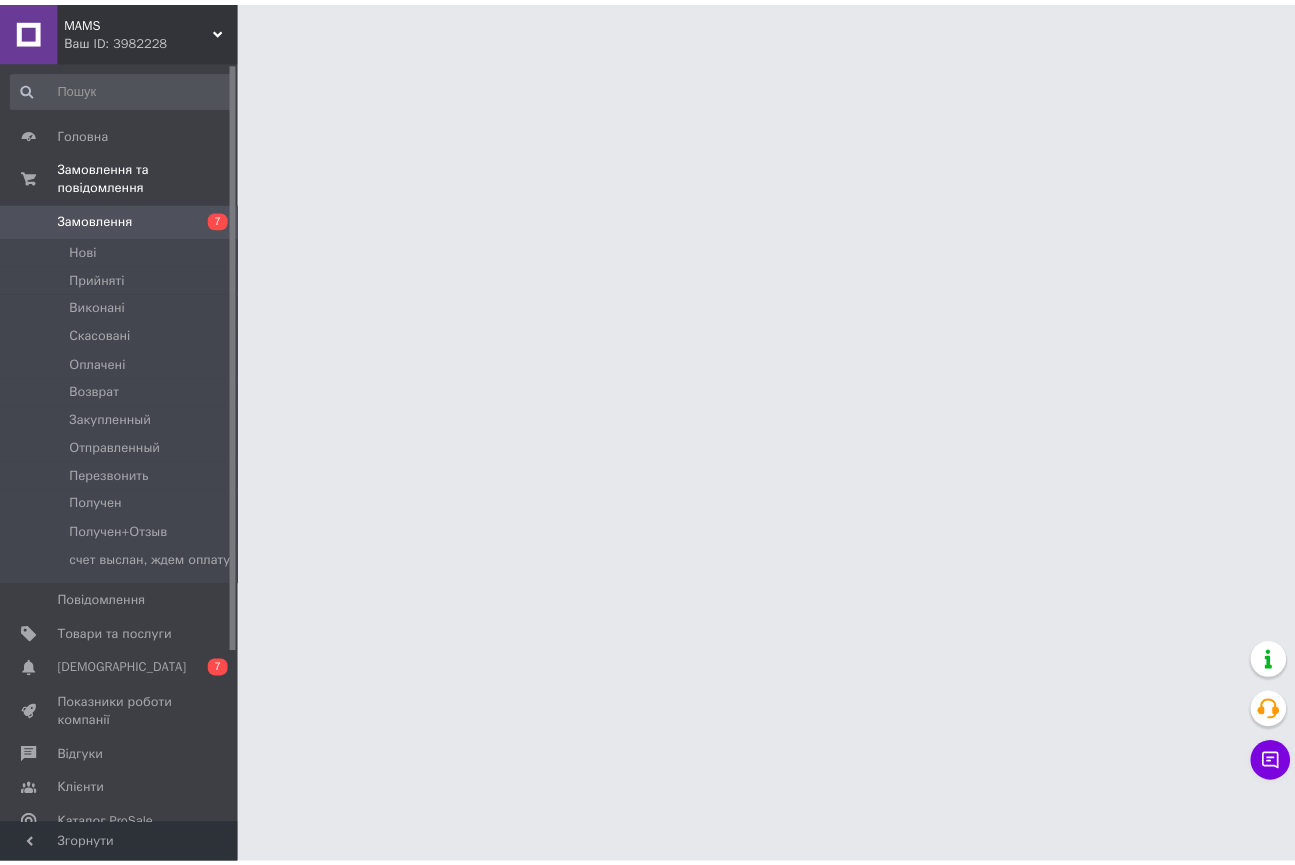 scroll, scrollTop: 0, scrollLeft: 0, axis: both 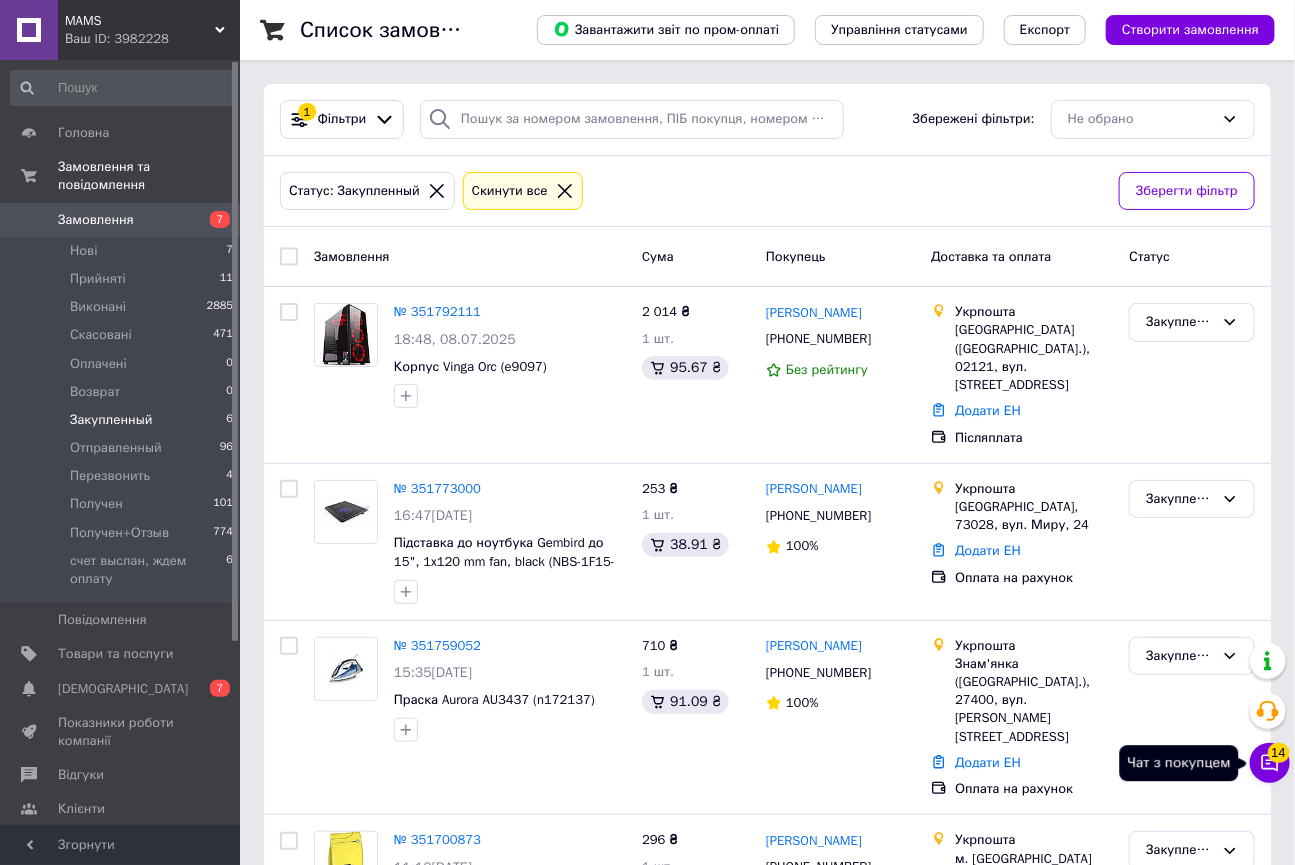 click 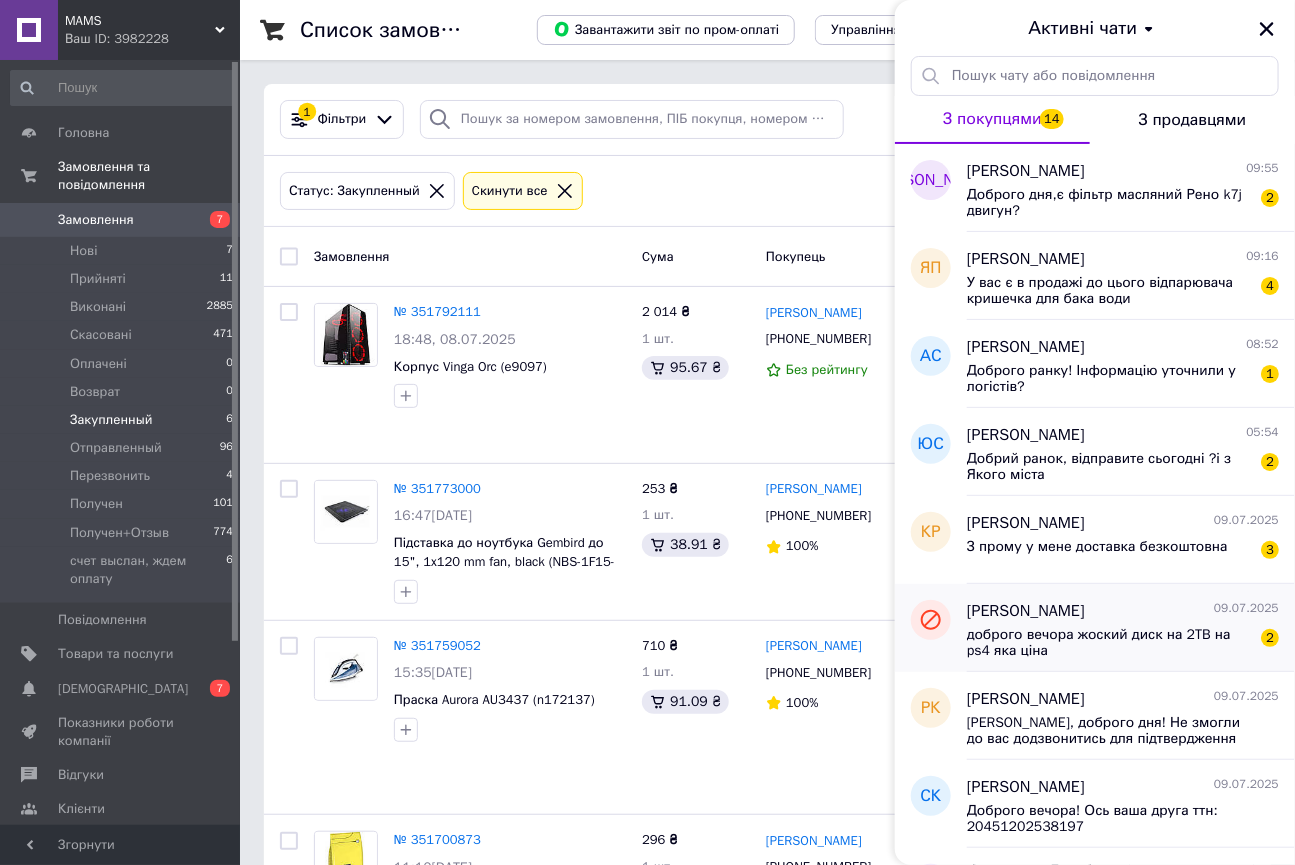 click on "доброго вечора жоский диск на 2TB на ps4 яка ціна" at bounding box center (1109, 643) 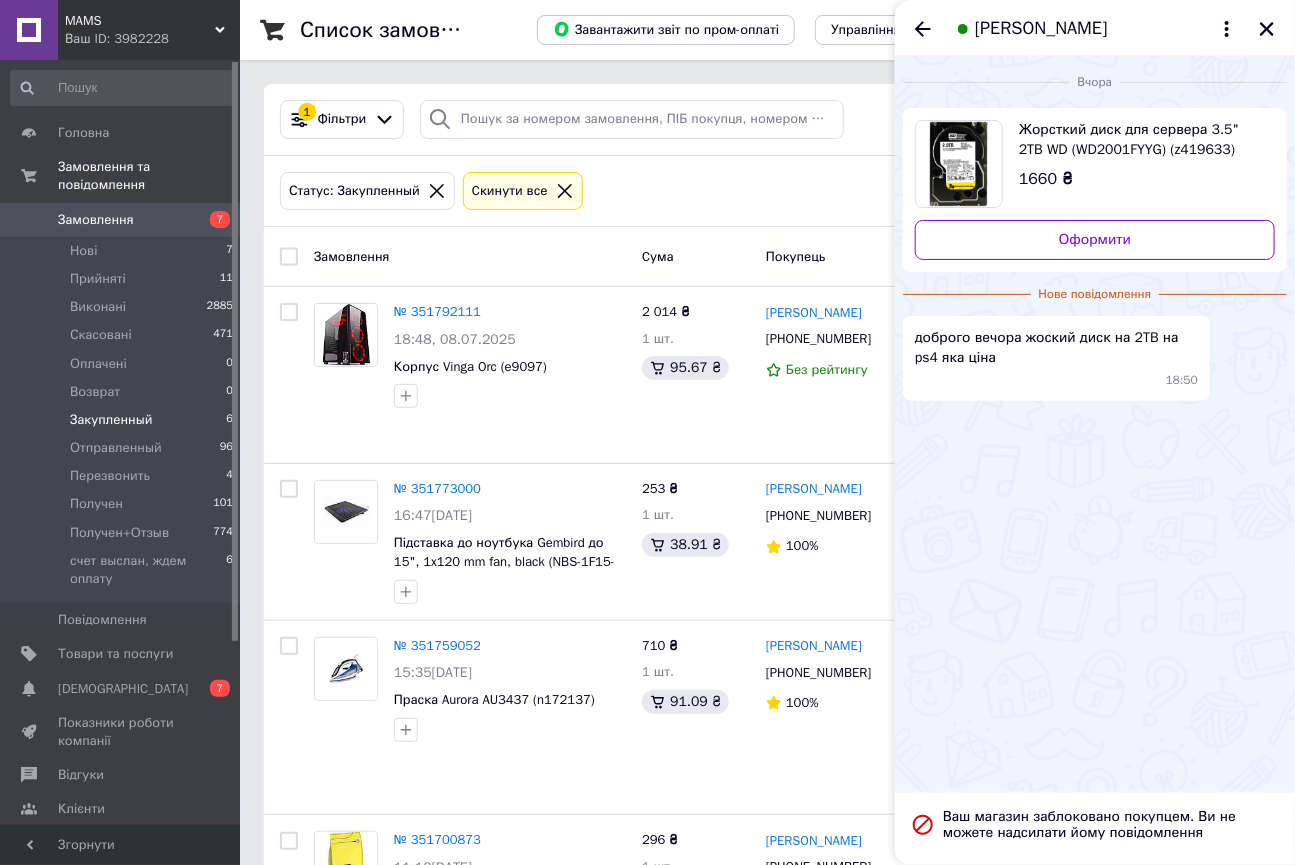 click on "Жорсткий диск для сервера 3.5" 2TB WD (WD2001FYYG) (z419633)" at bounding box center [1139, 140] 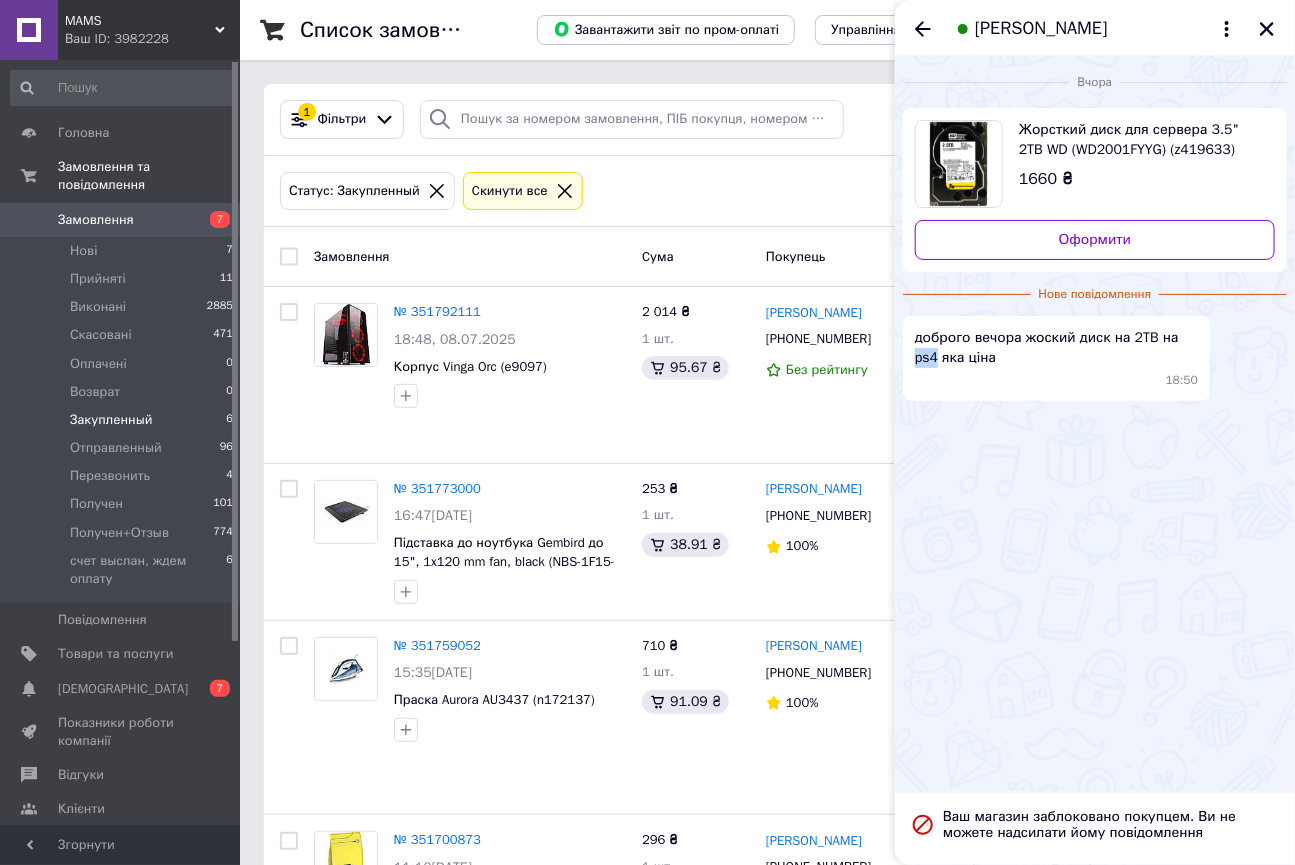 drag, startPoint x: 1171, startPoint y: 338, endPoint x: 1195, endPoint y: 337, distance: 24.020824 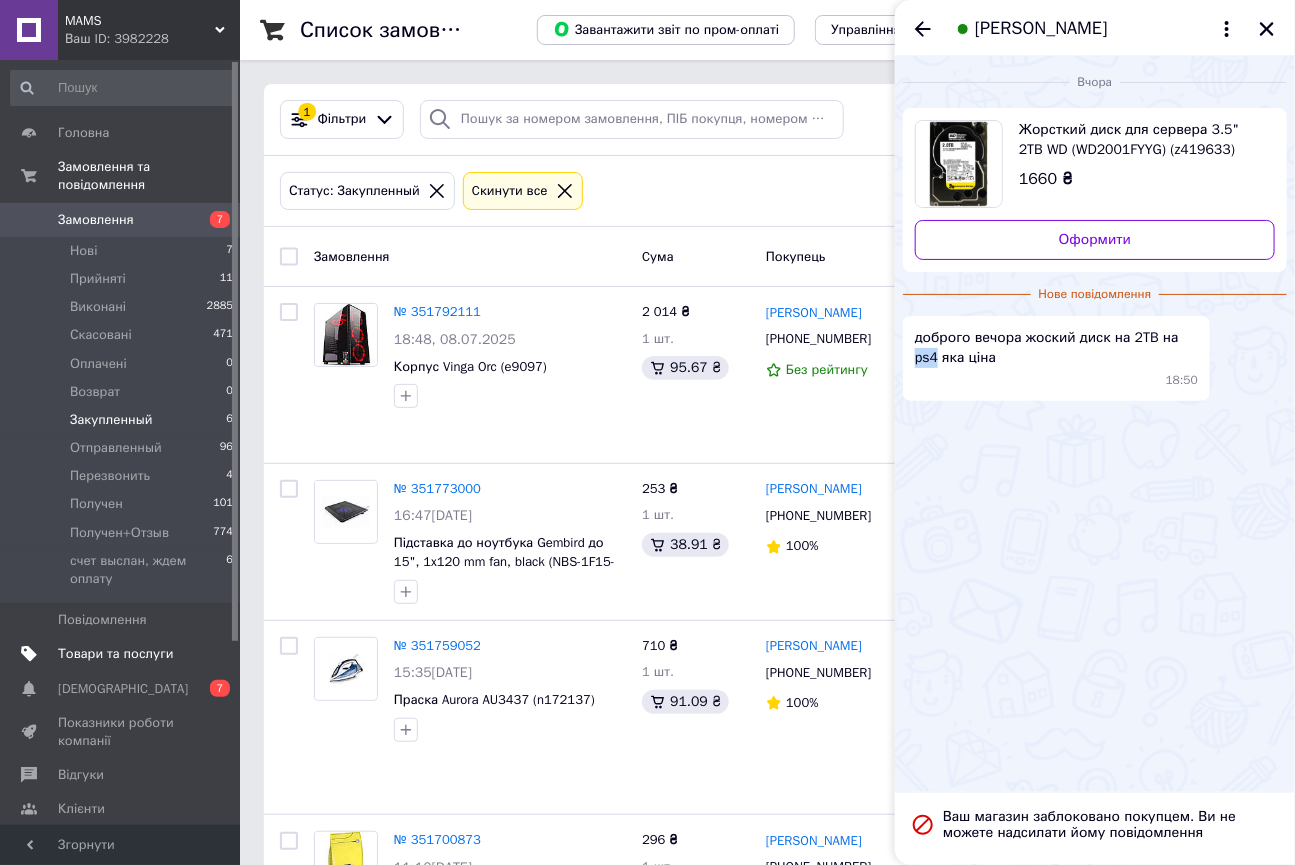 click on "Товари та послуги" at bounding box center (115, 654) 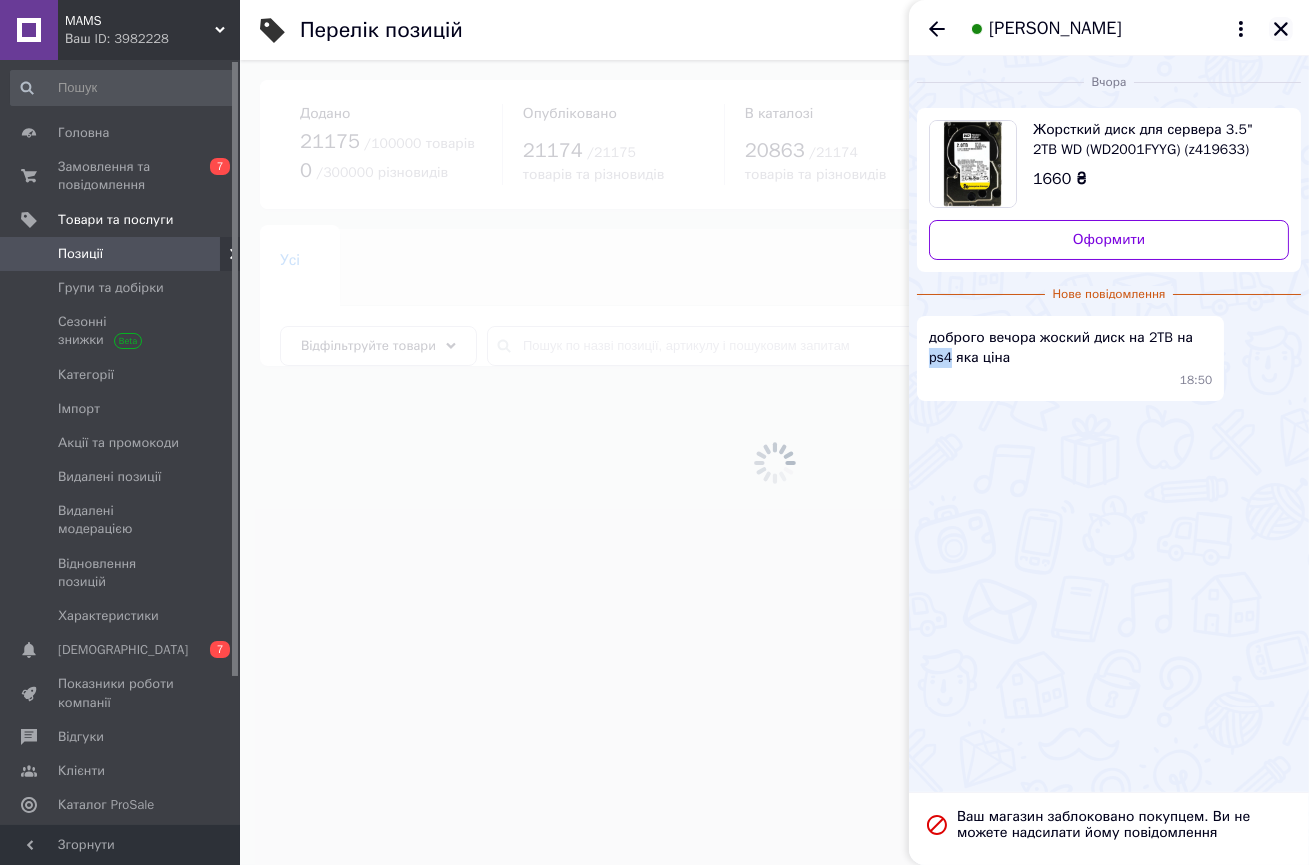 click 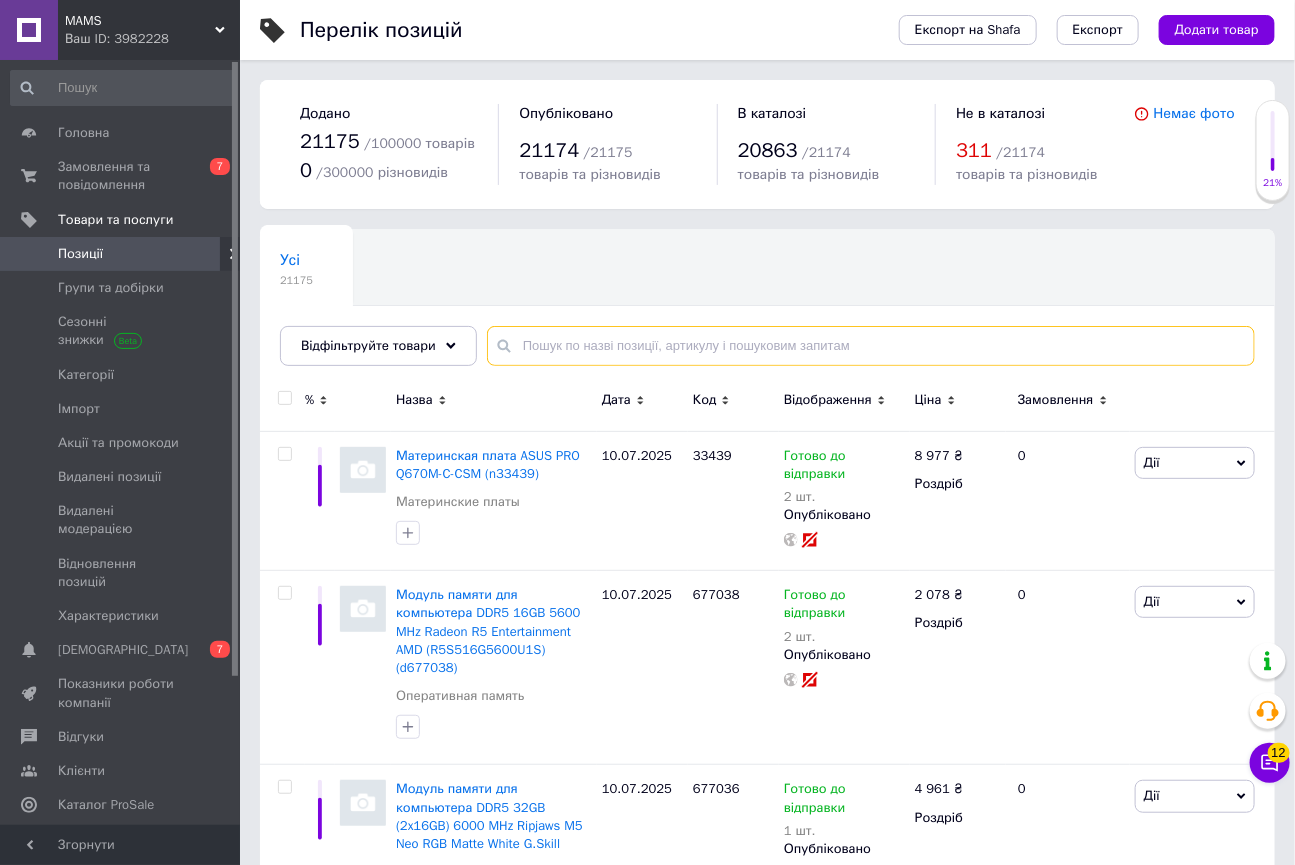 click at bounding box center [871, 346] 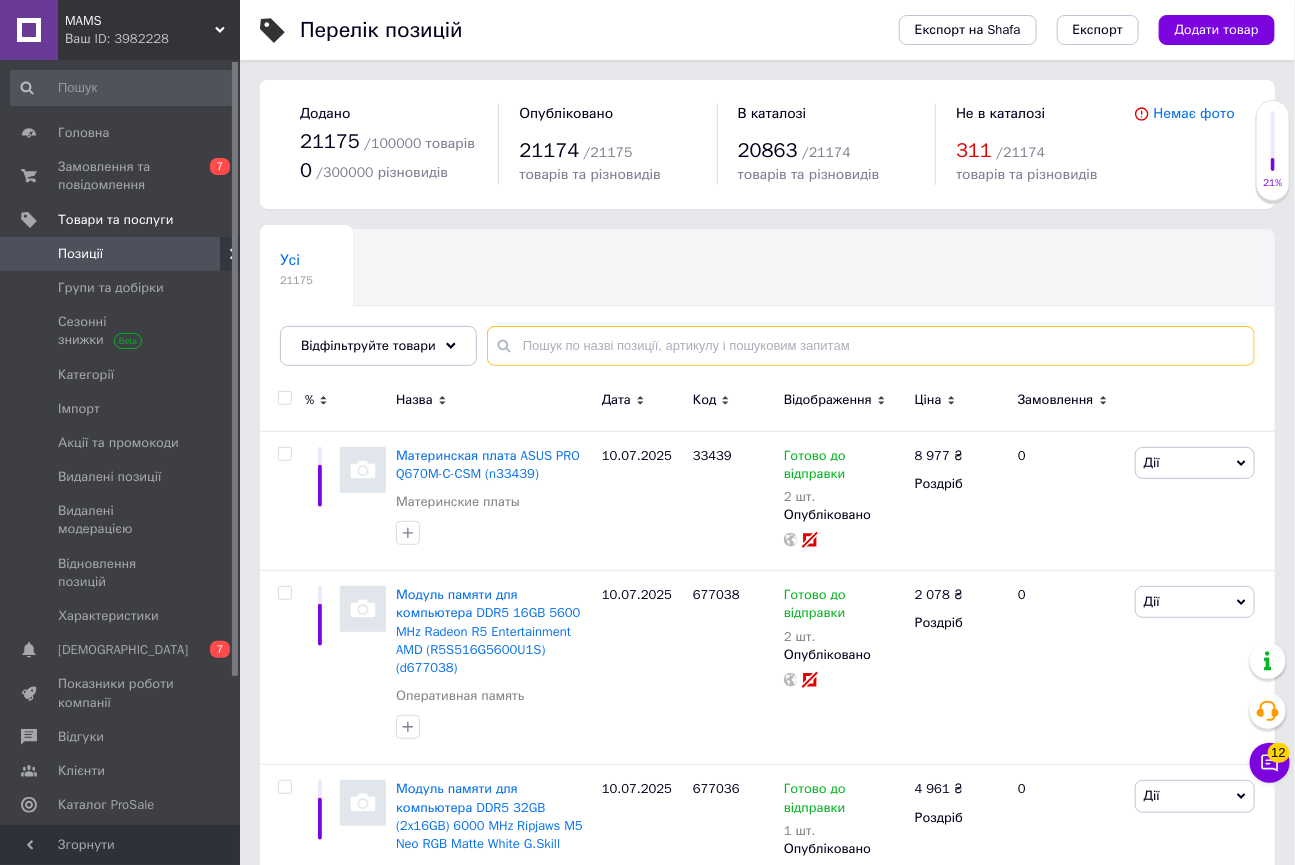 paste on "Жесткий диск для сервера 2.5 2TB WD" 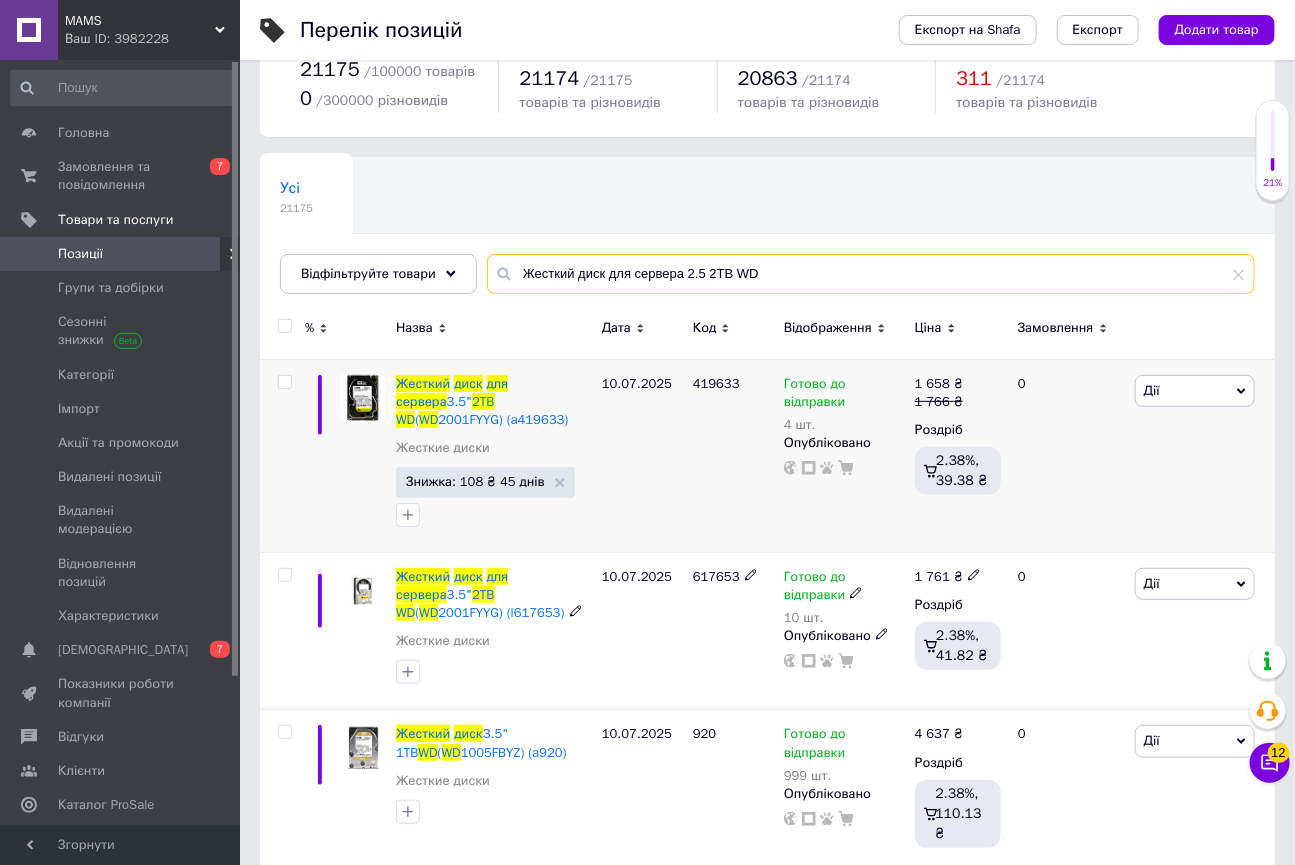scroll, scrollTop: 60, scrollLeft: 0, axis: vertical 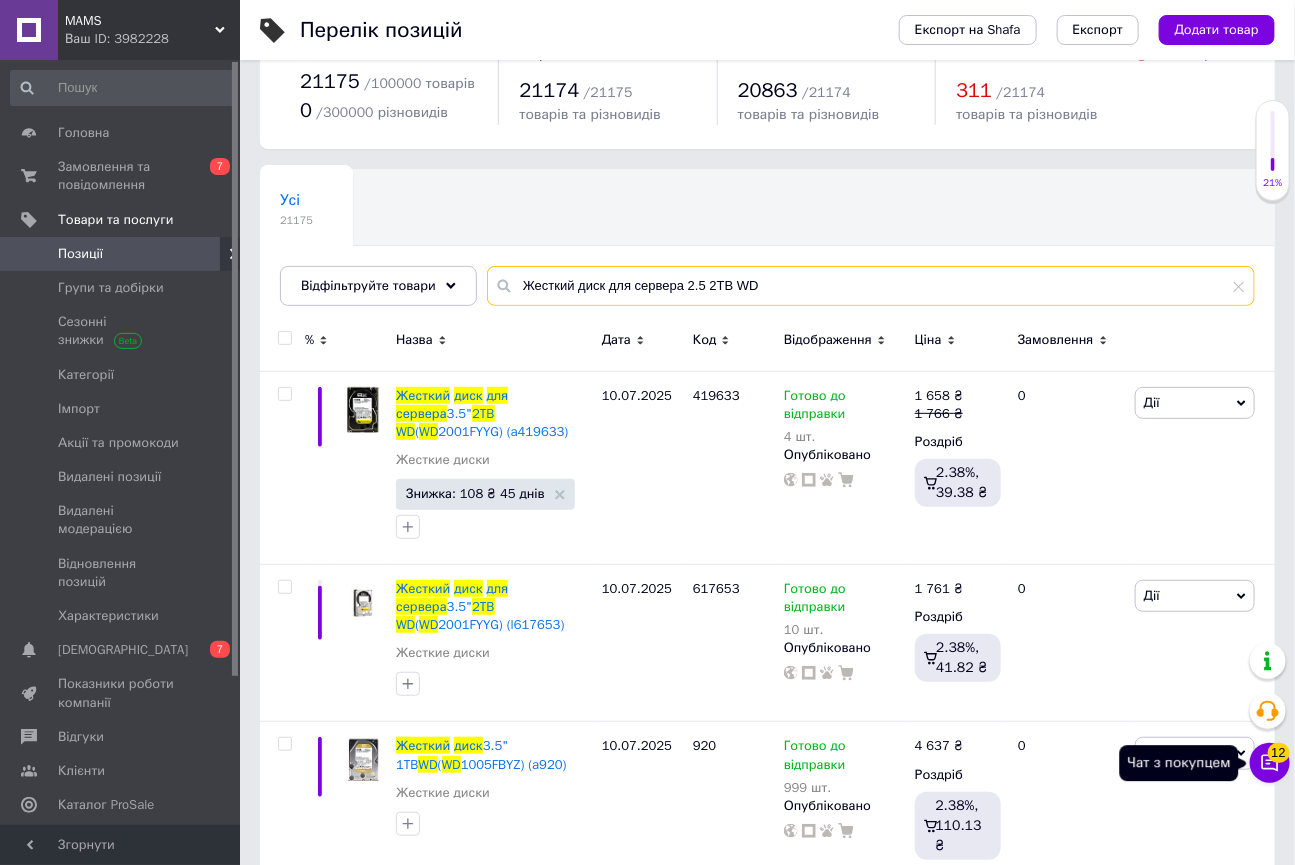 type on "Жесткий диск для сервера 2.5 2TB WD" 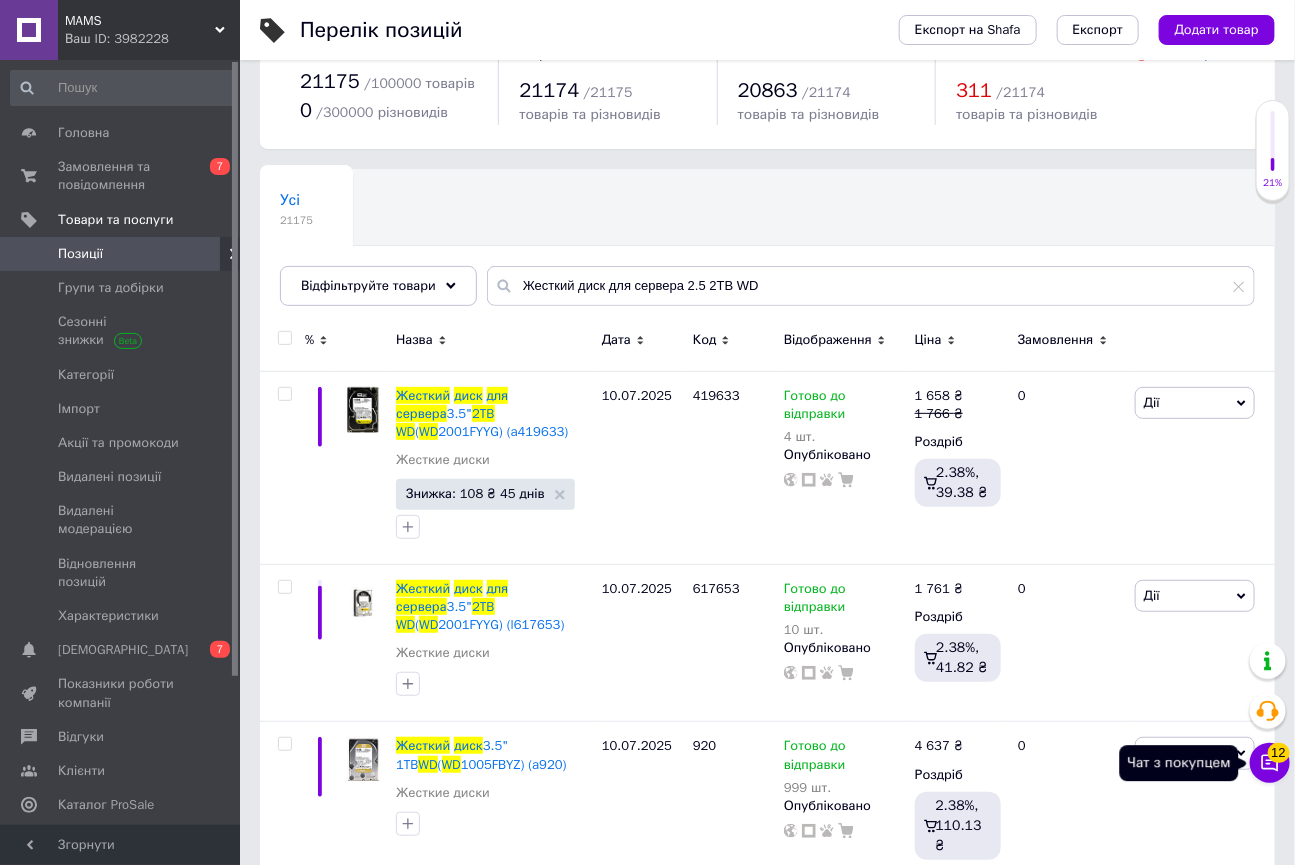 click on "Чат з покупцем 12" at bounding box center (1270, 763) 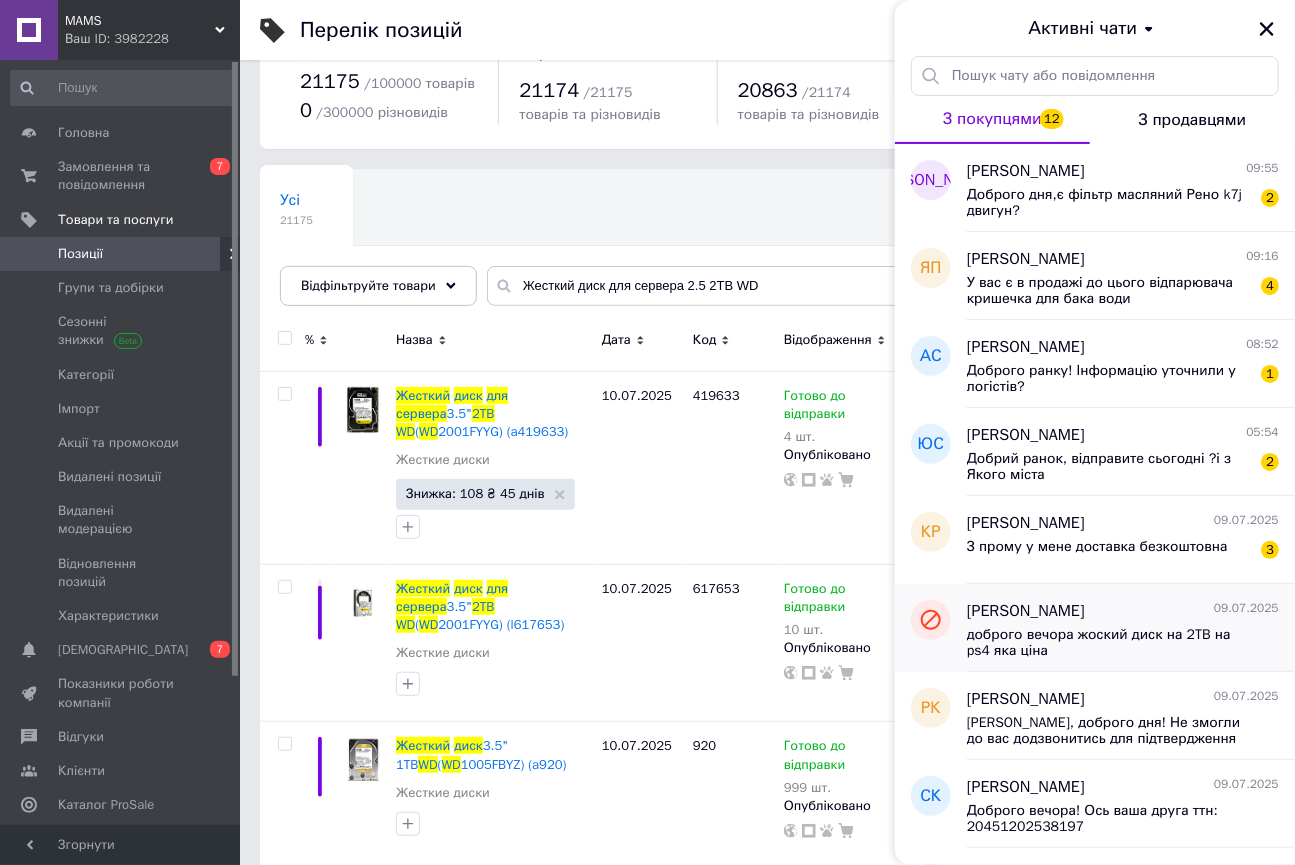 click on "доброго вечора жоский диск на 2TB на ps4 яка ціна" at bounding box center (1109, 643) 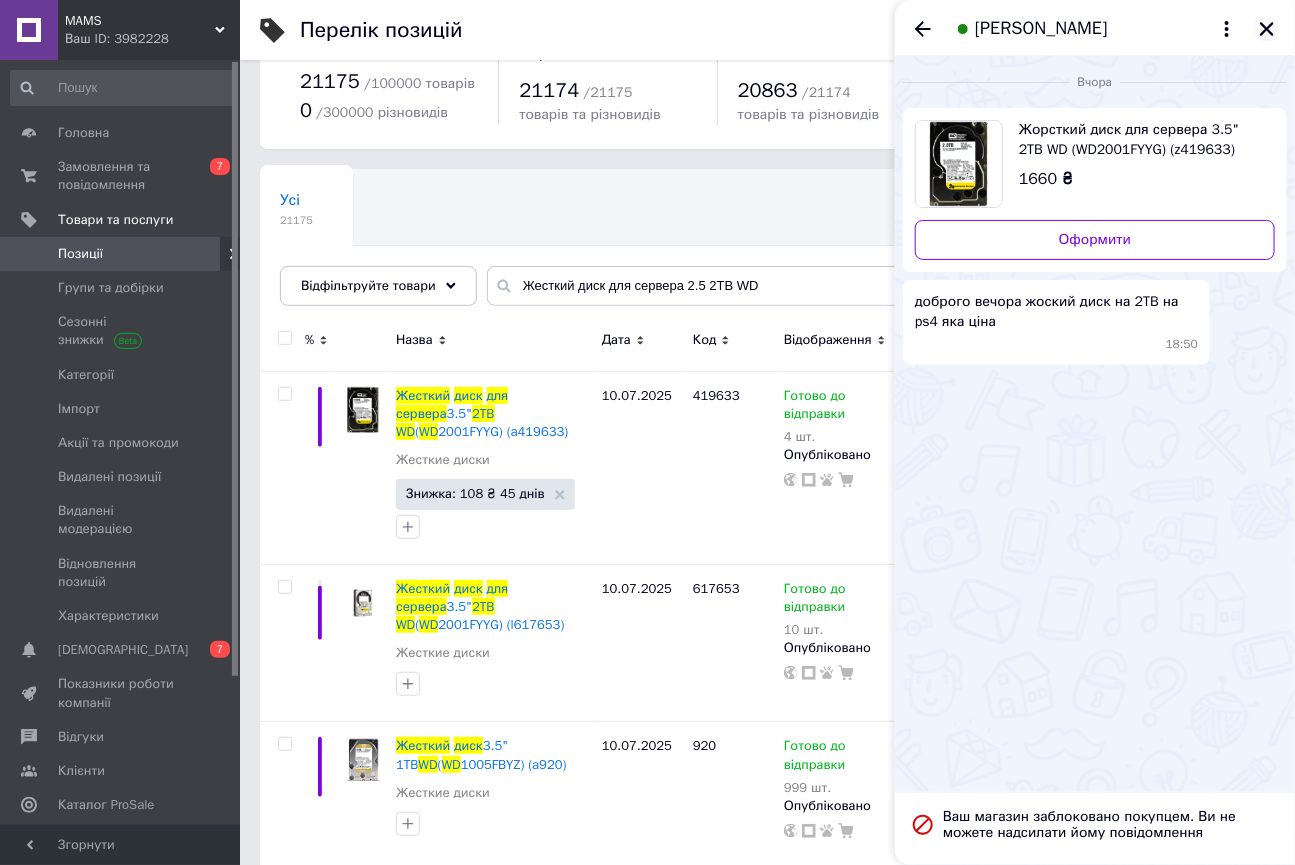 click 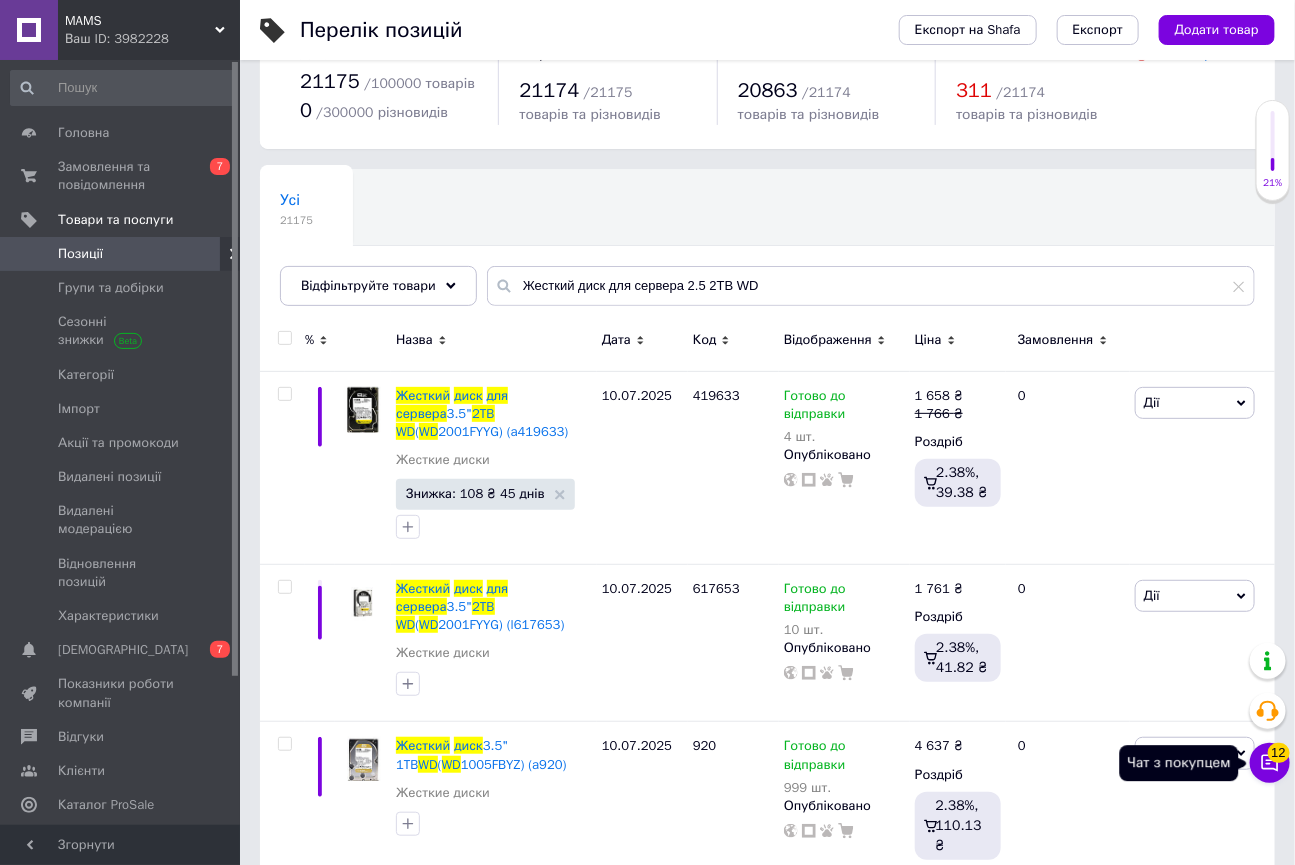 click on "12" at bounding box center (1279, 753) 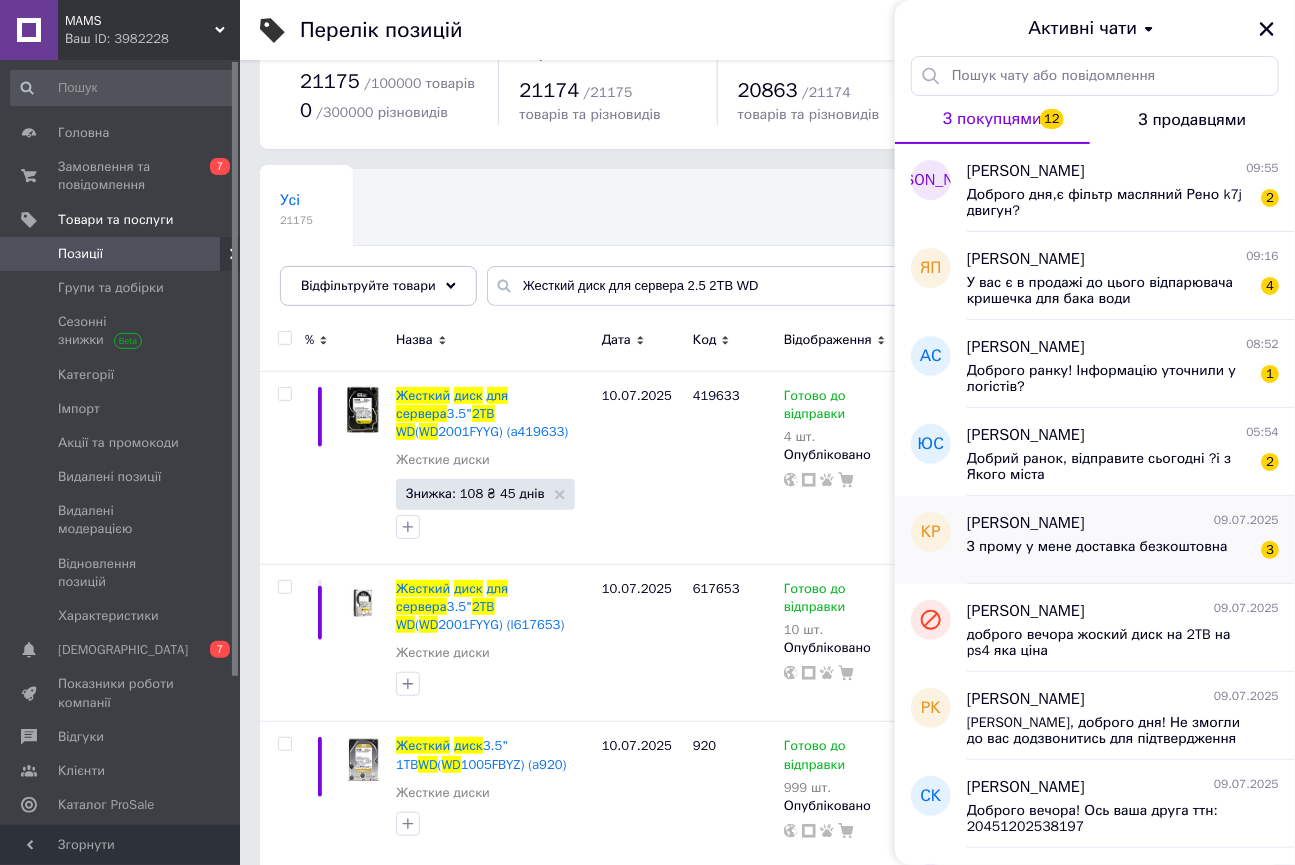 click on "З прому у мене доставка безкоштовна" at bounding box center (1097, 547) 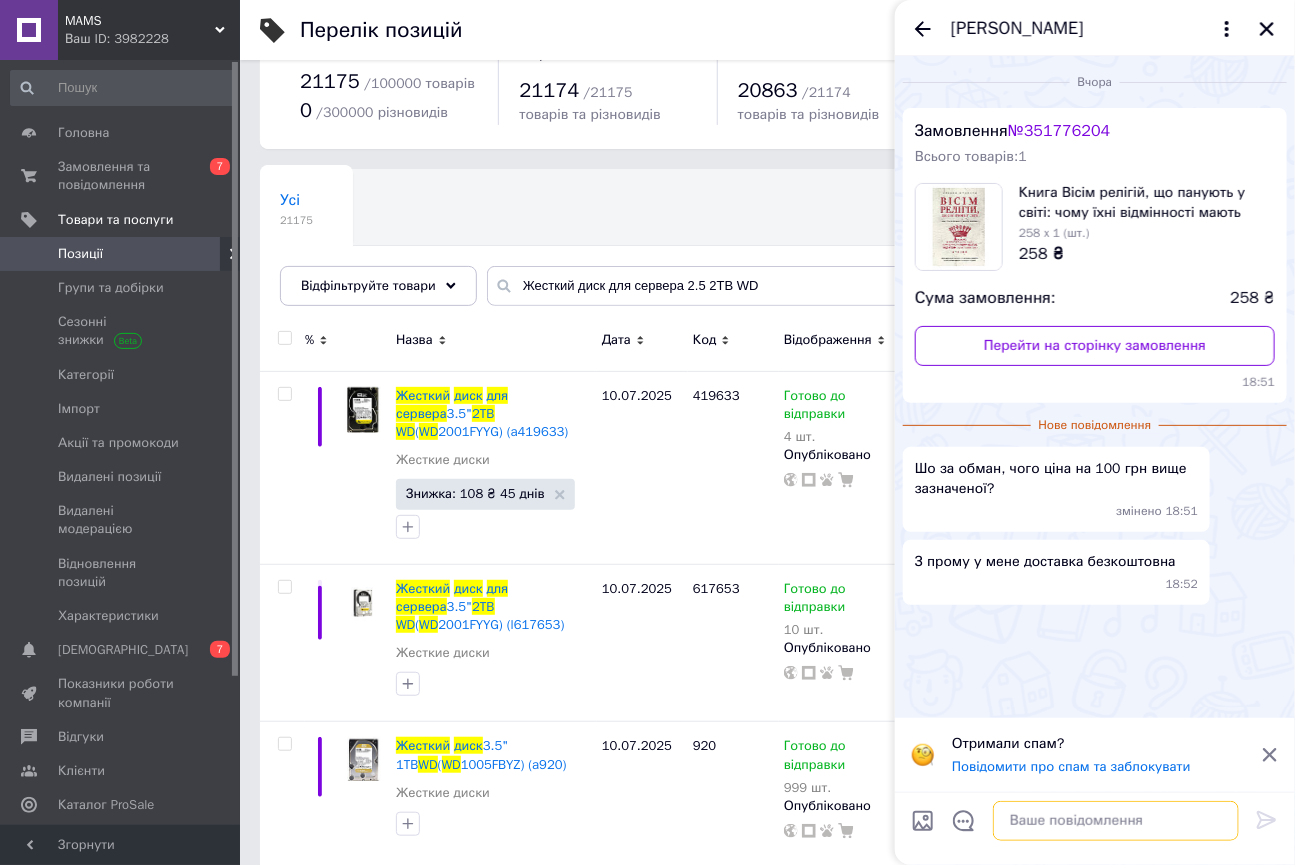 click at bounding box center [1116, 821] 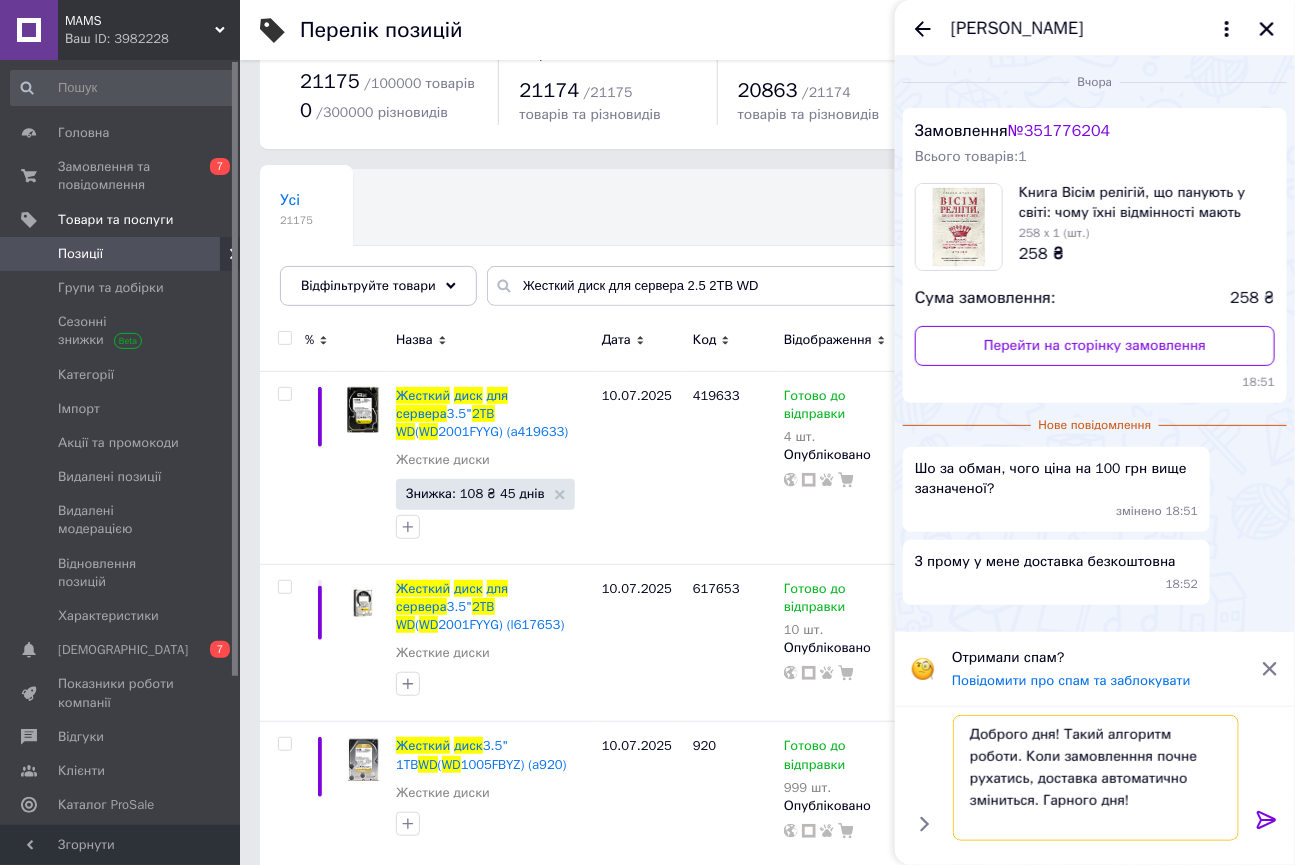 click on "Доброго дня! Такий алгоритм роботи. Коли замовленння почне рухатись, доставка автоматично зміниться. Гарного дня!" at bounding box center (1096, 778) 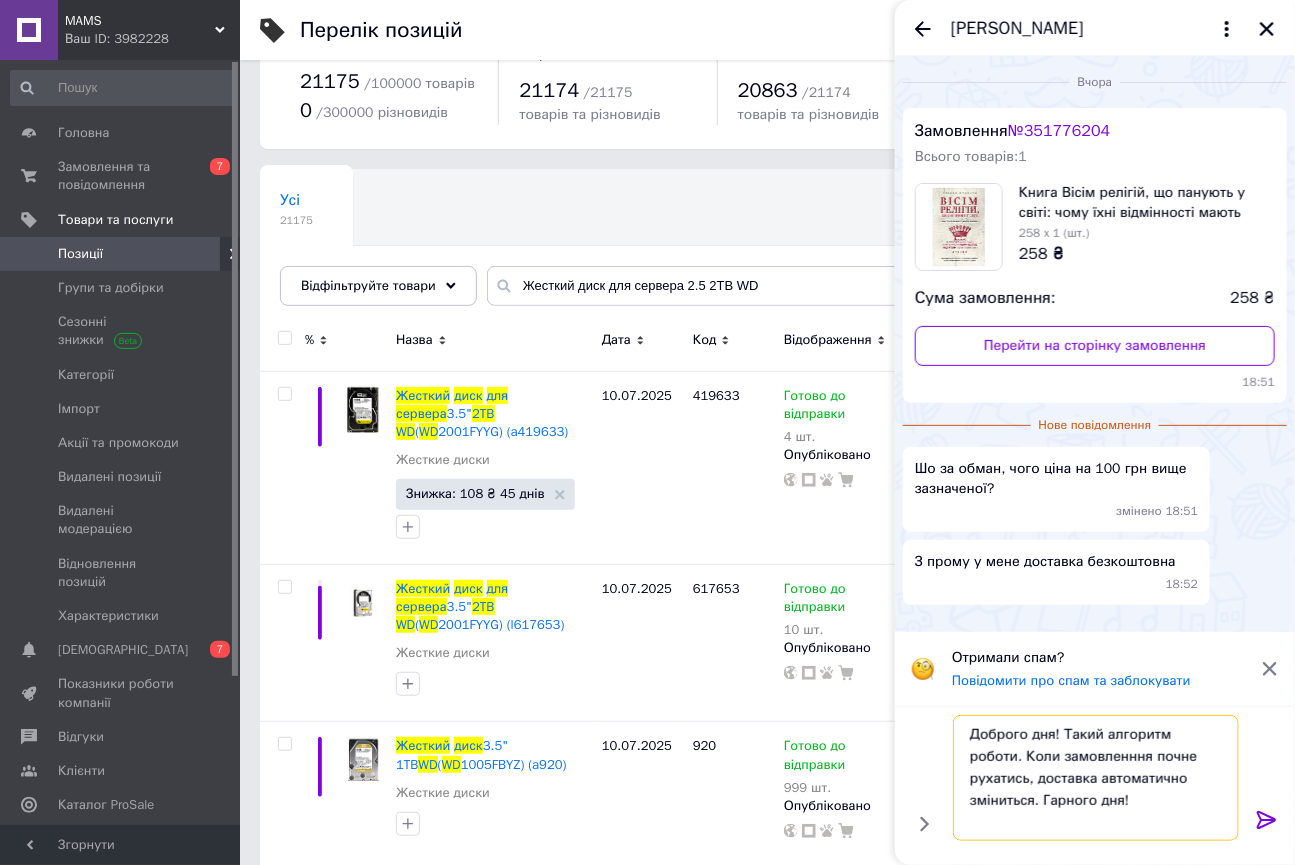 click on "Доброго дня! Такий алгоритм роботи. Коли замовленння почне рухатись, доставка автоматично зміниться. Гарного дня!" at bounding box center [1096, 778] 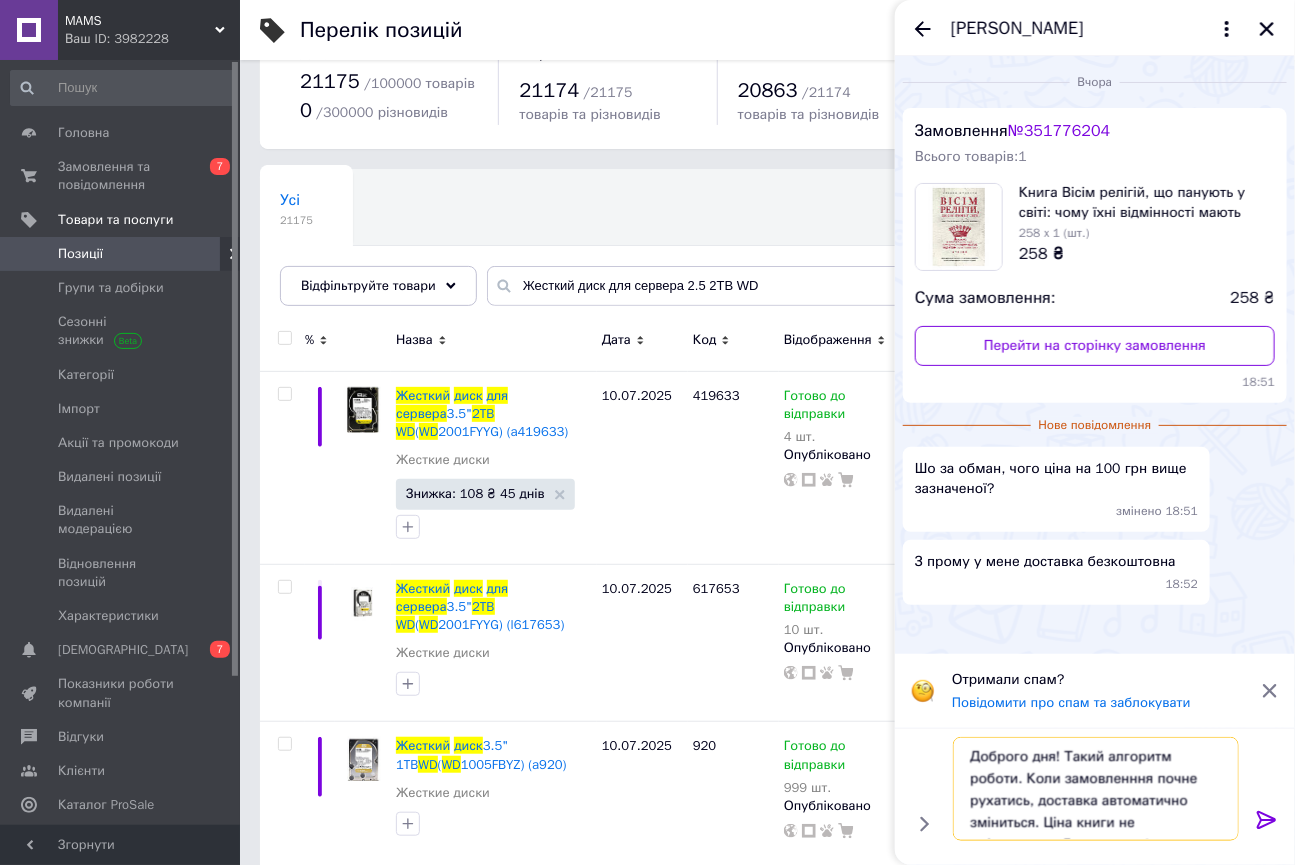 type on "Доброго дня! Такий алгоритм роботи. Коли замовленння почне рухатись, доставка автоматично зміниться. Ціна книги не змінювалась. Гарного дня!" 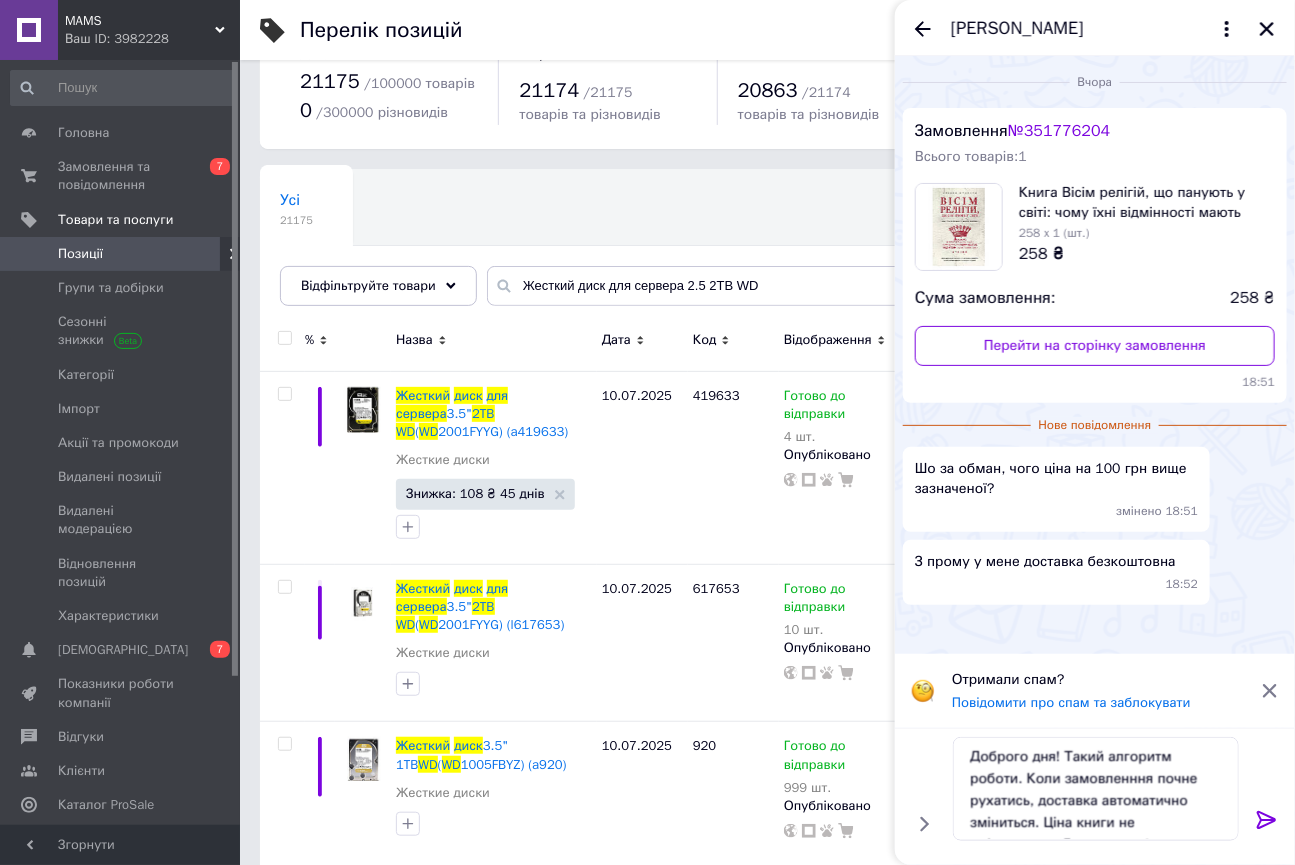 click 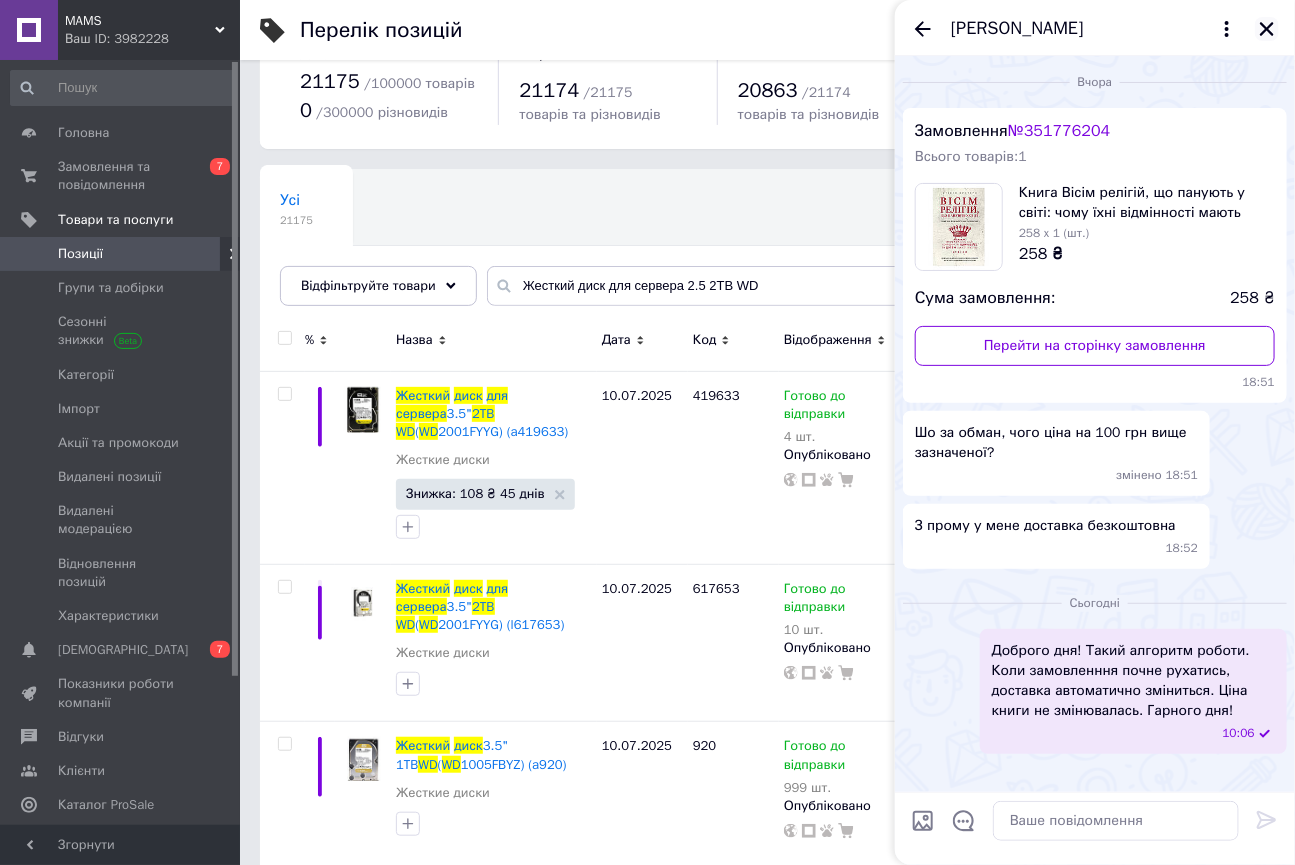 click 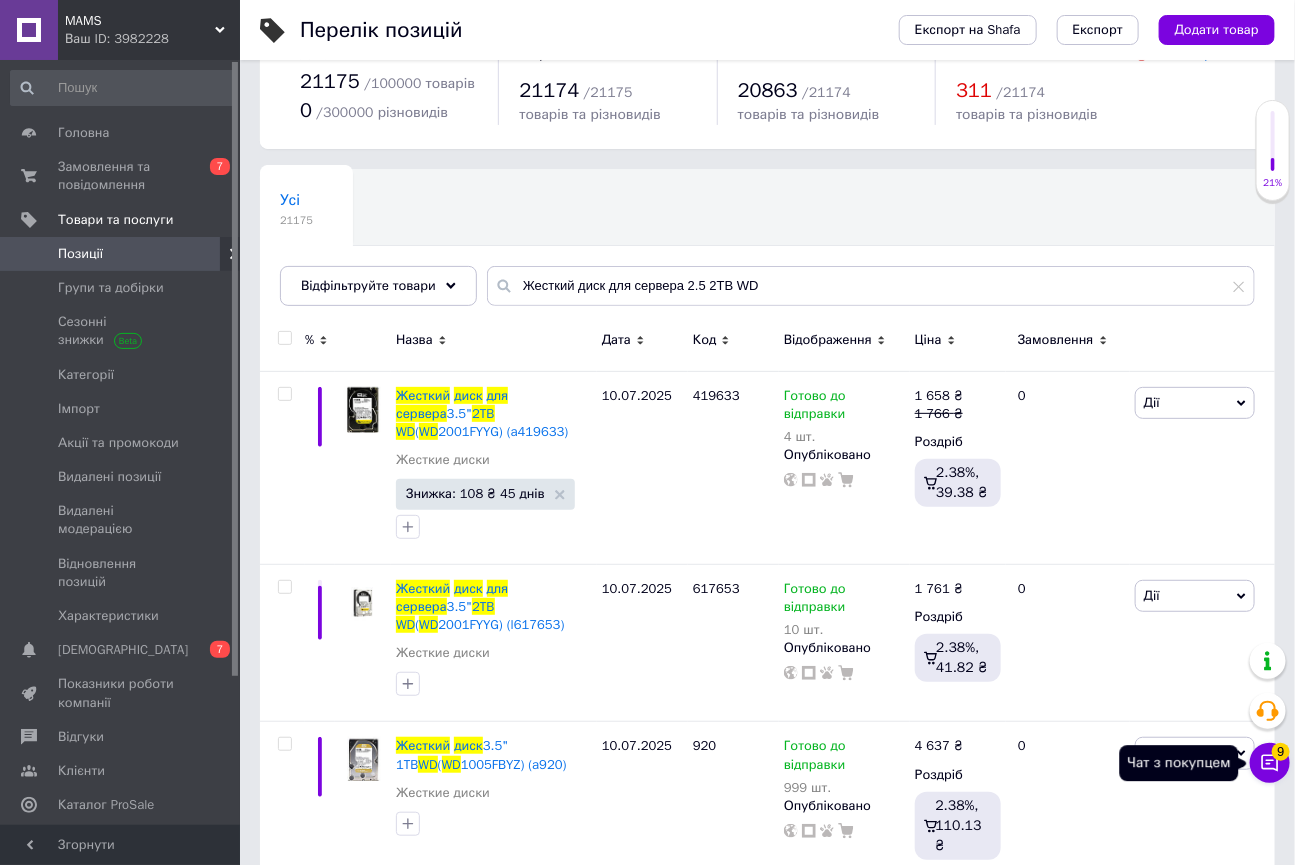 click 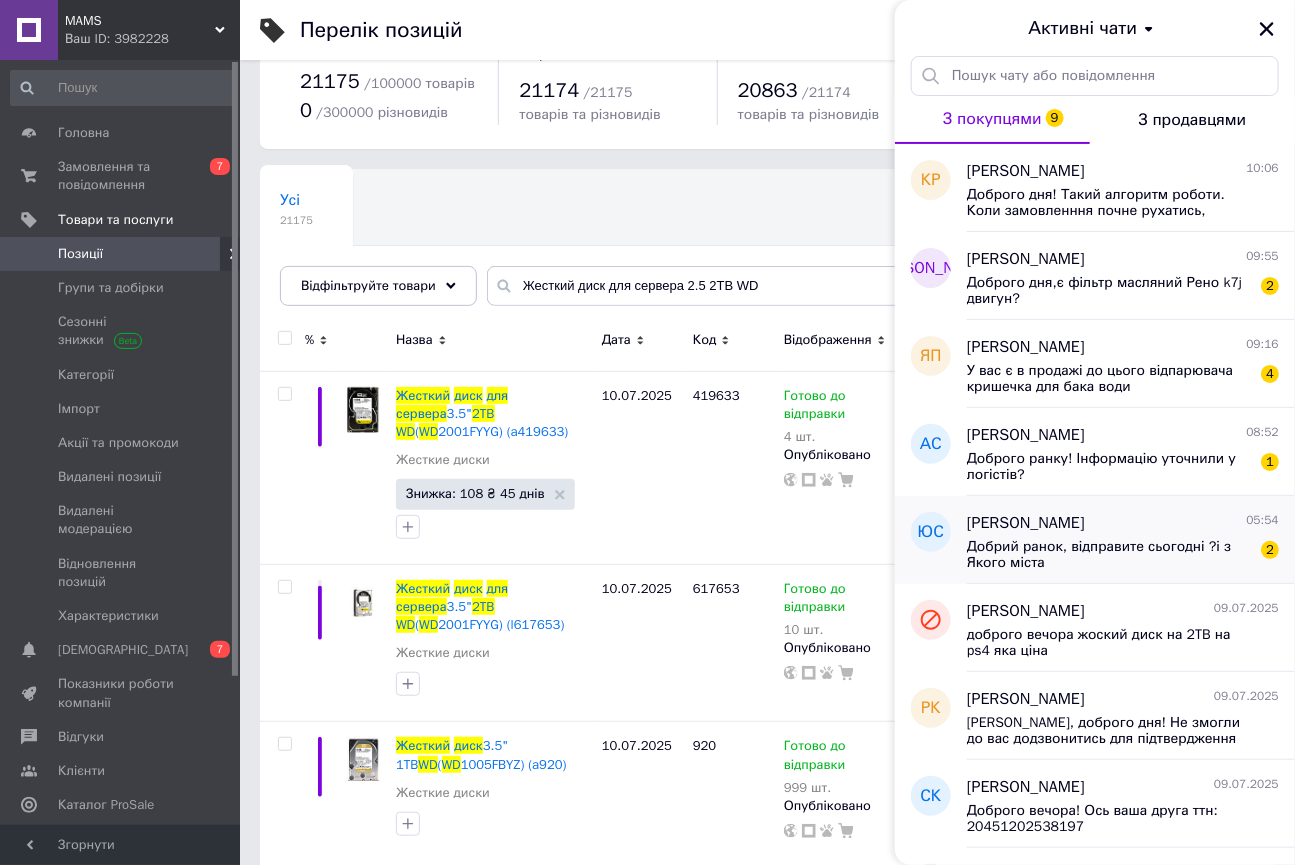 click on "Добрий ранок, відправите сьогодні ?і з Якого міста" at bounding box center [1109, 555] 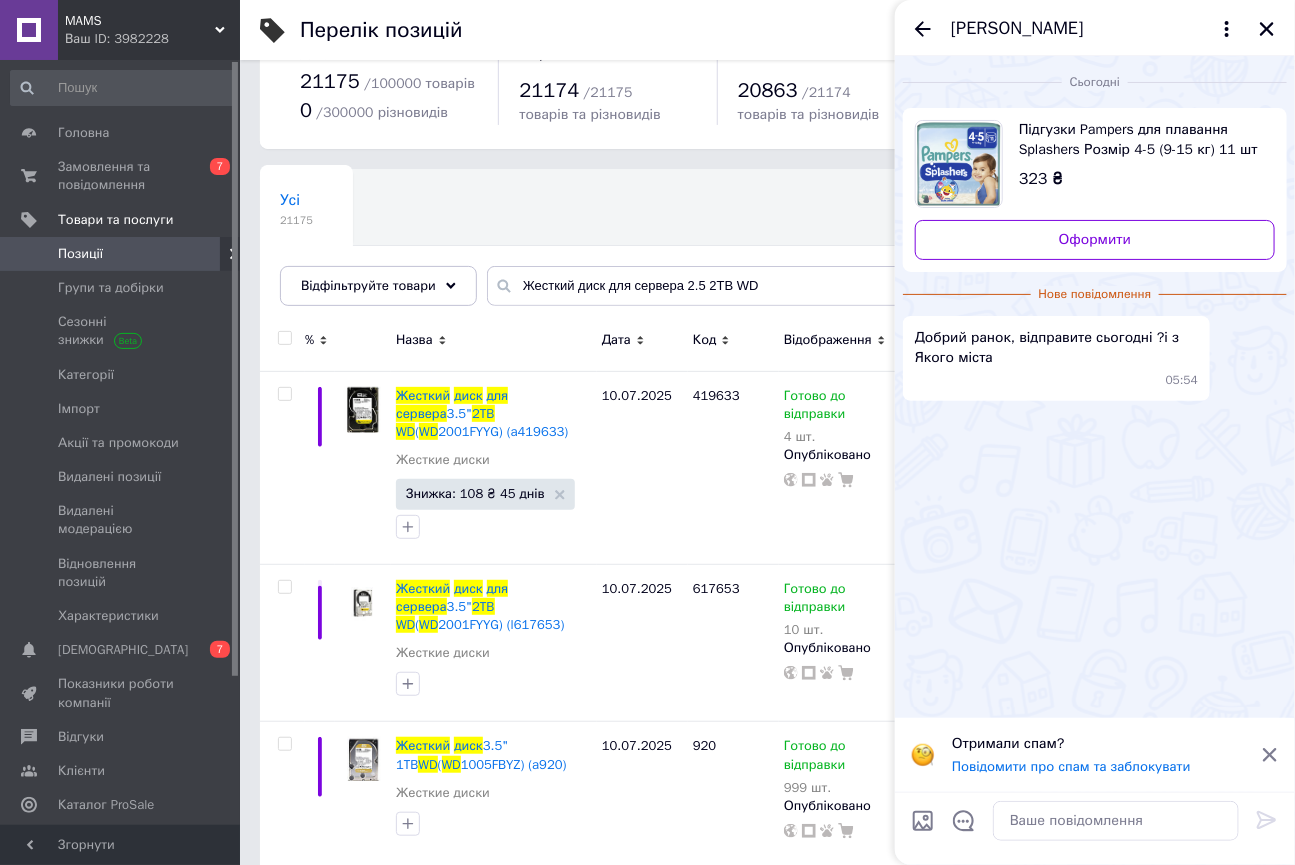 click on "Підгузки Pampers для плавання Splashers Розмір 4-5 (9-15 кг) 11 шт (8001090698384) (i285579)" at bounding box center (1139, 140) 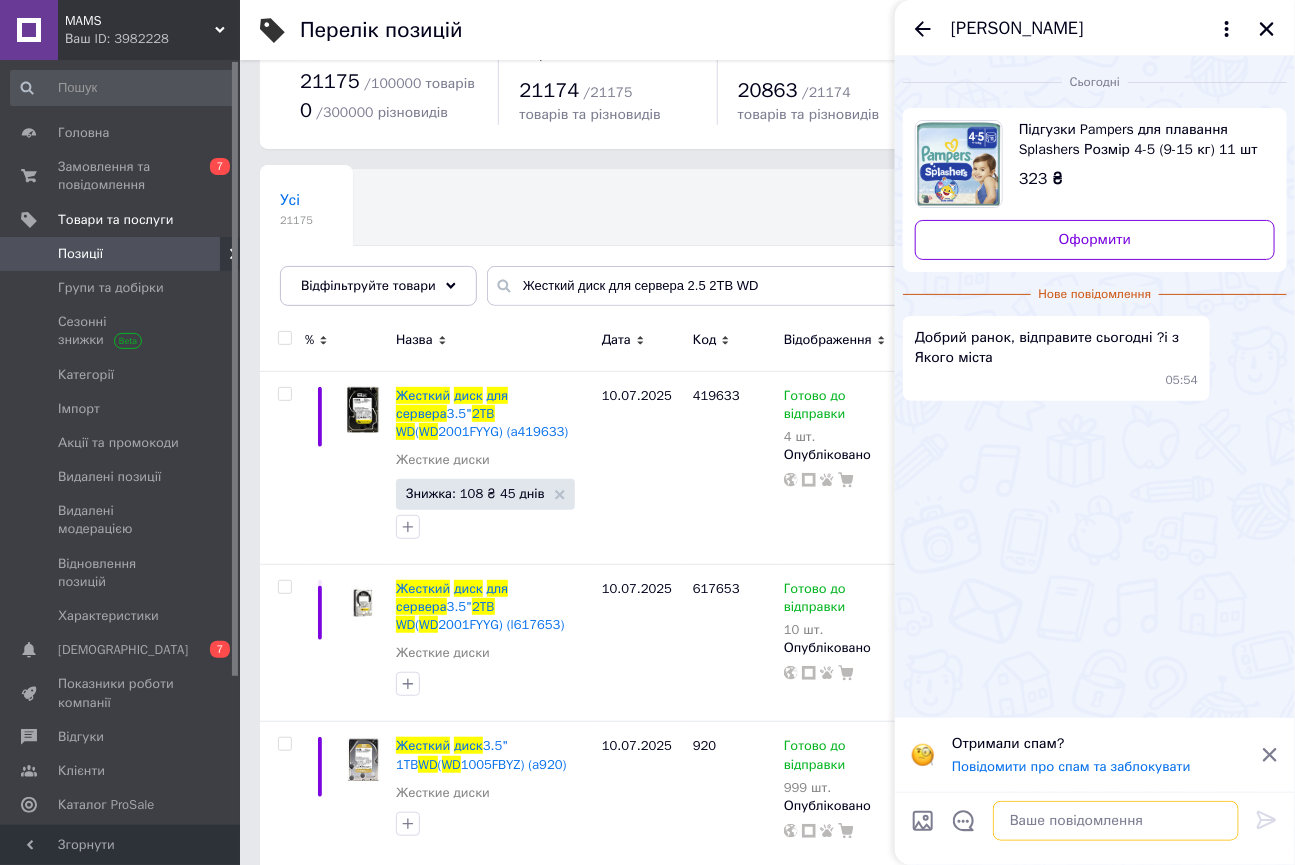 click at bounding box center (1116, 821) 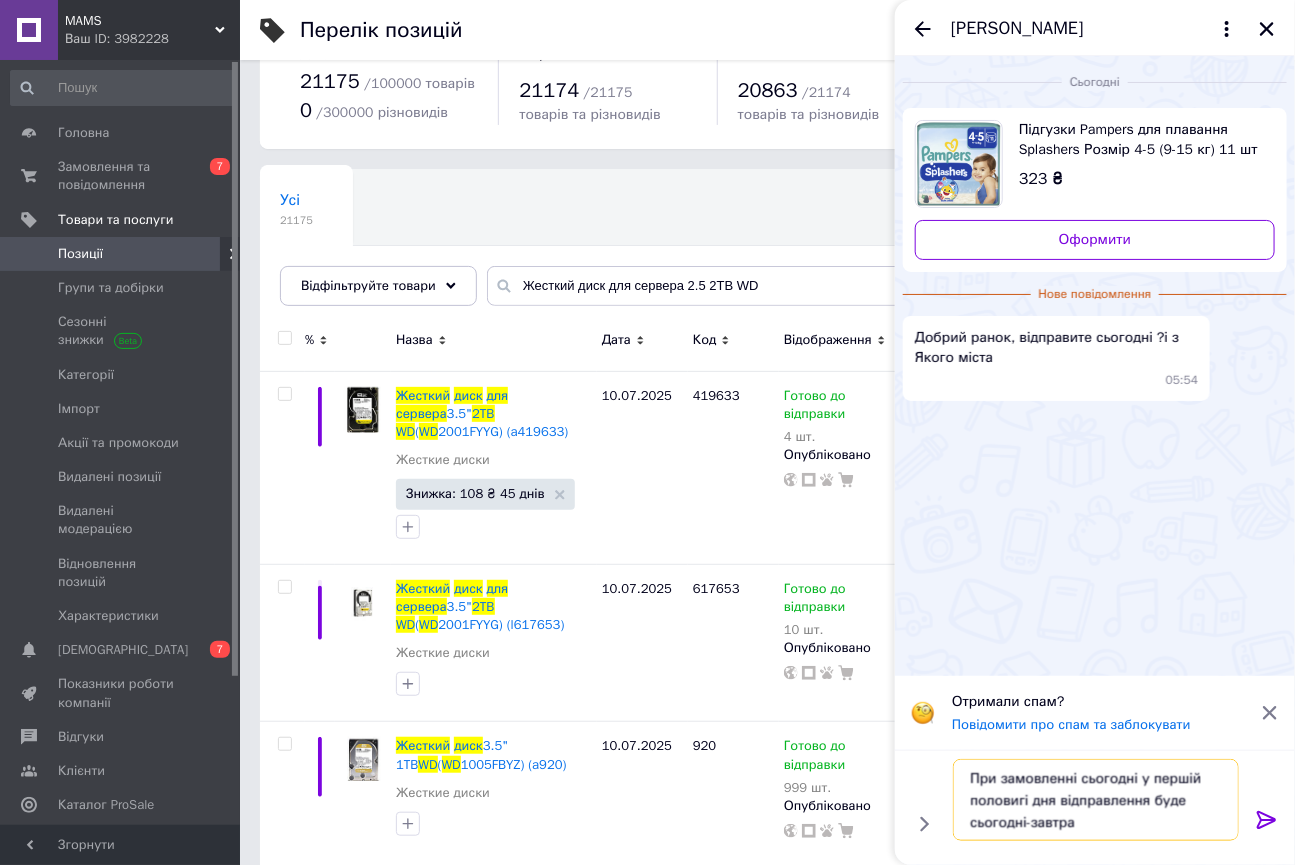 click on "При замовленні сьогодні у першій половигі дня відправлення буде сьогодні-завтра" at bounding box center [1096, 800] 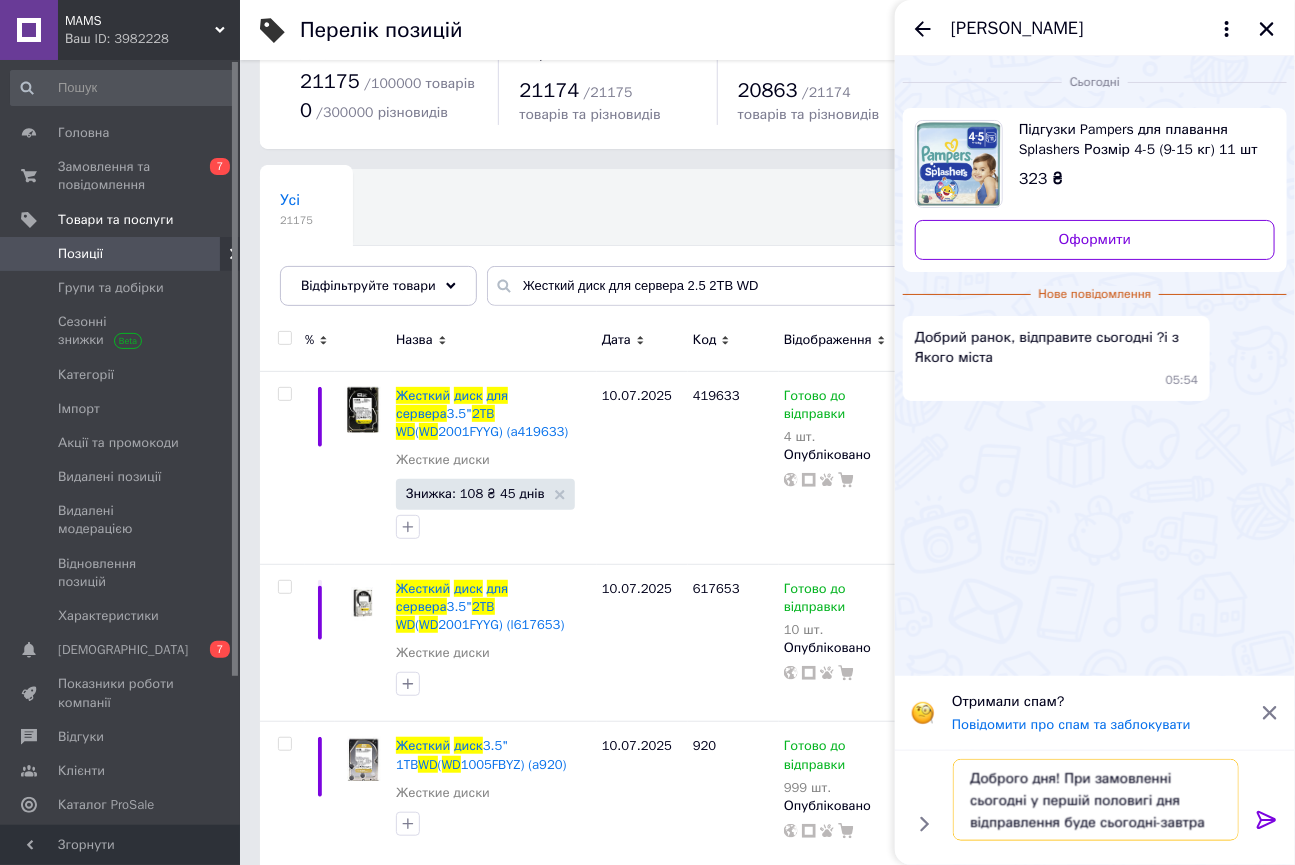 scroll, scrollTop: 1, scrollLeft: 0, axis: vertical 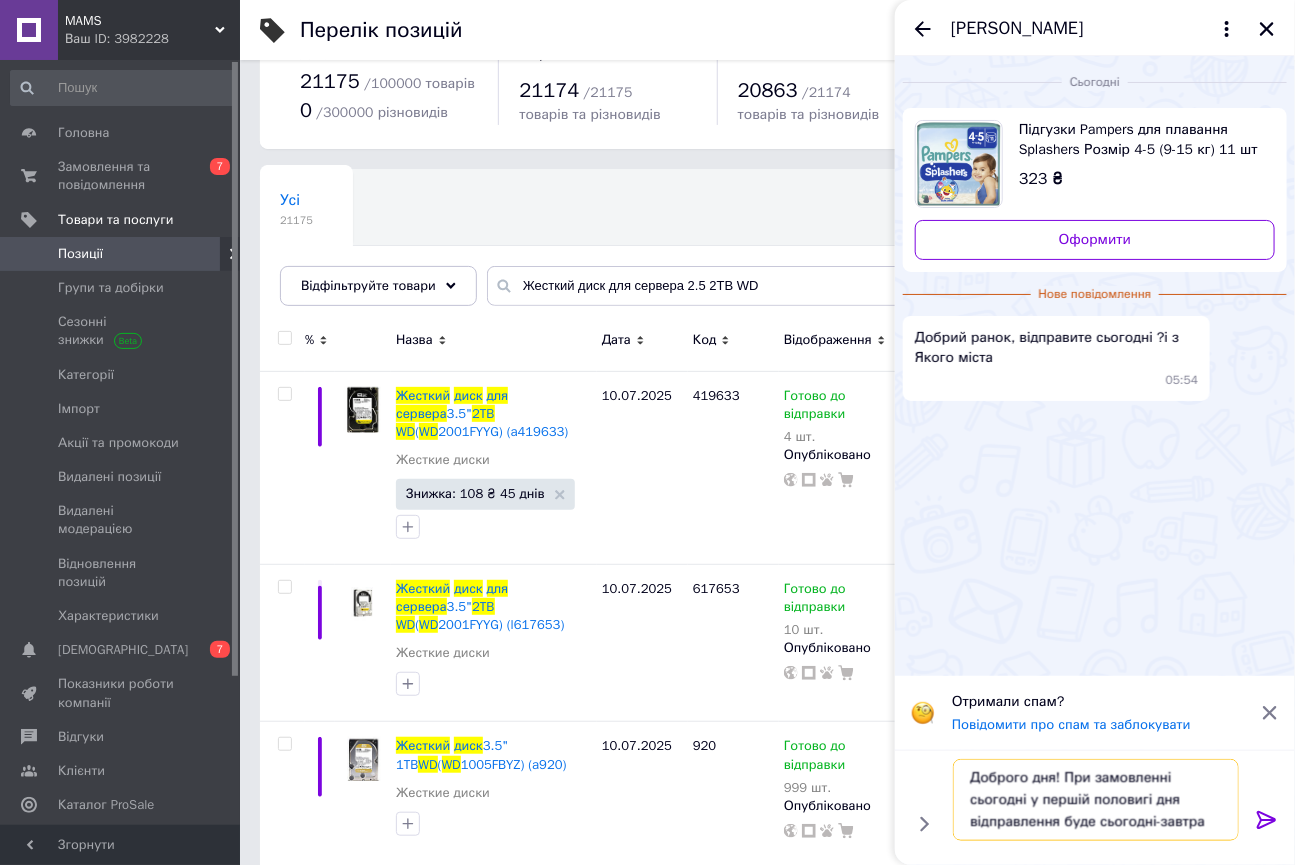 click on "Доброго дня! При замовленні сьогодні у першій половигі дня відправлення буде сьогодні-завтра" at bounding box center [1096, 800] 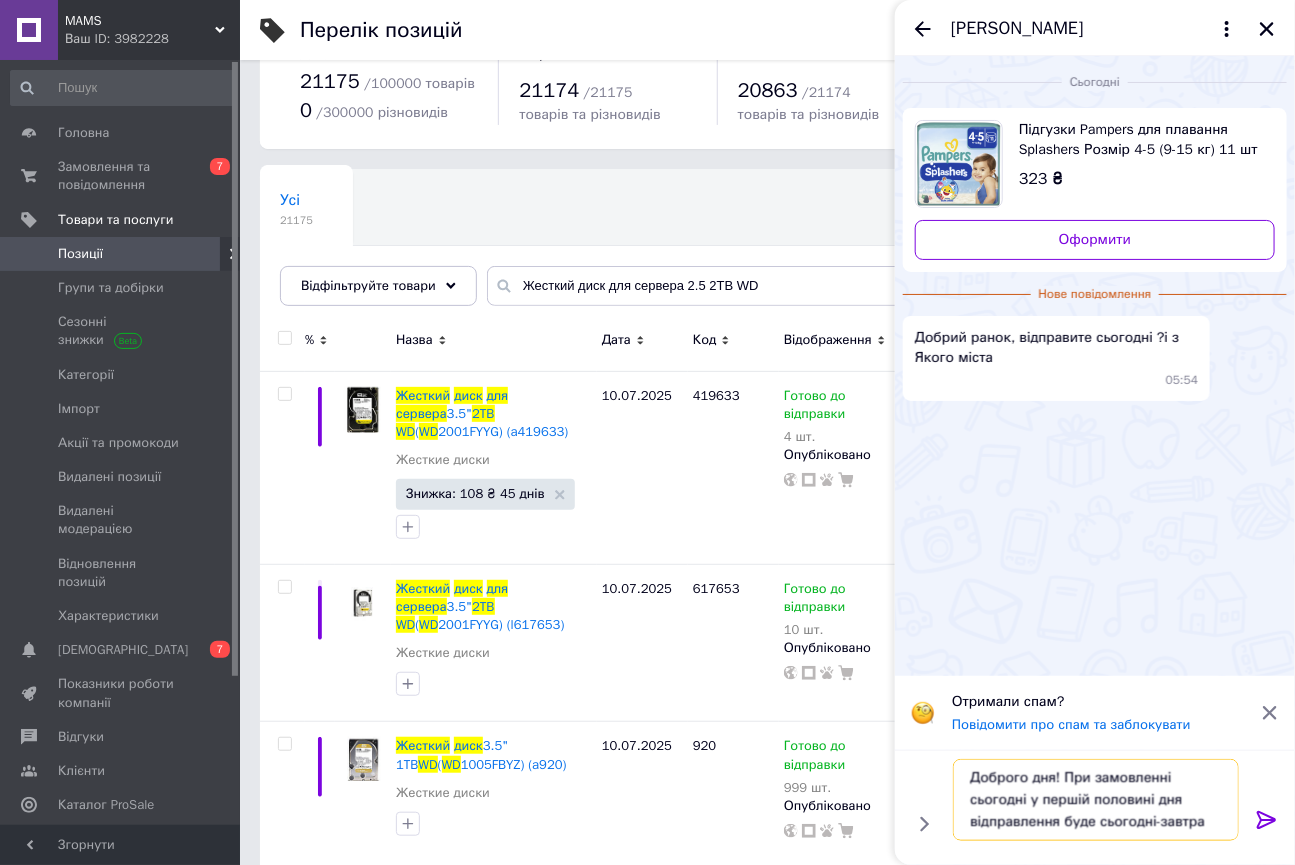 click on "Доброго дня! При замовленні сьогодні у першій половині дня відправлення буде сьогодні-завтра" at bounding box center [1096, 800] 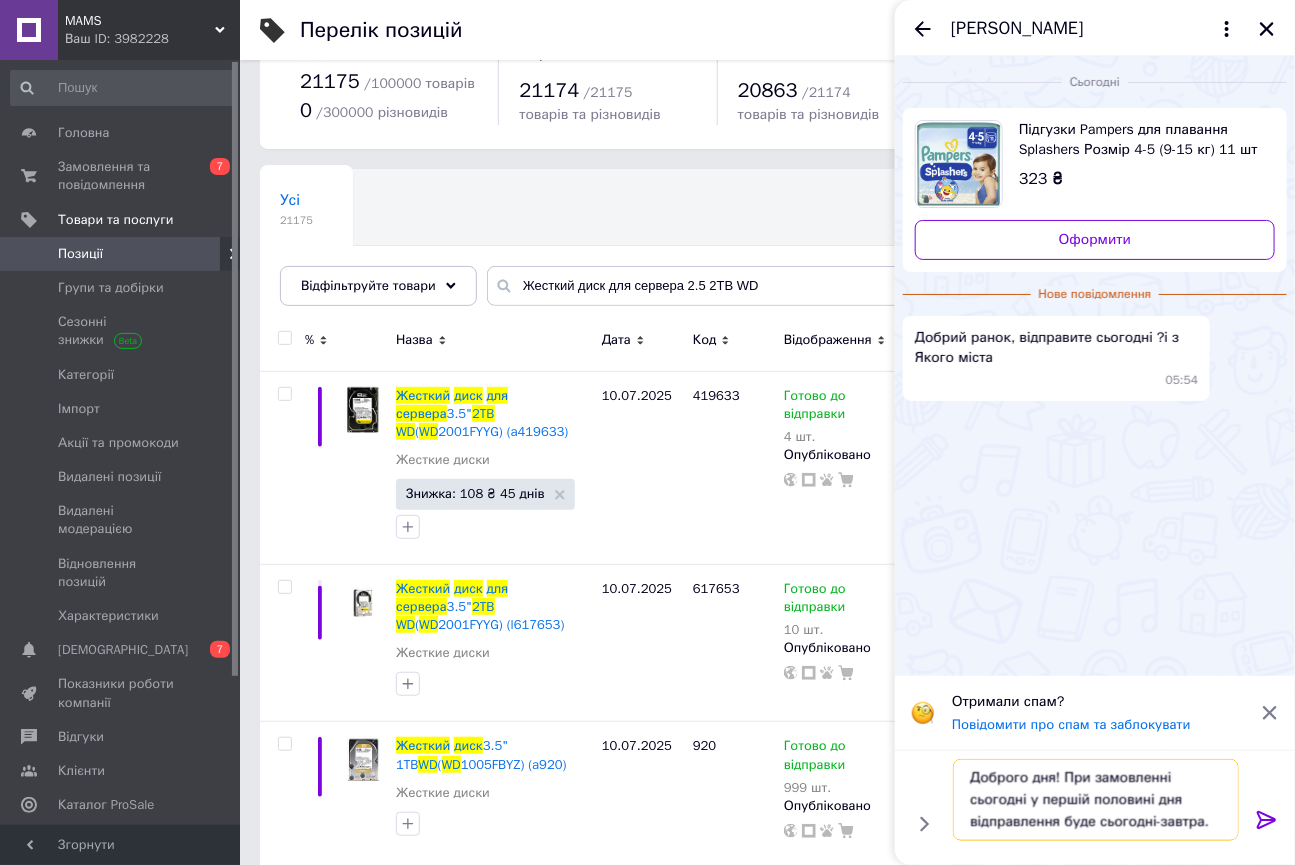 type on "Доброго дня! При замовленні сьогодні у першій половині дня відправлення буде сьогодні-завтра." 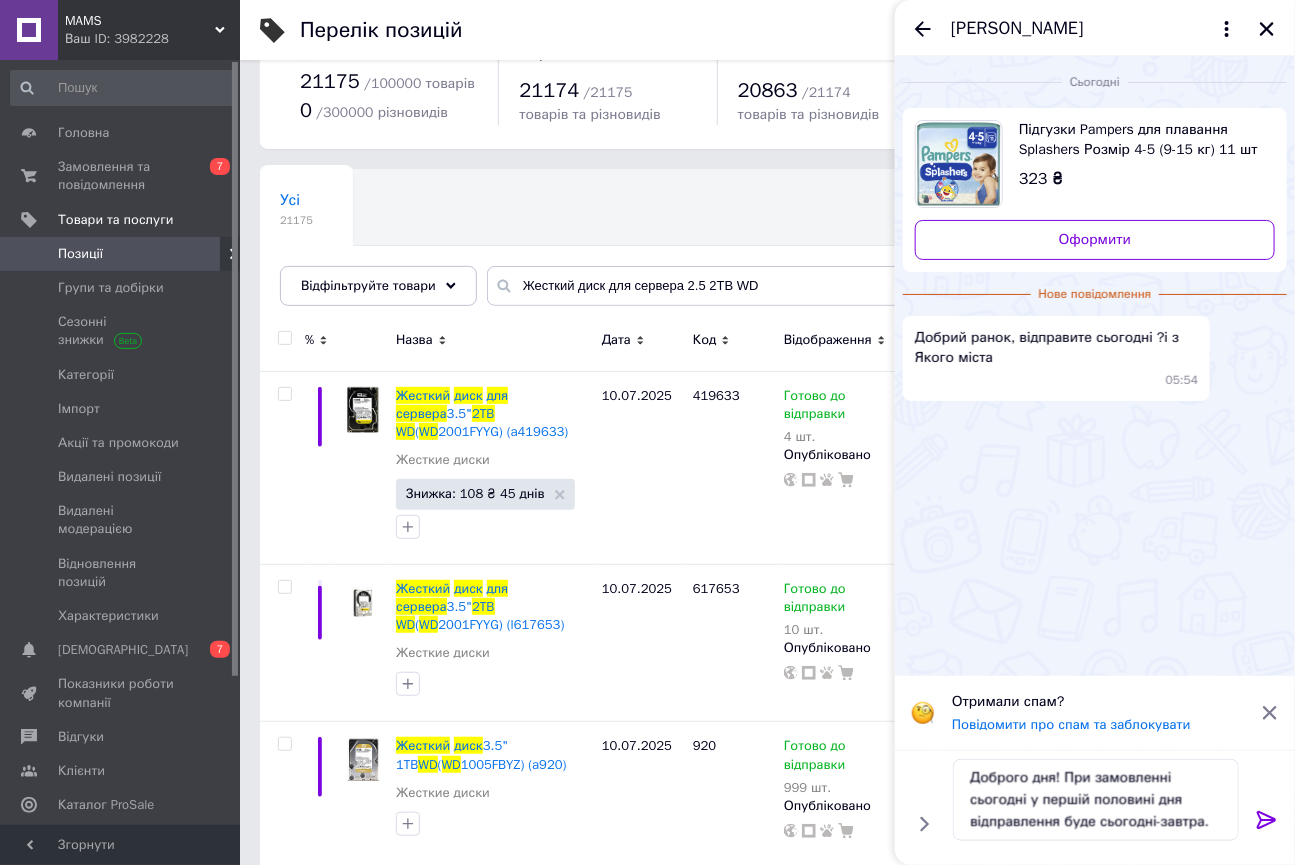click 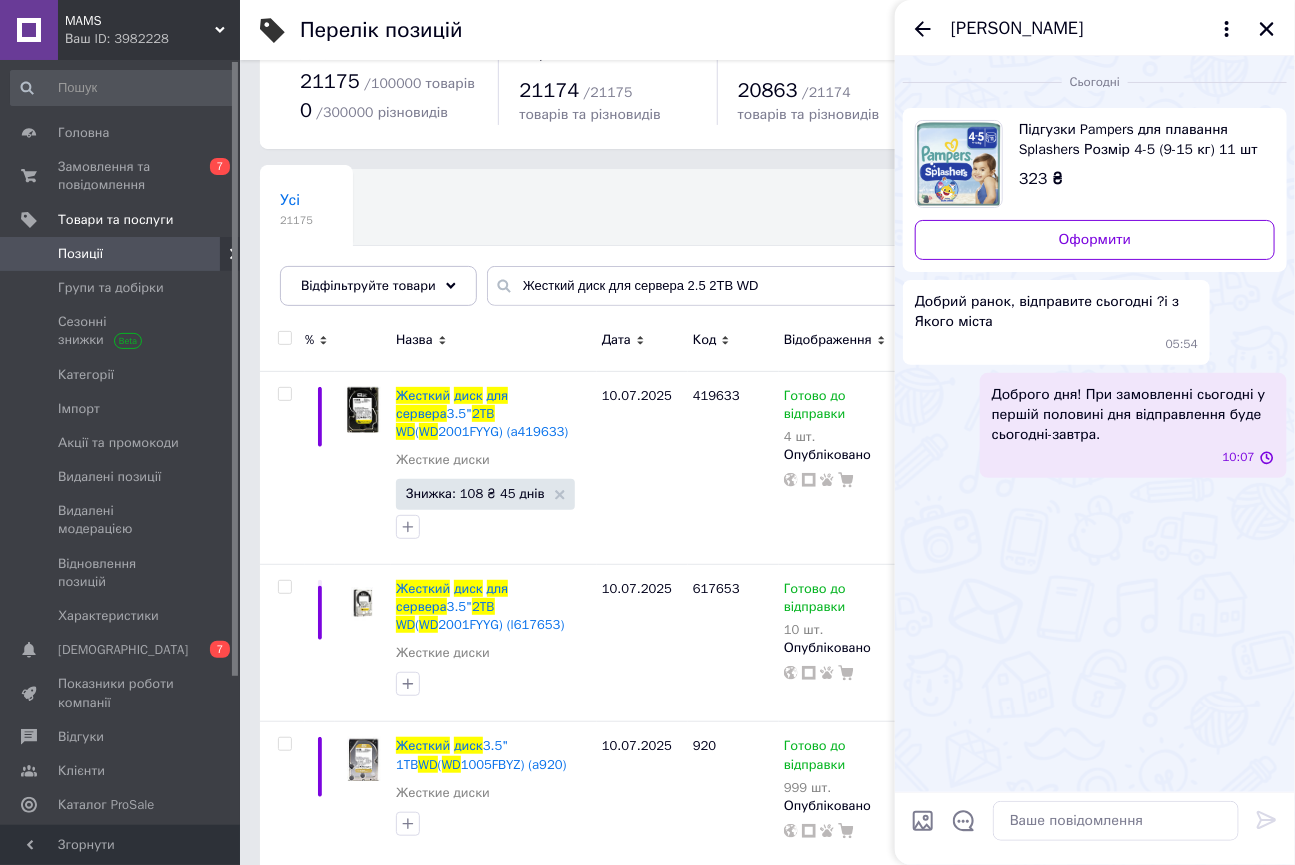scroll, scrollTop: 0, scrollLeft: 0, axis: both 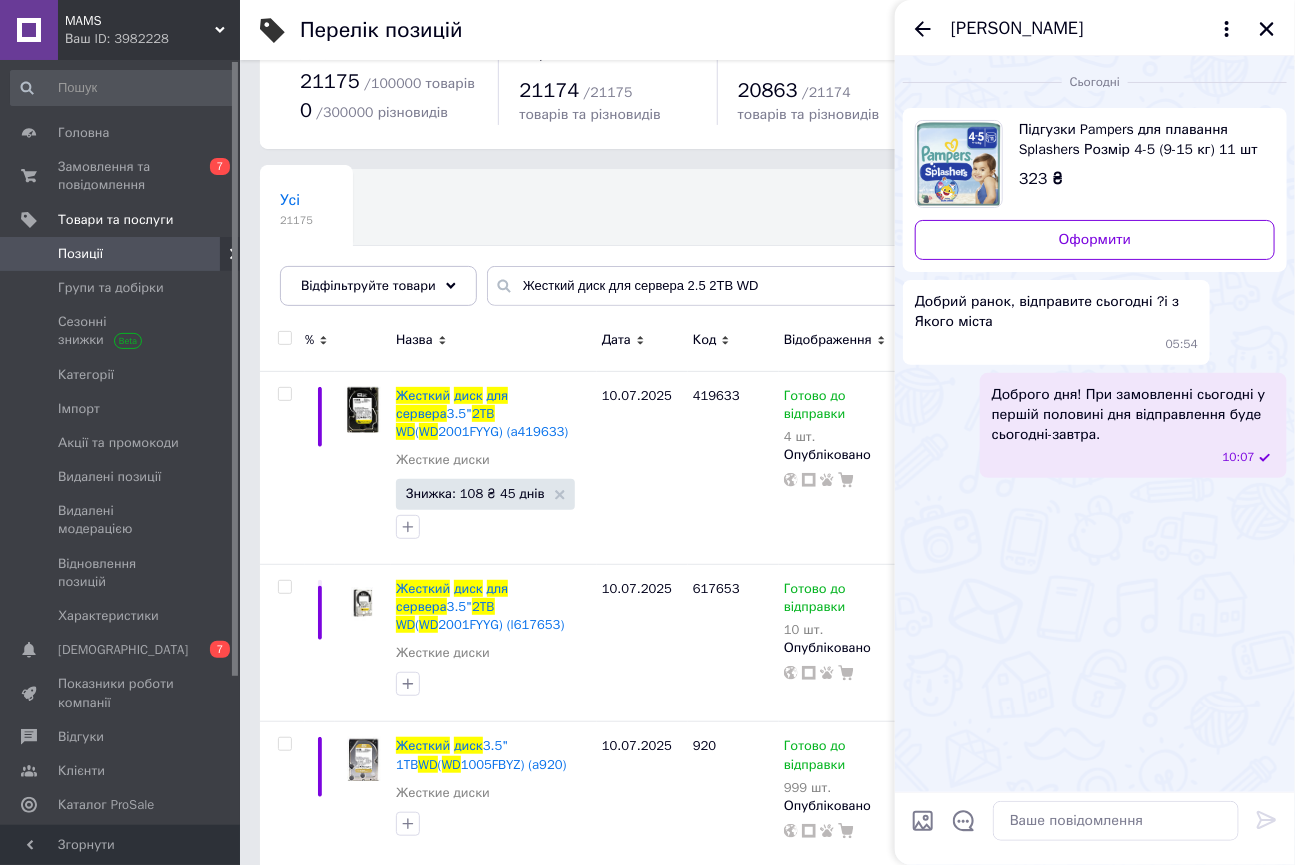 click on "Доброго дня! При замовленні сьогодні у першій половині дня відправлення буде сьогодні-завтра. 10:07" at bounding box center (1133, 425) 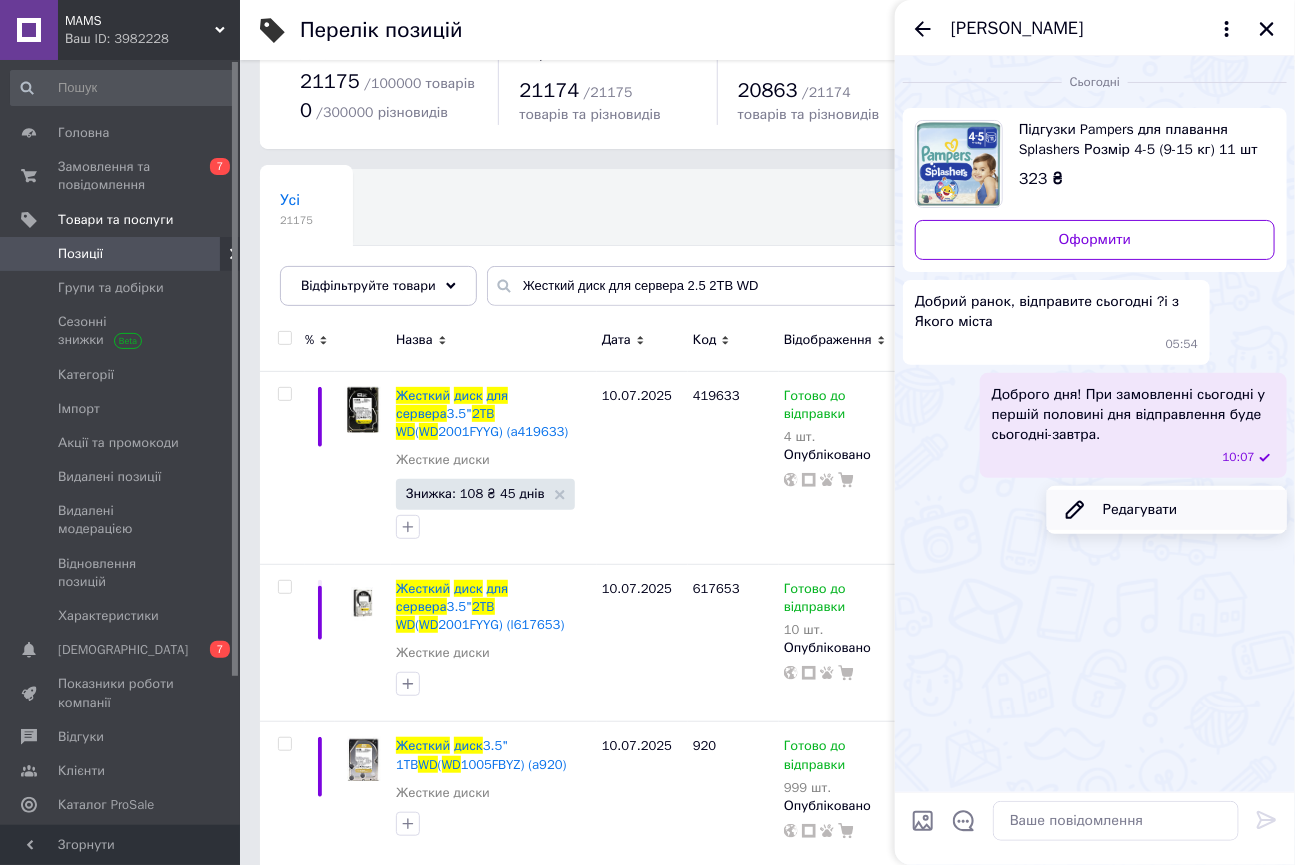 click on "Редагувати" at bounding box center [1167, 510] 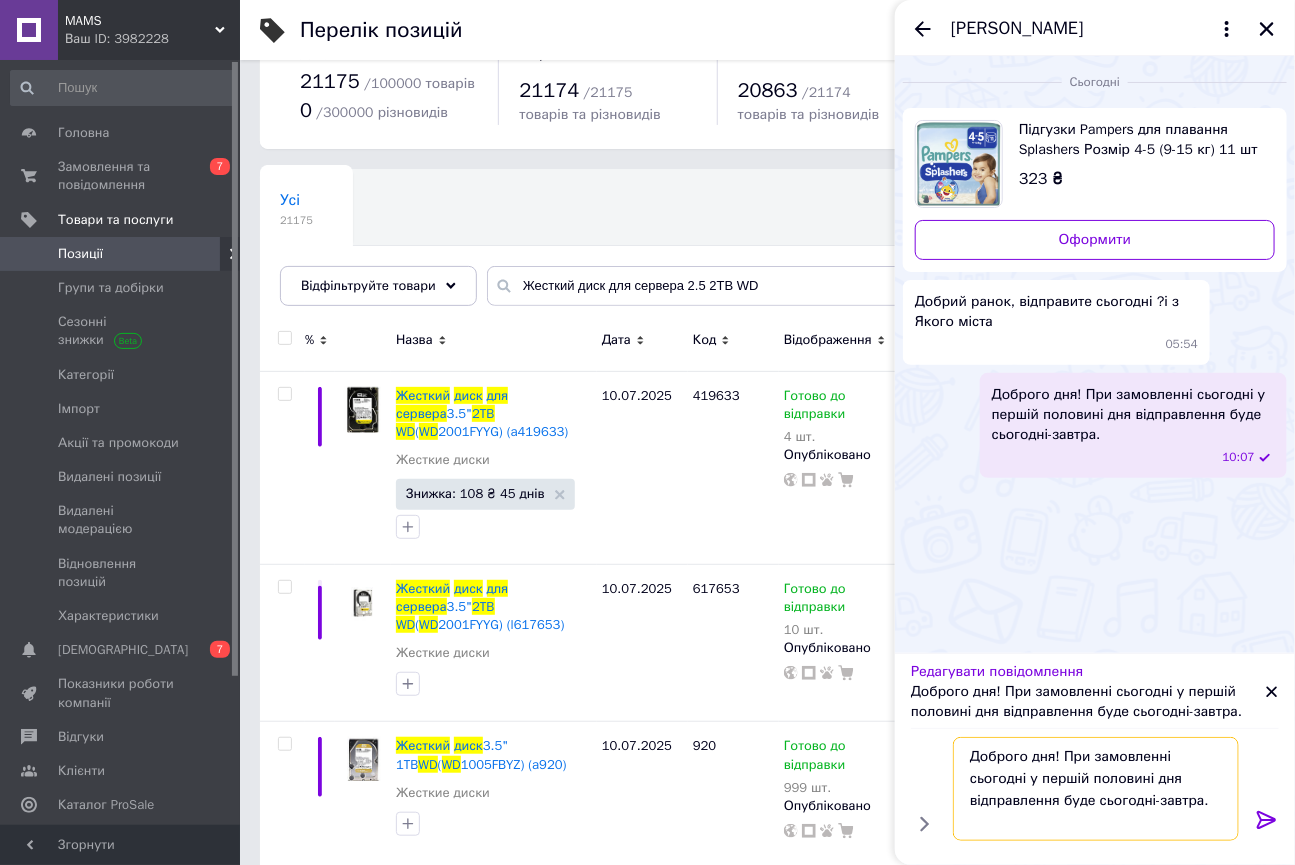 click on "Доброго дня! При замовленні сьогодні у першій половині дня відправлення буде сьогодні-завтра." at bounding box center [1096, 789] 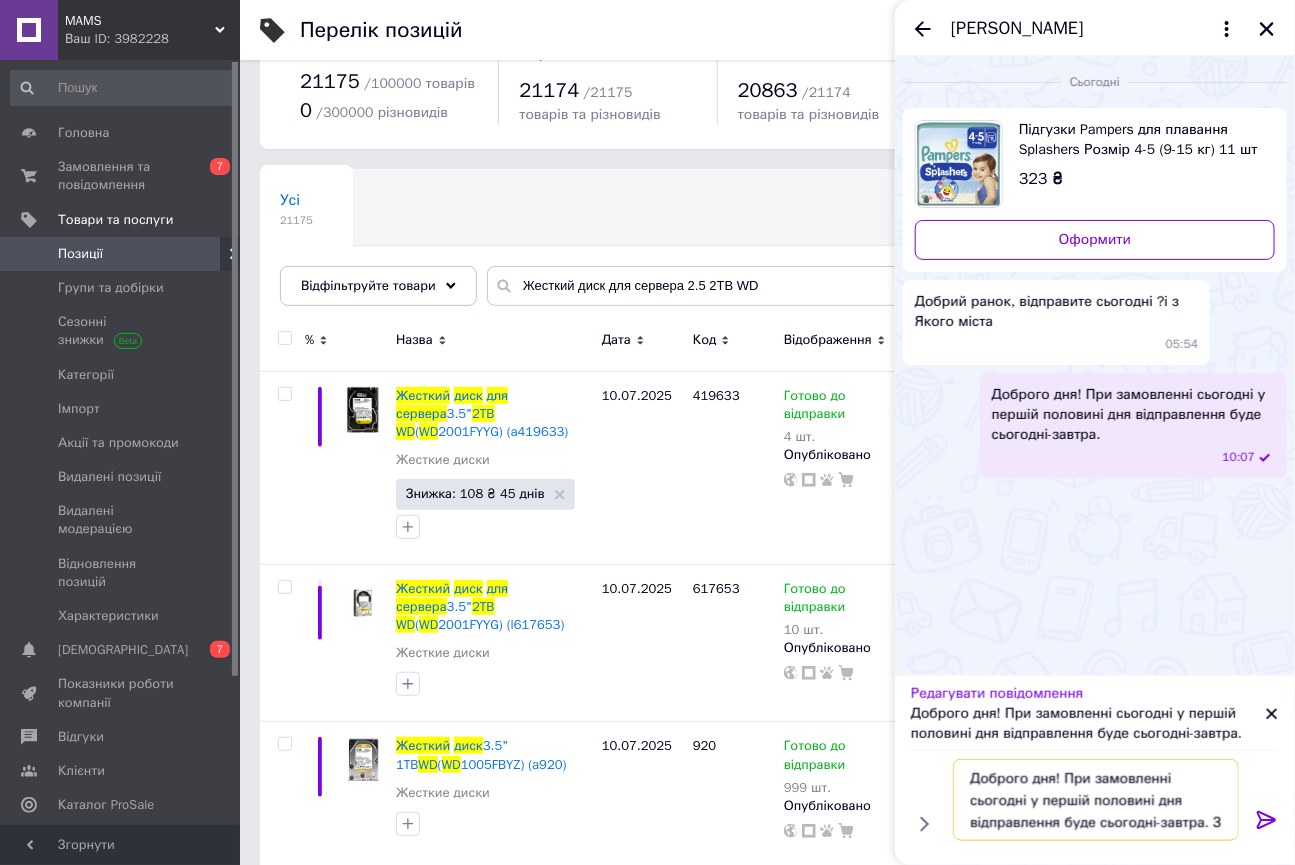 scroll, scrollTop: 13, scrollLeft: 0, axis: vertical 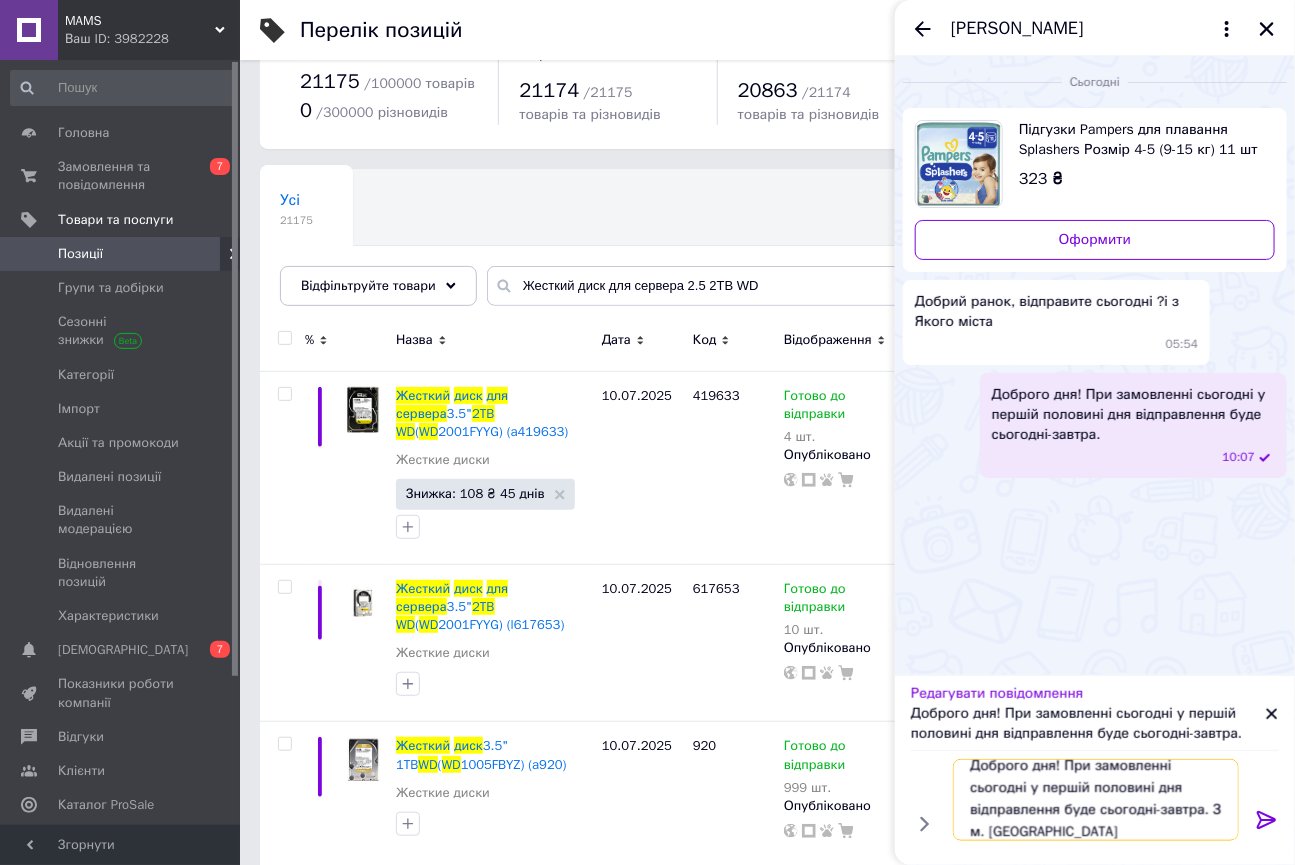 type on "Доброго дня! При замовленні сьогодні у першій половині дня відправлення буде сьогодні-завтра. З м. Київ" 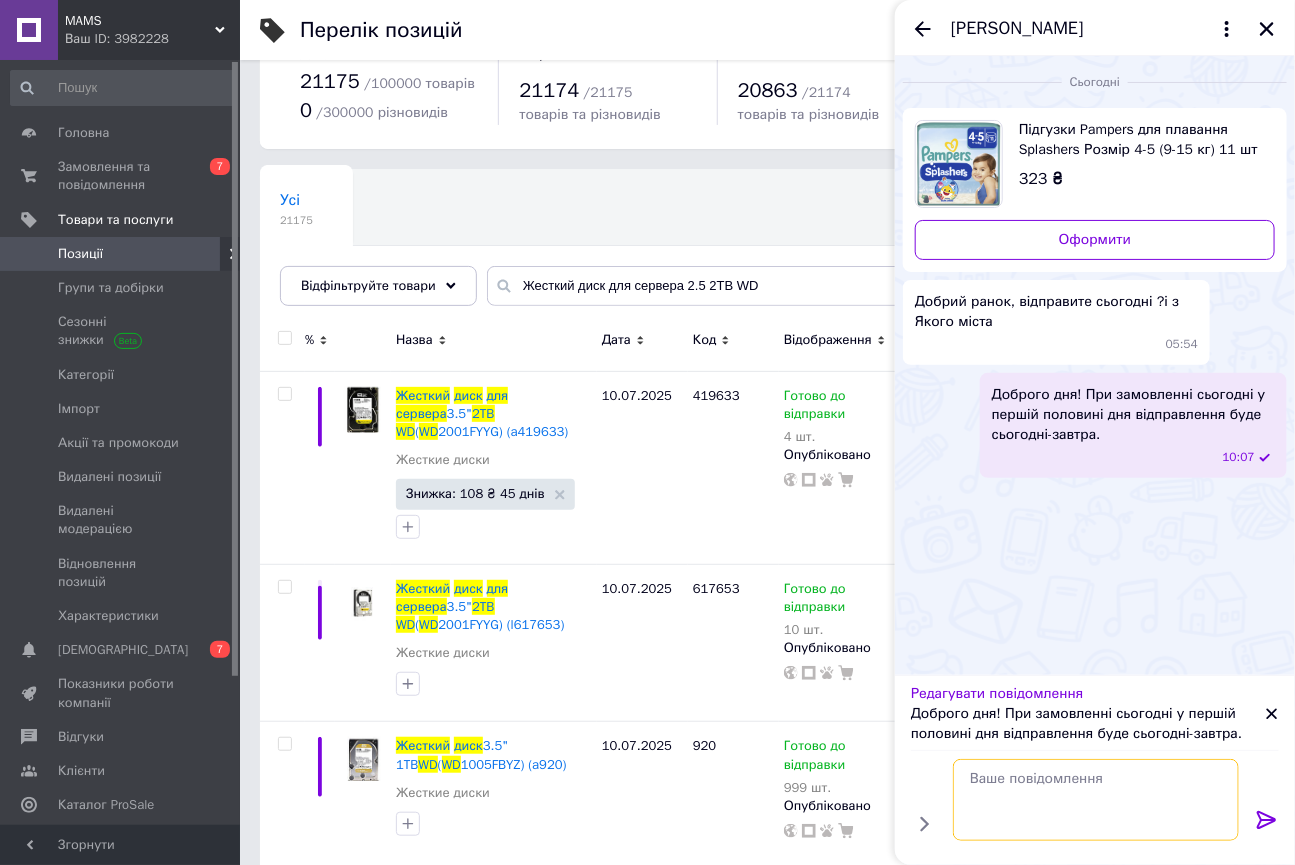 scroll, scrollTop: 0, scrollLeft: 0, axis: both 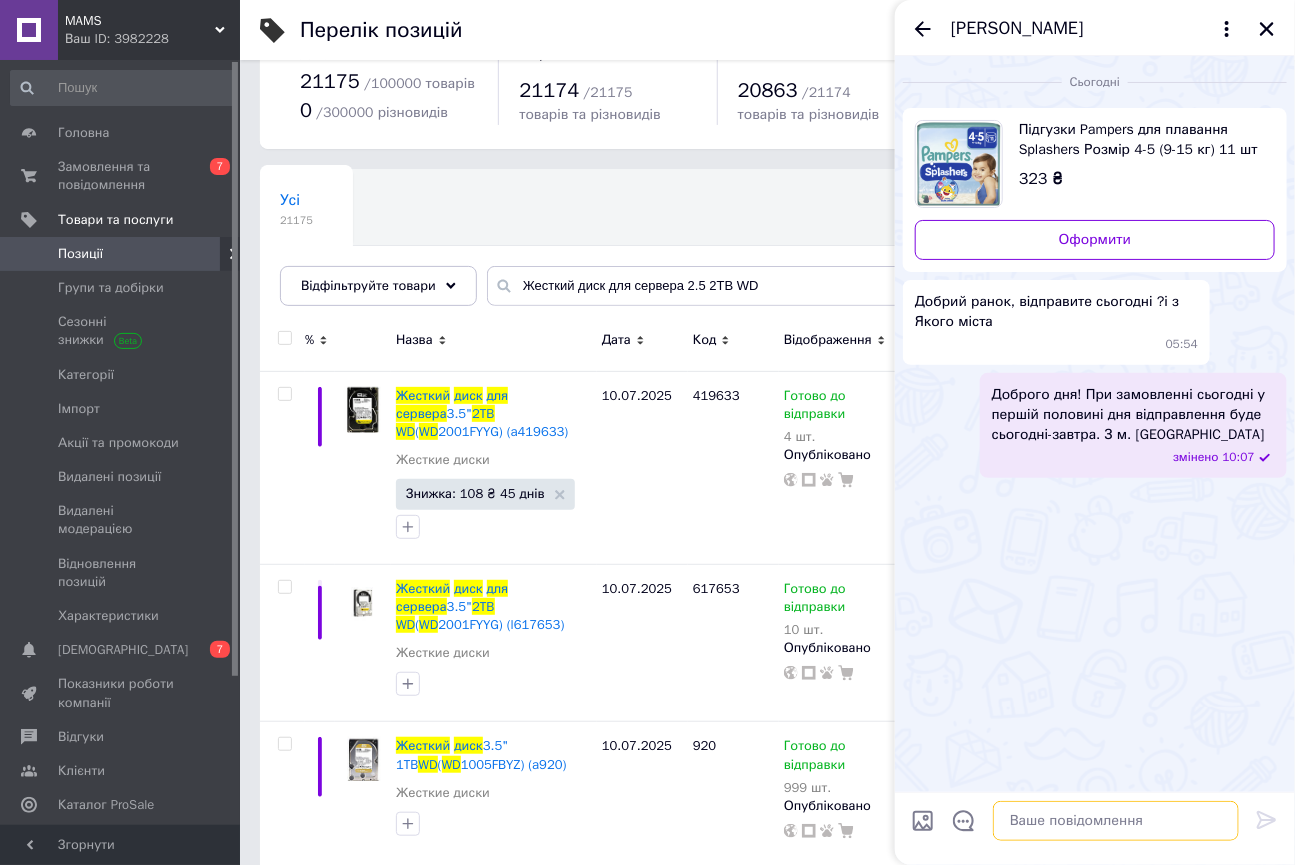 type 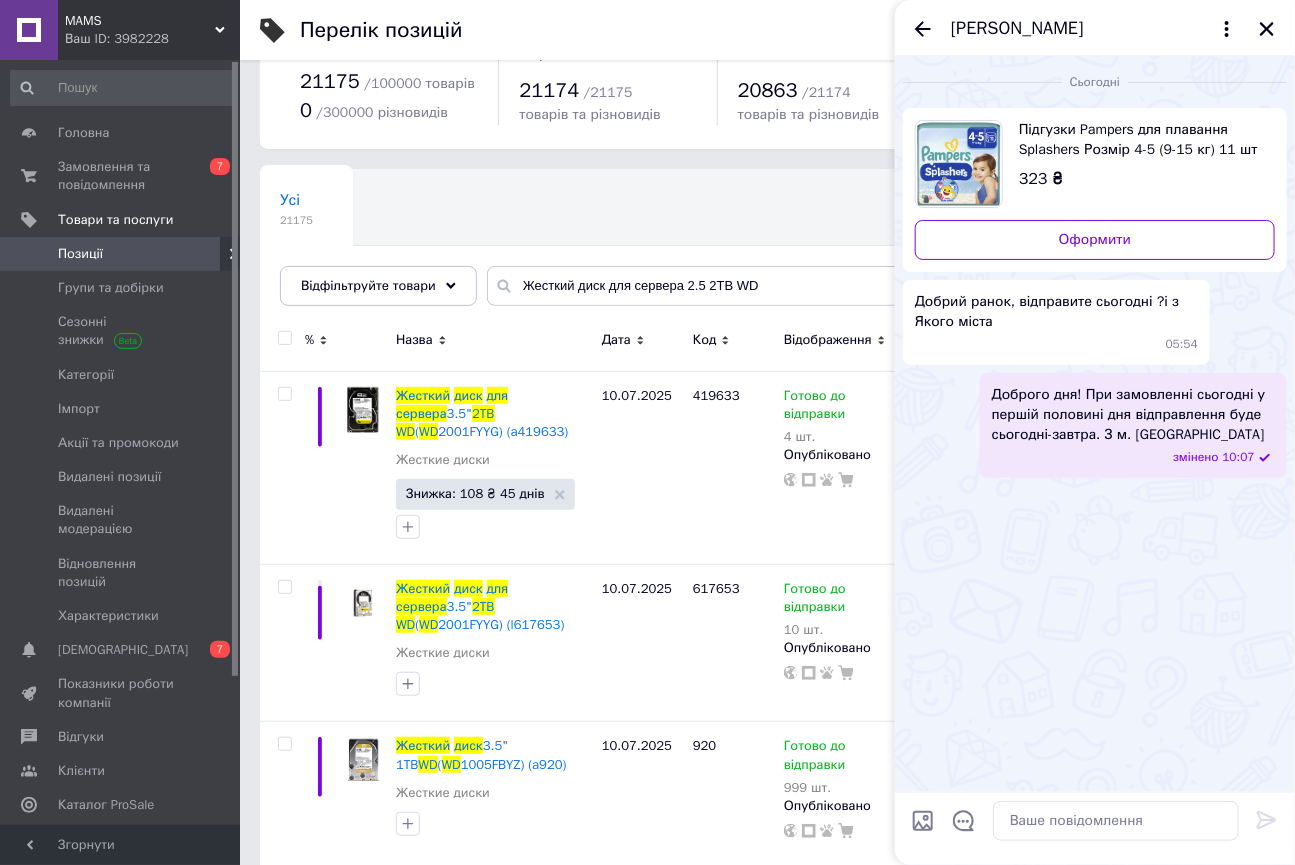 click on "Юліана Стаднійчук" at bounding box center (1095, 28) 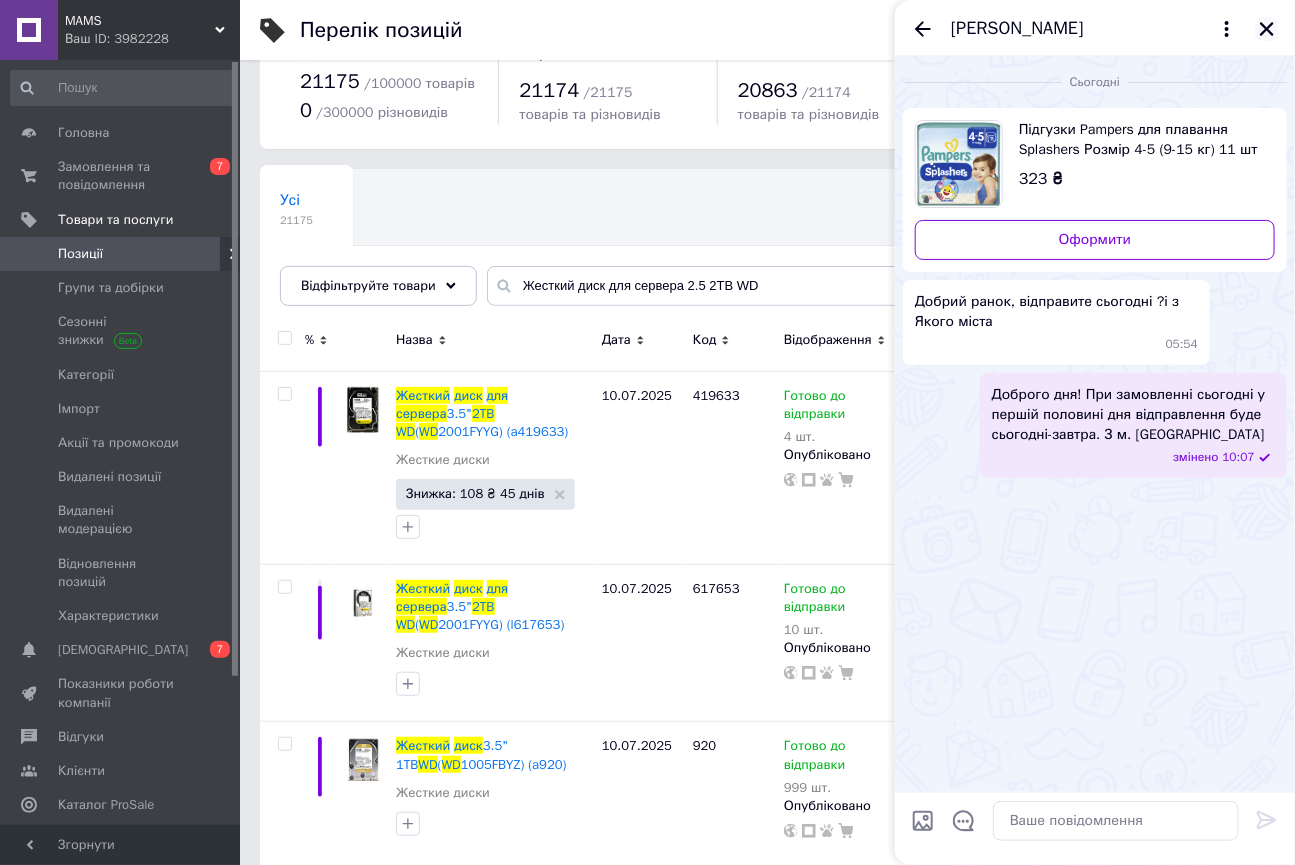 click 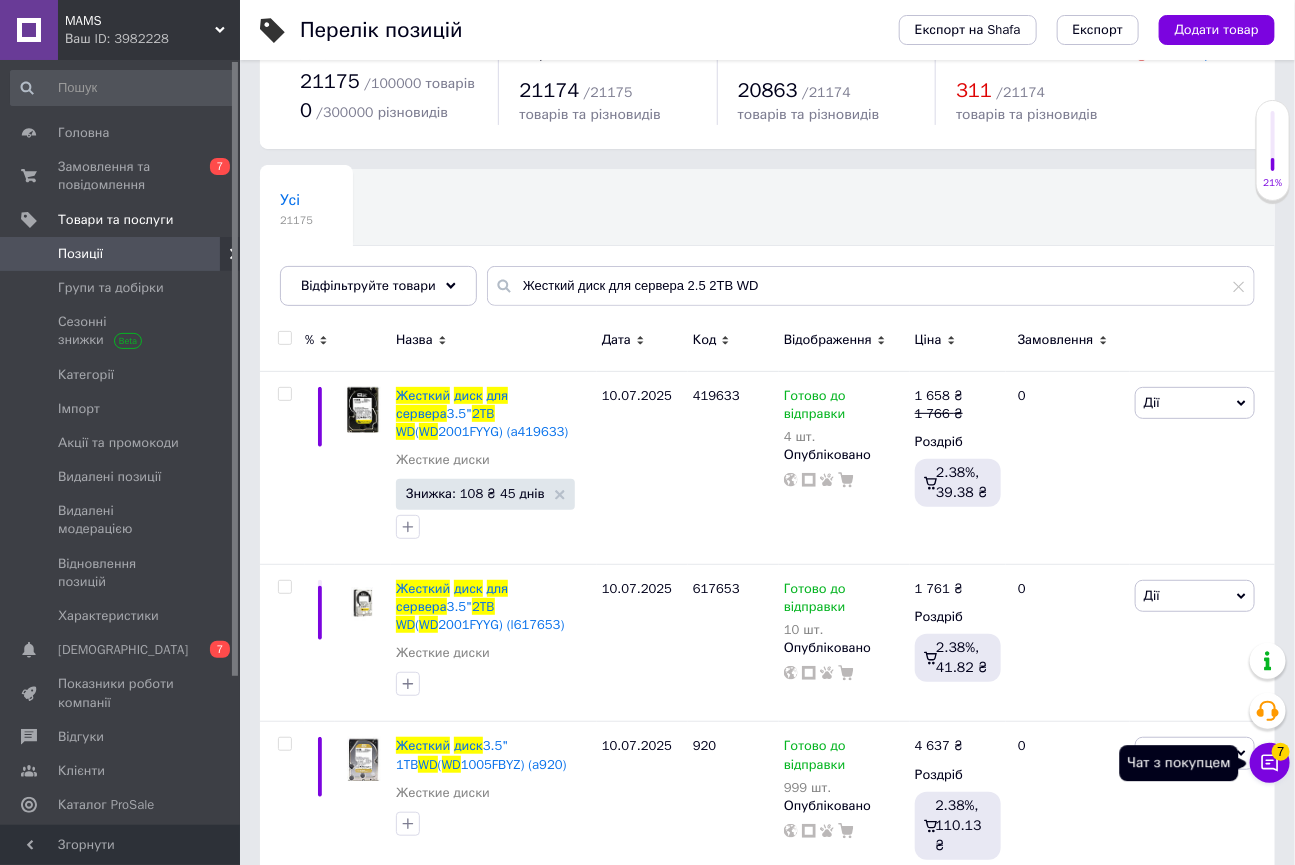 click 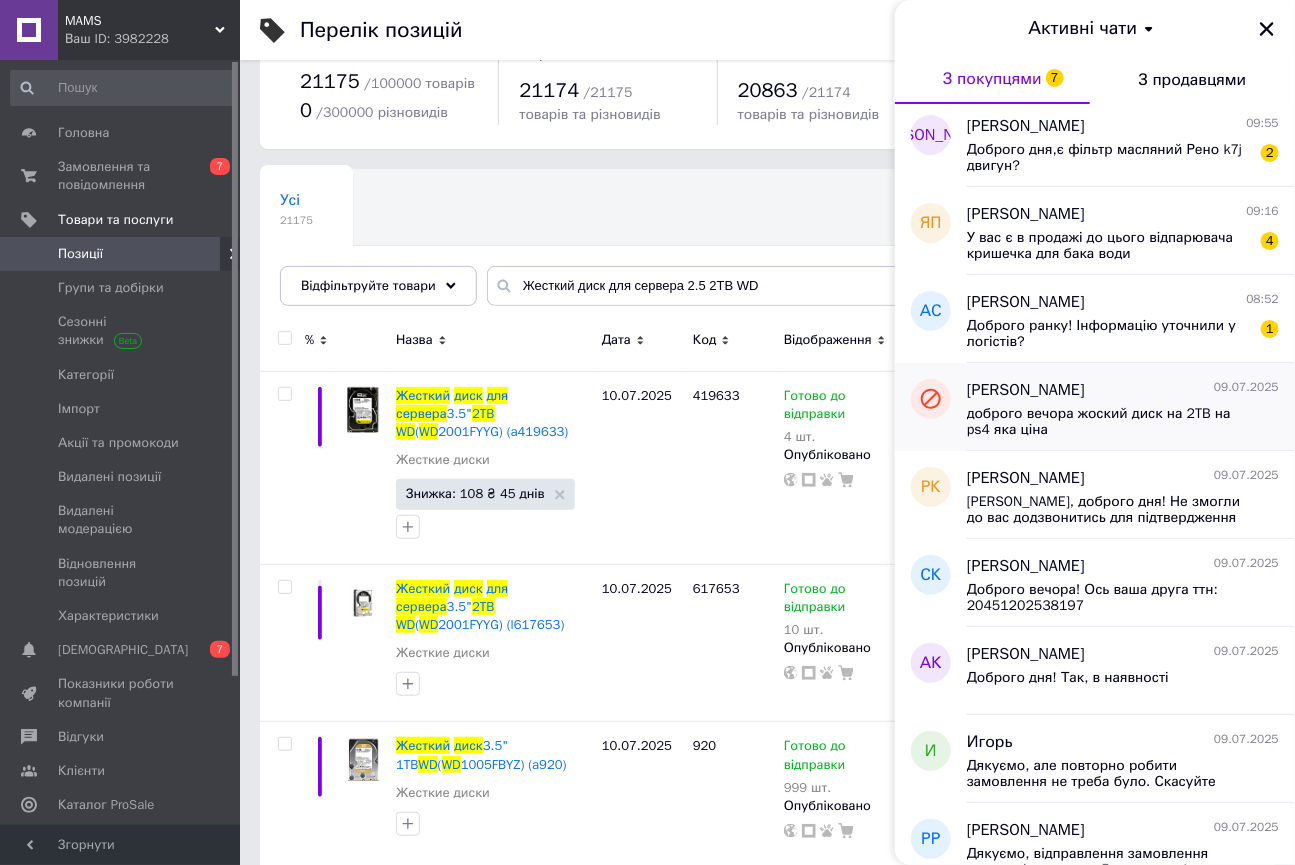 scroll, scrollTop: 0, scrollLeft: 0, axis: both 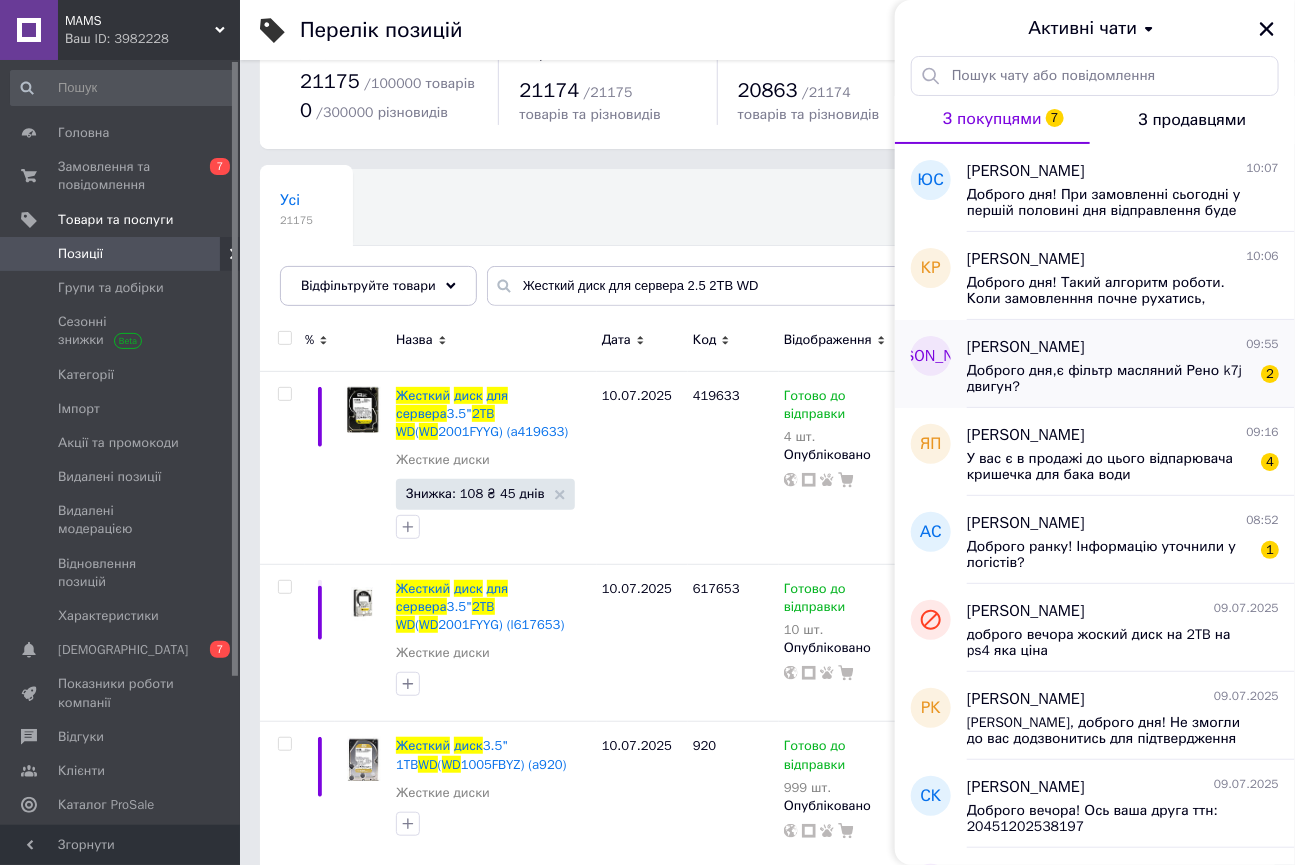 click on "Доброго дня,є фільтр масляний Рено k7j двигун?" at bounding box center (1109, 379) 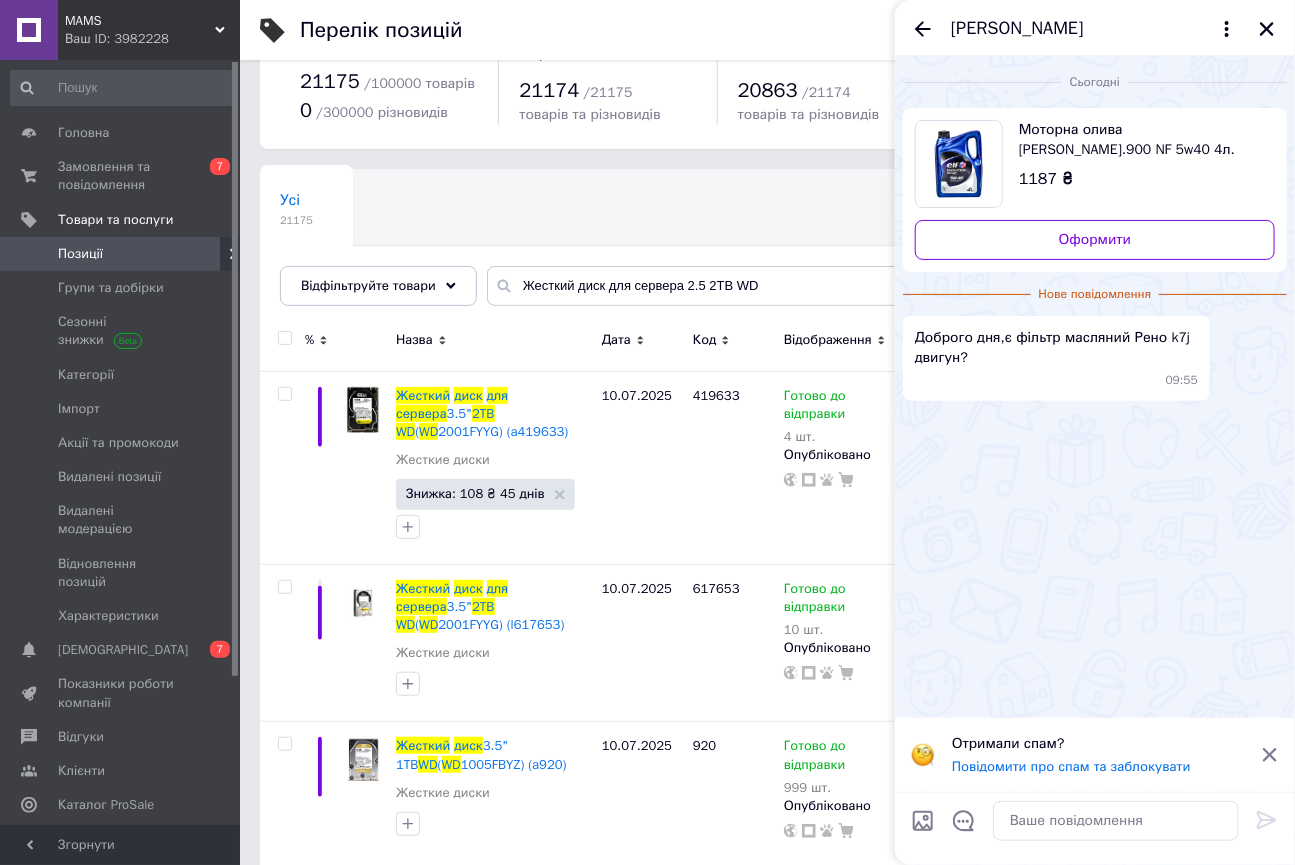 click on "Моторна олива ELF EVOL.900 NF 5w40 4л. (4375) (b81891)" at bounding box center (1139, 140) 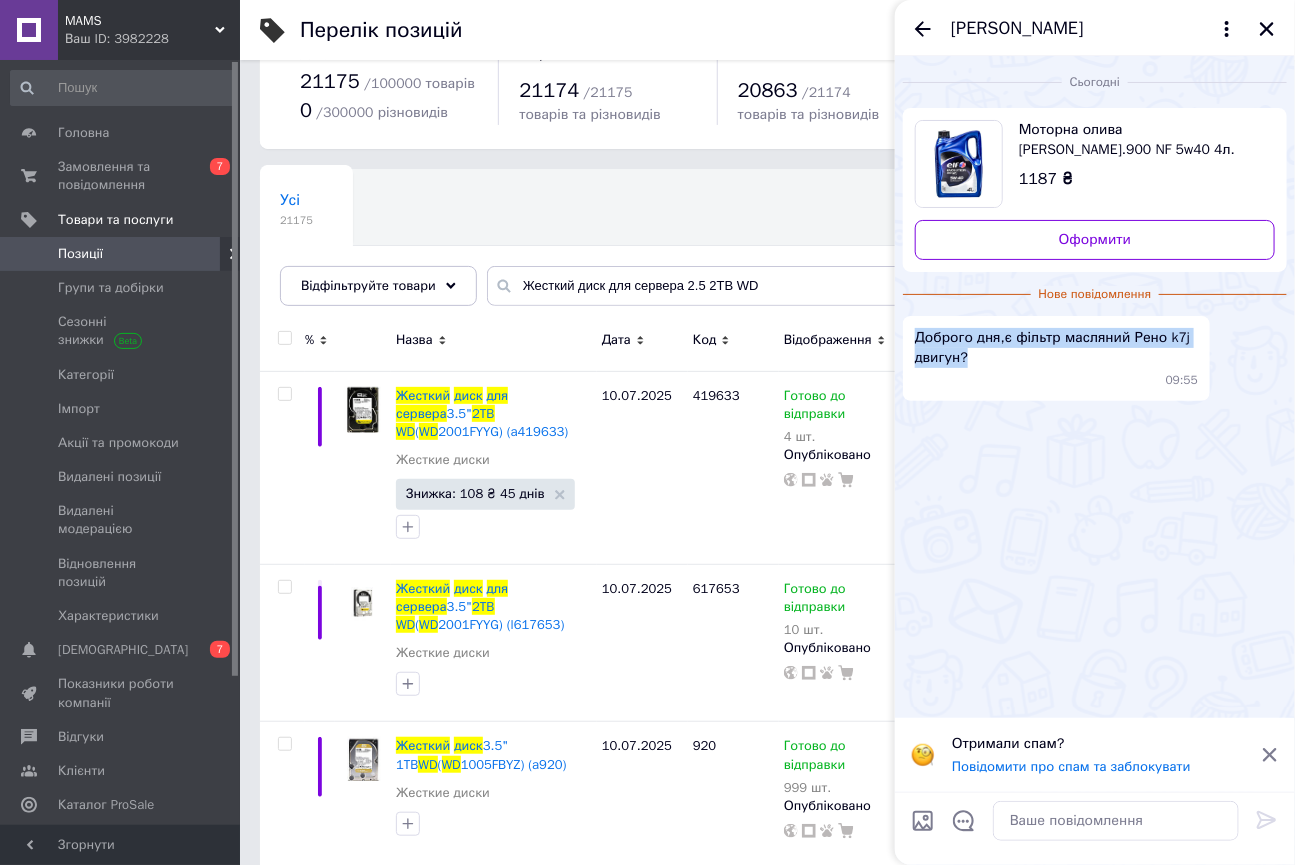 drag, startPoint x: 912, startPoint y: 337, endPoint x: 968, endPoint y: 368, distance: 64.00781 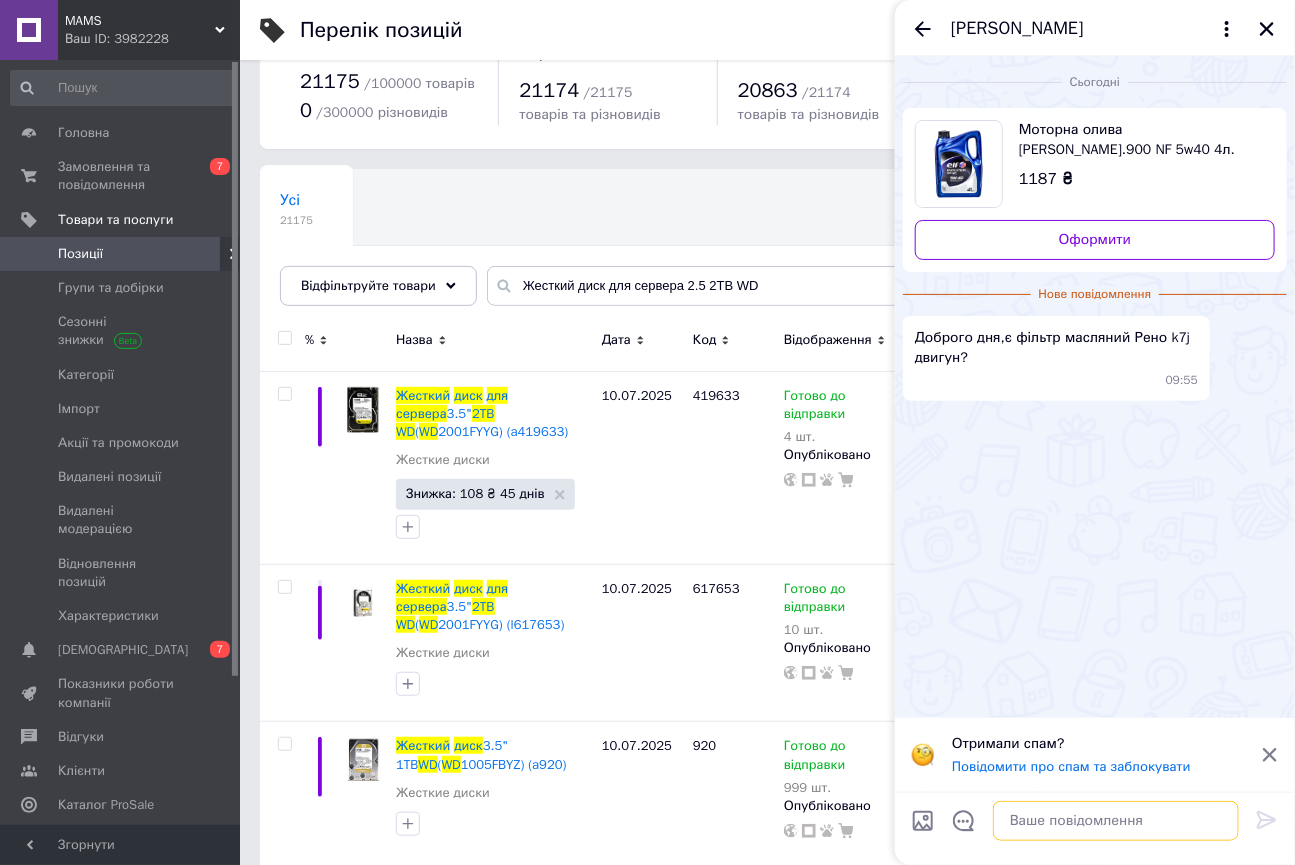 click at bounding box center (1116, 821) 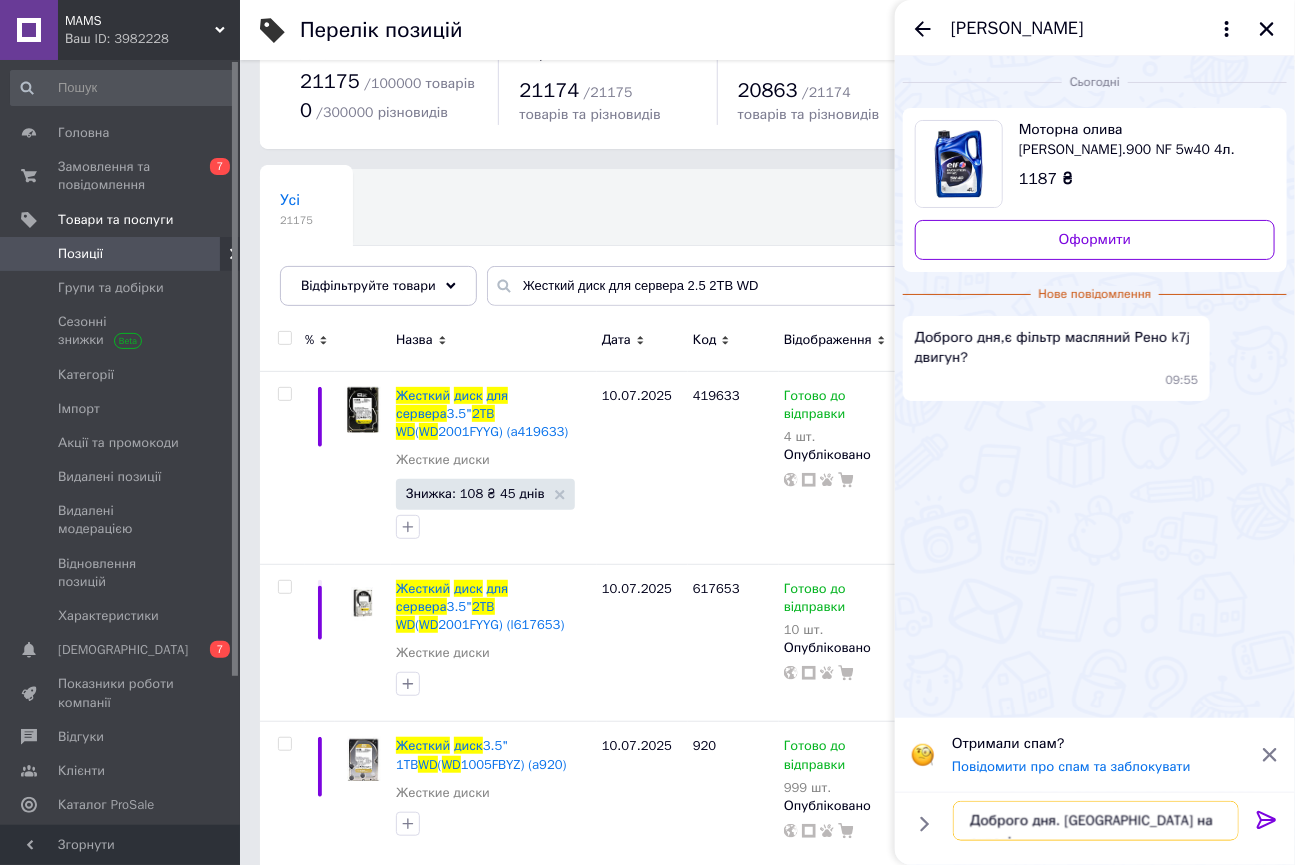 type on "Доброго дня. Уточню на складі." 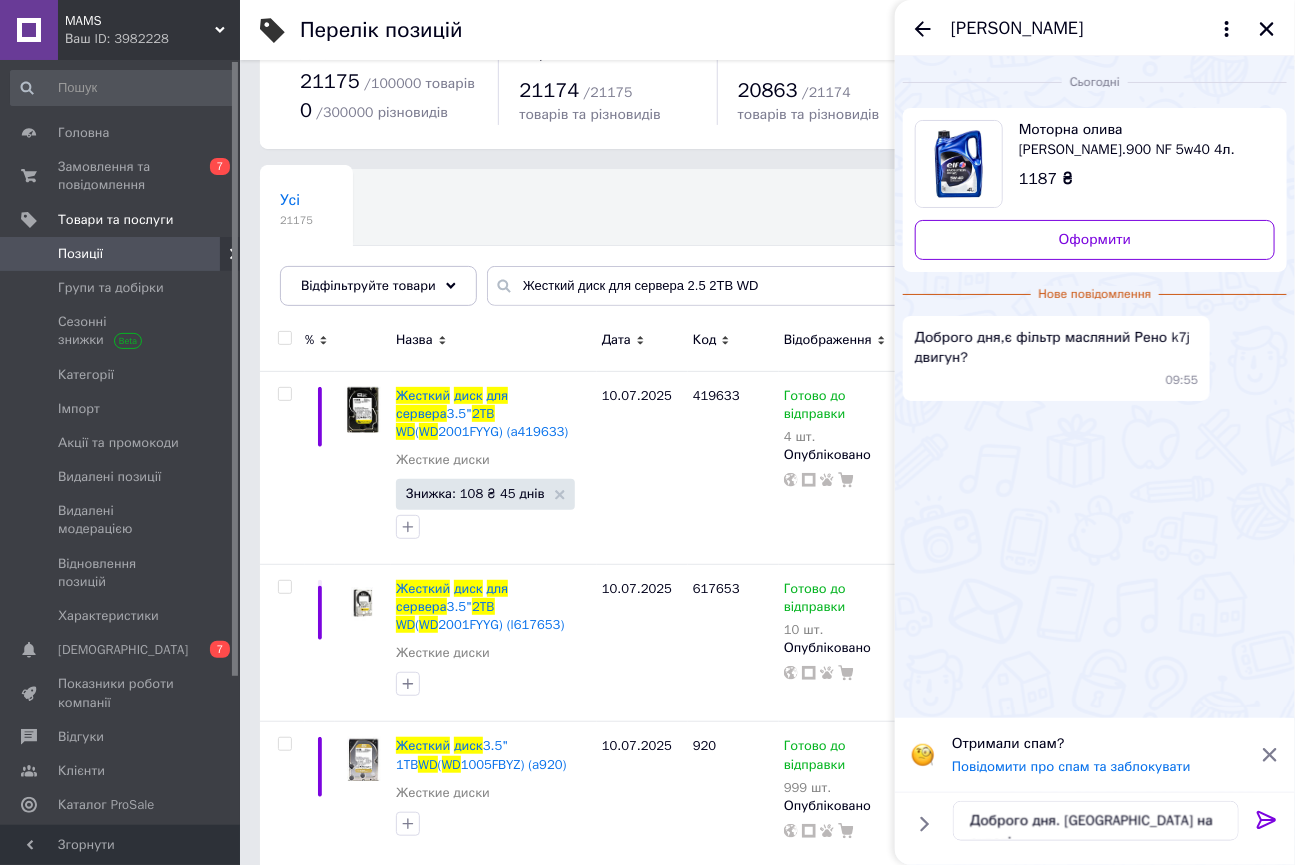 click 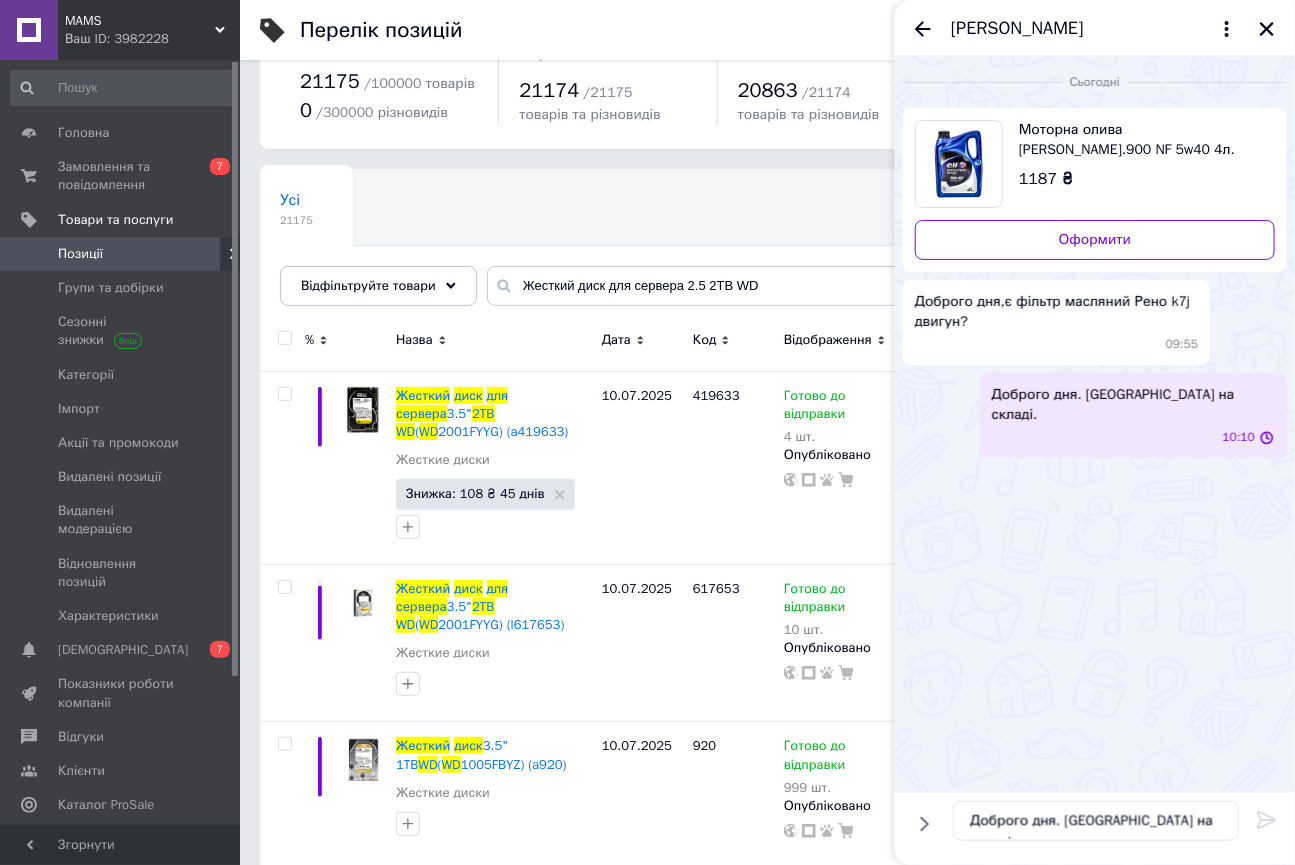 type 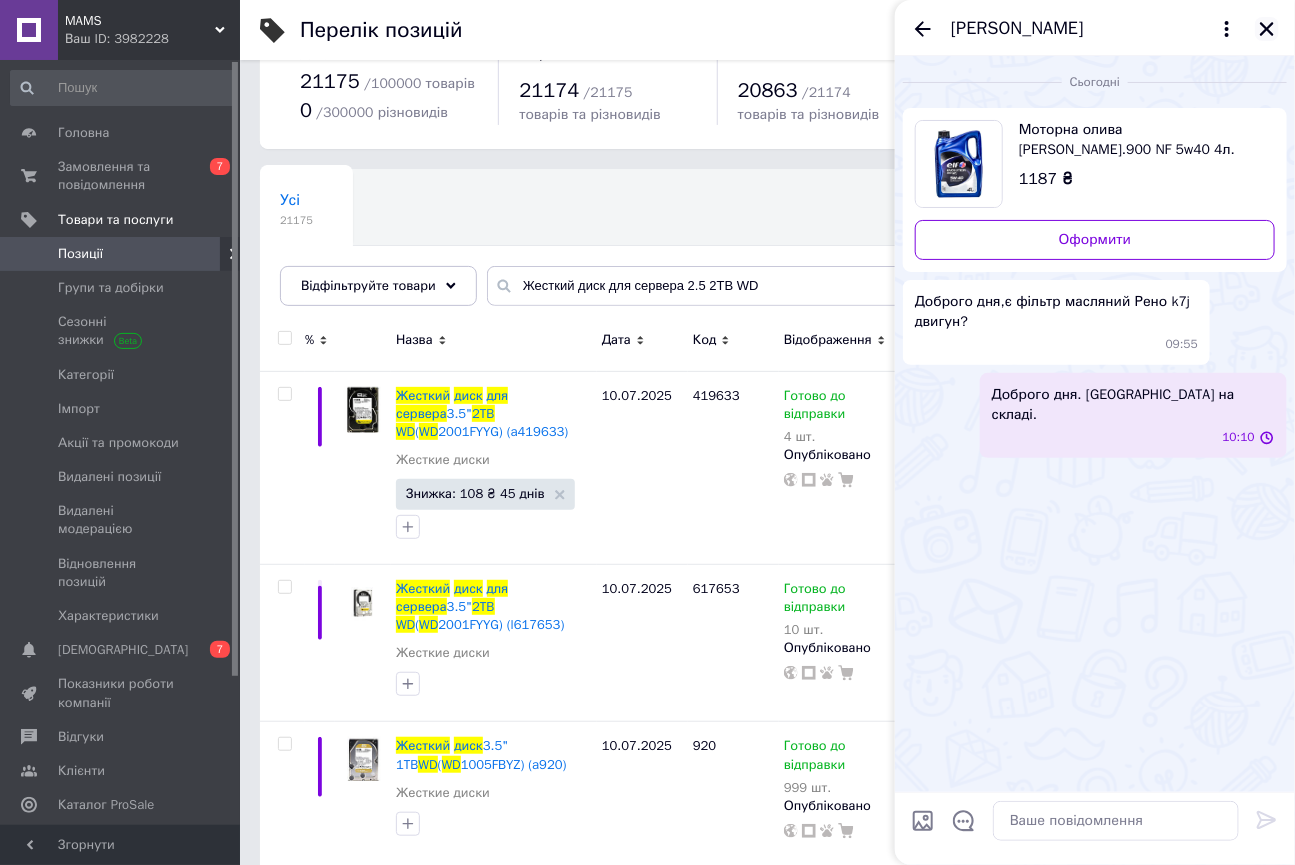 click 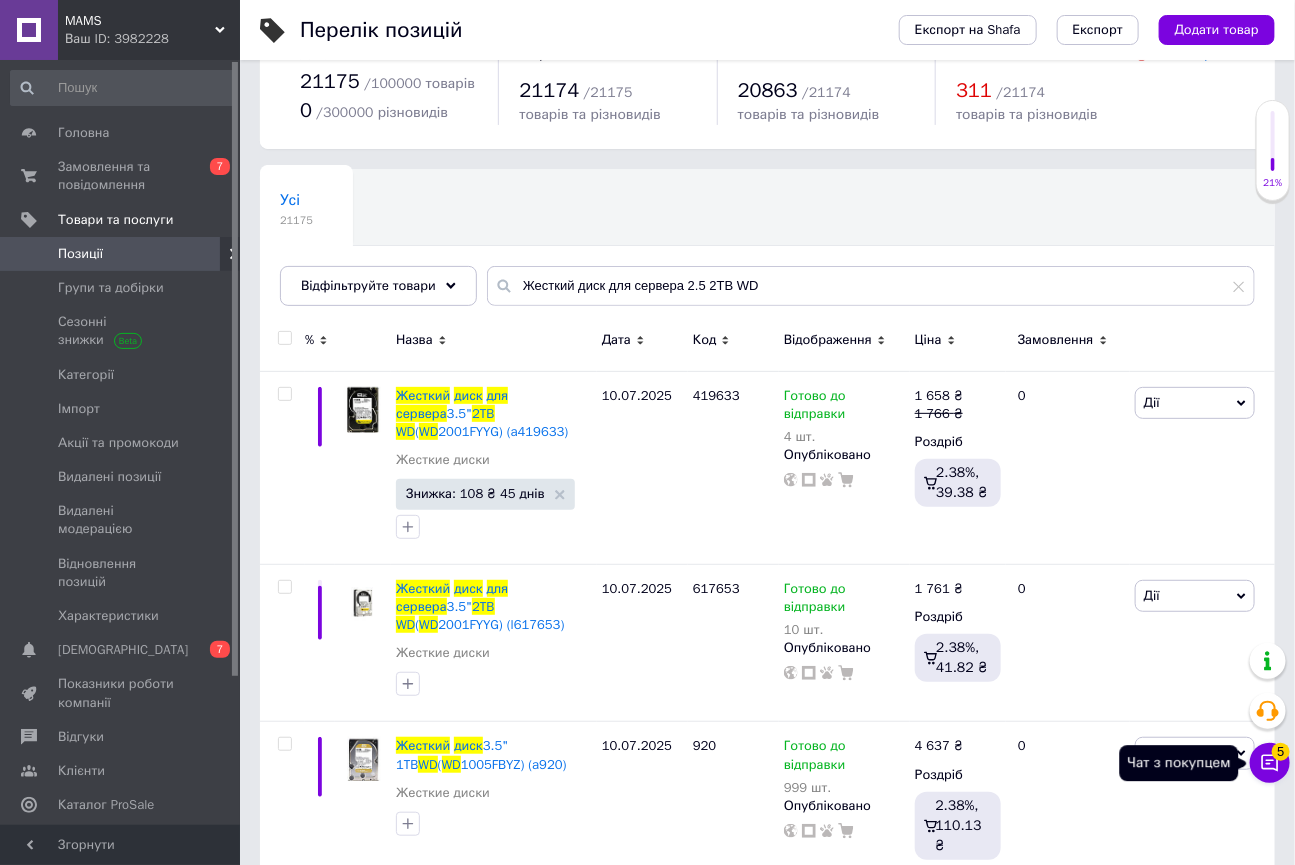 click 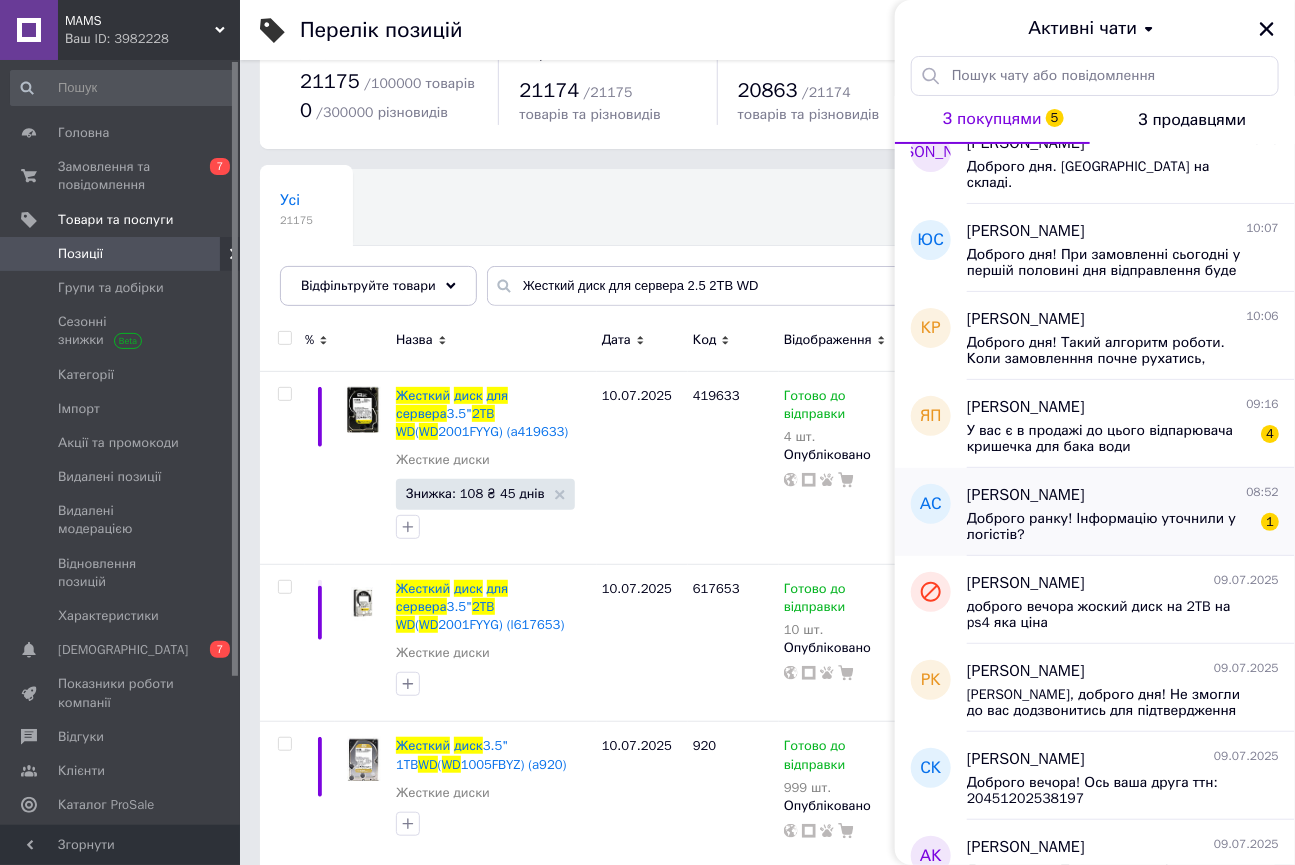 scroll, scrollTop: 0, scrollLeft: 0, axis: both 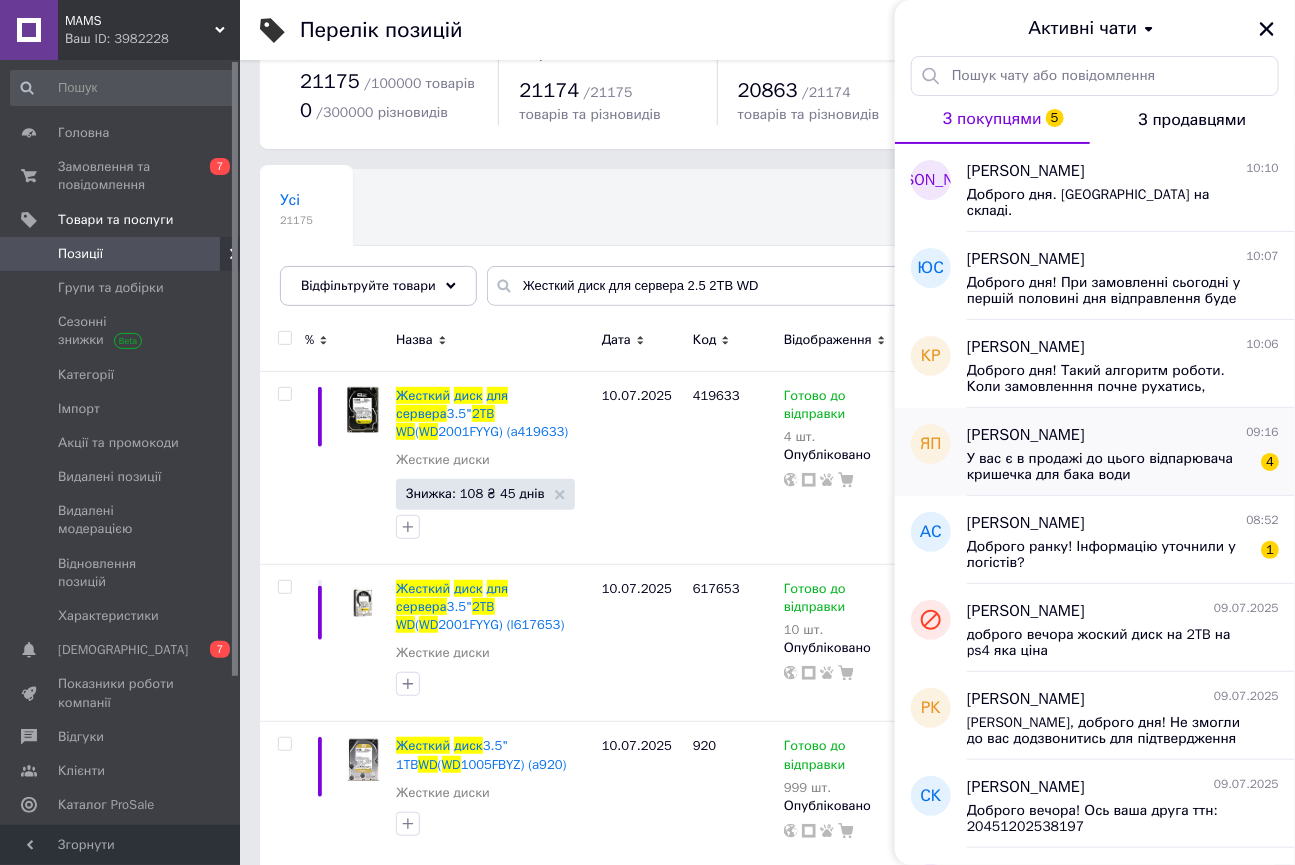 click on "У вас є в продажі до цього відпарювача кришечка для бака води" at bounding box center (1109, 467) 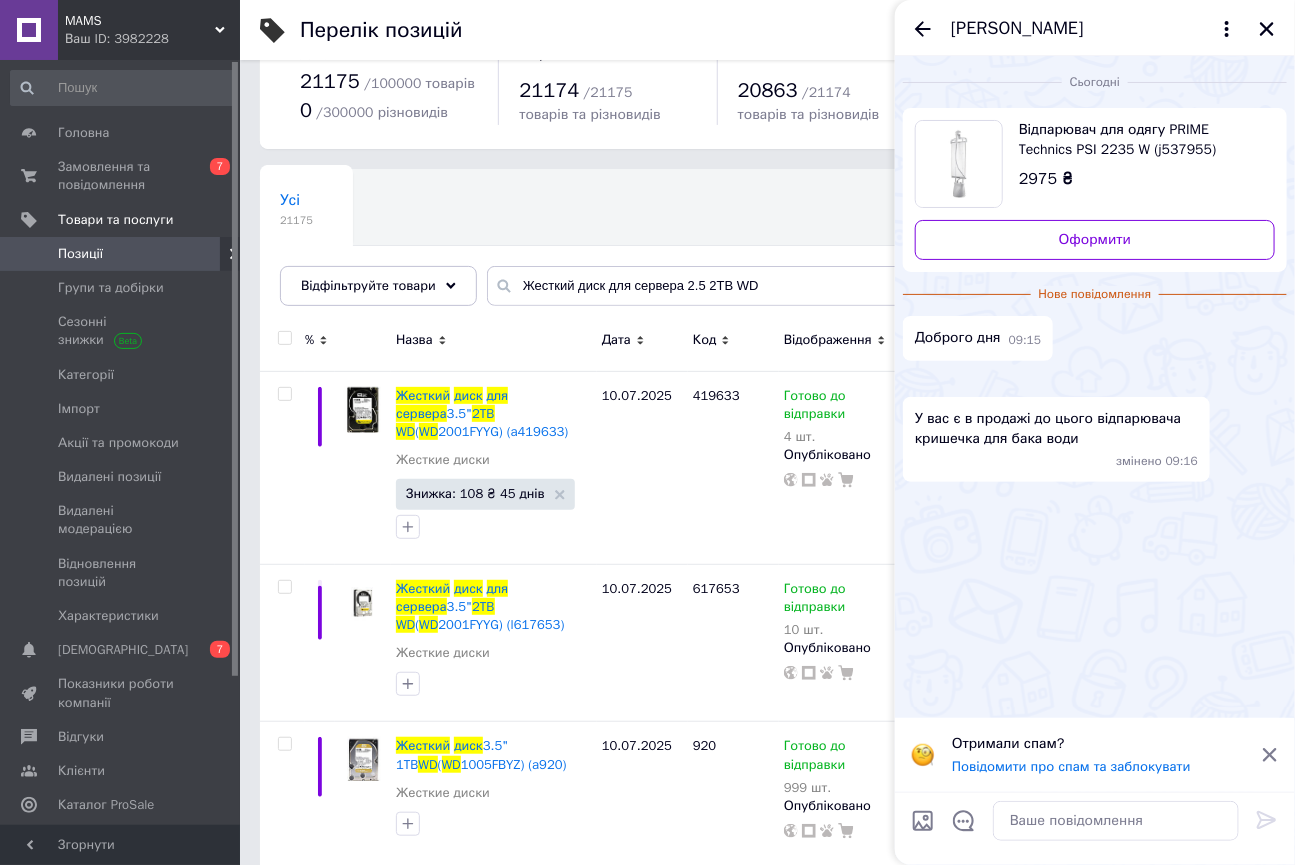 scroll, scrollTop: 51, scrollLeft: 0, axis: vertical 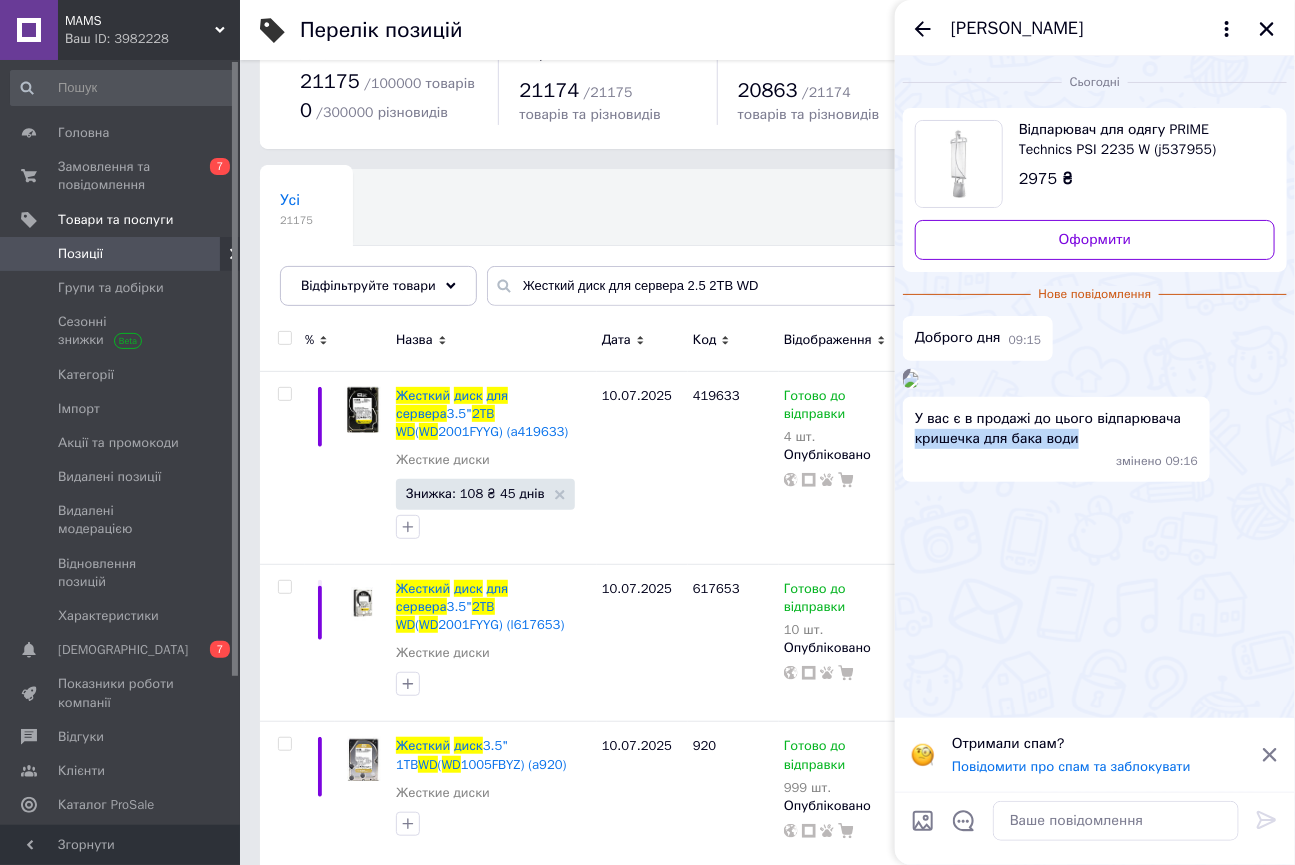 drag, startPoint x: 911, startPoint y: 670, endPoint x: 1075, endPoint y: 671, distance: 164.00305 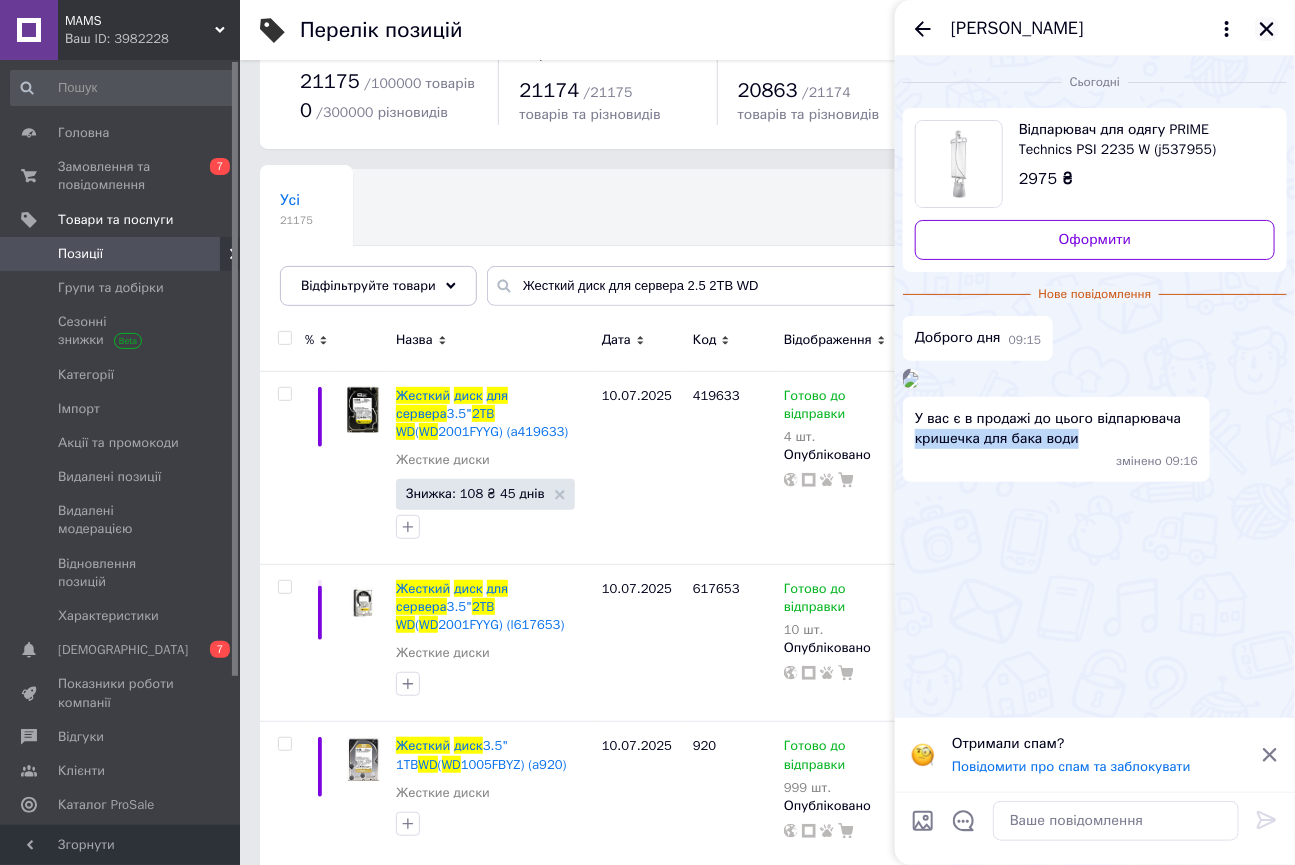 click 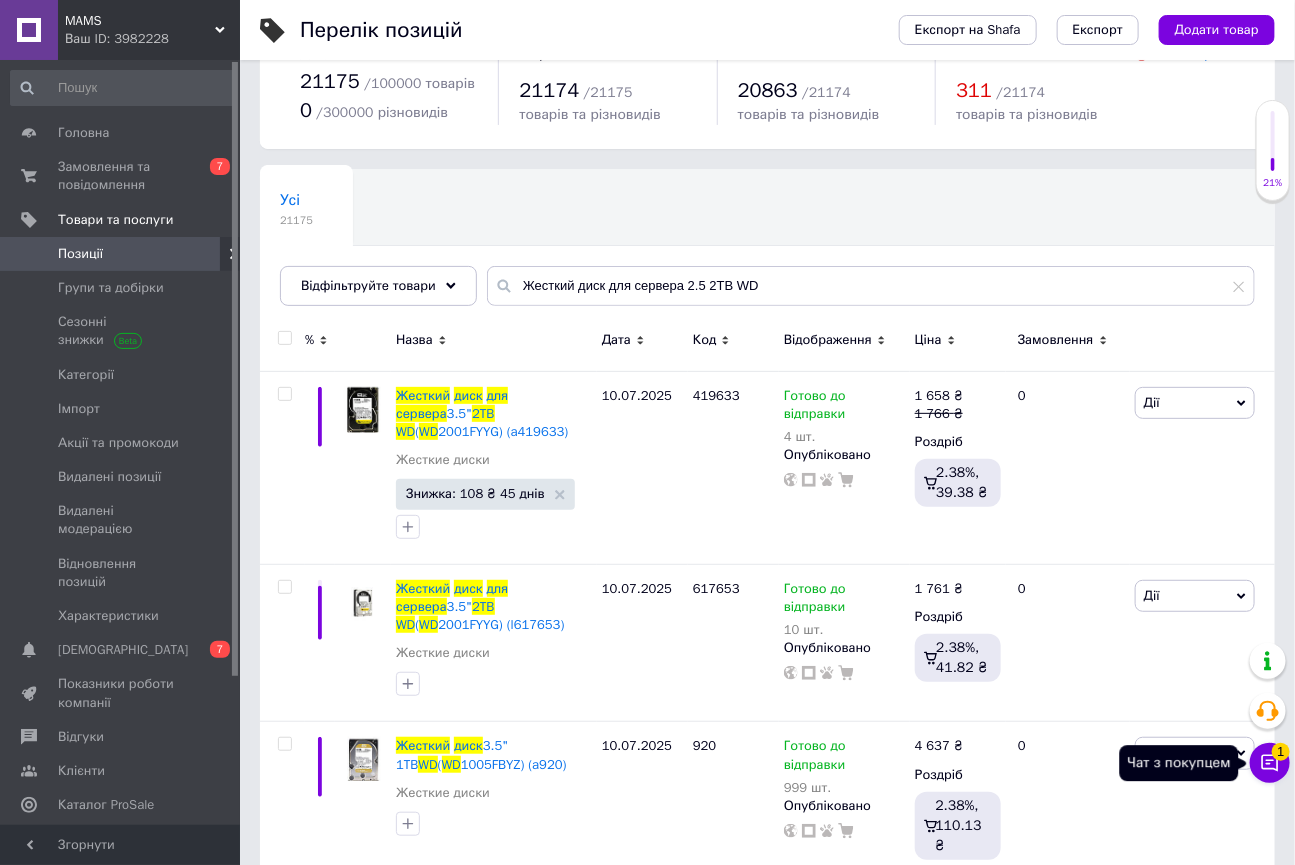 click 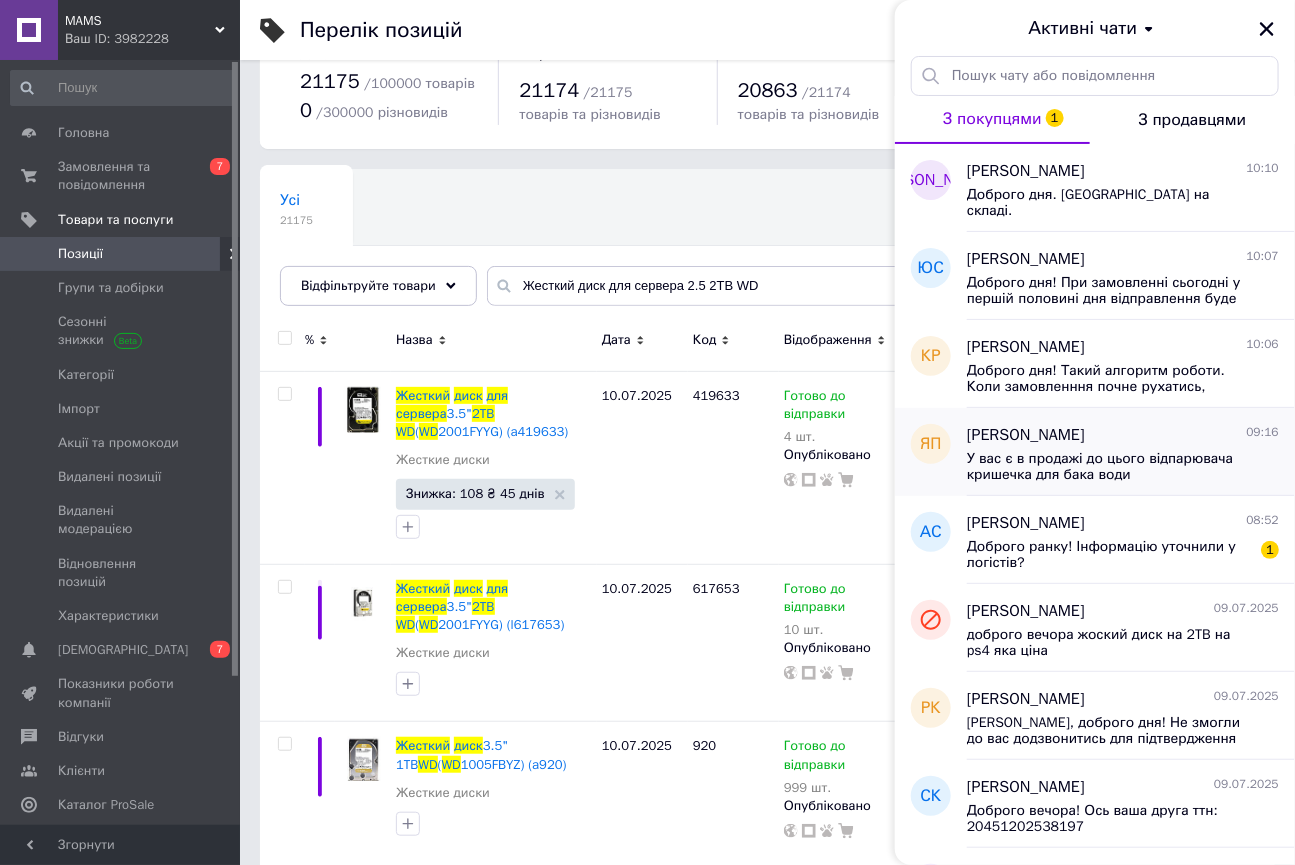 click on "У вас є в продажі до цього відпарювача кришечка для бака води" at bounding box center [1109, 467] 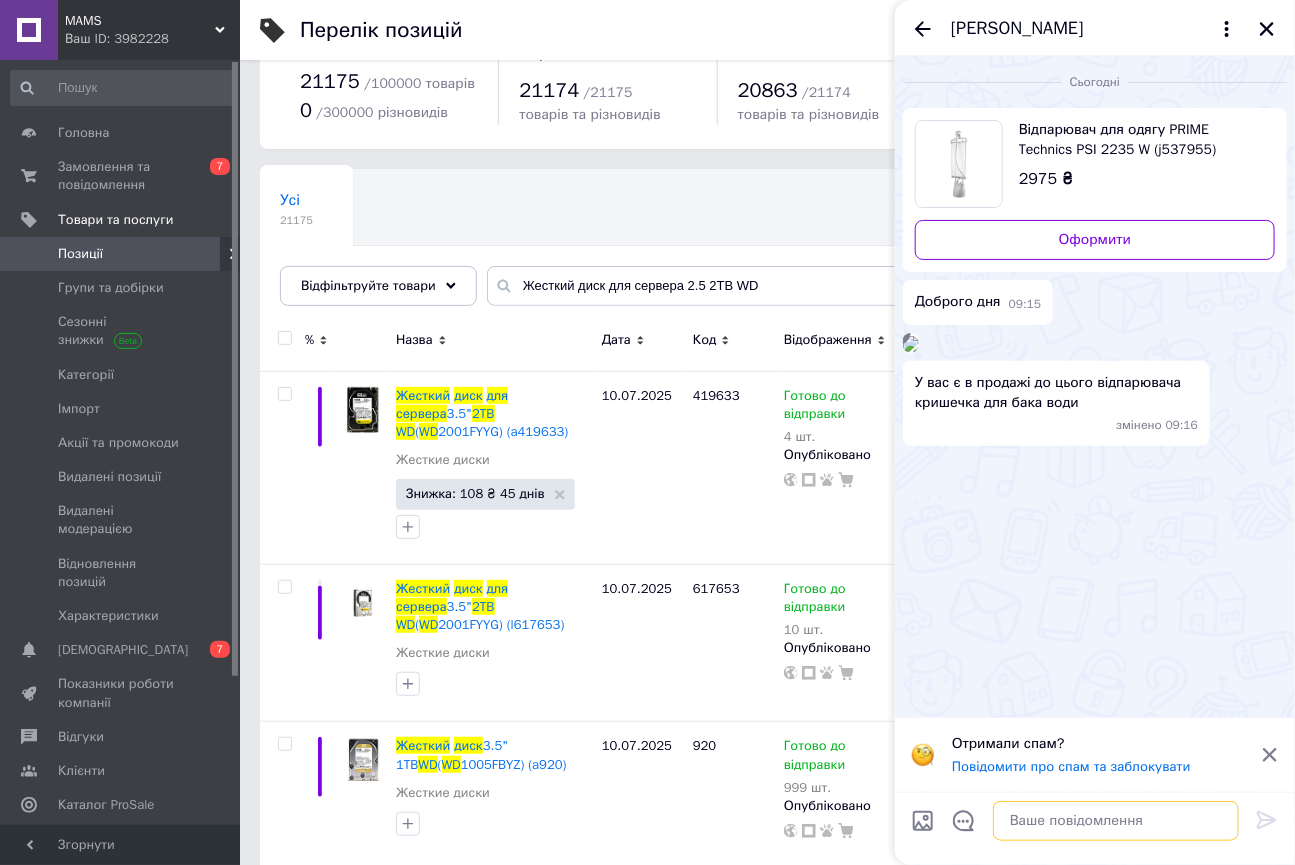 click at bounding box center (1116, 821) 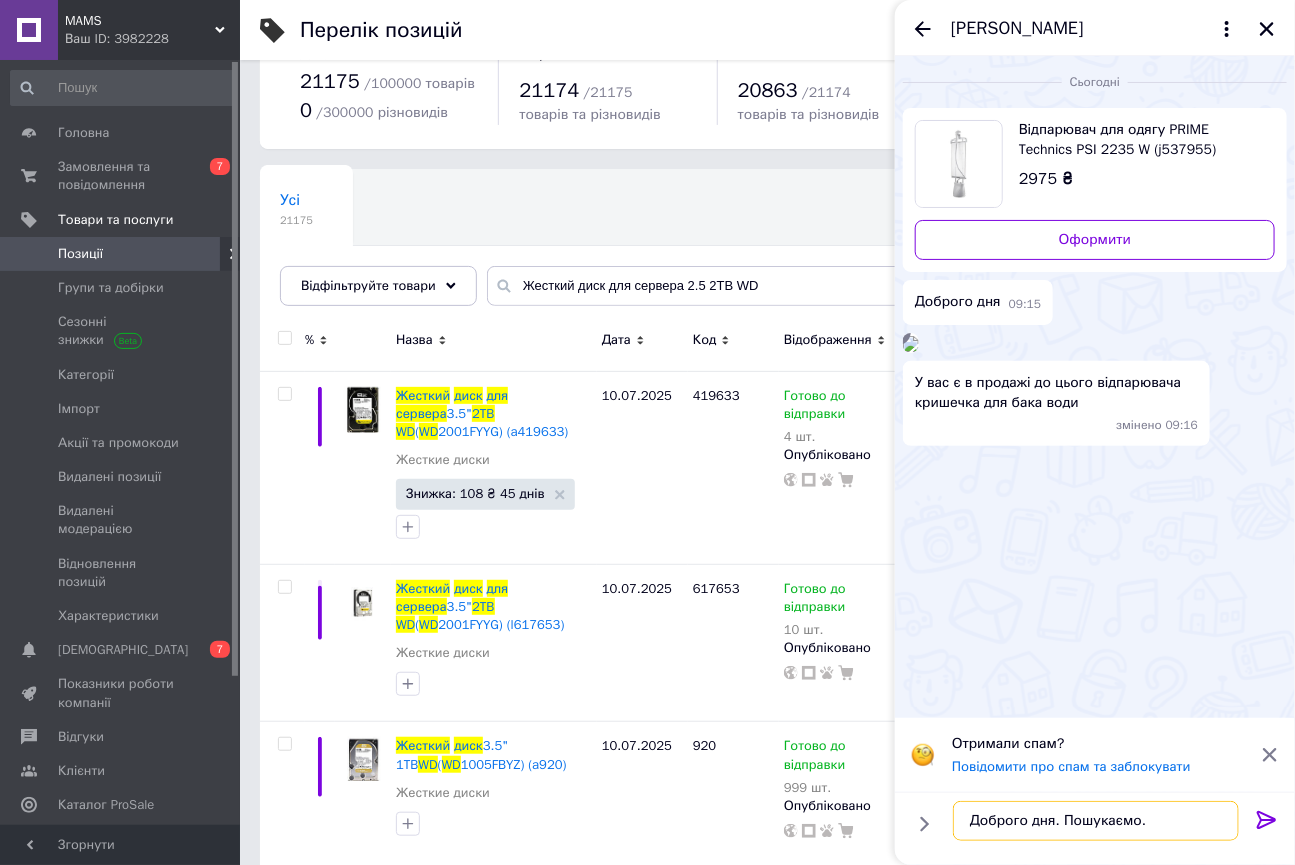 type on "Доброго дня. Пошукаємо." 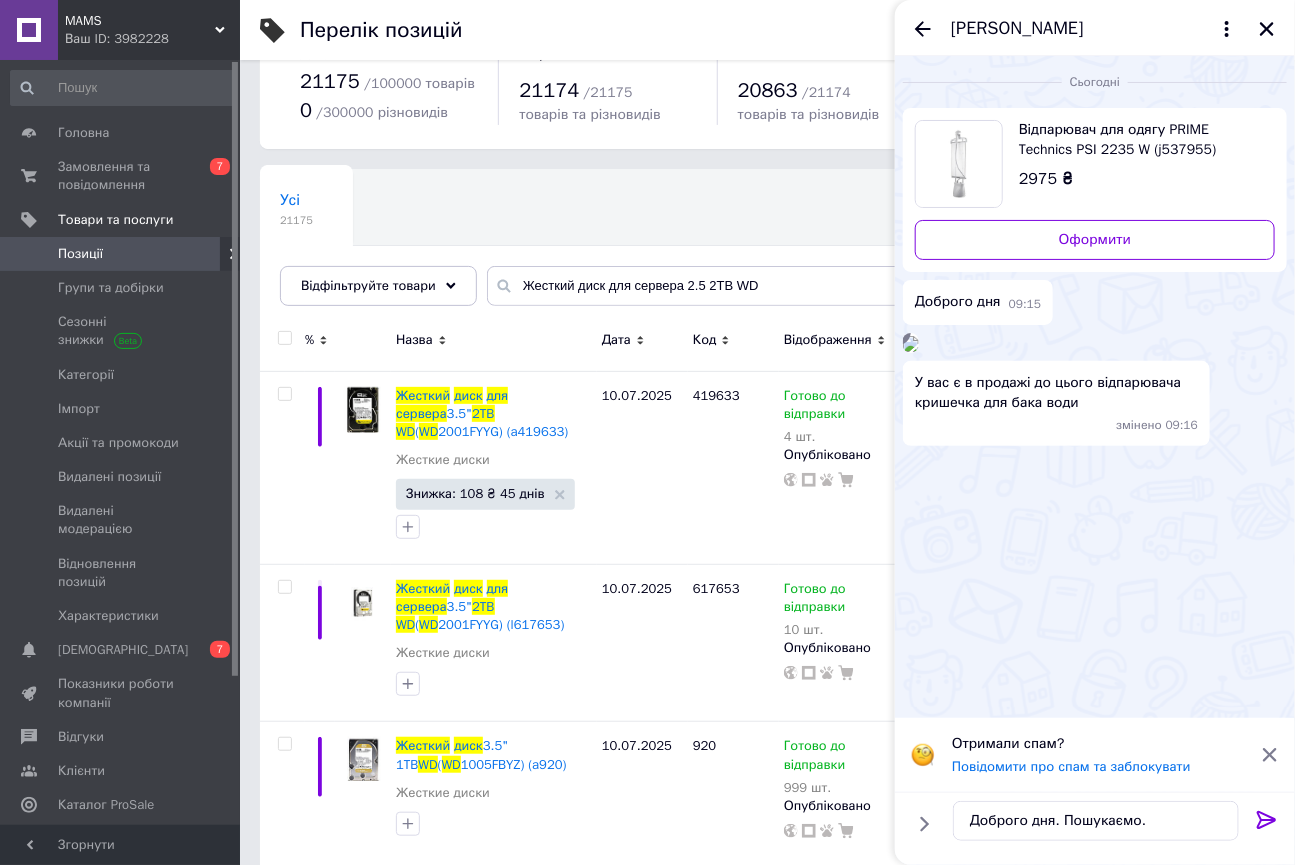 click 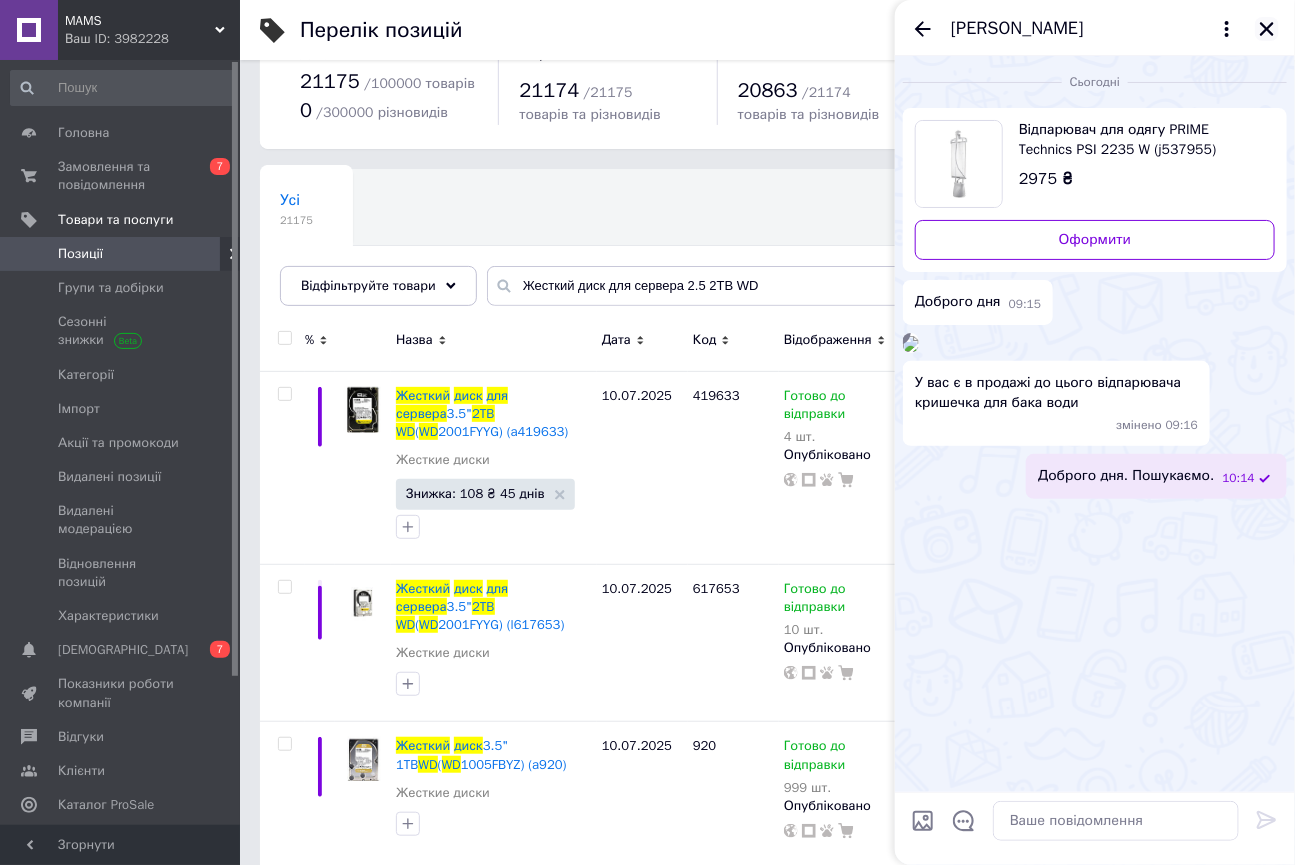 click 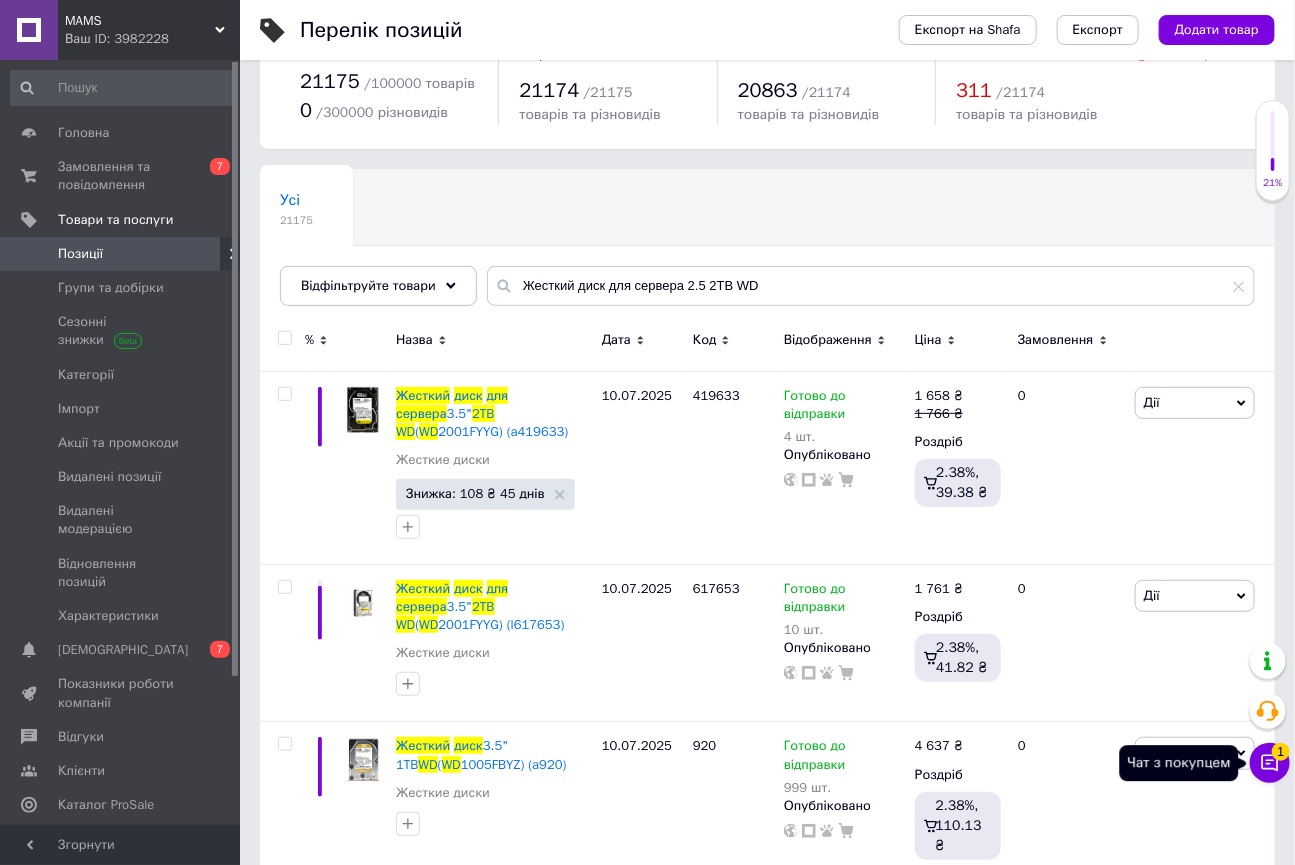 click 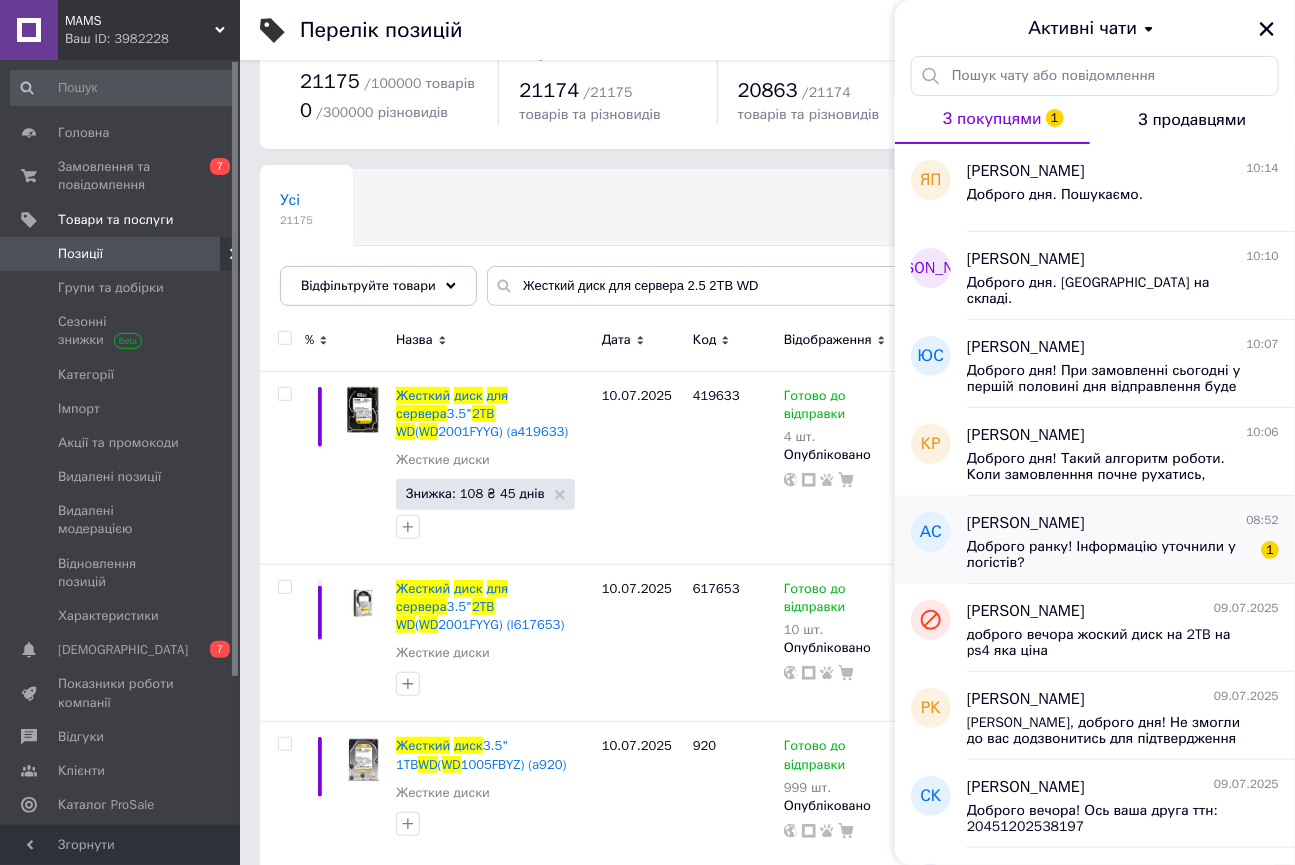 click on "Доброго ранку!
Інформацію уточнили у логістів?" at bounding box center [1109, 555] 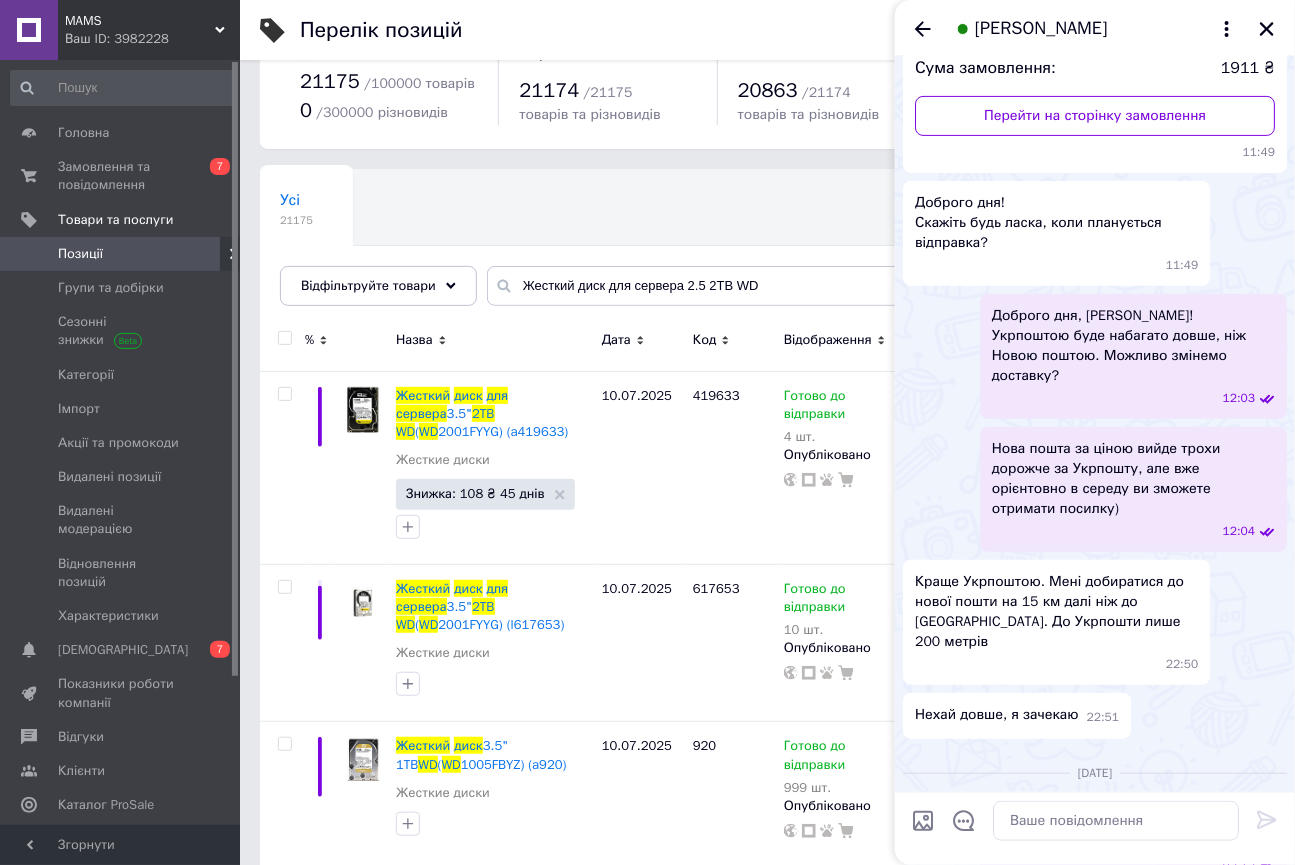 scroll, scrollTop: 0, scrollLeft: 0, axis: both 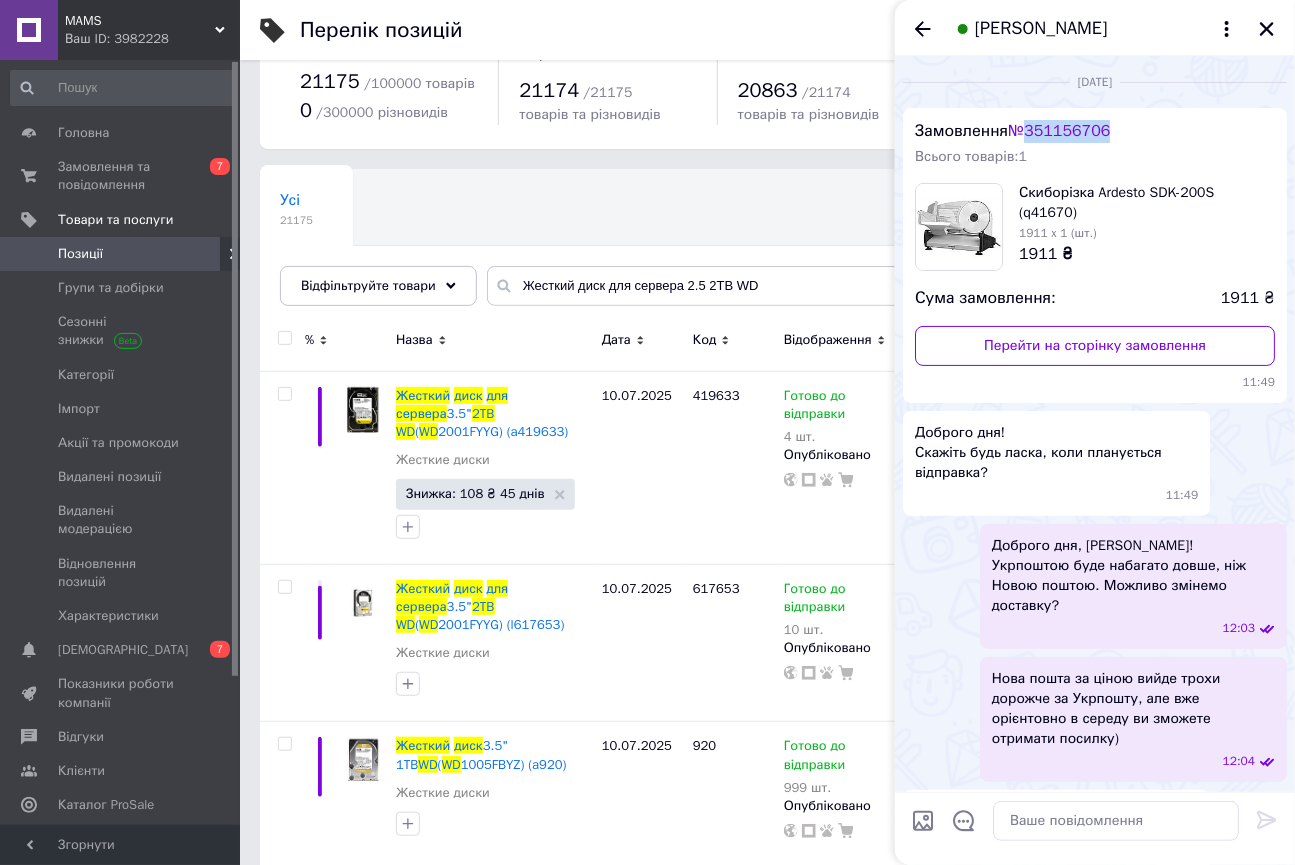 drag, startPoint x: 1033, startPoint y: 131, endPoint x: 1120, endPoint y: 127, distance: 87.0919 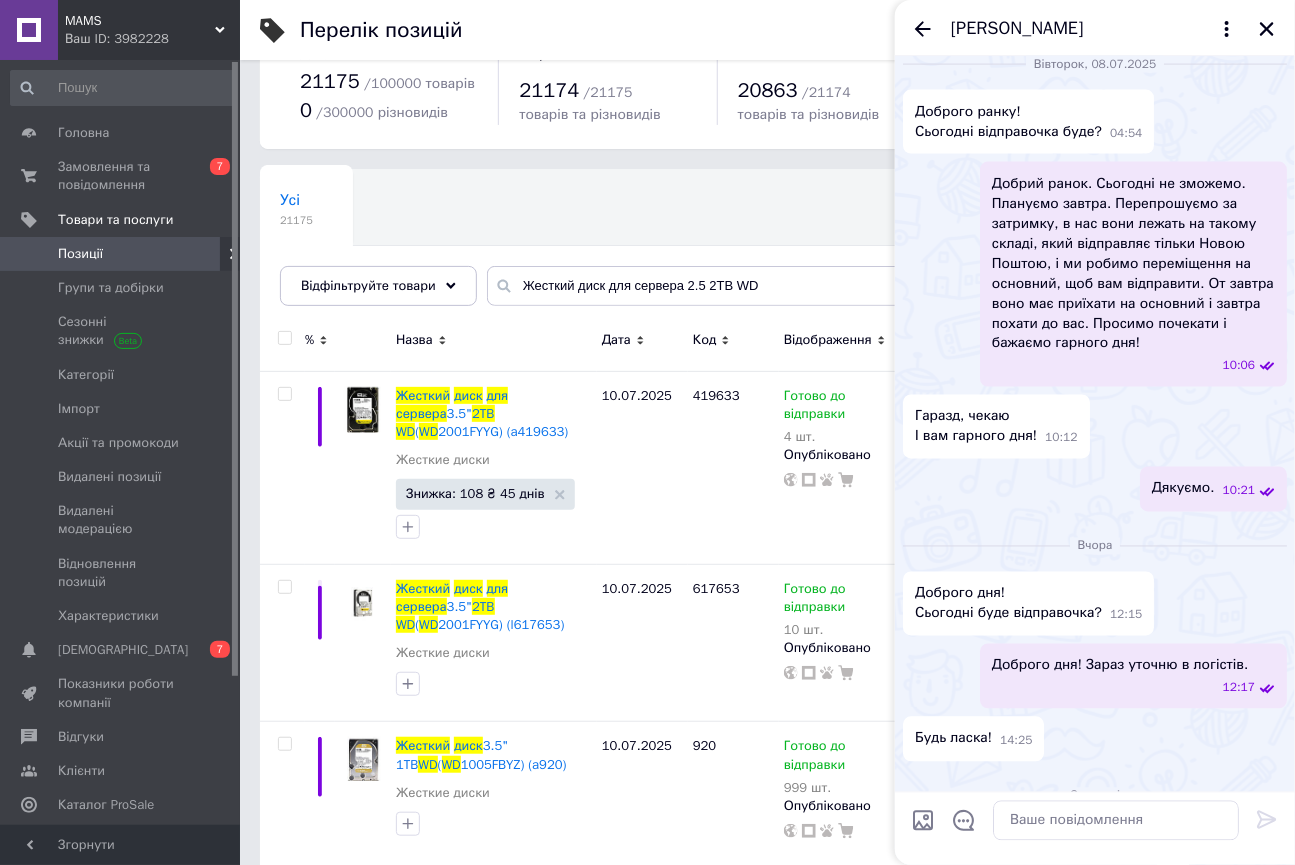 scroll, scrollTop: 1230, scrollLeft: 0, axis: vertical 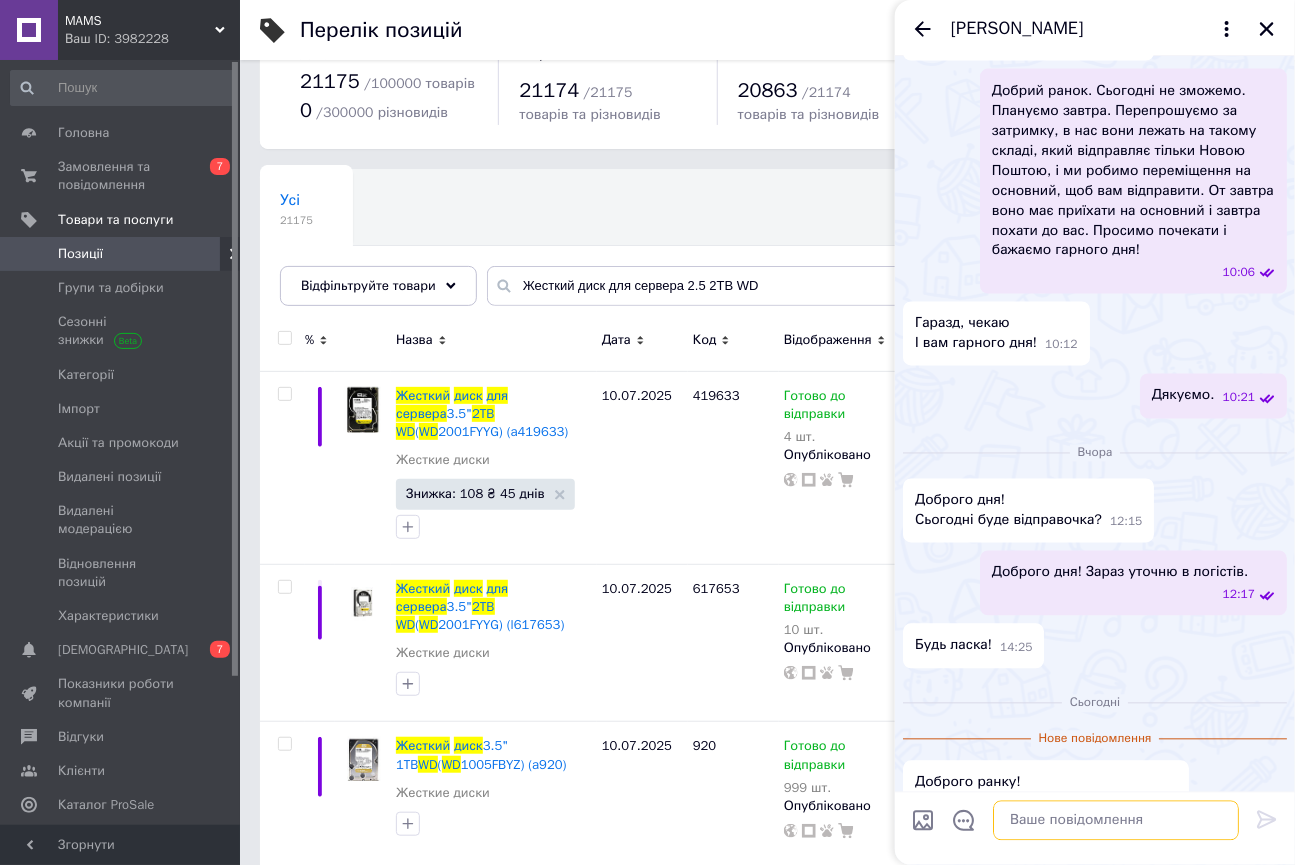 click at bounding box center [1116, 821] 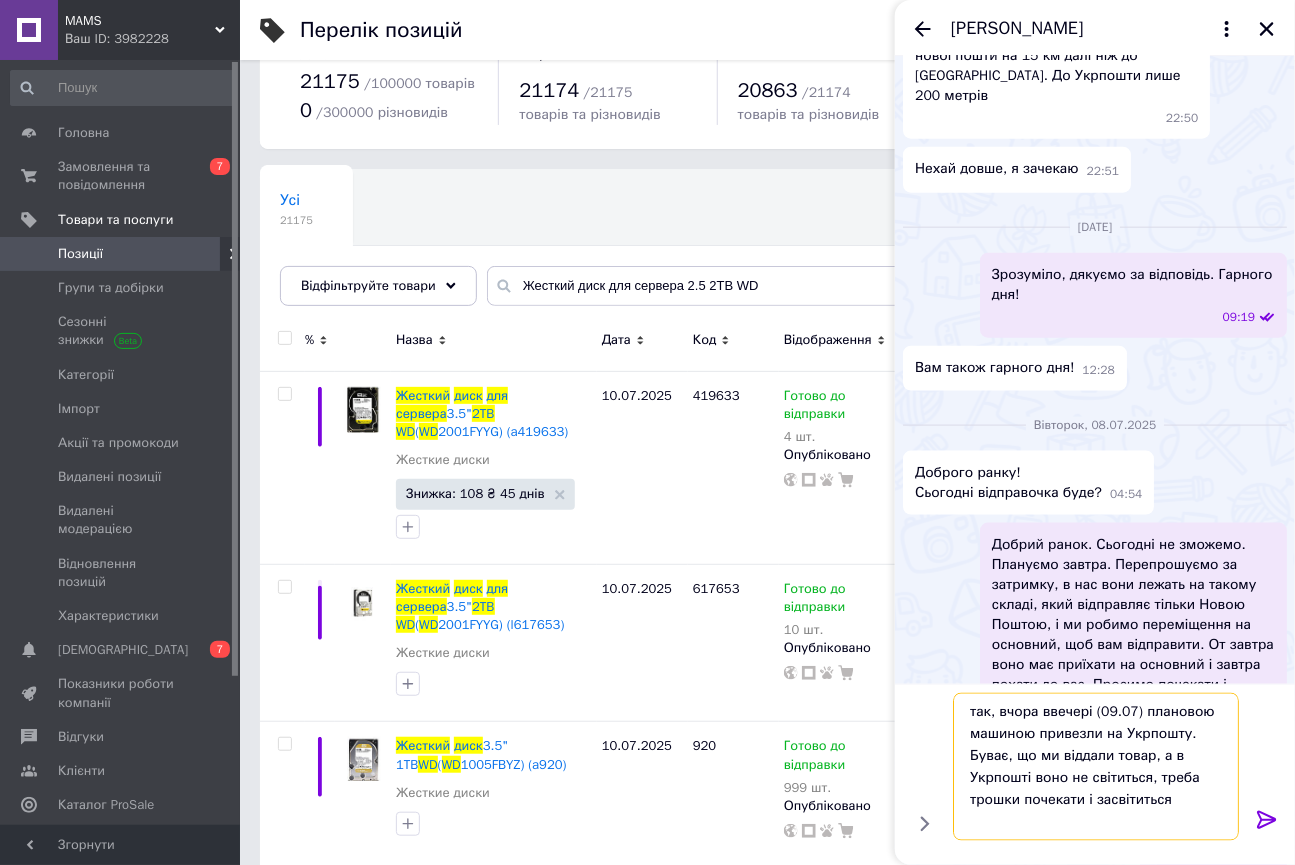 scroll, scrollTop: 775, scrollLeft: 0, axis: vertical 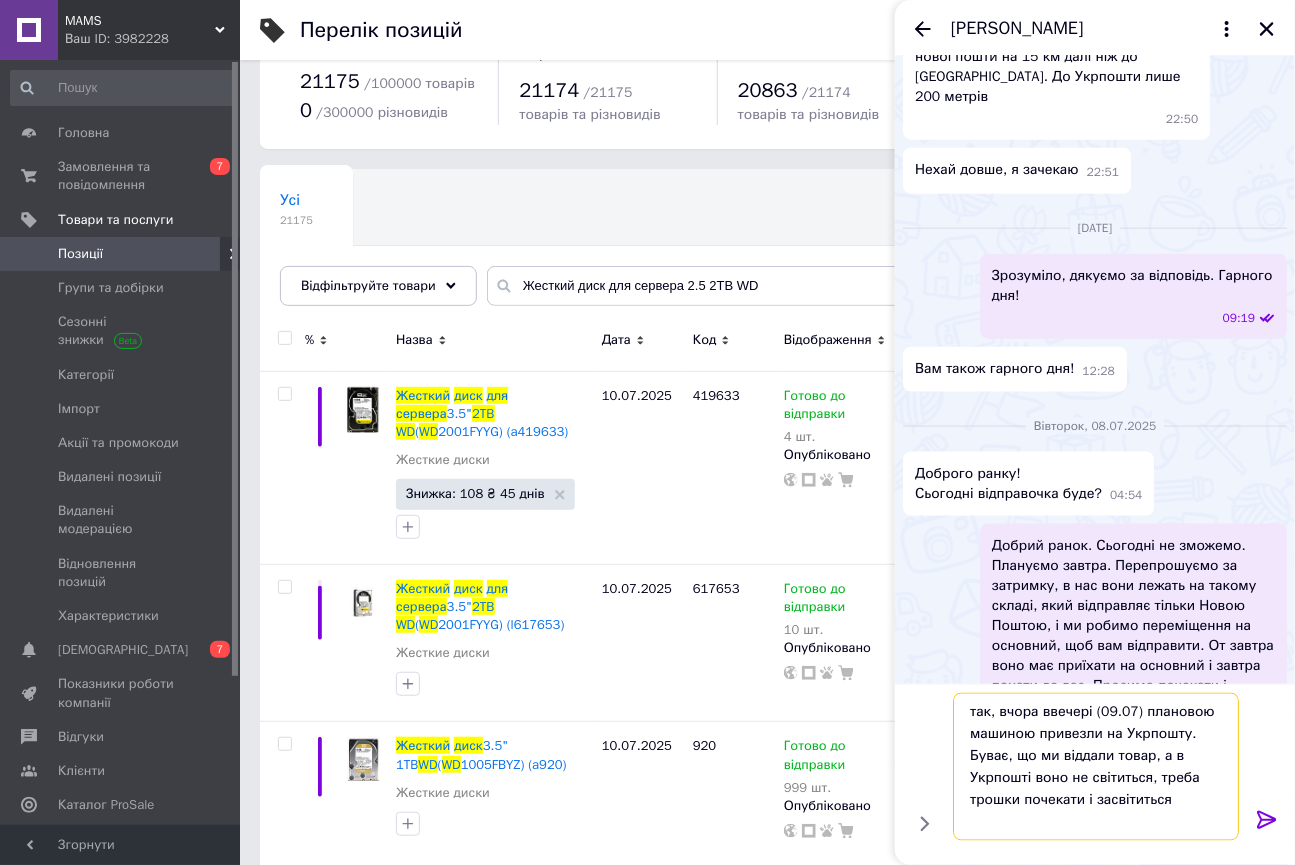 click on "так, вчора ввечері (09.07) плановою машиною привезли на Укрпошту. Буває, що ми віддали товар, а в Укрпошті воно не світиться, треба трошки почекати і засвітиться" at bounding box center [1096, 767] 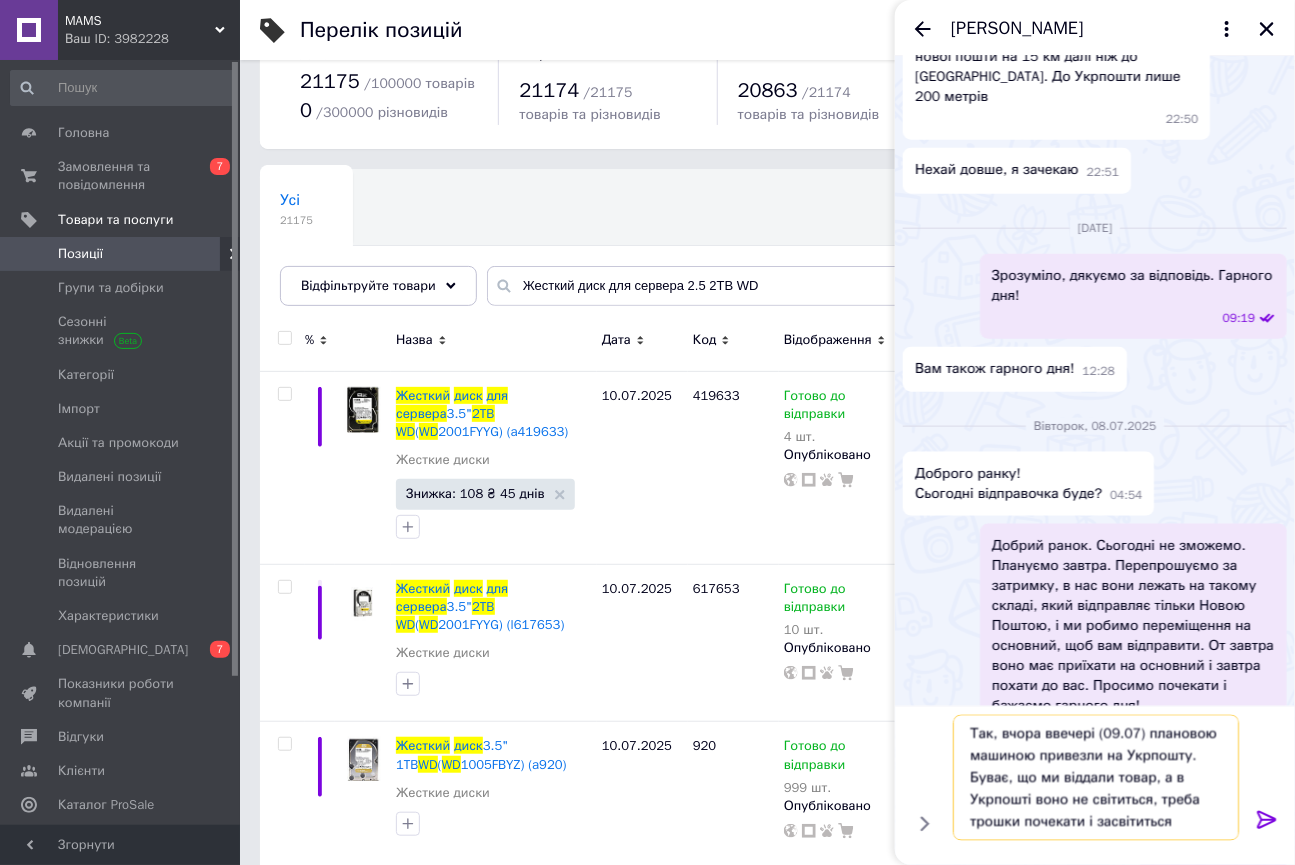 scroll, scrollTop: 1, scrollLeft: 0, axis: vertical 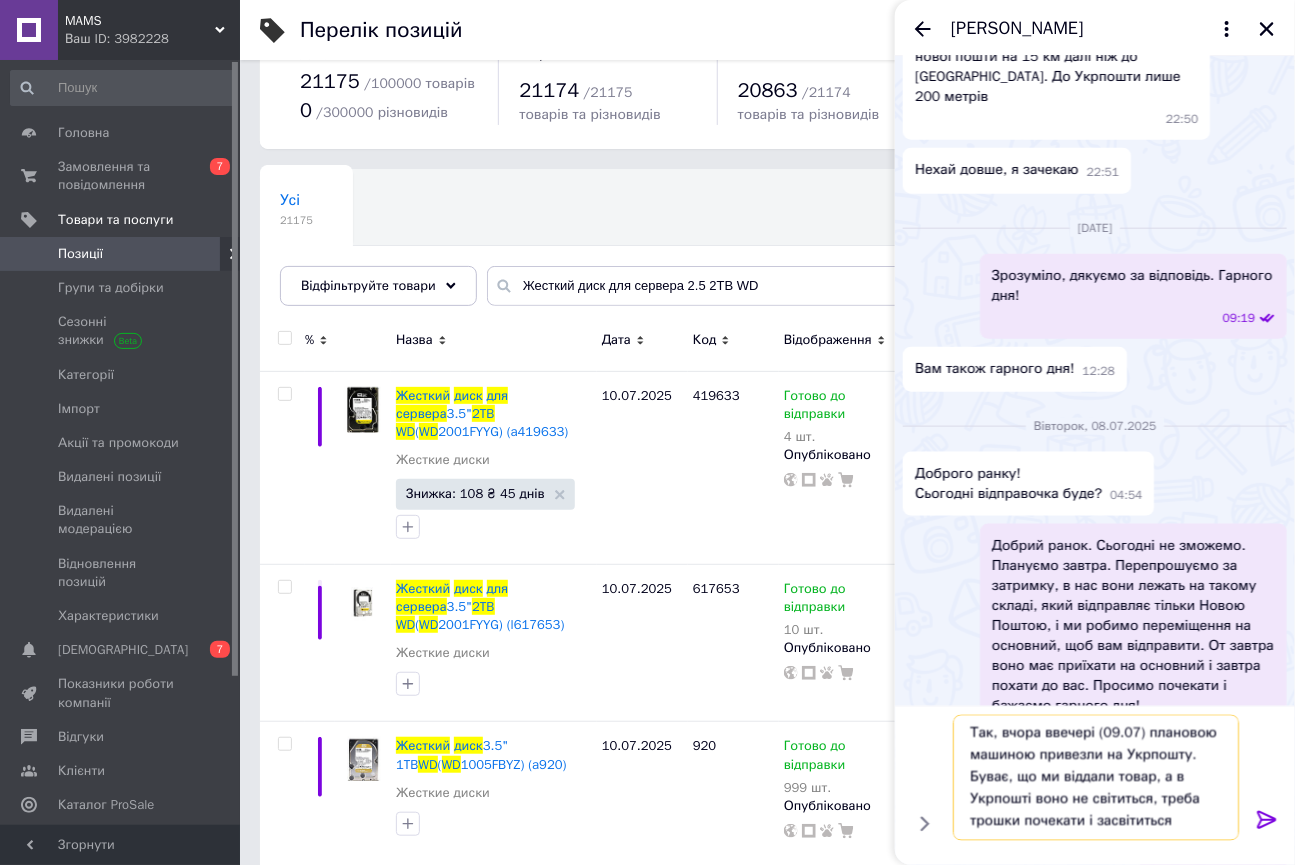 type on "Так, вчора ввечері (09.07) плановою машиною привезли на Укрпошту. Буває, що ми віддали товар, а в Укрпошті воно не світиться, треба трошки почекати і засвітиться" 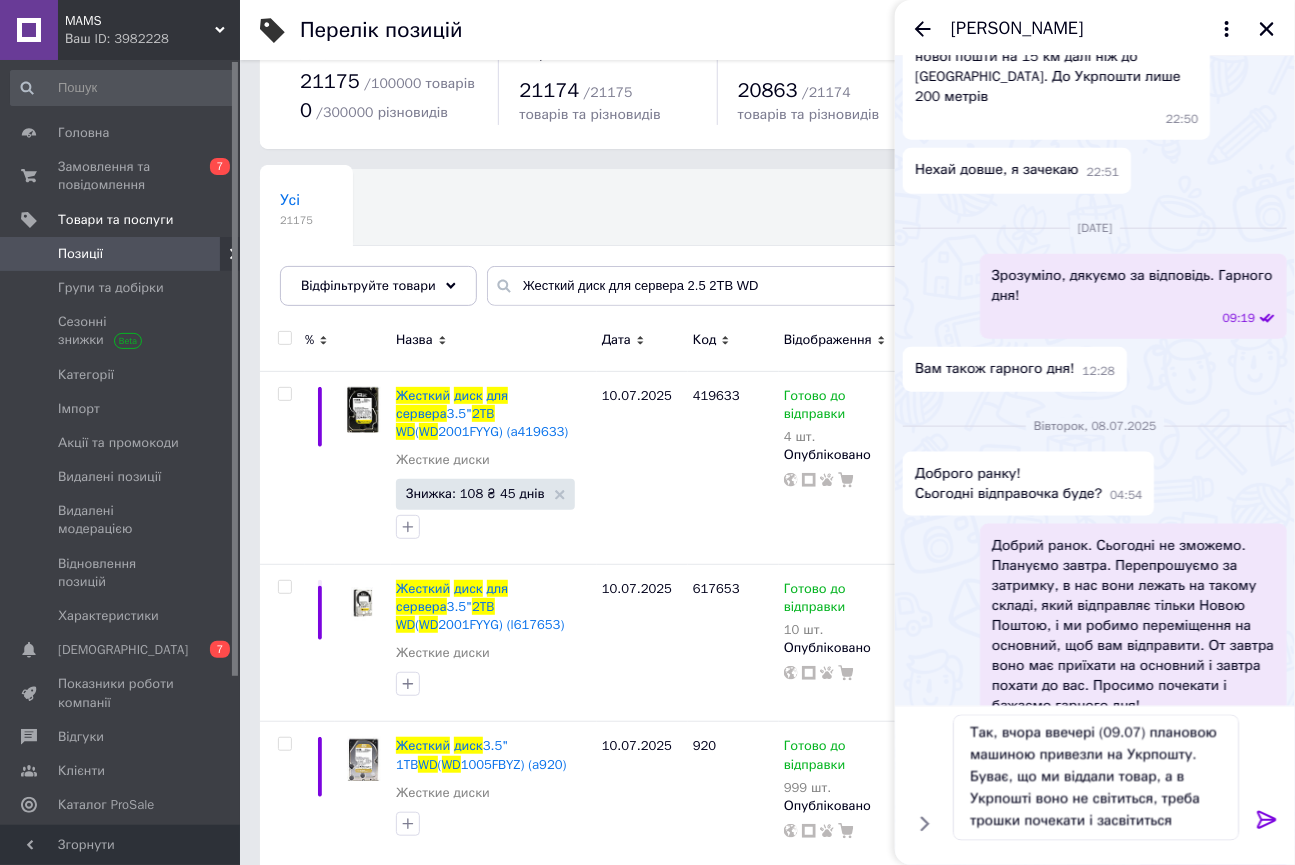 click 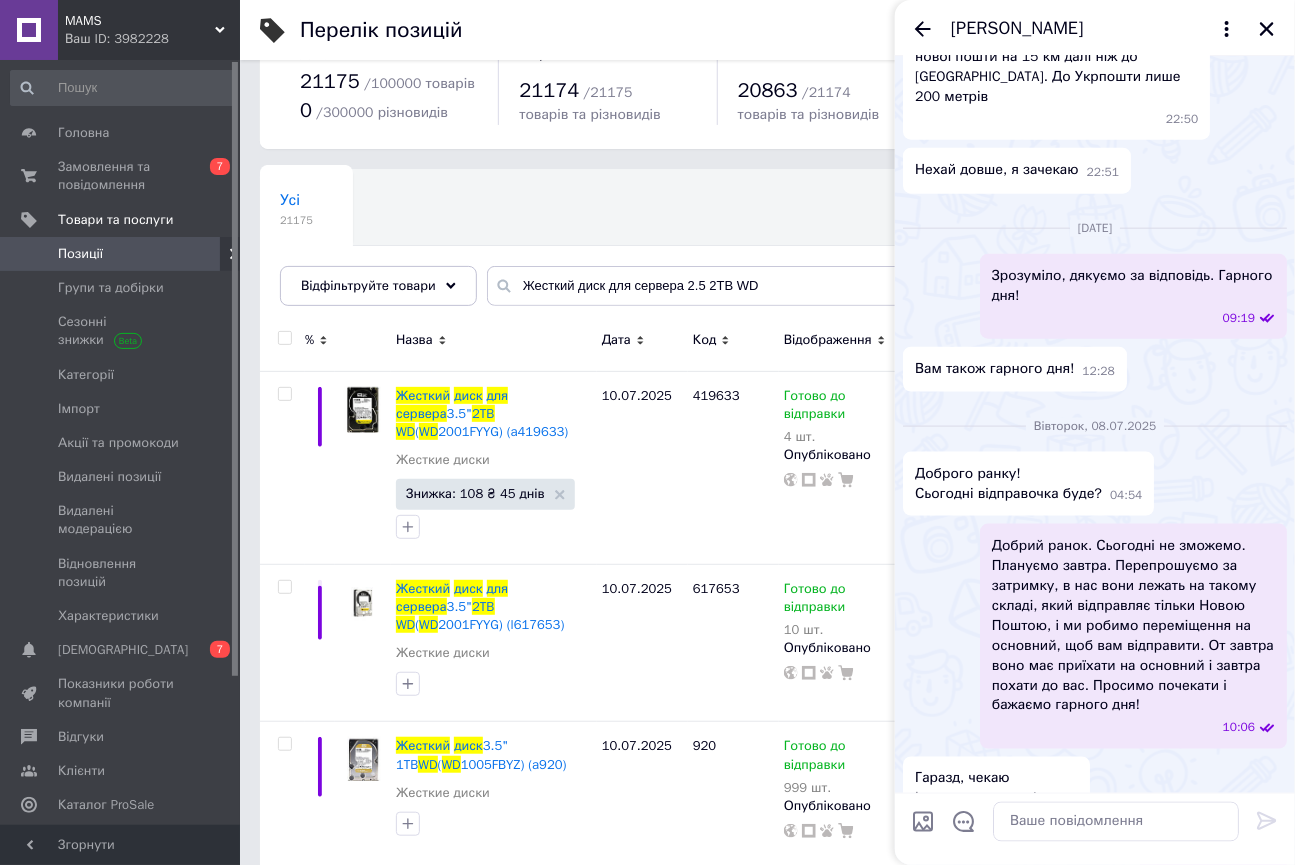 scroll, scrollTop: 0, scrollLeft: 0, axis: both 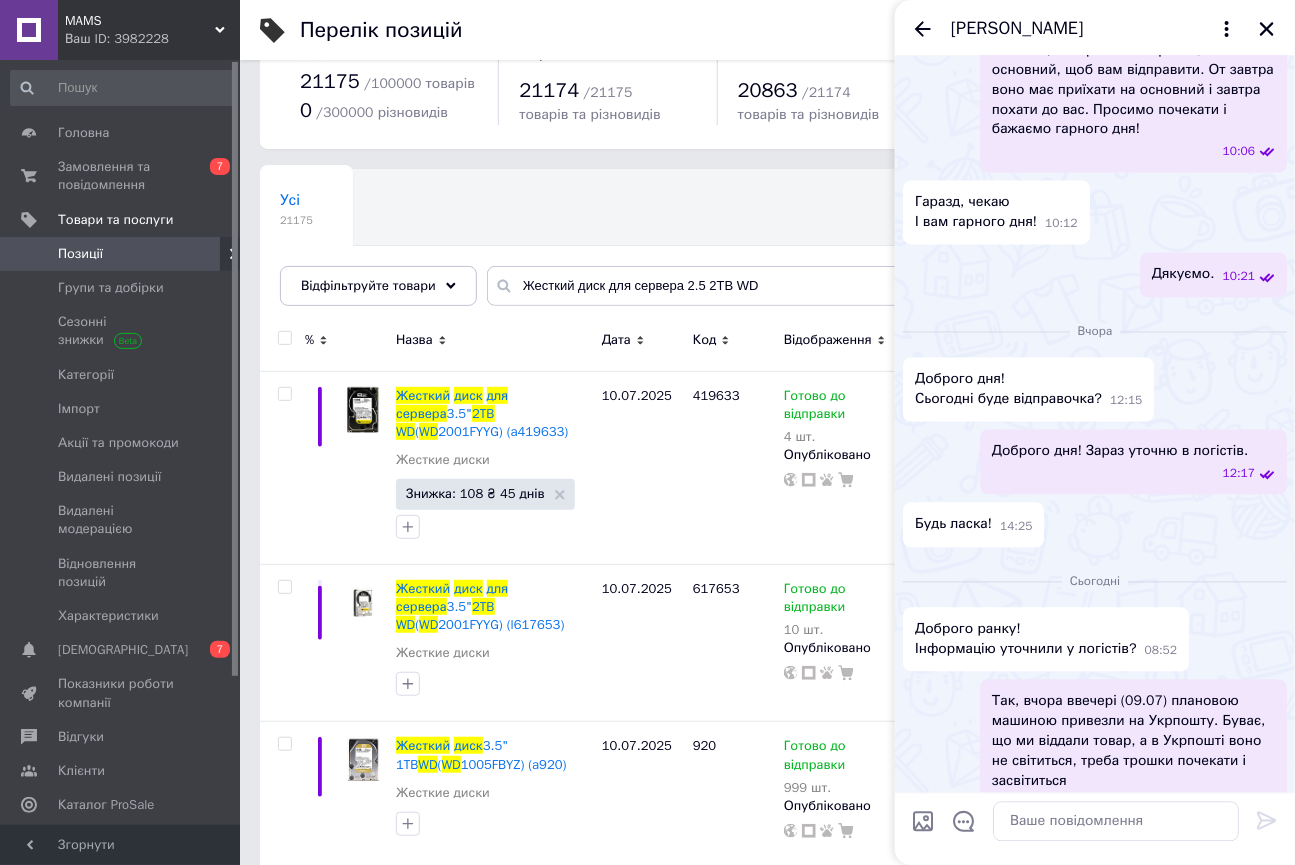 click on "Так, вчора ввечері (09.07) плановою машиною привезли на Укрпошту. Буває, що ми віддали товар, а в Укрпошті воно не світиться, треба трошки почекати і засвітиться" at bounding box center [1133, 742] 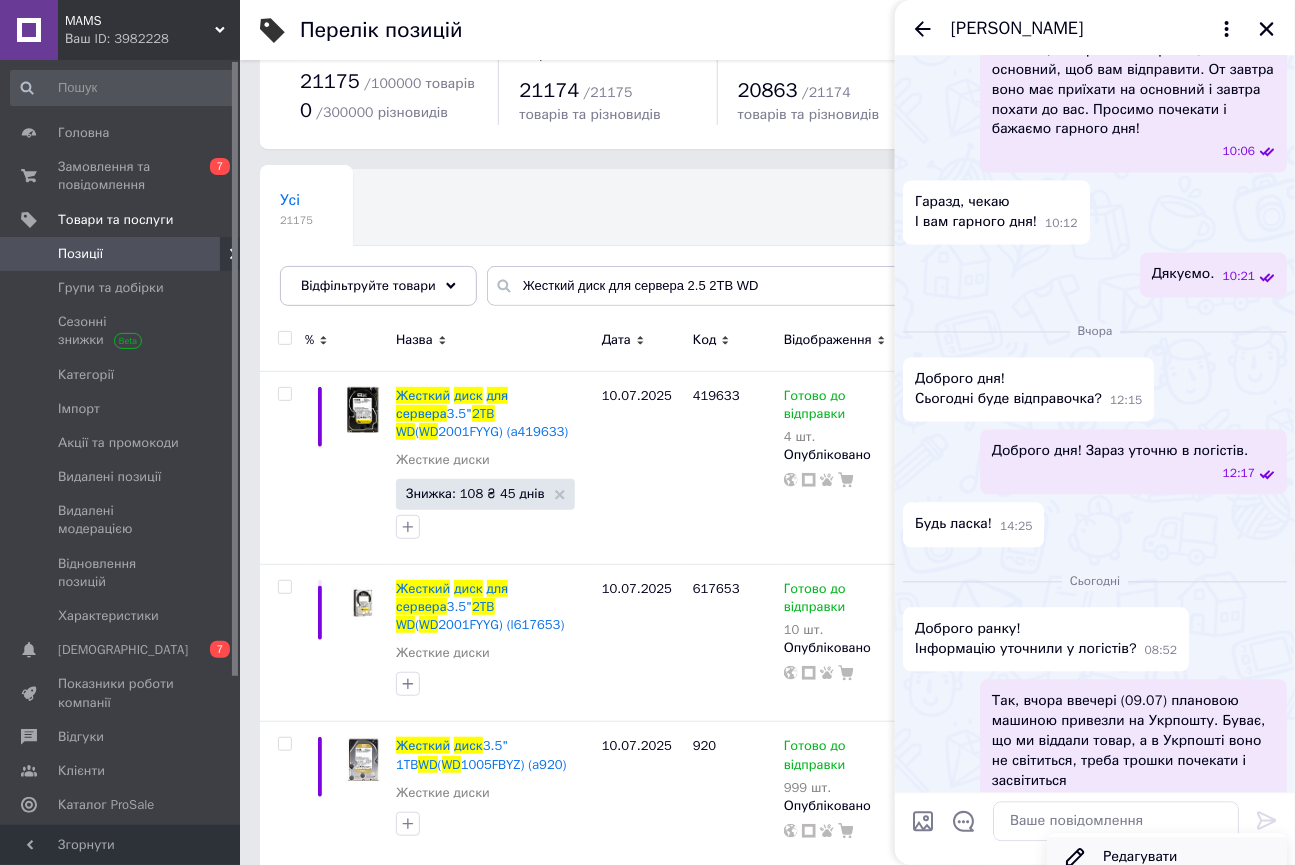click on "Редагувати" at bounding box center (1167, 858) 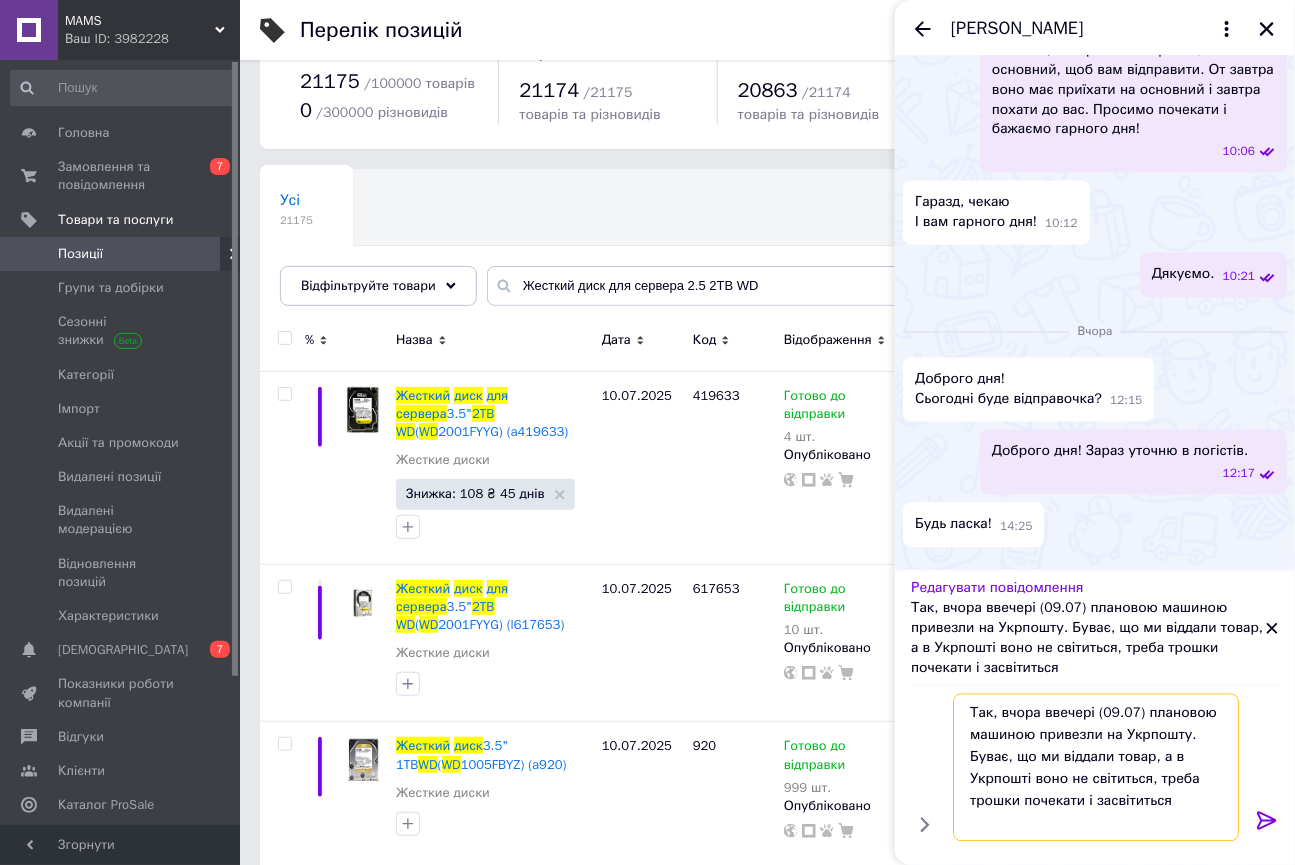click on "Так, вчора ввечері (09.07) плановою машиною привезли на Укрпошту. Буває, що ми віддали товар, а в Укрпошті воно не світиться, треба трошки почекати і засвітиться" at bounding box center [1096, 767] 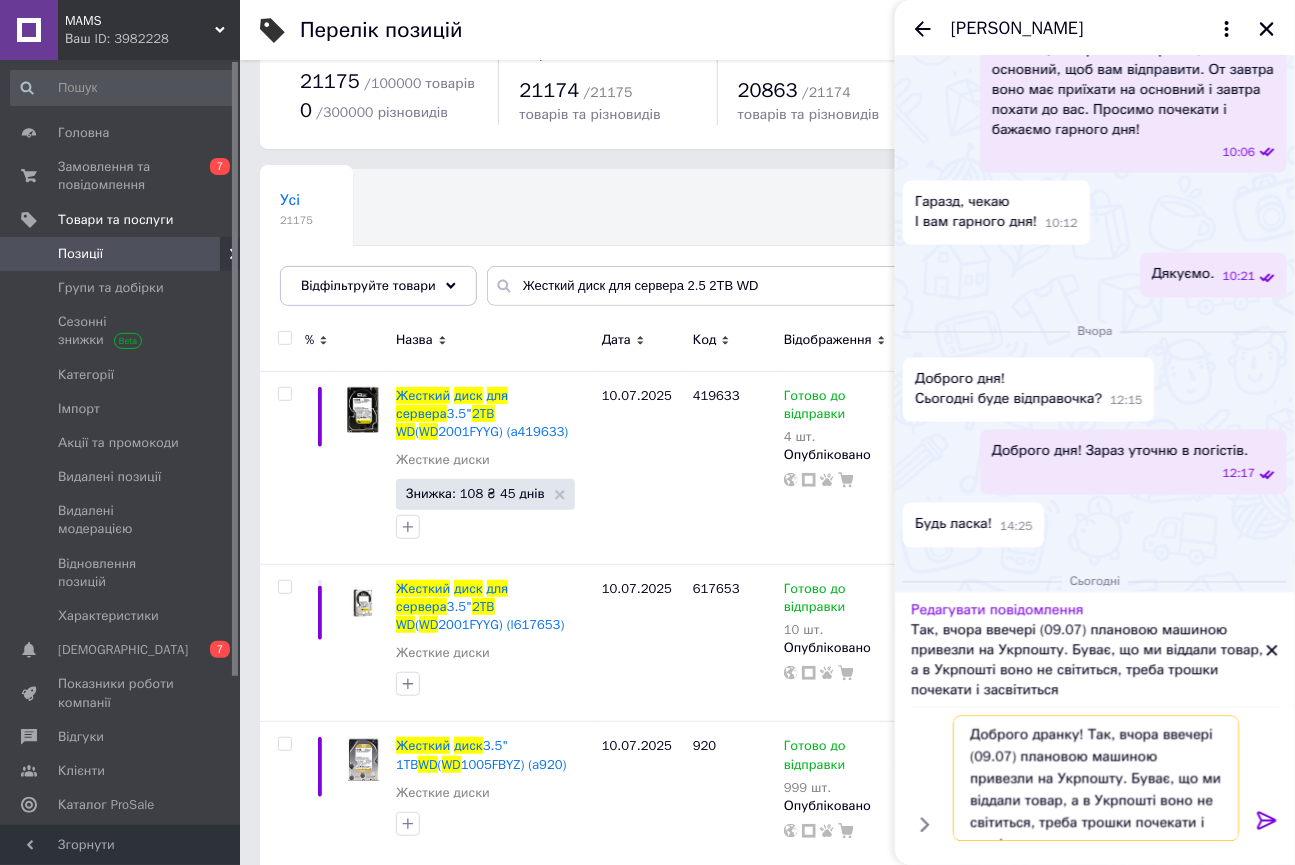 type on "Доброго дранку! Так, вчора ввечері (09.07) плановою машиною привезли на Укрпошту. Буває, що ми віддали товар, а в Укрпошті воно не світиться, треба трошки почекати і засвітиться" 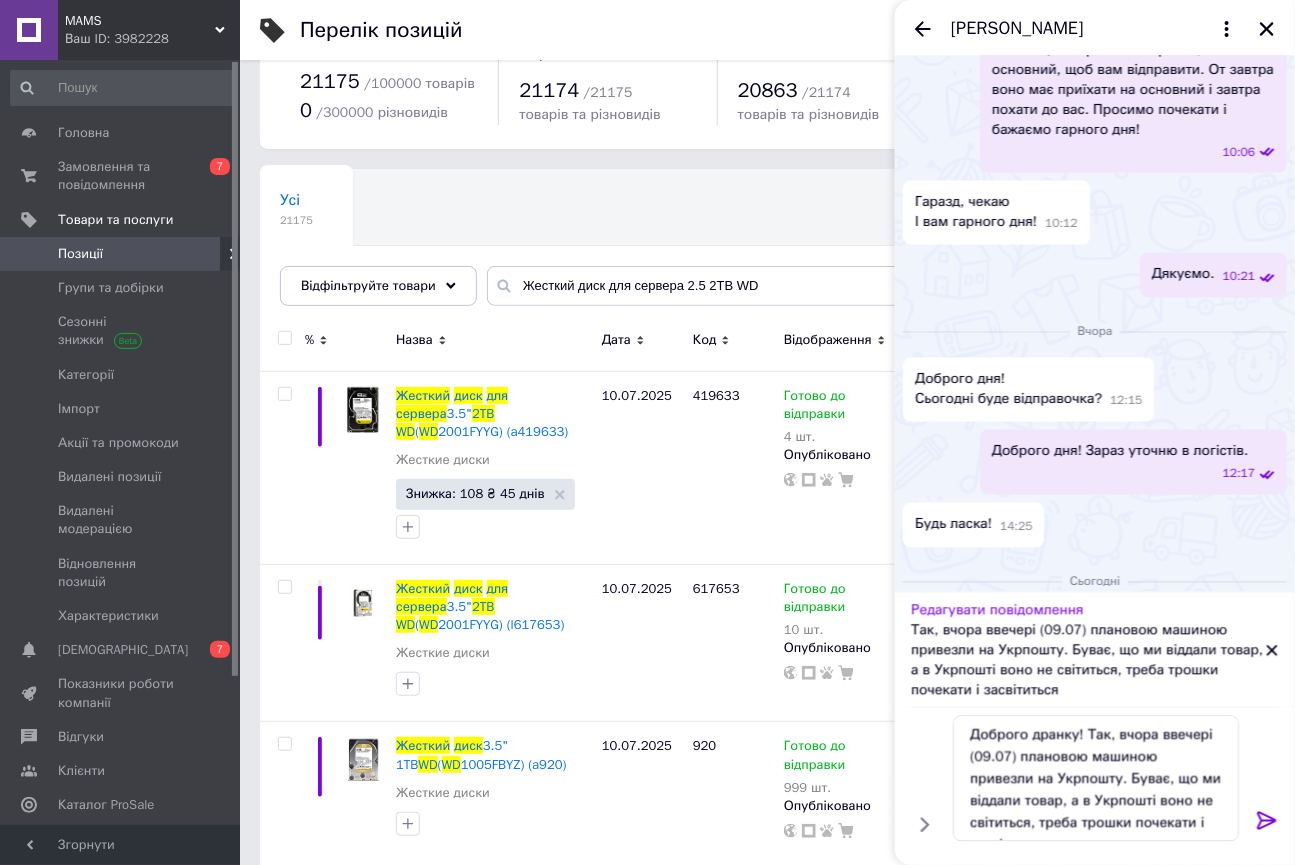 click 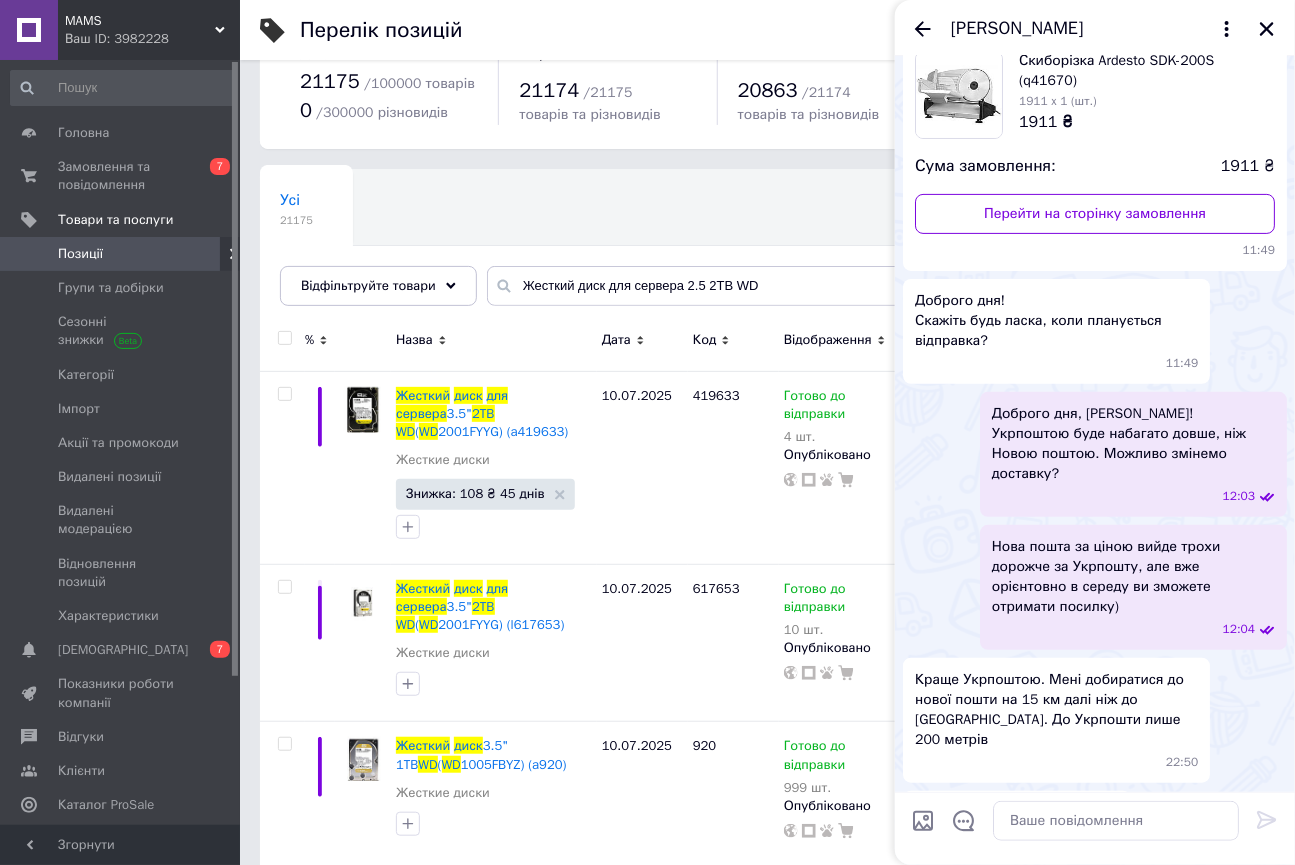 scroll, scrollTop: 0, scrollLeft: 0, axis: both 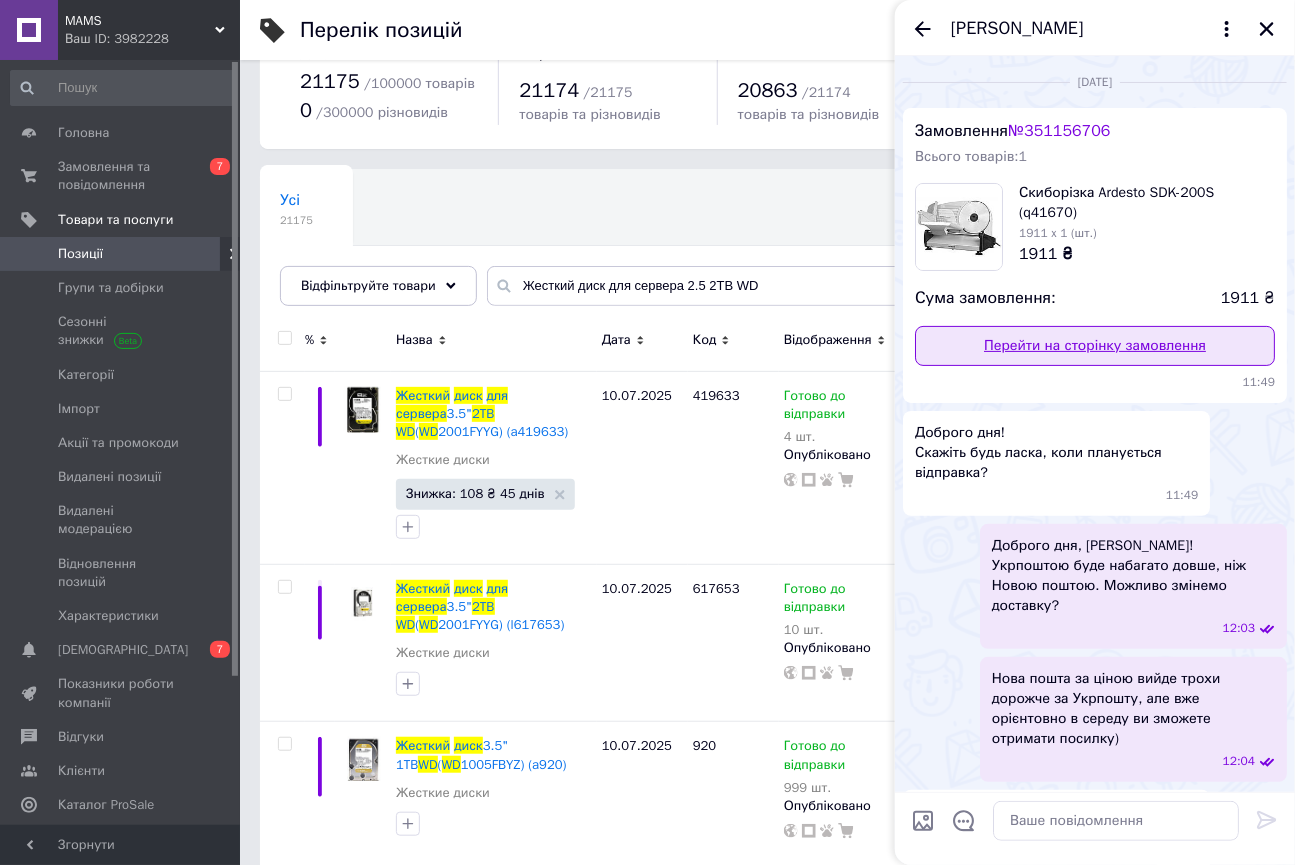 click on "Перейти на сторінку замовлення" at bounding box center (1095, 346) 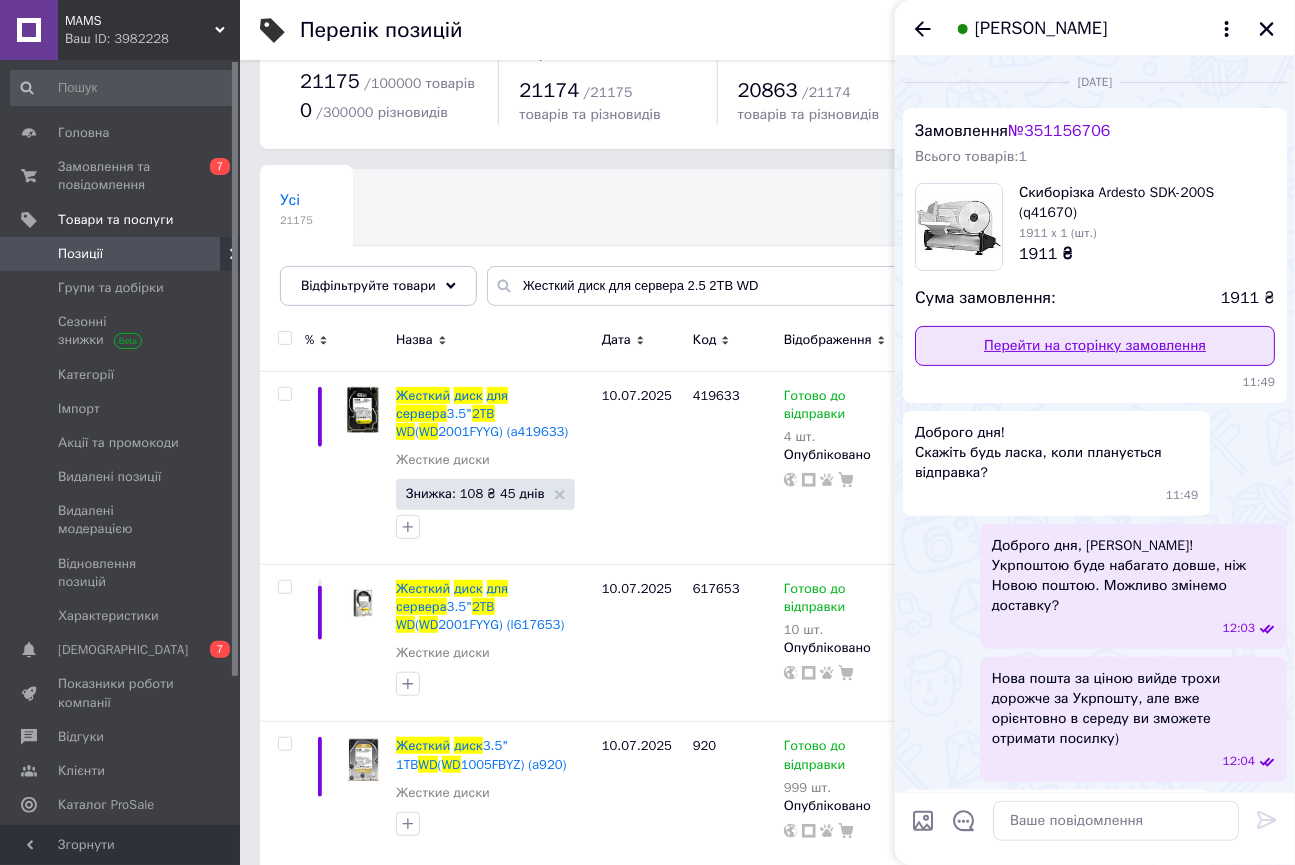 scroll, scrollTop: 1740, scrollLeft: 0, axis: vertical 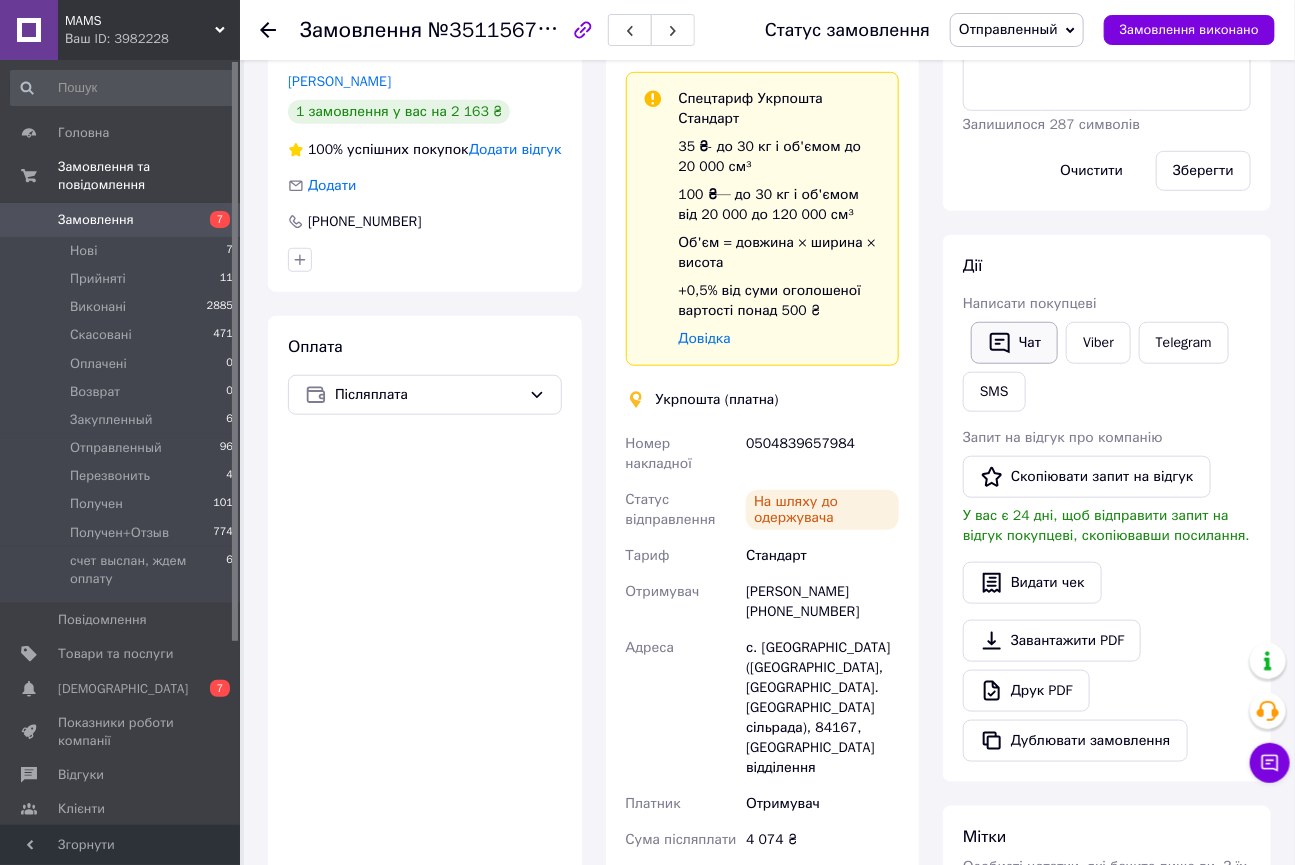 click 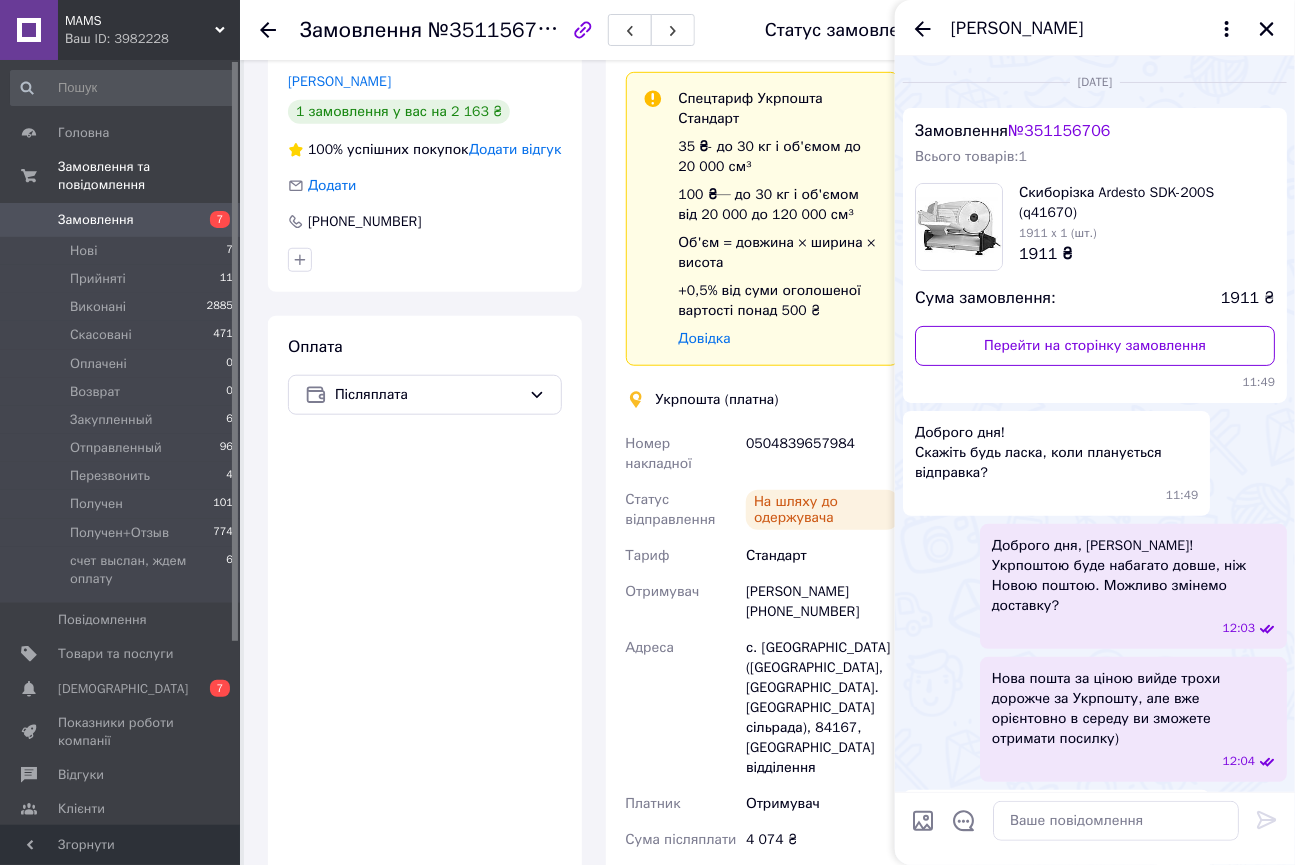 scroll, scrollTop: 1351, scrollLeft: 0, axis: vertical 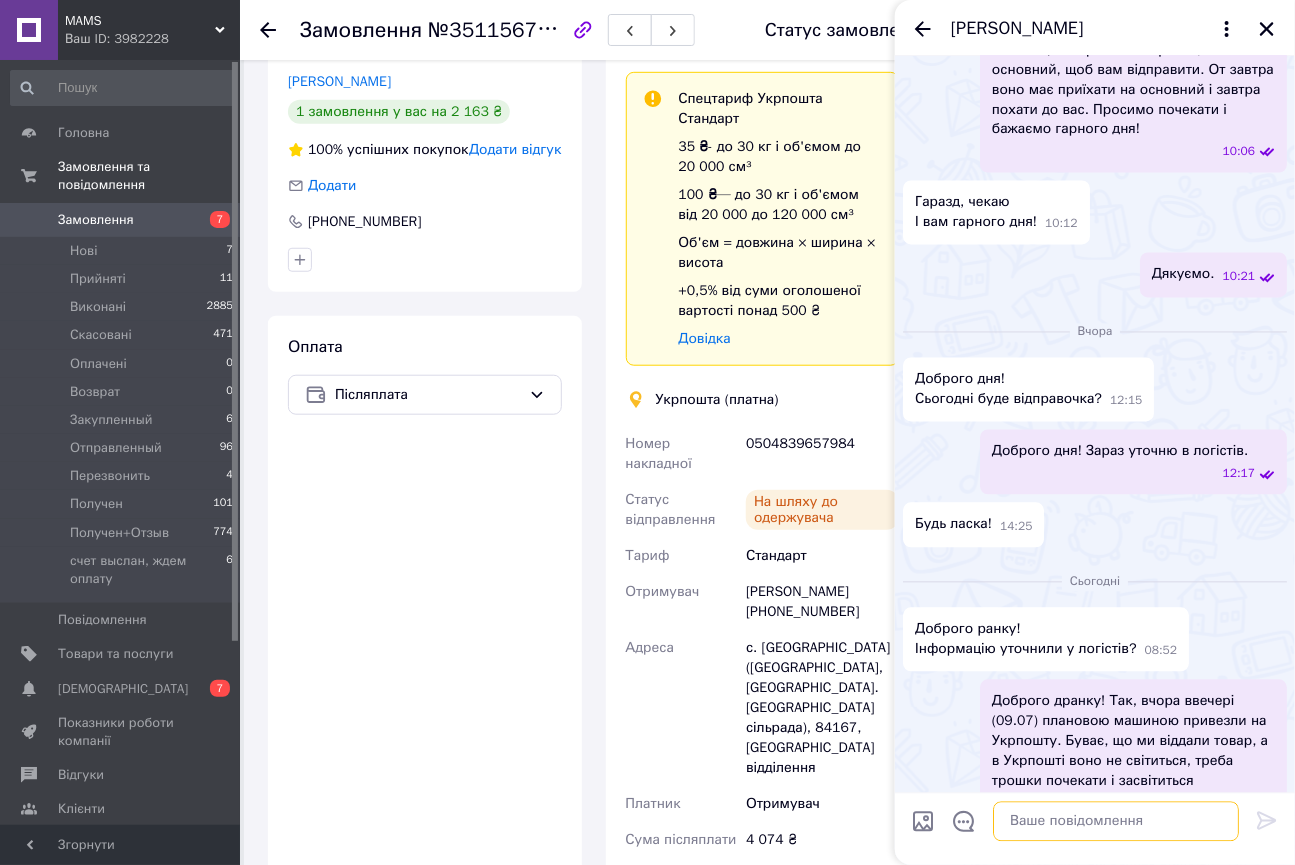 click at bounding box center [1116, 821] 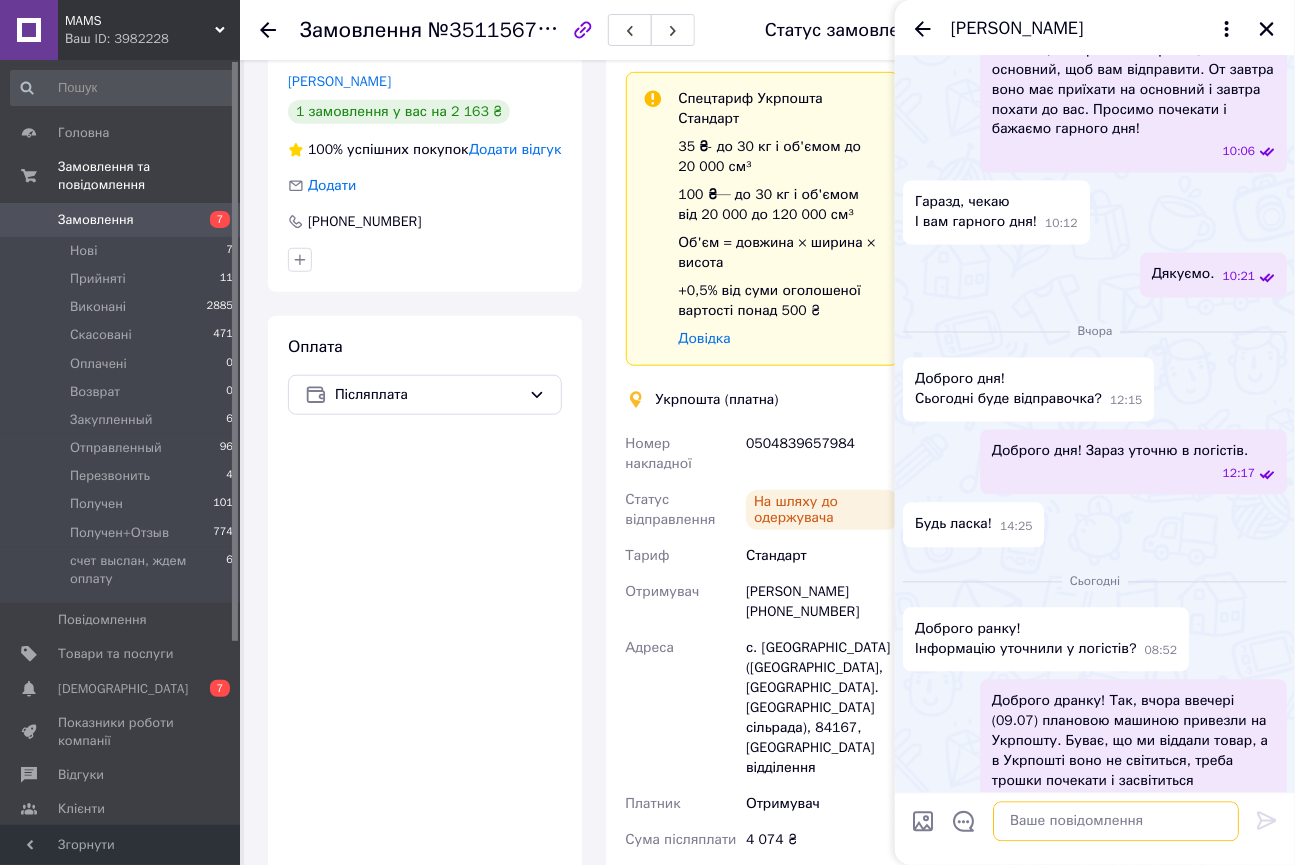 paste on "[URL][DOMAIN_NAME]" 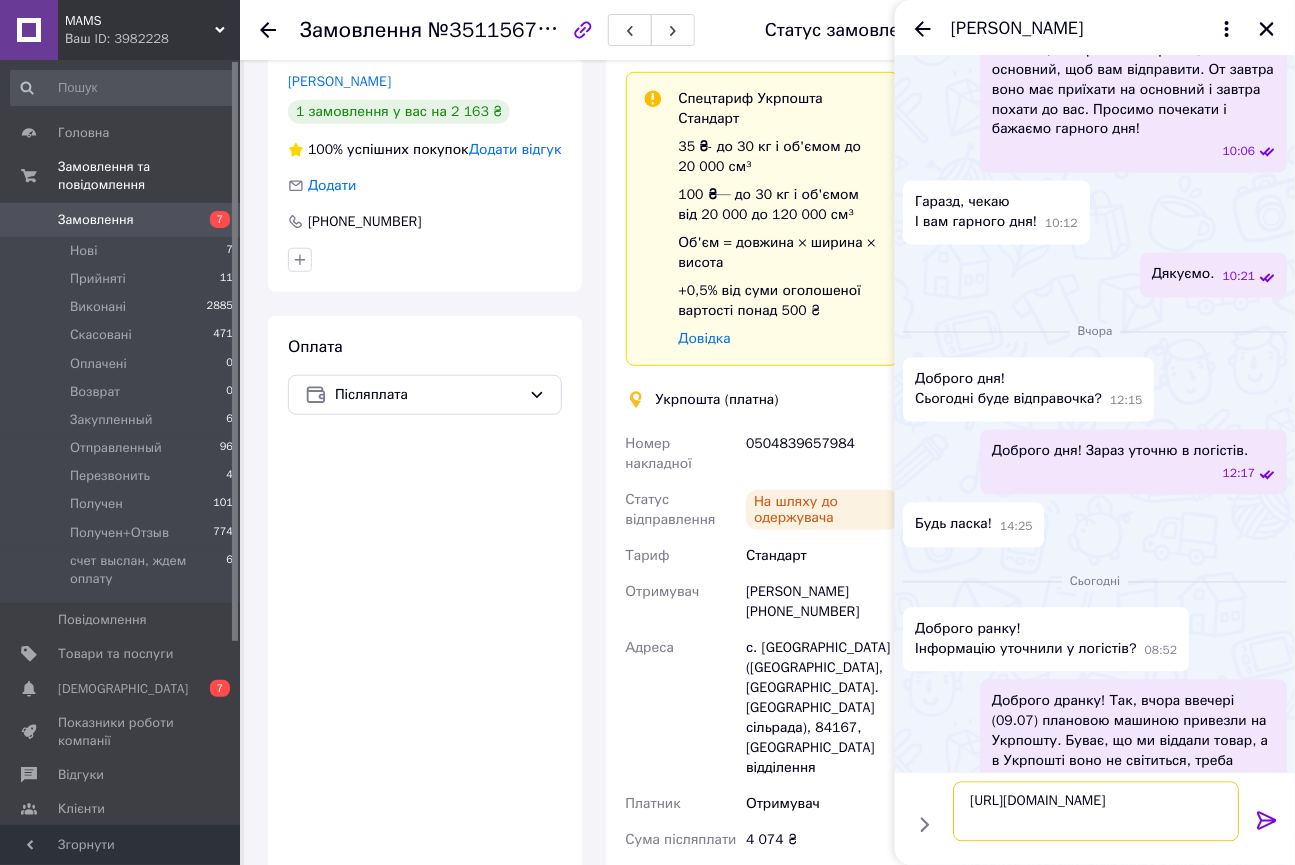 type on "https://track.ukrposhta.ua/tracking_UA.html" 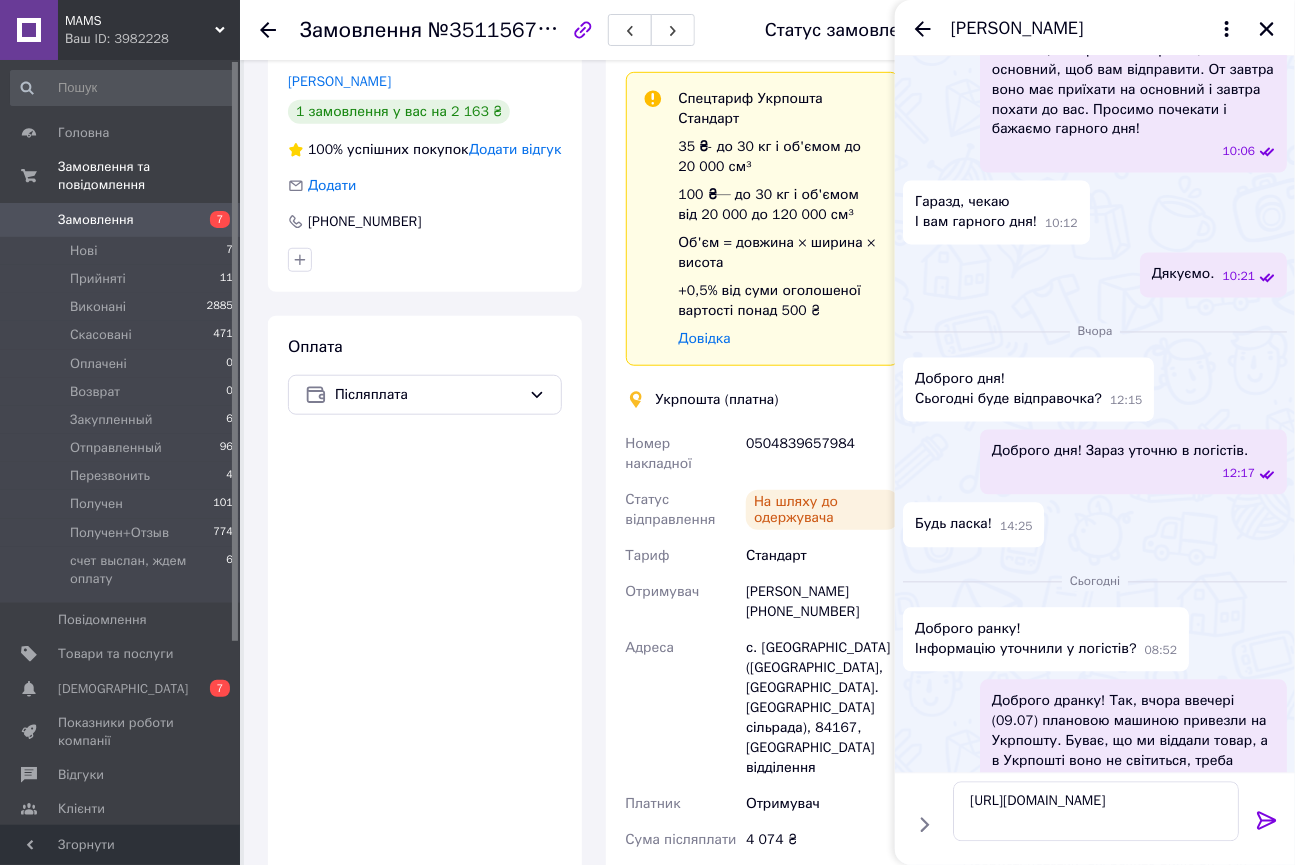 click 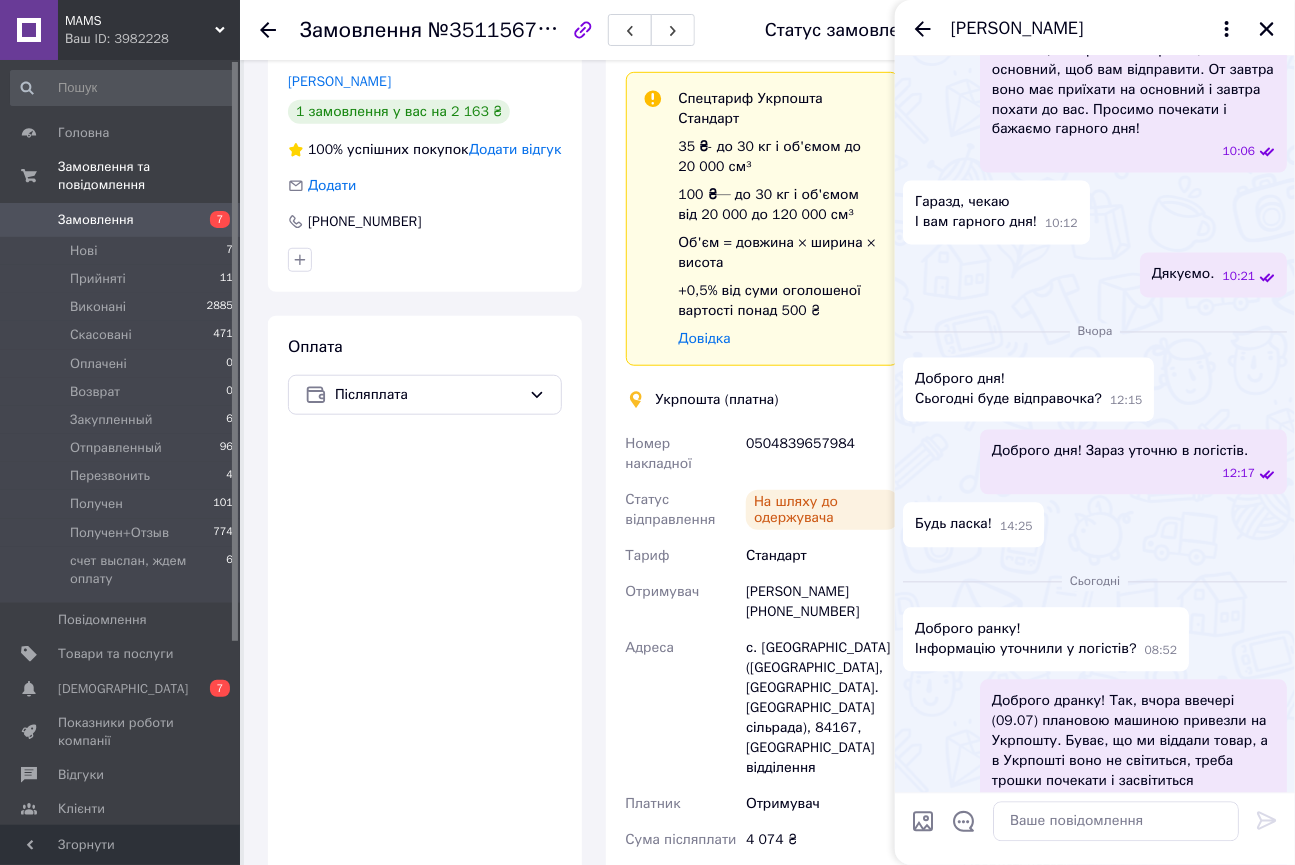 scroll, scrollTop: 1672, scrollLeft: 0, axis: vertical 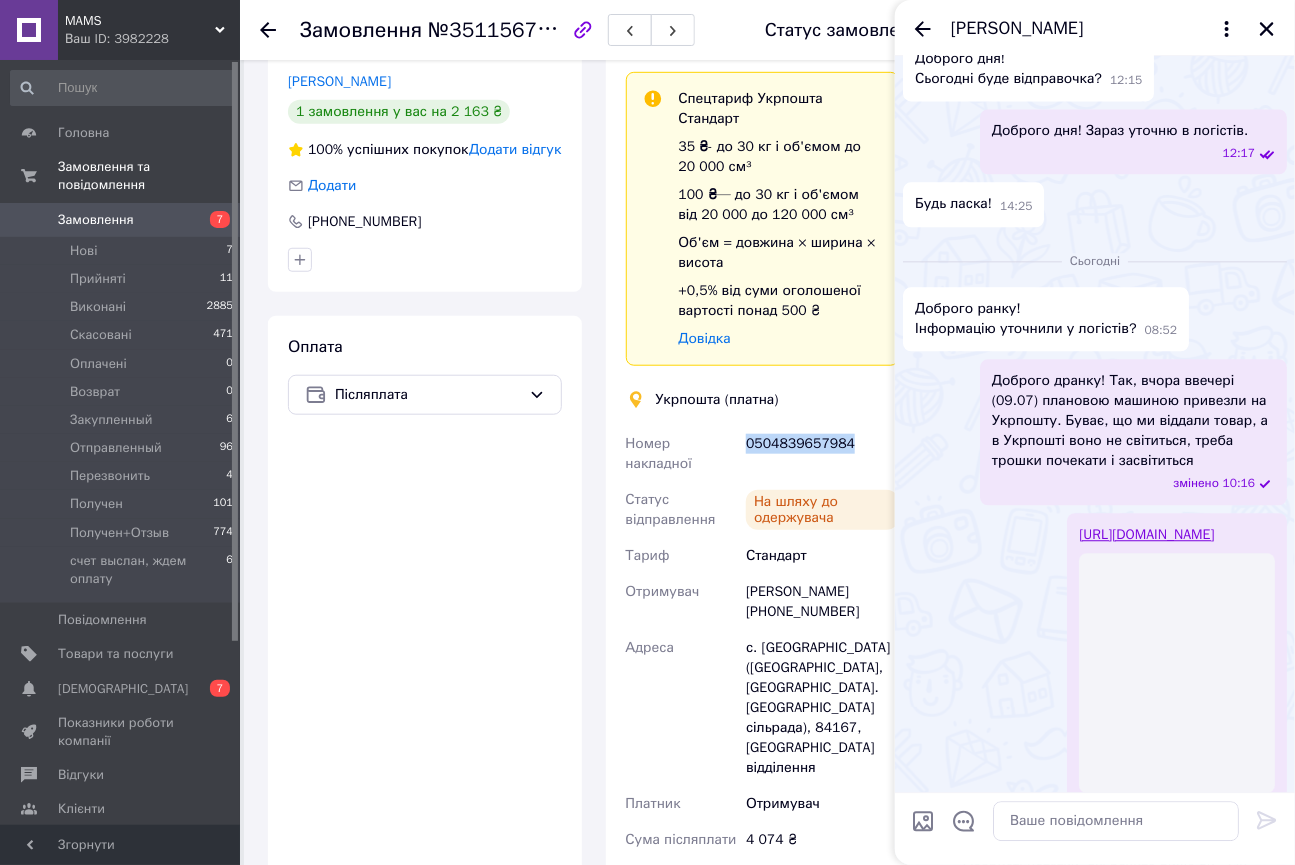 drag, startPoint x: 740, startPoint y: 427, endPoint x: 845, endPoint y: 423, distance: 105.076164 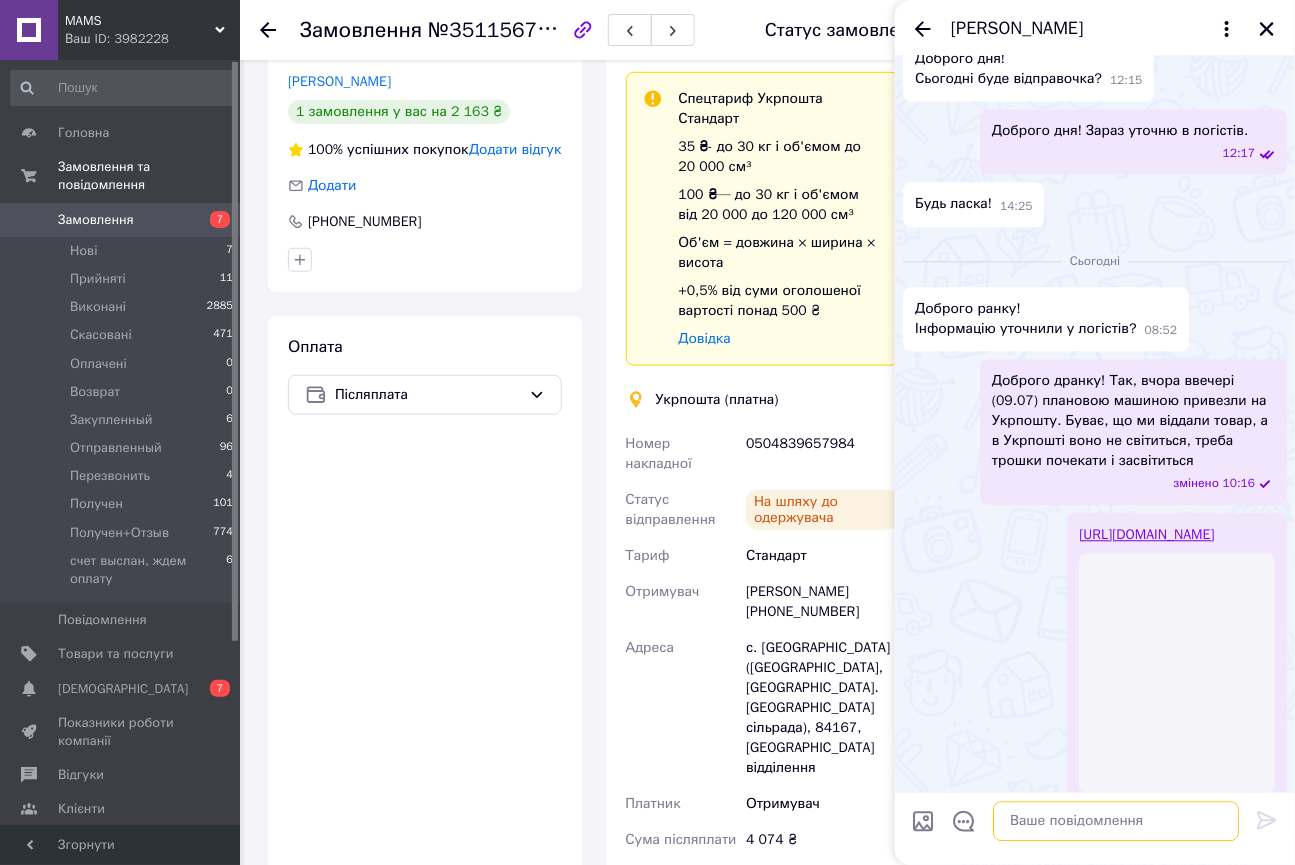 click at bounding box center (1116, 821) 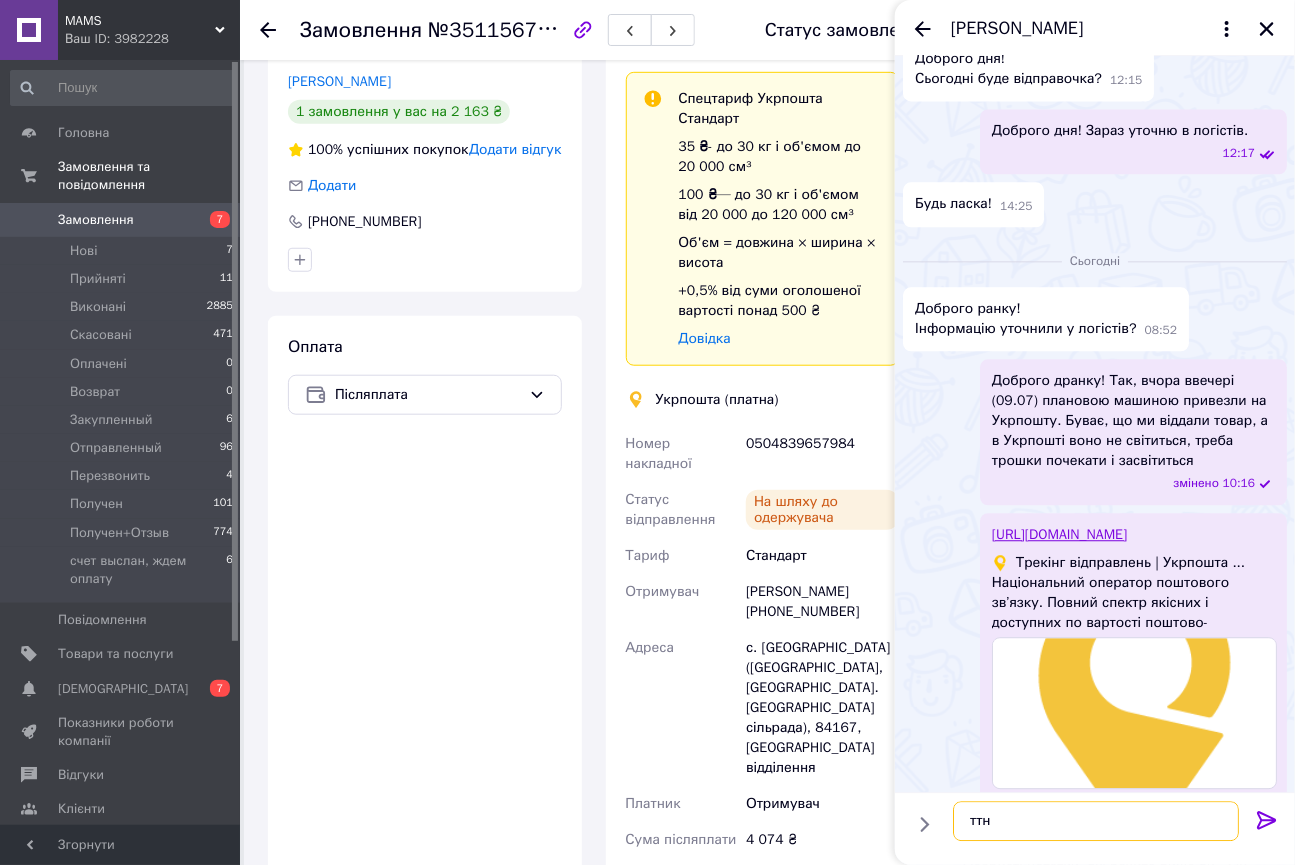 scroll, scrollTop: 1668, scrollLeft: 0, axis: vertical 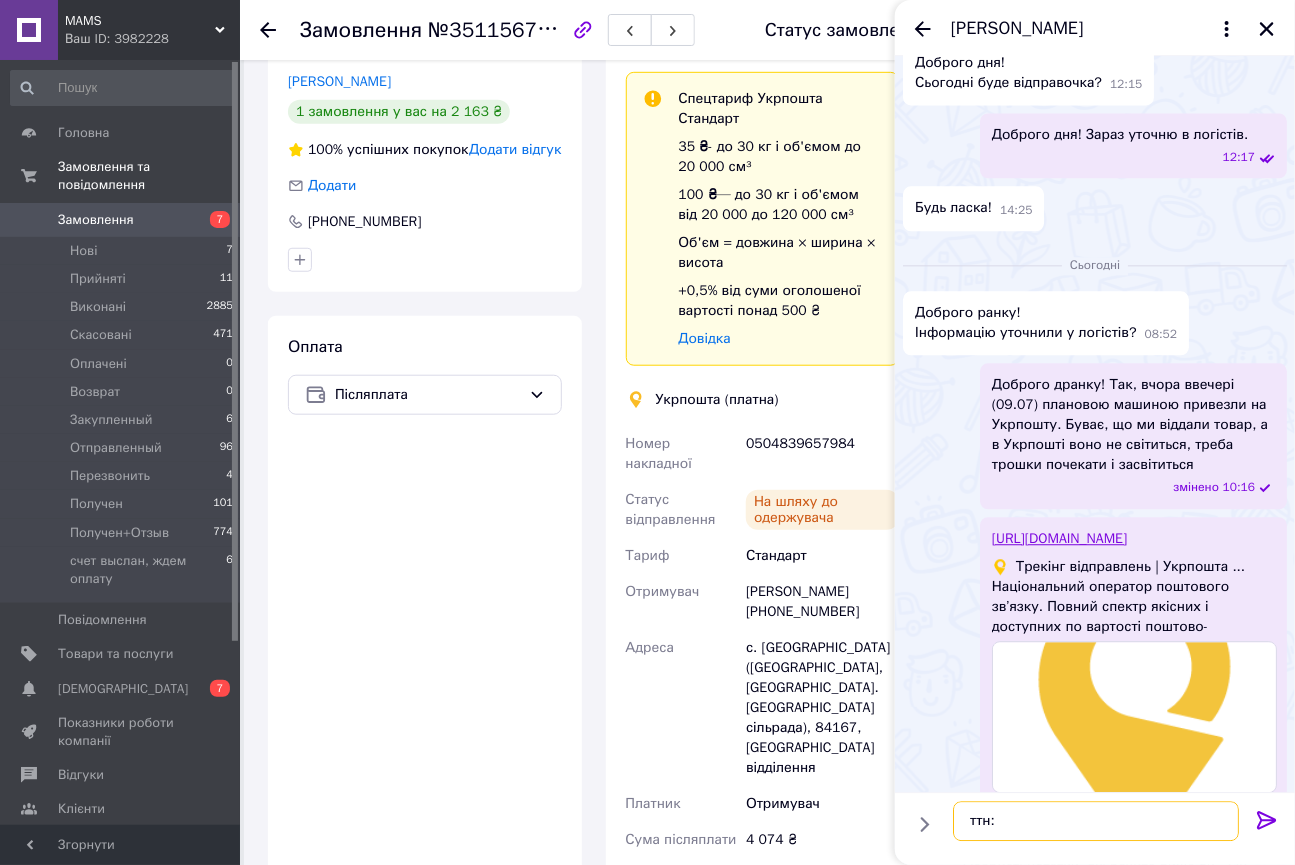 paste on "0504839657984" 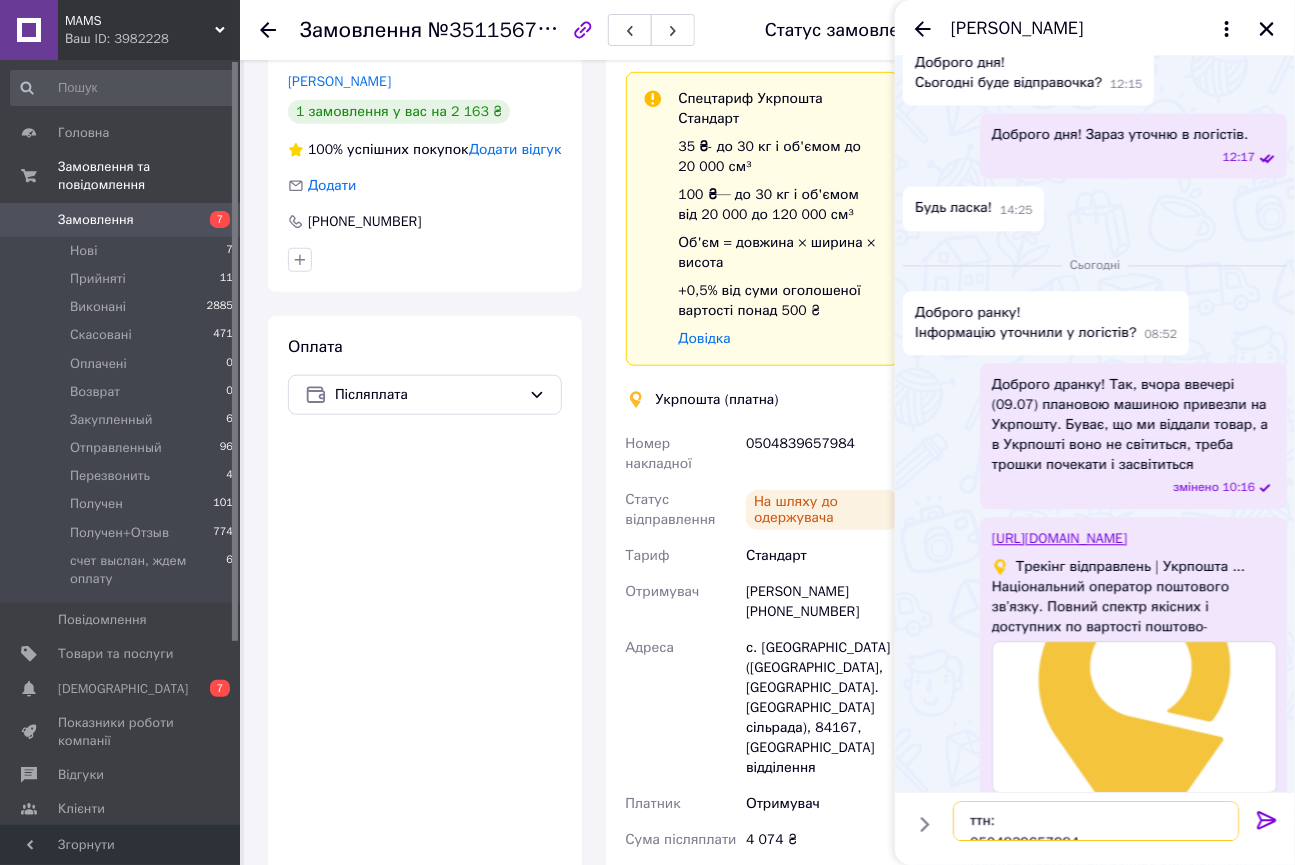 scroll, scrollTop: 11, scrollLeft: 0, axis: vertical 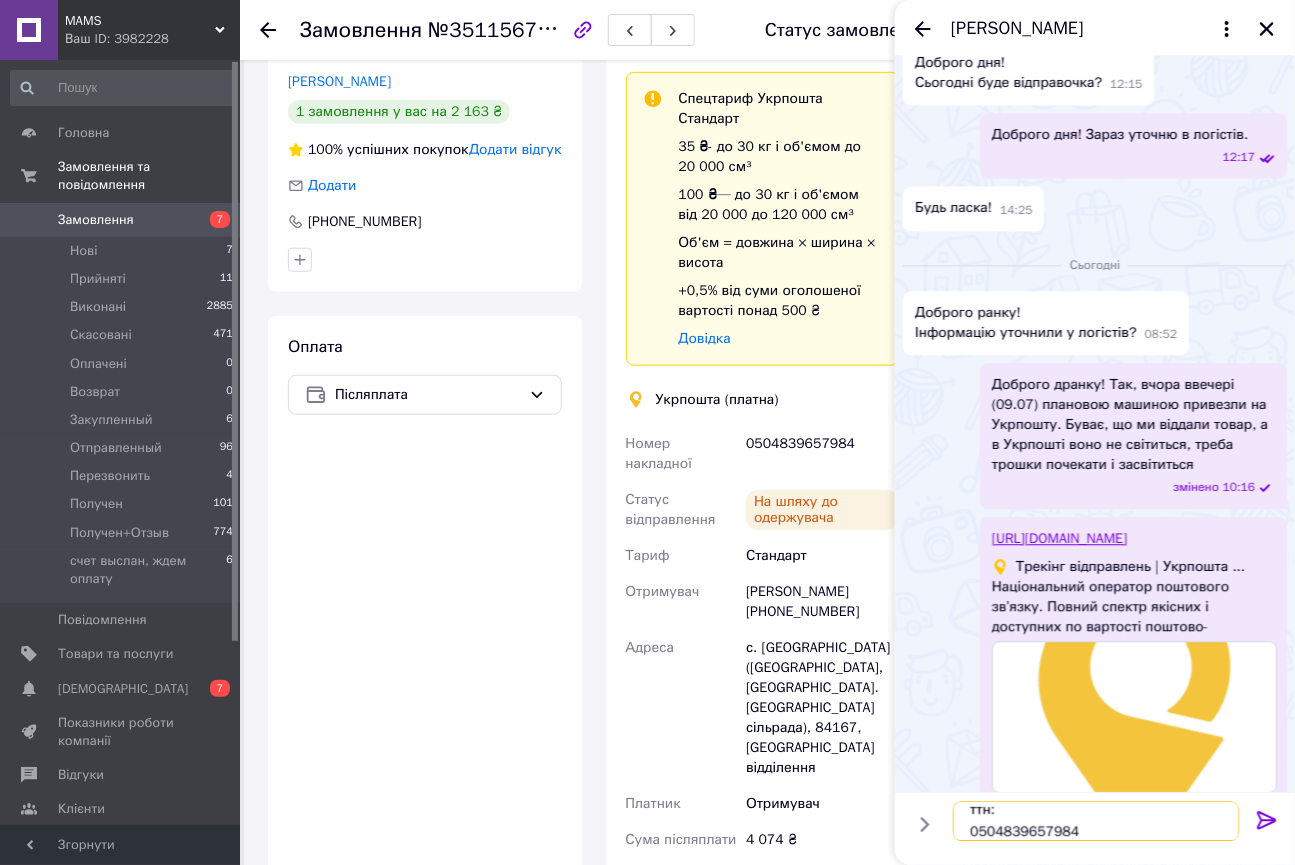 type 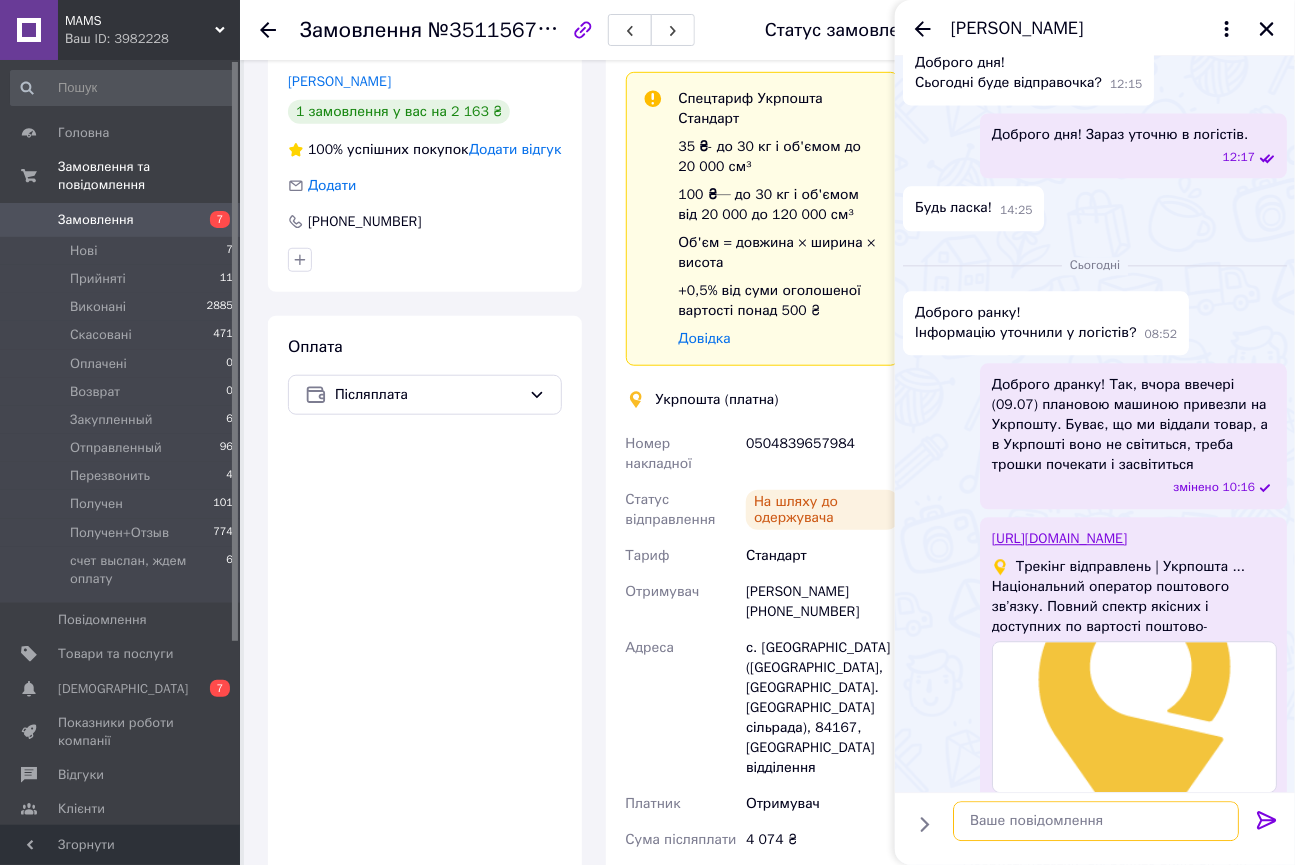 scroll, scrollTop: 0, scrollLeft: 0, axis: both 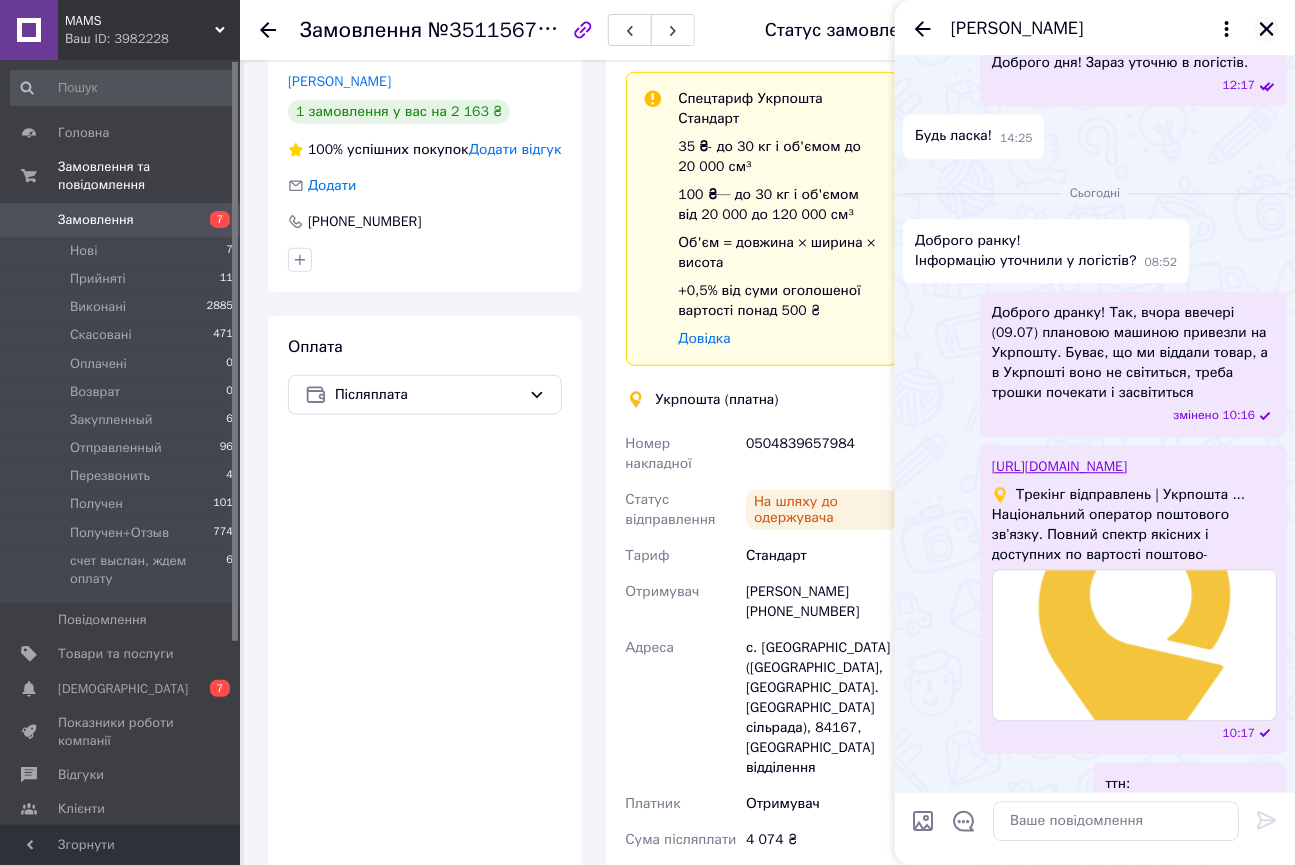 click 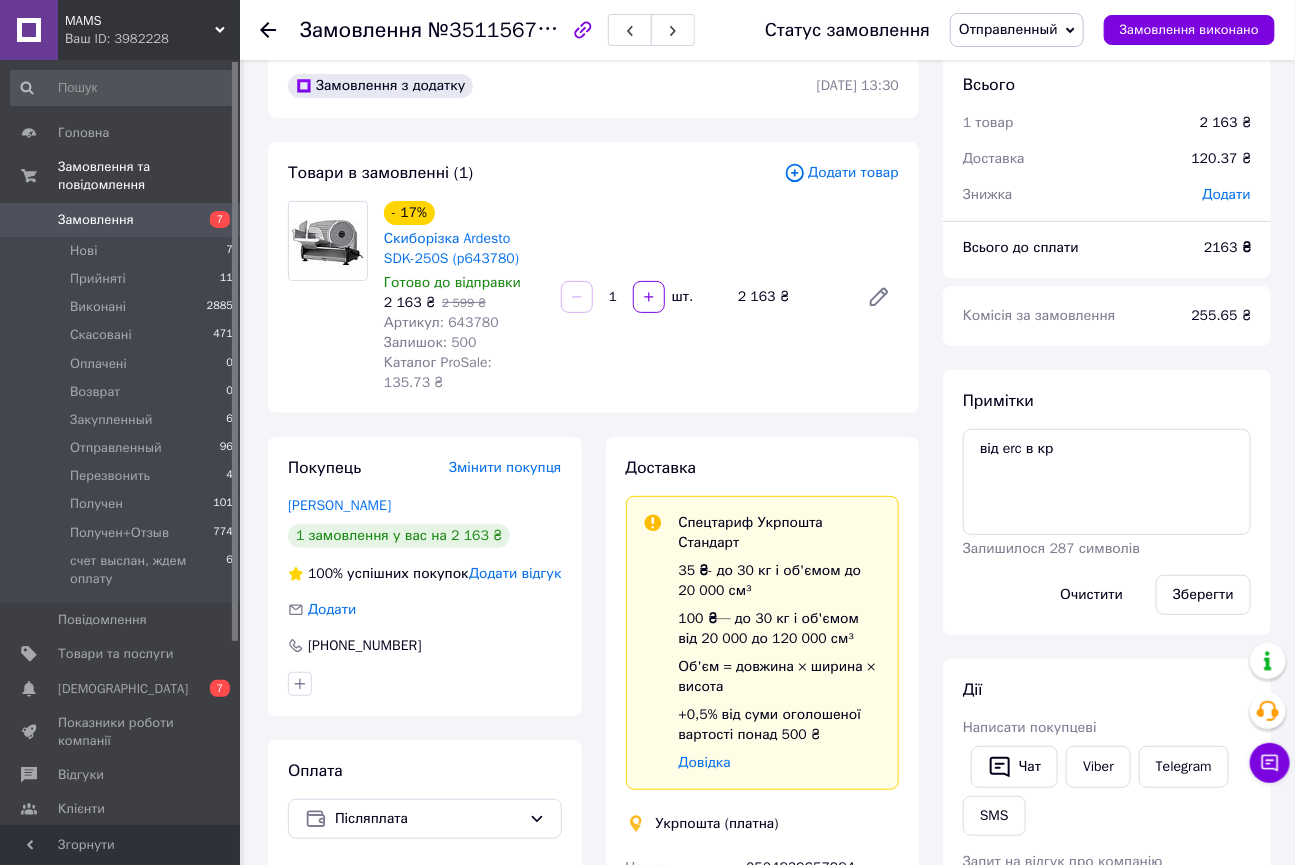 scroll, scrollTop: 0, scrollLeft: 0, axis: both 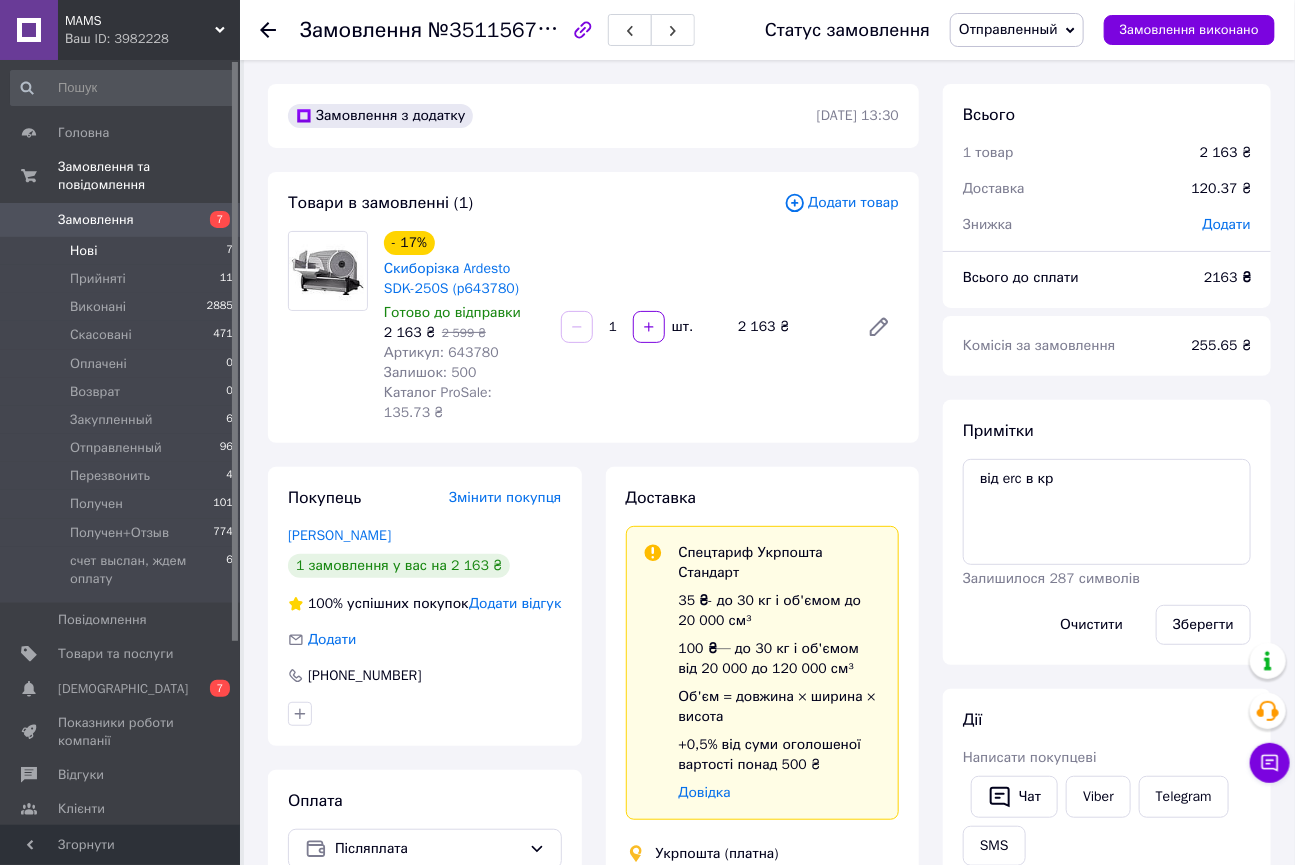 click on "Нові 7" at bounding box center (122, 251) 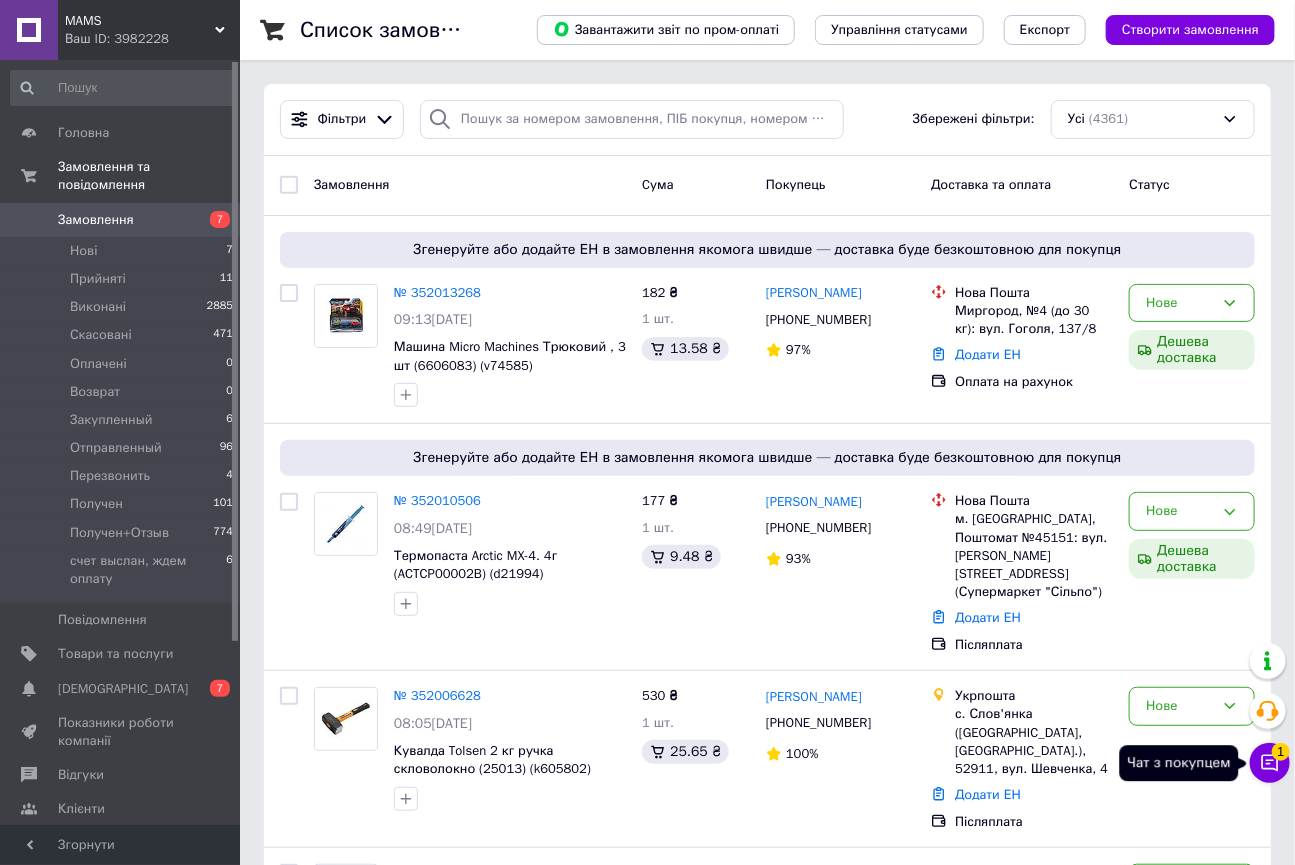 click 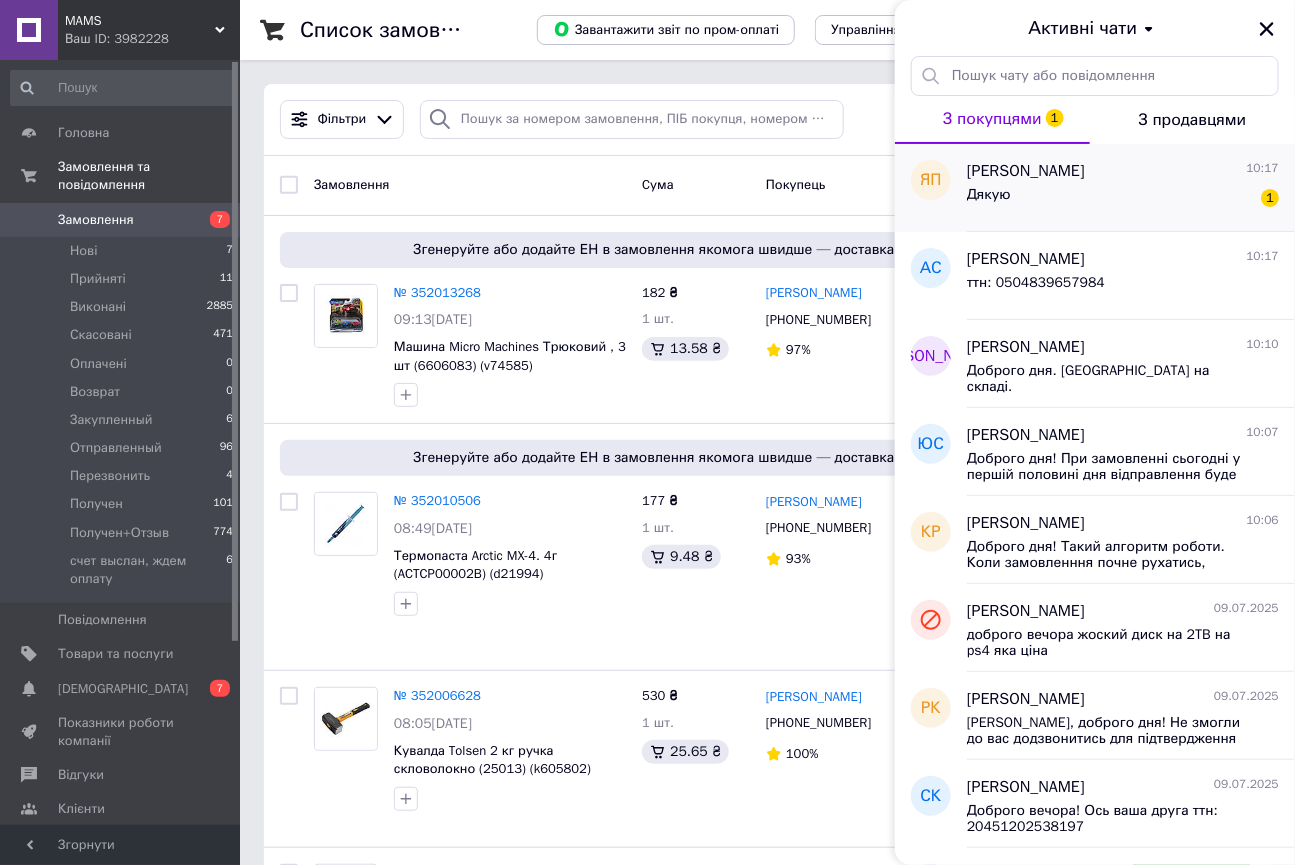 click on "Дякую 1" at bounding box center [1123, 199] 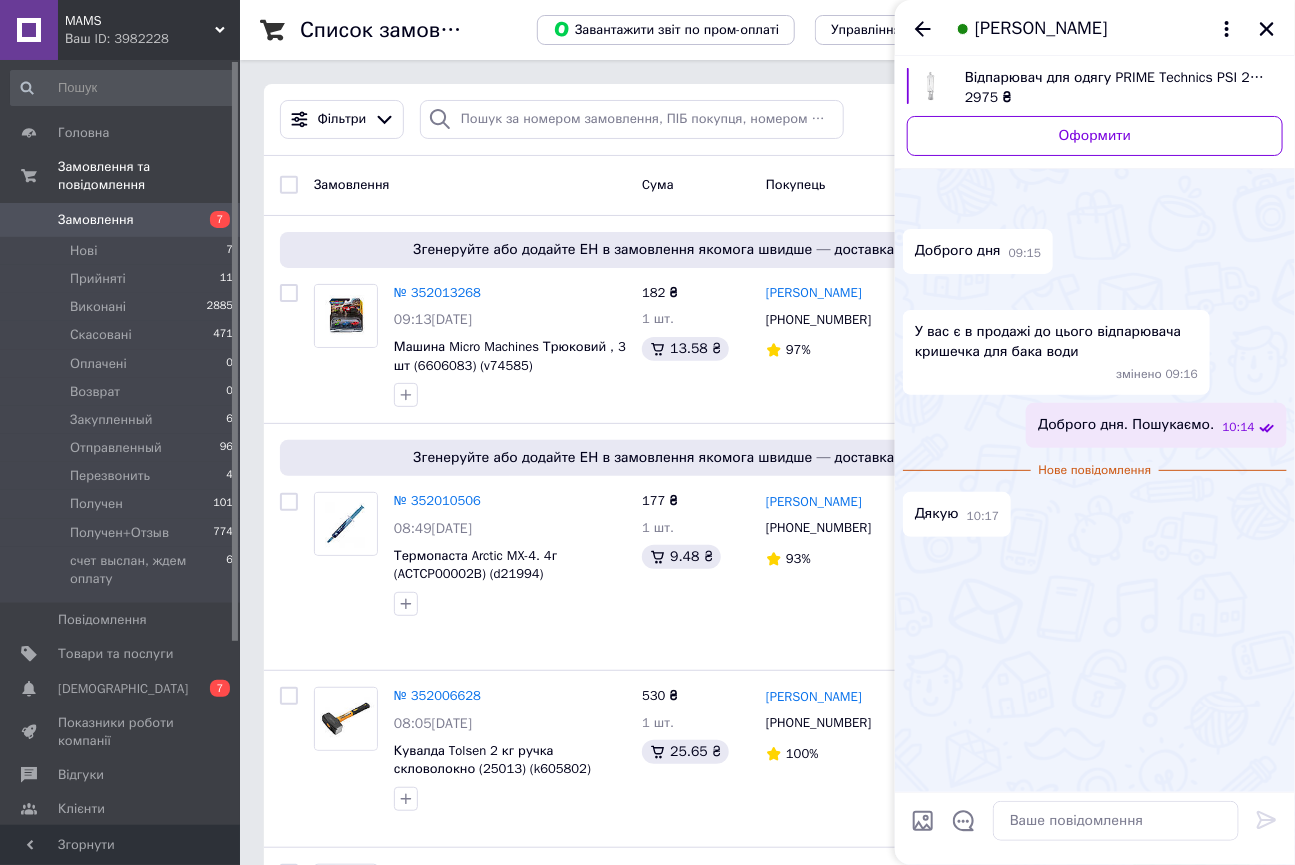 scroll, scrollTop: 35, scrollLeft: 0, axis: vertical 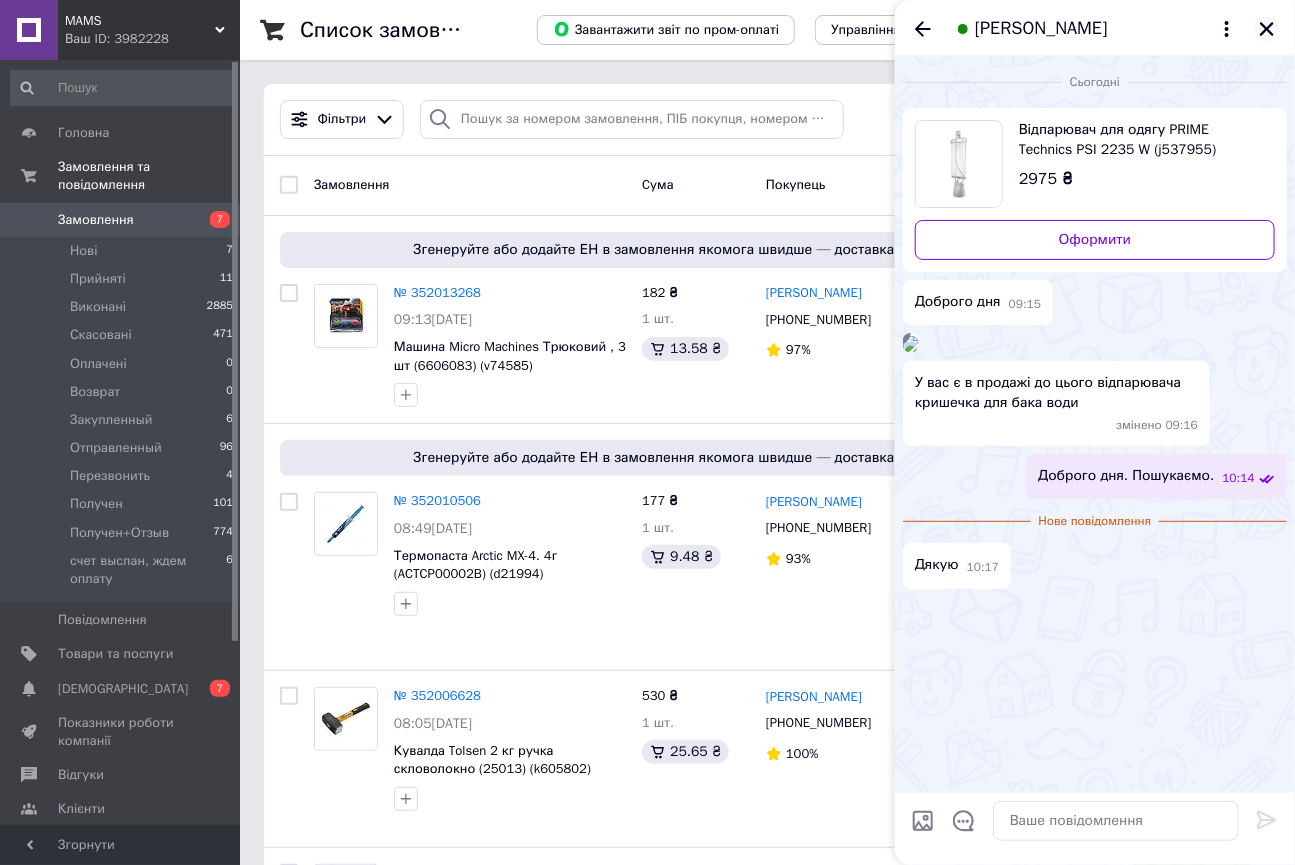 click 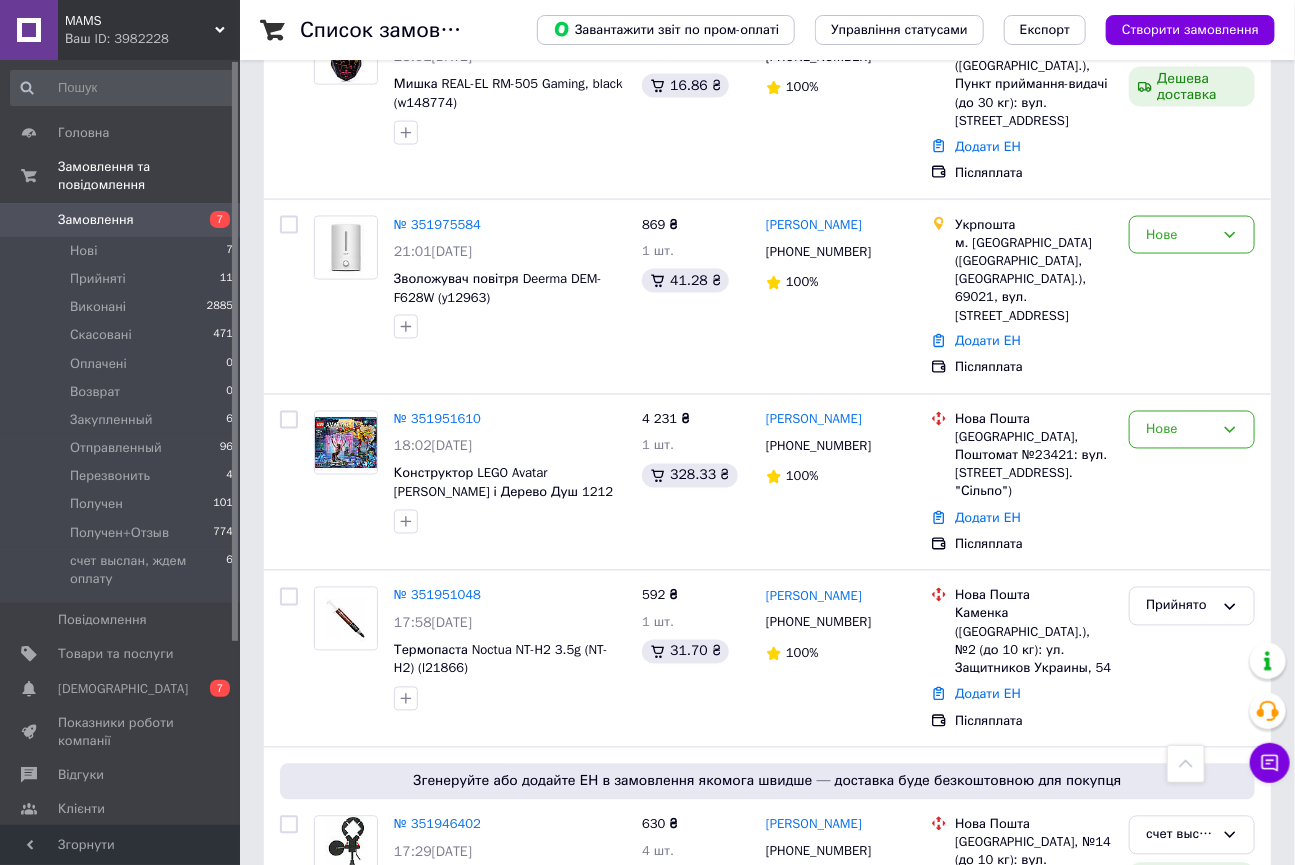 scroll, scrollTop: 636, scrollLeft: 0, axis: vertical 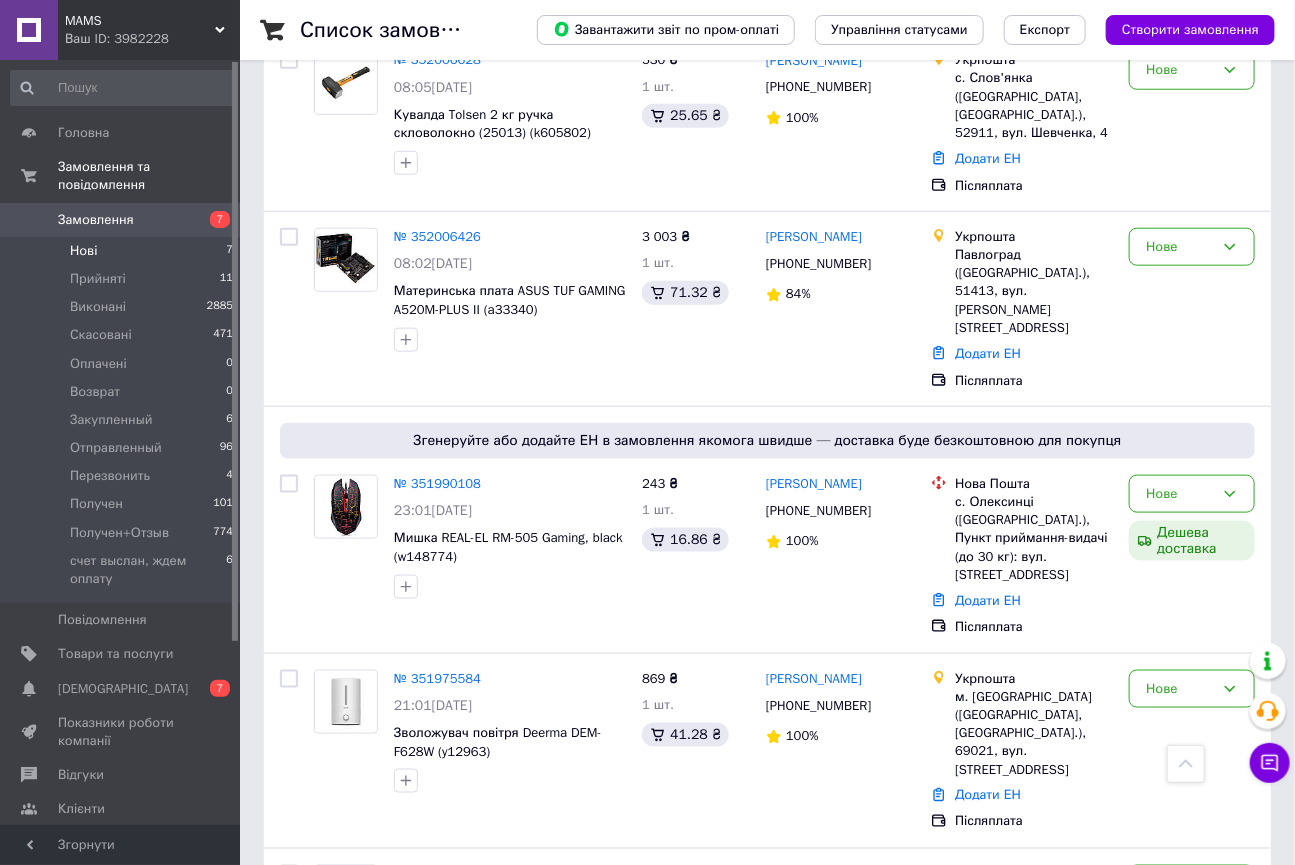 click on "Нові 7" at bounding box center [122, 251] 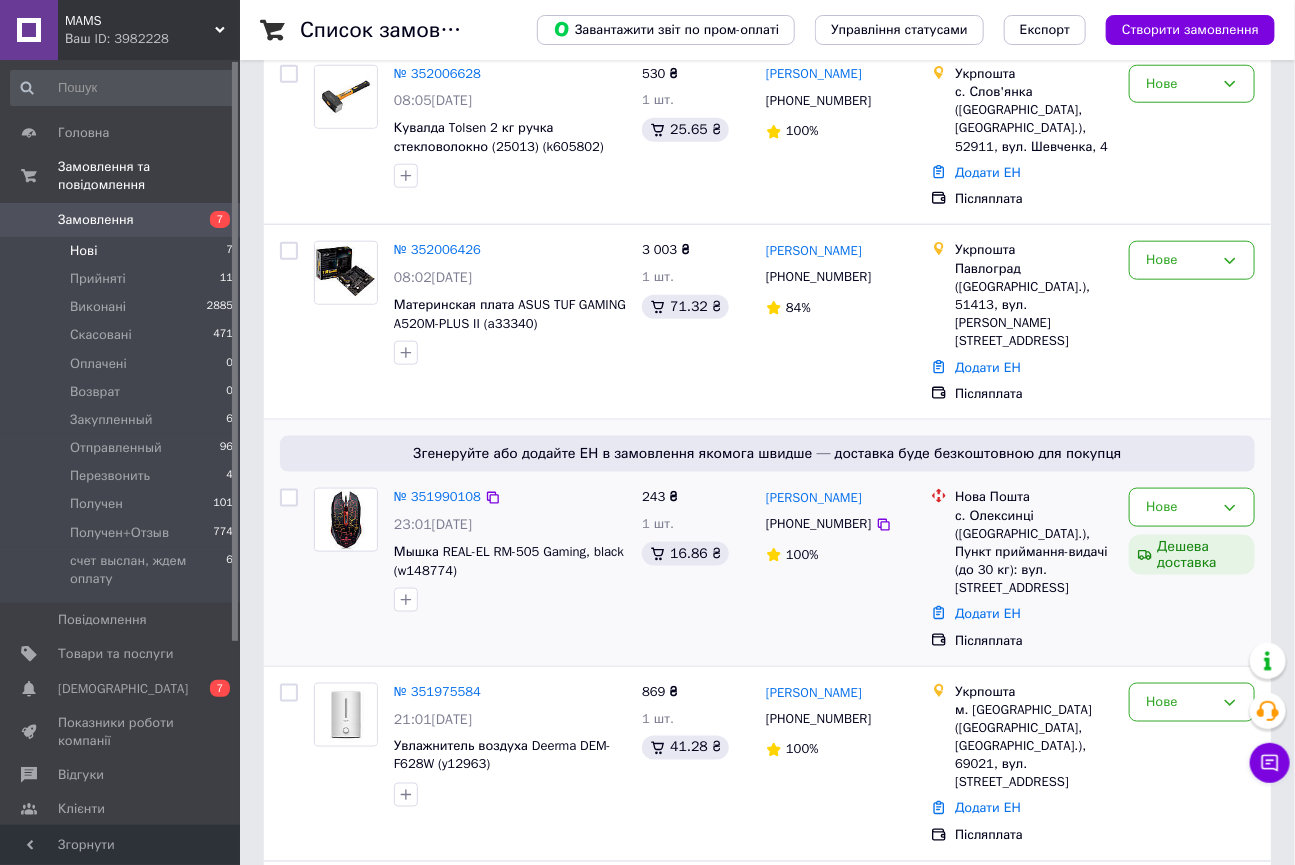 scroll, scrollTop: 798, scrollLeft: 0, axis: vertical 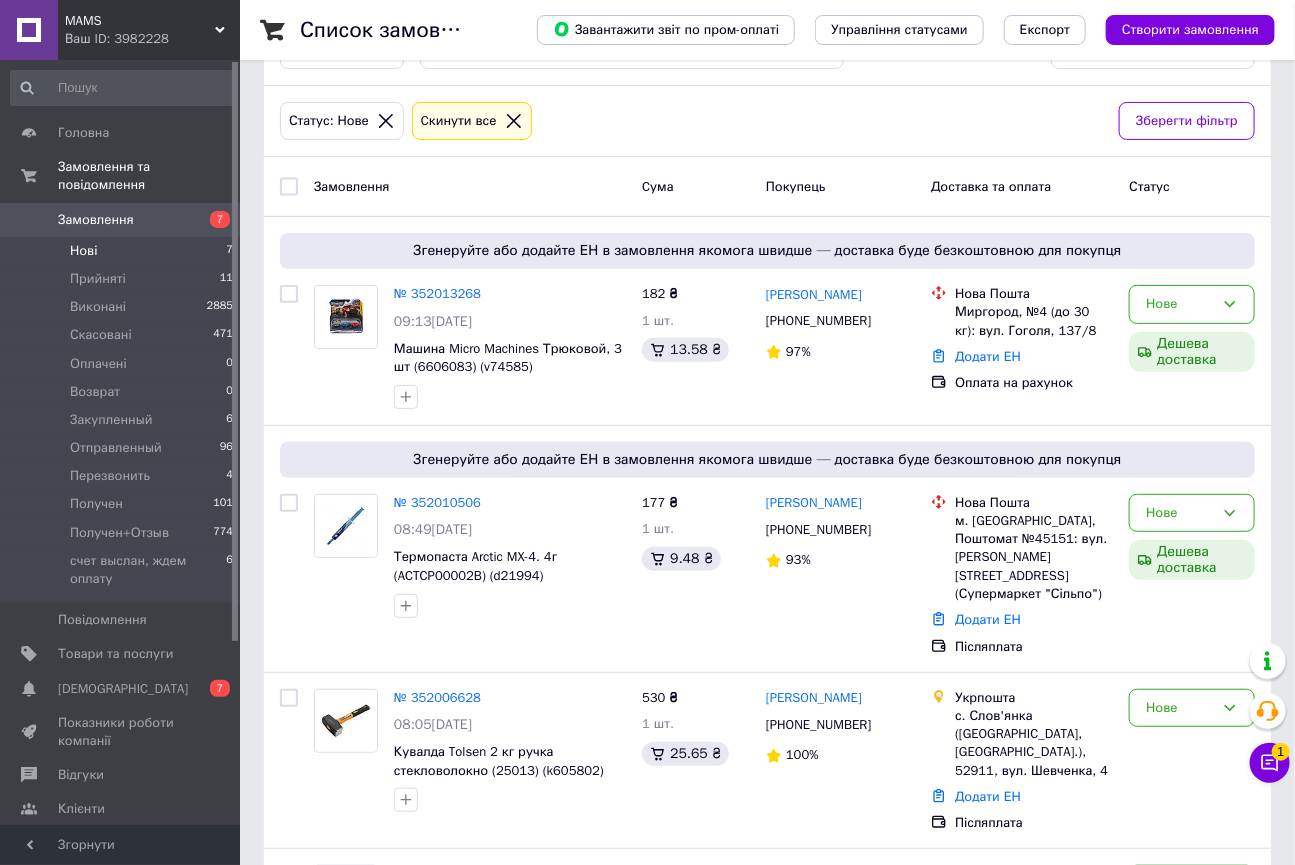 click on "Нові 7" at bounding box center [122, 251] 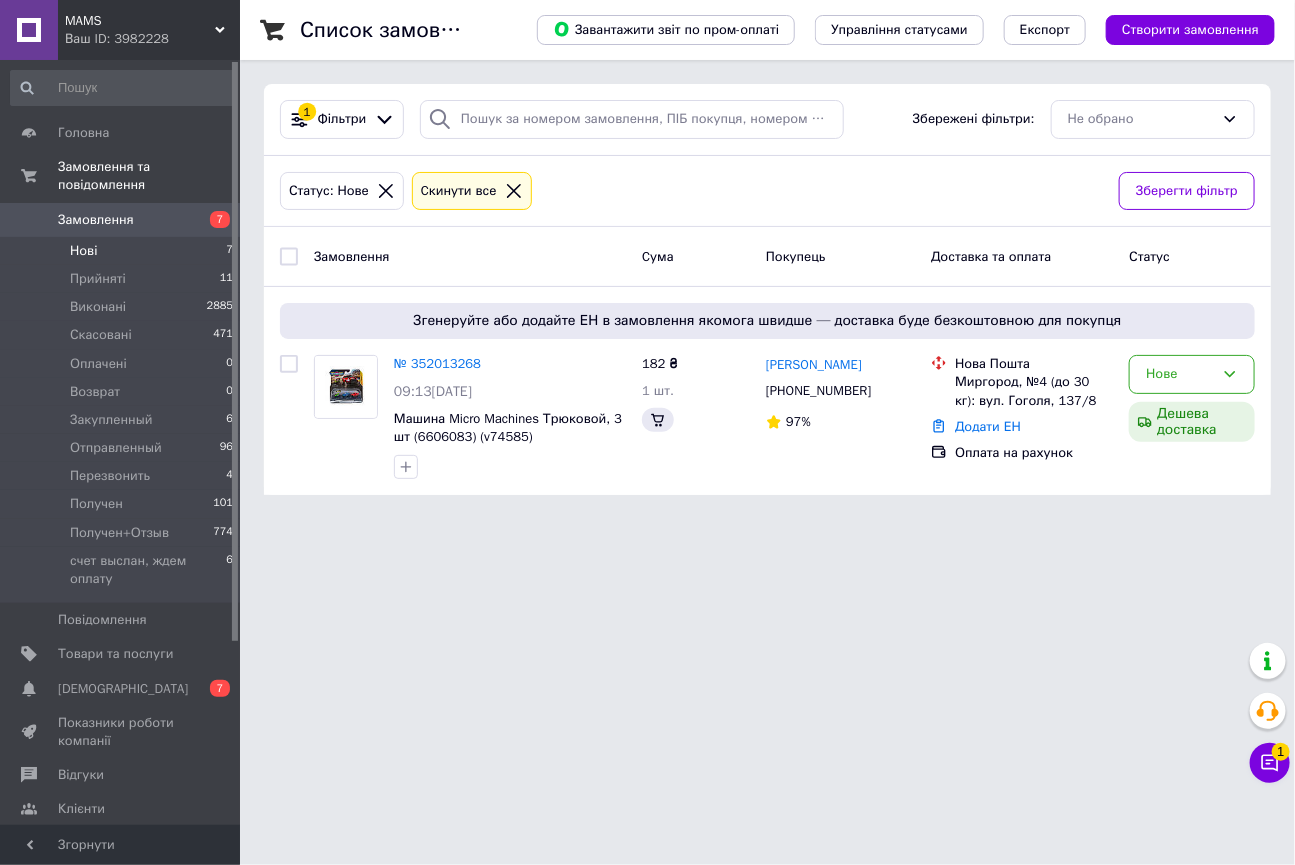 scroll, scrollTop: 0, scrollLeft: 0, axis: both 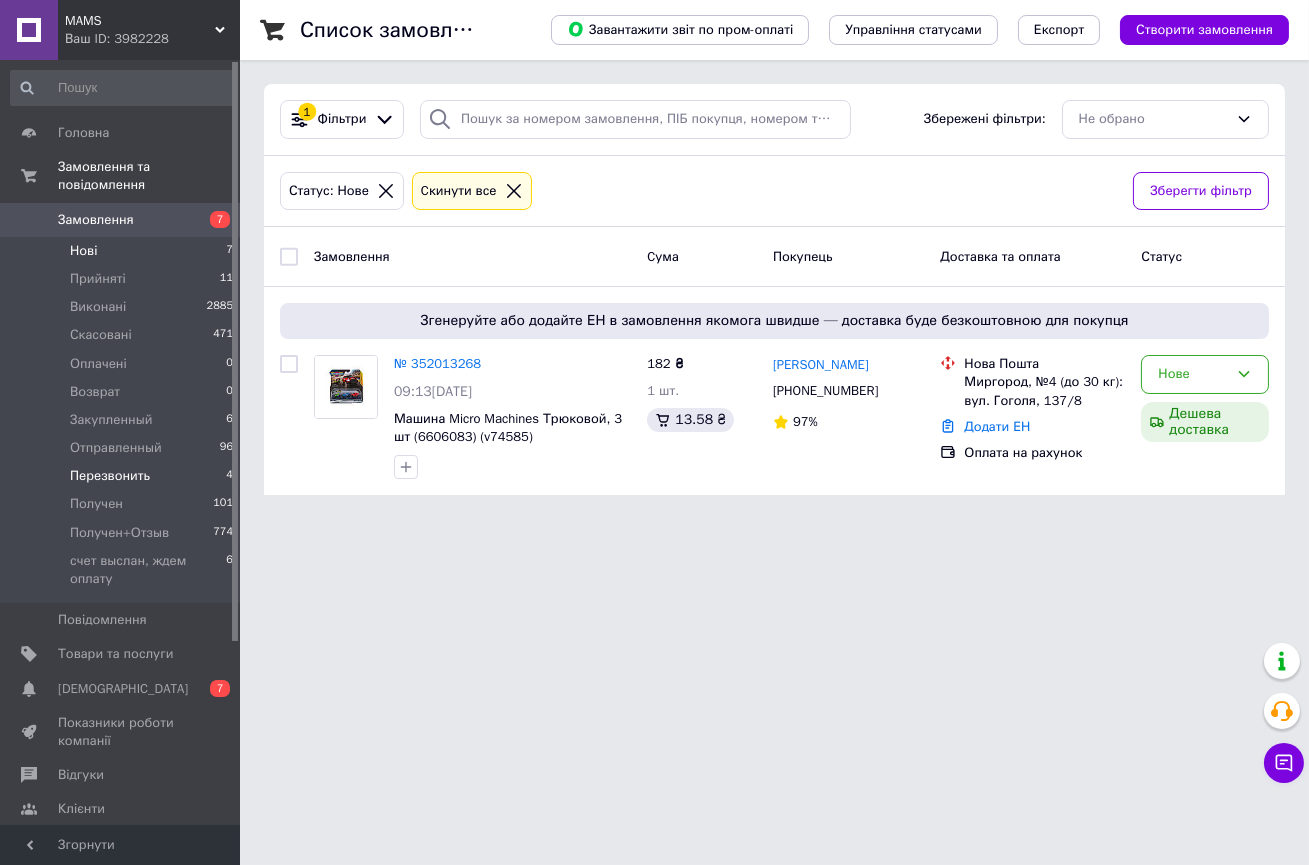 click on "Перезвонить" at bounding box center (110, 476) 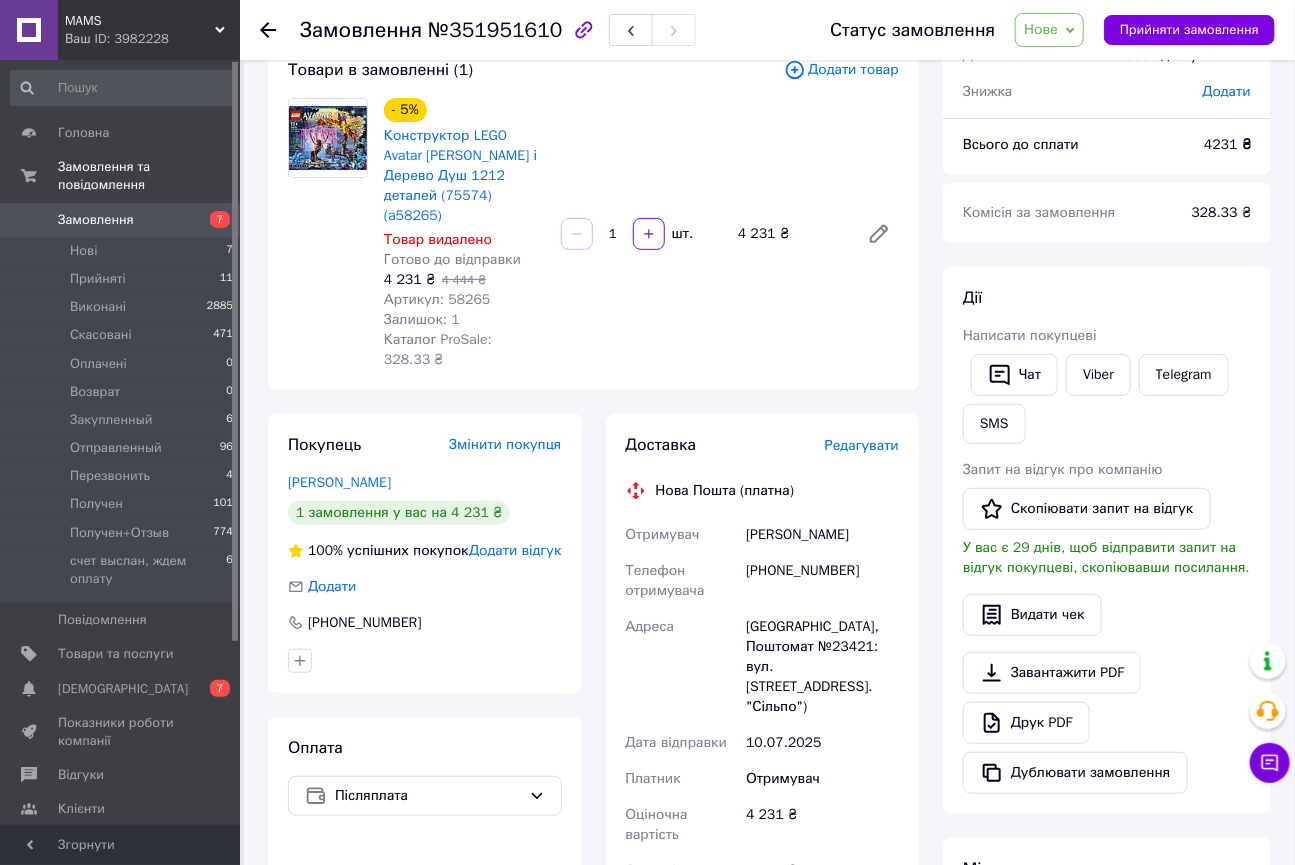 scroll, scrollTop: 132, scrollLeft: 0, axis: vertical 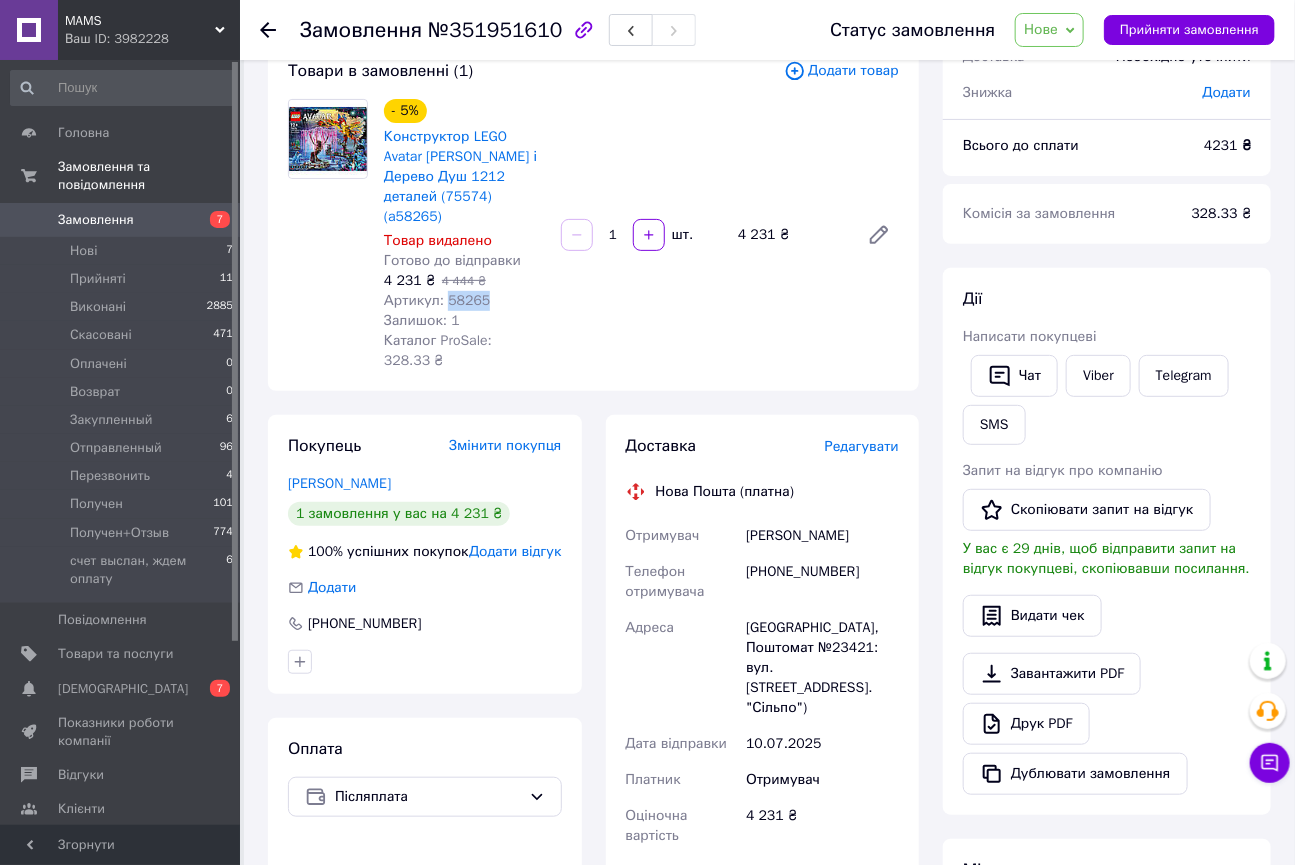 drag, startPoint x: 444, startPoint y: 282, endPoint x: 481, endPoint y: 278, distance: 37.215588 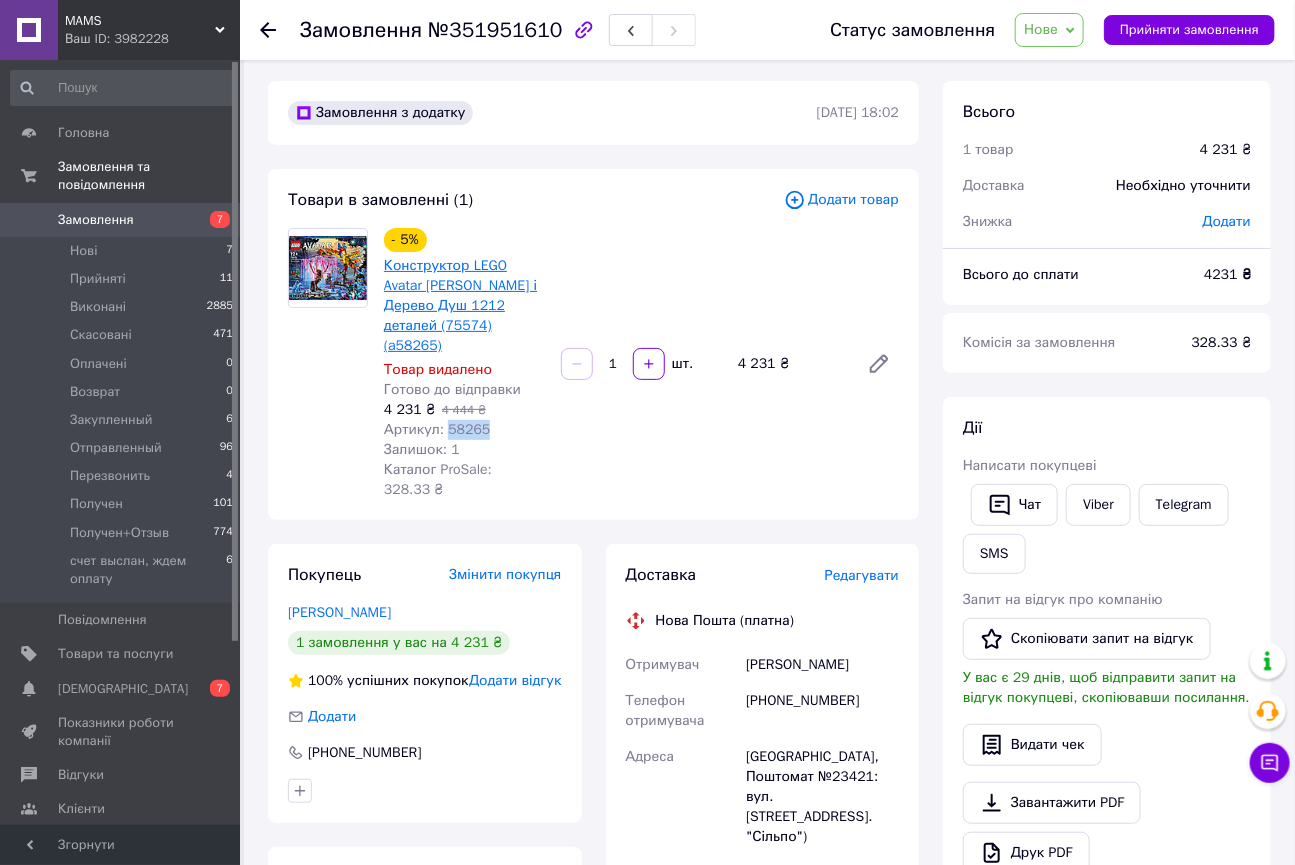 scroll, scrollTop: 0, scrollLeft: 0, axis: both 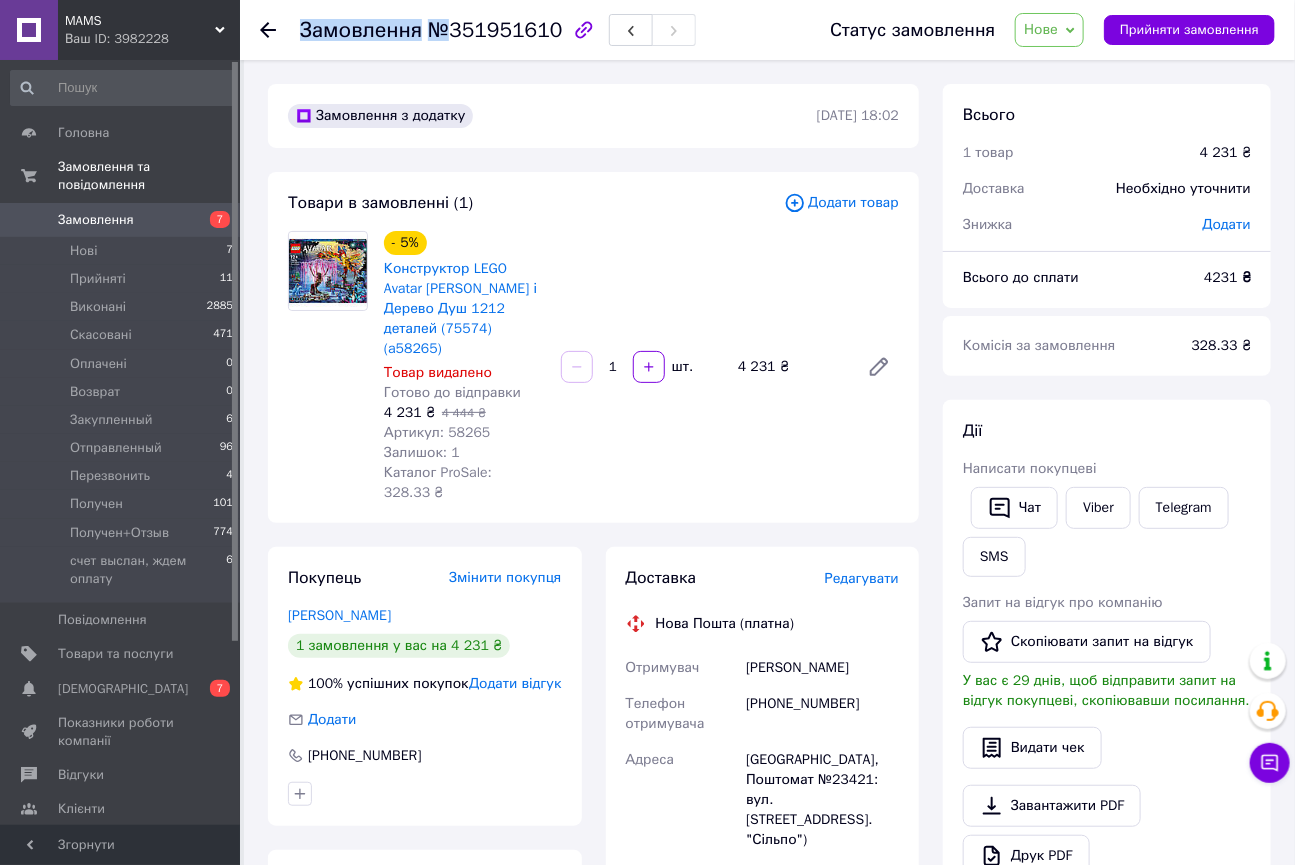 drag, startPoint x: 447, startPoint y: 27, endPoint x: 550, endPoint y: 29, distance: 103.01942 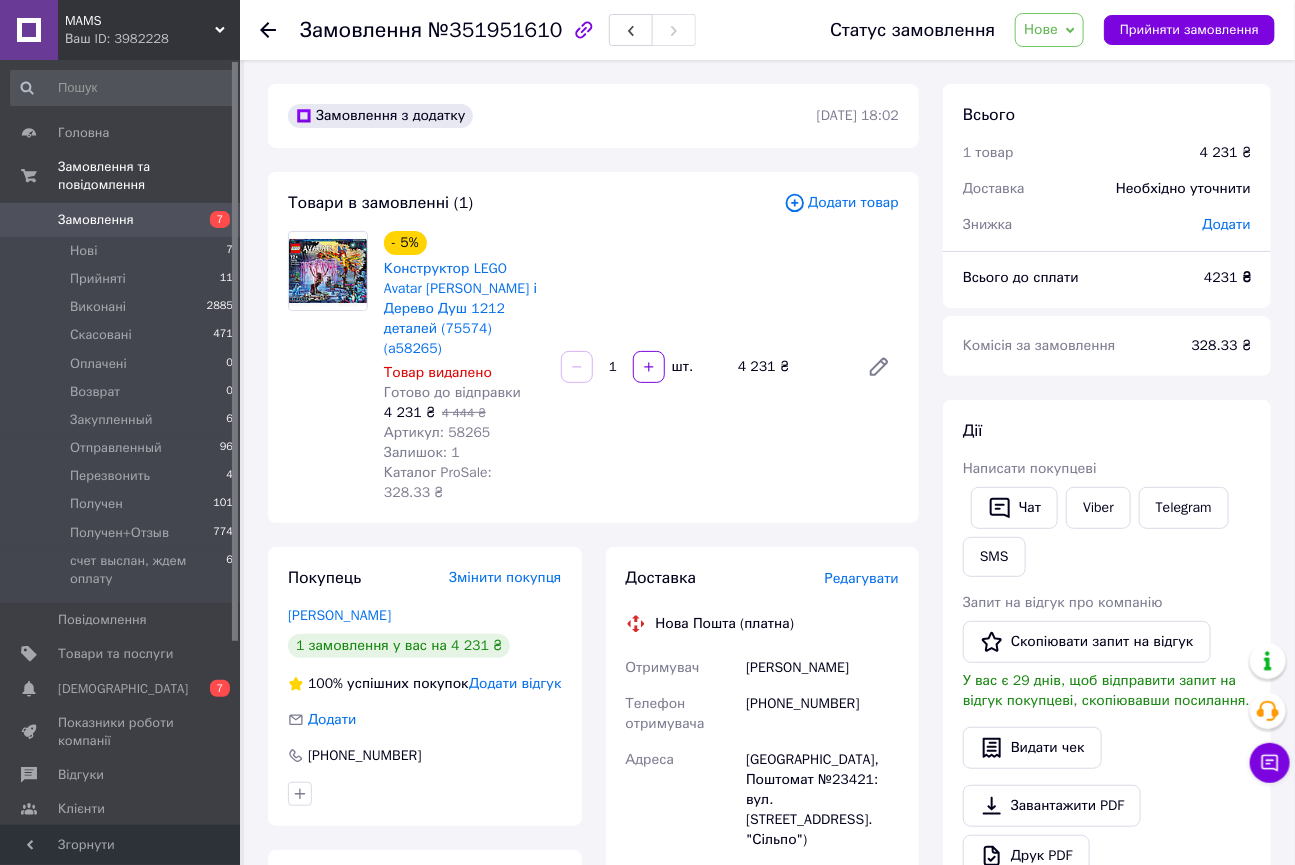 click on "№351951610" at bounding box center [495, 30] 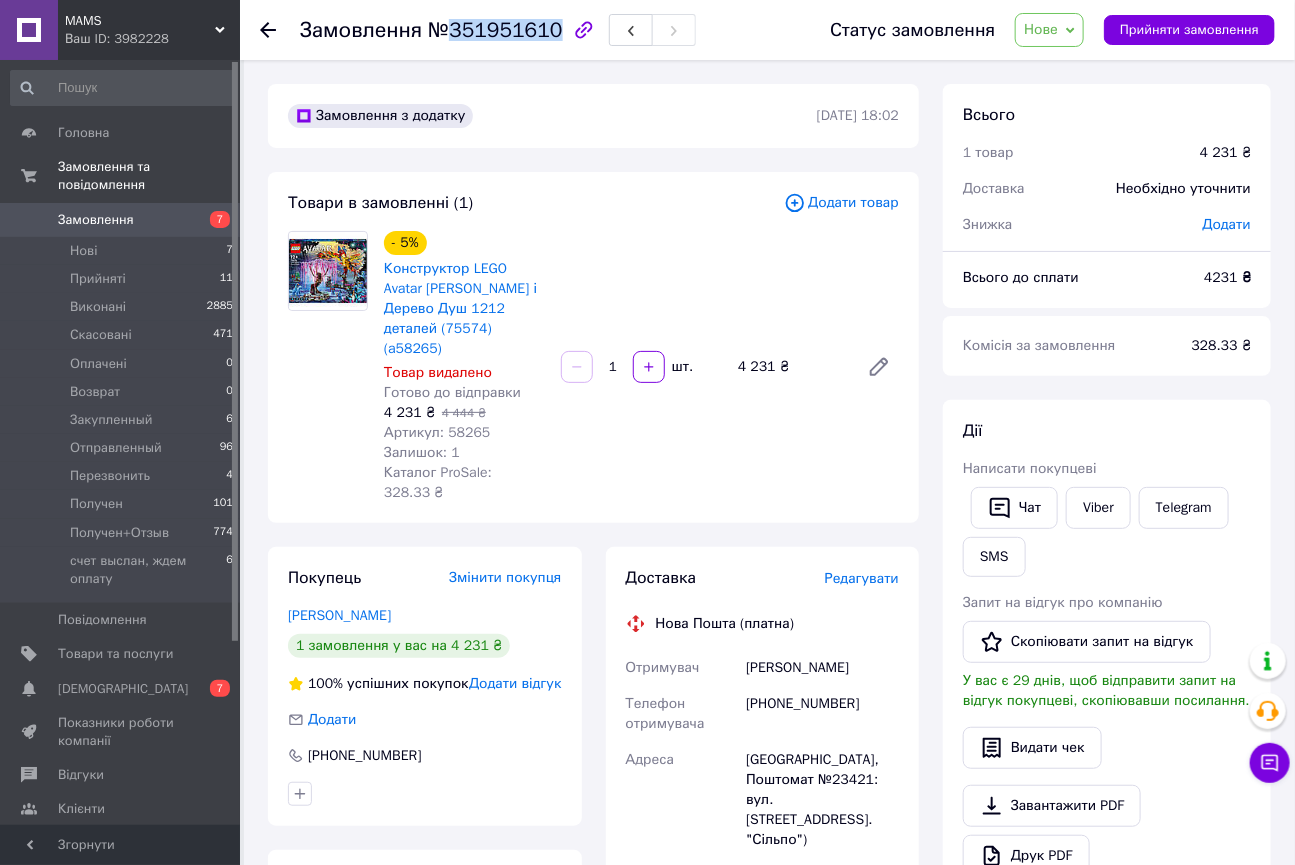 drag, startPoint x: 442, startPoint y: 34, endPoint x: 546, endPoint y: 23, distance: 104.58012 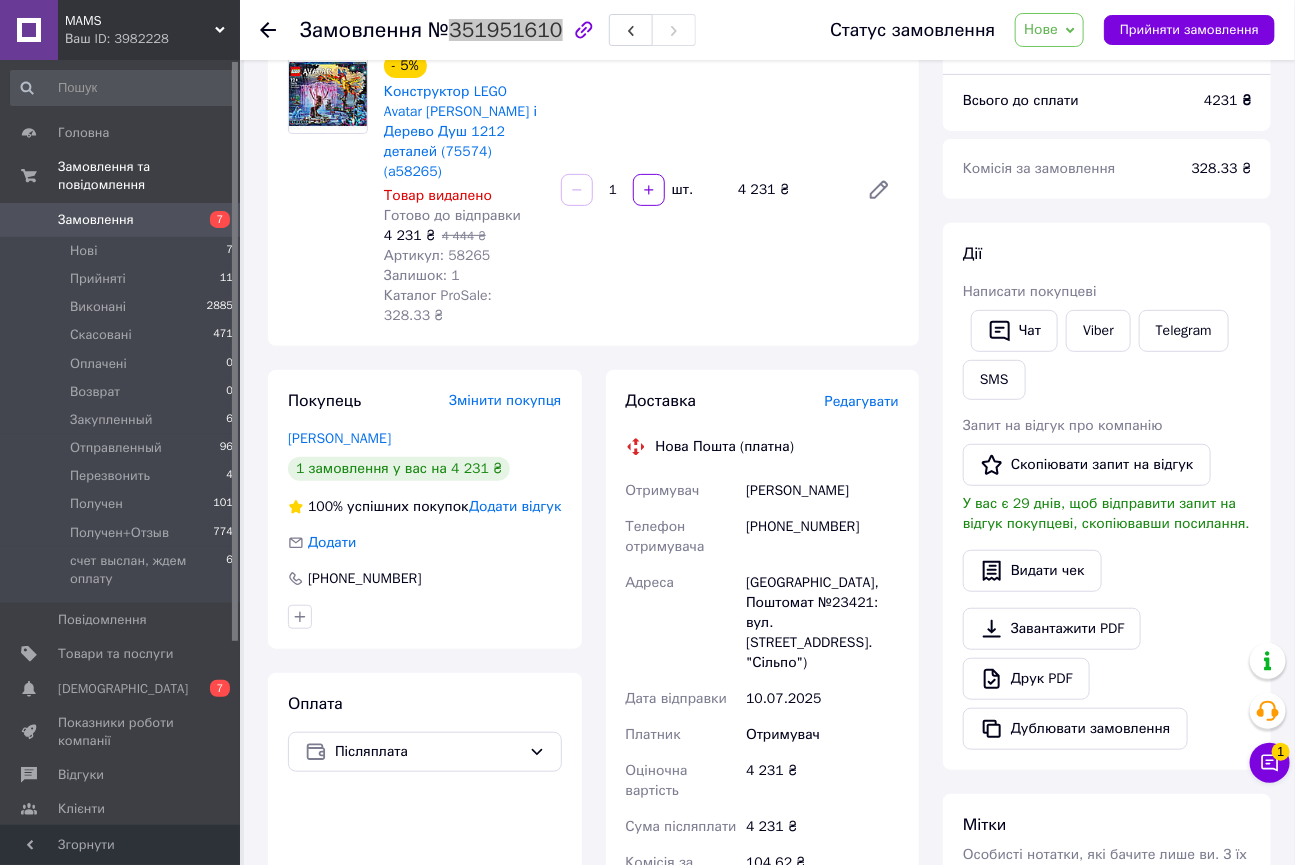scroll, scrollTop: 545, scrollLeft: 0, axis: vertical 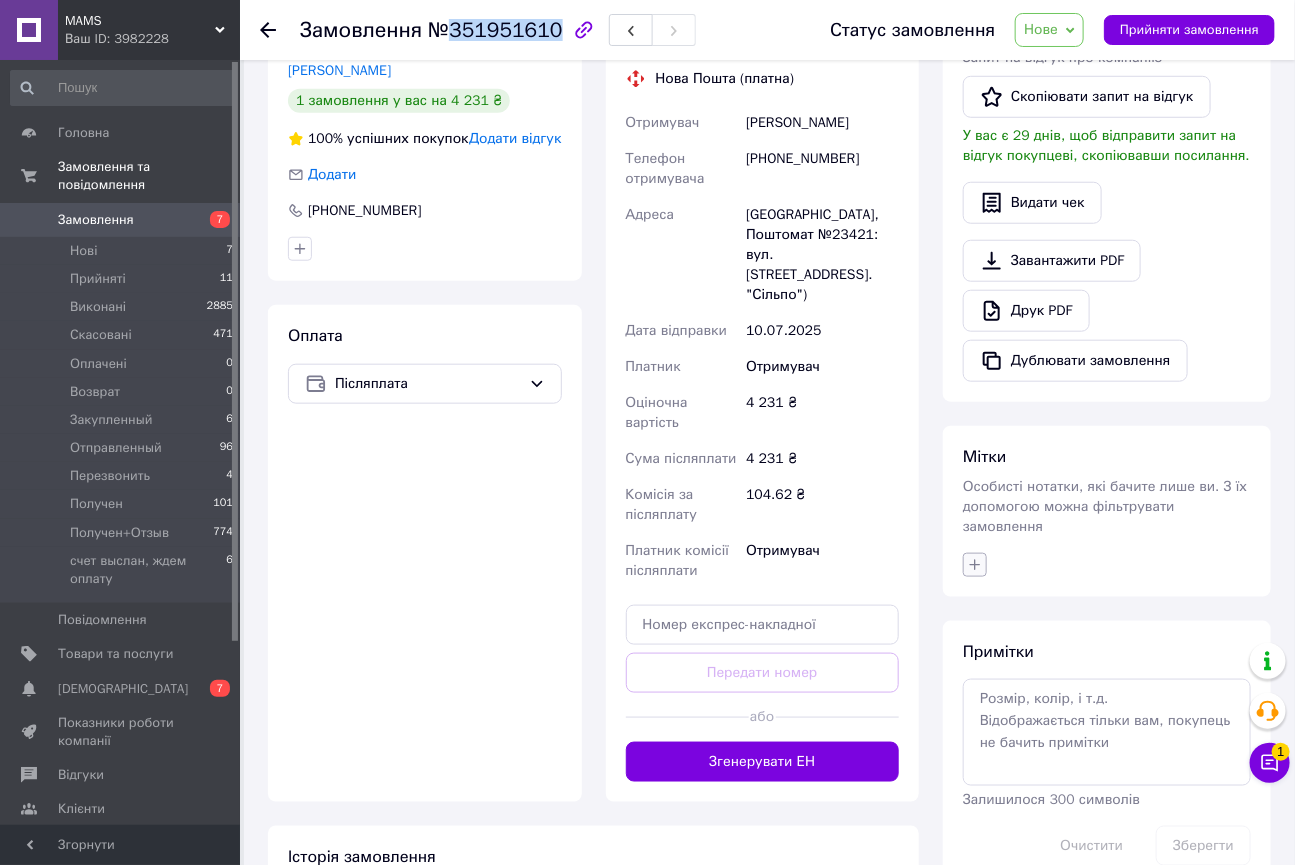click 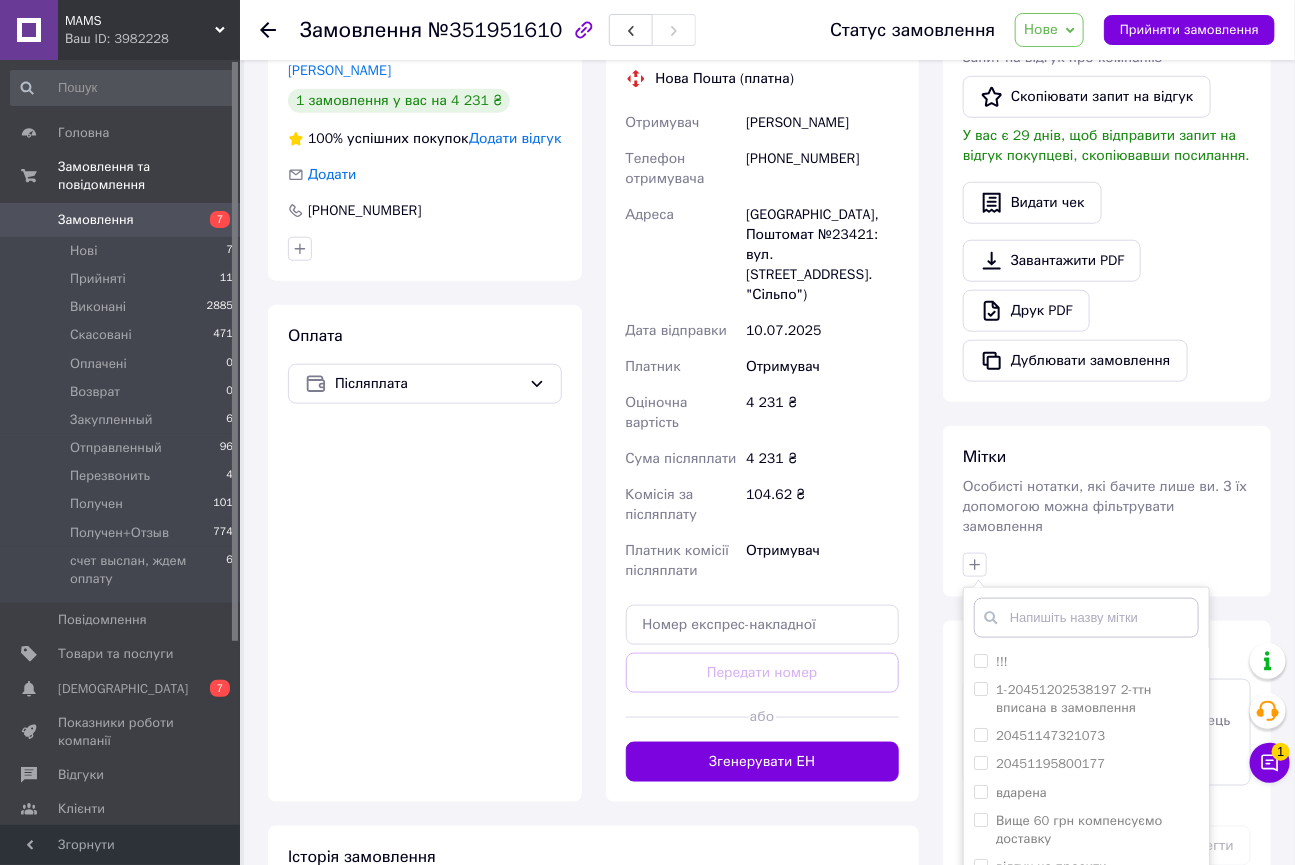 click at bounding box center (1086, 618) 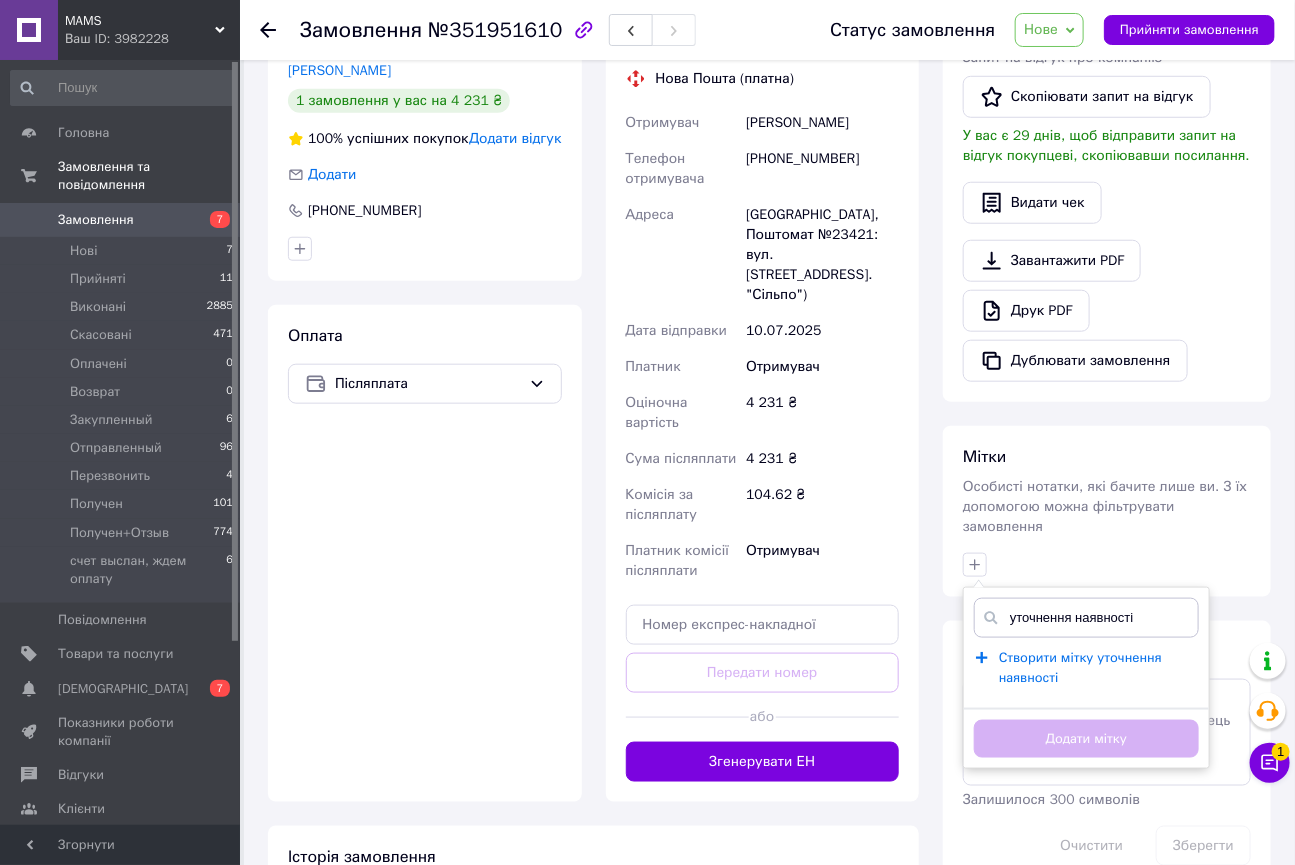 type on "уточнення наявності" 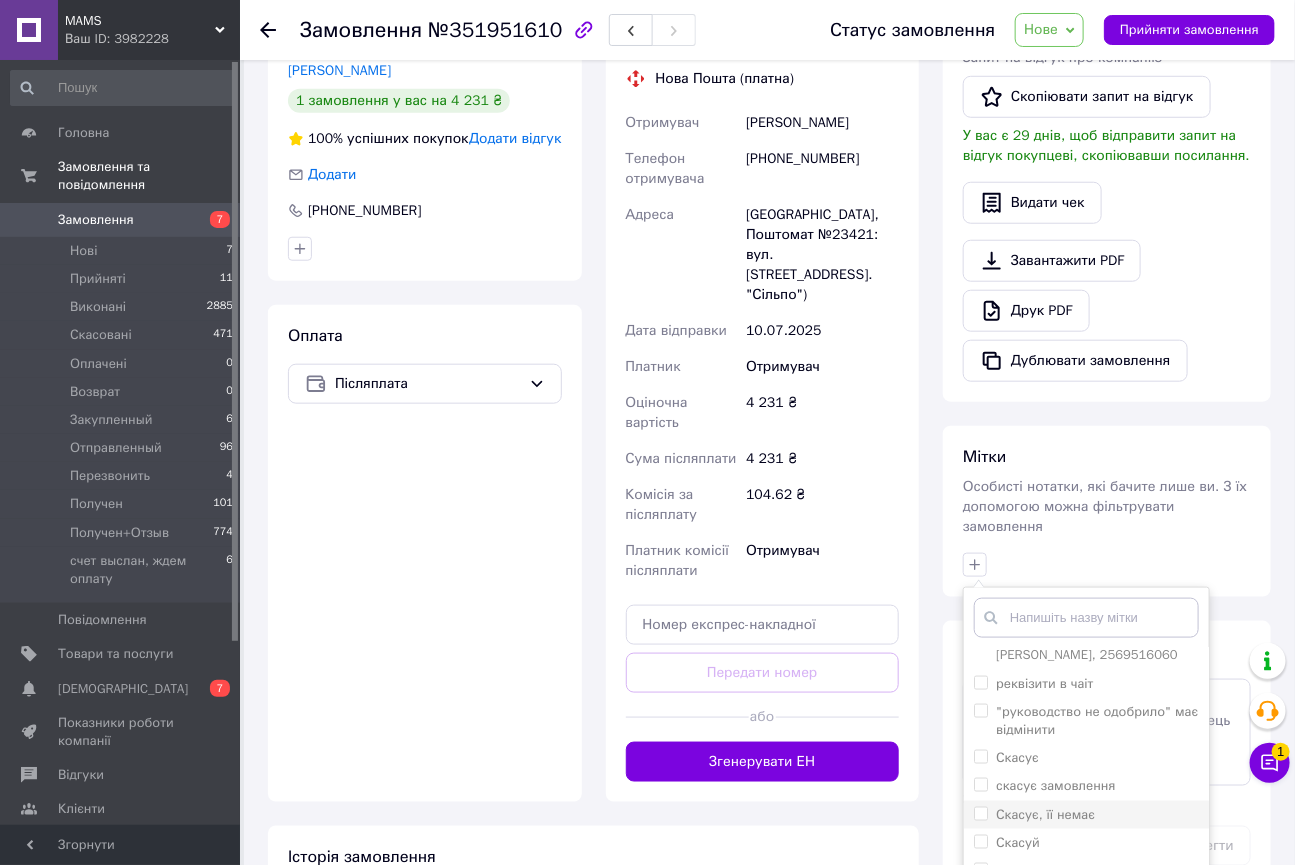 scroll, scrollTop: 1240, scrollLeft: 0, axis: vertical 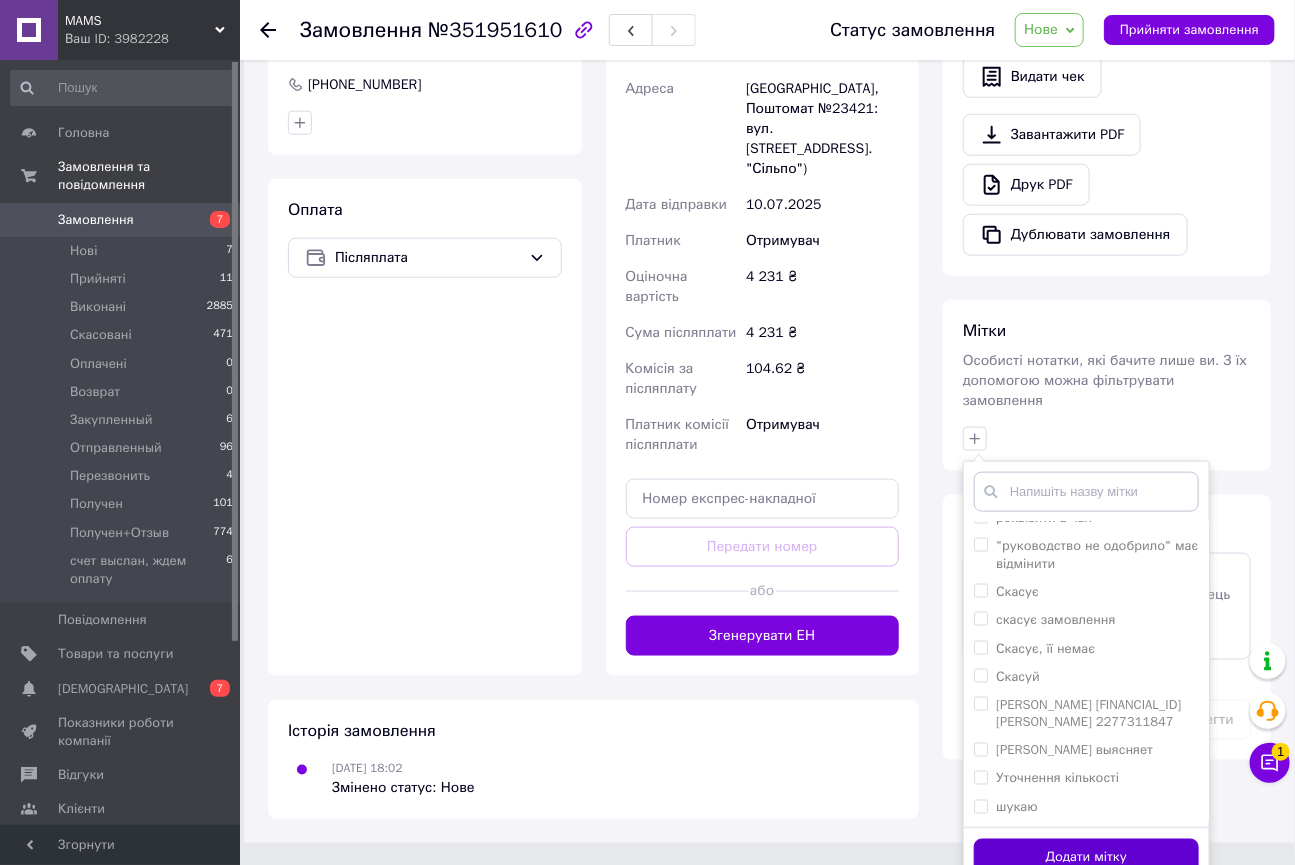 click on "Додати мітку" at bounding box center (1086, 858) 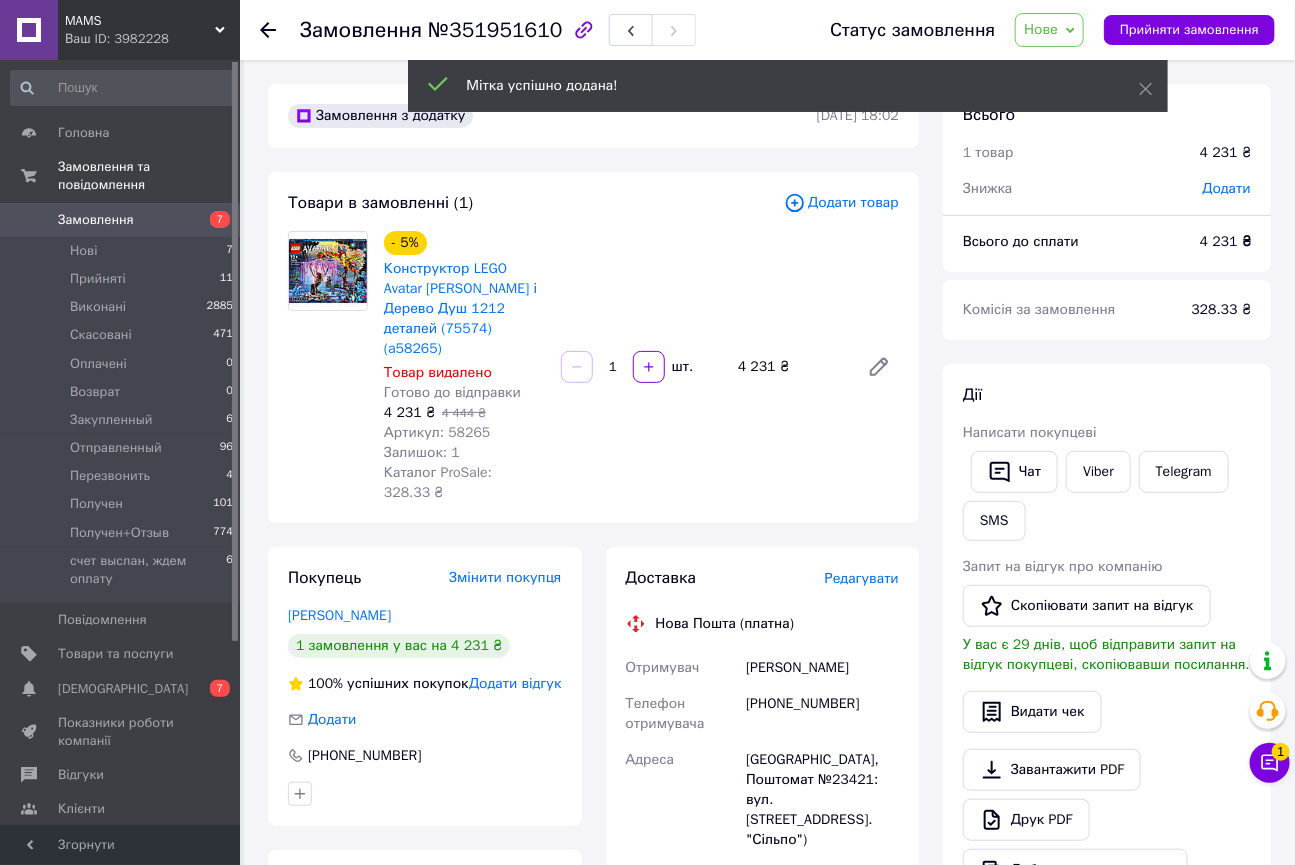 scroll, scrollTop: 0, scrollLeft: 0, axis: both 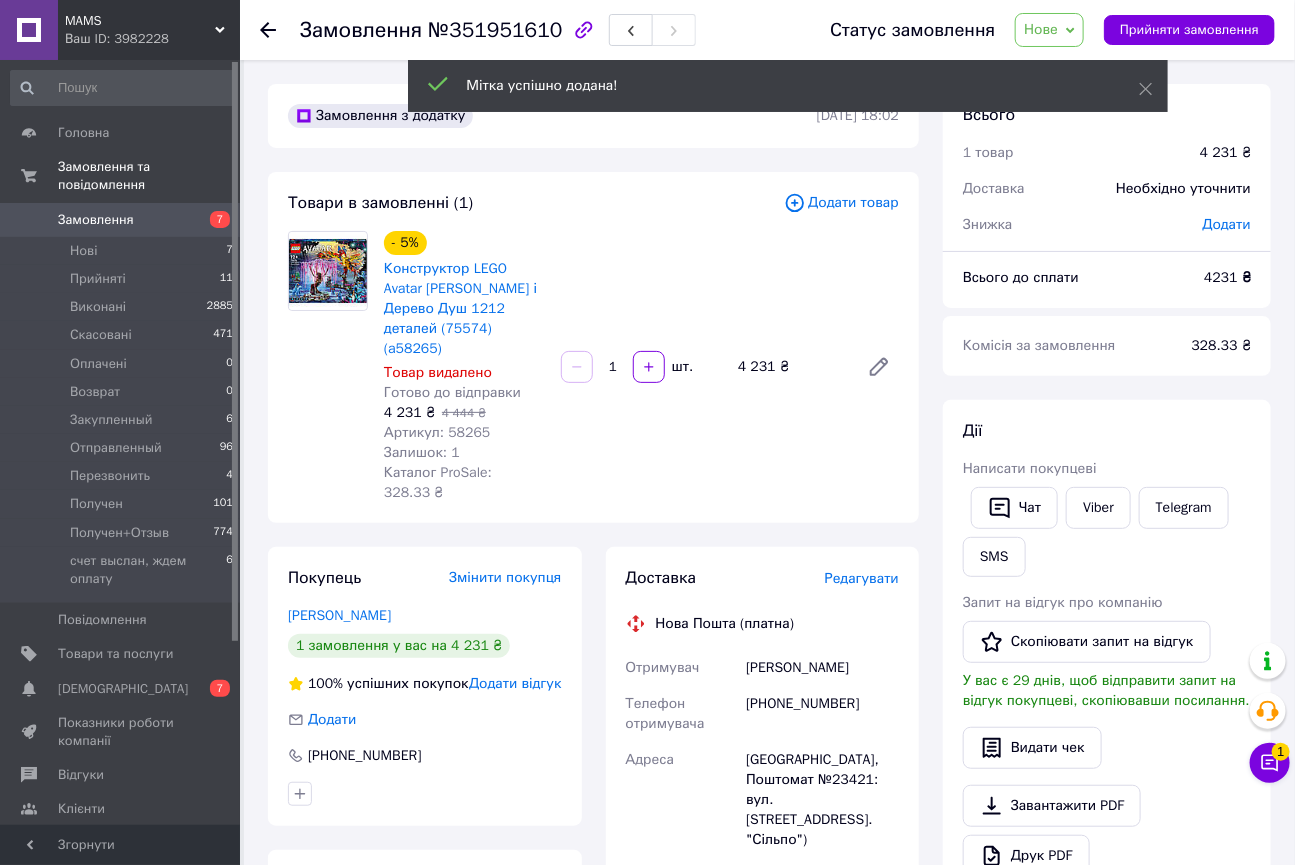 click on "Нове" at bounding box center [1041, 29] 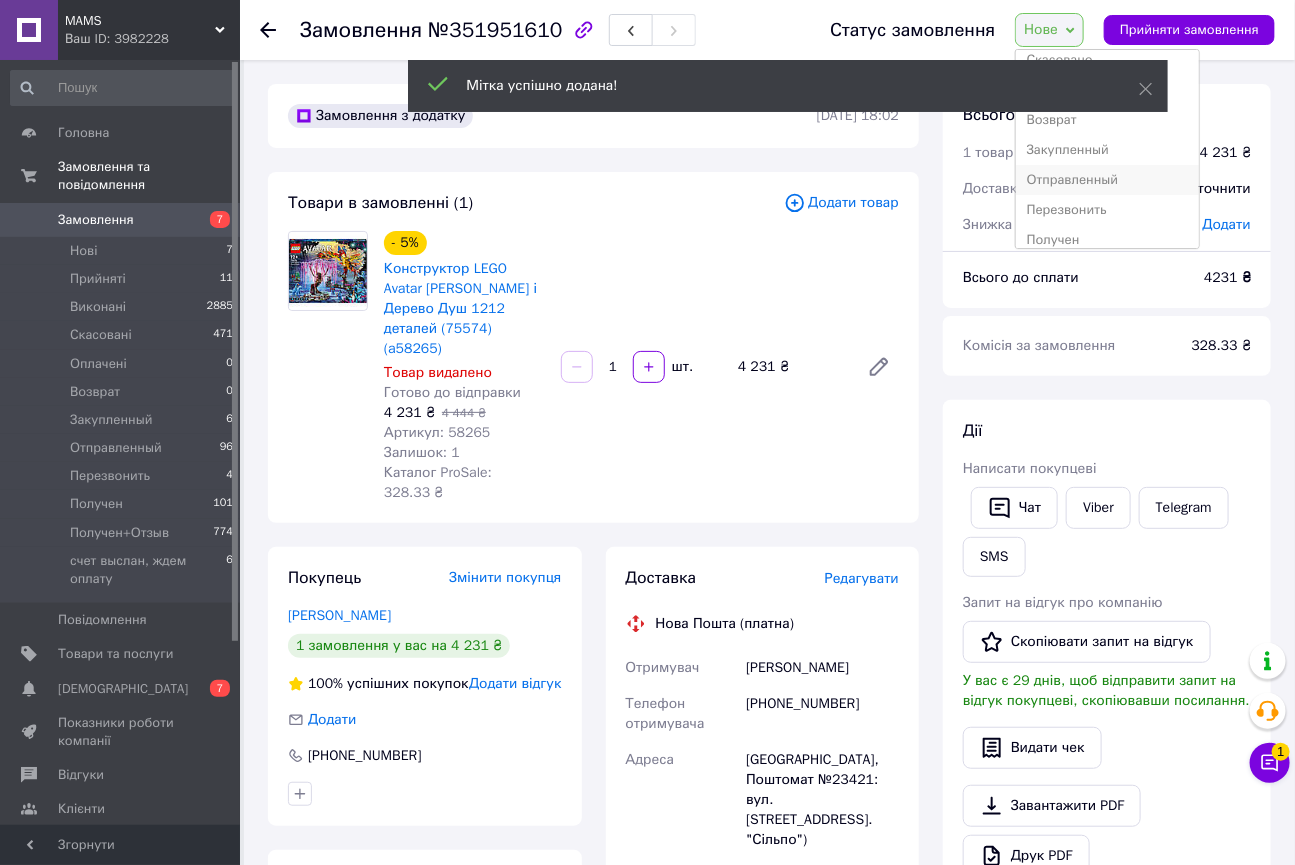 scroll, scrollTop: 141, scrollLeft: 0, axis: vertical 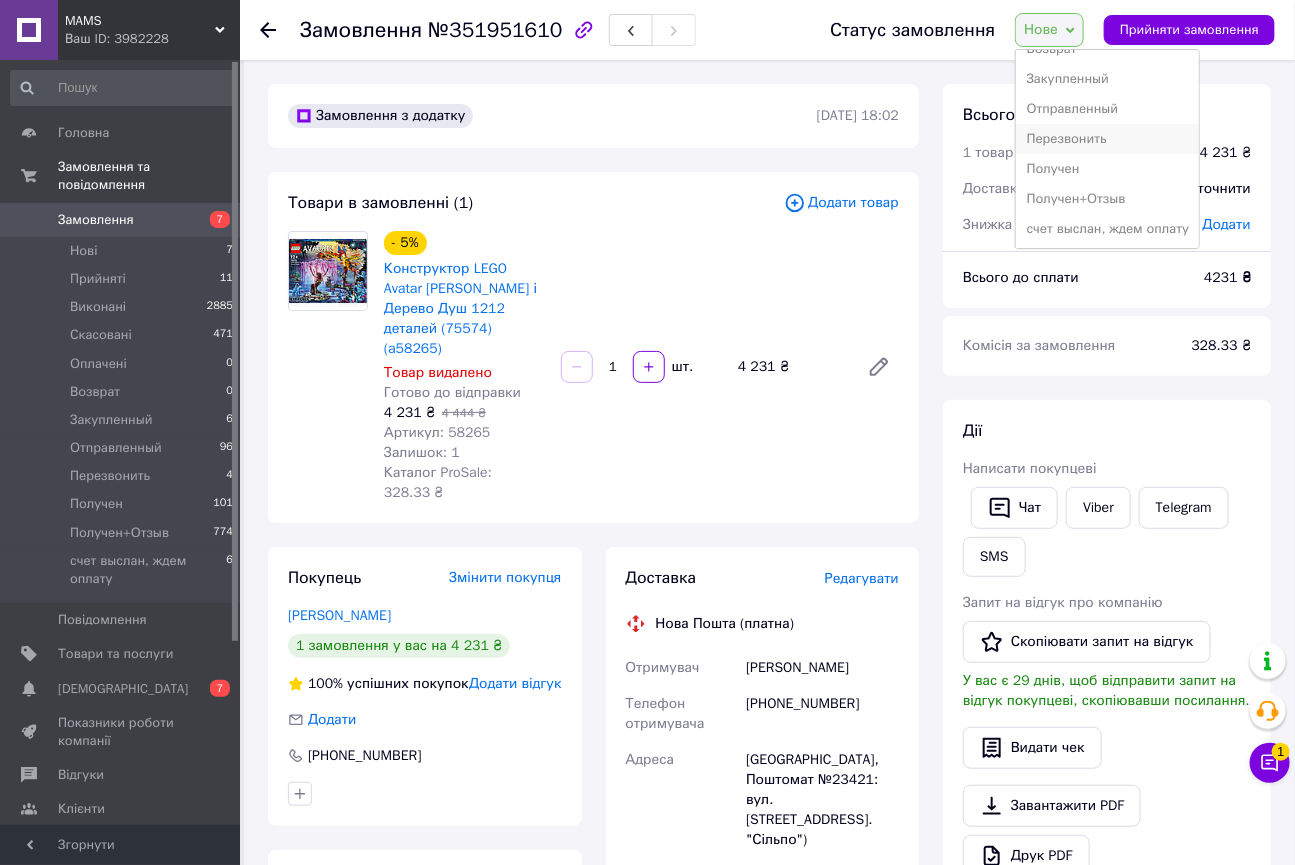 click on "Перезвонить" at bounding box center [1107, 139] 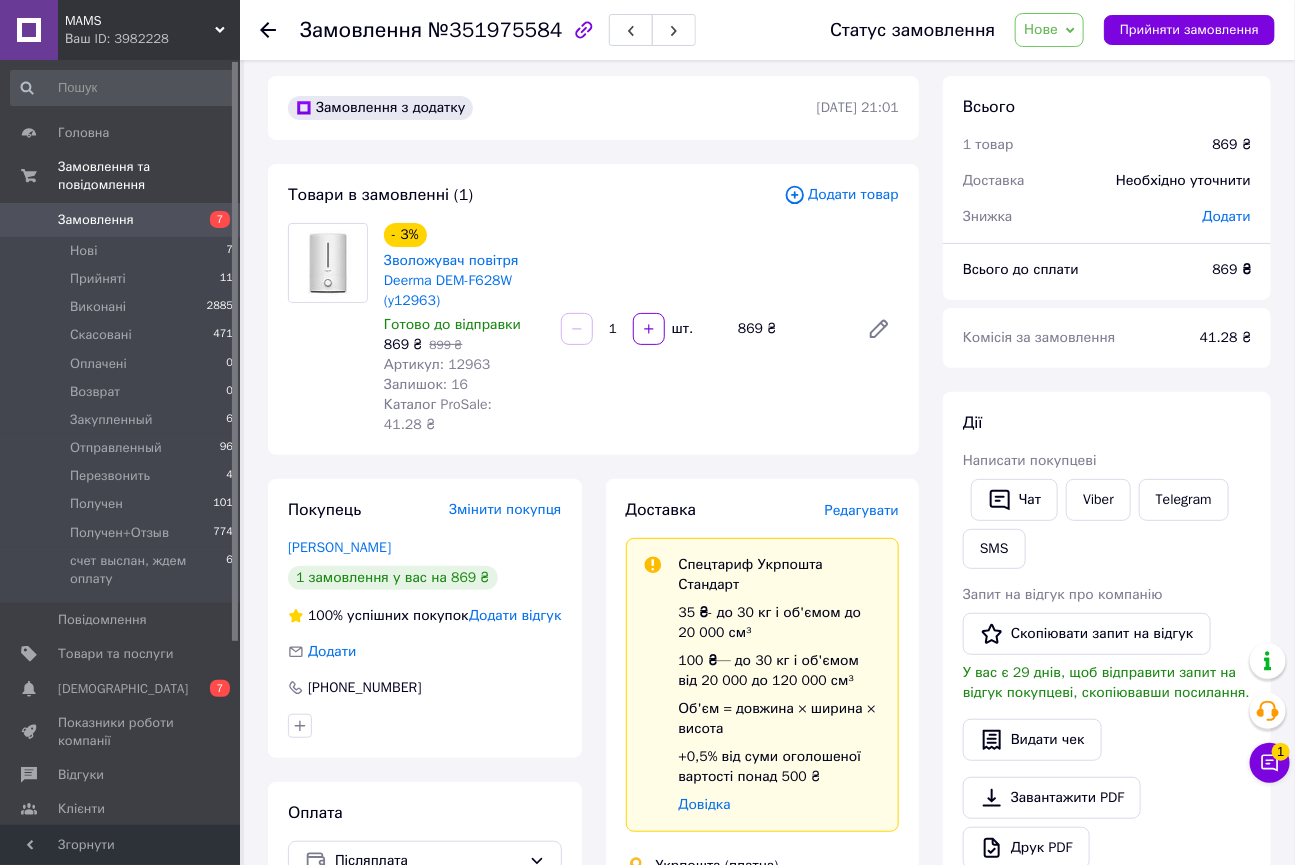 scroll, scrollTop: 0, scrollLeft: 0, axis: both 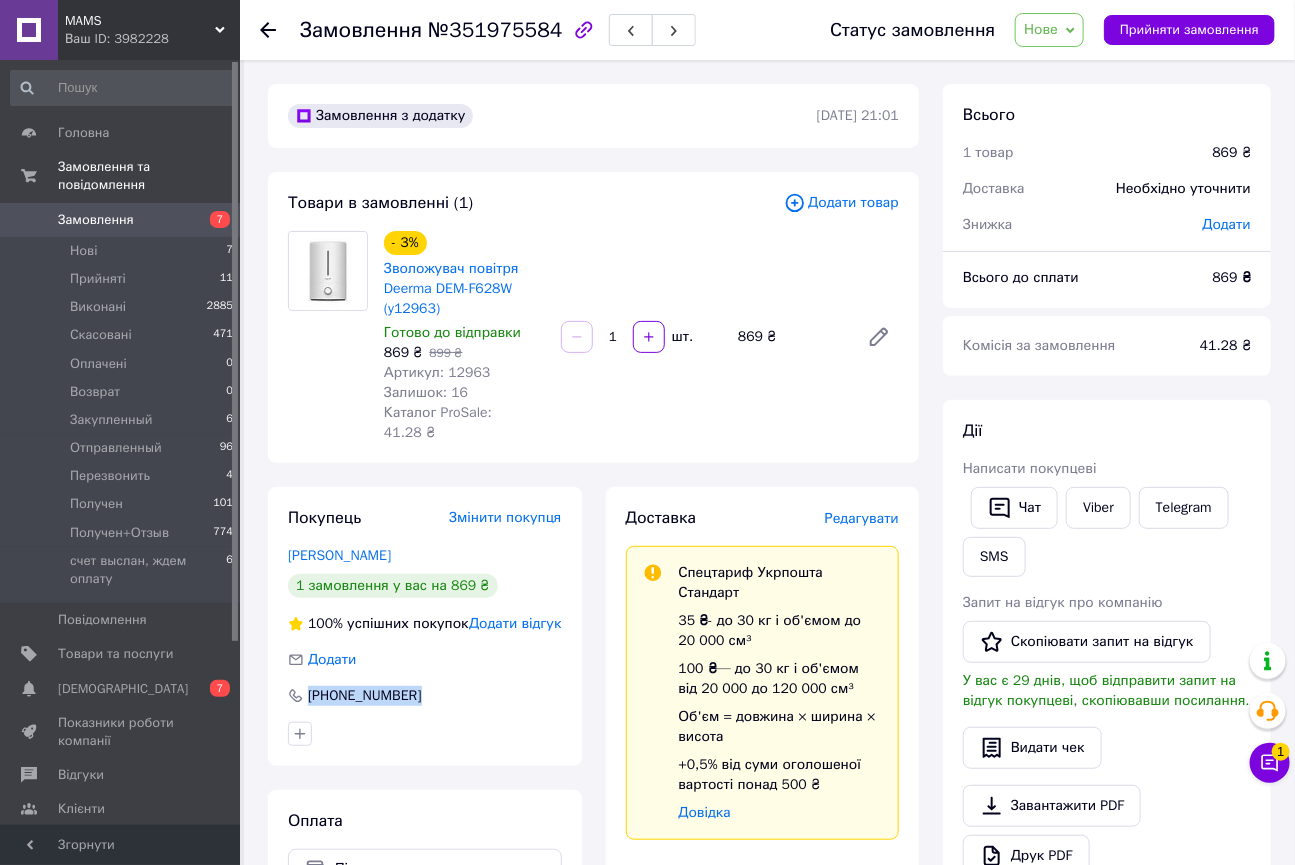 drag, startPoint x: 449, startPoint y: 688, endPoint x: 279, endPoint y: 680, distance: 170.18813 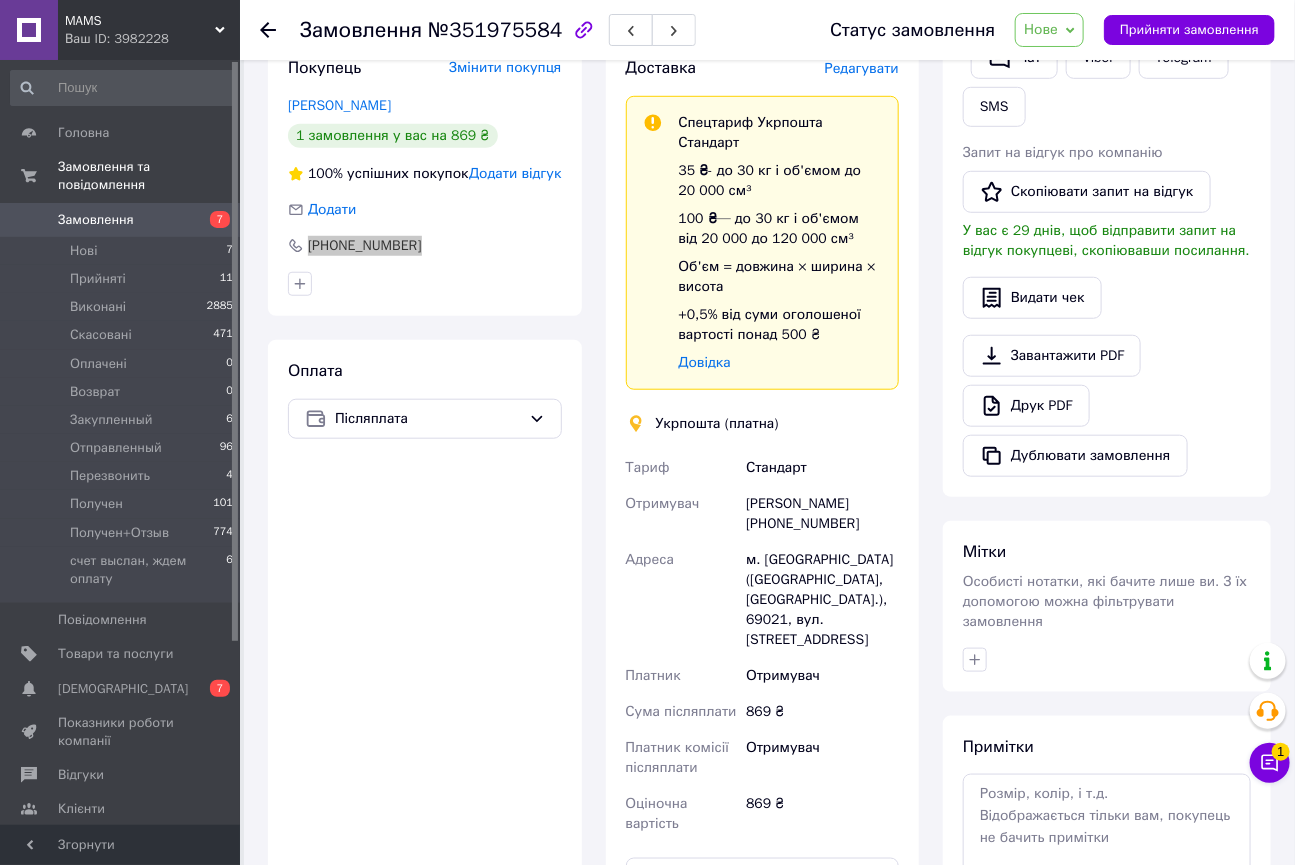 scroll, scrollTop: 545, scrollLeft: 0, axis: vertical 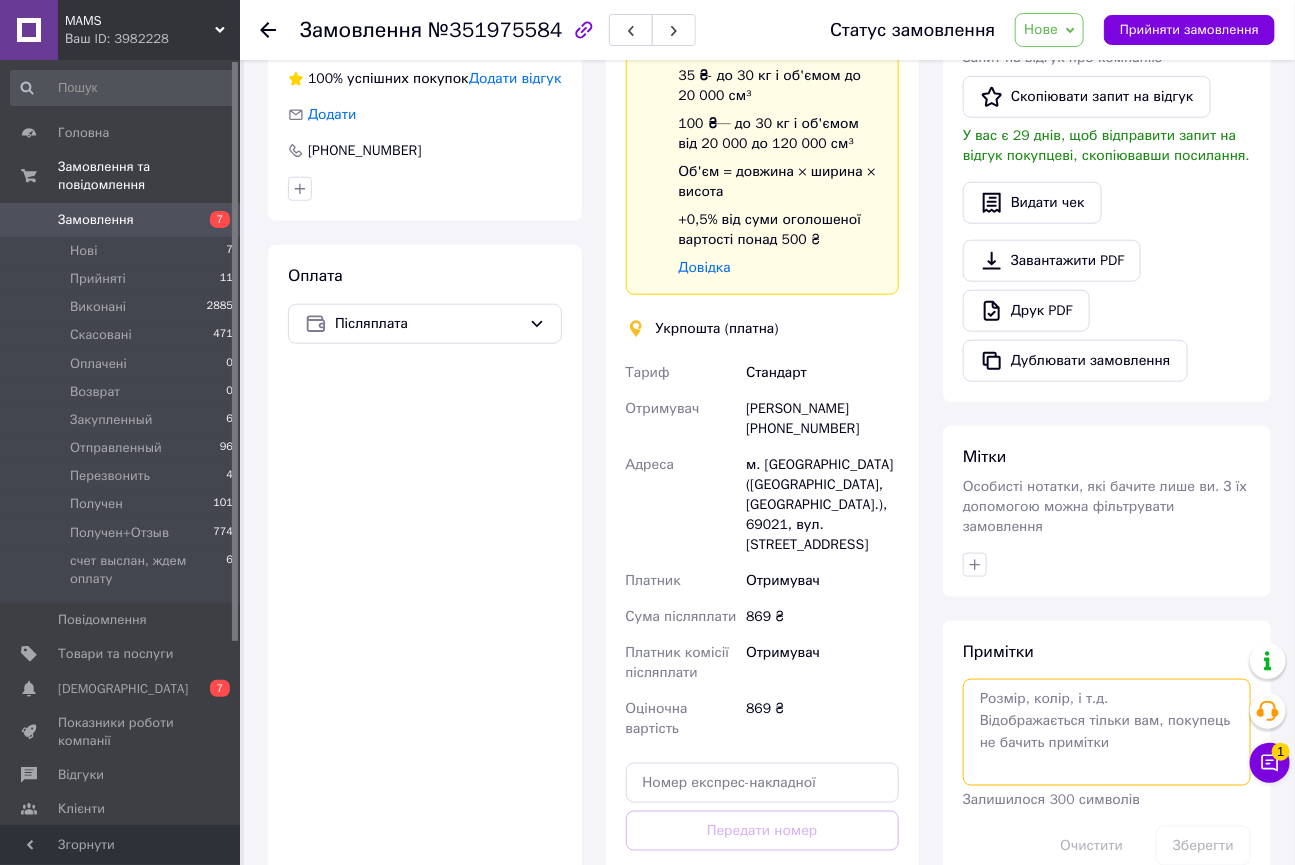 click at bounding box center (1107, 732) 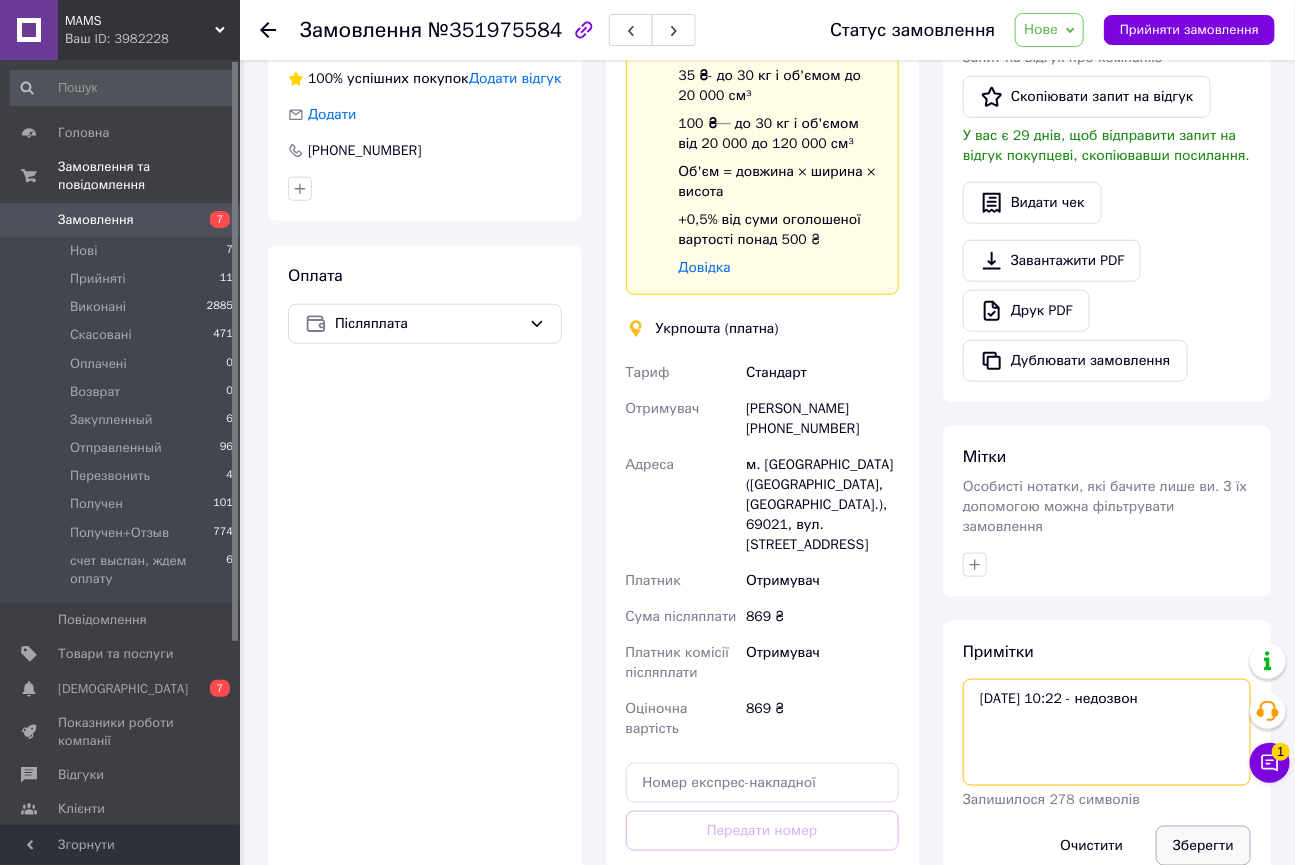 type on "10.07 10:22 - недозвон" 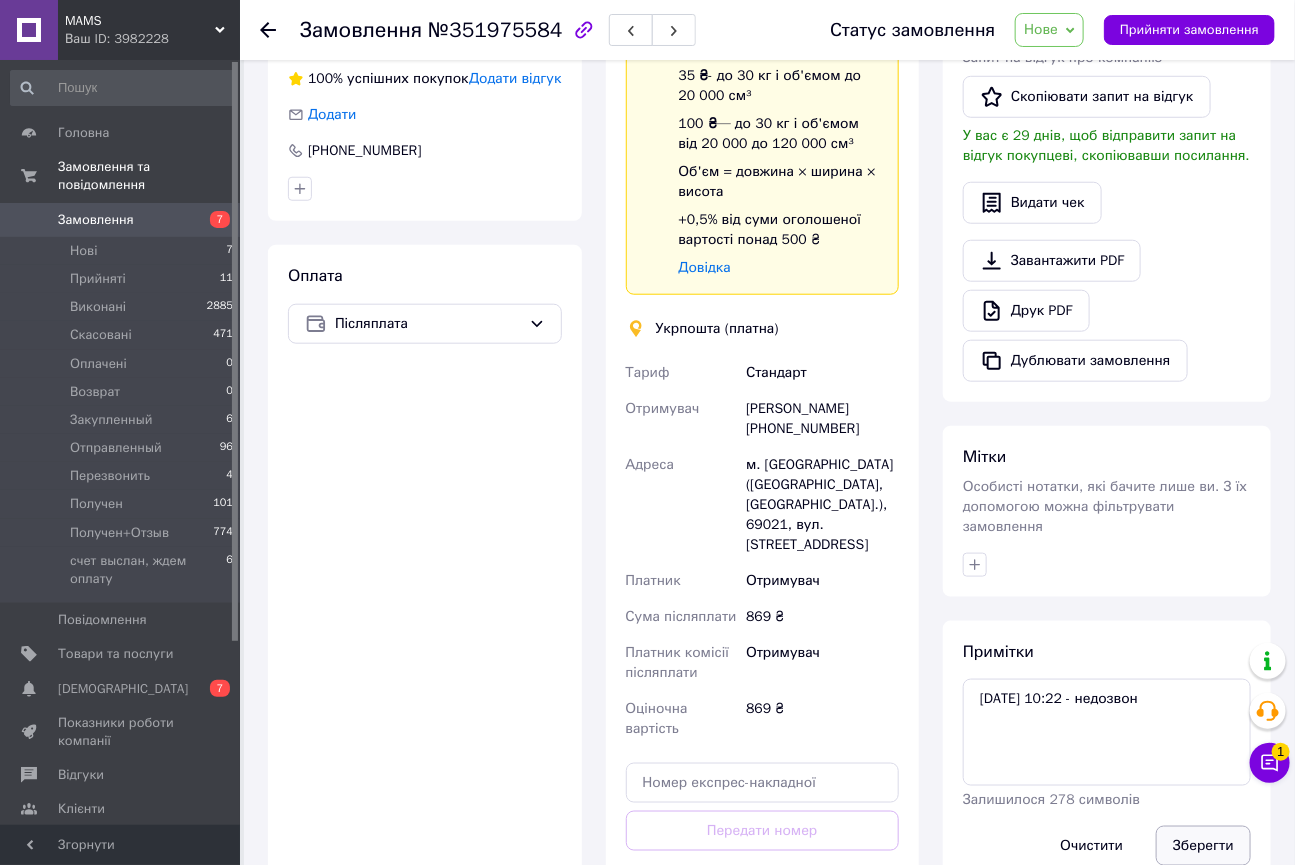 click on "Зберегти" at bounding box center [1203, 846] 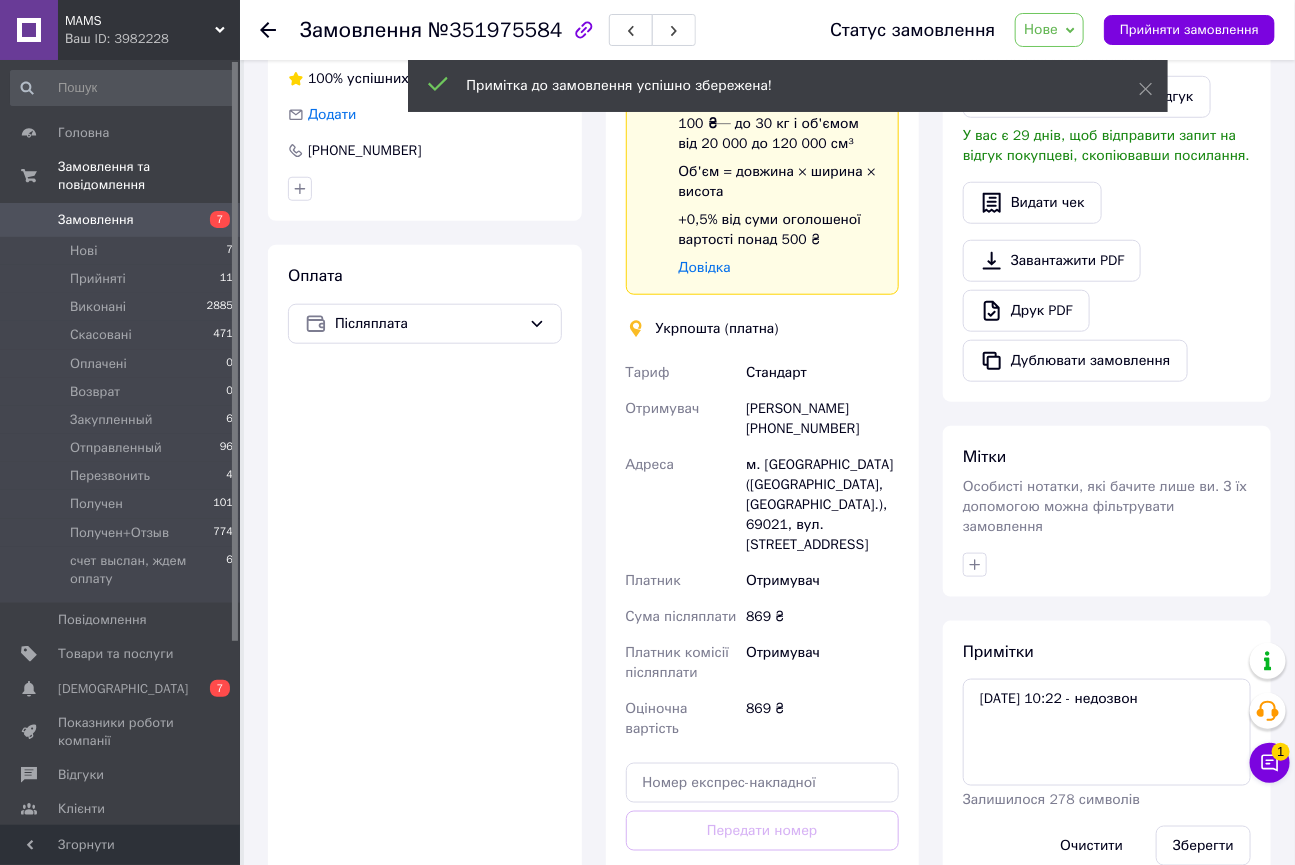 click on "Нове" at bounding box center [1049, 30] 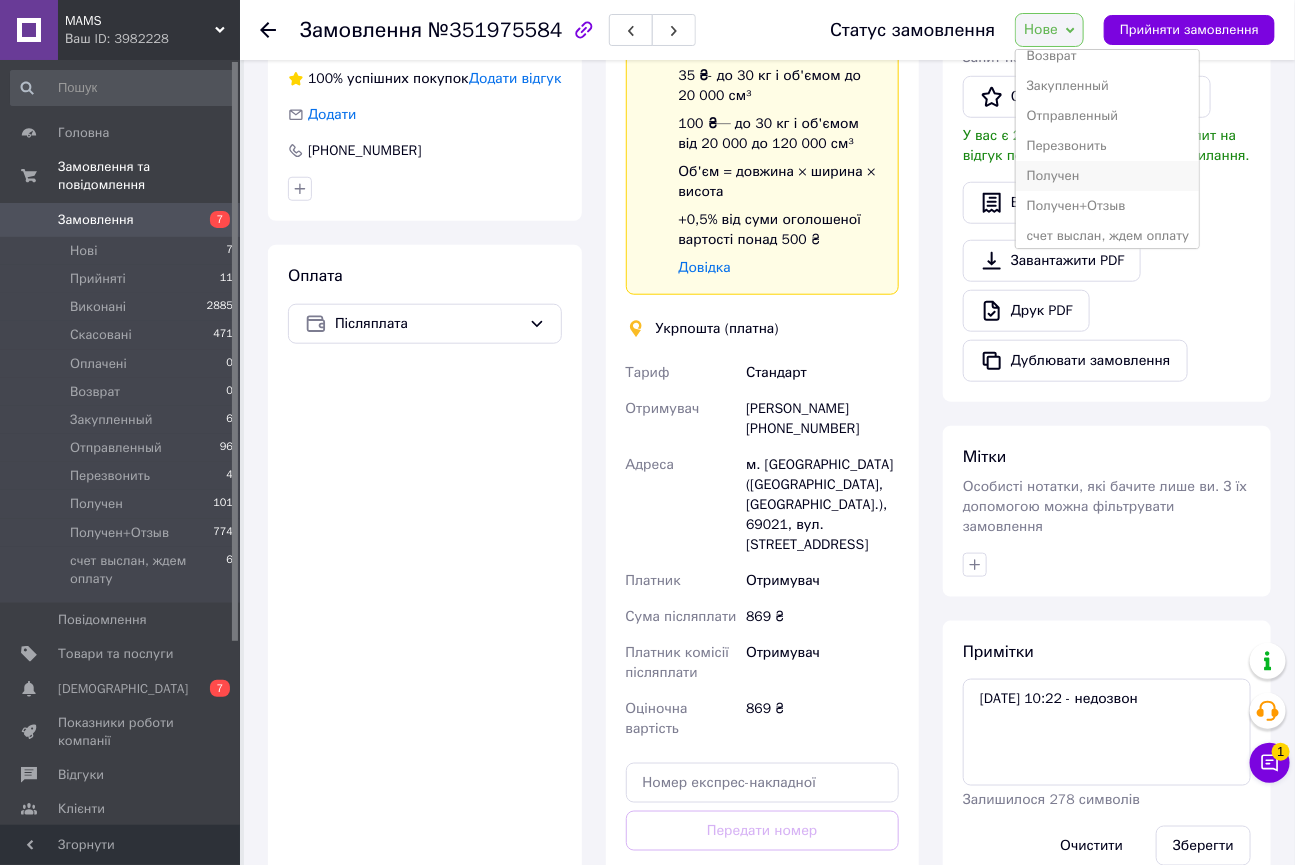 scroll, scrollTop: 141, scrollLeft: 0, axis: vertical 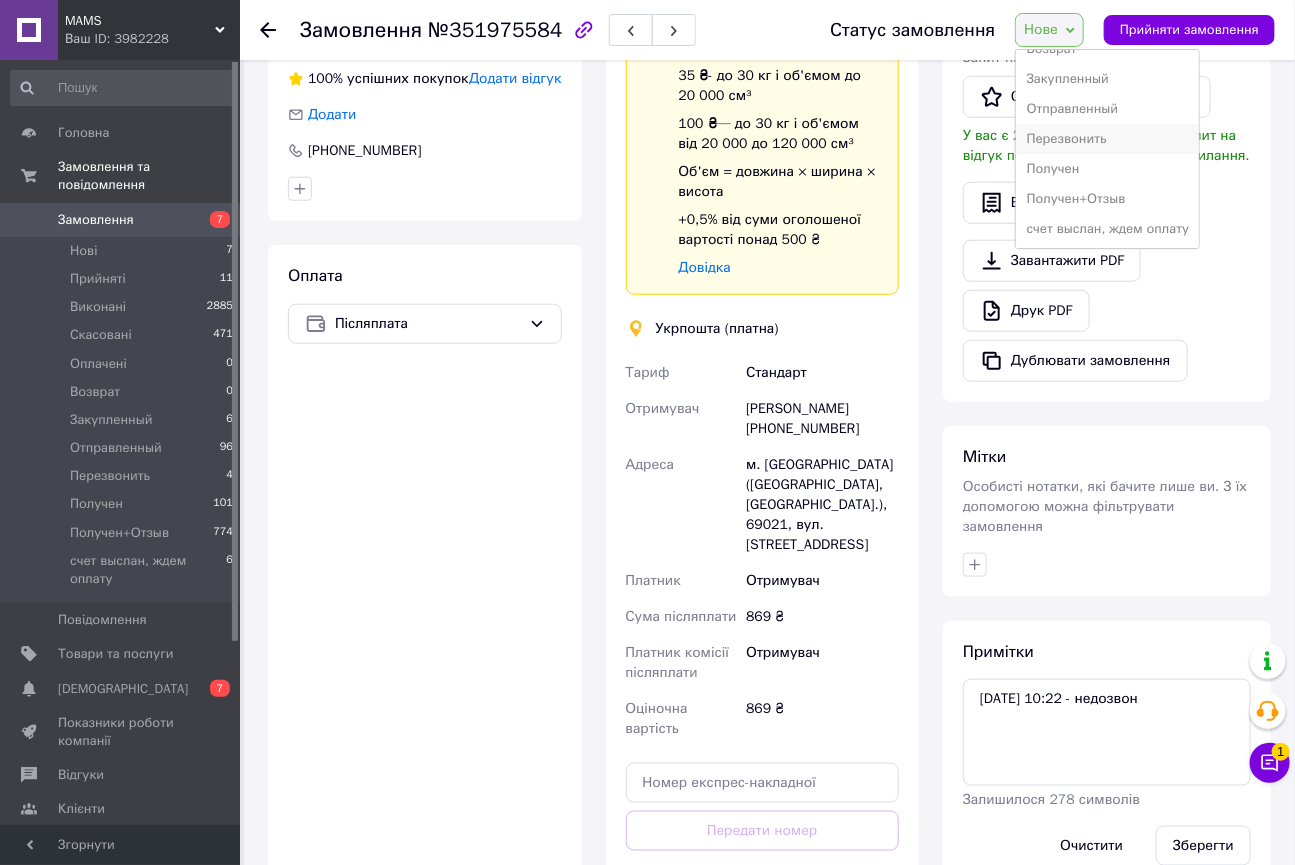 click on "Перезвонить" at bounding box center [1107, 139] 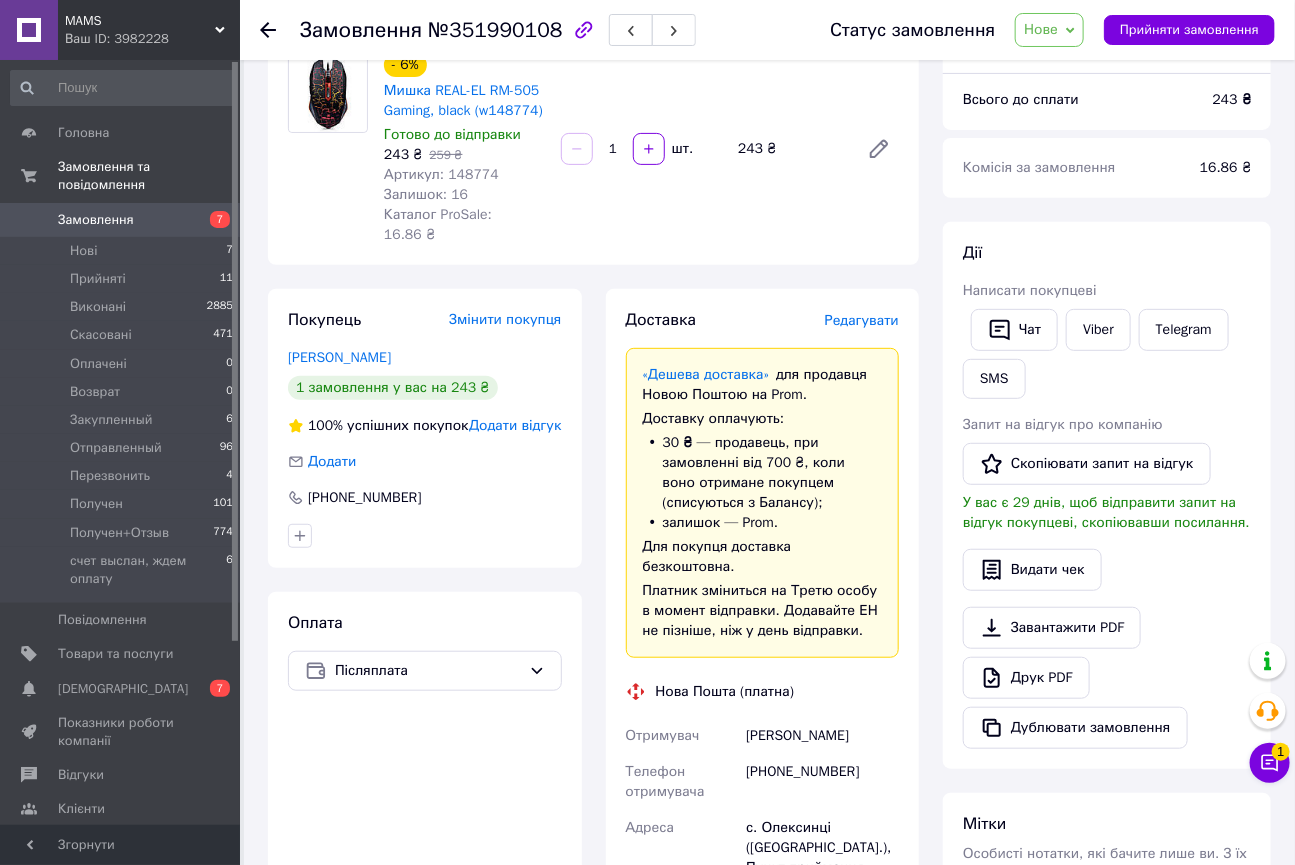 scroll, scrollTop: 181, scrollLeft: 0, axis: vertical 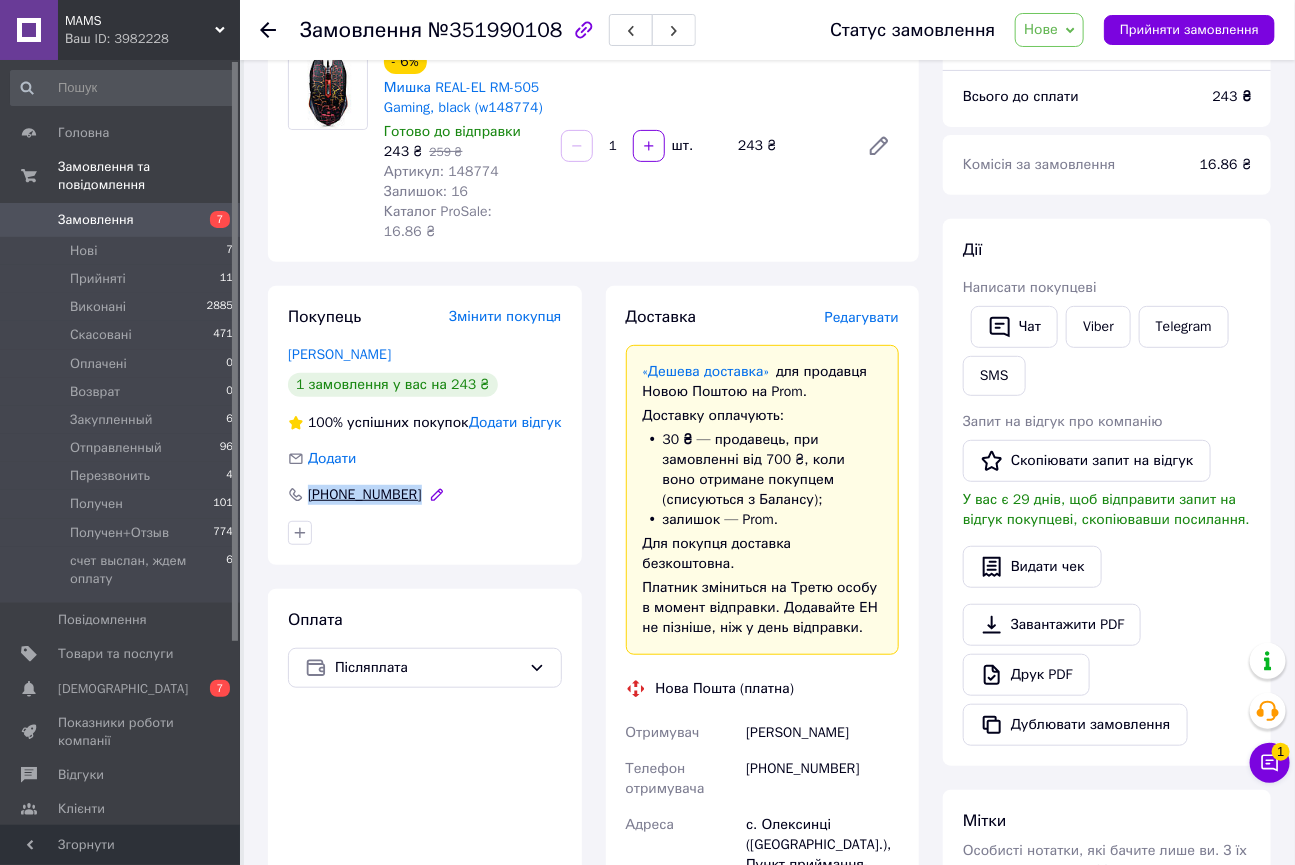 drag, startPoint x: 461, startPoint y: 491, endPoint x: 306, endPoint y: 479, distance: 155.46382 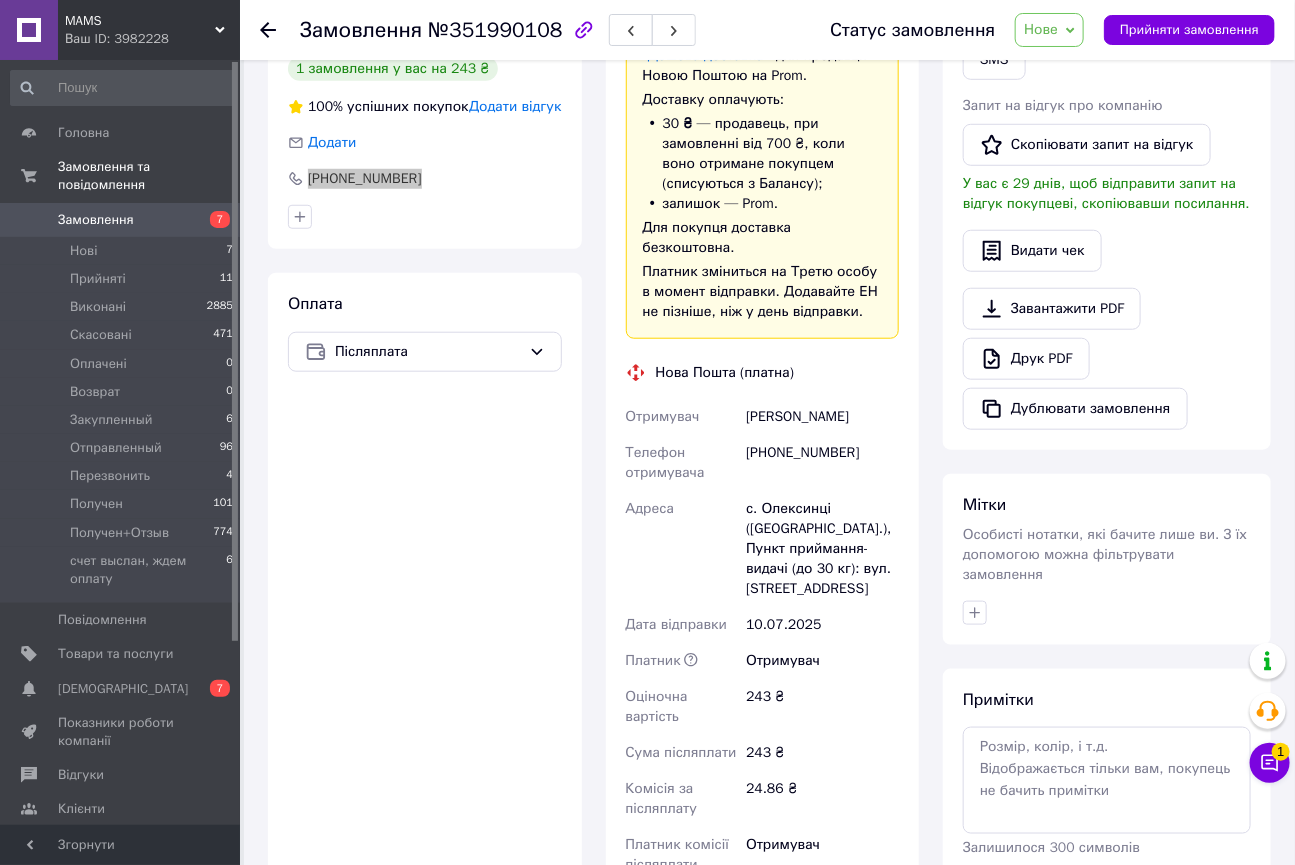 scroll, scrollTop: 727, scrollLeft: 0, axis: vertical 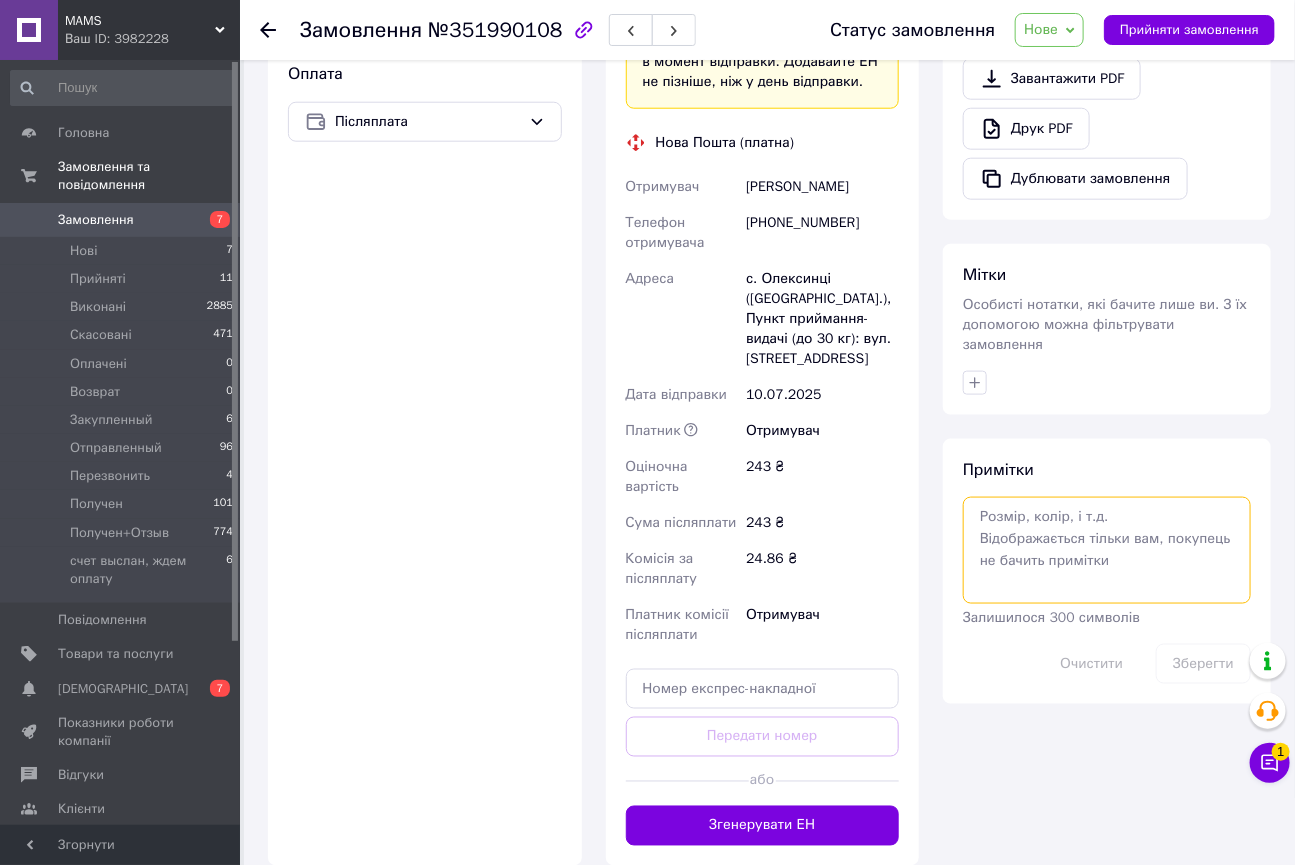 click at bounding box center [1107, 550] 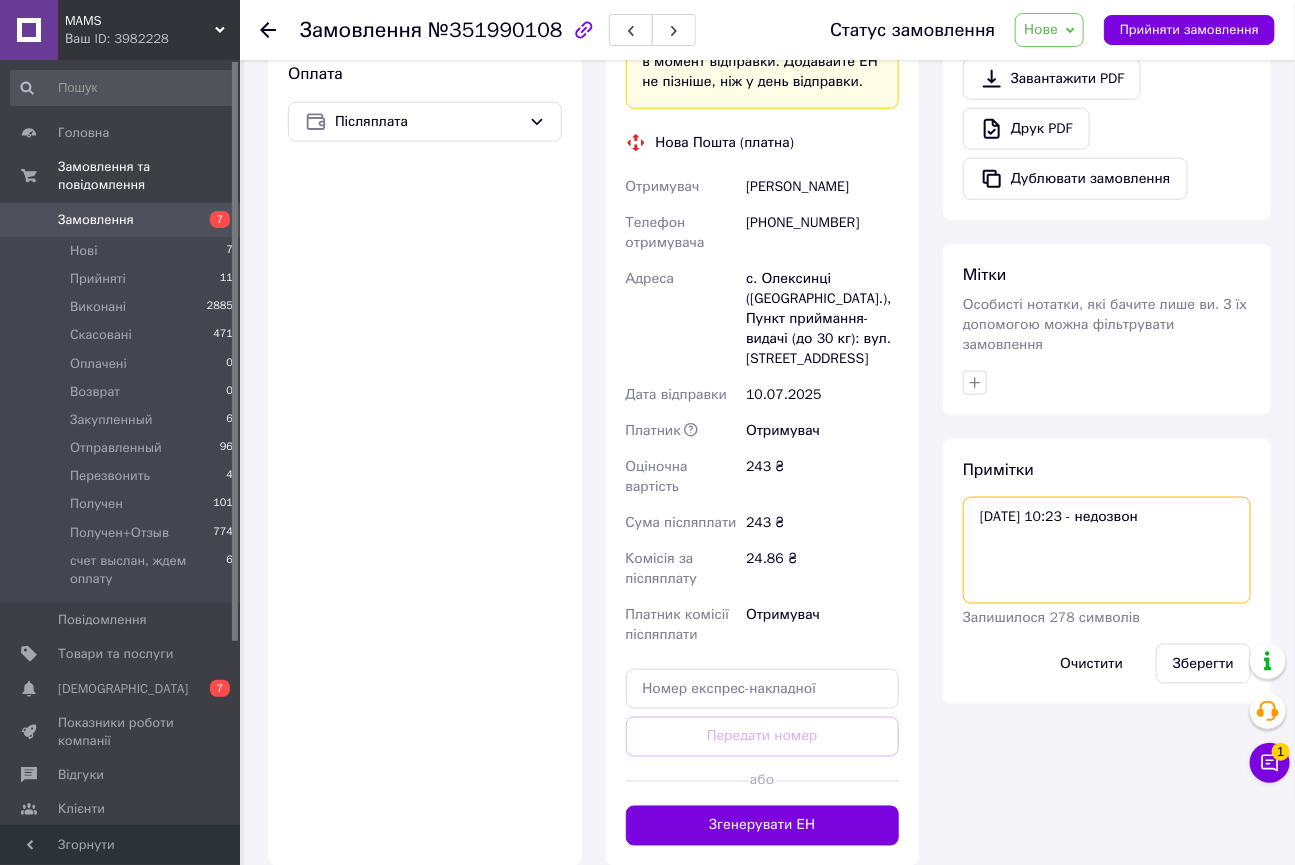 type on "[DATE] 10:23 - недозвон" 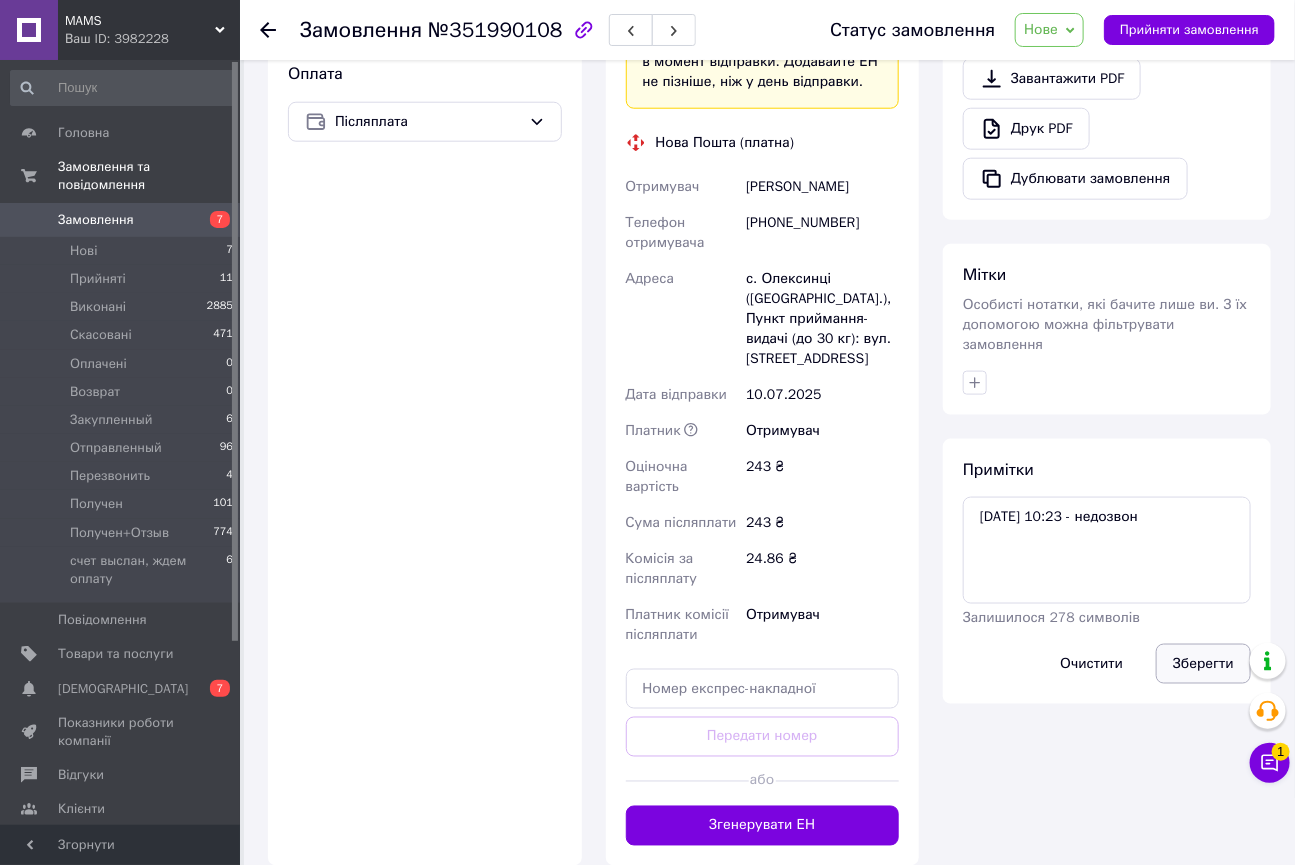 click on "Зберегти" at bounding box center [1203, 664] 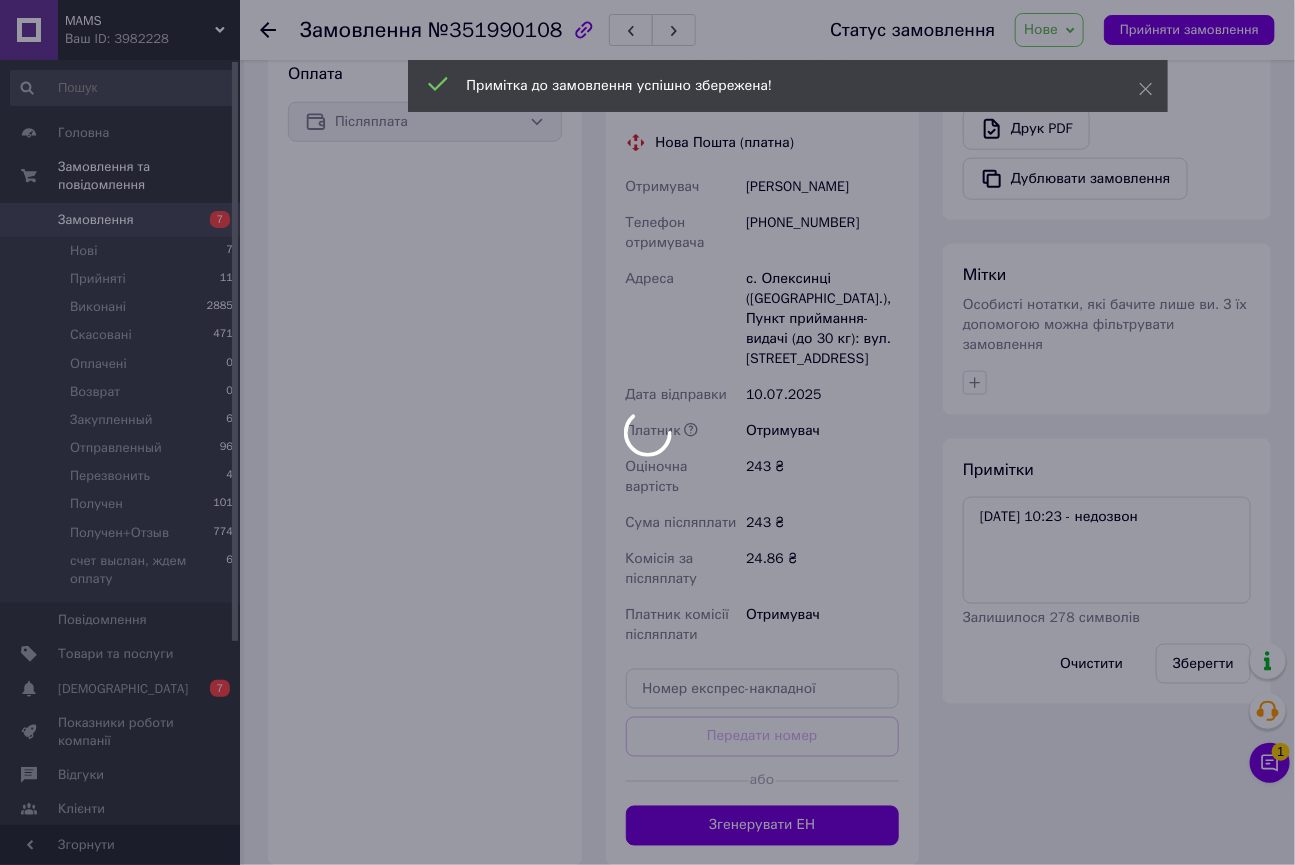 click at bounding box center [647, 432] 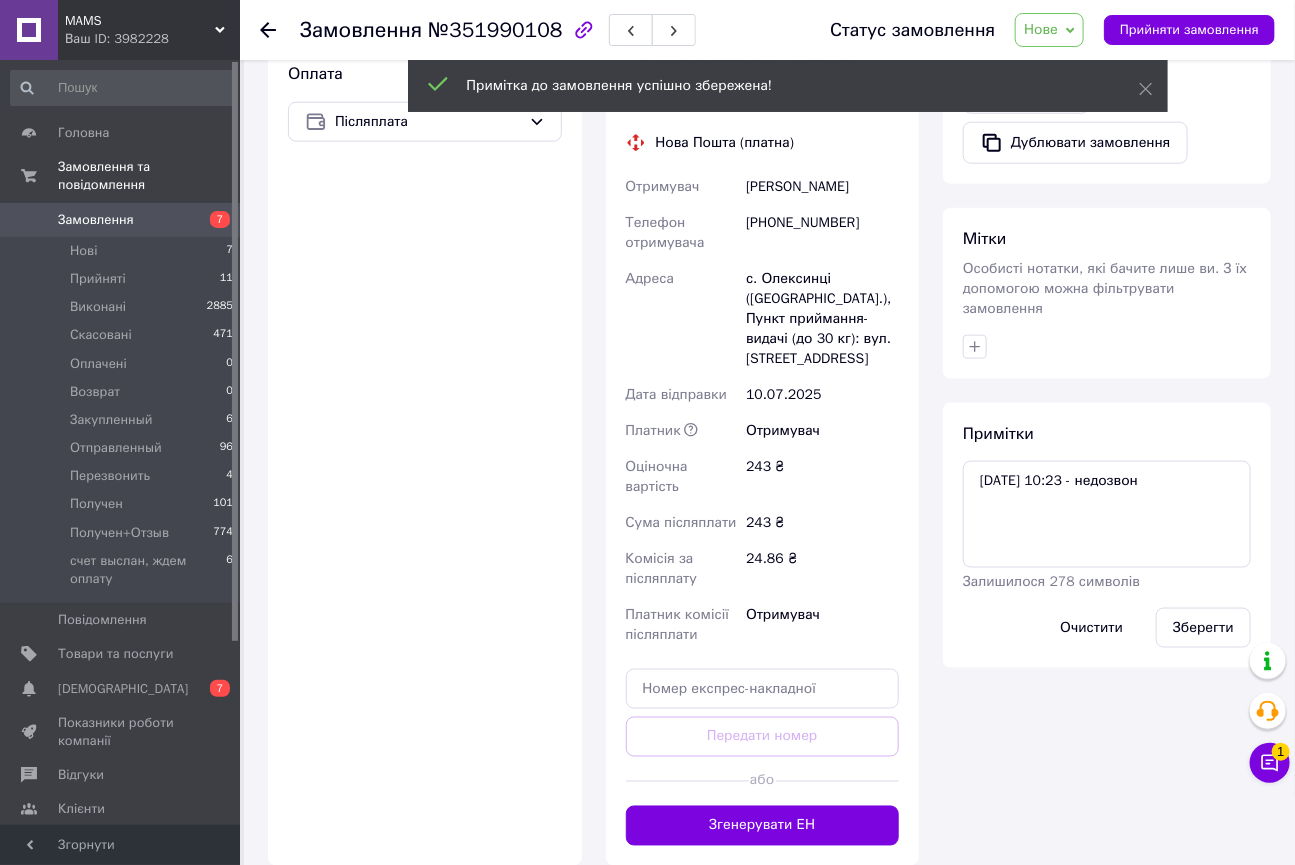 click on "Нове" at bounding box center (1041, 29) 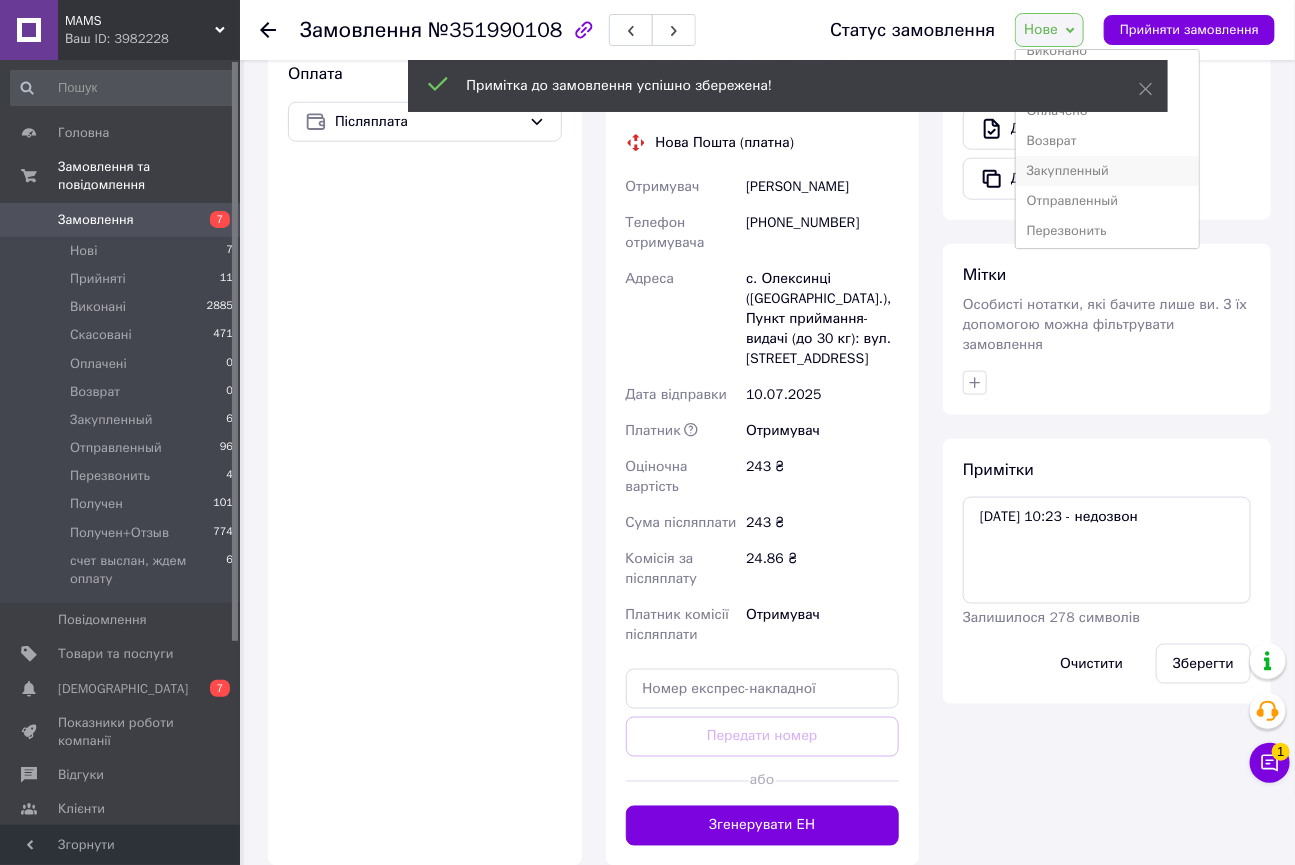 scroll, scrollTop: 90, scrollLeft: 0, axis: vertical 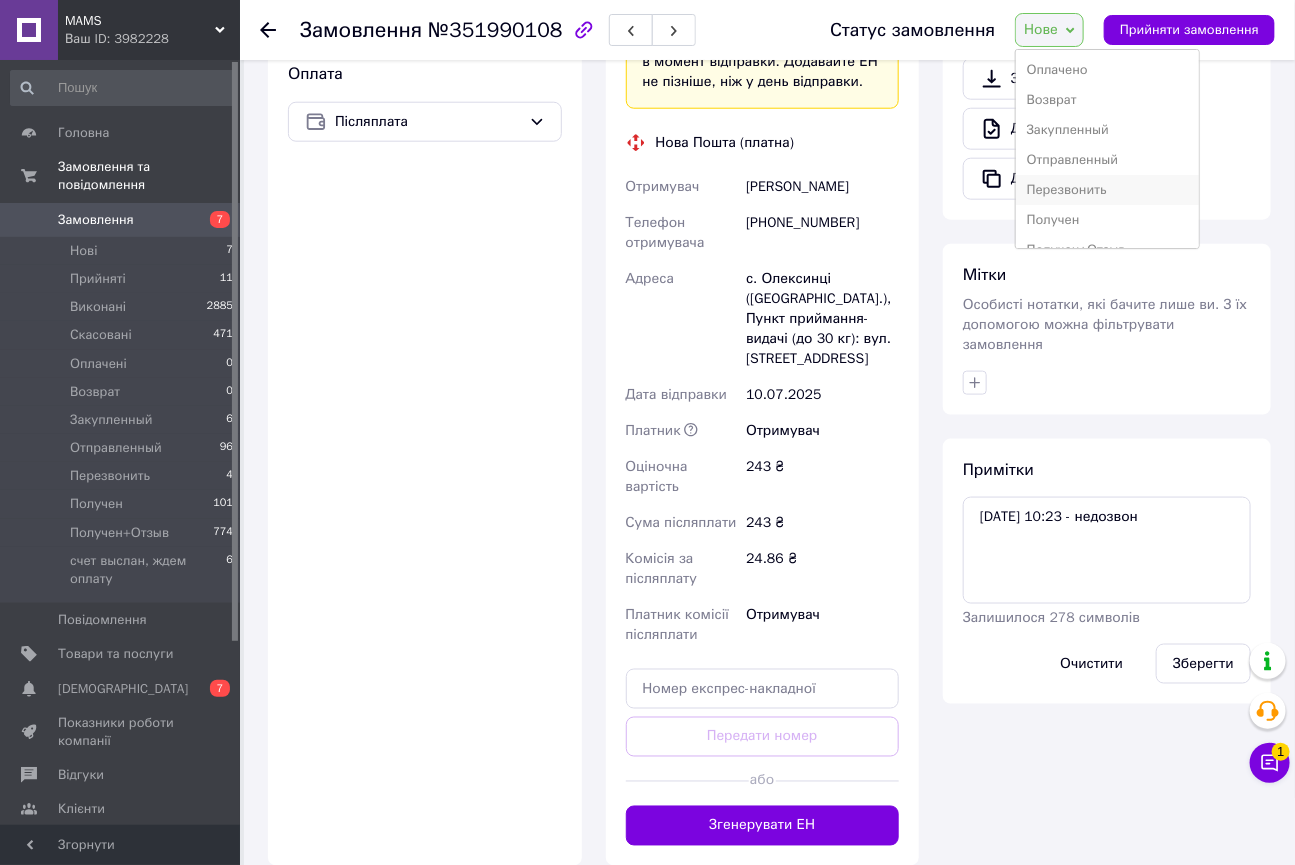 click on "Перезвонить" at bounding box center [1107, 190] 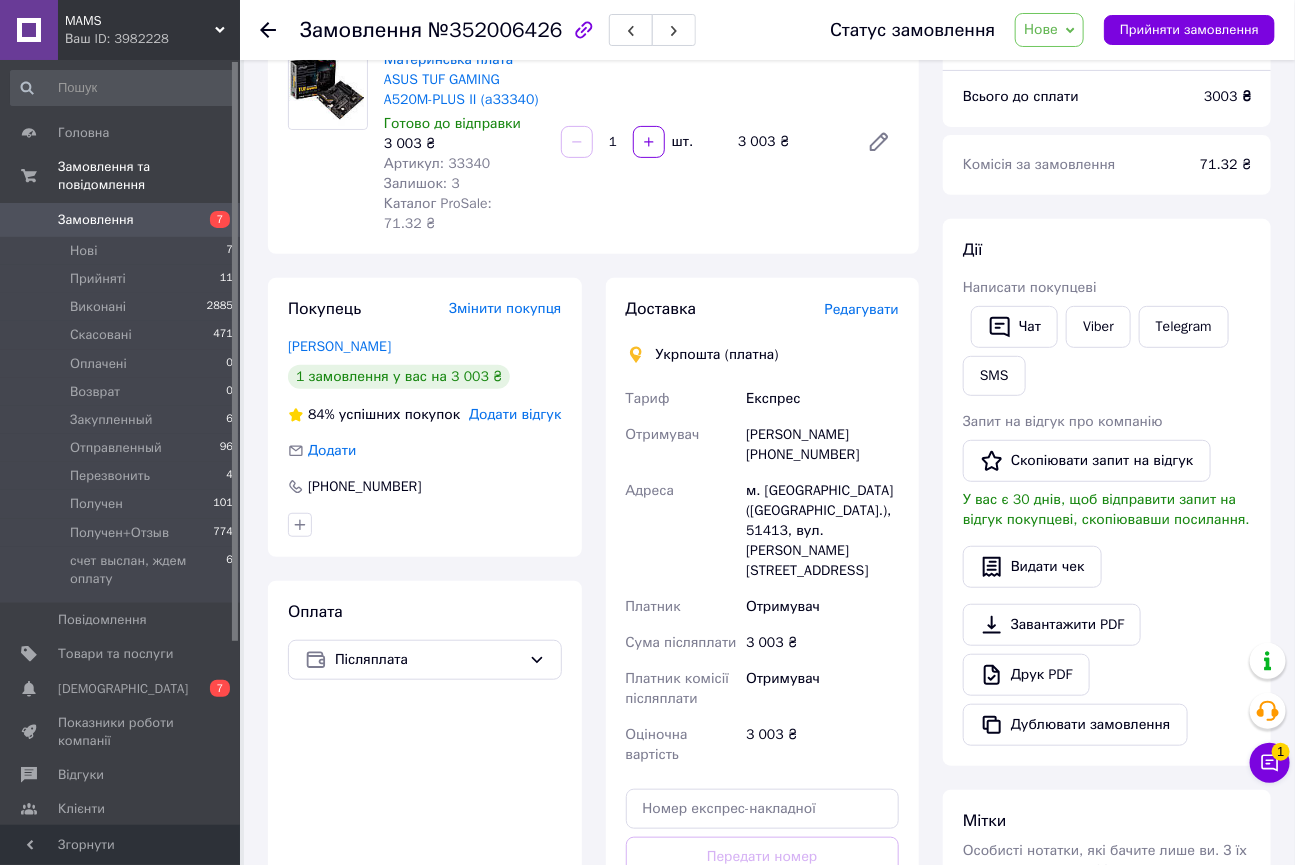 scroll, scrollTop: 90, scrollLeft: 0, axis: vertical 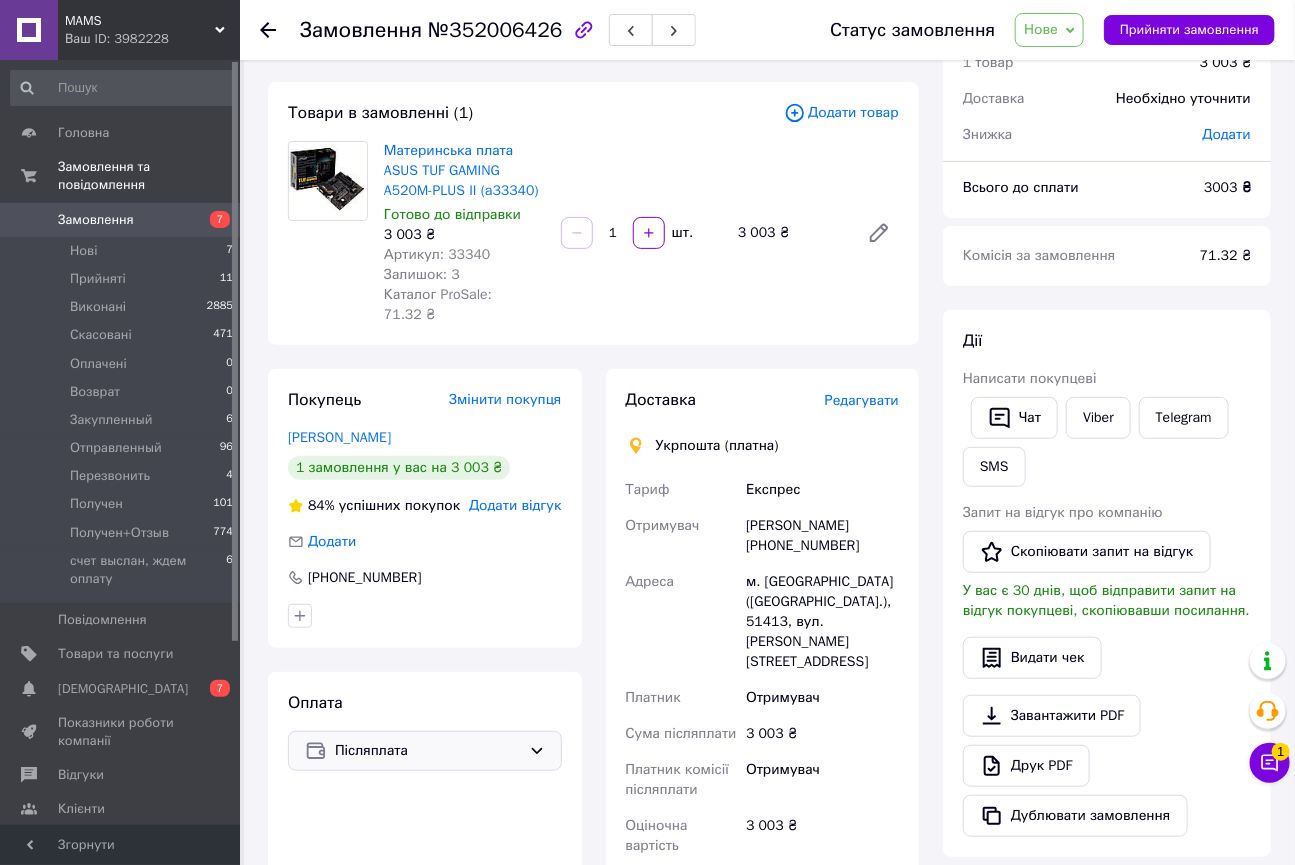click 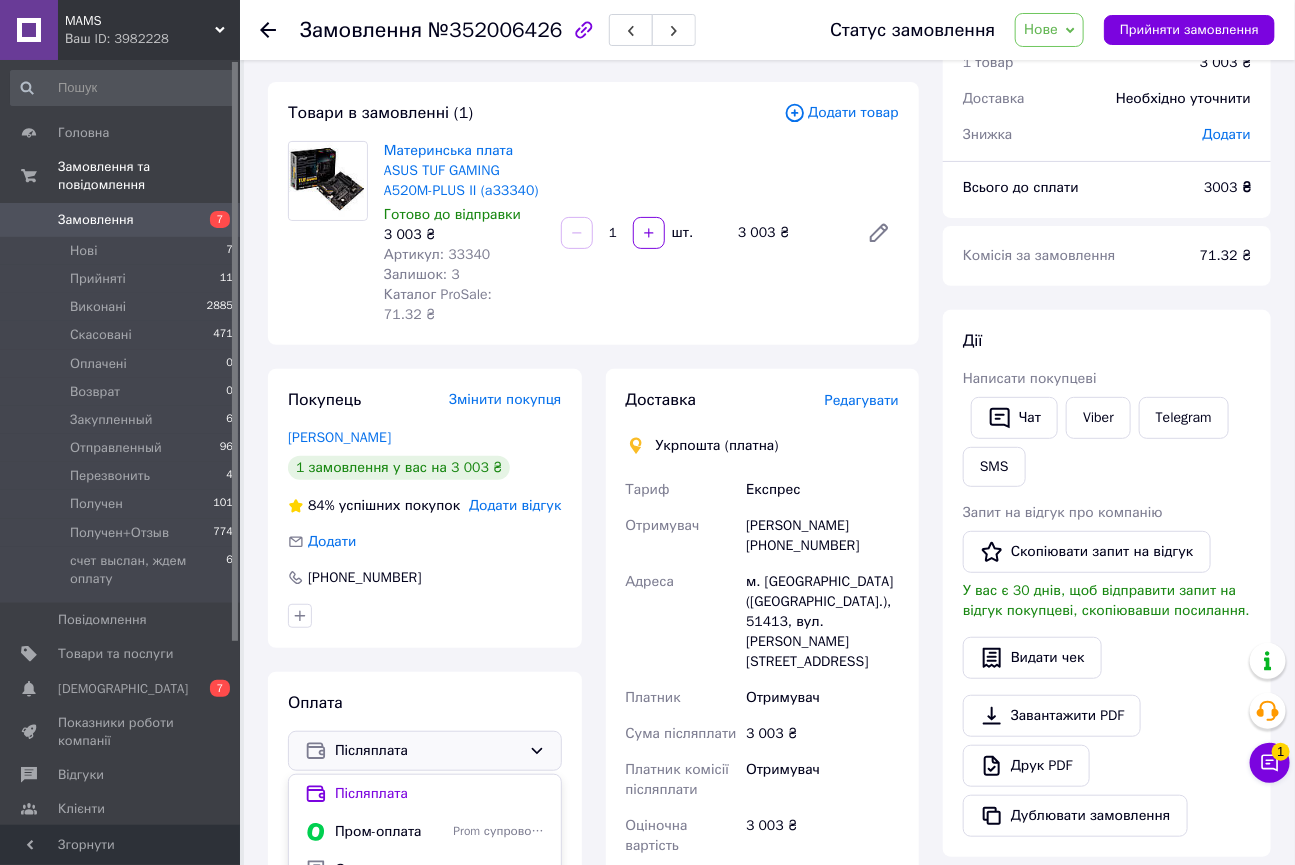 click at bounding box center (425, 616) 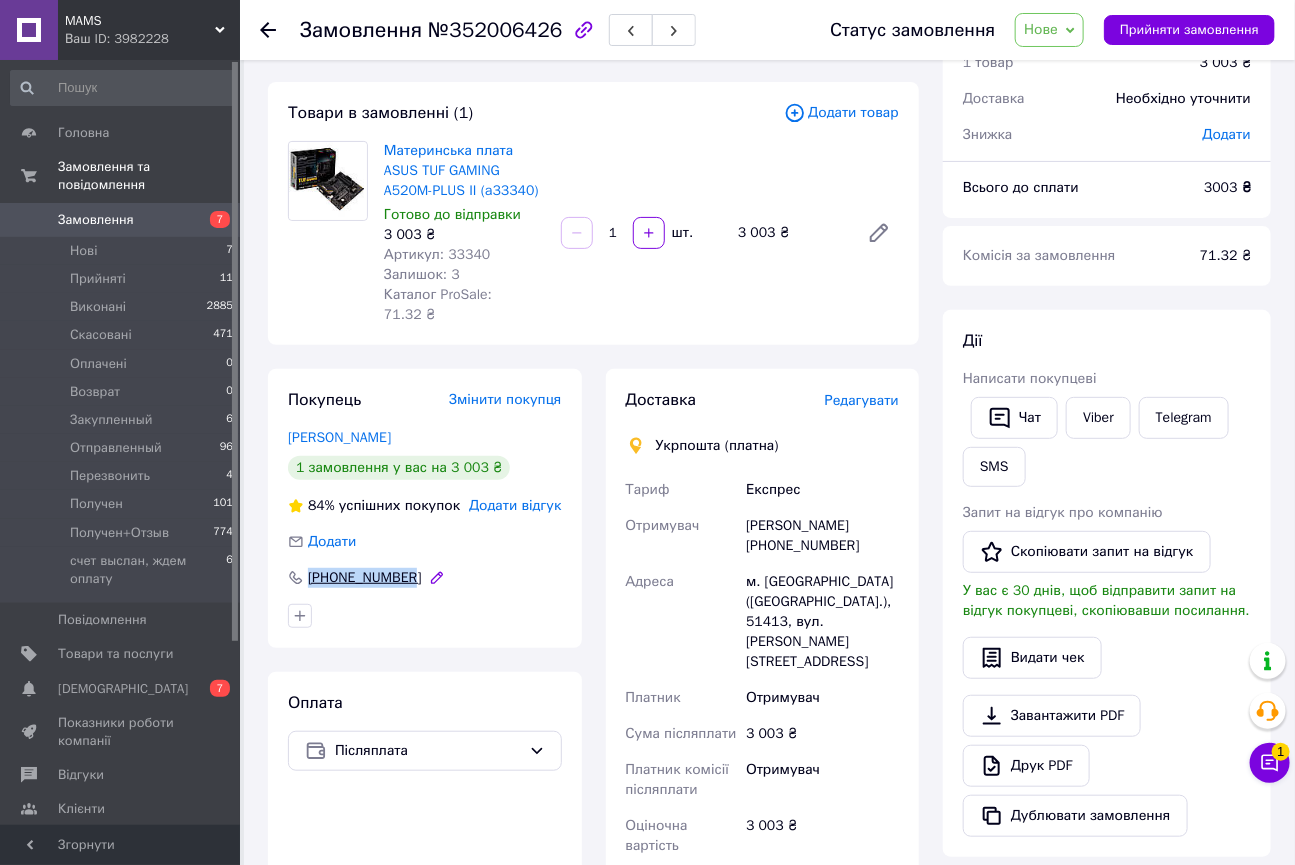 drag, startPoint x: 449, startPoint y: 555, endPoint x: 300, endPoint y: 561, distance: 149.12076 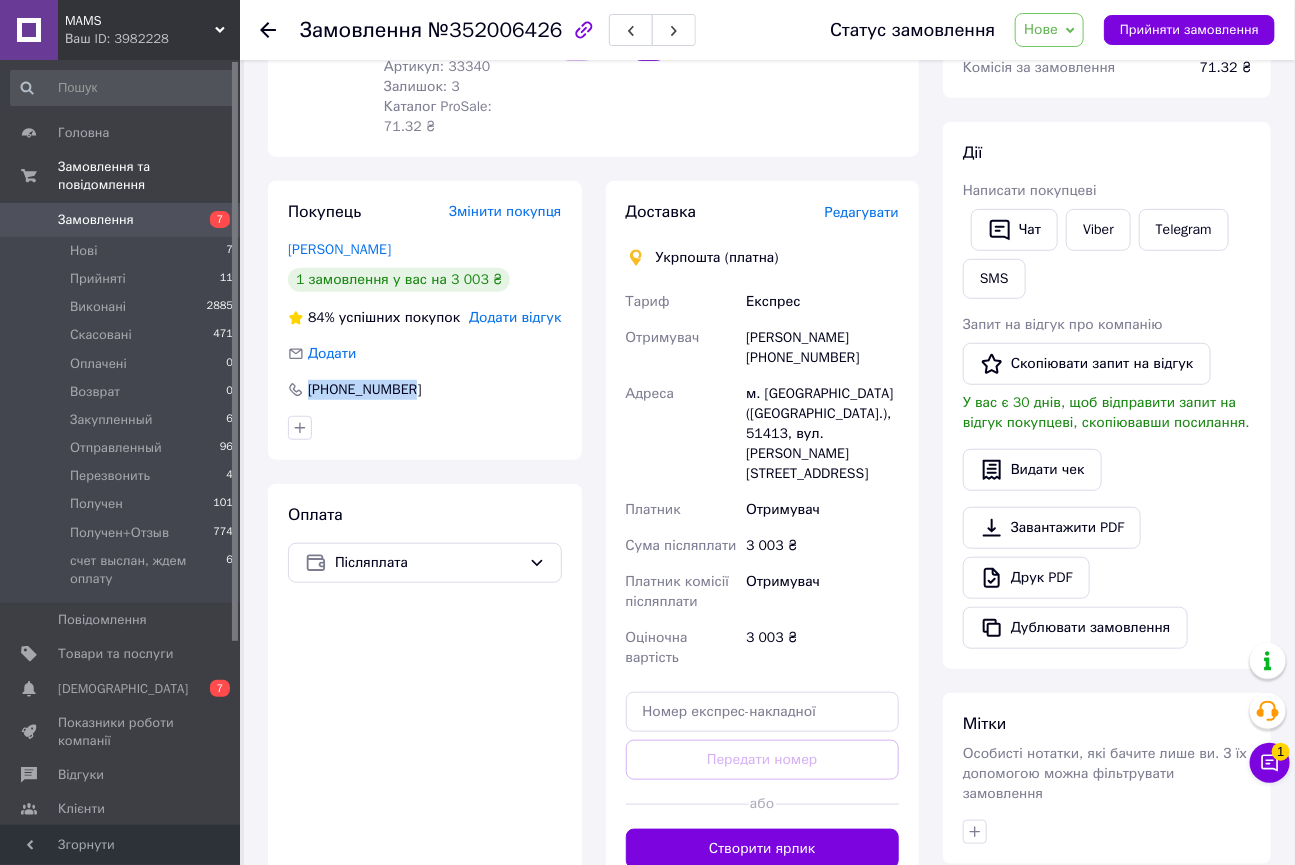 scroll, scrollTop: 112, scrollLeft: 0, axis: vertical 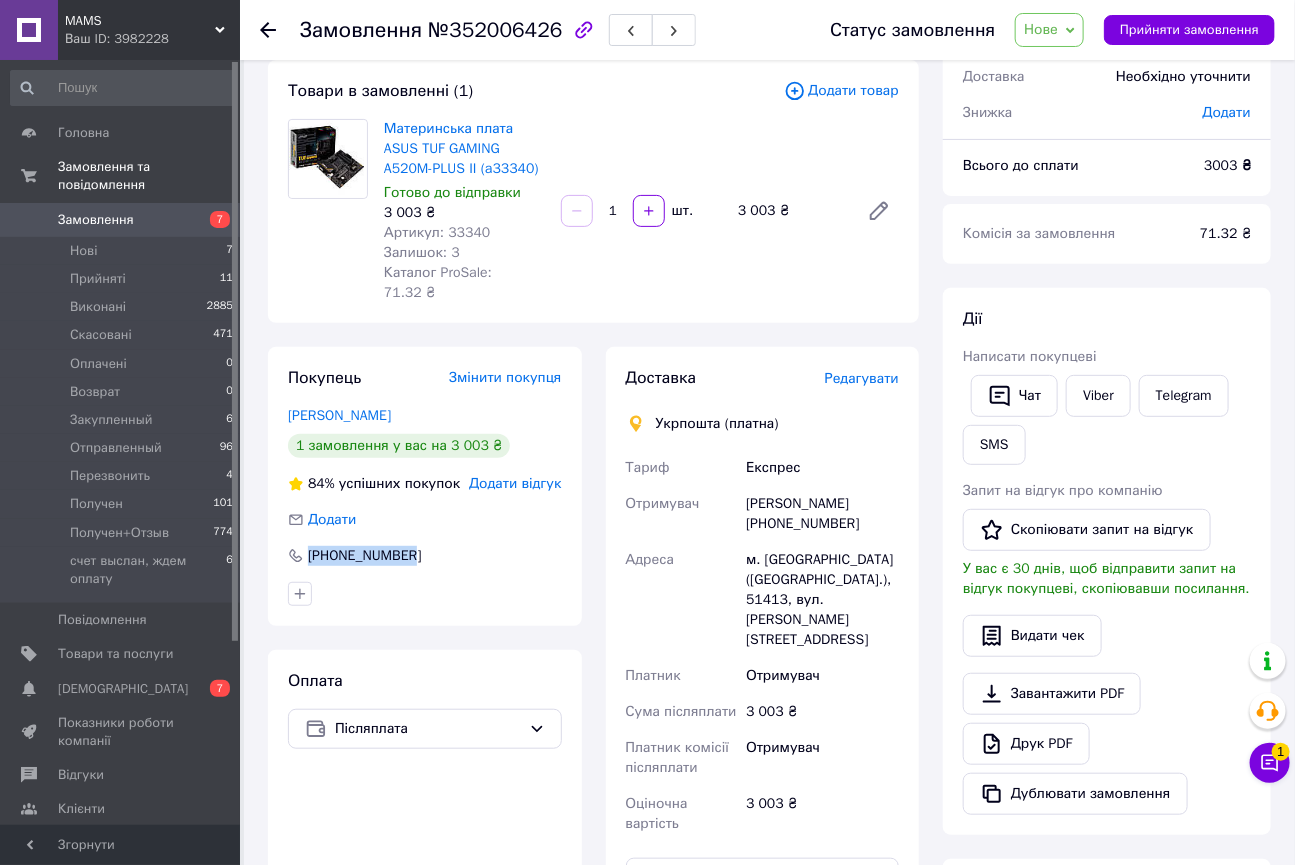 click on "Нове" at bounding box center [1041, 29] 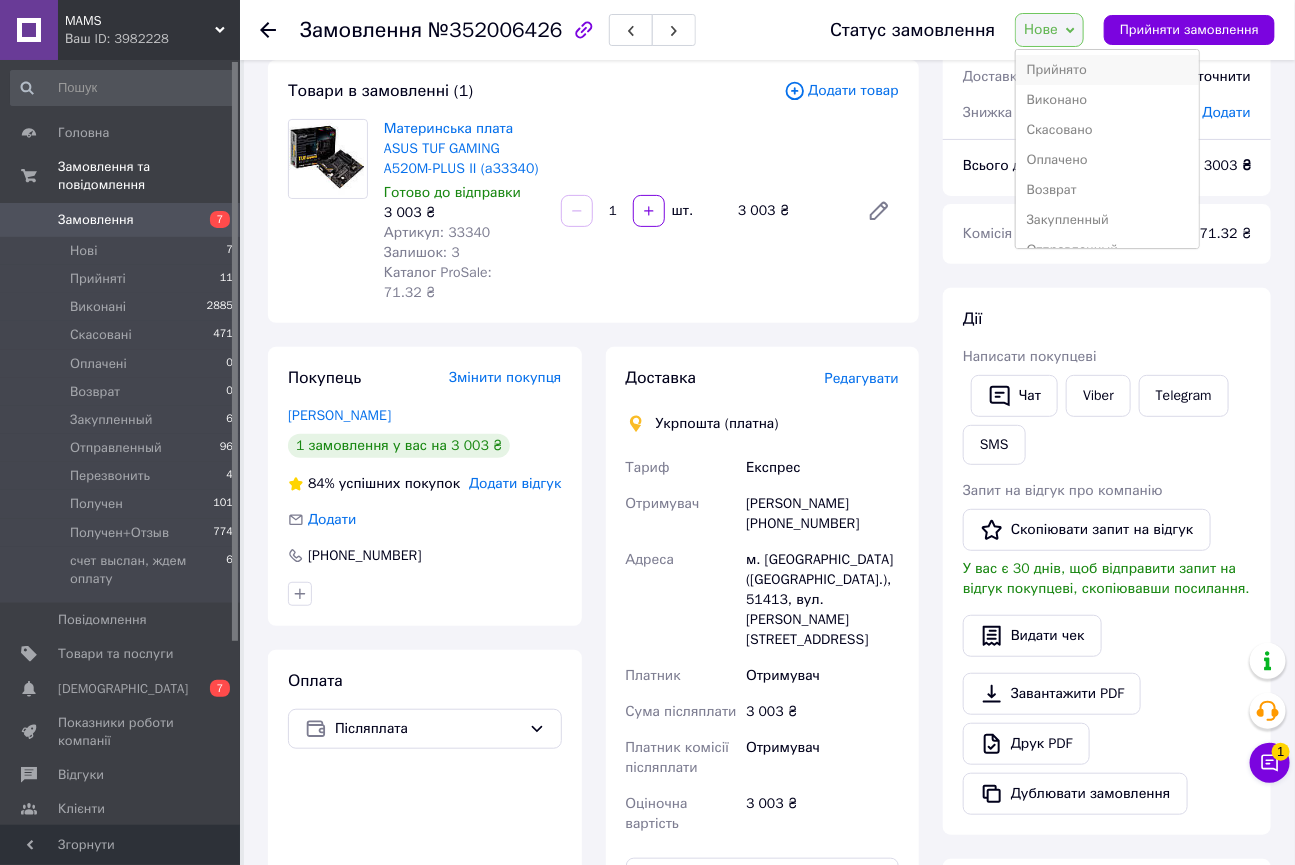 click on "Прийнято" at bounding box center [1107, 70] 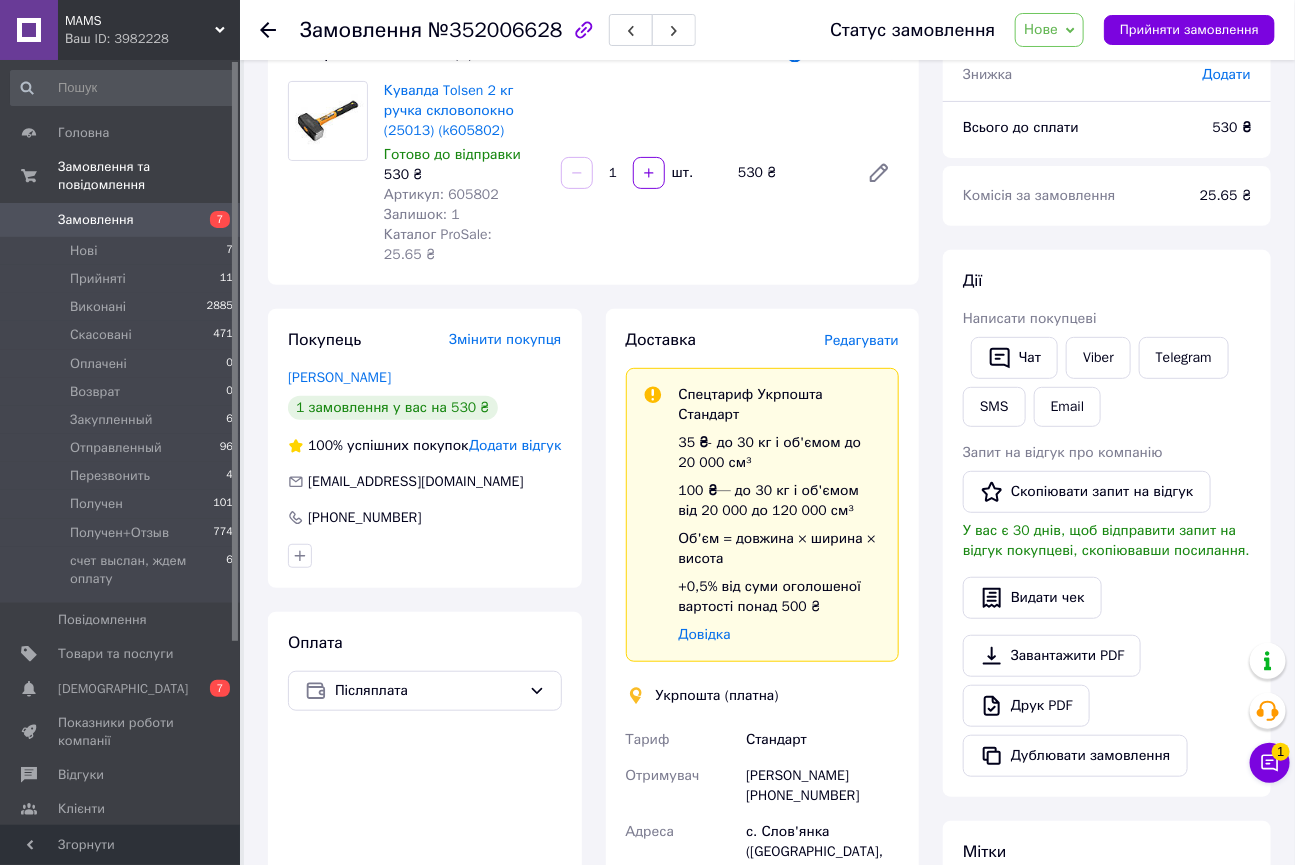scroll, scrollTop: 181, scrollLeft: 0, axis: vertical 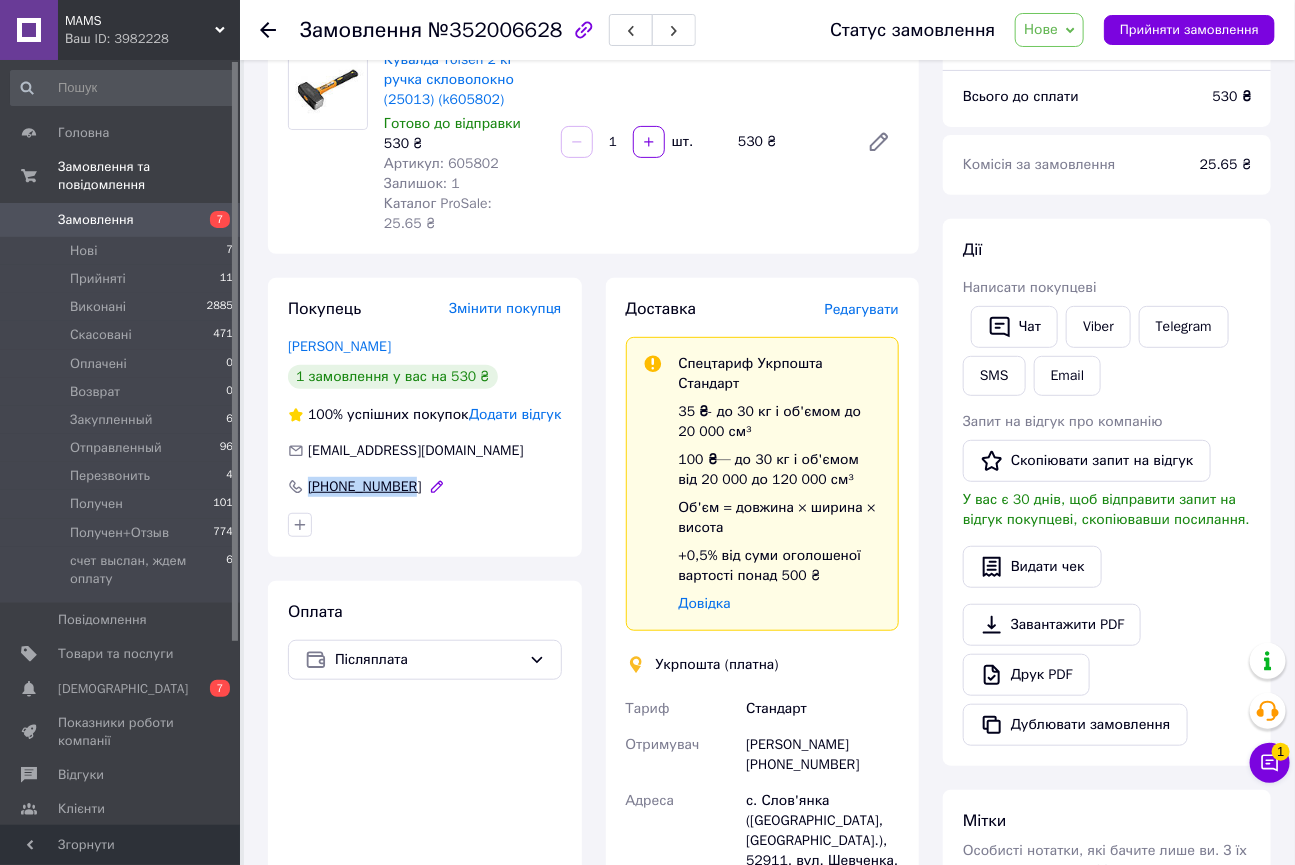 drag, startPoint x: 449, startPoint y: 472, endPoint x: 305, endPoint y: 472, distance: 144 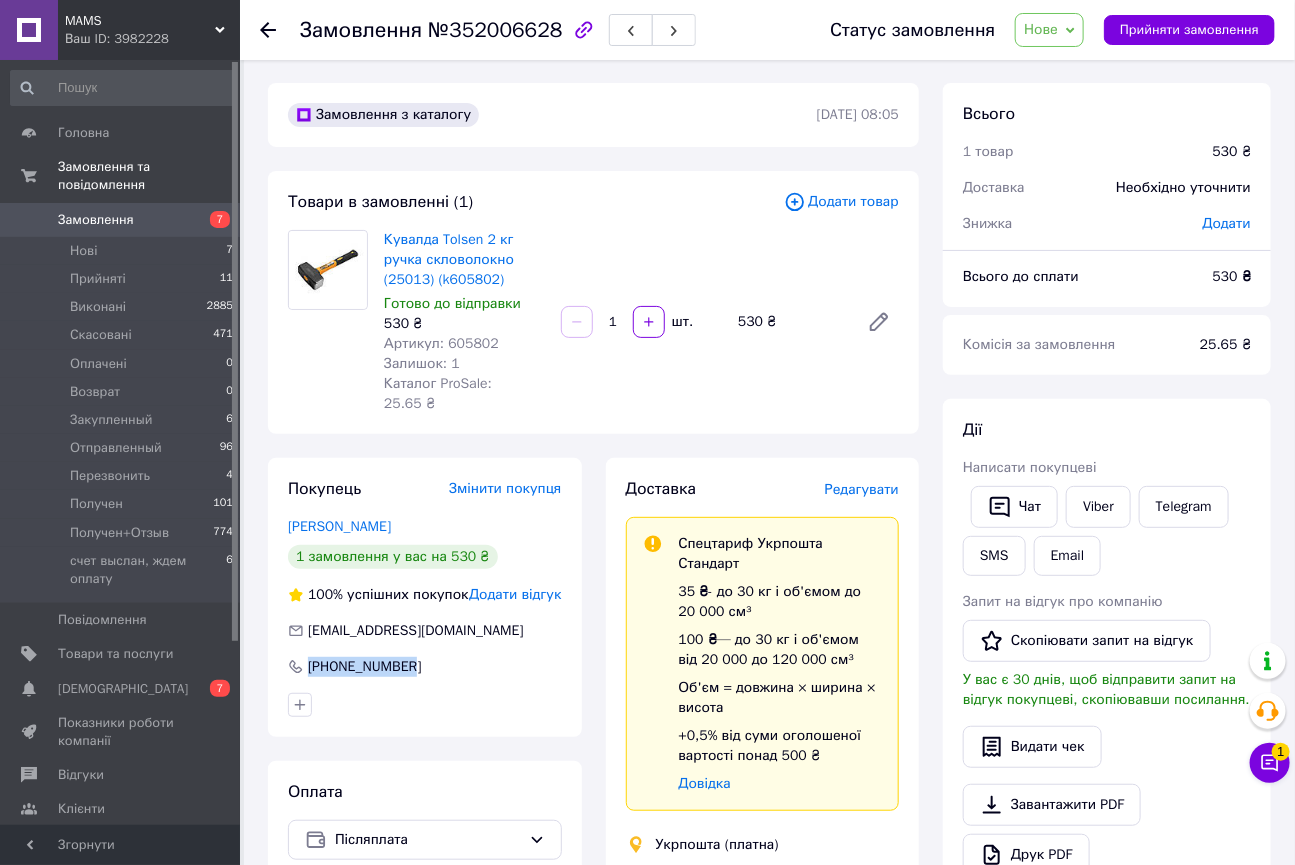 scroll, scrollTop: 0, scrollLeft: 0, axis: both 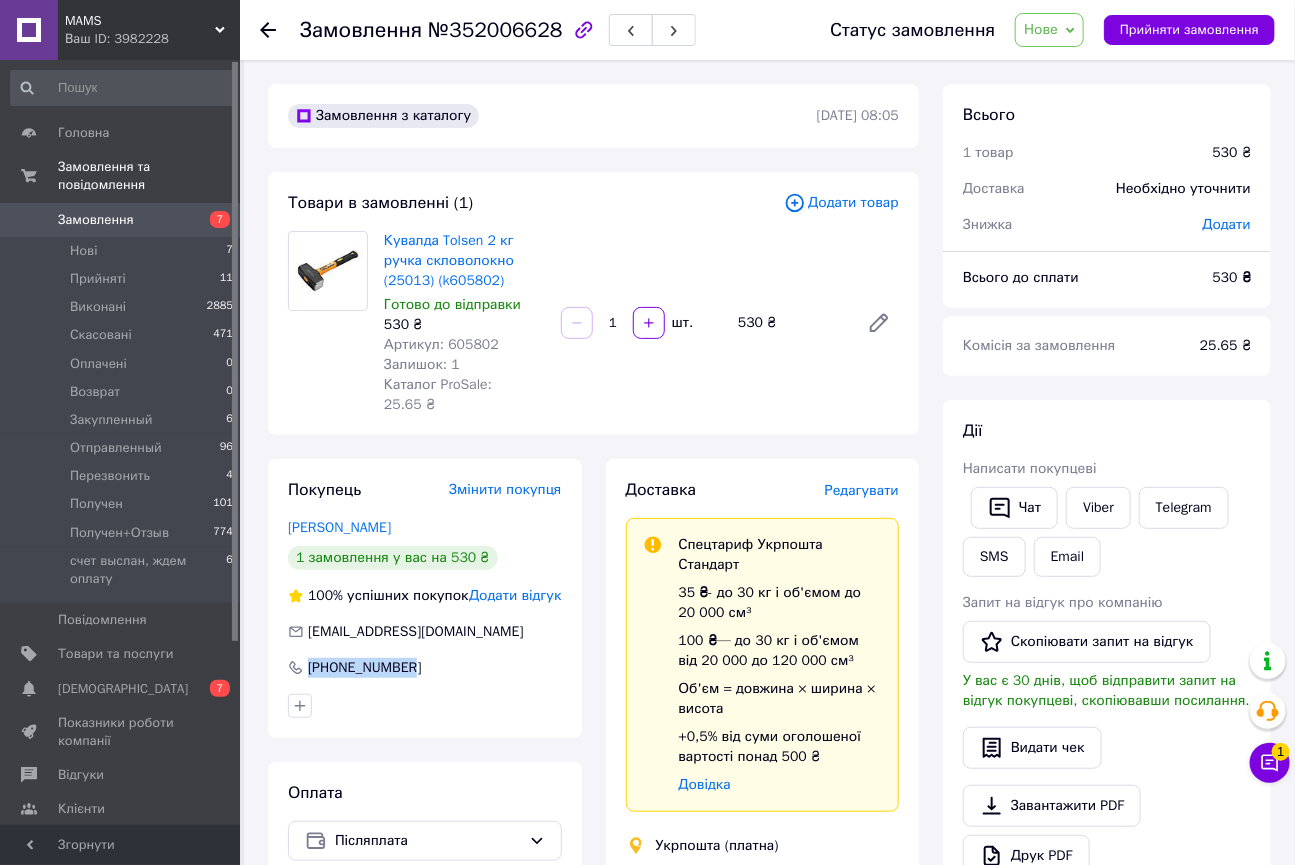 click on "Нове" at bounding box center (1049, 30) 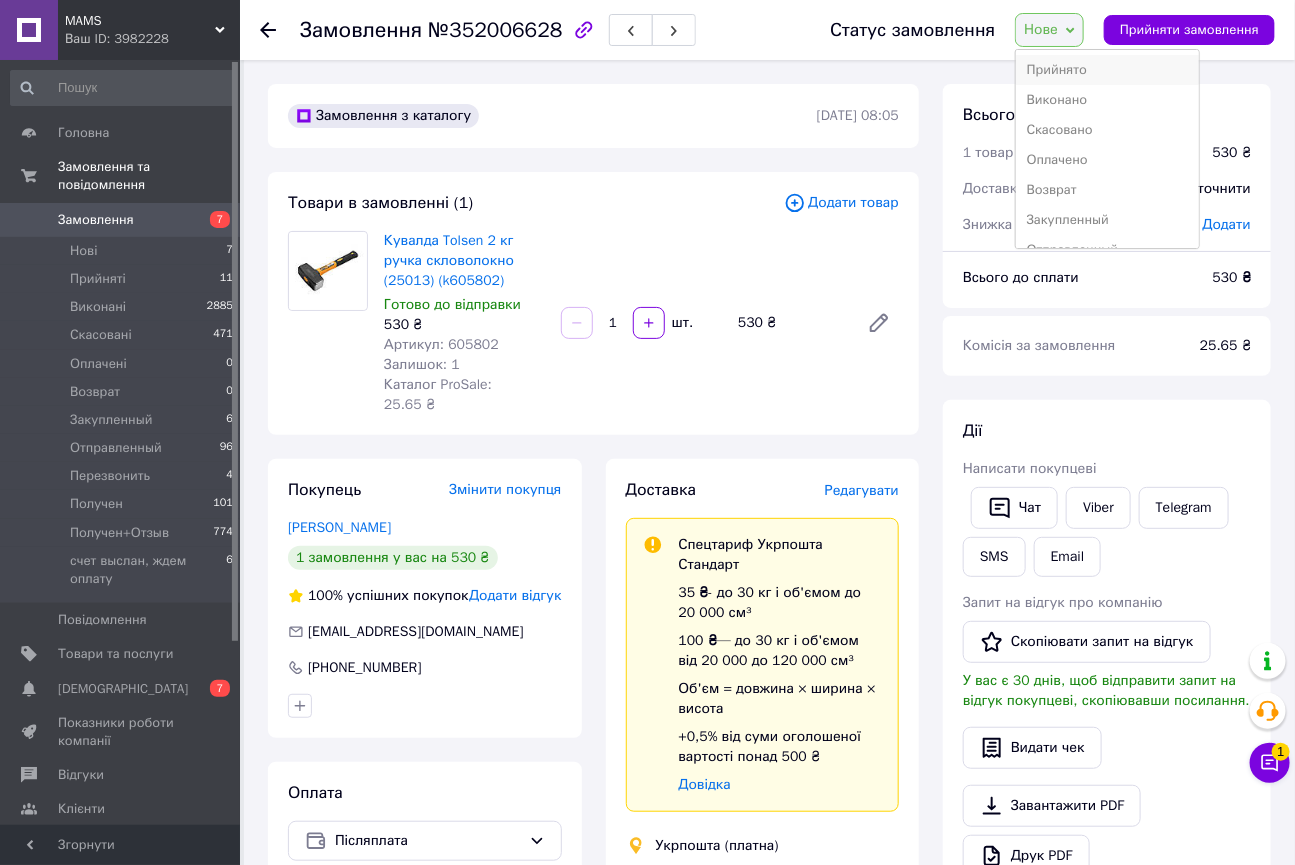 click on "Прийнято" at bounding box center (1107, 70) 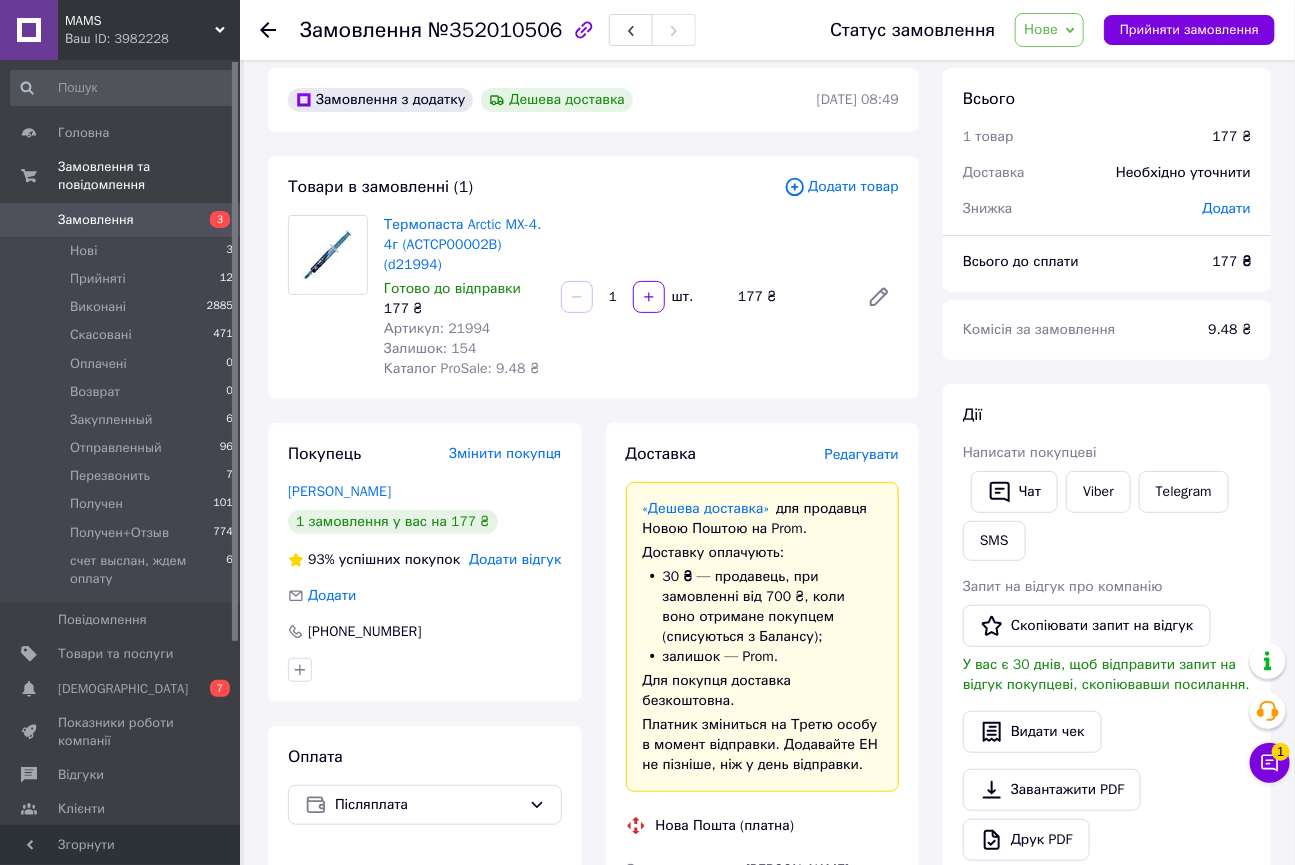 scroll, scrollTop: 0, scrollLeft: 0, axis: both 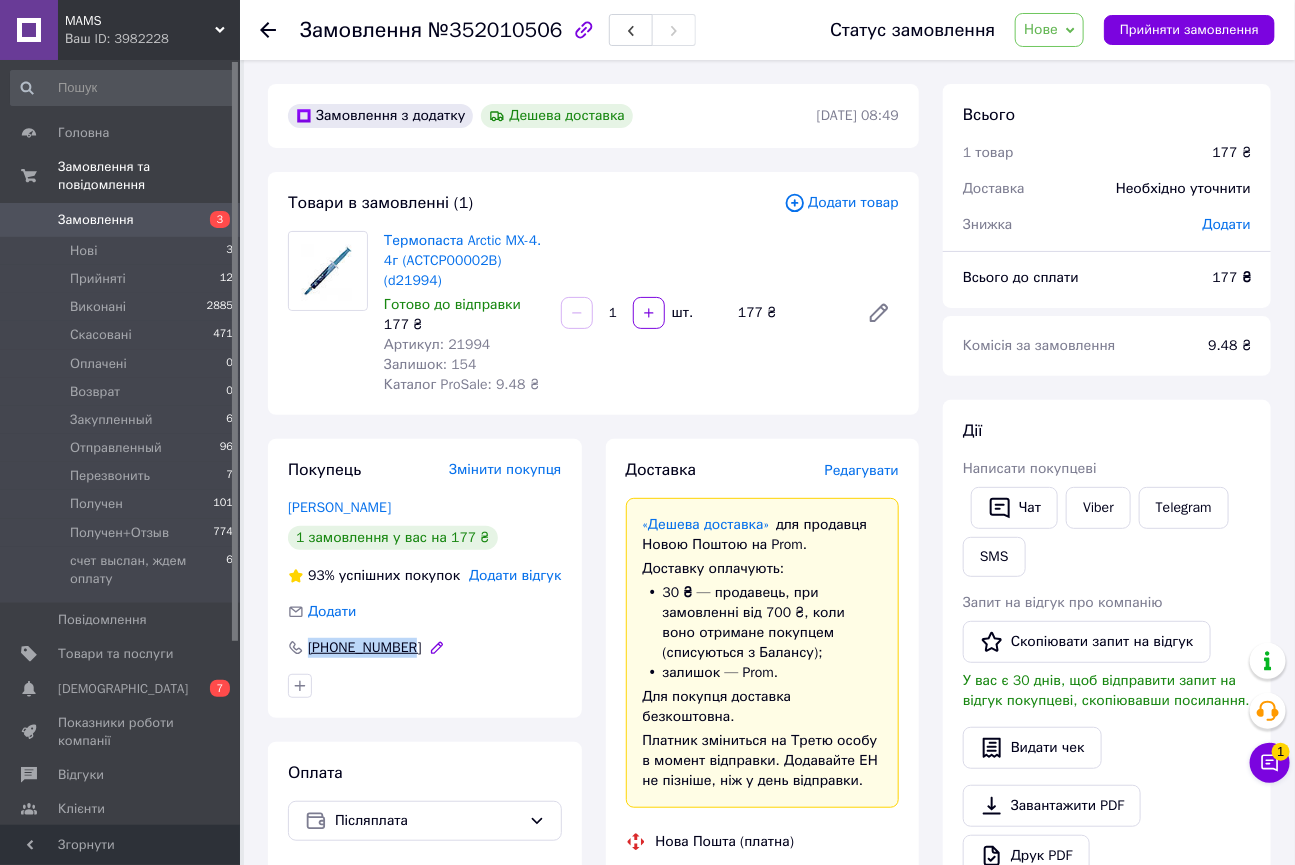 drag, startPoint x: 477, startPoint y: 650, endPoint x: 303, endPoint y: 650, distance: 174 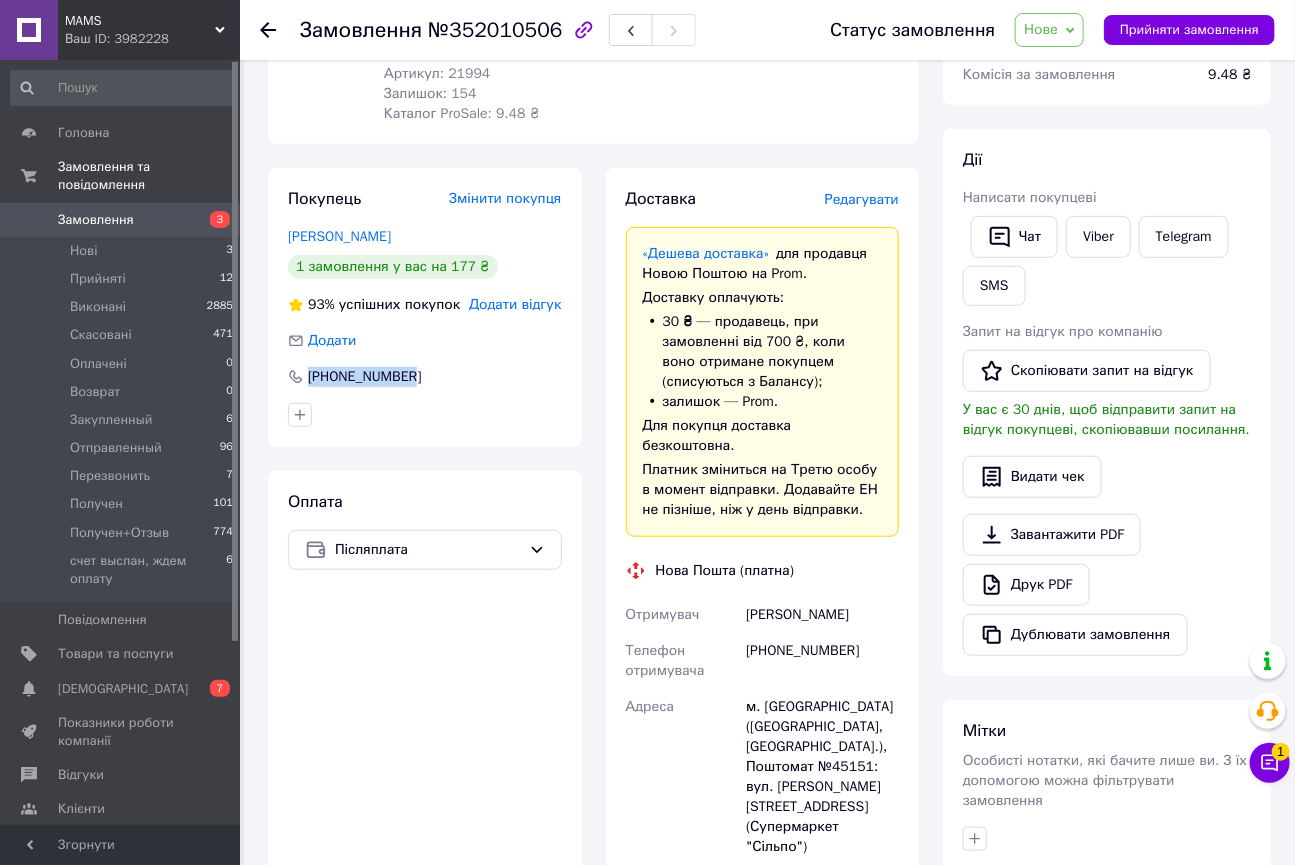 scroll, scrollTop: 272, scrollLeft: 0, axis: vertical 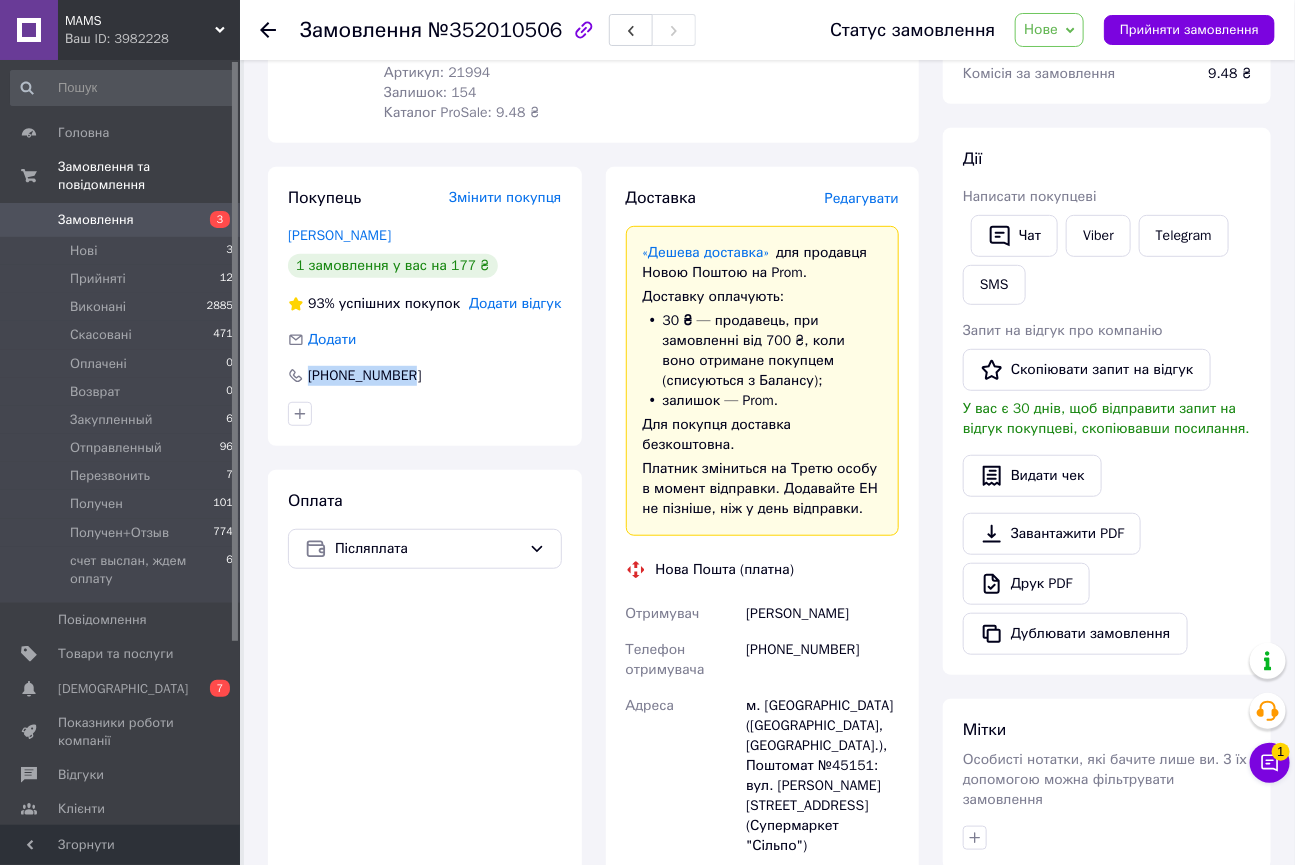 click on "Нове" at bounding box center [1049, 30] 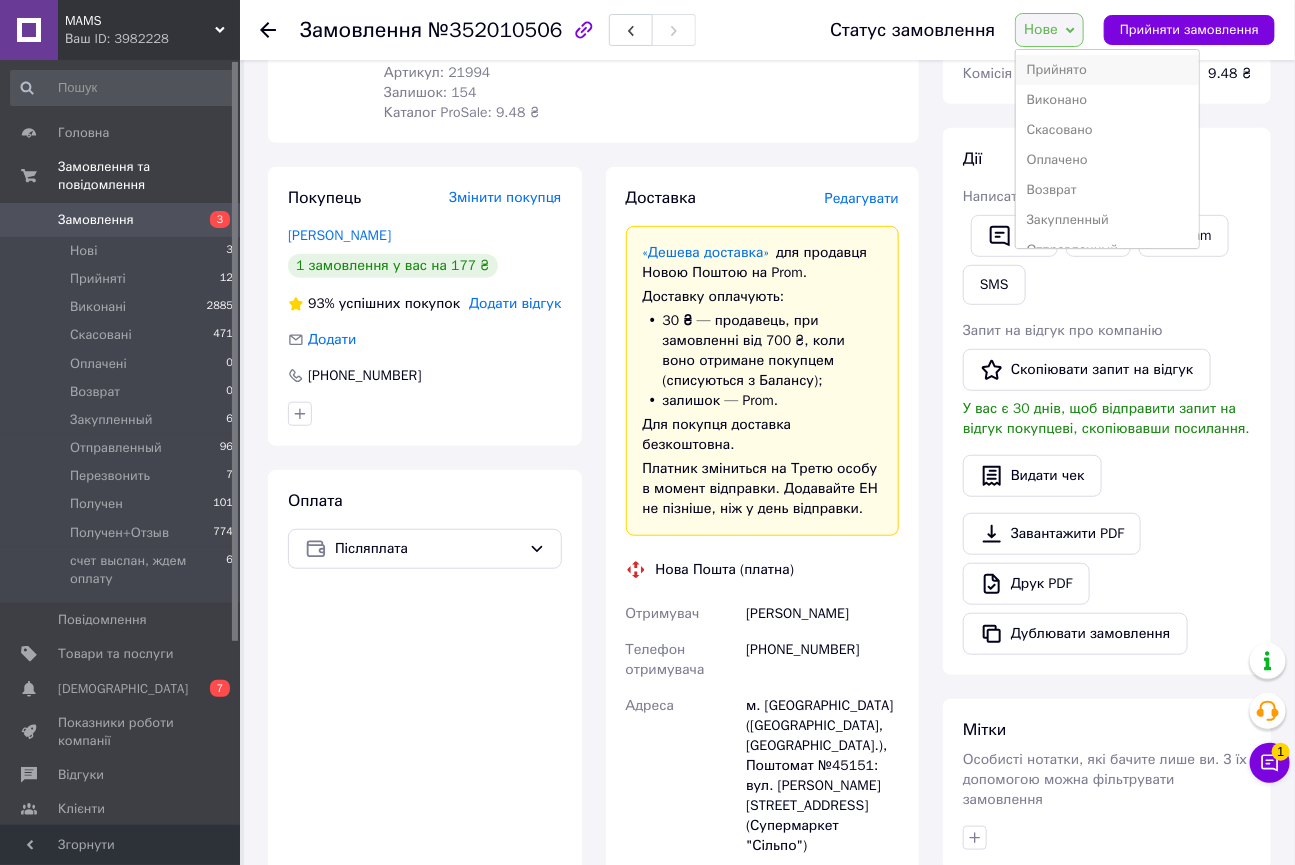 click on "Прийнято" at bounding box center (1107, 70) 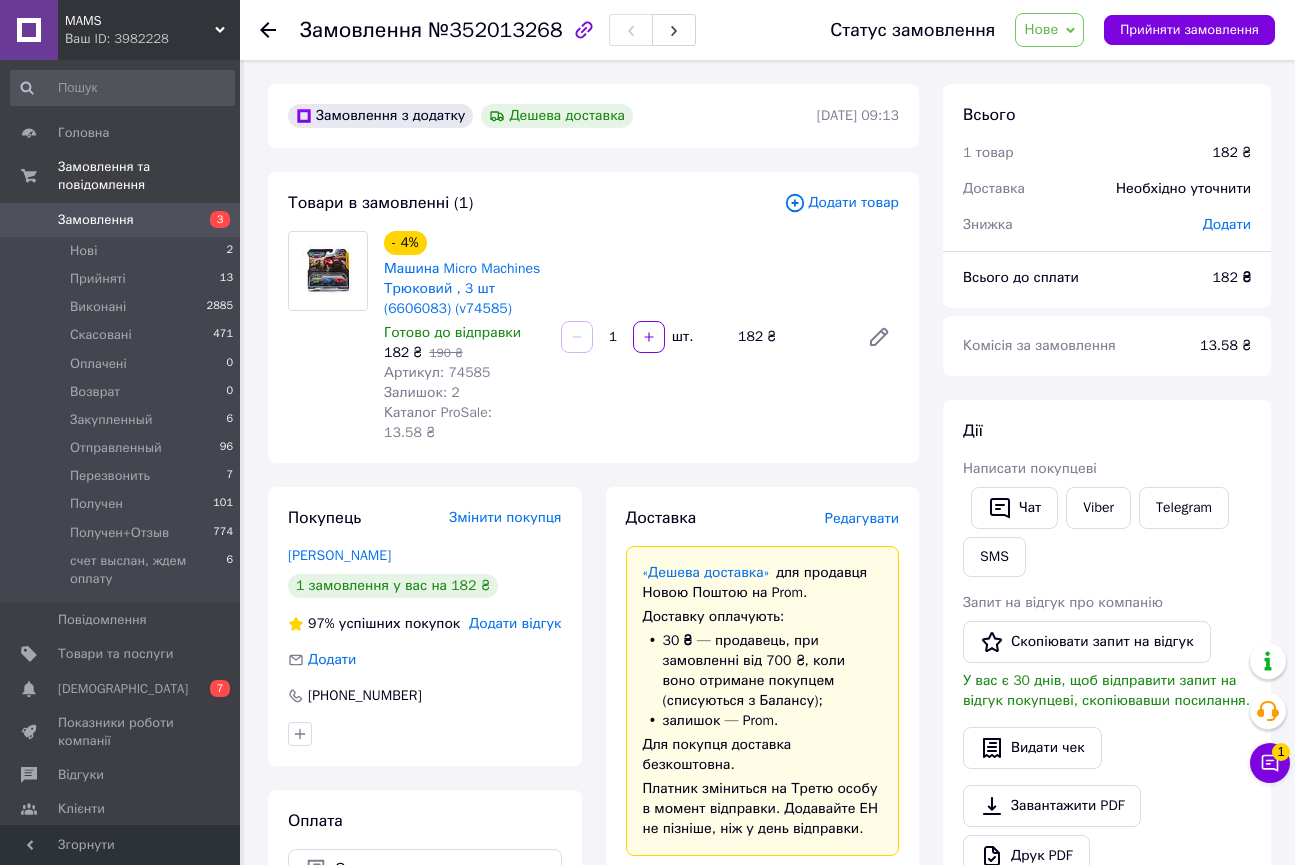 scroll, scrollTop: 0, scrollLeft: 0, axis: both 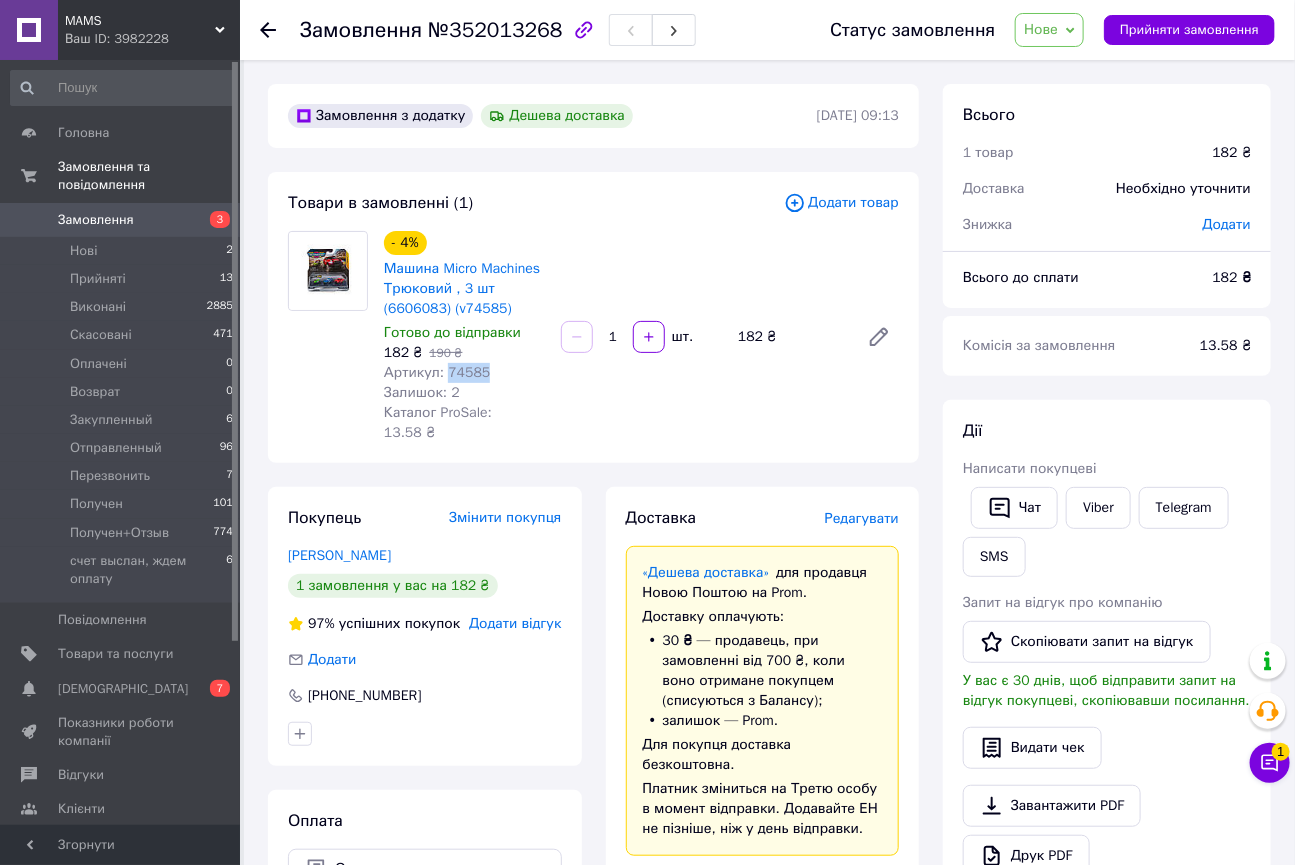 drag, startPoint x: 492, startPoint y: 370, endPoint x: 445, endPoint y: 366, distance: 47.169907 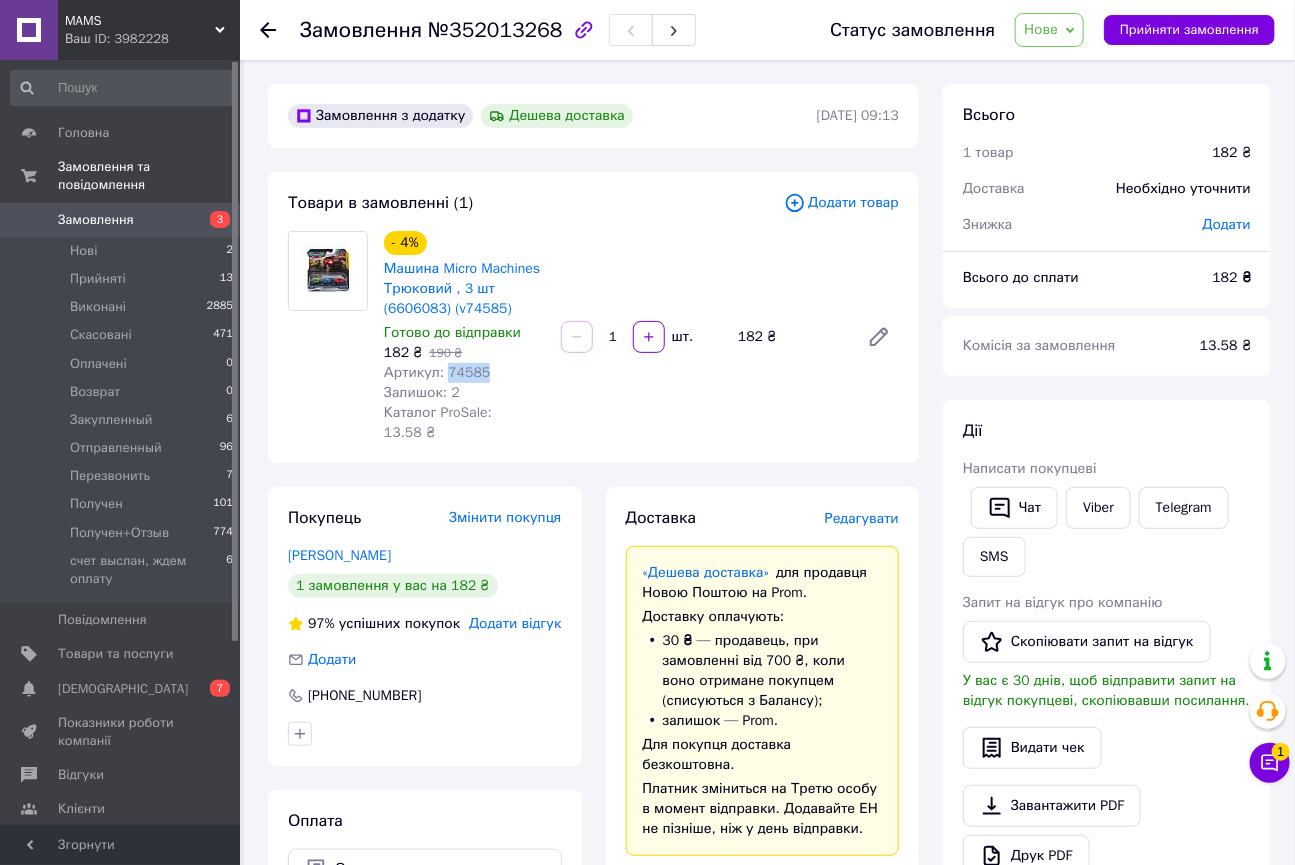 click on "Артикул: 74585" at bounding box center [464, 373] 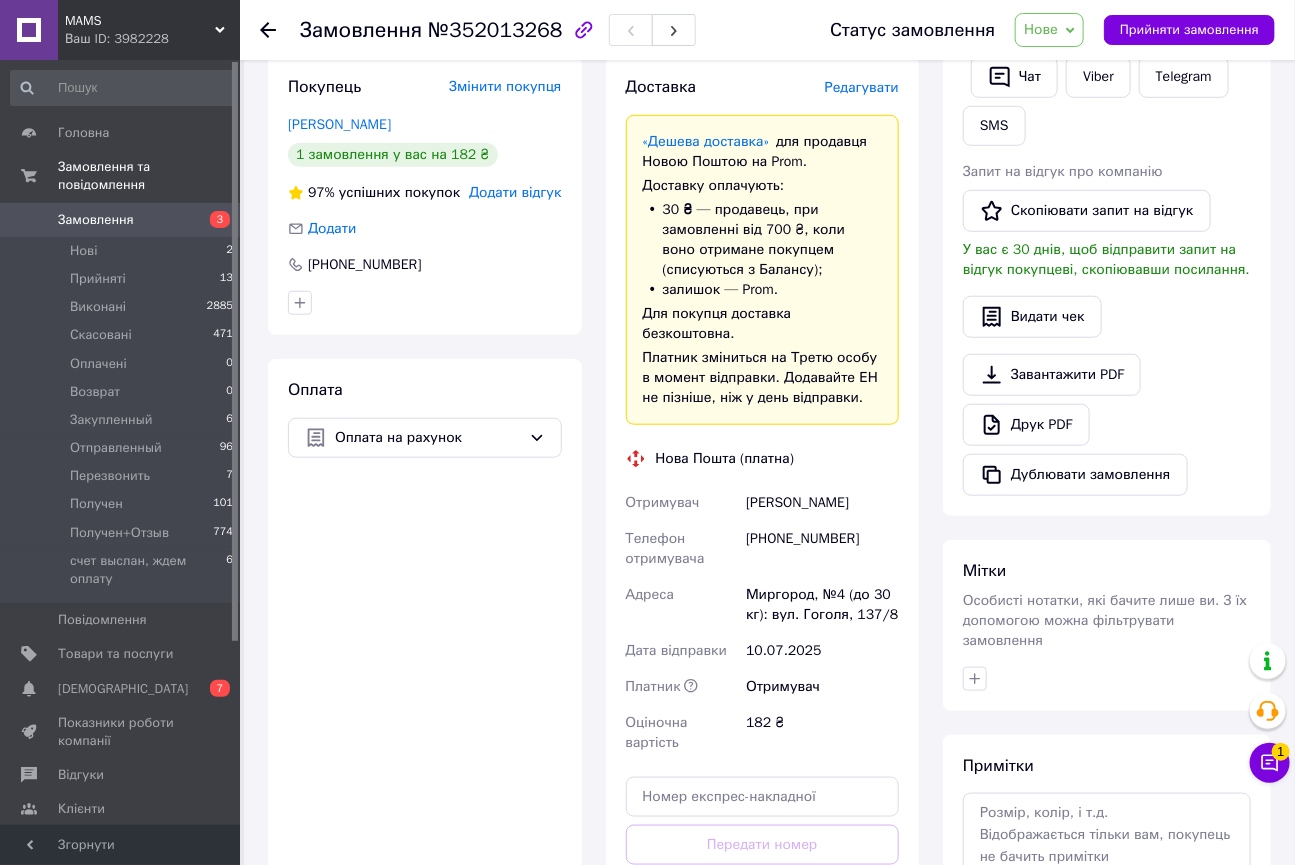 scroll, scrollTop: 454, scrollLeft: 0, axis: vertical 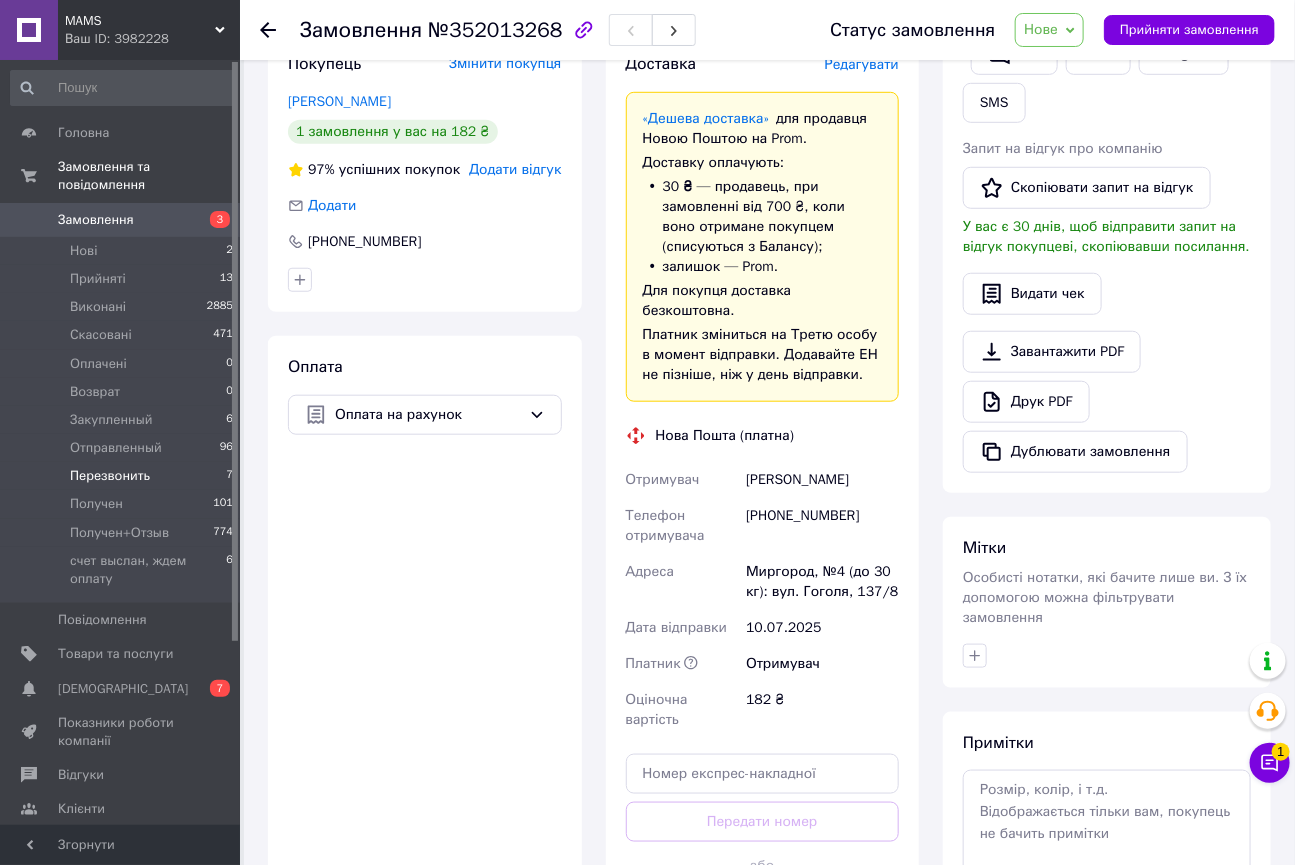 click on "Перезвонить" at bounding box center [110, 476] 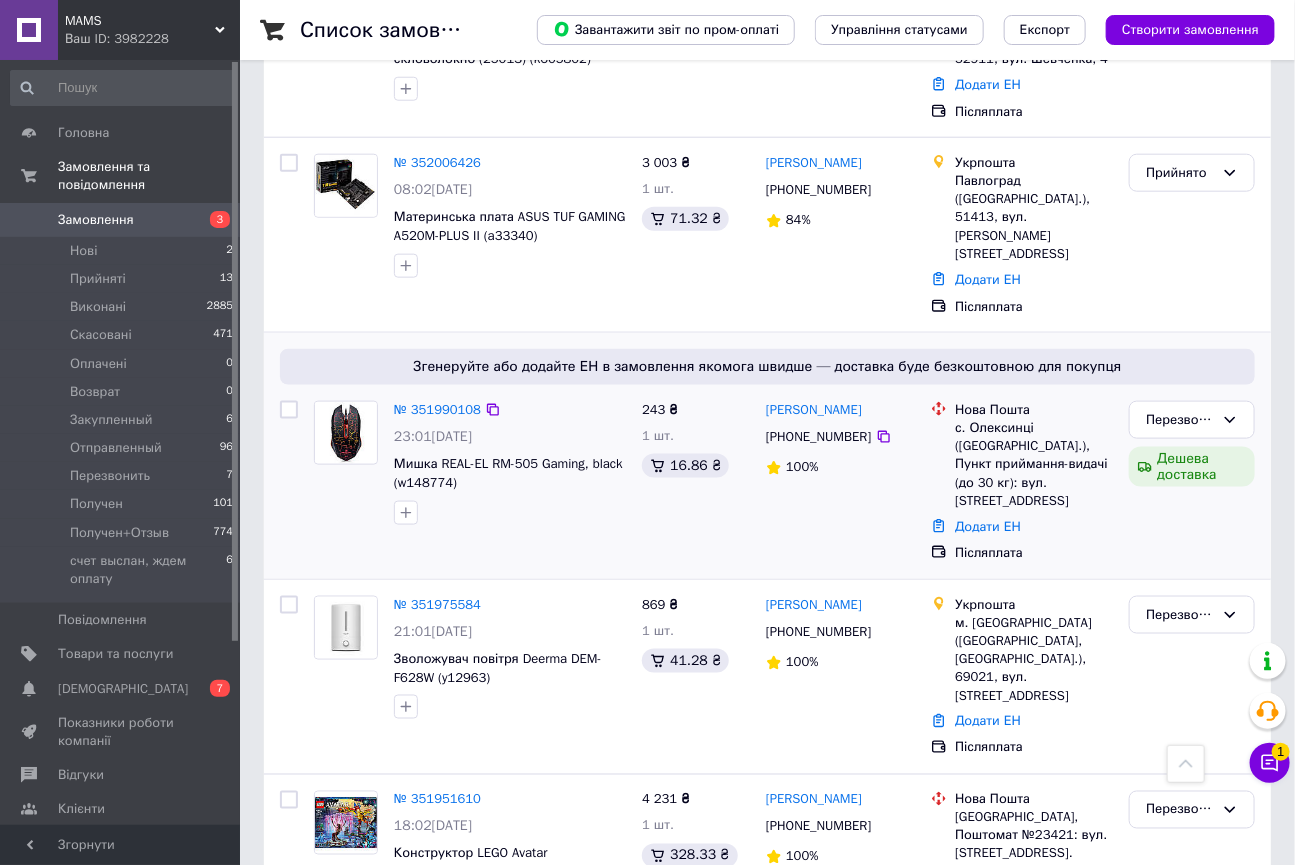 scroll, scrollTop: 727, scrollLeft: 0, axis: vertical 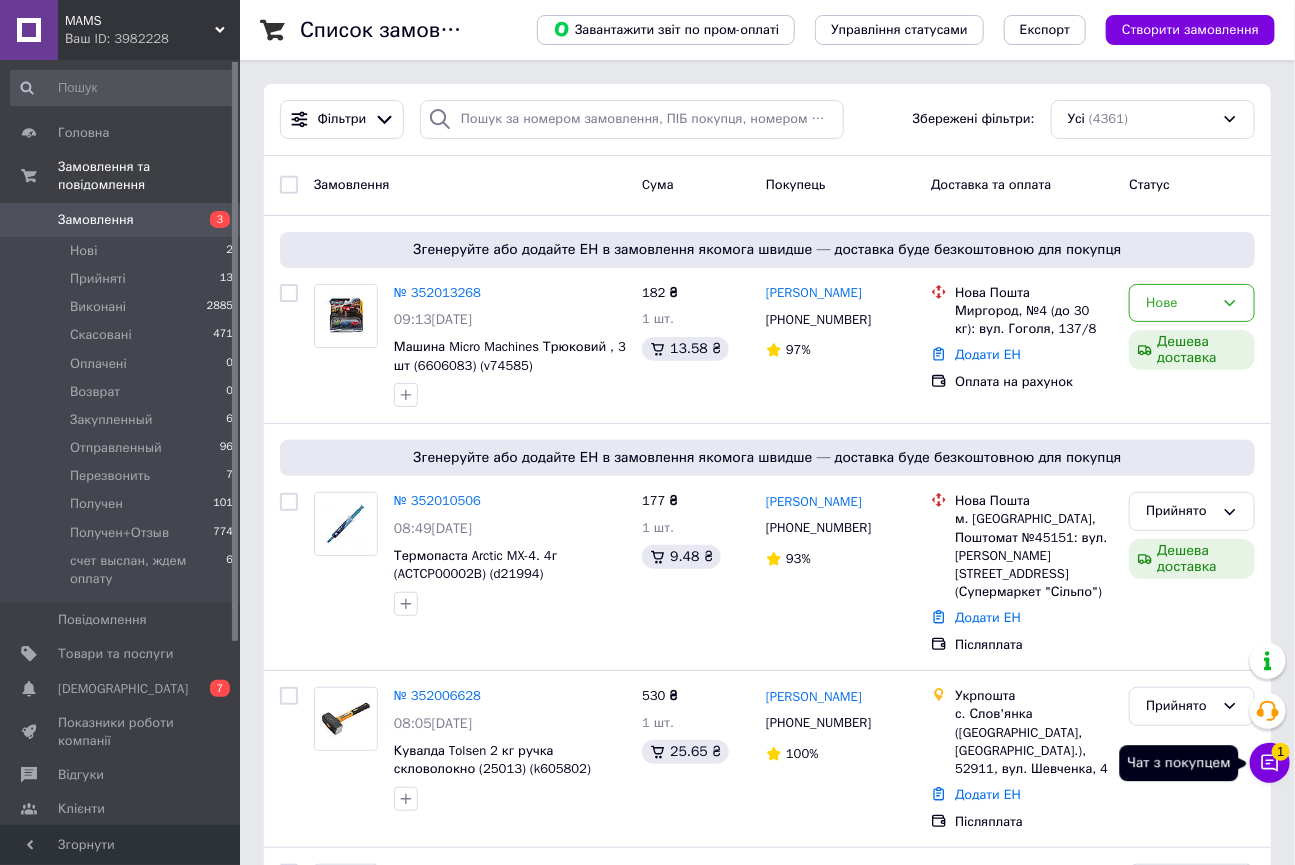 click 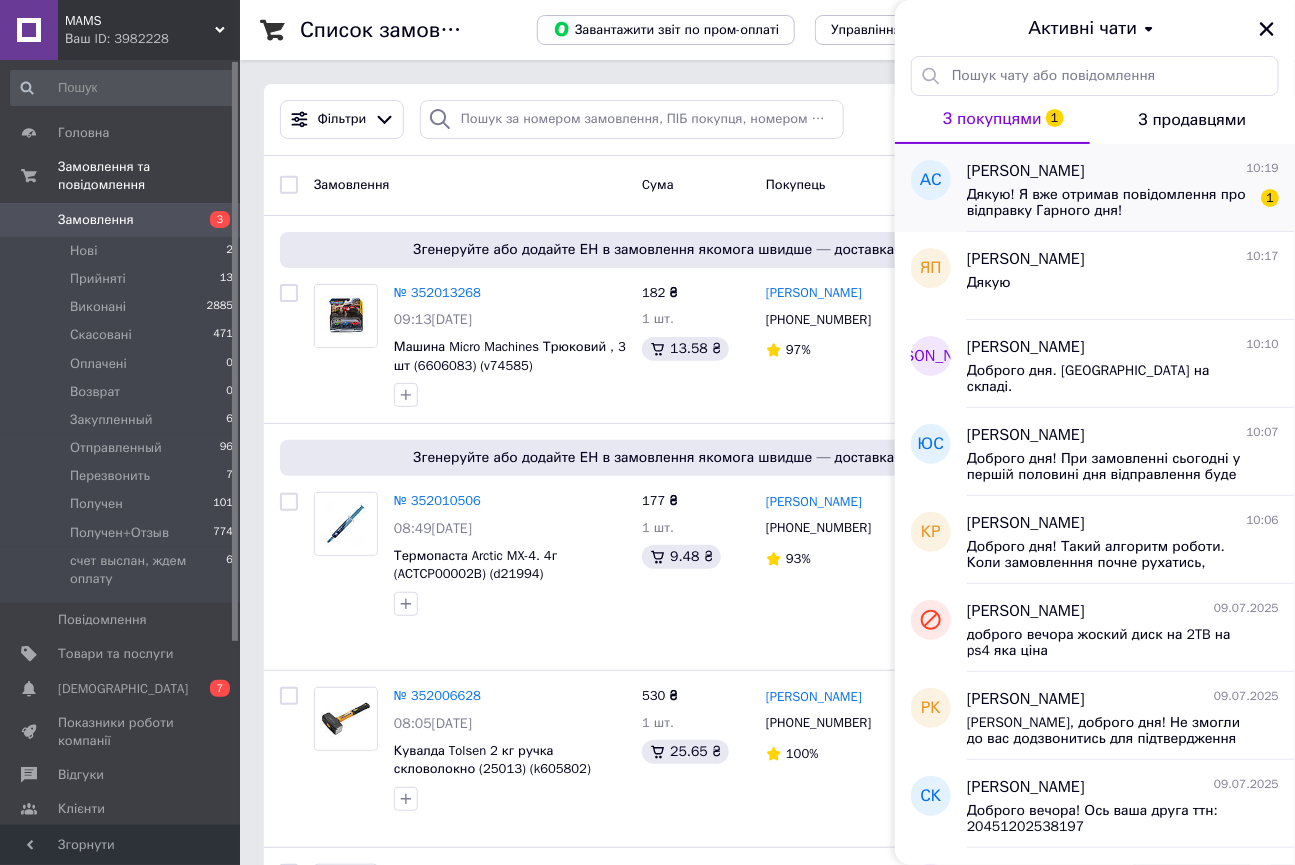 click on "Дякую! Я вже отримав повідомлення про відправку
Гарного дня!" at bounding box center [1109, 203] 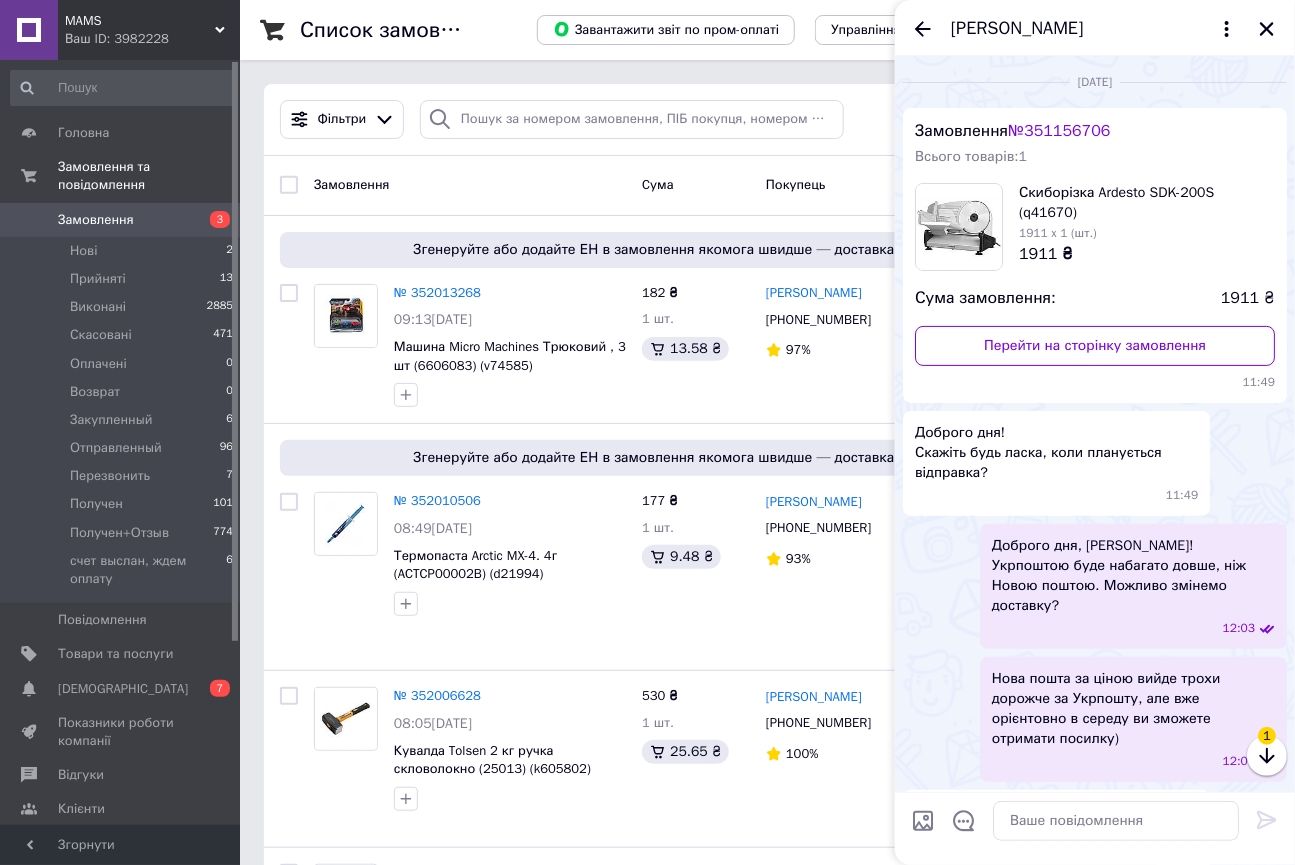 scroll, scrollTop: 1893, scrollLeft: 0, axis: vertical 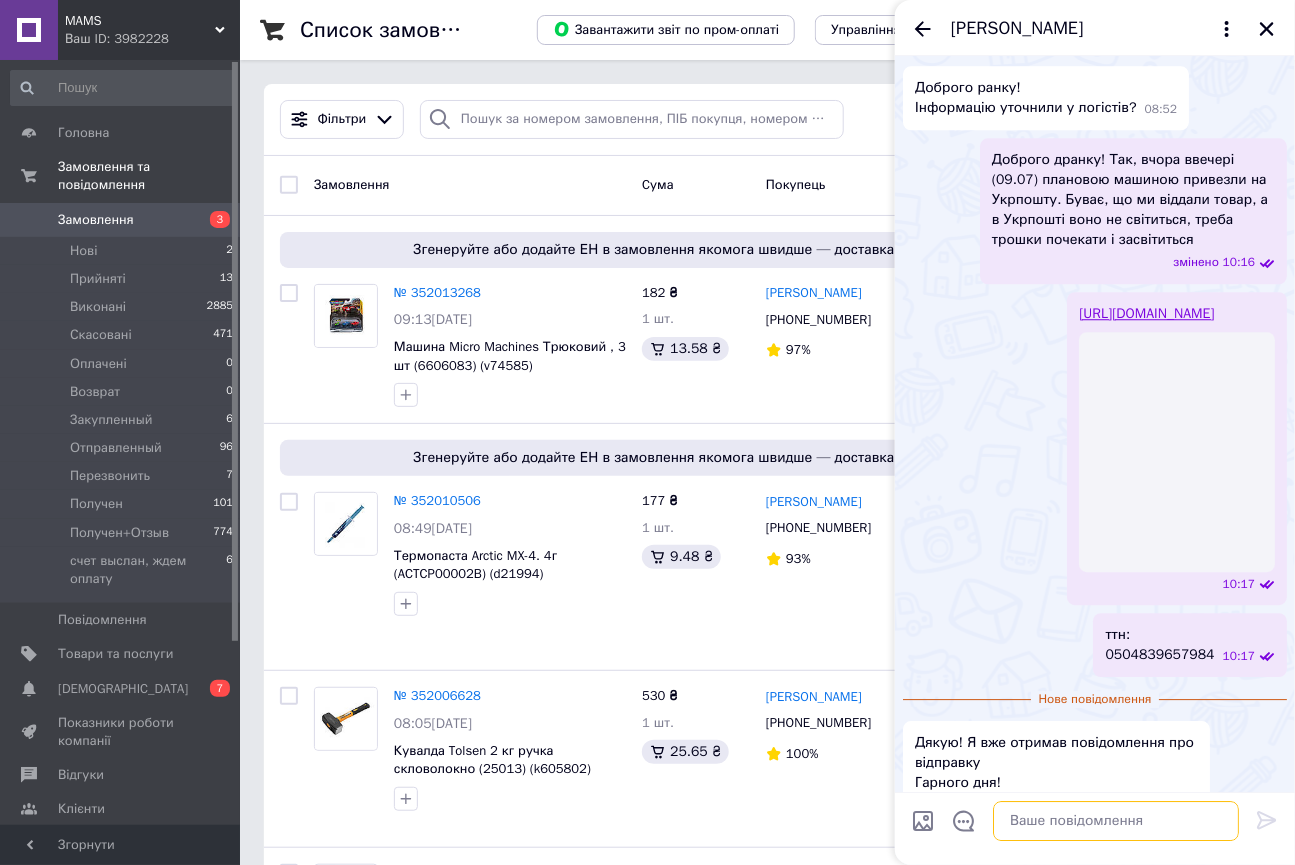click at bounding box center (1116, 821) 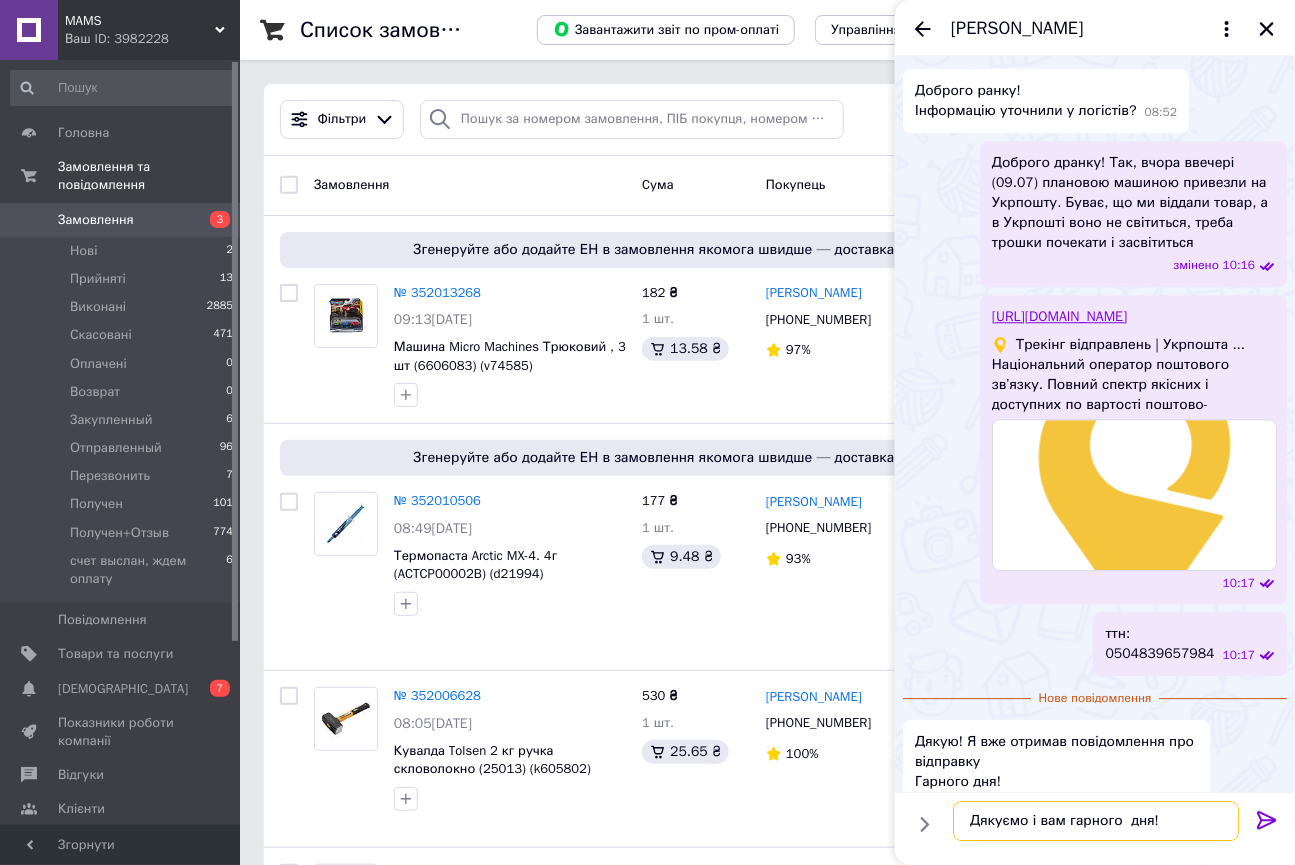 click on "Дякуємо і вам гарного  дня!" at bounding box center [1096, 821] 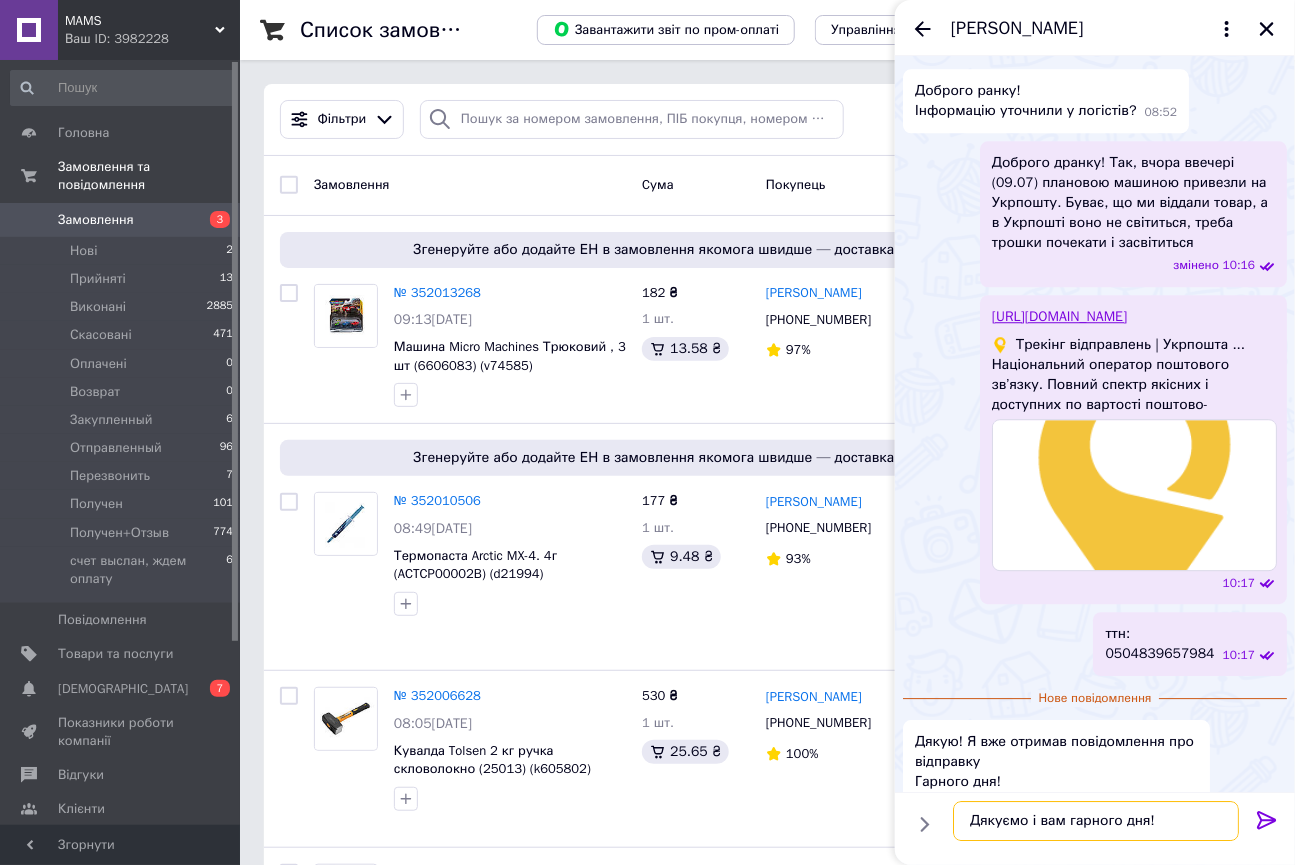 click on "Дякуємо і вам гарного дня!" at bounding box center (1096, 821) 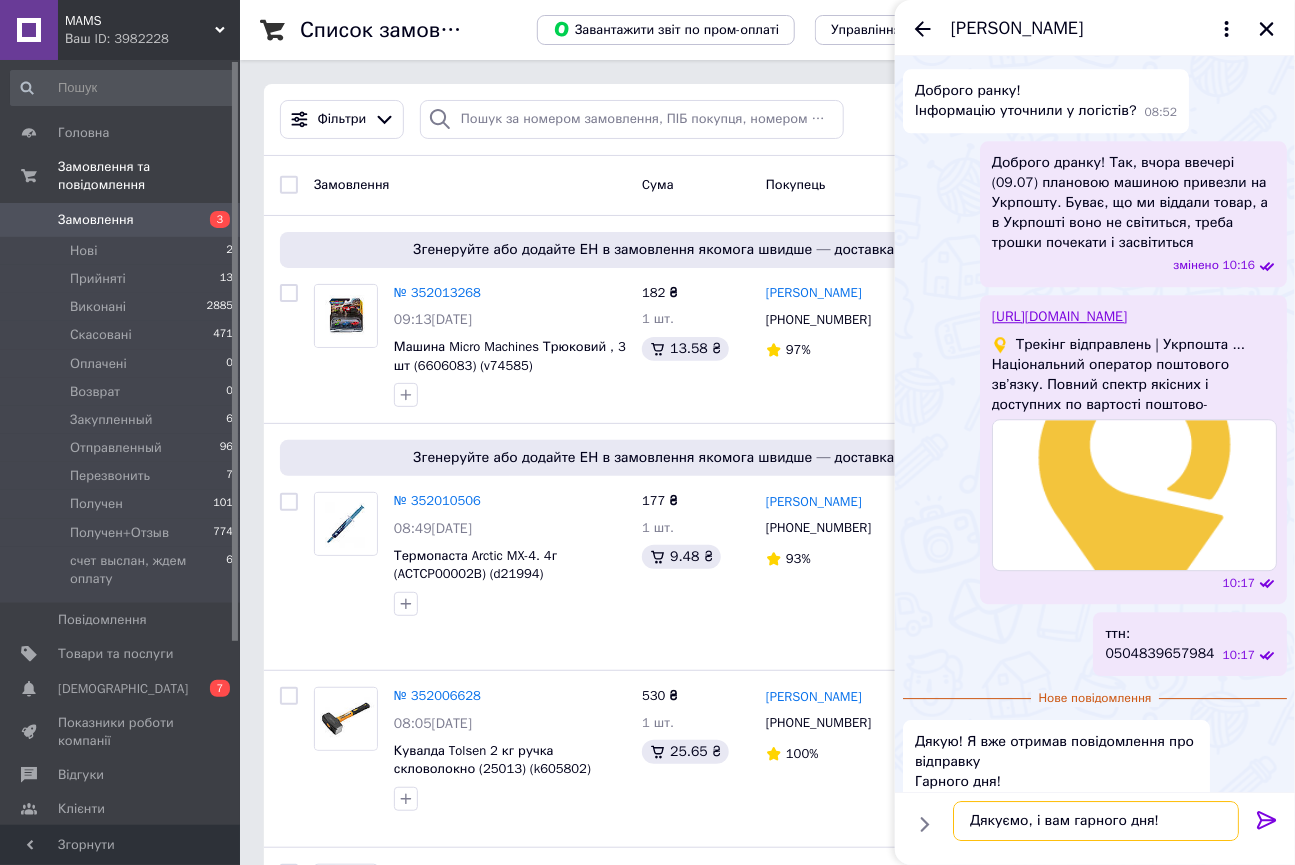 type on "Дякуємо, і вам гарного дня!" 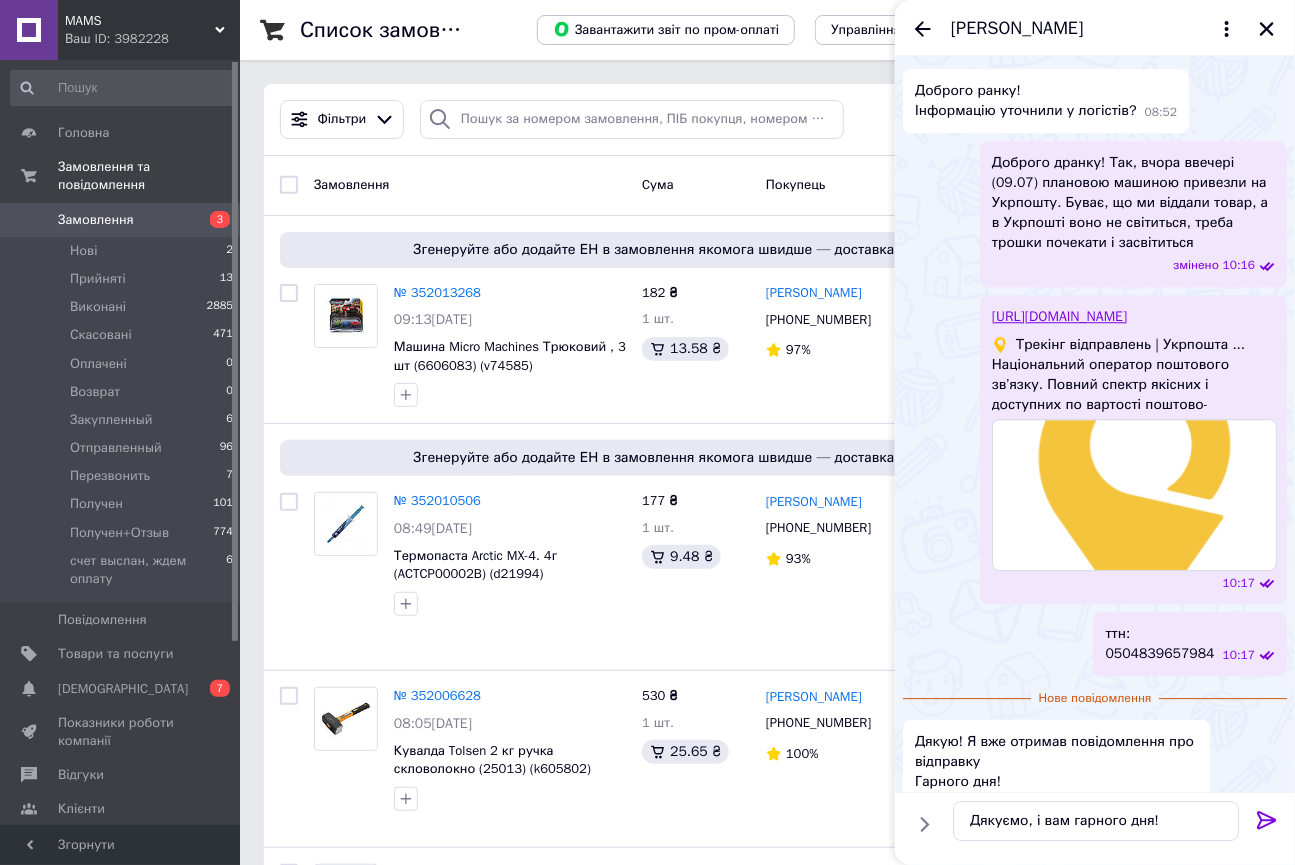 click 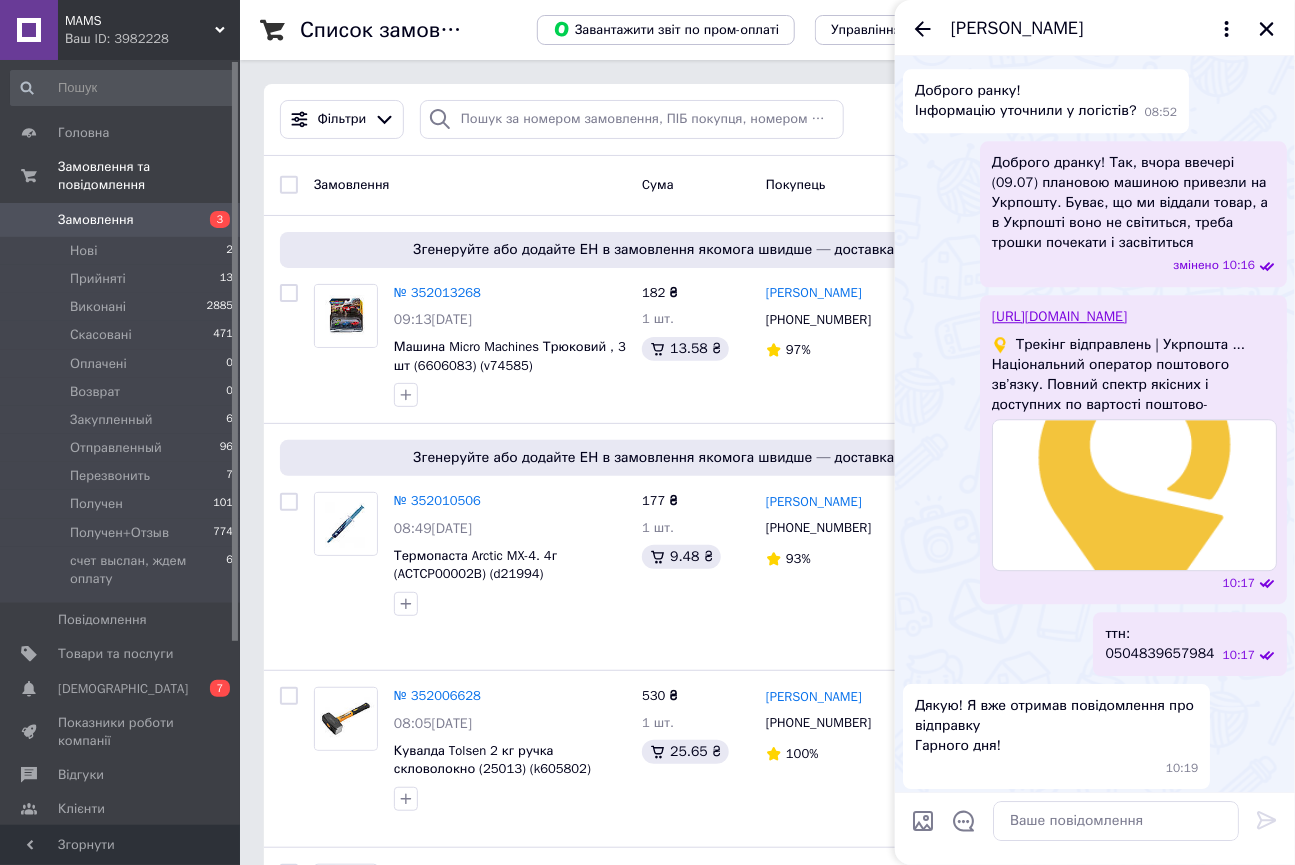 scroll, scrollTop: 1906, scrollLeft: 0, axis: vertical 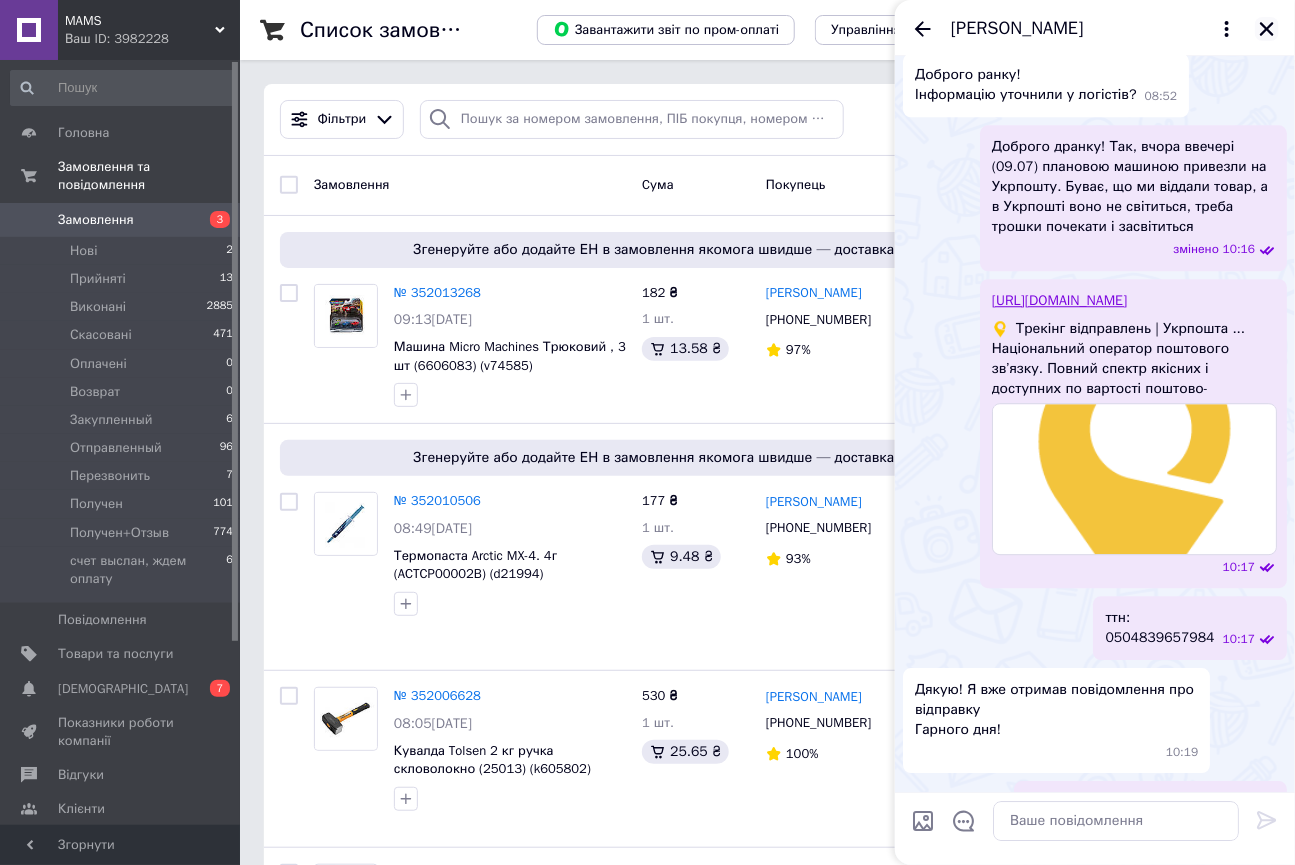 click 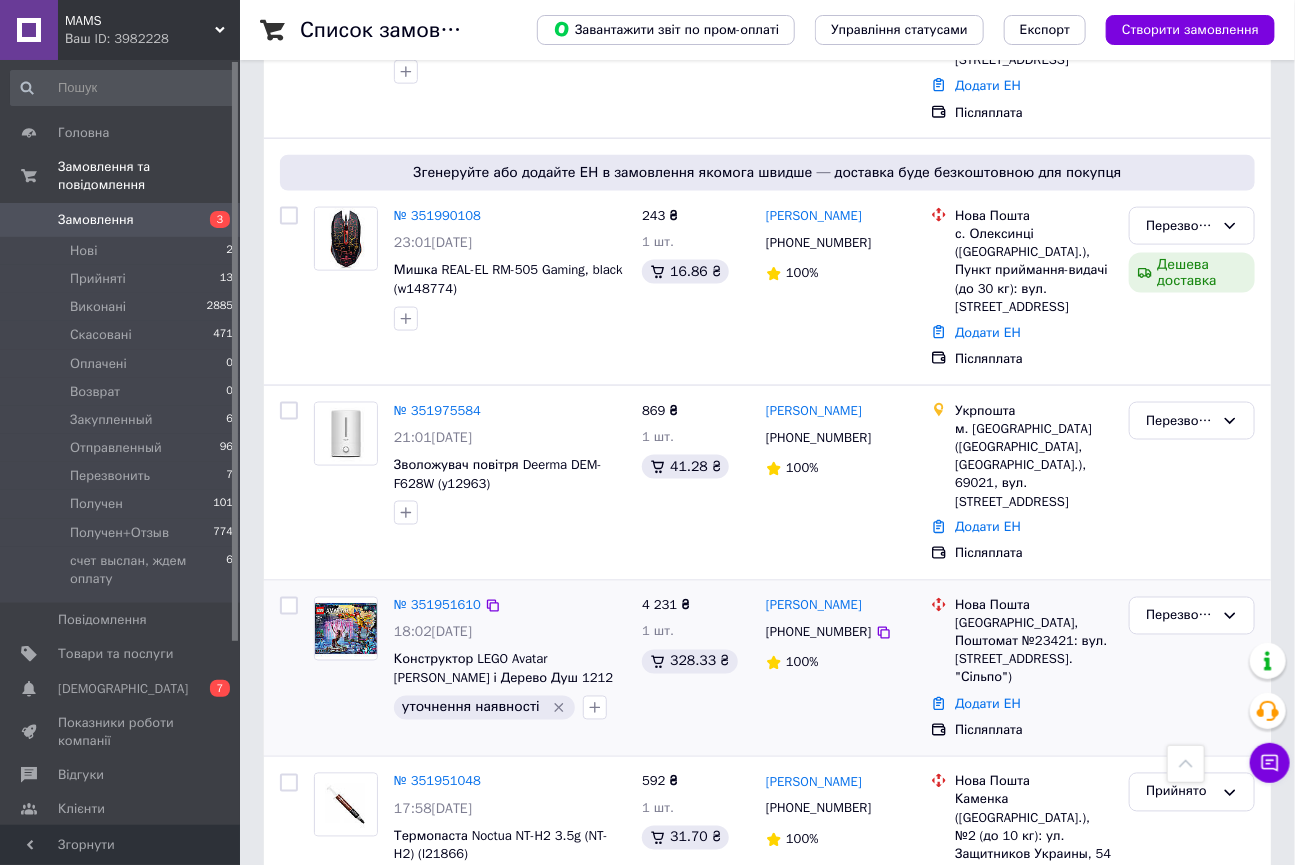 scroll, scrollTop: 909, scrollLeft: 0, axis: vertical 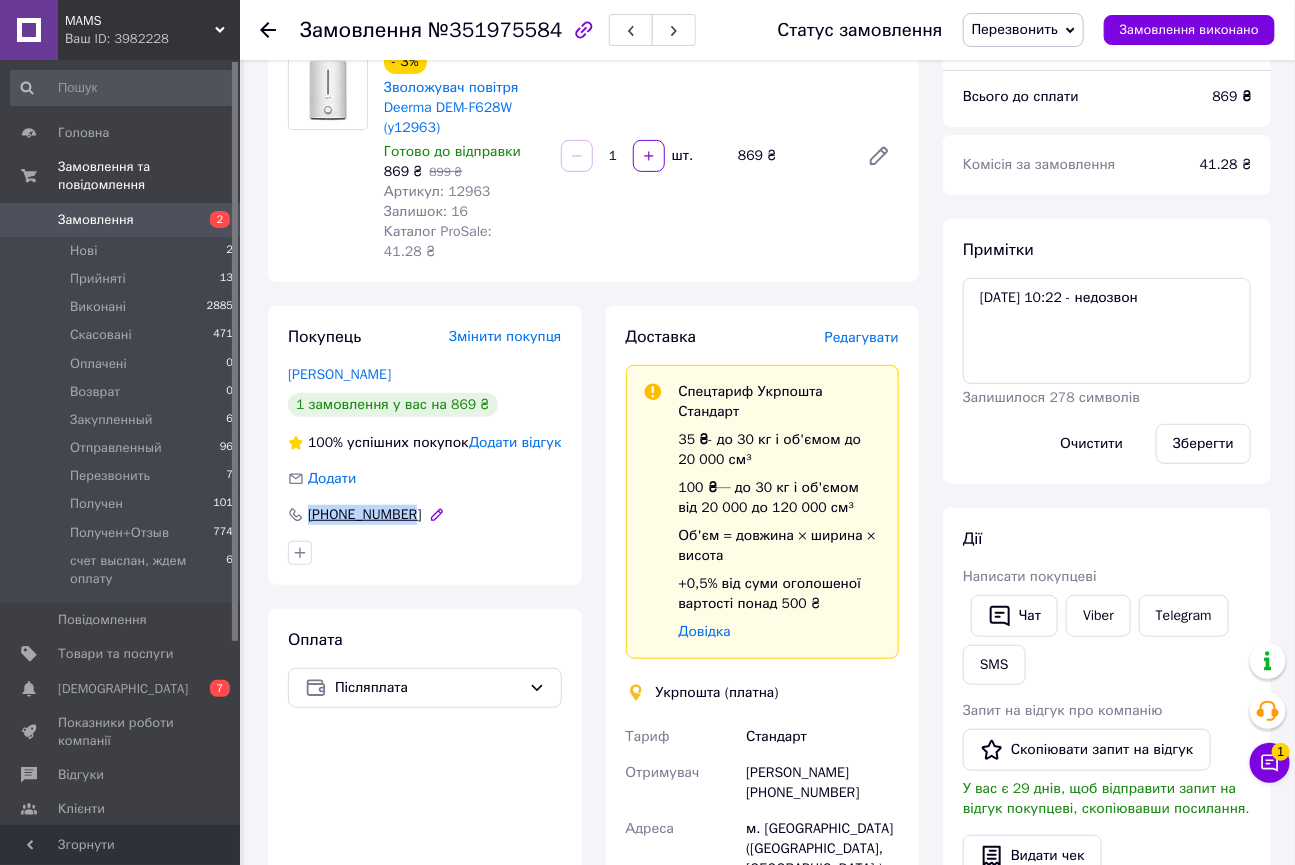 drag, startPoint x: 455, startPoint y: 497, endPoint x: 303, endPoint y: 499, distance: 152.01315 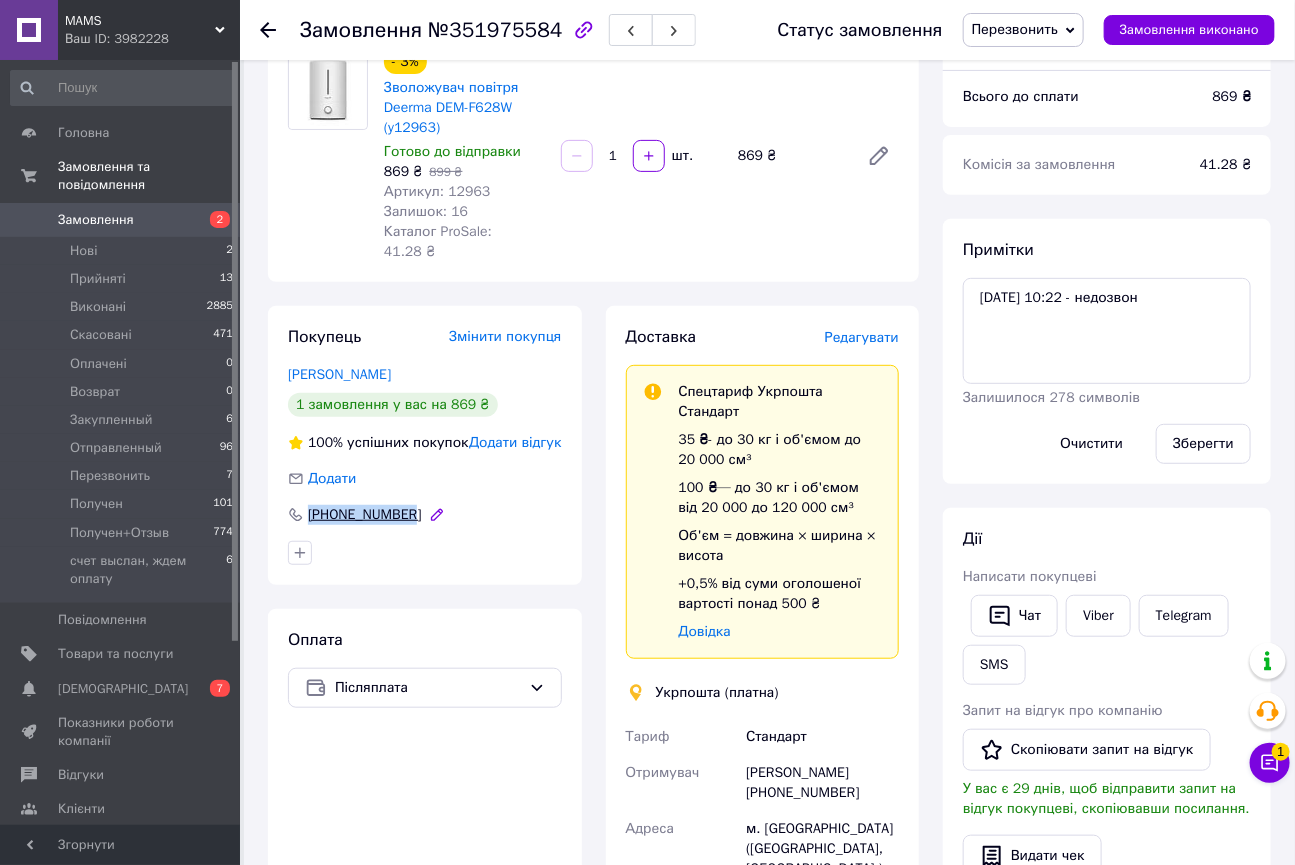 click on "[PHONE_NUMBER]" at bounding box center [425, 515] 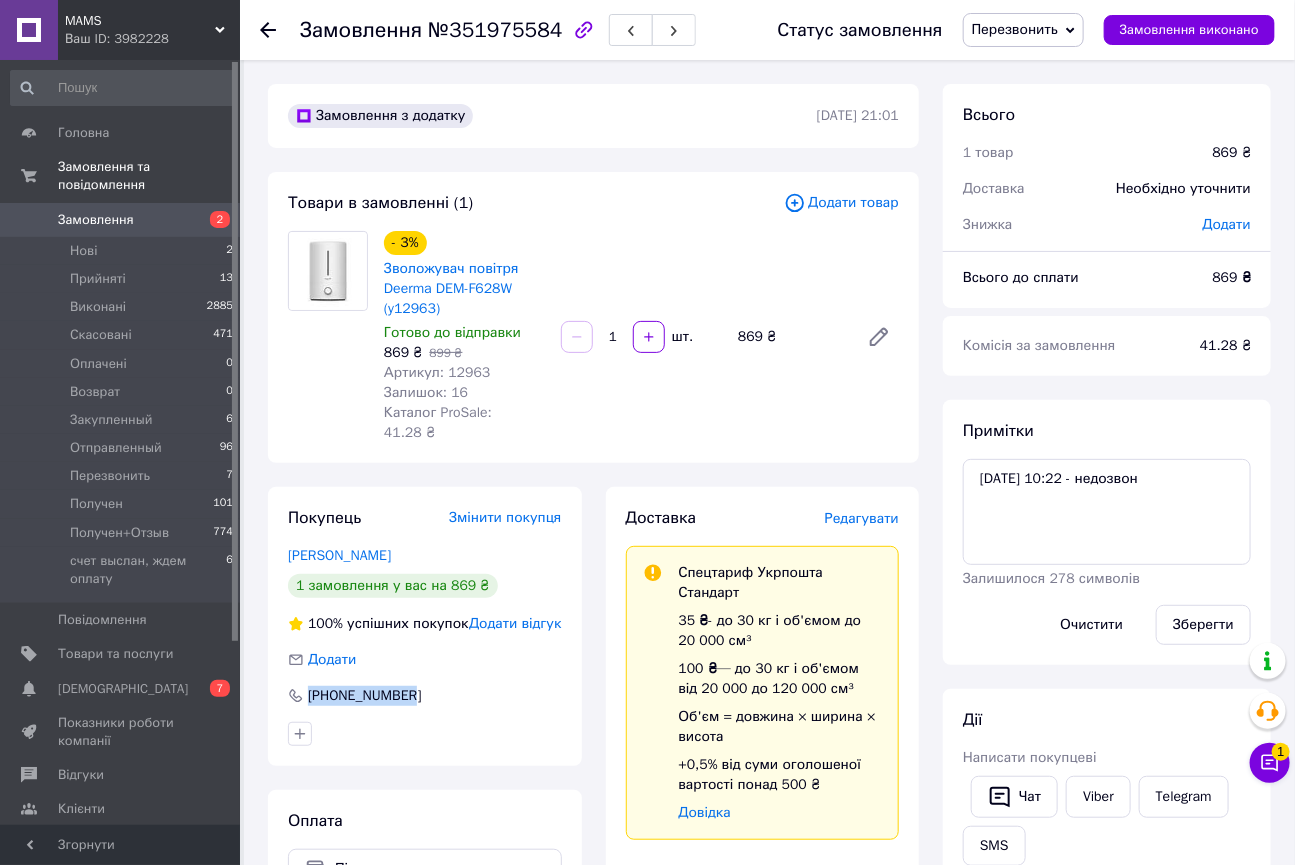 scroll, scrollTop: 272, scrollLeft: 0, axis: vertical 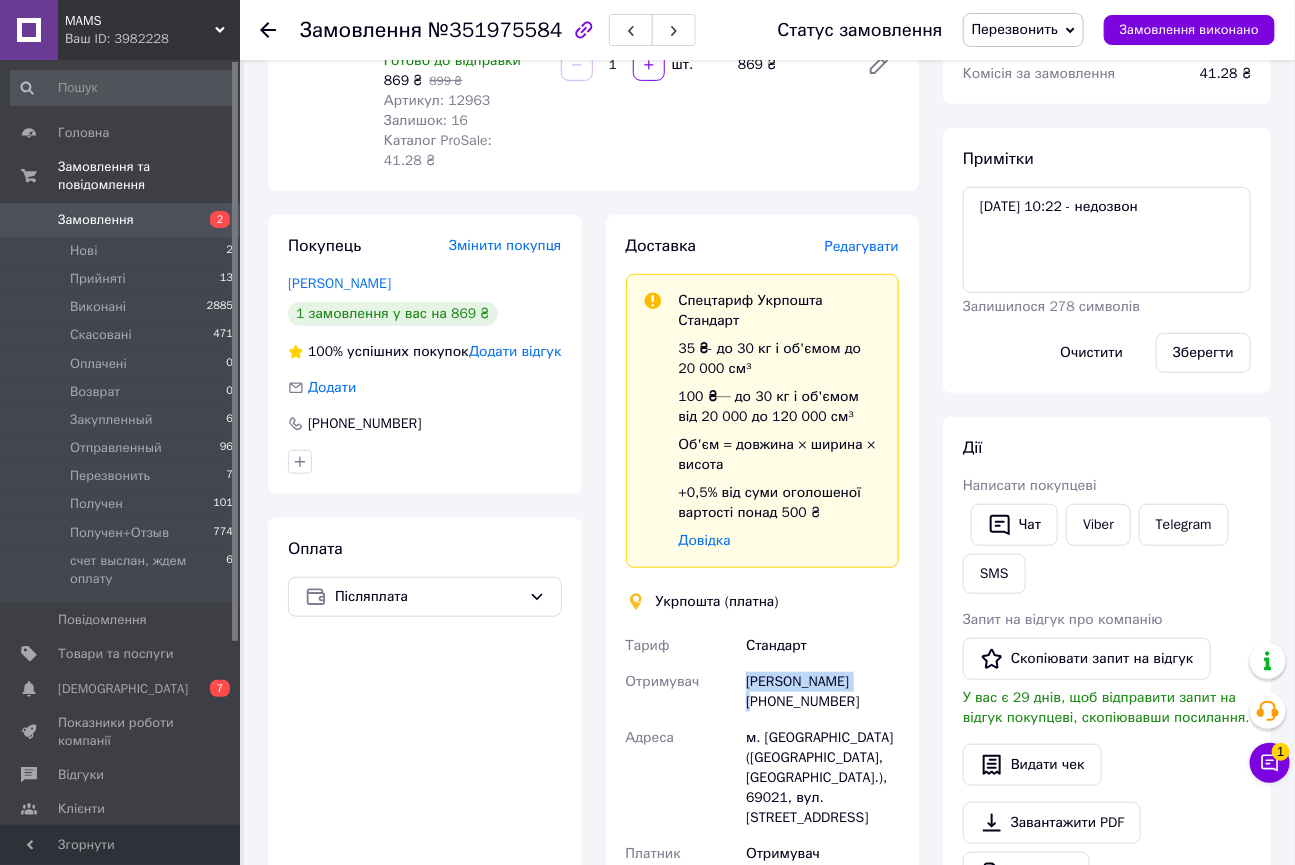 drag, startPoint x: 740, startPoint y: 661, endPoint x: 865, endPoint y: 668, distance: 125.19585 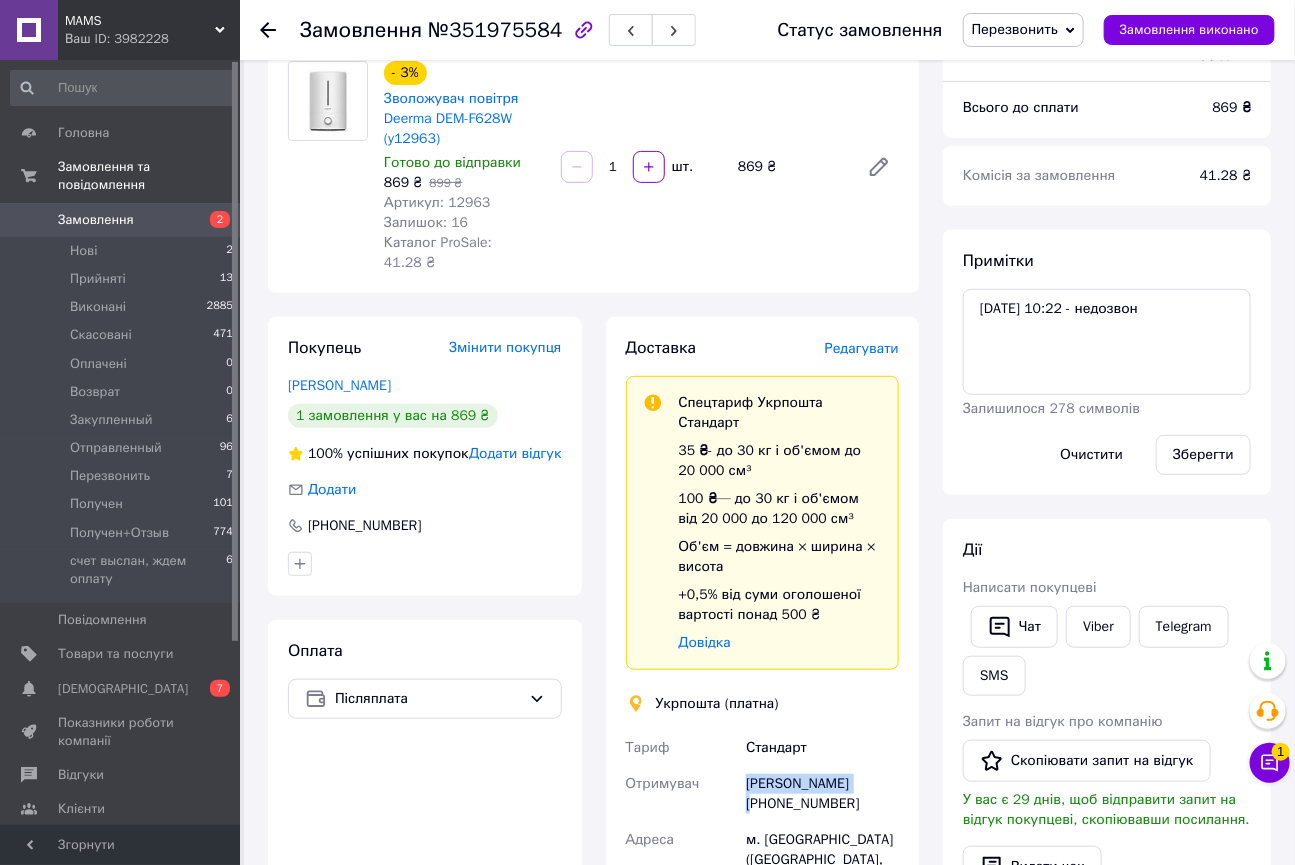 scroll, scrollTop: 0, scrollLeft: 0, axis: both 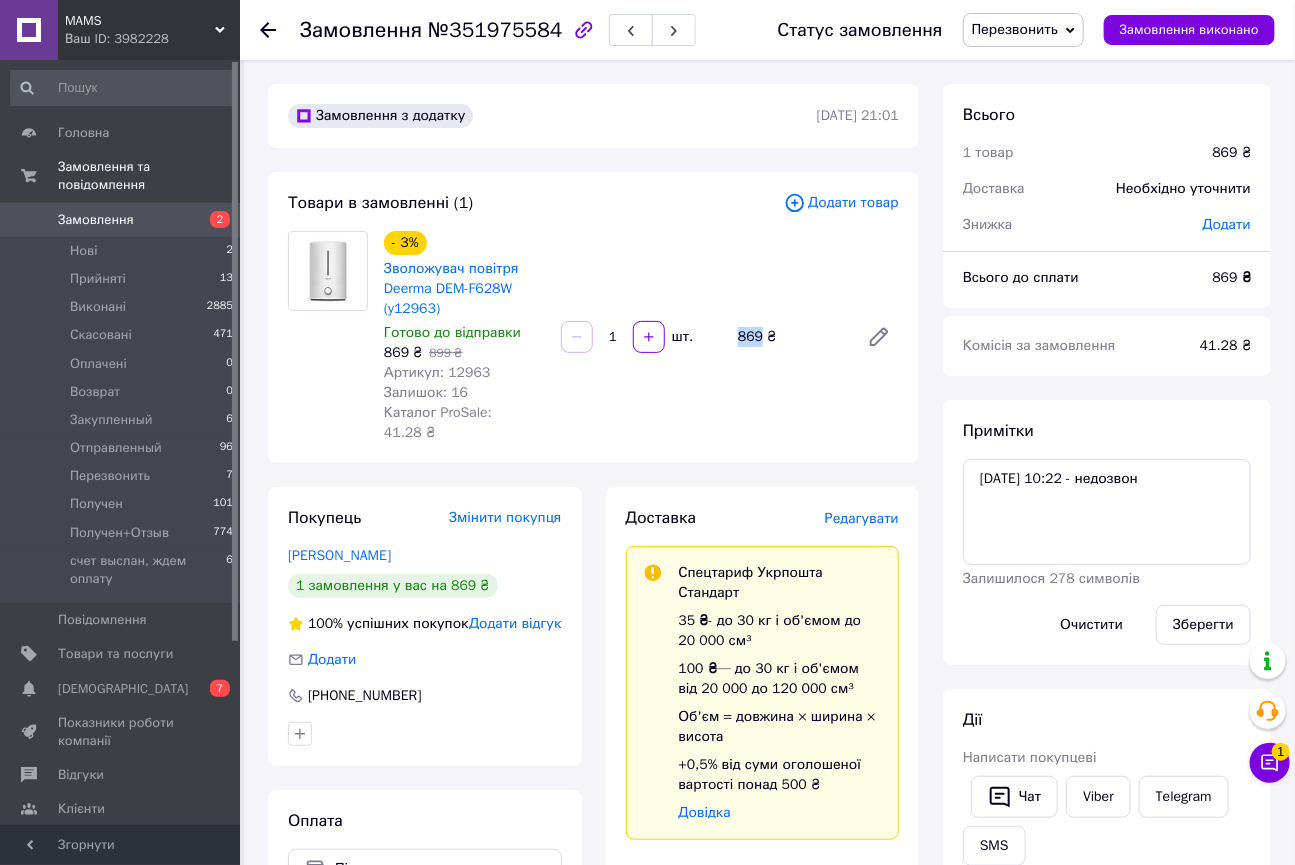 drag, startPoint x: 739, startPoint y: 328, endPoint x: 760, endPoint y: 325, distance: 21.213203 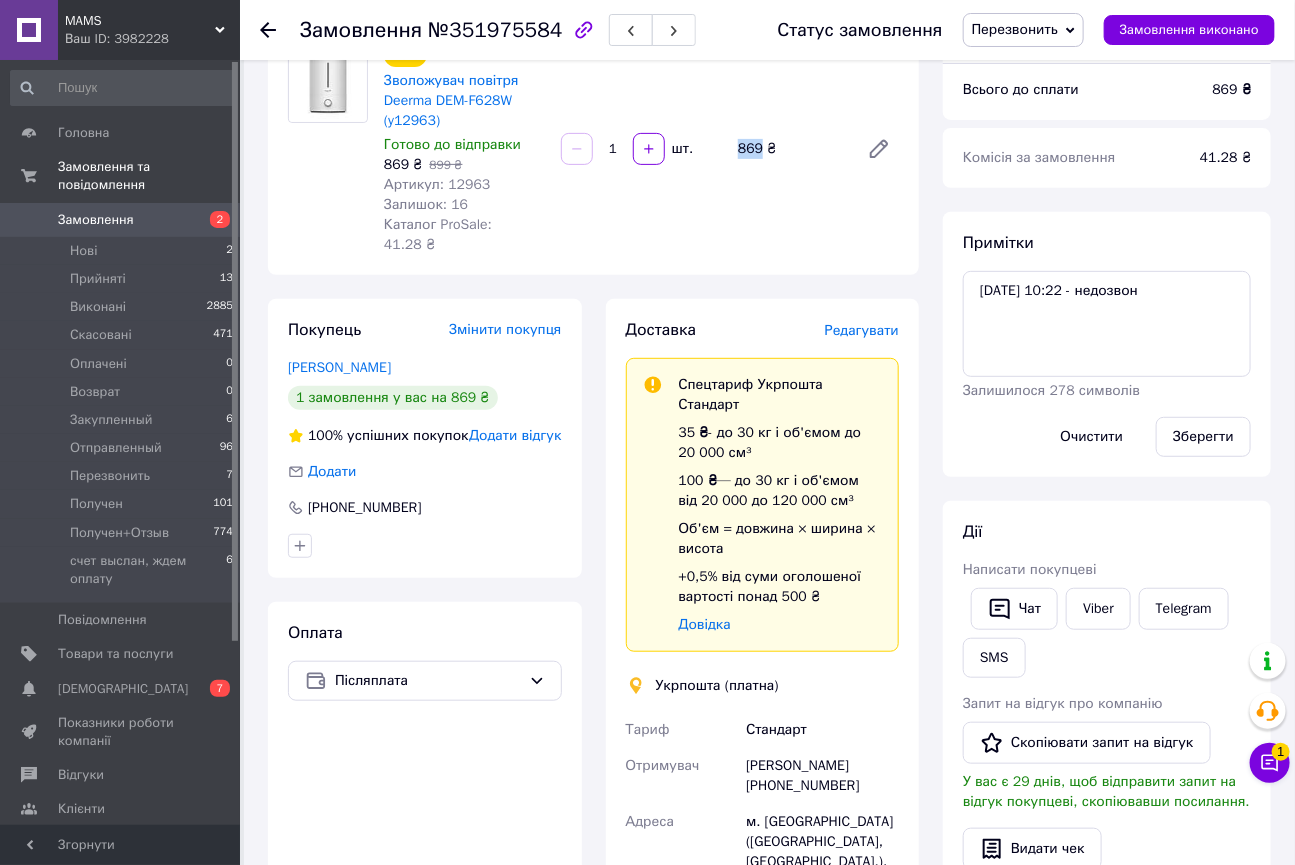 scroll, scrollTop: 0, scrollLeft: 0, axis: both 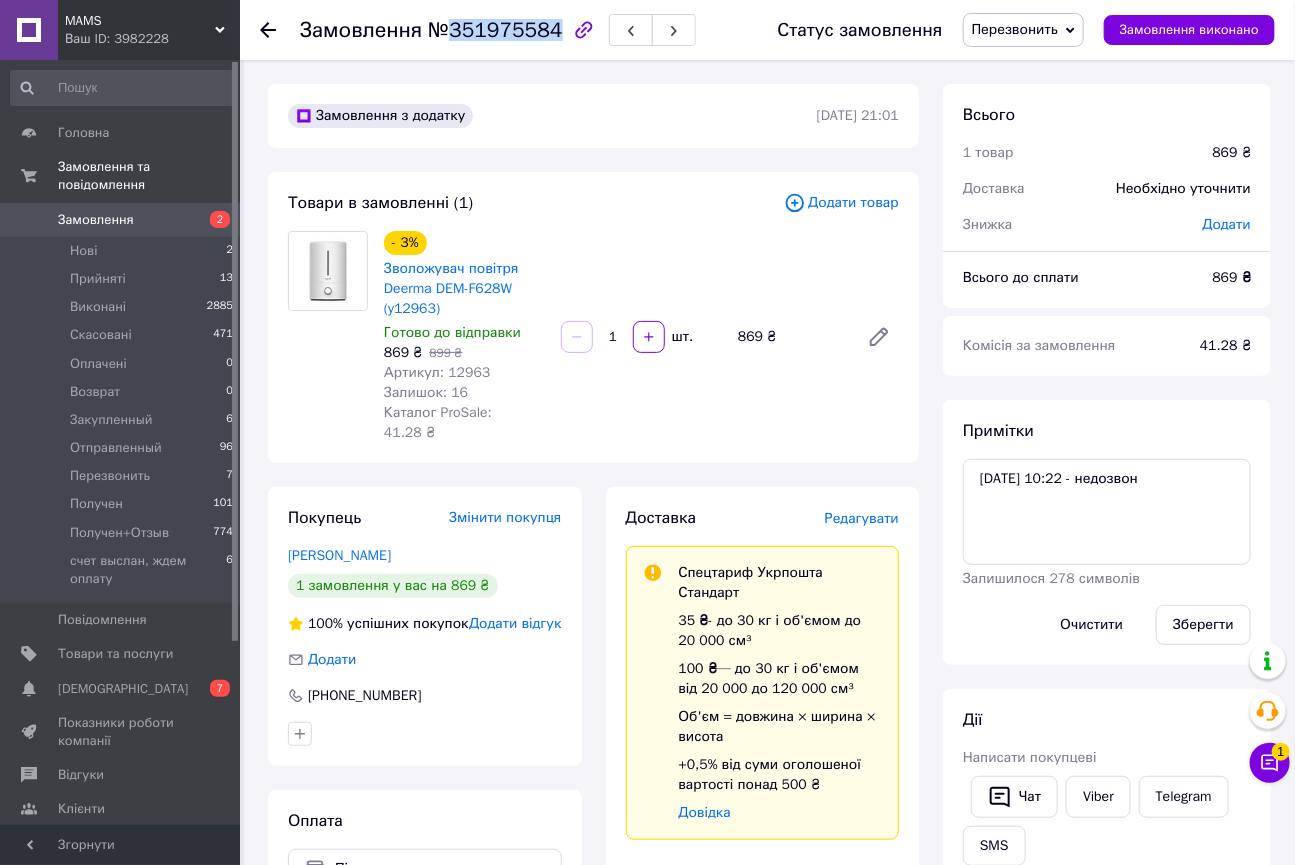 drag, startPoint x: 447, startPoint y: 32, endPoint x: 548, endPoint y: 32, distance: 101 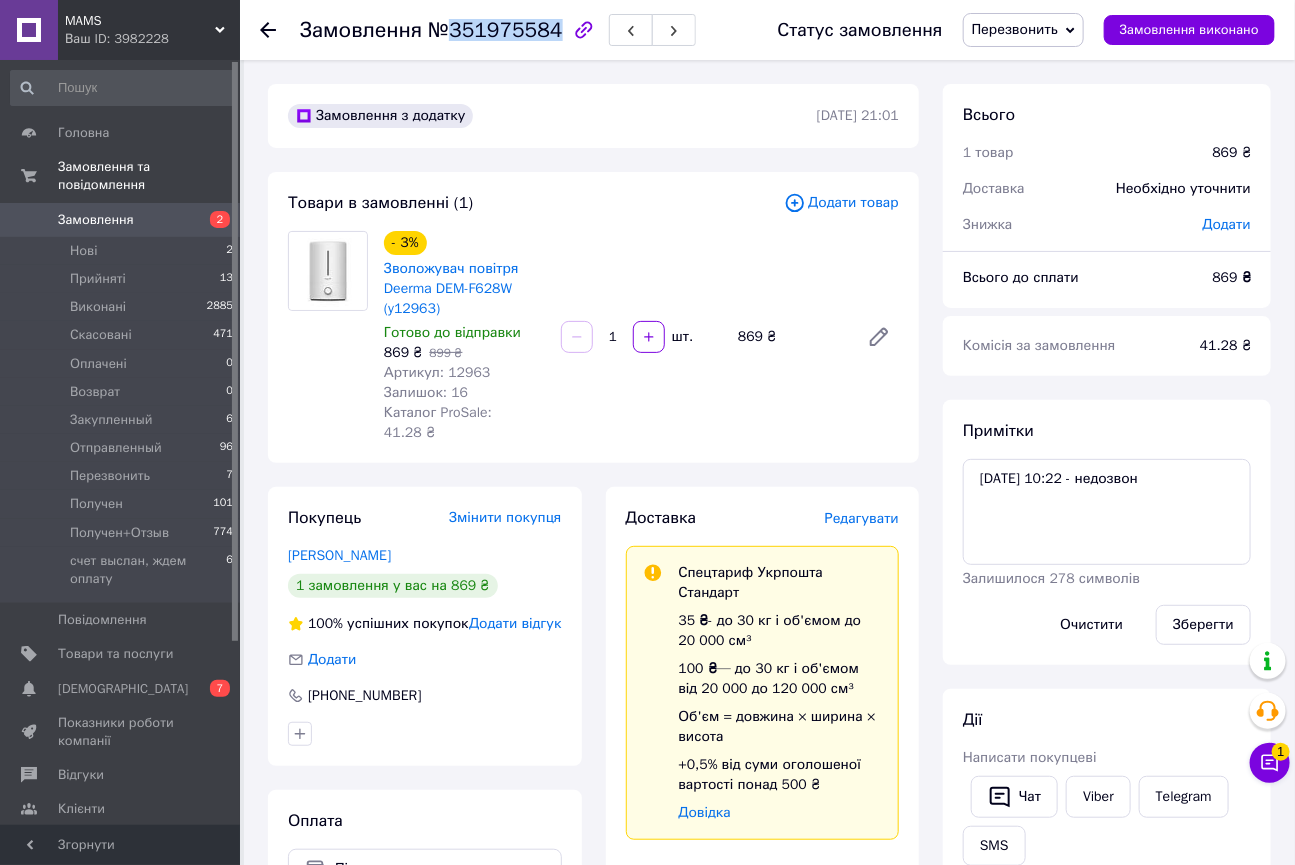 drag, startPoint x: 1068, startPoint y: 32, endPoint x: 1061, endPoint y: 87, distance: 55.443665 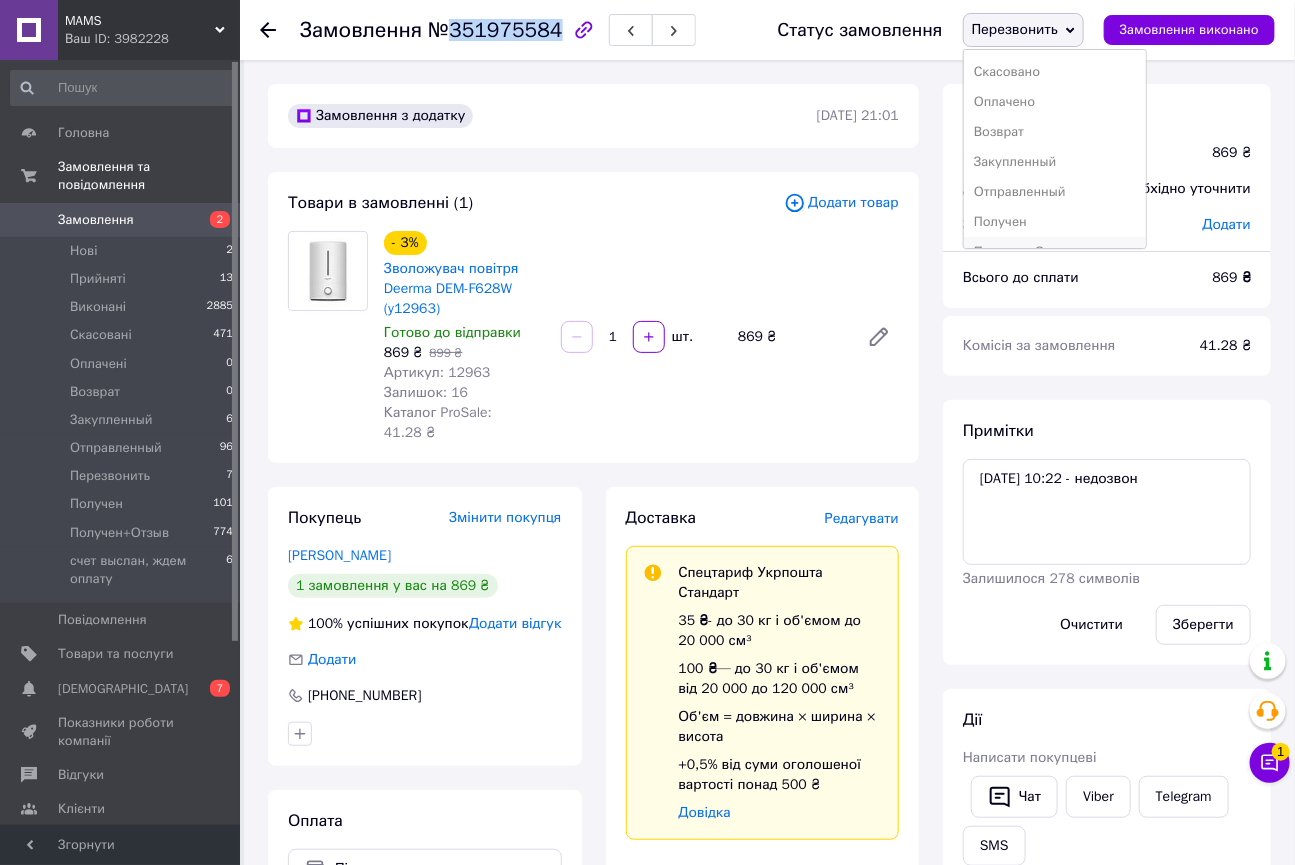 scroll, scrollTop: 111, scrollLeft: 0, axis: vertical 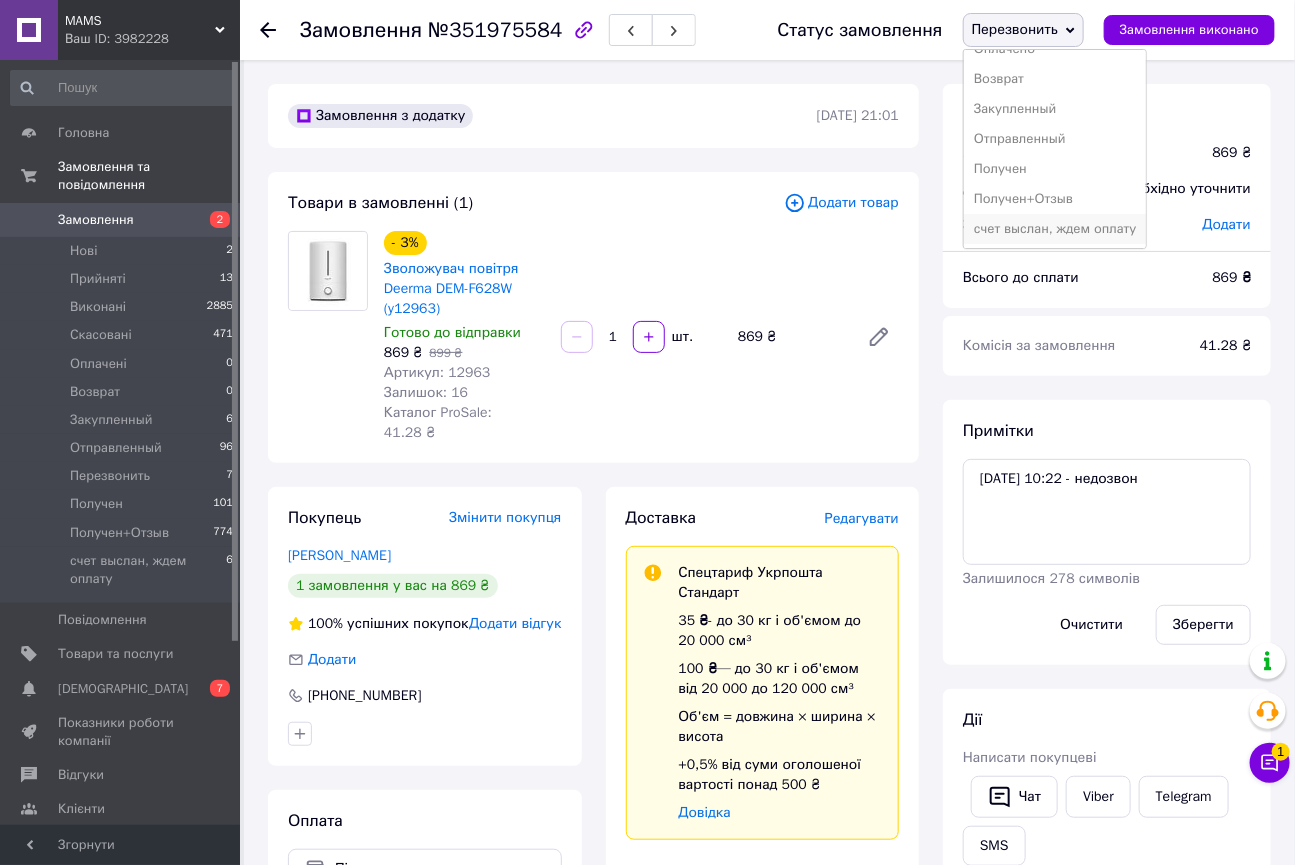 click on "счет выслан, ждем оплату" at bounding box center (1055, 229) 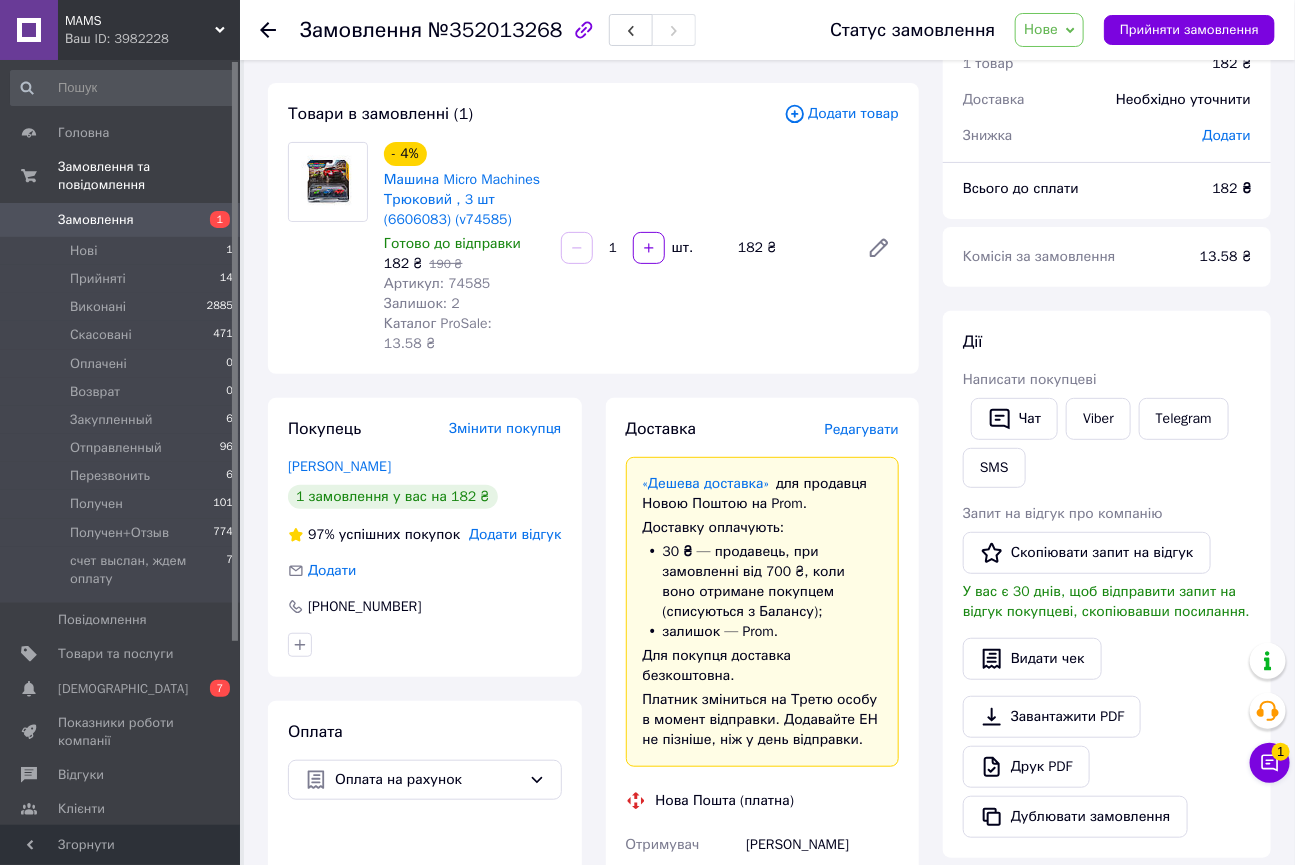 scroll, scrollTop: 0, scrollLeft: 0, axis: both 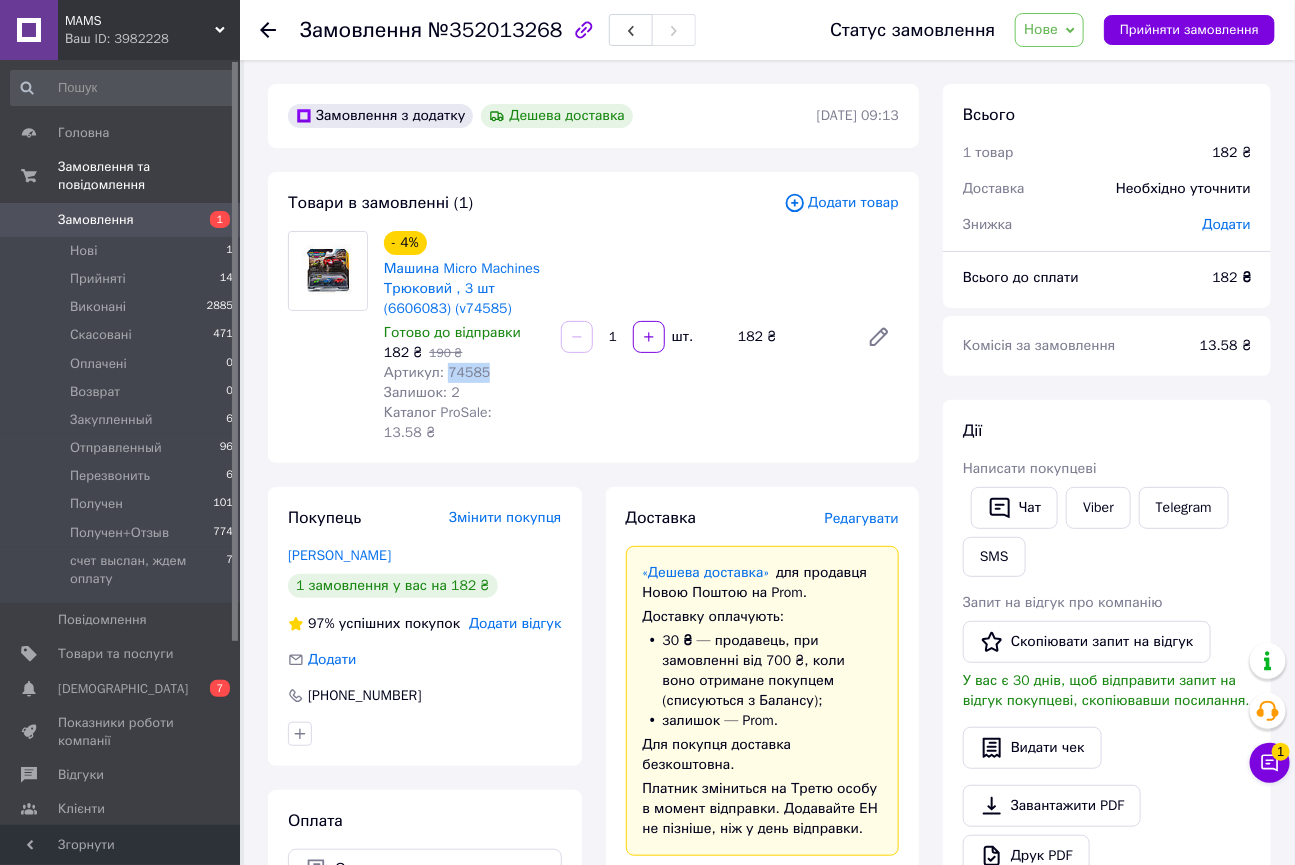 drag, startPoint x: 444, startPoint y: 371, endPoint x: 491, endPoint y: 371, distance: 47 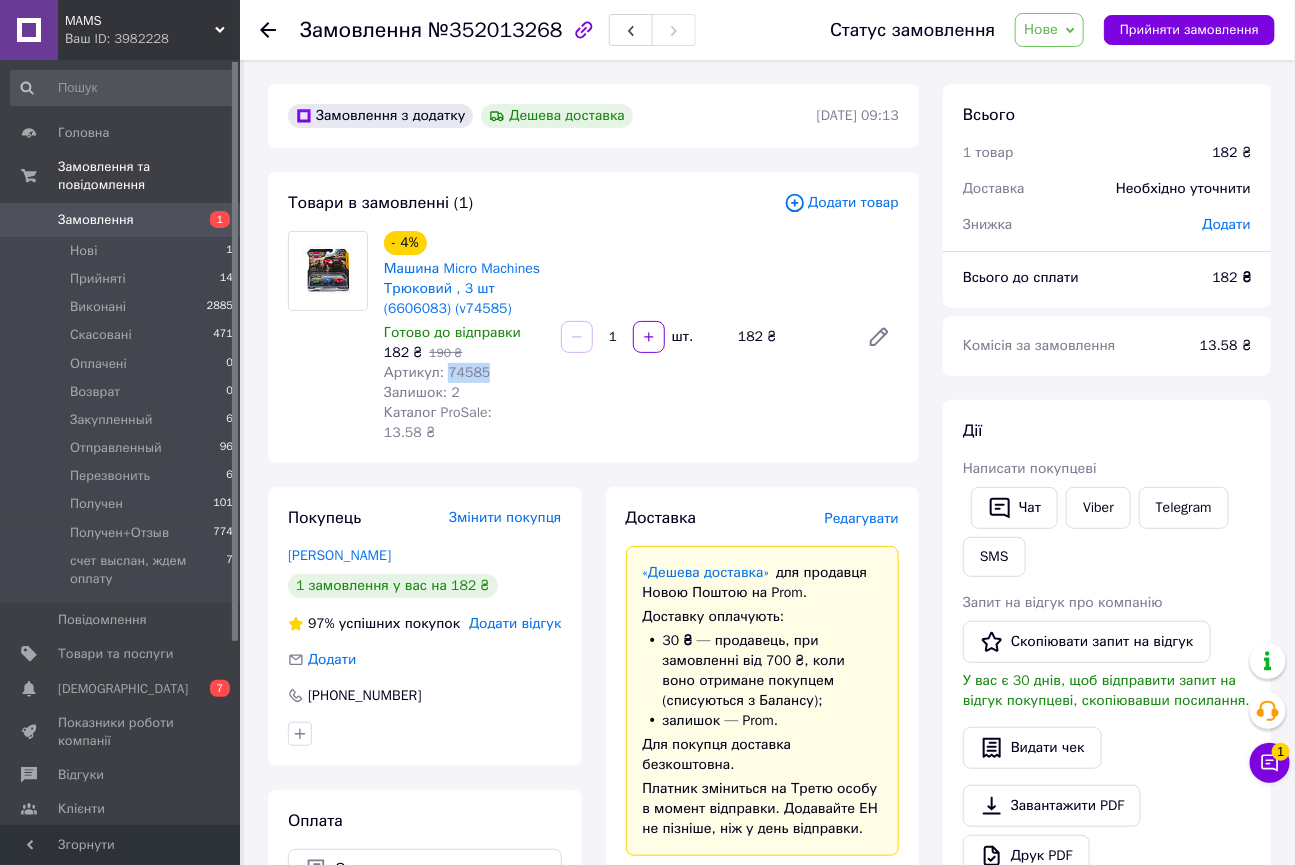 copy on "74585" 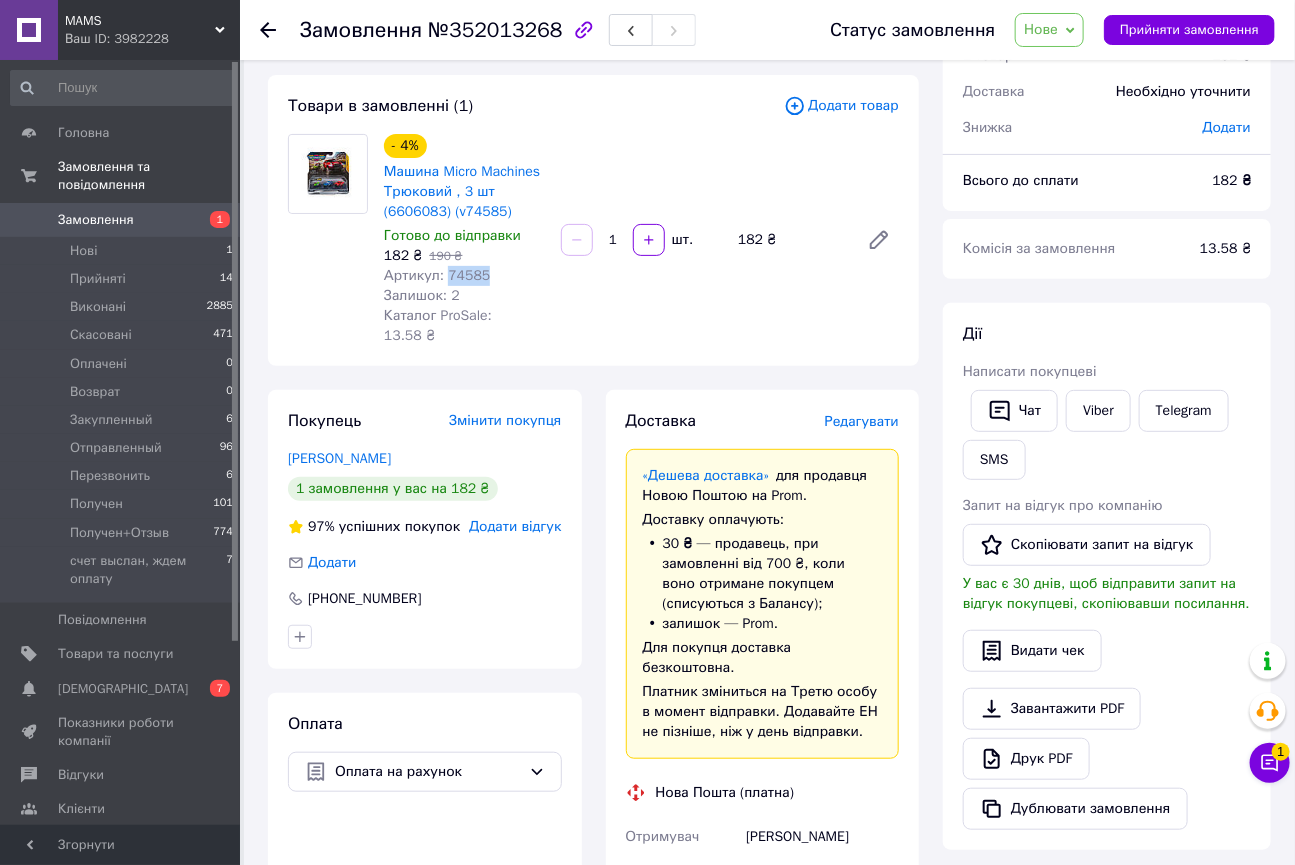 scroll, scrollTop: 0, scrollLeft: 0, axis: both 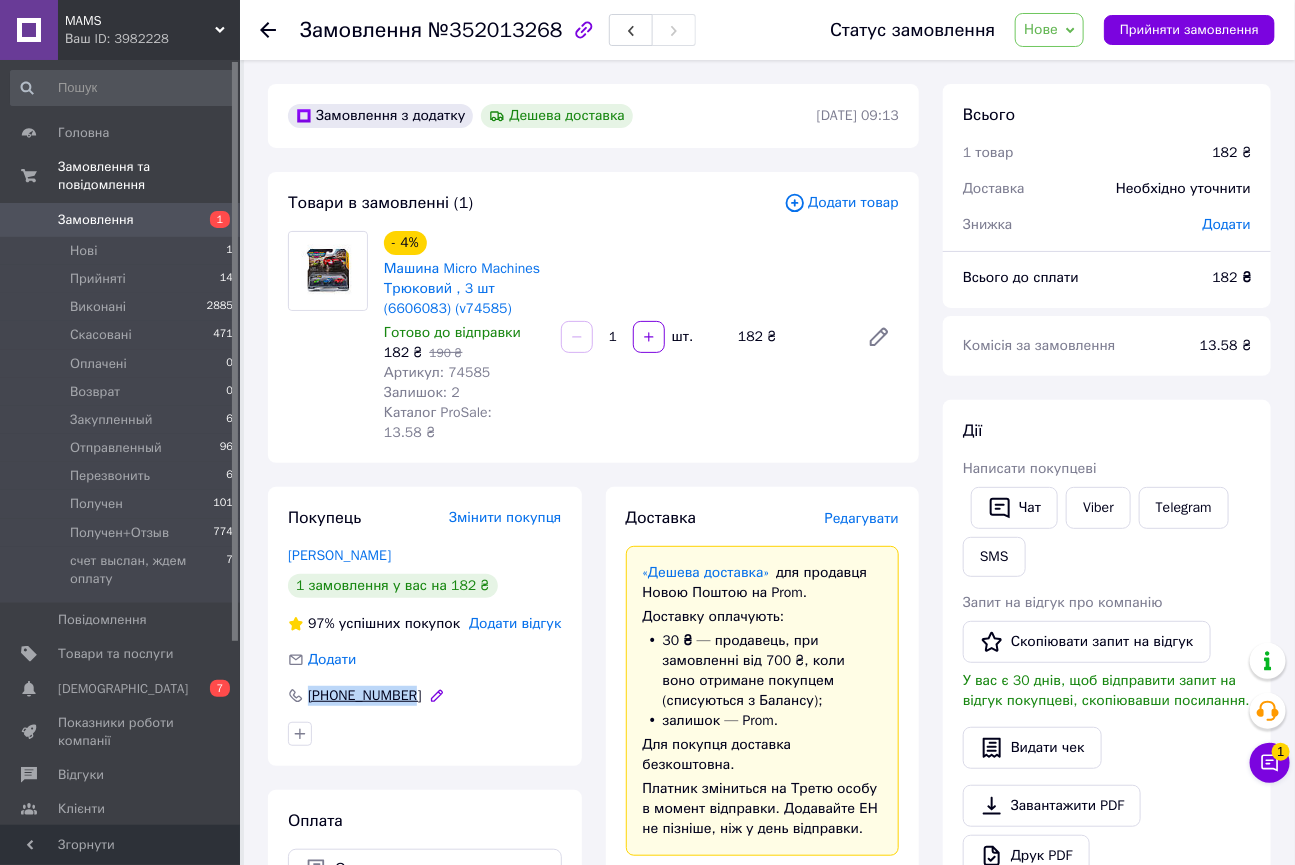 drag, startPoint x: 440, startPoint y: 680, endPoint x: 297, endPoint y: 681, distance: 143.0035 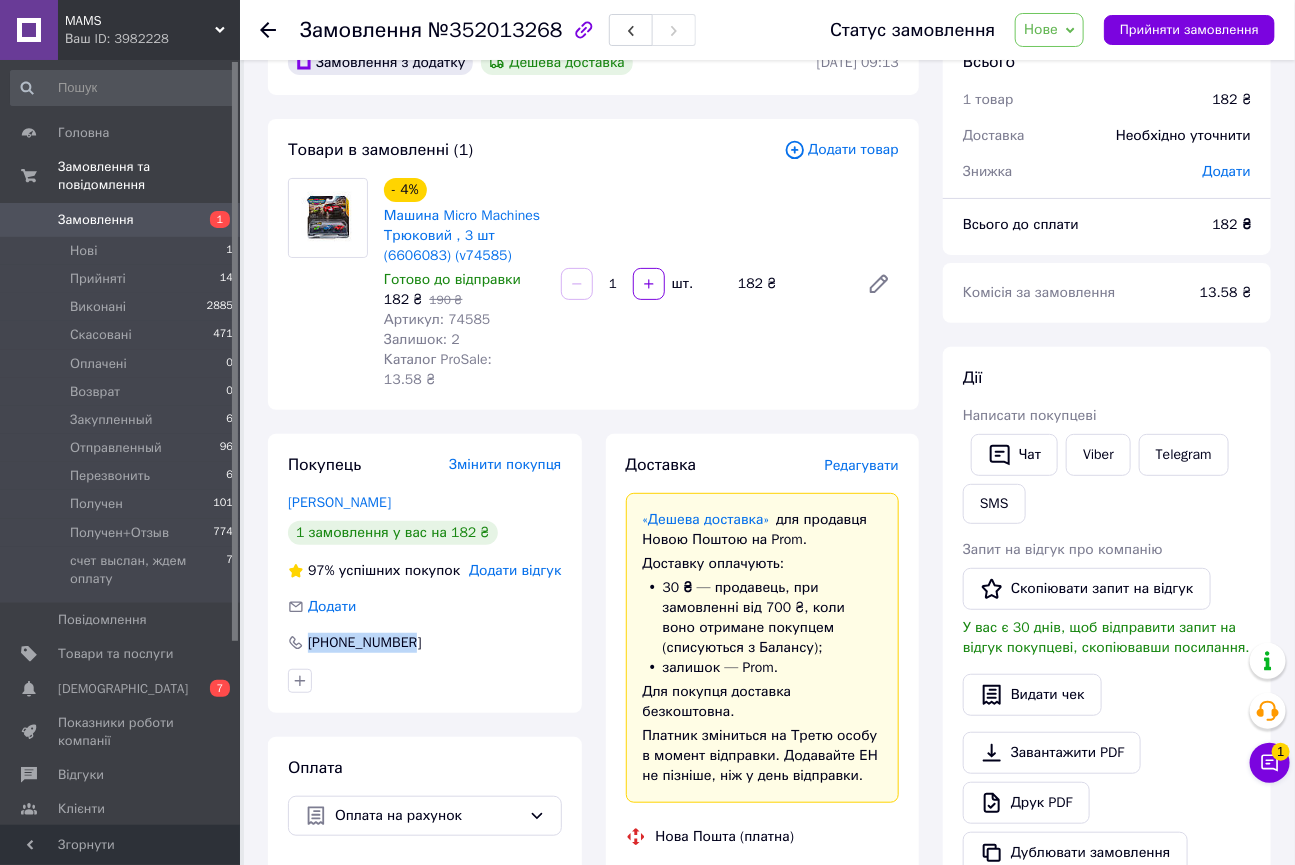 scroll, scrollTop: 0, scrollLeft: 0, axis: both 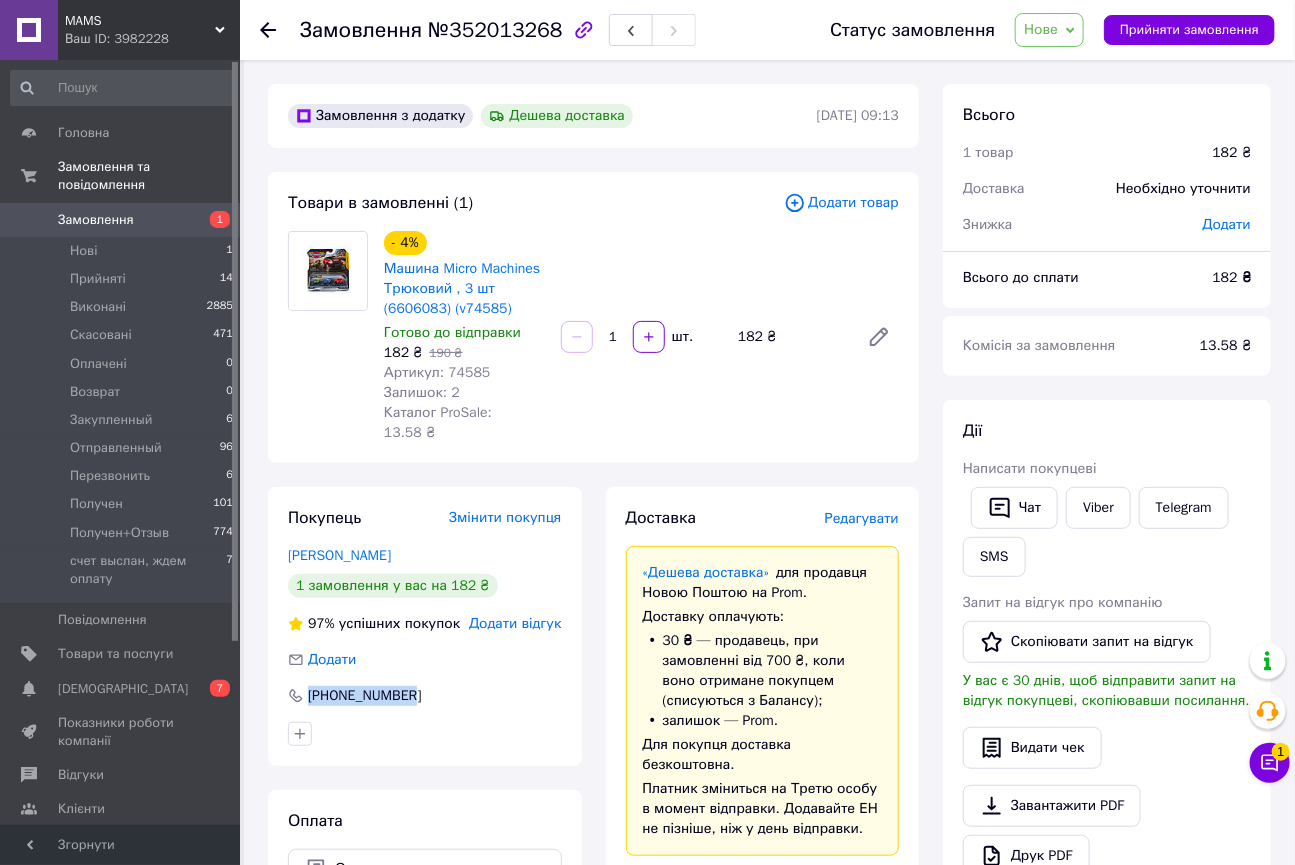 click on "Нове" at bounding box center [1041, 29] 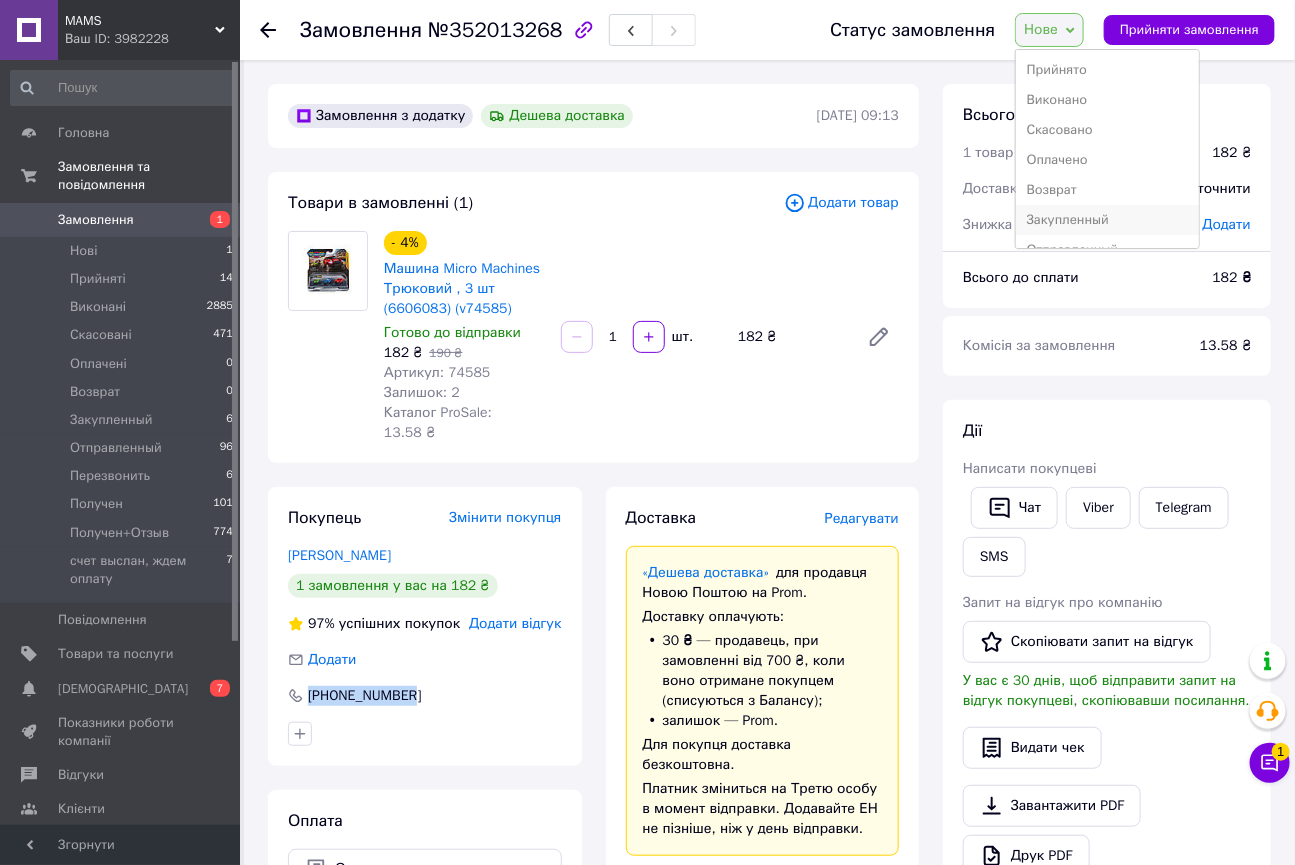 scroll, scrollTop: 90, scrollLeft: 0, axis: vertical 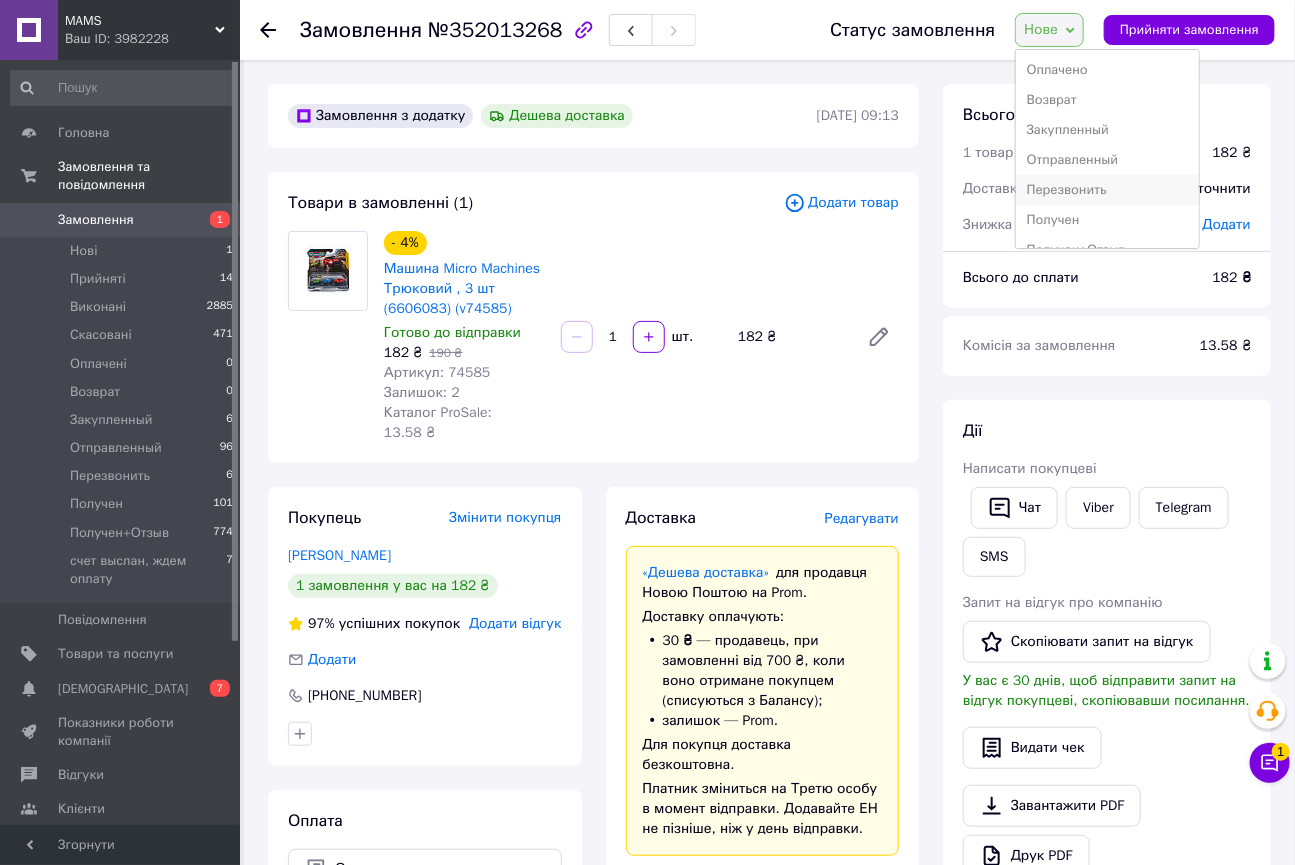 click on "Перезвонить" at bounding box center [1107, 190] 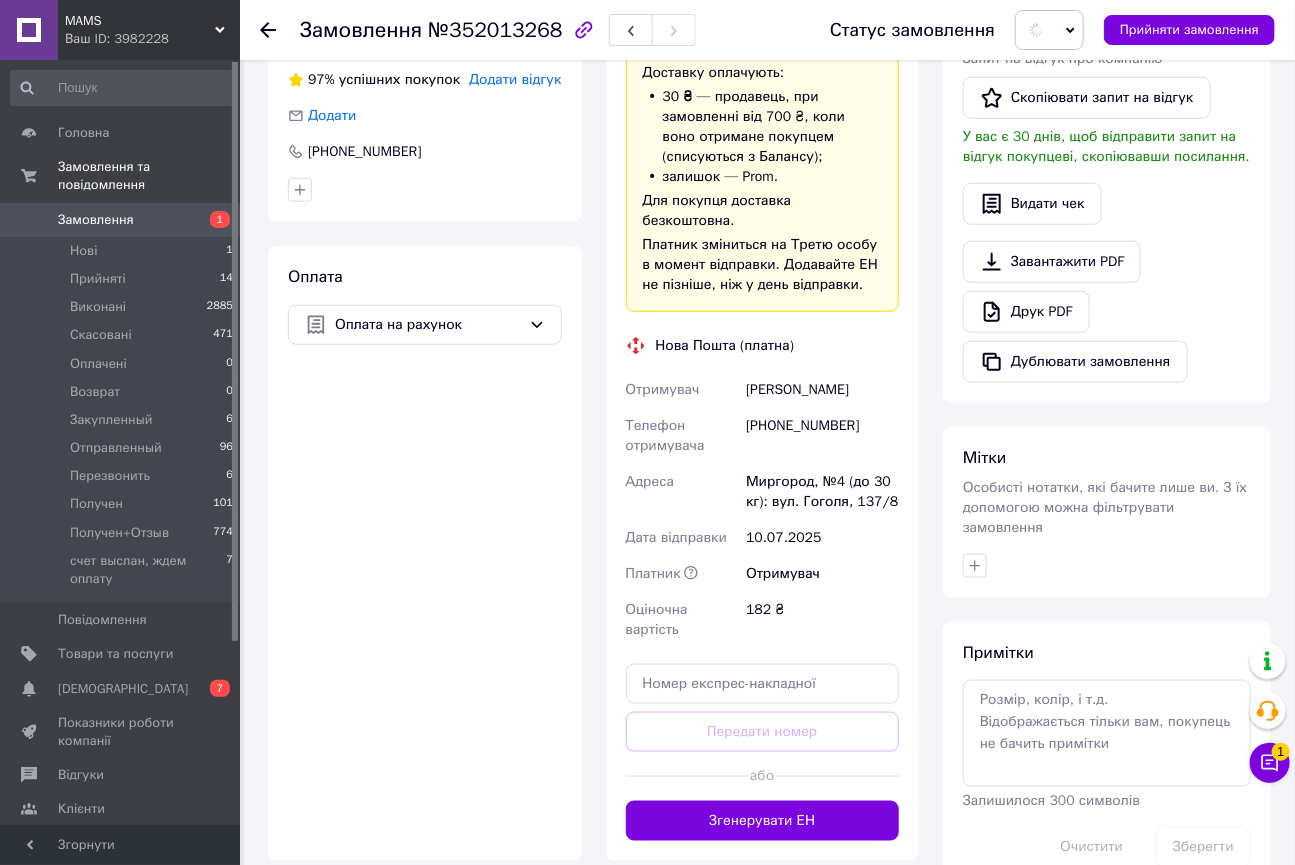 scroll, scrollTop: 545, scrollLeft: 0, axis: vertical 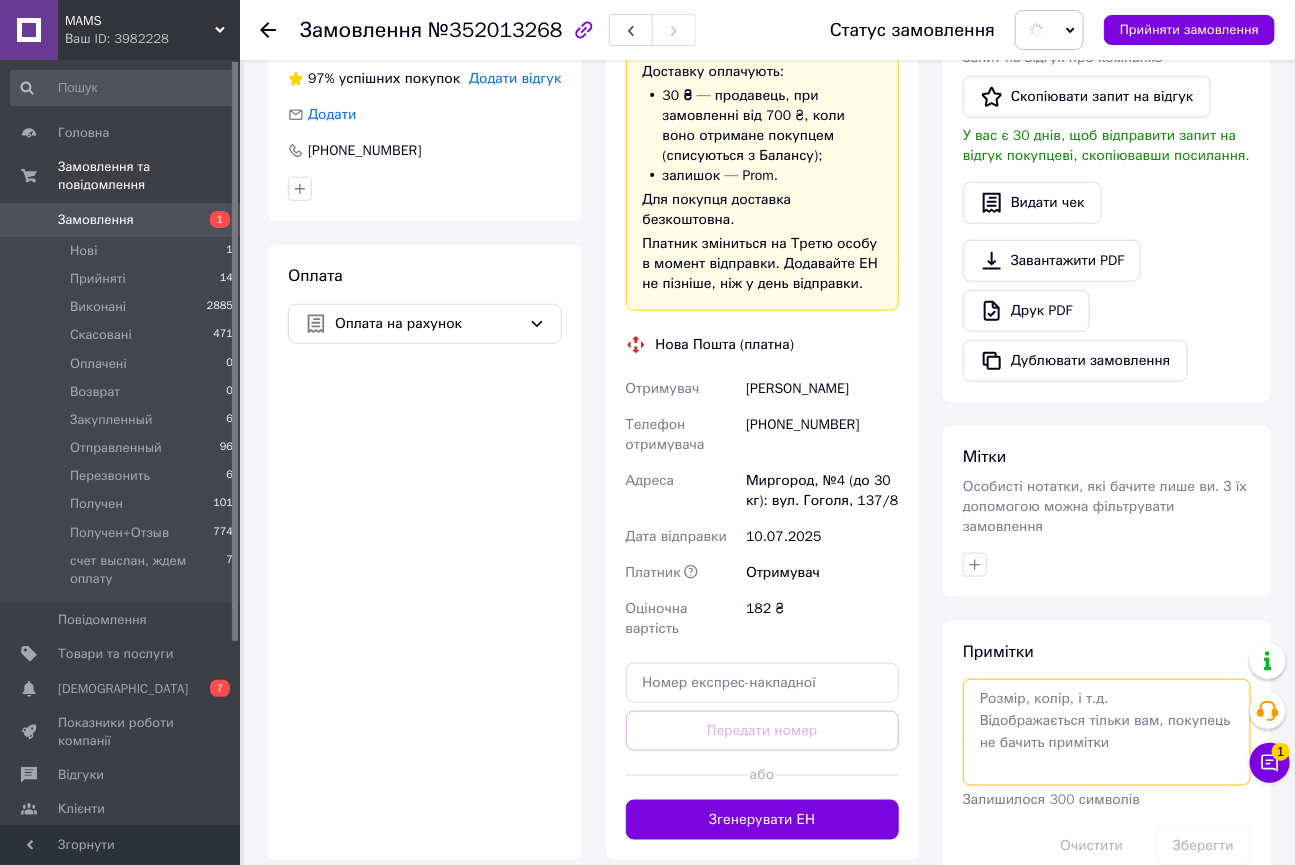 click at bounding box center [1107, 732] 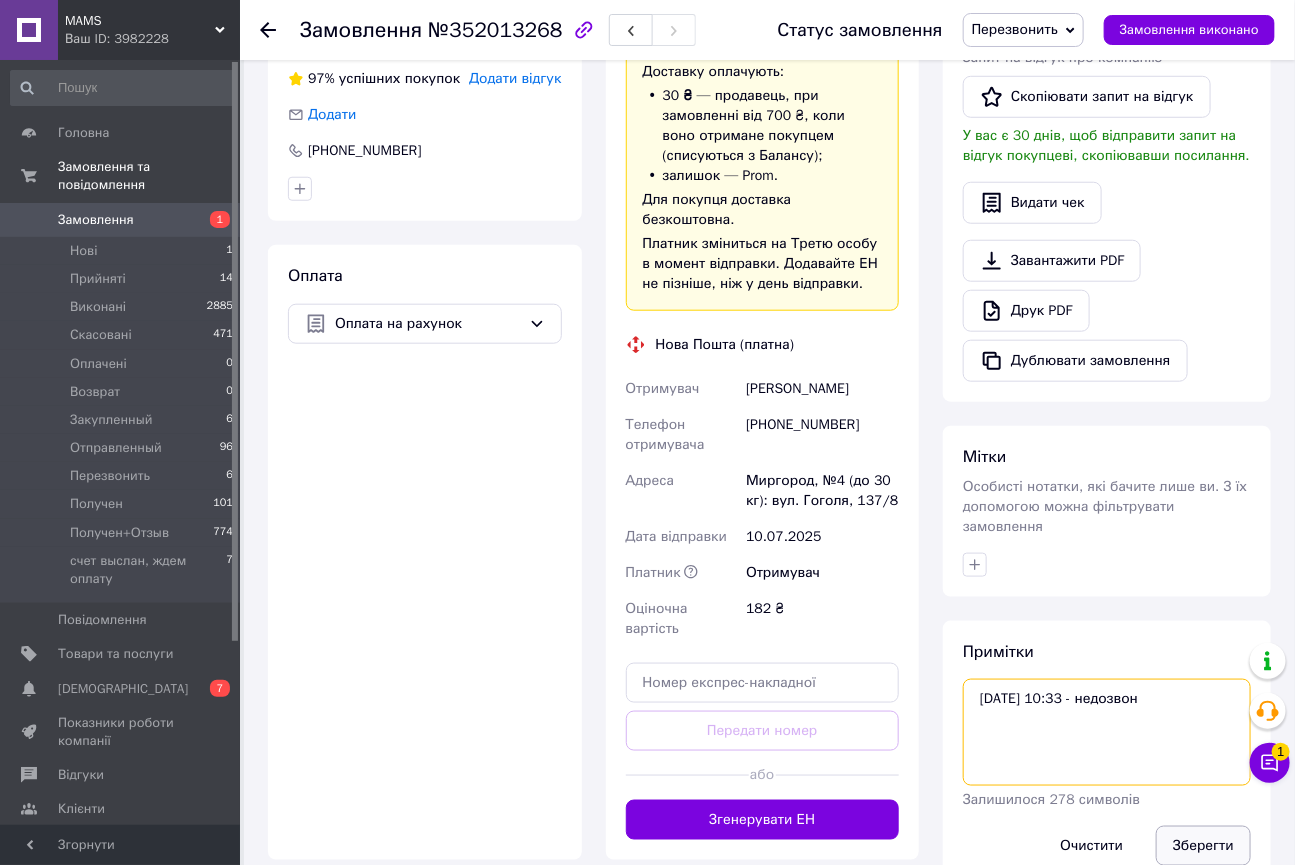 type on "[DATE] 10:33 - недозвон" 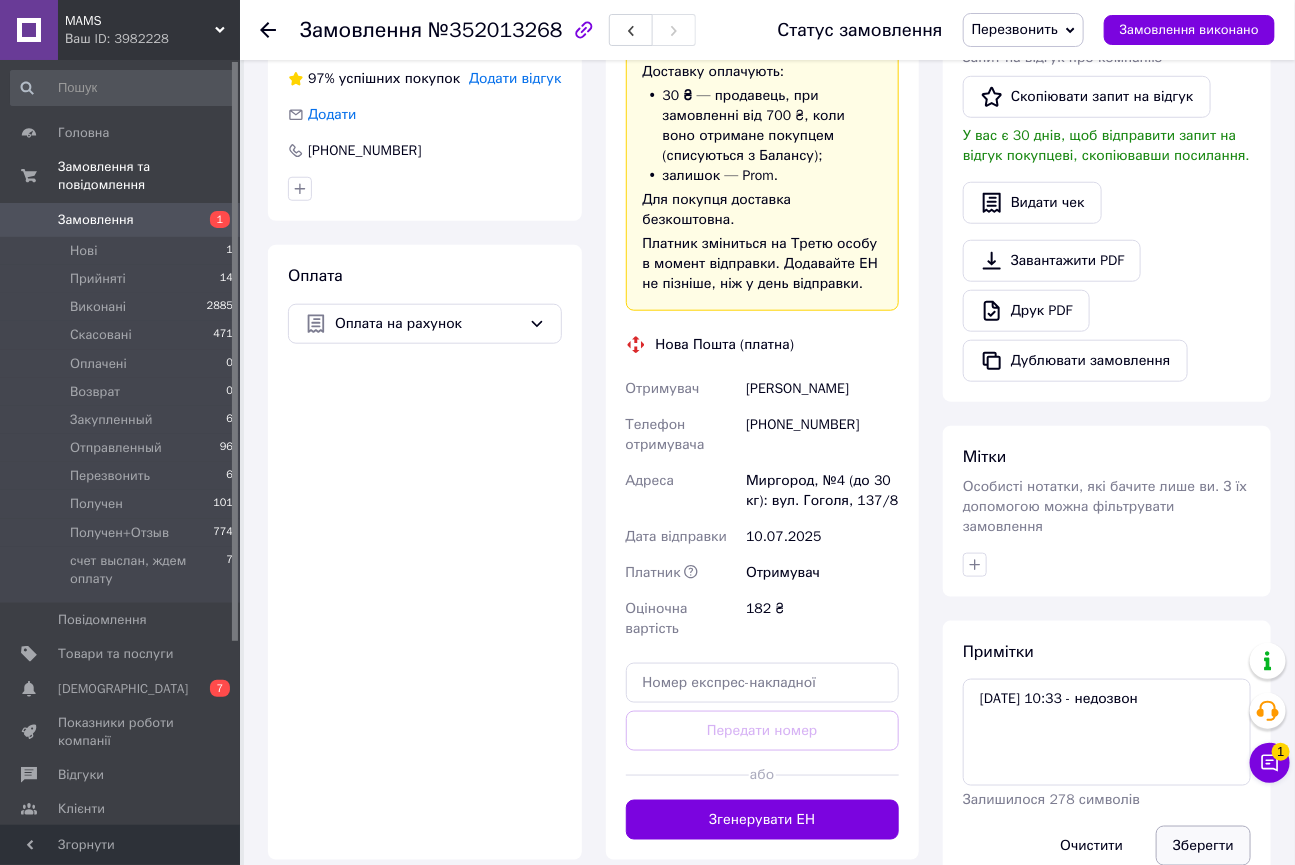 click on "Зберегти" at bounding box center [1203, 846] 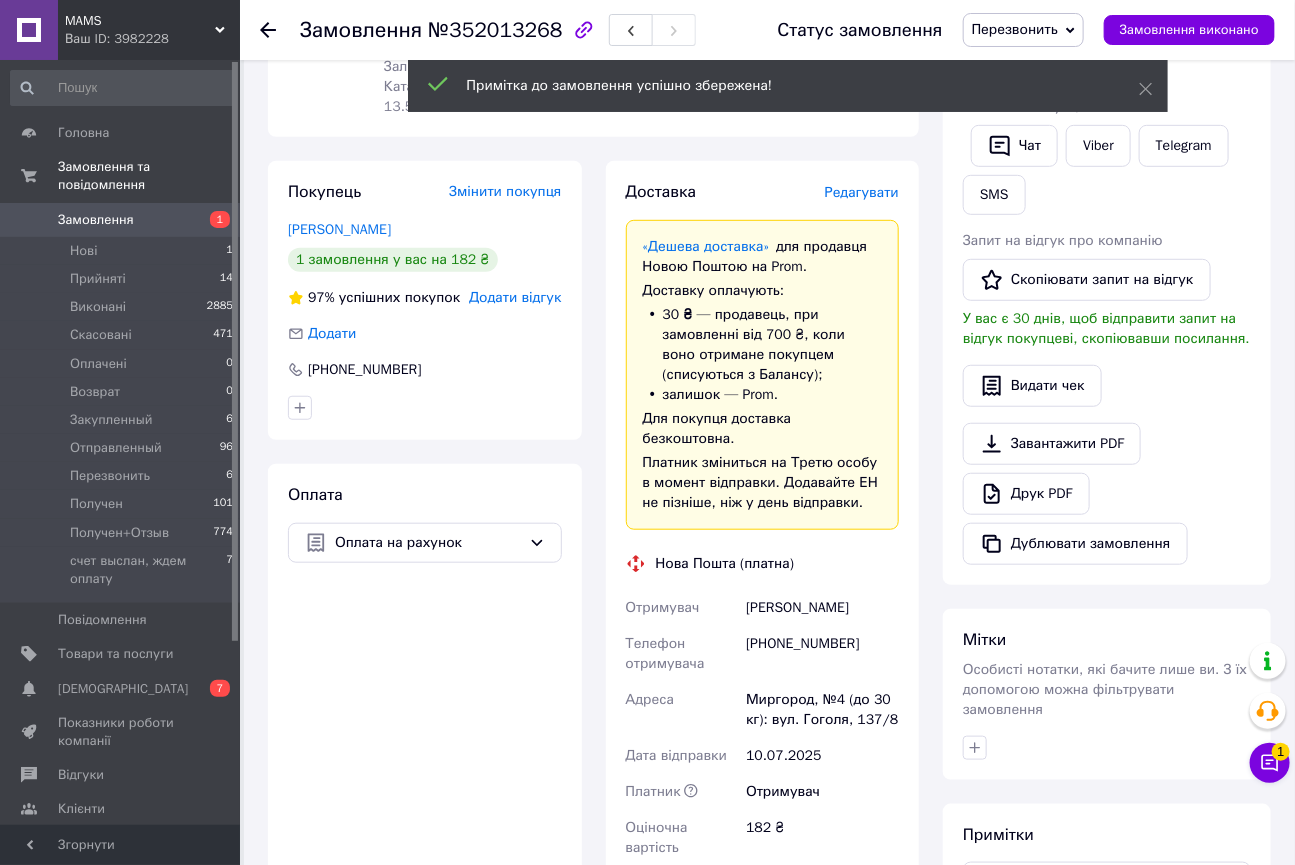 scroll, scrollTop: 0, scrollLeft: 0, axis: both 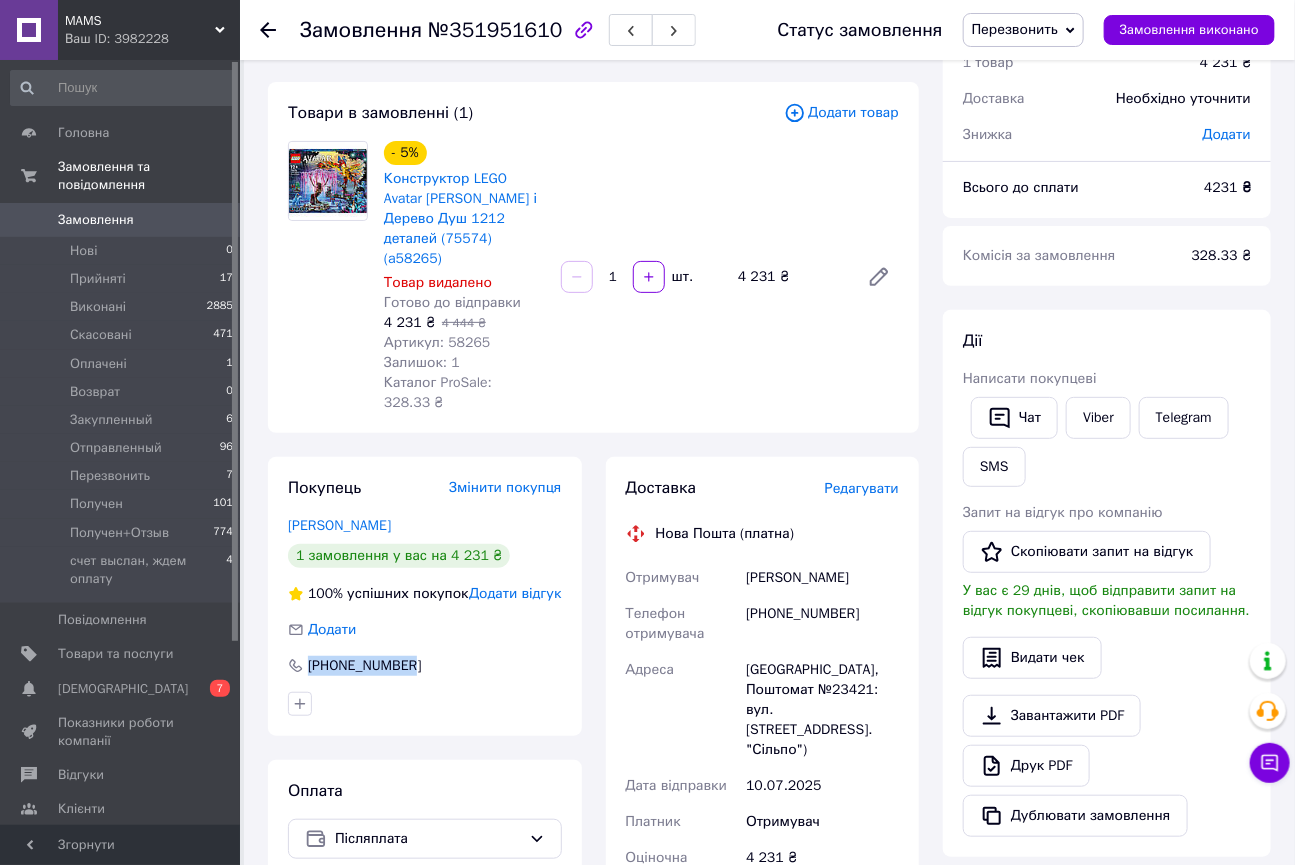 drag, startPoint x: 511, startPoint y: 621, endPoint x: 279, endPoint y: 620, distance: 232.00215 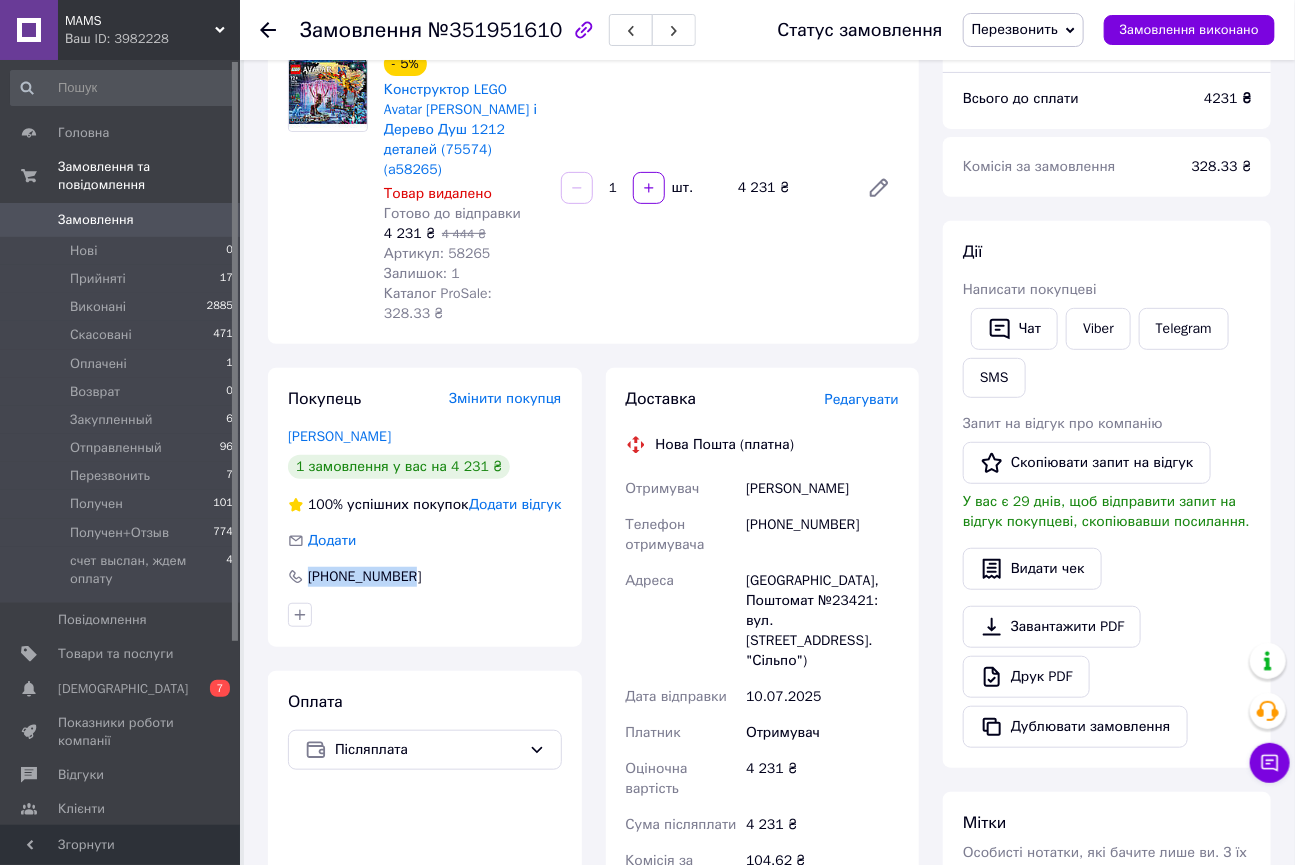 scroll, scrollTop: 181, scrollLeft: 0, axis: vertical 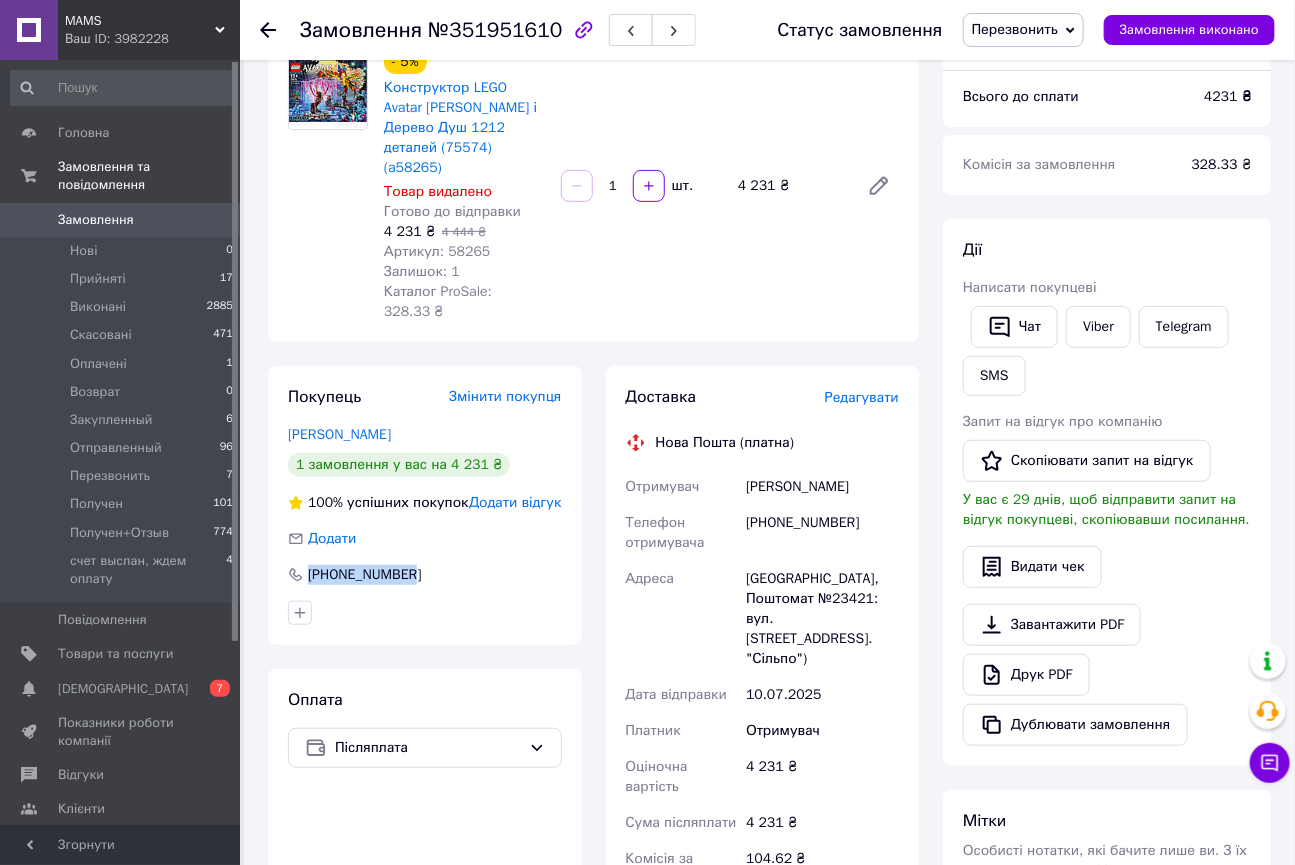copy on "[PHONE_NUMBER]" 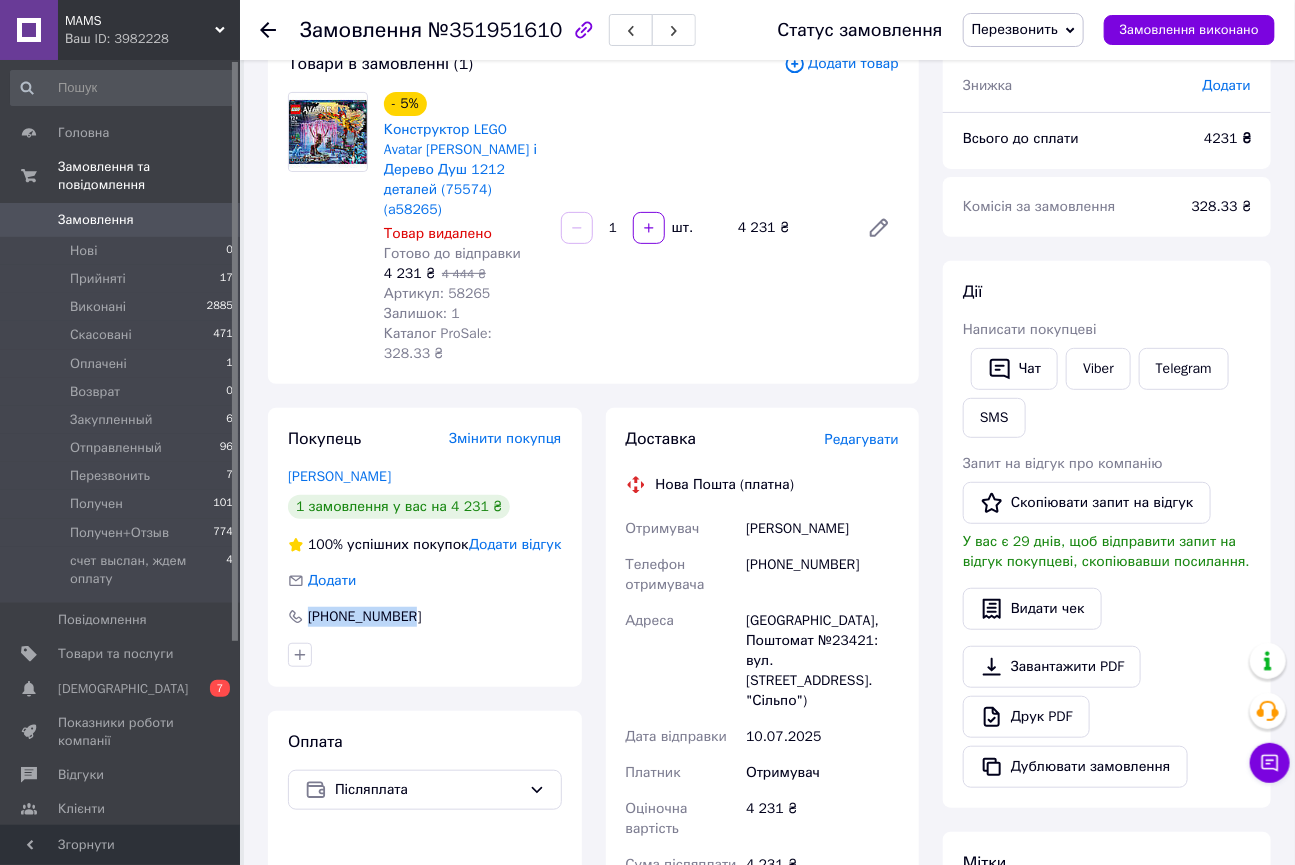 scroll, scrollTop: 181, scrollLeft: 0, axis: vertical 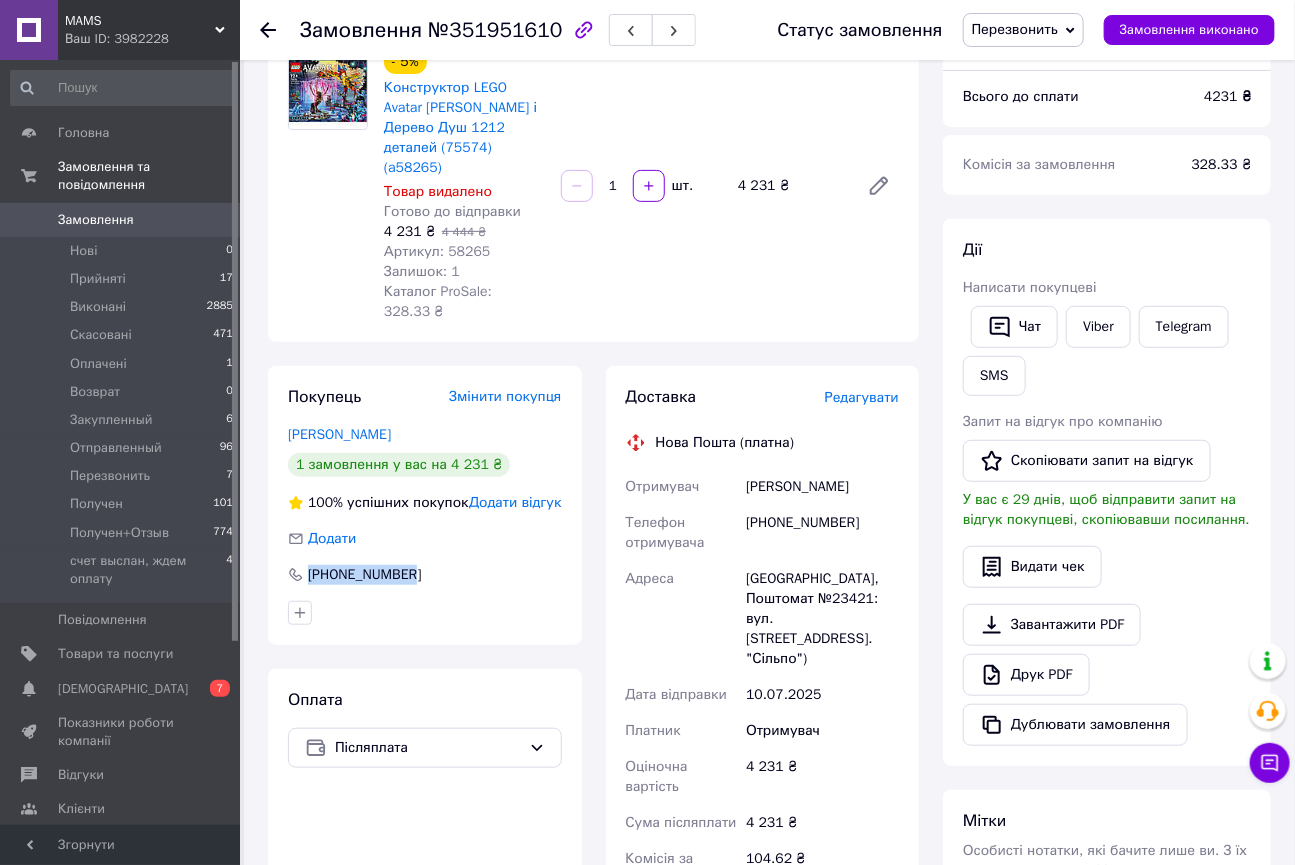 click on "Перезвонить" at bounding box center (1015, 29) 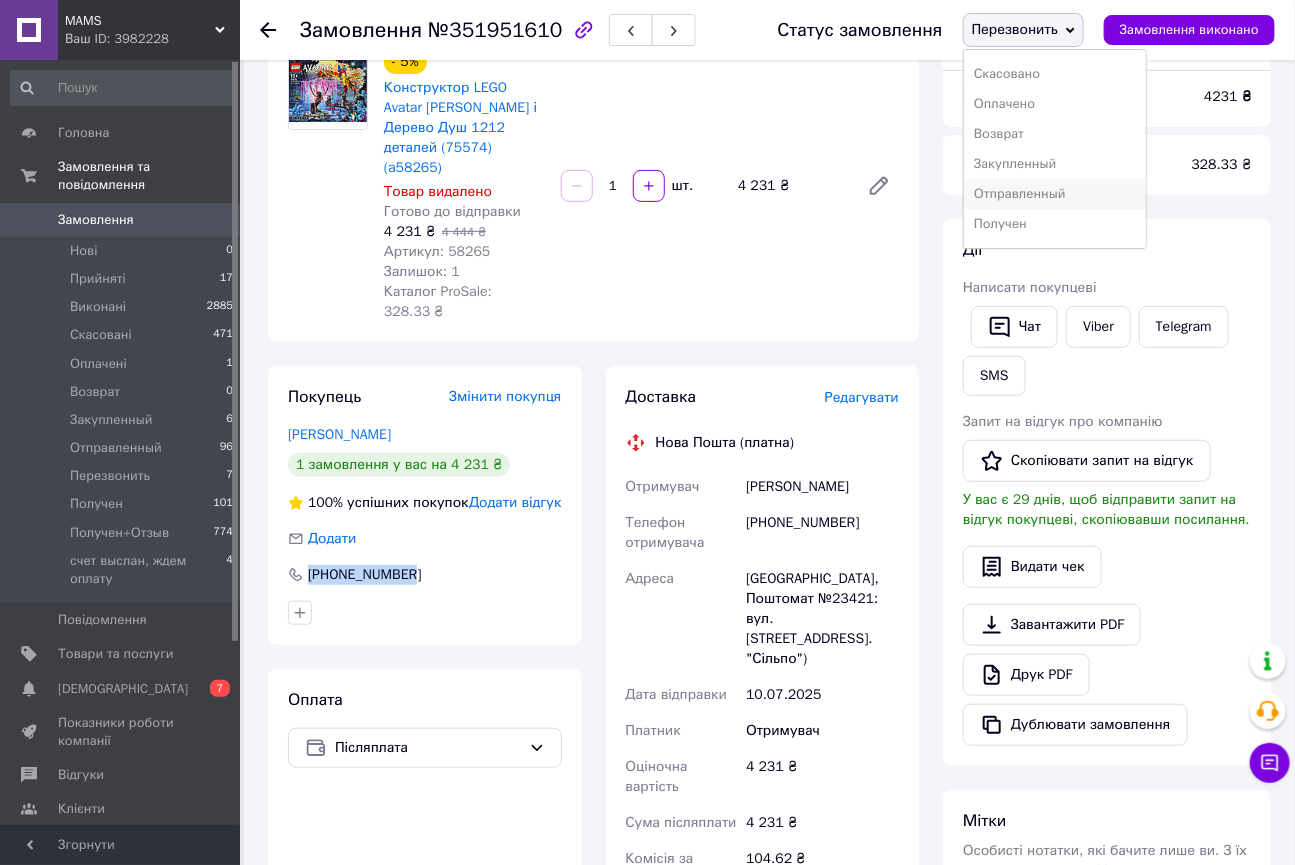 scroll, scrollTop: 111, scrollLeft: 0, axis: vertical 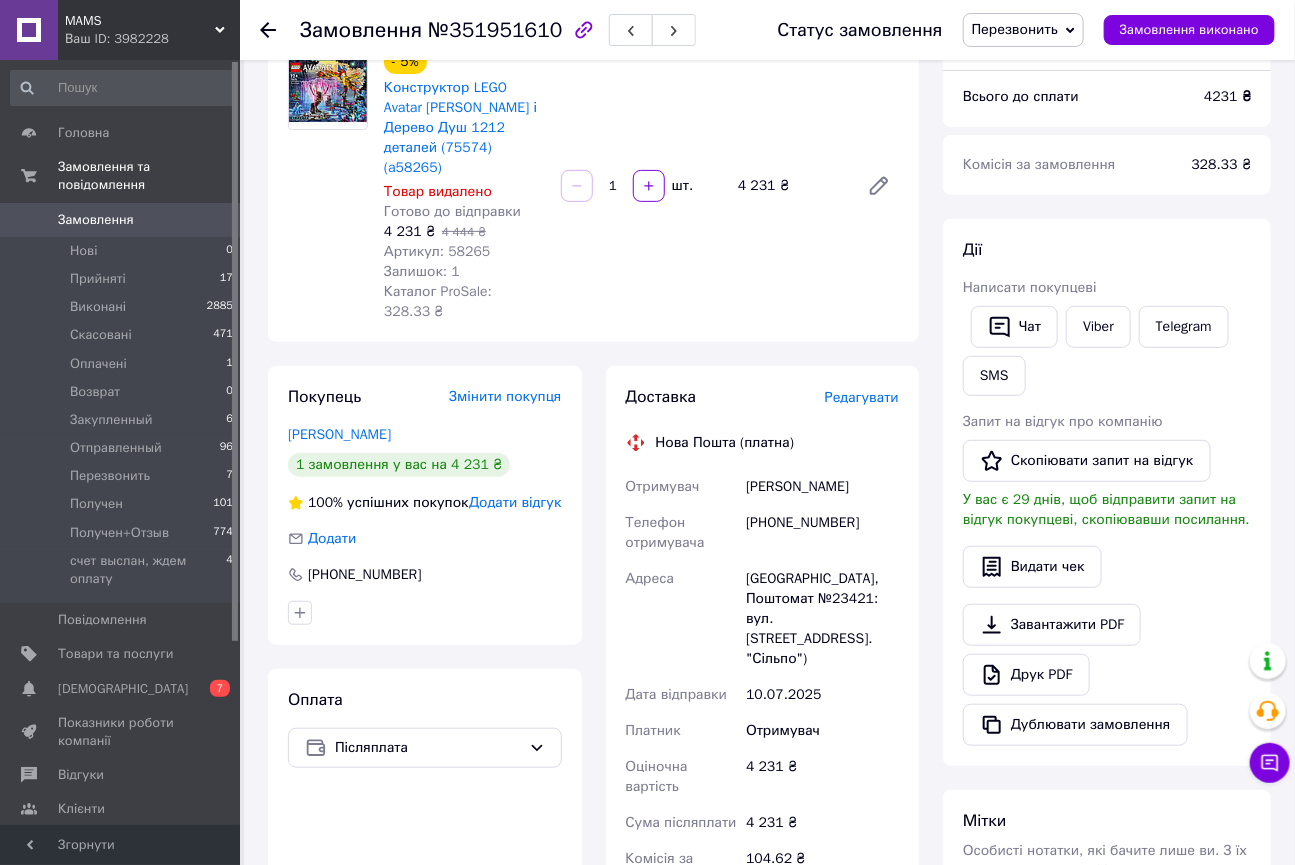 click on "- 5% Конструктор LEGO Avatar Торук Макто і Дерево Душ 1212 деталей (75574) (a58265) Товар видалено Готово до відправки 4 231 ₴   4 444 ₴ Артикул: 58265 Залишок: 1 Каталог ProSale: 328.33 ₴  1   шт. 4 231 ₴" at bounding box center (641, 186) 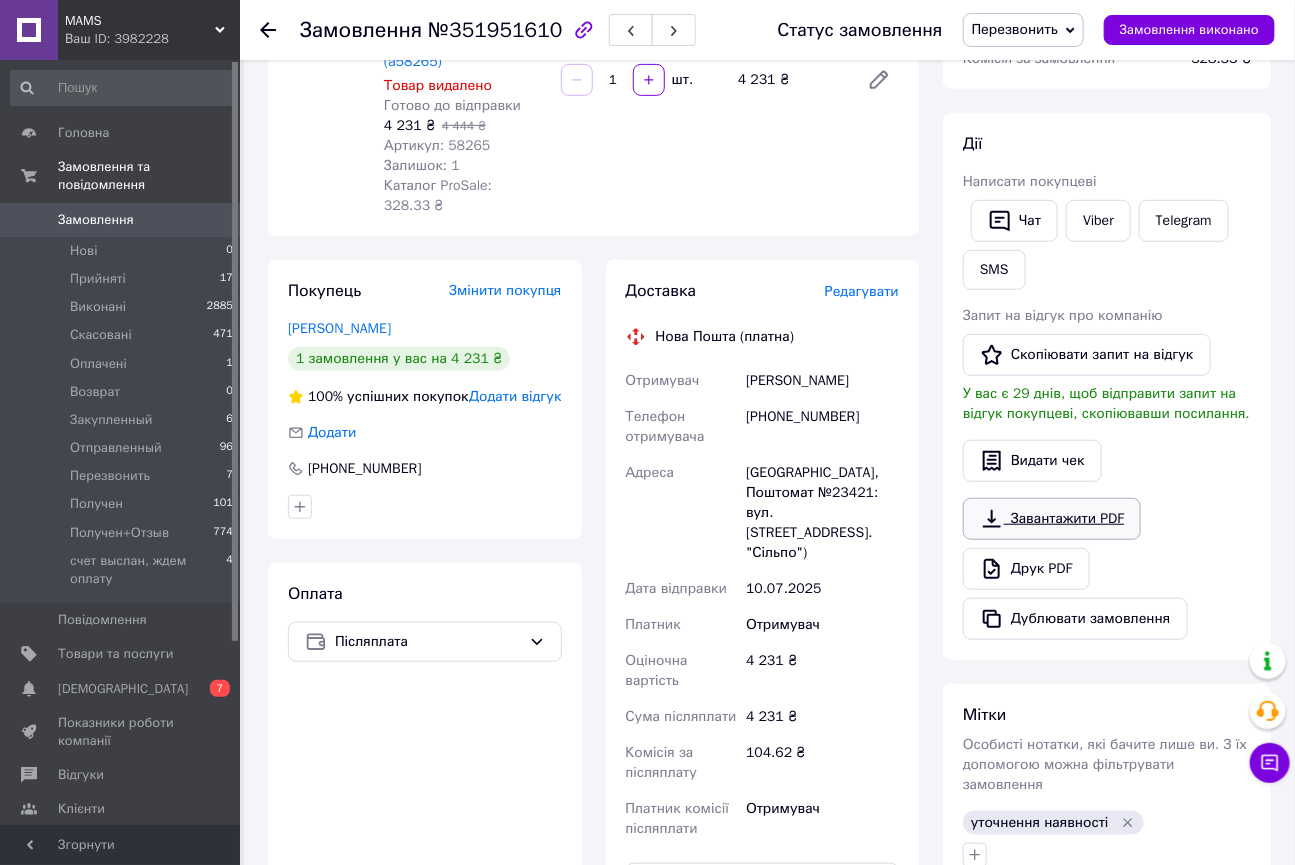 scroll, scrollTop: 545, scrollLeft: 0, axis: vertical 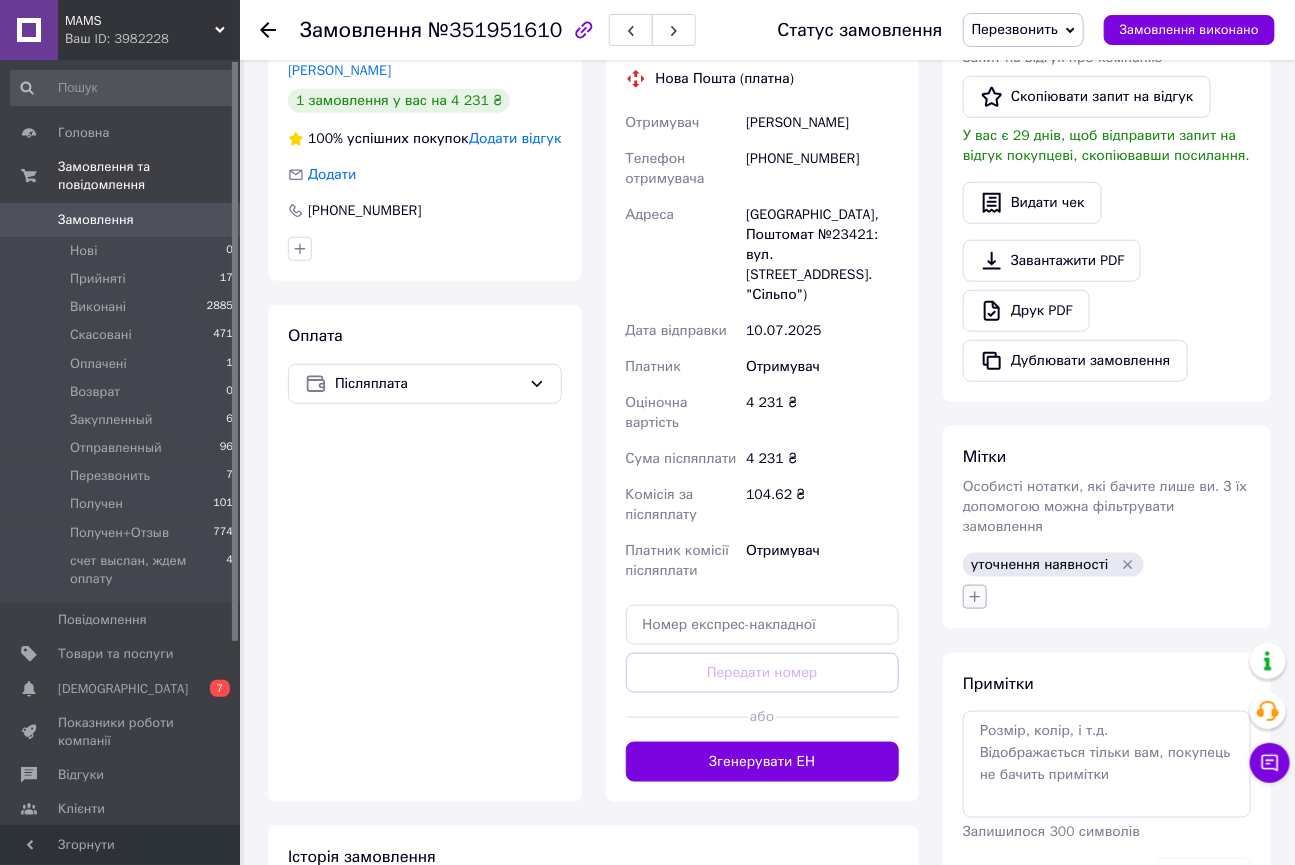 click 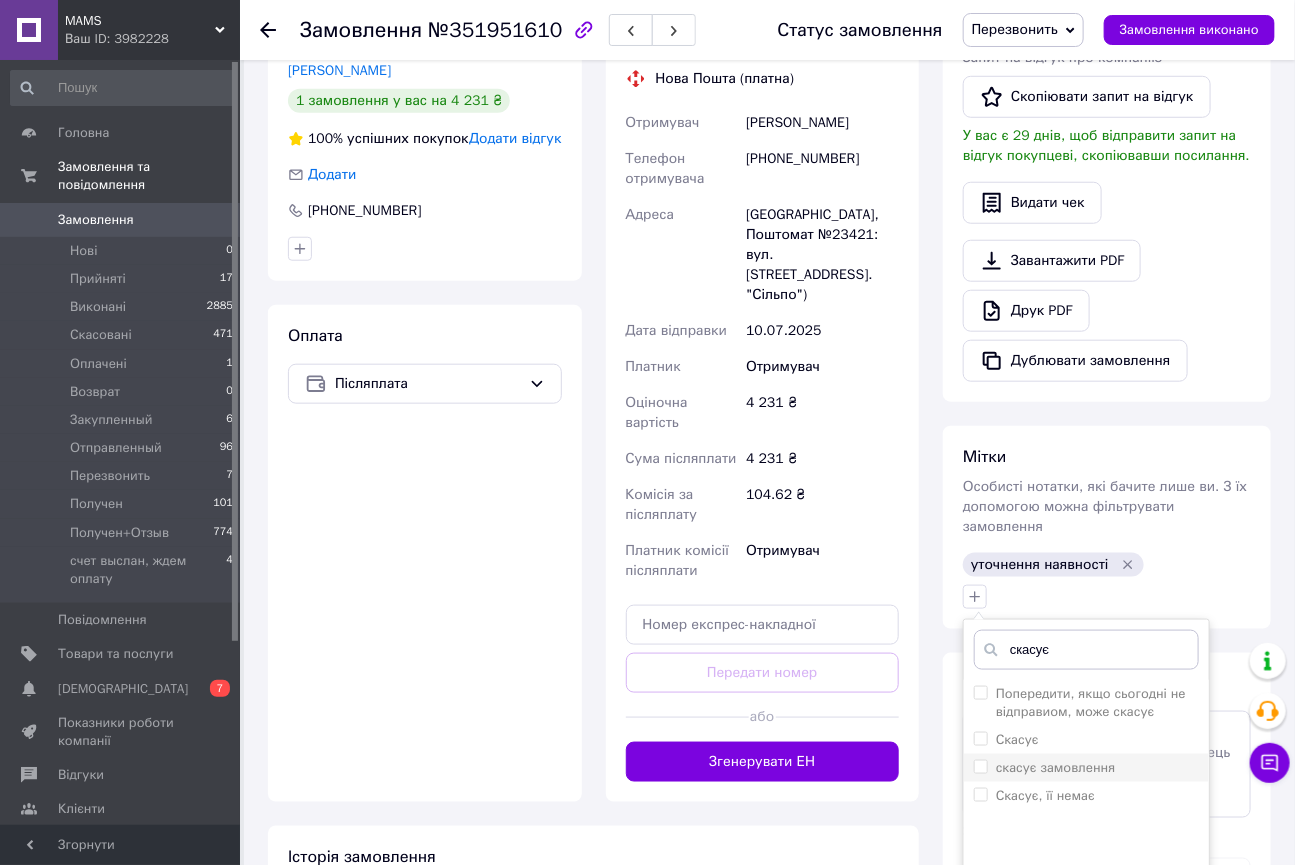 type on "скасує" 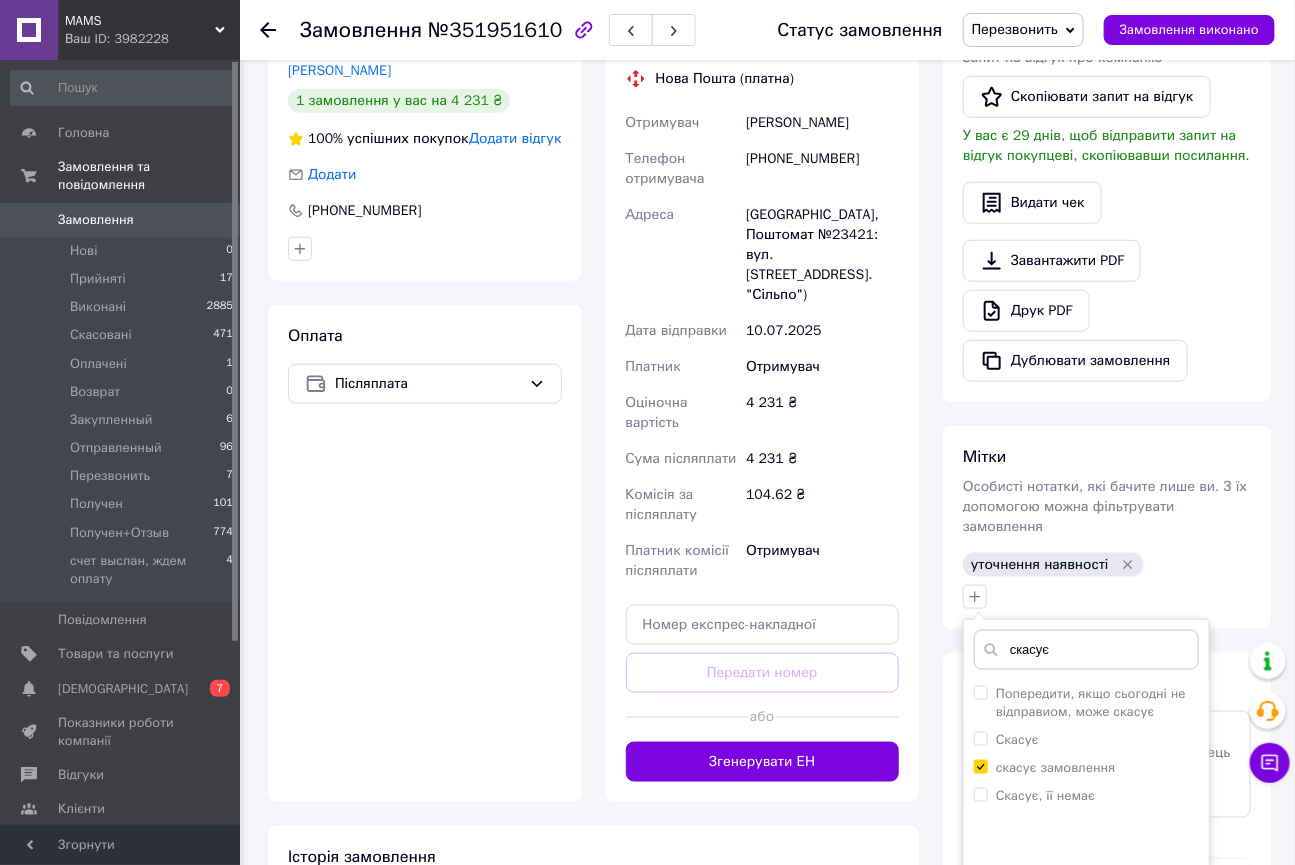 scroll, scrollTop: 683, scrollLeft: 0, axis: vertical 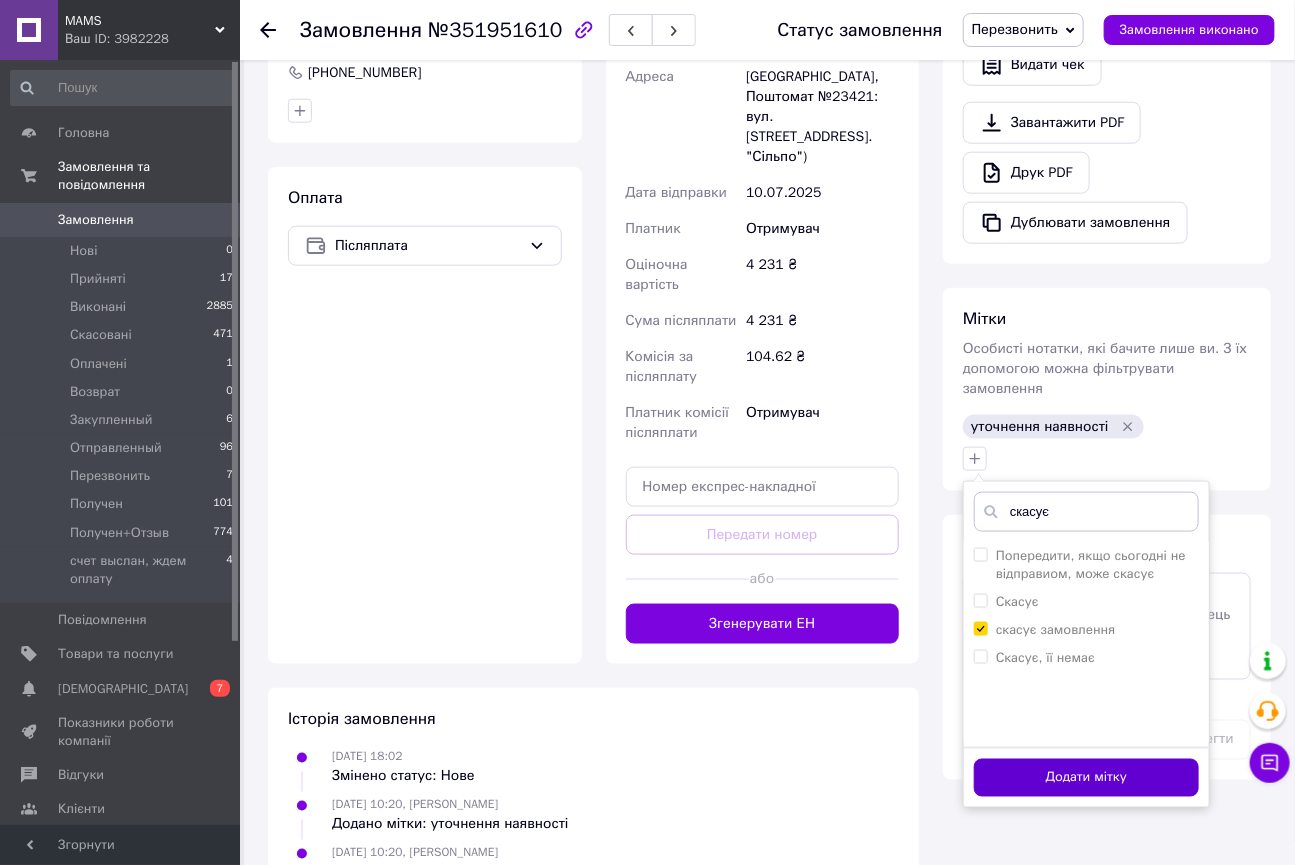 click on "Додати мітку" at bounding box center (1086, 778) 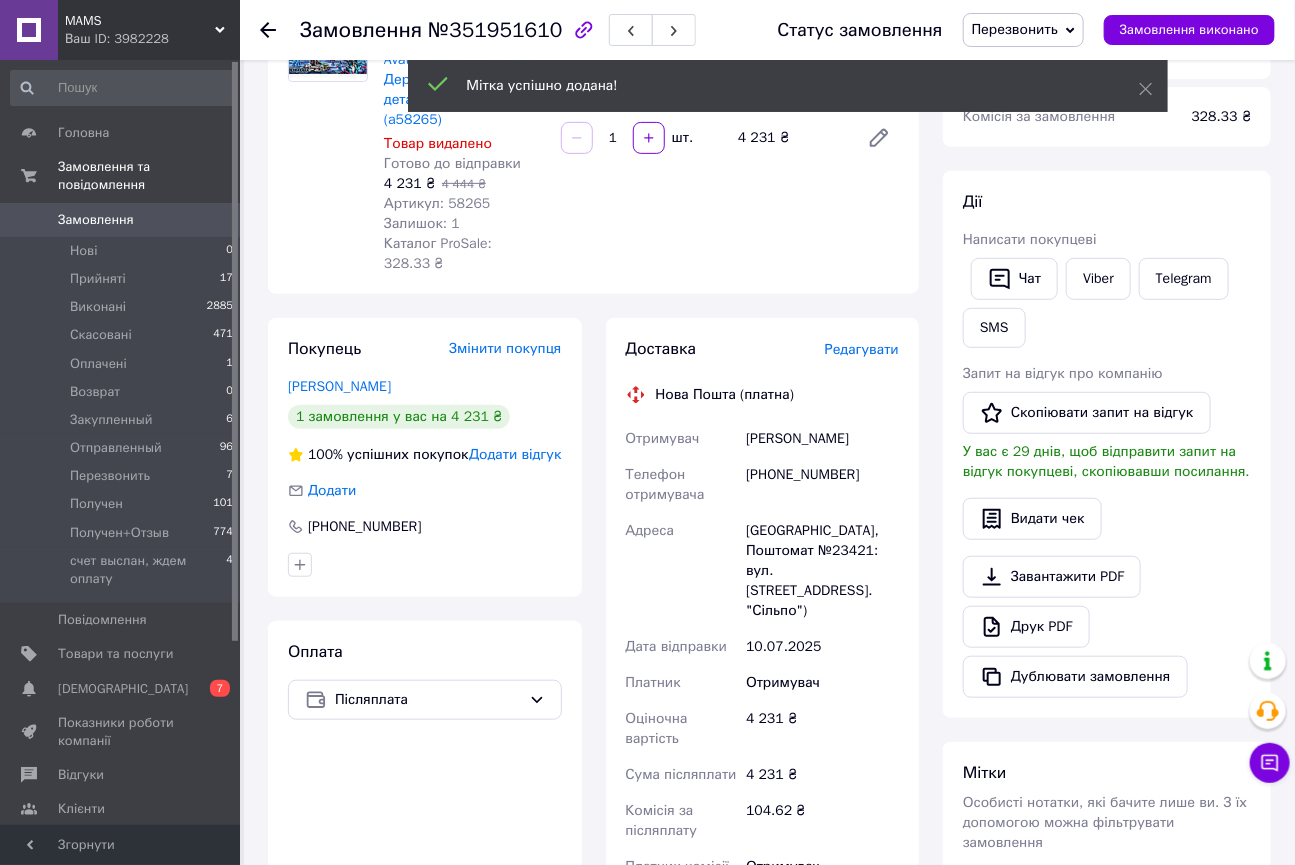 scroll, scrollTop: 0, scrollLeft: 0, axis: both 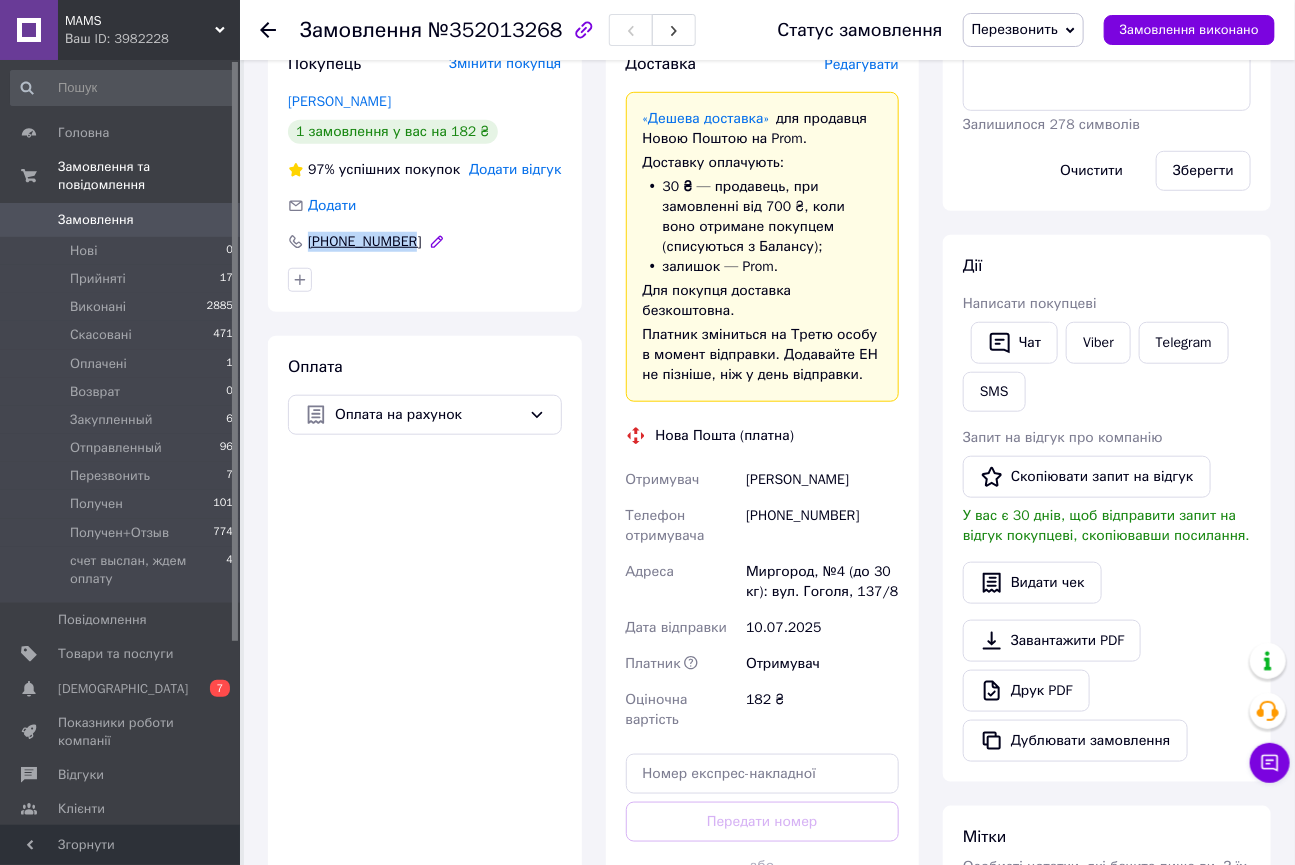 drag, startPoint x: 429, startPoint y: 228, endPoint x: 302, endPoint y: 229, distance: 127.00394 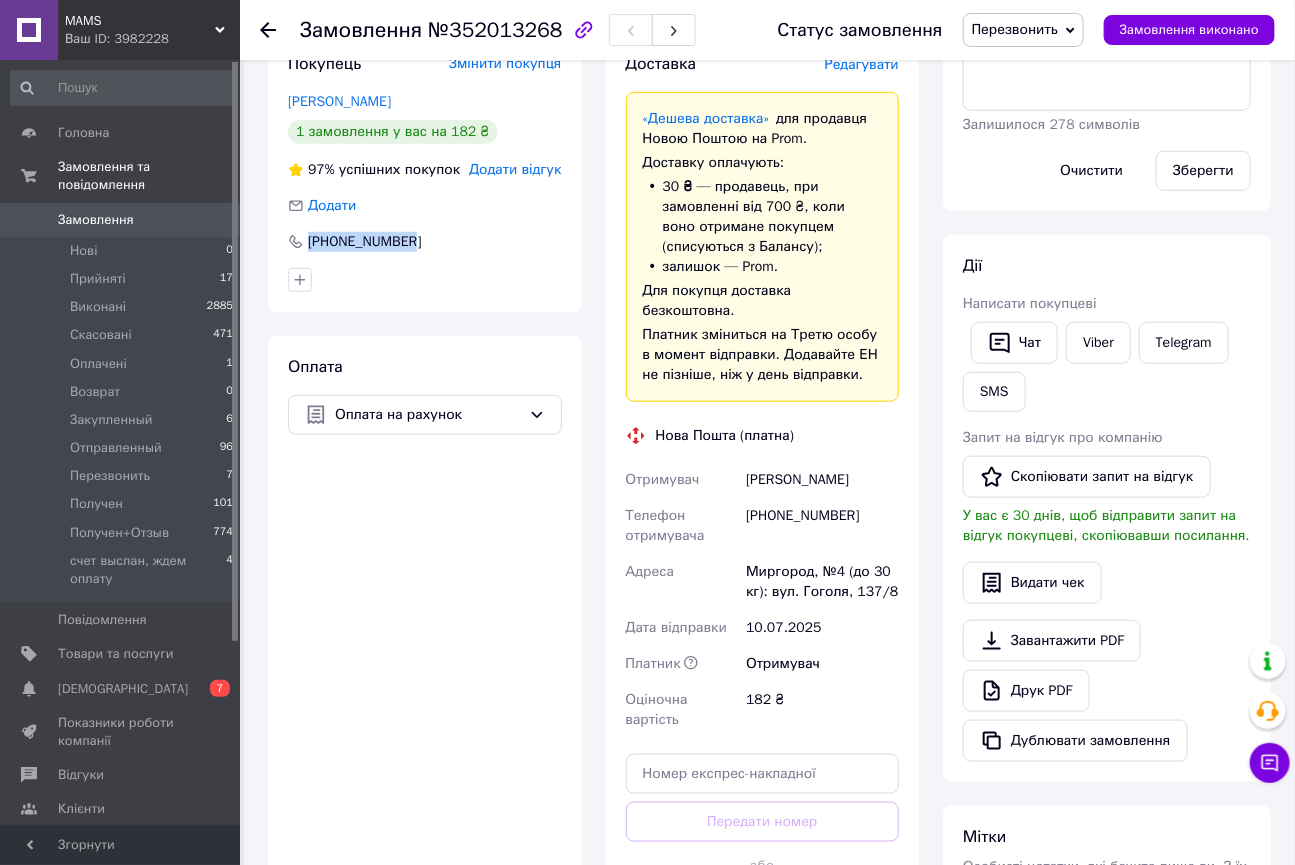 copy on "[PHONE_NUMBER]" 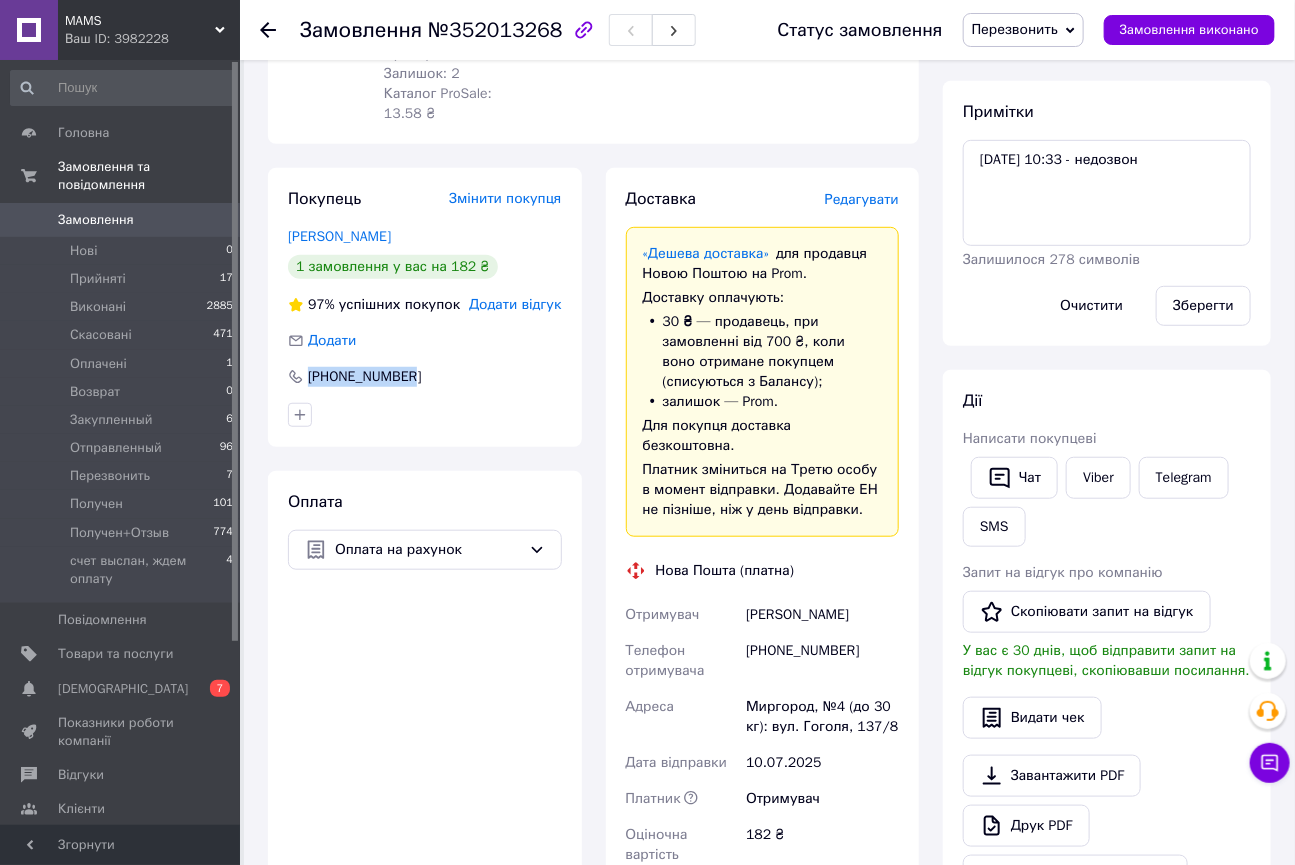 scroll, scrollTop: 181, scrollLeft: 0, axis: vertical 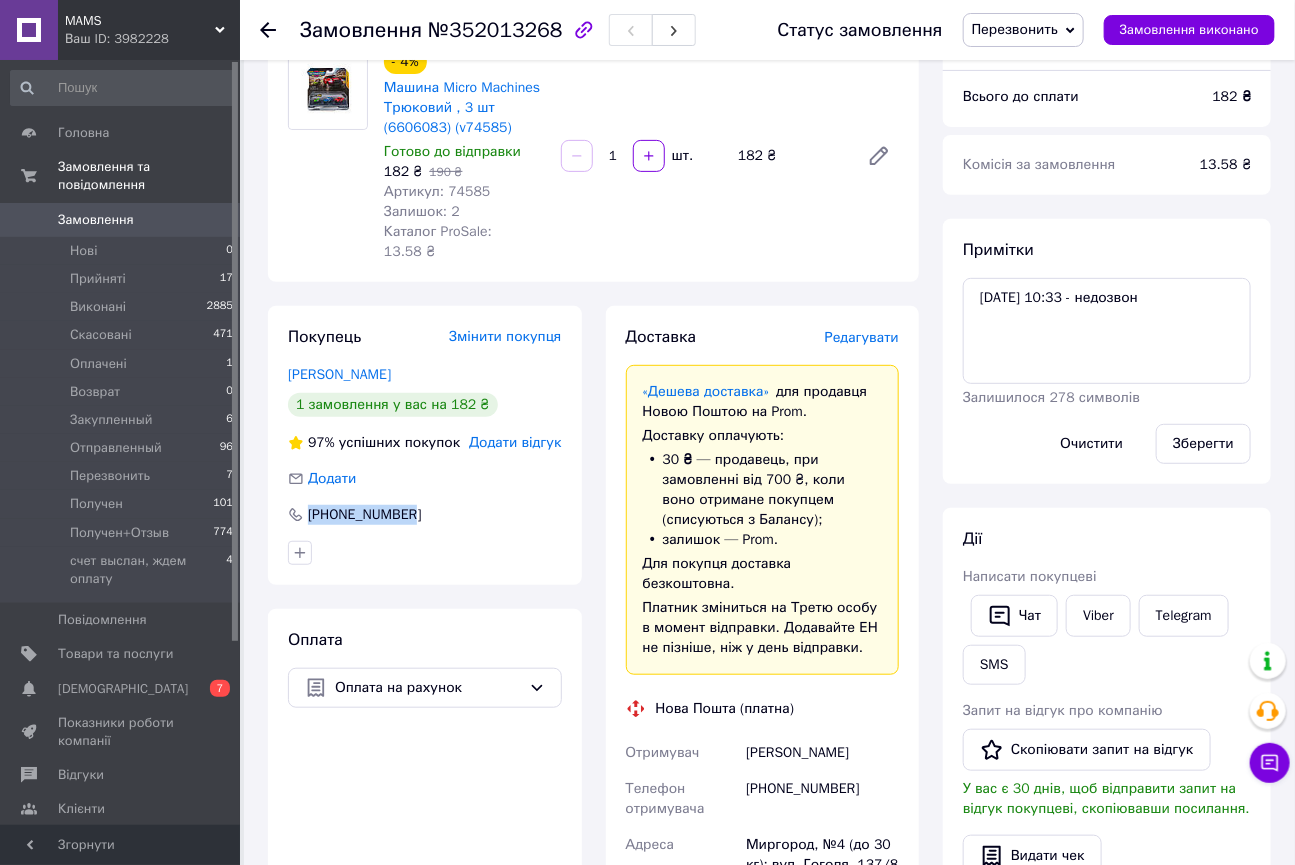 drag, startPoint x: 428, startPoint y: 347, endPoint x: 266, endPoint y: 355, distance: 162.19742 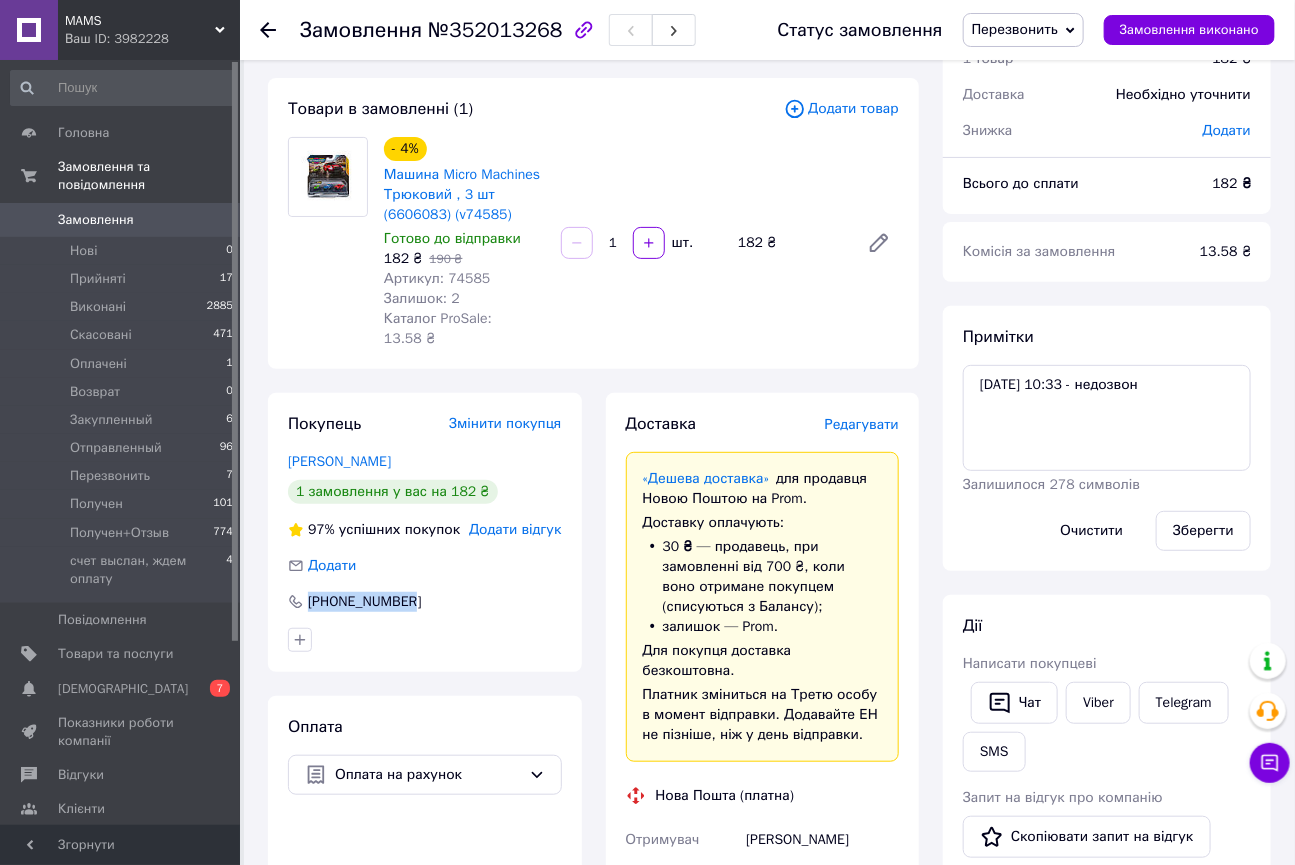 scroll, scrollTop: 0, scrollLeft: 0, axis: both 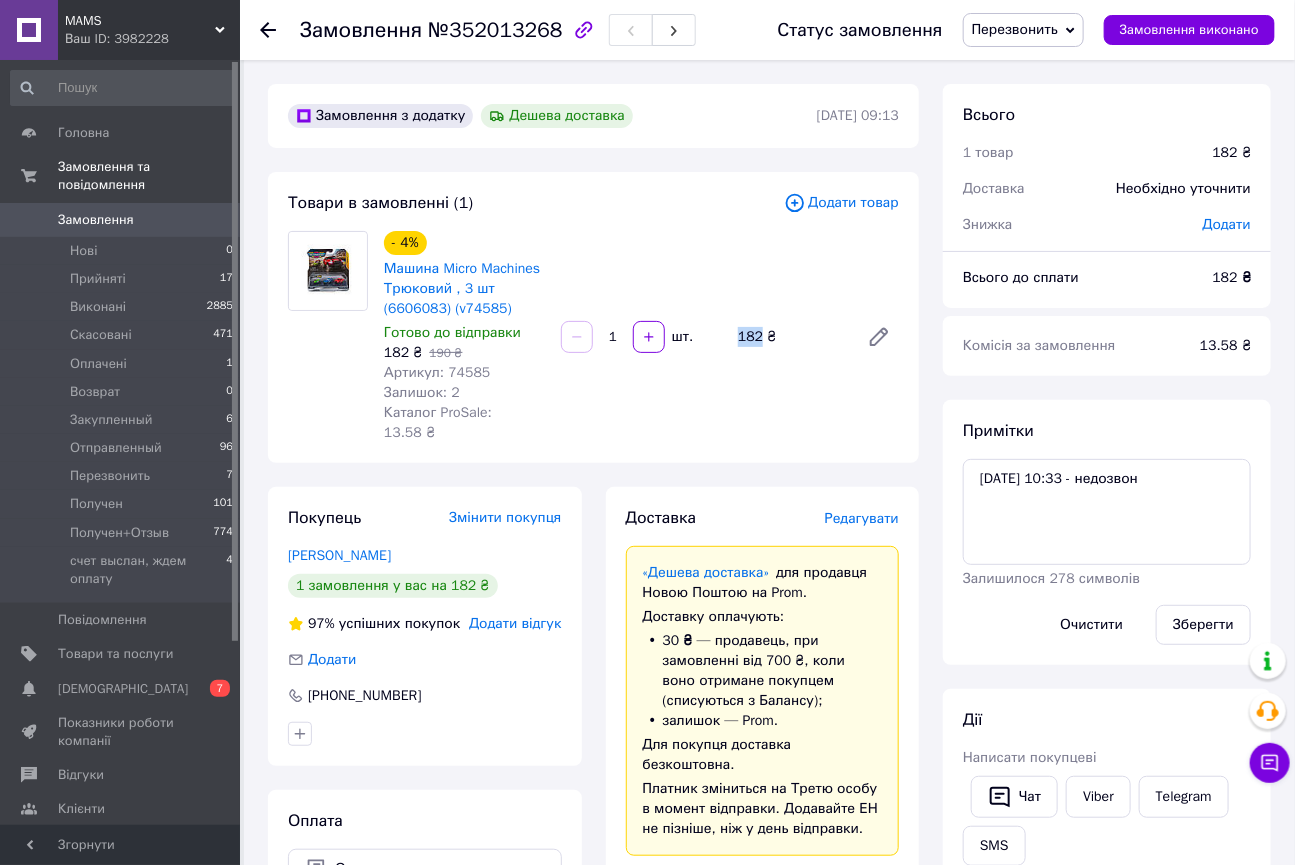 drag, startPoint x: 740, startPoint y: 324, endPoint x: 757, endPoint y: 327, distance: 17.262676 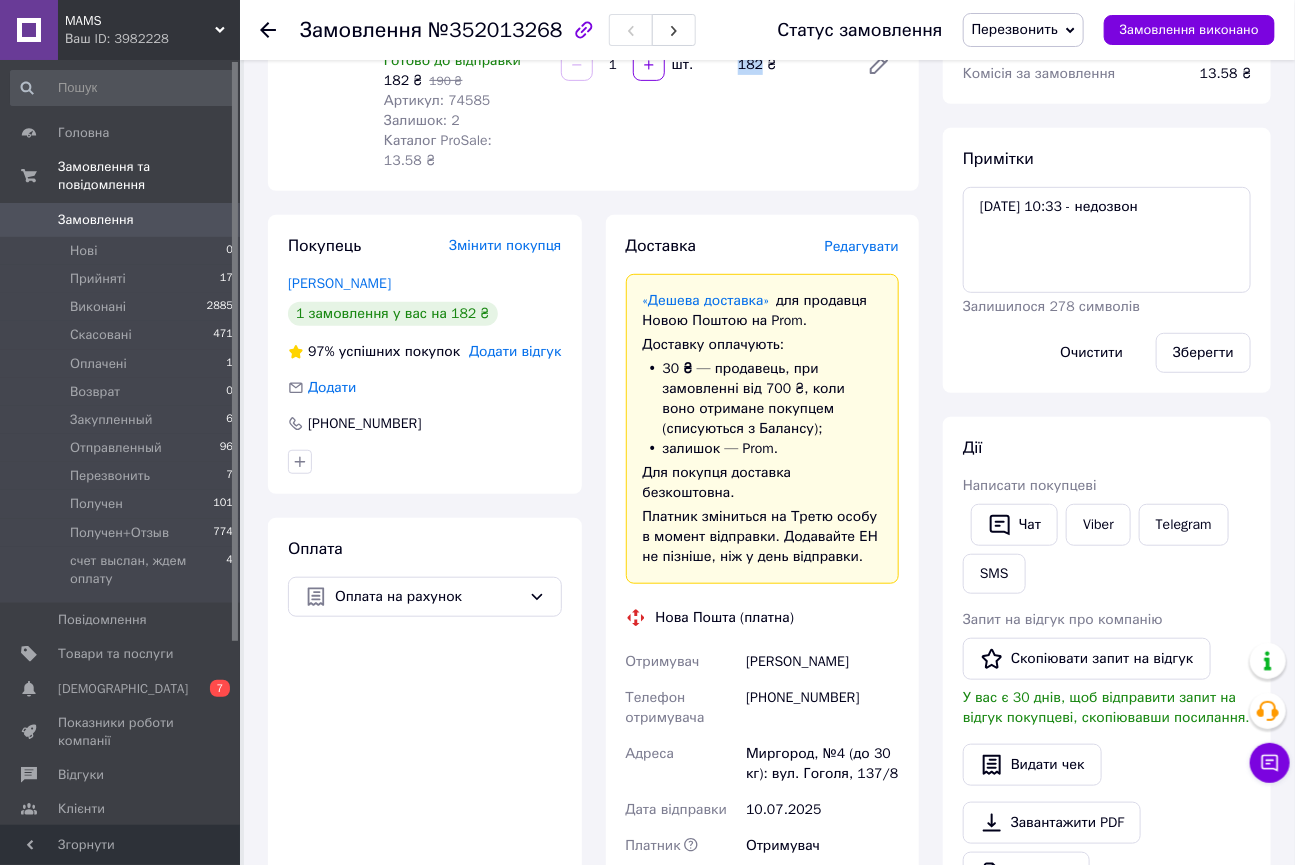 scroll, scrollTop: 0, scrollLeft: 0, axis: both 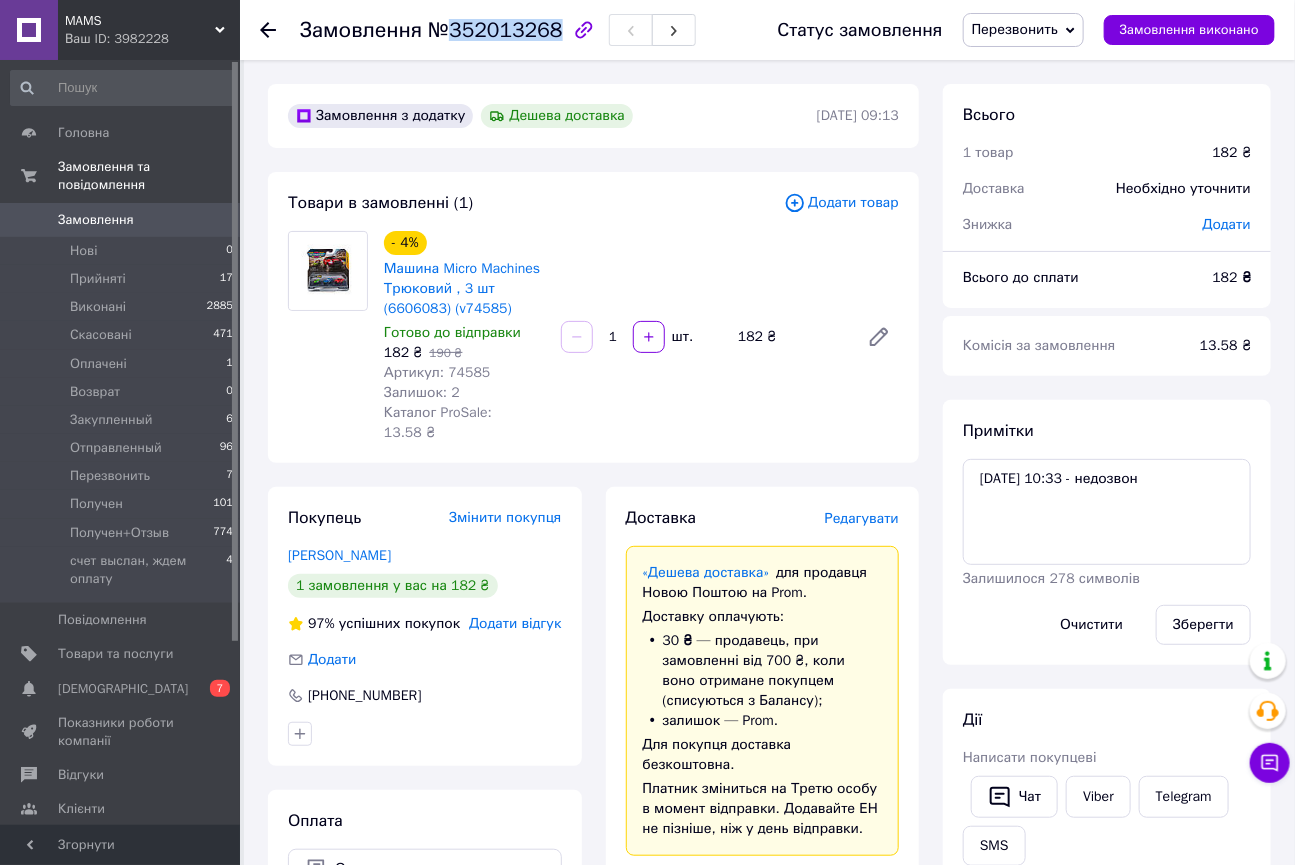drag, startPoint x: 448, startPoint y: 31, endPoint x: 546, endPoint y: 29, distance: 98.02041 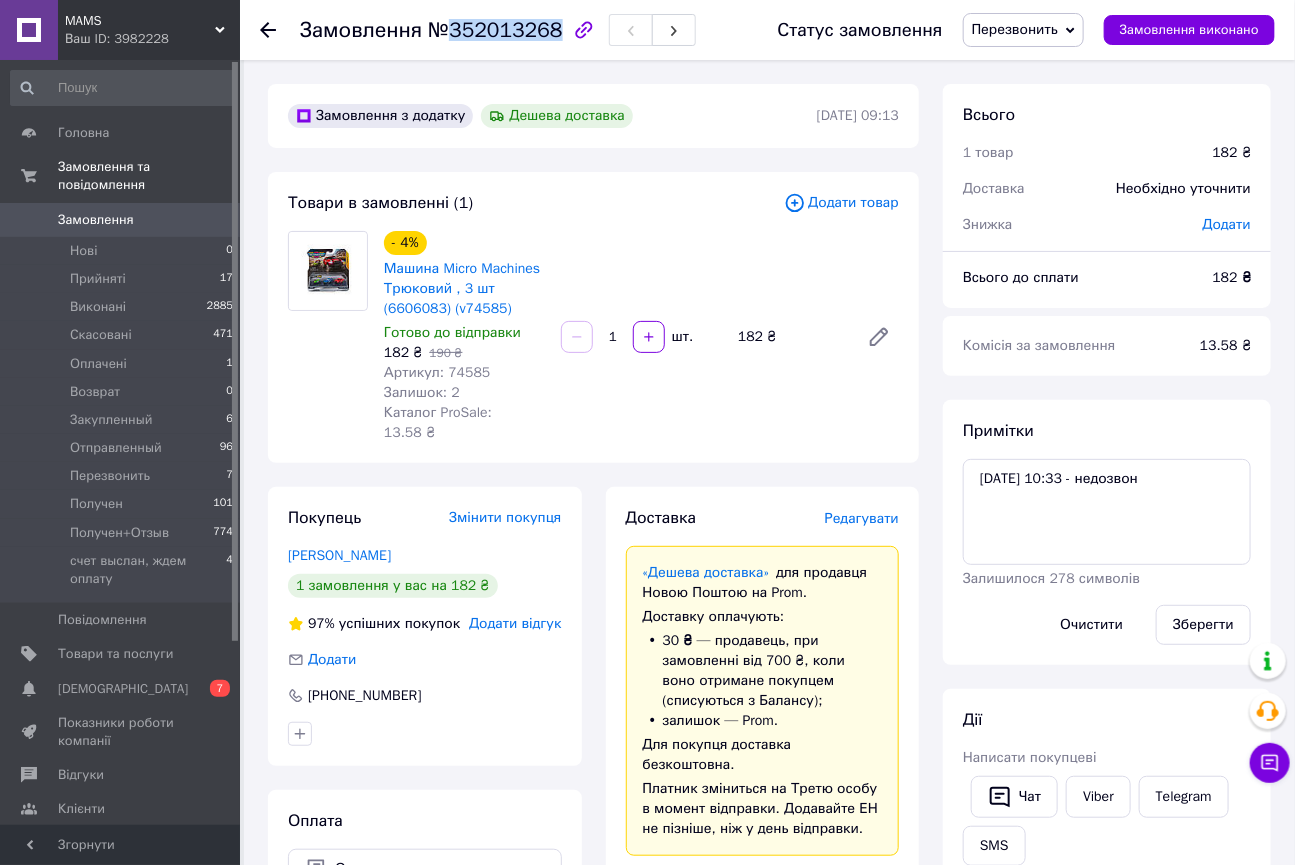 click on "Перезвонить" at bounding box center [1015, 29] 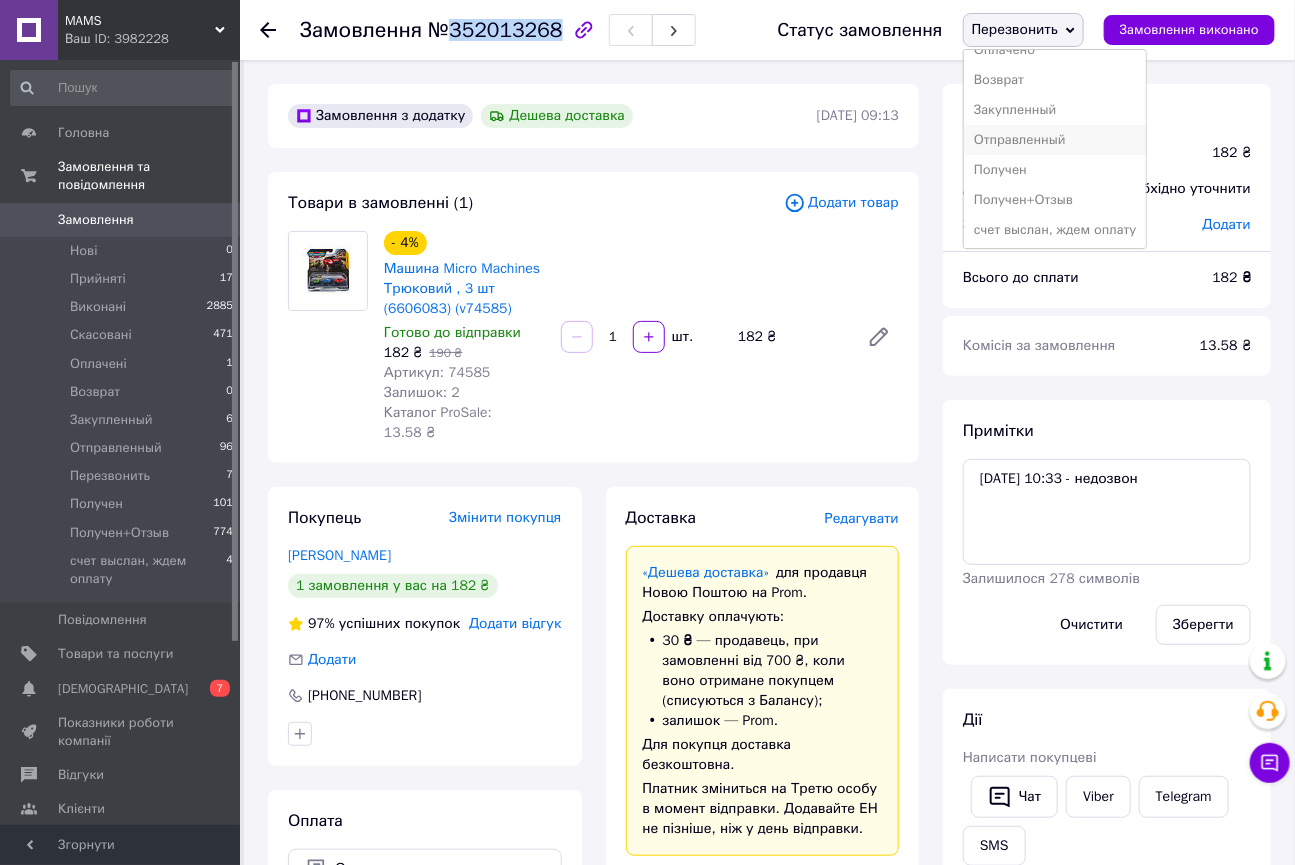 scroll, scrollTop: 111, scrollLeft: 0, axis: vertical 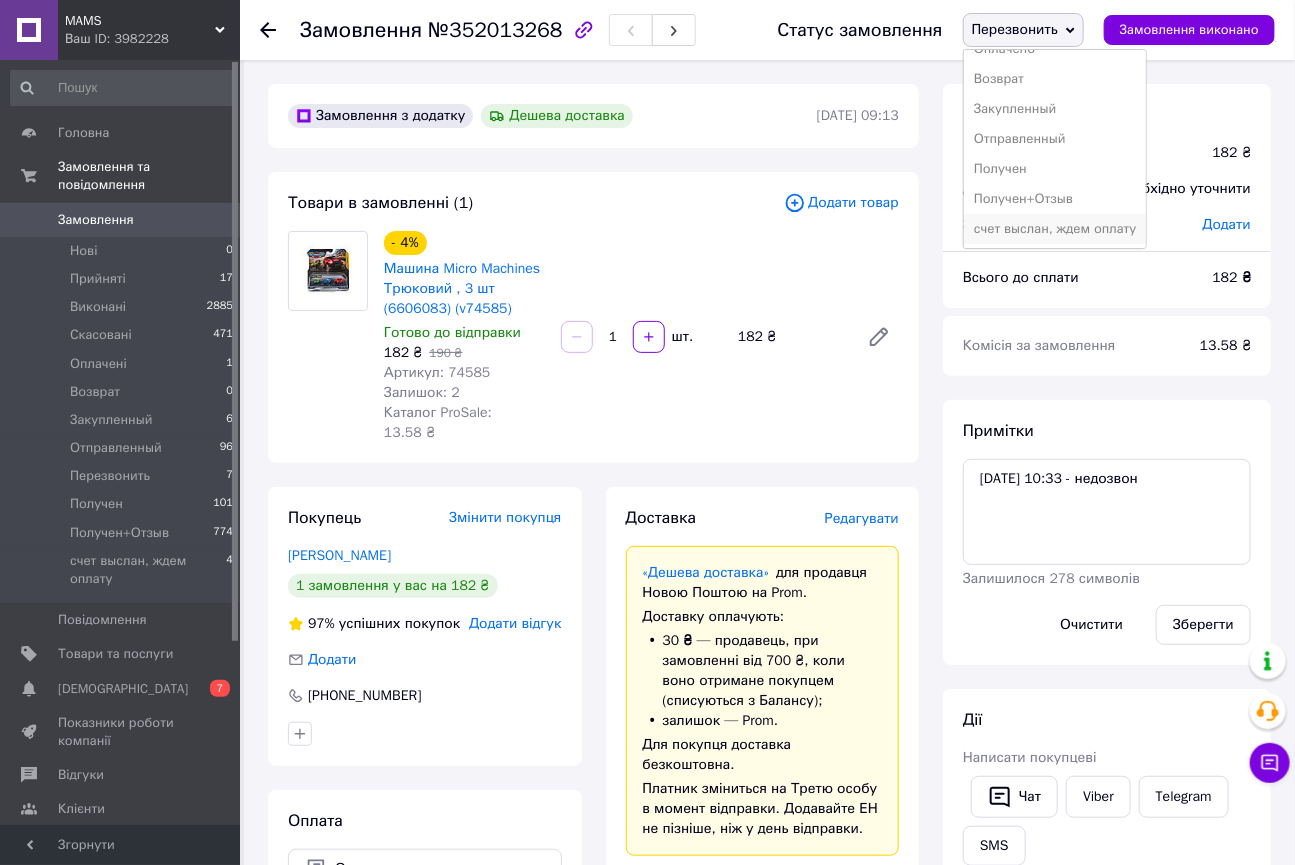 click on "счет выслан, ждем оплату" at bounding box center (1055, 229) 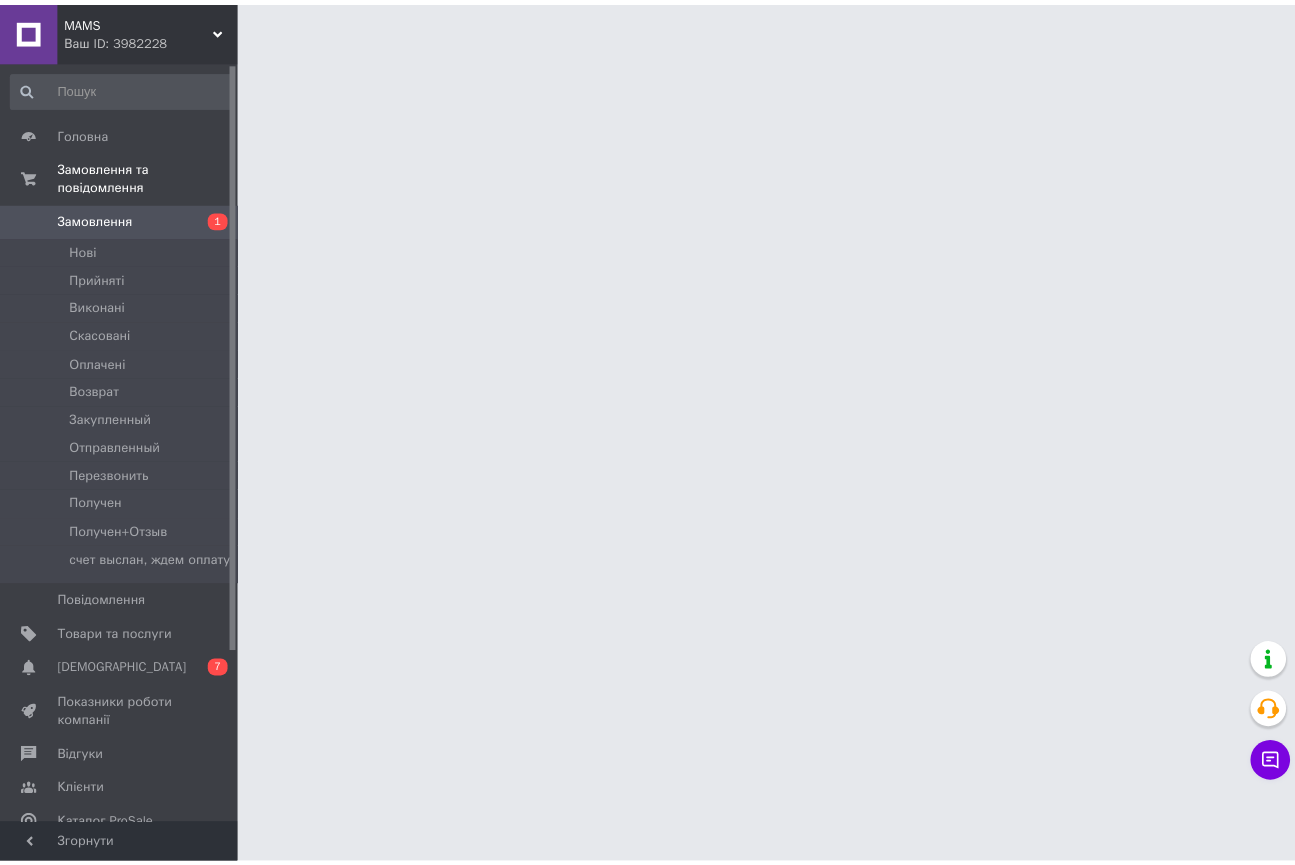scroll, scrollTop: 0, scrollLeft: 0, axis: both 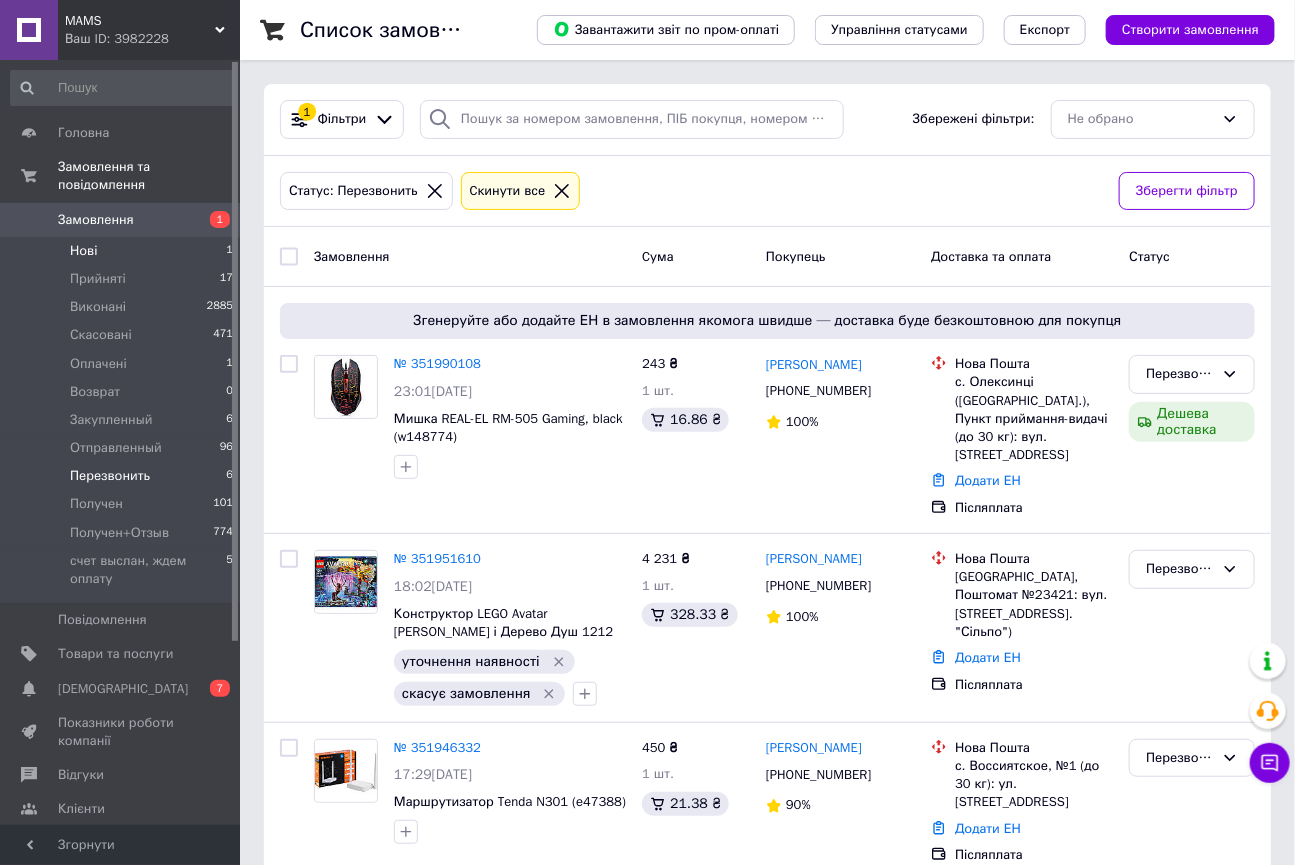 click on "Нові 1" at bounding box center (122, 251) 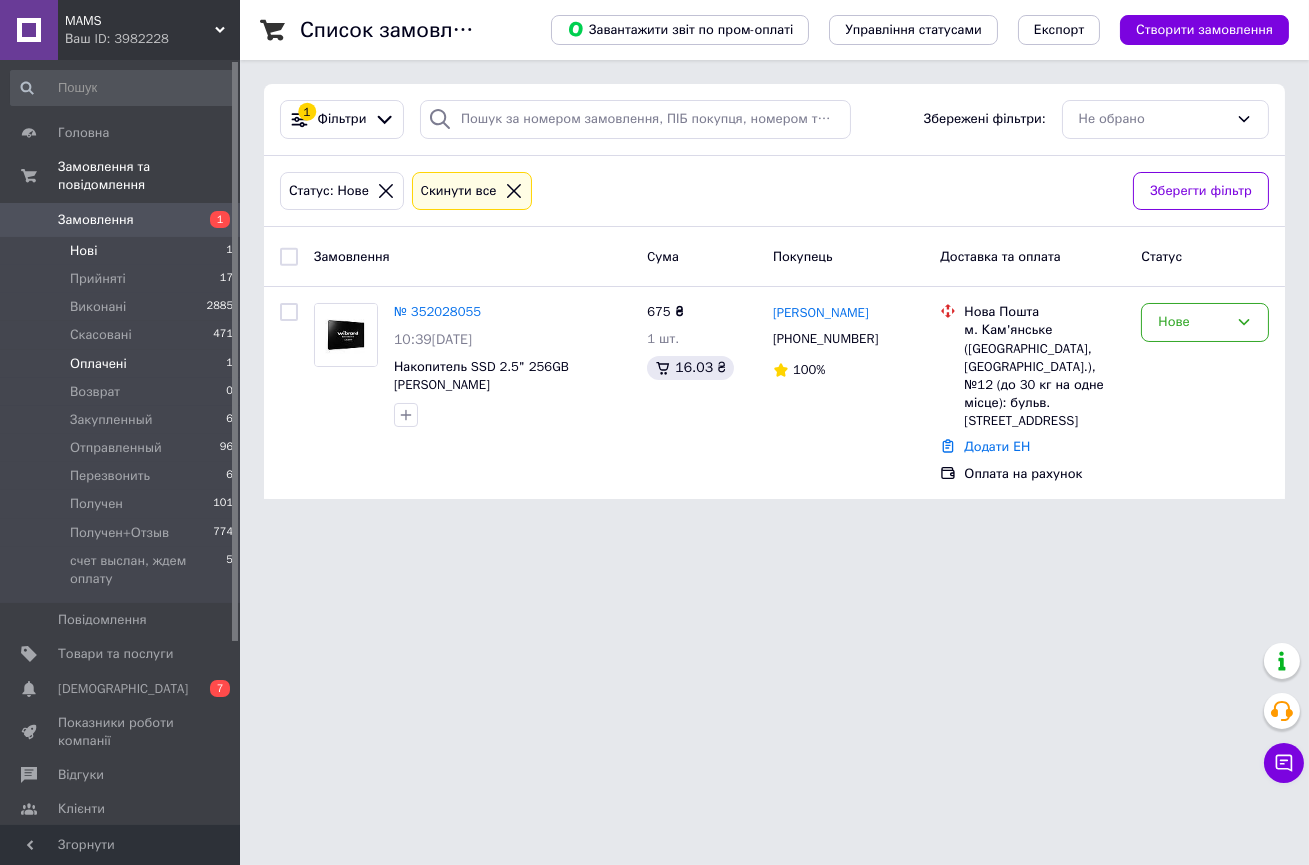 click on "Оплачені" at bounding box center [98, 364] 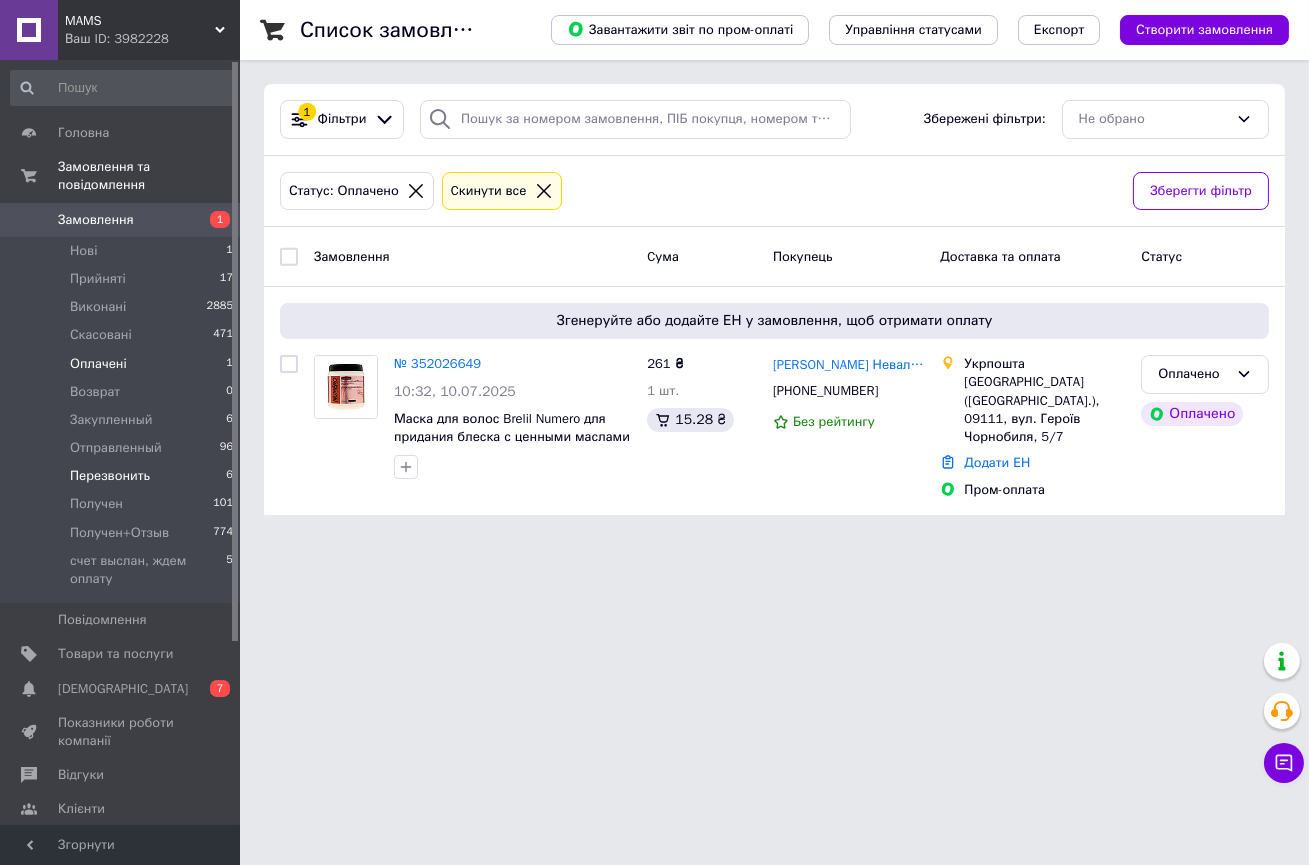 click on "Перезвонить" at bounding box center (110, 476) 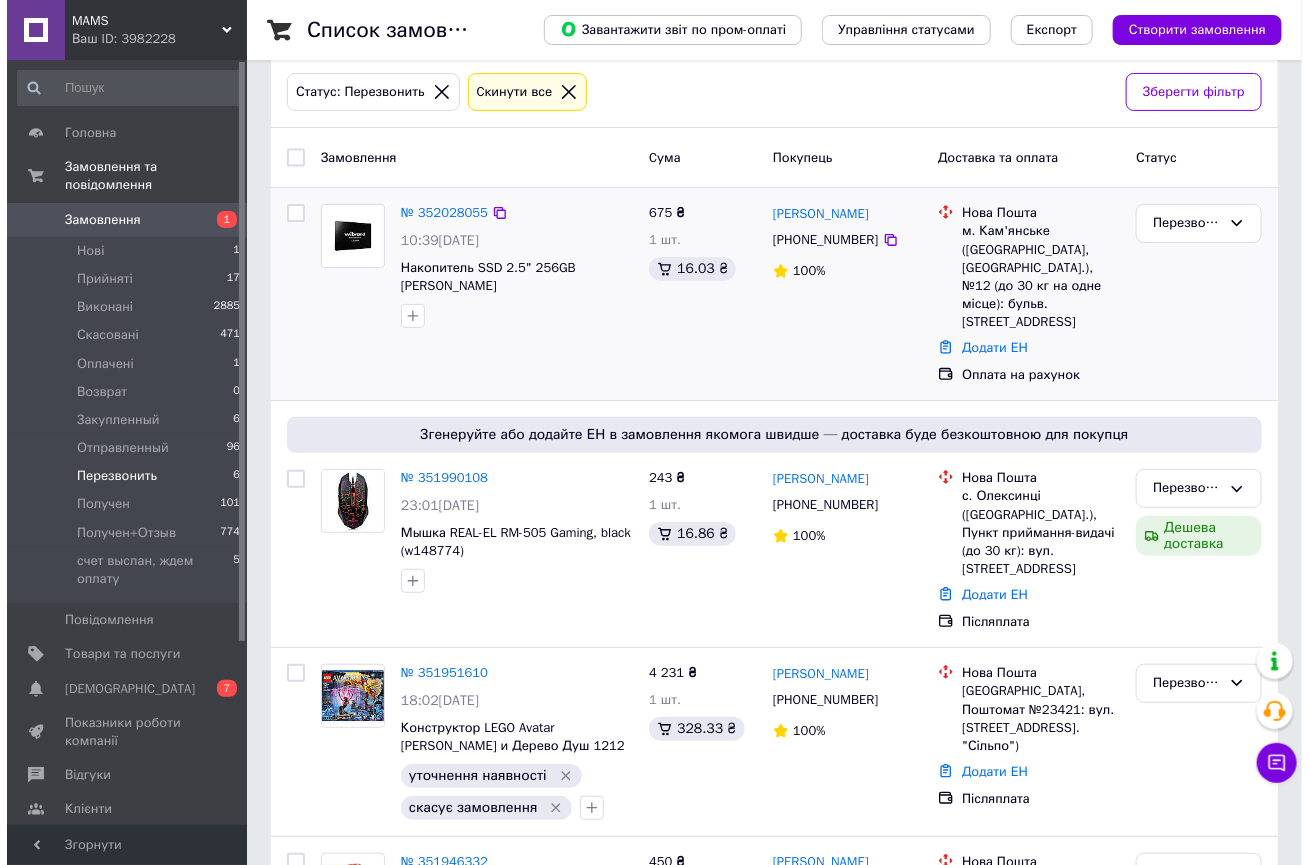 scroll, scrollTop: 0, scrollLeft: 0, axis: both 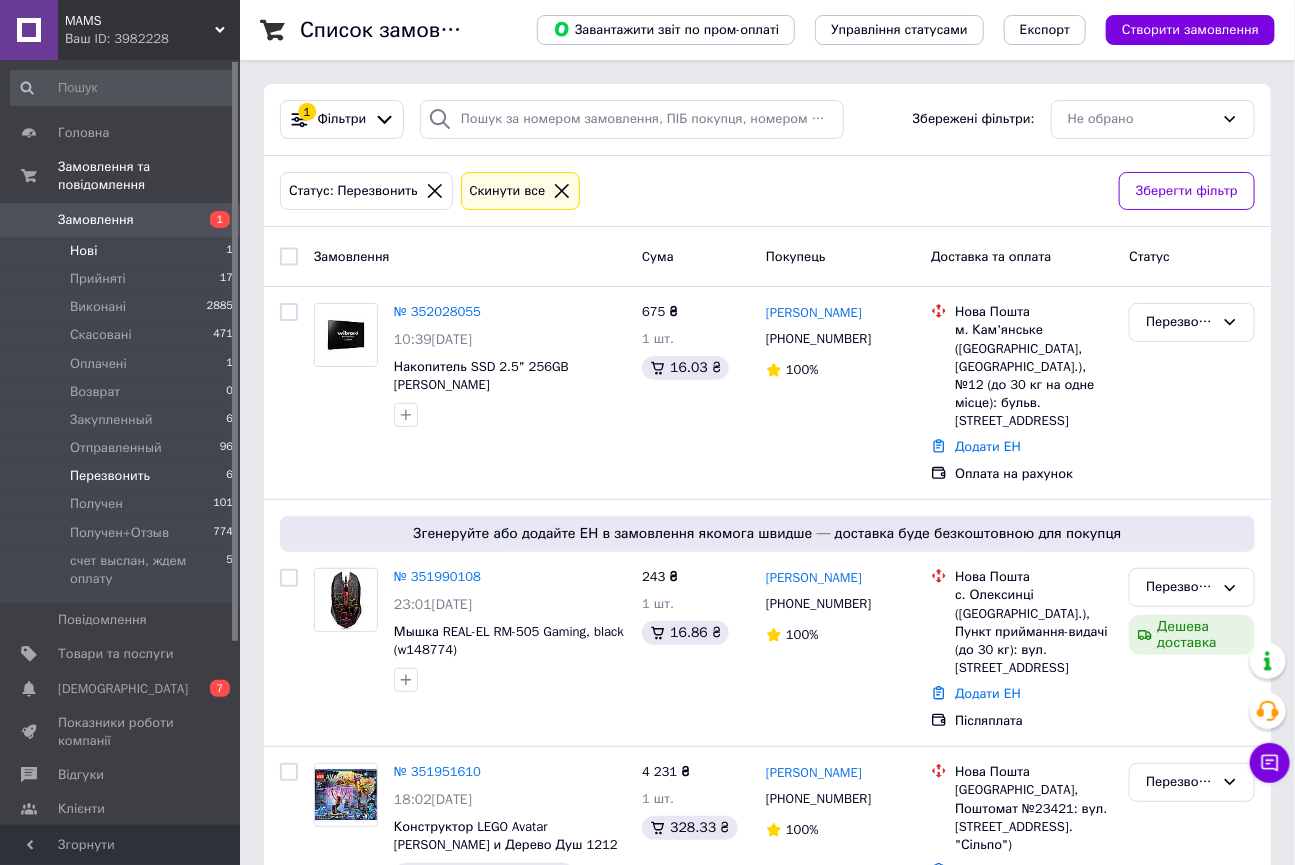 click on "Нові" at bounding box center [83, 251] 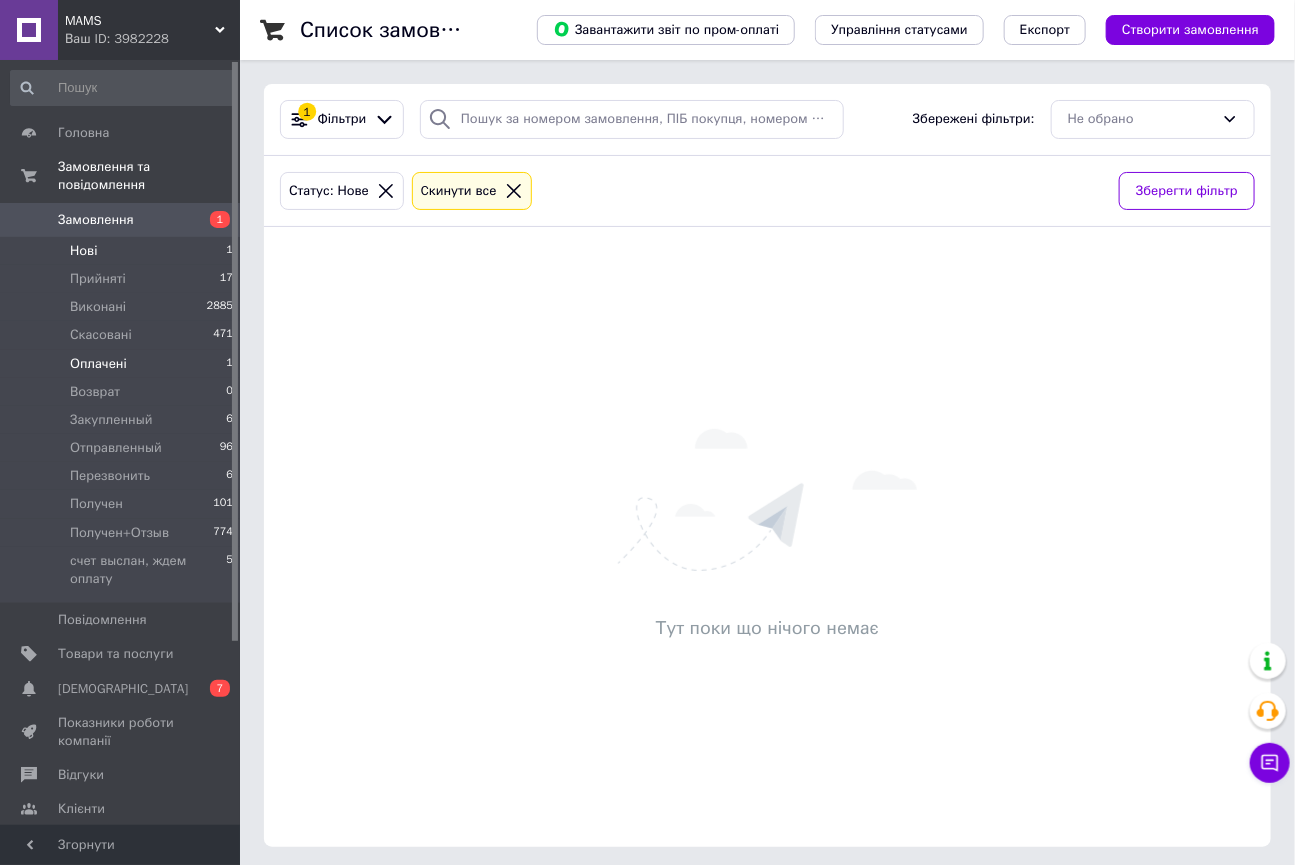 click on "Оплачені" at bounding box center (98, 364) 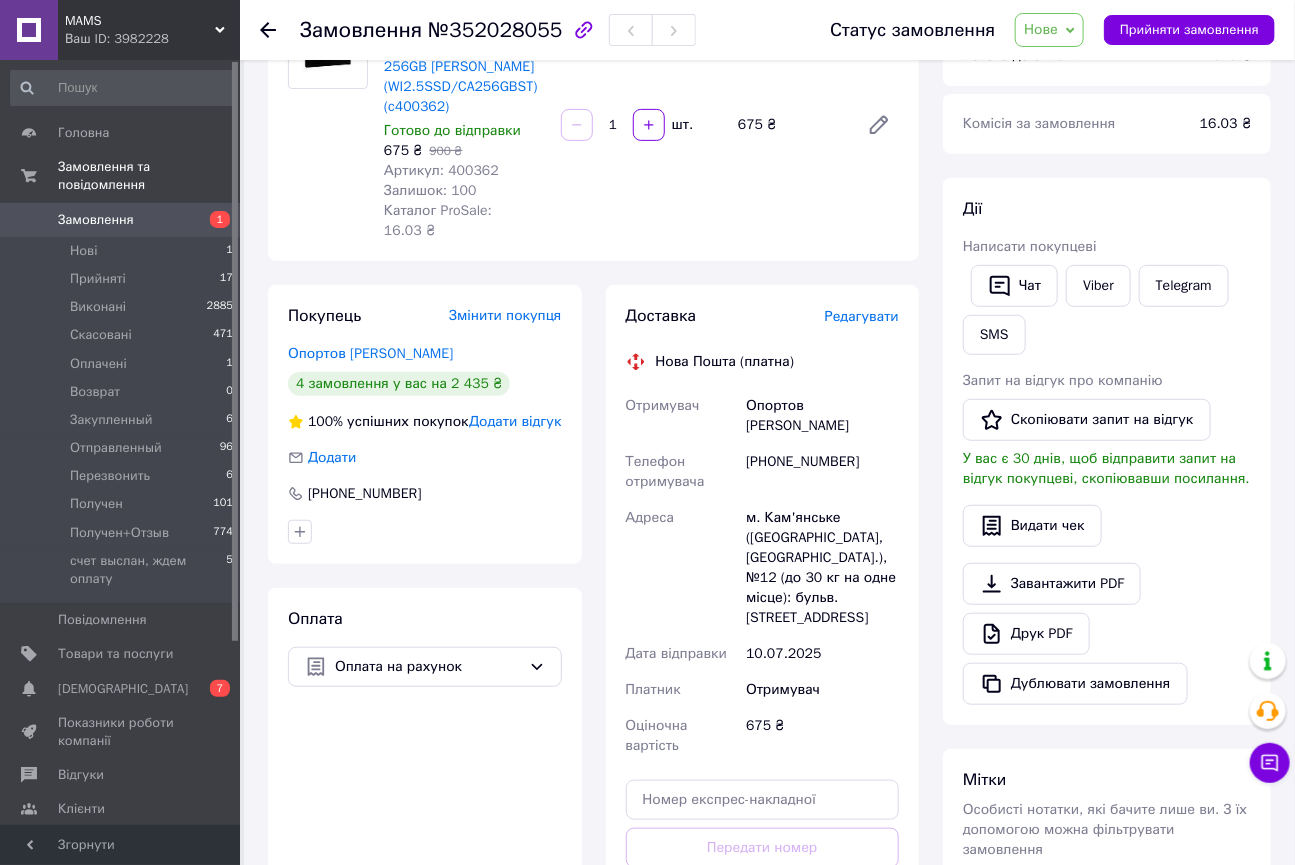 scroll, scrollTop: 272, scrollLeft: 0, axis: vertical 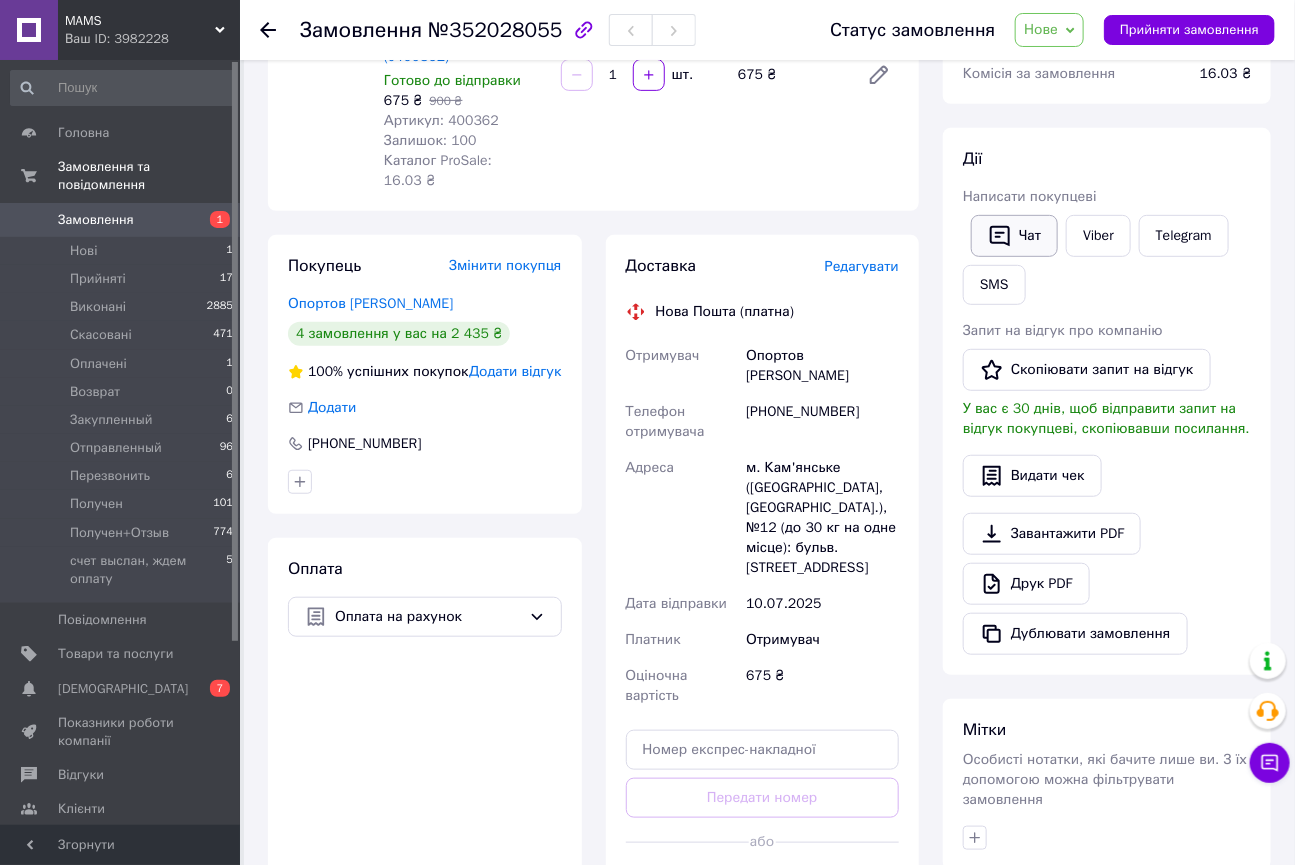 click on "Чат" at bounding box center [1014, 236] 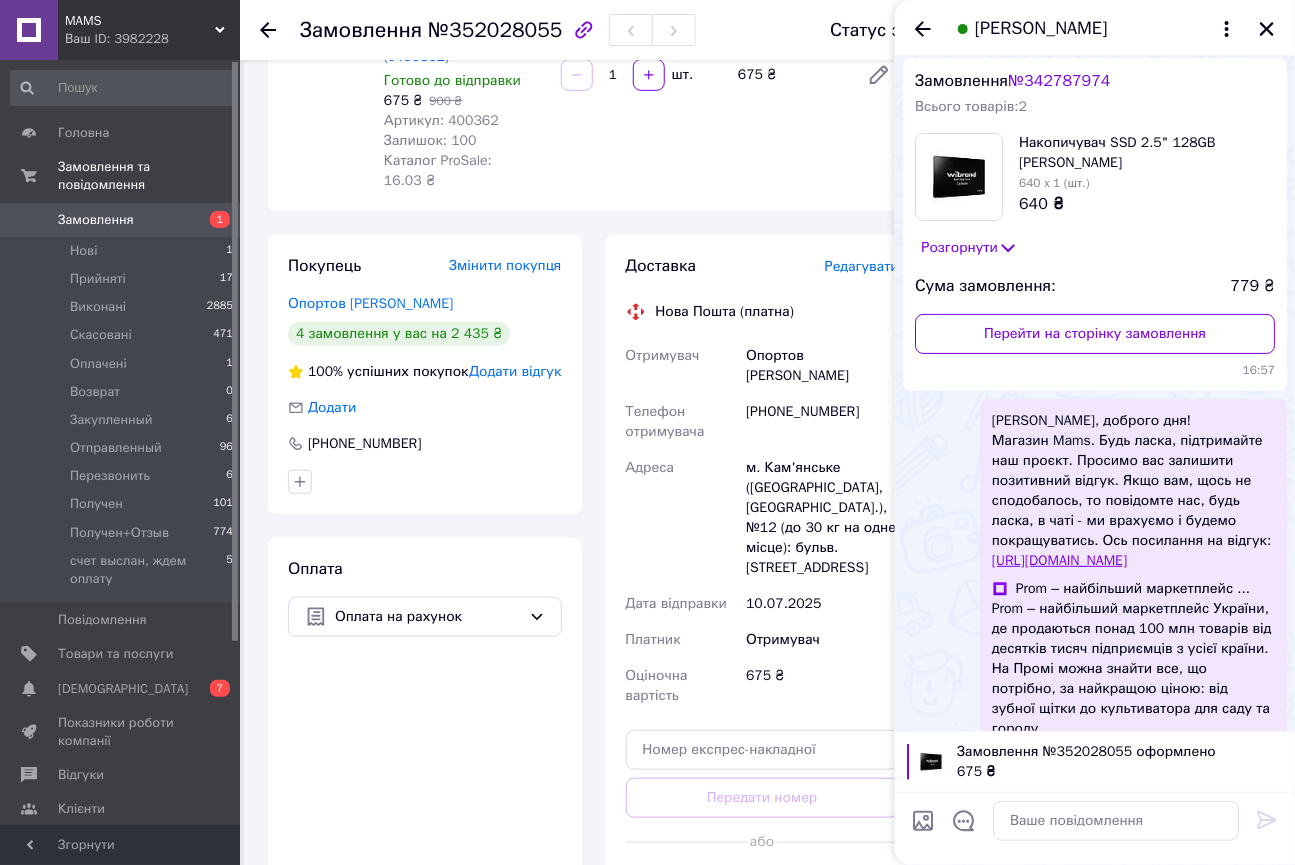 scroll, scrollTop: 78, scrollLeft: 0, axis: vertical 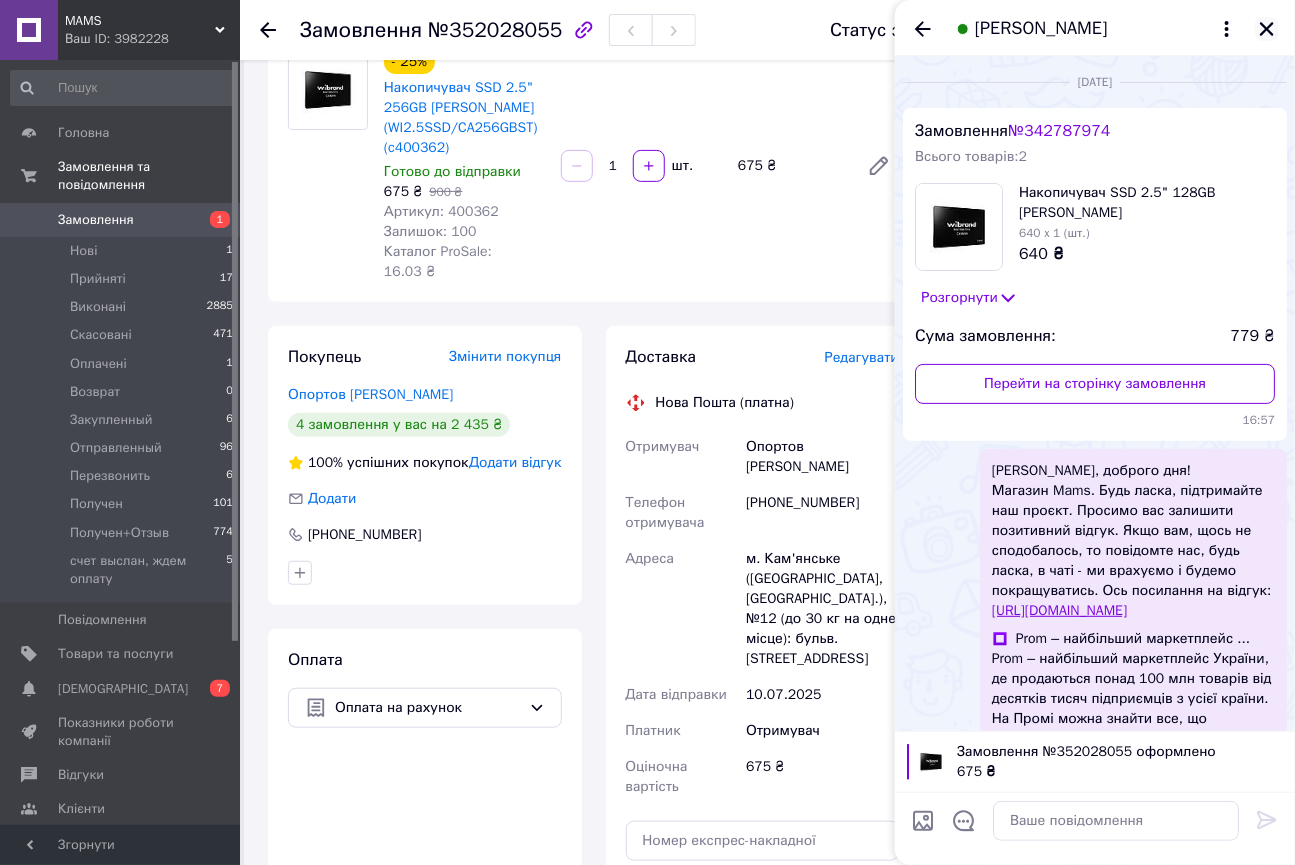 click 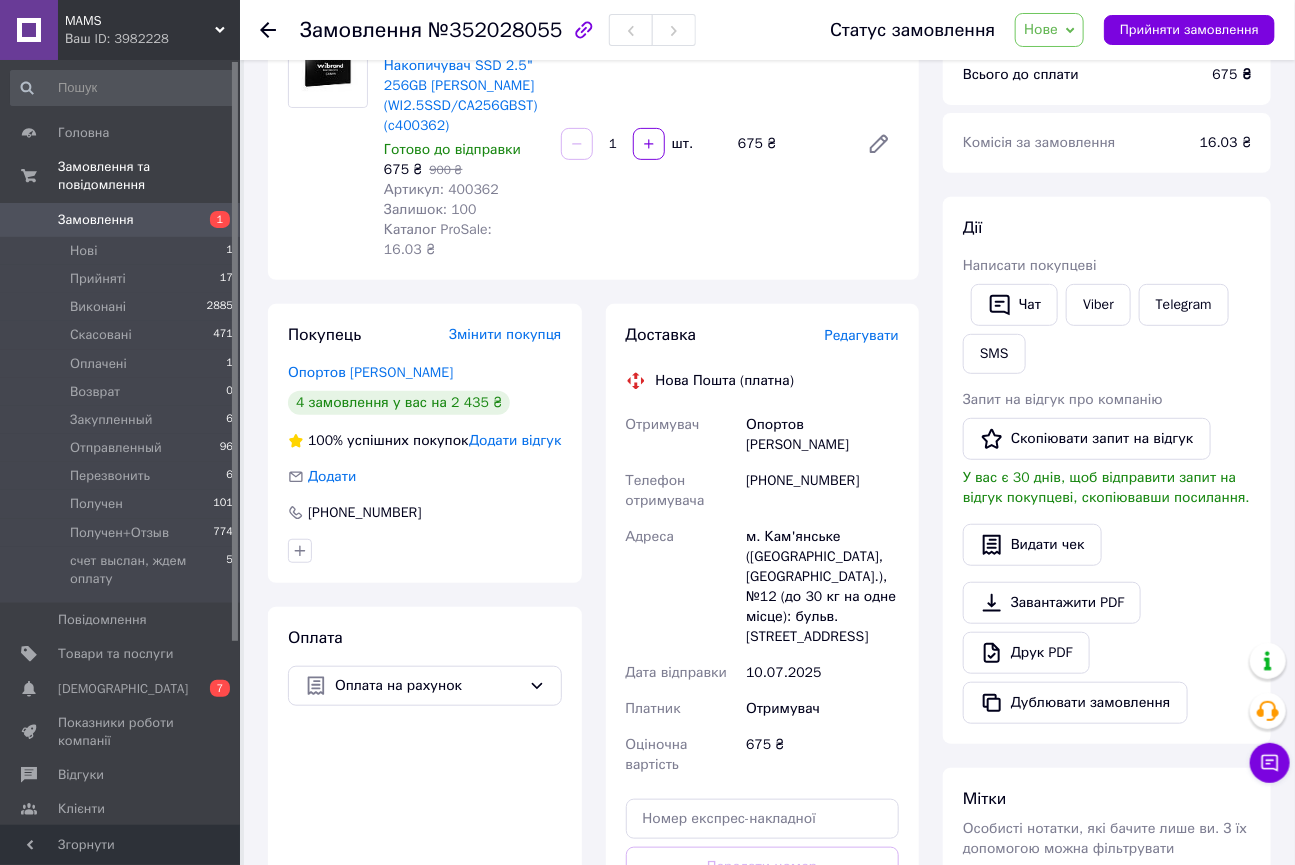 scroll, scrollTop: 112, scrollLeft: 0, axis: vertical 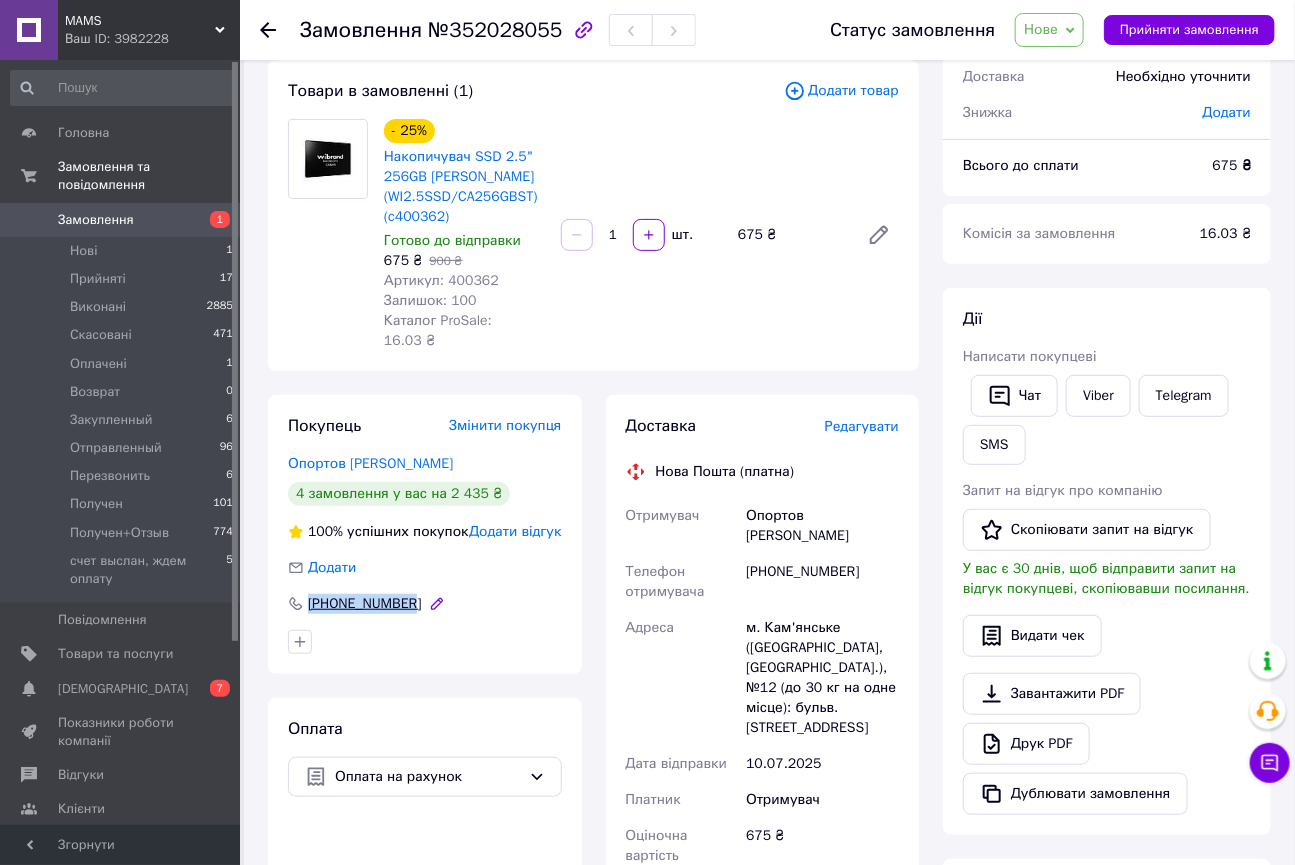 drag, startPoint x: 458, startPoint y: 585, endPoint x: 290, endPoint y: 584, distance: 168.00298 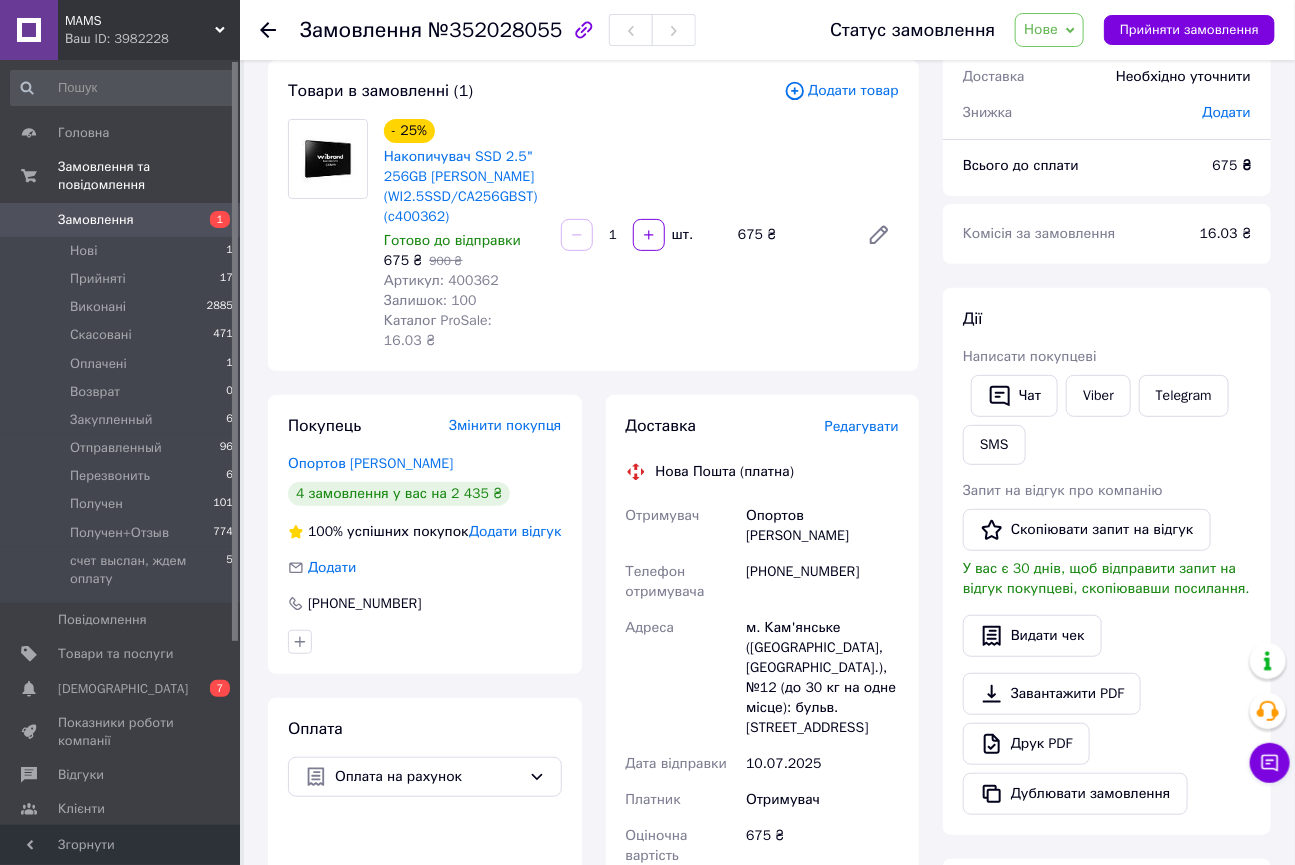 click 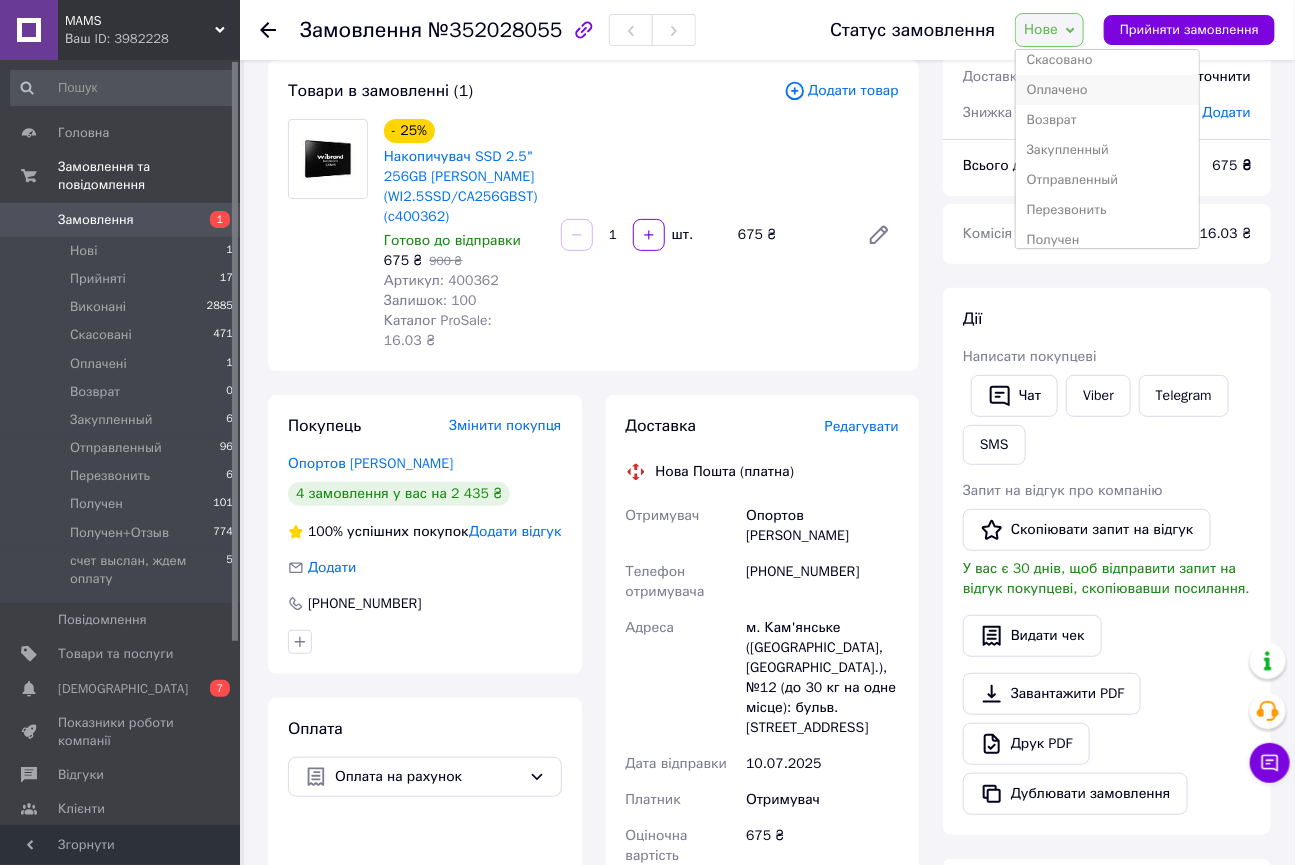 scroll, scrollTop: 141, scrollLeft: 0, axis: vertical 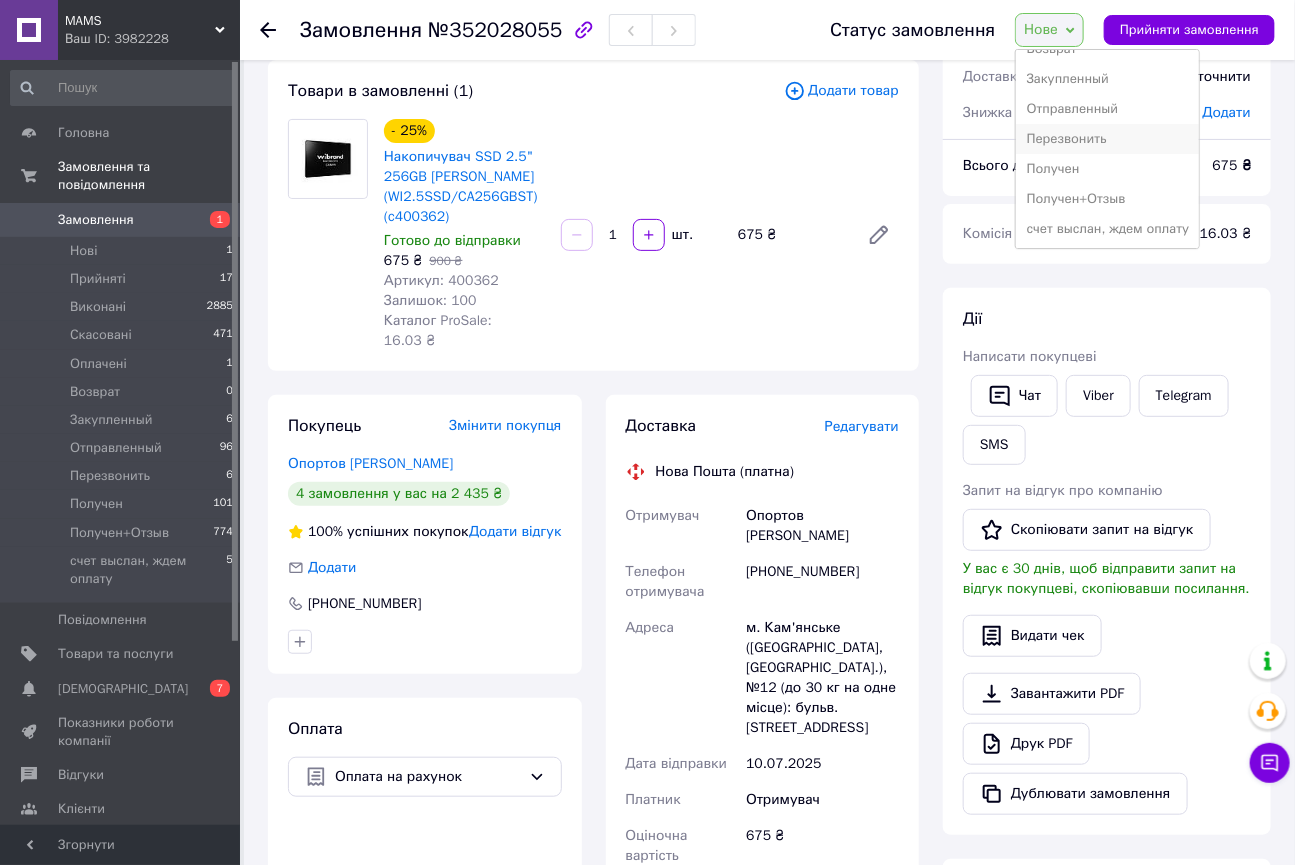 click on "Перезвонить" at bounding box center (1107, 139) 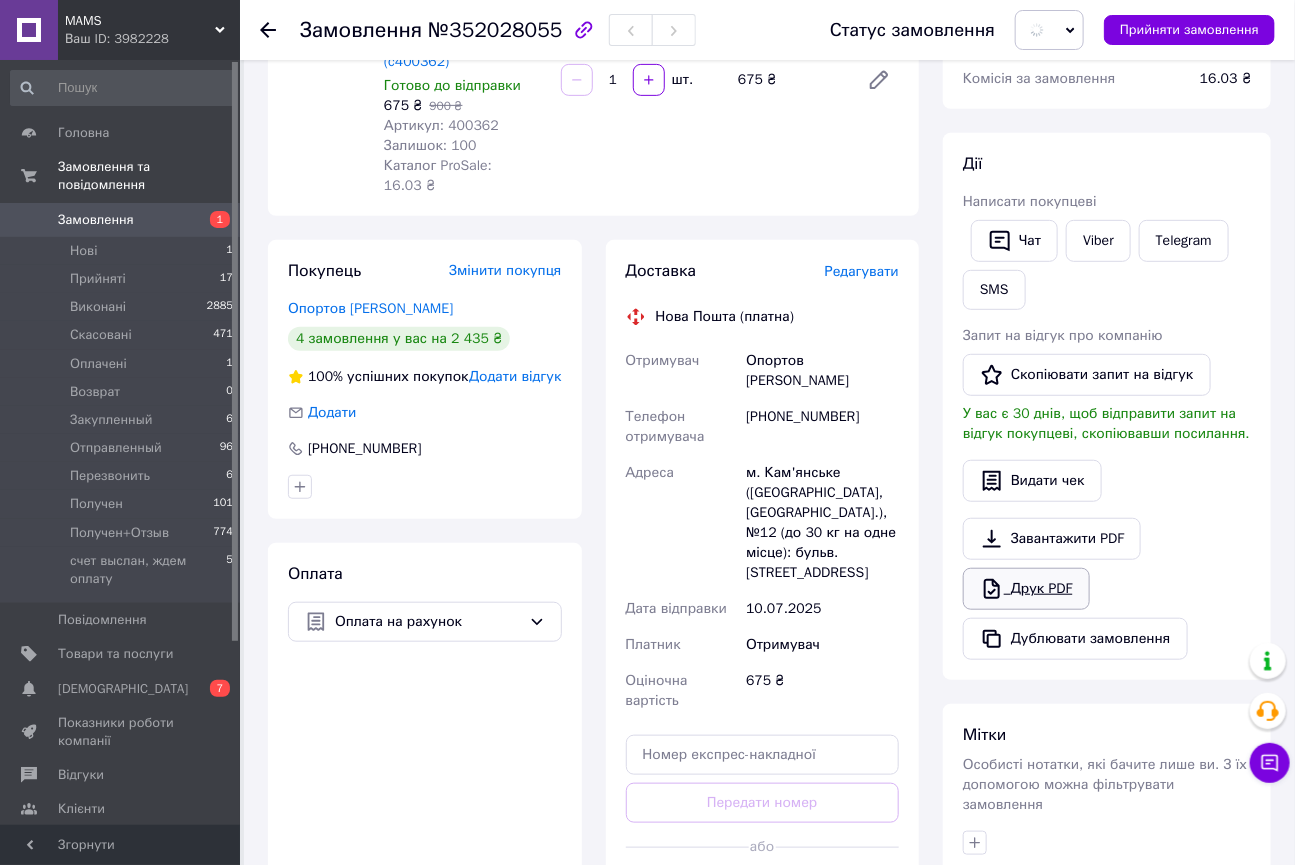 scroll, scrollTop: 476, scrollLeft: 0, axis: vertical 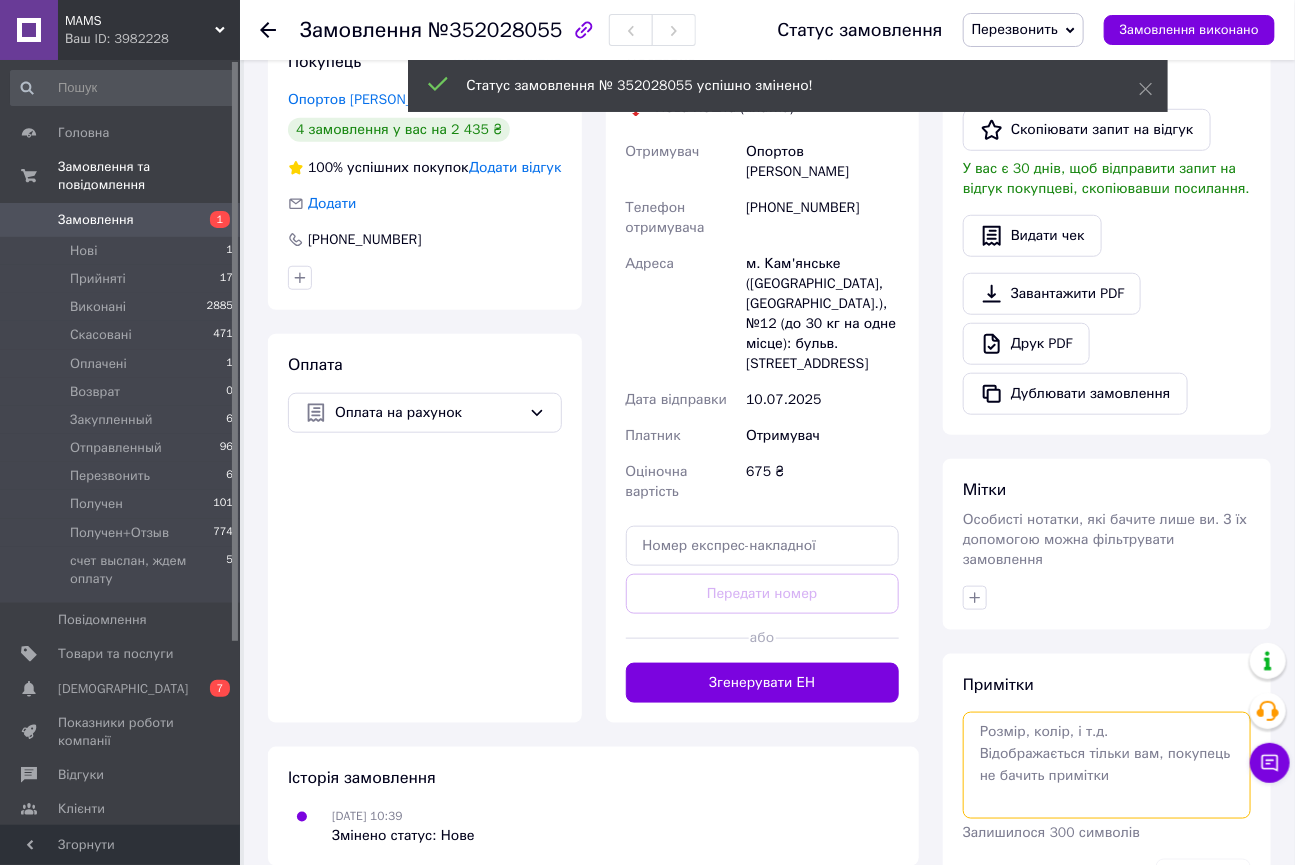 click at bounding box center [1107, 765] 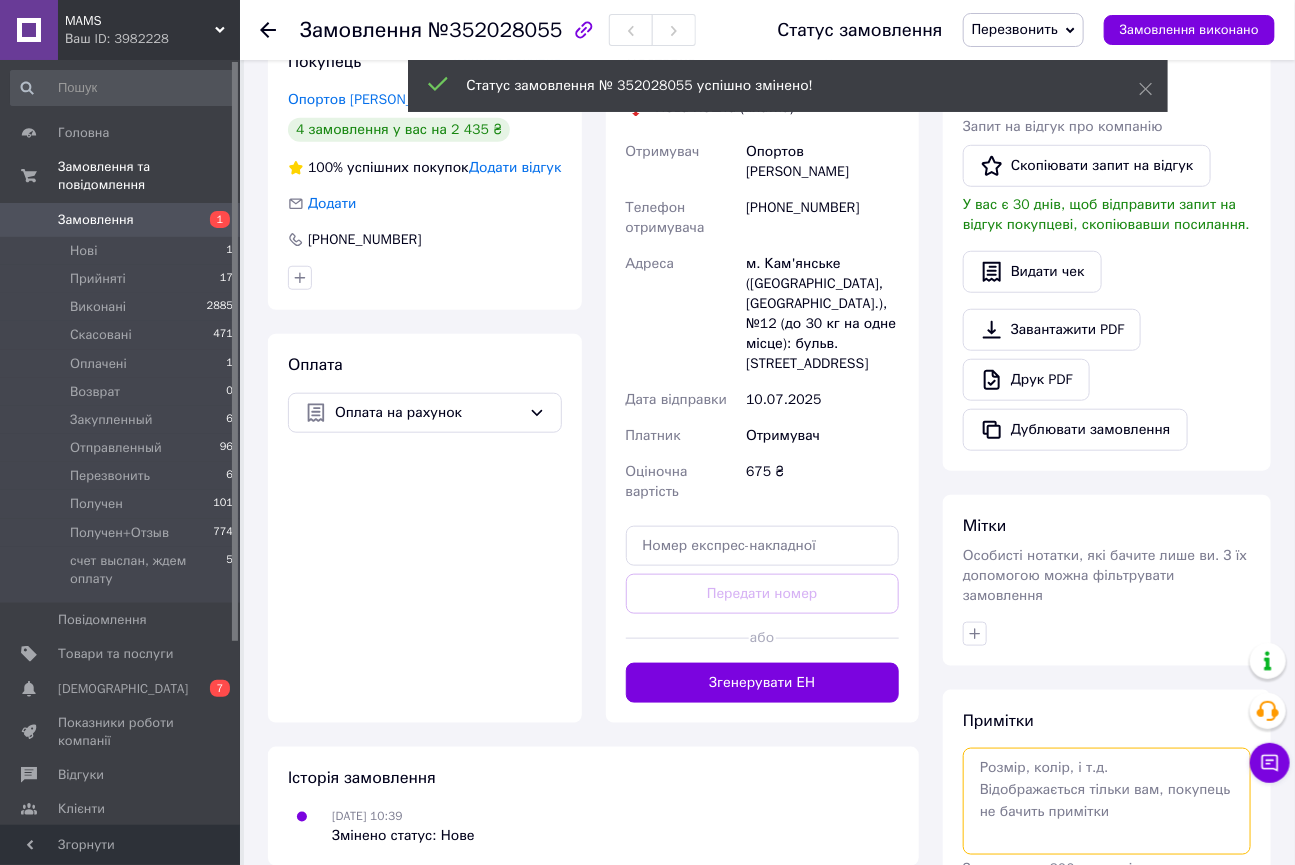 type on "0" 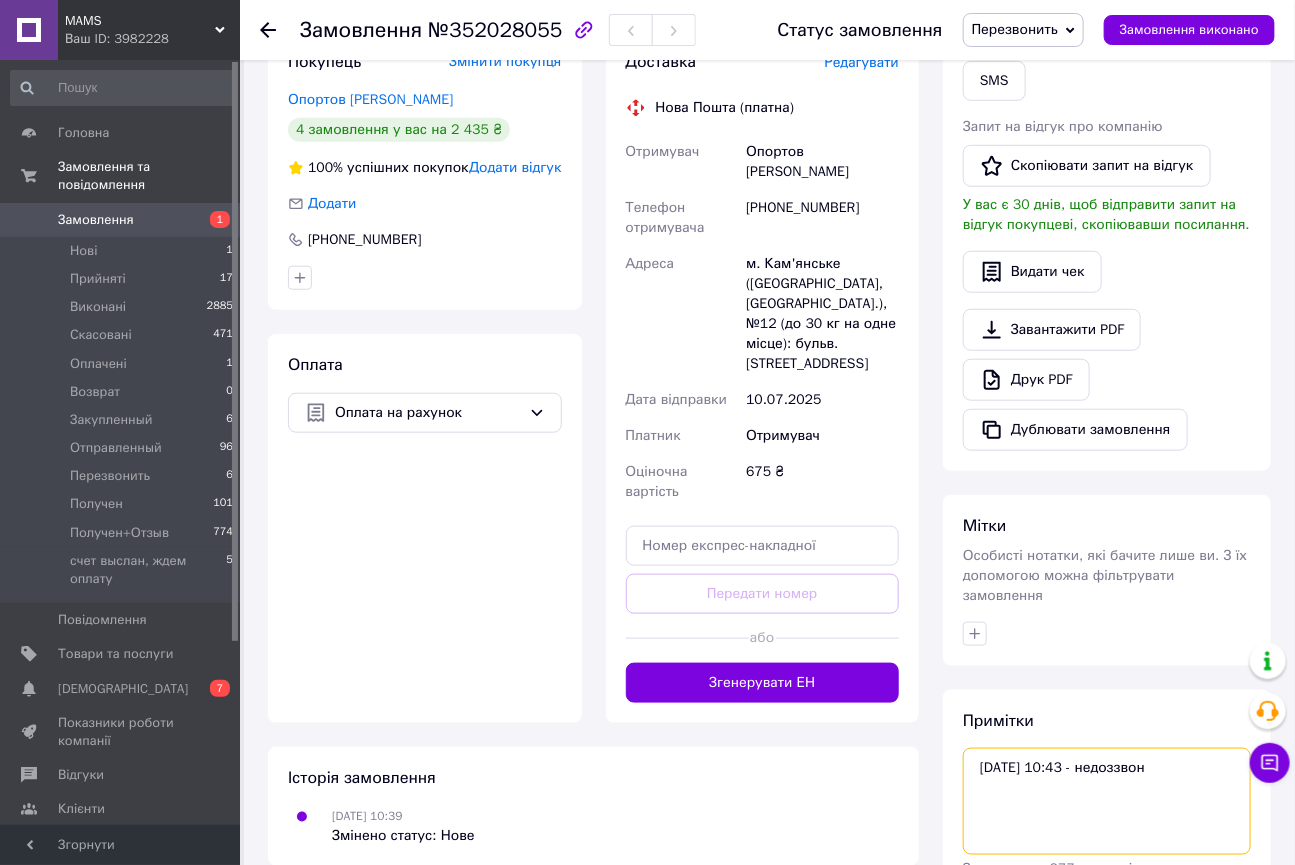 click on "[DATE] 10:43 - недоззвон" at bounding box center [1107, 801] 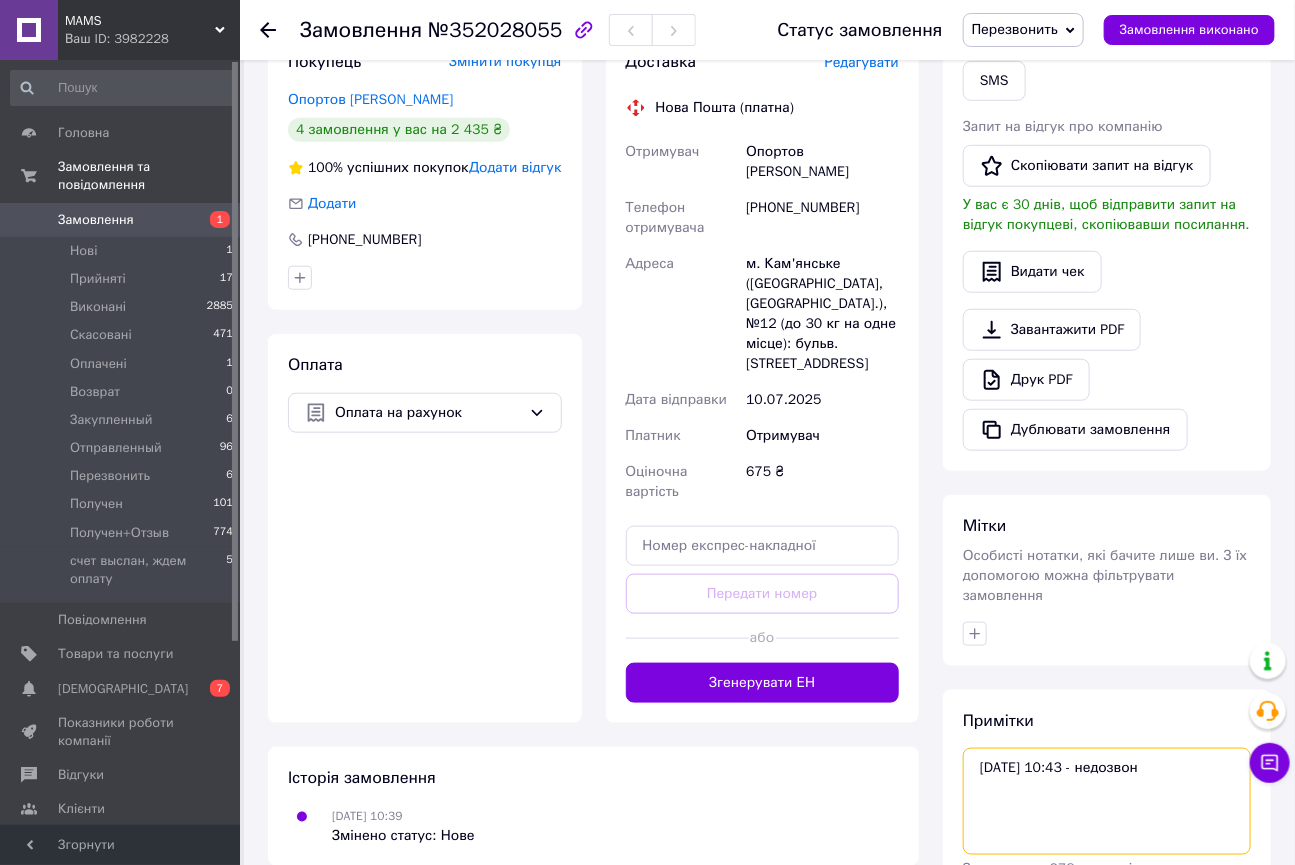 click on "[DATE] 10:43 - недозвон" at bounding box center (1107, 801) 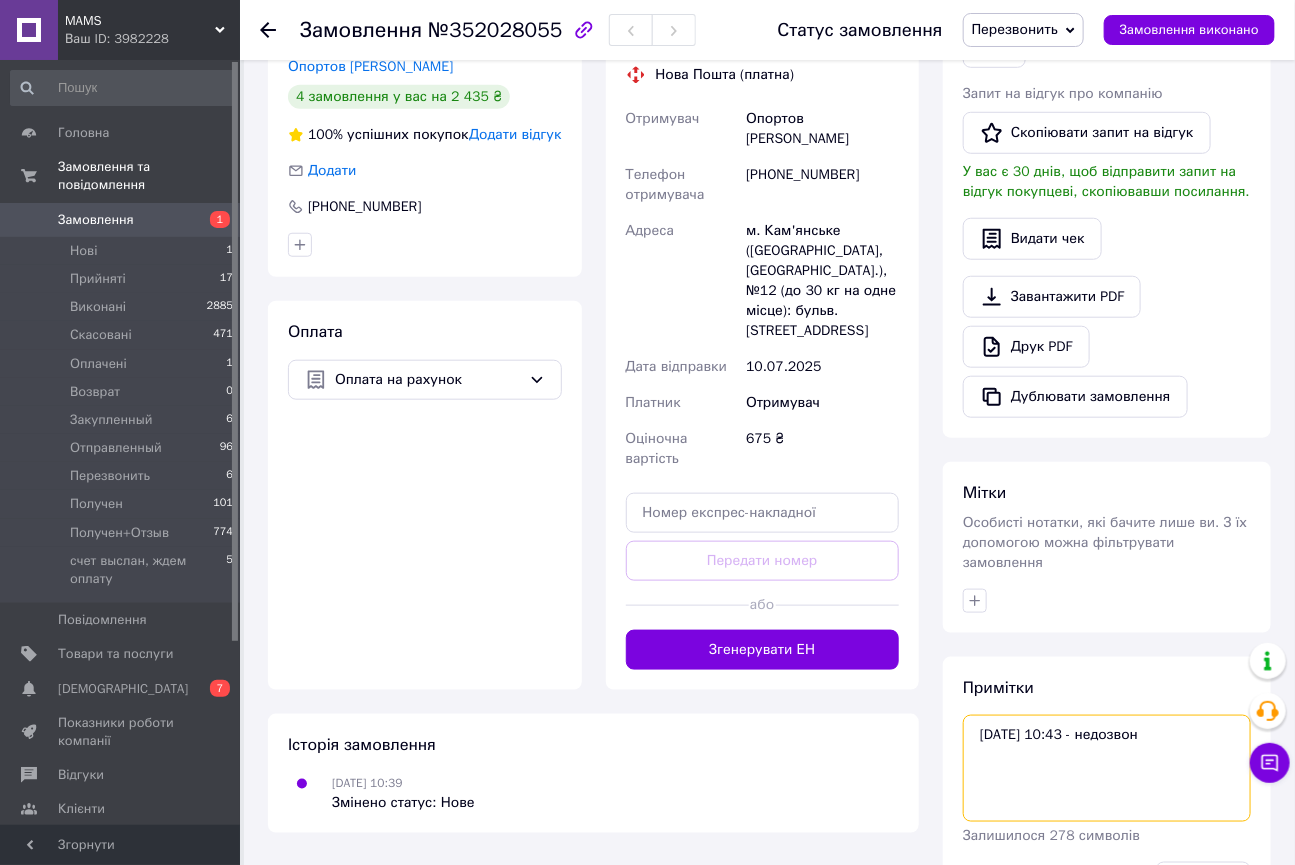 scroll, scrollTop: 567, scrollLeft: 0, axis: vertical 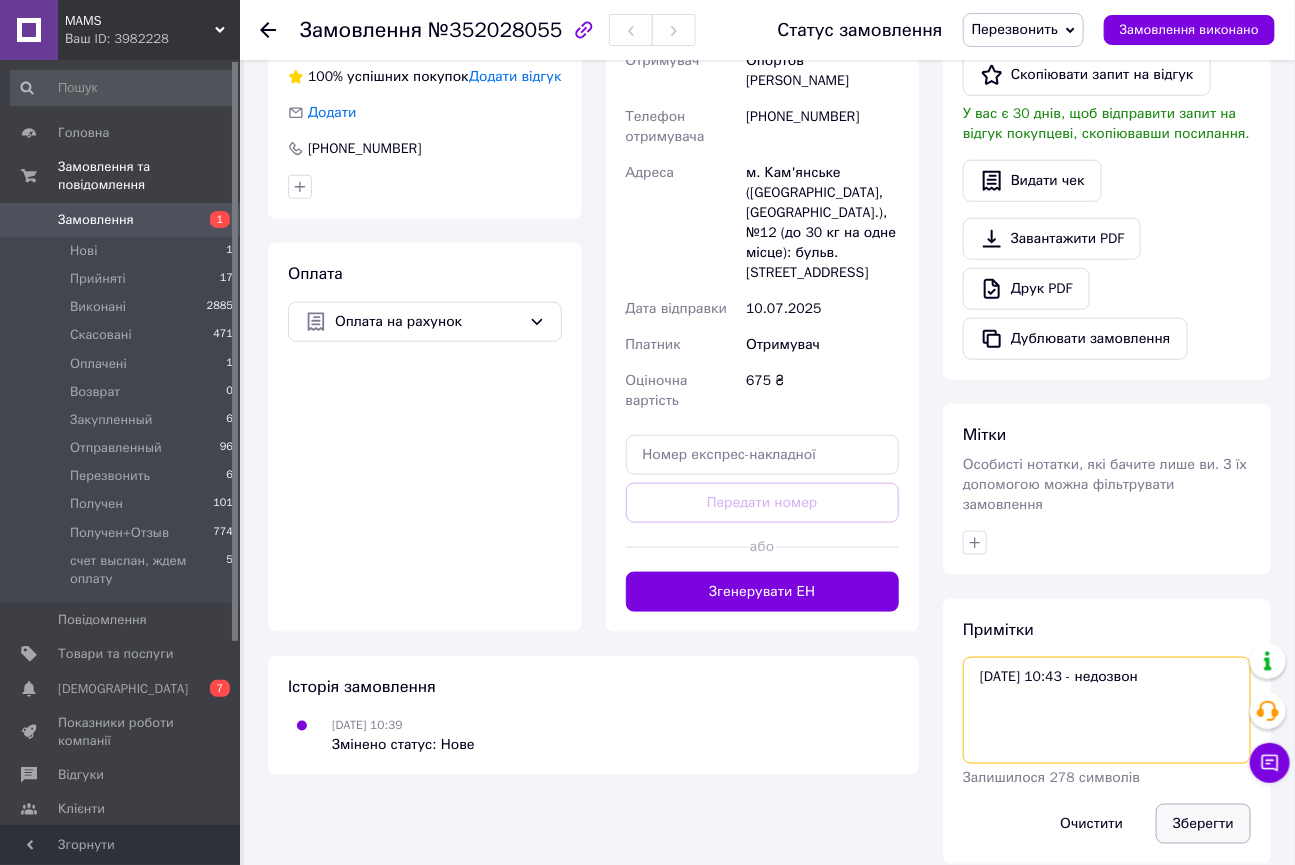 type on "[DATE] 10:43 - недозвон" 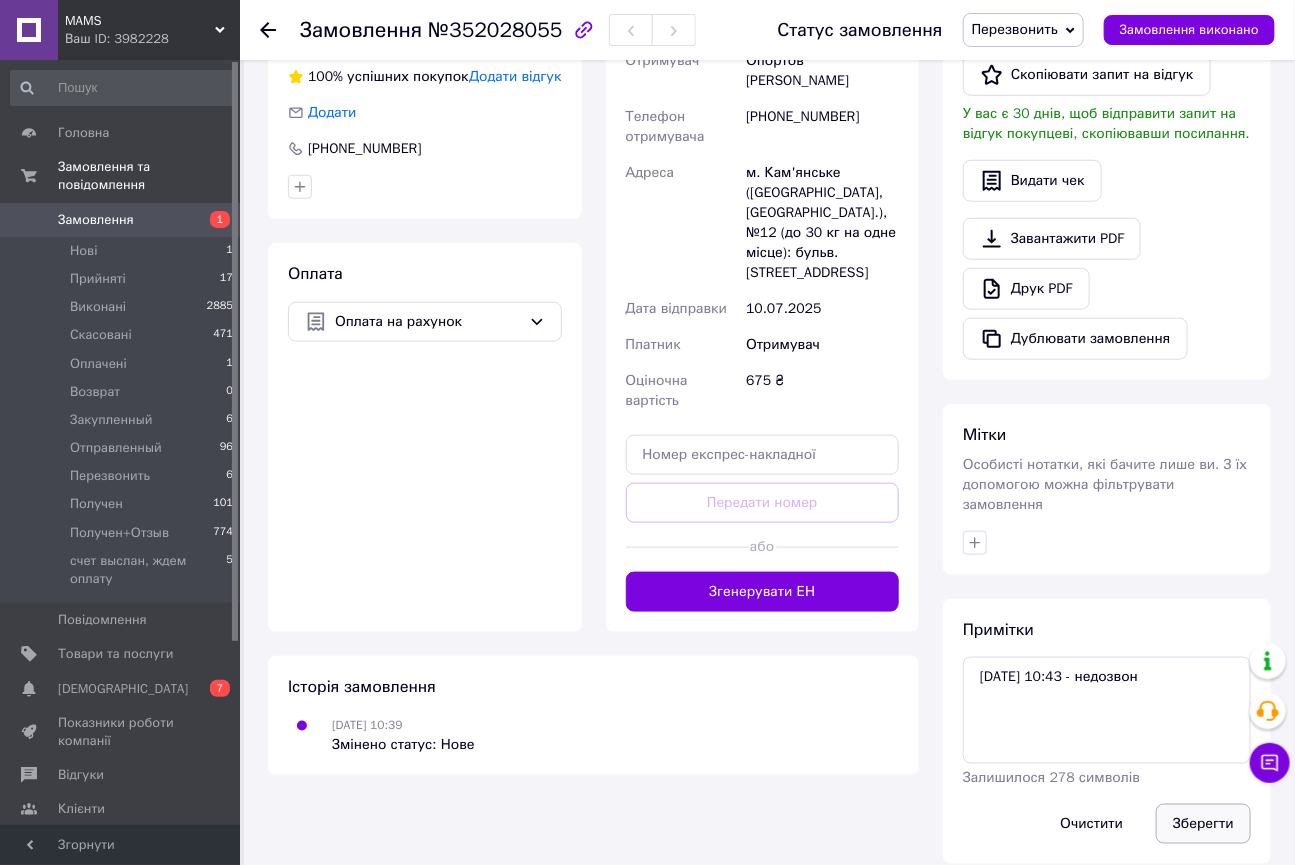 click on "Зберегти" at bounding box center [1203, 824] 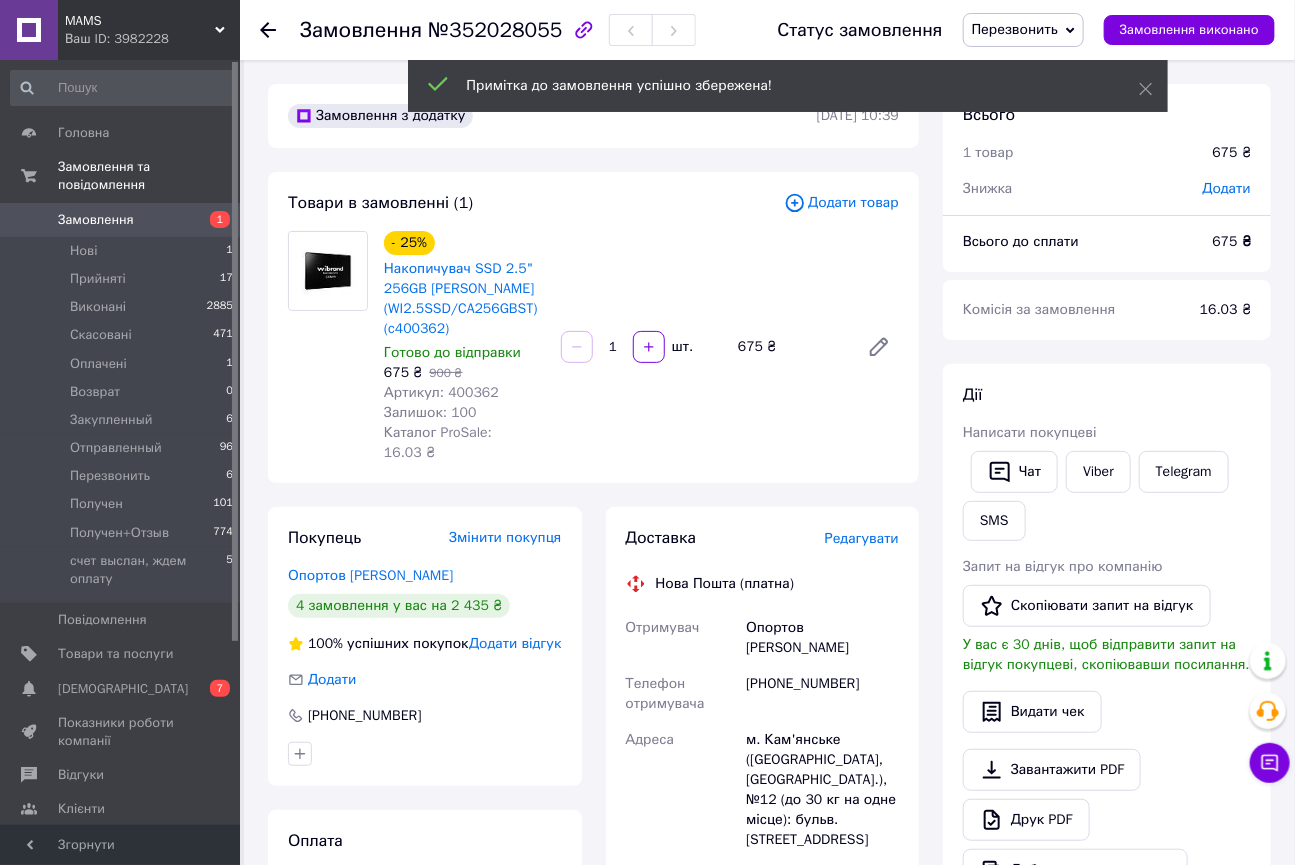 scroll, scrollTop: 0, scrollLeft: 0, axis: both 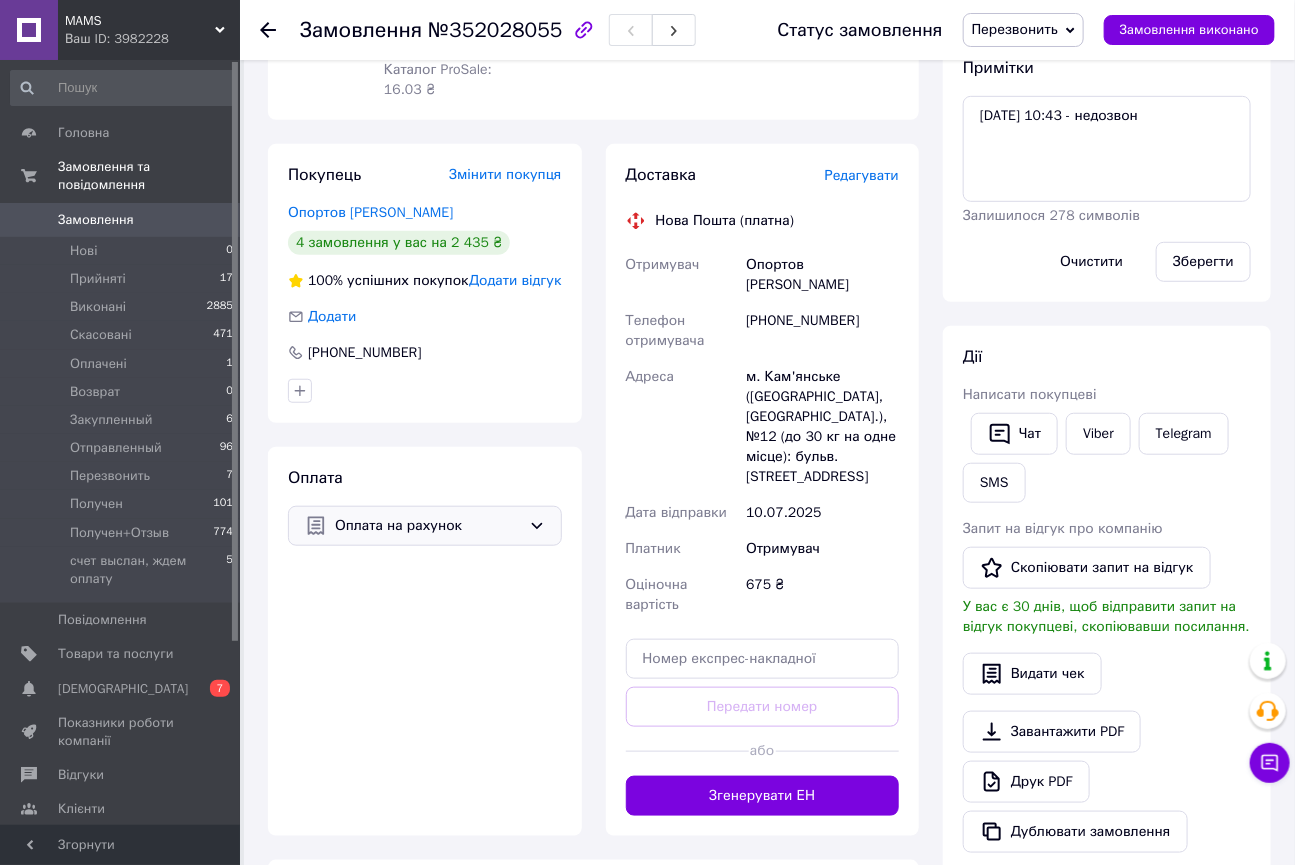 click on "Оплата на рахунок" at bounding box center [428, 526] 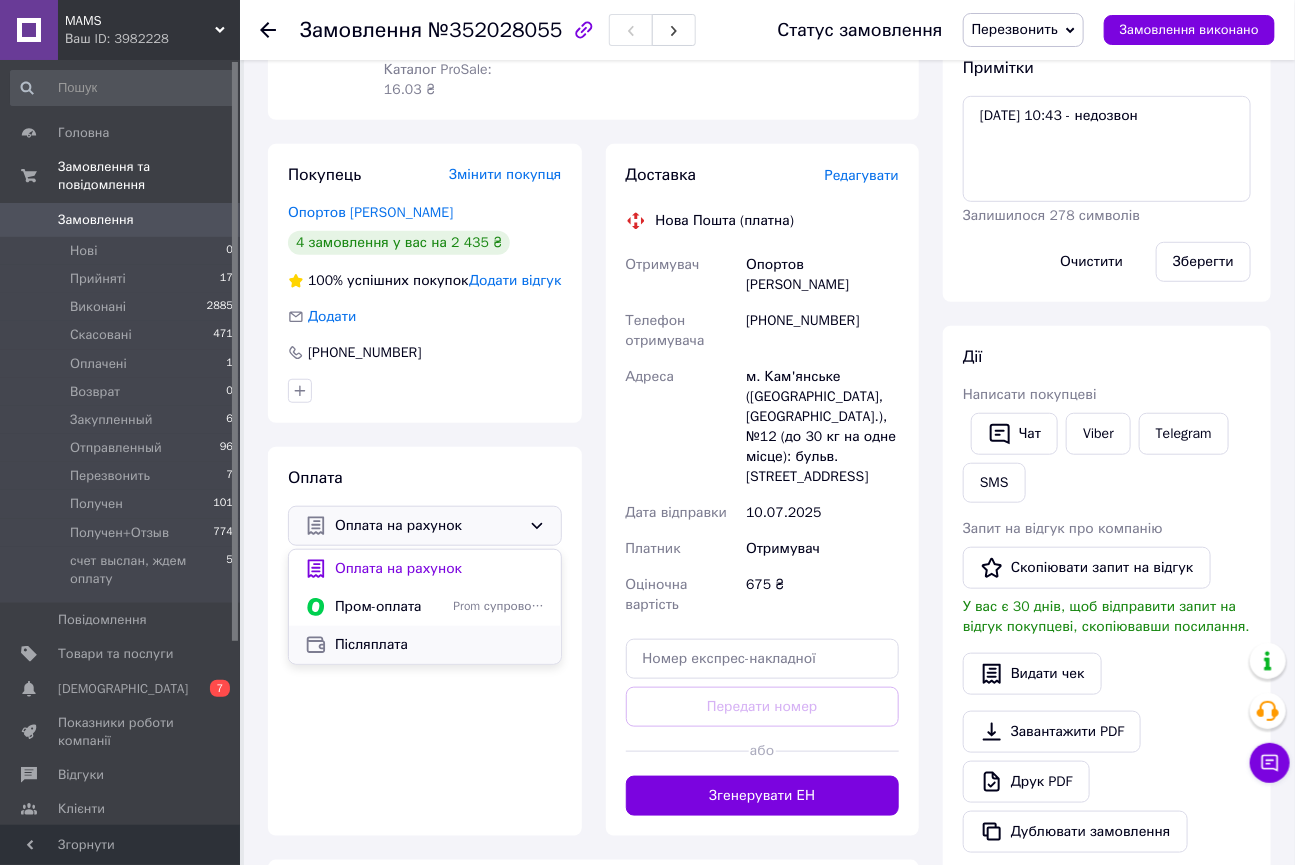 click on "Післяплата" at bounding box center [440, 645] 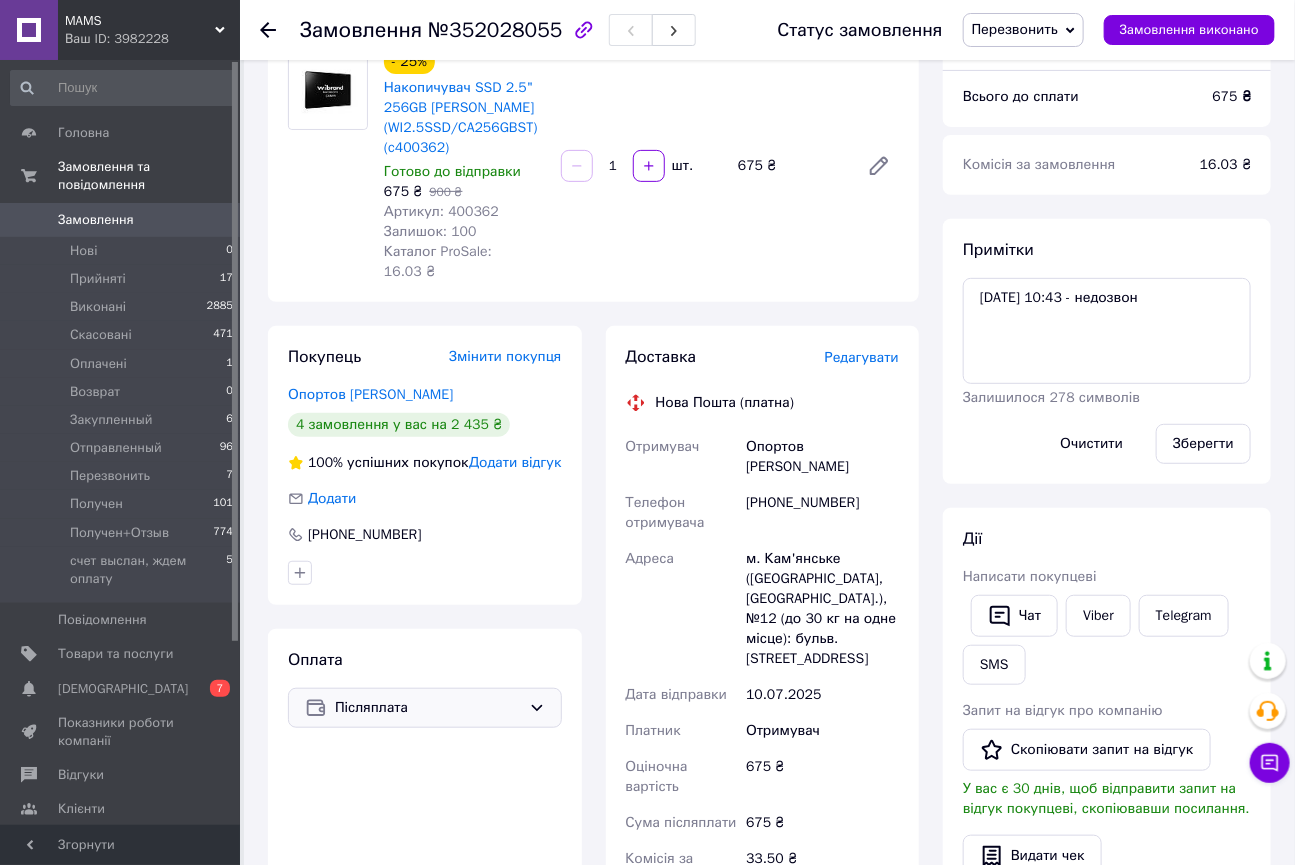 scroll, scrollTop: 0, scrollLeft: 0, axis: both 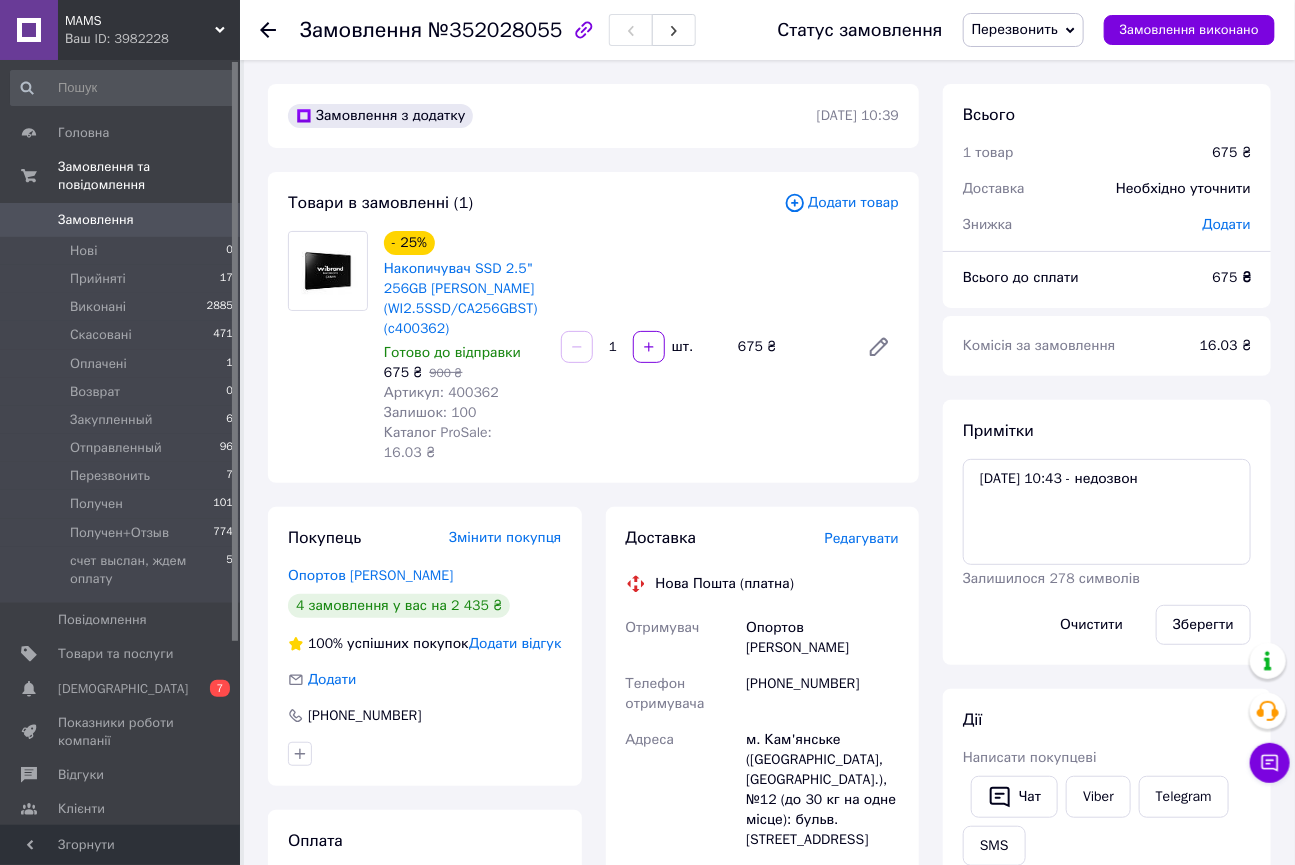 click on "Перезвонить" at bounding box center [1015, 29] 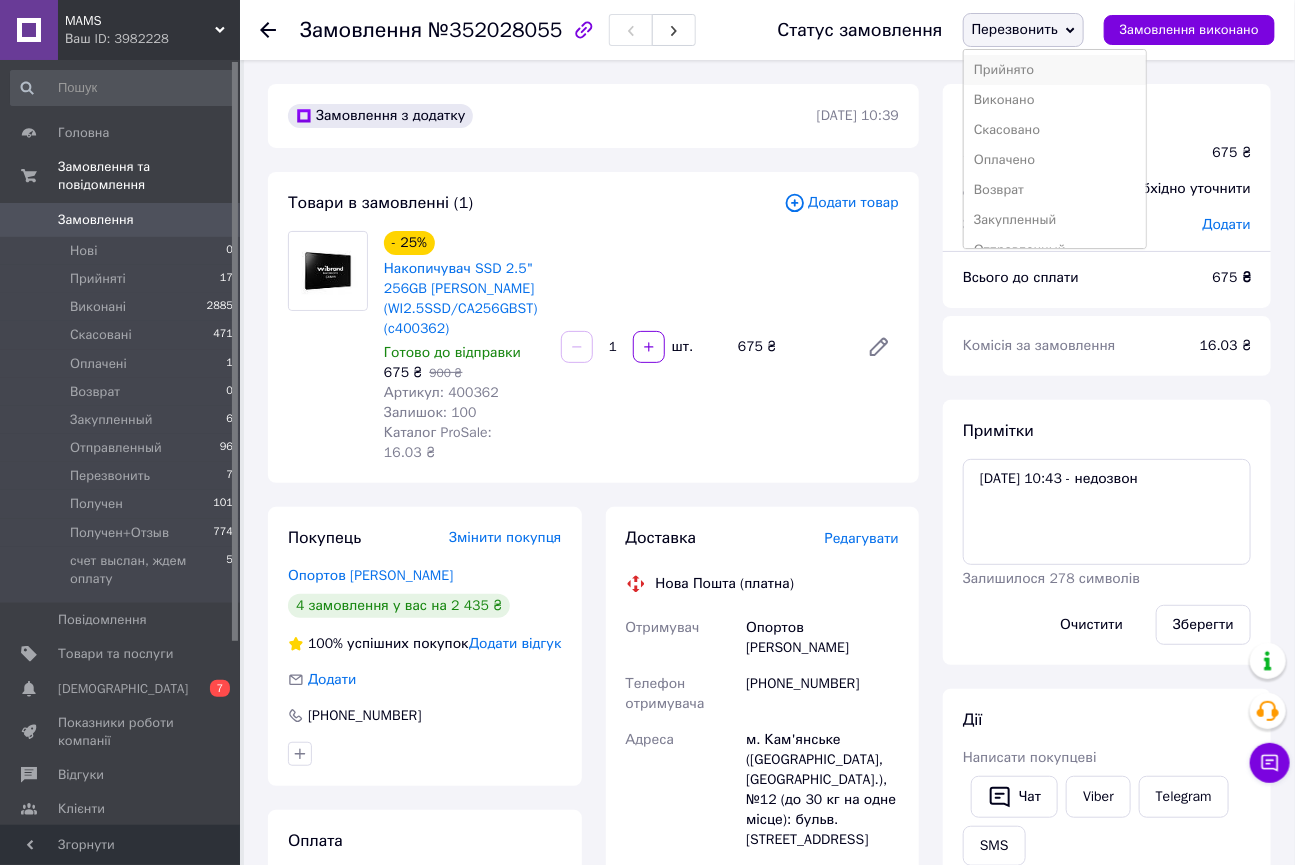 click on "Прийнято" at bounding box center [1055, 70] 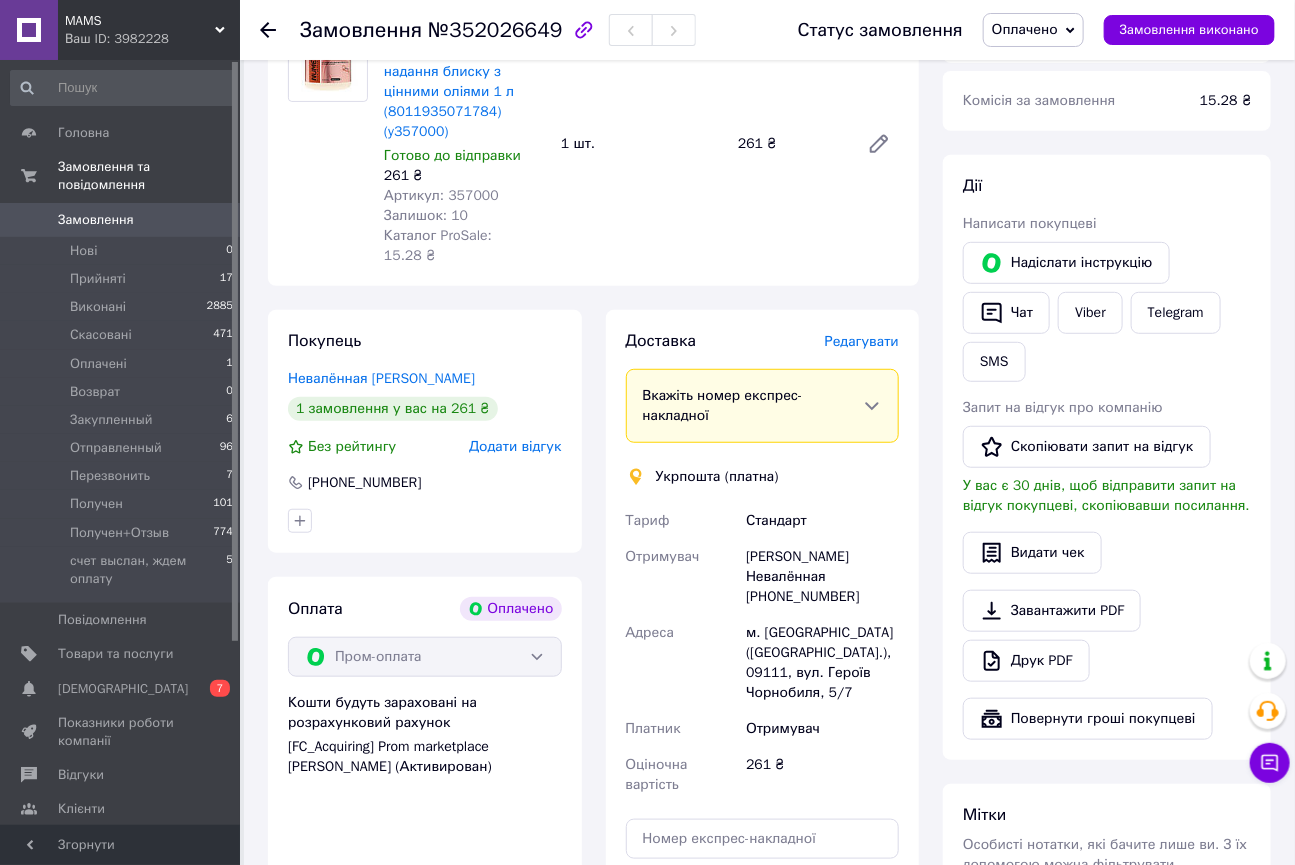 scroll, scrollTop: 272, scrollLeft: 0, axis: vertical 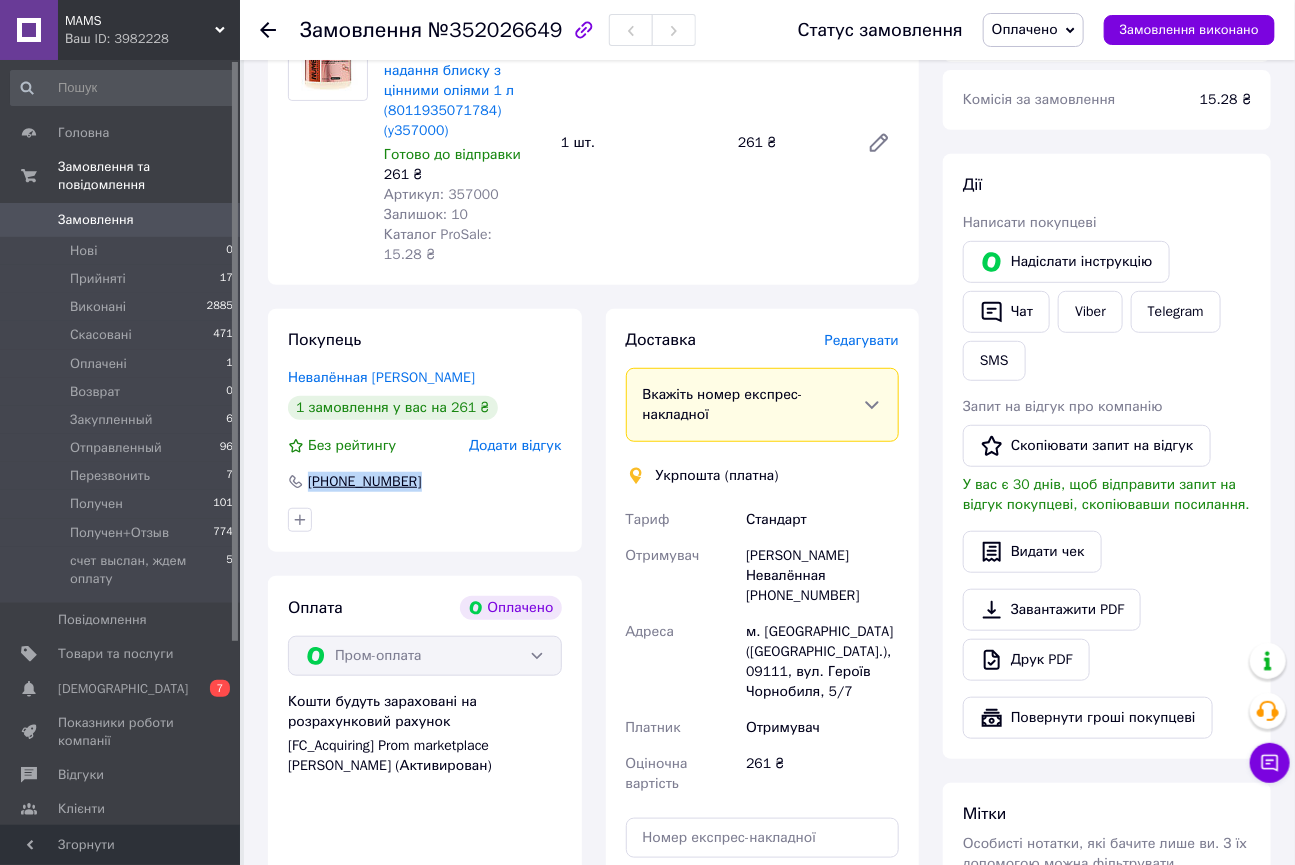 drag, startPoint x: 472, startPoint y: 461, endPoint x: 295, endPoint y: 449, distance: 177.40631 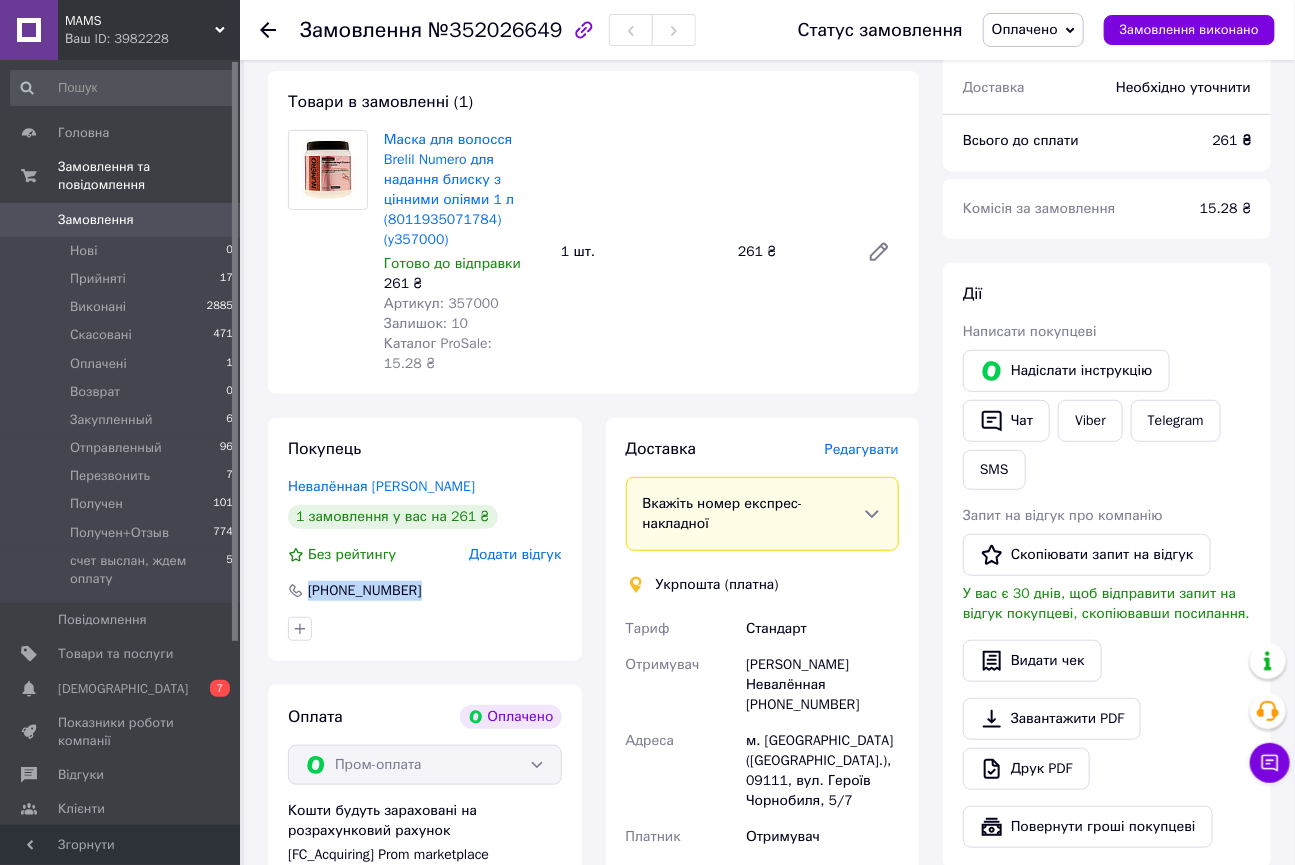 scroll, scrollTop: 107, scrollLeft: 0, axis: vertical 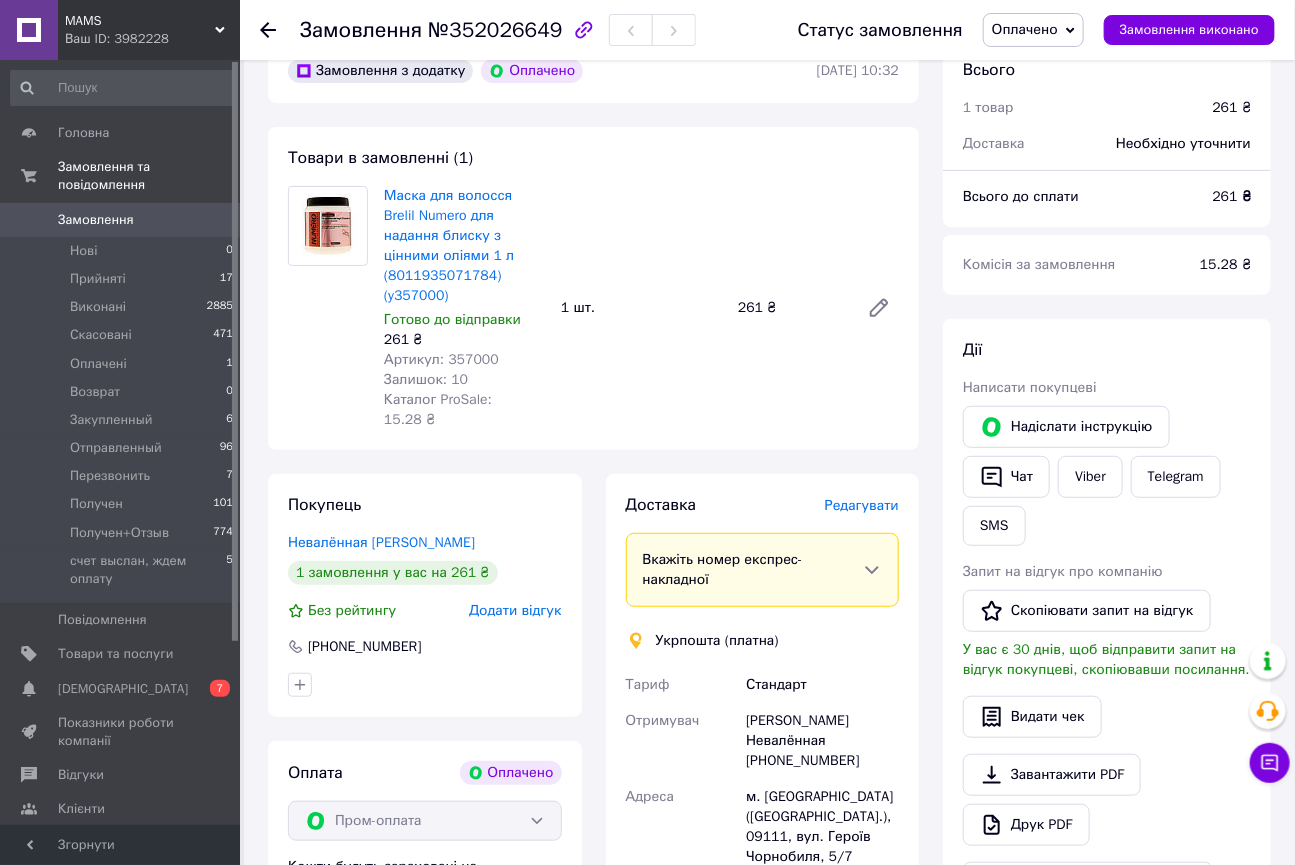 click 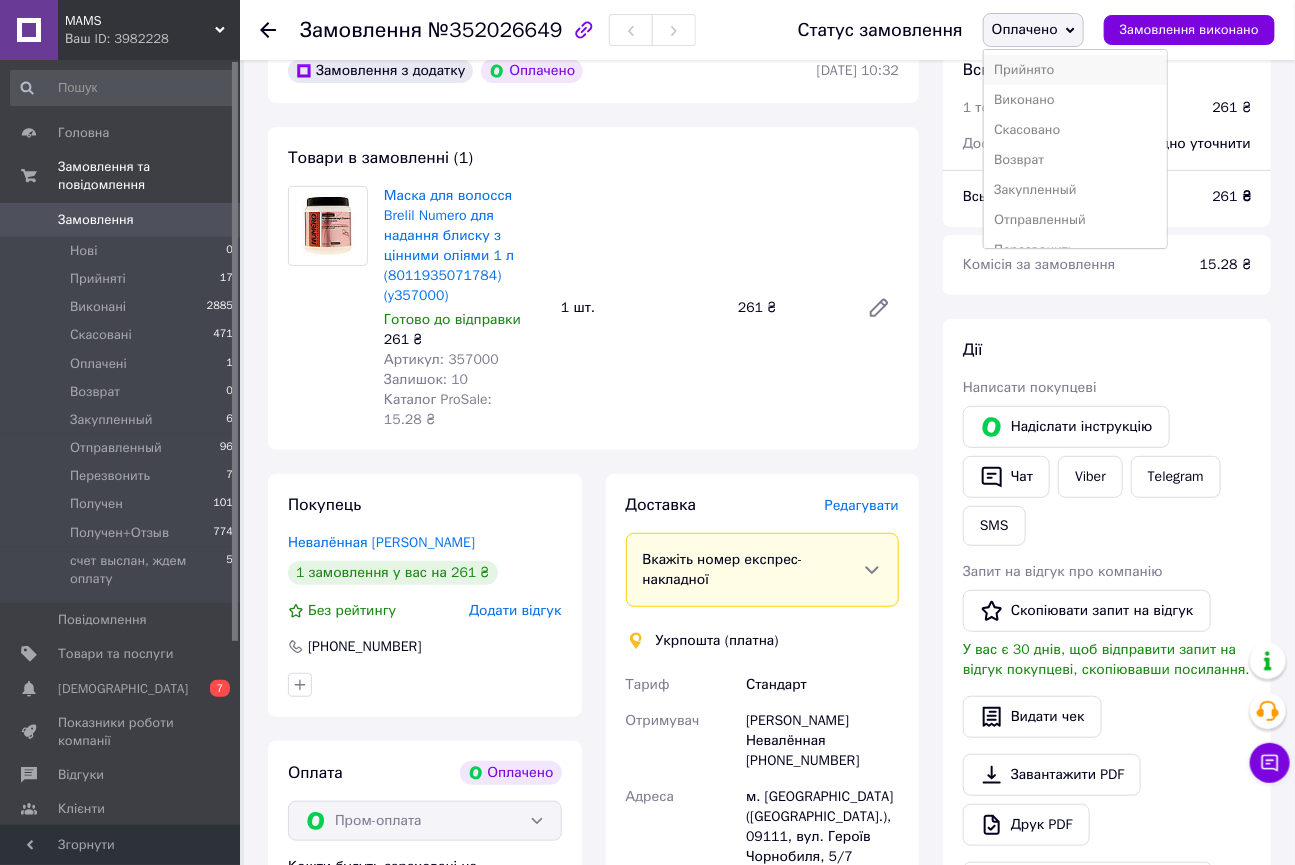 click on "Прийнято" at bounding box center (1075, 70) 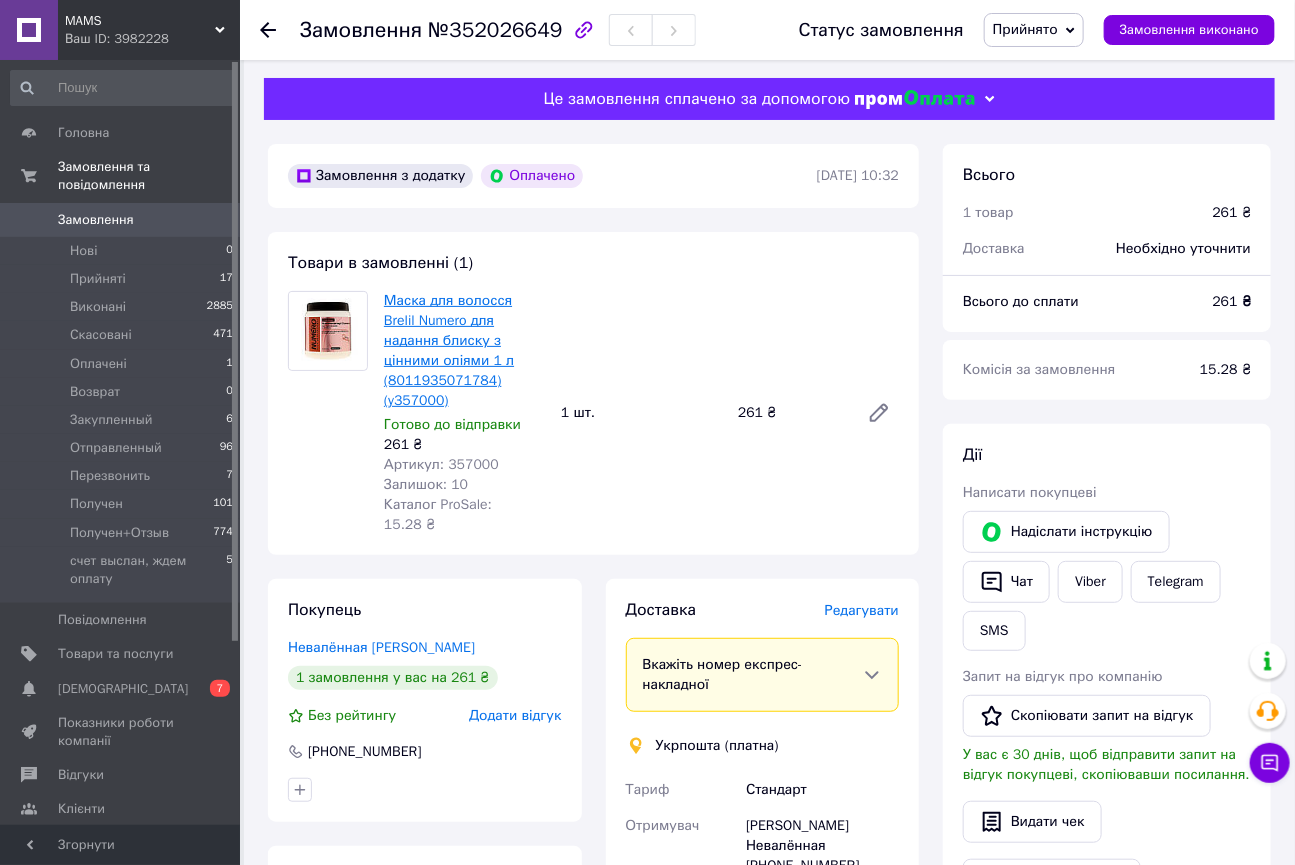 scroll, scrollTop: 0, scrollLeft: 0, axis: both 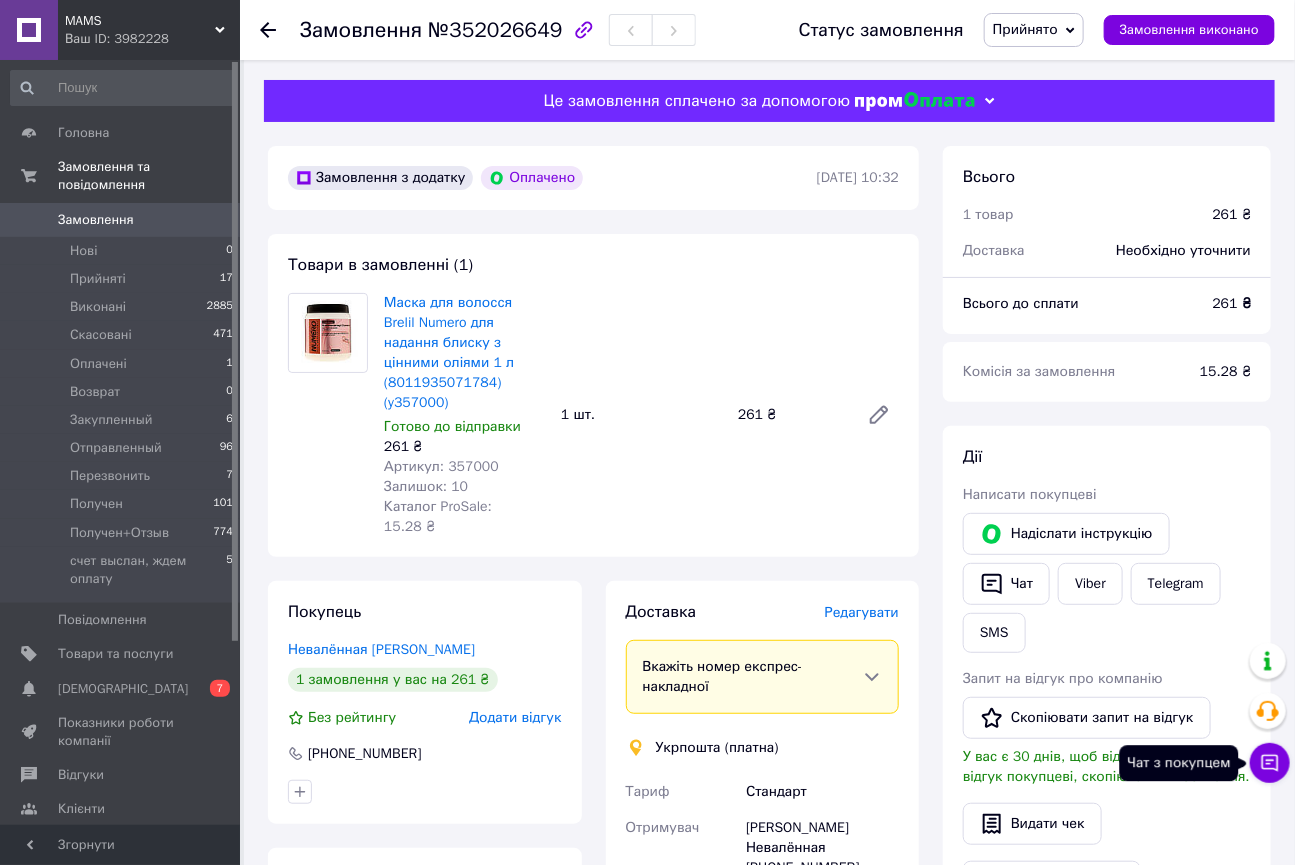 click on "Чат з покупцем" at bounding box center [1270, 763] 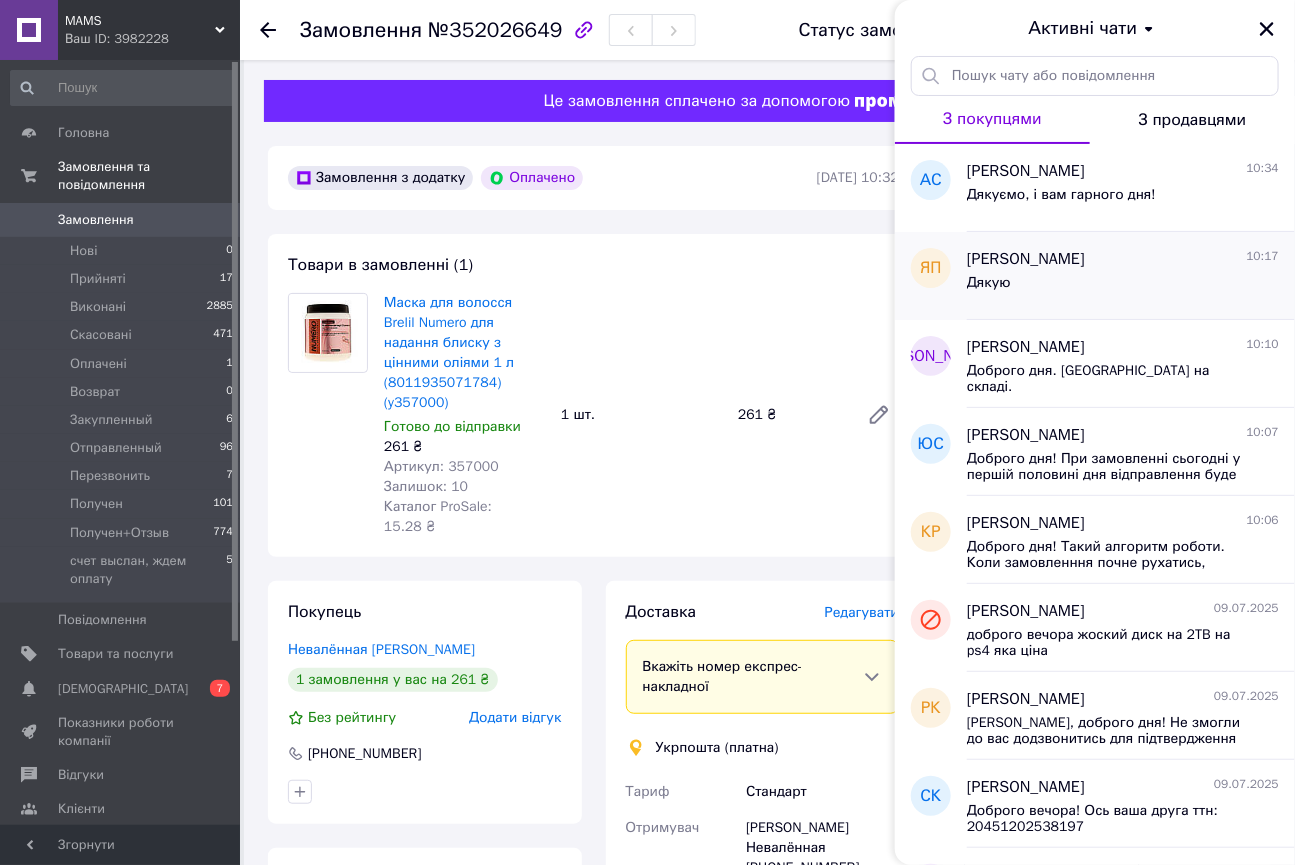 click on "Дякую" at bounding box center [1123, 287] 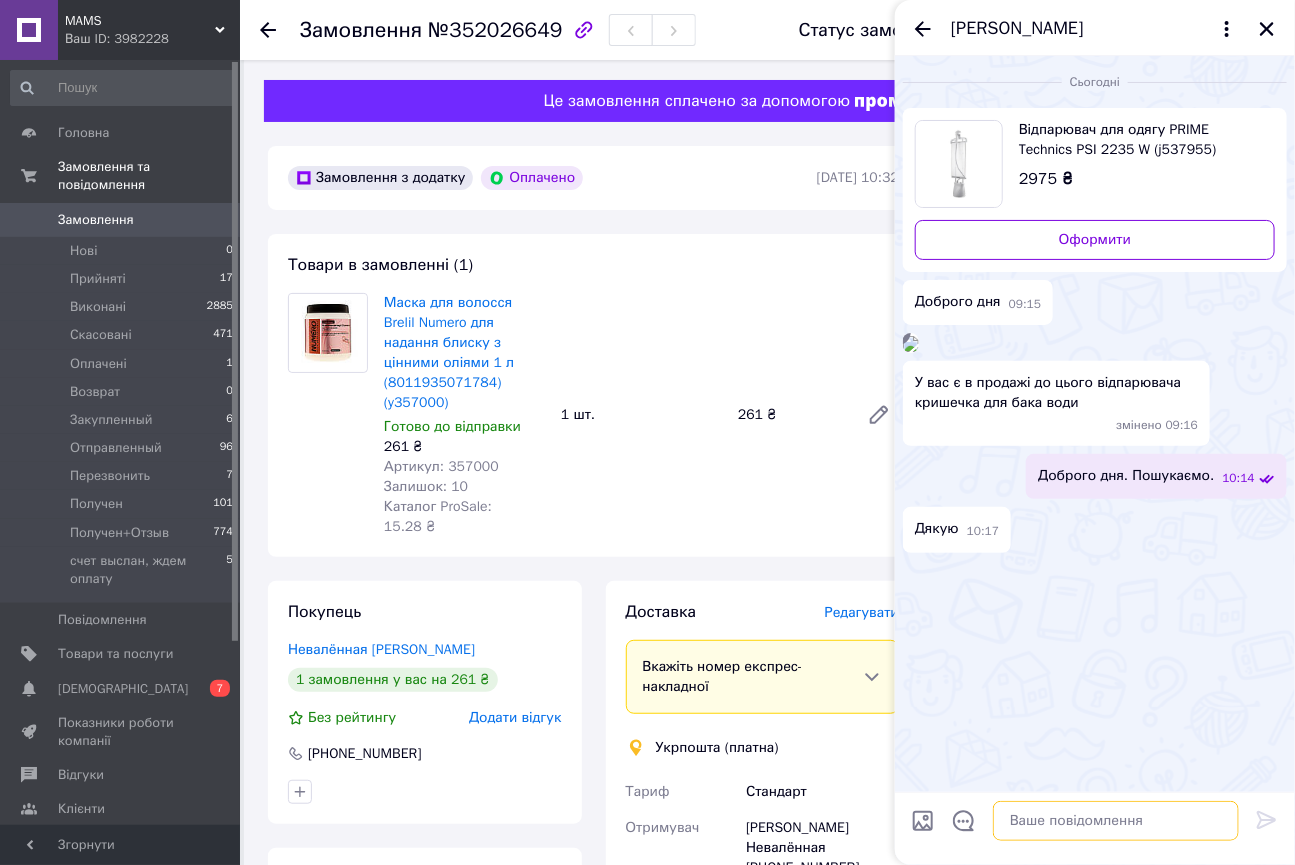 click at bounding box center (1116, 821) 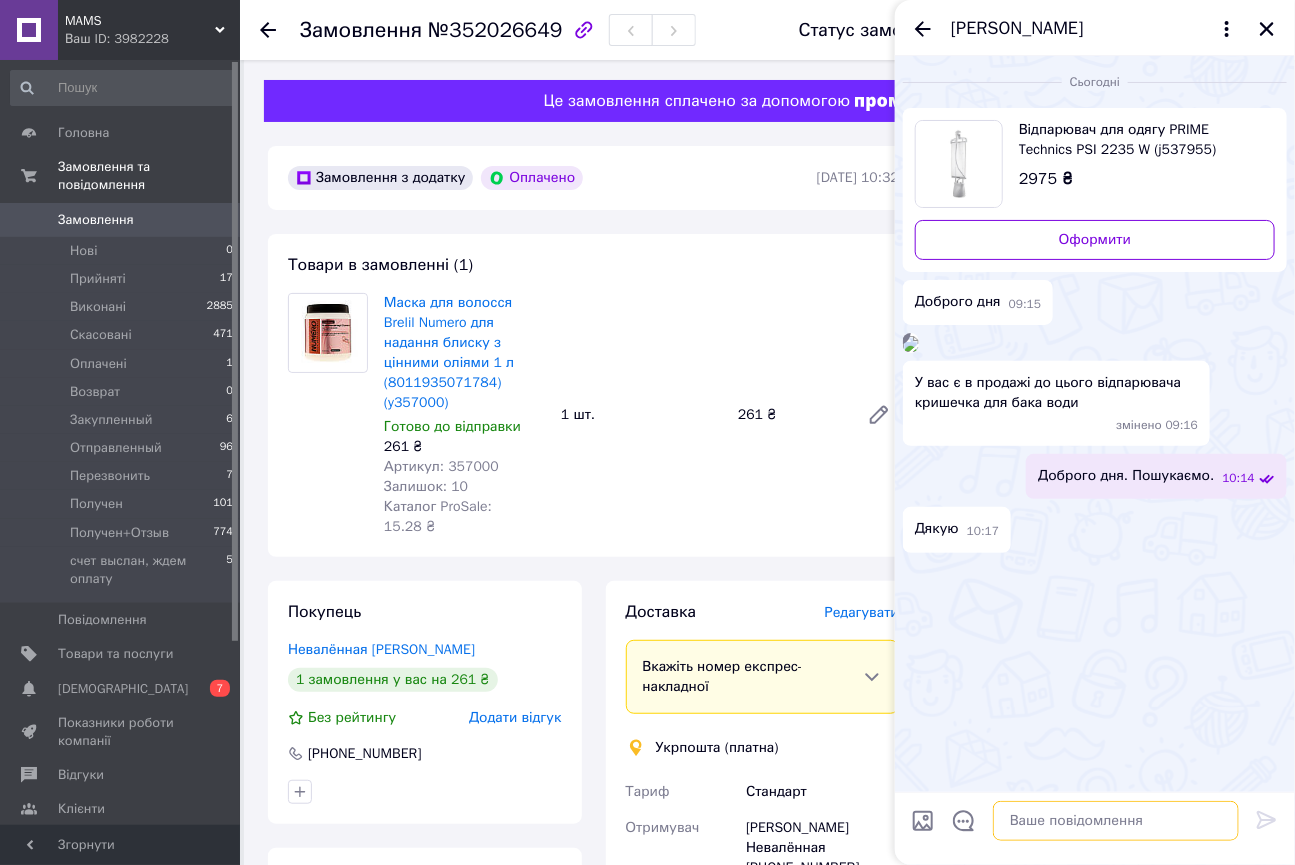paste on "ні, в нас комплектуючих немає. Спробуйте спитати напряму в сервісному центрі виробника: 0-800-501-259" 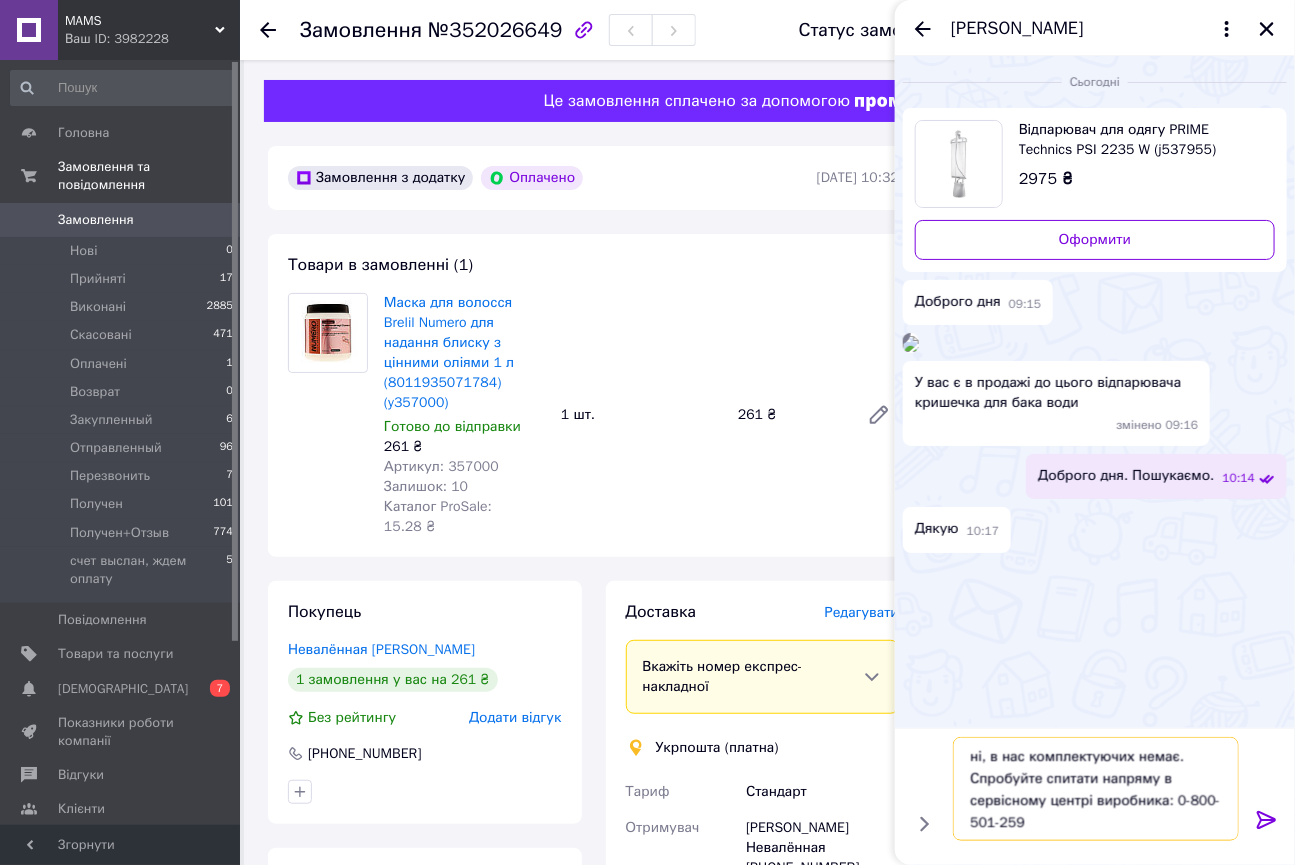 drag, startPoint x: 980, startPoint y: 762, endPoint x: 967, endPoint y: 760, distance: 13.152946 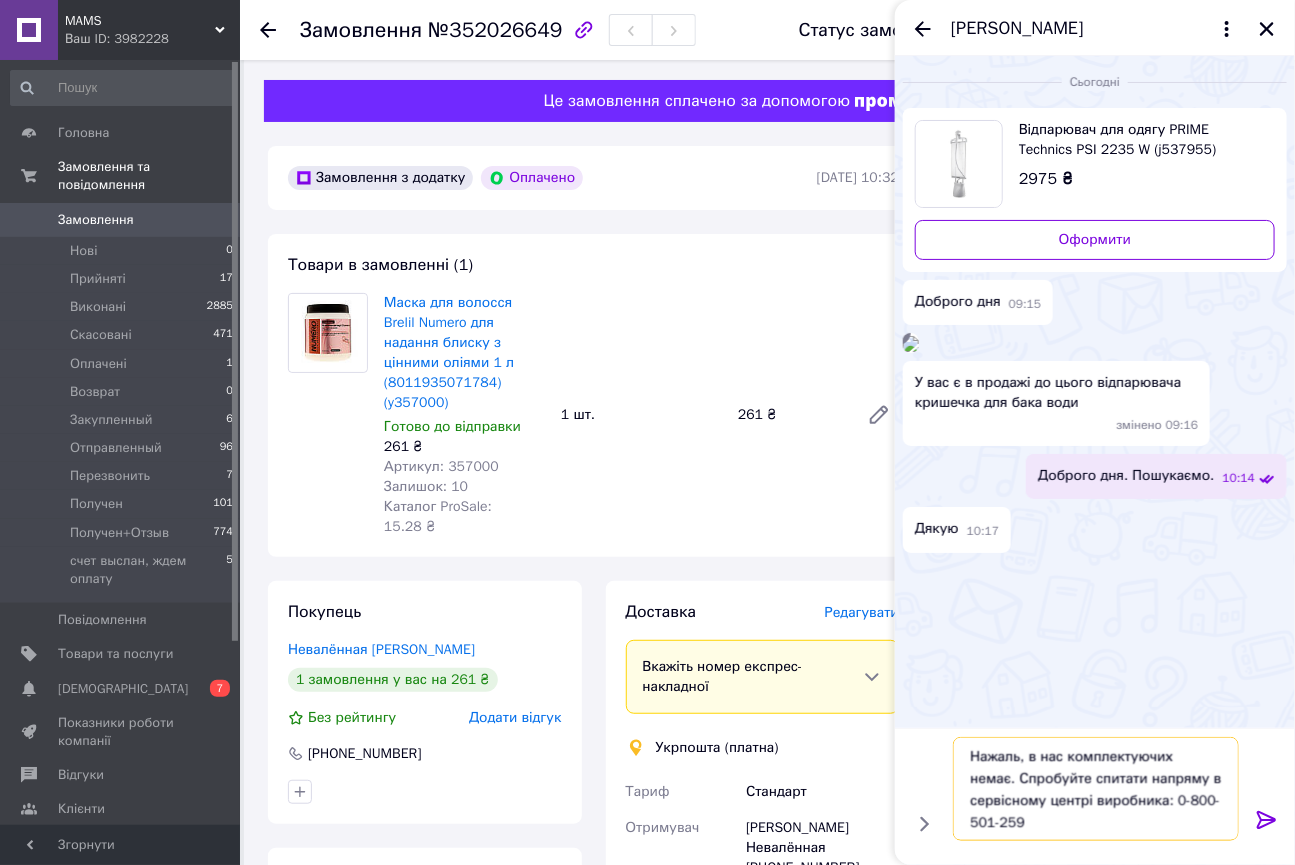 click on "Нажаль, в нас комплектуючих немає. Спробуйте спитати напряму в сервісному центрі виробника: 0-800-501-259" at bounding box center [1096, 789] 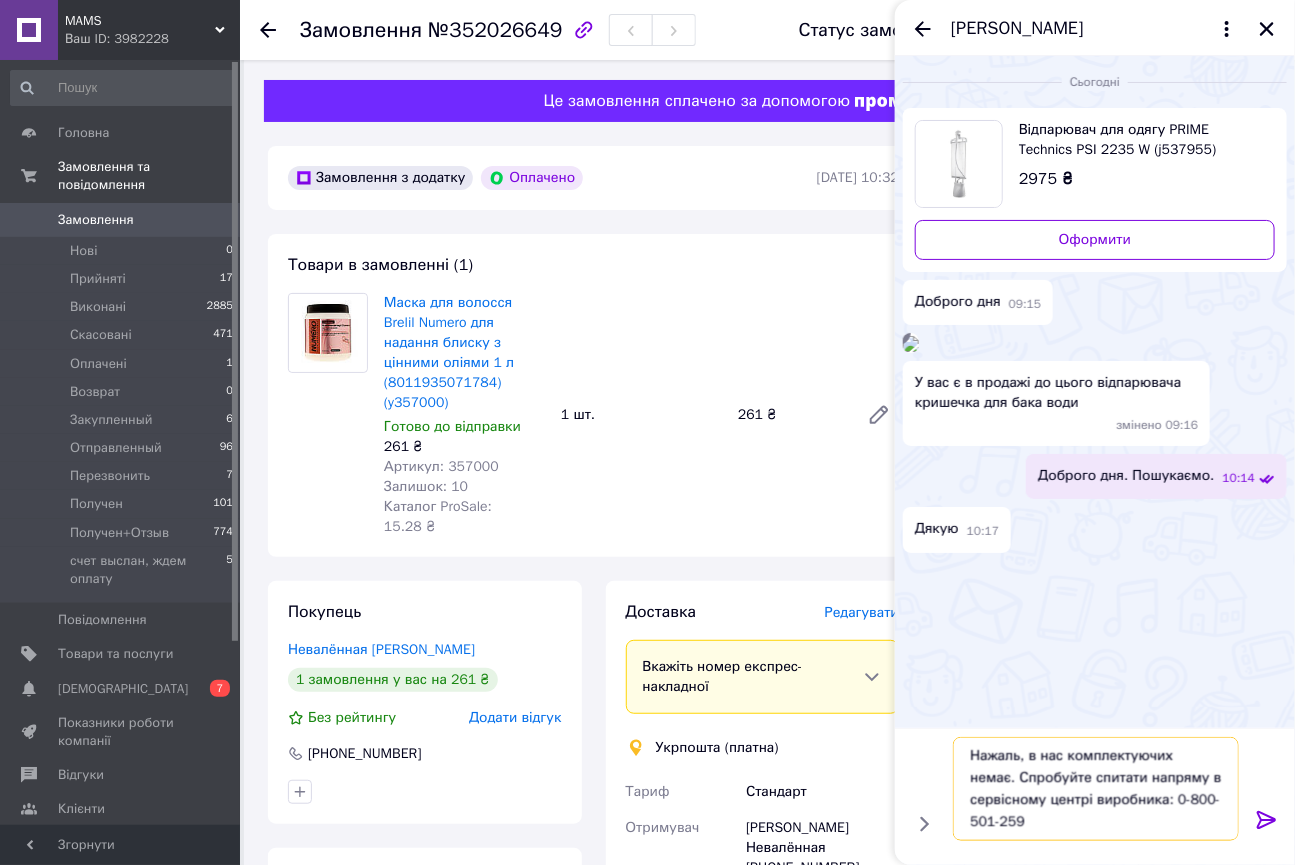scroll, scrollTop: 0, scrollLeft: 0, axis: both 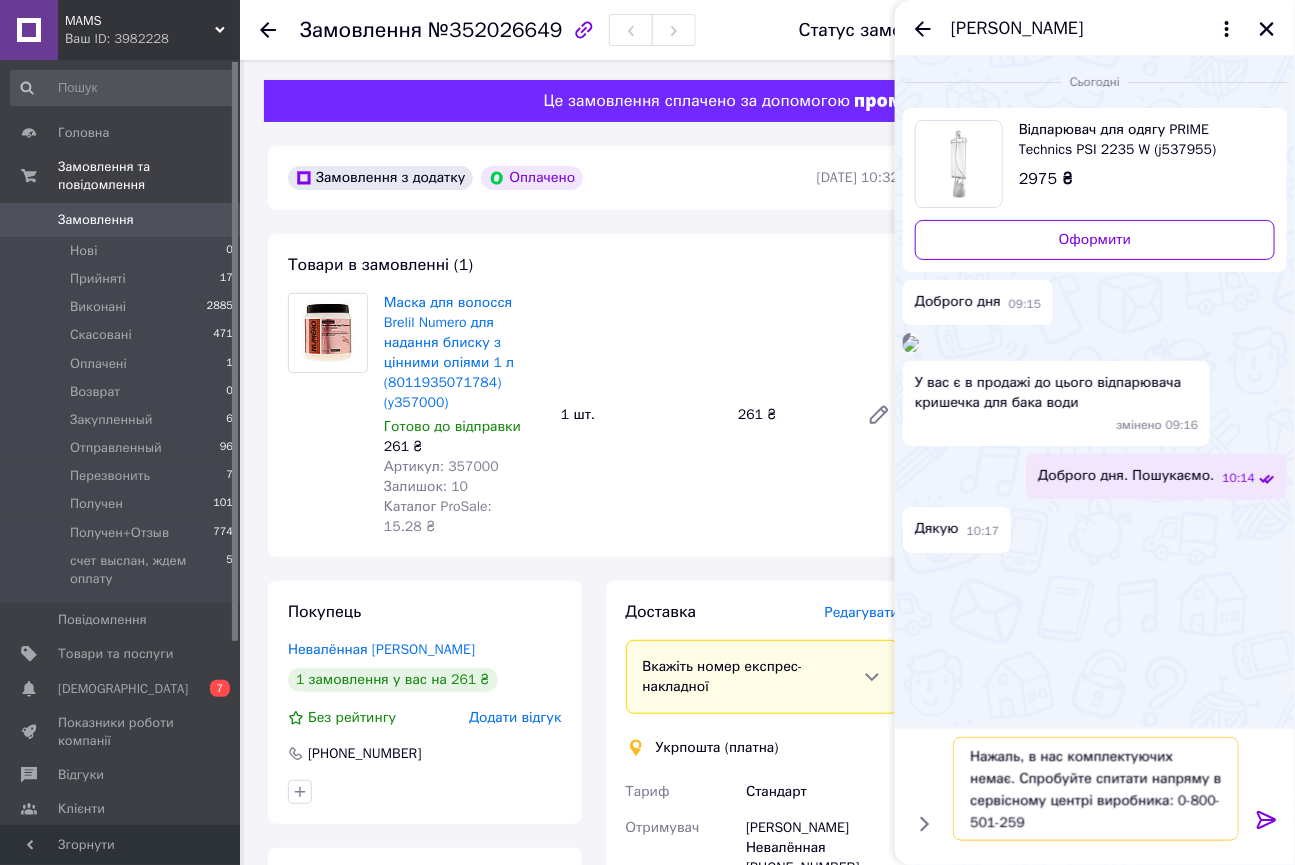 type on "Нажаль, в нас комплектуючих немає. Спробуйте спитати напряму в сервісному центрі виробника: 0-800-501-259" 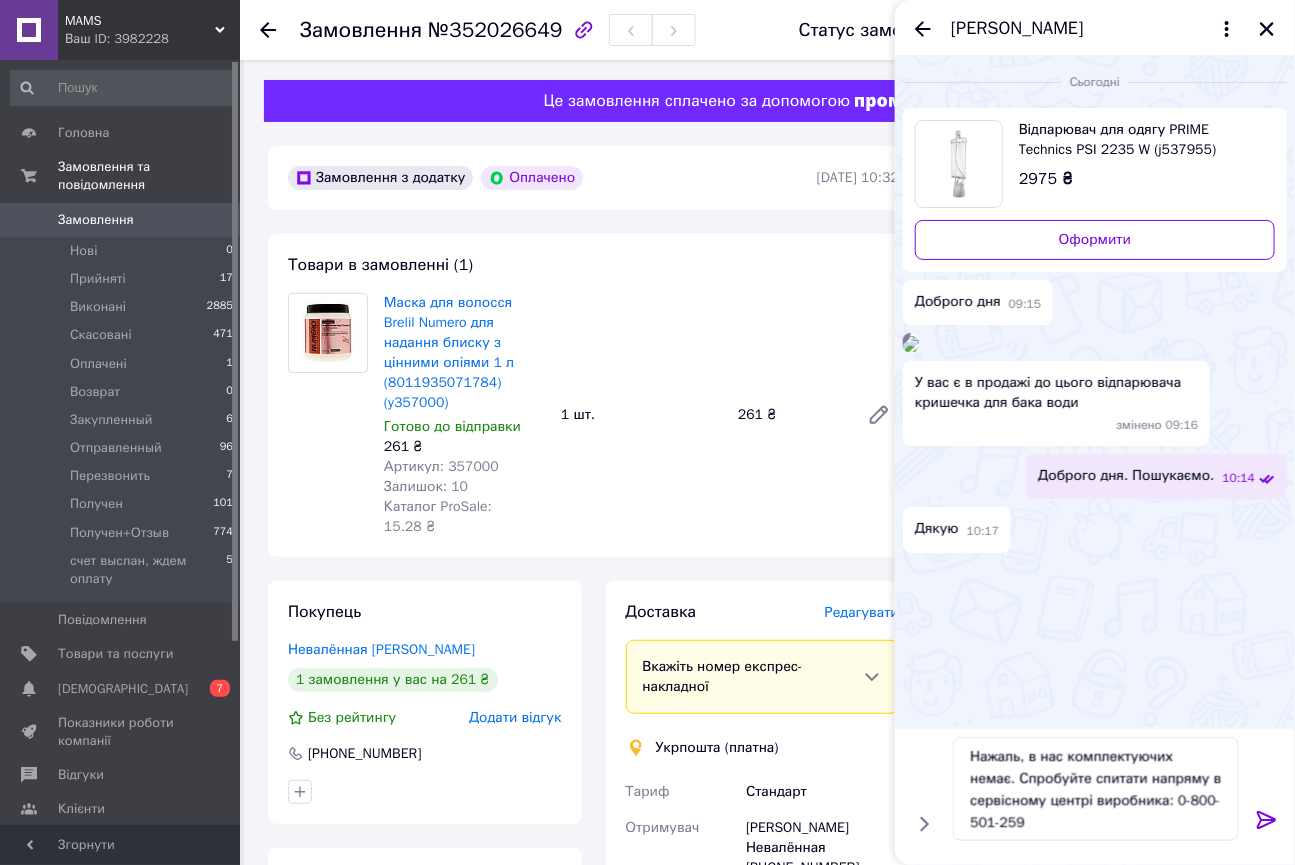 click 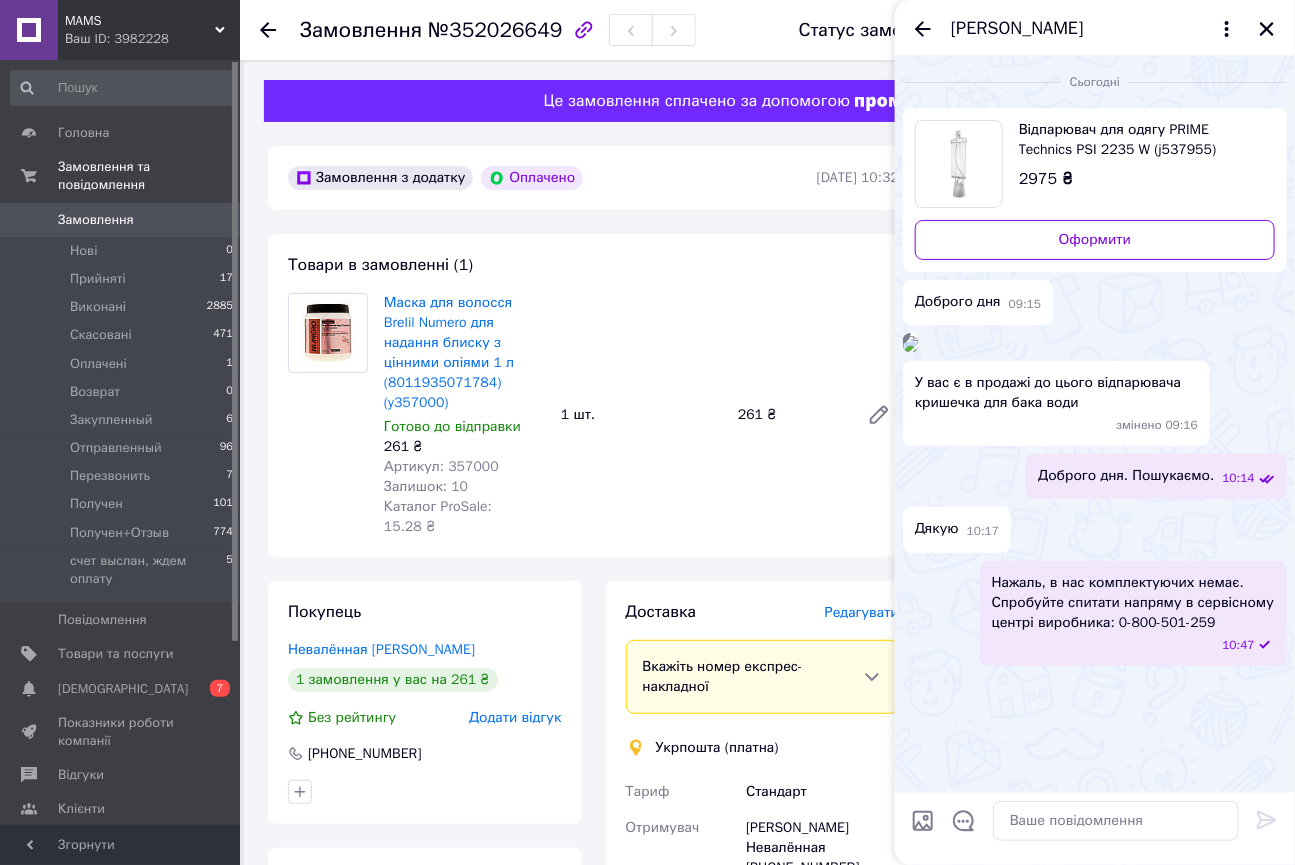 scroll, scrollTop: 0, scrollLeft: 0, axis: both 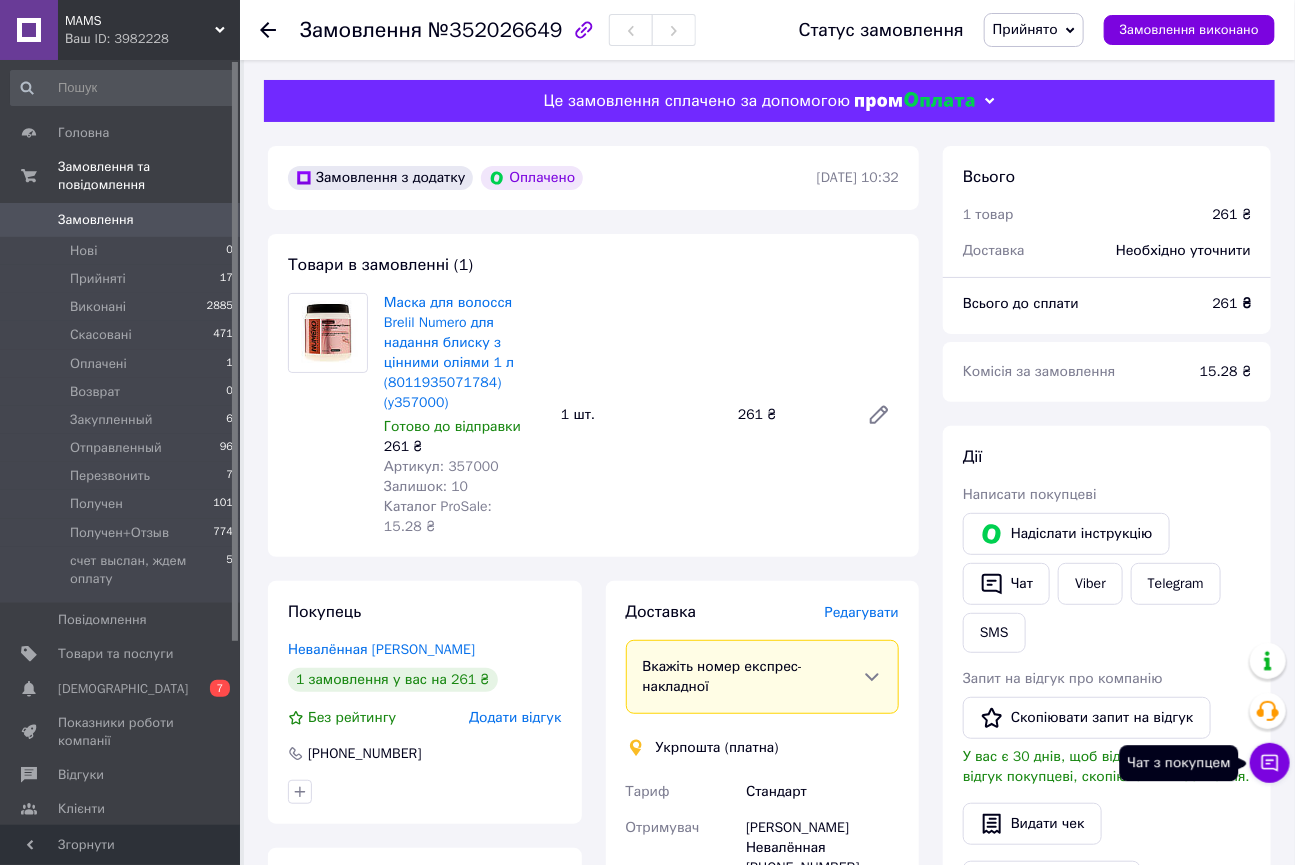click on "Чат з покупцем" at bounding box center [1270, 763] 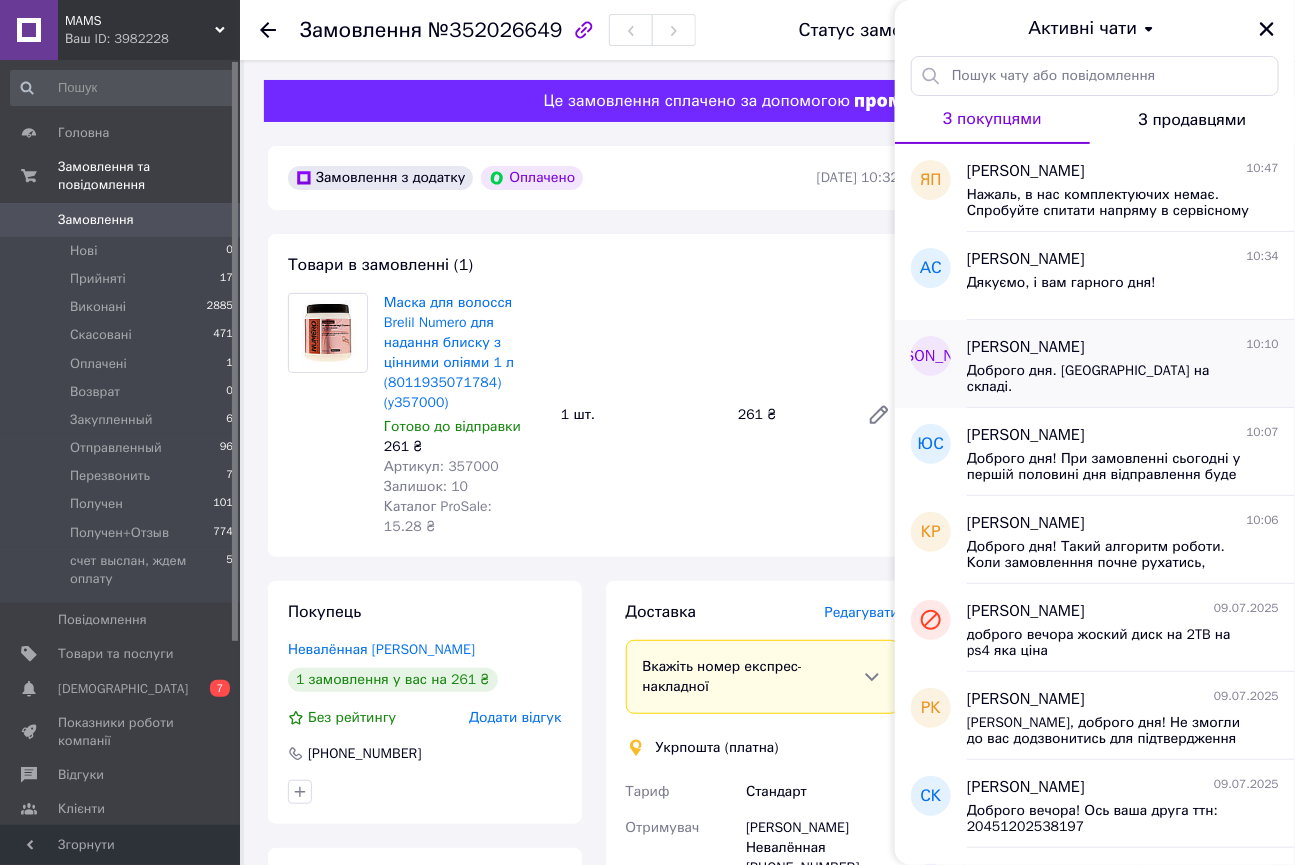 click on "Доброго дня. Уточню на складі." at bounding box center [1123, 377] 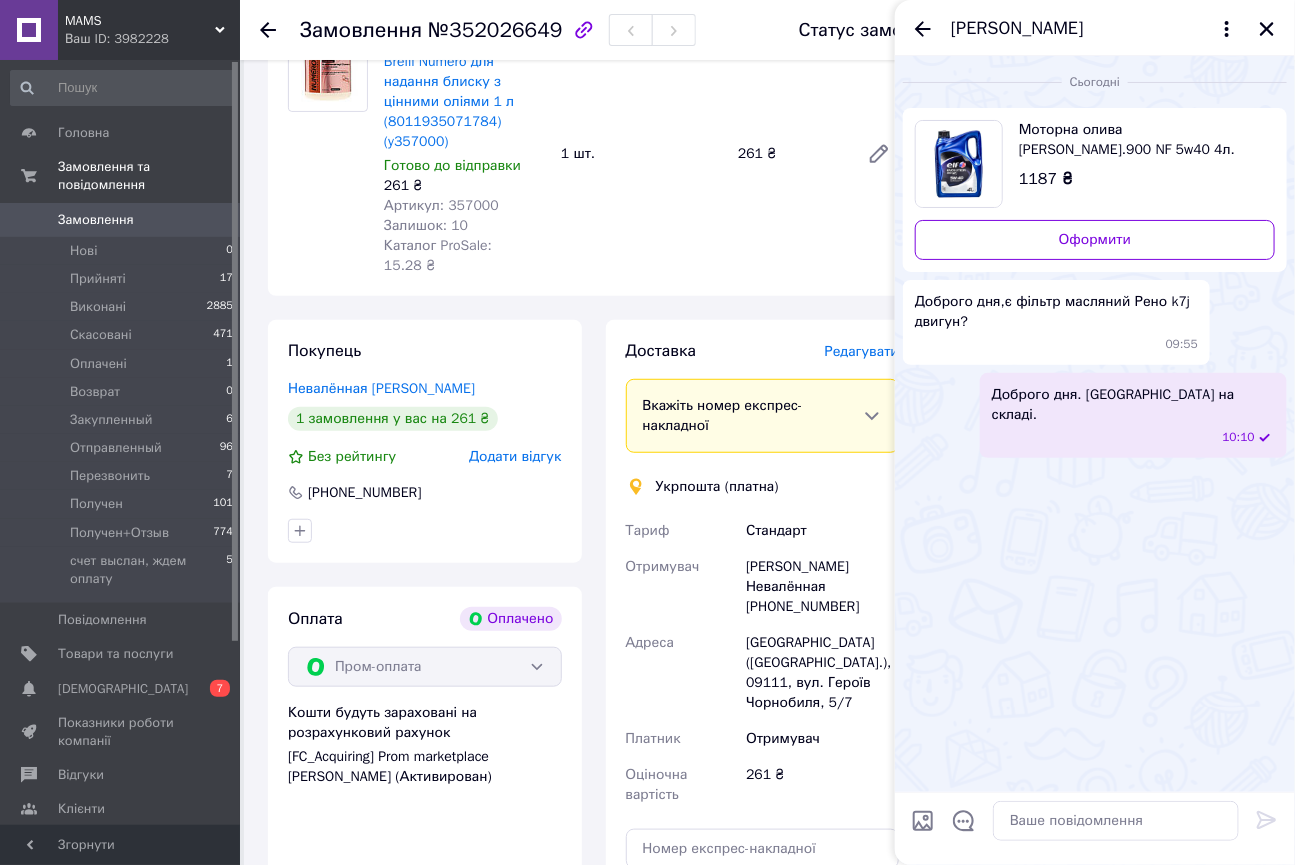 scroll, scrollTop: 272, scrollLeft: 0, axis: vertical 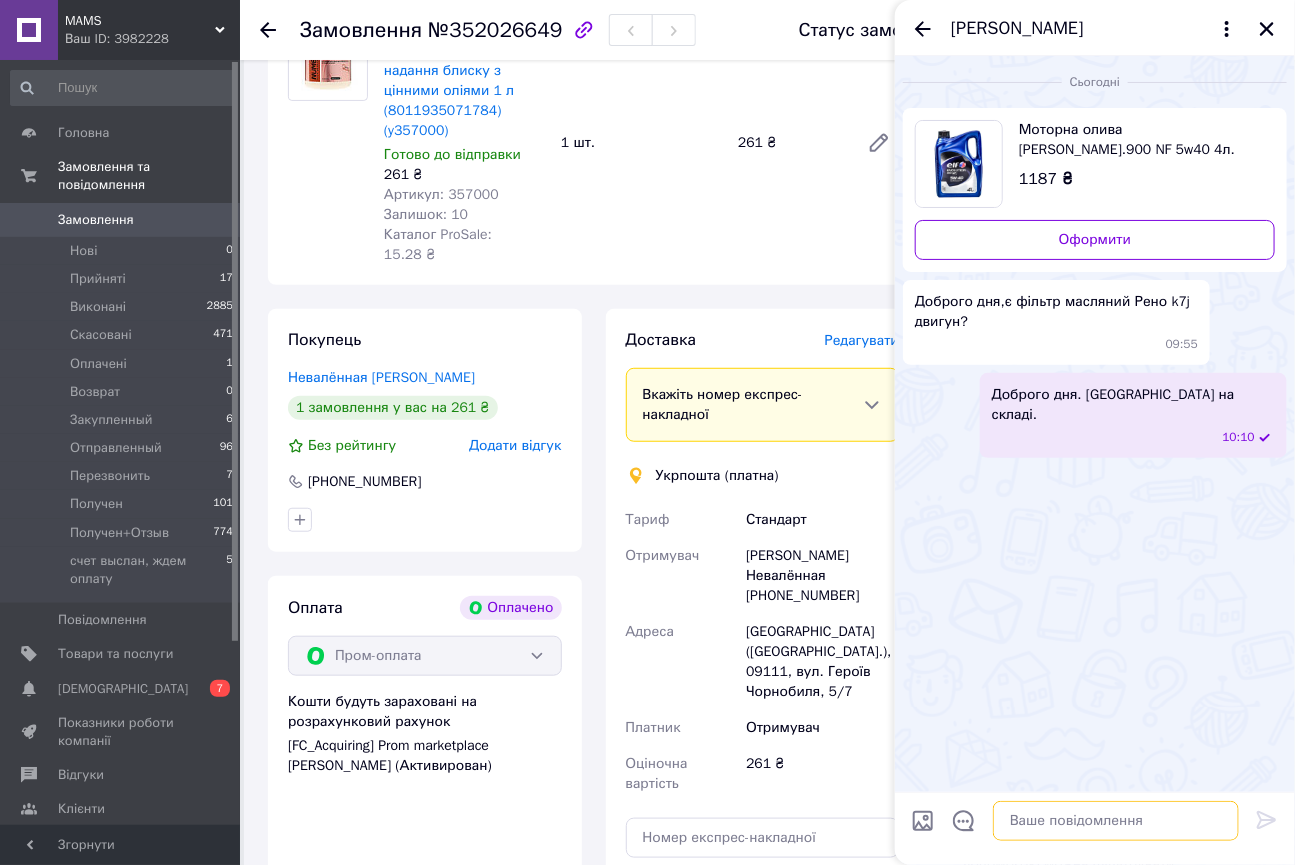 click at bounding box center [1116, 821] 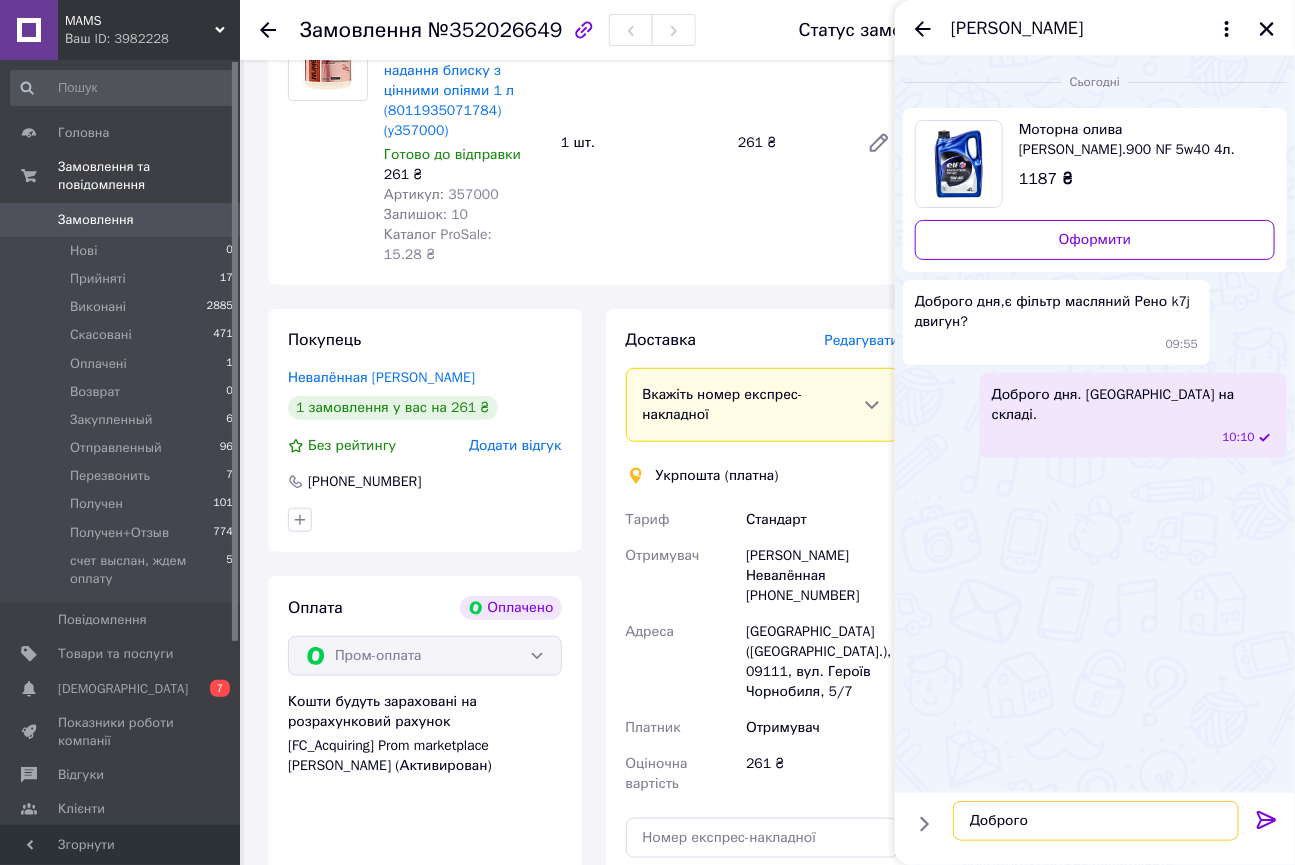 type on "Доброго" 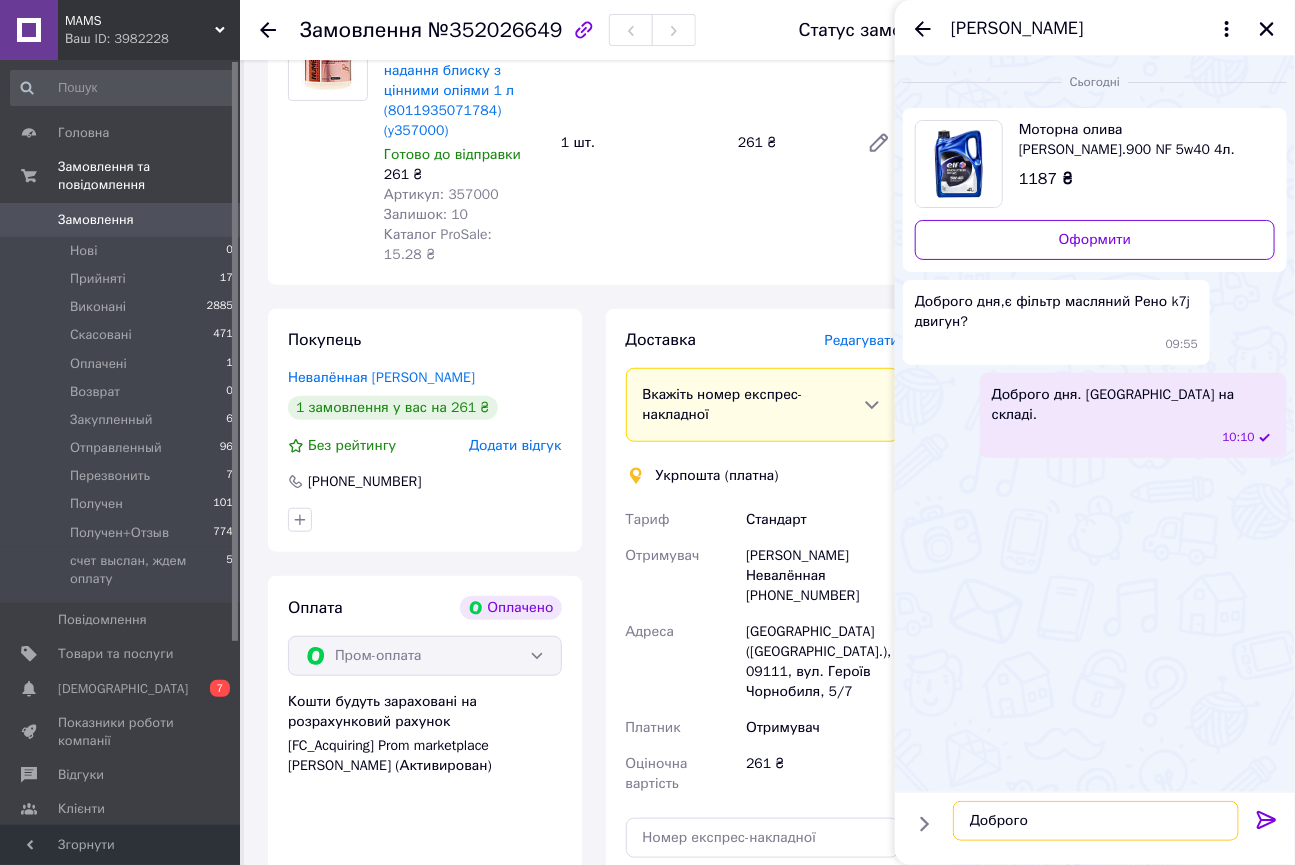 scroll, scrollTop: 0, scrollLeft: 0, axis: both 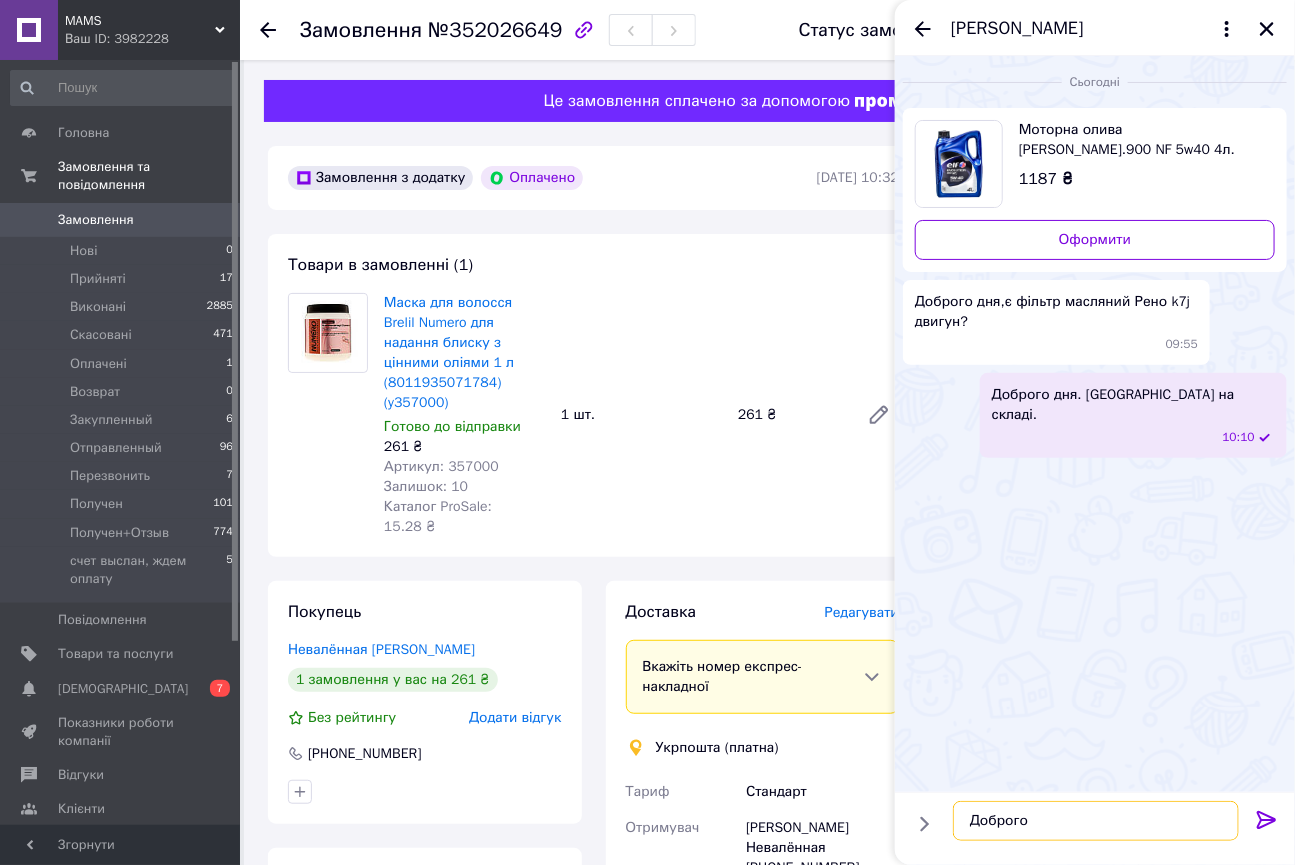 drag, startPoint x: 1075, startPoint y: 827, endPoint x: 944, endPoint y: 829, distance: 131.01526 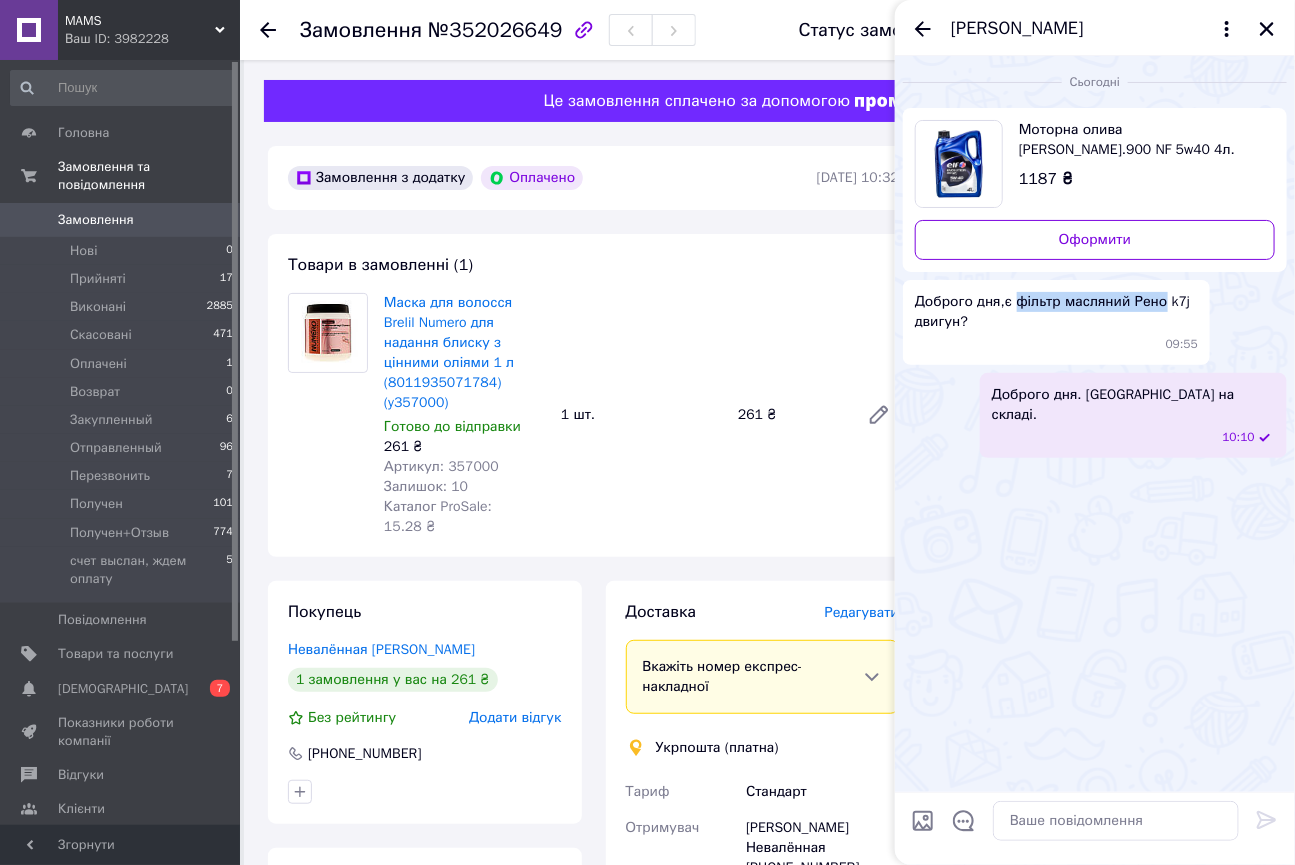 drag, startPoint x: 1014, startPoint y: 302, endPoint x: 1150, endPoint y: 302, distance: 136 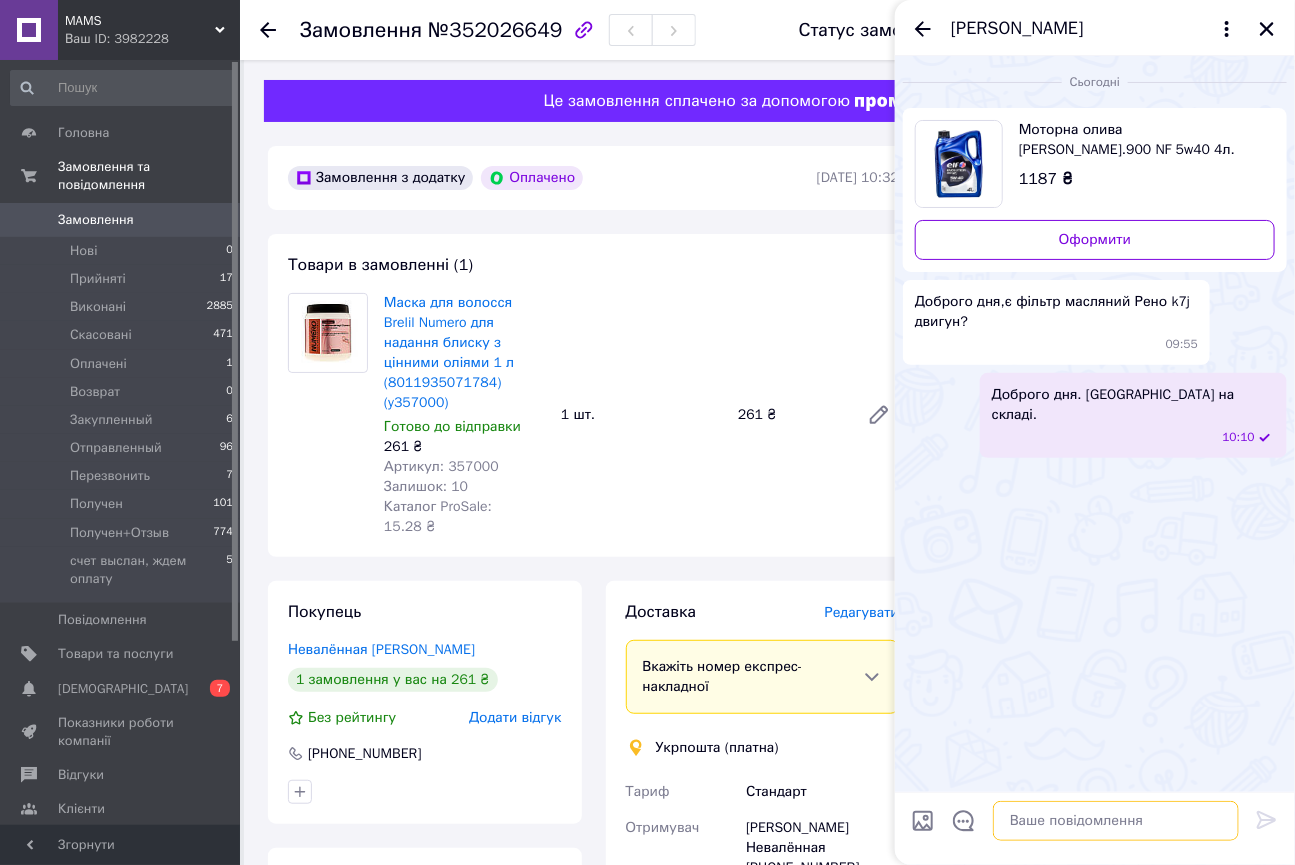 click at bounding box center (1116, 821) 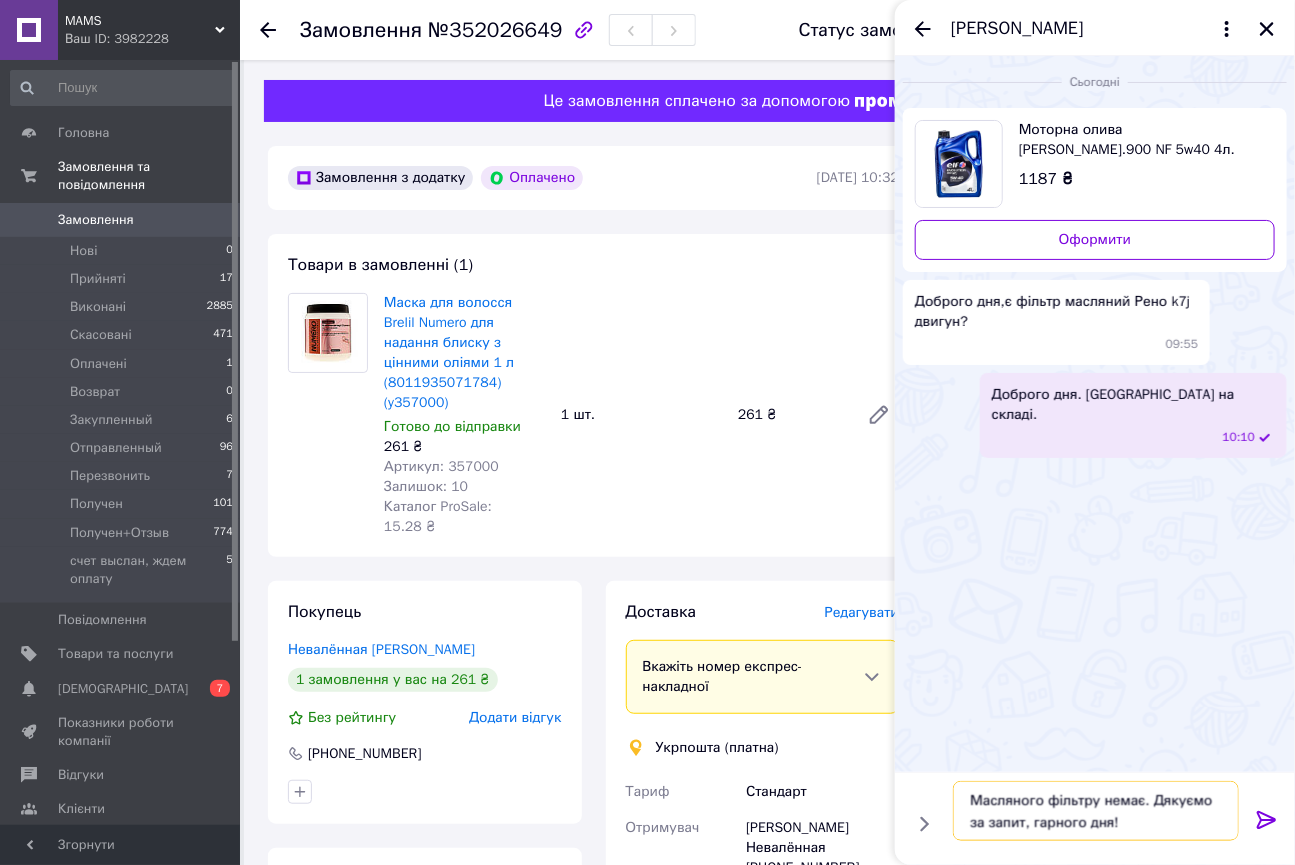click on "Масляного фільтру немає. Дякуємо за запит, гарного дня!" at bounding box center [1096, 811] 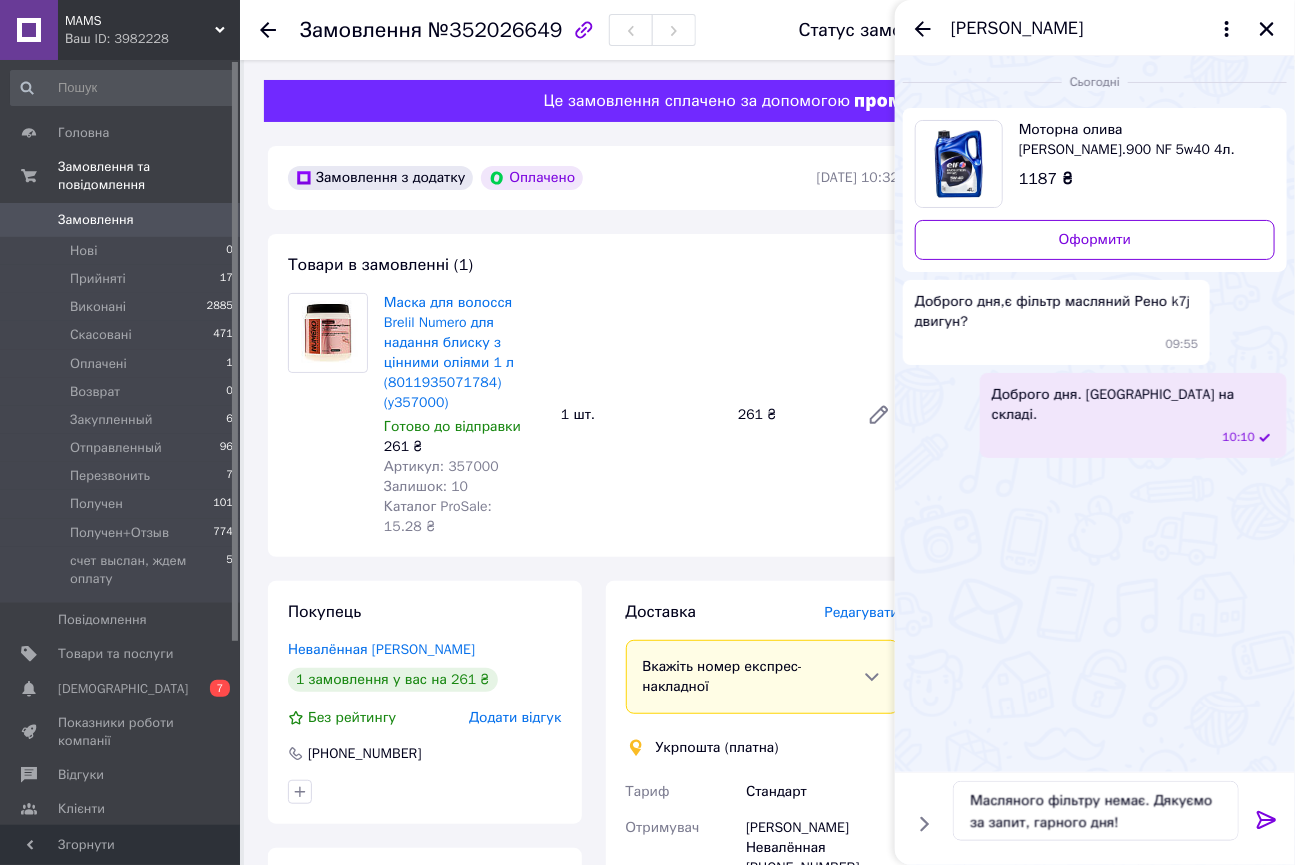 click 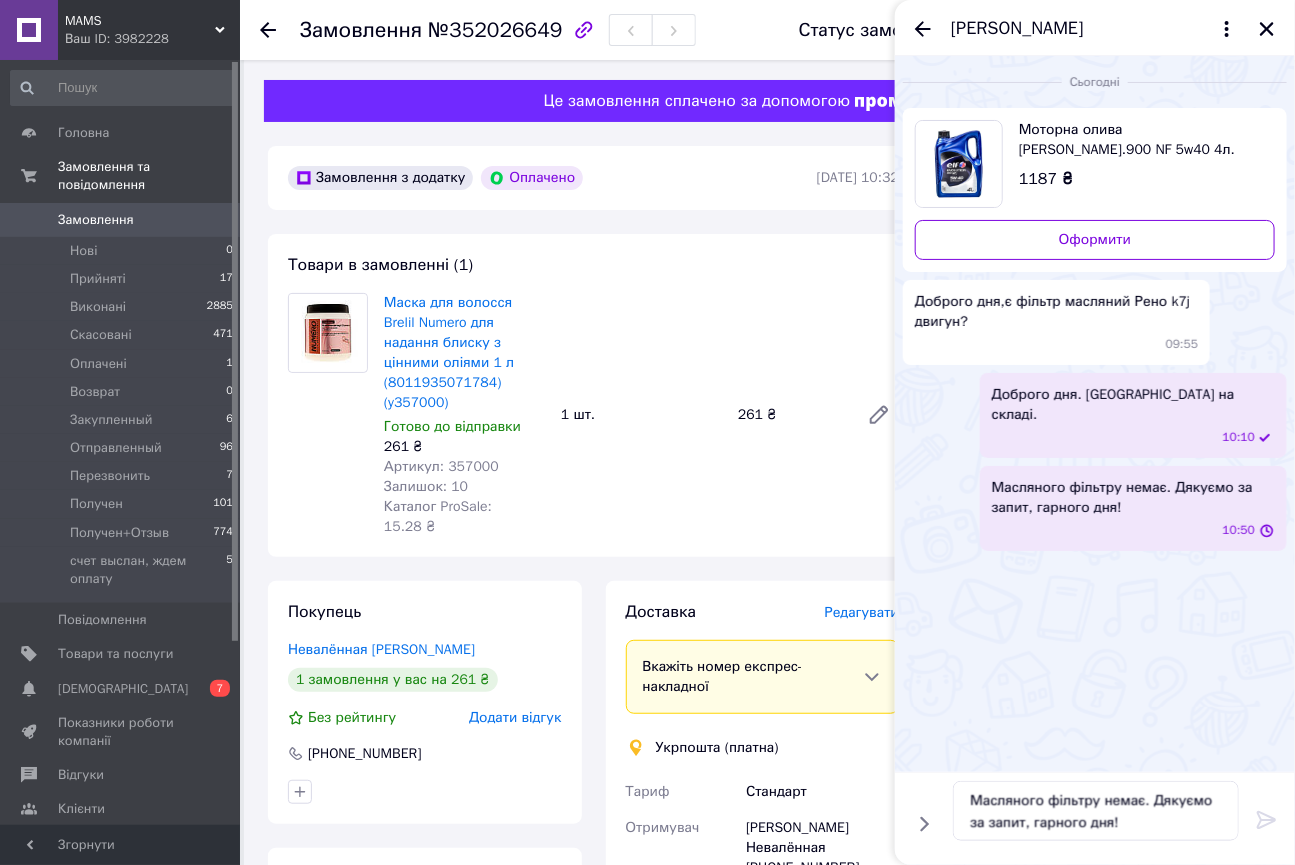 type 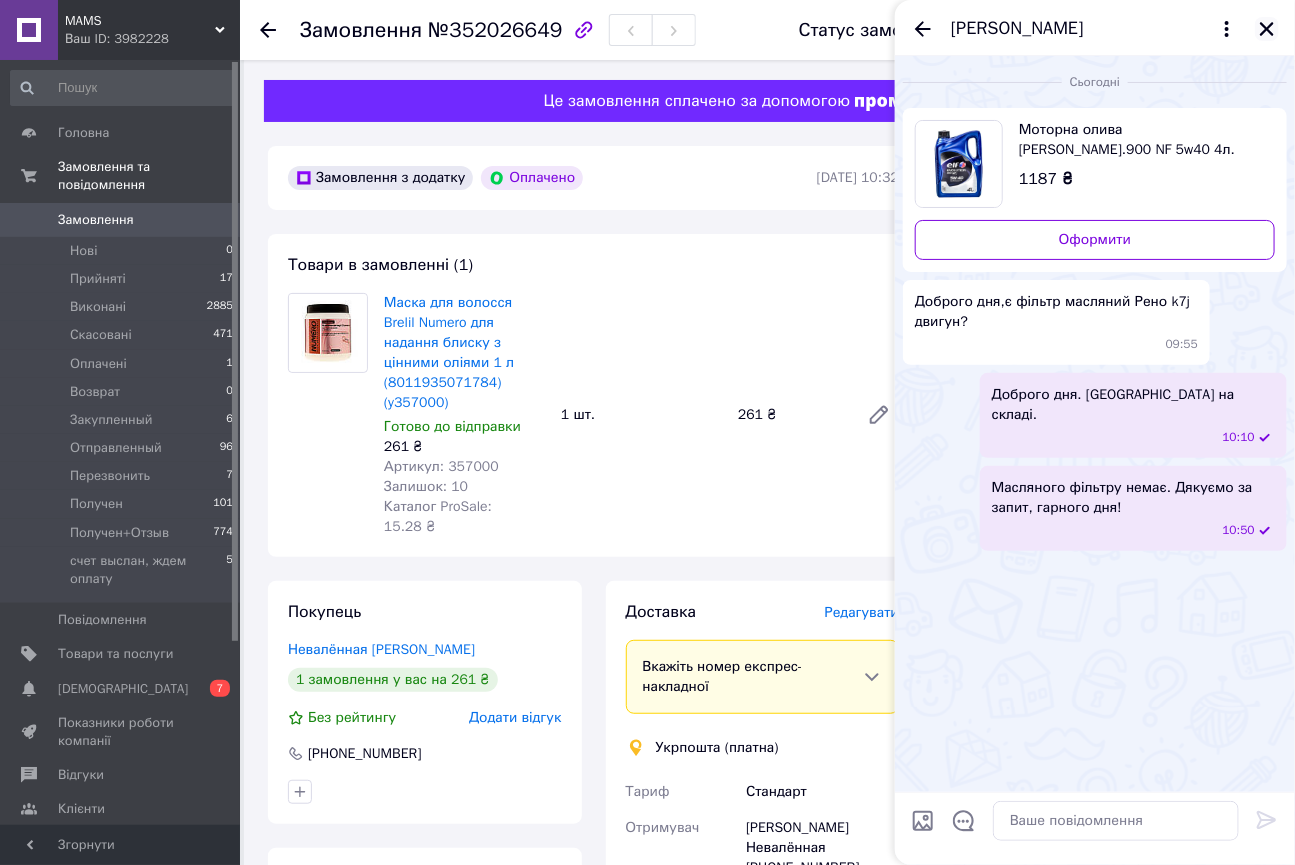 click at bounding box center [1267, 29] 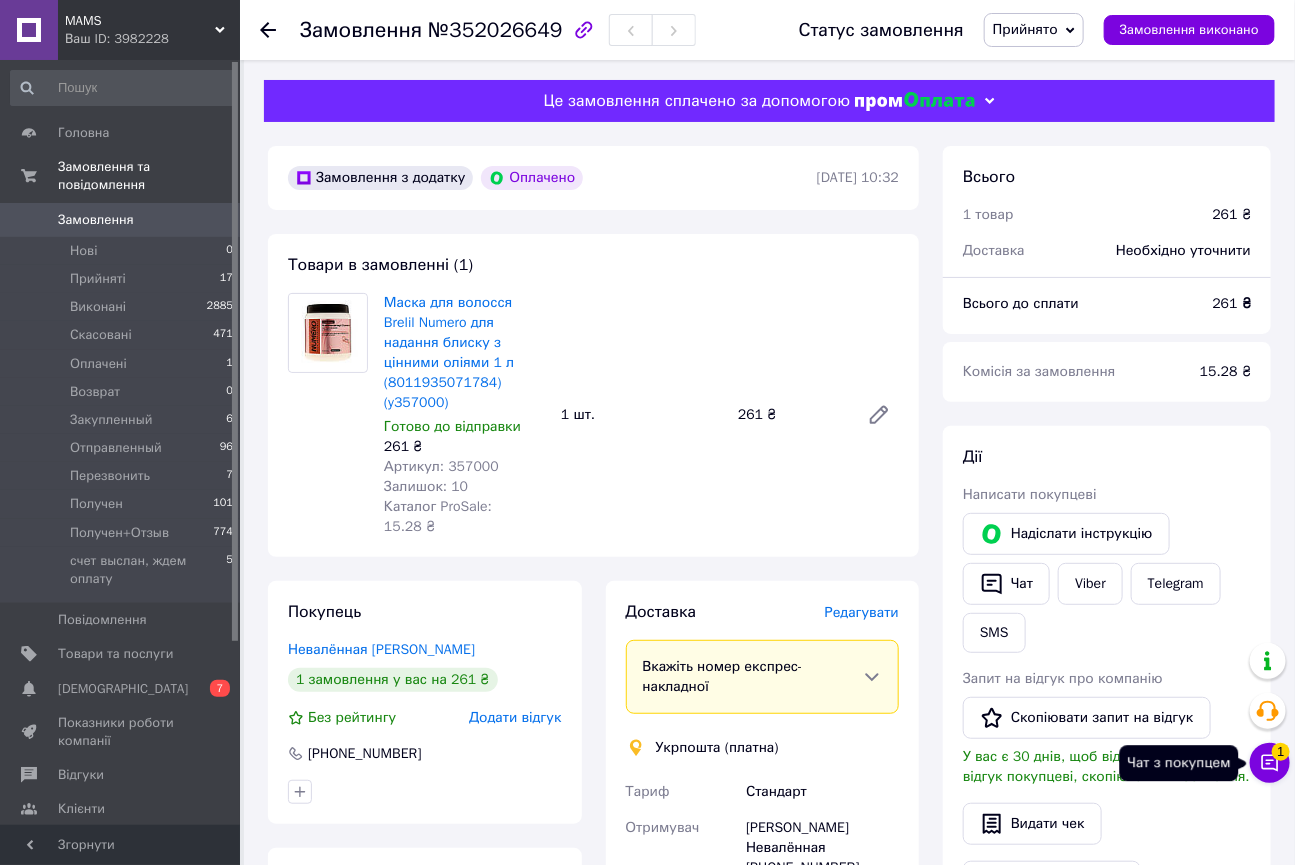 click 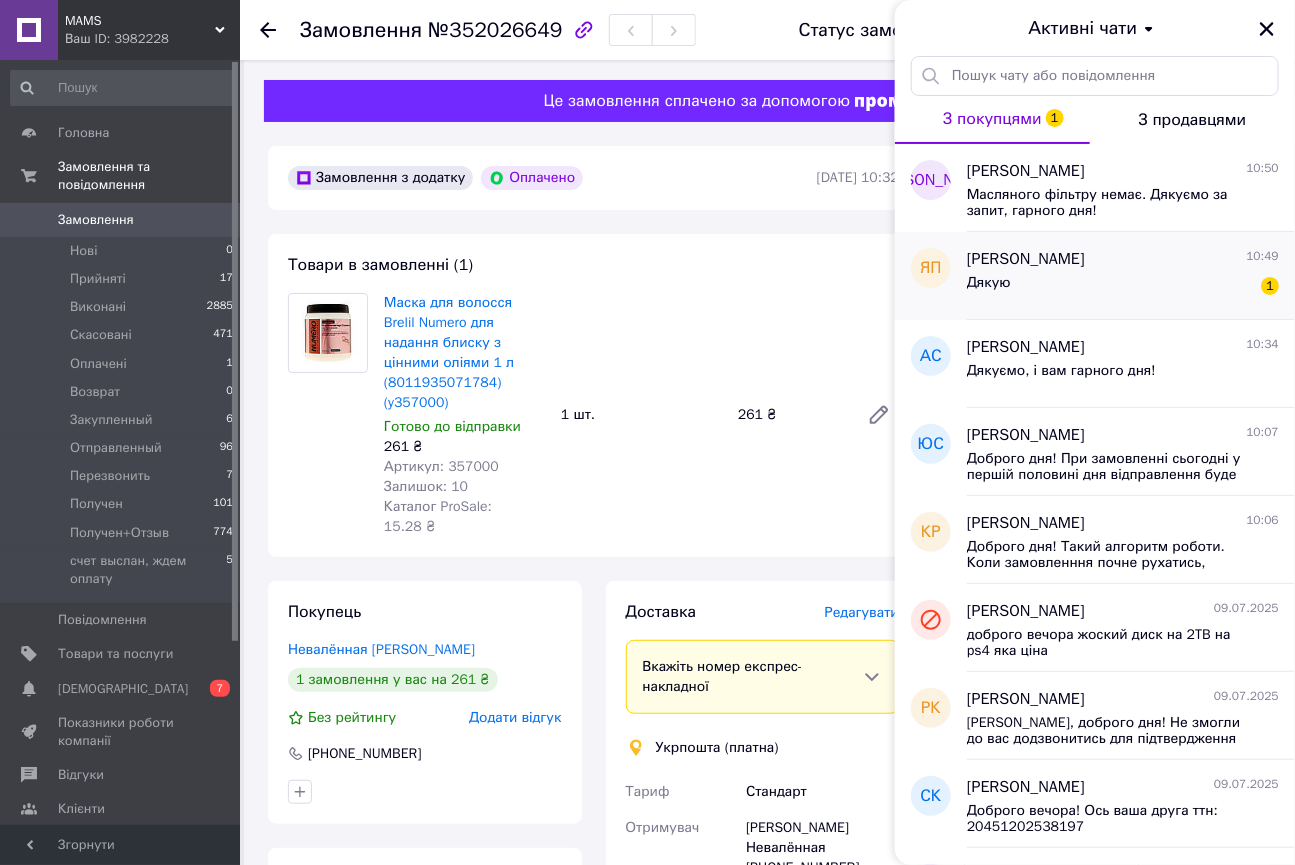 click on "Дякую 1" at bounding box center [1123, 287] 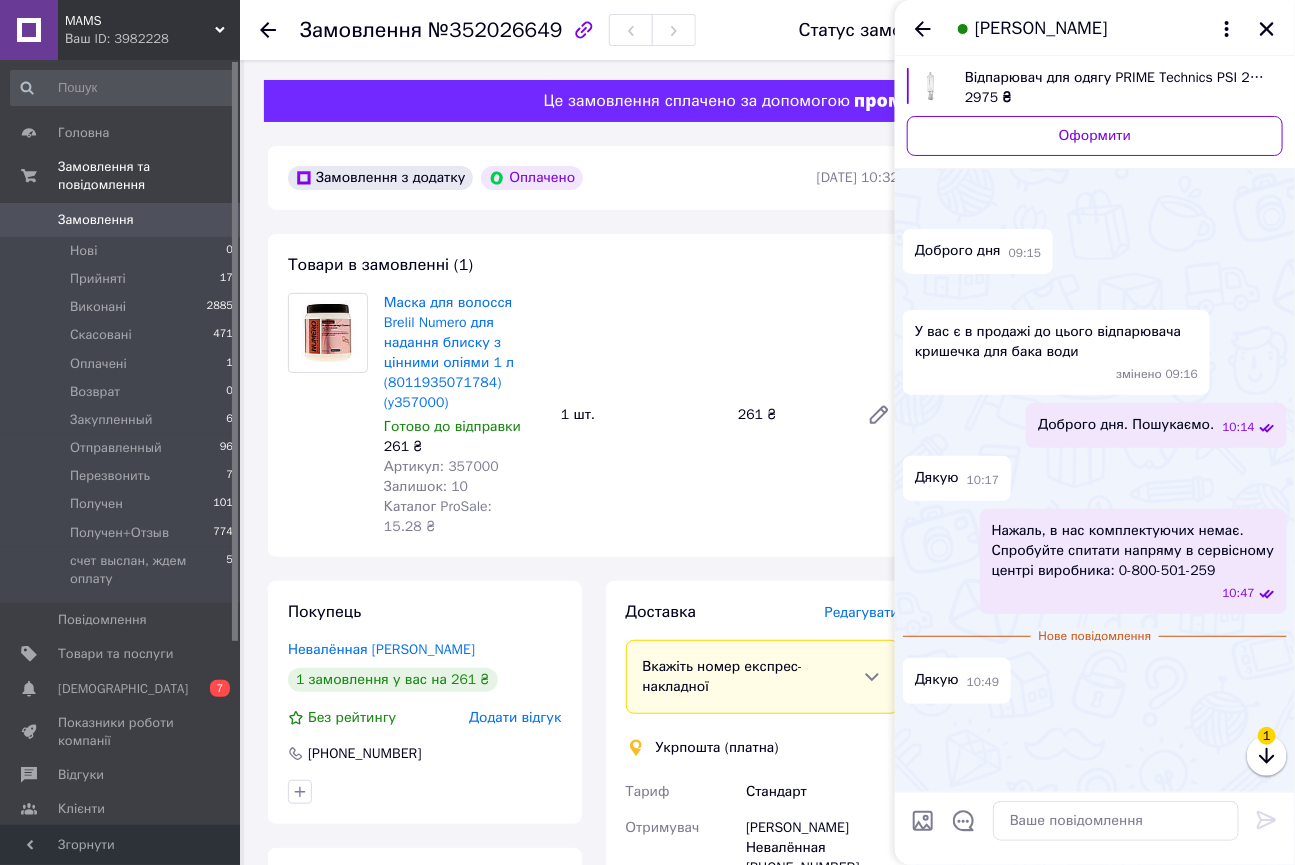 scroll, scrollTop: 199, scrollLeft: 0, axis: vertical 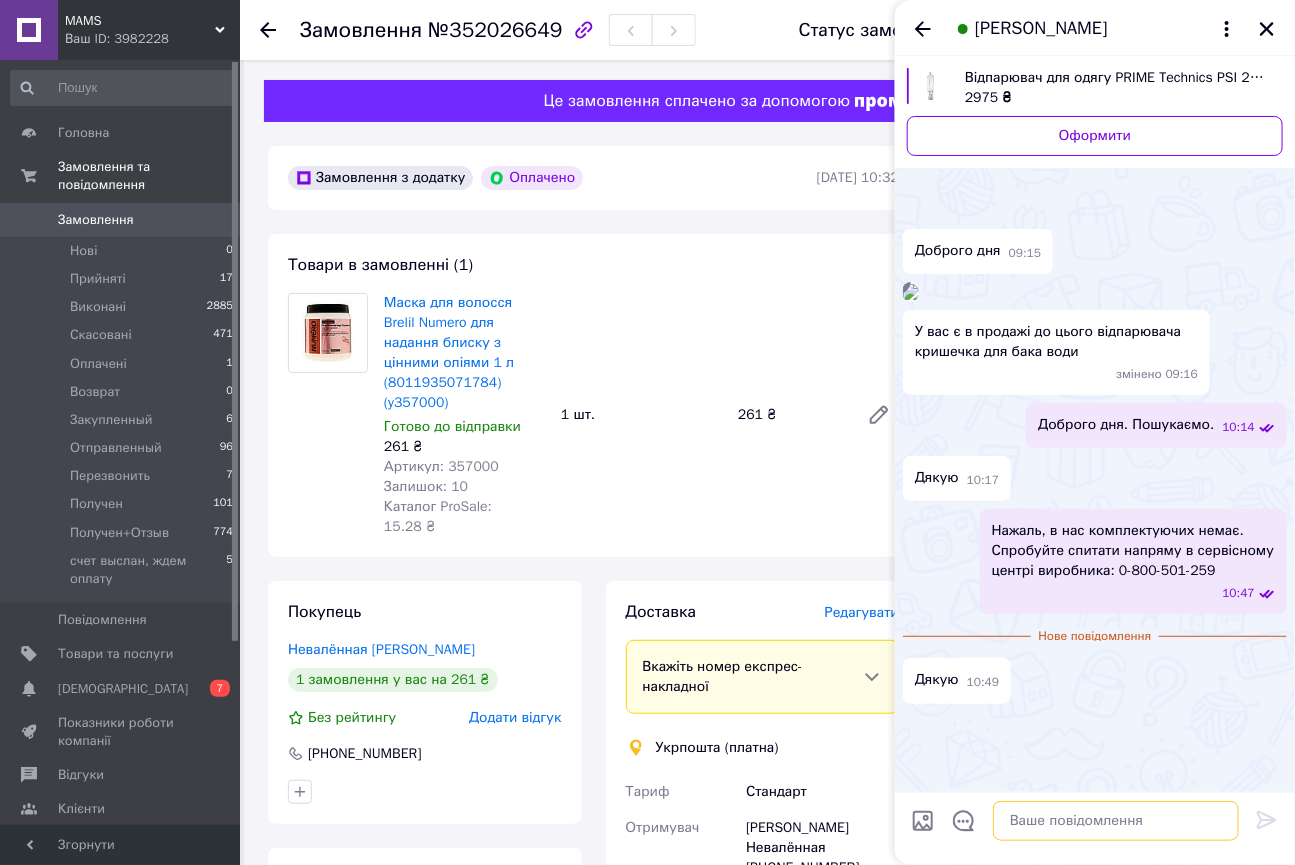 click at bounding box center [1116, 821] 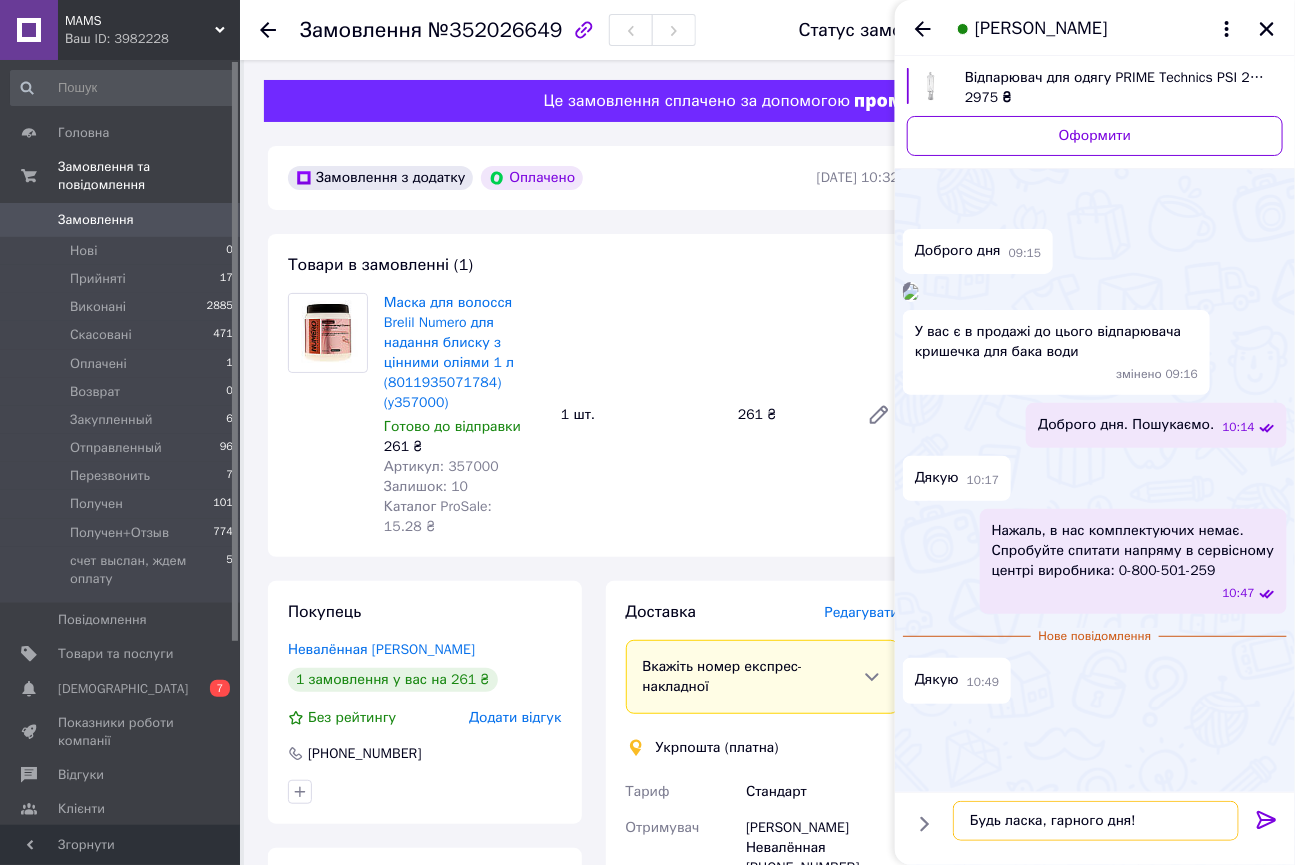 type on "Будь ласка, гарного дня!" 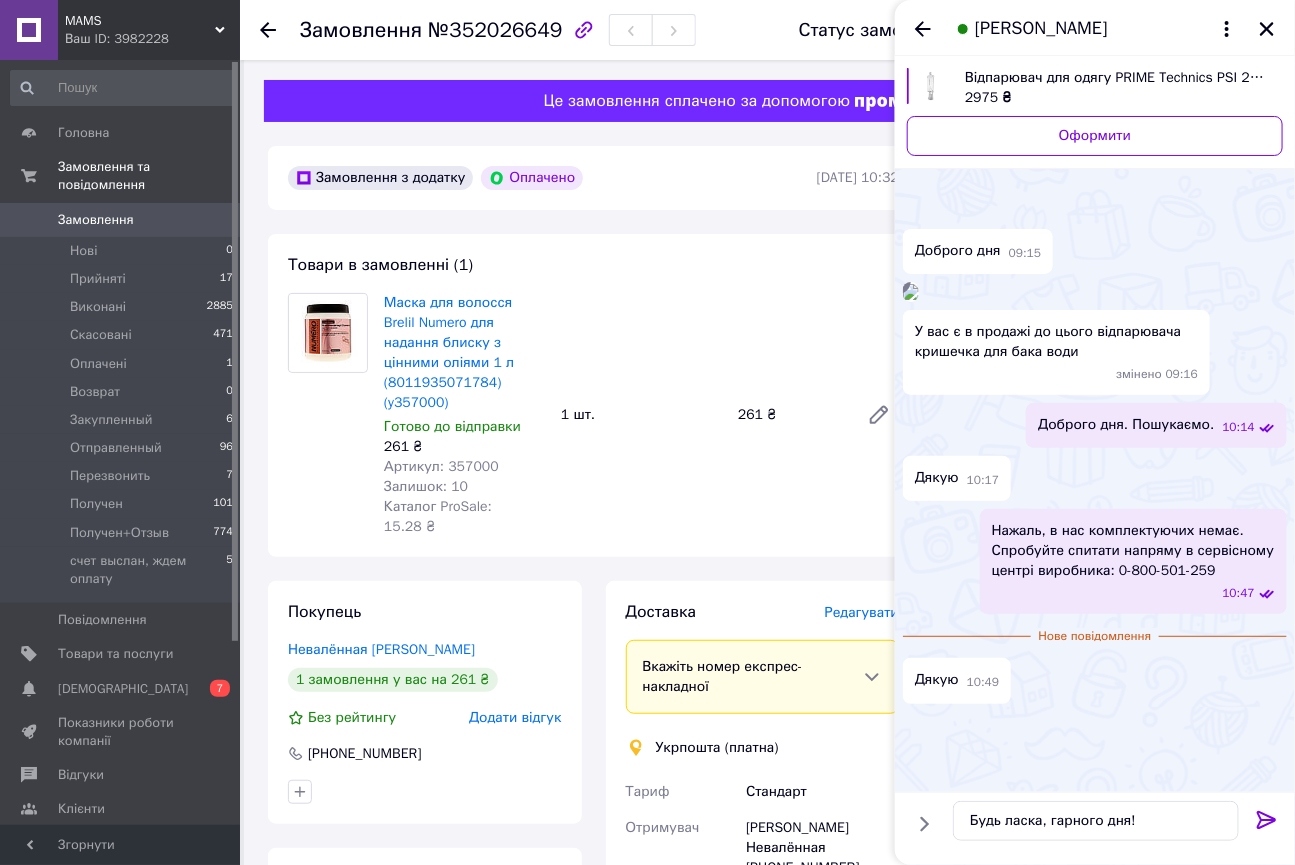 click 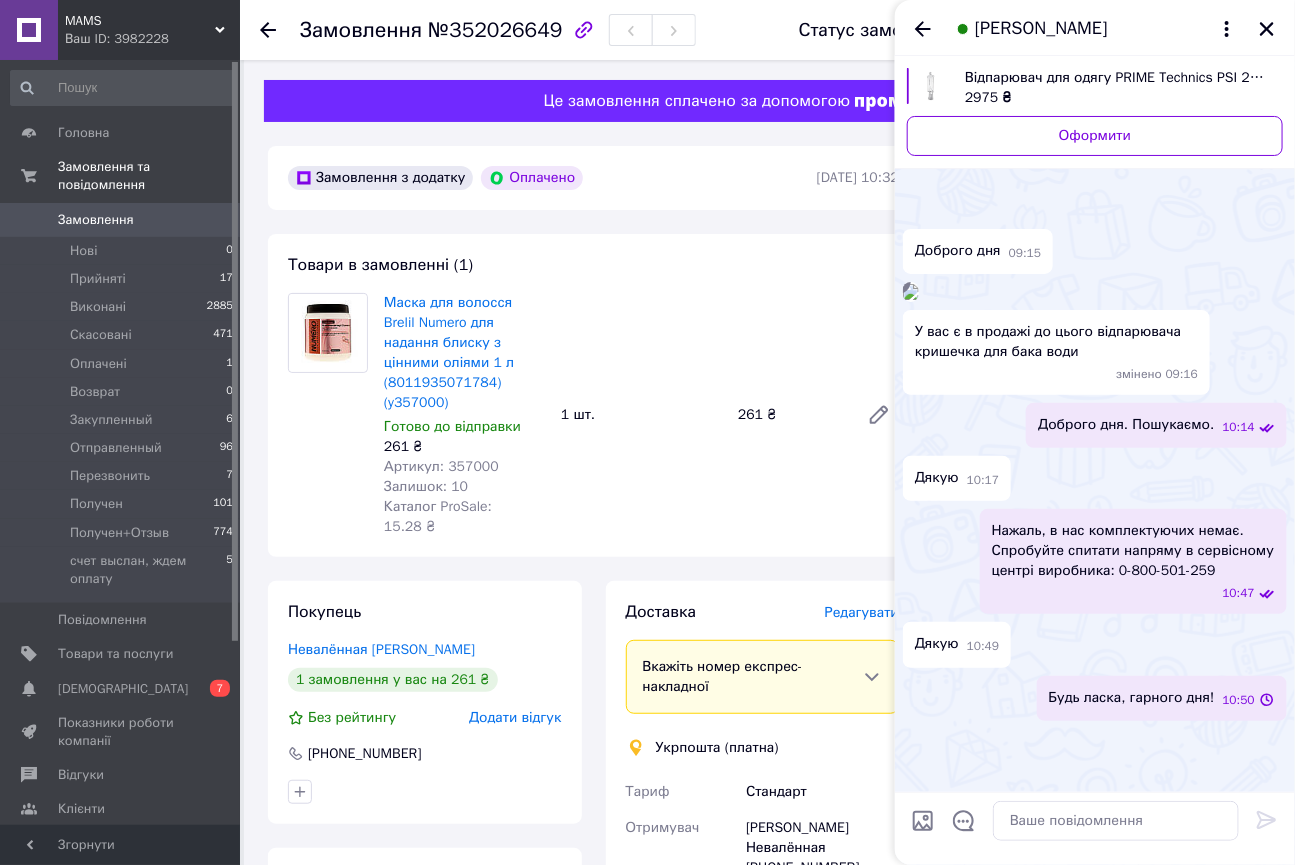 scroll, scrollTop: 216, scrollLeft: 0, axis: vertical 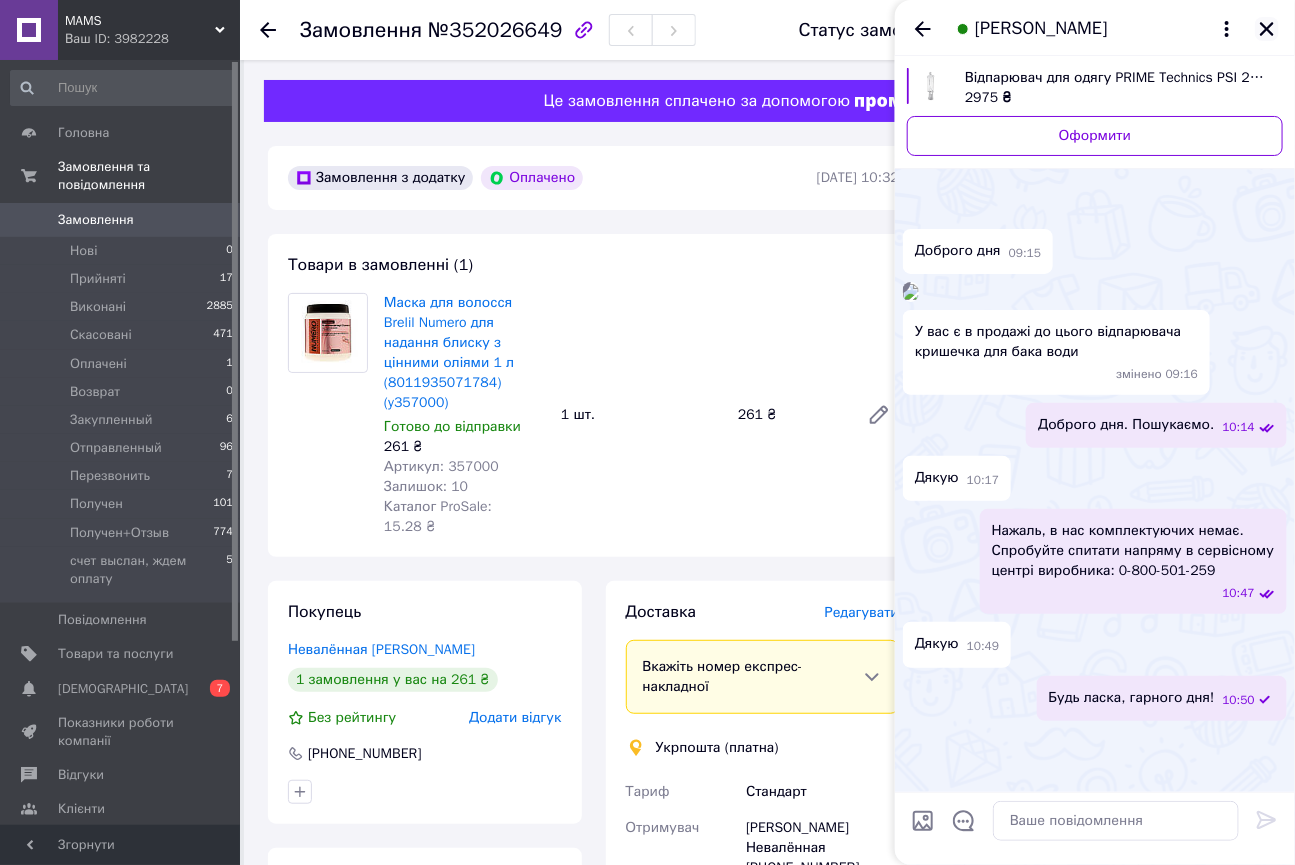 click 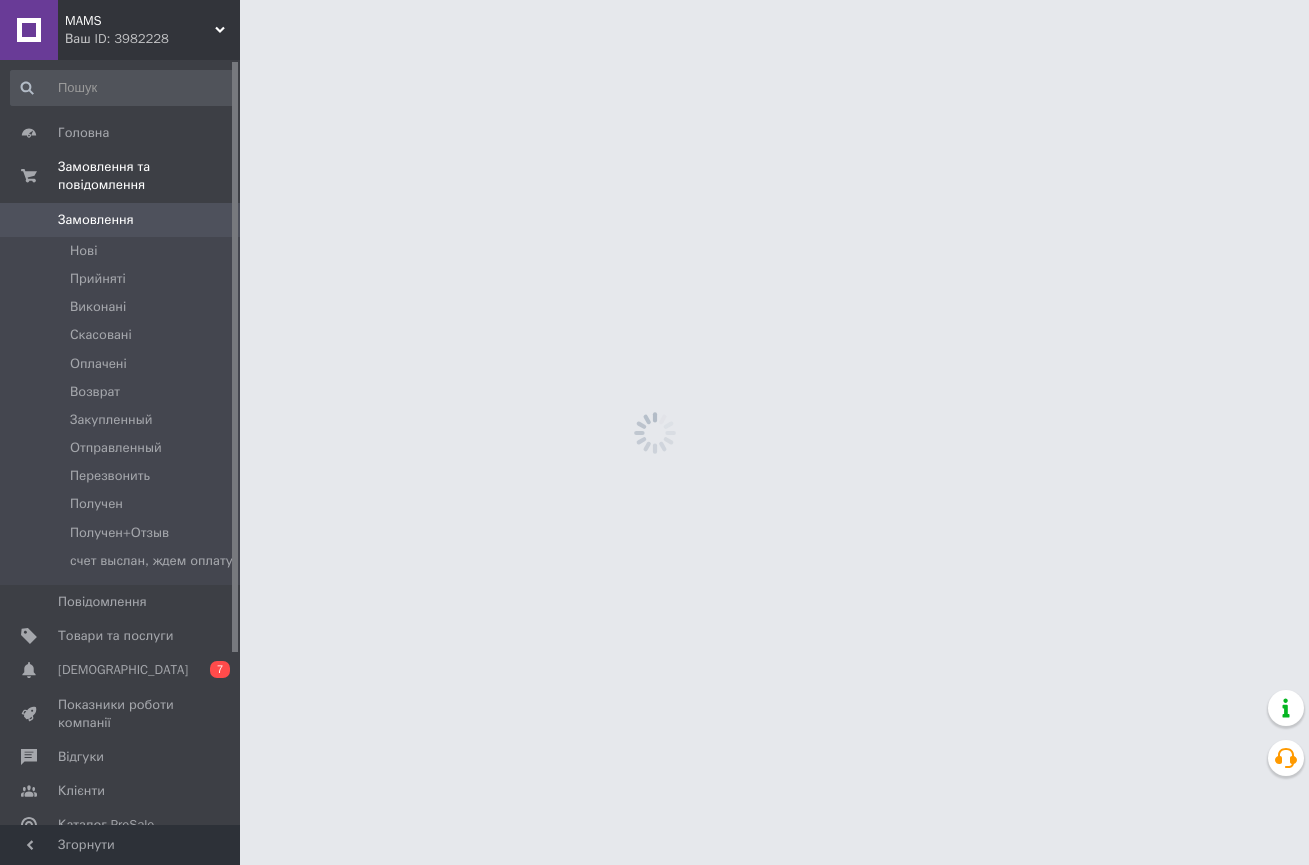 scroll, scrollTop: 0, scrollLeft: 0, axis: both 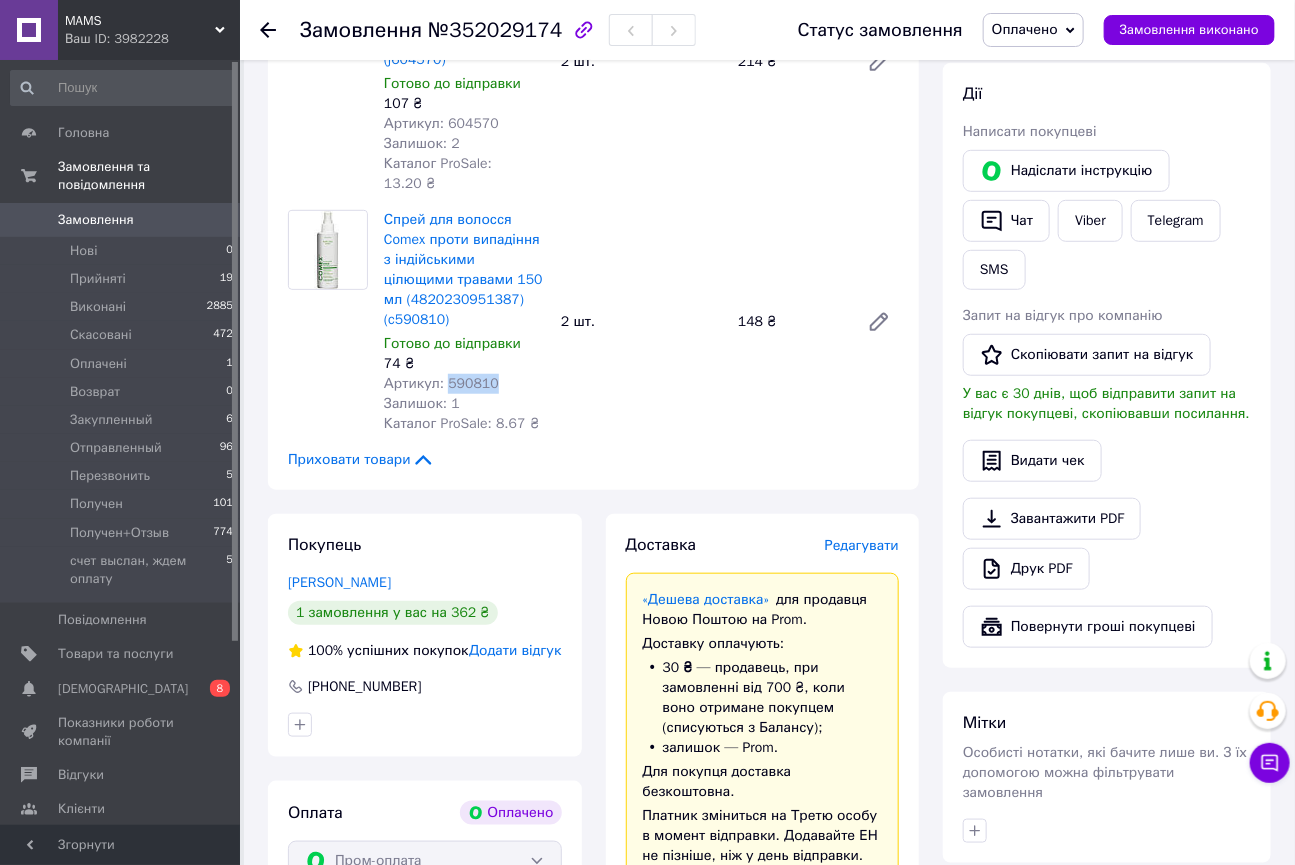 drag, startPoint x: 446, startPoint y: 362, endPoint x: 506, endPoint y: 370, distance: 60.530983 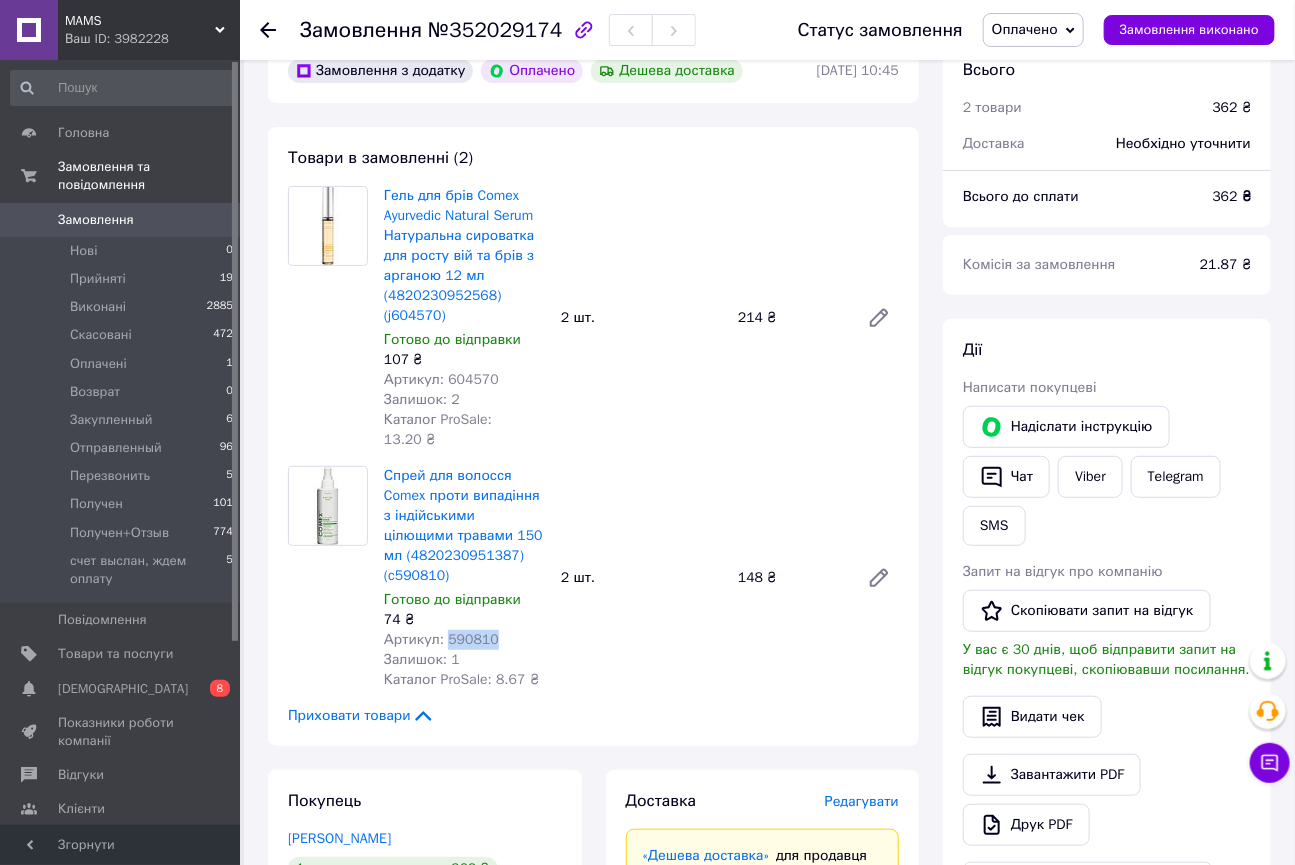 scroll, scrollTop: 0, scrollLeft: 0, axis: both 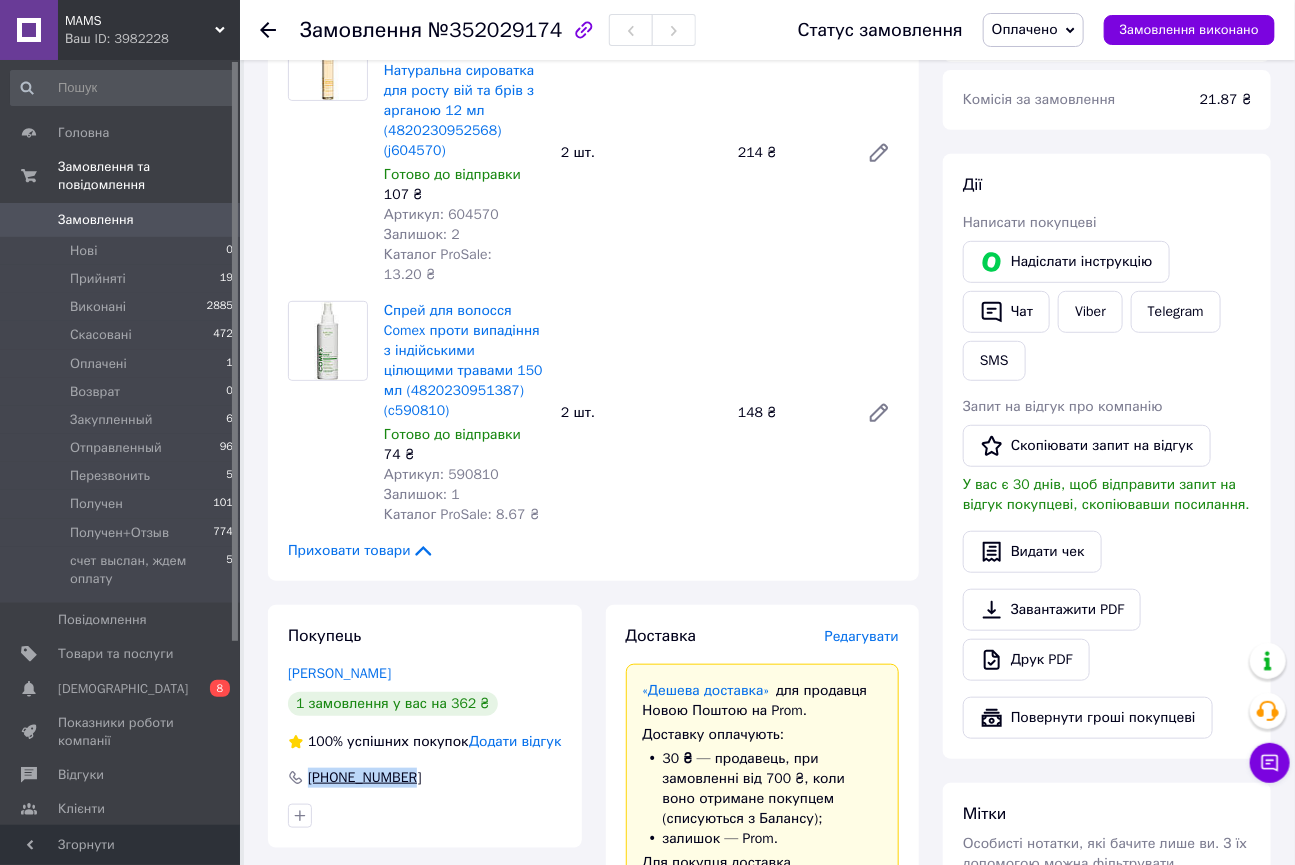 drag, startPoint x: 434, startPoint y: 758, endPoint x: 310, endPoint y: 751, distance: 124.197426 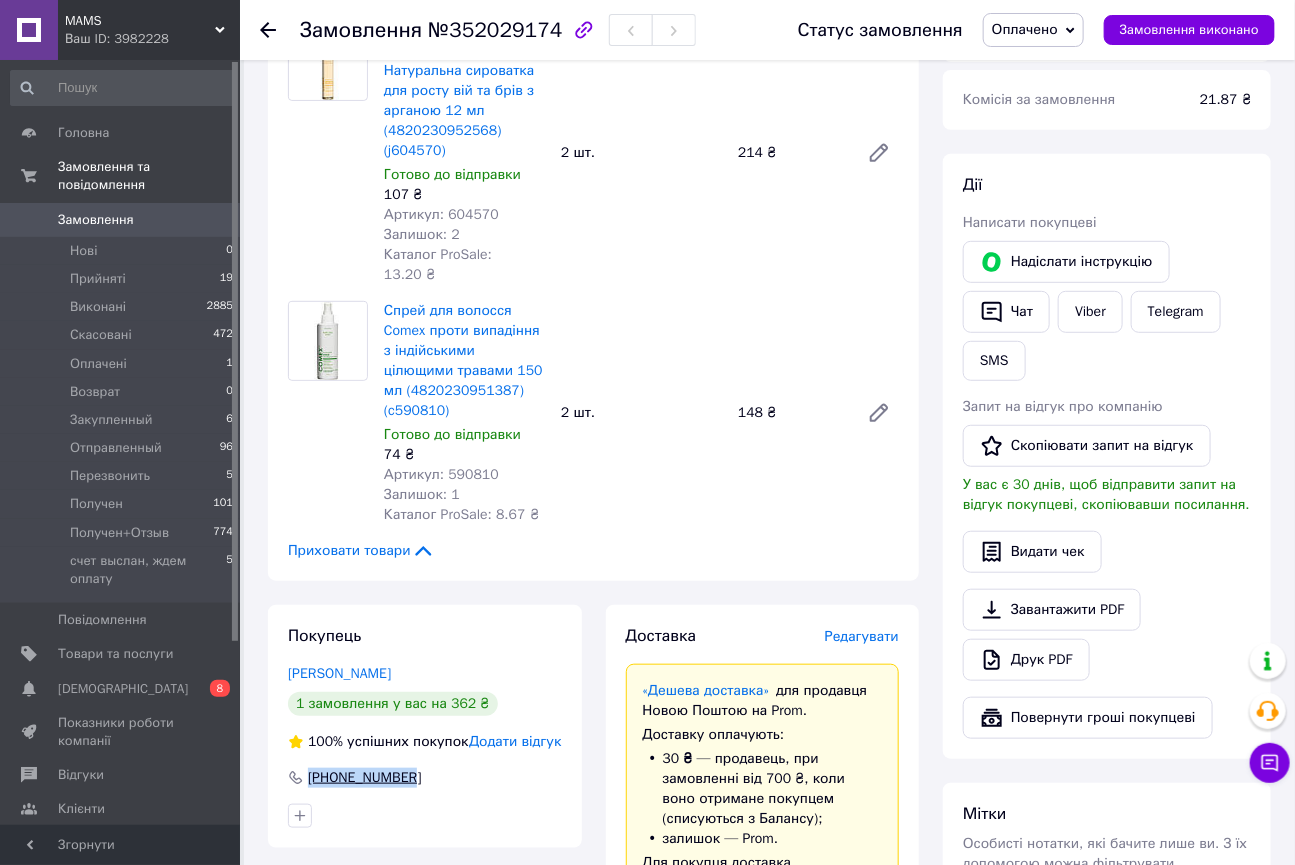 copy on "[PHONE_NUMBER]" 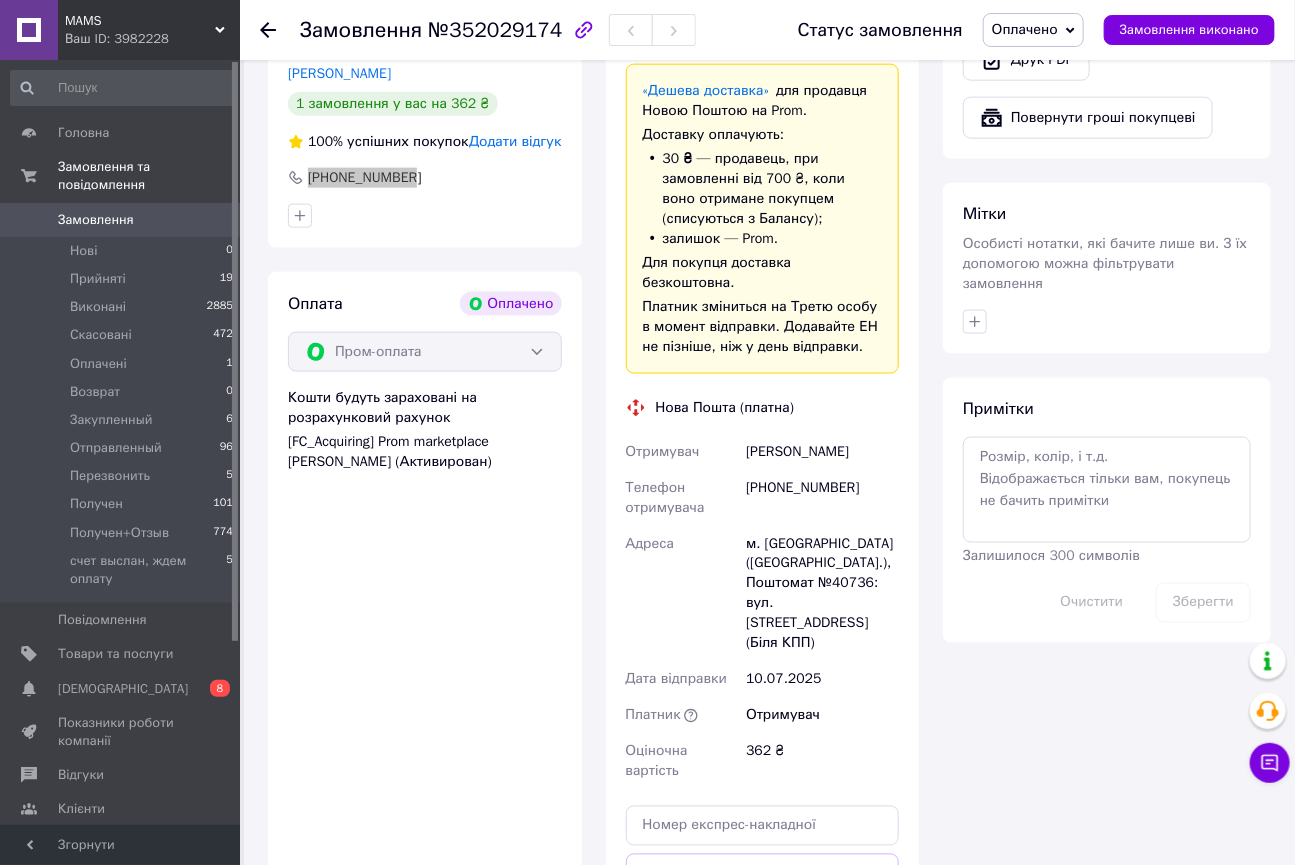 scroll, scrollTop: 909, scrollLeft: 0, axis: vertical 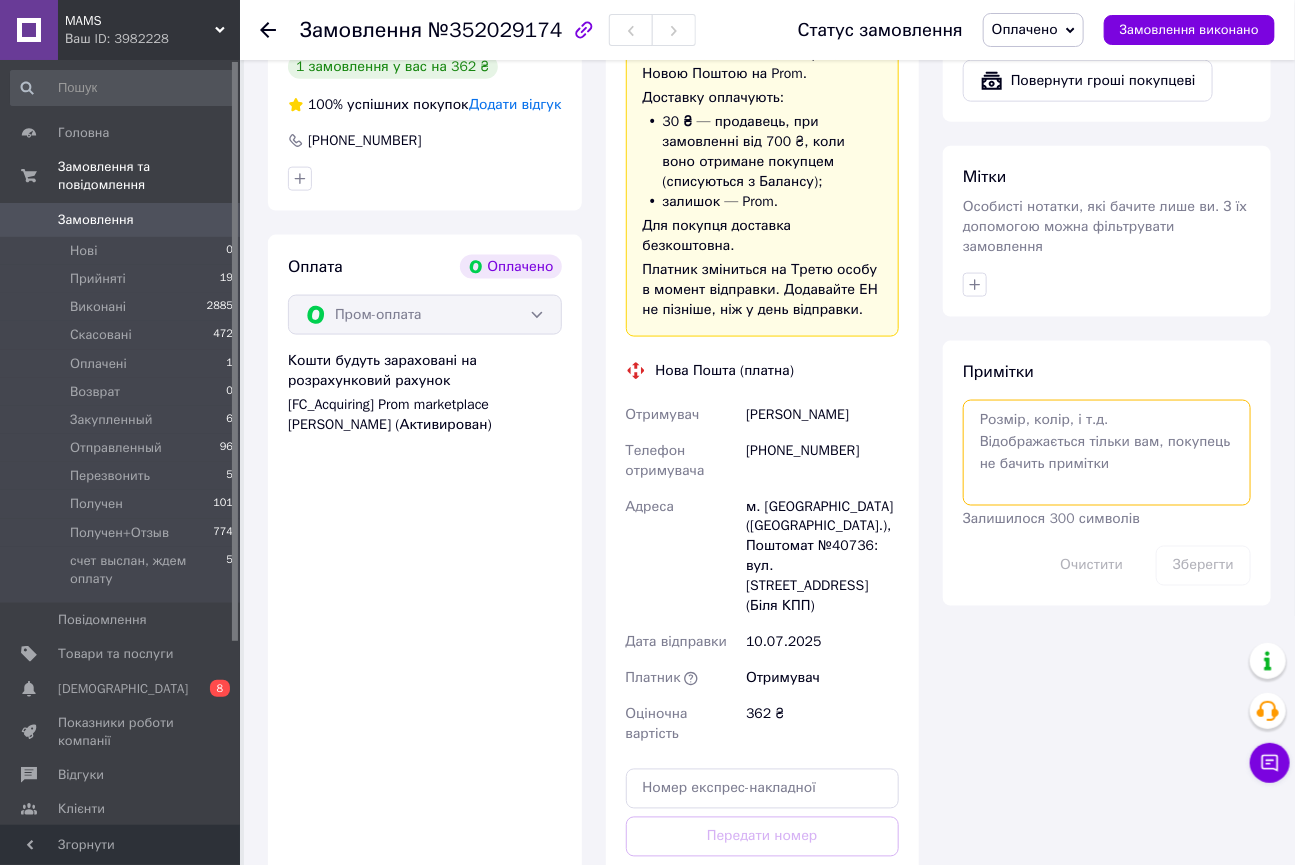click at bounding box center [1107, 453] 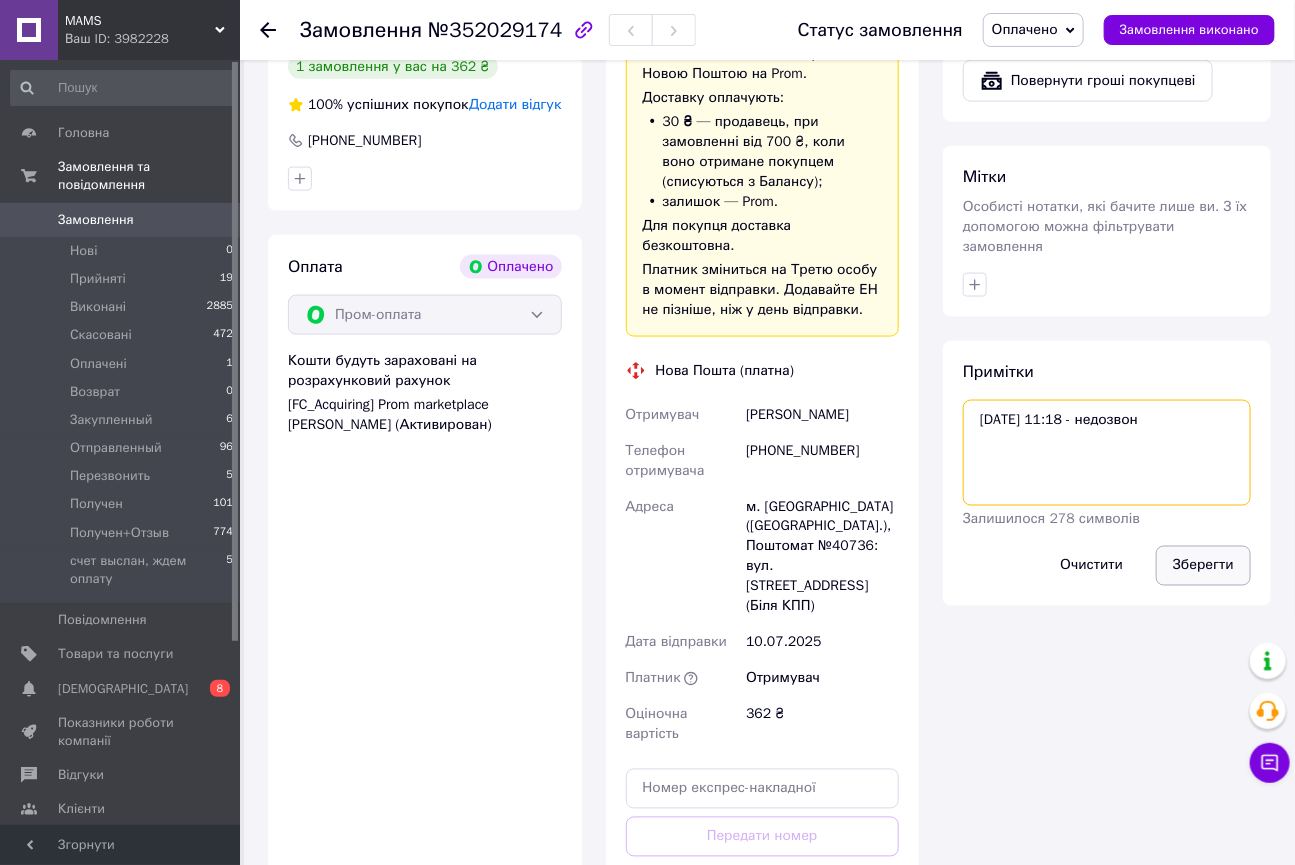 type on "[DATE] 11:18 - недозвон" 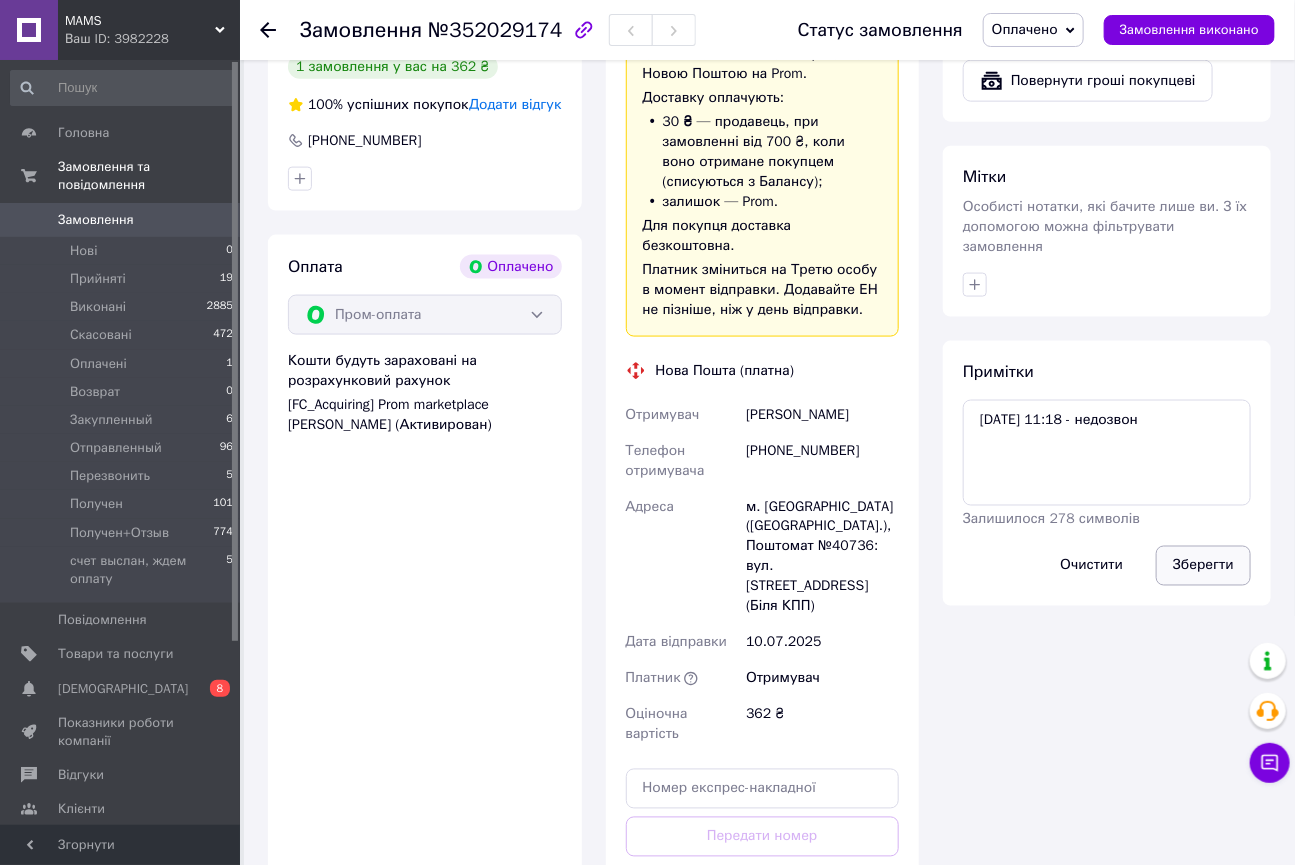click on "Зберегти" at bounding box center (1203, 566) 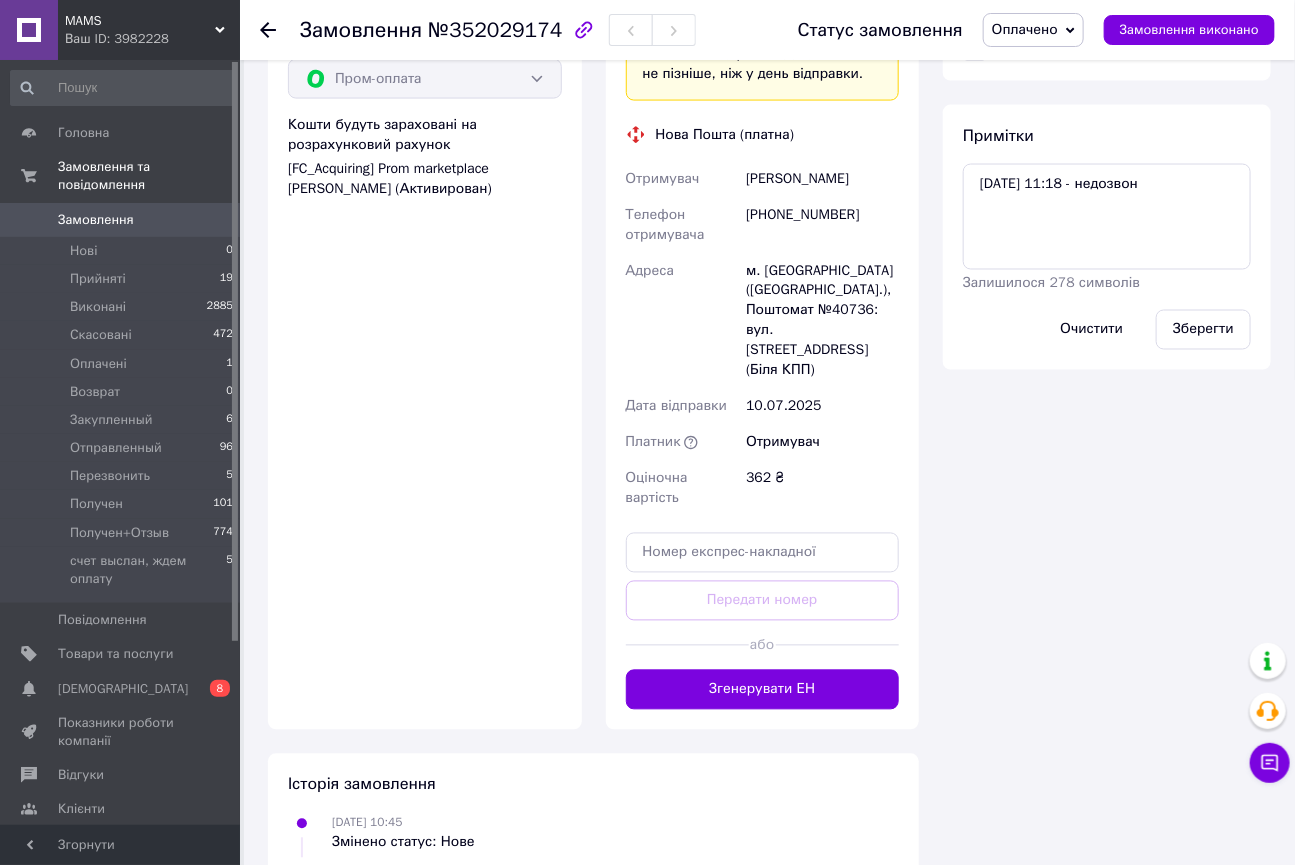 scroll, scrollTop: 1240, scrollLeft: 0, axis: vertical 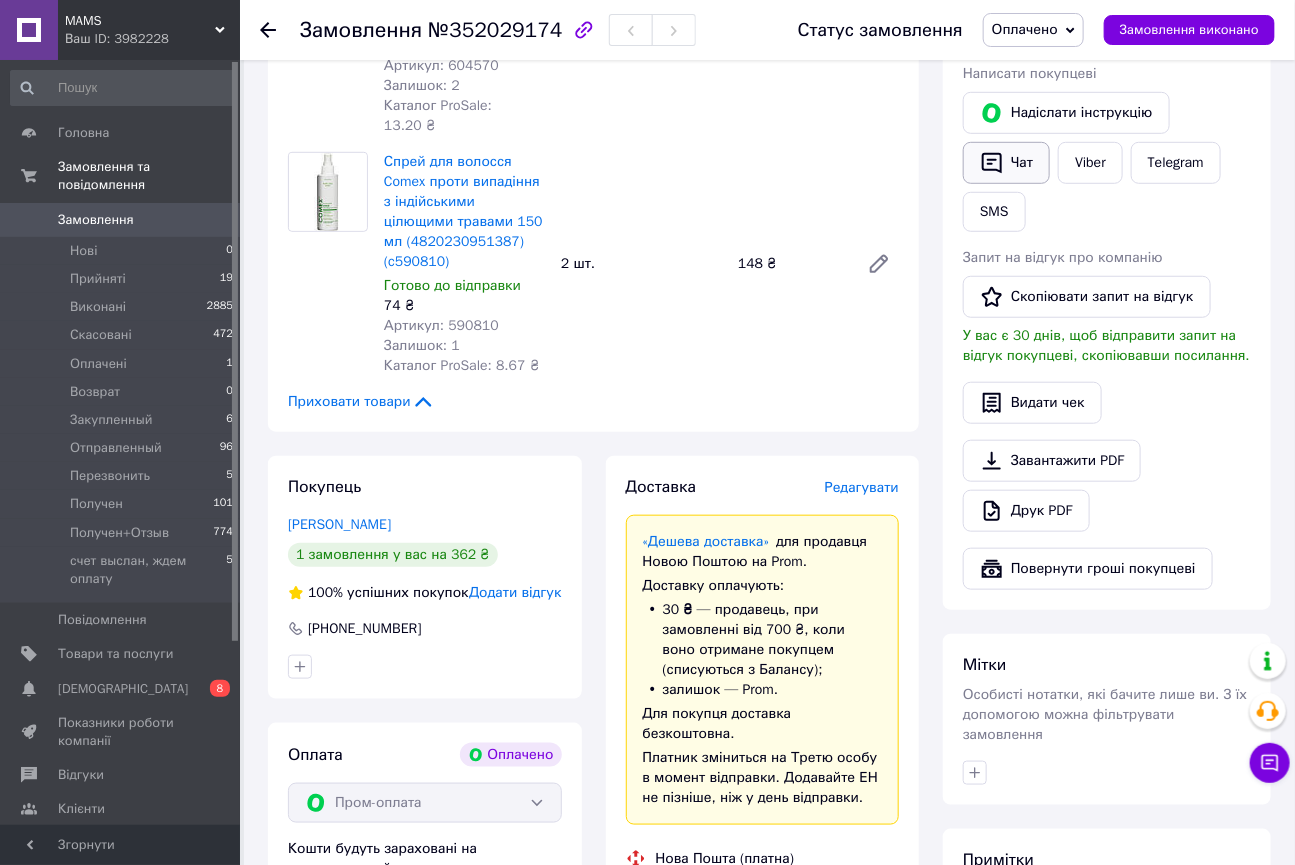 click on "Чат" at bounding box center [1006, 163] 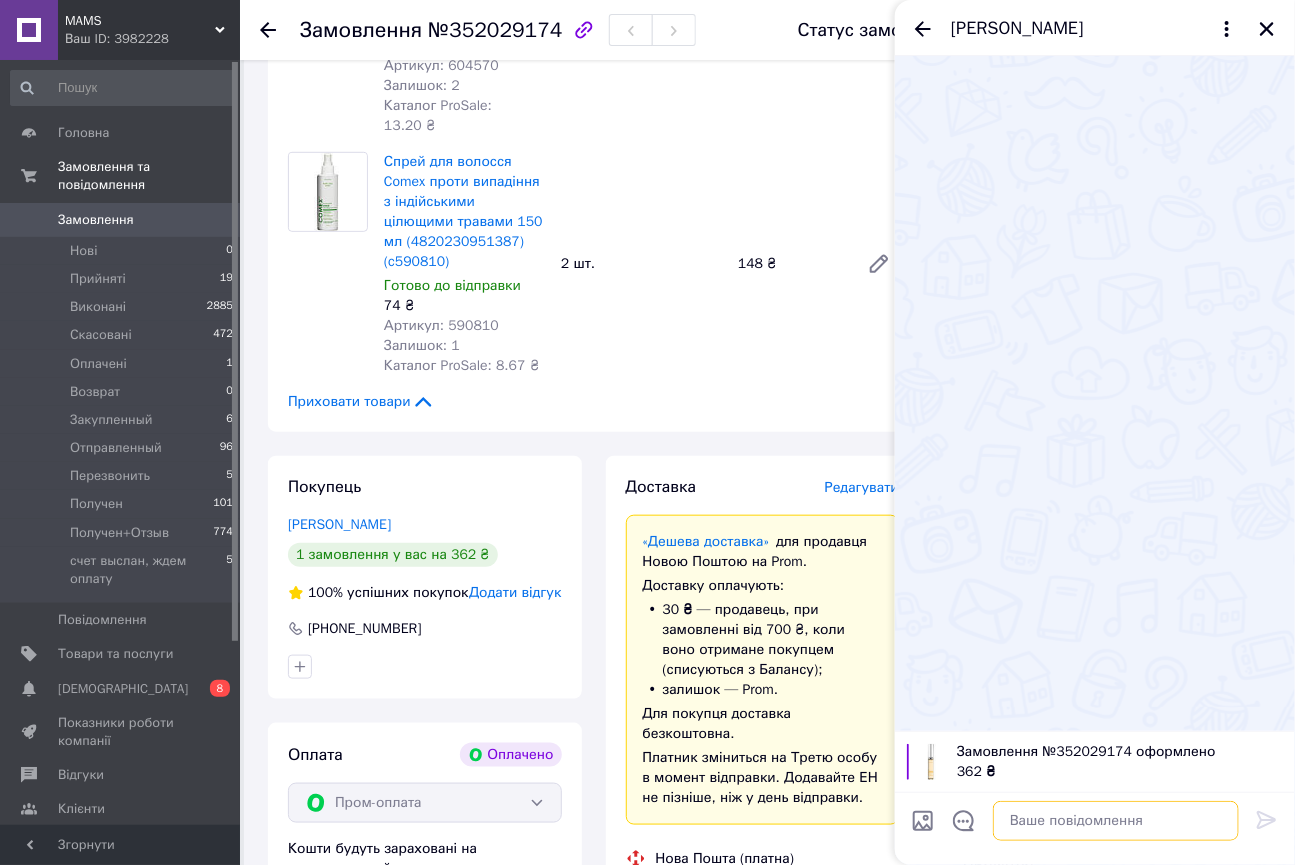 click at bounding box center [1116, 821] 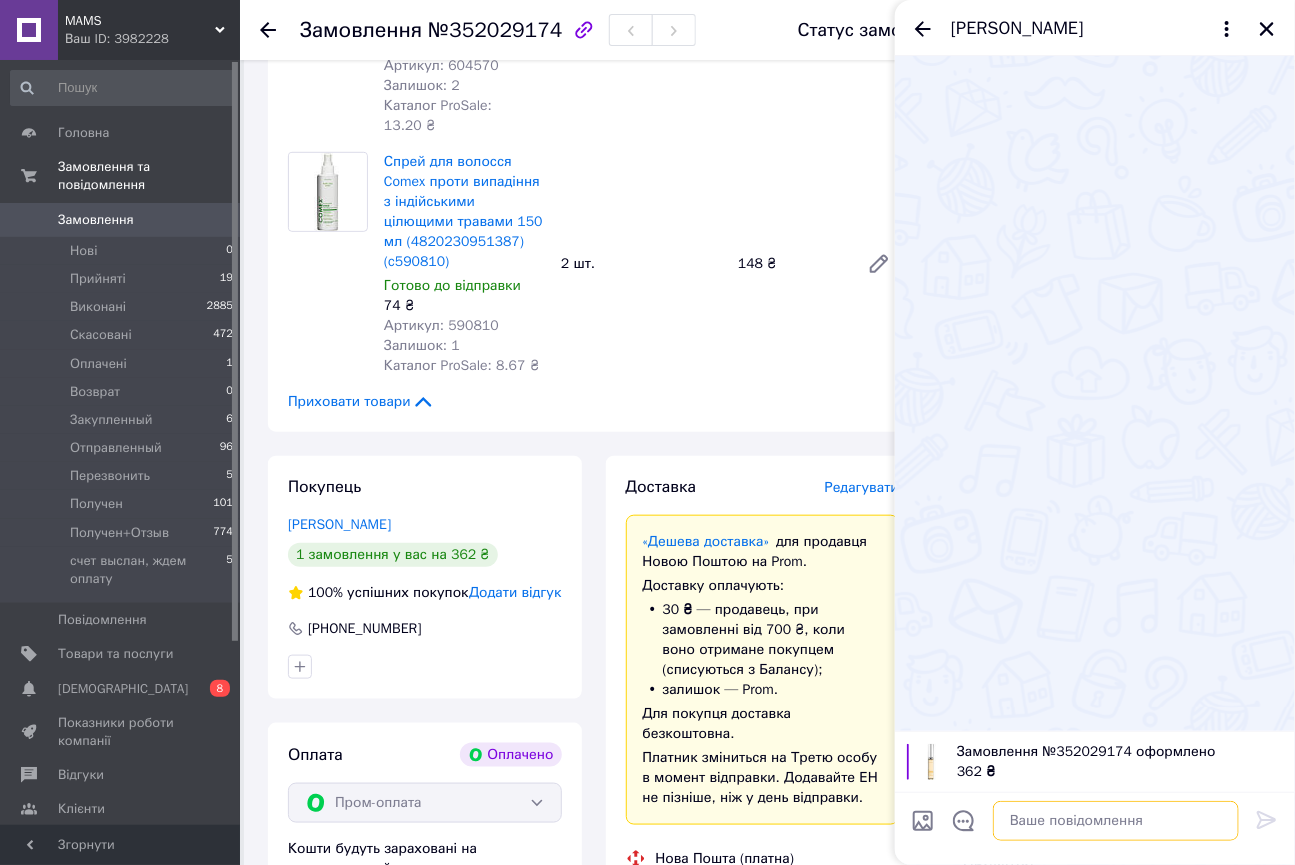 paste on "[PERSON_NAME], доброго дня!
Не змогли до вас додзвонитись для підтвердження замовлення на Підгузки для дорослих [PERSON_NAME] Pants Plus XL 12 (7322541773643). Пром-оплата у вас пройшла успішно.
Відправка у с. Вільне на Відділення №1 Нової пошти.
Відправка орієнтовно сьогодні-завтра" 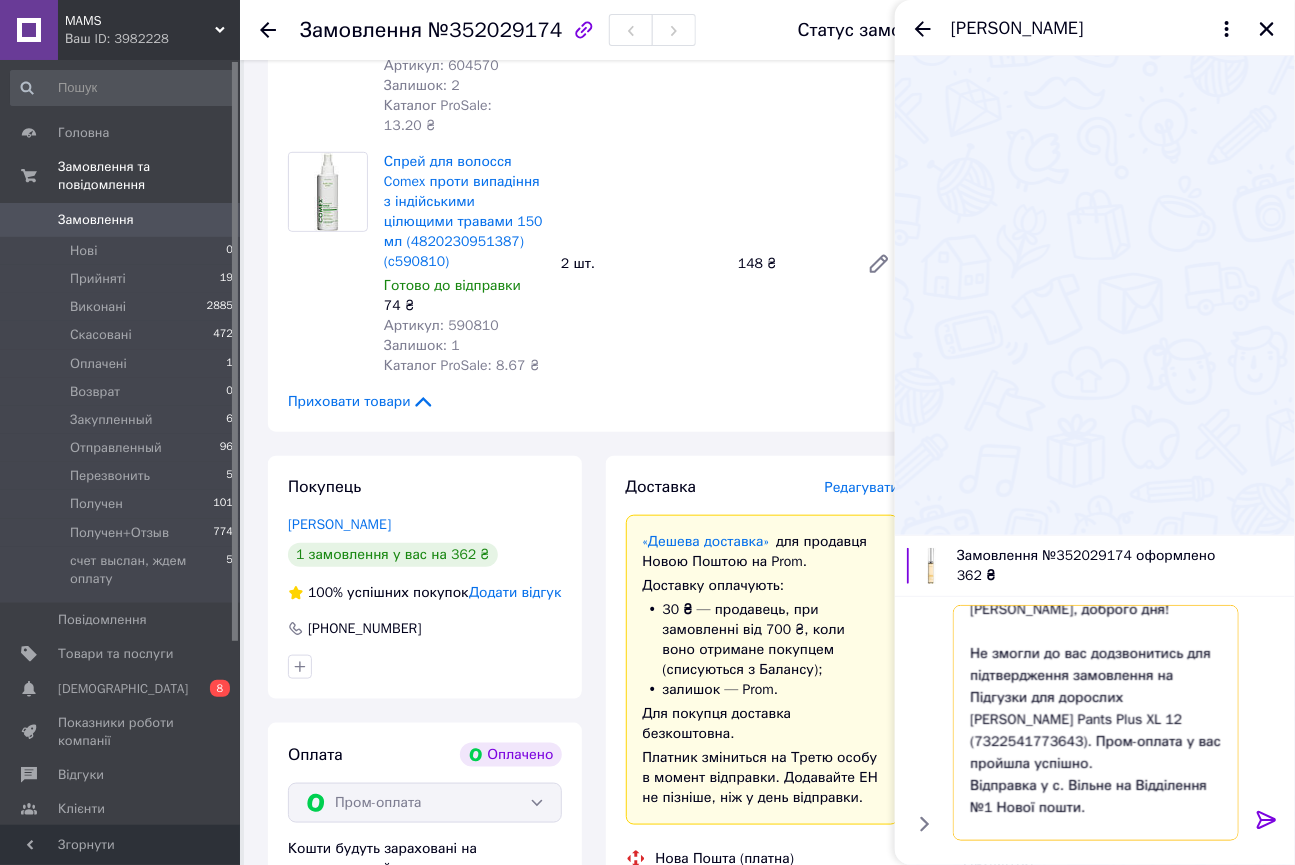scroll, scrollTop: 0, scrollLeft: 0, axis: both 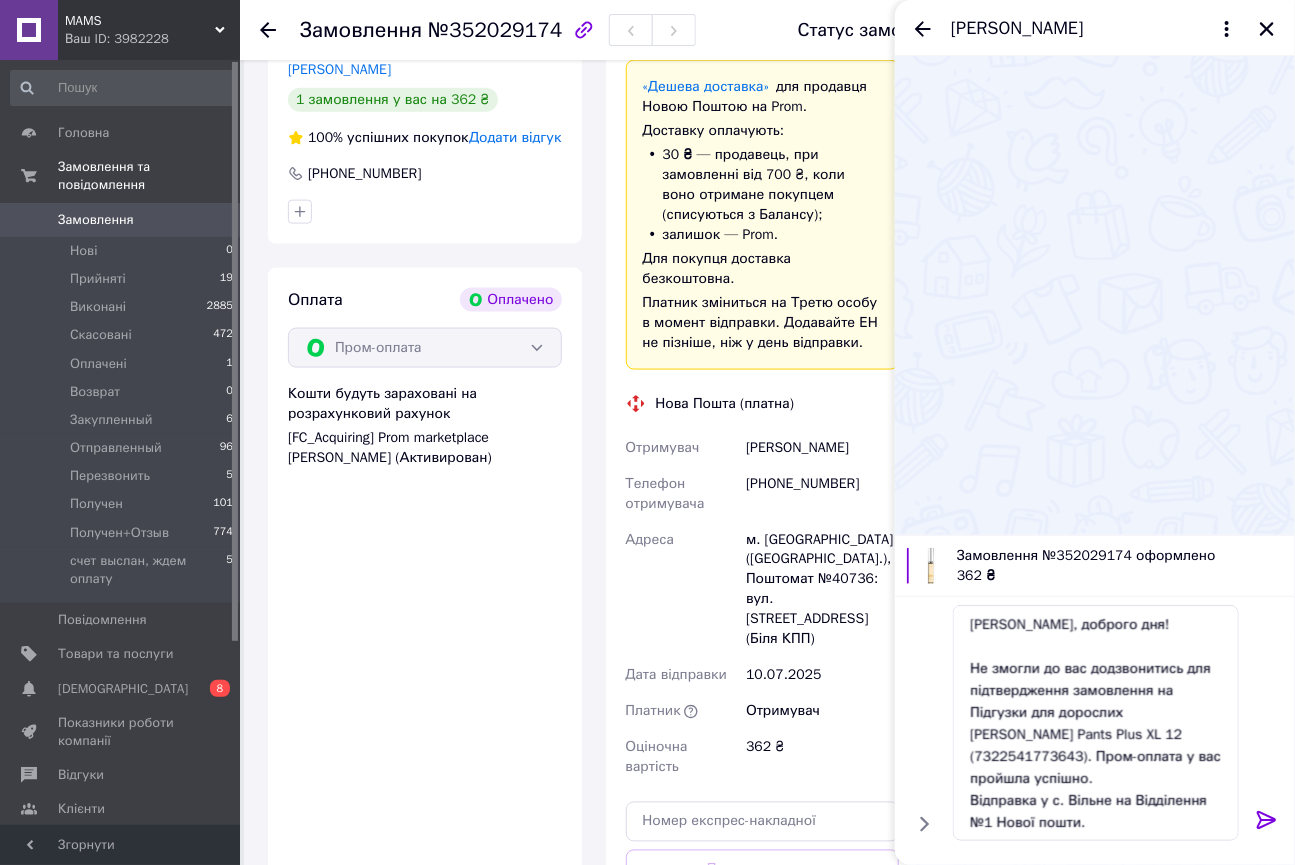 drag, startPoint x: 810, startPoint y: 402, endPoint x: 864, endPoint y: 407, distance: 54.230988 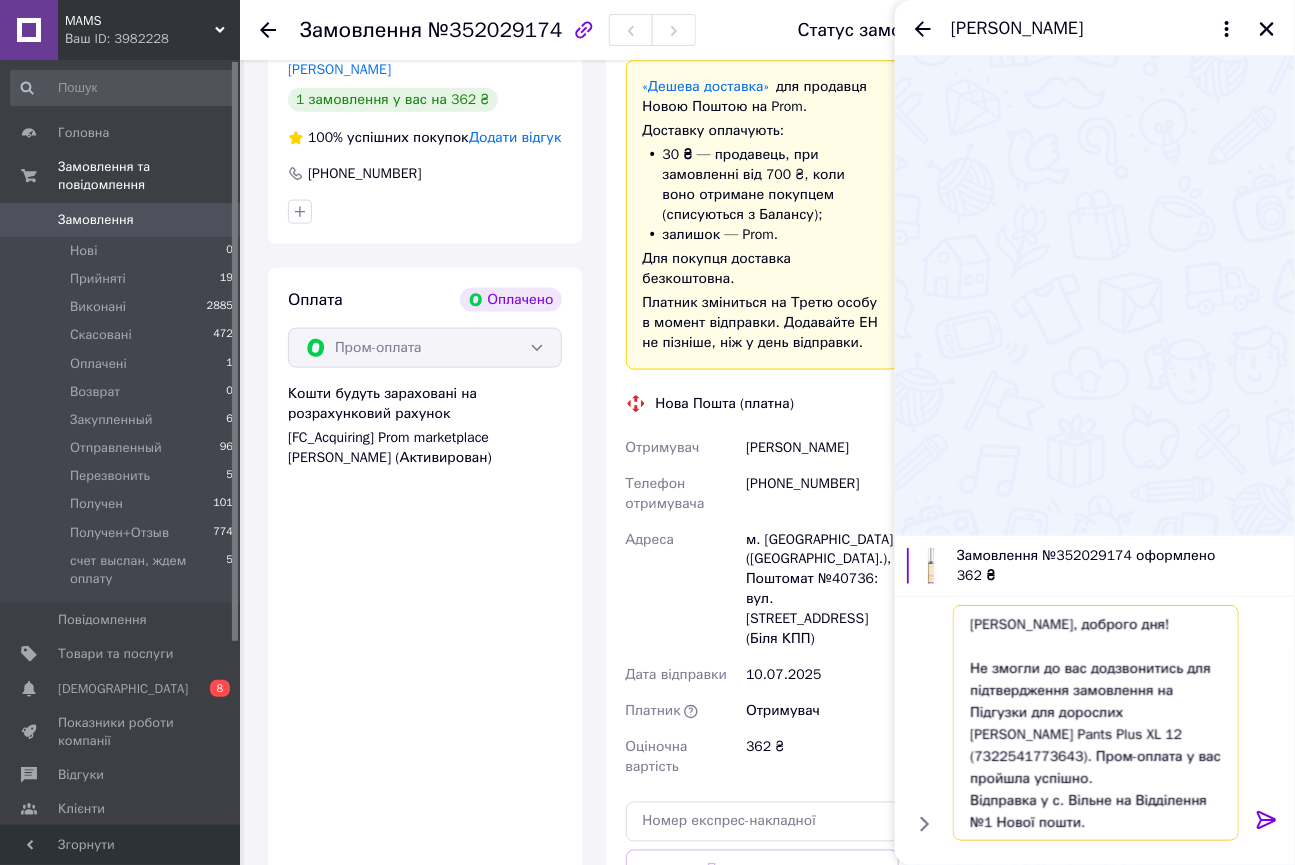 drag, startPoint x: 965, startPoint y: 623, endPoint x: 1020, endPoint y: 622, distance: 55.00909 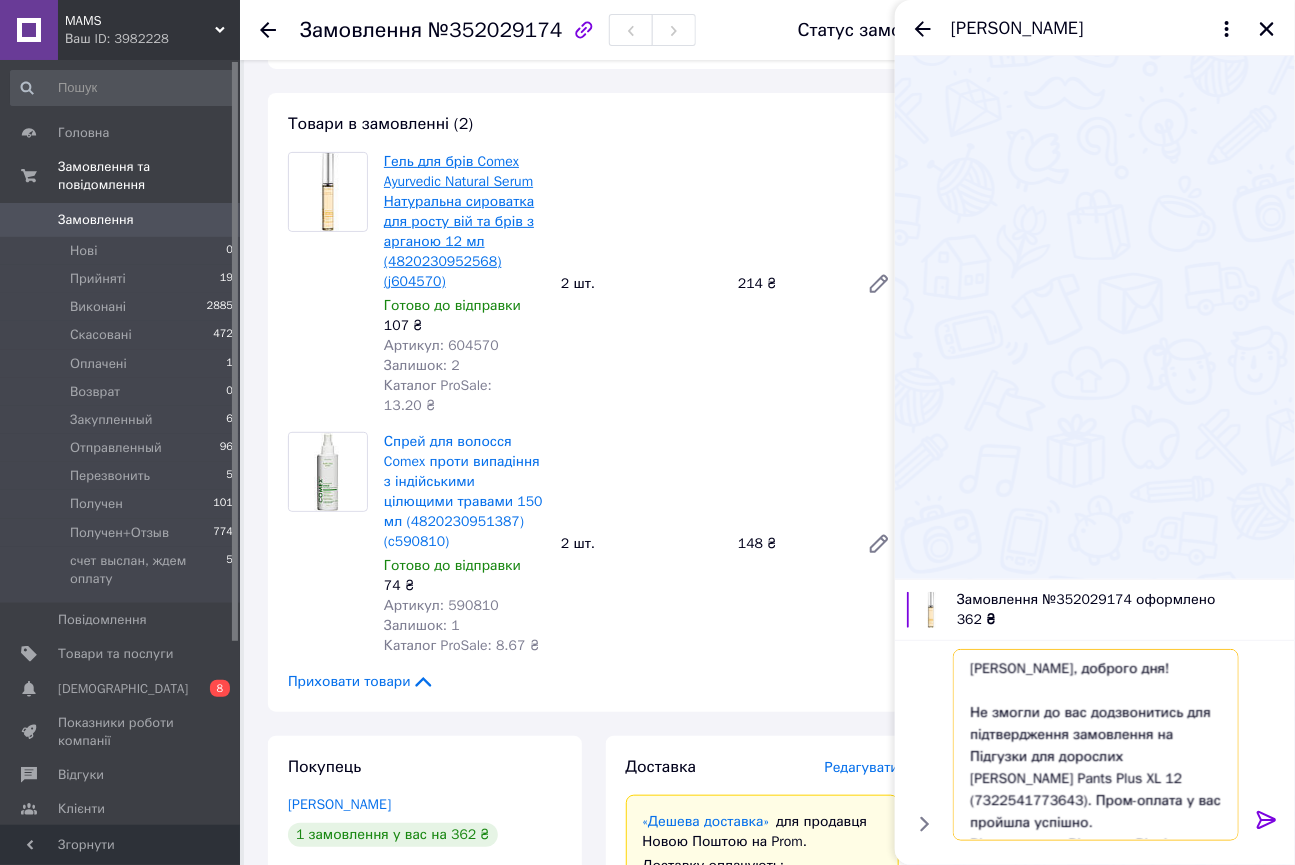 scroll, scrollTop: 58, scrollLeft: 0, axis: vertical 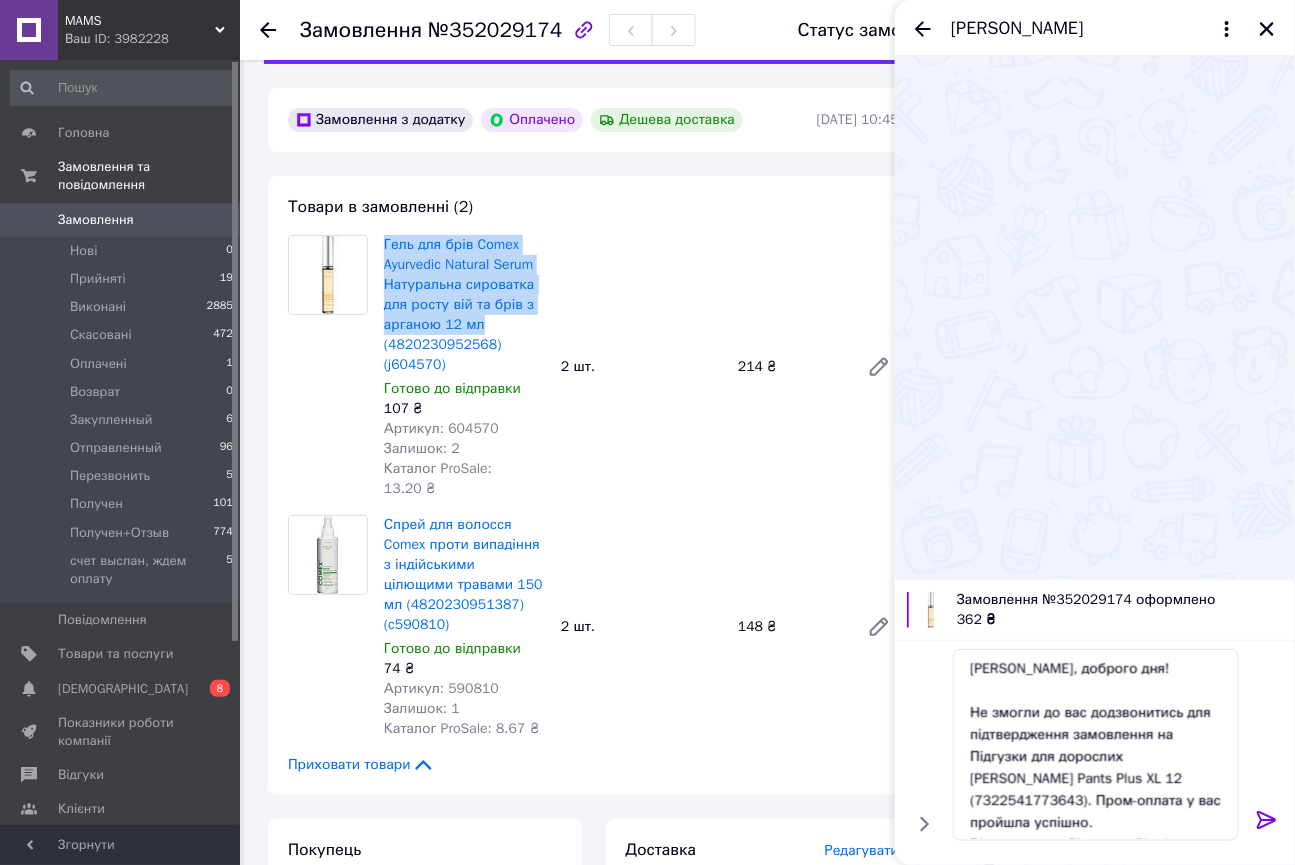 drag, startPoint x: 382, startPoint y: 242, endPoint x: 486, endPoint y: 319, distance: 129.40247 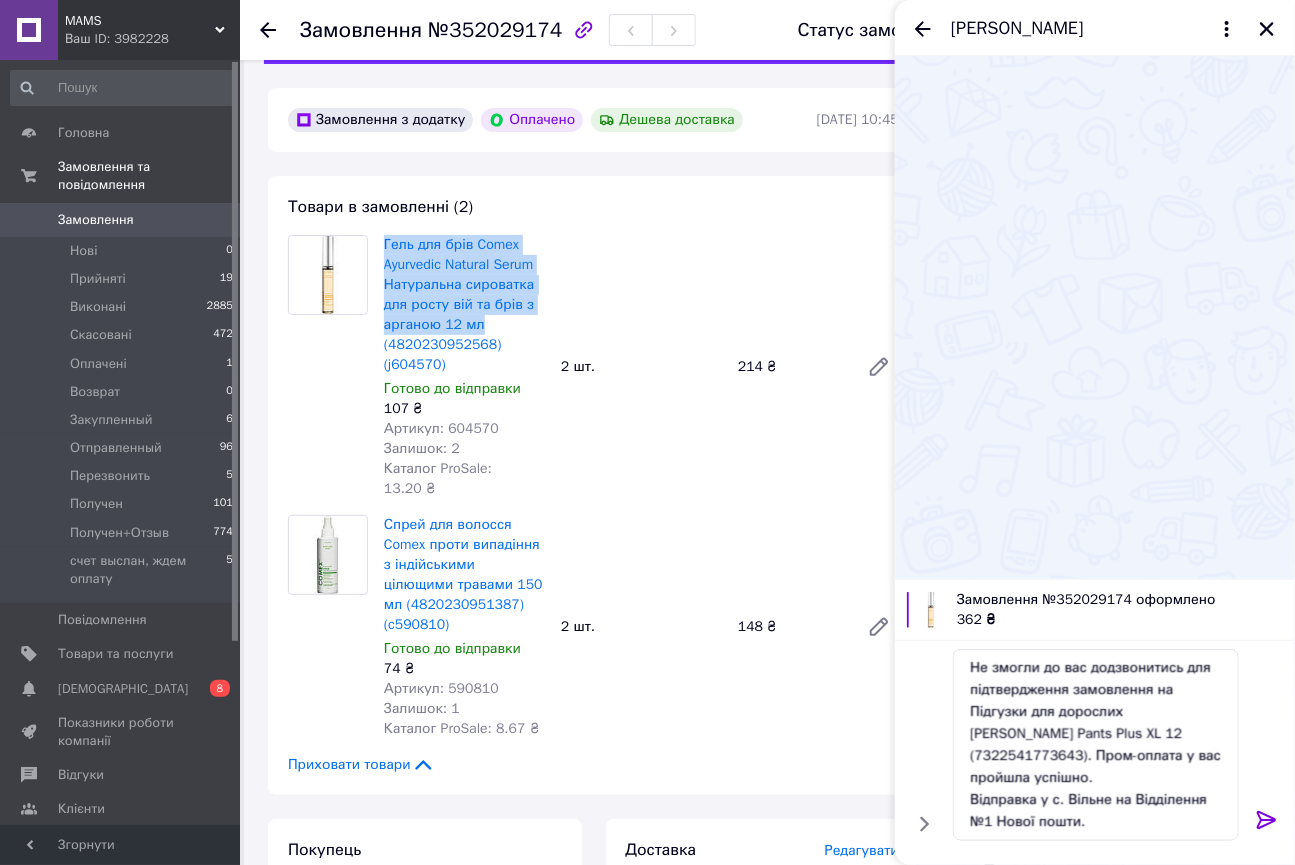 scroll, scrollTop: 89, scrollLeft: 0, axis: vertical 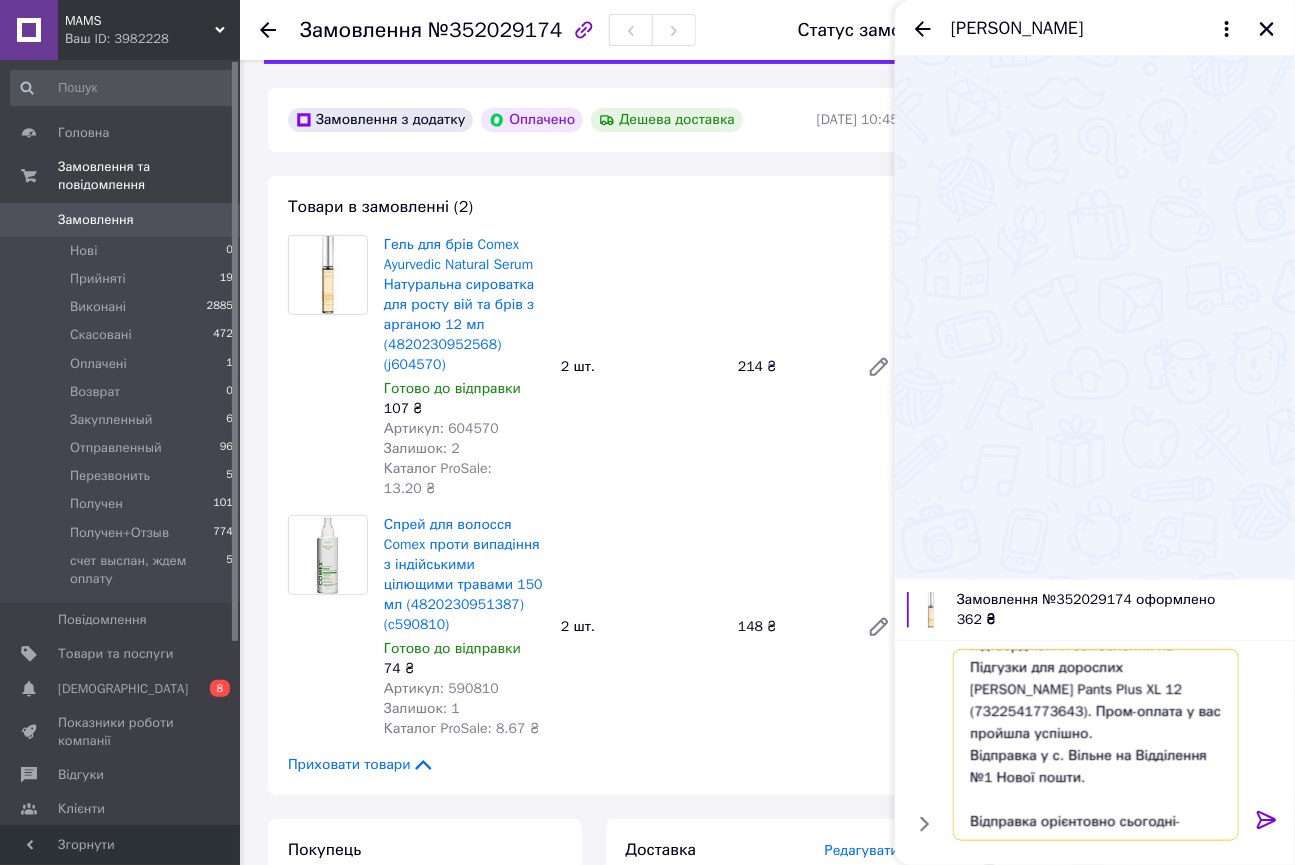 drag, startPoint x: 973, startPoint y: 673, endPoint x: 1112, endPoint y: 695, distance: 140.73024 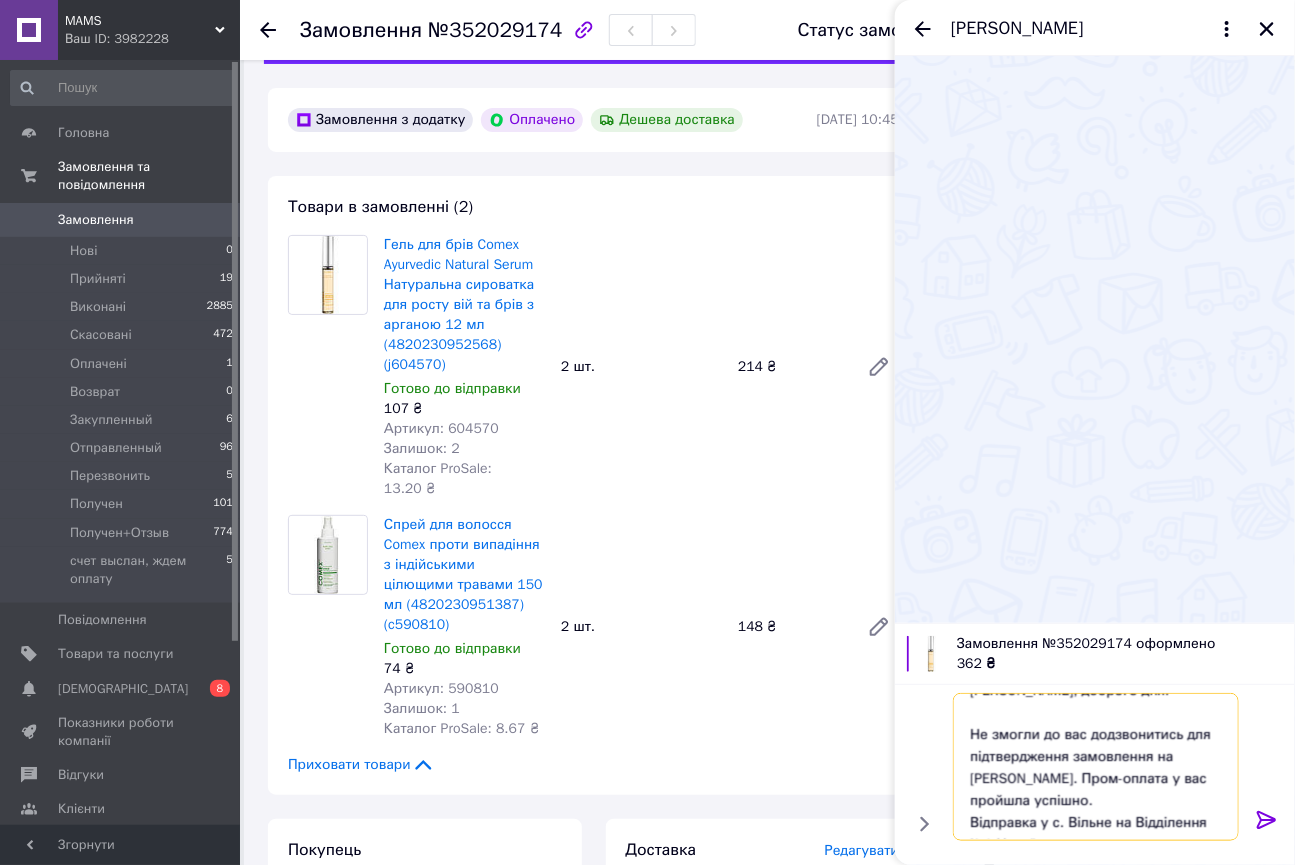 scroll, scrollTop: 0, scrollLeft: 0, axis: both 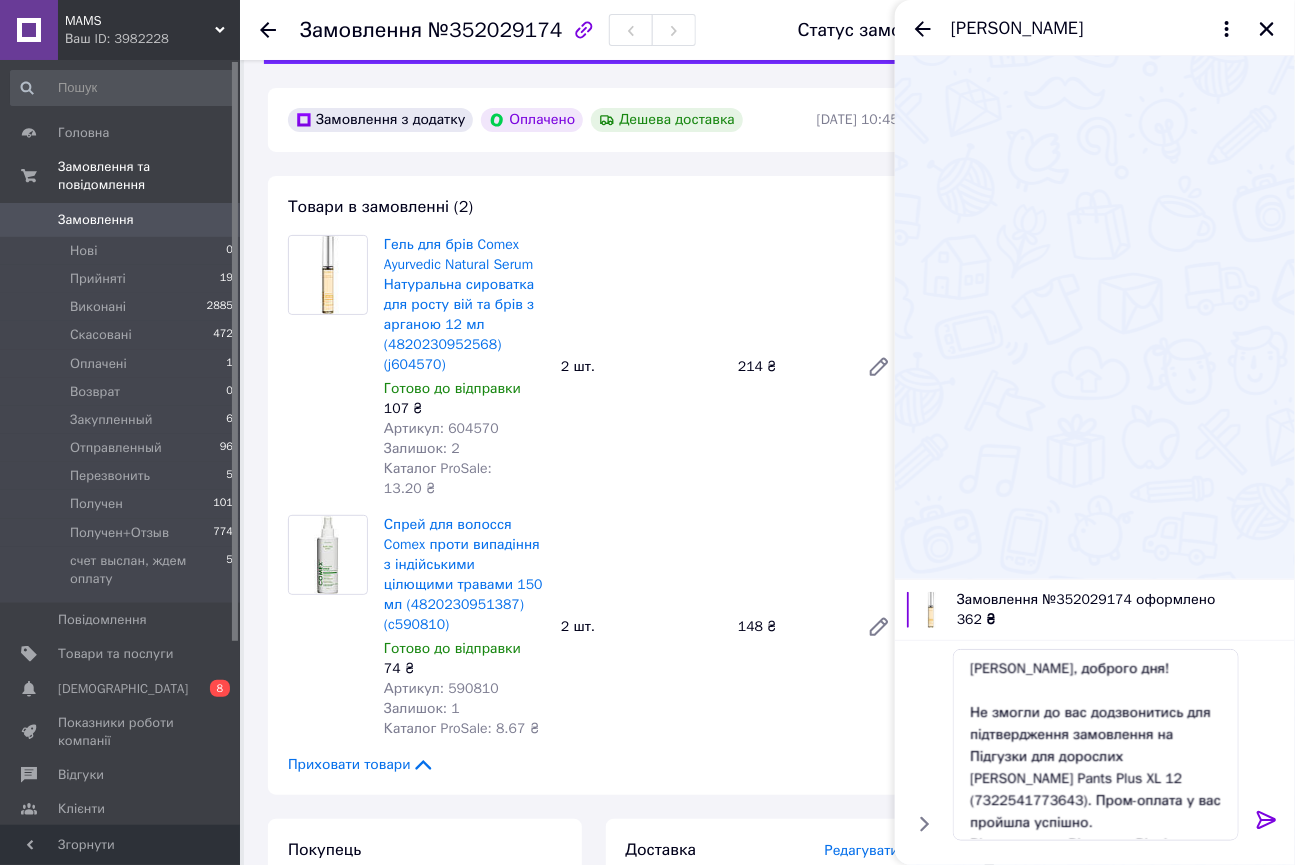 click on "Гель для брів Comex Ayurvedic Natural Serum Натуральна сироватка для росту вій та брів з арганою 12 мл (4820230952568) (j604570) Готово до відправки 107 ₴ Артикул: 604570 Залишок: 2 Каталог ProSale: 13.20 ₴  2 шт. 214 ₴" at bounding box center [641, 367] 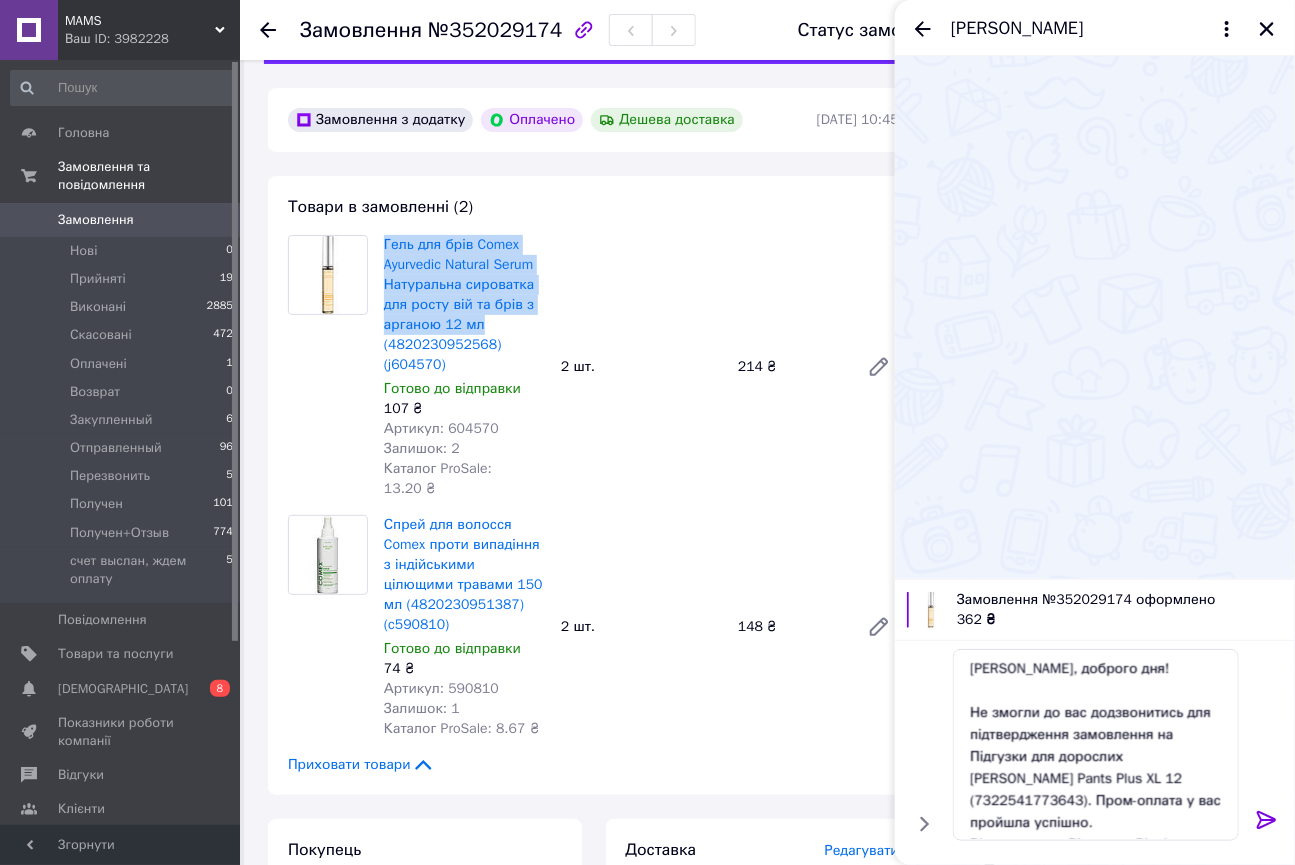 drag, startPoint x: 378, startPoint y: 243, endPoint x: 489, endPoint y: 324, distance: 137.41179 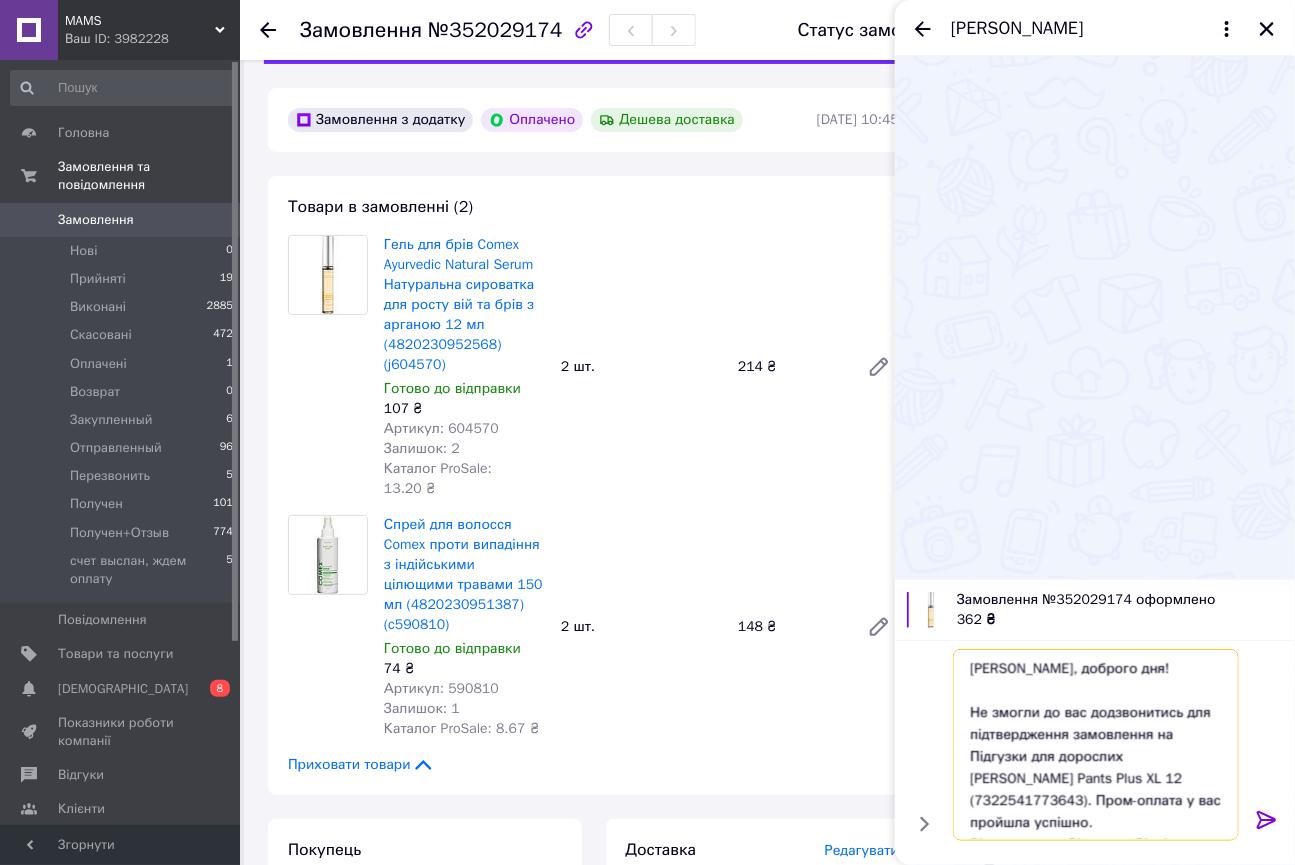 drag, startPoint x: 969, startPoint y: 758, endPoint x: 1112, endPoint y: 780, distance: 144.6824 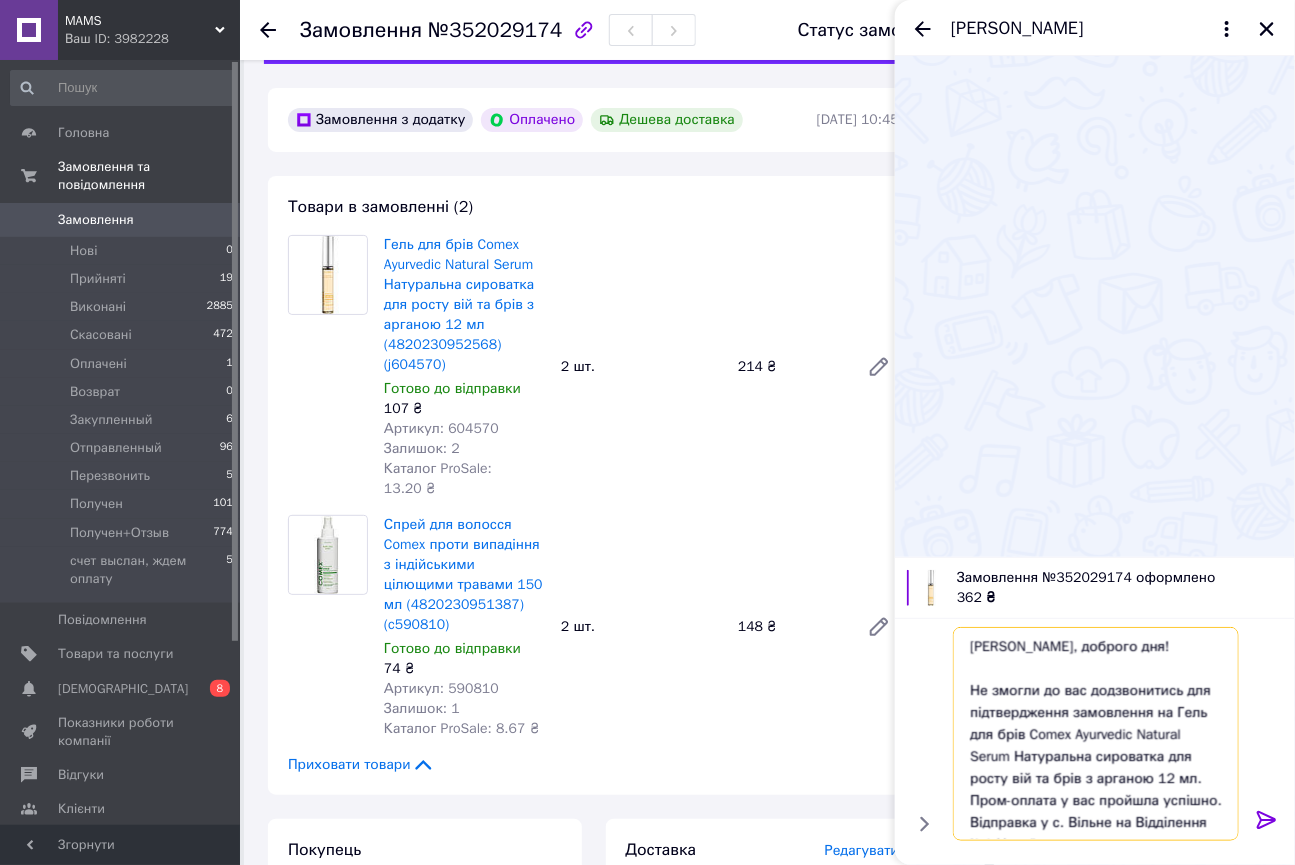 click on "Антоніна, доброго дня!
Не змогли до вас додзвонитись для підтвердження замовлення на Гель для брів Comex Ayurvedic Natural Serum Натуральна сироватка для росту вій та брів з арганою 12 мл. Пром-оплата у вас пройшла успішно.
Відправка у с. Вільне на Відділення №1 Нової пошти.
Відправка орієнтовно сьогодні-завтра" at bounding box center [1096, 734] 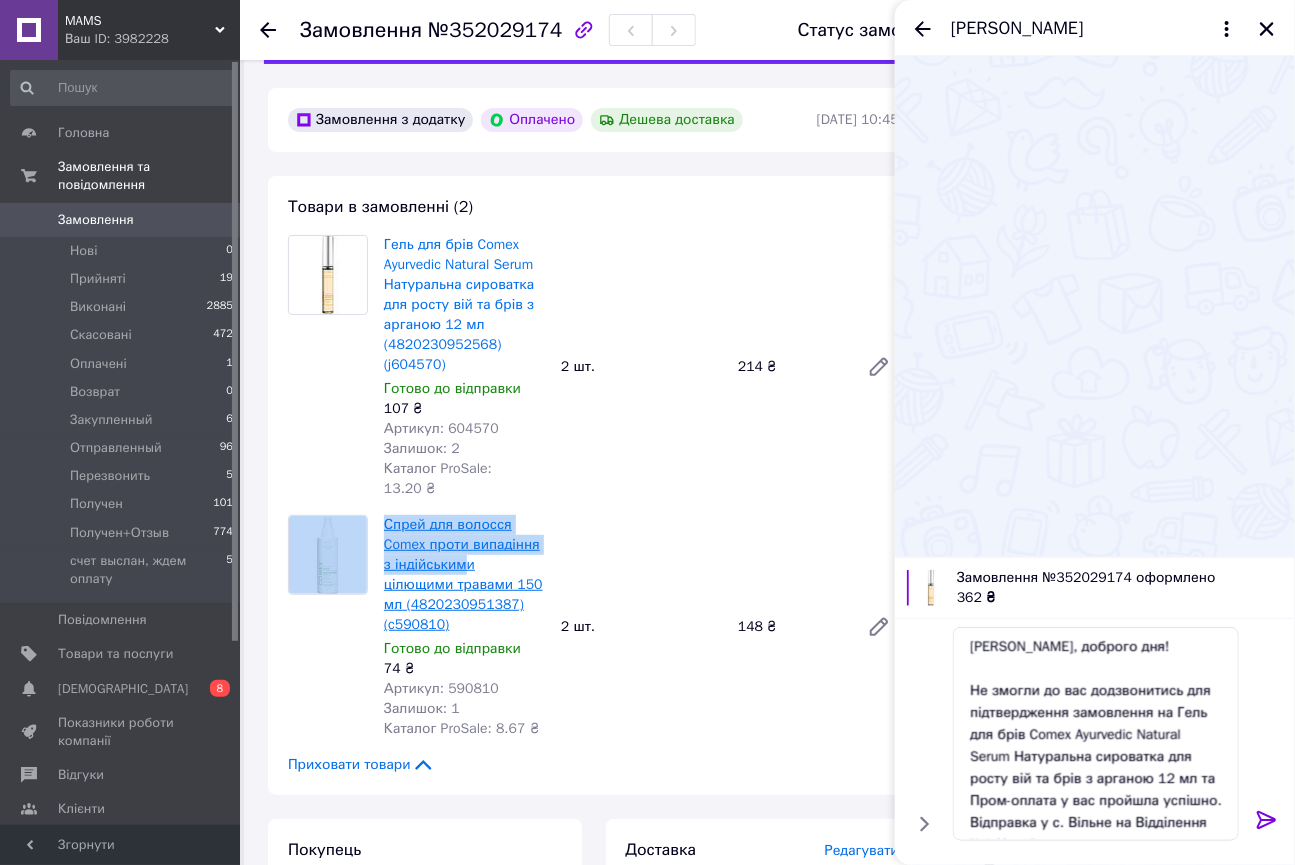 drag, startPoint x: 373, startPoint y: 500, endPoint x: 464, endPoint y: 548, distance: 102.88343 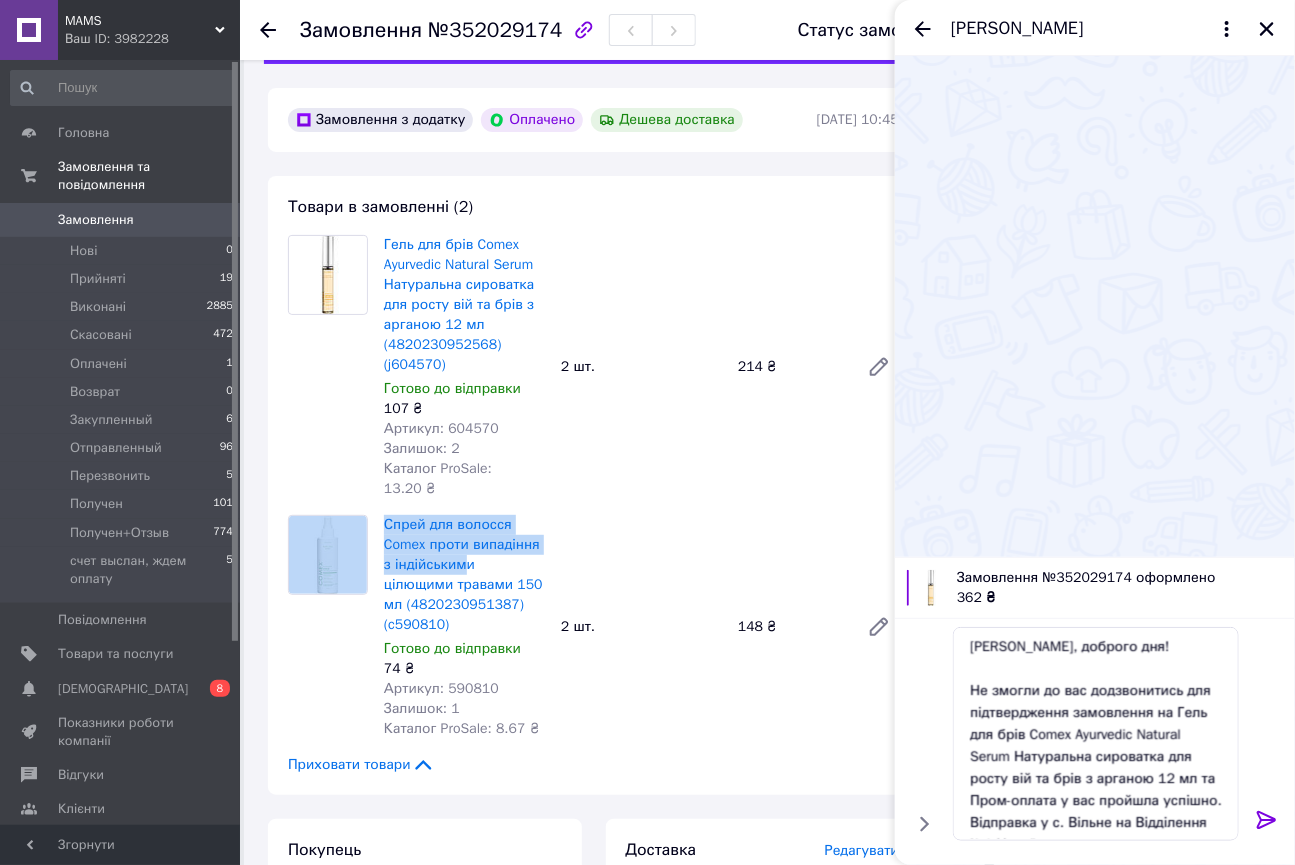 click on "Спрей для волосся Comex проти випадіння з індійськими цілющими травами 150 мл (4820230951387) (c590810) Готово до відправки 74 ₴ Артикул: 590810 Залишок: 1 Каталог ProSale: 8.67 ₴  2 шт. 148 ₴" at bounding box center [641, 627] 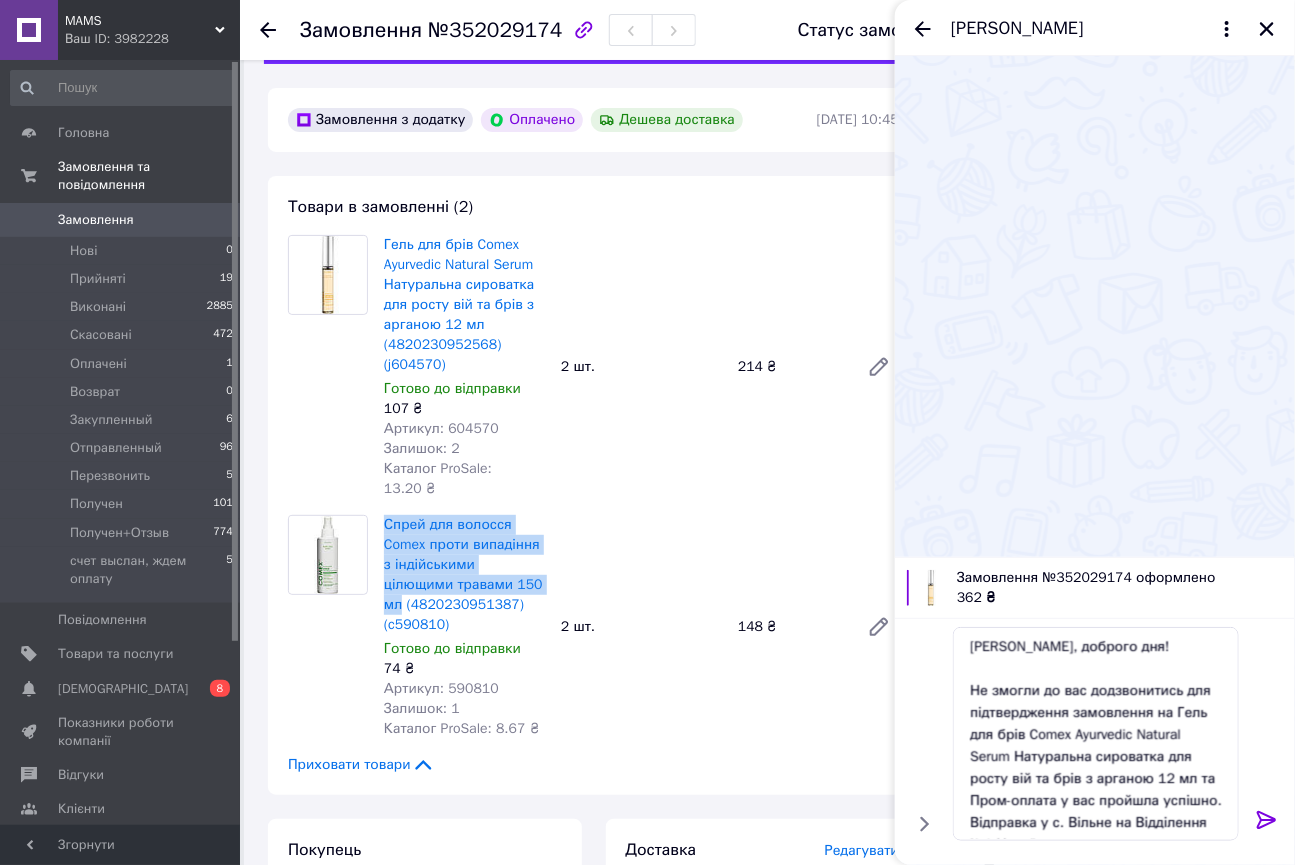 drag, startPoint x: 380, startPoint y: 504, endPoint x: 500, endPoint y: 569, distance: 136.47343 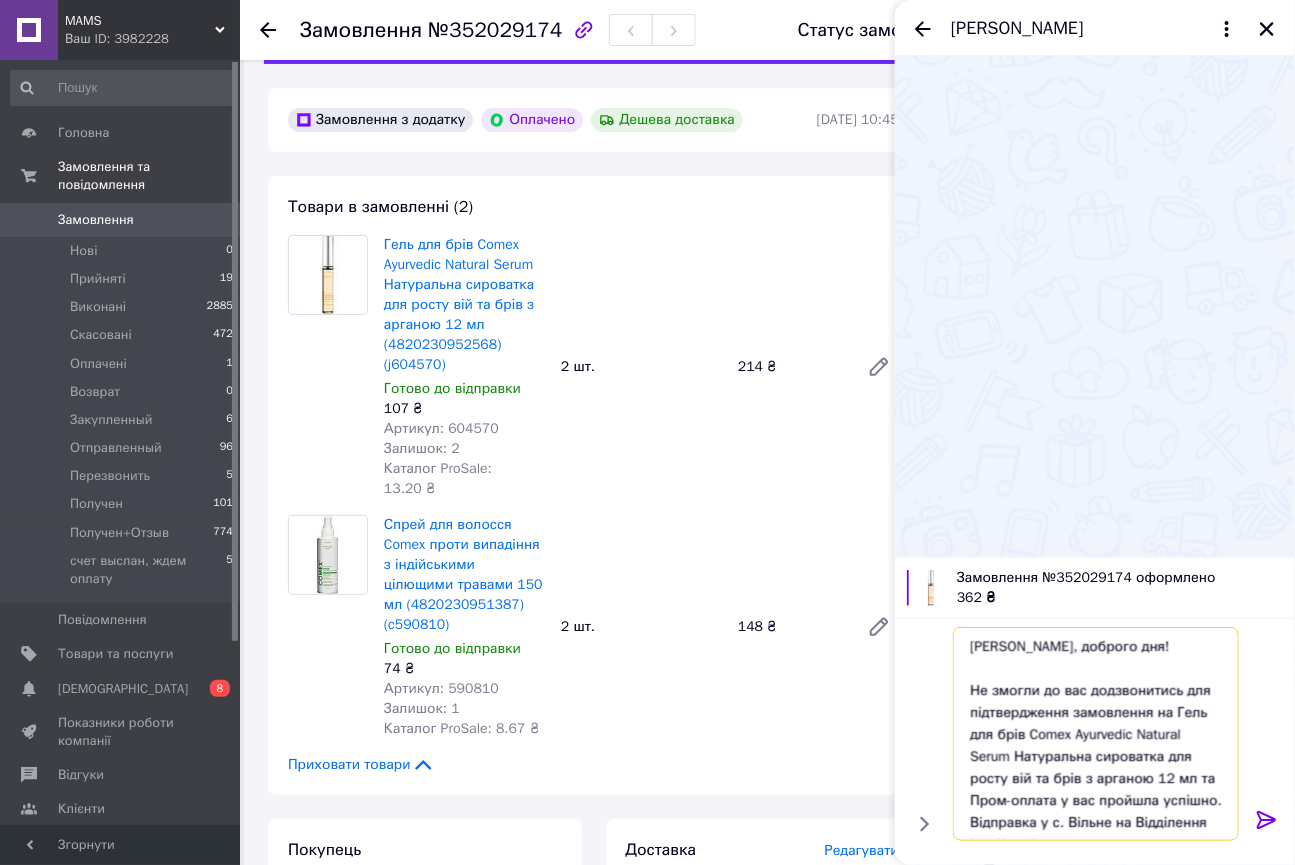 click on "Антоніна, доброго дня!
Не змогли до вас додзвонитись для підтвердження замовлення на Гель для брів Comex Ayurvedic Natural Serum Натуральна сироватка для росту вій та брів з арганою 12 мл та Пром-оплата у вас пройшла успішно.
Відправка у с. Вільне на Відділення №1 Нової пошти.
Відправка орієнтовно сьогодні-завтра" at bounding box center [1096, 734] 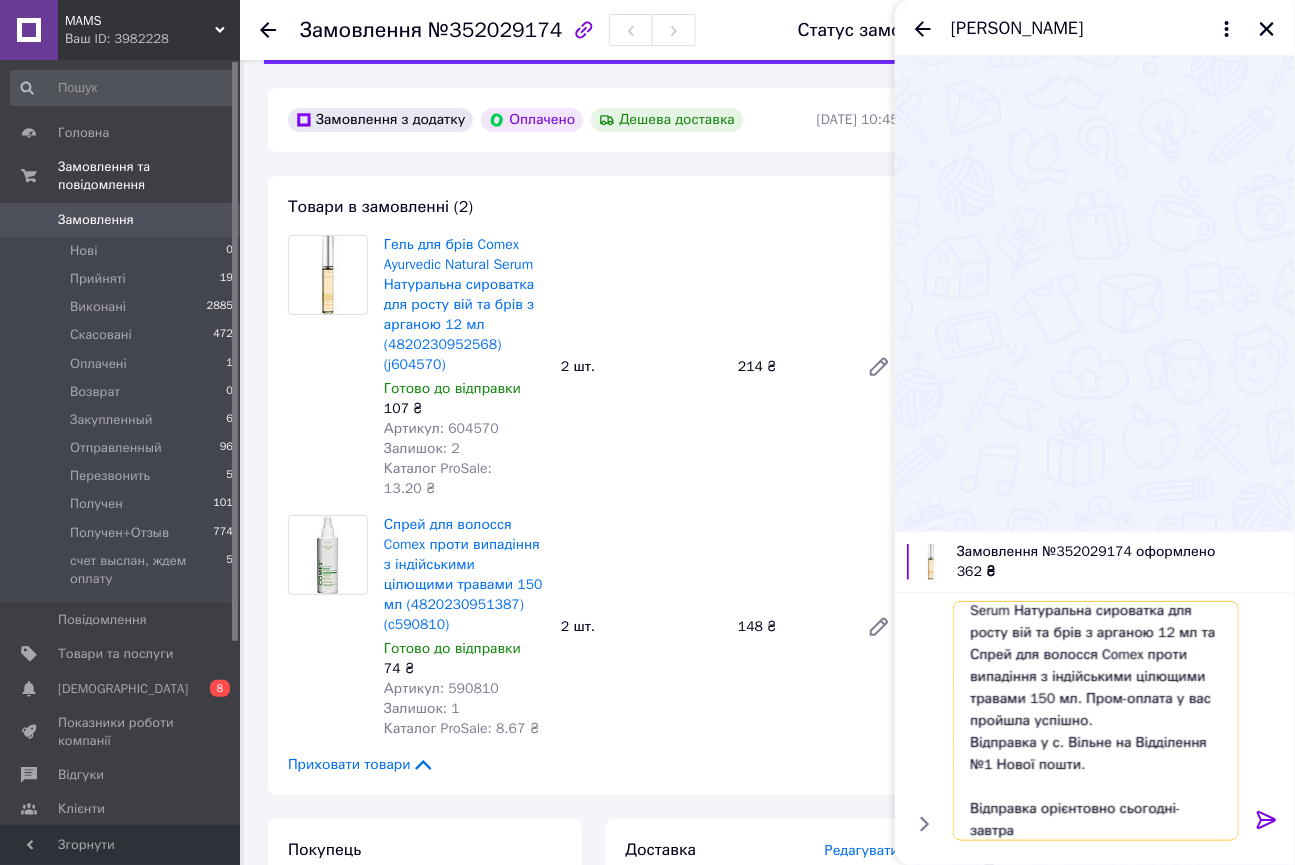 scroll, scrollTop: 129, scrollLeft: 0, axis: vertical 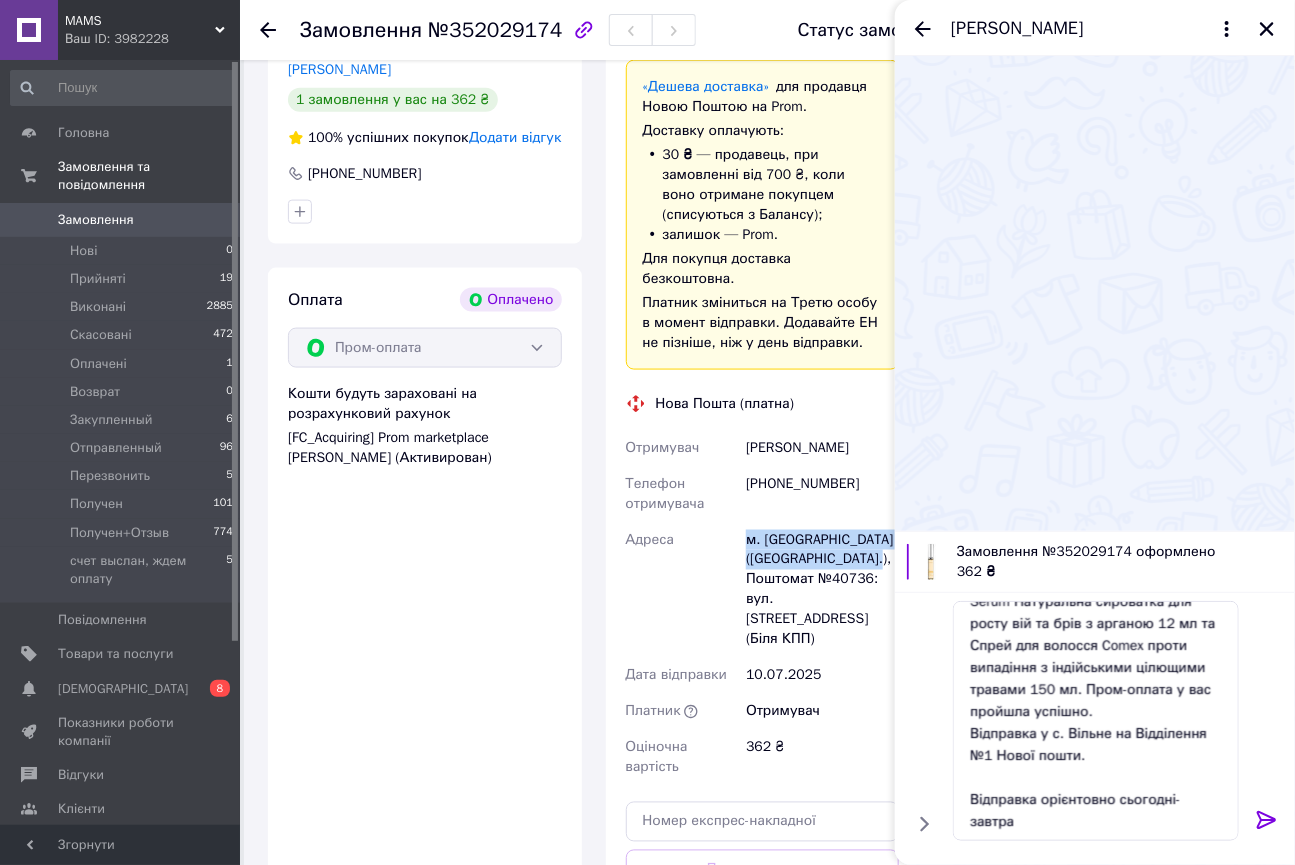 drag, startPoint x: 745, startPoint y: 499, endPoint x: 868, endPoint y: 521, distance: 124.95199 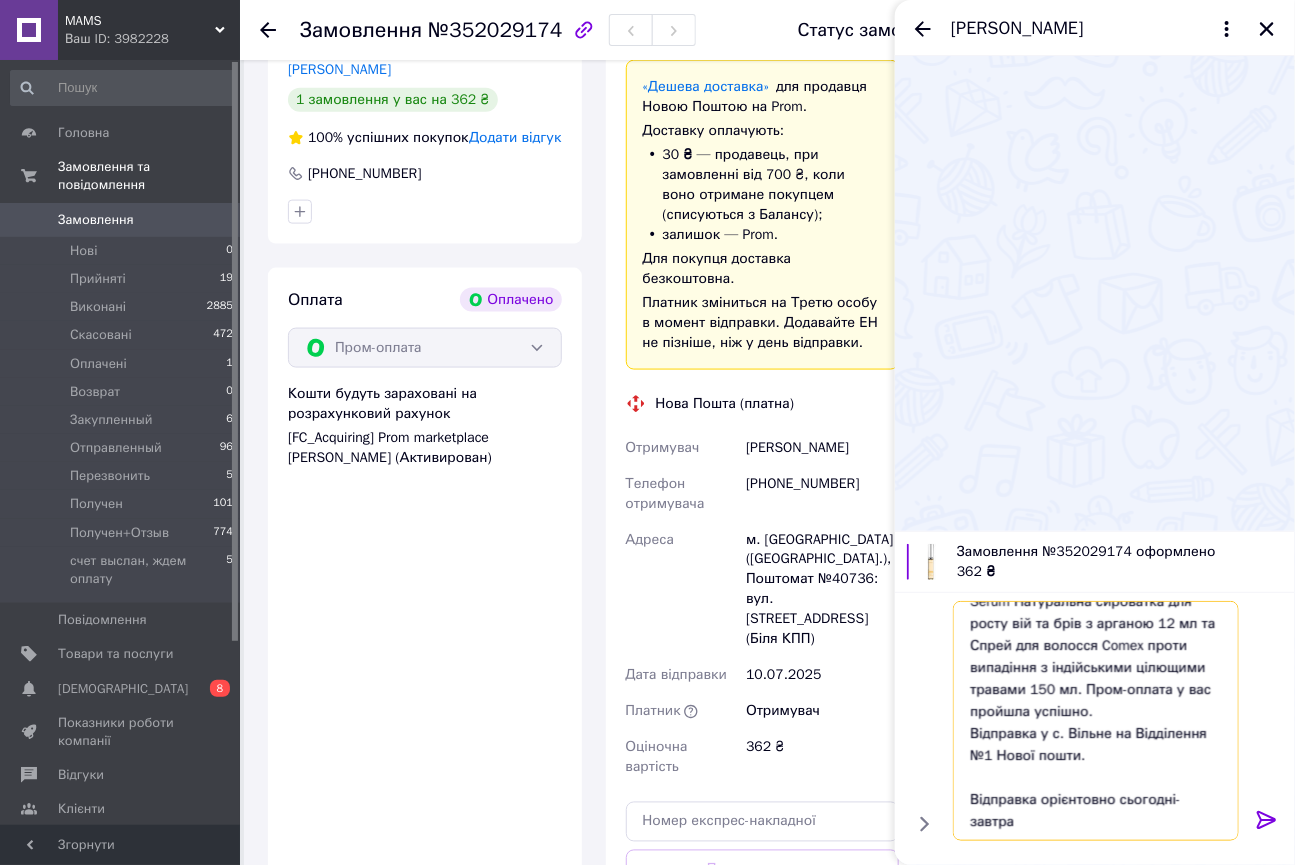 drag, startPoint x: 1048, startPoint y: 740, endPoint x: 993, endPoint y: 756, distance: 57.280014 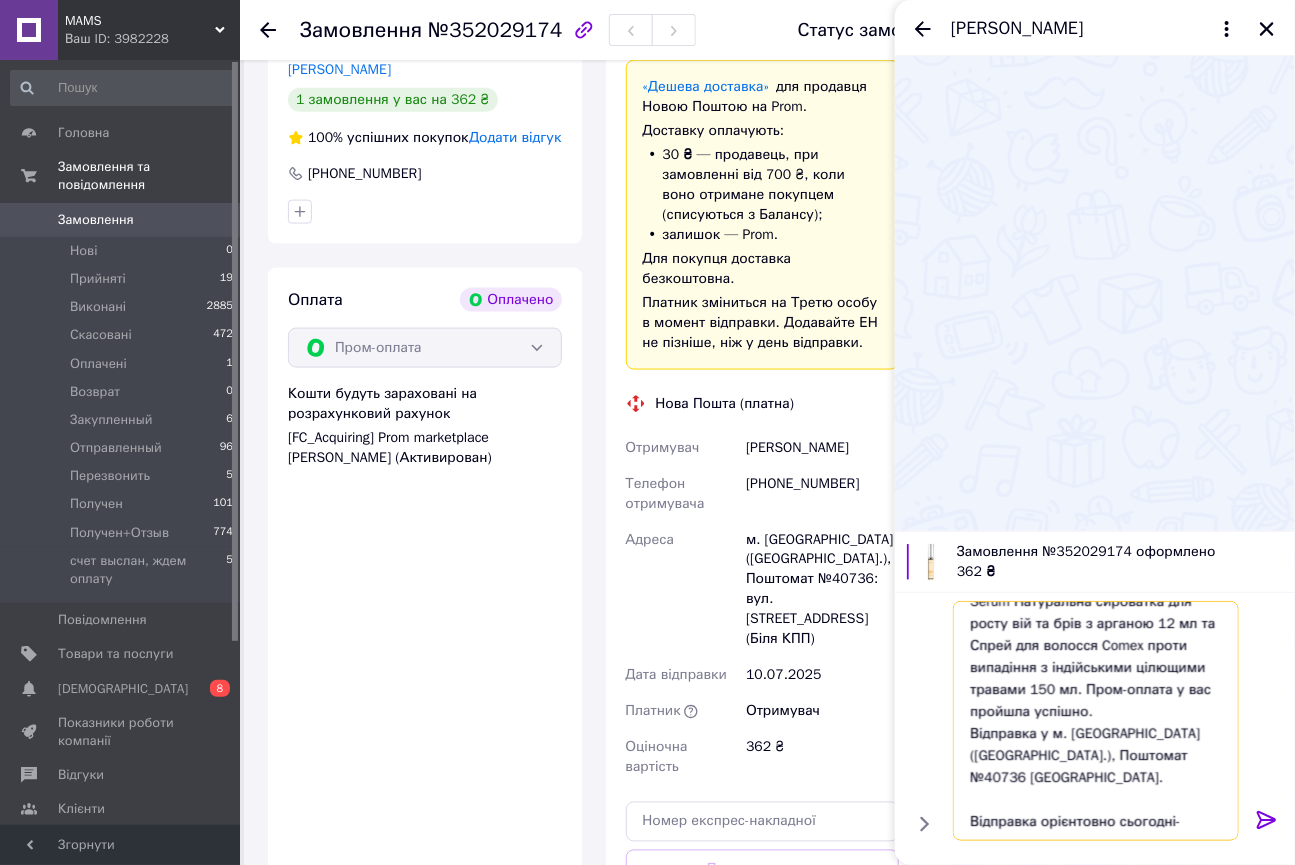 drag, startPoint x: 1100, startPoint y: 733, endPoint x: 1189, endPoint y: 734, distance: 89.005615 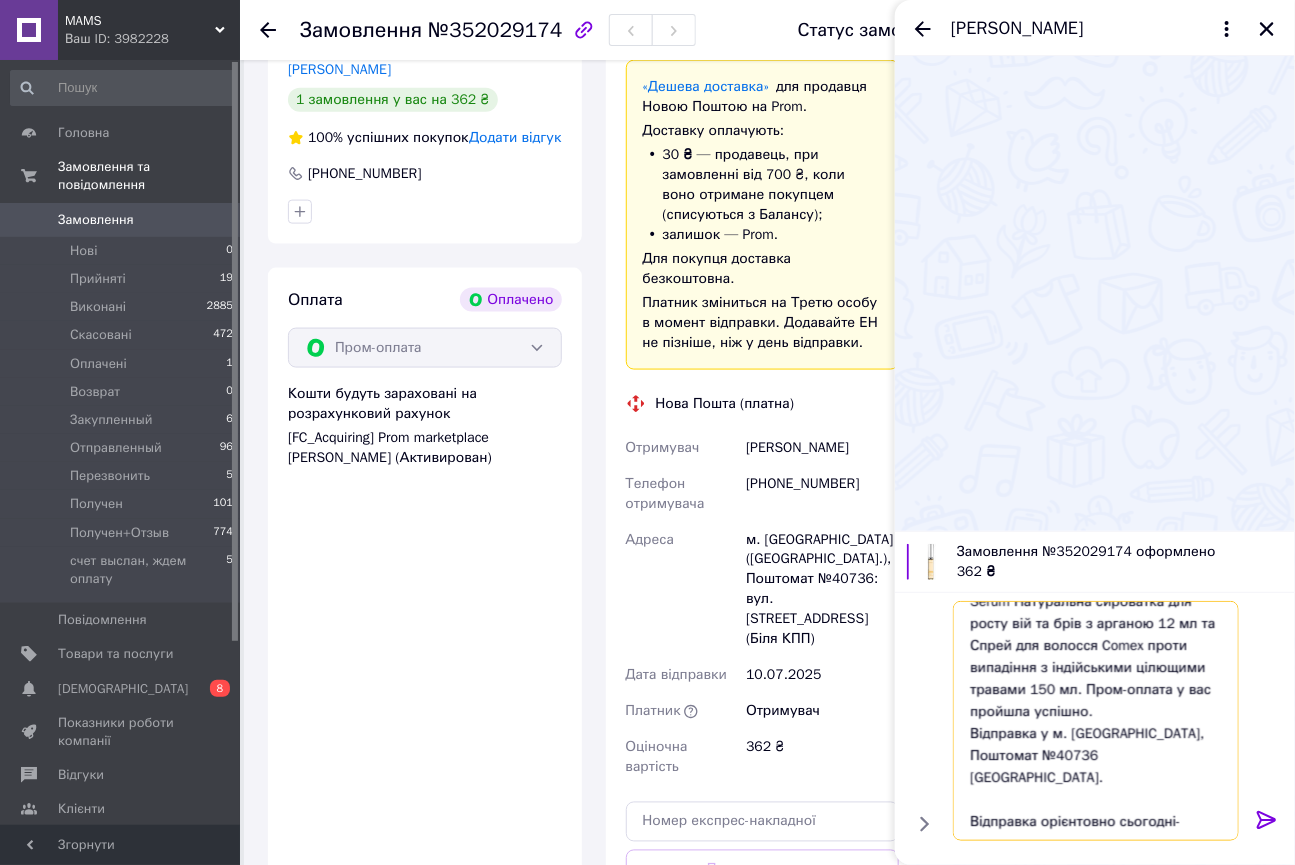 type on "Антоніна, доброго дня!
Не змогли до вас додзвонитись для підтвердження замовлення на Гель для брів Comex Ayurvedic Natural Serum Натуральна сироватка для росту вій та брів з арганою 12 мл та Спрей для волосся Comex проти випадіння з індійськими цілющими травами 150 мл. Пром-оплата у вас пройшла успішно.
Відправка у м. Київ, Поштомат №40736 Нової пошти.
Відправка орієнтовно сьогодні-завтра" 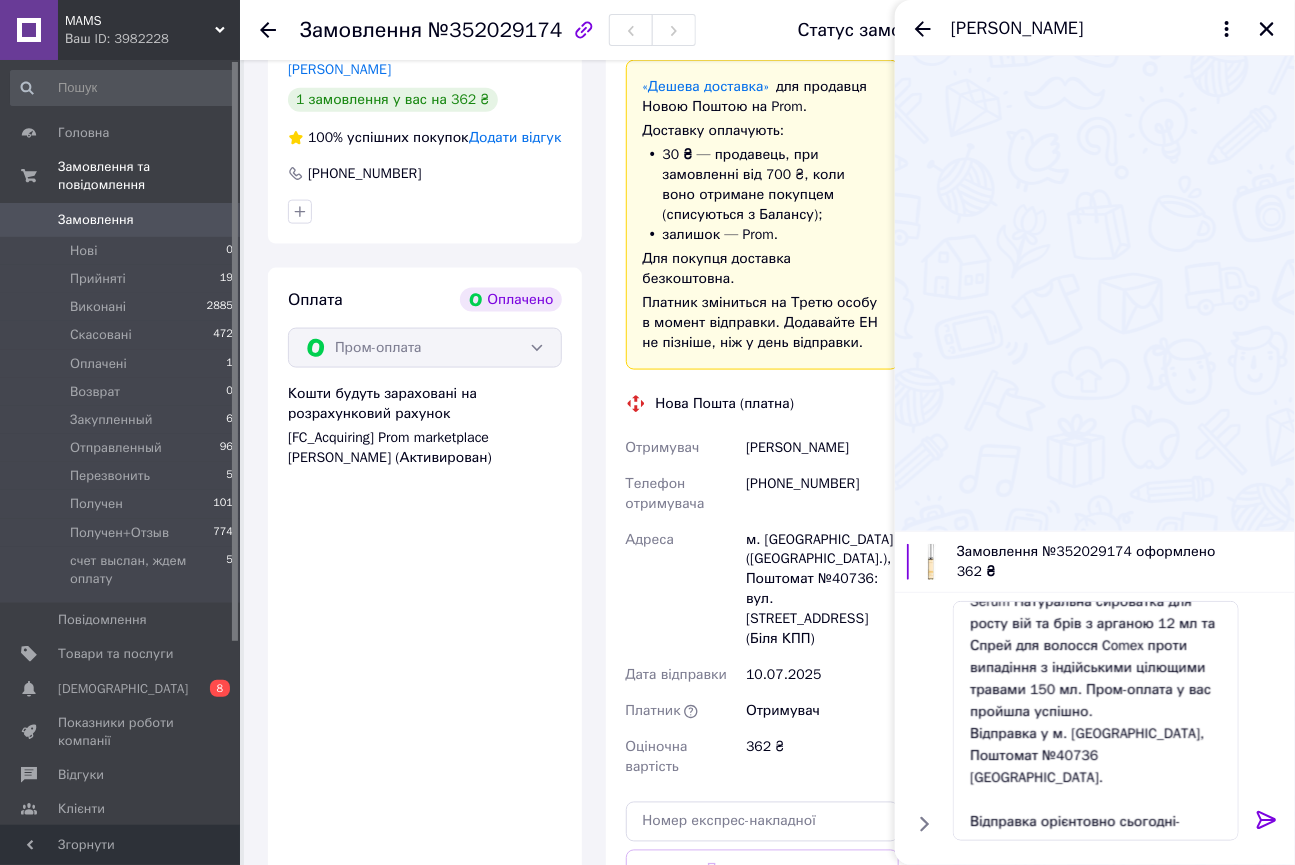 click 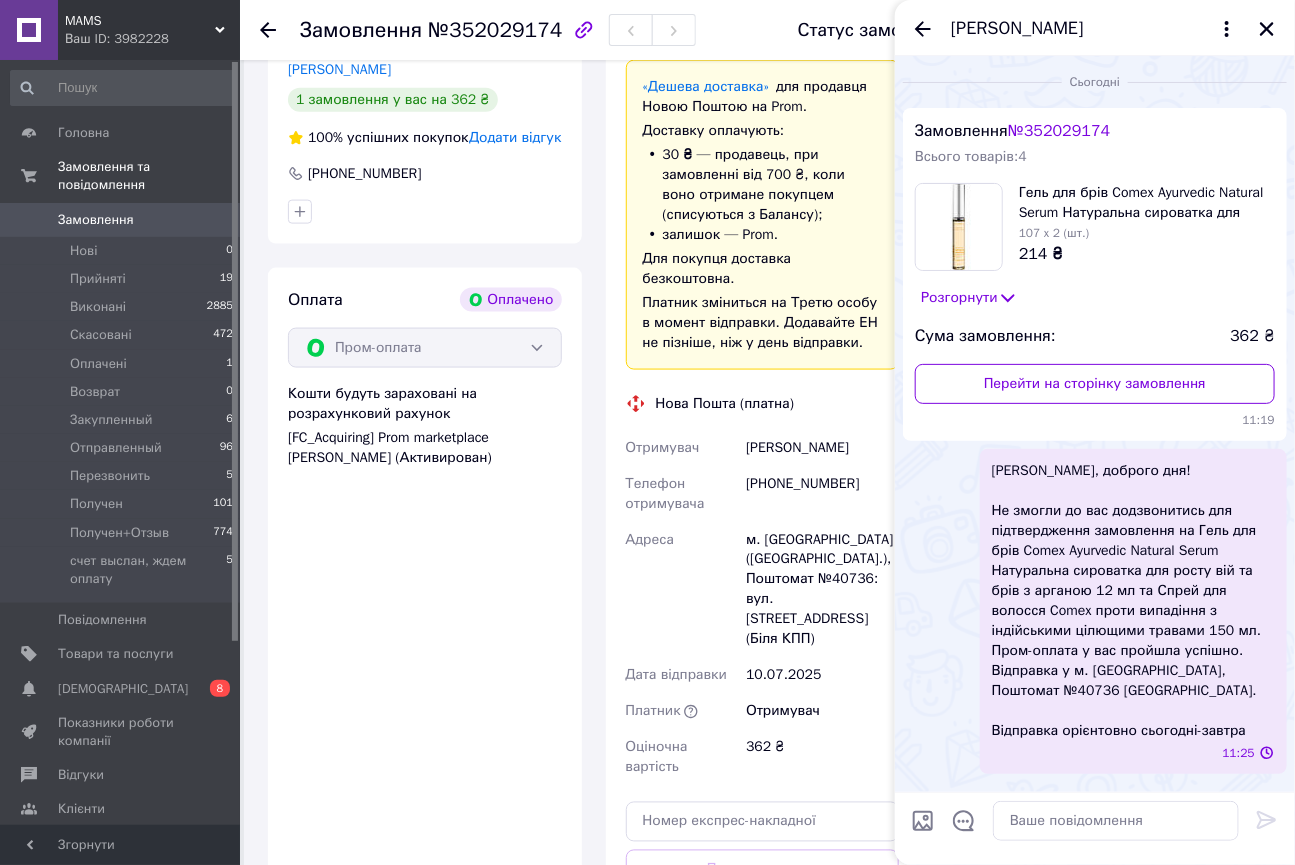 scroll, scrollTop: 0, scrollLeft: 0, axis: both 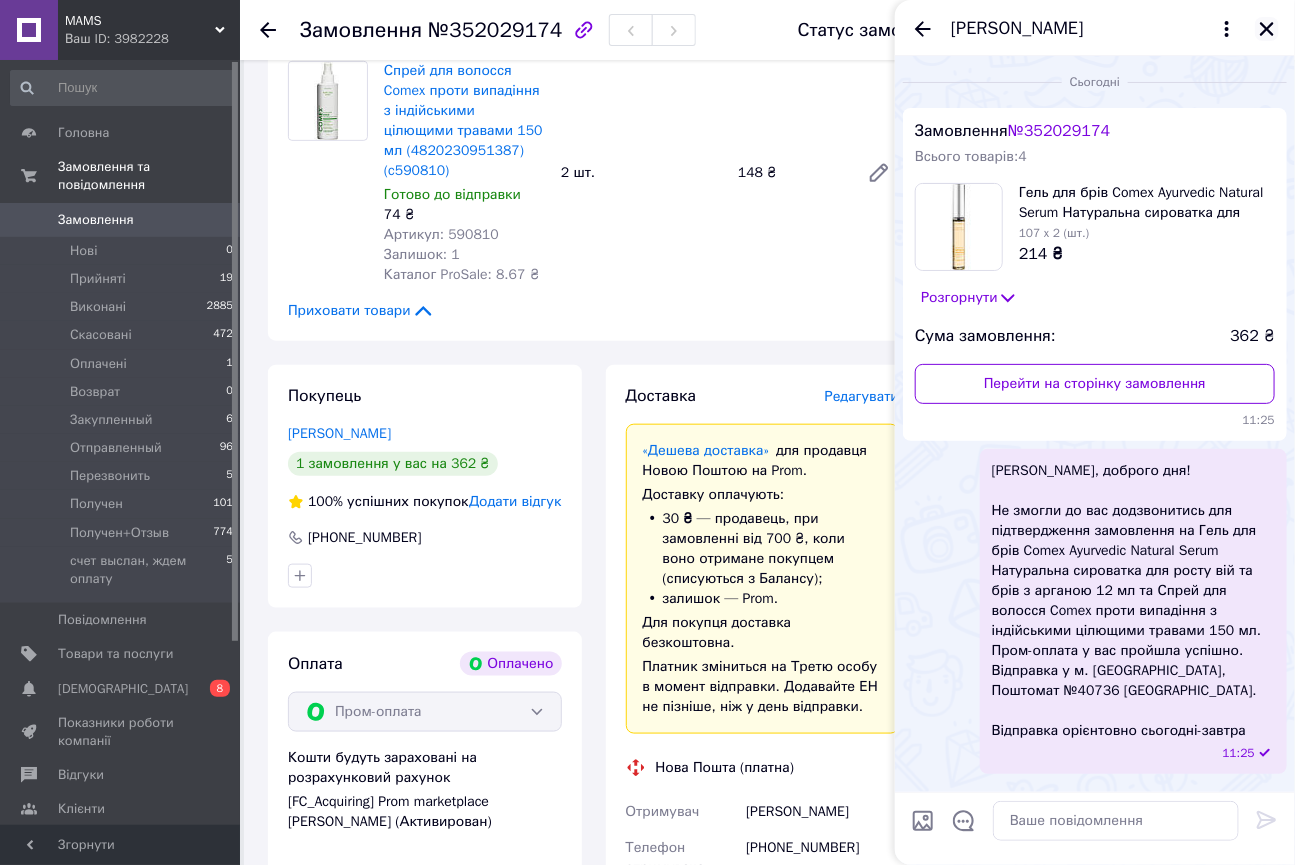 click 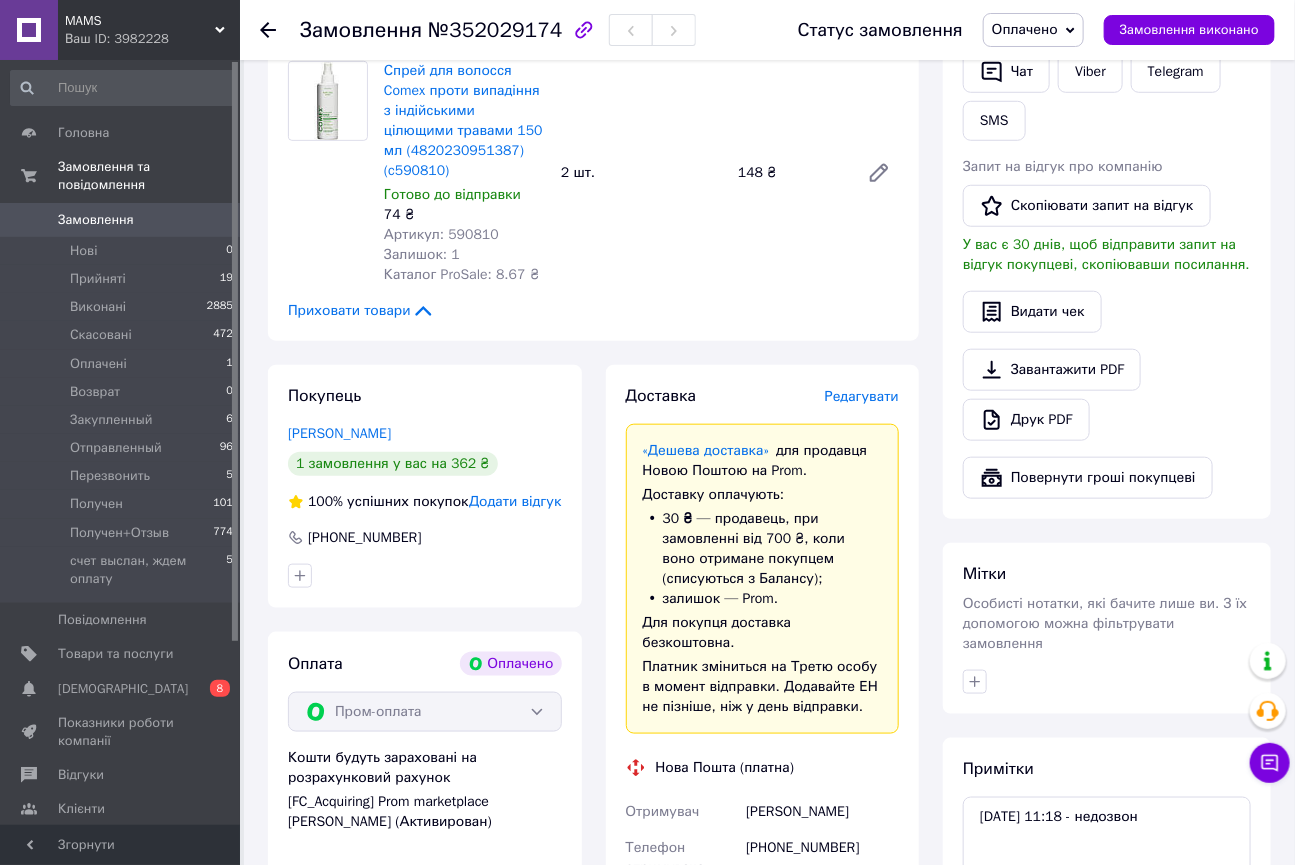 click on "Оплачено" at bounding box center [1025, 29] 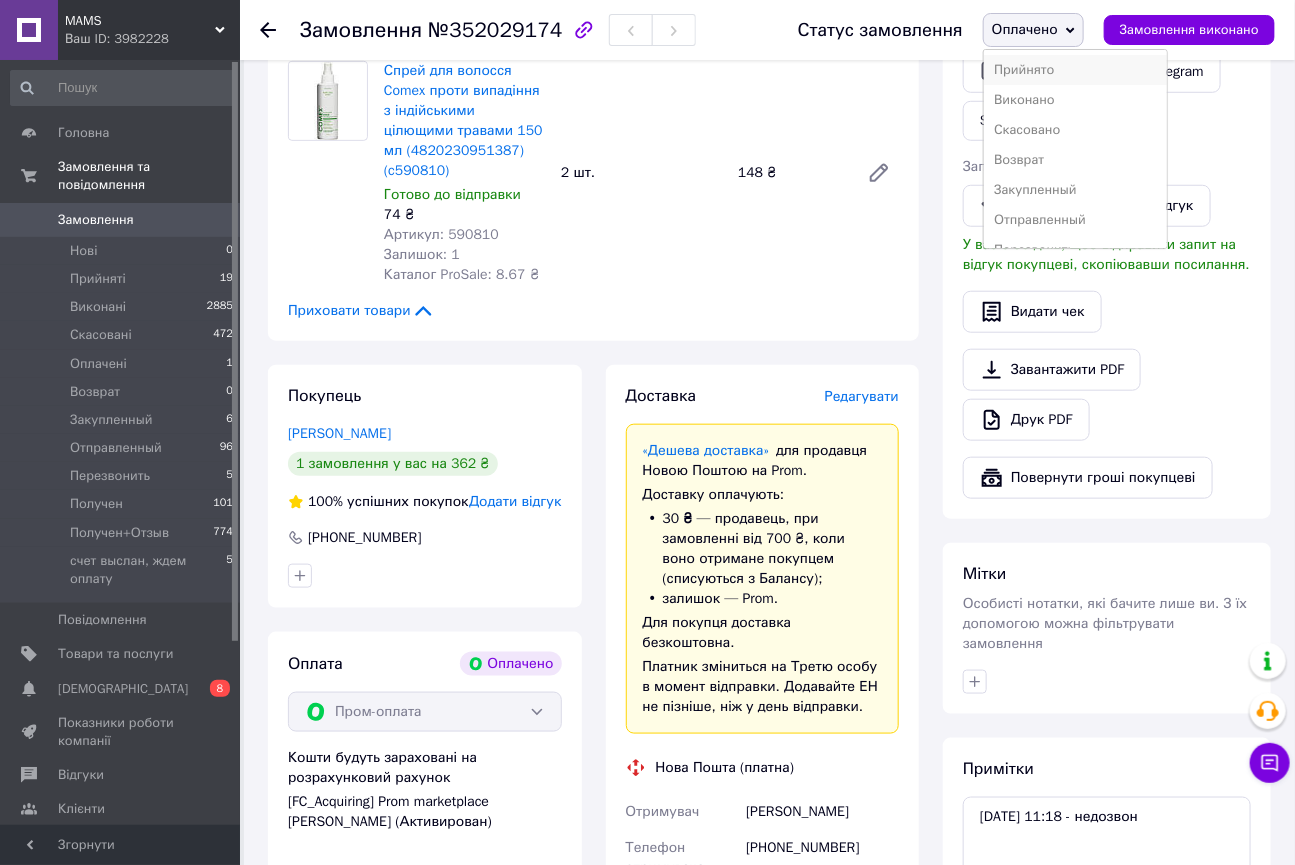 click on "Прийнято" at bounding box center (1075, 70) 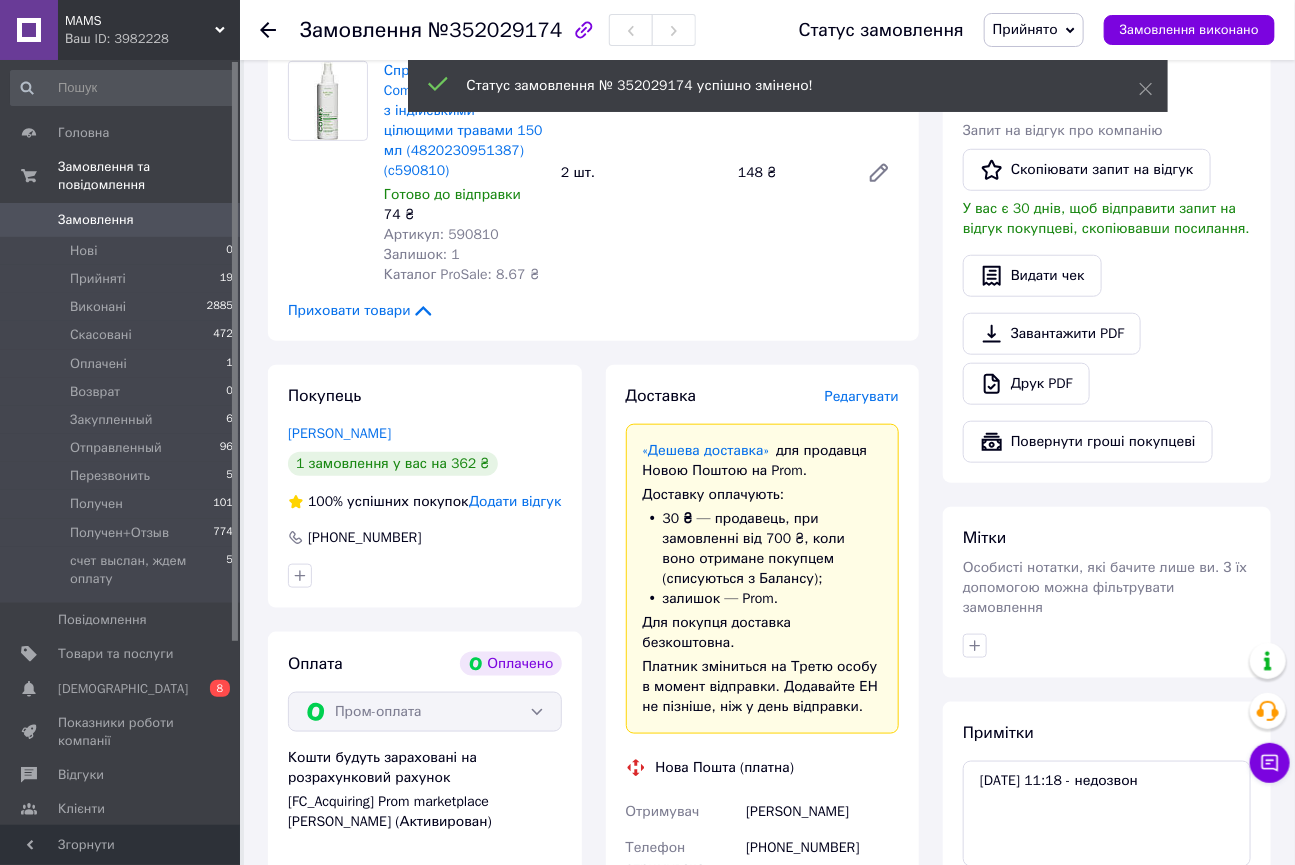 click on "Примітки 10.07 11:18 - недозвон Залишилося 278 символів Очистити Зберегти" at bounding box center (1107, 834) 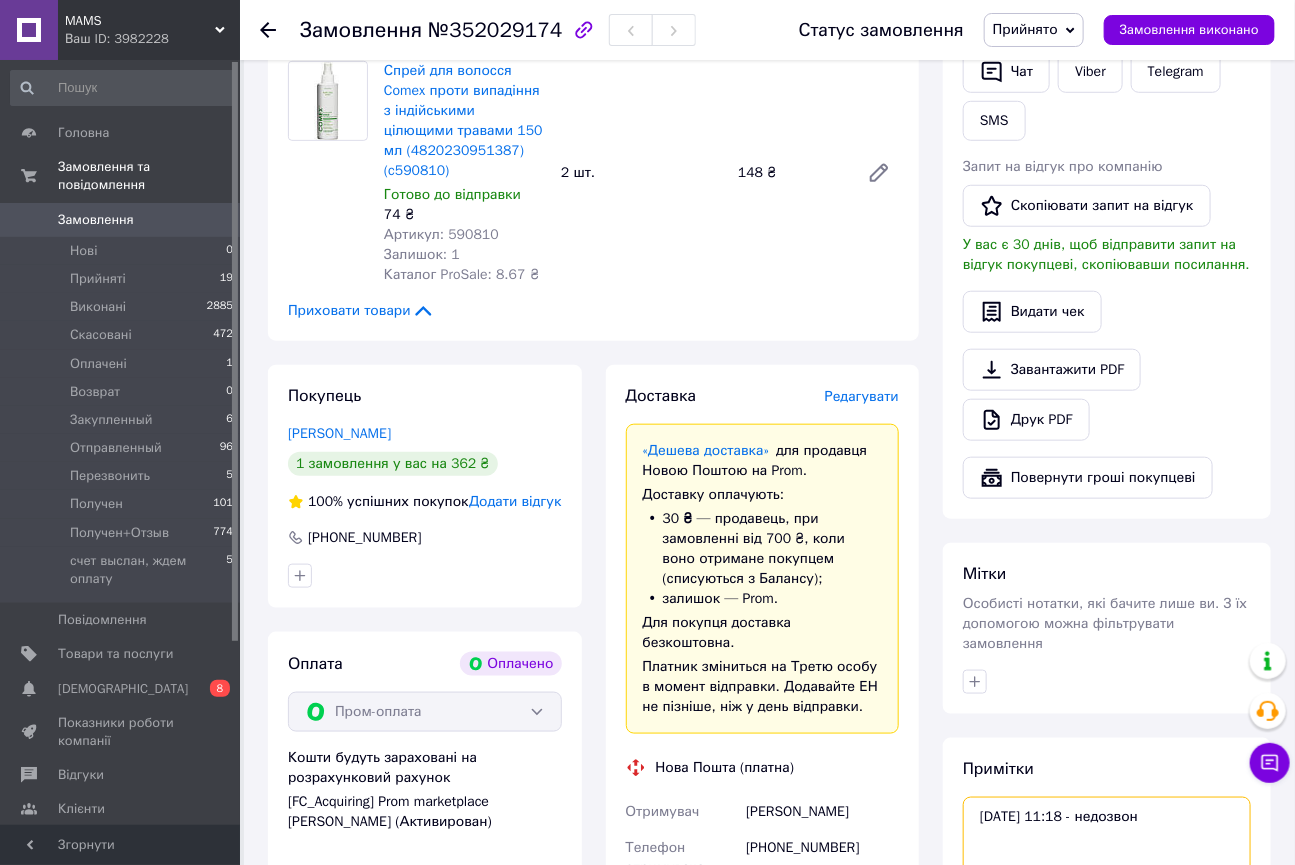 click on "10.07 11:18 - недозвон" at bounding box center (1107, 850) 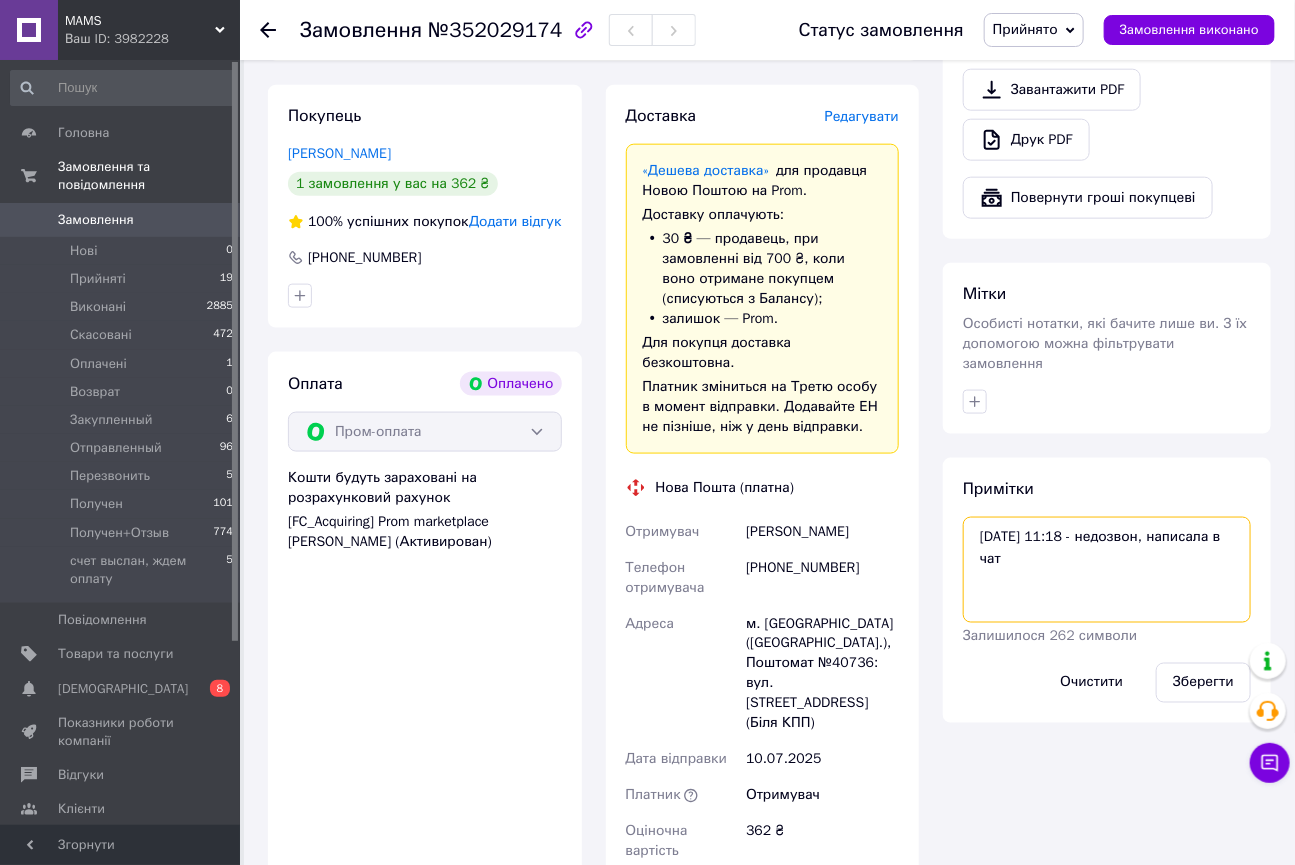 scroll, scrollTop: 1058, scrollLeft: 0, axis: vertical 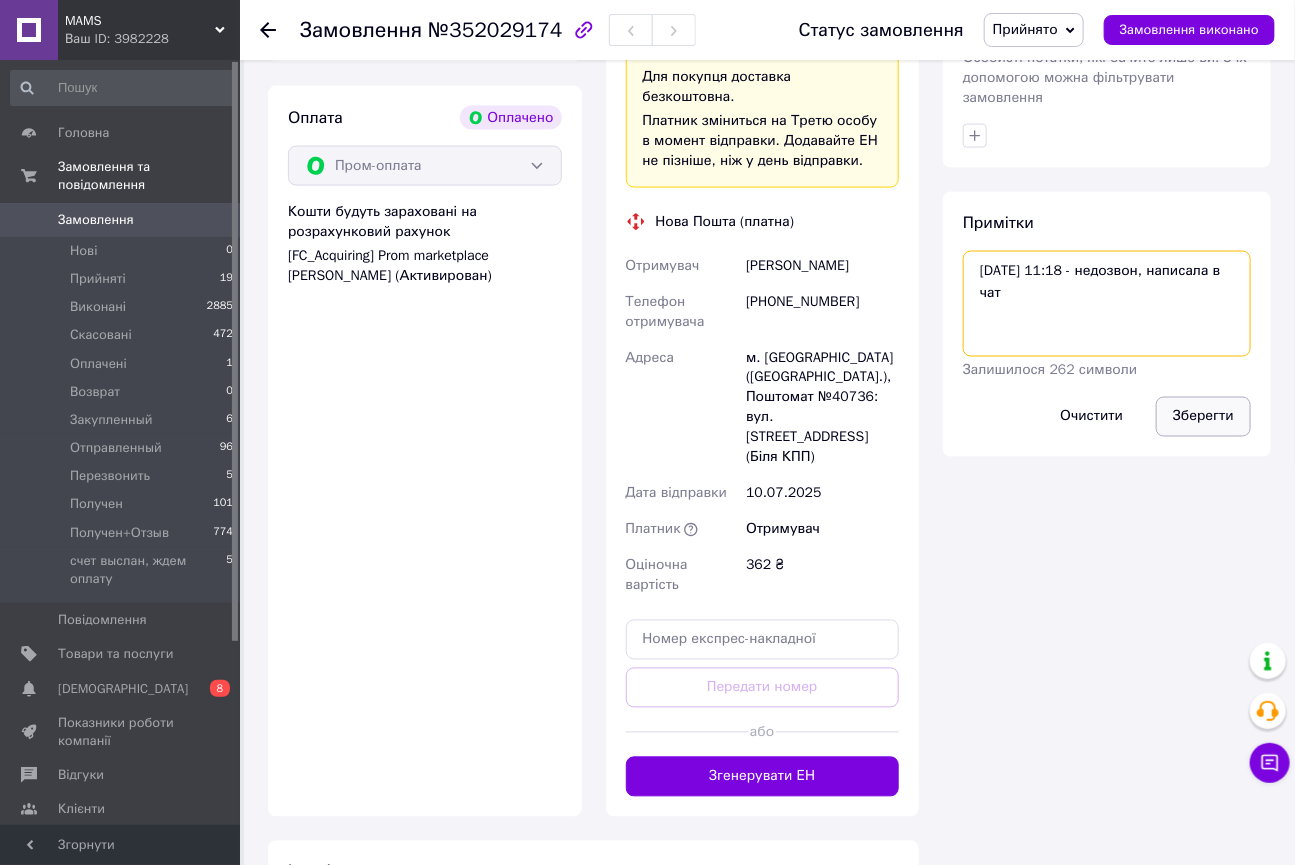 type on "10.07 11:18 - недозвон, написала в чат" 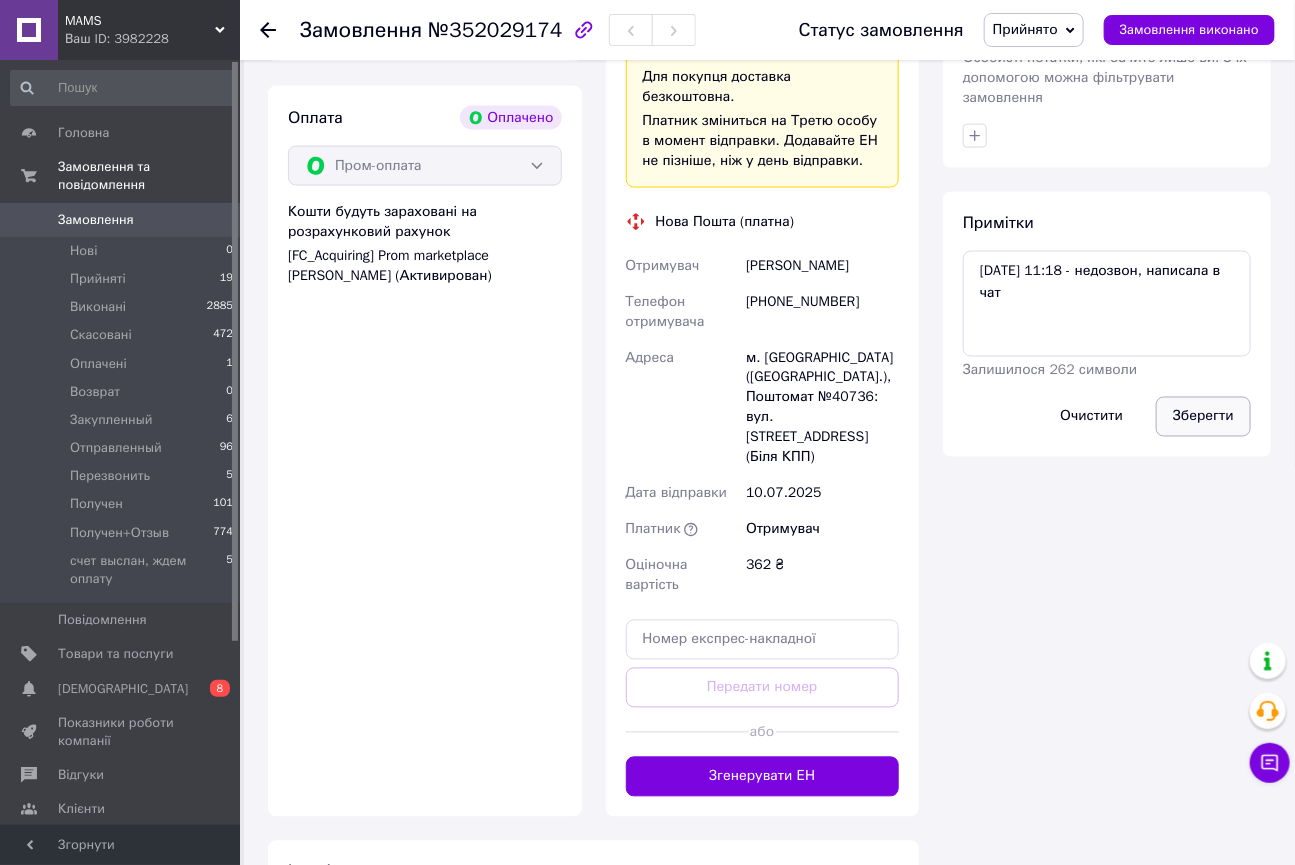 click on "Зберегти" at bounding box center (1203, 417) 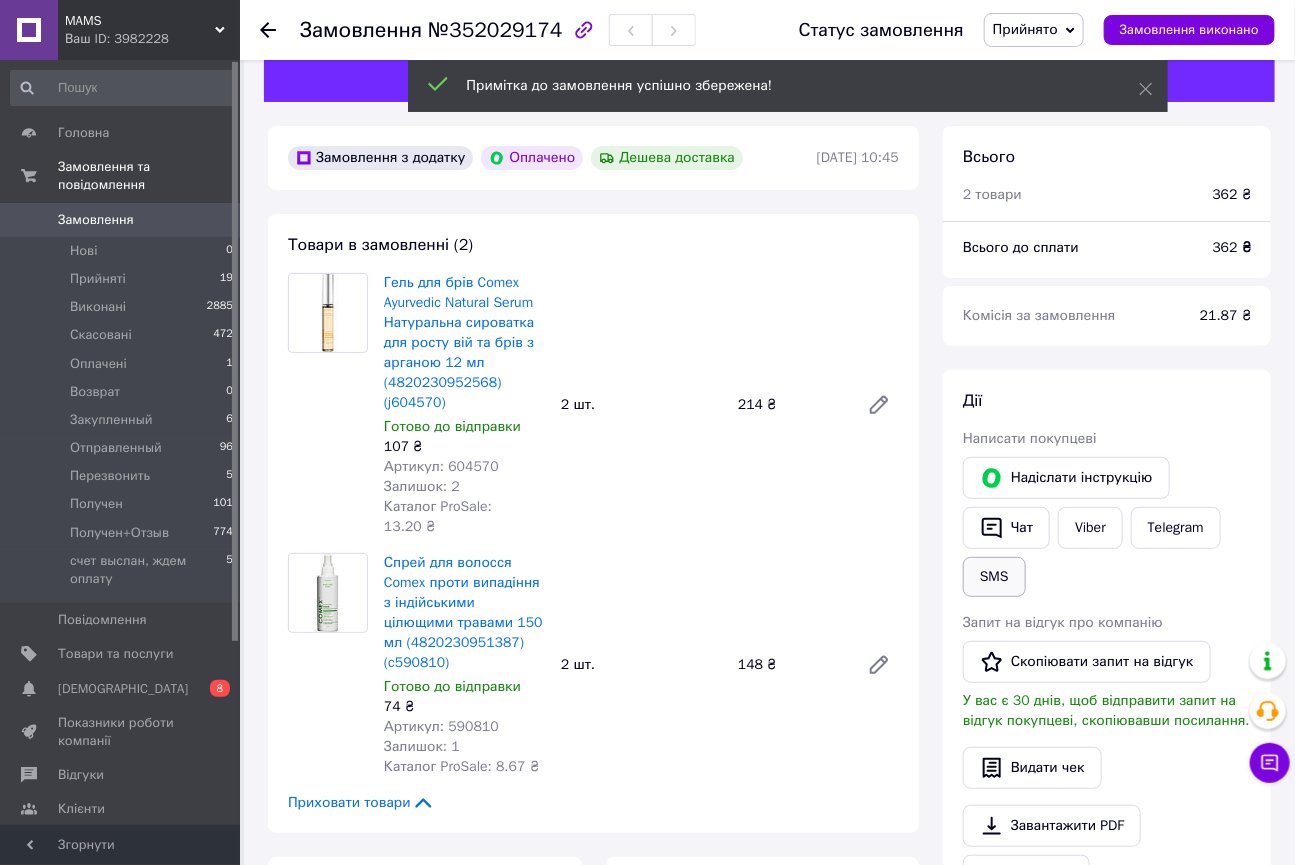scroll, scrollTop: 0, scrollLeft: 0, axis: both 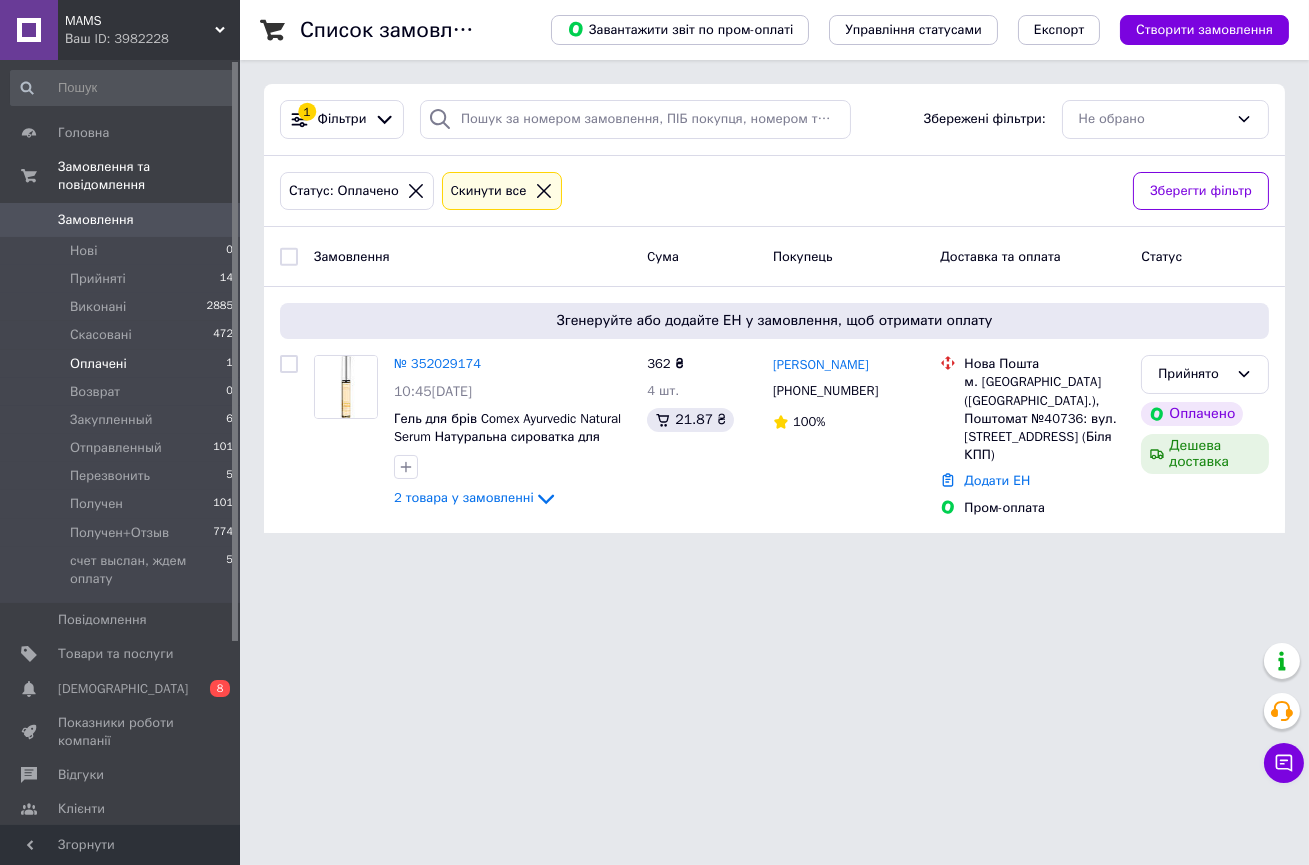 click on "Оплачені" at bounding box center (98, 364) 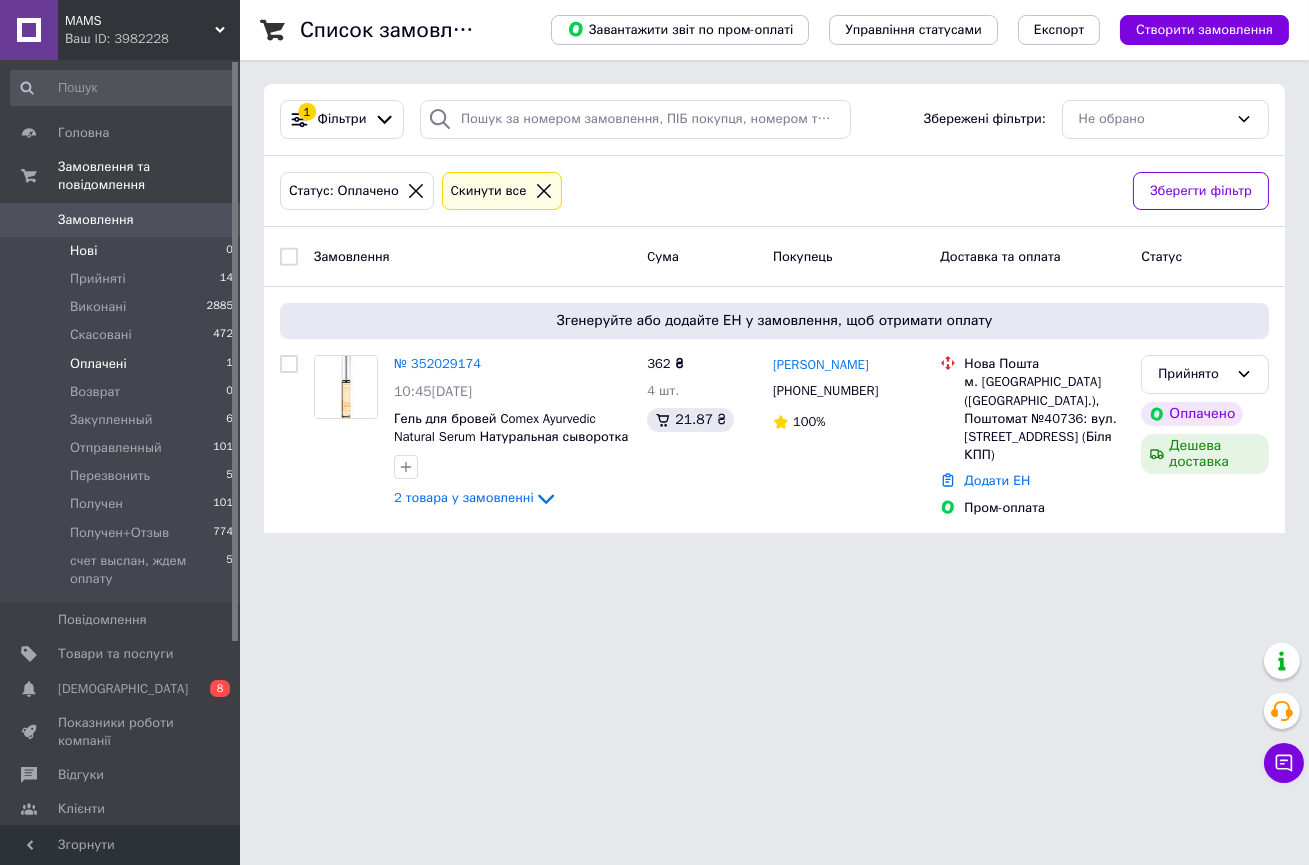 click on "Нові" at bounding box center (83, 251) 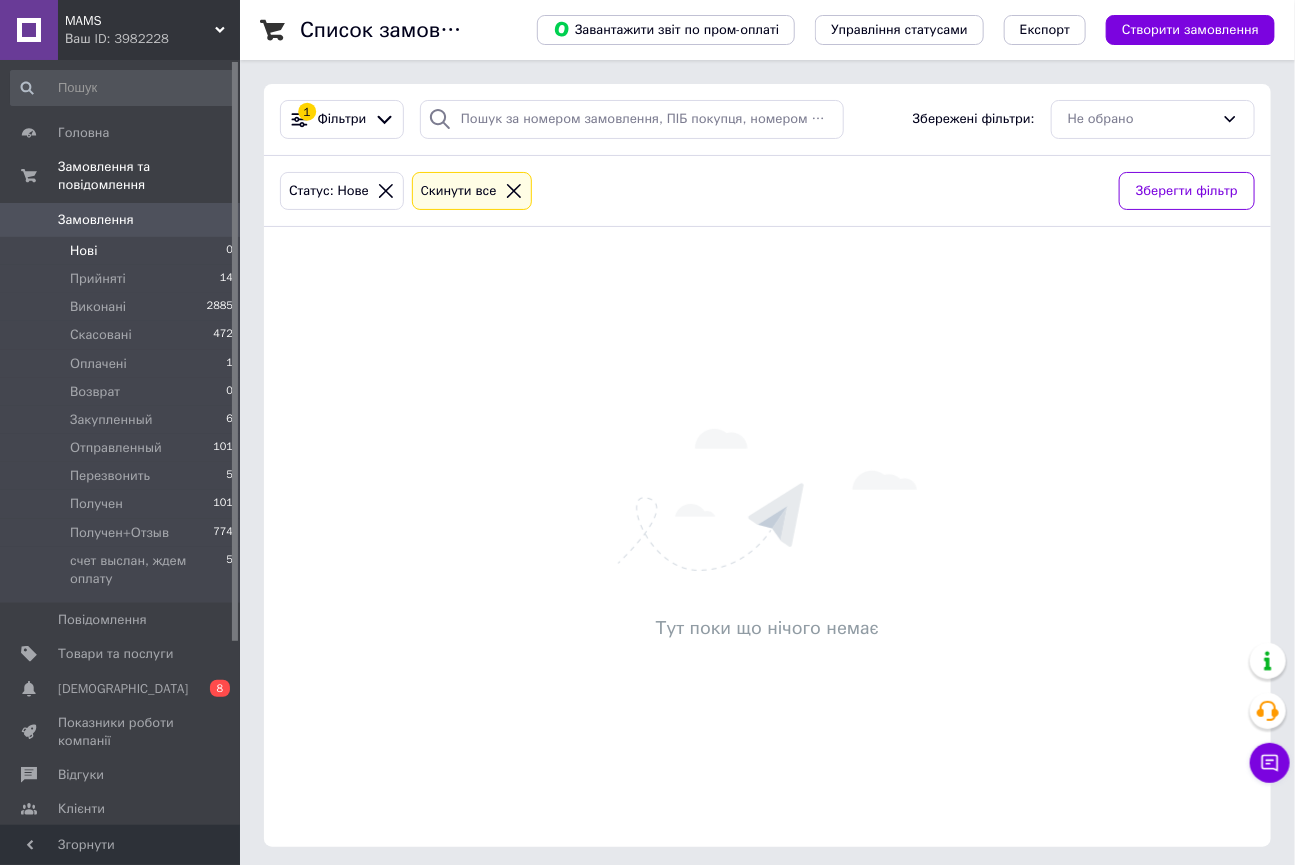 scroll, scrollTop: 5, scrollLeft: 0, axis: vertical 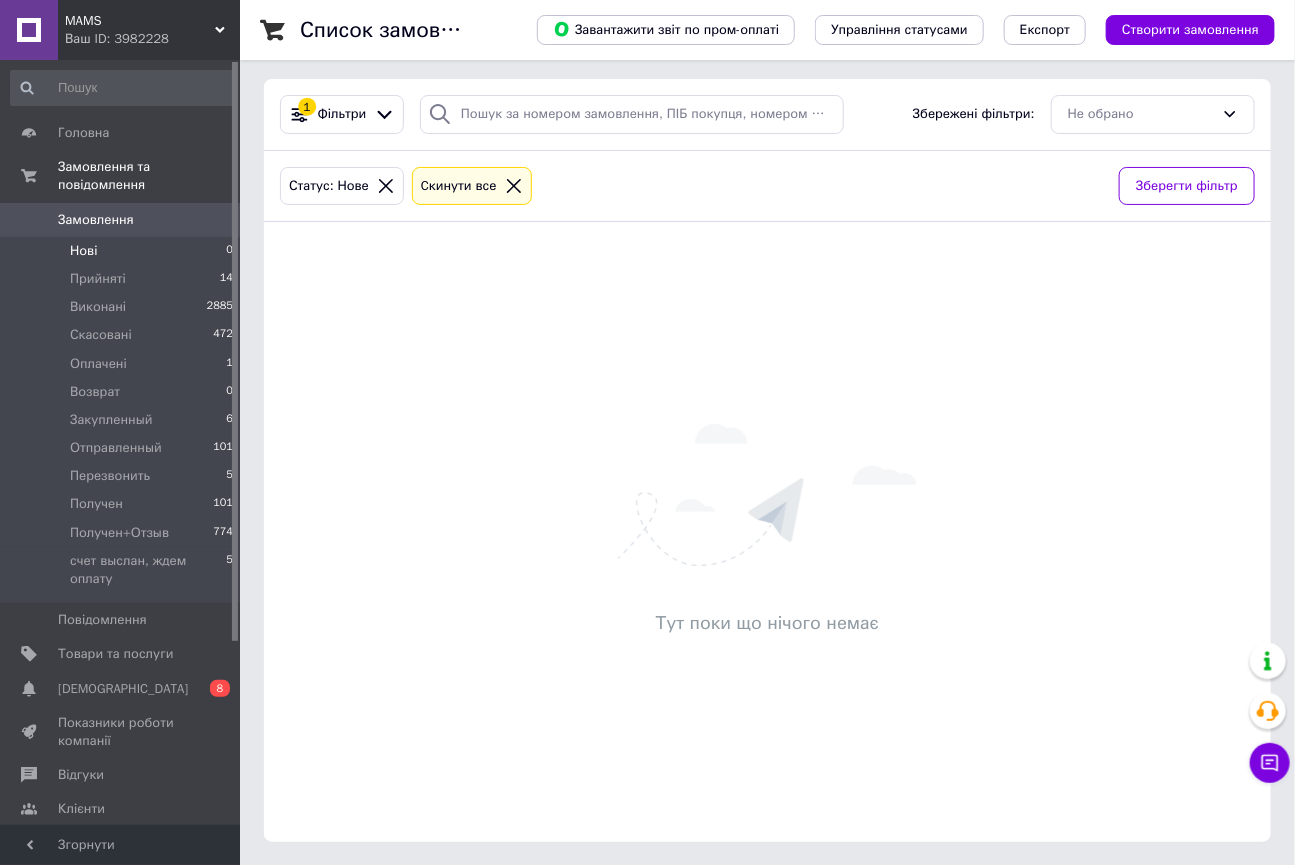 click 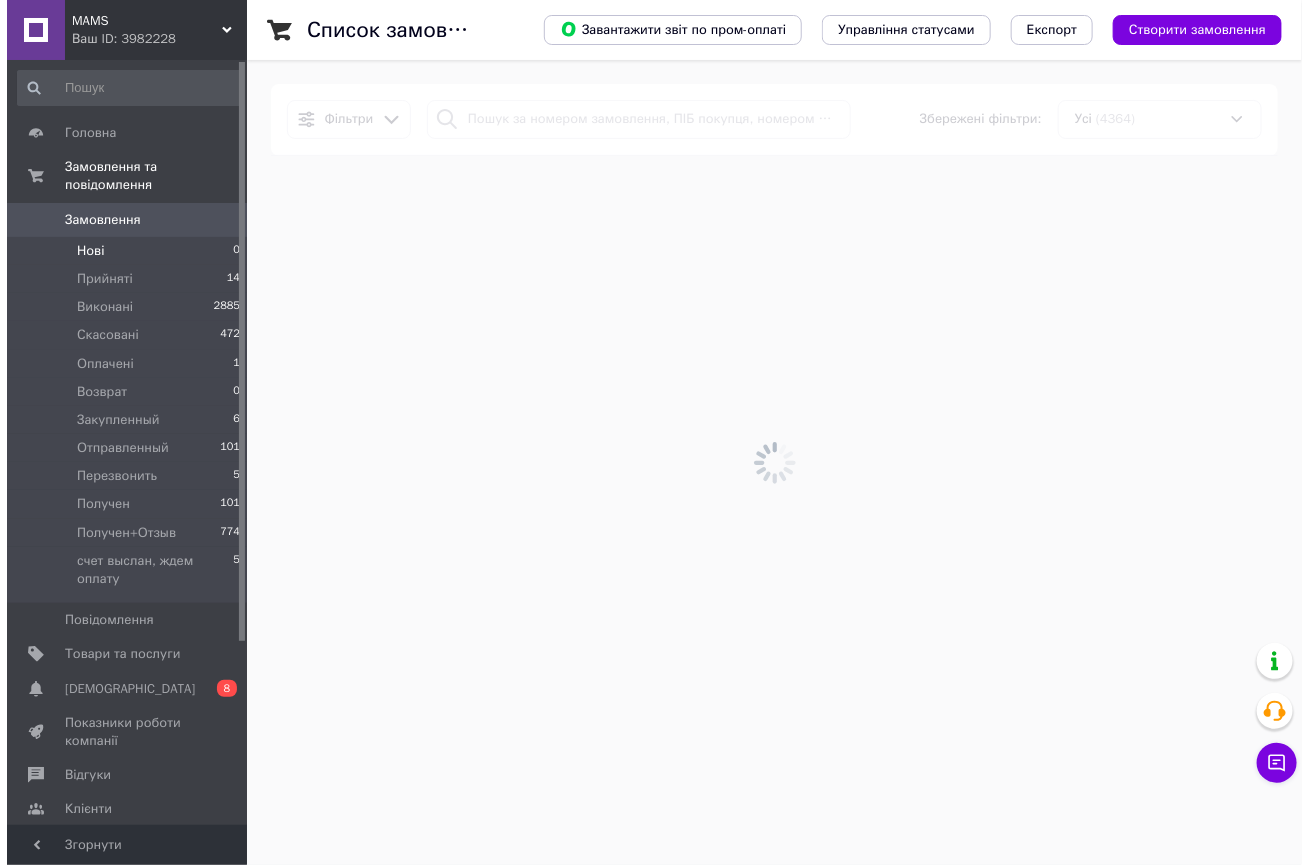 scroll, scrollTop: 0, scrollLeft: 0, axis: both 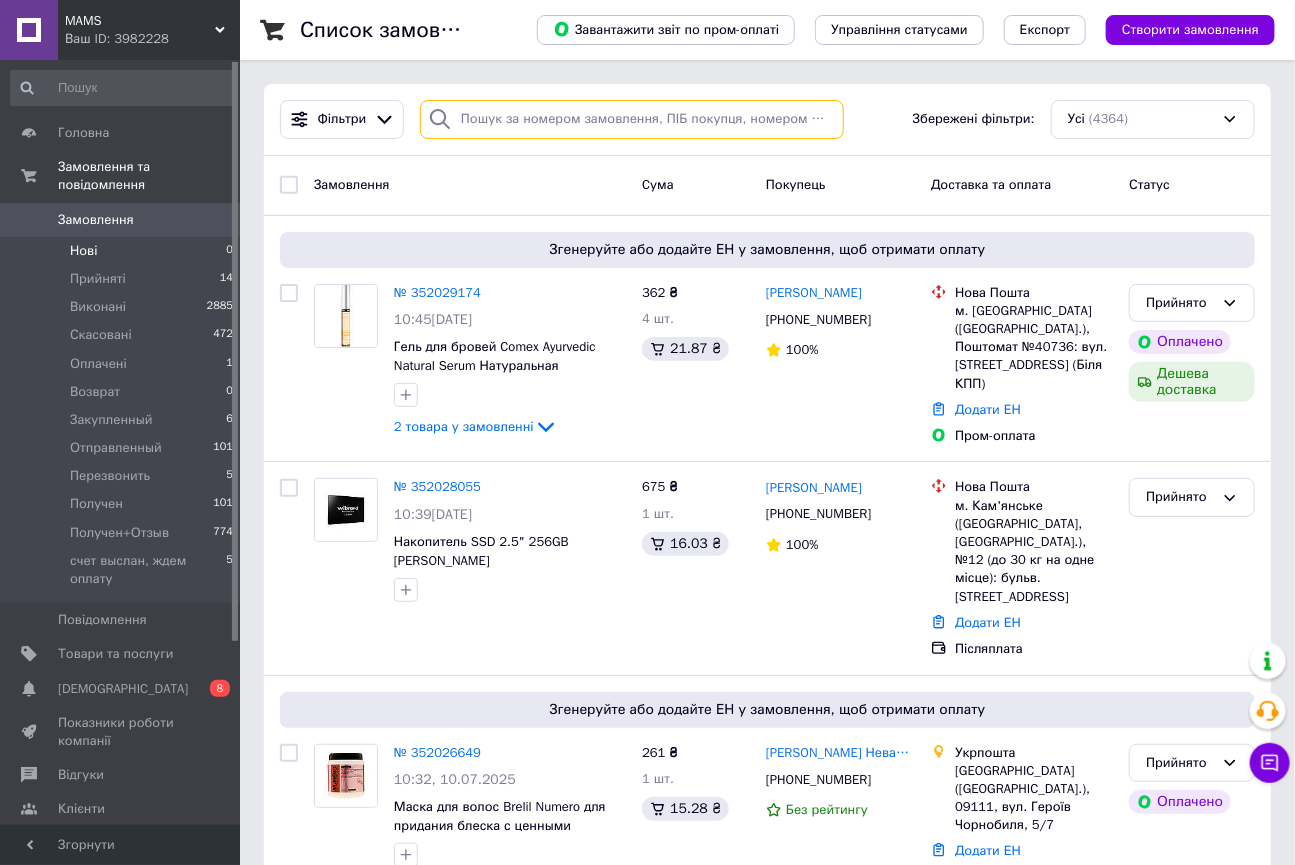 click at bounding box center [632, 119] 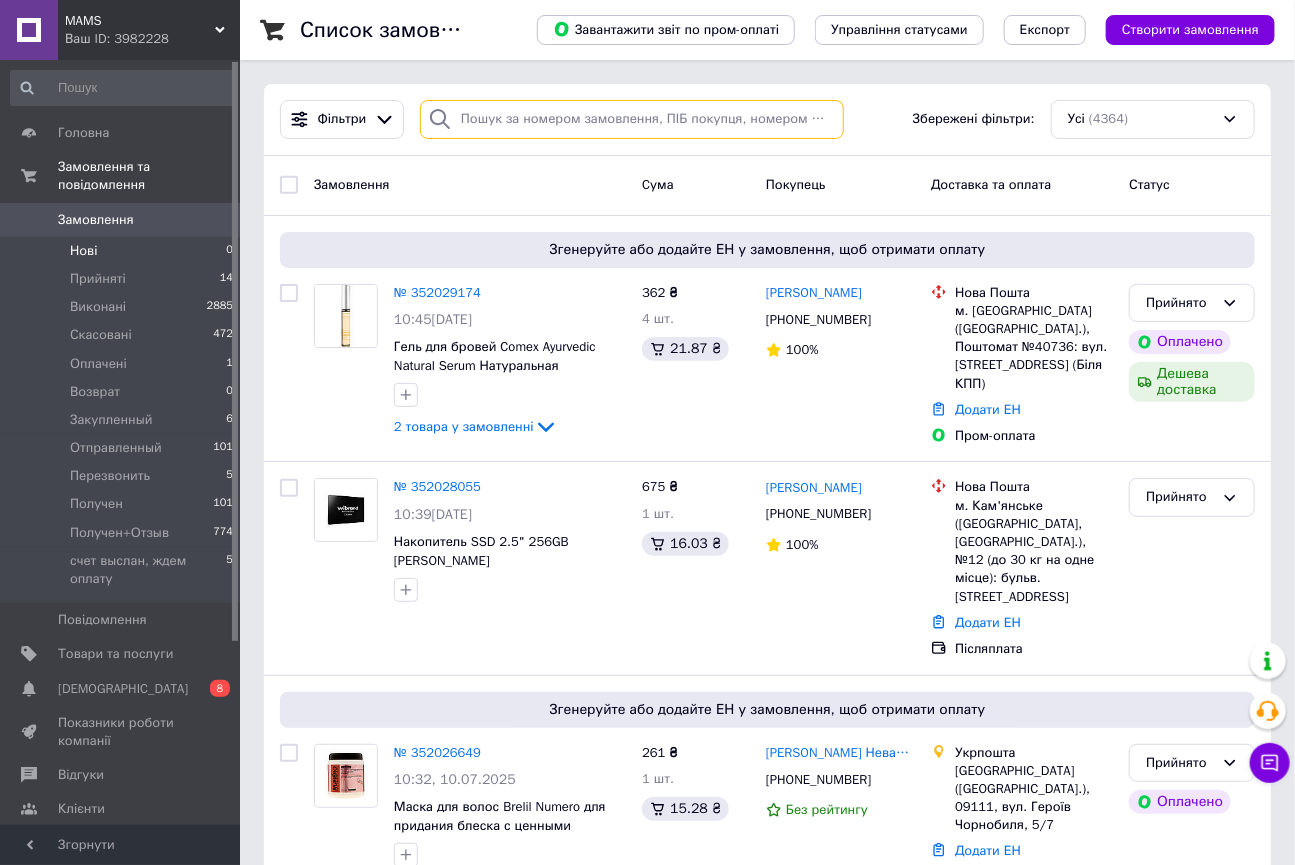 paste on "350734226" 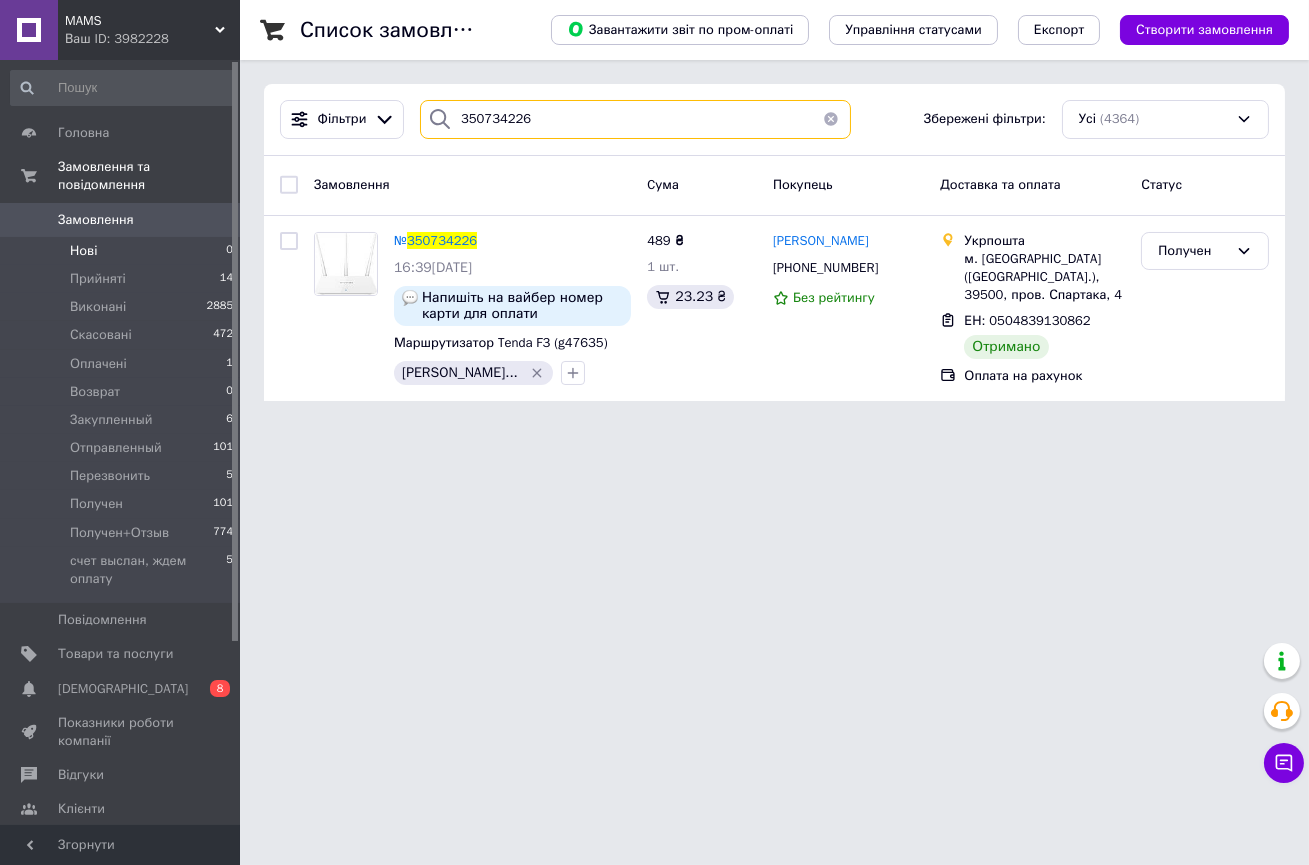 drag, startPoint x: 536, startPoint y: 129, endPoint x: 418, endPoint y: 112, distance: 119.218285 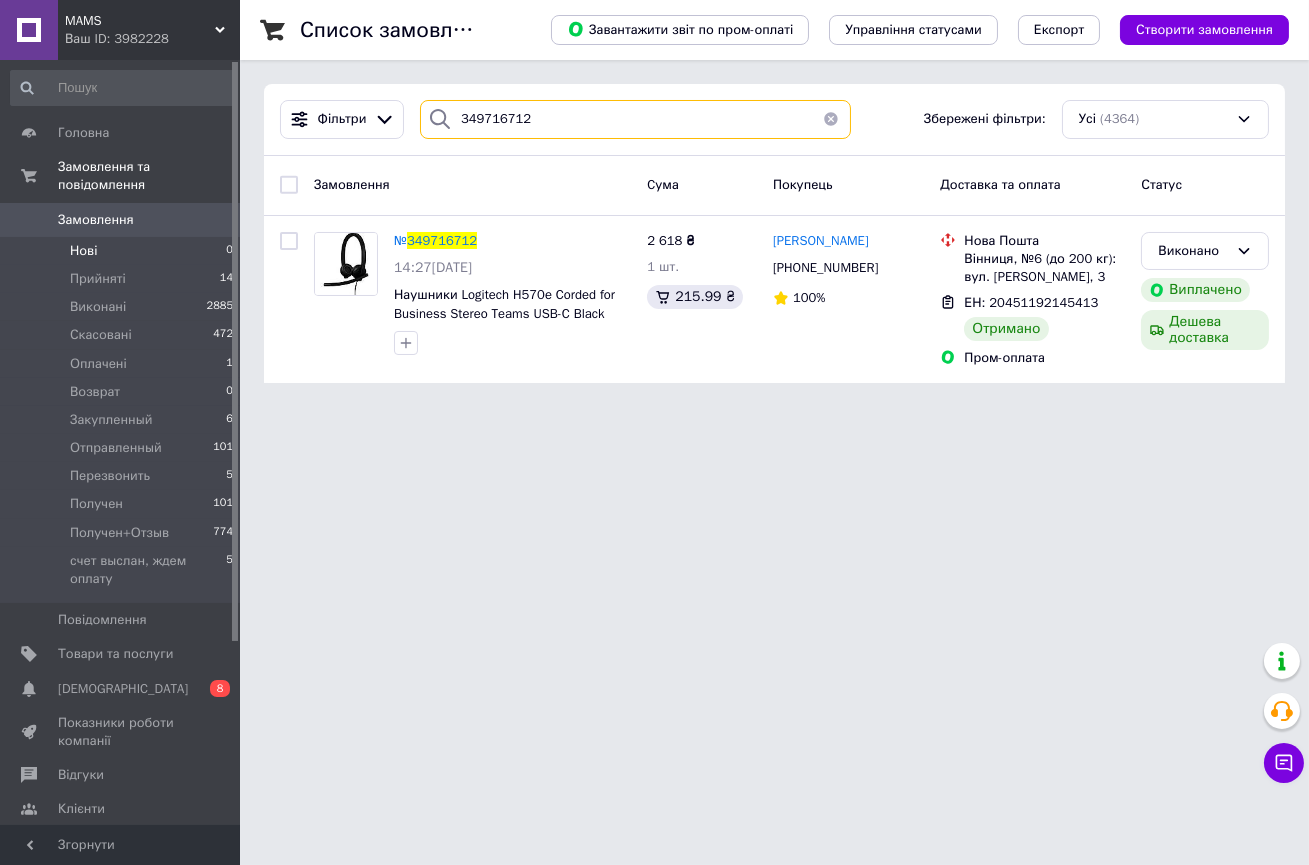 type on "349716712" 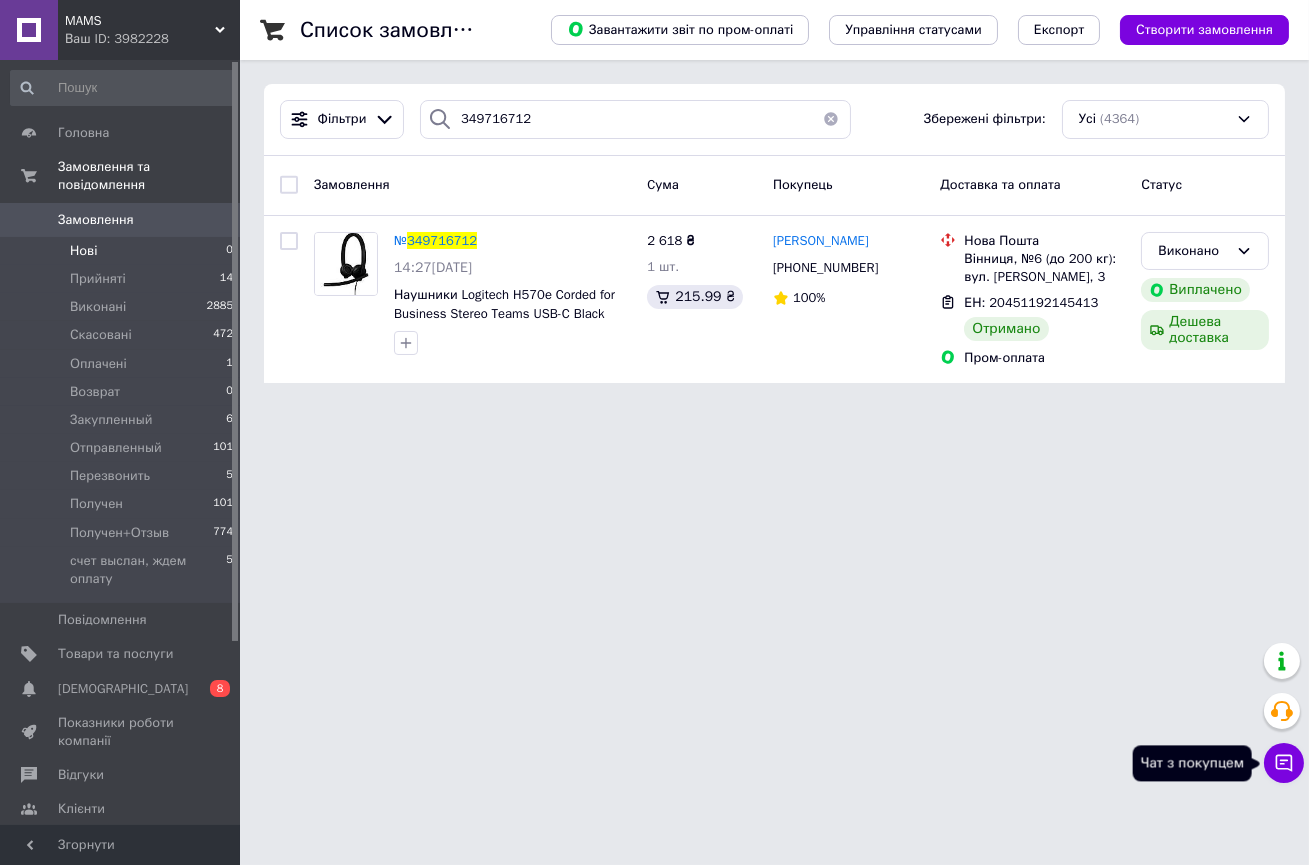 click 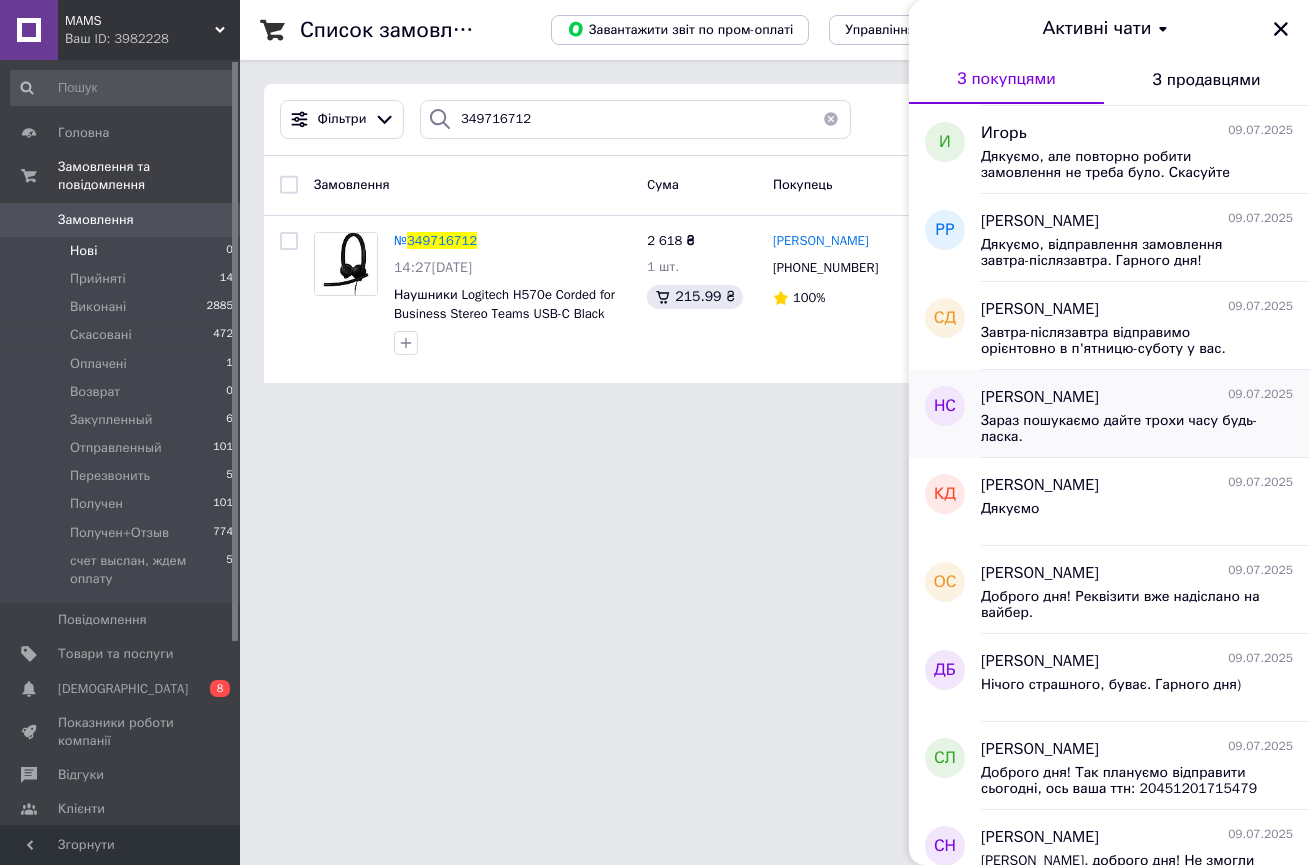scroll, scrollTop: 998, scrollLeft: 0, axis: vertical 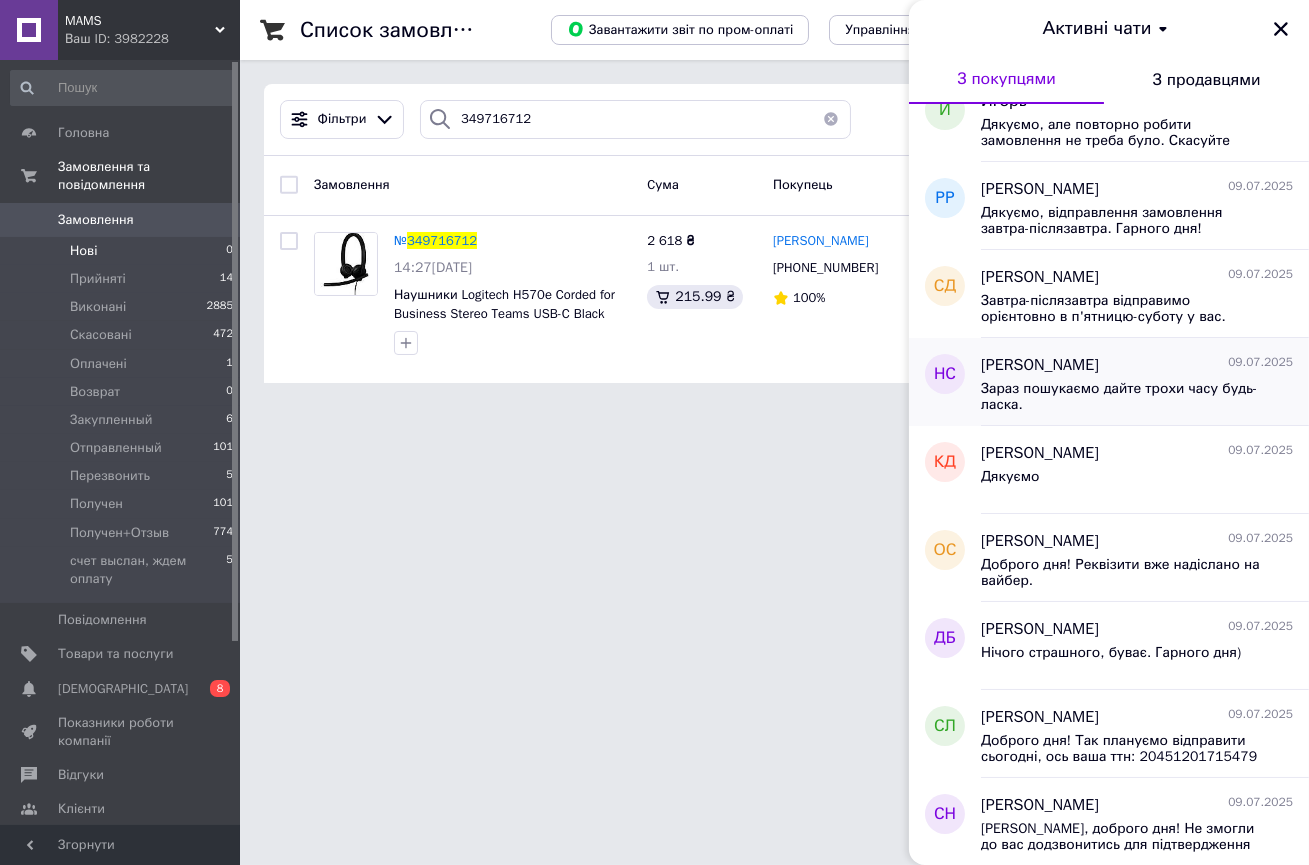 click on "Зараз пошукаємо дайте трохи часу будь-ласка." at bounding box center [1123, 397] 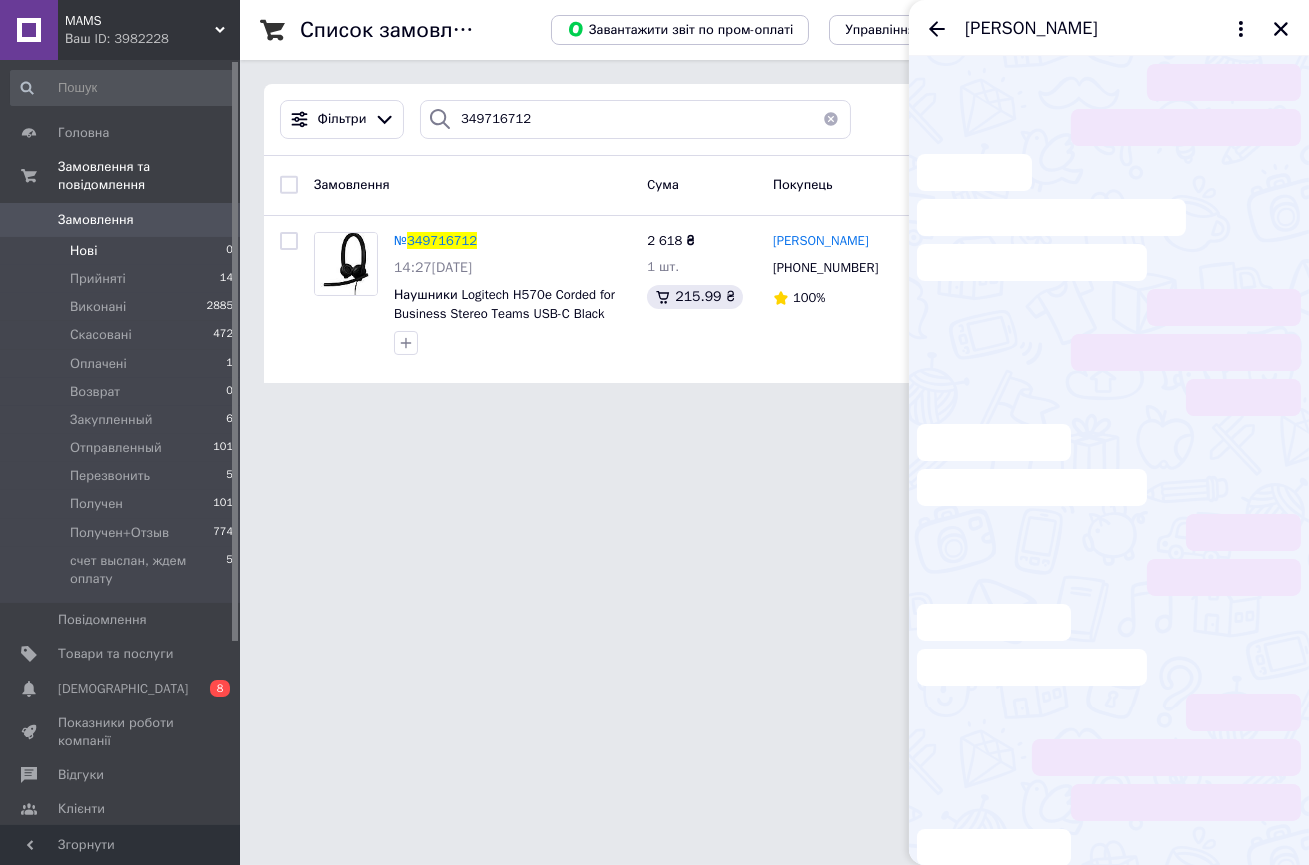 scroll, scrollTop: 179, scrollLeft: 0, axis: vertical 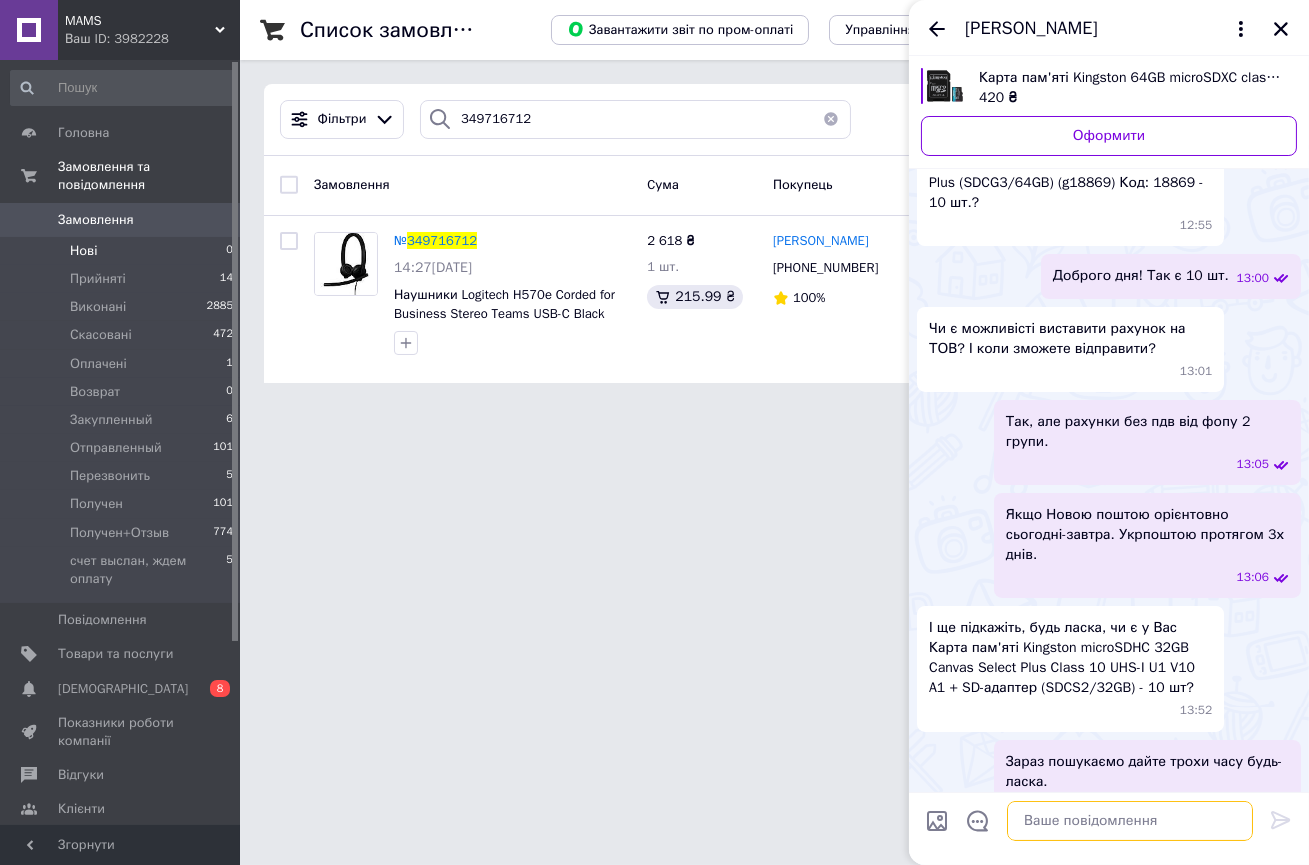 click at bounding box center (1130, 821) 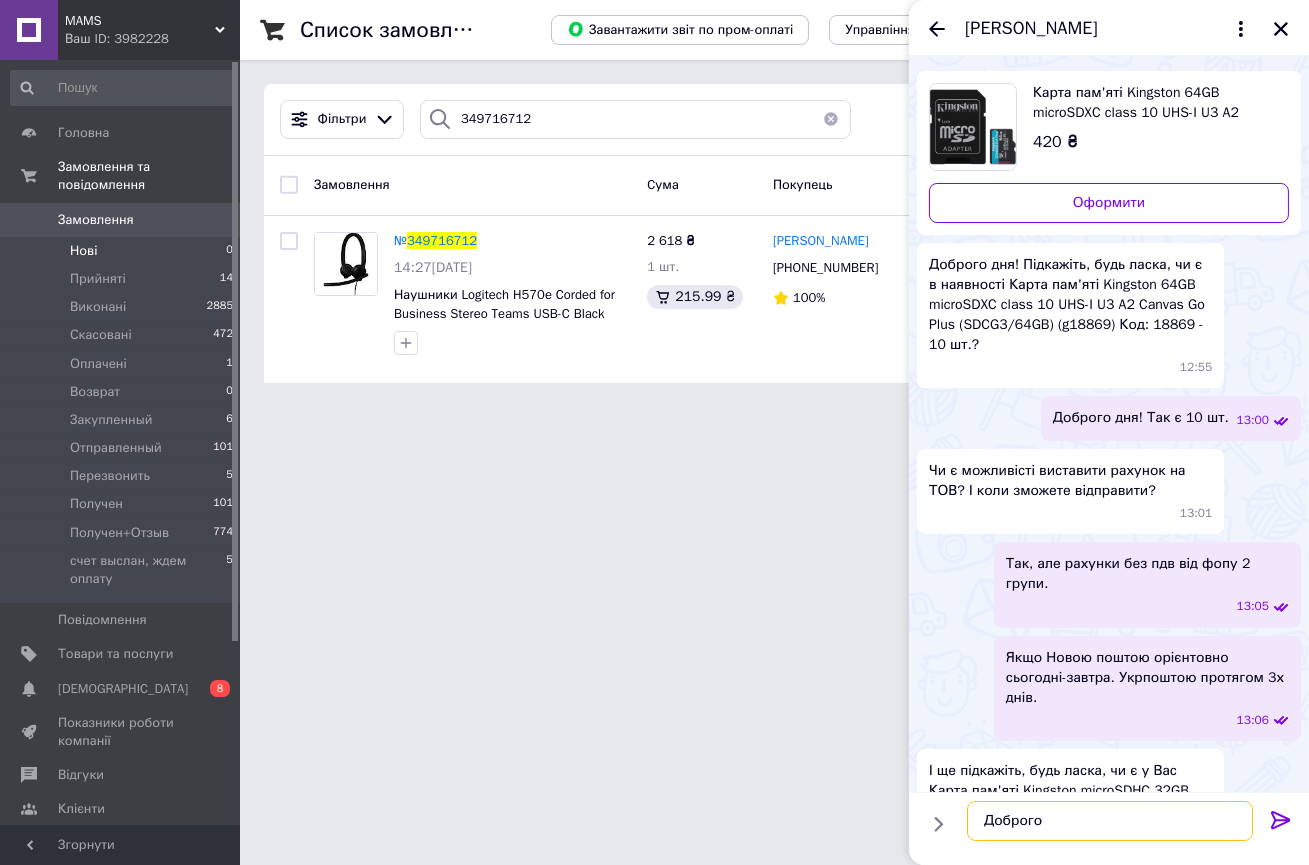 scroll, scrollTop: 128, scrollLeft: 0, axis: vertical 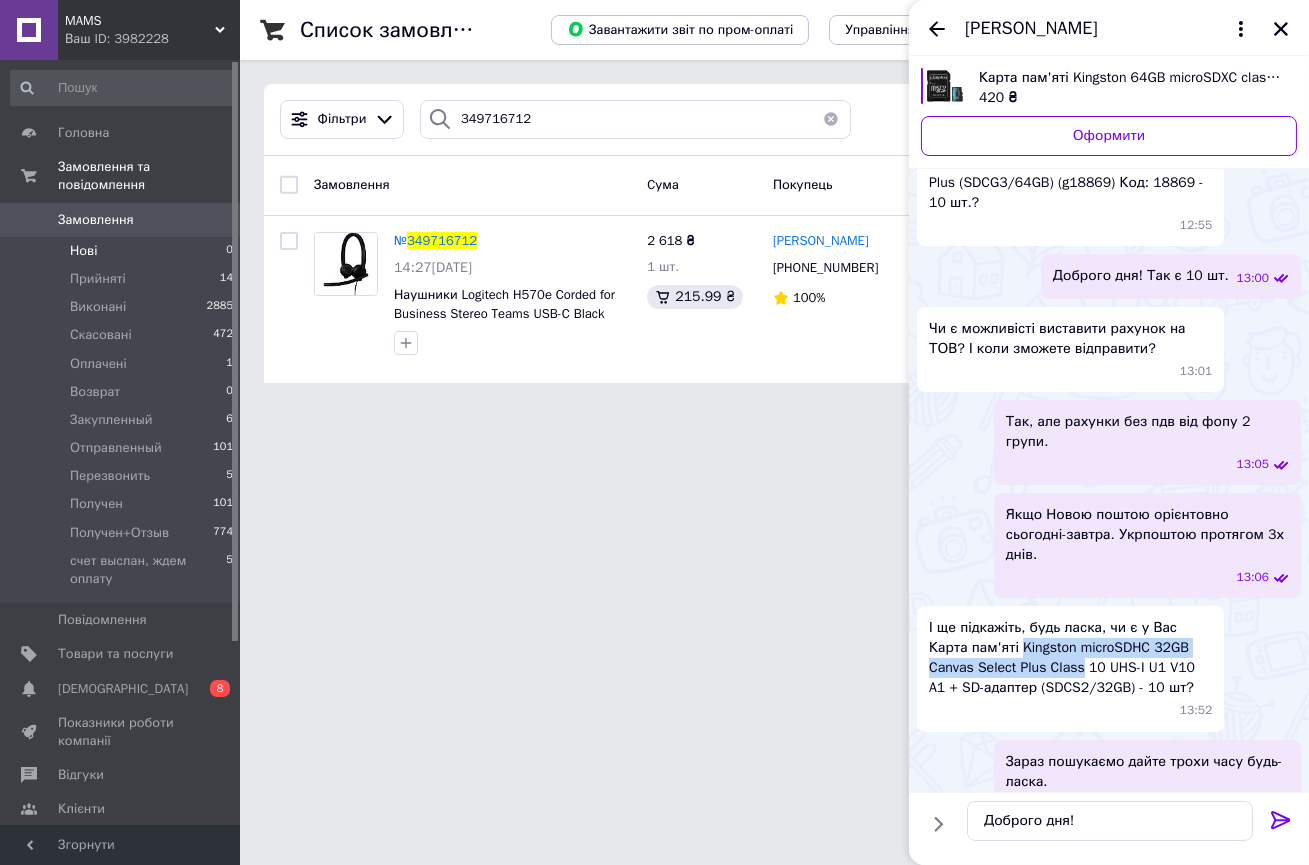 drag, startPoint x: 978, startPoint y: 603, endPoint x: 1029, endPoint y: 628, distance: 56.797886 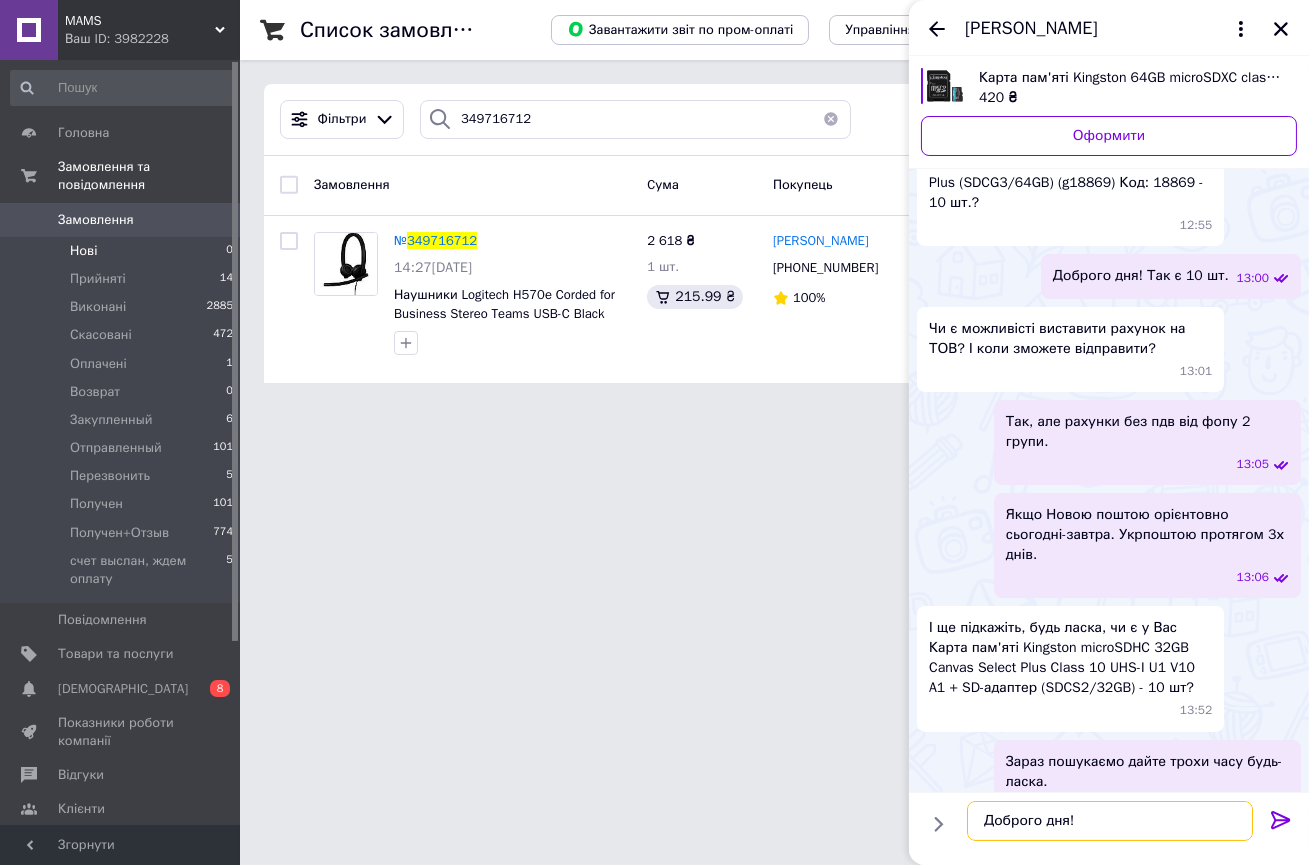 click on "Доброго дня!" at bounding box center [1110, 821] 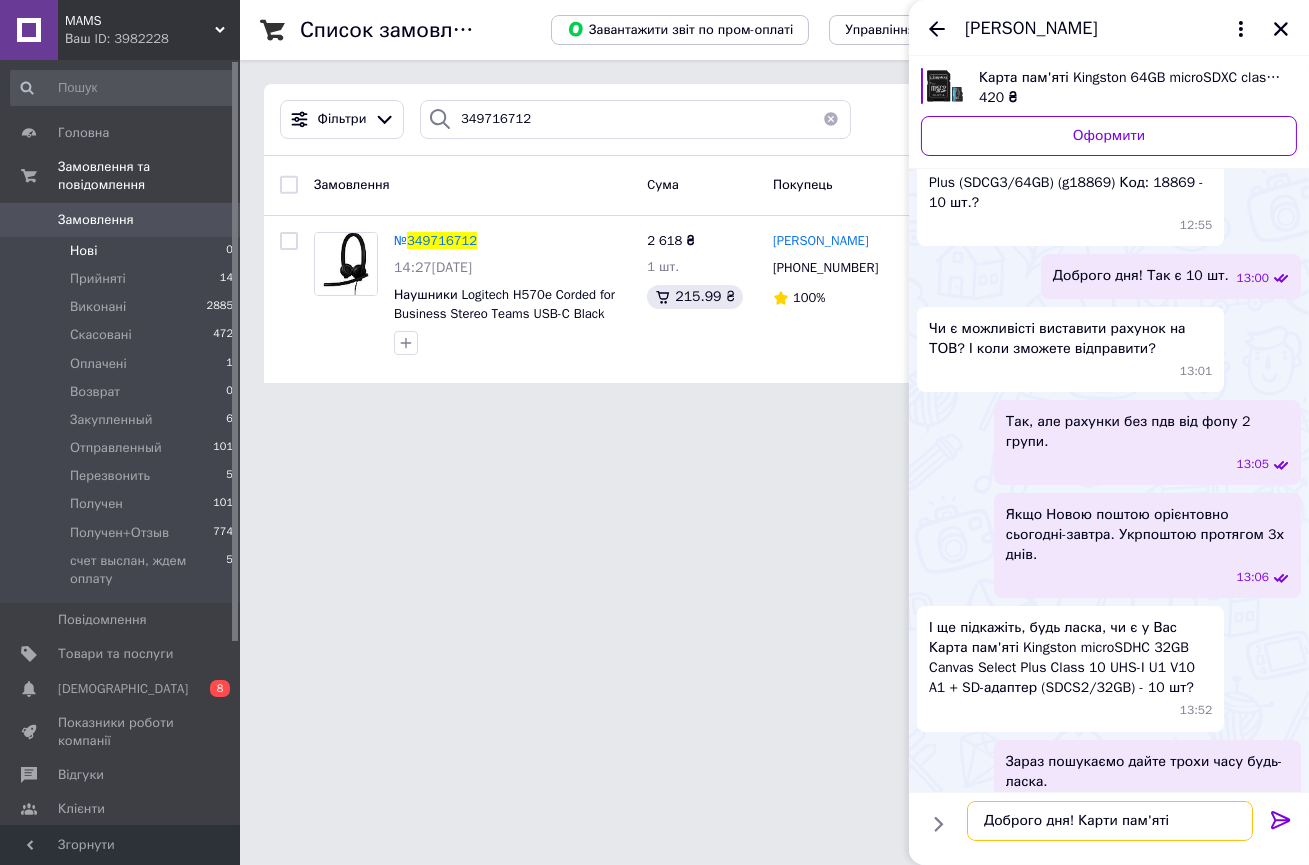 paste on "Kingston microSDHC 32GB Canvas Select Plus Class" 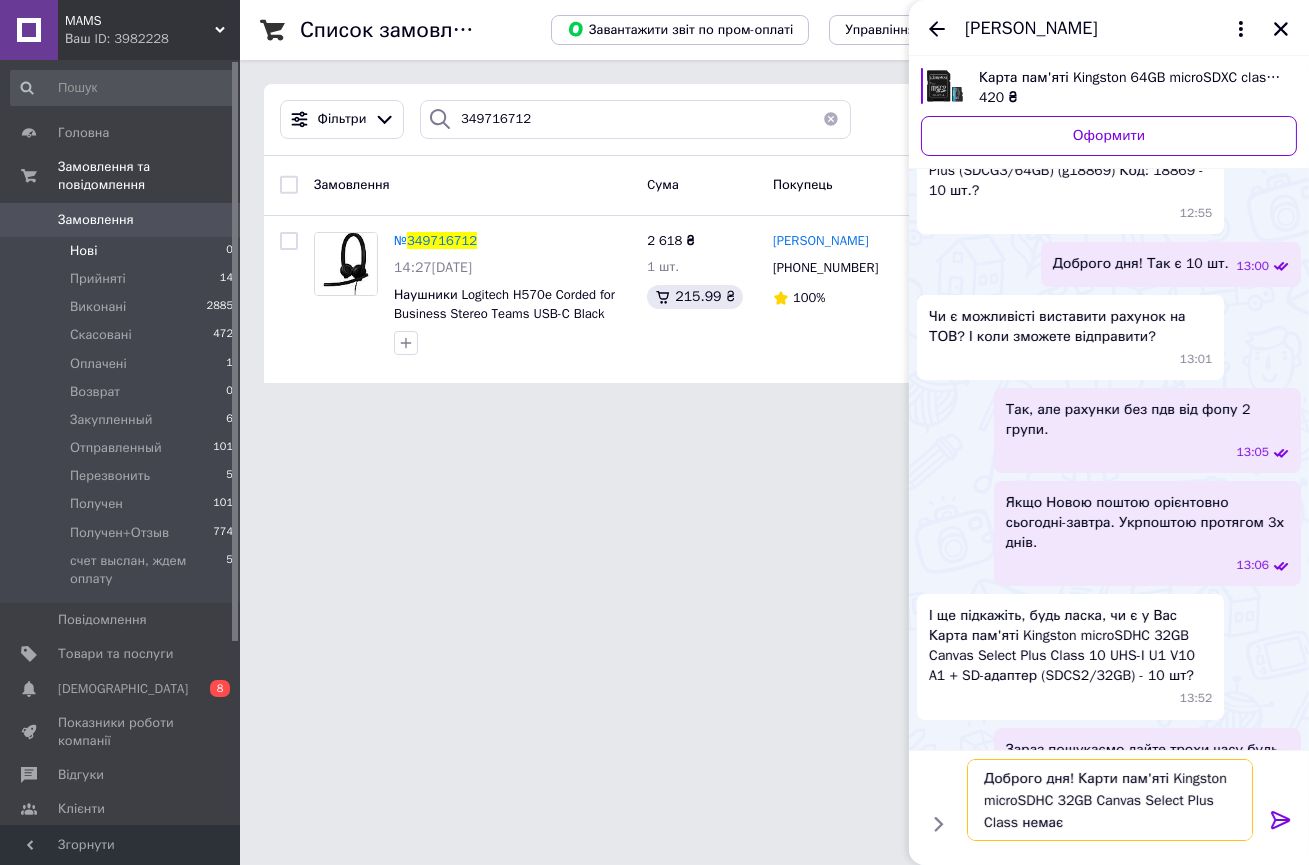 scroll, scrollTop: 170, scrollLeft: 0, axis: vertical 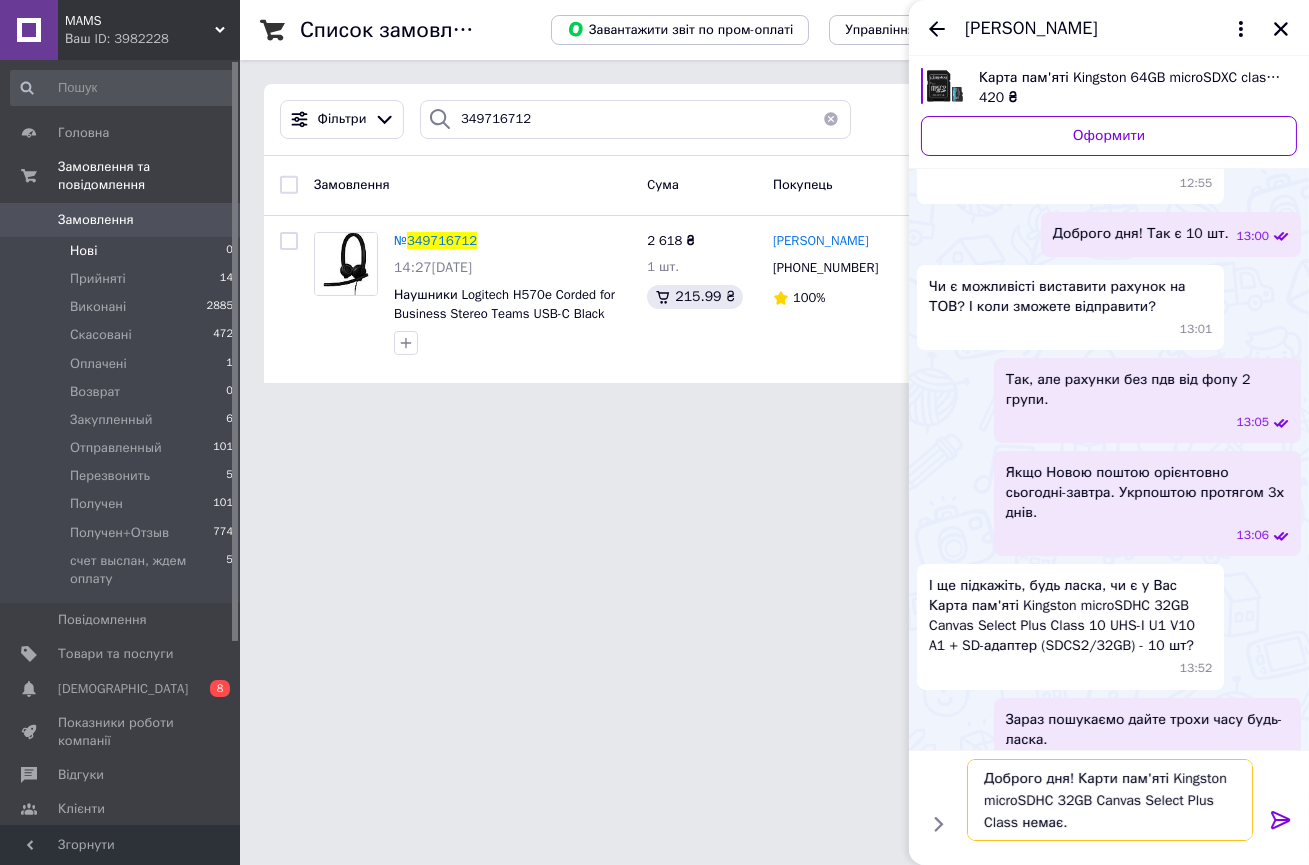 type on "Доброго дня! Карти пам'яті Kingston microSDHC 32GB Canvas Select Plus Class немає." 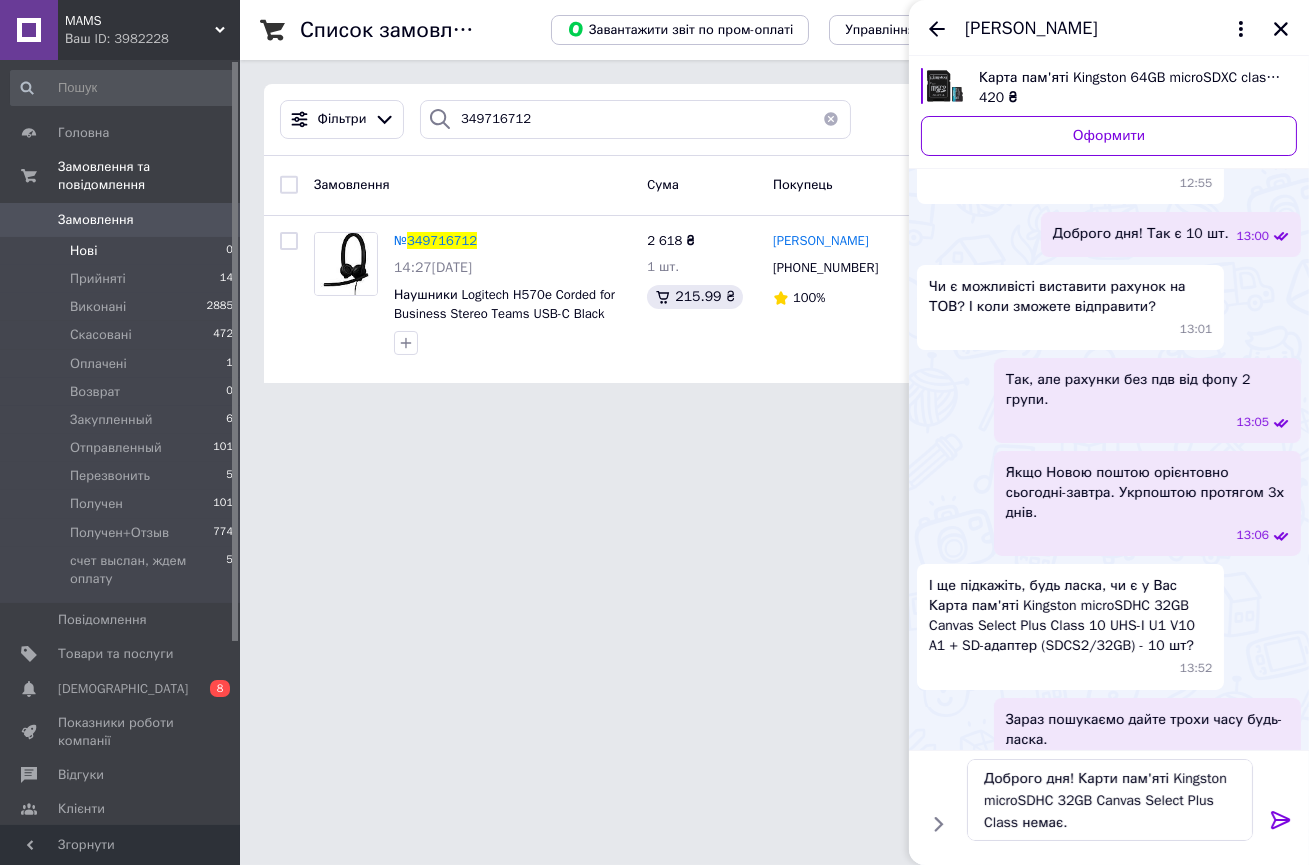 click 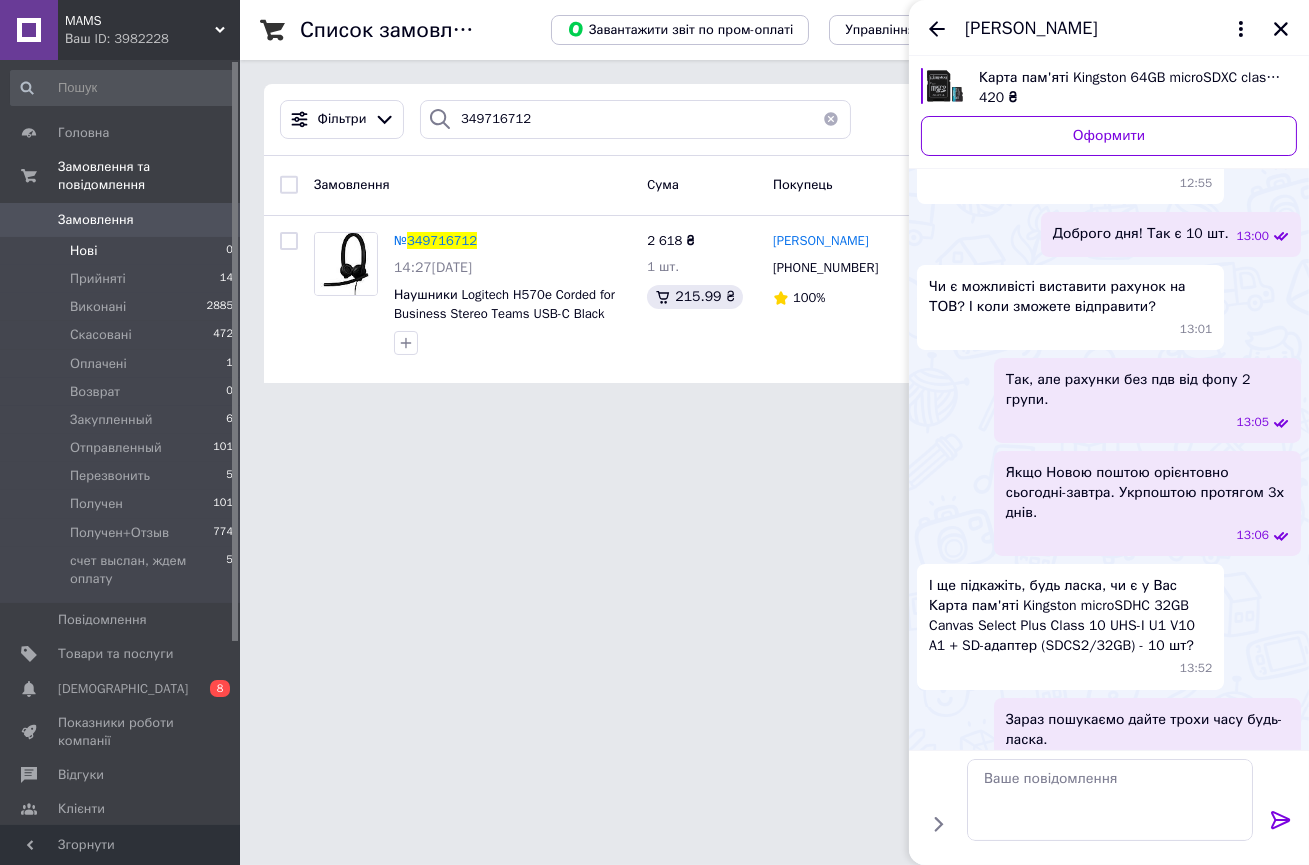 scroll, scrollTop: 293, scrollLeft: 0, axis: vertical 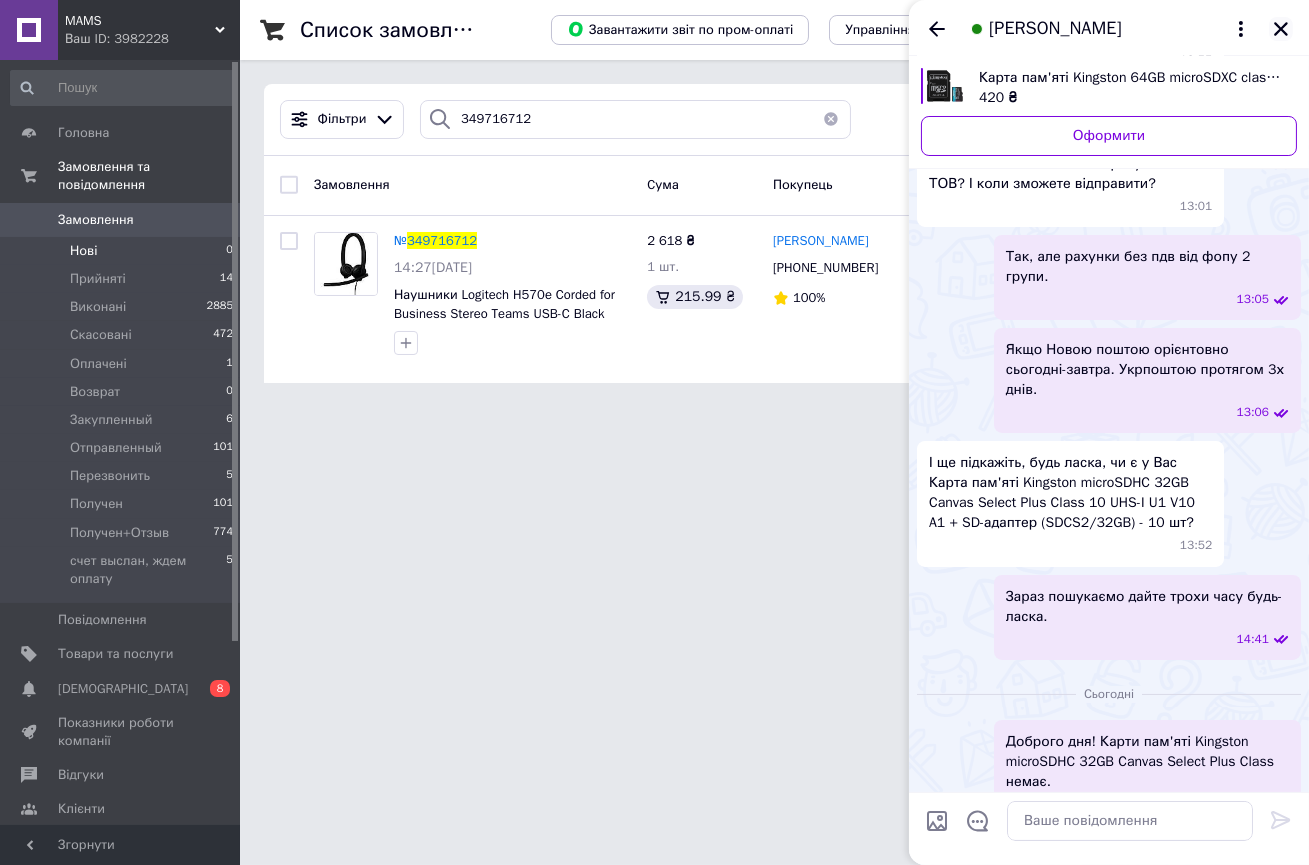 click 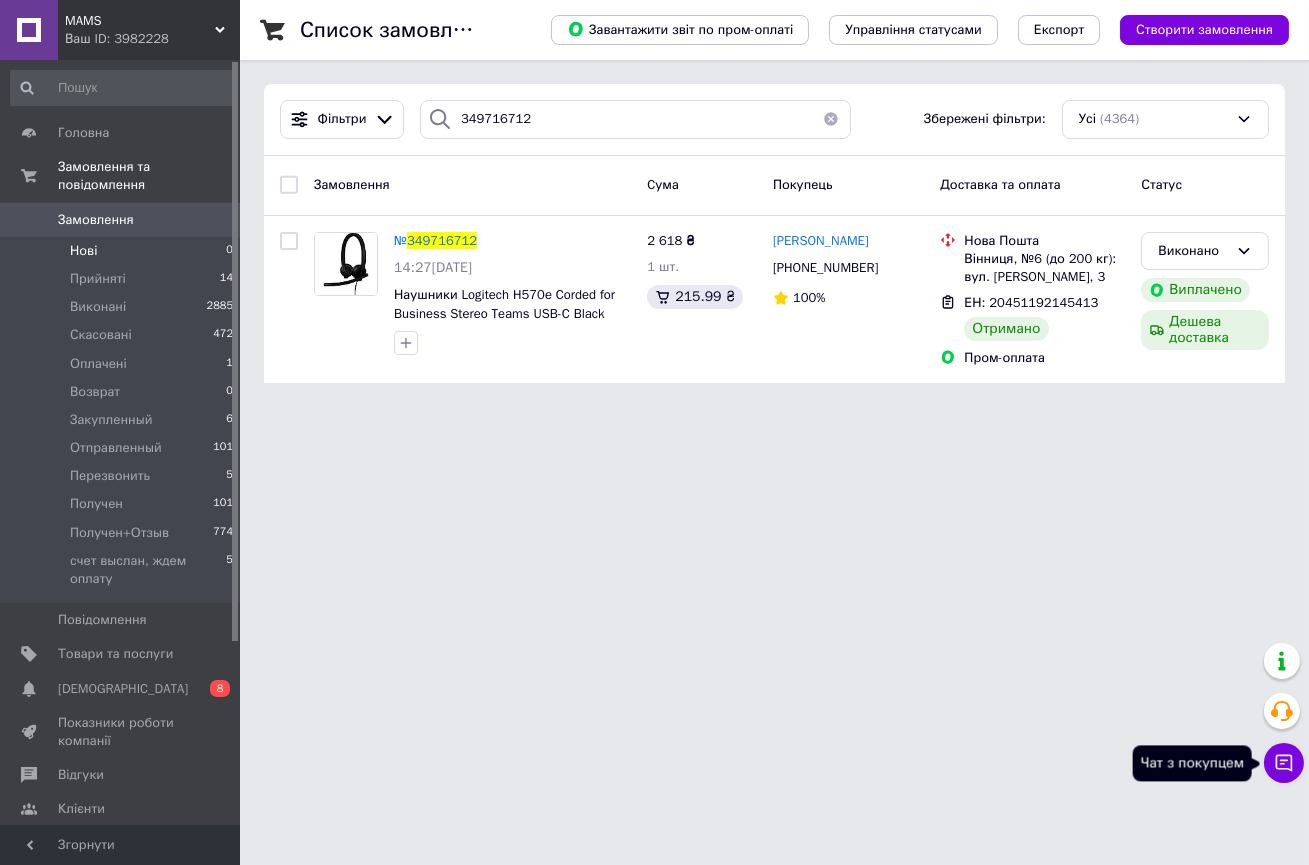 click 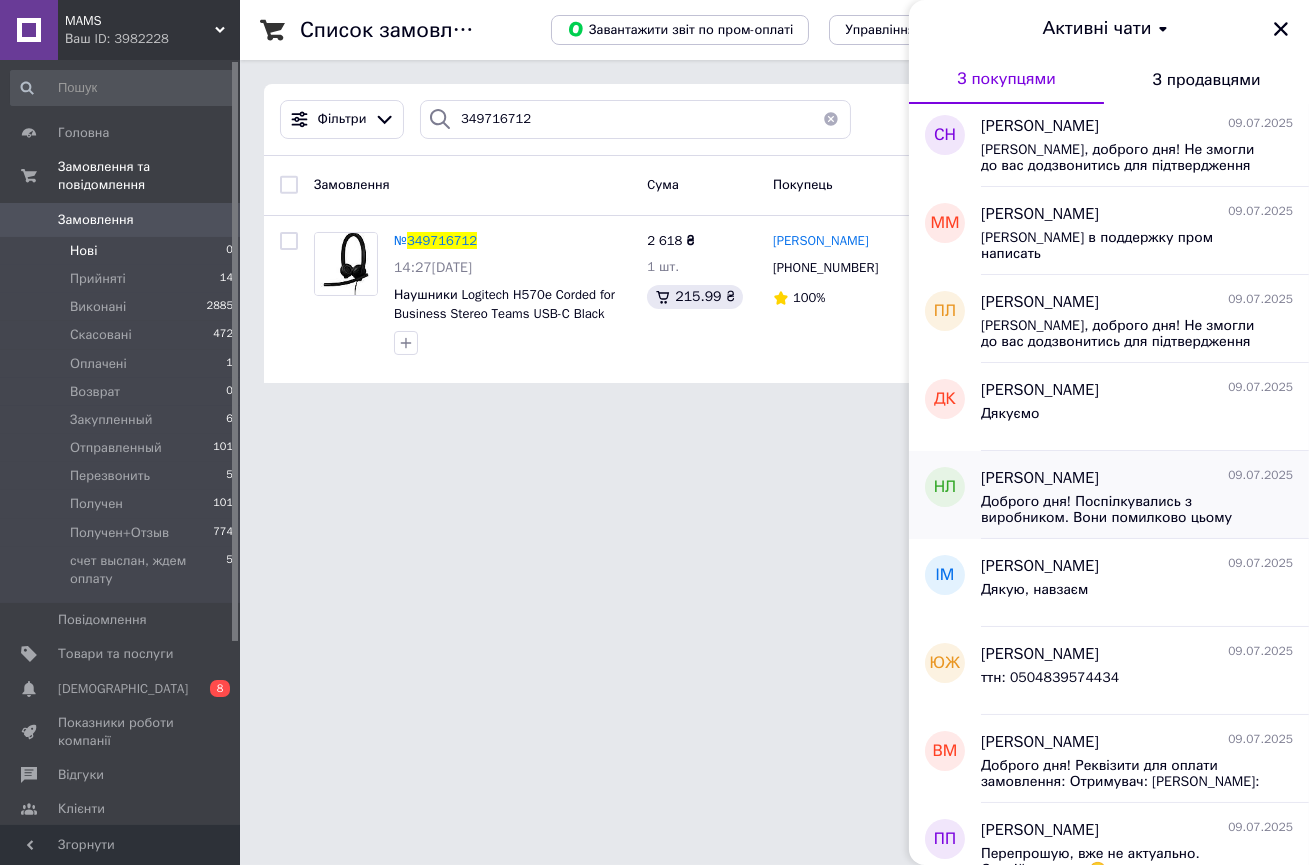 scroll, scrollTop: 1636, scrollLeft: 0, axis: vertical 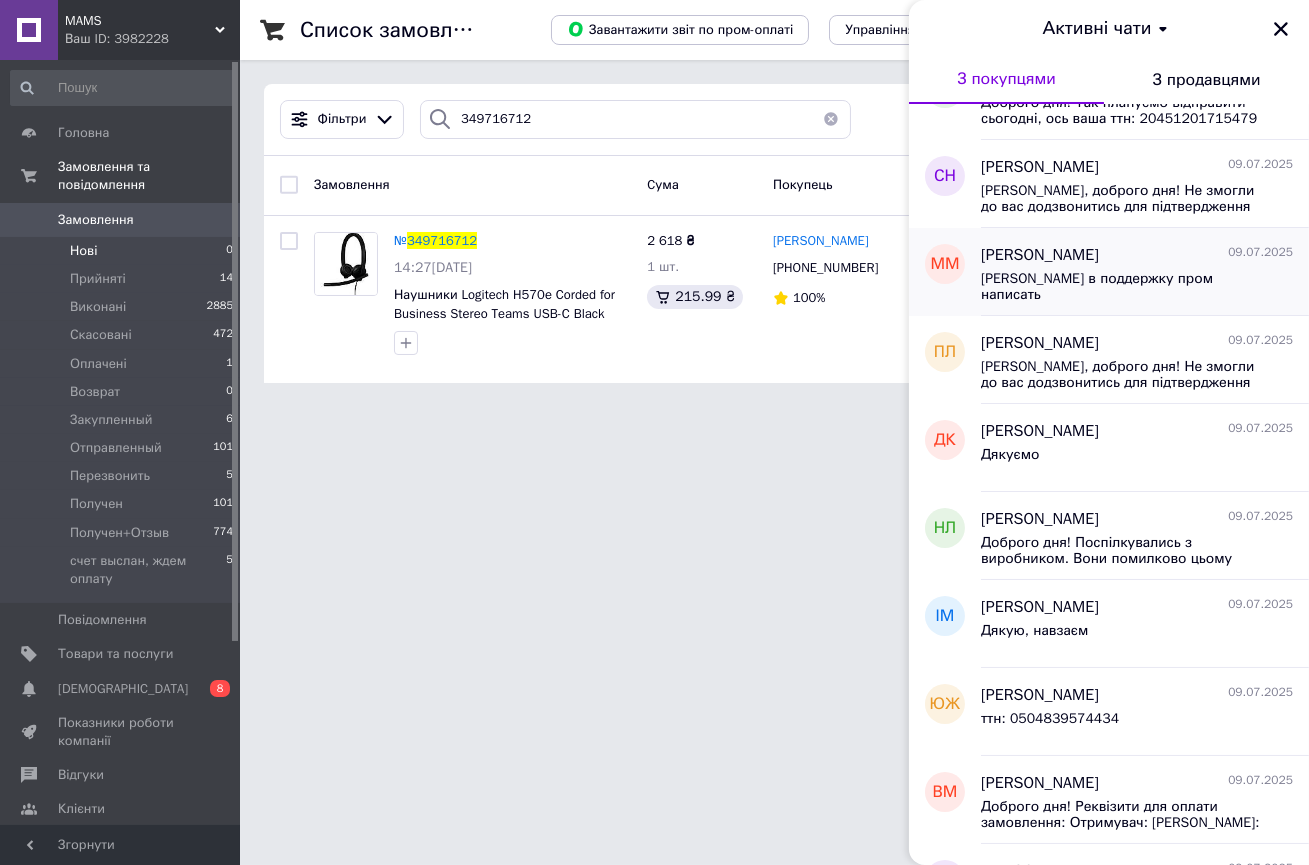 click on "Надо в поддержку пром написать" at bounding box center [1123, 287] 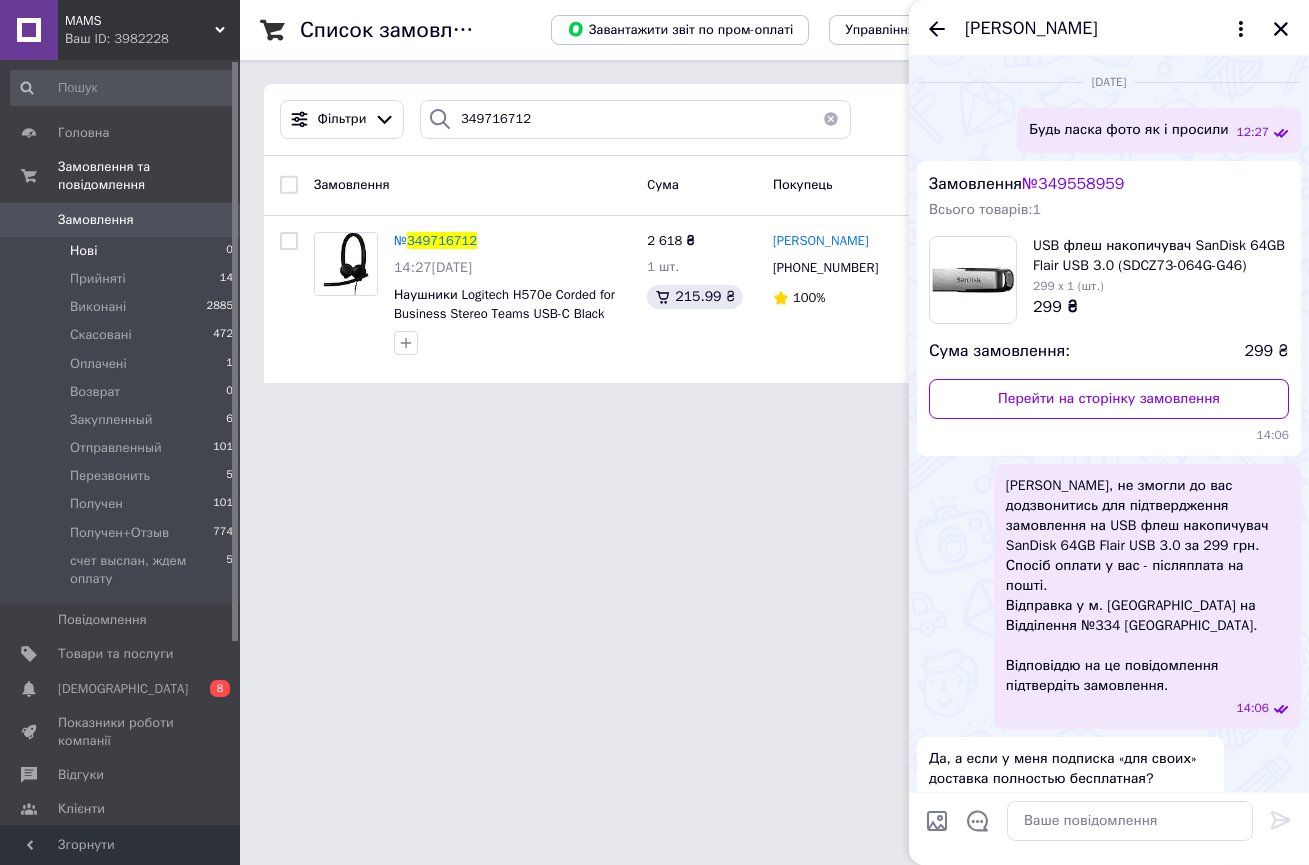scroll, scrollTop: 3191, scrollLeft: 0, axis: vertical 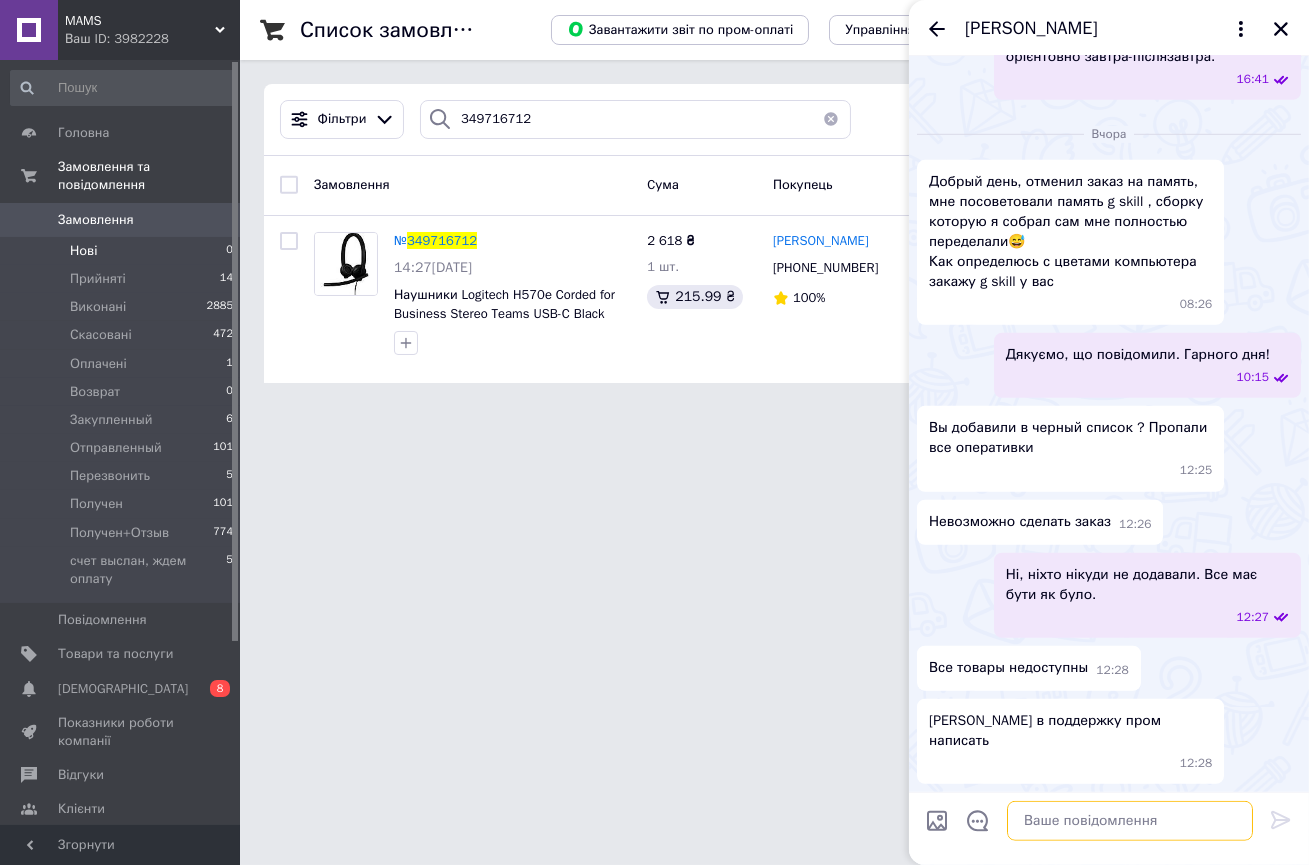 click at bounding box center (1130, 821) 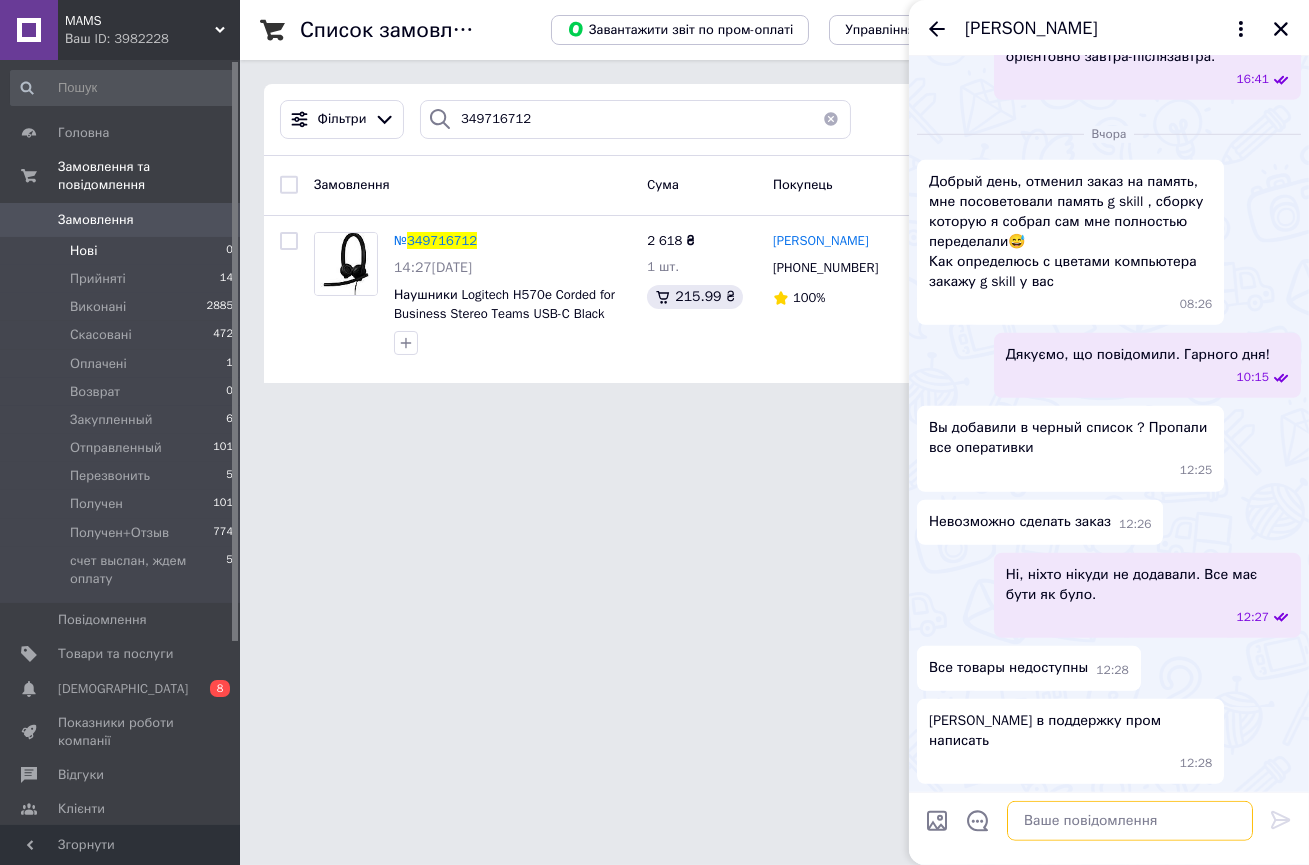click at bounding box center (1130, 821) 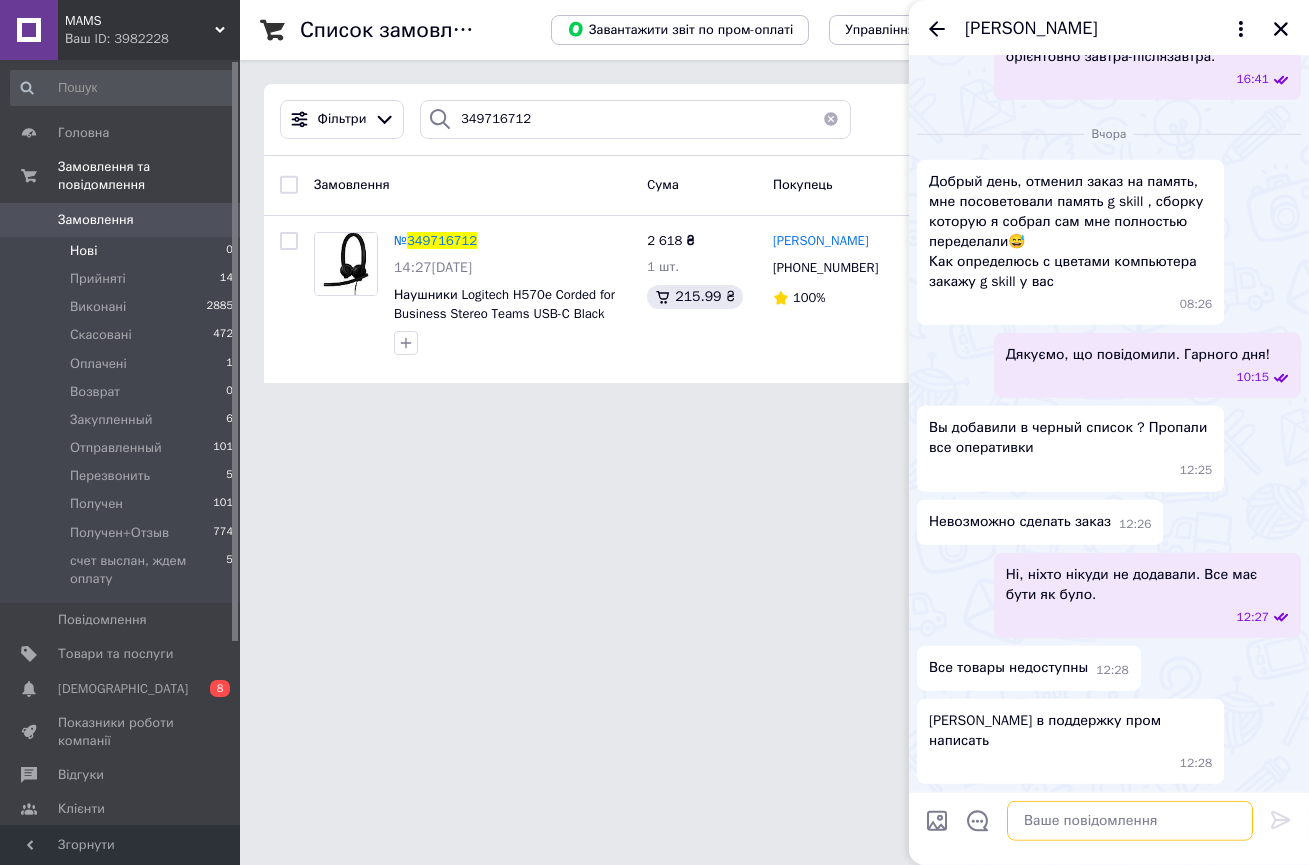 click at bounding box center (1130, 821) 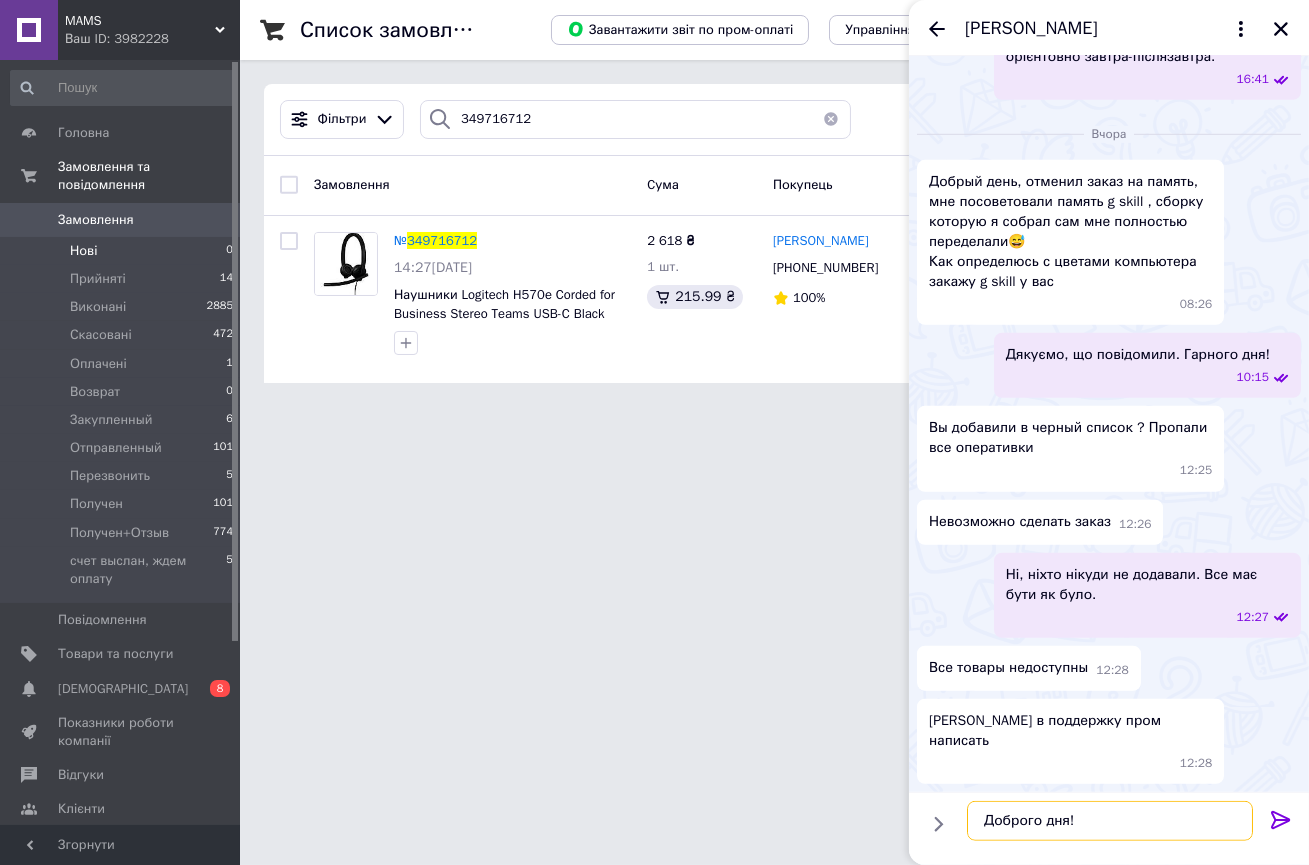 paste on "перевірили, категорія є, ось вона: https://prom.ua/c3982228-mams.html?product_group=132779121
замовляйте будь ласка" 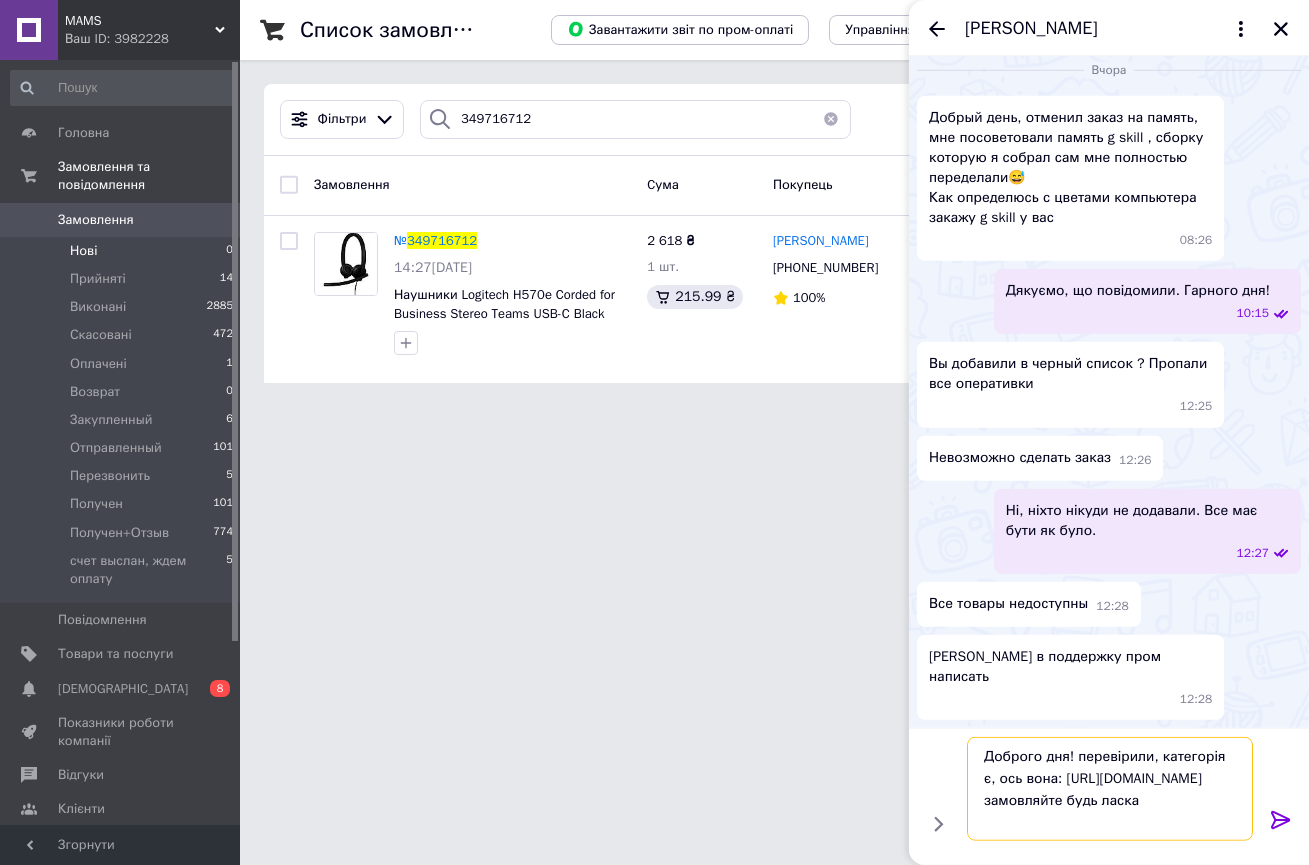 click on "Доброго дня! перевірили, категорія є, ось вона: https://prom.ua/c3982228-mams.html?product_group=132779121
замовляйте будь ласка" at bounding box center [1110, 789] 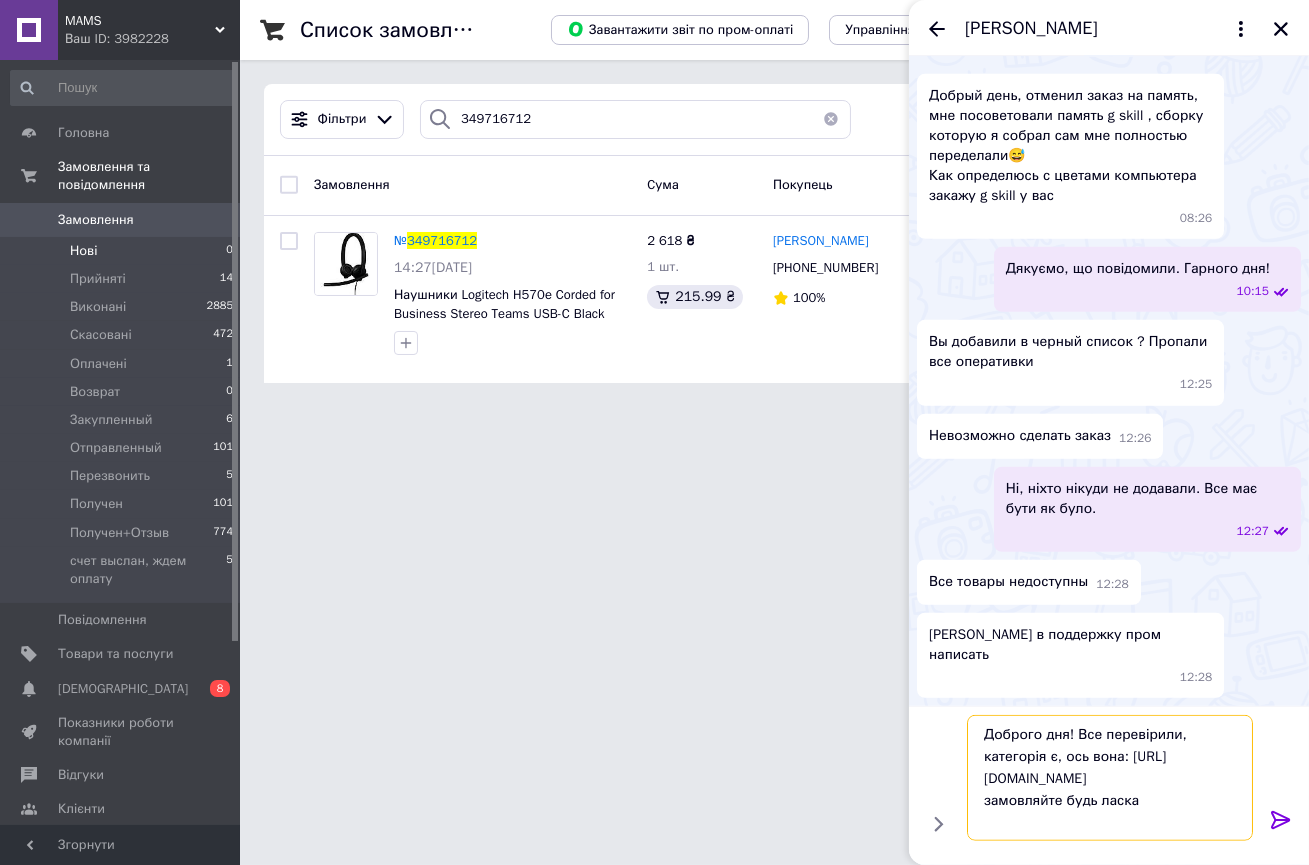 scroll, scrollTop: 1, scrollLeft: 0, axis: vertical 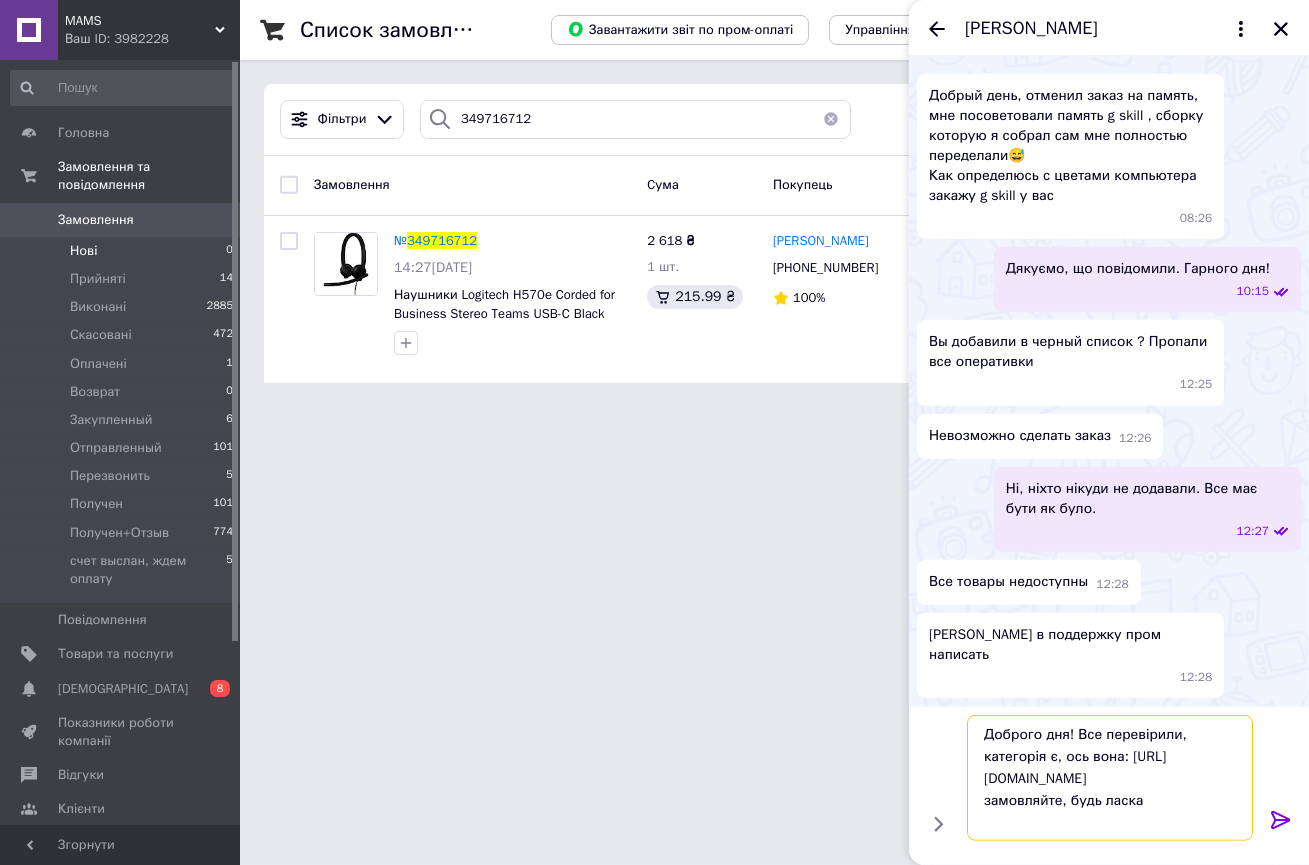 click on "Доброго дня! Все перевірили, категорія є, ось вона: https://prom.ua/c3982228-mams.html?product_group=132779121
замовляйте, будь ласка" at bounding box center [1110, 778] 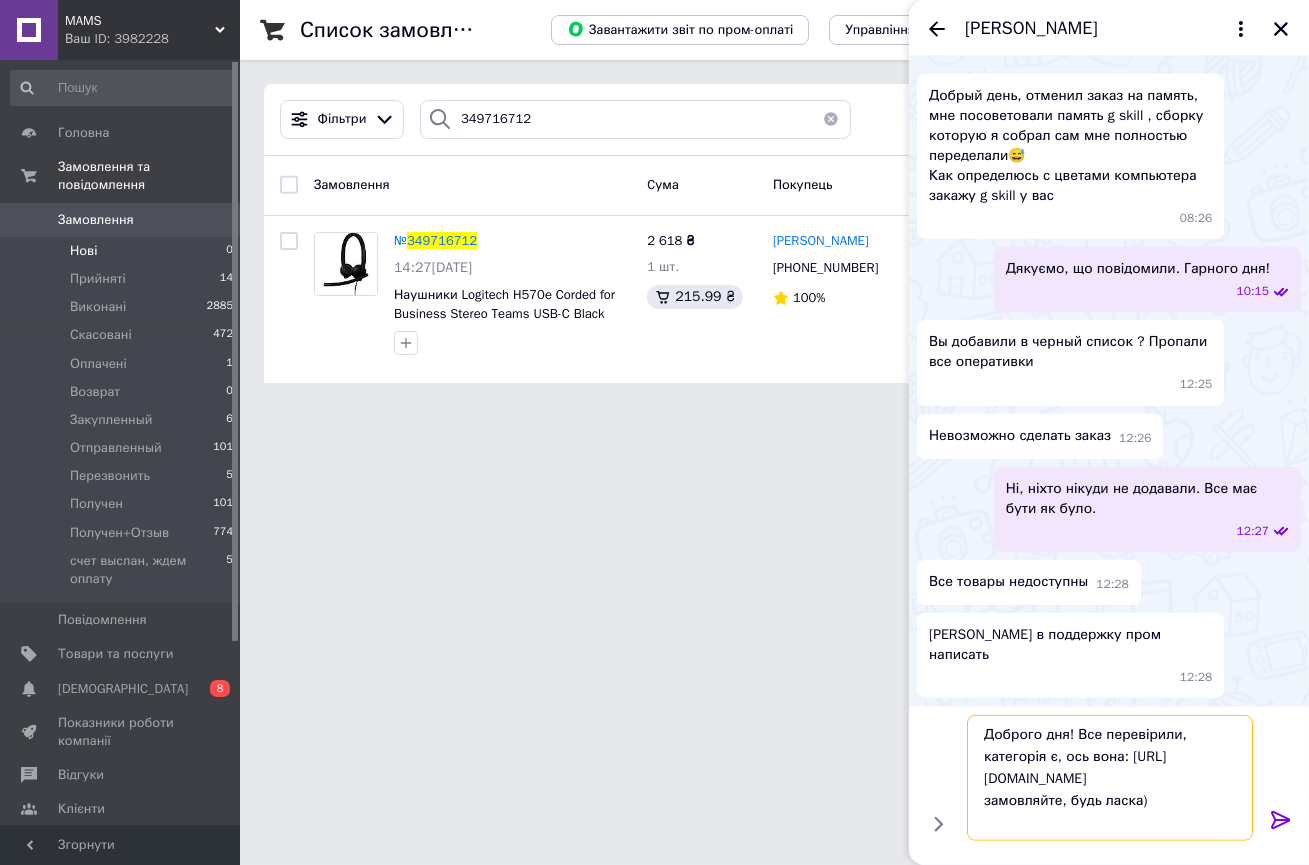 type on "Доброго дня! Все перевірили, категорія є, ось вона: https://prom.ua/c3982228-mams.html?product_group=132779121
замовляйте, будь ласка)" 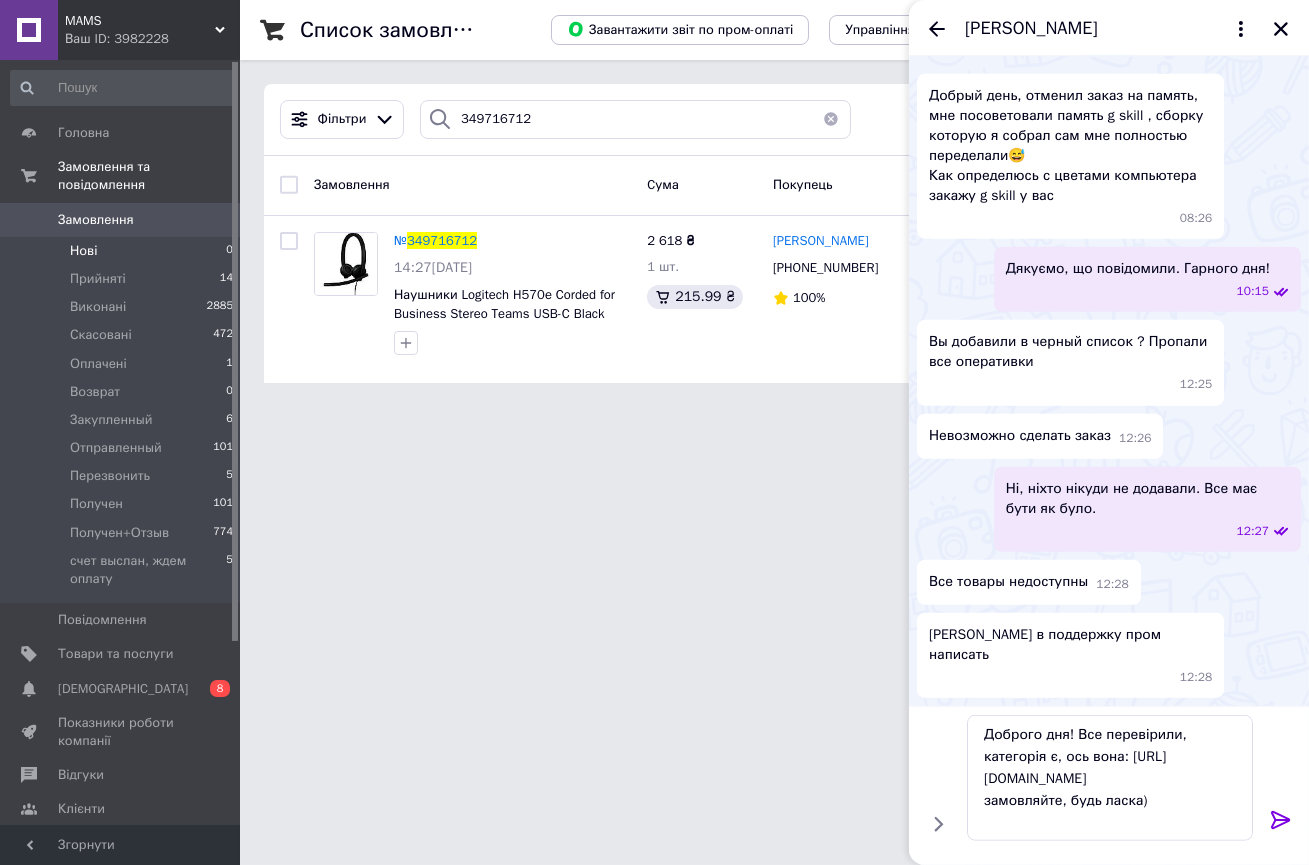 click 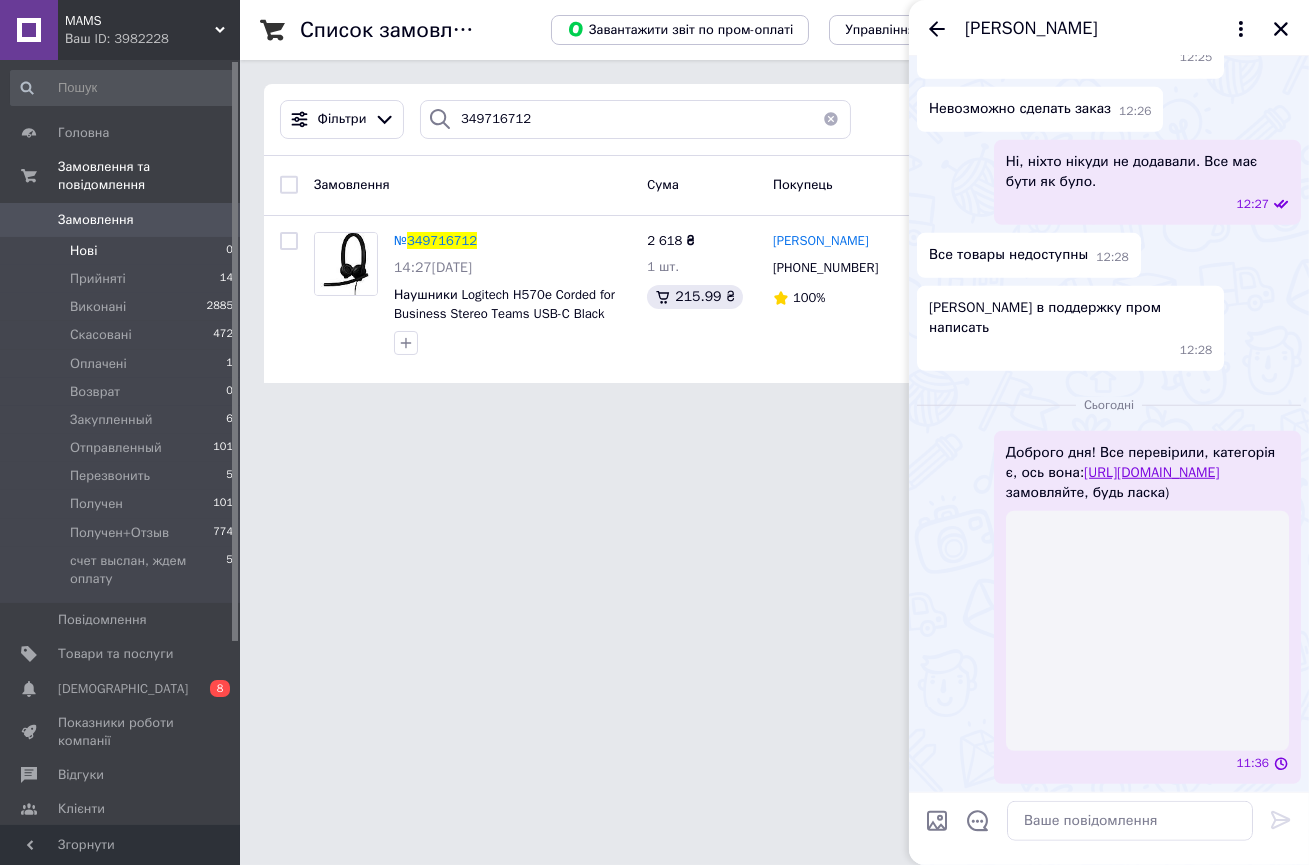 scroll, scrollTop: 0, scrollLeft: 0, axis: both 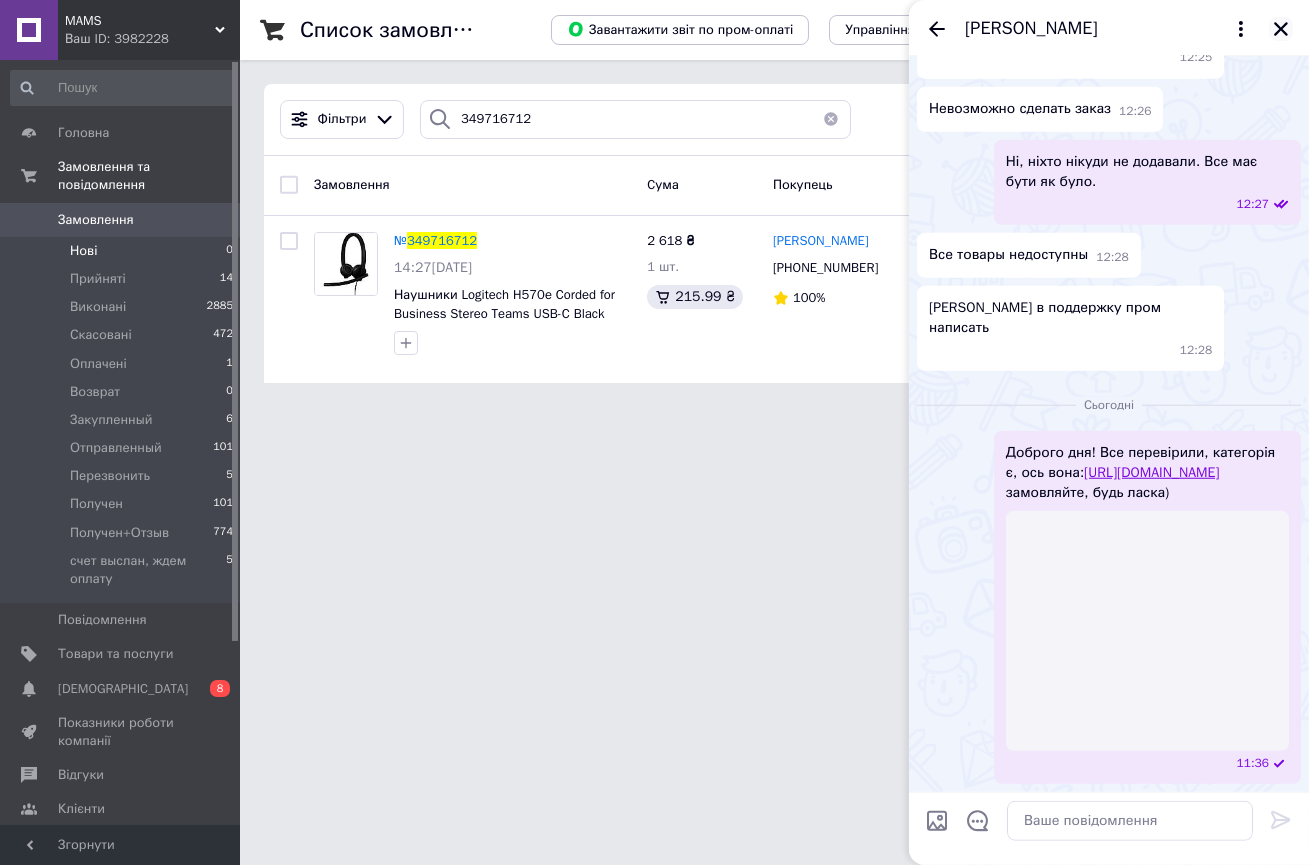 click 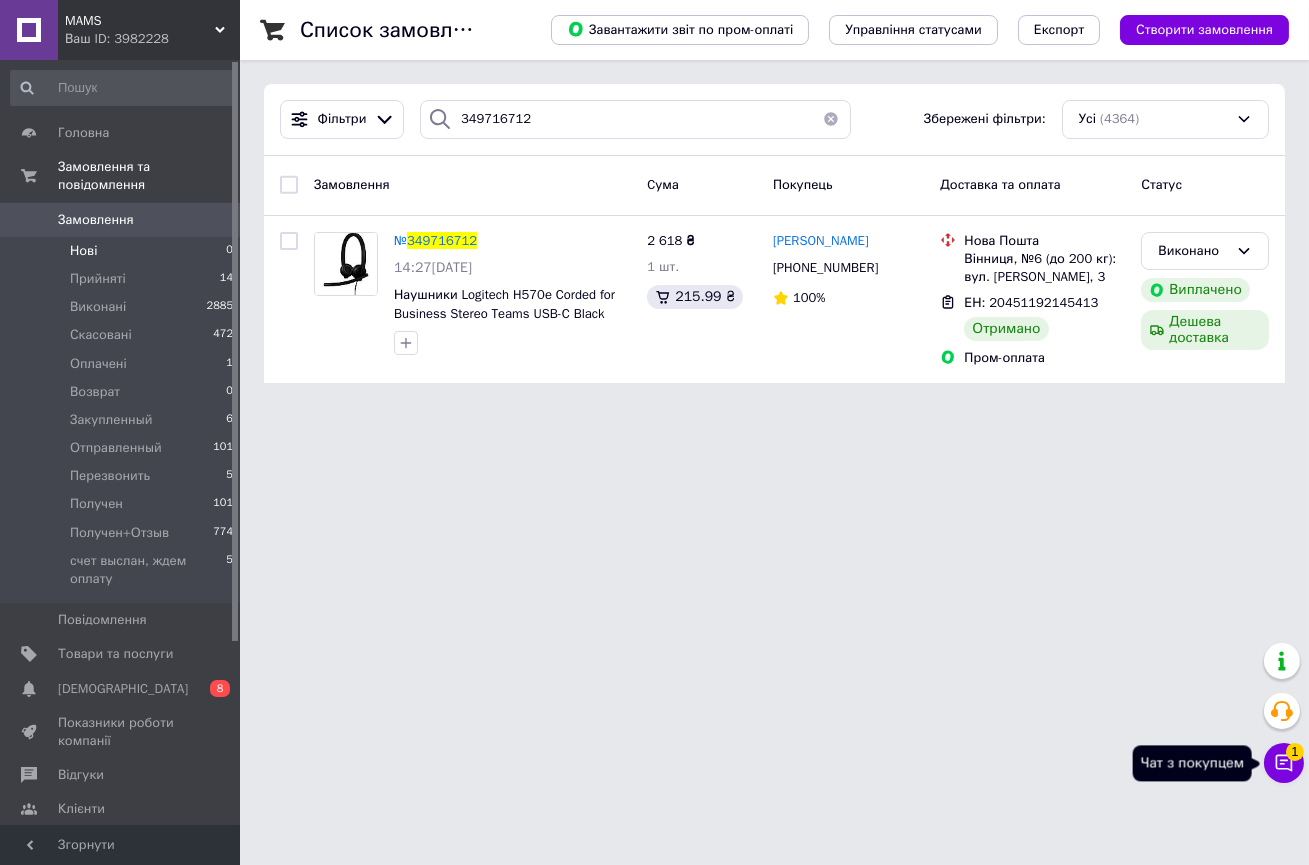 click 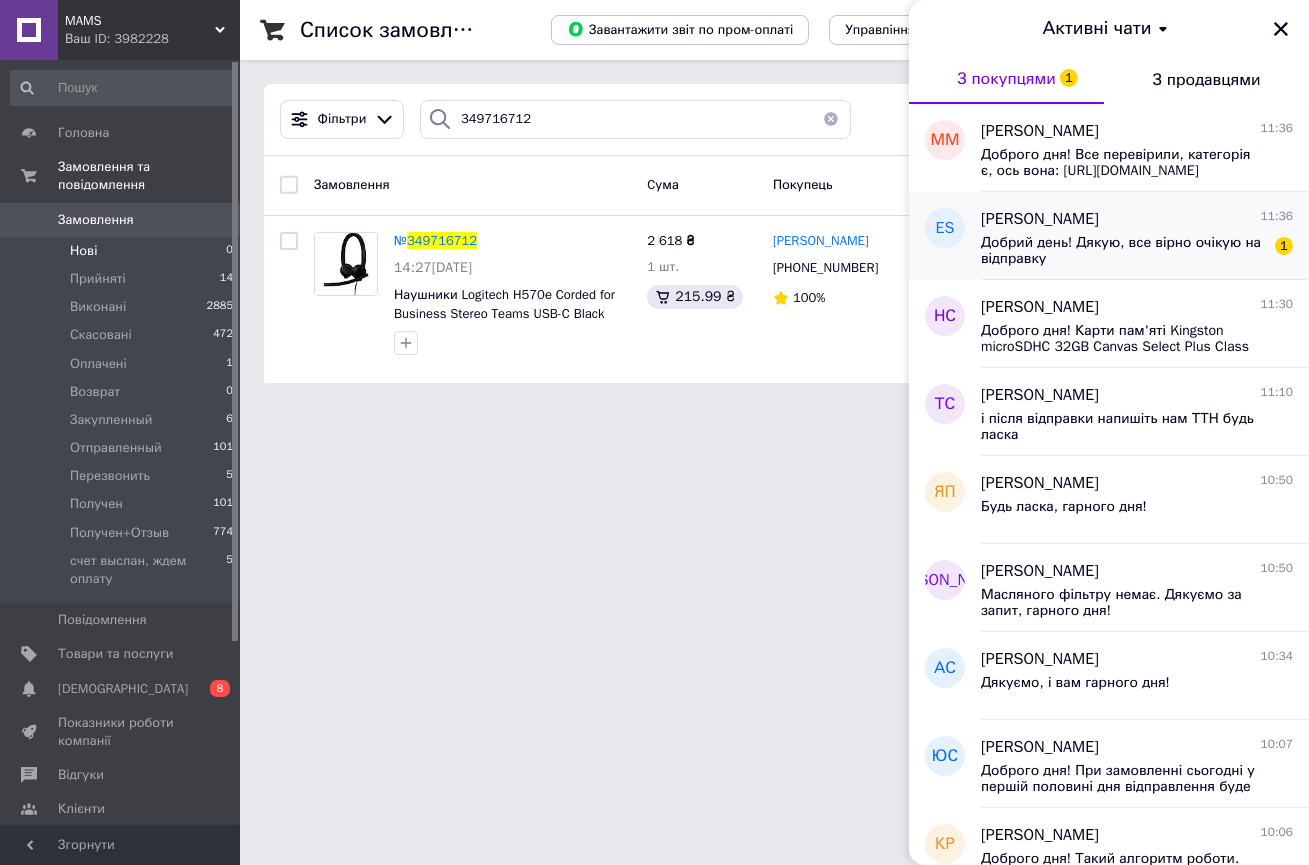 click on "Elison Smith 11:36 Добрий день! Дякую, все вірно очікую на відправку 1" at bounding box center (1145, 236) 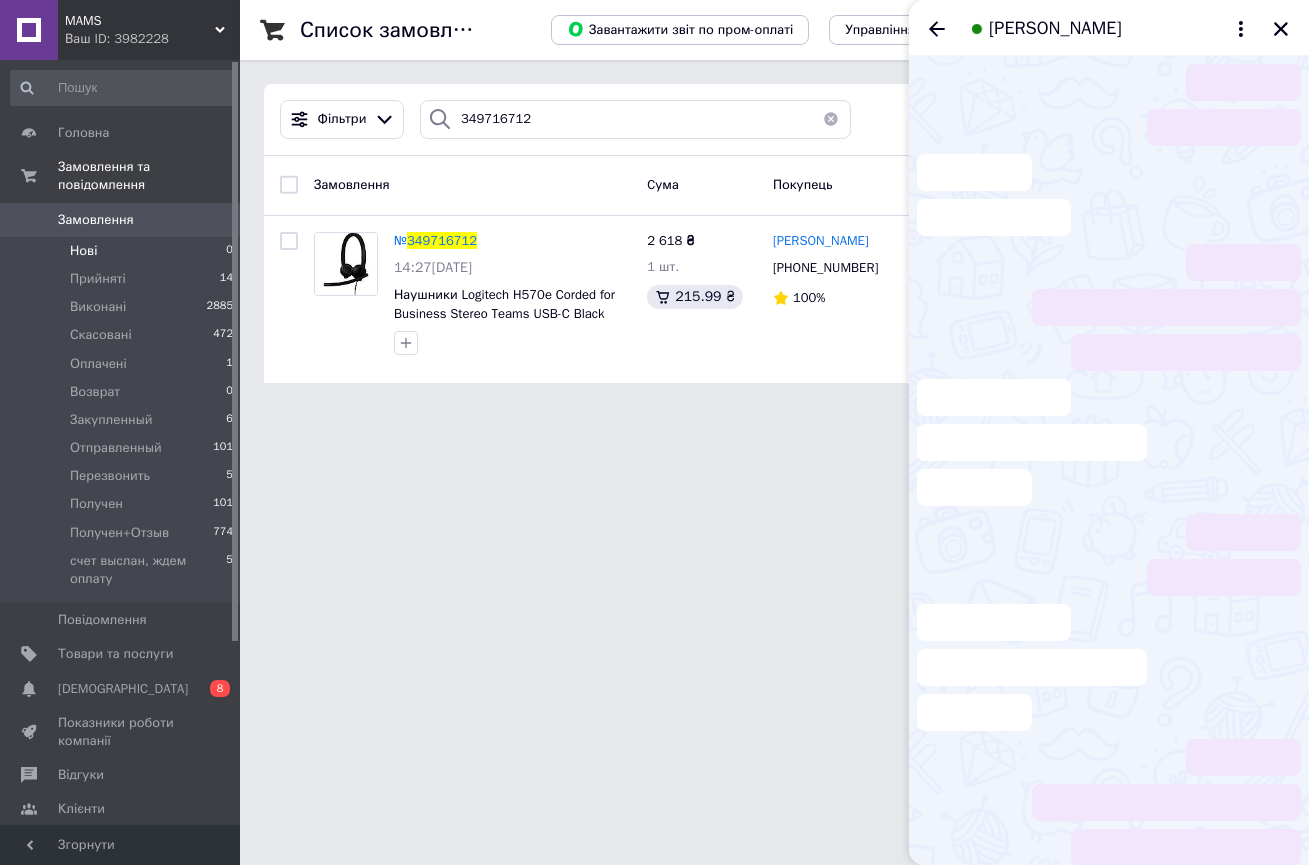 scroll, scrollTop: 118, scrollLeft: 0, axis: vertical 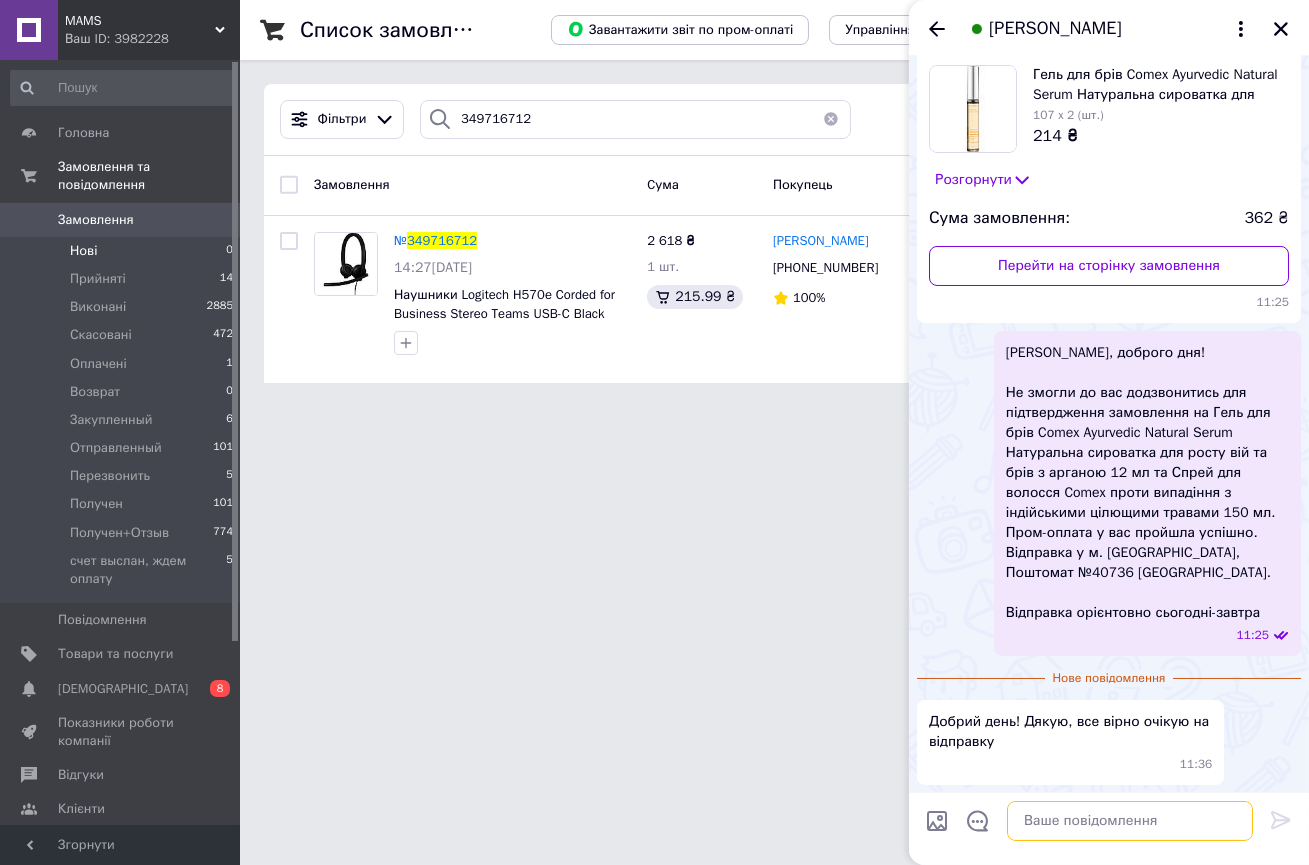 click at bounding box center [1130, 821] 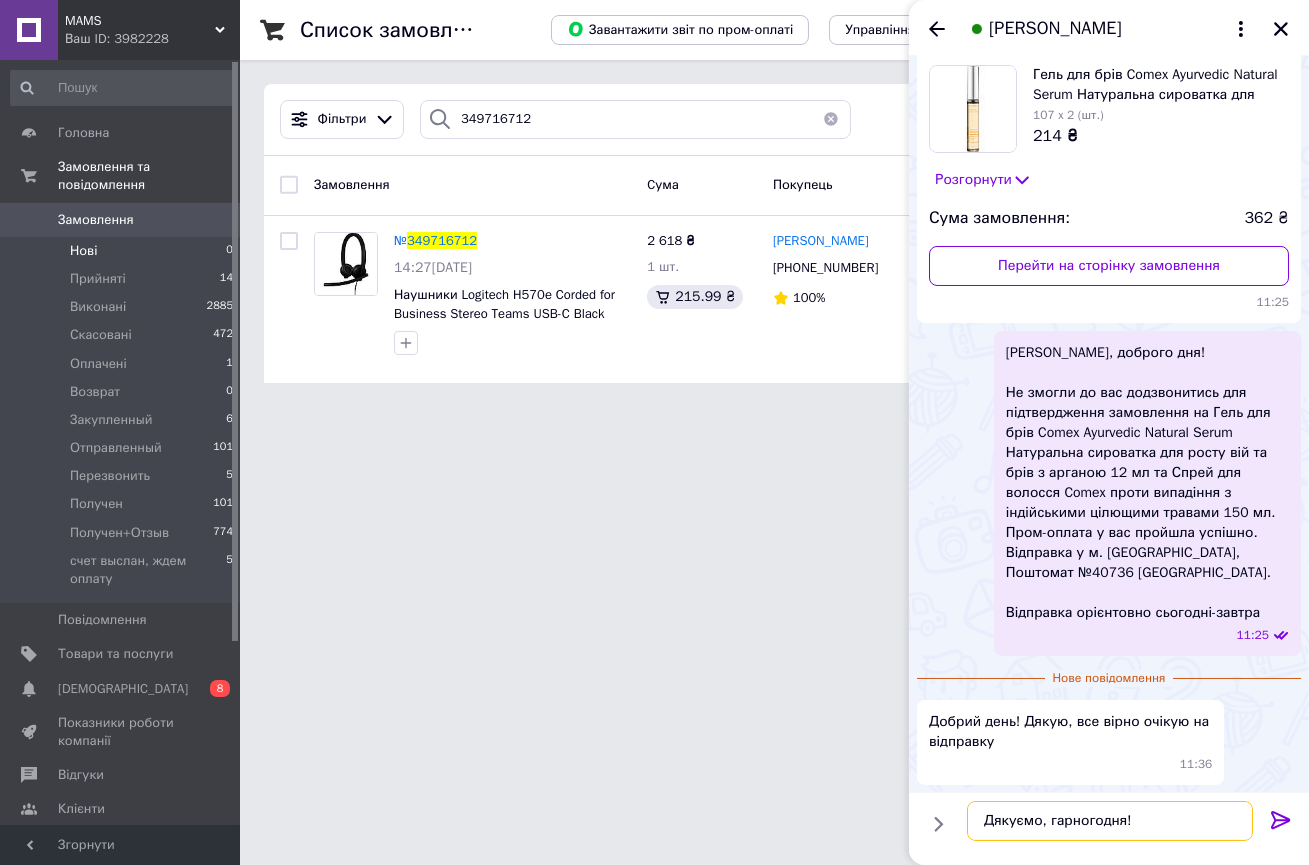 click on "Дякуємо, гарногодня!" at bounding box center (1110, 821) 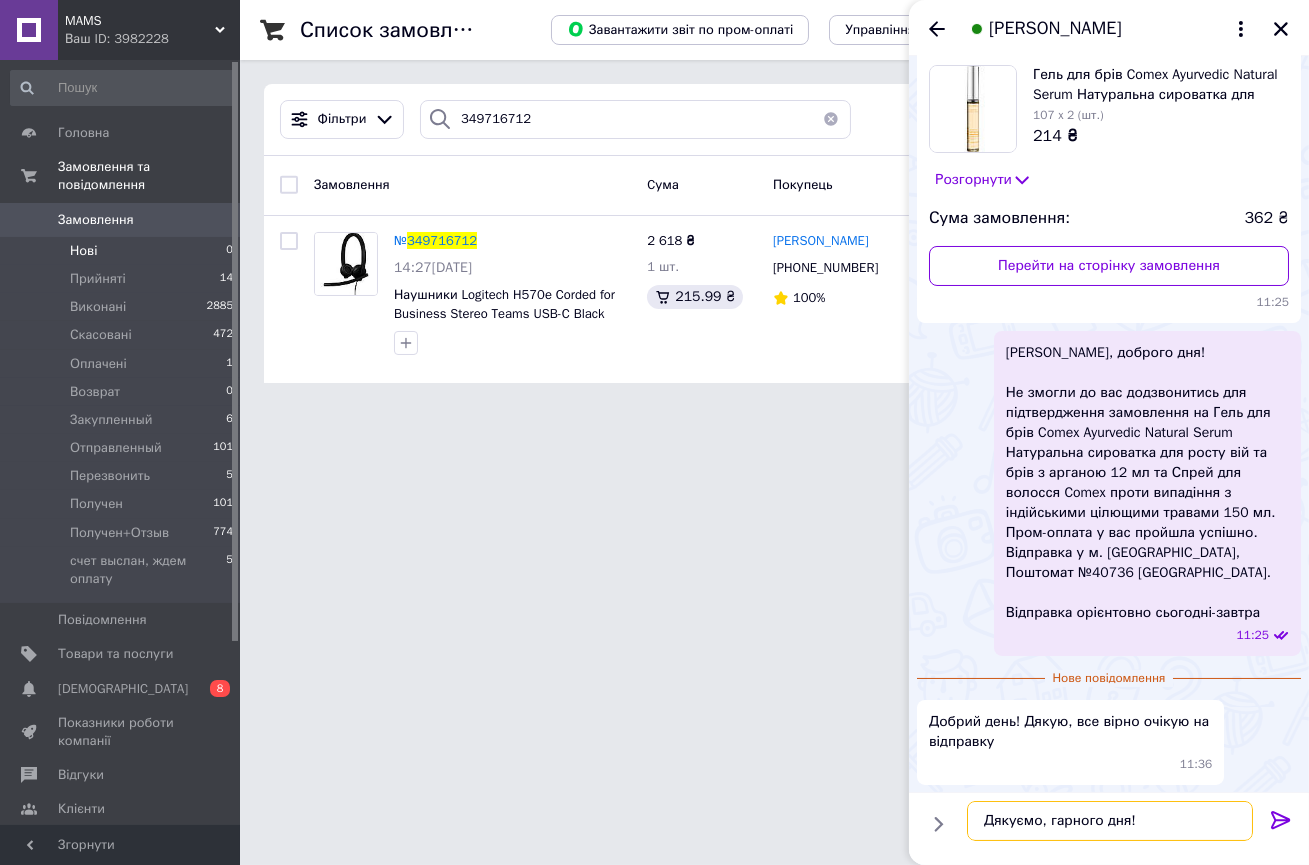 type on "Дякуємо, гарного дня!" 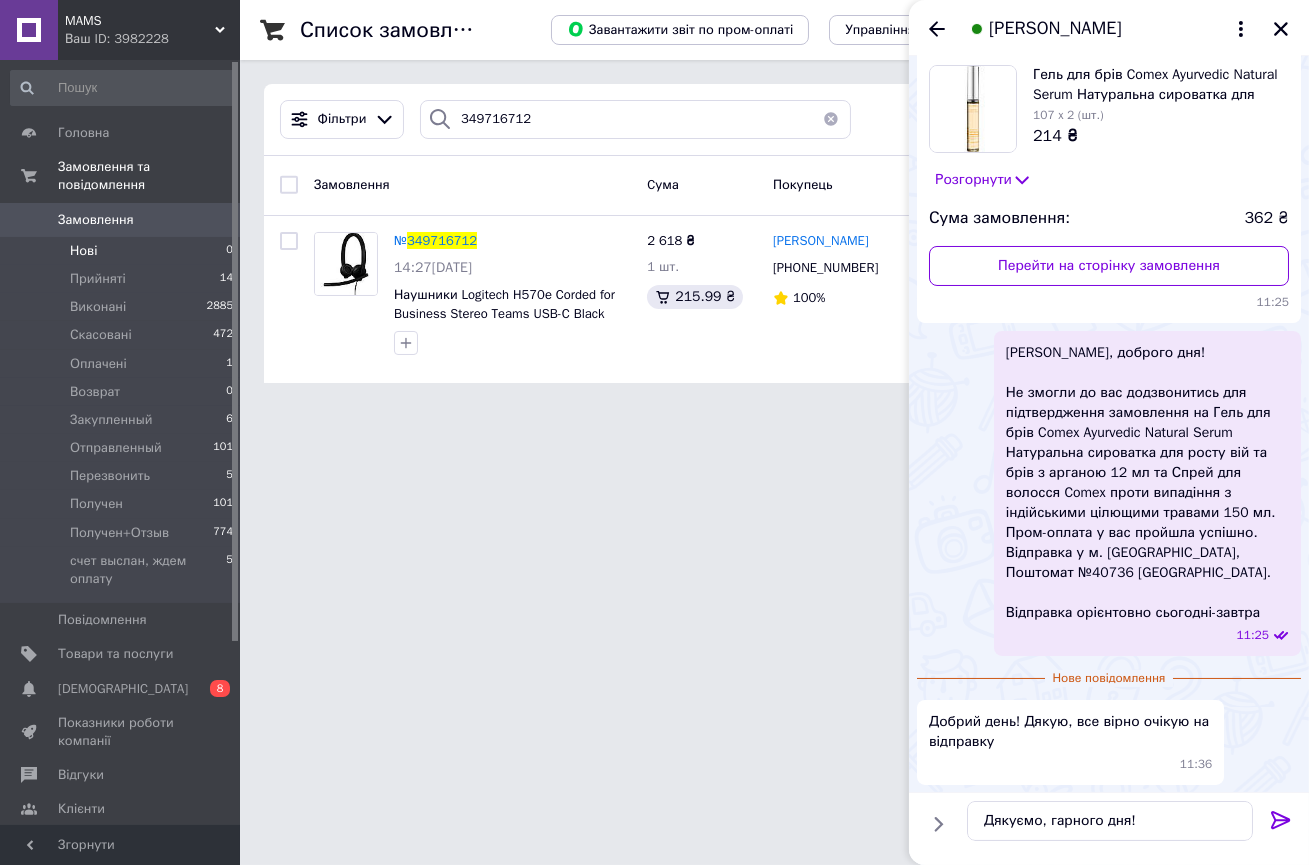 click 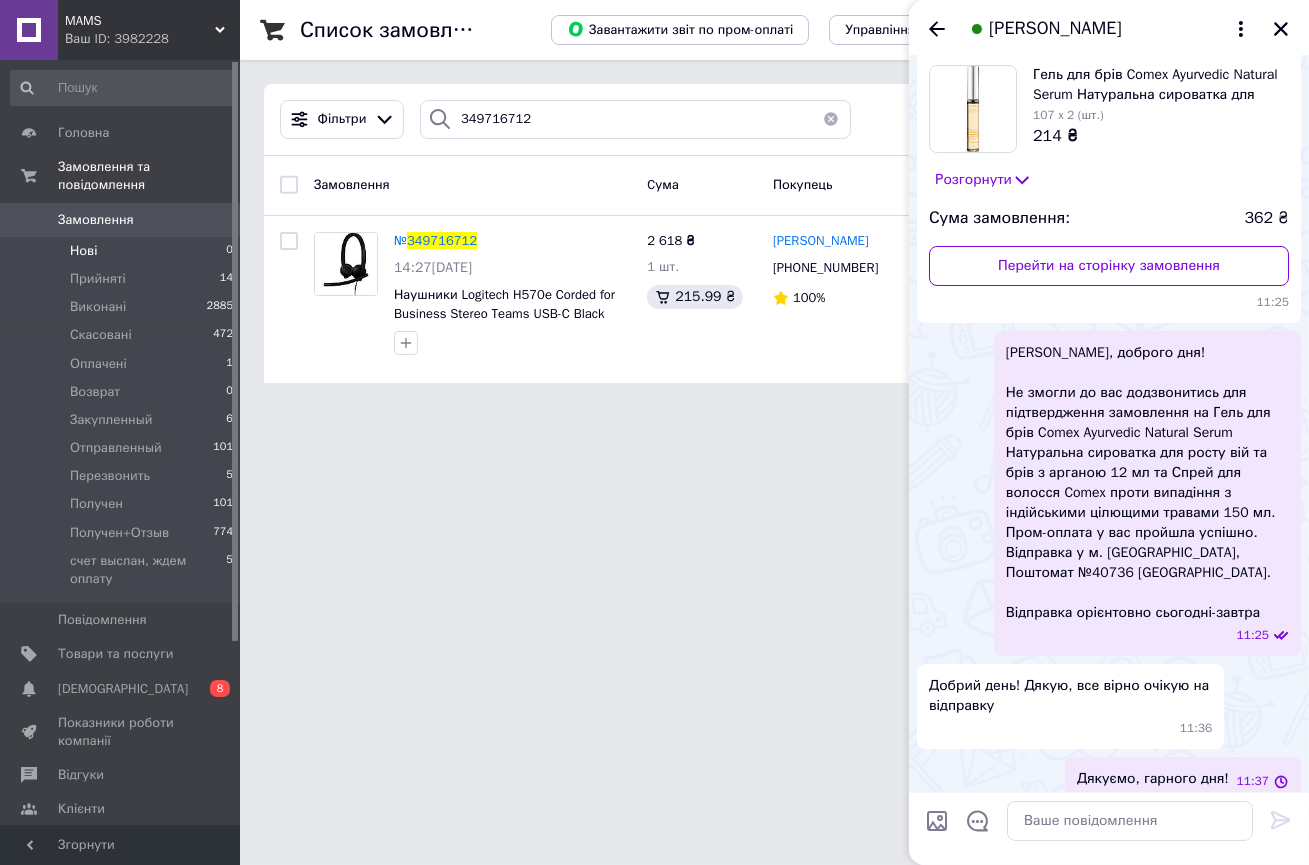 scroll, scrollTop: 135, scrollLeft: 0, axis: vertical 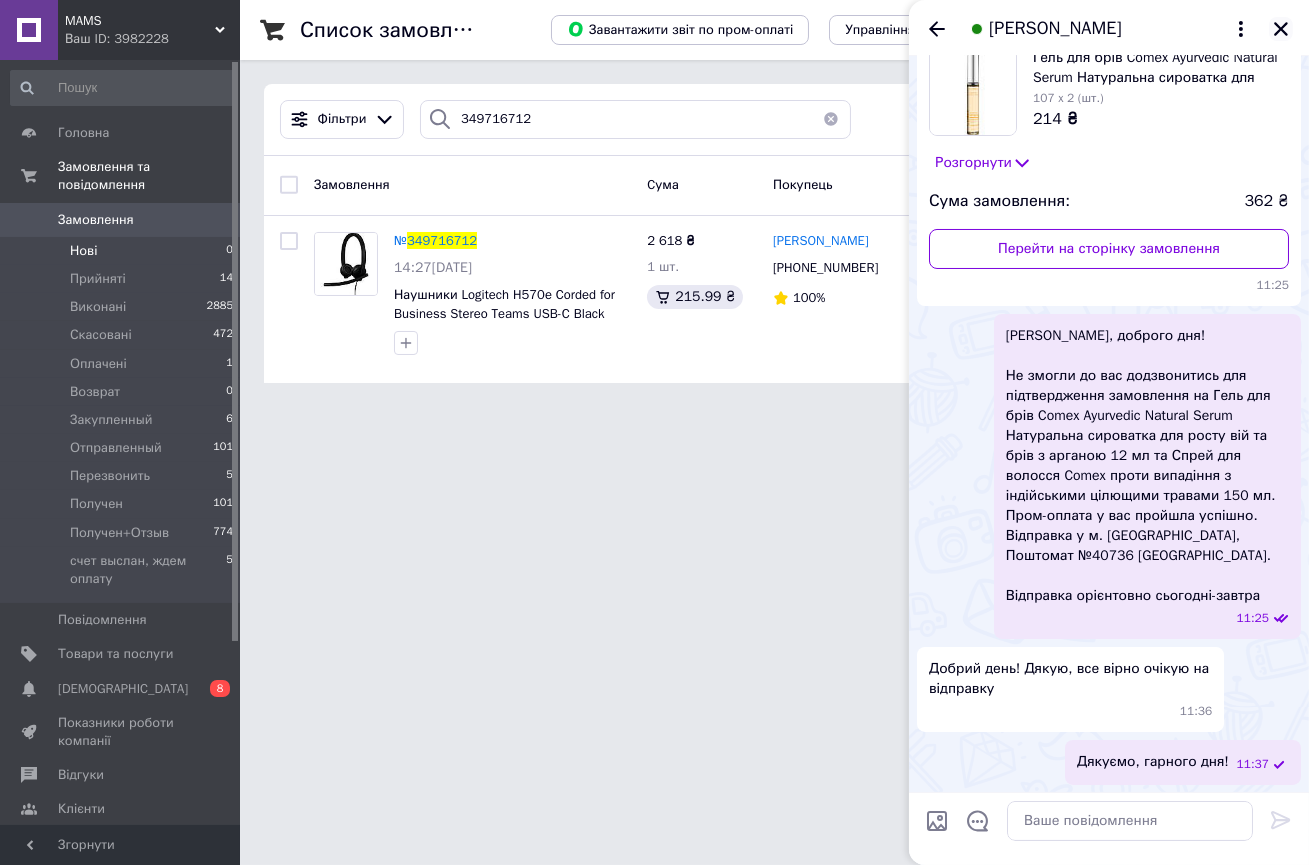 click 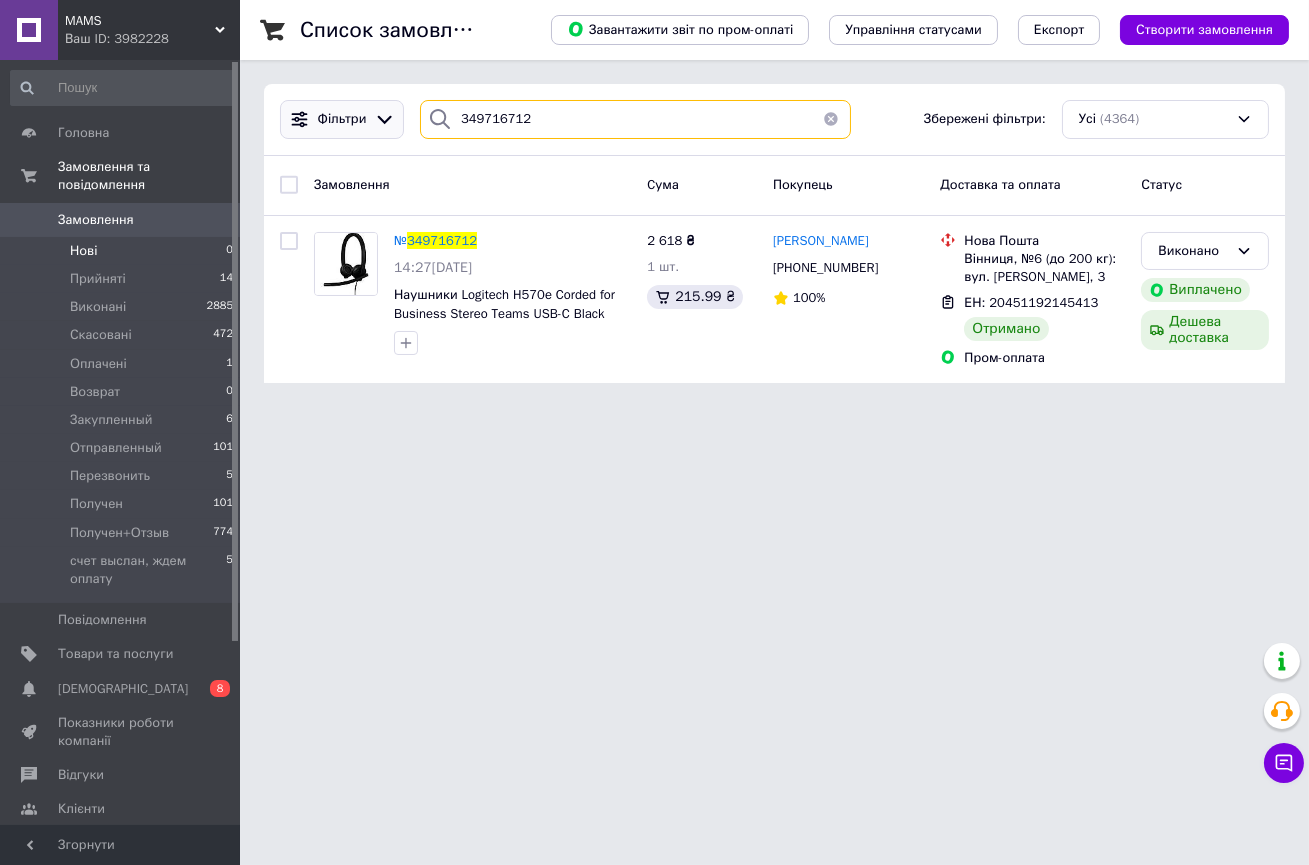 drag, startPoint x: 537, startPoint y: 110, endPoint x: 325, endPoint y: 130, distance: 212.9413 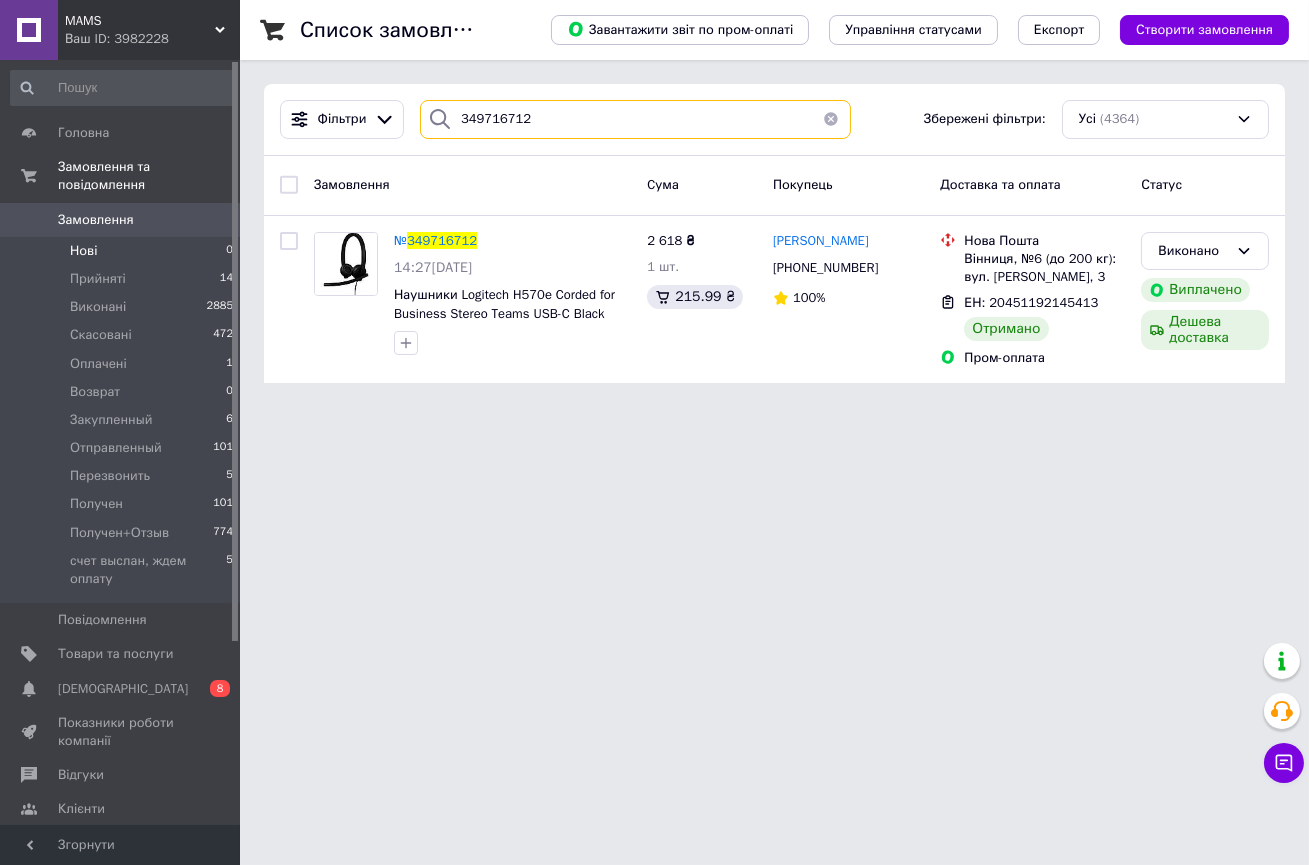 paste on "52006426" 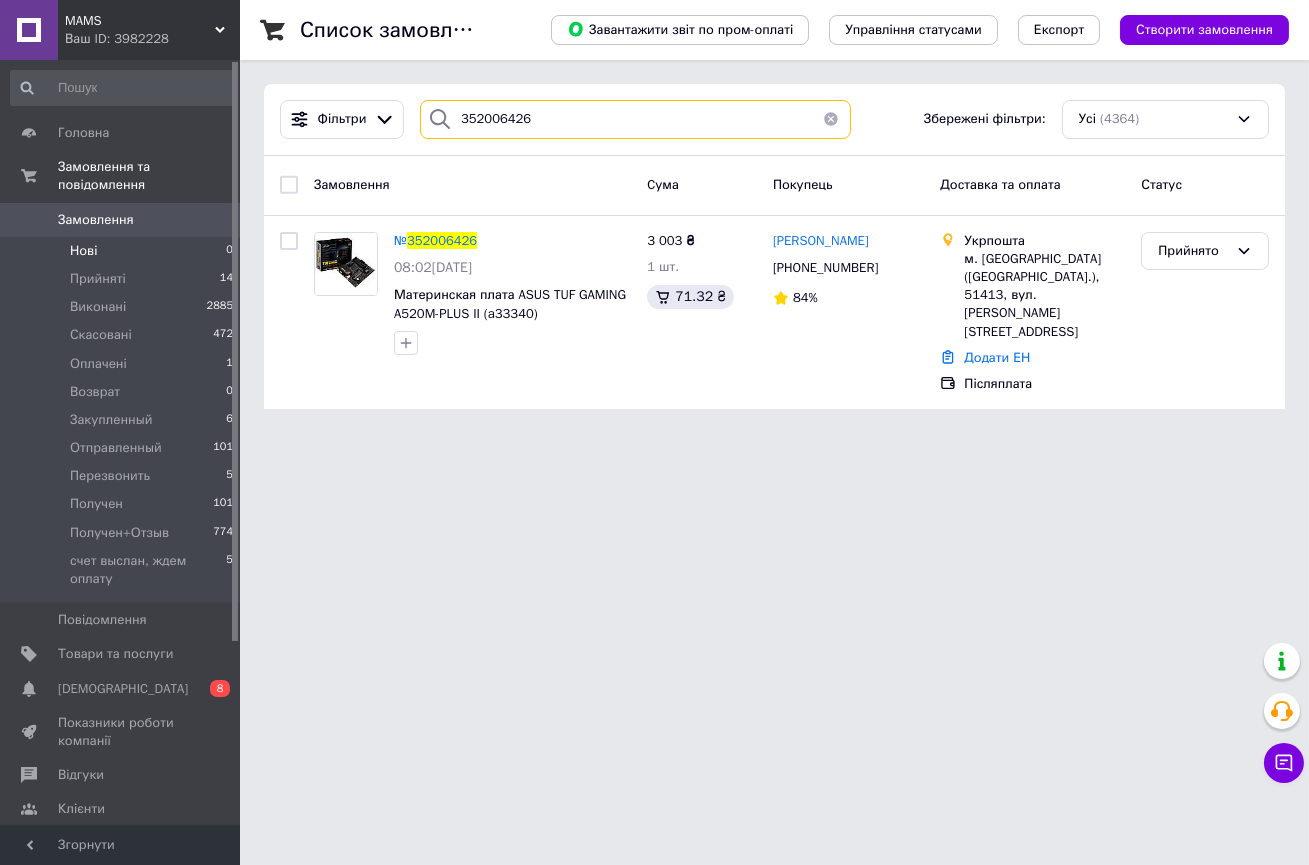 drag, startPoint x: 540, startPoint y: 121, endPoint x: 388, endPoint y: 114, distance: 152.1611 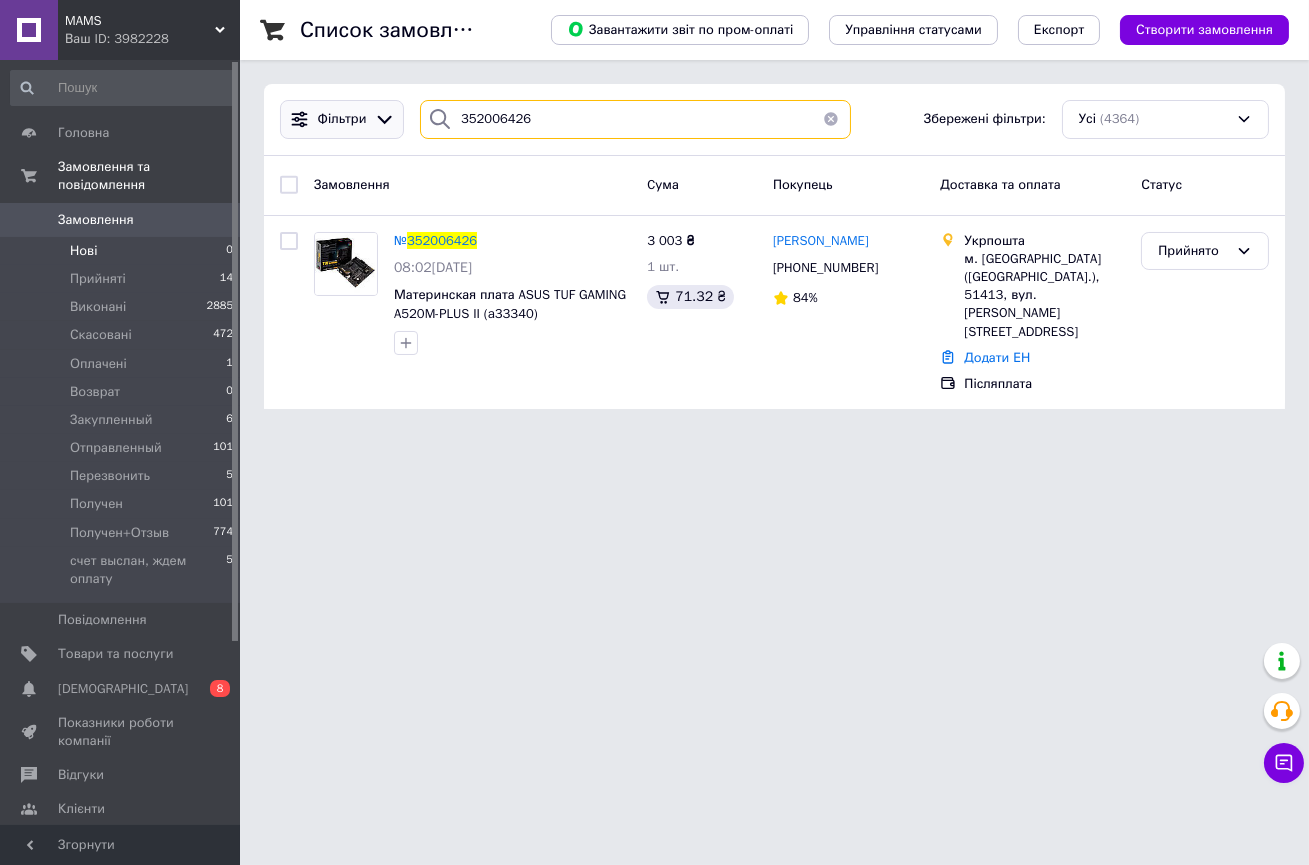 paste on "1862500" 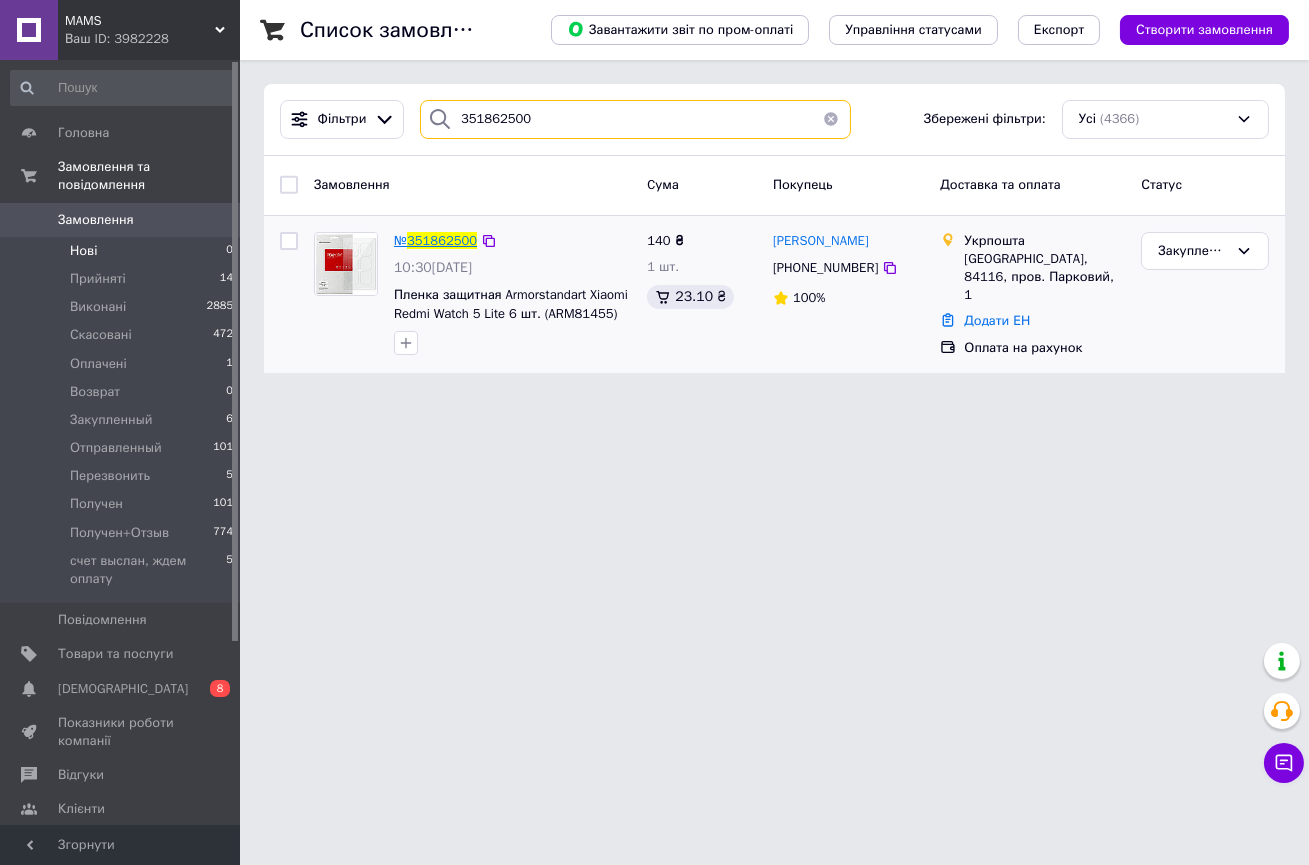 type on "351862500" 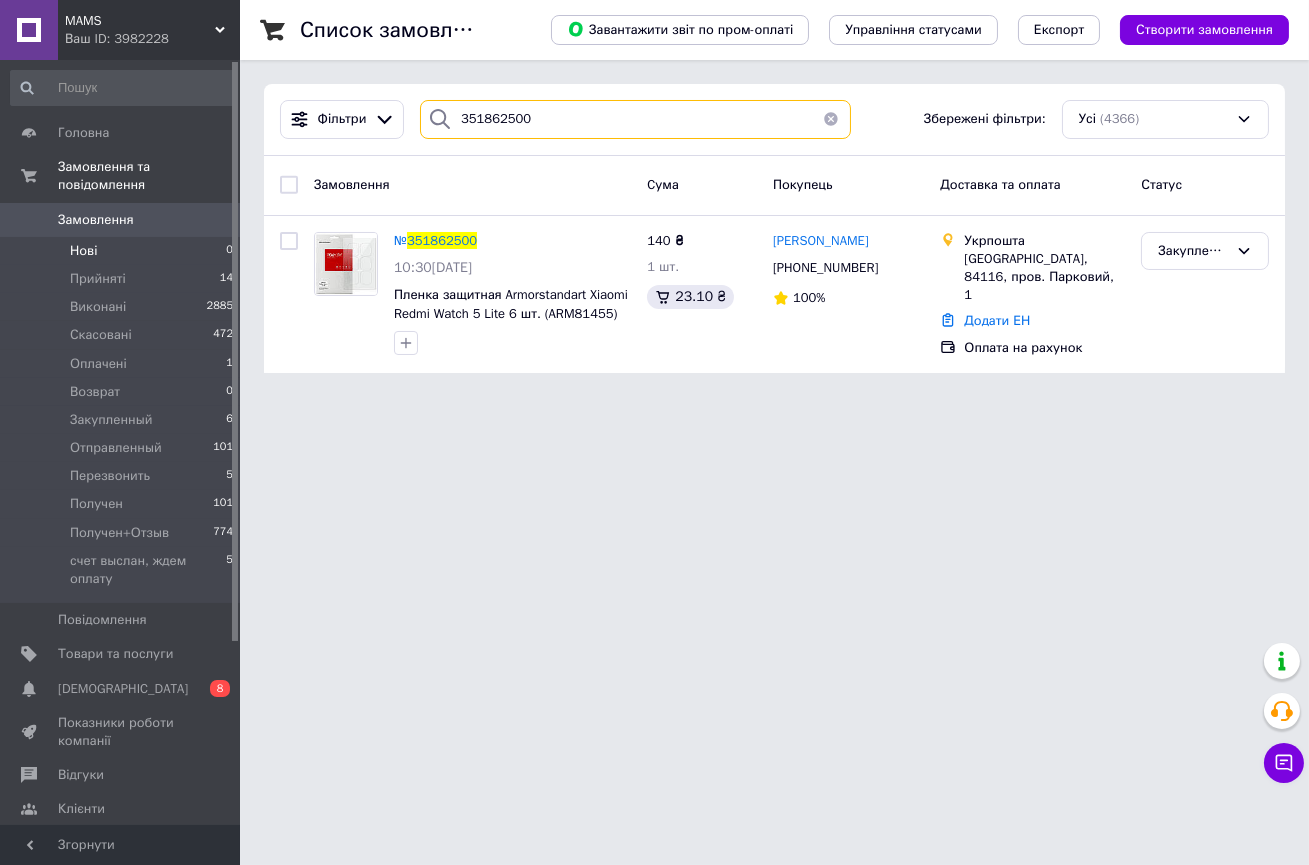 drag, startPoint x: 542, startPoint y: 121, endPoint x: 371, endPoint y: 114, distance: 171.14322 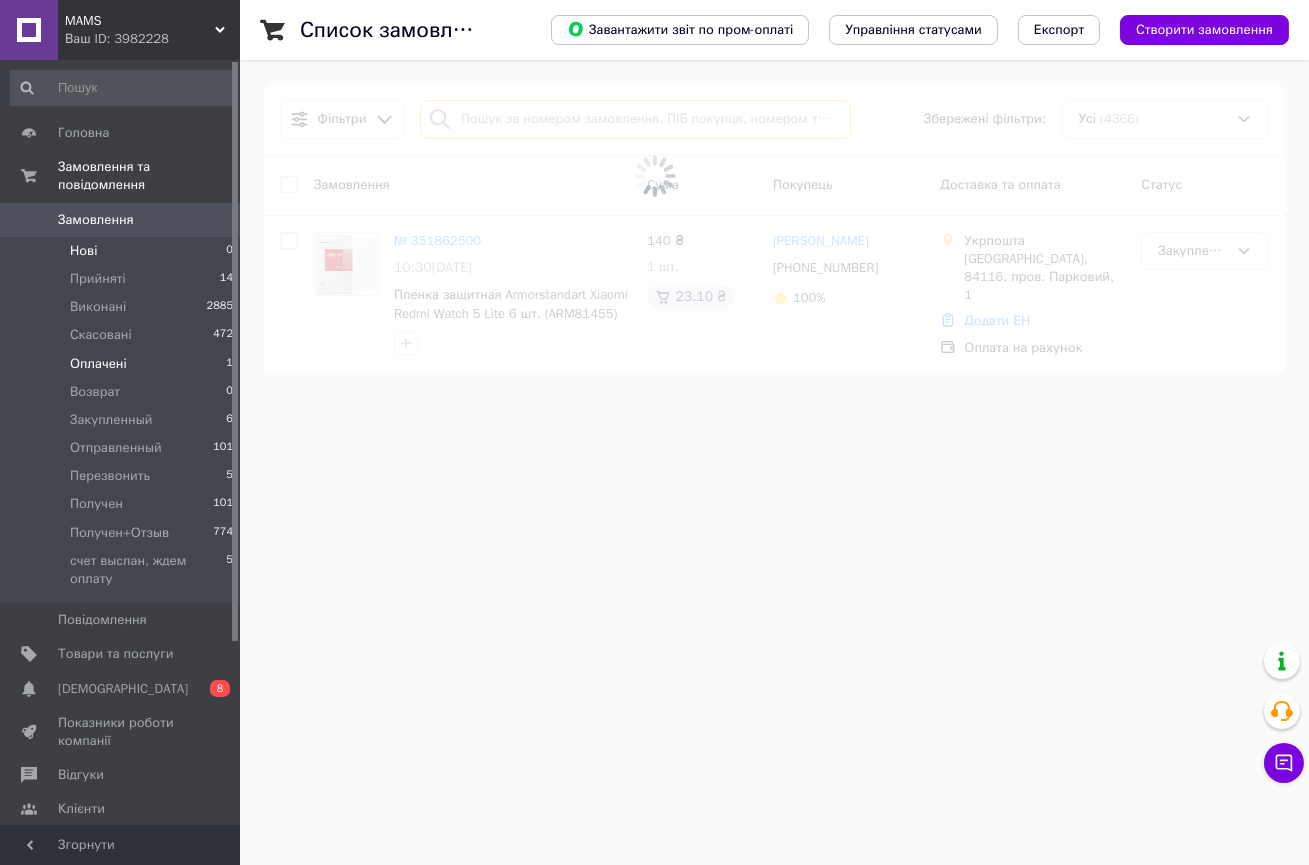 type 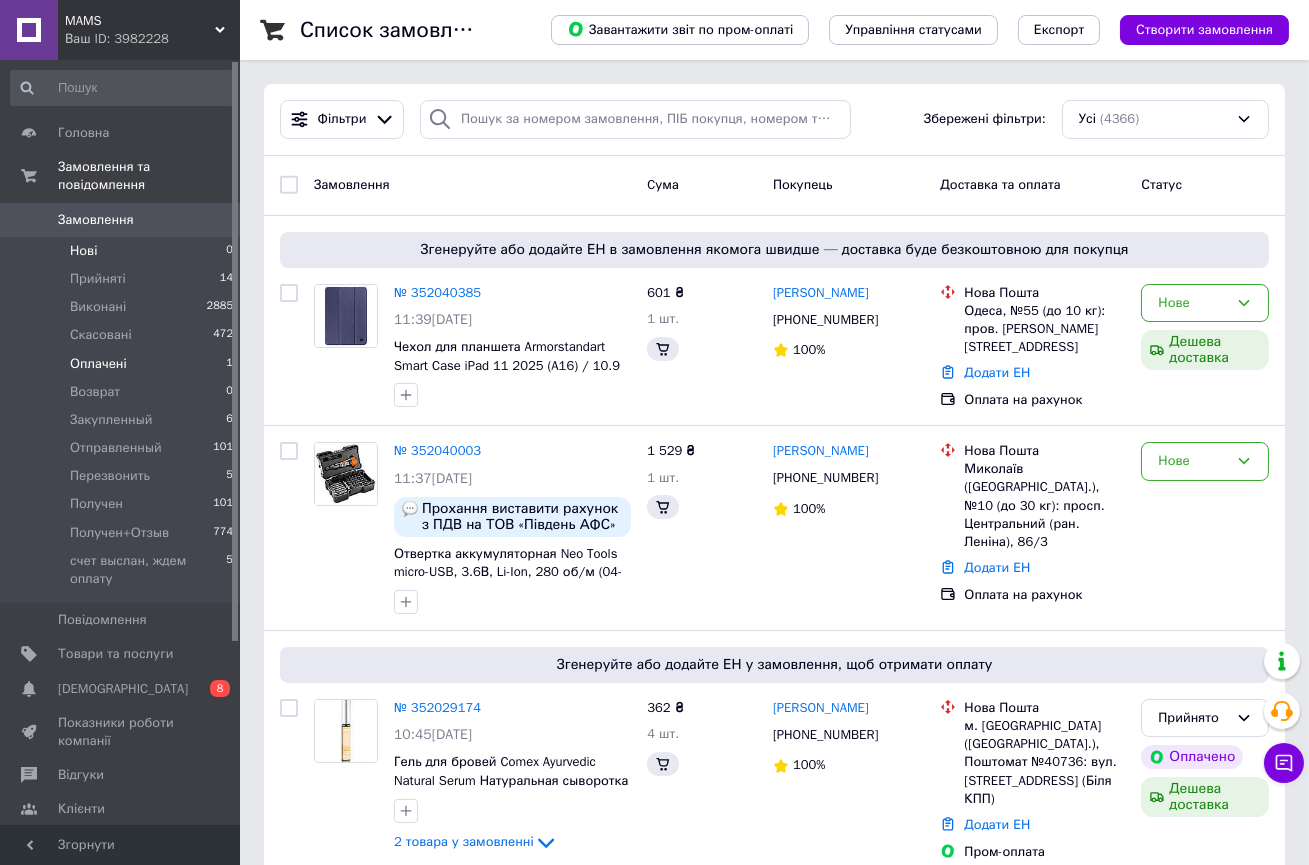 click on "Оплачені" at bounding box center (98, 364) 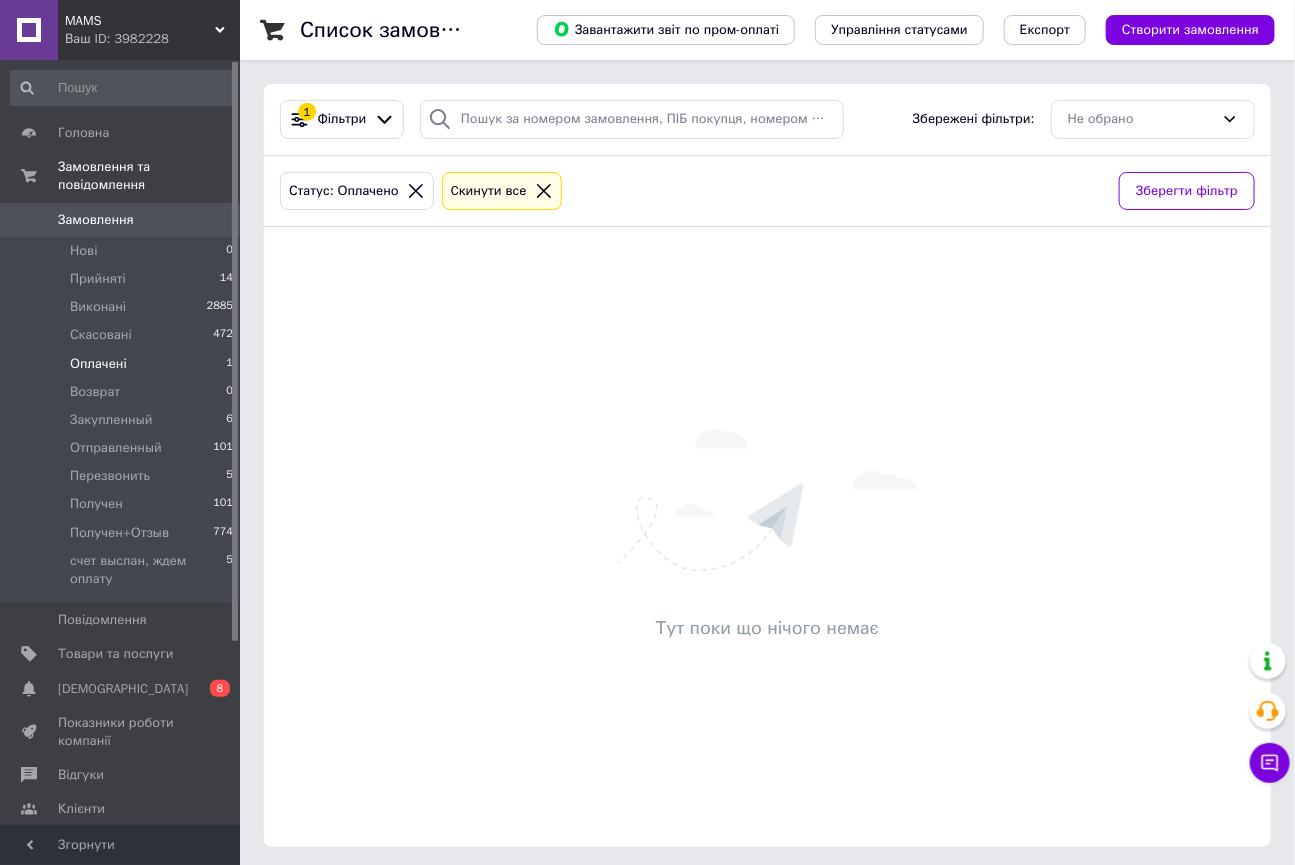 click on "Оплачені" at bounding box center [98, 364] 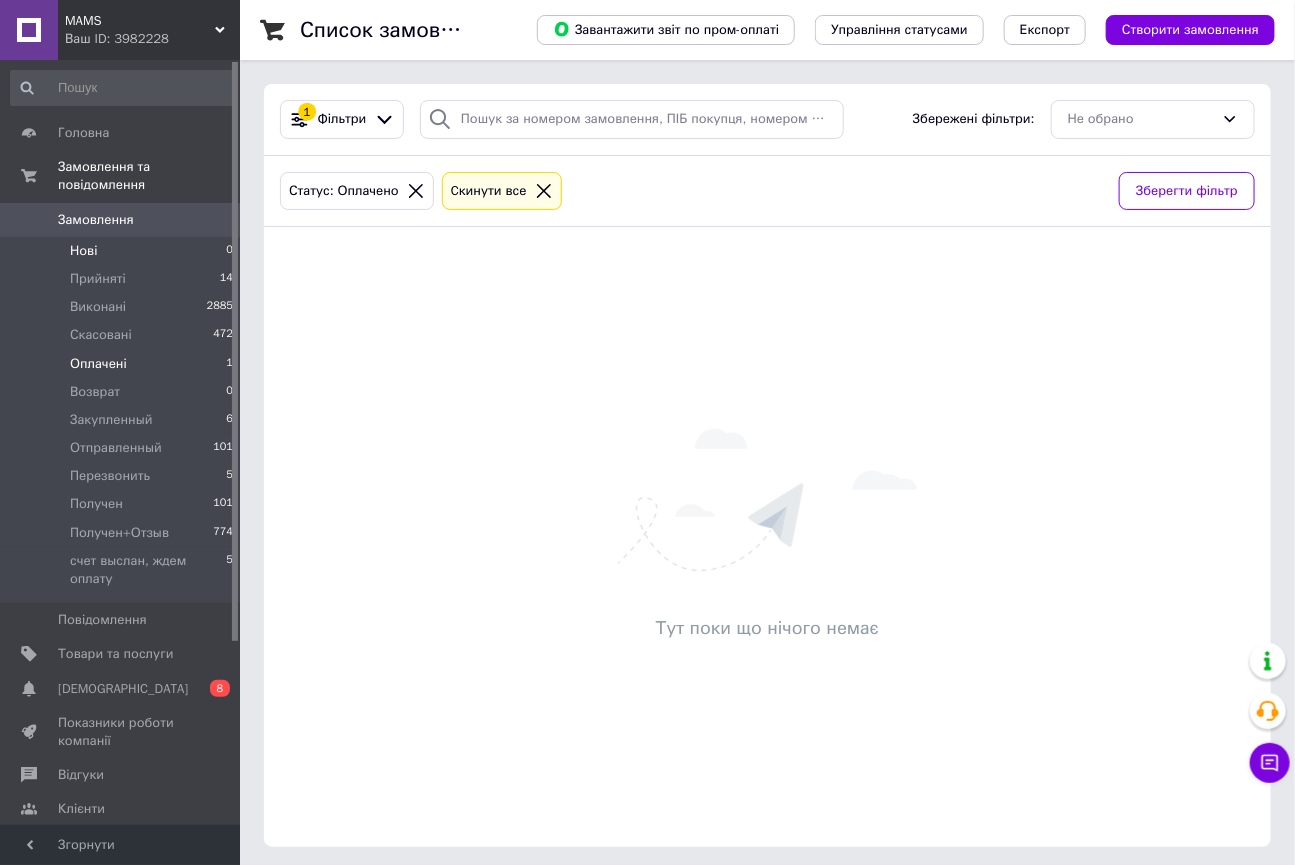 click on "Нові" at bounding box center (83, 251) 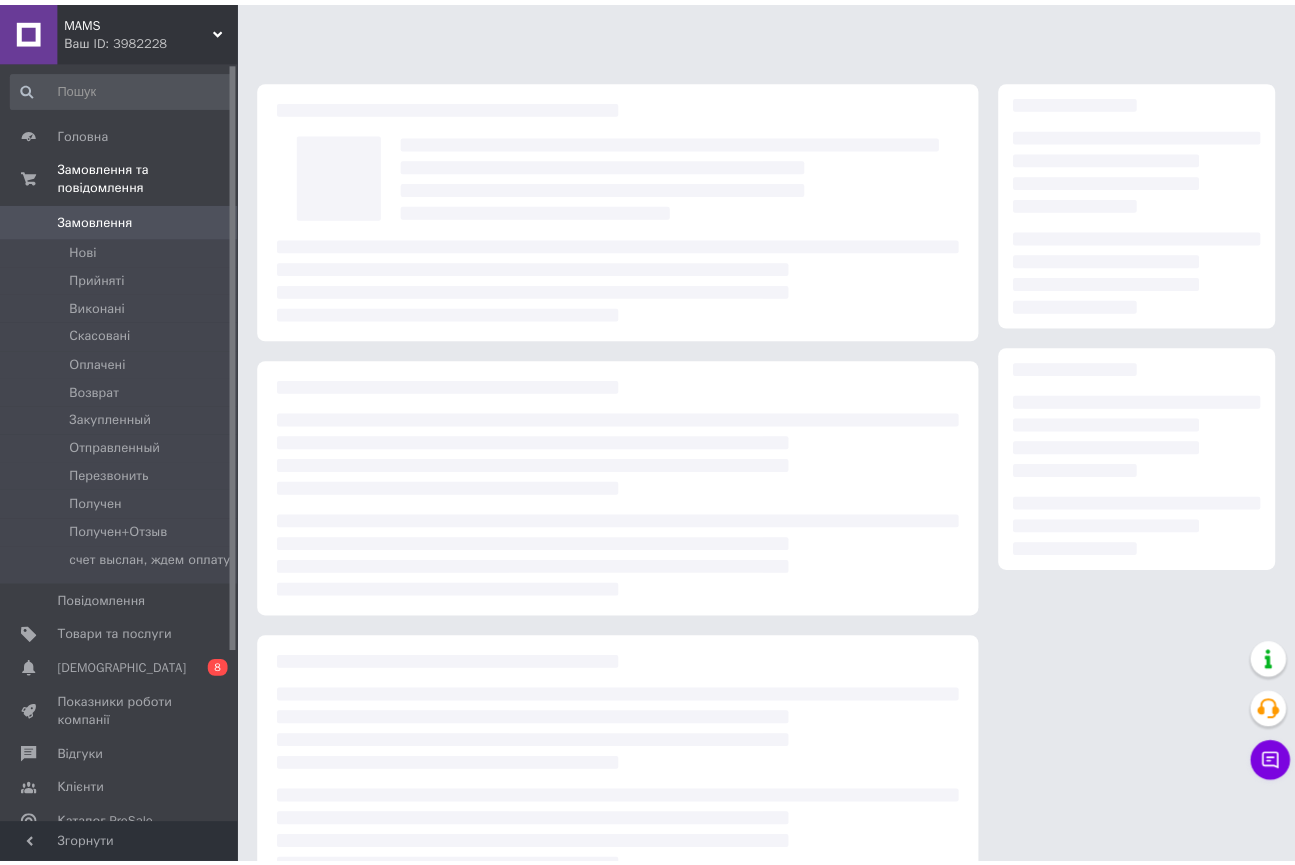 scroll, scrollTop: 0, scrollLeft: 0, axis: both 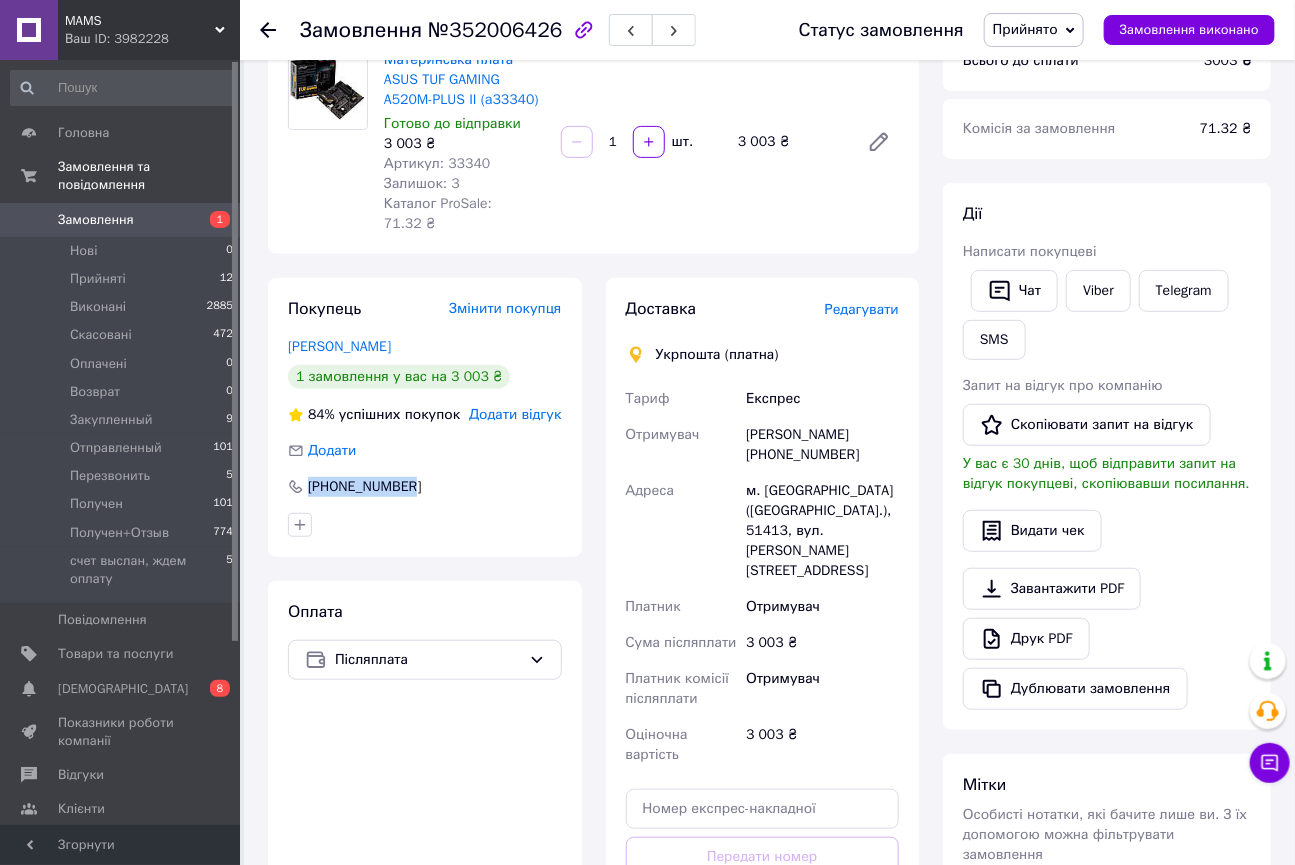 drag, startPoint x: 440, startPoint y: 471, endPoint x: 270, endPoint y: 472, distance: 170.00294 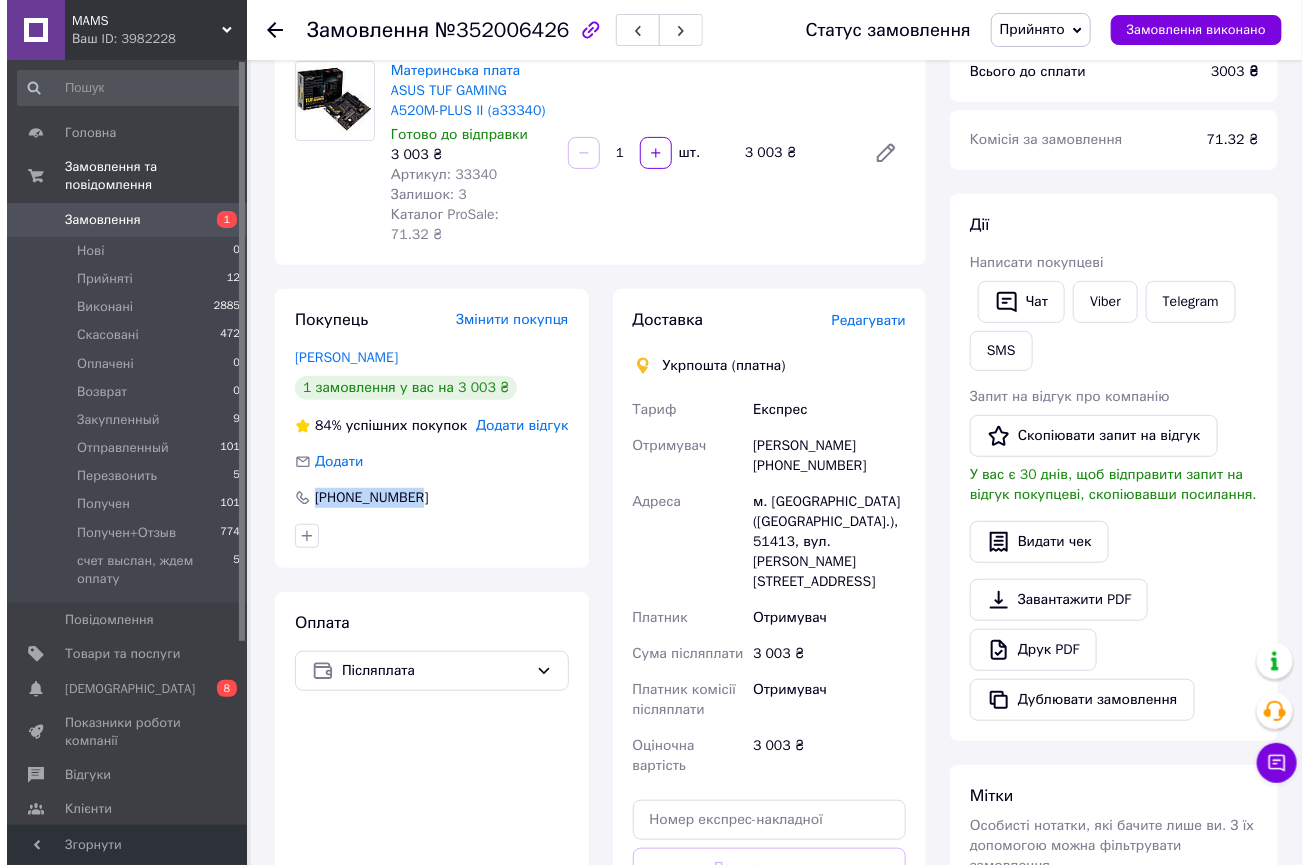 scroll, scrollTop: 181, scrollLeft: 0, axis: vertical 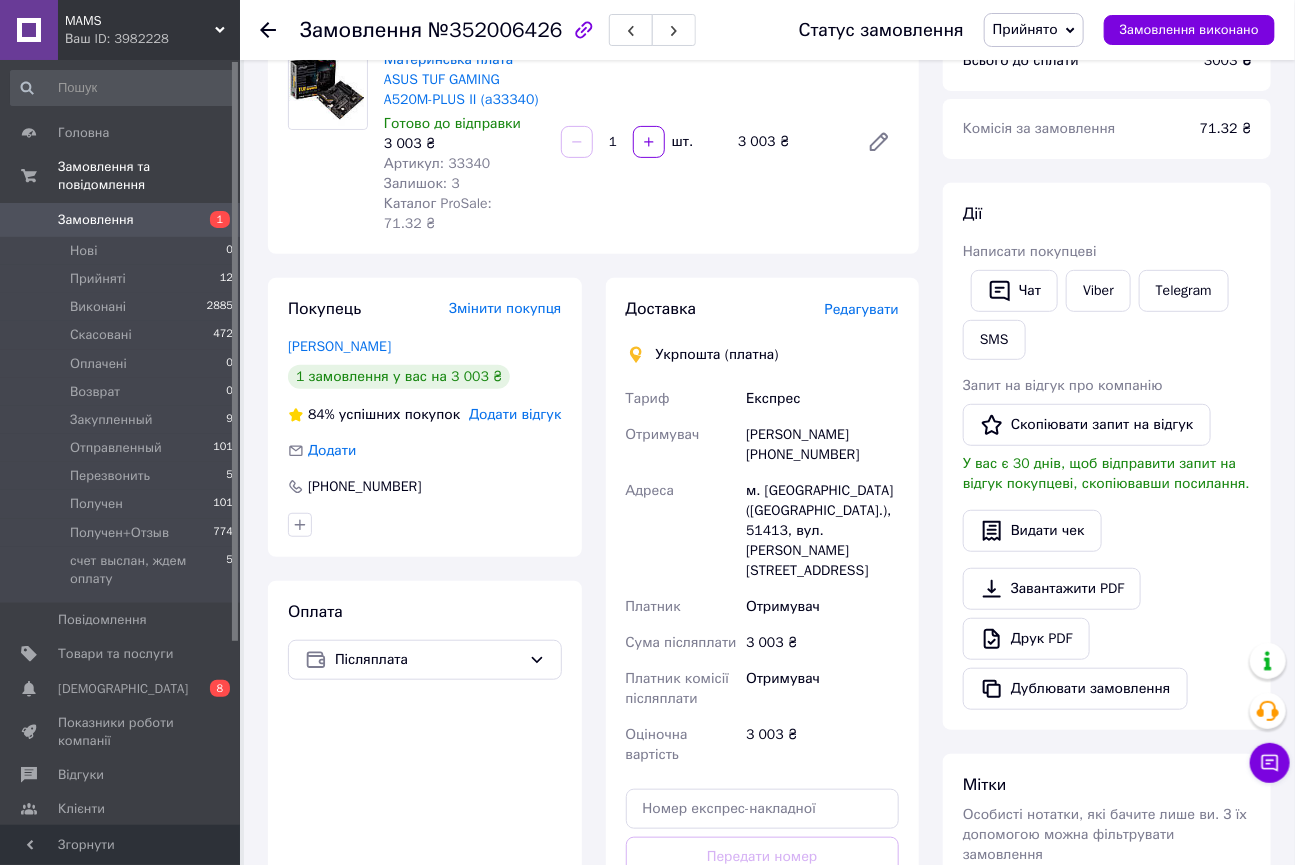 click on "Редагувати" at bounding box center [862, 309] 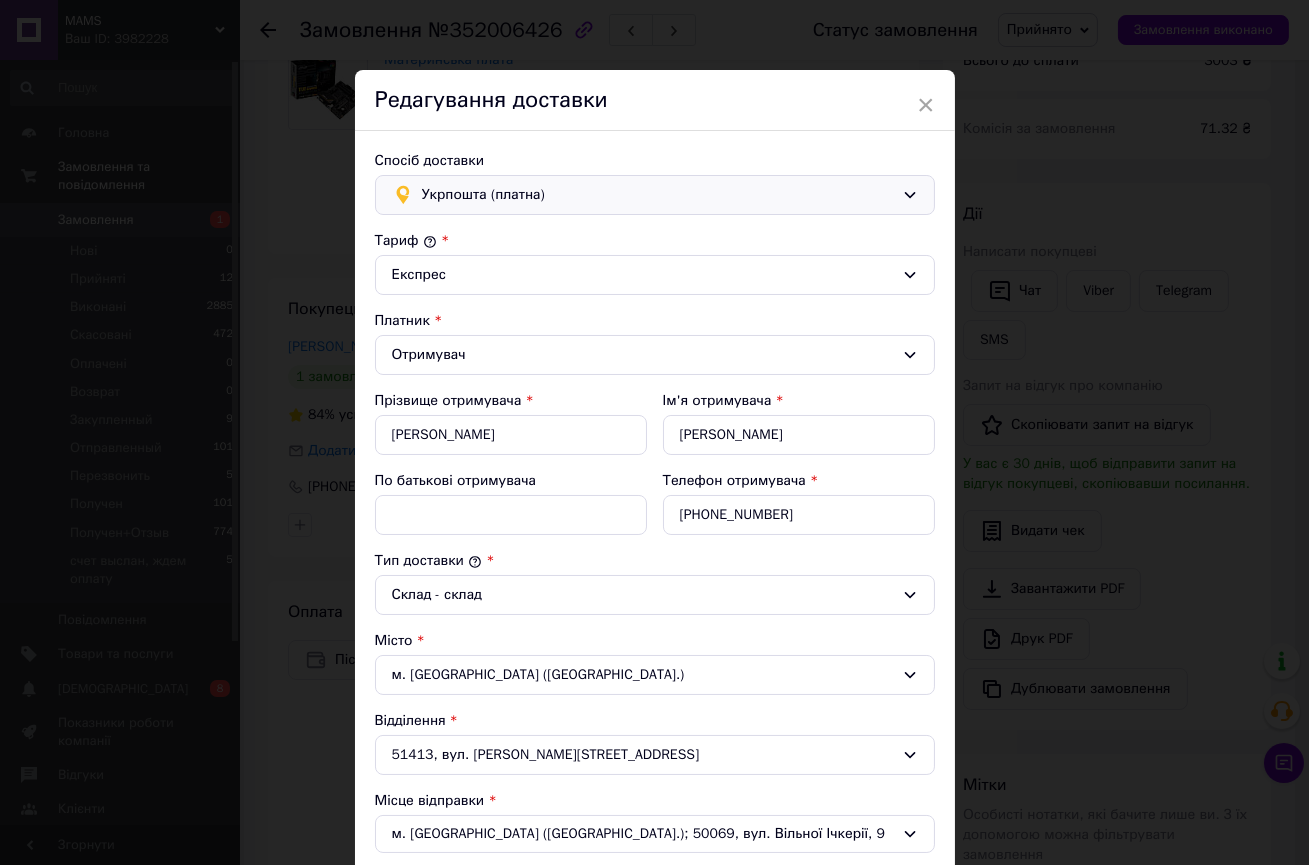 click on "Укрпошта (платна)" at bounding box center (658, 195) 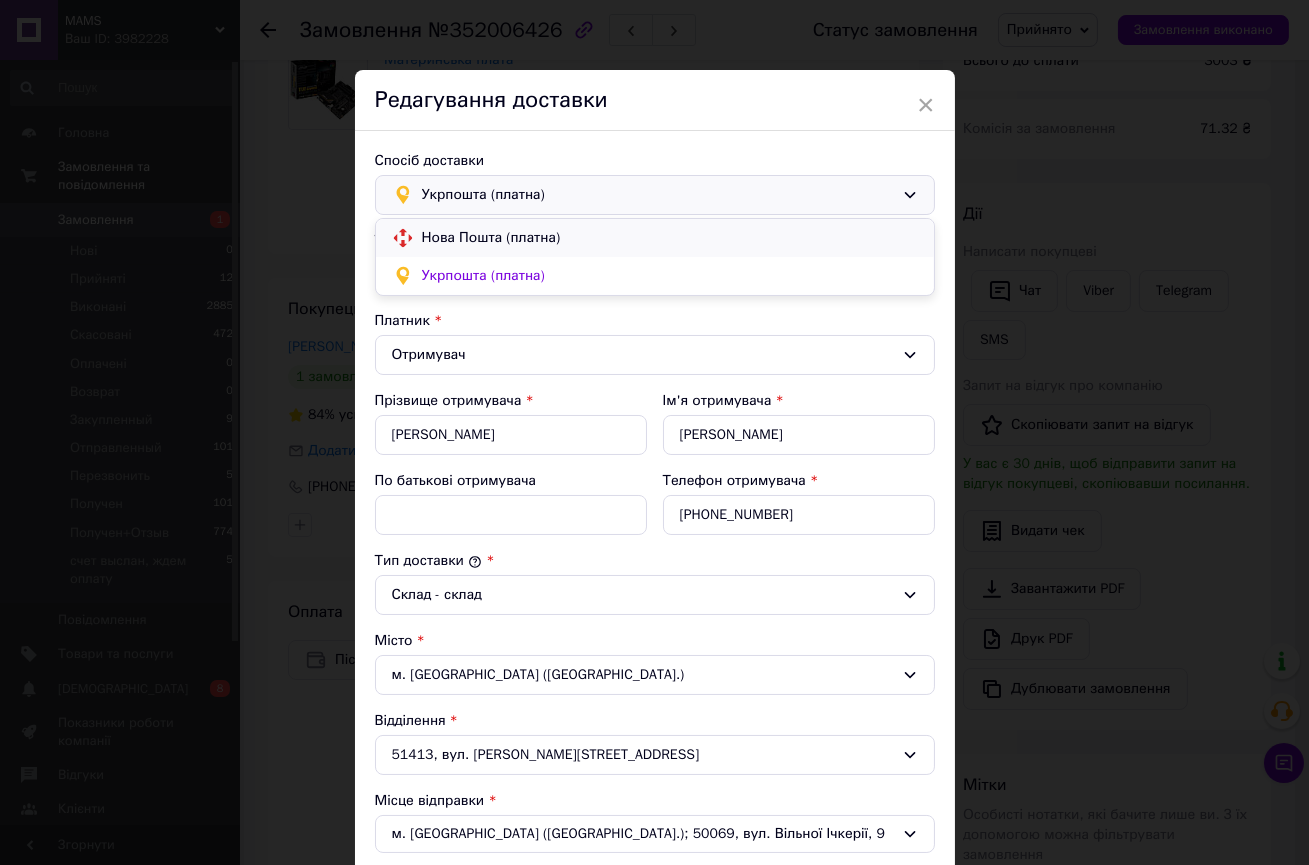 click on "Нова Пошта (платна)" at bounding box center [670, 238] 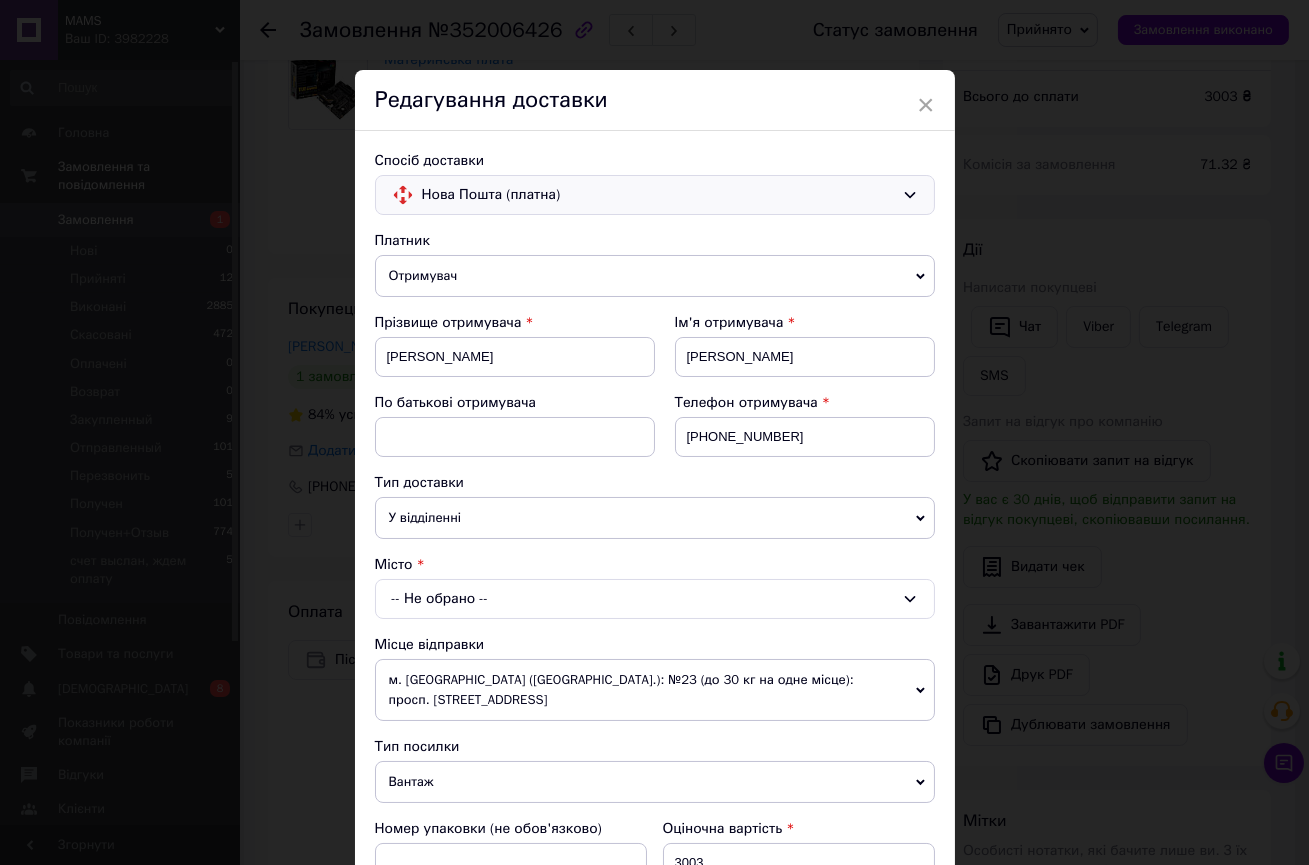 scroll, scrollTop: 90, scrollLeft: 0, axis: vertical 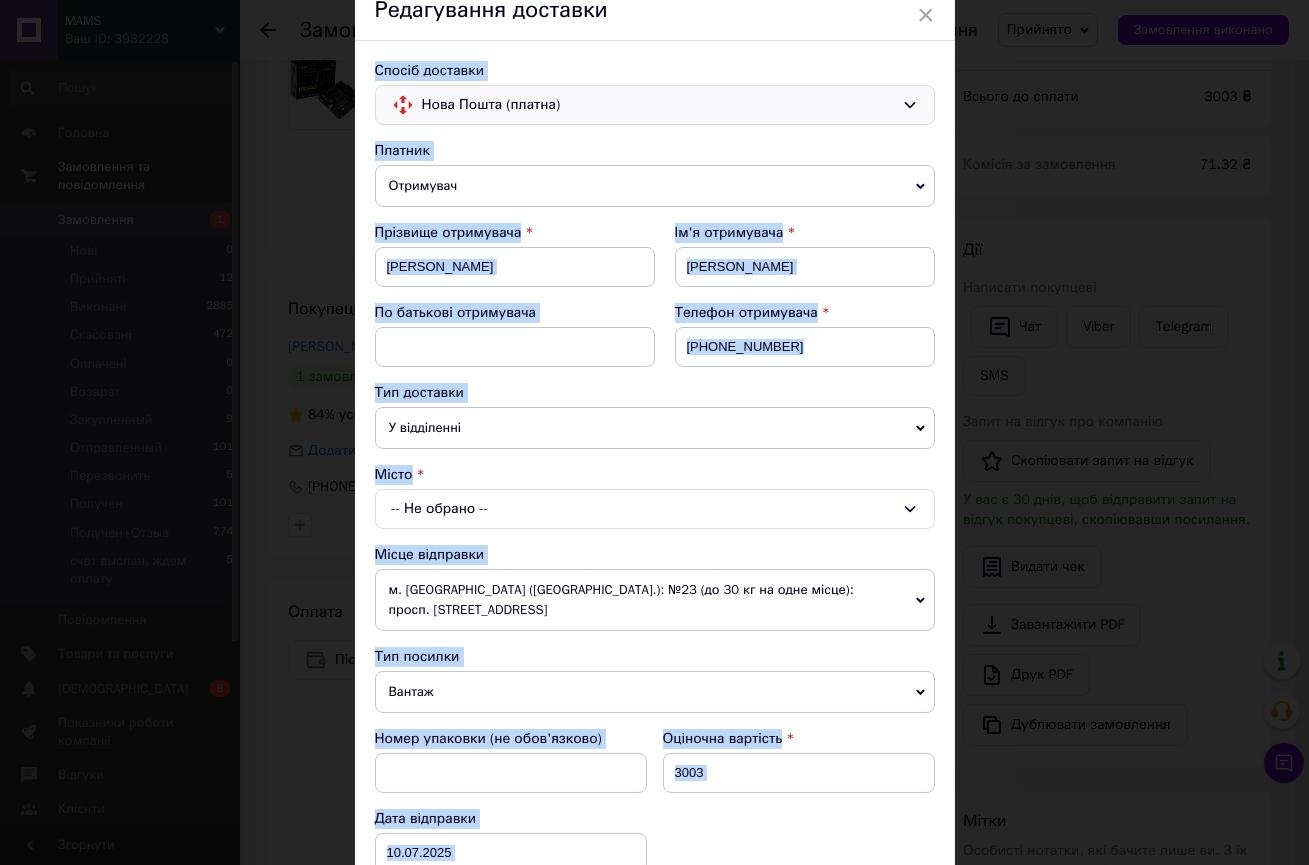 drag, startPoint x: 740, startPoint y: 25, endPoint x: 1220, endPoint y: 44, distance: 480.3759 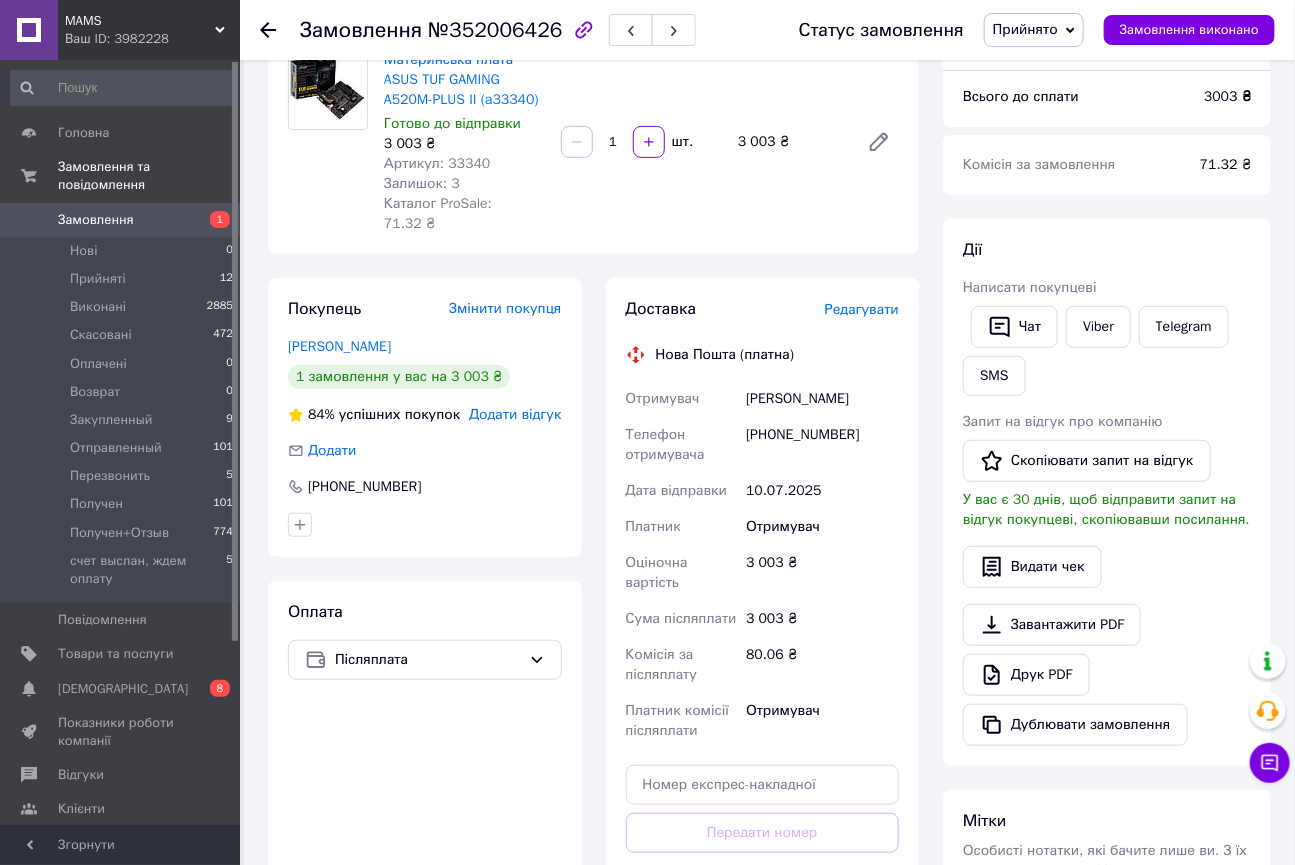 click on "Редагувати" at bounding box center (862, 309) 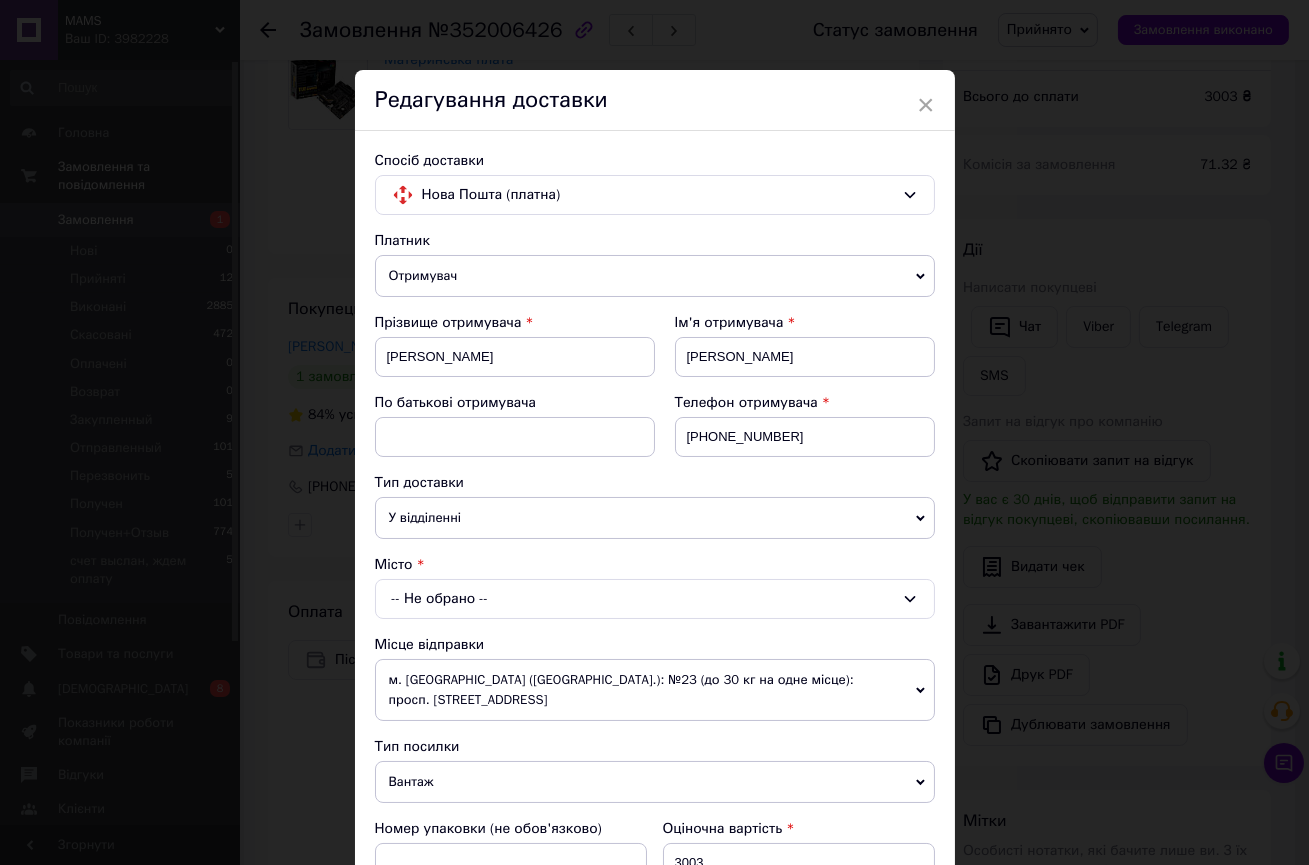 click on "-- Не обрано --" at bounding box center (655, 599) 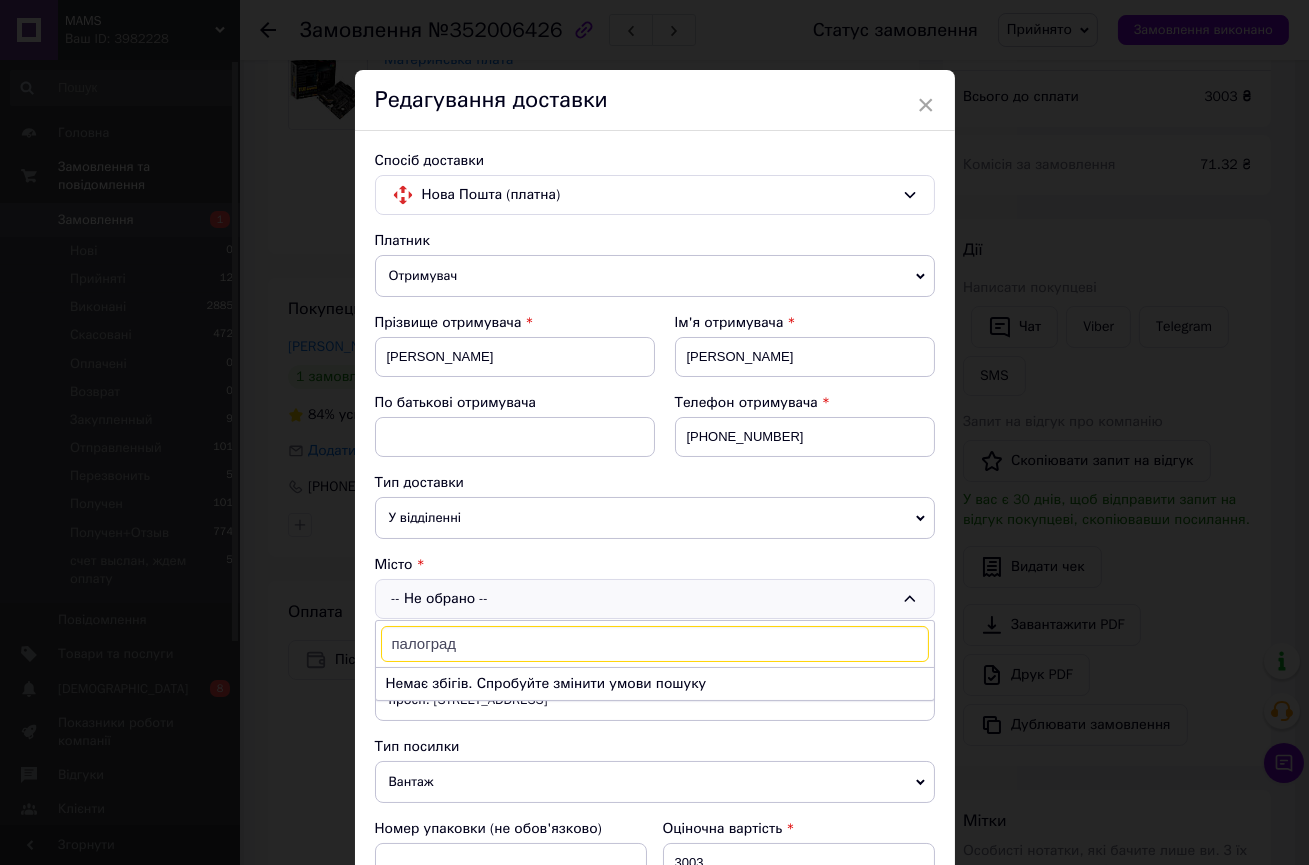 click on "палоград" at bounding box center (655, 644) 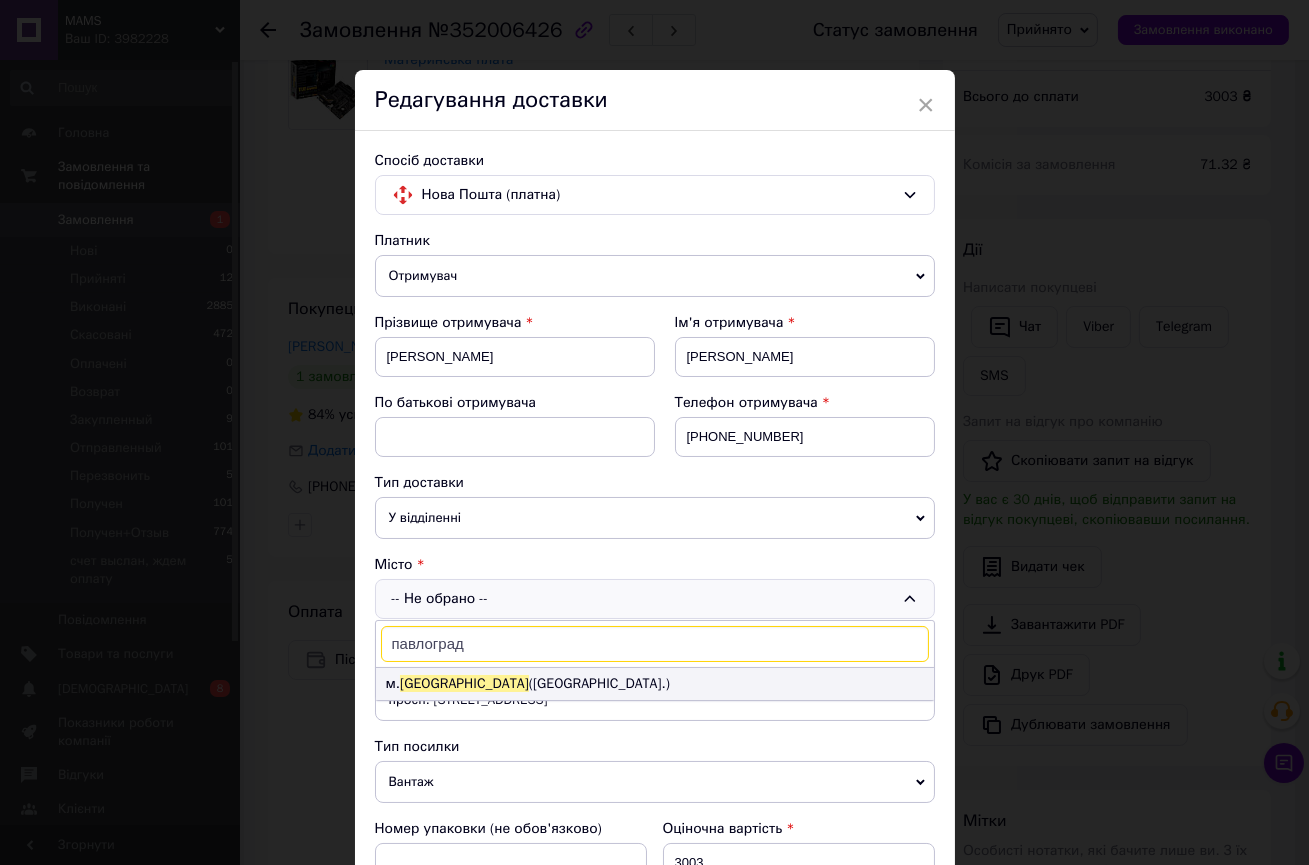 type on "павлоград" 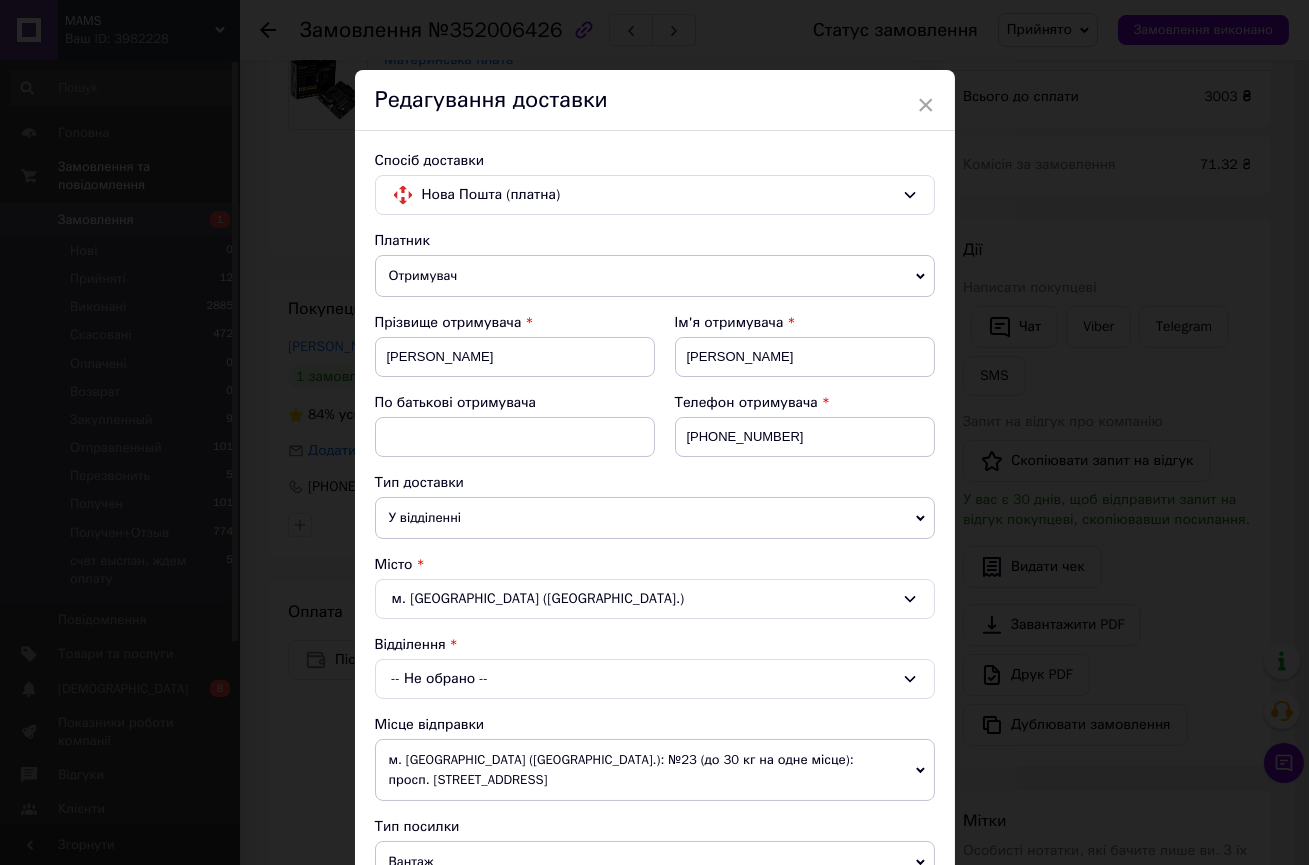 click on "-- Не обрано --" at bounding box center (655, 679) 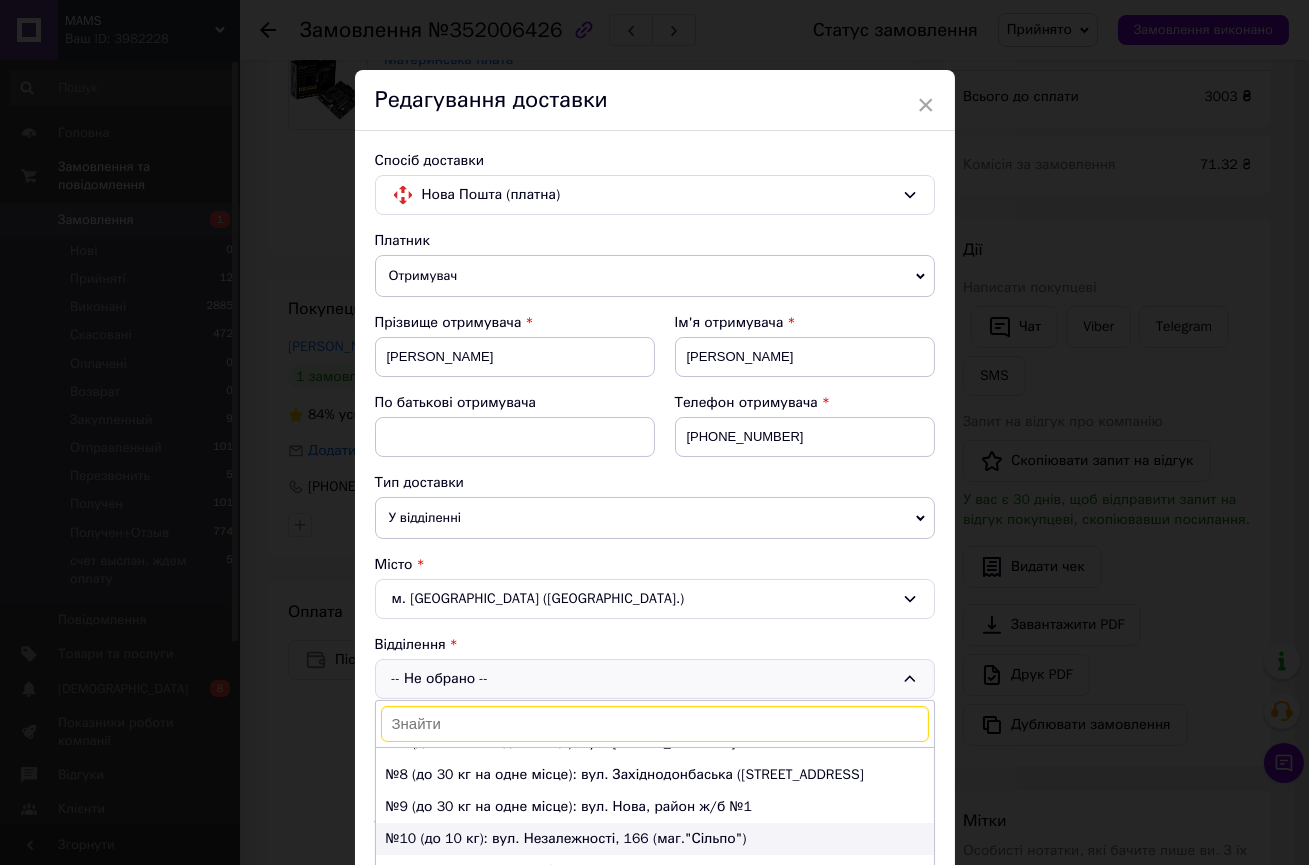 scroll, scrollTop: 181, scrollLeft: 0, axis: vertical 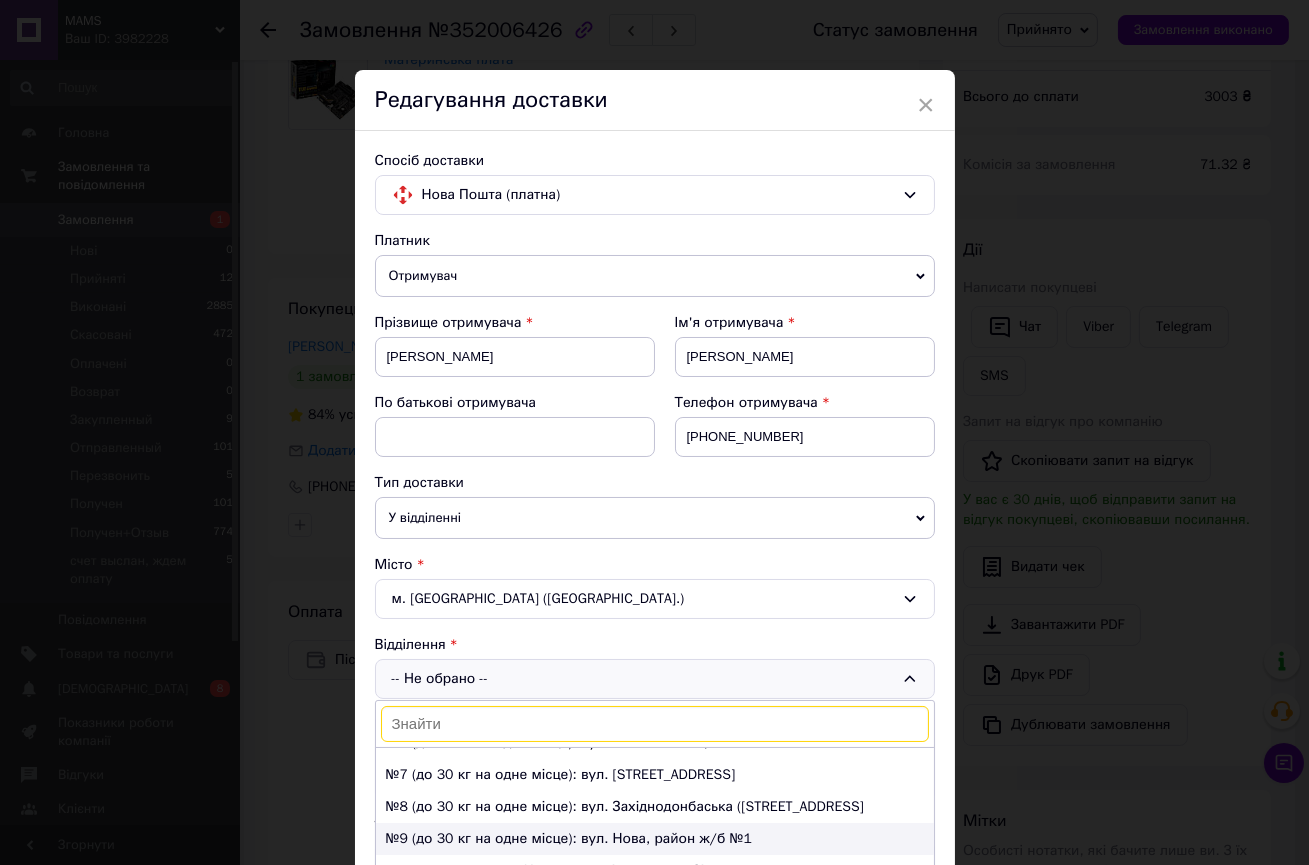 click on "№9 (до 30 кг на одне місце): вул. Нова, район ж/б №1" at bounding box center (655, 839) 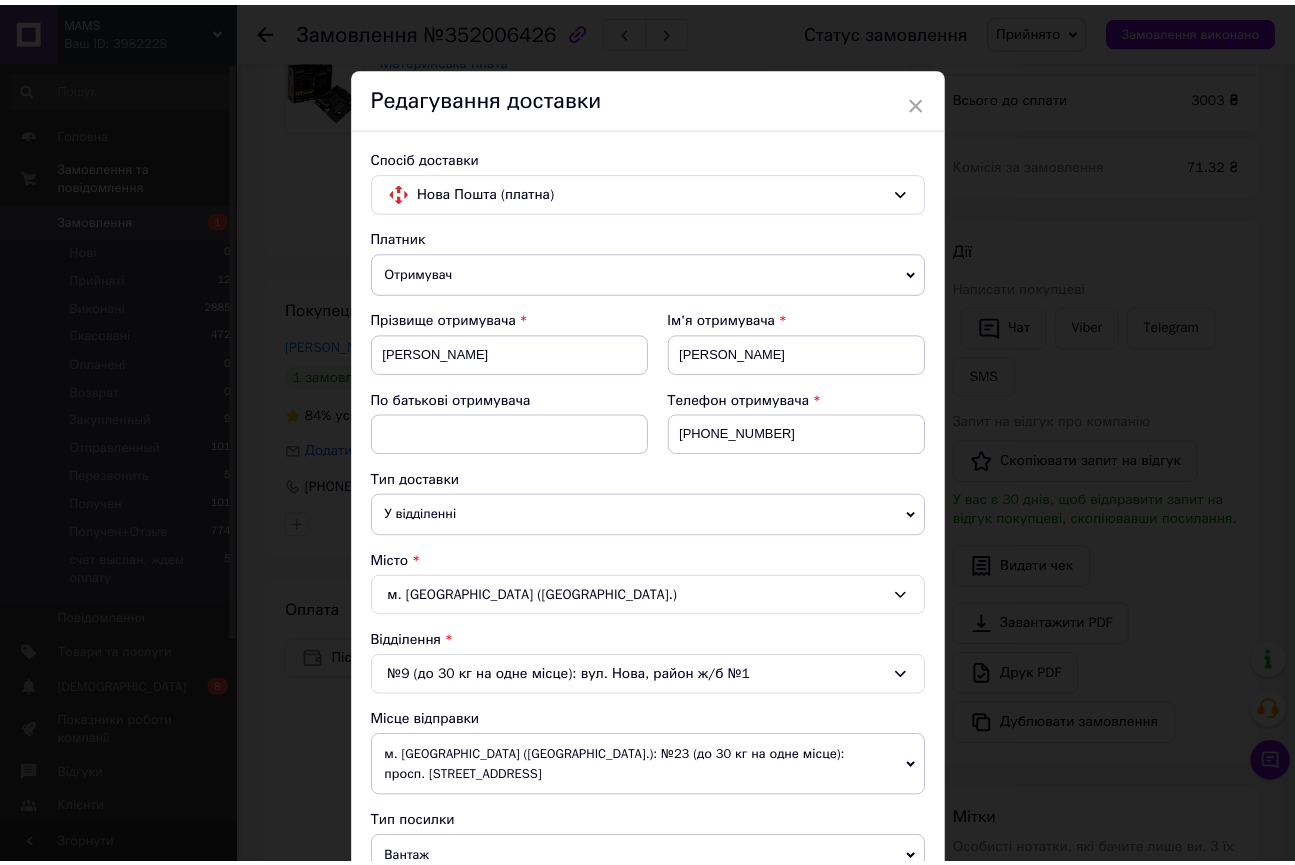 scroll, scrollTop: 0, scrollLeft: 0, axis: both 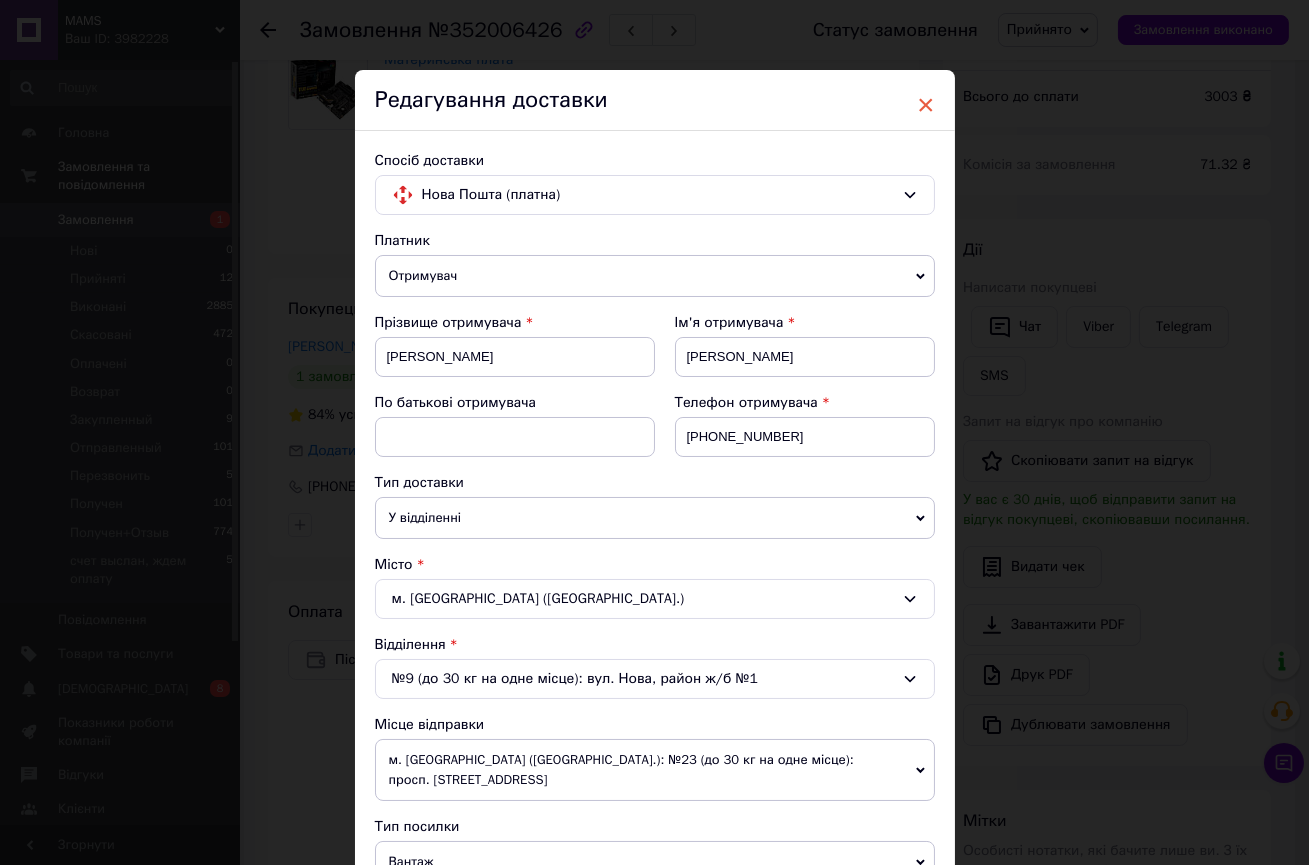 click on "×" at bounding box center (926, 105) 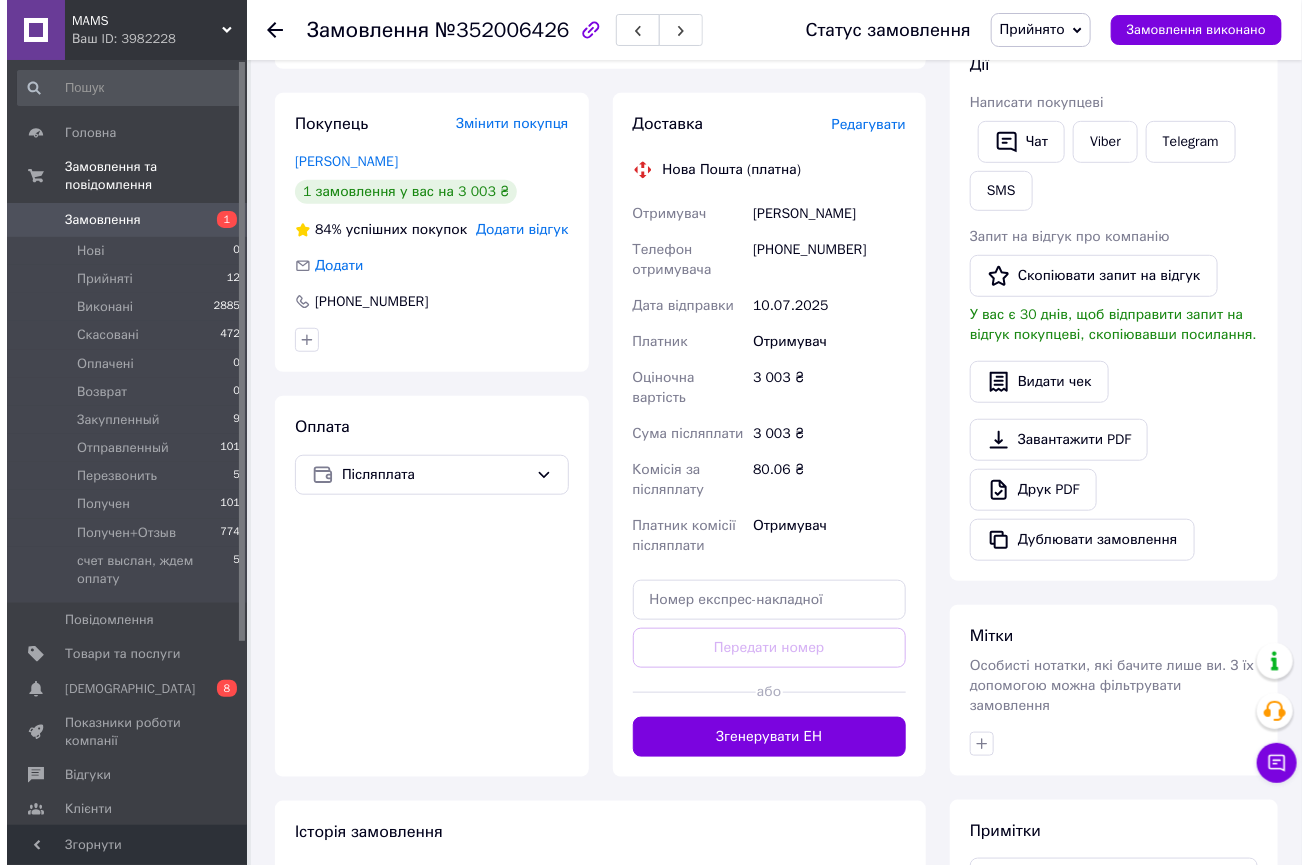 scroll, scrollTop: 272, scrollLeft: 0, axis: vertical 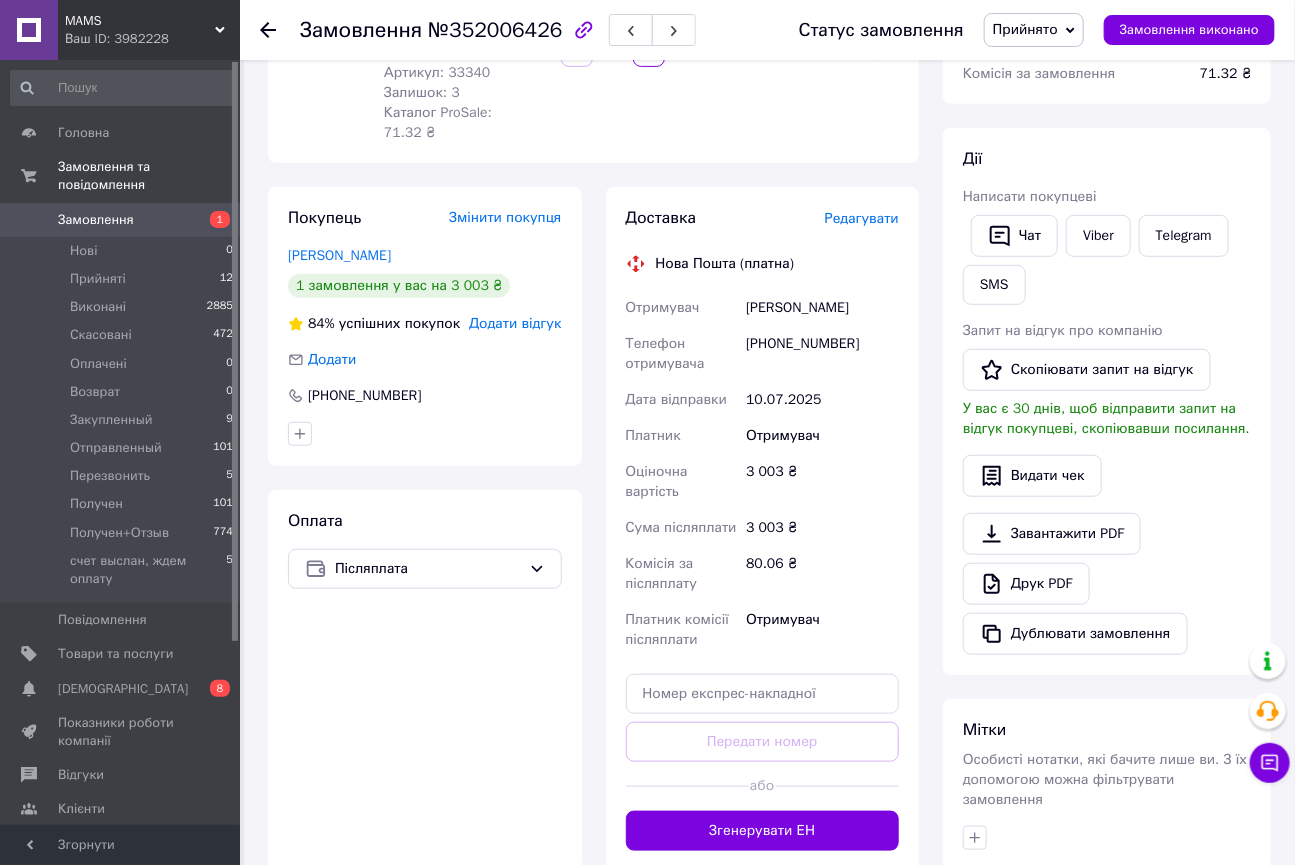 click on "Редагувати" at bounding box center (862, 218) 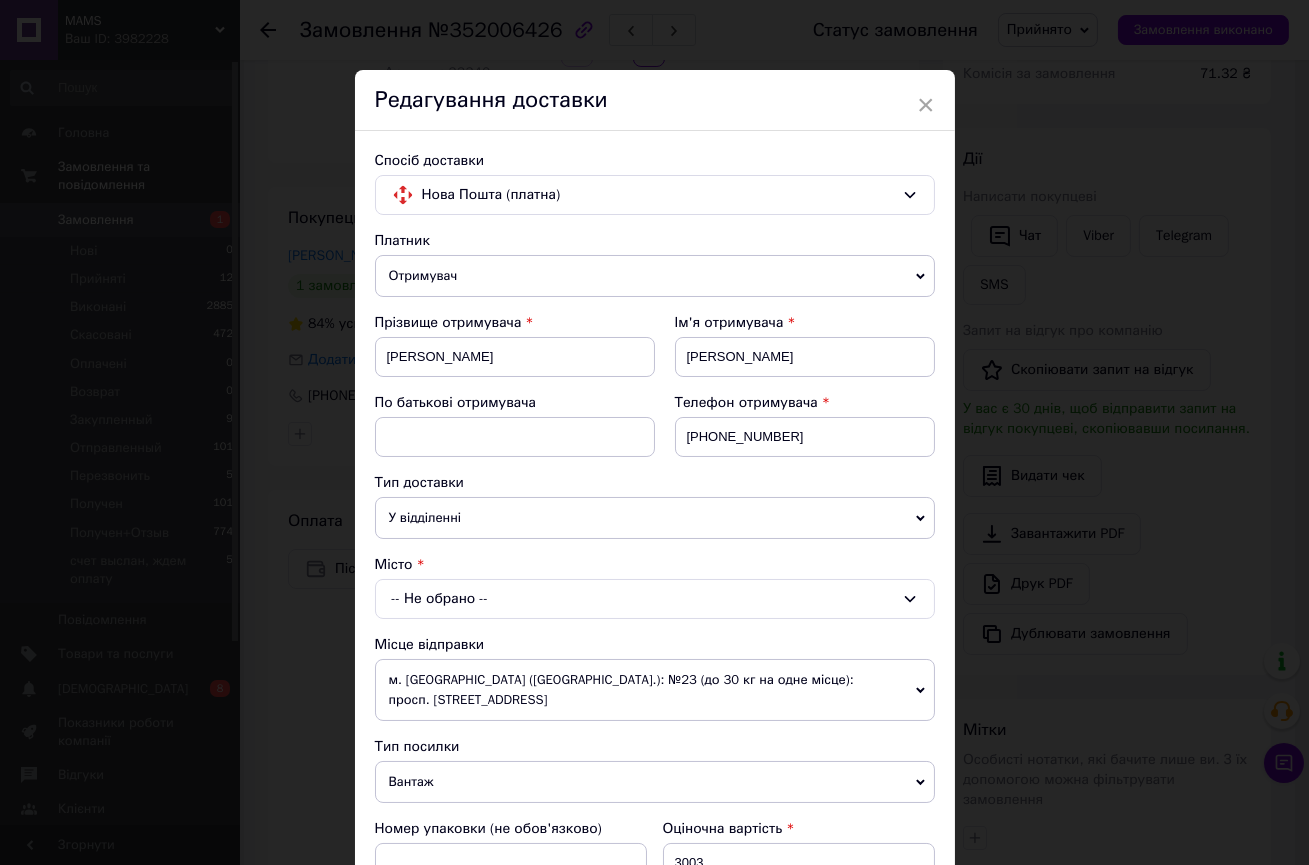 click on "-- Не обрано --" at bounding box center (655, 599) 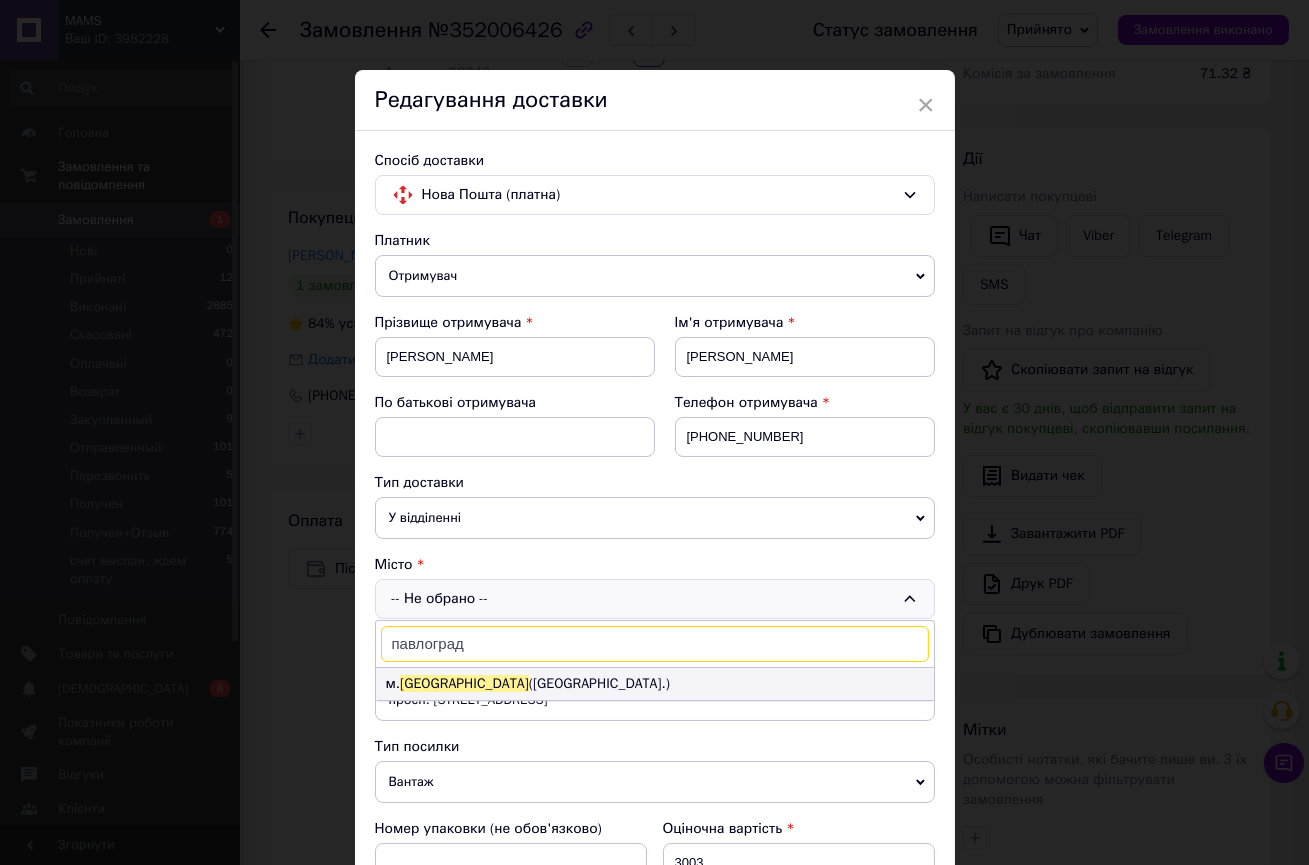 type on "павлоград" 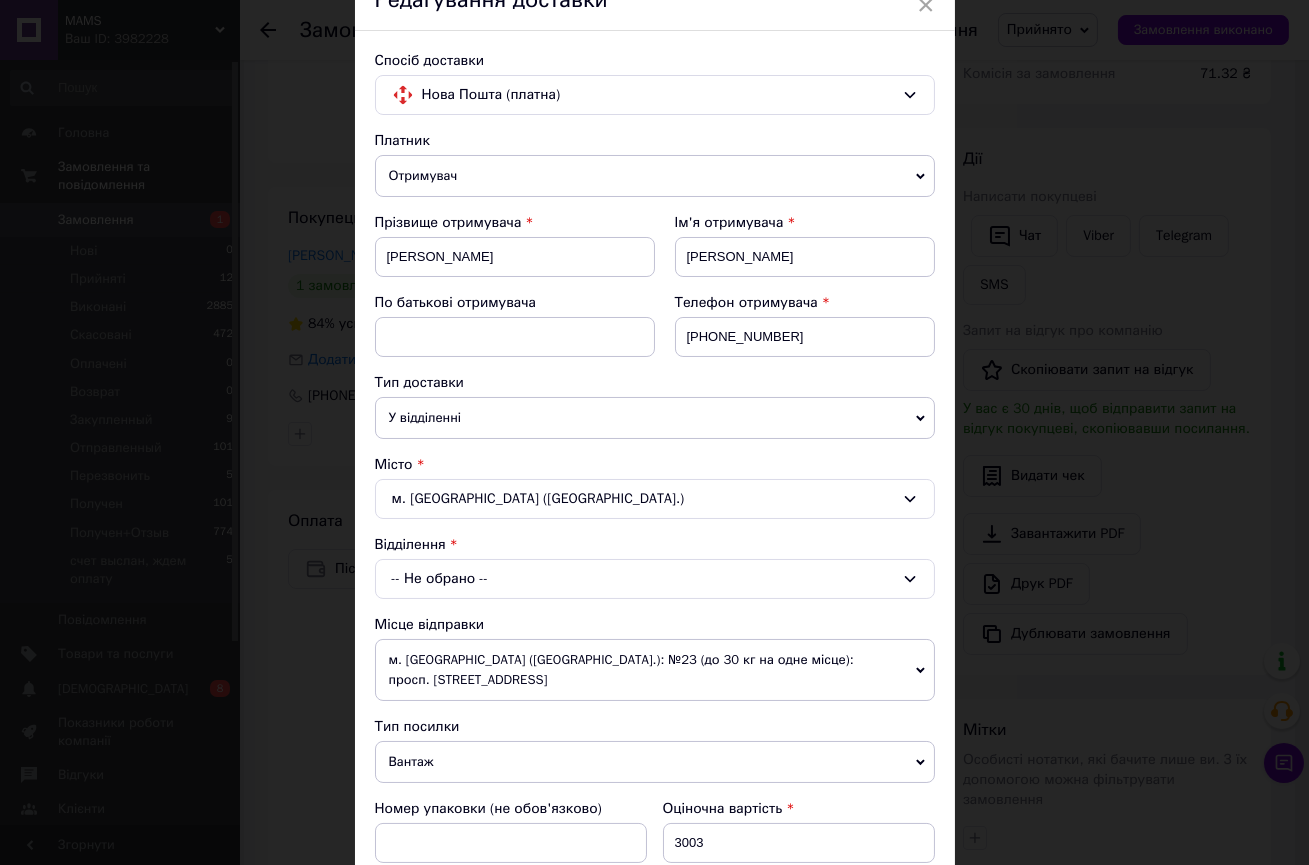 scroll, scrollTop: 272, scrollLeft: 0, axis: vertical 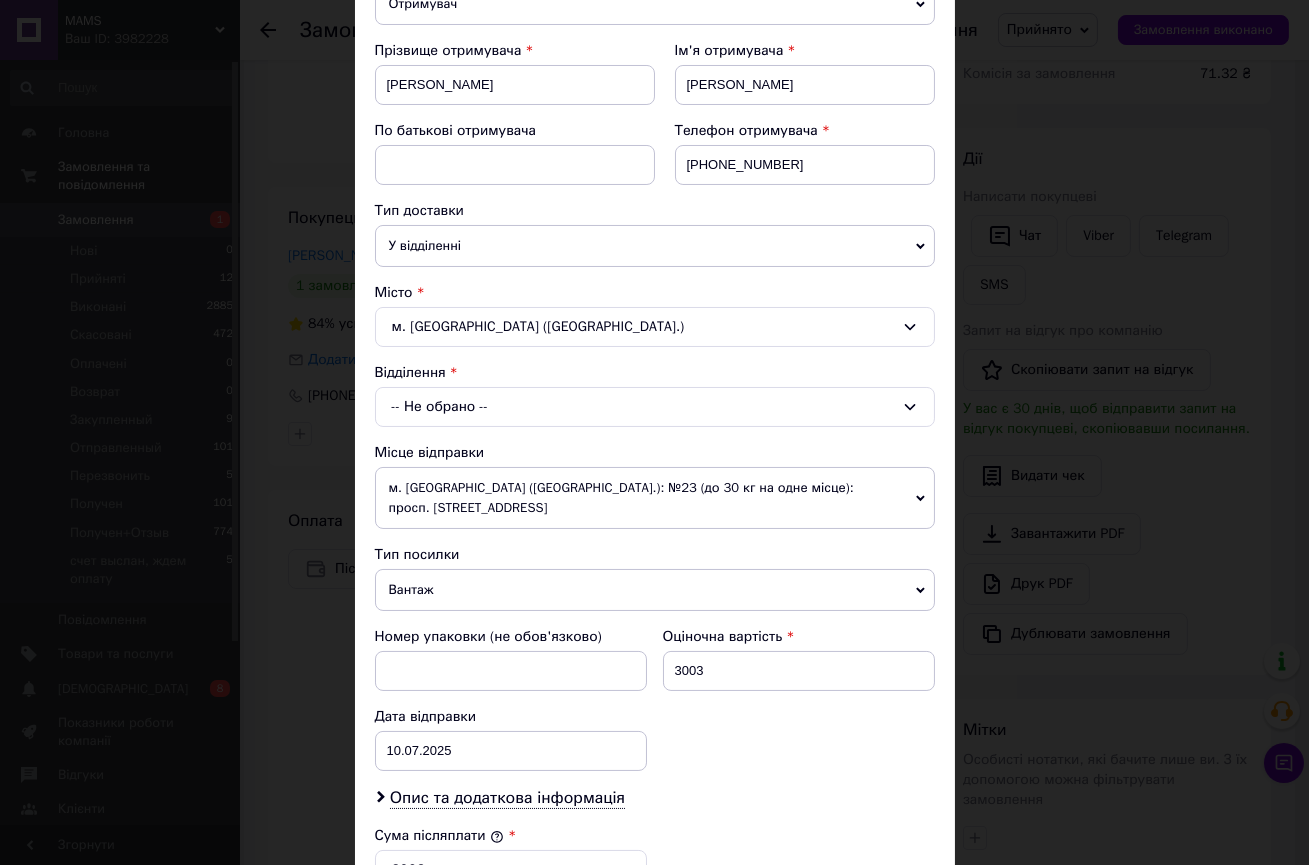 click on "-- Не обрано --" at bounding box center [655, 407] 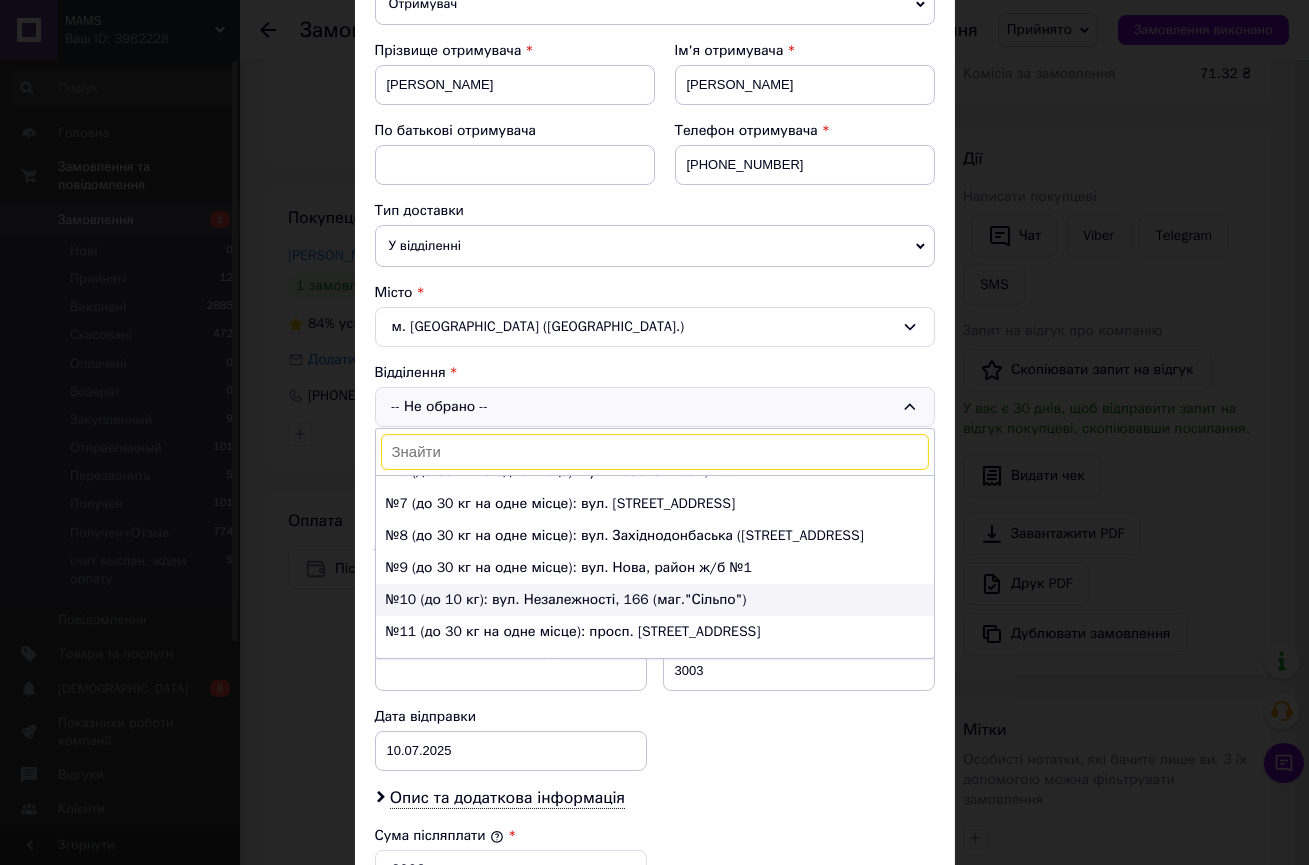 scroll, scrollTop: 181, scrollLeft: 0, axis: vertical 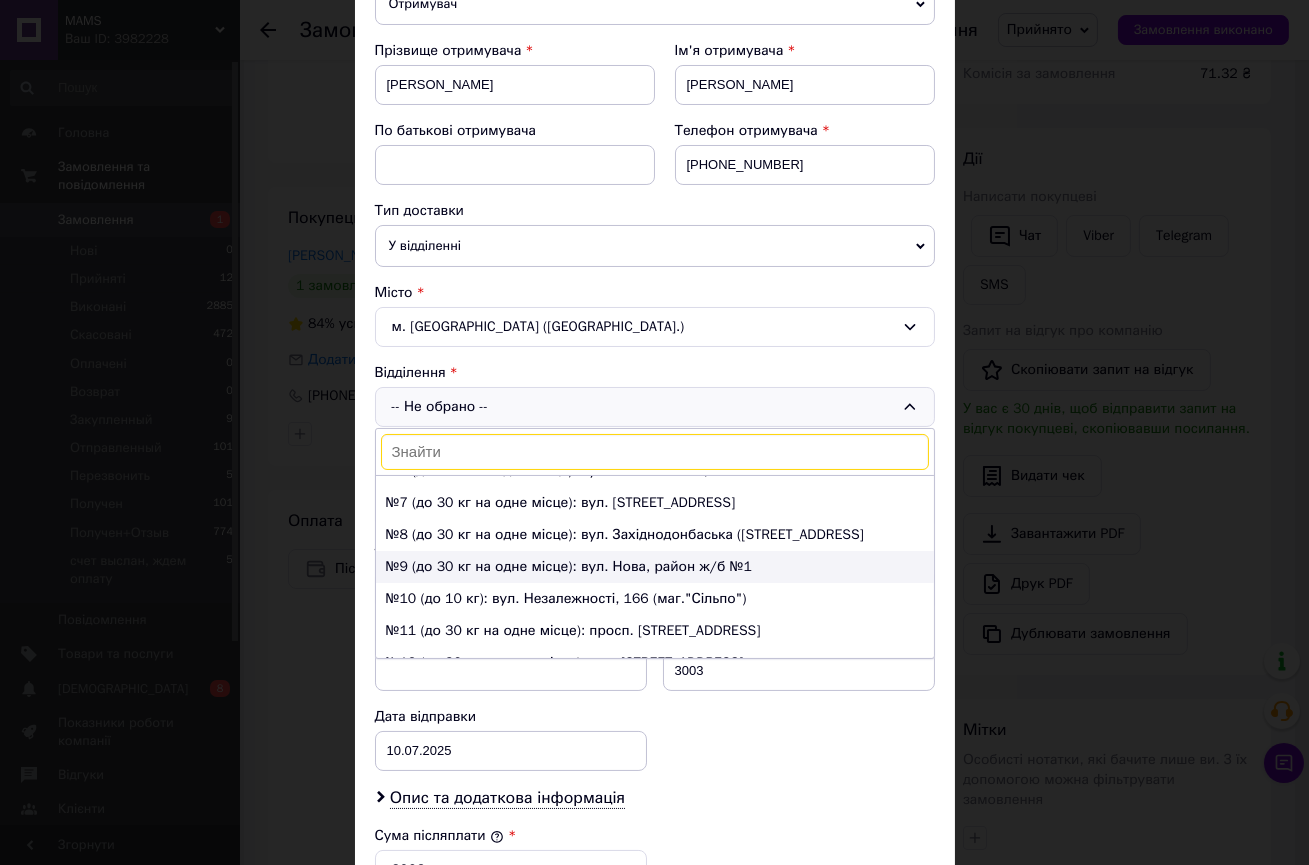 click on "№9 (до 30 кг на одне місце): вул. Нова, район ж/б №1" at bounding box center (655, 567) 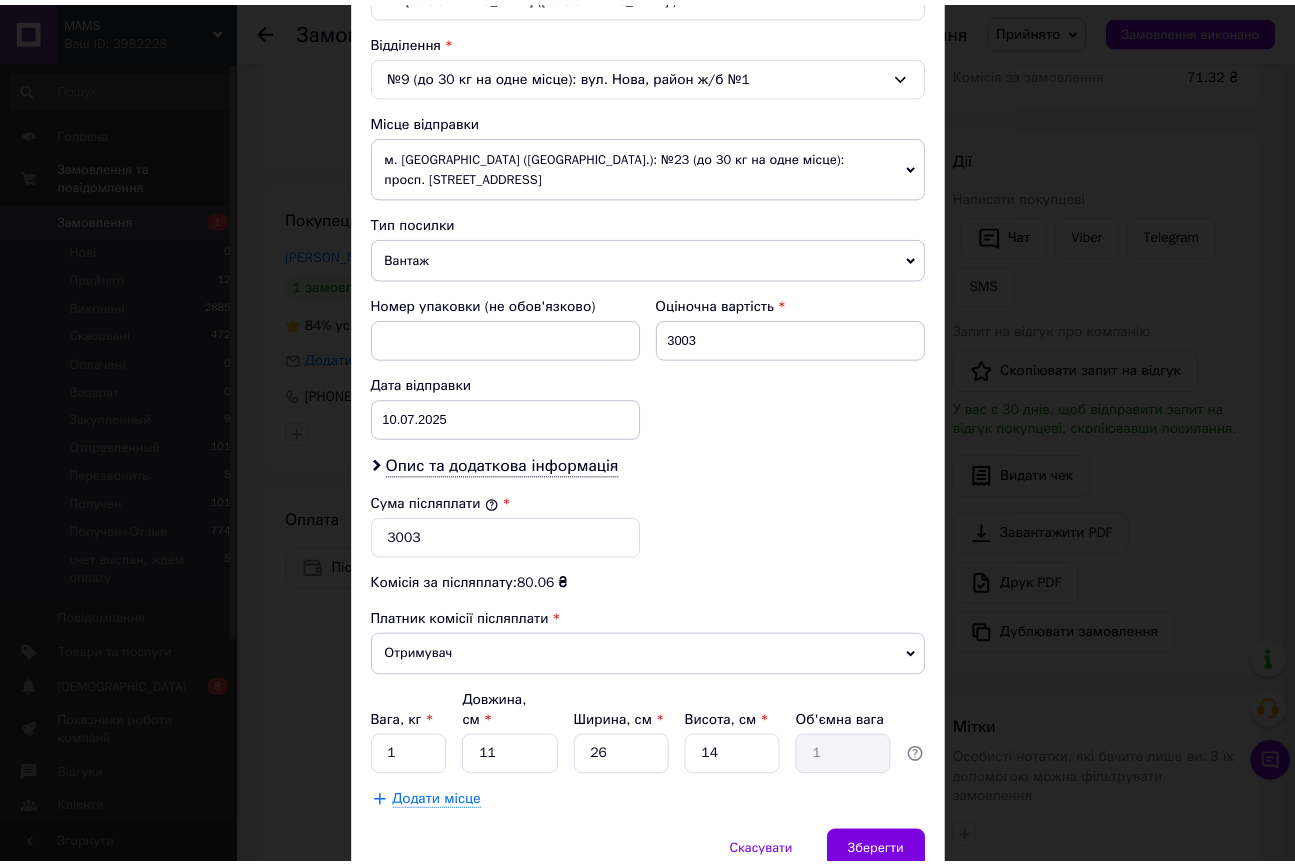 scroll, scrollTop: 677, scrollLeft: 0, axis: vertical 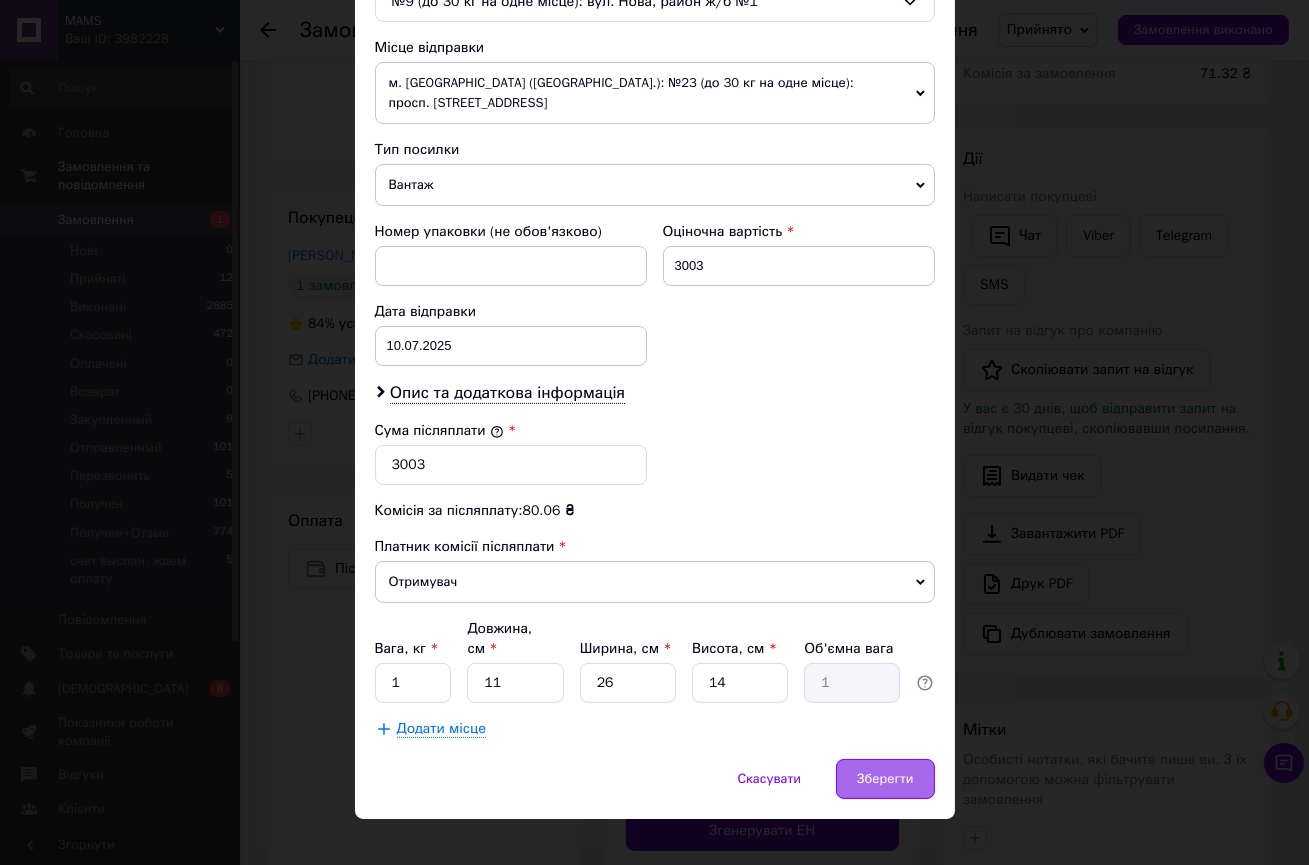 click on "Зберегти" at bounding box center [885, 779] 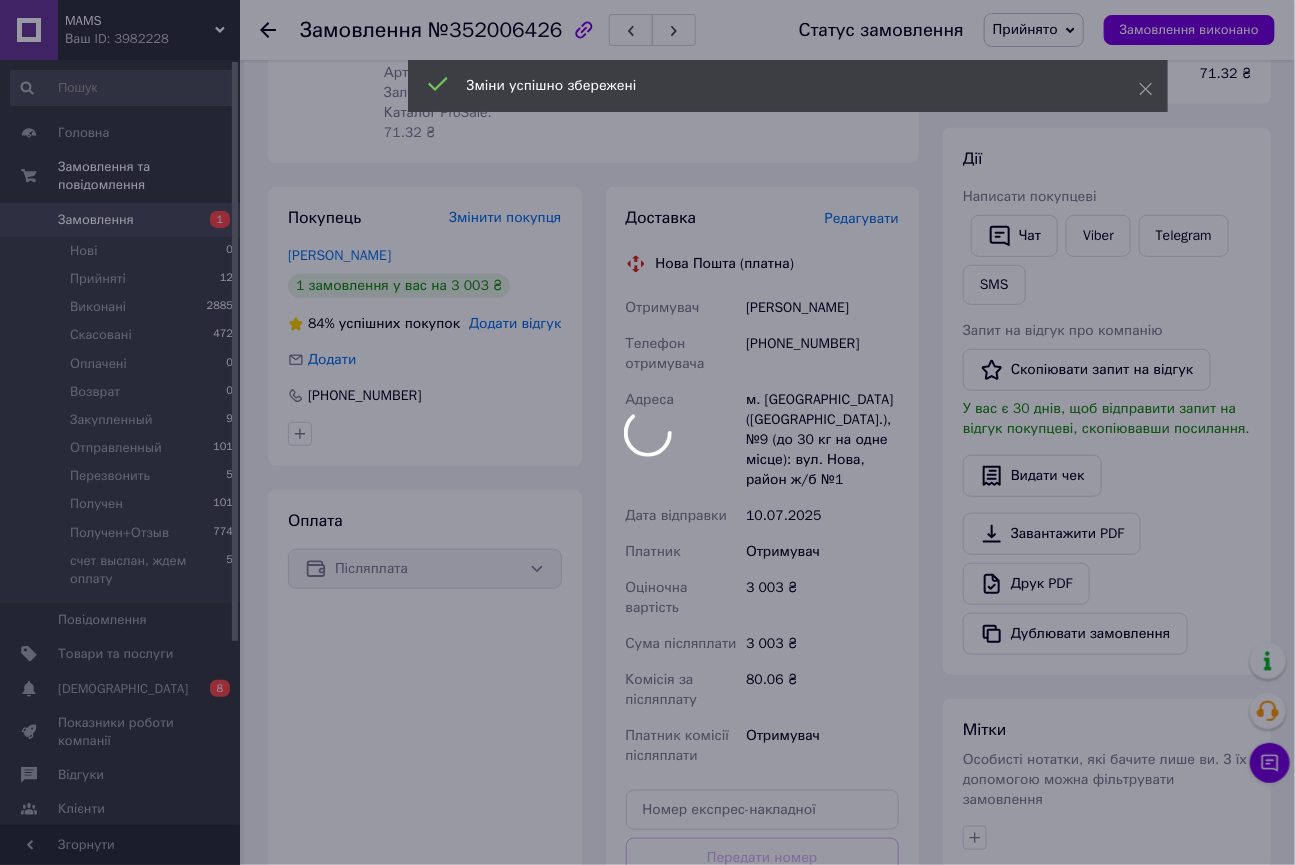scroll, scrollTop: 76, scrollLeft: 0, axis: vertical 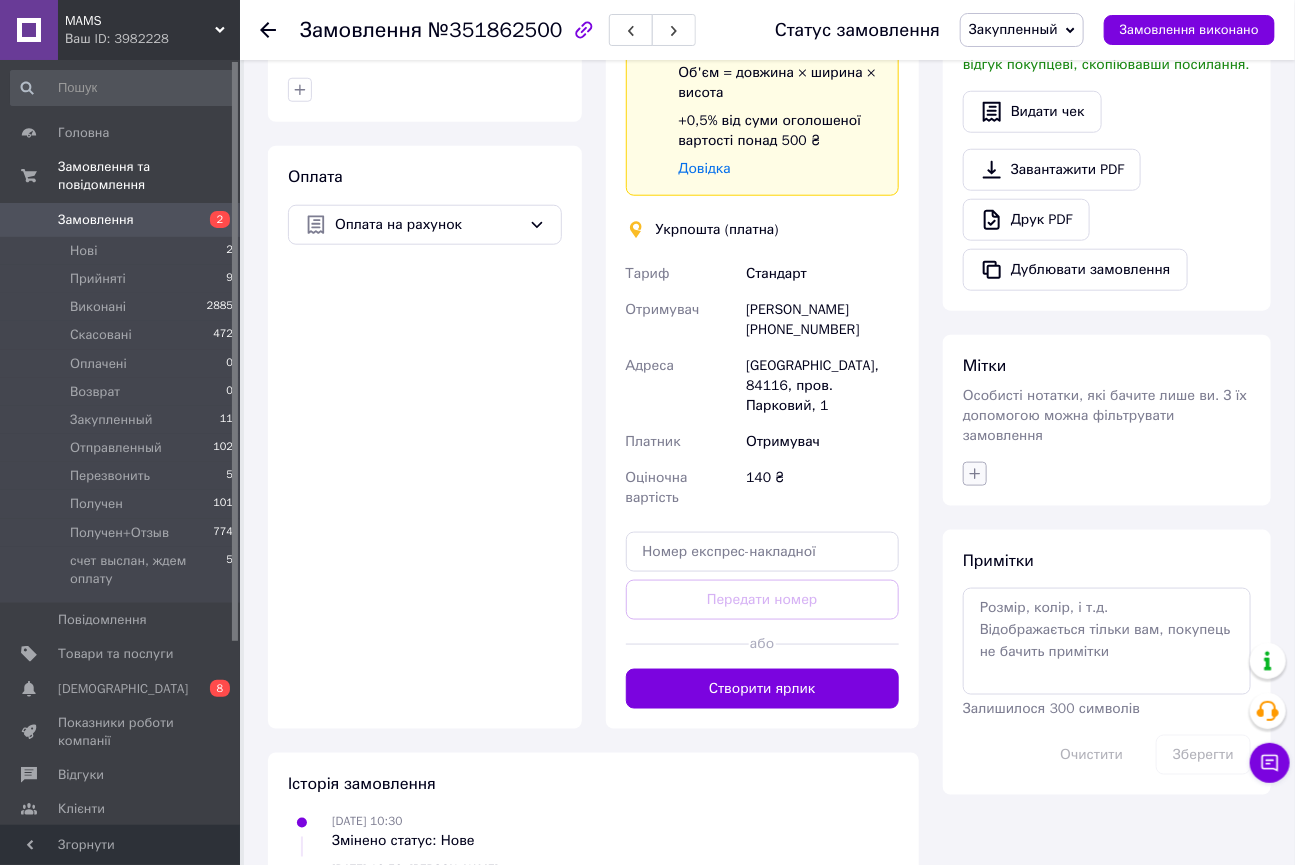 click 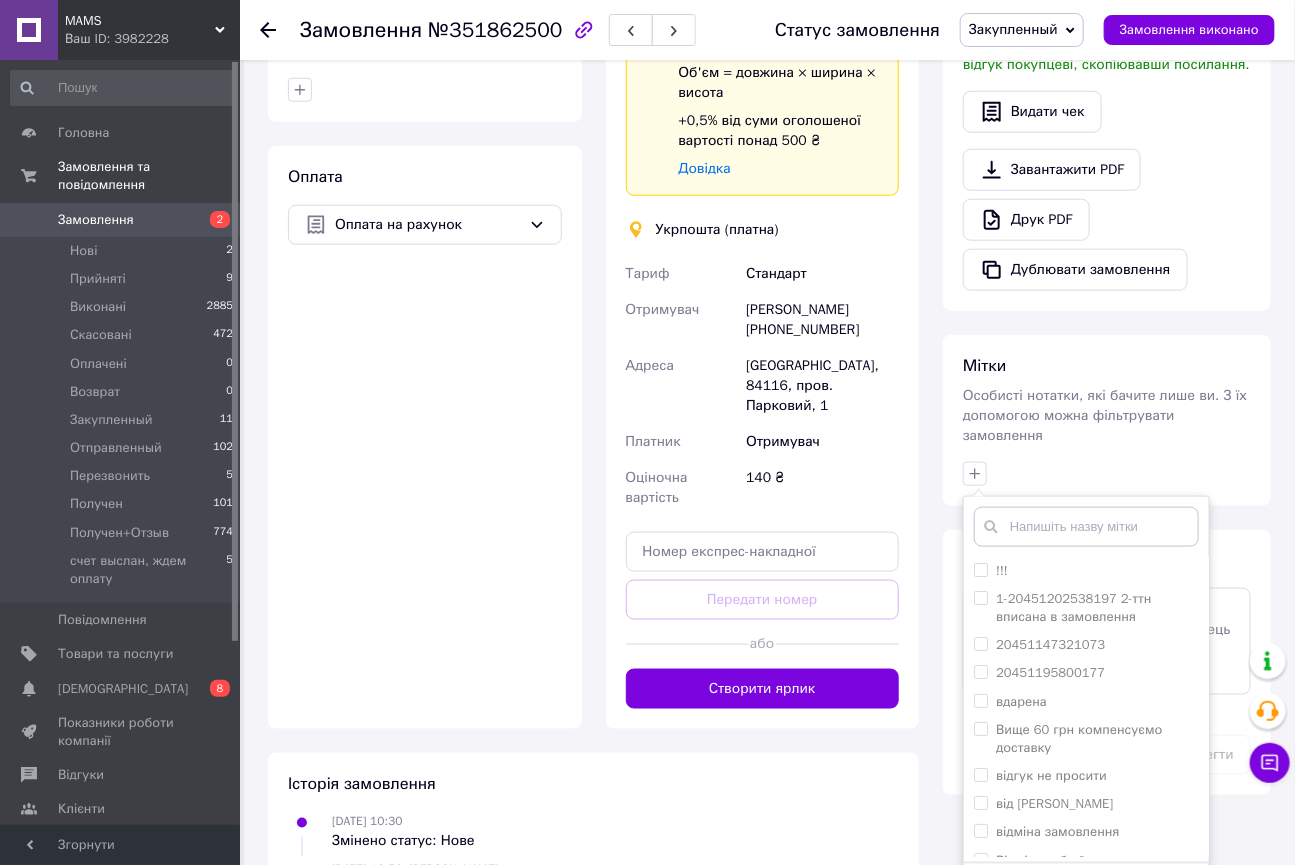 click at bounding box center (1086, 527) 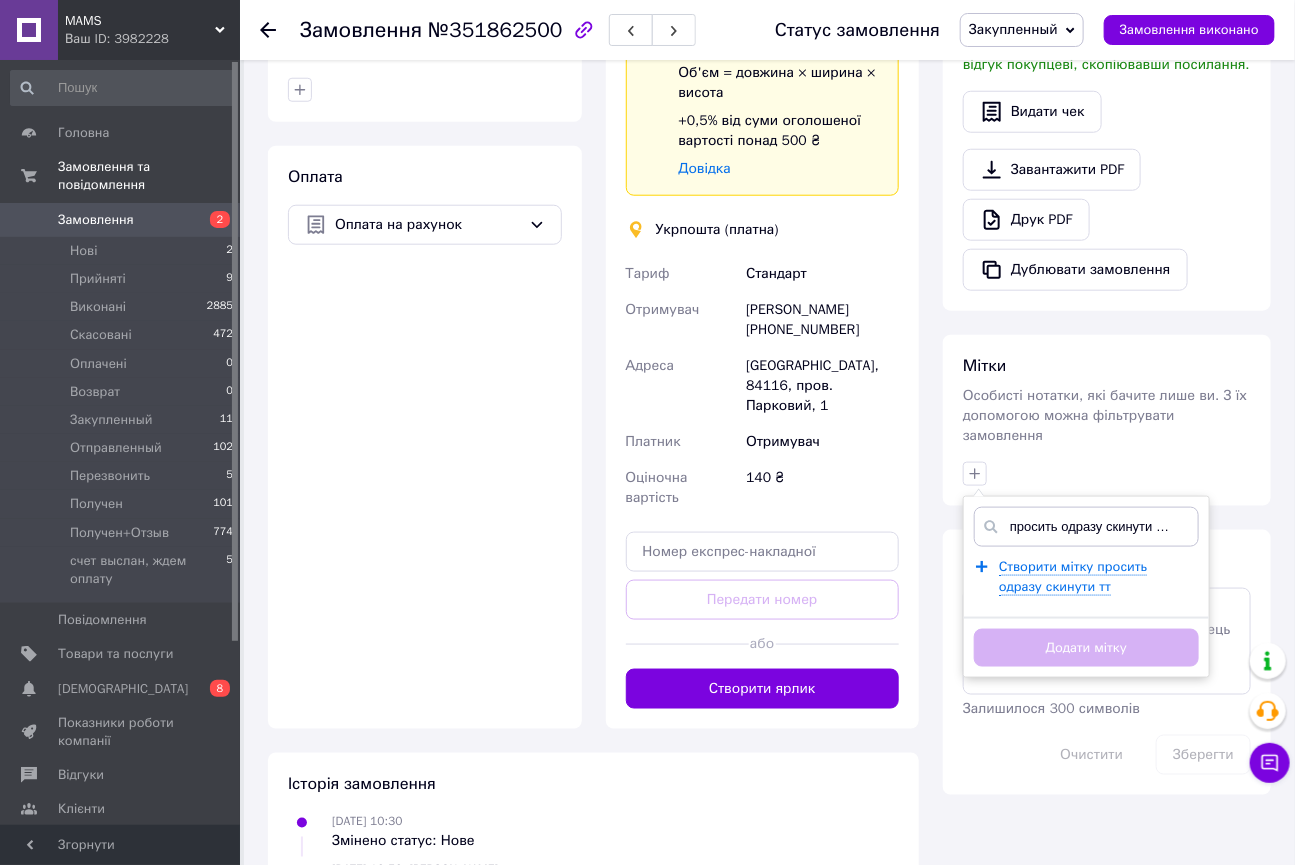 scroll, scrollTop: 0, scrollLeft: 1, axis: horizontal 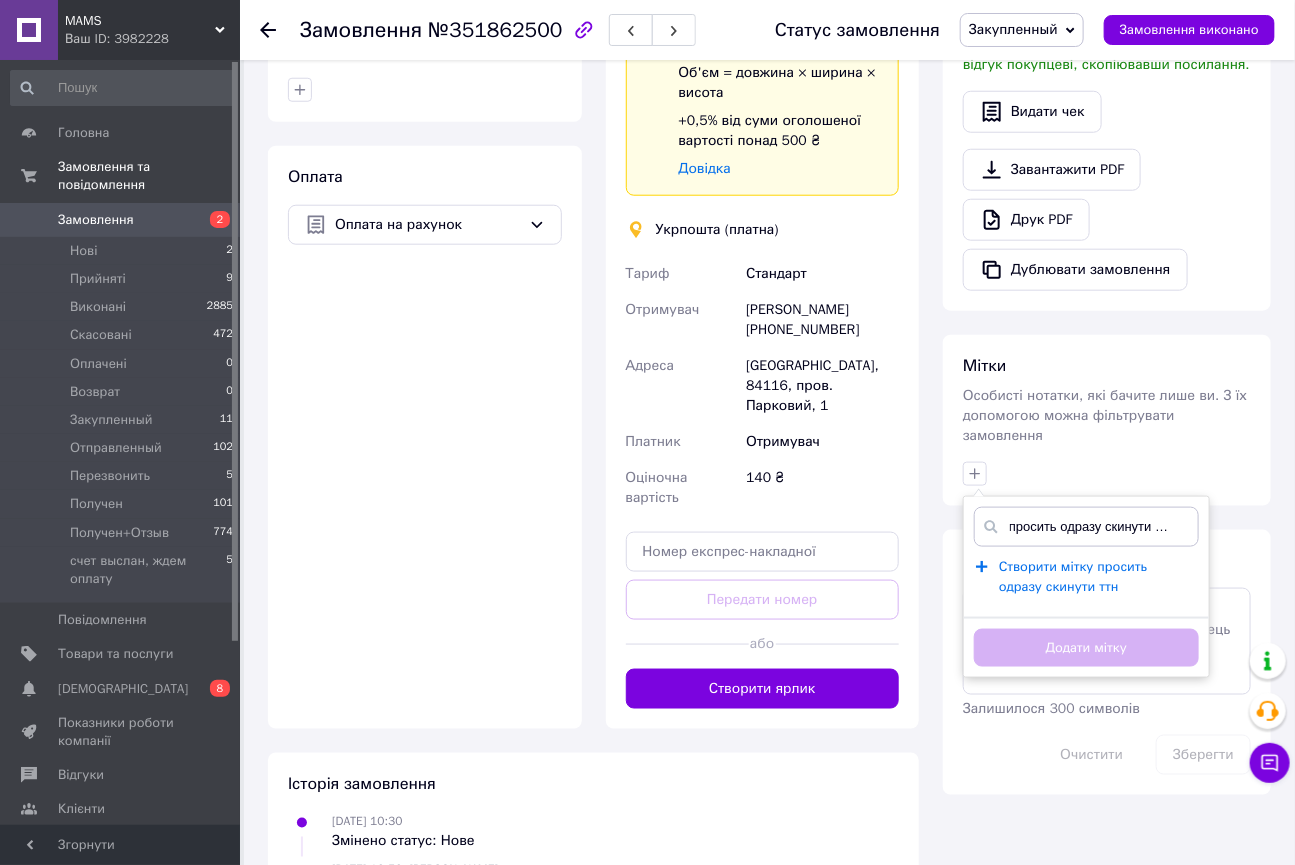 type on "просить одразу скинути ттн" 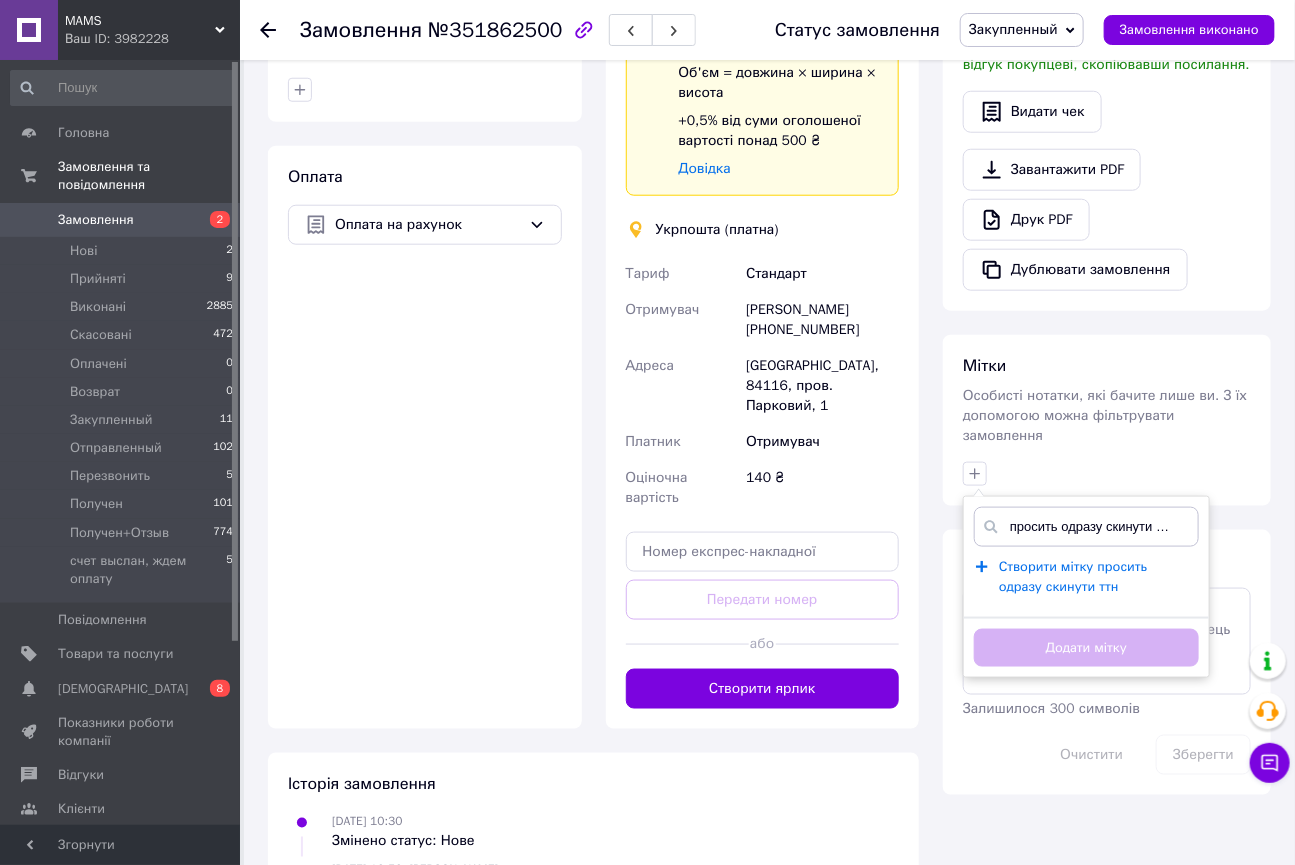 click on "Створити мітку   просить одразу скинути ттн" at bounding box center [1073, 577] 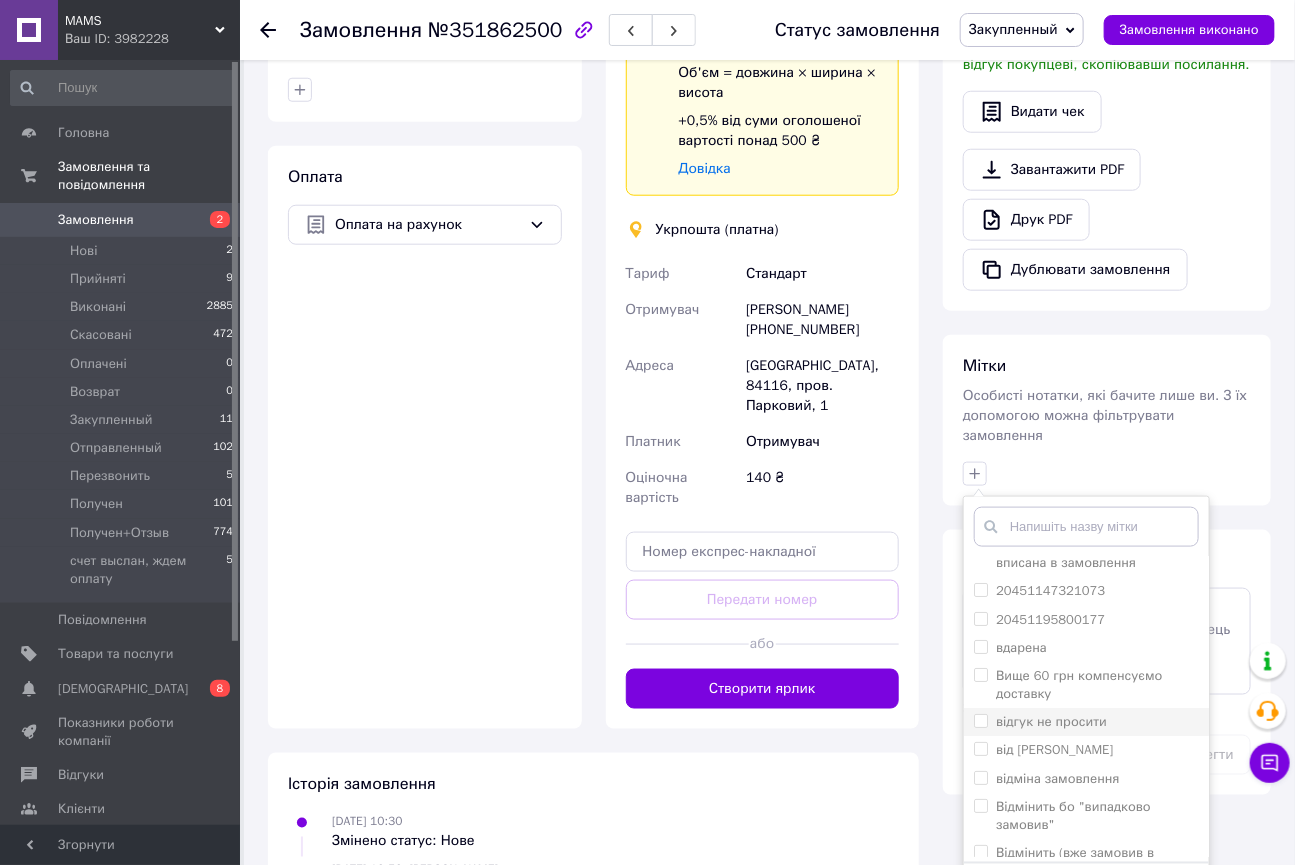 scroll, scrollTop: 181, scrollLeft: 0, axis: vertical 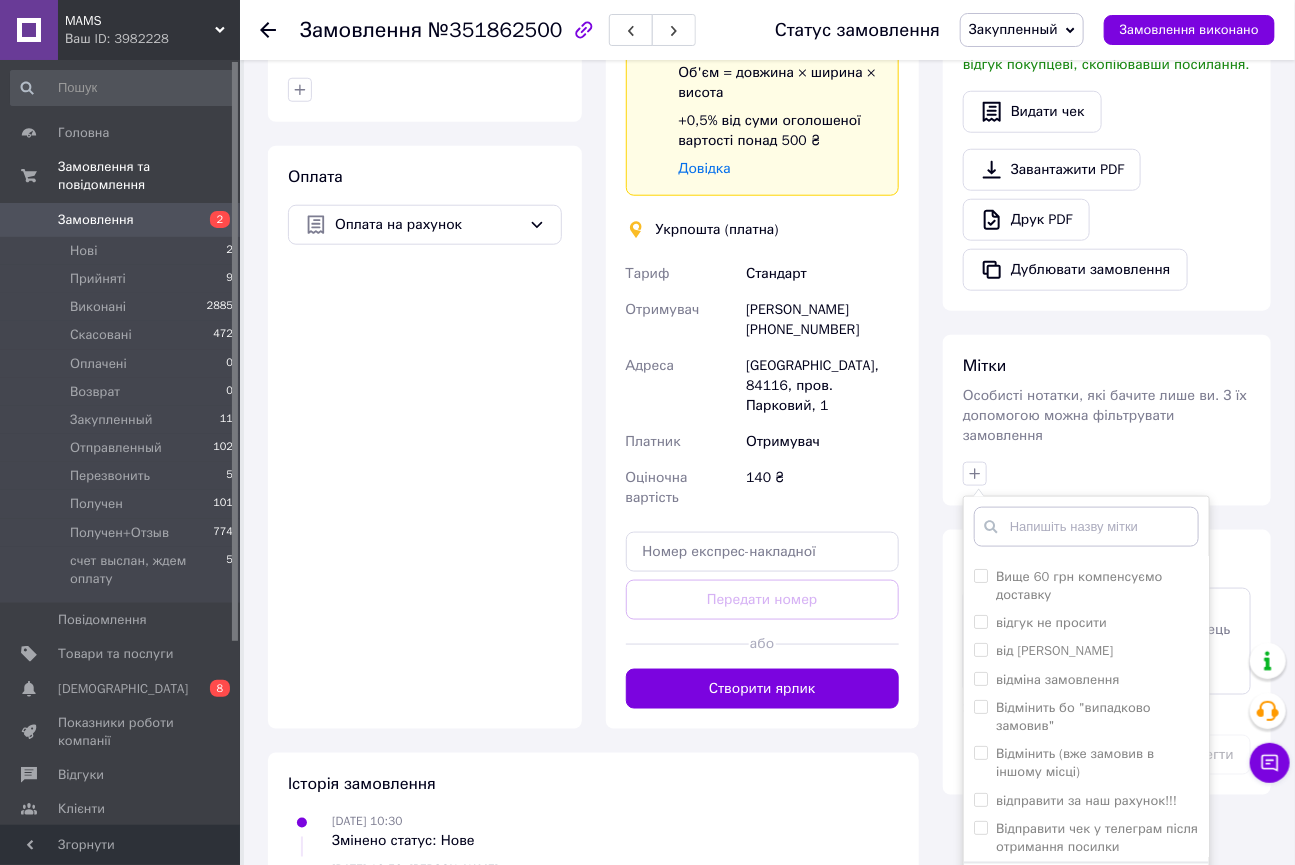 click on "Додати мітку" at bounding box center [1086, 893] 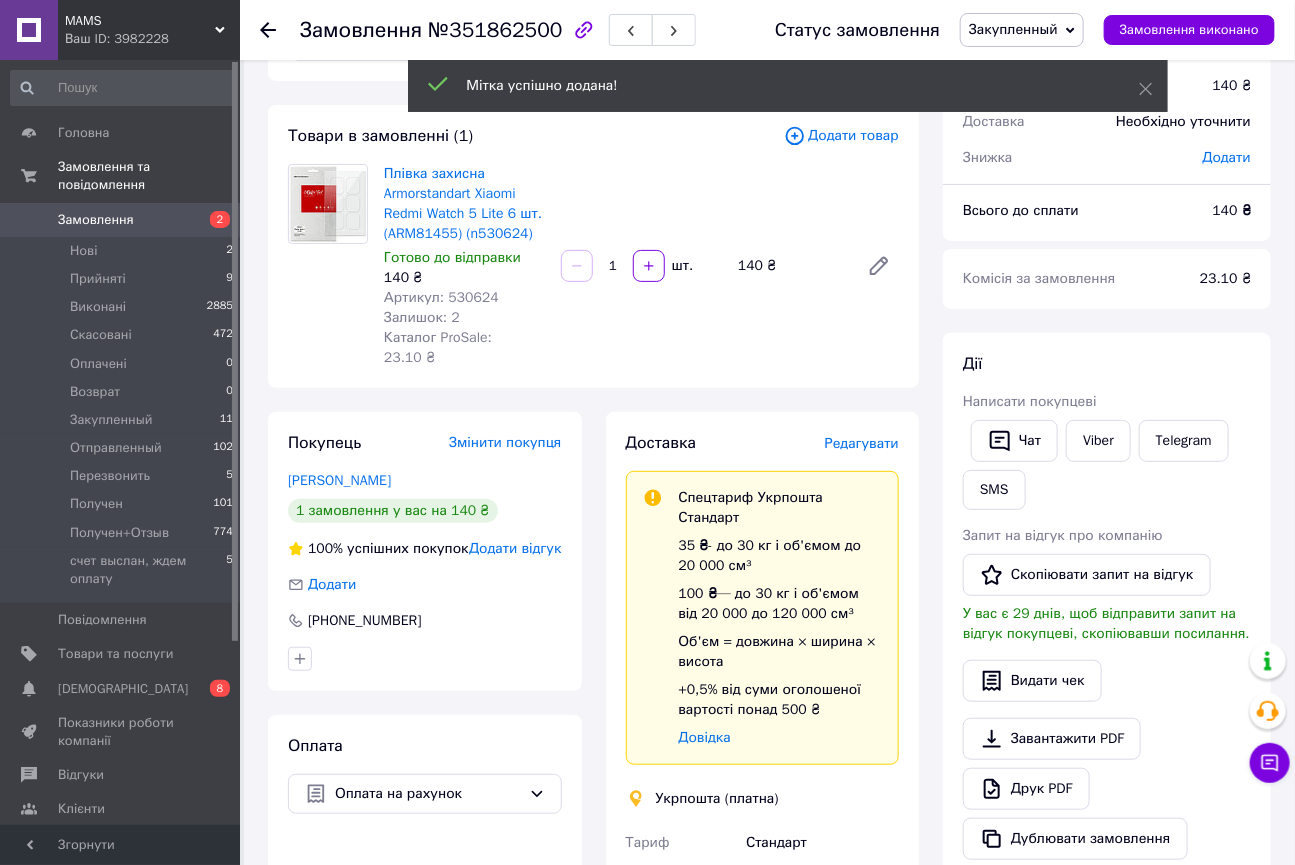 scroll, scrollTop: 0, scrollLeft: 0, axis: both 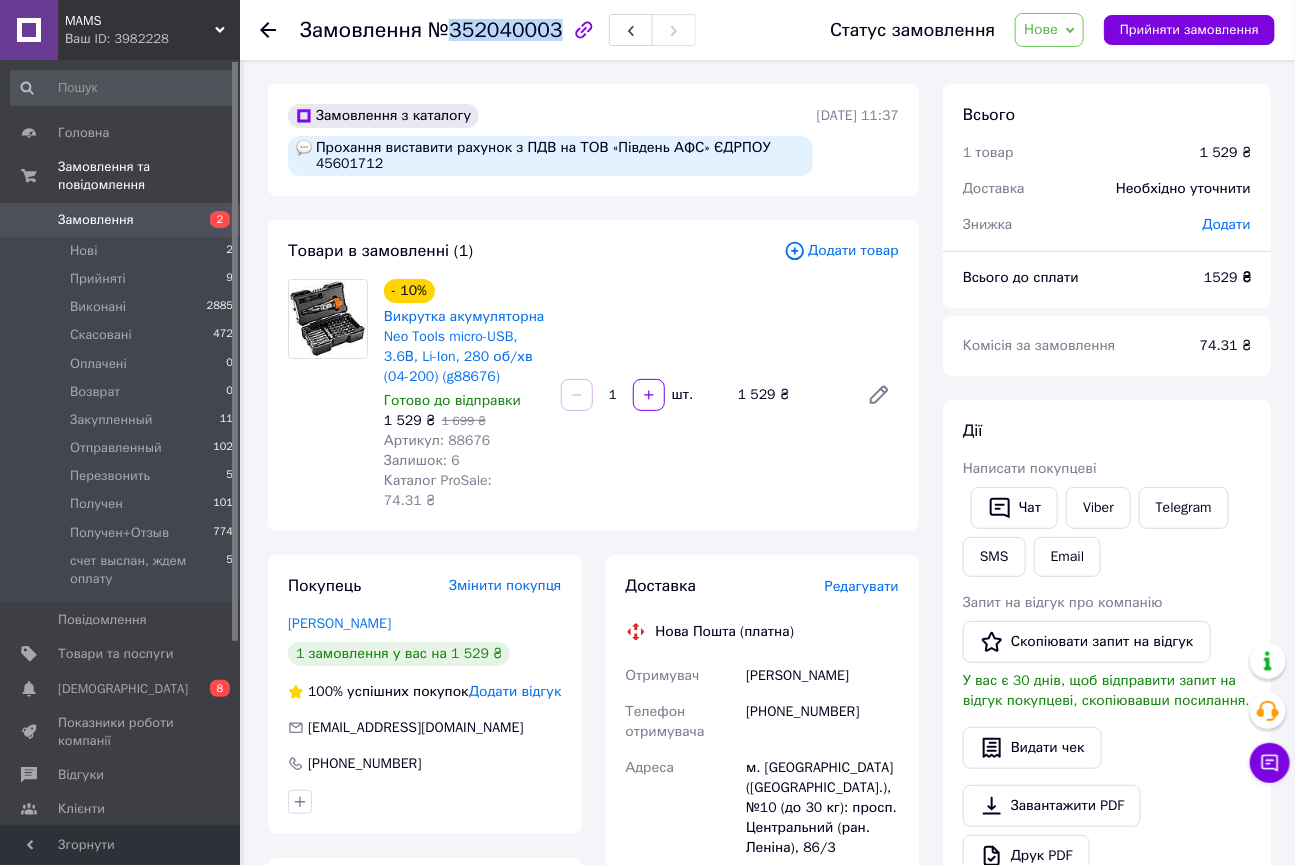 drag, startPoint x: 448, startPoint y: 29, endPoint x: 544, endPoint y: 26, distance: 96.04687 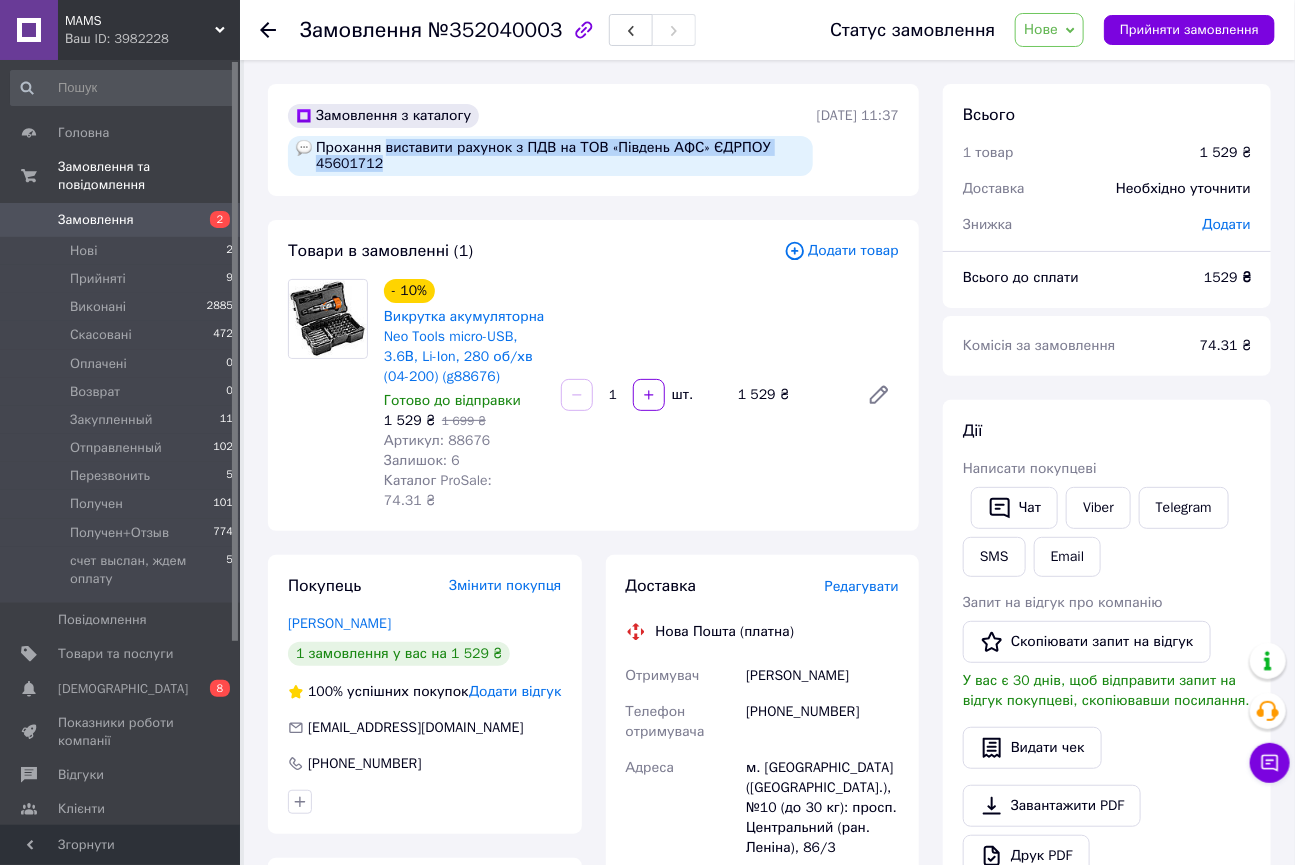 drag, startPoint x: 381, startPoint y: 149, endPoint x: 392, endPoint y: 164, distance: 18.601076 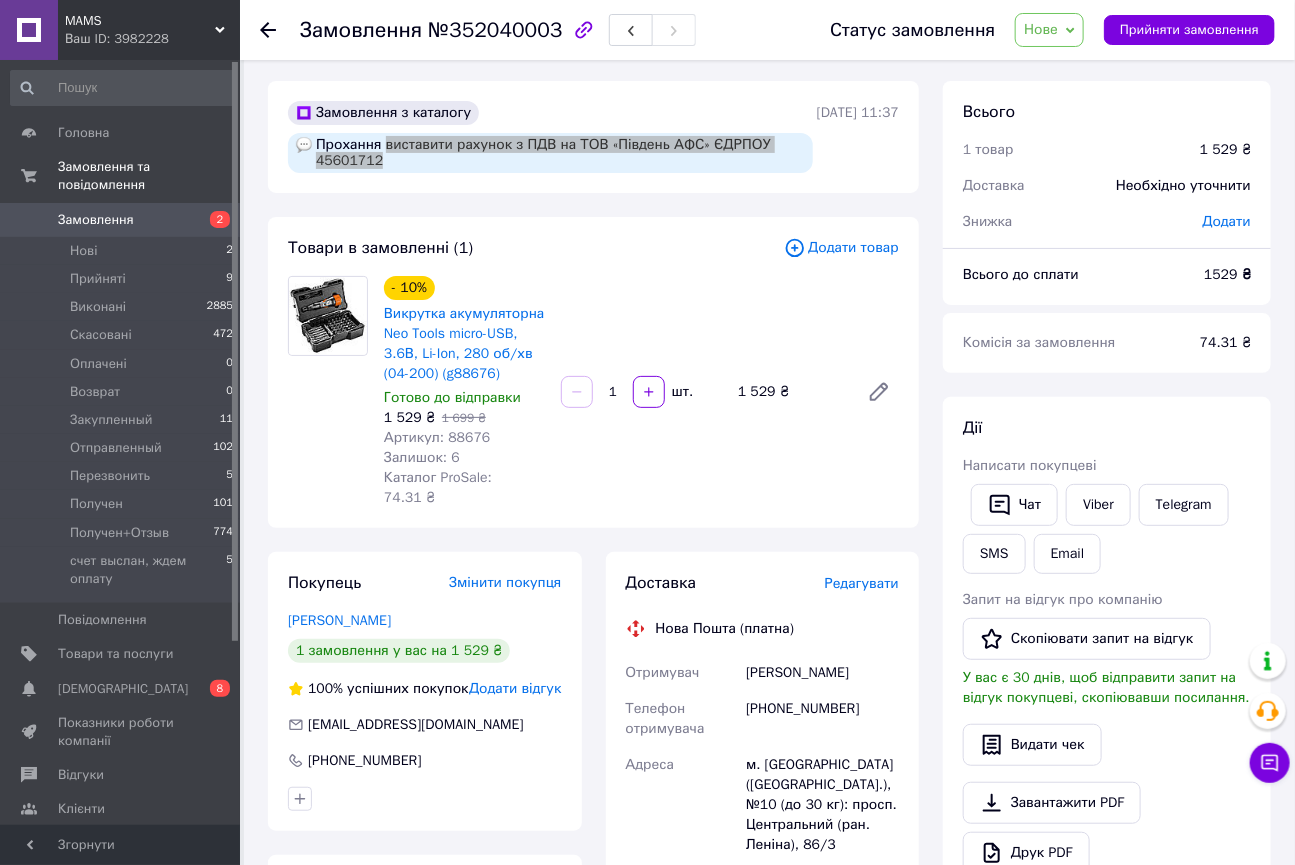 scroll, scrollTop: 0, scrollLeft: 0, axis: both 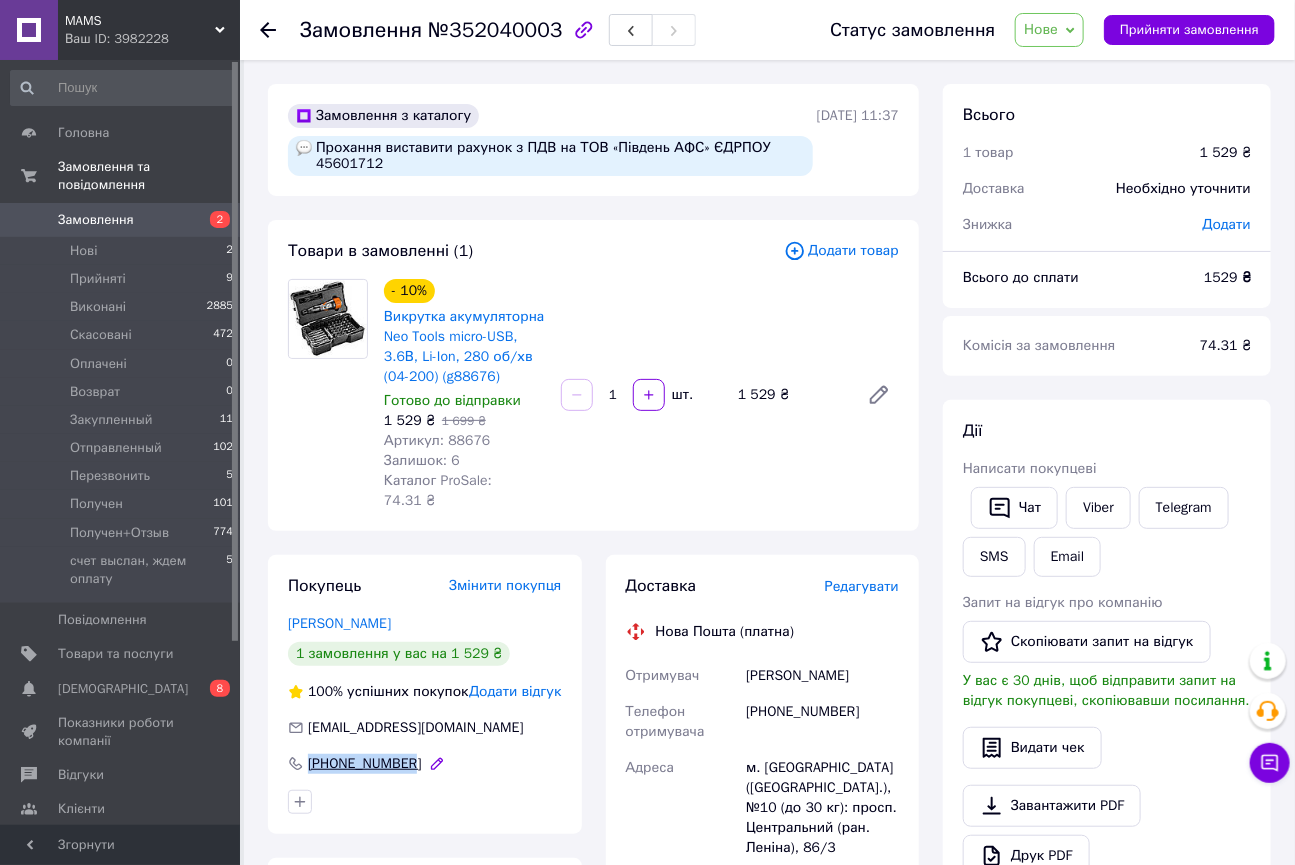 drag, startPoint x: 446, startPoint y: 747, endPoint x: 292, endPoint y: 748, distance: 154.00325 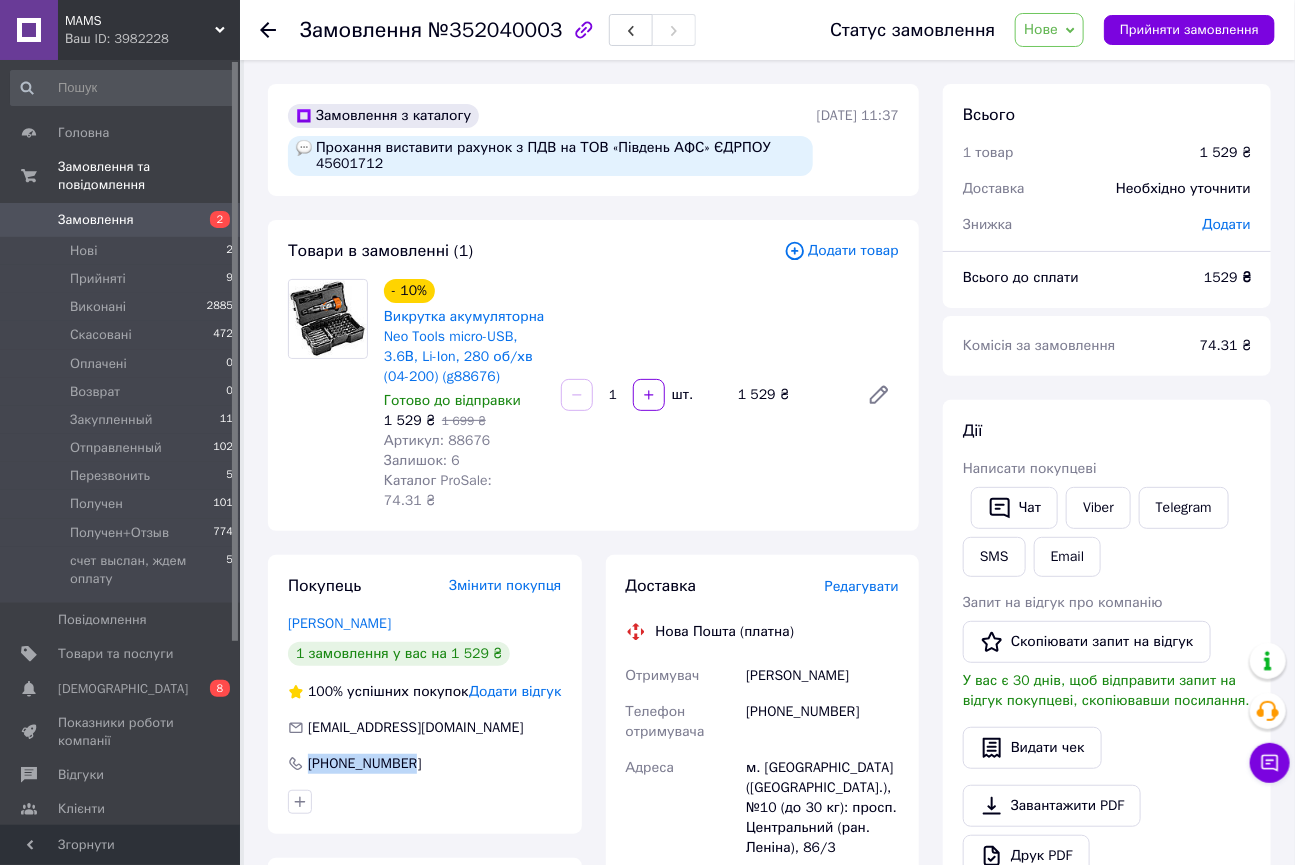 copy on "[PHONE_NUMBER]" 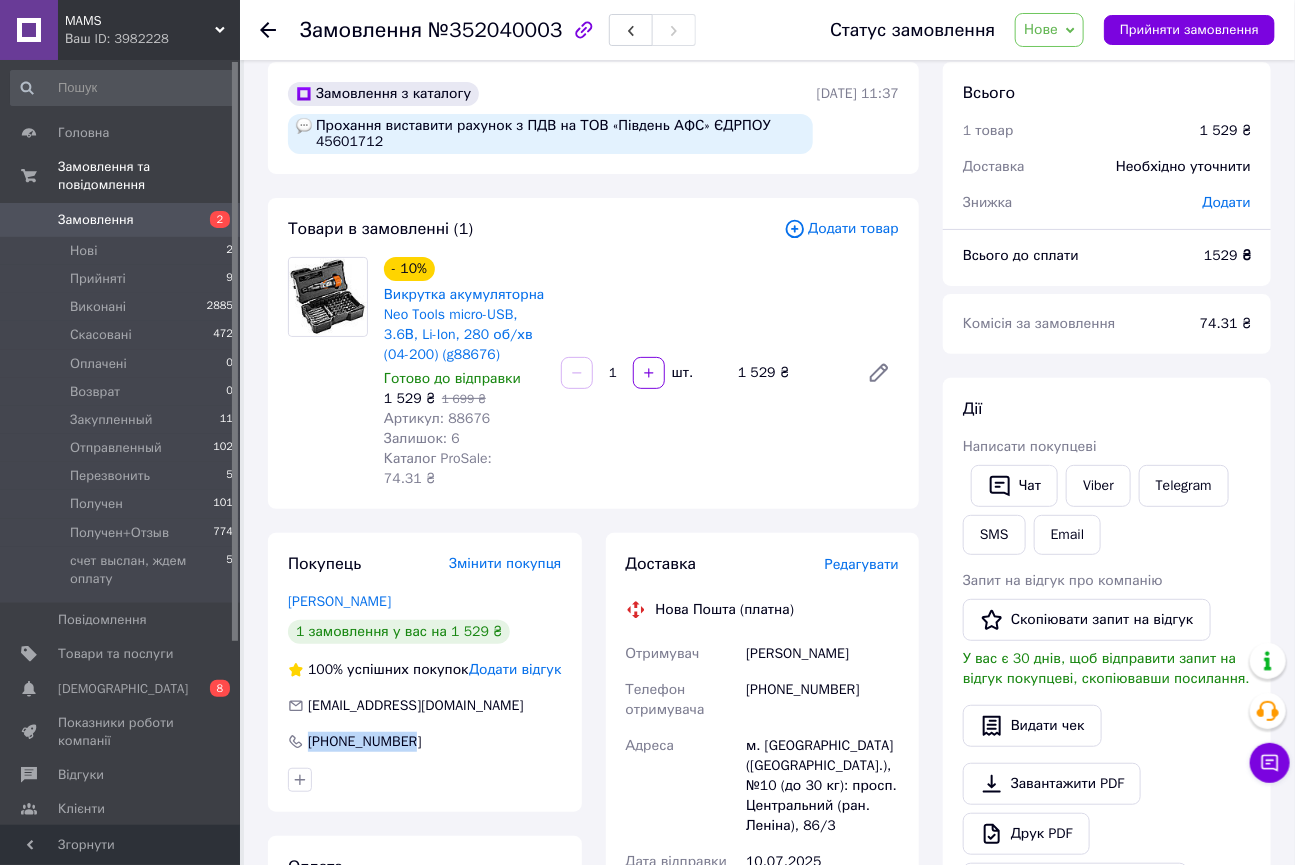 scroll, scrollTop: 0, scrollLeft: 0, axis: both 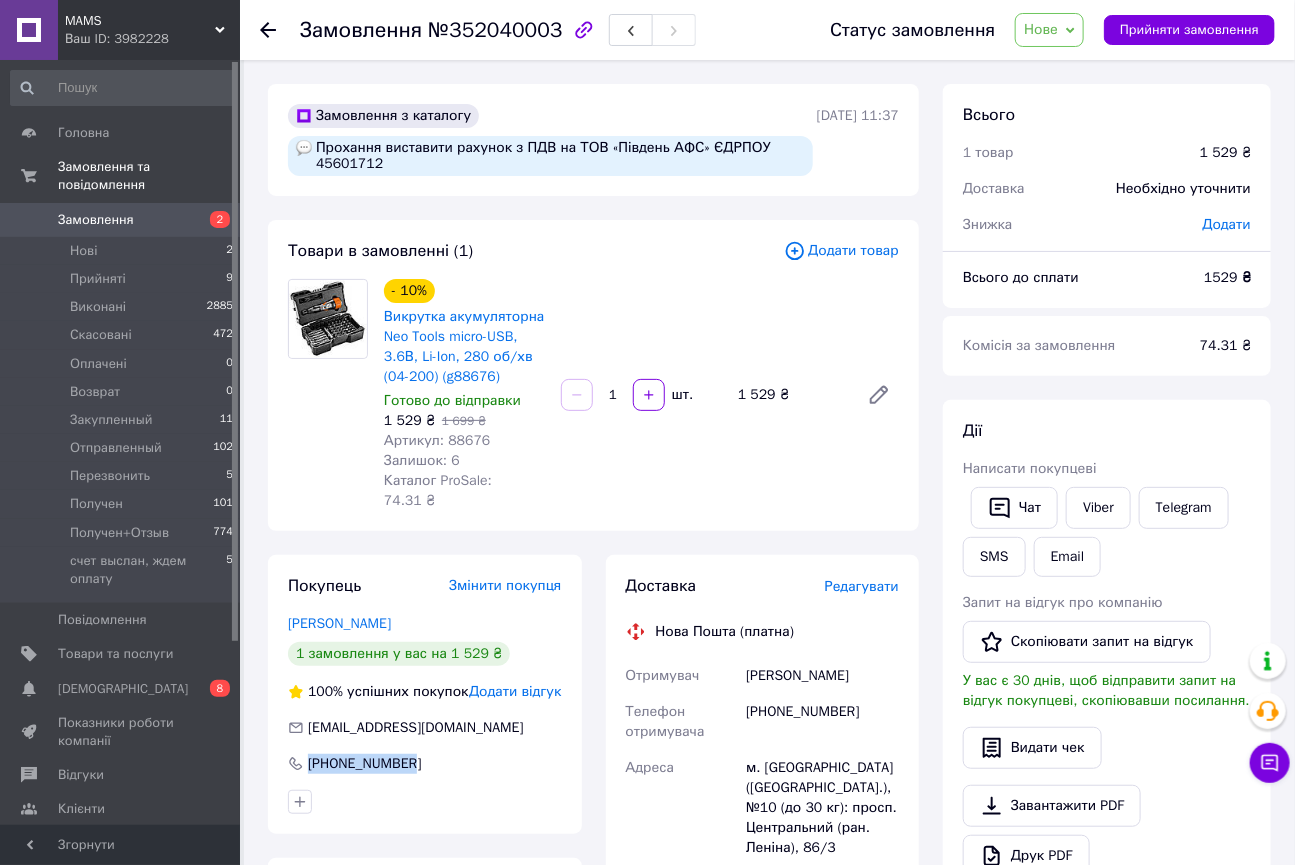 click on "Нове" at bounding box center [1041, 29] 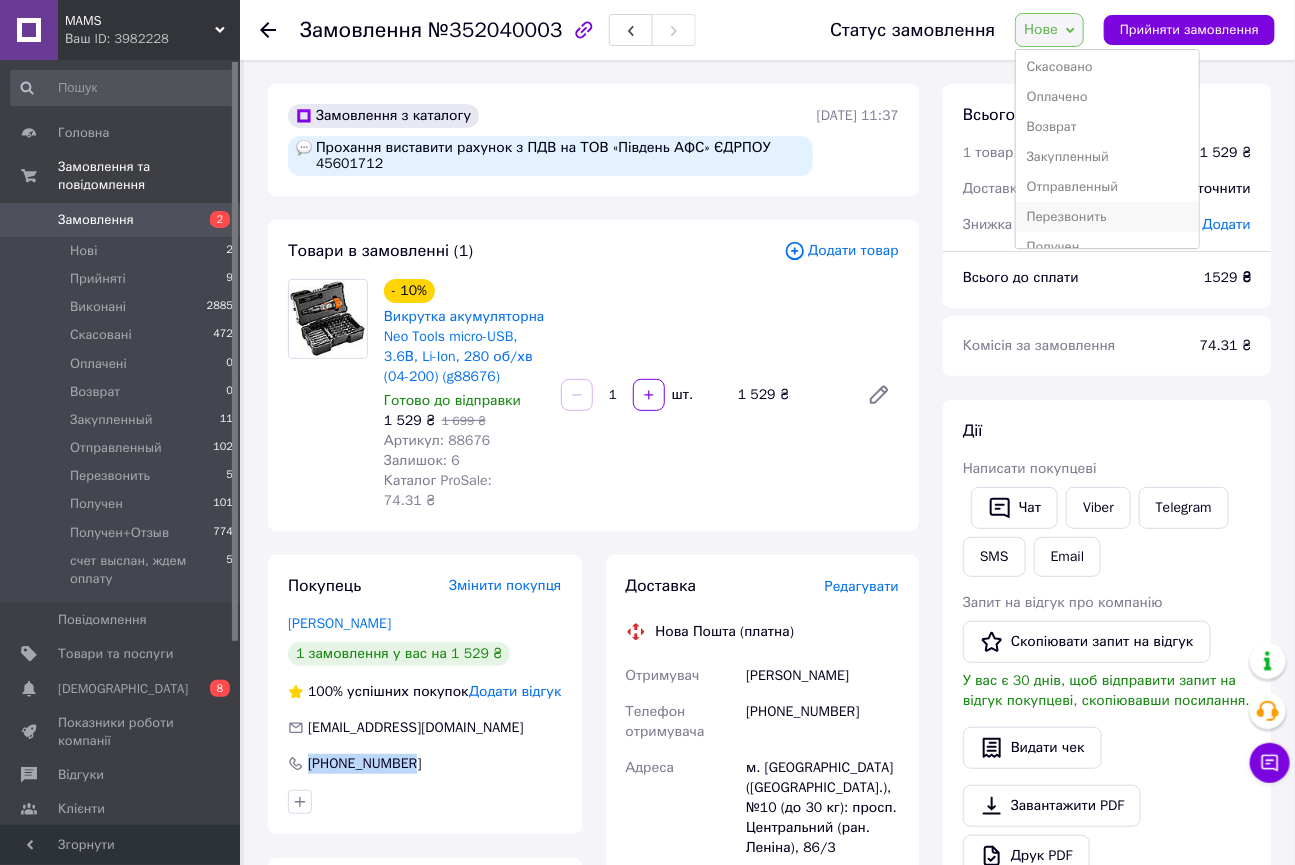 scroll, scrollTop: 141, scrollLeft: 0, axis: vertical 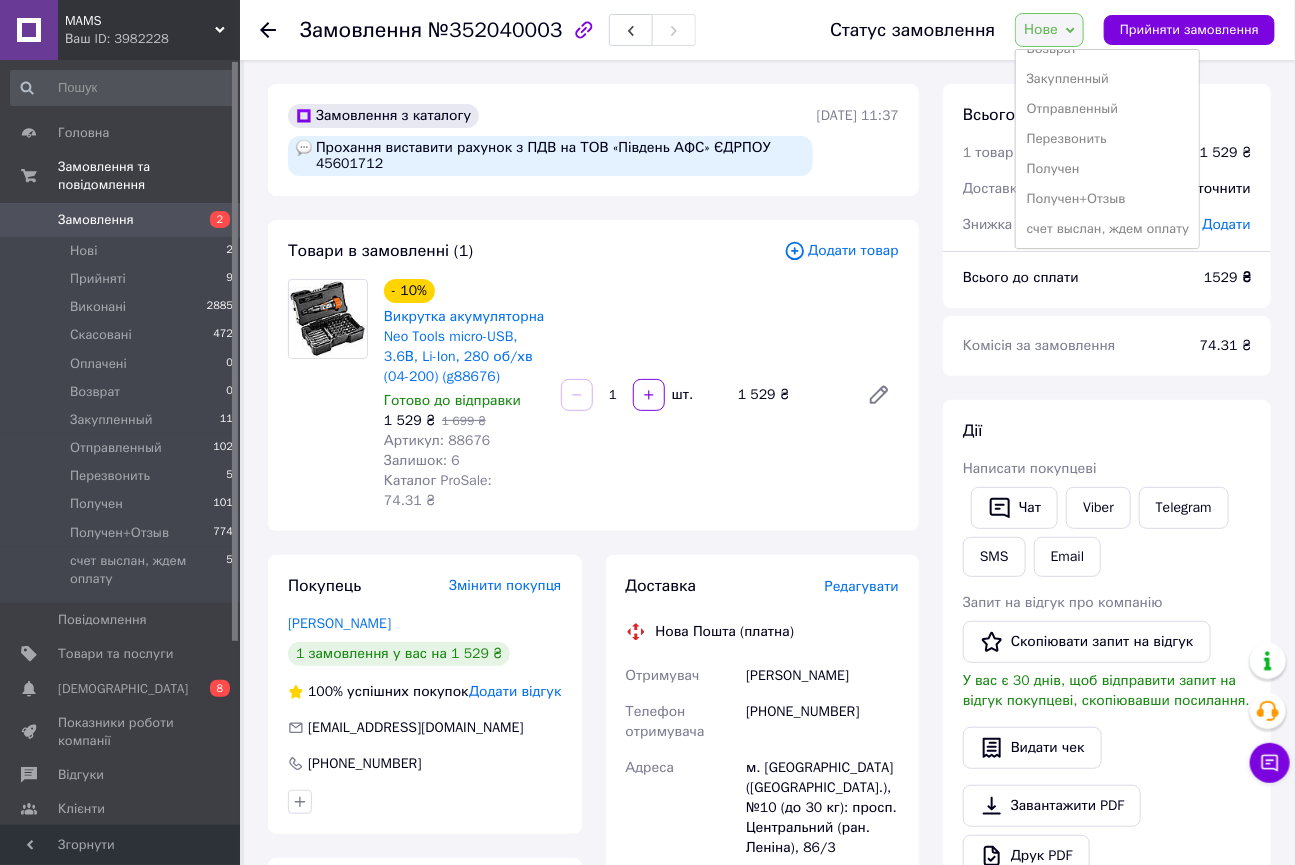 click on "счет выслан, ждем оплату" at bounding box center [1107, 229] 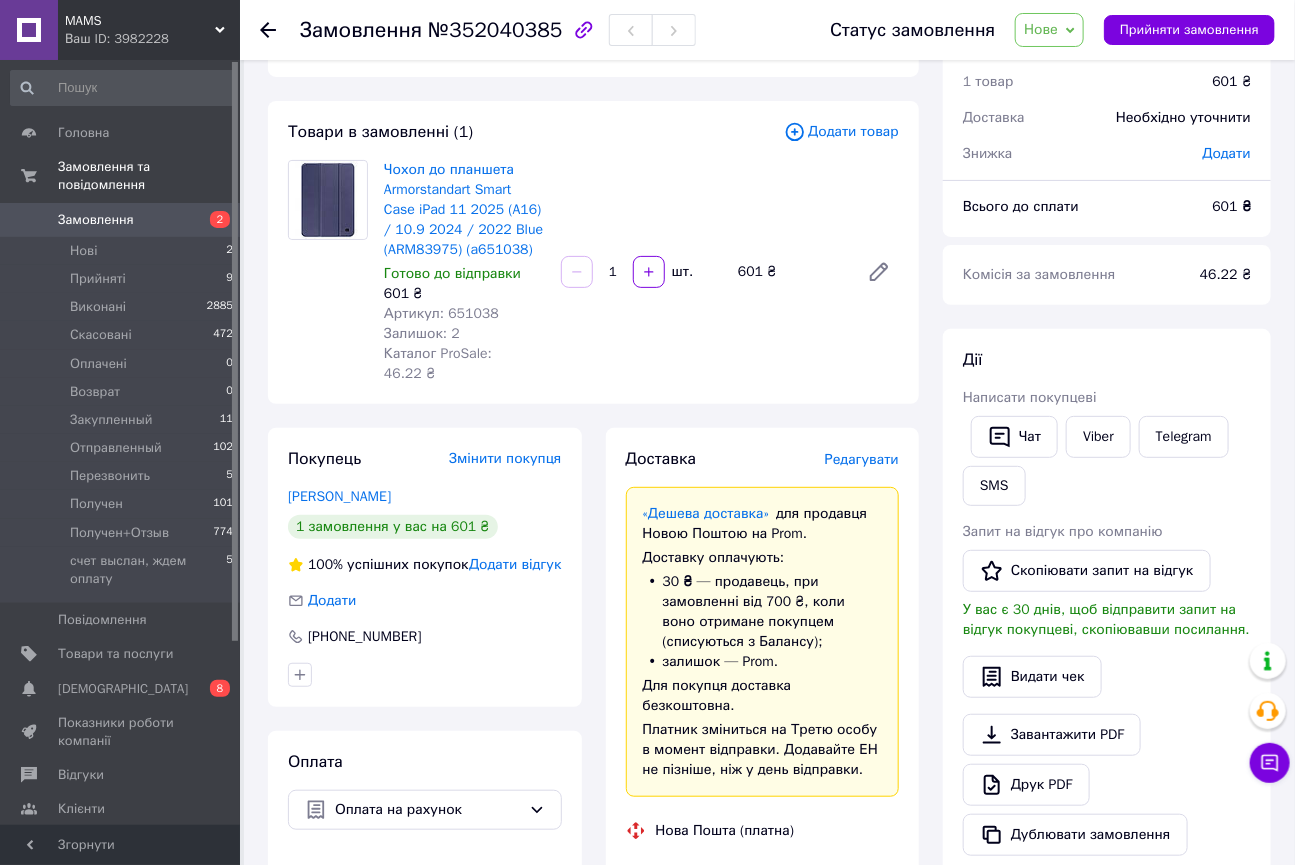 scroll, scrollTop: 181, scrollLeft: 0, axis: vertical 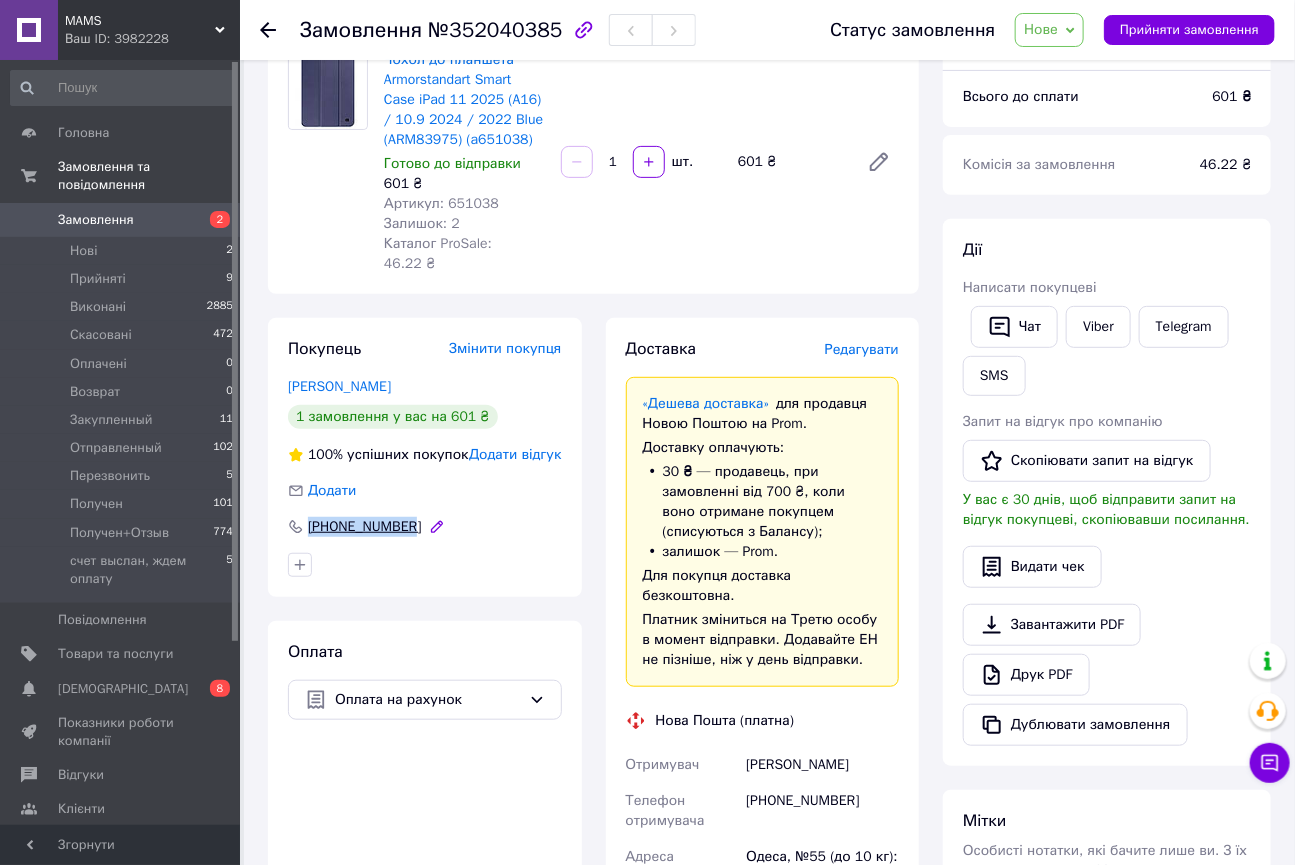 drag, startPoint x: 434, startPoint y: 509, endPoint x: 287, endPoint y: 512, distance: 147.03061 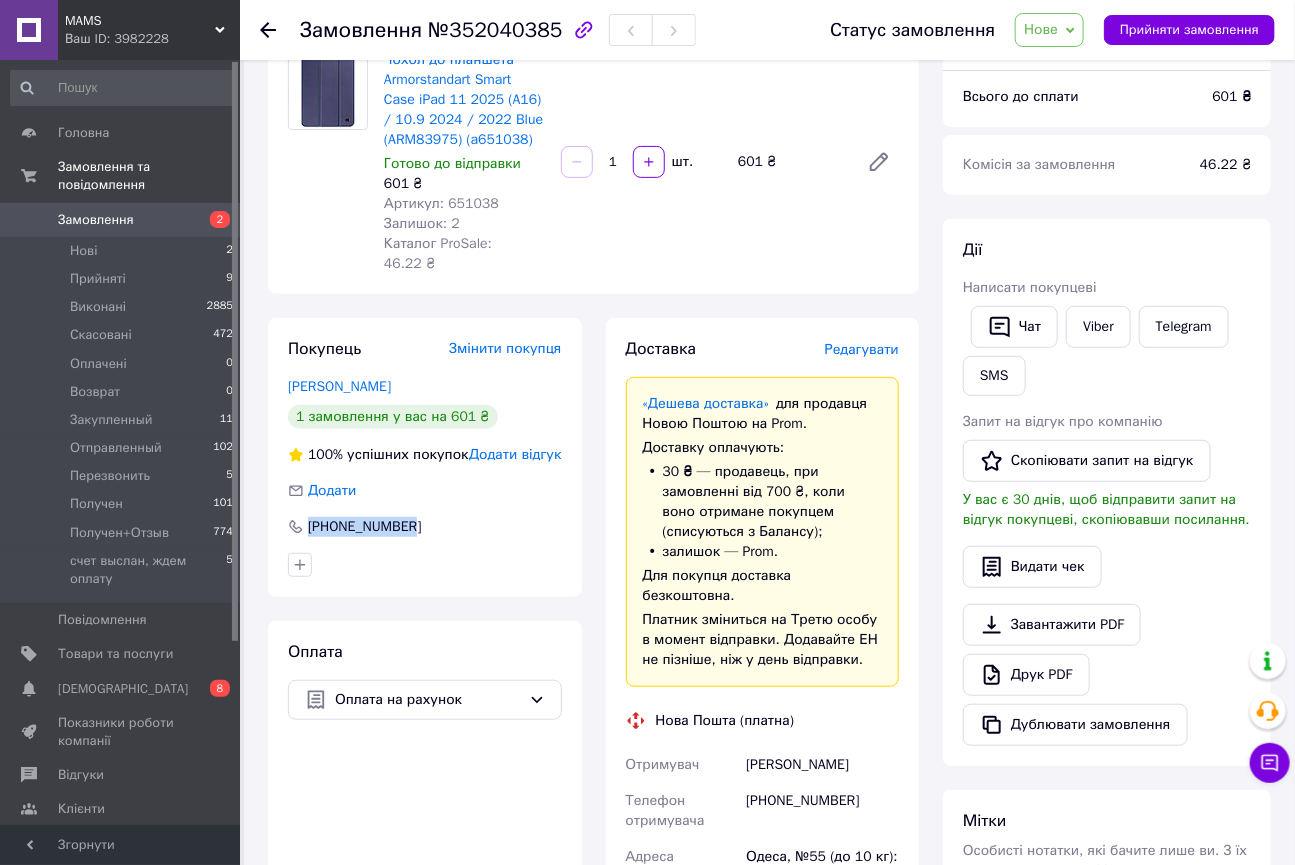 copy on "[PHONE_NUMBER]" 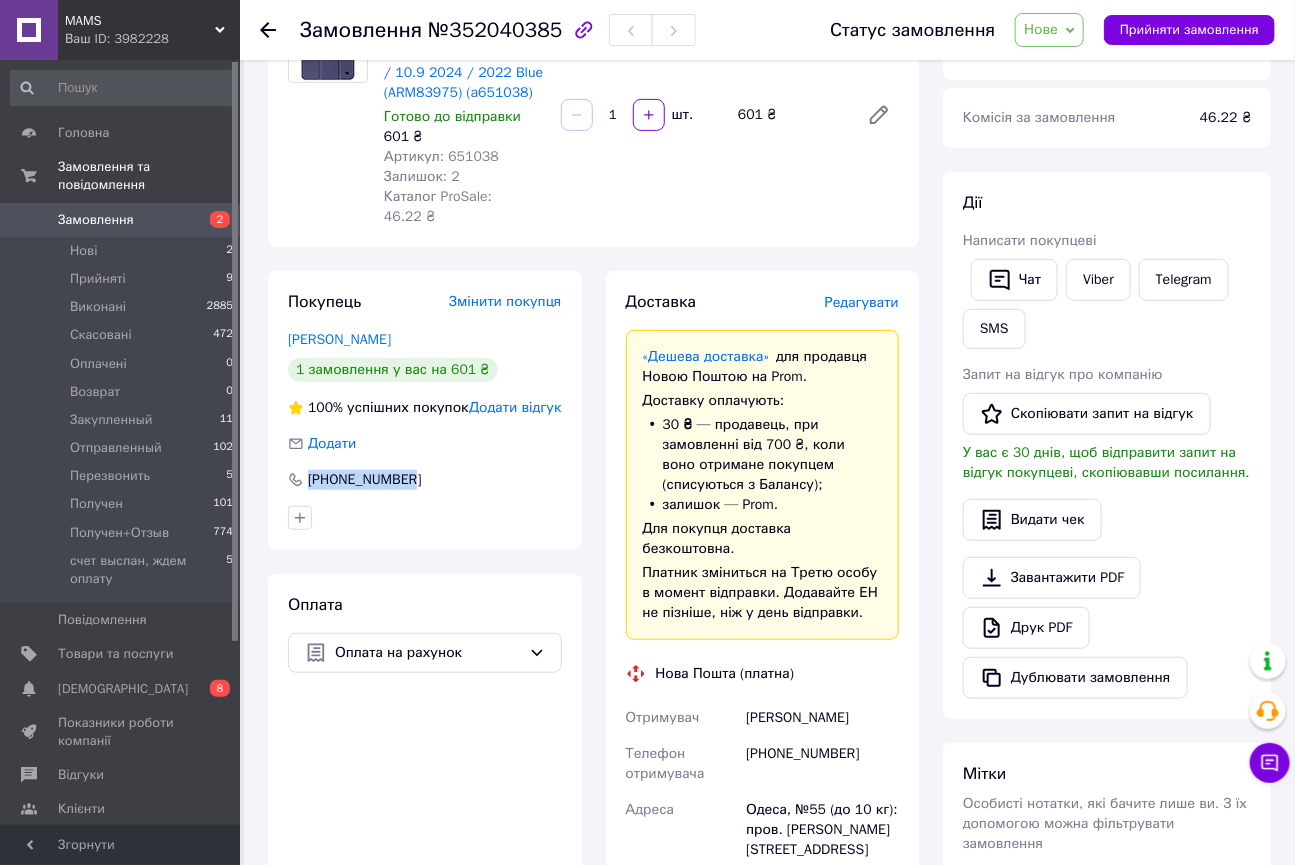 scroll, scrollTop: 181, scrollLeft: 0, axis: vertical 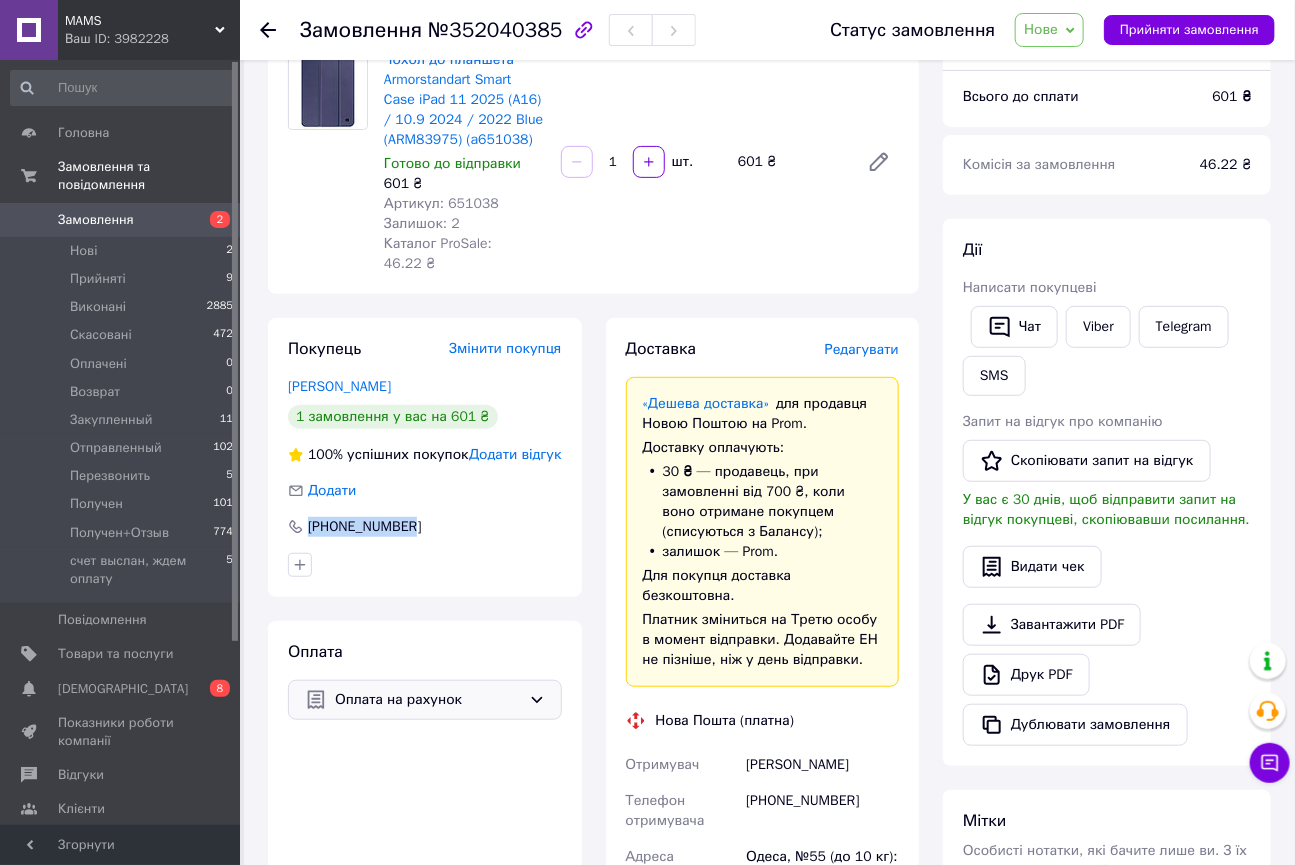 click on "Оплата на рахунок" at bounding box center [425, 700] 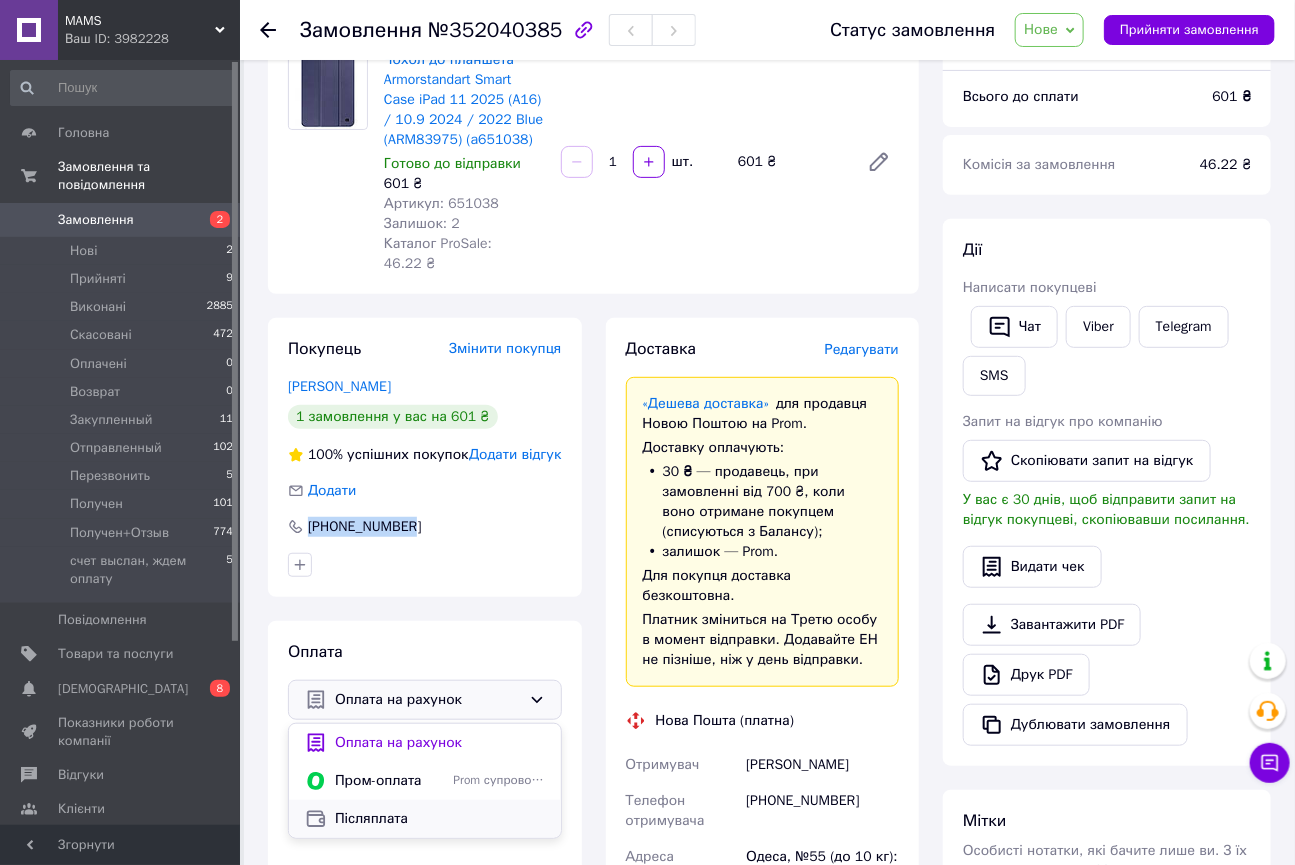 click on "Післяплата" at bounding box center [440, 819] 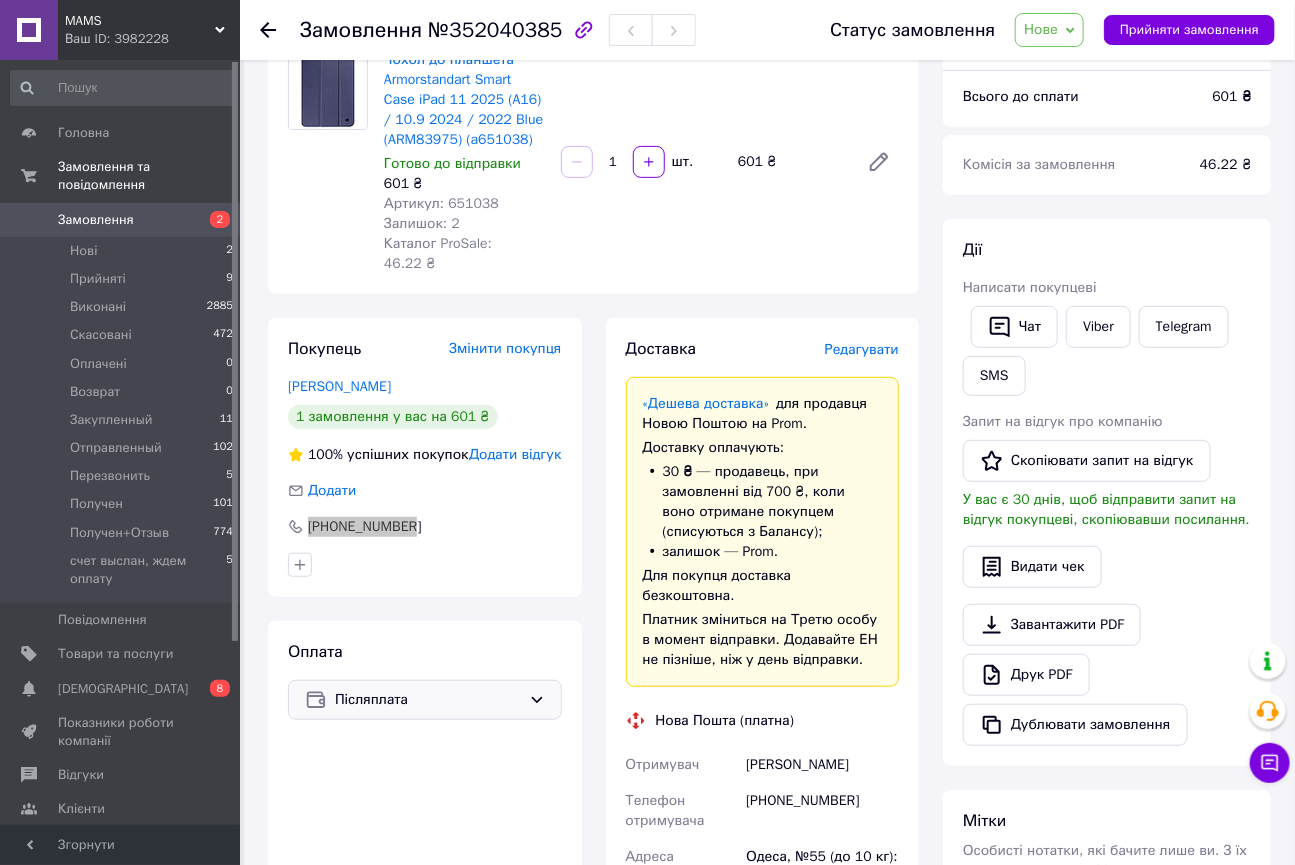 scroll, scrollTop: 0, scrollLeft: 0, axis: both 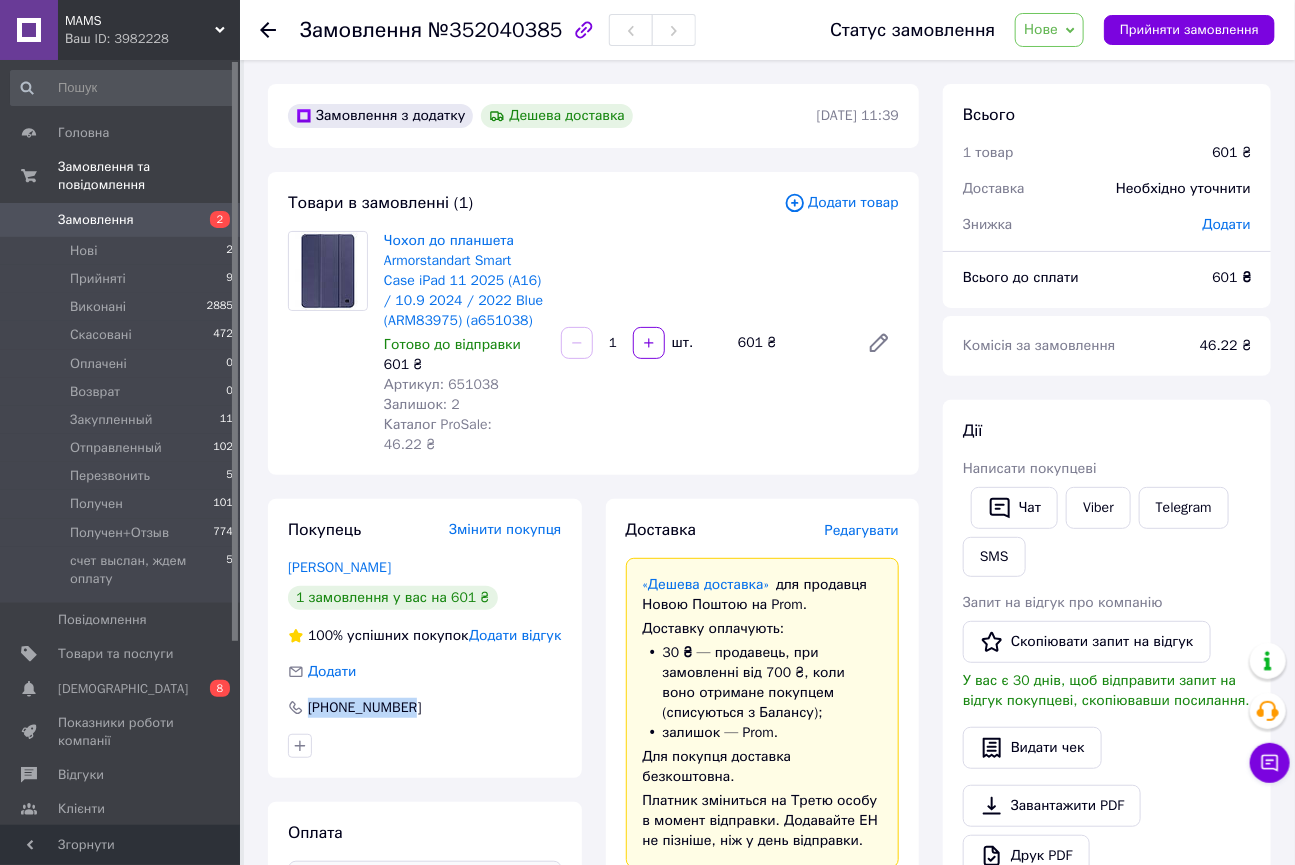 click on "Нове" at bounding box center [1041, 29] 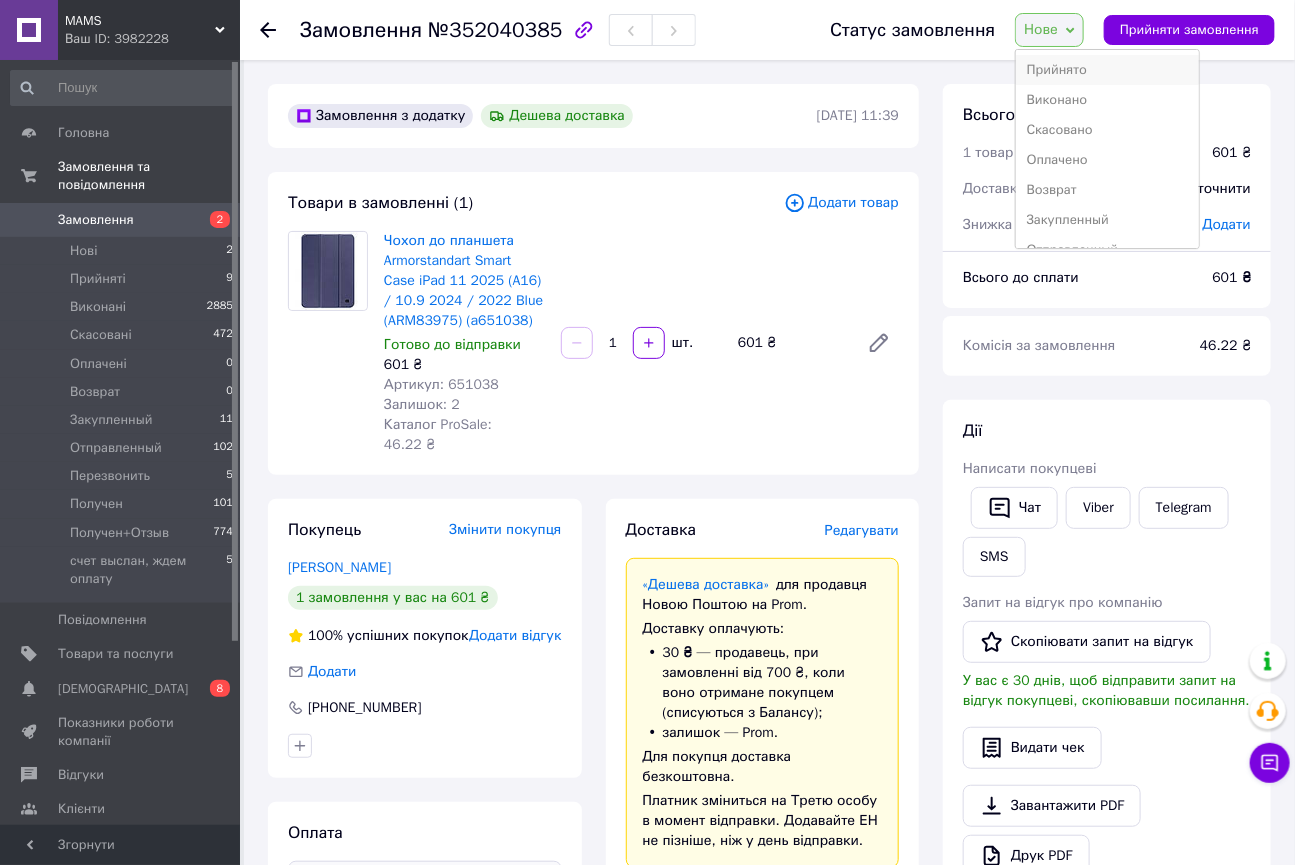 click on "Прийнято" at bounding box center [1107, 70] 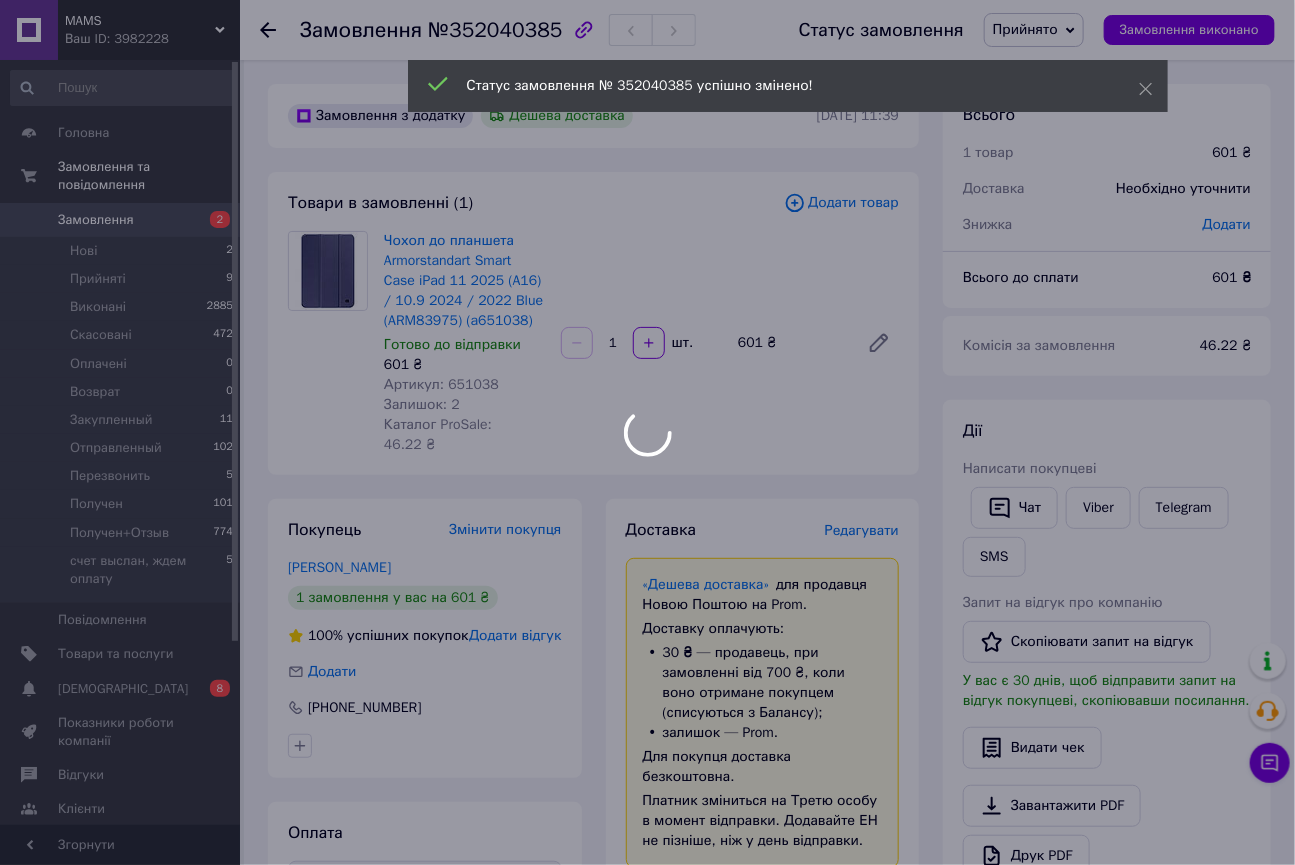 click on "MAMS Ваш ID: 3982228 Сайт MAMS Кабінет покупця Перевірити стан системи Сторінка на порталі PAPS Довідка Вийти Головна Замовлення та повідомлення Замовлення 2 Нові 2 Прийняті 9 Виконані 2885 Скасовані 472 Оплачені 0 Возврат 0 Закупленный 11 Отправленный 102 Перезвонить 5 Получен 101 Получен+Отзыв 774 счет выслан, ждем оплату 5 Повідомлення 0 Товари та послуги Сповіщення 0 8 Показники роботи компанії Відгуки Клієнти Каталог ProSale Аналітика Управління сайтом Гаманець компанії Маркет Налаштування Тарифи та рахунки Prom топ Згорнути 1" at bounding box center [647, 900] 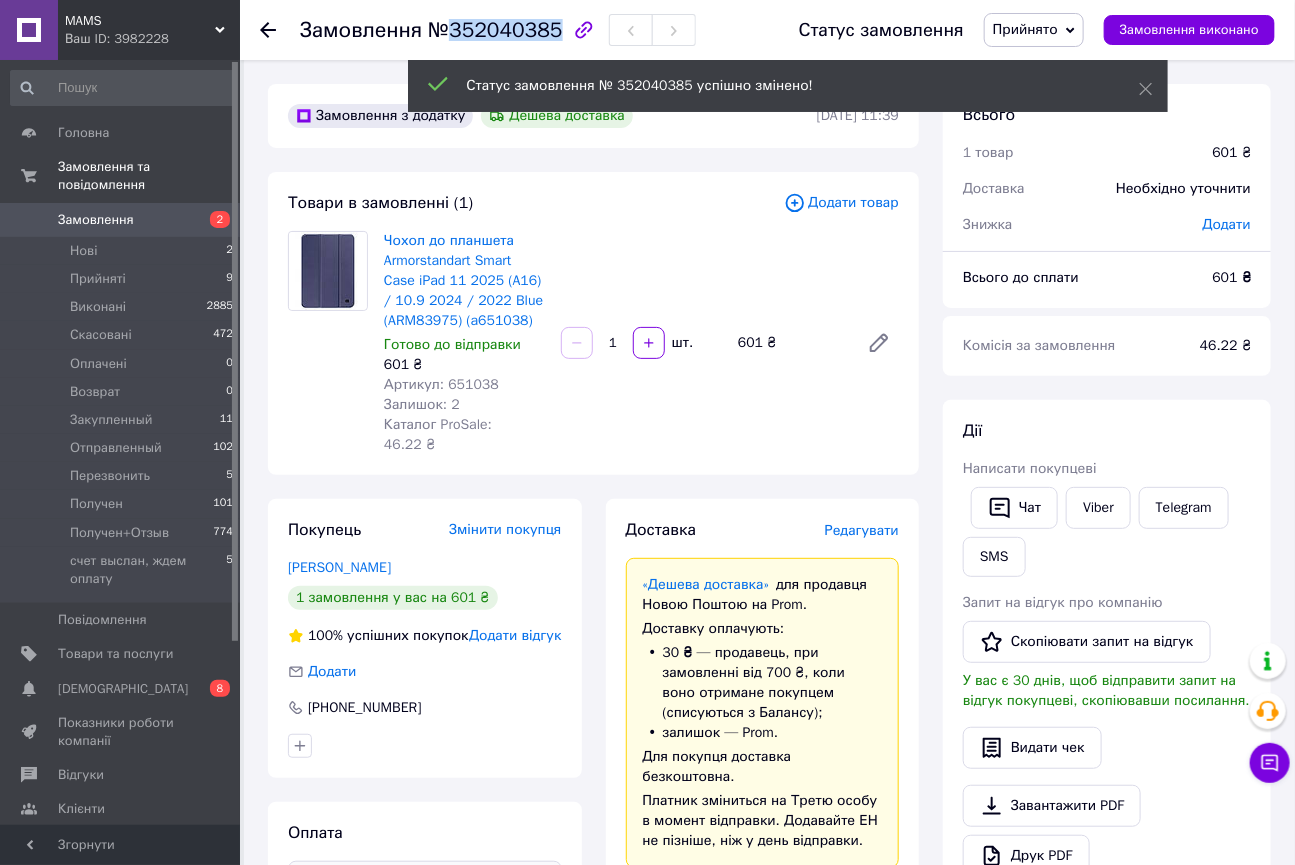 drag, startPoint x: 445, startPoint y: 33, endPoint x: 544, endPoint y: 30, distance: 99.04544 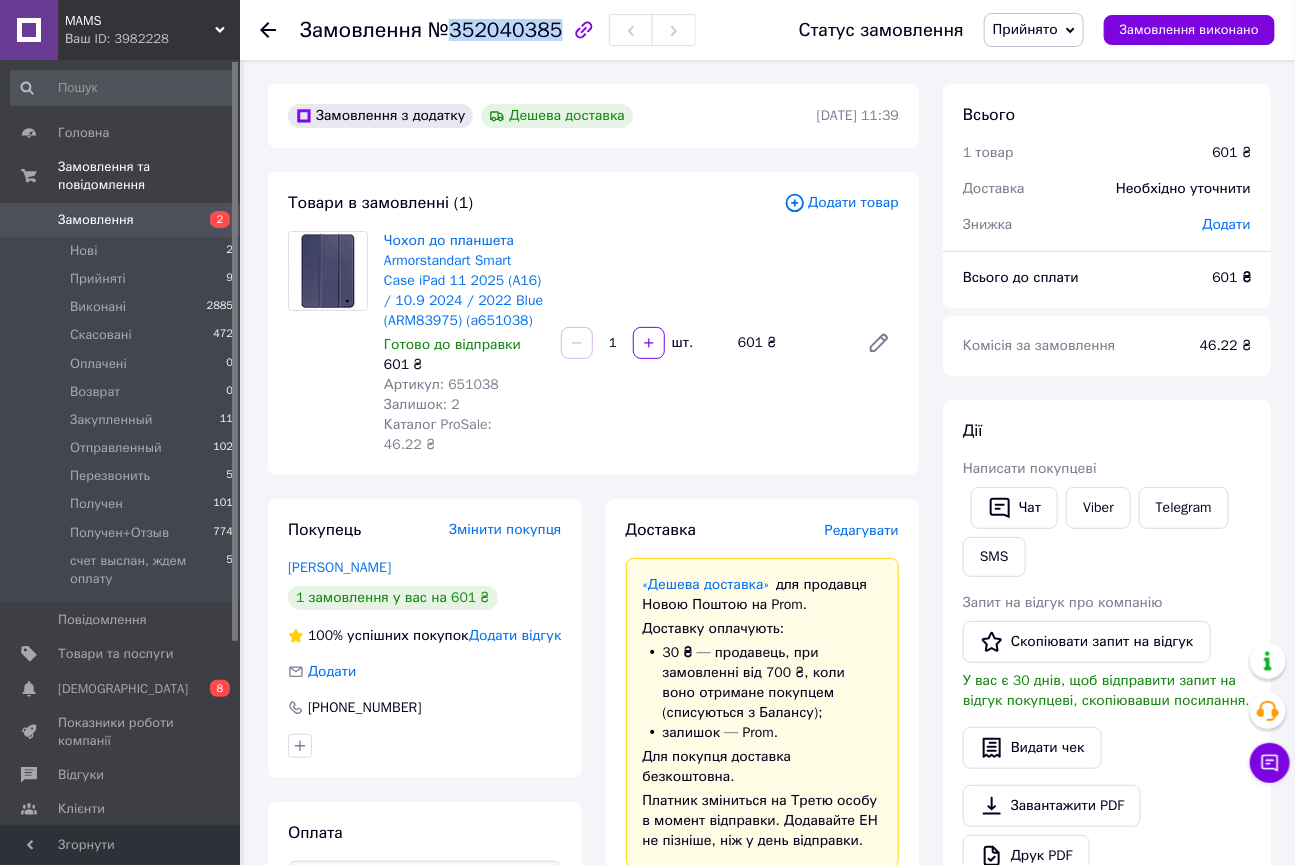 copy on "352040385" 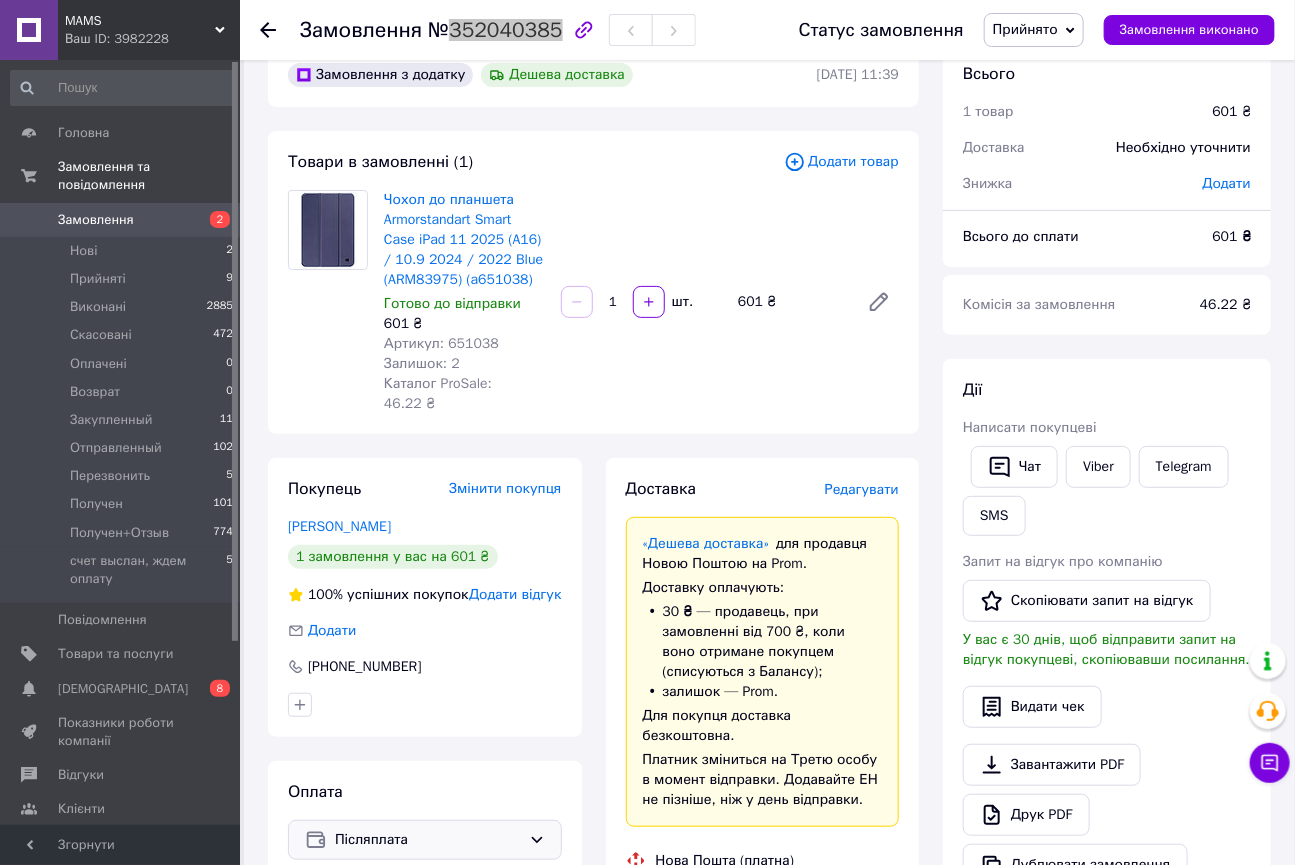 scroll, scrollTop: 0, scrollLeft: 0, axis: both 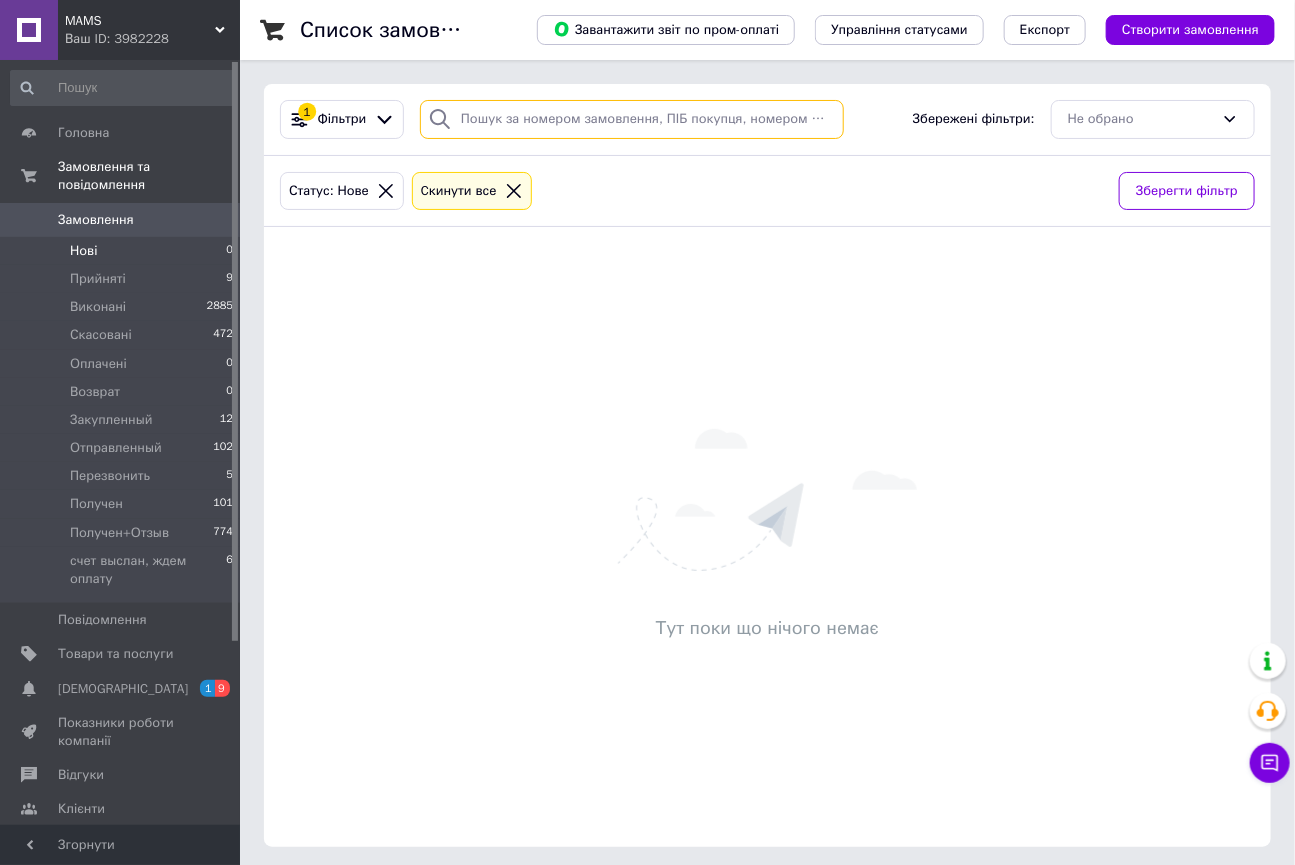 click at bounding box center [632, 119] 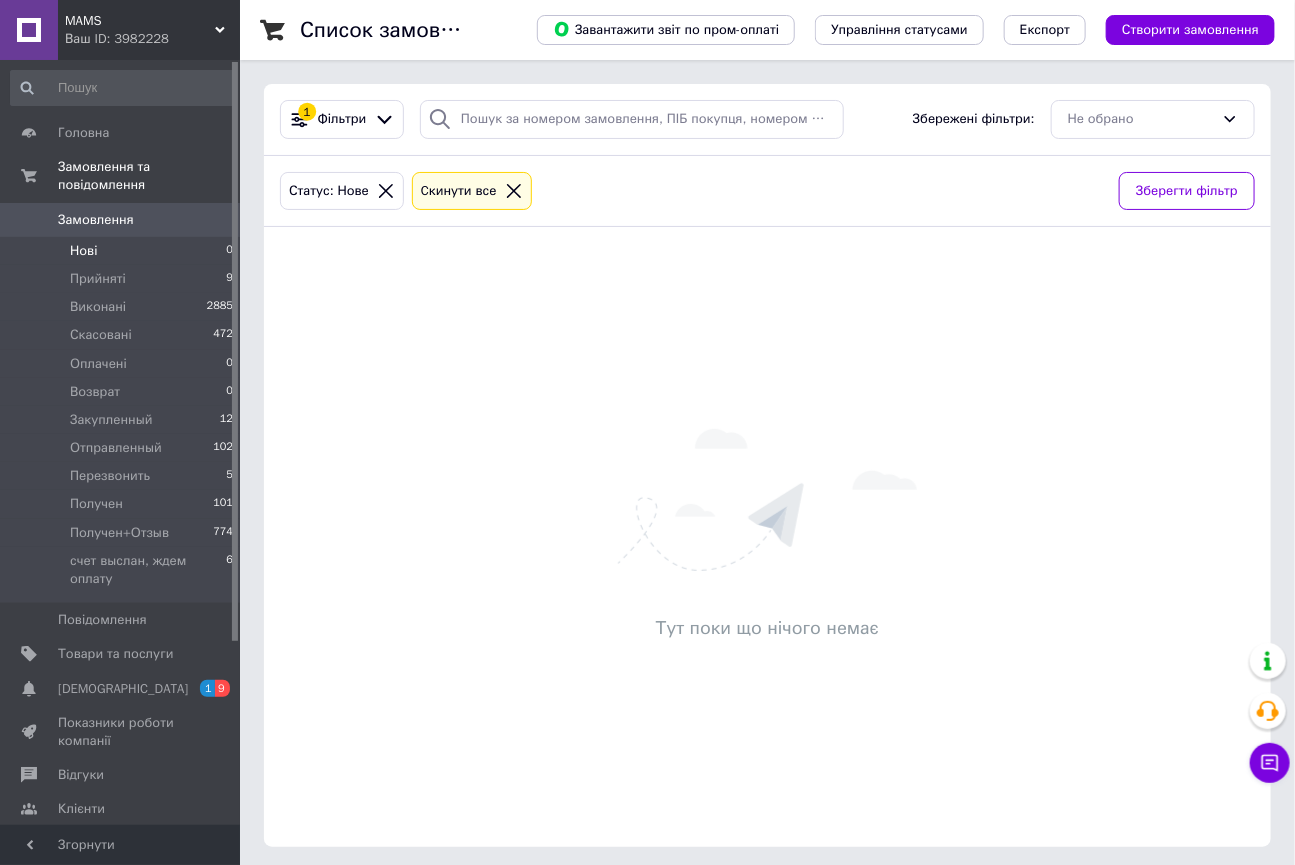 click 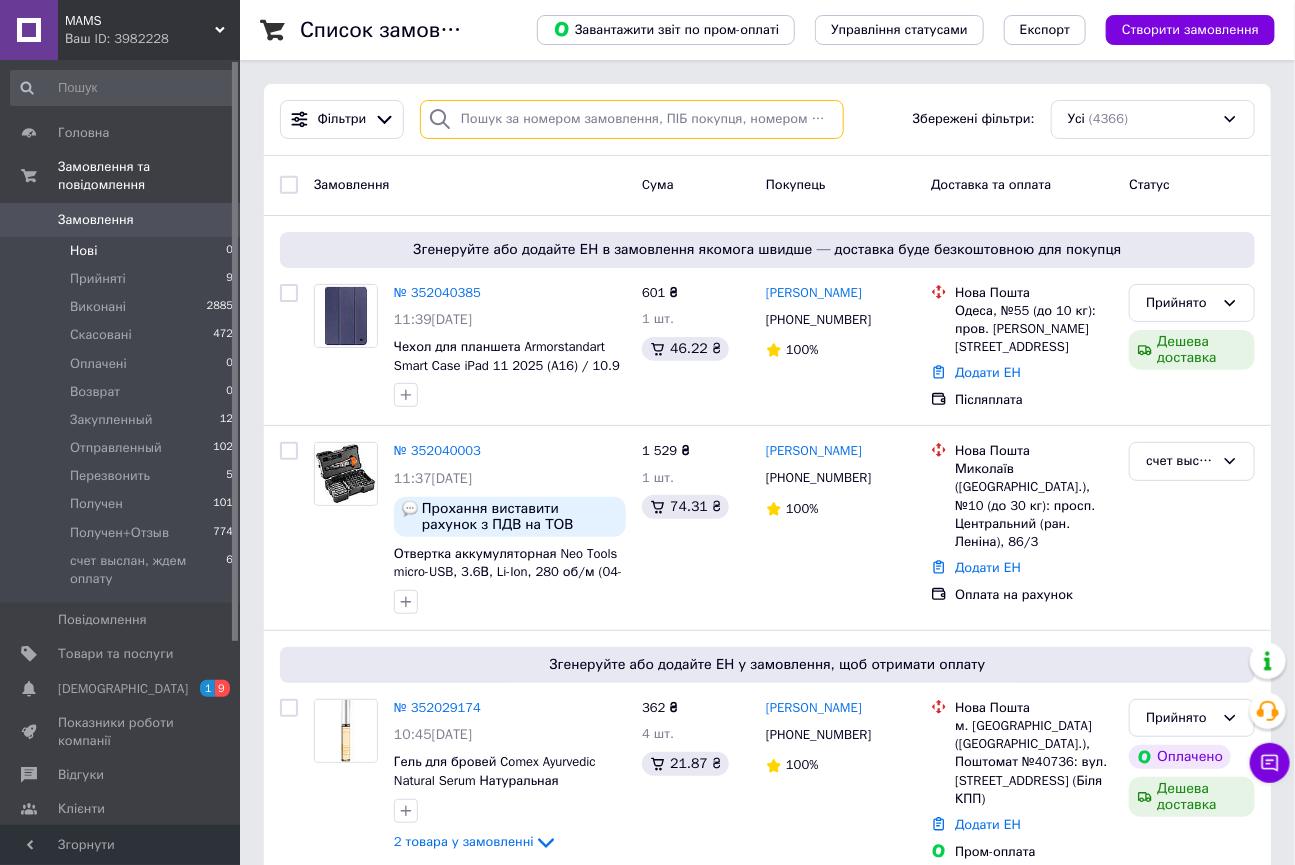 click at bounding box center (632, 119) 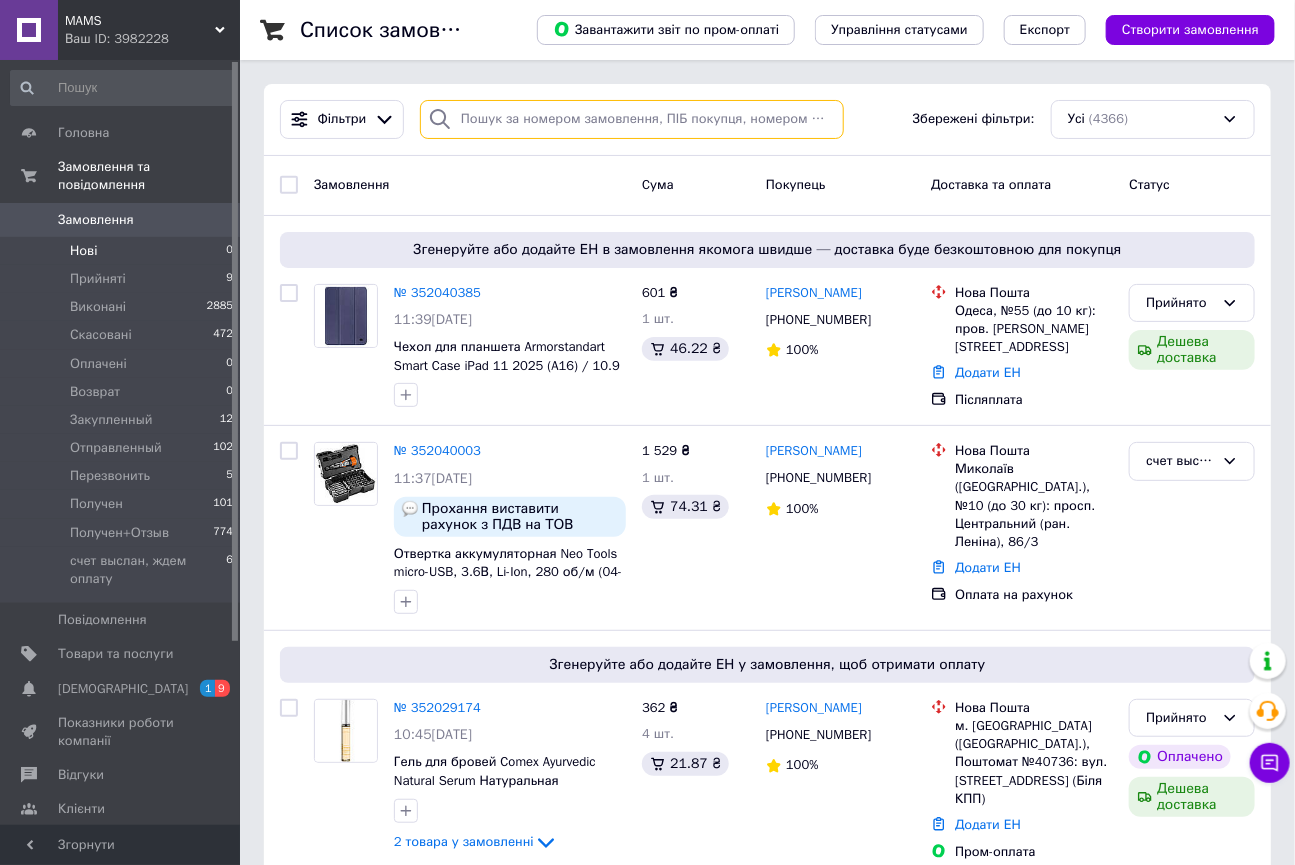 paste on "351759052" 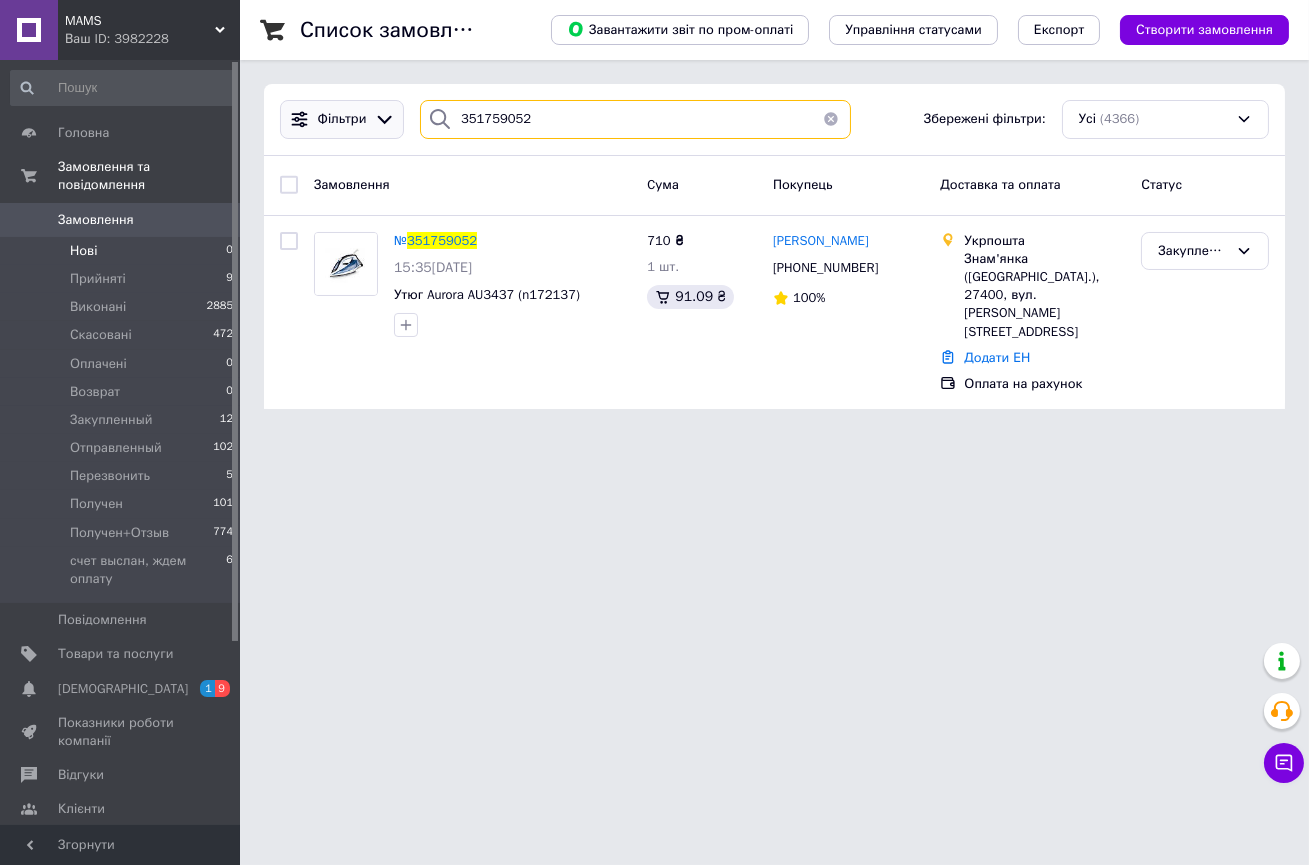 drag, startPoint x: 550, startPoint y: 127, endPoint x: 344, endPoint y: 117, distance: 206.24257 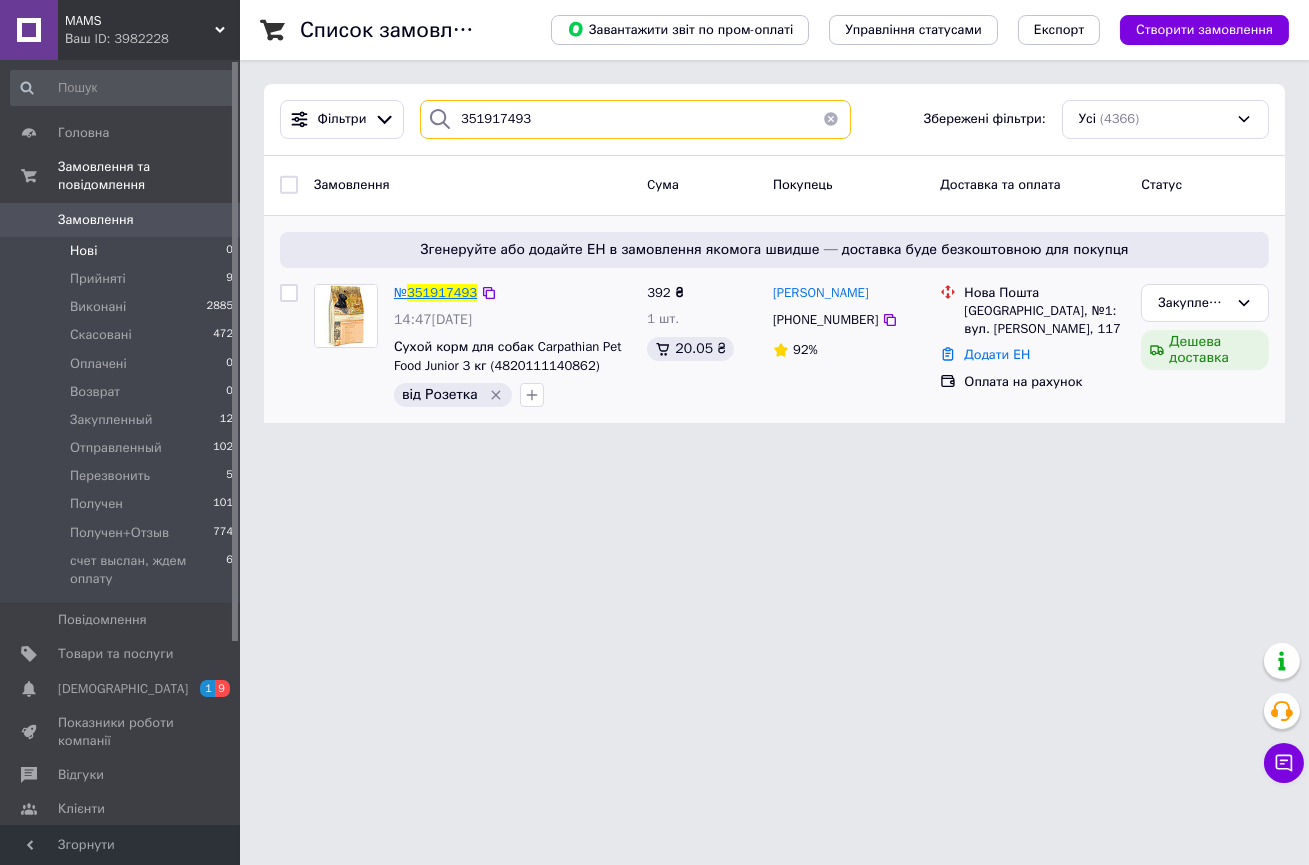 type on "351917493" 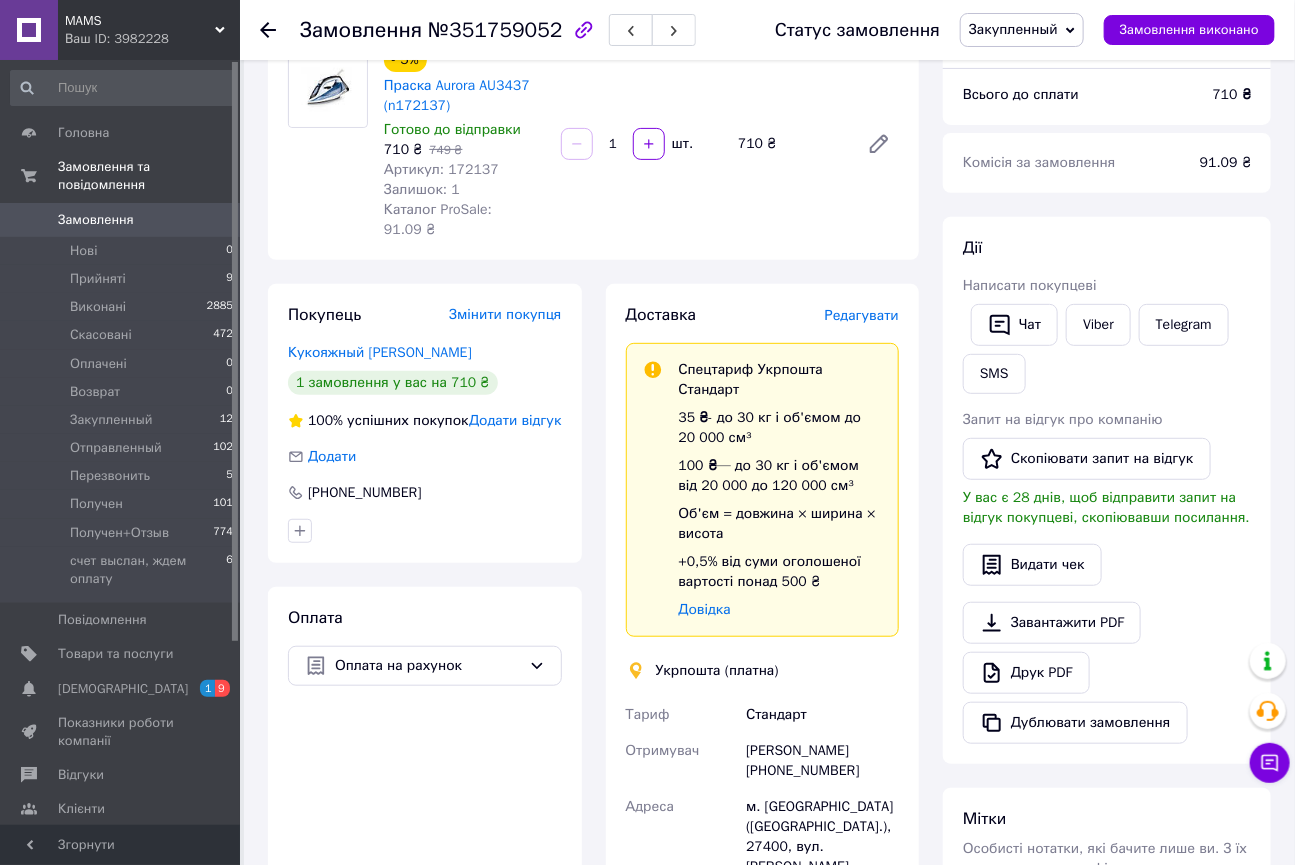 scroll, scrollTop: 0, scrollLeft: 0, axis: both 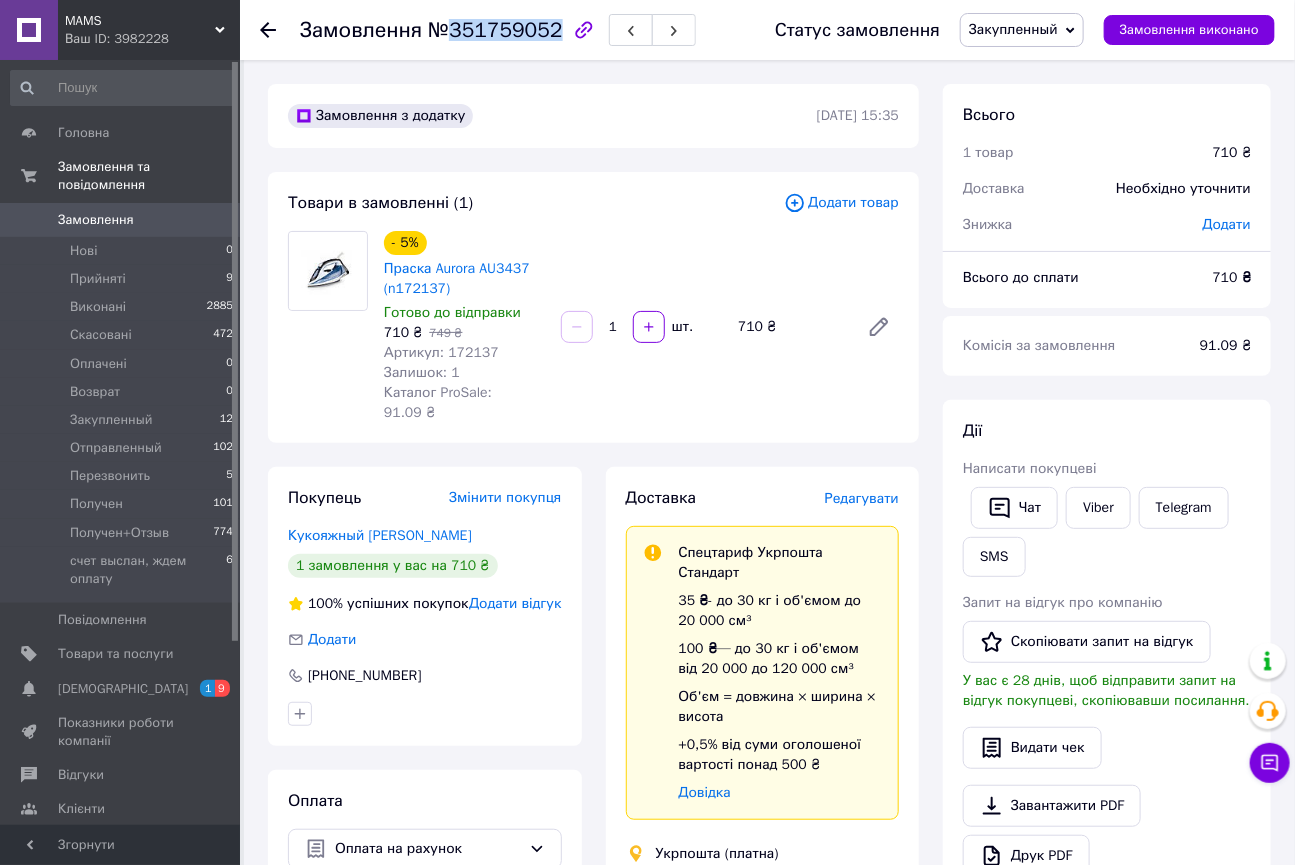 drag, startPoint x: 446, startPoint y: 26, endPoint x: 546, endPoint y: 28, distance: 100.02 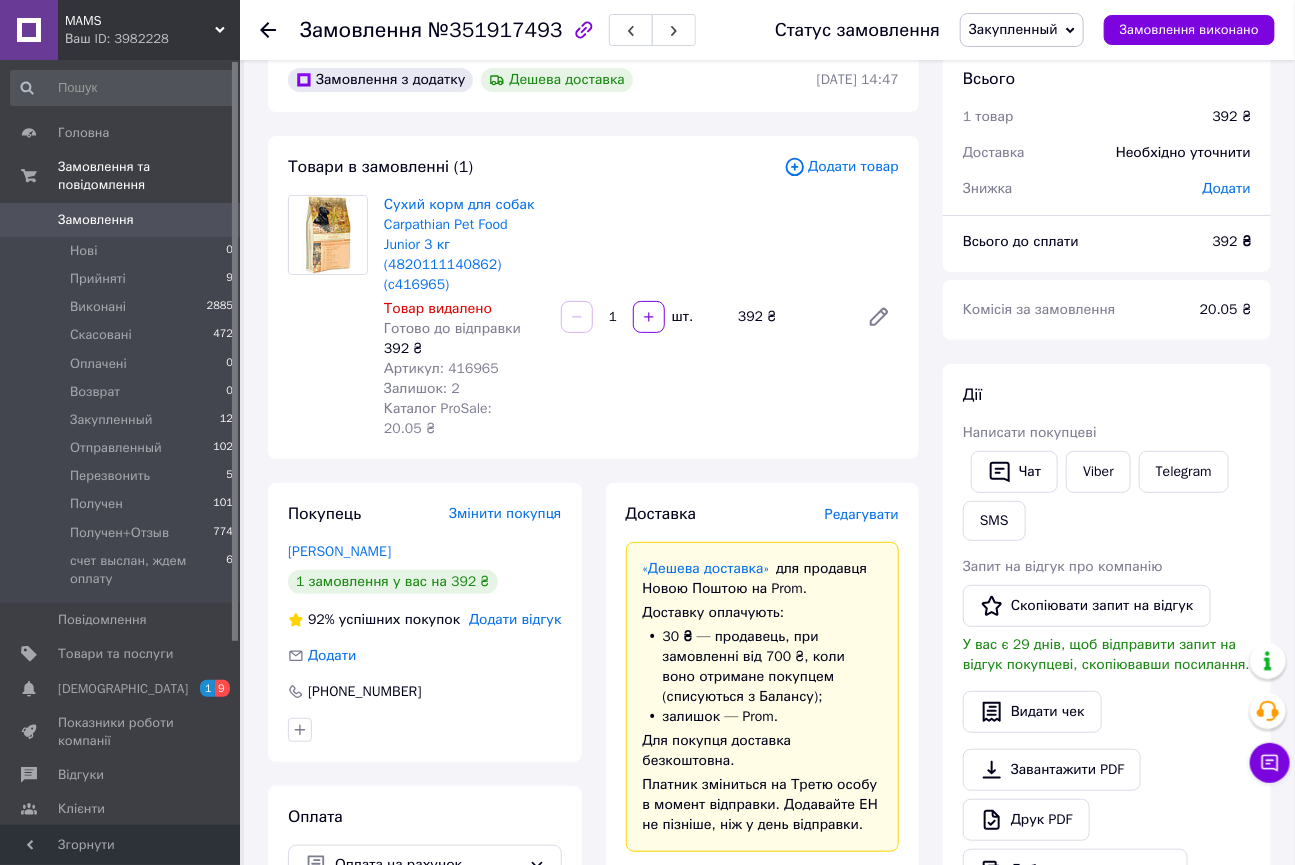 scroll, scrollTop: 0, scrollLeft: 0, axis: both 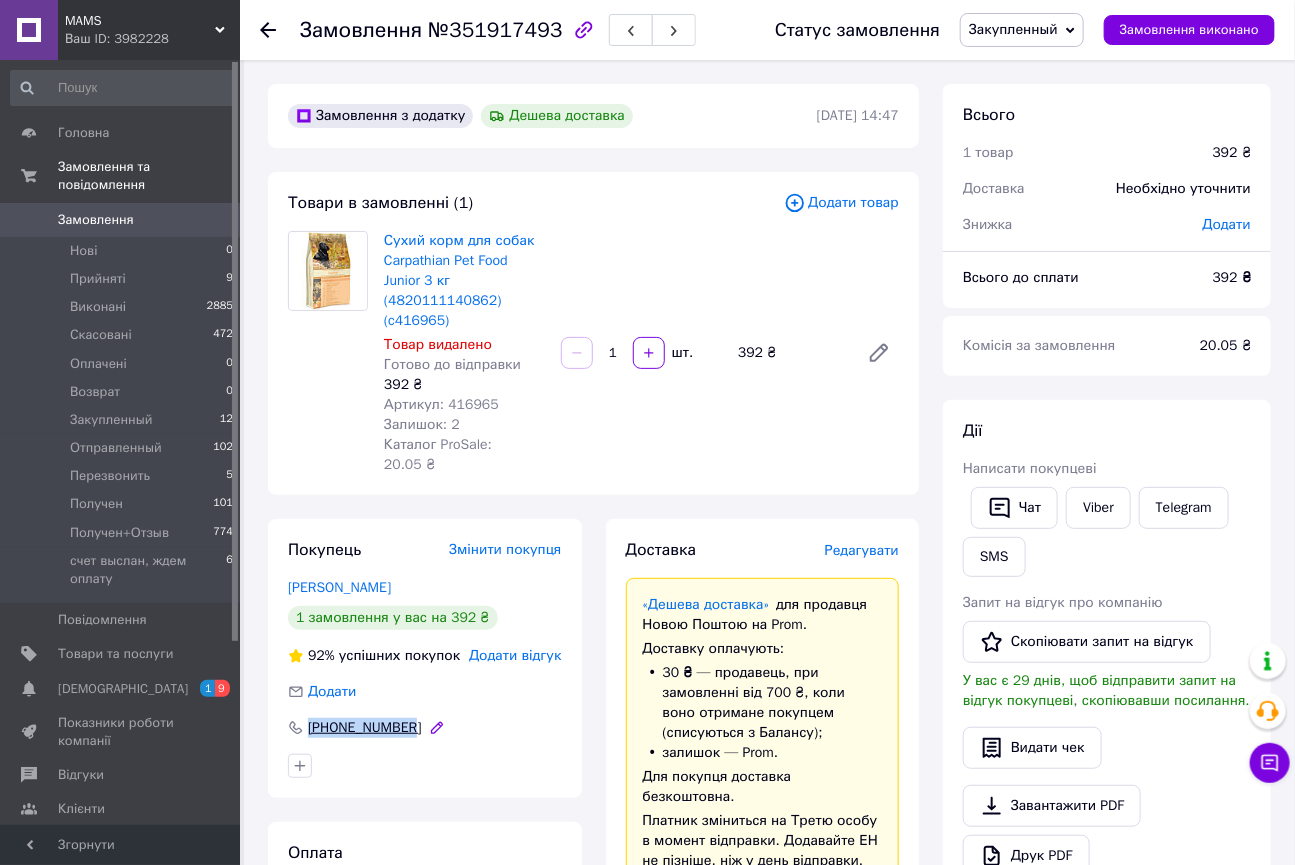 drag, startPoint x: 457, startPoint y: 710, endPoint x: 308, endPoint y: 704, distance: 149.12076 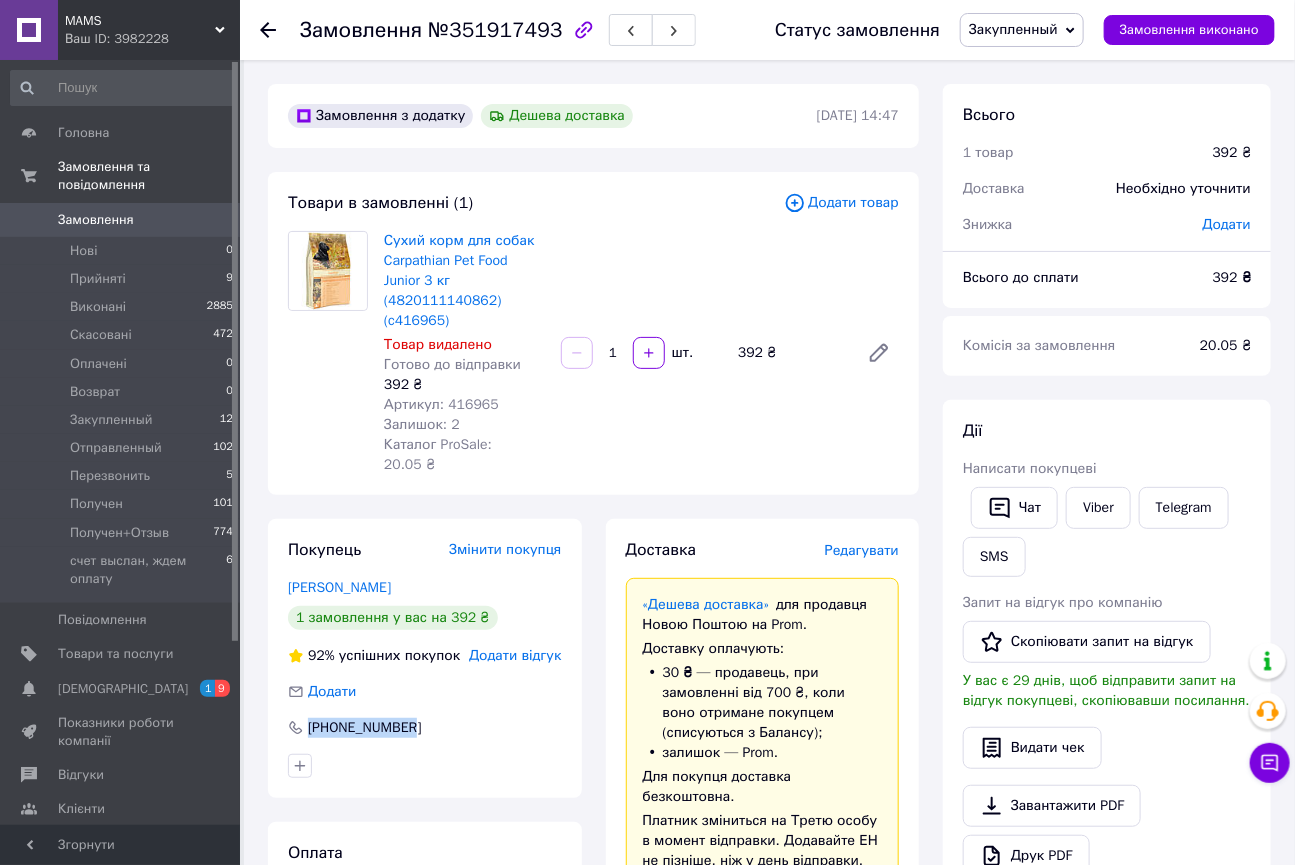 copy on "[PHONE_NUMBER]" 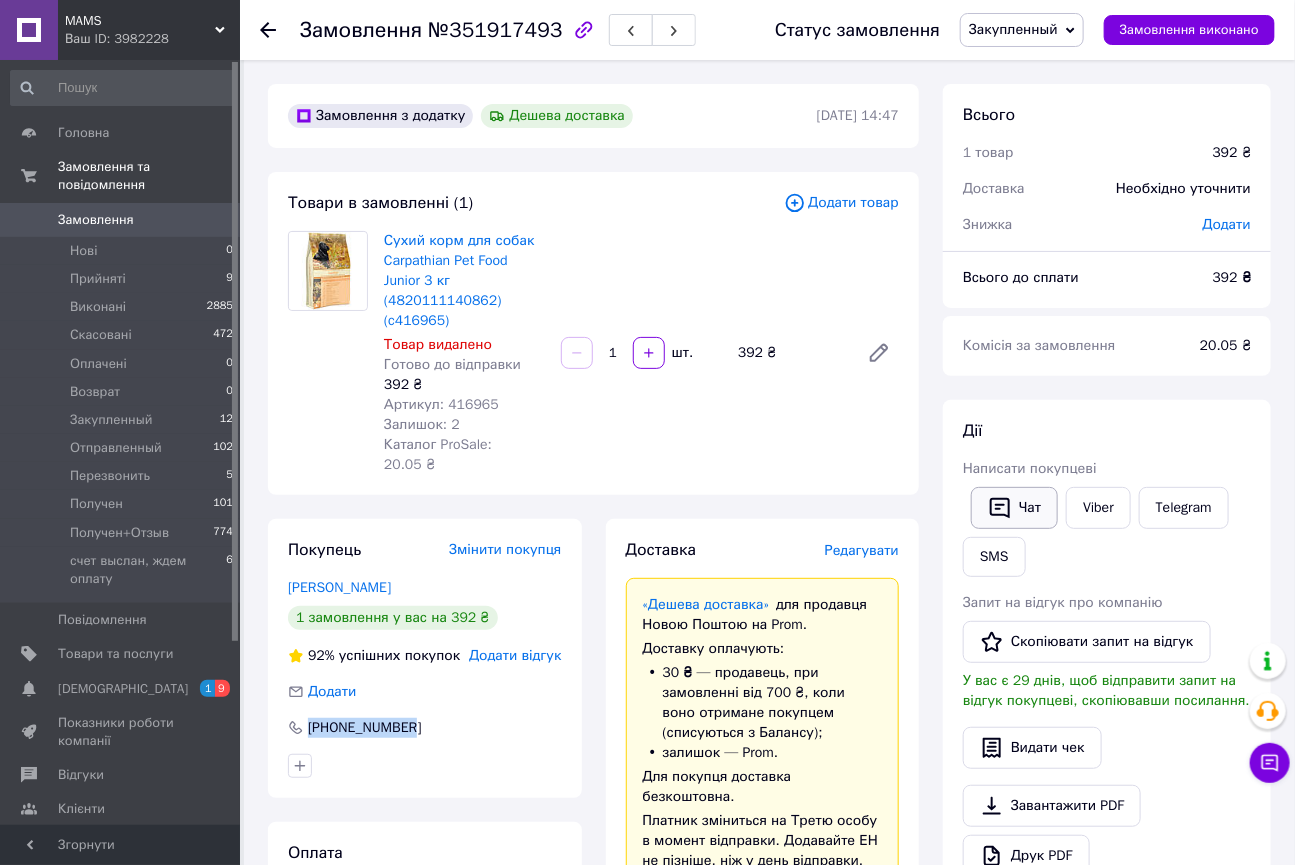click on "Чат" at bounding box center (1014, 508) 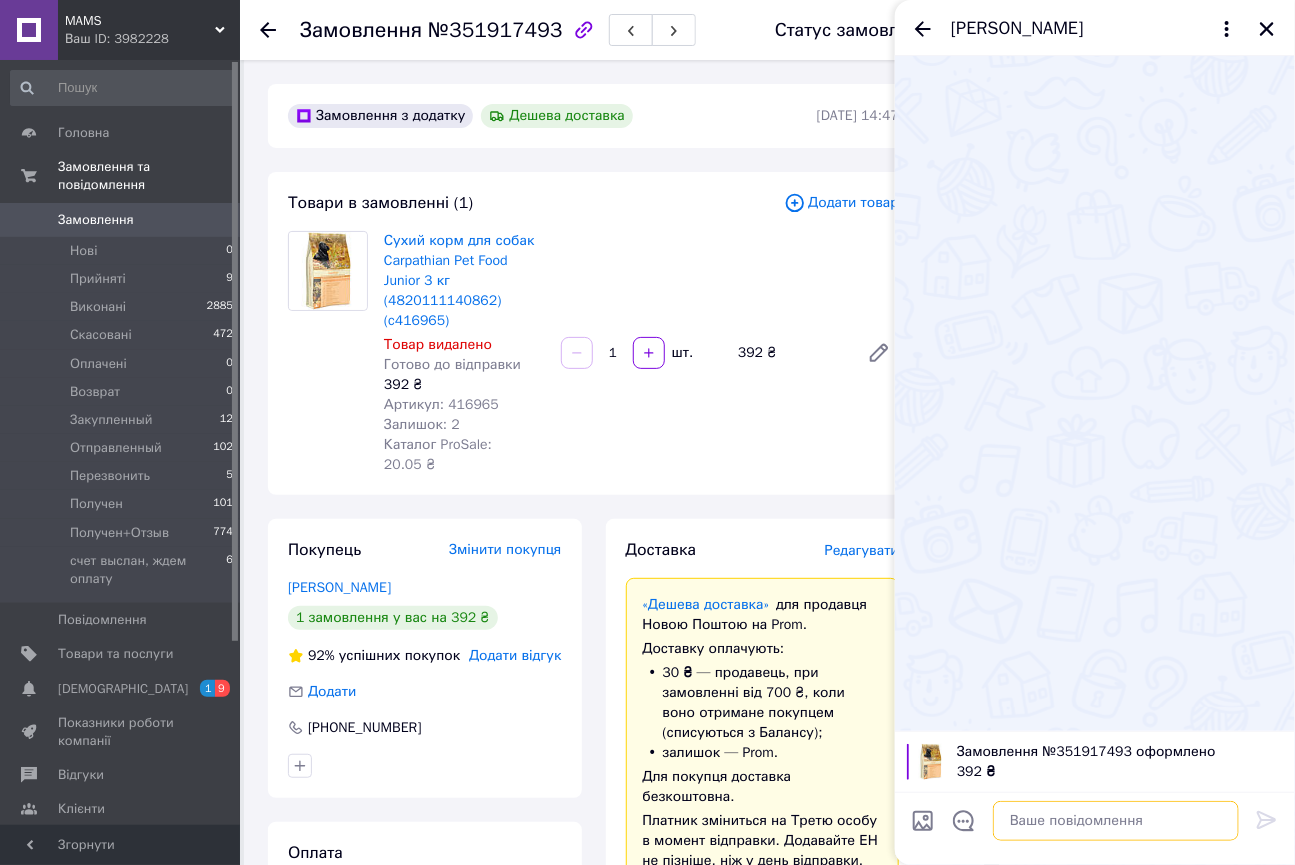 click at bounding box center [1116, 821] 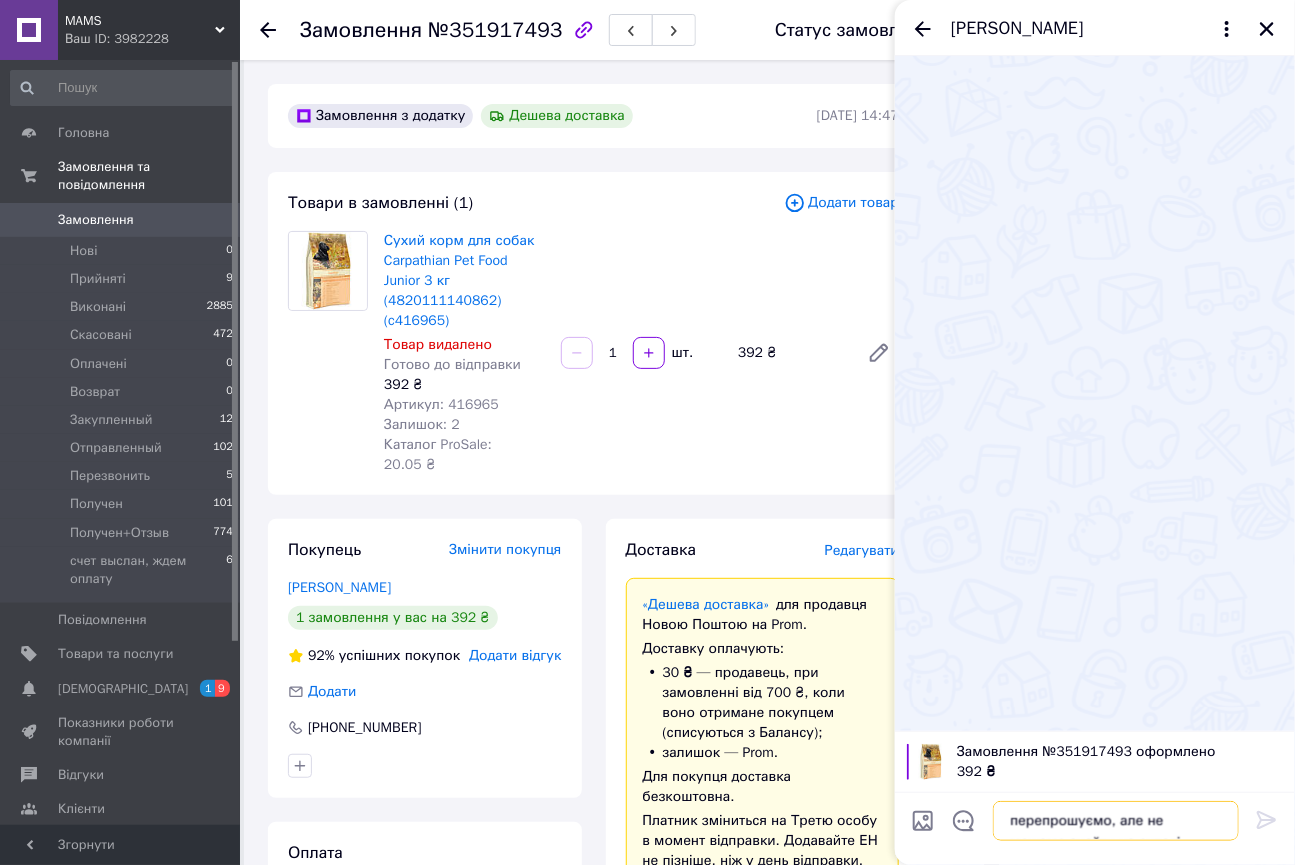 scroll, scrollTop: 0, scrollLeft: 0, axis: both 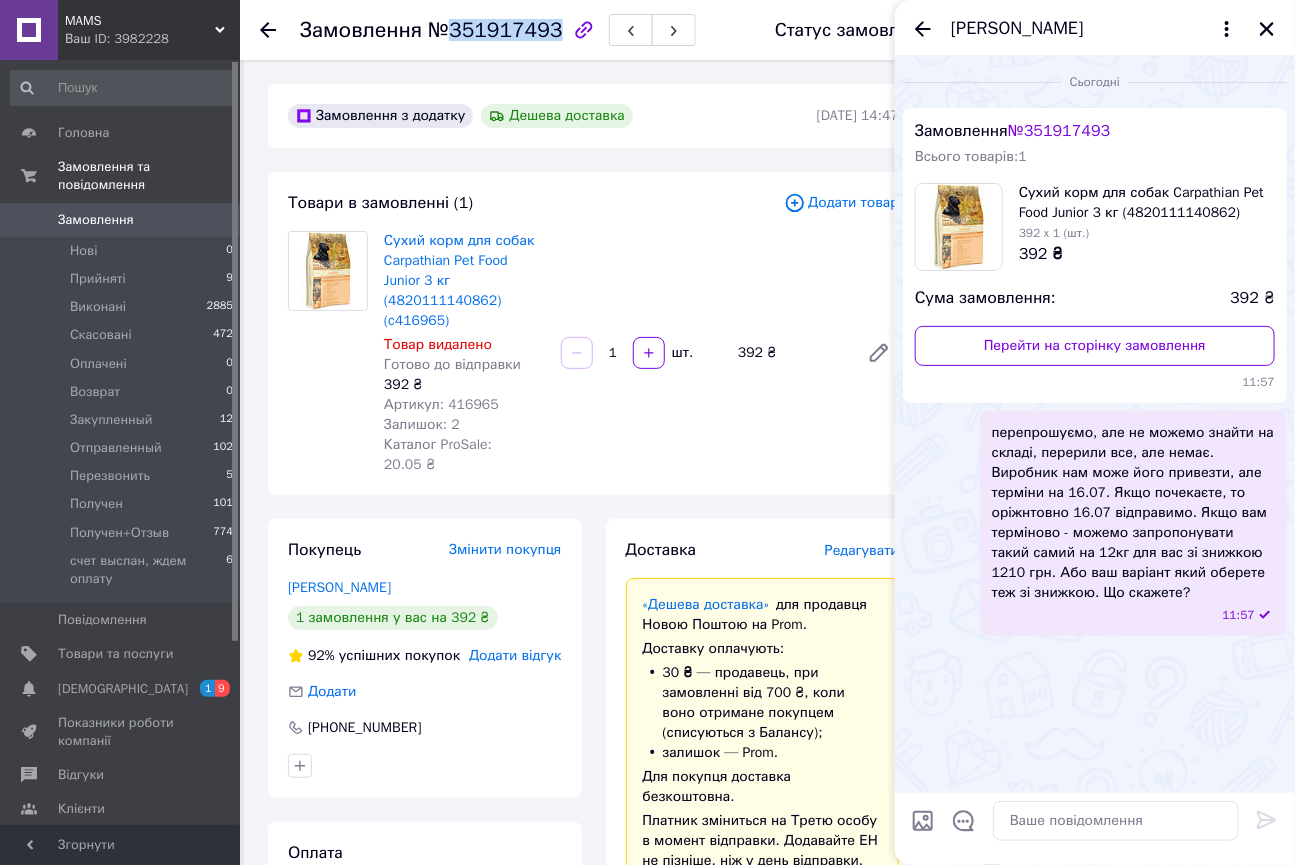 drag, startPoint x: 446, startPoint y: 25, endPoint x: 543, endPoint y: 28, distance: 97.04638 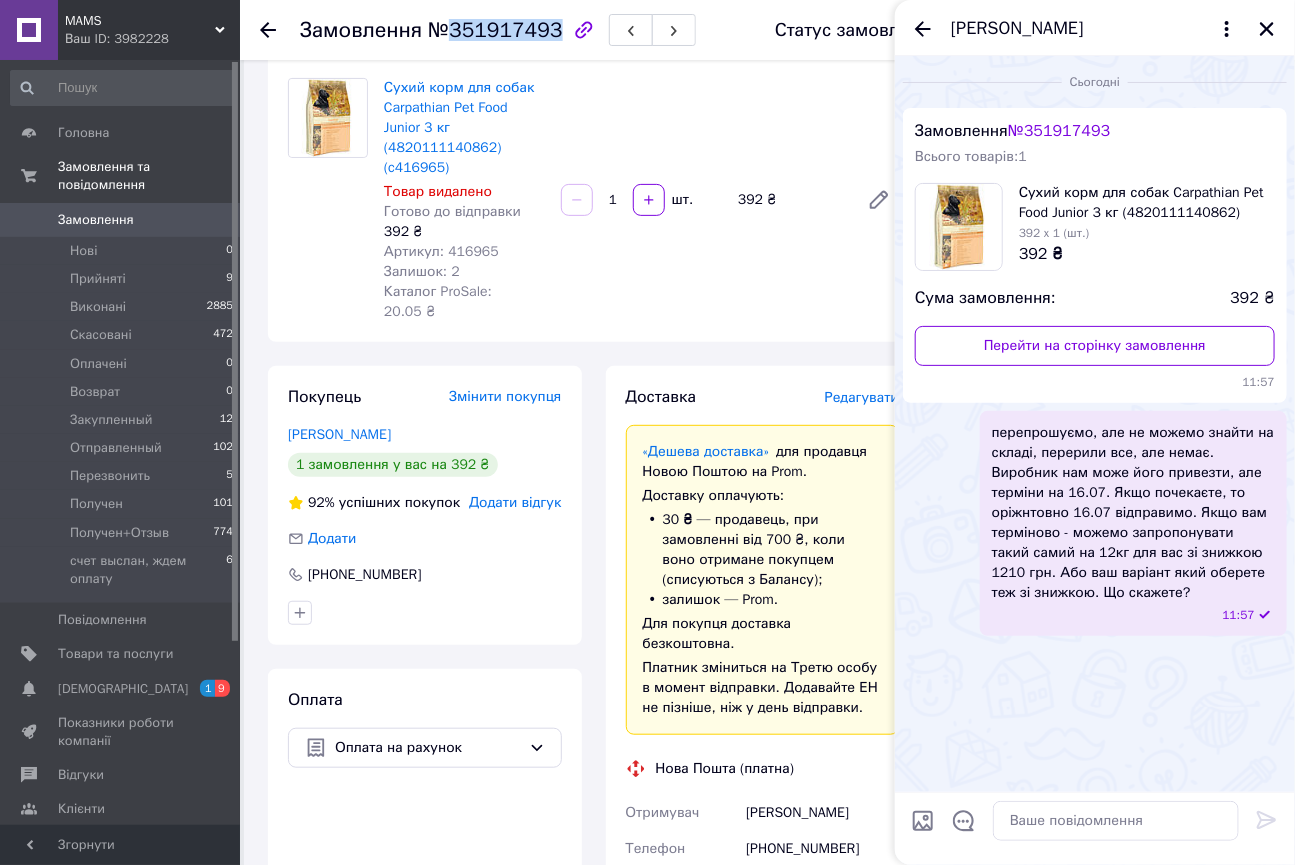 scroll, scrollTop: 0, scrollLeft: 0, axis: both 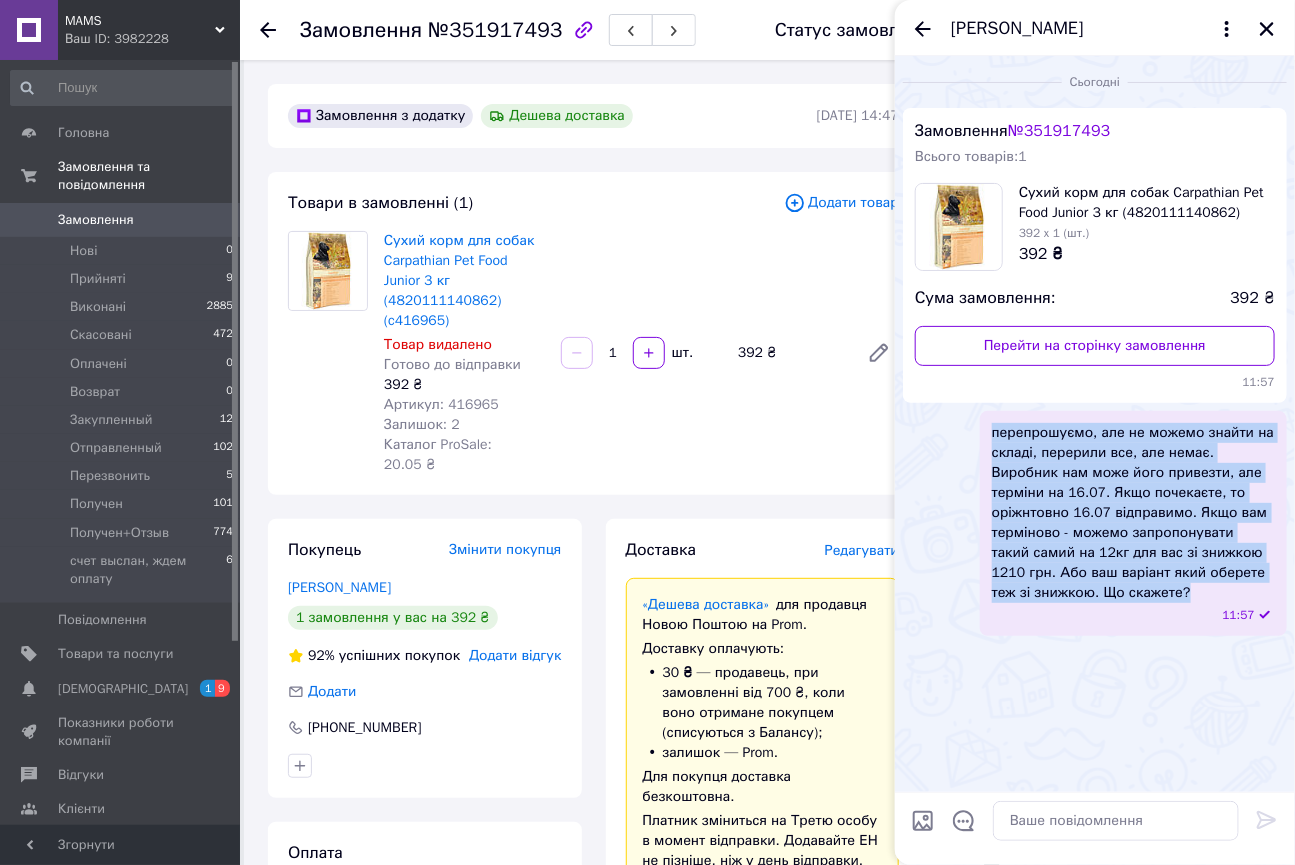 drag, startPoint x: 988, startPoint y: 434, endPoint x: 1258, endPoint y: 567, distance: 300.98007 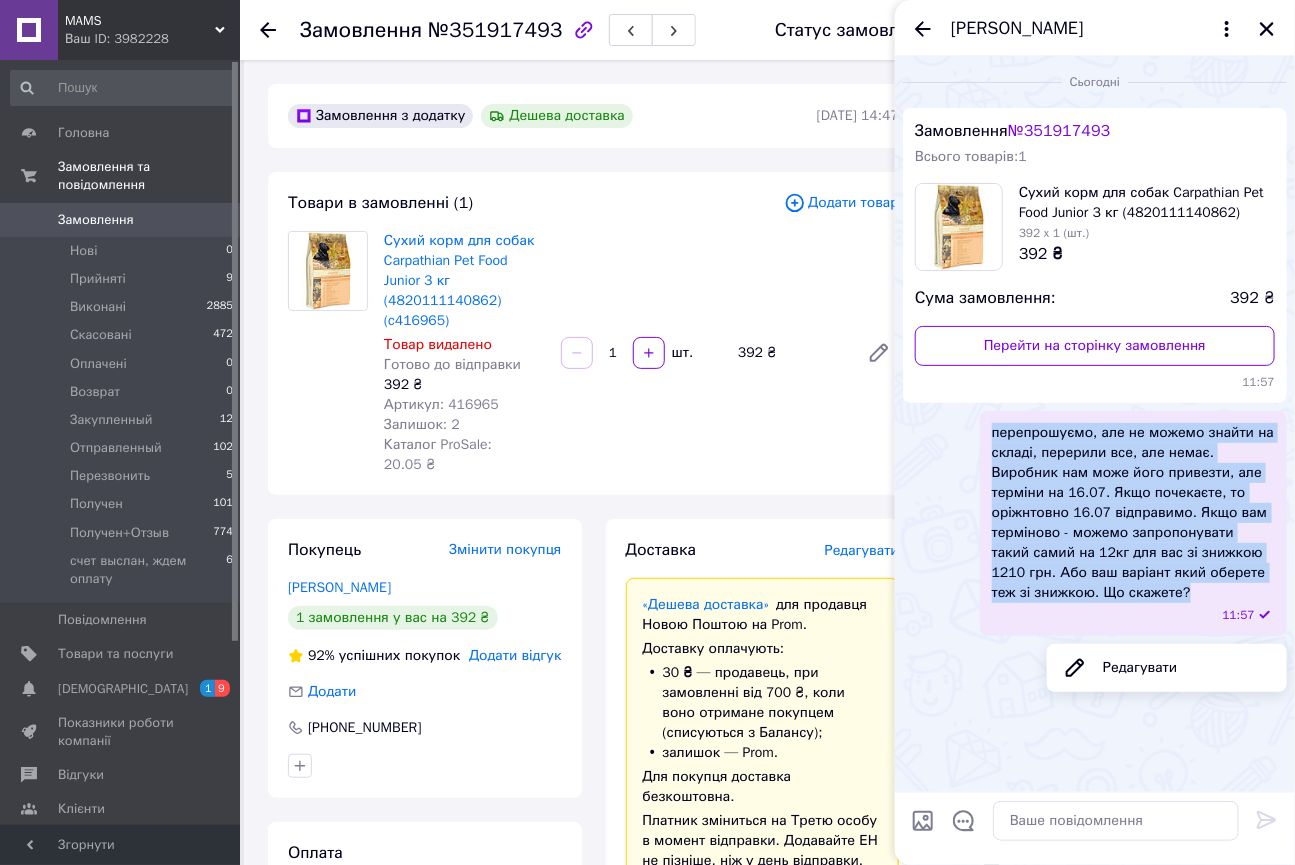 copy on "перепрошуємо, але не можемо знайти на складі, перерили все, але немає. Виробник нам може його привезти, але терміни на 16.07. Якщо почекаєте, то оріжнтовно 16.07 відправимо. Якщо вам терміново - можемо запропонувати такий самий на 12кг для вас зі знижкою 1210 грн. Або ваш варіант який оберете теж зі знижкою. Що скажете?" 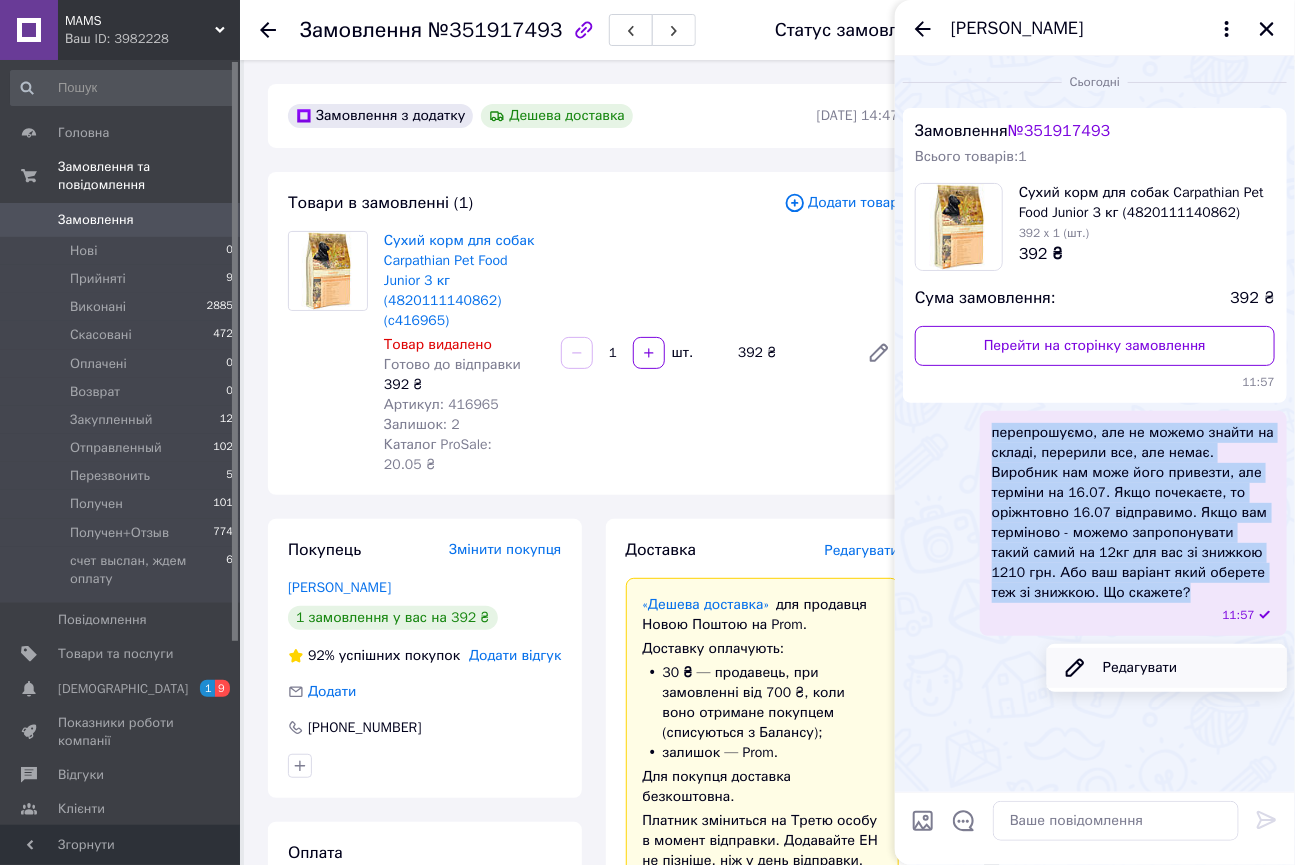 click on "Редагувати" at bounding box center [1167, 668] 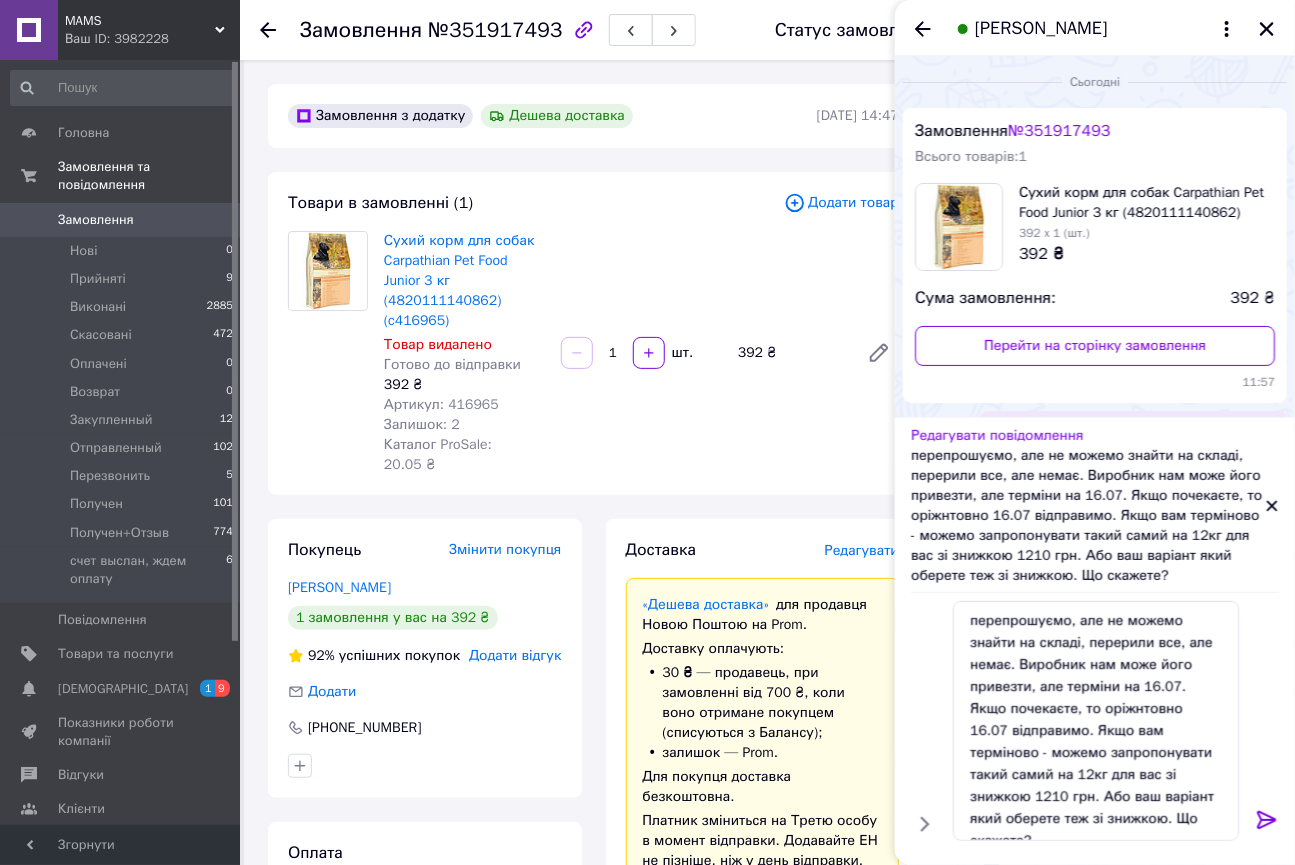 click on "перепрошуємо, але не можемо знайти на складі, перерили все, але немає. Виробник нам може його привезти, але терміни на 16.07. Якщо почекаєте, то оріжнтовно 16.07 відправимо. Якщо вам терміново - можемо запропонувати такий самий на 12кг для вас зі знижкою 1210 грн. Або ваш варіант який оберете теж зі знижкою. Що скажете?" at bounding box center (1088, 516) 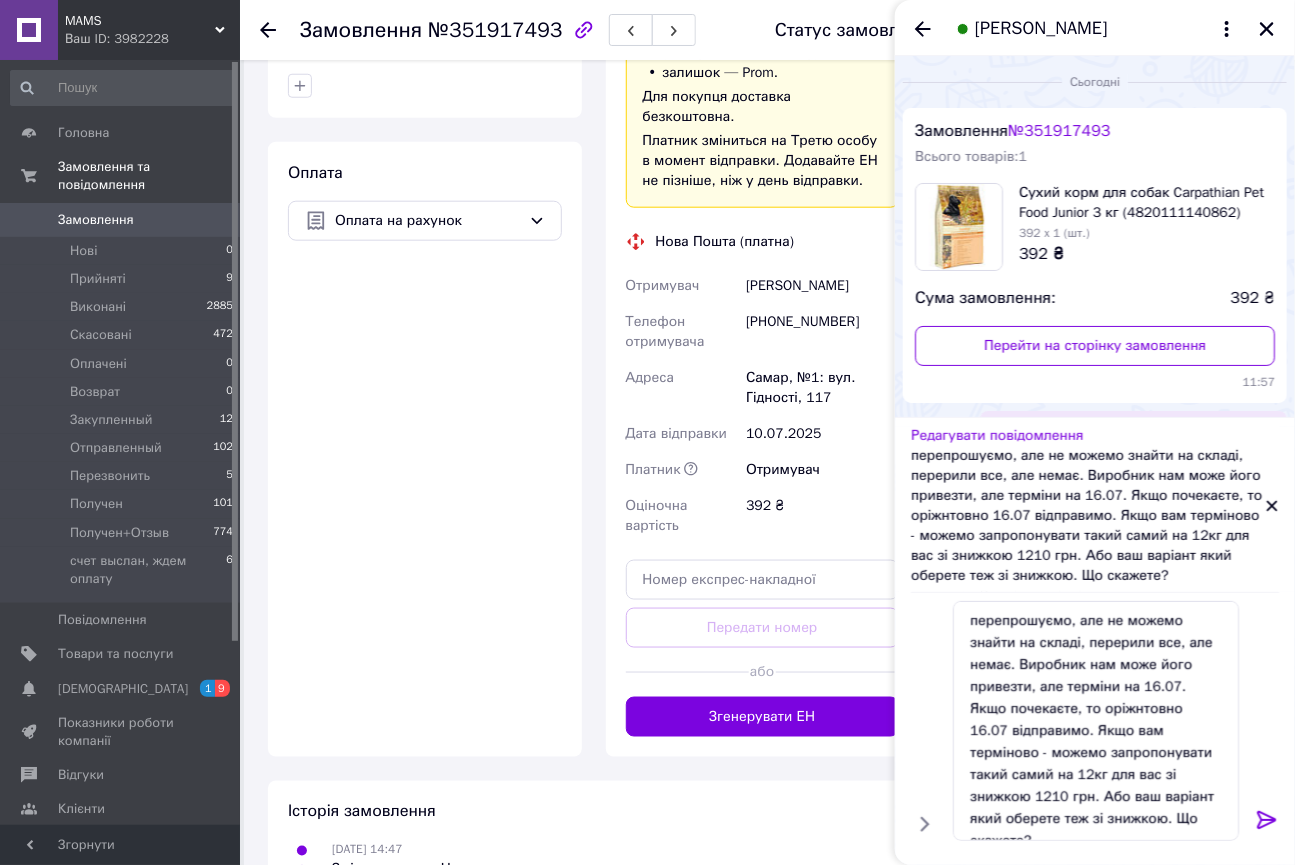 scroll, scrollTop: 757, scrollLeft: 0, axis: vertical 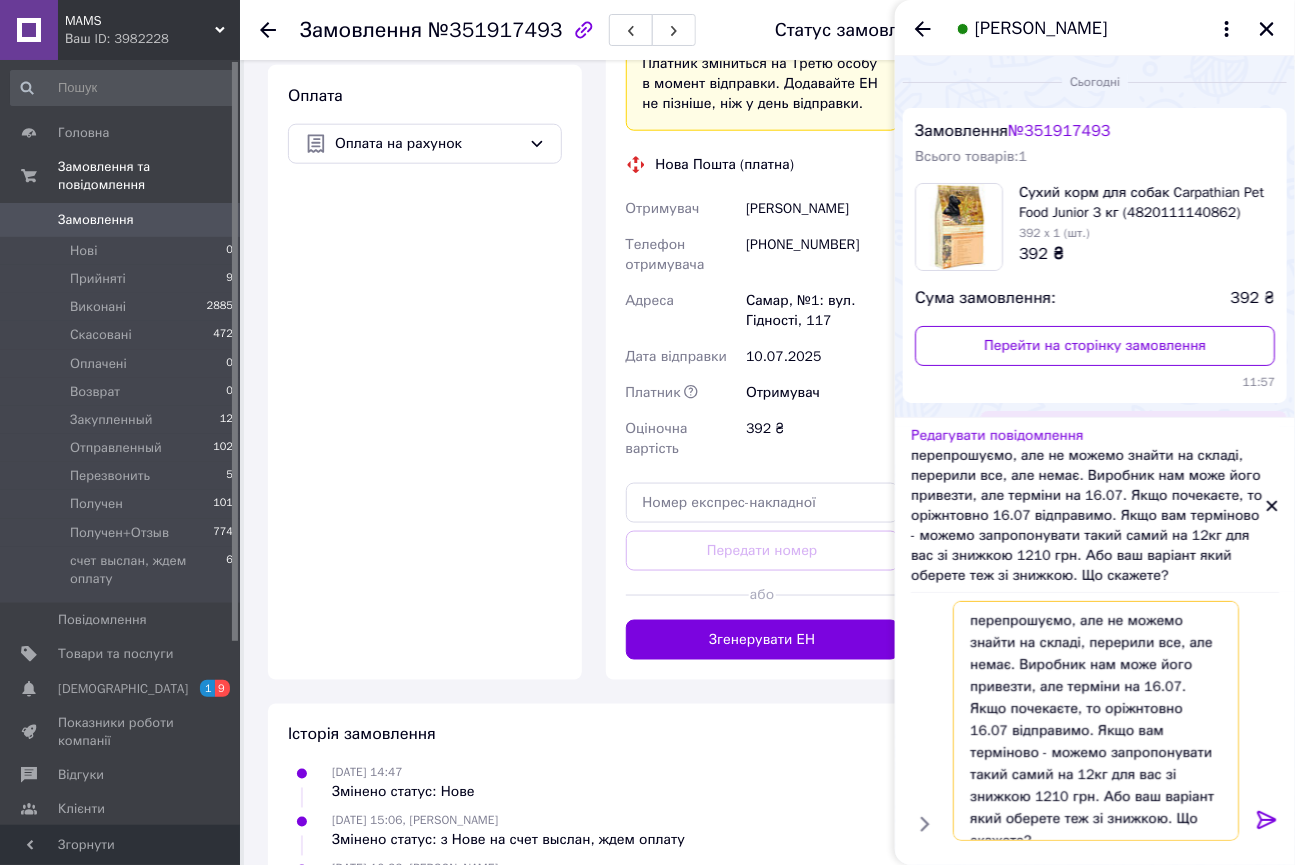 click on "перепрошуємо, але не можемо знайти на складі, перерили все, але немає. Виробник нам може його привезти, але терміни на 16.07. Якщо почекаєте, то оріжнтовно 16.07 відправимо. Якщо вам терміново - можемо запропонувати такий самий на 12кг для вас зі знижкою 1210 грн. Або ваш варіант який оберете теж зі знижкою. Що скажете?" at bounding box center [1096, 721] 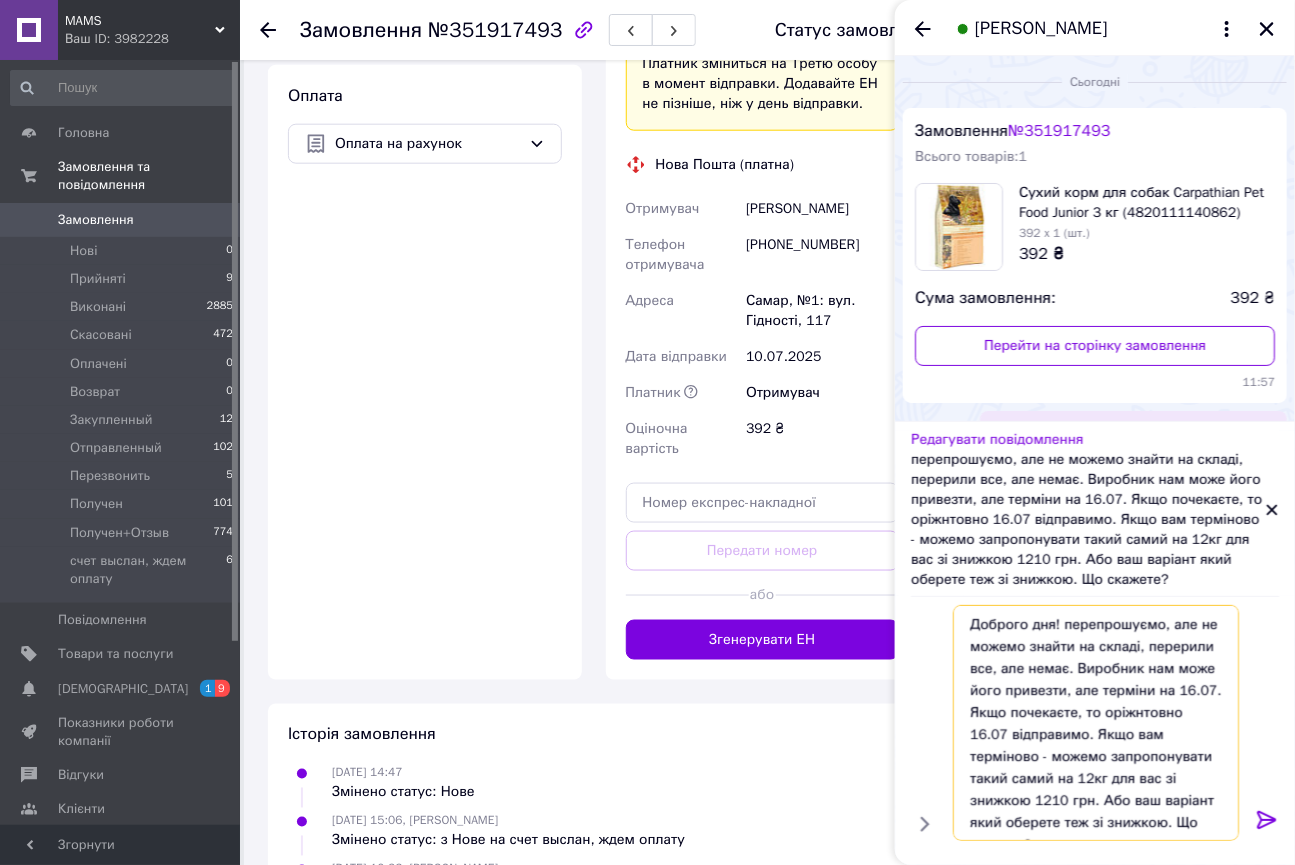 click on "Доброго дня! перепрошуємо, але не можемо знайти на складі, перерили все, але немає. Виробник нам може його привезти, але терміни на 16.07. Якщо почекаєте, то оріжнтовно 16.07 відправимо. Якщо вам терміново - можемо запропонувати такий самий на 12кг для вас зі знижкою 1210 грн. Або ваш варіант який оберете теж зі знижкою. Що скажете?" at bounding box center (1096, 723) 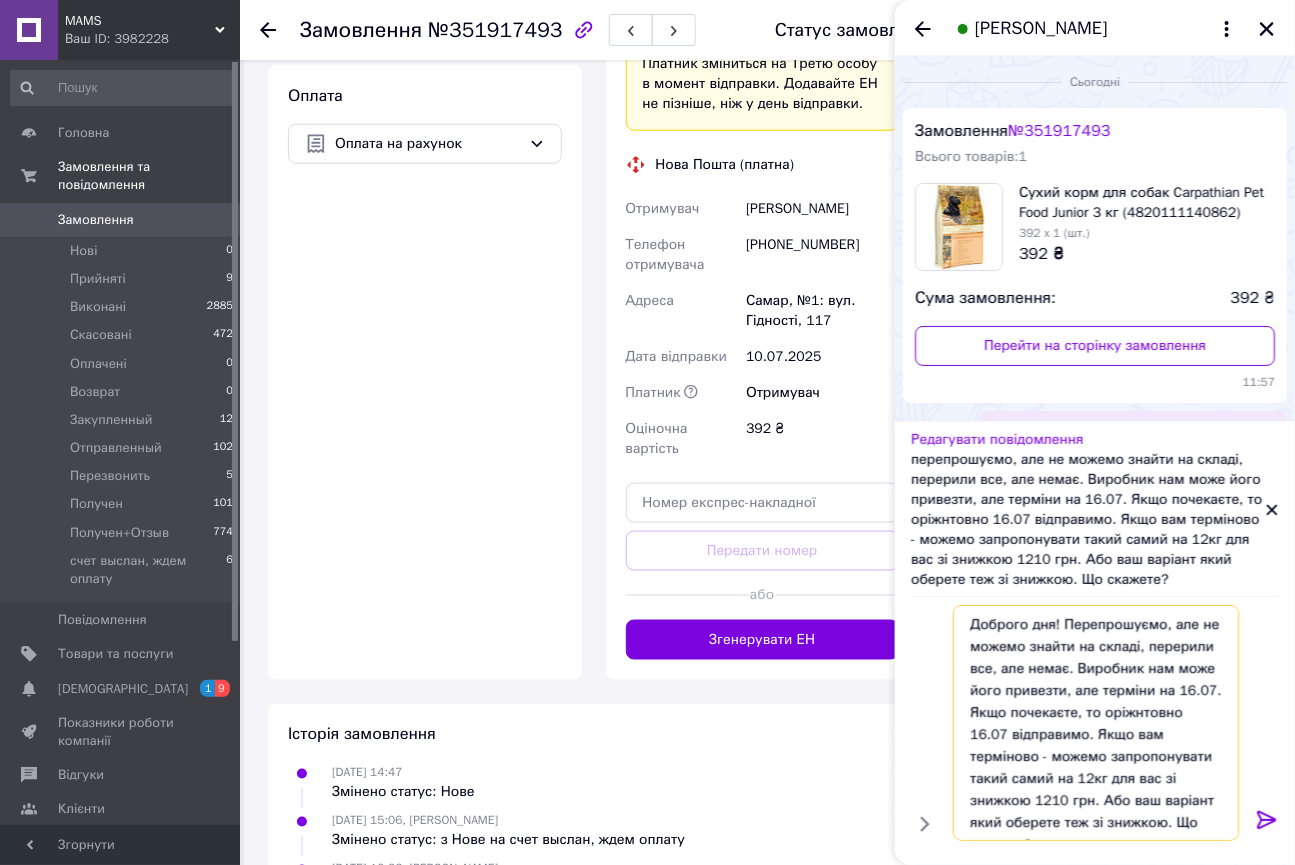 click on "Доброго дня! Перепрошуємо, але не можемо знайти на складі, перерили все, але немає. Виробник нам може його привезти, але терміни на 16.07. Якщо почекаєте, то оріжнтовно 16.07 відправимо. Якщо вам терміново - можемо запропонувати такий самий на 12кг для вас зі знижкою 1210 грн. Або ваш варіант який оберете теж зі знижкою. Що скажете?" at bounding box center (1096, 723) 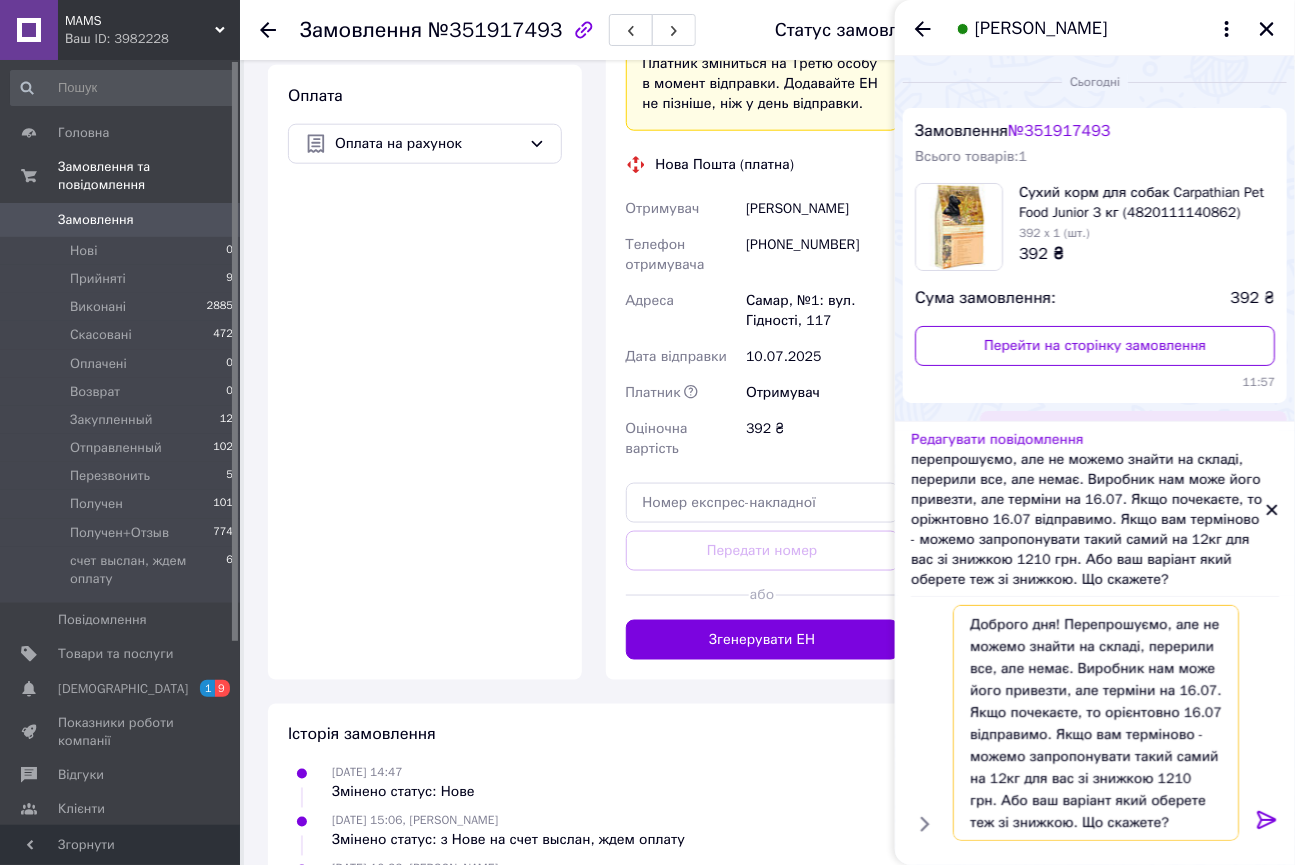 type on "Доброго дня! Перепрошуємо, але не можемо знайти на складі, перерили все, але немає. Виробник нам може його привезти, але терміни на 16.07. Якщо почекаєте, то орієнтовно 16.07 відправимо. Якщо вам терміново - можемо запропонувати такий самий на 12кг для вас зі знижкою 1210 грн. Або ваш варіант який оберете теж зі знижкою. Що скажете?" 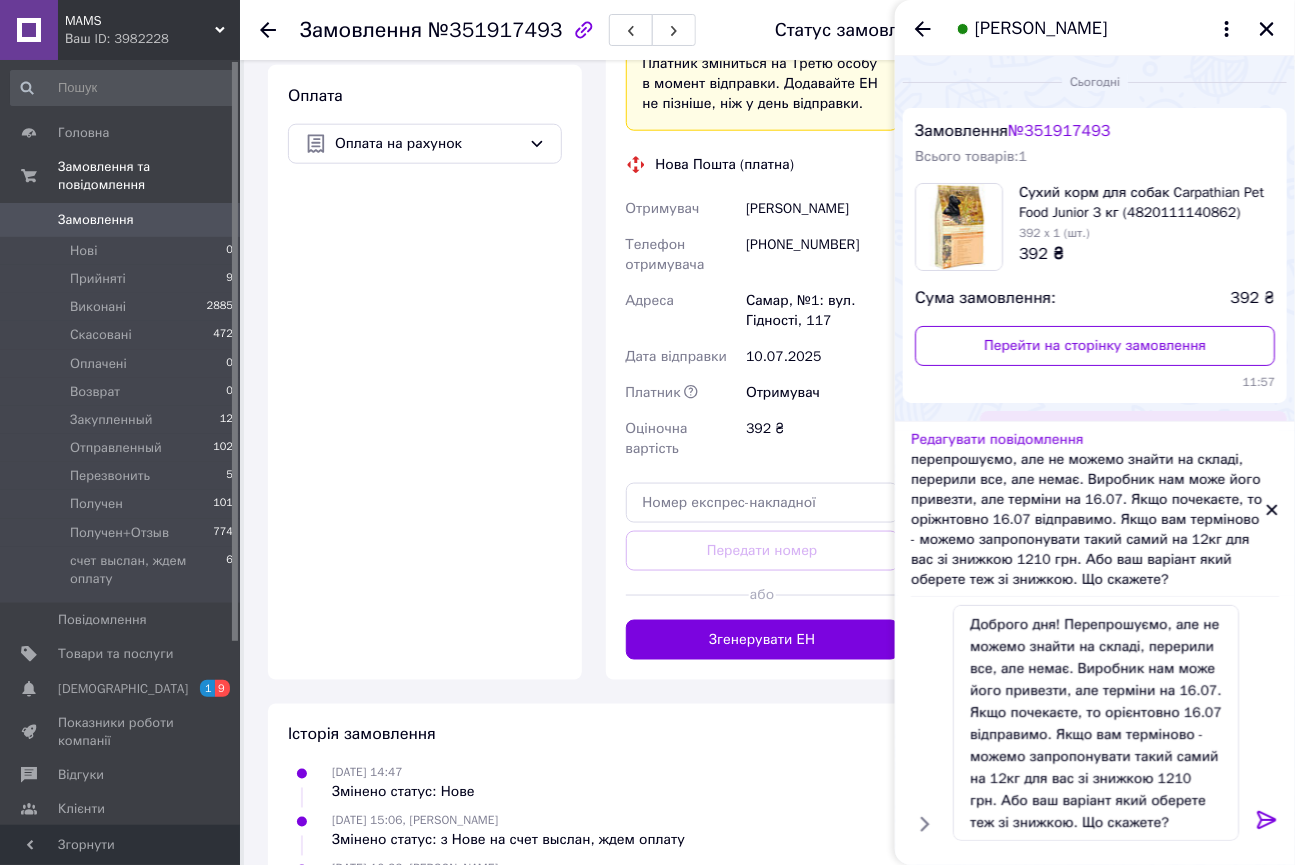 click at bounding box center (1267, 824) 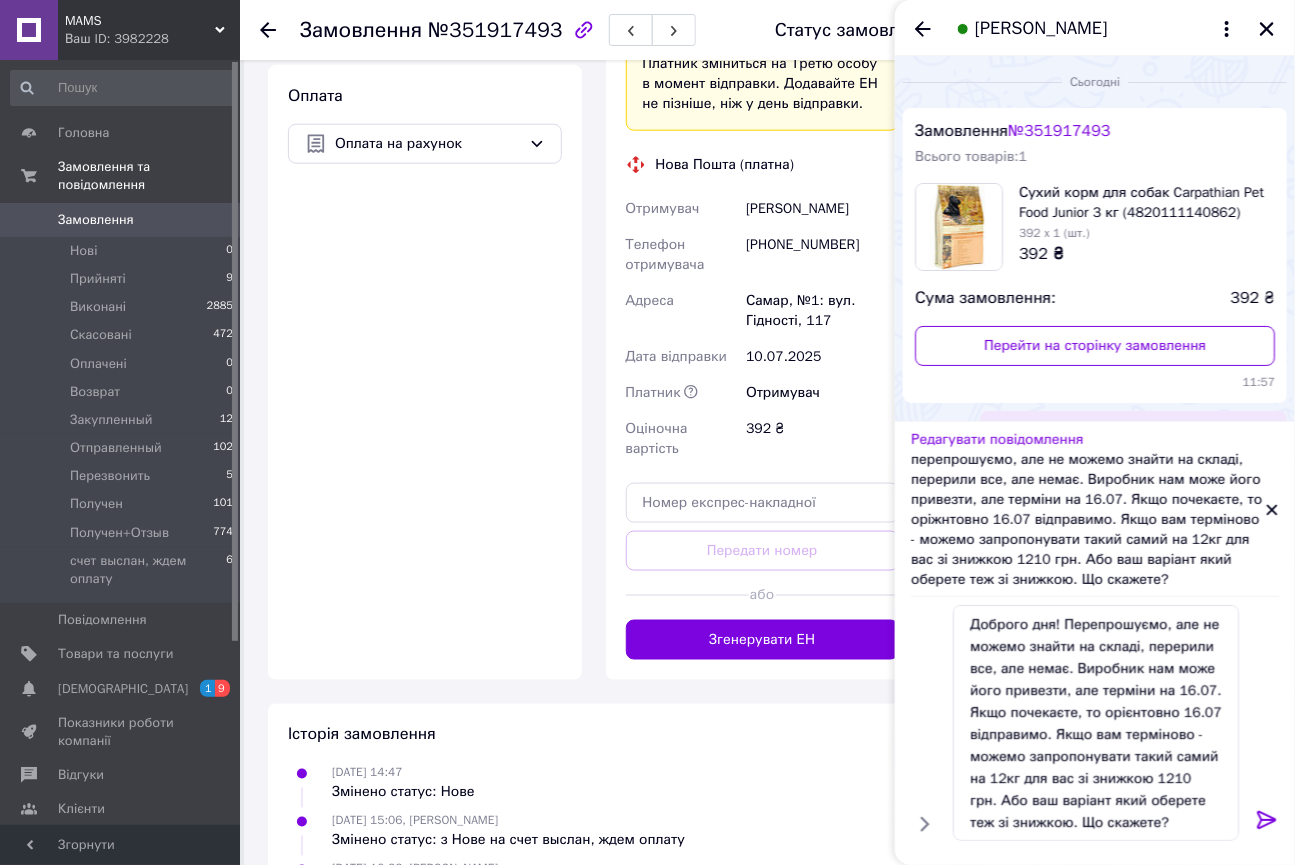 click 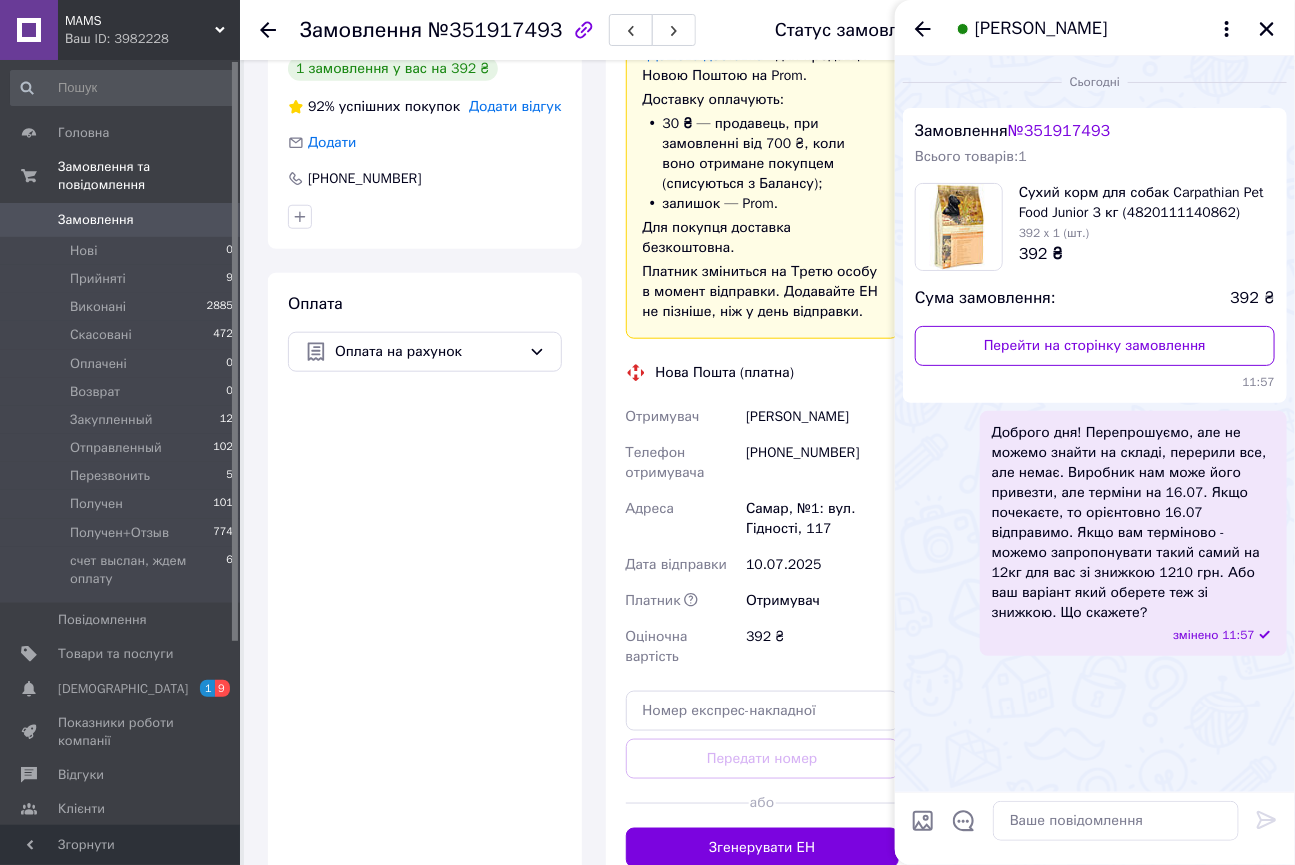 scroll, scrollTop: 525, scrollLeft: 0, axis: vertical 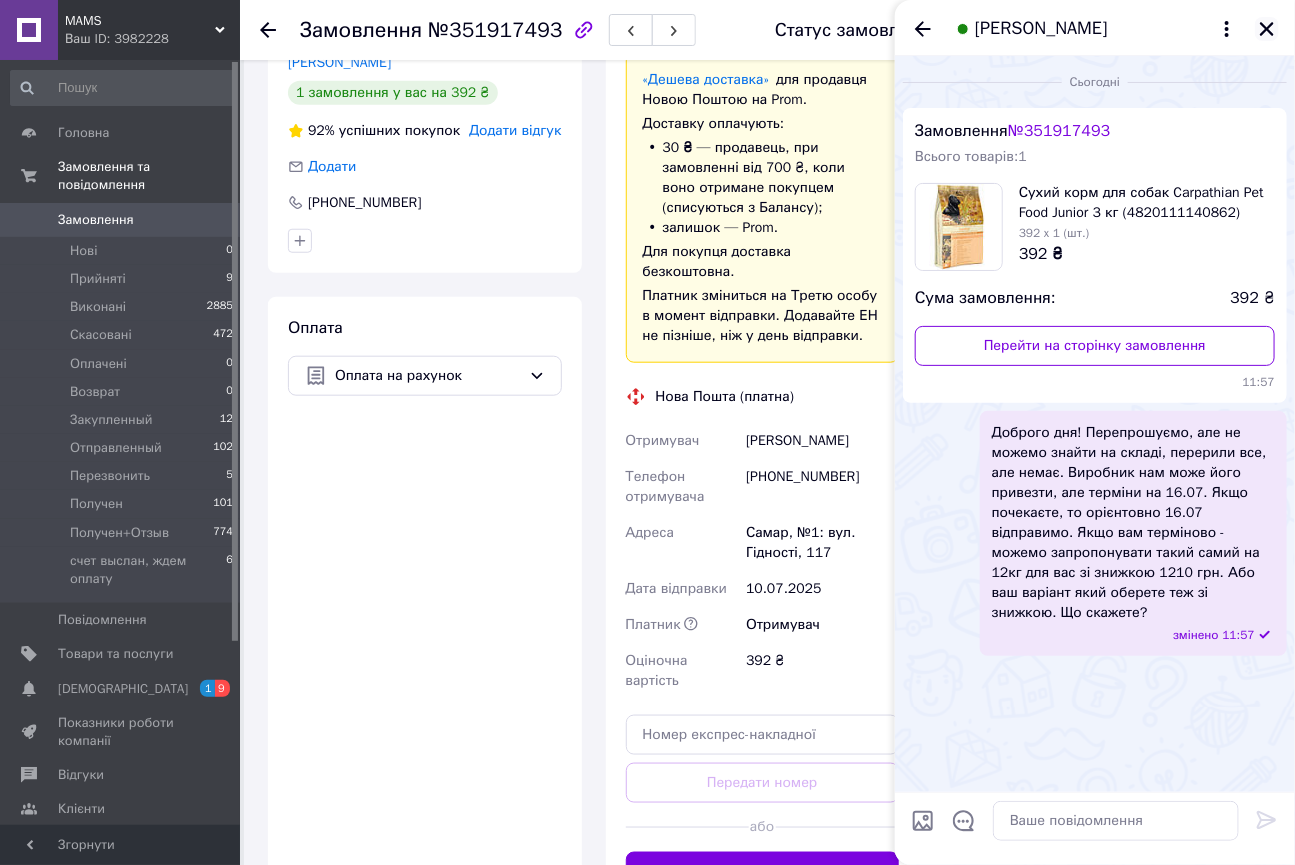 click 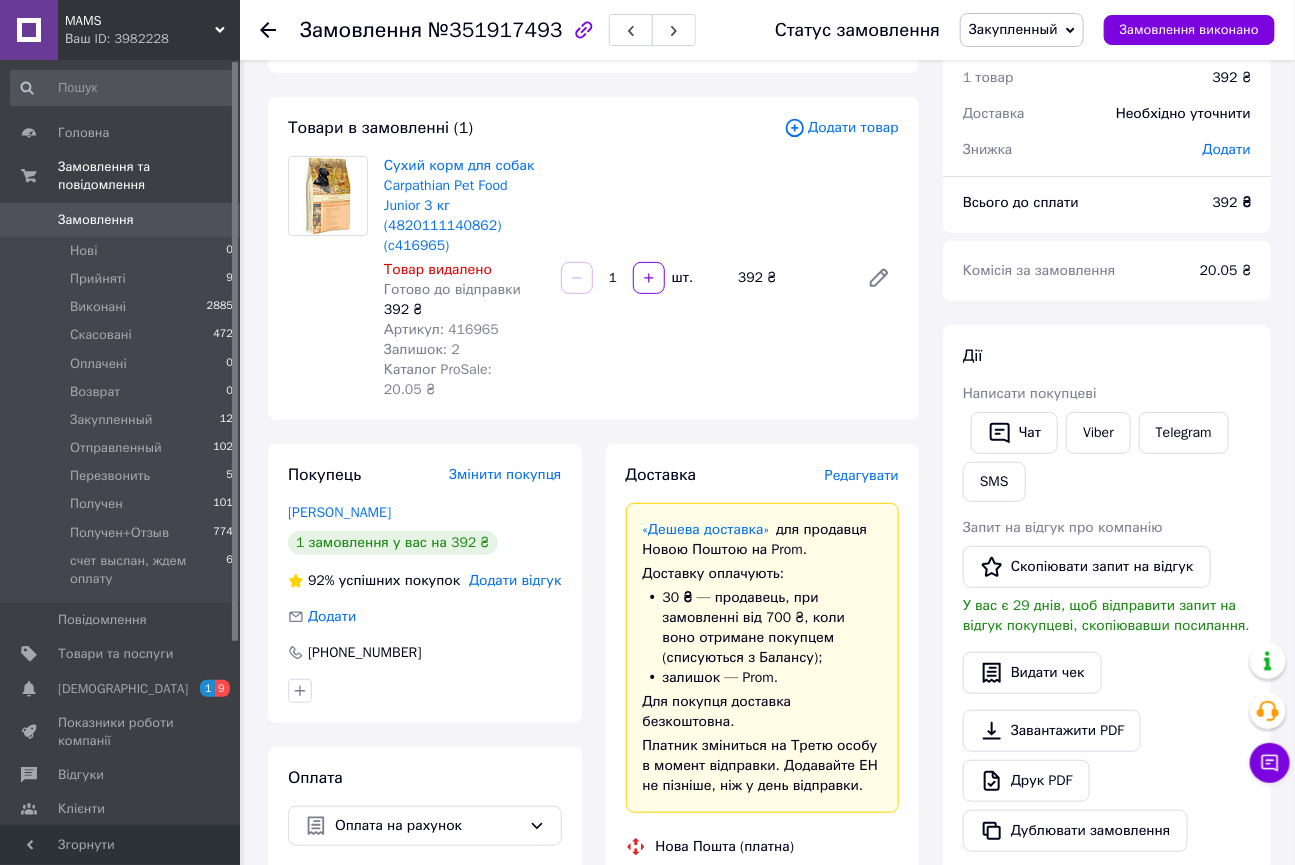 scroll, scrollTop: 70, scrollLeft: 0, axis: vertical 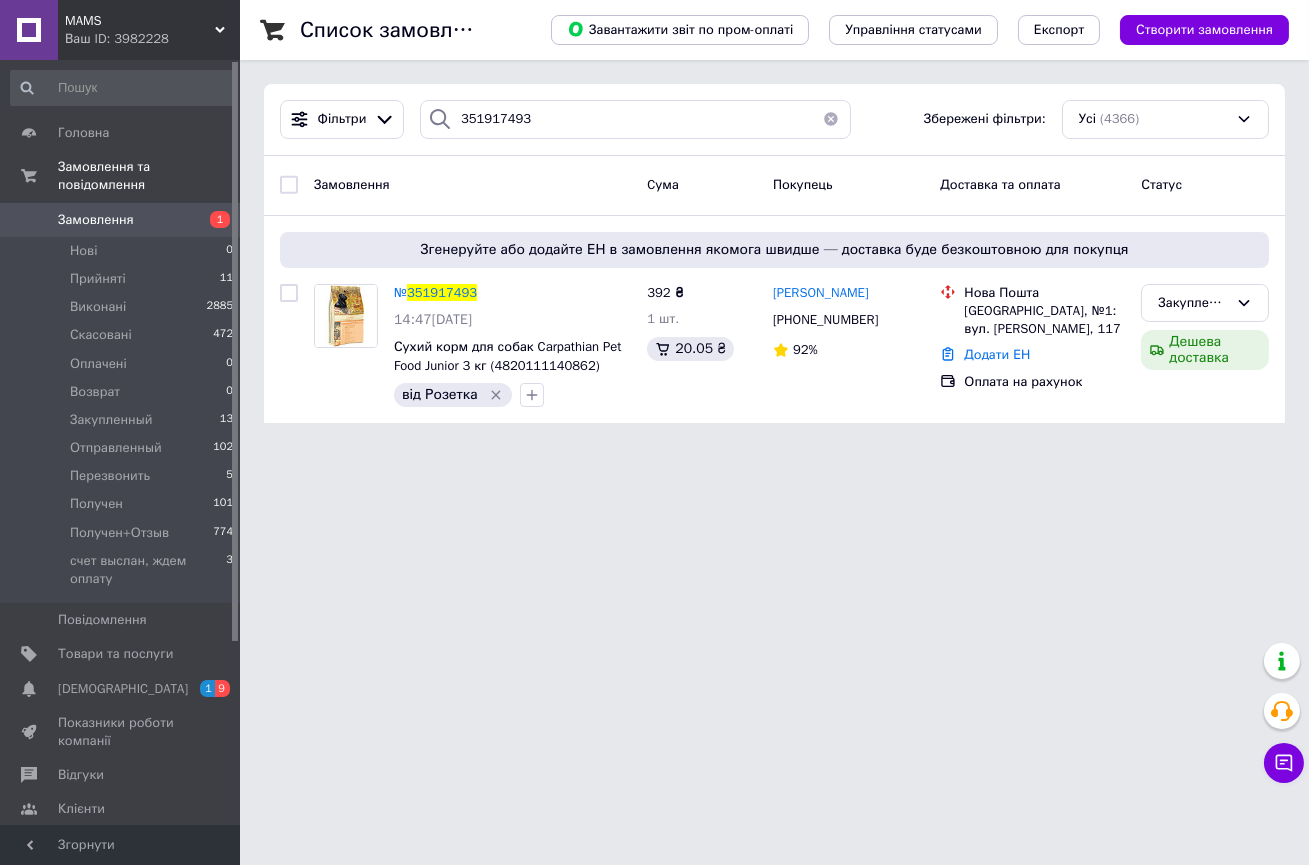 click at bounding box center [831, 119] 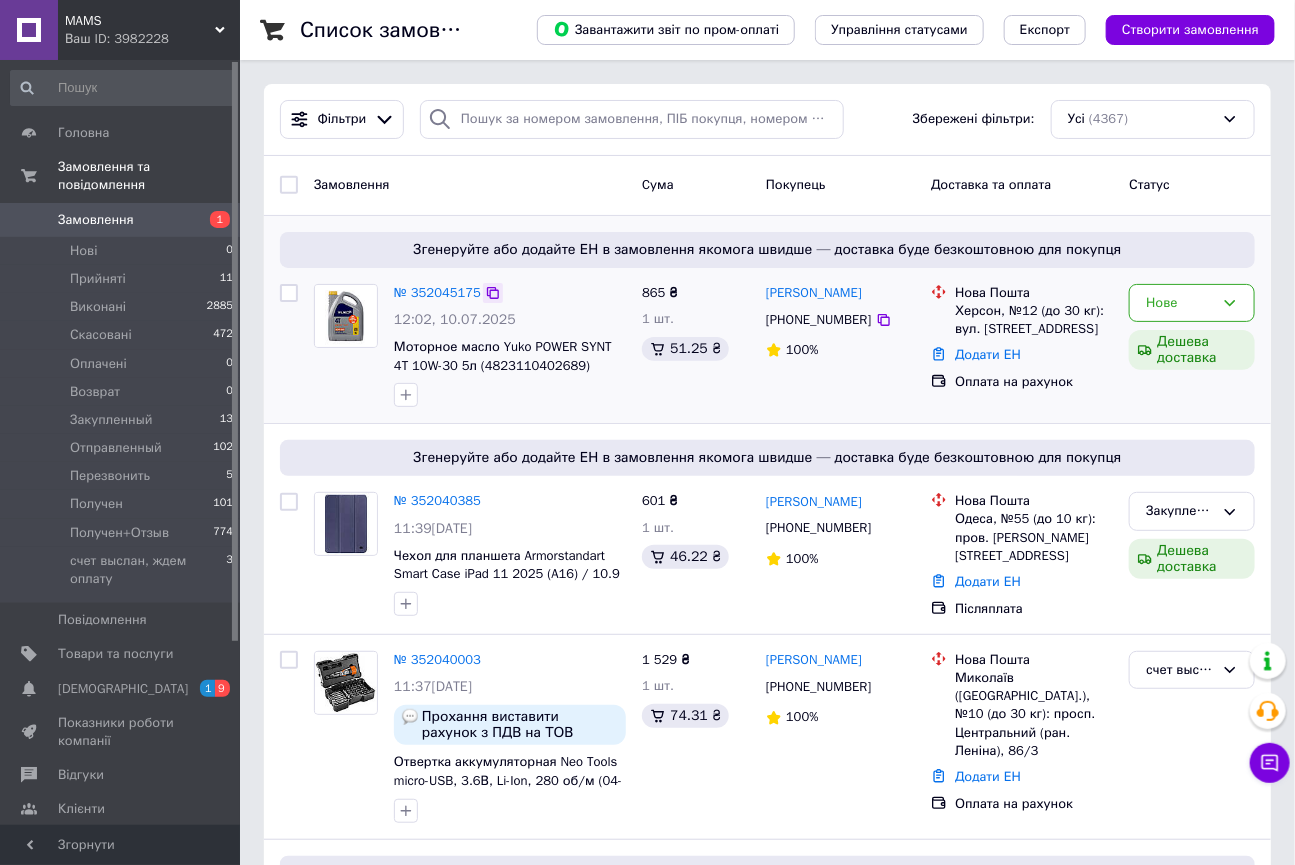 click 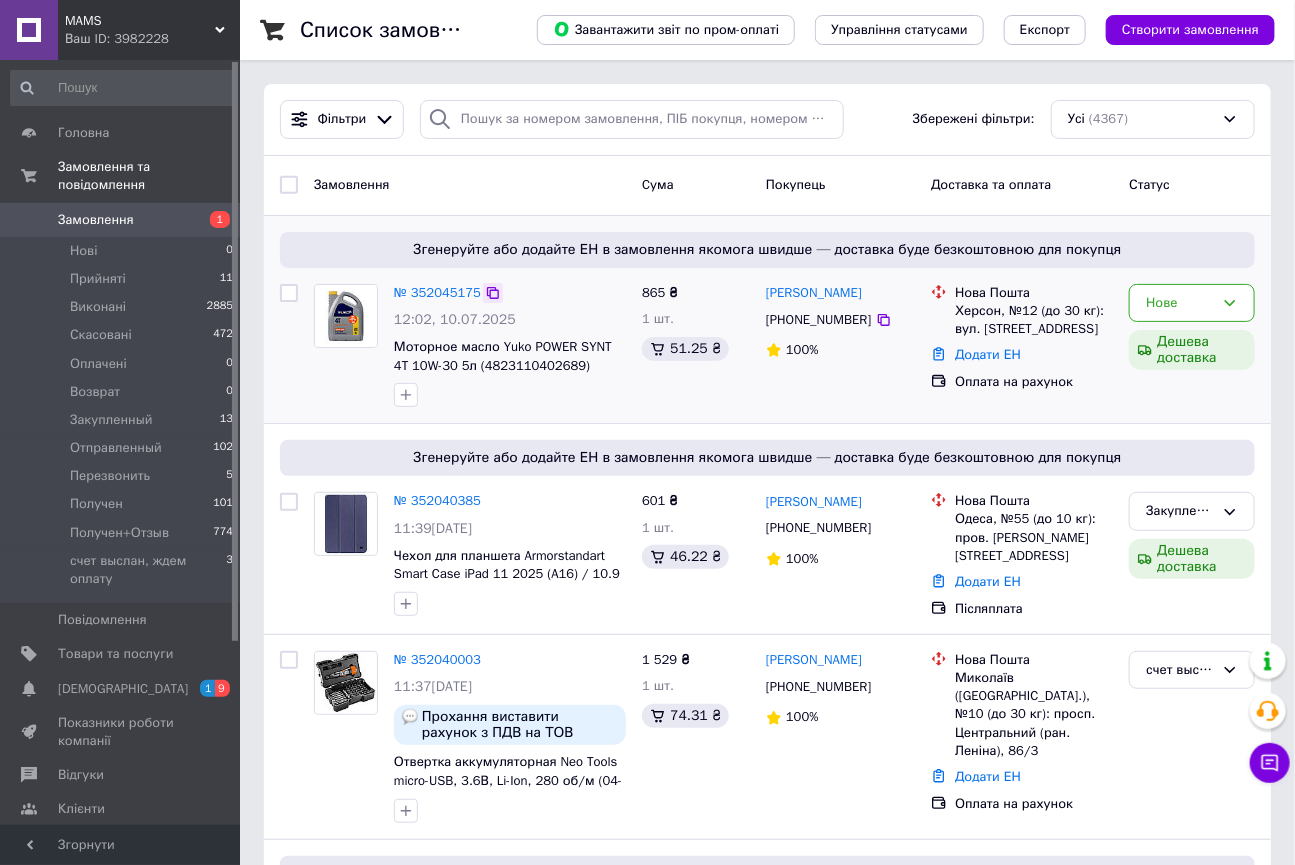 click 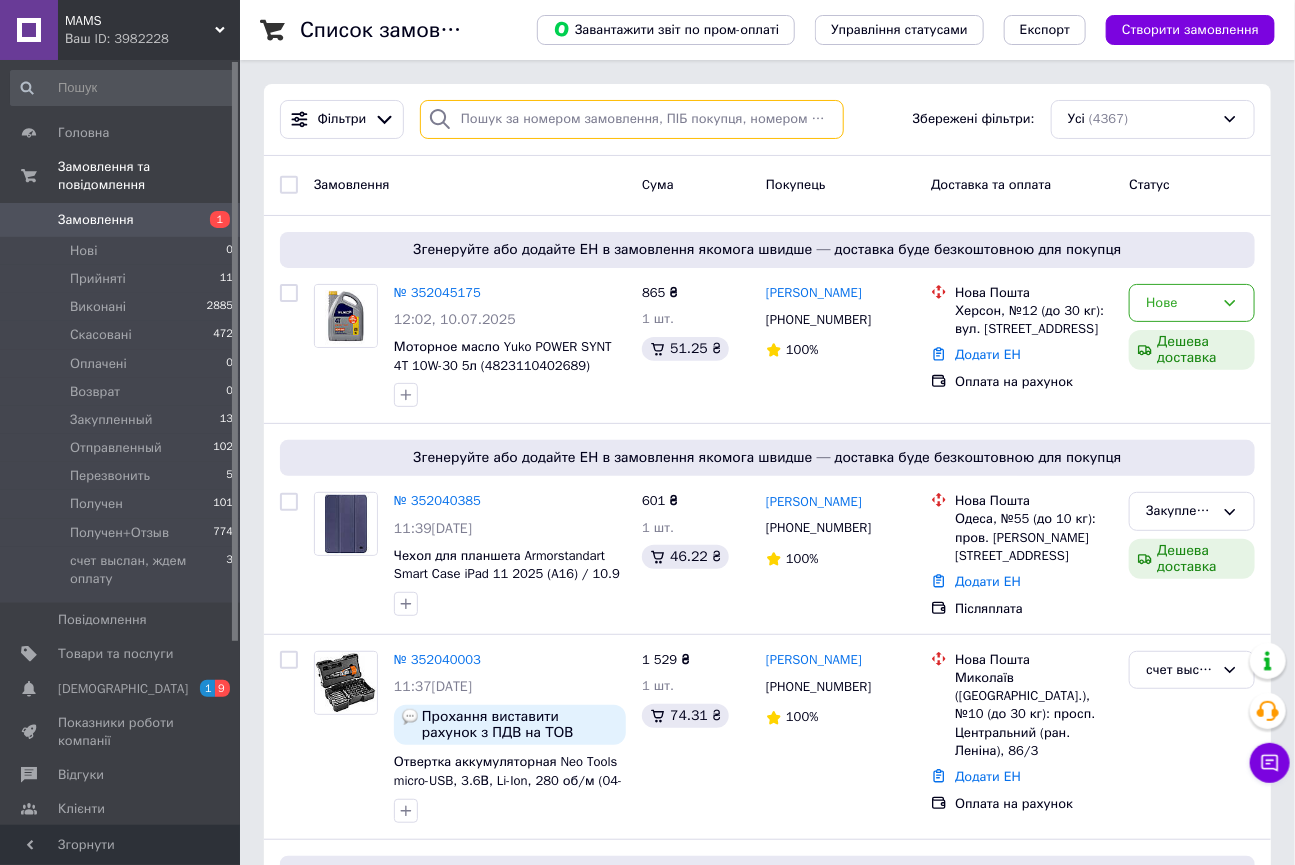 click at bounding box center [632, 119] 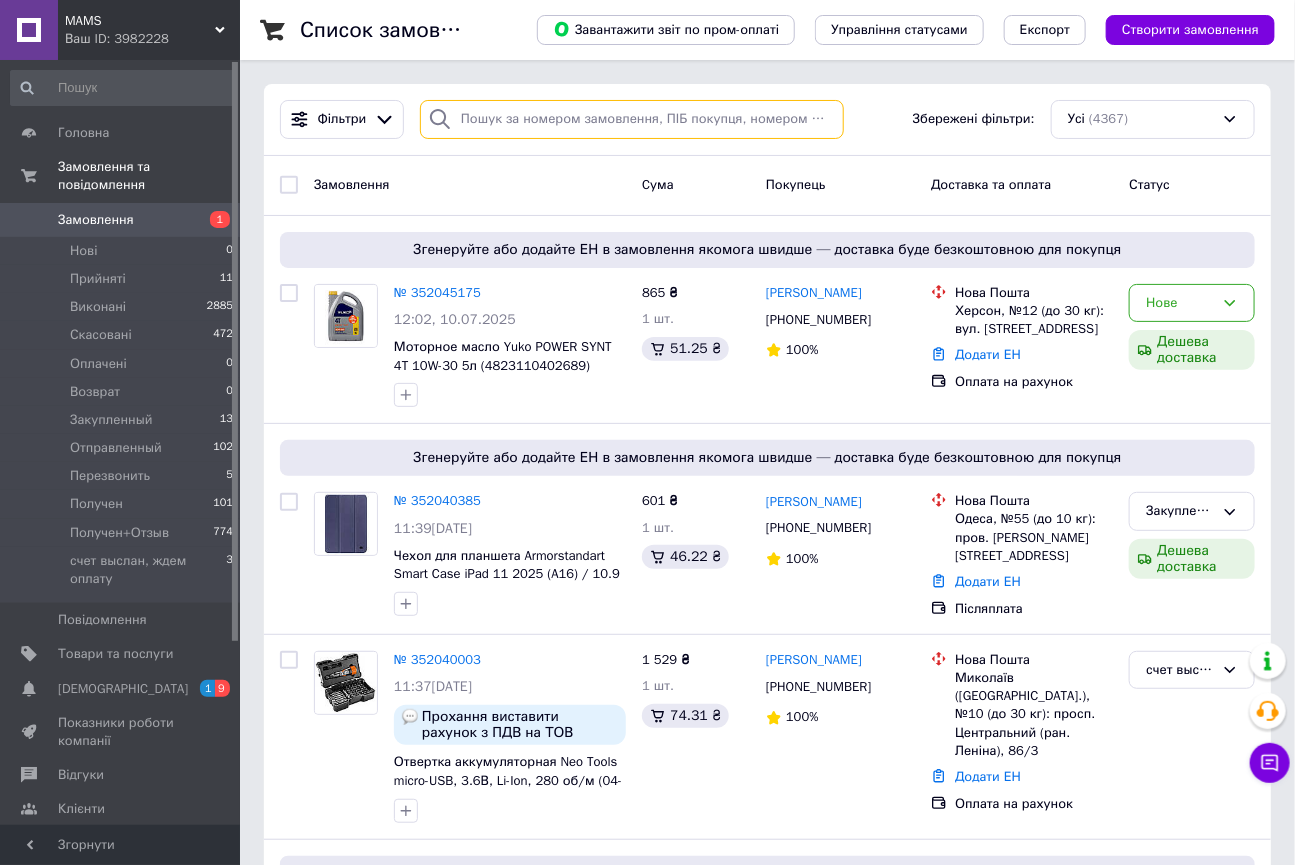 click at bounding box center [632, 119] 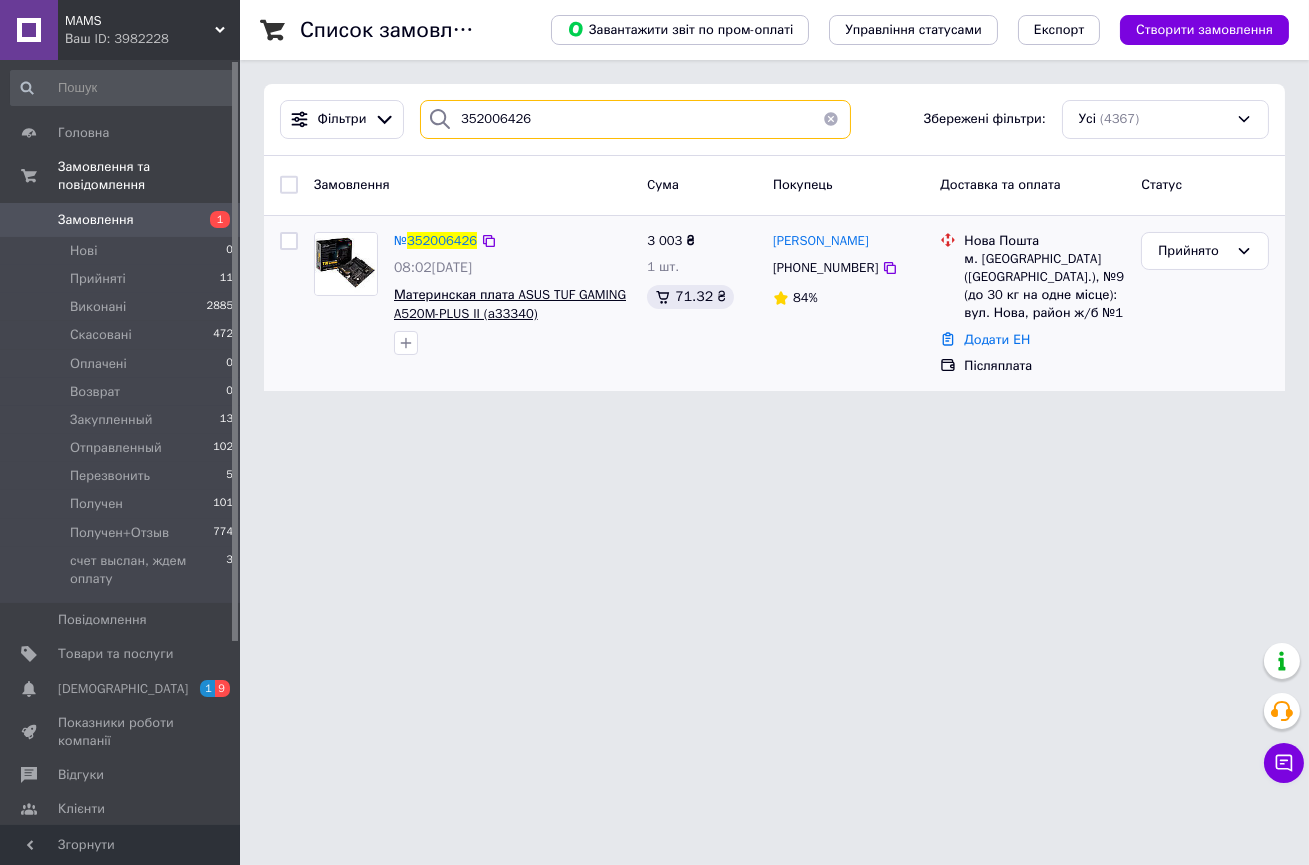 type on "352006426" 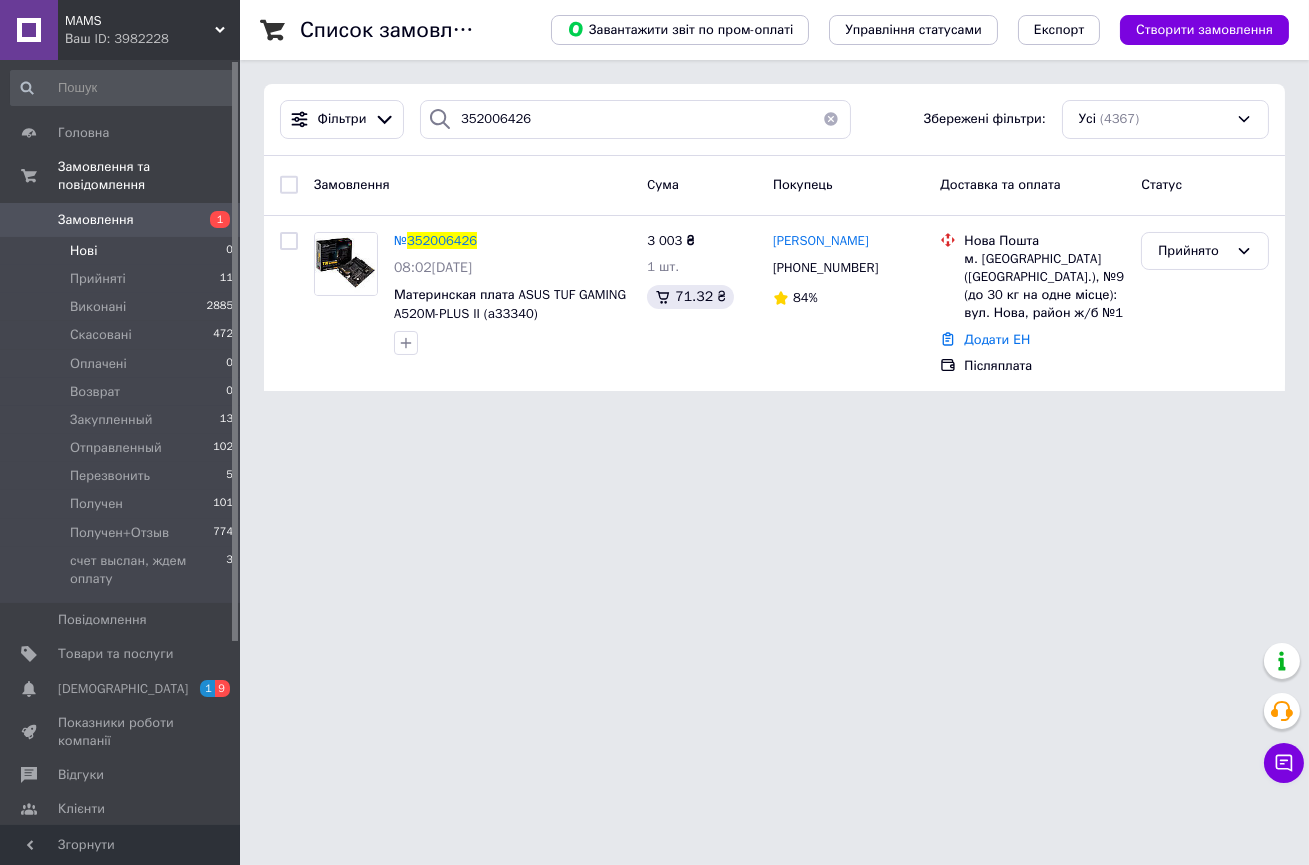 click on "Нові" at bounding box center (83, 251) 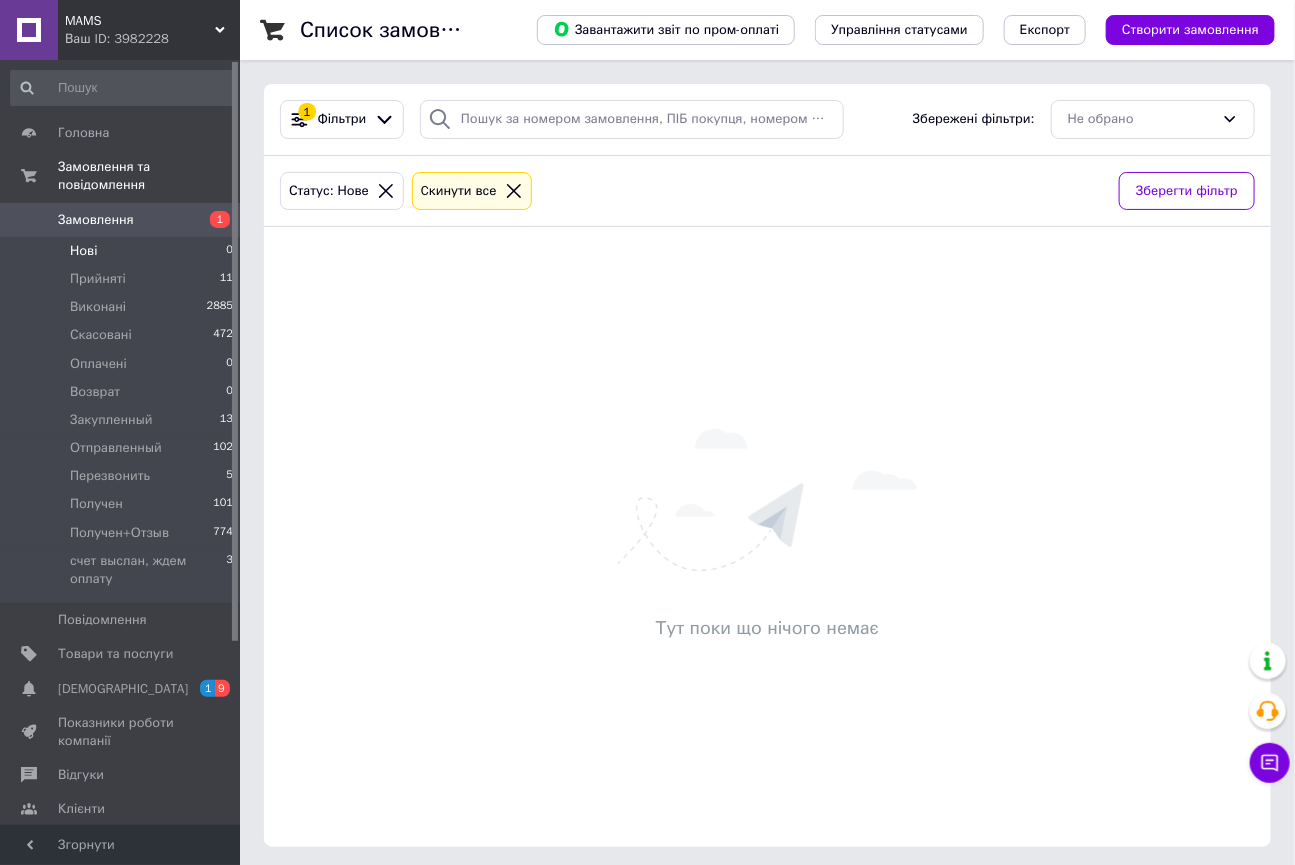 click on "Замовлення" at bounding box center (96, 220) 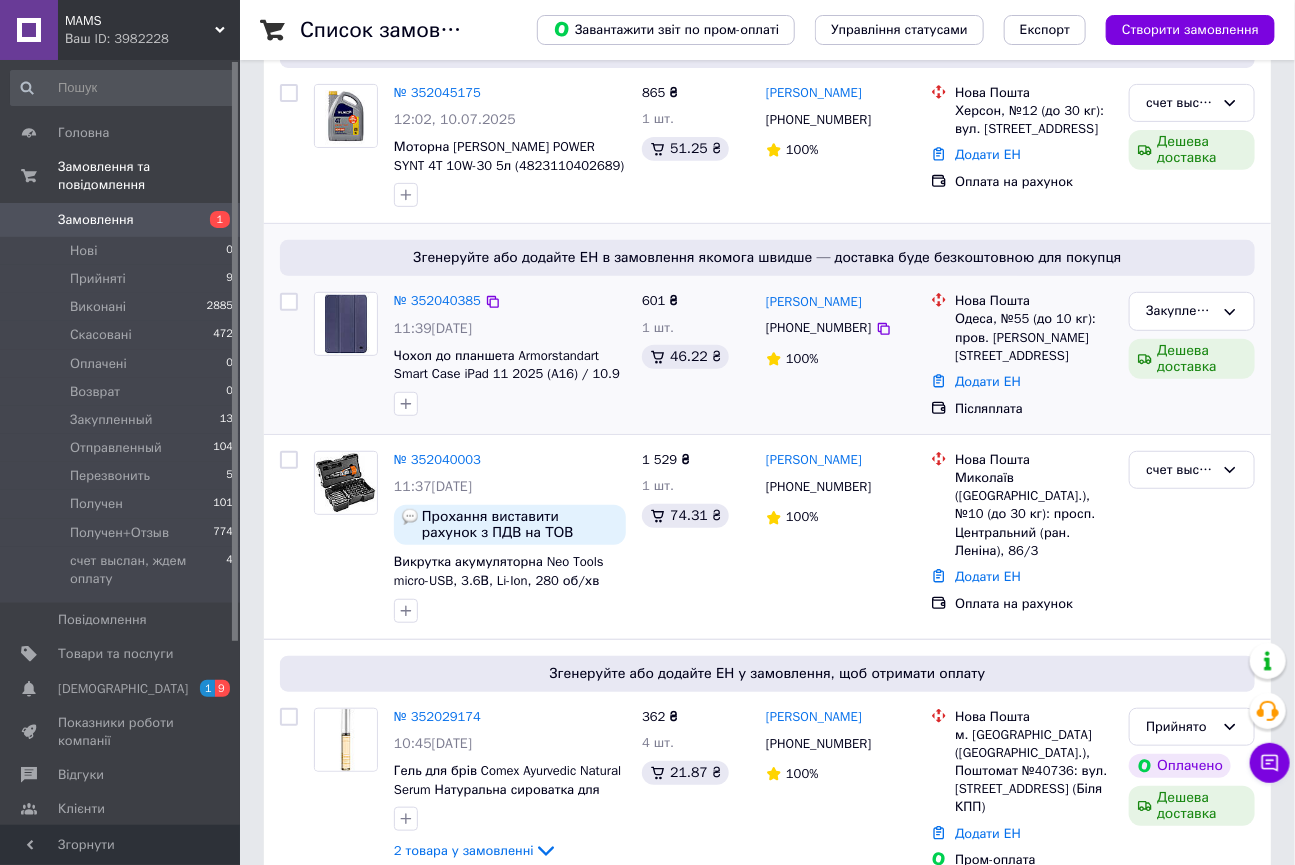 scroll, scrollTop: 0, scrollLeft: 0, axis: both 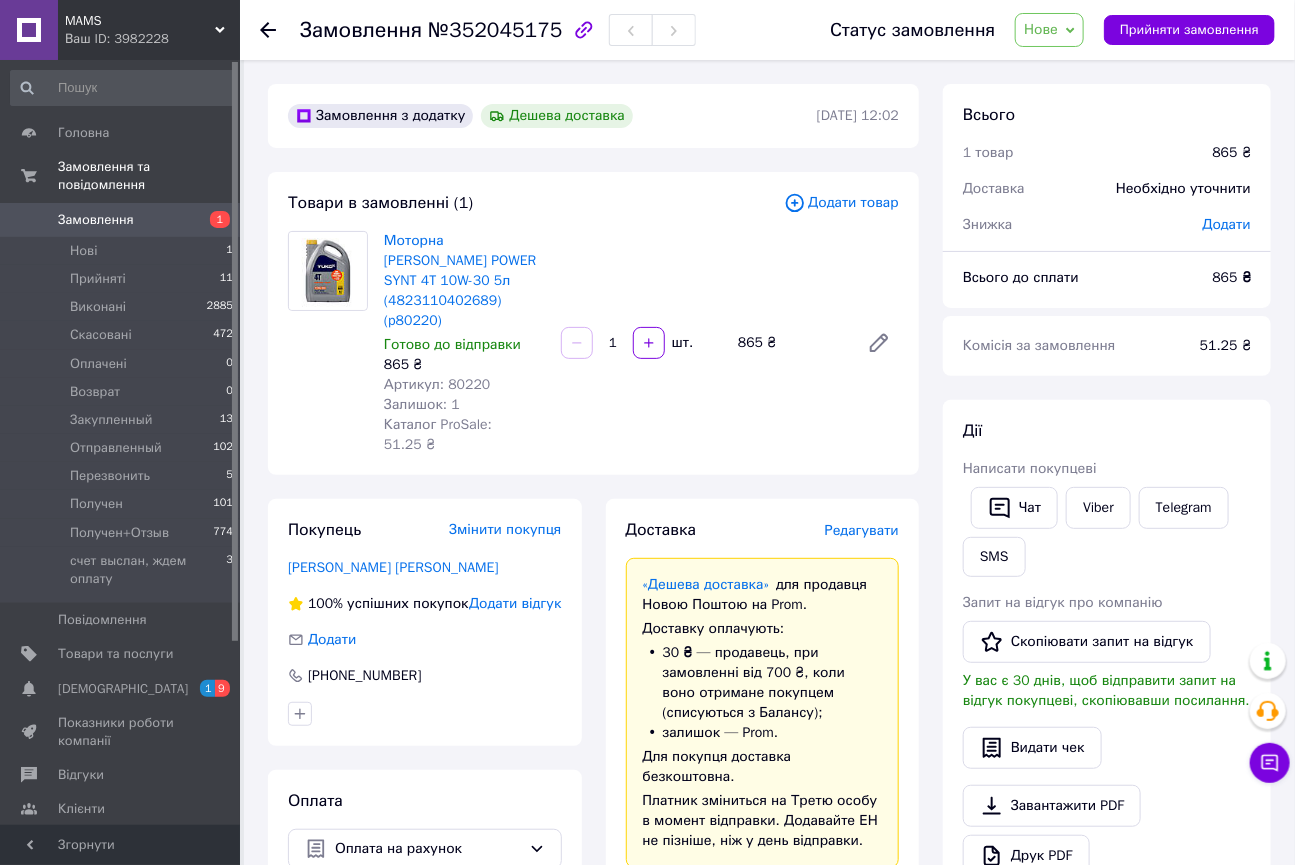 click on "Нове" at bounding box center (1041, 29) 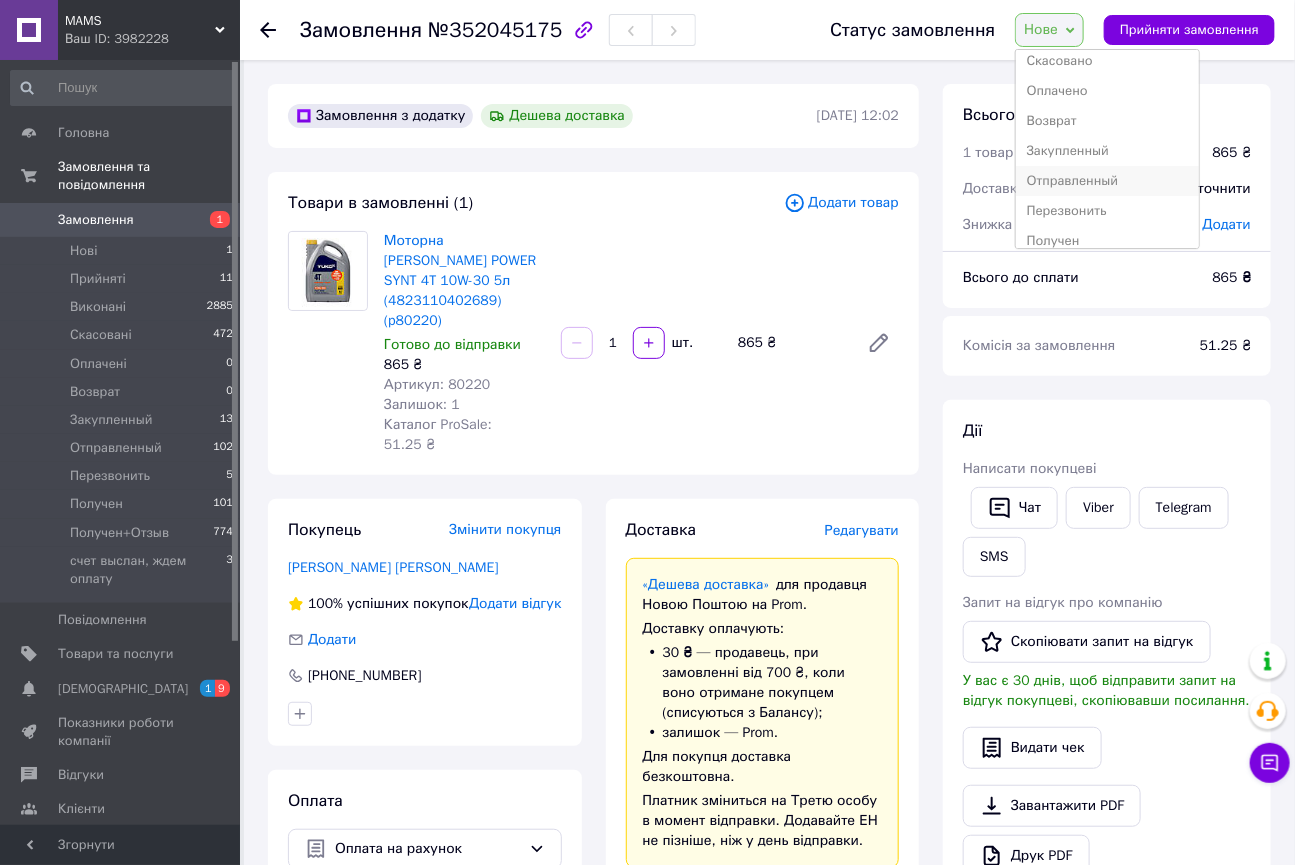 scroll, scrollTop: 141, scrollLeft: 0, axis: vertical 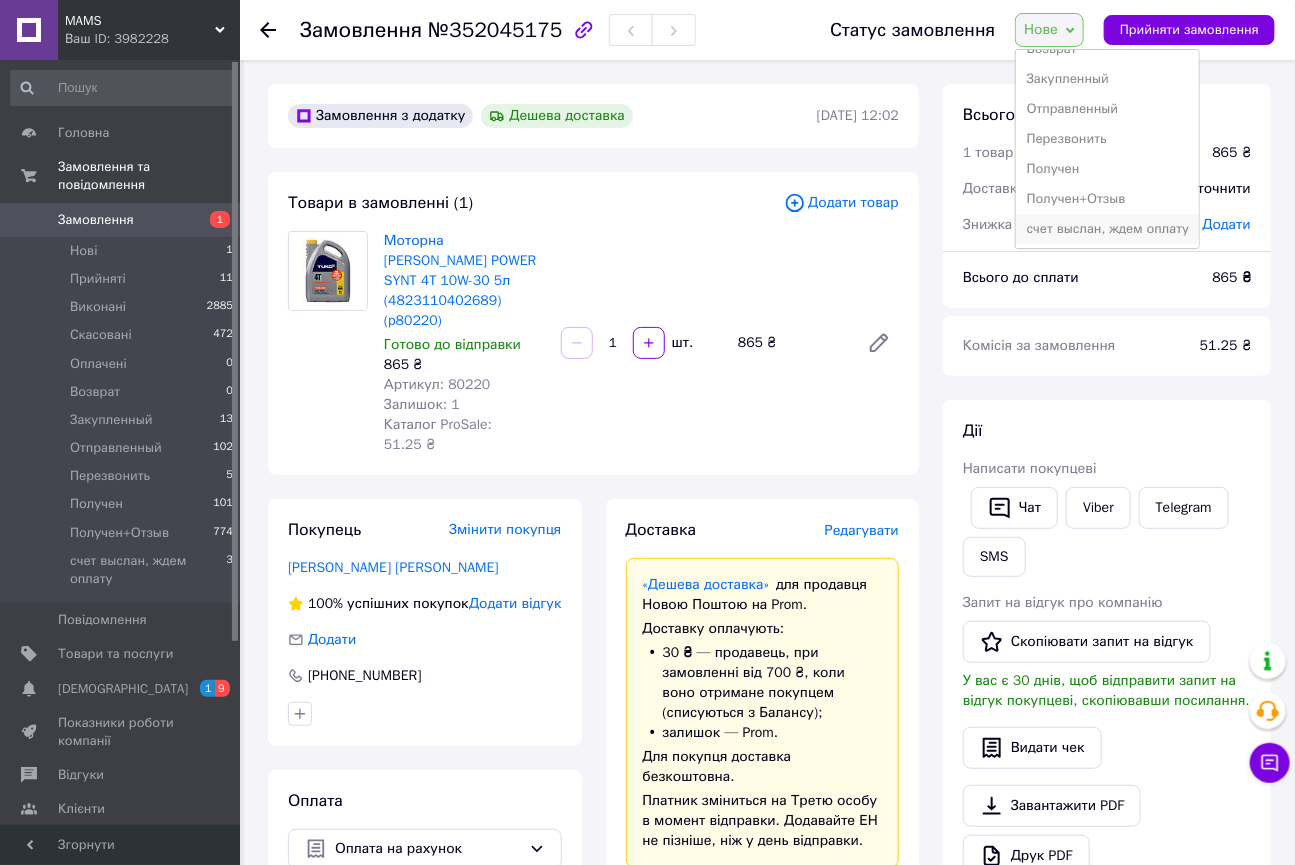 click on "счет выслан, ждем оплату" at bounding box center [1107, 229] 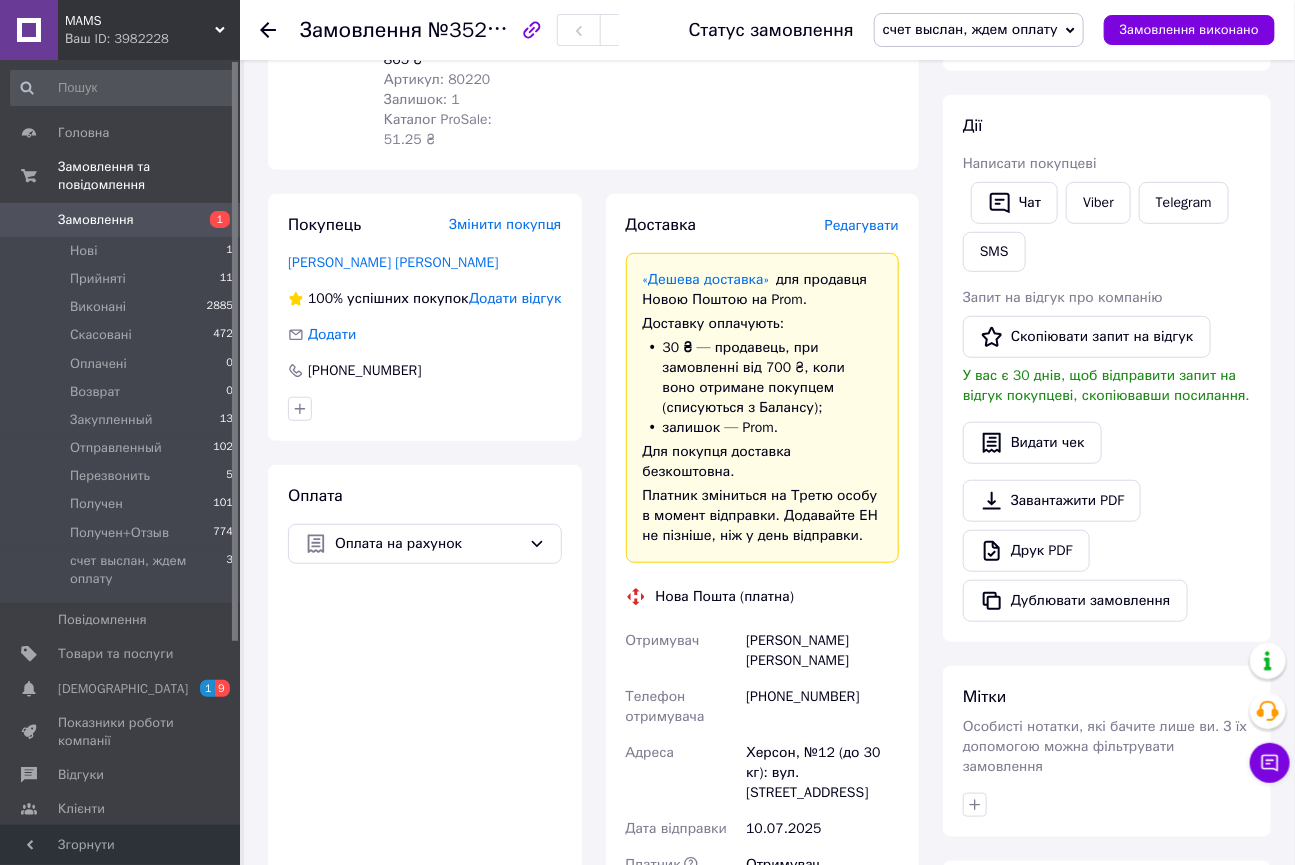 scroll, scrollTop: 272, scrollLeft: 0, axis: vertical 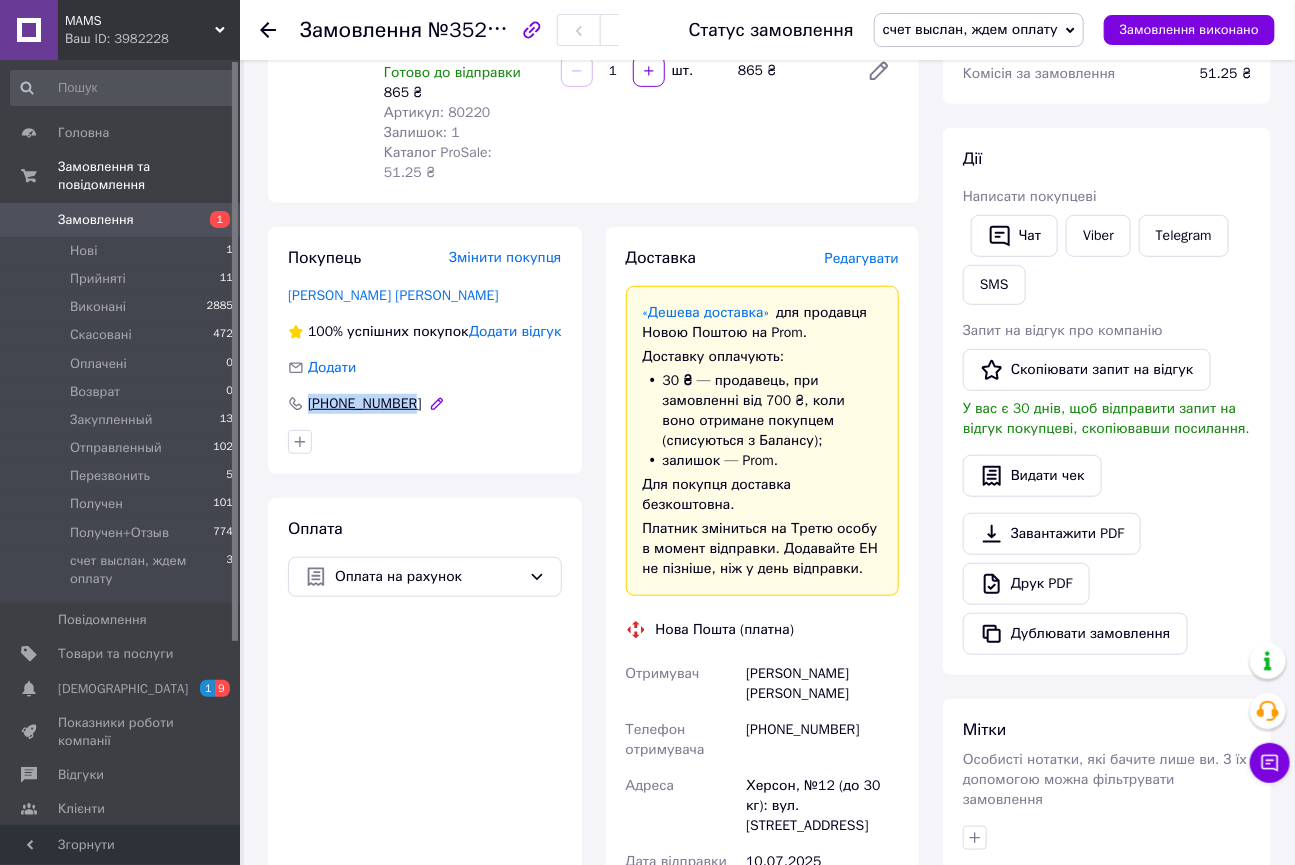 drag, startPoint x: 460, startPoint y: 370, endPoint x: 311, endPoint y: 359, distance: 149.40549 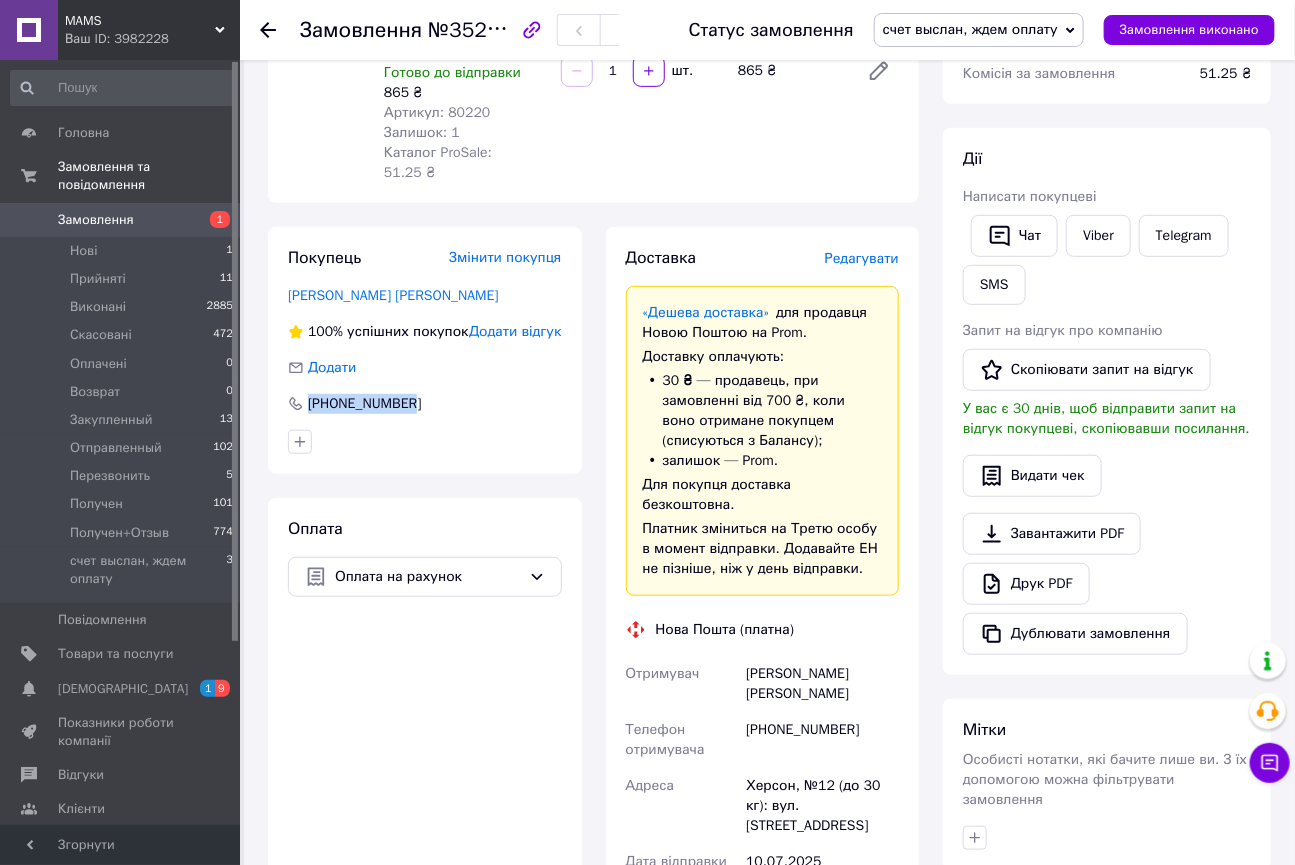 copy on "[PHONE_NUMBER]" 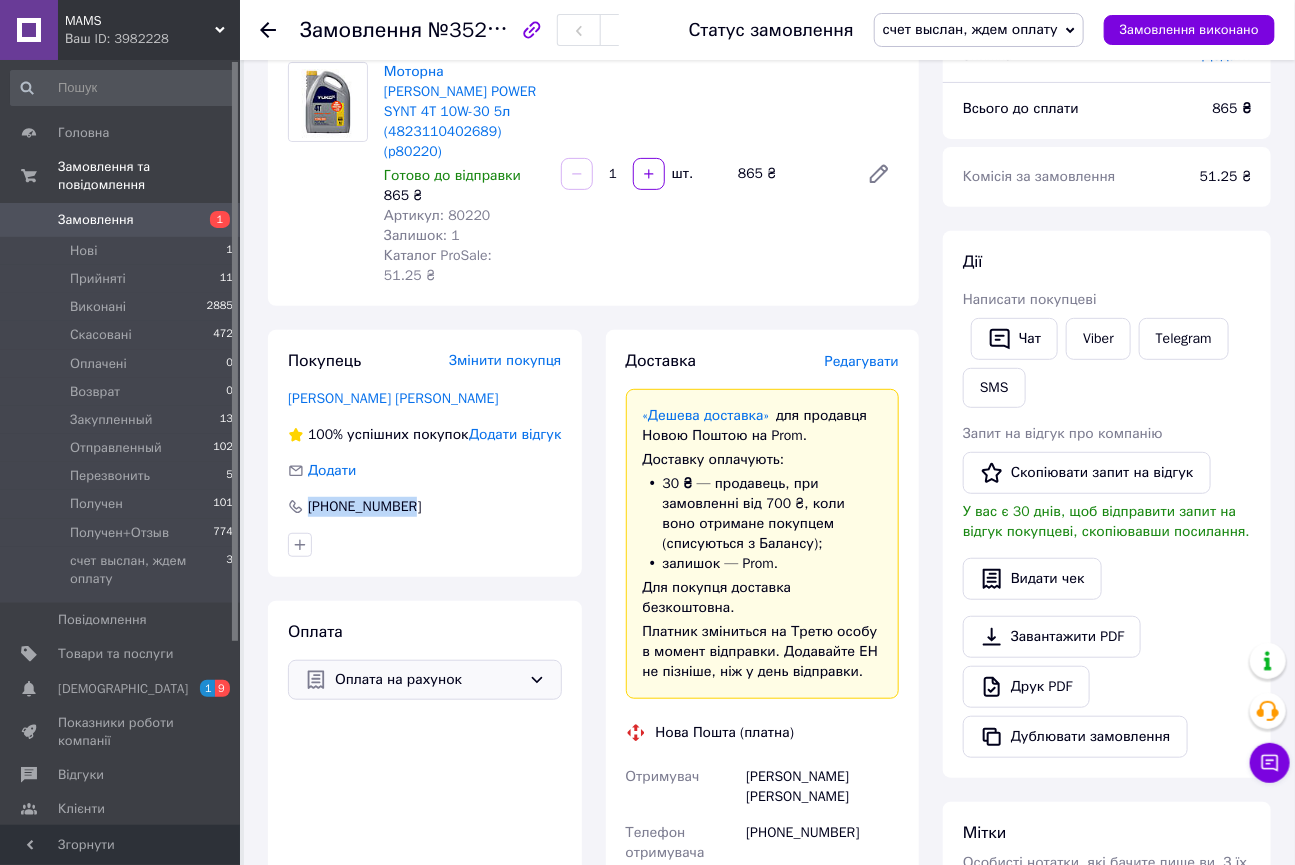 scroll, scrollTop: 272, scrollLeft: 0, axis: vertical 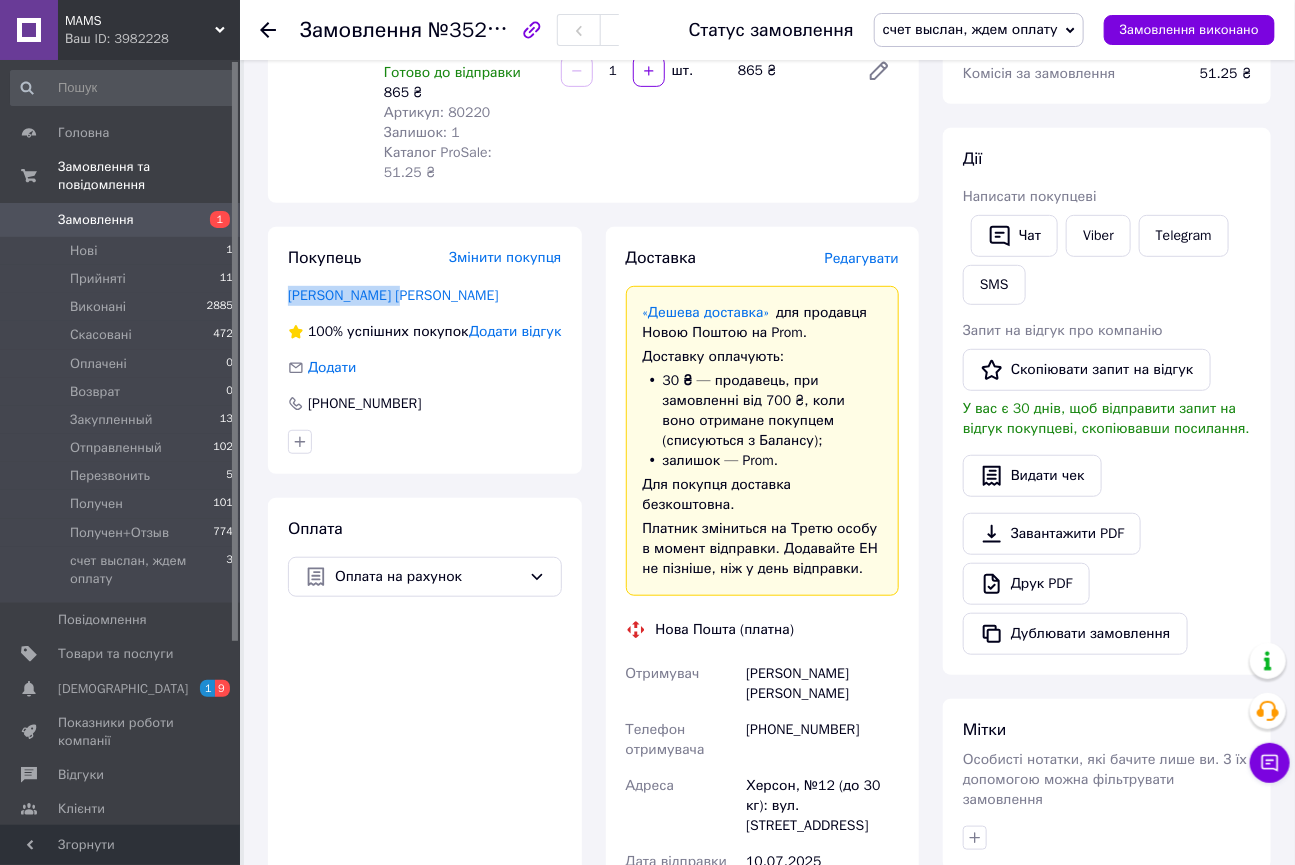 drag, startPoint x: 423, startPoint y: 257, endPoint x: 280, endPoint y: 260, distance: 143.03146 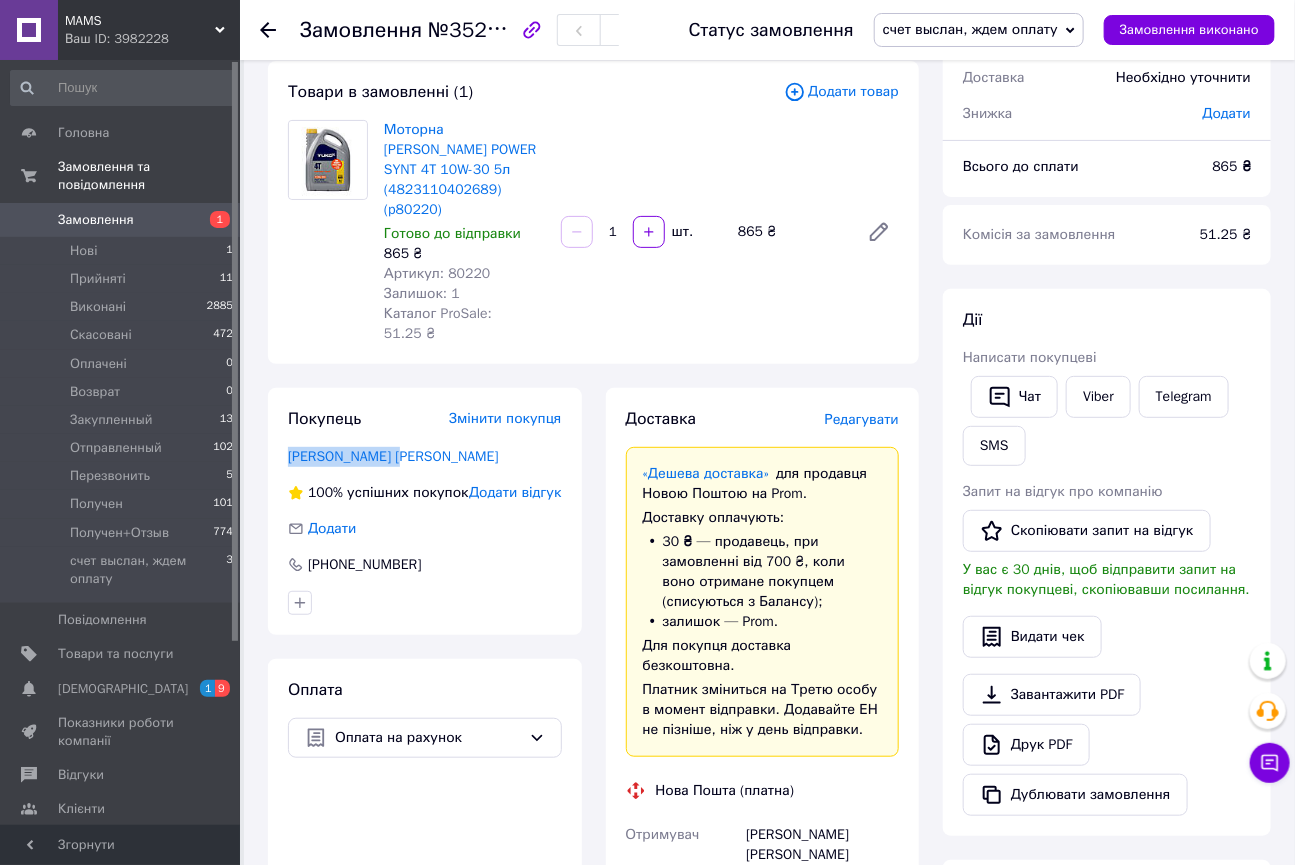 scroll, scrollTop: 0, scrollLeft: 0, axis: both 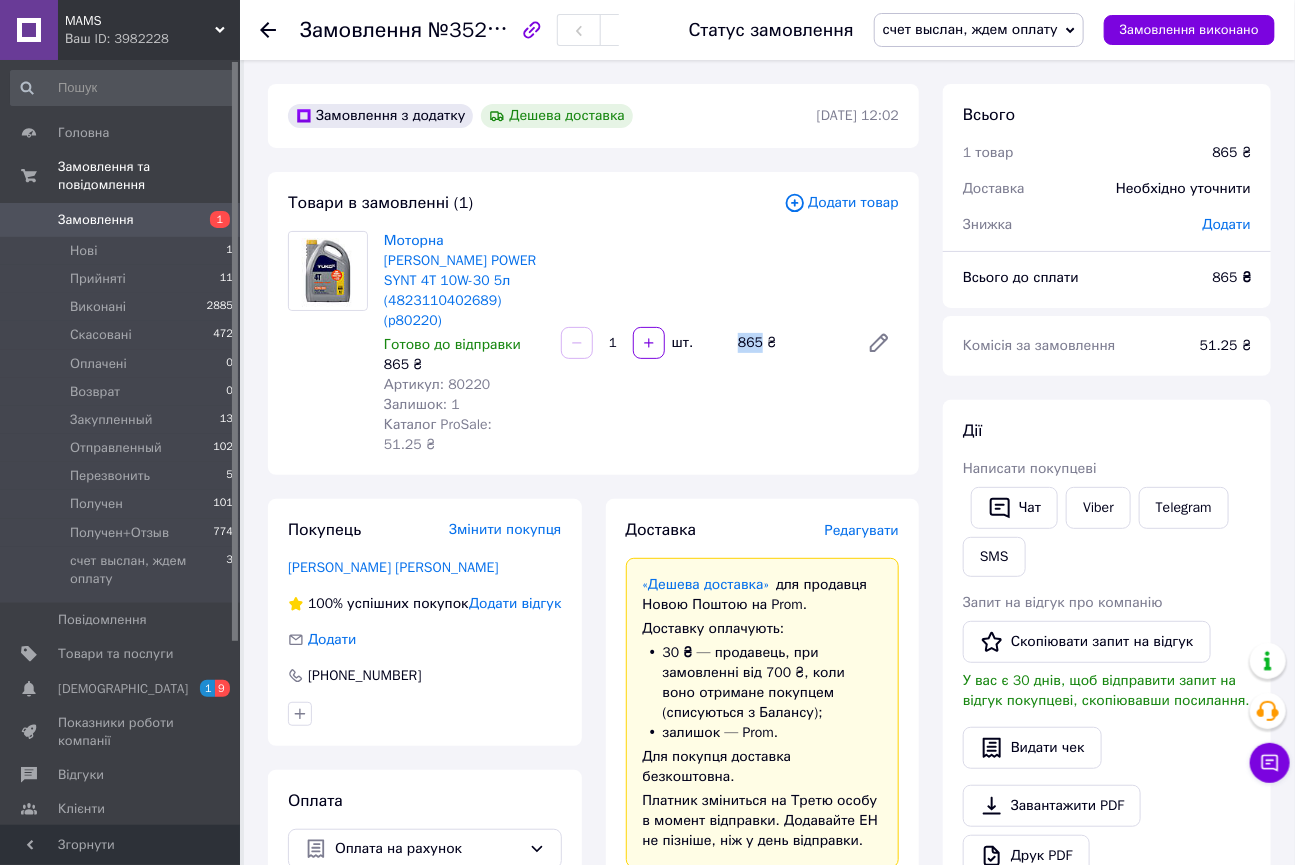 drag, startPoint x: 735, startPoint y: 322, endPoint x: 757, endPoint y: 320, distance: 22.090721 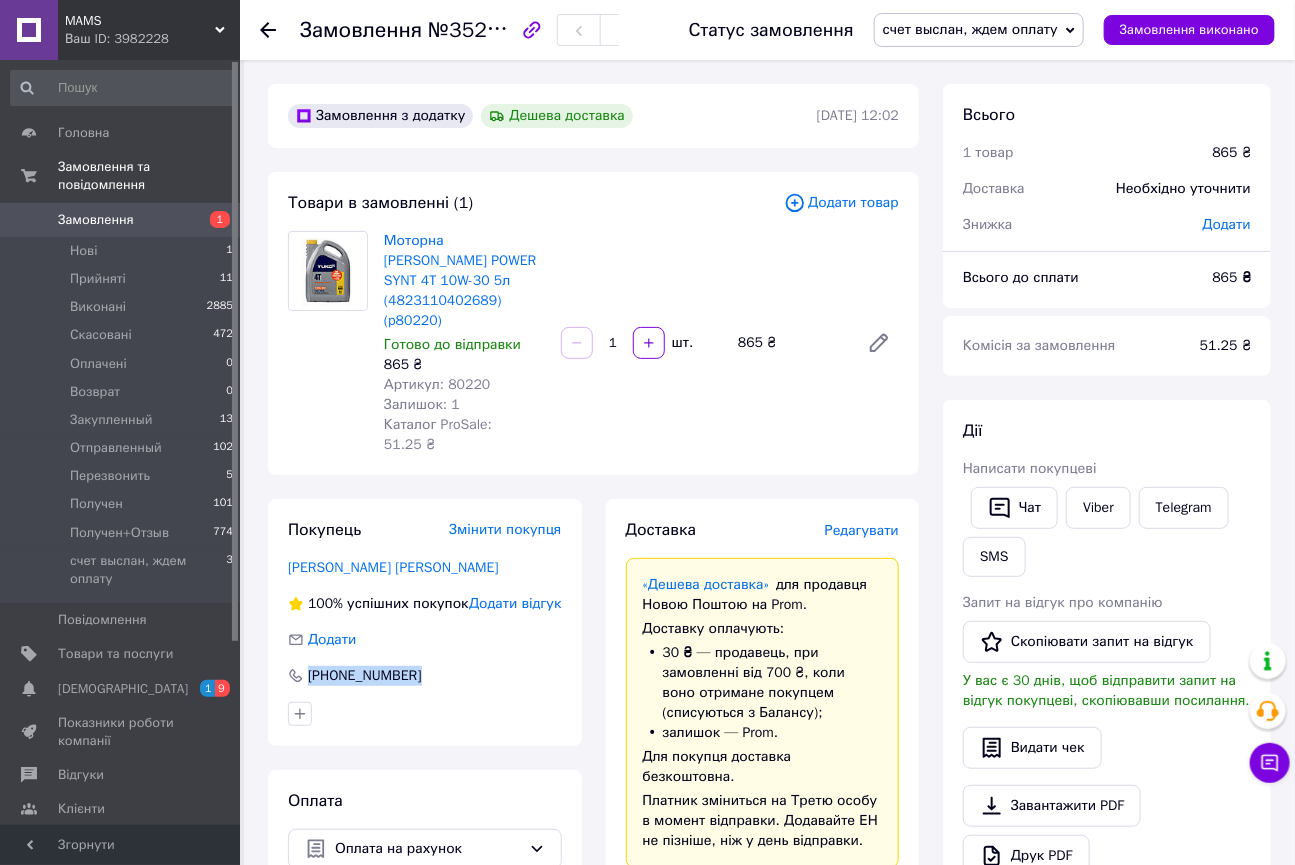 drag, startPoint x: 429, startPoint y: 643, endPoint x: 258, endPoint y: 638, distance: 171.07309 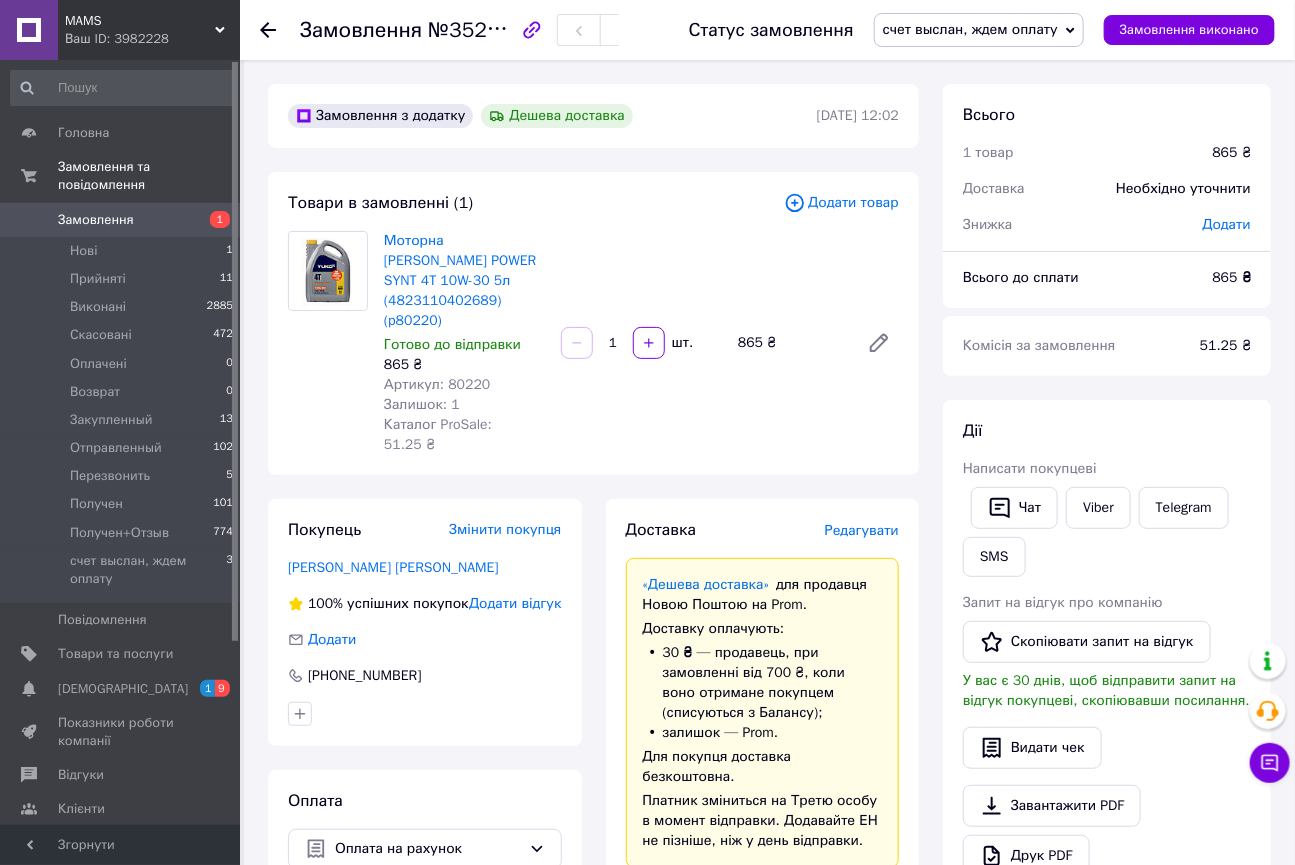 click on "№352045175" at bounding box center (495, 29) 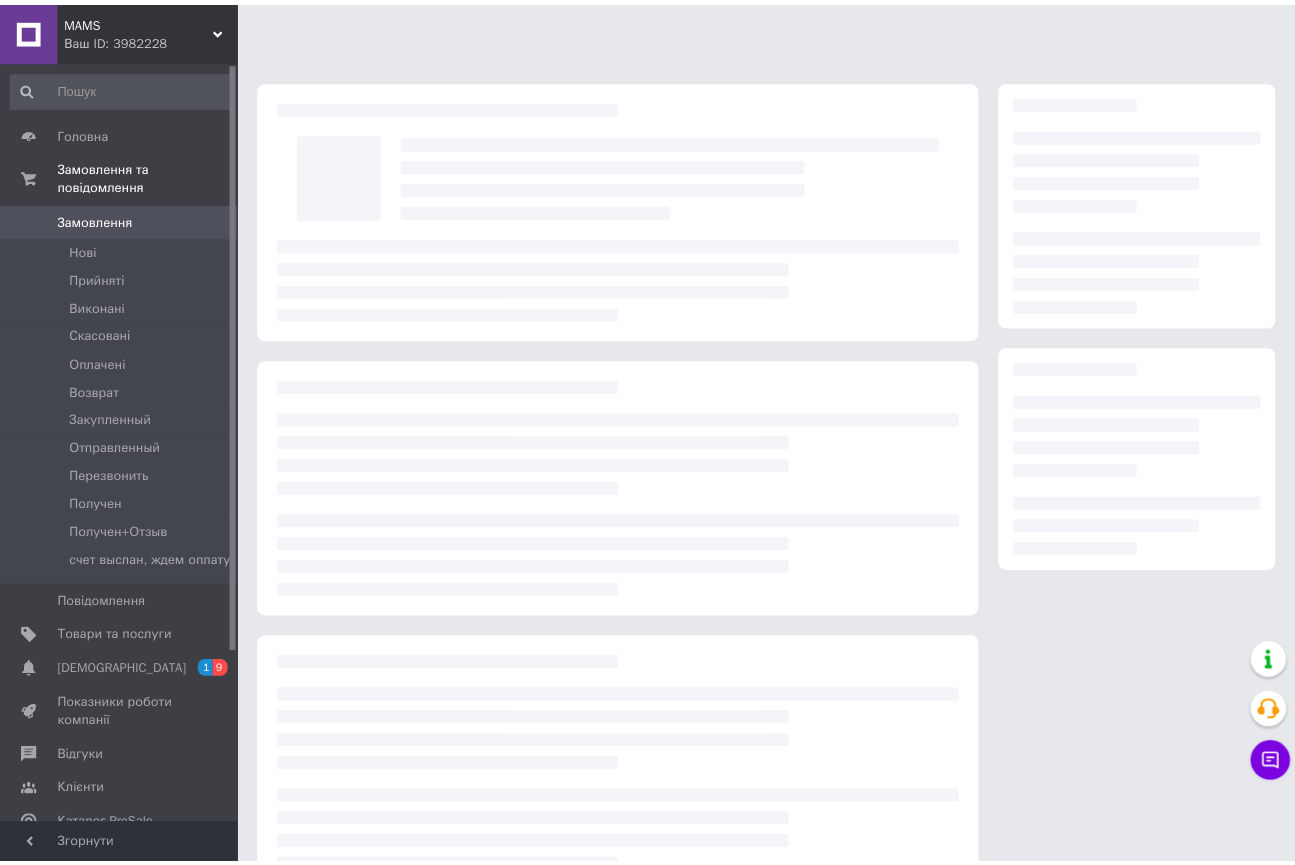 scroll, scrollTop: 0, scrollLeft: 0, axis: both 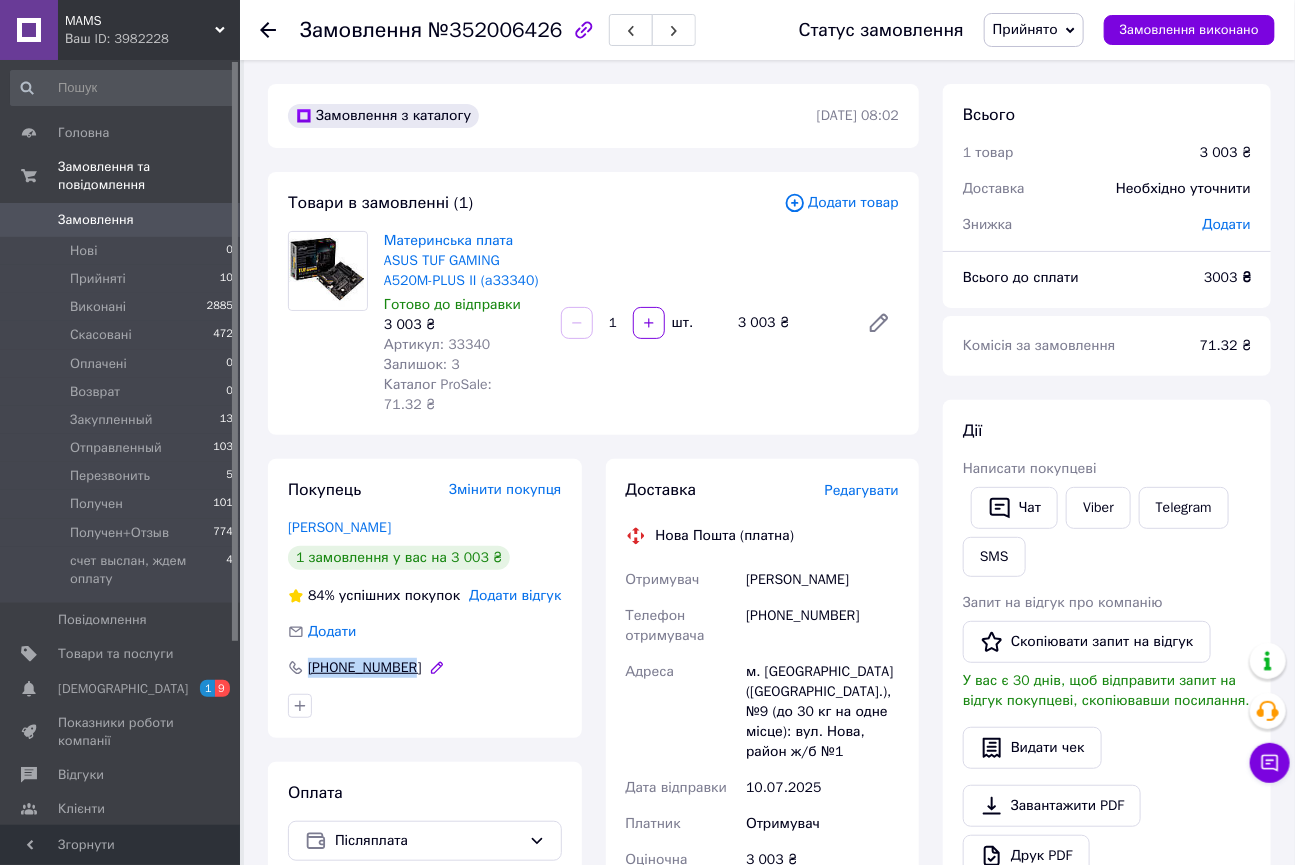 drag, startPoint x: 433, startPoint y: 650, endPoint x: 287, endPoint y: 655, distance: 146.08559 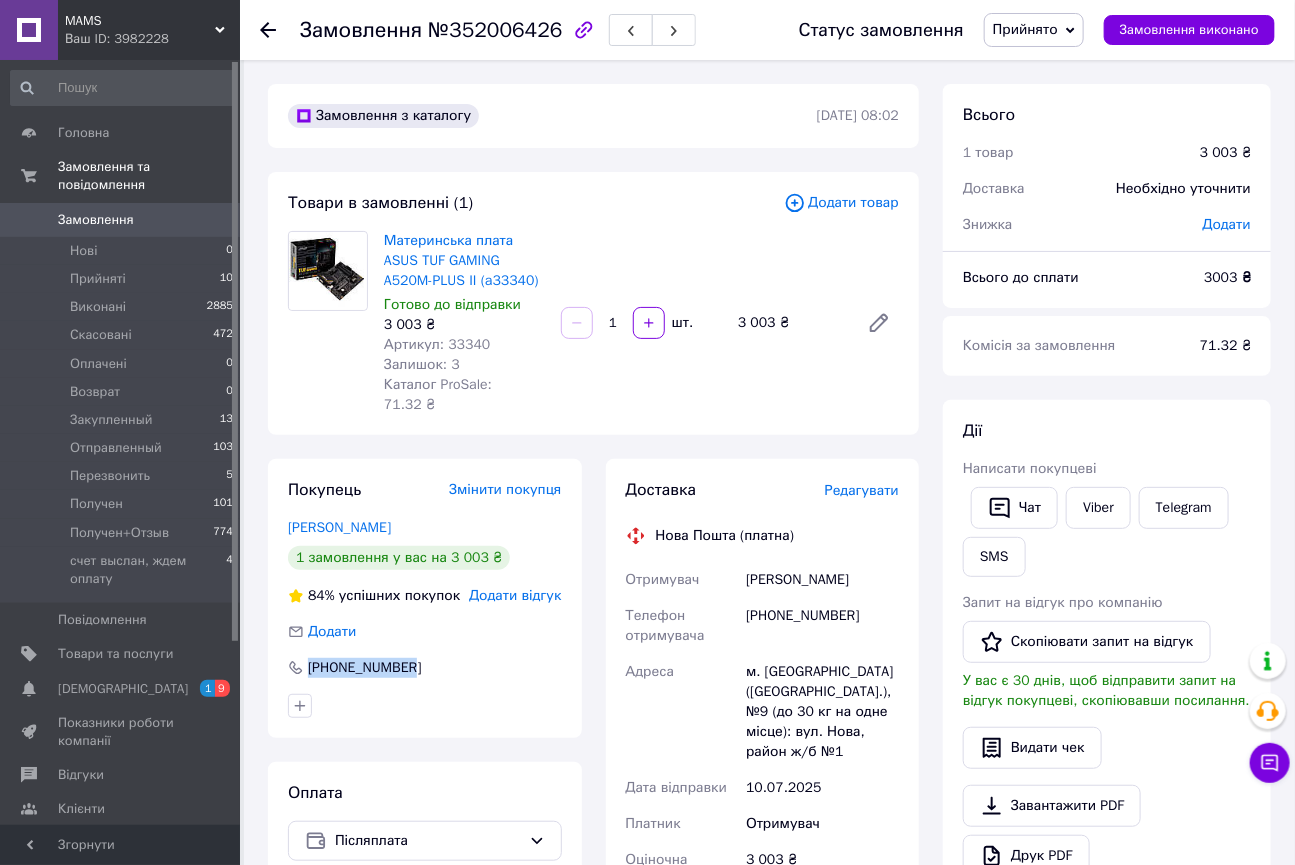 copy on "[PHONE_NUMBER]" 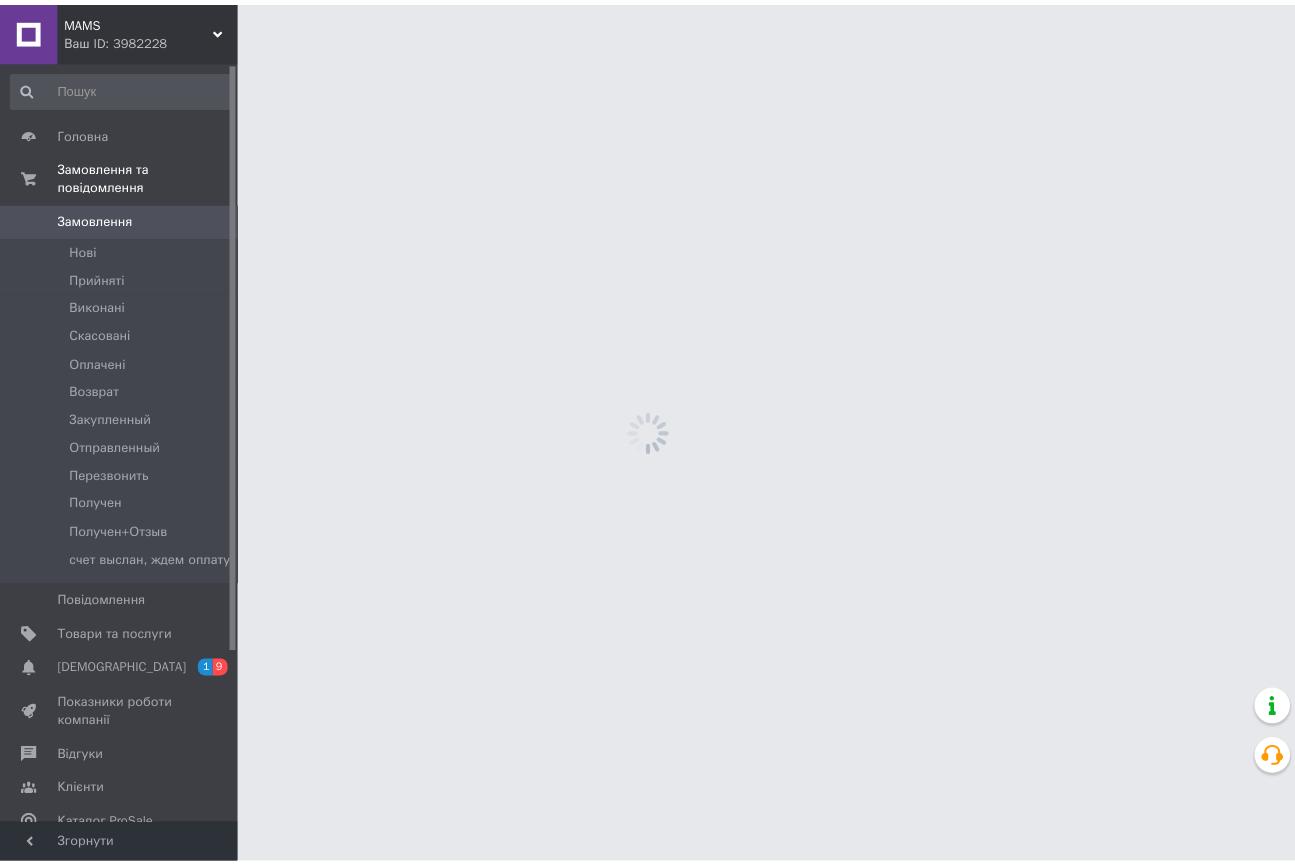 scroll, scrollTop: 0, scrollLeft: 0, axis: both 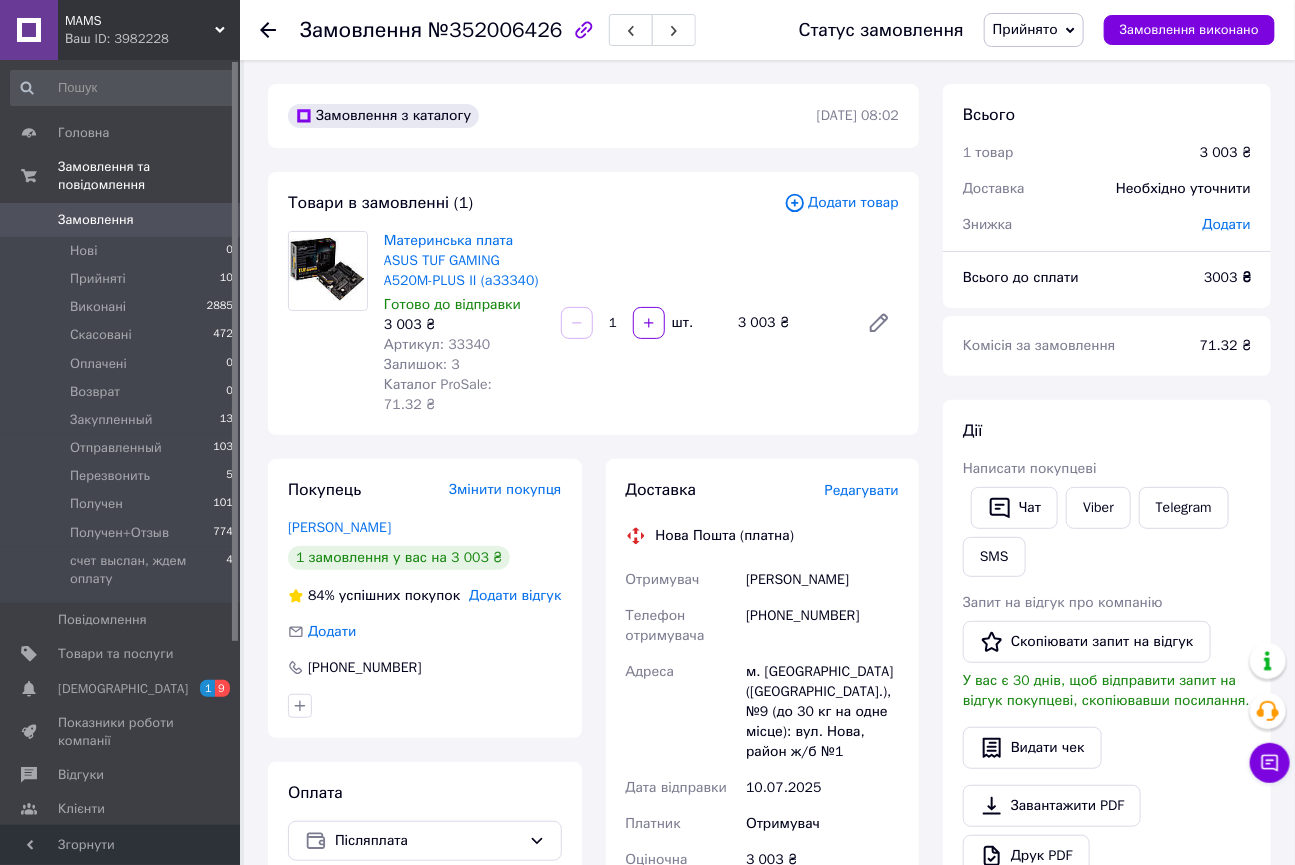 drag, startPoint x: 759, startPoint y: 563, endPoint x: 868, endPoint y: 570, distance: 109.22454 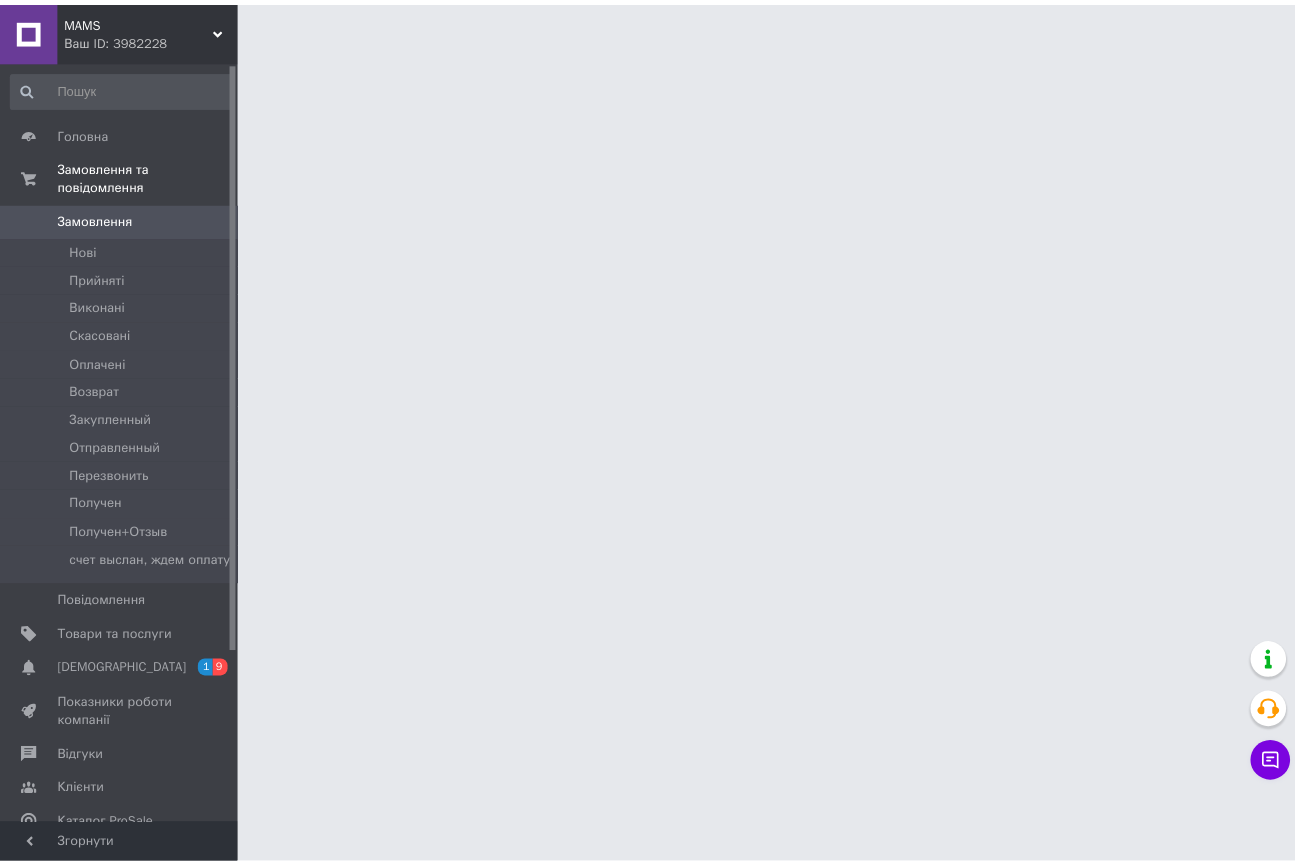 scroll, scrollTop: 0, scrollLeft: 0, axis: both 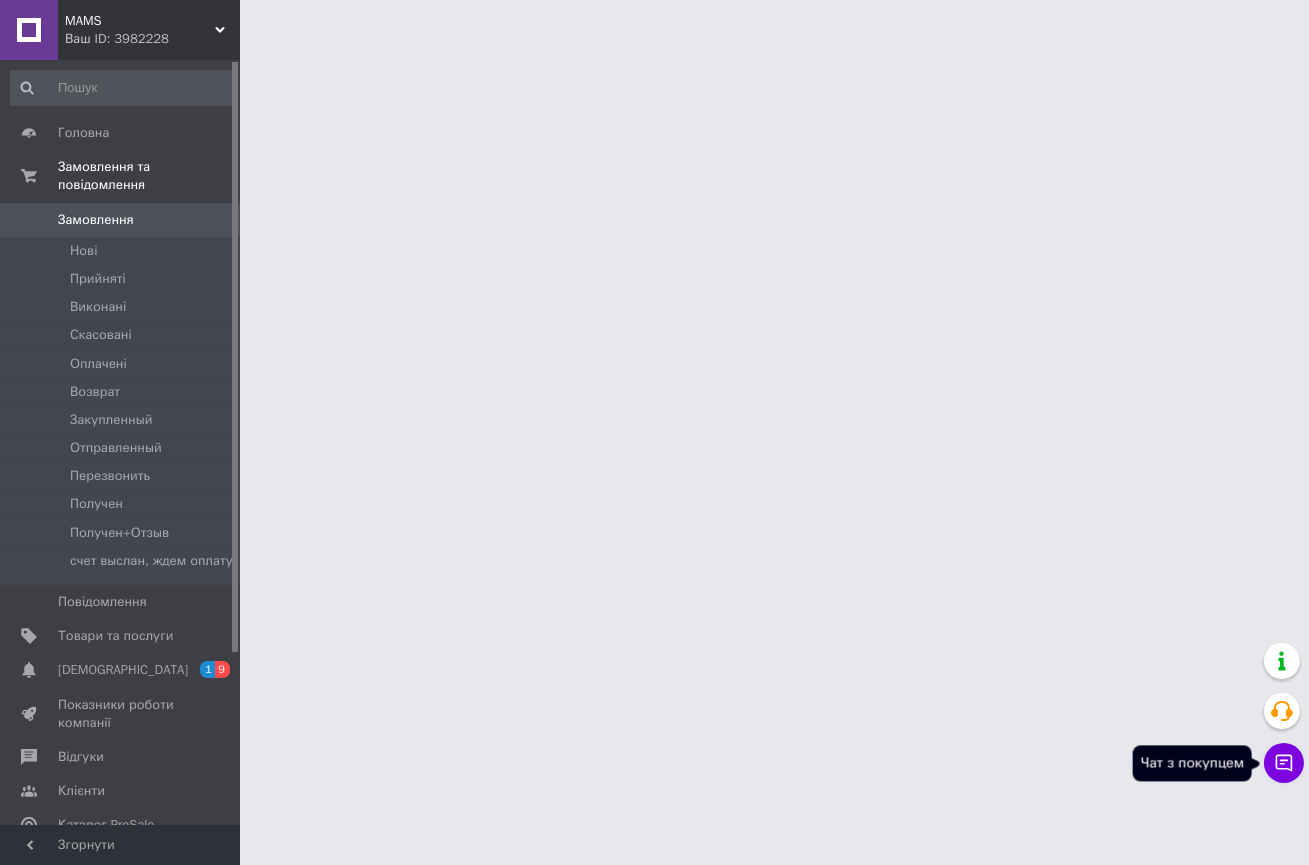 click 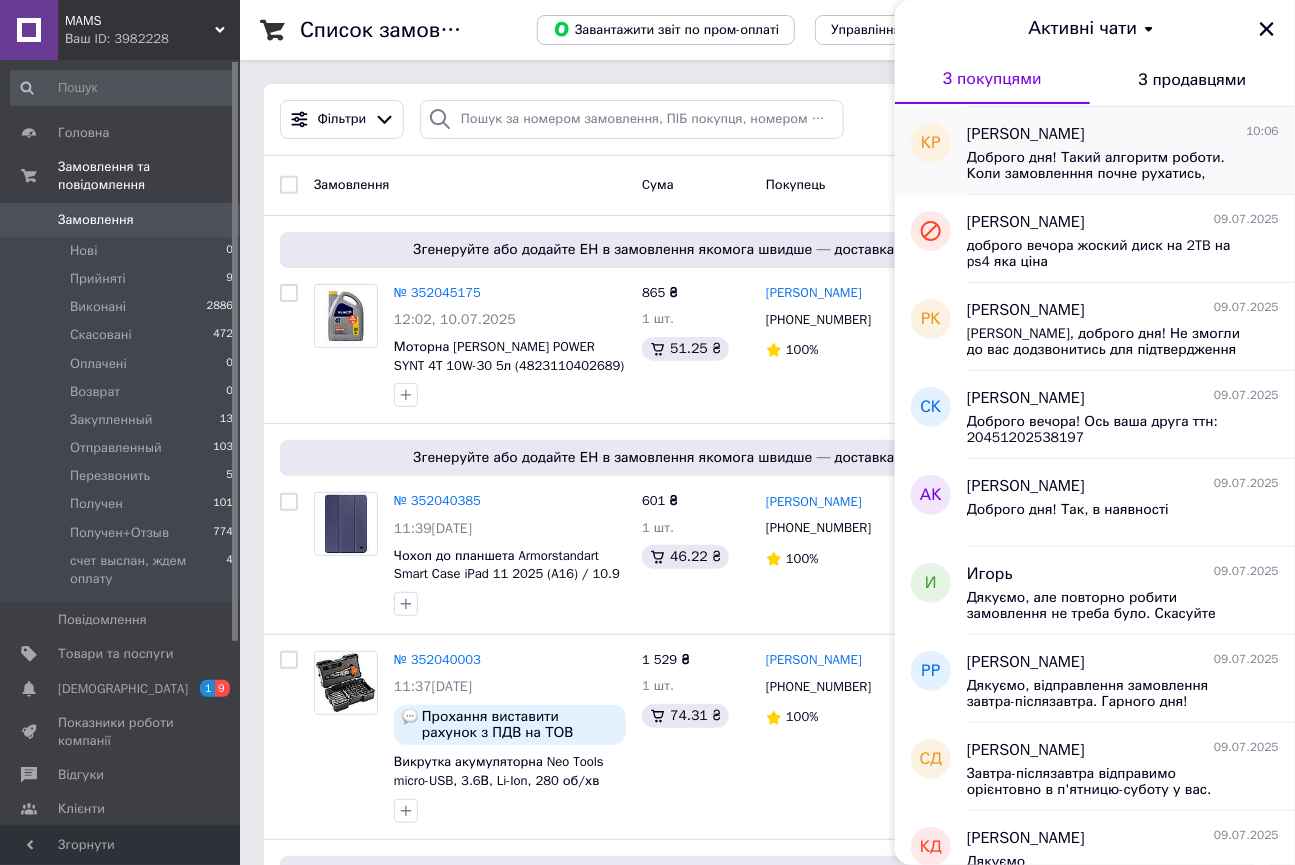 scroll, scrollTop: 818, scrollLeft: 0, axis: vertical 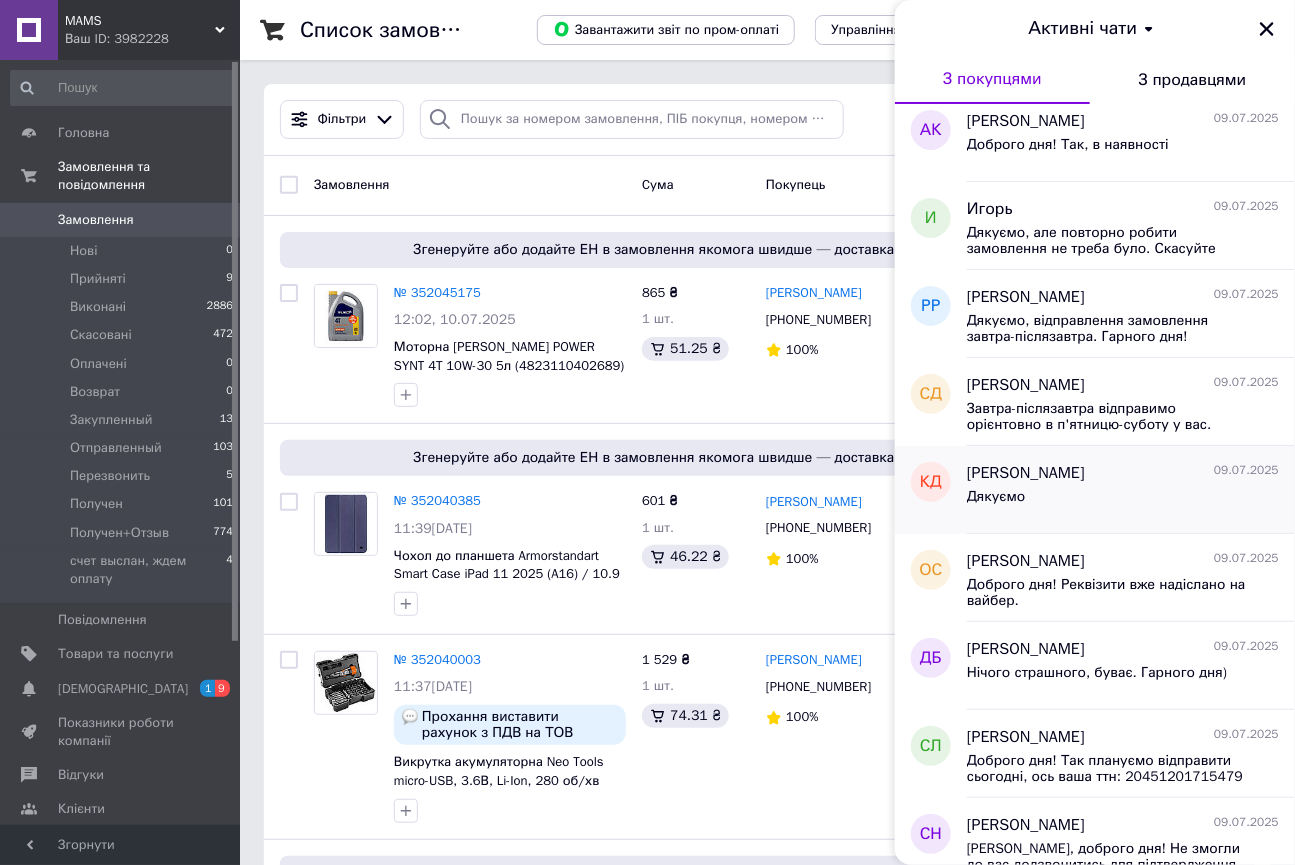 click on "Дякуємо" at bounding box center (1123, 501) 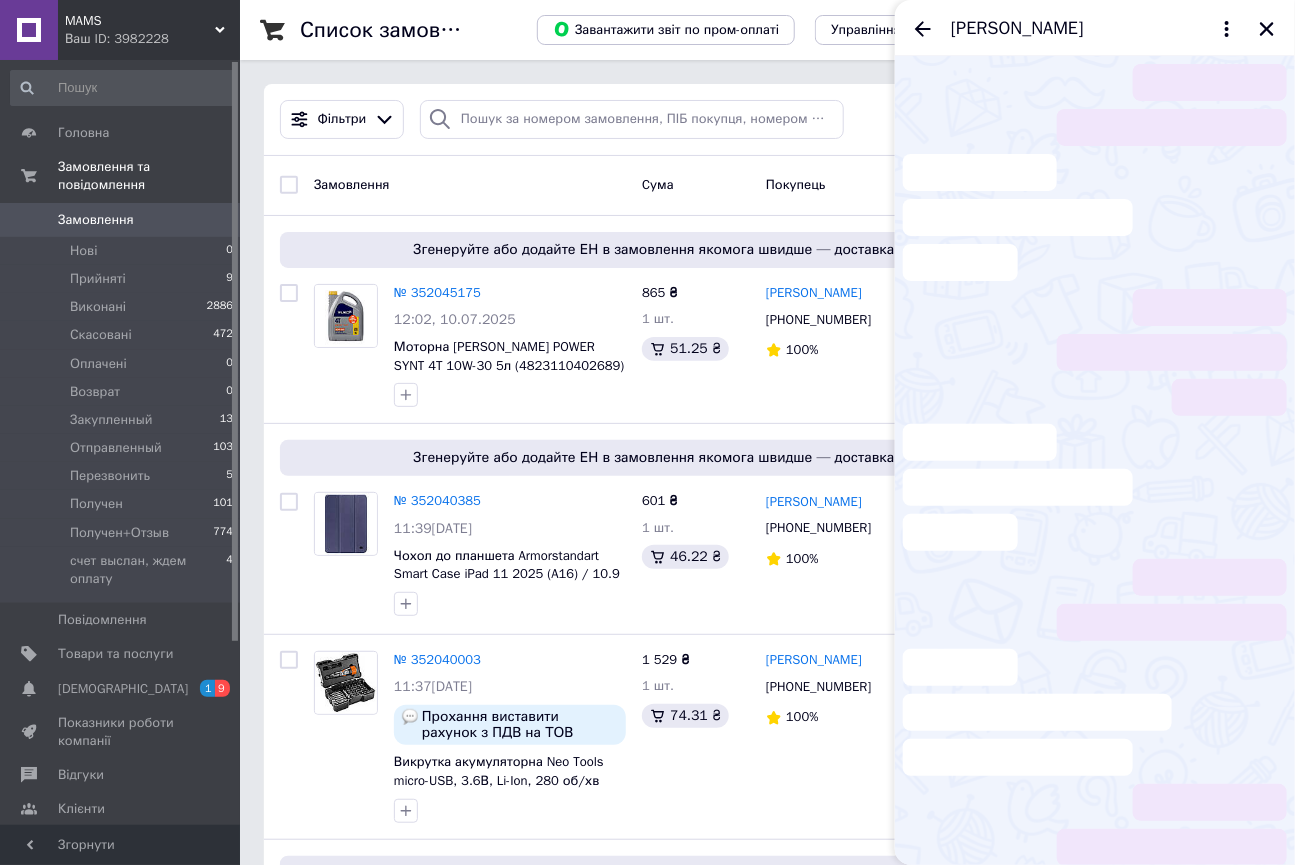 scroll, scrollTop: 1790, scrollLeft: 0, axis: vertical 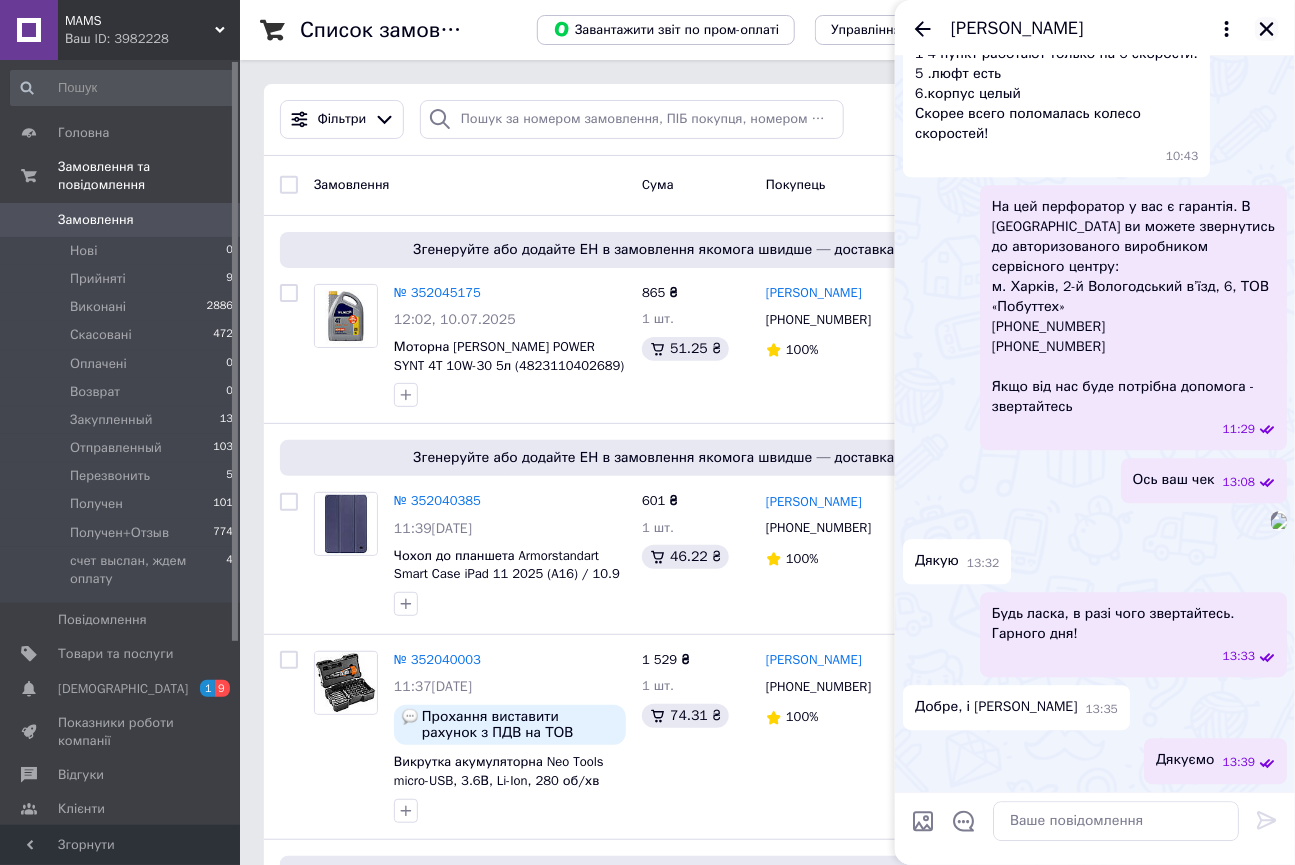 click at bounding box center (1267, 29) 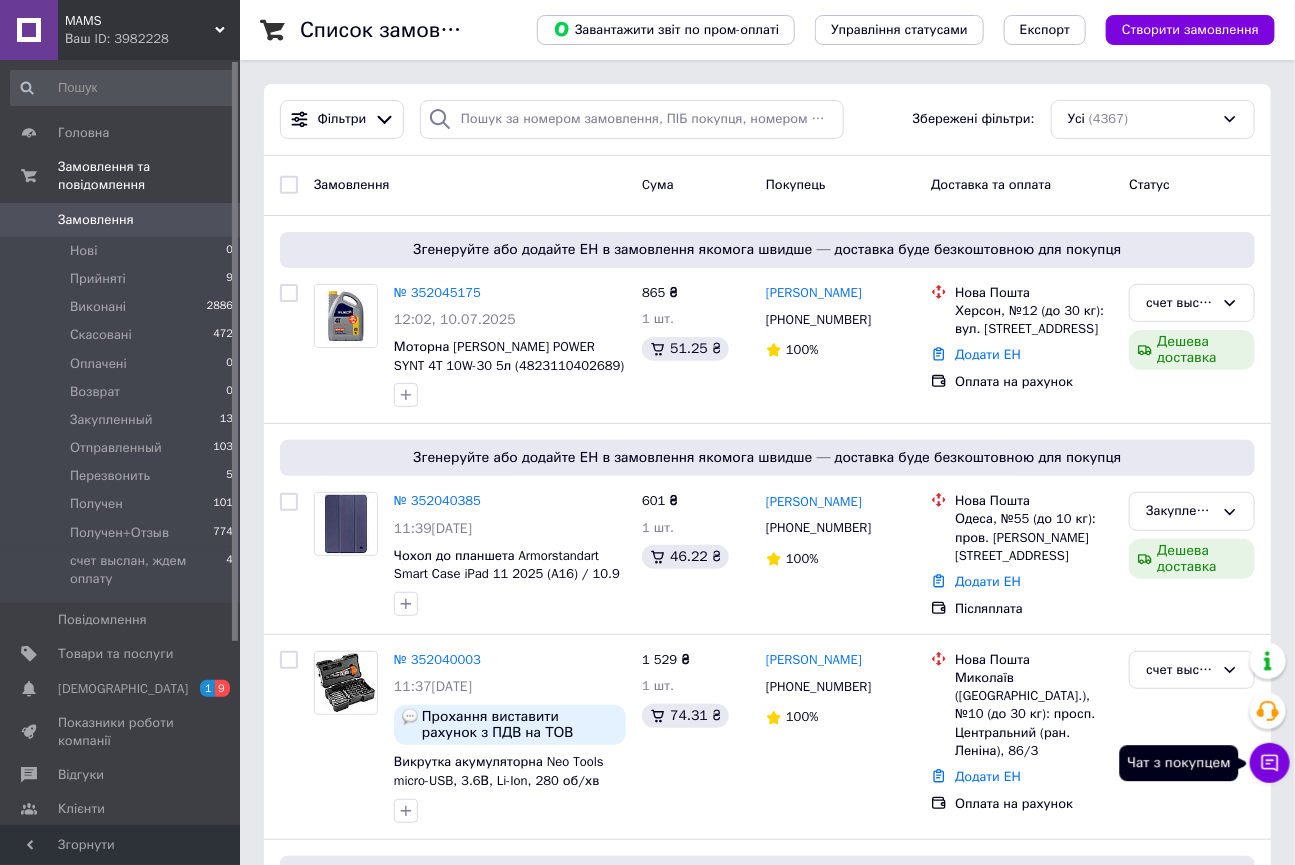 click 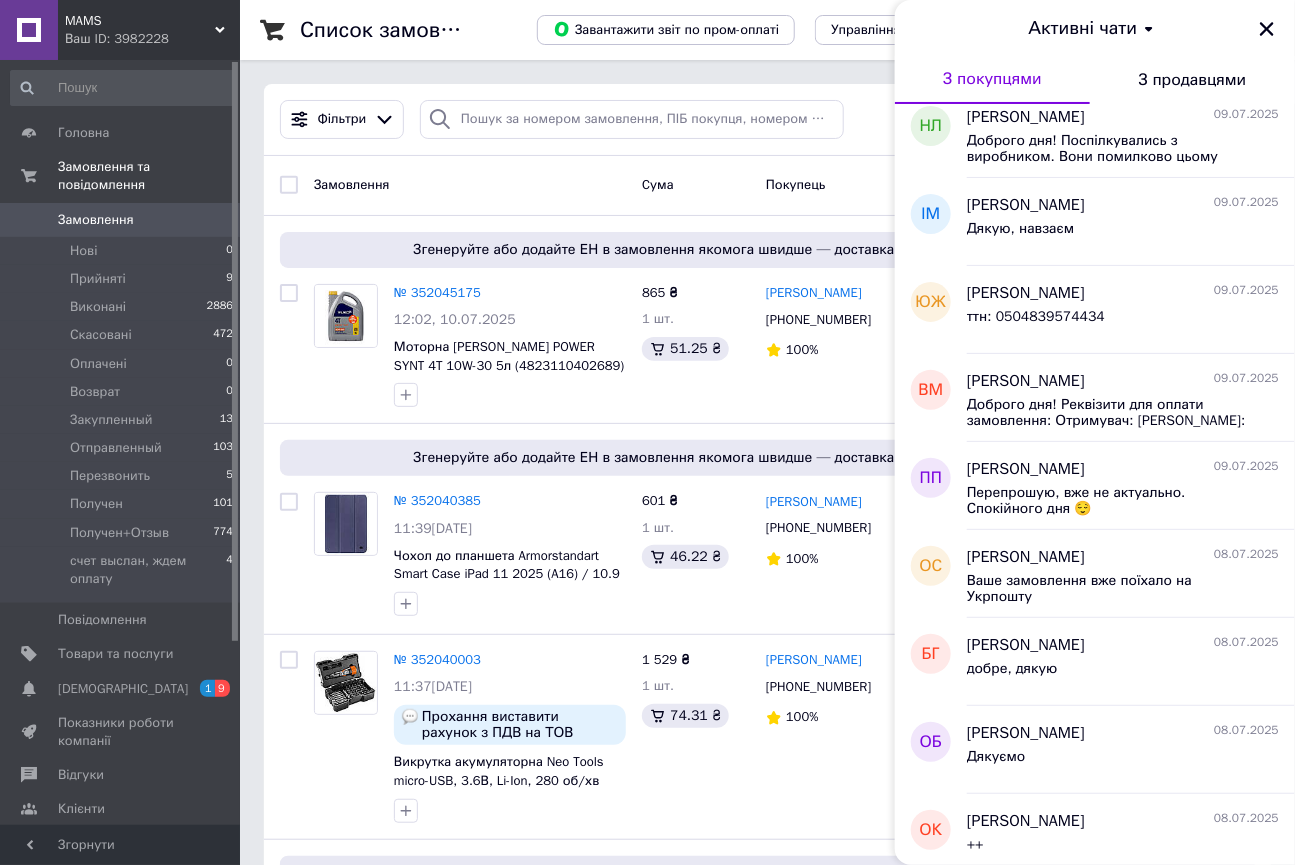 scroll, scrollTop: 2096, scrollLeft: 0, axis: vertical 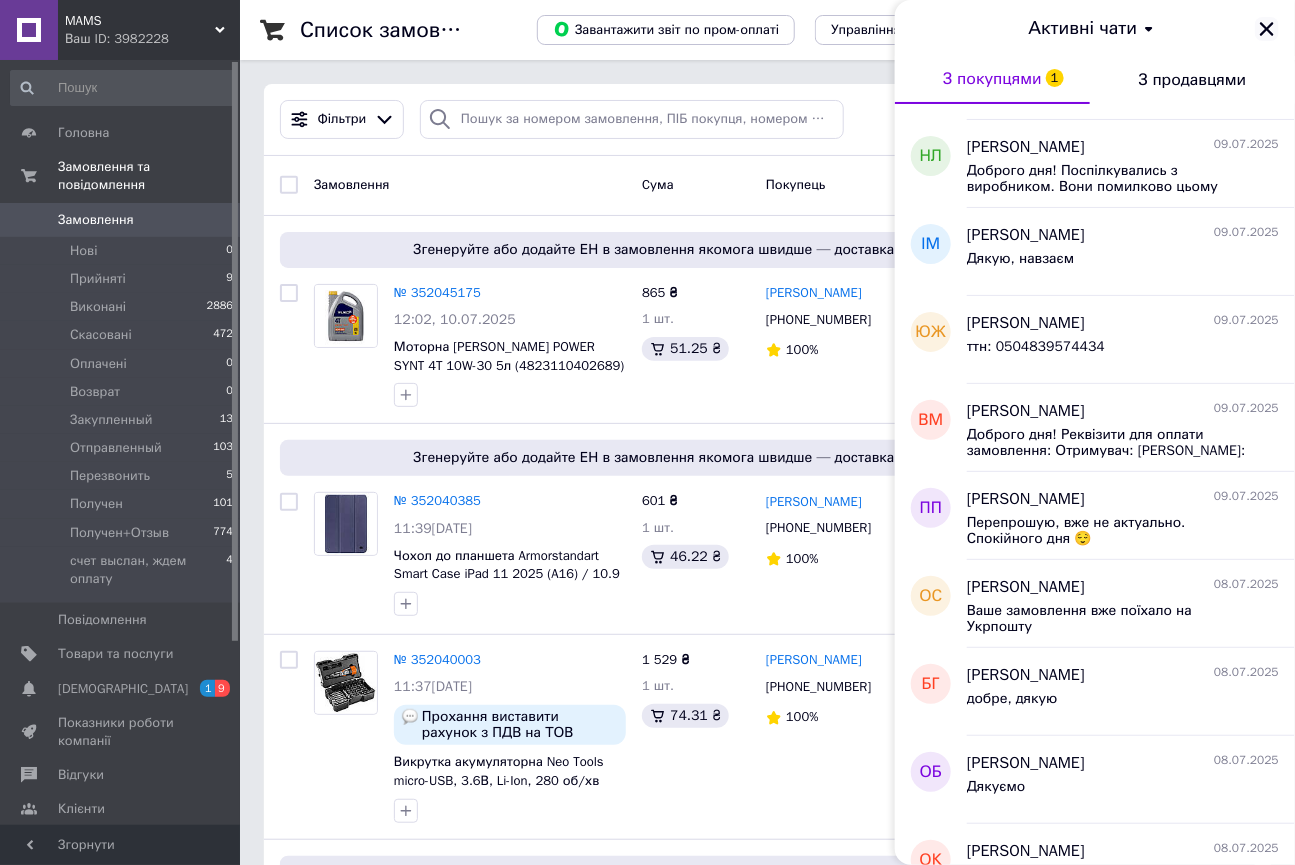 click 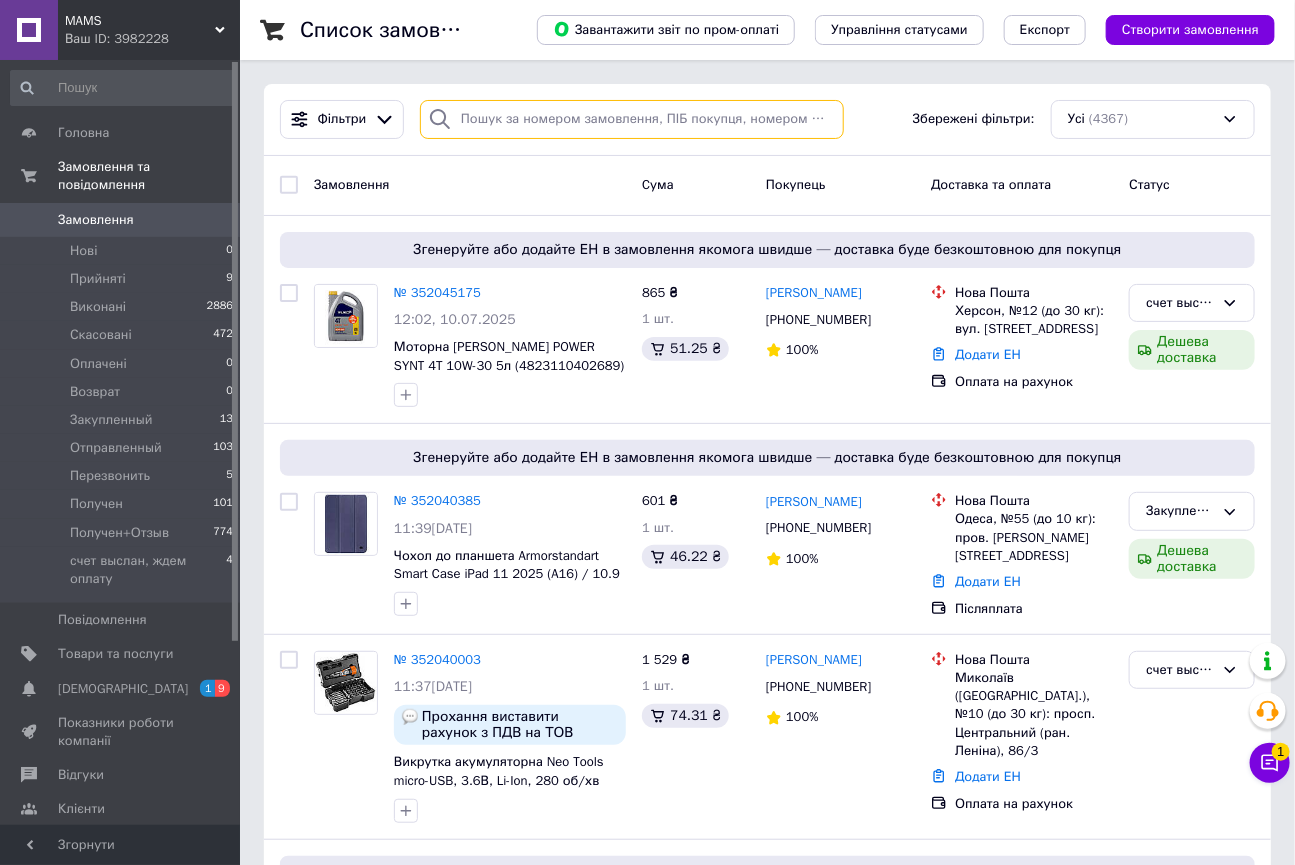 click at bounding box center [632, 119] 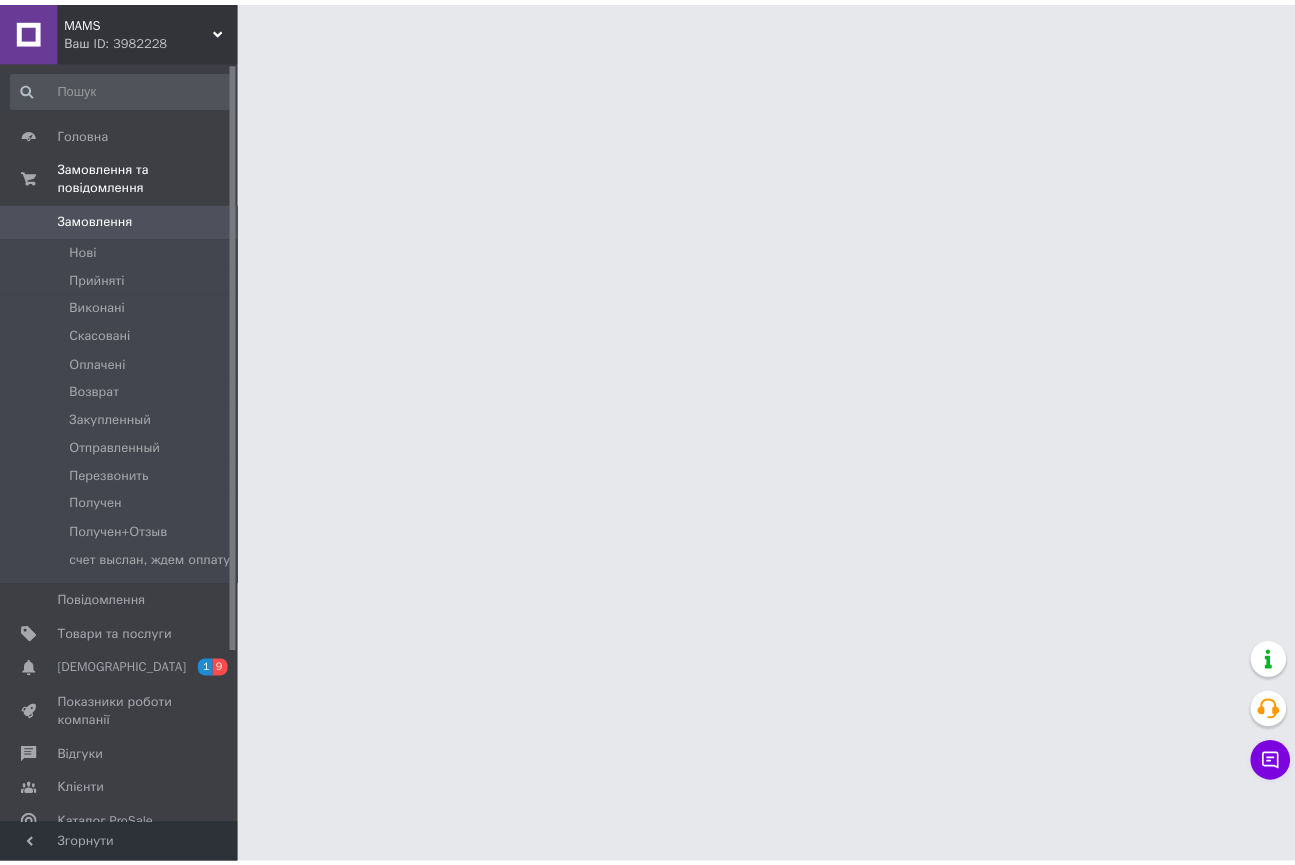 scroll, scrollTop: 0, scrollLeft: 0, axis: both 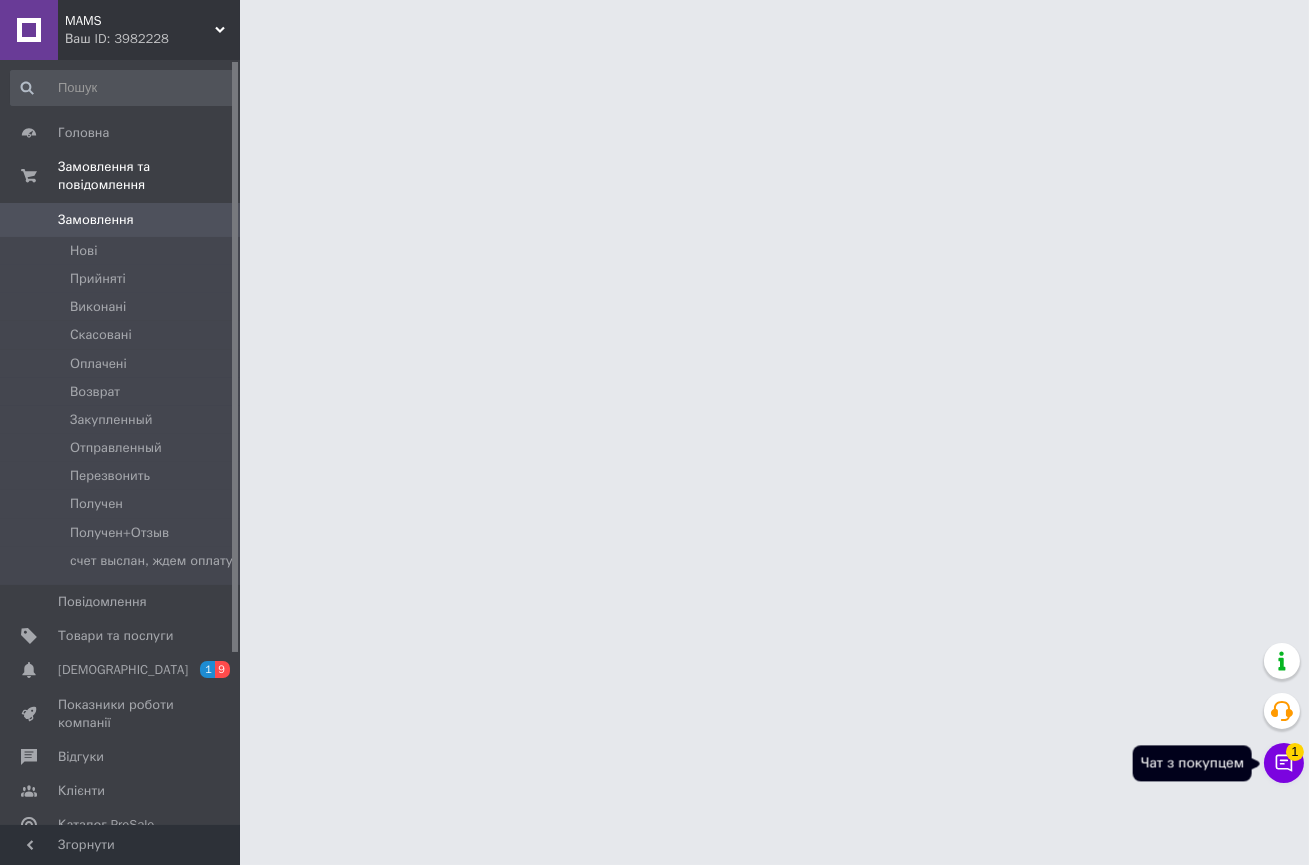 click 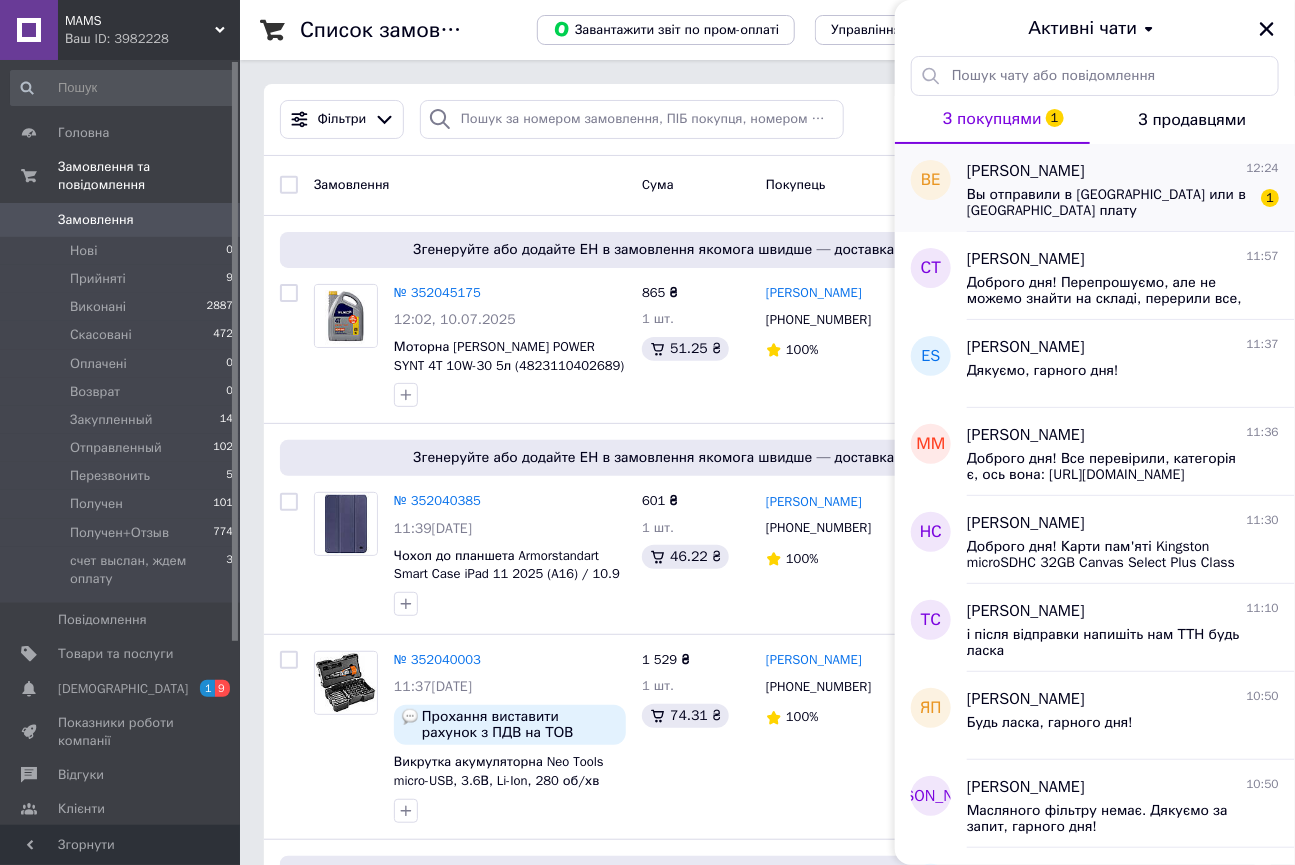 click on "валерий ерилов 12:24 Вы отправили в Китай или в Украину плату 1" at bounding box center [1131, 188] 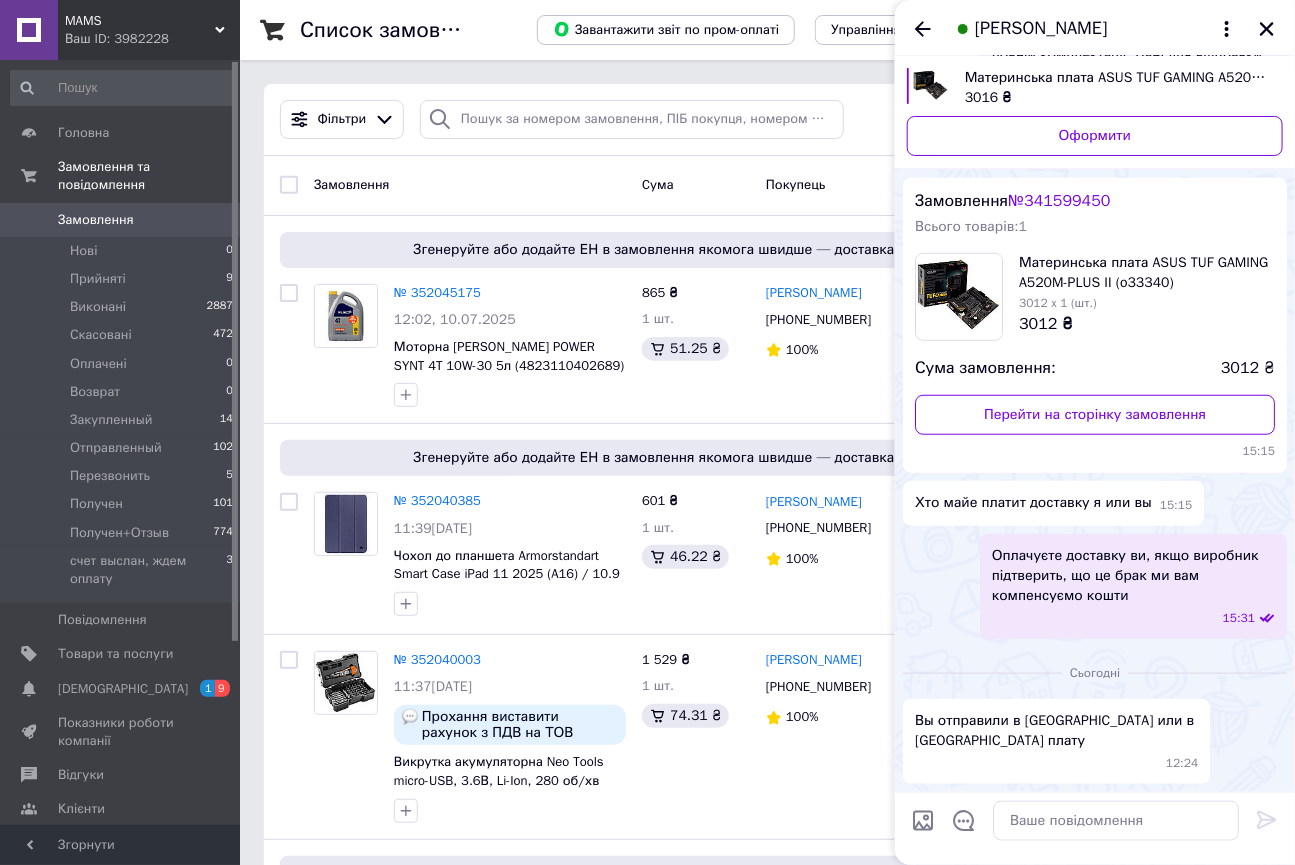 scroll, scrollTop: 3800, scrollLeft: 0, axis: vertical 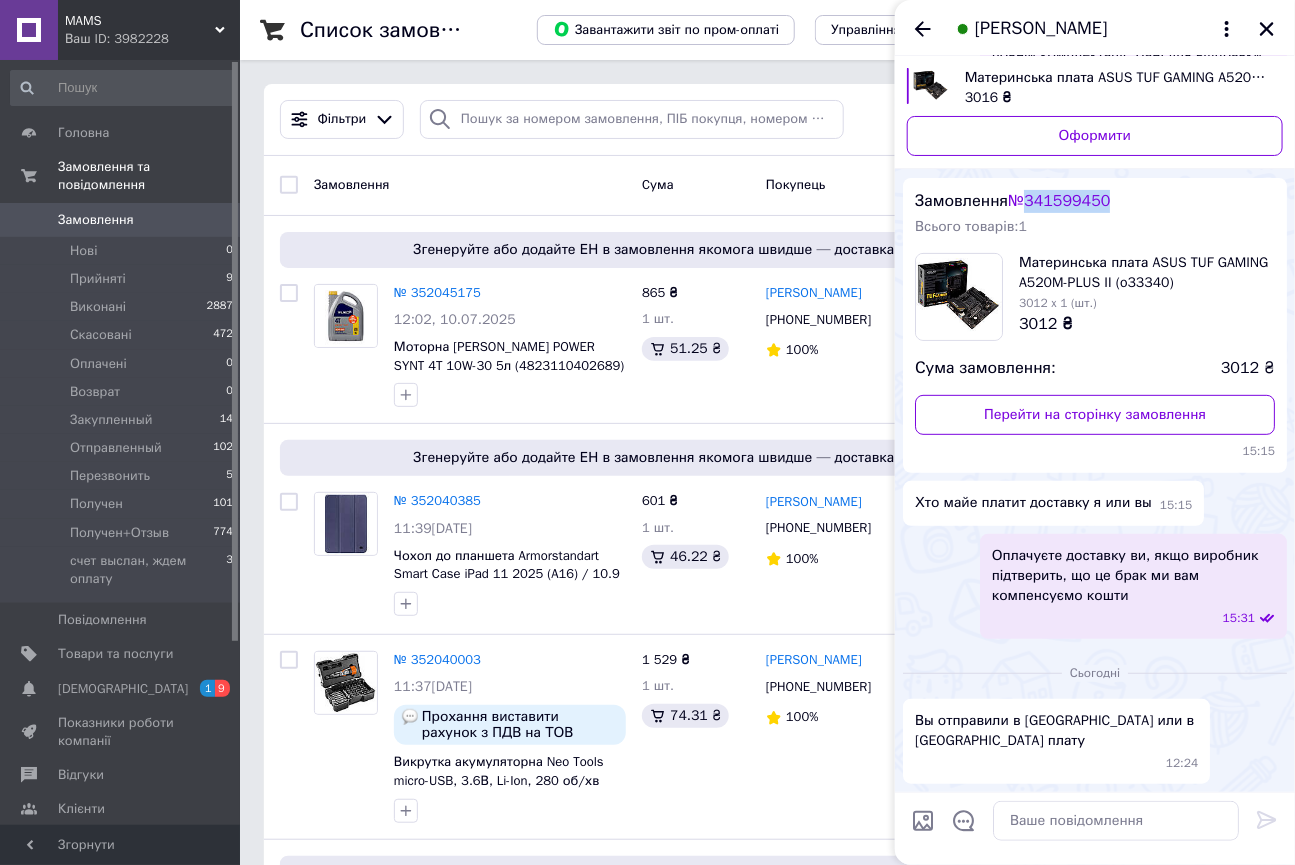 drag, startPoint x: 1037, startPoint y: 223, endPoint x: 1127, endPoint y: 219, distance: 90.088844 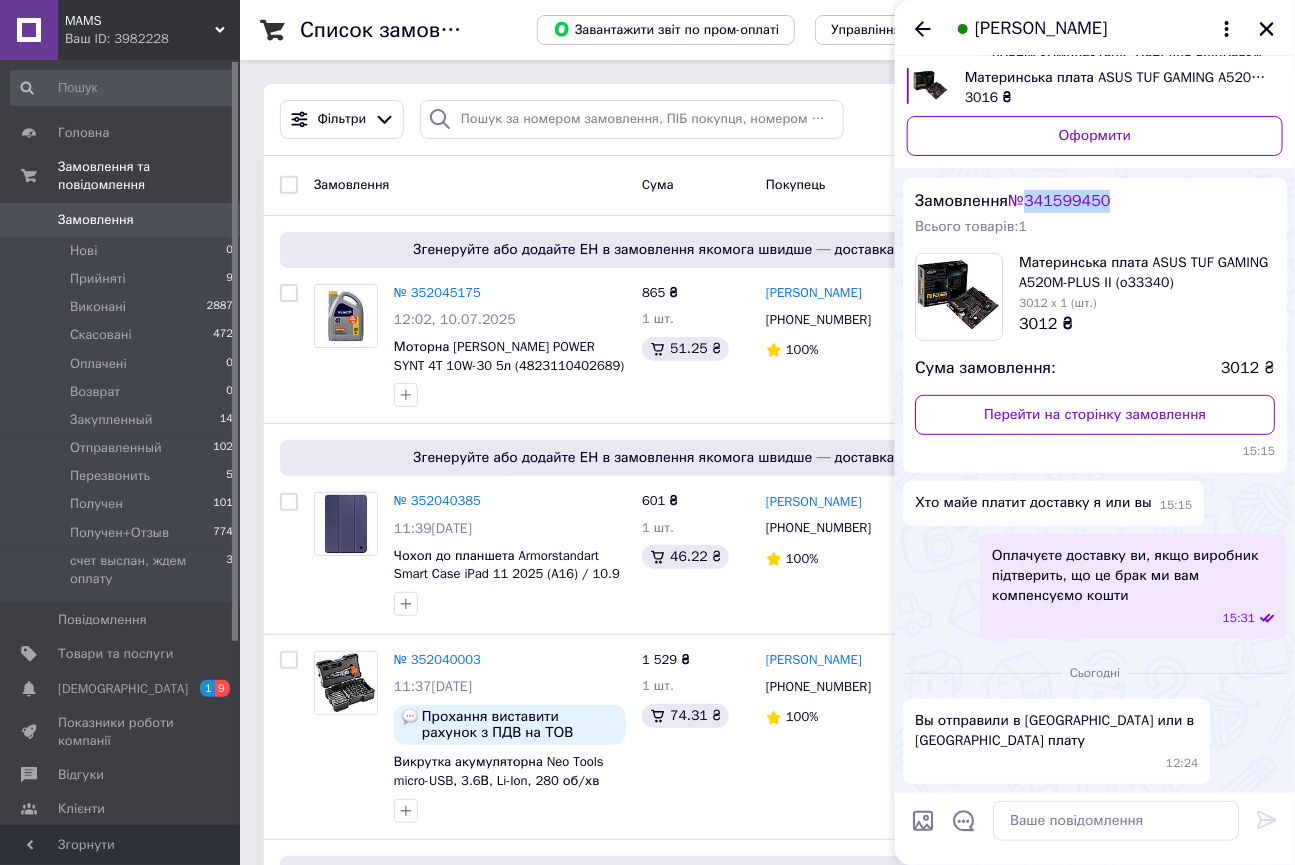 copy on "341599450" 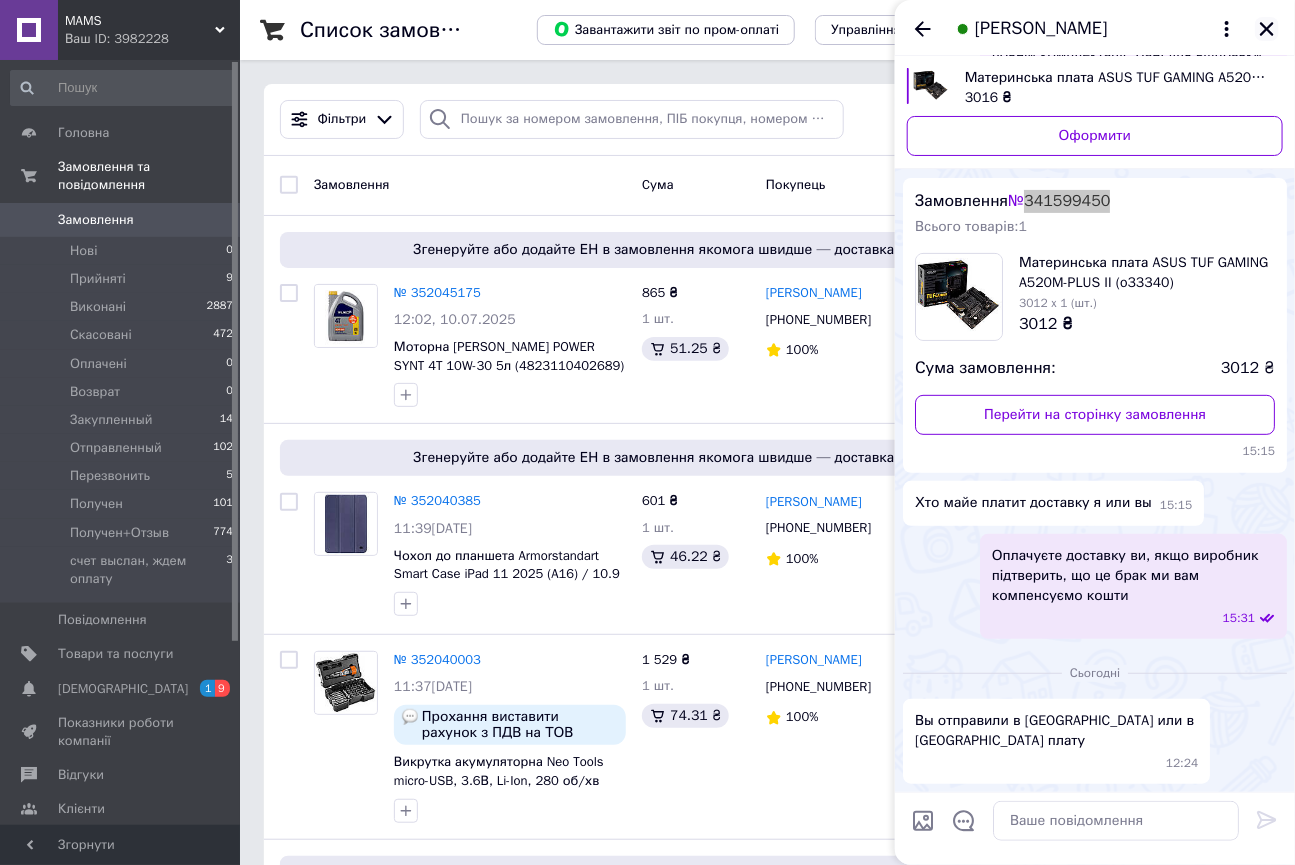 click 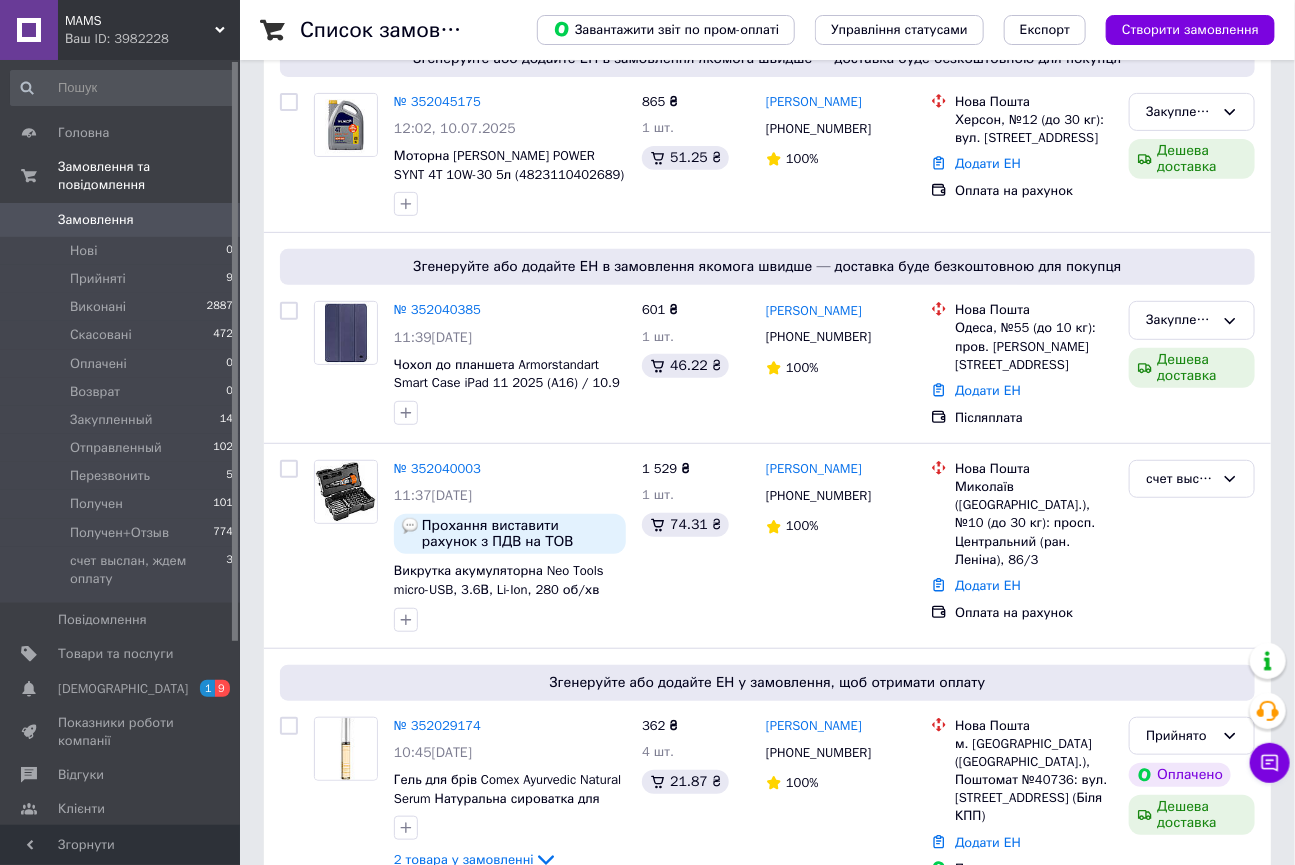 scroll, scrollTop: 0, scrollLeft: 0, axis: both 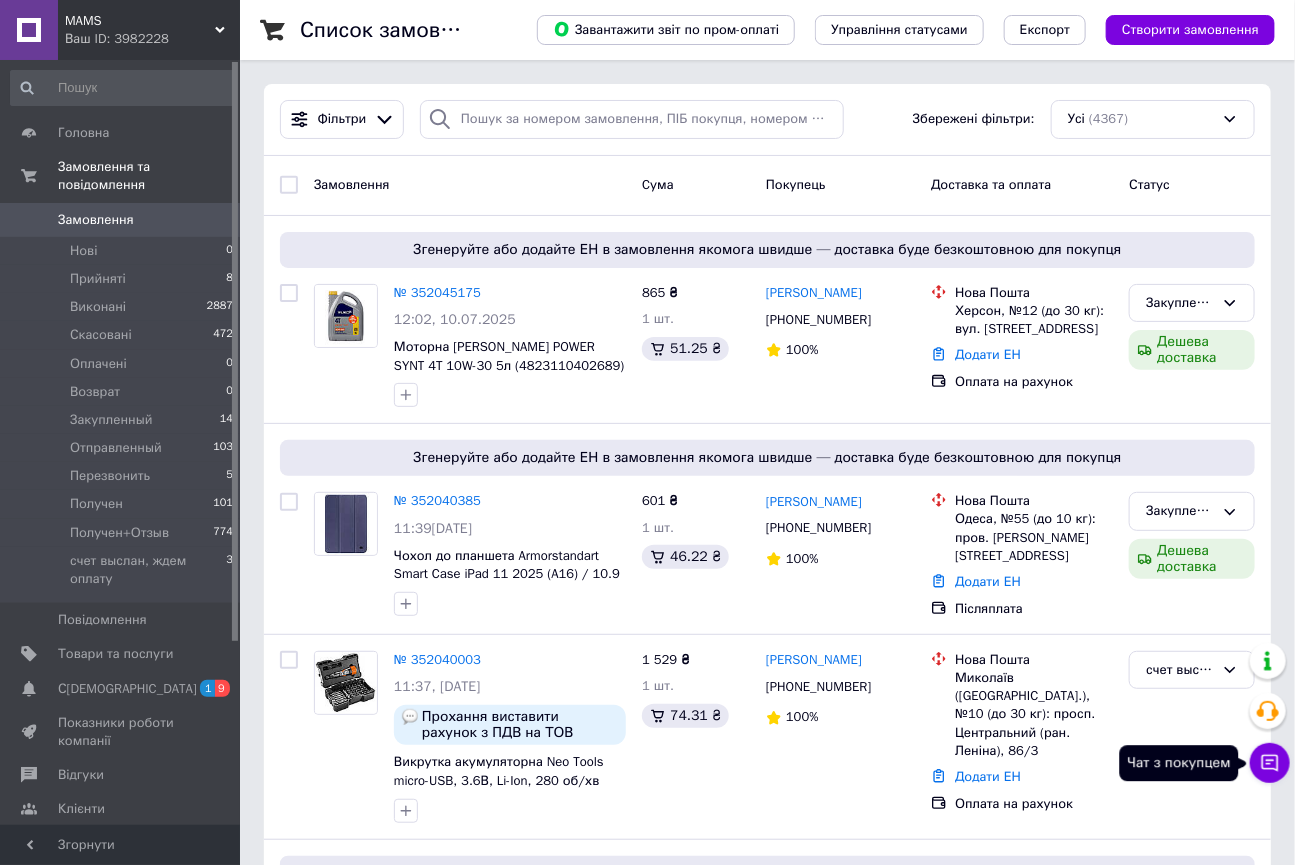 click 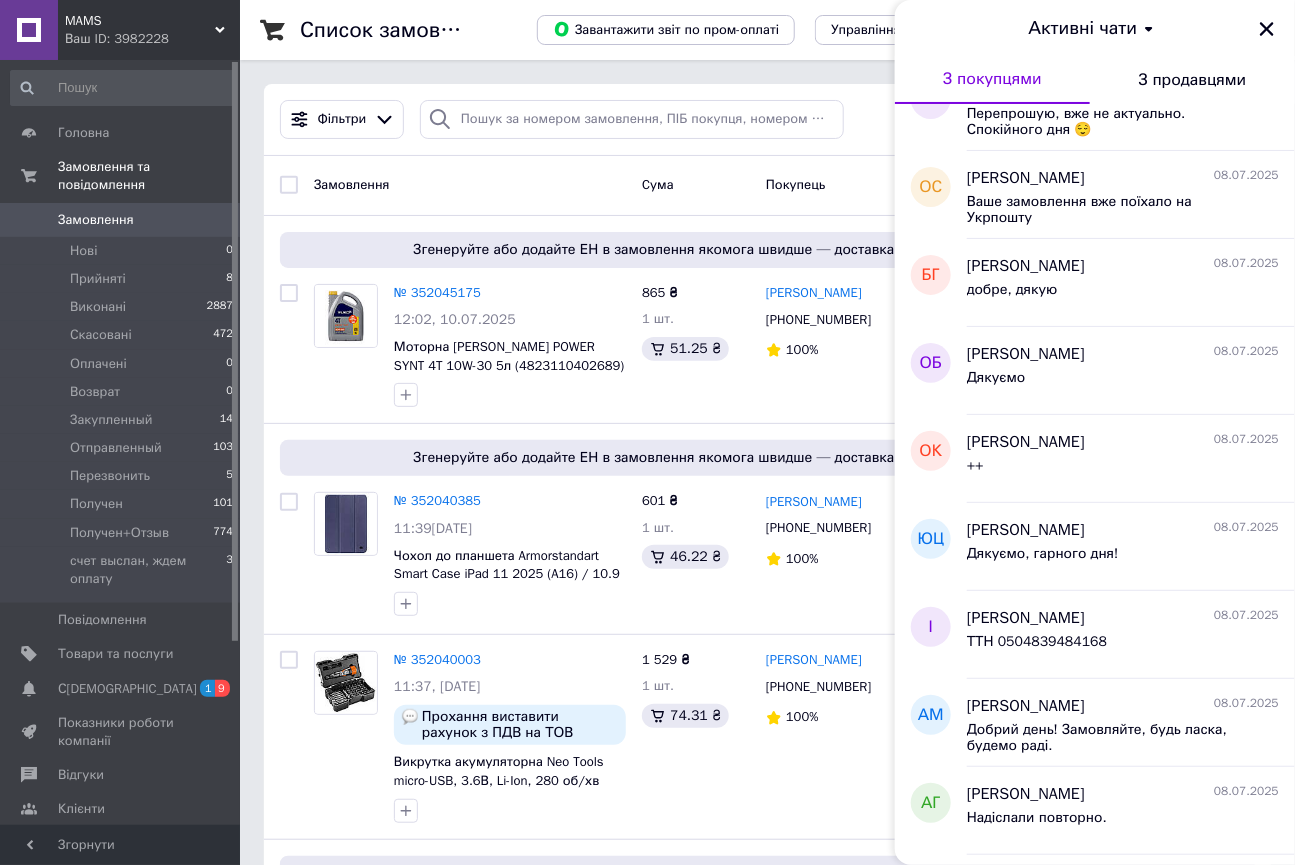 scroll, scrollTop: 2634, scrollLeft: 0, axis: vertical 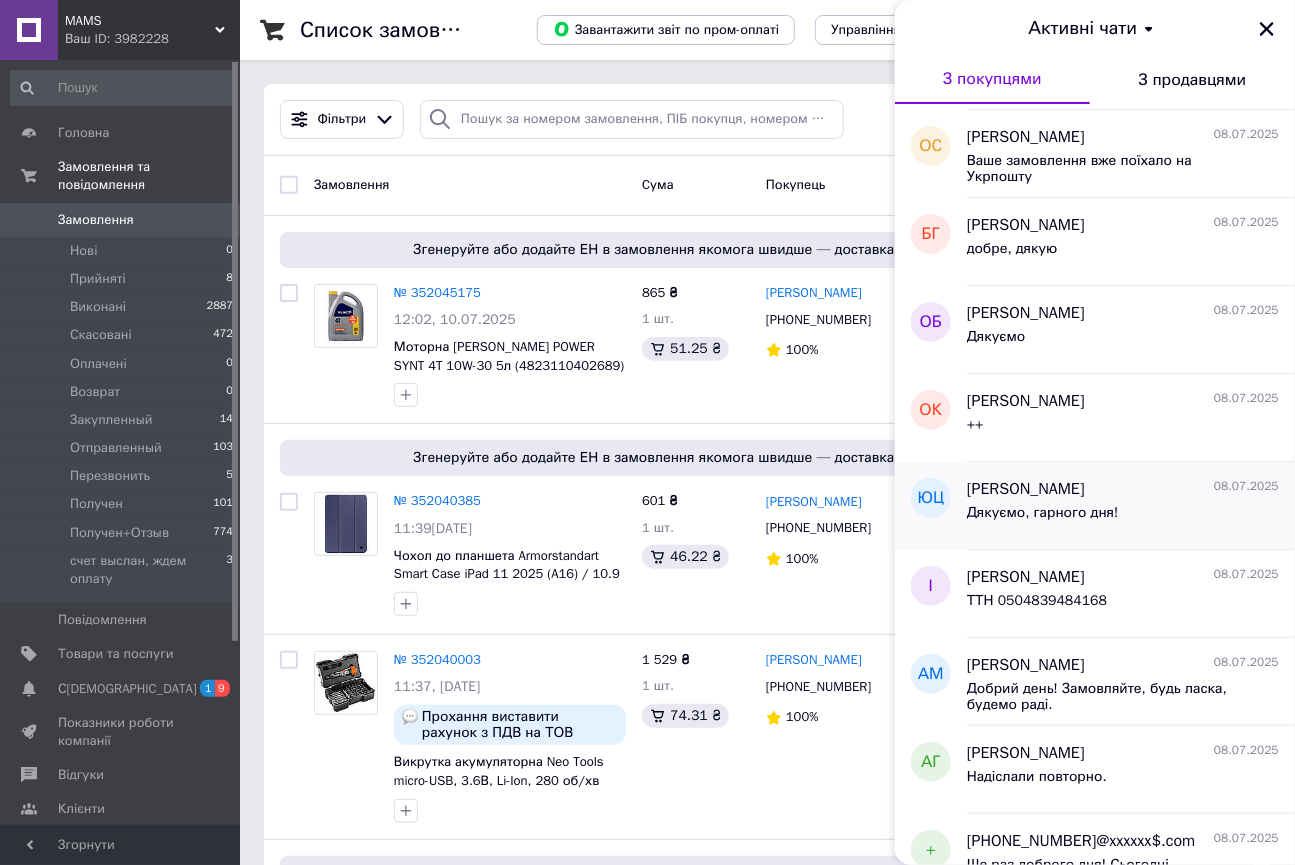 click on "Дякуємо, гарного дня!" at bounding box center [1043, 513] 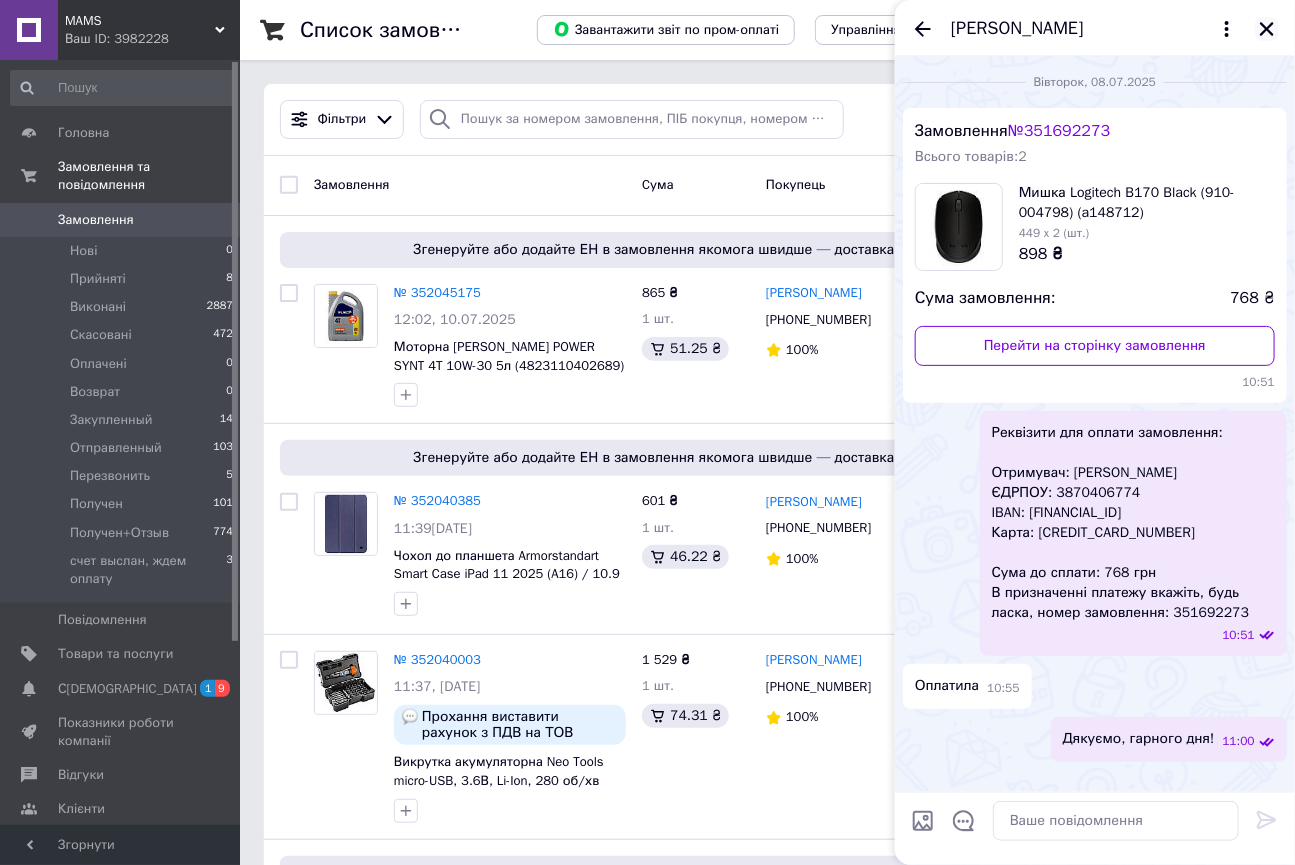 click 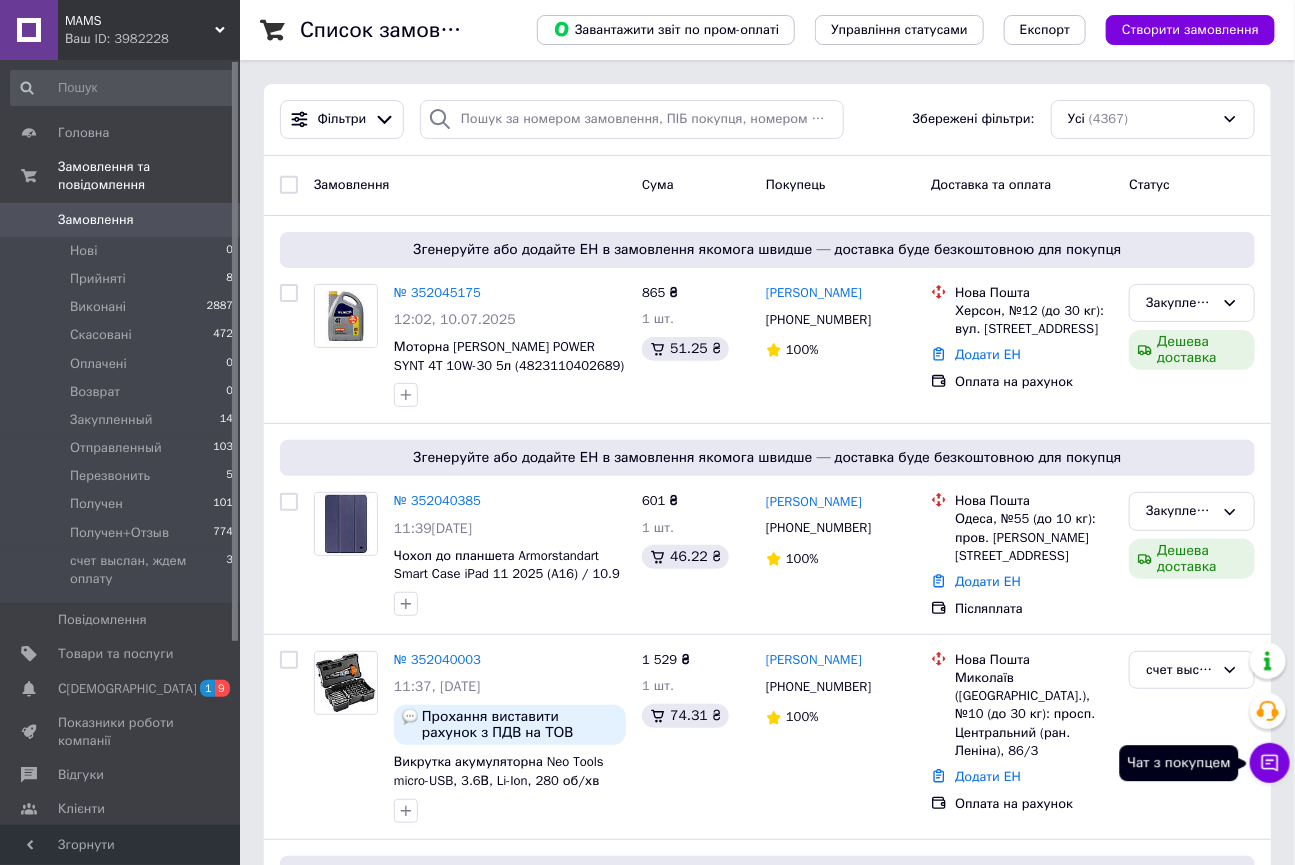 click 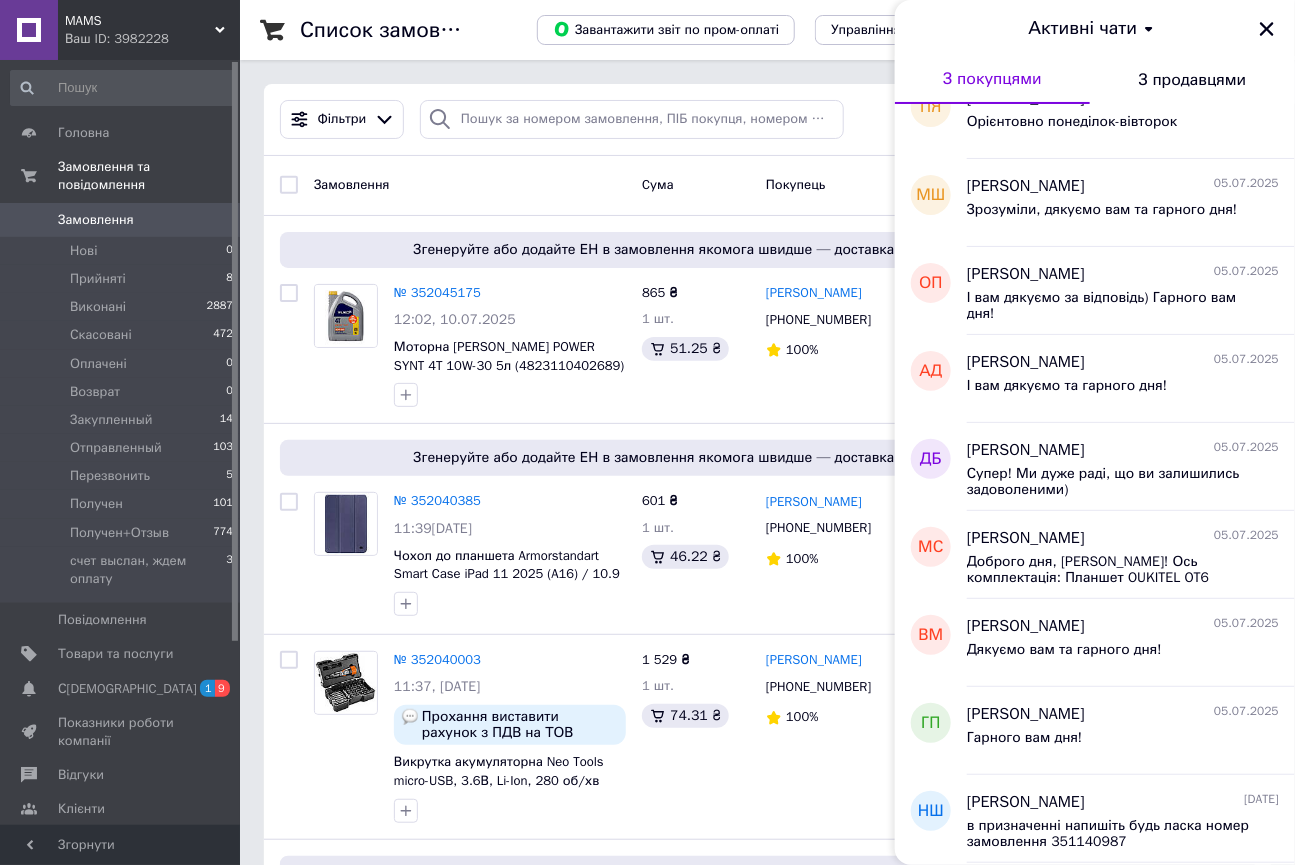 scroll, scrollTop: 6460, scrollLeft: 0, axis: vertical 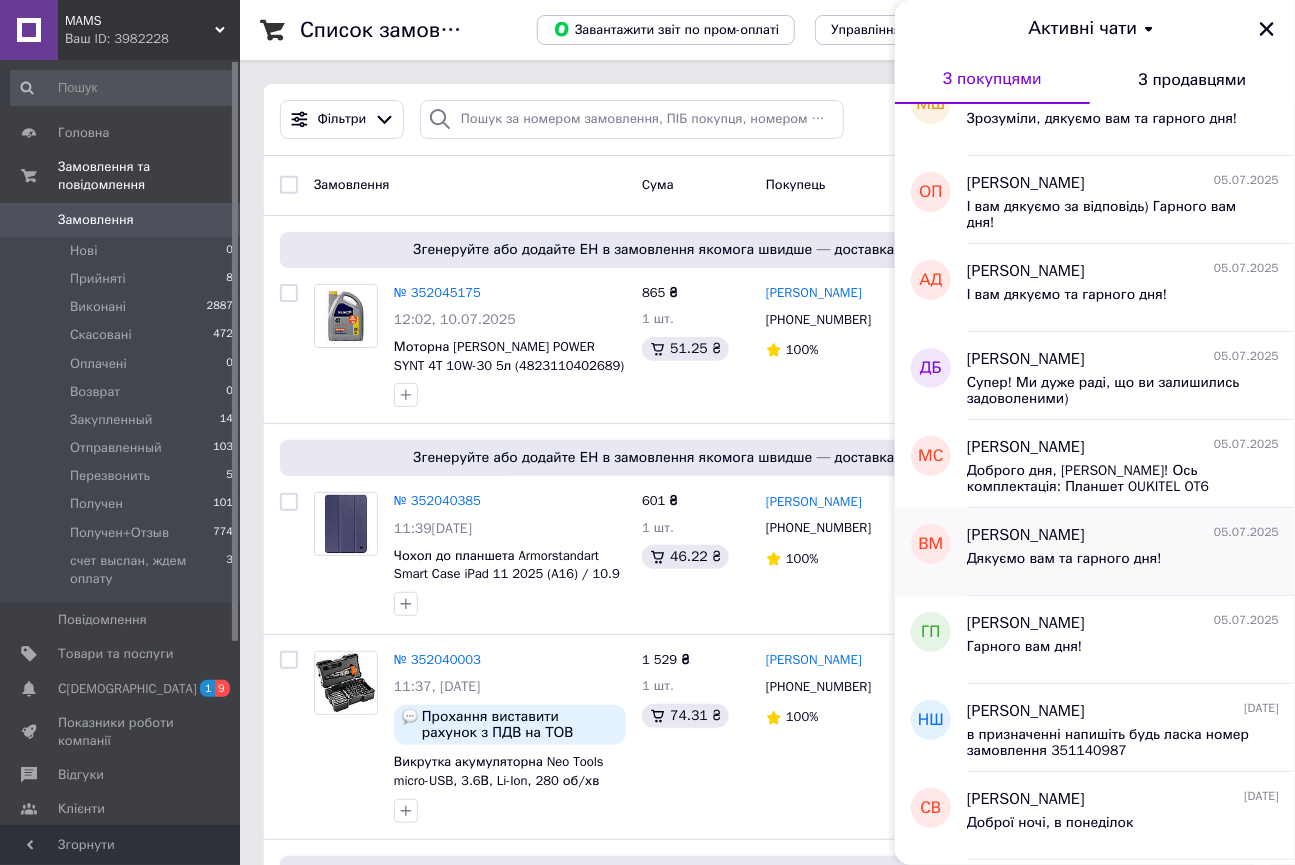 click on "Дякуємо вам та гарного дня!" at bounding box center (1123, 563) 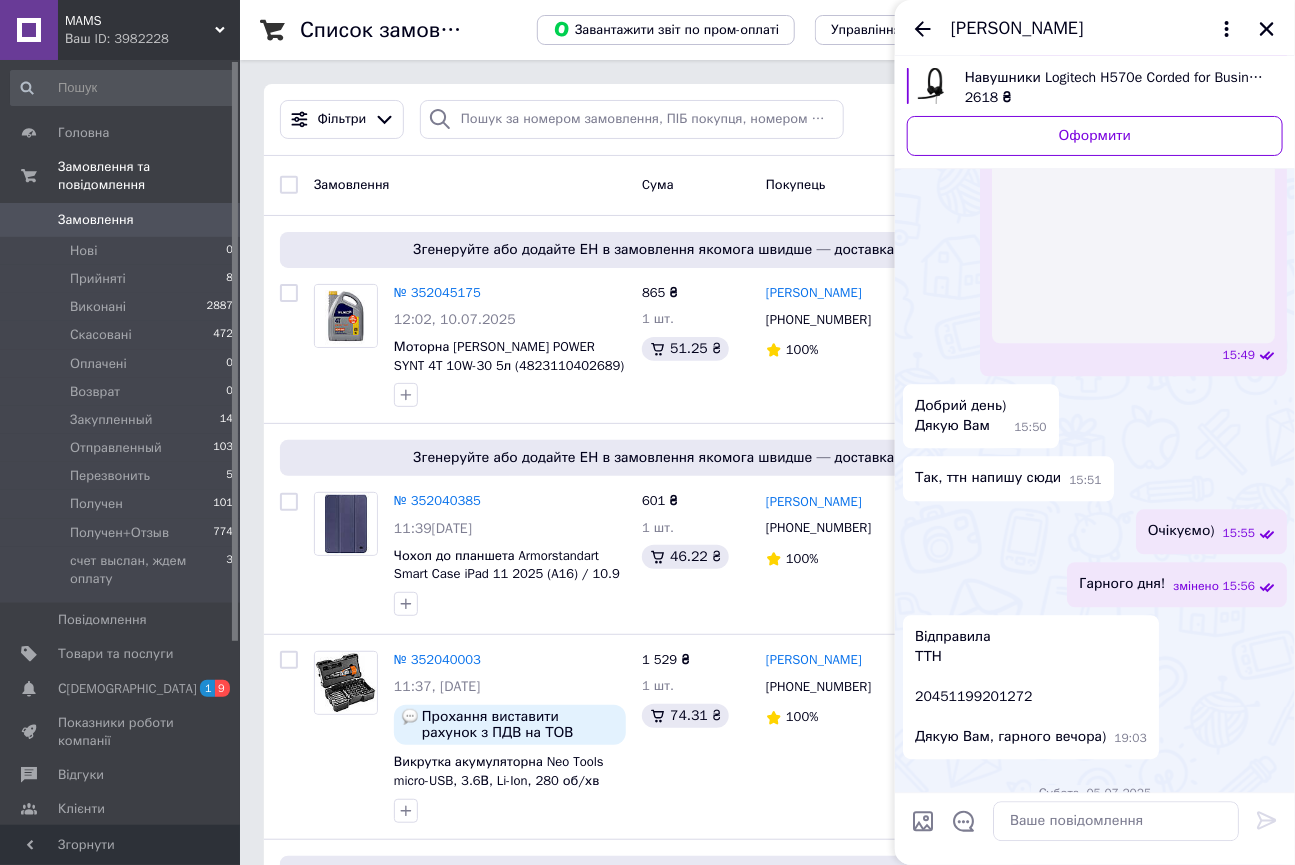 scroll, scrollTop: 1258, scrollLeft: 0, axis: vertical 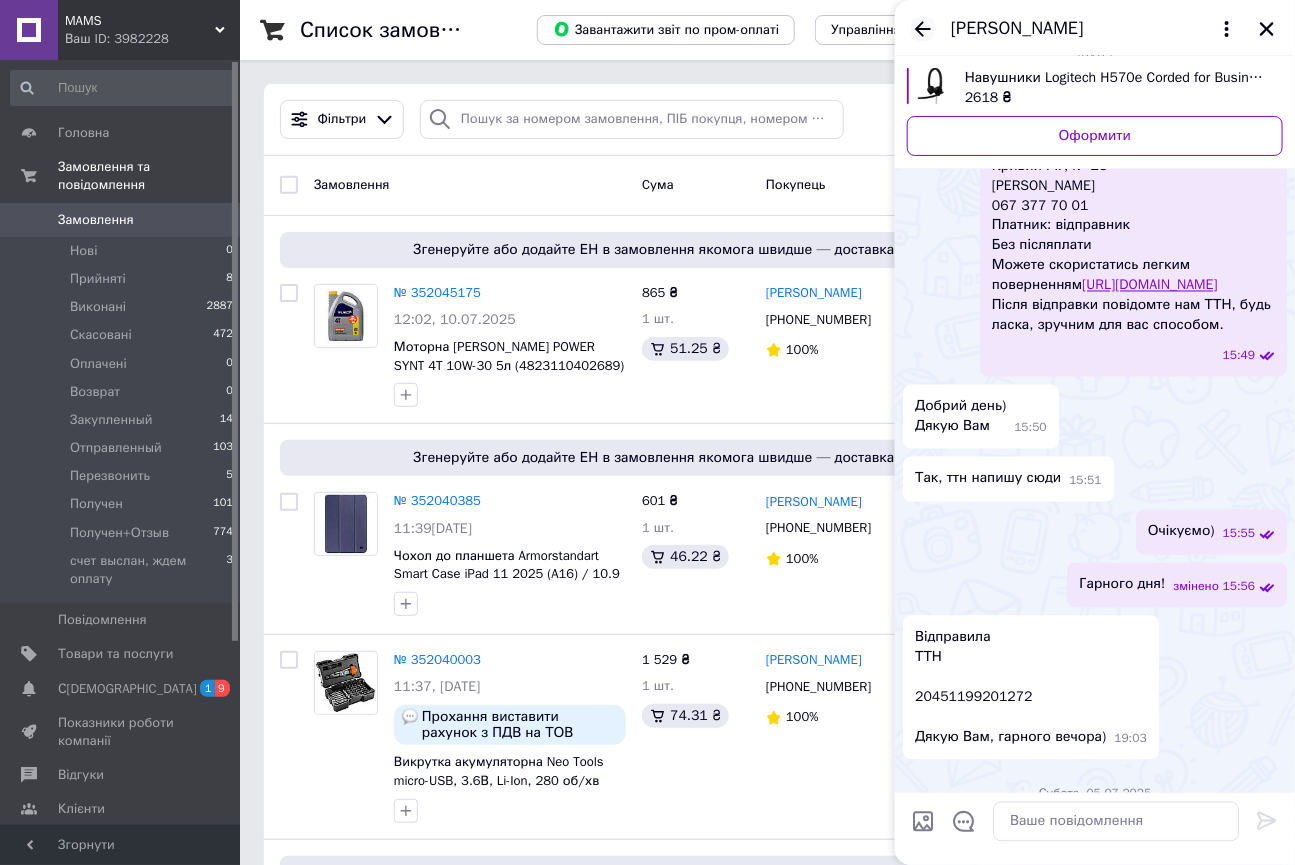 click 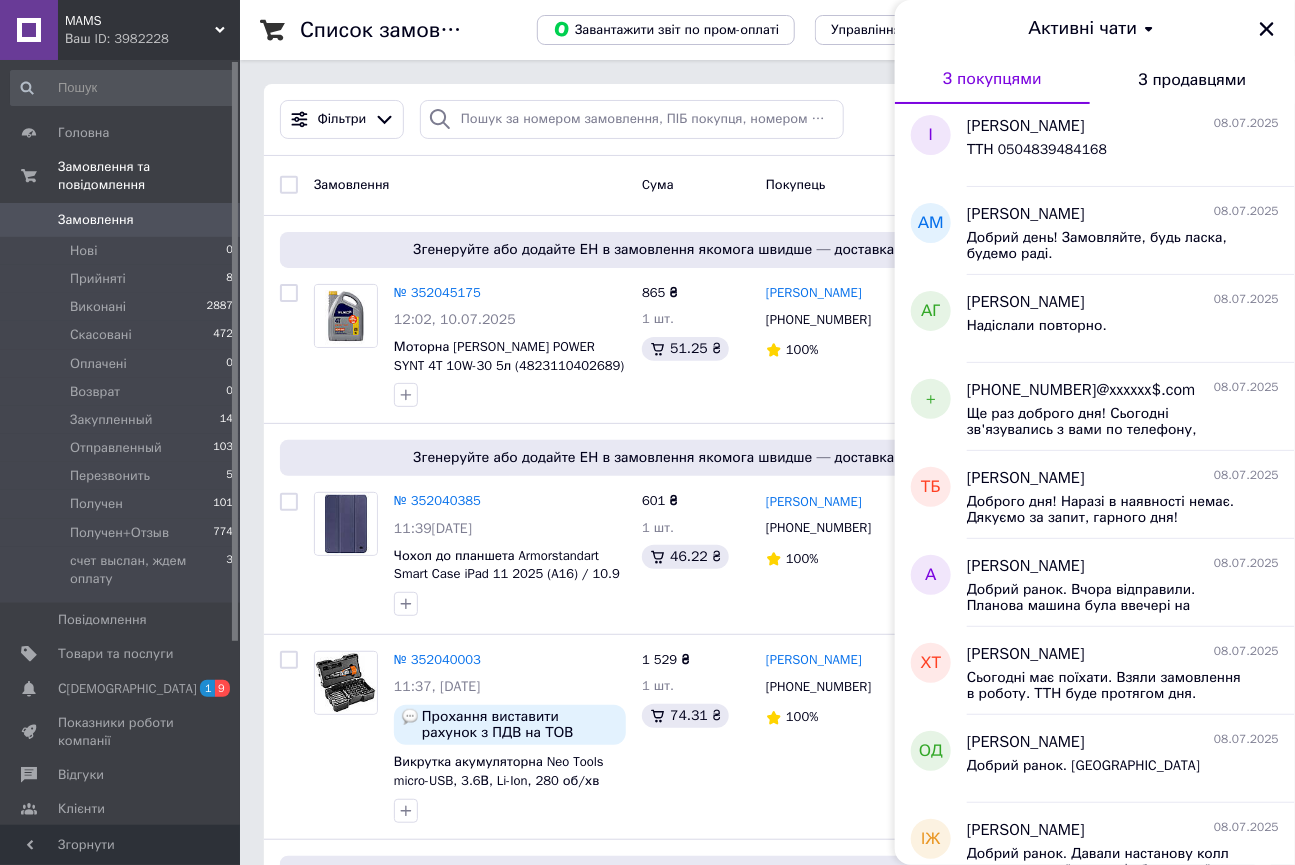 scroll, scrollTop: 3090, scrollLeft: 0, axis: vertical 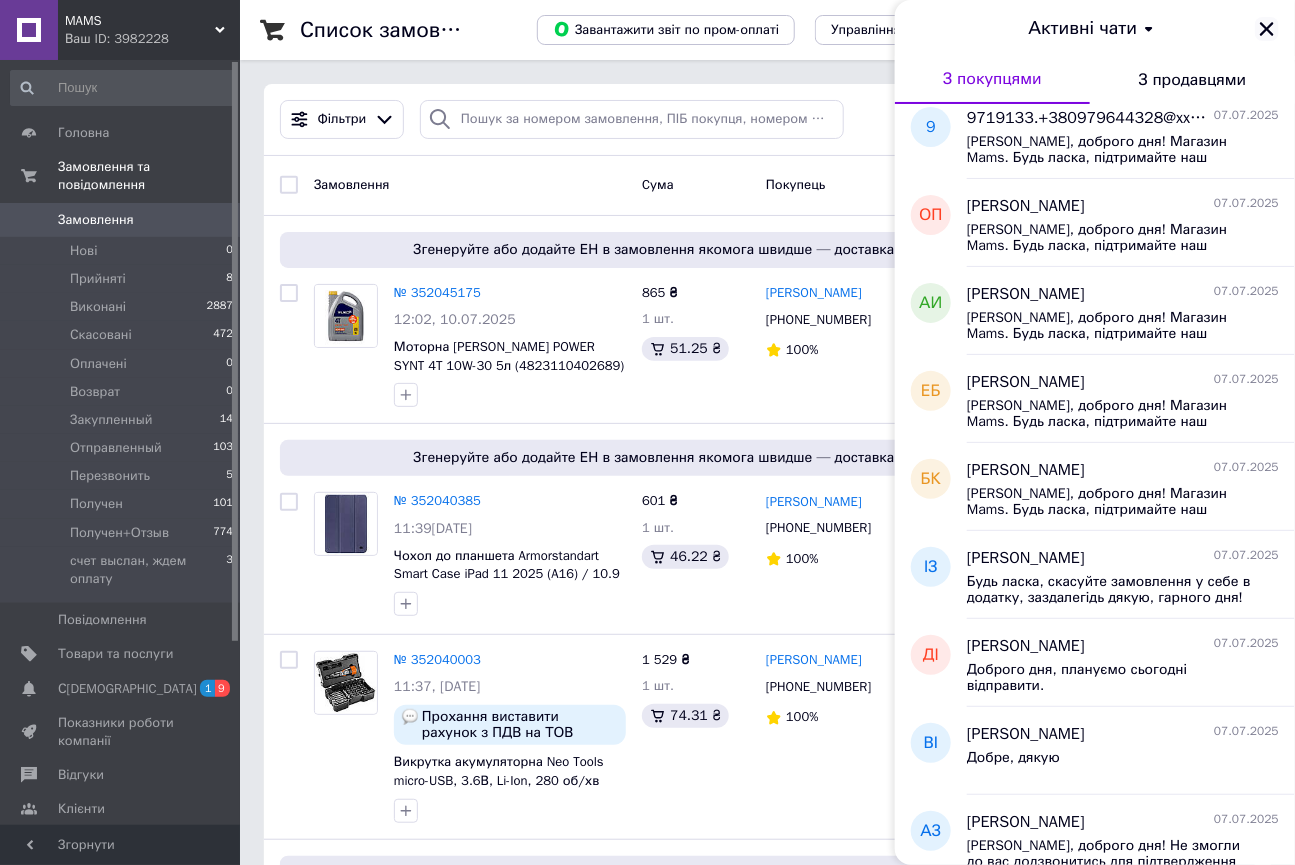 click 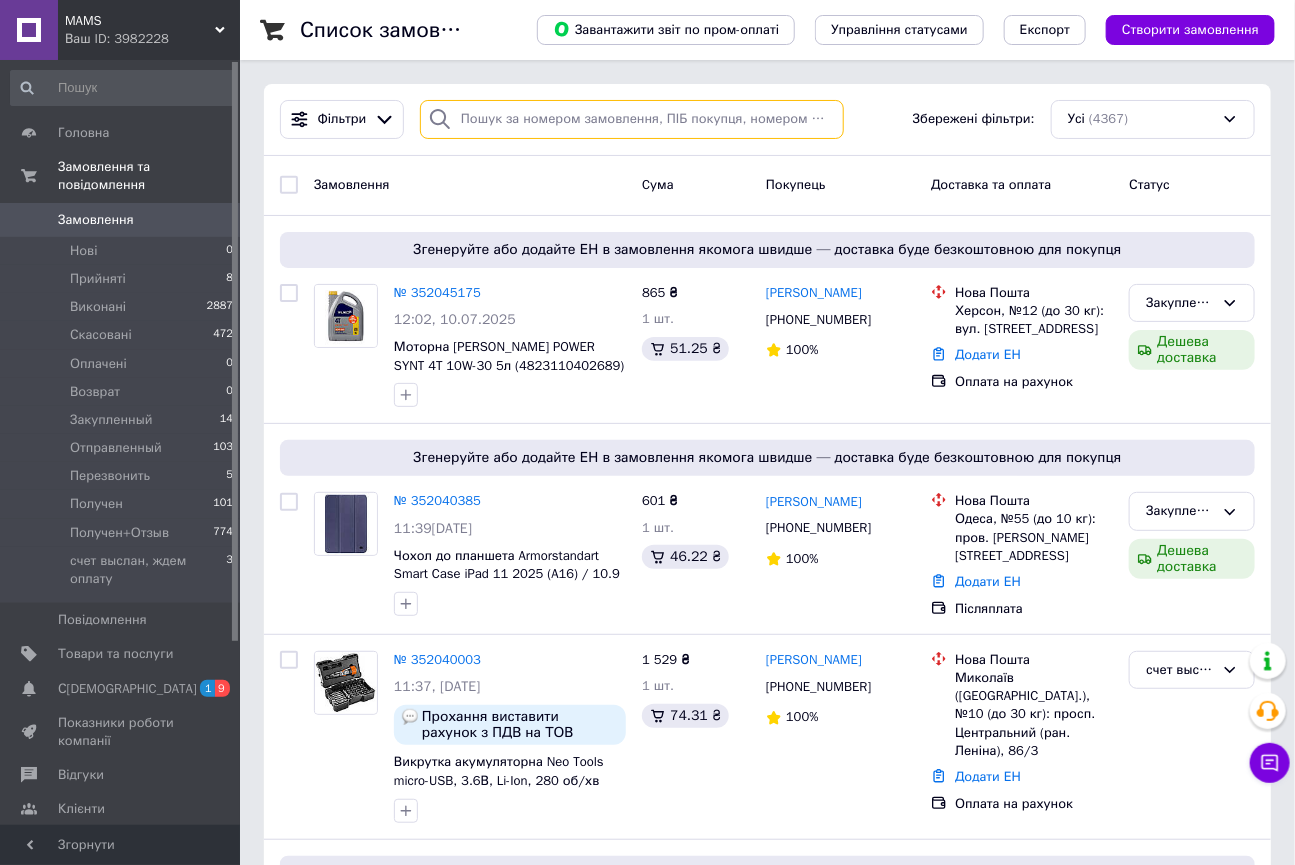 click at bounding box center (632, 119) 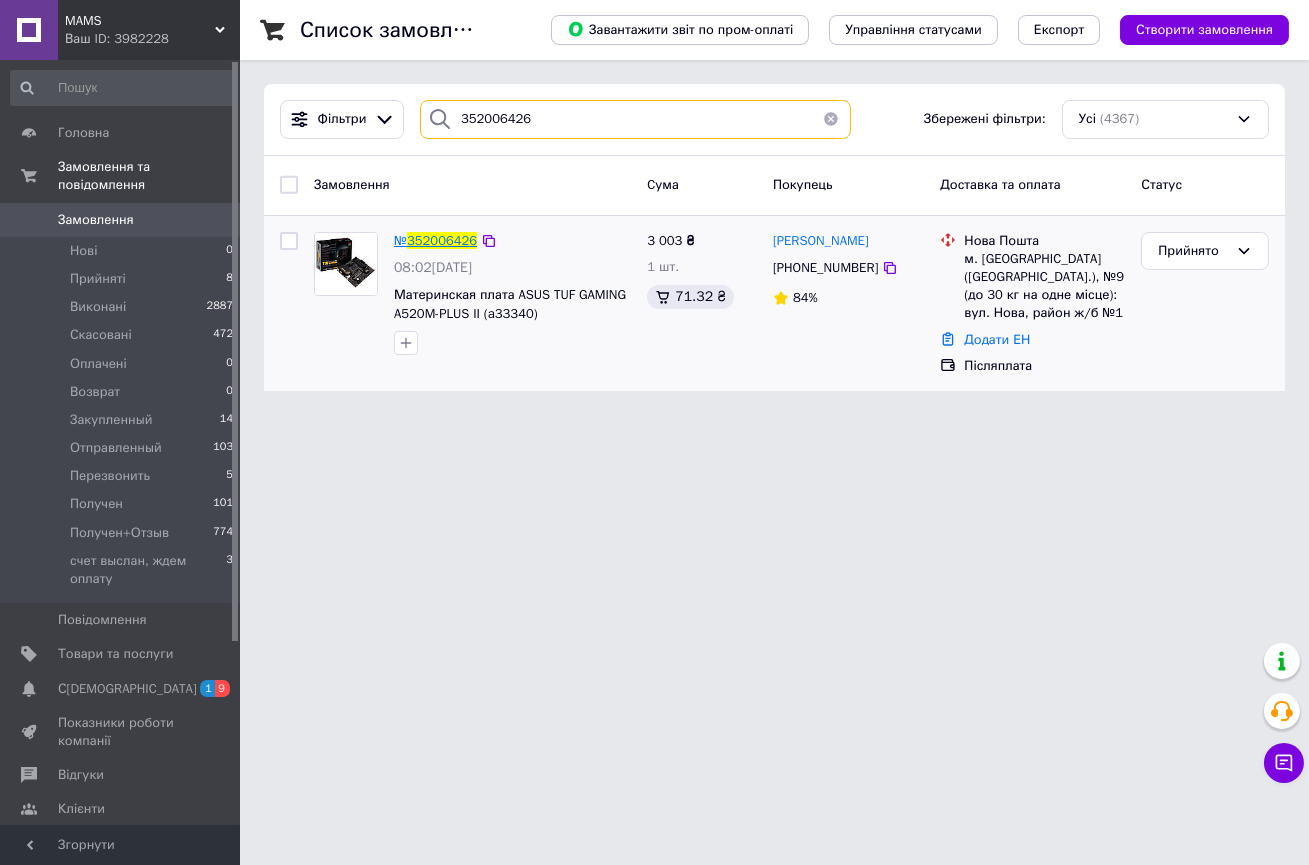 type on "352006426" 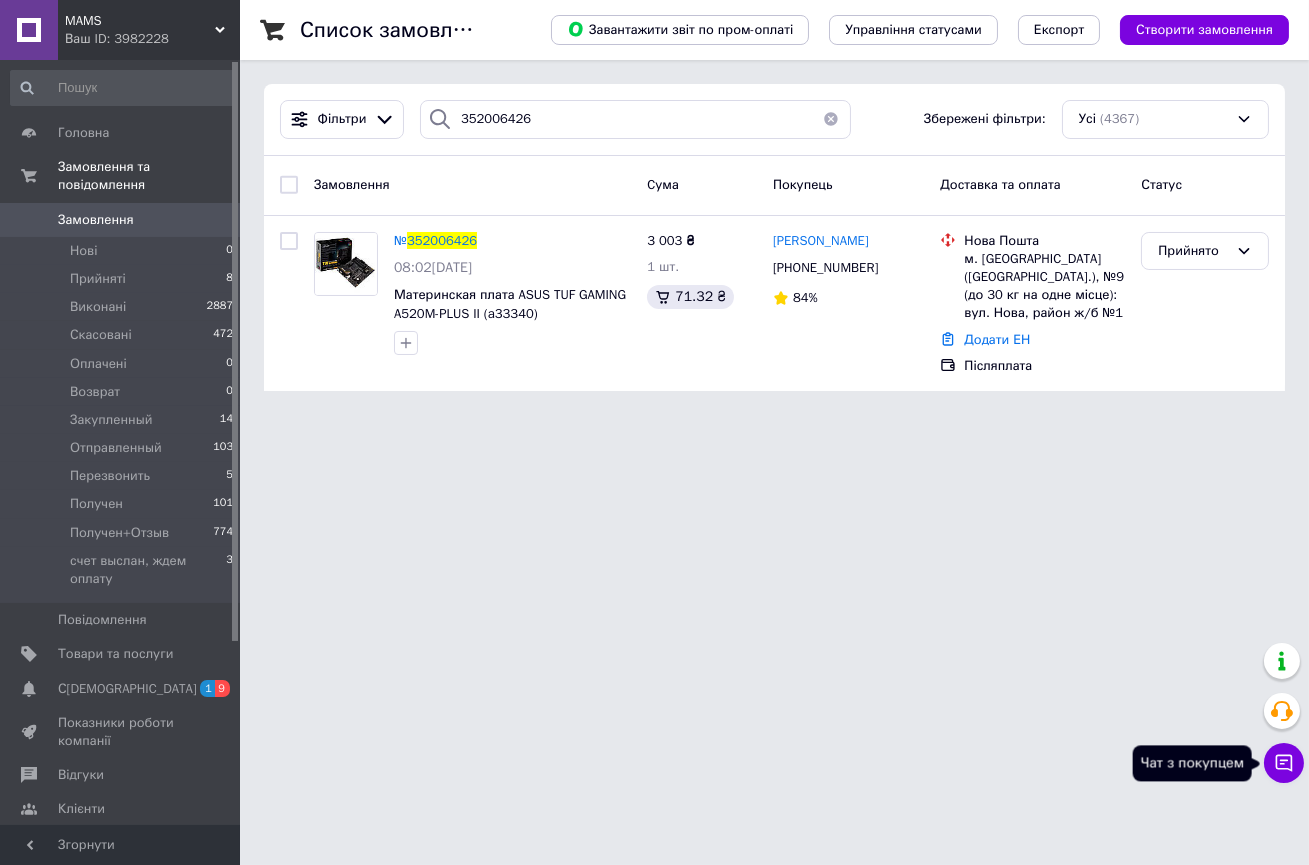 click 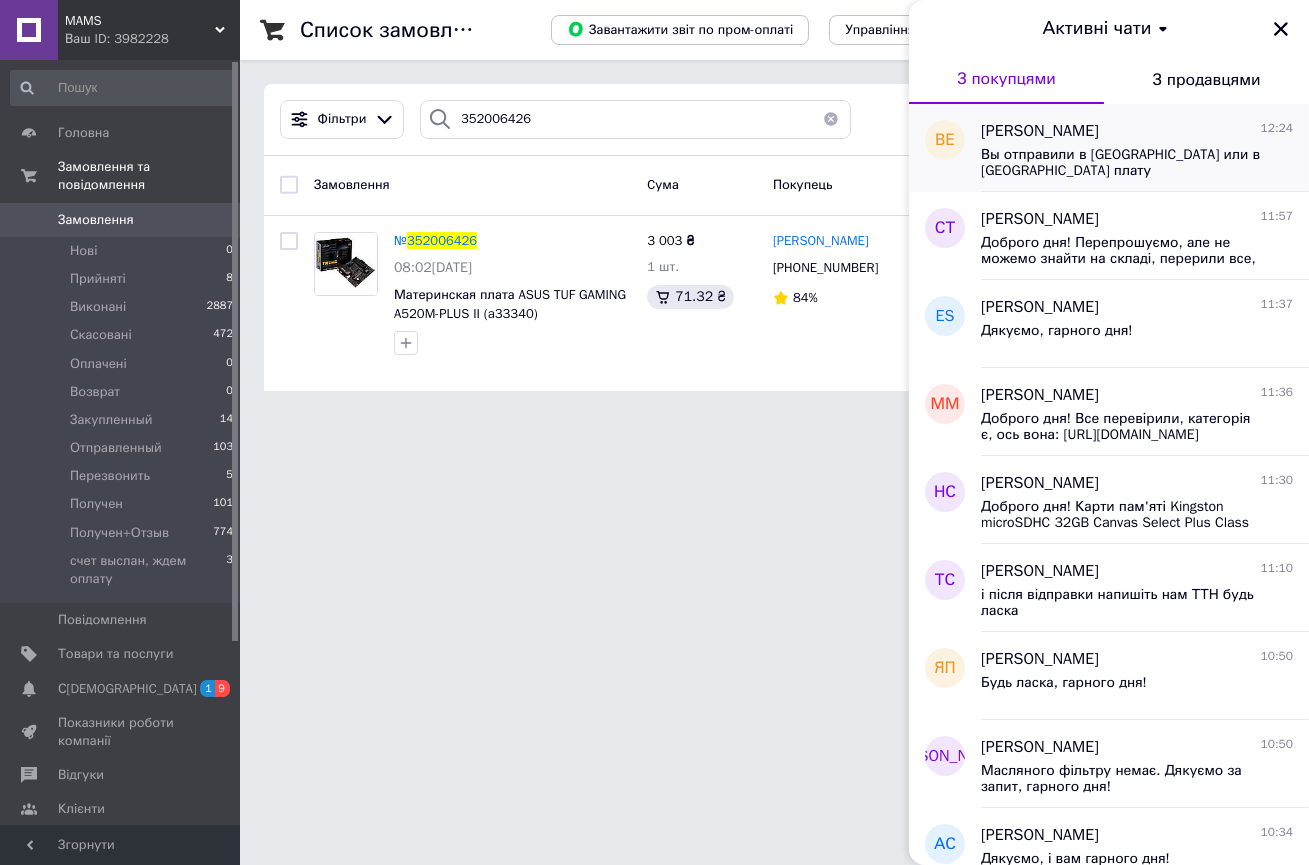 click on "валерий ерилов 12:24" at bounding box center (1137, 131) 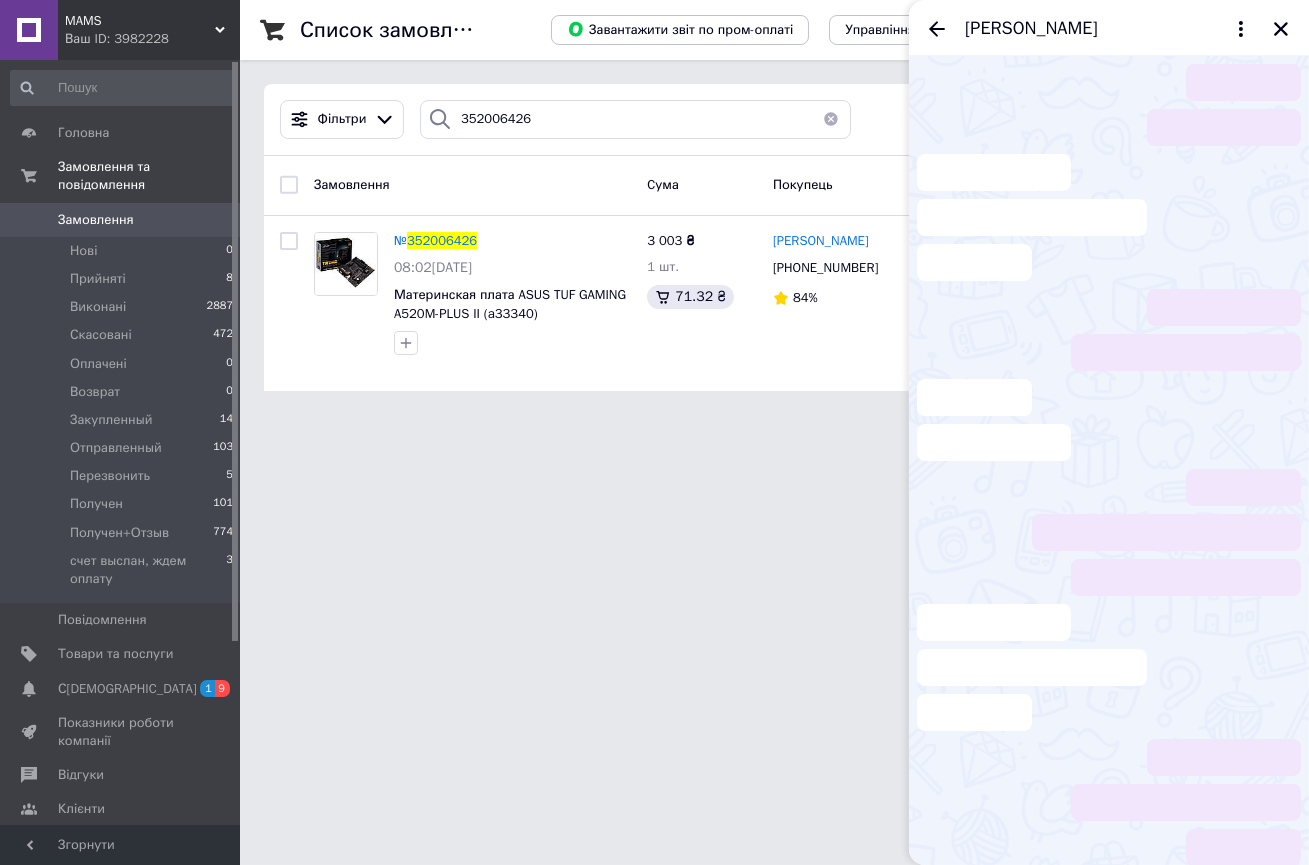 scroll, scrollTop: 3800, scrollLeft: 0, axis: vertical 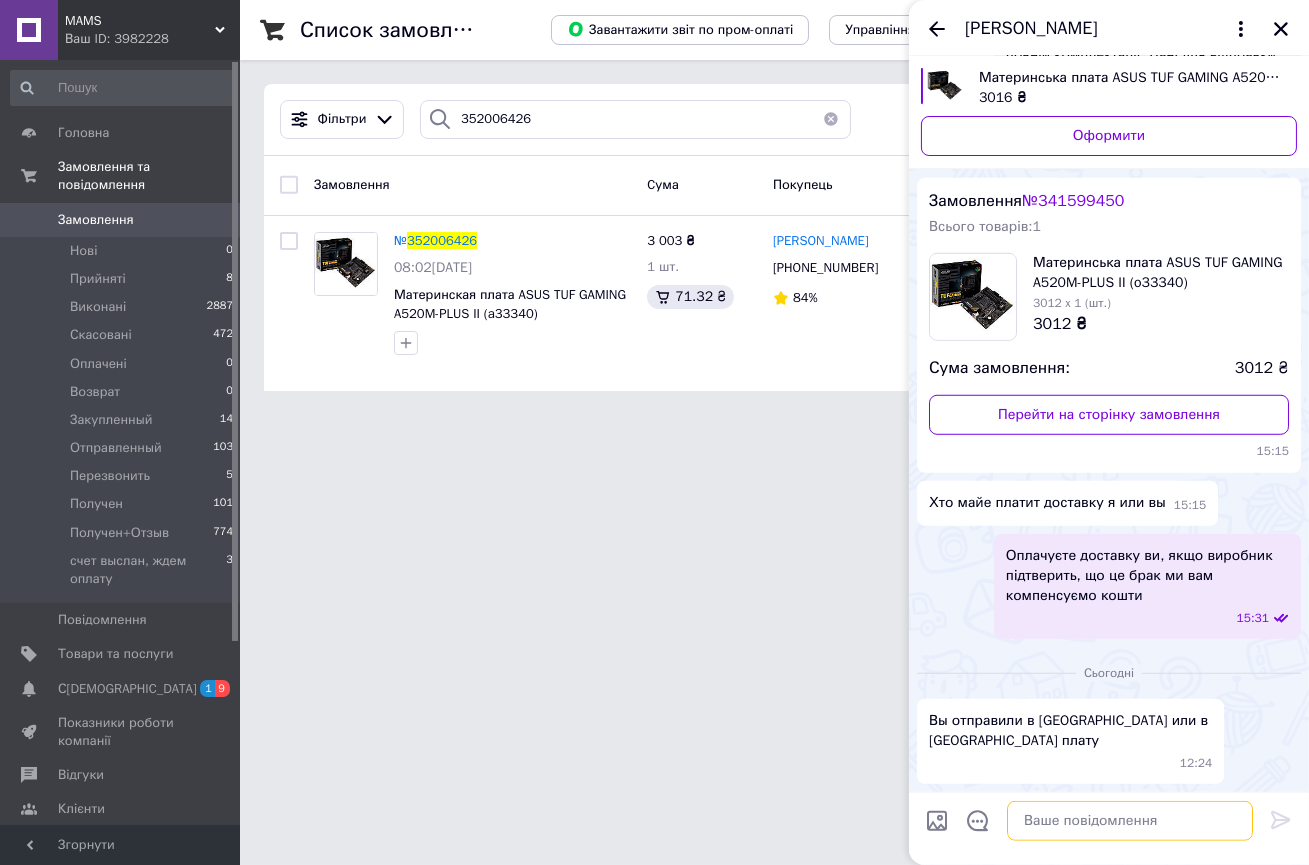click at bounding box center (1130, 821) 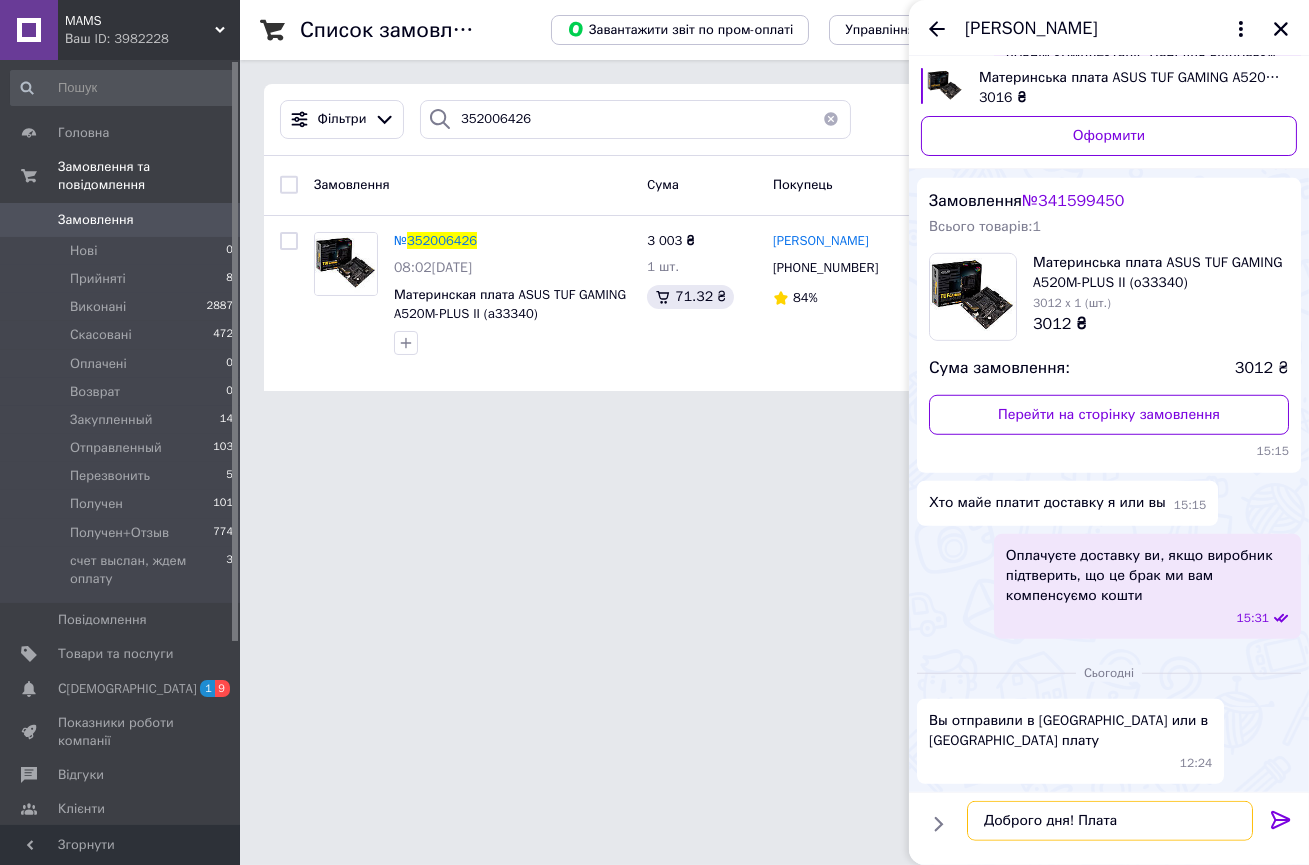 paste on "поки на сервісі, виробник нічого не казав. Ще часу мало пройшло, давайте наступного тижня зробимо запит і ми в них все дізнаємось" 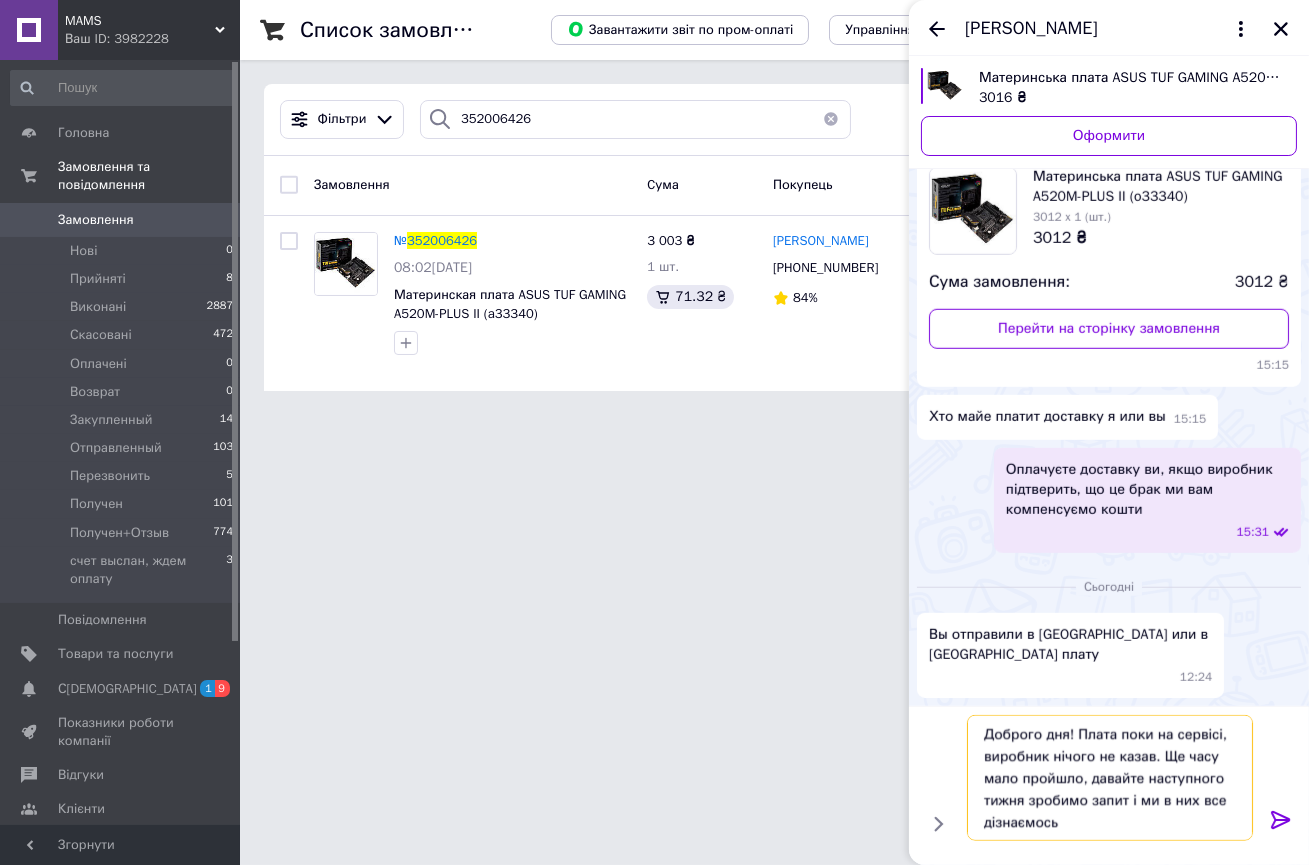 drag, startPoint x: 1134, startPoint y: 778, endPoint x: 1085, endPoint y: 776, distance: 49.0408 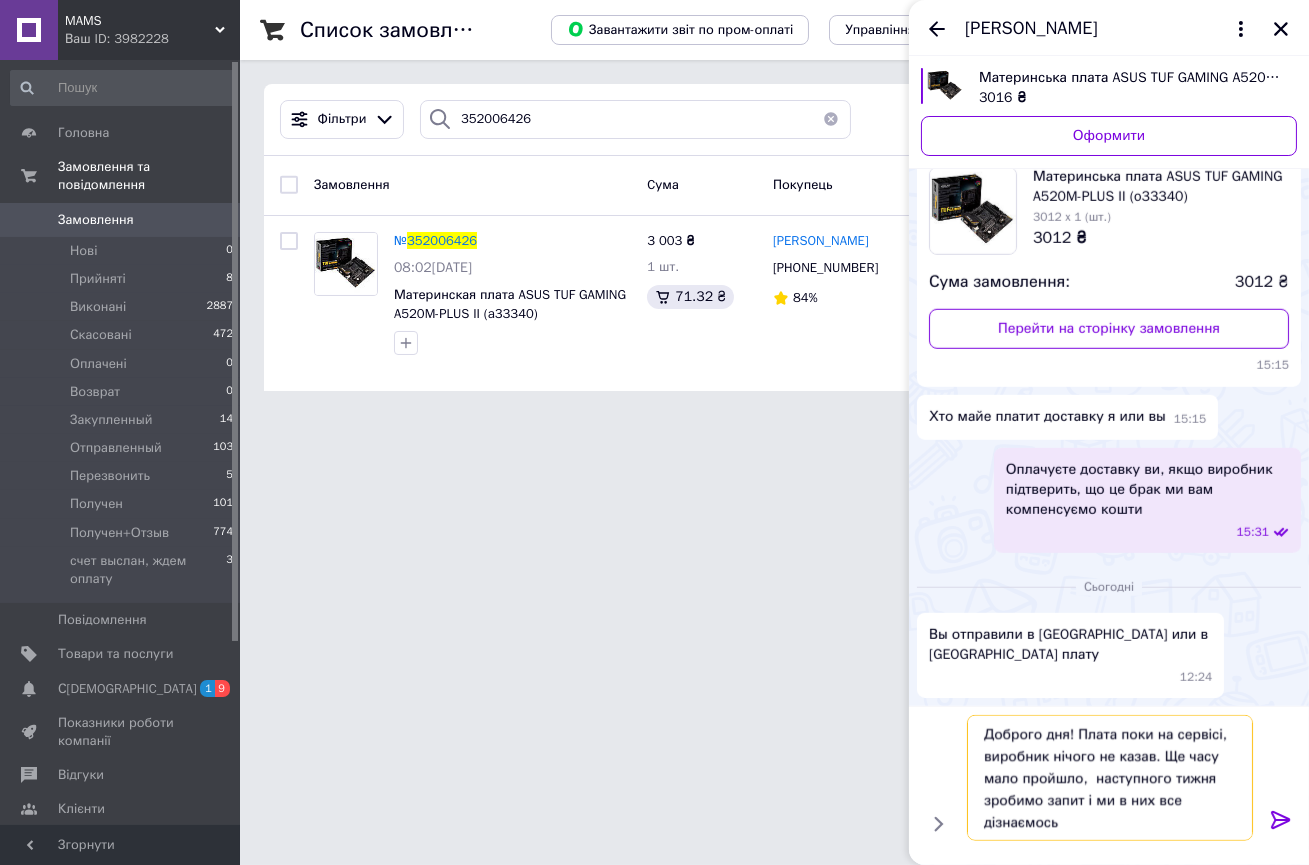 drag, startPoint x: 1142, startPoint y: 800, endPoint x: 1095, endPoint y: 805, distance: 47.26521 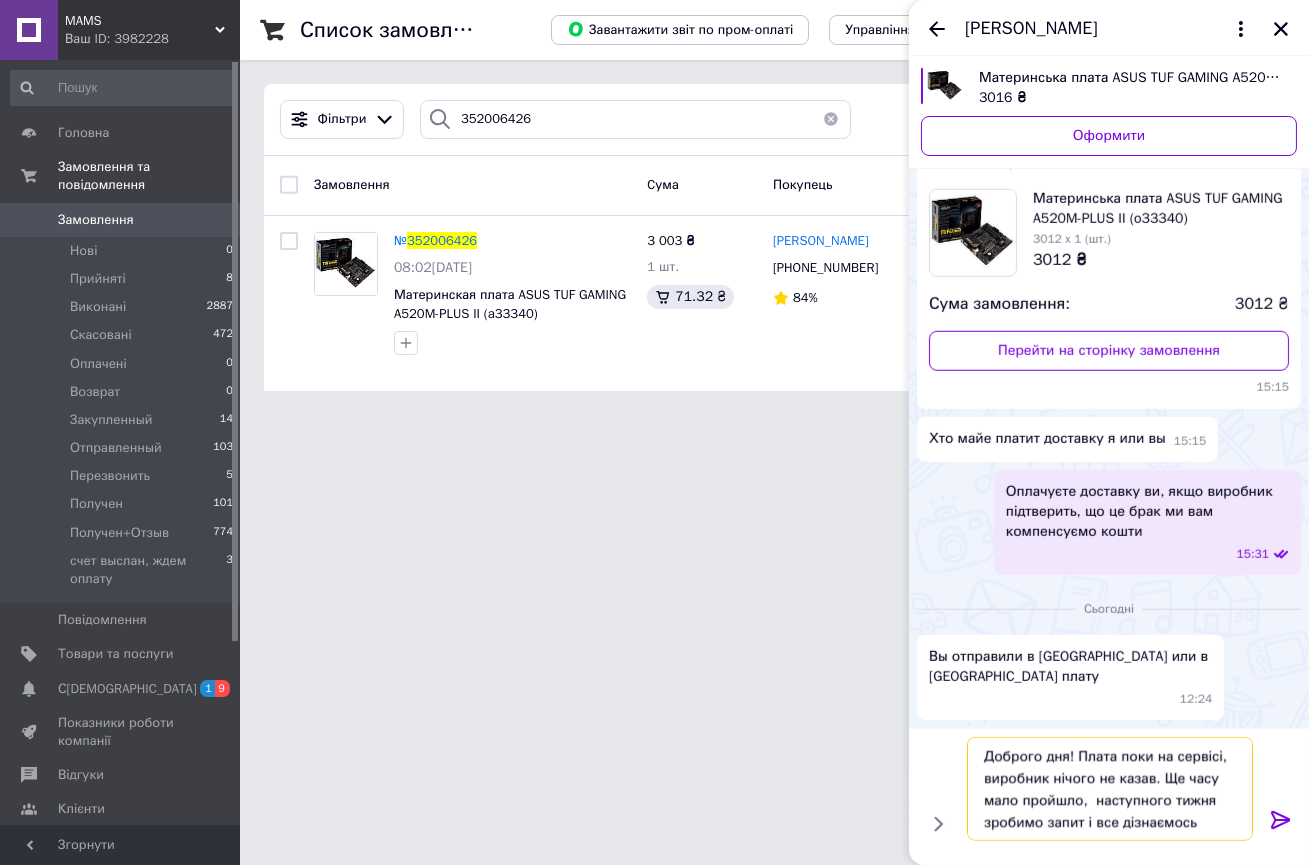 click on "Доброго дня! Плата поки на сервісі, виробник нічого не казав. Ще часу мало пройшло,  наступного тижня зробимо запит і все дізнаємось" at bounding box center (1110, 789) 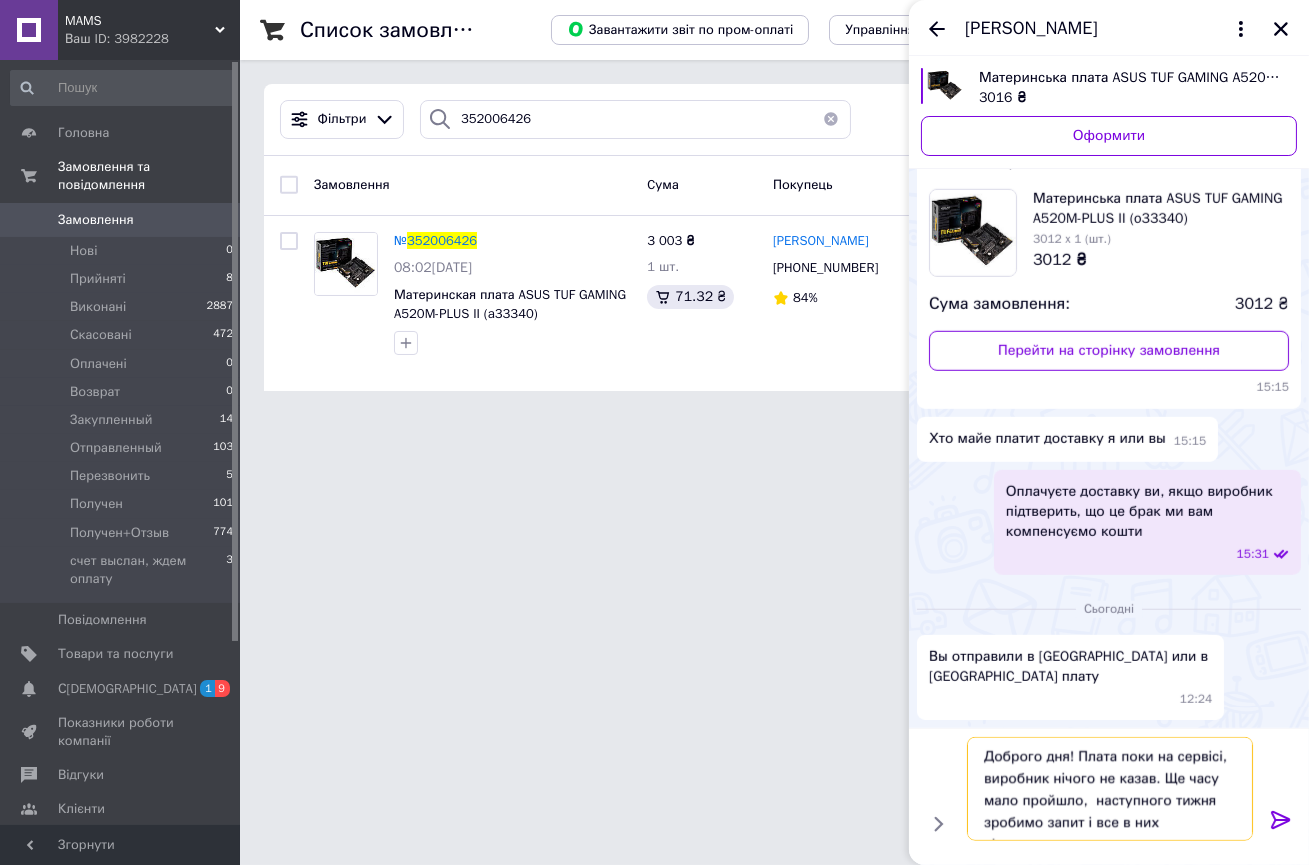 type on "Доброго дня! Плата поки на сервісі, виробник нічого не казав. Ще часу мало пройшло,  наступного тижня зробимо запит і все в них дізнаємось" 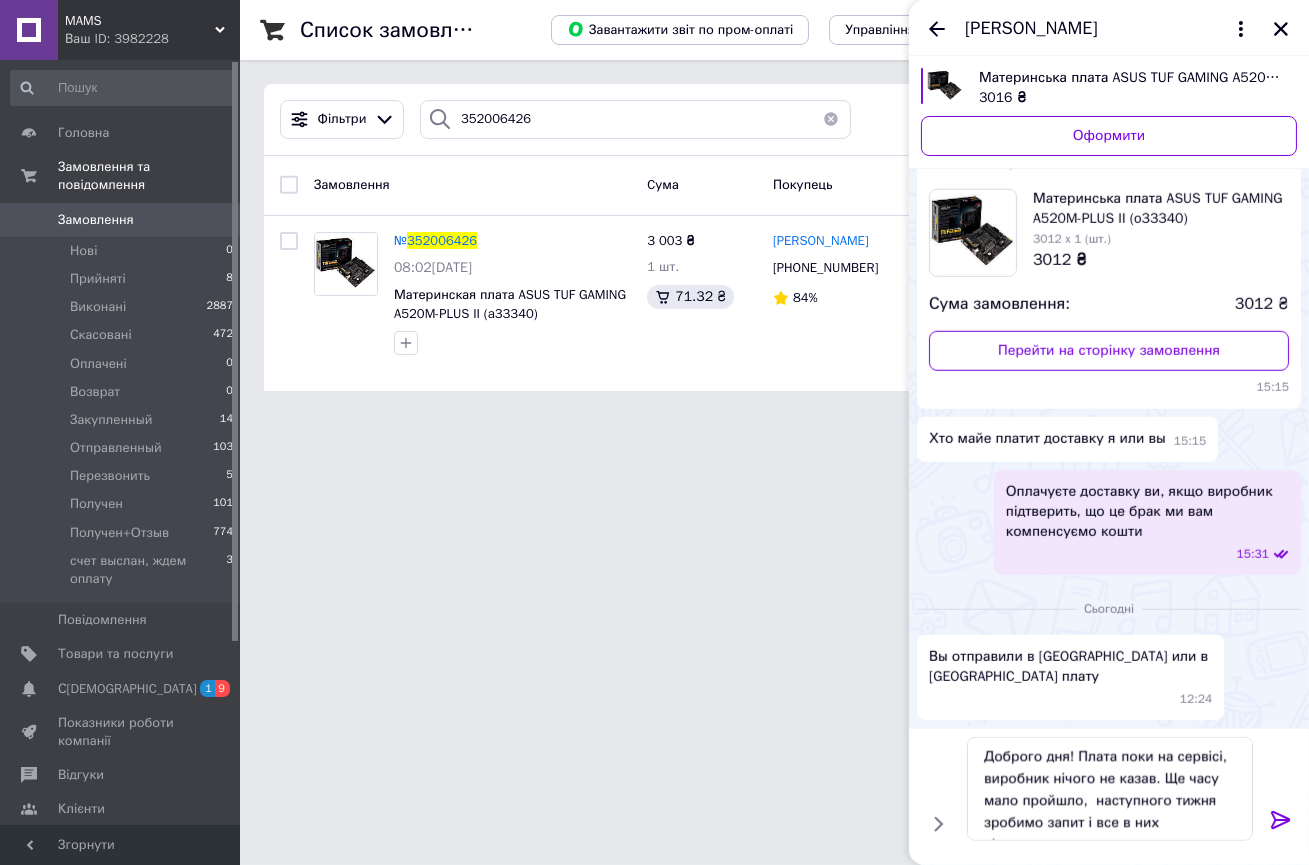 click 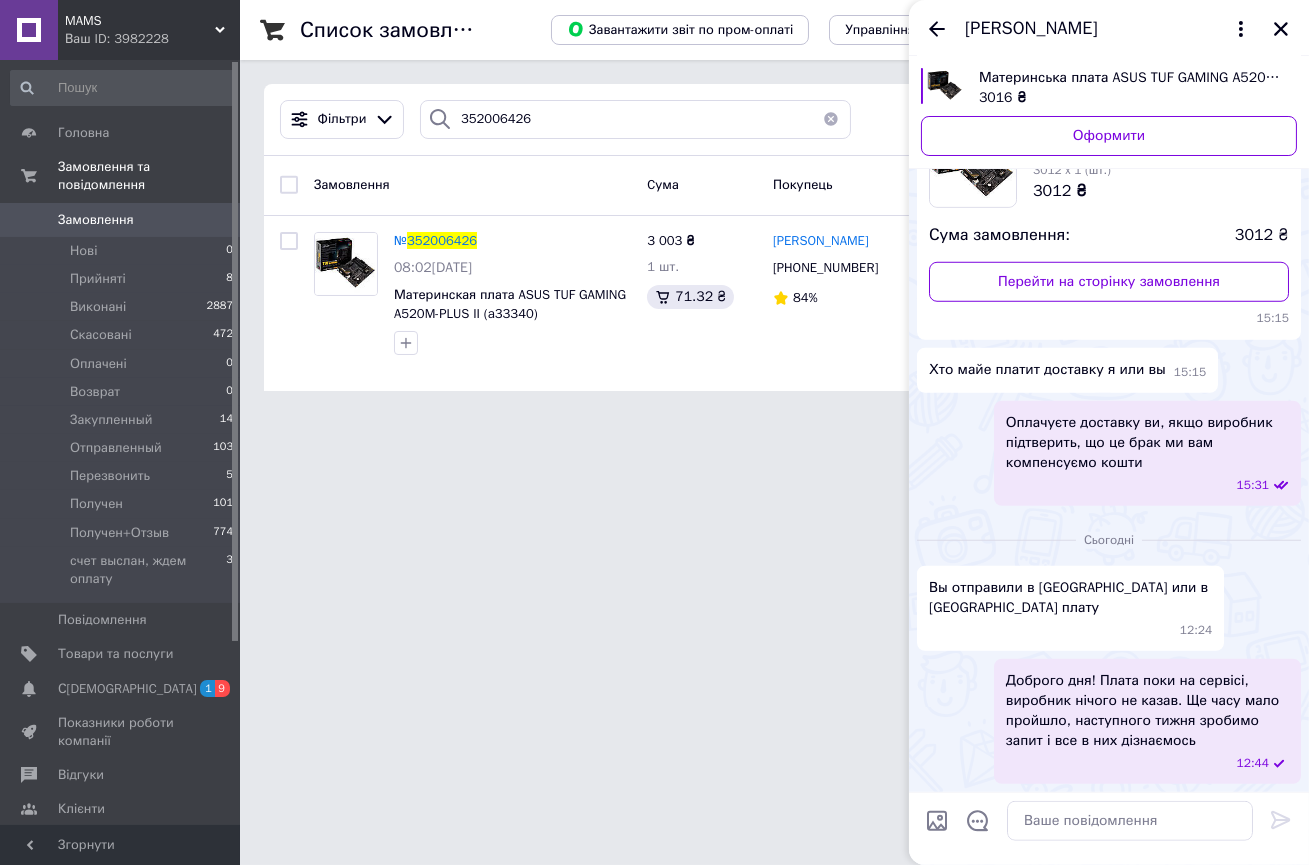scroll, scrollTop: 3934, scrollLeft: 0, axis: vertical 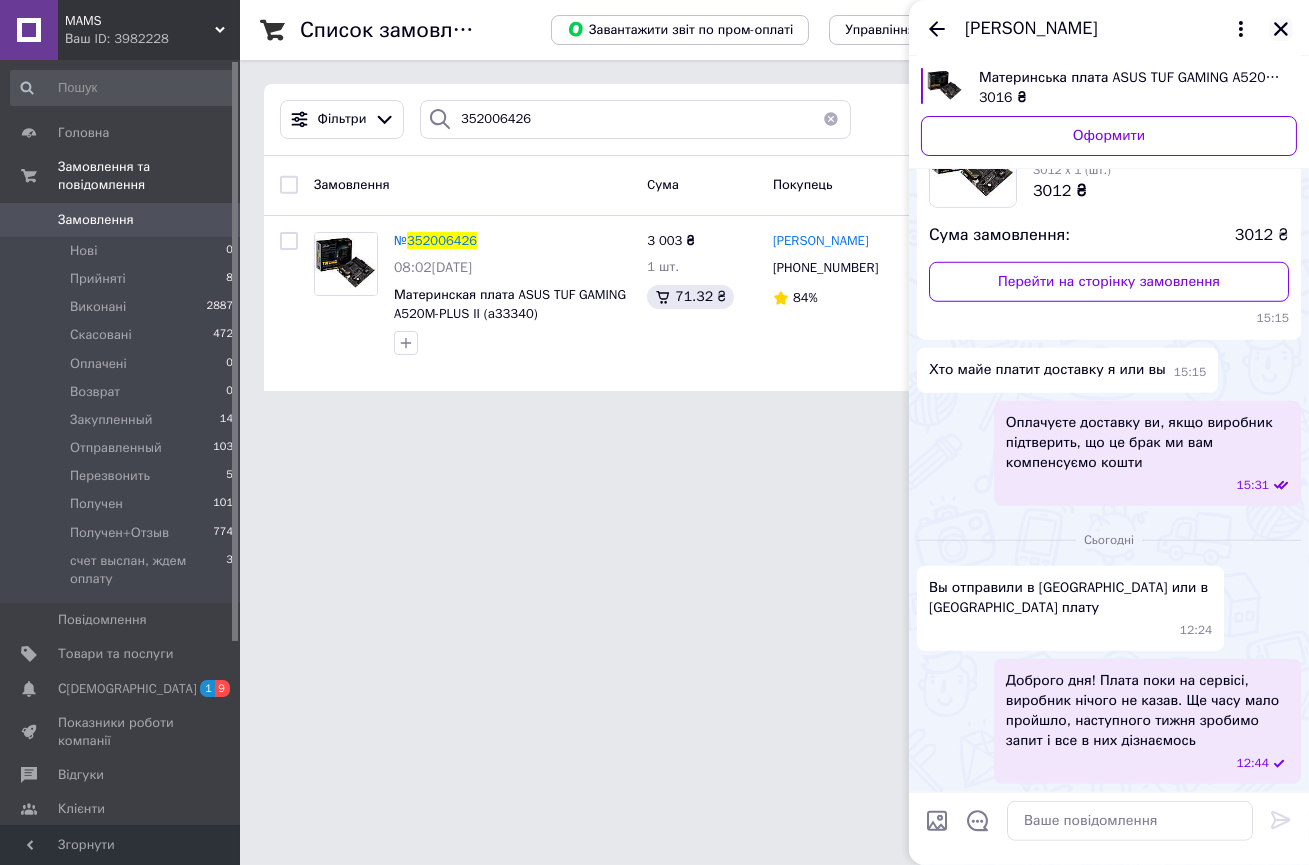 click 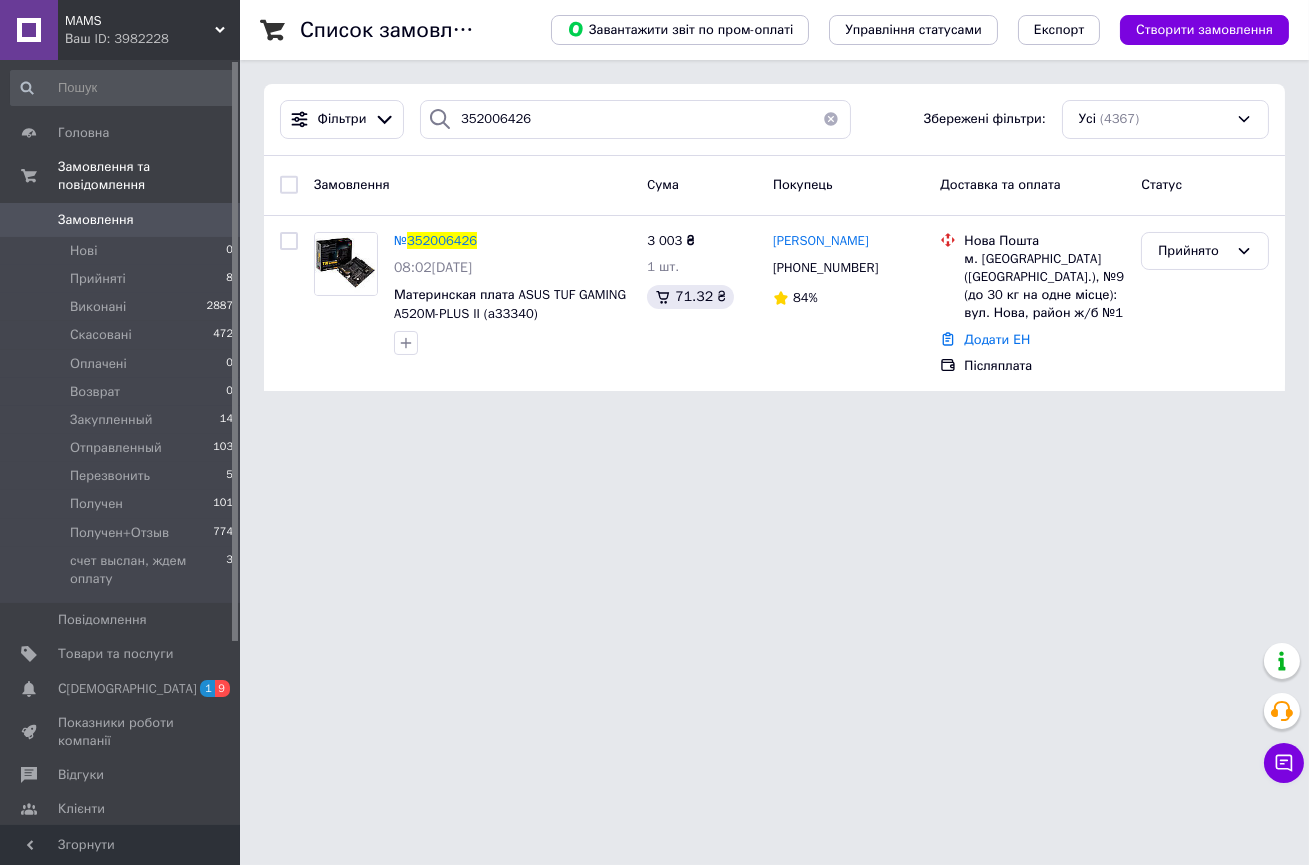 click at bounding box center (831, 119) 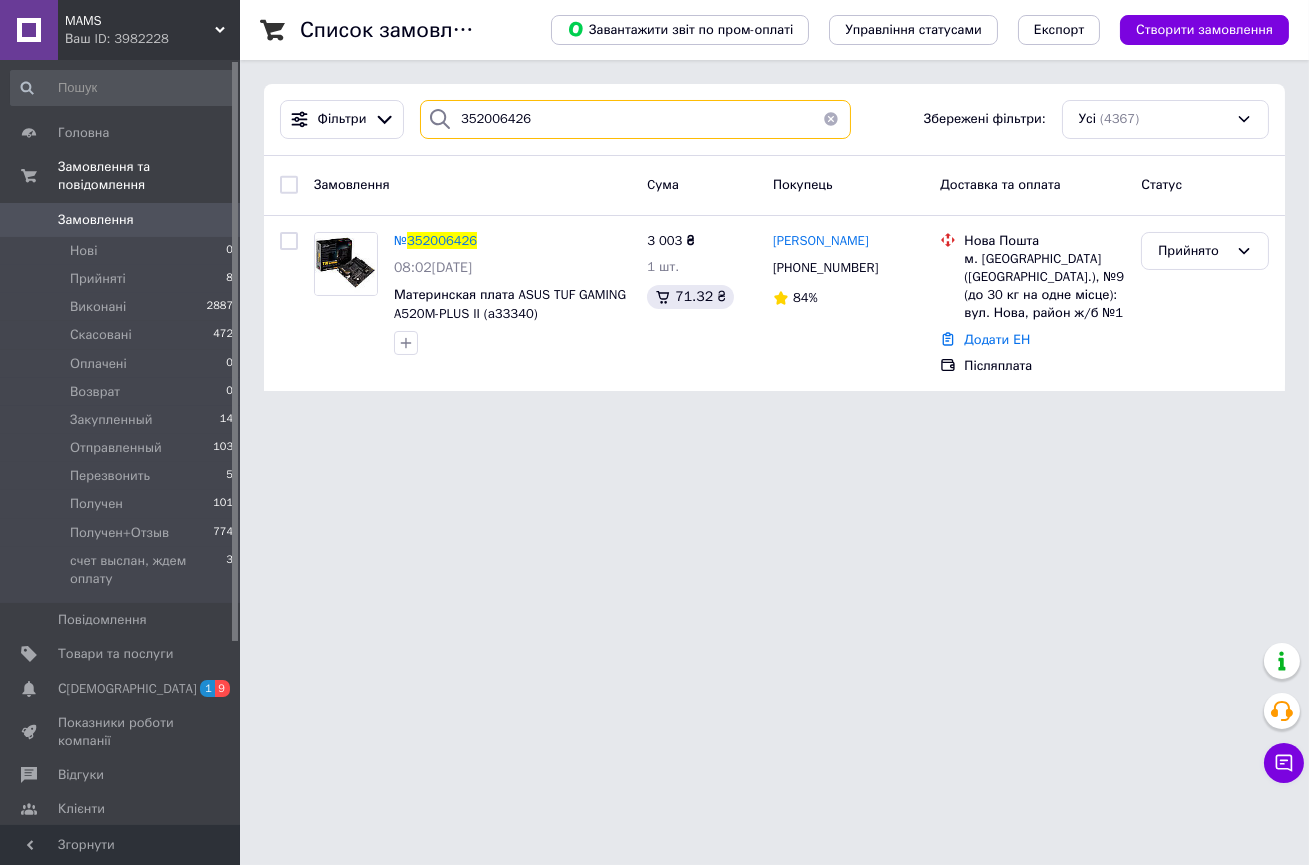 type 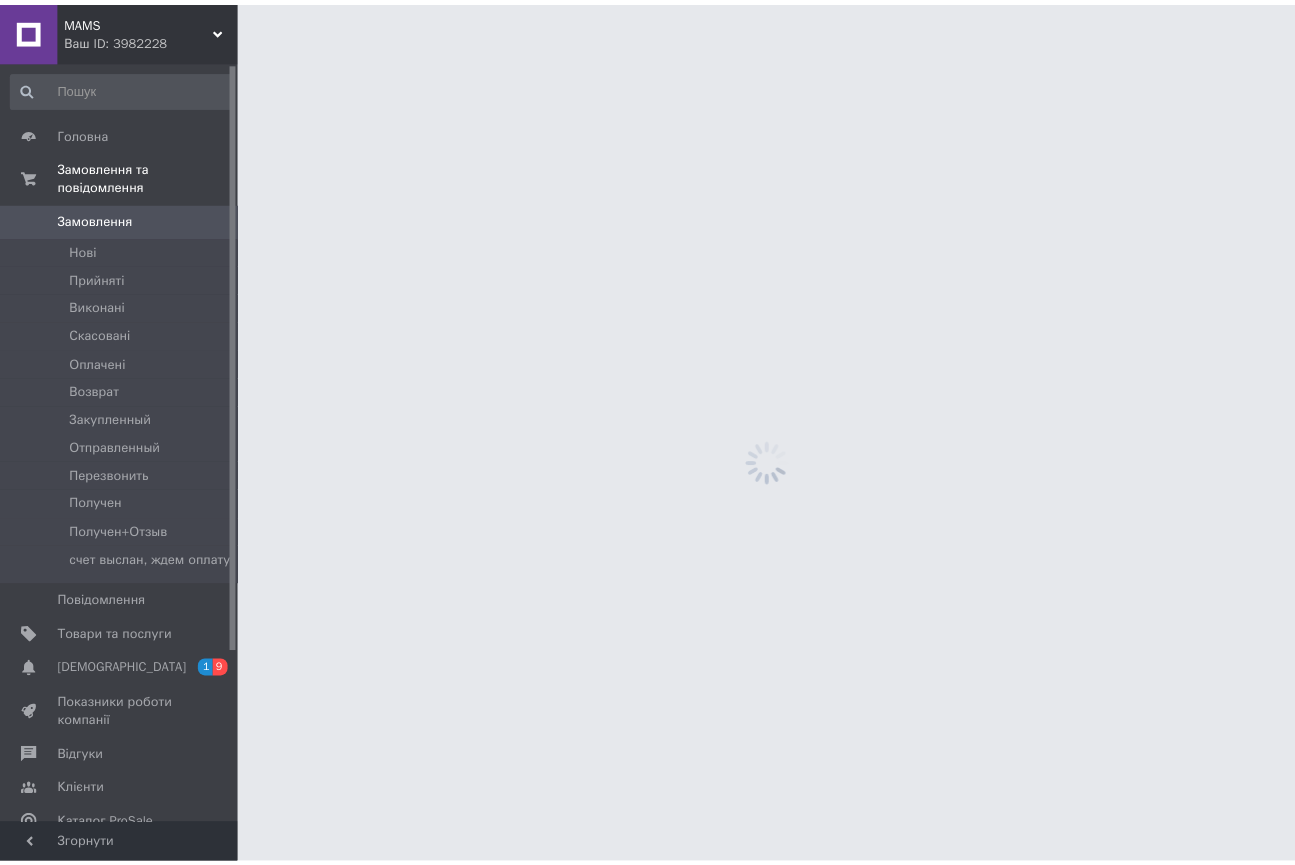 scroll, scrollTop: 0, scrollLeft: 0, axis: both 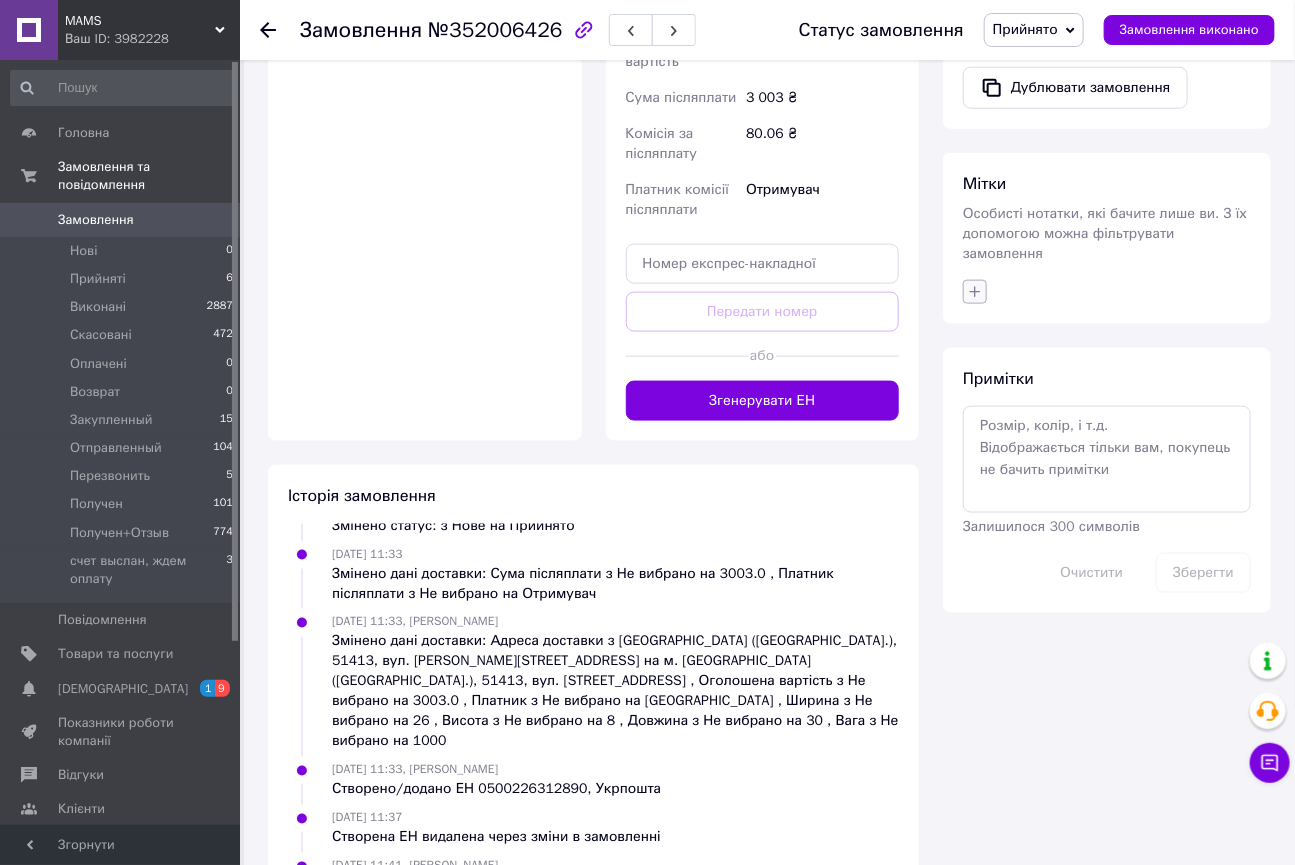 click 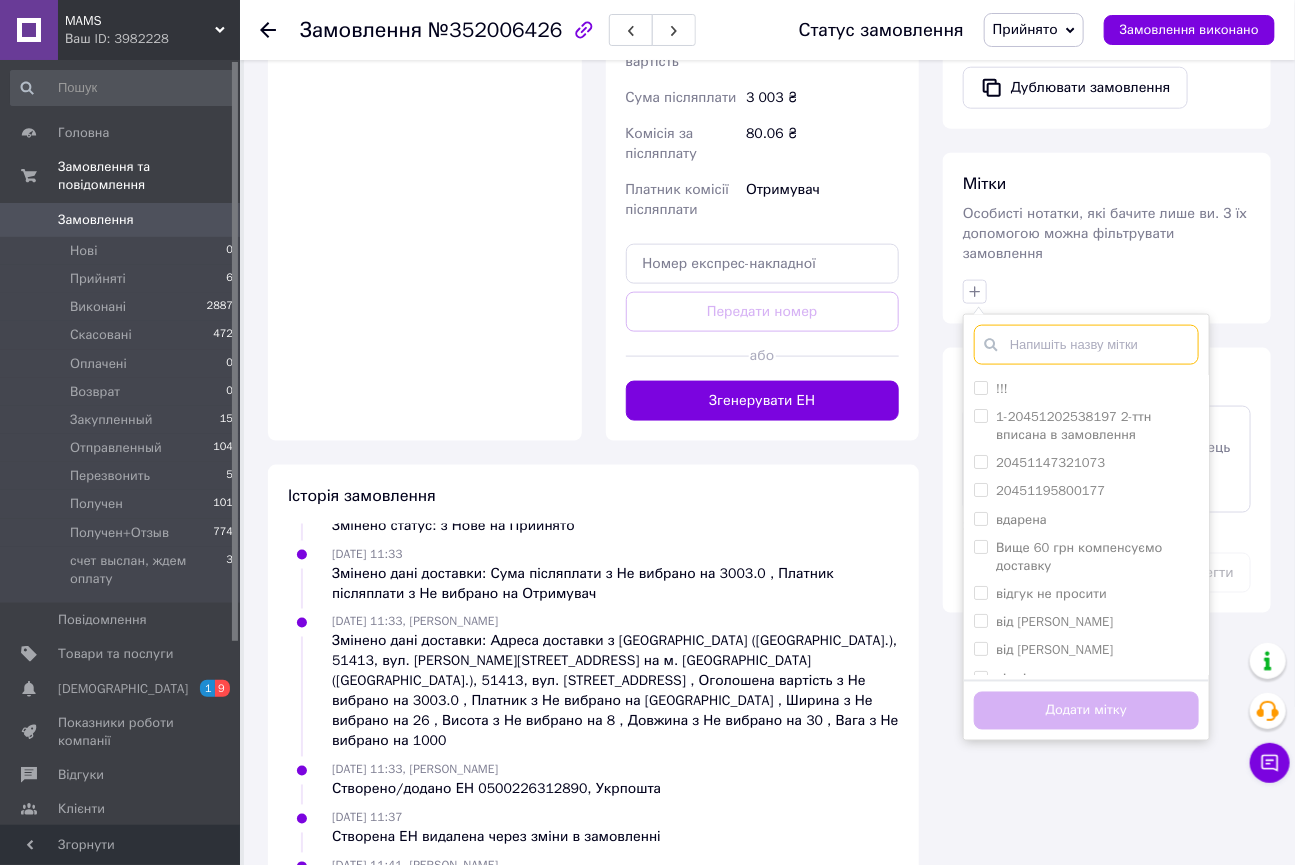 paste on "[PERSON_NAME]" 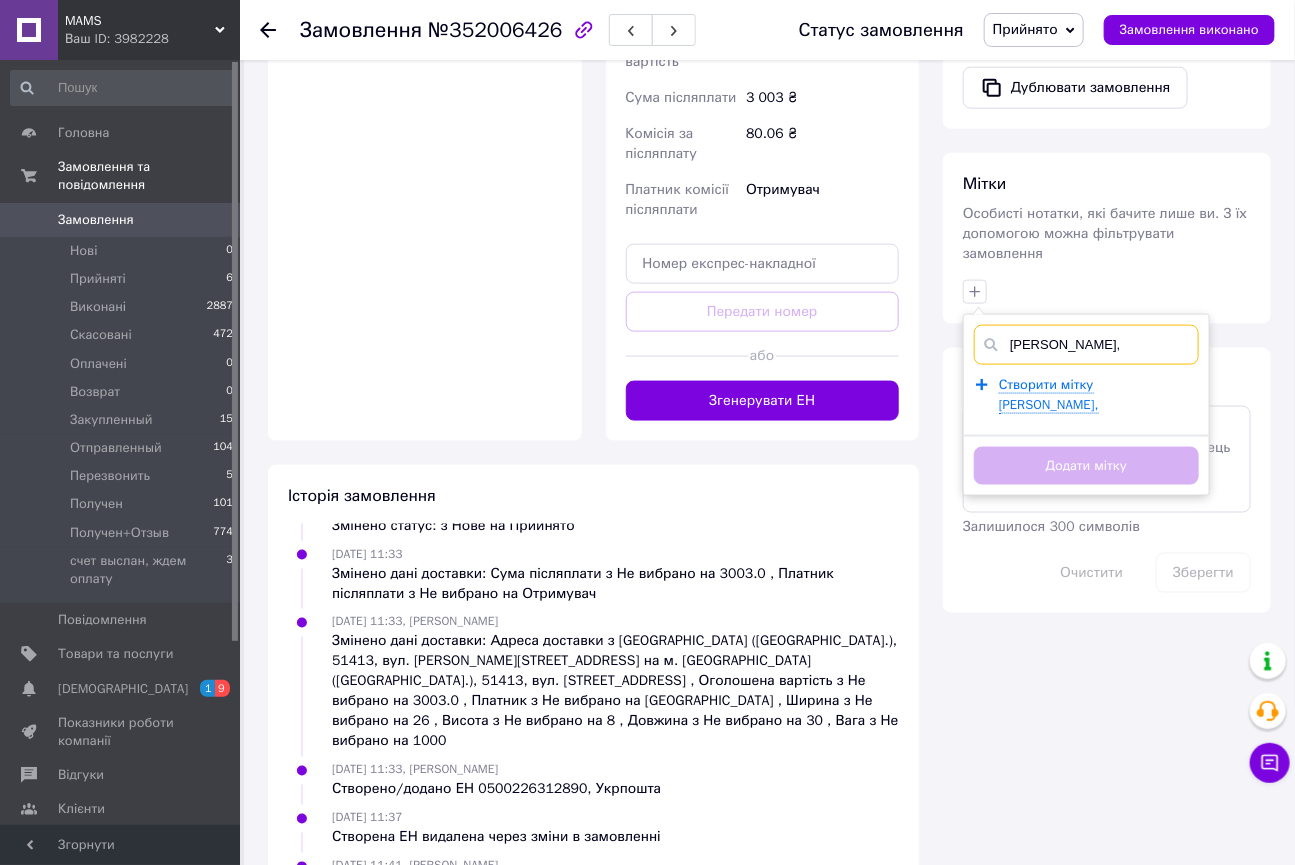 paste on "[FINANCIAL_ID]" 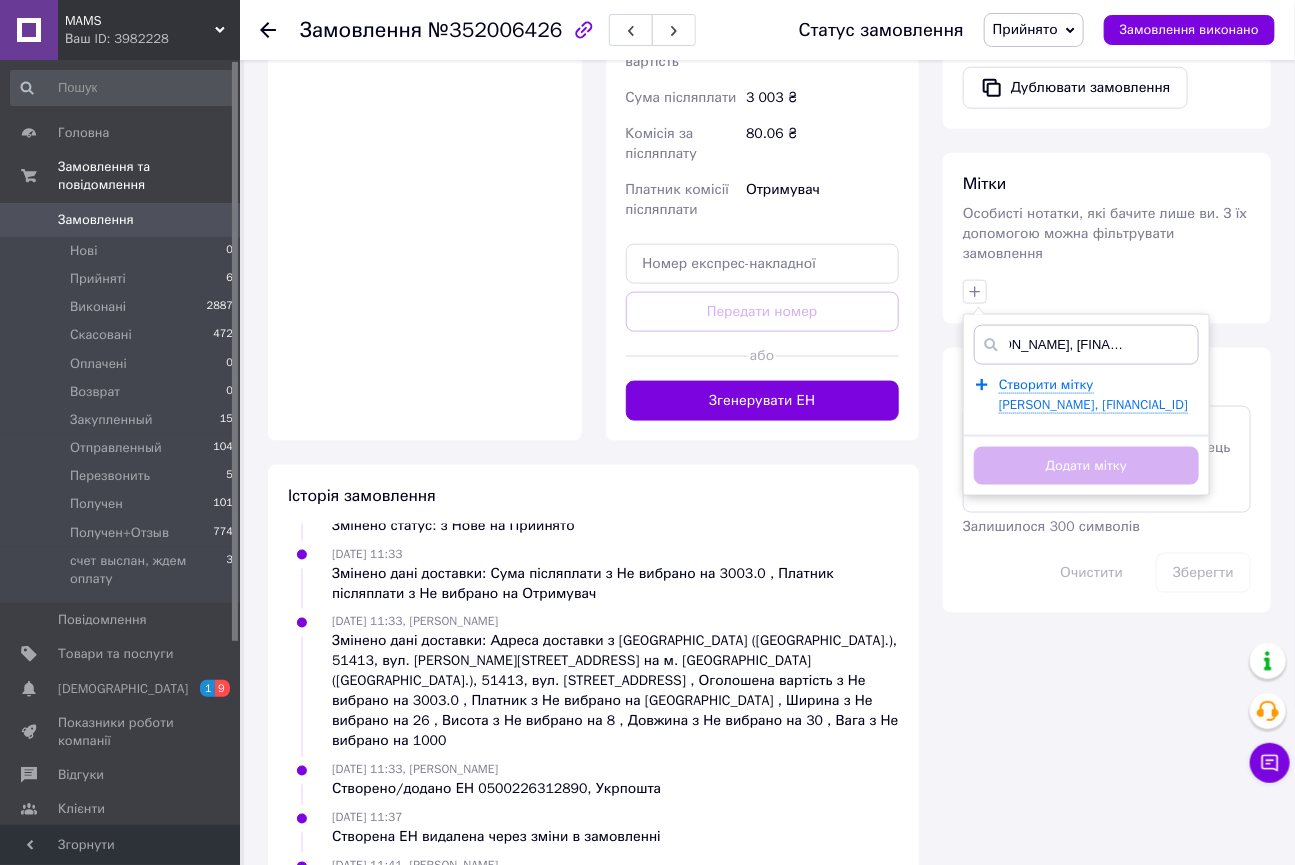 scroll, scrollTop: 0, scrollLeft: 0, axis: both 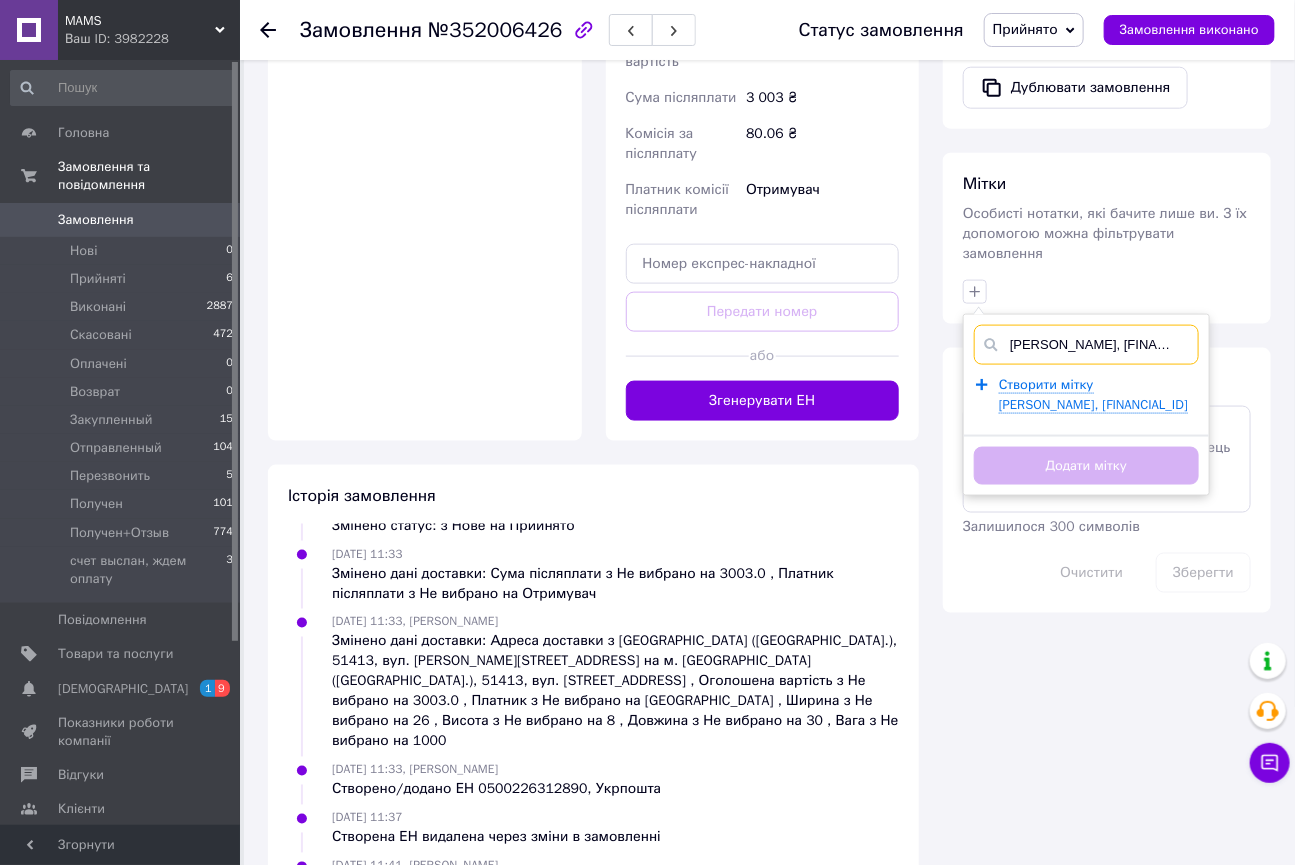 click on "Ананченко Назар, UA643052990262076400951229792" at bounding box center (1086, 345) 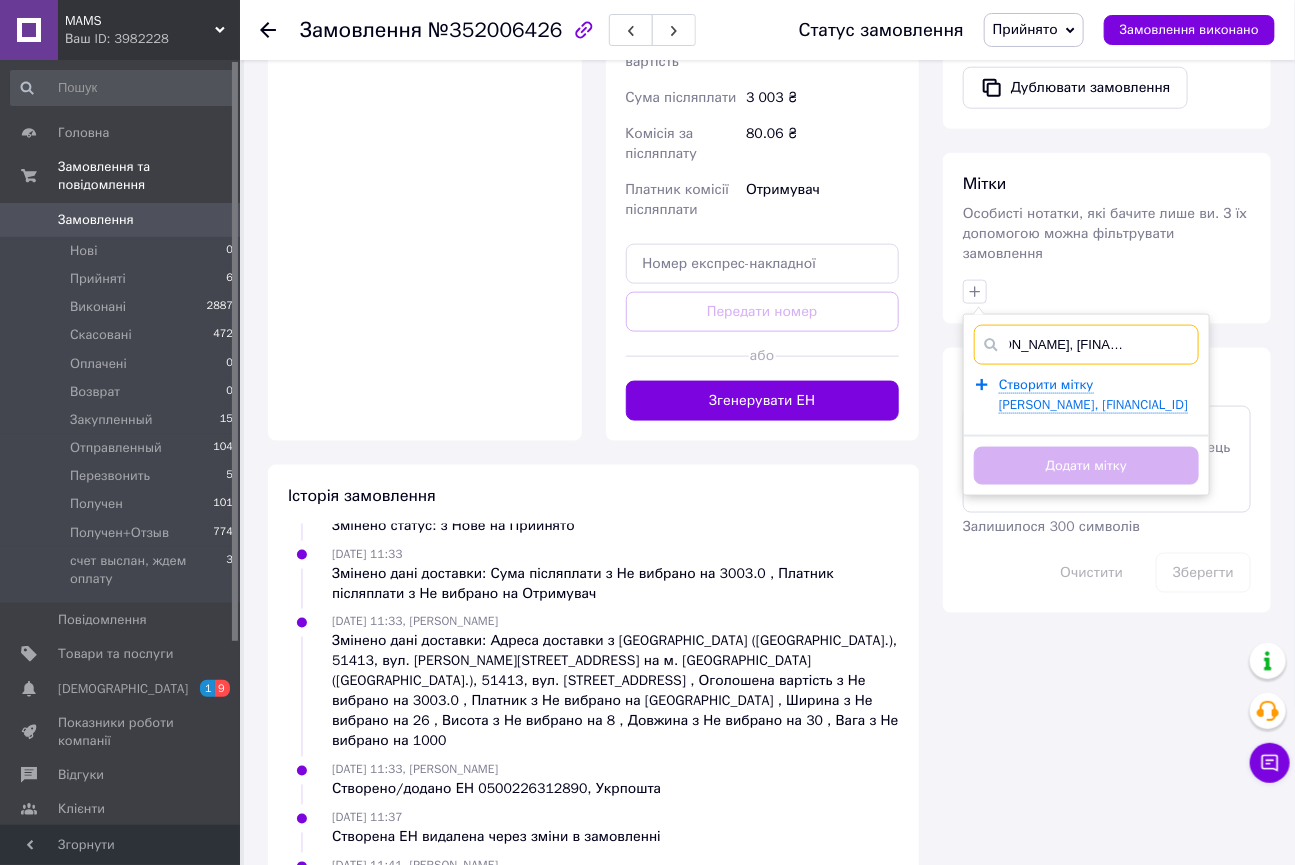 scroll, scrollTop: 0, scrollLeft: 161, axis: horizontal 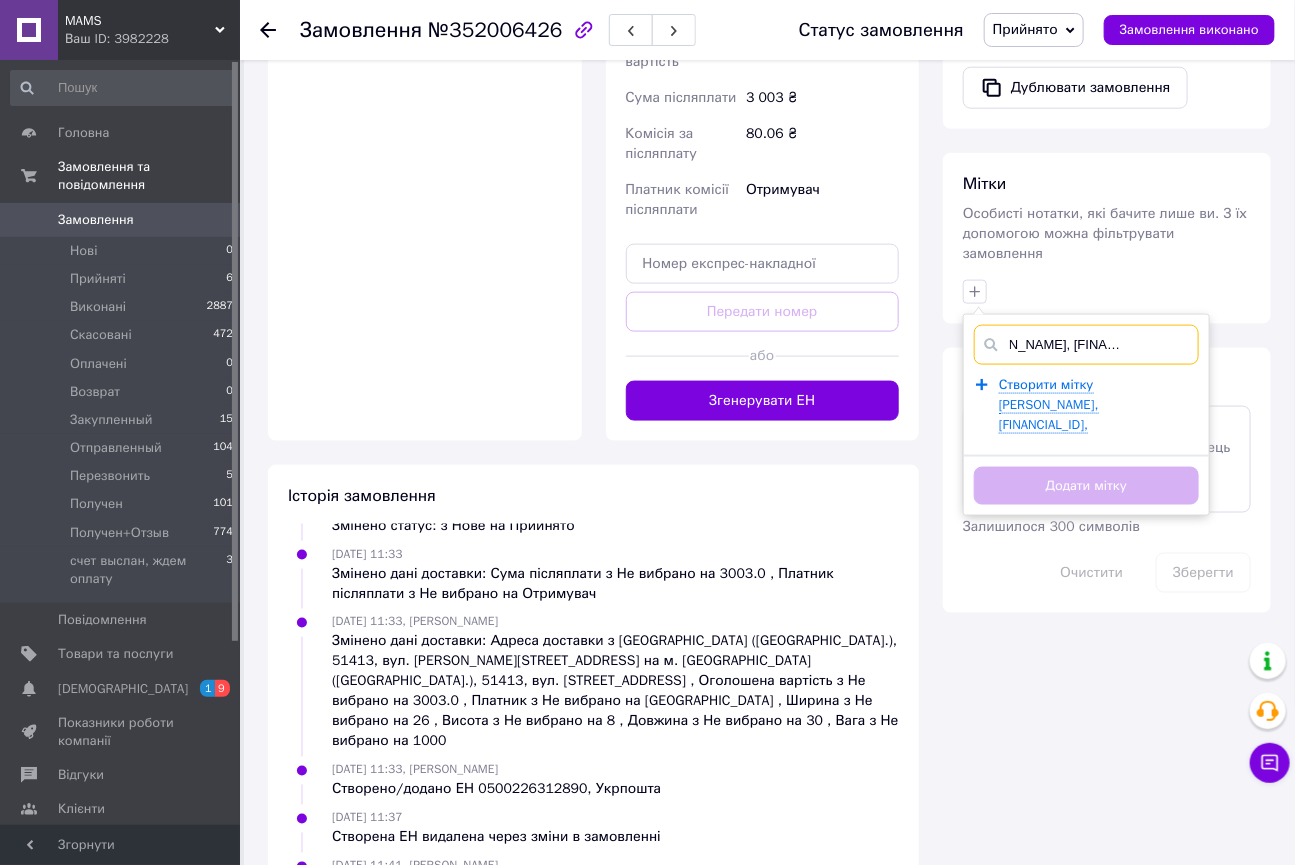 paste on "4073103470" 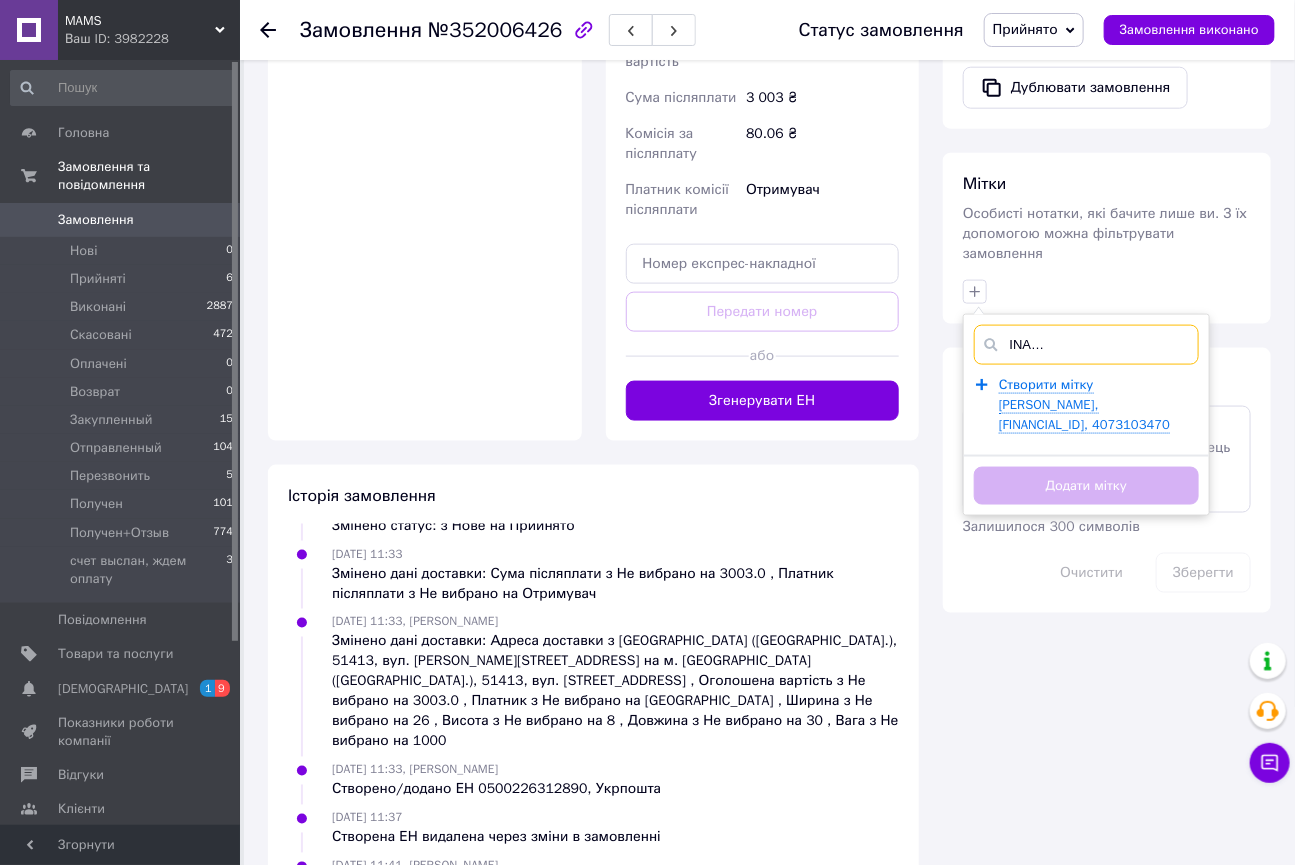 scroll, scrollTop: 0, scrollLeft: 241, axis: horizontal 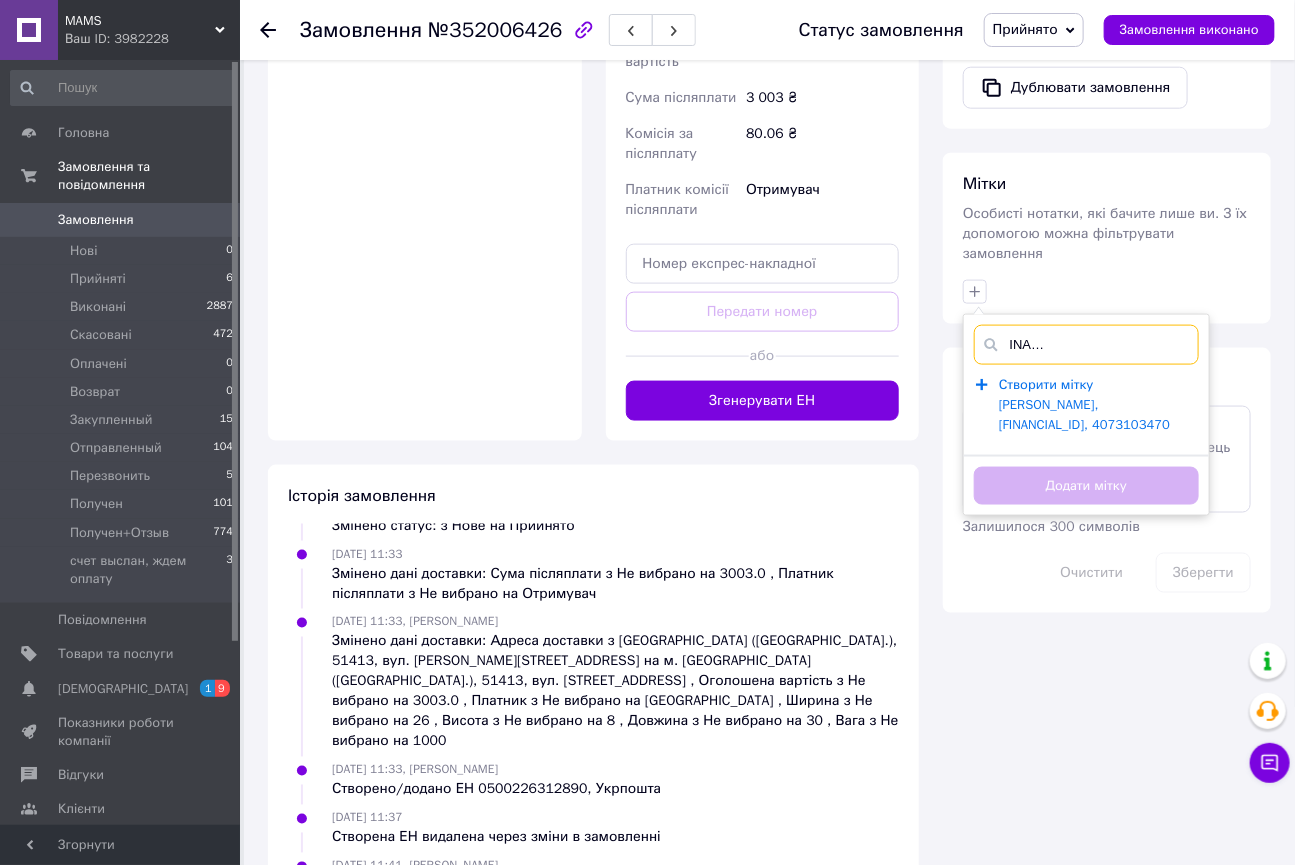 type on "Ананченко Назар, UA643052990262076400951229792, 4073103470" 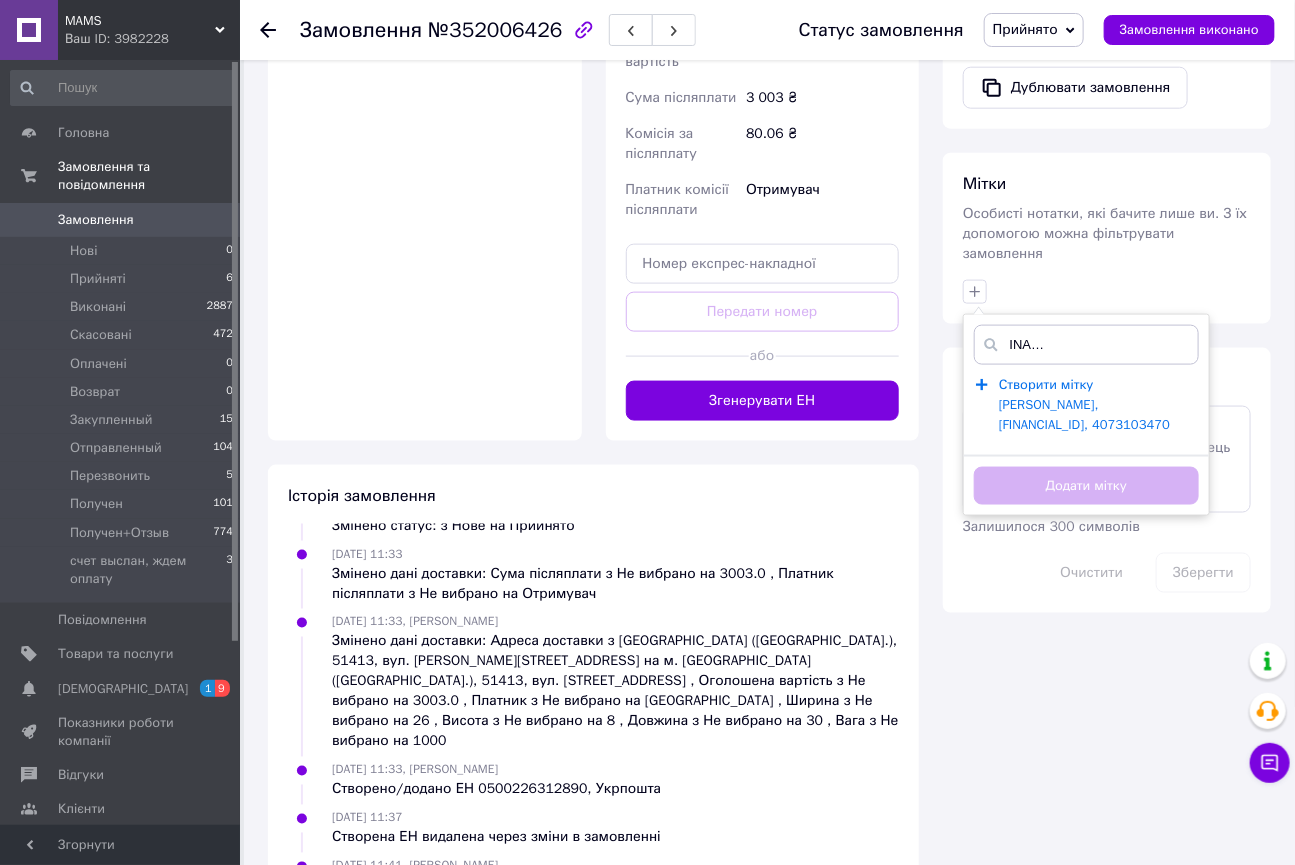 scroll, scrollTop: 0, scrollLeft: 0, axis: both 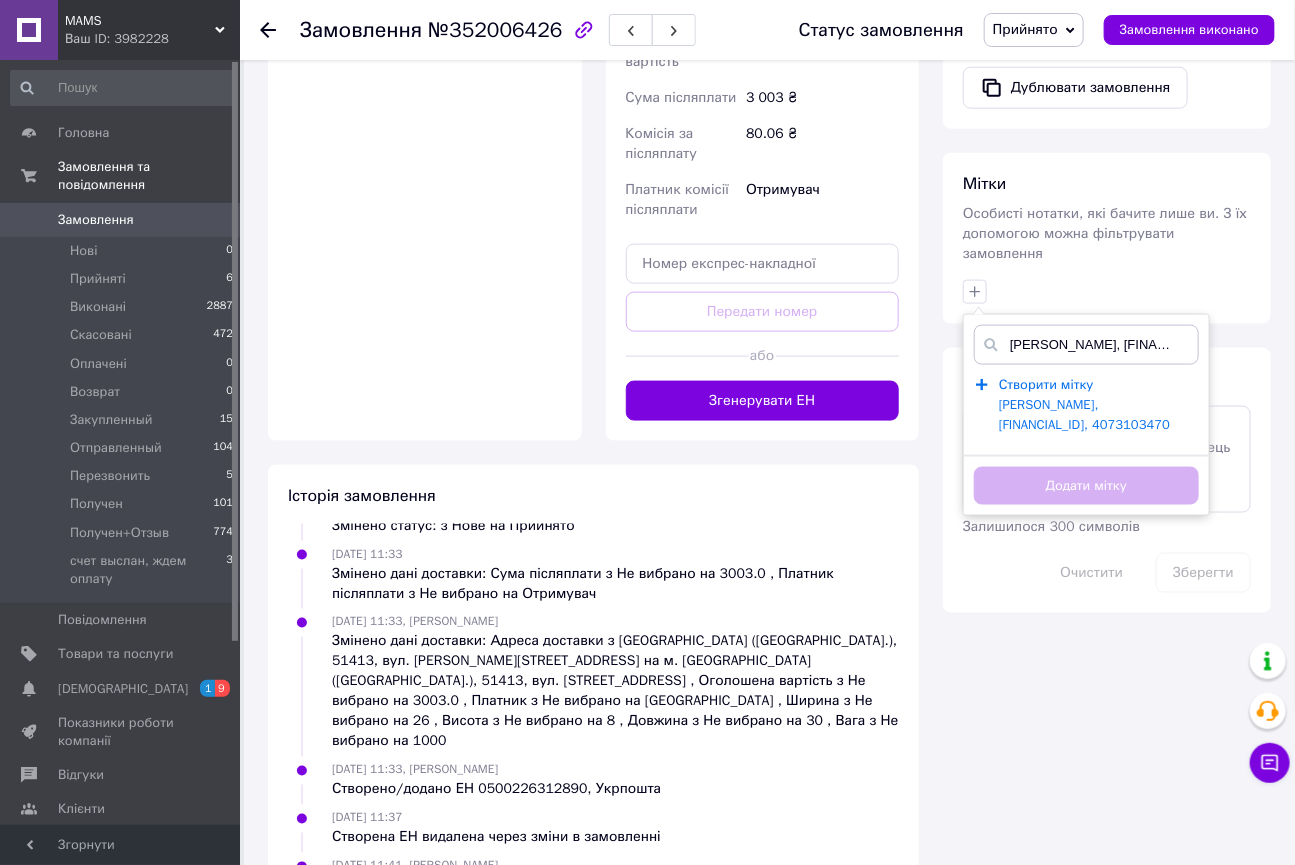 click on "Створити мітку   Ананченко Назар, UA643052990262076400951229792, 4073103470" at bounding box center [1084, 405] 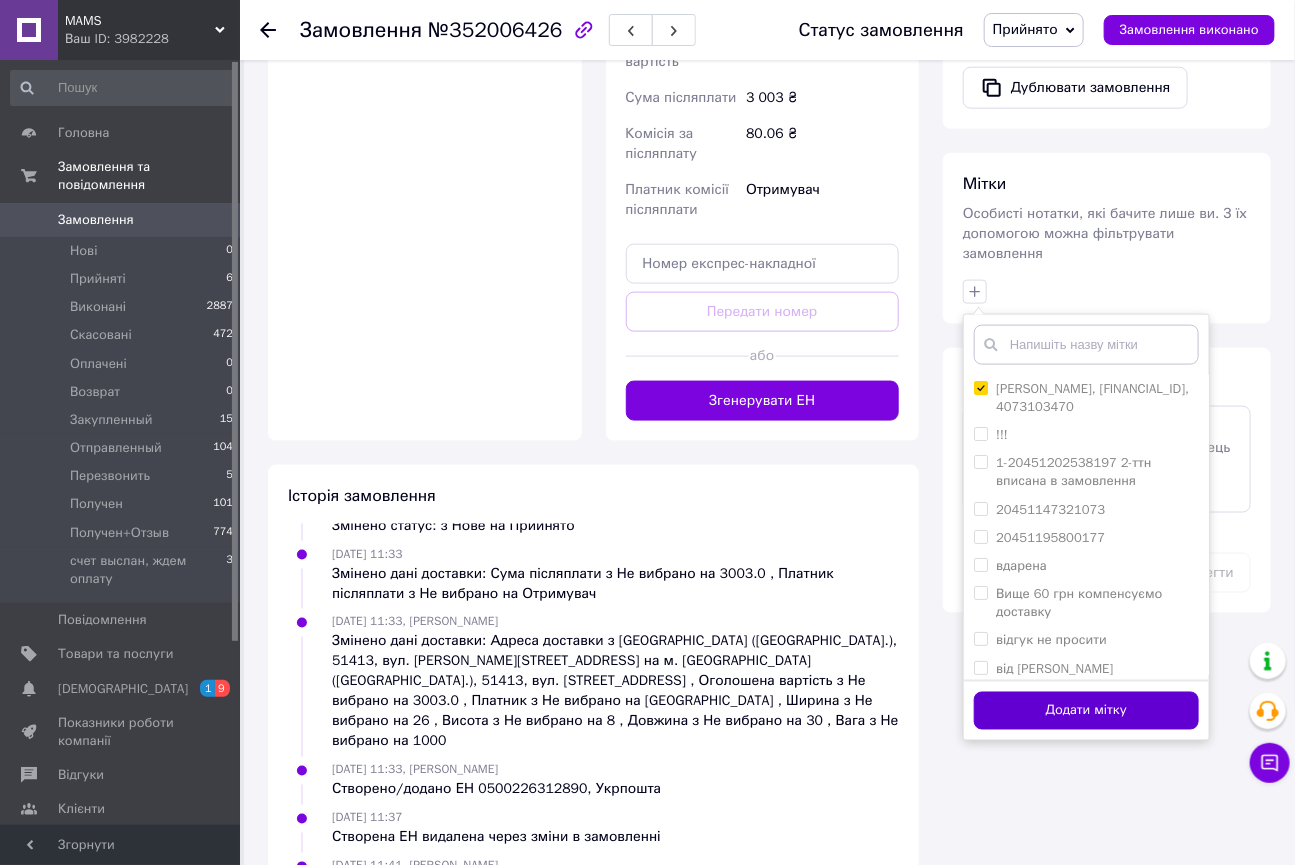 click on "Додати мітку" at bounding box center (1086, 711) 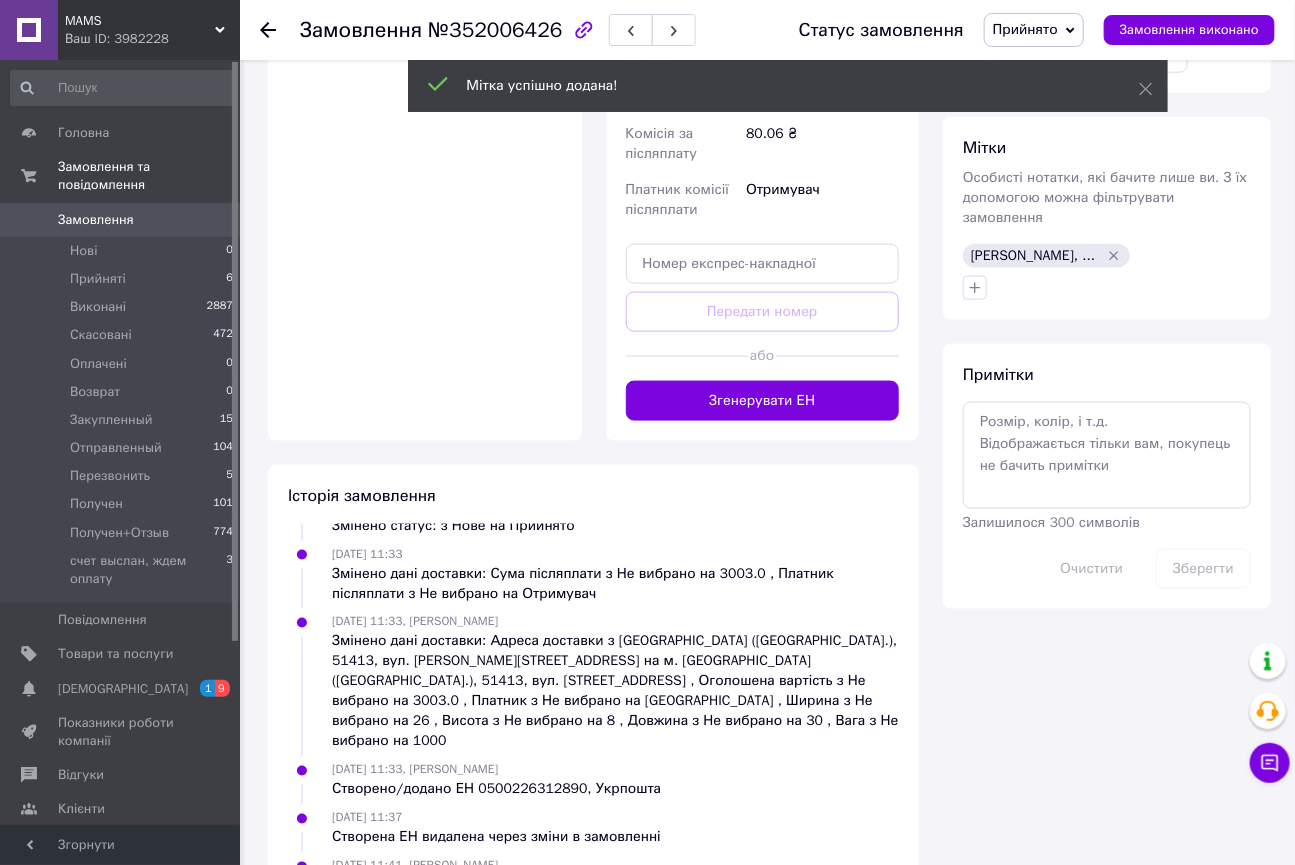 scroll, scrollTop: 123, scrollLeft: 0, axis: vertical 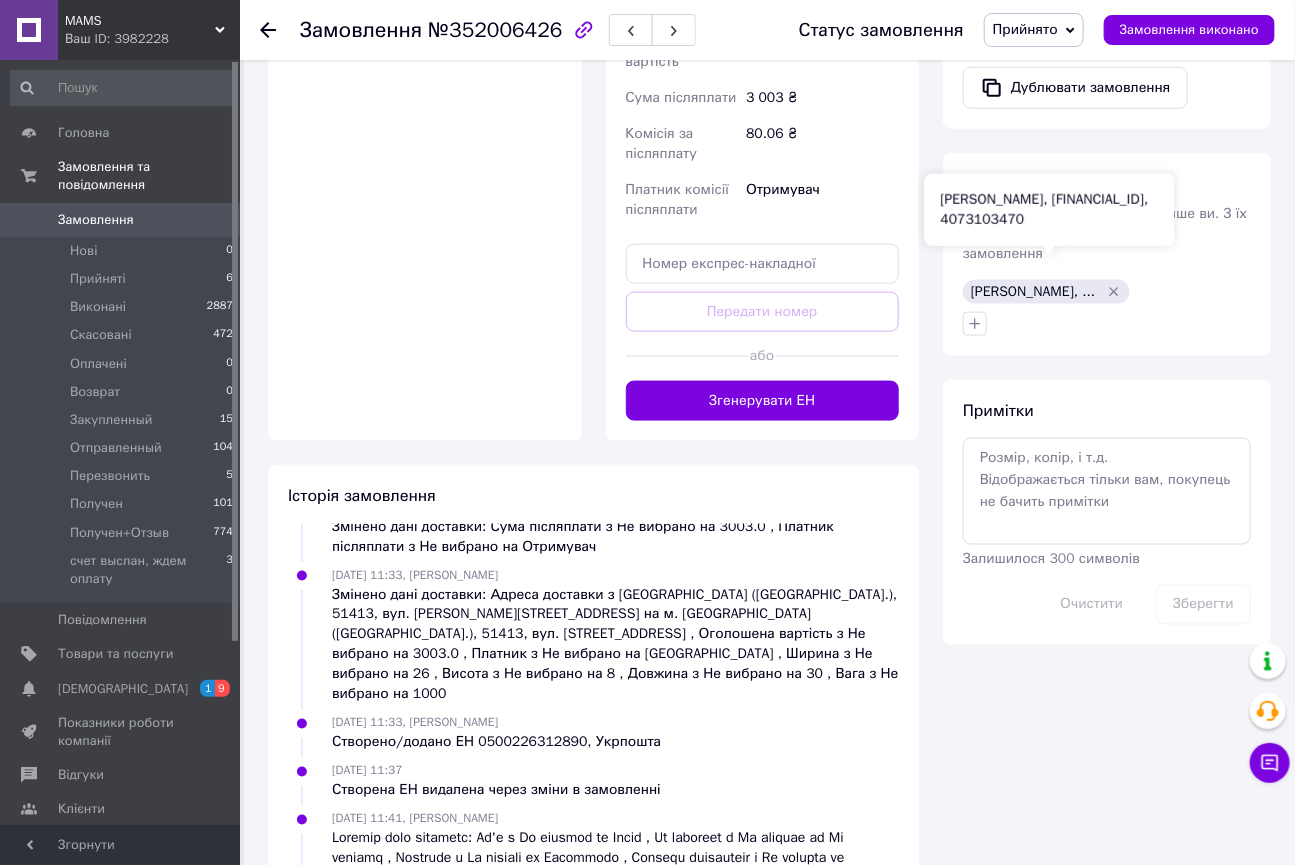 drag, startPoint x: 1032, startPoint y: 239, endPoint x: 932, endPoint y: 185, distance: 113.64858 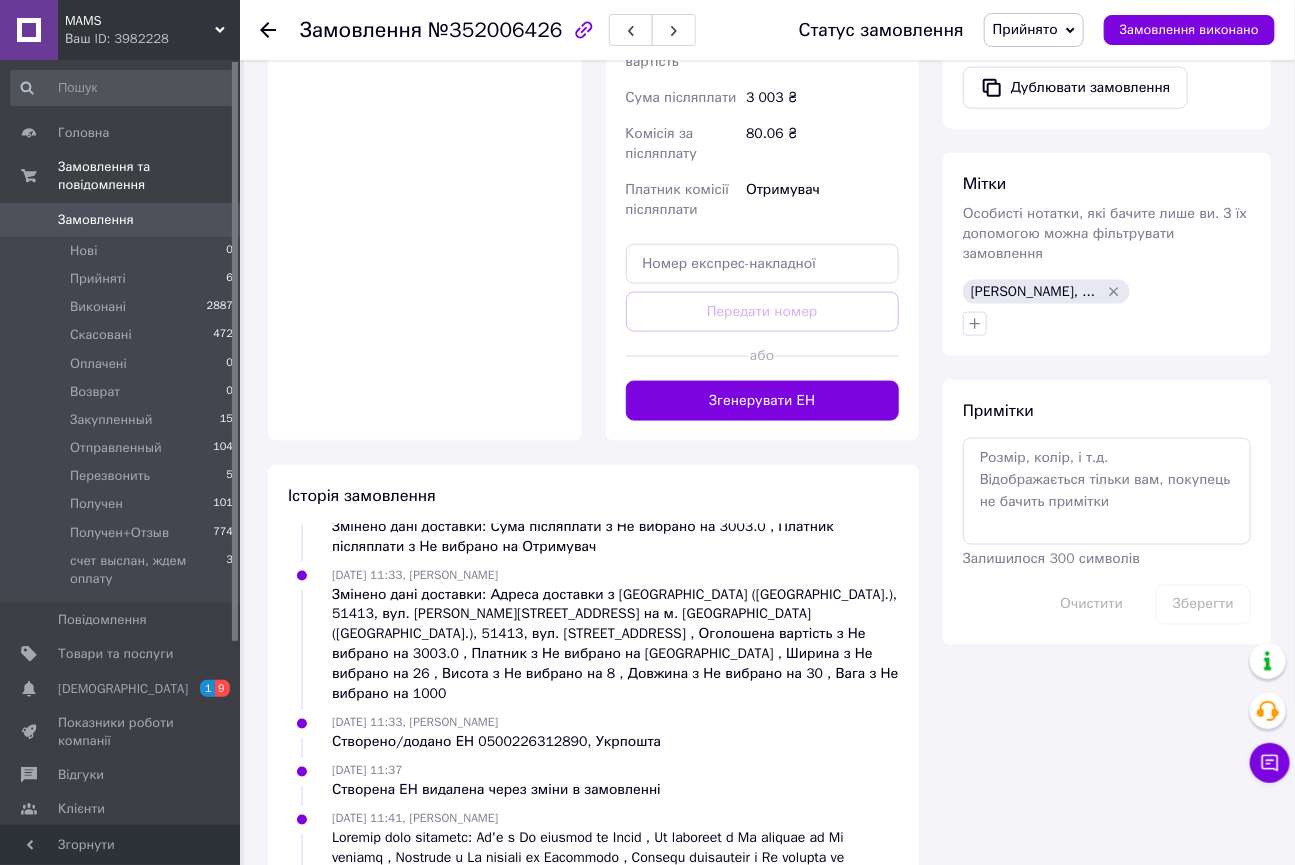 copy on "Ананченко Назар, UA643052990262076400951229792, 4073103470" 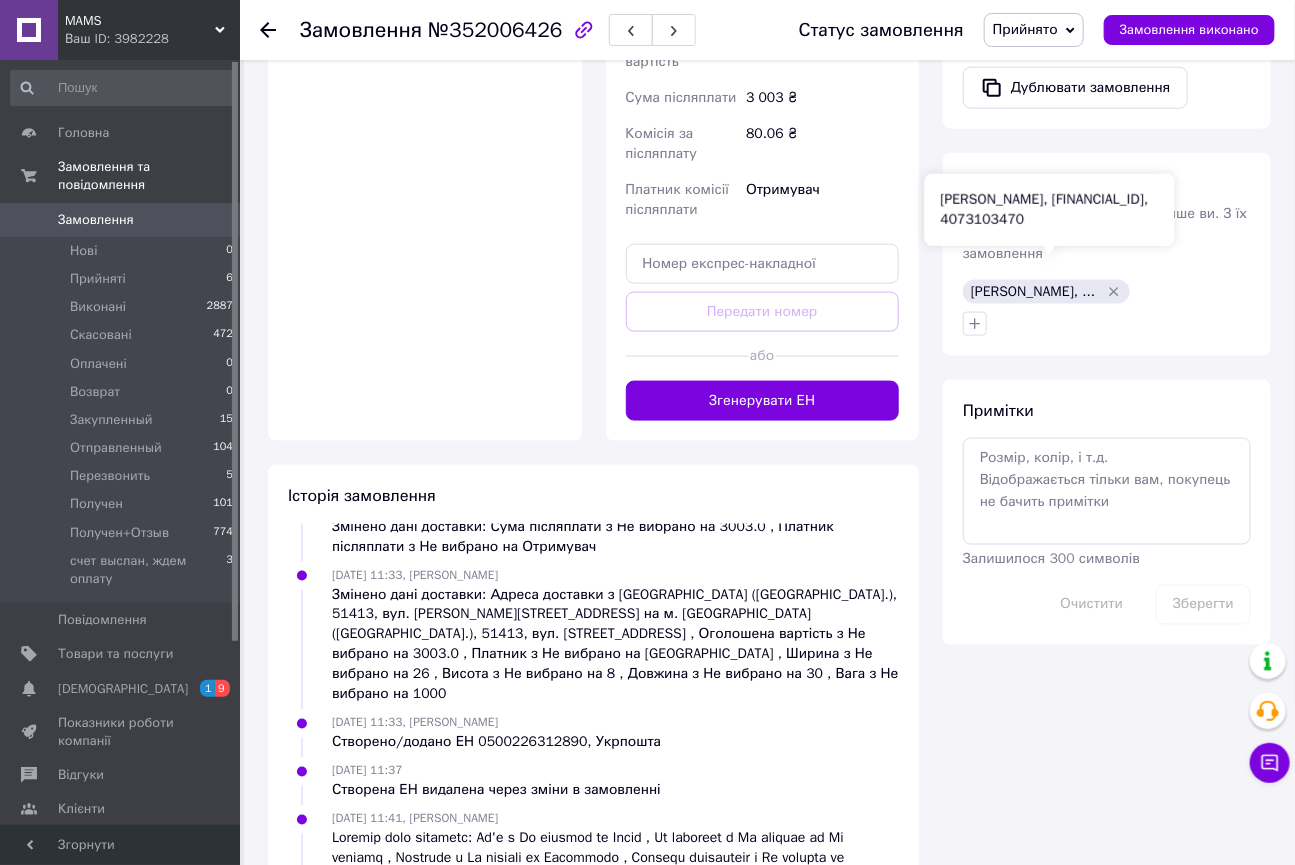 drag, startPoint x: 1035, startPoint y: 220, endPoint x: 931, endPoint y: 189, distance: 108.52189 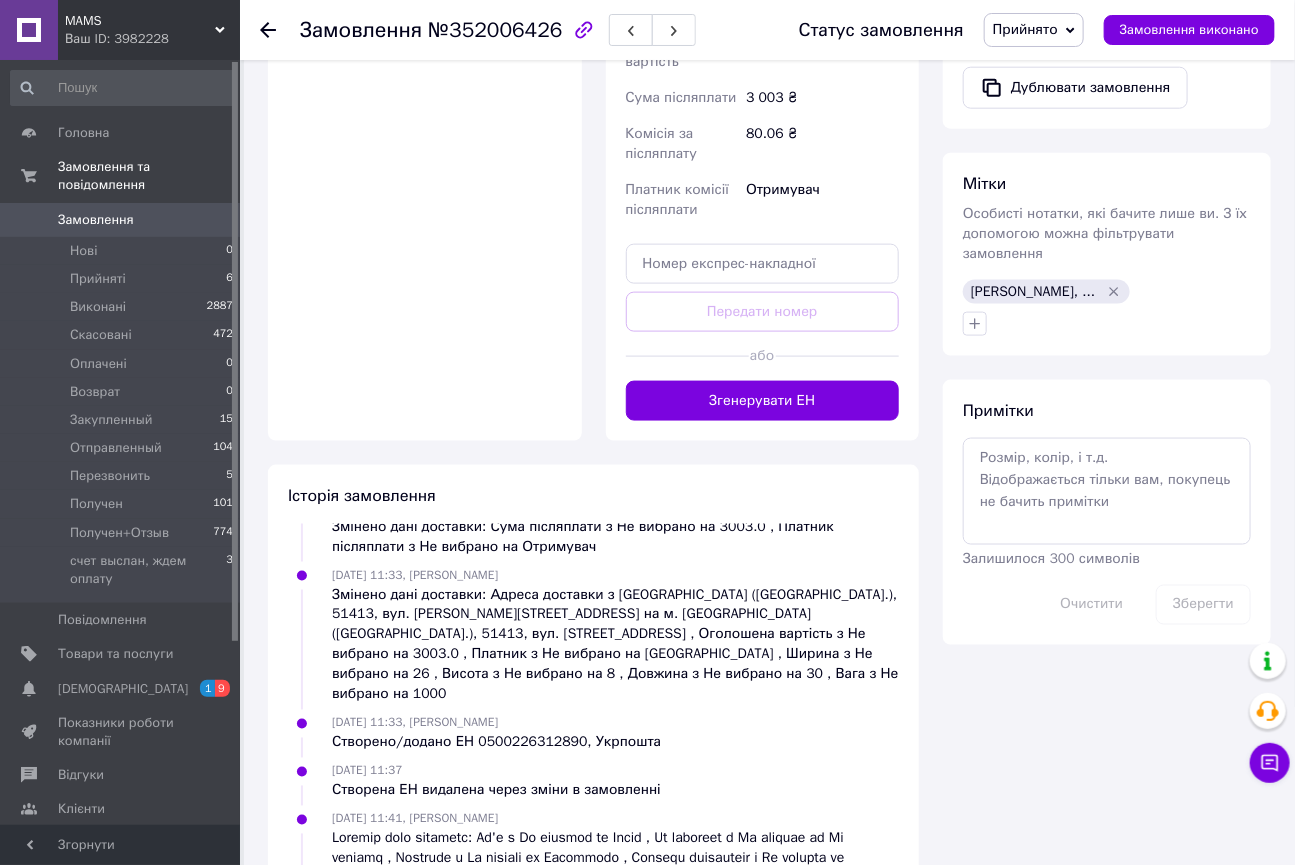 copy on "Ананченко Назар, UA643052990262076400951229792, 4073103470" 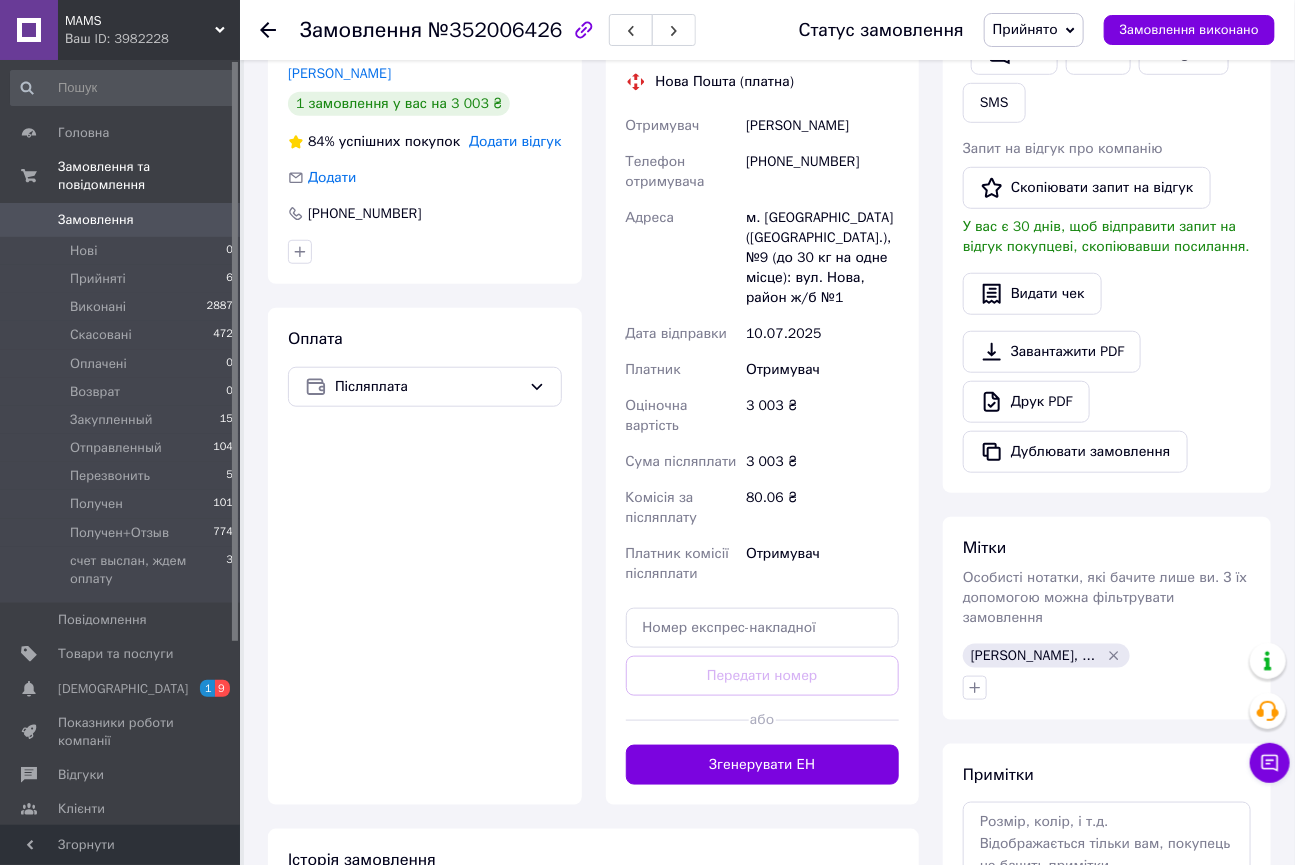 scroll, scrollTop: 0, scrollLeft: 0, axis: both 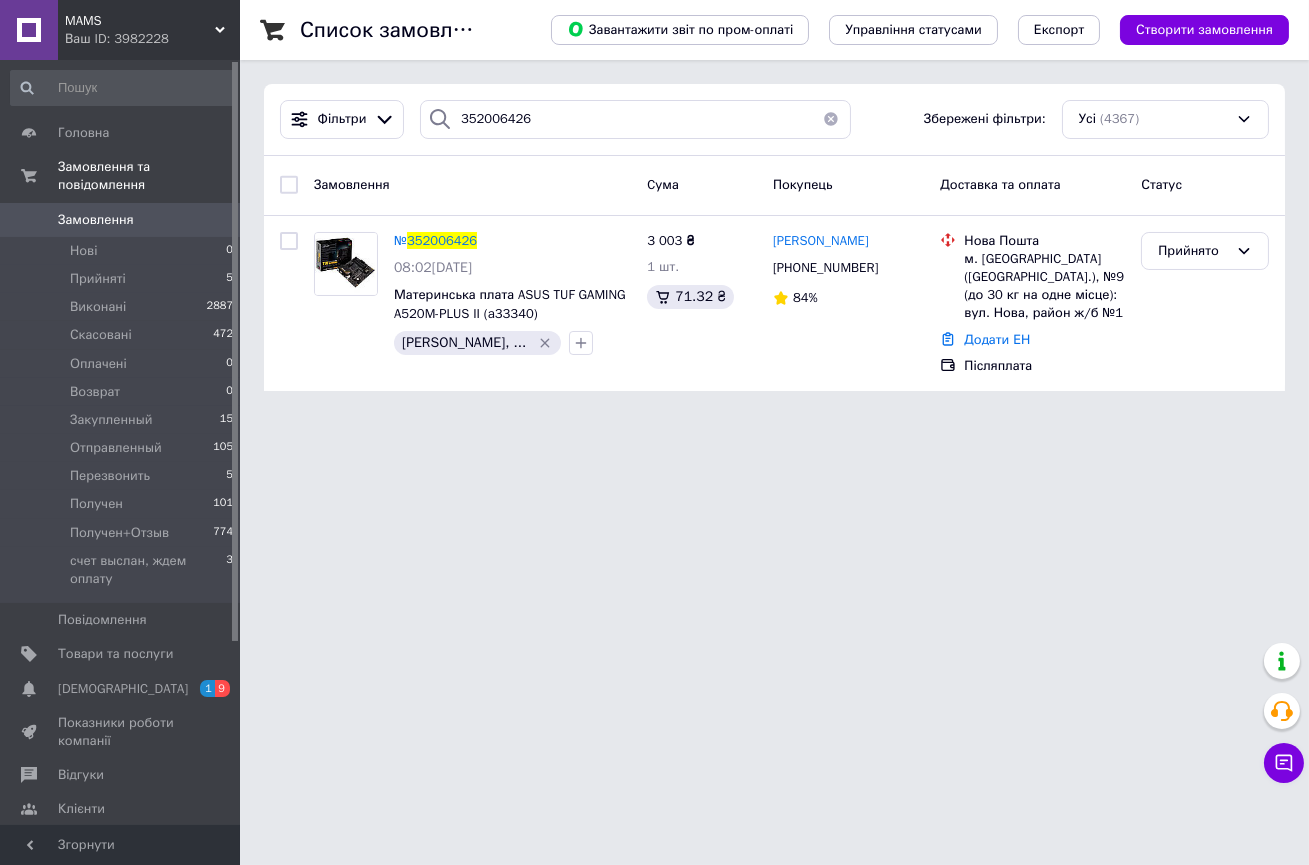click at bounding box center [831, 119] 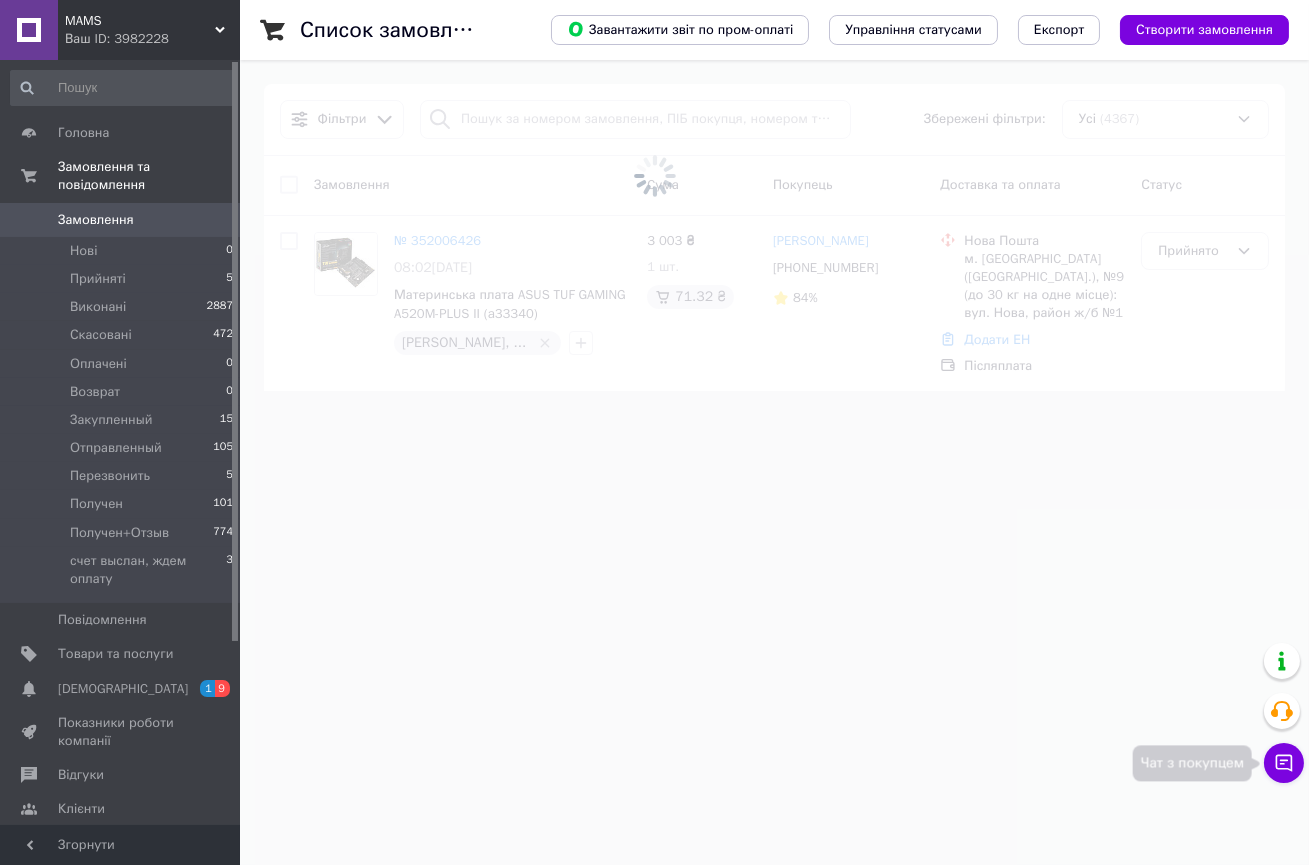 click 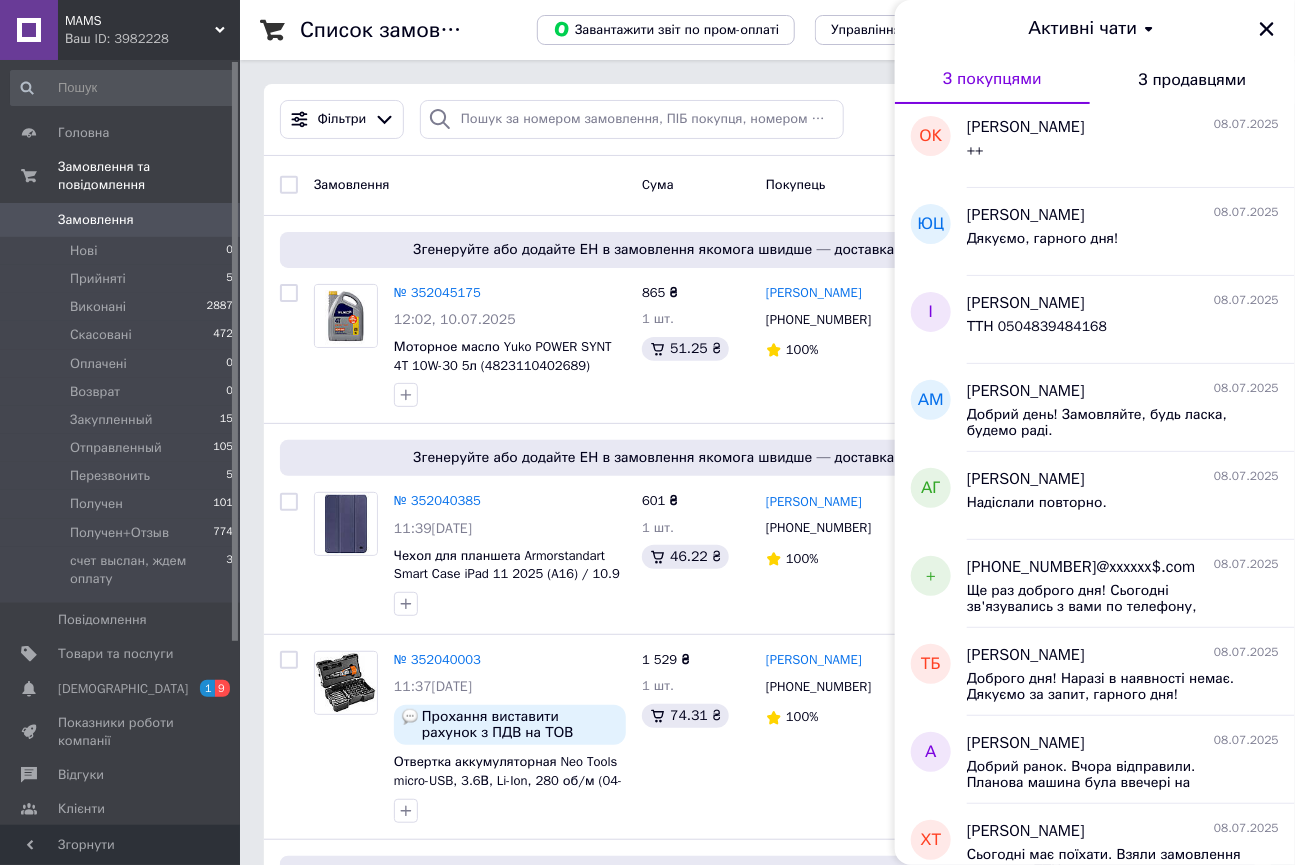 scroll, scrollTop: 2940, scrollLeft: 0, axis: vertical 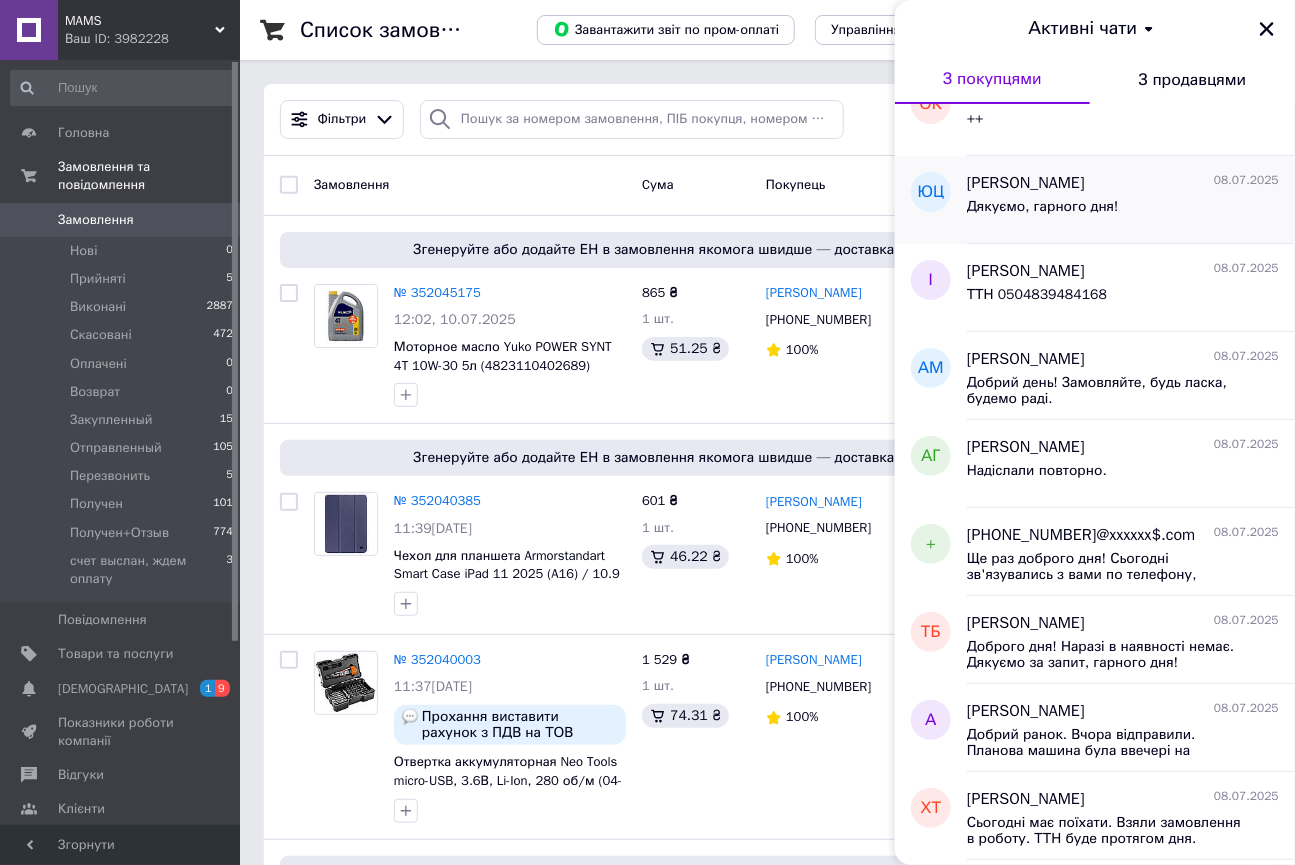 click on "Дякуємо, гарного дня!" at bounding box center [1123, 211] 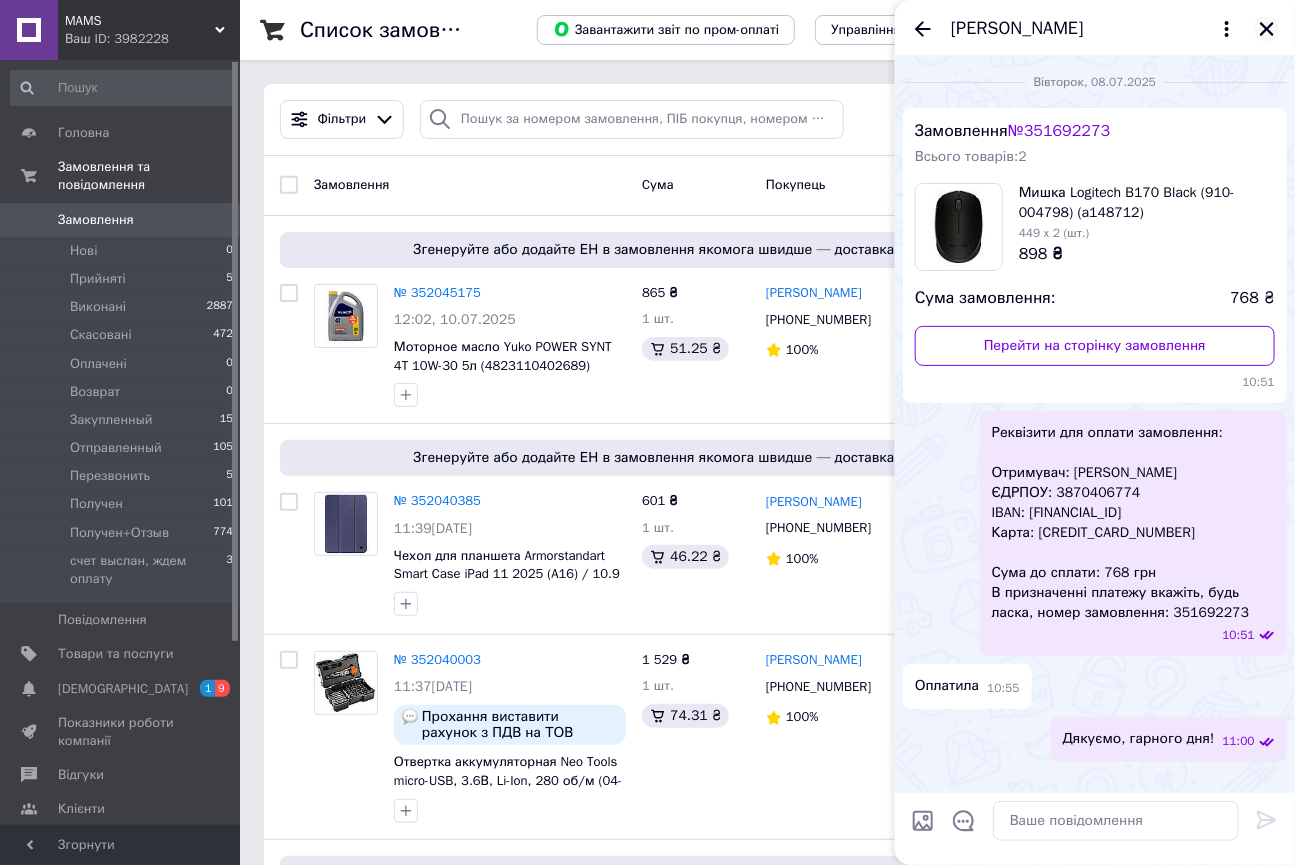 click 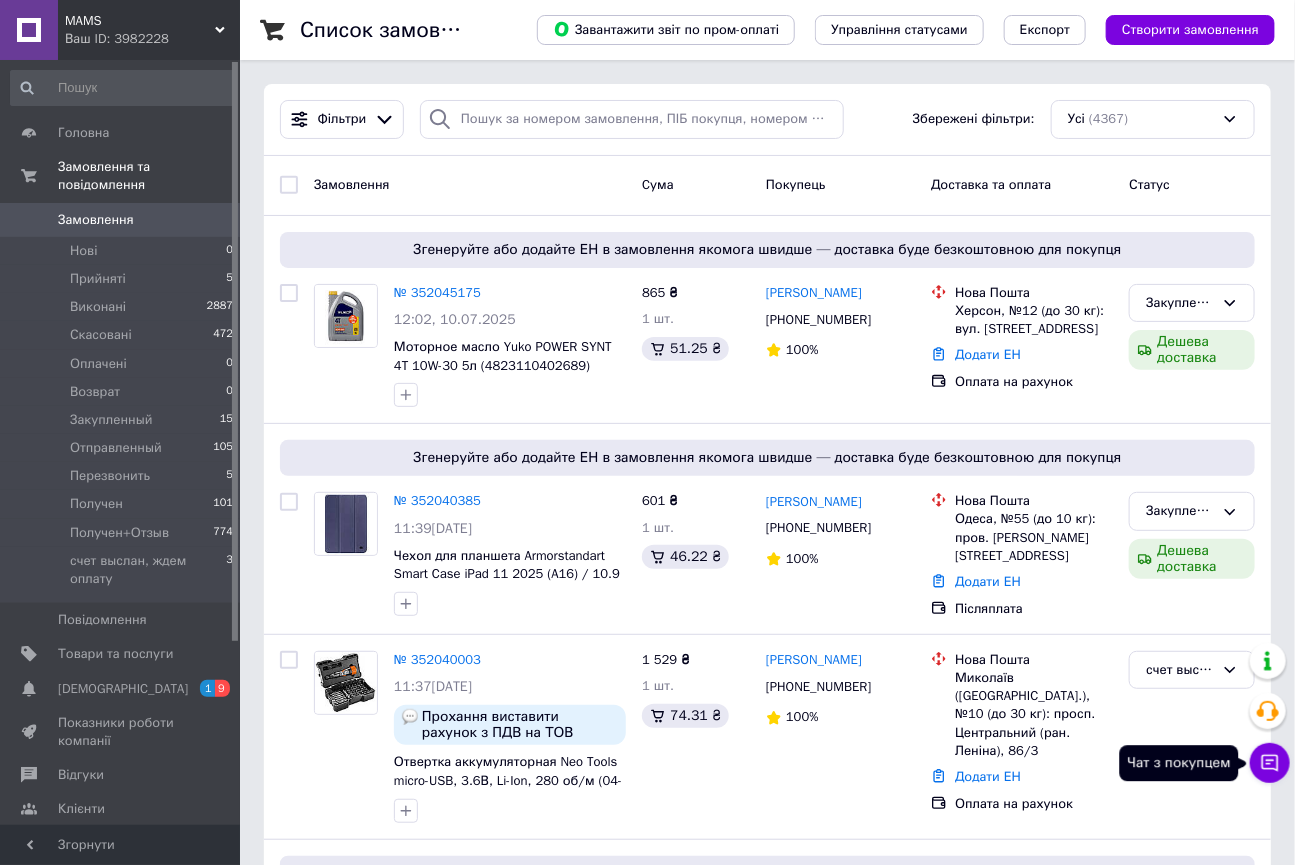 click 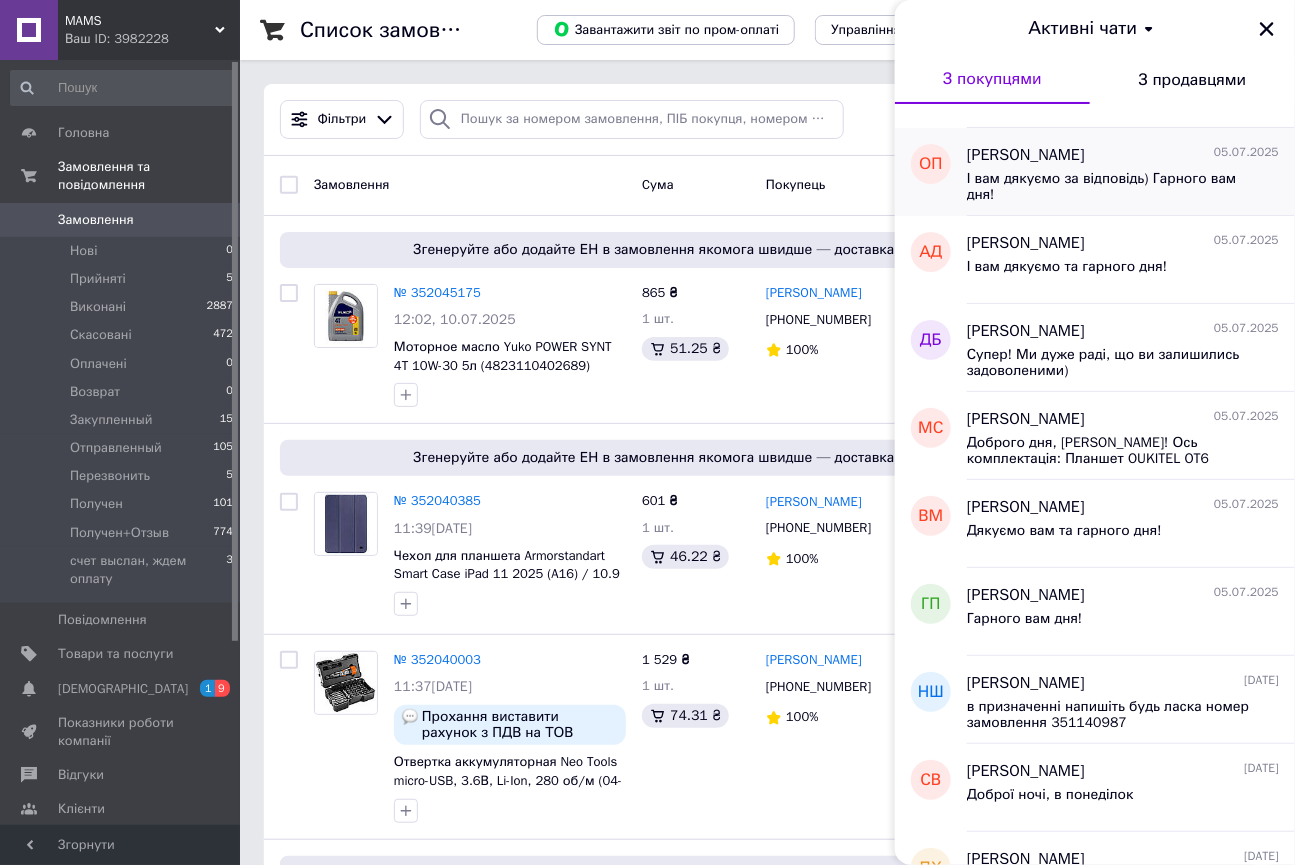scroll, scrollTop: 6518, scrollLeft: 0, axis: vertical 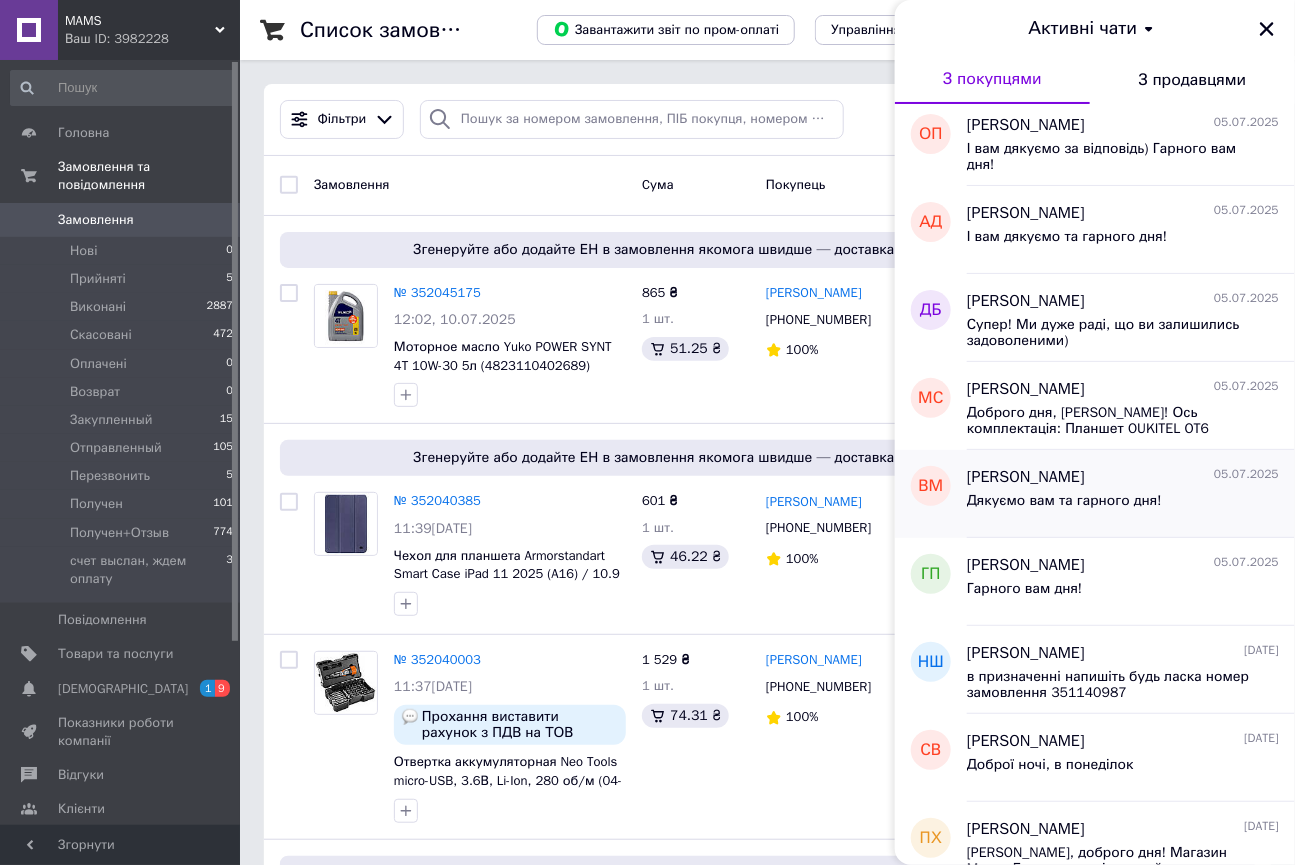 click on "Вероніка Мерзлікіна" at bounding box center (1026, 477) 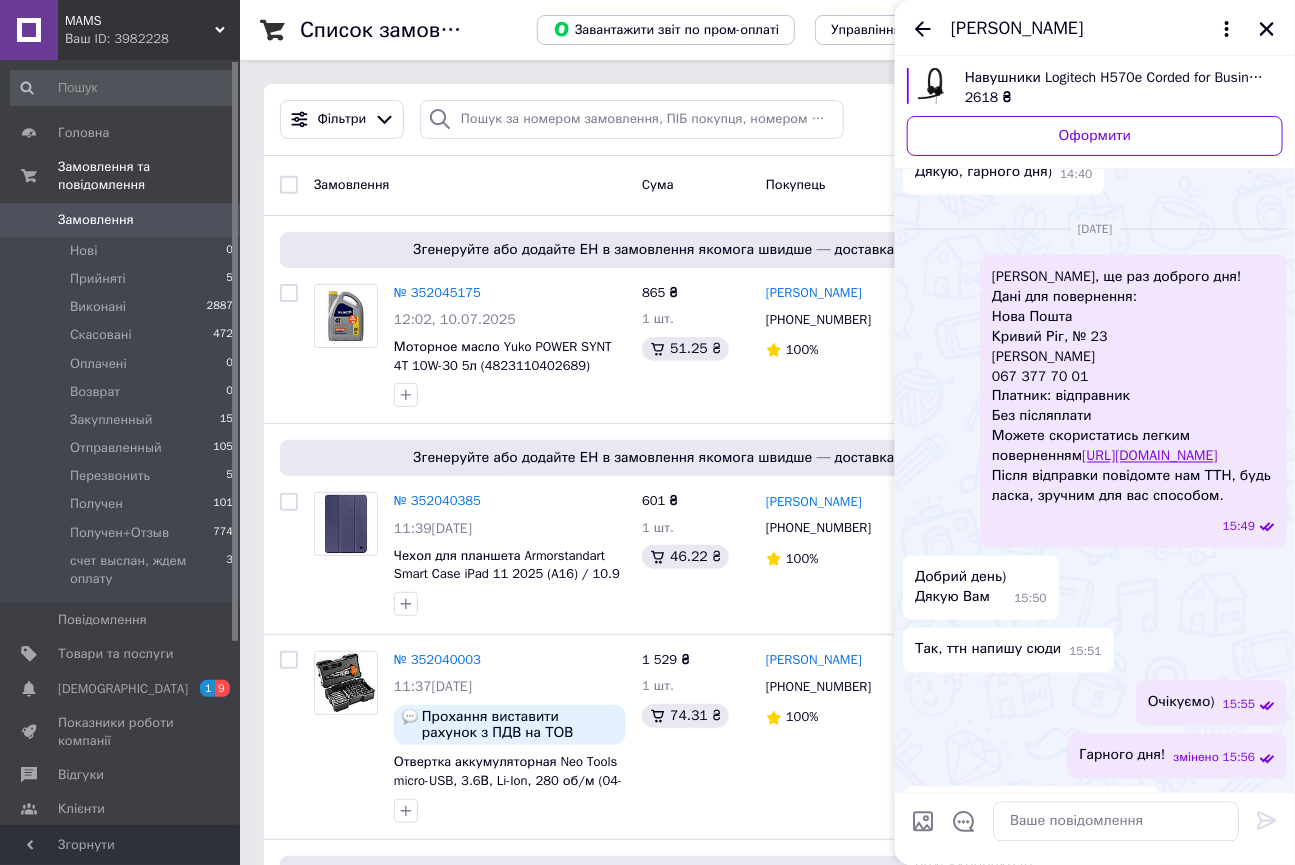 scroll, scrollTop: 1076, scrollLeft: 0, axis: vertical 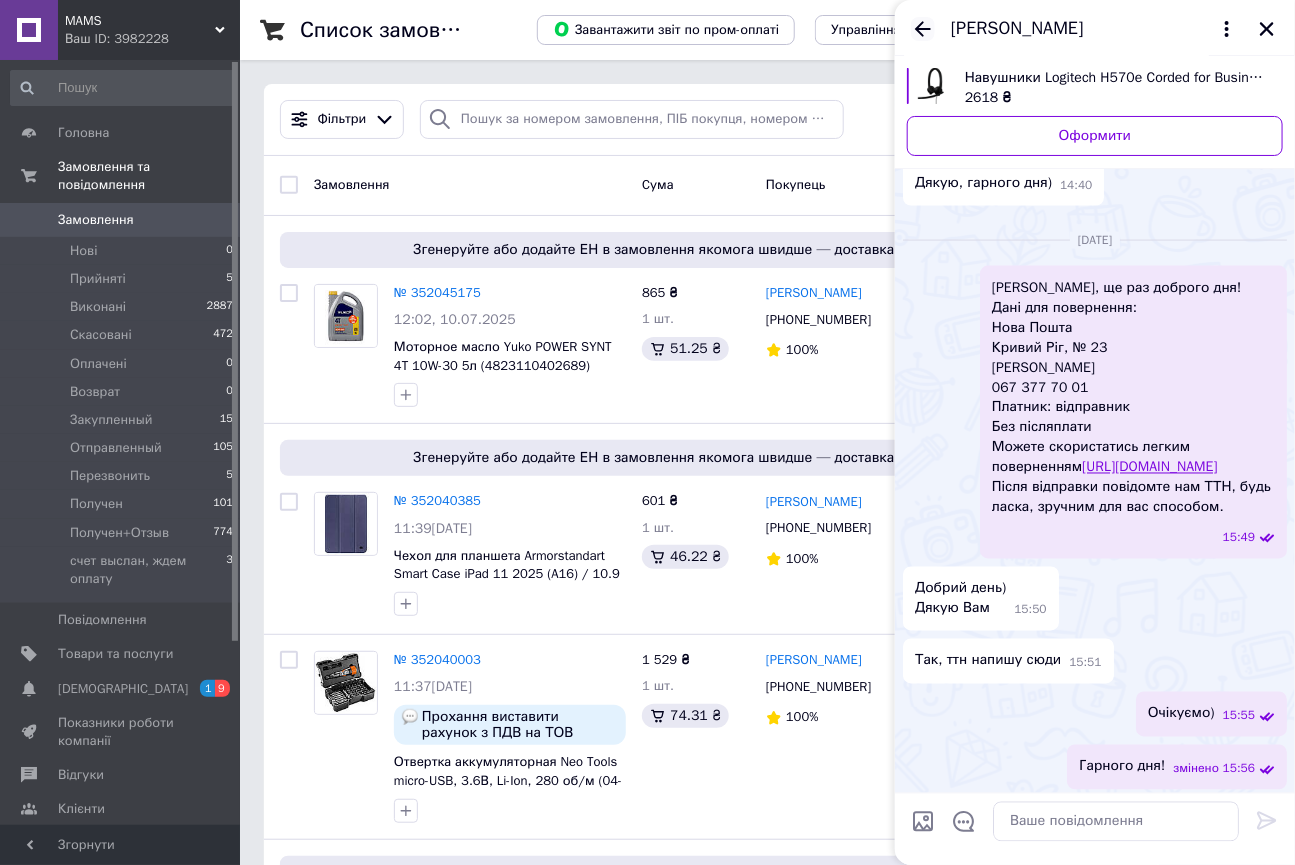 click 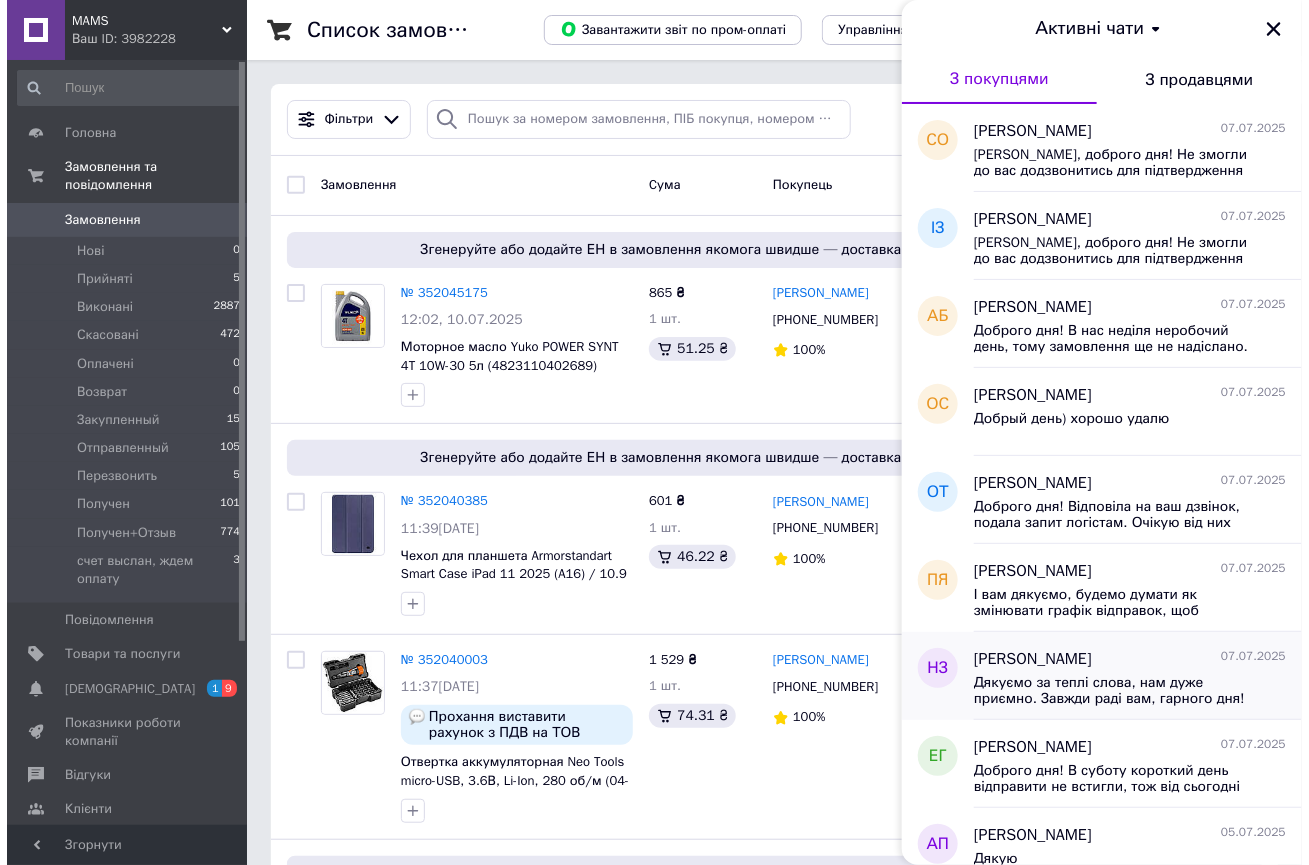 scroll, scrollTop: 5818, scrollLeft: 0, axis: vertical 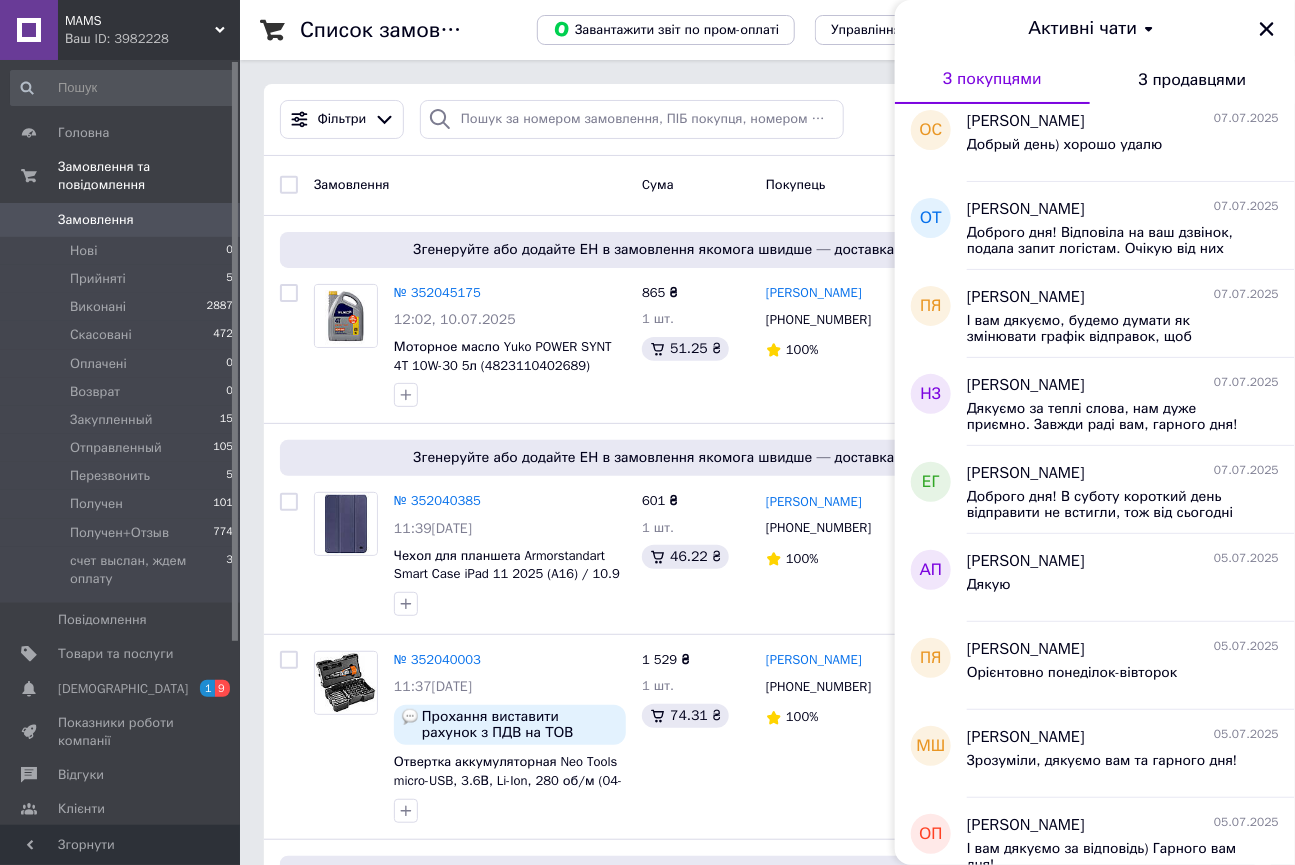 drag, startPoint x: 1270, startPoint y: 29, endPoint x: 1245, endPoint y: 48, distance: 31.400637 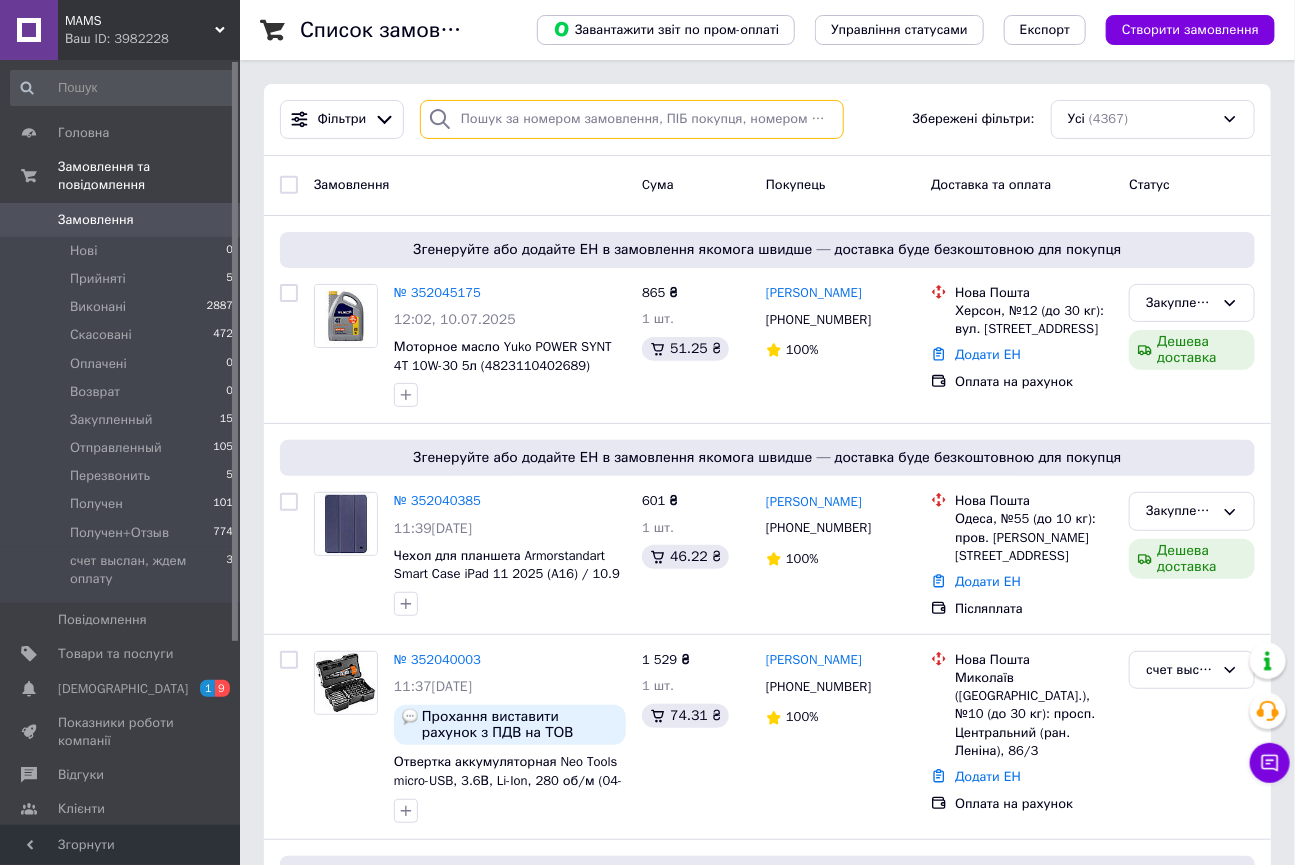 click at bounding box center (632, 119) 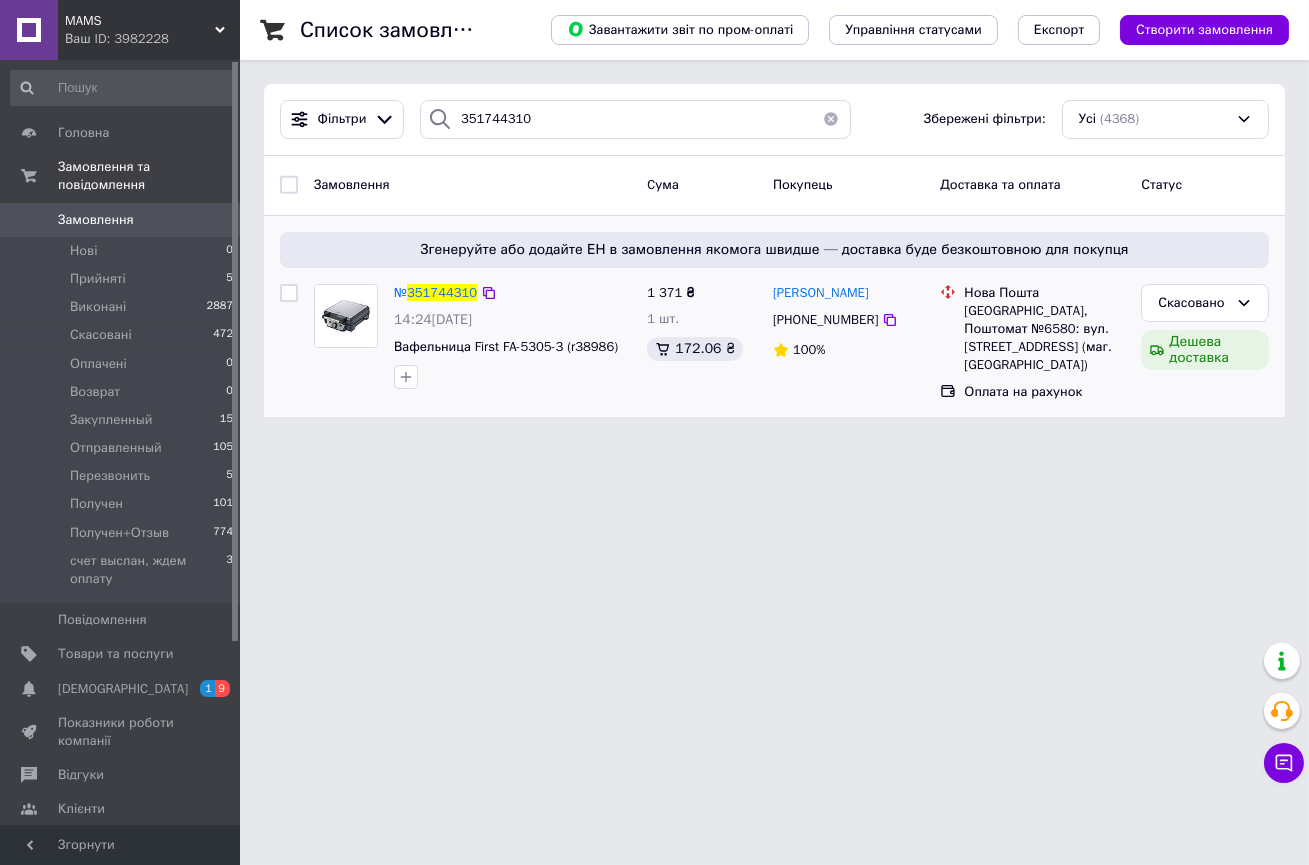drag, startPoint x: 487, startPoint y: 293, endPoint x: 542, endPoint y: 326, distance: 64.14047 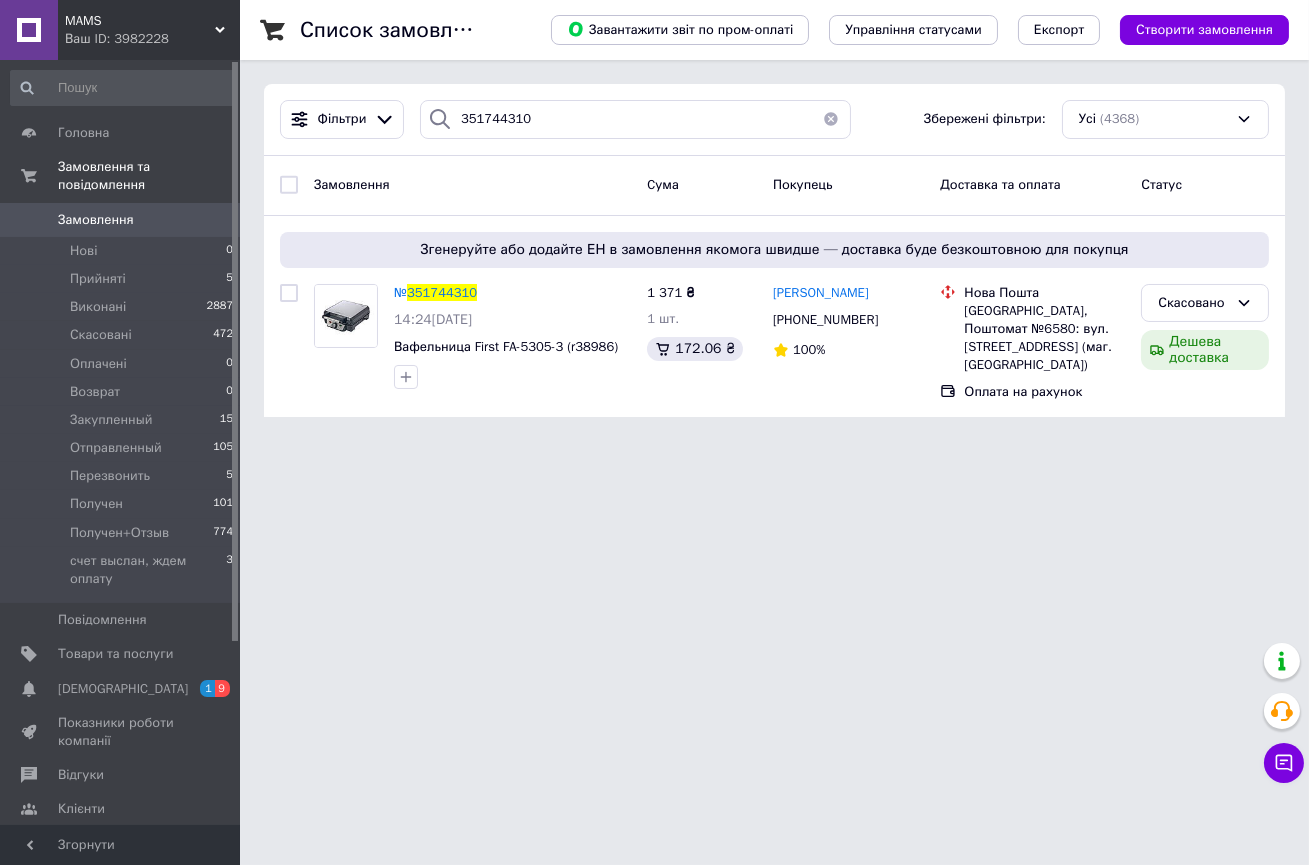 click on "MAMS Ваш ID: 3982228 Сайт MAMS Кабінет покупця Перевірити стан системи Сторінка на порталі PAPS Довідка Вийти Головна Замовлення та повідомлення Замовлення 0 Нові 0 Прийняті 5 Виконані 2887 Скасовані 472 Оплачені 0 Возврат 0 Закупленный 15 Отправленный 105 Перезвонить 5 Получен 101 Получен+Отзыв 774 счет выслан, ждем оплату 3 Повідомлення 0 Товари та послуги Сповіщення 1 9 Показники роботи компанії Відгуки Клієнти Каталог ProSale Аналітика Управління сайтом Гаманець компанії Маркет Налаштування Тарифи та рахунки Prom топ   351744310" at bounding box center (654, 220) 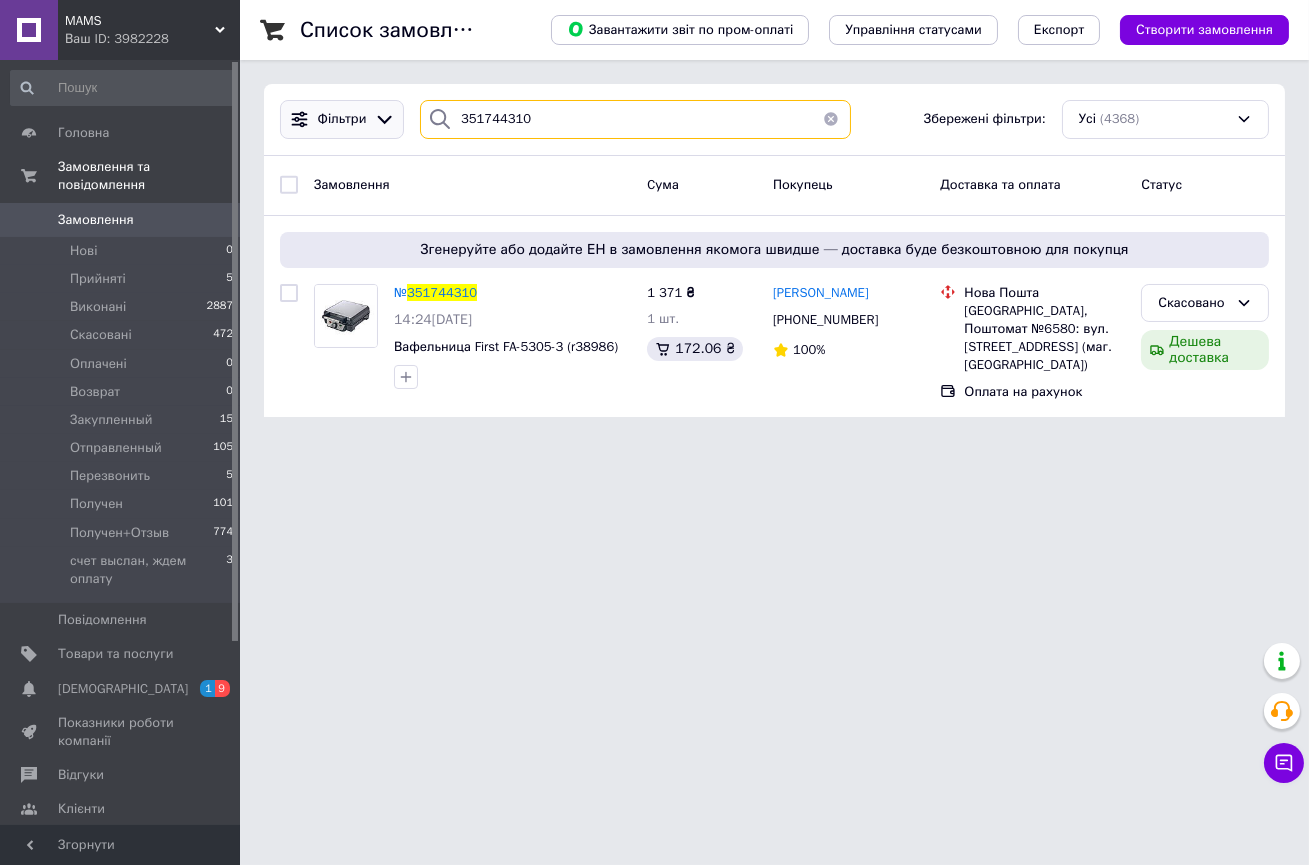 drag, startPoint x: 600, startPoint y: 121, endPoint x: 345, endPoint y: 107, distance: 255.38402 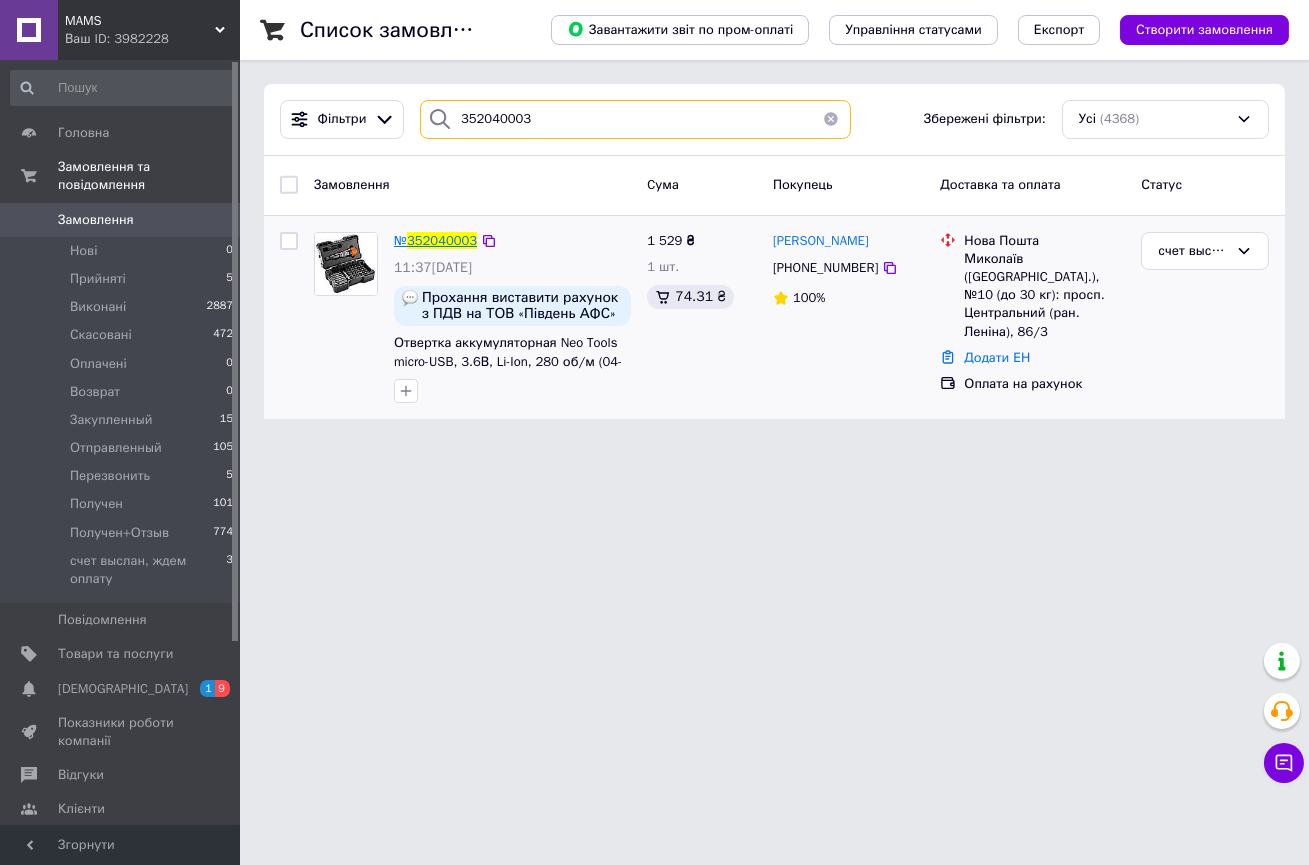 type on "352040003" 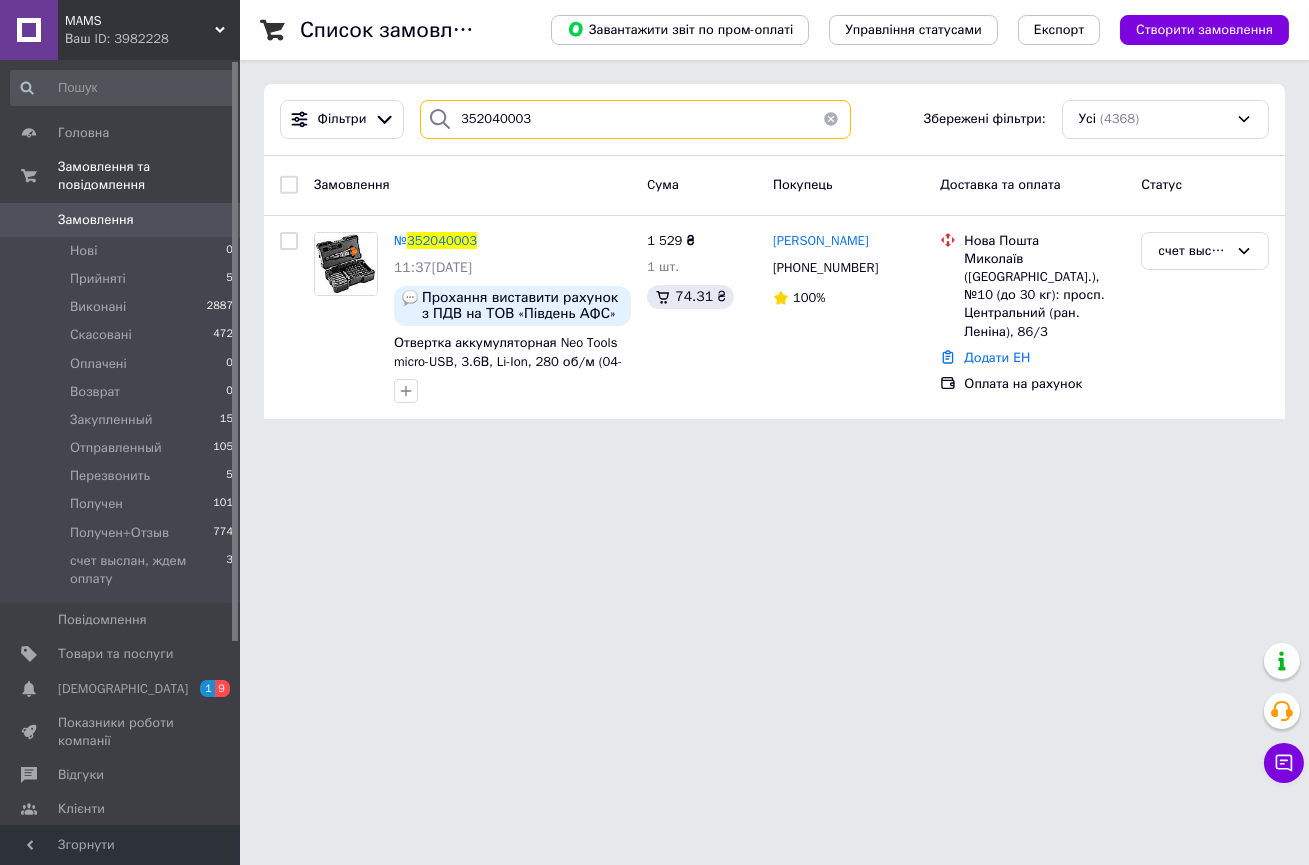 drag, startPoint x: 551, startPoint y: 118, endPoint x: 414, endPoint y: 119, distance: 137.00365 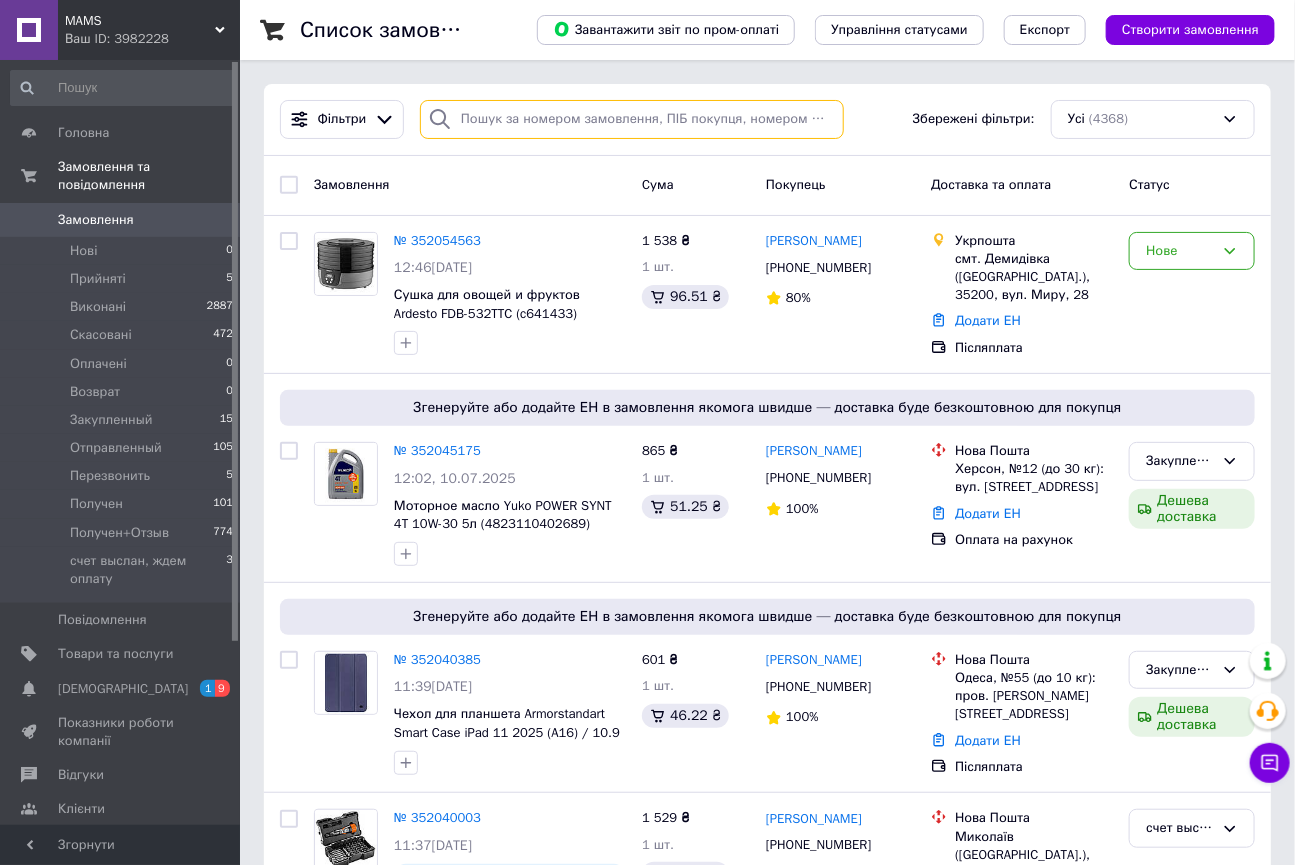 click at bounding box center [632, 119] 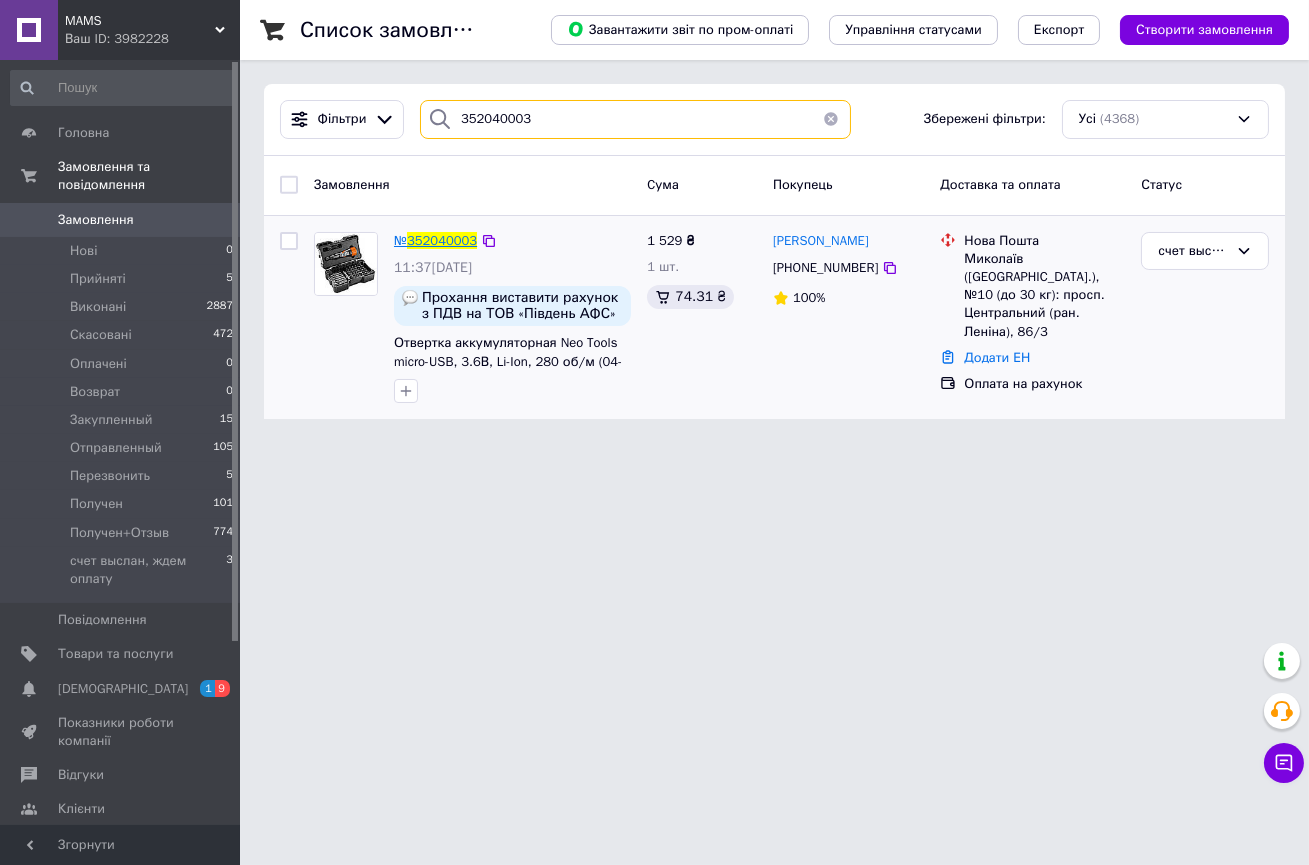 type on "352040003" 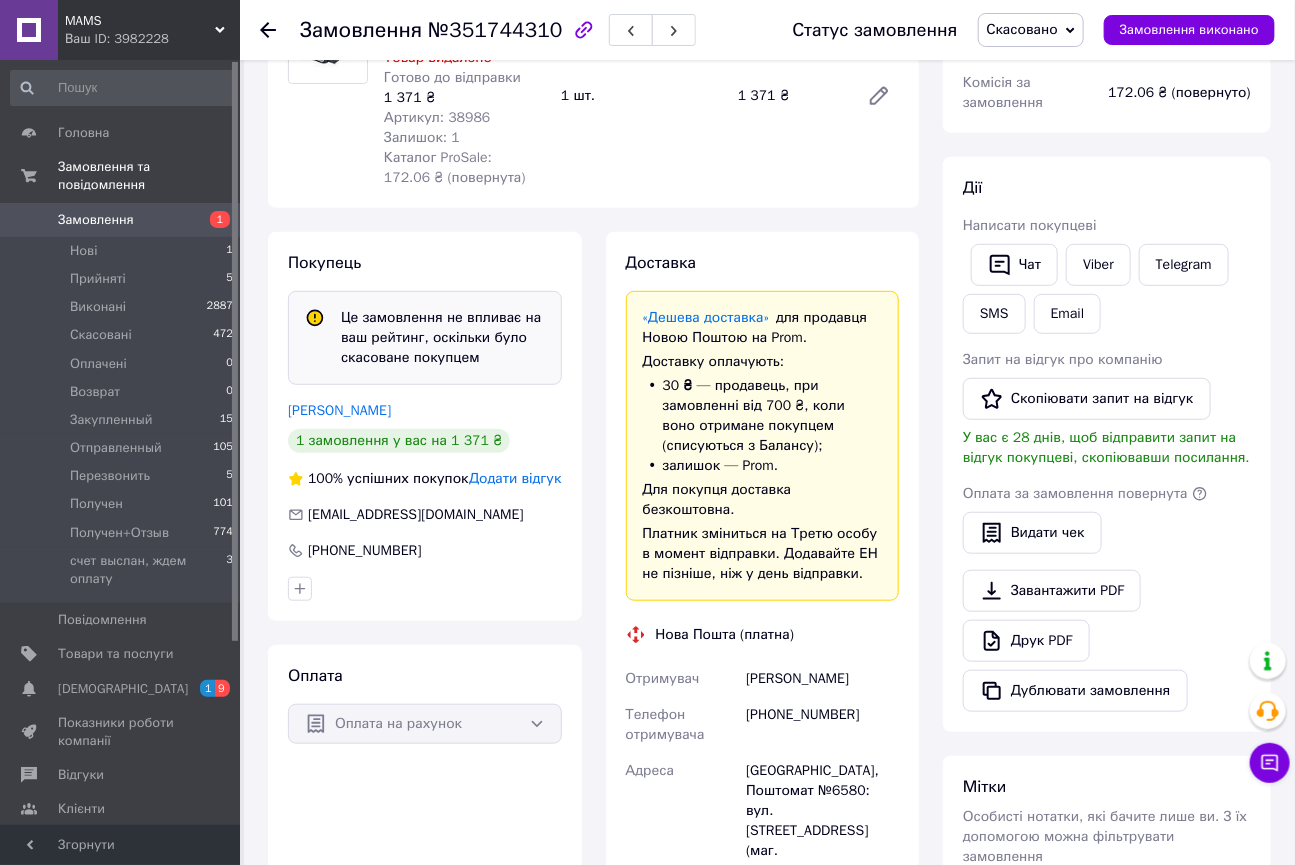 scroll, scrollTop: 272, scrollLeft: 0, axis: vertical 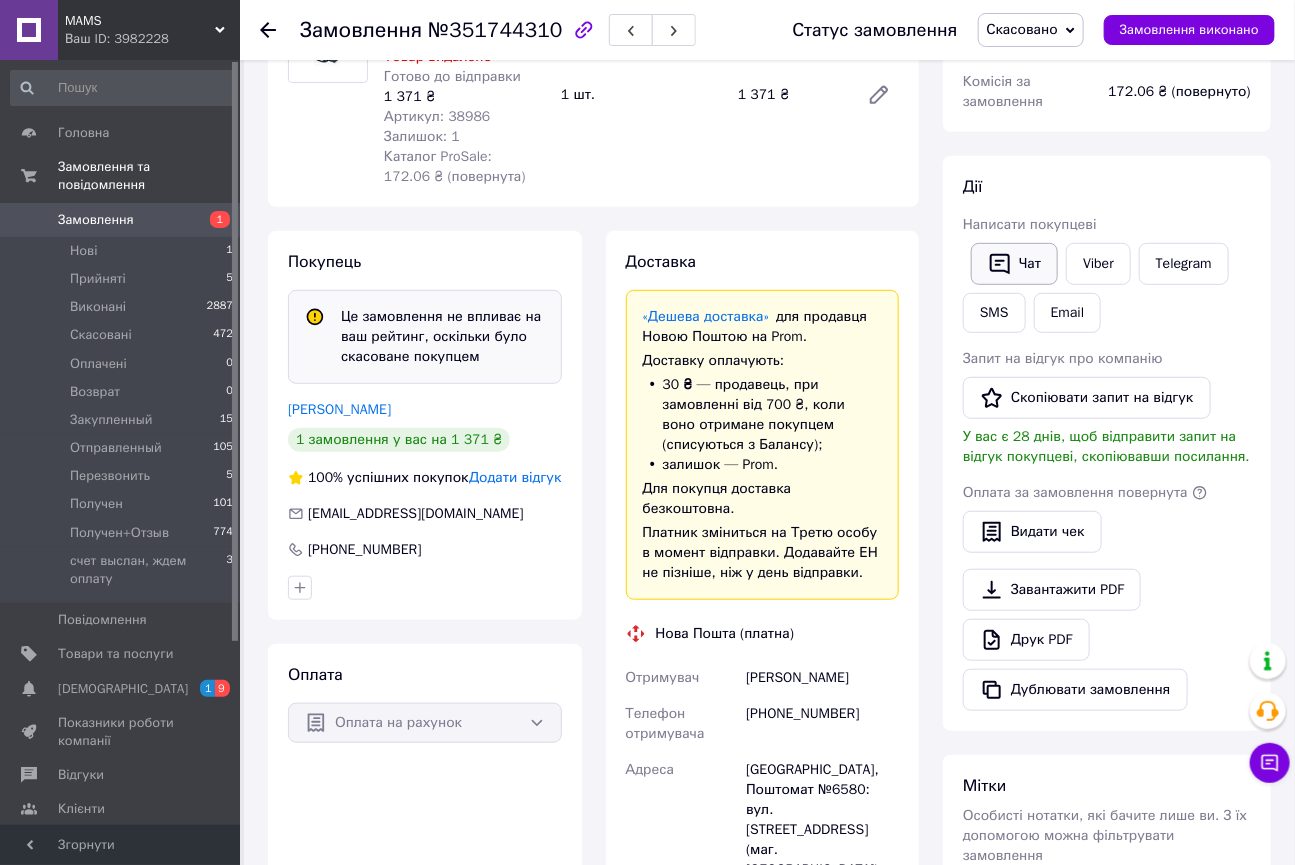 click on "Чат" at bounding box center [1014, 264] 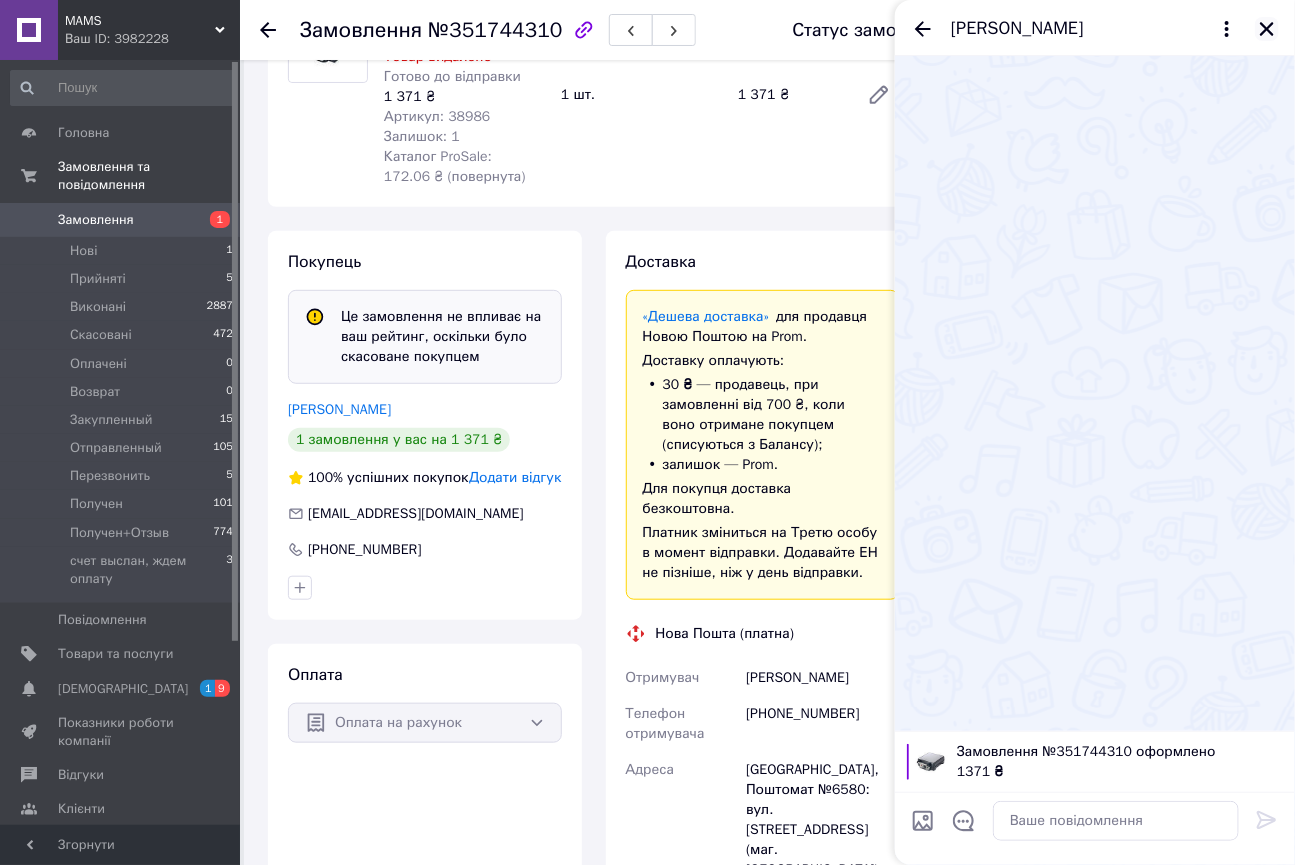 click 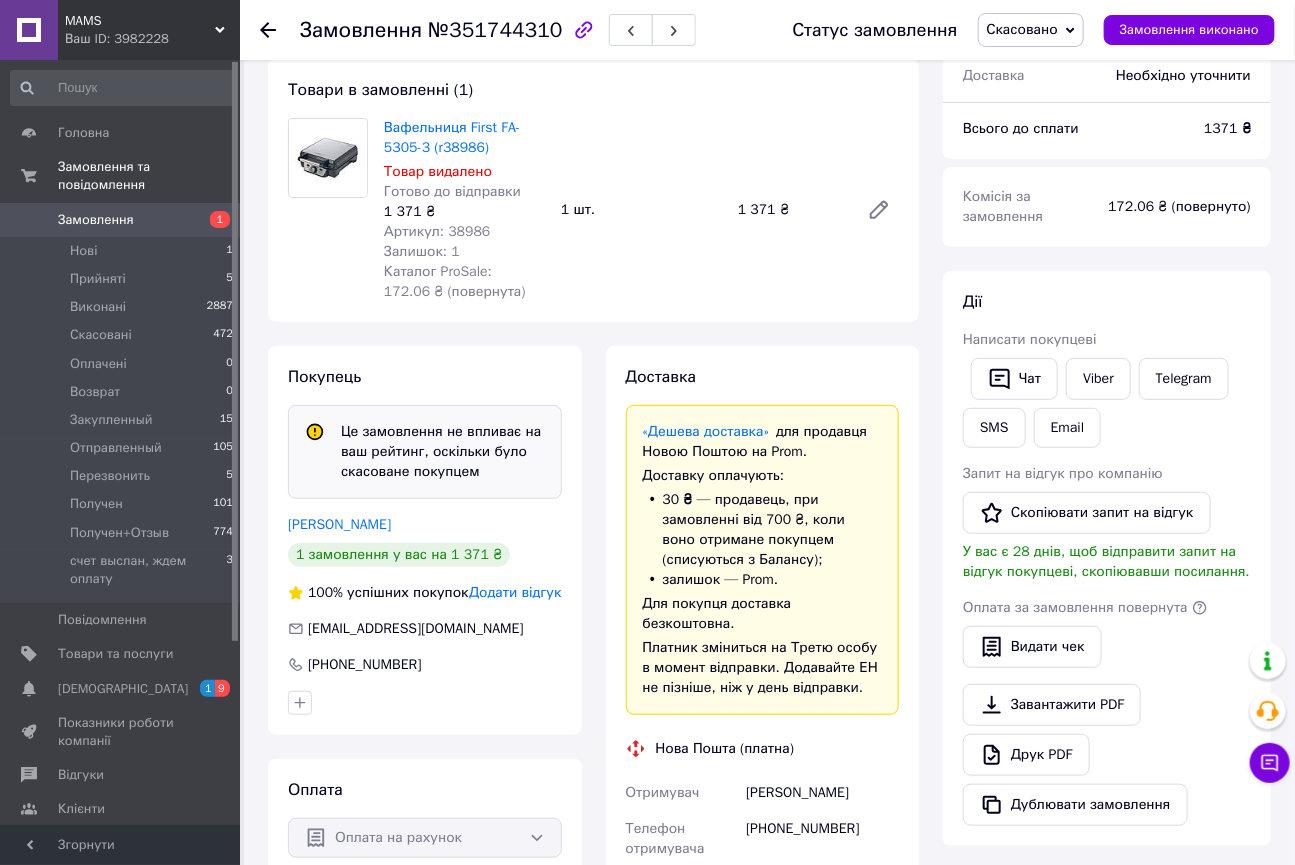 scroll, scrollTop: 0, scrollLeft: 0, axis: both 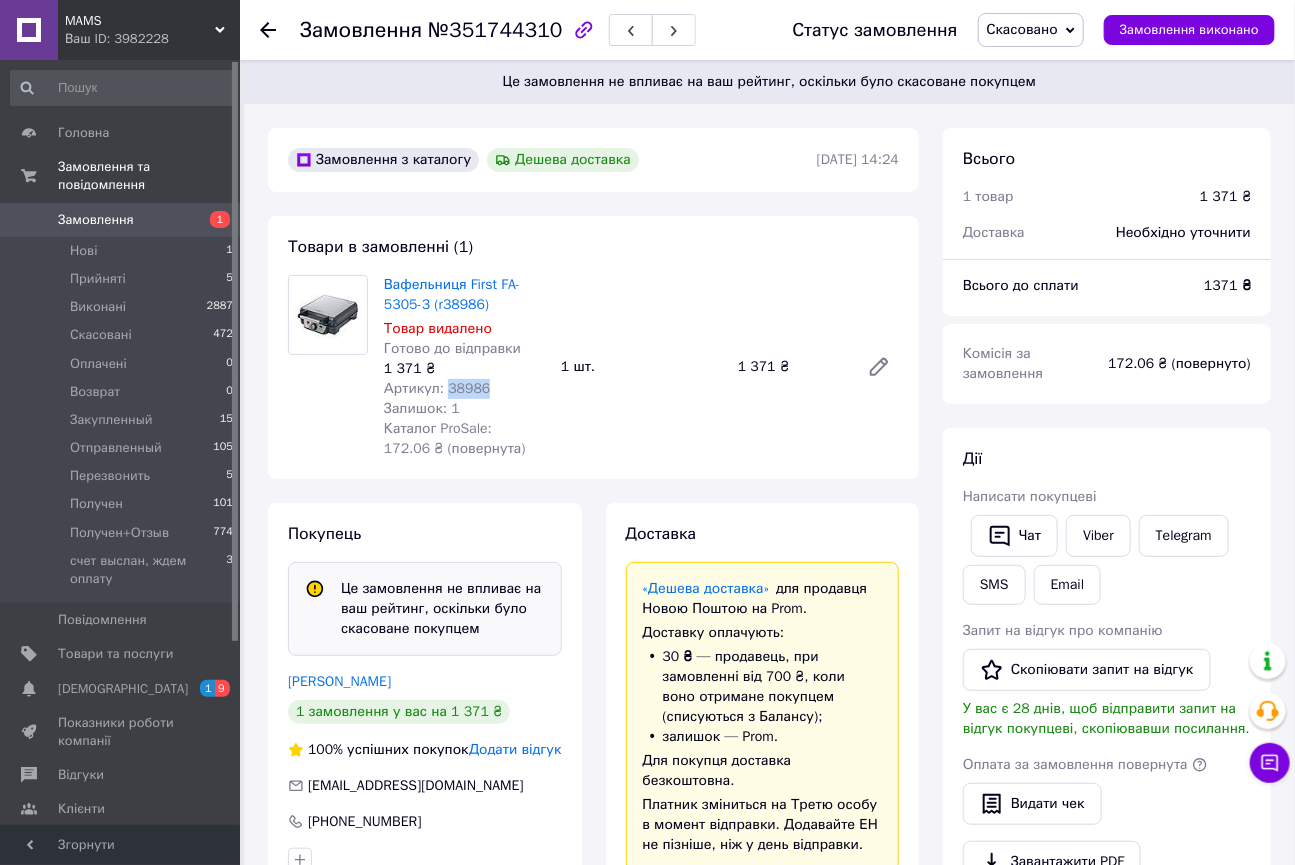 drag, startPoint x: 489, startPoint y: 391, endPoint x: 444, endPoint y: 390, distance: 45.01111 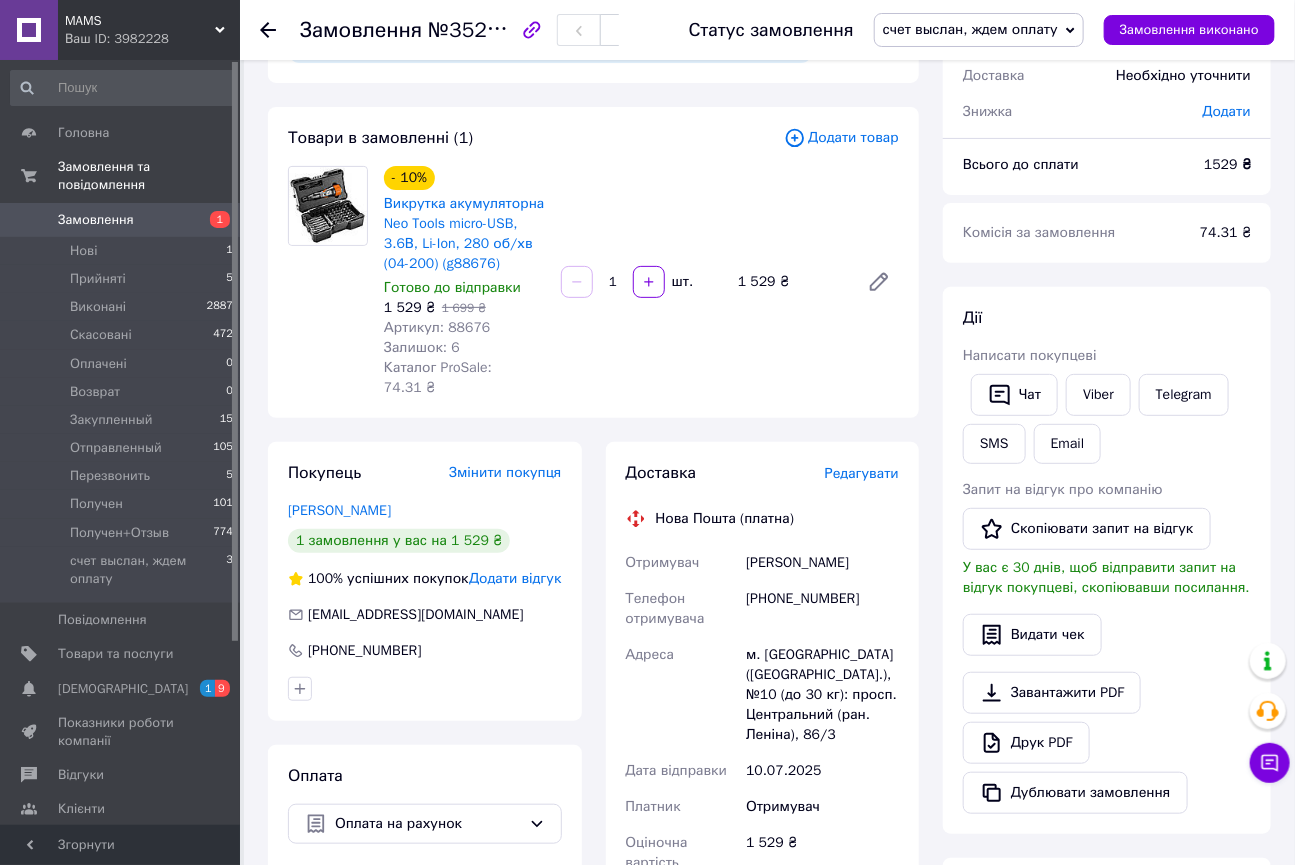 scroll, scrollTop: 142, scrollLeft: 0, axis: vertical 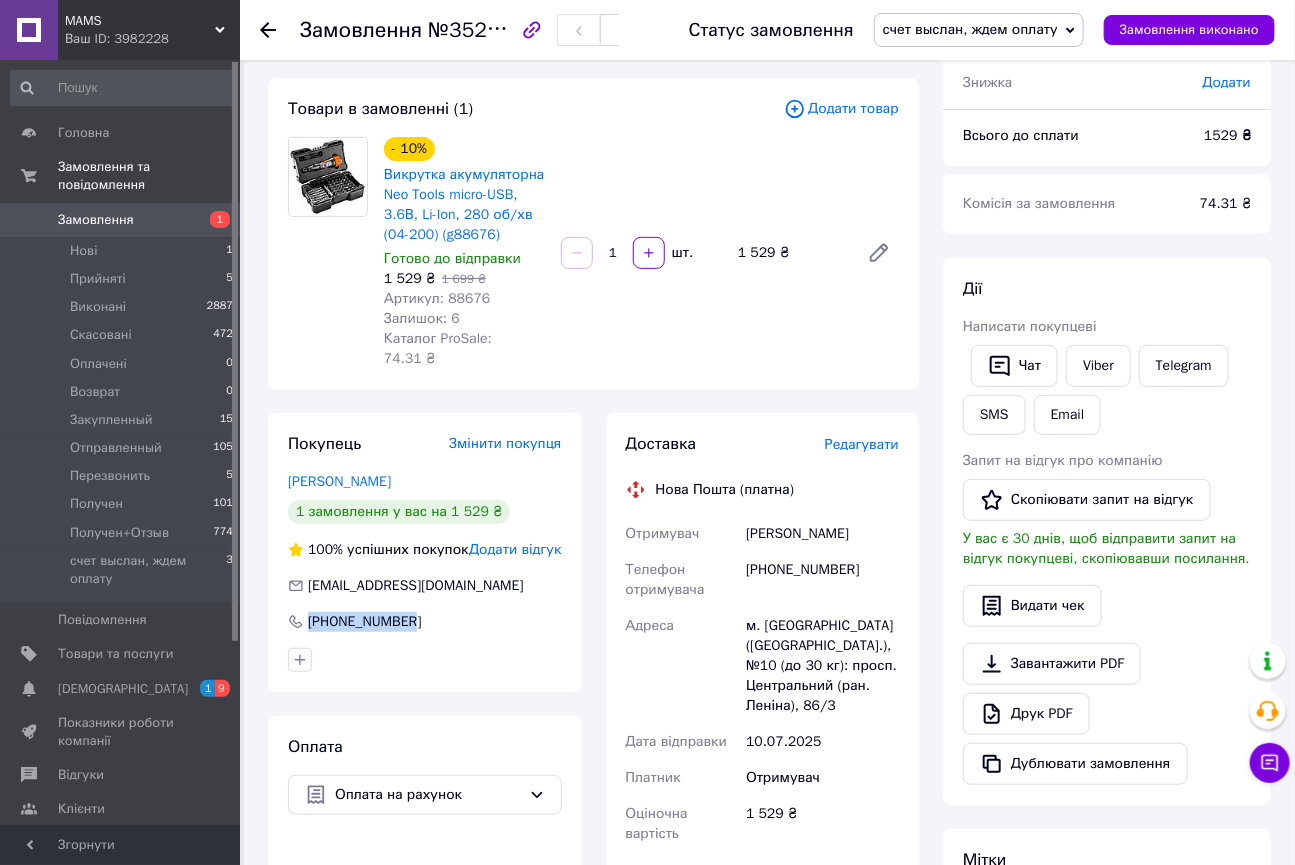 drag, startPoint x: 440, startPoint y: 599, endPoint x: 259, endPoint y: 600, distance: 181.00276 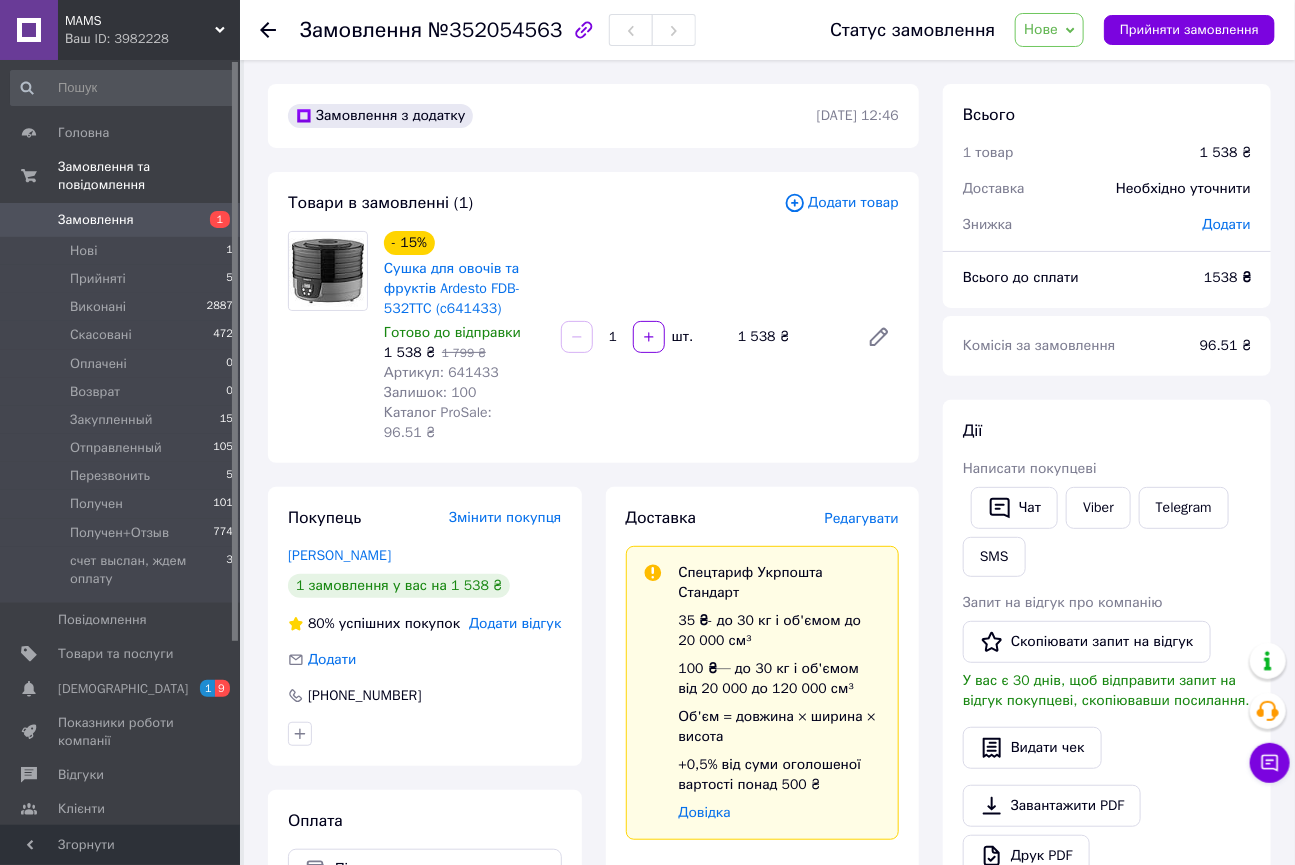 scroll, scrollTop: 90, scrollLeft: 0, axis: vertical 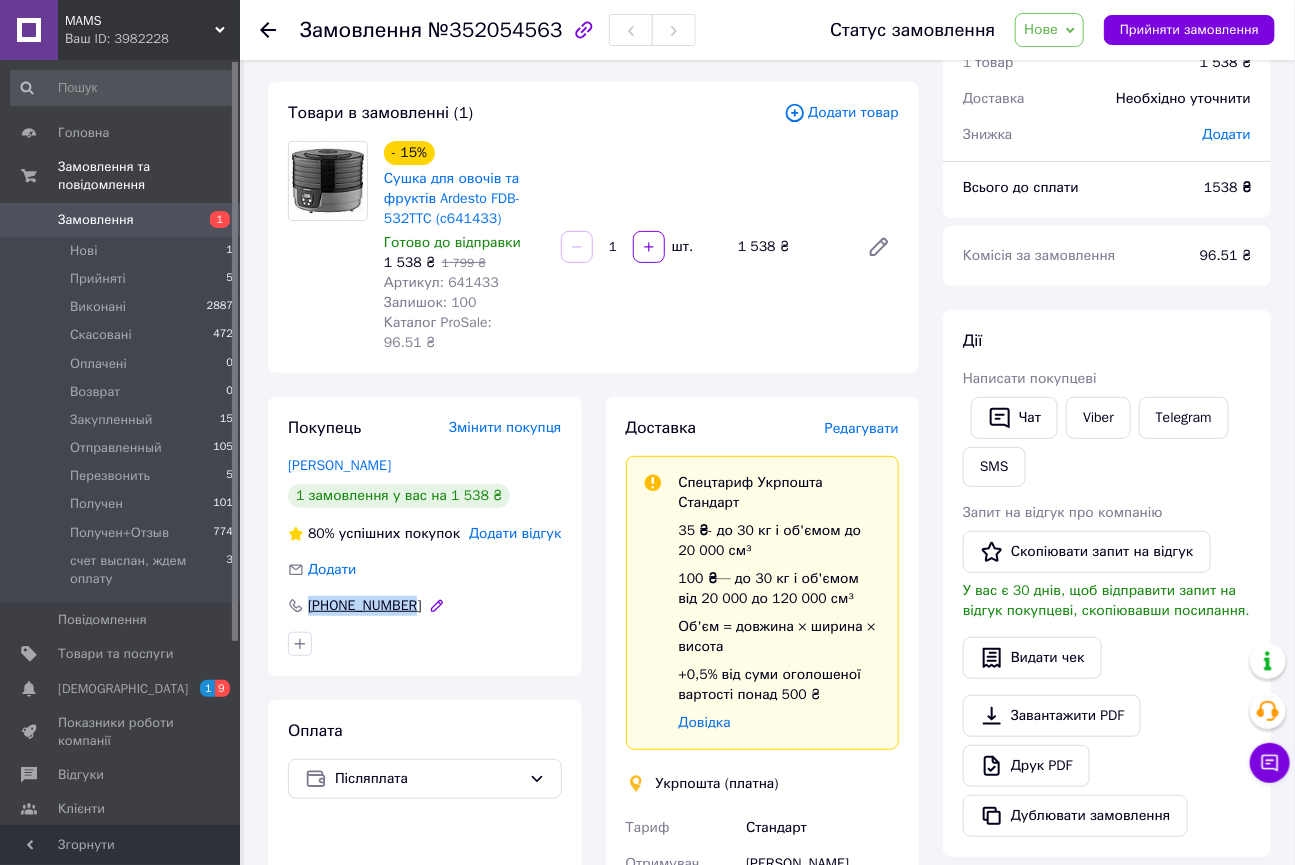 drag, startPoint x: 431, startPoint y: 580, endPoint x: 301, endPoint y: 584, distance: 130.06152 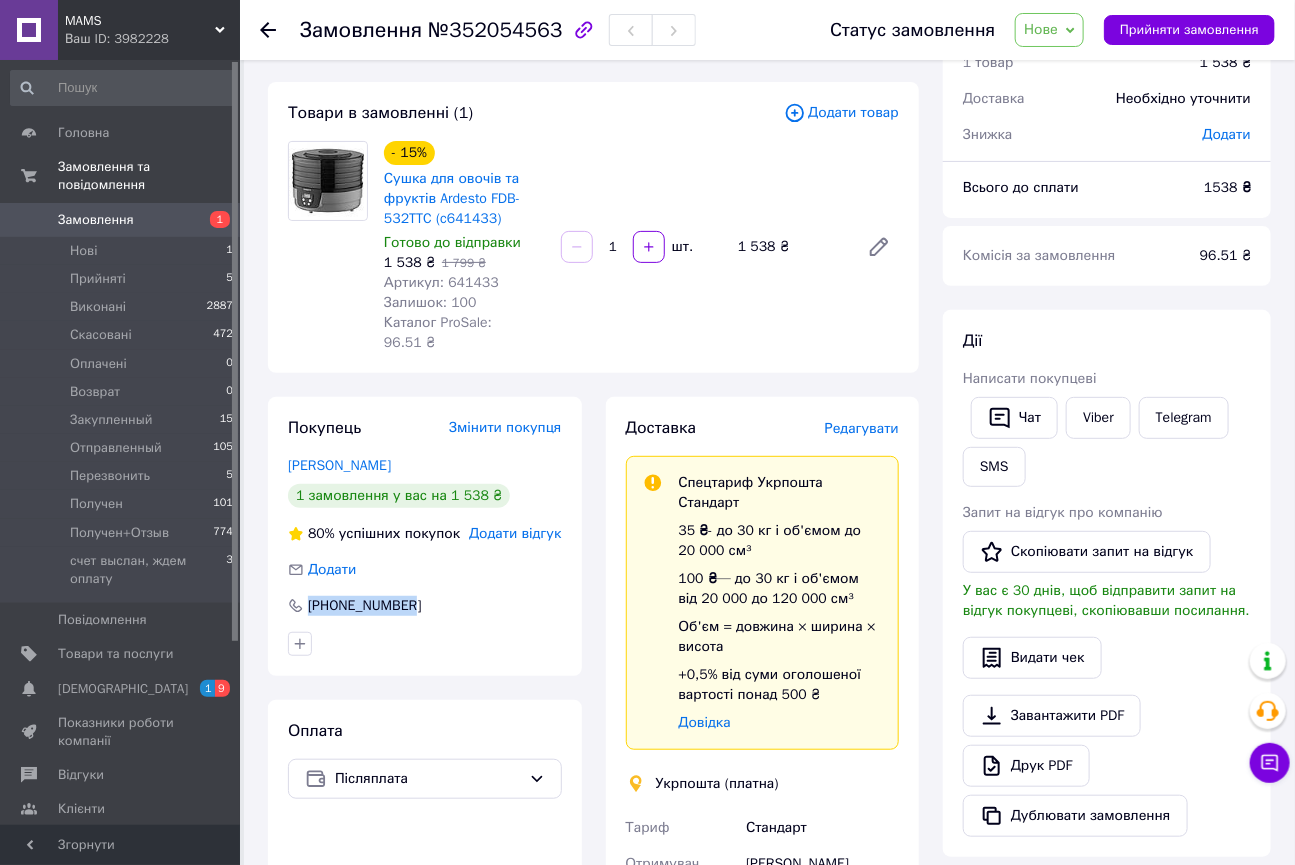 copy on "[PHONE_NUMBER]" 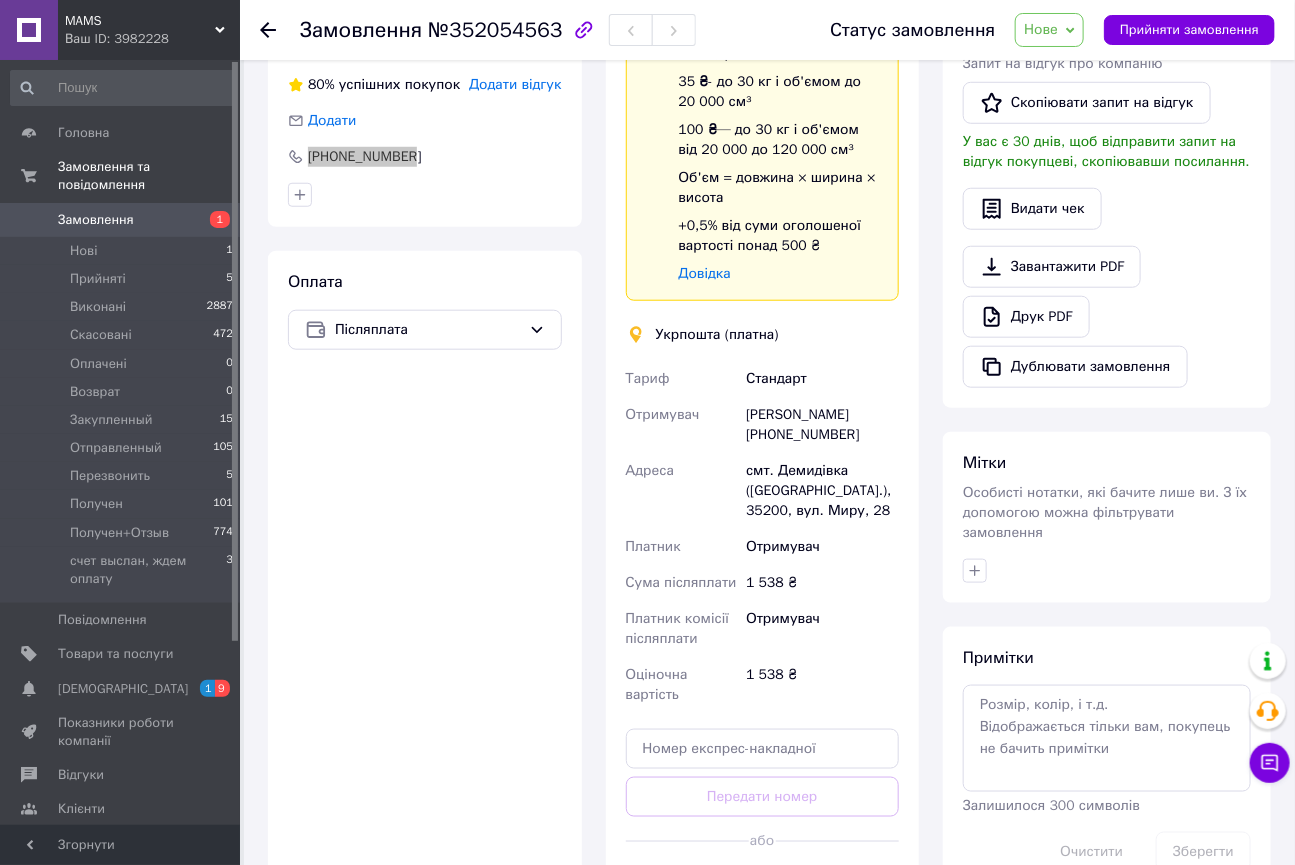 scroll, scrollTop: 545, scrollLeft: 0, axis: vertical 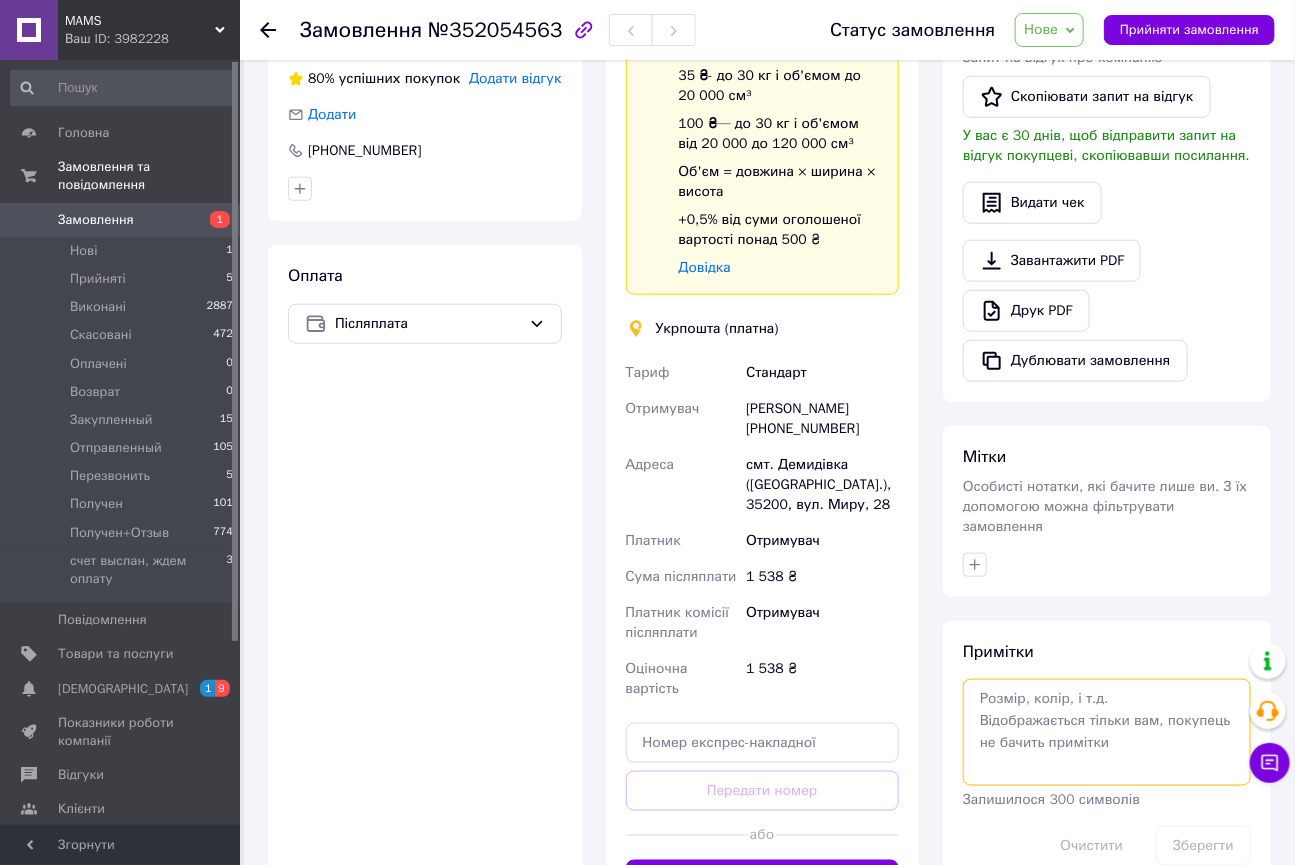 click at bounding box center (1107, 732) 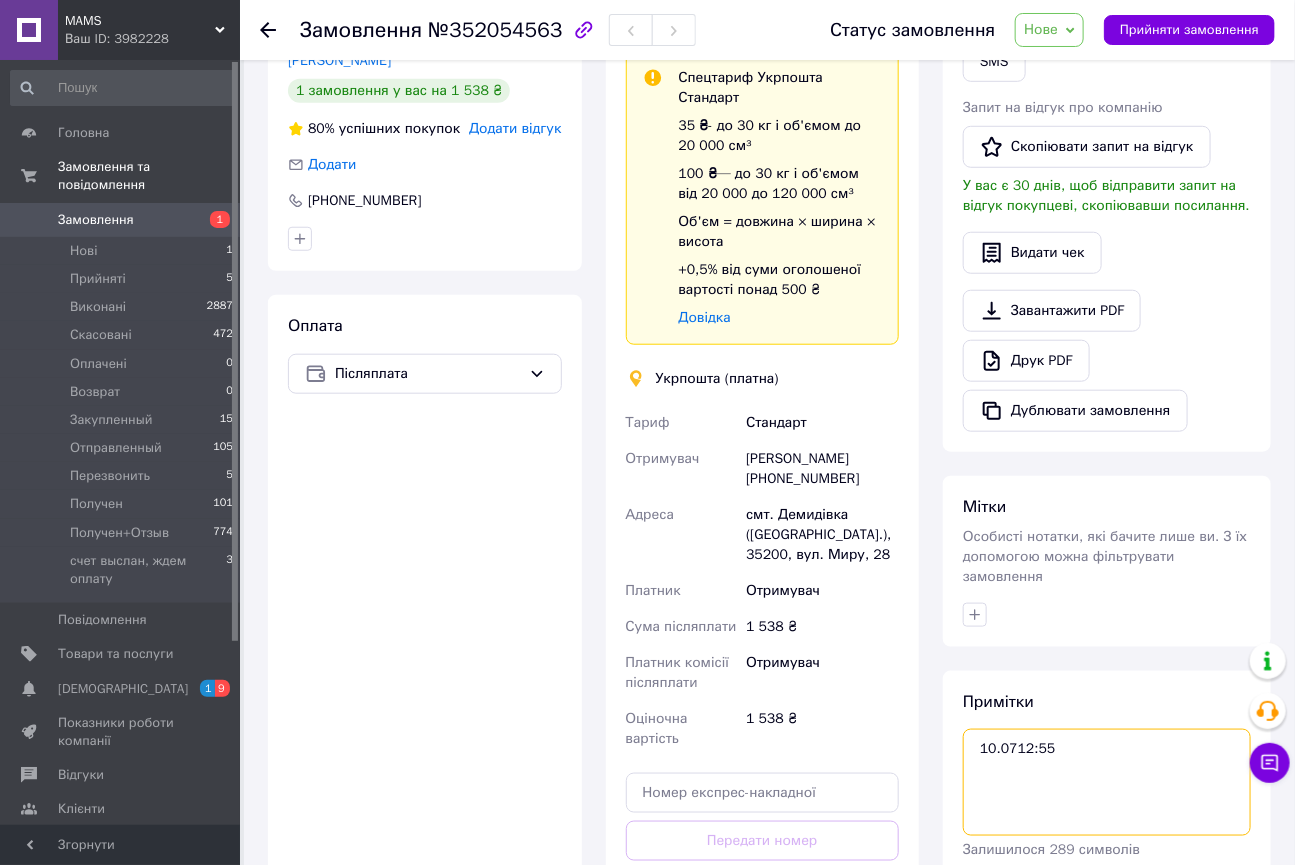 scroll, scrollTop: 454, scrollLeft: 0, axis: vertical 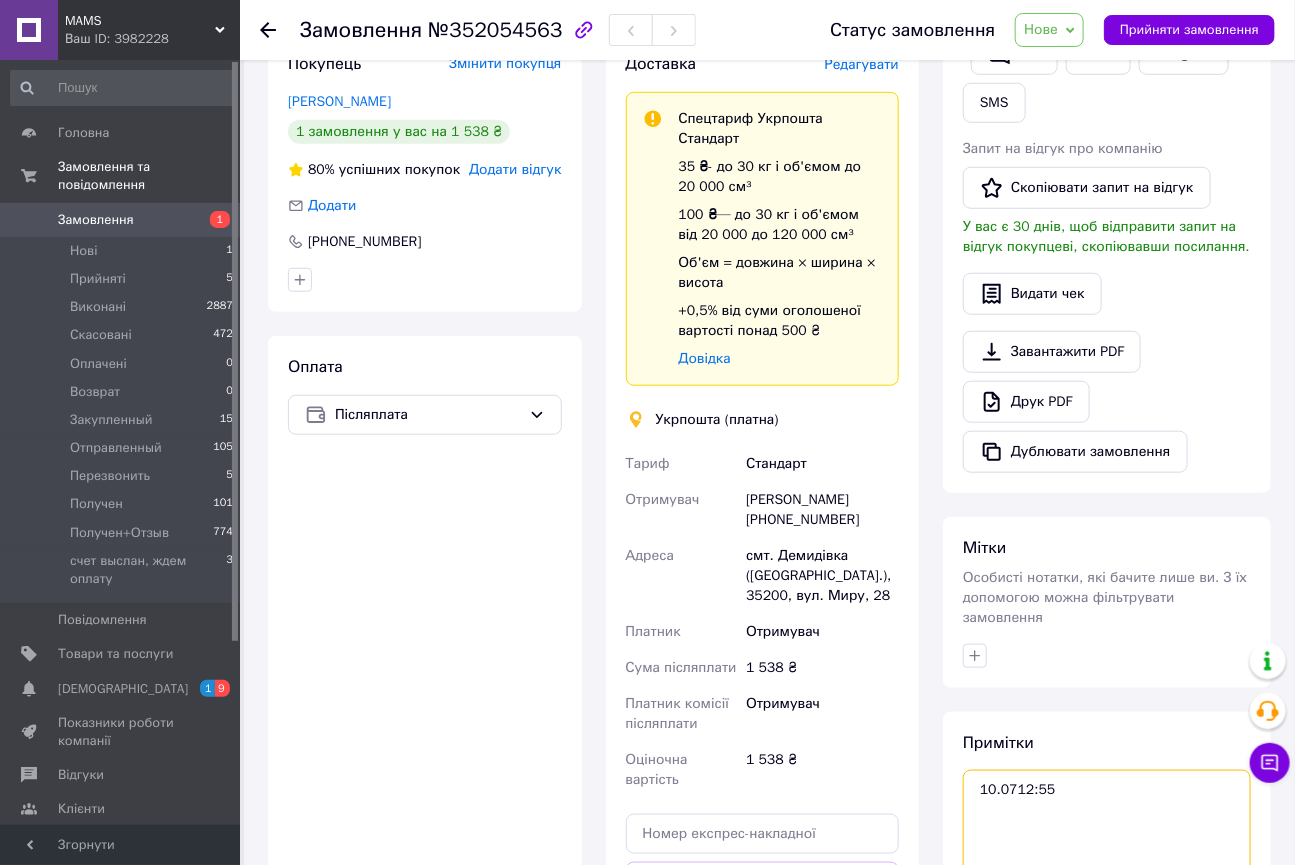 click on "10.0712:55" at bounding box center [1107, 823] 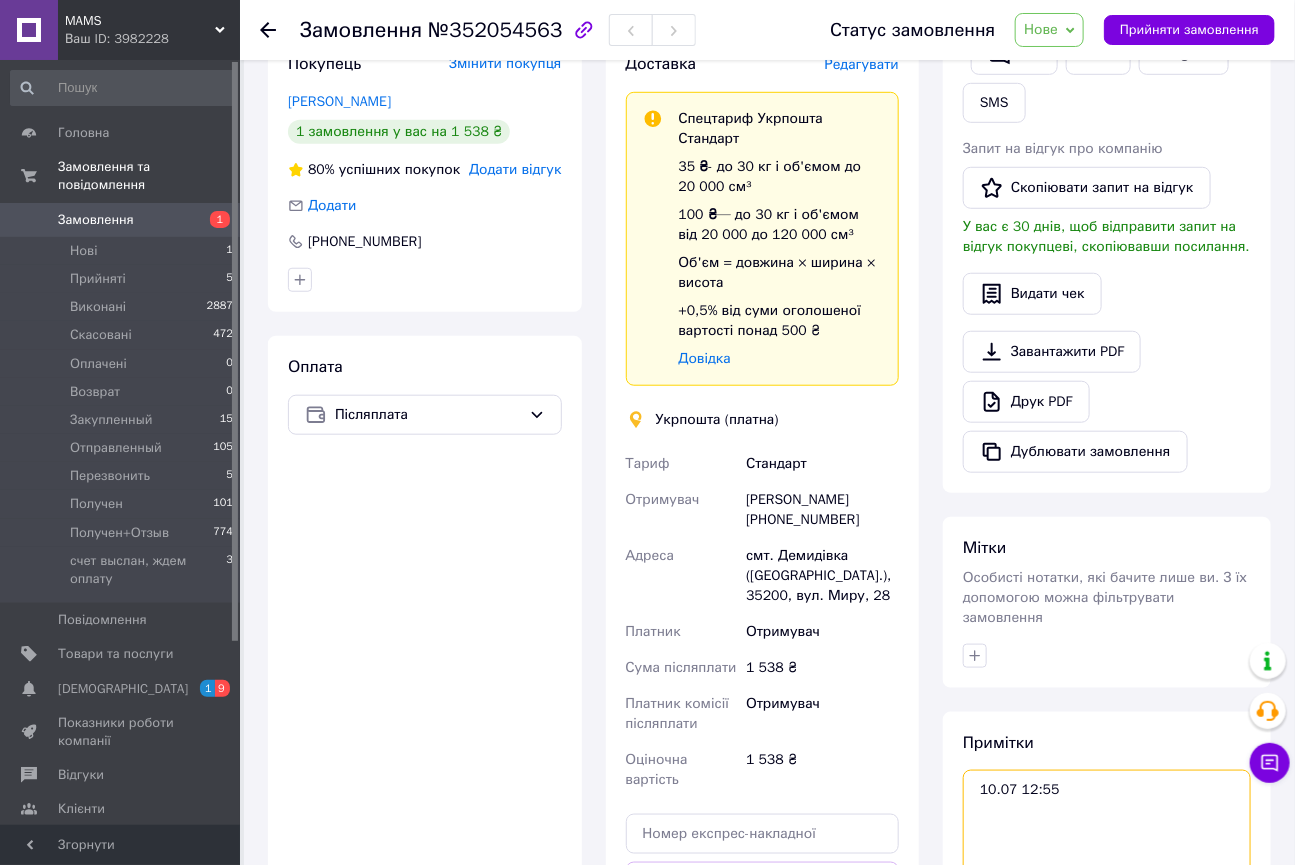 click on "10.07 12:55" at bounding box center [1107, 823] 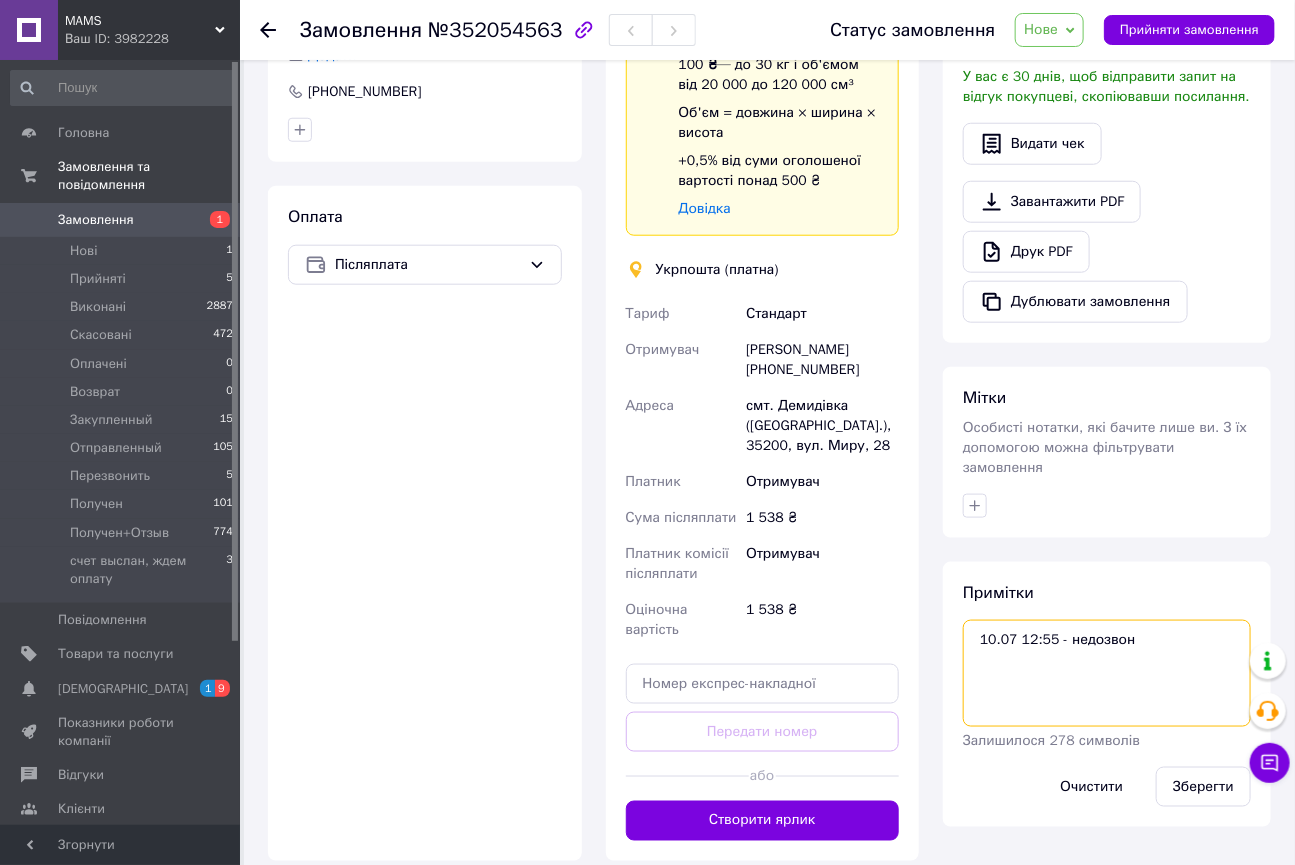 scroll, scrollTop: 745, scrollLeft: 0, axis: vertical 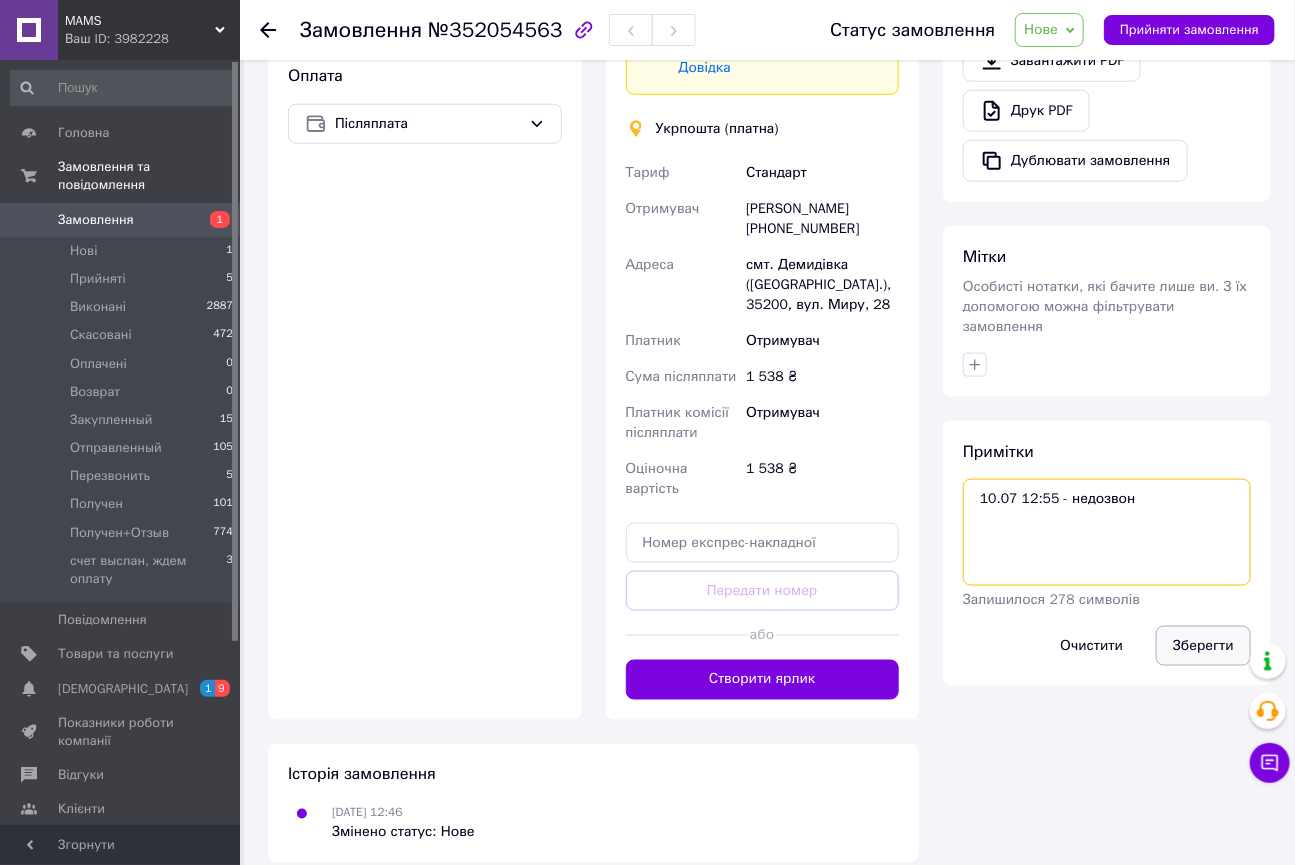 type on "10.07 12:55 - недозвон" 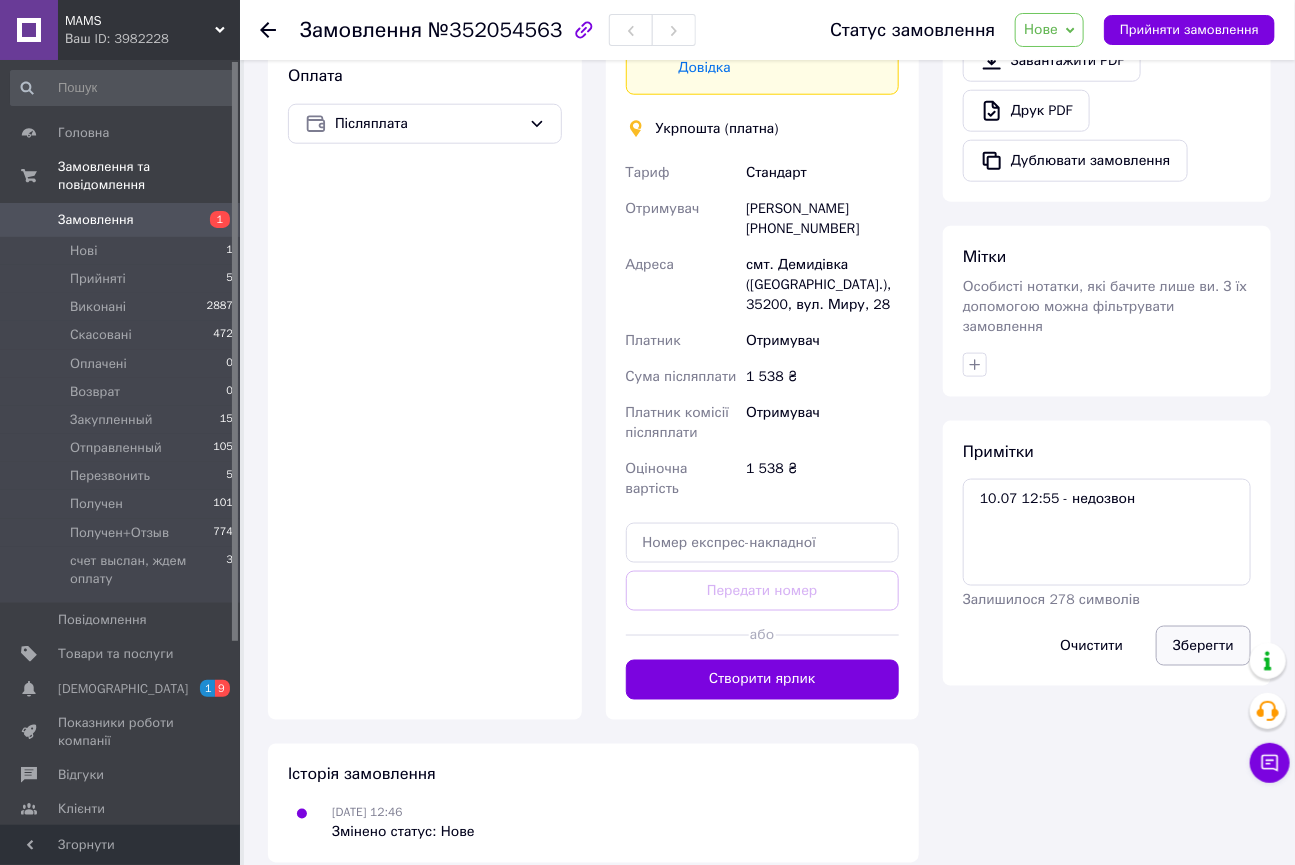 click on "Зберегти" at bounding box center (1203, 646) 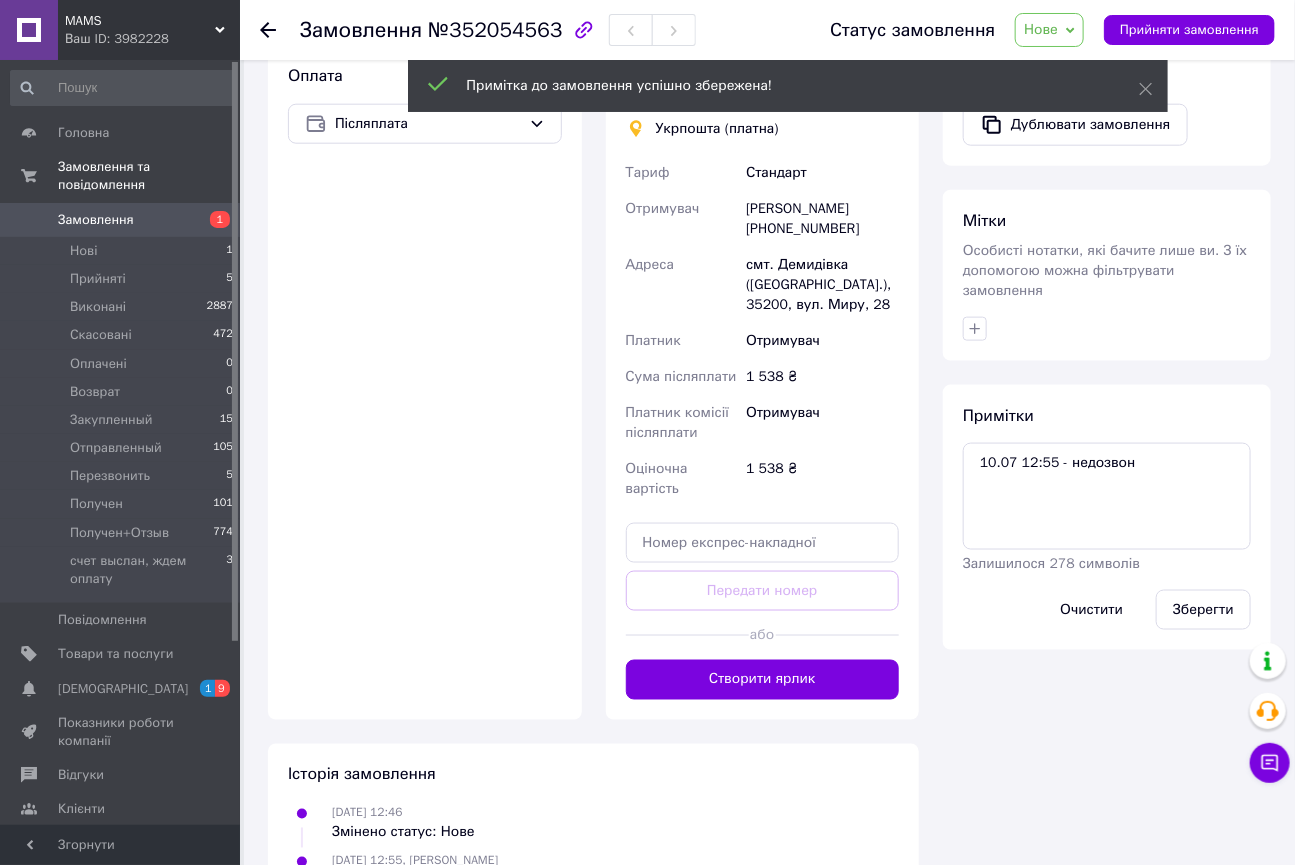 click on "Нове" at bounding box center [1041, 29] 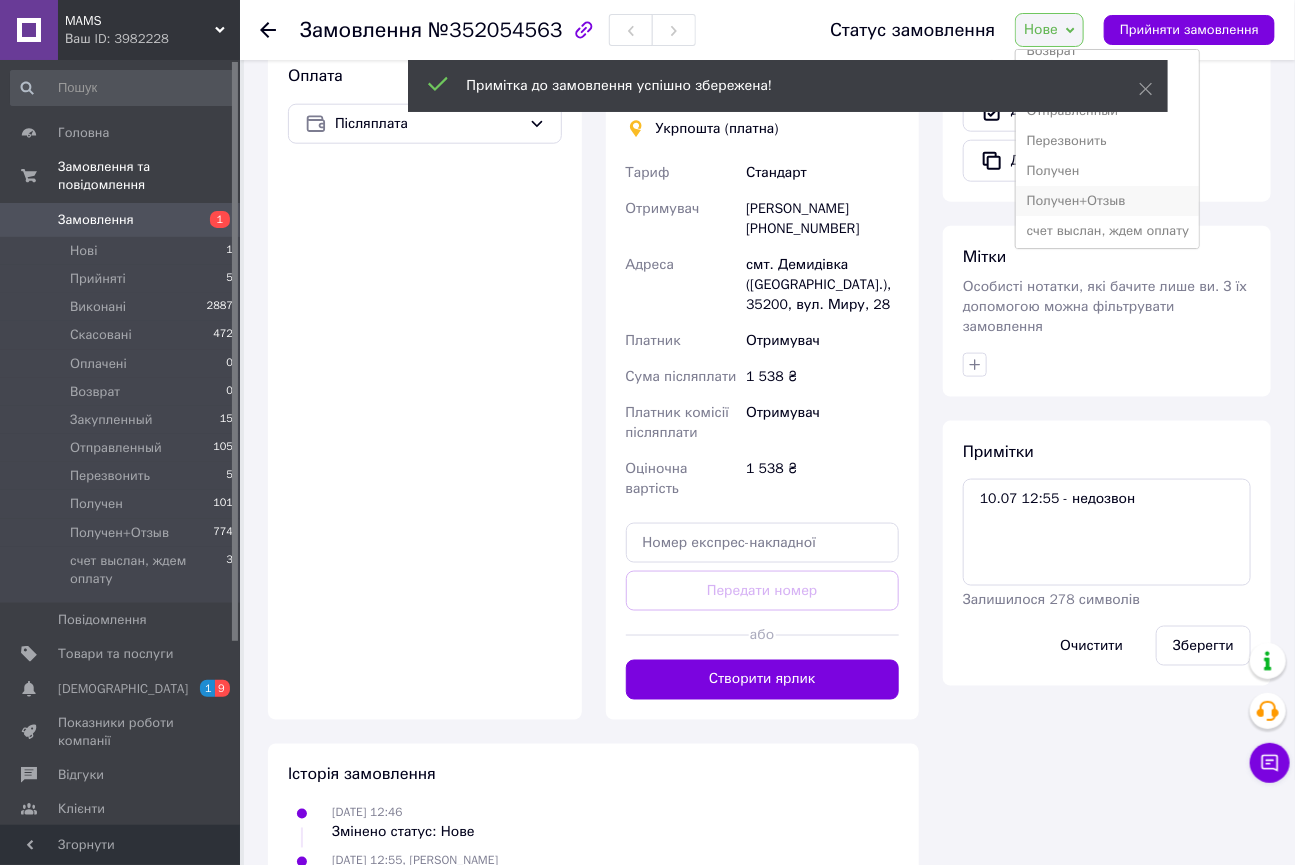 scroll, scrollTop: 141, scrollLeft: 0, axis: vertical 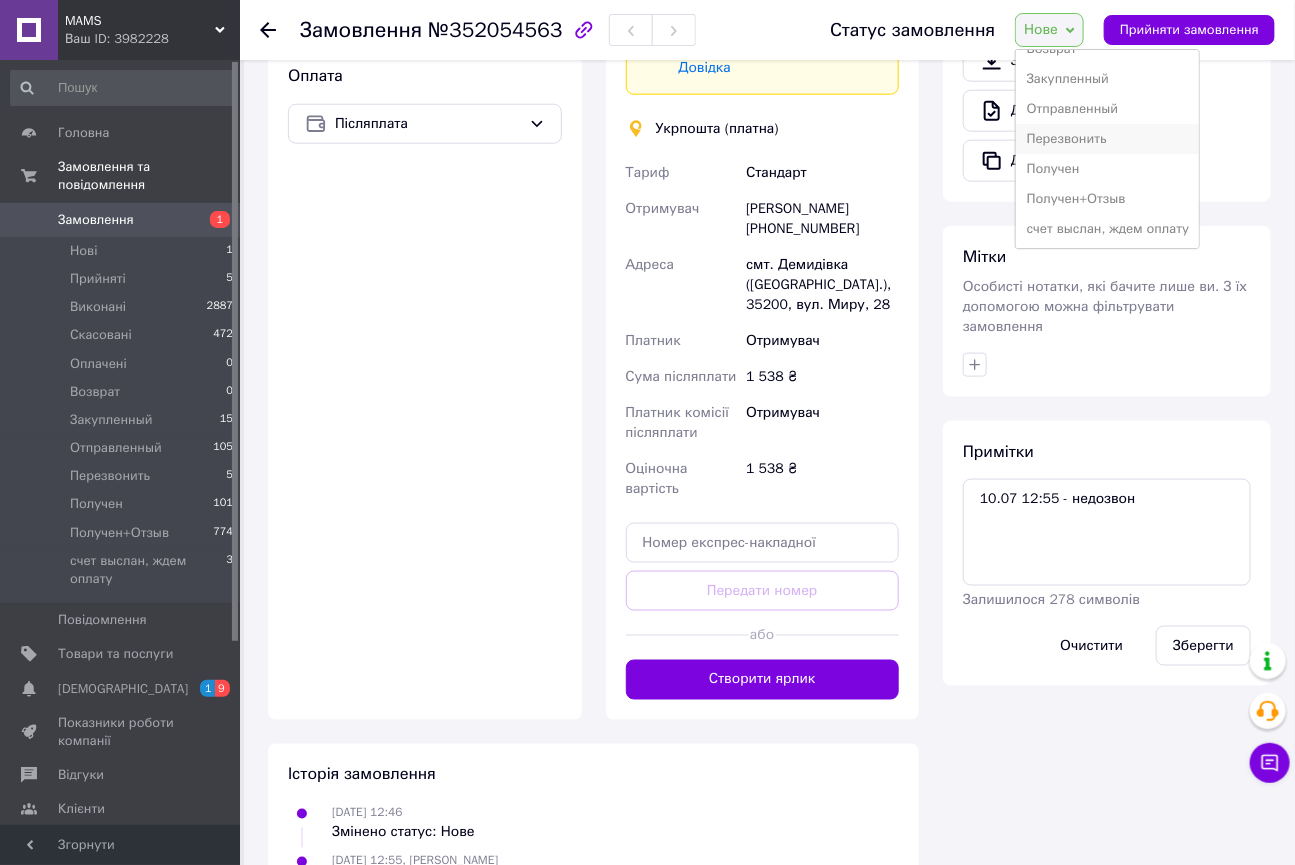 click on "Перезвонить" at bounding box center [1107, 139] 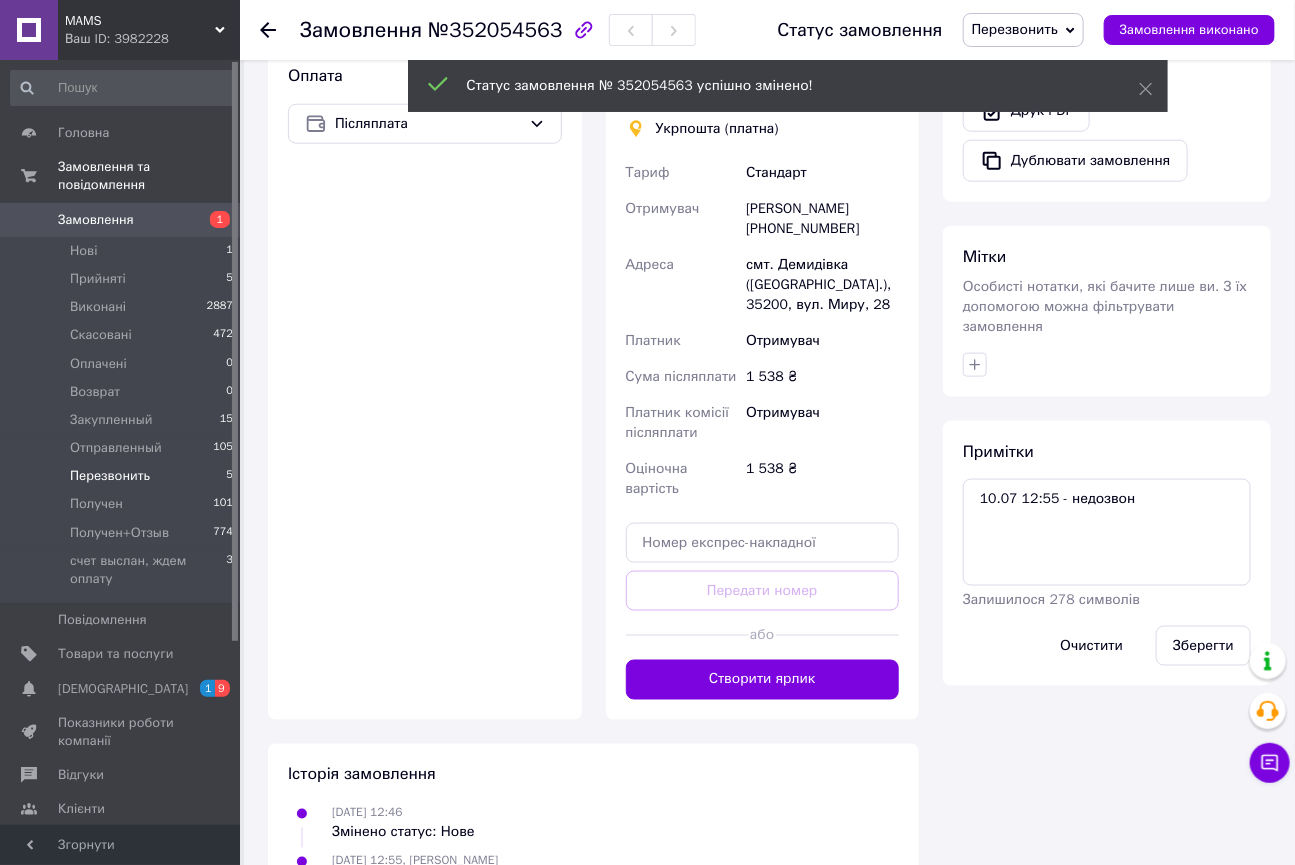 click on "Перезвонить" at bounding box center [110, 476] 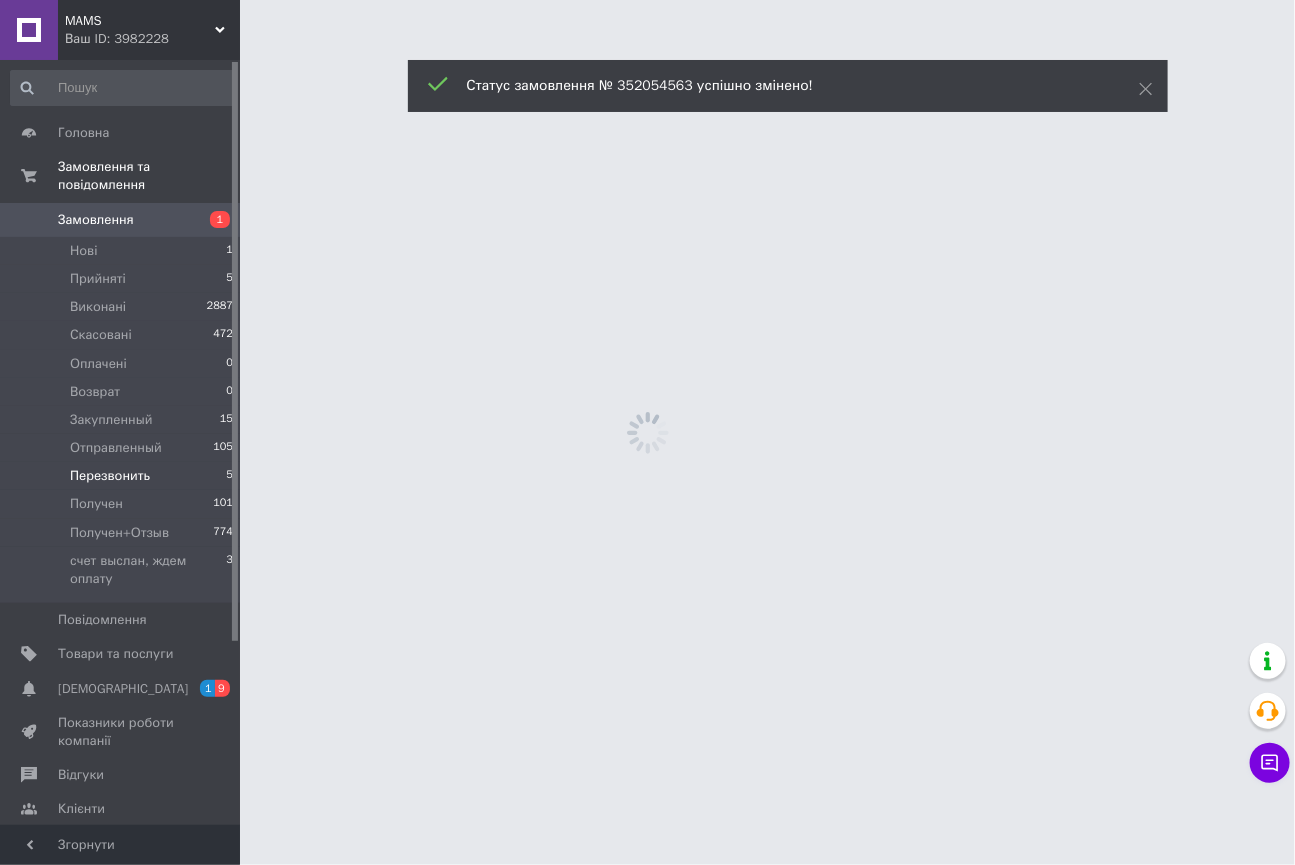 scroll, scrollTop: 0, scrollLeft: 0, axis: both 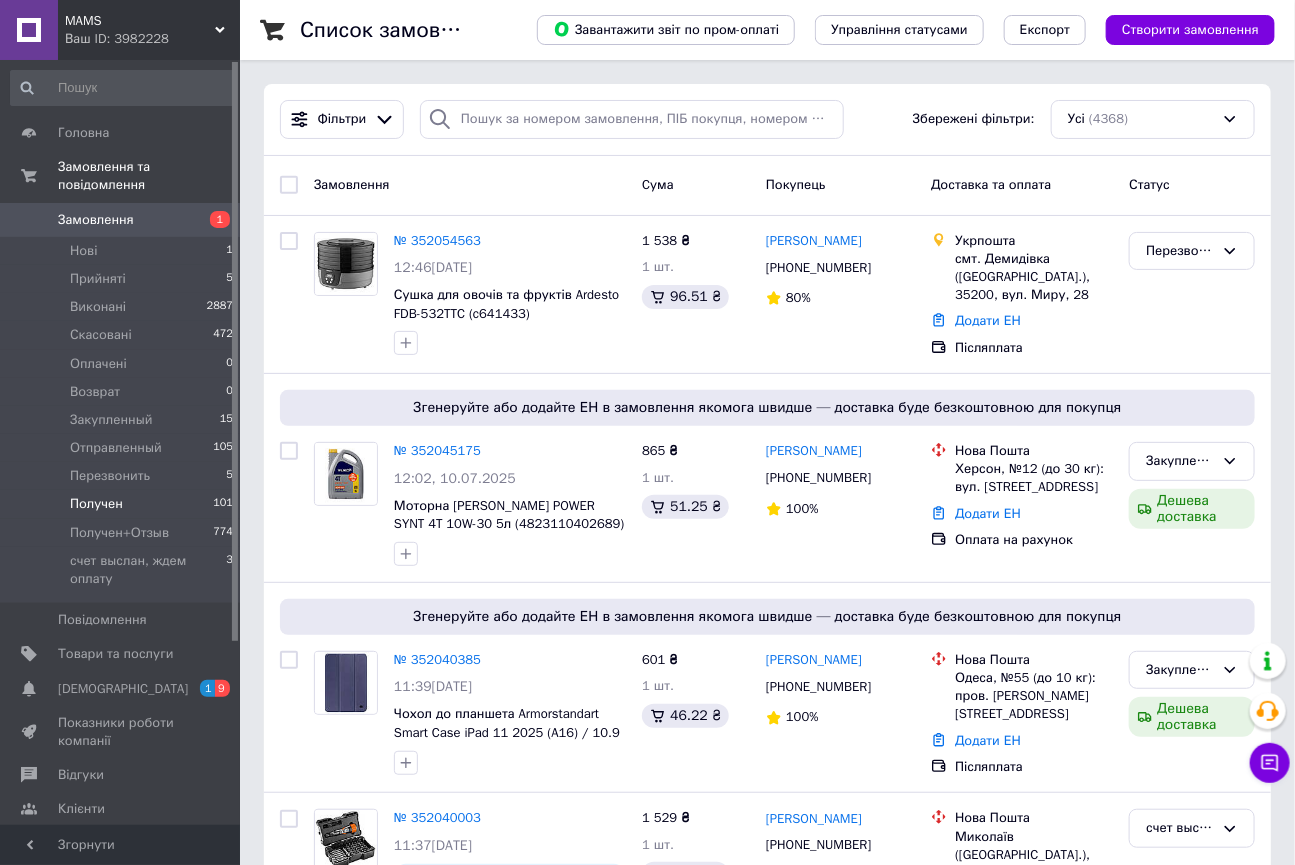 click on "Получен" at bounding box center (96, 504) 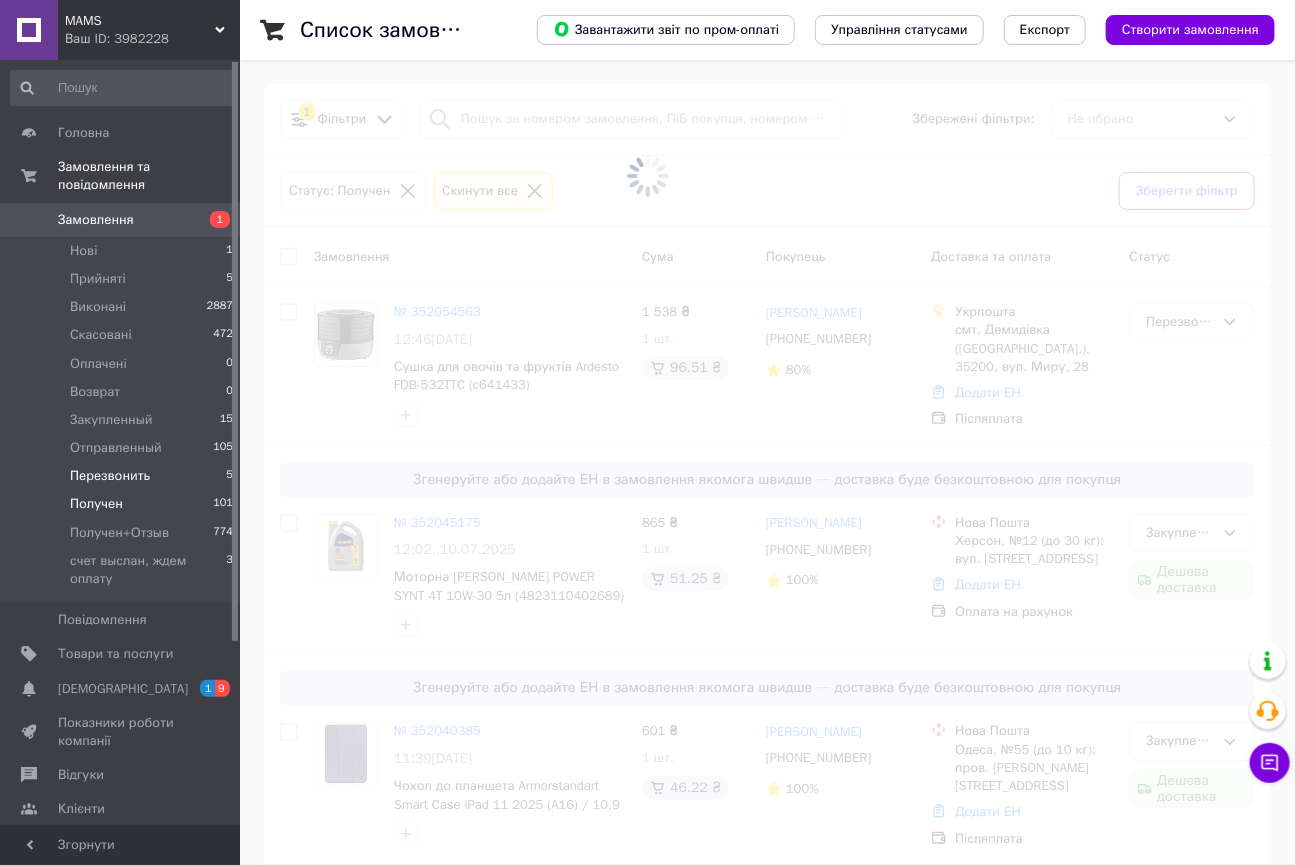 click on "Перезвонить" at bounding box center [110, 476] 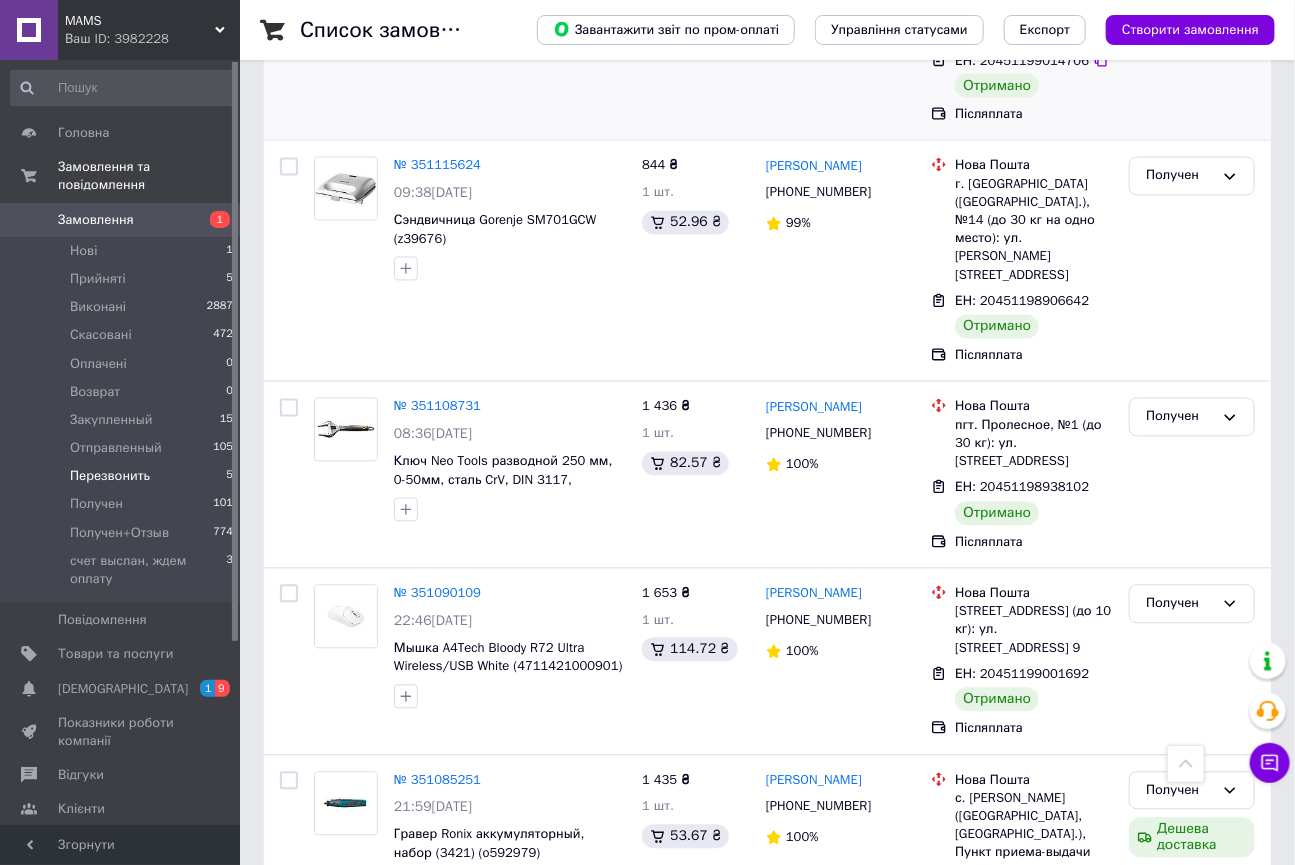 scroll, scrollTop: 1000, scrollLeft: 0, axis: vertical 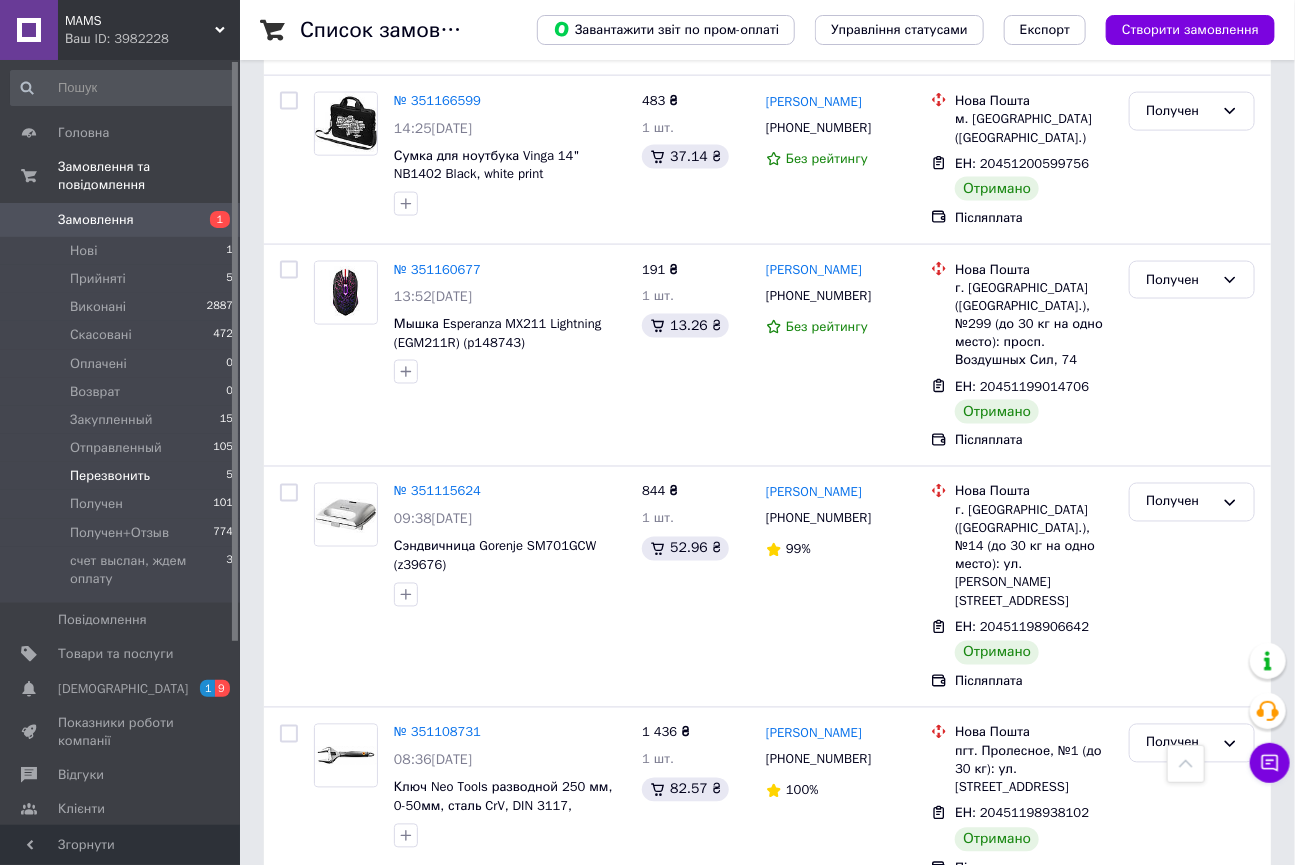 click on "Перезвонить" at bounding box center [110, 476] 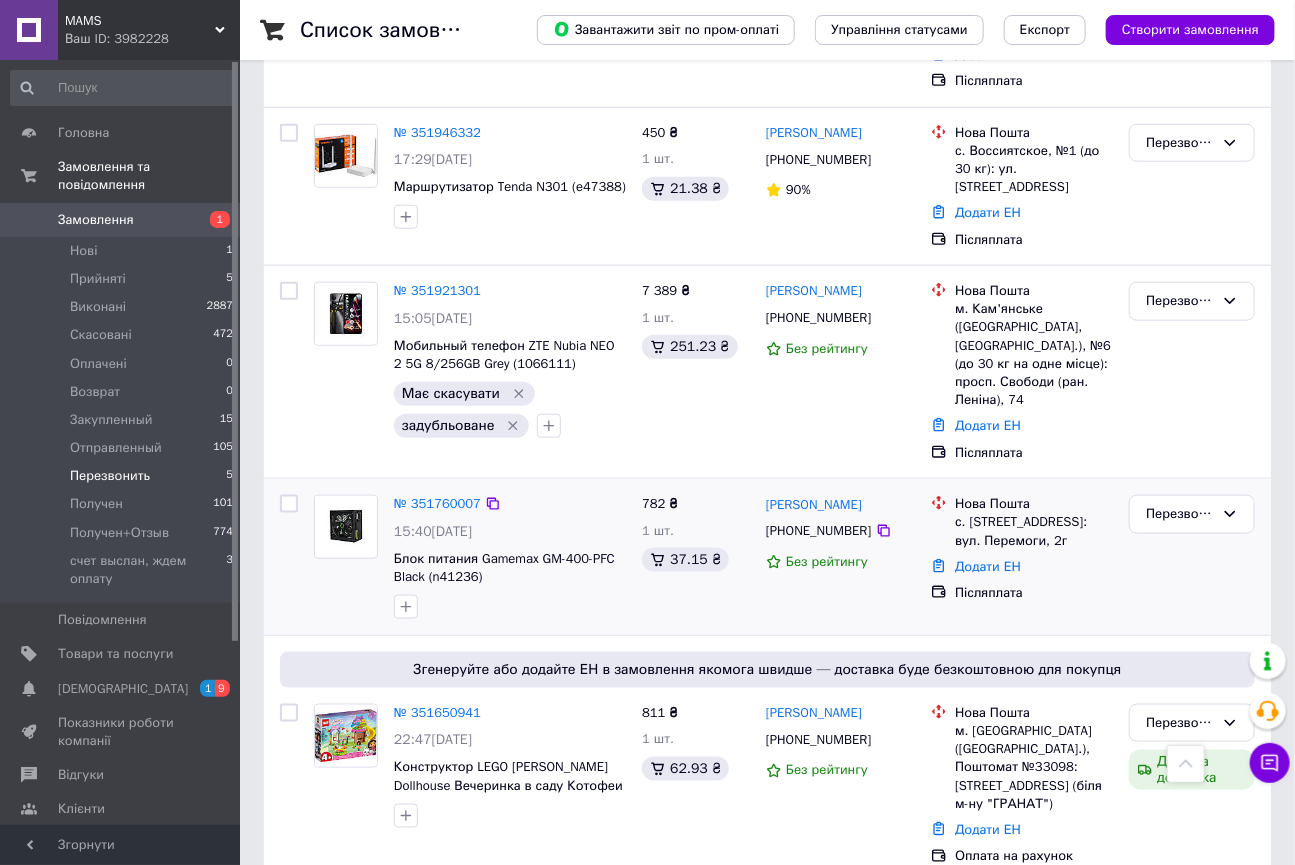 scroll, scrollTop: 624, scrollLeft: 0, axis: vertical 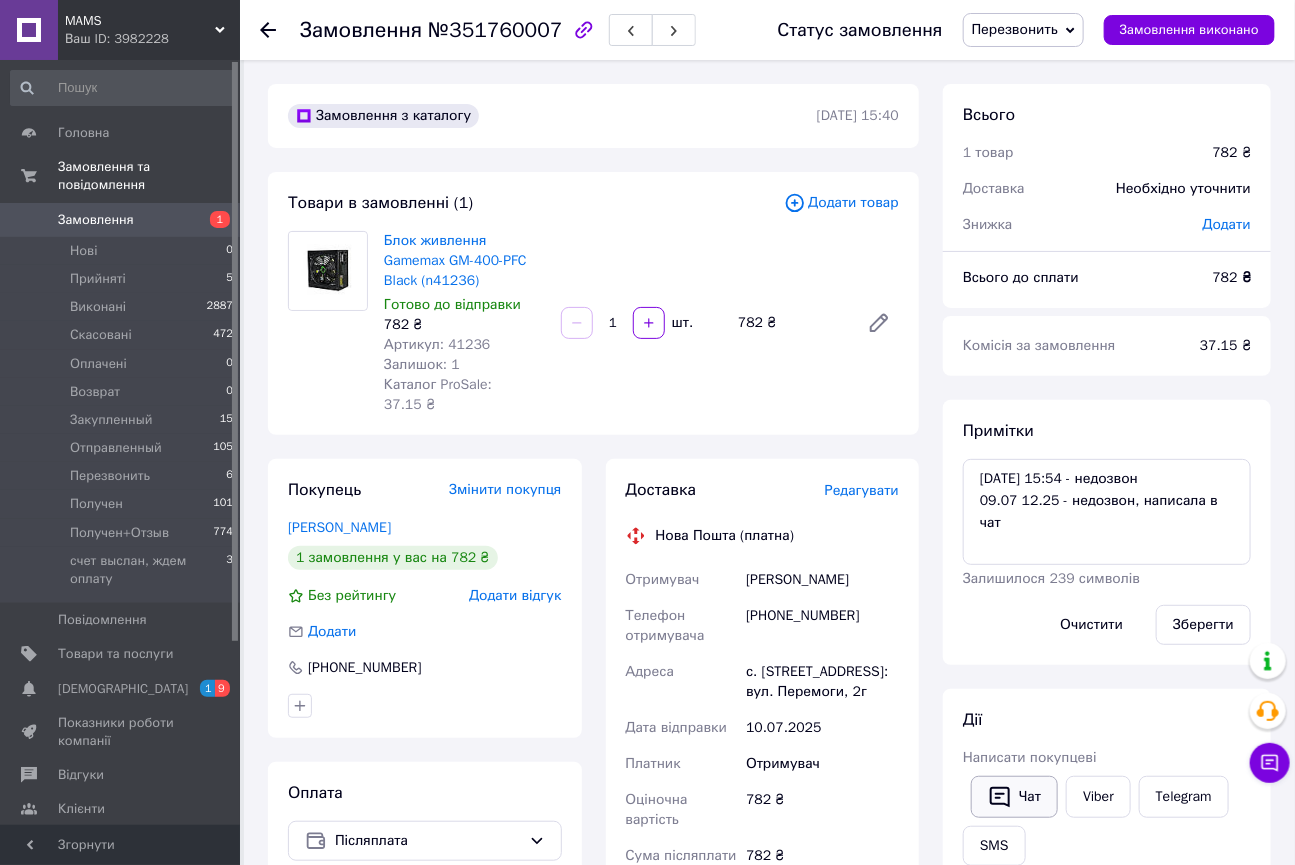 click on "Чат" at bounding box center [1014, 797] 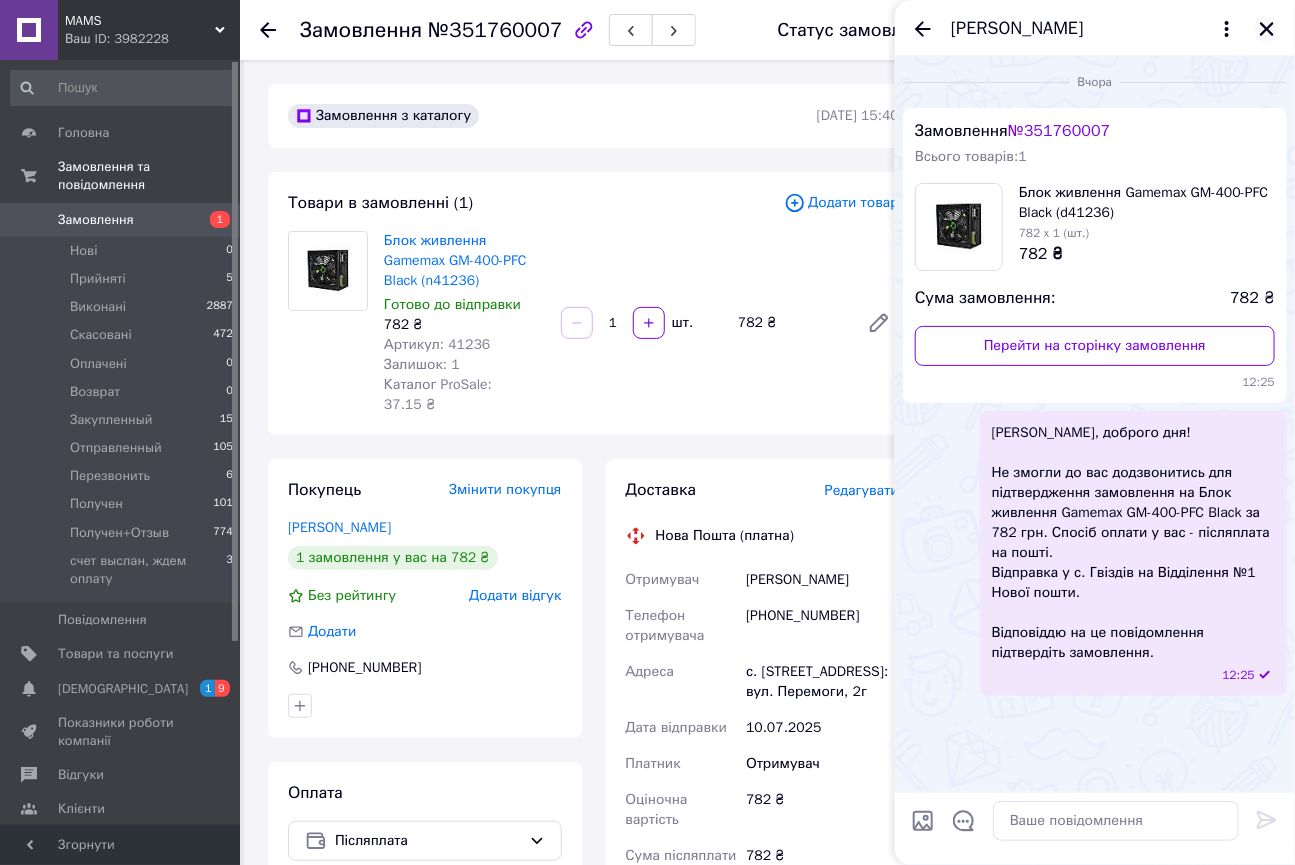 click 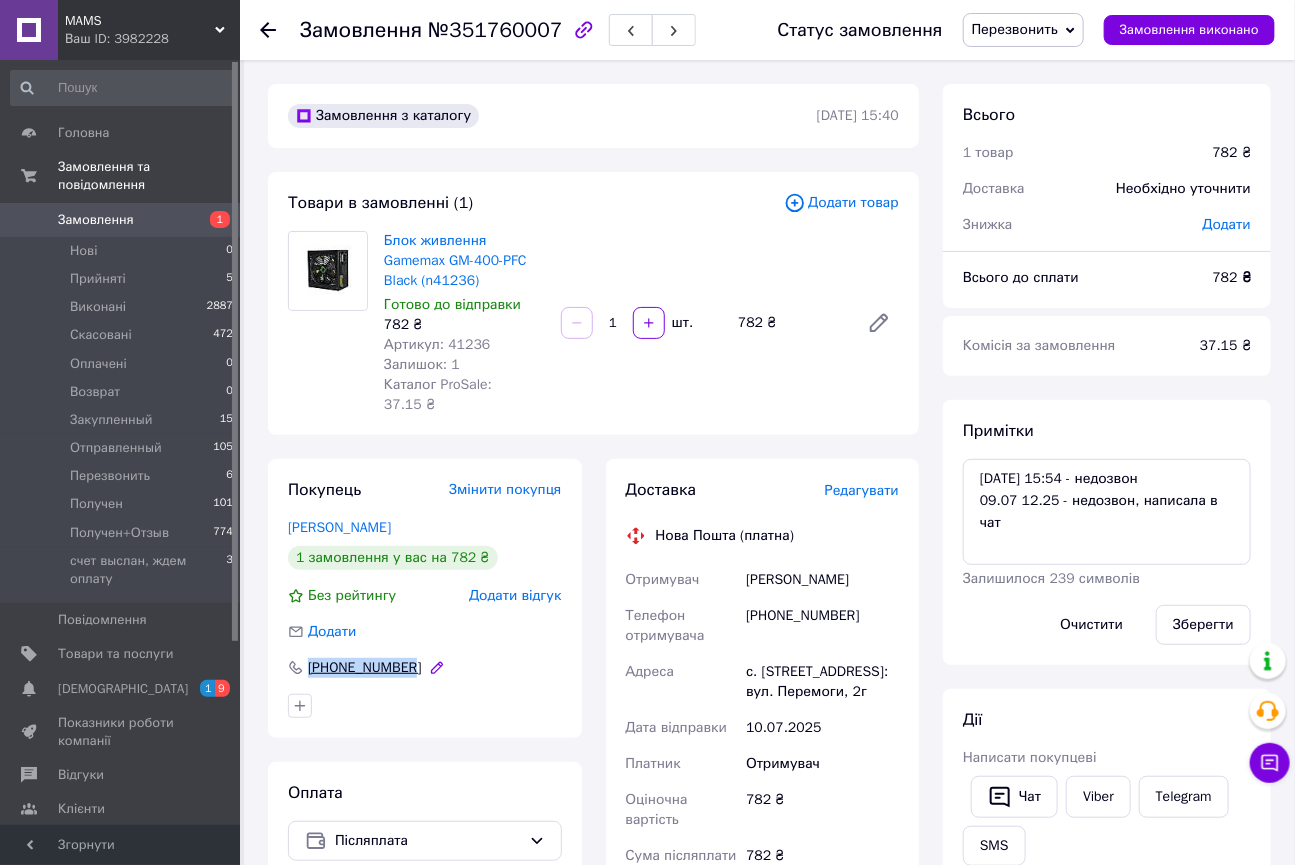 drag, startPoint x: 463, startPoint y: 648, endPoint x: 295, endPoint y: 651, distance: 168.02678 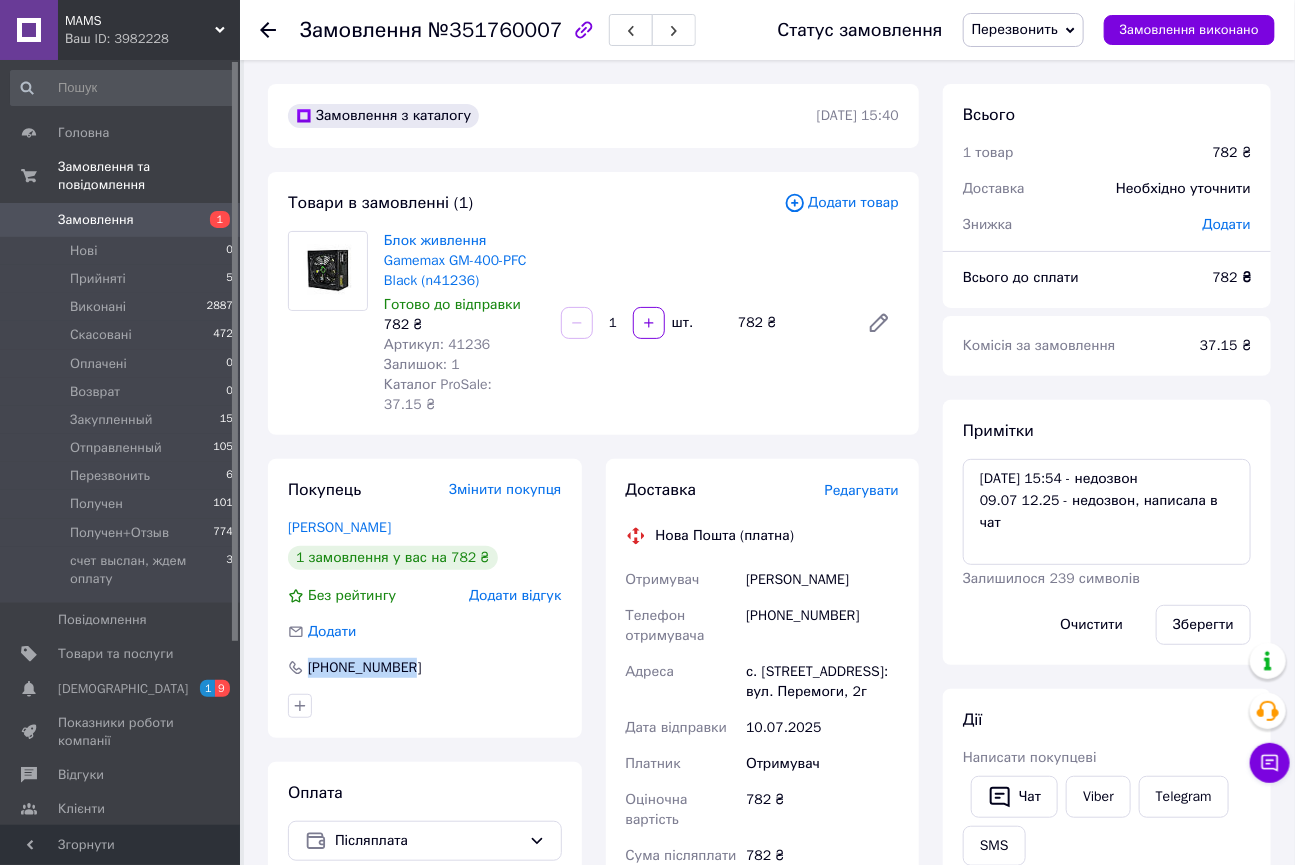 copy on "[PHONE_NUMBER]" 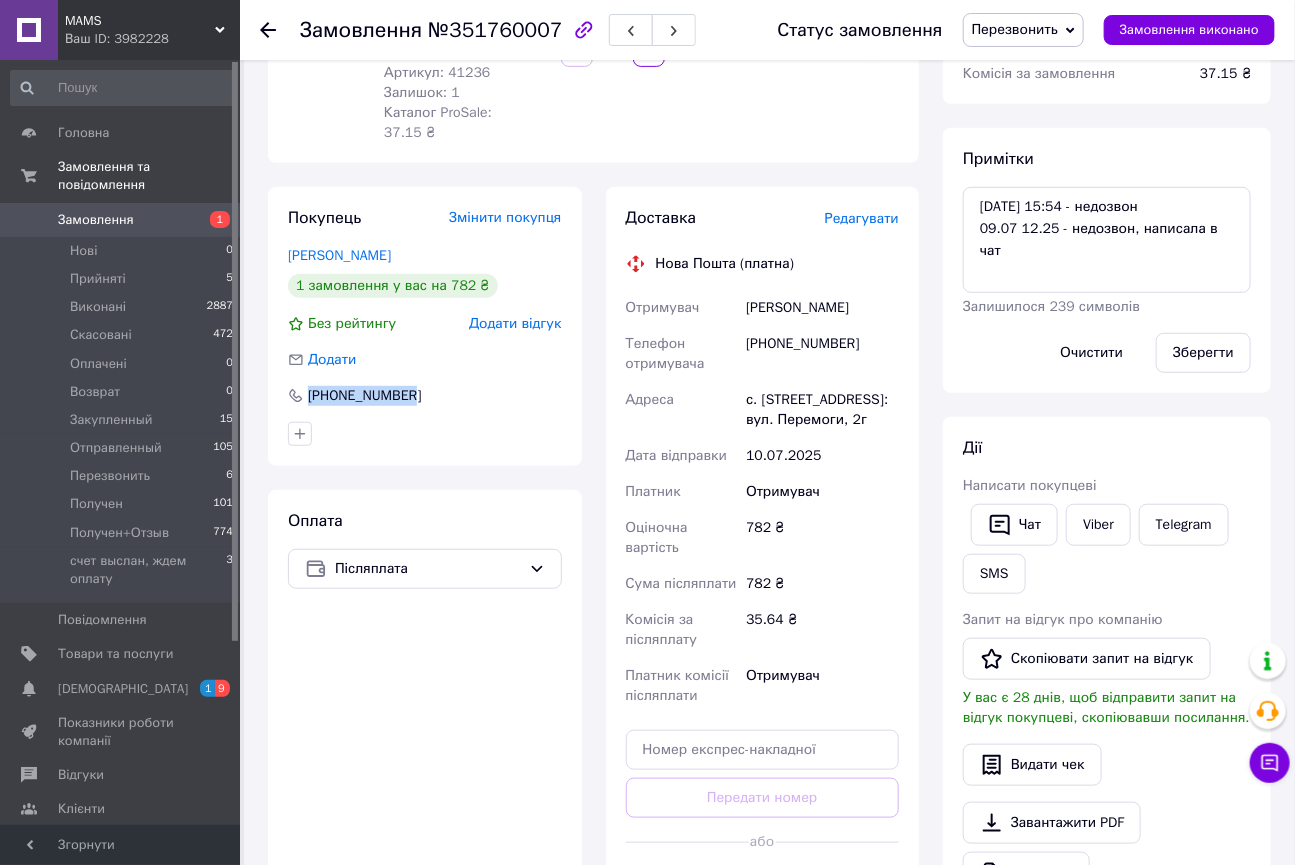 scroll, scrollTop: 0, scrollLeft: 0, axis: both 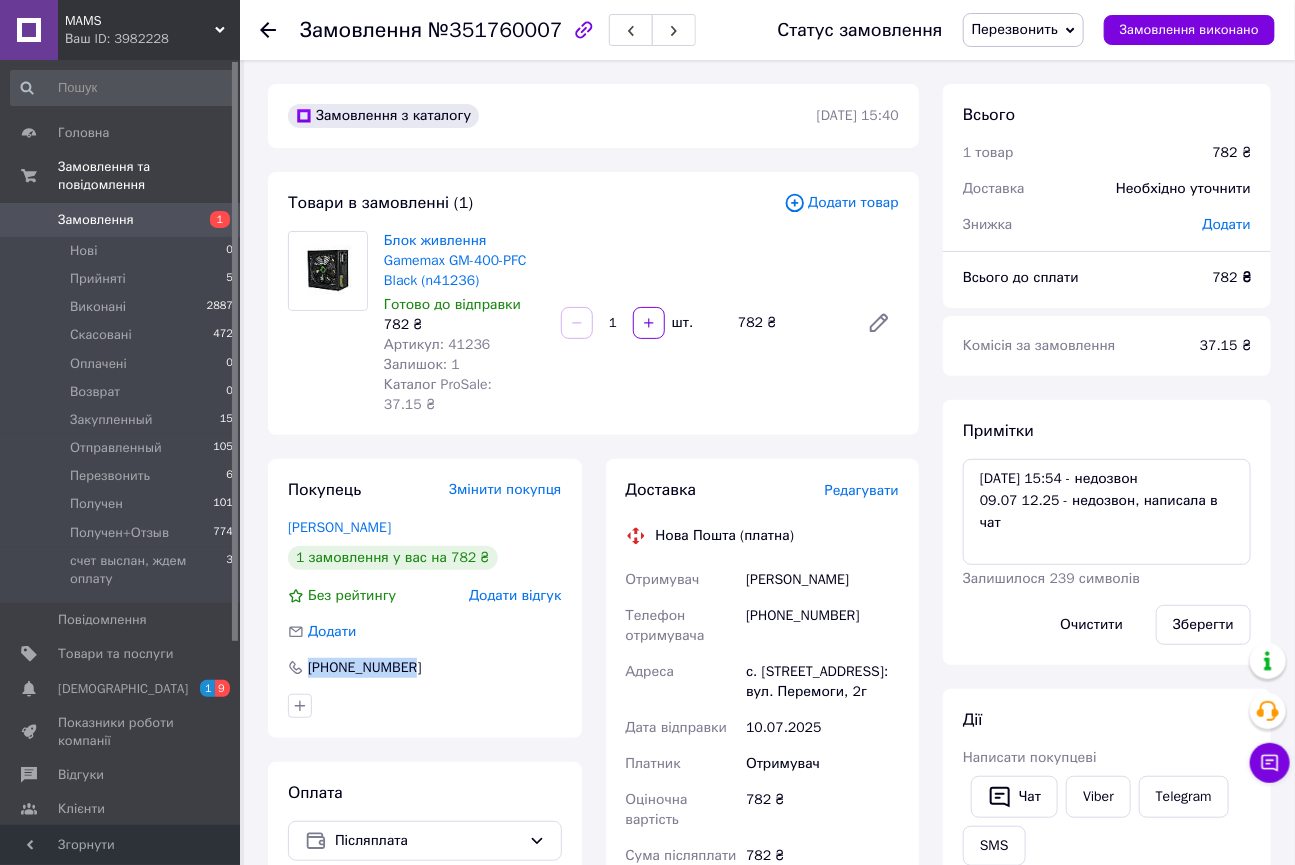 click on "Перезвонить" at bounding box center (1023, 30) 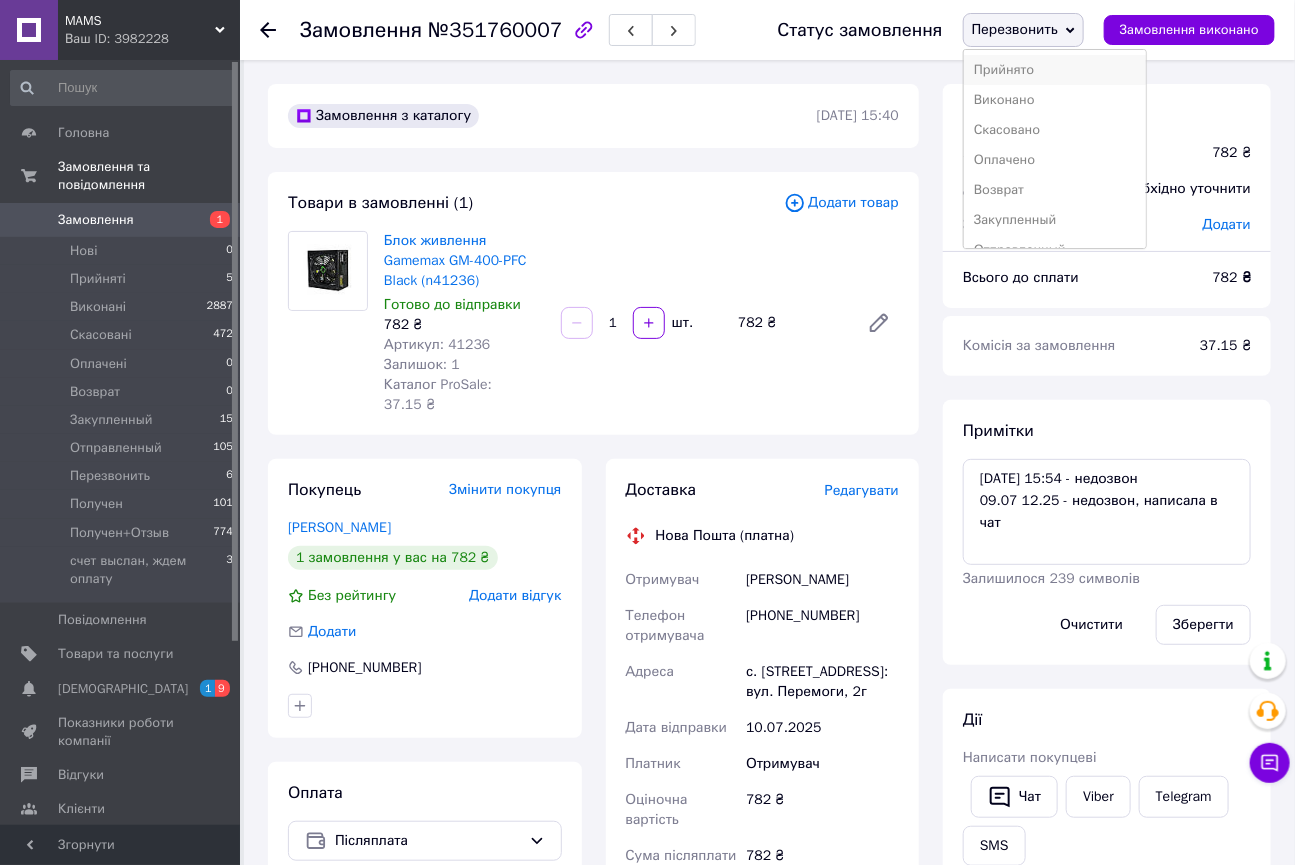 click on "Прийнято" at bounding box center [1055, 70] 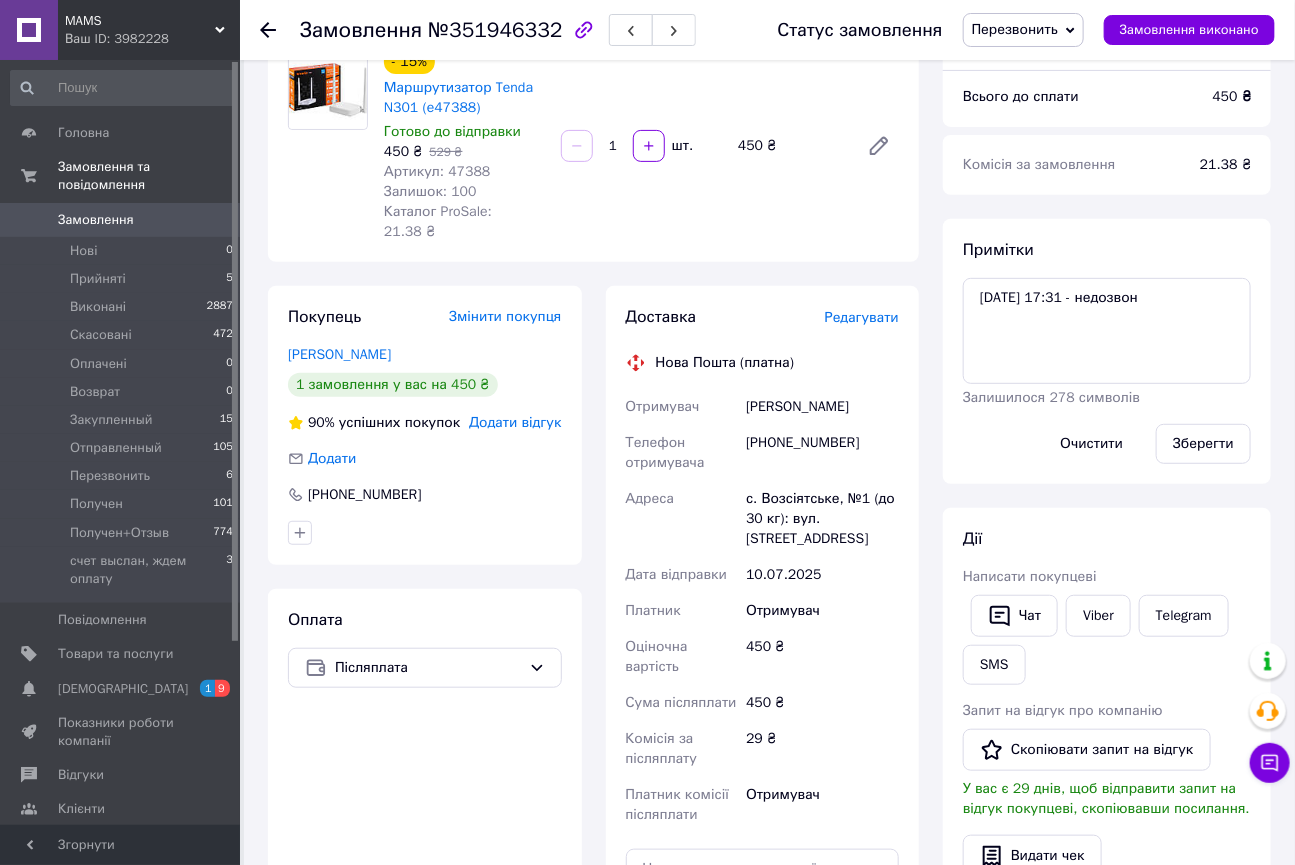 scroll, scrollTop: 90, scrollLeft: 0, axis: vertical 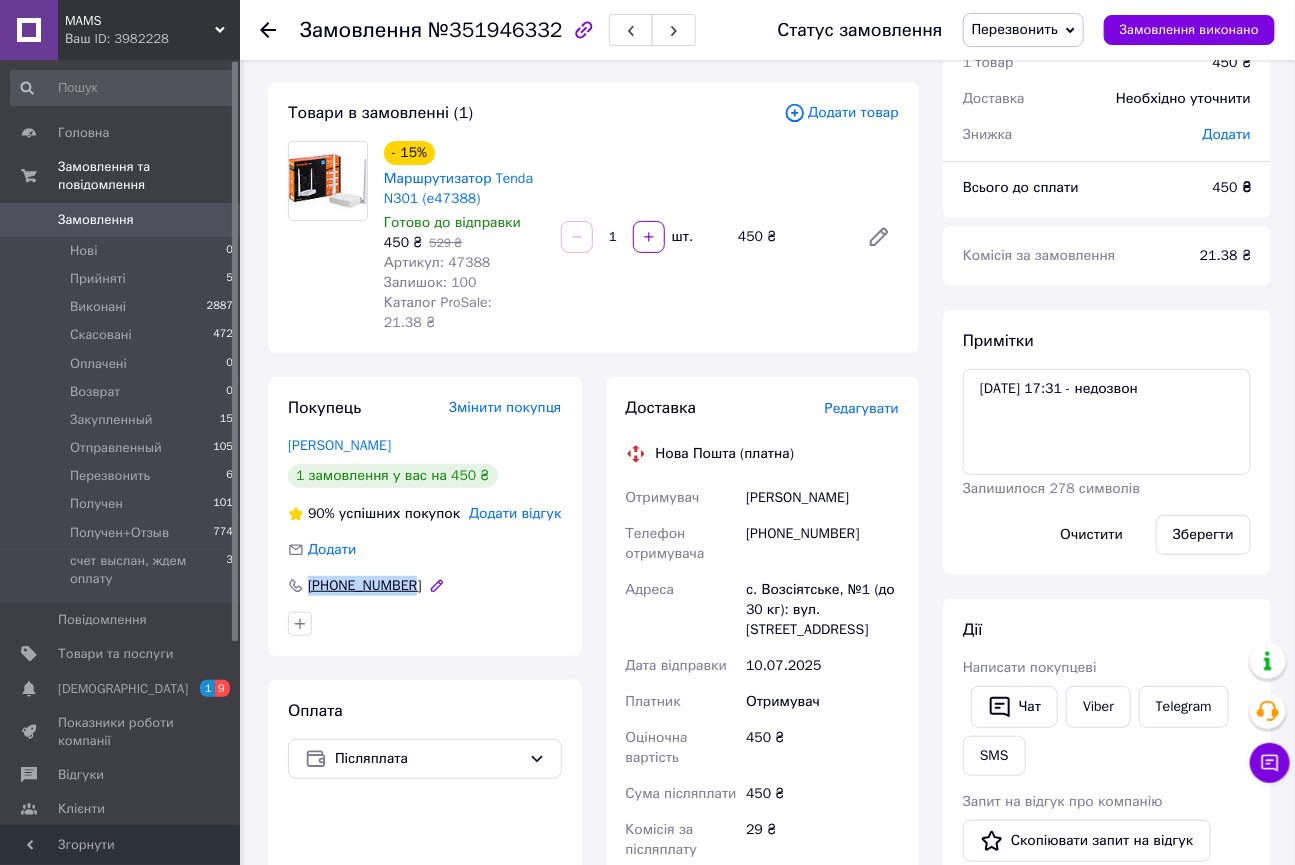 drag, startPoint x: 441, startPoint y: 565, endPoint x: 300, endPoint y: 568, distance: 141.0319 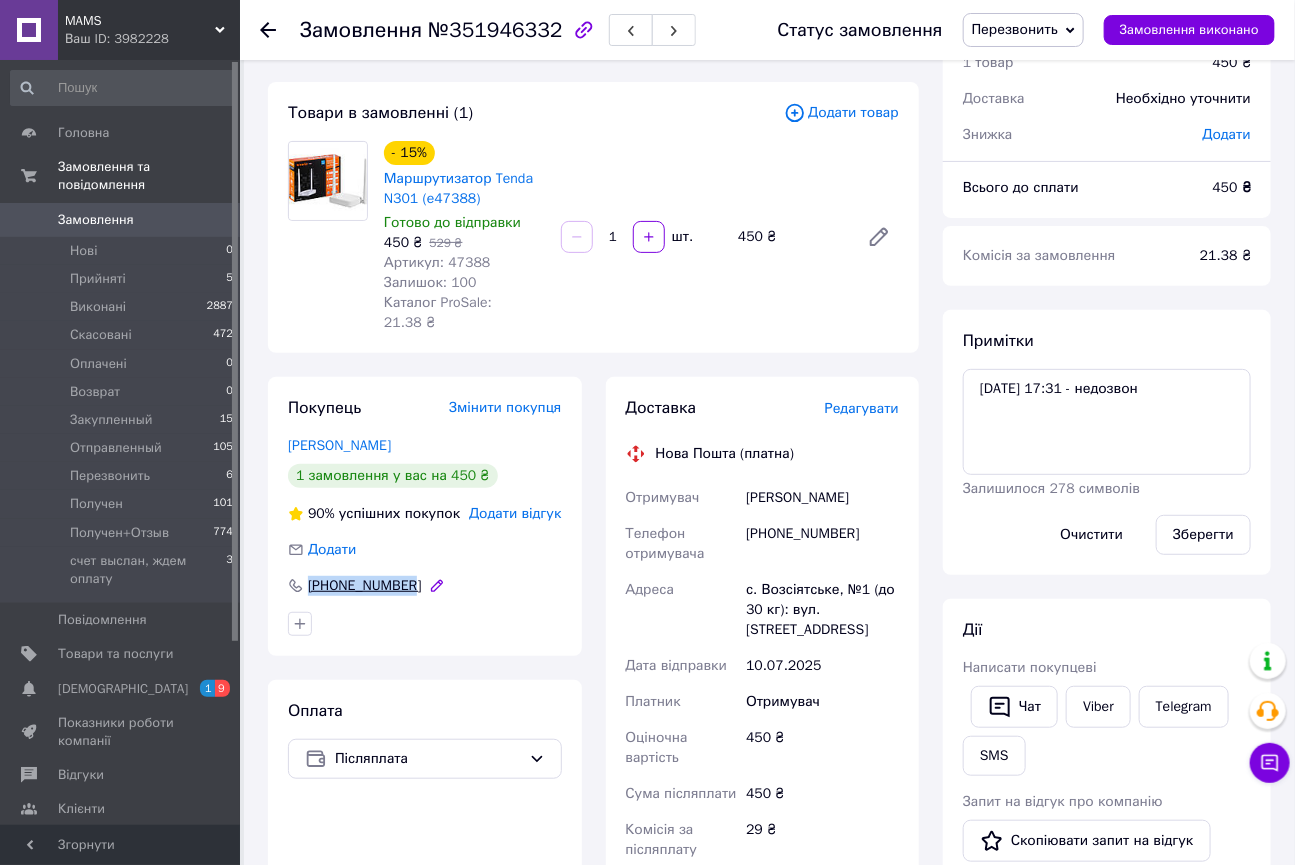 copy on "+380680839201" 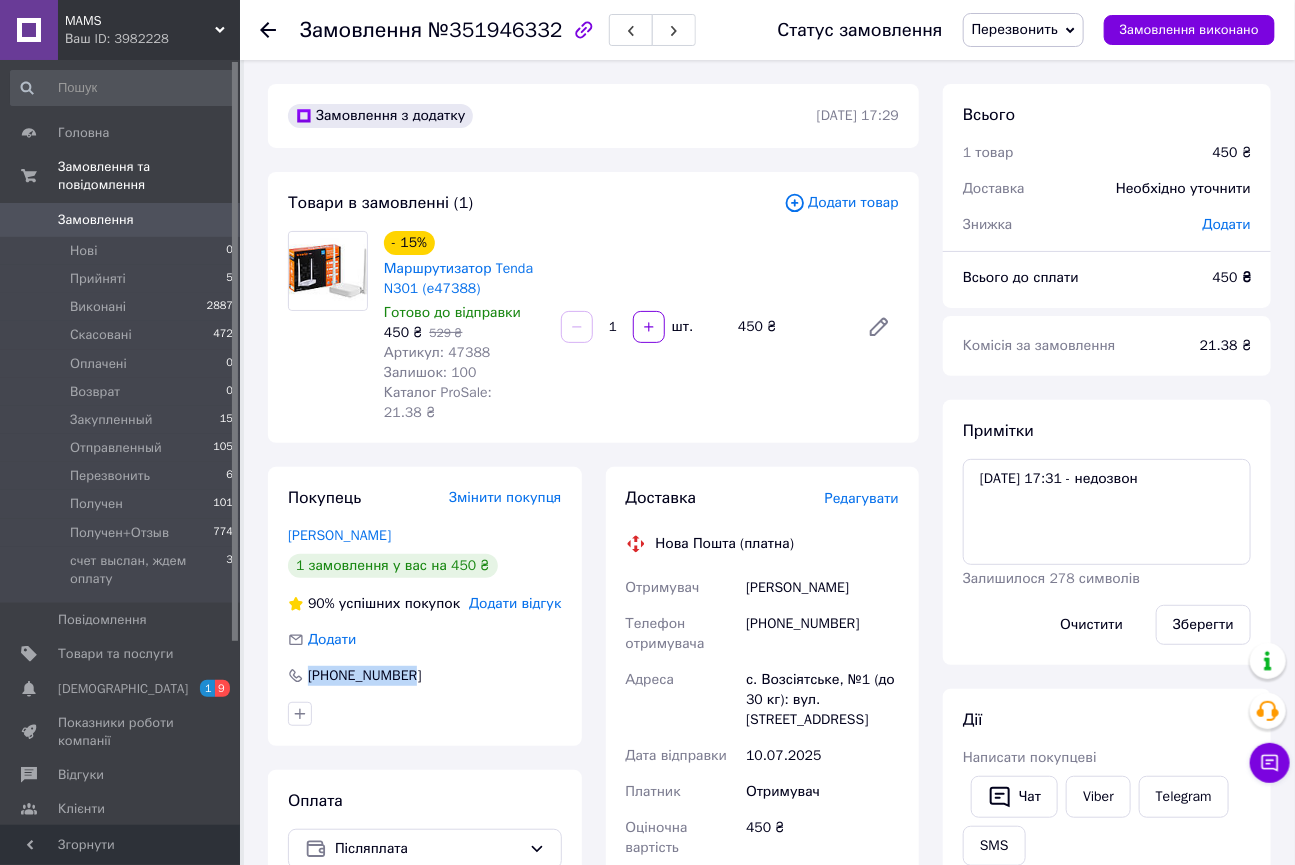 scroll, scrollTop: 0, scrollLeft: 0, axis: both 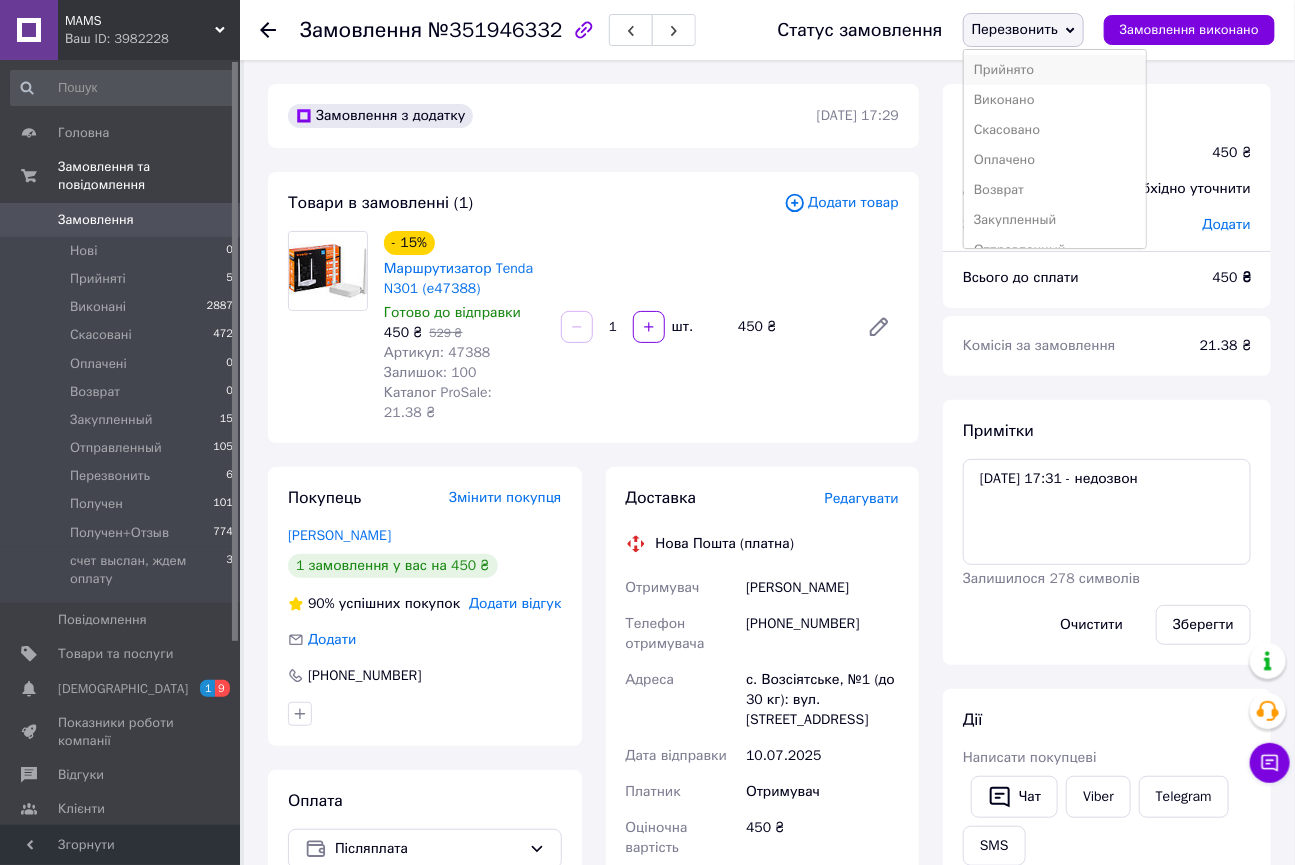click on "Прийнято" at bounding box center [1055, 70] 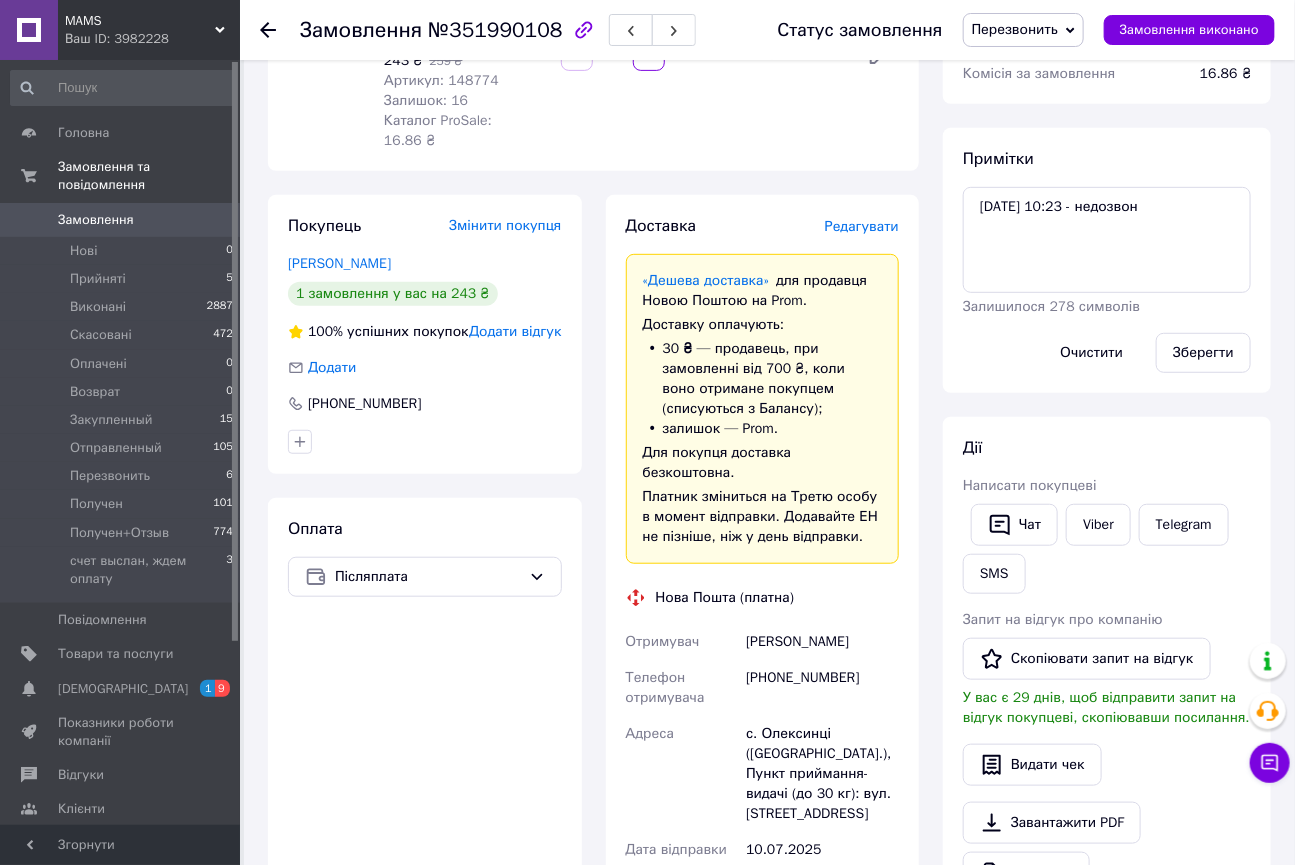 scroll, scrollTop: 0, scrollLeft: 0, axis: both 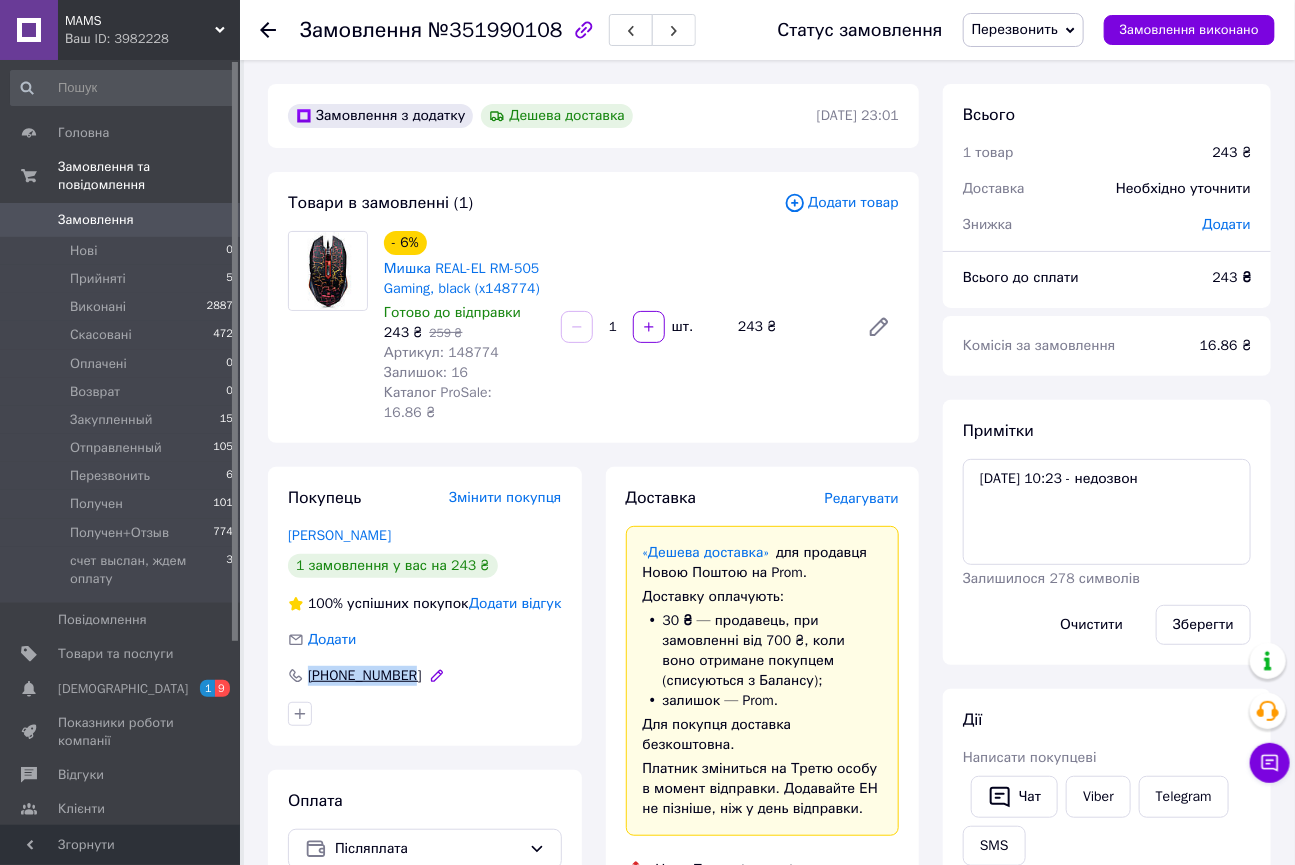 drag, startPoint x: 448, startPoint y: 658, endPoint x: 305, endPoint y: 660, distance: 143.01399 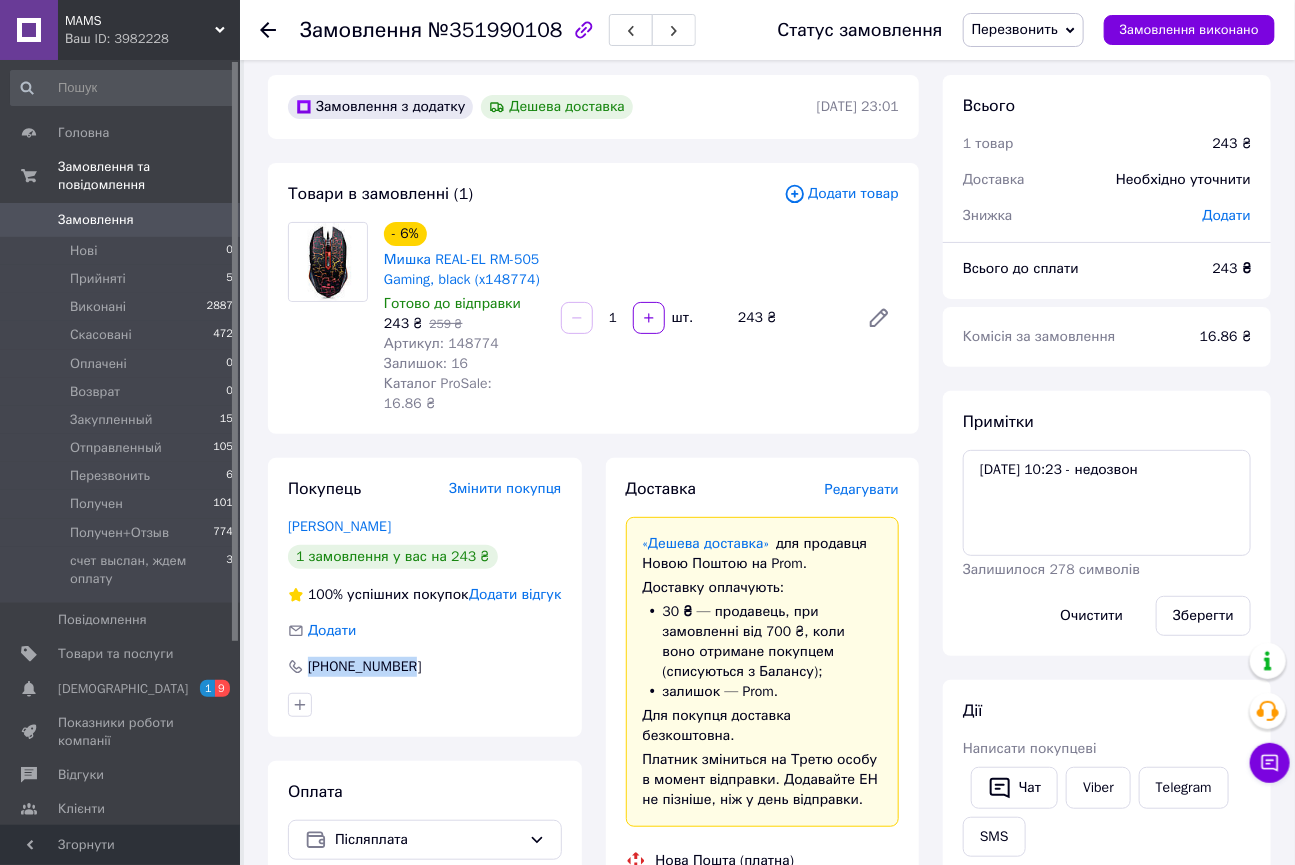 scroll, scrollTop: 0, scrollLeft: 0, axis: both 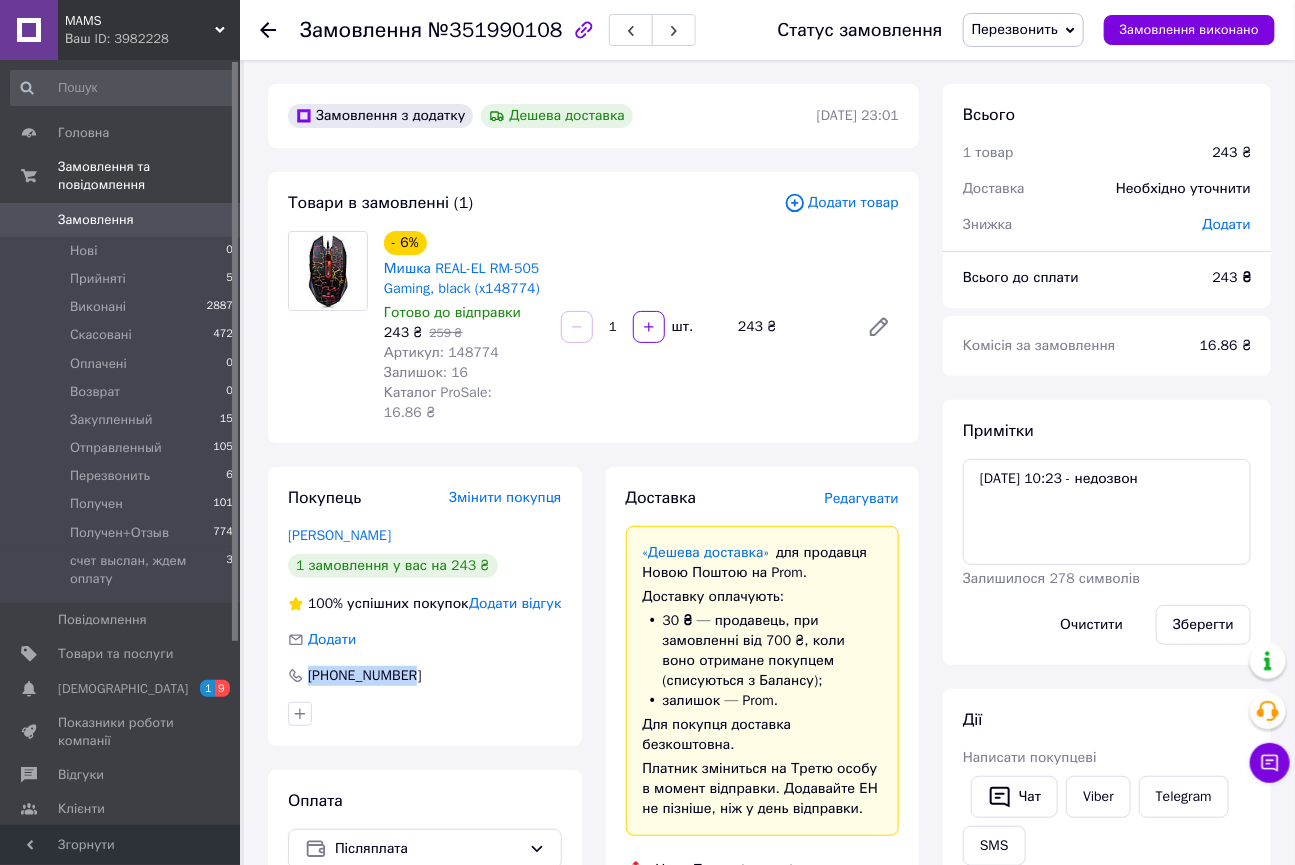click on "Перезвонить" at bounding box center (1015, 29) 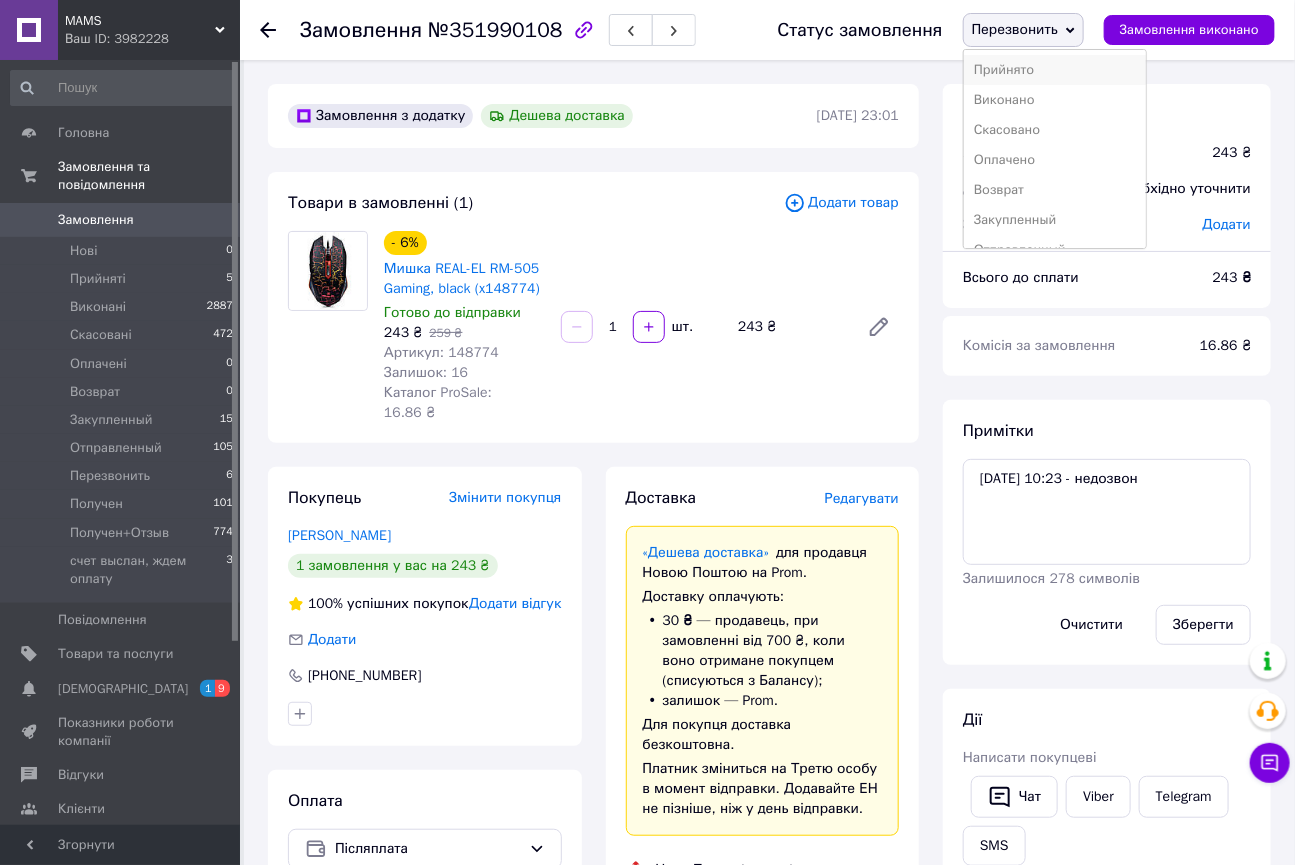 click on "Прийнято" at bounding box center (1055, 70) 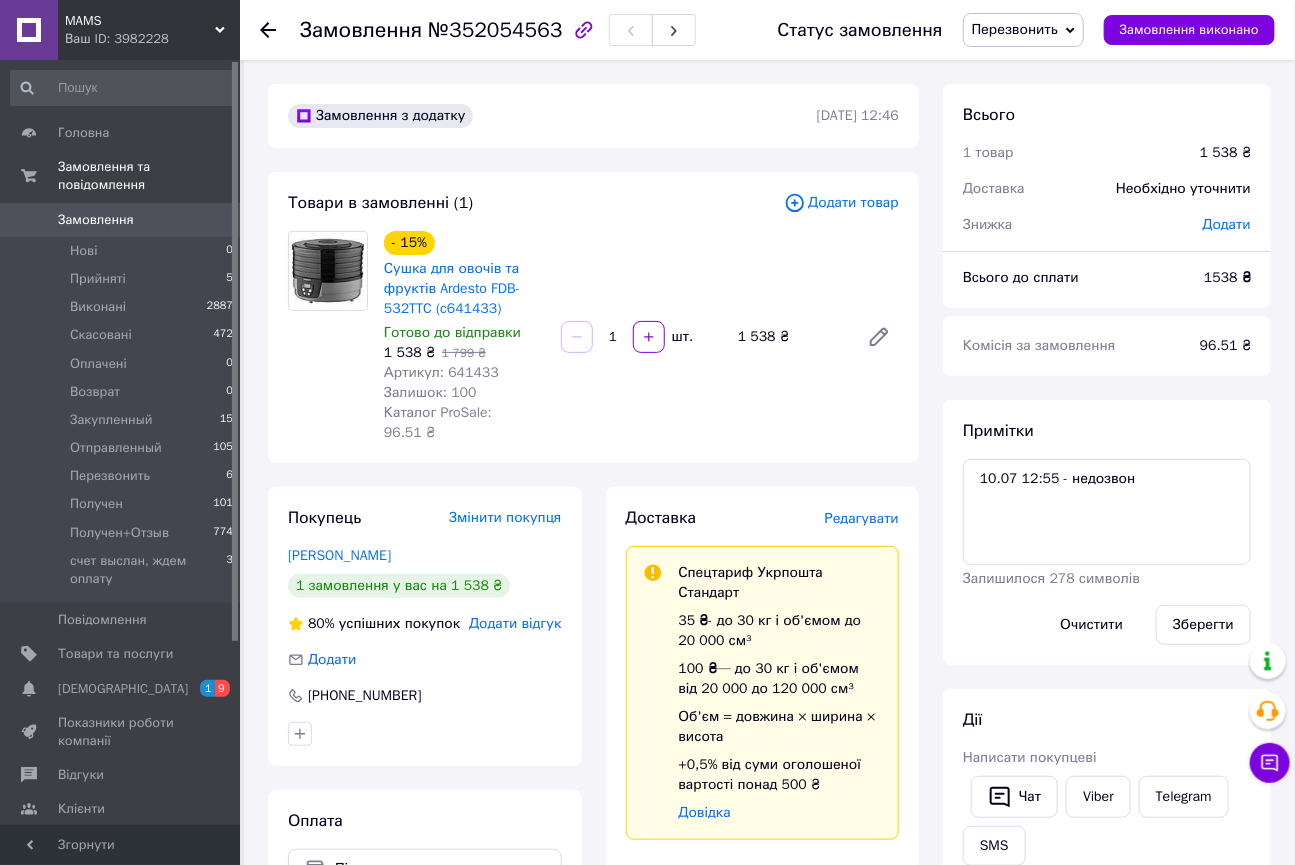 scroll, scrollTop: 0, scrollLeft: 0, axis: both 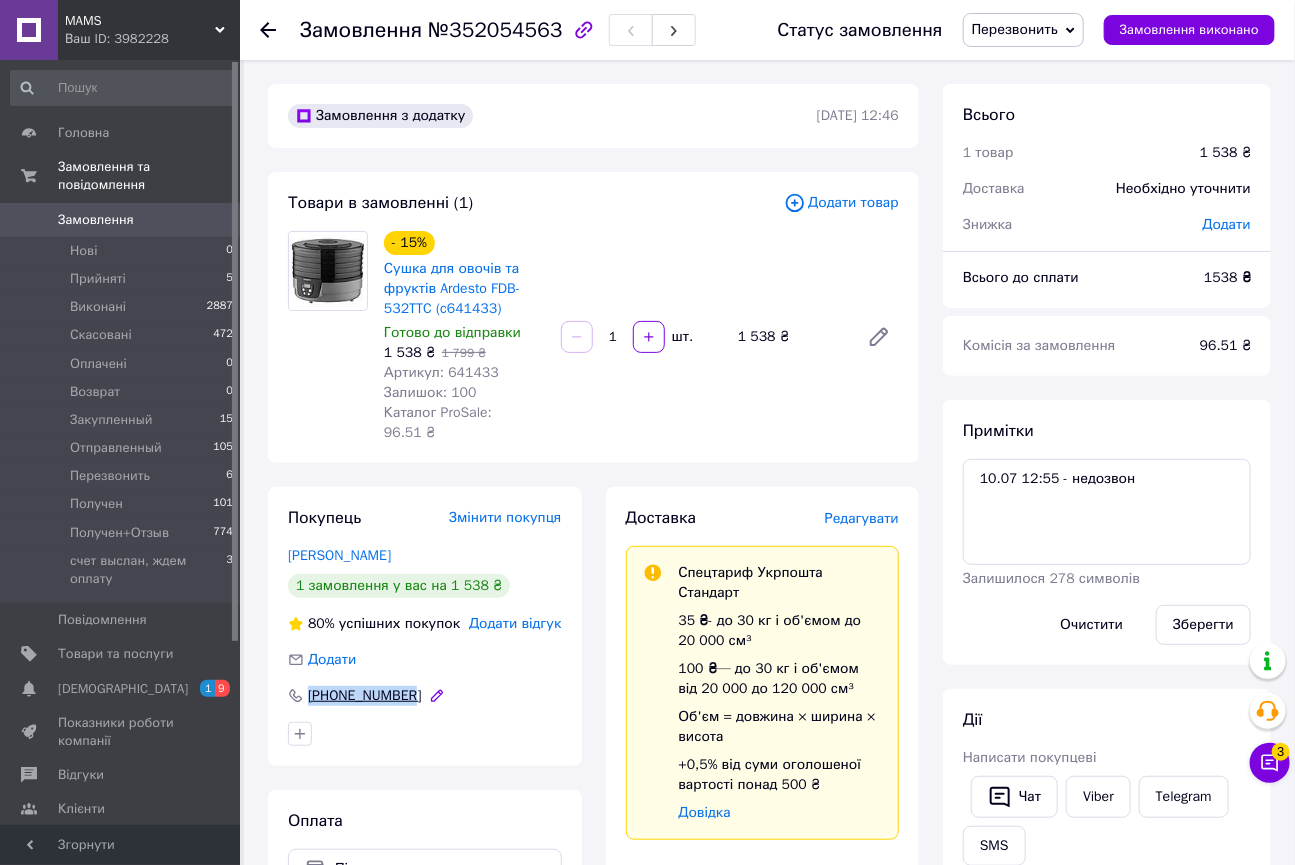 drag, startPoint x: 381, startPoint y: 673, endPoint x: 302, endPoint y: 676, distance: 79.05694 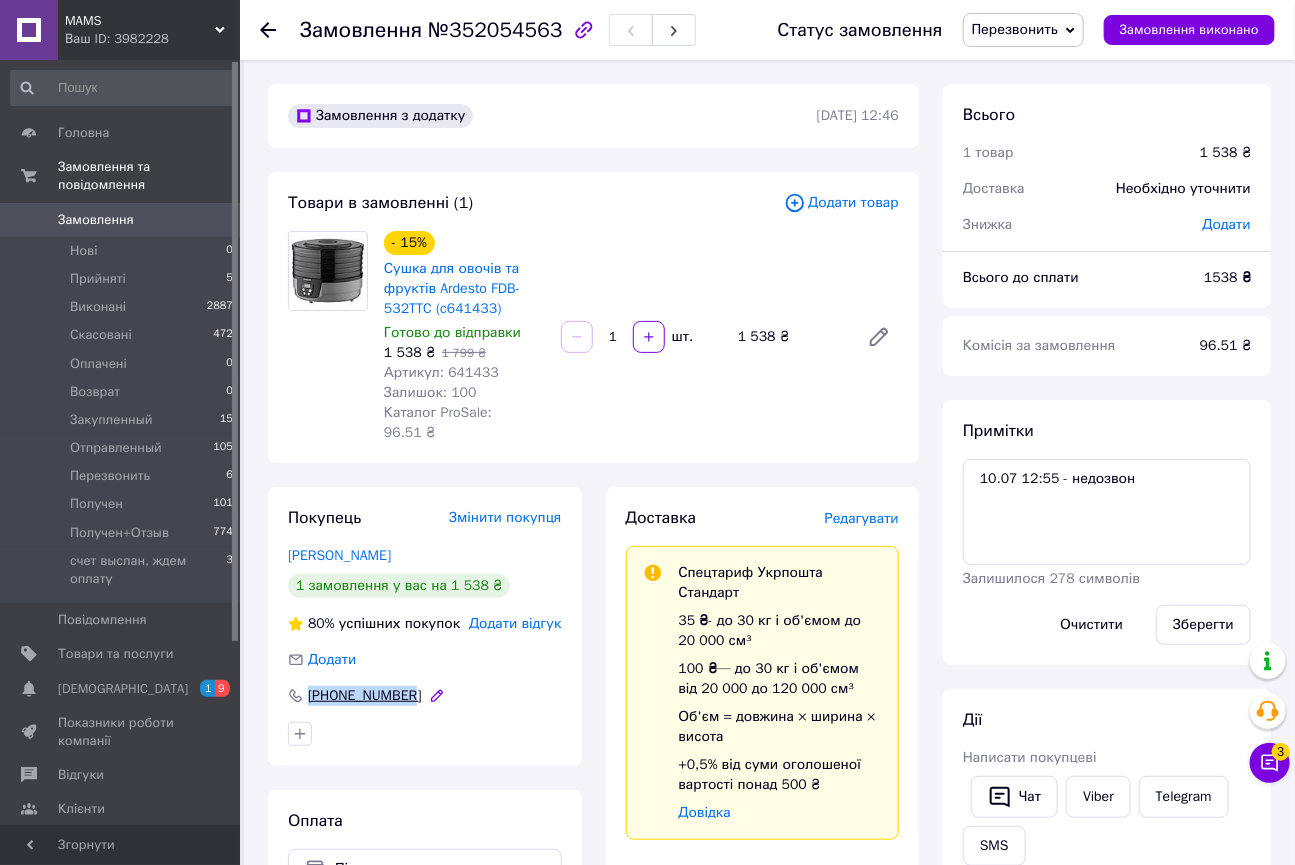 click on "+380969353249" at bounding box center [425, 696] 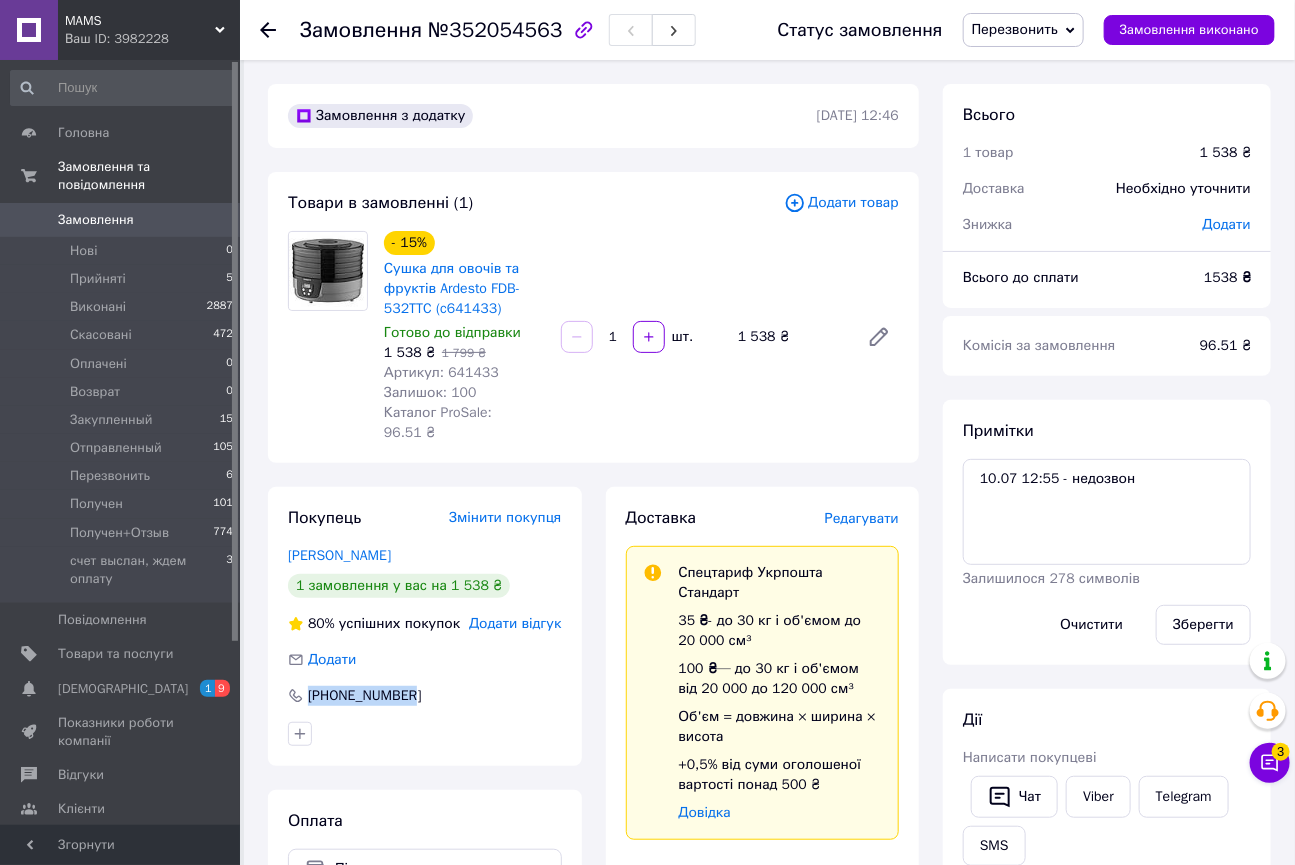 copy on "+380969353249" 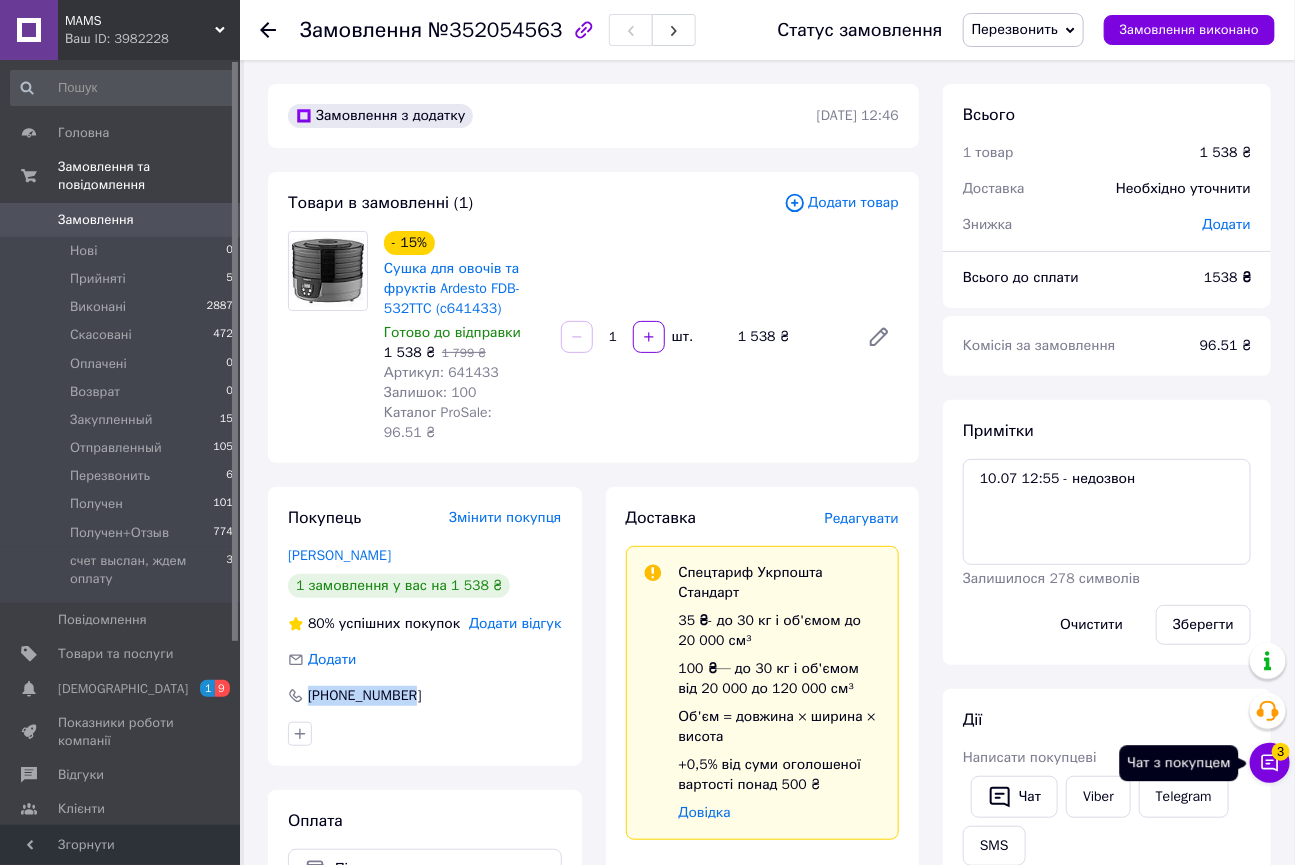 click 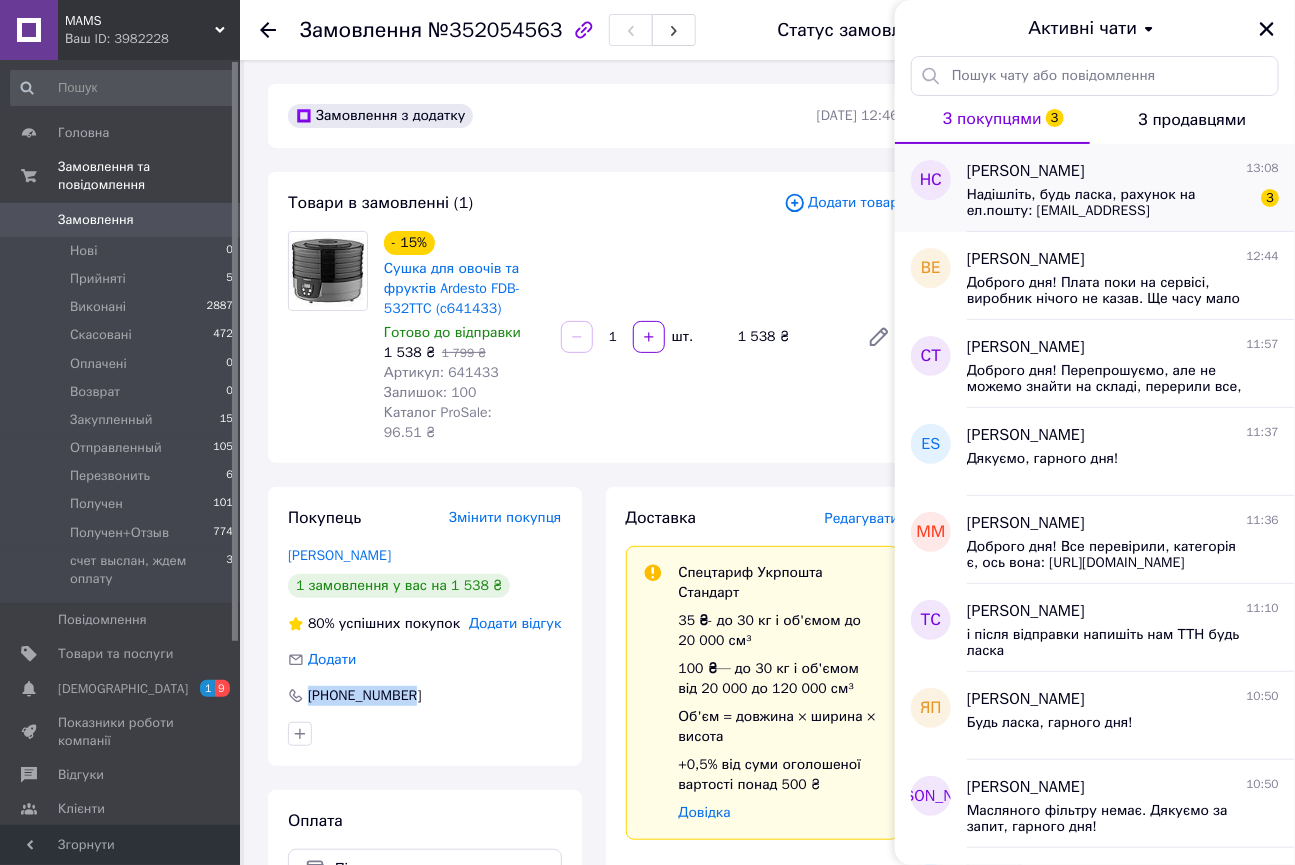 click on "Надішліть, будь ласка, рахунок на ел.пошту: [EMAIL_ADDRESS][DOMAIN_NAME]" at bounding box center (1109, 203) 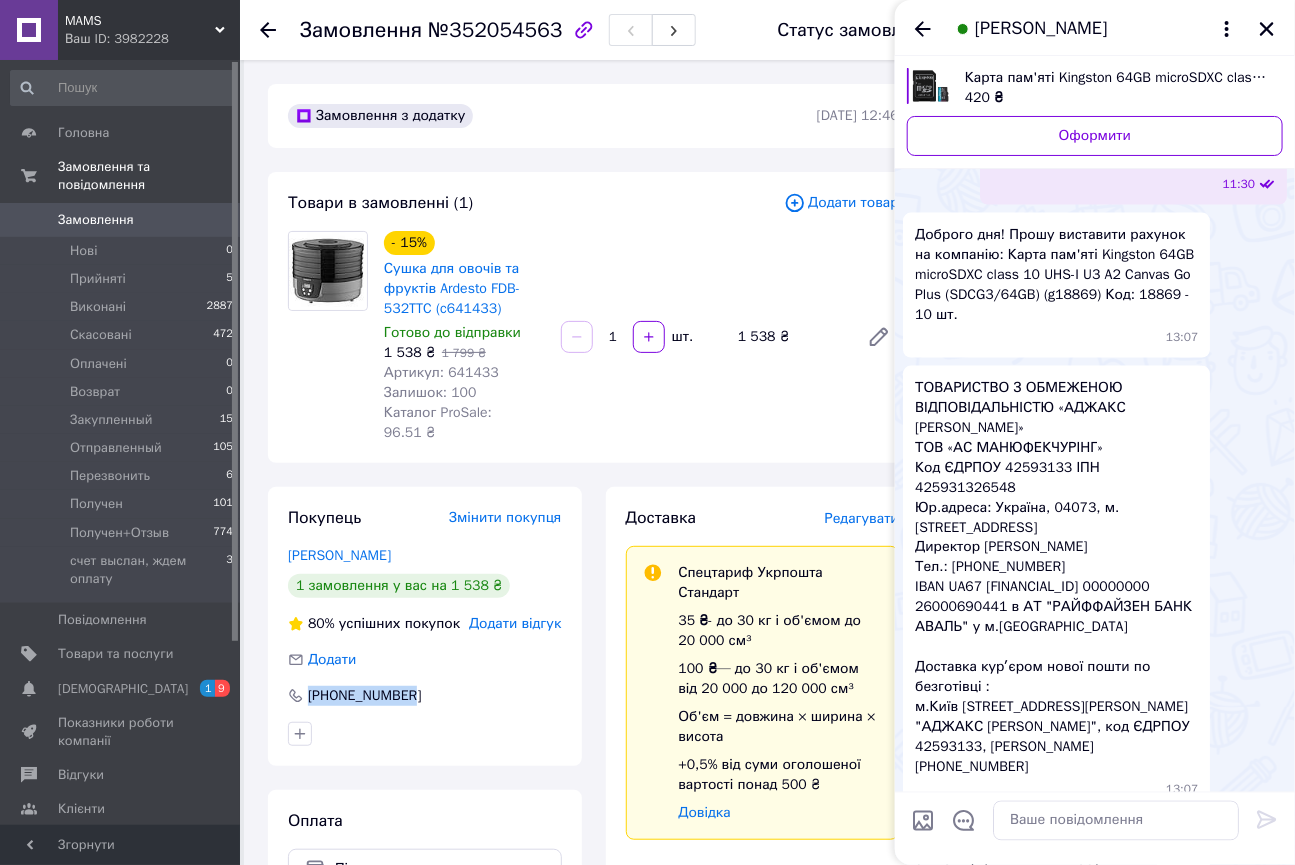 scroll, scrollTop: 917, scrollLeft: 0, axis: vertical 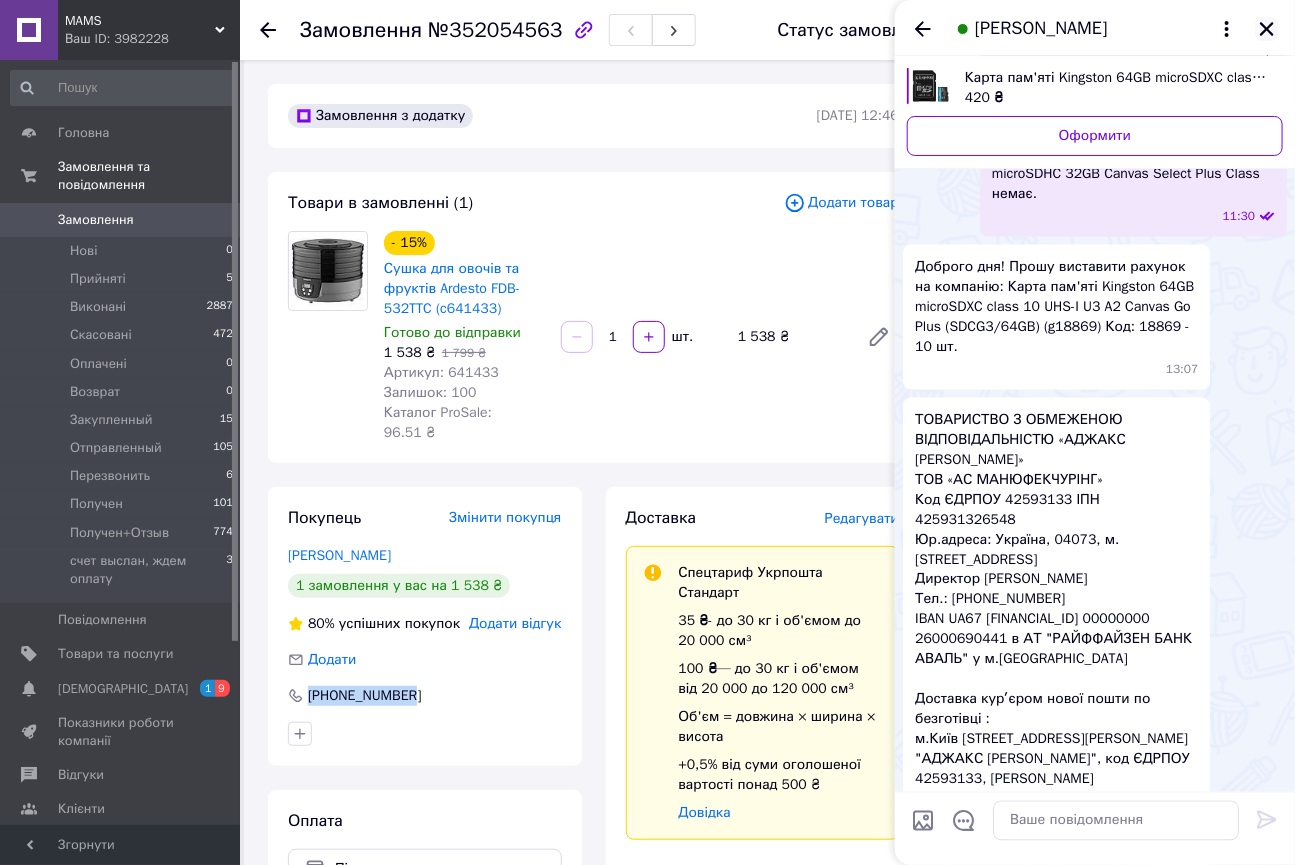 click 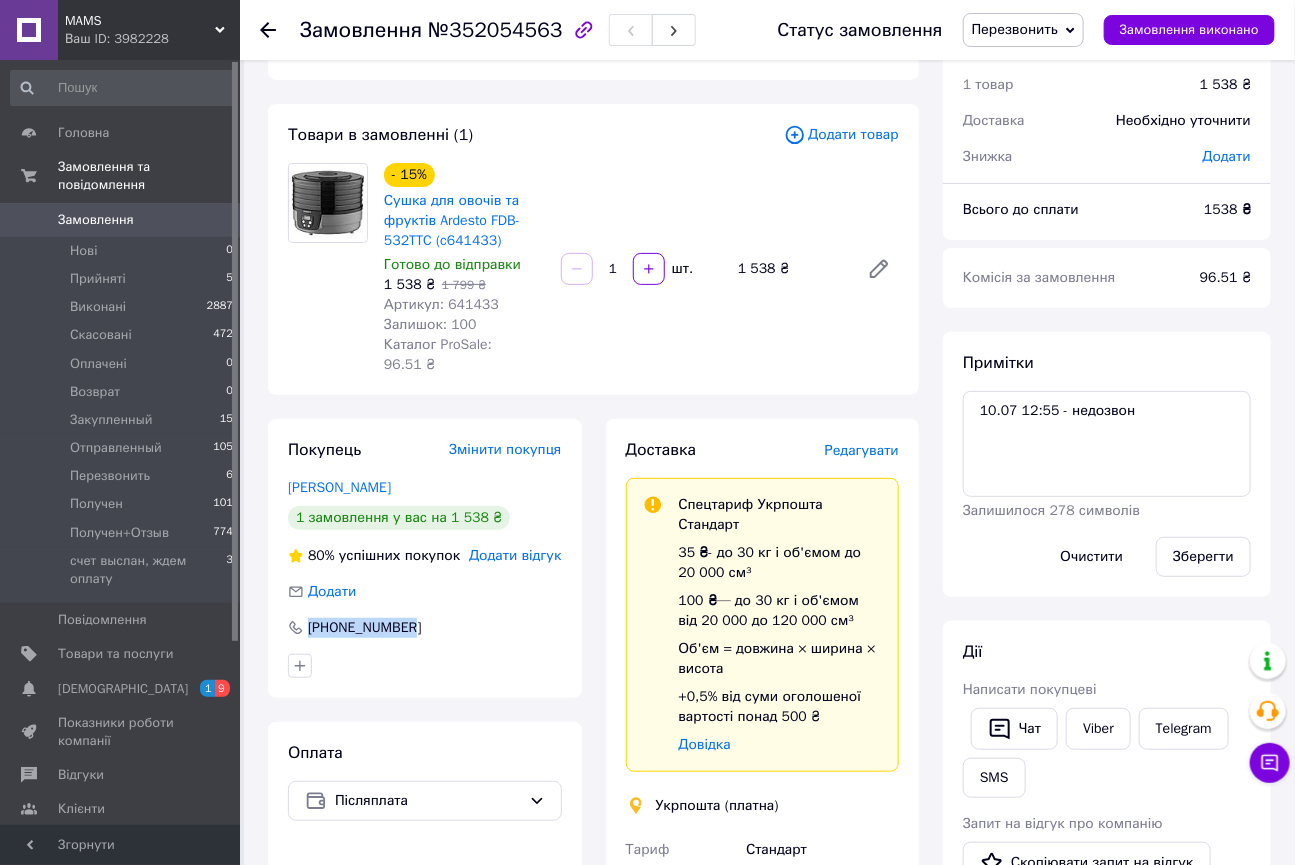 scroll, scrollTop: 0, scrollLeft: 0, axis: both 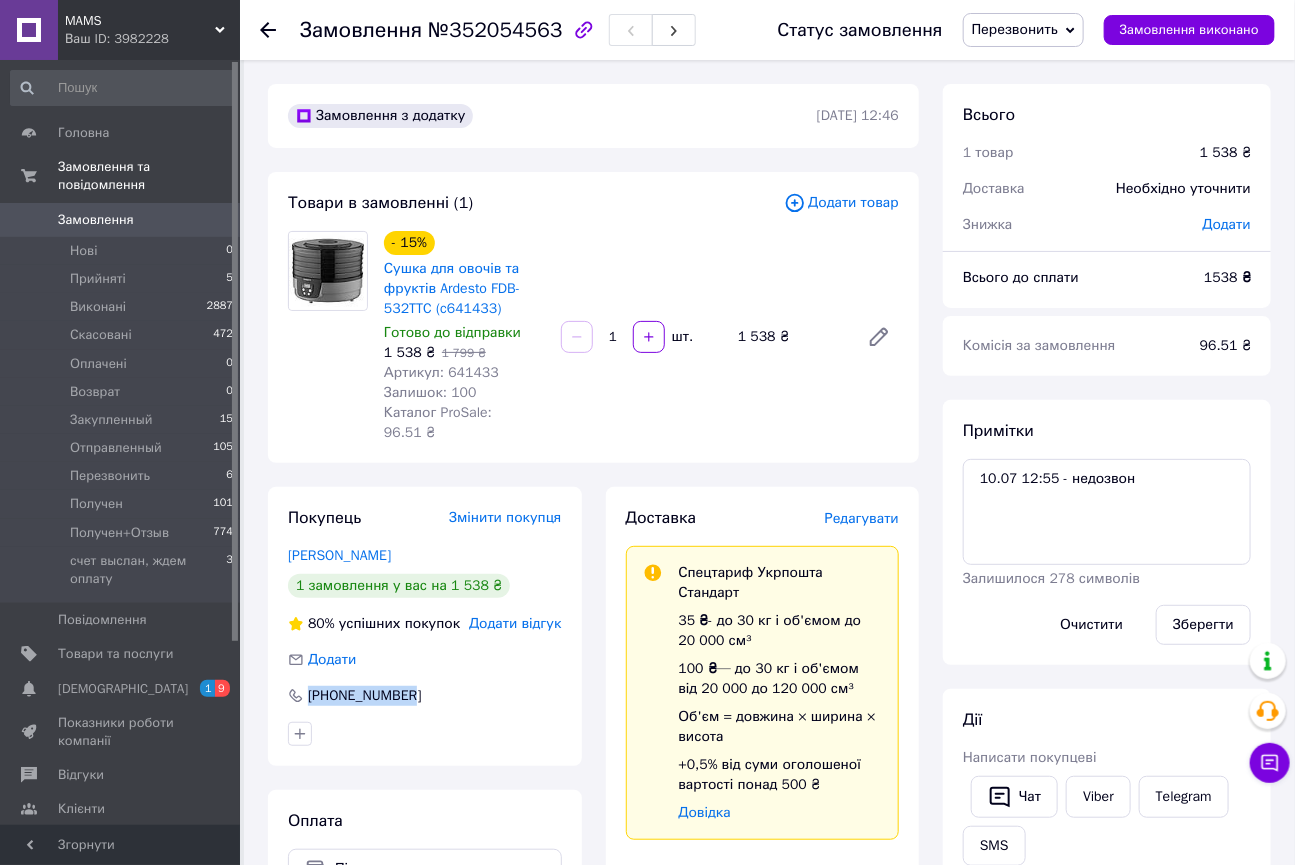 click on "Перезвонить" at bounding box center (1015, 29) 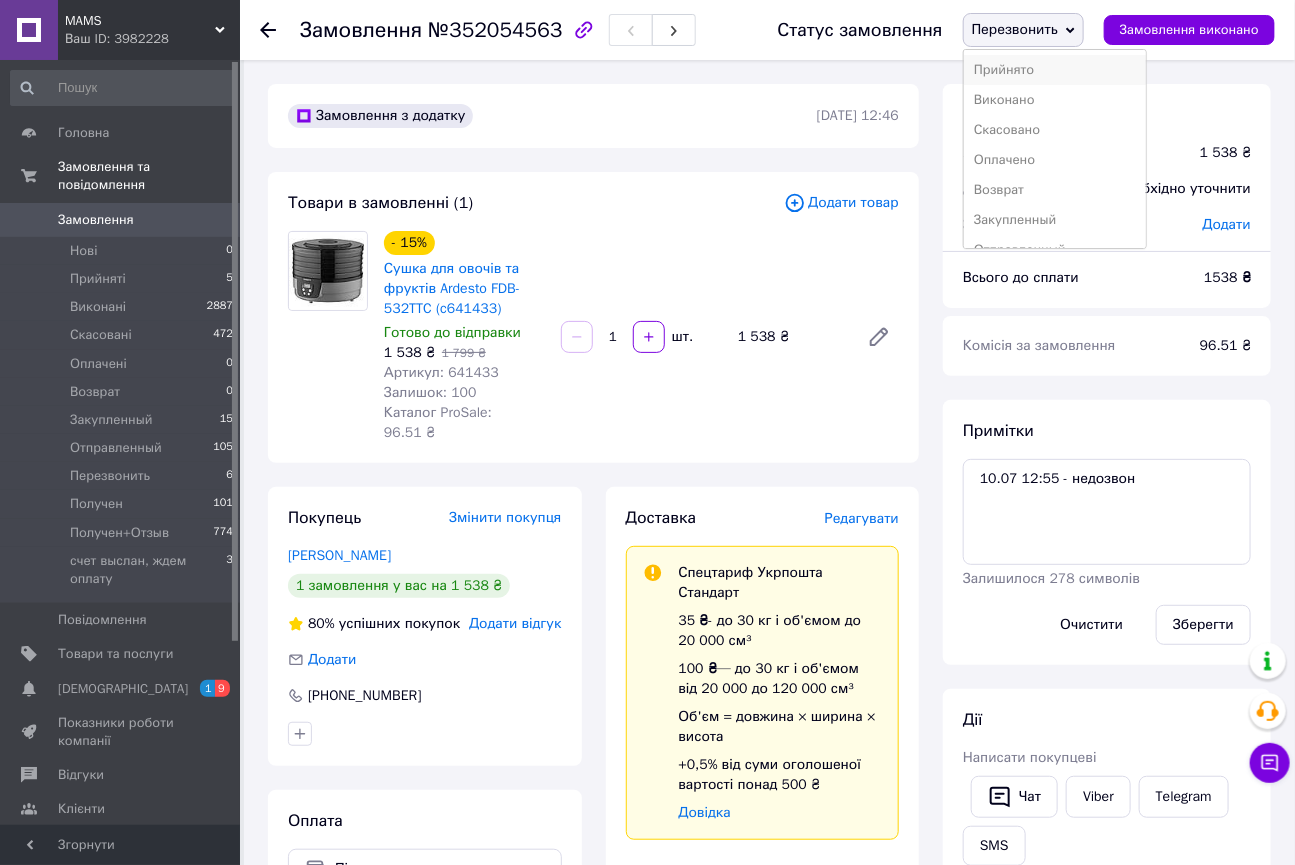 click on "Прийнято" at bounding box center [1055, 70] 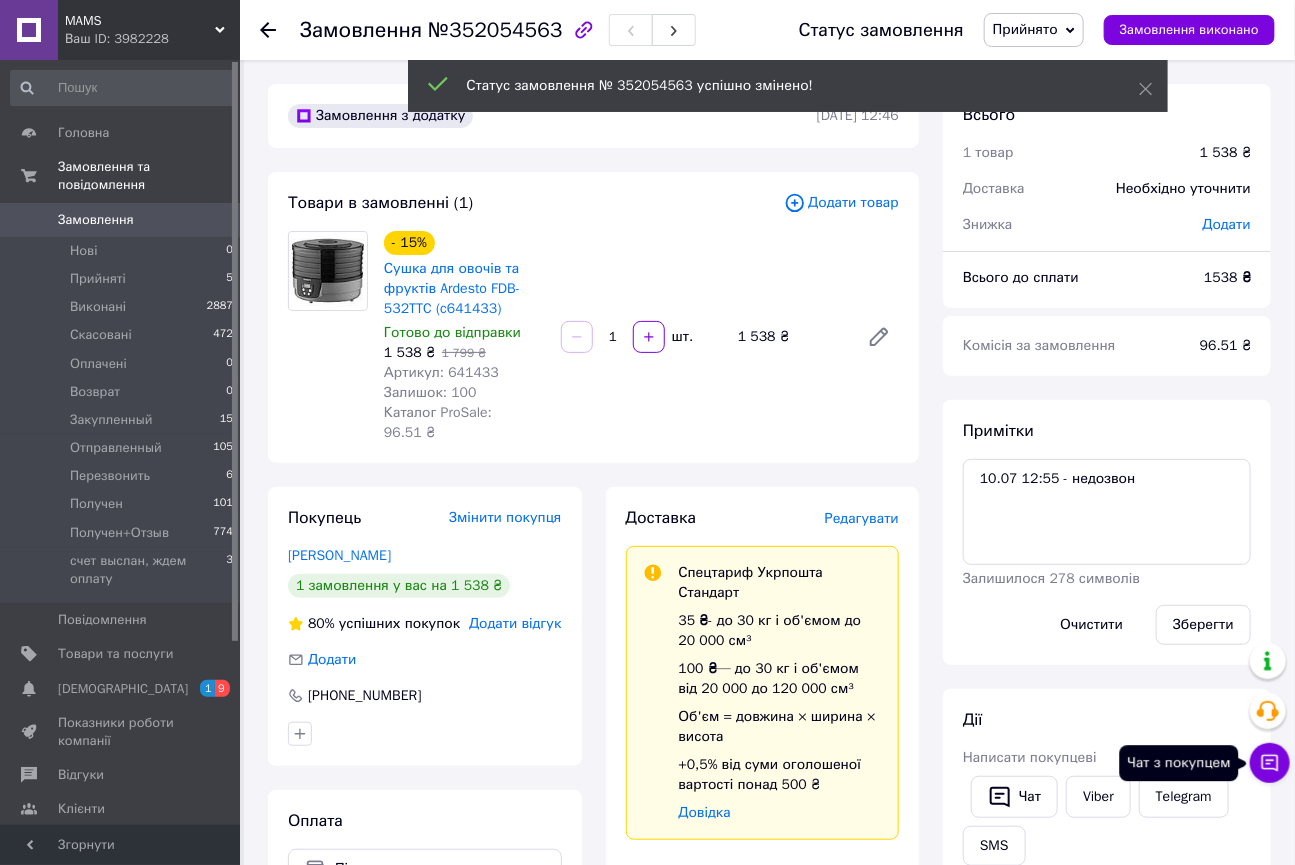 click on "Чат з покупцем" at bounding box center [1270, 763] 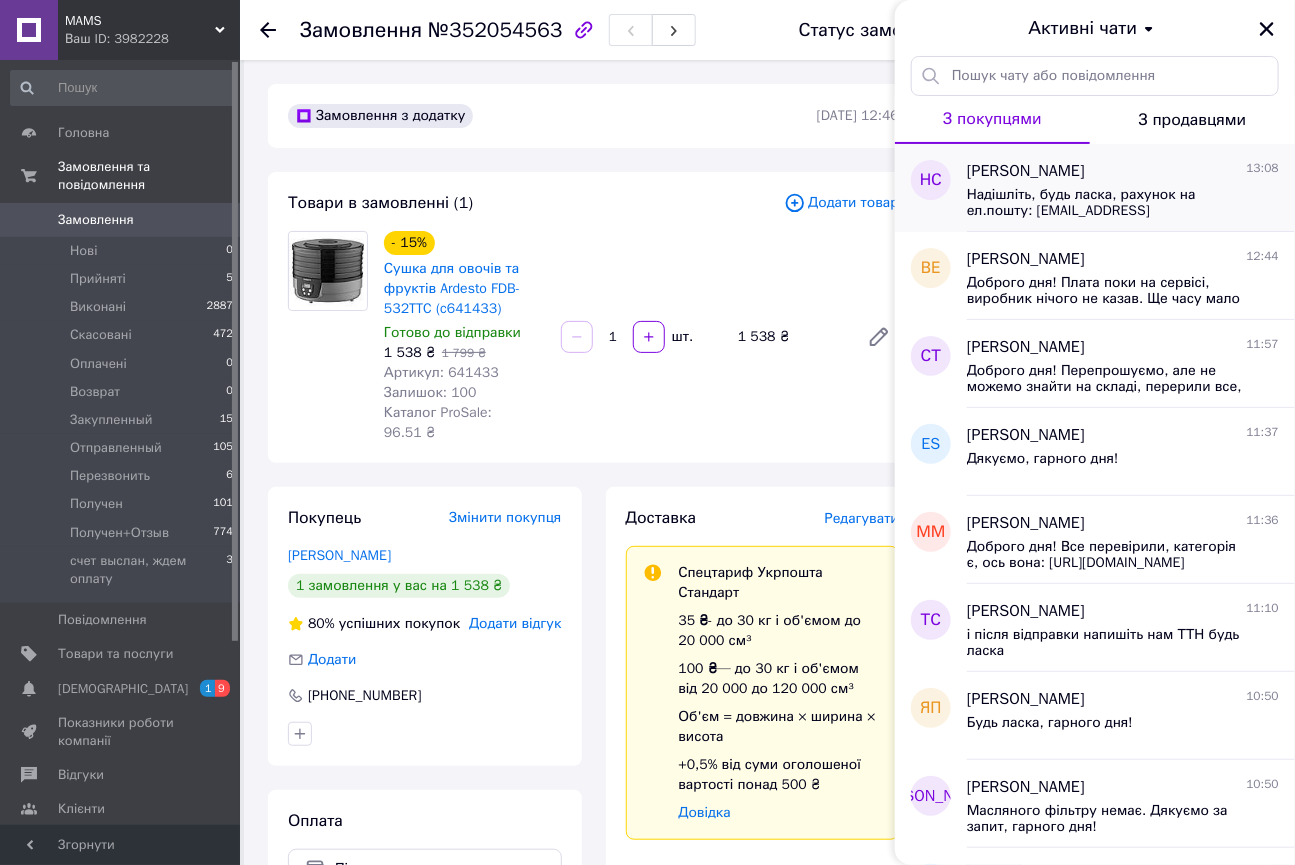 click on "Надішліть, будь ласка, рахунок на ел.пошту: [EMAIL_ADDRESS][DOMAIN_NAME]" at bounding box center (1109, 203) 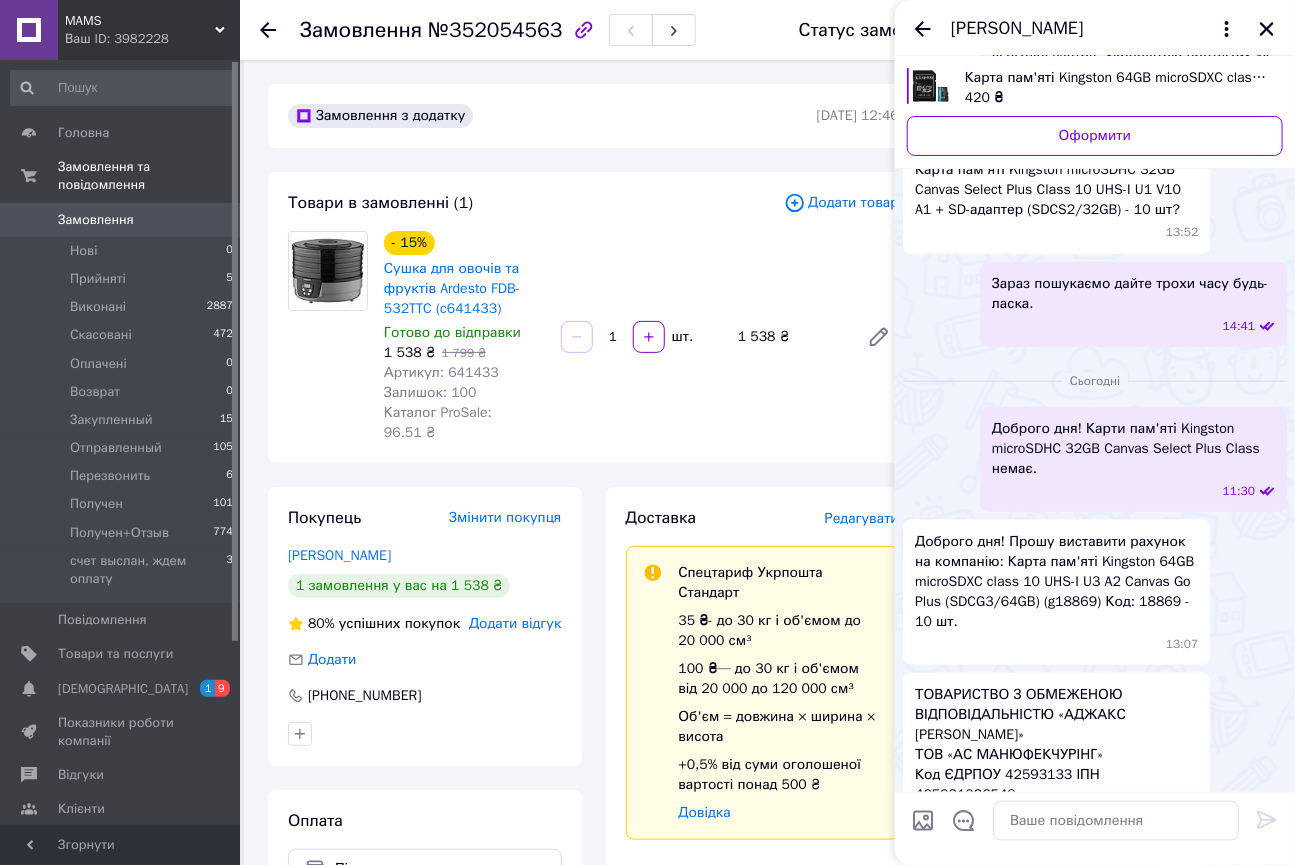 scroll, scrollTop: 881, scrollLeft: 0, axis: vertical 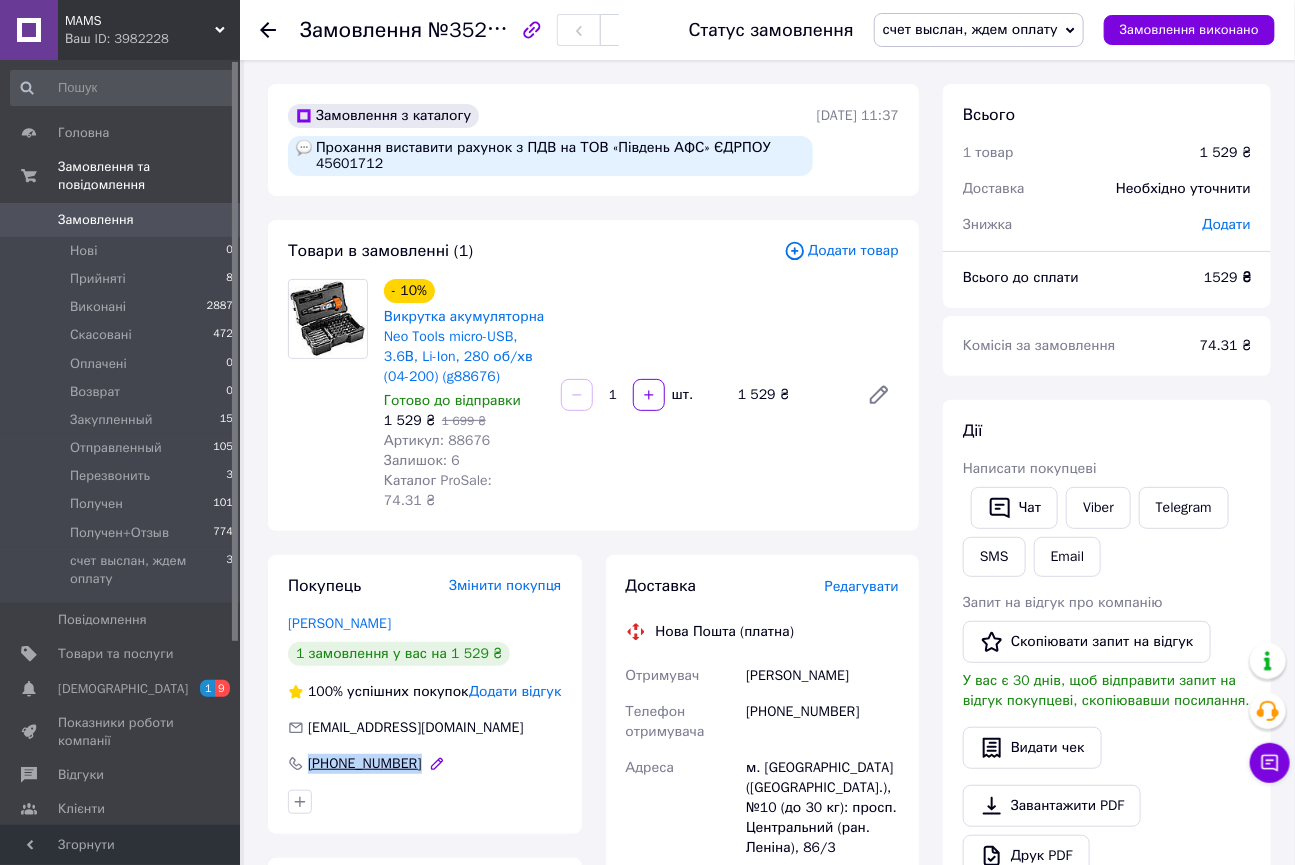 drag, startPoint x: 445, startPoint y: 759, endPoint x: 290, endPoint y: 751, distance: 155.20631 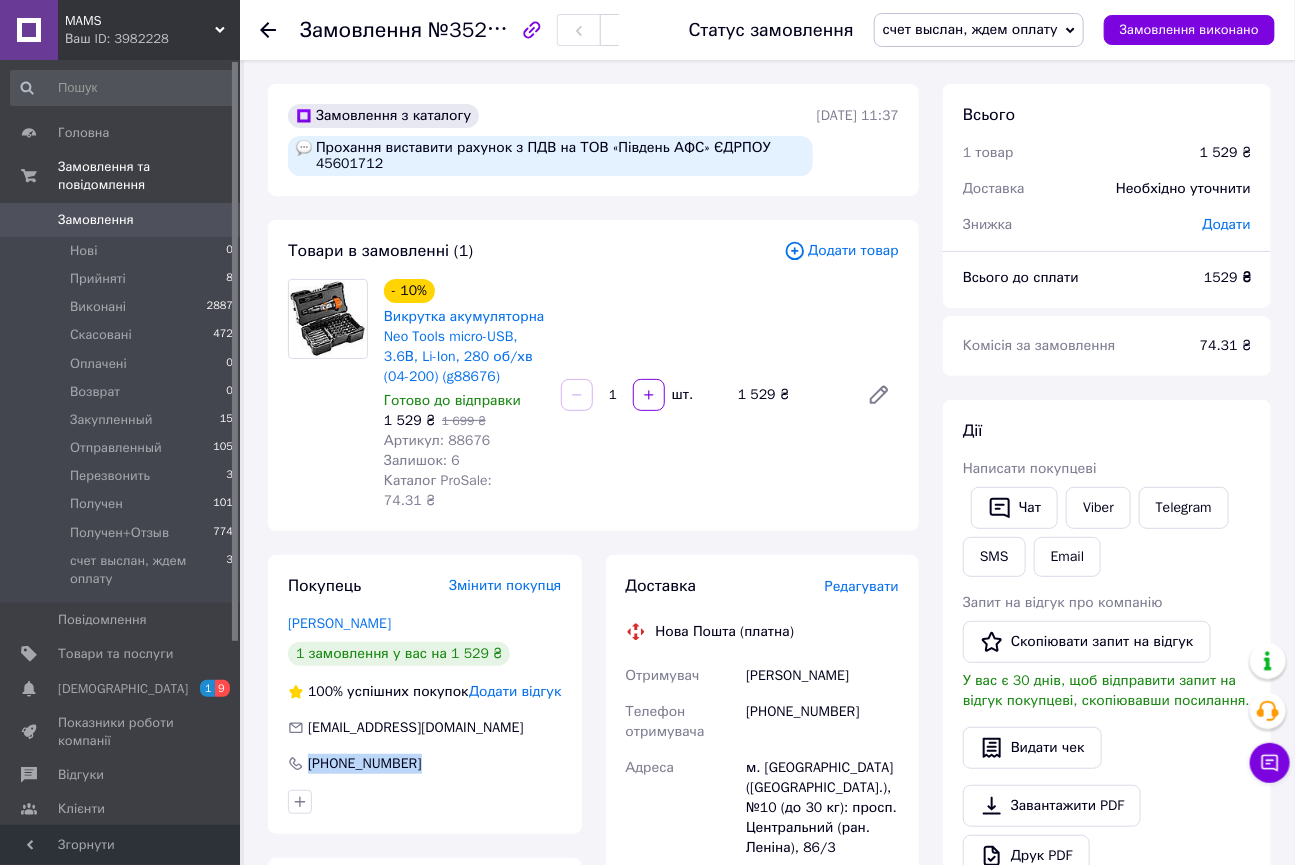 copy on "[PHONE_NUMBER]" 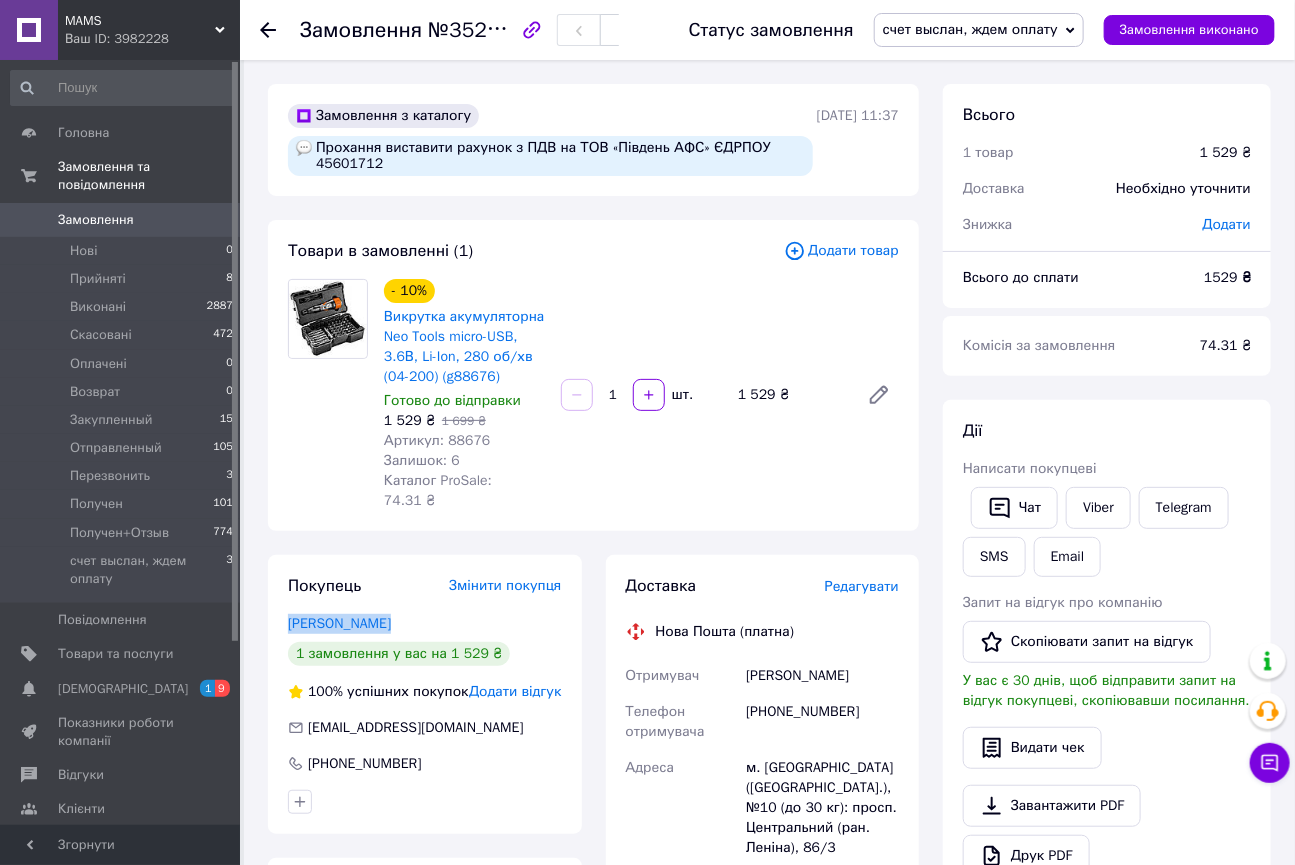 drag, startPoint x: 405, startPoint y: 613, endPoint x: 266, endPoint y: 601, distance: 139.51703 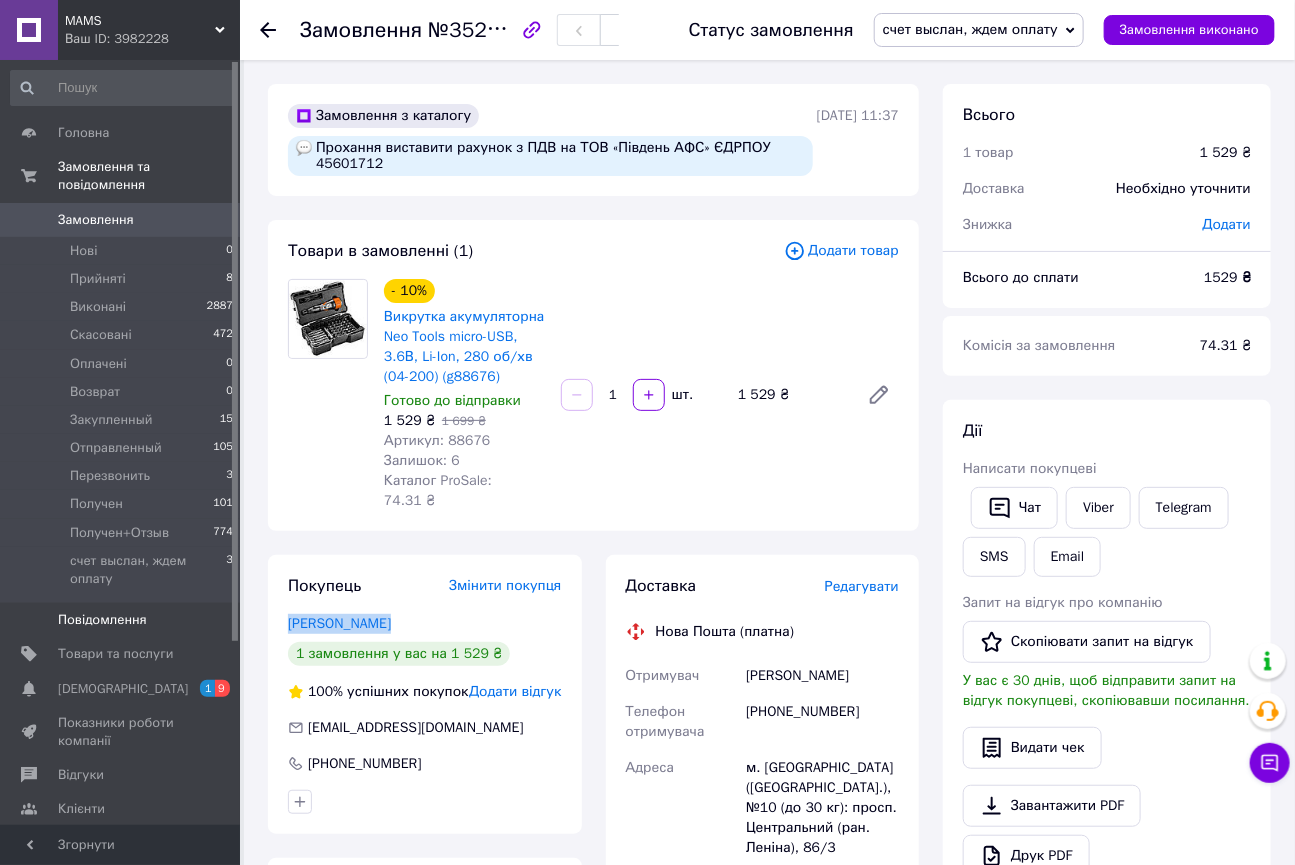 copy on "[PERSON_NAME]" 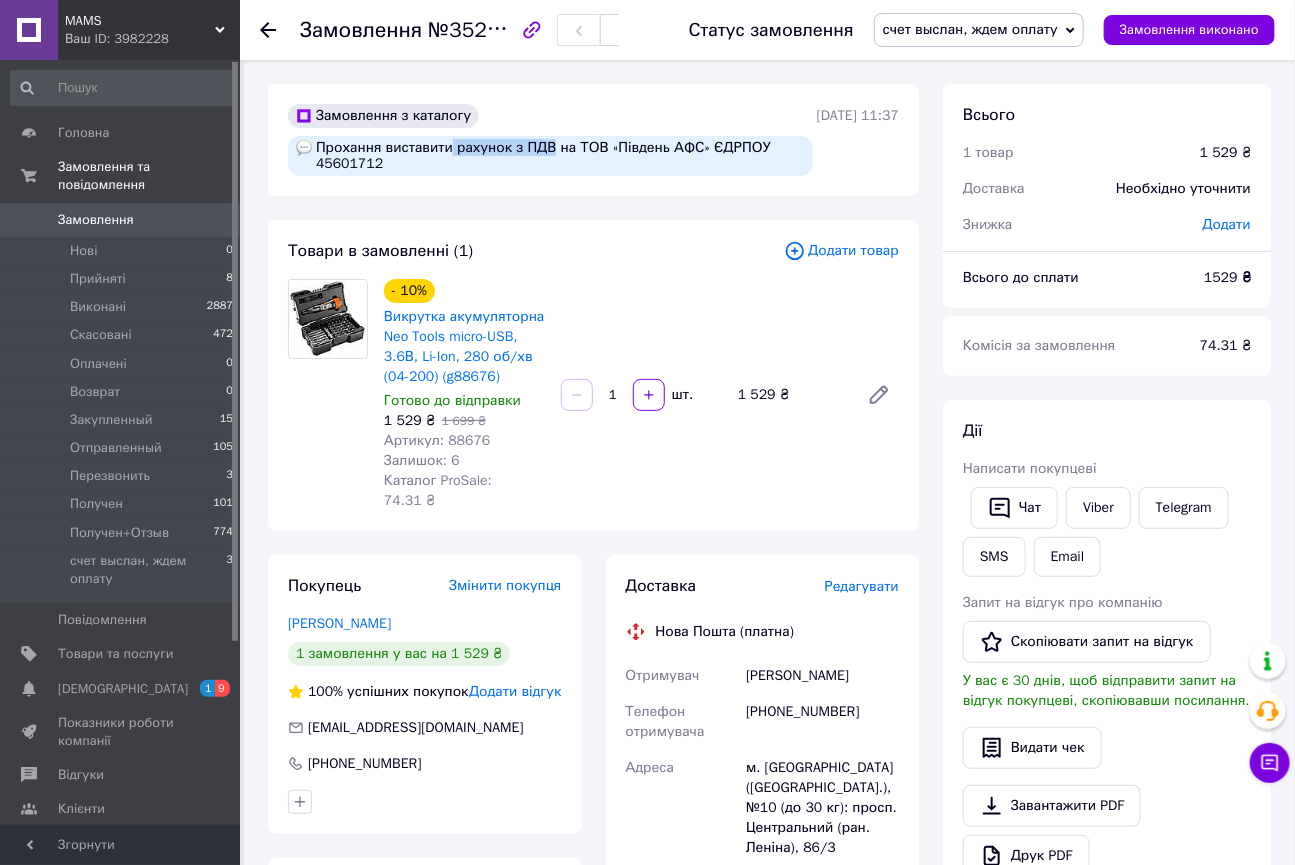 drag, startPoint x: 448, startPoint y: 150, endPoint x: 540, endPoint y: 149, distance: 92.00543 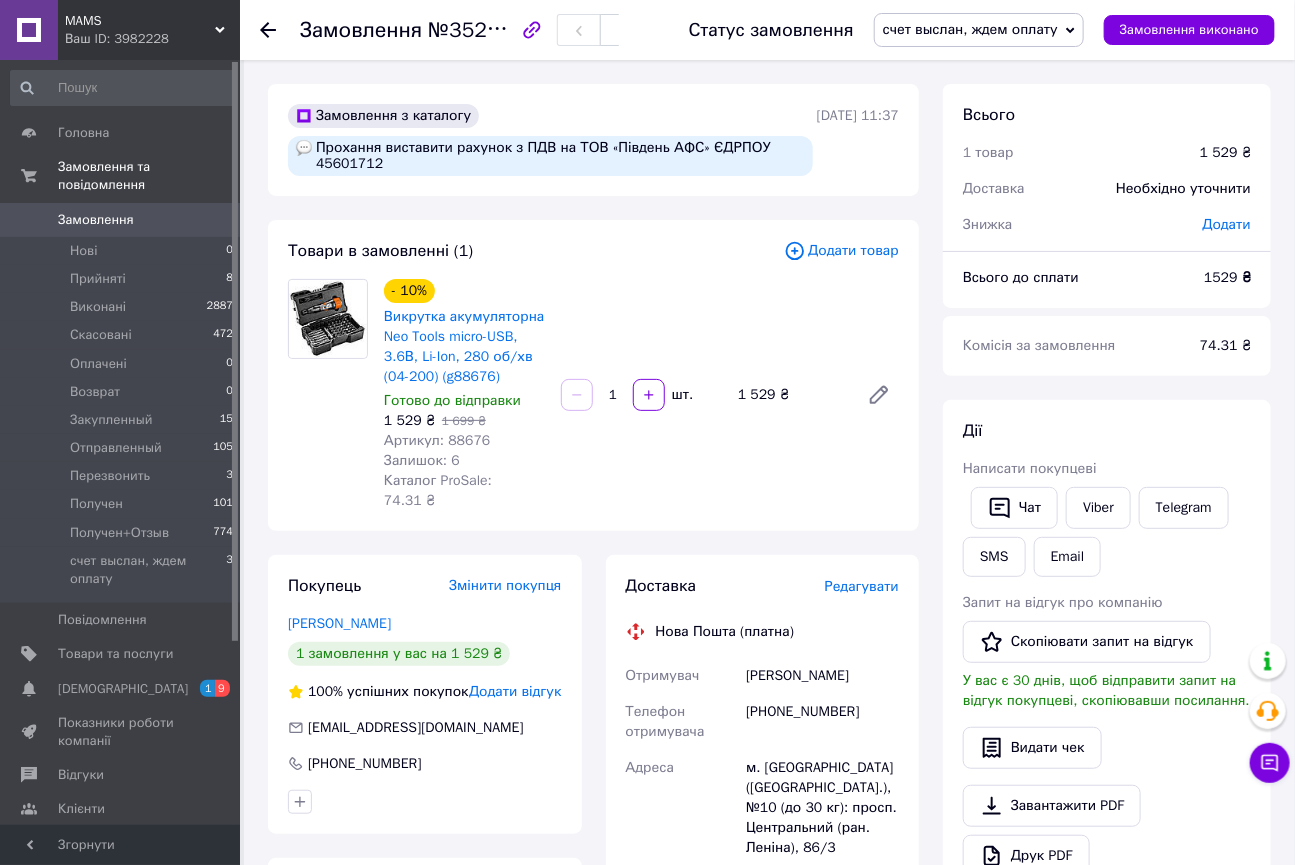 click on "Прохання виставити рахунок з ПДВ на ТОВ «Південь АФС»
ЄДРПОУ 45601712" at bounding box center [550, 156] 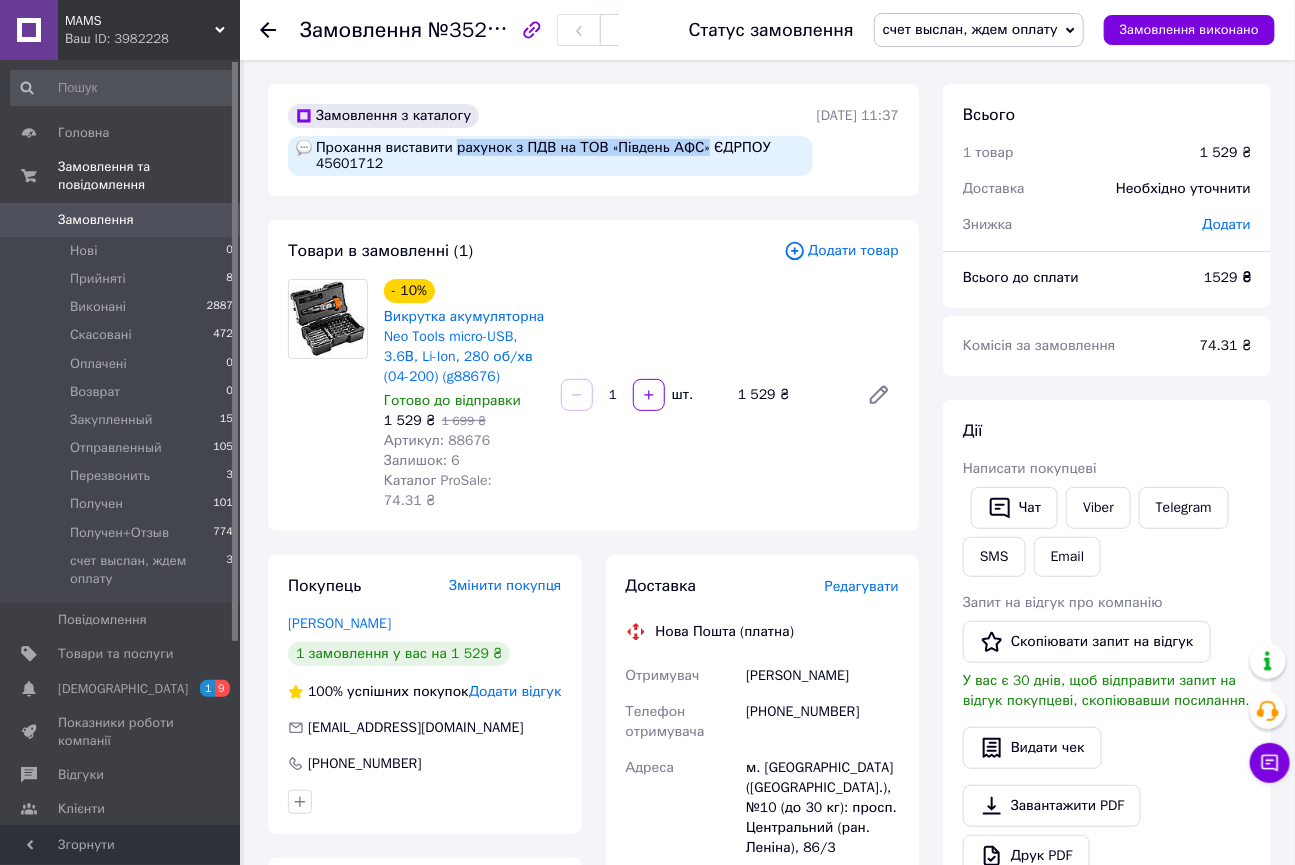drag, startPoint x: 449, startPoint y: 151, endPoint x: 692, endPoint y: 150, distance: 243.00206 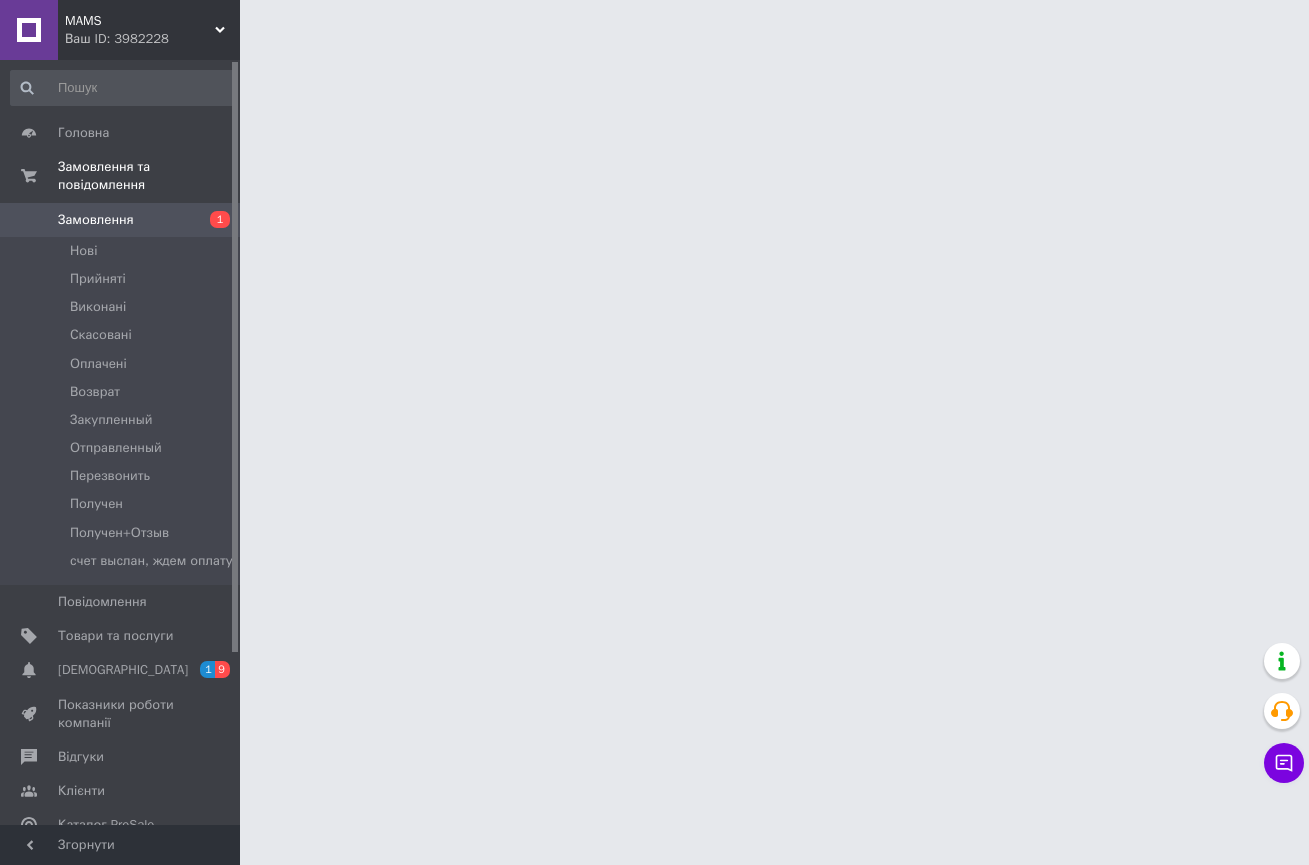 scroll, scrollTop: 0, scrollLeft: 0, axis: both 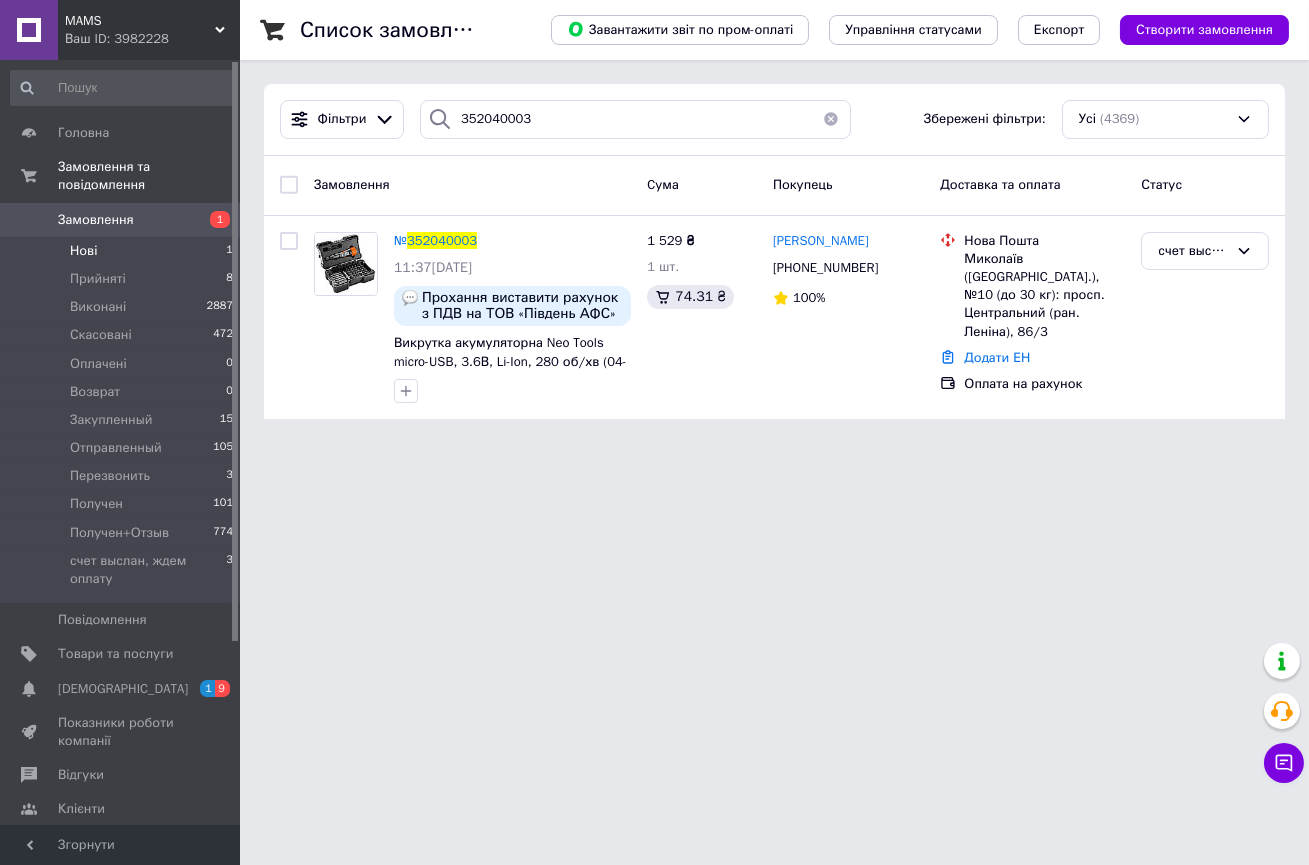click on "Нові 1" at bounding box center [122, 251] 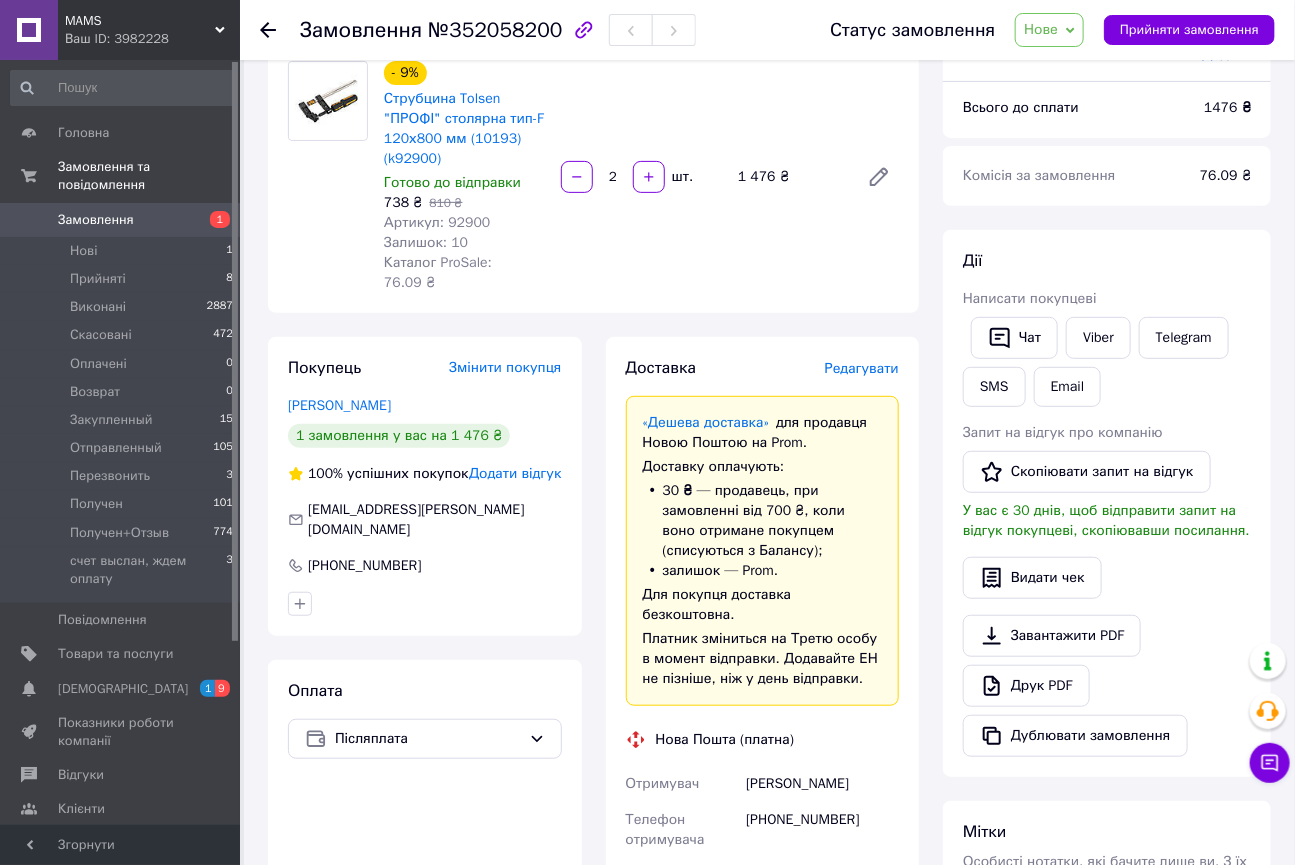 scroll, scrollTop: 145, scrollLeft: 0, axis: vertical 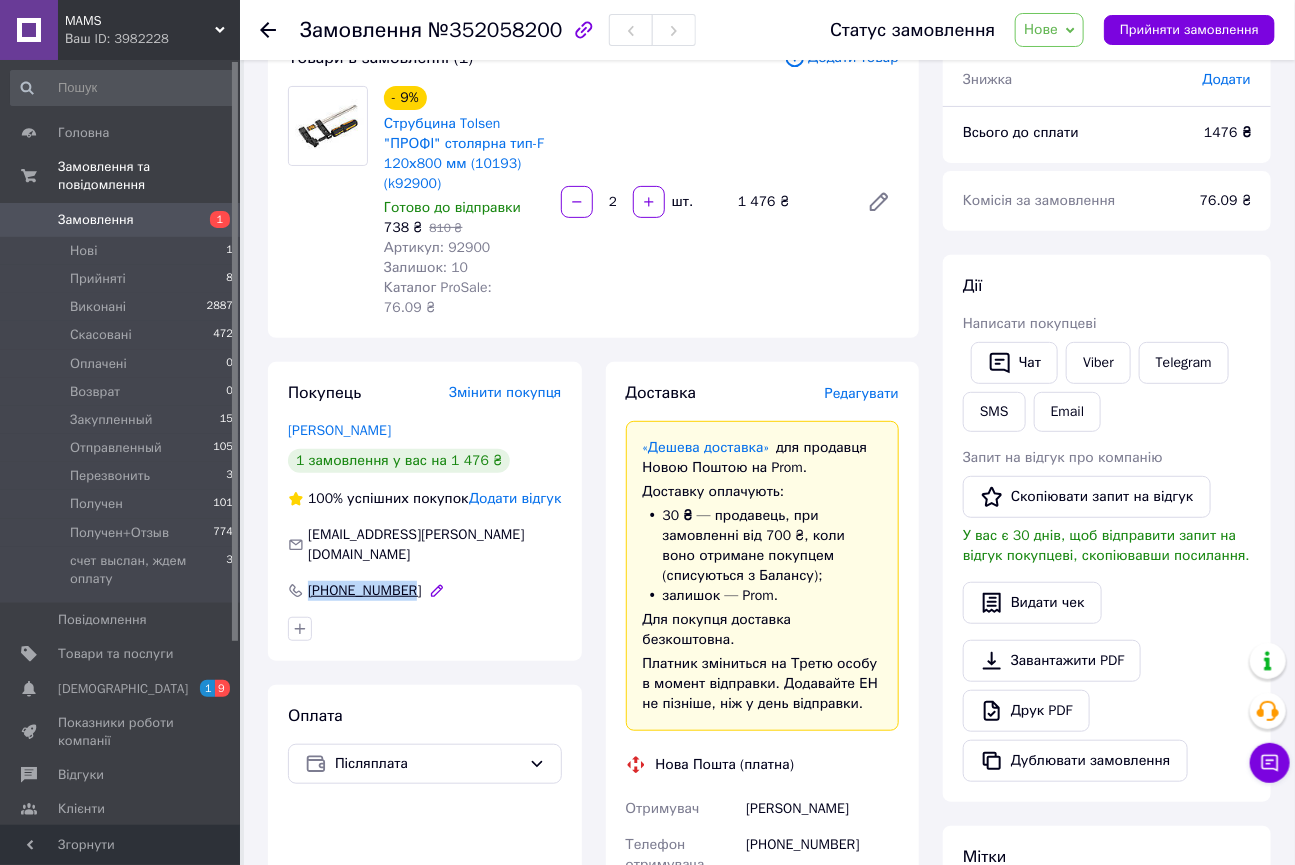 drag, startPoint x: 431, startPoint y: 556, endPoint x: 301, endPoint y: 557, distance: 130.00385 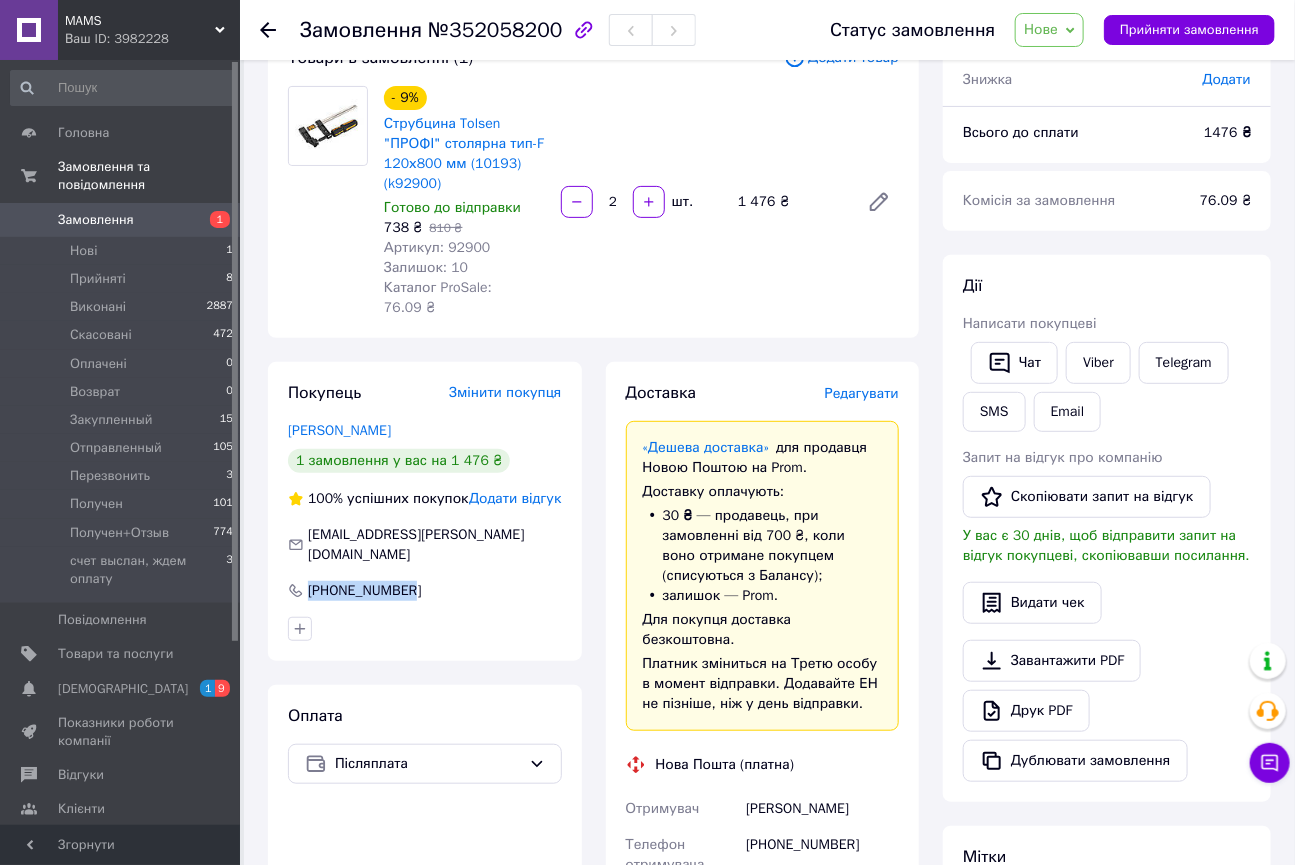 copy on "[PHONE_NUMBER]" 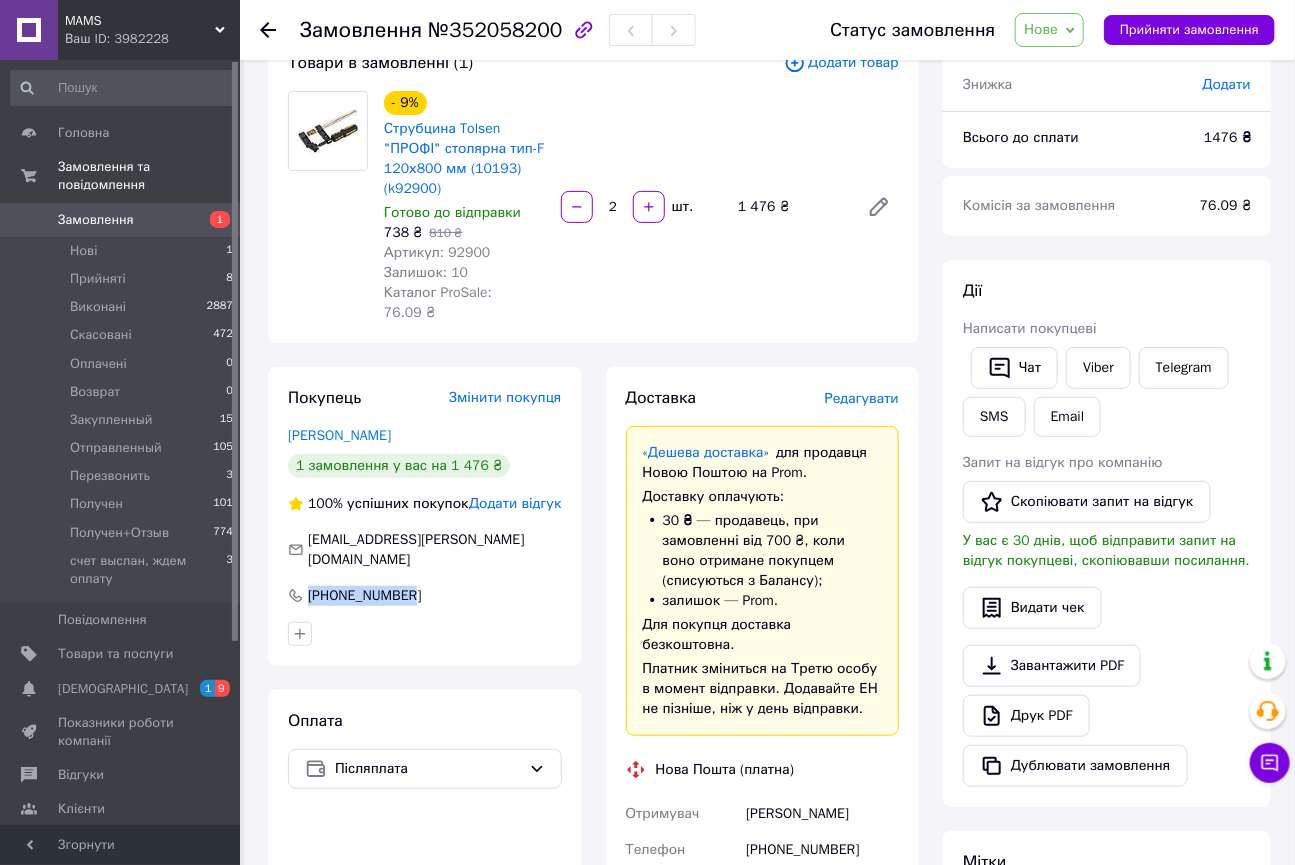 scroll, scrollTop: 54, scrollLeft: 0, axis: vertical 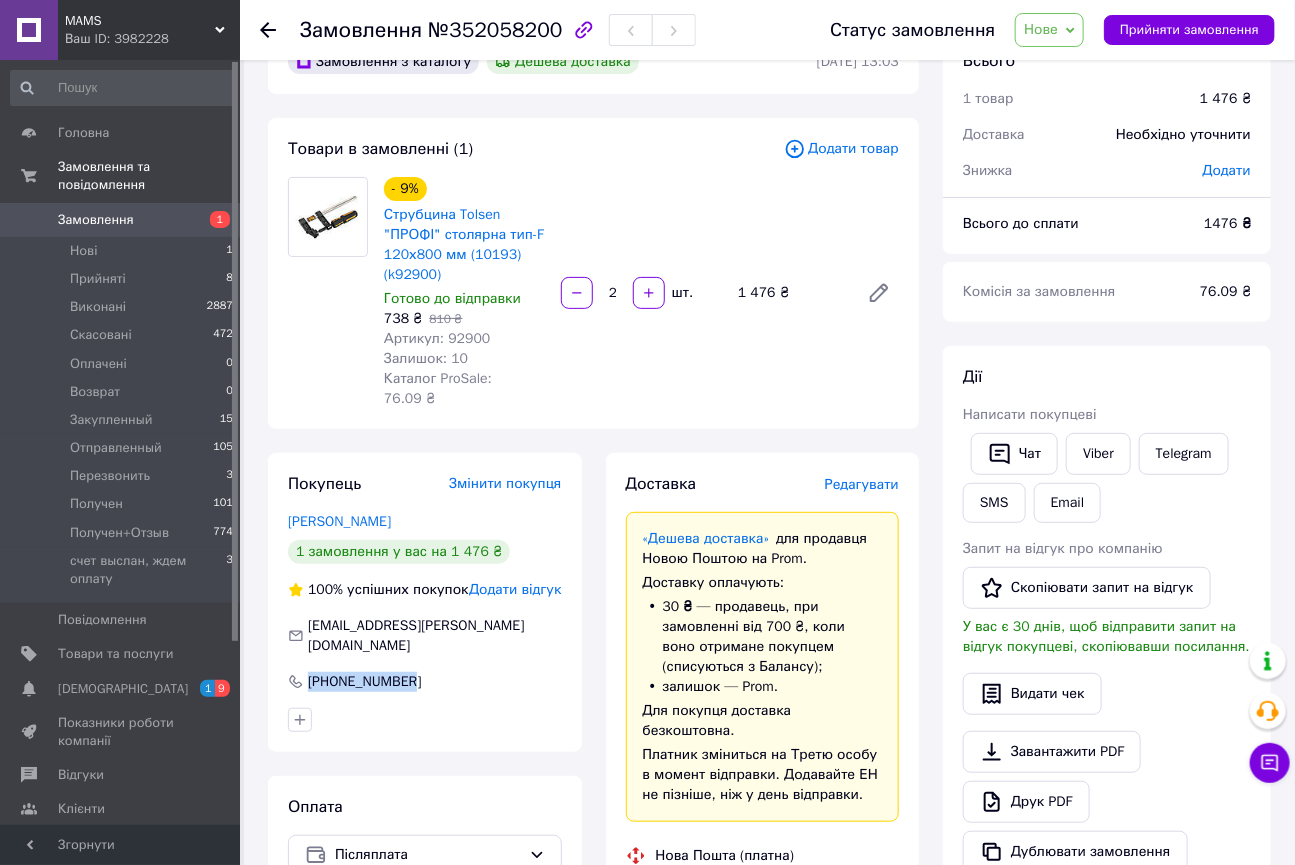 click on "Нове" at bounding box center (1041, 29) 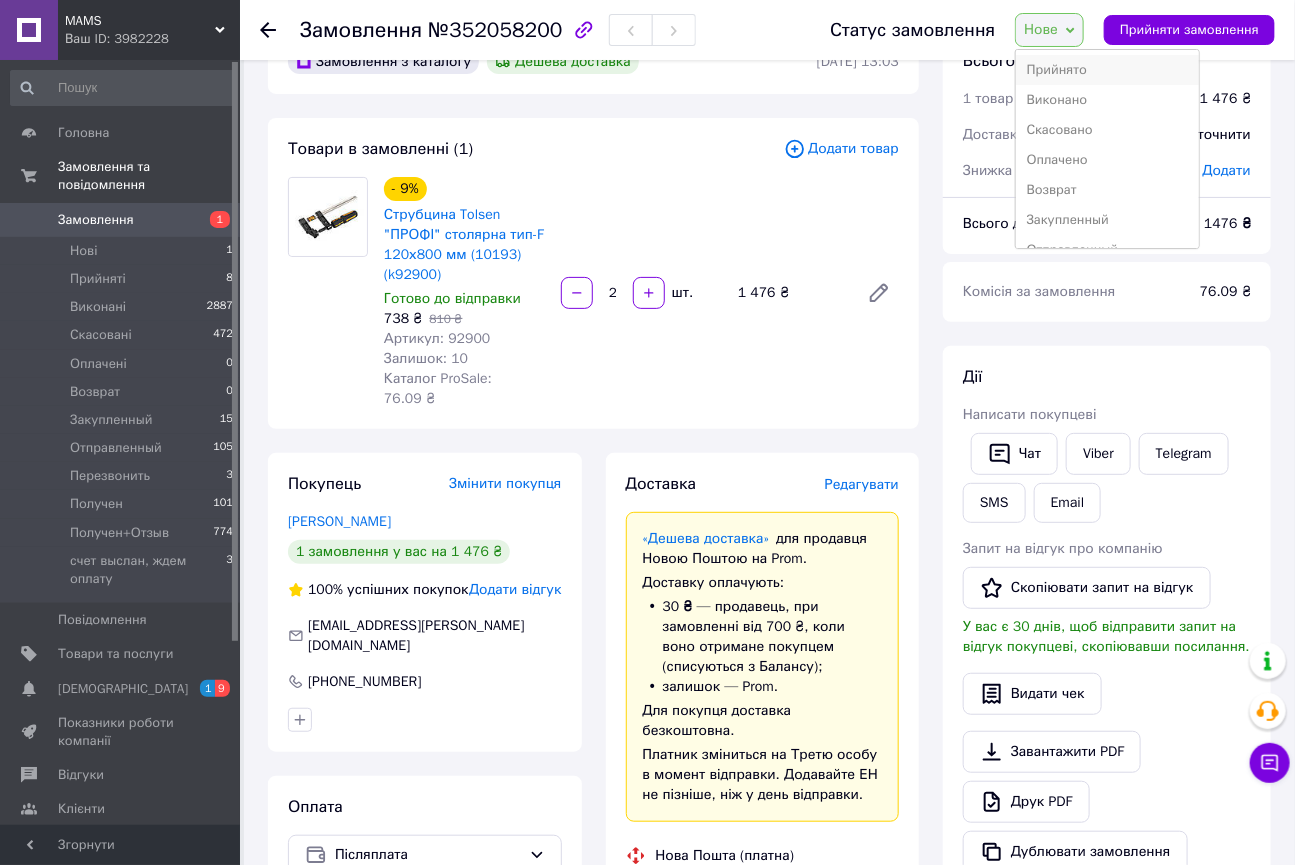 click on "Прийнято" at bounding box center [1107, 70] 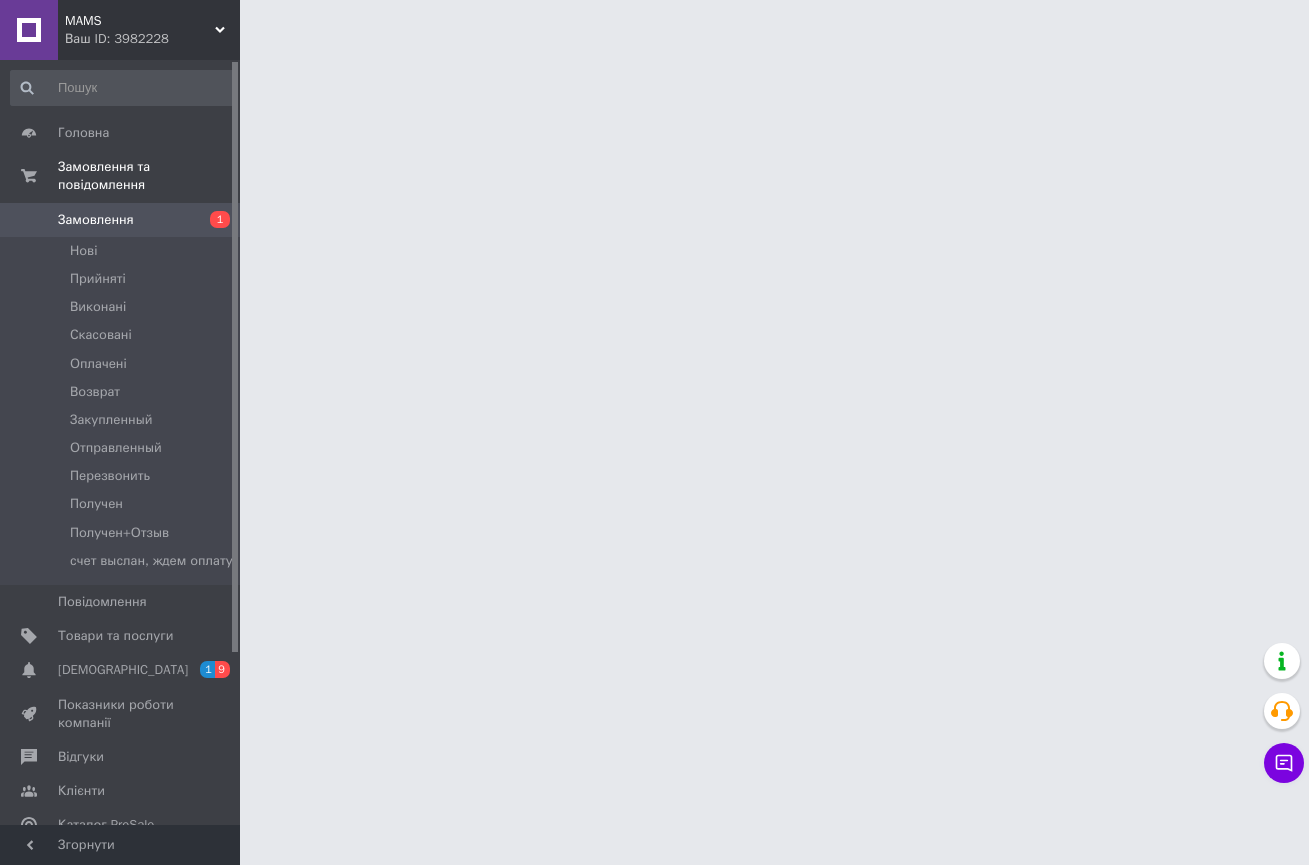 scroll, scrollTop: 0, scrollLeft: 0, axis: both 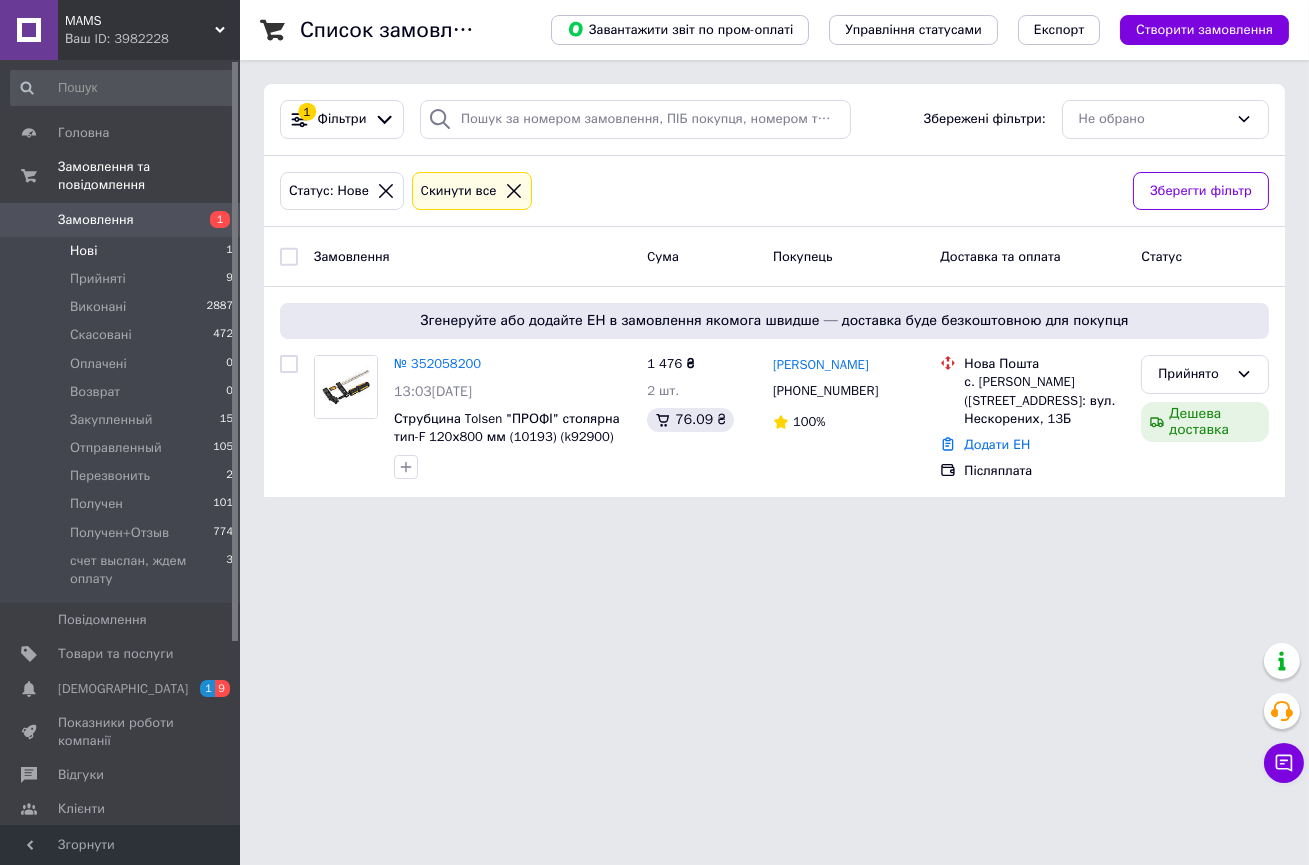 click on "Нові 1" at bounding box center [122, 251] 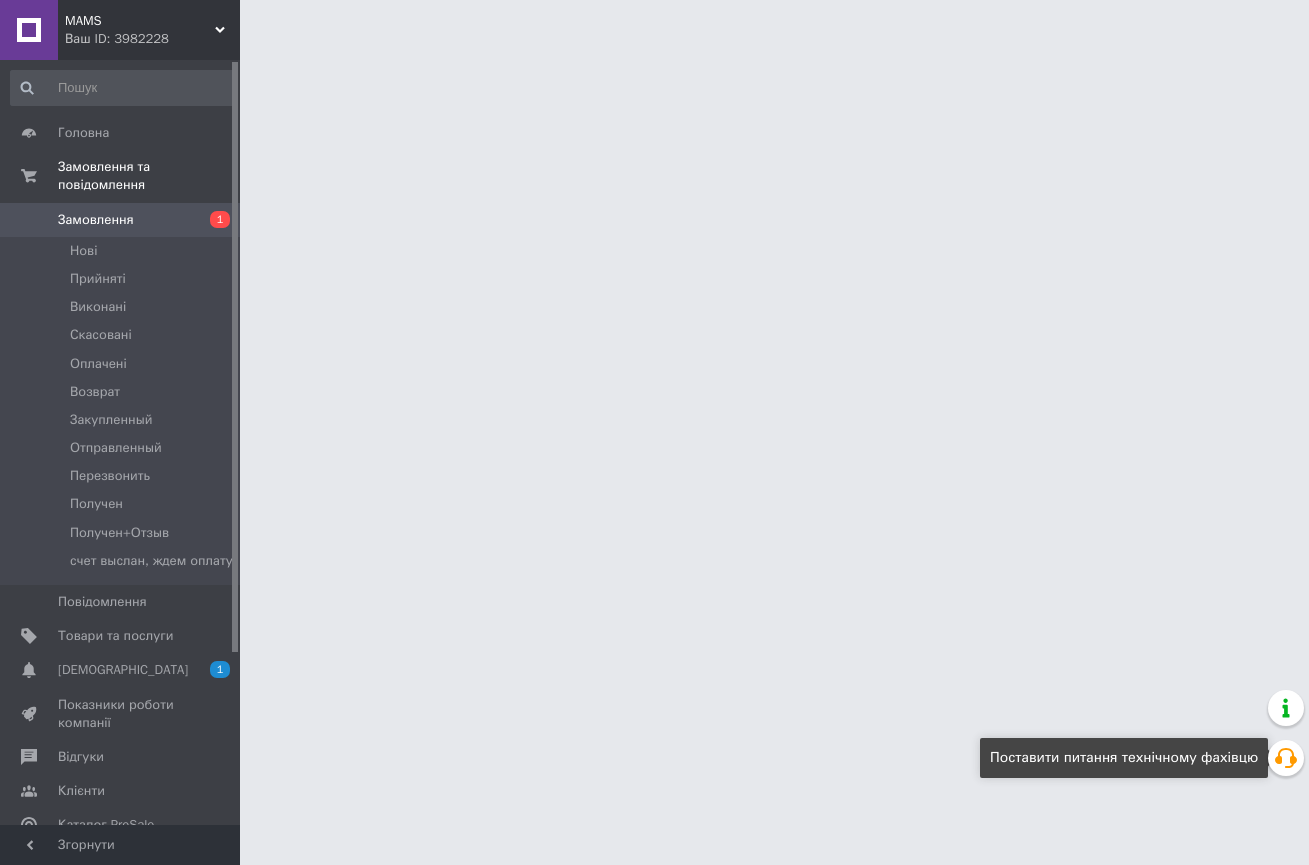 scroll, scrollTop: 0, scrollLeft: 0, axis: both 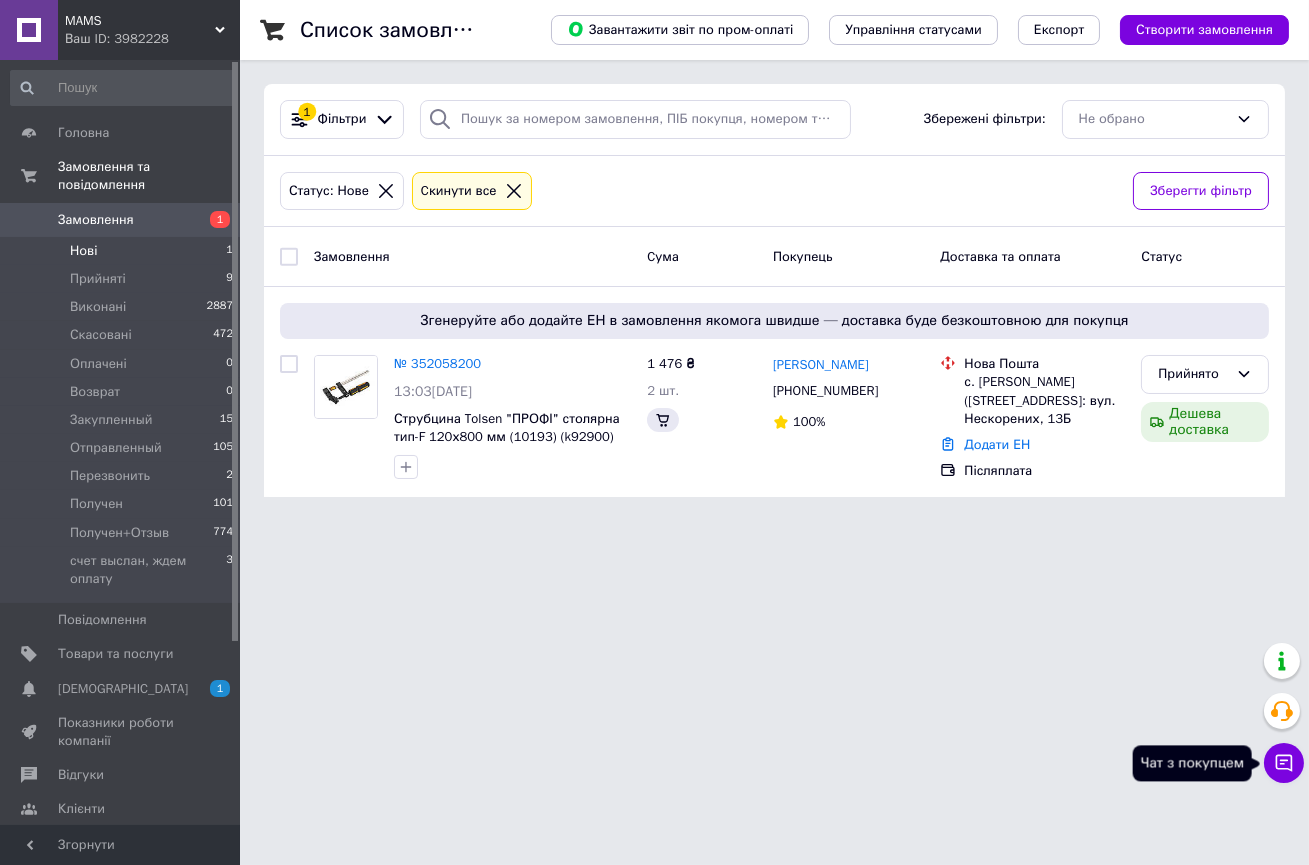 click 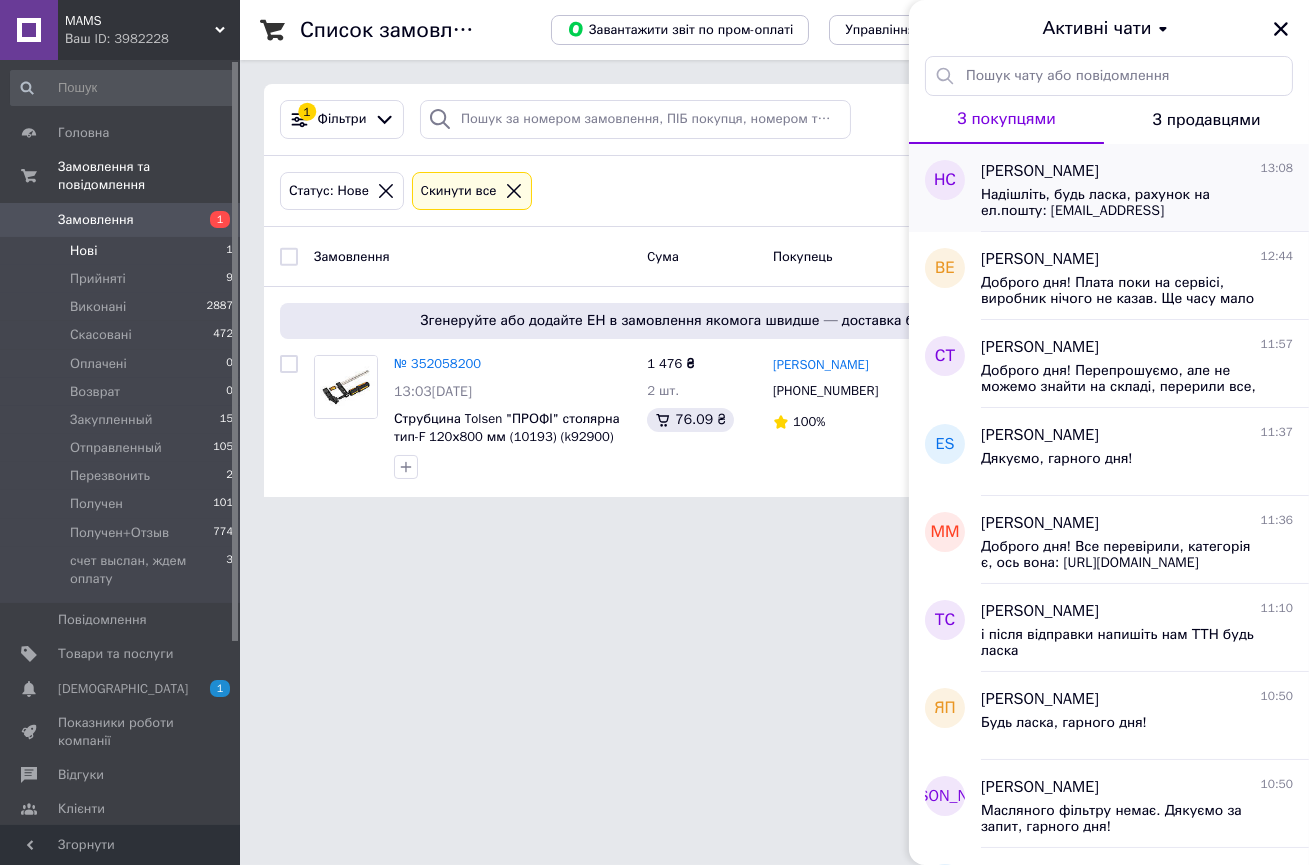 click on "[PERSON_NAME] 13:08" at bounding box center [1137, 171] 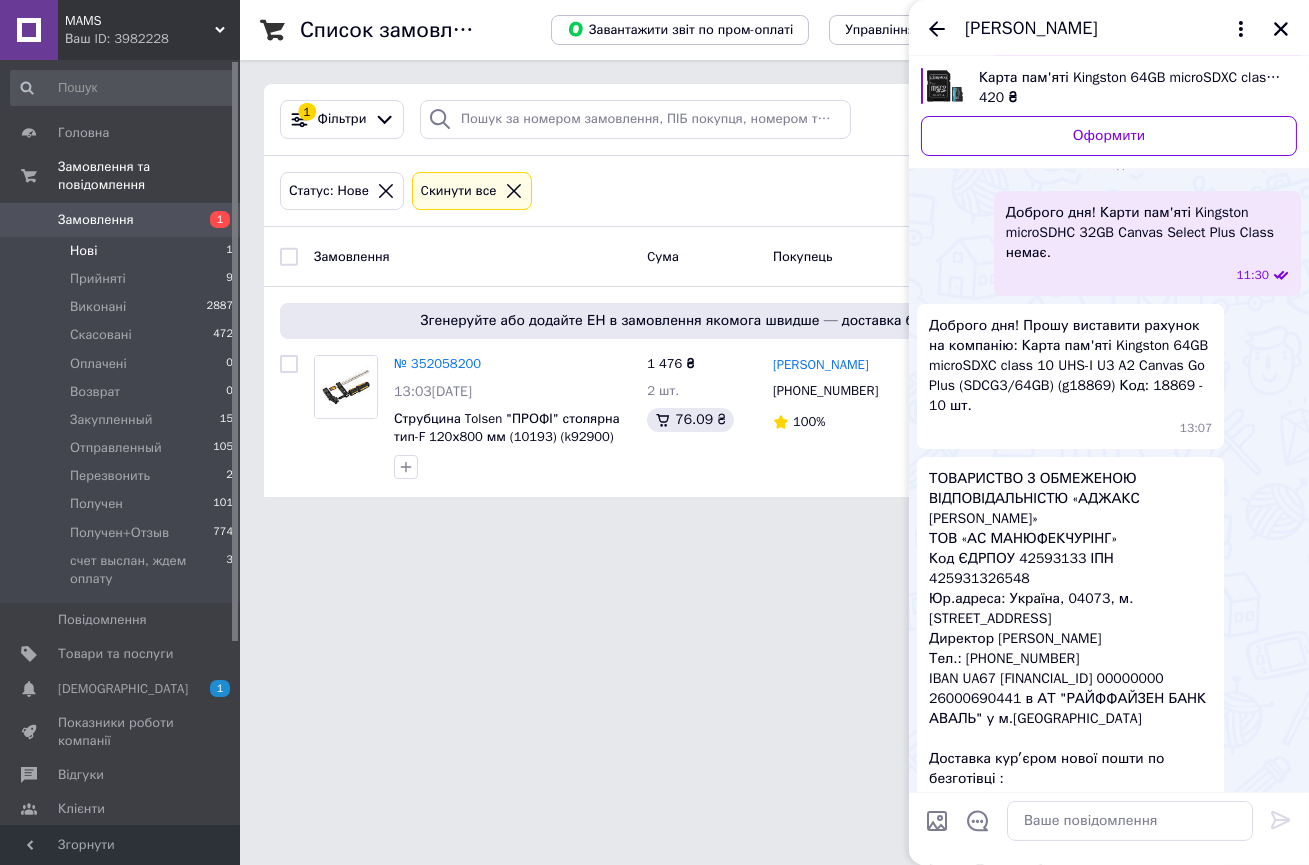 scroll, scrollTop: 972, scrollLeft: 0, axis: vertical 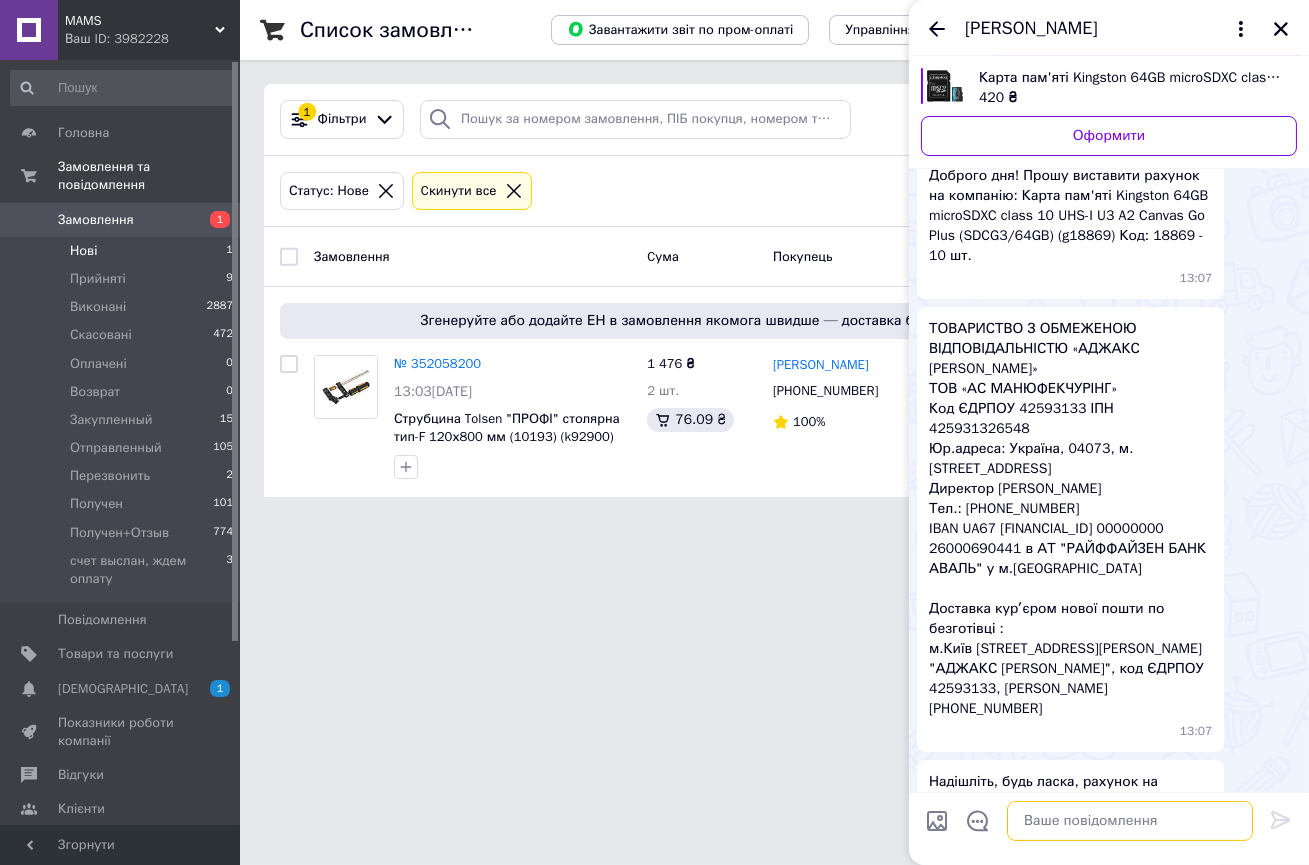 click at bounding box center (1130, 821) 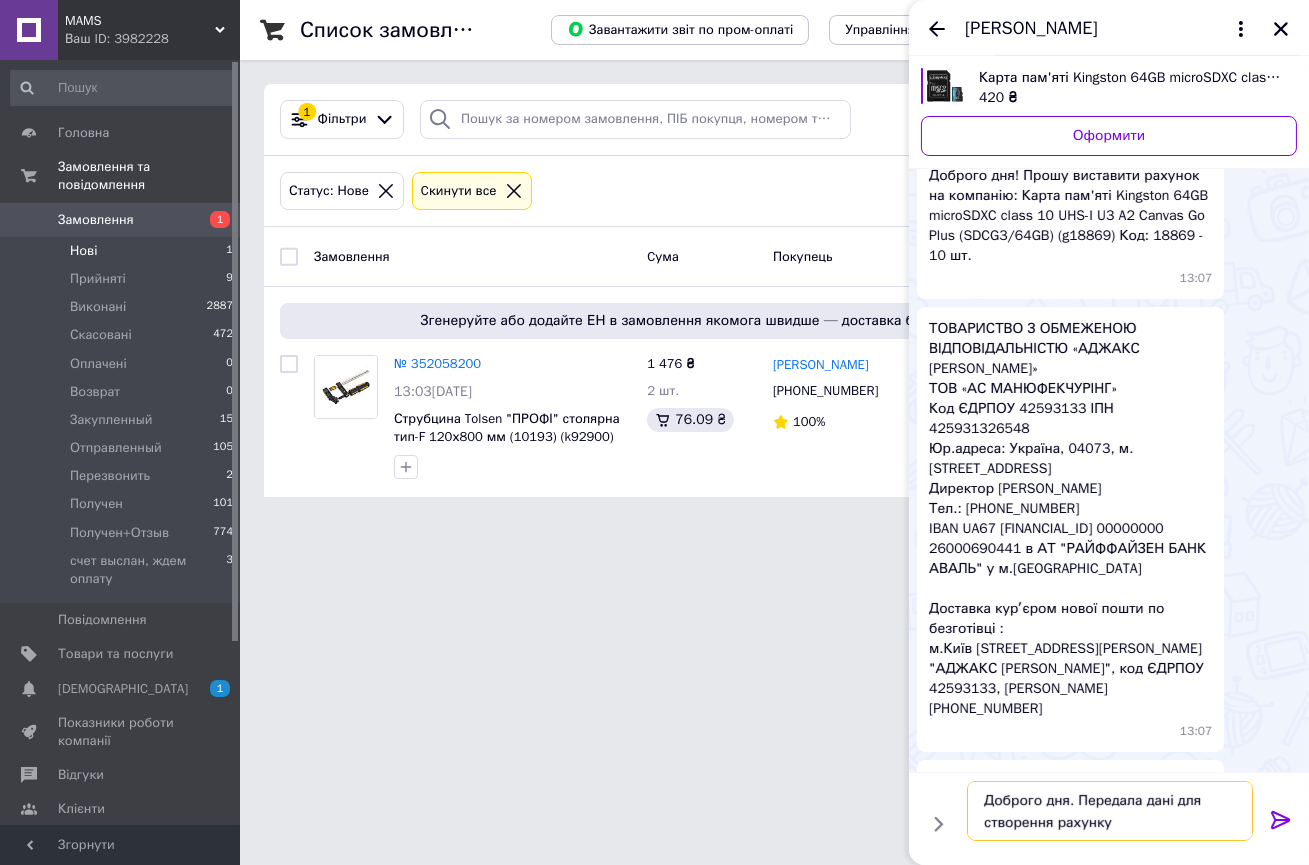click on "Доброго дня. Передала дані для створення рахунку" at bounding box center (1110, 811) 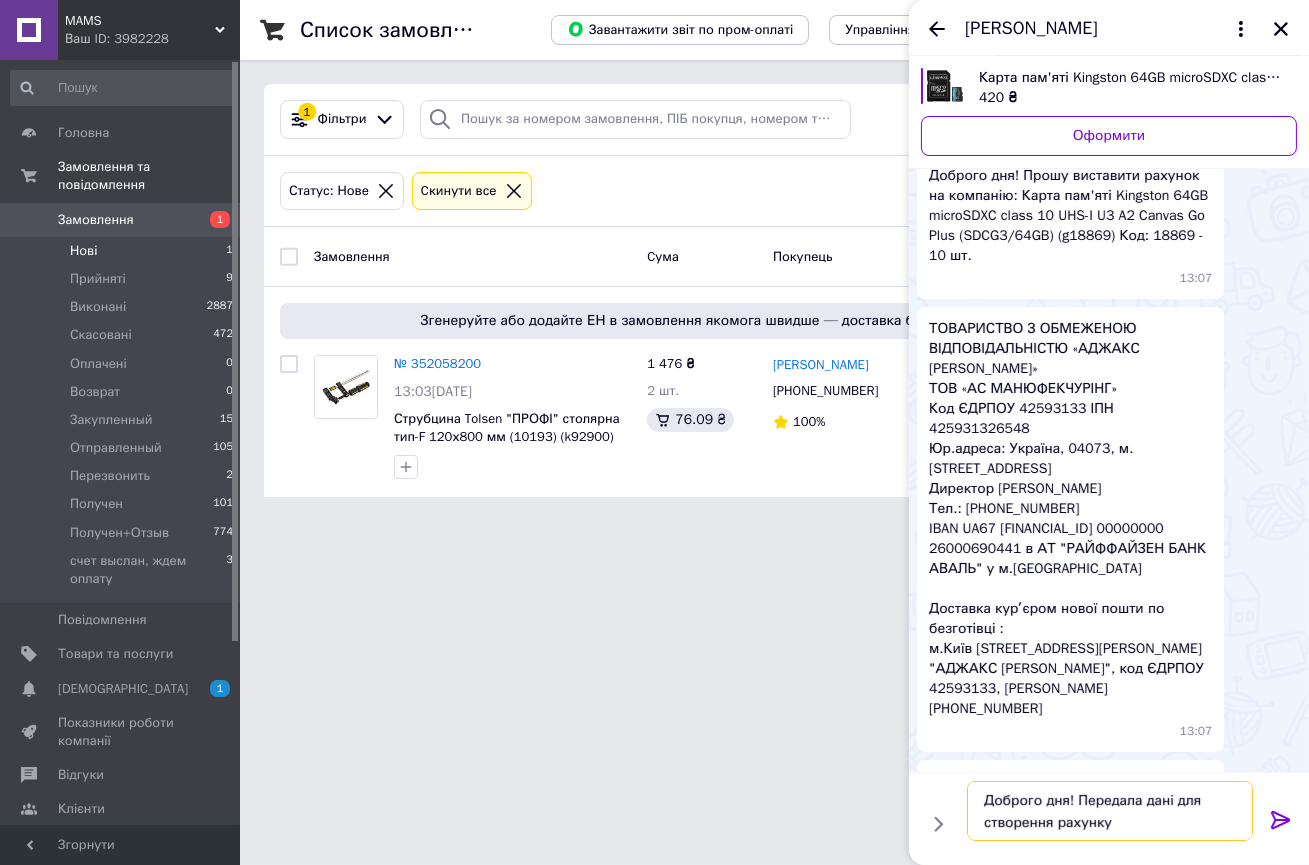 click on "Доброго дня! Передала дані для створення рахунку" at bounding box center [1110, 811] 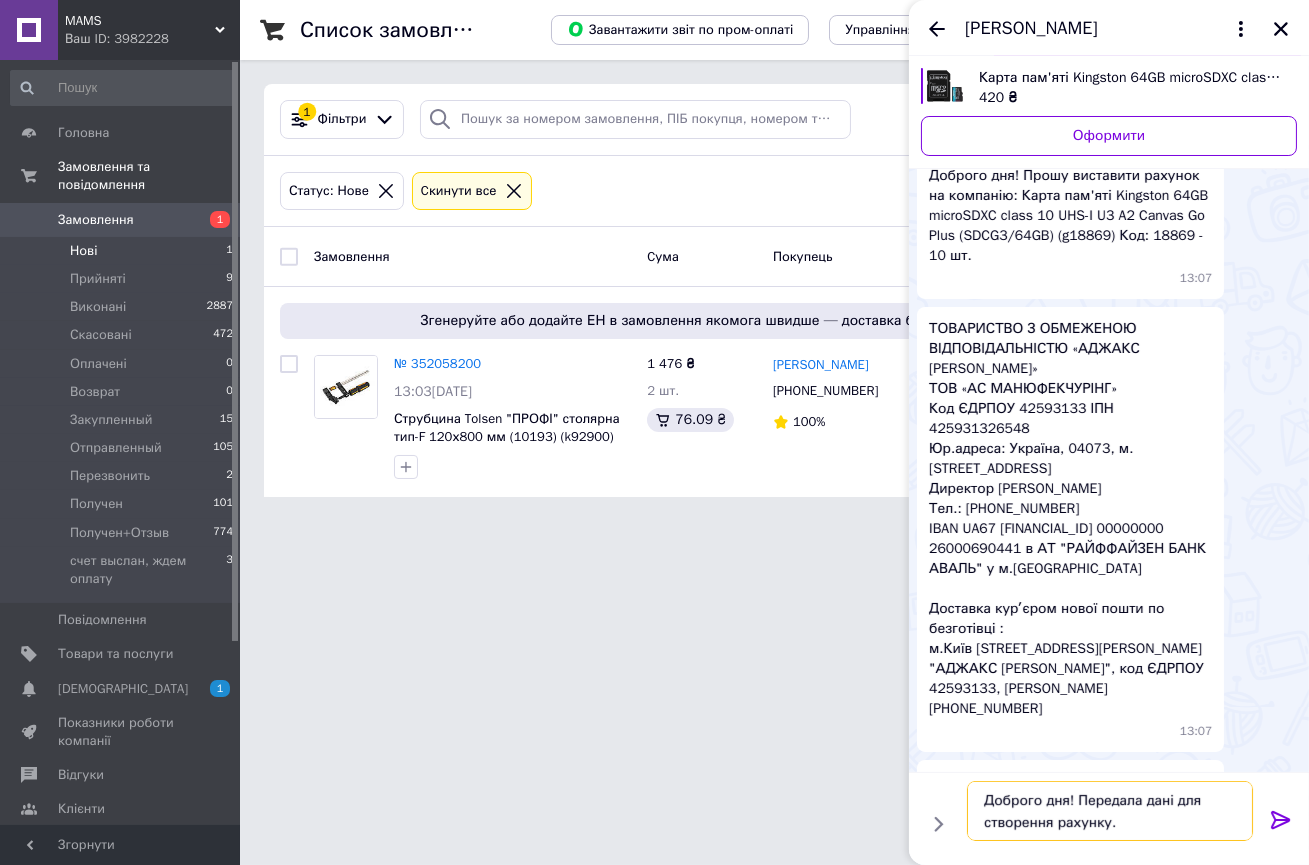 type on "Доброго дня! Передала дані для створення рахунку." 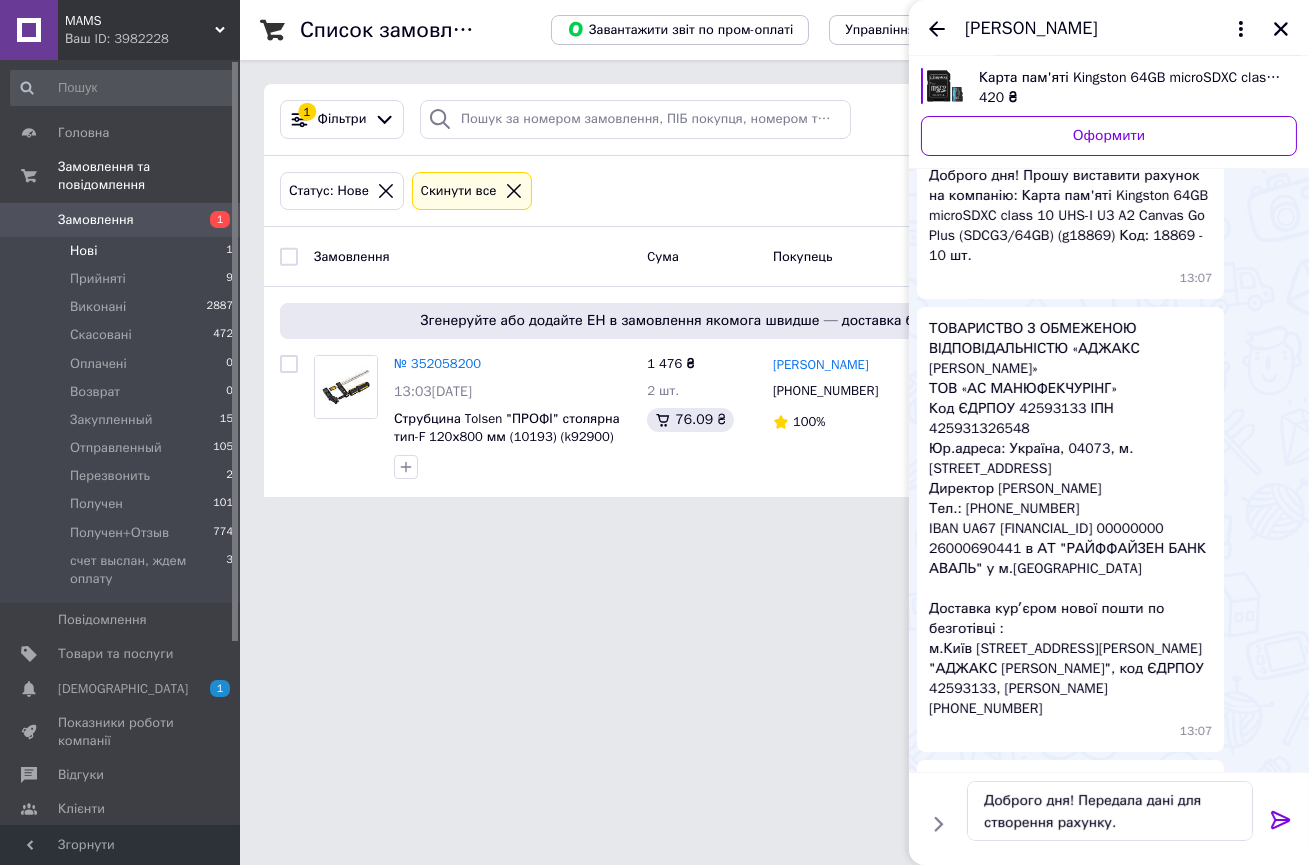 click 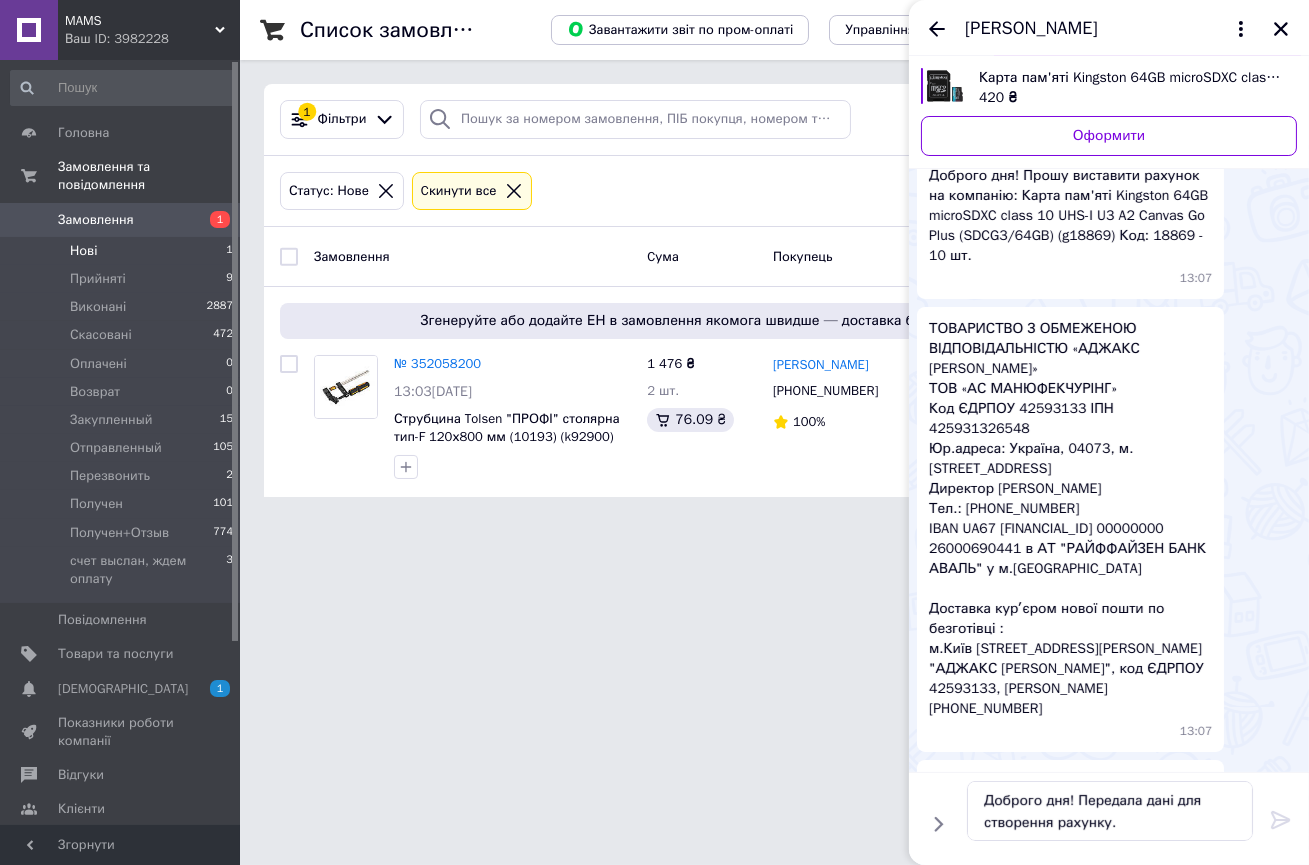 type 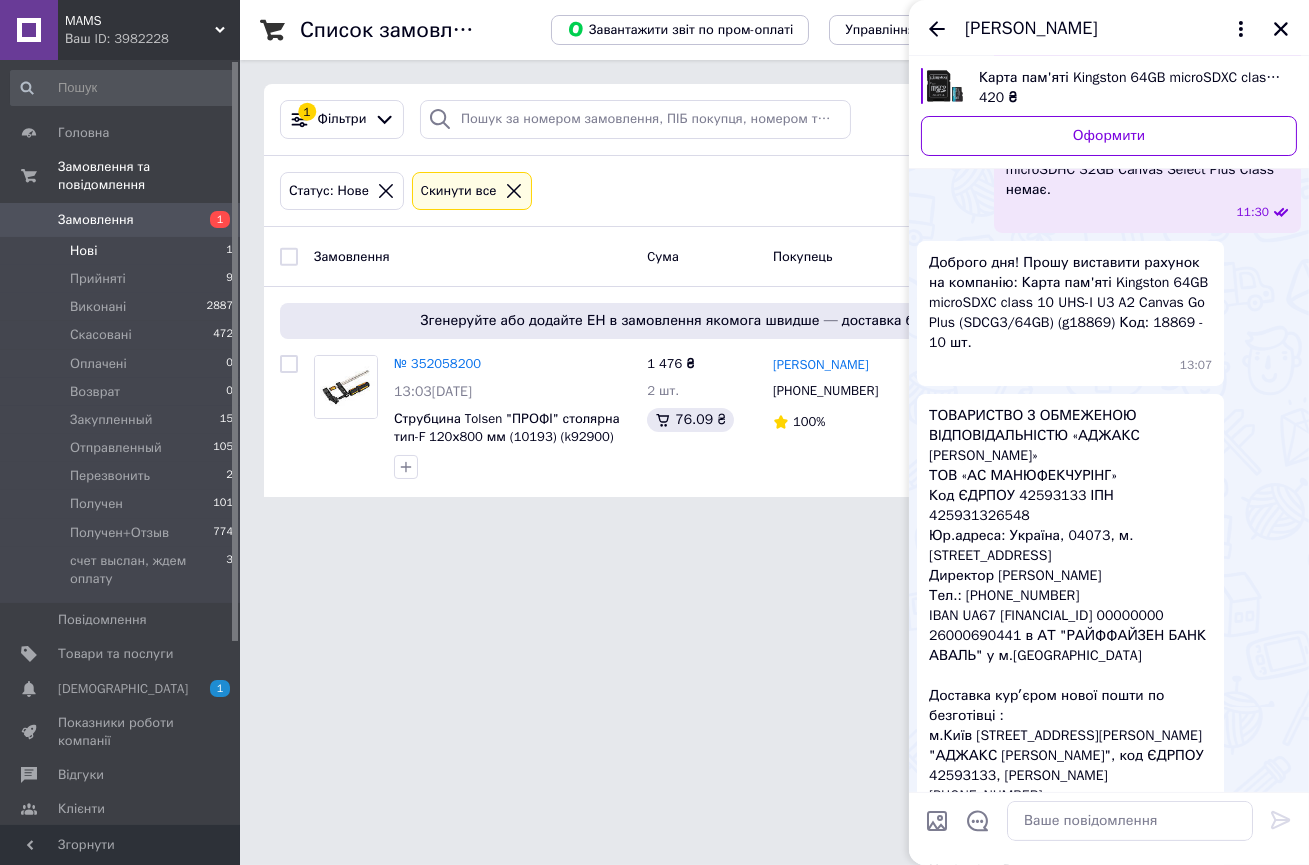 scroll, scrollTop: 883, scrollLeft: 0, axis: vertical 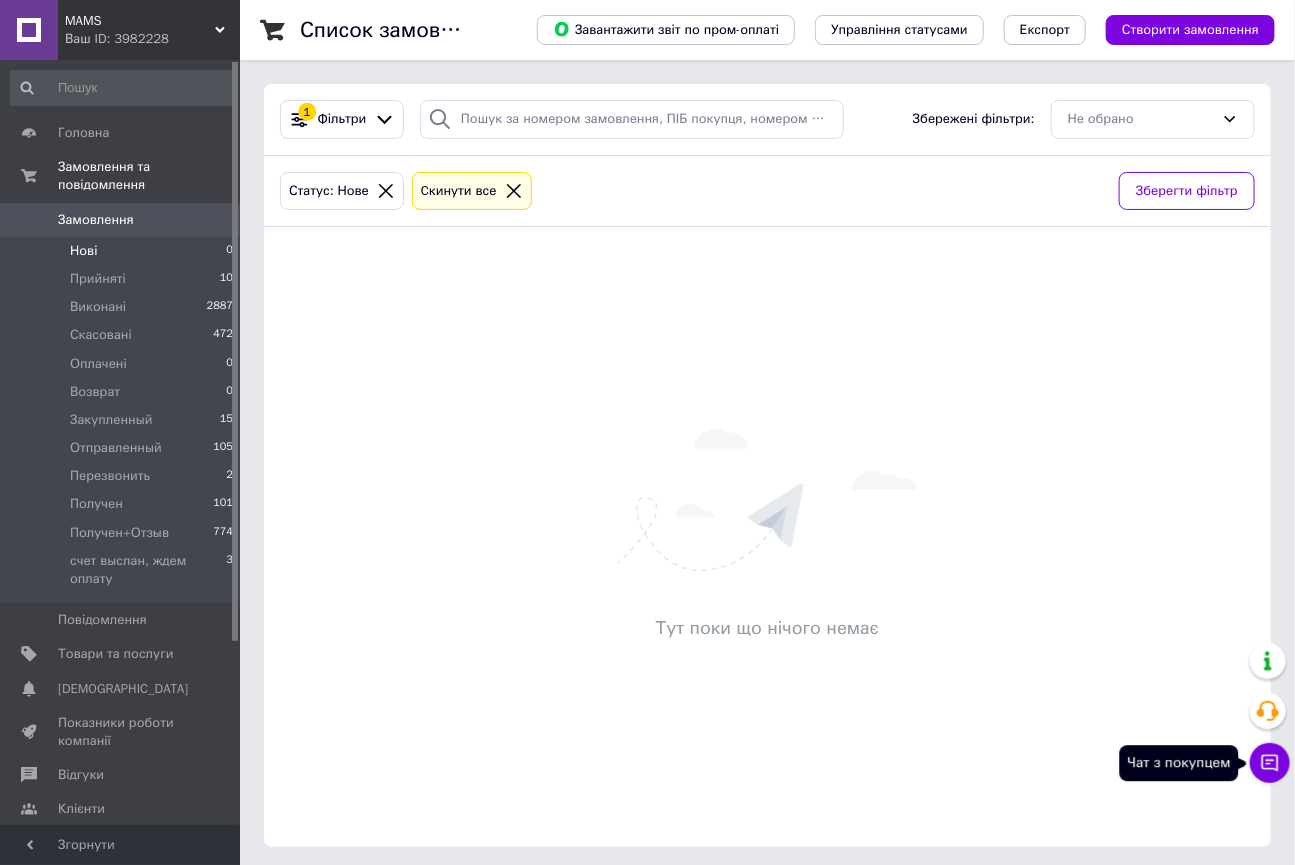 click 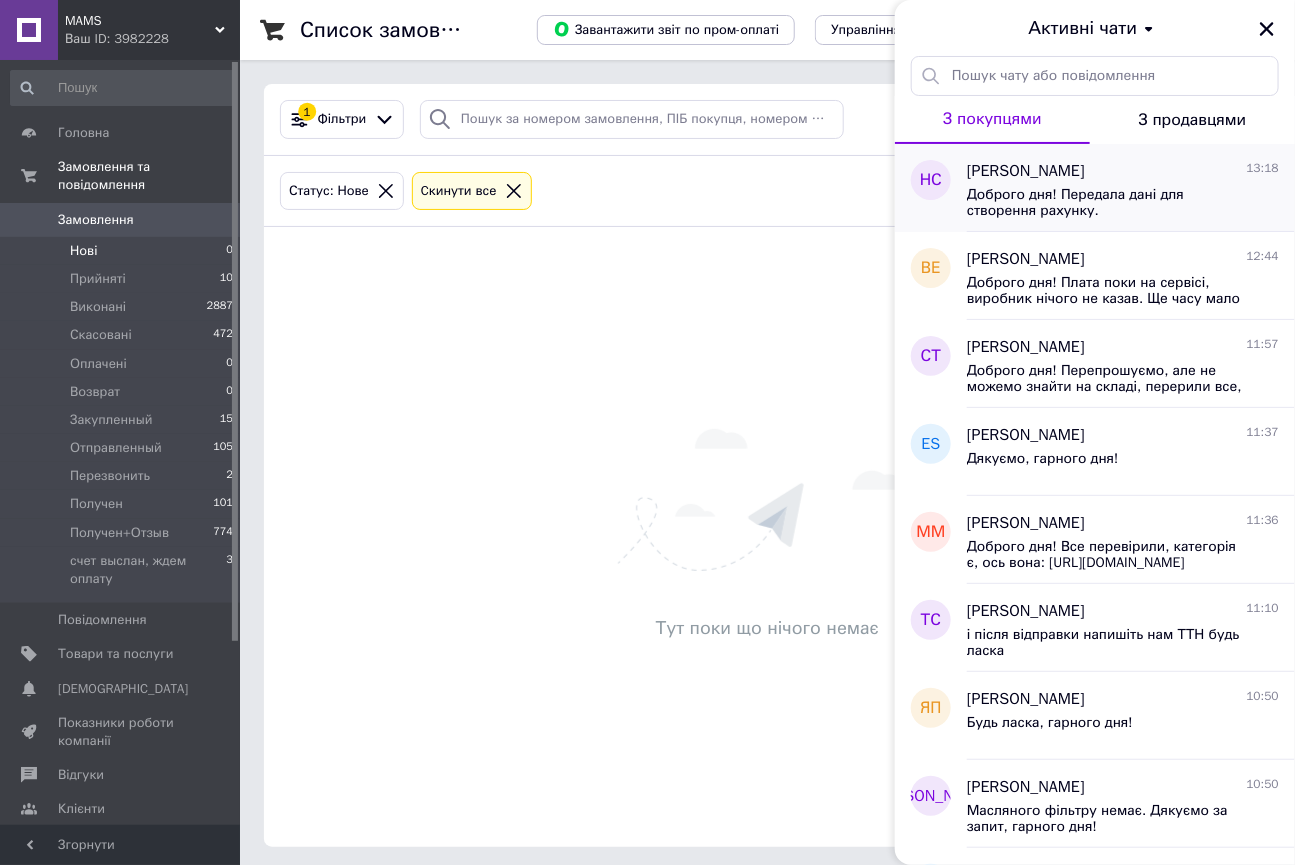click on "Доброго дня! Передала дані для створення рахунку." at bounding box center [1109, 203] 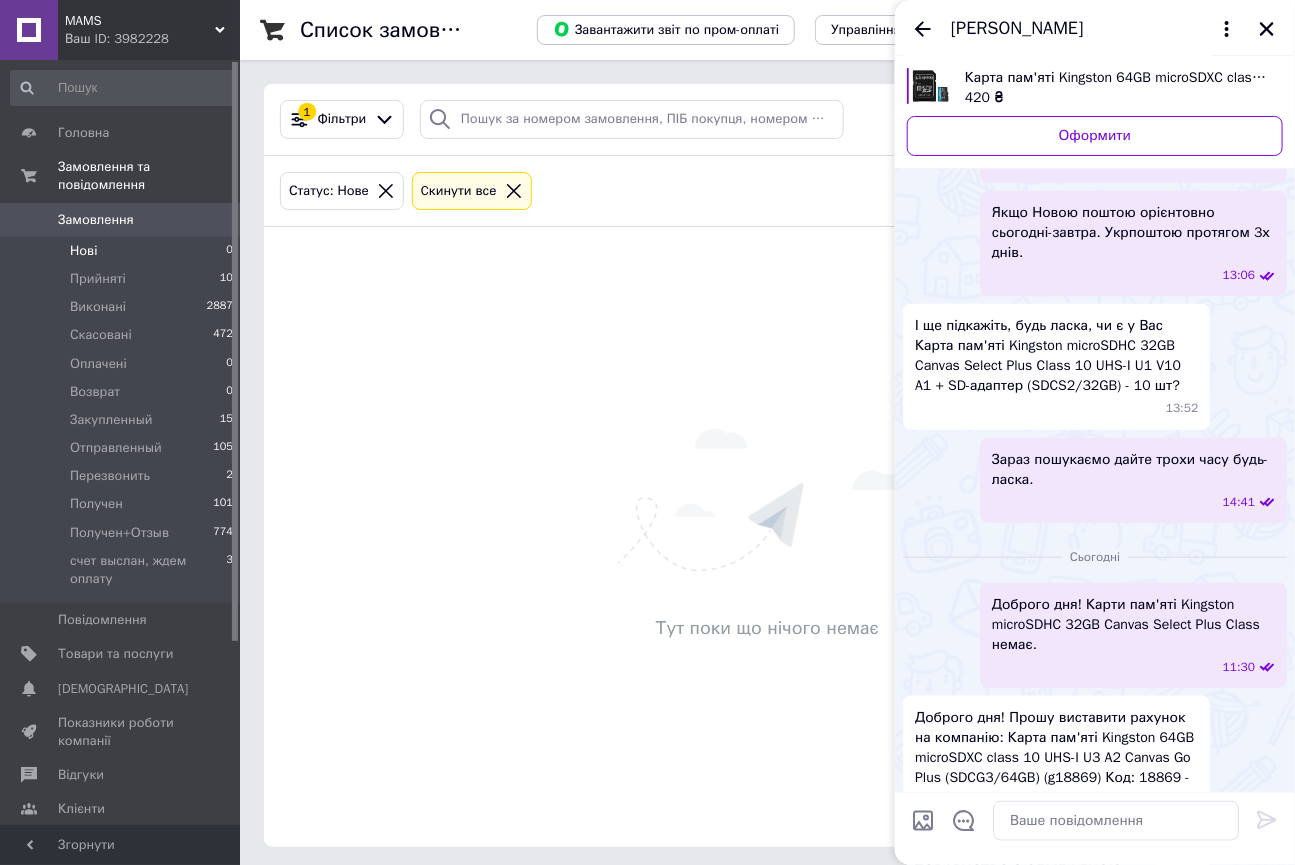 scroll, scrollTop: 430, scrollLeft: 0, axis: vertical 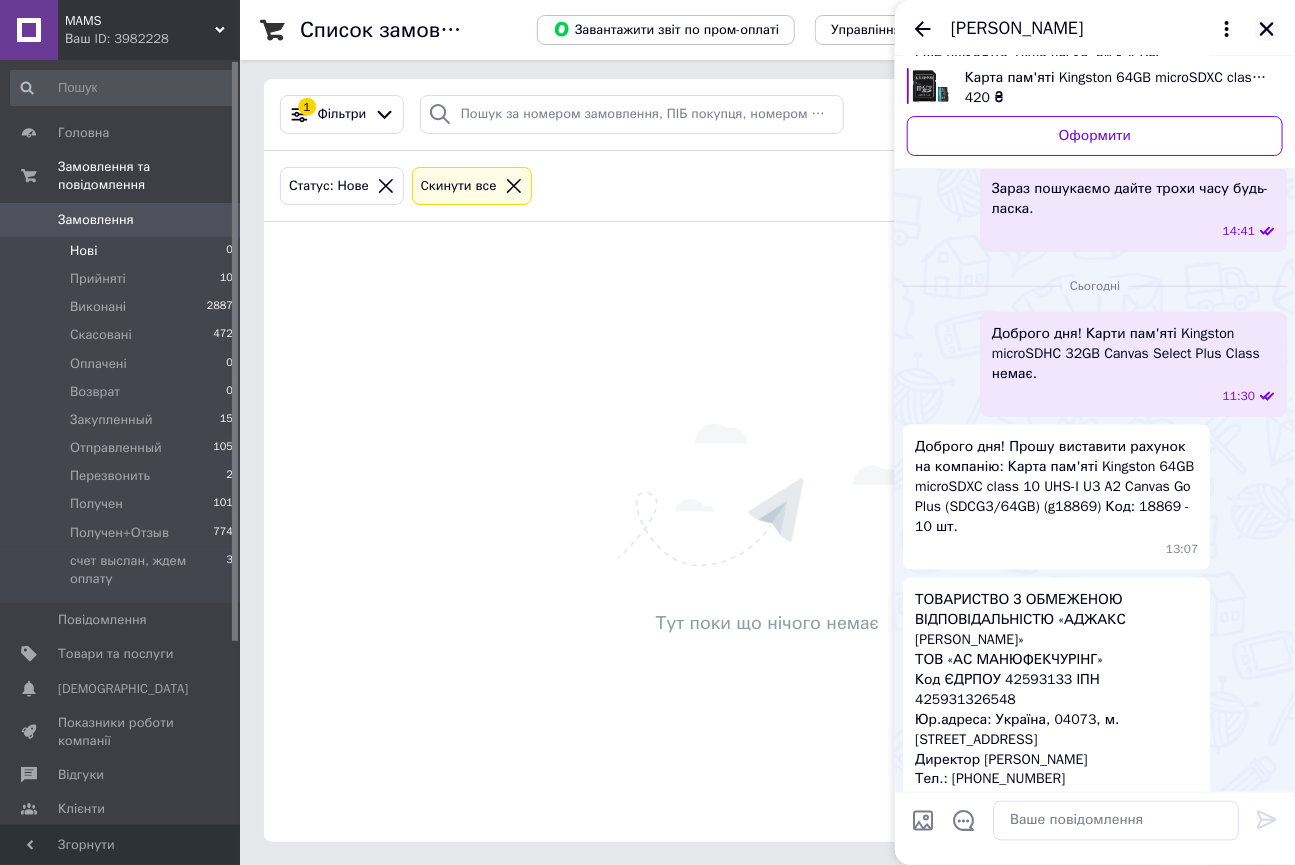 click 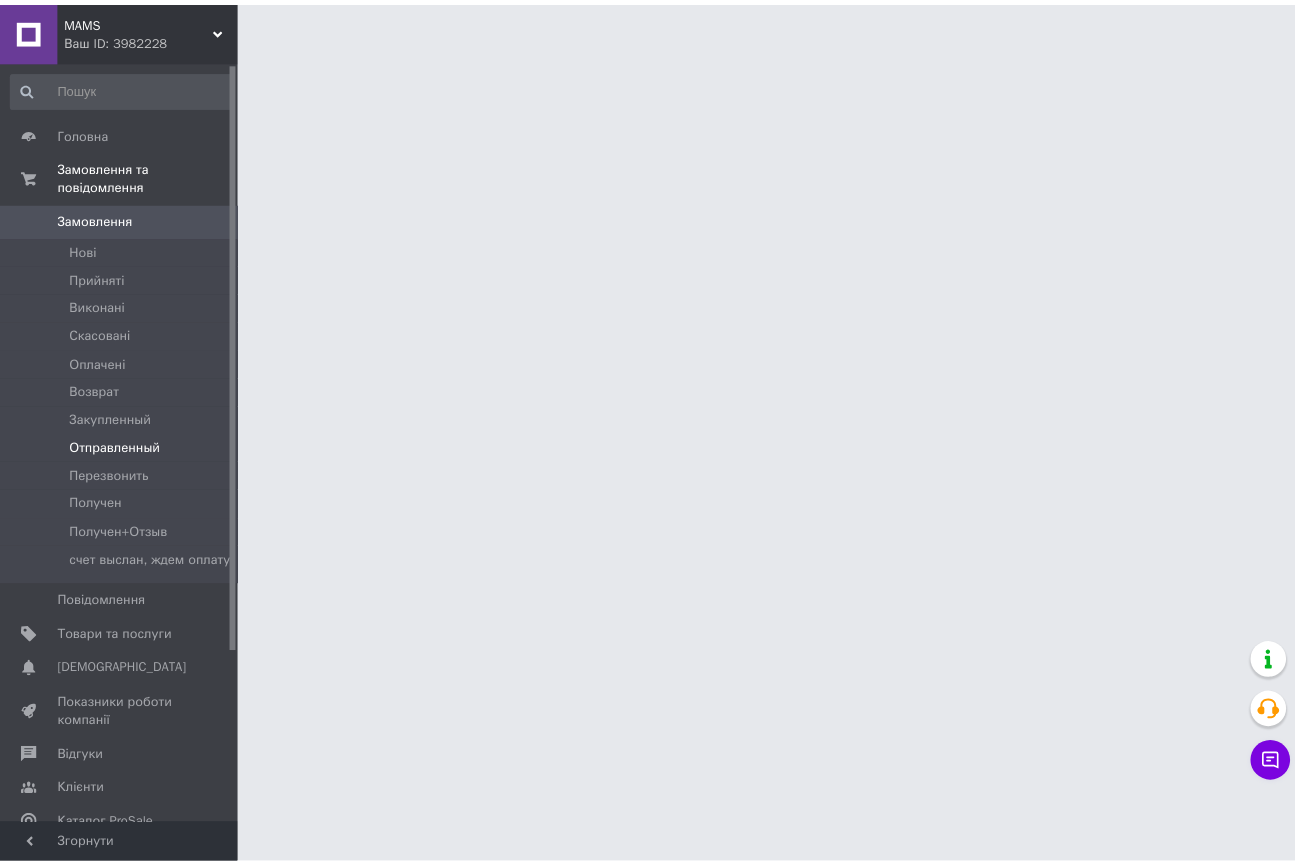 scroll, scrollTop: 0, scrollLeft: 0, axis: both 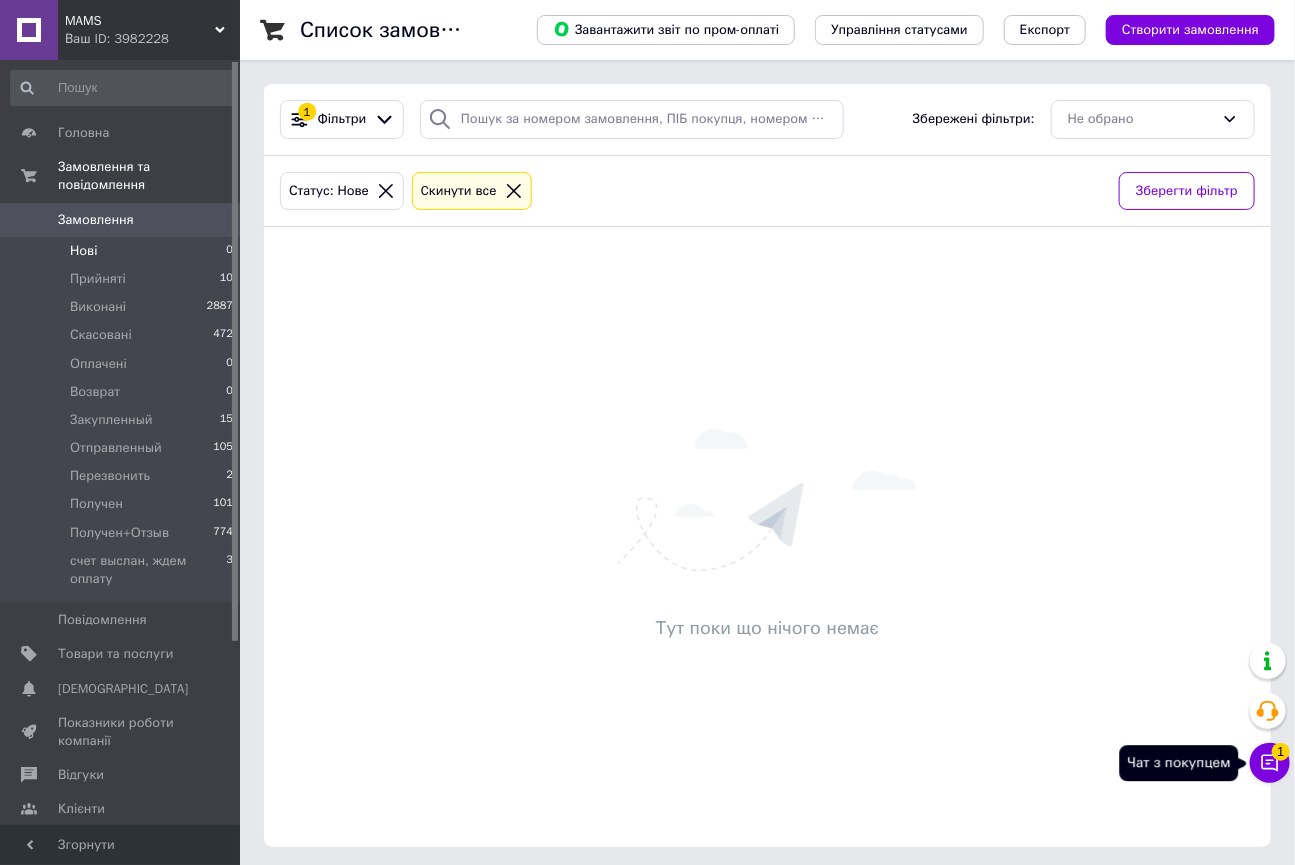 click 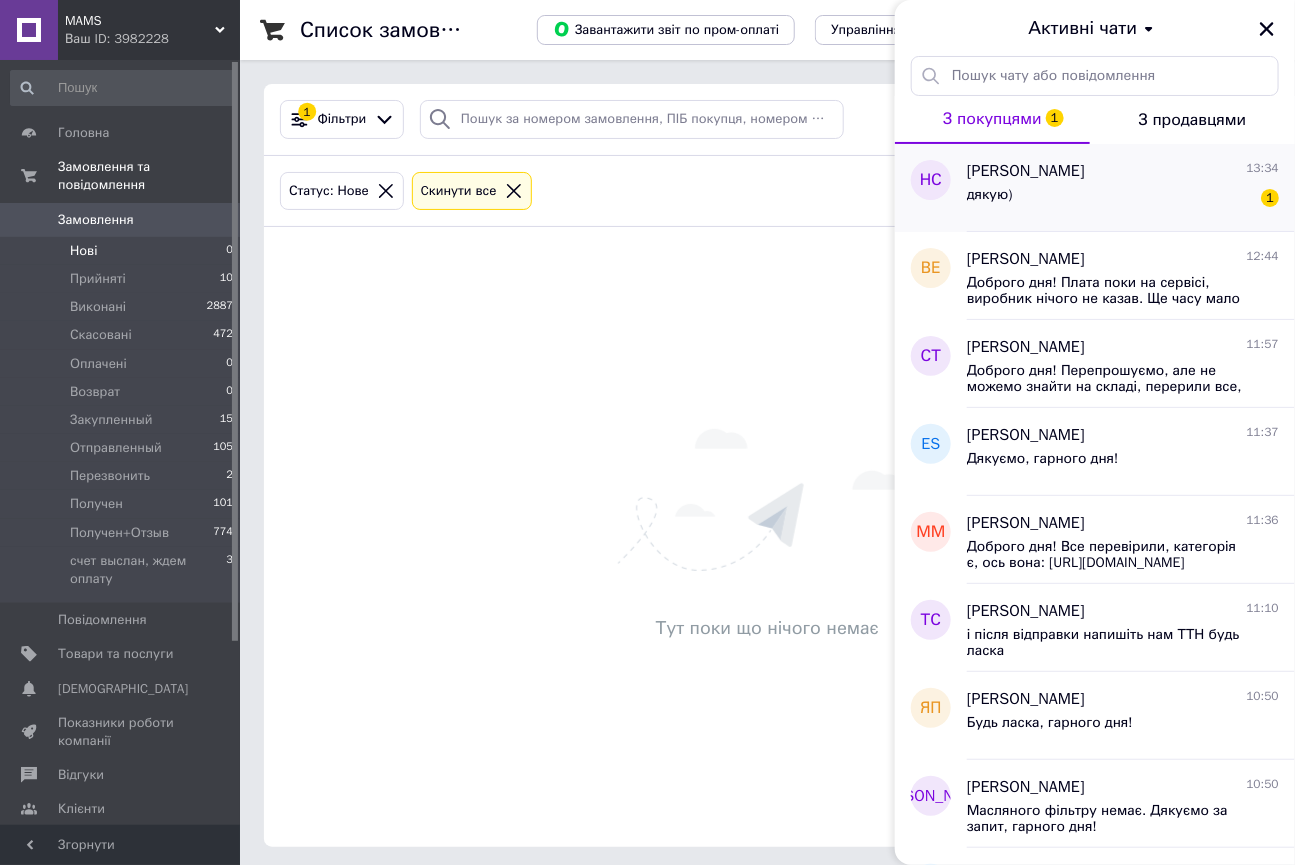 click on "дякую) 1" at bounding box center [1123, 199] 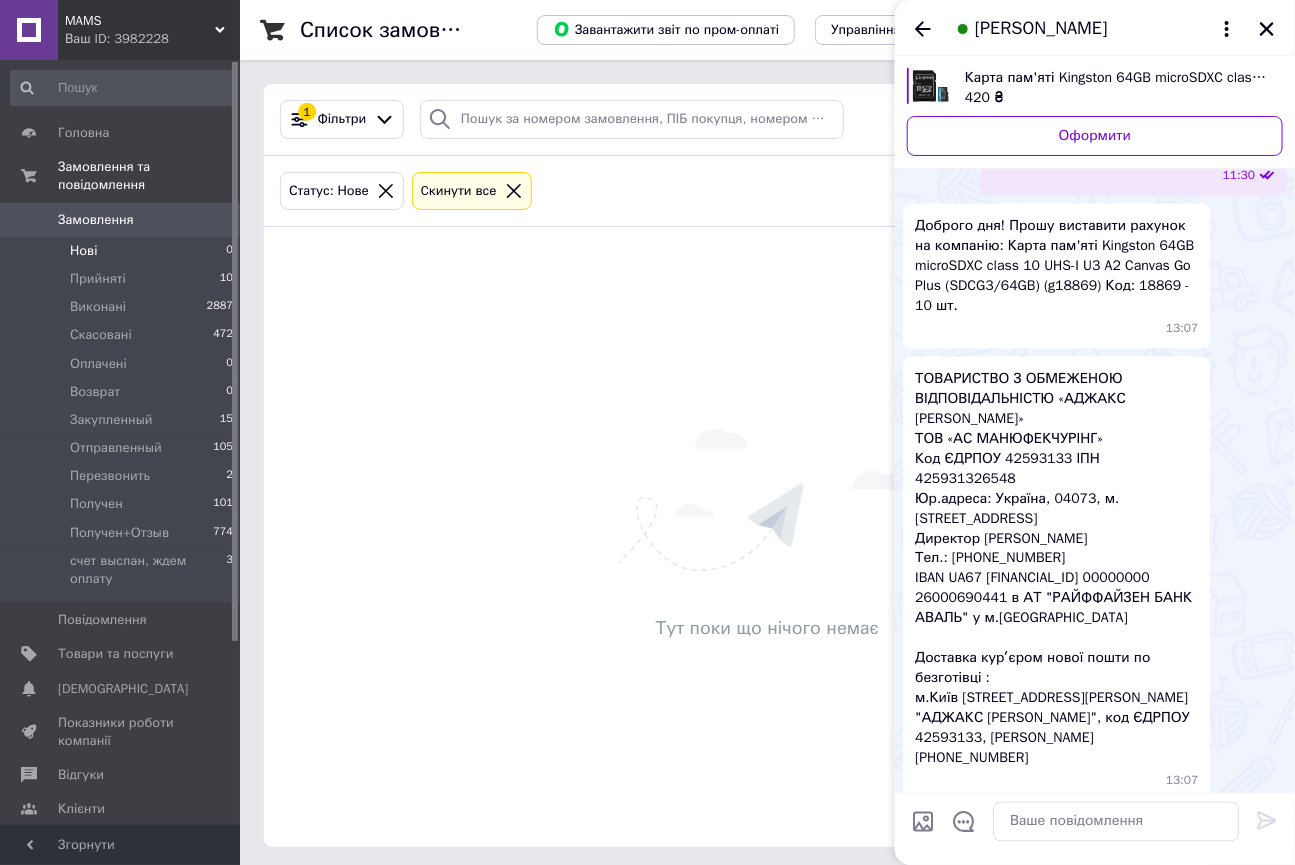 scroll, scrollTop: 882, scrollLeft: 0, axis: vertical 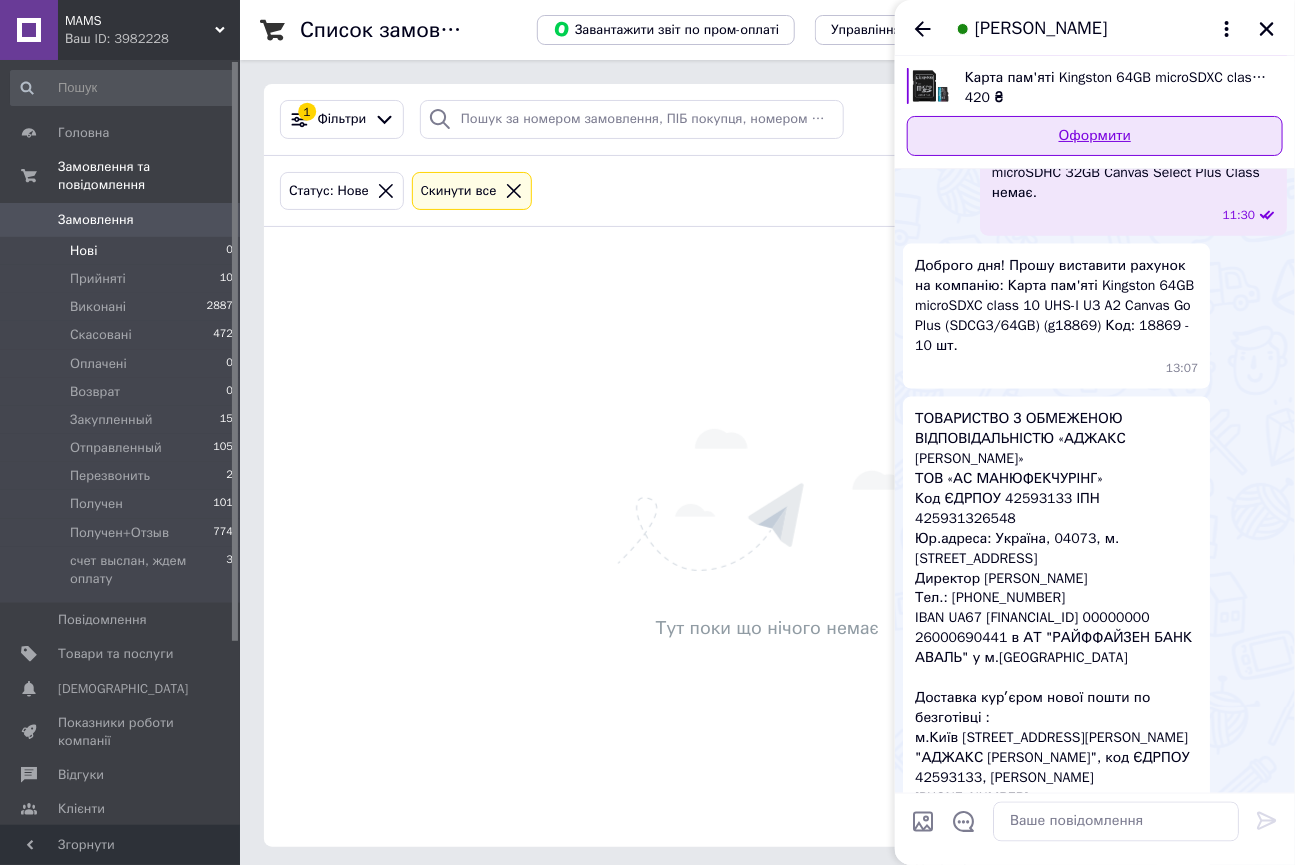 click on "Оформити" at bounding box center (1095, 136) 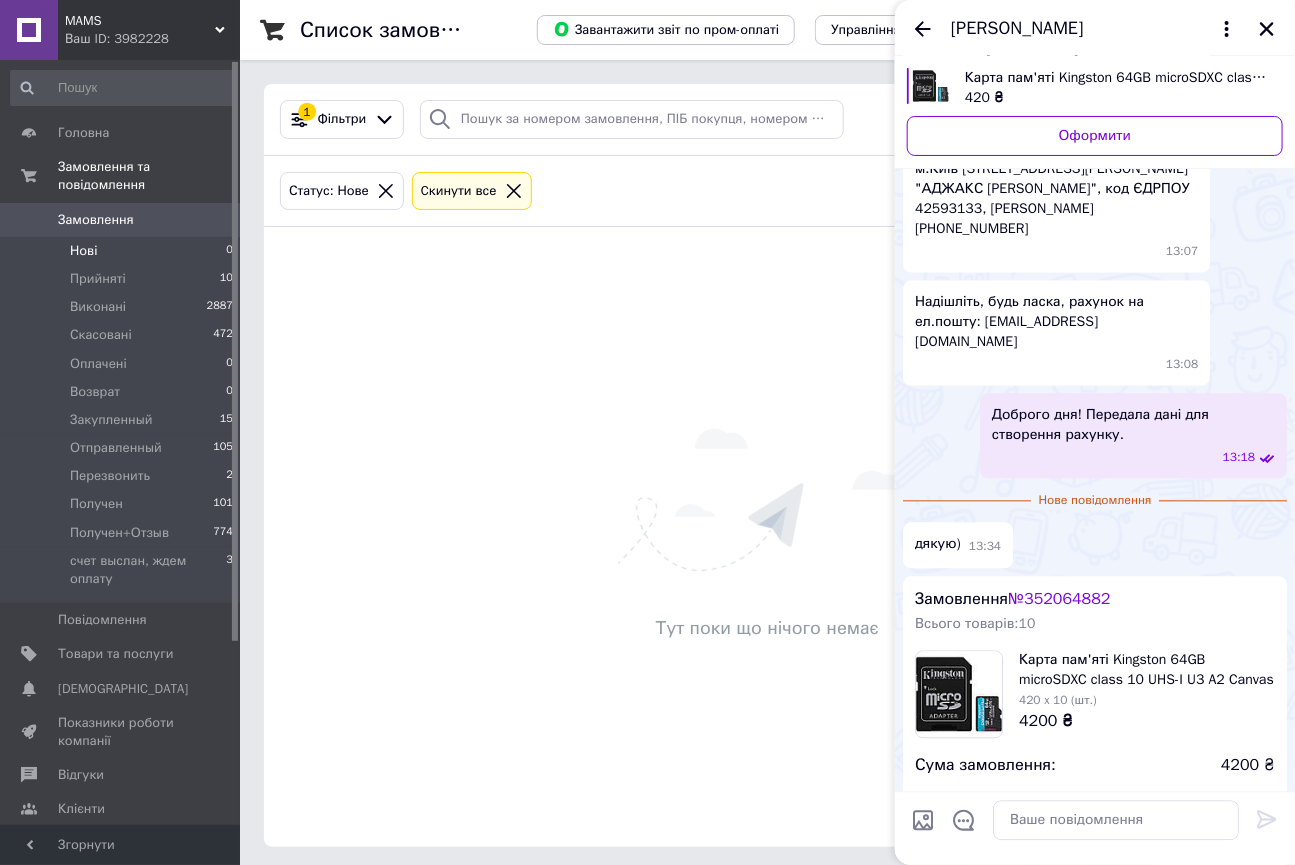 scroll, scrollTop: 1457, scrollLeft: 0, axis: vertical 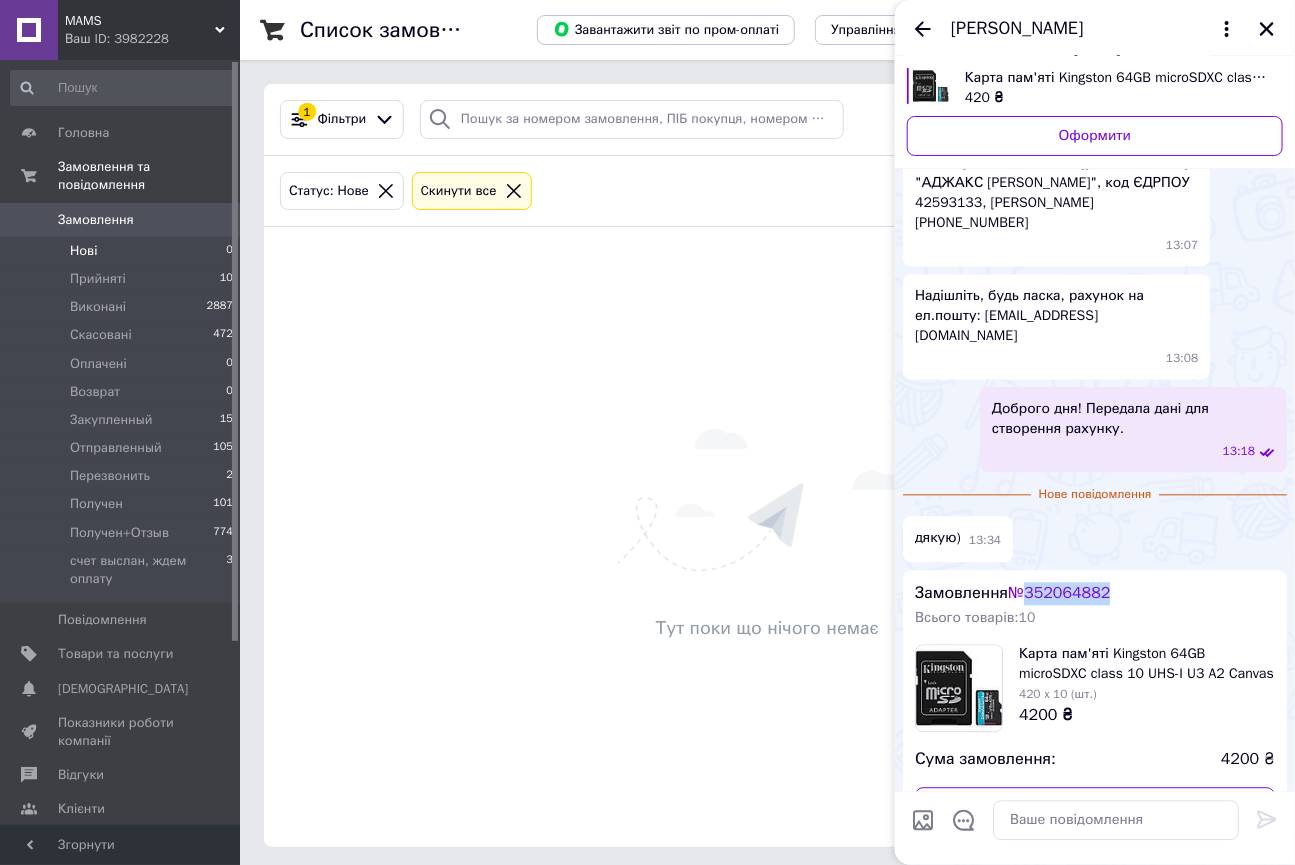 drag, startPoint x: 1036, startPoint y: 513, endPoint x: 1137, endPoint y: 509, distance: 101.07918 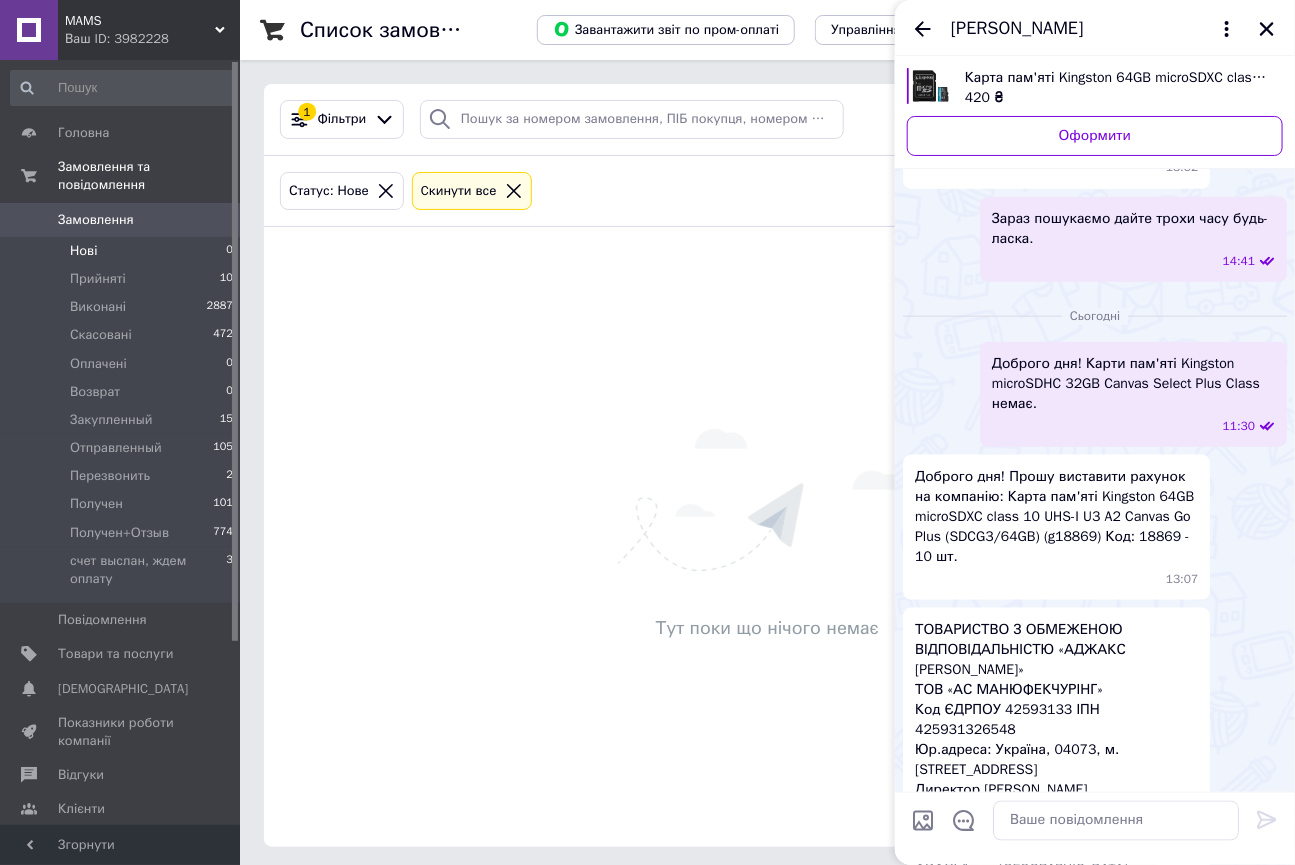 scroll, scrollTop: 730, scrollLeft: 0, axis: vertical 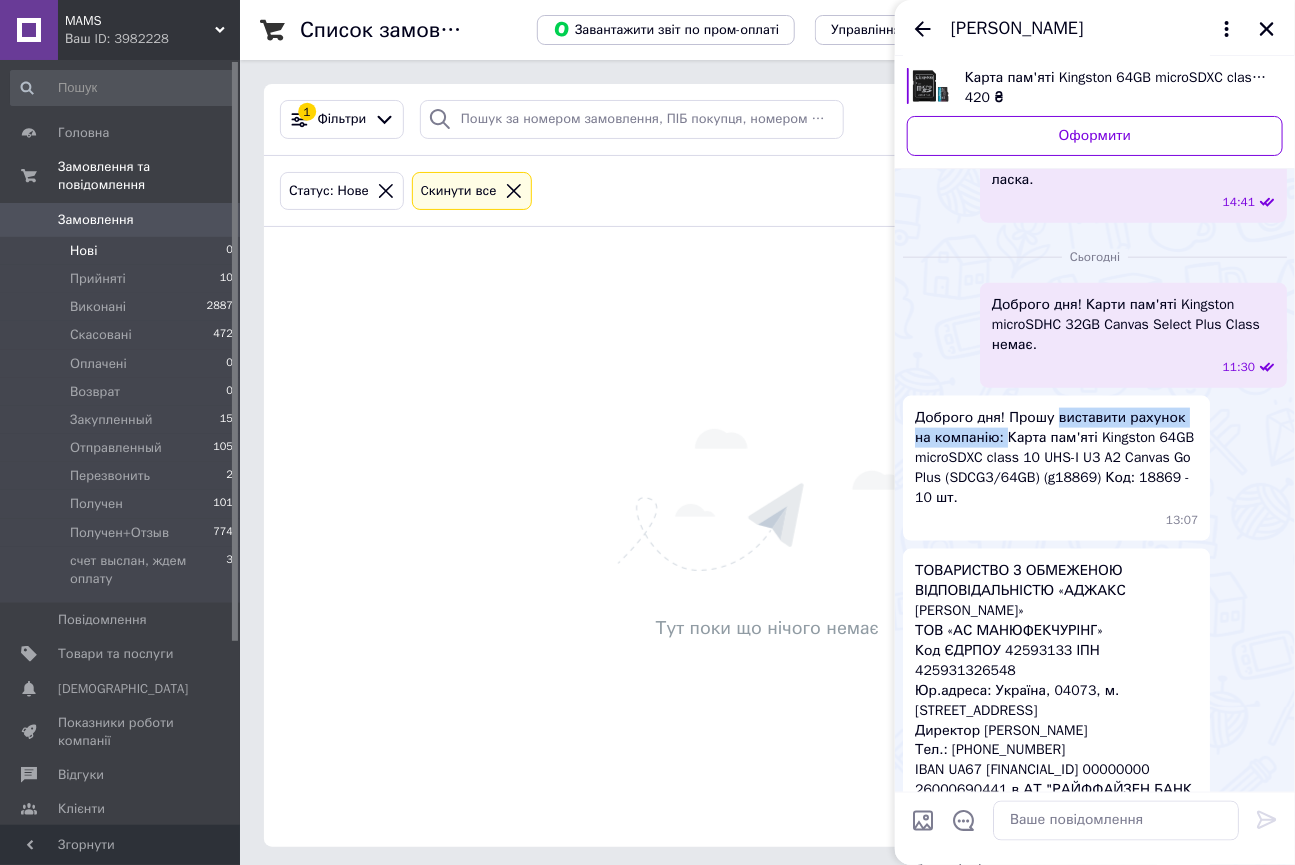 drag, startPoint x: 1056, startPoint y: 378, endPoint x: 983, endPoint y: 402, distance: 76.843994 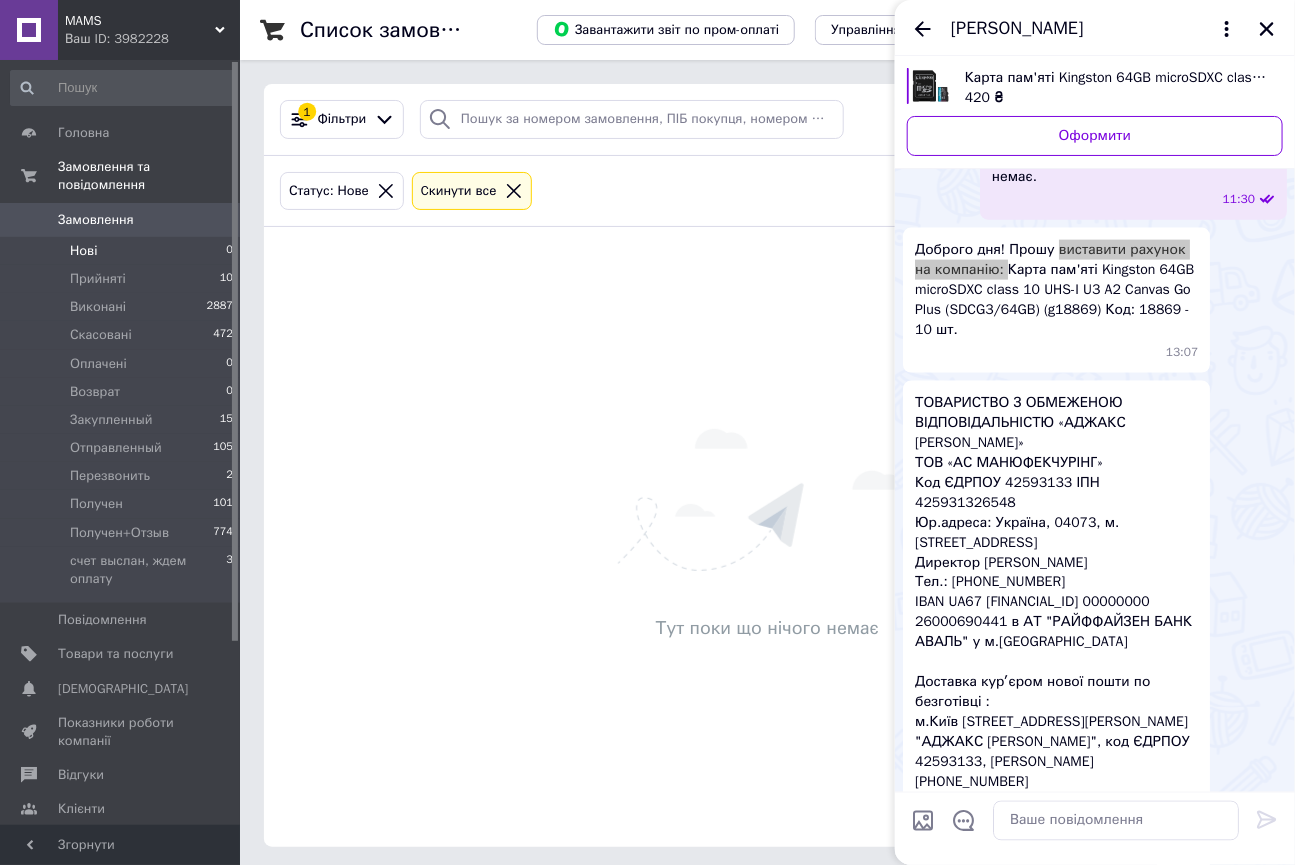scroll, scrollTop: 911, scrollLeft: 0, axis: vertical 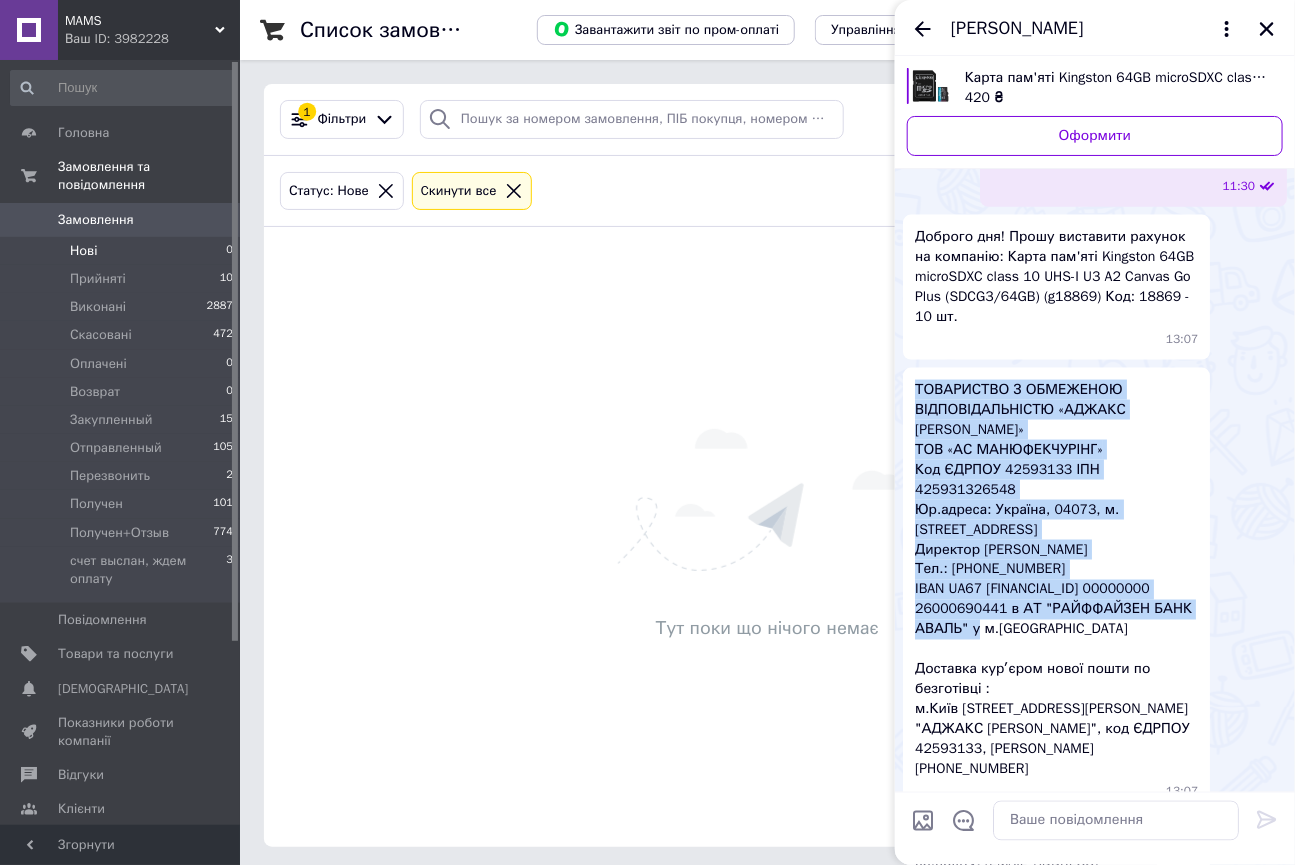 drag, startPoint x: 916, startPoint y: 350, endPoint x: 1189, endPoint y: 561, distance: 345.03622 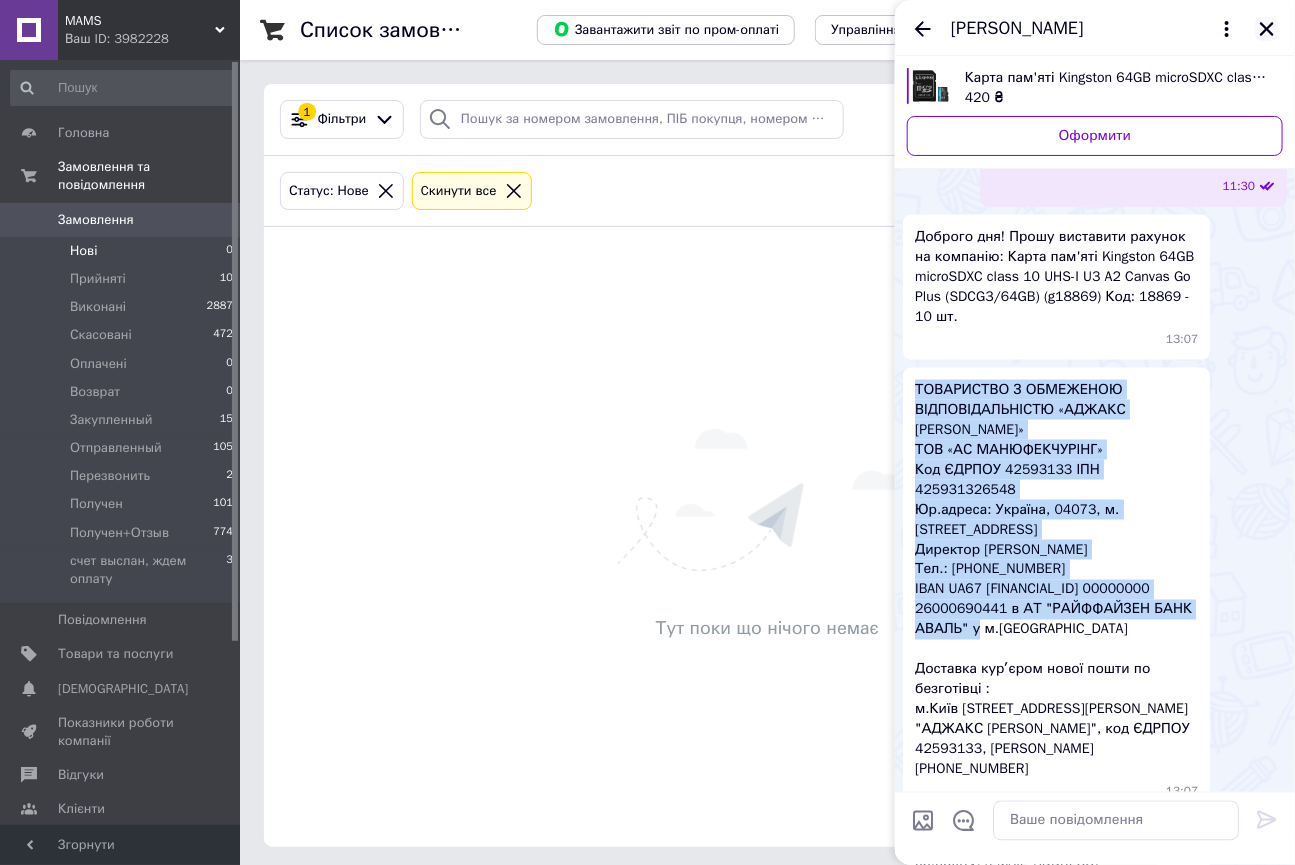 click 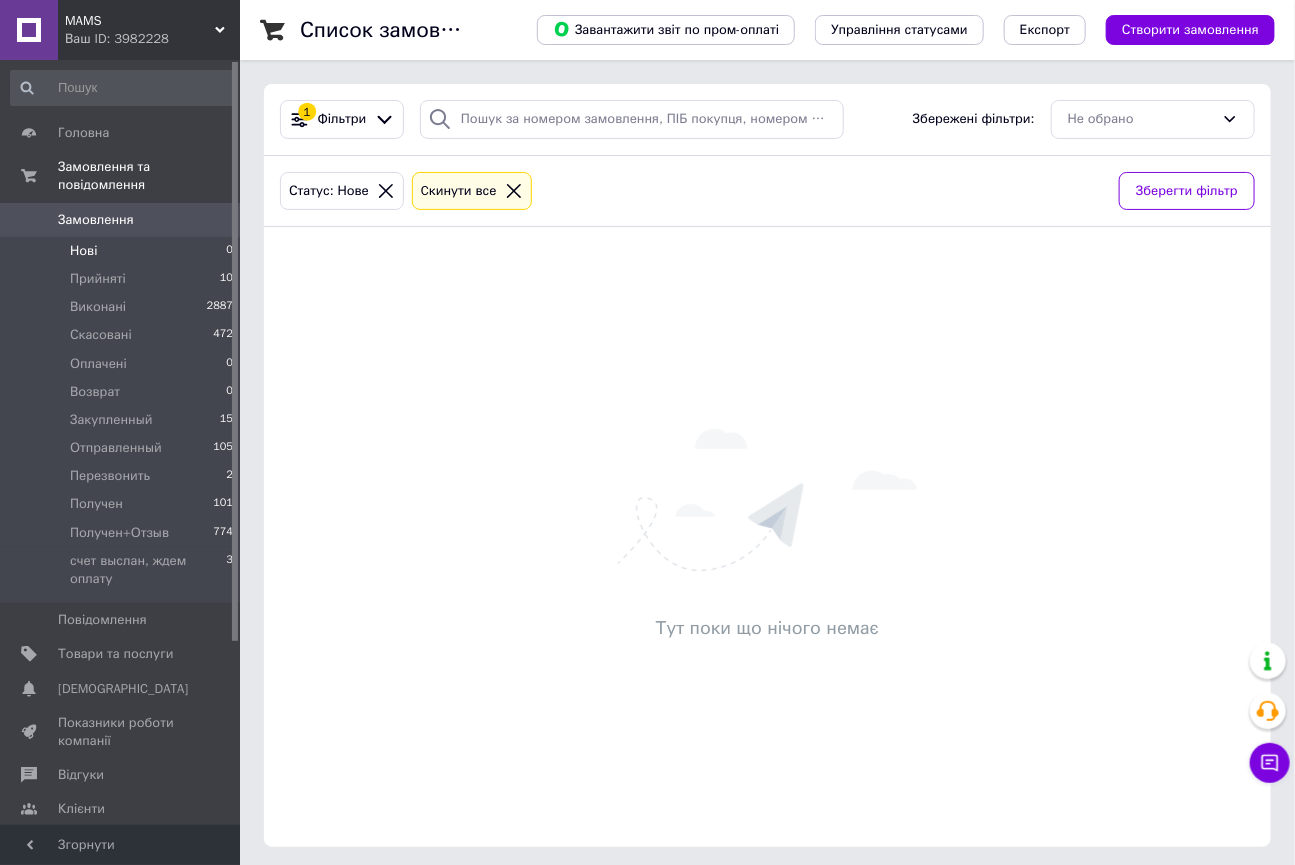 click at bounding box center (767, 500) 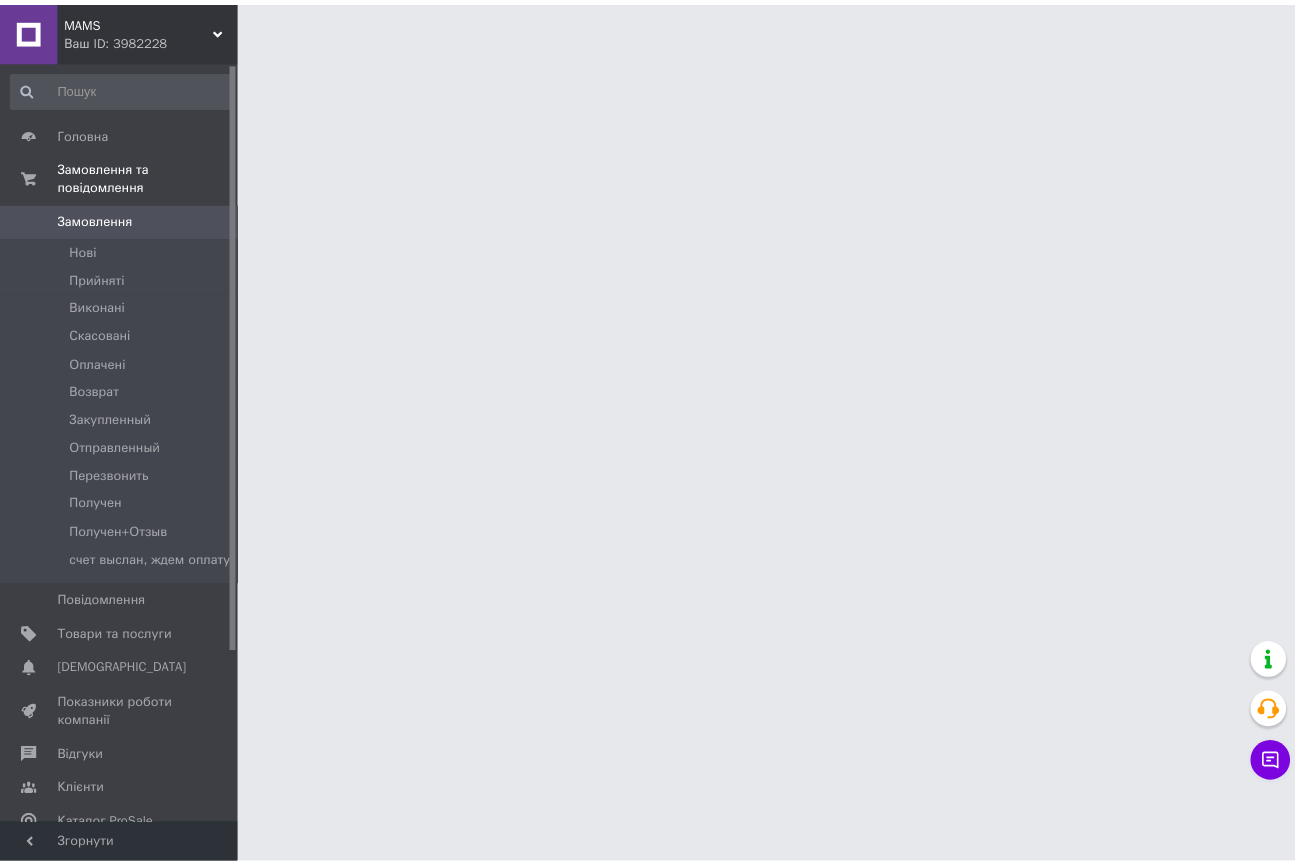 scroll, scrollTop: 0, scrollLeft: 0, axis: both 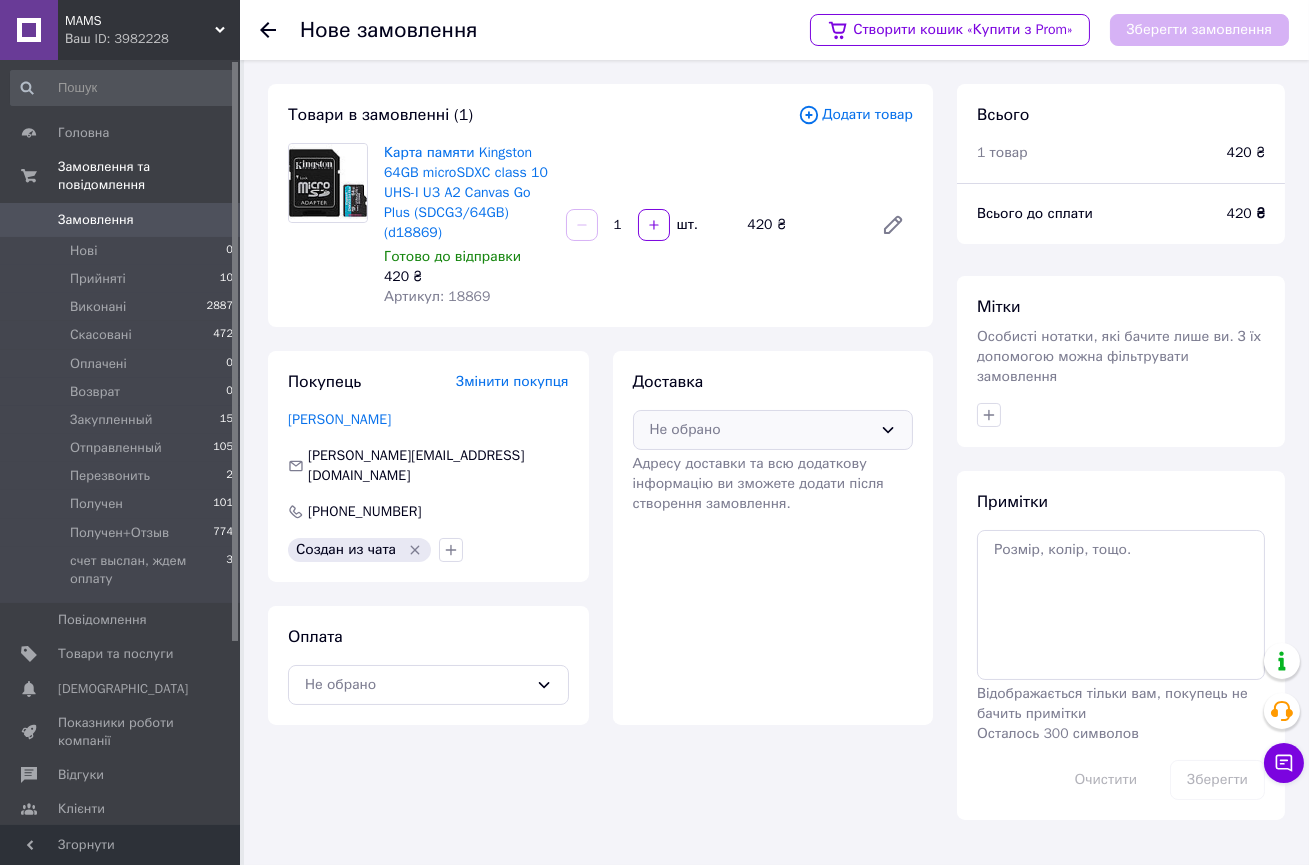 click 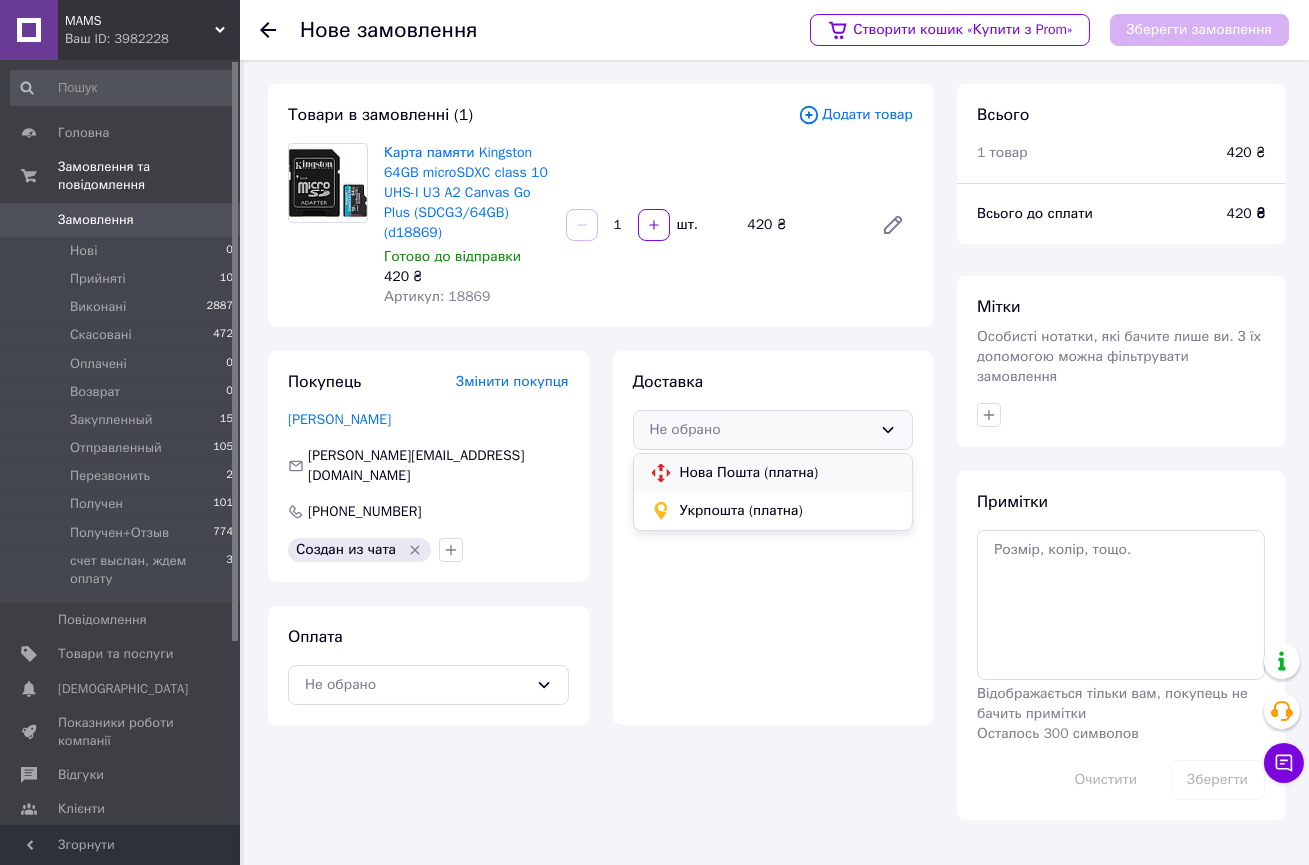 click on "Нова Пошта (платна)" at bounding box center [788, 473] 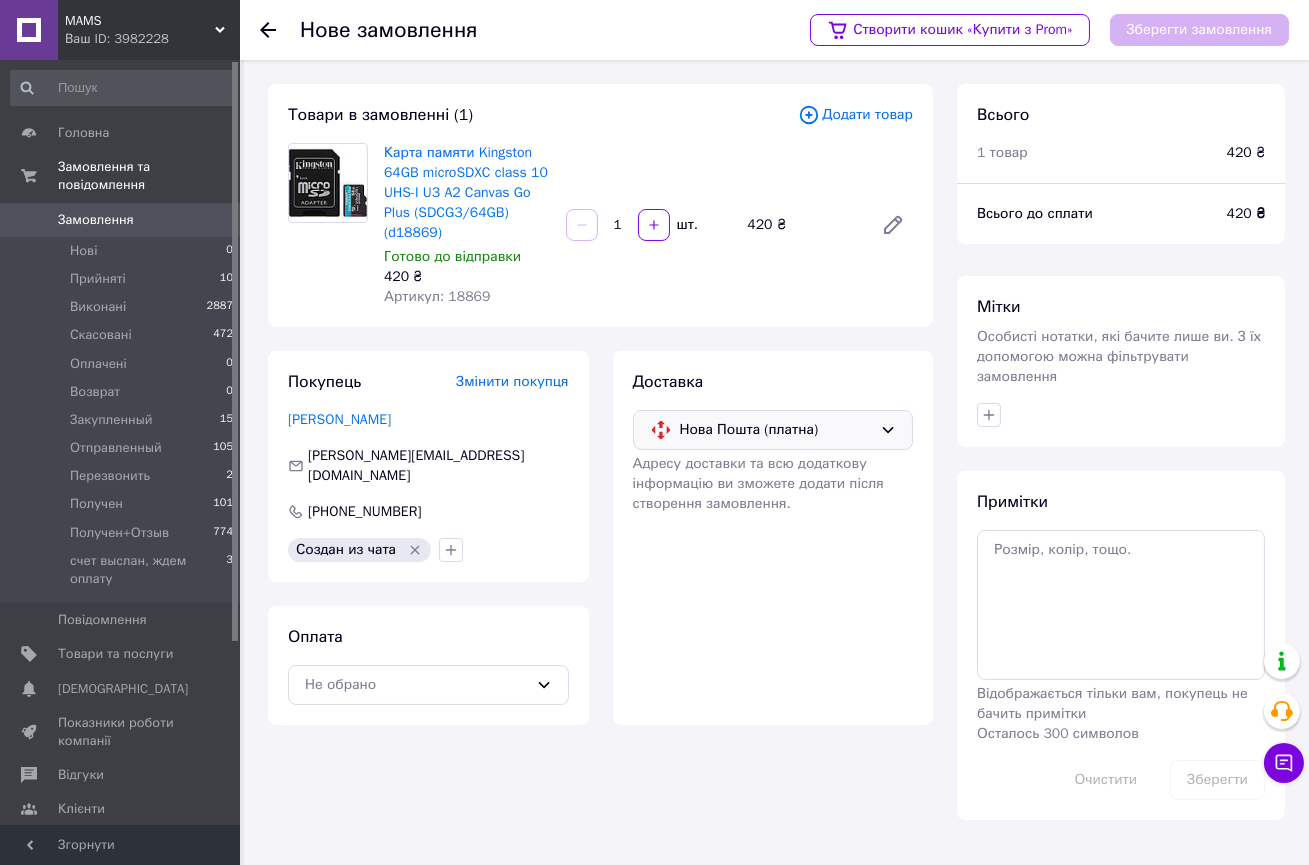 click 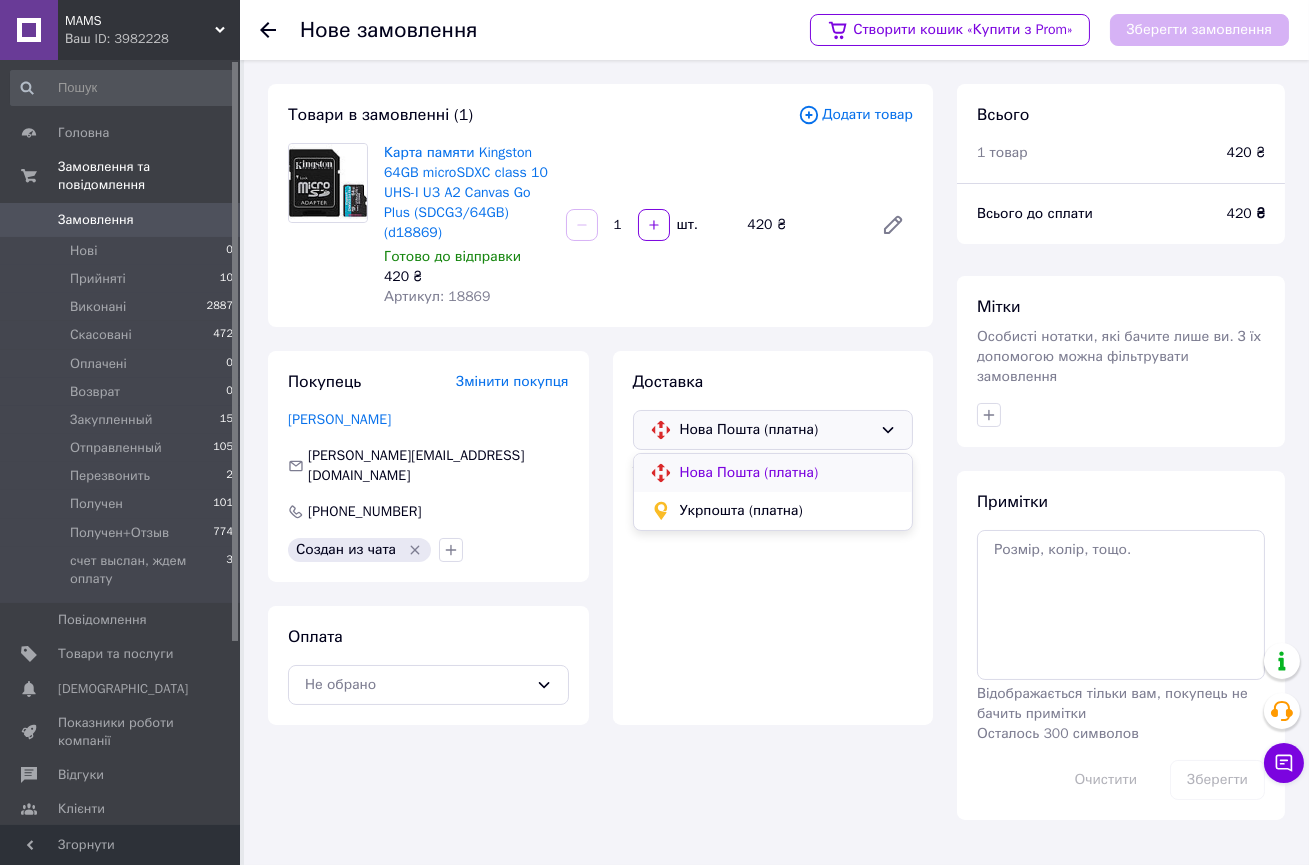 drag, startPoint x: 764, startPoint y: 470, endPoint x: 746, endPoint y: 461, distance: 20.12461 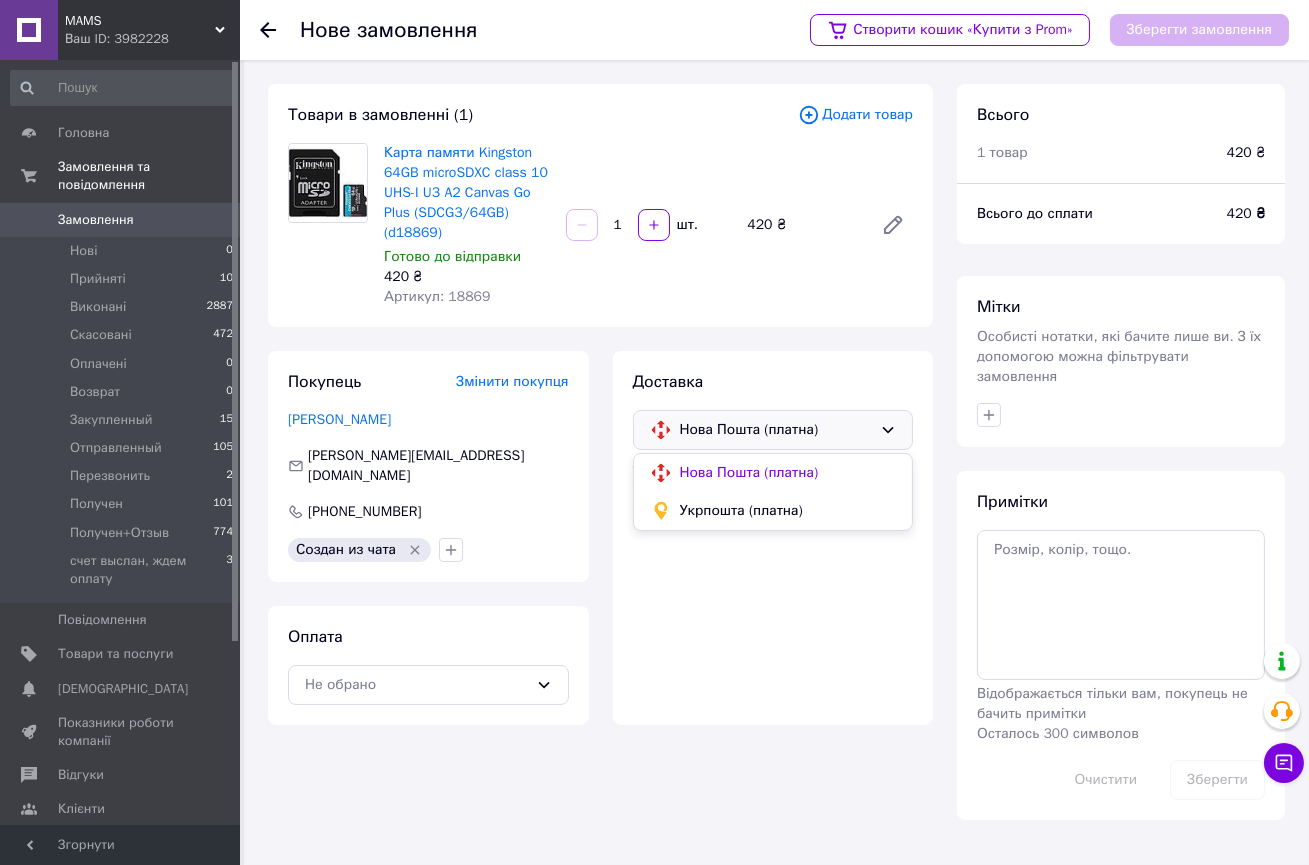 click on "Нова Пошта (платна)" at bounding box center (788, 473) 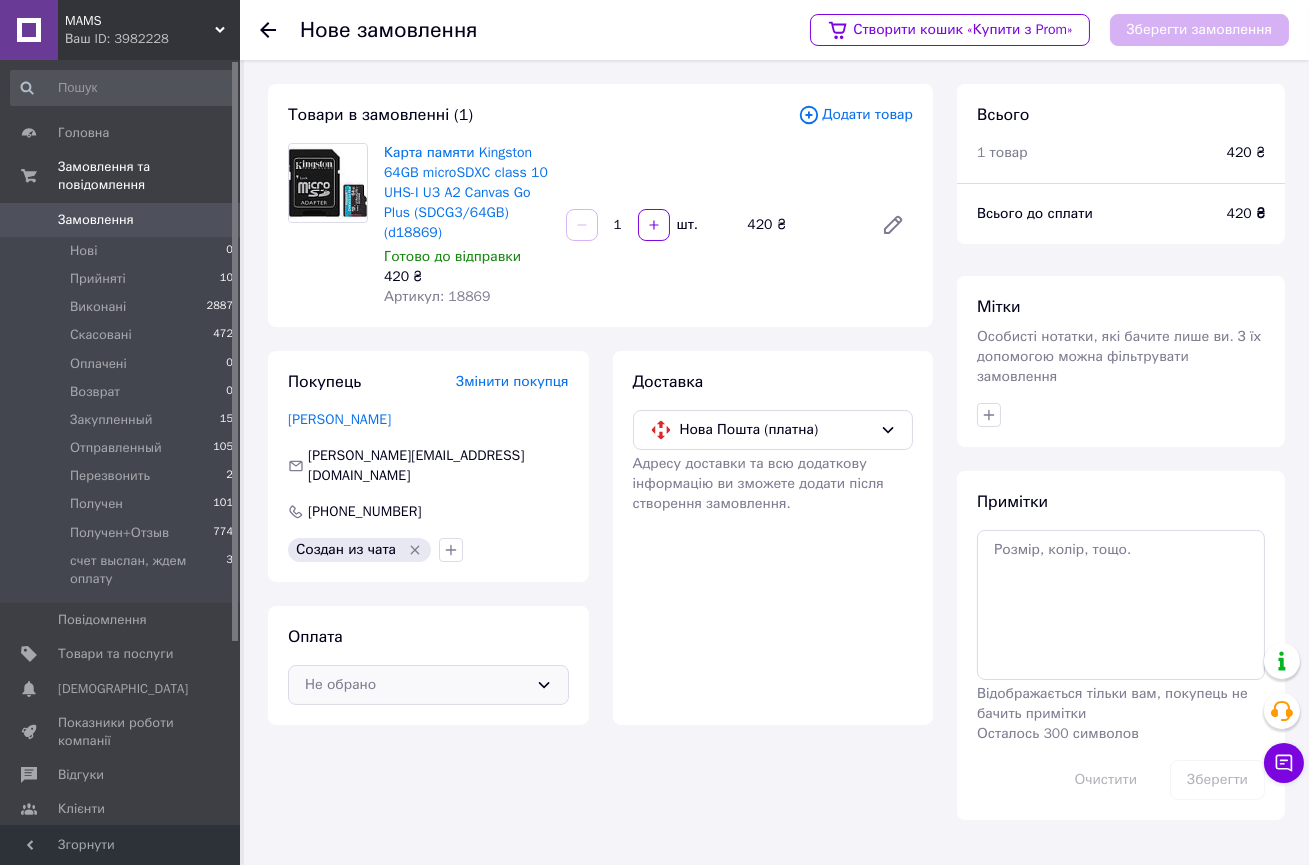 click on "Не обрано" at bounding box center [428, 685] 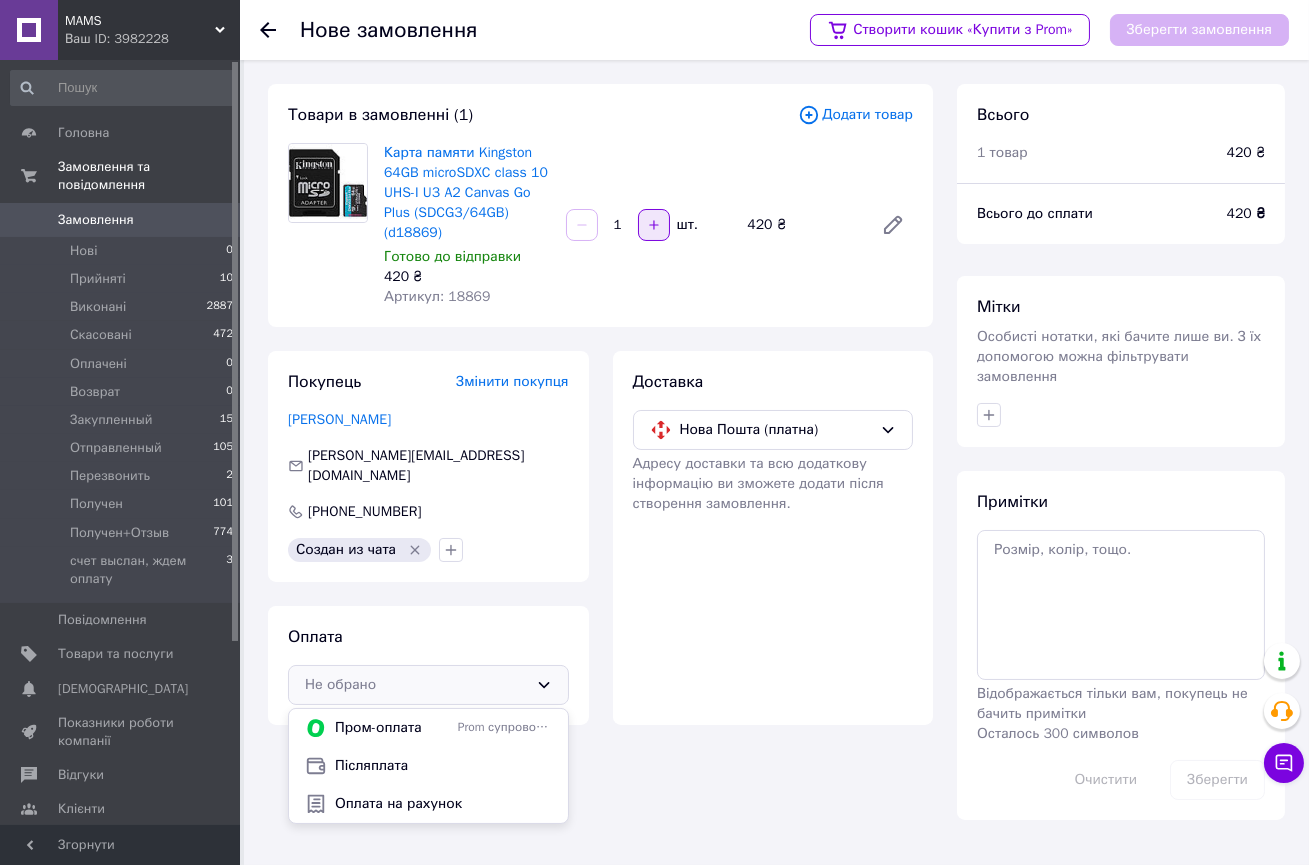 click 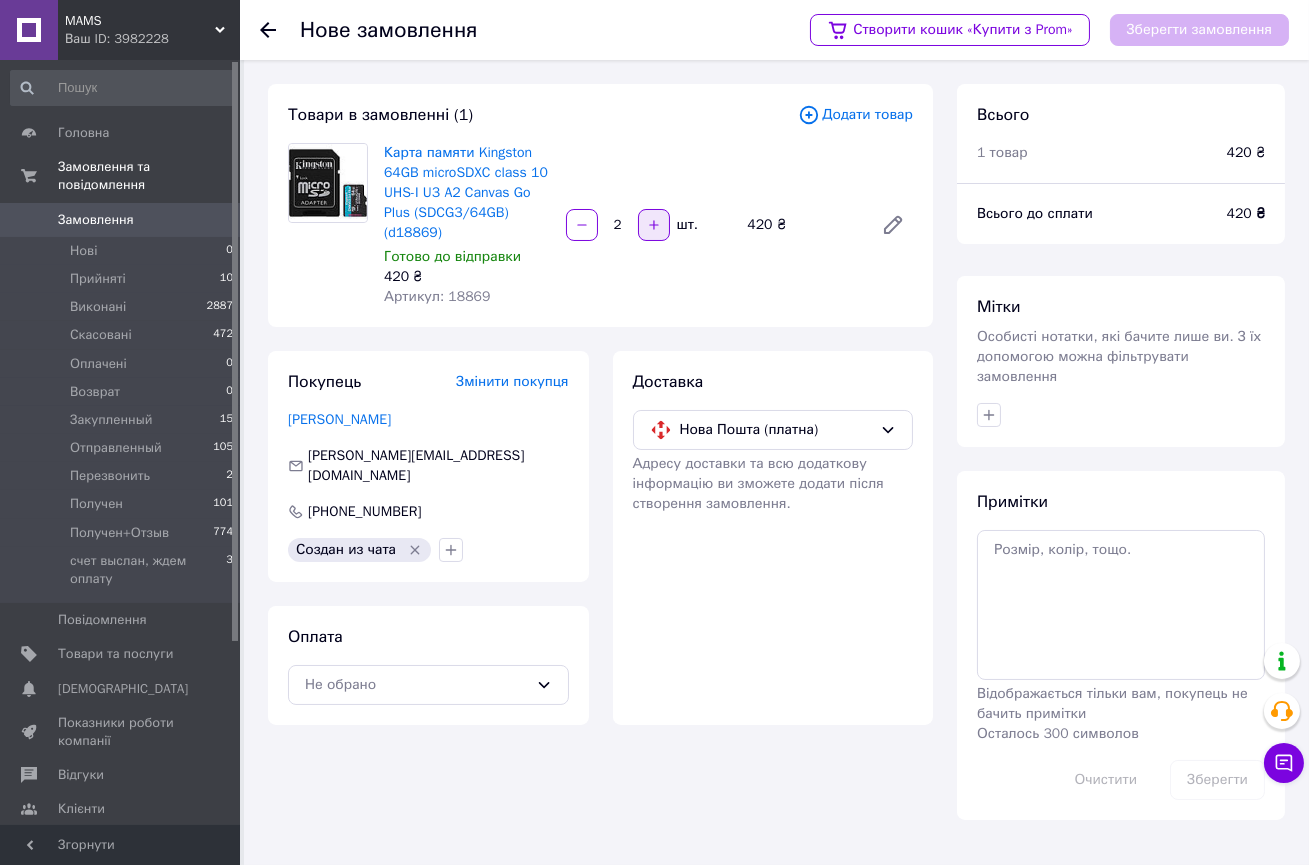 click 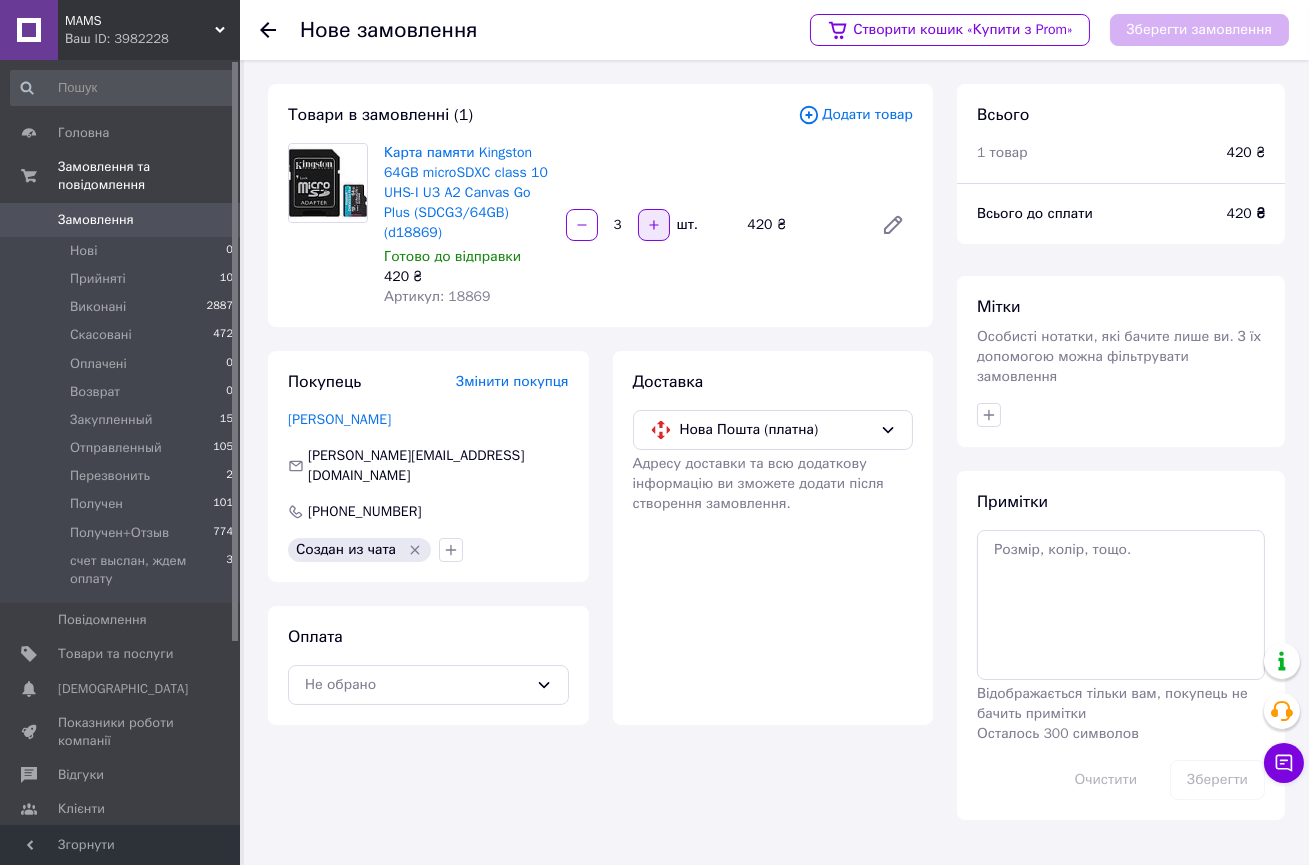 click 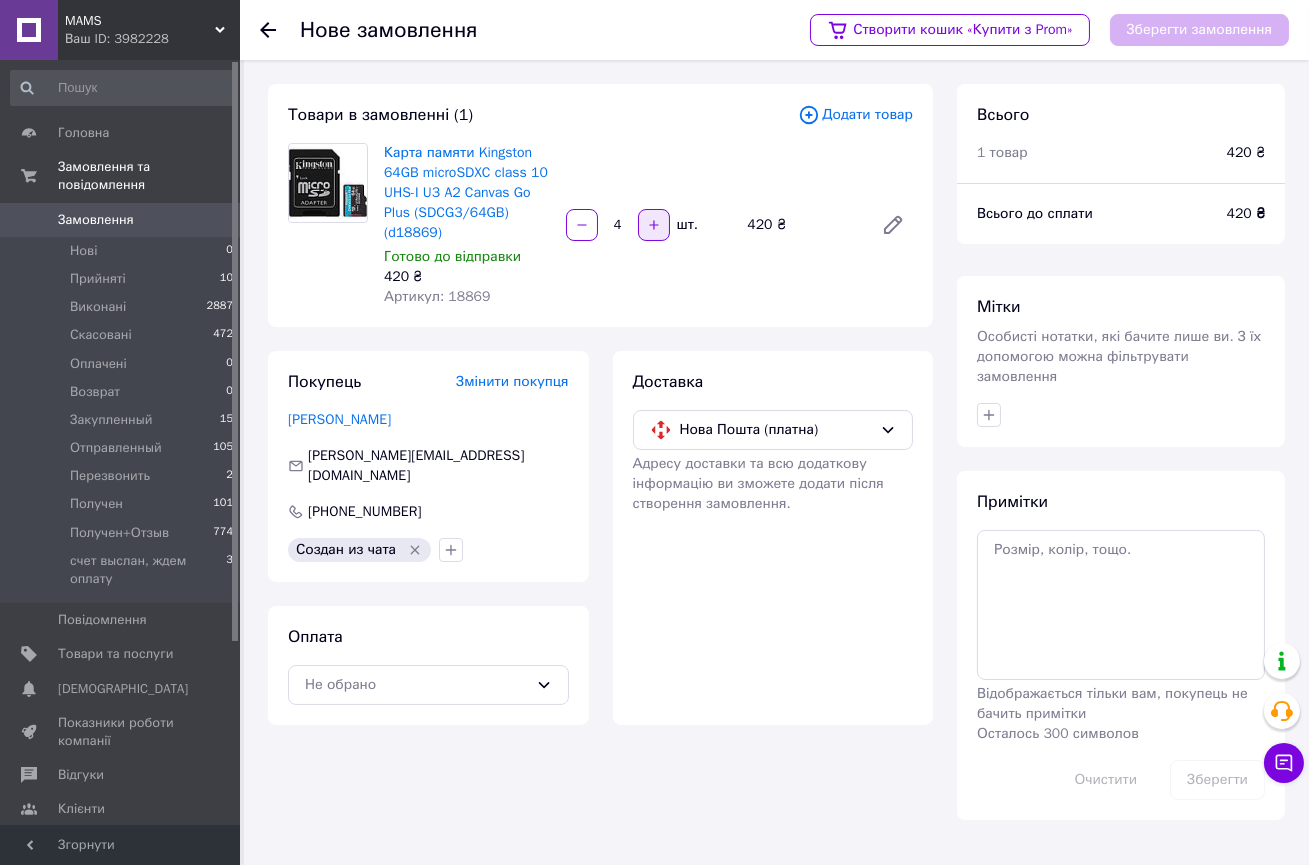 click 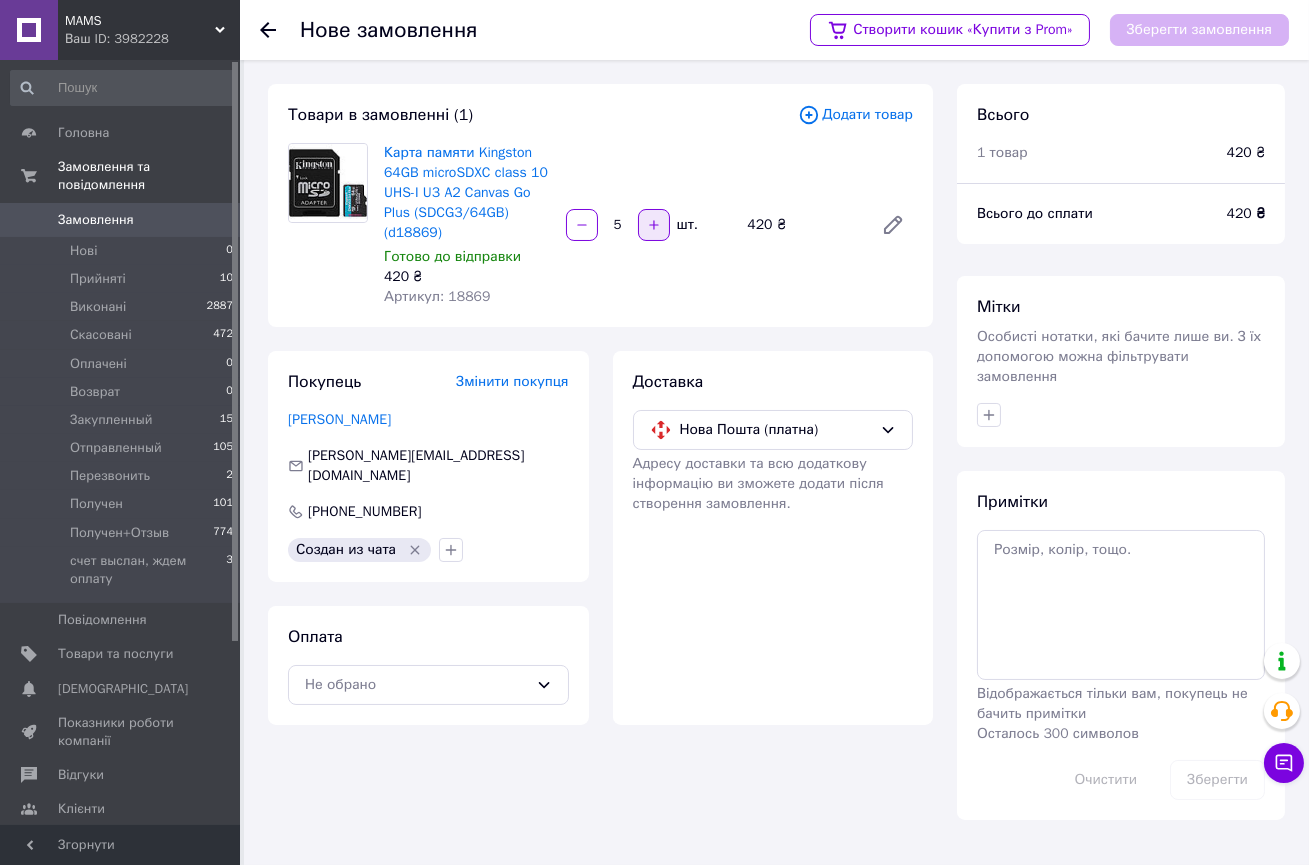 click 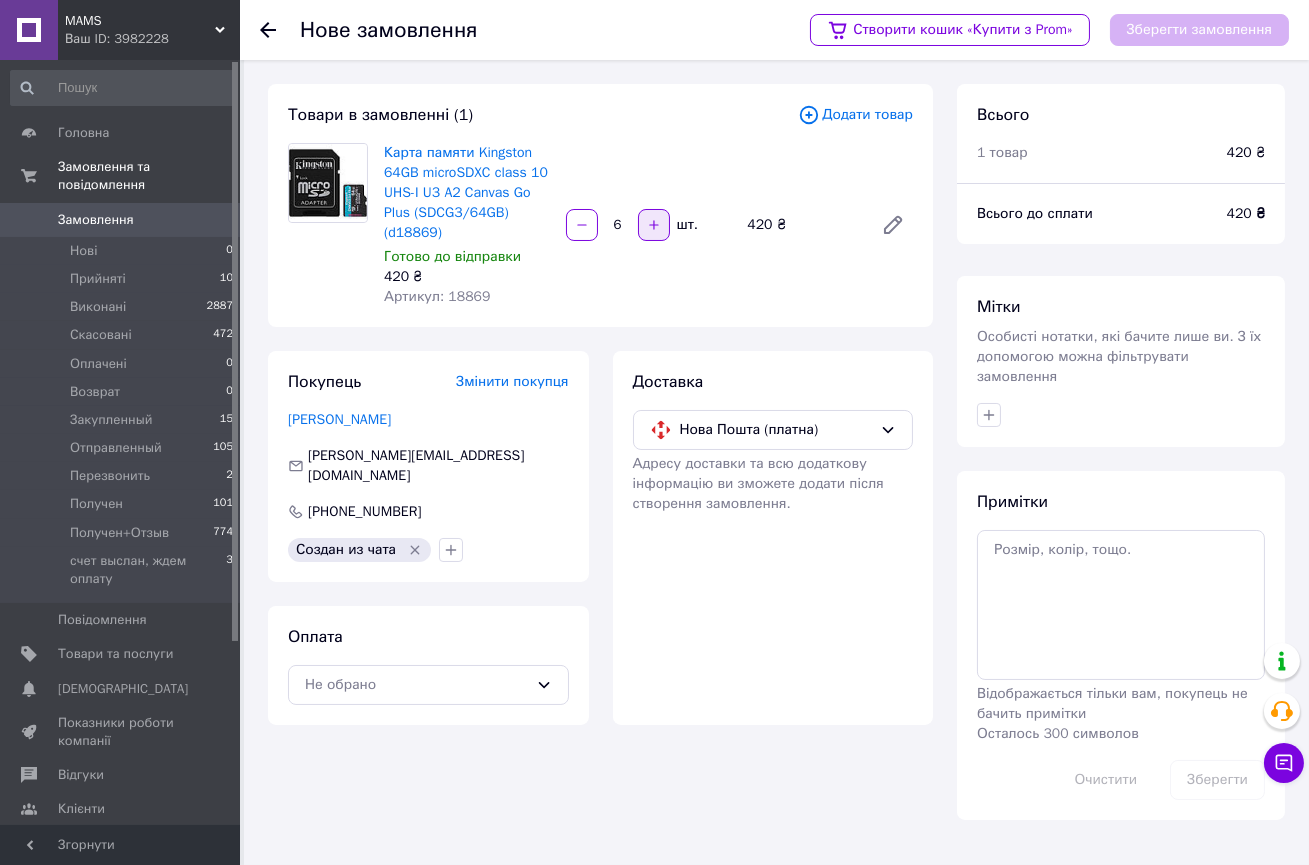 click 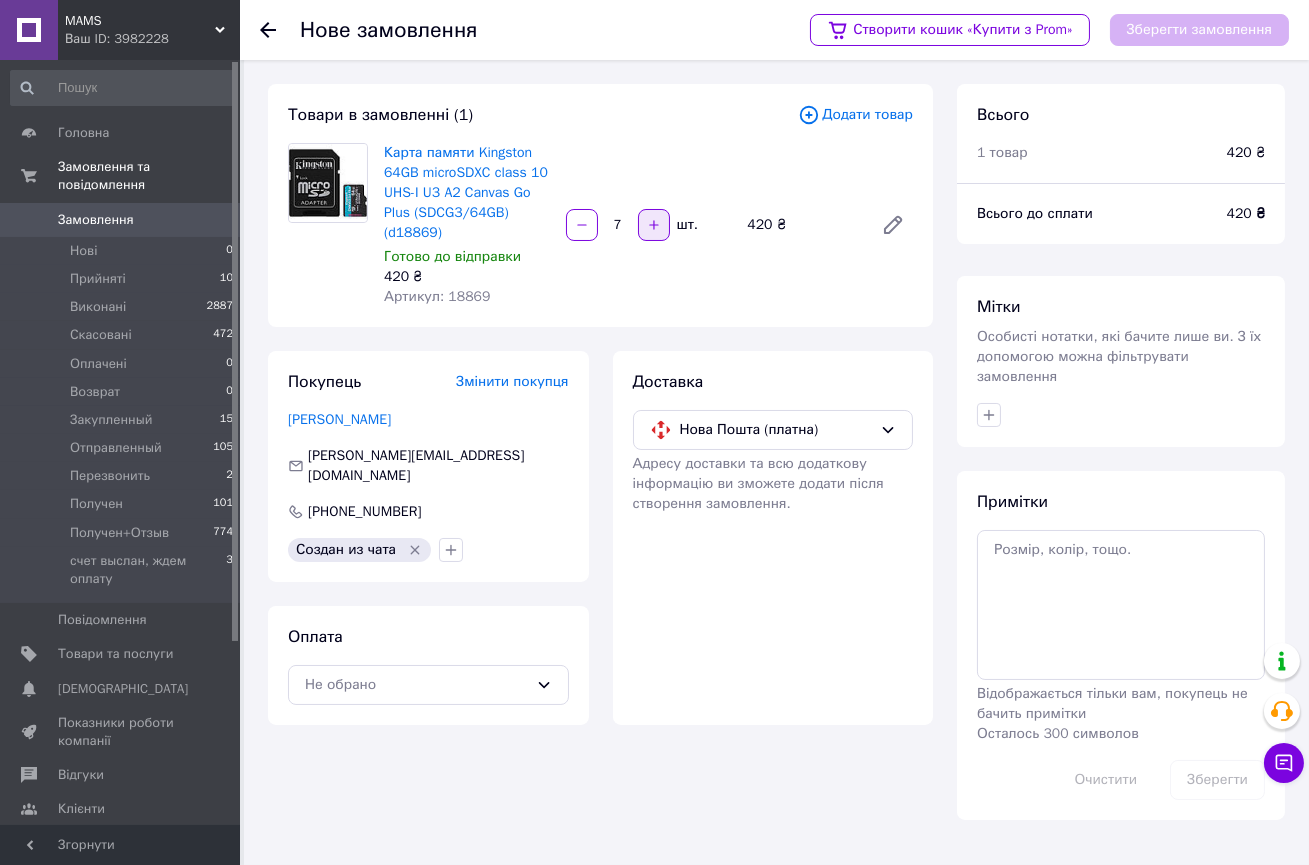 click 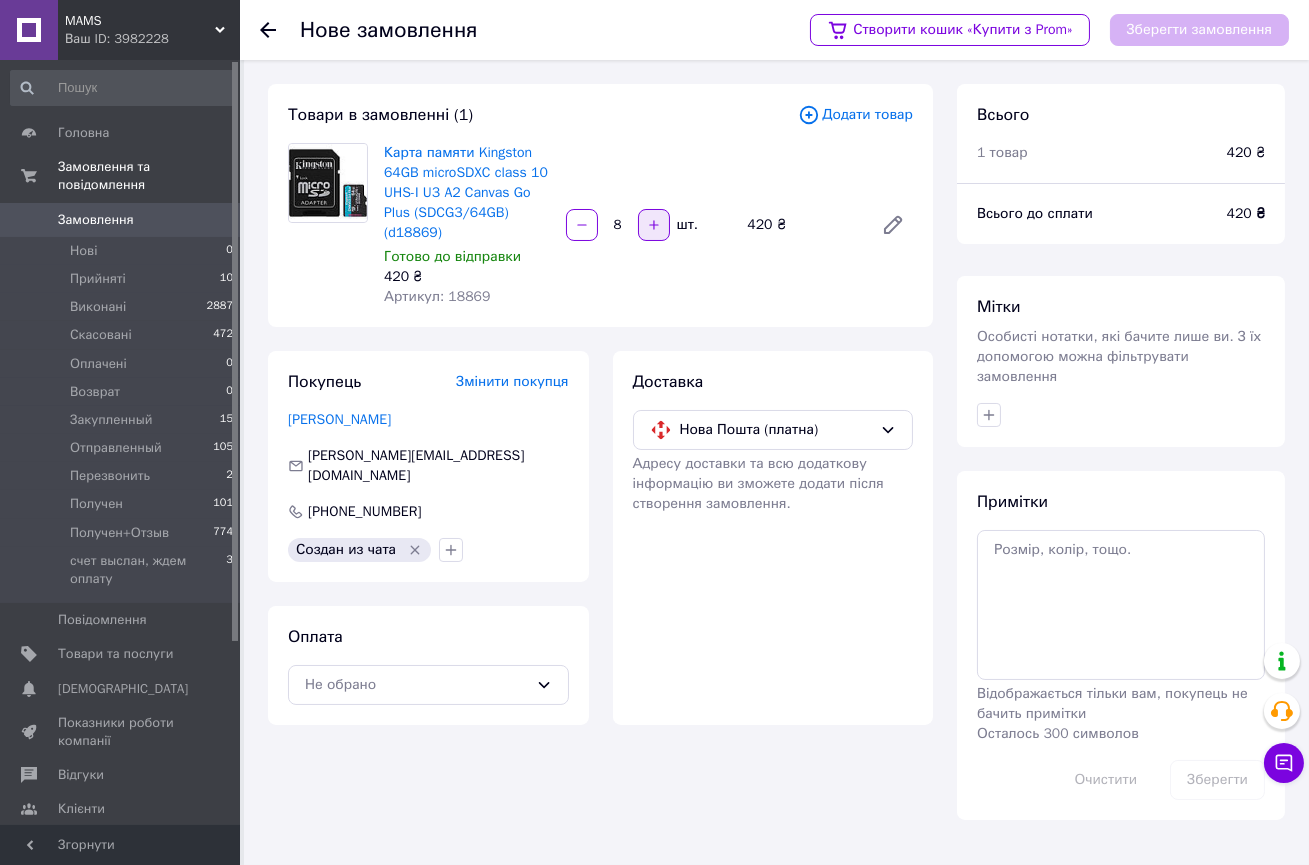 click 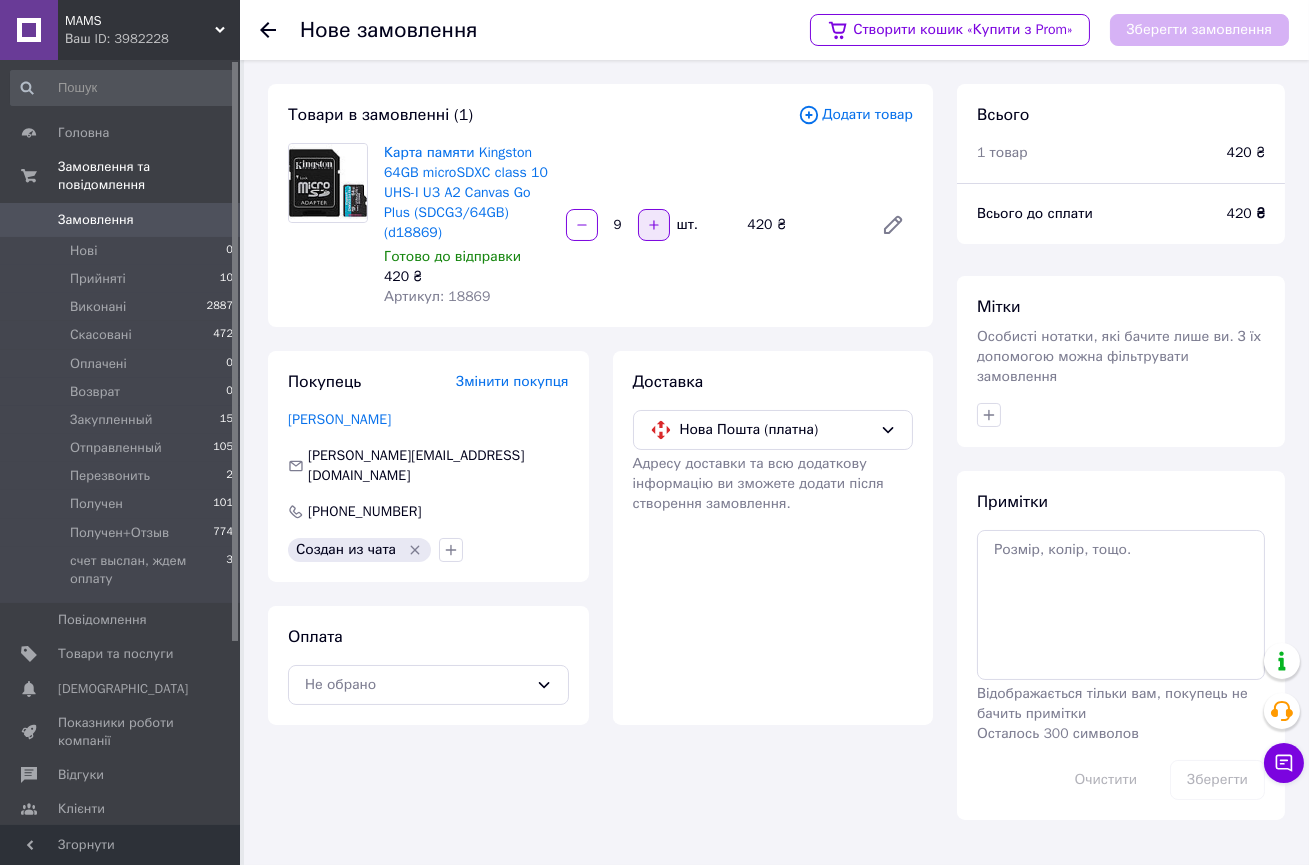 click 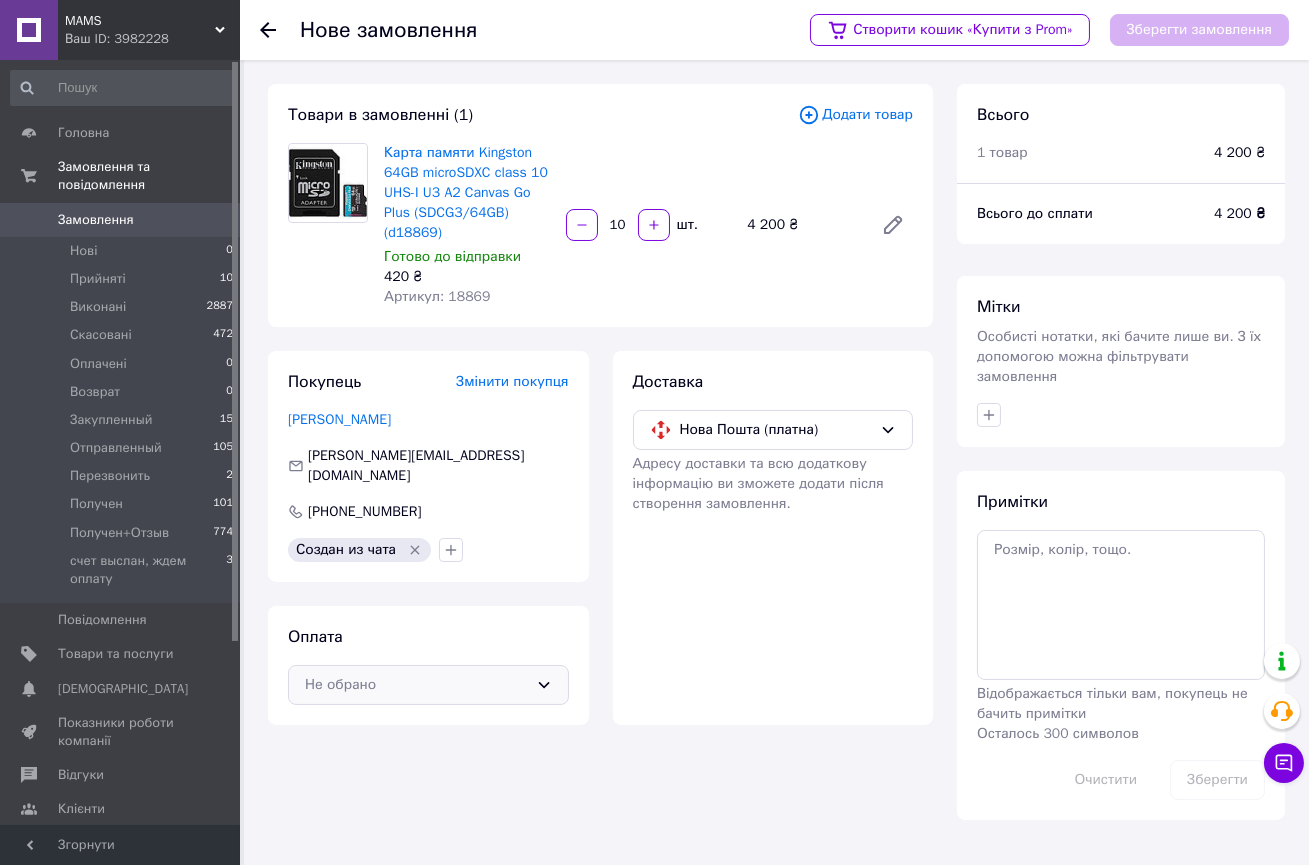 click on "Не обрано" at bounding box center (416, 685) 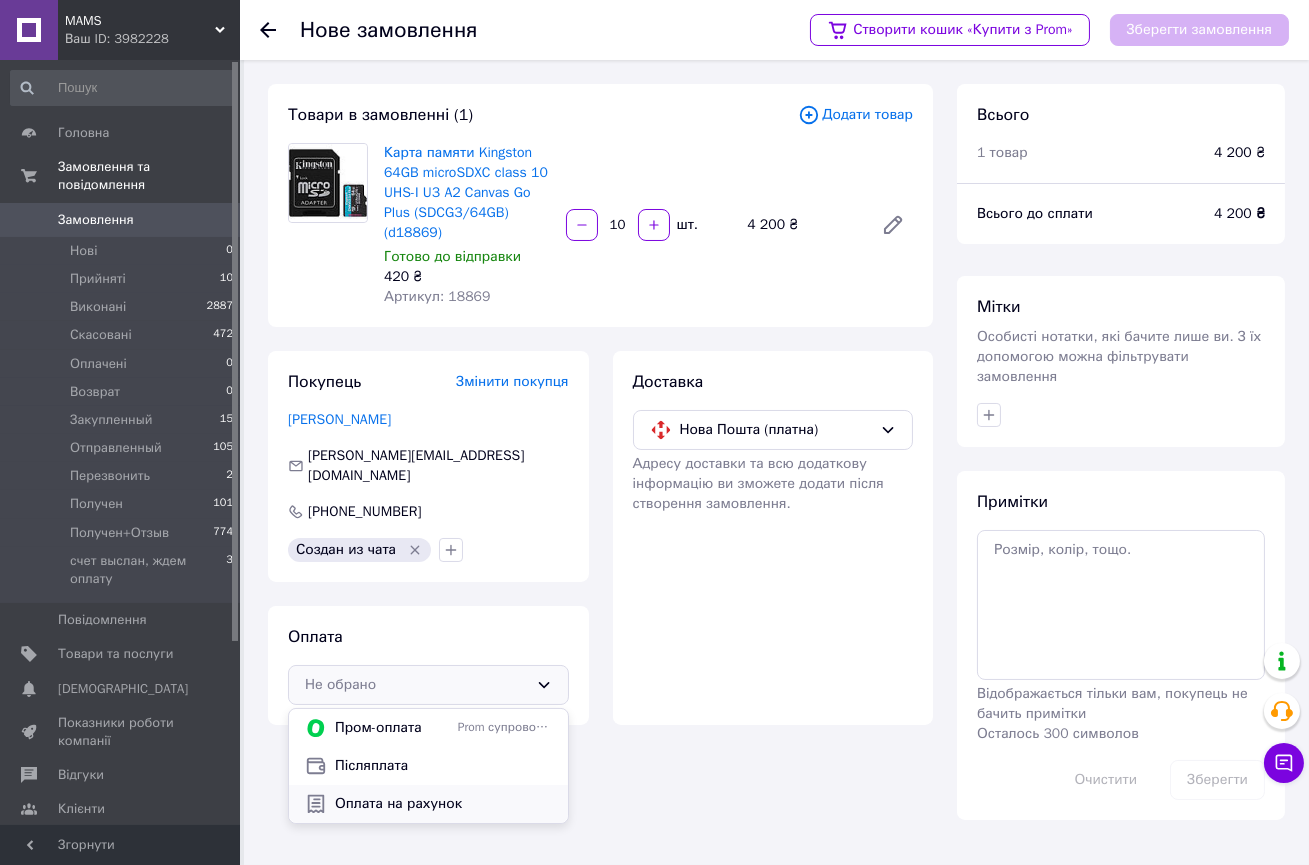 click on "Оплата на рахунок" at bounding box center [443, 804] 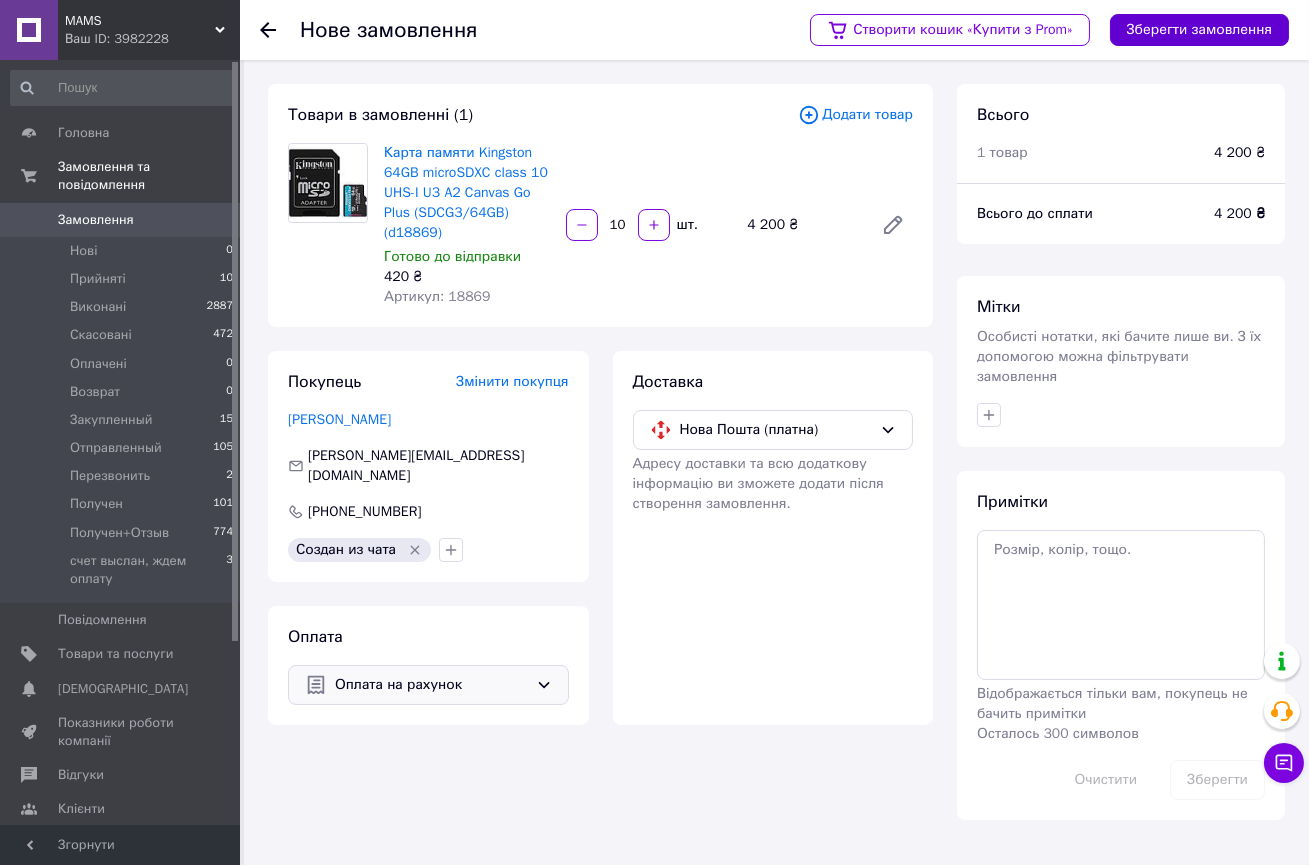 click on "Зберегти замовлення" at bounding box center (1199, 30) 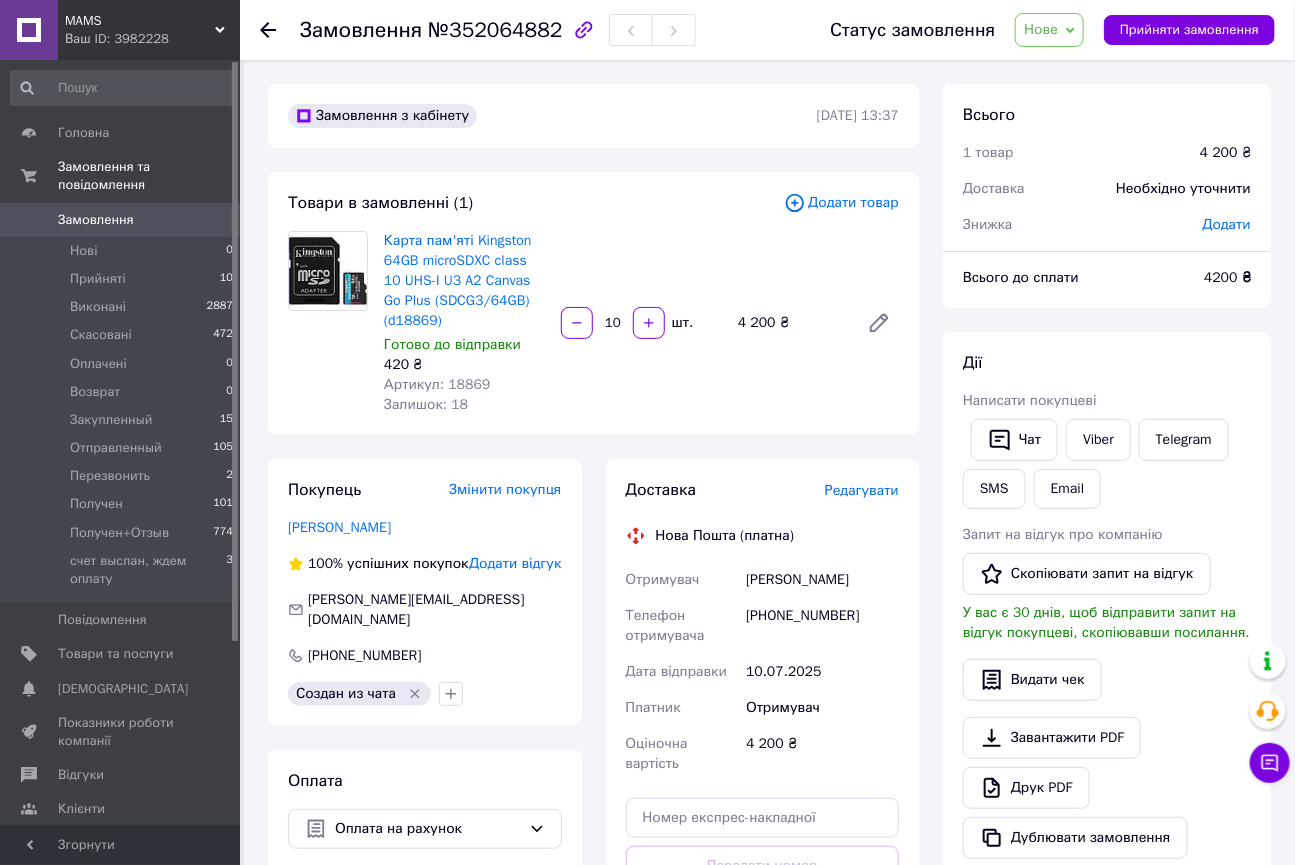 click on "Редагувати" at bounding box center (862, 490) 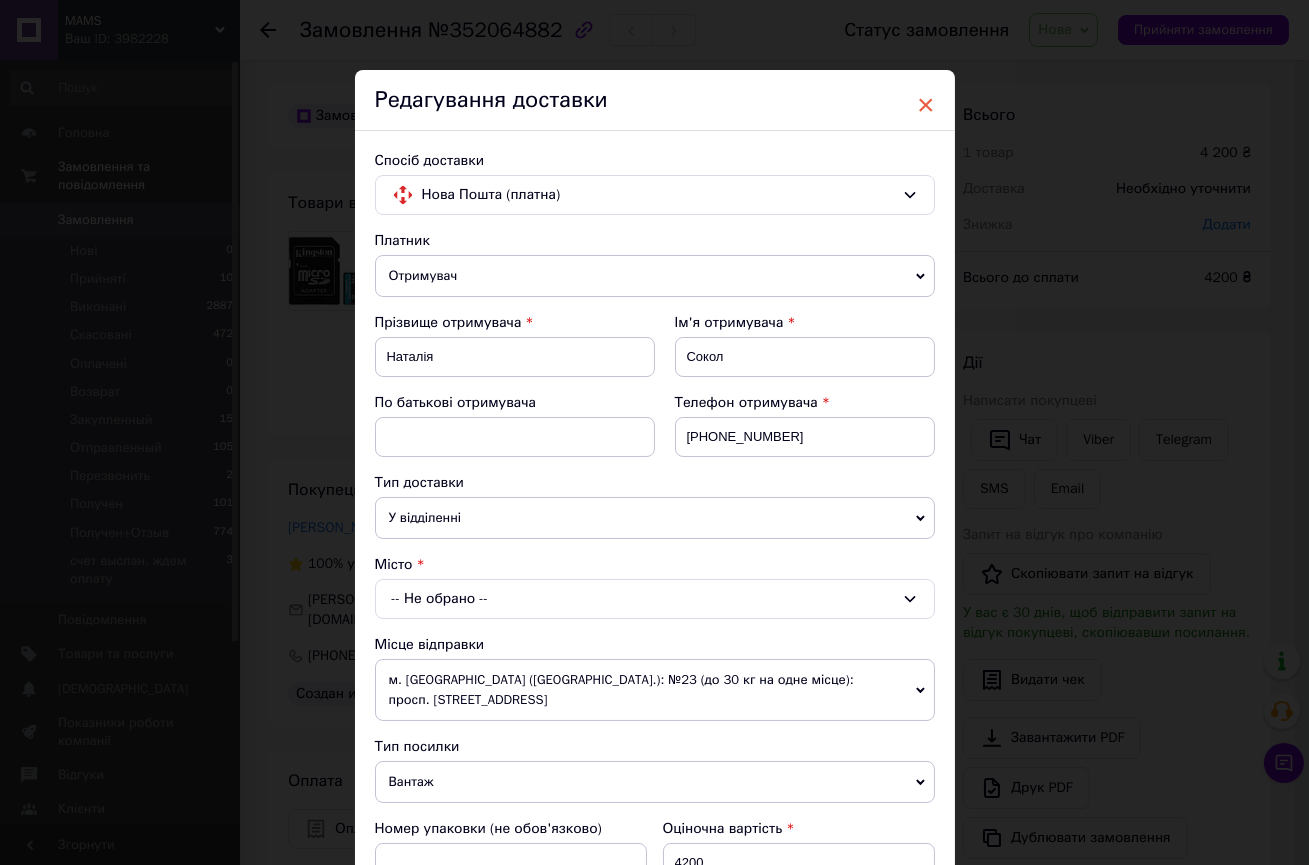 click on "×" at bounding box center (926, 105) 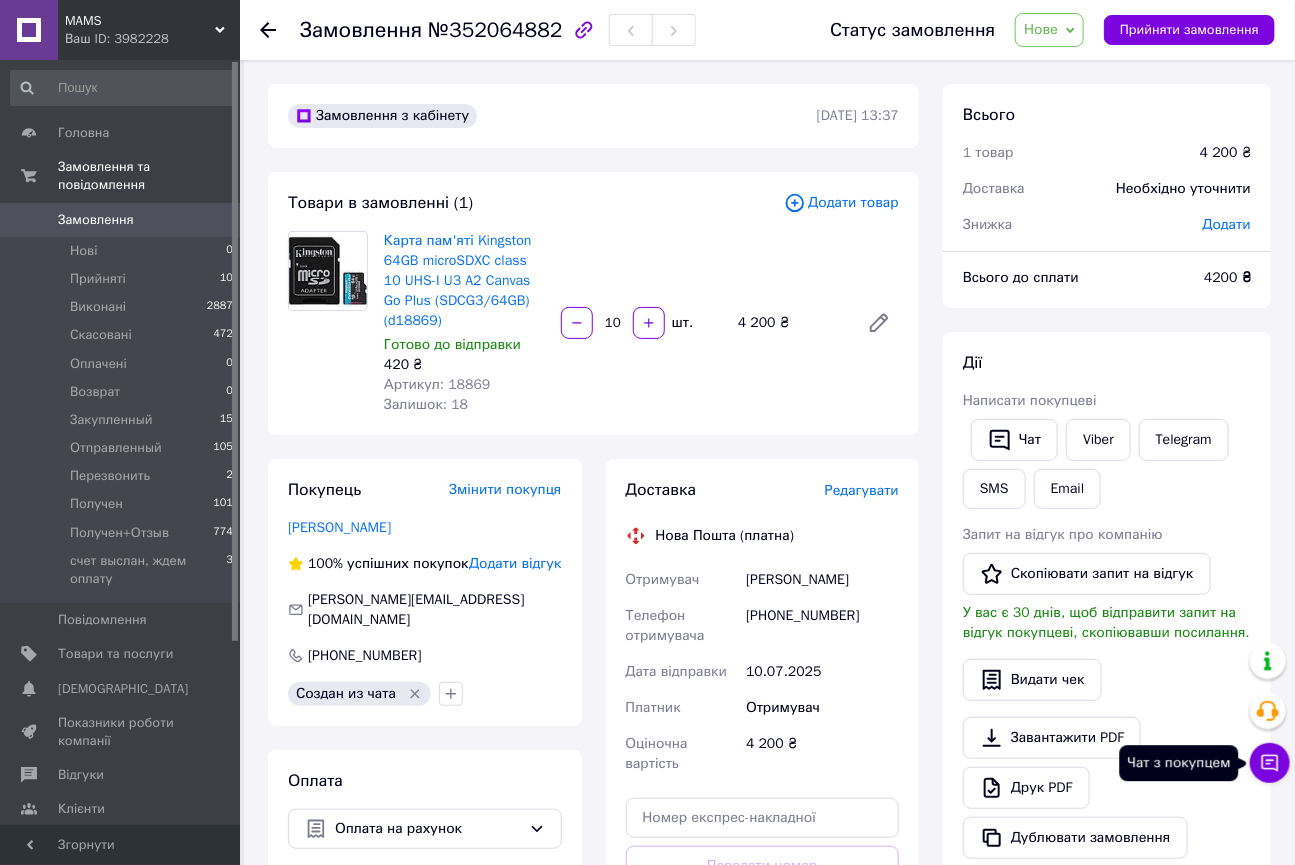 click 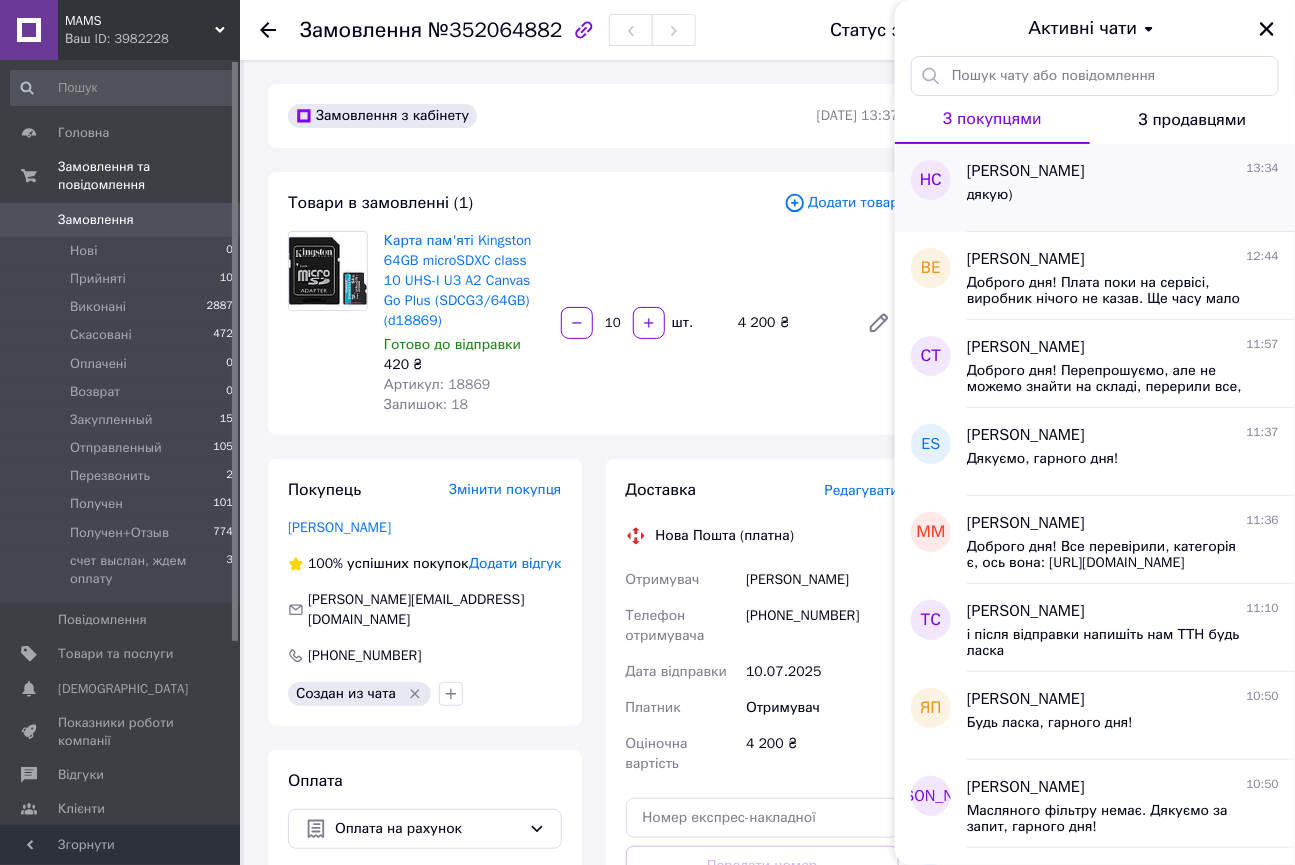 click on "дякую)" at bounding box center (1123, 199) 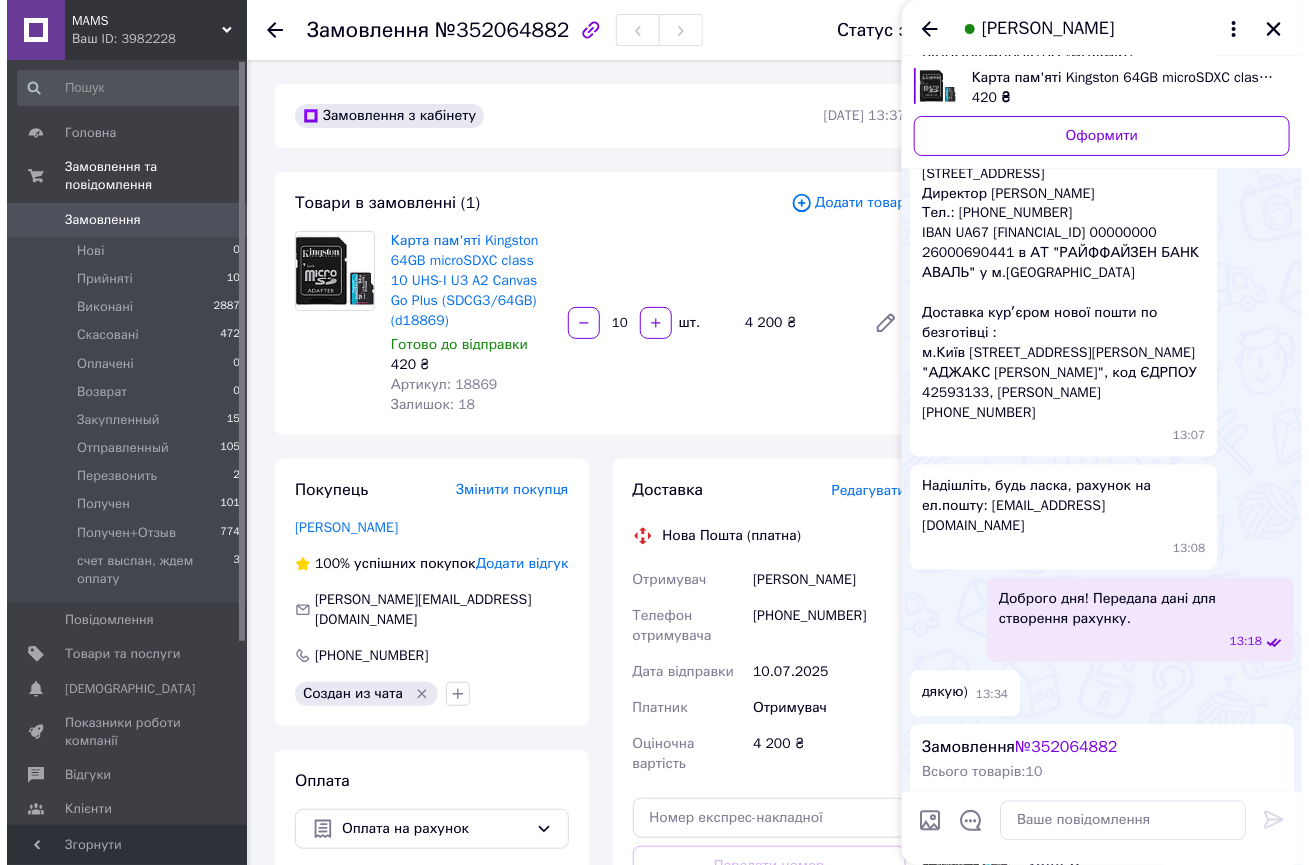 scroll, scrollTop: 1239, scrollLeft: 0, axis: vertical 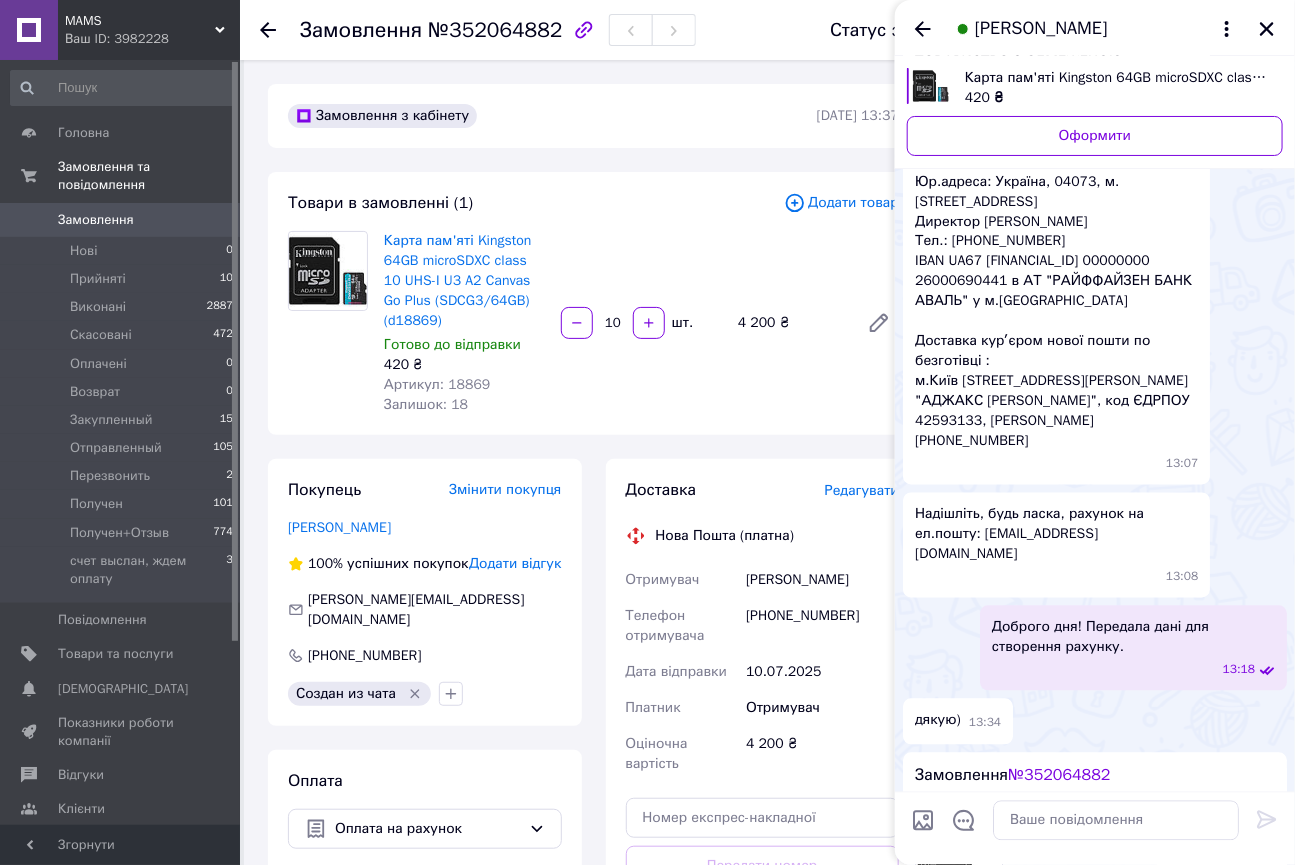 drag, startPoint x: 915, startPoint y: 284, endPoint x: 1161, endPoint y: 384, distance: 265.5485 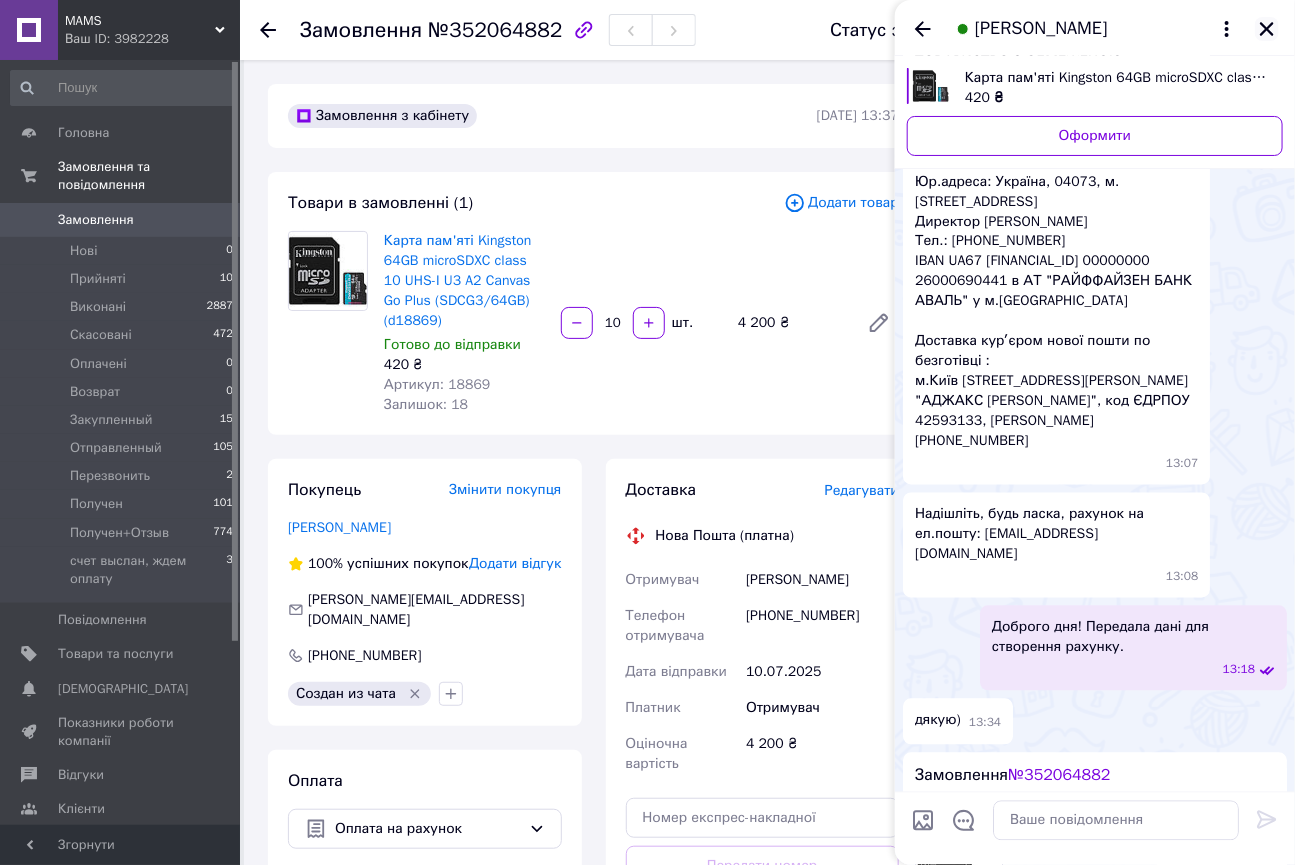 click 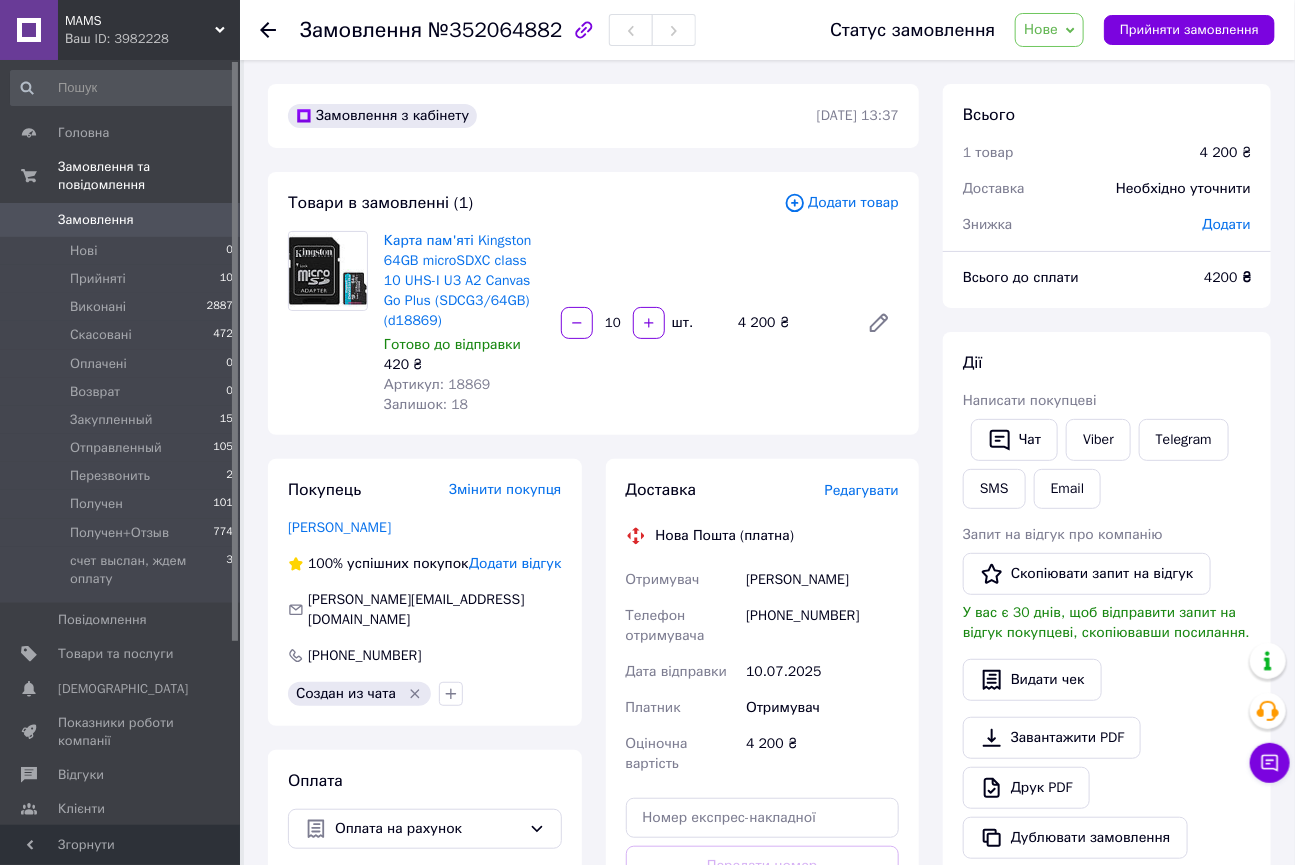 click on "Редагувати" at bounding box center (862, 490) 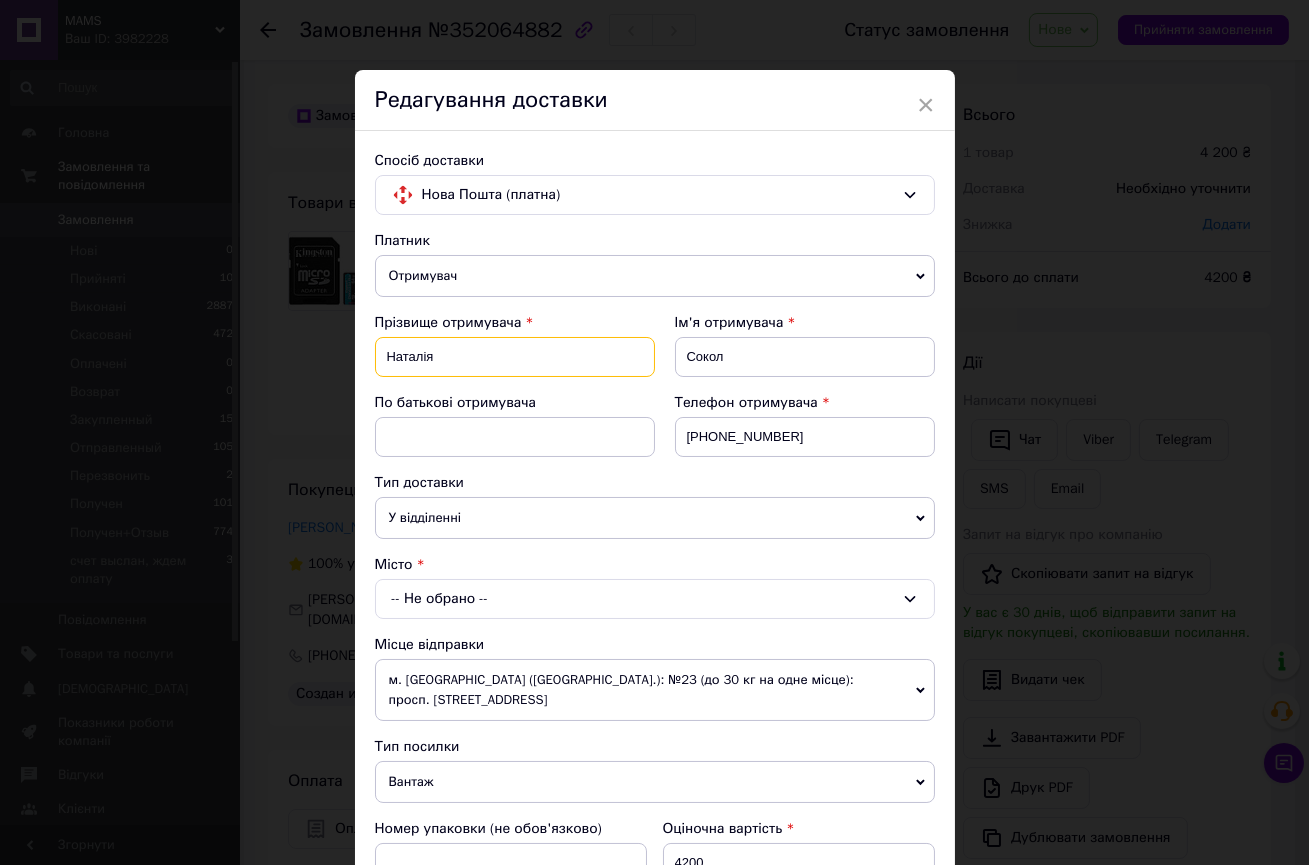 drag, startPoint x: 497, startPoint y: 359, endPoint x: 363, endPoint y: 360, distance: 134.00374 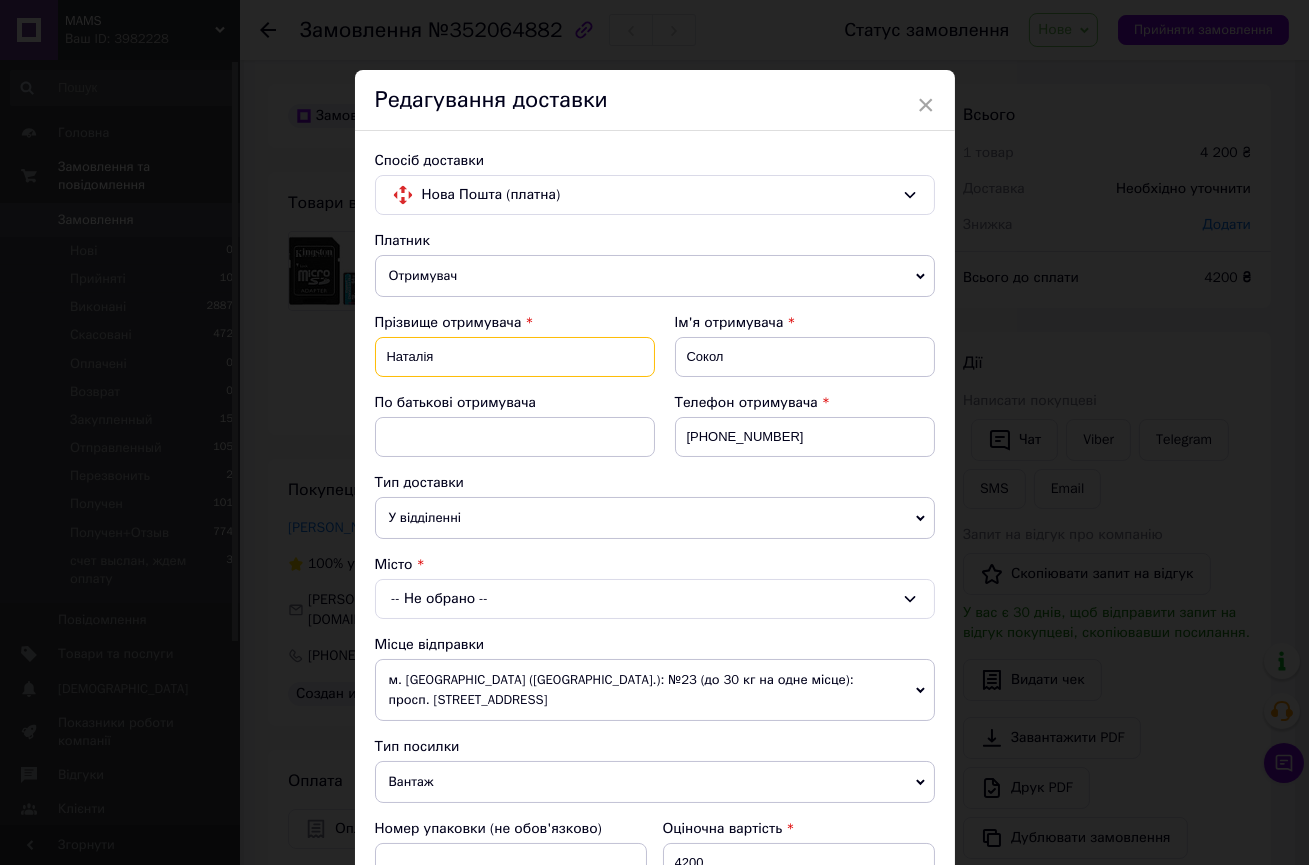 paste on "арнацький Станіслав" 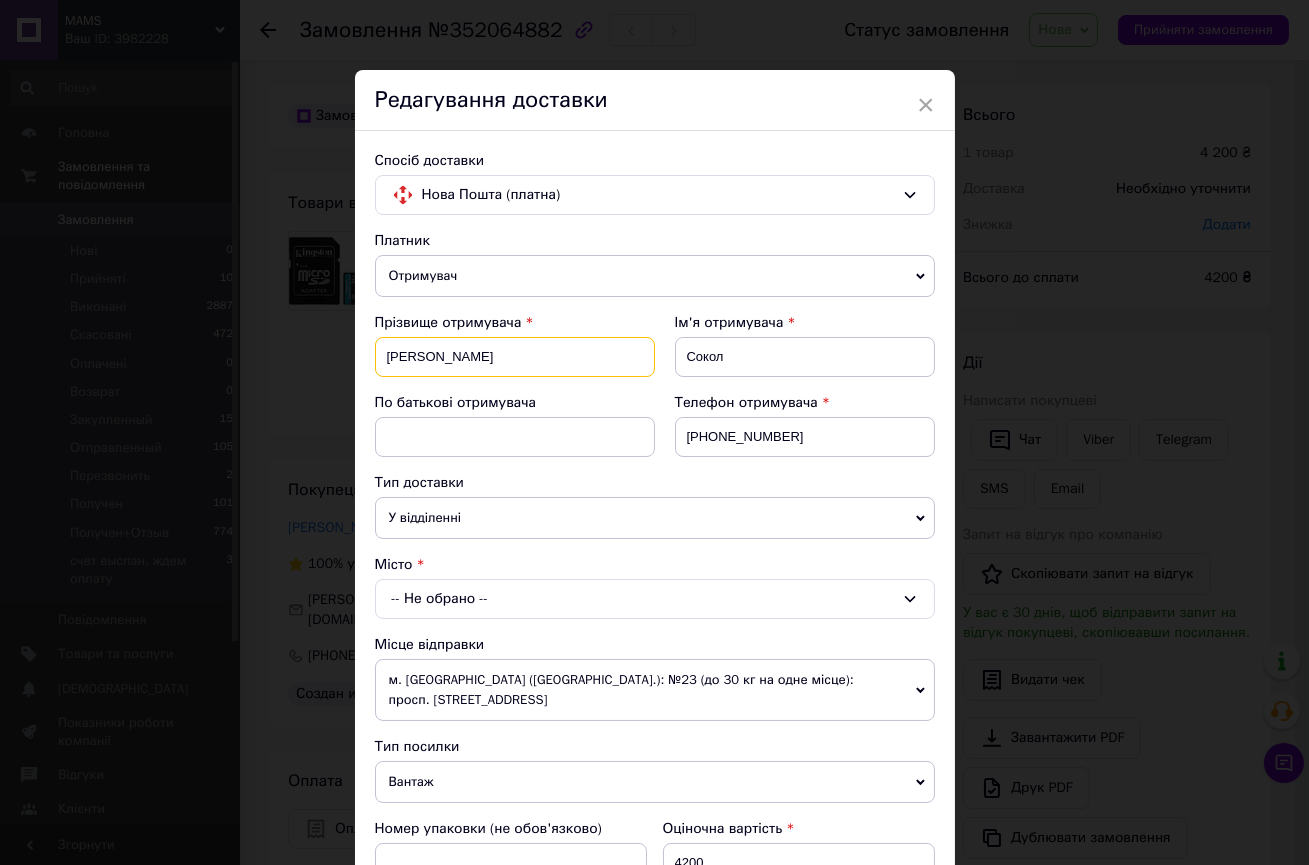drag, startPoint x: 458, startPoint y: 357, endPoint x: 523, endPoint y: 358, distance: 65.00769 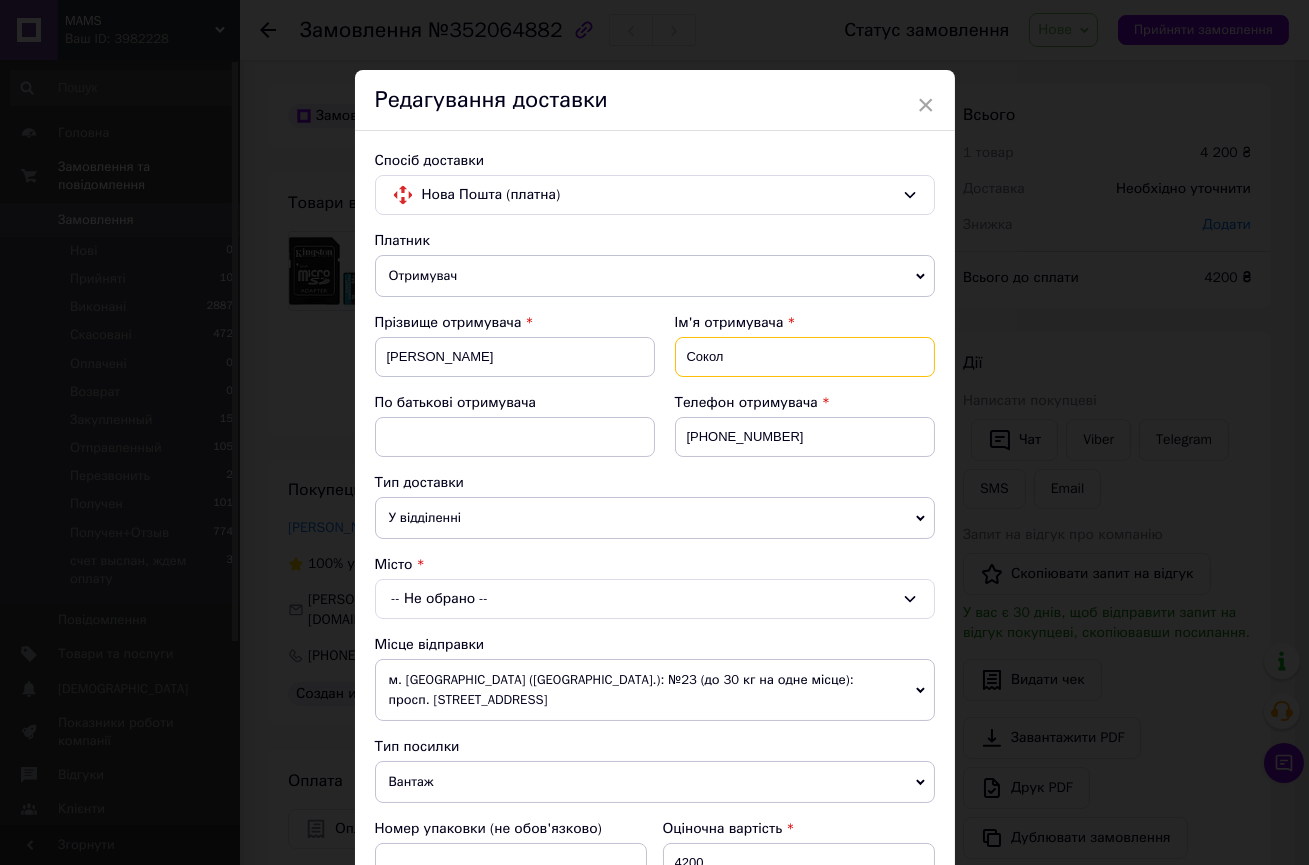drag, startPoint x: 677, startPoint y: 358, endPoint x: 769, endPoint y: 357, distance: 92.00543 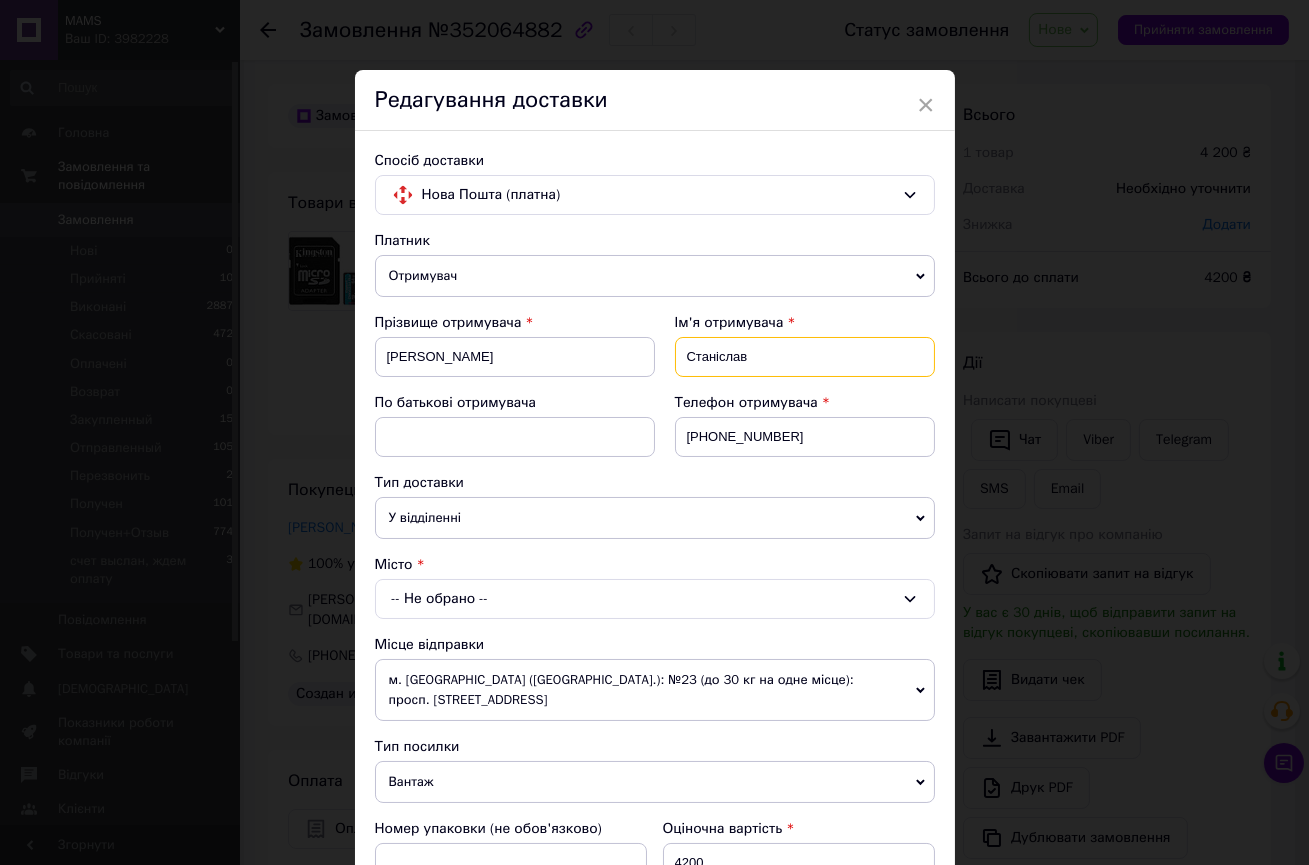 type on "Станіслав" 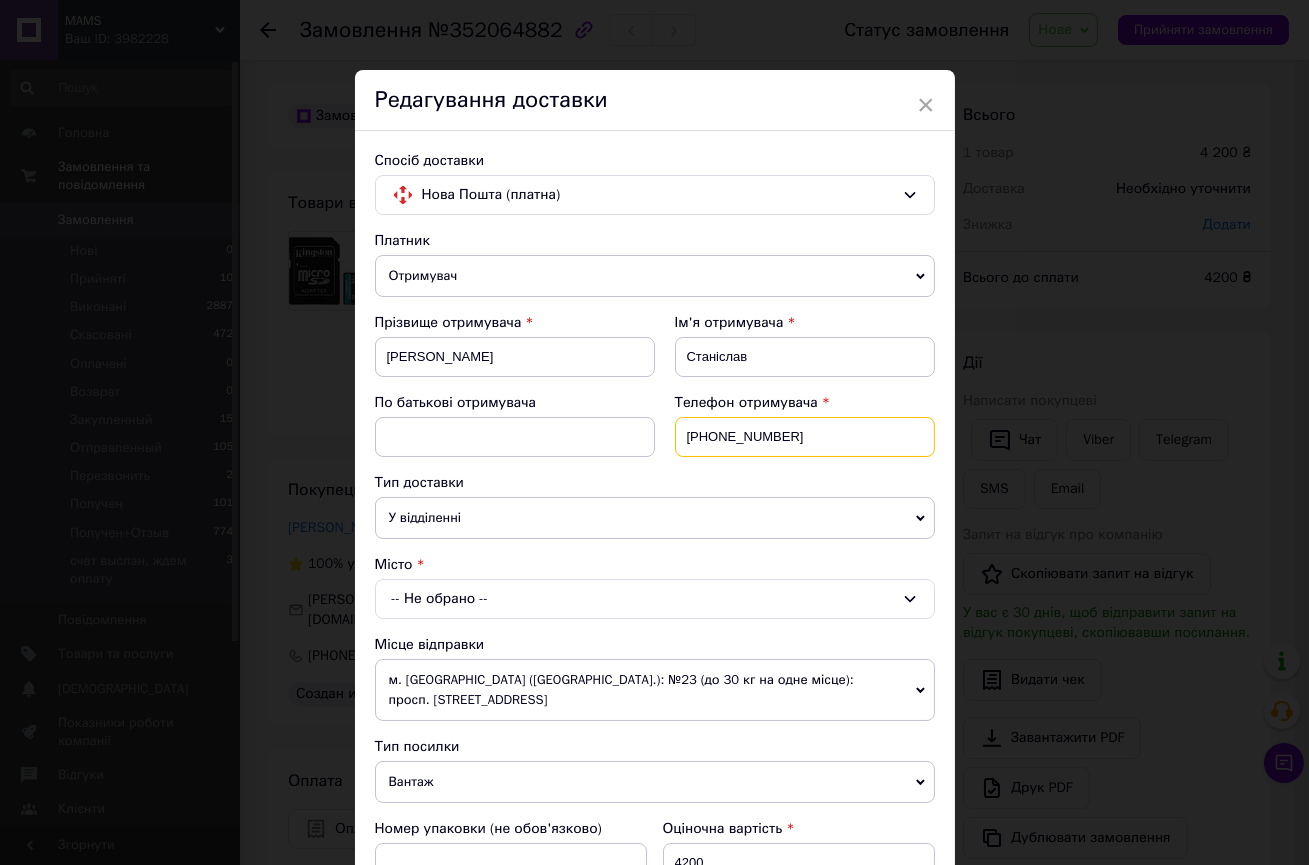 click on "+380999224791" at bounding box center (805, 437) 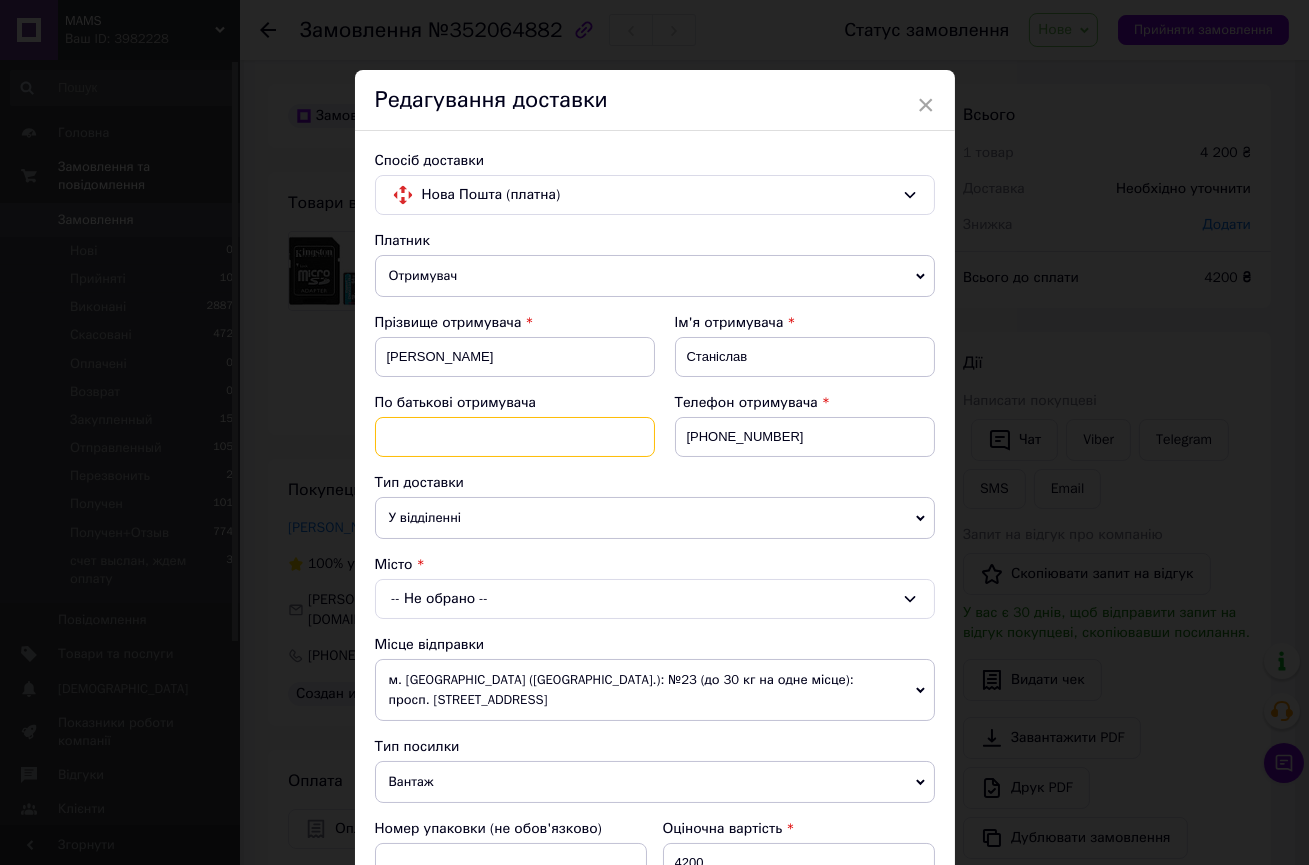 click at bounding box center [515, 437] 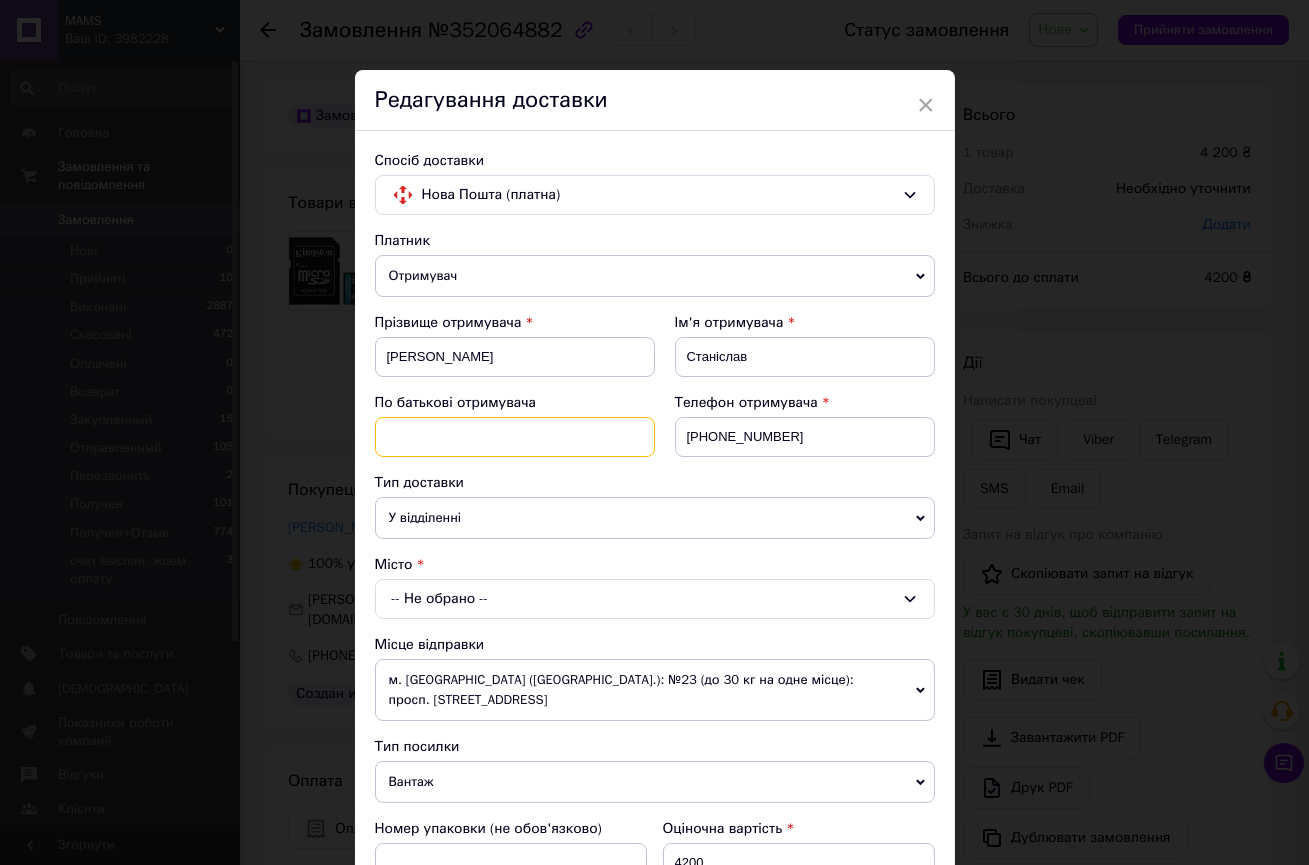 paste on "Сергійович" 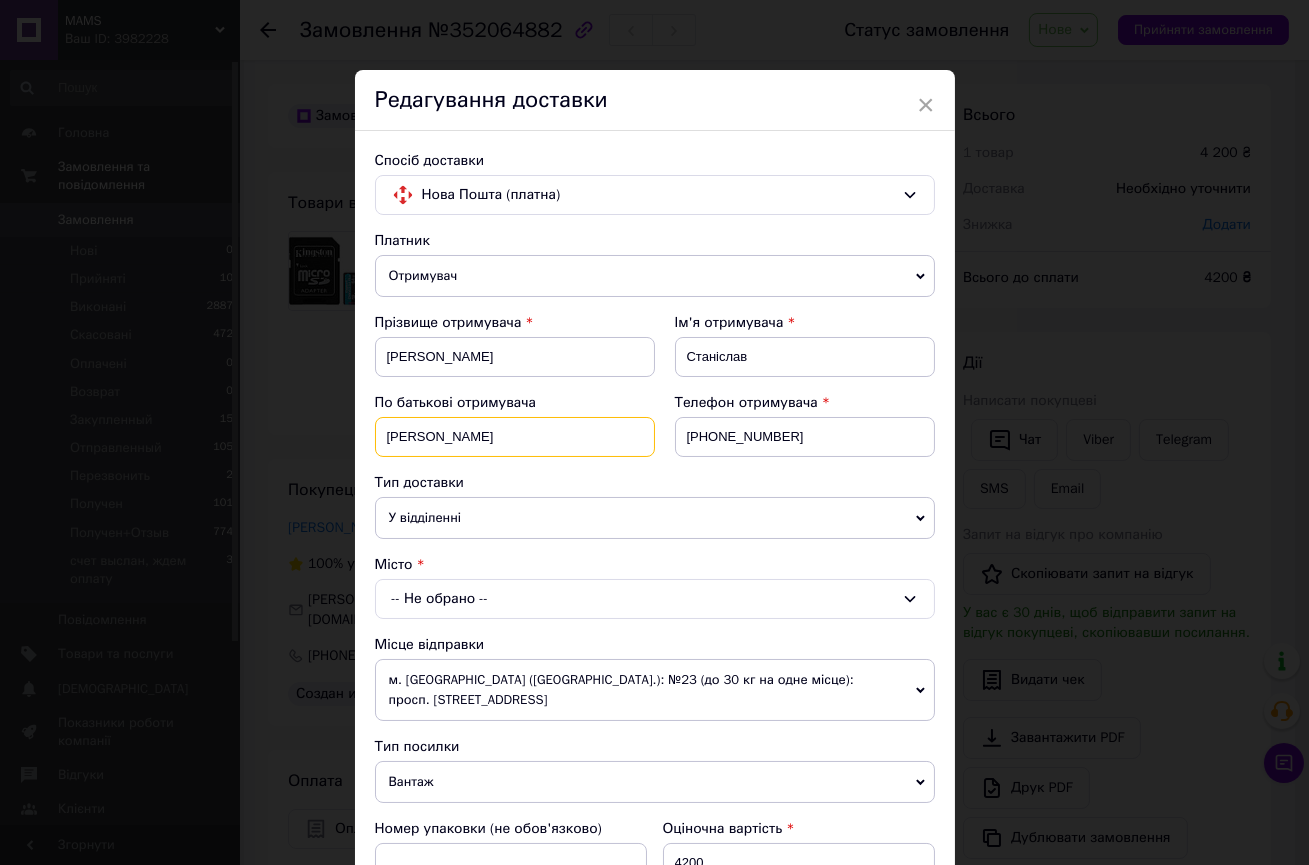 type on "Сергійович" 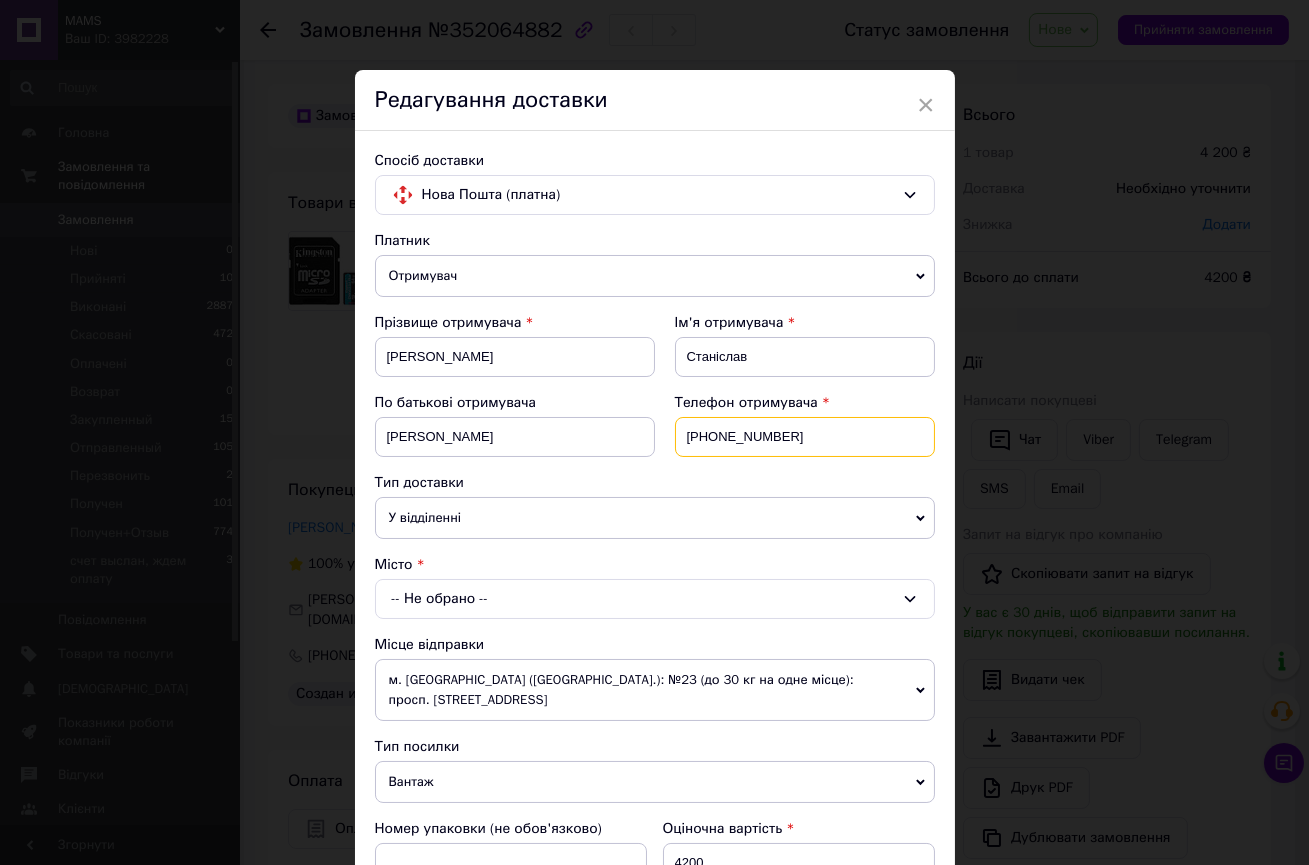 click on "+380999224791" at bounding box center (805, 437) 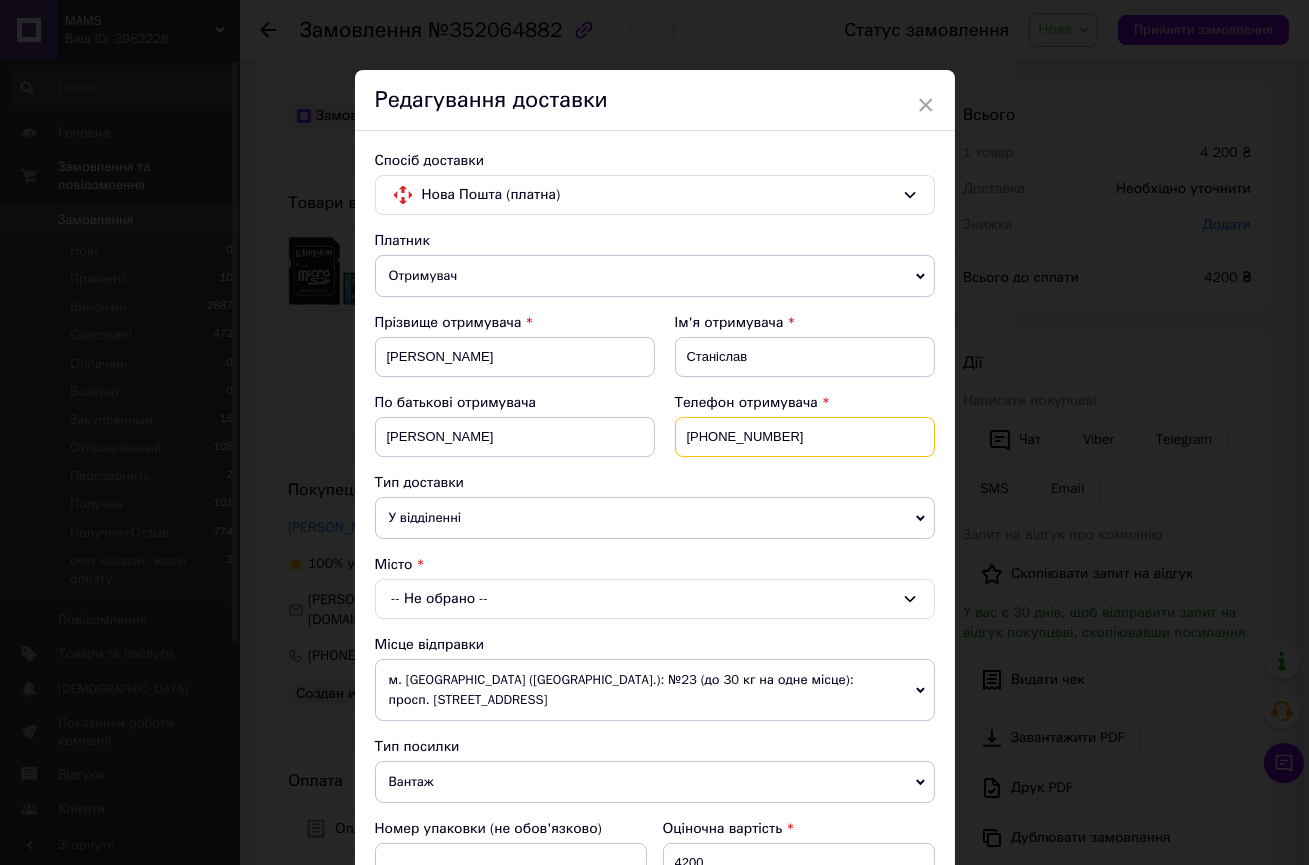 drag, startPoint x: 800, startPoint y: 439, endPoint x: 633, endPoint y: 436, distance: 167.02695 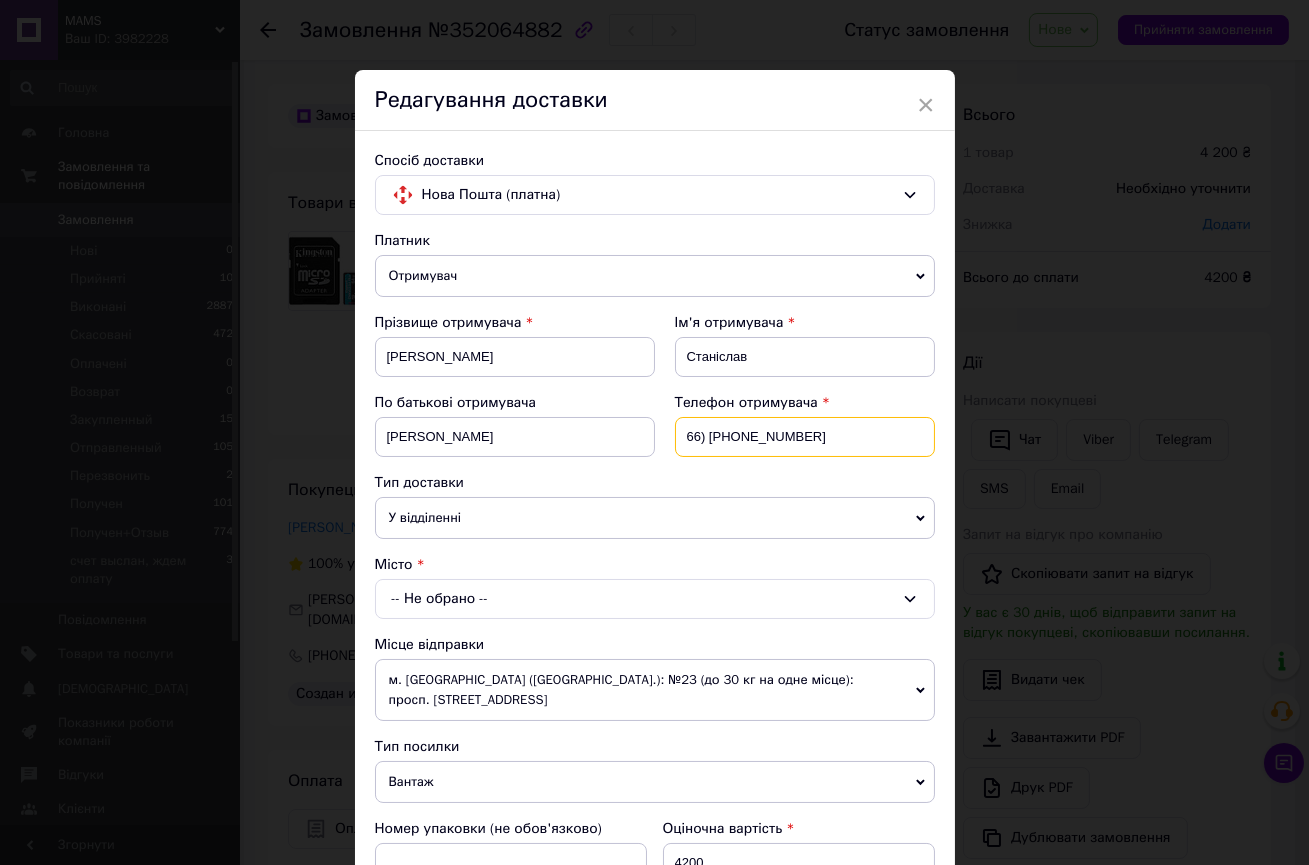 drag, startPoint x: 683, startPoint y: 431, endPoint x: 829, endPoint y: 425, distance: 146.12323 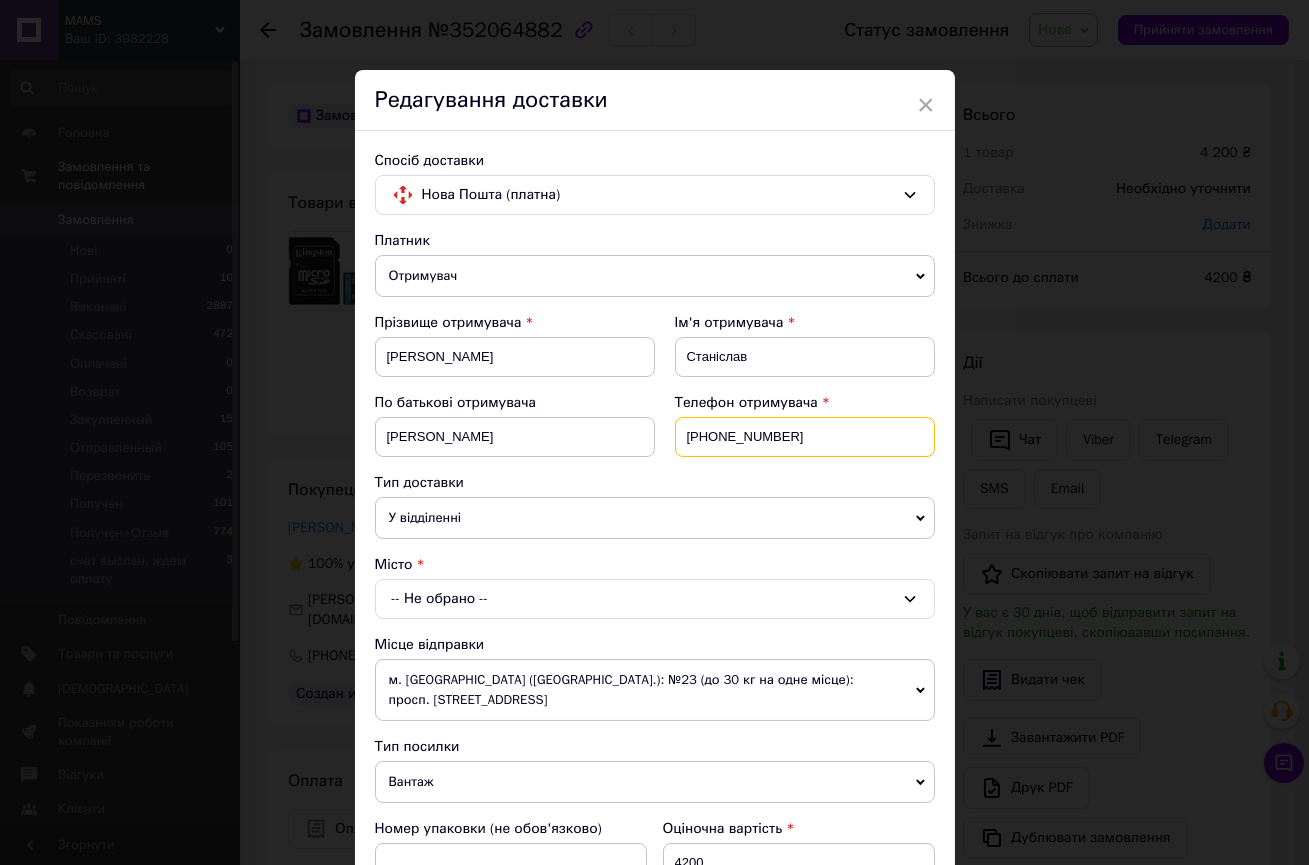 type on "+380 (66) 317-20-13" 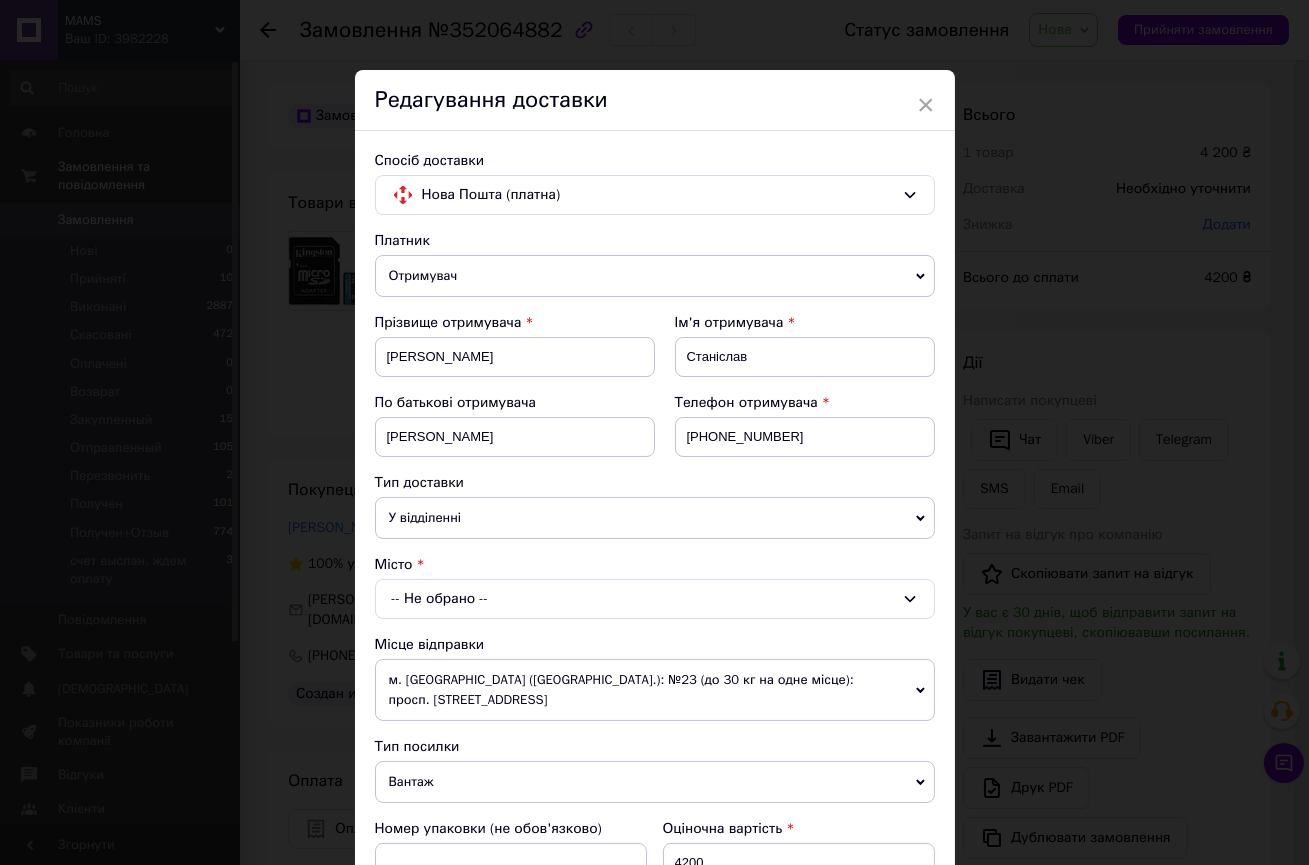 click on "У відділенні" at bounding box center [655, 518] 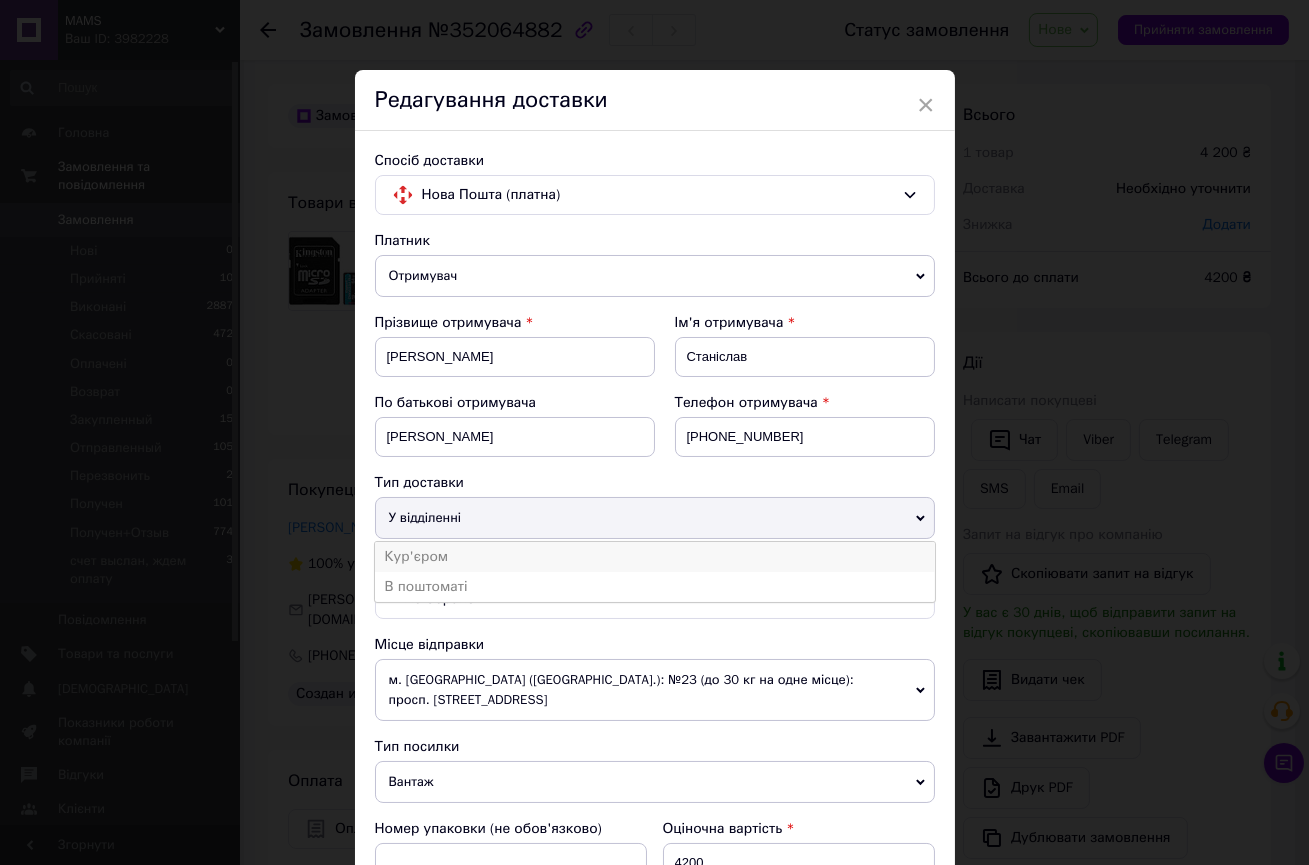click on "Кур'єром" at bounding box center (655, 557) 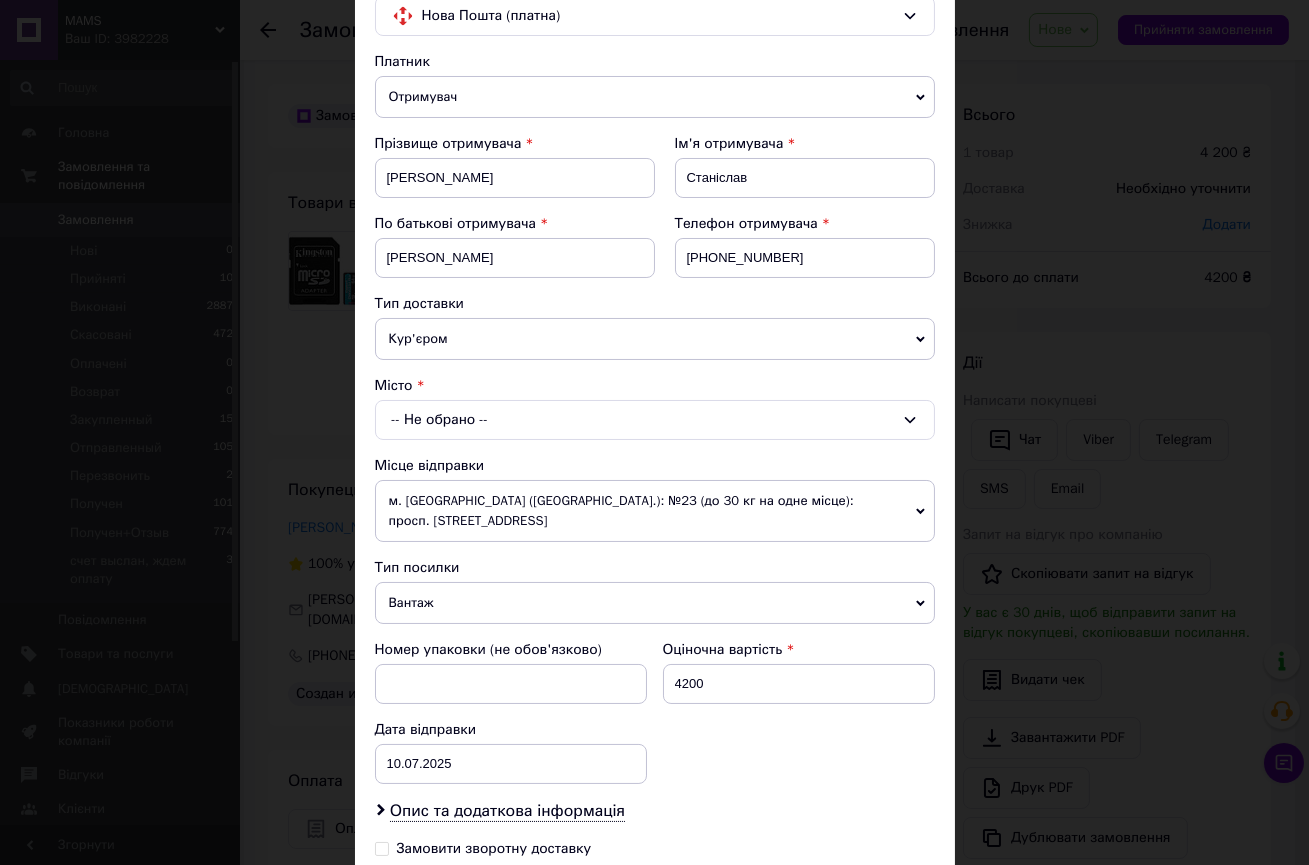 scroll, scrollTop: 181, scrollLeft: 0, axis: vertical 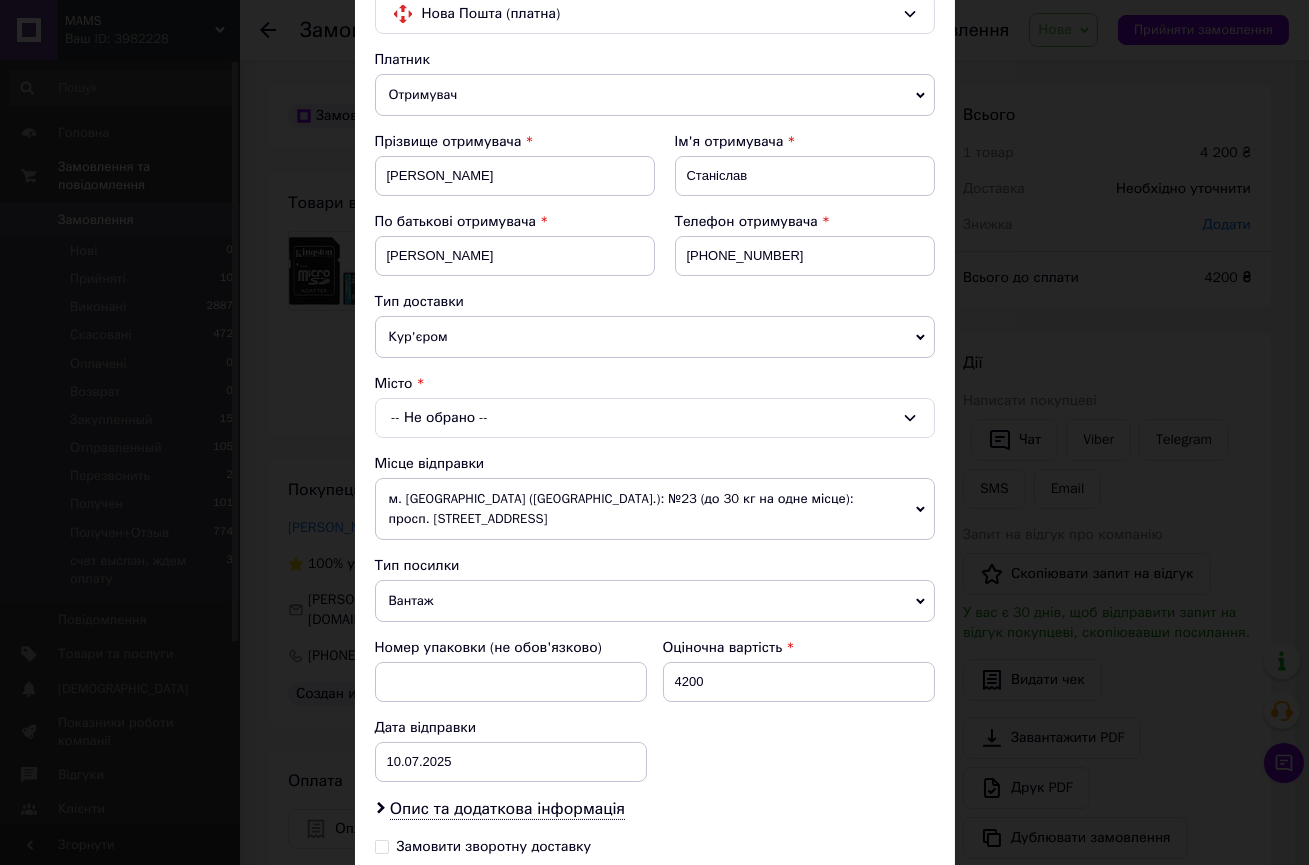 click on "-- Не обрано --" at bounding box center (655, 418) 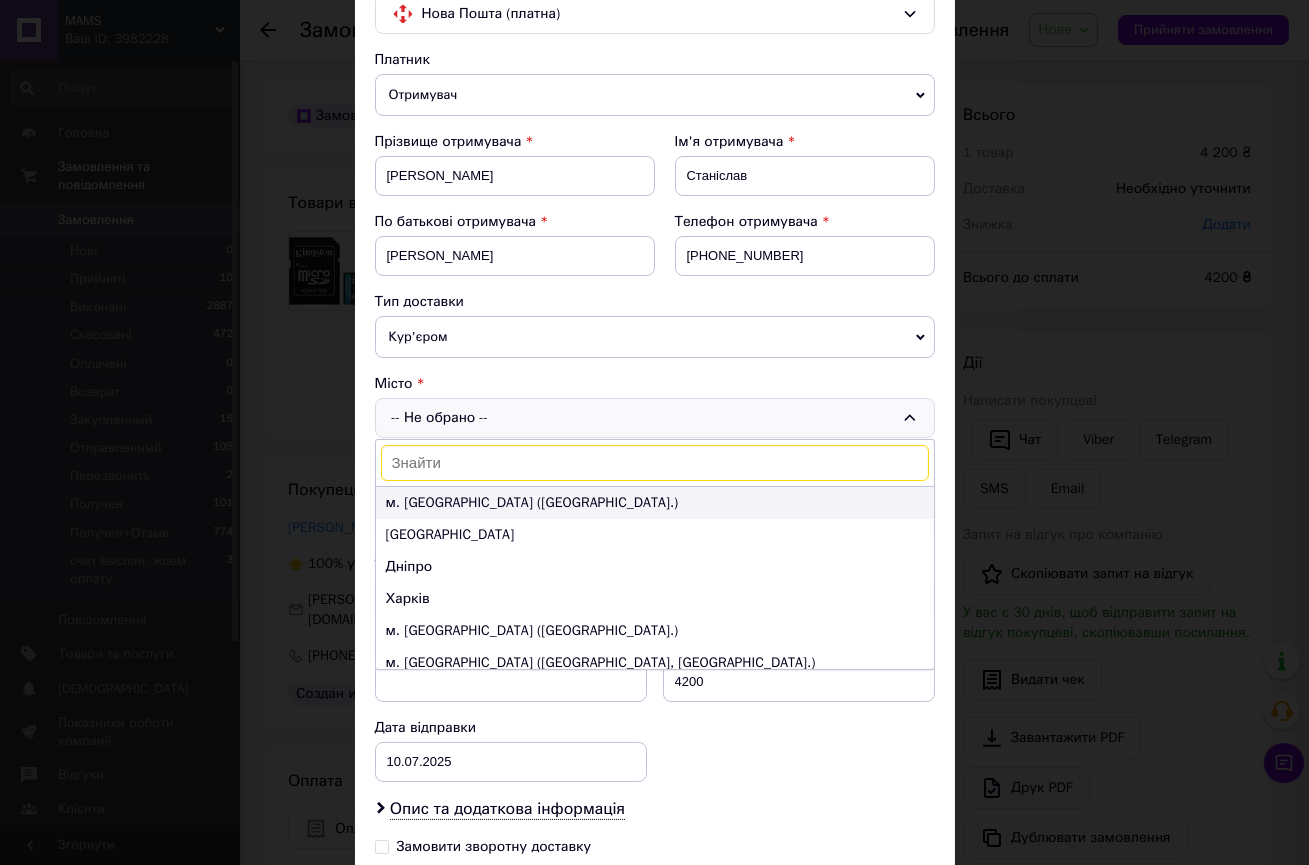 click on "м. [GEOGRAPHIC_DATA] ([GEOGRAPHIC_DATA].)" at bounding box center (655, 503) 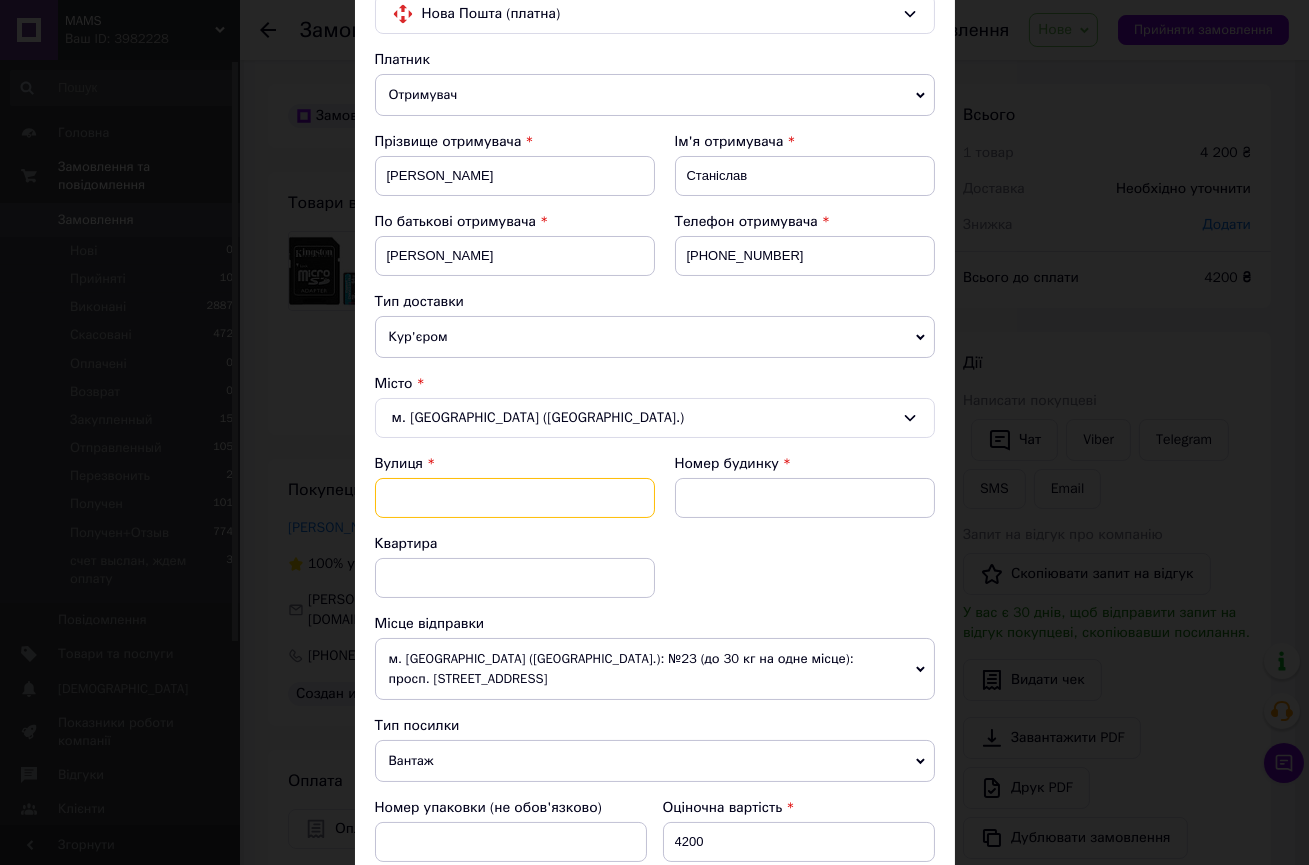 click at bounding box center [515, 498] 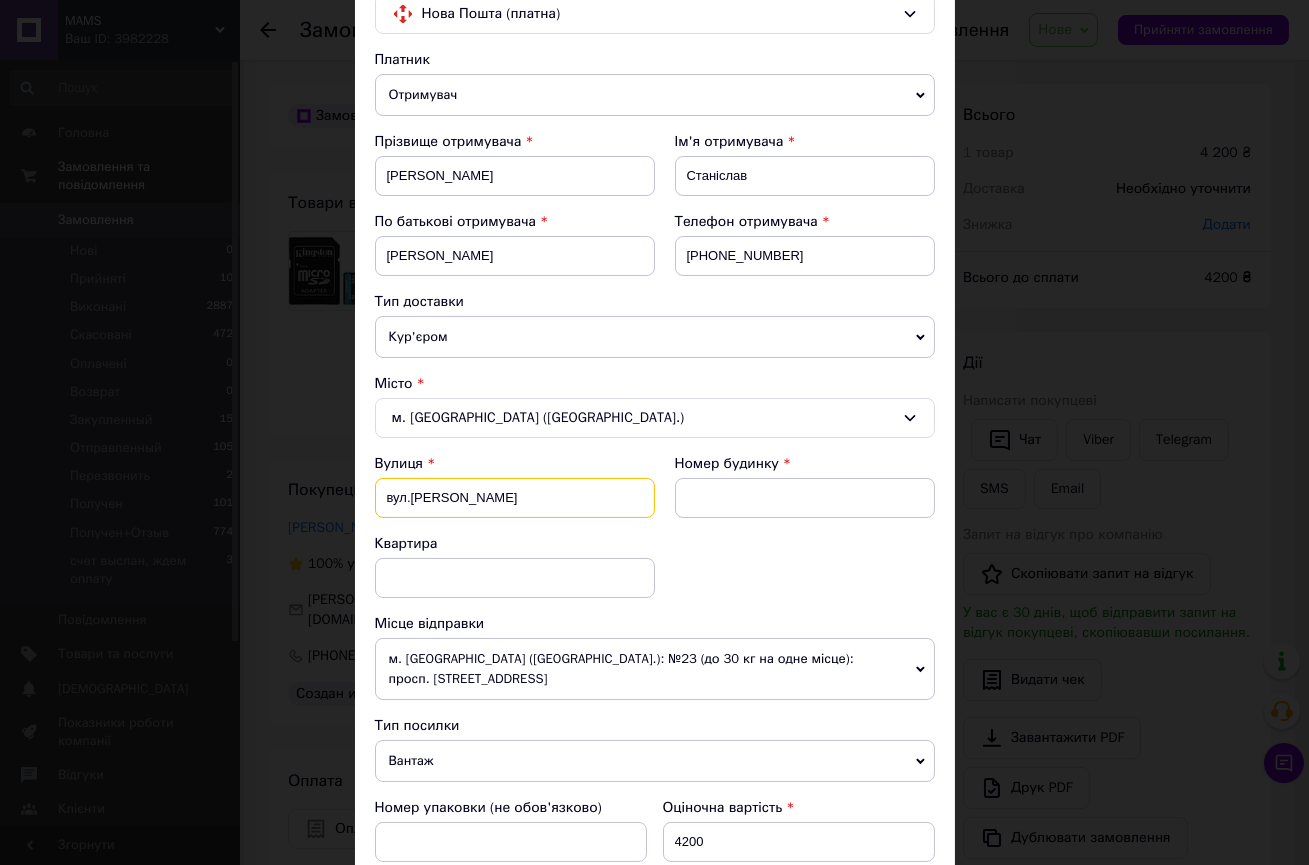 type on "вул.Семена Скляренко" 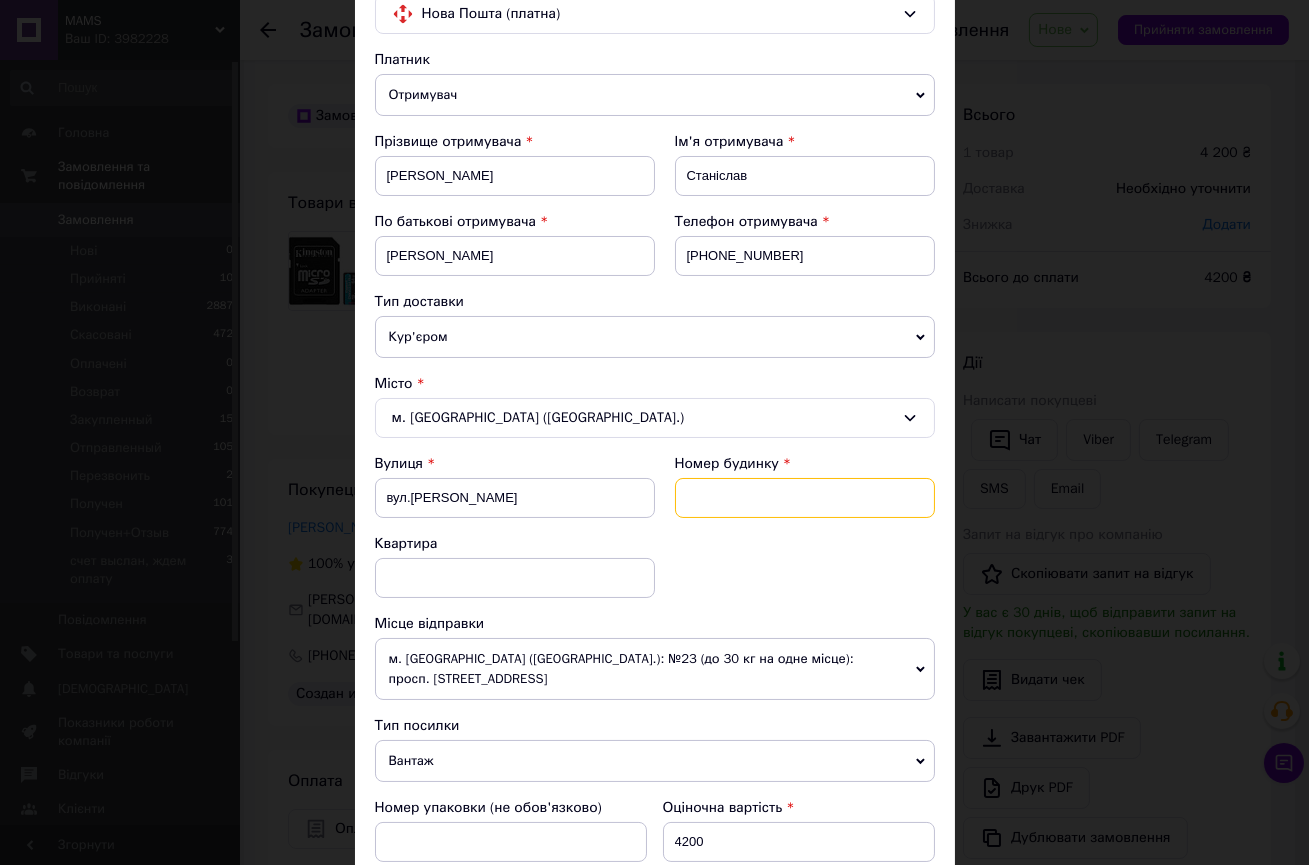 click at bounding box center (805, 498) 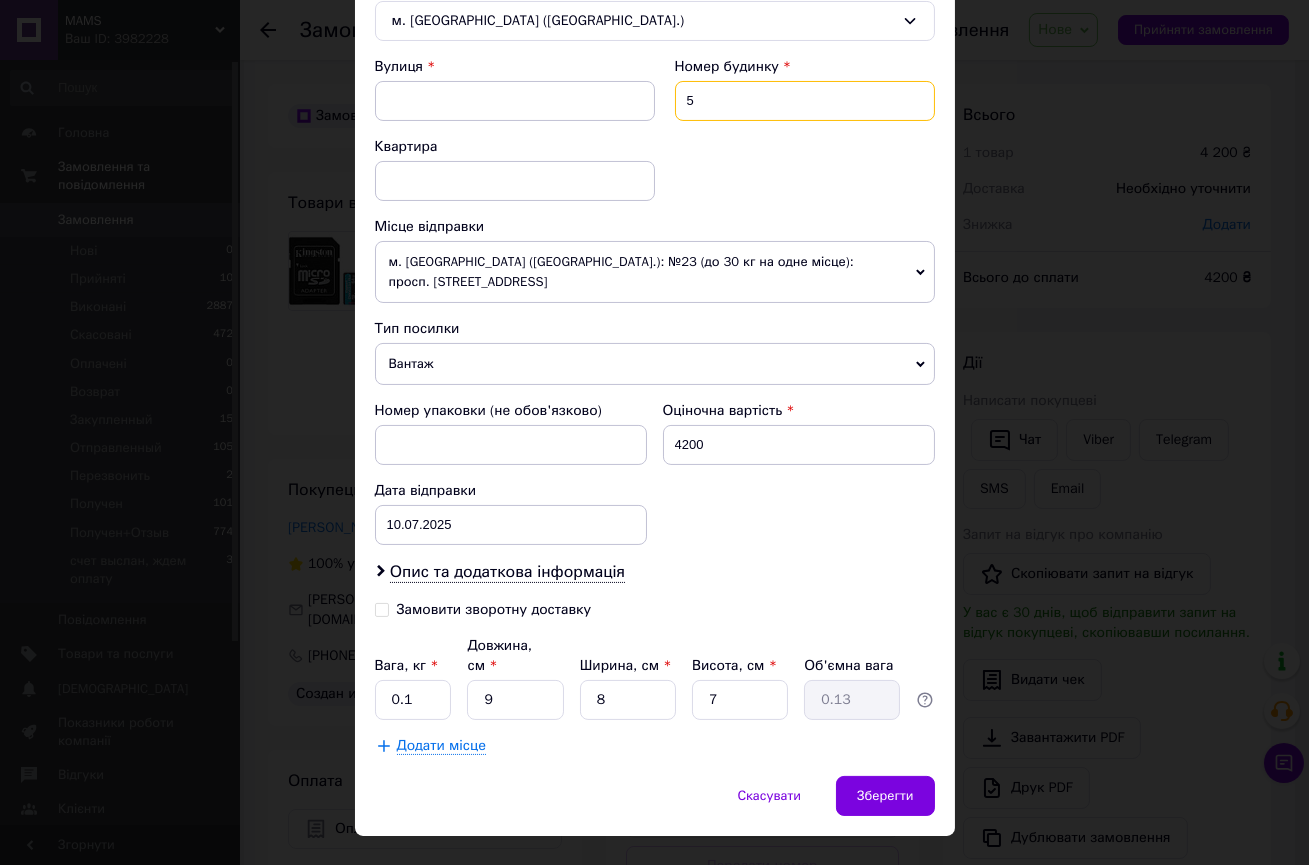 scroll, scrollTop: 595, scrollLeft: 0, axis: vertical 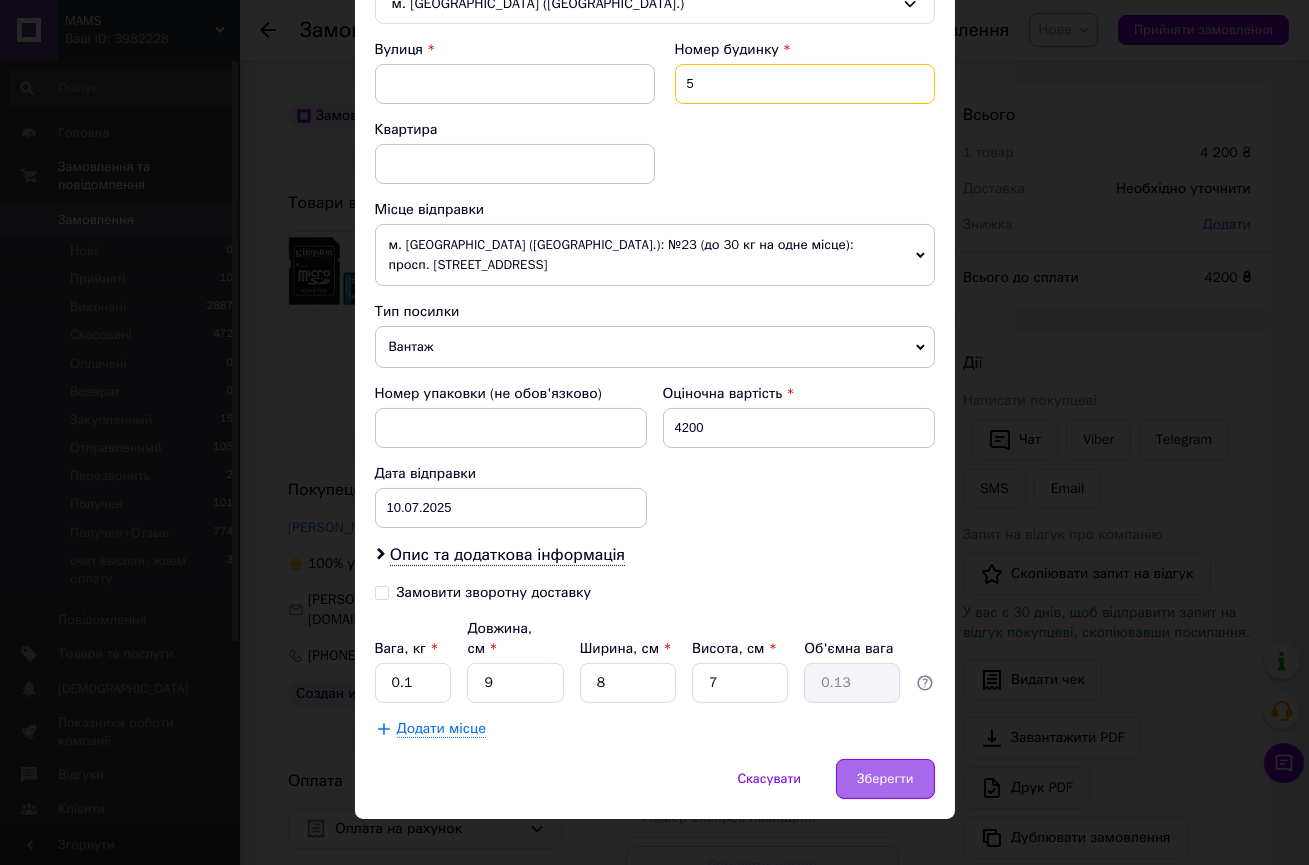 type on "5" 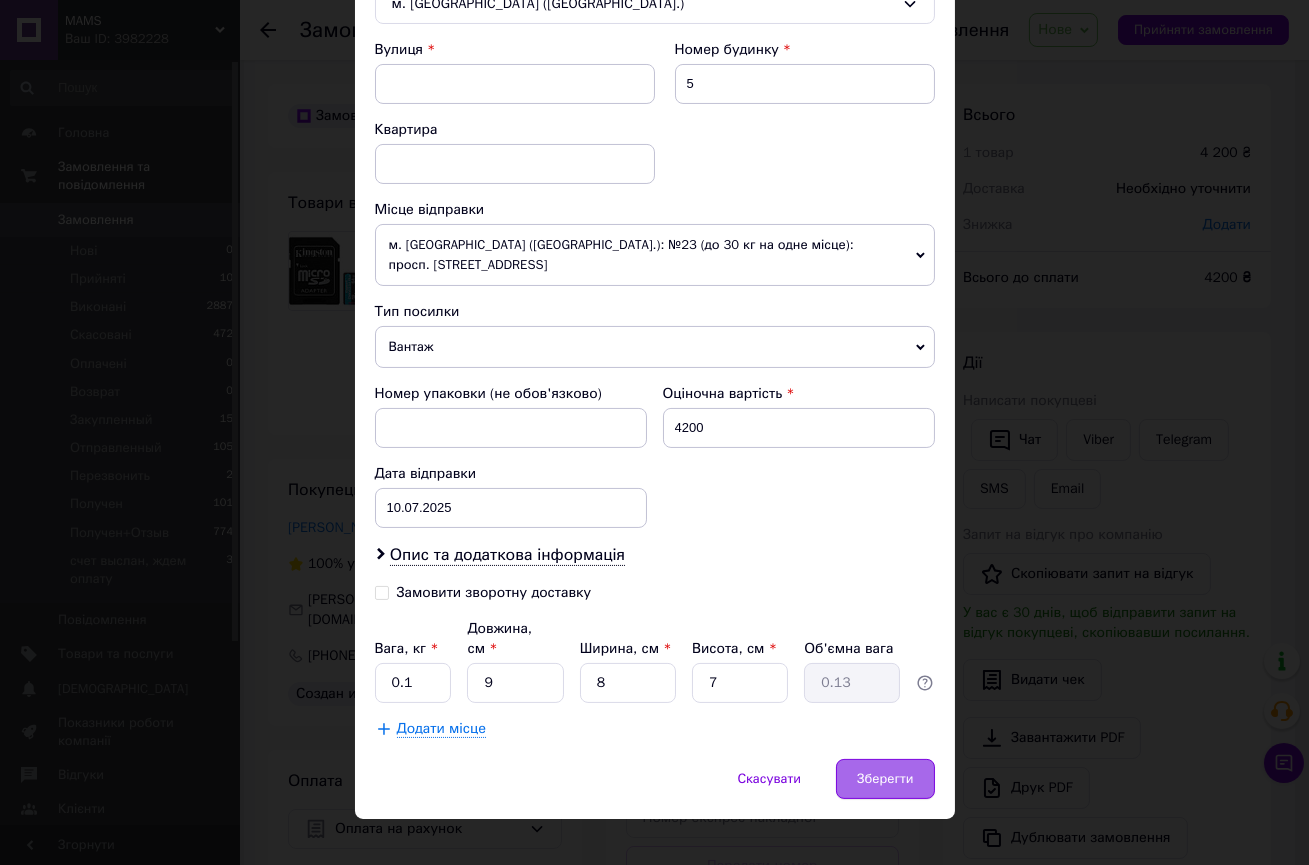 click on "Зберегти" at bounding box center (885, 779) 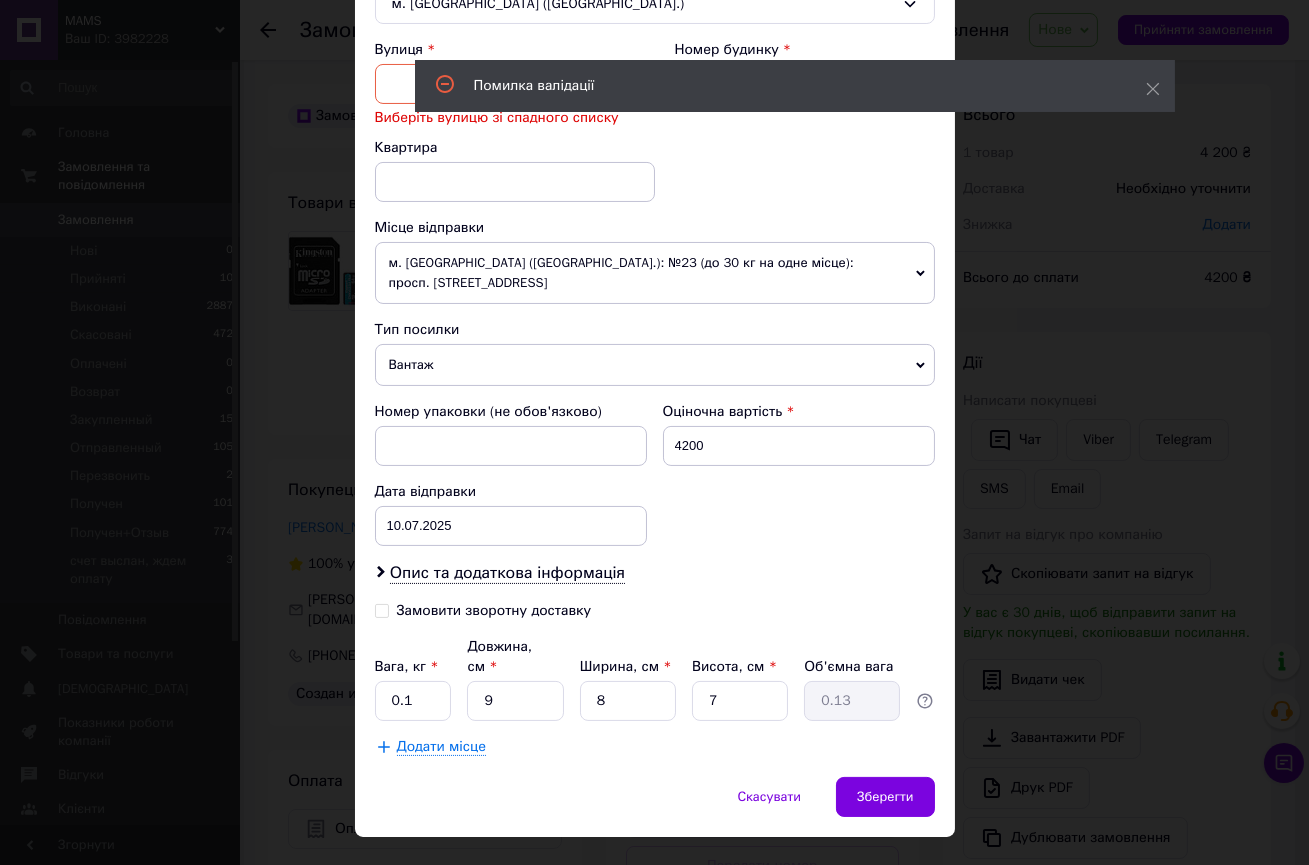 scroll, scrollTop: 413, scrollLeft: 0, axis: vertical 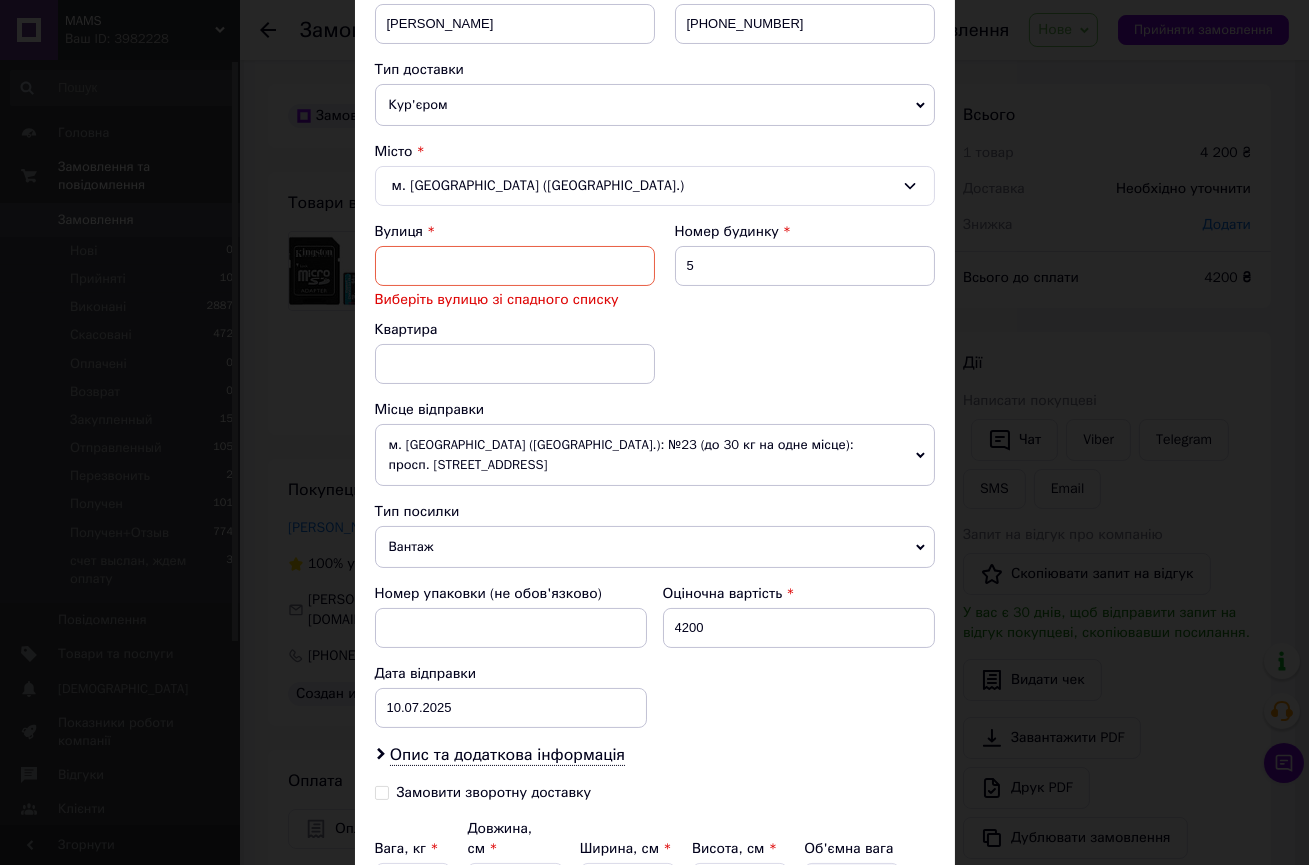click at bounding box center [515, 266] 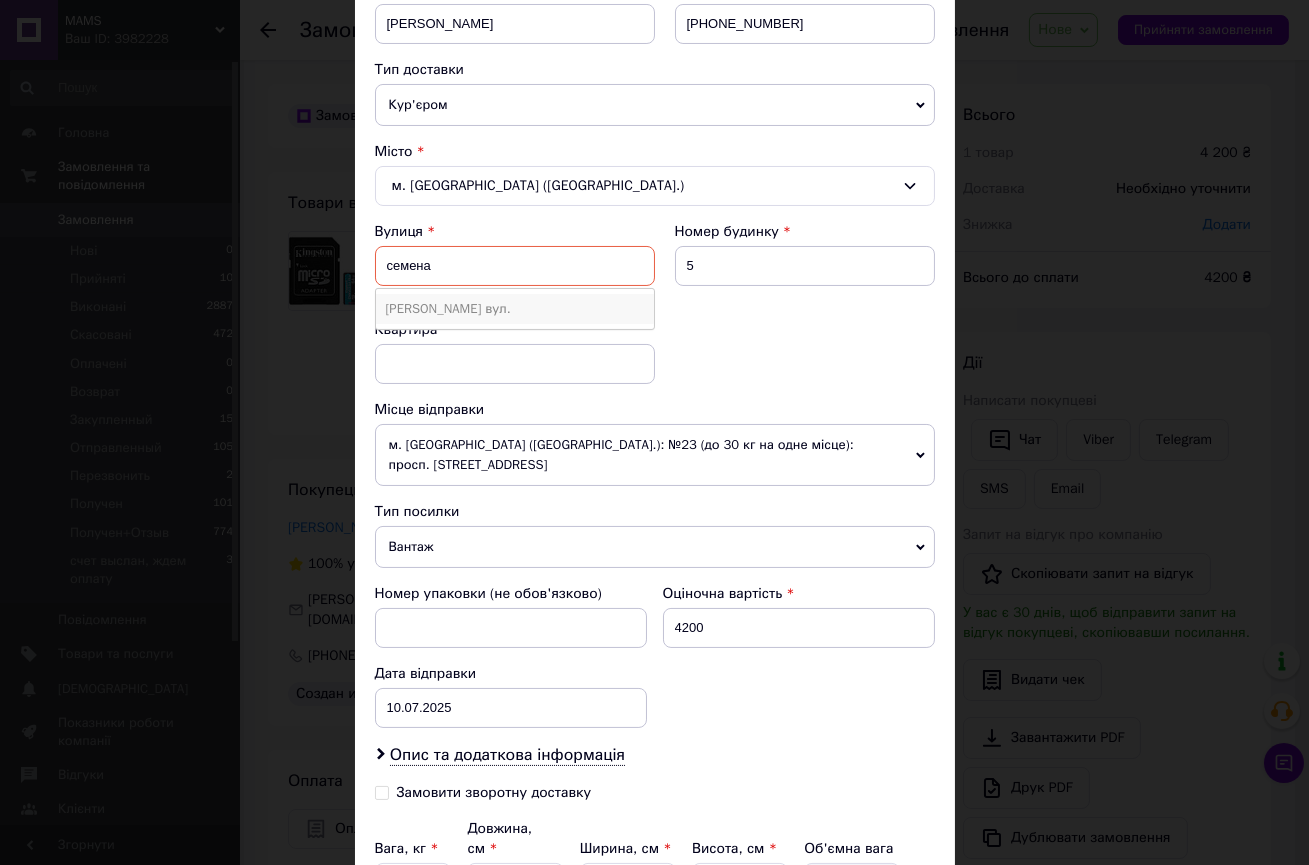 click on "[PERSON_NAME] вул." at bounding box center (515, 309) 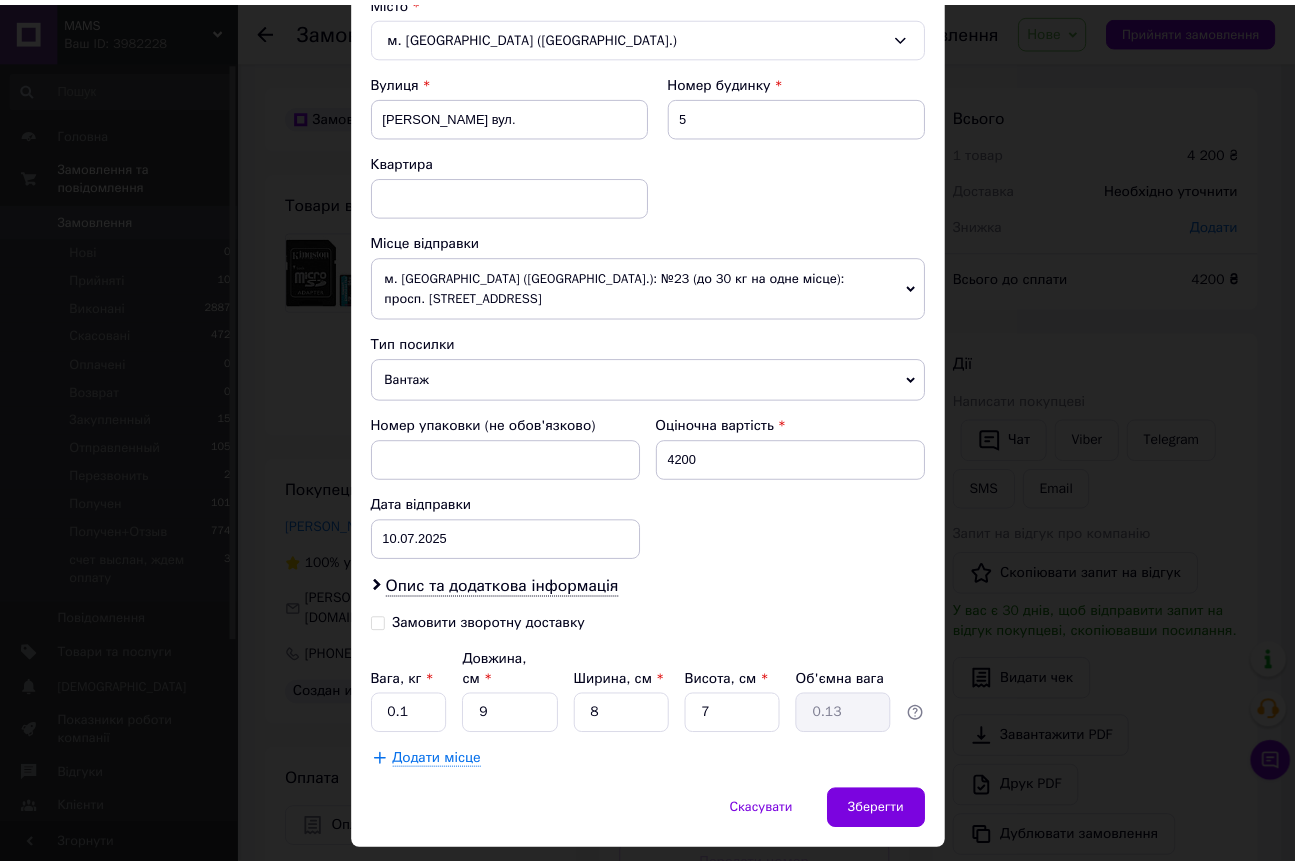 scroll, scrollTop: 595, scrollLeft: 0, axis: vertical 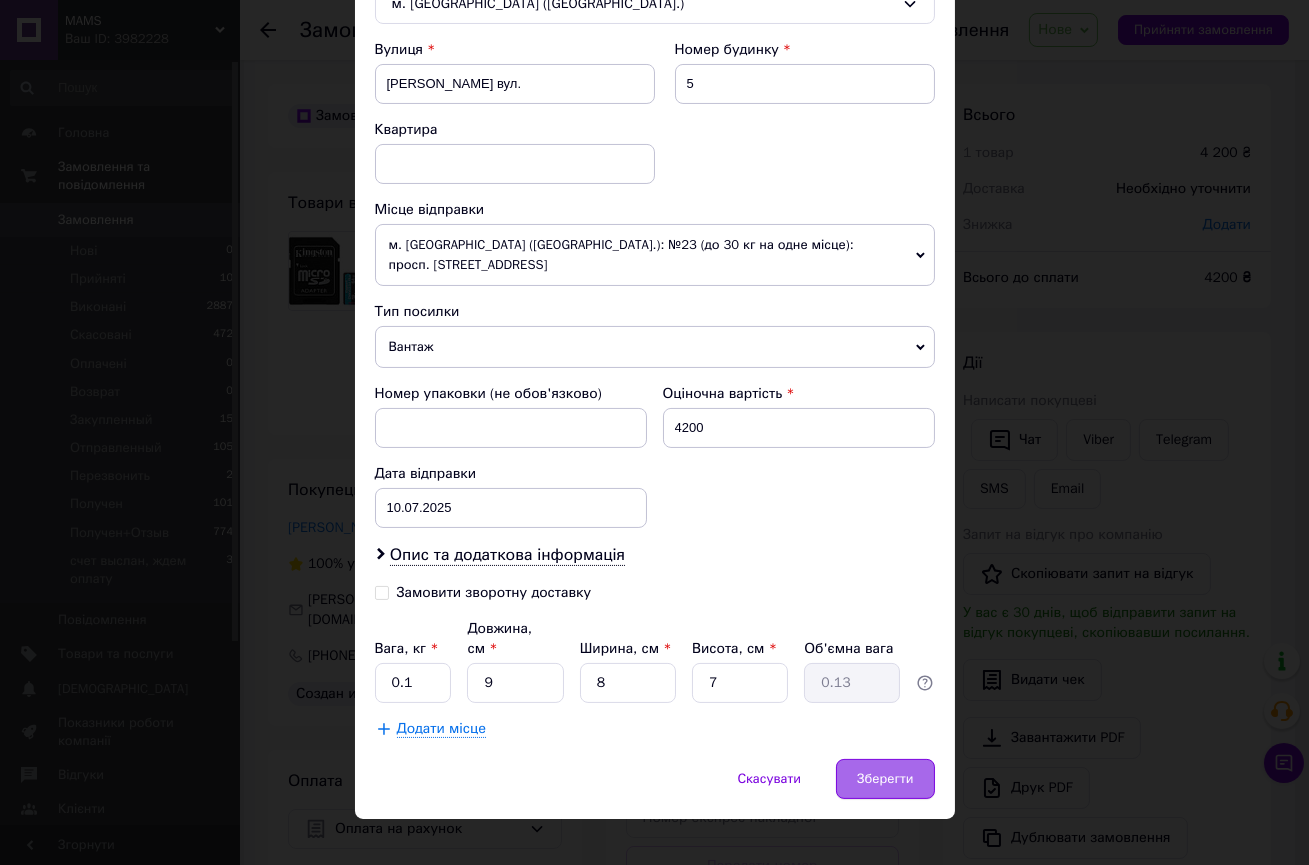 click on "Зберегти" at bounding box center (885, 779) 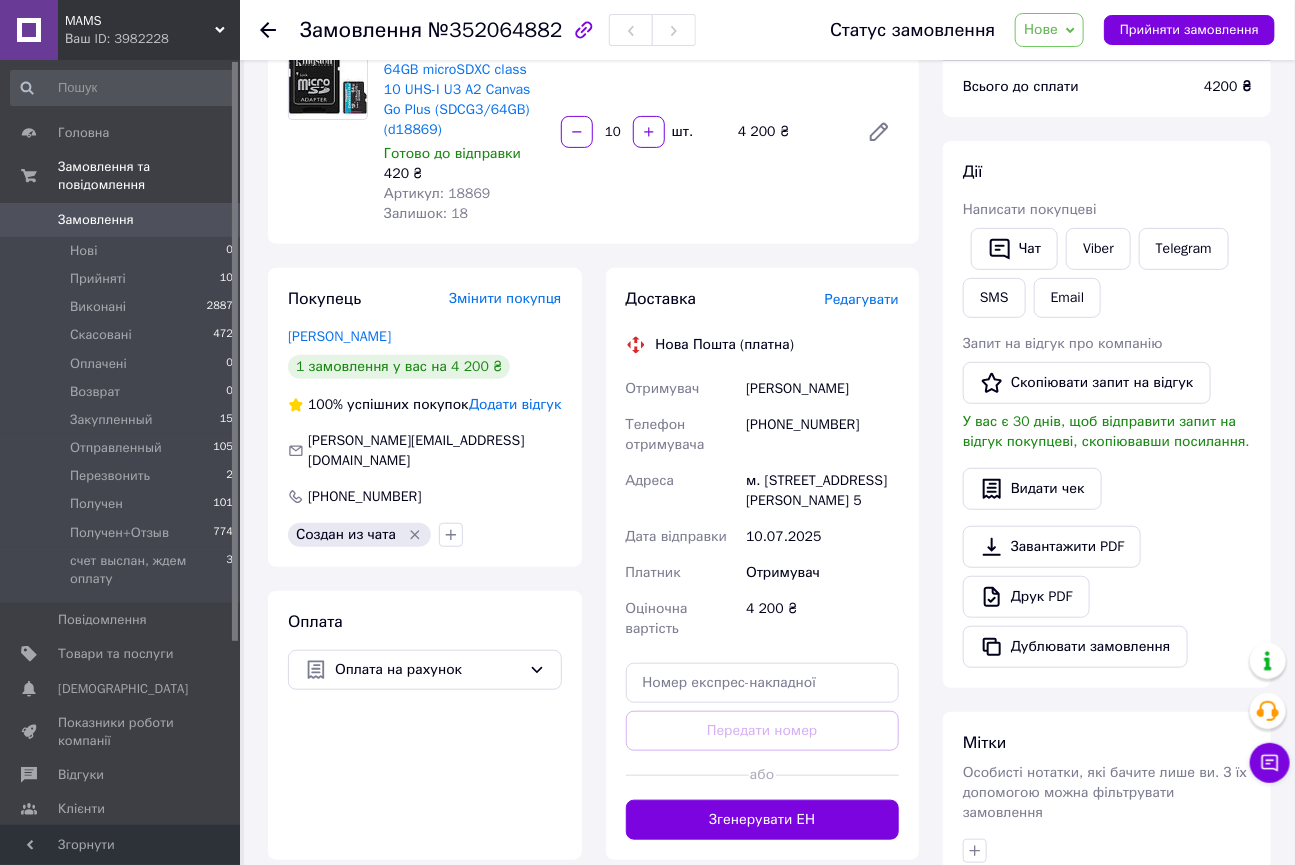 scroll, scrollTop: 90, scrollLeft: 0, axis: vertical 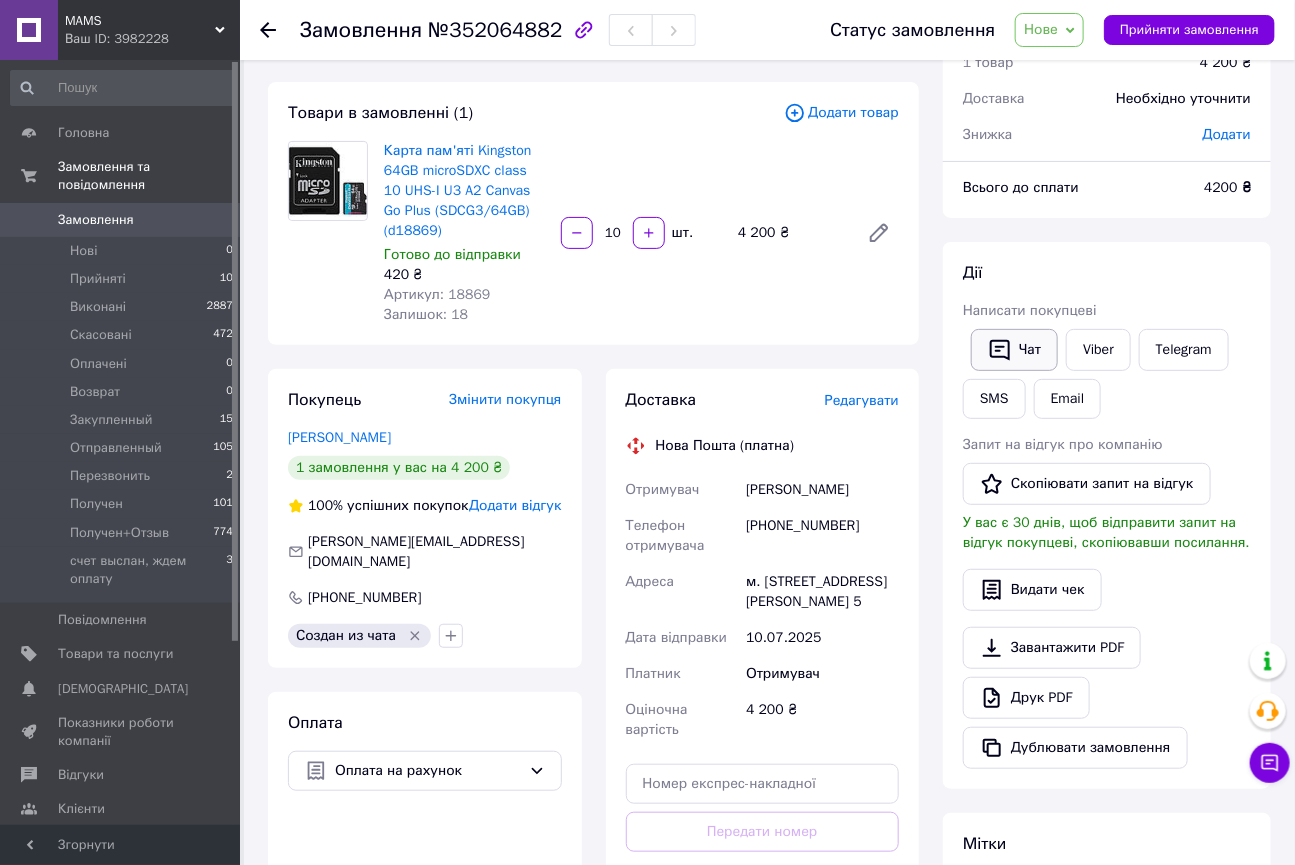 click on "Чат" at bounding box center (1014, 350) 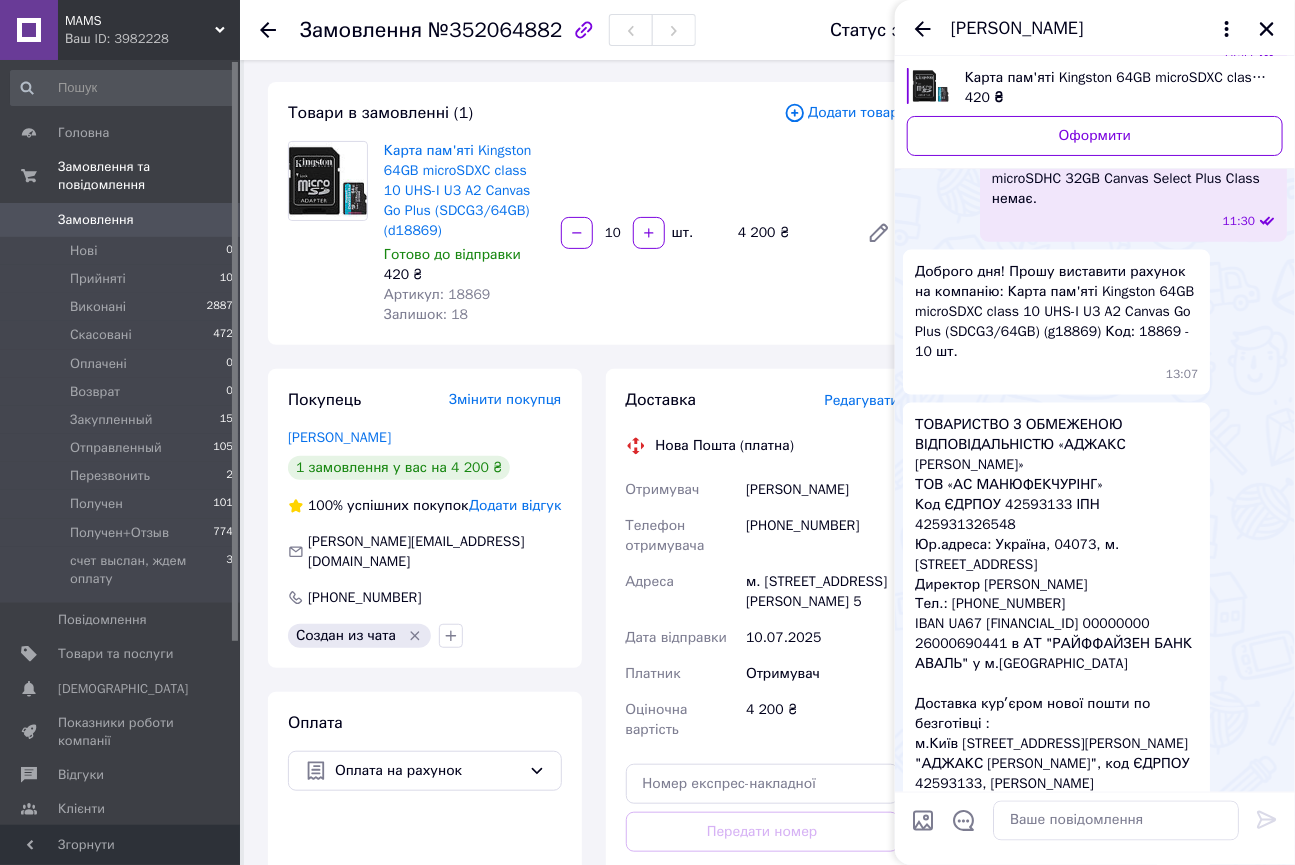 scroll, scrollTop: 875, scrollLeft: 0, axis: vertical 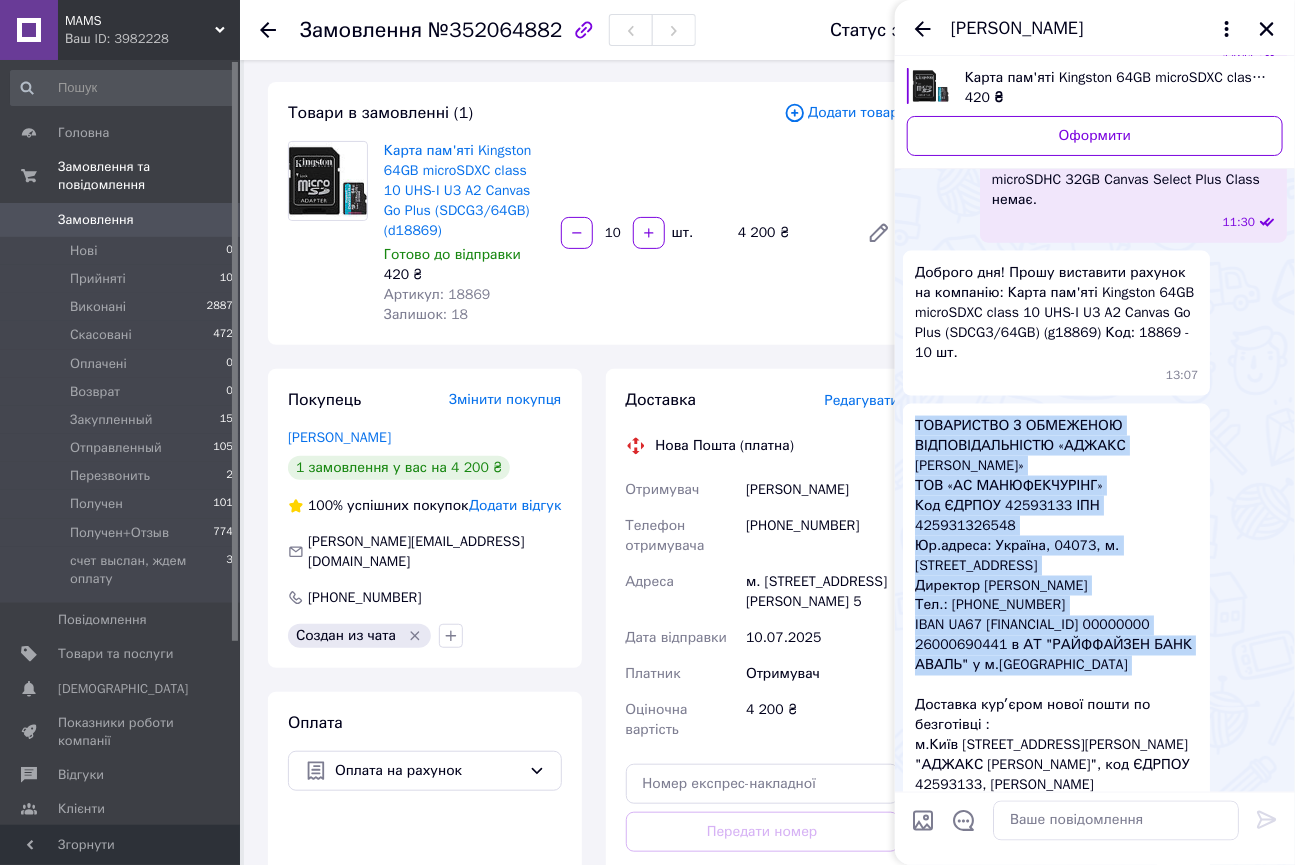 drag, startPoint x: 914, startPoint y: 383, endPoint x: 1159, endPoint y: 615, distance: 337.41516 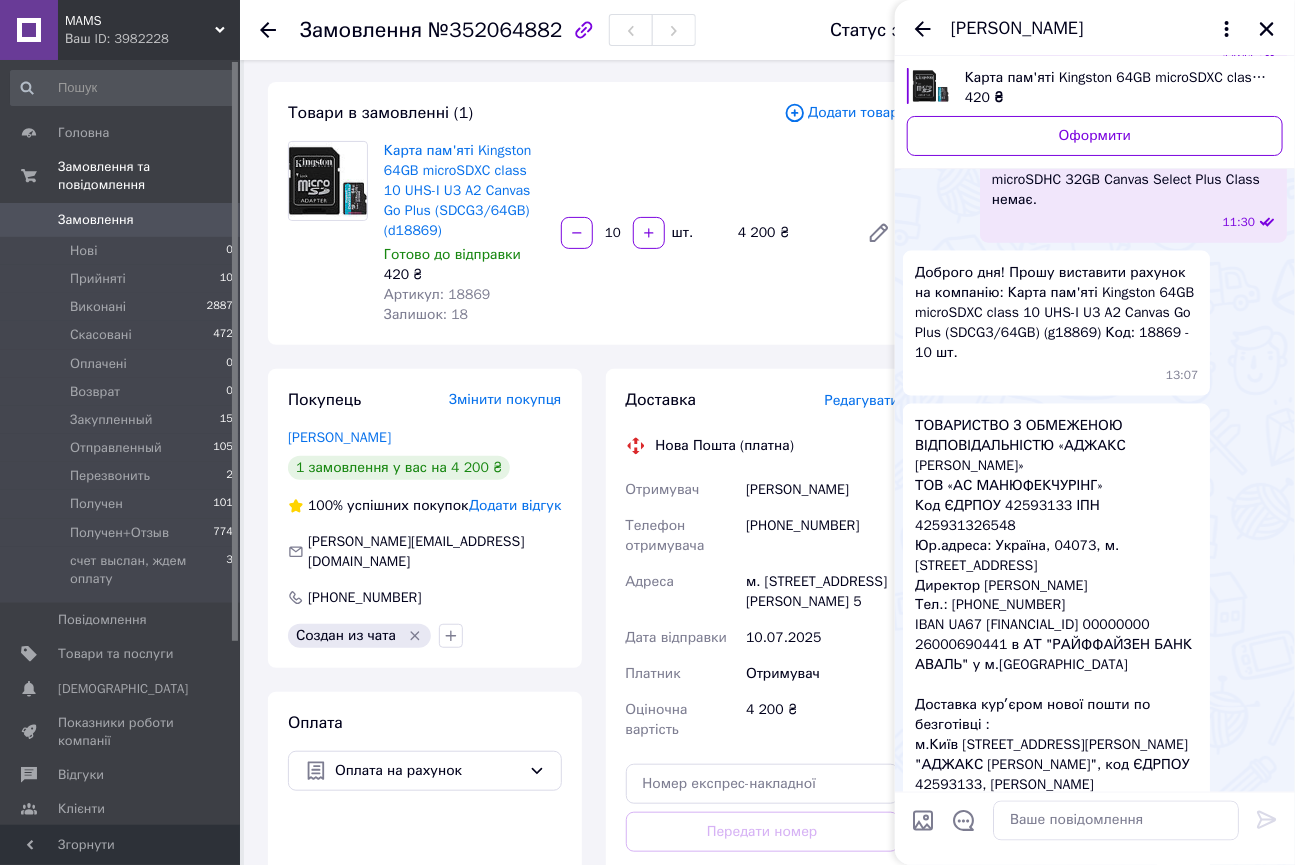 click on "Товари в замовленні (1) Додати товар Карта пам'яті Kingston 64GB microSDXC class 10 UHS-I U3 A2 Canvas Go Plus (SDCG3/64GB) (d18869) Готово до відправки 420 ₴ Артикул: 18869 Залишок: 18 10   шт. 4 200 ₴" at bounding box center [593, 213] 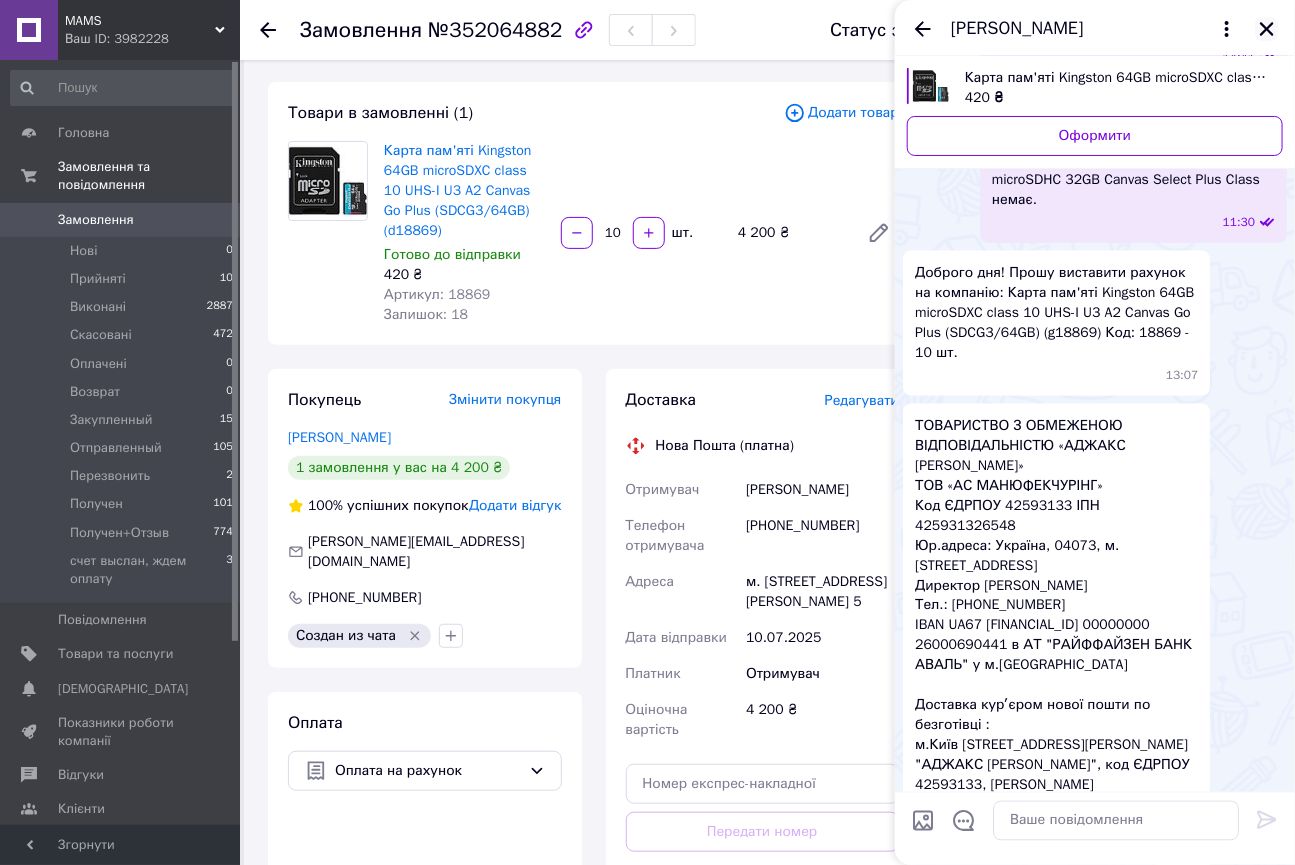 click 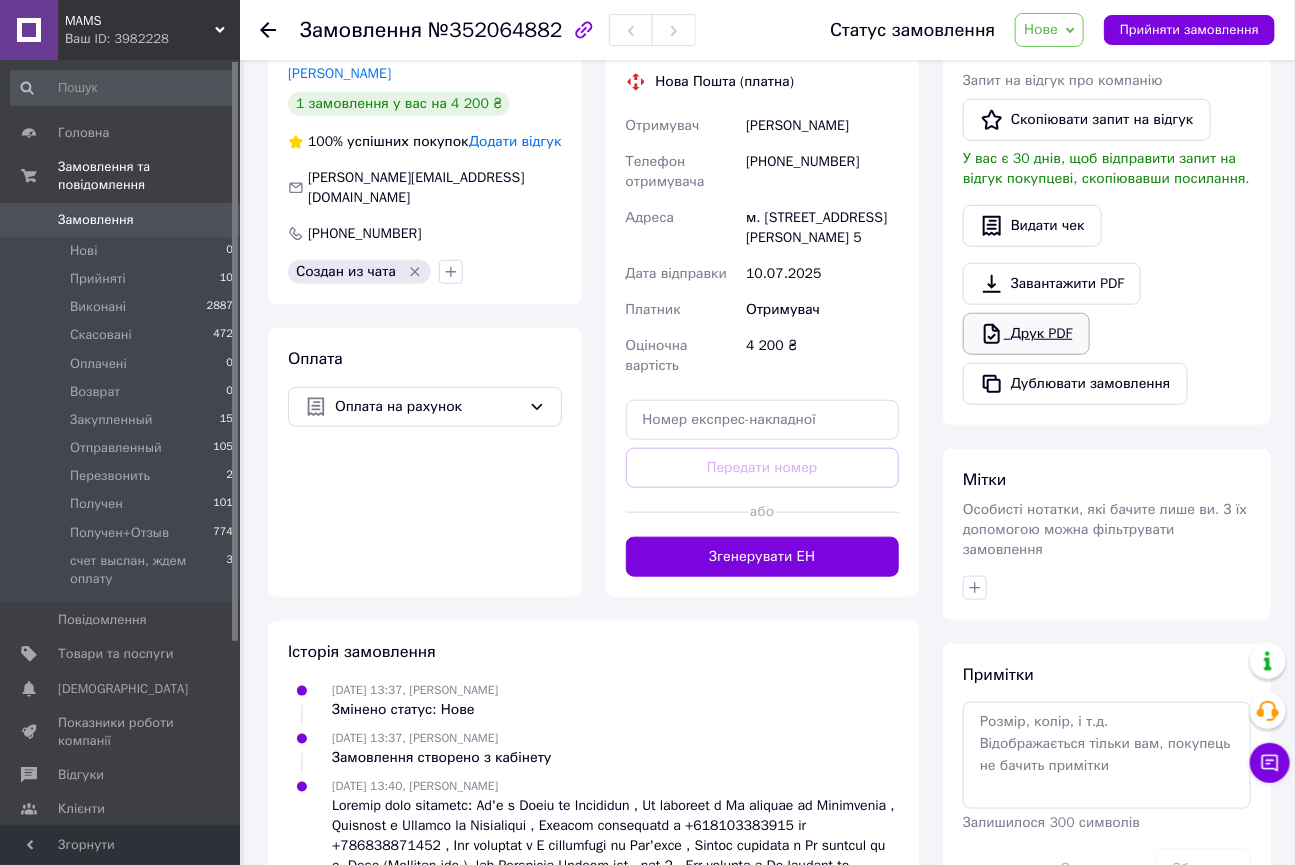 scroll, scrollTop: 636, scrollLeft: 0, axis: vertical 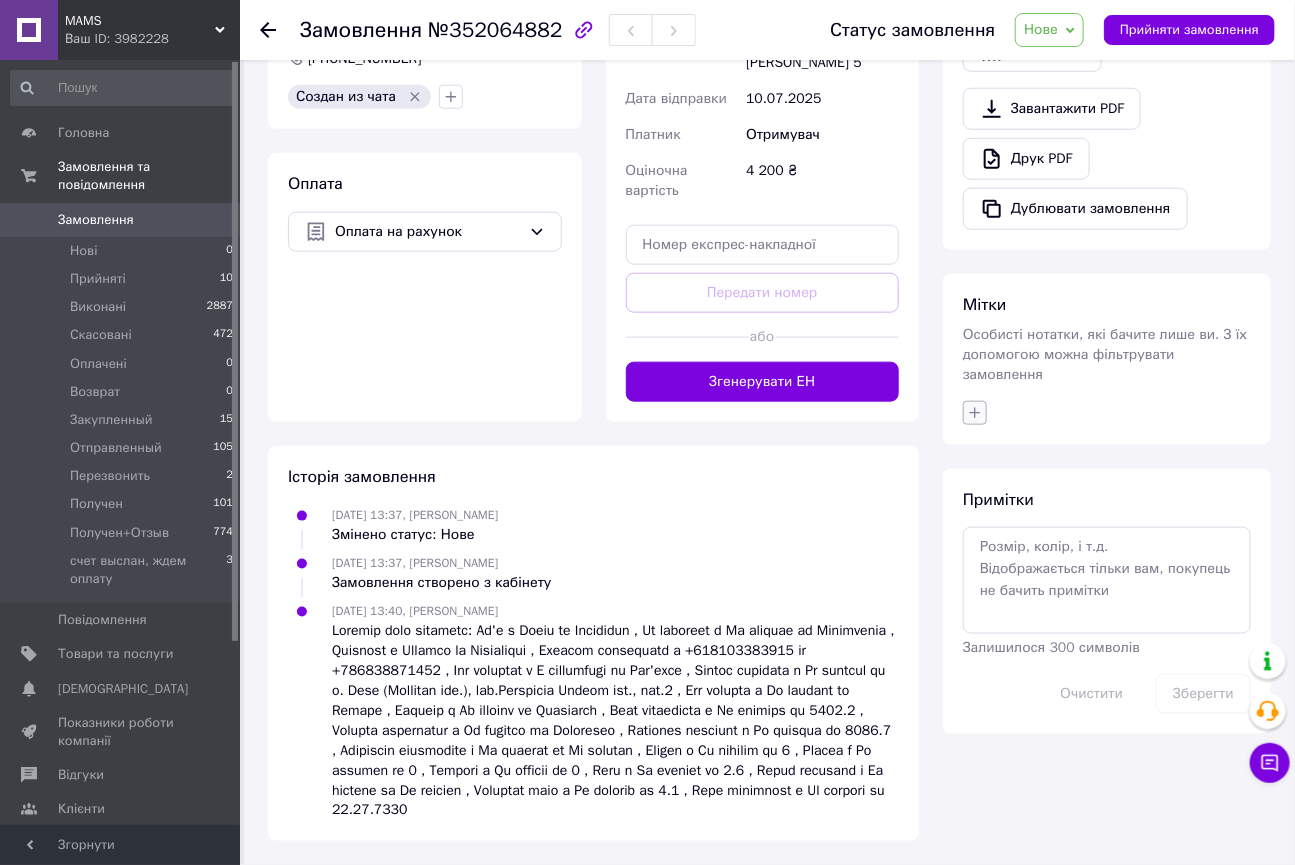 click 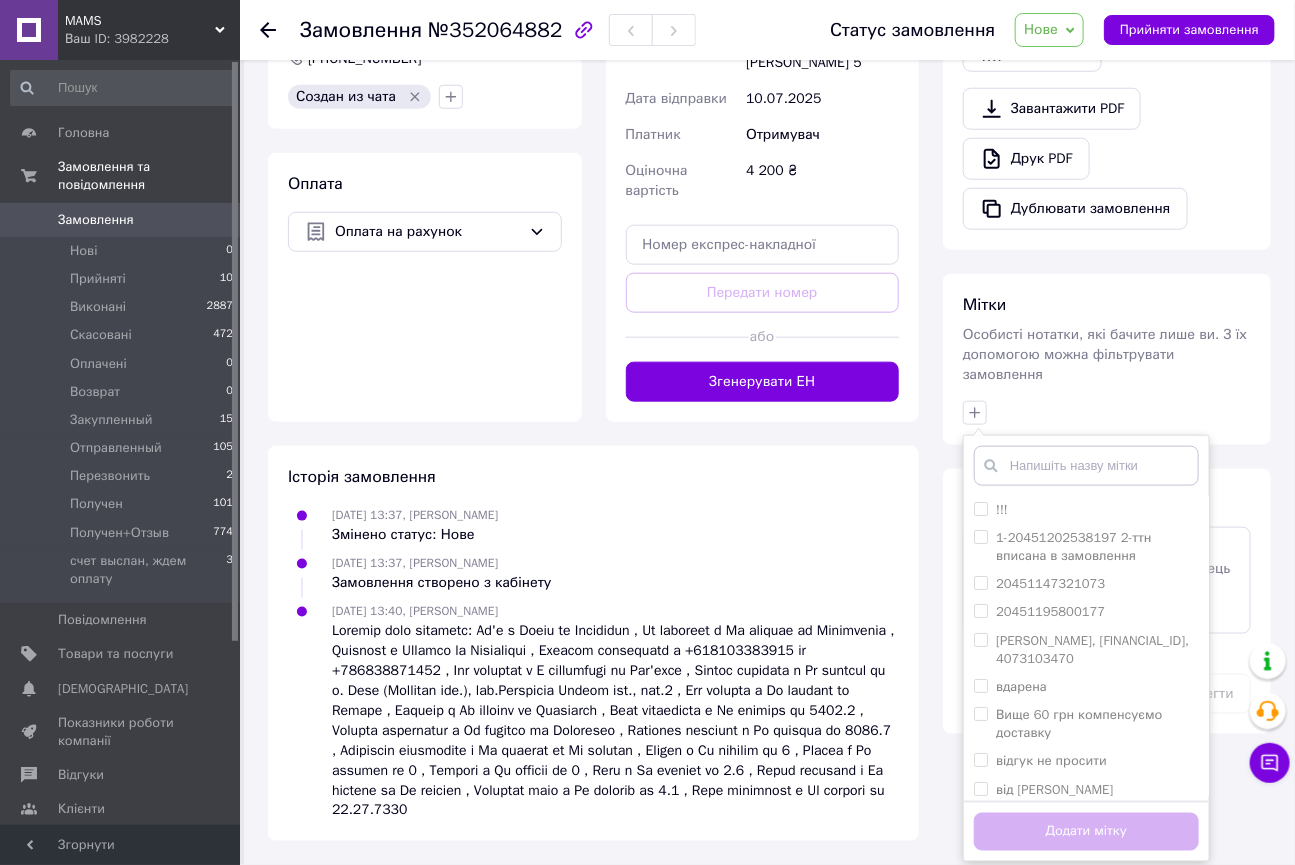 click at bounding box center (1086, 466) 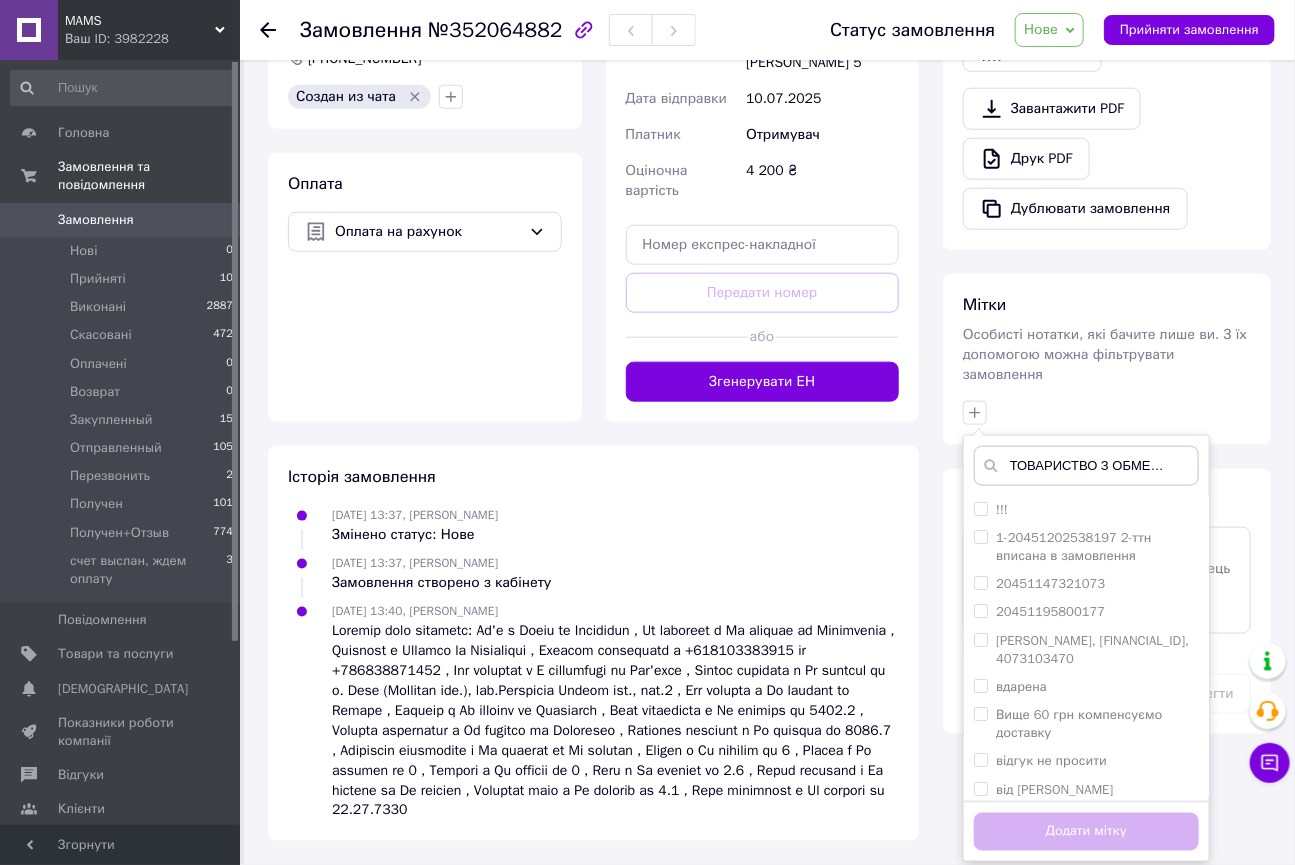 scroll, scrollTop: 0, scrollLeft: 1664, axis: horizontal 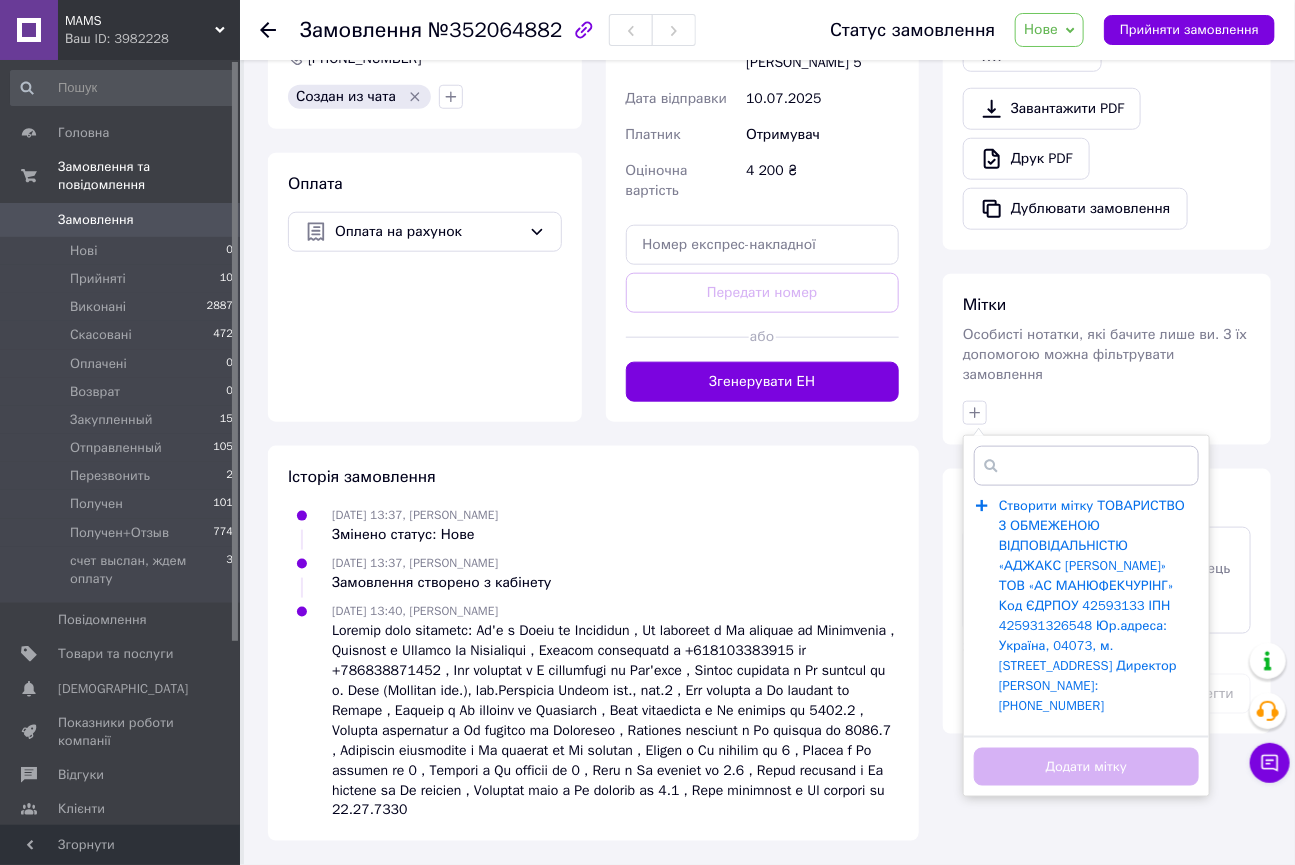 type on "ТОВАРИСТВО З ОБМЕЖЕНОЮ ВІДПОВІДАЛЬНІСТЮ «АДЖАКС СІСТЕМС МАНЮФЕКЧУРІНГ» ТОВ «АС МАНЮФЕКЧУРІНГ» Код ЄДРПОУ 42593133 ІПН 425931326548 Юр.адреса: Україна, 04073, м. Київ, вулиця Скляренка, будинок 5 Директор Демчишин Богдан Володимирович Тел.: +38 066 755 95" 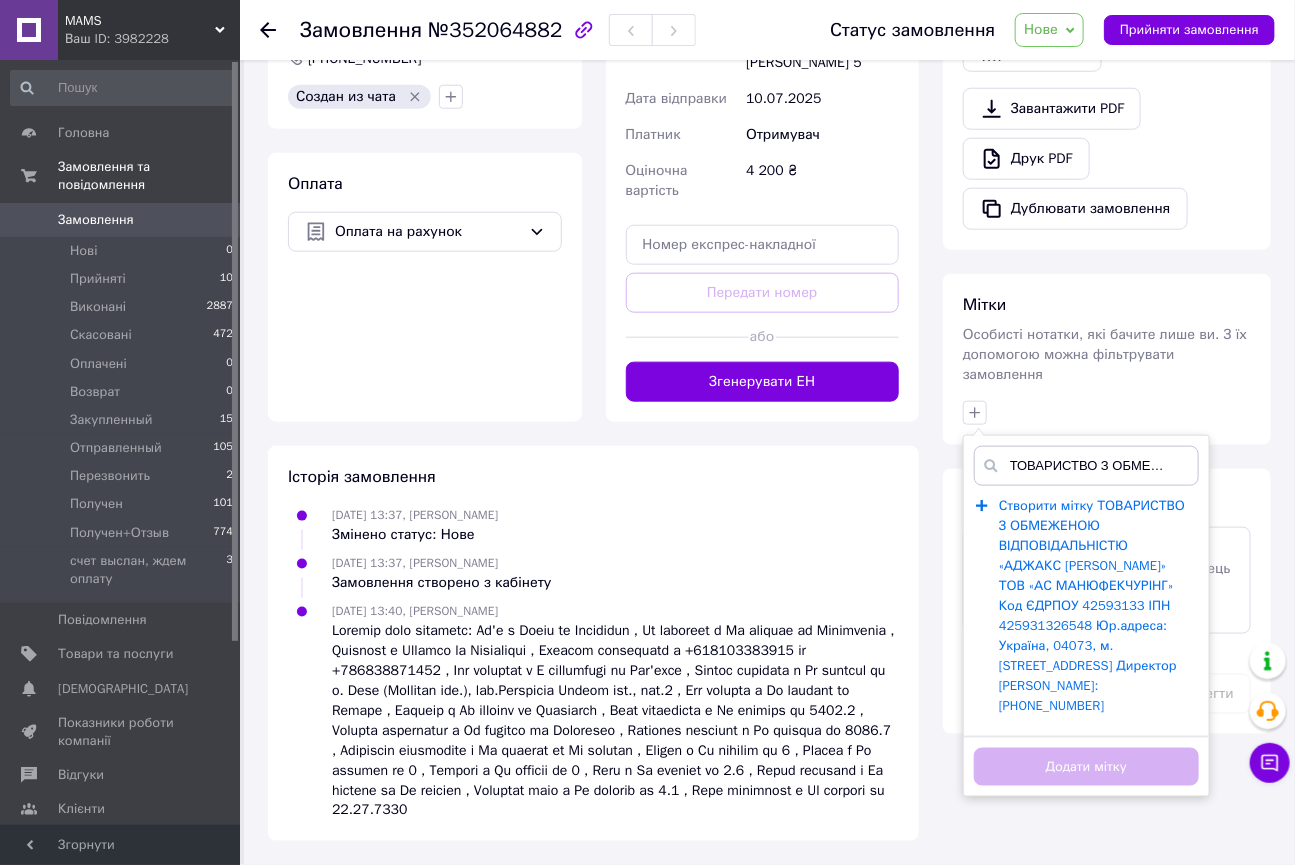 click on "Створити мітку   ТОВАРИСТВО З ОБМЕЖЕНОЮ ВІДПОВІДАЛЬНІСТЮ «АДЖАКС СІСТЕМС МАНЮФЕКЧУРІНГ» ТОВ «АС МАНЮФЕКЧУРІНГ» Код ЄДРПОУ 42593133 ІПН 425931326548 Юр.адреса: Україна, 04073, м. Київ, вулиця Скляренка, будинок 5 Директор Демчишин Богдан Володимирович Тел.: +38 066 755 95" at bounding box center [1092, 606] 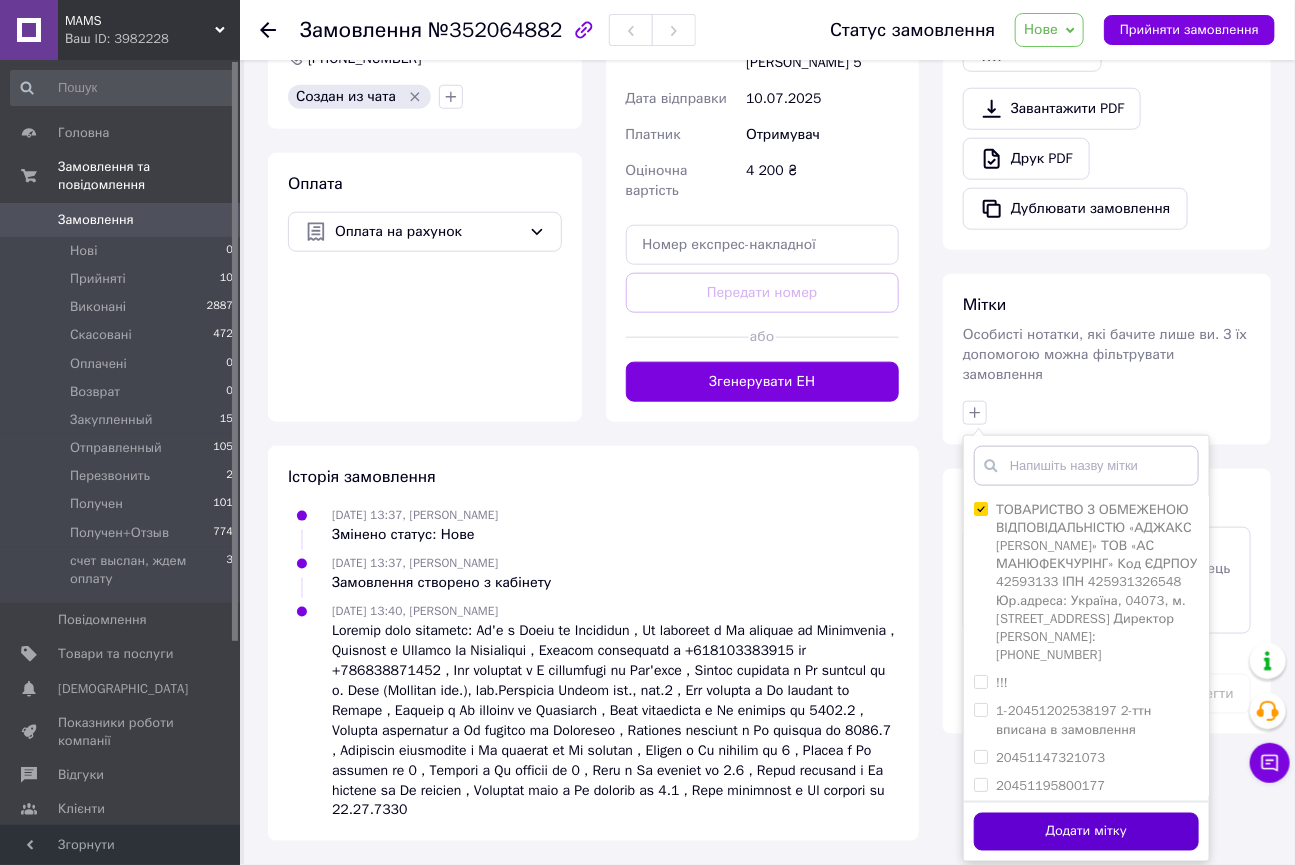 click on "Додати мітку" at bounding box center (1086, 832) 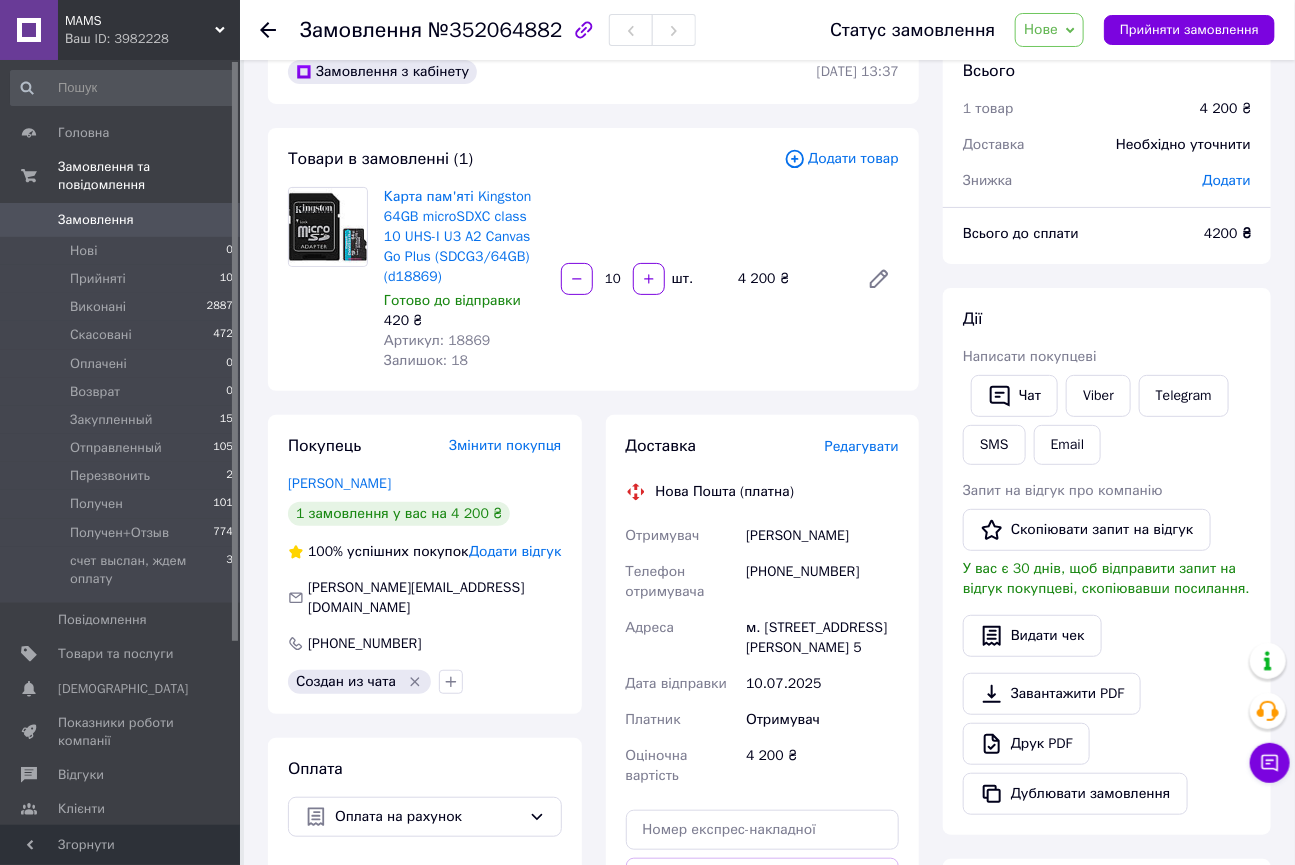scroll, scrollTop: 0, scrollLeft: 0, axis: both 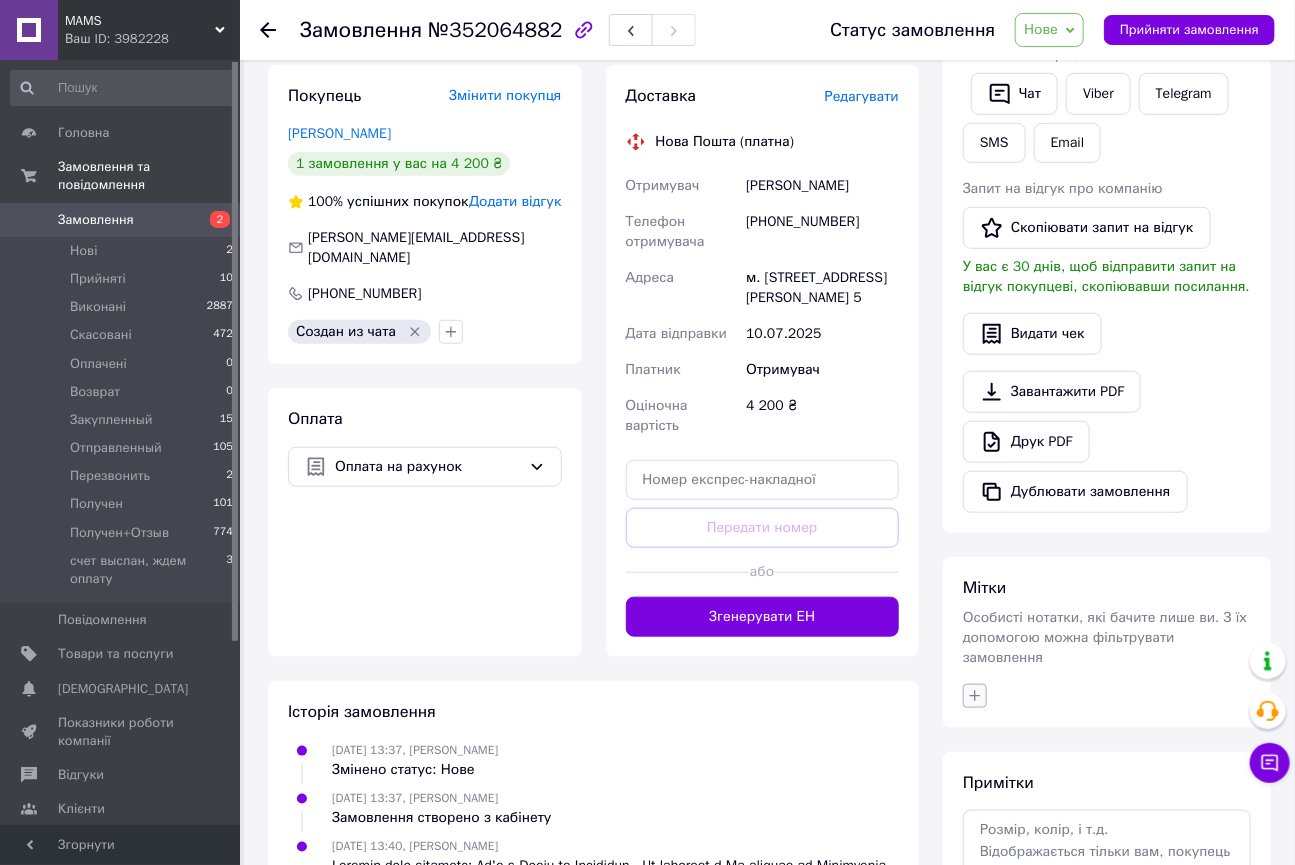 click 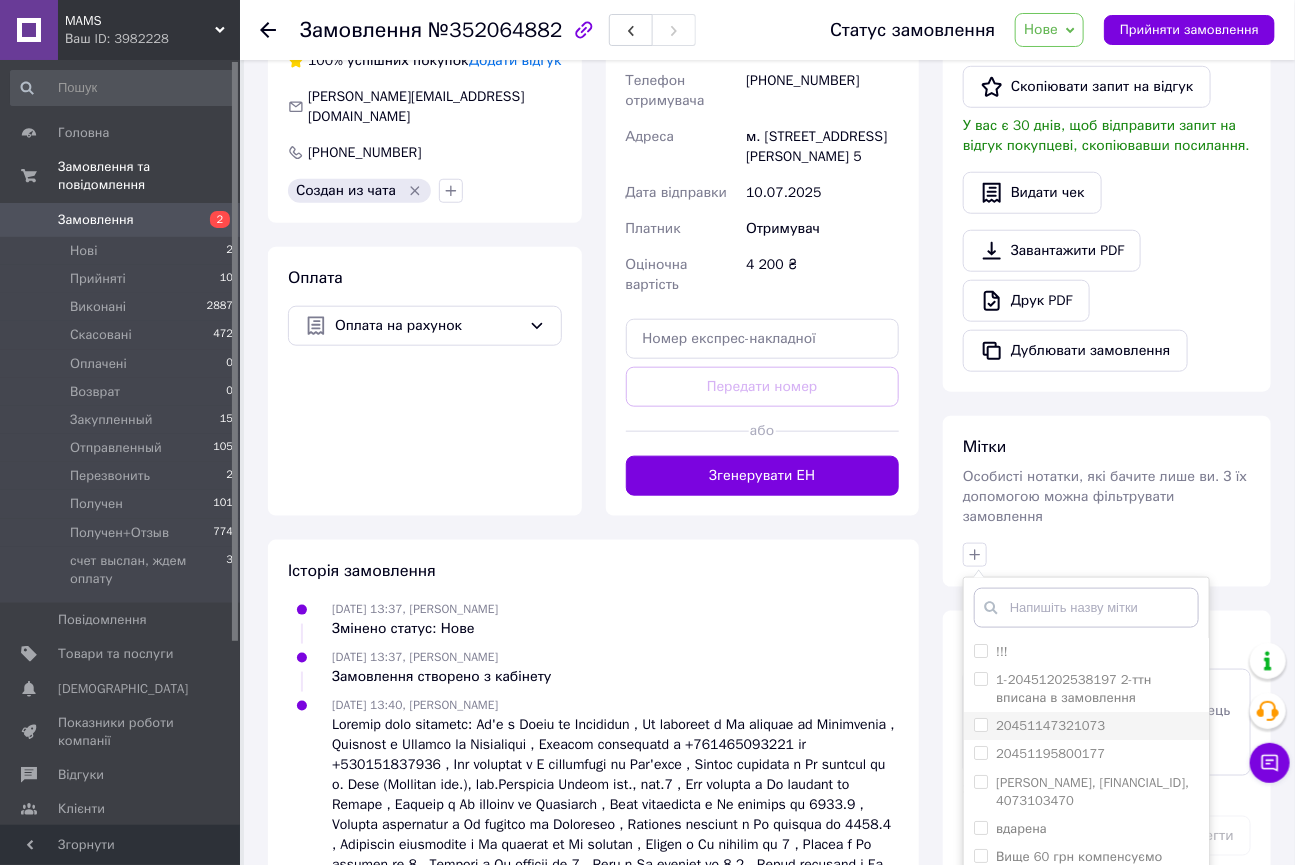 scroll, scrollTop: 687, scrollLeft: 0, axis: vertical 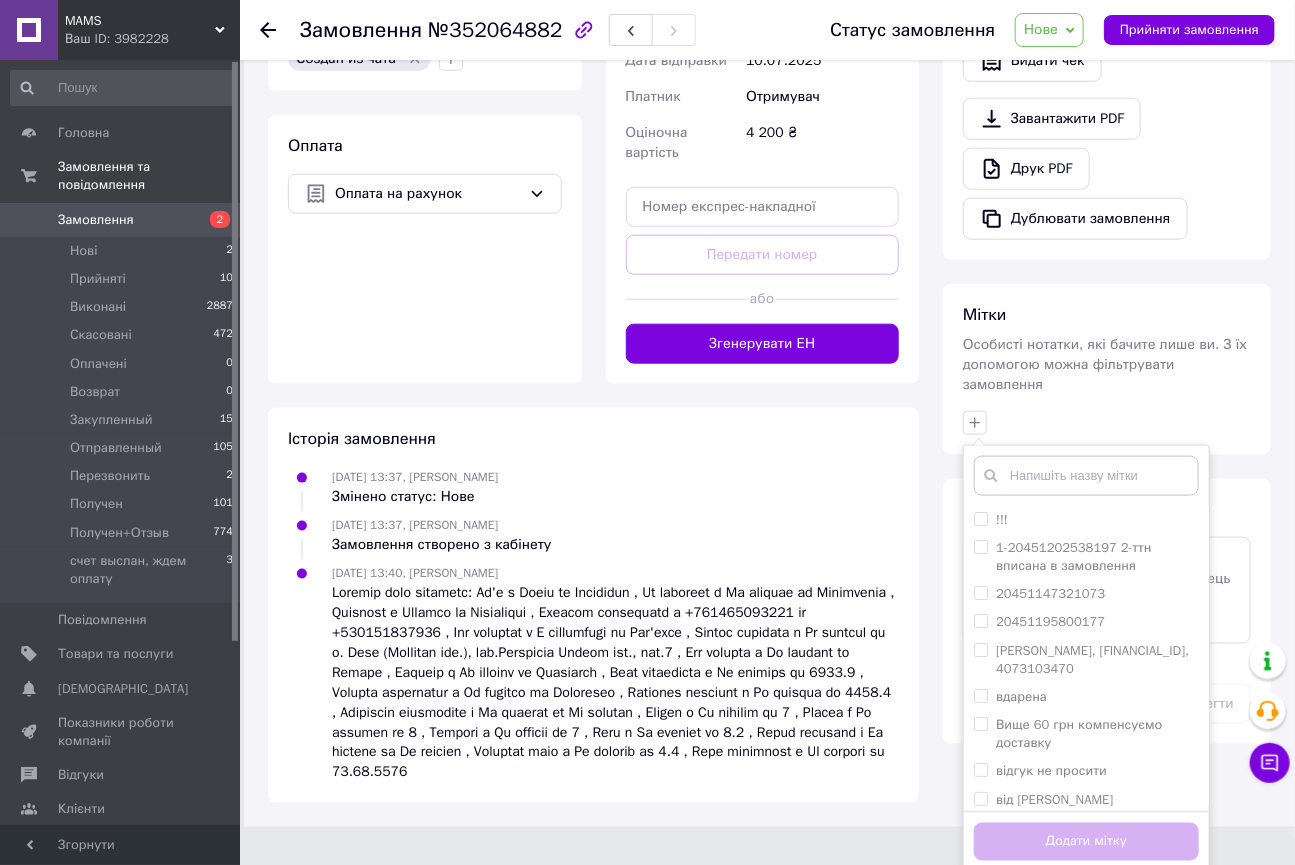 click at bounding box center [1086, 476] 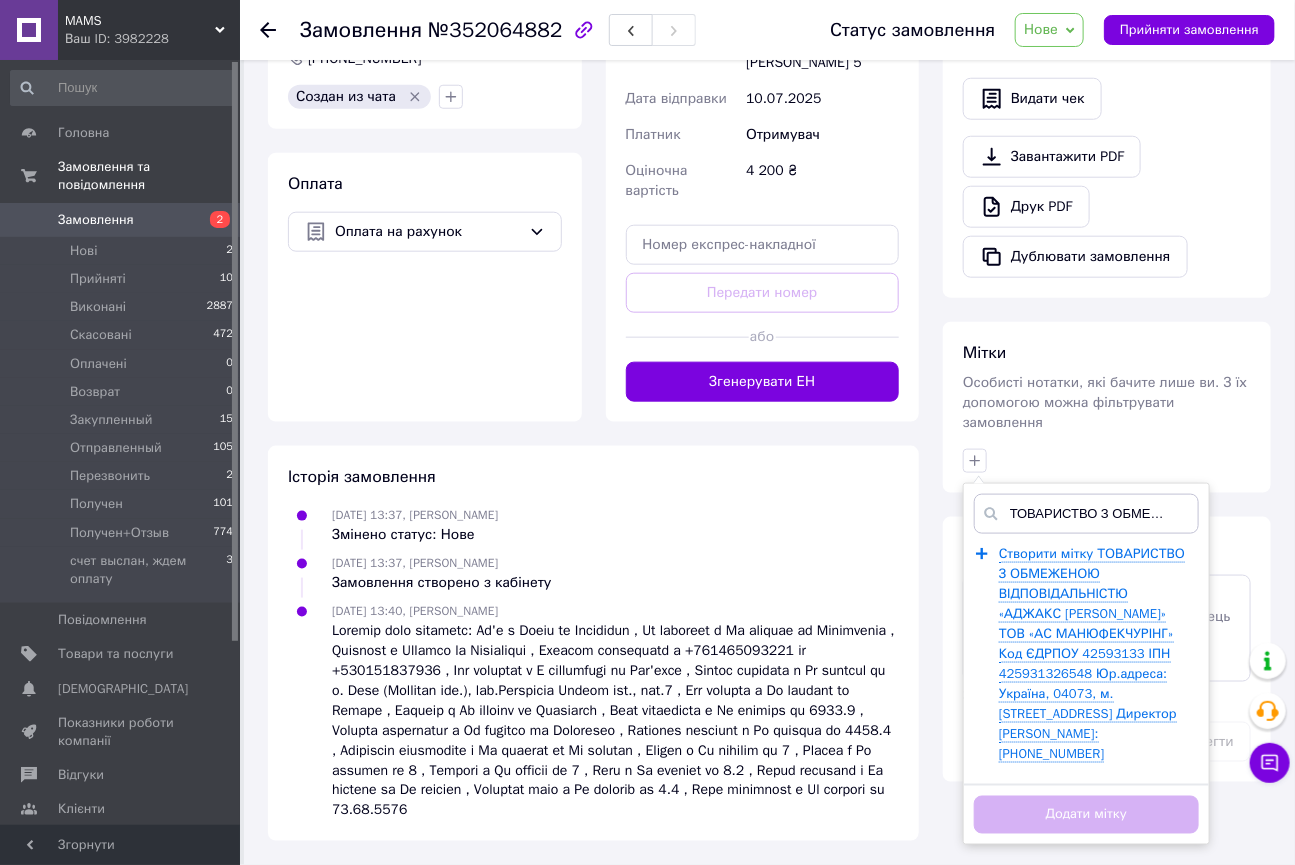 scroll, scrollTop: 0, scrollLeft: 1664, axis: horizontal 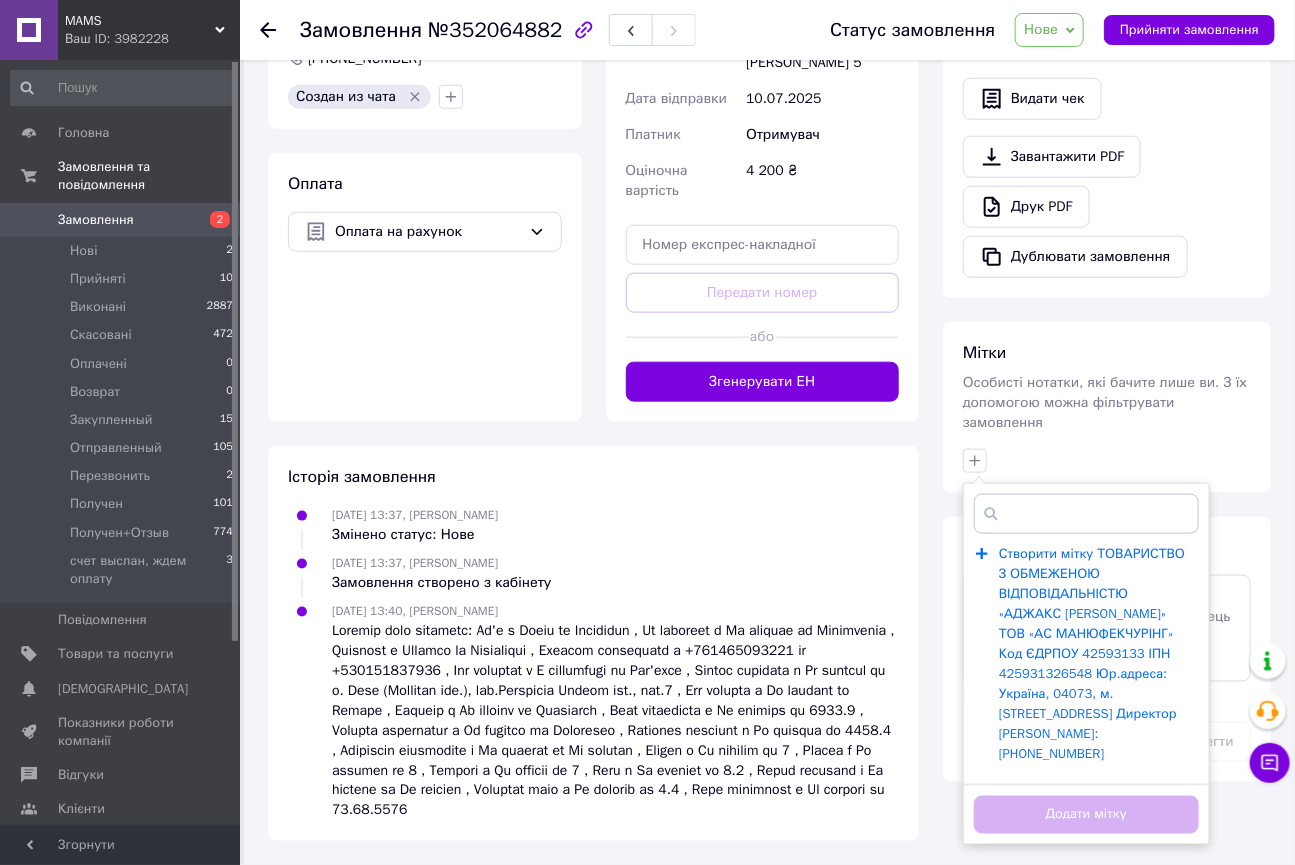 type on "ТОВАРИСТВО З ОБМЕЖЕНОЮ ВІДПОВІДАЛЬНІСТЮ «АДЖАКС [PERSON_NAME]» ТОВ «АС МАНЮФЕКЧУРІНГ» Код ЄДРПОУ 42593133 ІПН 425931326548 Юр.адреса: Україна, 04073, м. [STREET_ADDRESS] Директор [PERSON_NAME]: [PHONE_NUMBER]" 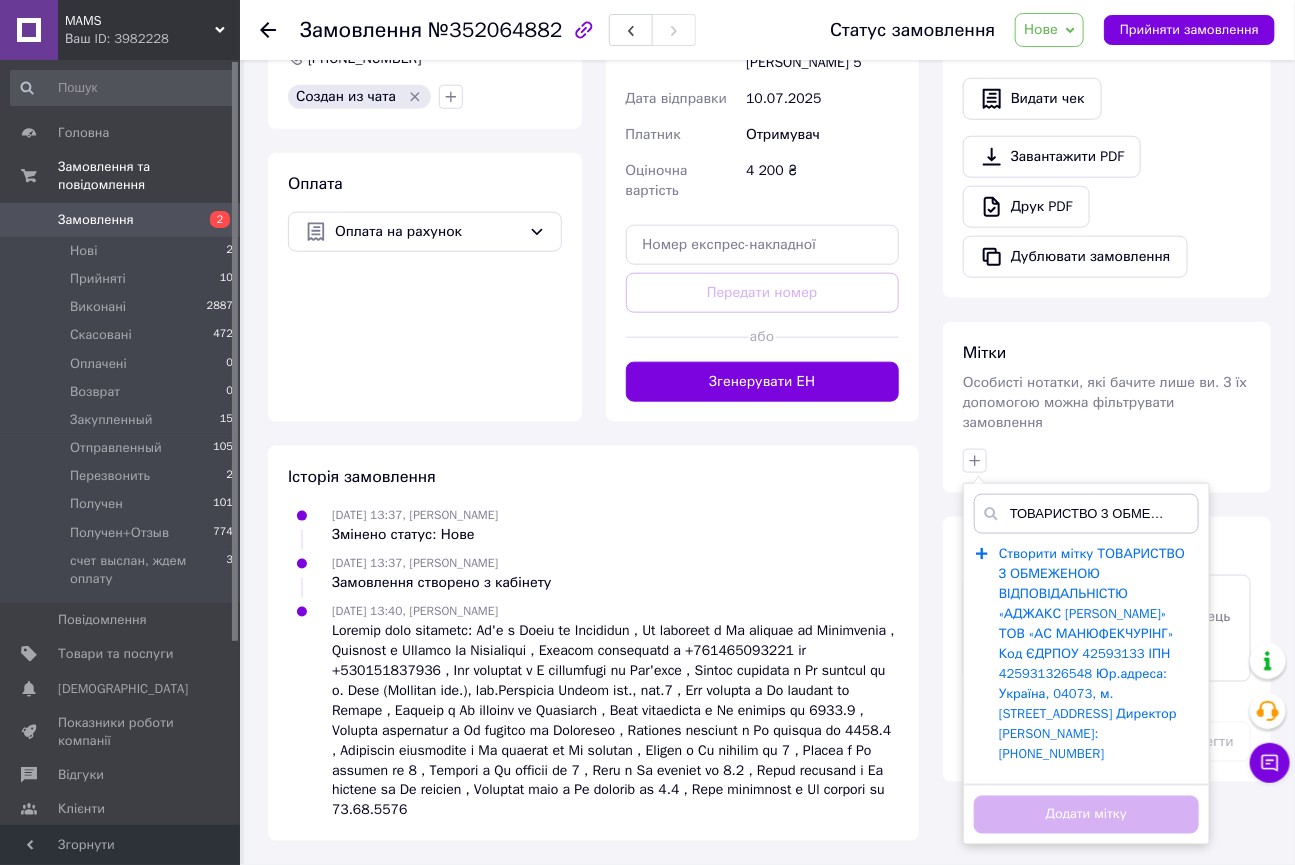 click on "Створити мітку   ТОВАРИСТВО З ОБМЕЖЕНОЮ ВІДПОВІДАЛЬНІСТЮ «АДЖАКС СІСТЕМС МАНЮФЕКЧУРІНГ» ТОВ «АС МАНЮФЕКЧУРІНГ» Код ЄДРПОУ 42593133 ІПН 425931326548 Юр.адреса: Україна, 04073, м. [STREET_ADDRESS] Директор [PERSON_NAME]: [PHONE_NUMBER]" at bounding box center [1092, 654] 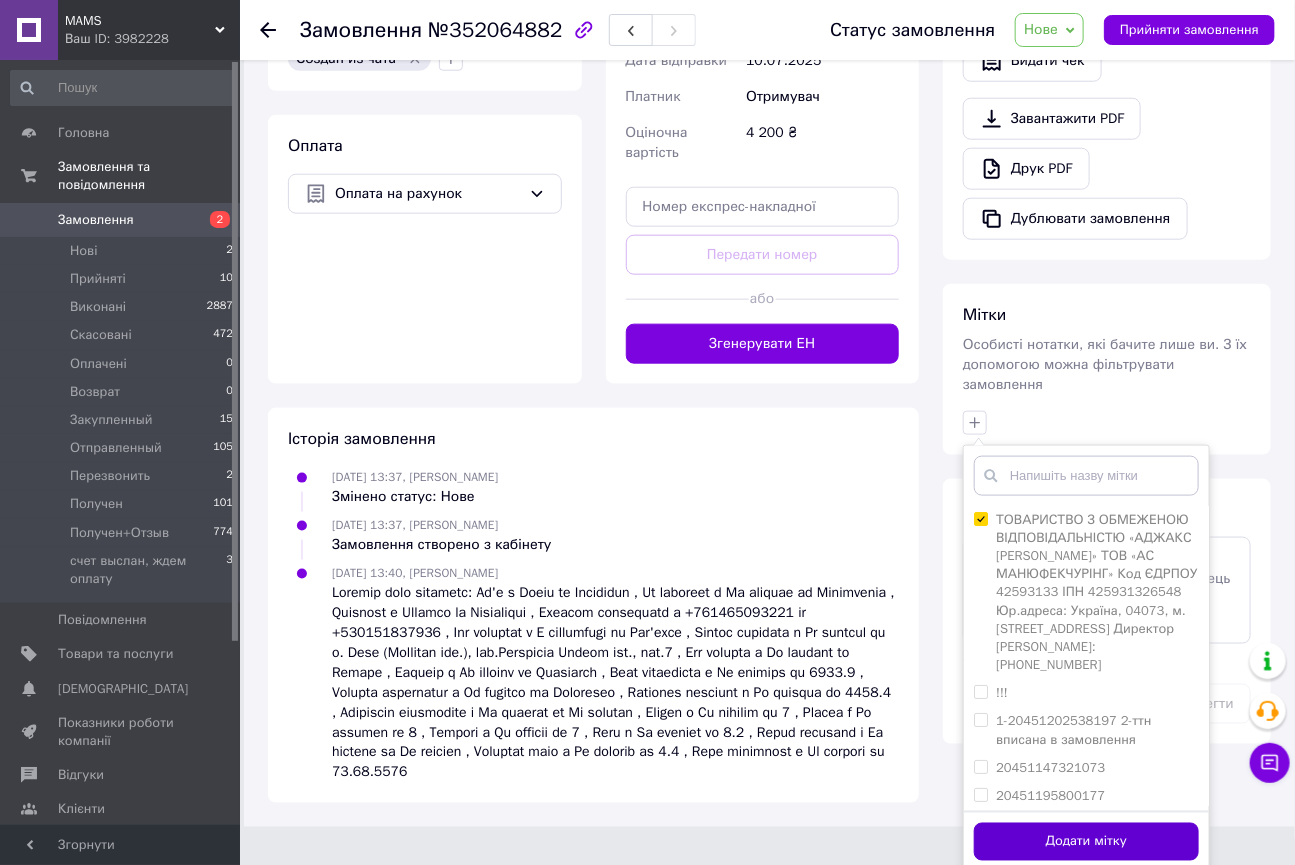 click on "Додати мітку" at bounding box center (1086, 842) 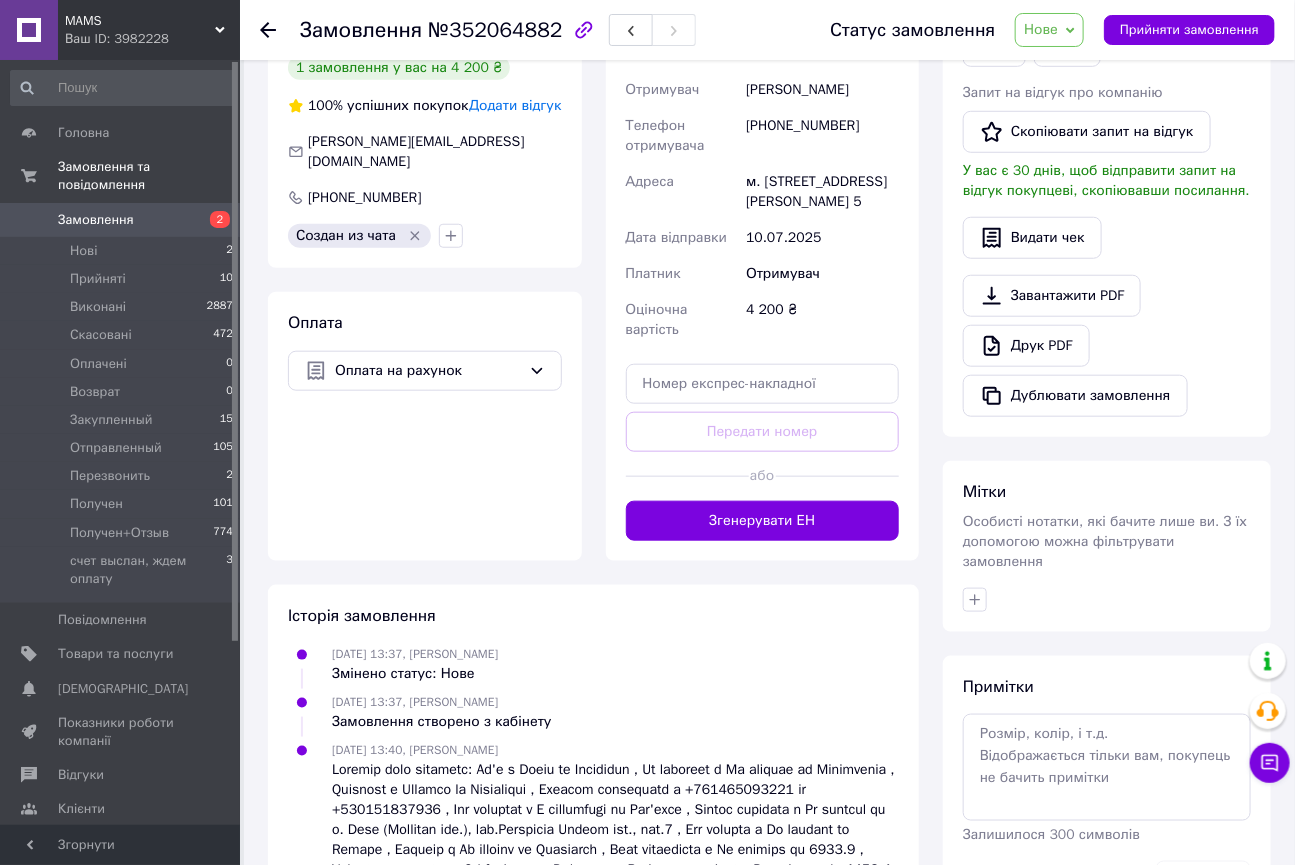 scroll, scrollTop: 545, scrollLeft: 0, axis: vertical 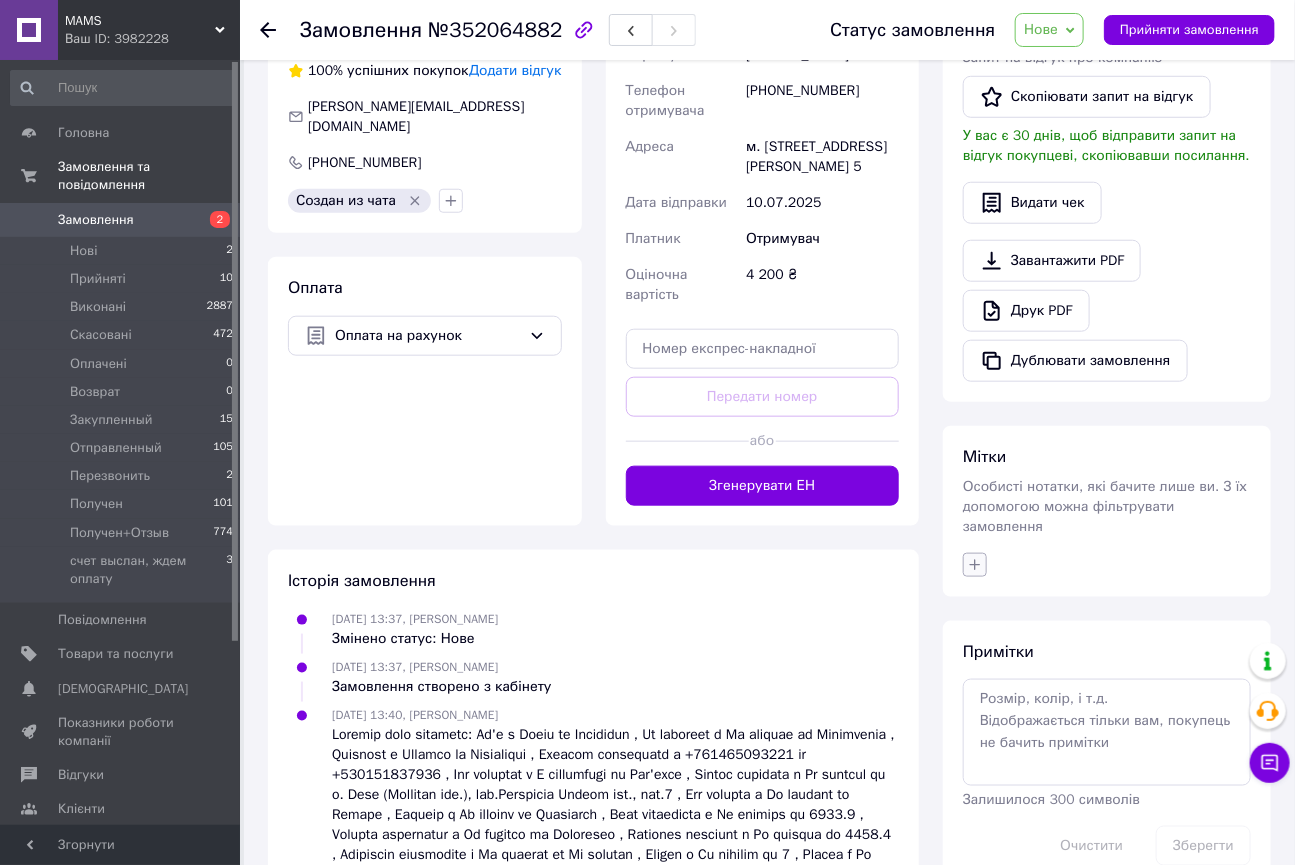 click 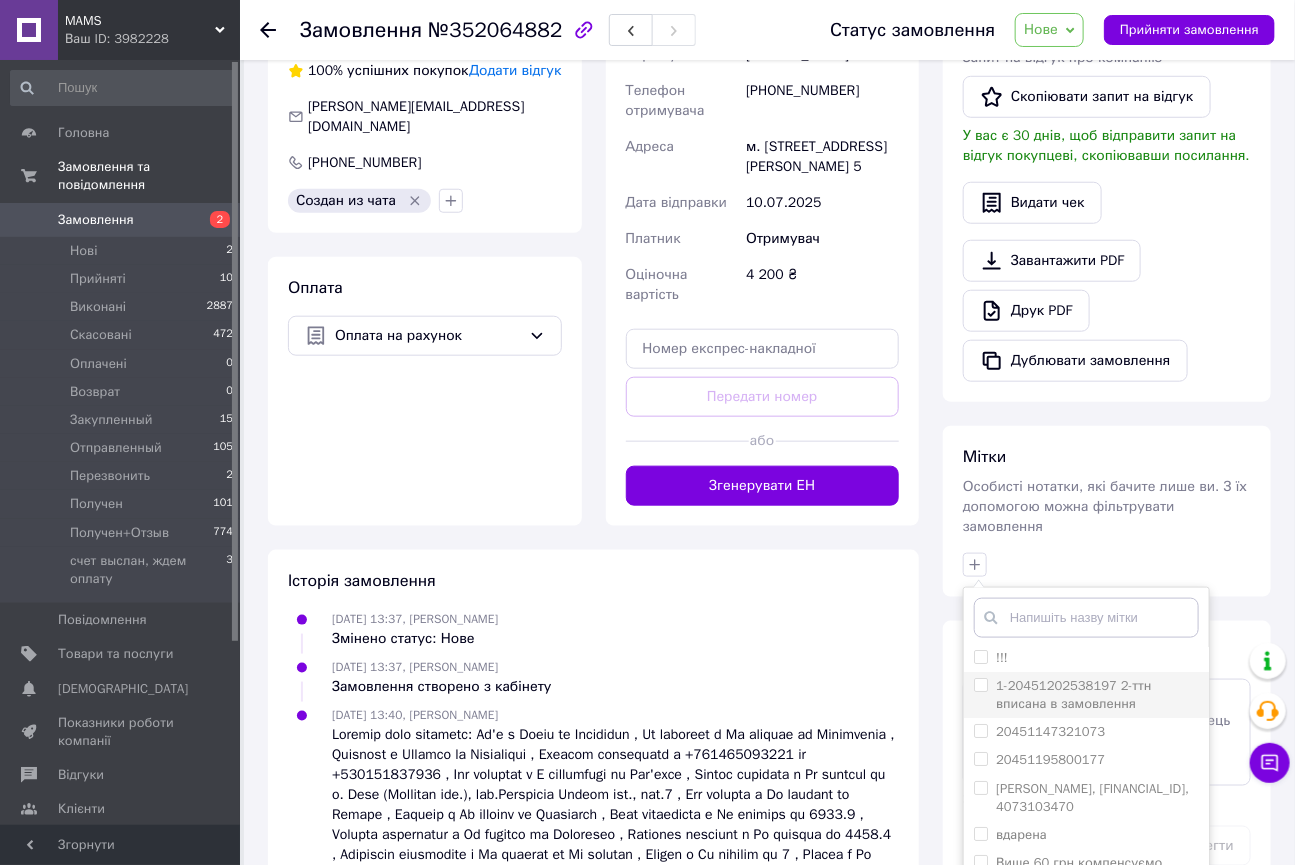 scroll, scrollTop: 0, scrollLeft: 0, axis: both 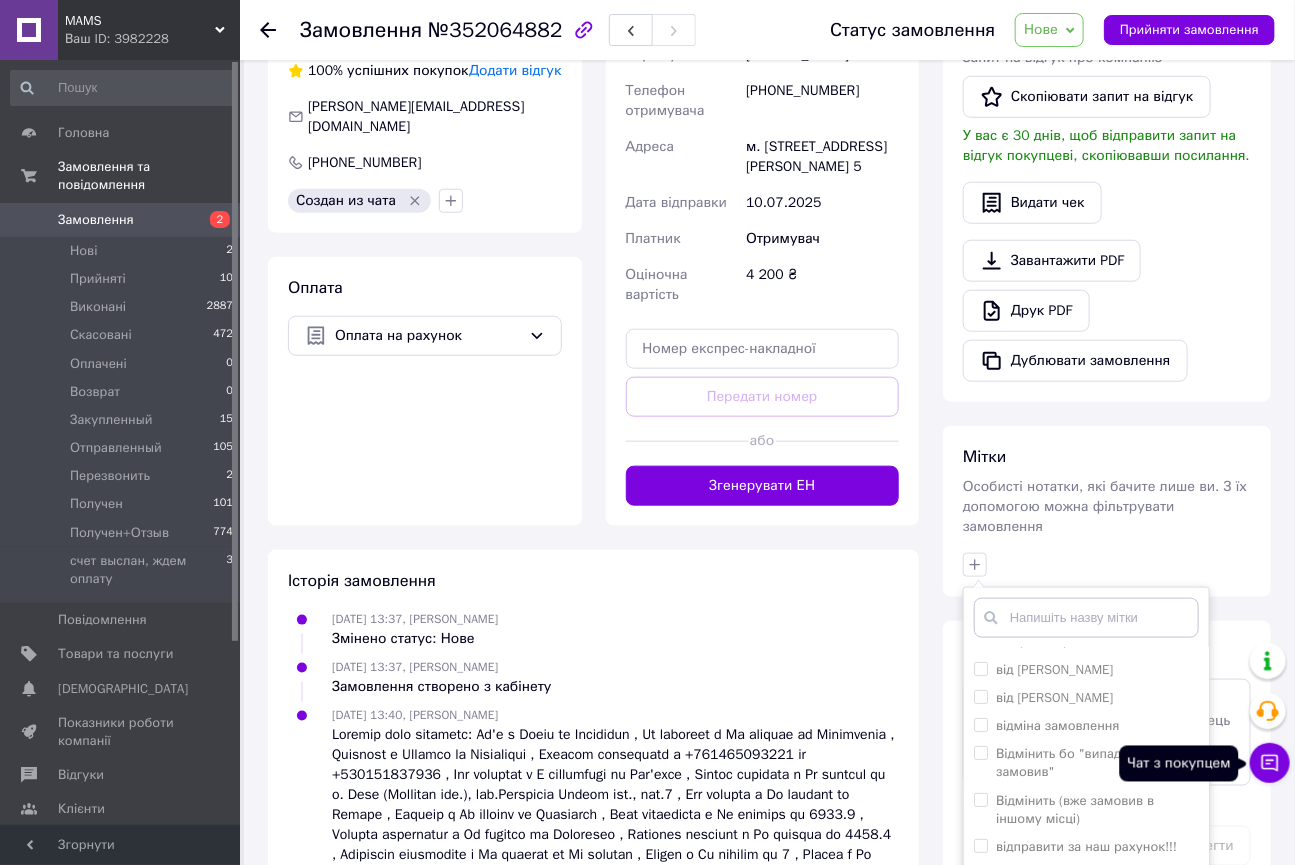 click 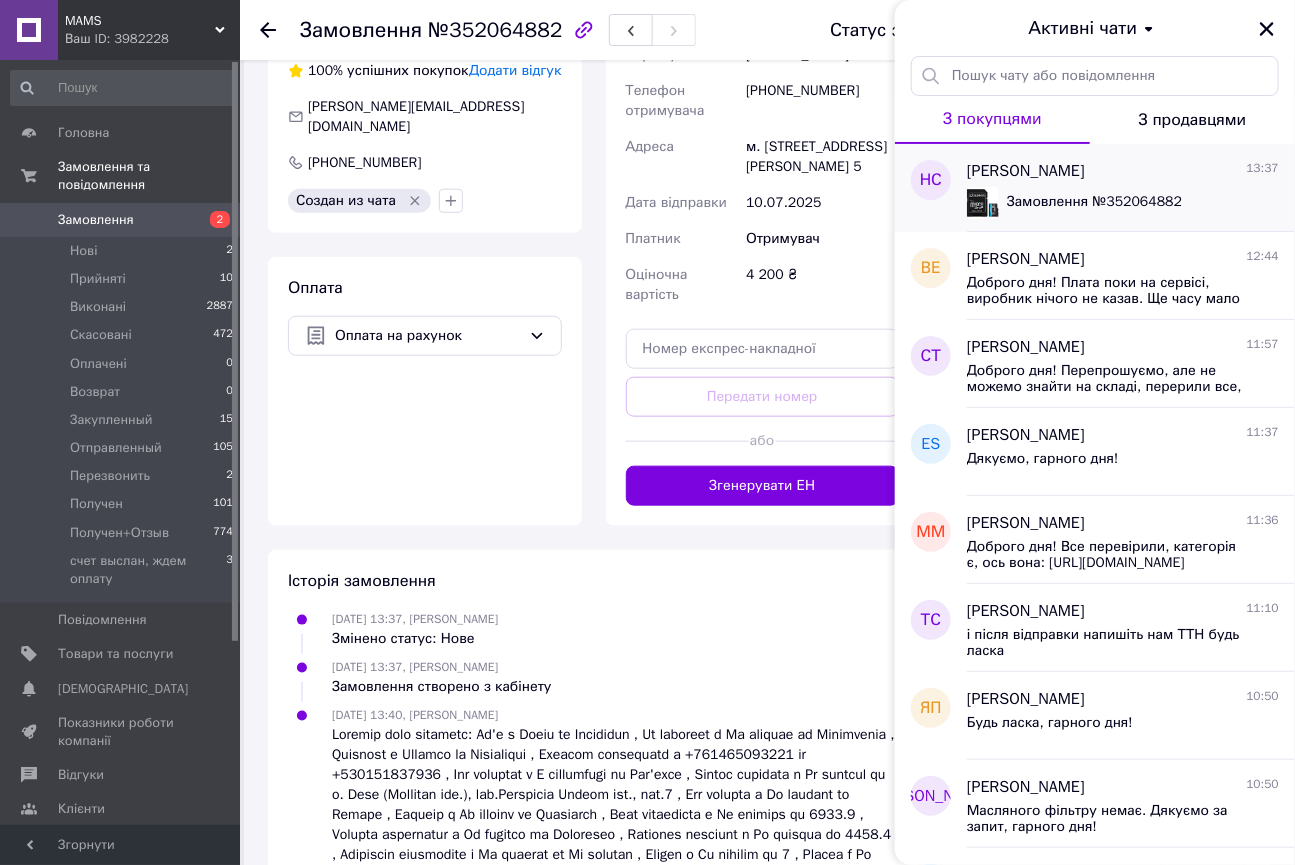 click on "Замовлення № 352064882" at bounding box center [1074, 203] 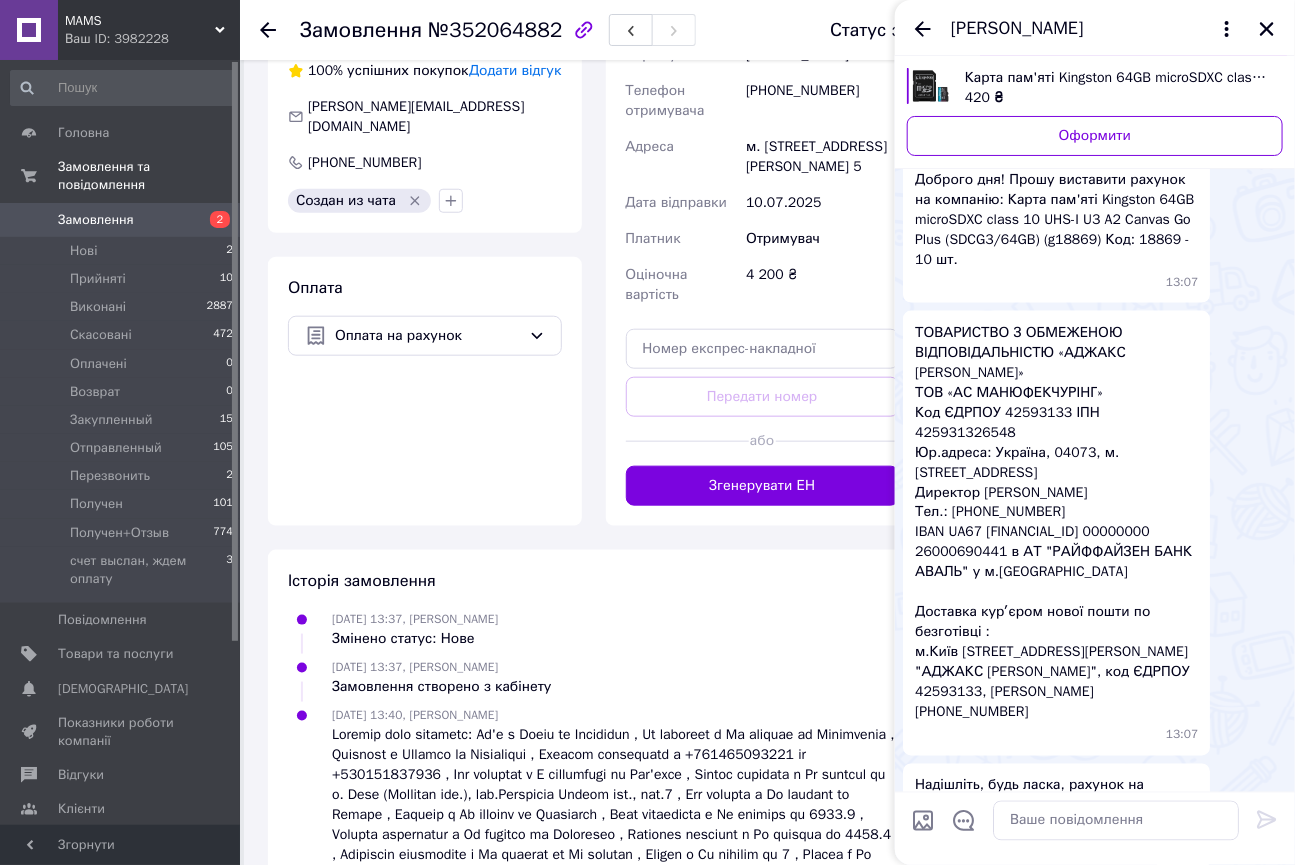 scroll, scrollTop: 967, scrollLeft: 0, axis: vertical 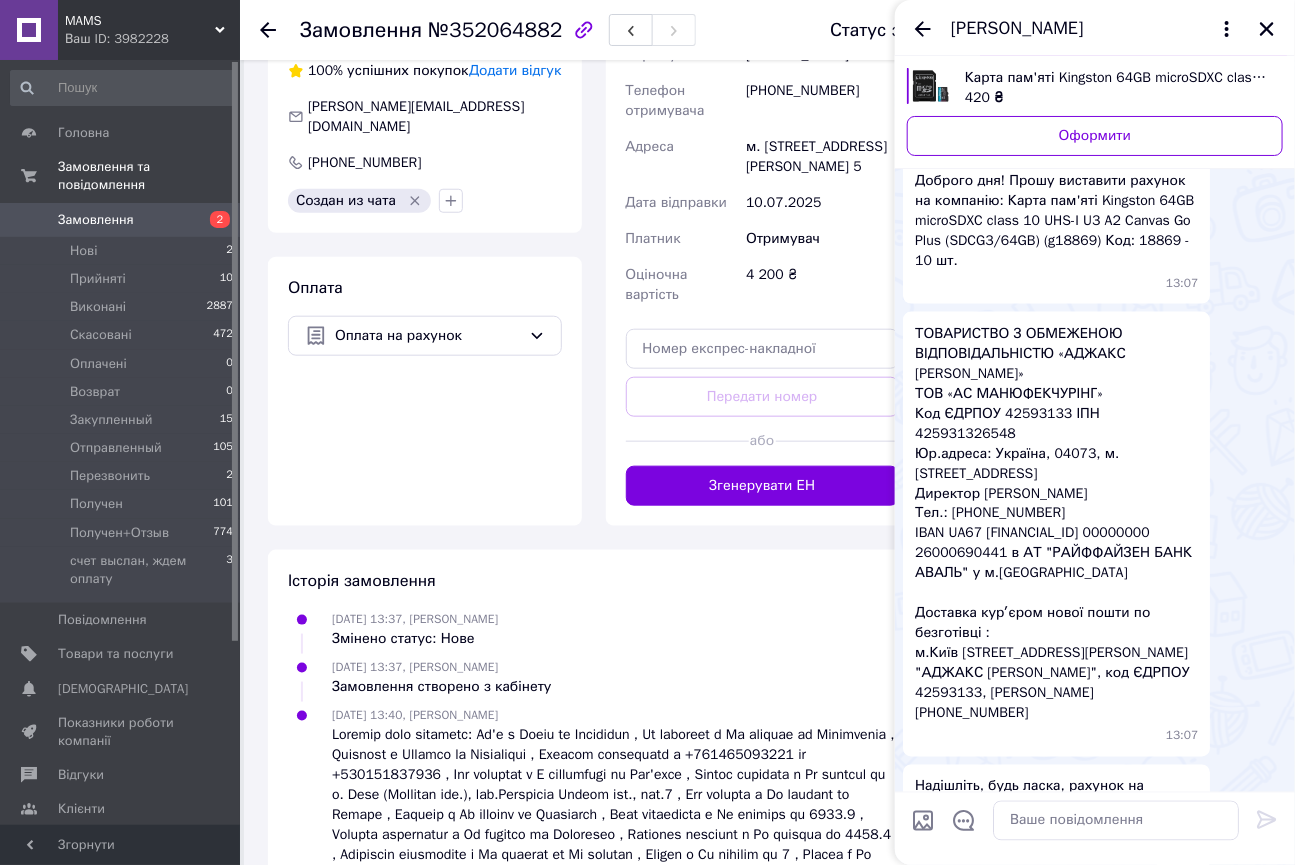 click on "ТОВАРИСТВО З ОБМЕЖЕНОЮ ВІДПОВІДАЛЬНІСТЮ «АДЖАКС СІСТЕМС МАНЮФЕКЧУРІНГ»  ТОВ «АС МАНЮФЕКЧУРІНГ»  Код ЄДРПОУ 42593133 ІПН 425931326548 Юр.адреса: Україна, 04073, м. Київ, вулиця Скляренка, будинок 5 Директор Демчишин Богдан Володимирович Тел.: +38 066 755 95 37 IBAN UA67 380805 00000000 26000690441 в АТ "РАЙФФАЙЗЕН БАНК АВАЛЬ" у м.Києві Доставка курʼєром нової пошти по безготівці :  м.Київ вул.Семена Скляренко 5 "АДЖАКС СІСТЕМС МАНЮФЕКЧУРІНГ", код ЄДРПОУ 42593133, Карнацький Станіслав Сергійович  +380 (66) 317-20-13" at bounding box center (1056, 524) 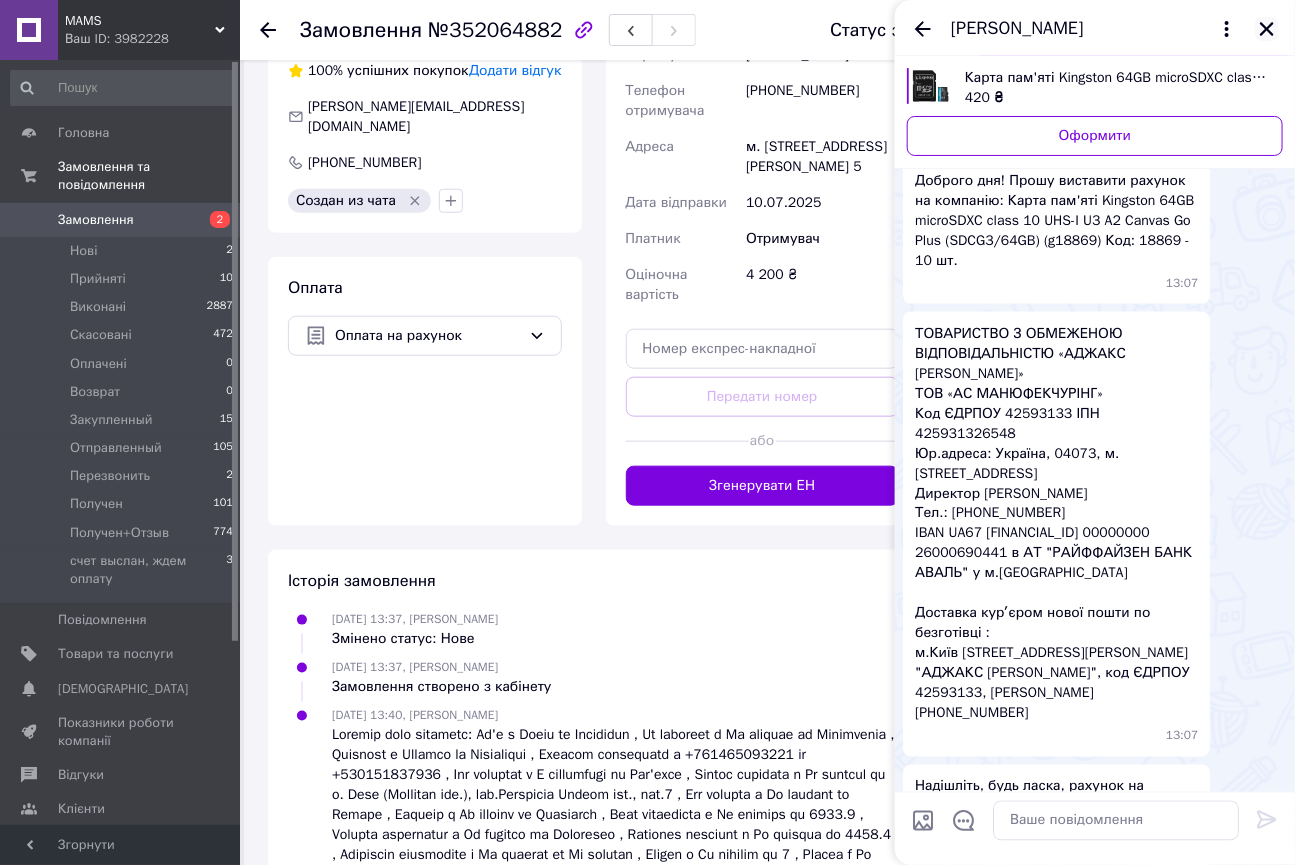 click 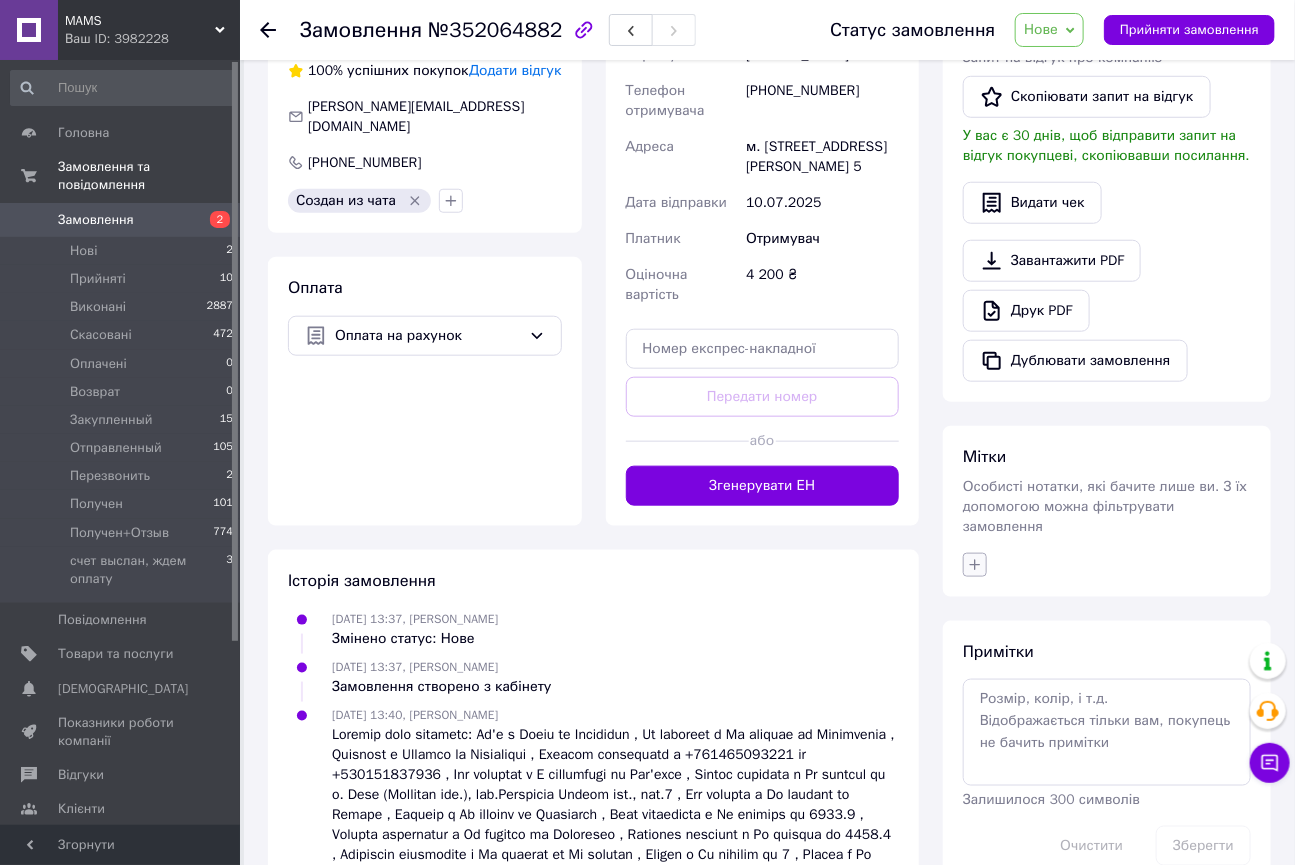 click 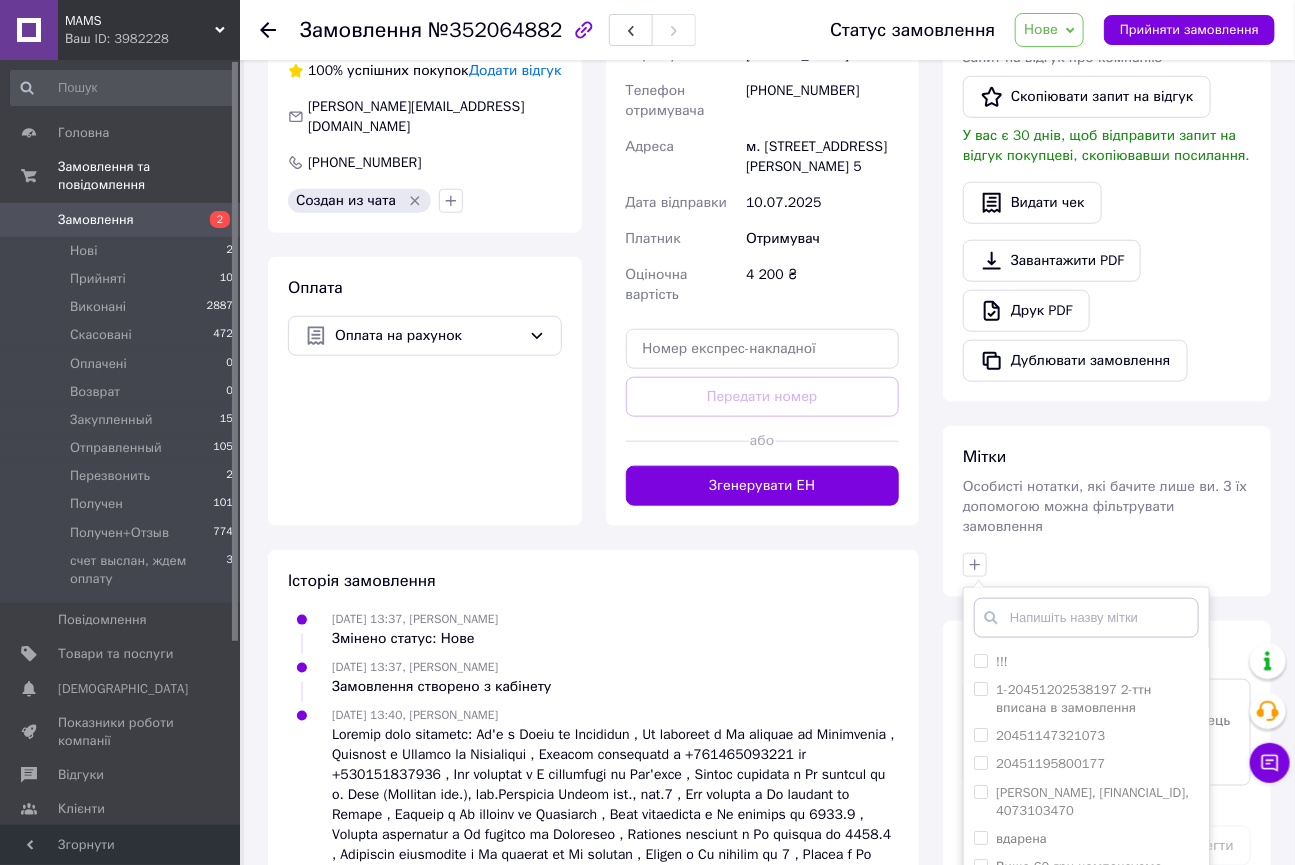 click at bounding box center (1086, 618) 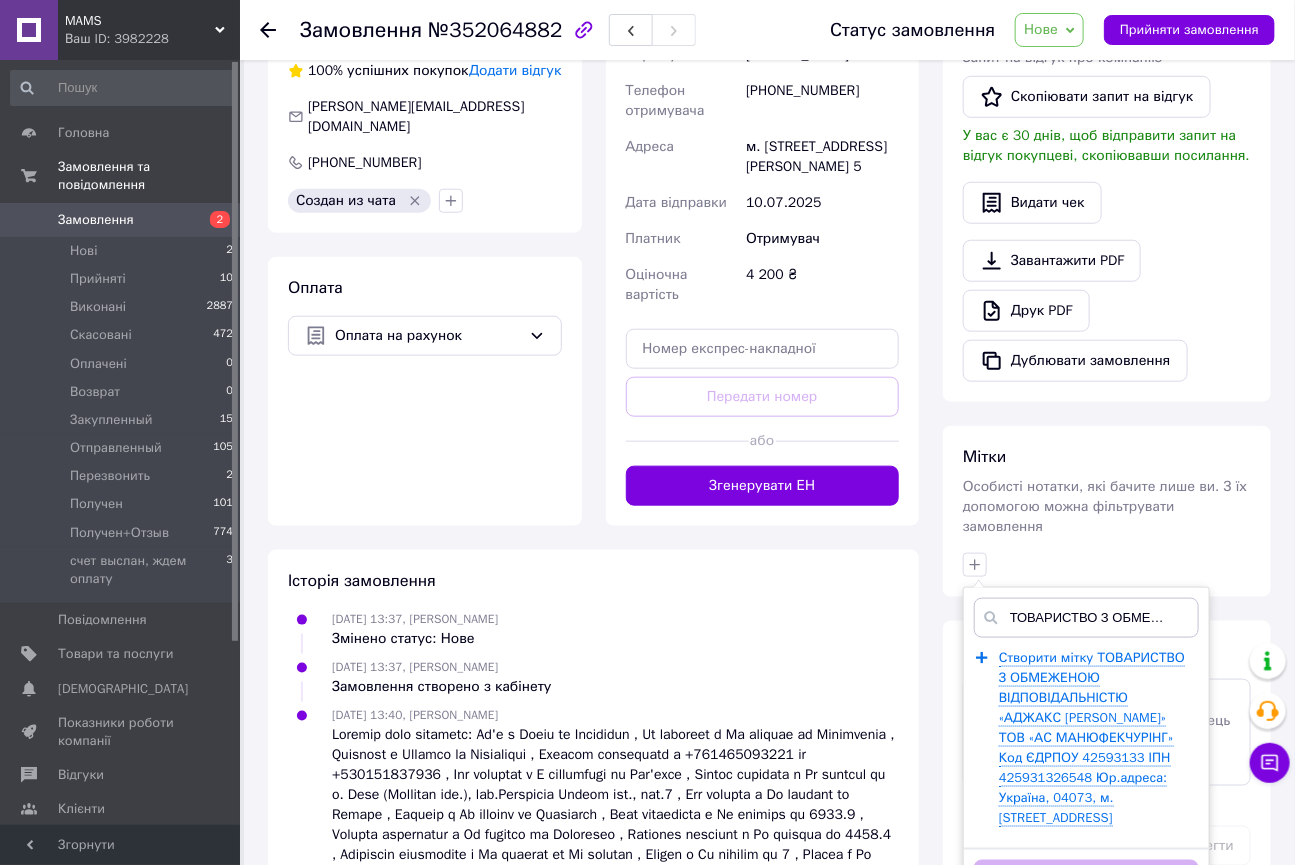 scroll, scrollTop: 0, scrollLeft: 1260, axis: horizontal 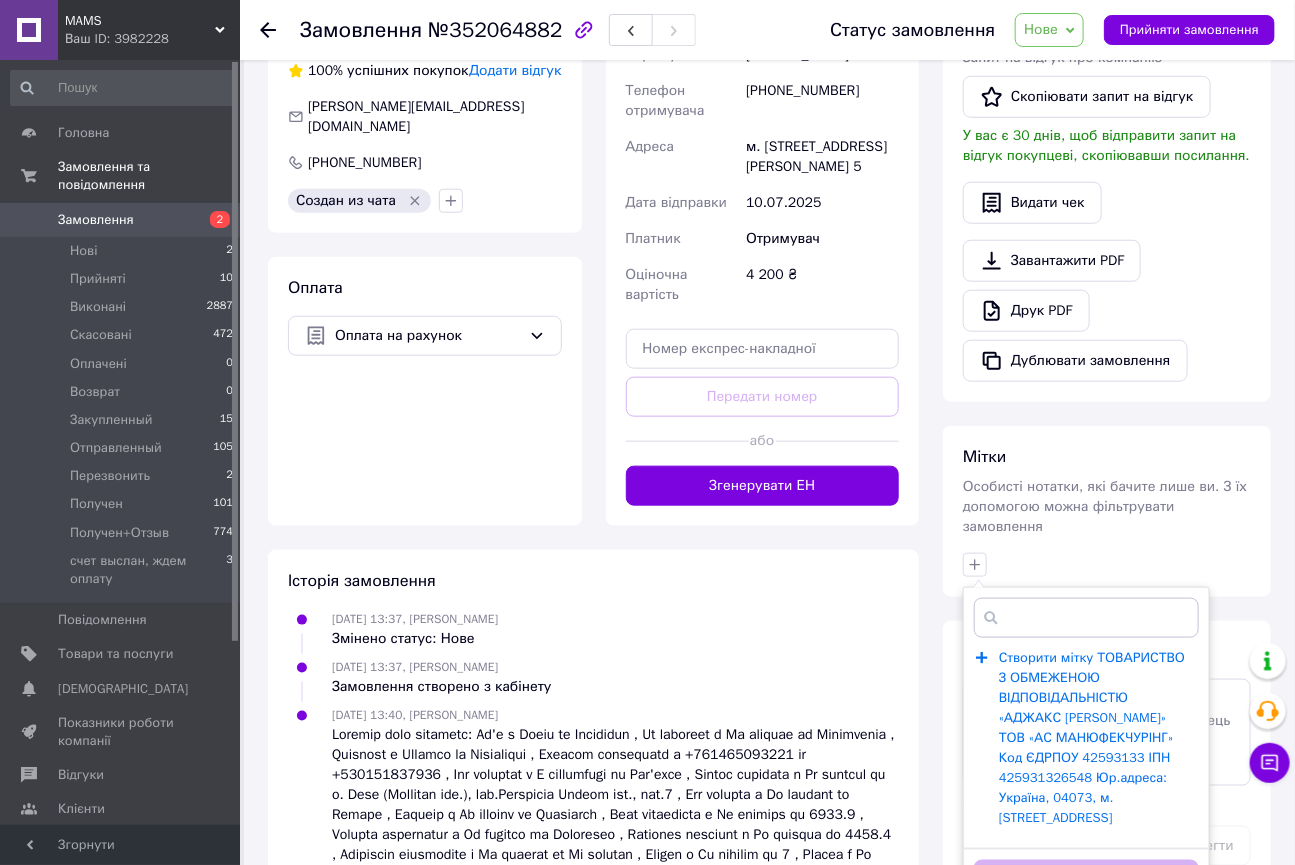 type on "ТОВАРИСТВО З ОБМЕЖЕНОЮ ВІДПОВІДАЛЬНІСТЮ «АДЖАКС СІСТЕМС МАНЮФЕКЧУРІНГ» ТОВ «АС МАНЮФЕКЧУРІНГ» Код ЄДРПОУ 42593133 ІПН 425931326548 Юр.адреса: Україна, 04073, м. Київ, вулиця Скляренка, будинок 5" 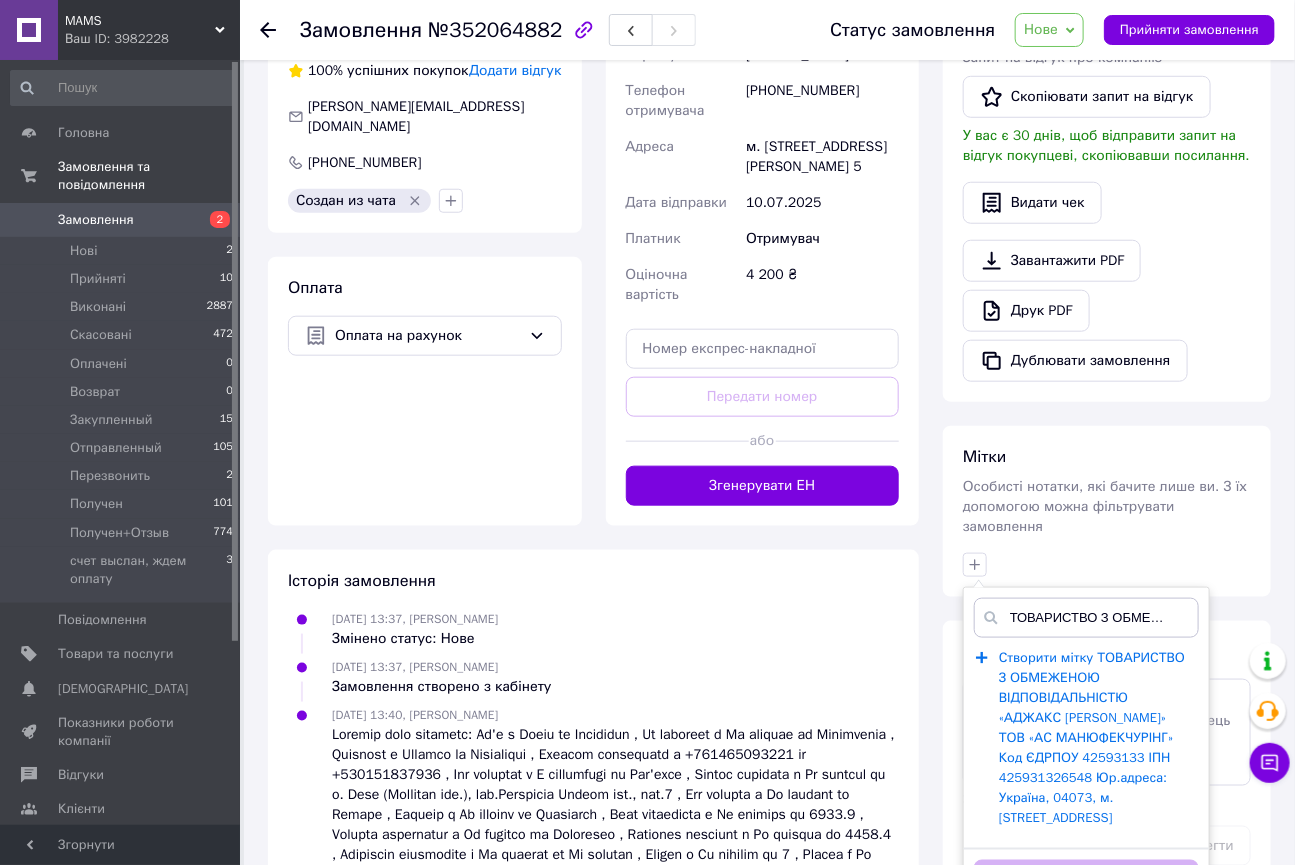 click on "Створити мітку   ТОВАРИСТВО З ОБМЕЖЕНОЮ ВІДПОВІДАЛЬНІСТЮ «АДЖАКС СІСТЕМС МАНЮФЕКЧУРІНГ» ТОВ «АС МАНЮФЕКЧУРІНГ» Код ЄДРПОУ 42593133 ІПН 425931326548 Юр.адреса: Україна, 04073, м. Київ, вулиця Скляренка, будинок 5" at bounding box center (1092, 738) 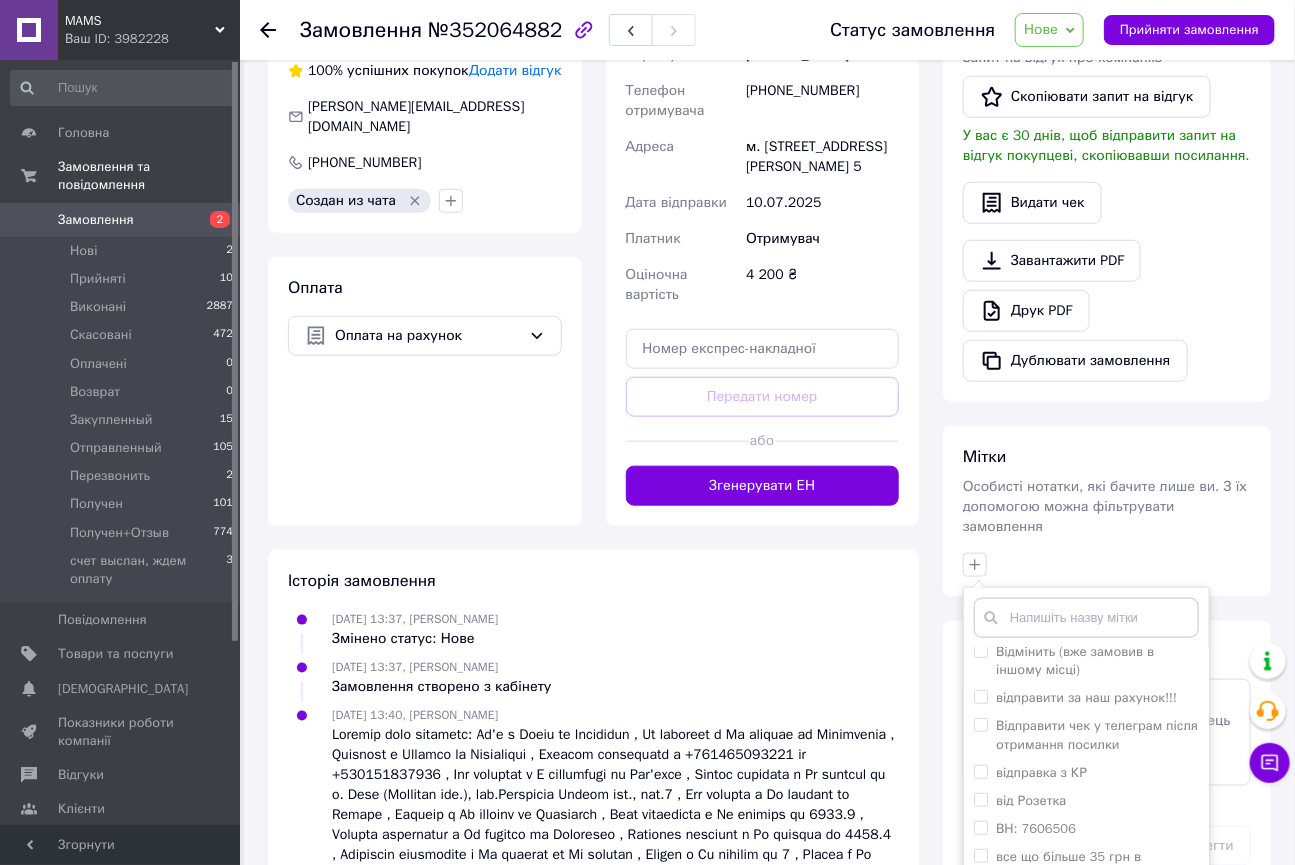 scroll, scrollTop: 727, scrollLeft: 0, axis: vertical 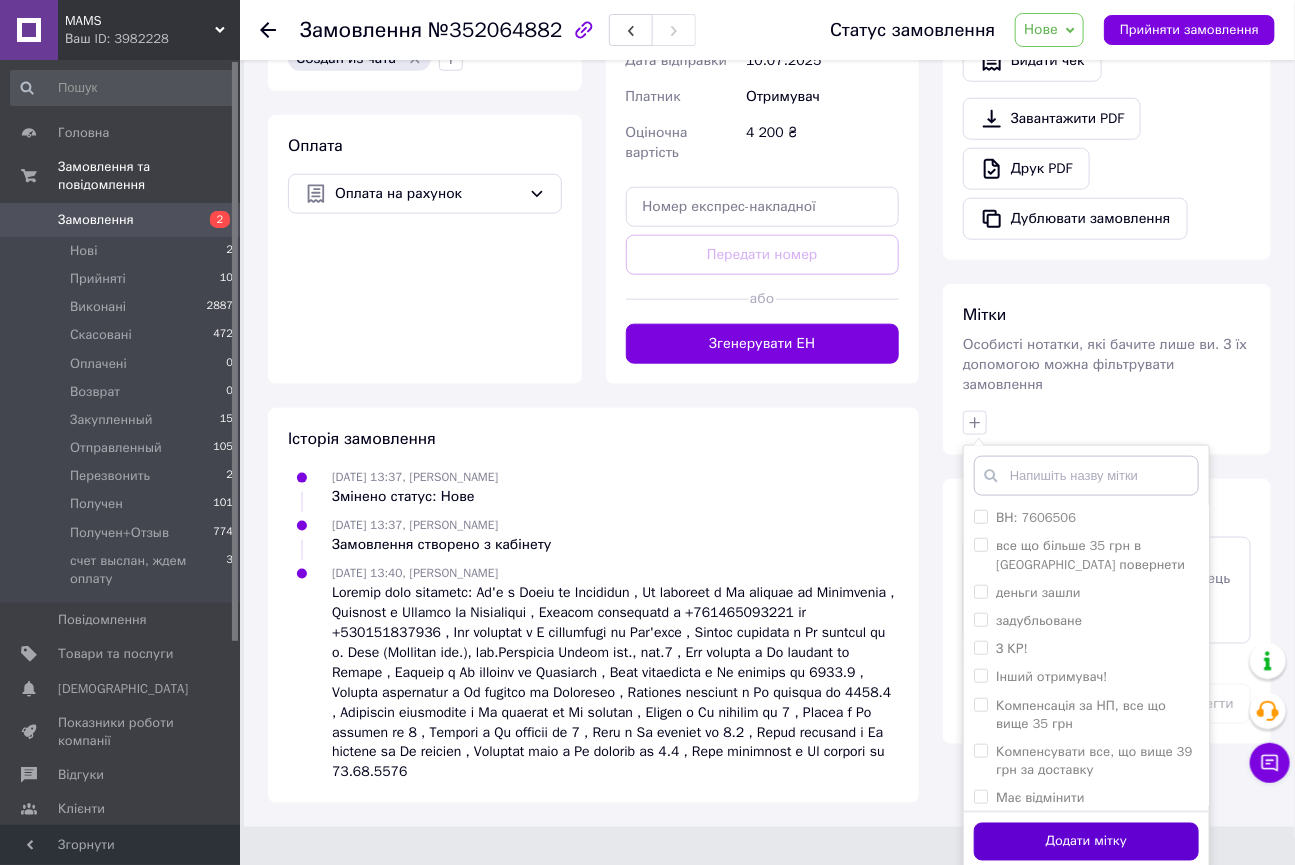 click on "Додати мітку" at bounding box center [1086, 842] 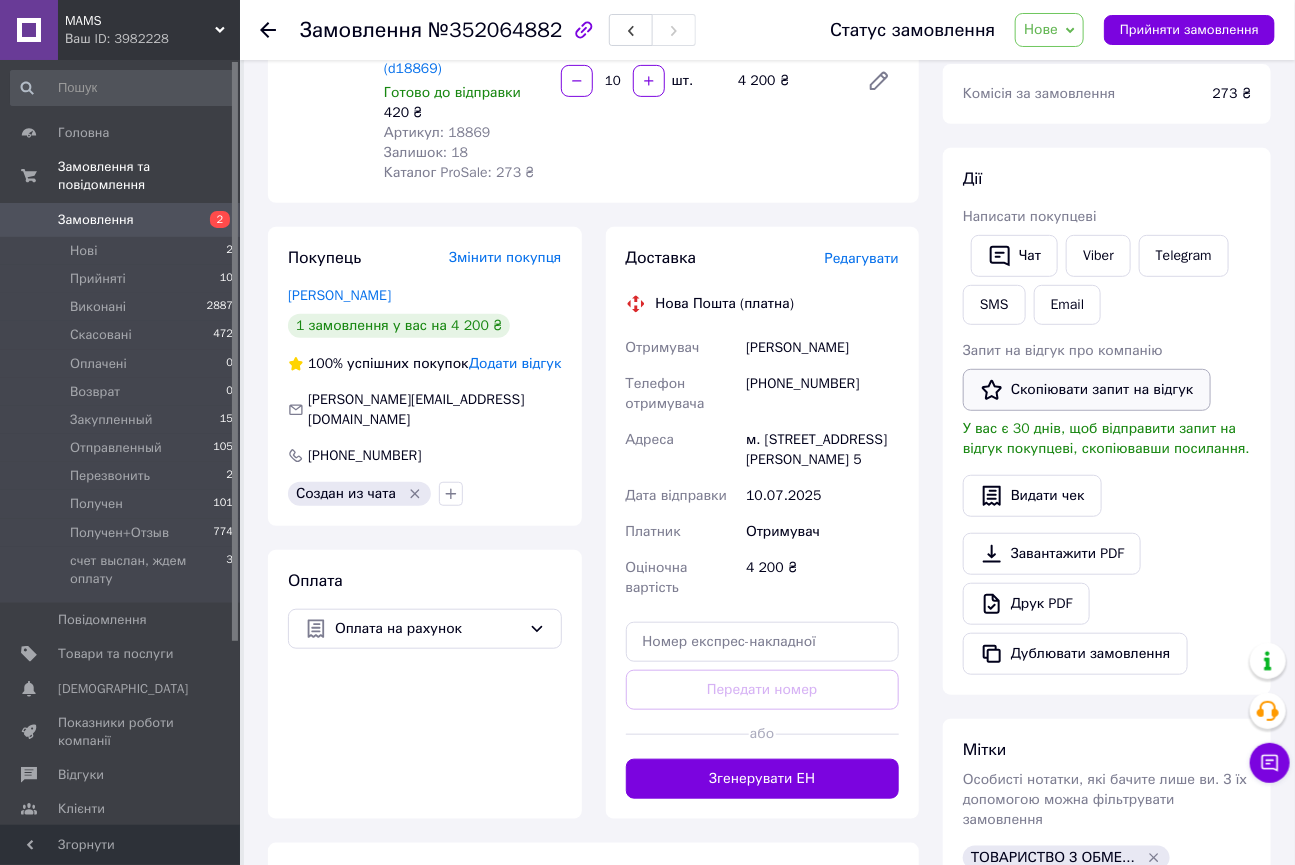 scroll, scrollTop: 232, scrollLeft: 0, axis: vertical 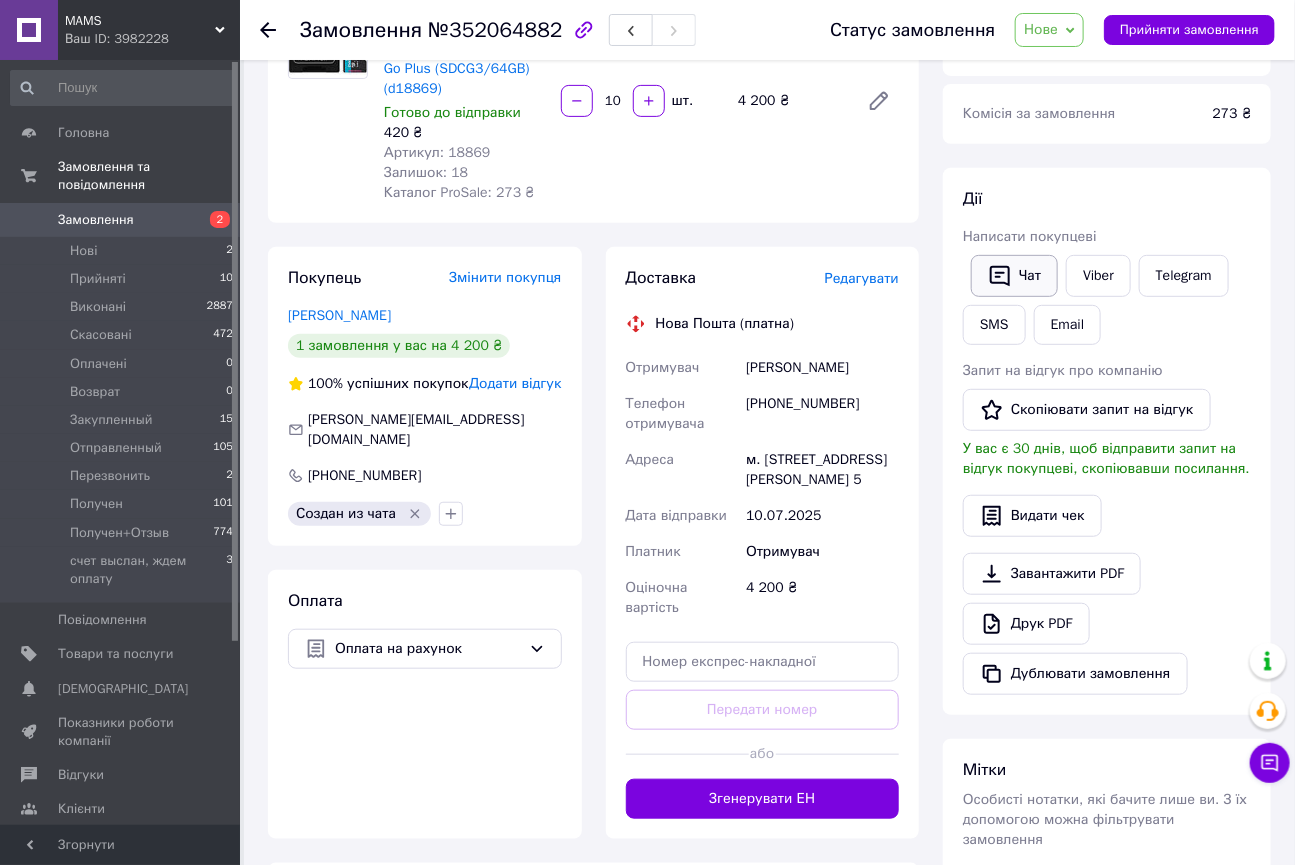 click on "Чат" at bounding box center [1014, 276] 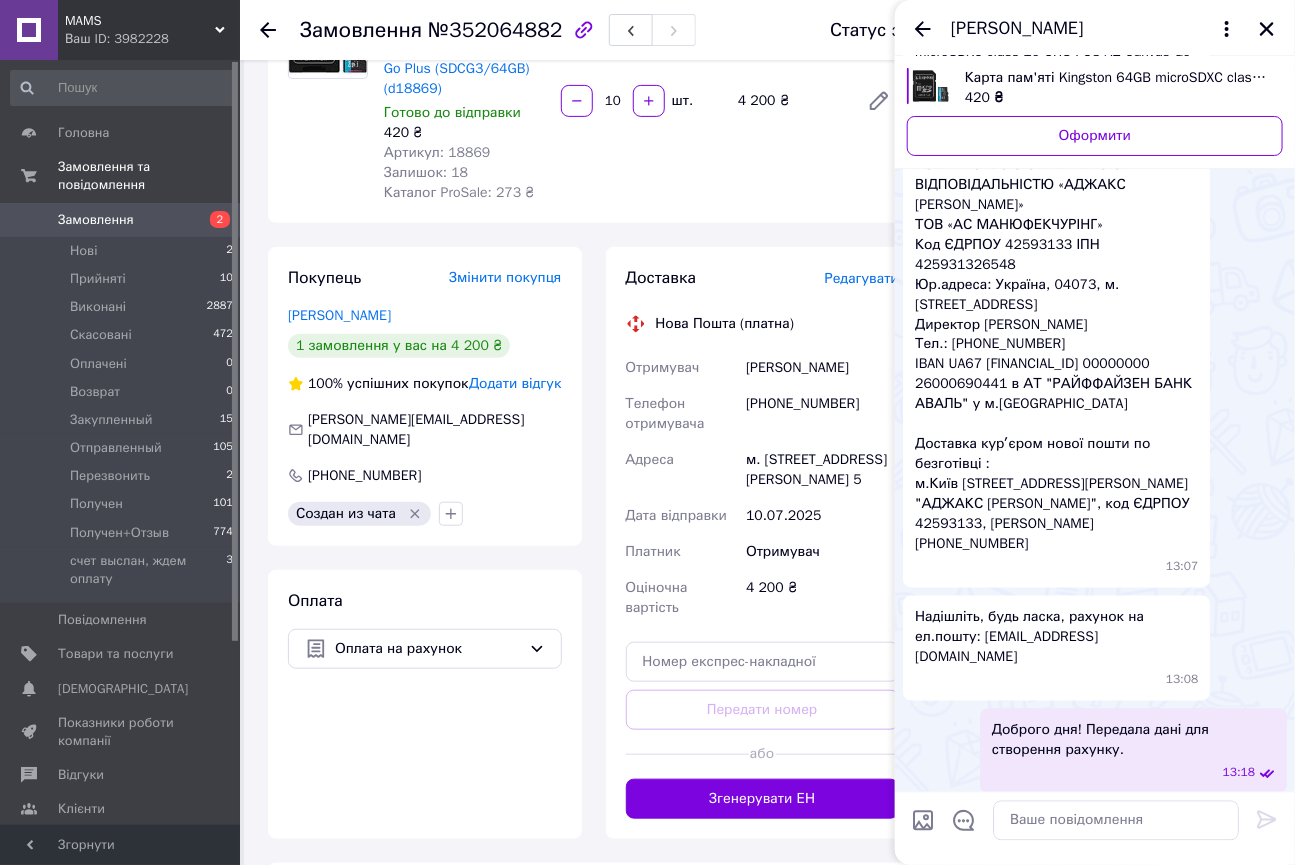 scroll, scrollTop: 1148, scrollLeft: 0, axis: vertical 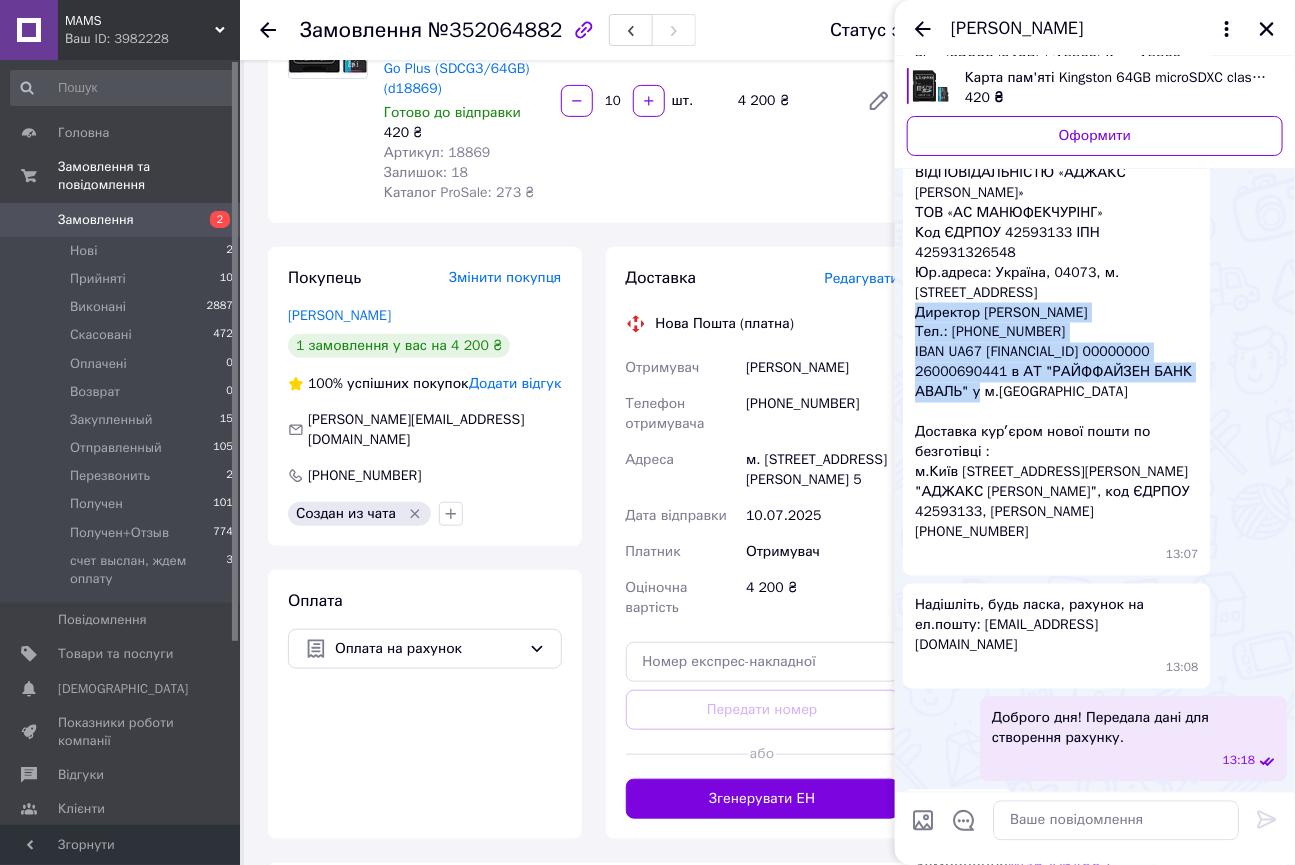 drag, startPoint x: 913, startPoint y: 254, endPoint x: 1192, endPoint y: 337, distance: 291.08417 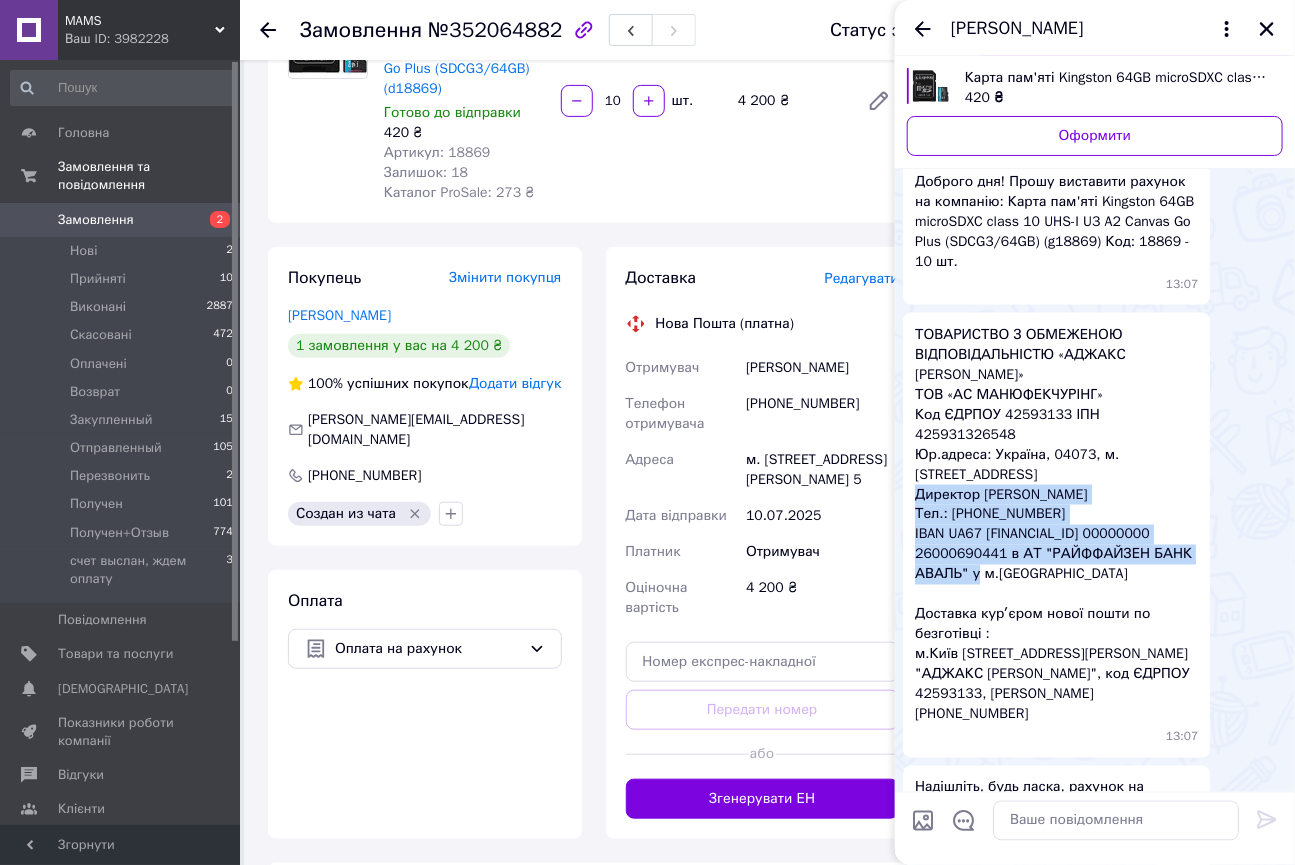 scroll, scrollTop: 875, scrollLeft: 0, axis: vertical 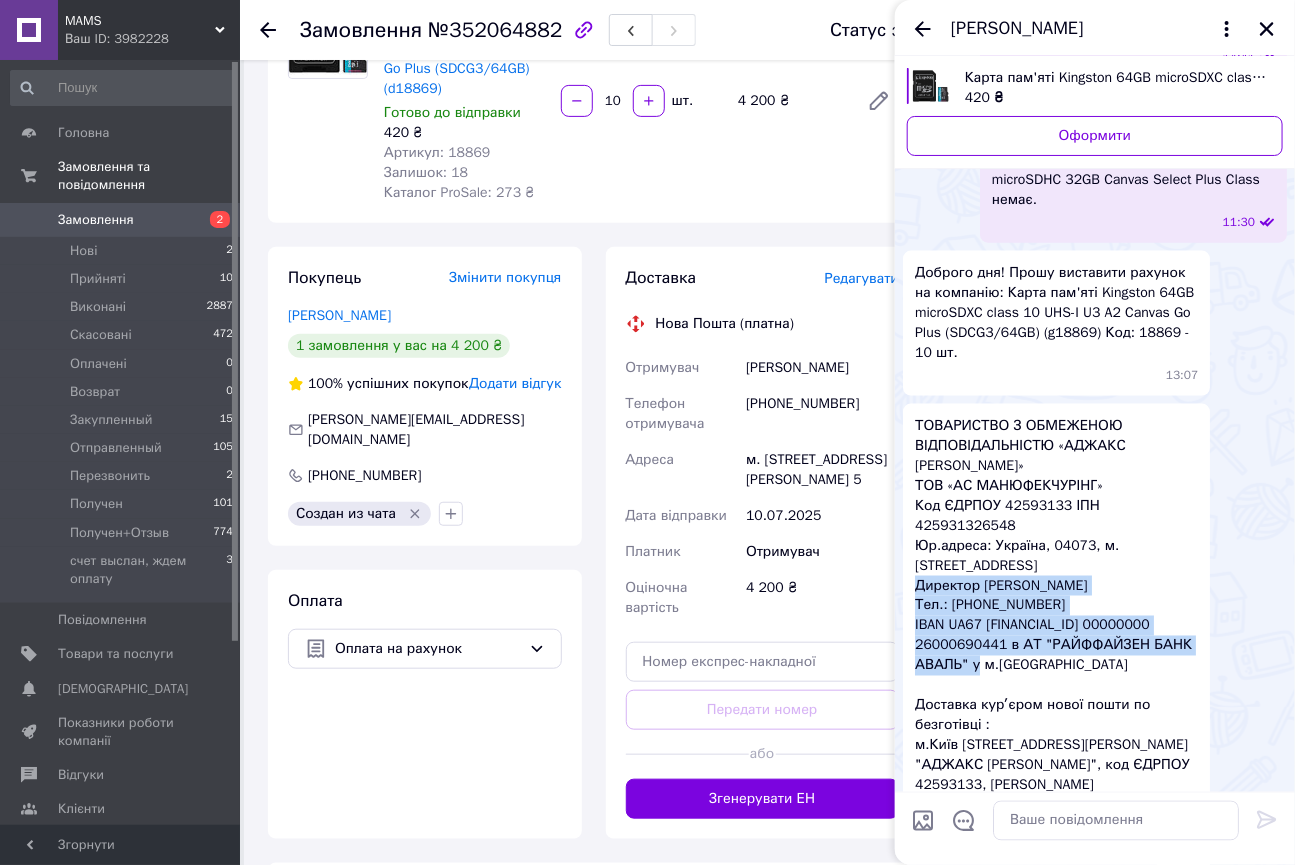 copy on "Директор Демчишин Богдан Володимирович Тел.: +38 066 755 95 37 IBAN UA67 380805 00000000 26000690441 в АТ "РАЙФФАЙЗЕН БАНК АВАЛЬ" у м.Києві" 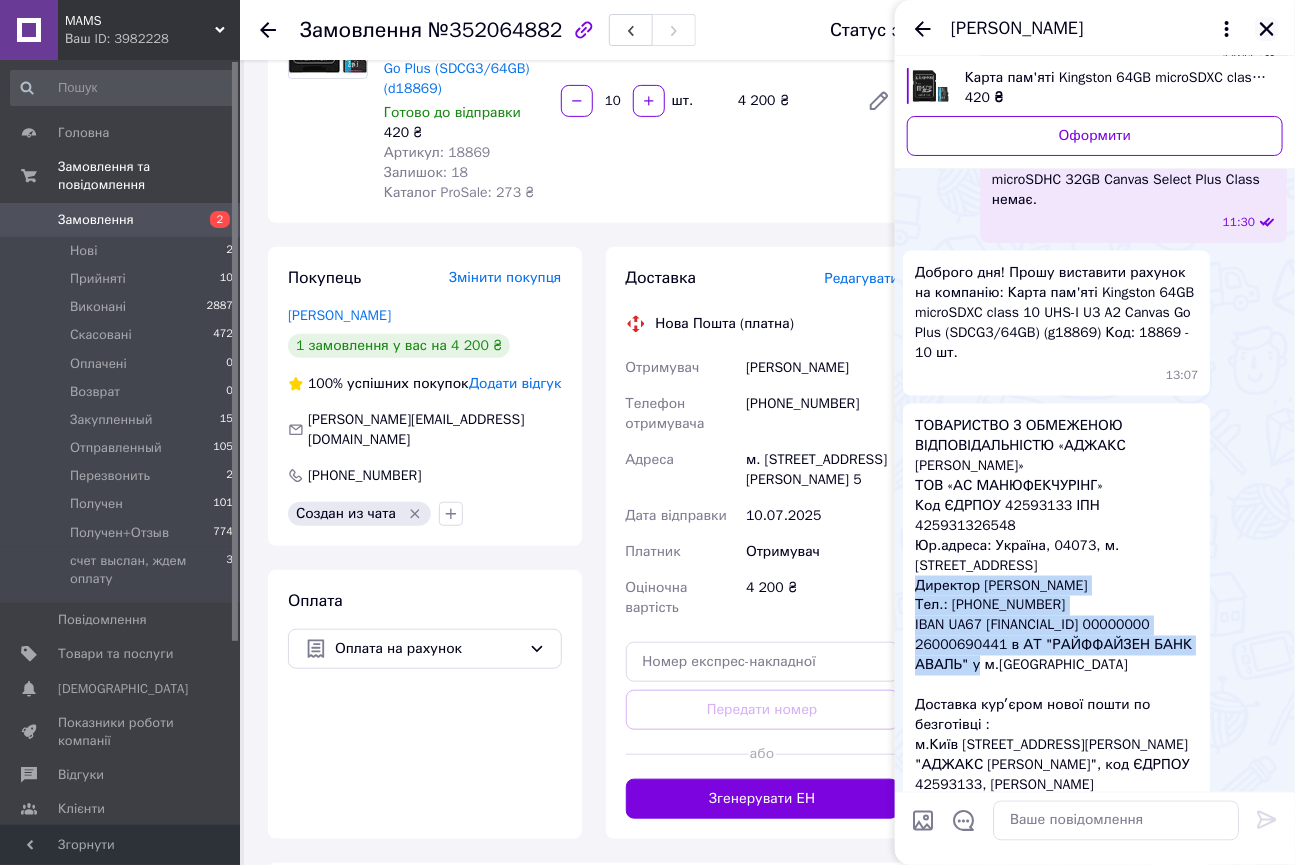 click 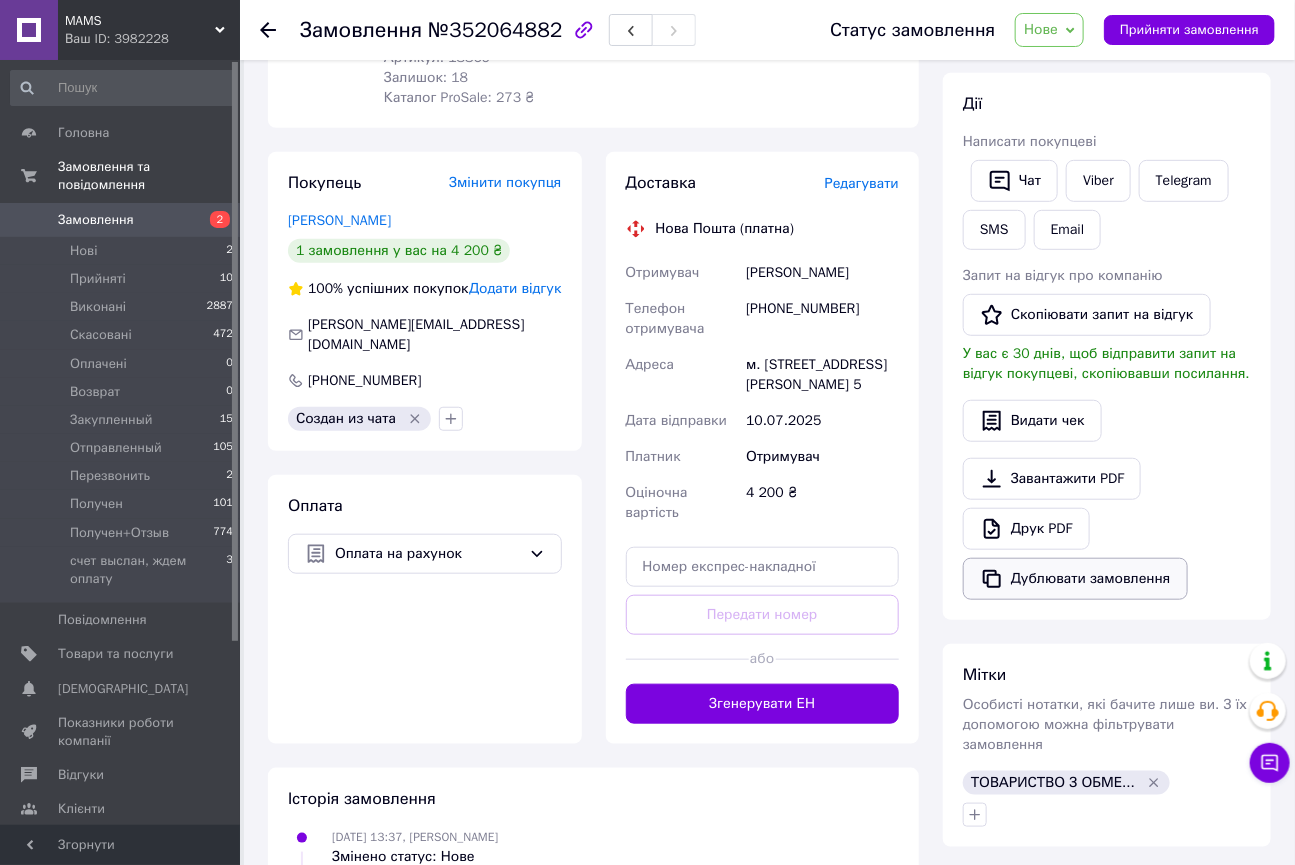 scroll, scrollTop: 414, scrollLeft: 0, axis: vertical 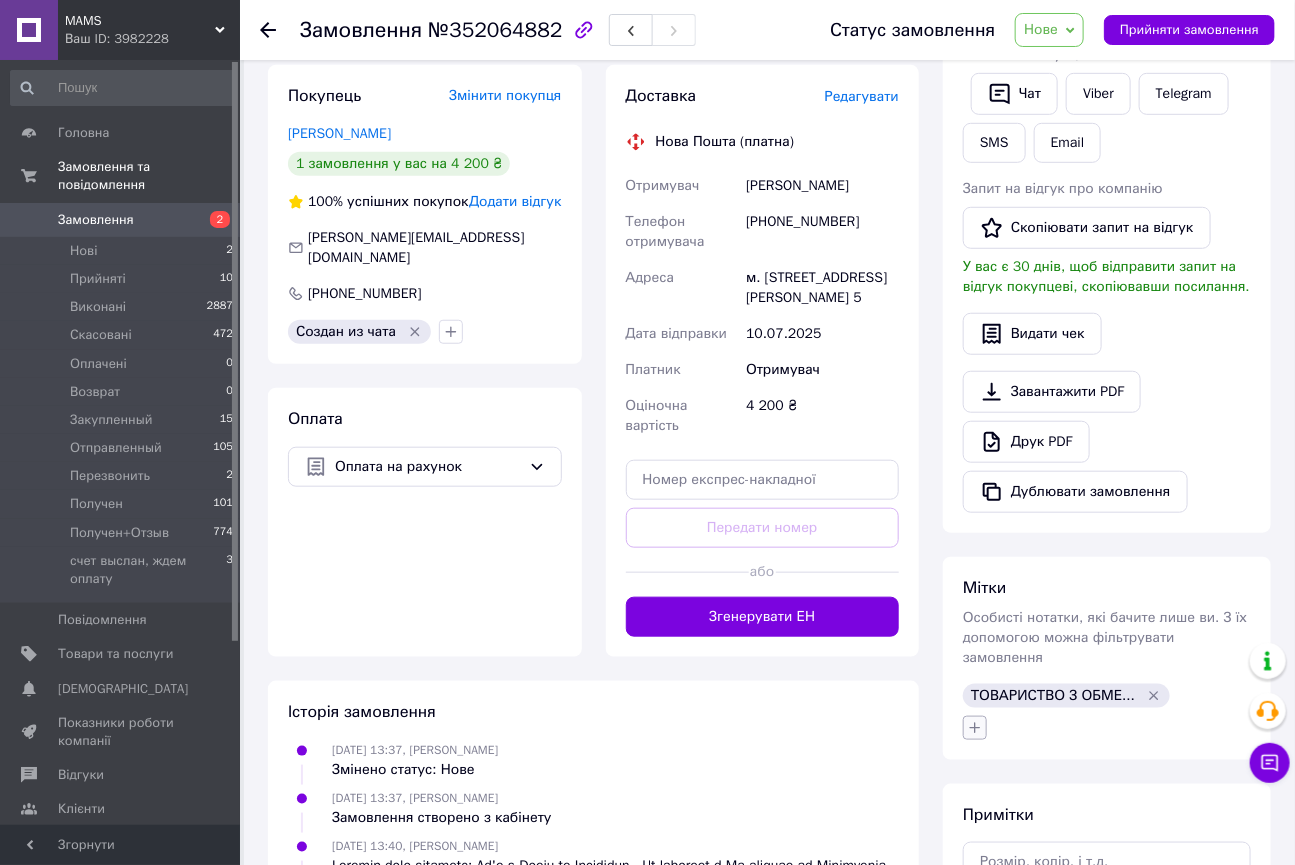 click 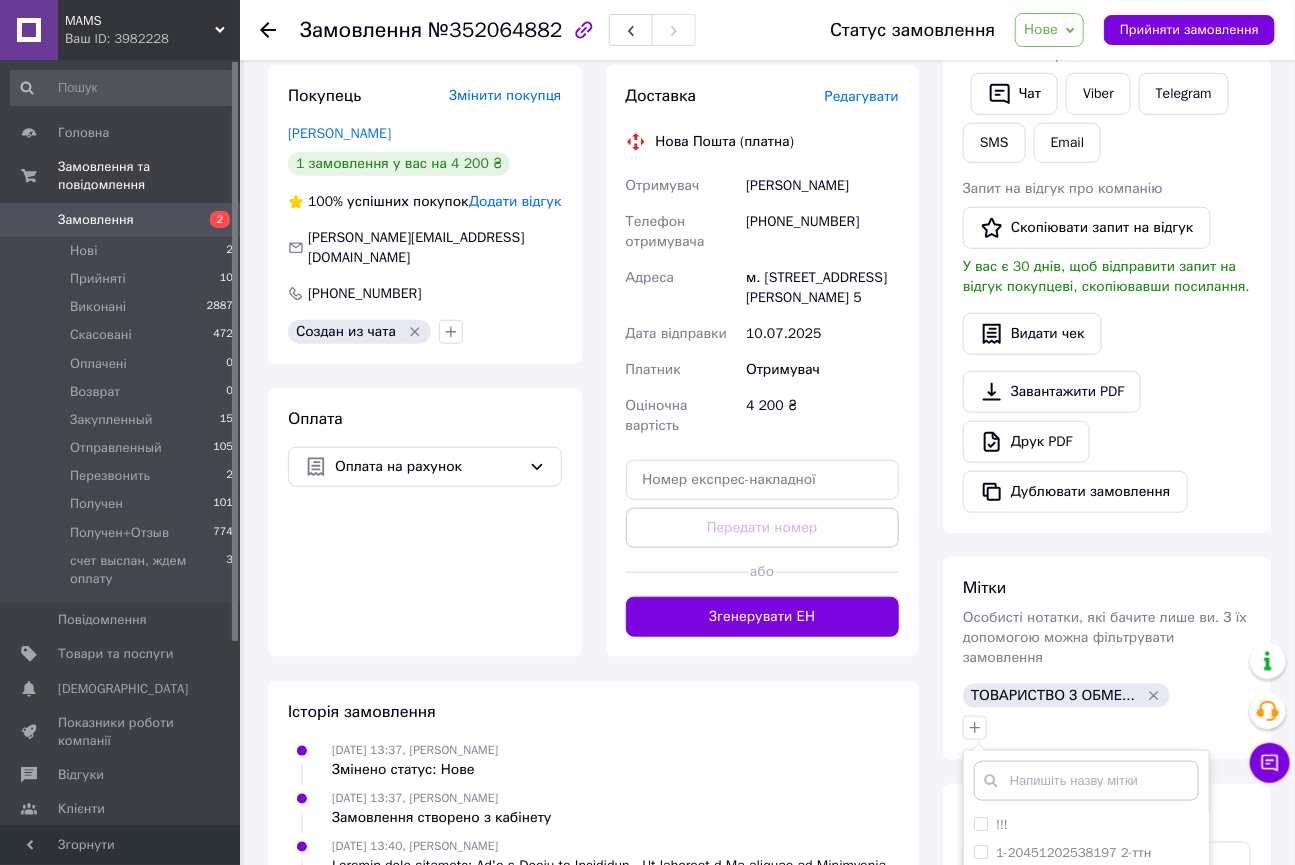 click at bounding box center [1086, 781] 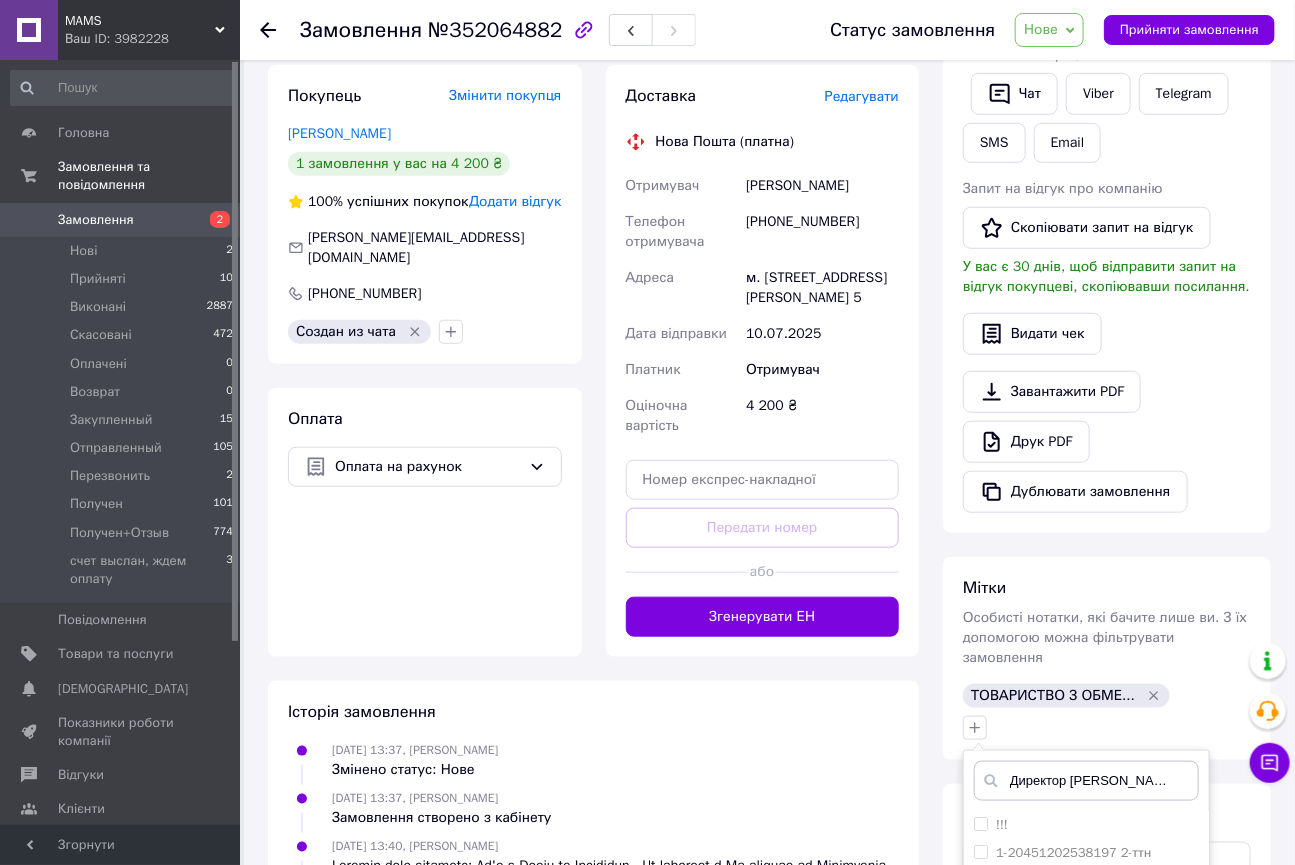scroll, scrollTop: 0, scrollLeft: 786, axis: horizontal 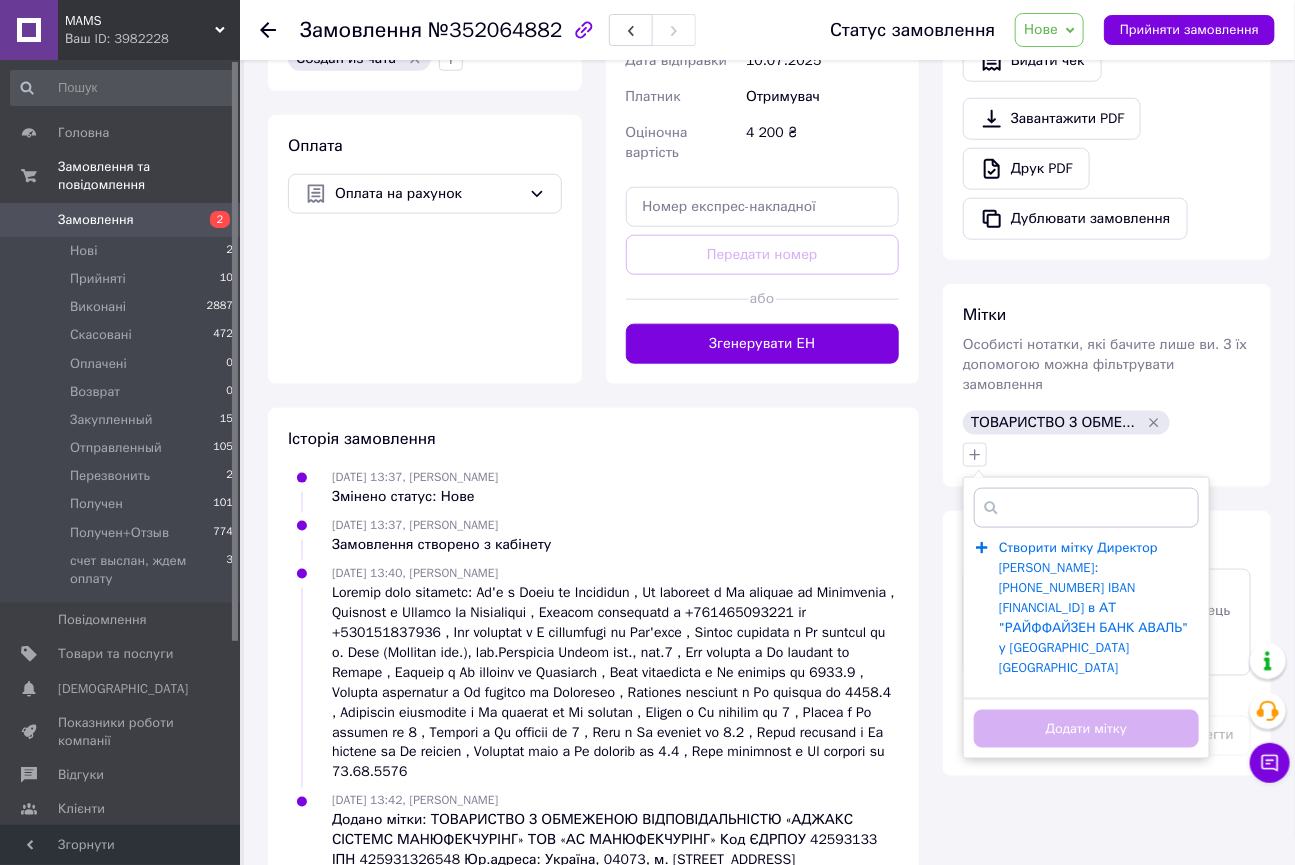 type on "Директор Демчишин Богдан Володимирович Тел.: +38 066 755 95 37 IBAN UA67 380805 00000000 26000690441 в АТ "РАЙФФАЙЗЕН БАНК АВАЛЬ" у м.Києві" 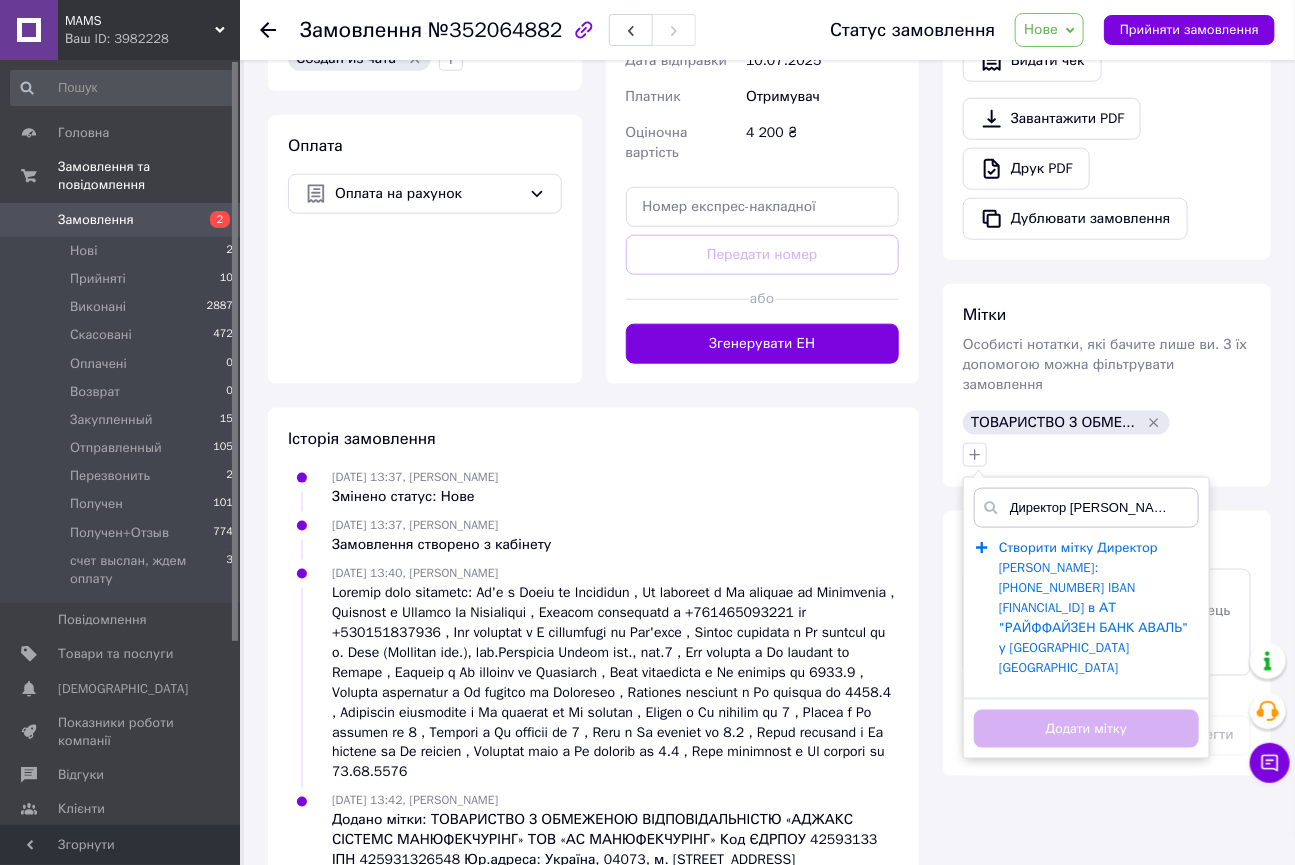 click on "Створити мітку   Директор Демчишин Богдан Володимирович Тел.: +38 066 755 95 37 IBAN UA67 380805 00000000 26000690441 в АТ "РАЙФФАЙЗЕН БАНК АВАЛЬ" у м.Києві" at bounding box center [1093, 608] 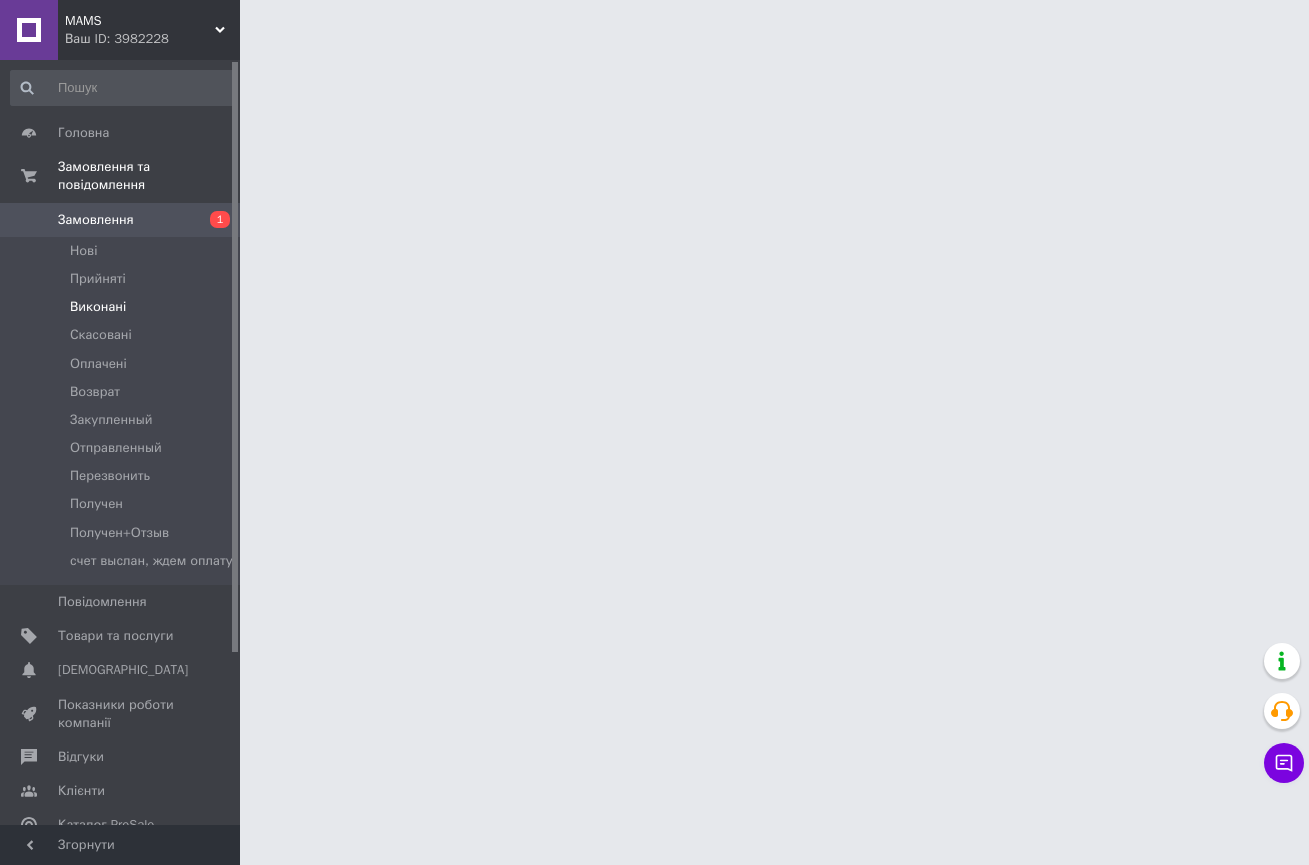 scroll, scrollTop: 0, scrollLeft: 0, axis: both 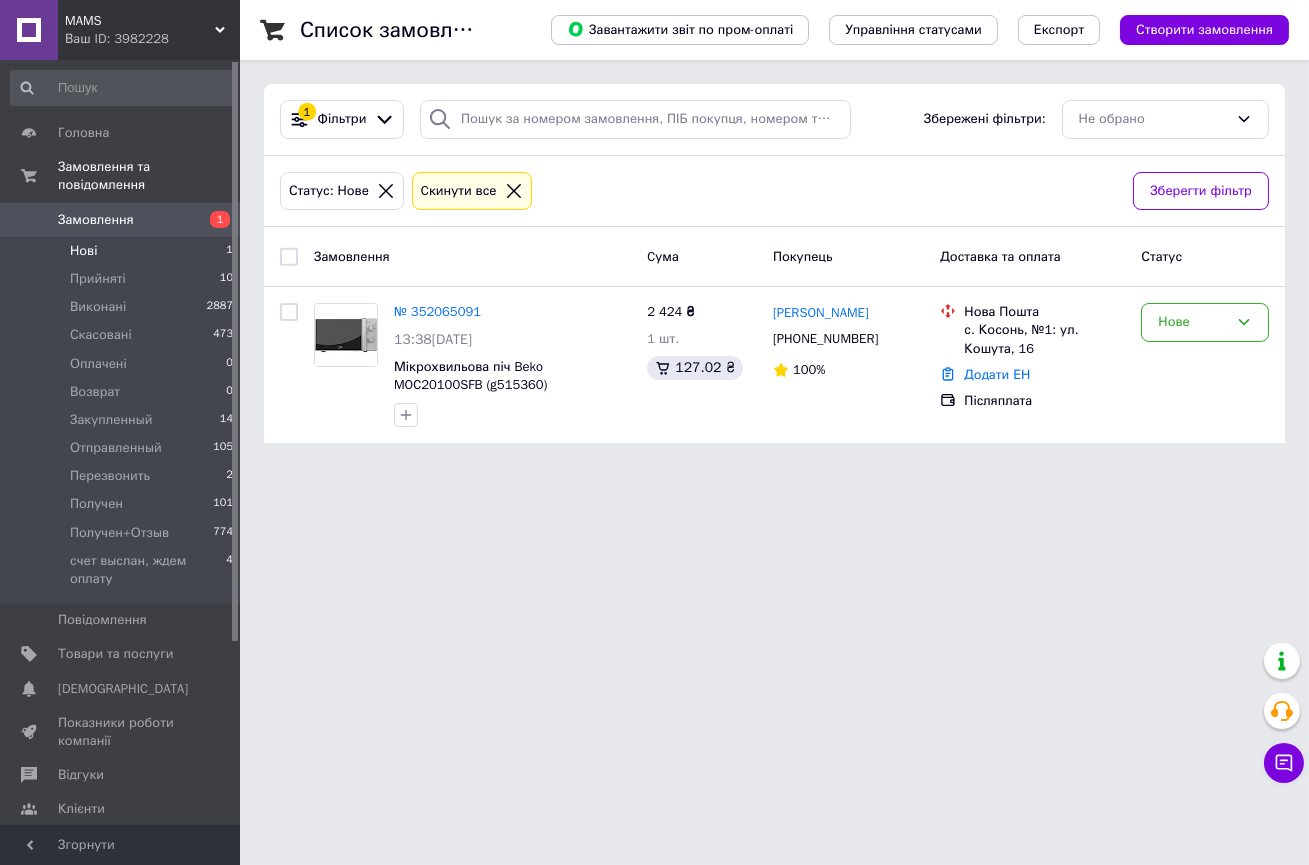 click on "Нові 1" at bounding box center (122, 251) 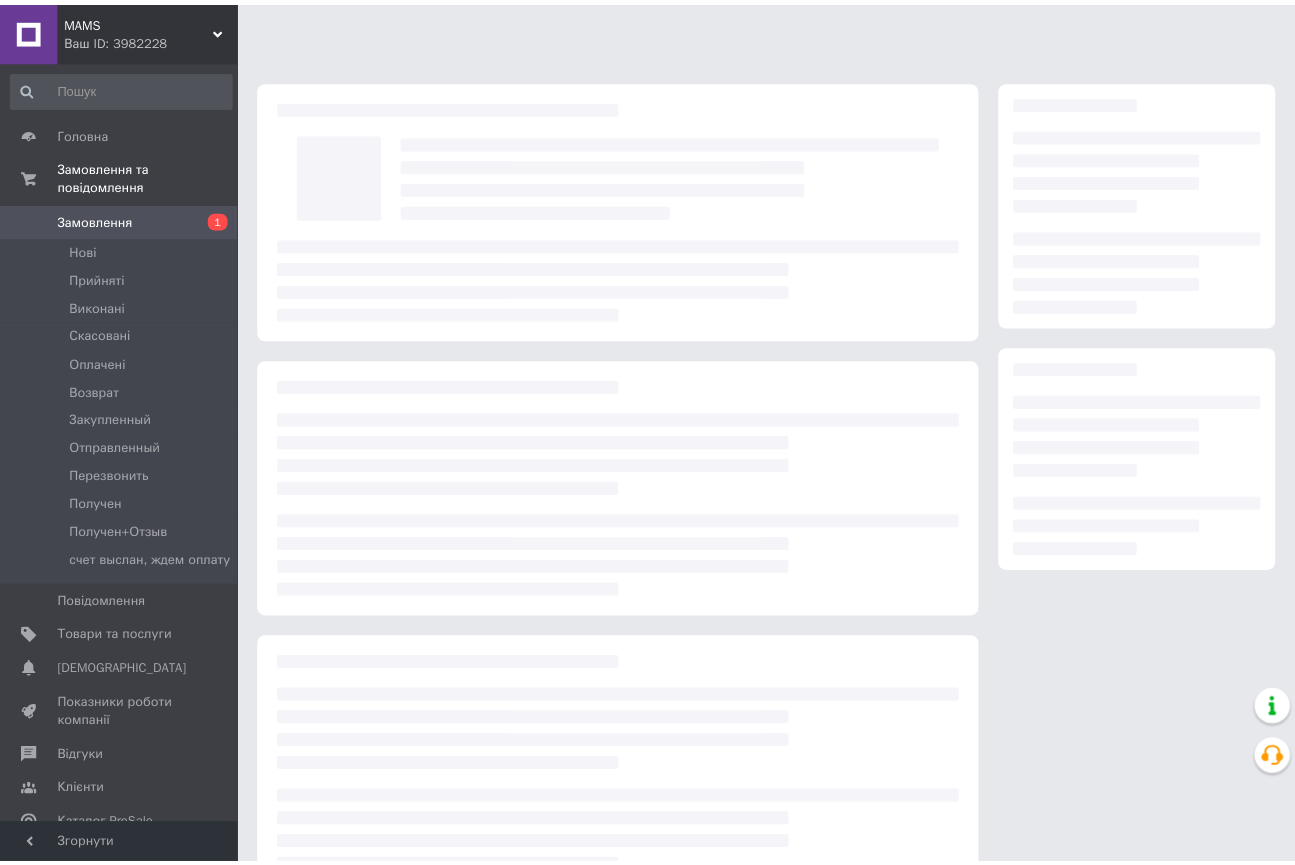 scroll, scrollTop: 0, scrollLeft: 0, axis: both 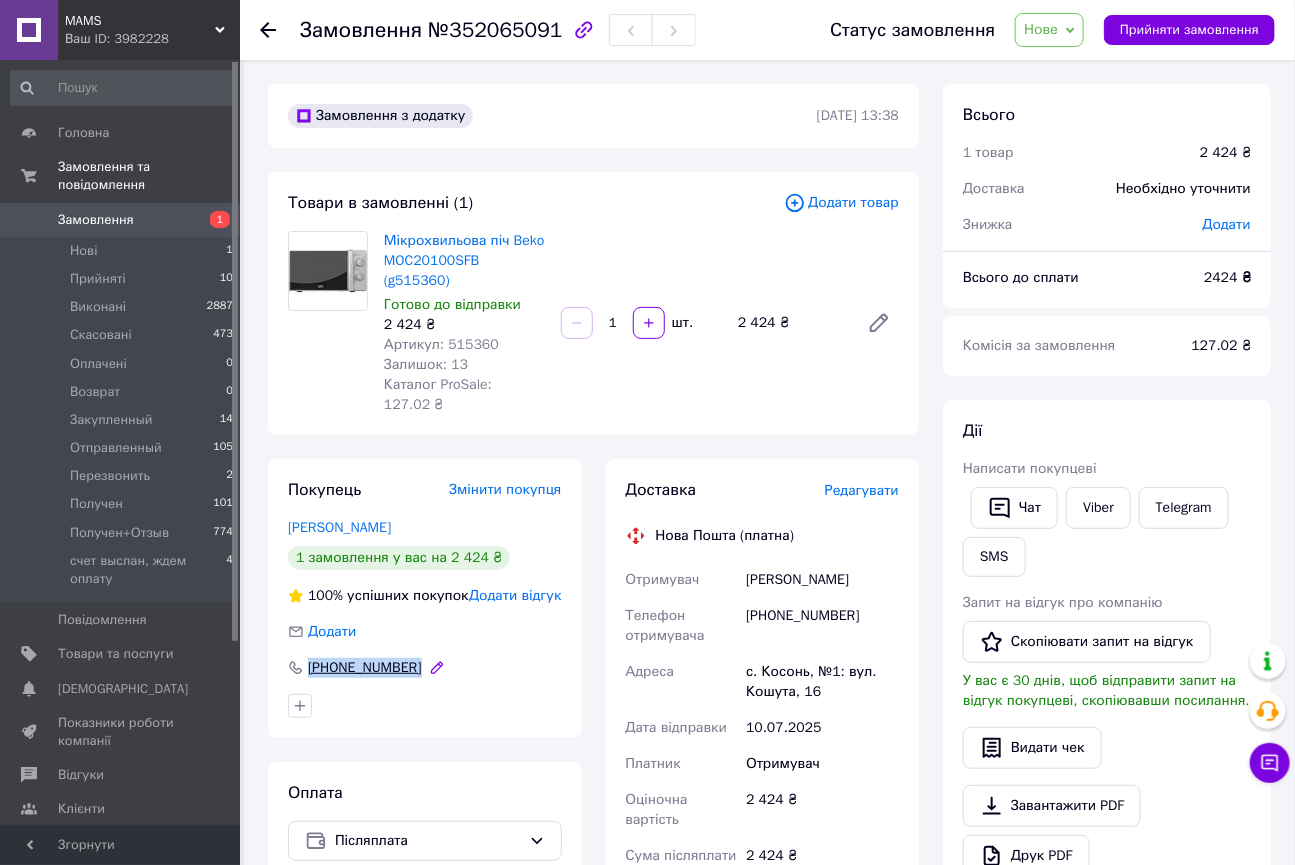 drag, startPoint x: 432, startPoint y: 638, endPoint x: 310, endPoint y: 630, distance: 122.26202 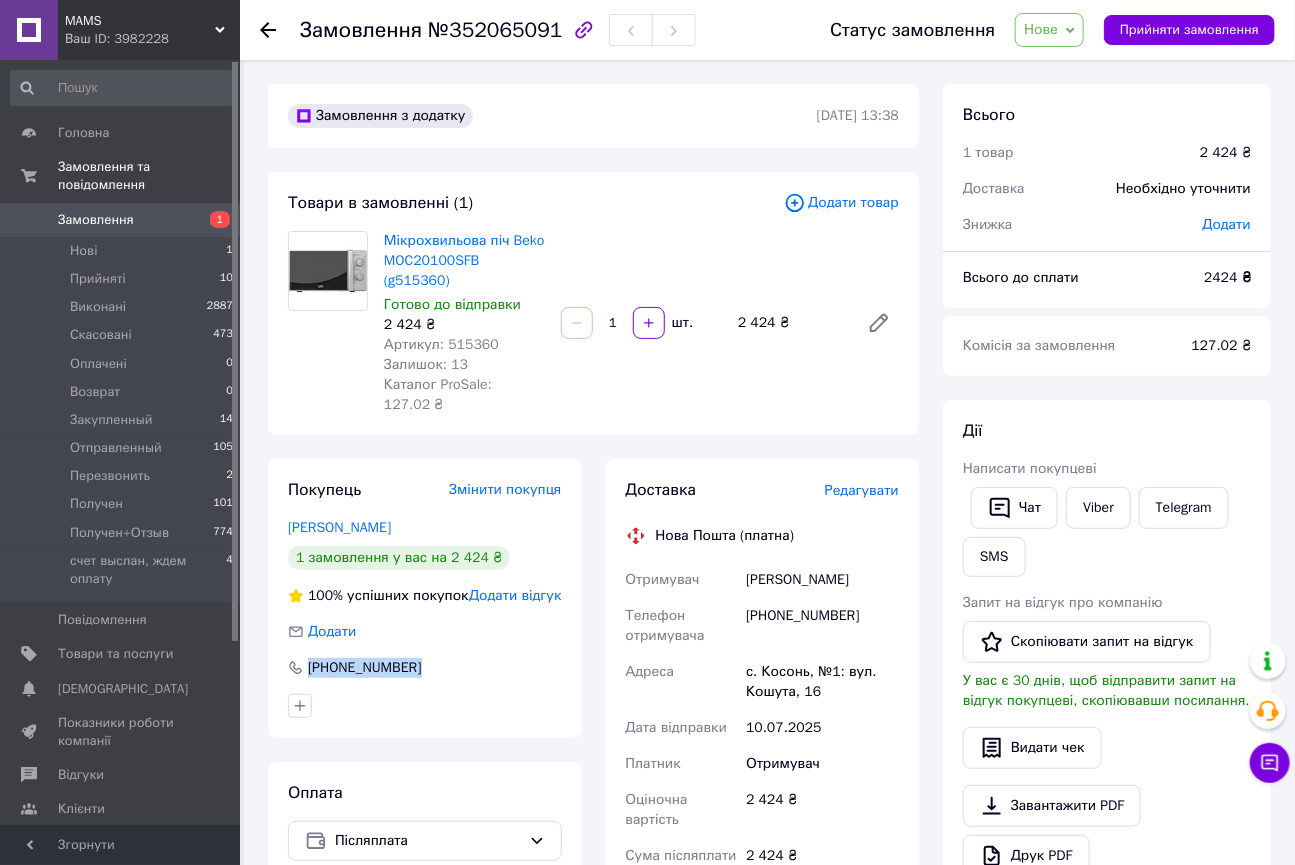 copy on "[PHONE_NUMBER]" 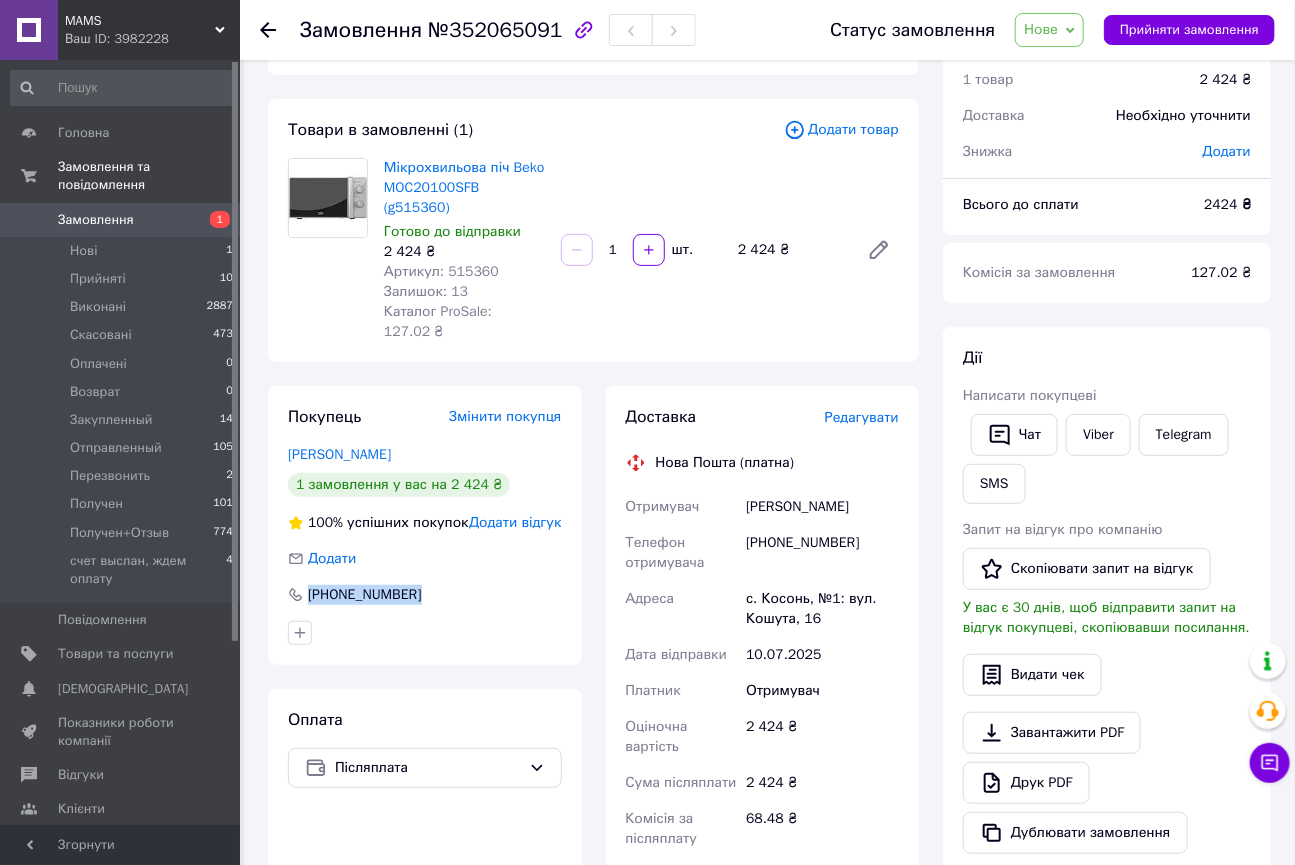 scroll, scrollTop: 0, scrollLeft: 0, axis: both 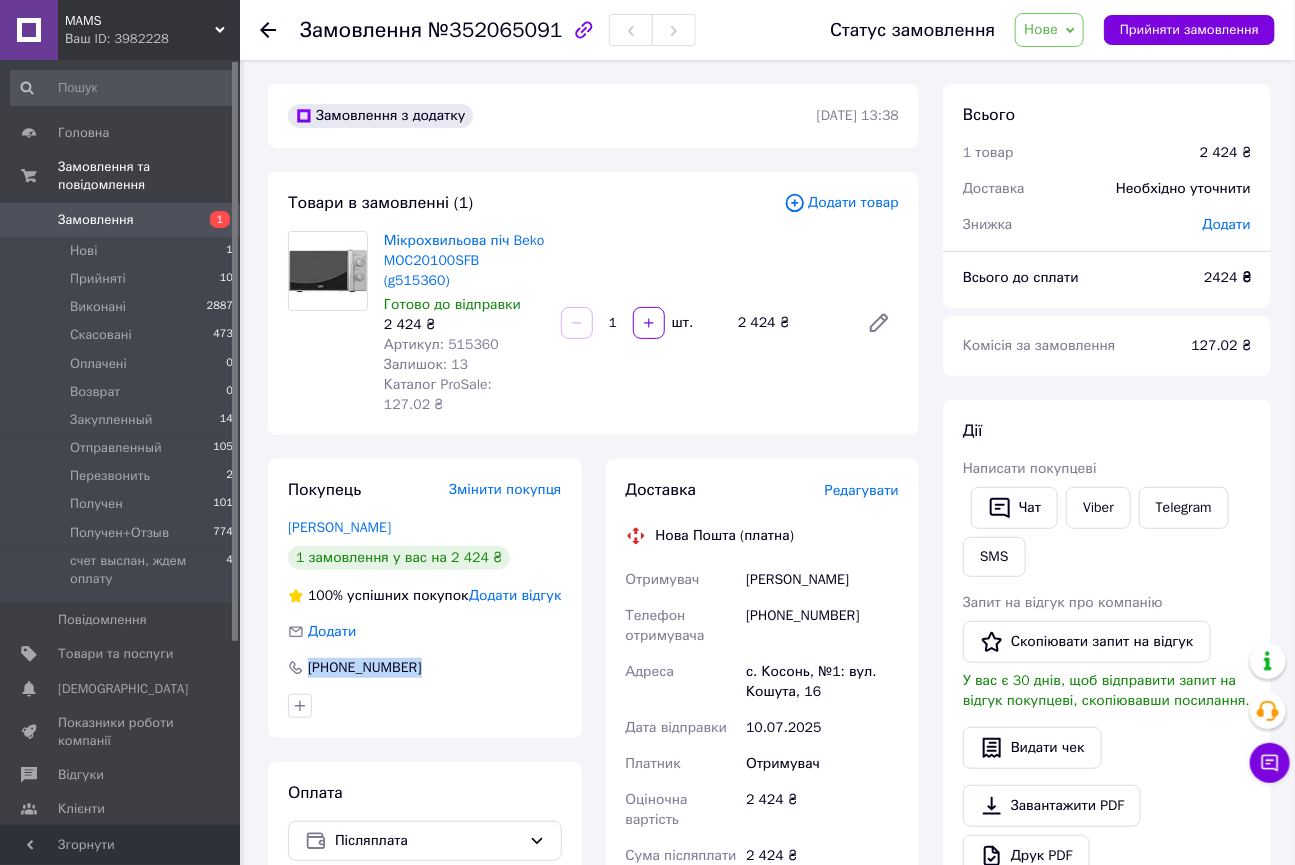 click on "Нове" at bounding box center [1041, 29] 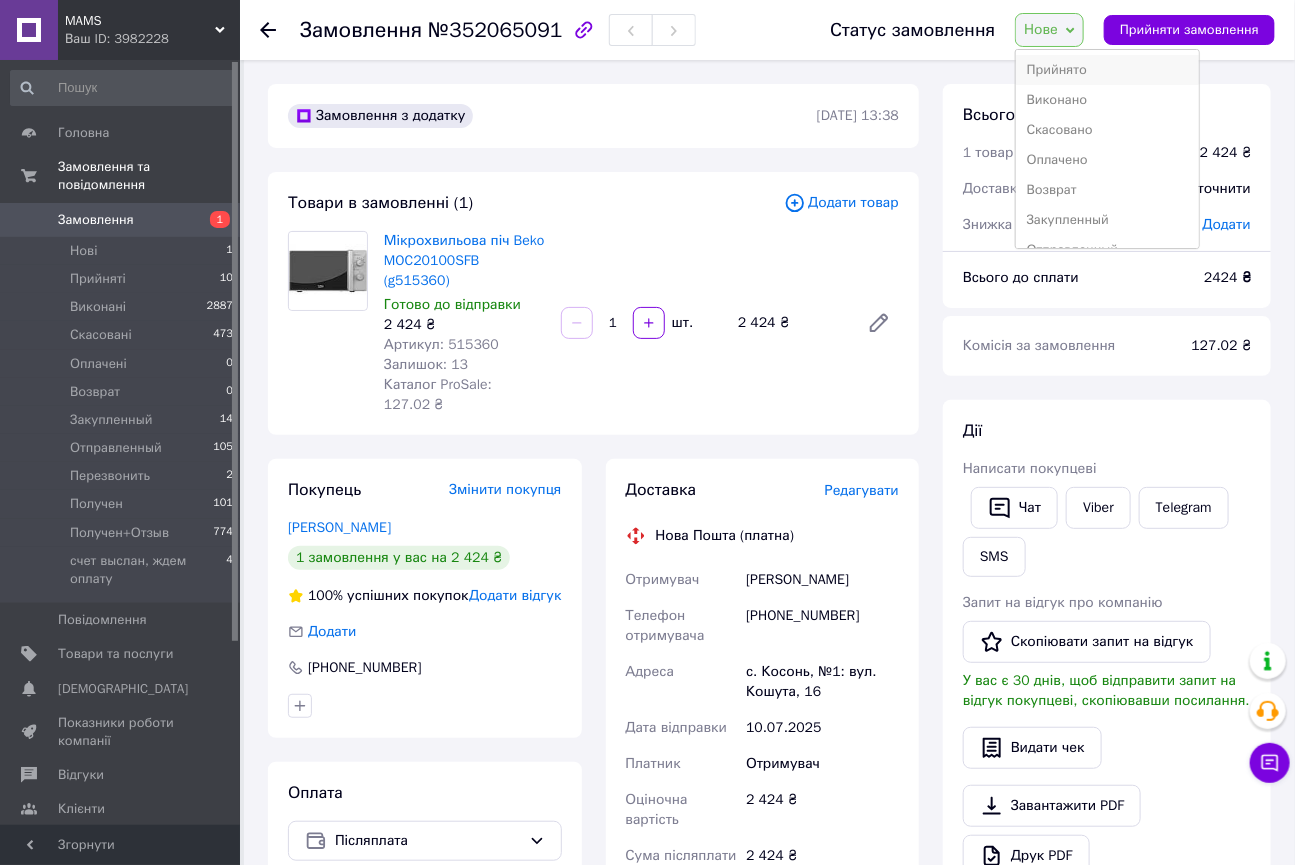 click on "Прийнято" at bounding box center (1107, 70) 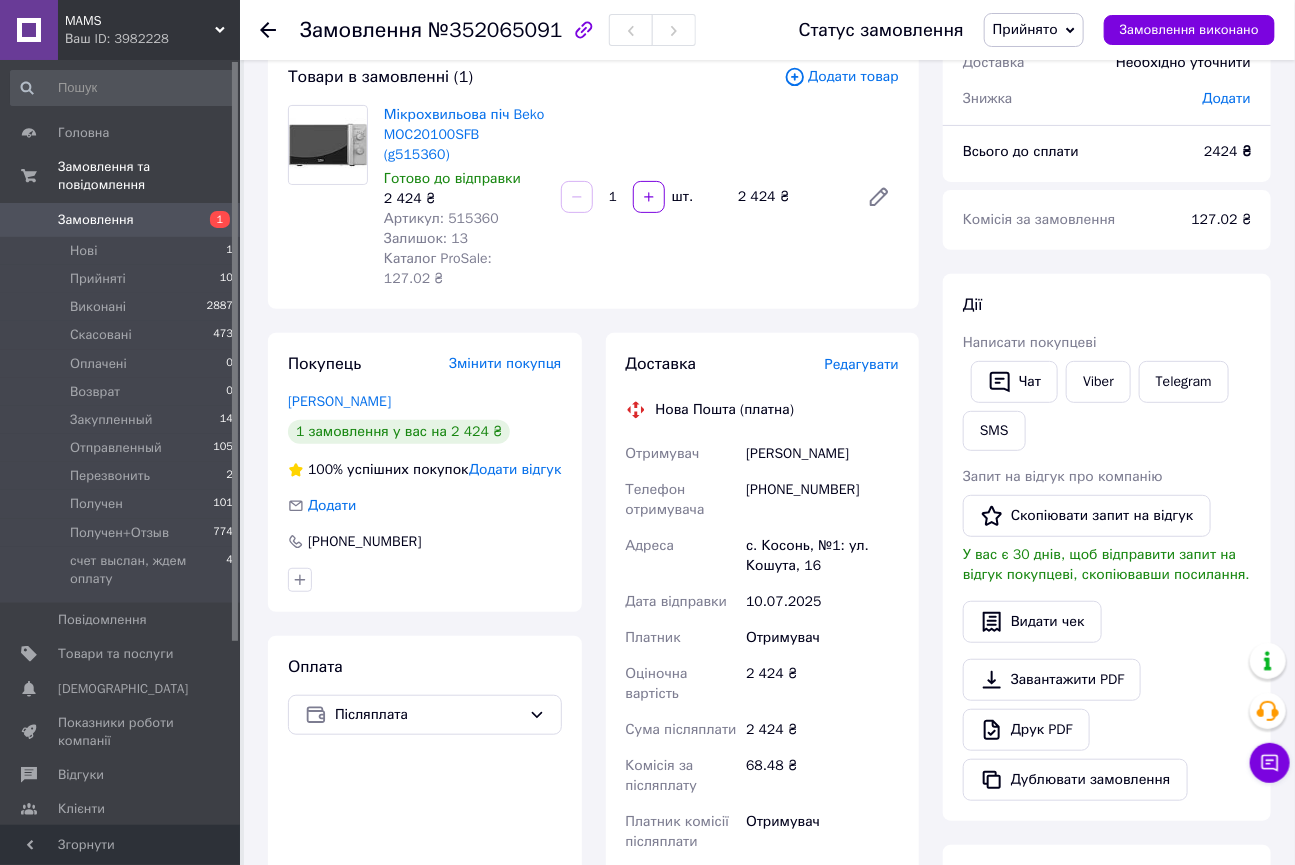 scroll, scrollTop: 0, scrollLeft: 0, axis: both 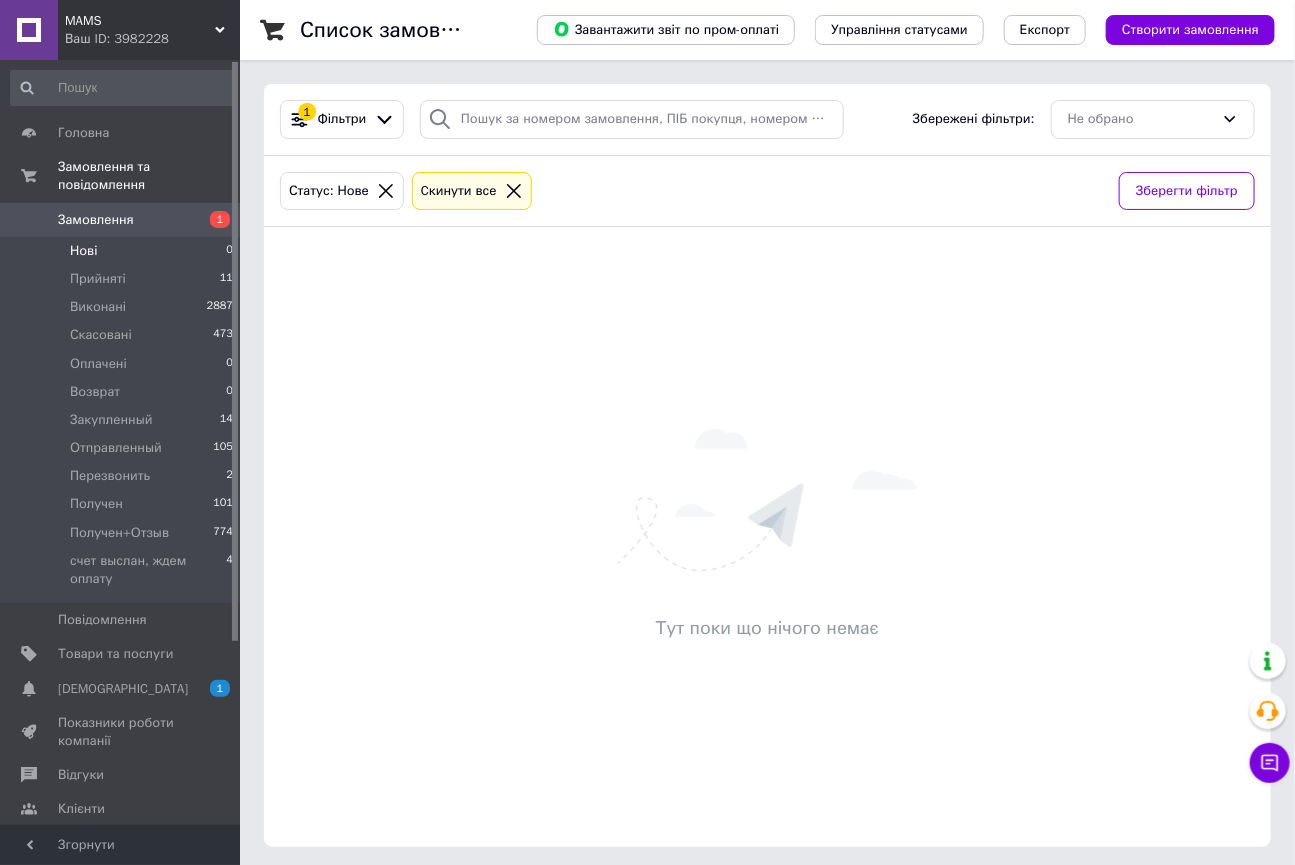 click 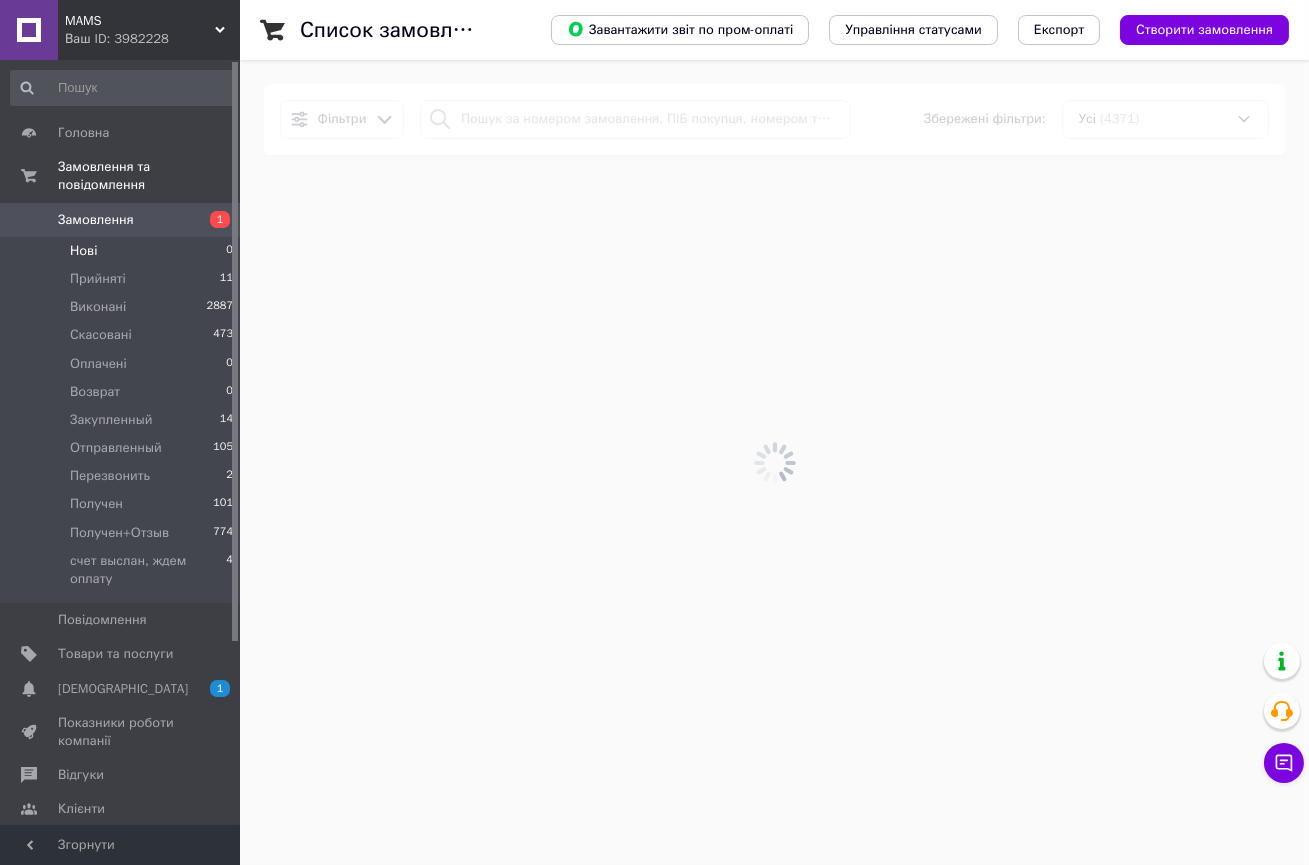 click at bounding box center (774, 462) 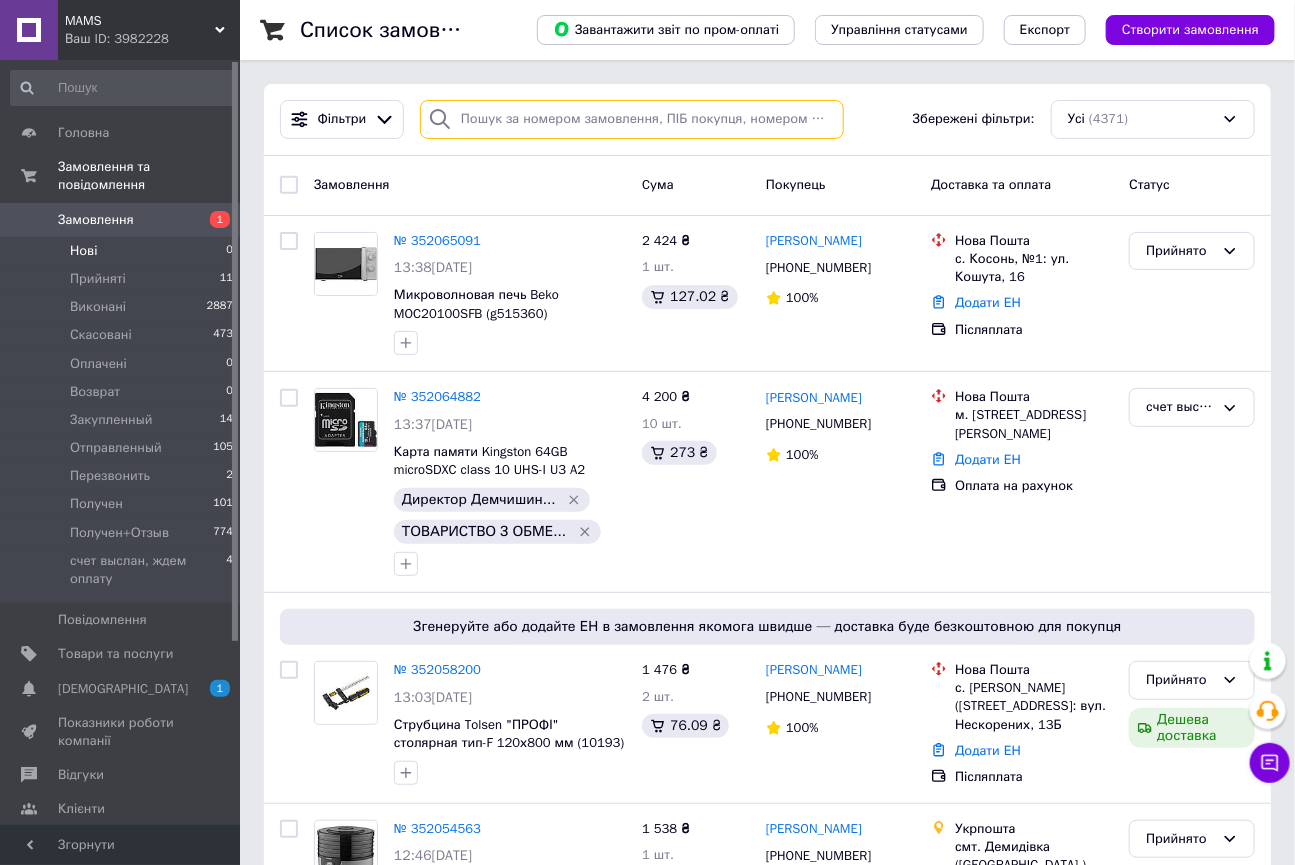 click at bounding box center [632, 119] 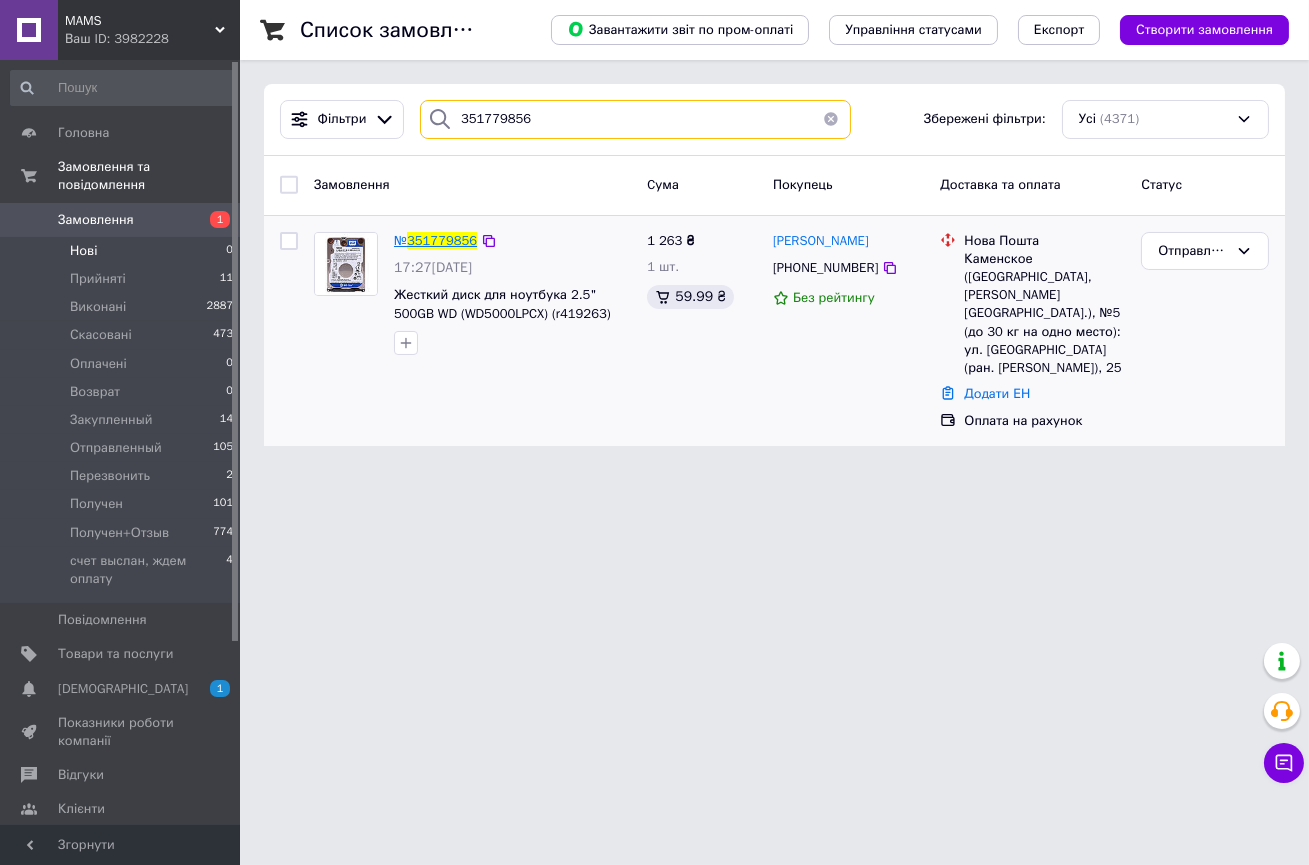 type on "351779856" 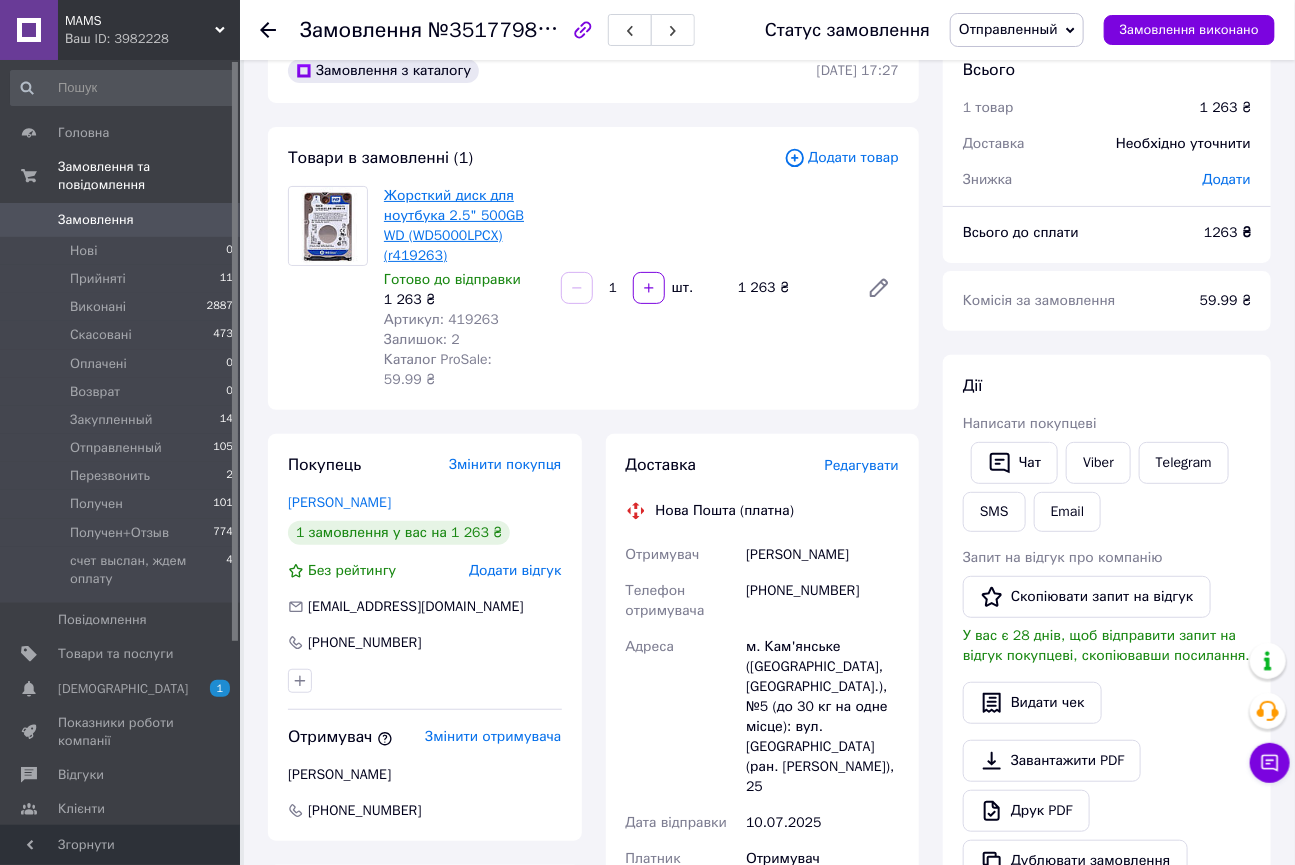 scroll, scrollTop: 0, scrollLeft: 0, axis: both 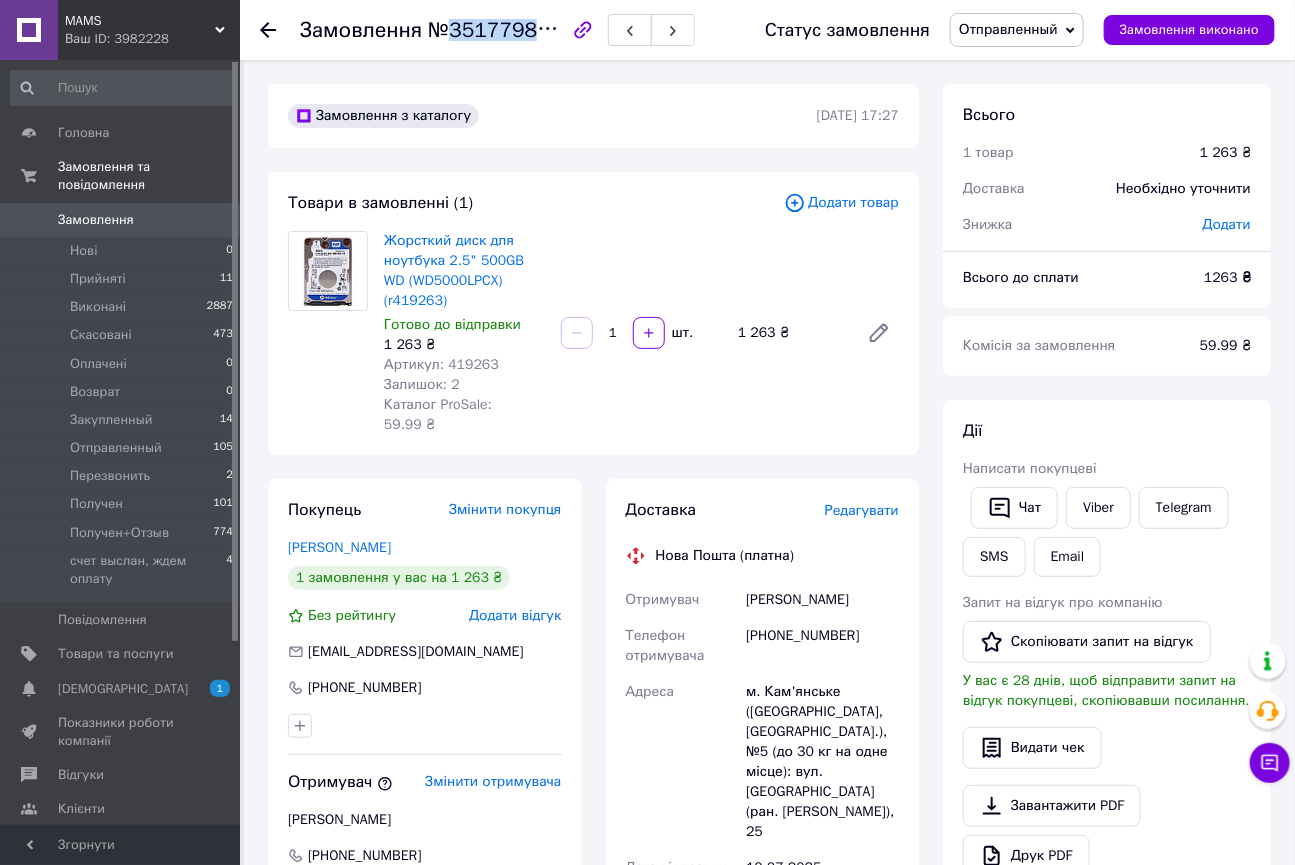 drag, startPoint x: 446, startPoint y: 29, endPoint x: 545, endPoint y: 29, distance: 99 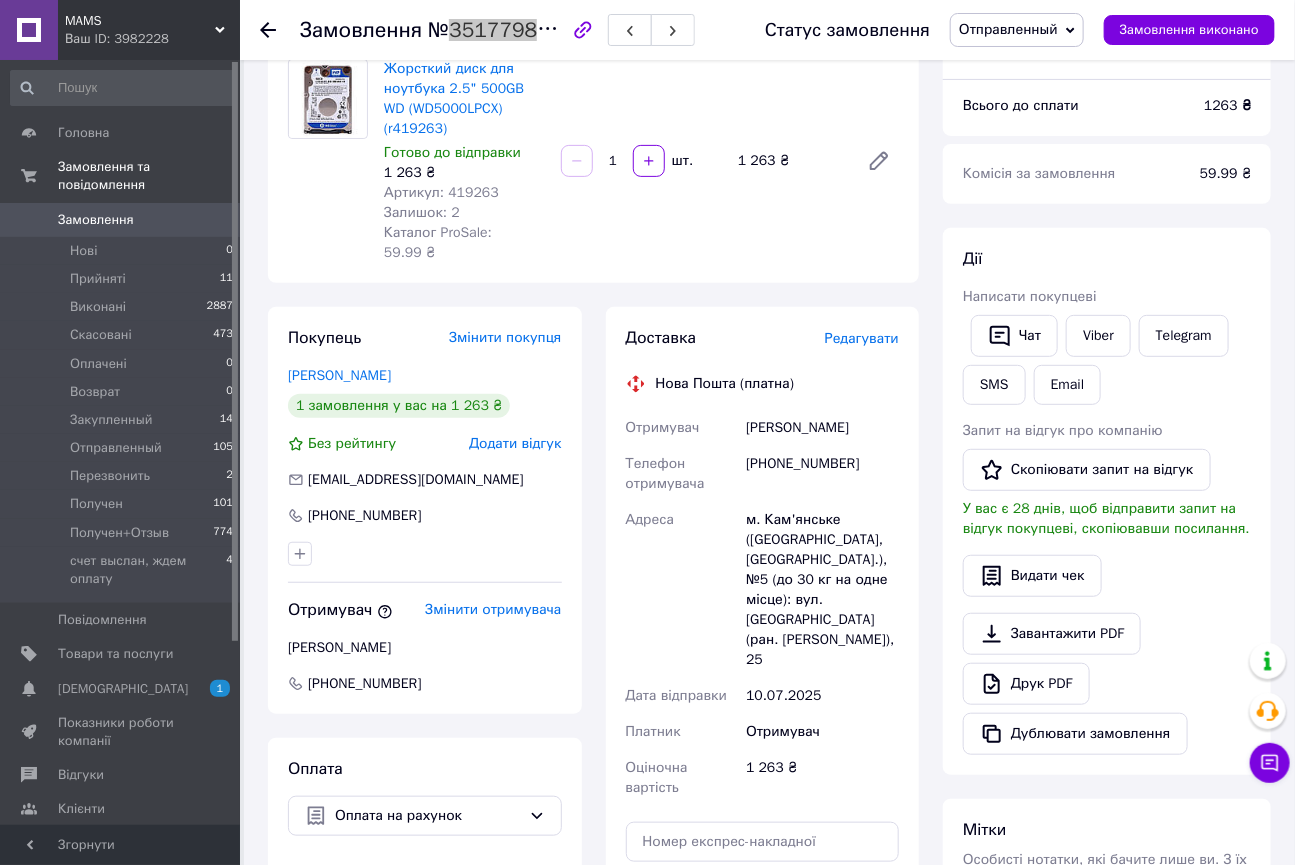 scroll, scrollTop: 0, scrollLeft: 0, axis: both 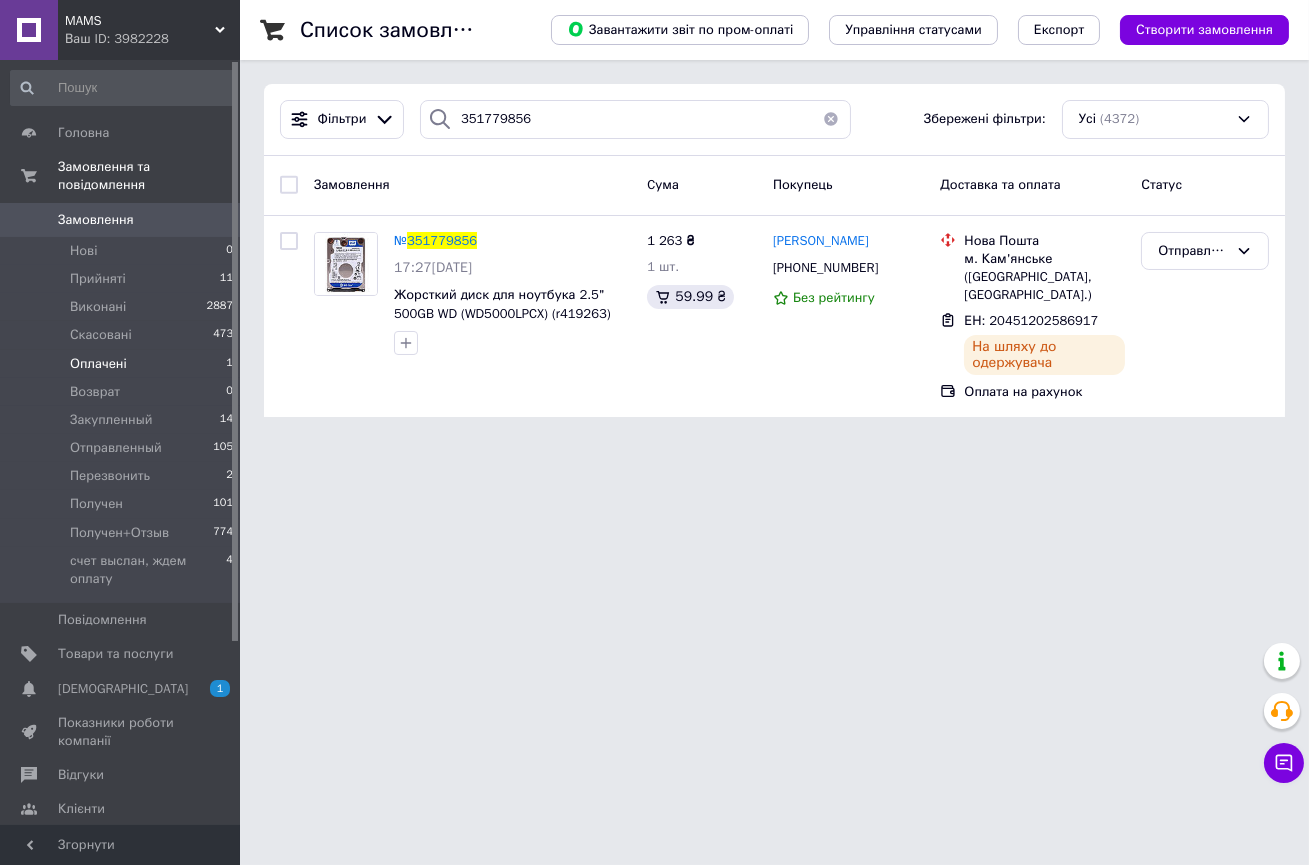 click on "Оплачені" at bounding box center (98, 364) 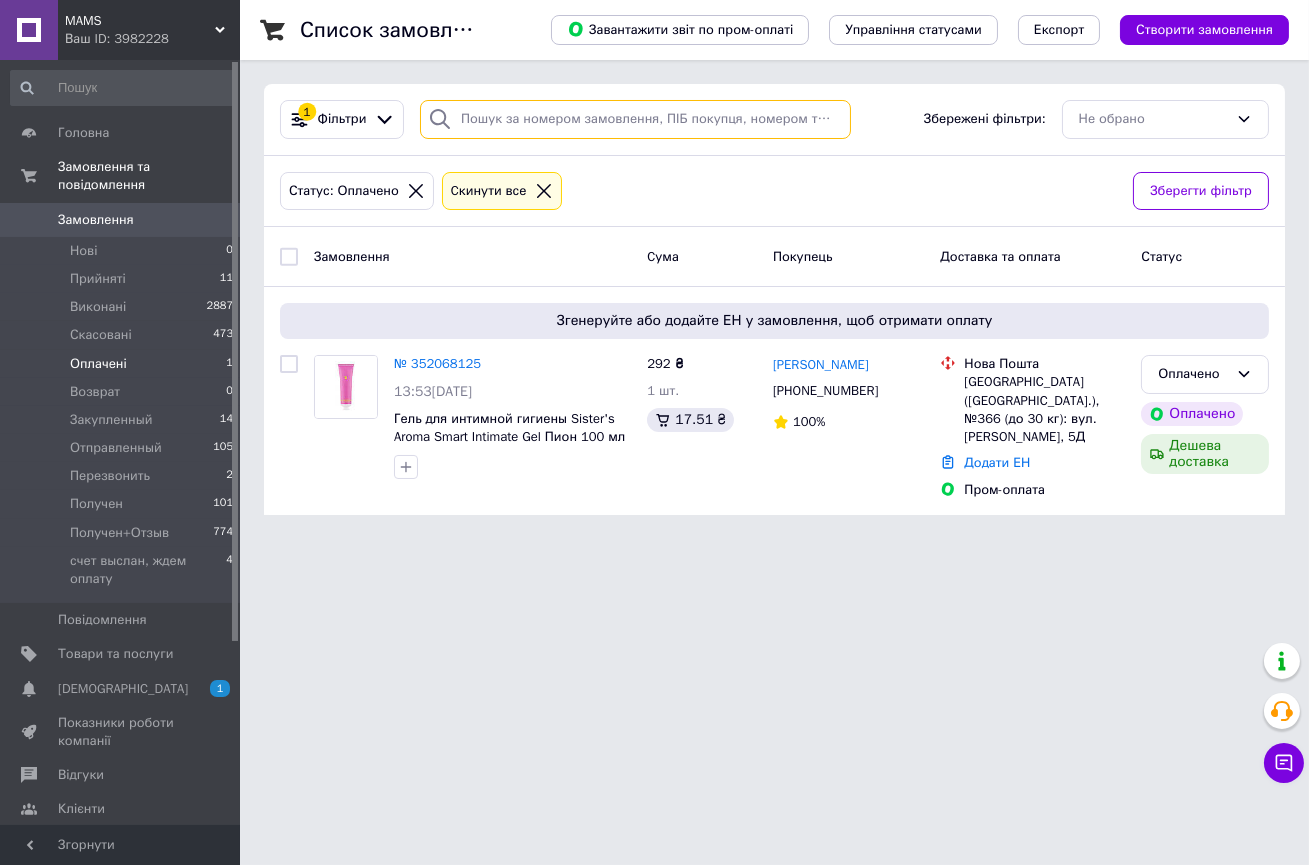 click at bounding box center (635, 119) 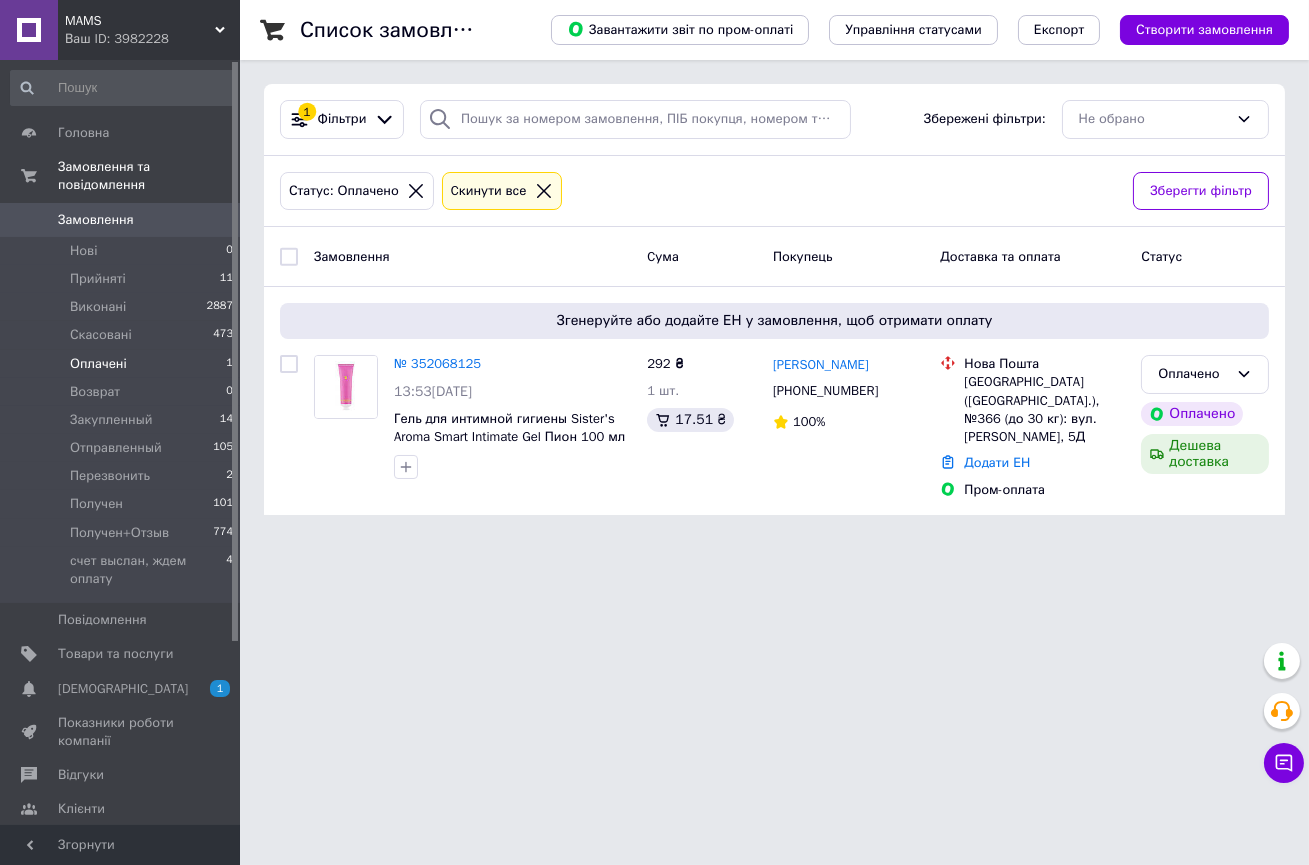 click 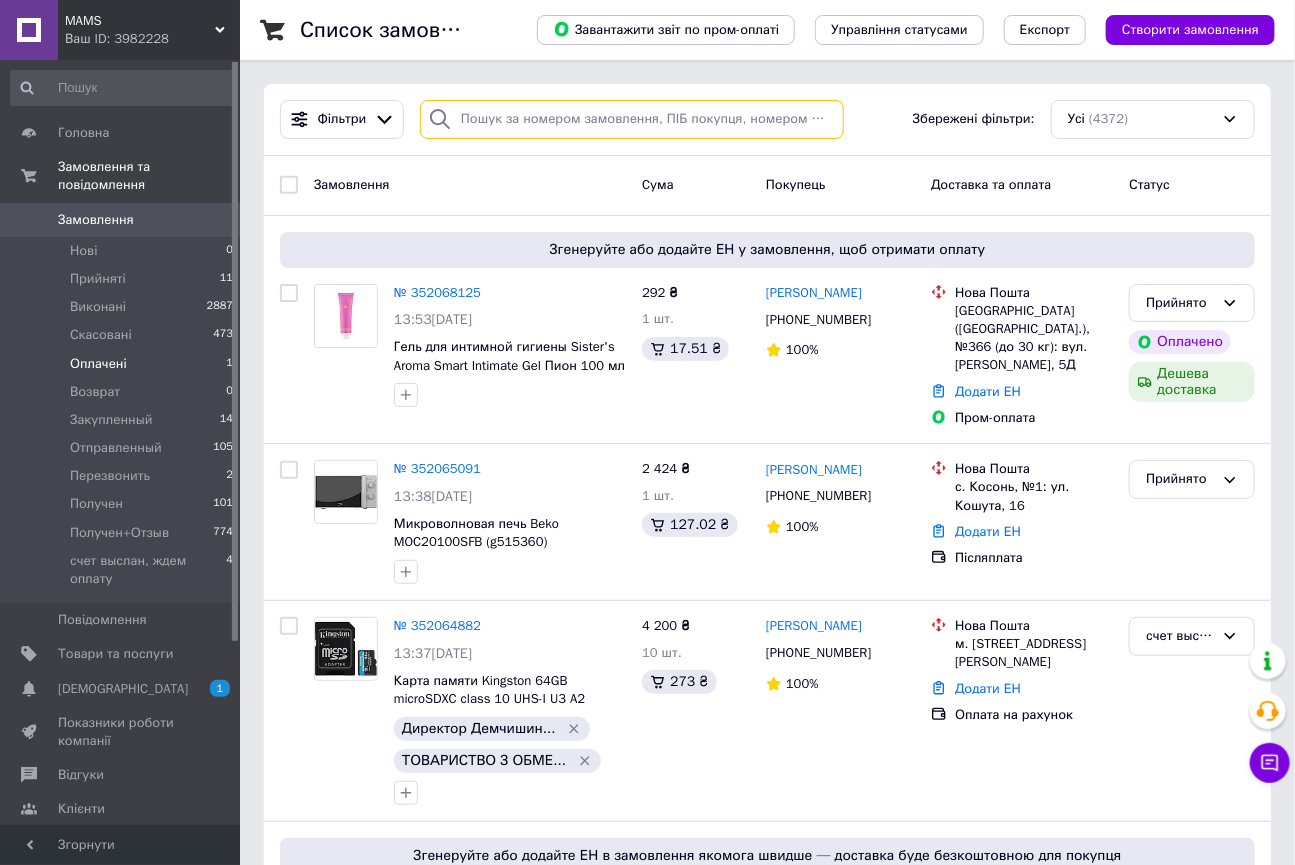 click at bounding box center (632, 119) 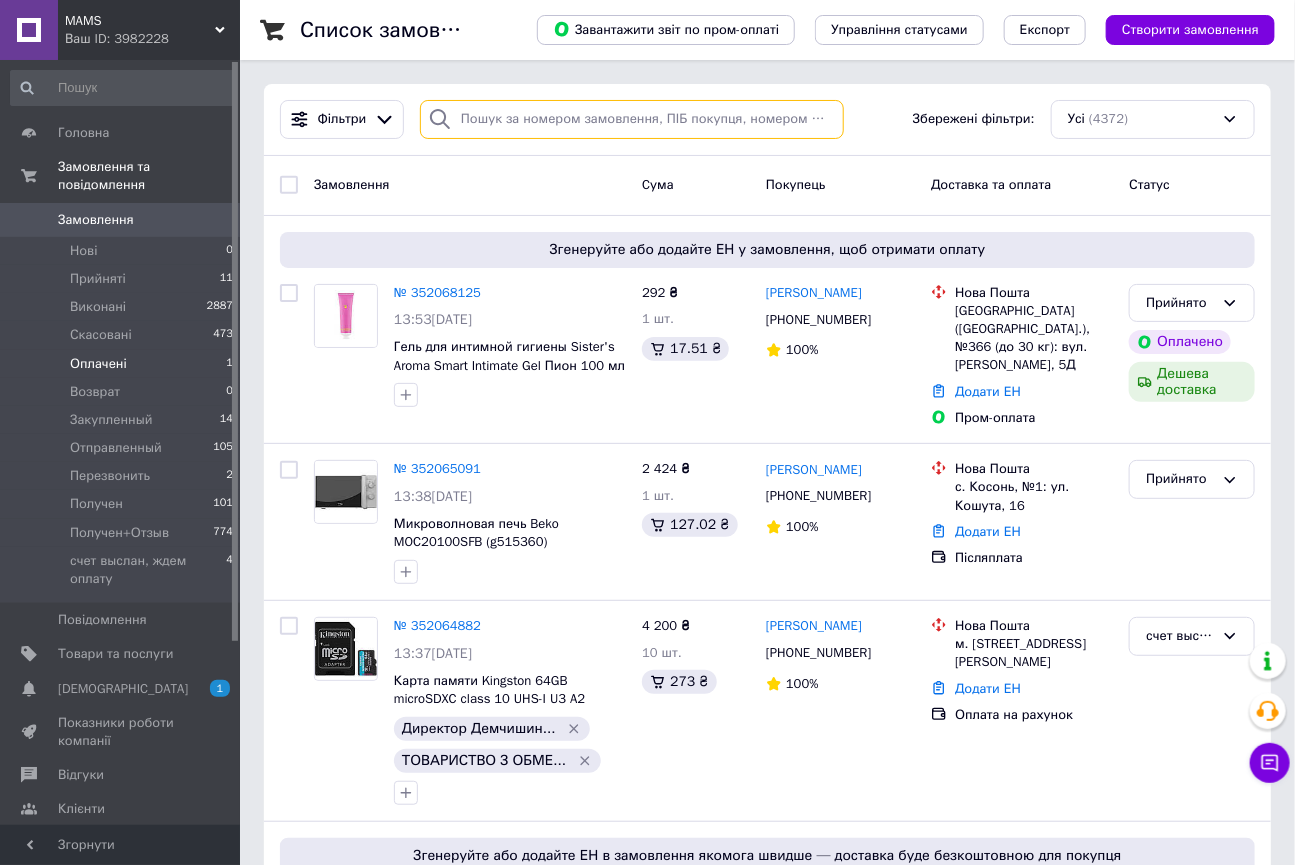drag, startPoint x: 489, startPoint y: 118, endPoint x: 470, endPoint y: 116, distance: 19.104973 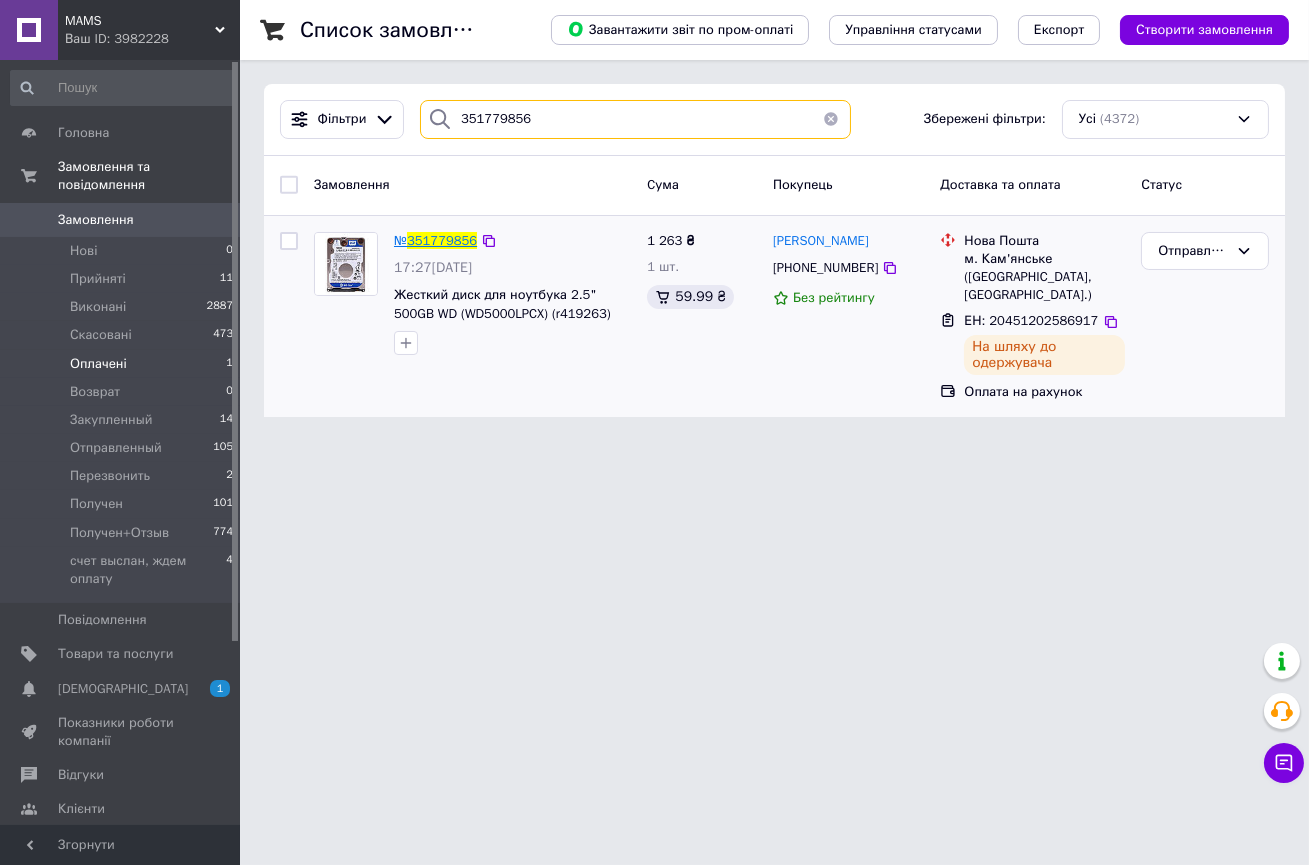 type on "351779856" 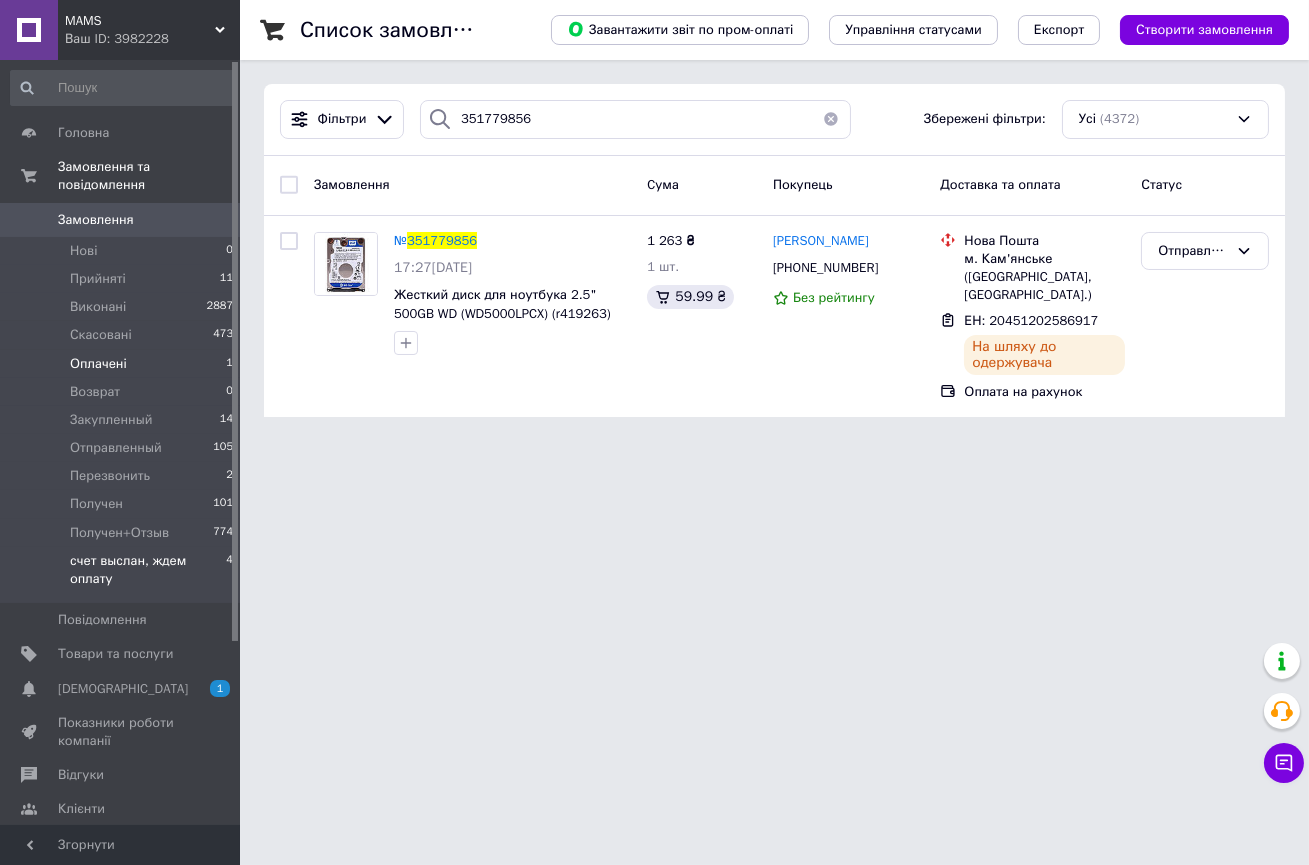 click on "счет выслан, ждем оплату" at bounding box center [148, 570] 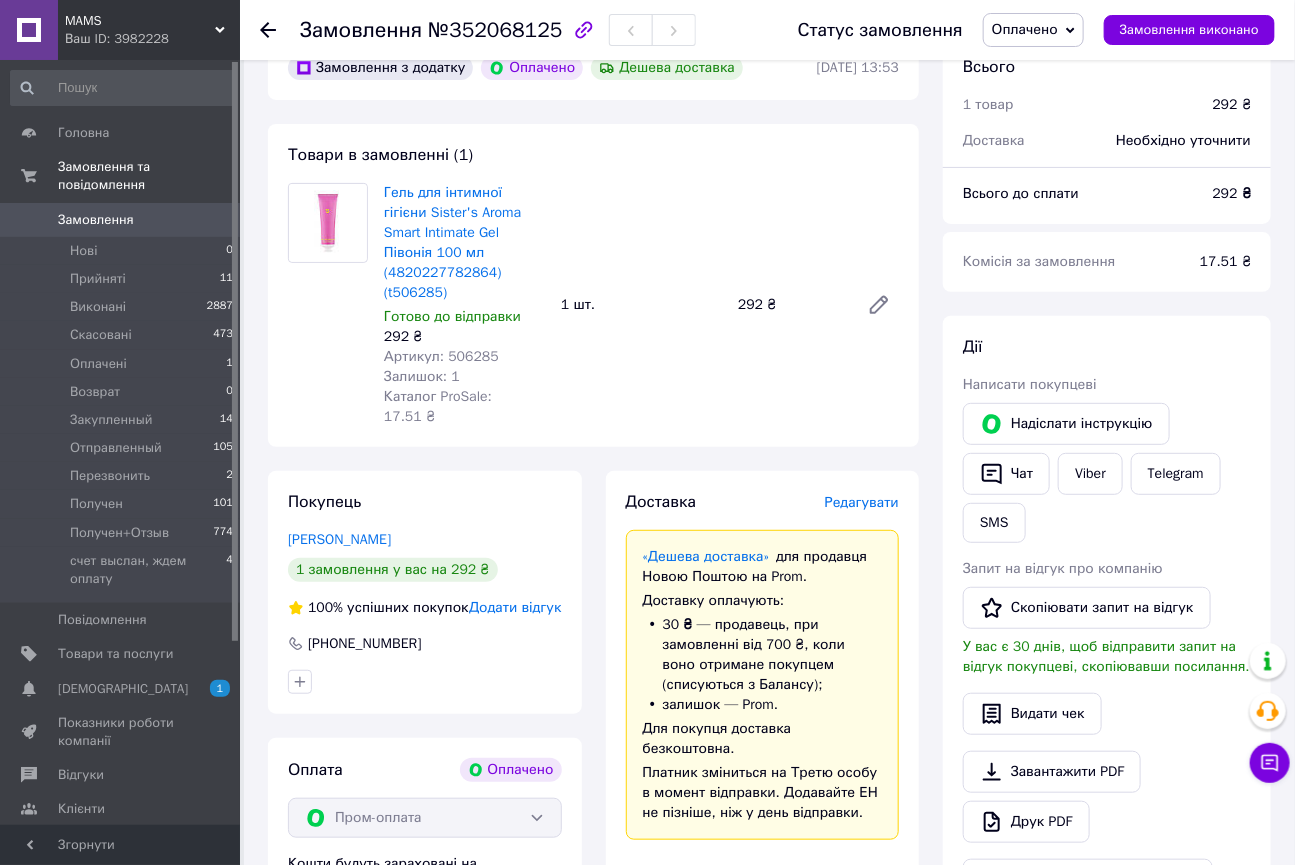 scroll, scrollTop: 215, scrollLeft: 0, axis: vertical 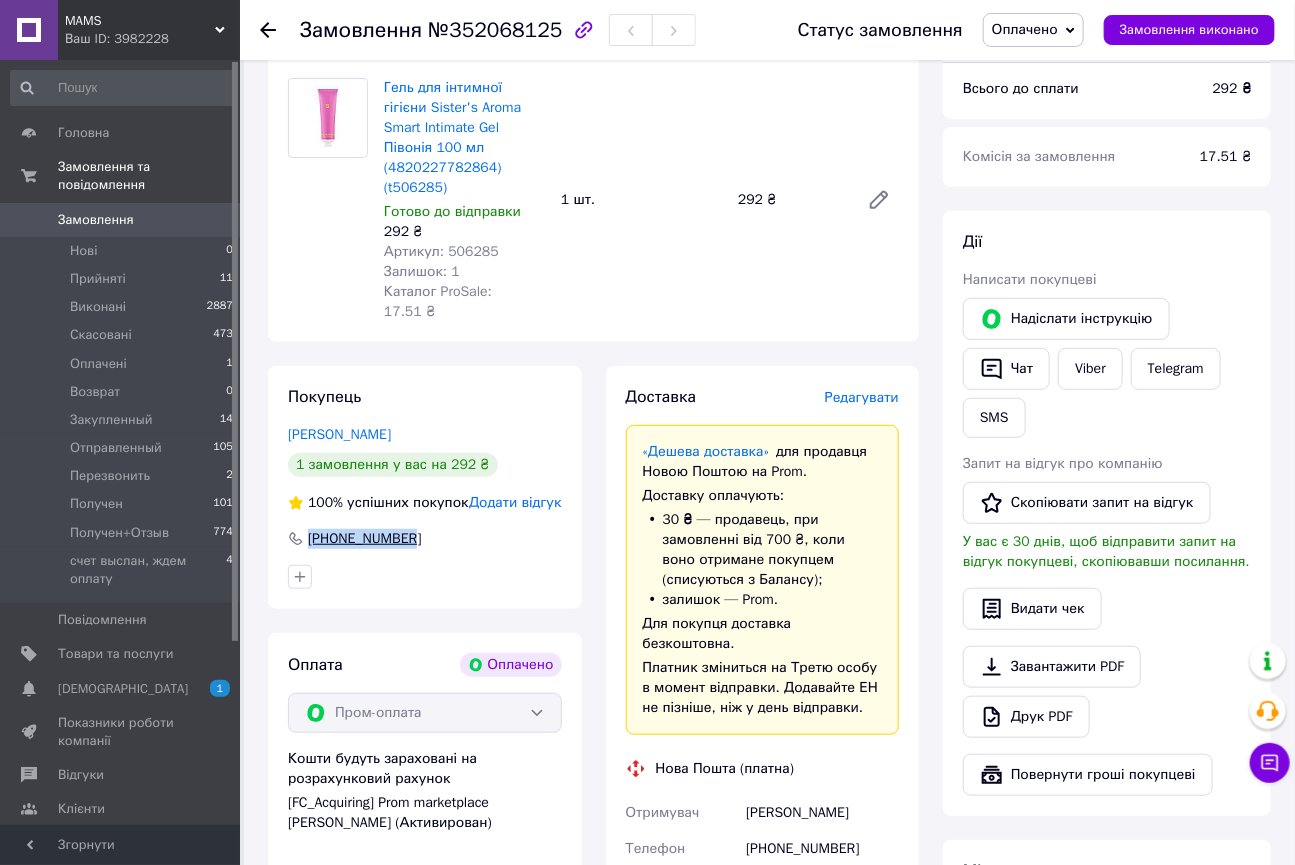 drag, startPoint x: 427, startPoint y: 504, endPoint x: 302, endPoint y: 502, distance: 125.016 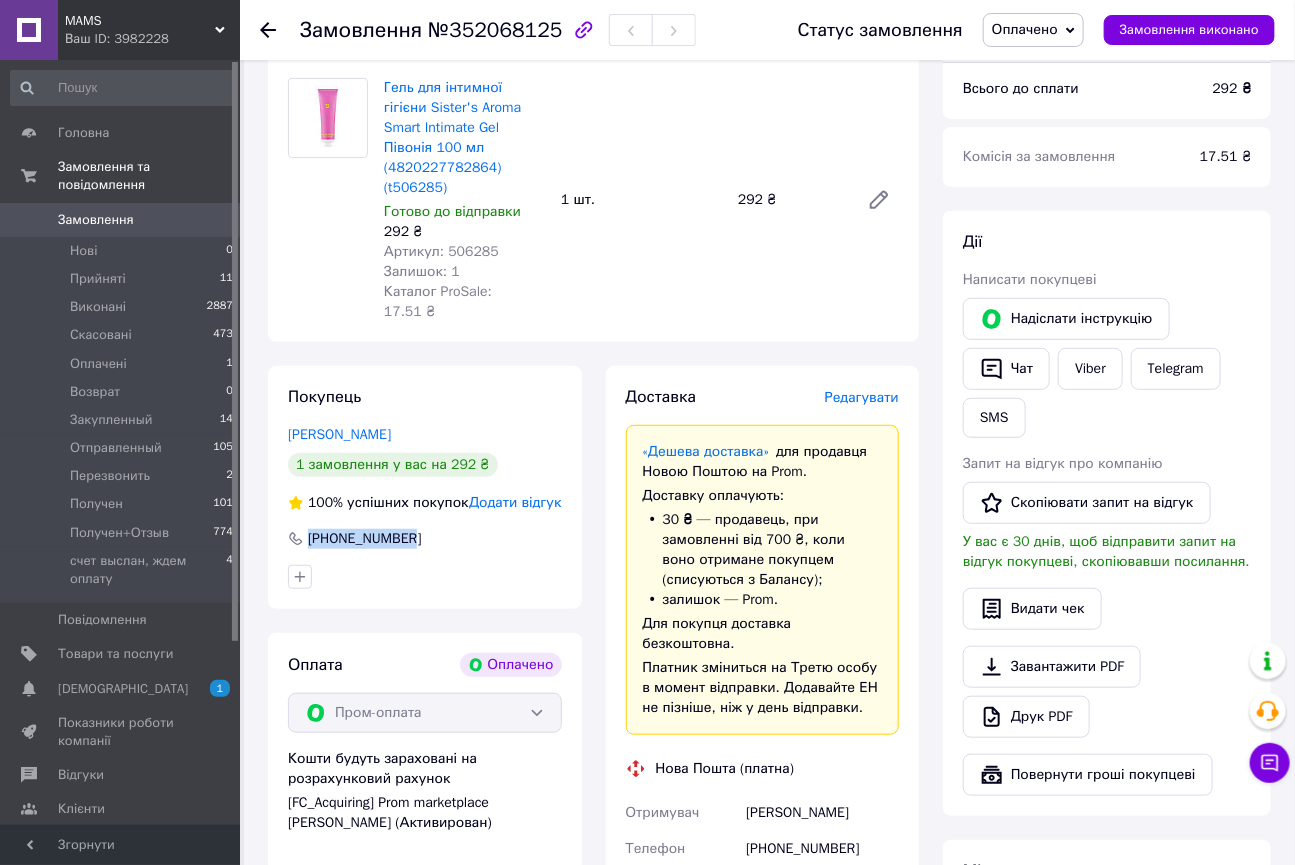 copy on "[PHONE_NUMBER]" 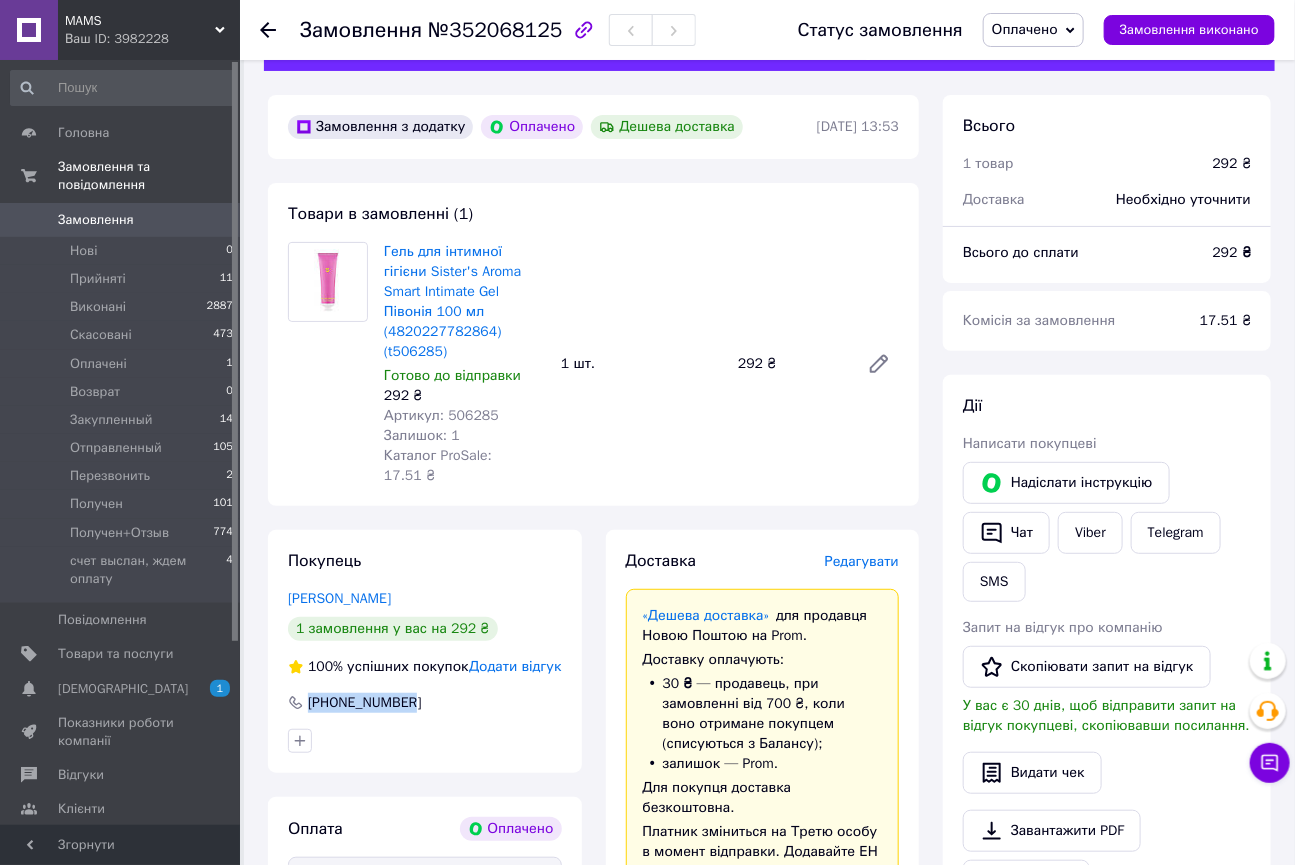 scroll, scrollTop: 0, scrollLeft: 0, axis: both 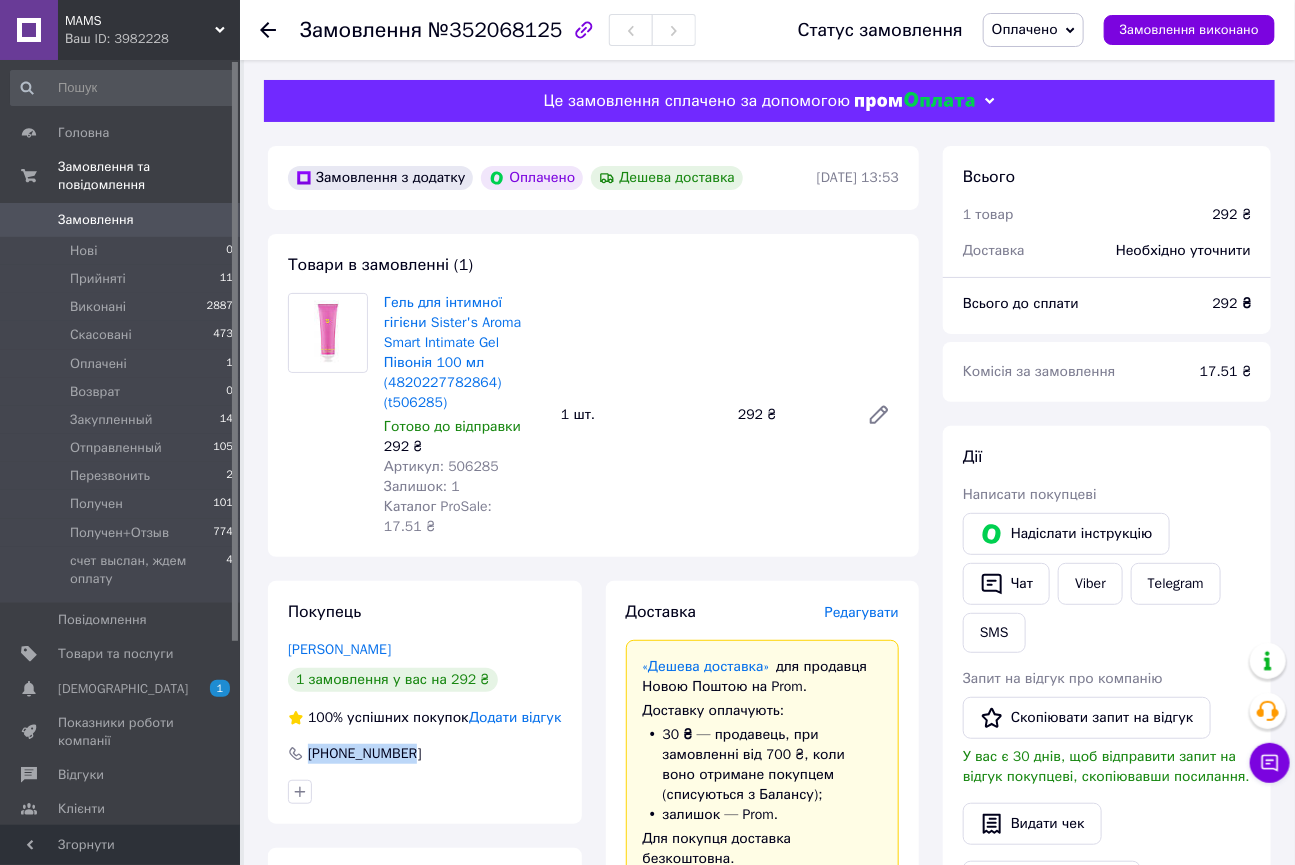 click on "Оплачено" at bounding box center (1025, 29) 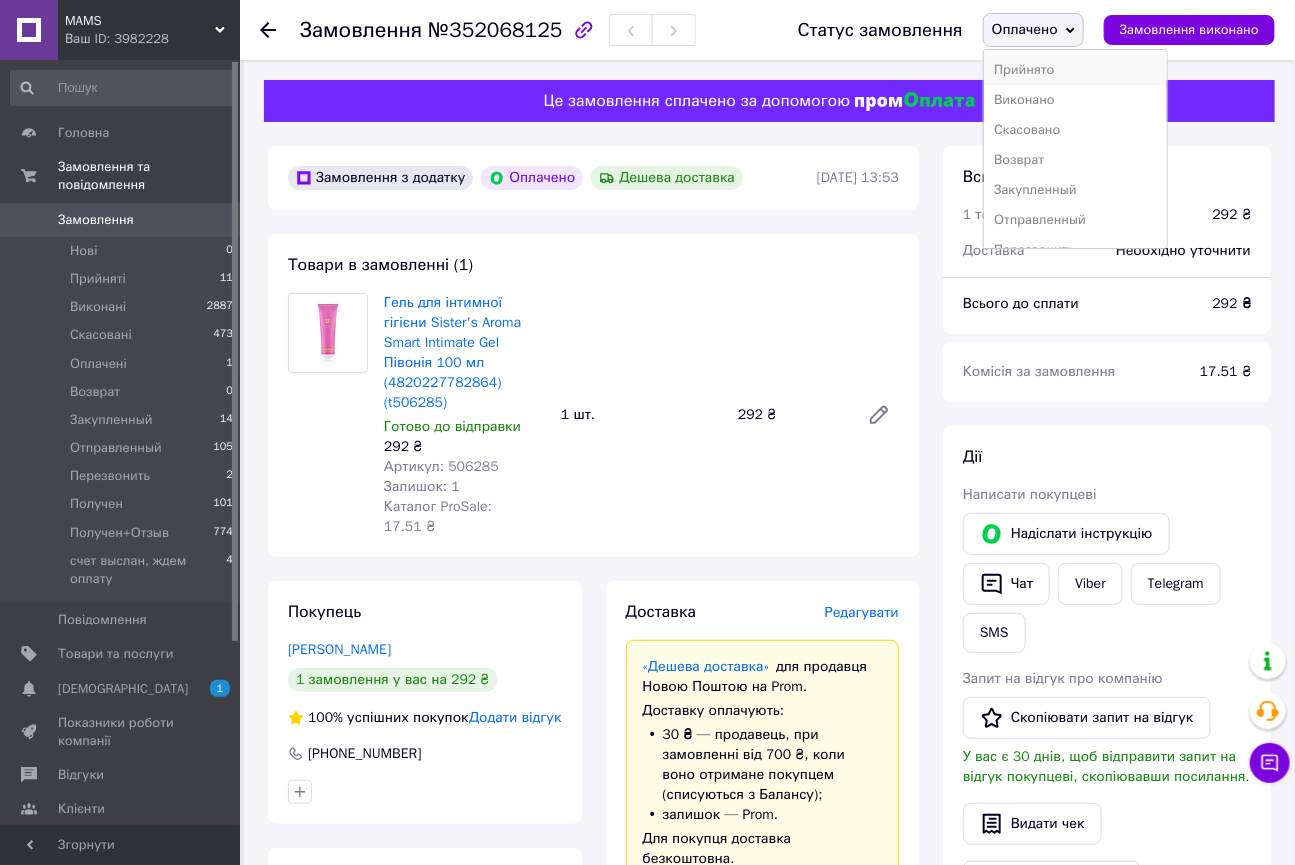 click on "Прийнято" at bounding box center [1075, 70] 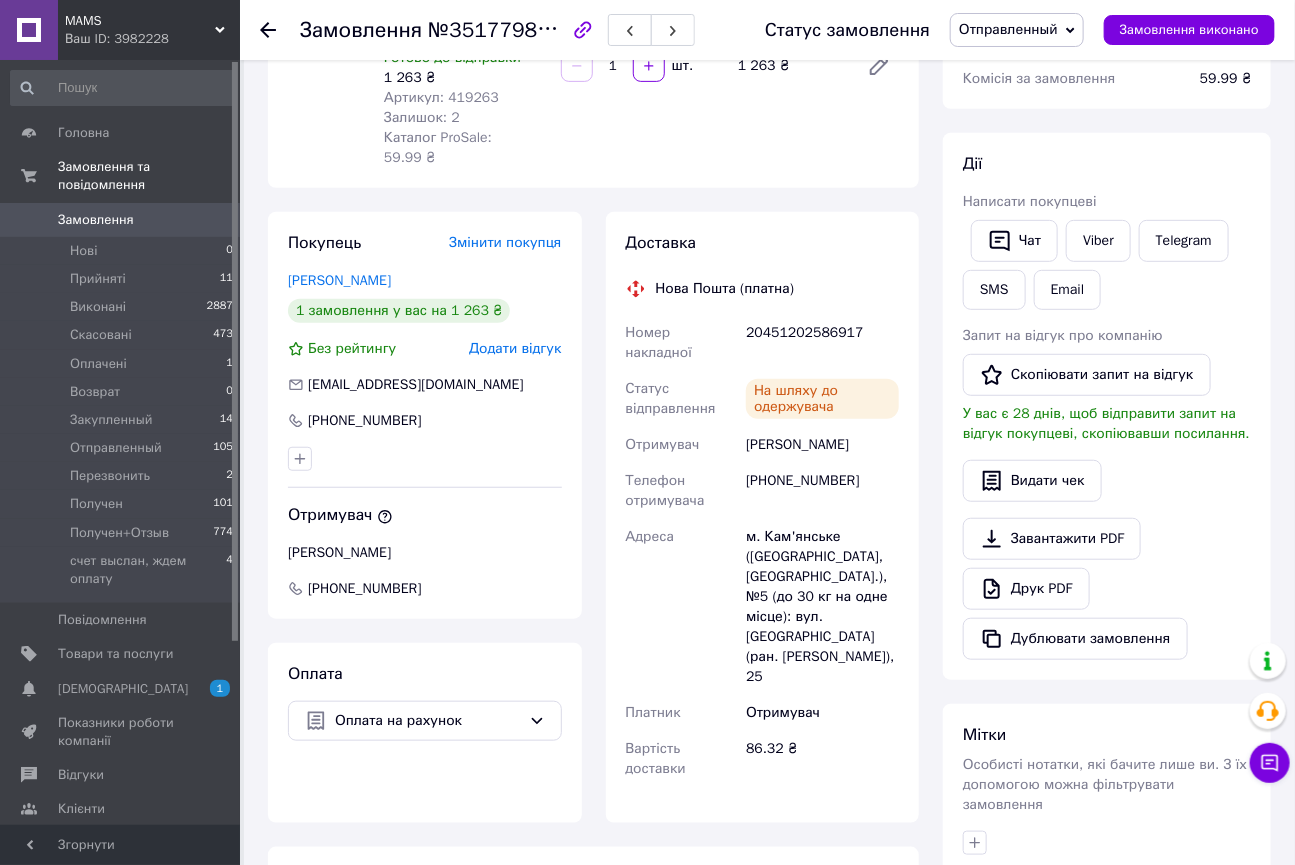 scroll, scrollTop: 272, scrollLeft: 0, axis: vertical 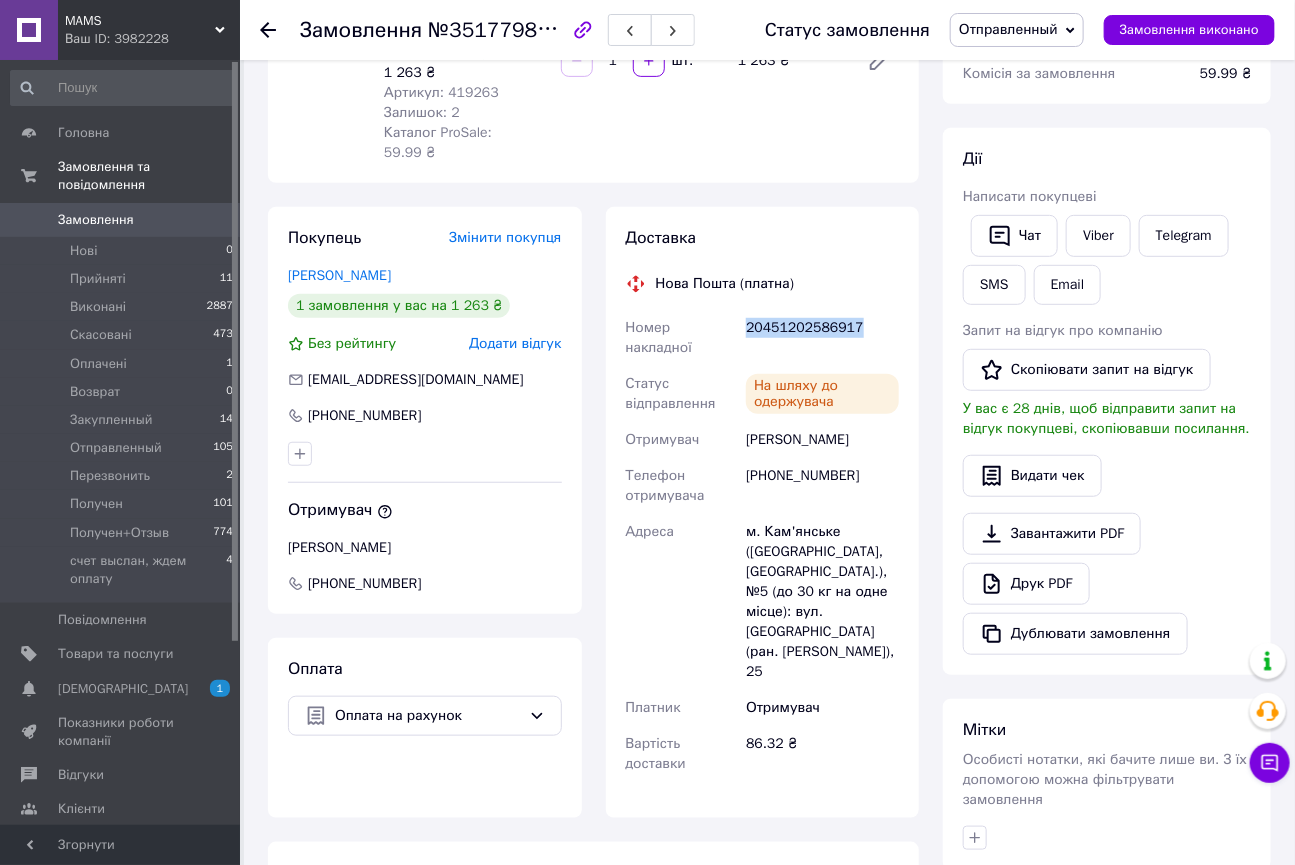 drag, startPoint x: 745, startPoint y: 289, endPoint x: 853, endPoint y: 291, distance: 108.01852 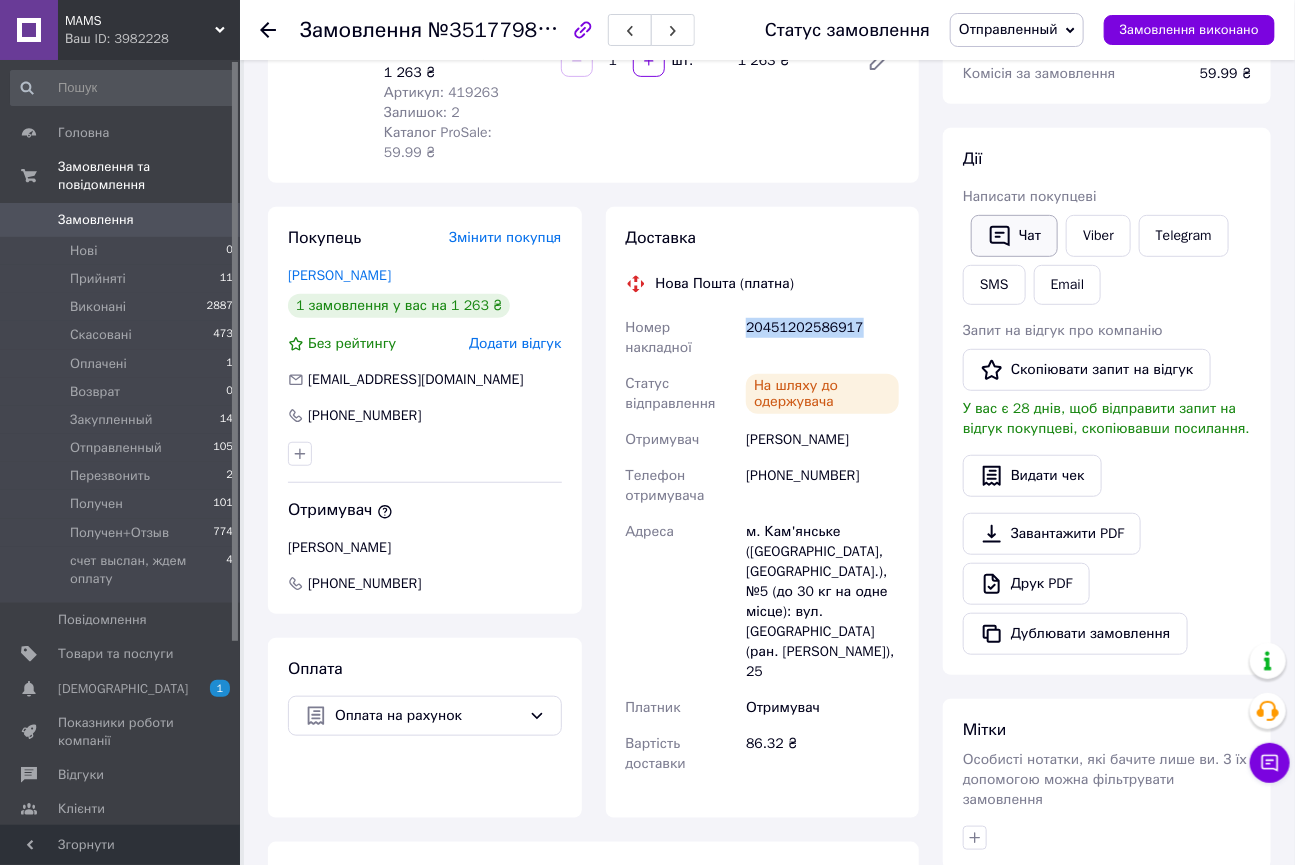 click on "Чат" at bounding box center [1014, 236] 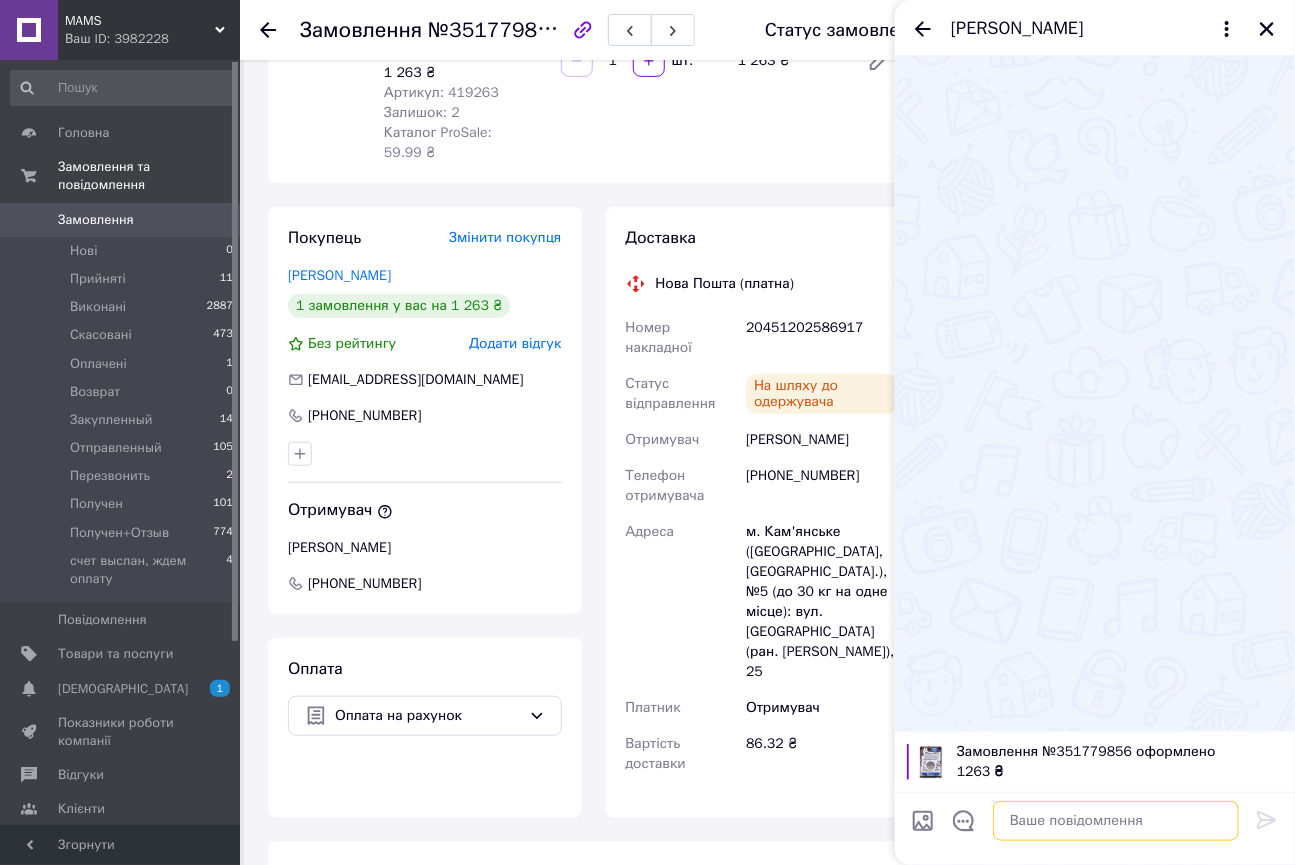 click at bounding box center [1116, 821] 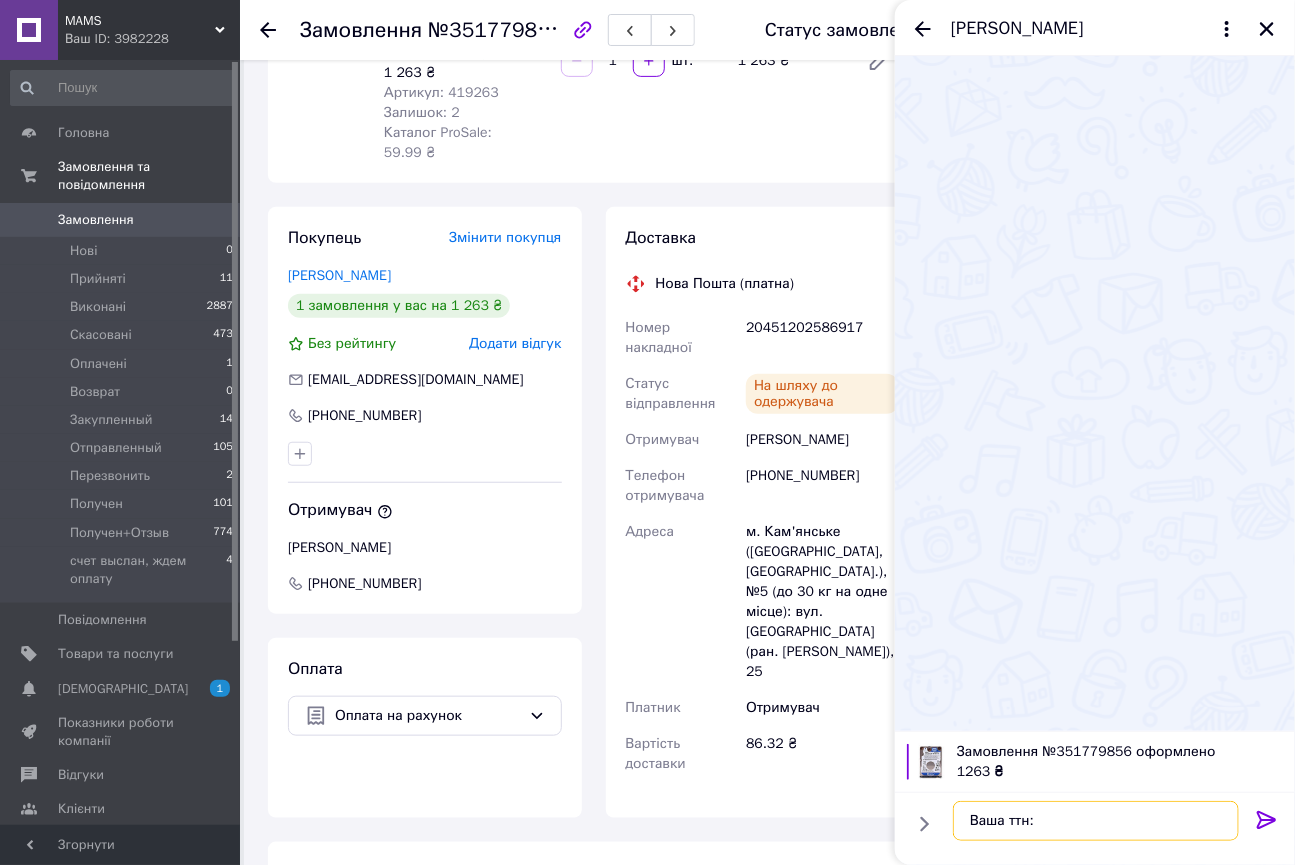 paste on "20451202586917" 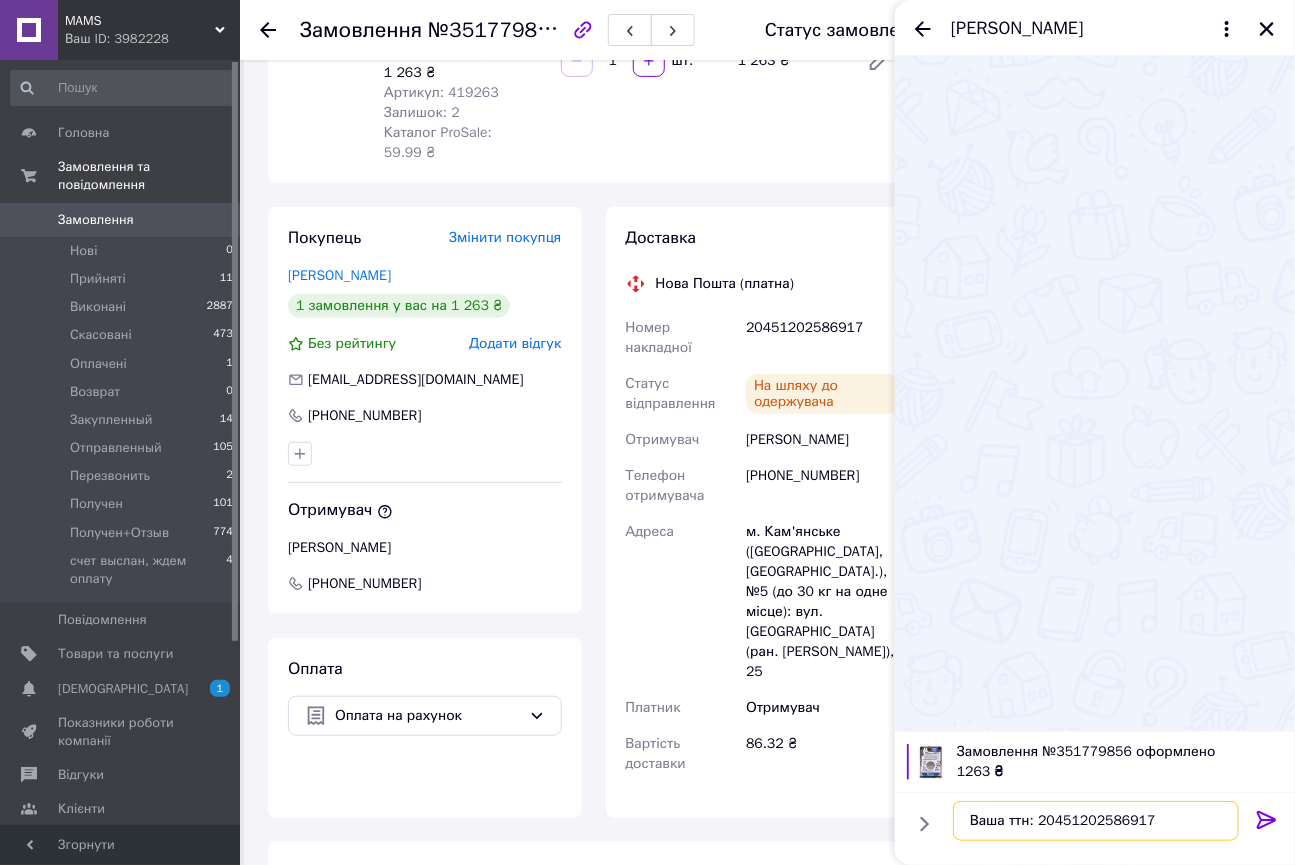 type 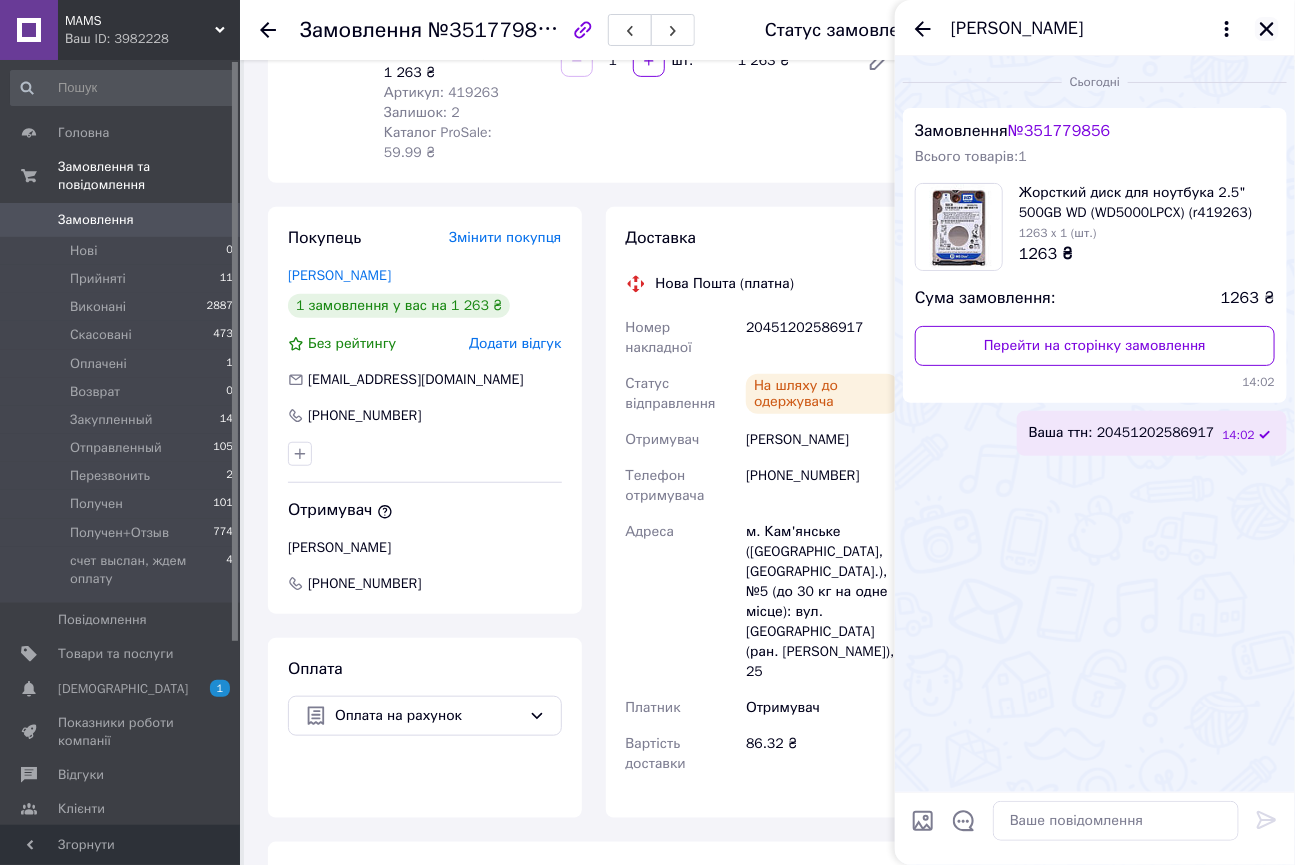 click 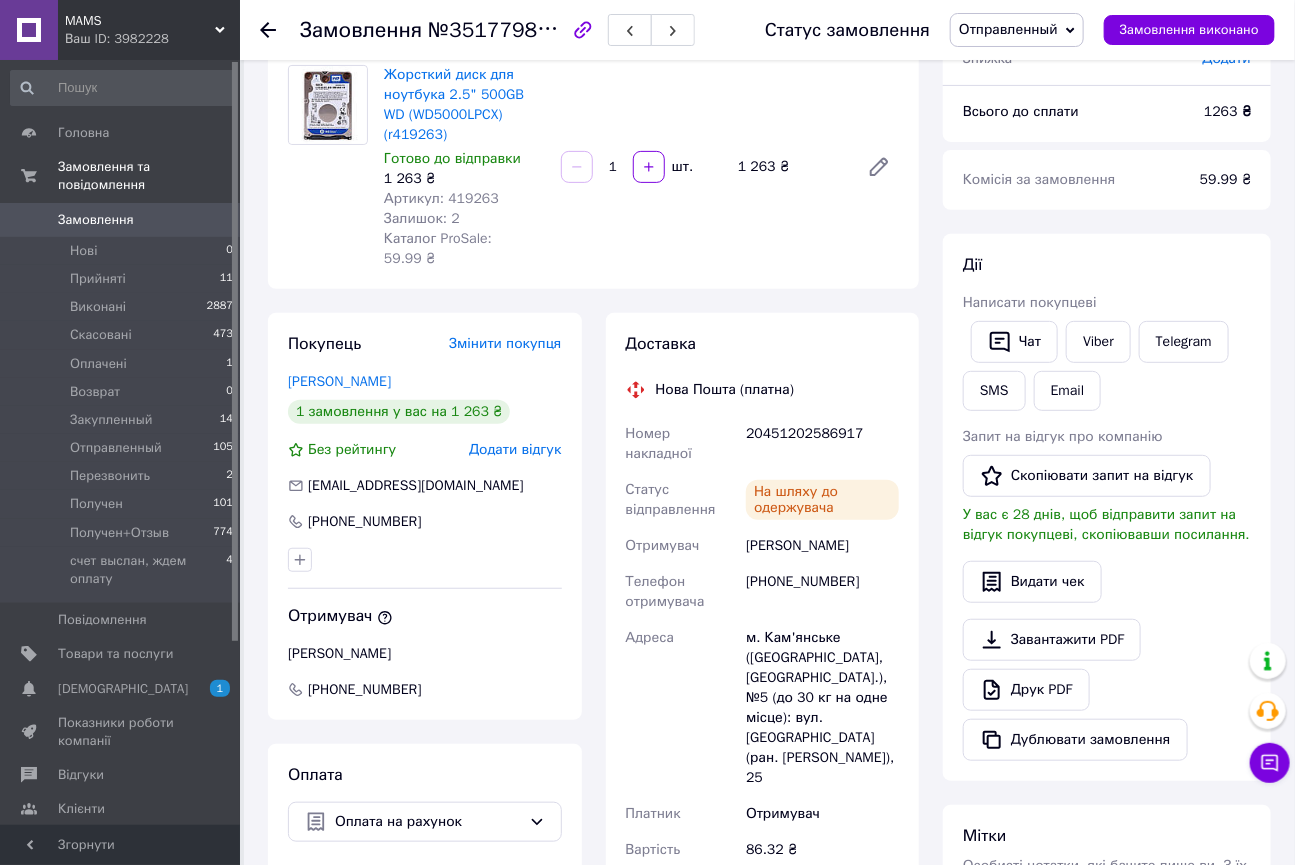 scroll, scrollTop: 181, scrollLeft: 0, axis: vertical 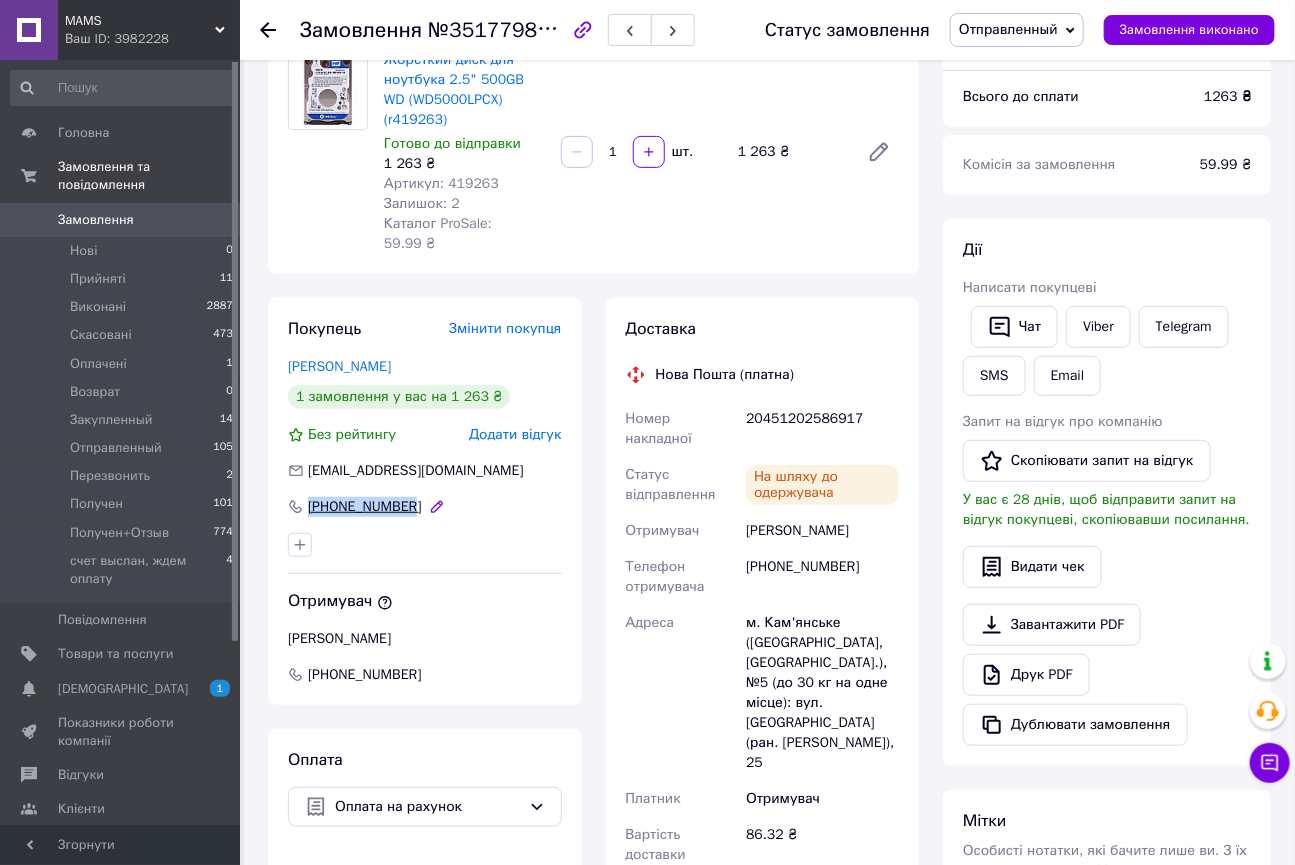 drag, startPoint x: 469, startPoint y: 470, endPoint x: 306, endPoint y: 469, distance: 163.00307 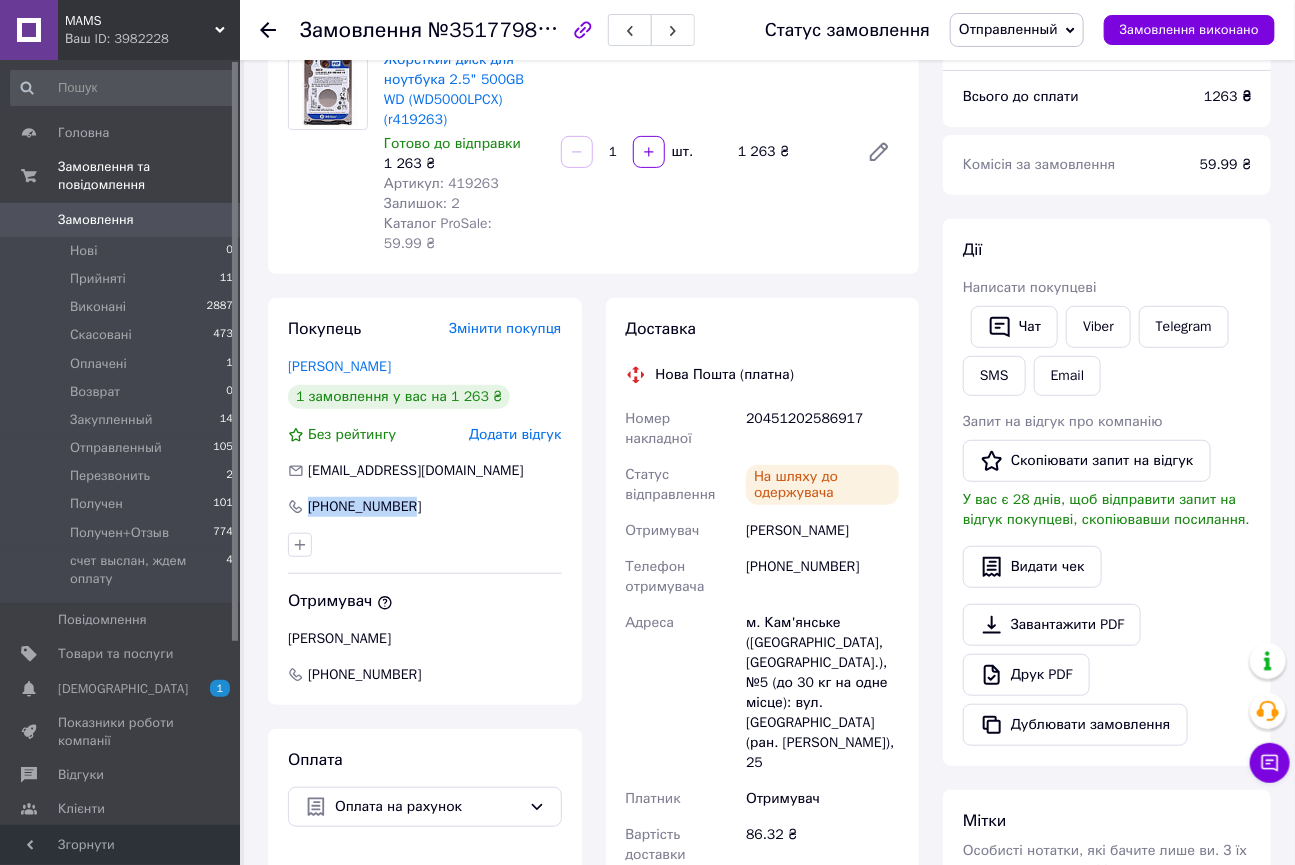 copy on "+380960945443" 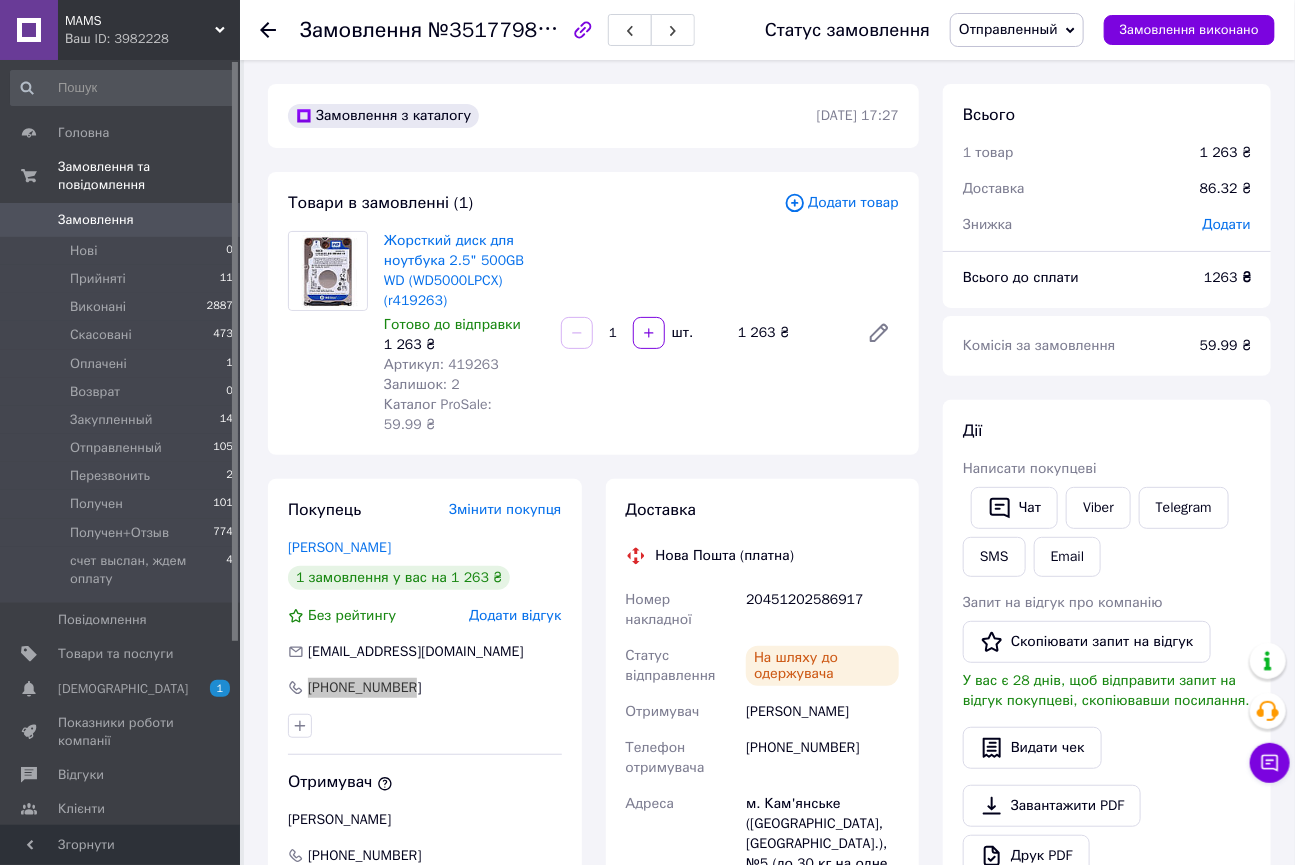 scroll, scrollTop: 0, scrollLeft: 0, axis: both 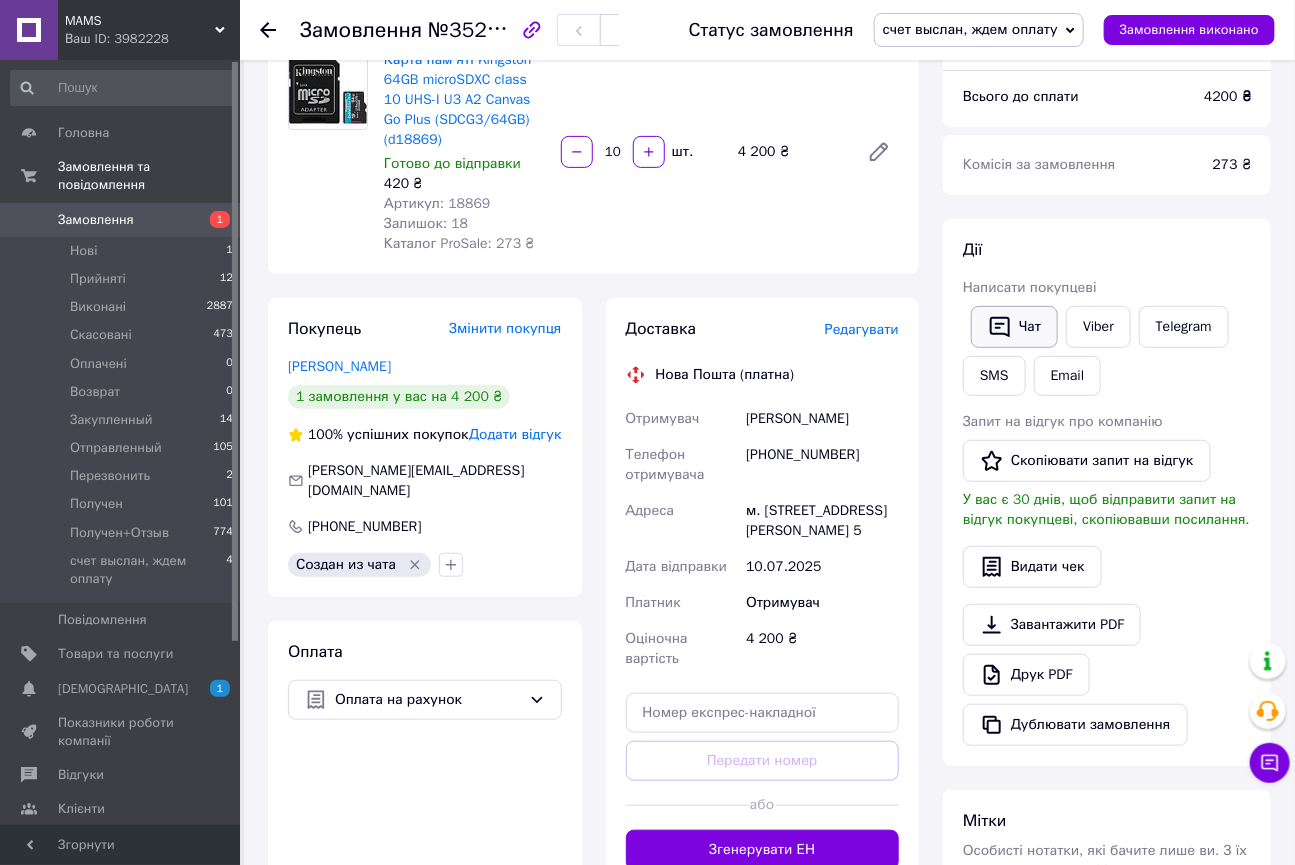 click on "Чат" at bounding box center (1014, 327) 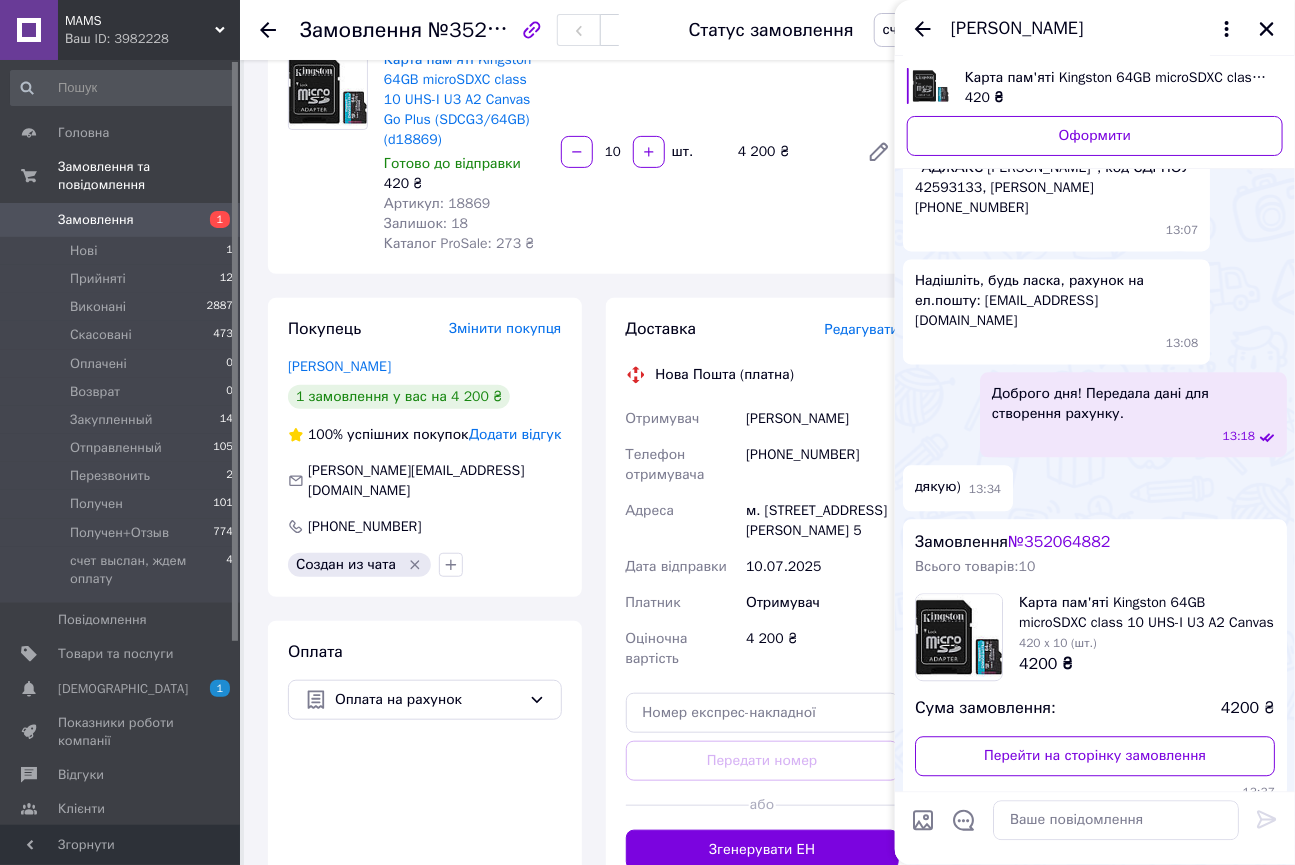 scroll, scrollTop: 1420, scrollLeft: 0, axis: vertical 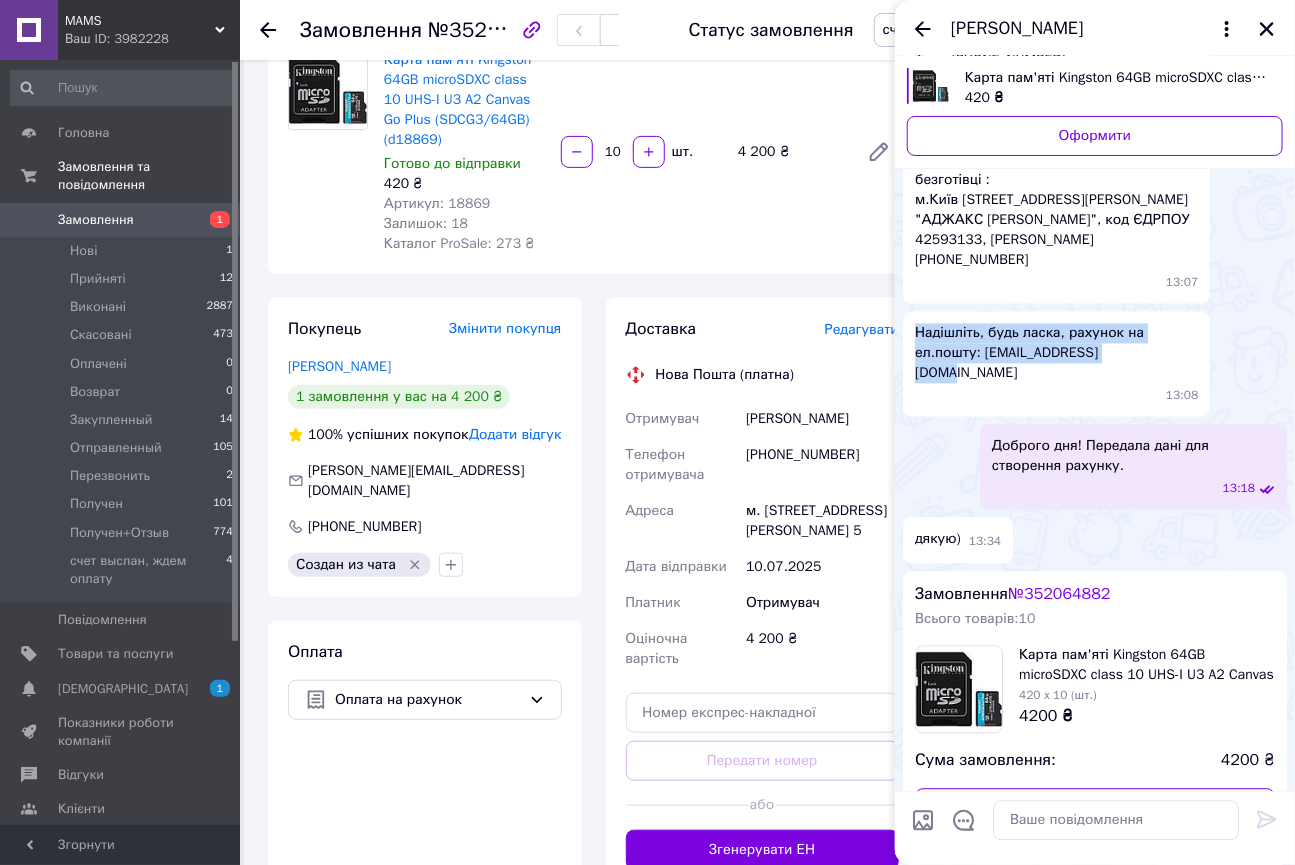 drag, startPoint x: 912, startPoint y: 274, endPoint x: 1050, endPoint y: 296, distance: 139.74261 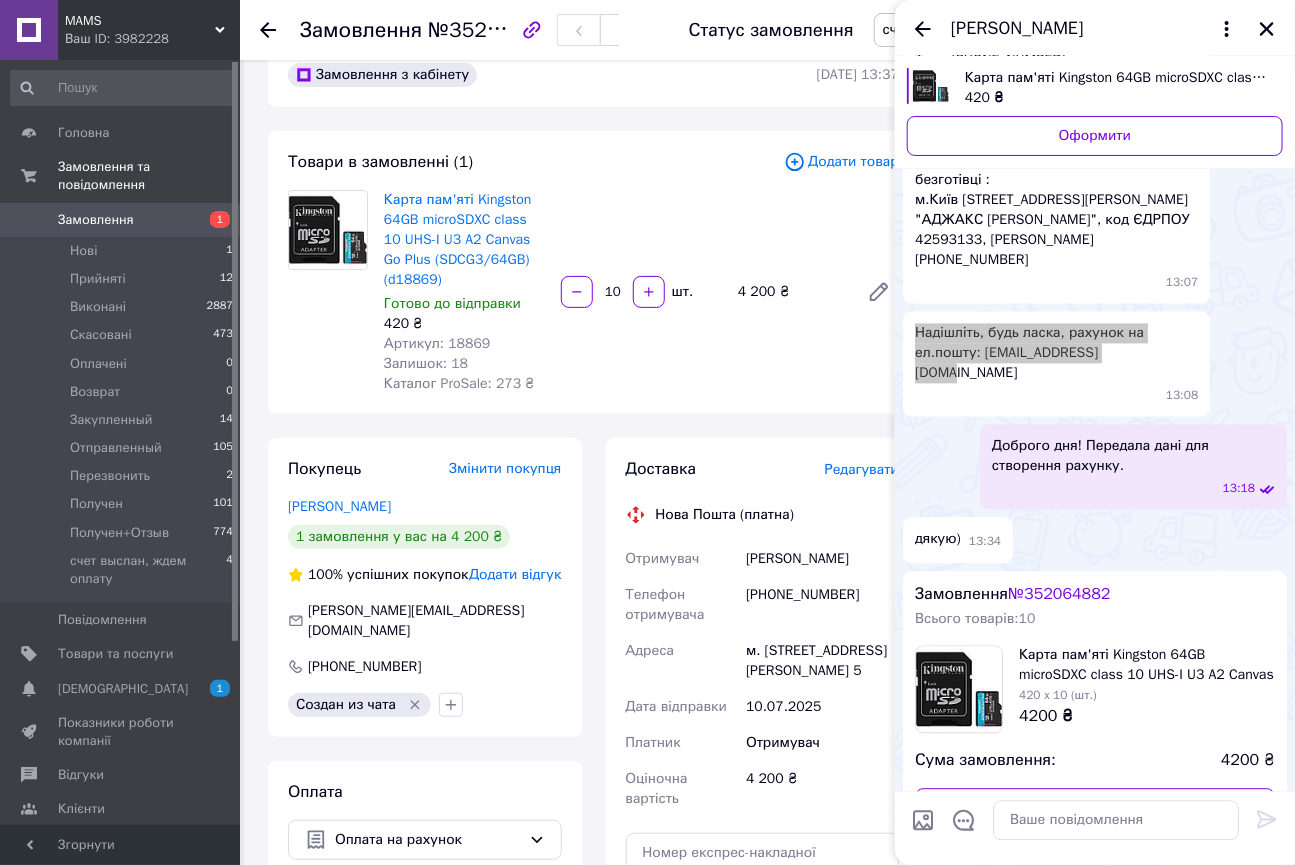 scroll, scrollTop: 0, scrollLeft: 0, axis: both 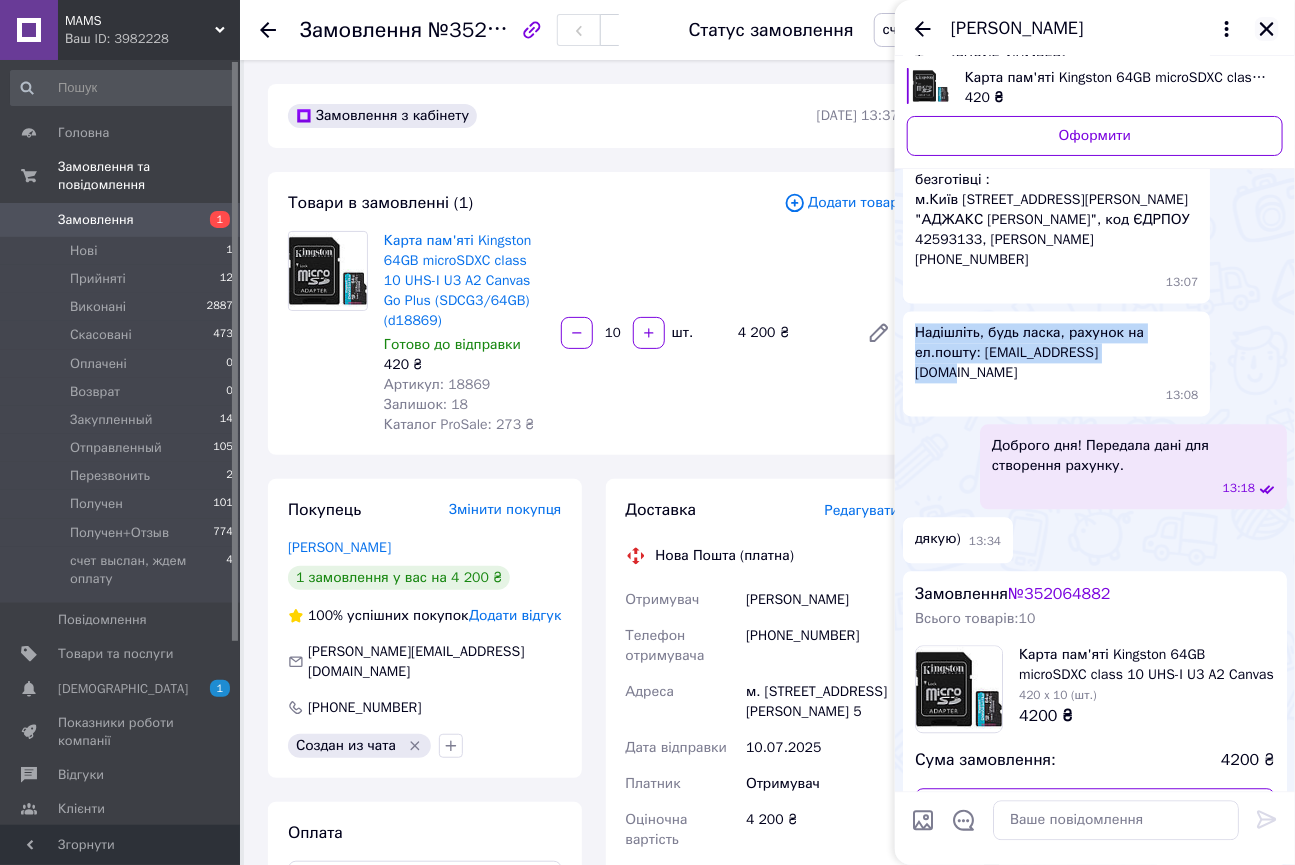 click 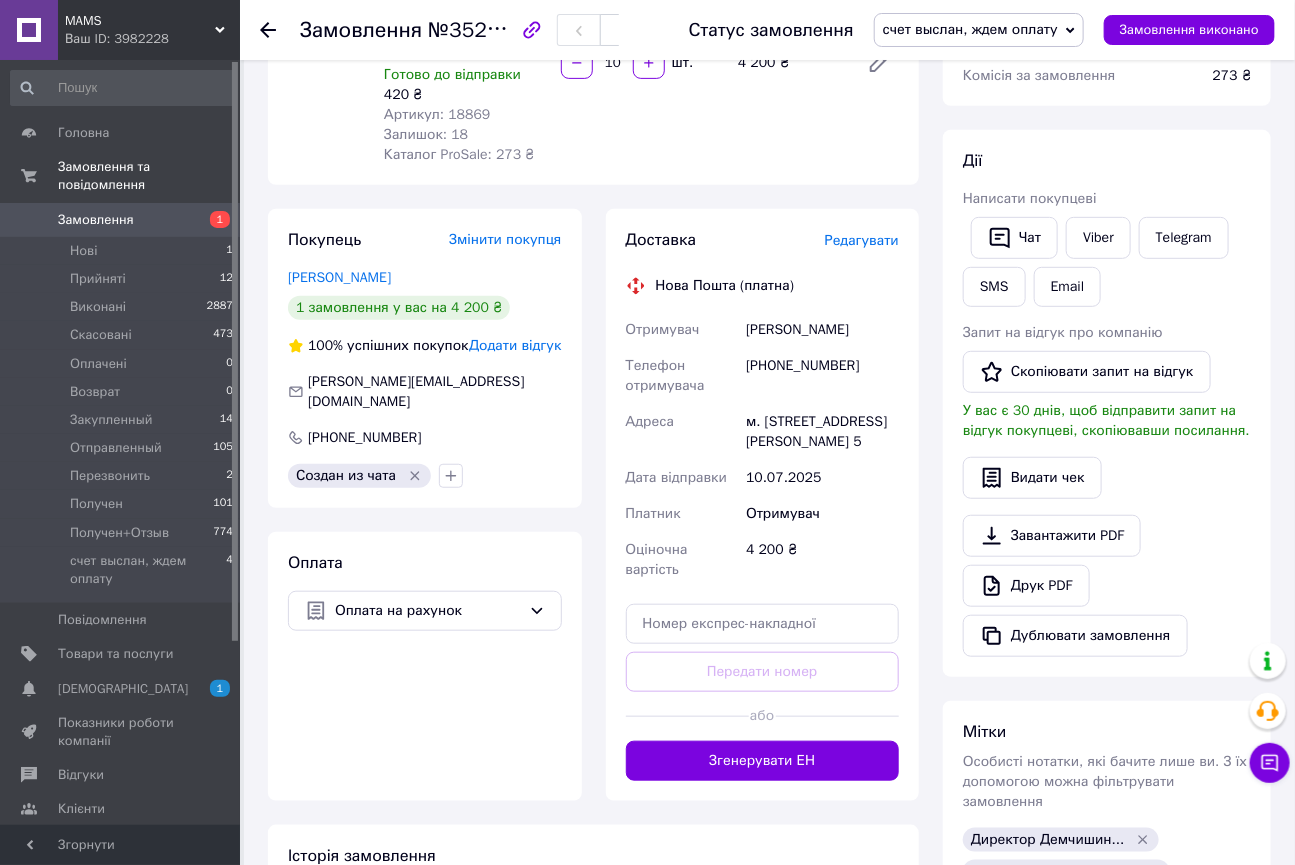 scroll, scrollTop: 0, scrollLeft: 0, axis: both 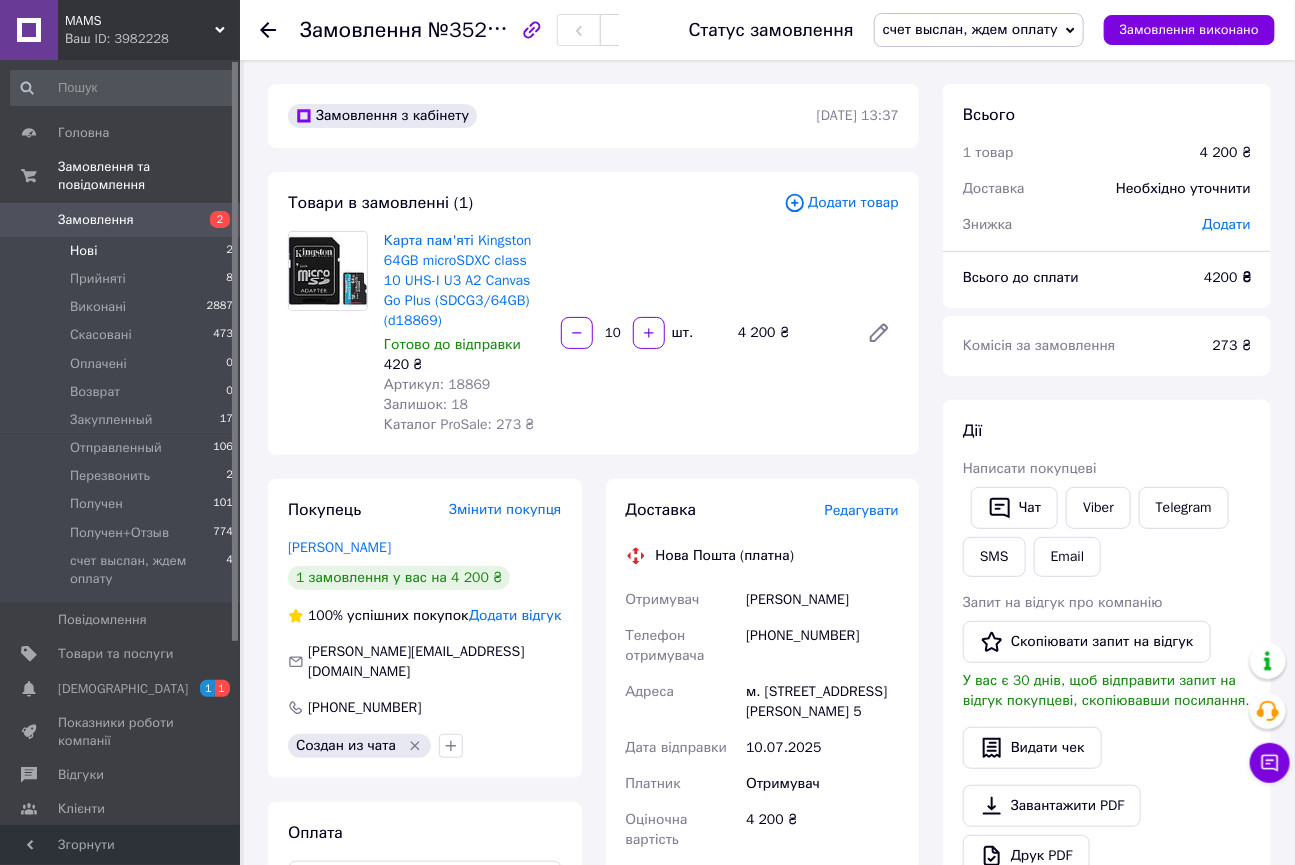click on "Нові 2" at bounding box center [122, 251] 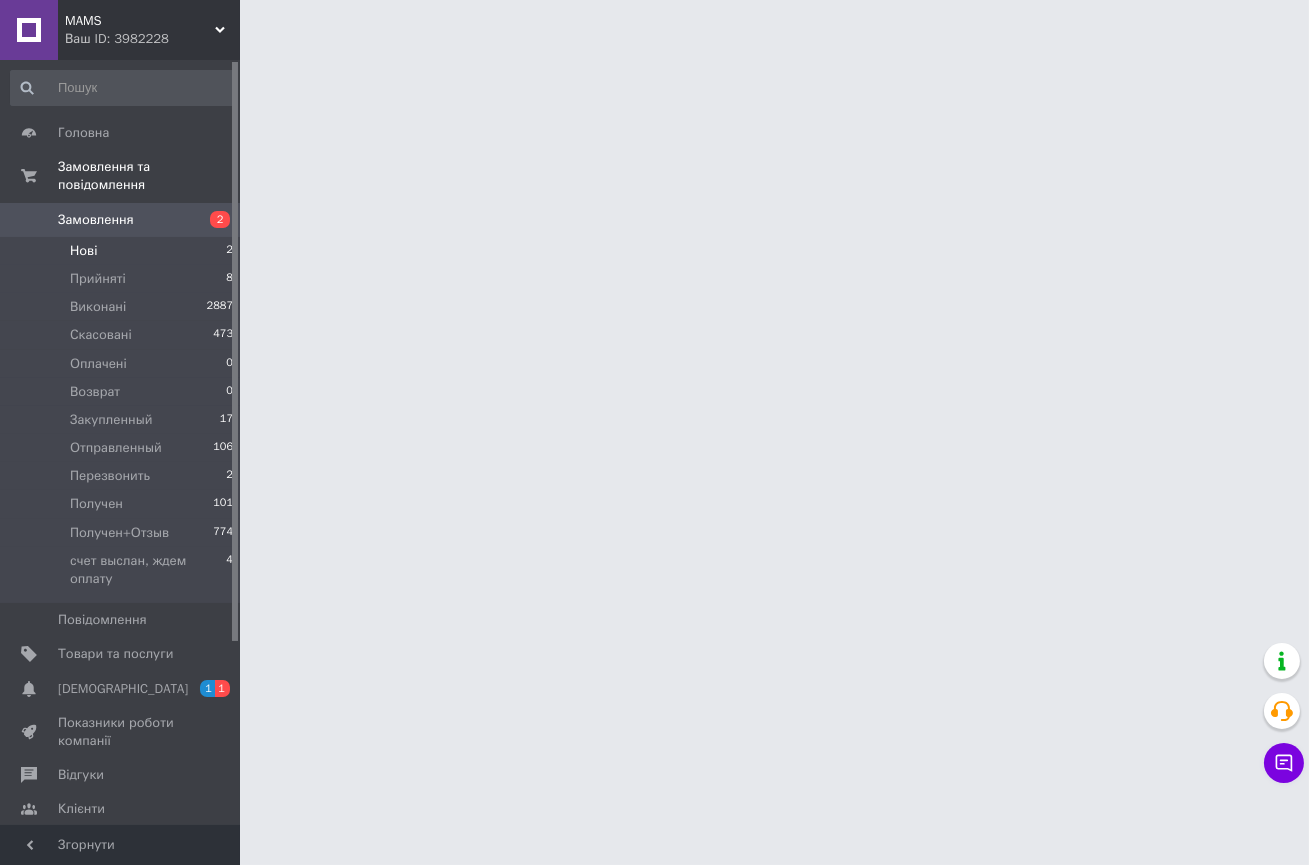 click on "Нові" at bounding box center [83, 251] 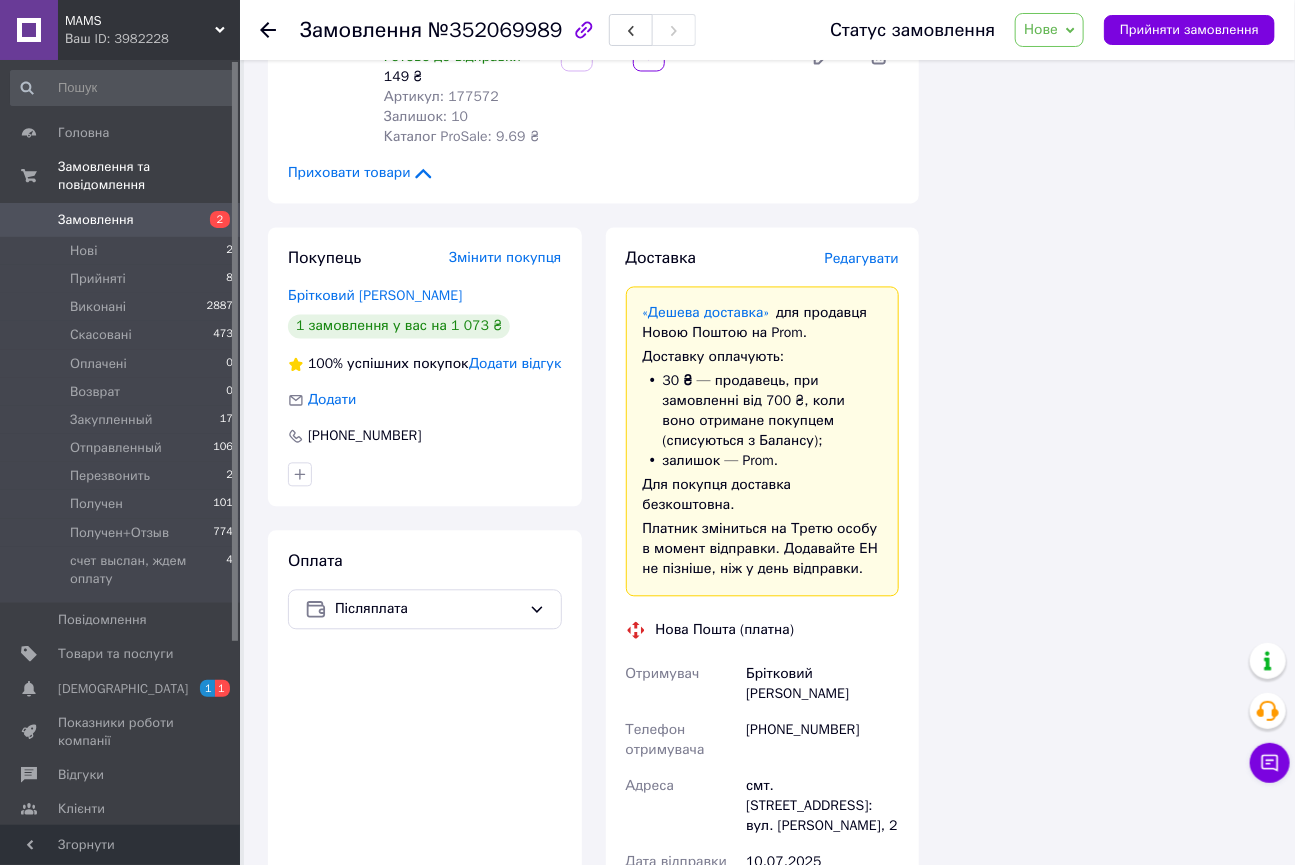 scroll, scrollTop: 1363, scrollLeft: 0, axis: vertical 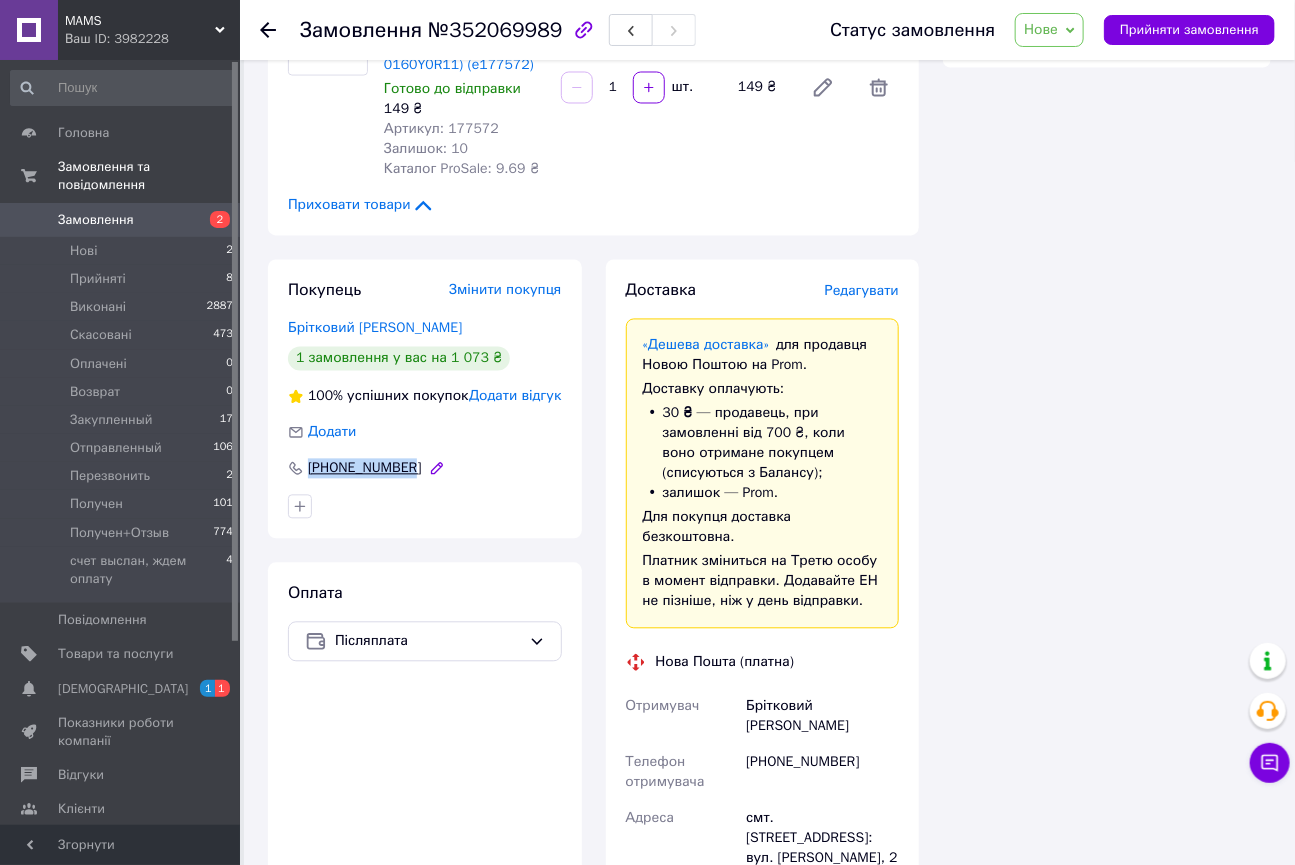 drag, startPoint x: 446, startPoint y: 390, endPoint x: 307, endPoint y: 384, distance: 139.12944 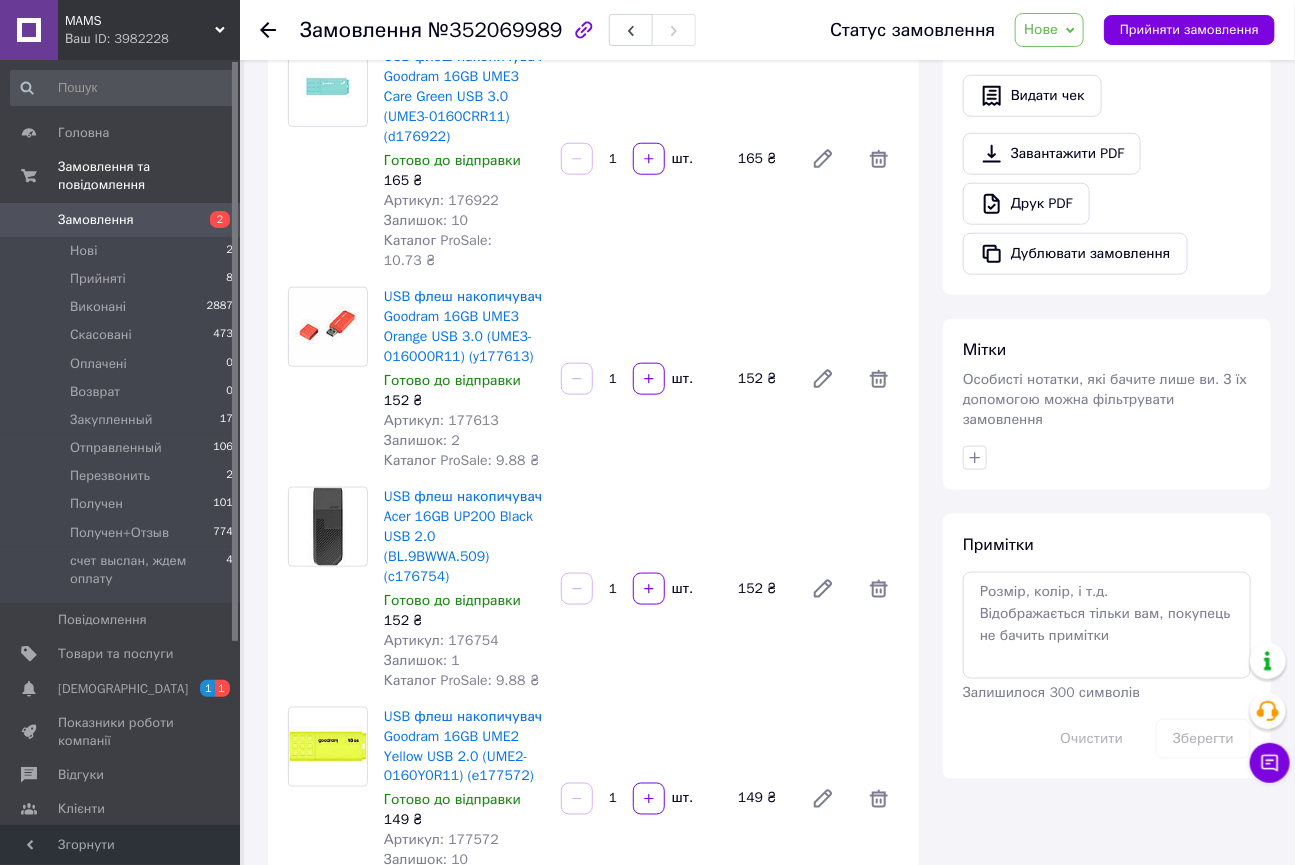 scroll, scrollTop: 616, scrollLeft: 0, axis: vertical 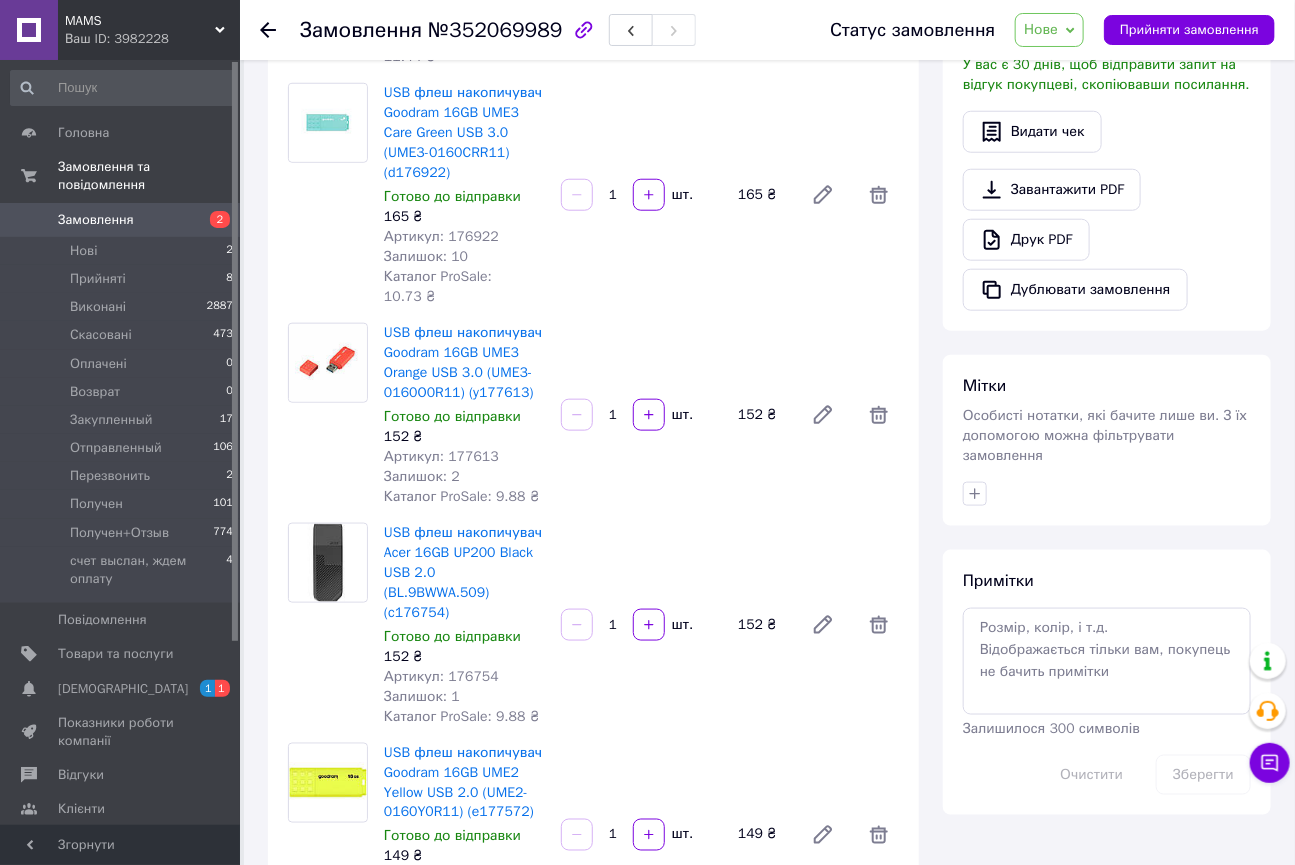 click on "Нове" at bounding box center [1049, 30] 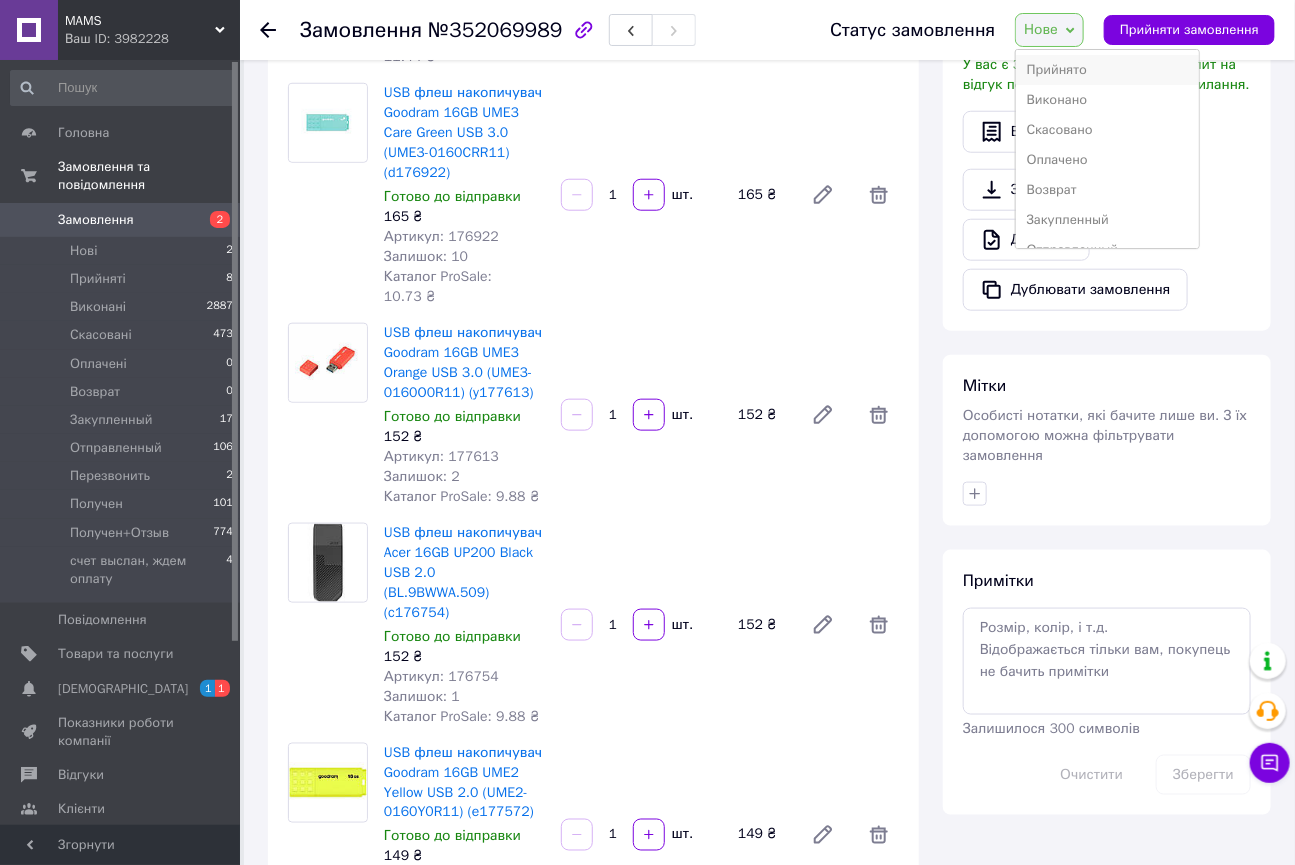 click on "Прийнято" at bounding box center (1107, 70) 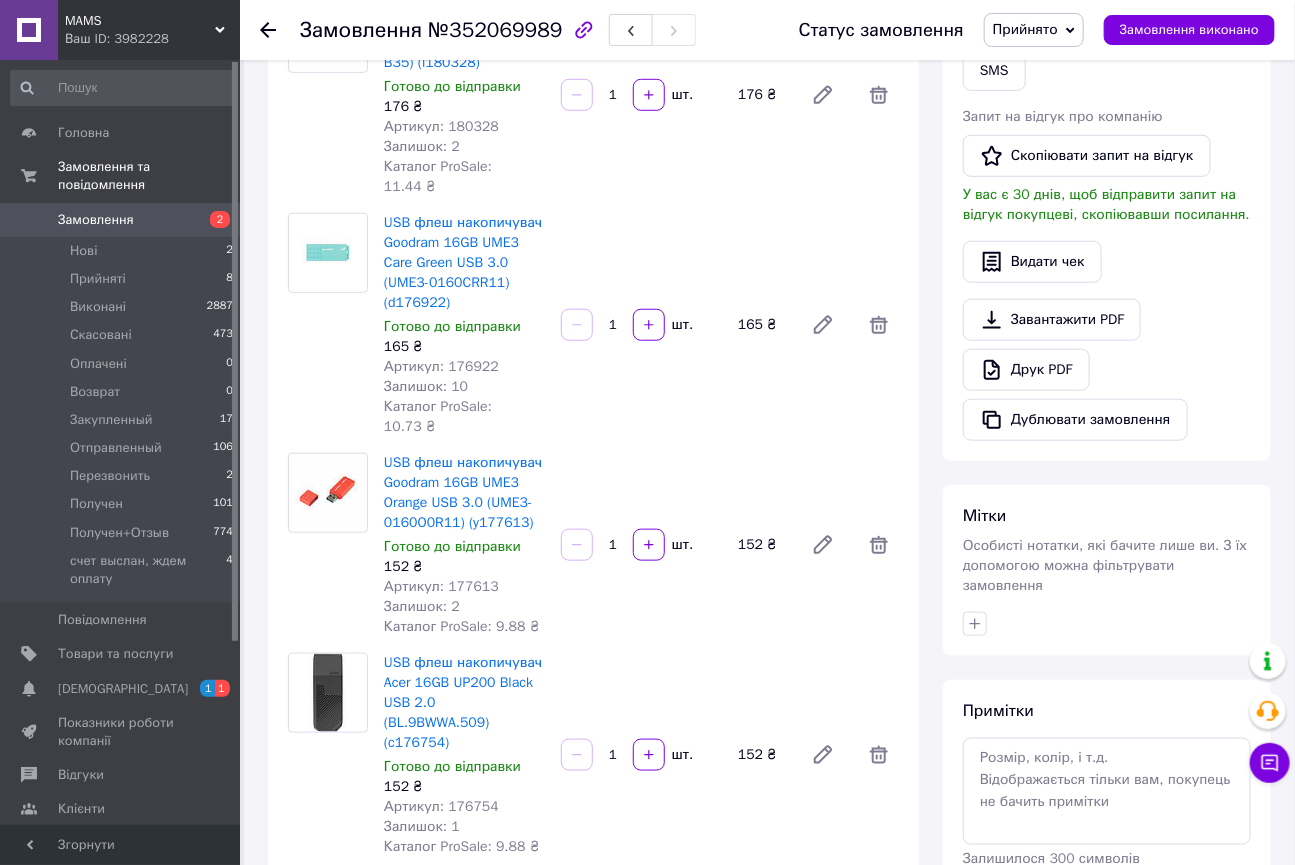 scroll, scrollTop: 482, scrollLeft: 0, axis: vertical 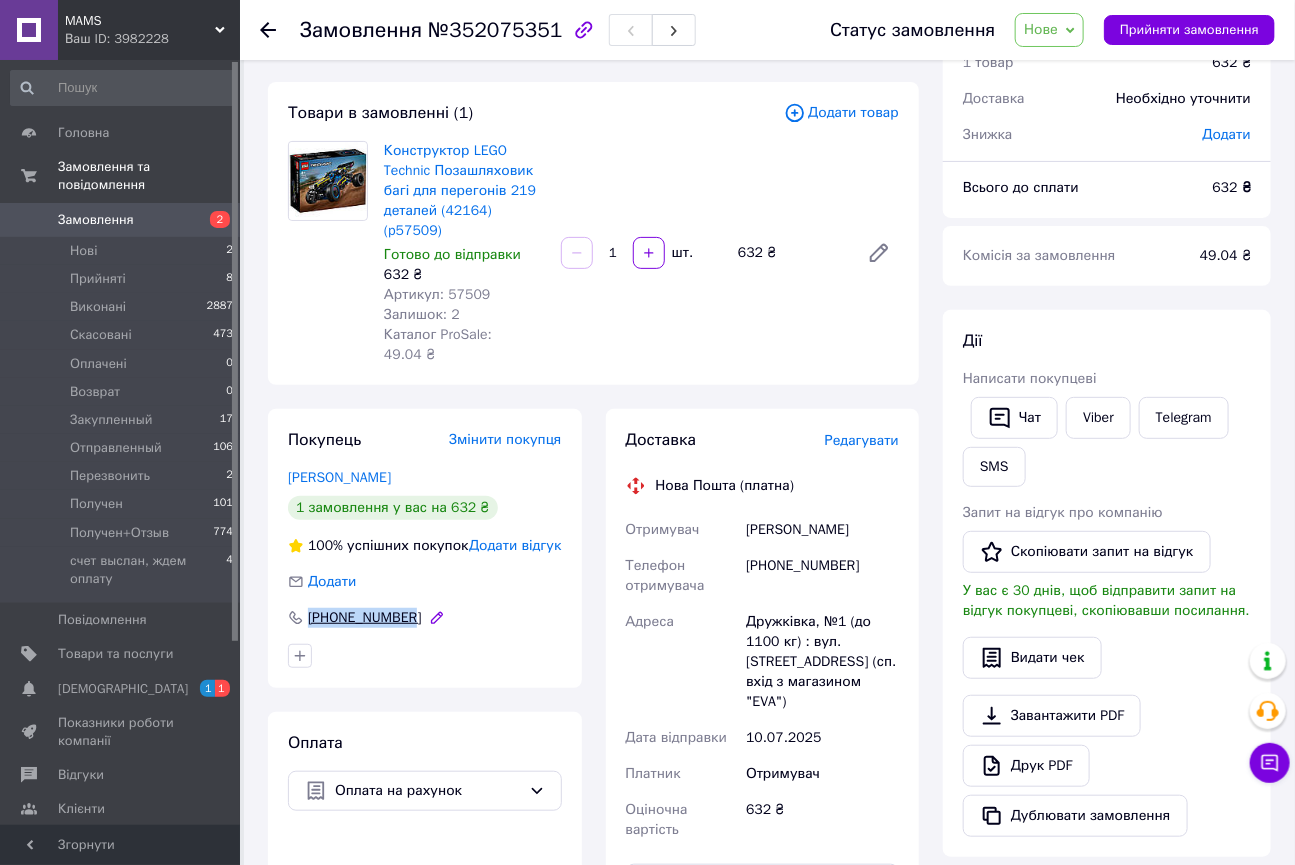 drag, startPoint x: 439, startPoint y: 577, endPoint x: 308, endPoint y: 579, distance: 131.01526 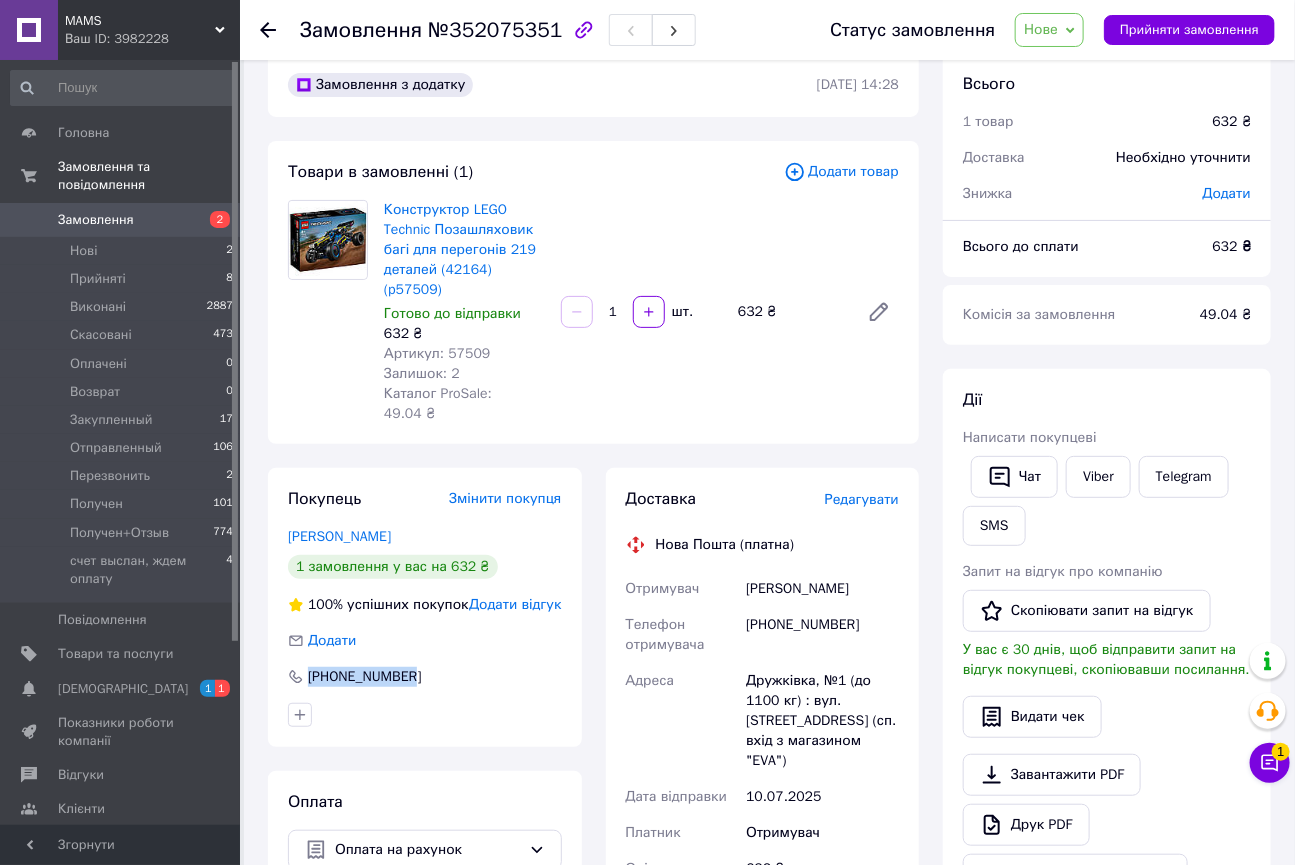 scroll, scrollTop: 0, scrollLeft: 0, axis: both 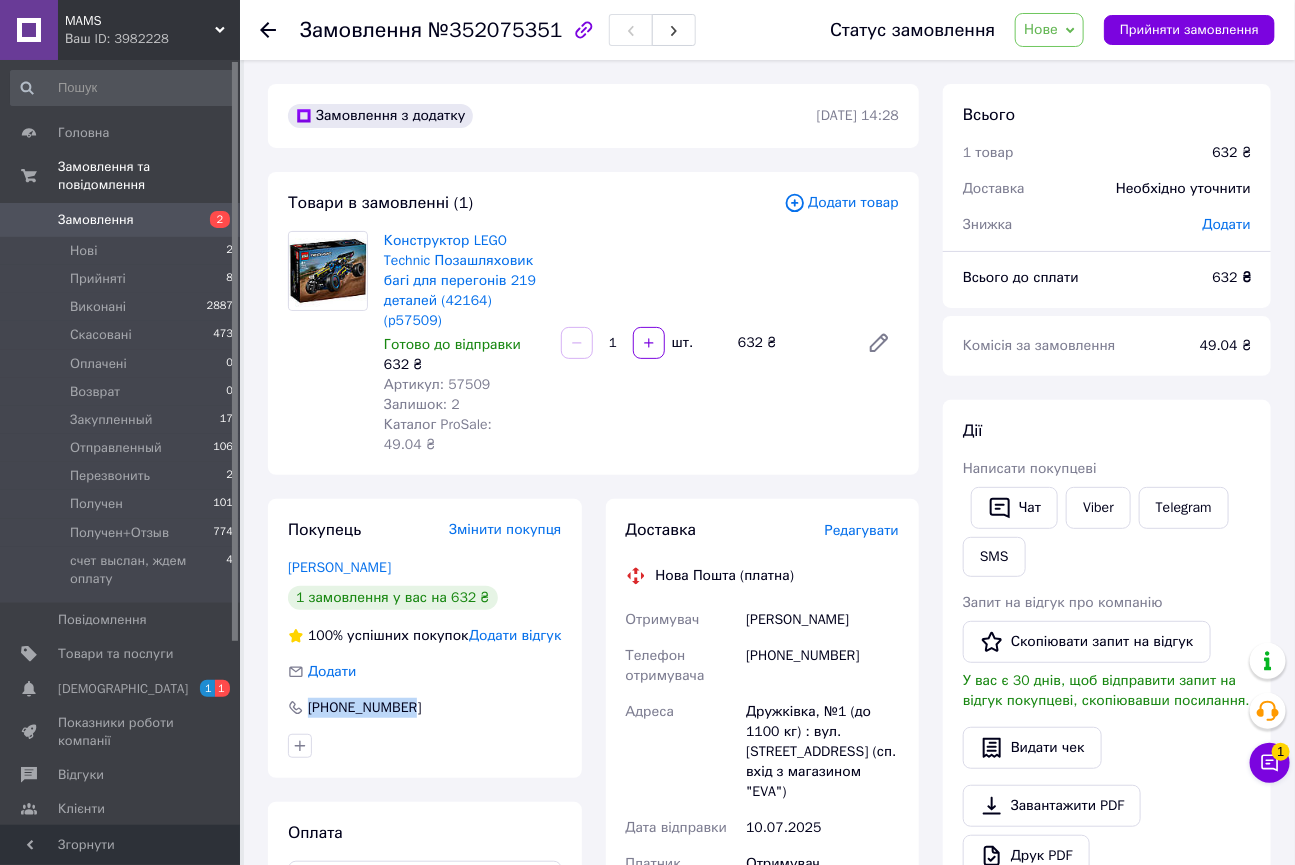 copy on "[PHONE_NUMBER]" 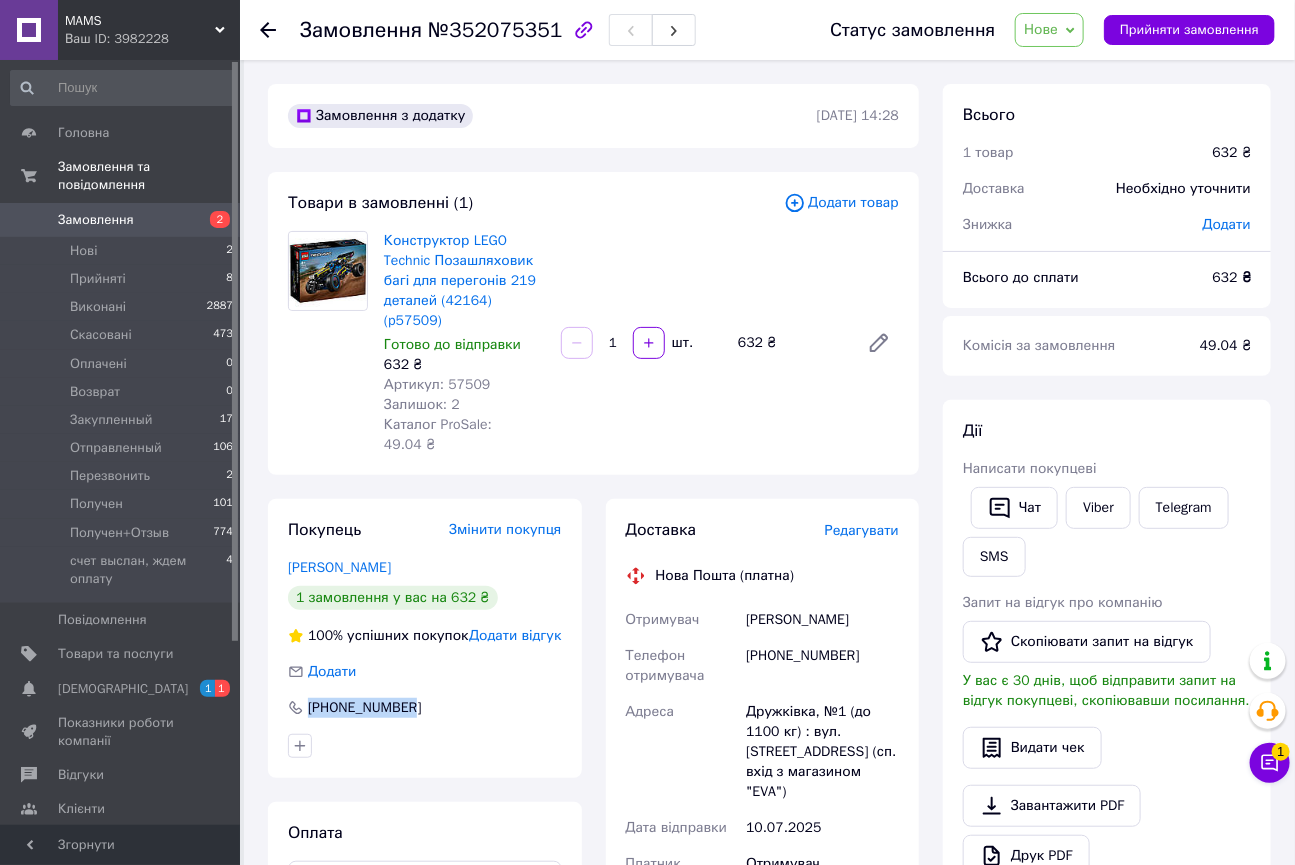 drag, startPoint x: 414, startPoint y: 531, endPoint x: 250, endPoint y: 535, distance: 164.04877 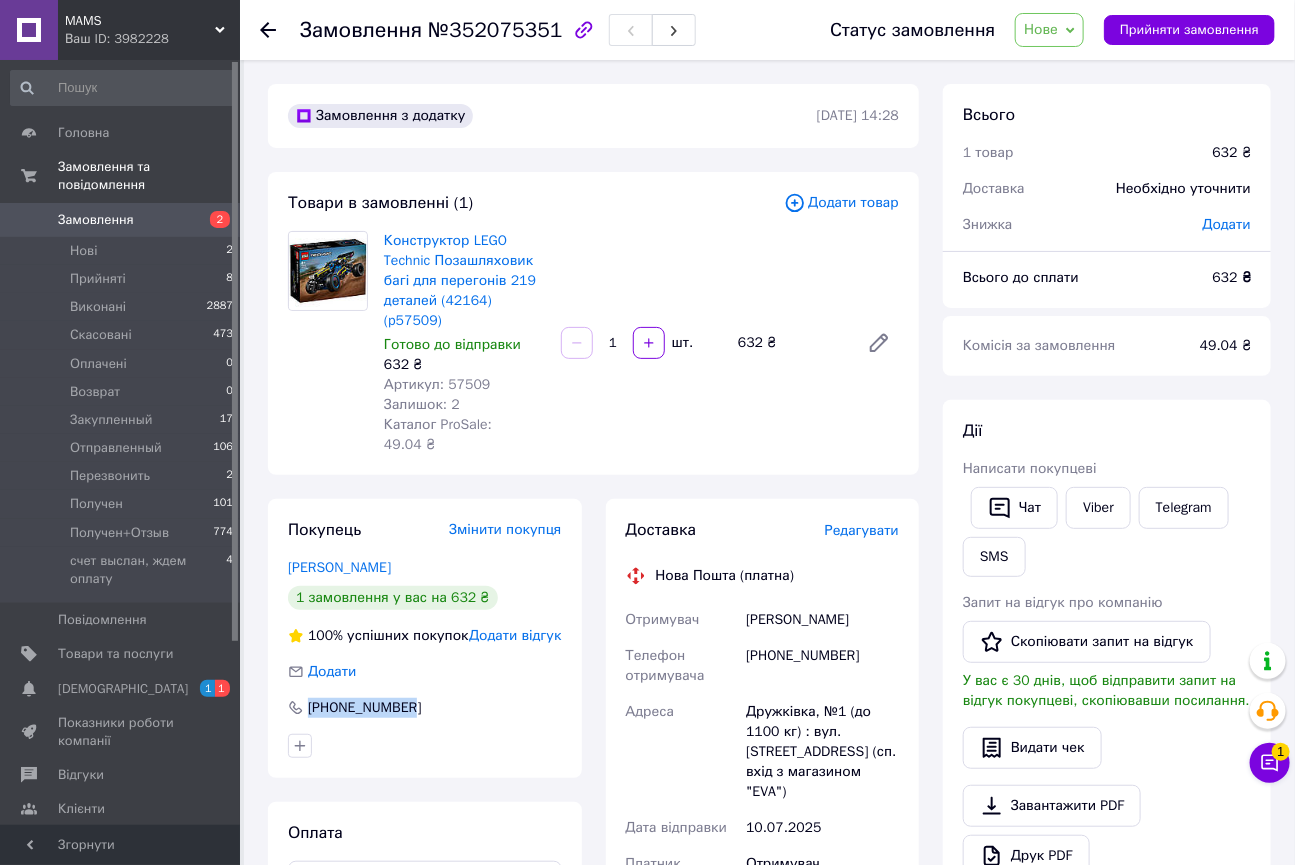copy on "Очеретько Ірина" 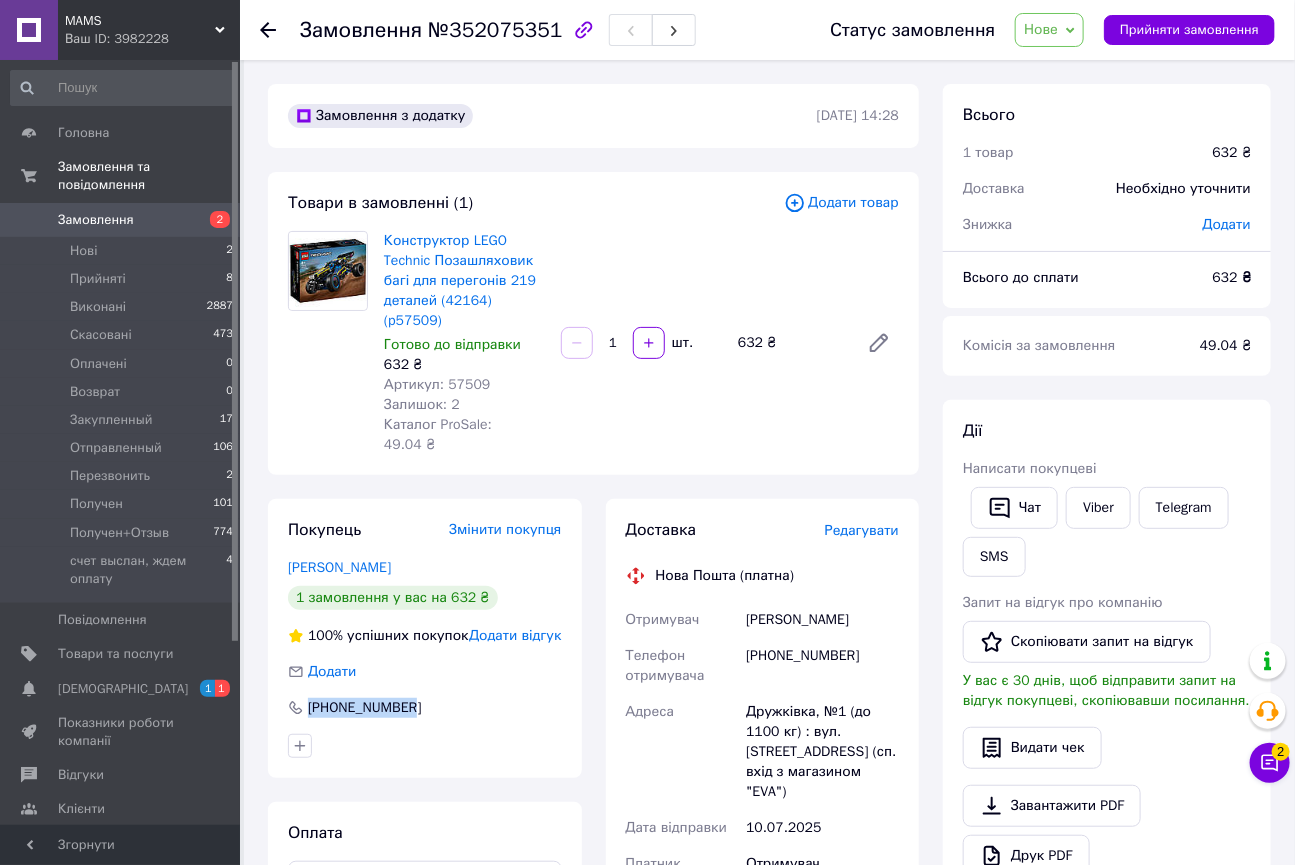 copy on "Очеретько Ірина" 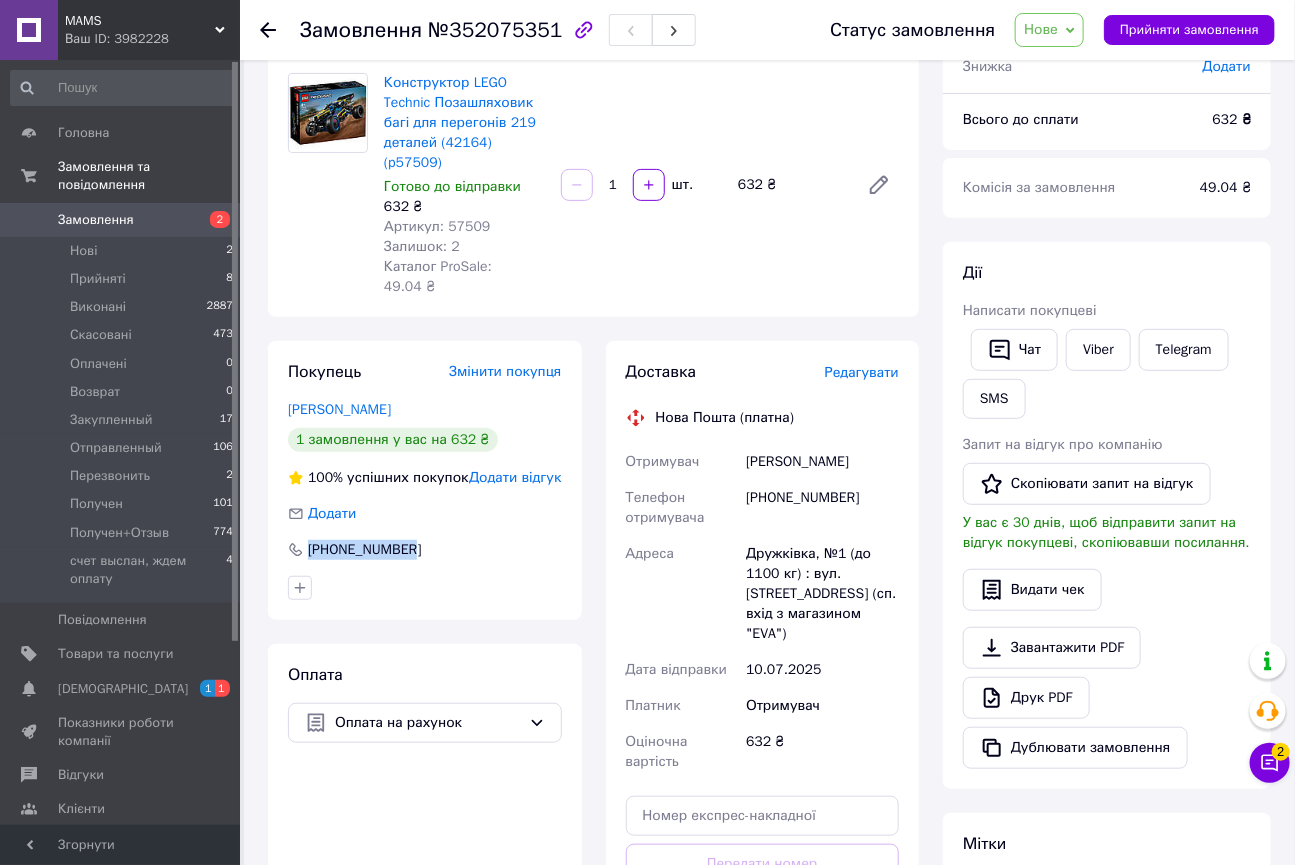 scroll, scrollTop: 90, scrollLeft: 0, axis: vertical 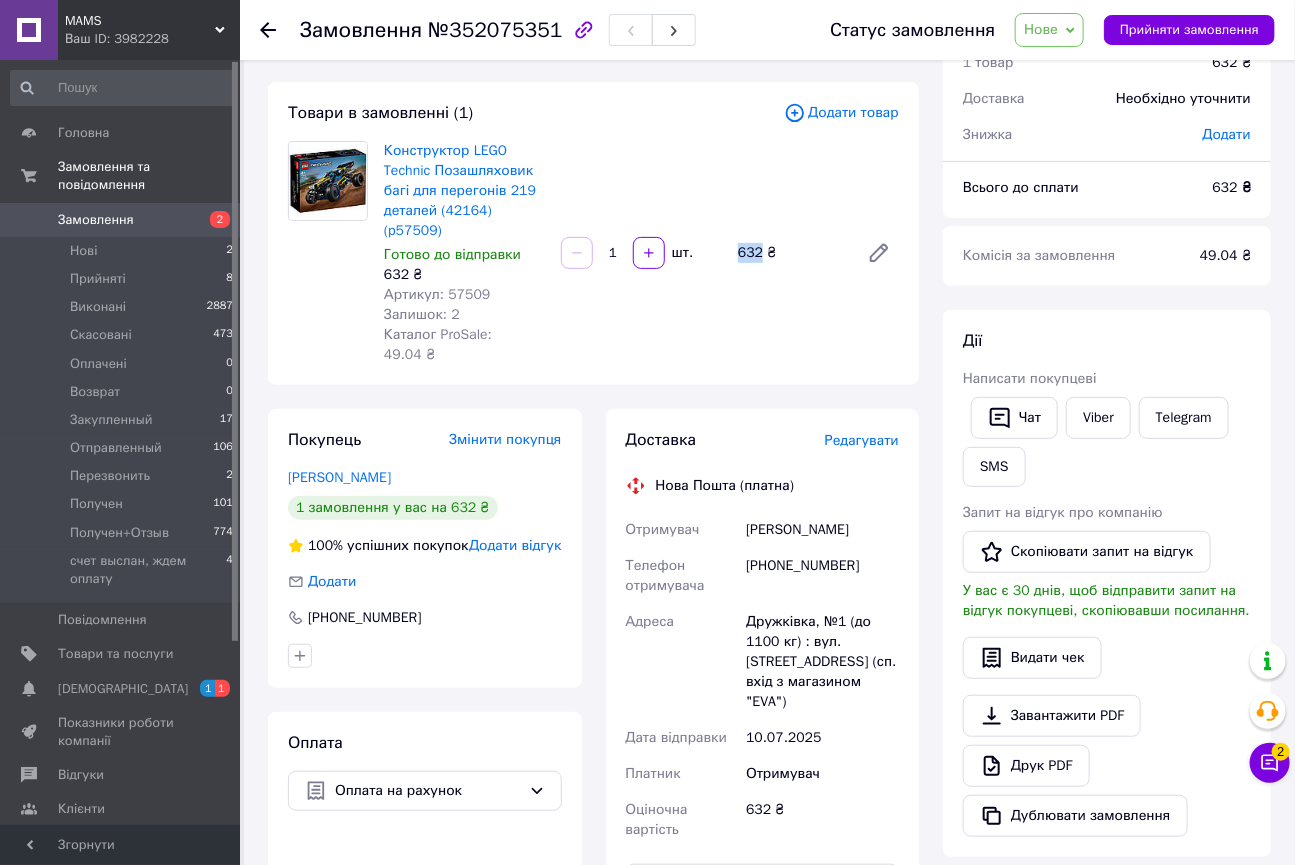 drag, startPoint x: 732, startPoint y: 231, endPoint x: 759, endPoint y: 233, distance: 27.073973 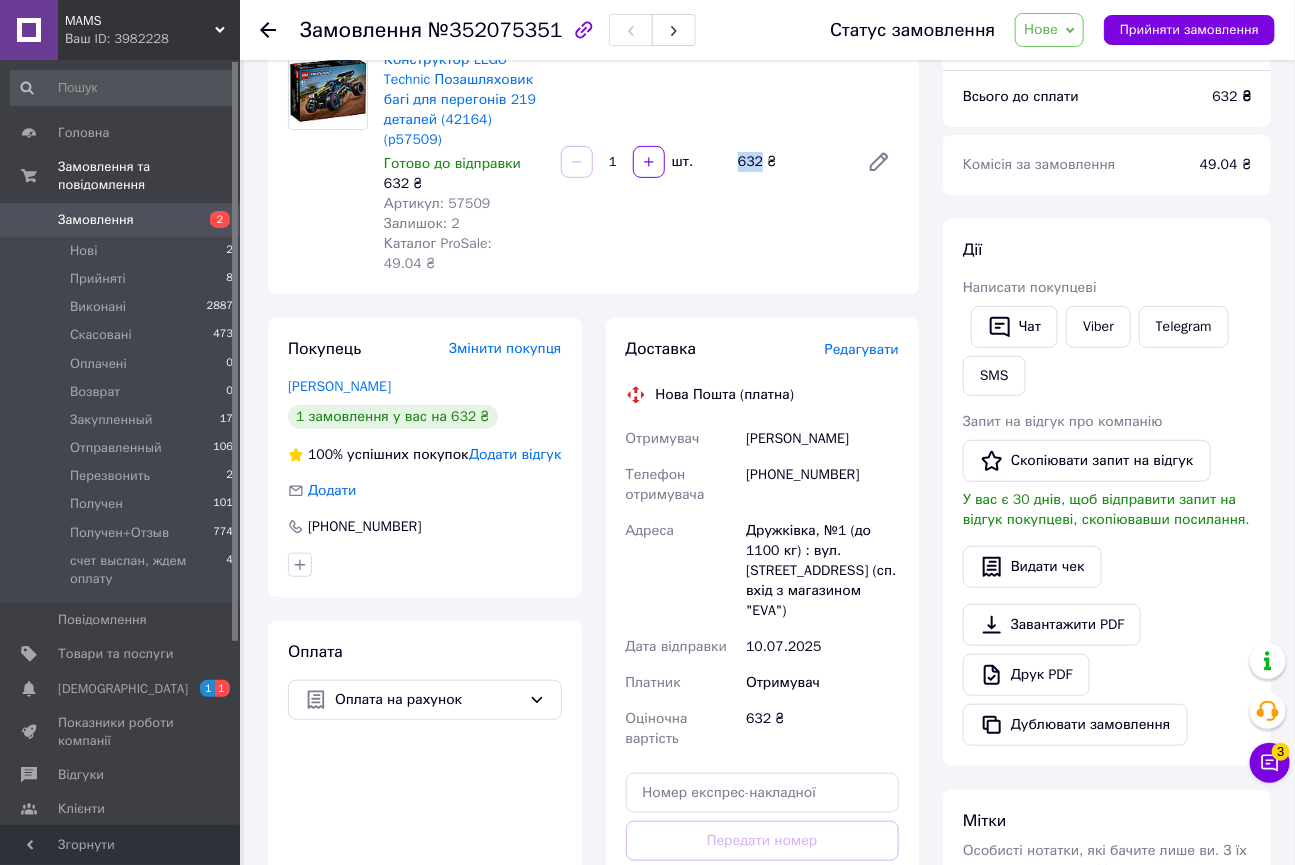 scroll, scrollTop: 0, scrollLeft: 0, axis: both 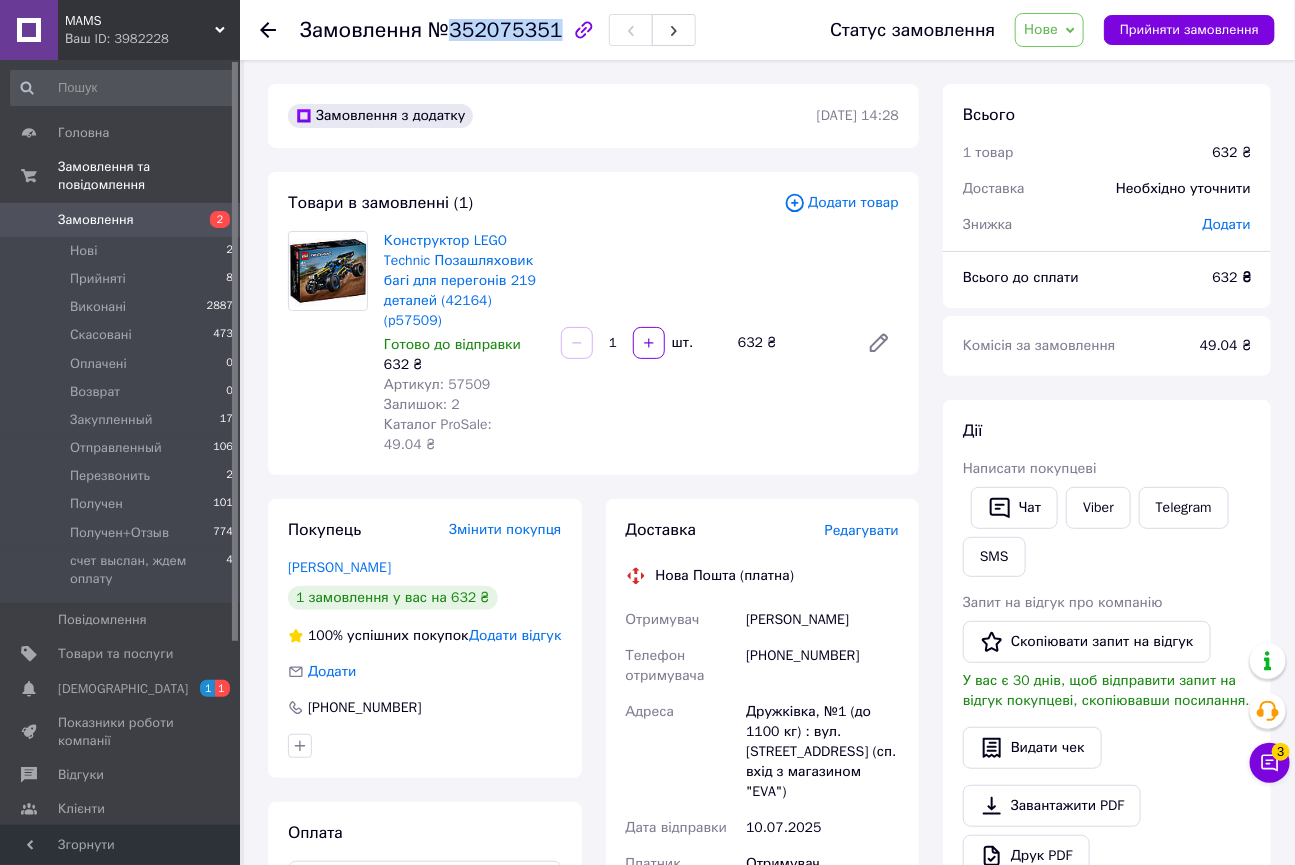 drag, startPoint x: 449, startPoint y: 36, endPoint x: 543, endPoint y: 29, distance: 94.26028 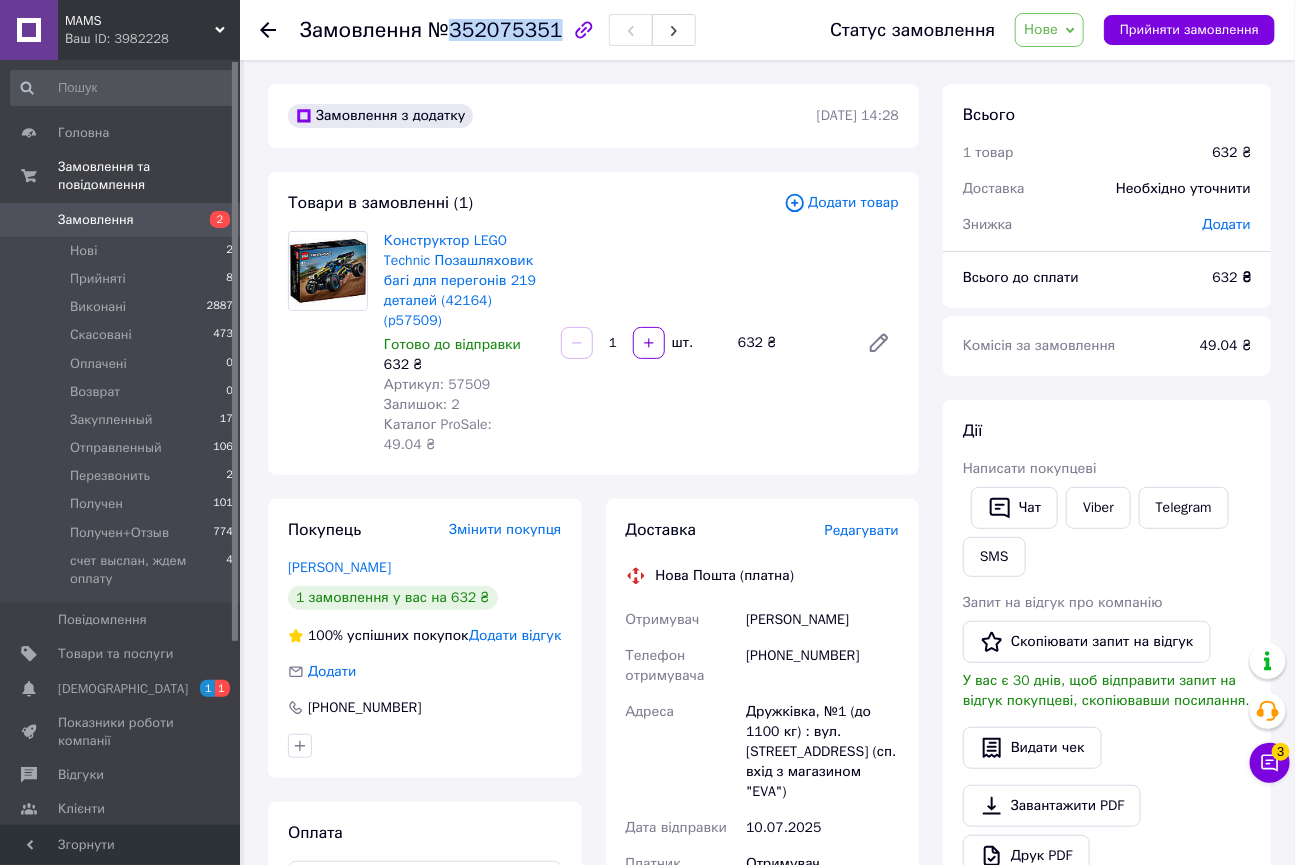 click on "№352075351" at bounding box center (495, 30) 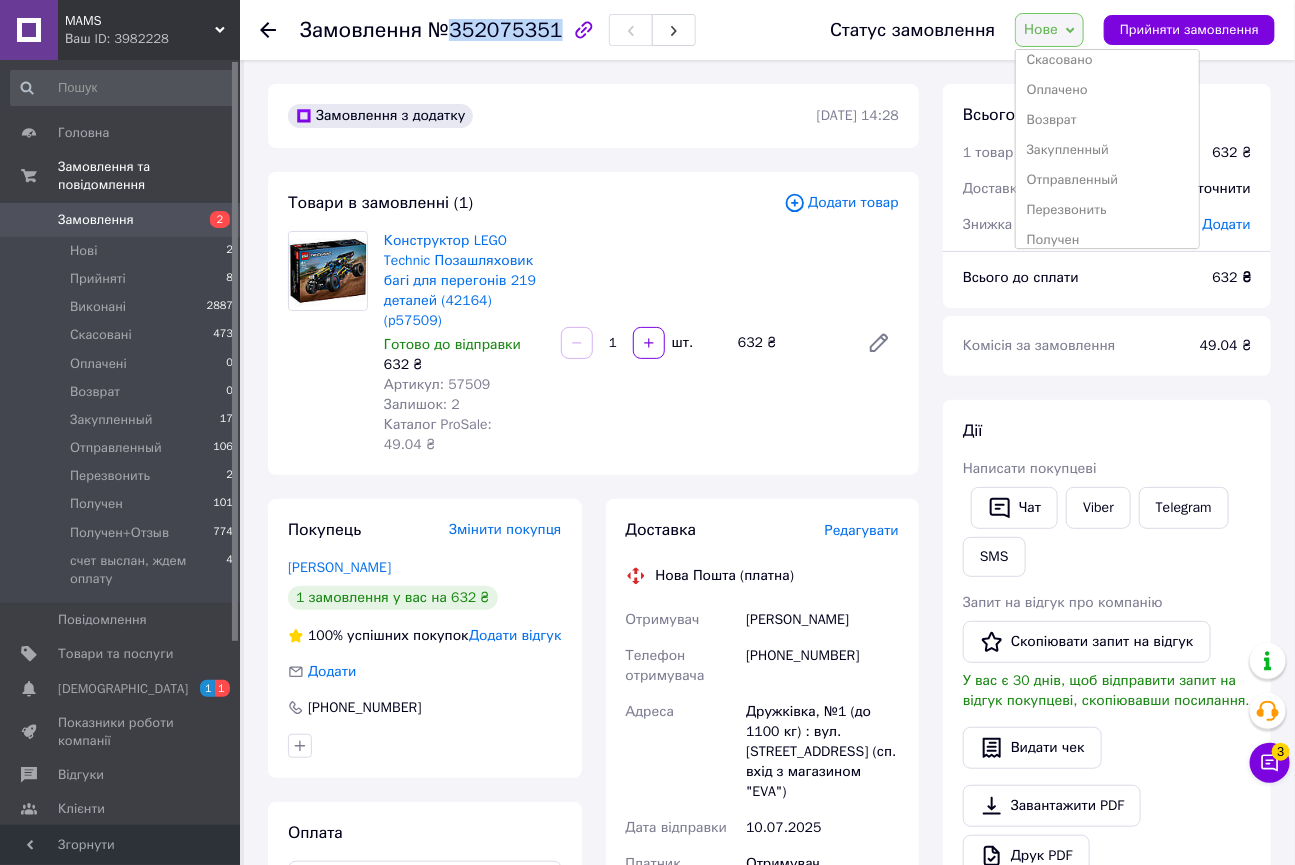 scroll, scrollTop: 141, scrollLeft: 0, axis: vertical 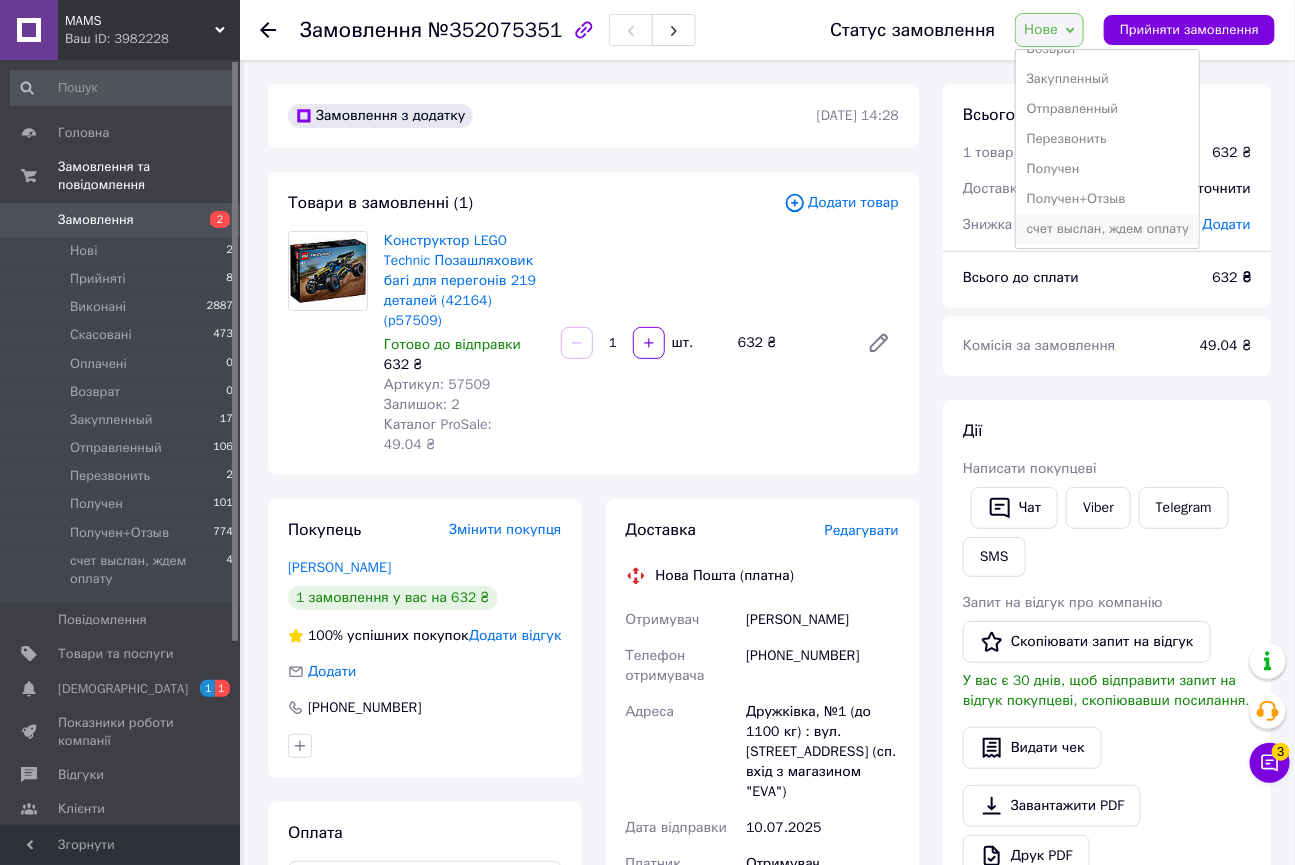 click on "счет выслан, ждем оплату" at bounding box center [1107, 229] 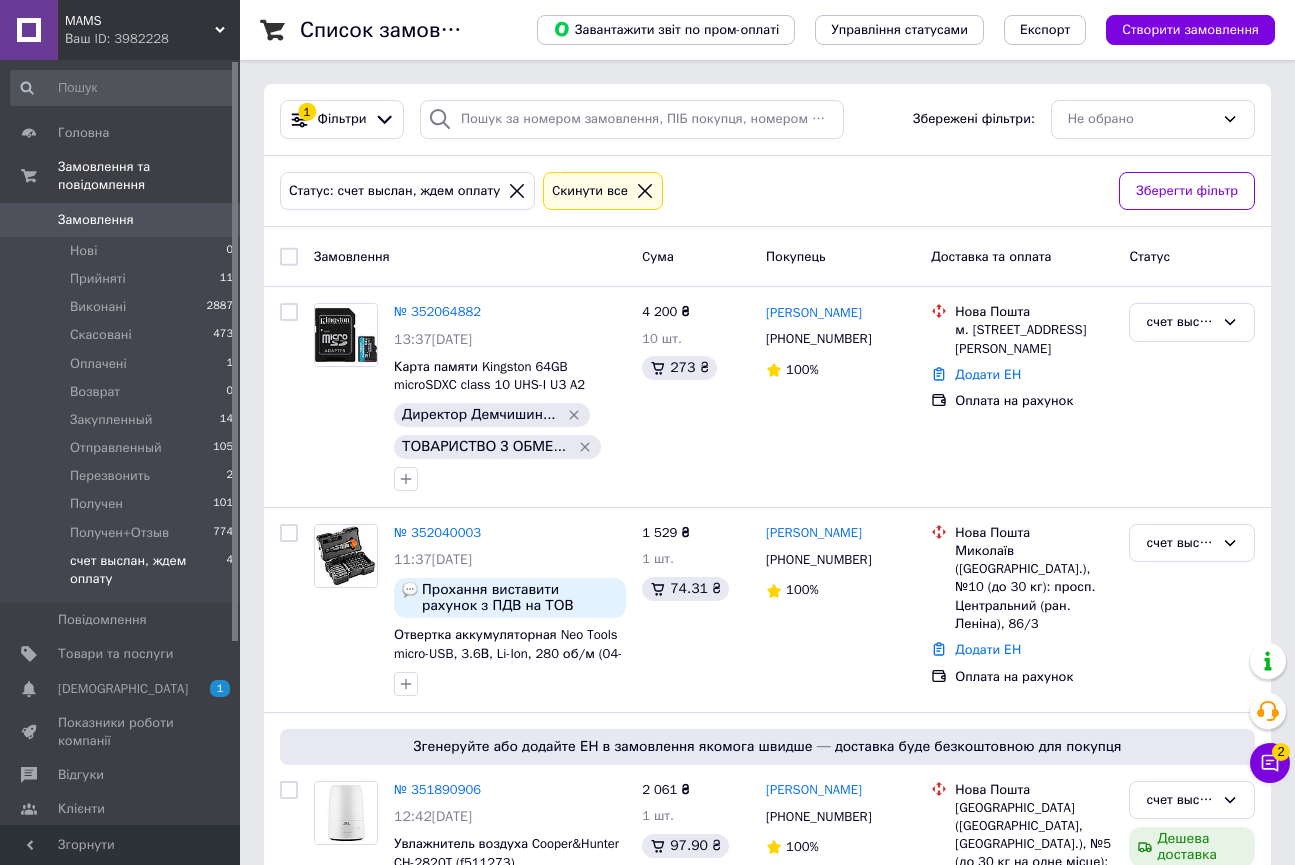 scroll, scrollTop: 0, scrollLeft: 0, axis: both 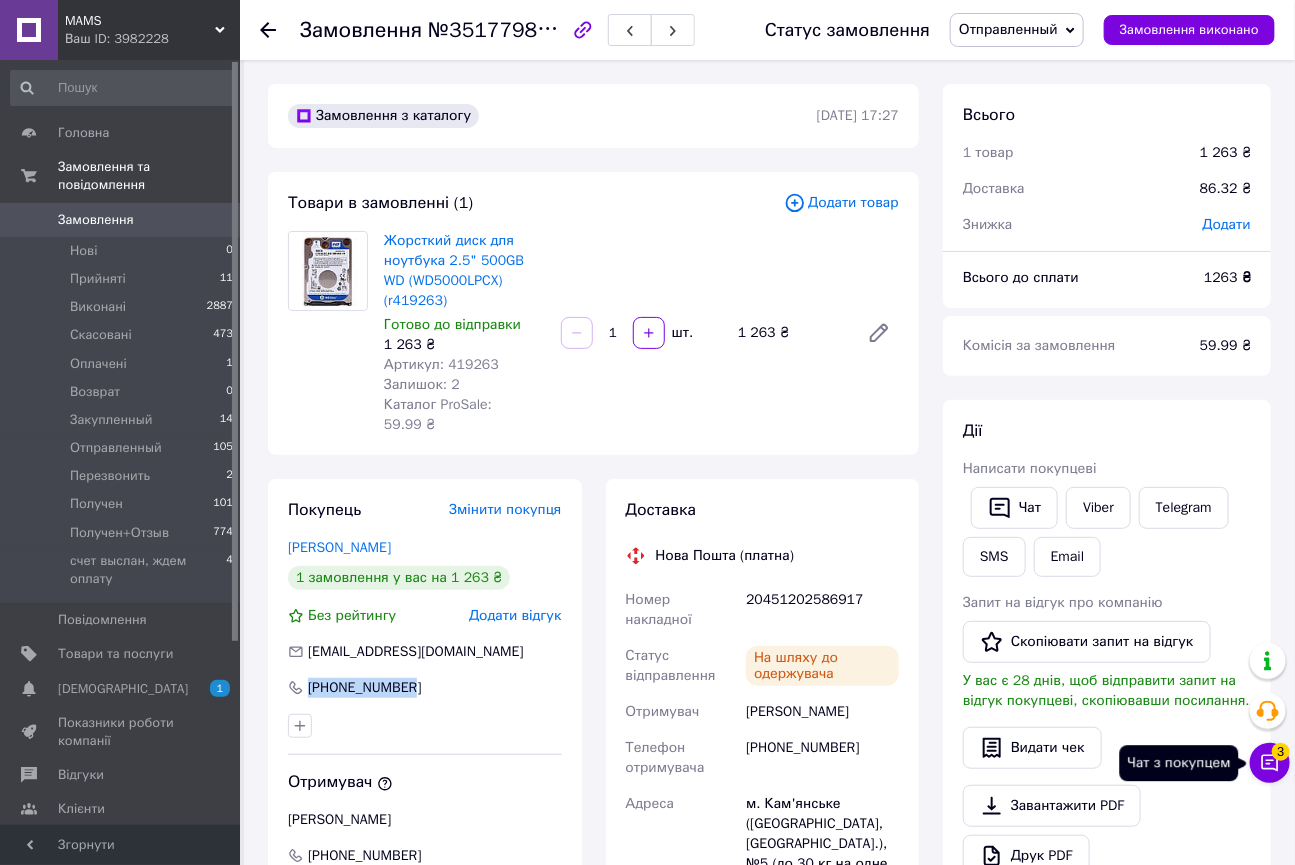 click on "Чат з покупцем 3" at bounding box center [1270, 763] 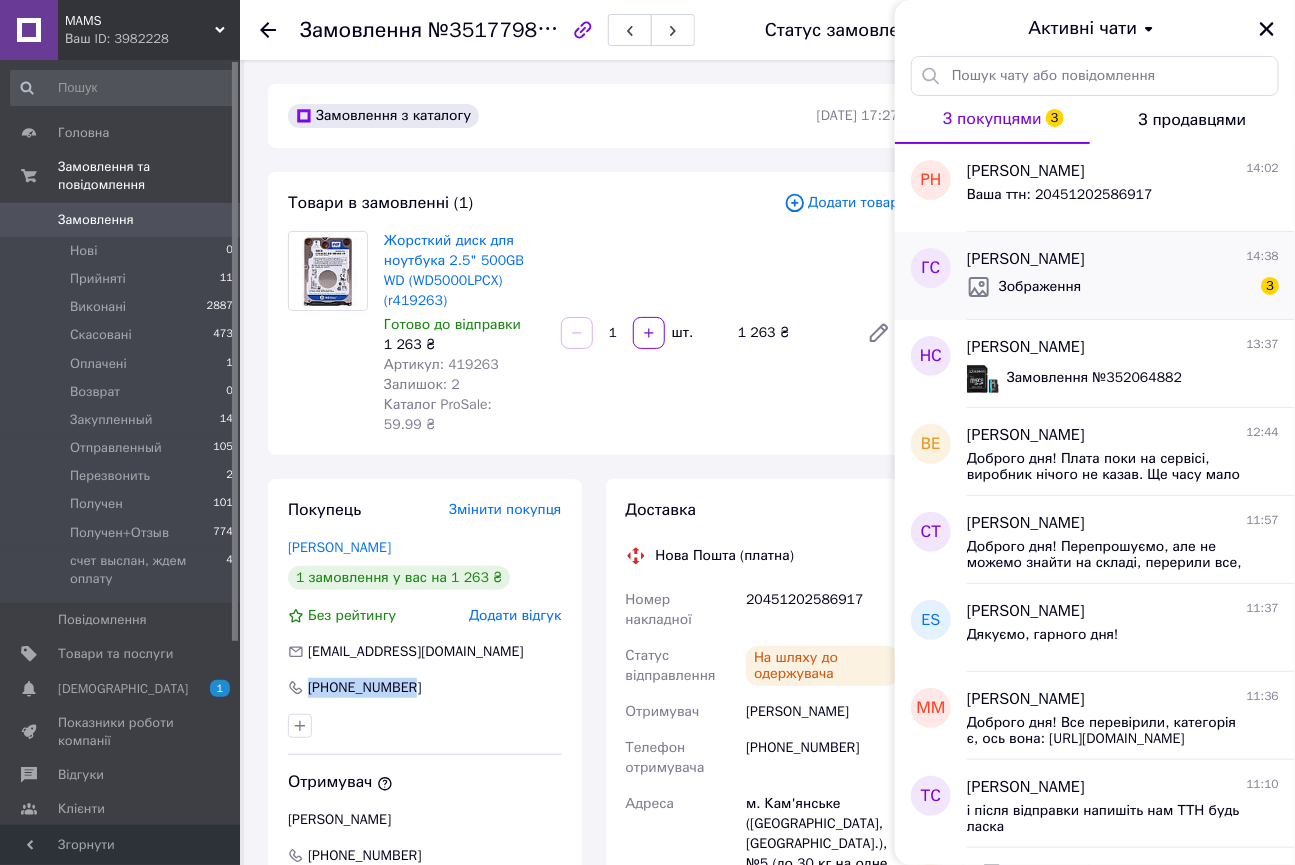 click on "Зображення 3" at bounding box center [1123, 287] 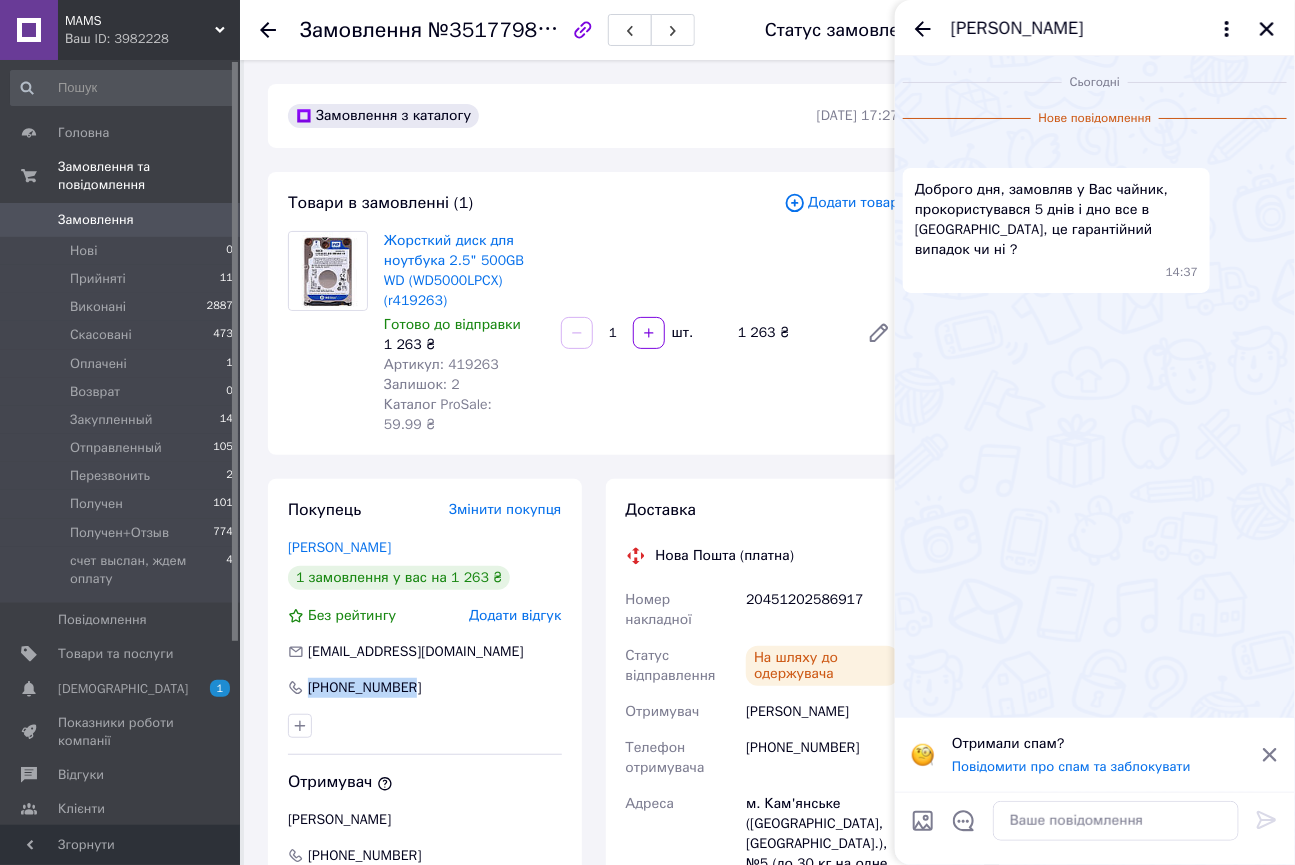 scroll, scrollTop: 150, scrollLeft: 0, axis: vertical 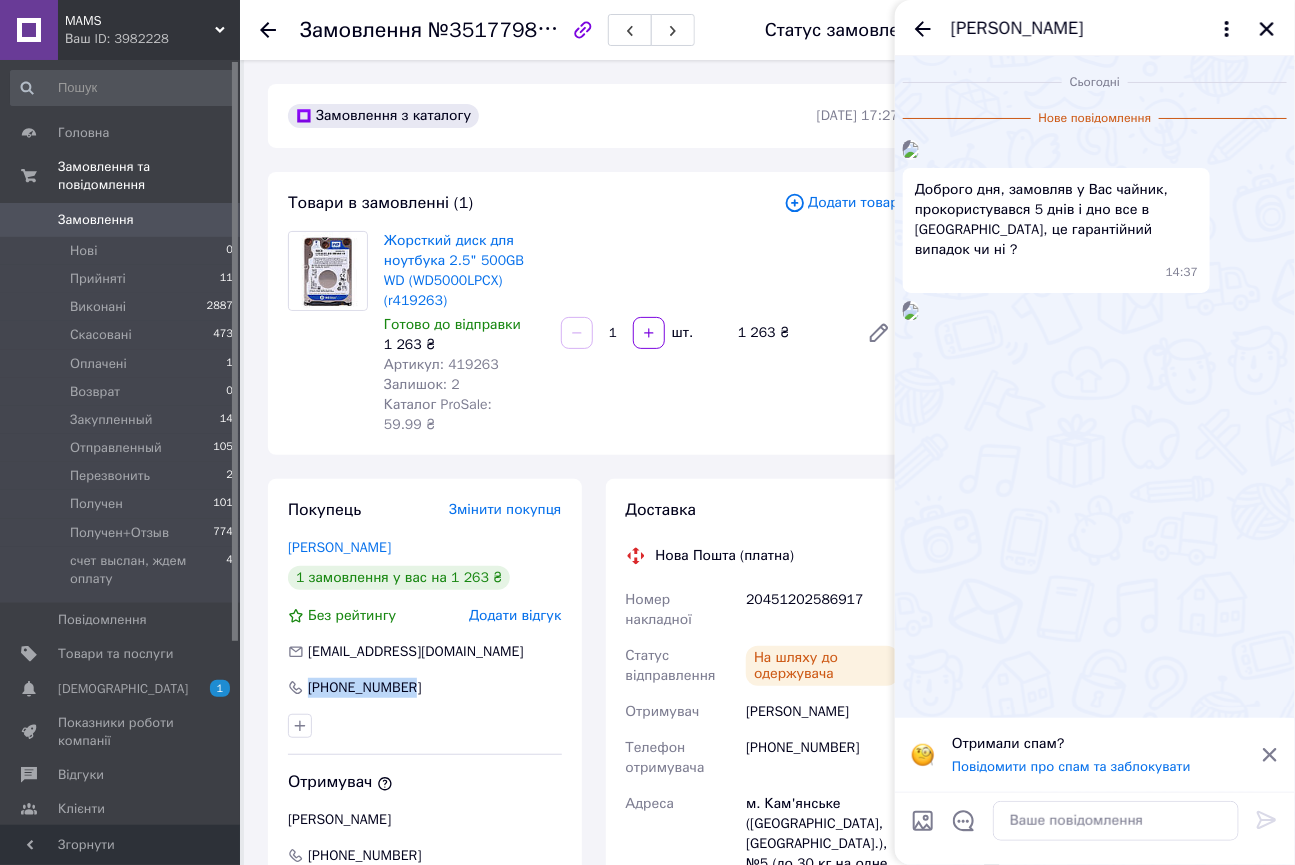 click at bounding box center [911, 312] 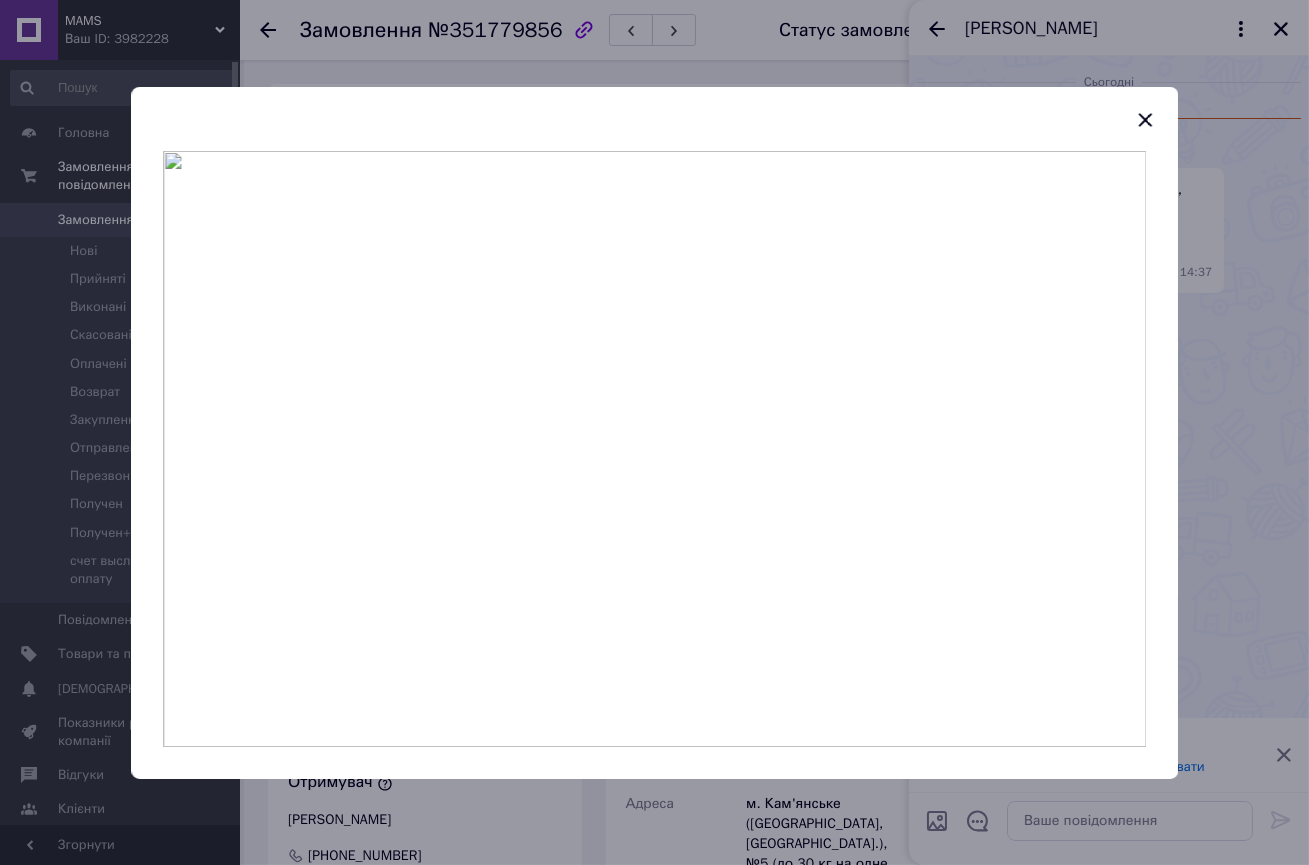 click at bounding box center (654, 449) 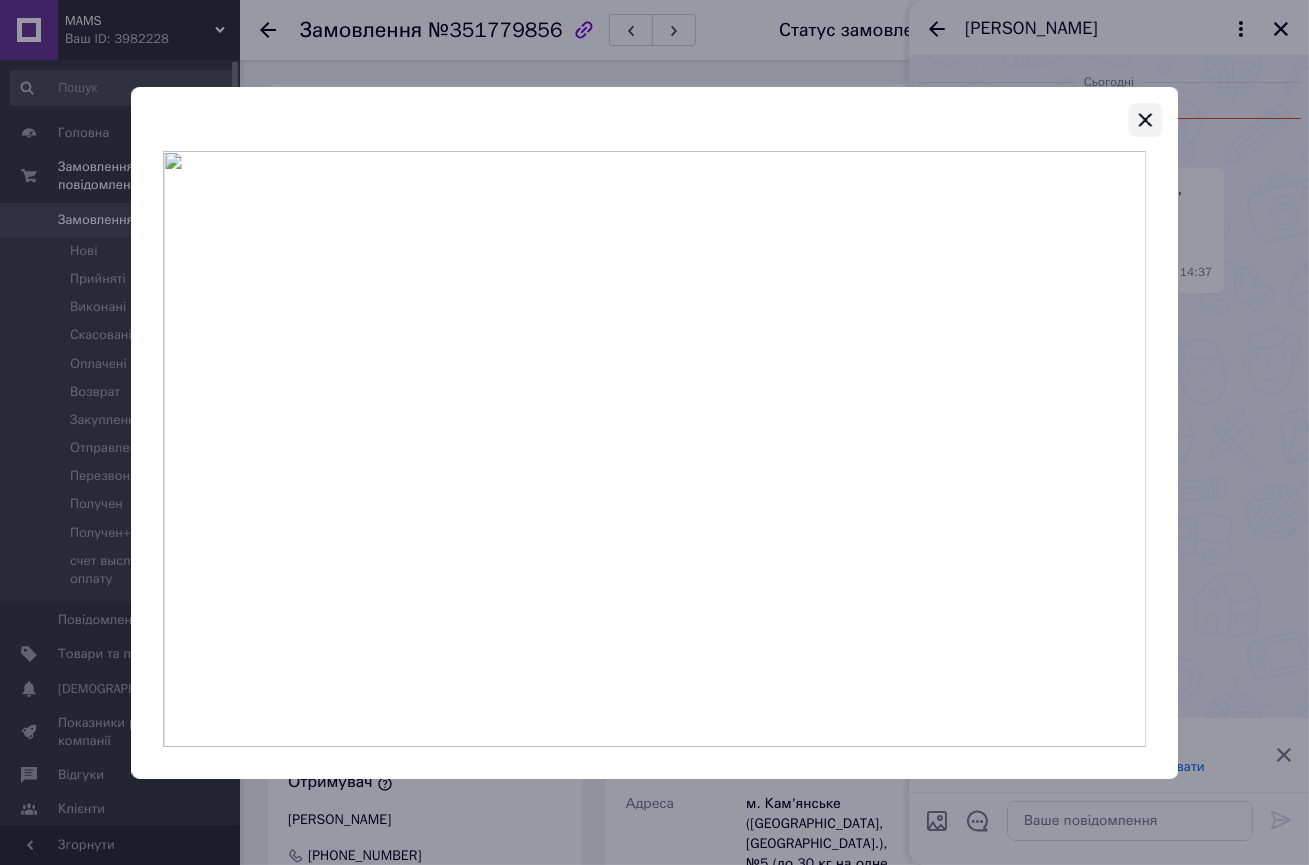 click 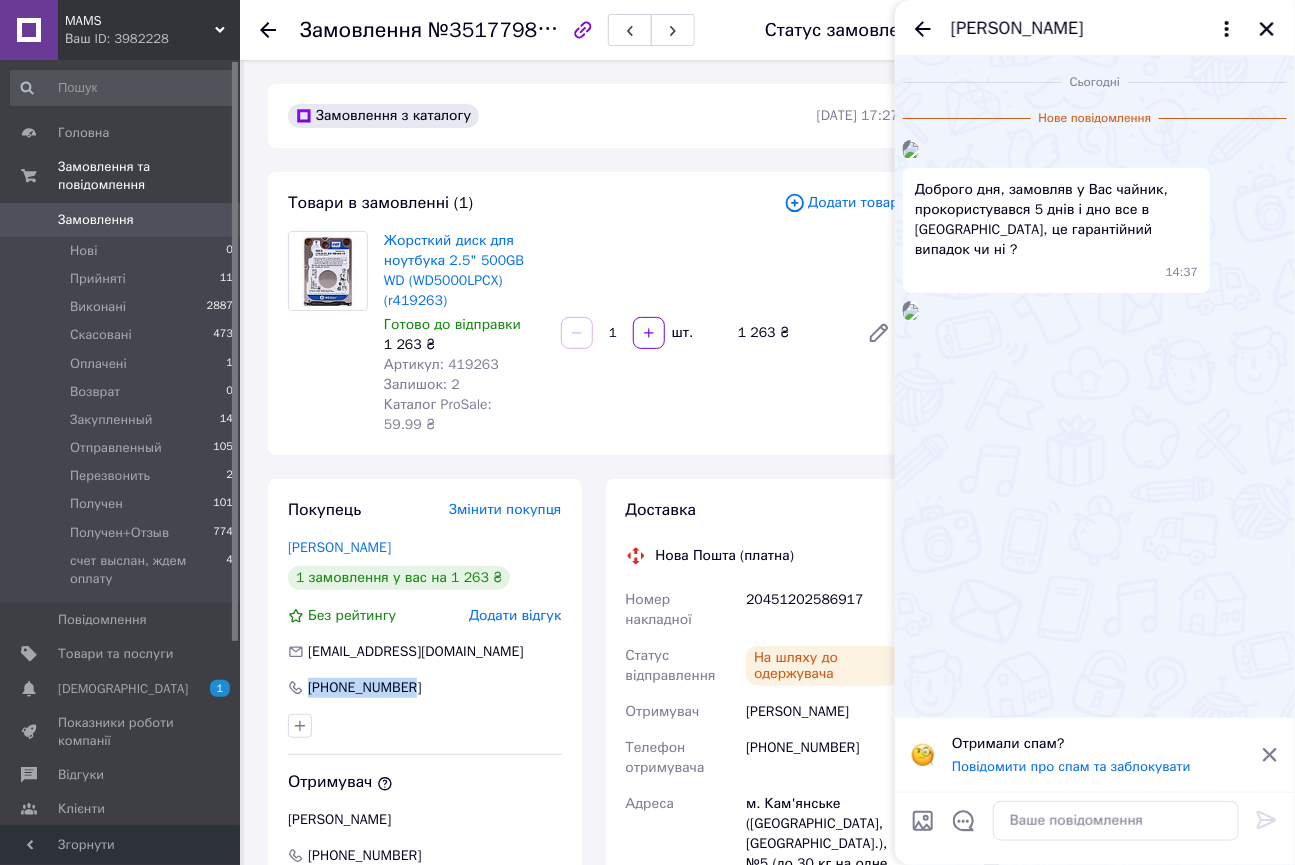 scroll, scrollTop: 150, scrollLeft: 0, axis: vertical 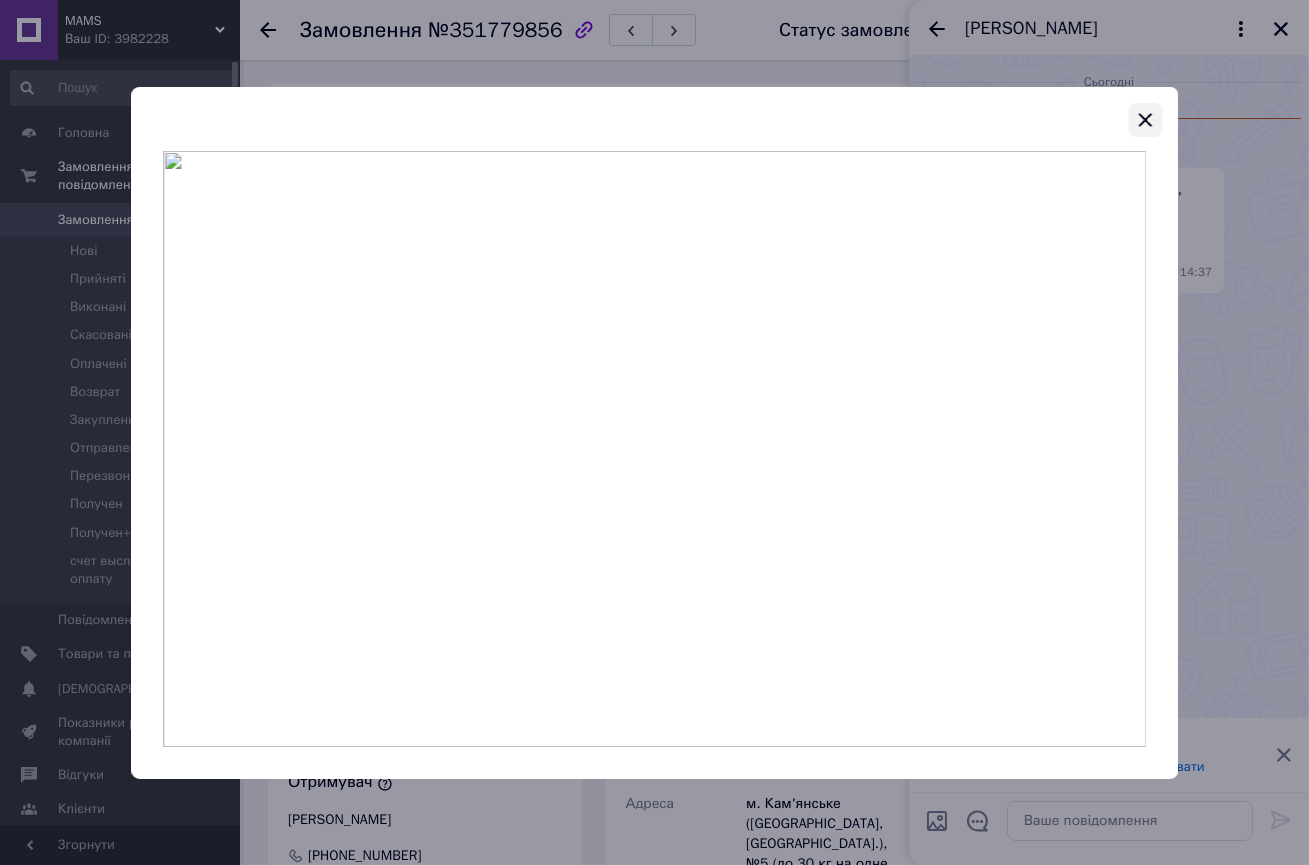 click 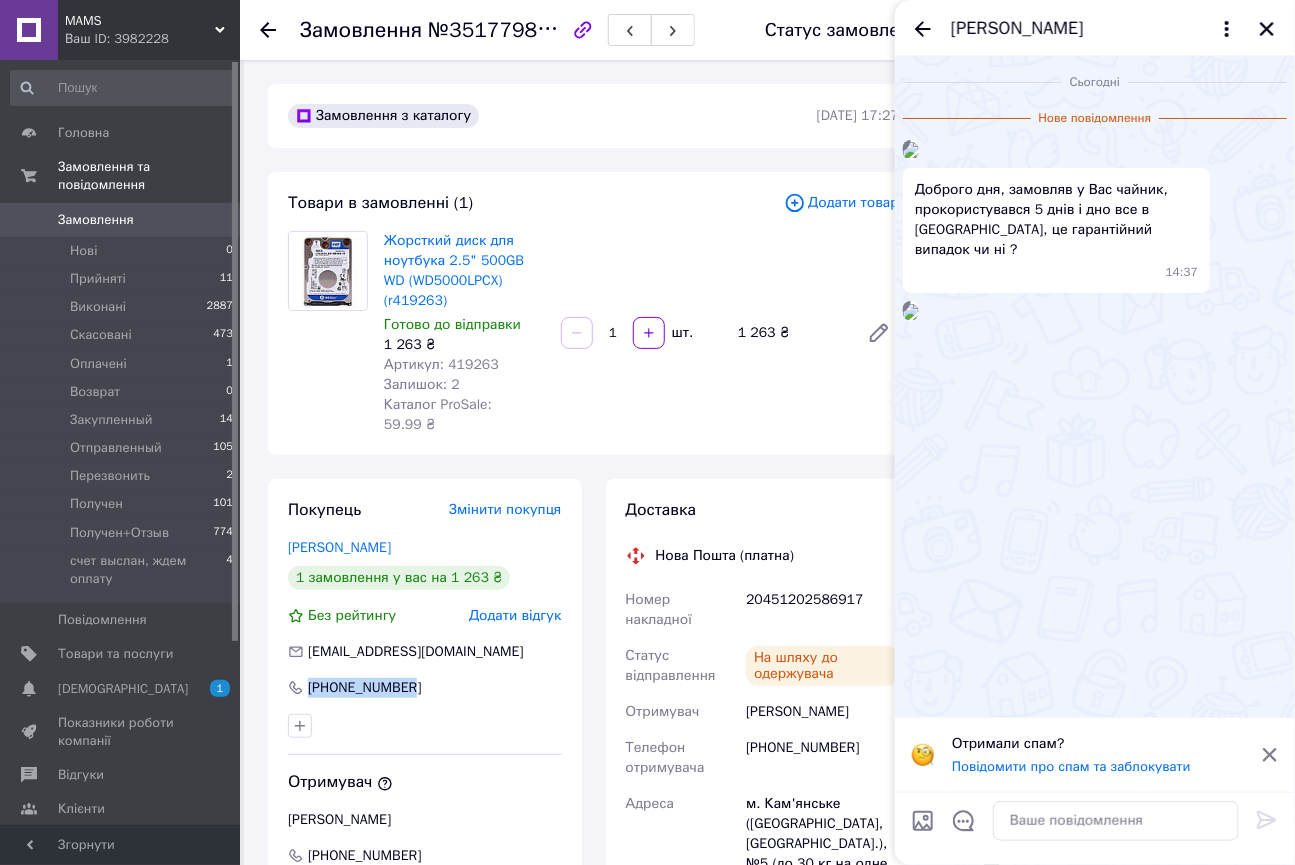 click at bounding box center [911, 312] 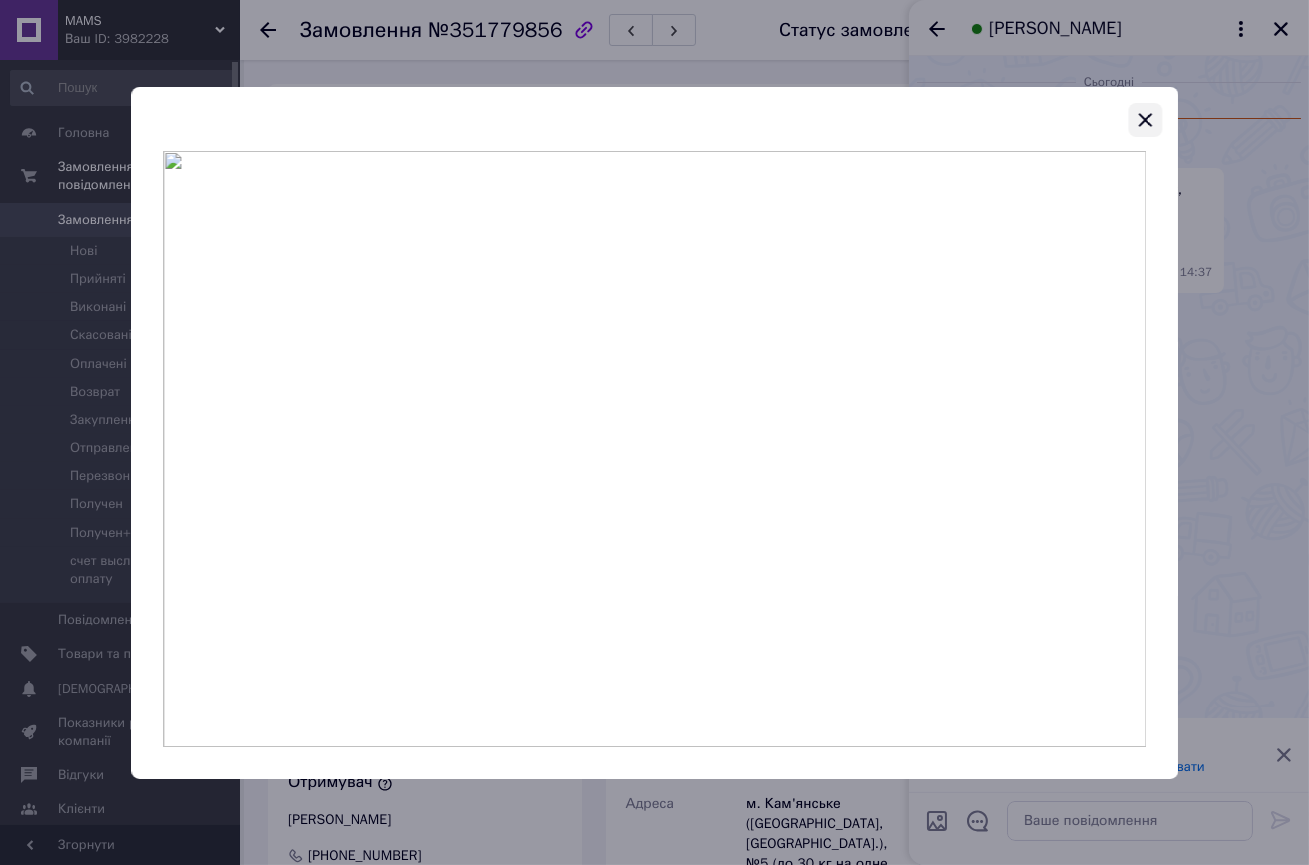 click 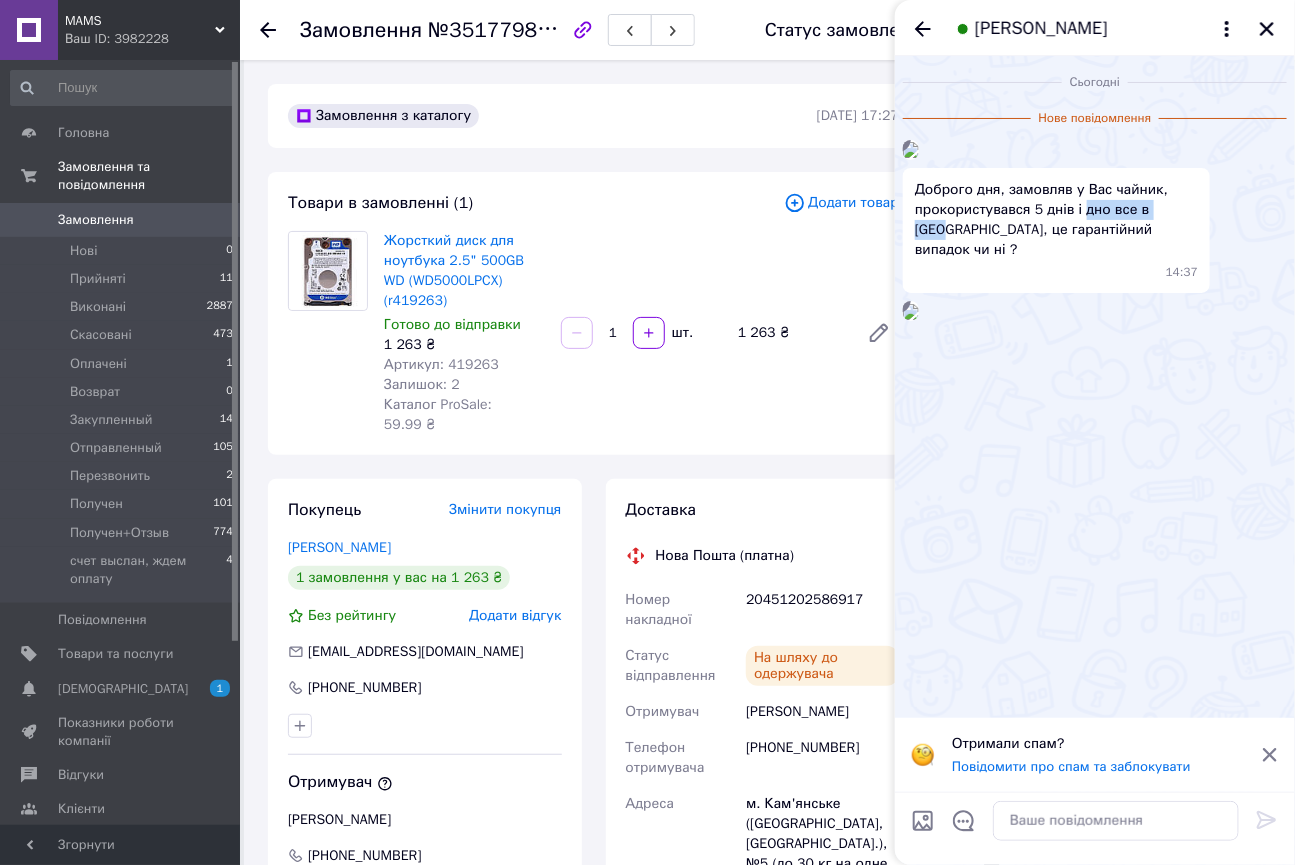 drag, startPoint x: 1077, startPoint y: 340, endPoint x: 1167, endPoint y: 340, distance: 90 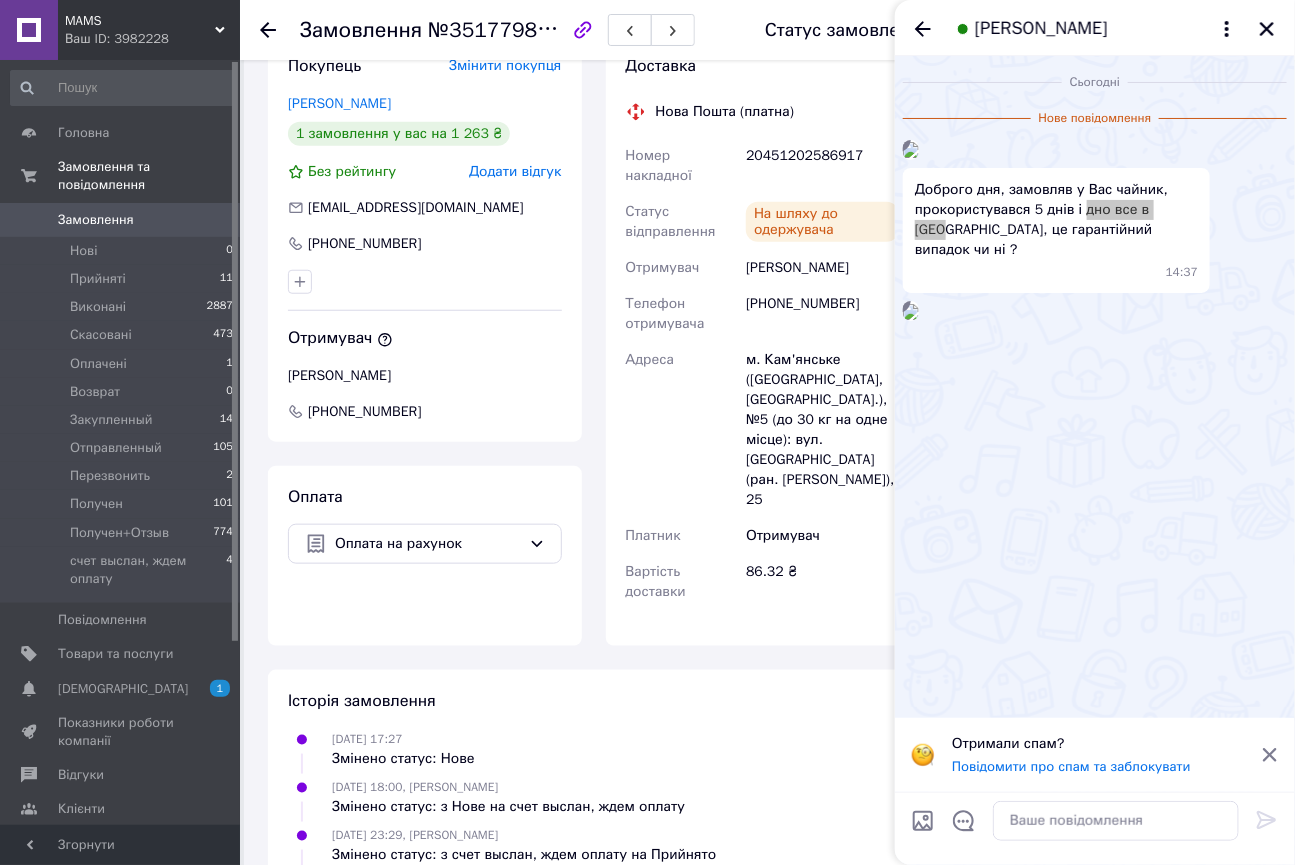 scroll, scrollTop: 454, scrollLeft: 0, axis: vertical 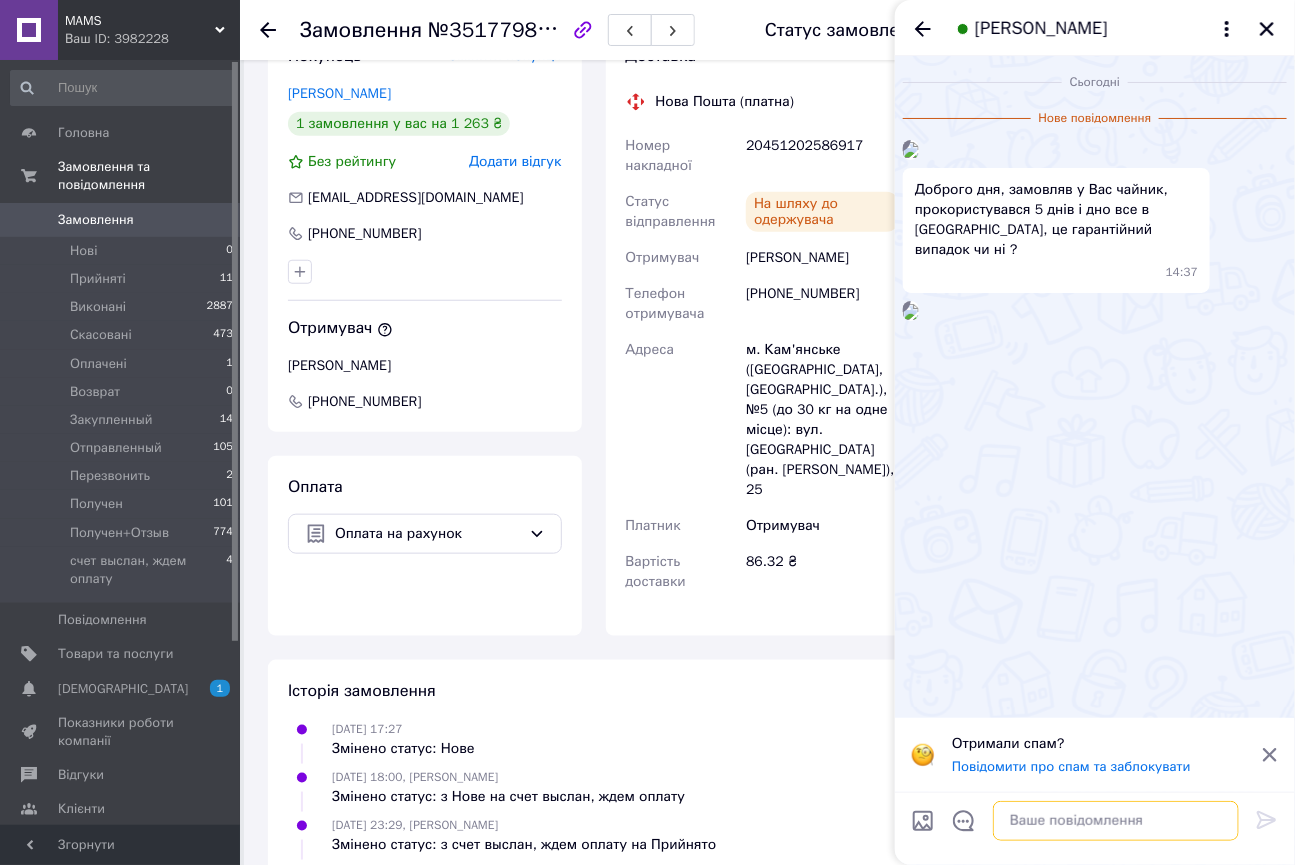 click at bounding box center [1116, 821] 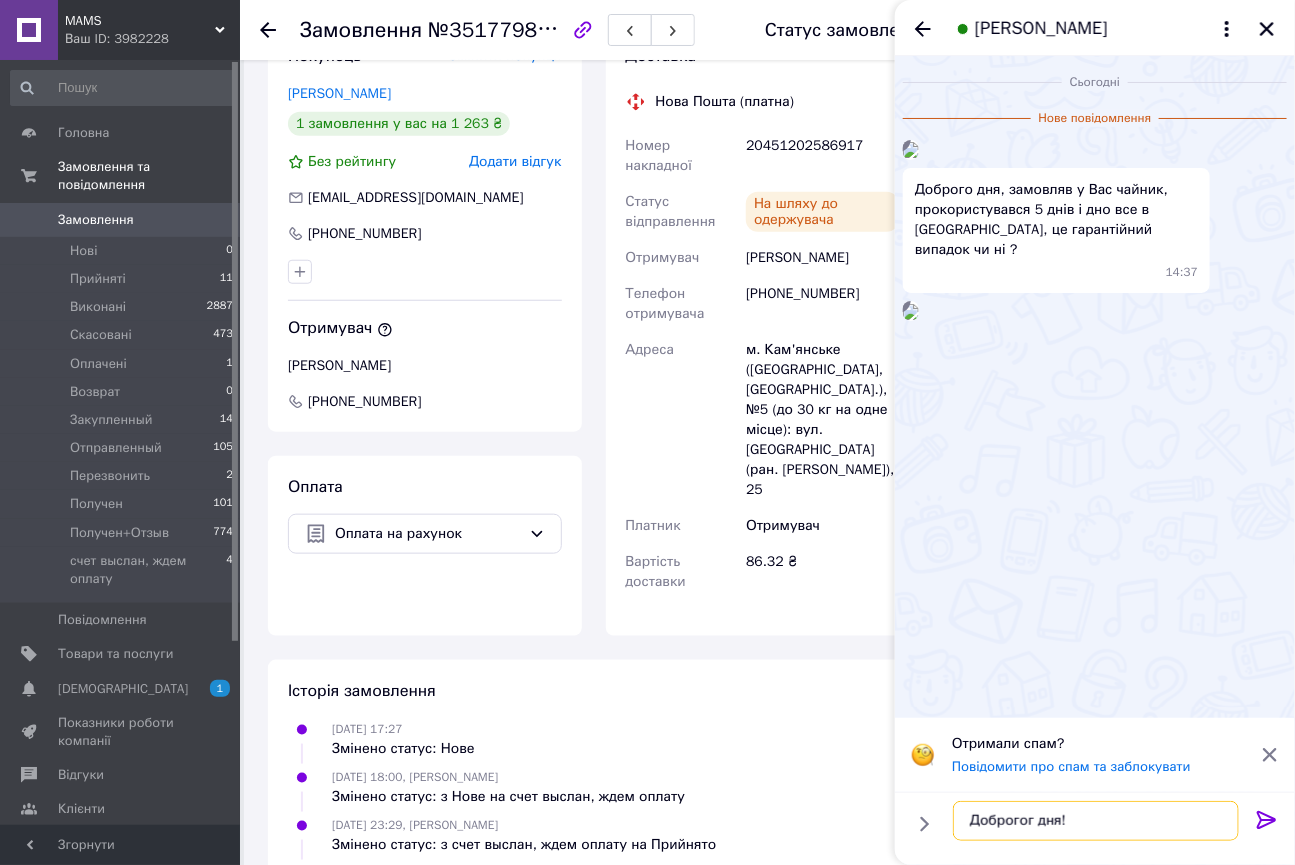 click on "Доброгог дня!" at bounding box center [1096, 821] 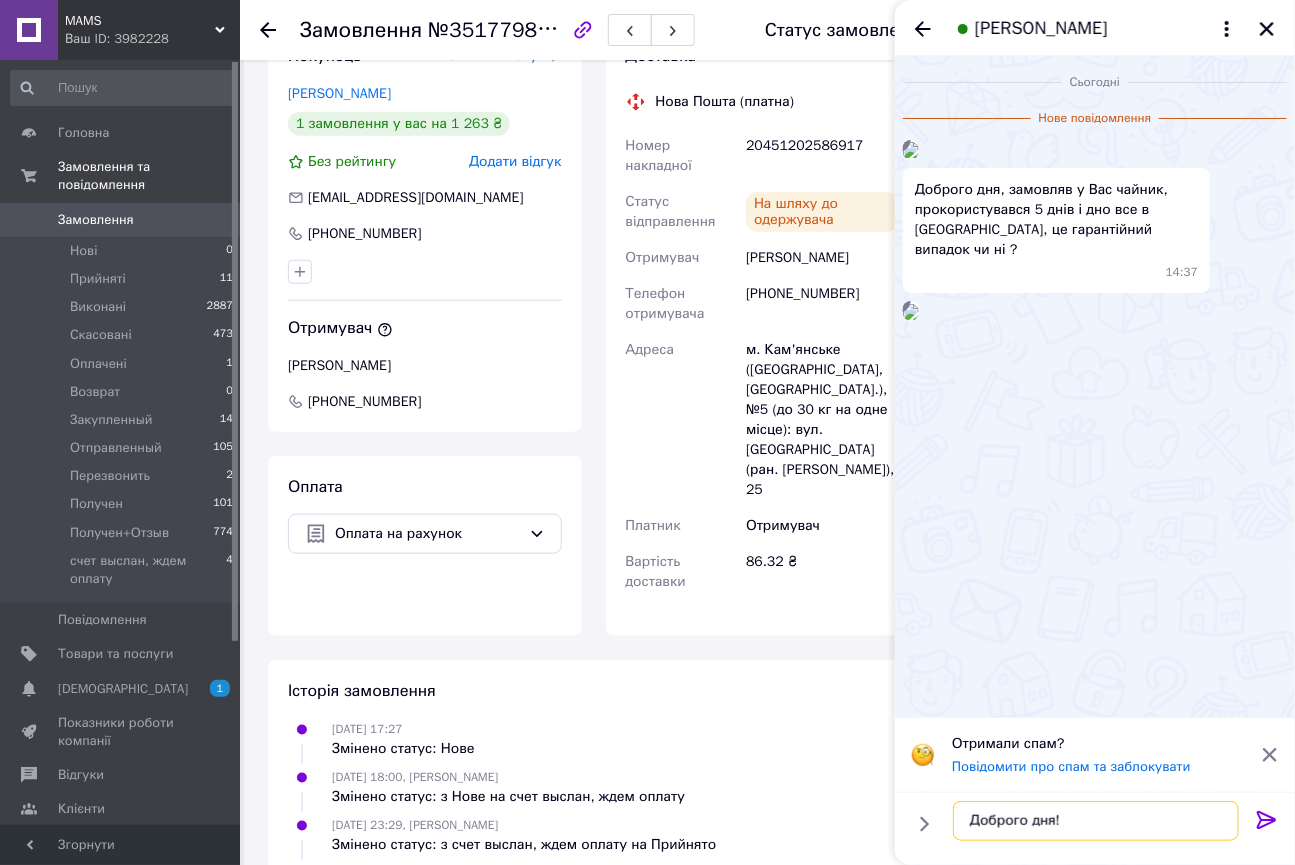 click on "Доброго дня!" at bounding box center [1096, 821] 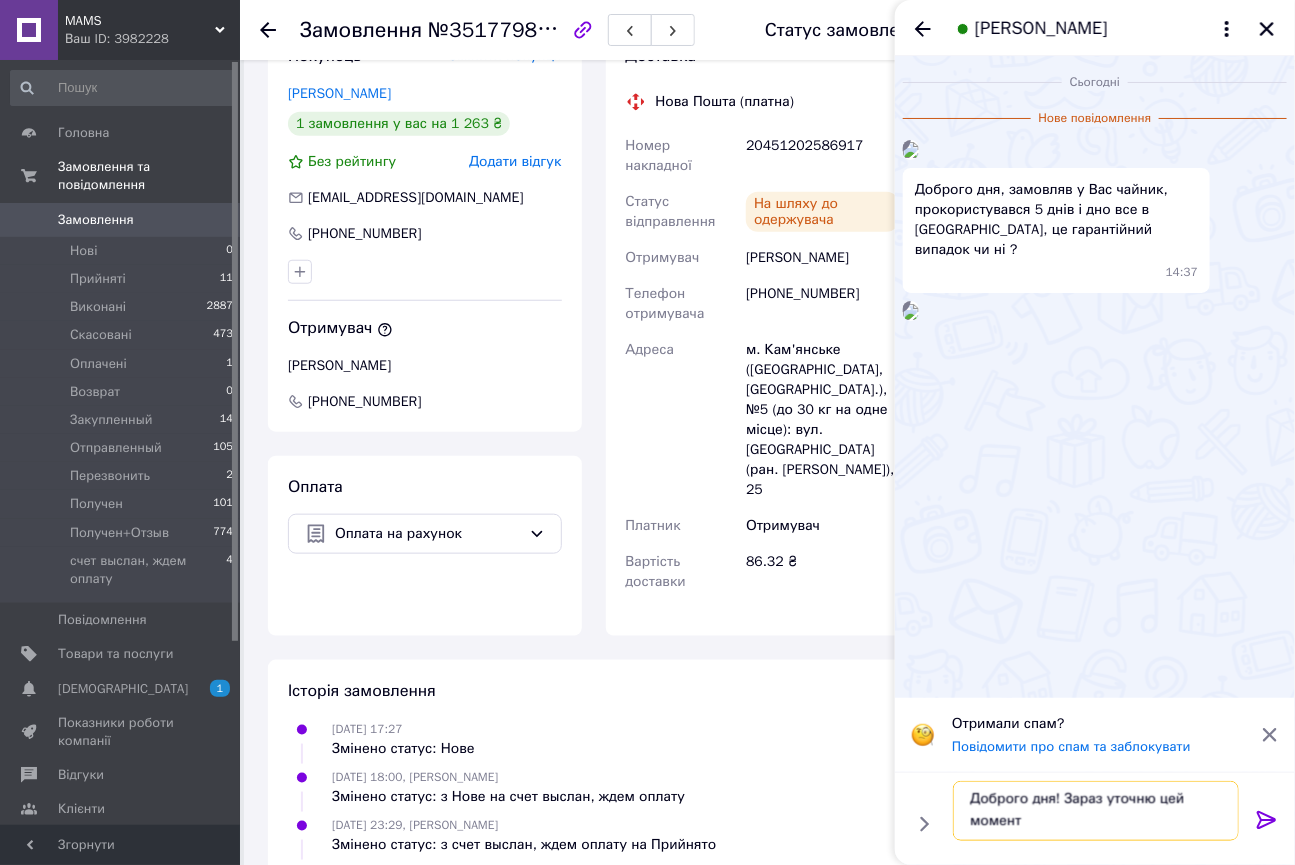 scroll, scrollTop: 1, scrollLeft: 0, axis: vertical 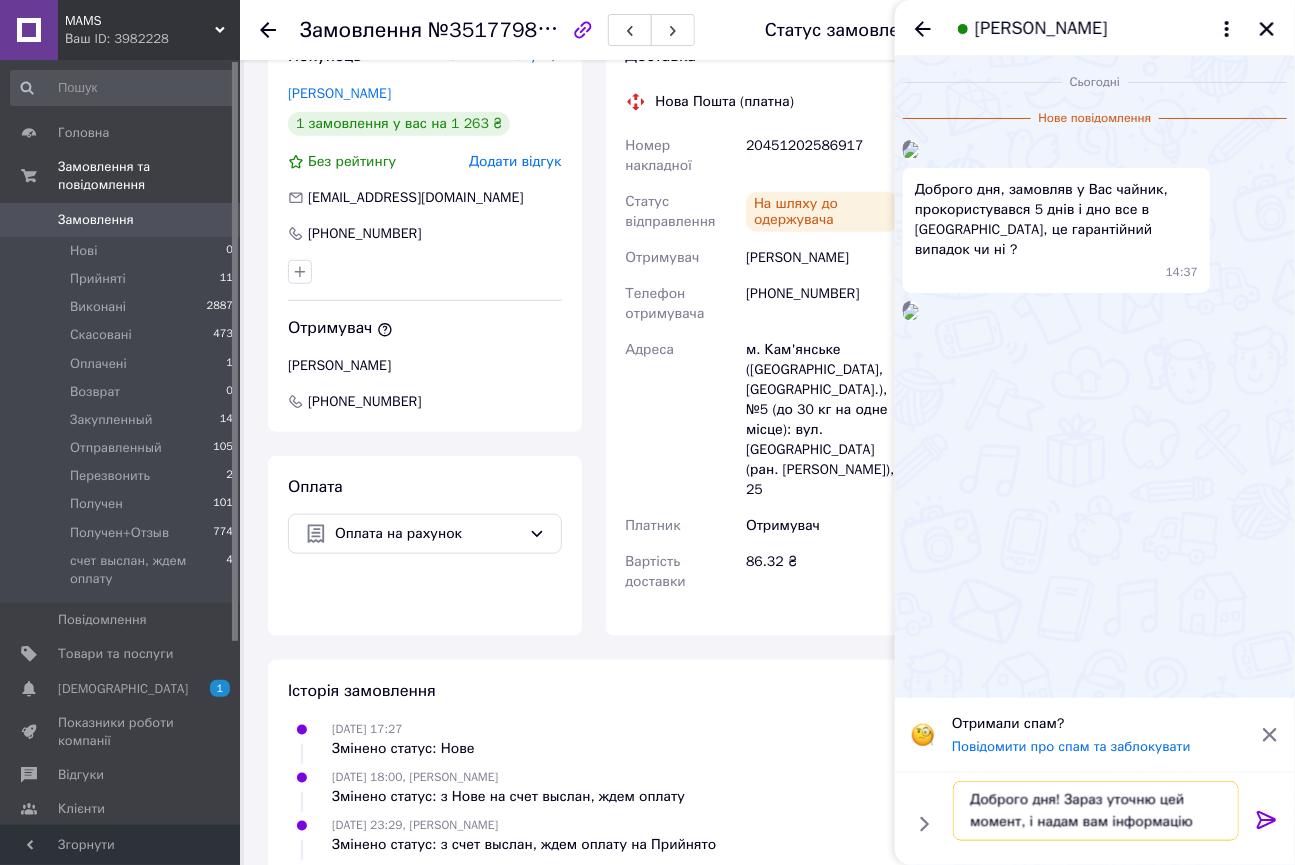 type on "Доброго дня! Зараз уточню цей момент, і надам вам інформацію" 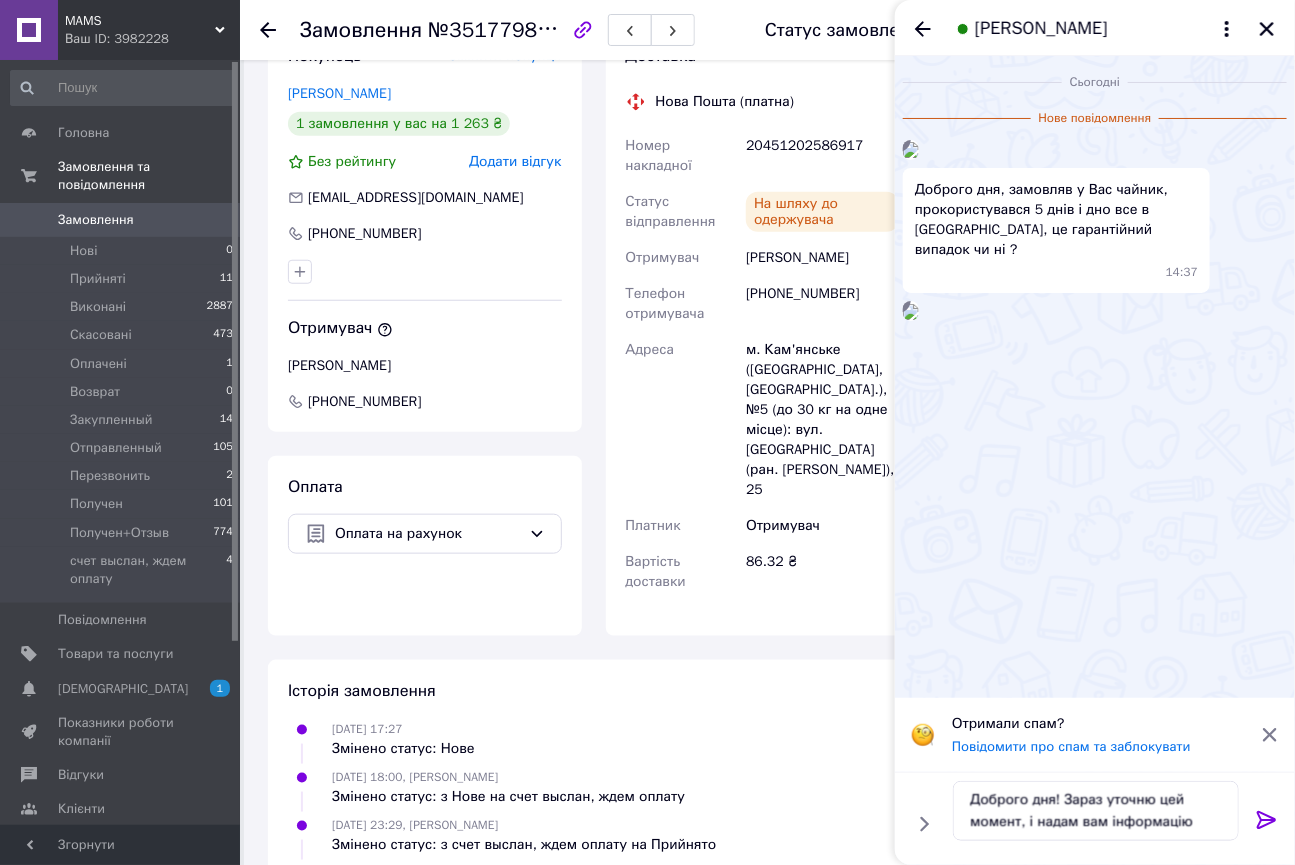 click 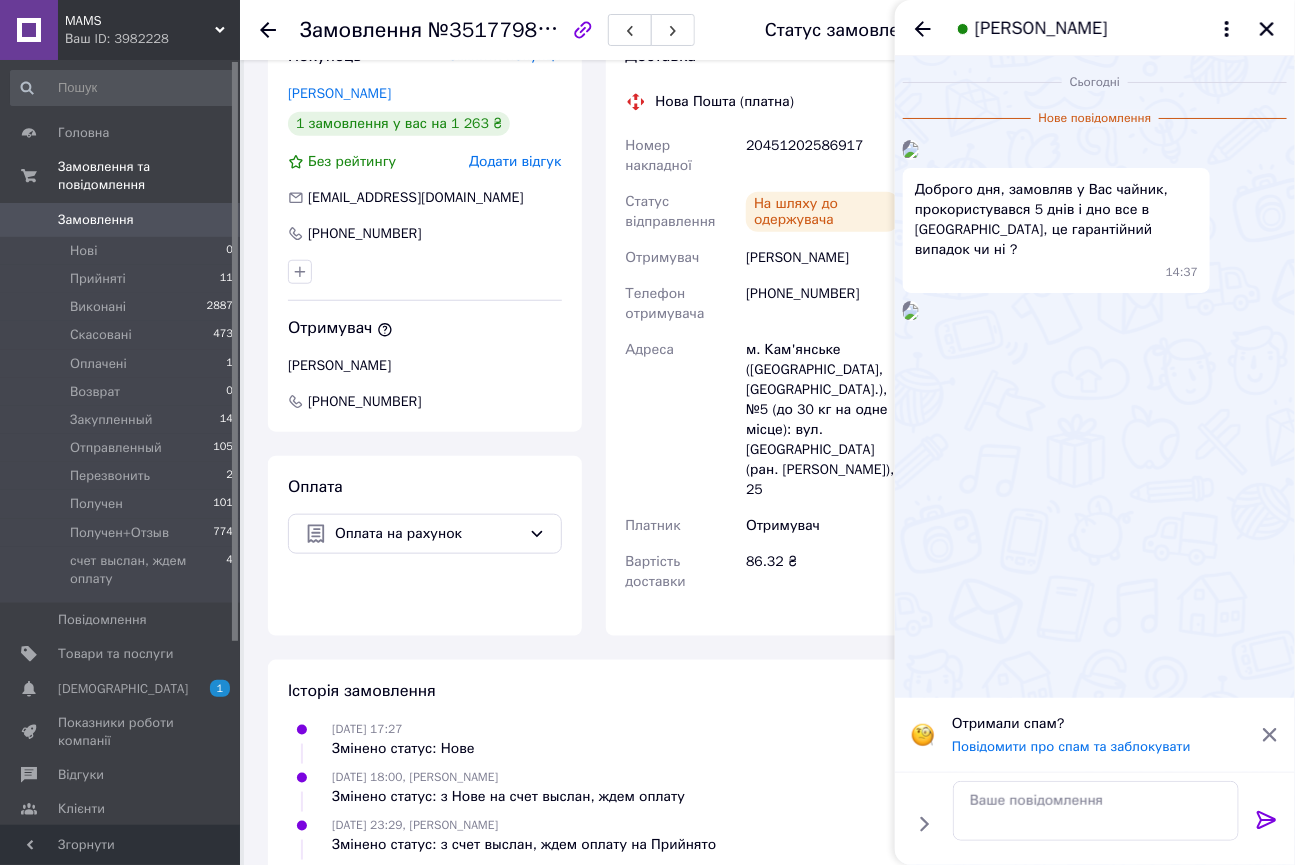 scroll, scrollTop: 0, scrollLeft: 0, axis: both 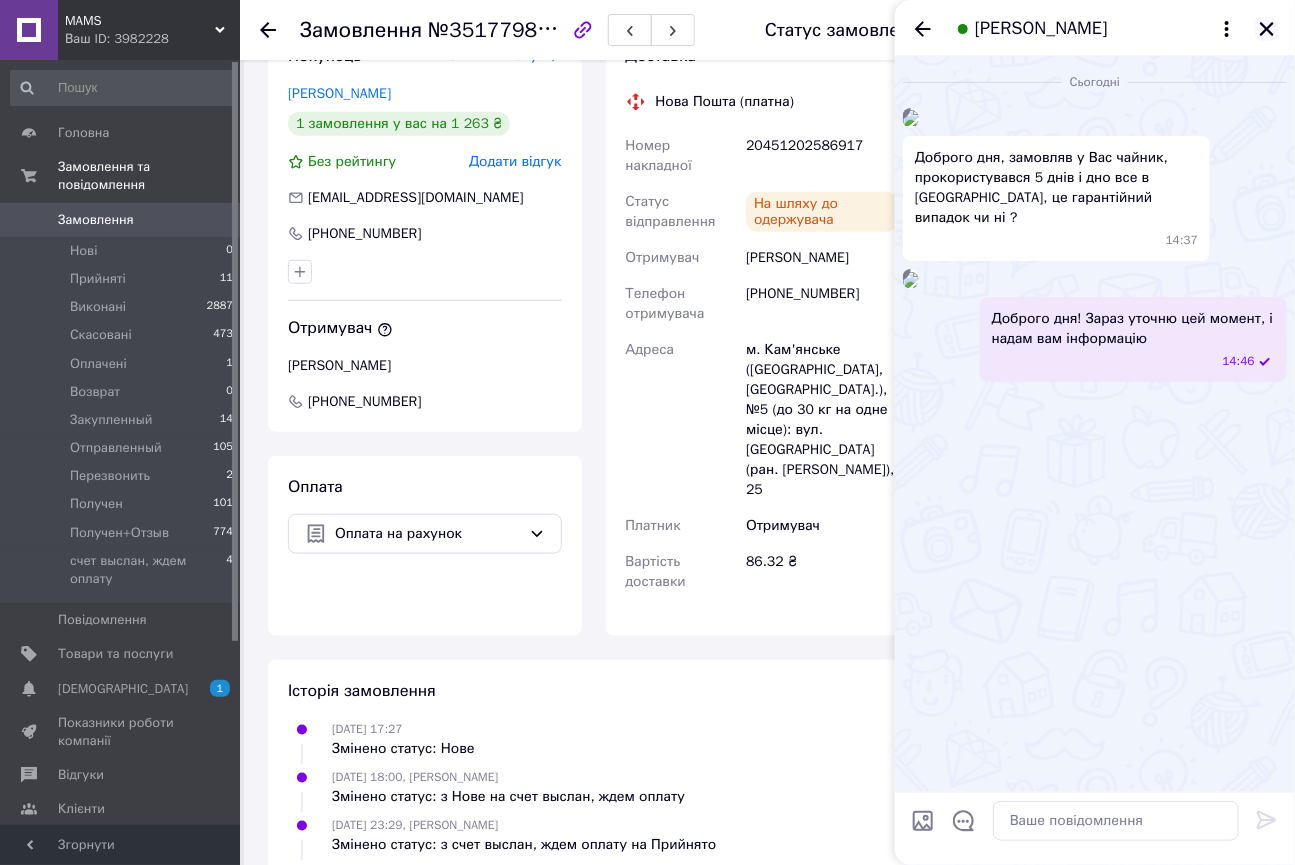click 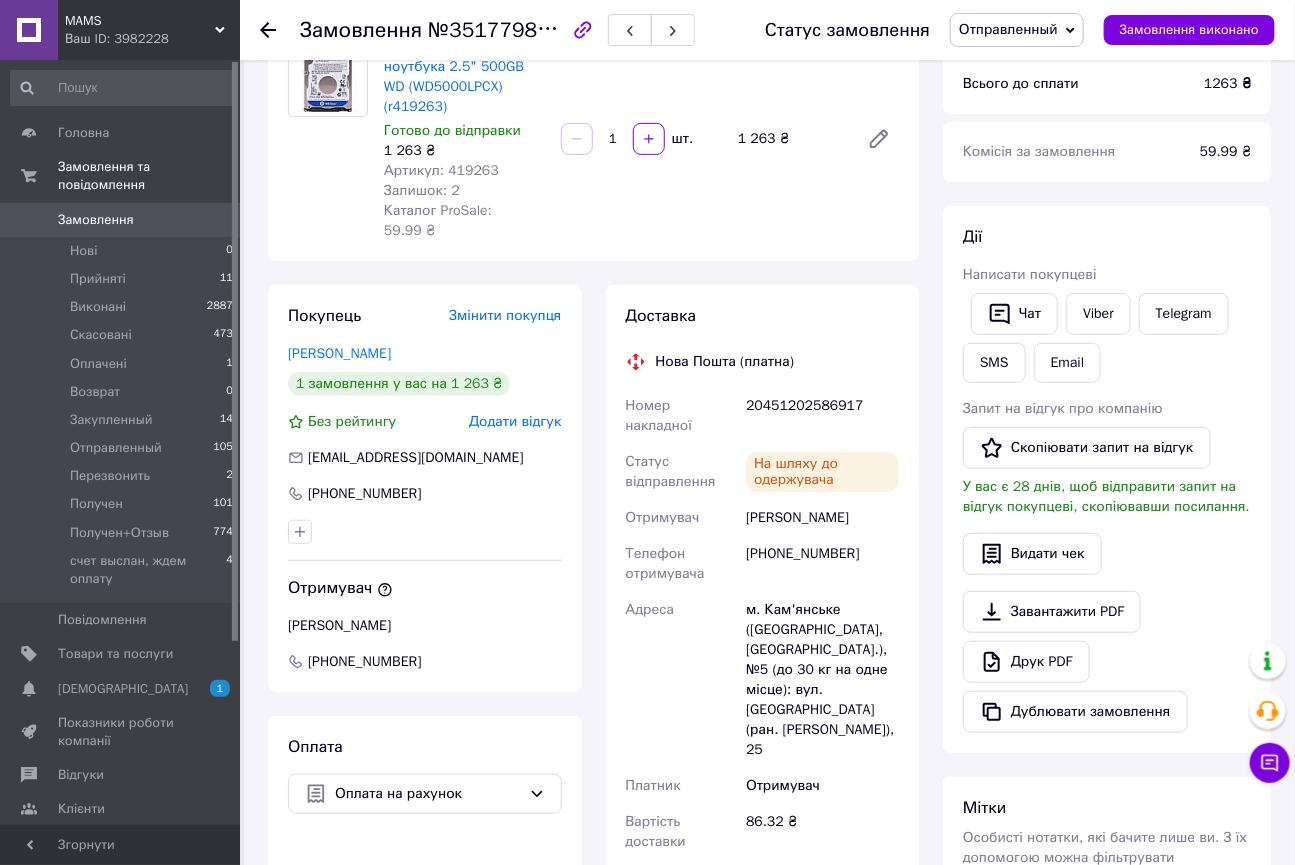scroll, scrollTop: 0, scrollLeft: 0, axis: both 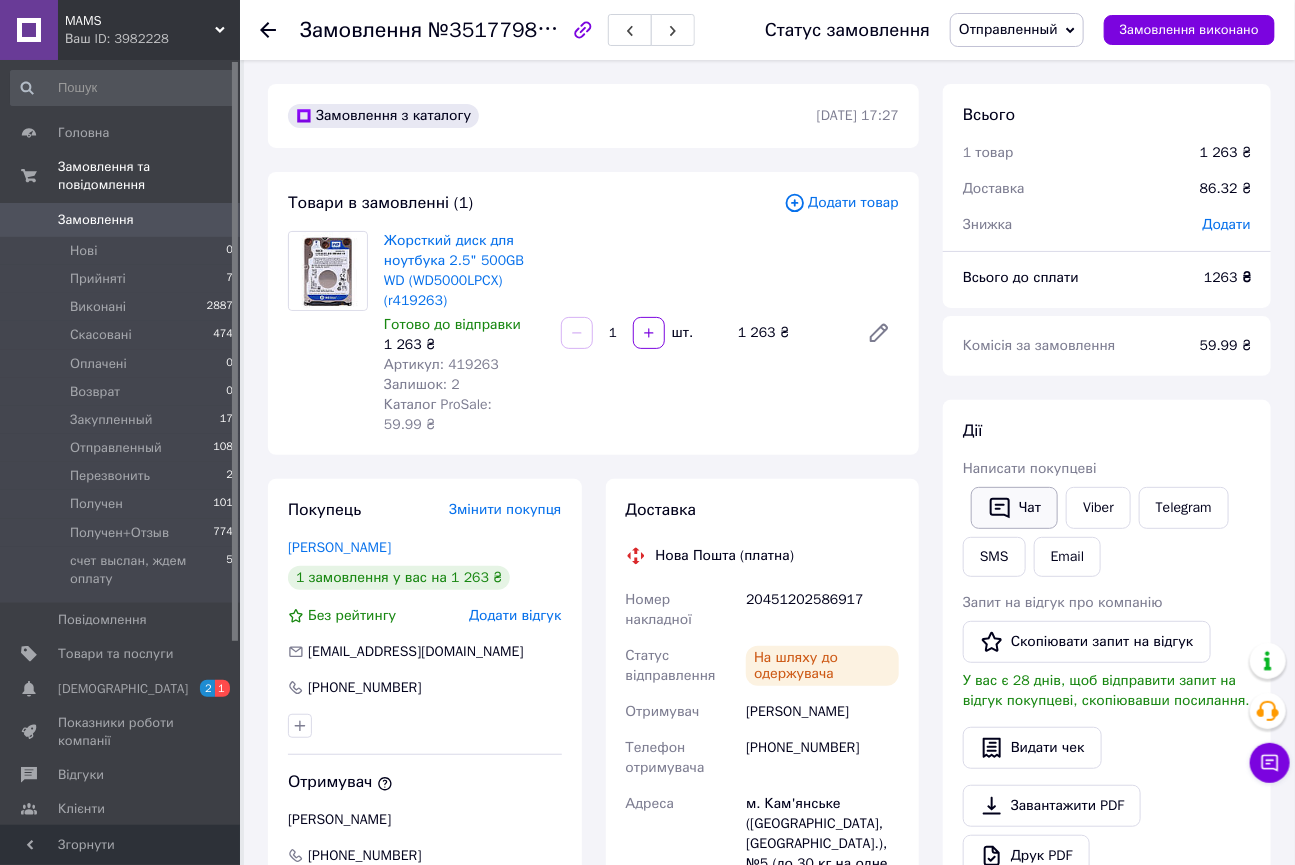 click on "Чат" at bounding box center [1014, 508] 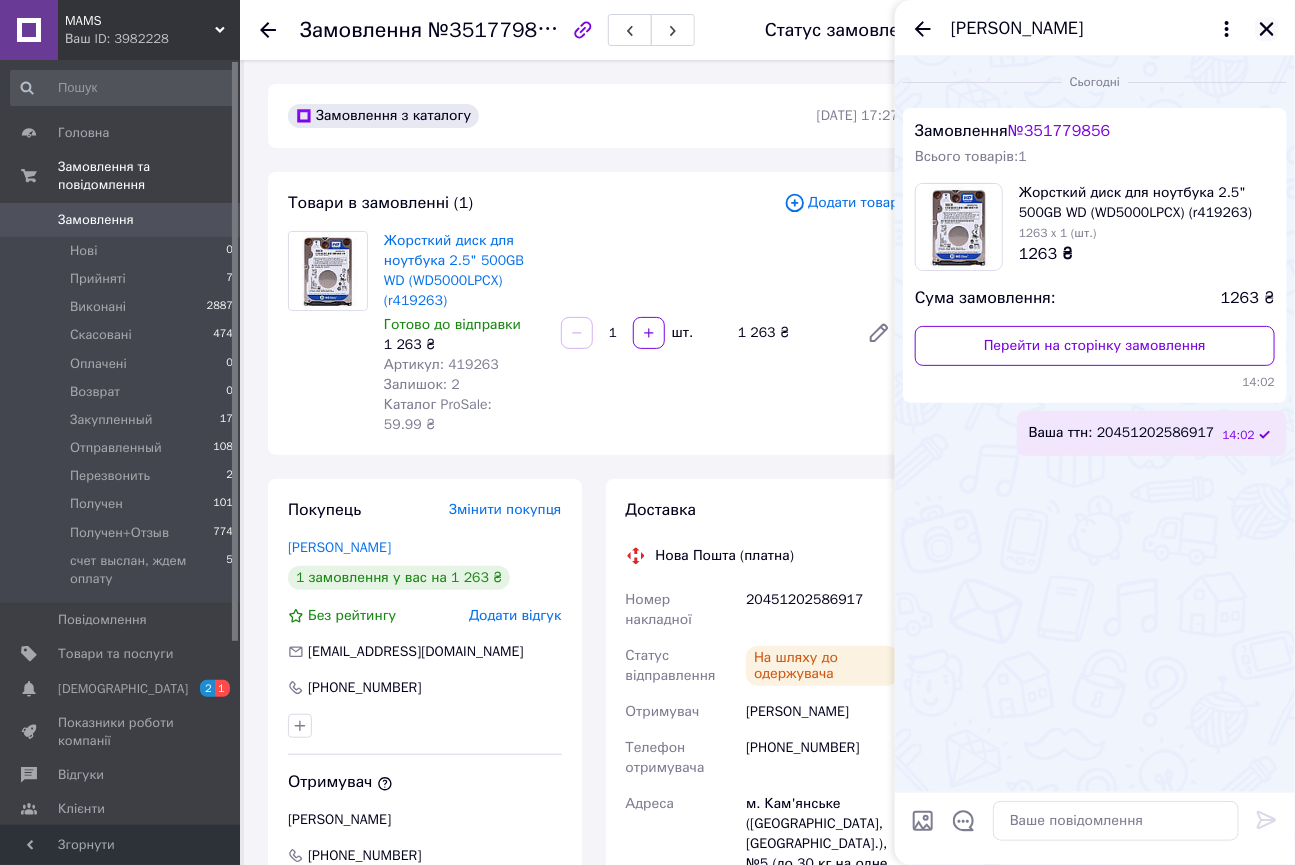 click 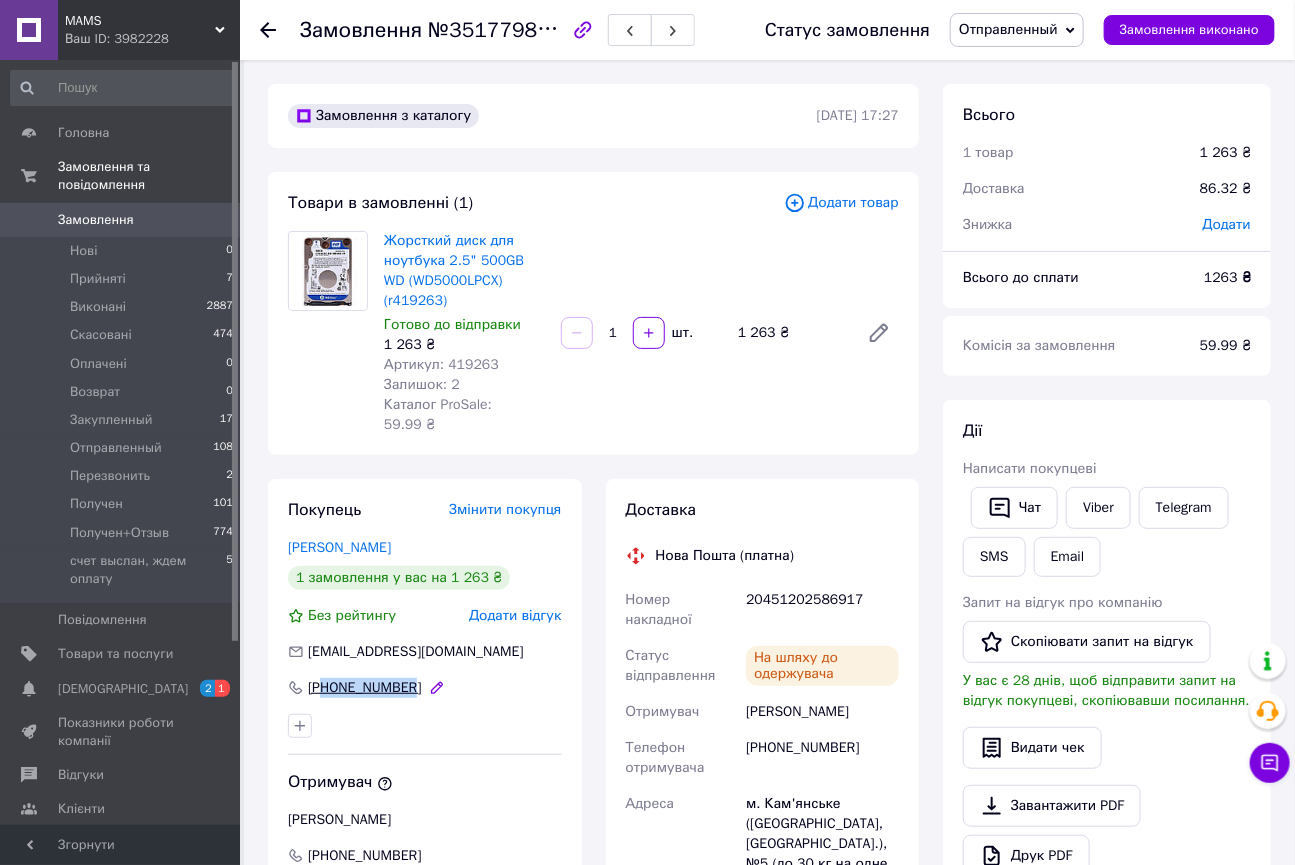 drag, startPoint x: 432, startPoint y: 650, endPoint x: 341, endPoint y: 655, distance: 91.13726 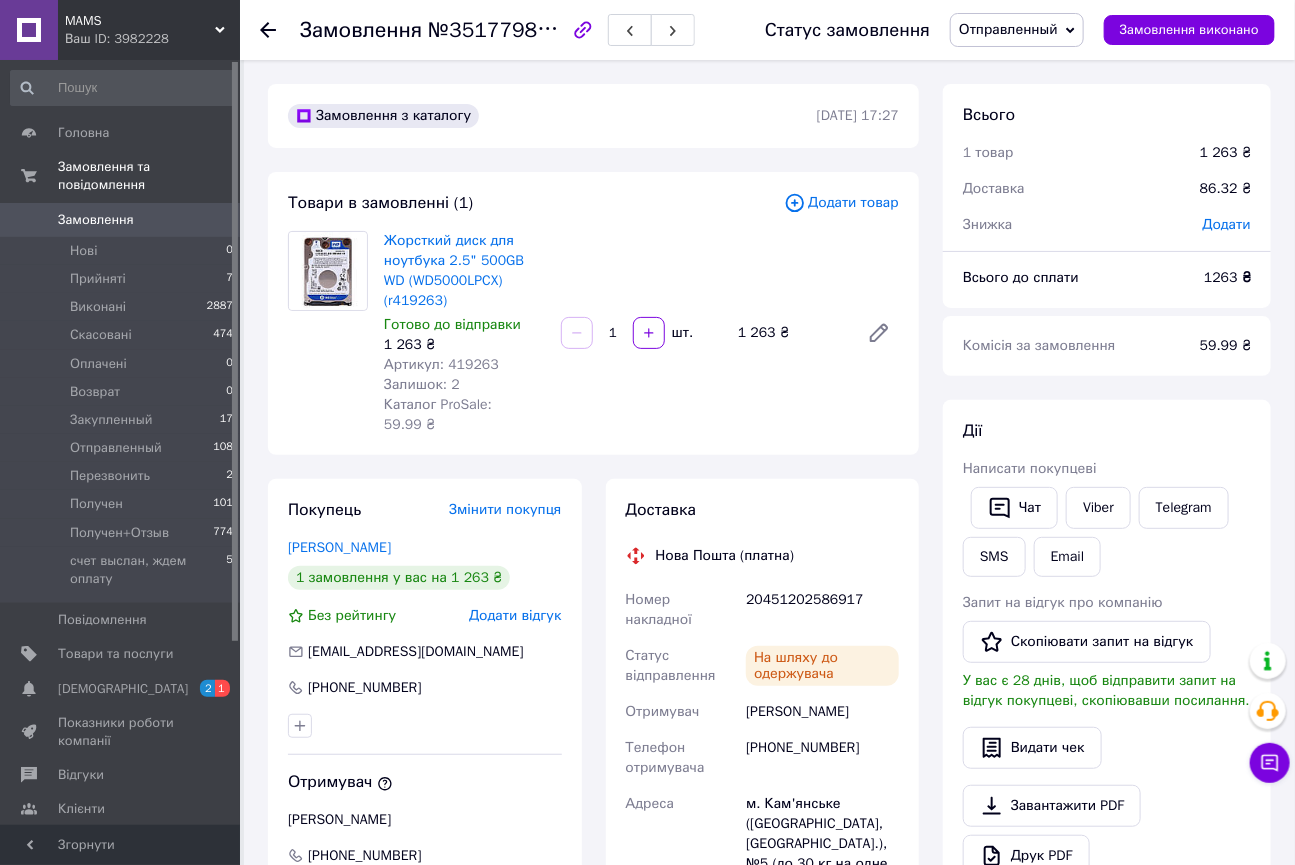click at bounding box center (425, 726) 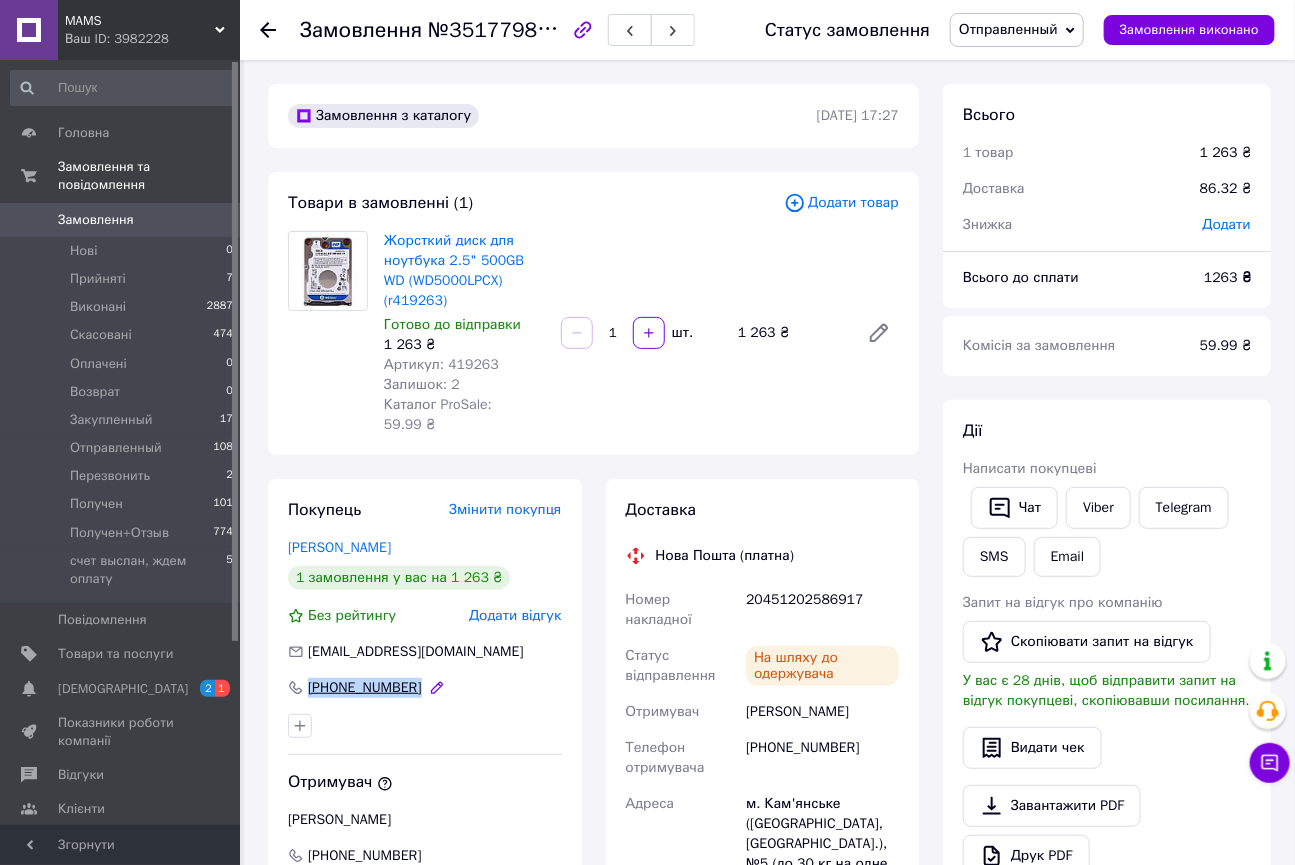 drag, startPoint x: 422, startPoint y: 656, endPoint x: 302, endPoint y: 653, distance: 120.03749 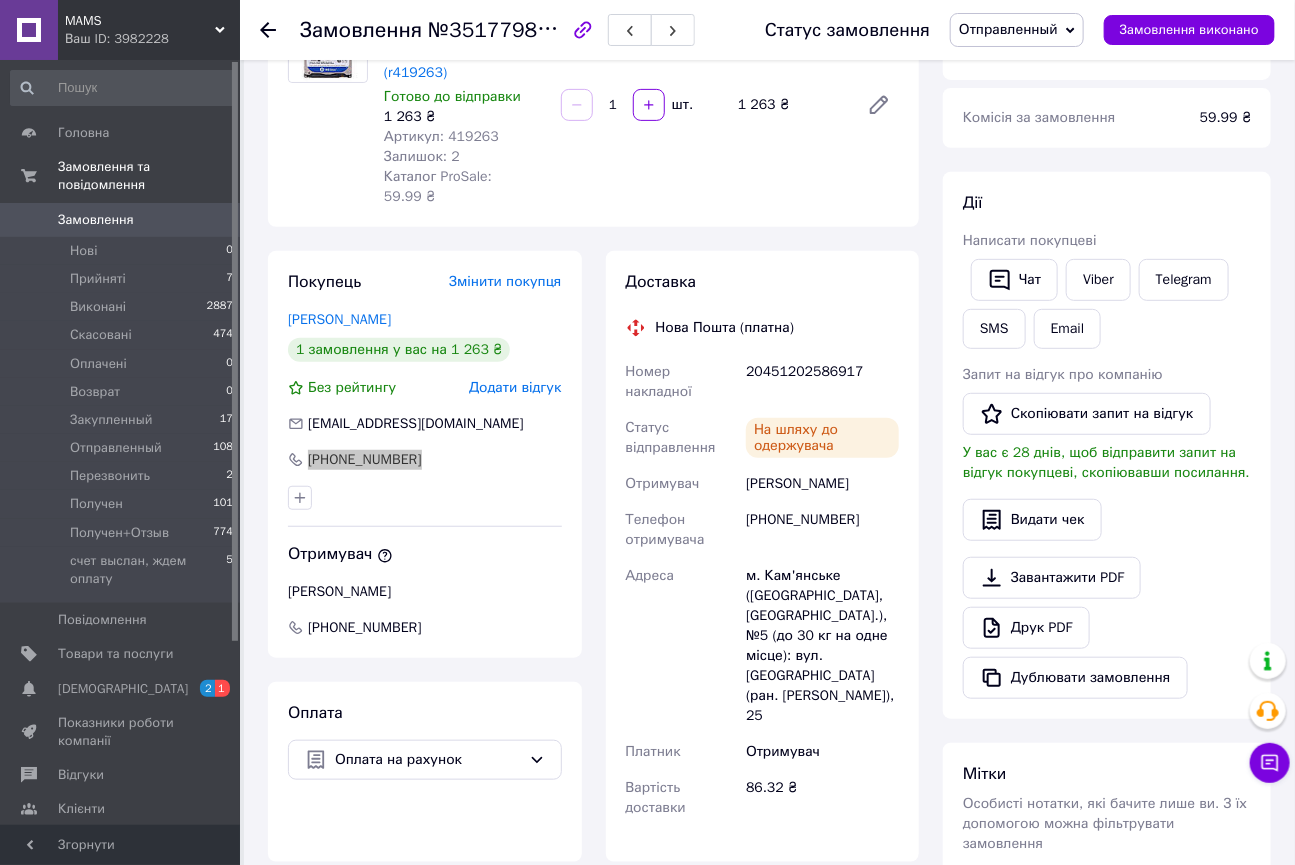 scroll, scrollTop: 454, scrollLeft: 0, axis: vertical 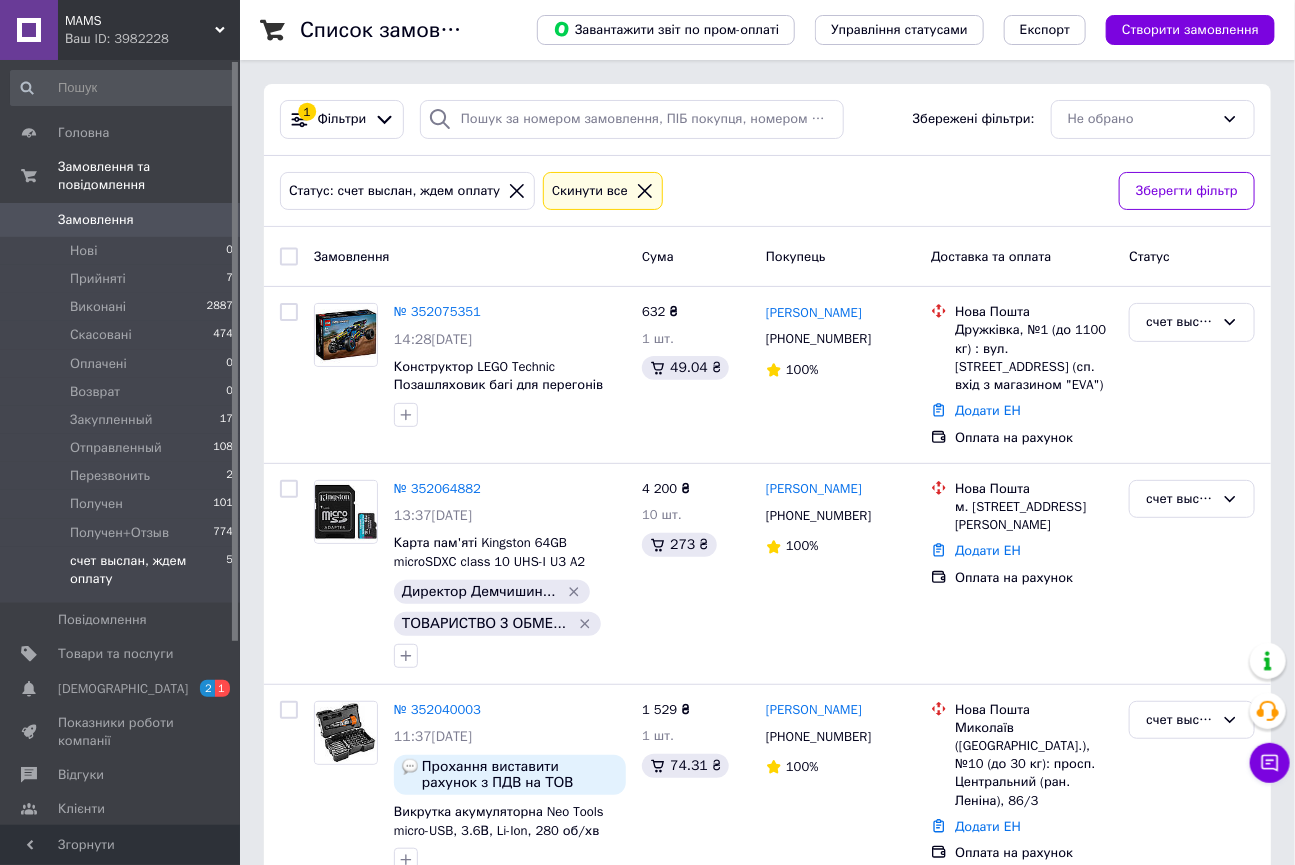 click 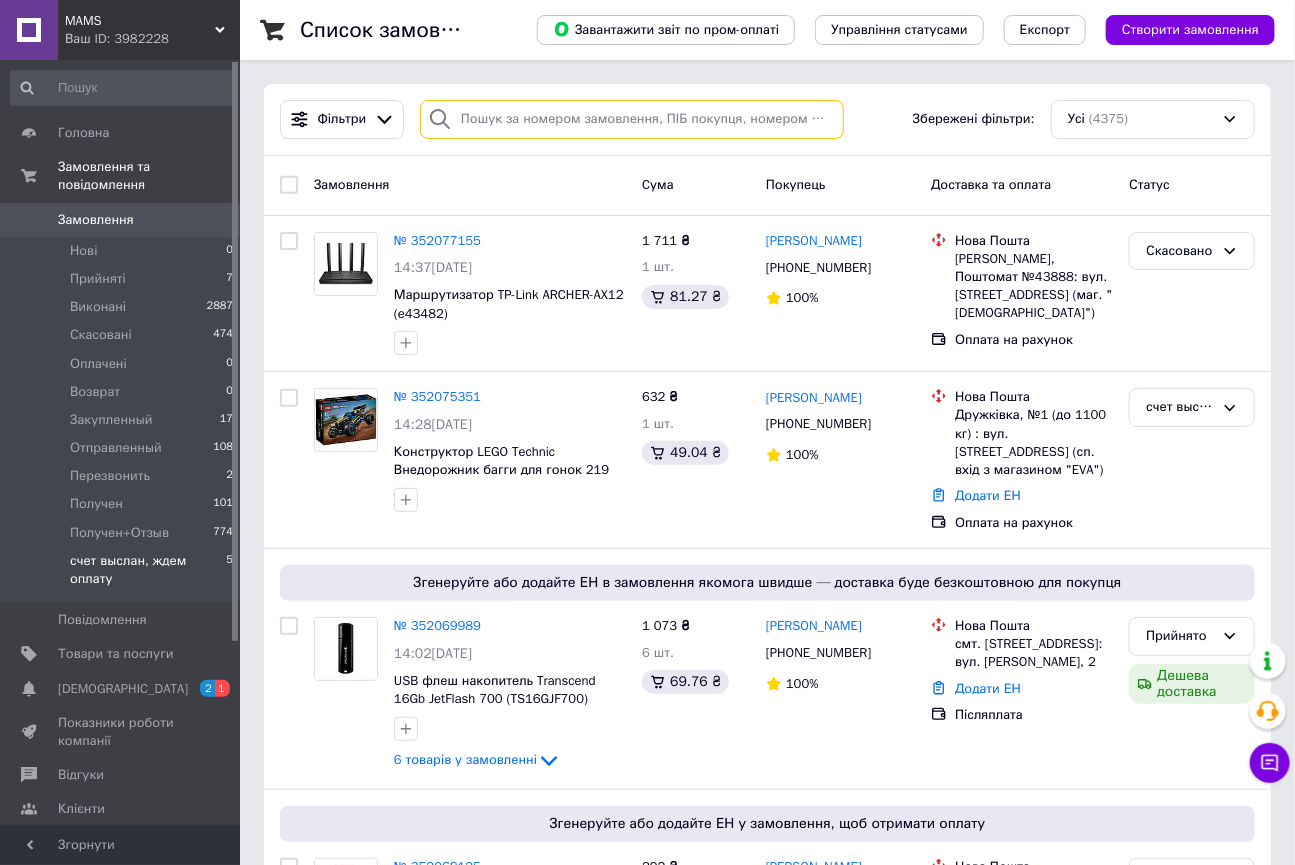 click at bounding box center [632, 119] 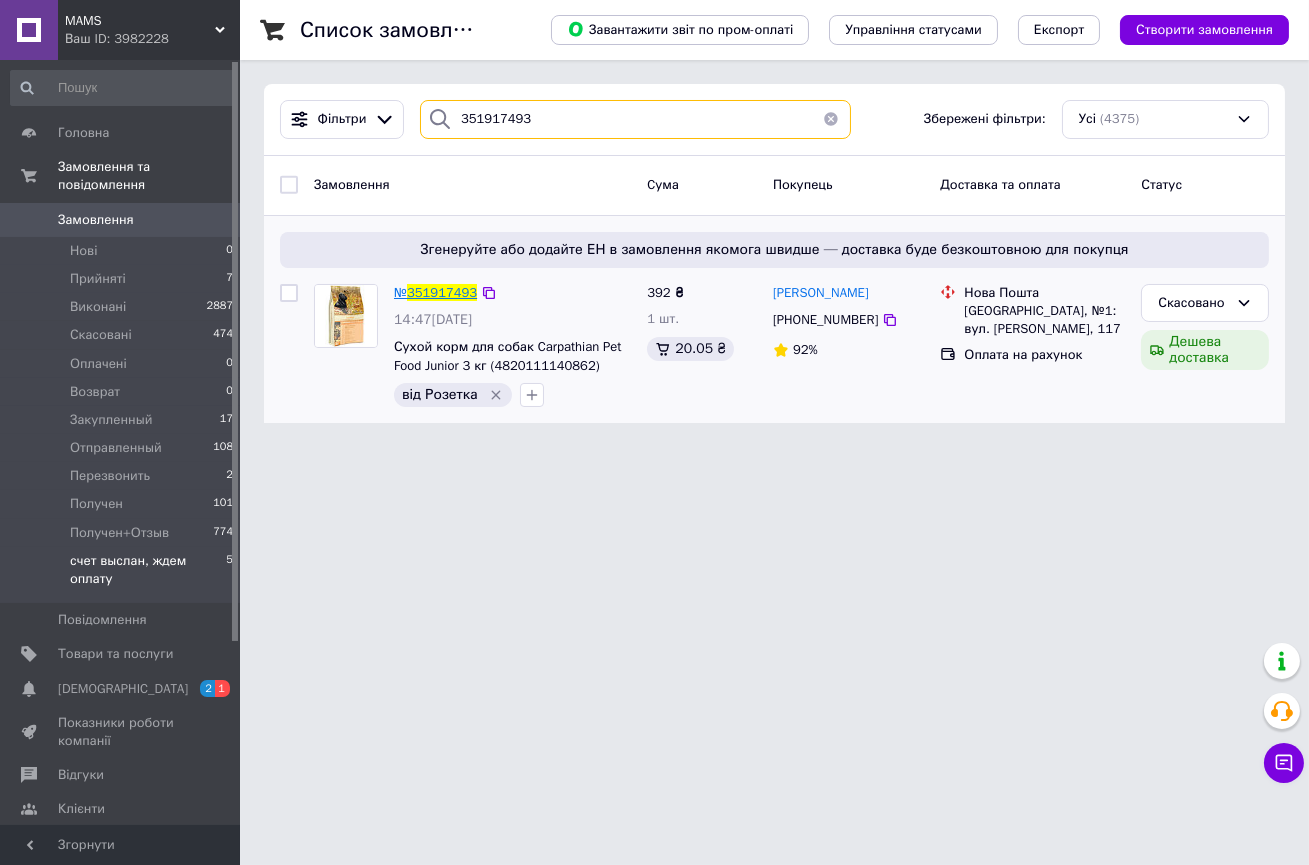 type on "351917493" 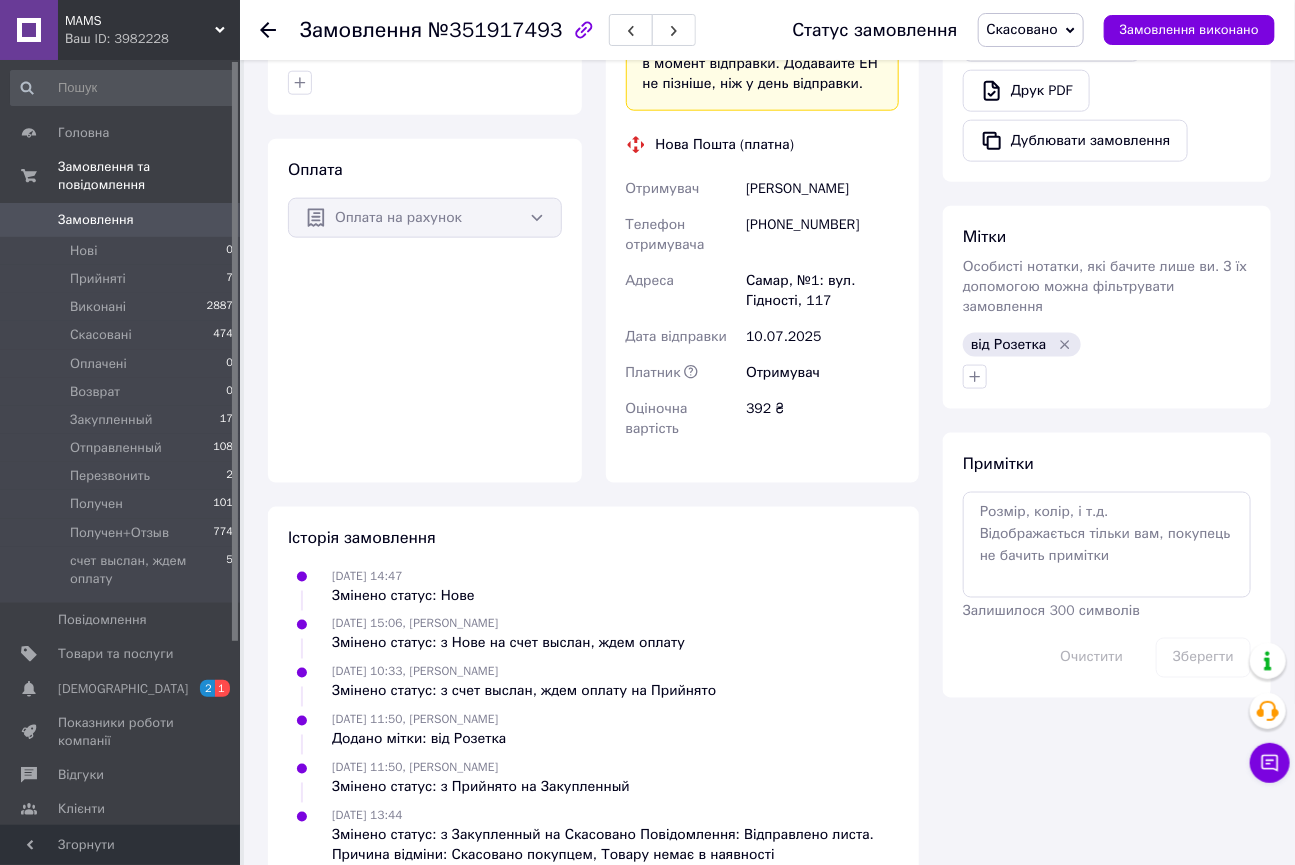 scroll, scrollTop: 844, scrollLeft: 0, axis: vertical 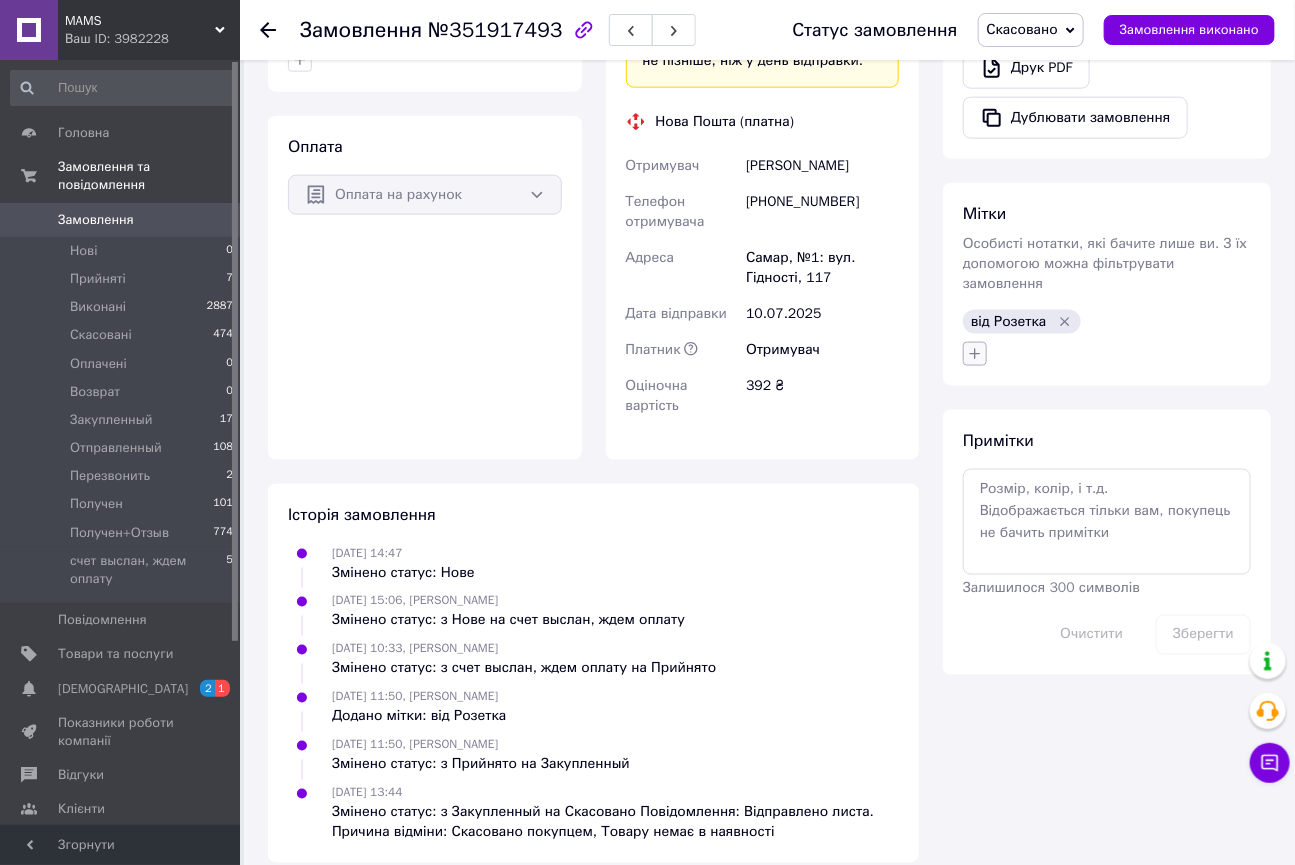 click 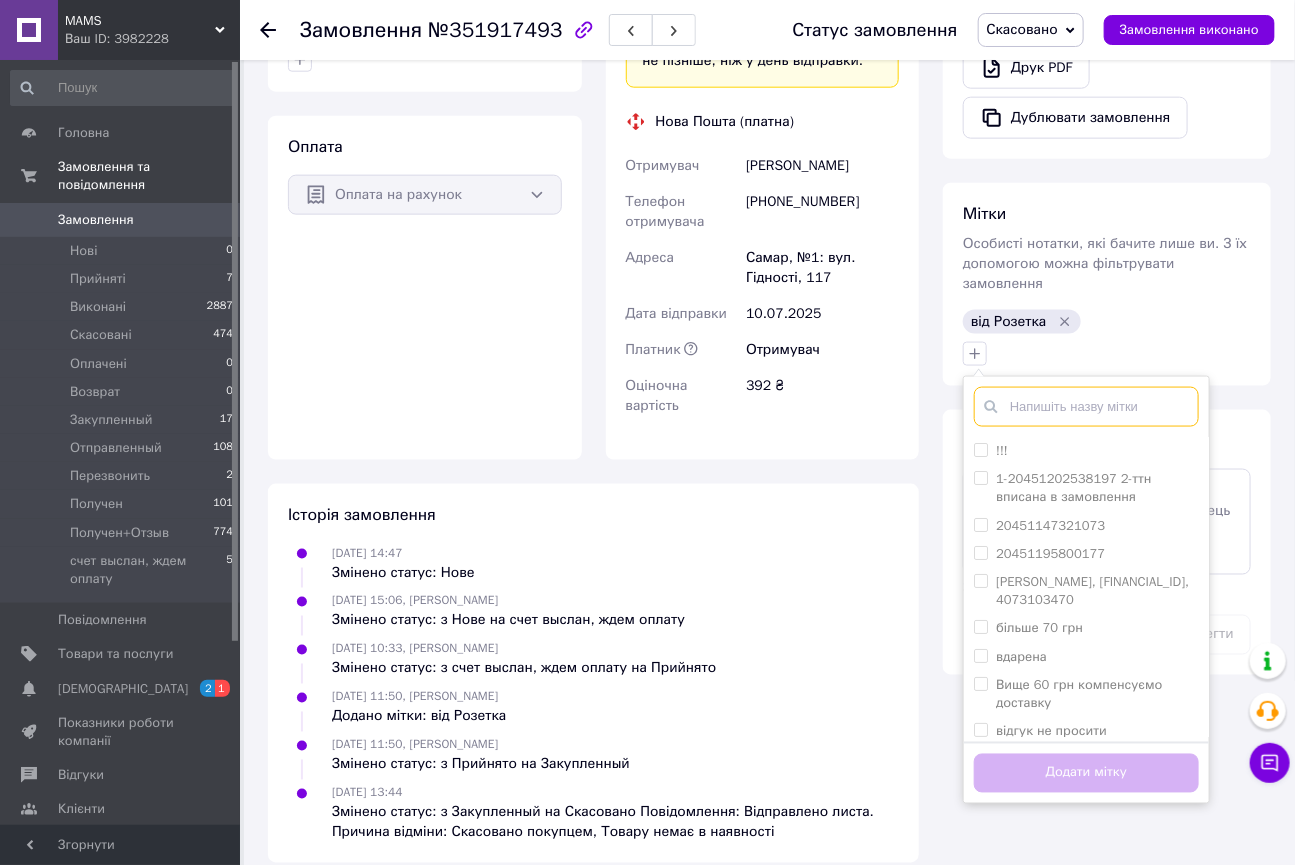 click at bounding box center (1086, 407) 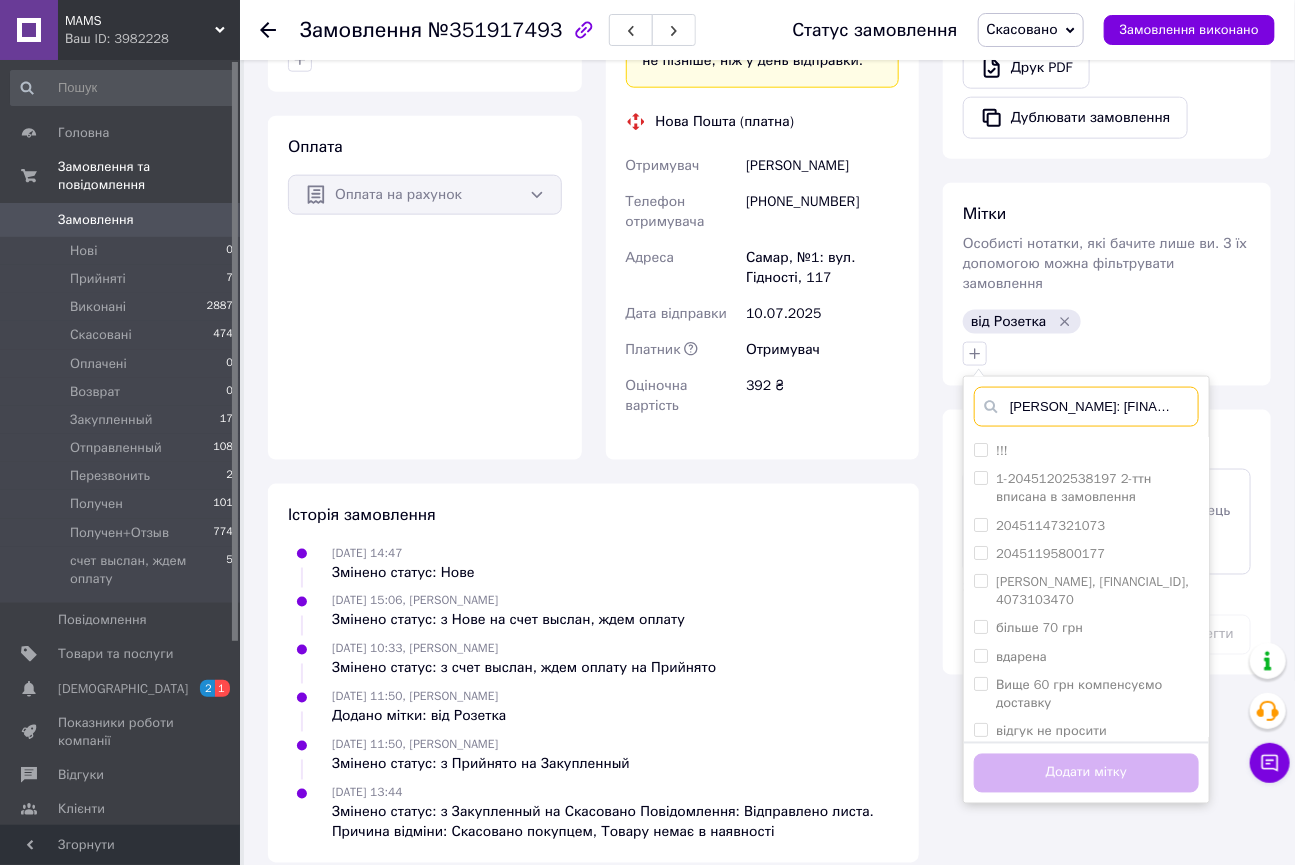 scroll, scrollTop: 0, scrollLeft: 849, axis: horizontal 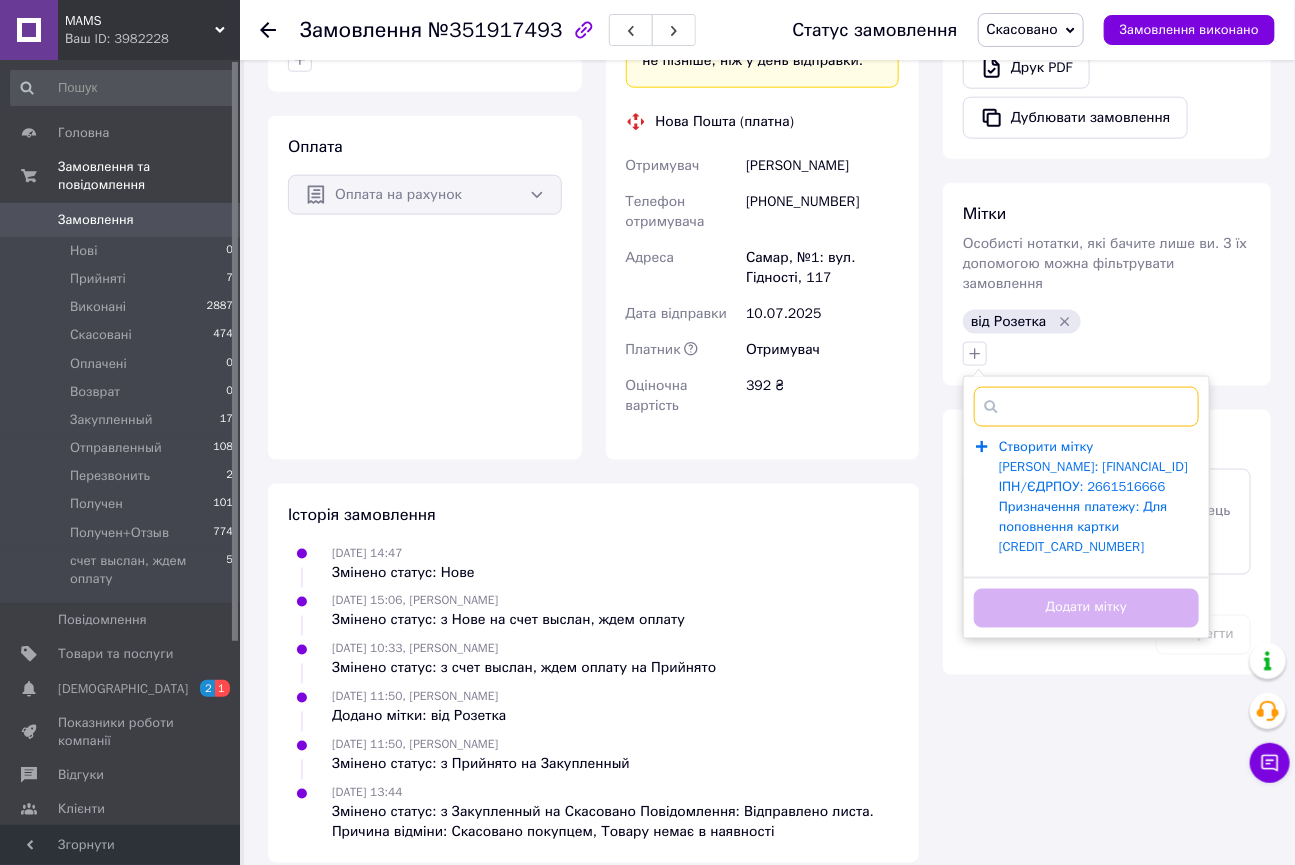 type on "Тараненко Сніжана Миколаївна IBAN: UA363077700000026204415513551 ІПН/ЄДРПОУ: 2661516666 Призначення платежу: Для поповнення картки 4323347374310248" 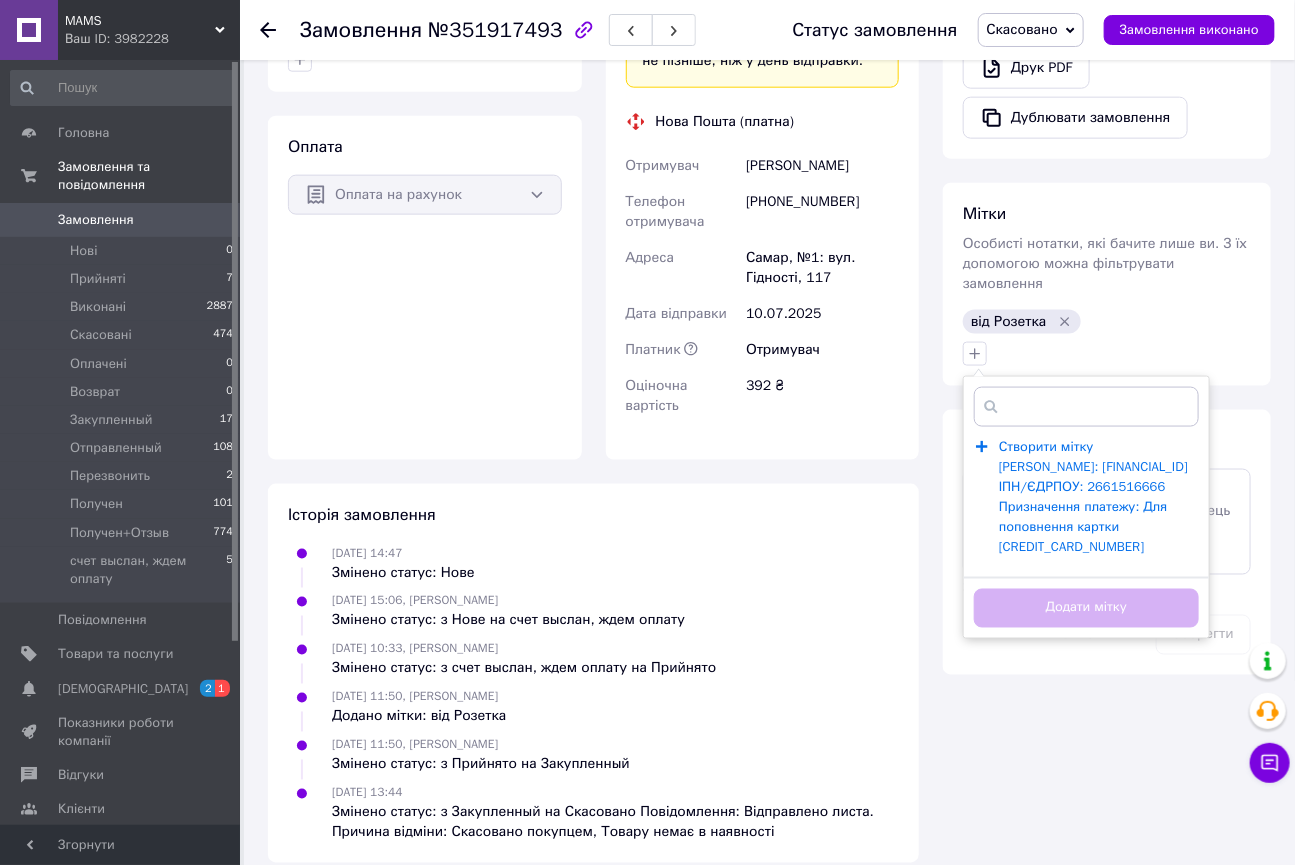 scroll, scrollTop: 0, scrollLeft: 0, axis: both 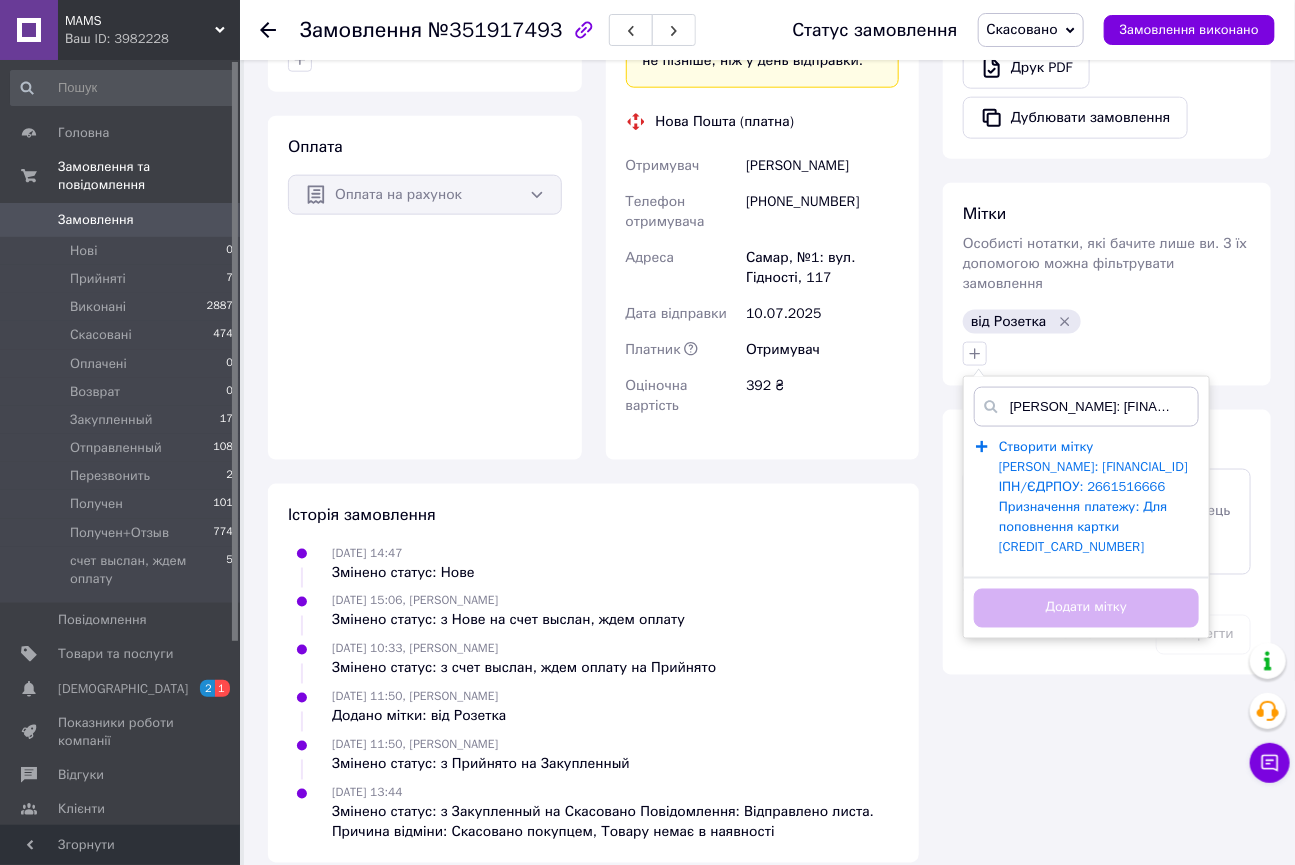 click on "Створити мітку   Тараненко Сніжана Миколаївна IBAN: UA363077700000026204415513551 ІПН/ЄДРПОУ: 2661516666 Призначення платежу: Для поповнення картки 4323347374310248" at bounding box center (1093, 497) 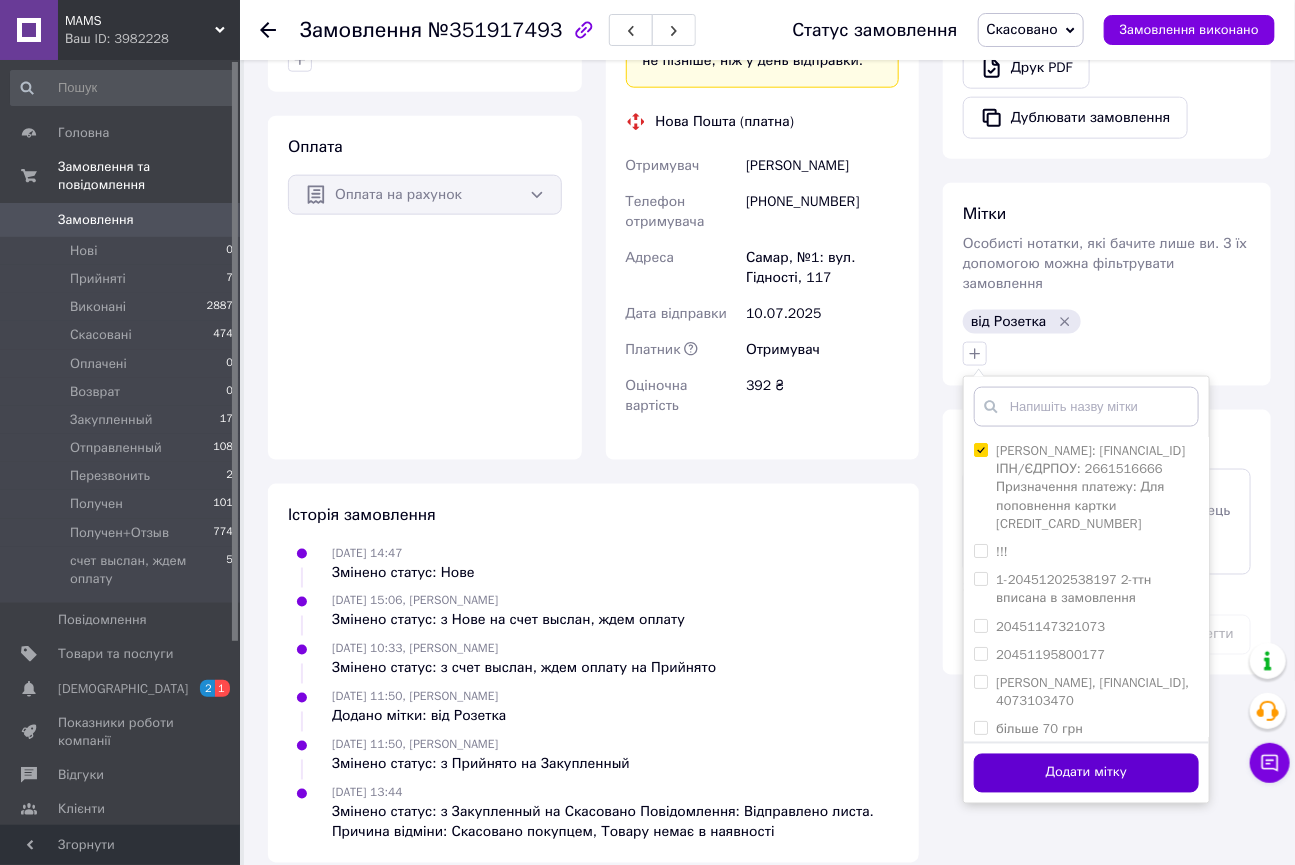 click on "Додати мітку" at bounding box center [1086, 773] 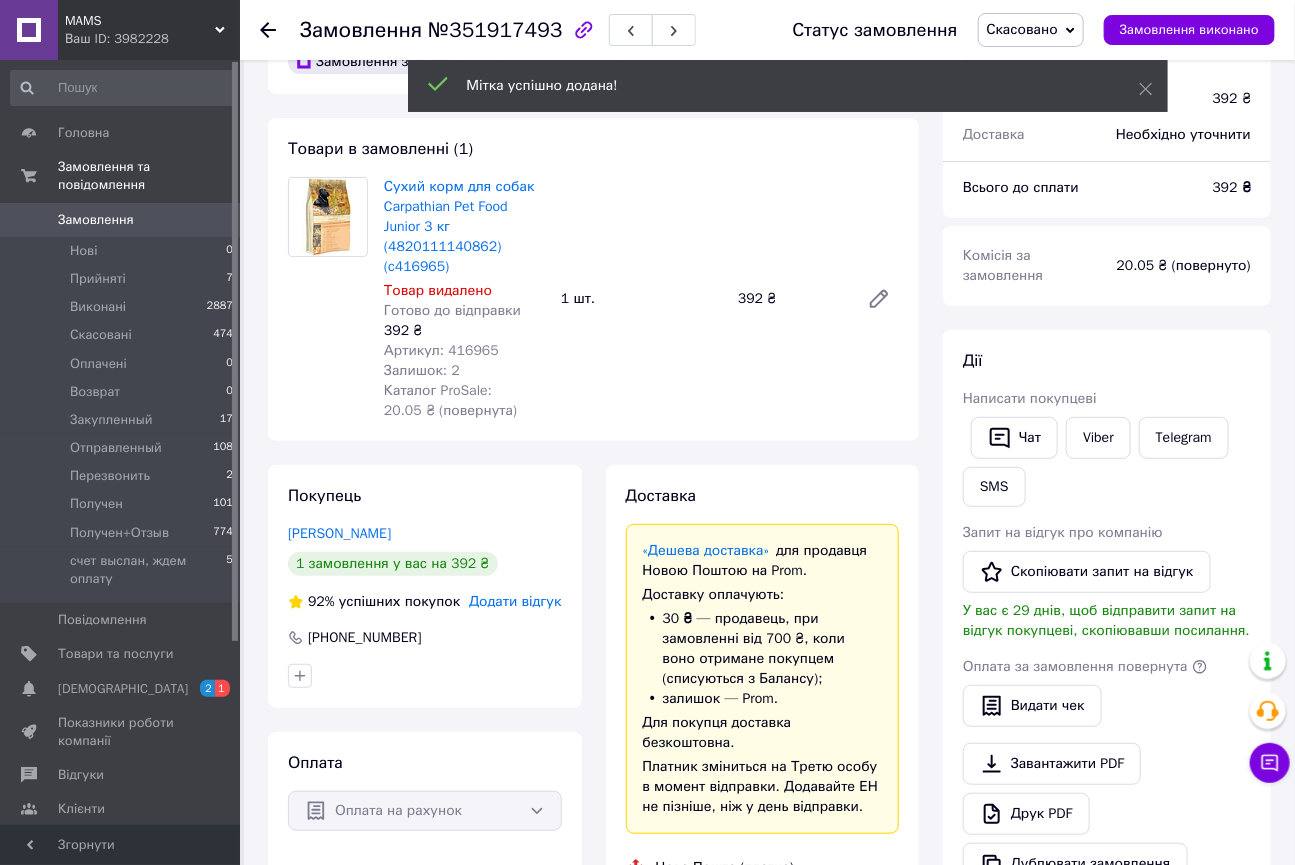 scroll, scrollTop: 0, scrollLeft: 0, axis: both 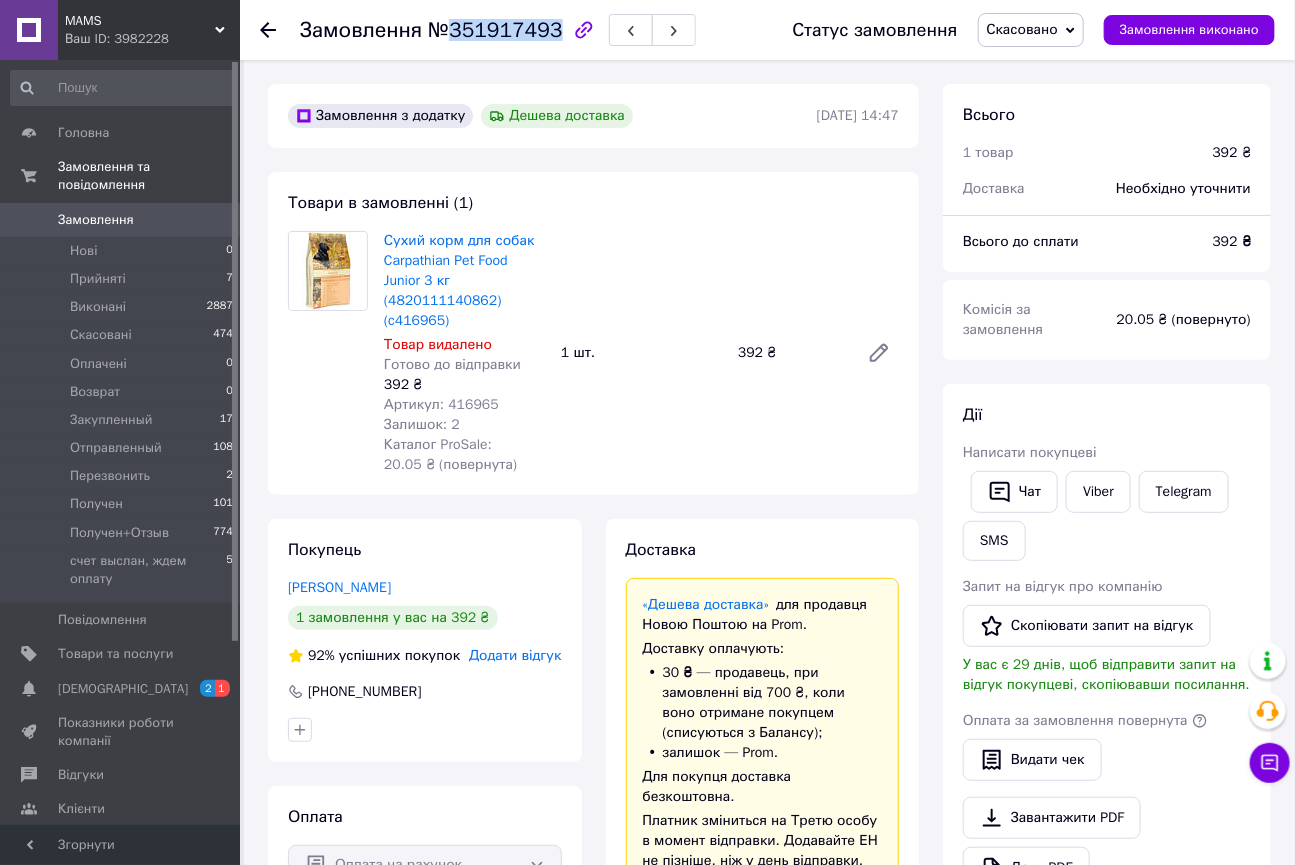drag, startPoint x: 448, startPoint y: 32, endPoint x: 544, endPoint y: 33, distance: 96.00521 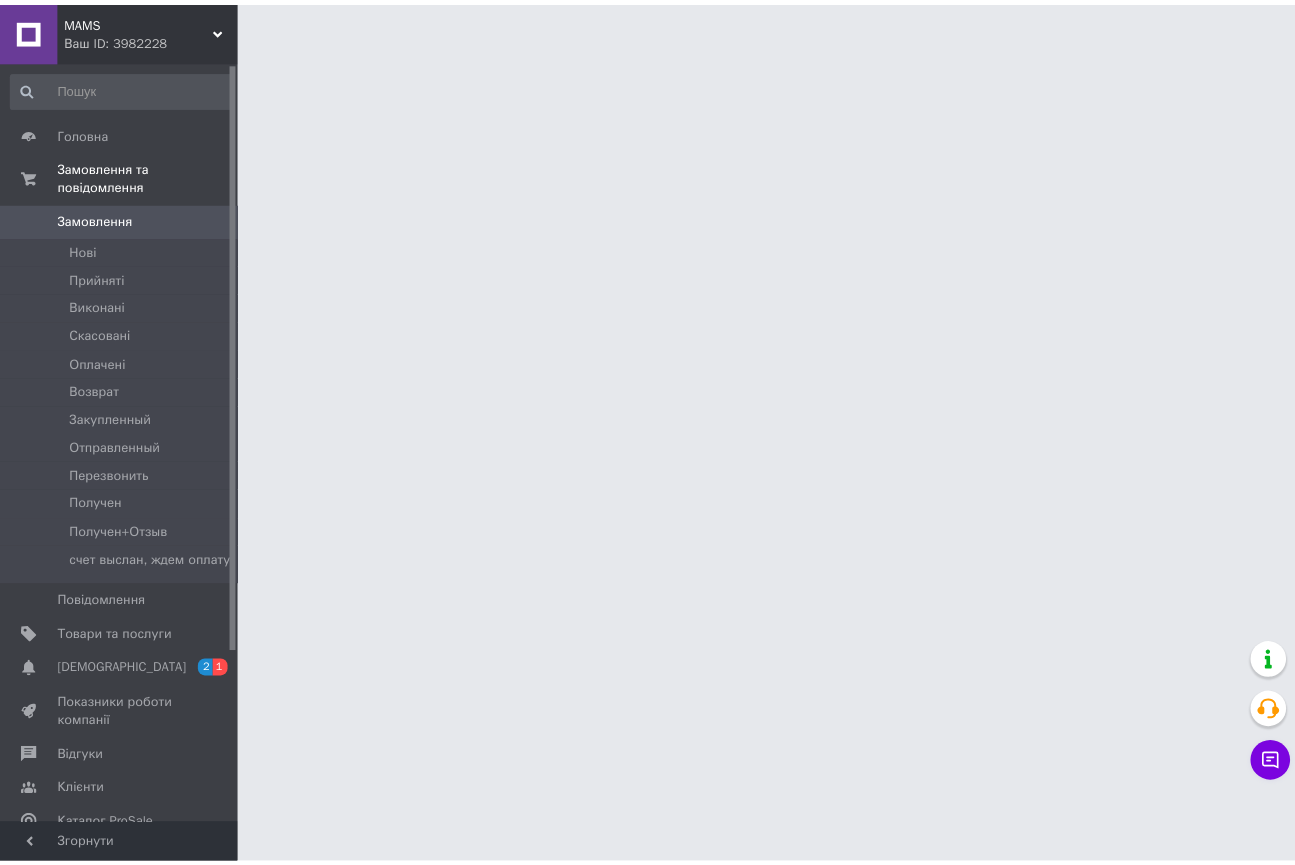 scroll, scrollTop: 0, scrollLeft: 0, axis: both 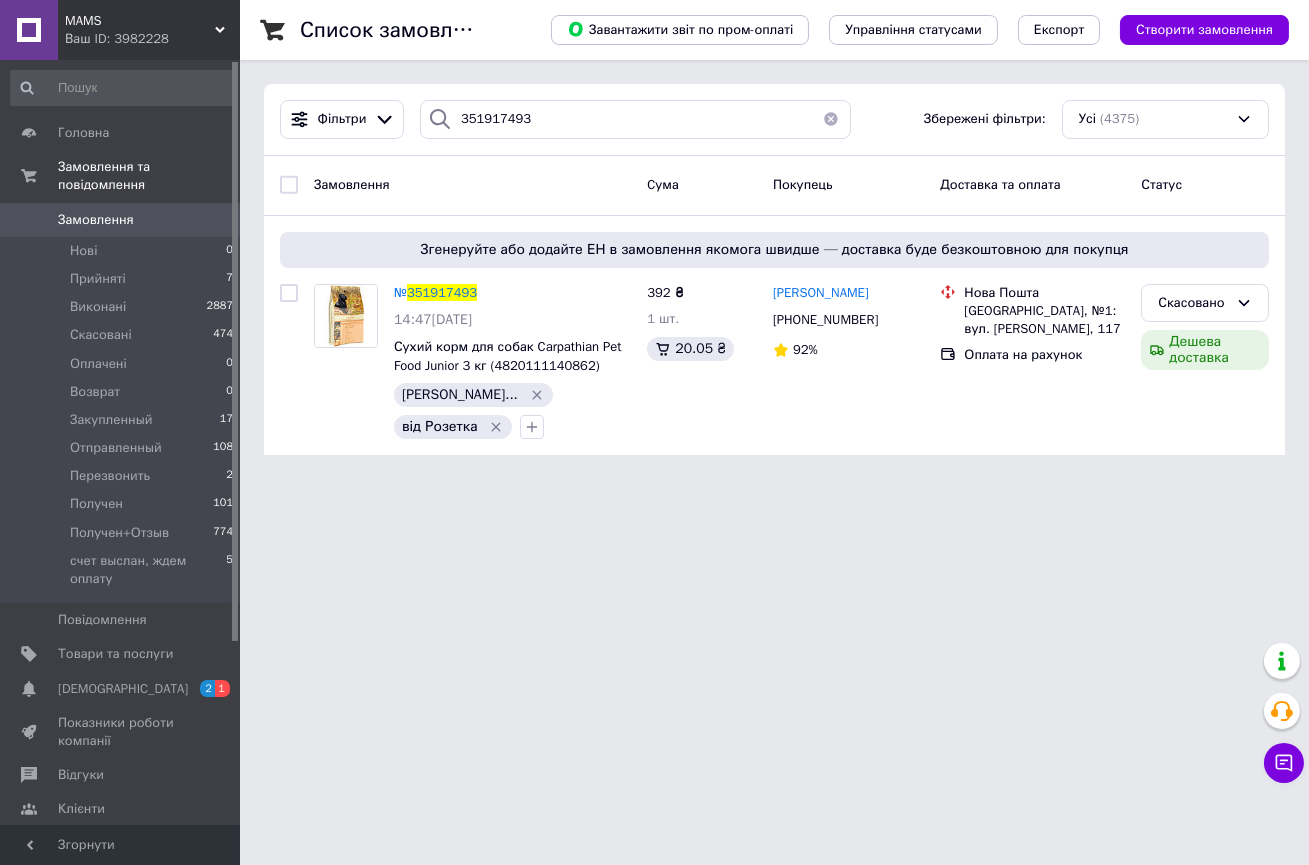 click on "MAMS Ваш ID: 3982228 Сайт MAMS Кабінет покупця Перевірити стан системи Сторінка на порталі PAPS Довідка Вийти Головна Замовлення та повідомлення Замовлення 0 Нові 0 Прийняті 7 Виконані 2887 Скасовані 474 Оплачені 0 Возврат 0 Закупленный 17 Отправленный 108 Перезвонить 2 Получен 101 Получен+Отзыв 774 счет выслан, ждем оплату 5 Повідомлення 0 Товари та послуги Сповіщення 2 1 Показники роботи компанії Відгуки Клієнти Каталог ProSale Аналітика Управління сайтом Гаманець компанії [PERSON_NAME] Тарифи та рахунки Prom топ   351917493" at bounding box center (654, 239) 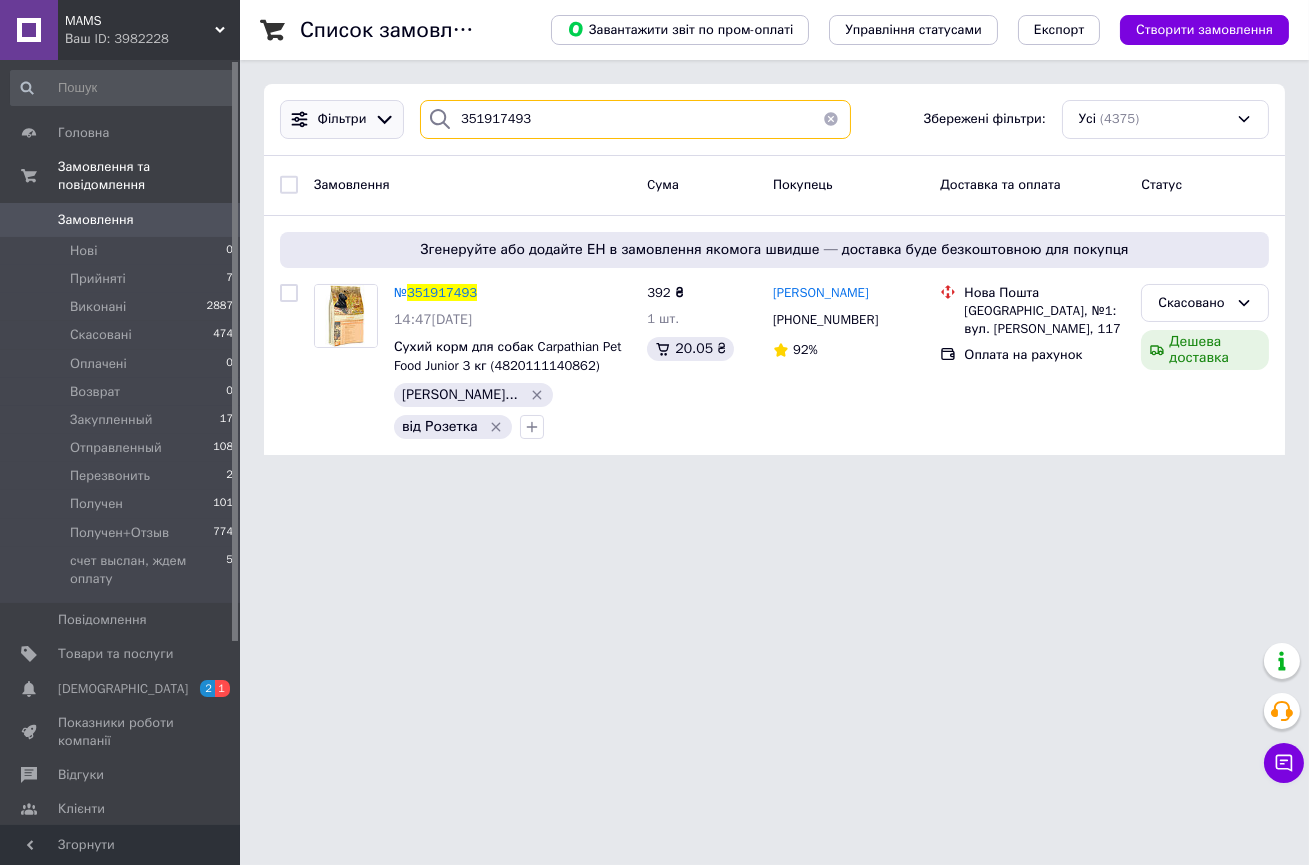 drag, startPoint x: 531, startPoint y: 119, endPoint x: 396, endPoint y: 118, distance: 135.00371 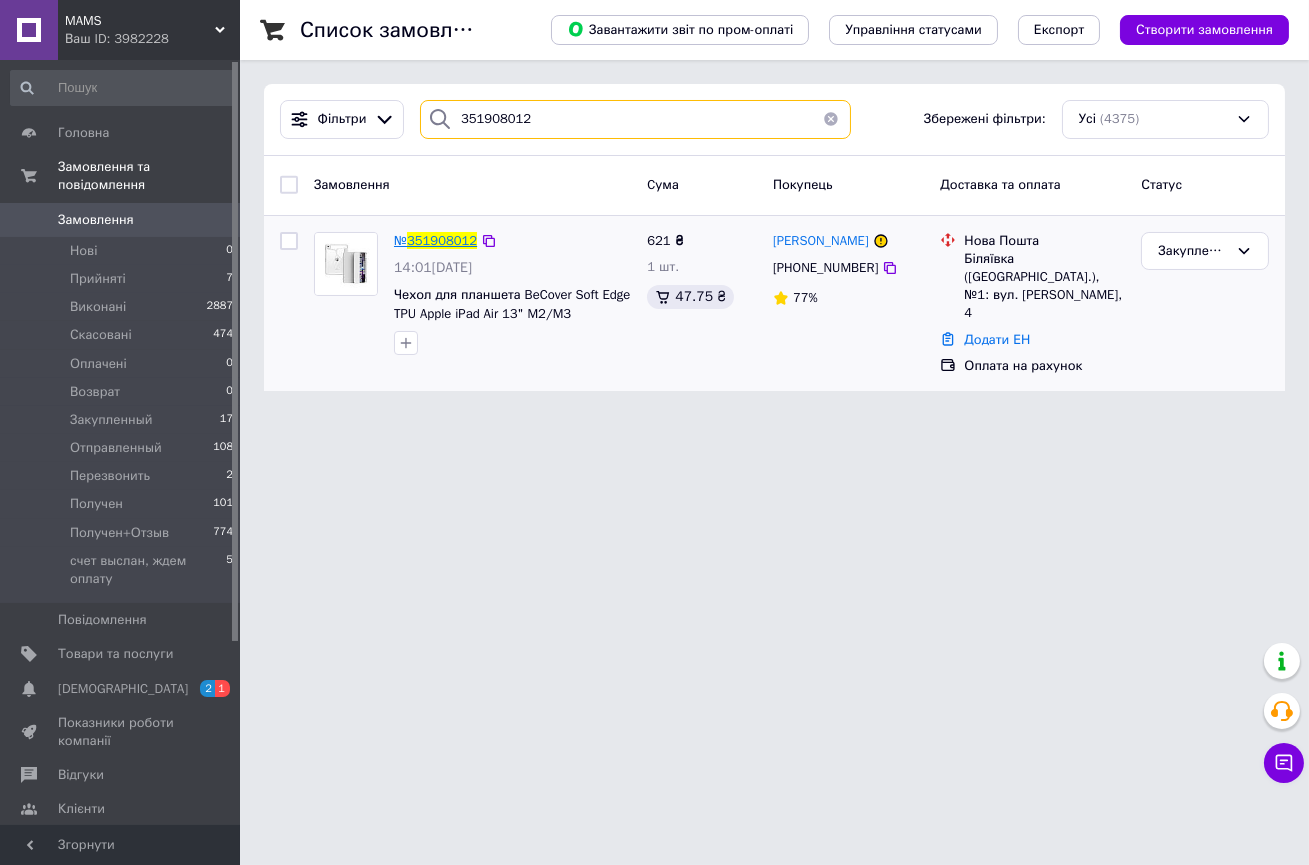 type on "351908012" 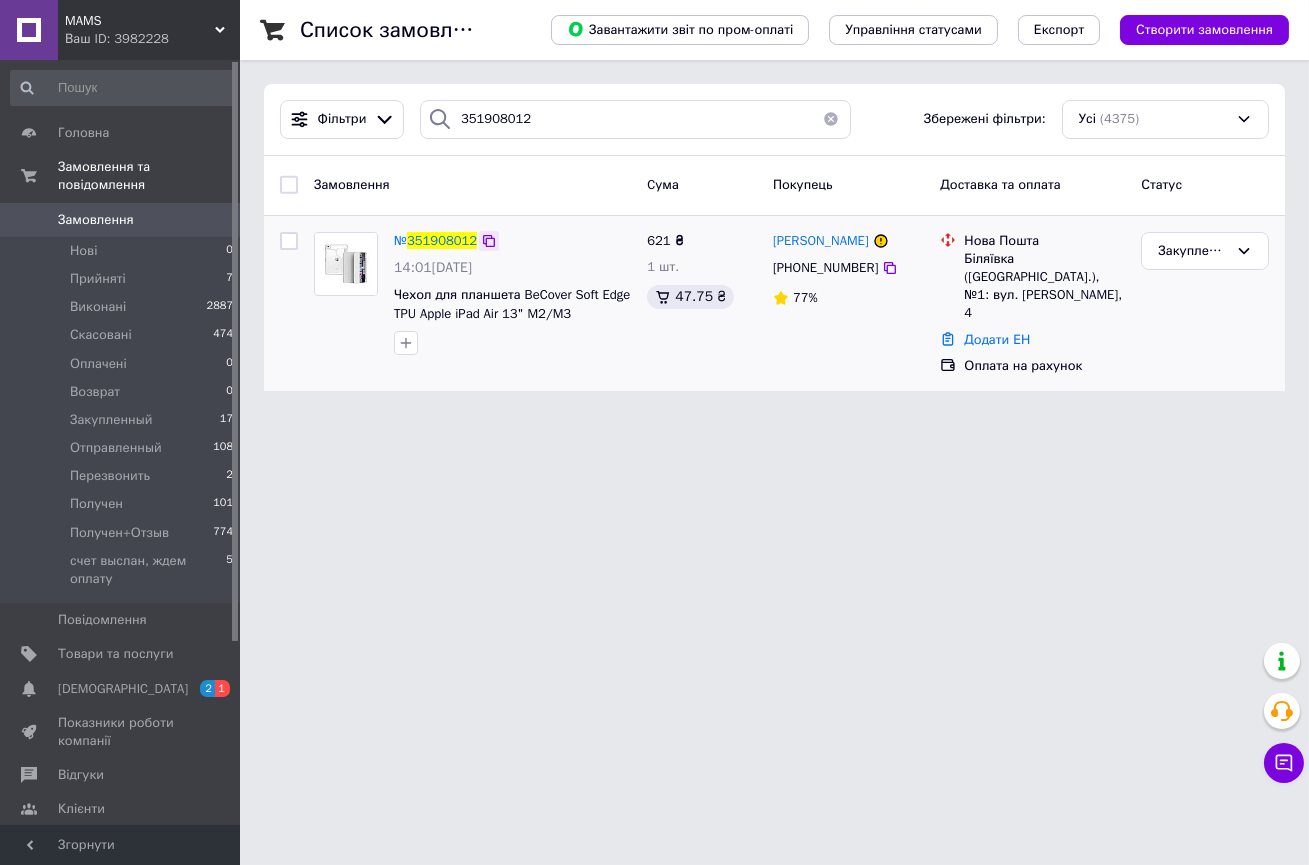 click 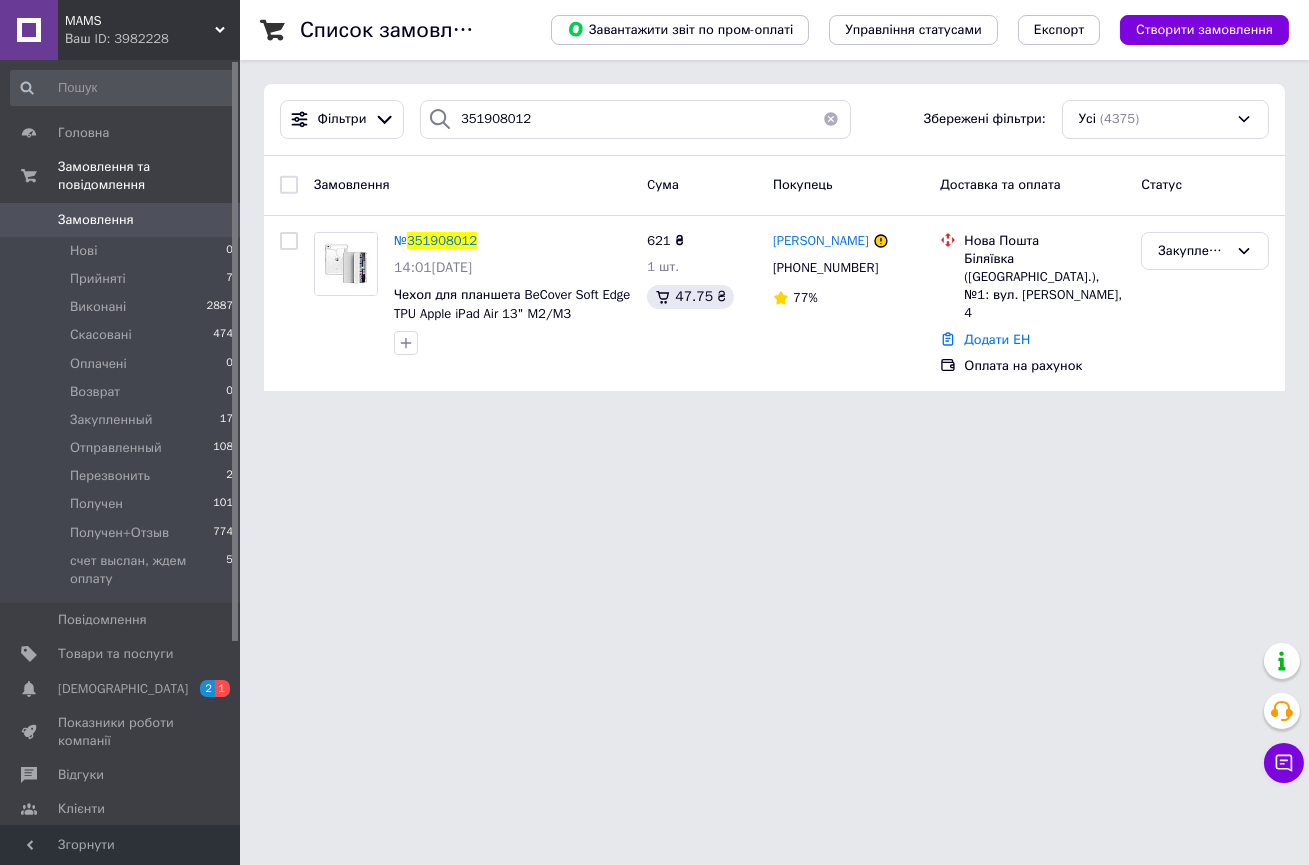 click on "MAMS Ваш ID: 3982228 Сайт MAMS Кабінет покупця Перевірити стан системи Сторінка на порталі PAPS Довідка Вийти Головна Замовлення та повідомлення Замовлення 0 Нові 0 Прийняті 7 Виконані 2887 Скасовані 474 Оплачені 0 Возврат 0 Закупленный 17 Отправленный 108 Перезвонить 2 Получен 101 Получен+Отзыв 774 счет выслан, ждем оплату 5 Повідомлення 0 Товари та послуги Сповіщення 2 1 Показники роботи компанії Відгуки Клієнти Каталог ProSale Аналітика Управління сайтом Гаманець компанії Маркет Налаштування Тарифи та рахунки Prom топ   351908012" at bounding box center (654, 207) 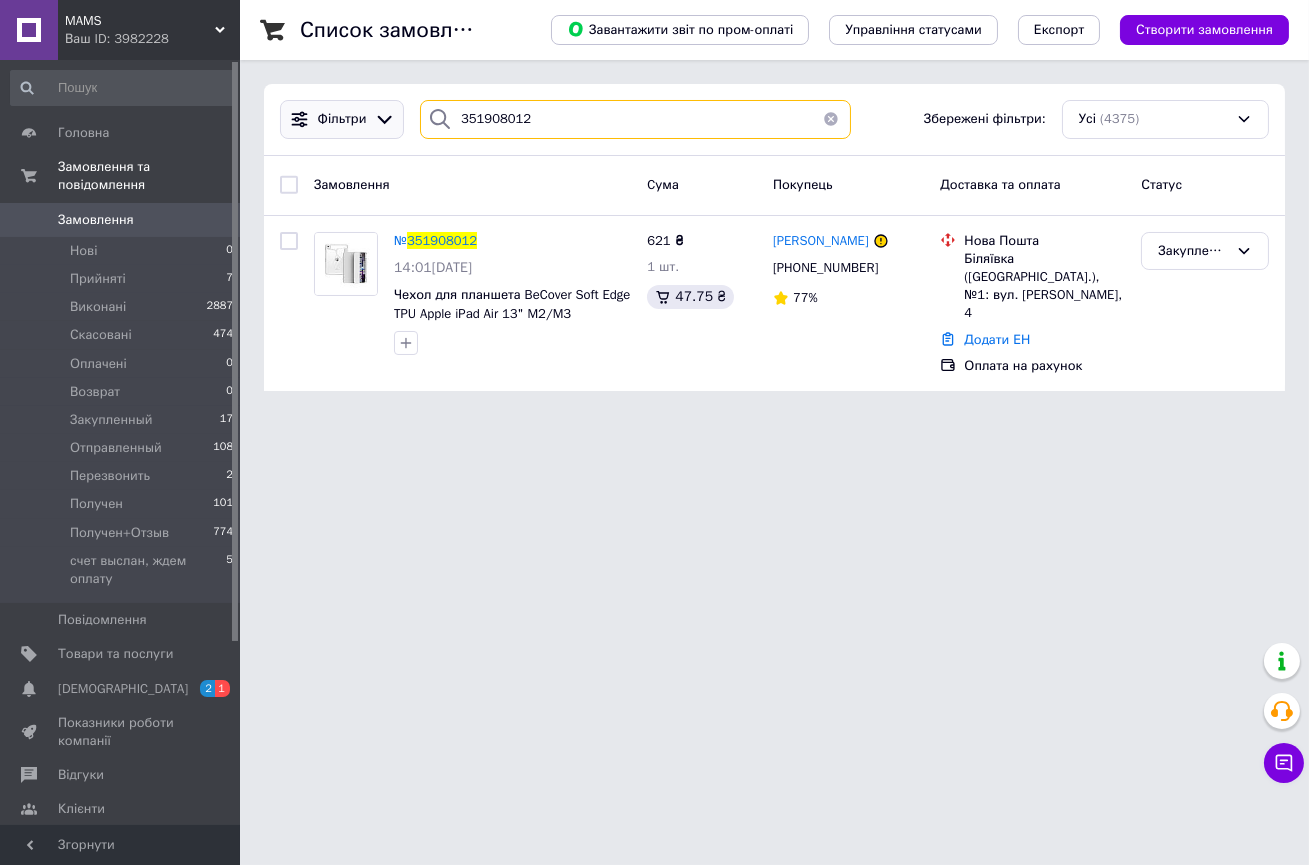 drag, startPoint x: 538, startPoint y: 116, endPoint x: 398, endPoint y: 106, distance: 140.35669 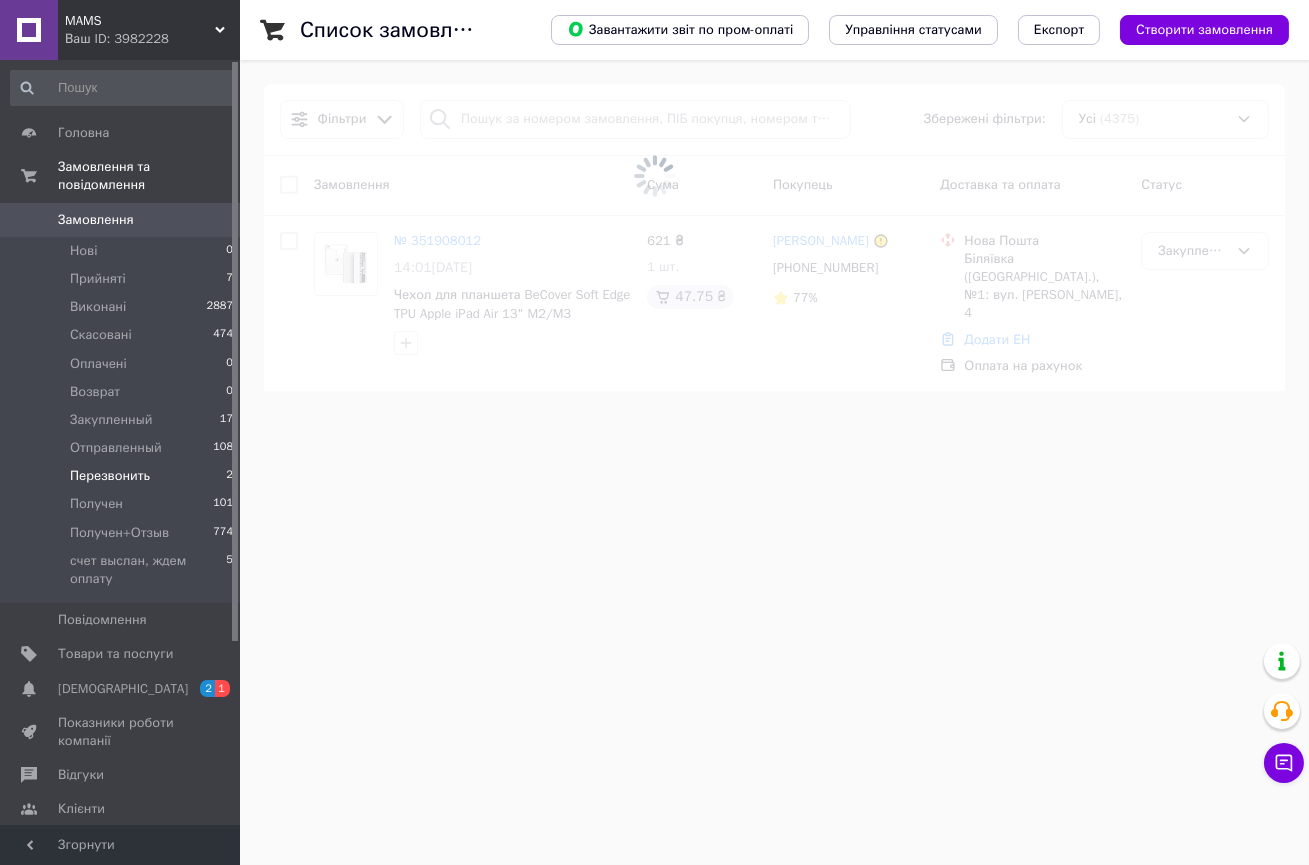 click on "Перезвонить" at bounding box center [110, 476] 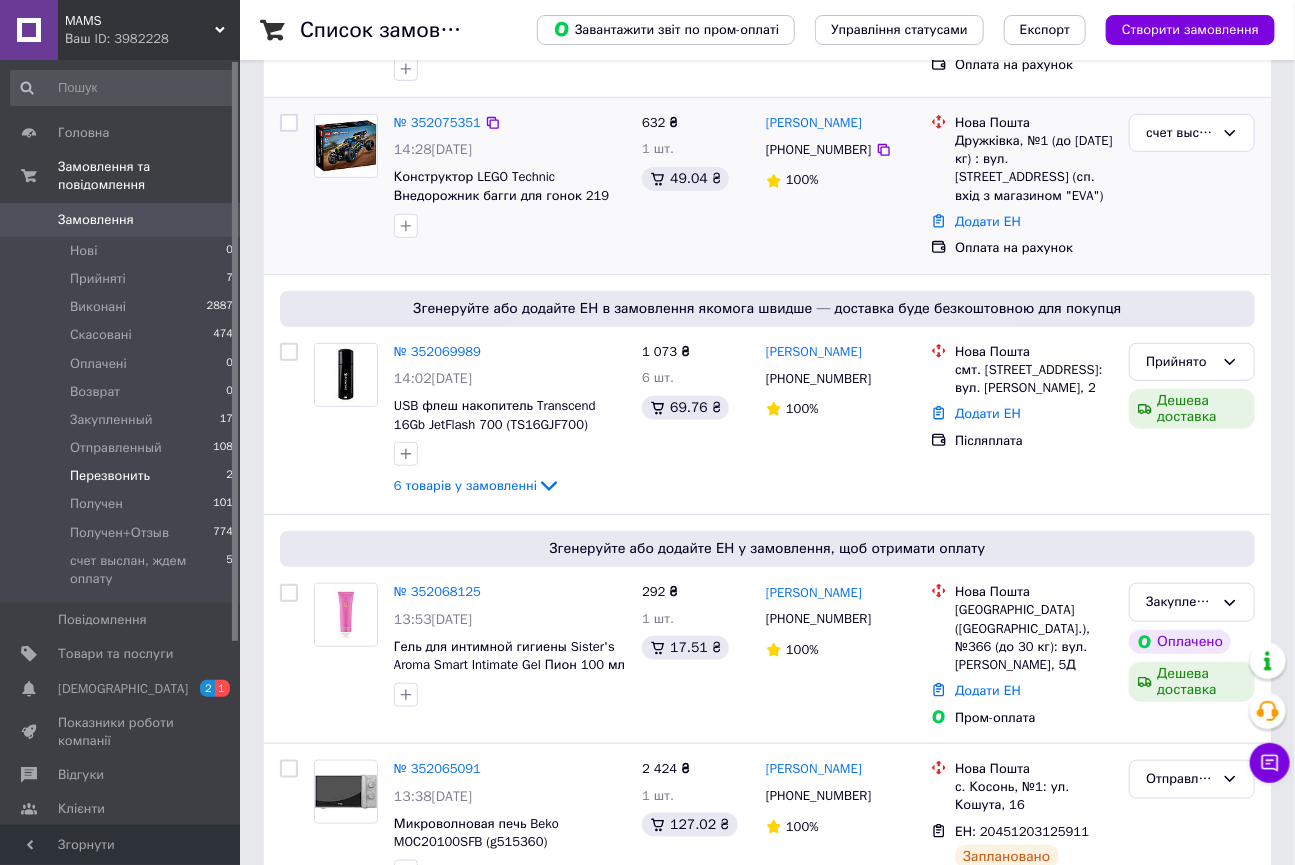 scroll, scrollTop: 363, scrollLeft: 0, axis: vertical 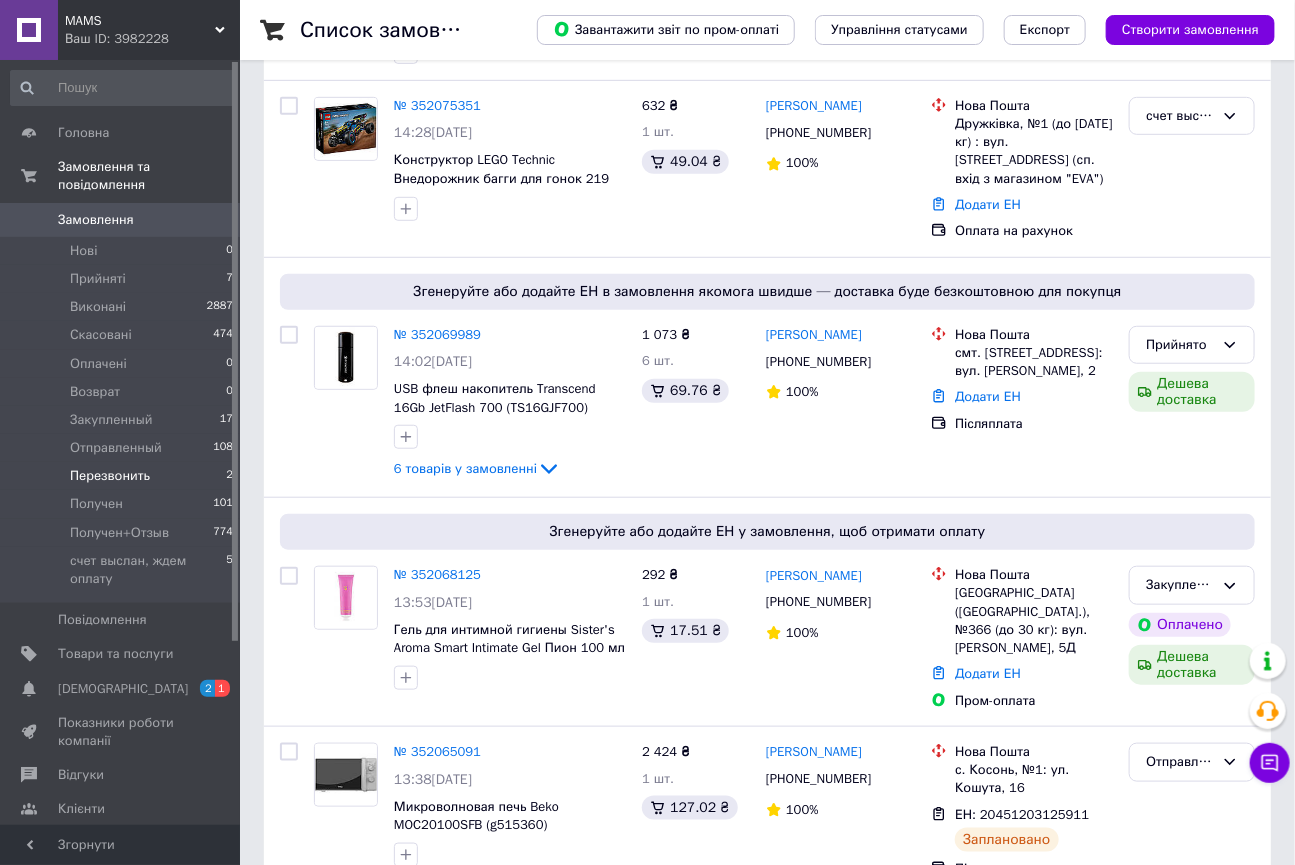 click on "Перезвонить" at bounding box center (110, 476) 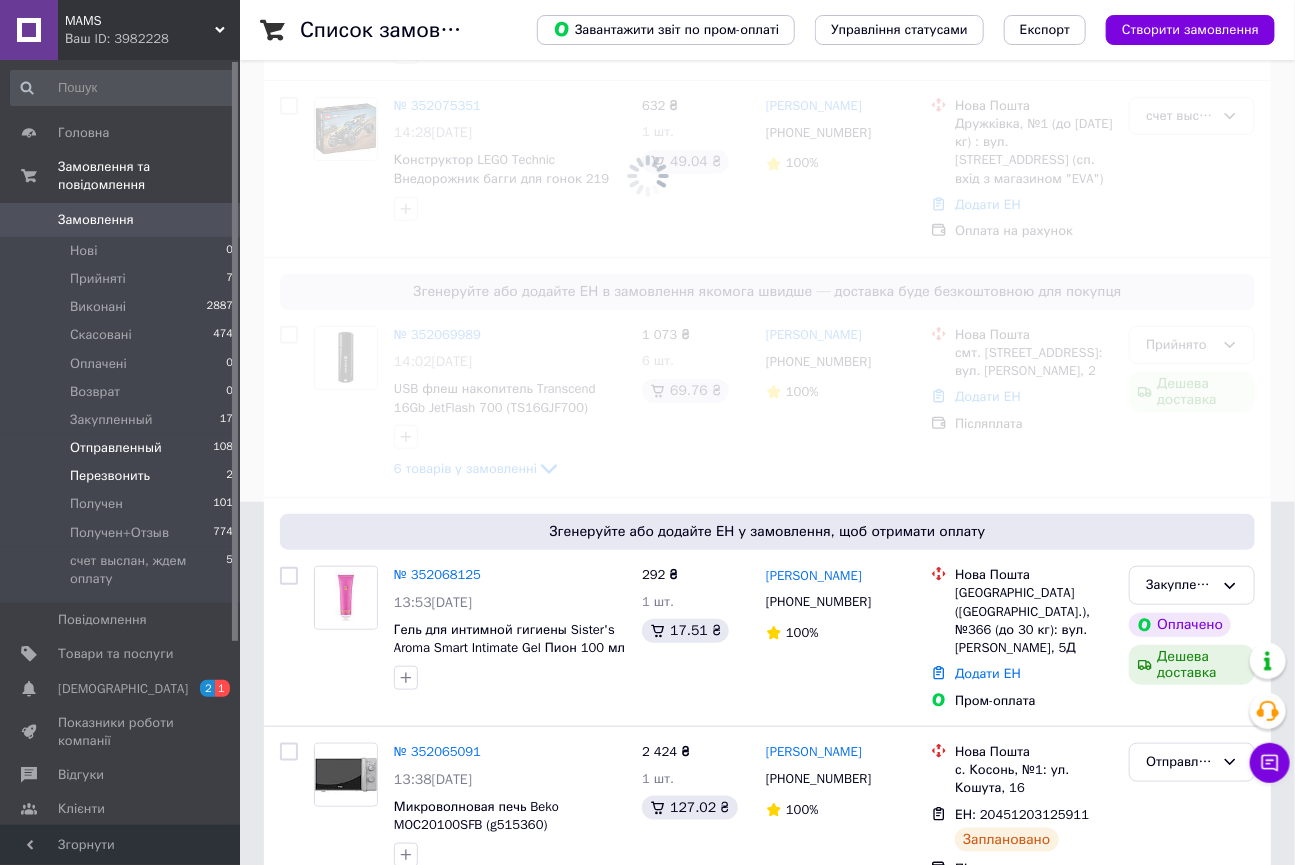 scroll, scrollTop: 0, scrollLeft: 0, axis: both 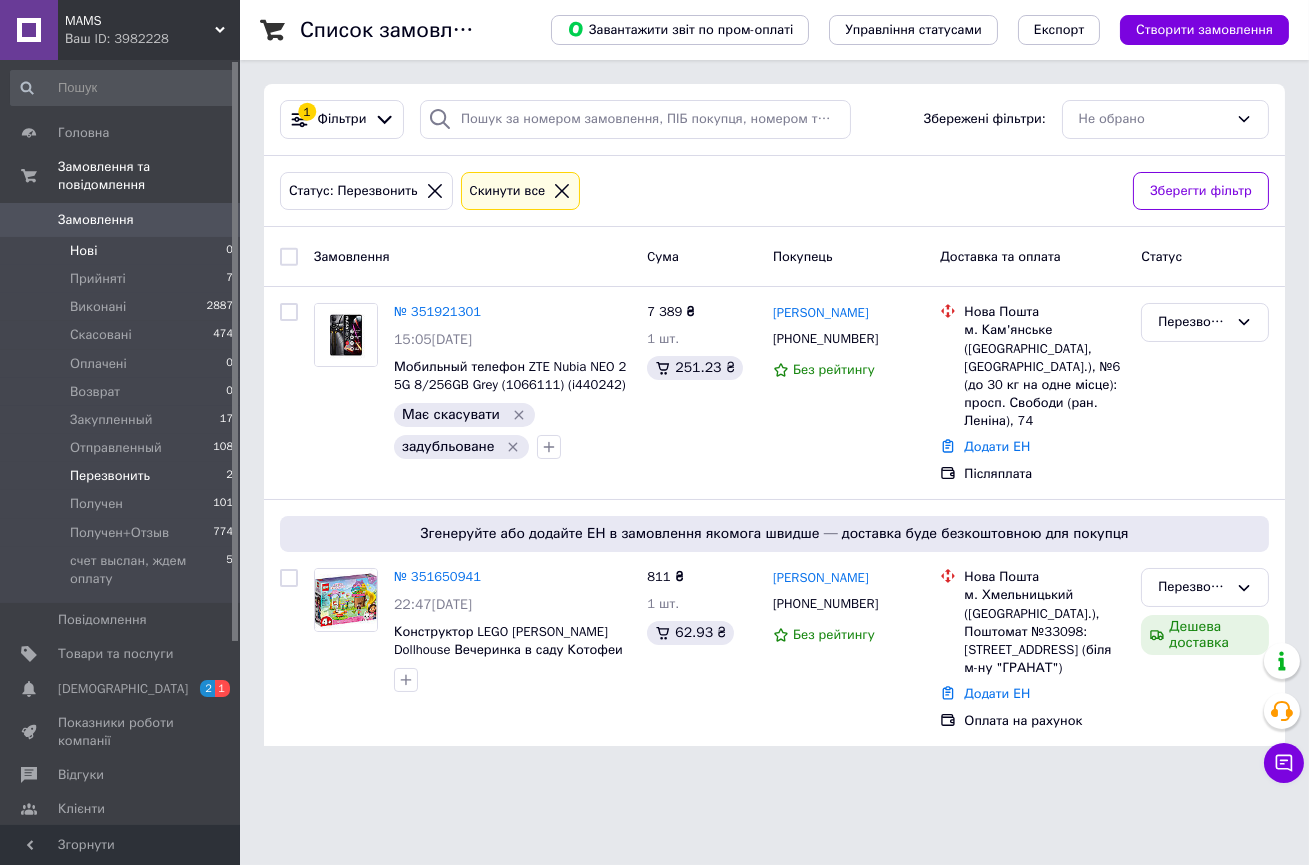 click on "Нові" at bounding box center (83, 251) 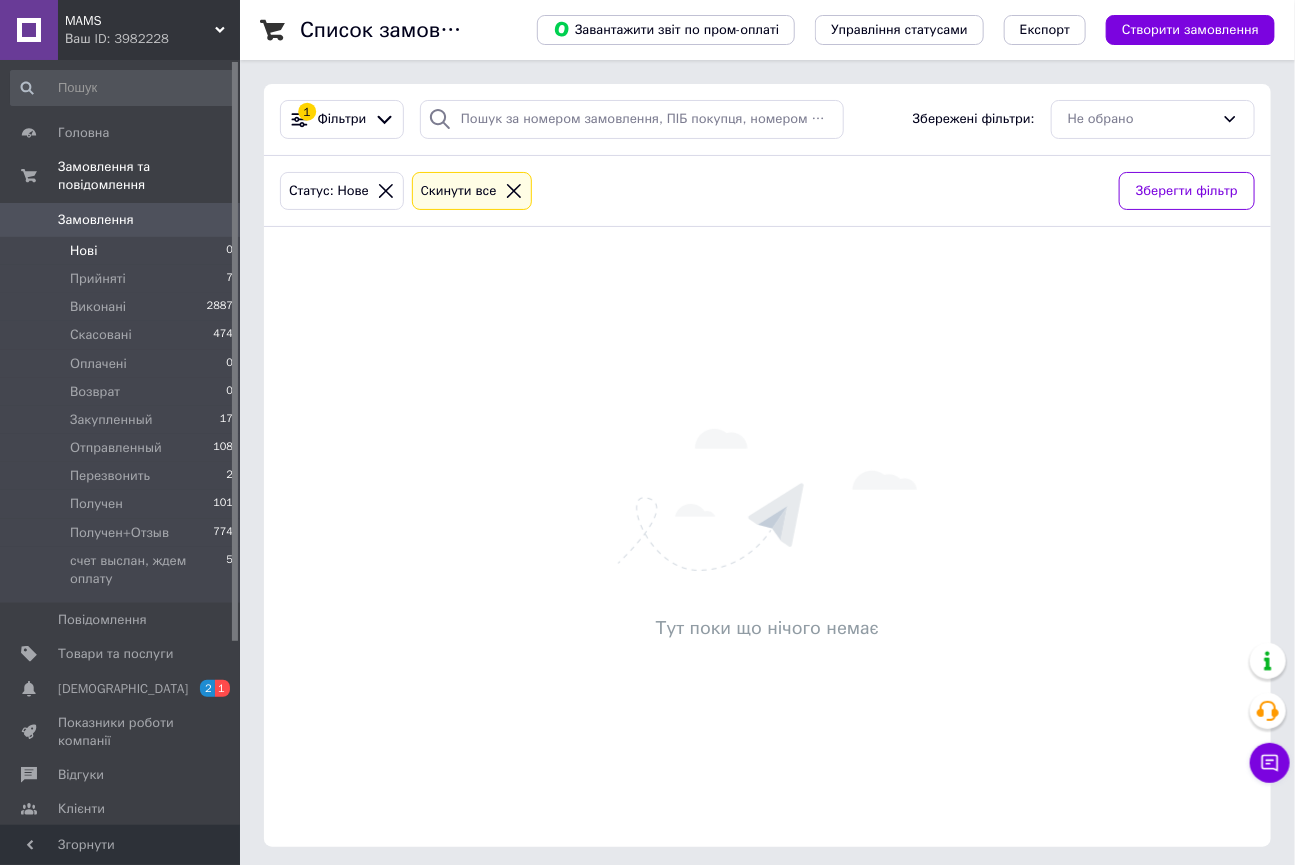 click 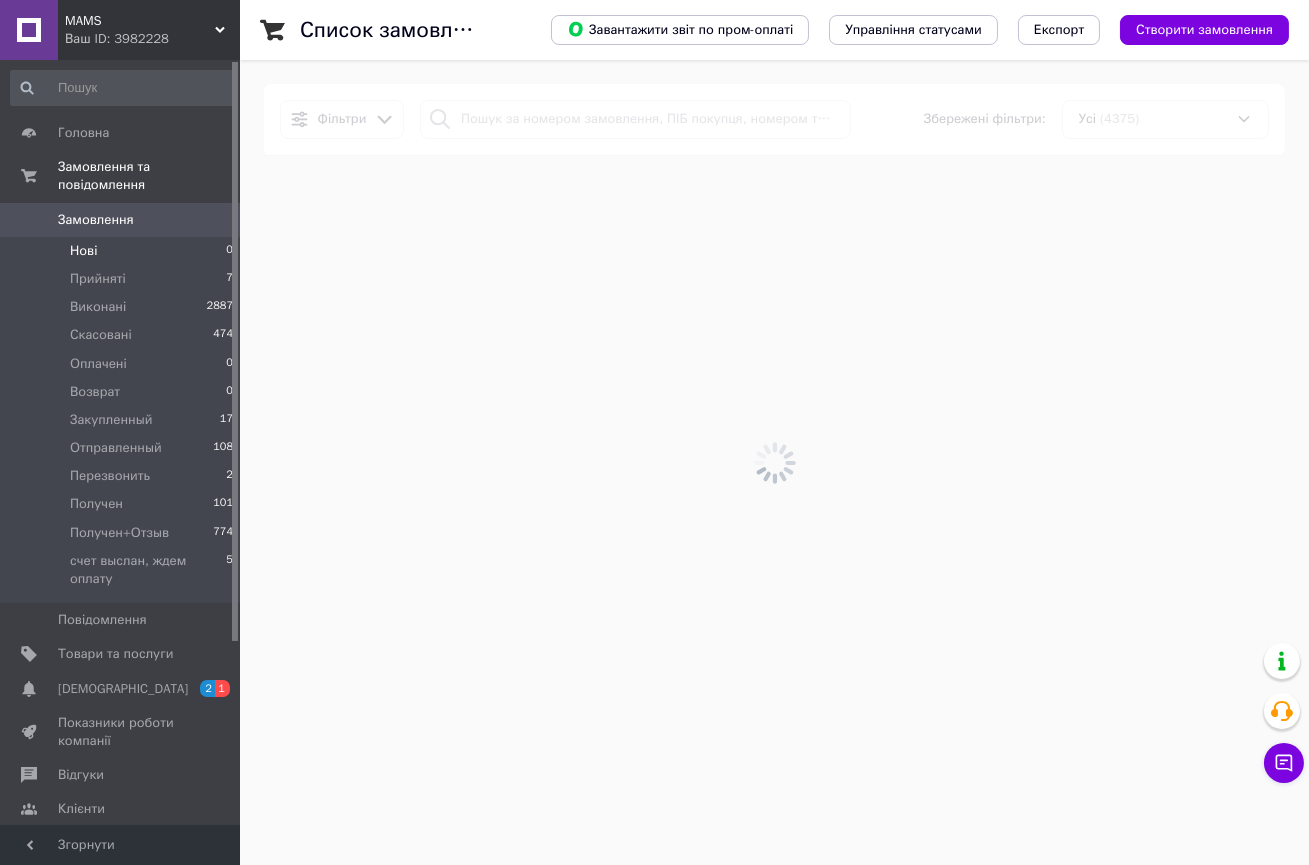 click at bounding box center [774, 462] 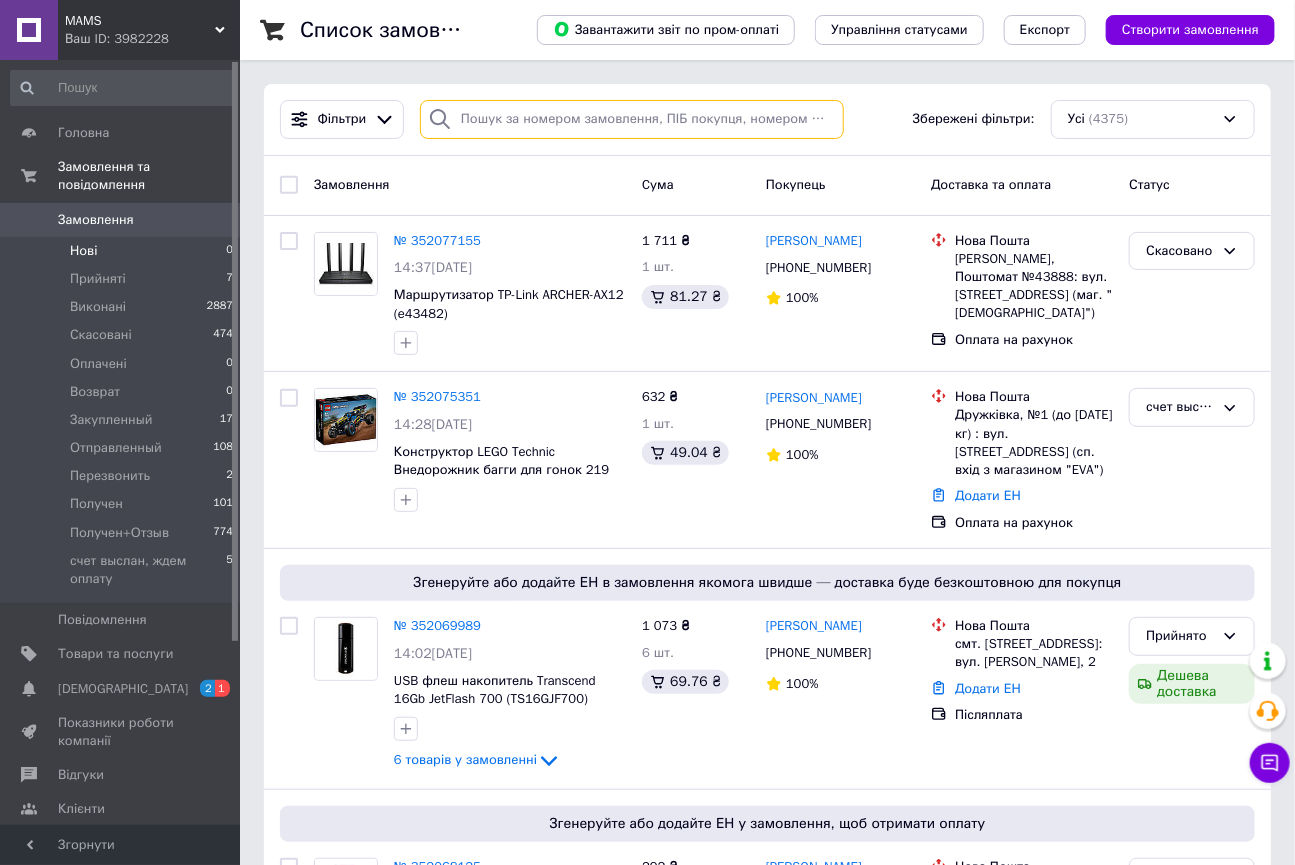 click at bounding box center (632, 119) 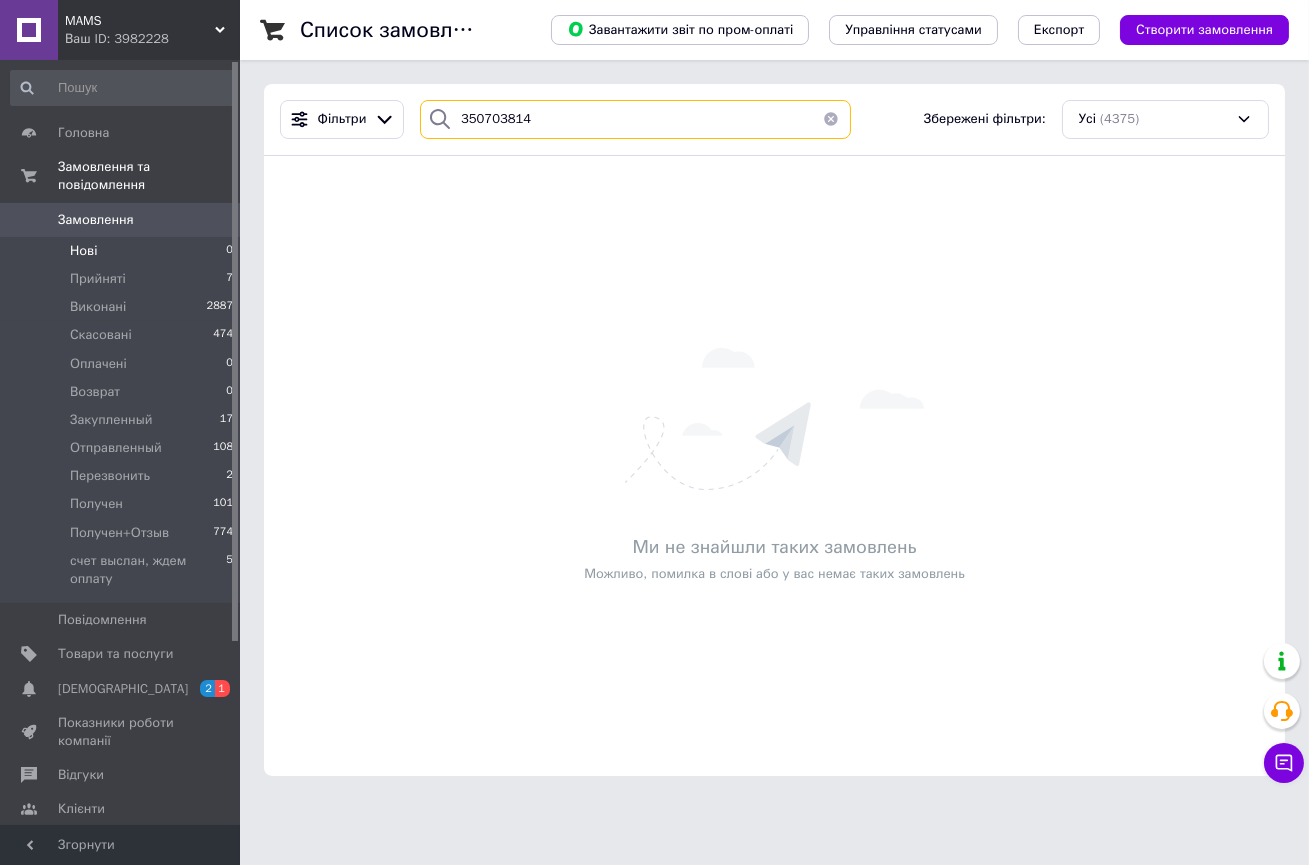 type on "350703814" 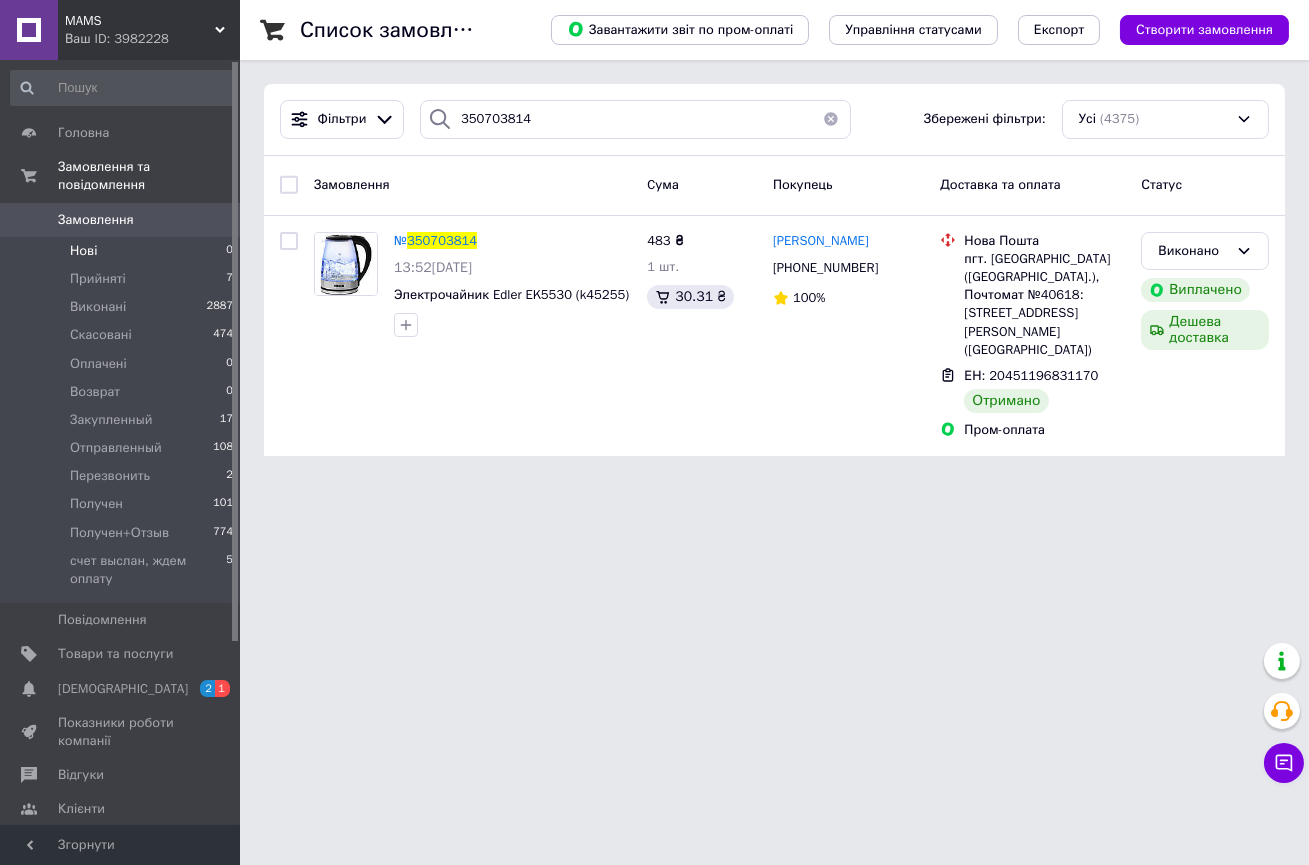 click at bounding box center (831, 119) 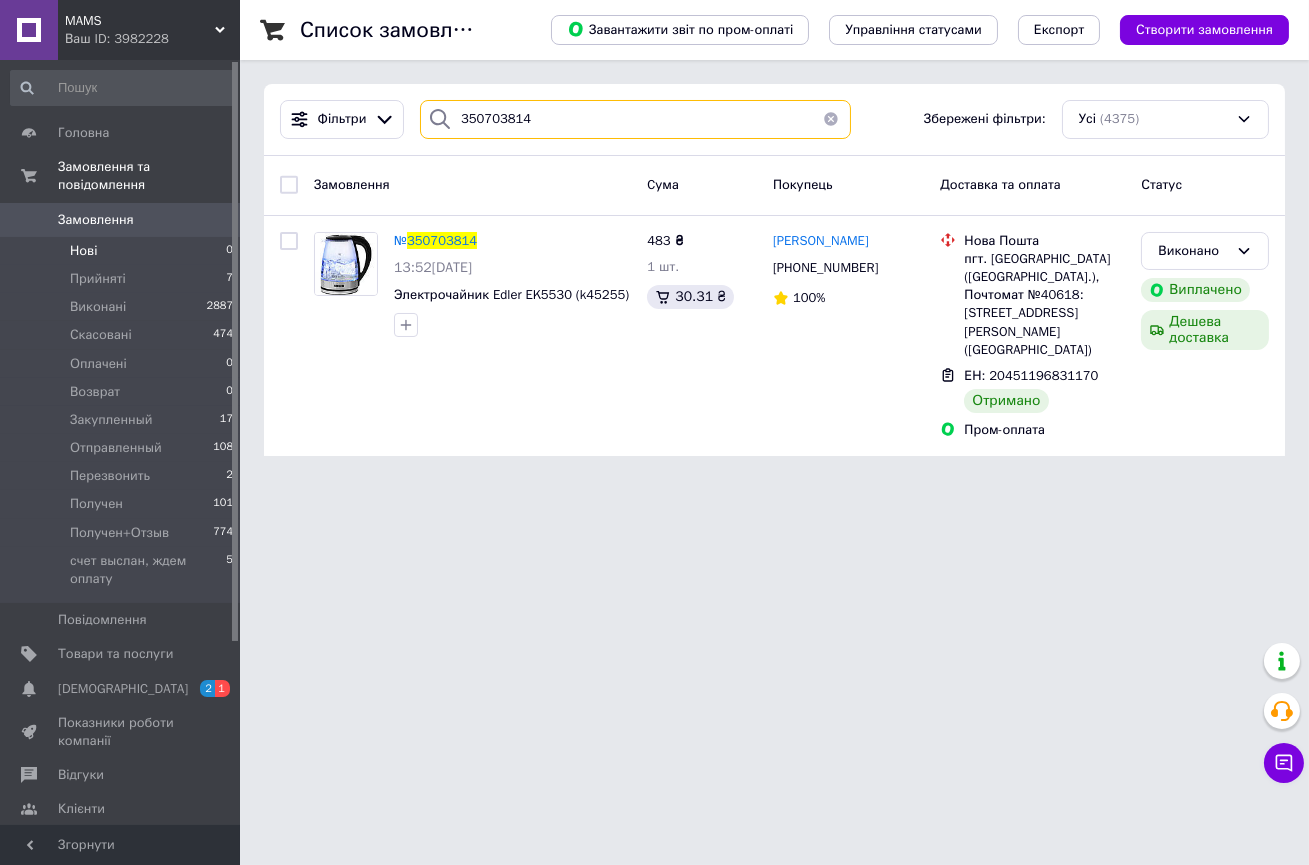 type 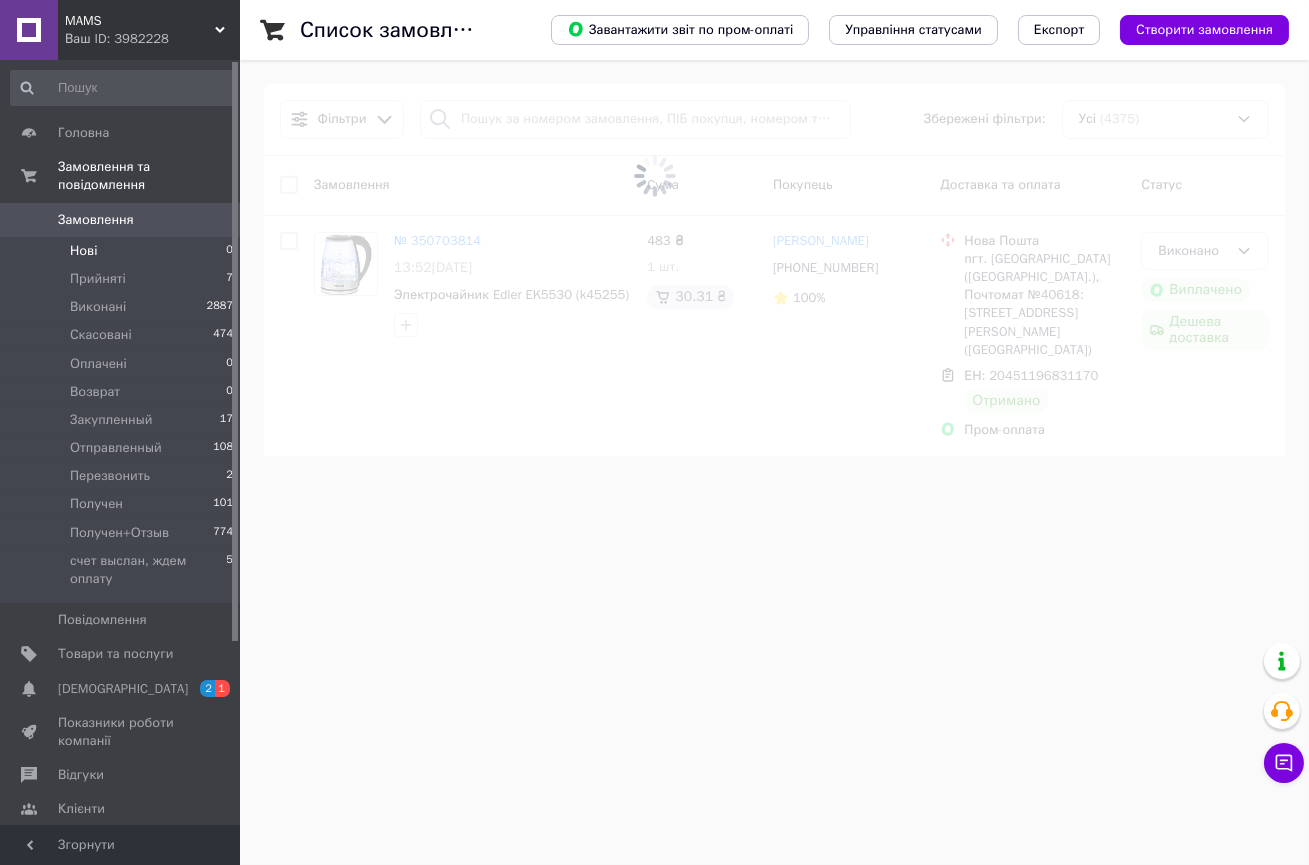 click on "Нові 0" at bounding box center [122, 251] 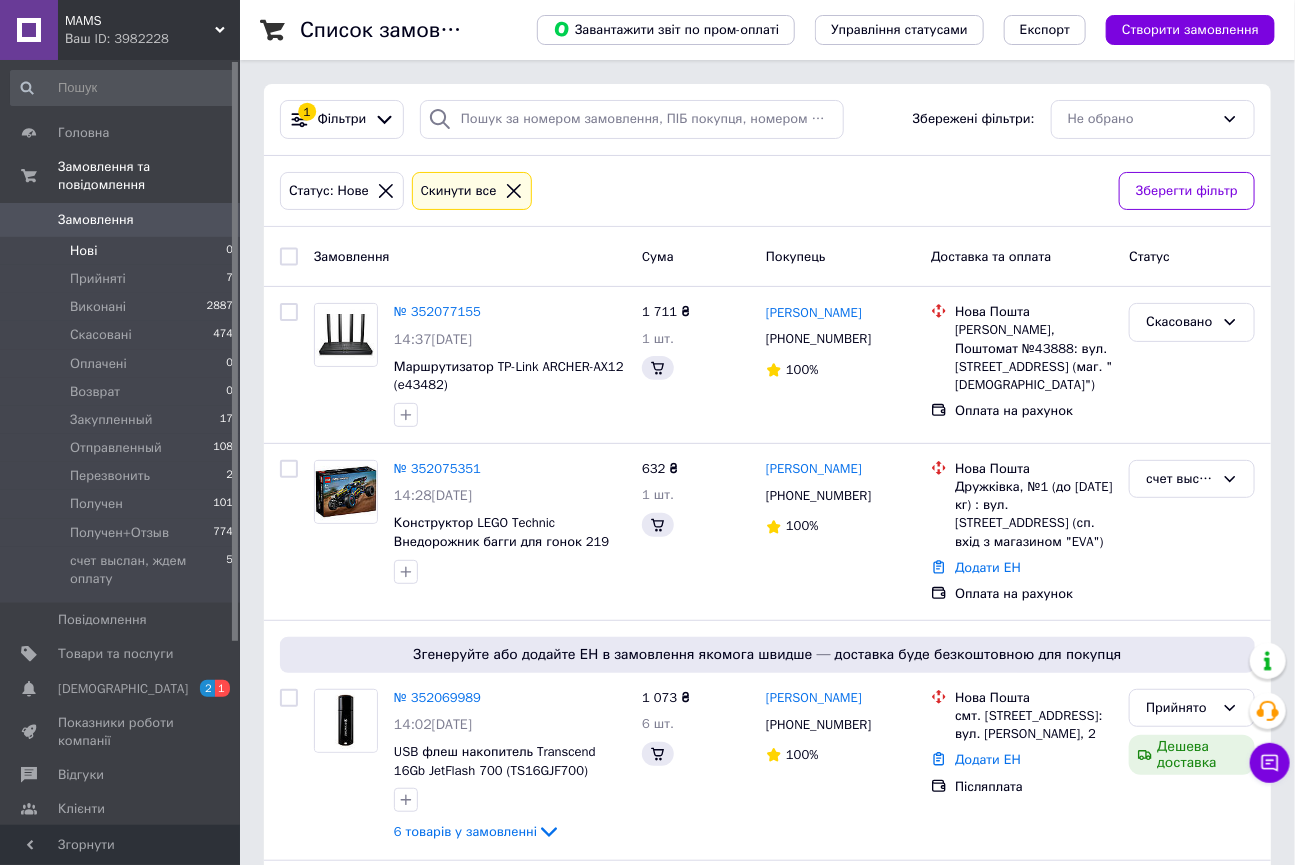click on "Нові 0" at bounding box center (122, 251) 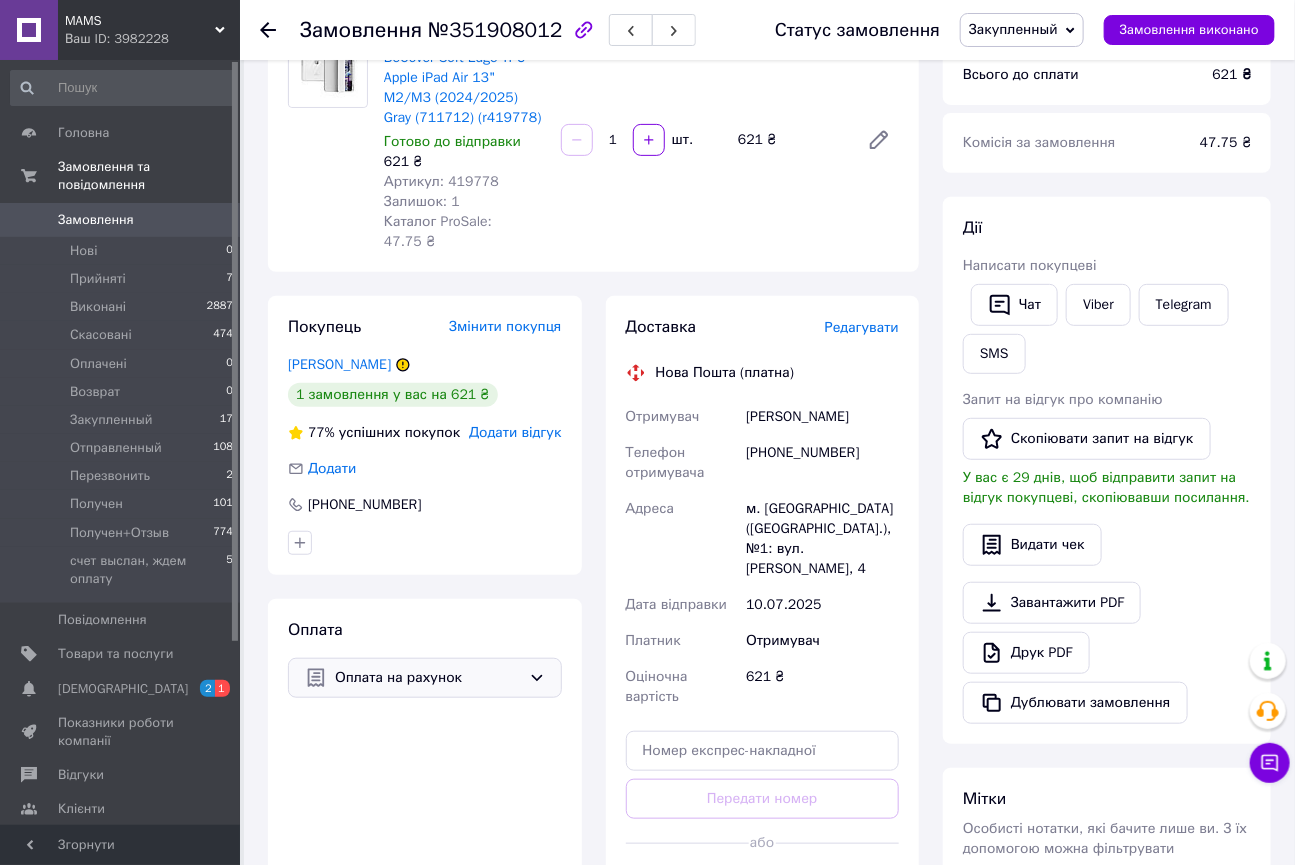 scroll, scrollTop: 0, scrollLeft: 0, axis: both 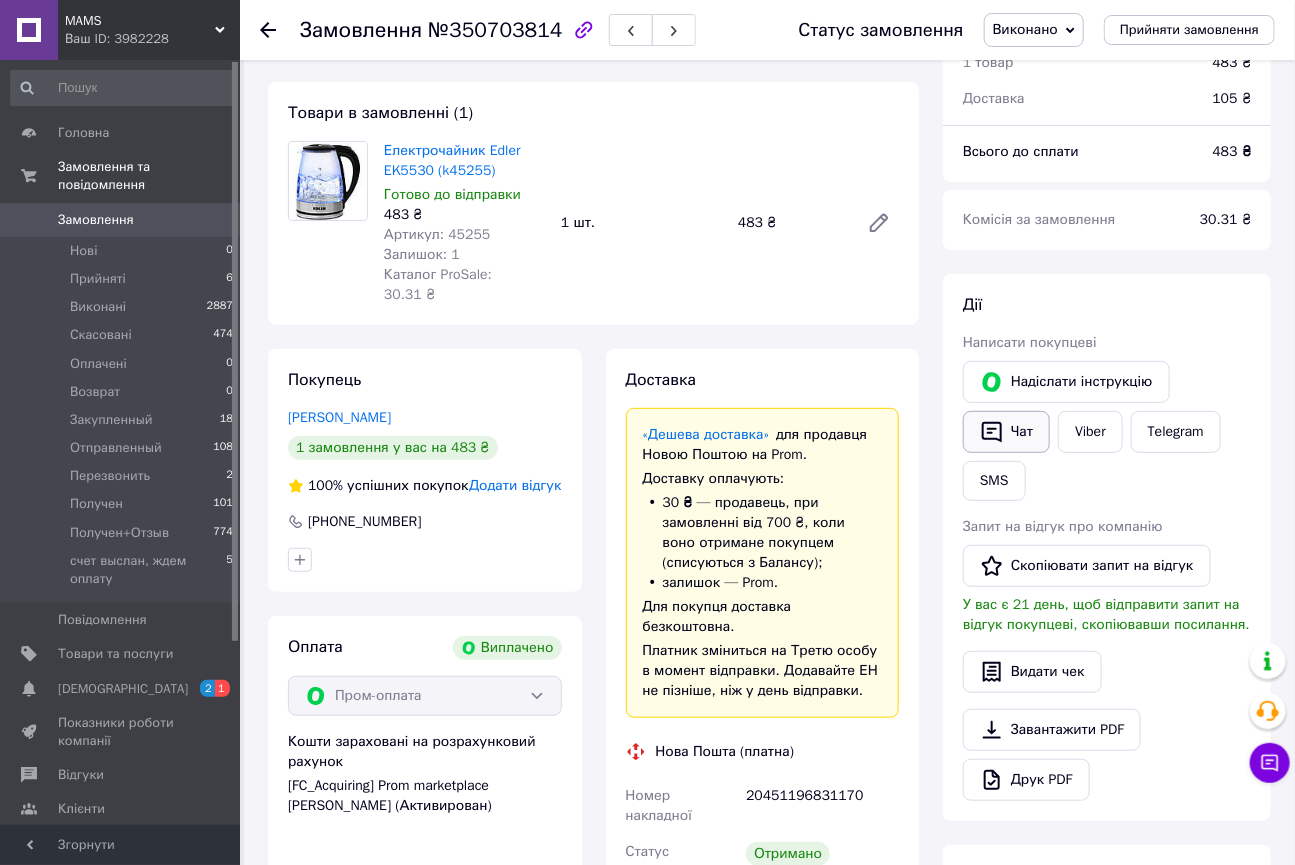 click on "Чат" at bounding box center (1006, 432) 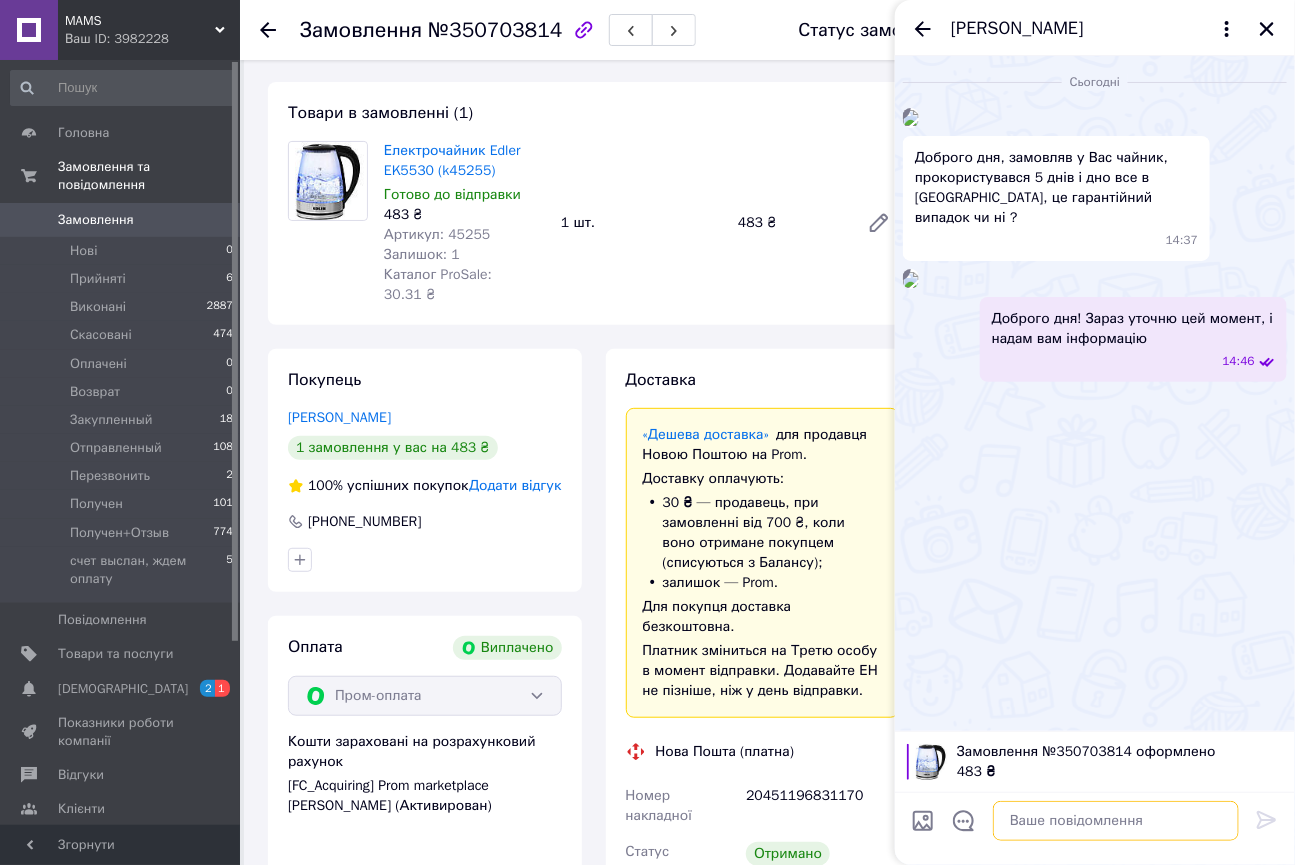 click at bounding box center (1116, 821) 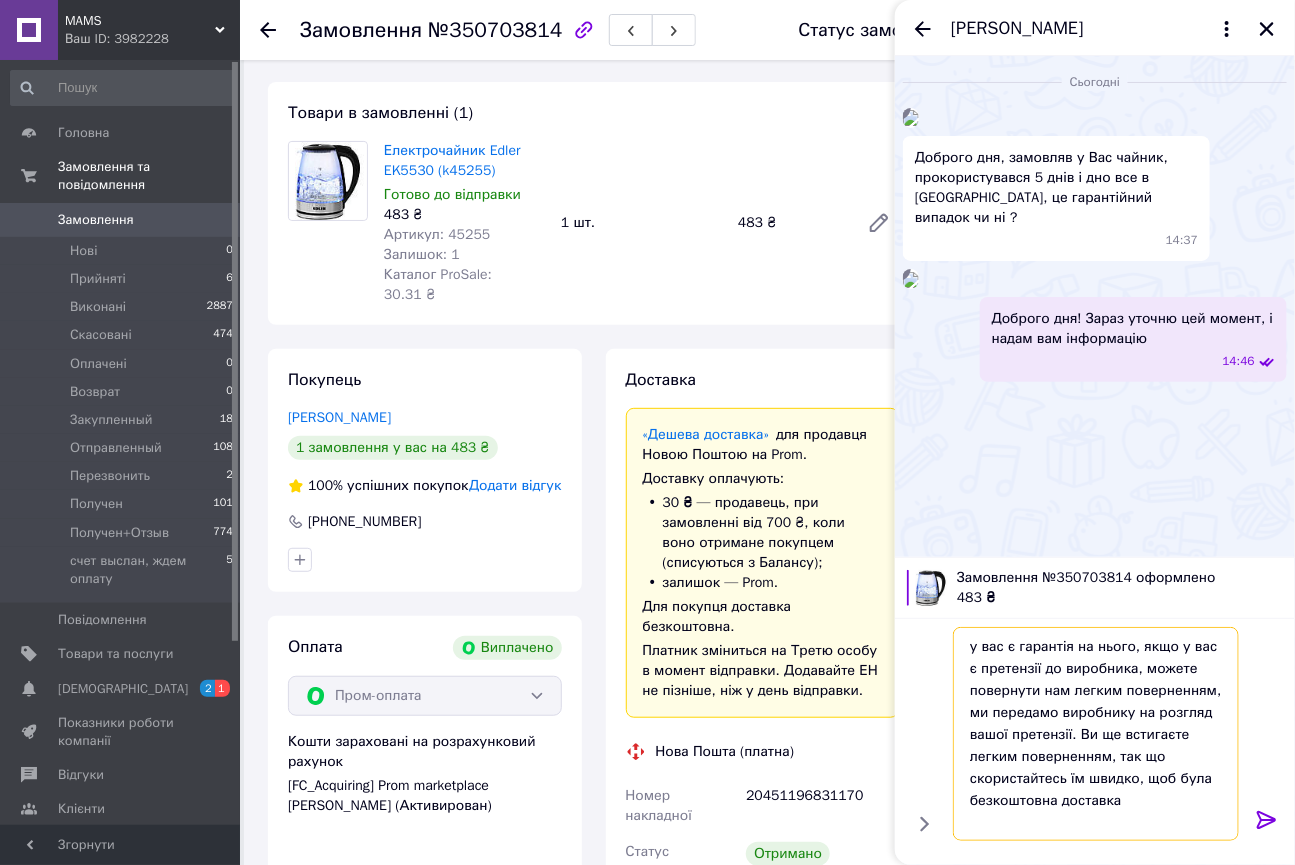 scroll, scrollTop: 372, scrollLeft: 0, axis: vertical 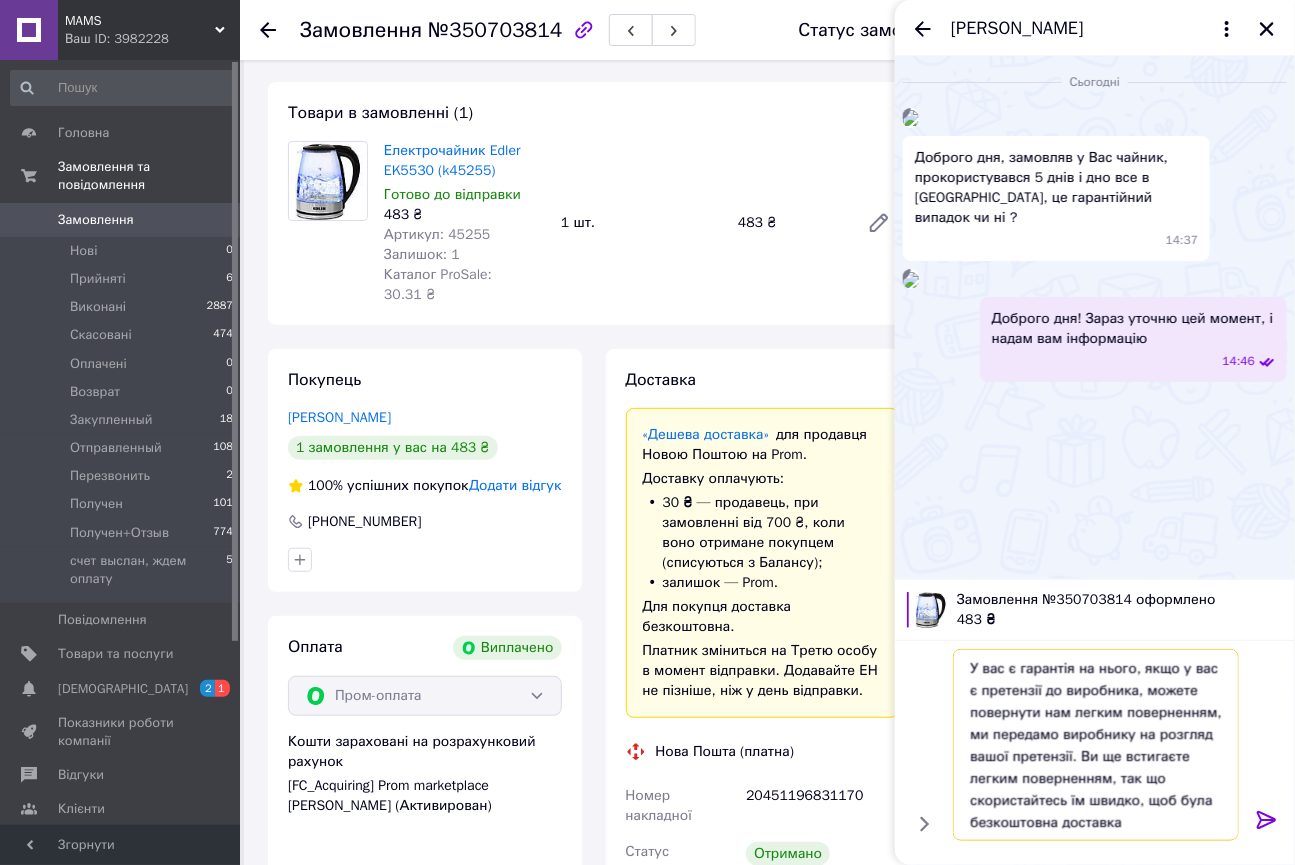 drag, startPoint x: 1140, startPoint y: 669, endPoint x: 1122, endPoint y: 690, distance: 27.658634 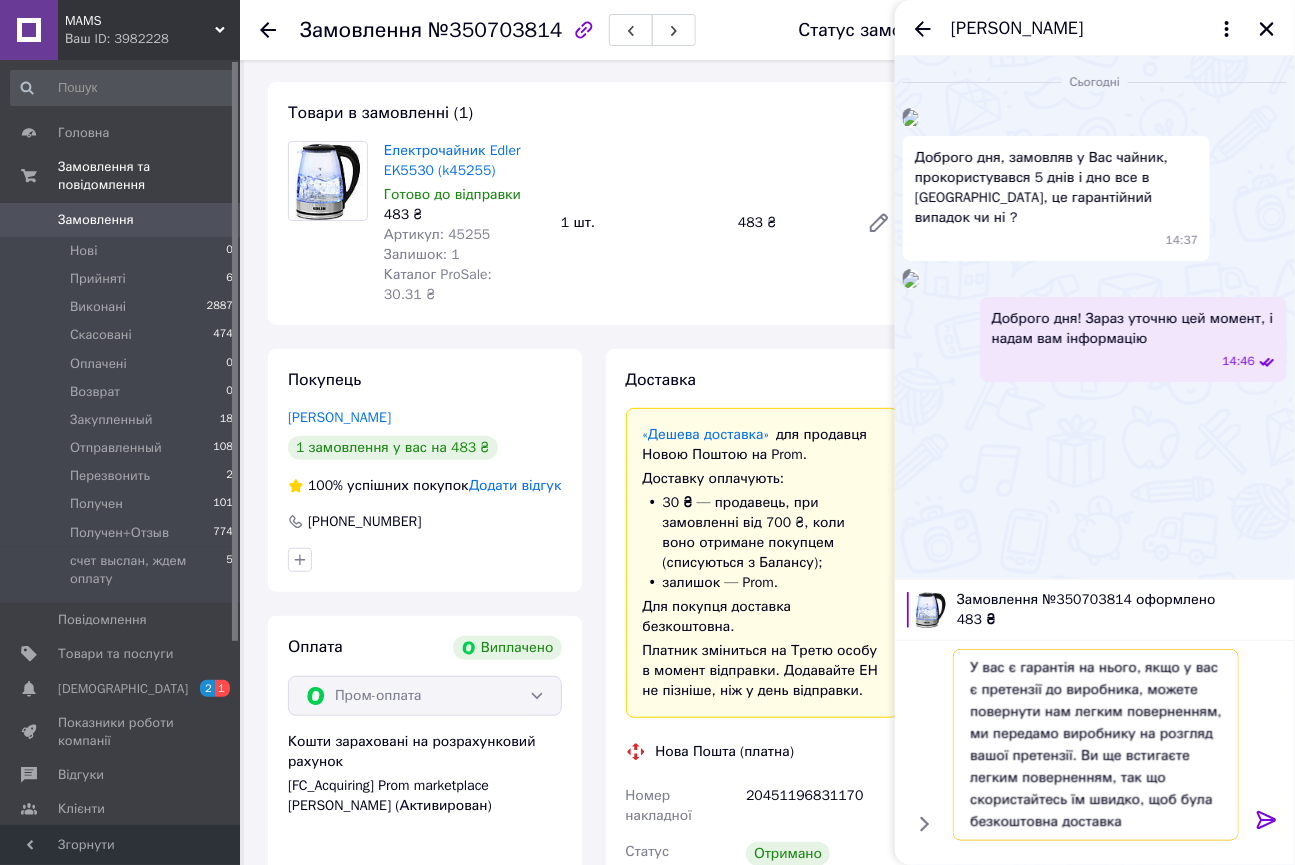 click on "У вас є гарантія на нього, якщо у вас є претензії до виробника, можете повернути нам легким поверненням, ми передамо виробнику на розгляд вашої претензії. Ви ще встигаєте легким поверненням, так що скористайтесь їм швидко, щоб була безкоштовна доставка" at bounding box center [1096, 745] 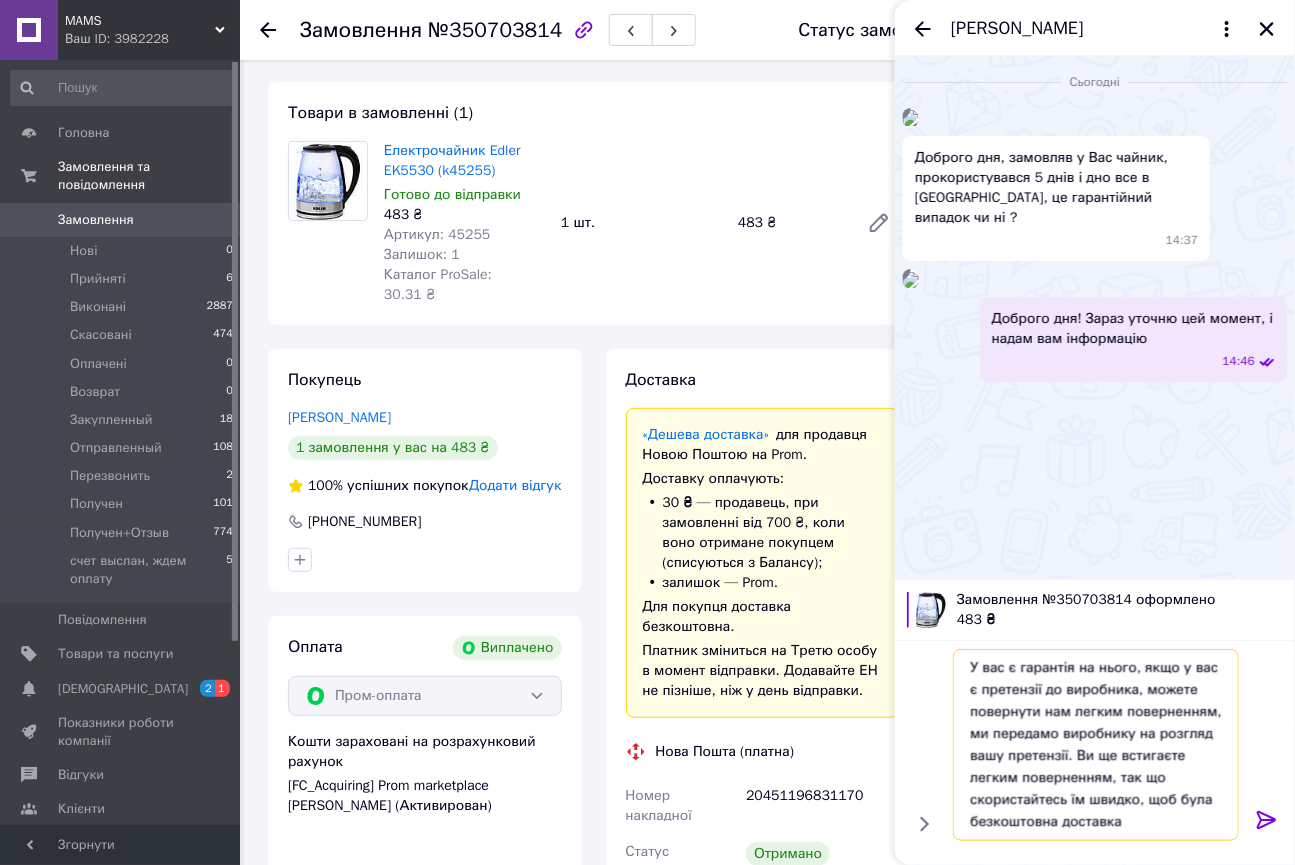 click on "У вас є гарантія на нього, якщо у вас є претензії до виробника, можете повернути нам легким поверненням, ми передамо виробнику на розгляд вашу претензії. Ви ще встигаєте легким поверненням, так що скористайтесь їм швидко, щоб була безкоштовна доставка" at bounding box center [1096, 745] 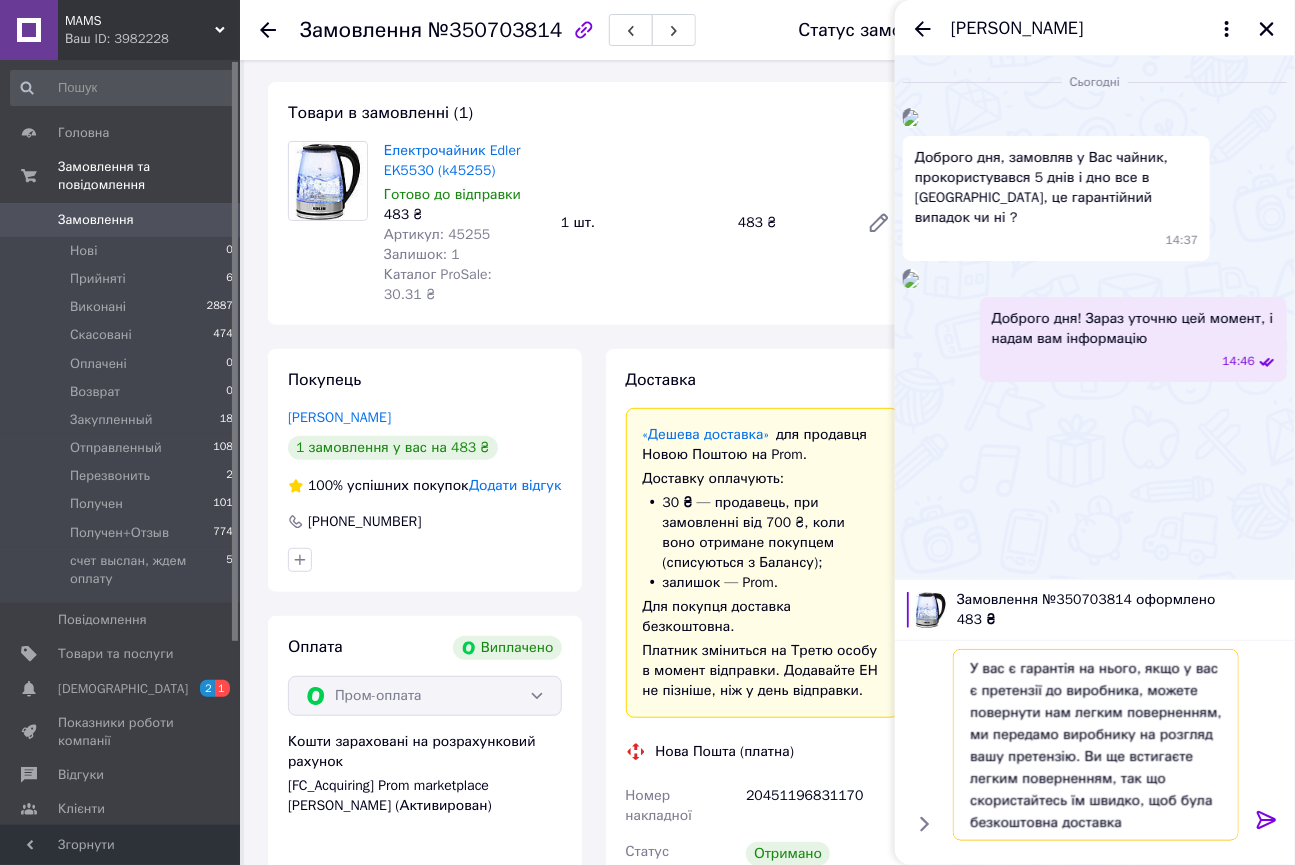 scroll, scrollTop: 1, scrollLeft: 0, axis: vertical 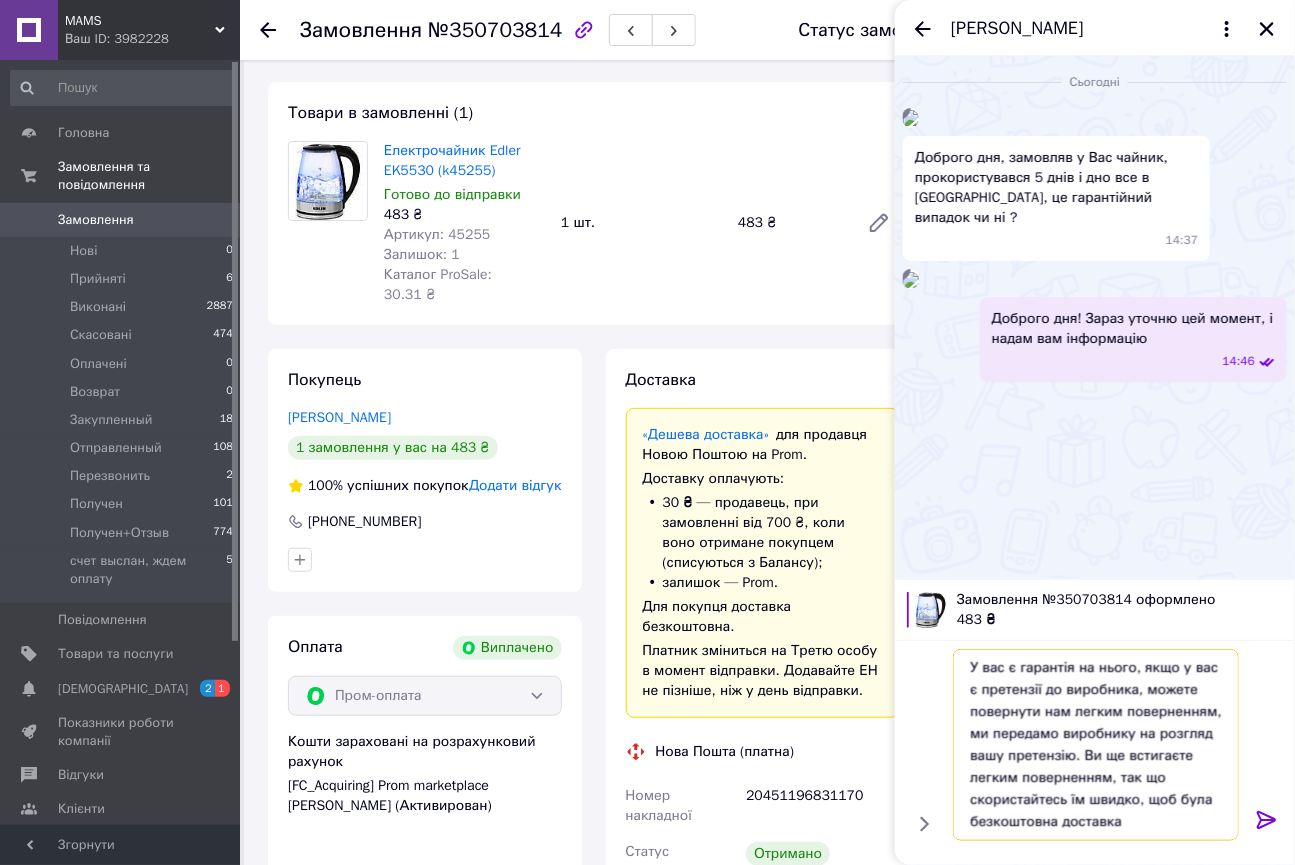 type on "У вас є гарантія на нього, якщо у вас є претензії до виробника, можете повернути нам легким поверненням, ми передамо виробнику на розгляд вашу претензію. Ви ще встигаєте легким поверненням, так що скористайтесь їм швидко, щоб була безкоштовна доставка" 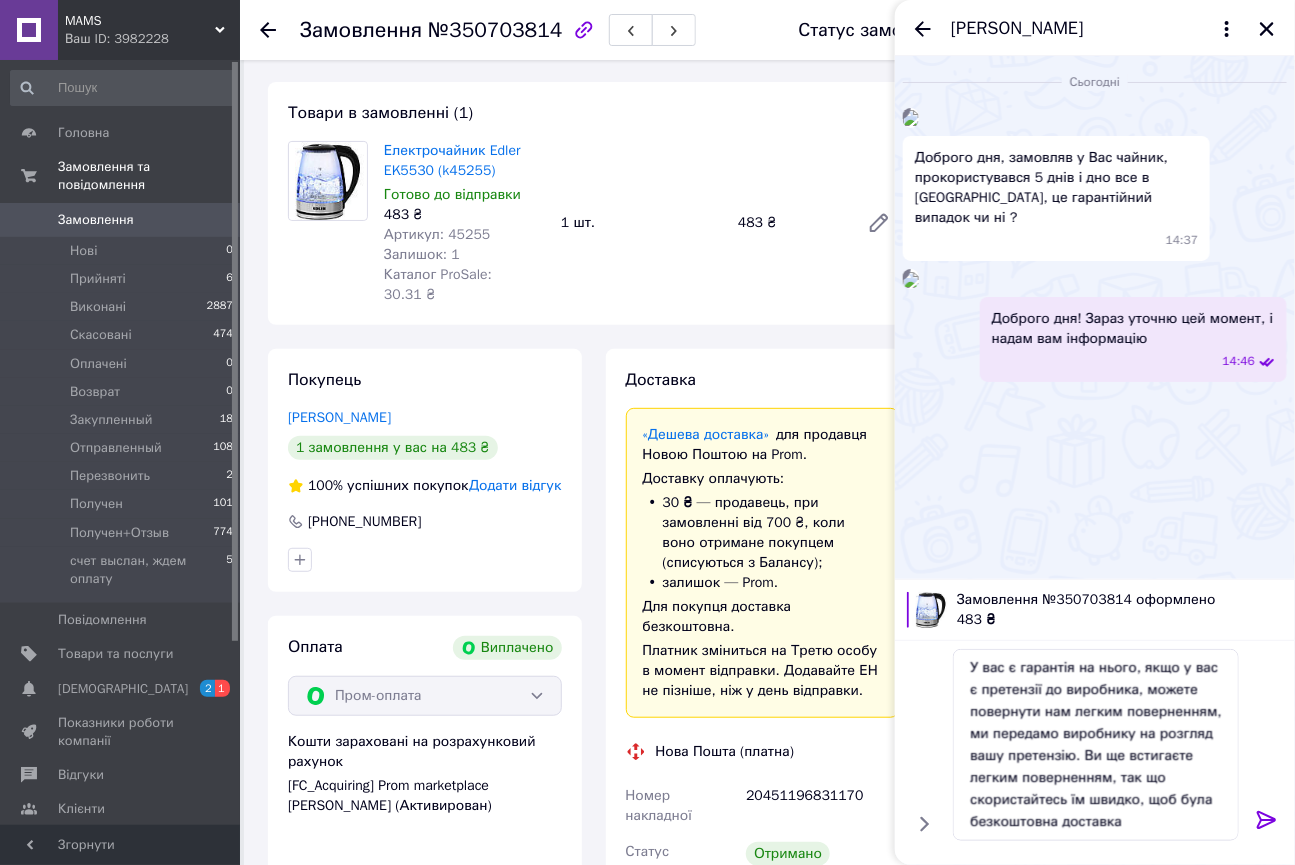 click 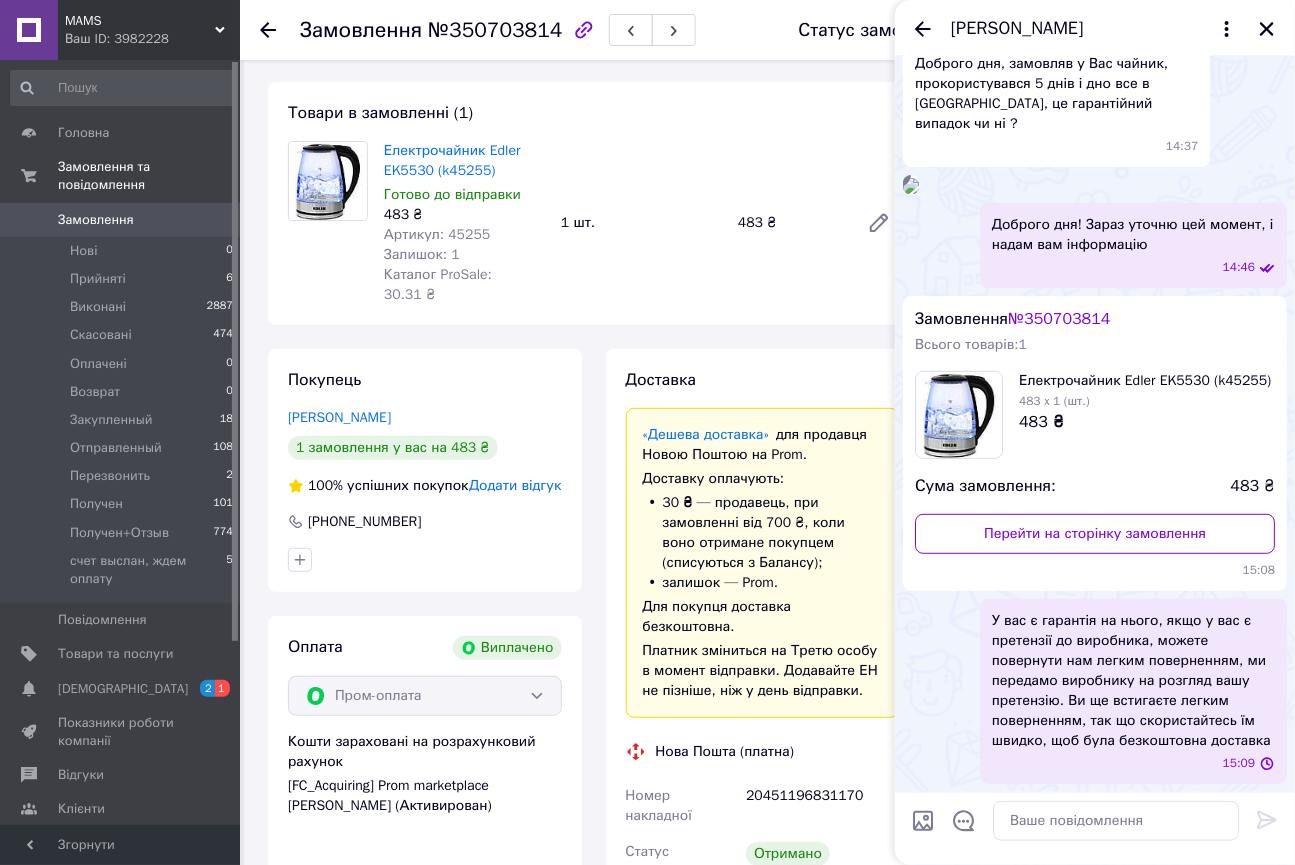 scroll, scrollTop: 0, scrollLeft: 0, axis: both 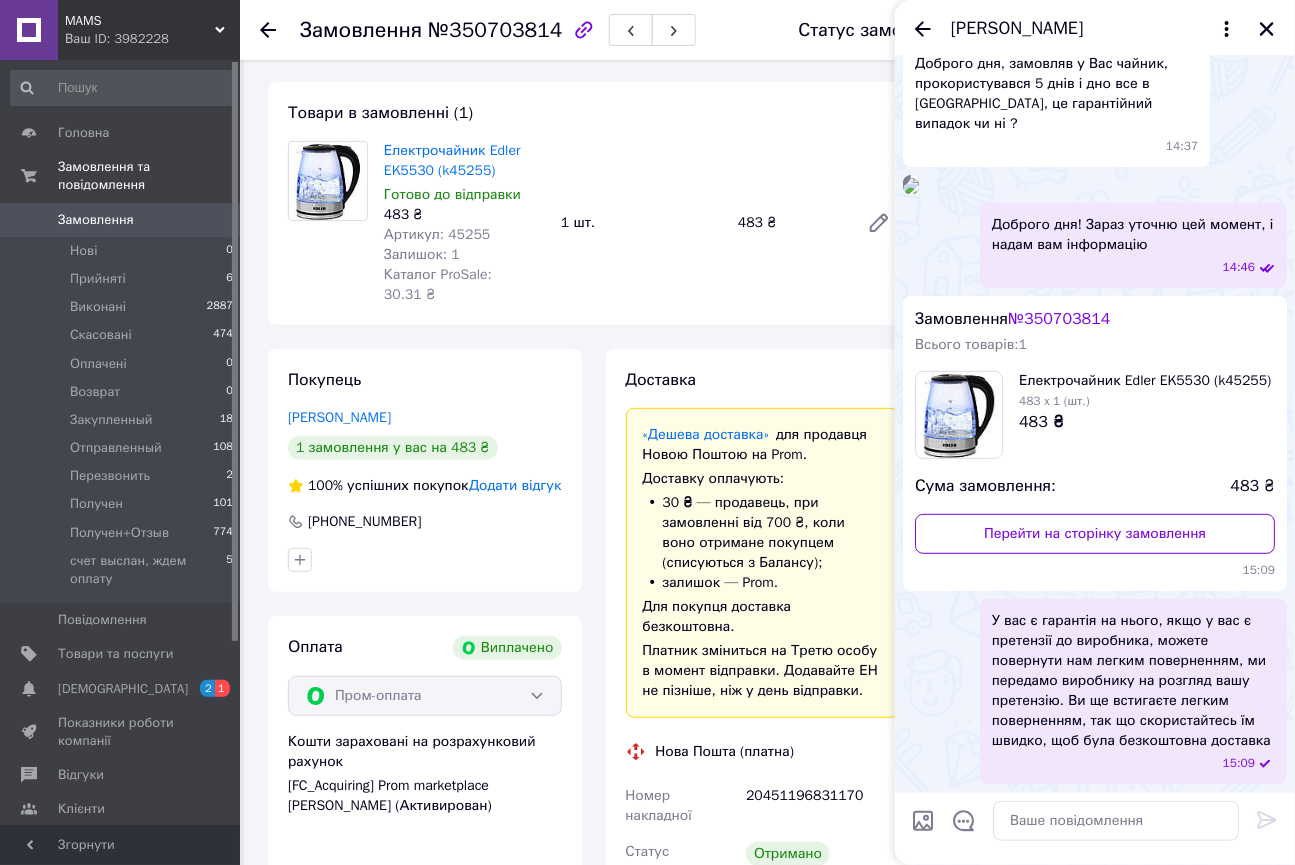 click 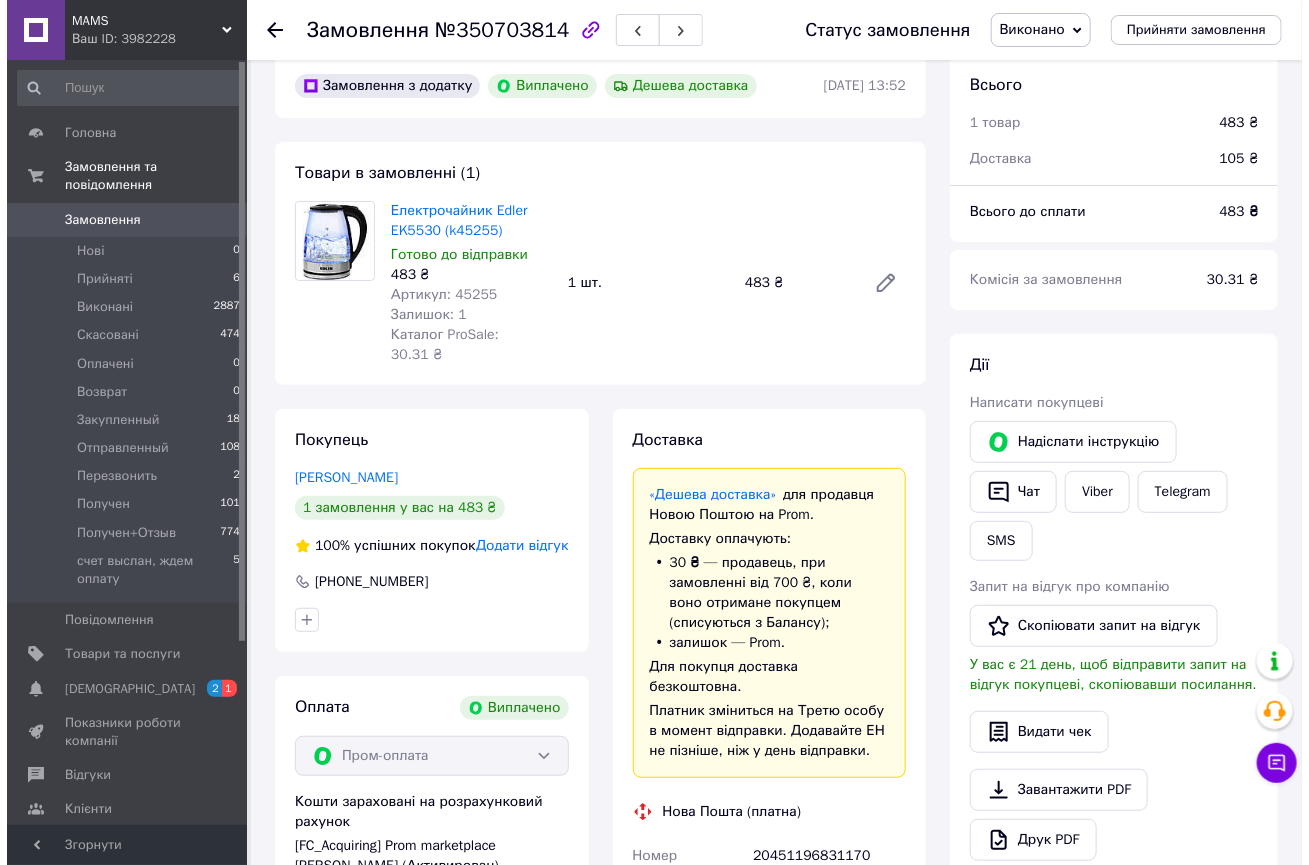 scroll, scrollTop: 0, scrollLeft: 0, axis: both 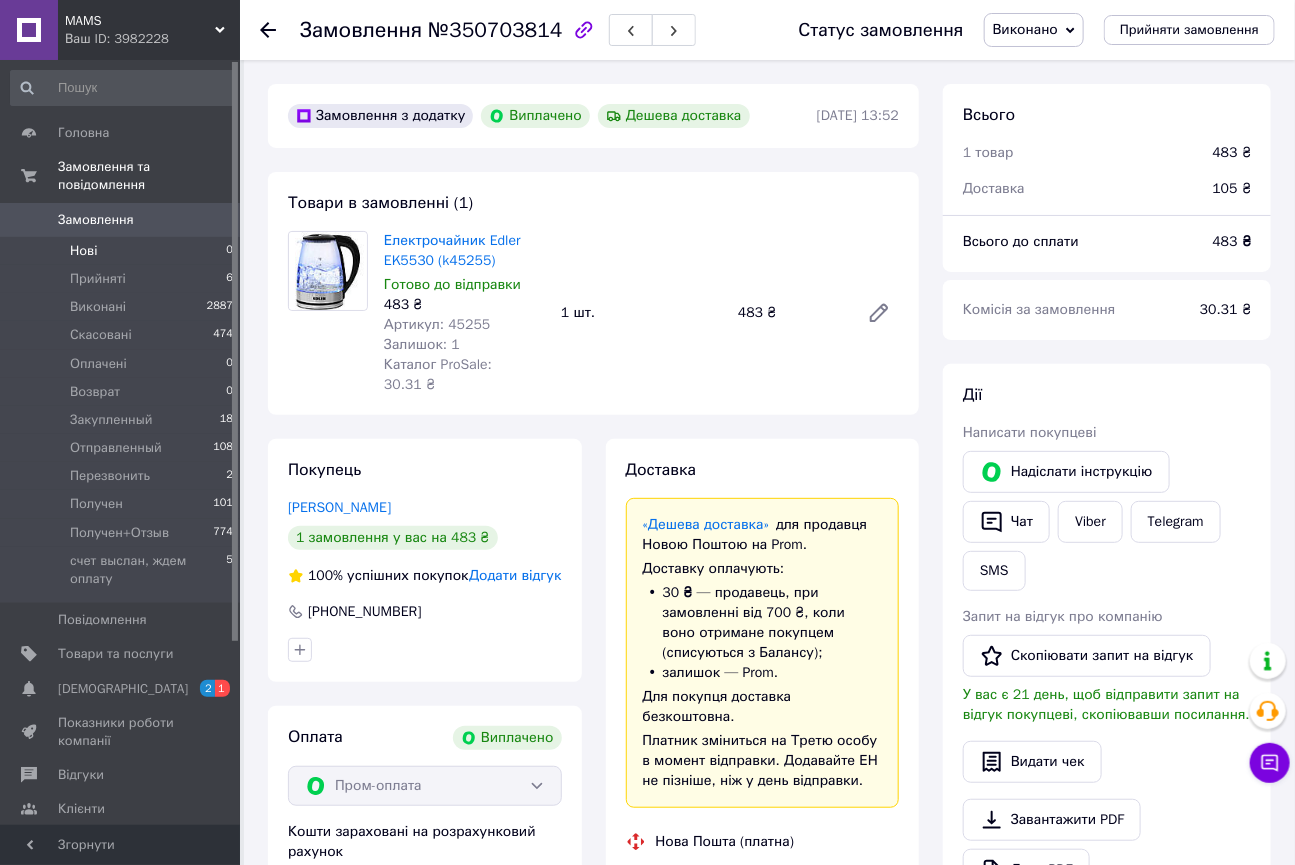 click on "Нові 0" at bounding box center (122, 251) 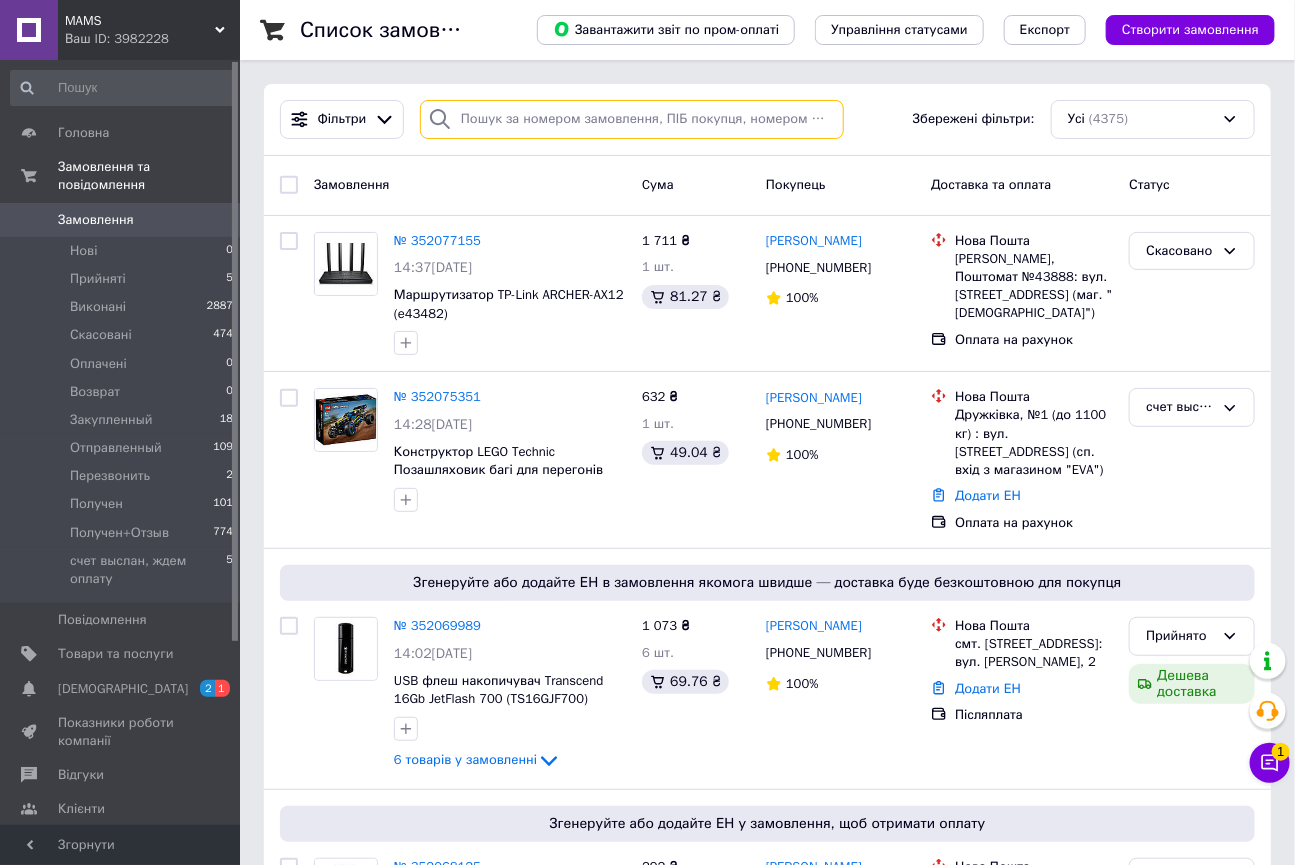 click at bounding box center (632, 119) 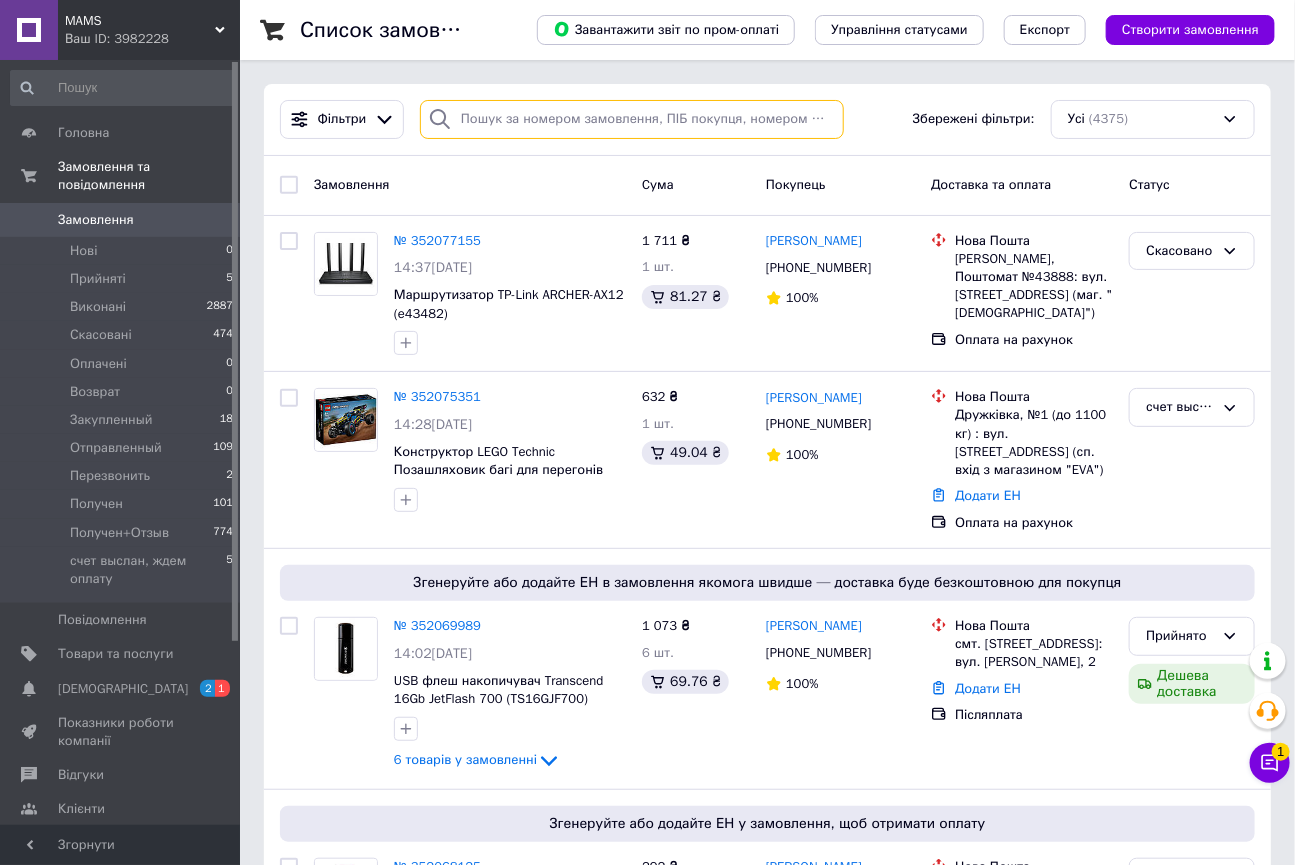 paste on "352054563" 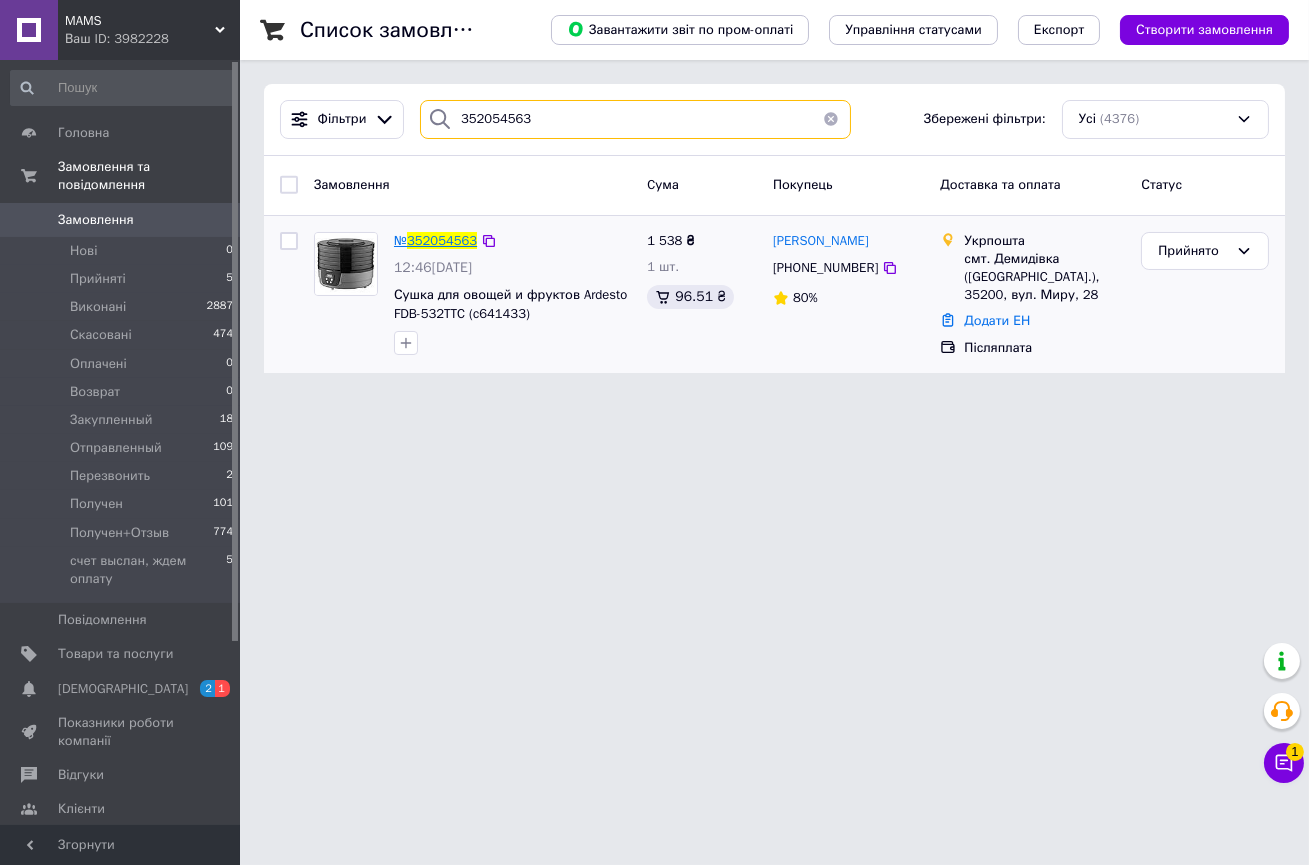 type on "352054563" 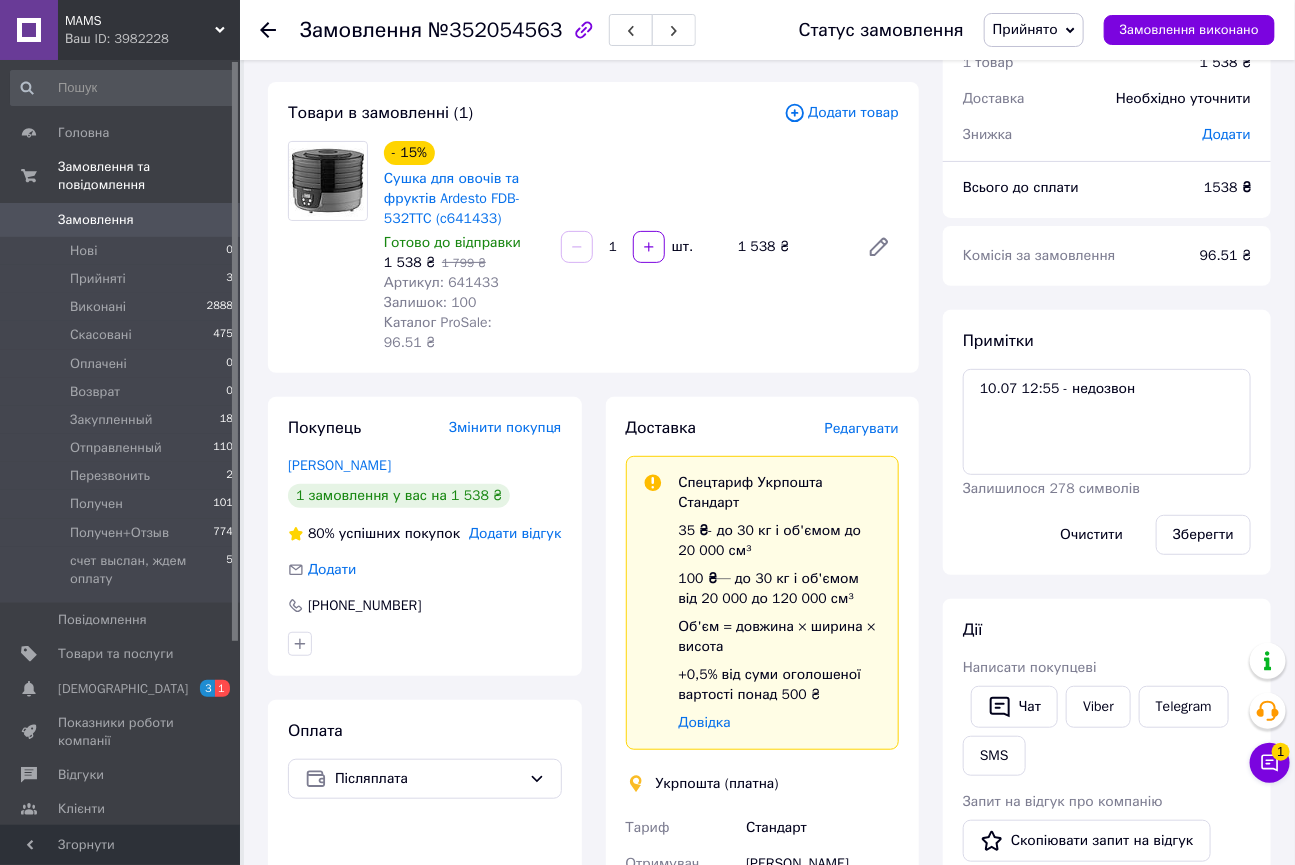 scroll, scrollTop: 0, scrollLeft: 0, axis: both 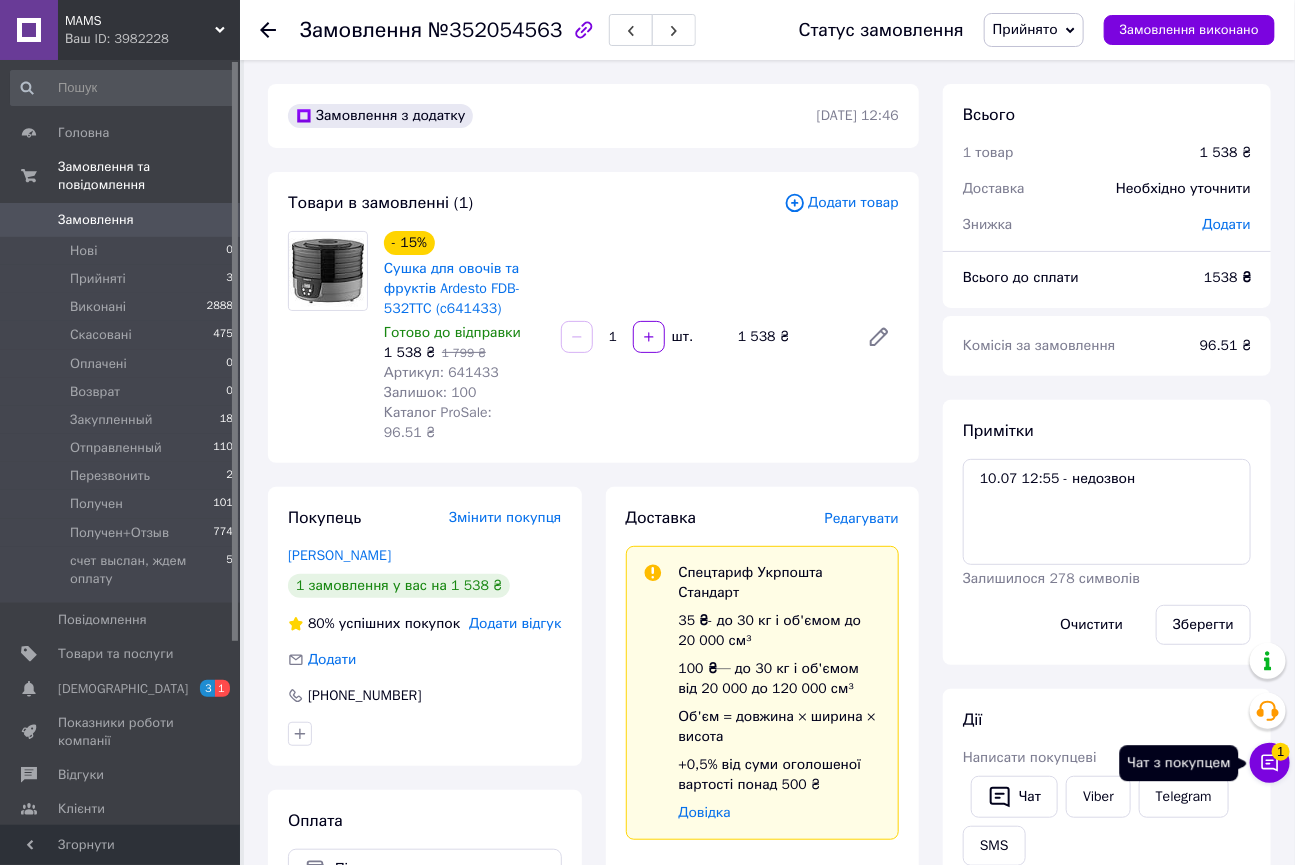 click on "Чат з покупцем 1" at bounding box center (1270, 763) 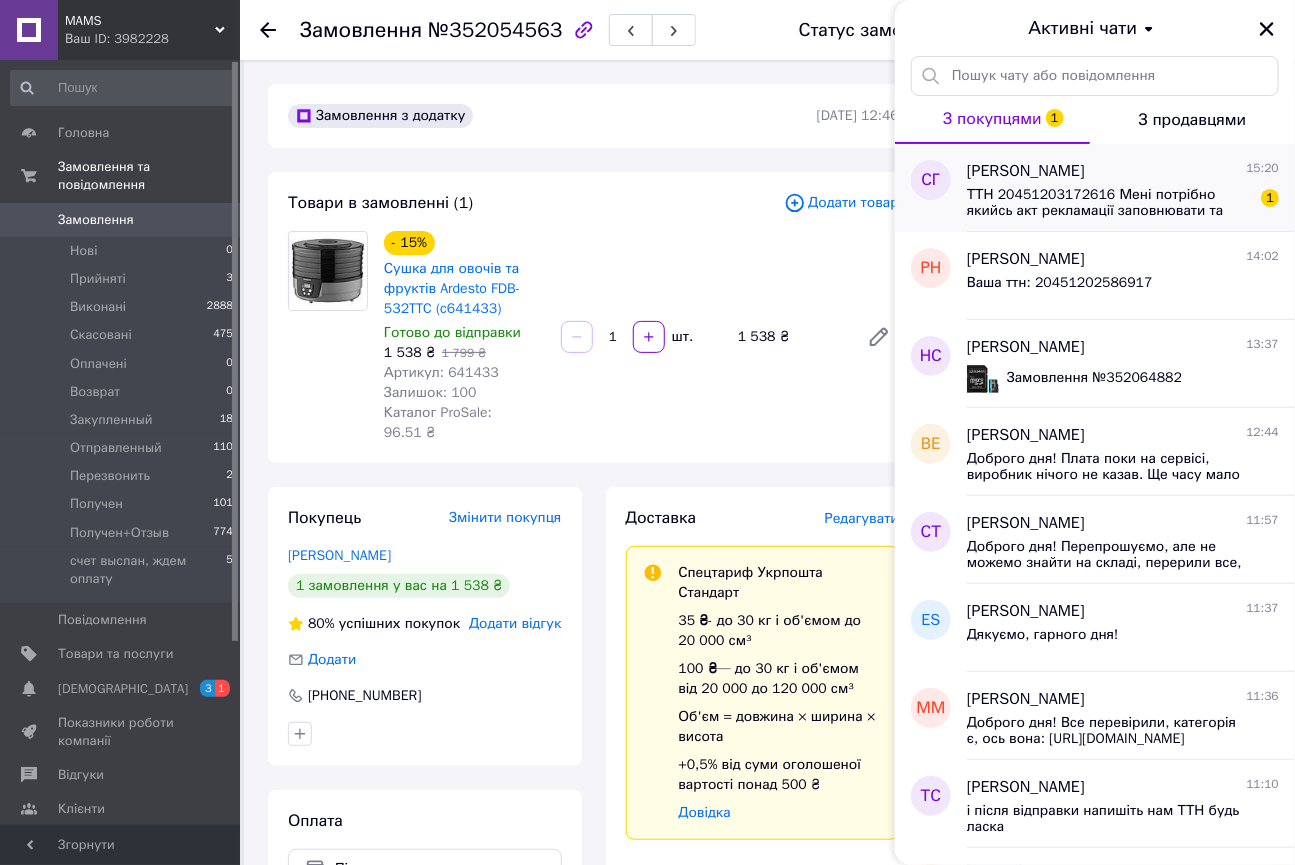 click on "ТТН 20451203172616   Мені потрібно якийсь акт рекламації заповнювати та вкладати до посилки ?" at bounding box center [1109, 203] 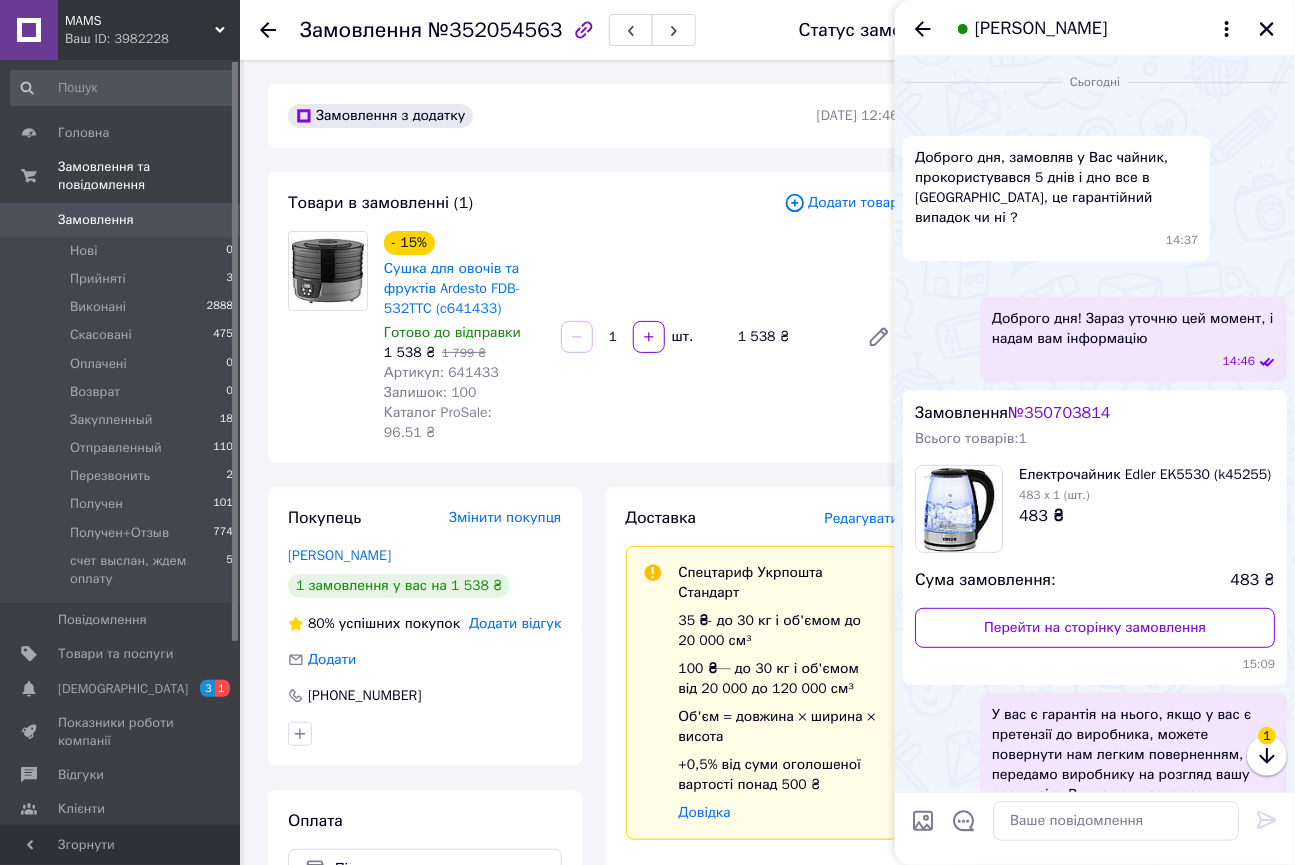 scroll, scrollTop: 782, scrollLeft: 0, axis: vertical 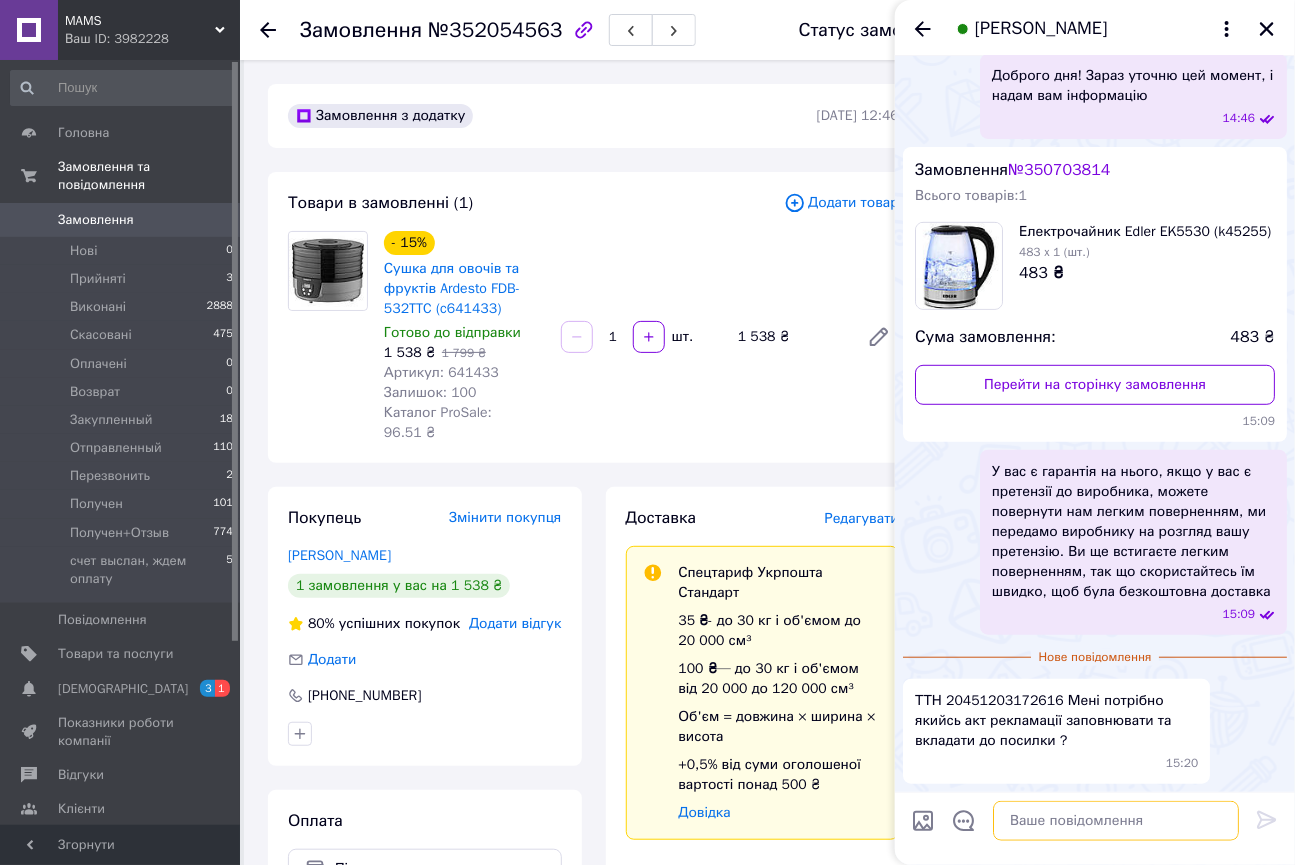 click at bounding box center [1116, 821] 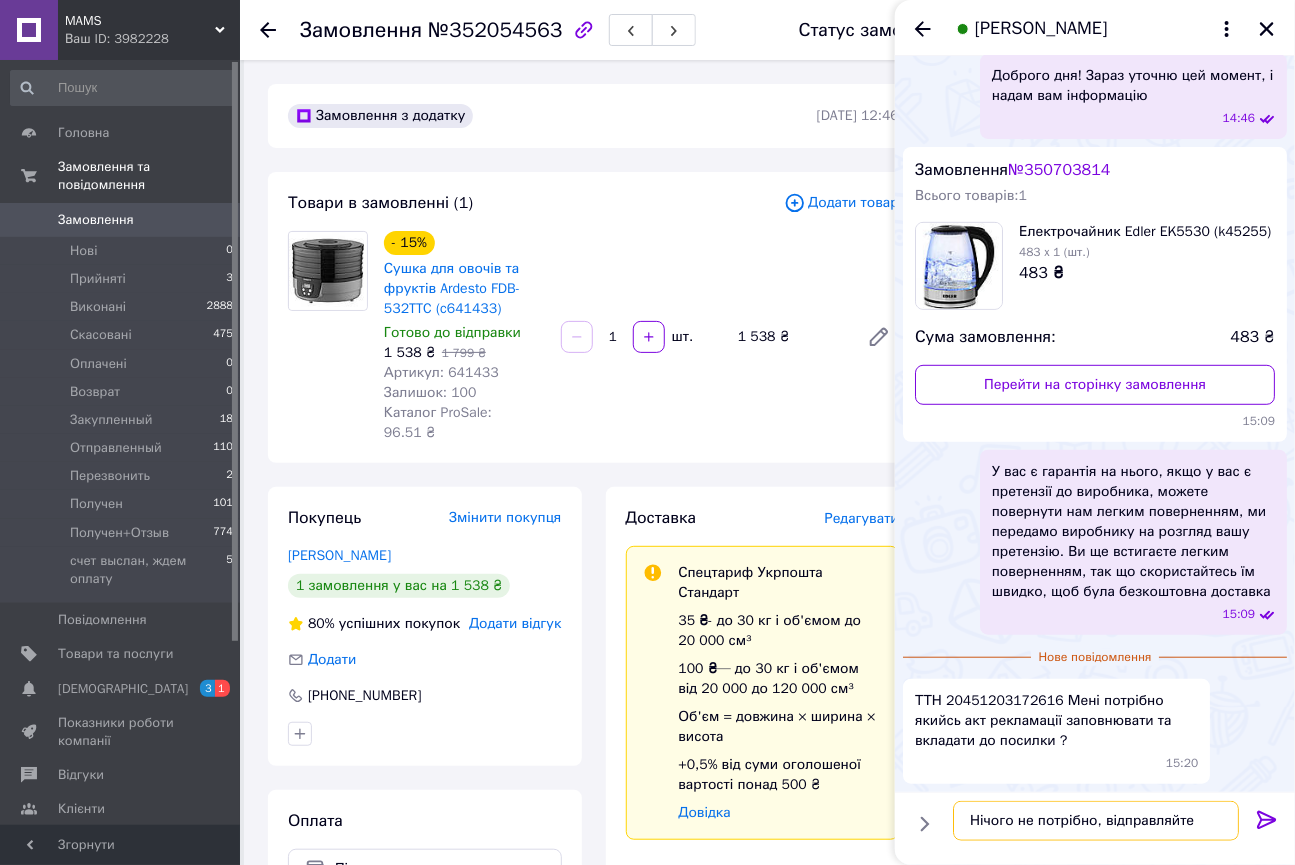 click on "Нічого не потрібно, відправляйте" at bounding box center [1096, 821] 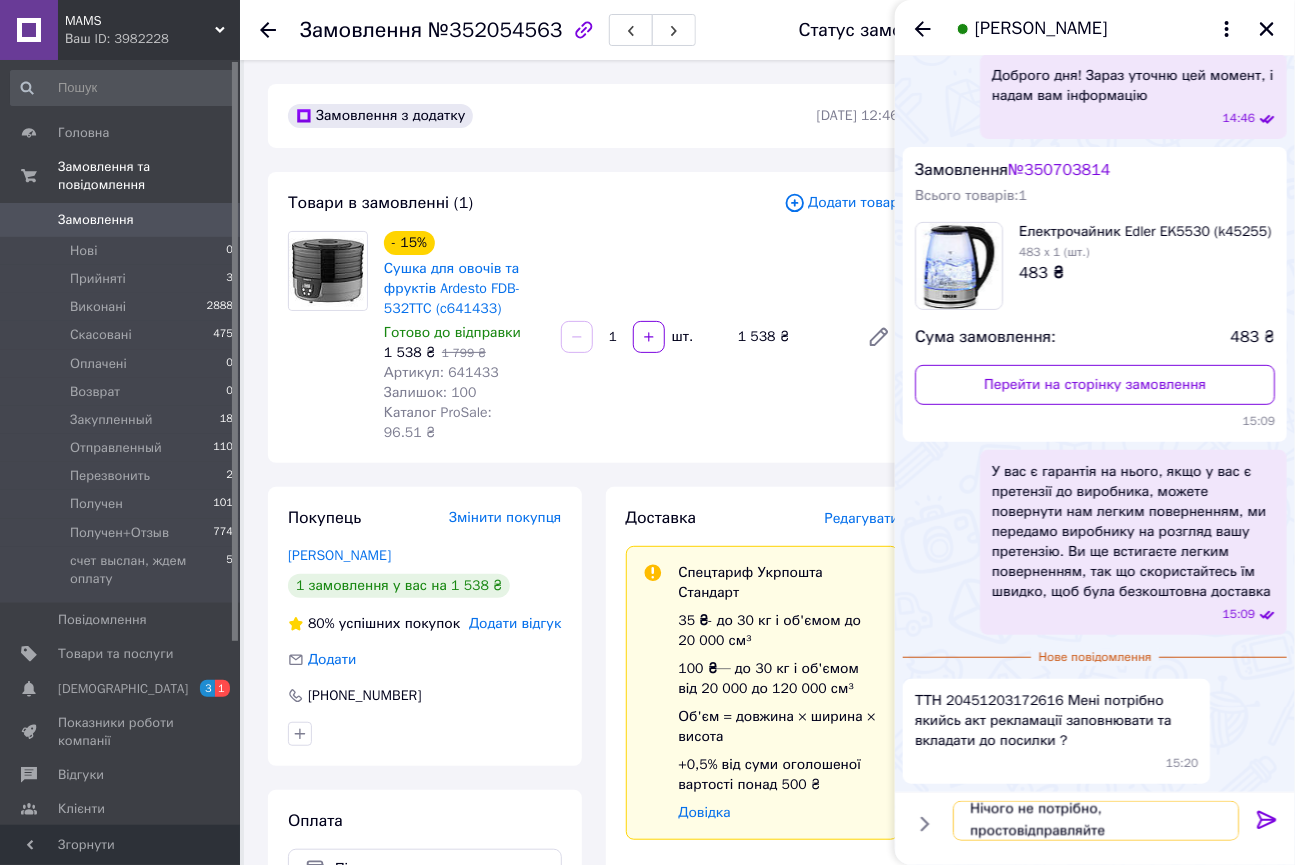 scroll, scrollTop: 1, scrollLeft: 0, axis: vertical 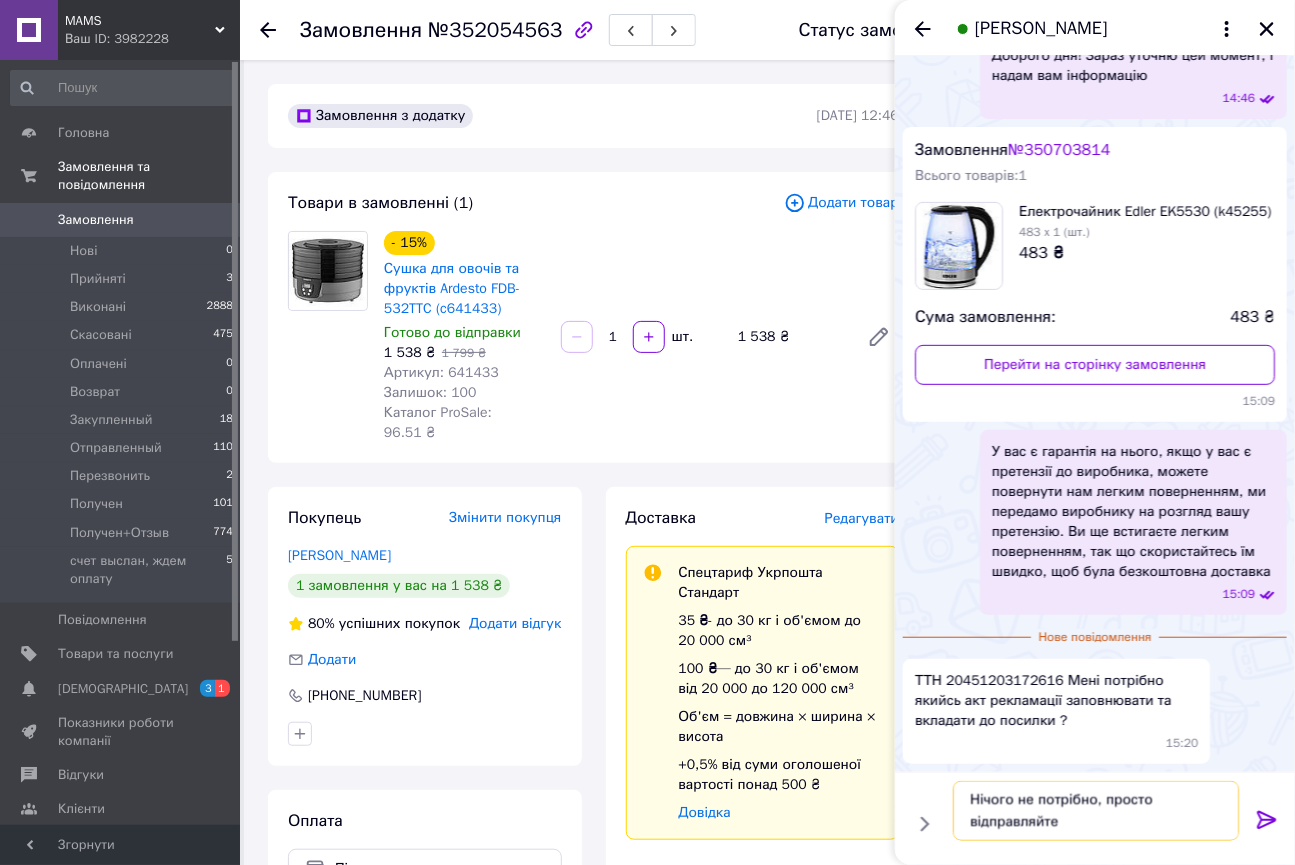 click on "Нічого не потрібно, просто відправляйте" at bounding box center (1096, 811) 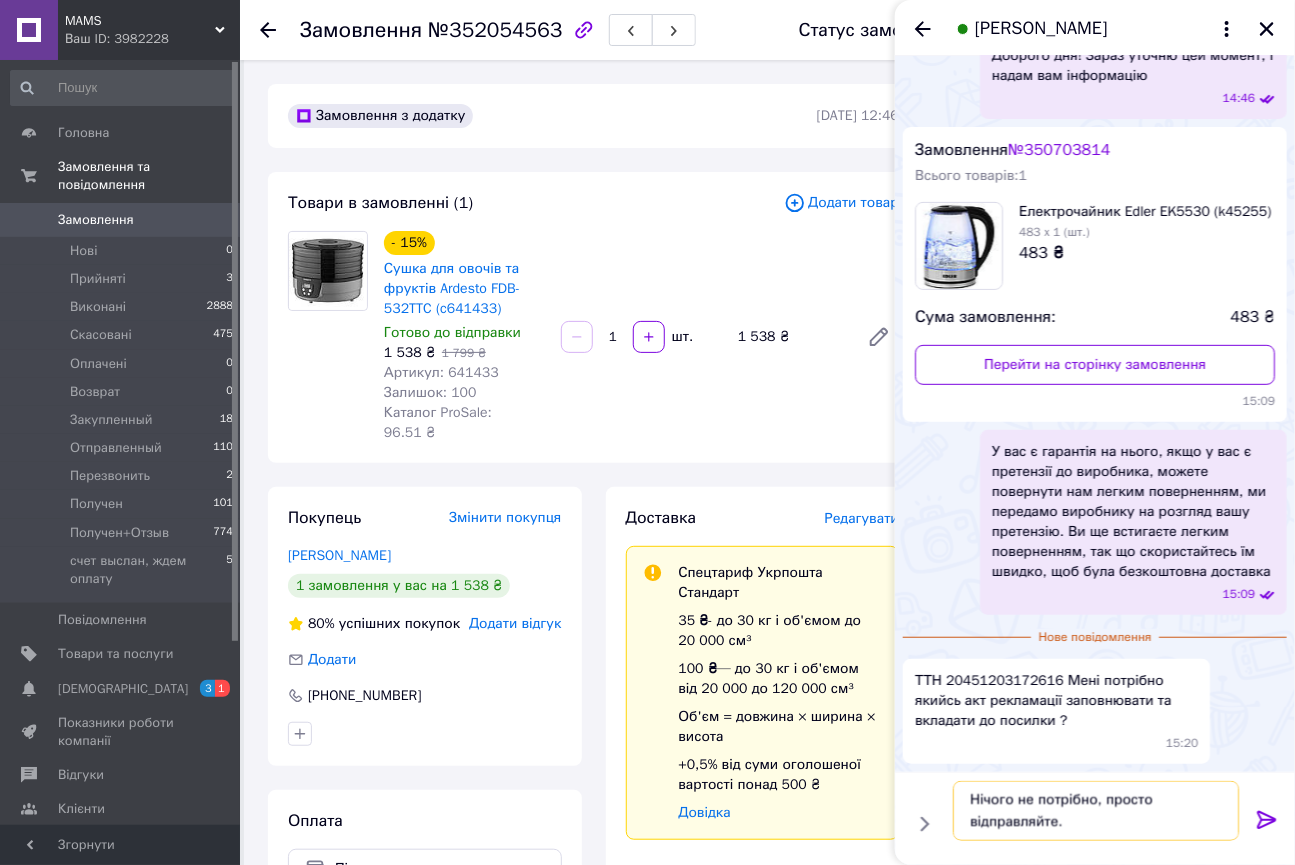 scroll, scrollTop: 802, scrollLeft: 0, axis: vertical 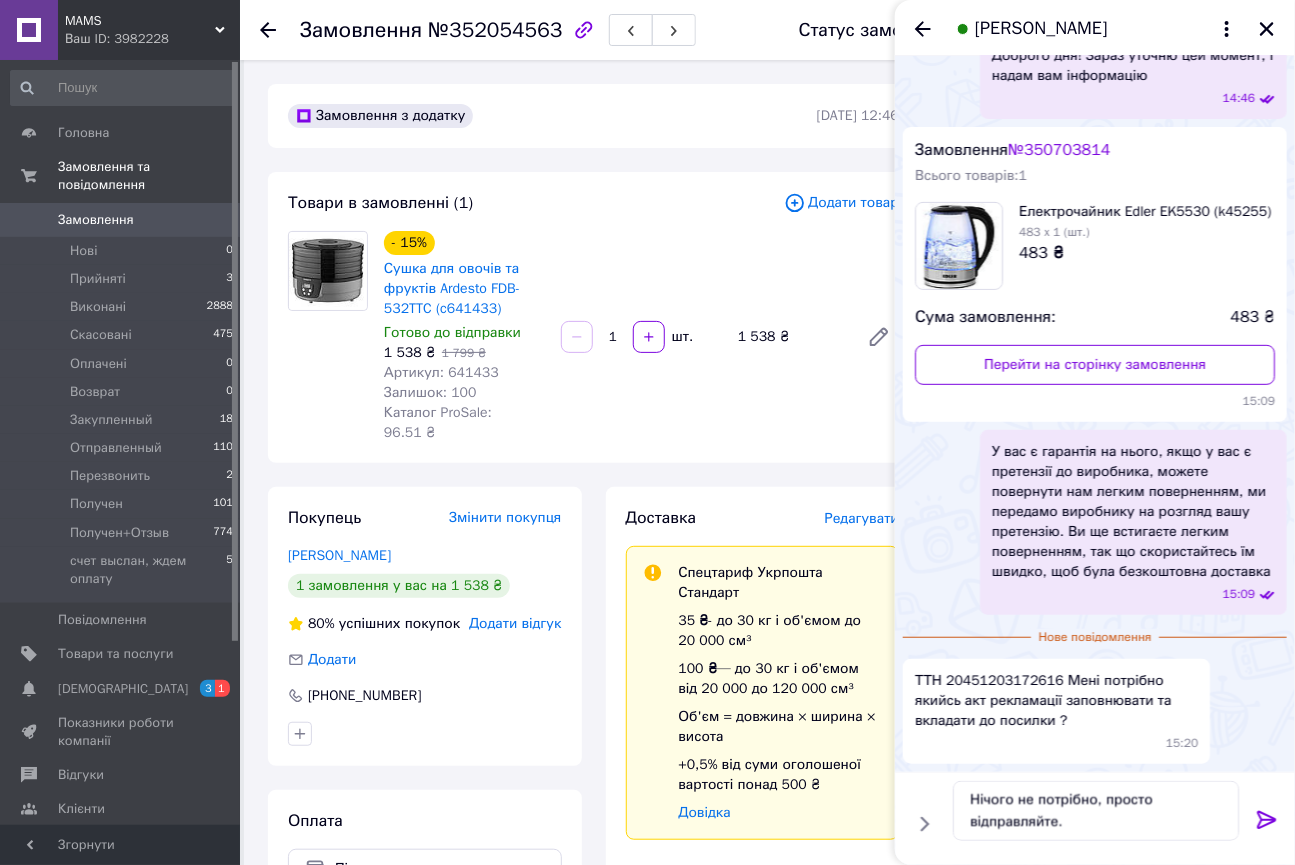 click 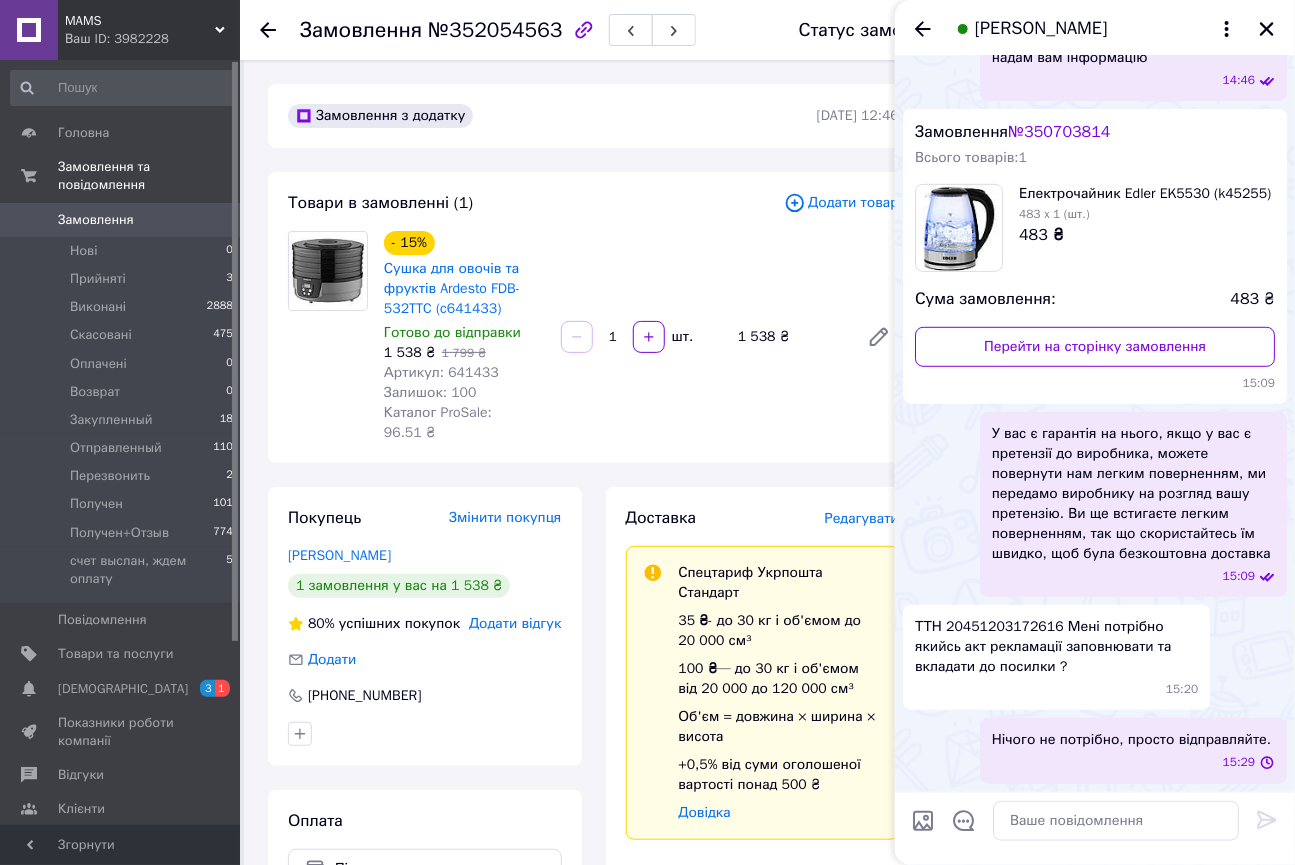 scroll, scrollTop: 0, scrollLeft: 0, axis: both 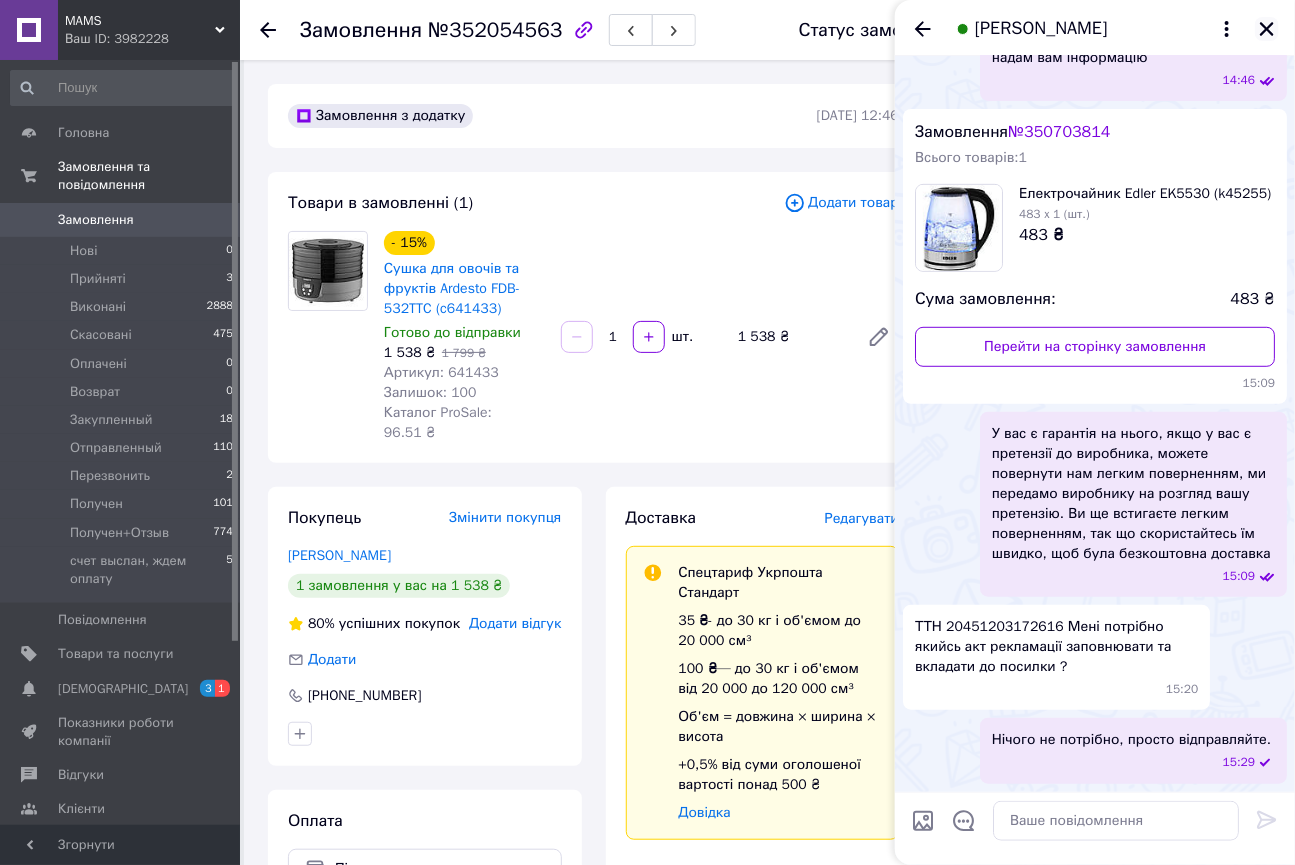 click 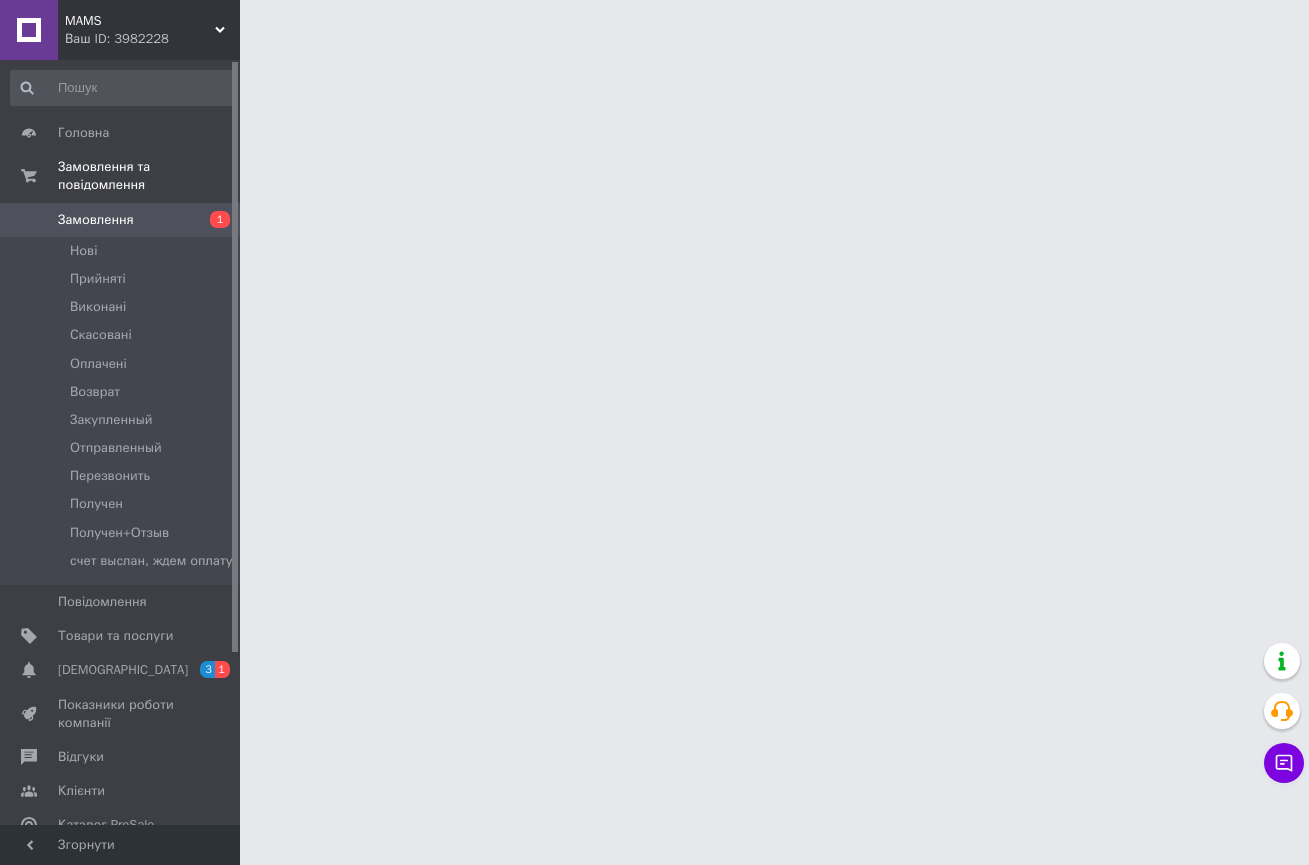 scroll, scrollTop: 0, scrollLeft: 0, axis: both 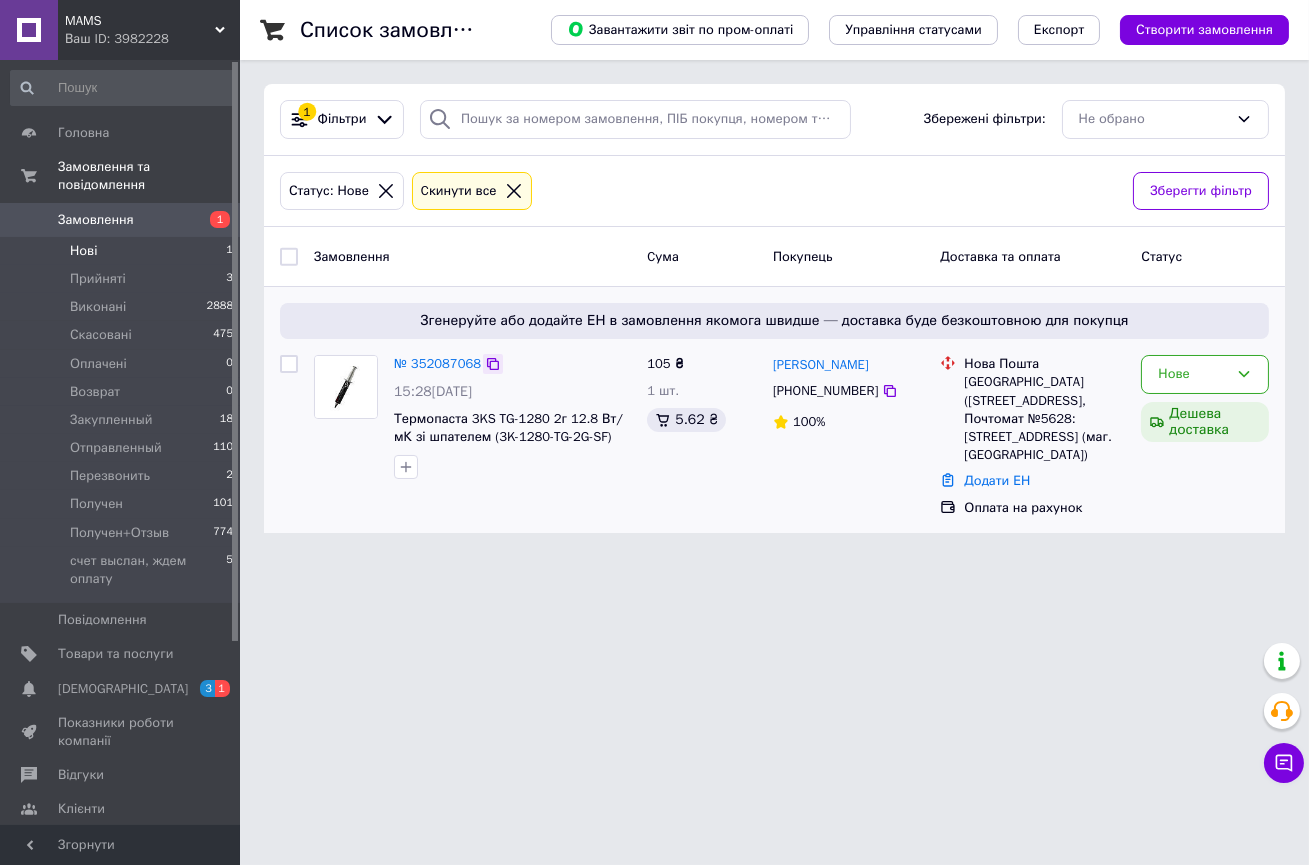click 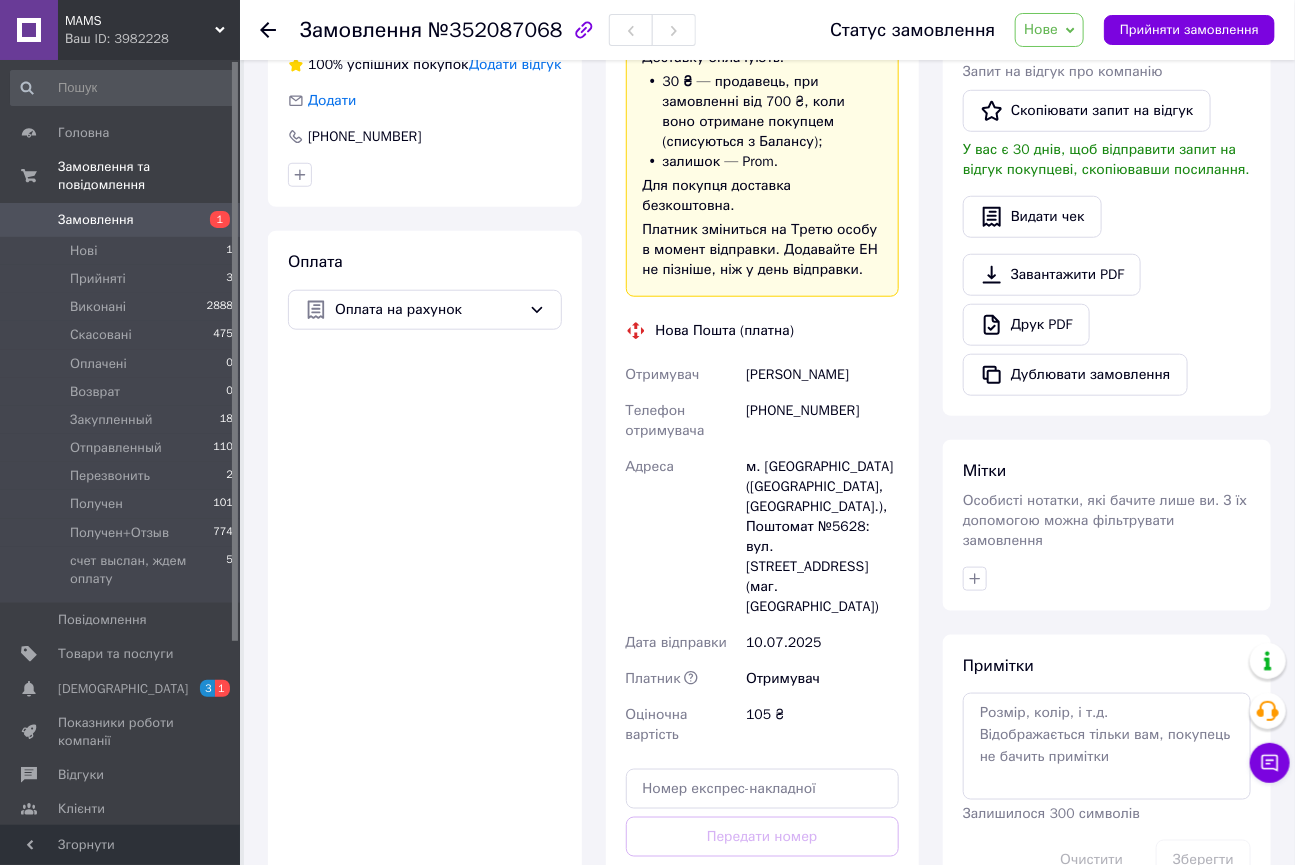 scroll, scrollTop: 77, scrollLeft: 0, axis: vertical 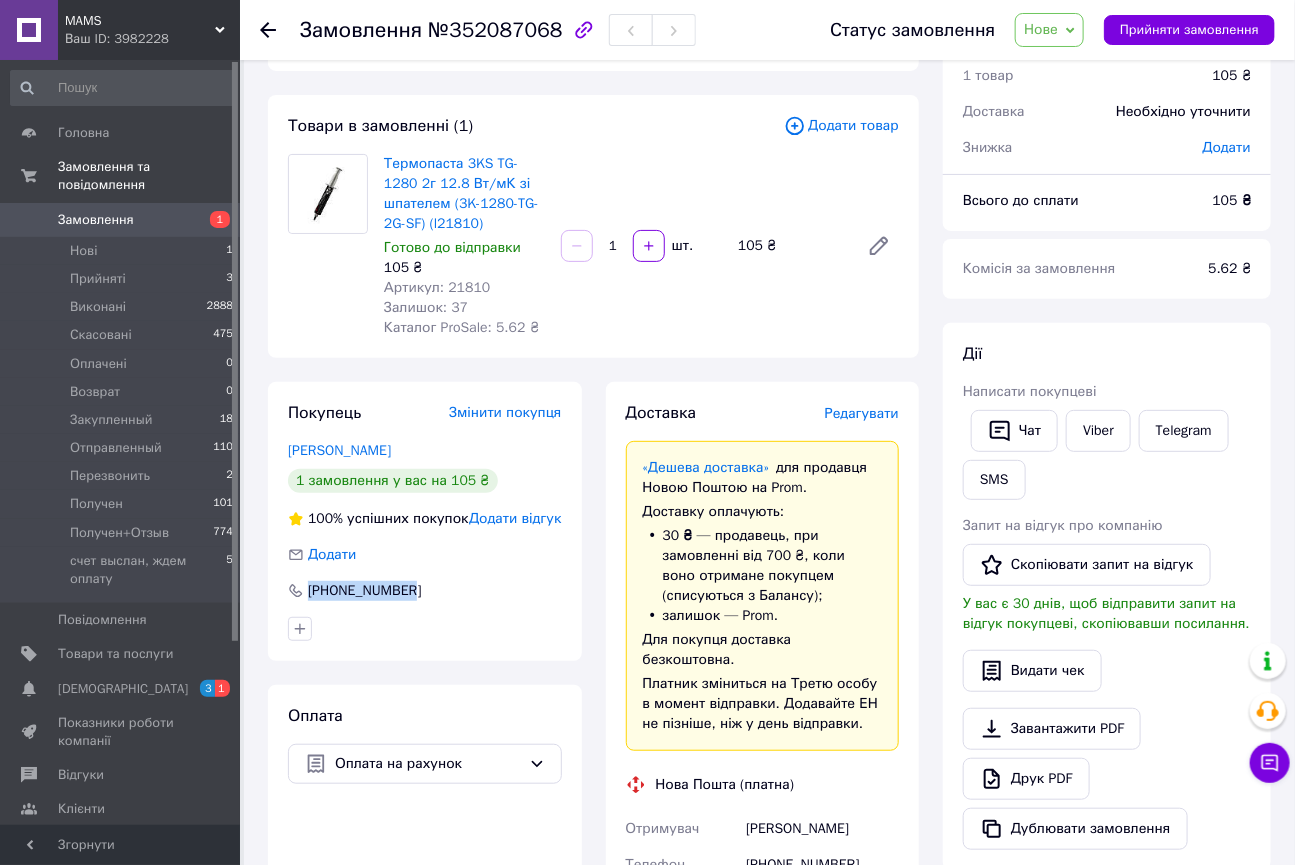 drag, startPoint x: 438, startPoint y: 596, endPoint x: 277, endPoint y: 599, distance: 161.02795 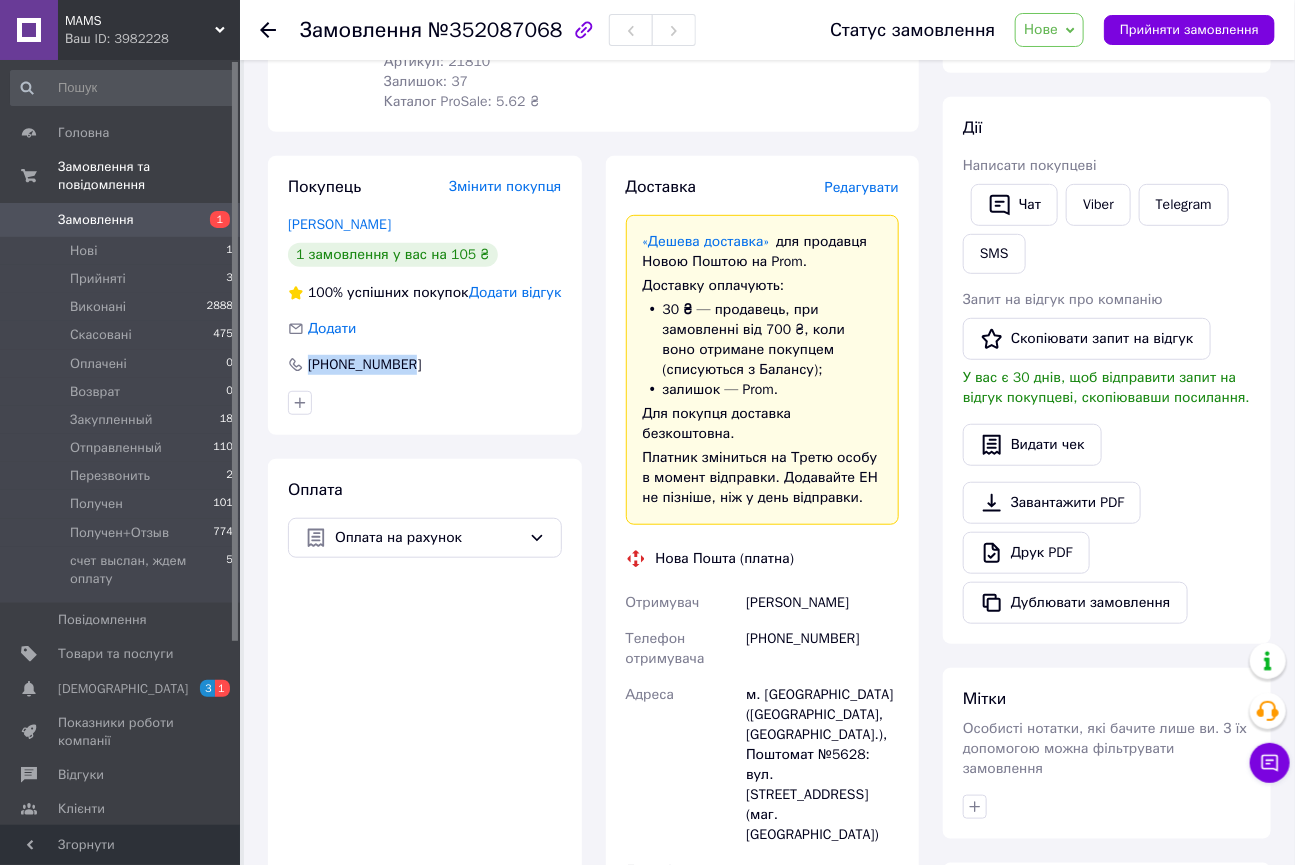 scroll, scrollTop: 363, scrollLeft: 0, axis: vertical 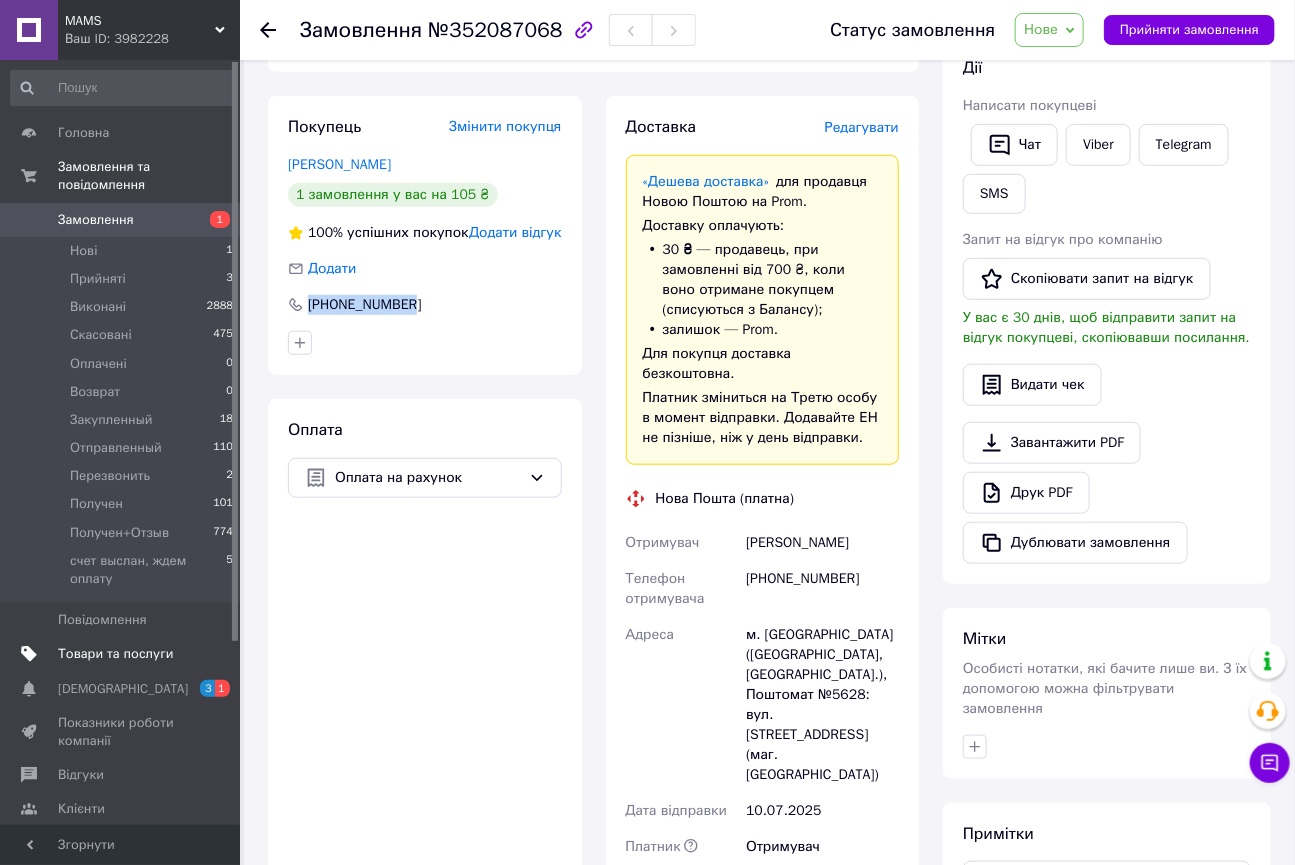 copy on "[PHONE_NUMBER]" 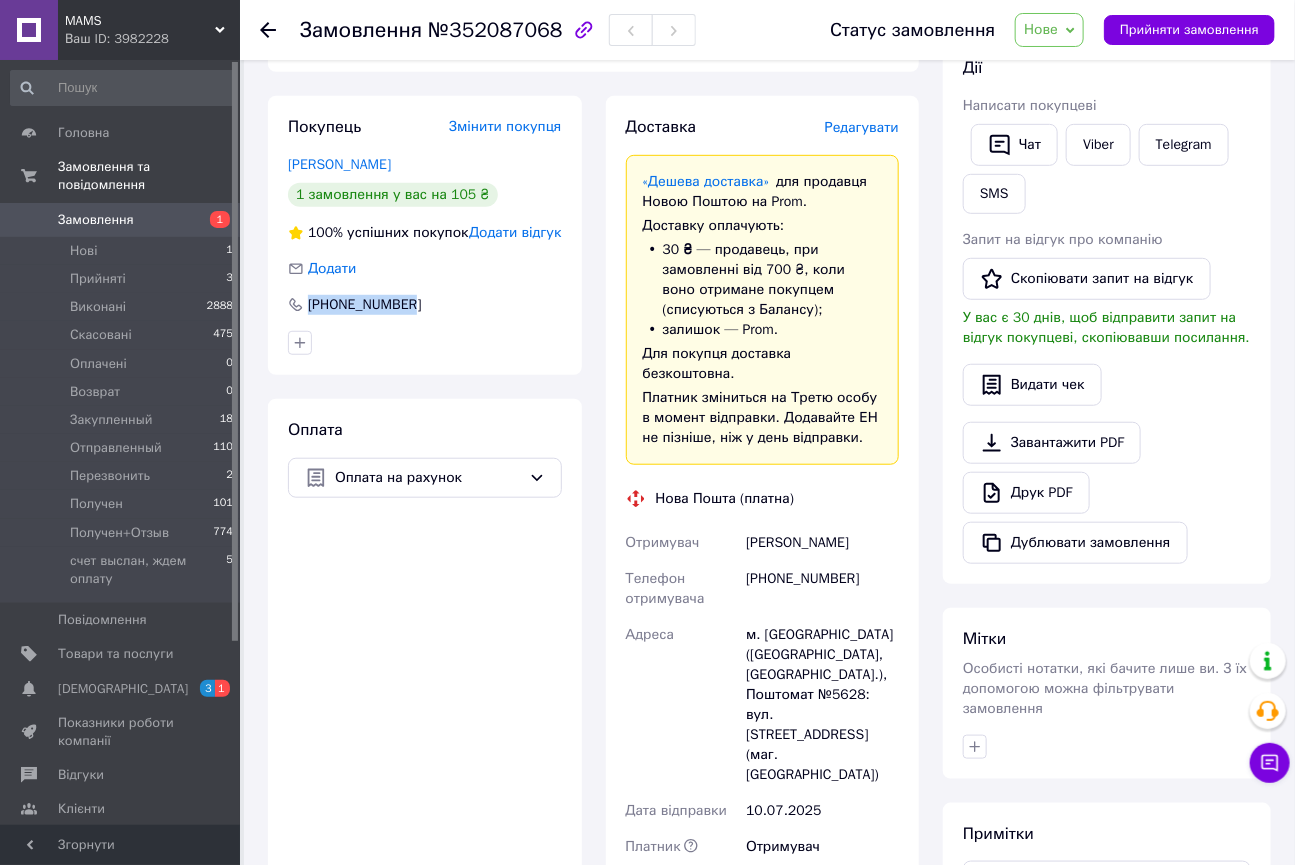 copy on "[PHONE_NUMBER]" 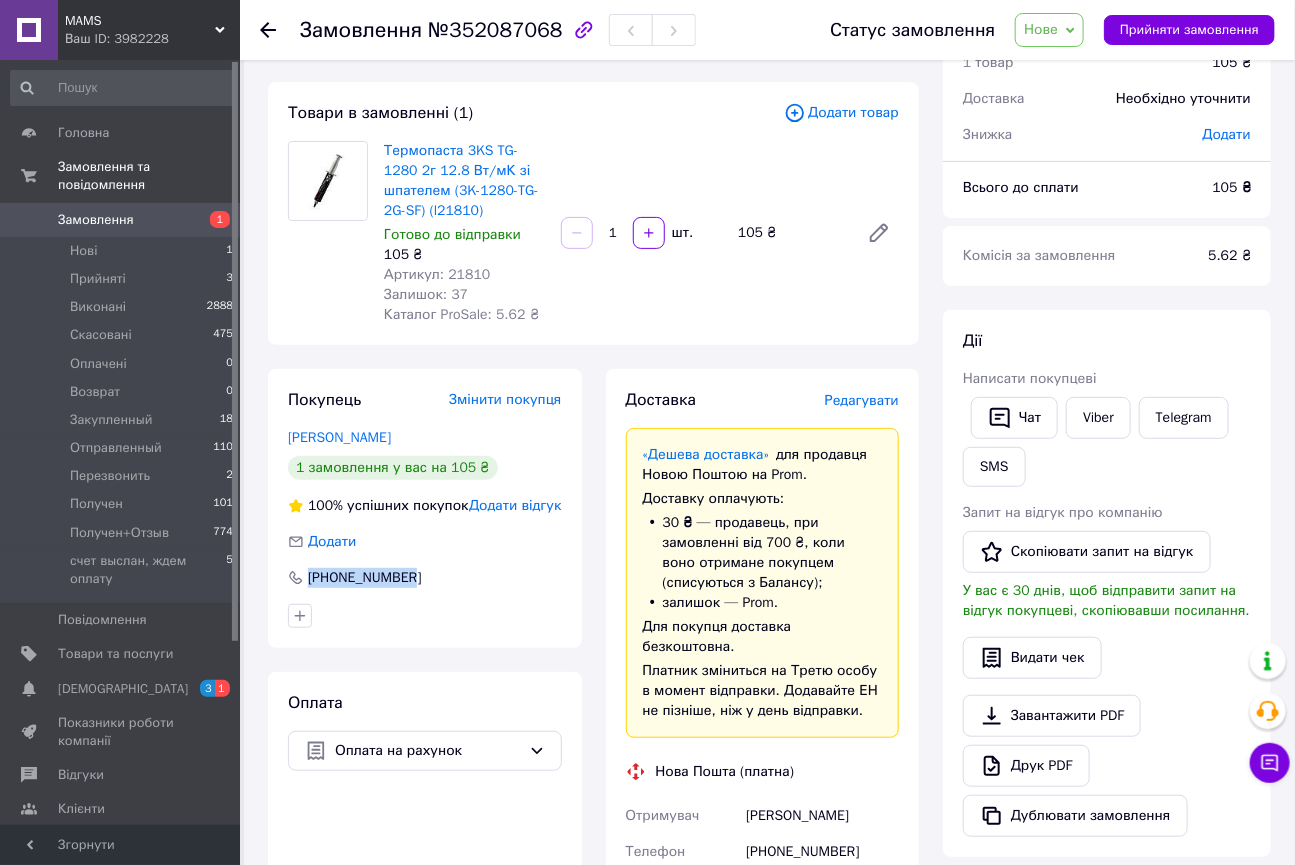 scroll, scrollTop: 181, scrollLeft: 0, axis: vertical 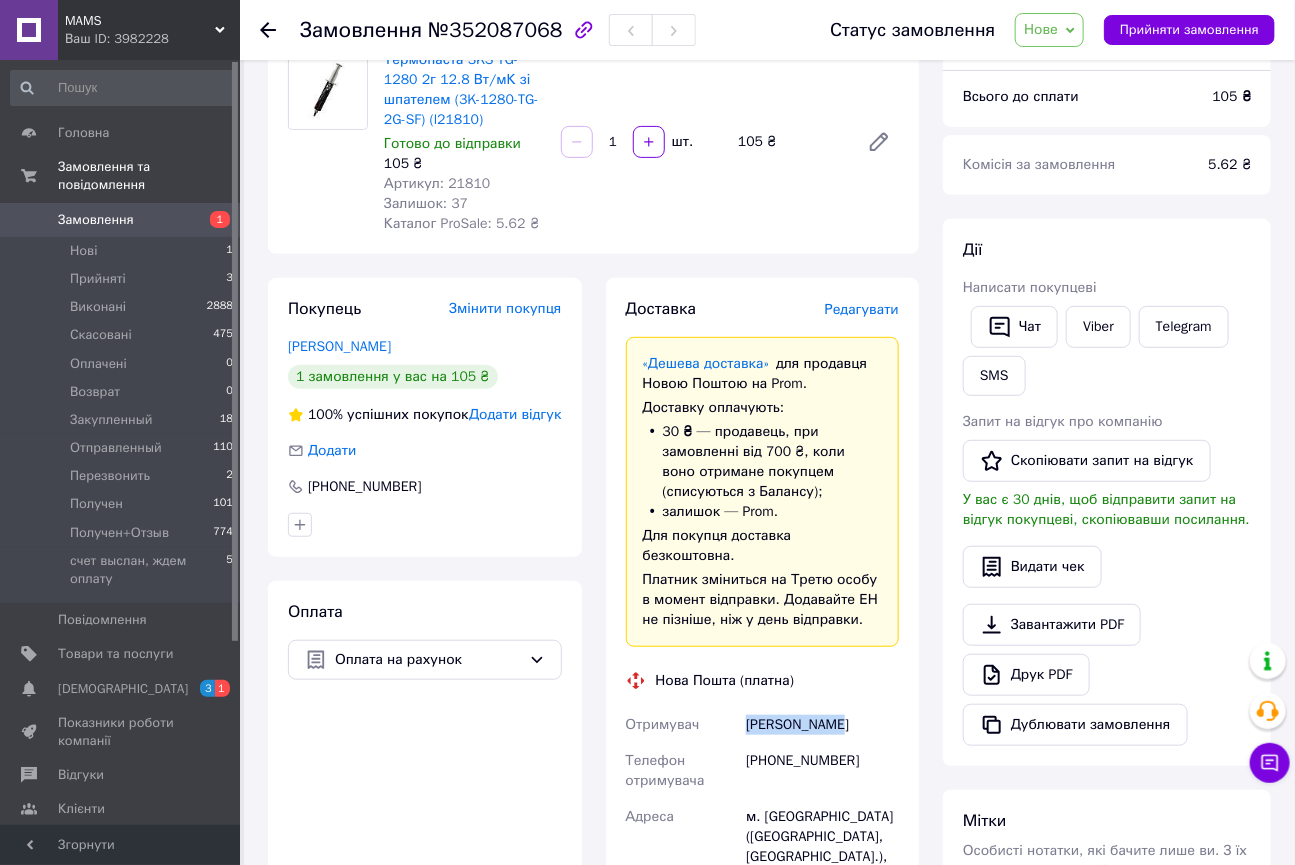 drag, startPoint x: 745, startPoint y: 701, endPoint x: 843, endPoint y: 703, distance: 98.02041 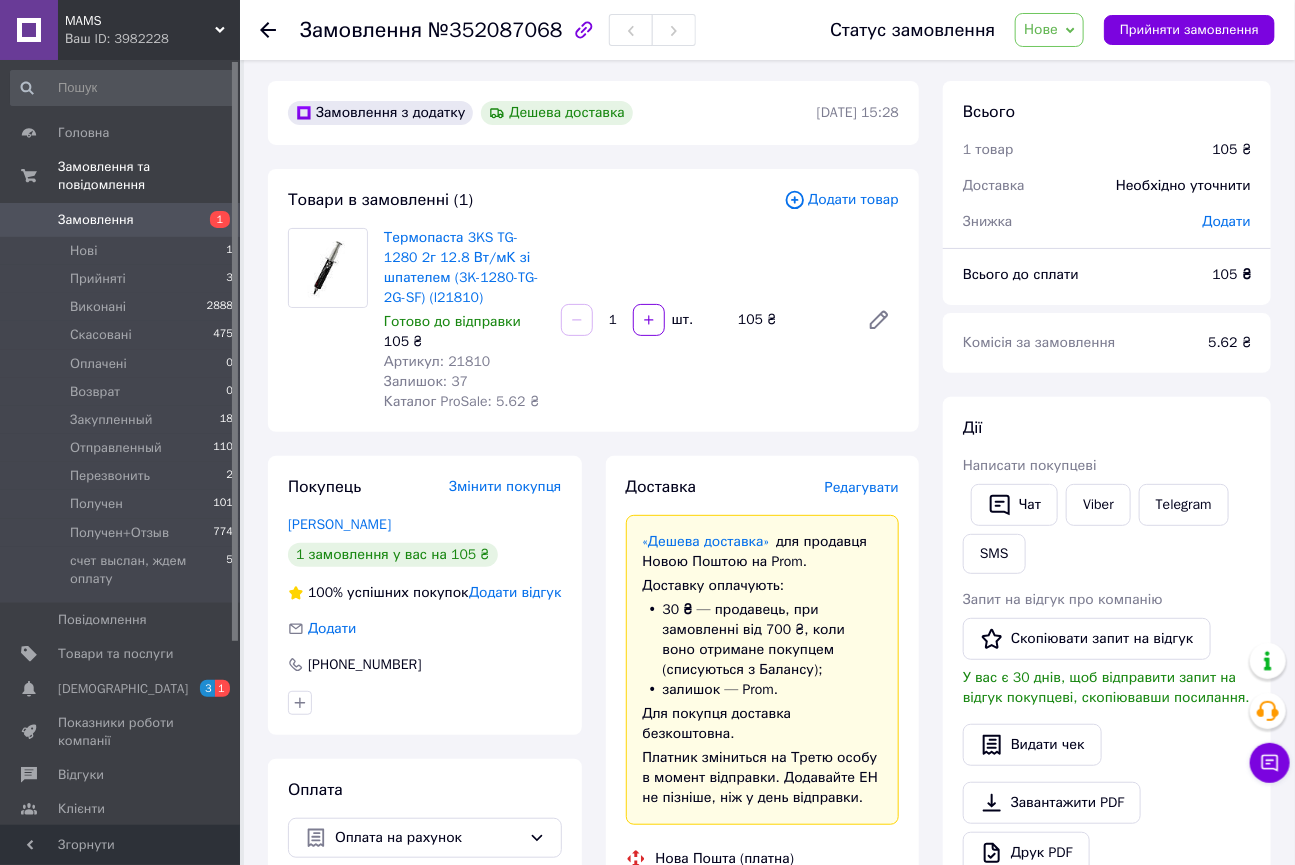 scroll, scrollTop: 0, scrollLeft: 0, axis: both 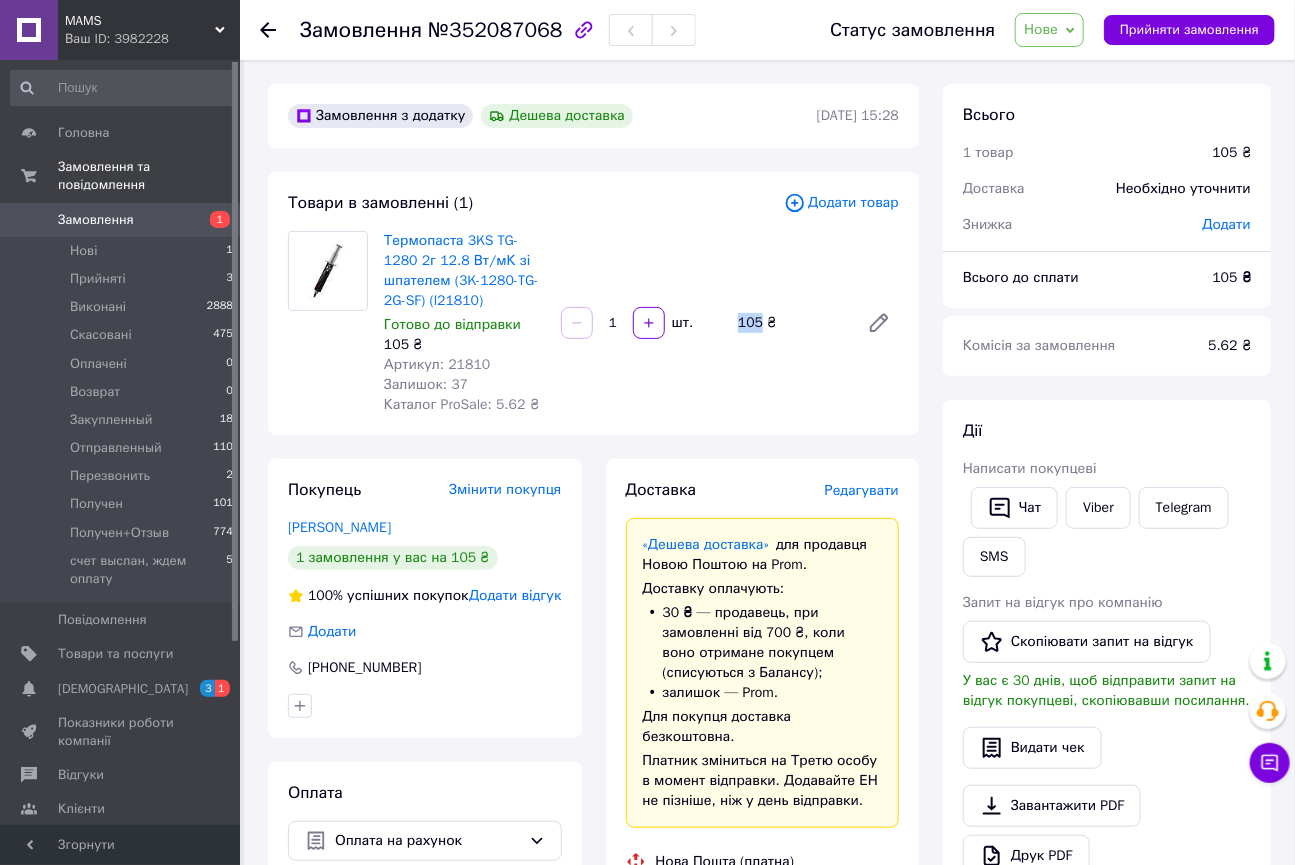 drag, startPoint x: 748, startPoint y: 320, endPoint x: 758, endPoint y: 322, distance: 10.198039 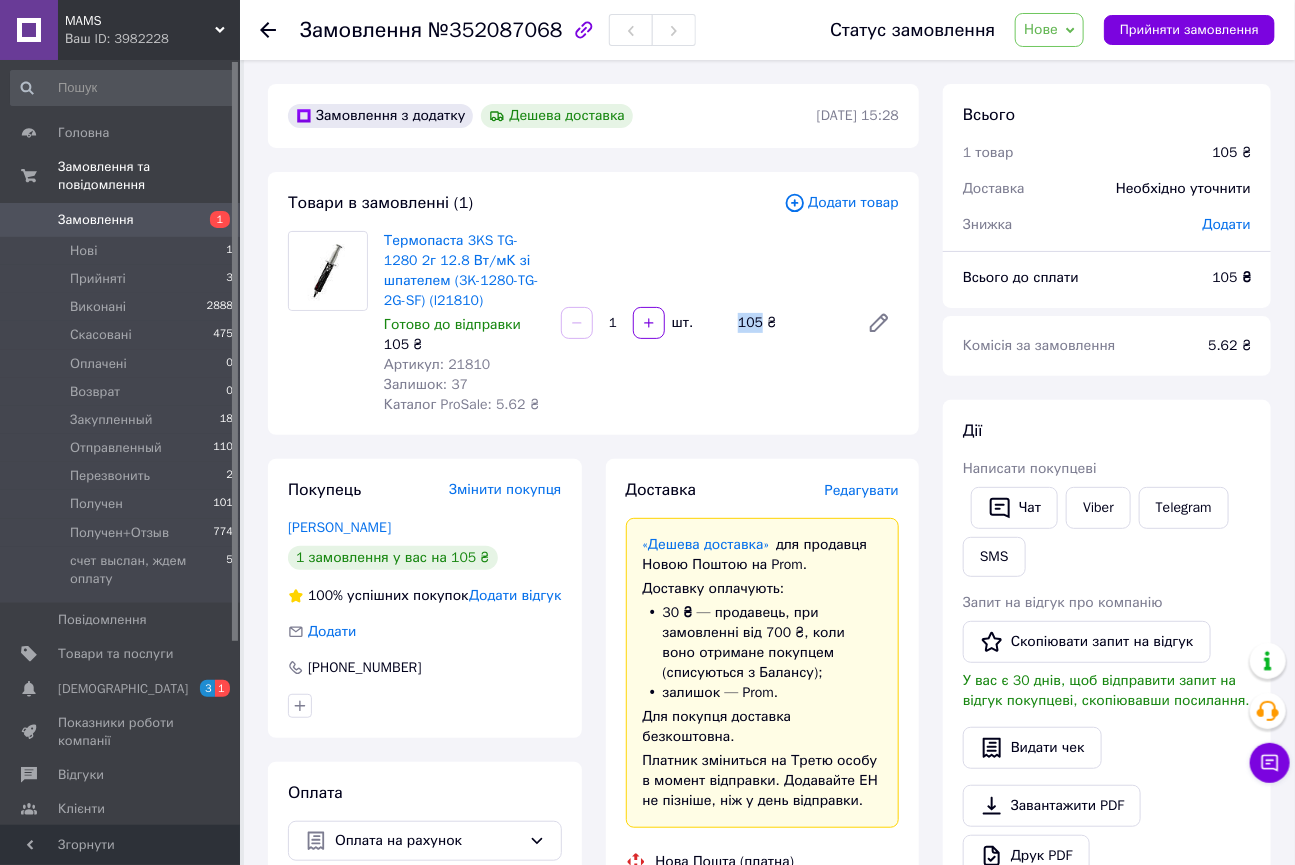 copy on "105" 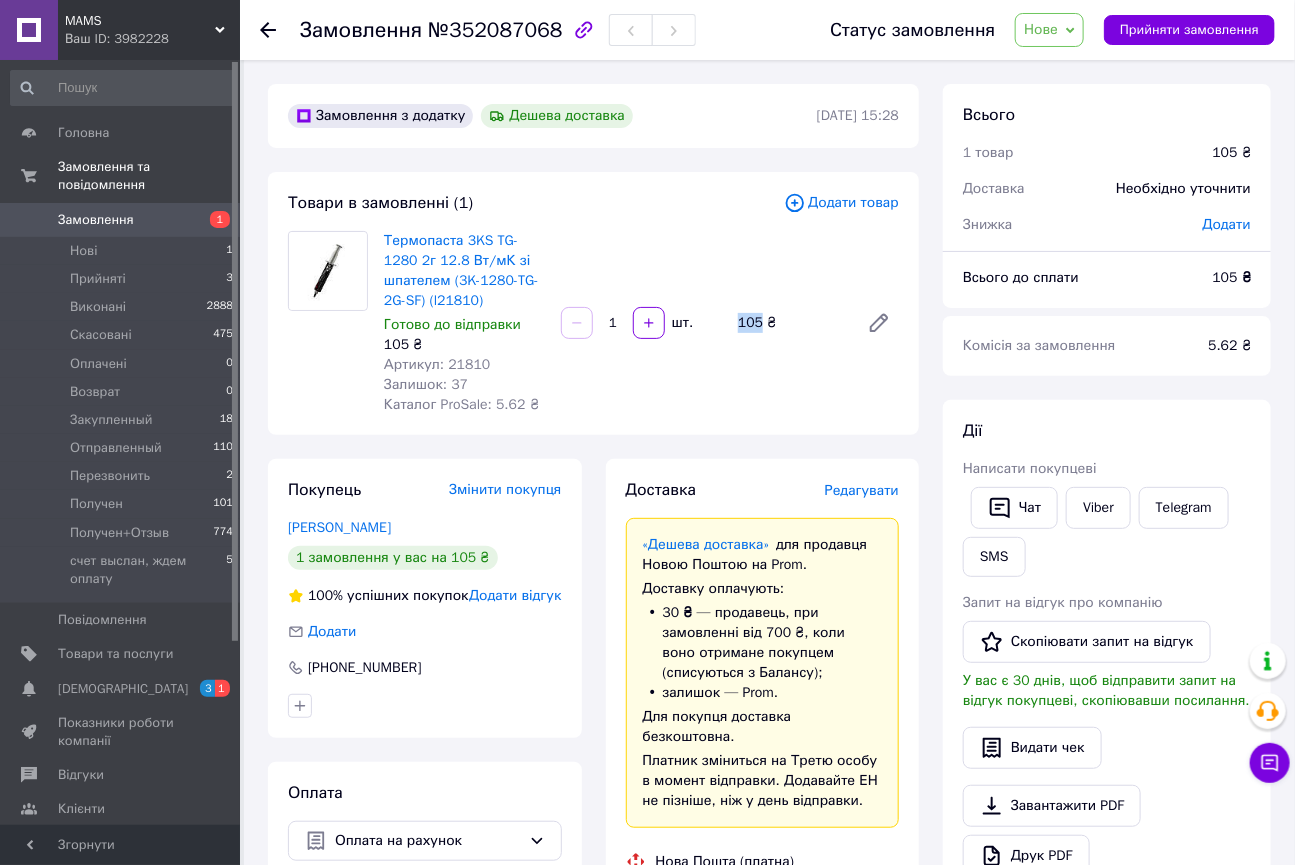 click on "Нове" at bounding box center (1041, 29) 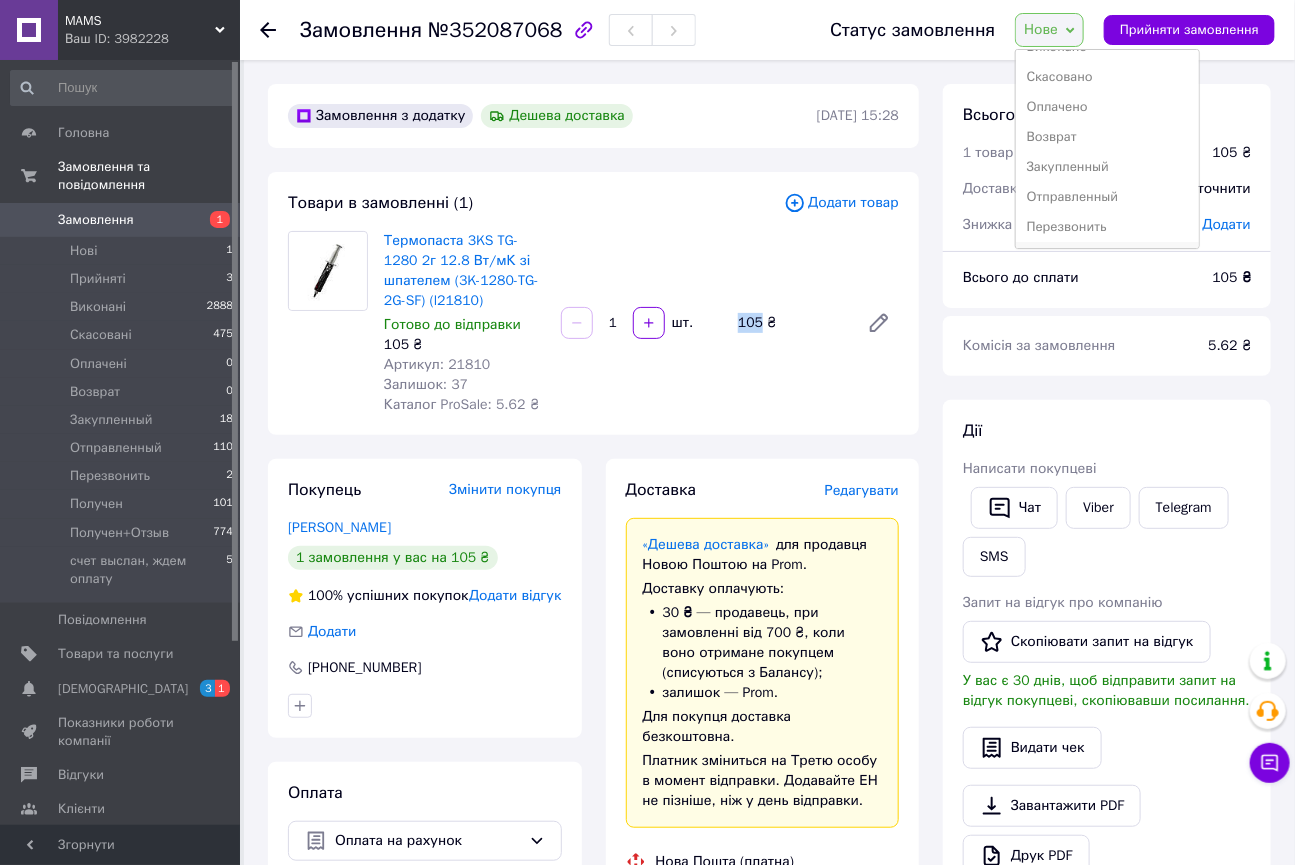 scroll, scrollTop: 141, scrollLeft: 0, axis: vertical 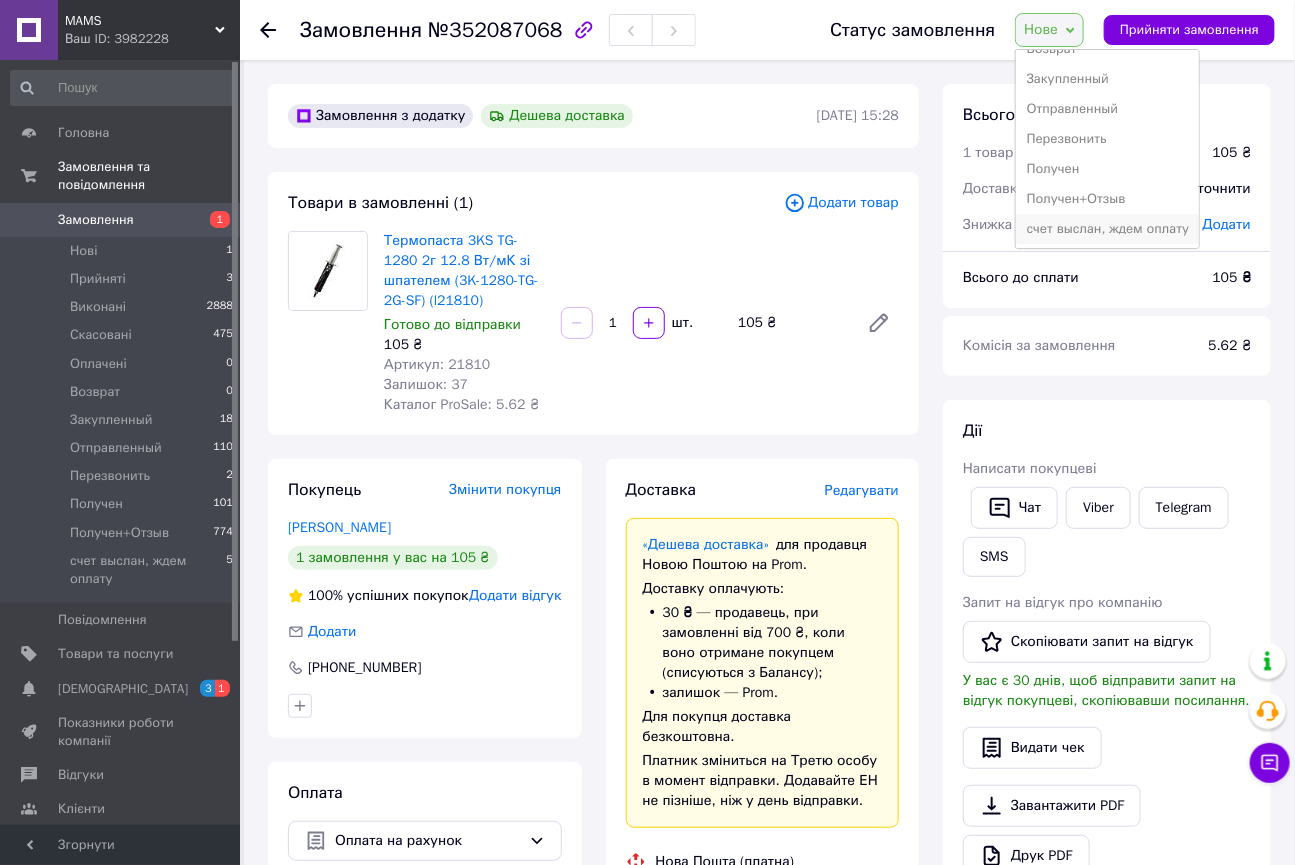 click on "счет выслан, ждем оплату" at bounding box center (1107, 229) 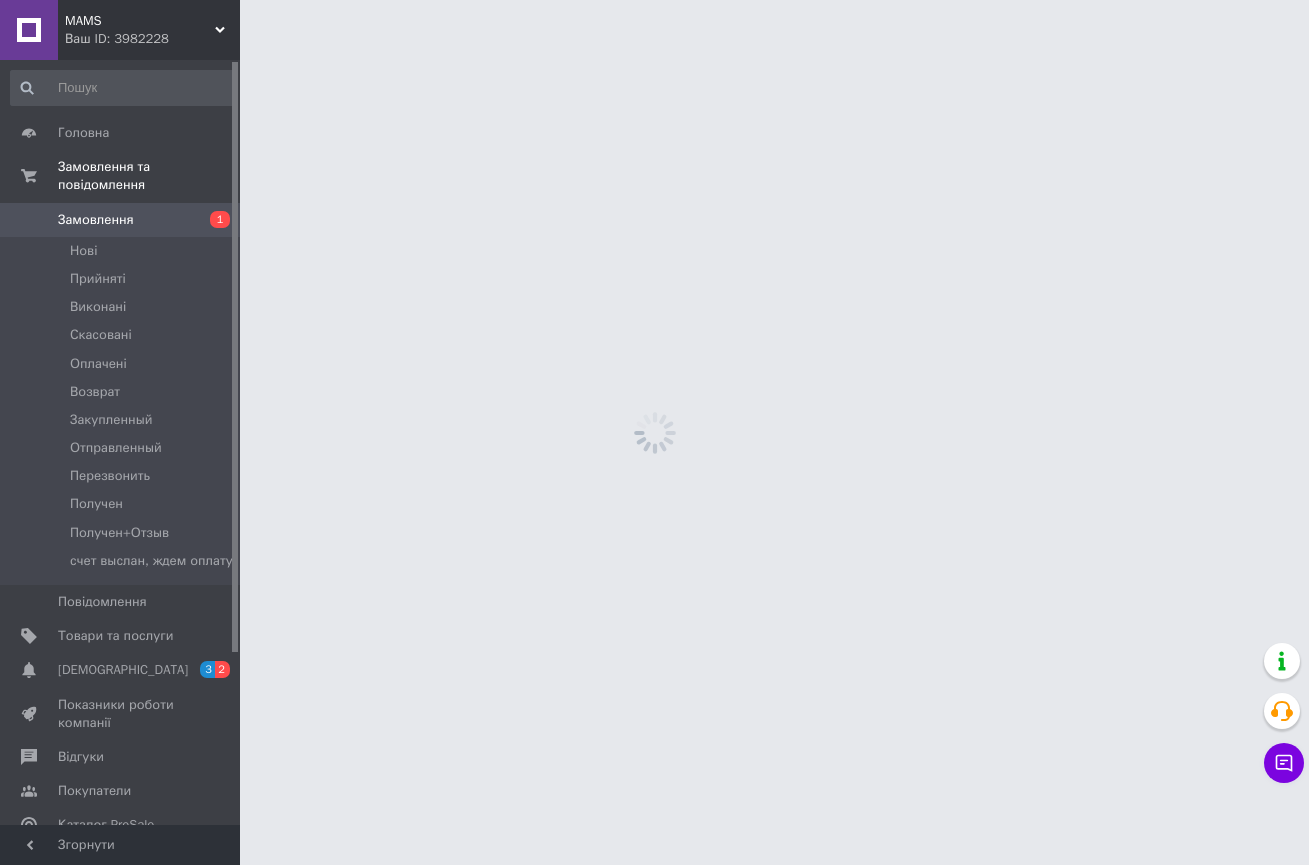 scroll, scrollTop: 0, scrollLeft: 0, axis: both 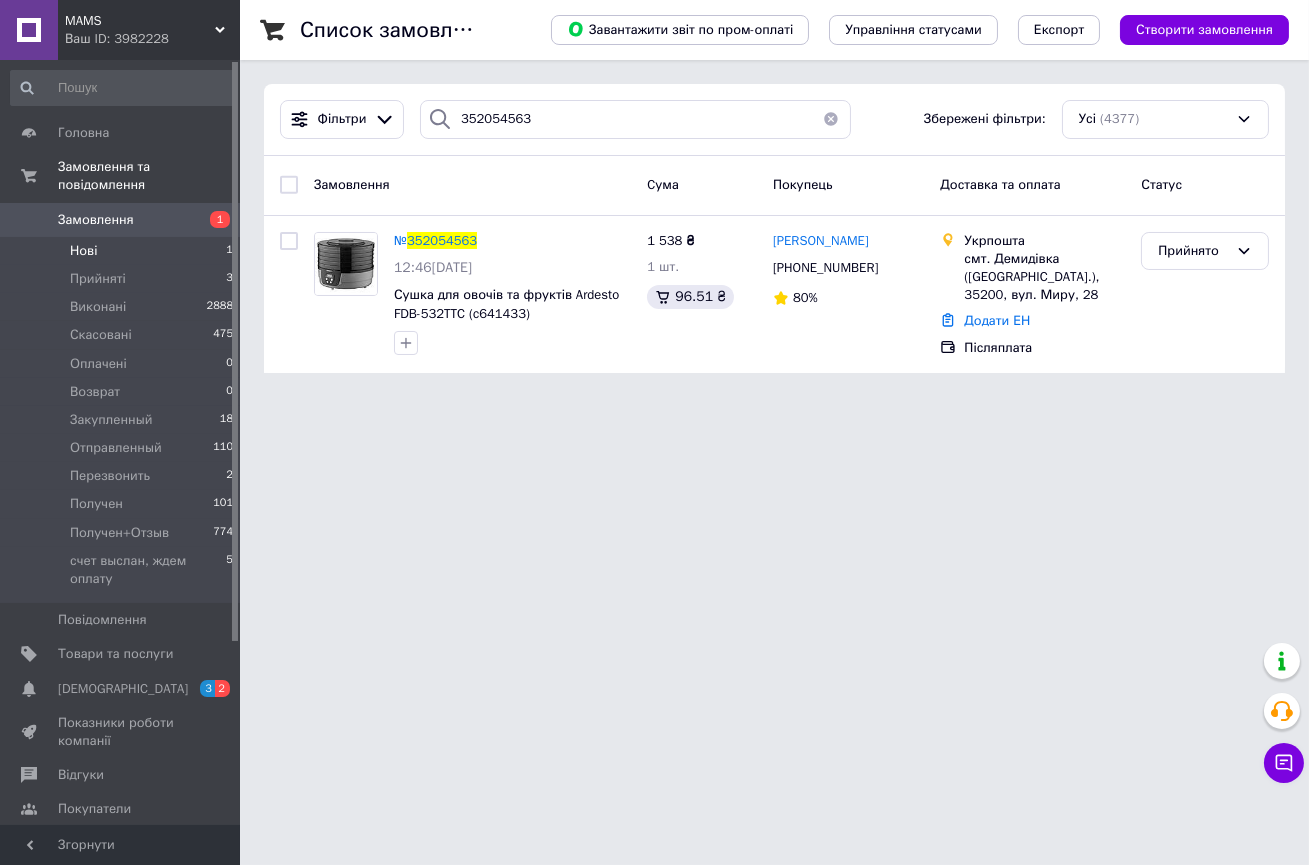 click on "Нові 1" at bounding box center [122, 251] 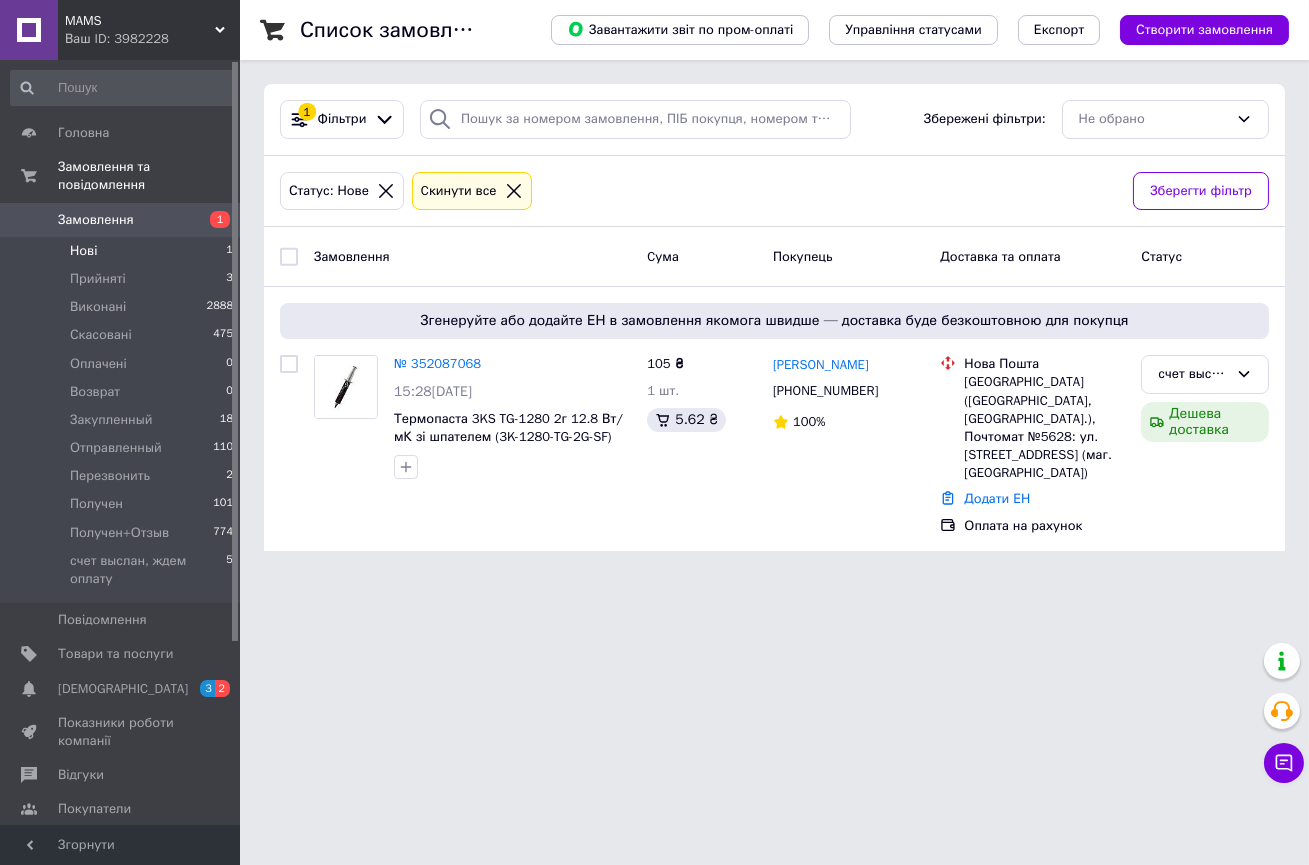 click on "MAMS Ваш ID: 3982228 Сайт MAMS Кабінет покупця Перевірити стан системи Сторінка на порталі PAPS Довідка Вийти Головна Замовлення та повідомлення Замовлення 1 Нові 1 Прийняті 3 Виконані 2888 Скасовані 475 Оплачені 0 Возврат 0 Закупленный 18 Отправленный 110 Перезвонить 2 Получен 101 Получен+Отзыв 774 счет выслан, ждем оплату 5 Повідомлення 0 Товари та послуги Сповіщення 3 2 Показники роботи компанії Відгуки Покупатели Каталог ProSale Аналітика Управління сайтом Гаманець компанії Маркет Налаштування Тарифи та рахунки Prom топ   1 100%" at bounding box center (654, 287) 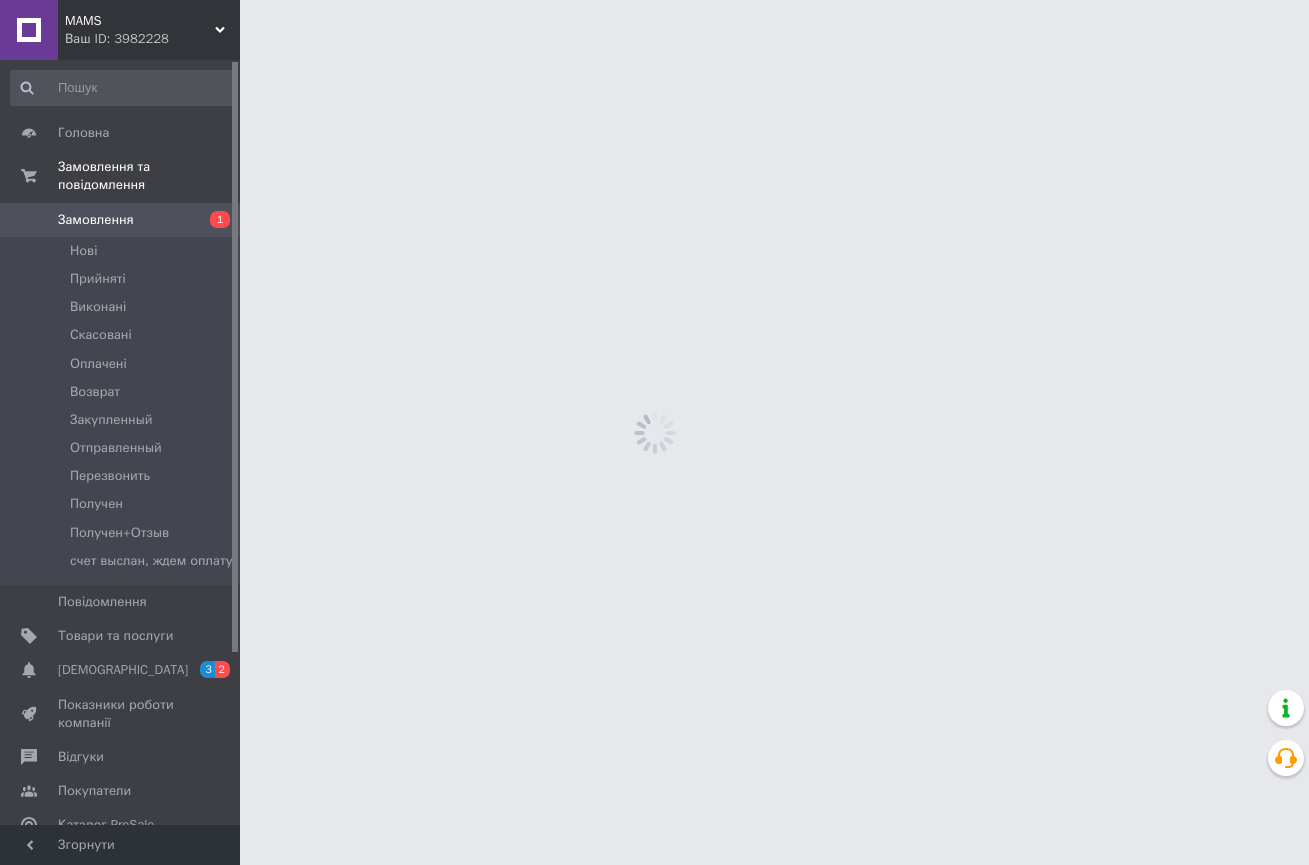 scroll, scrollTop: 0, scrollLeft: 0, axis: both 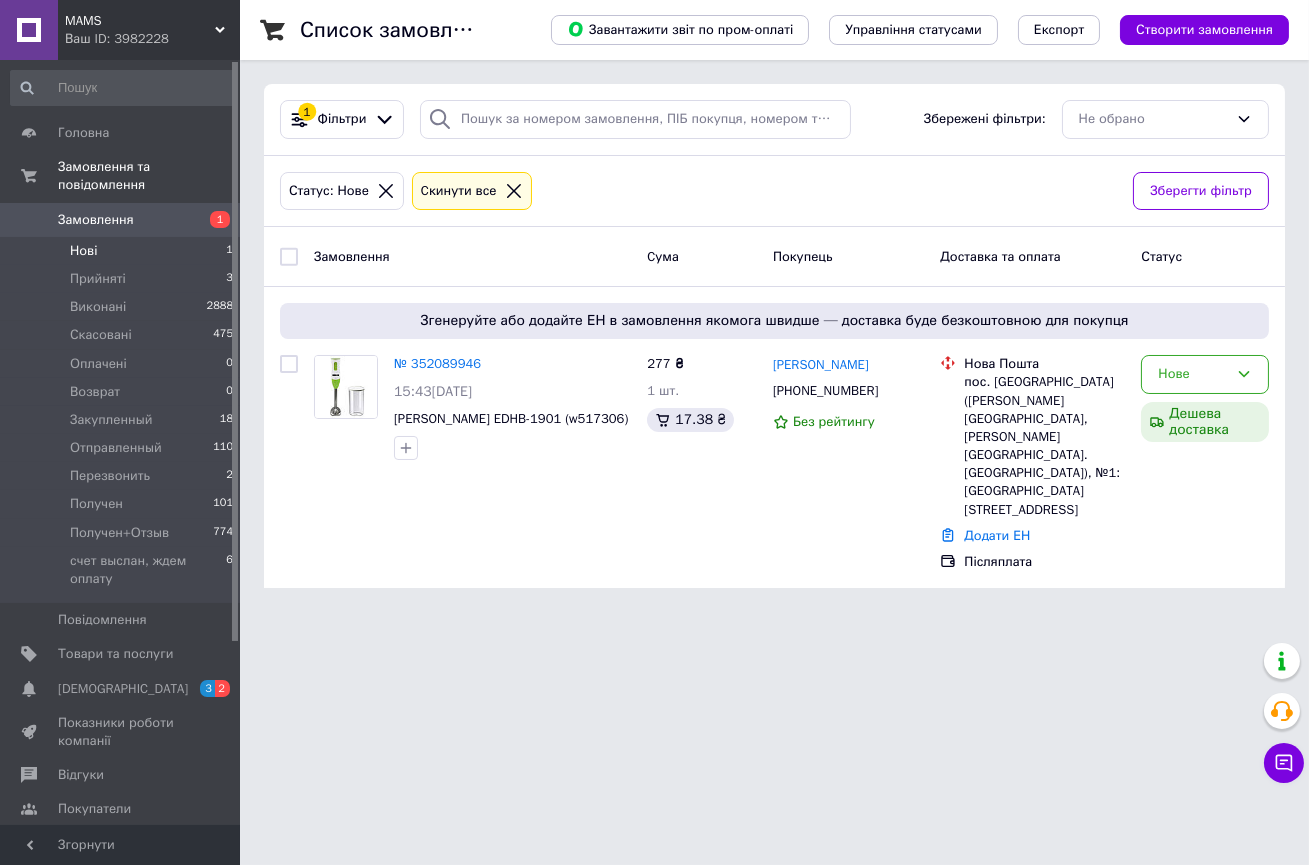click on "Нові 1" at bounding box center [122, 251] 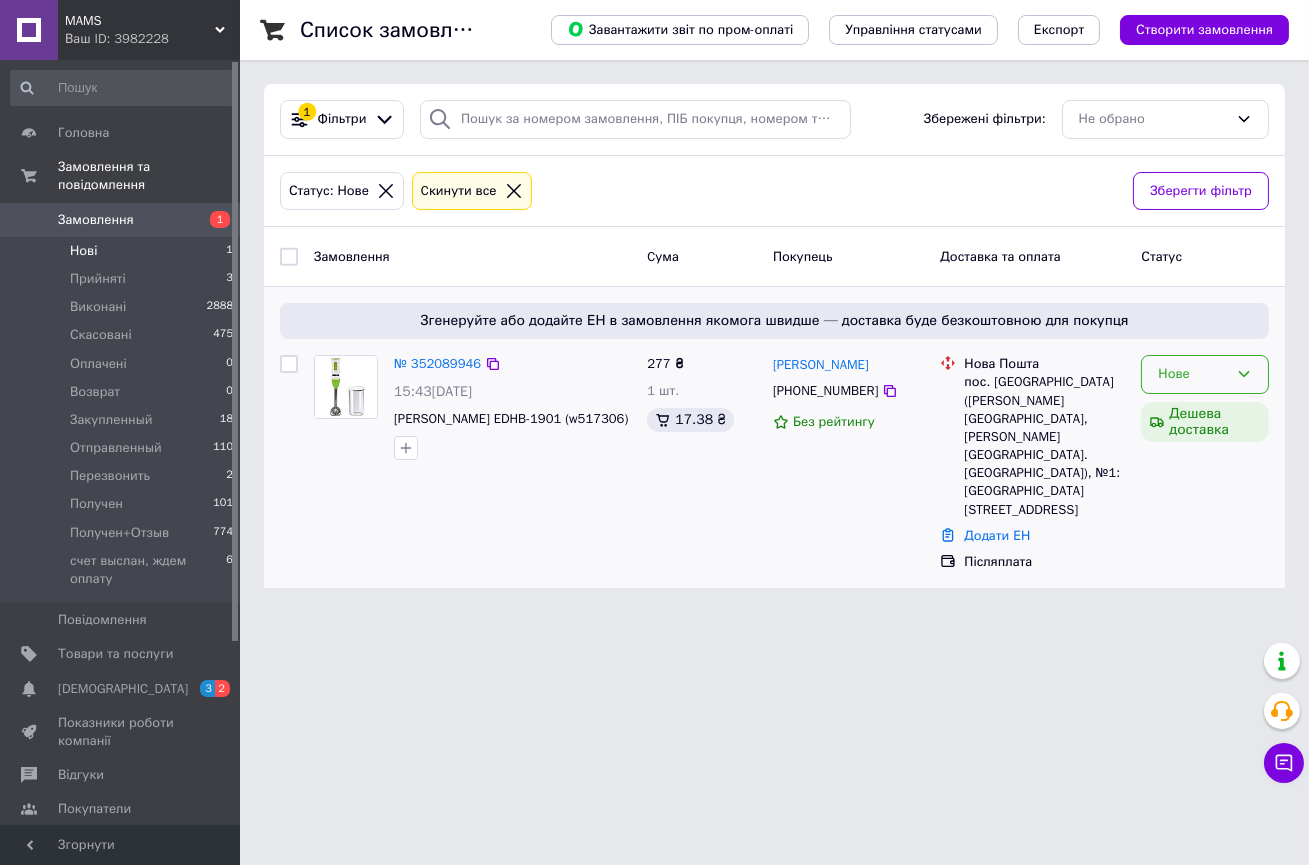 click on "Нове" at bounding box center [1193, 374] 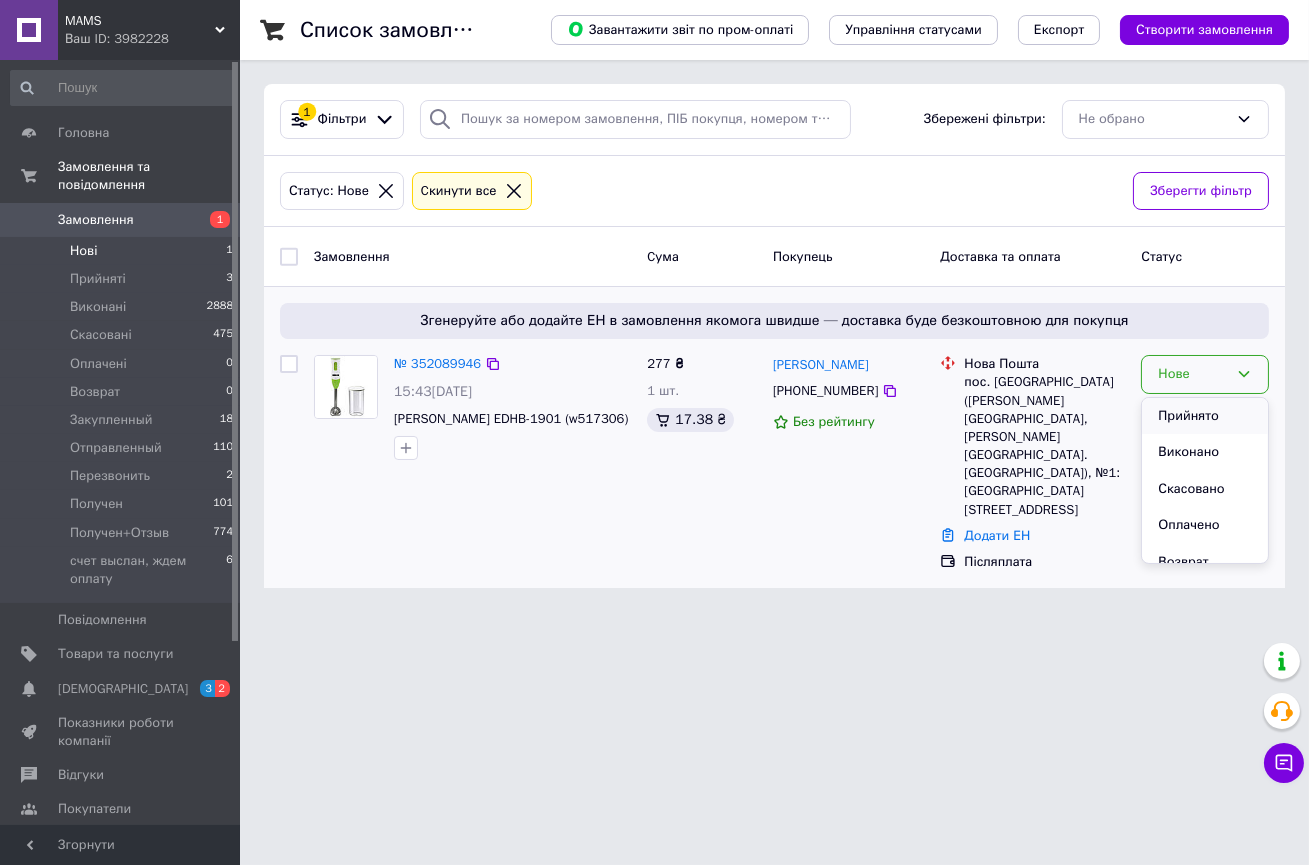 click on "Прийнято" at bounding box center (1205, 416) 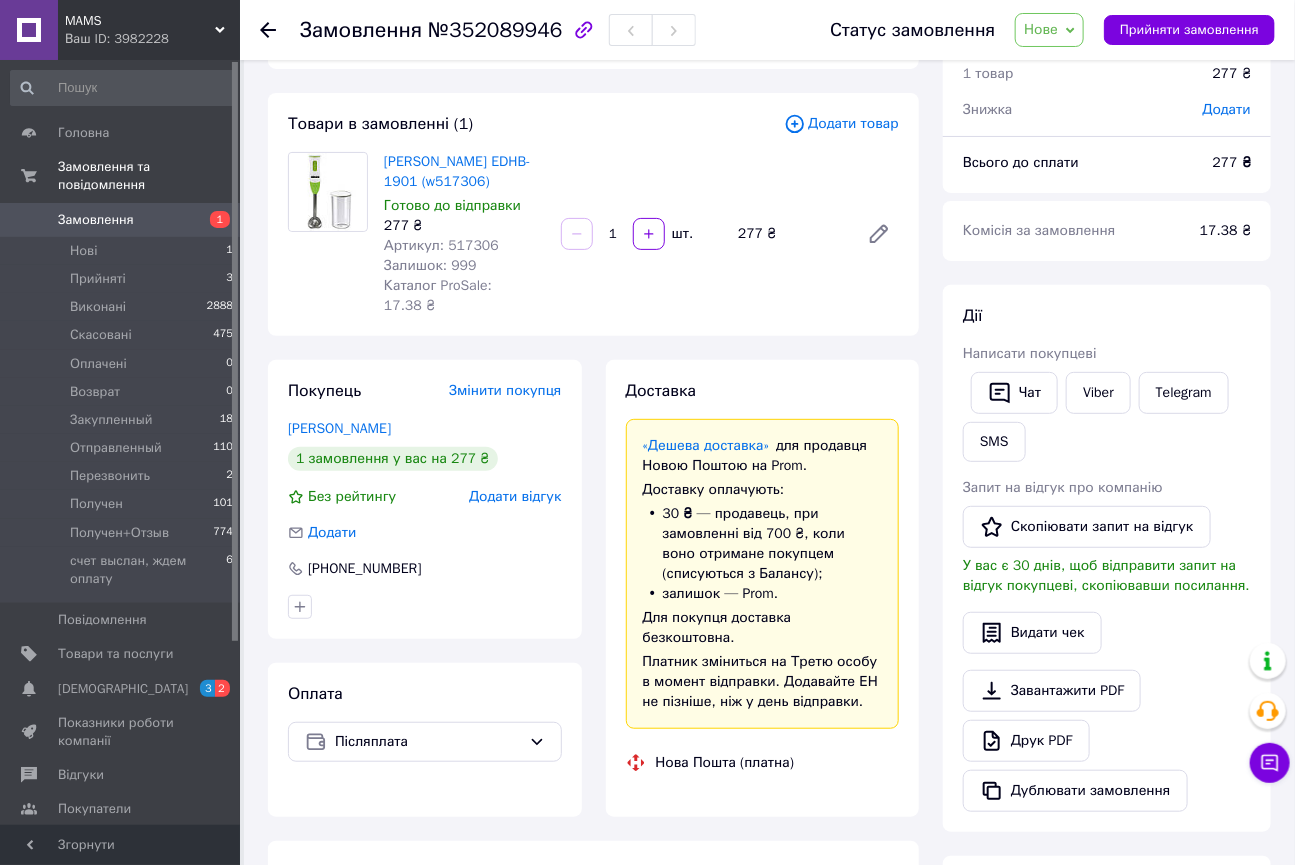 scroll, scrollTop: 77, scrollLeft: 0, axis: vertical 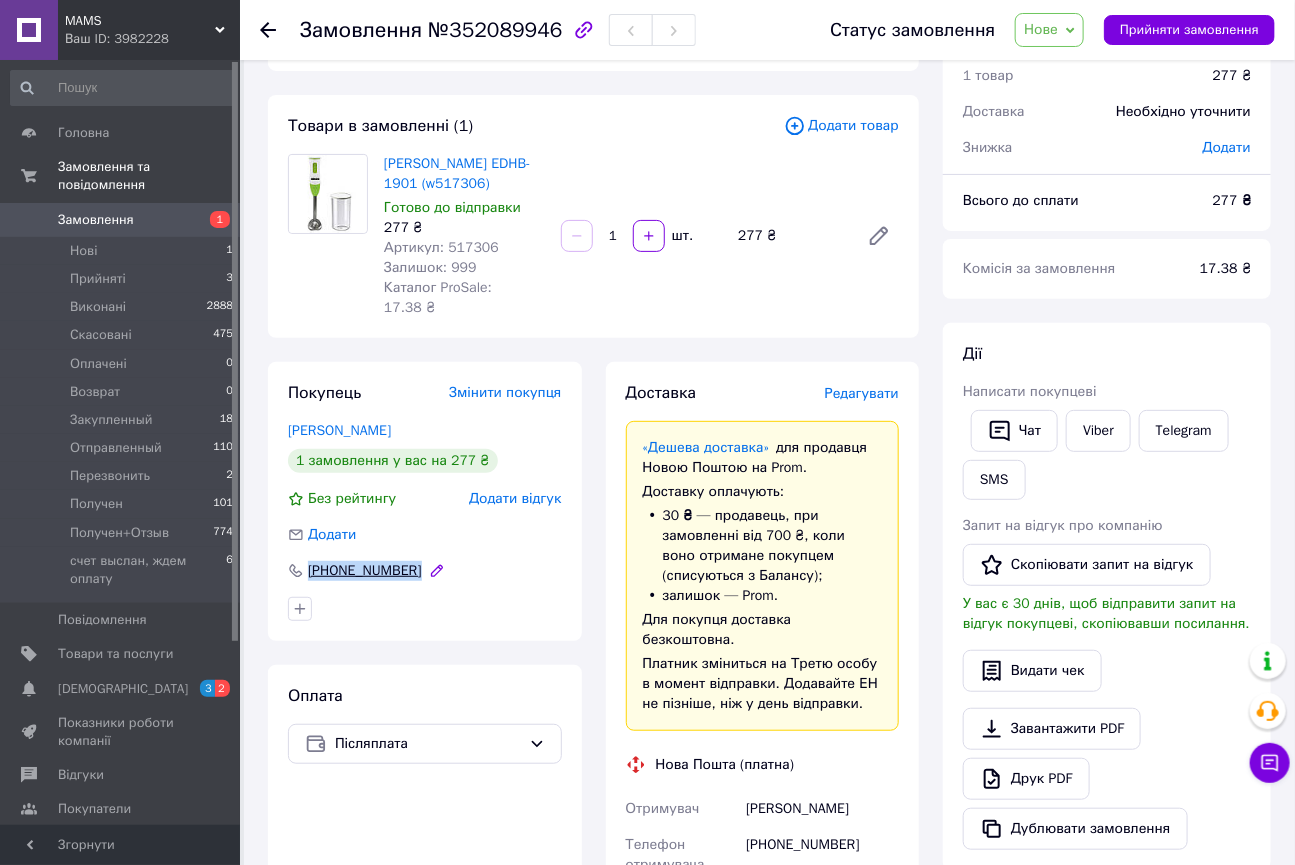 drag, startPoint x: 443, startPoint y: 560, endPoint x: 286, endPoint y: 560, distance: 157 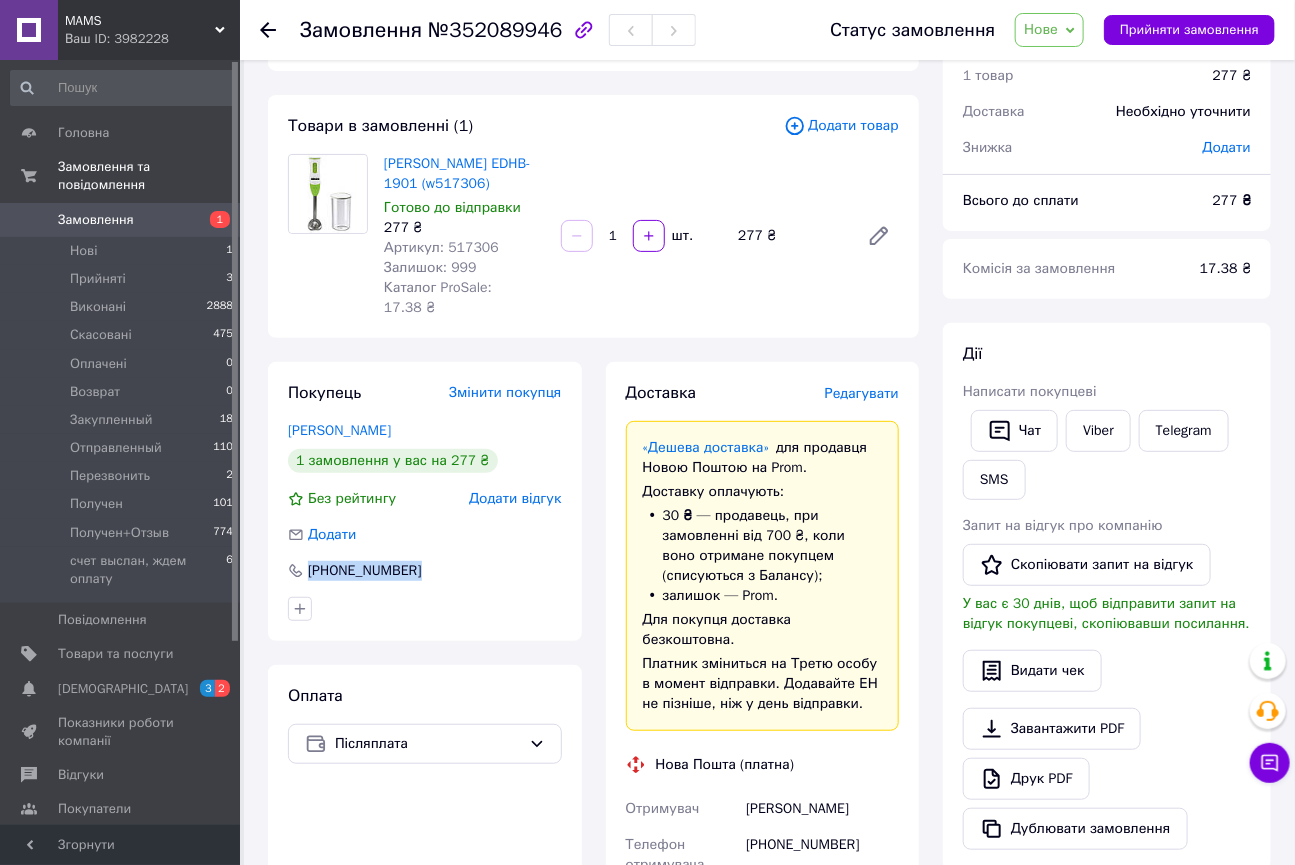 copy on "+380960963303" 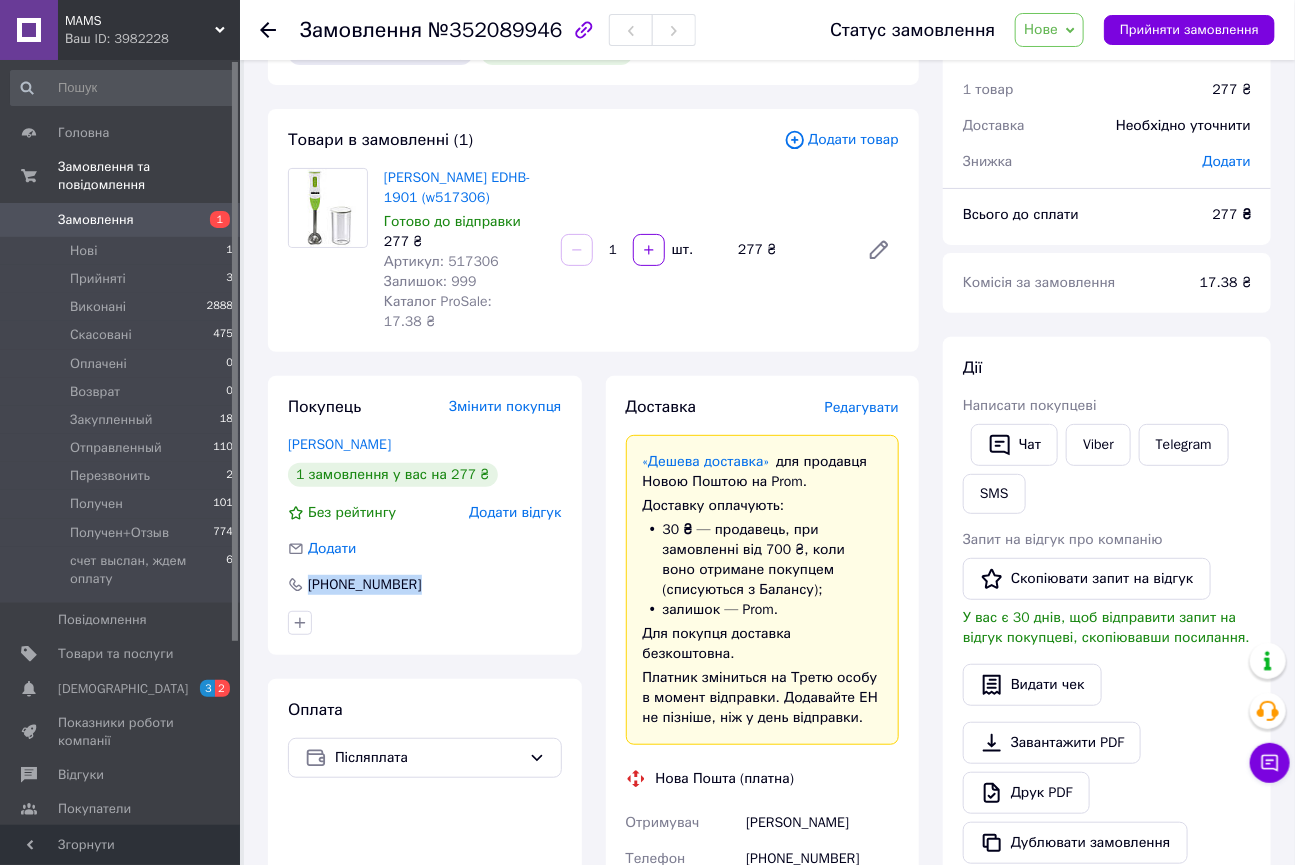 scroll, scrollTop: 0, scrollLeft: 0, axis: both 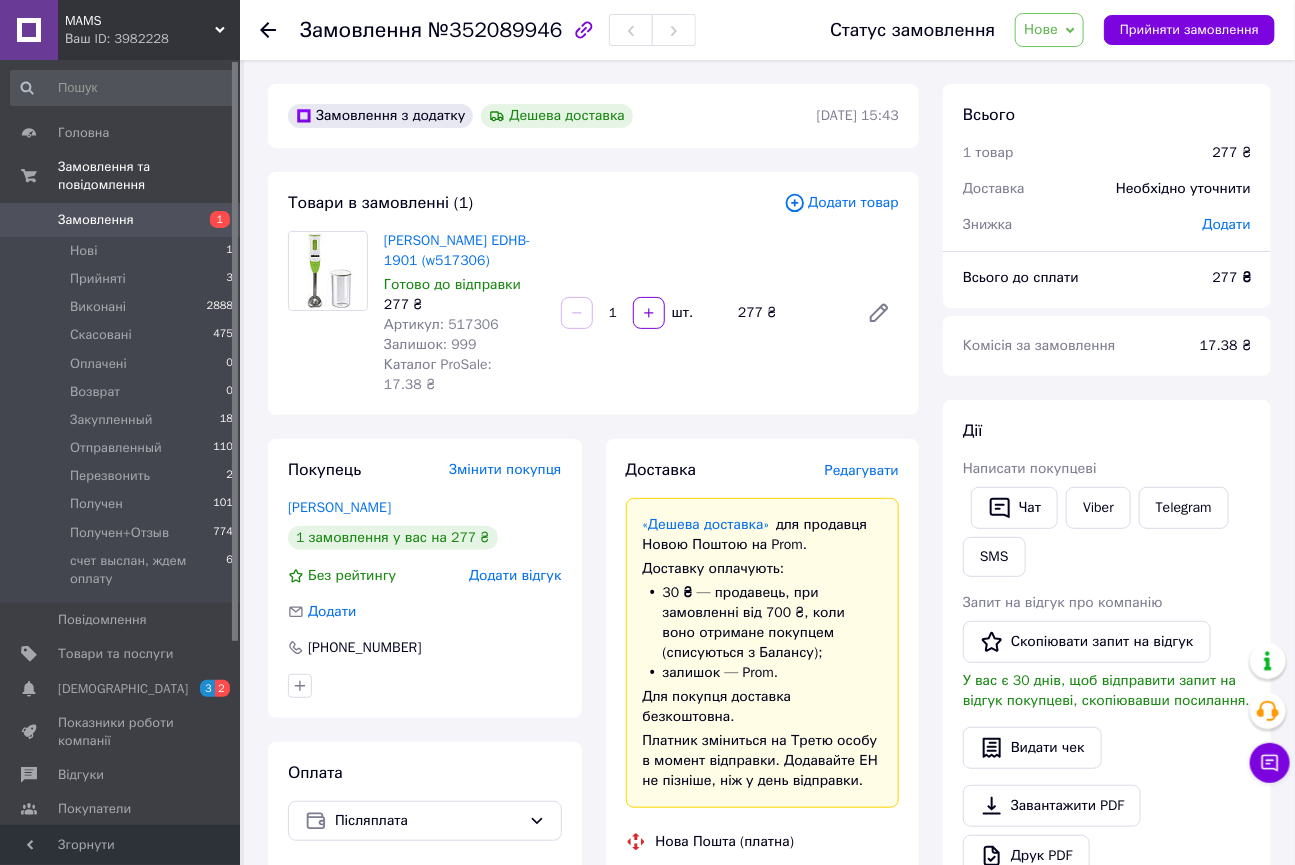 click on "Товари в замовленні (1)" at bounding box center [536, 203] 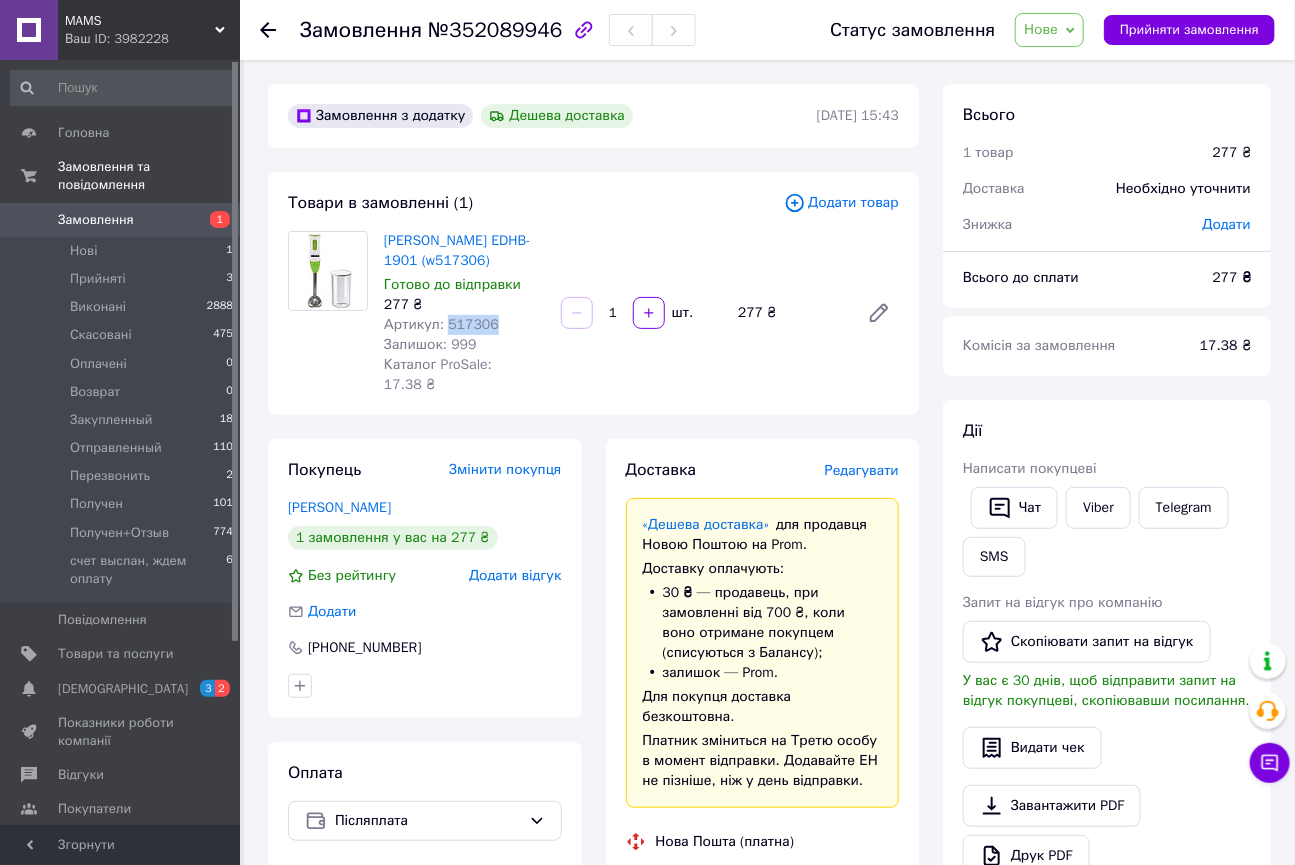 drag, startPoint x: 489, startPoint y: 321, endPoint x: 444, endPoint y: 318, distance: 45.099888 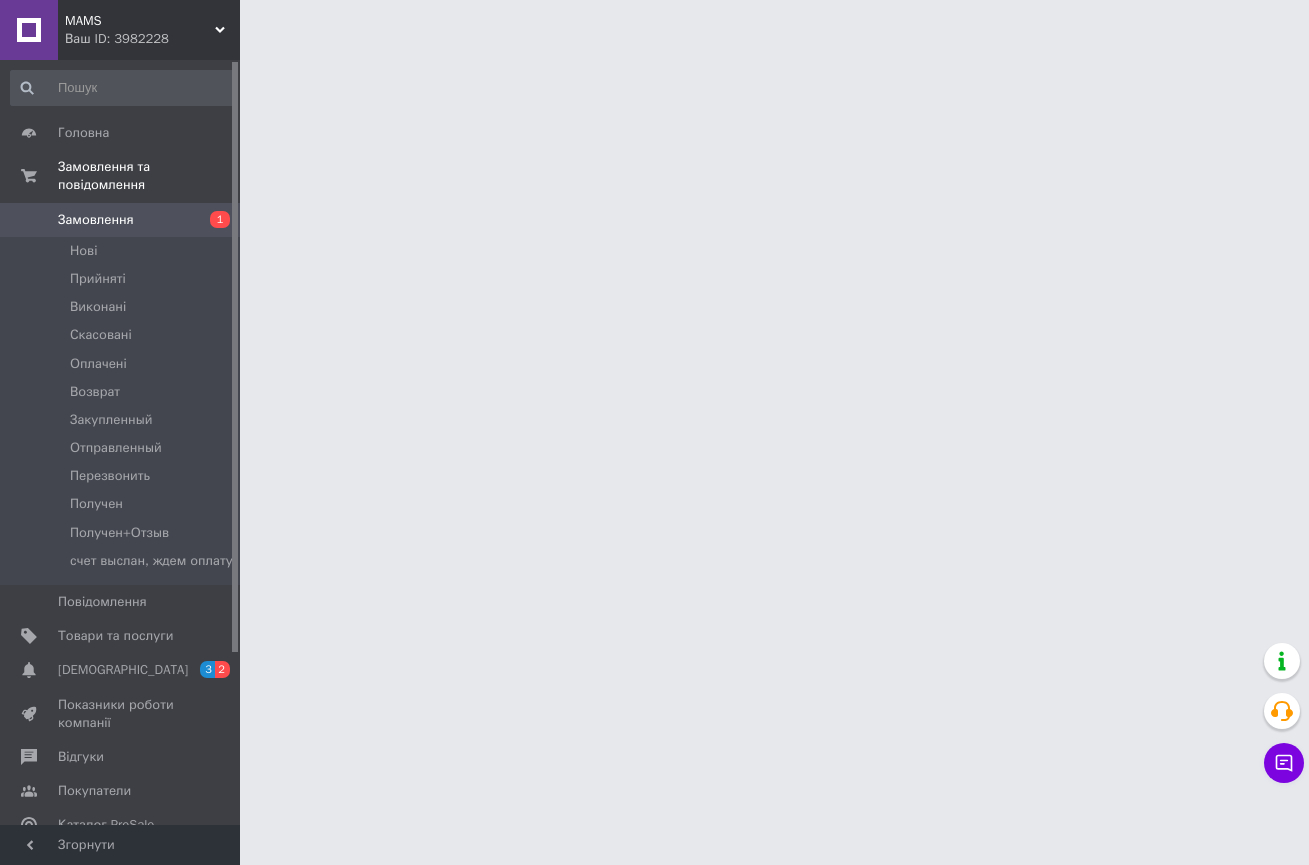 scroll, scrollTop: 0, scrollLeft: 0, axis: both 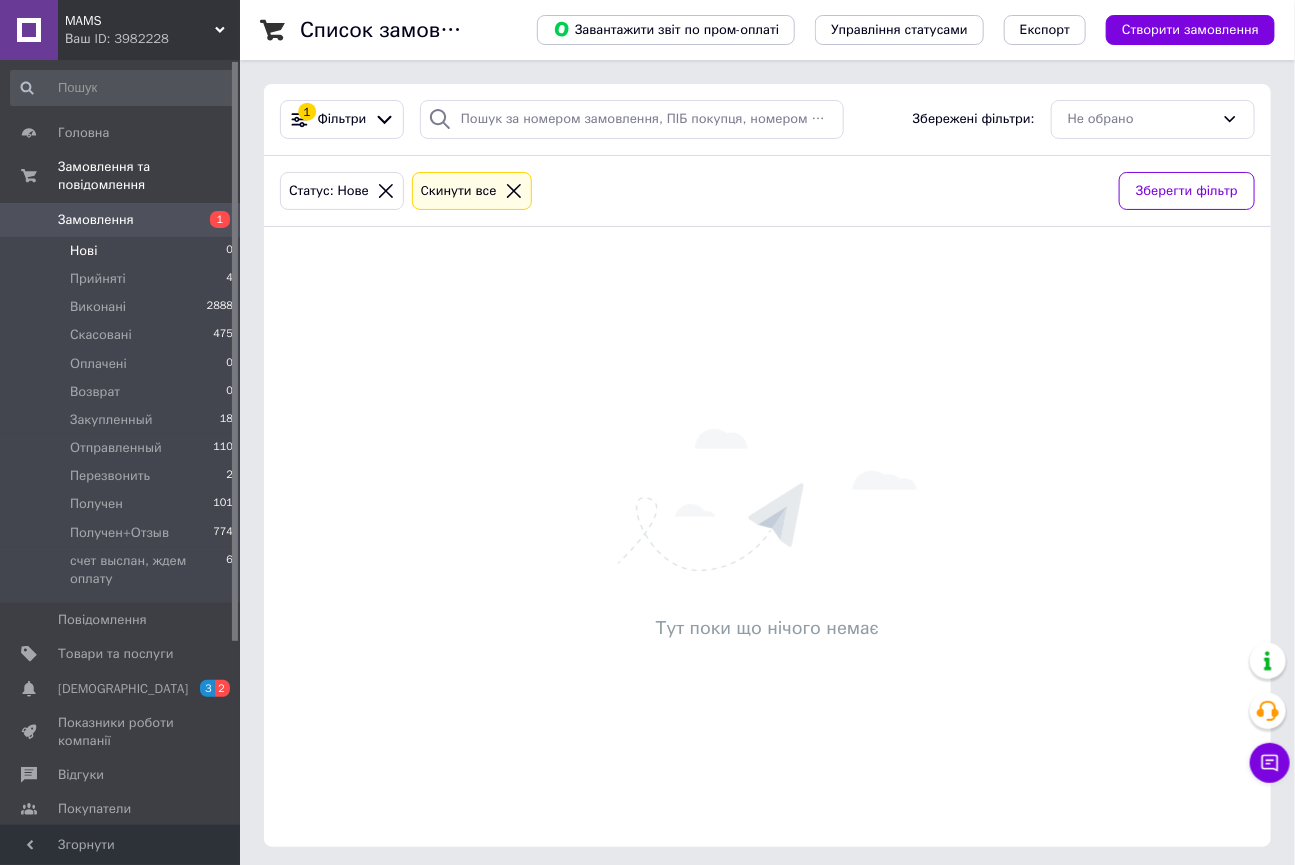 click 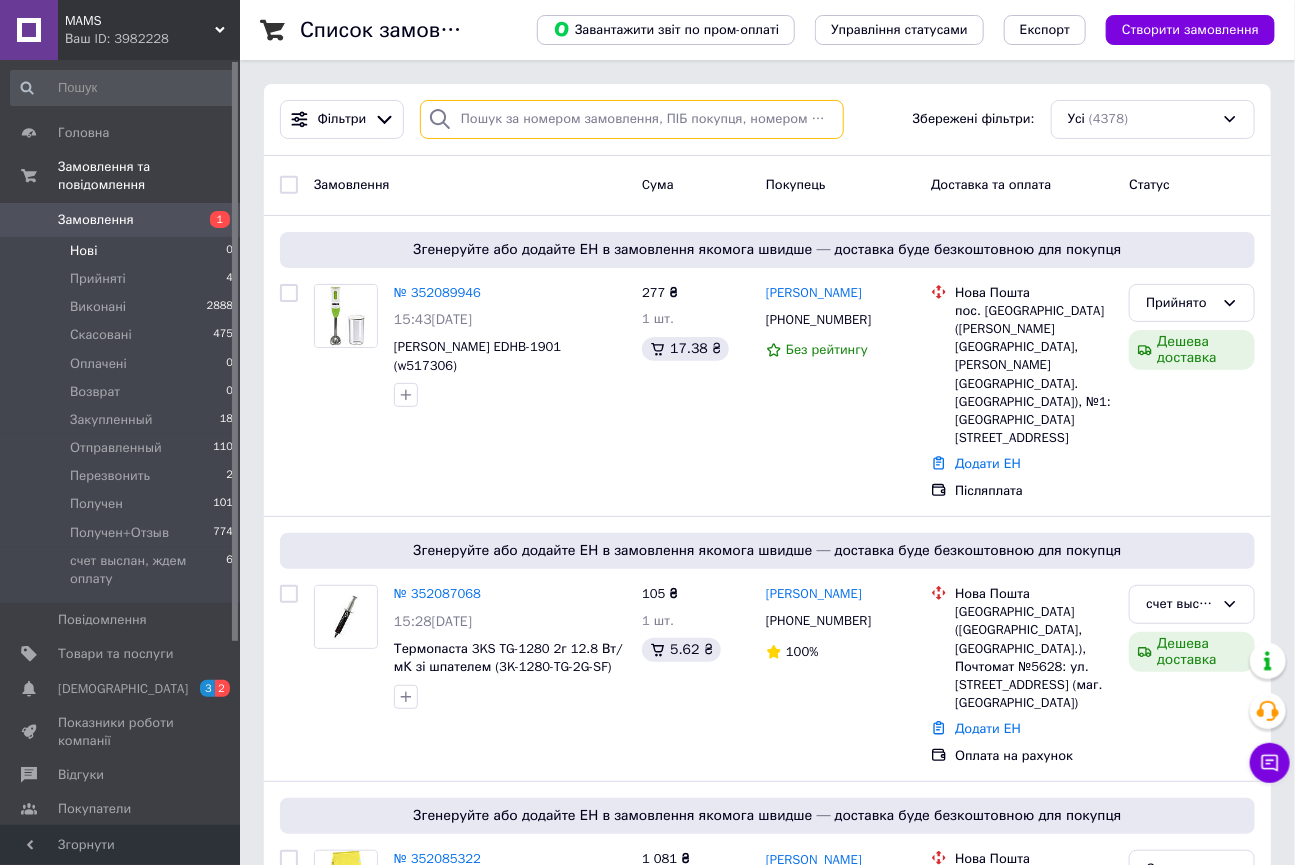 click at bounding box center [632, 119] 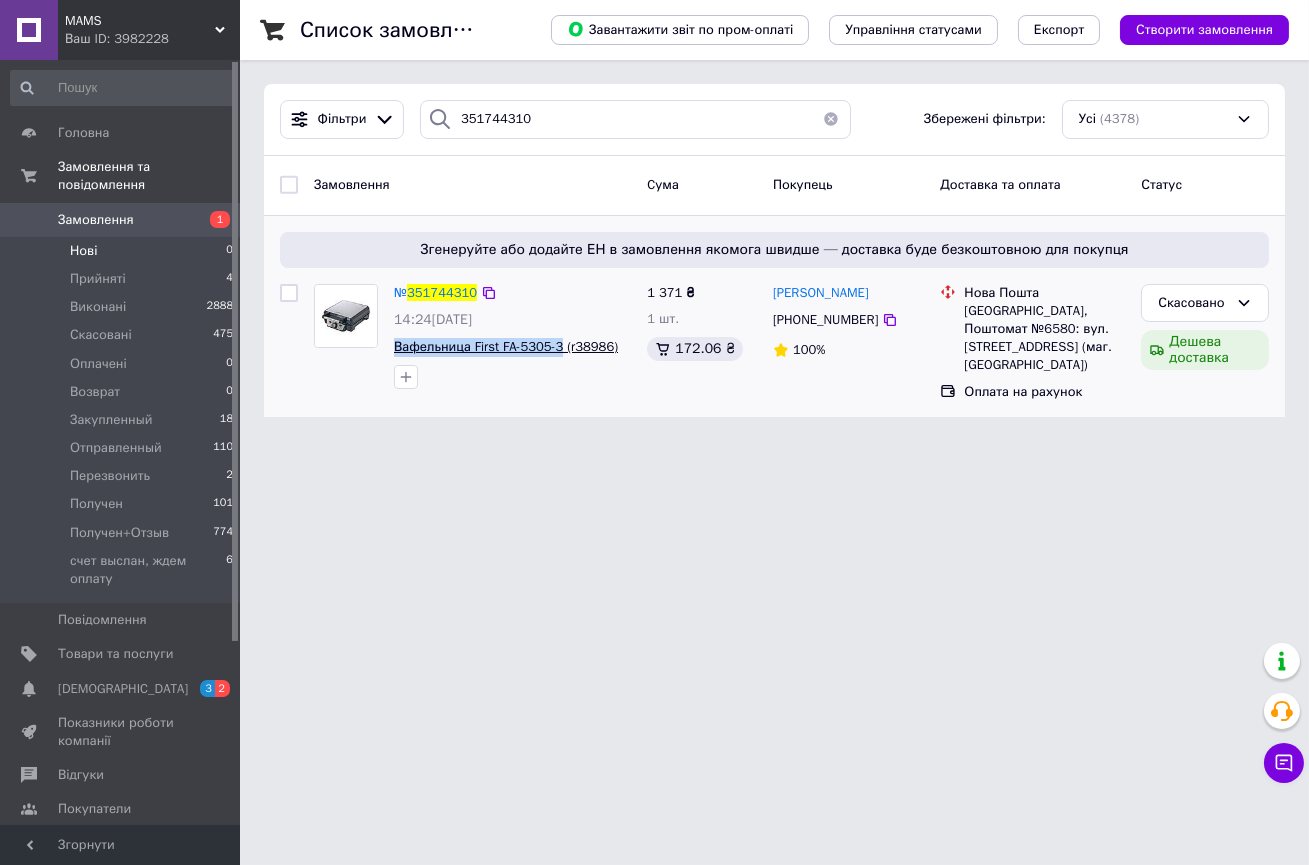 drag, startPoint x: 388, startPoint y: 351, endPoint x: 540, endPoint y: 350, distance: 152.0033 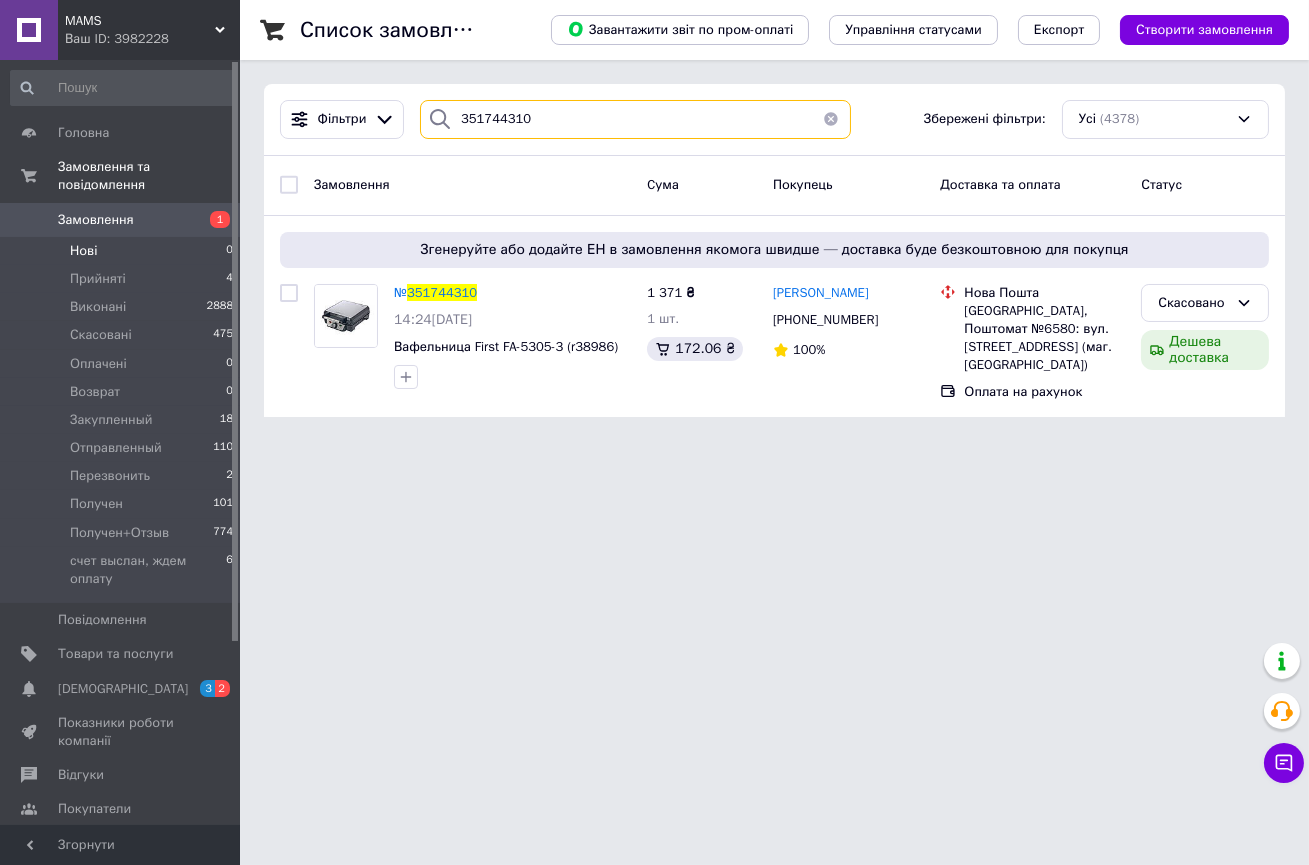 drag, startPoint x: 538, startPoint y: 120, endPoint x: 263, endPoint y: 109, distance: 275.2199 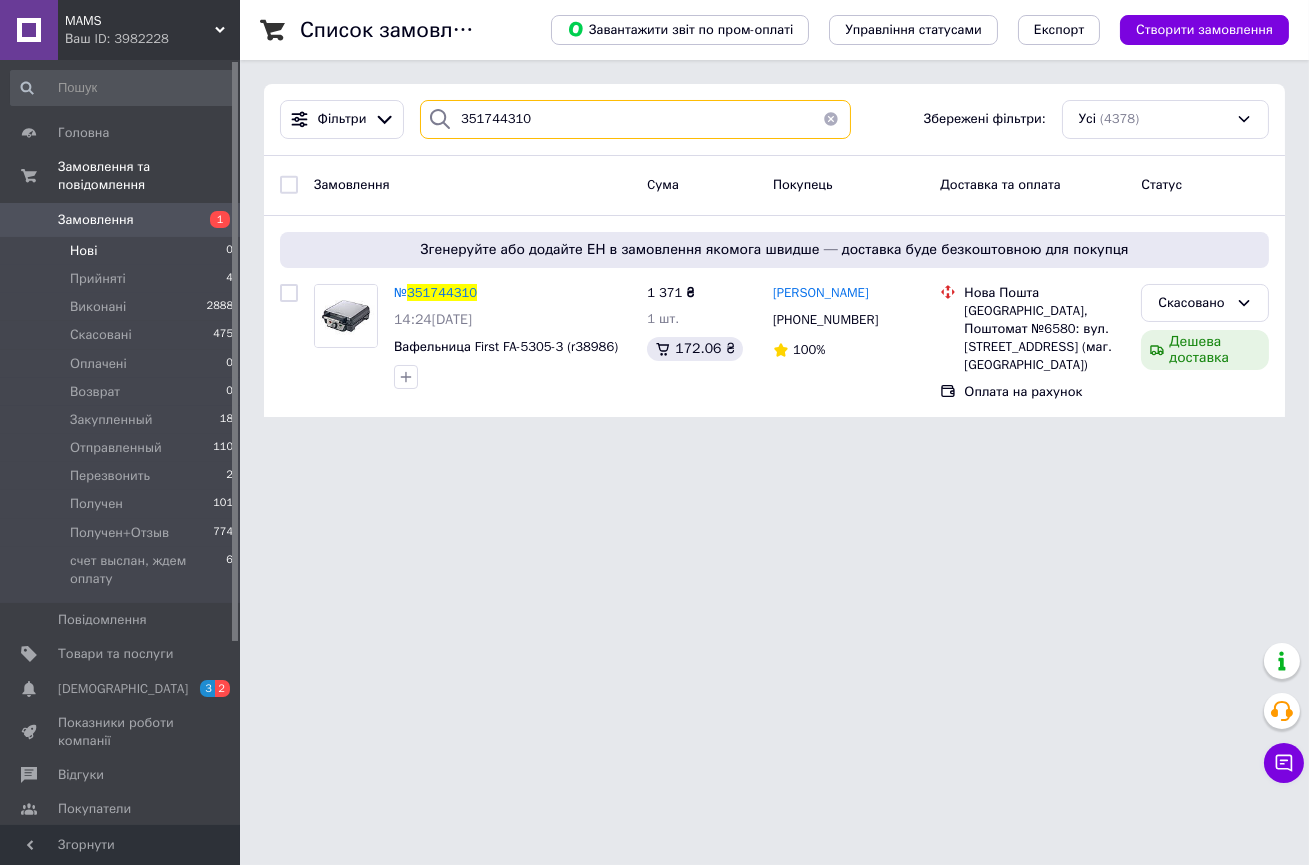 paste on "2054563" 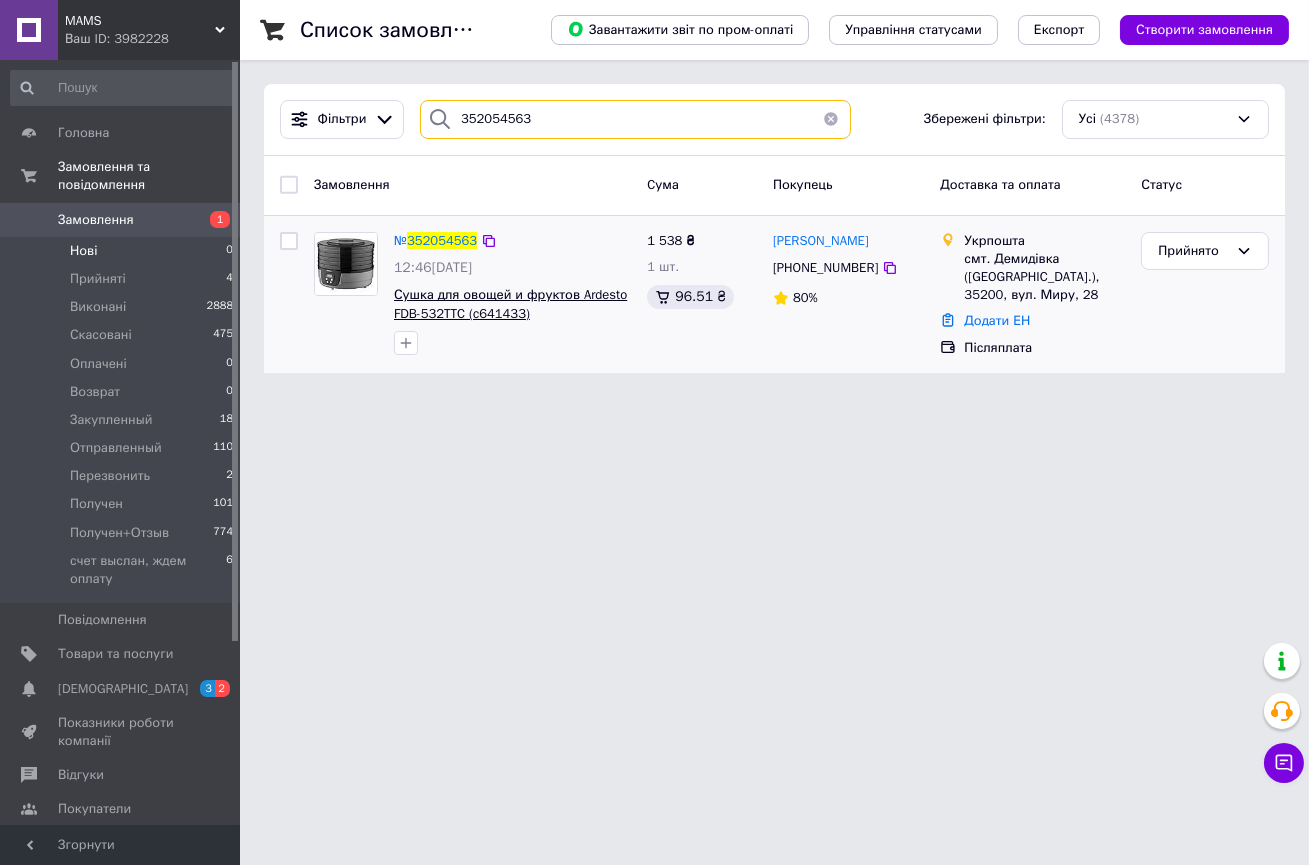 type on "352054563" 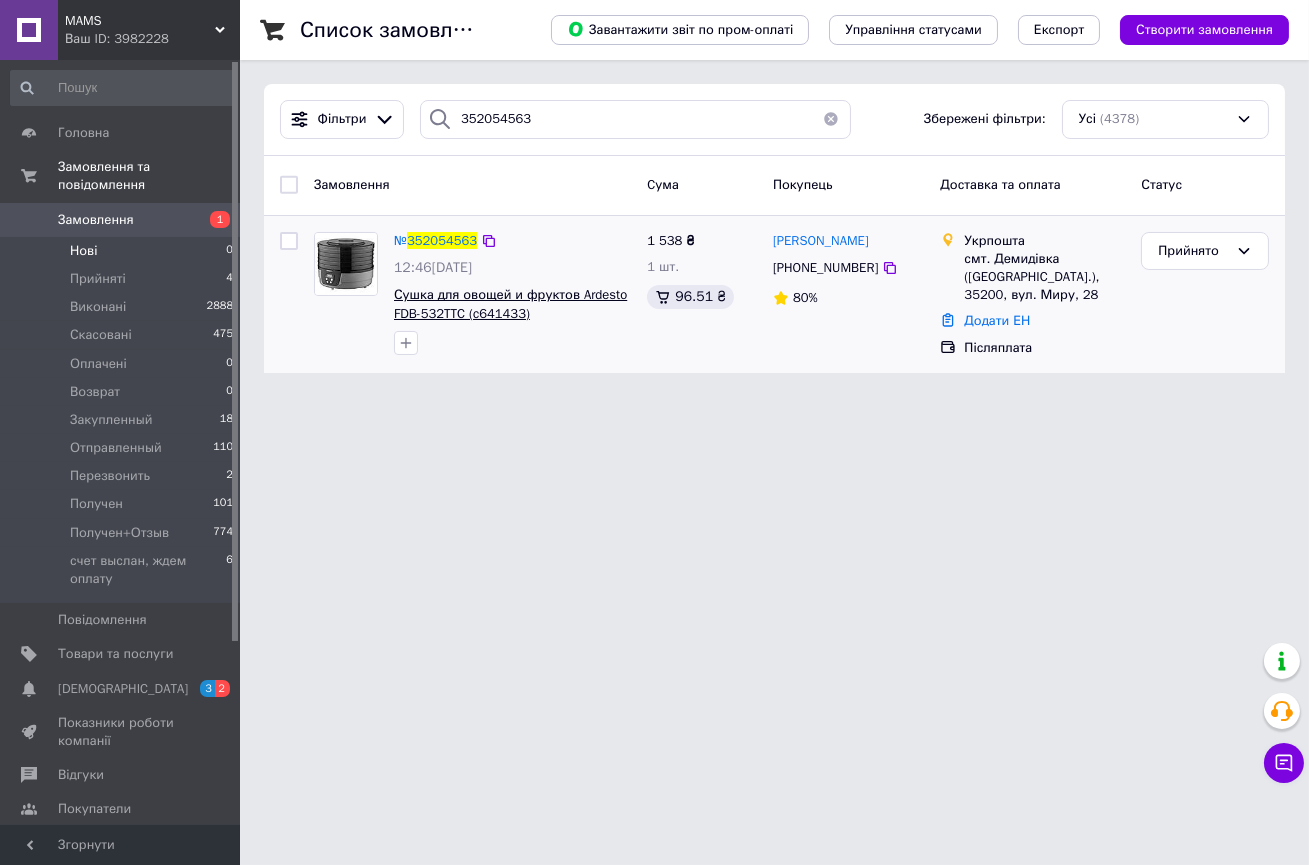 click on "Сушка для овощей и фруктов Ardesto FDB-532TTC (c641433)" at bounding box center [510, 304] 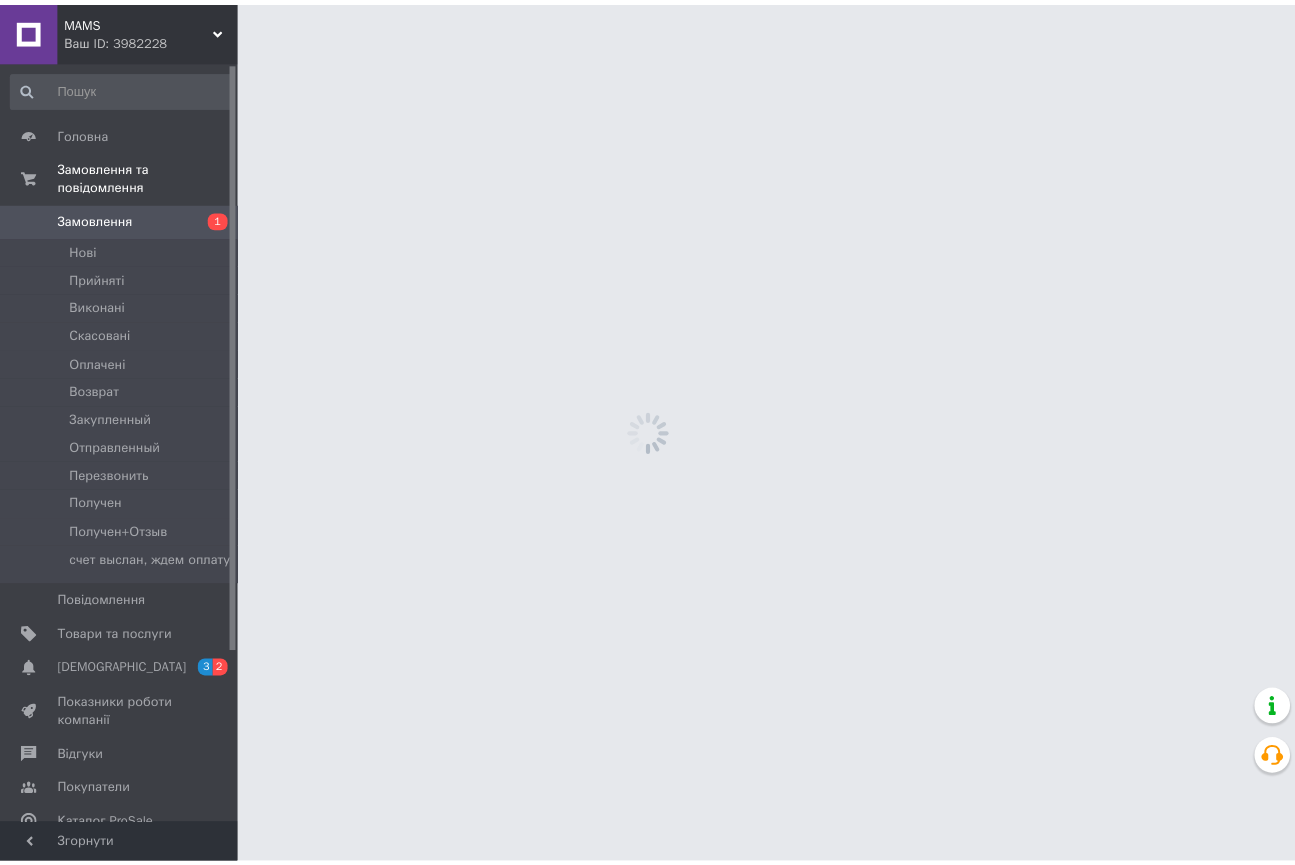 scroll, scrollTop: 0, scrollLeft: 0, axis: both 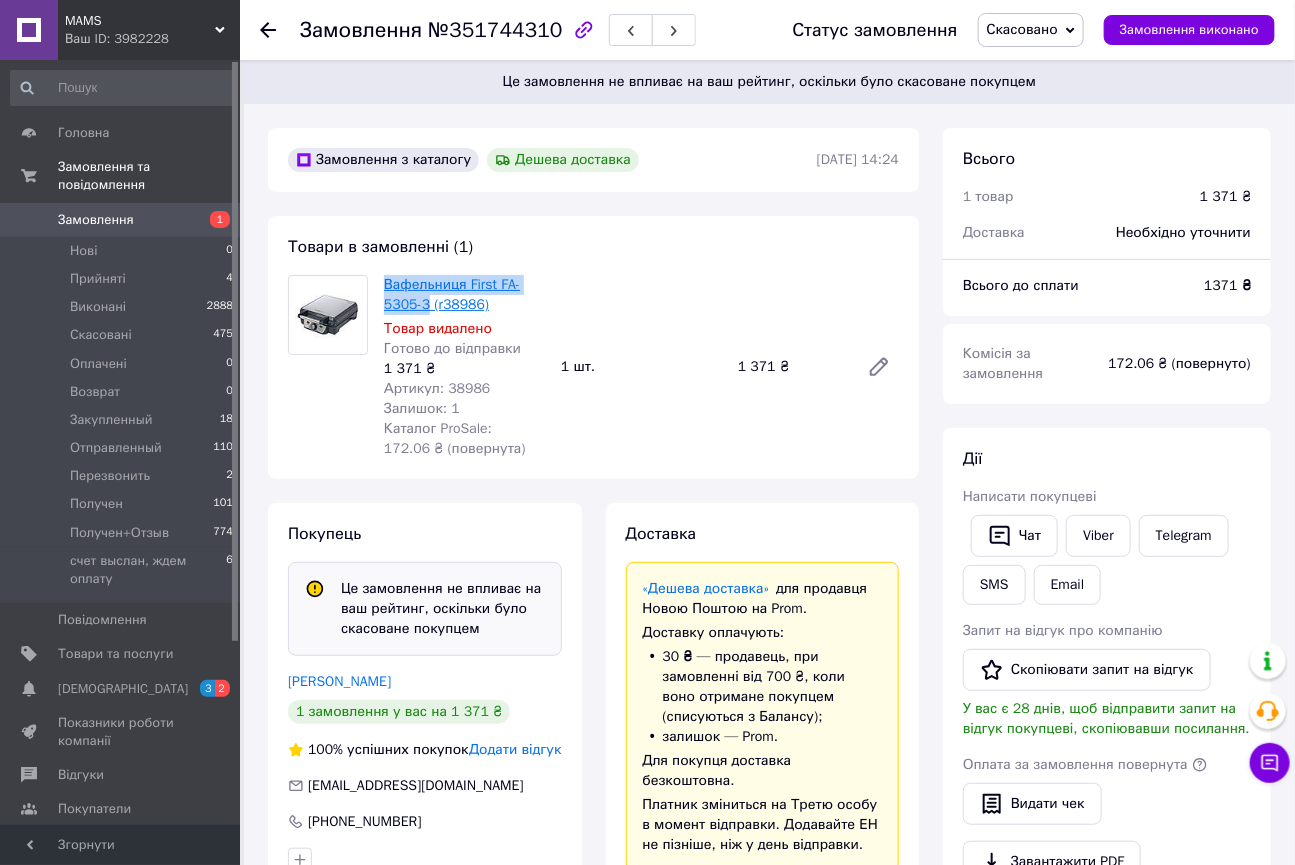 drag, startPoint x: 378, startPoint y: 284, endPoint x: 428, endPoint y: 300, distance: 52.49762 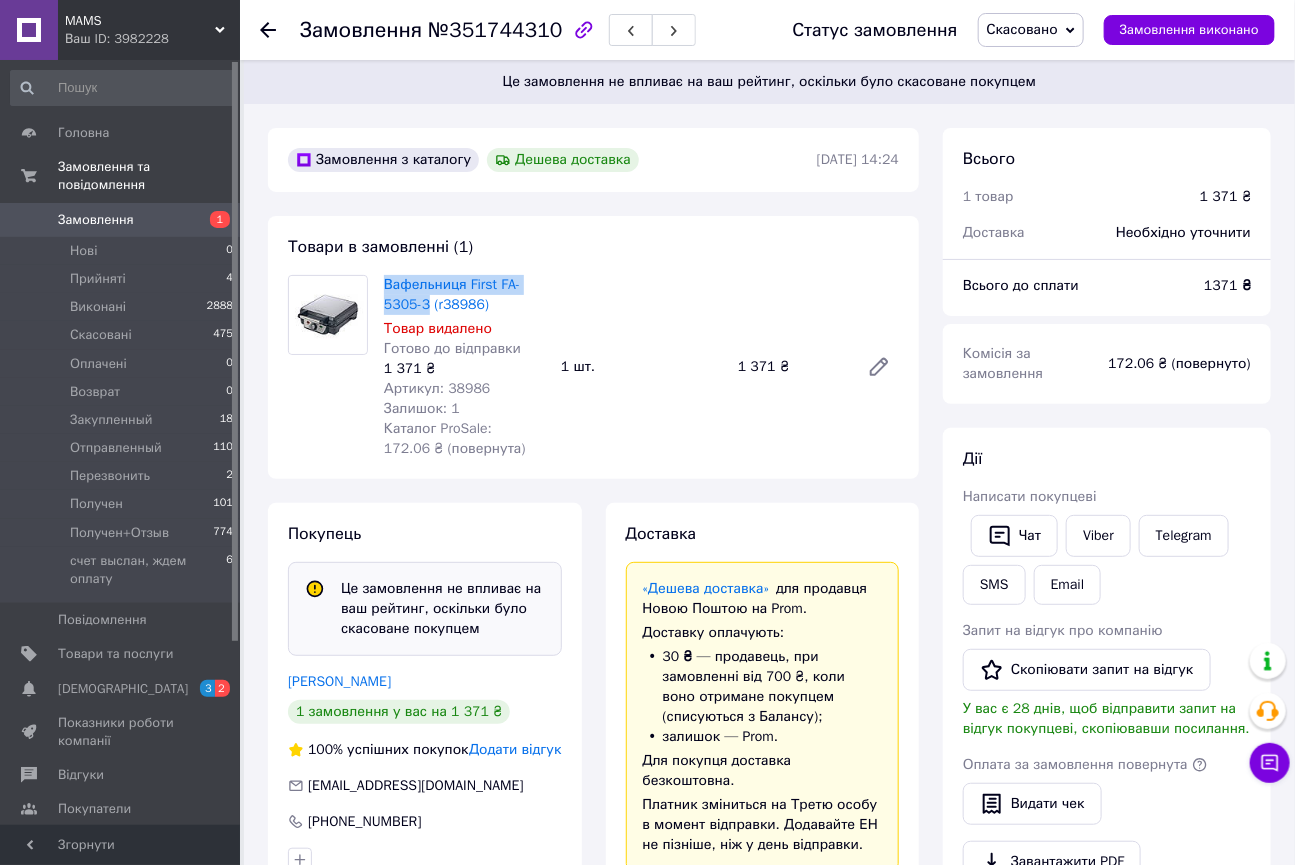 copy on "Вафельниця First FA-5305-3" 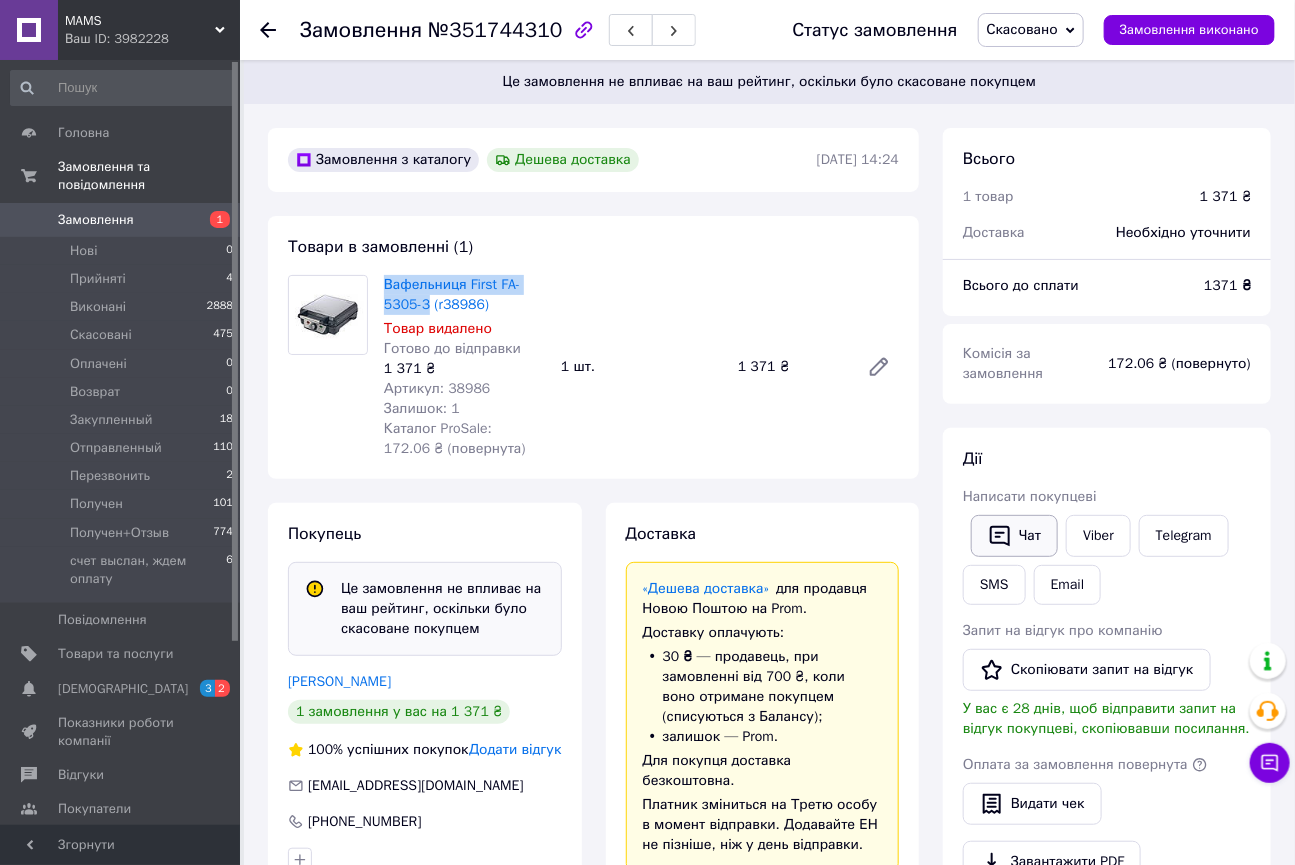 click on "Чат" at bounding box center (1014, 536) 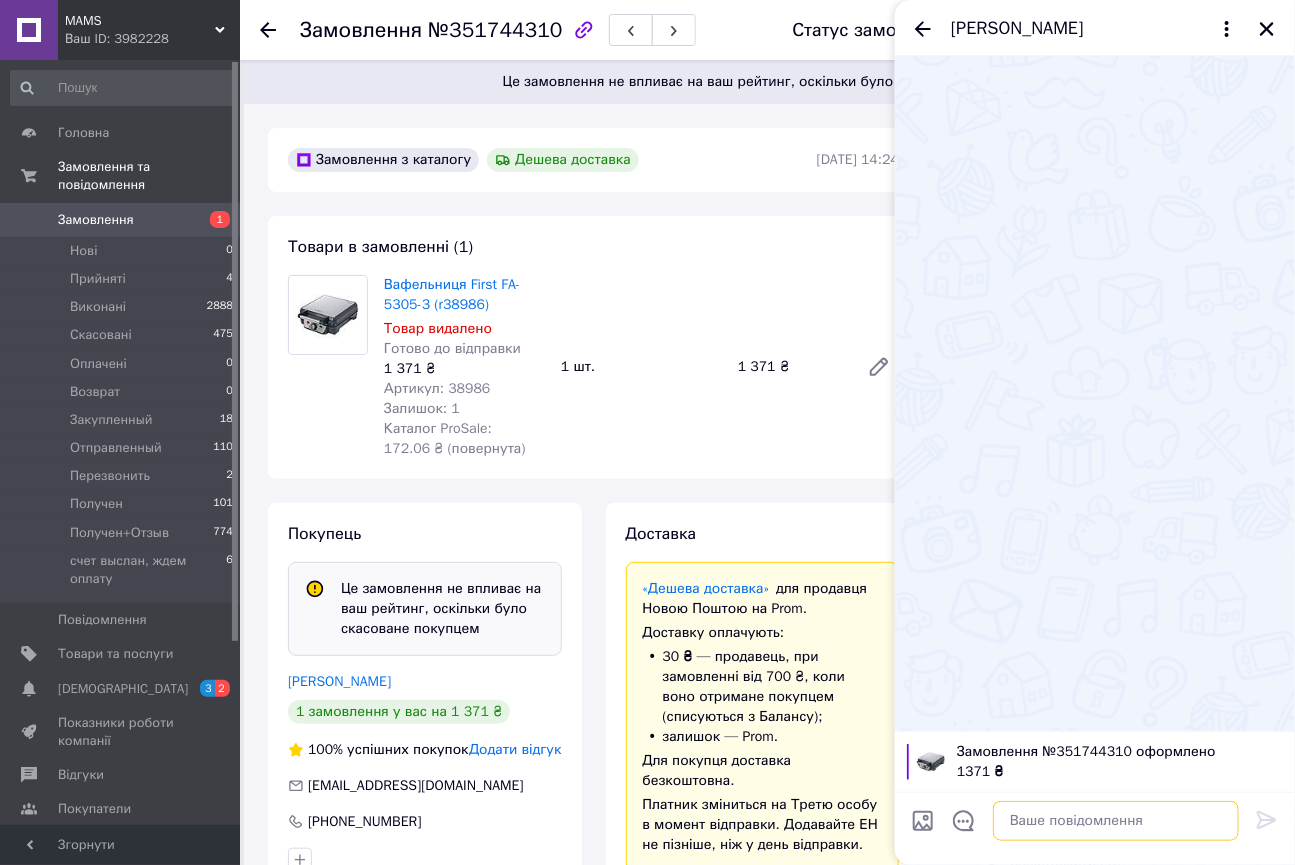 click at bounding box center (1116, 821) 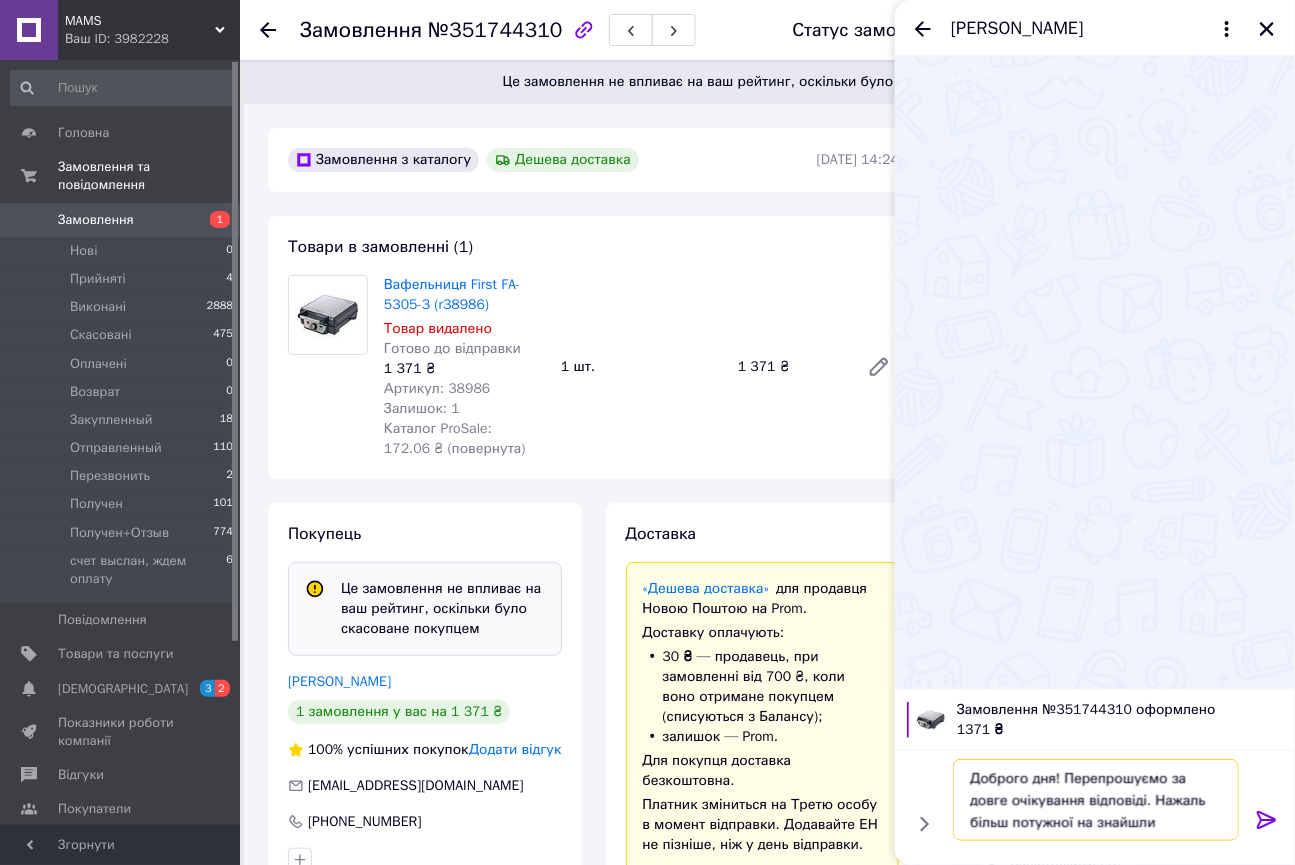 type on "Доброго дня! Перепрошуємо за довге очікування відповіді. Нажаль більш потужної на знайшли" 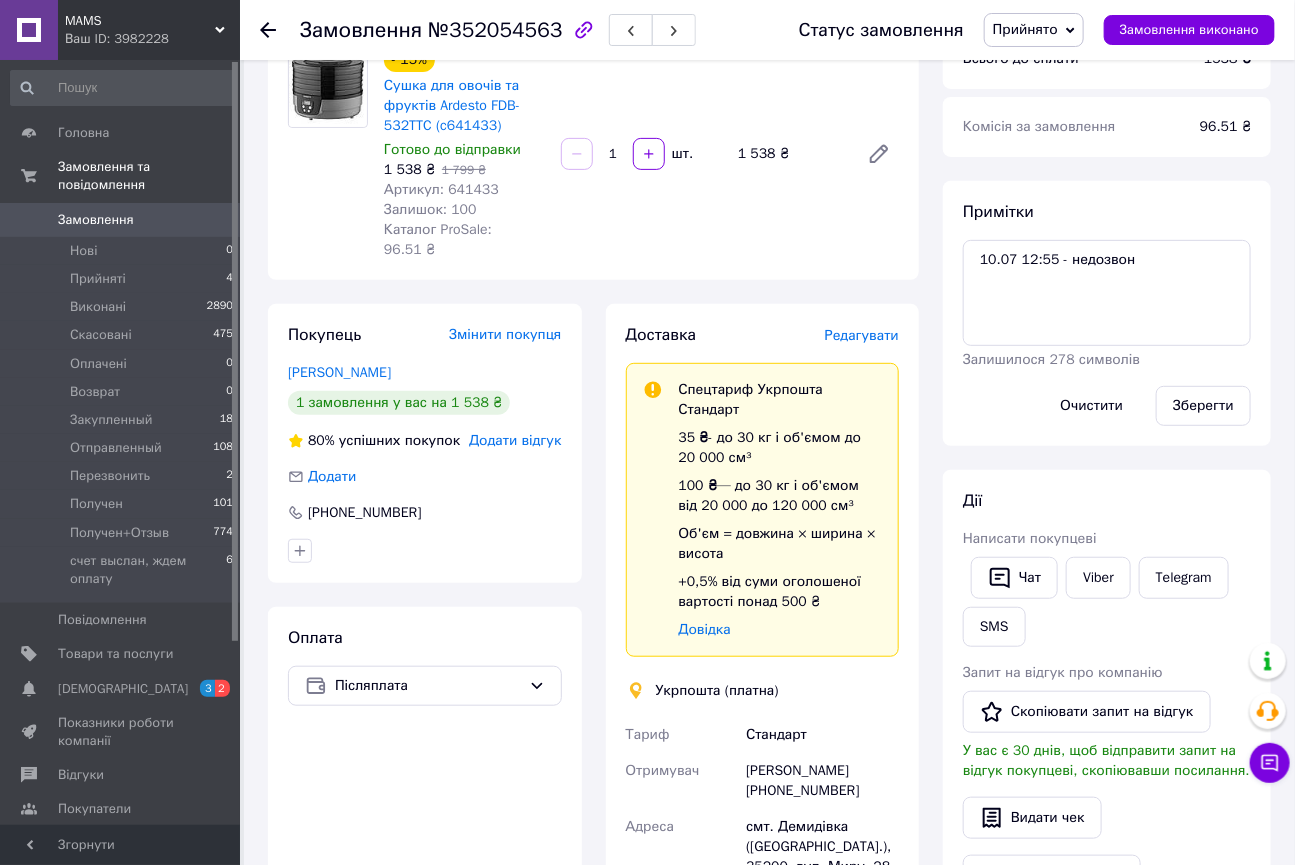scroll, scrollTop: 181, scrollLeft: 0, axis: vertical 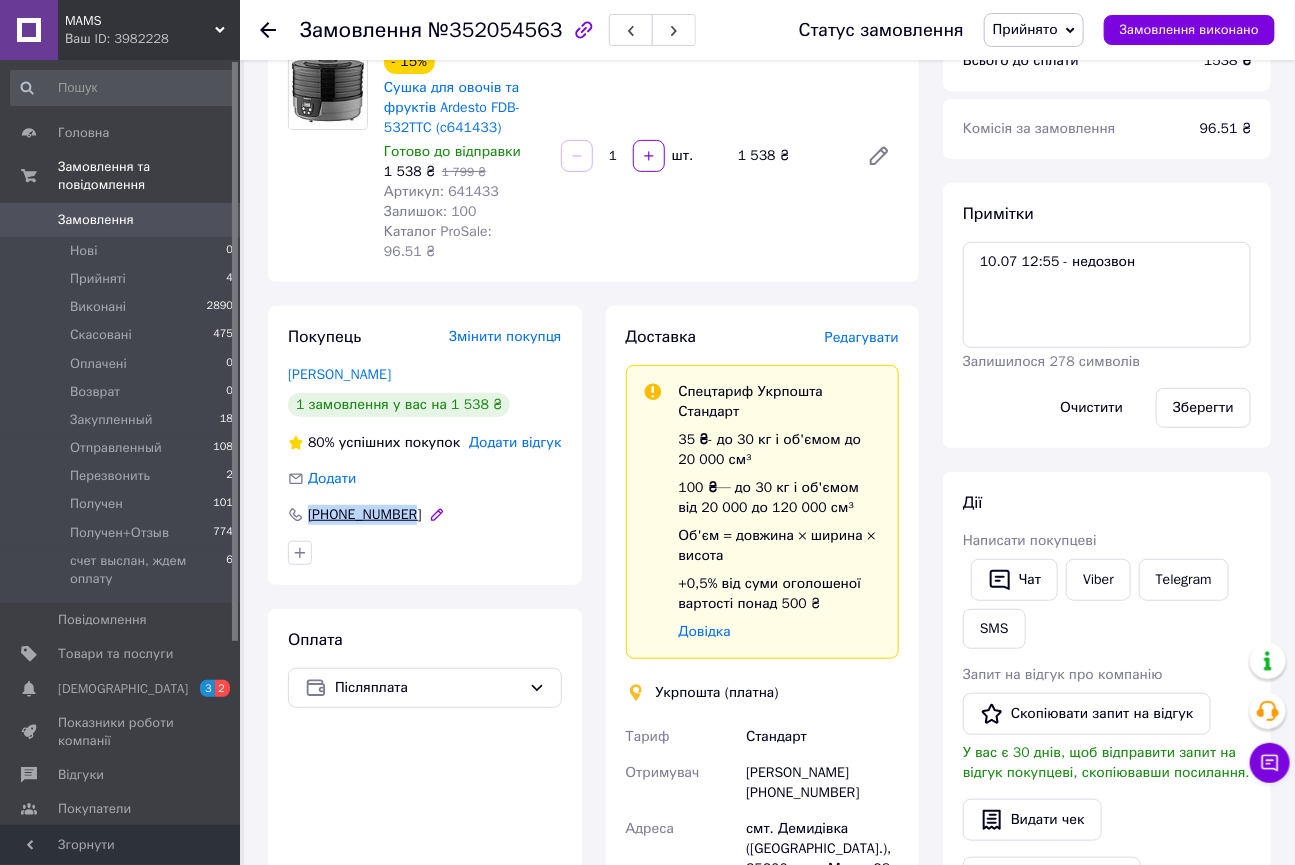 drag, startPoint x: 417, startPoint y: 499, endPoint x: 294, endPoint y: 495, distance: 123.065025 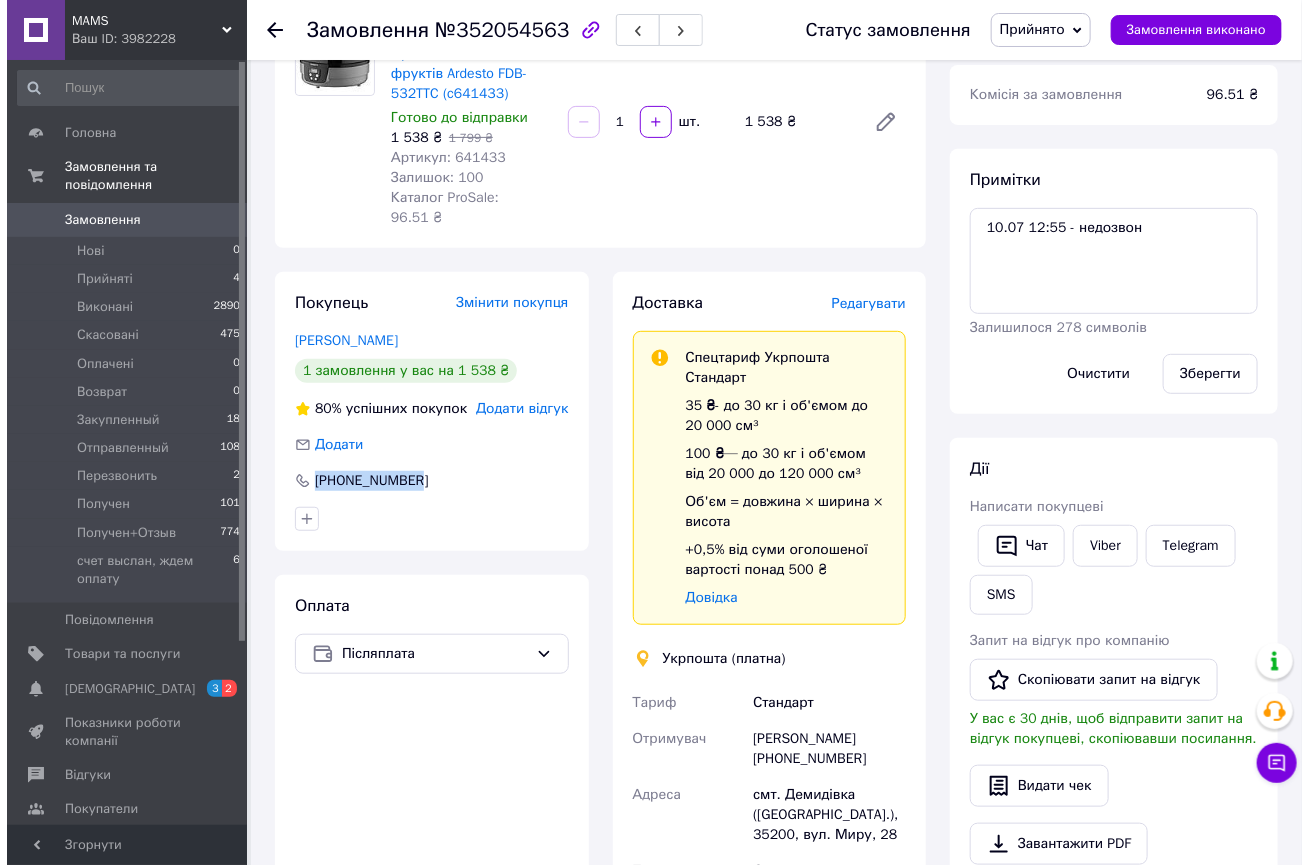 scroll, scrollTop: 181, scrollLeft: 0, axis: vertical 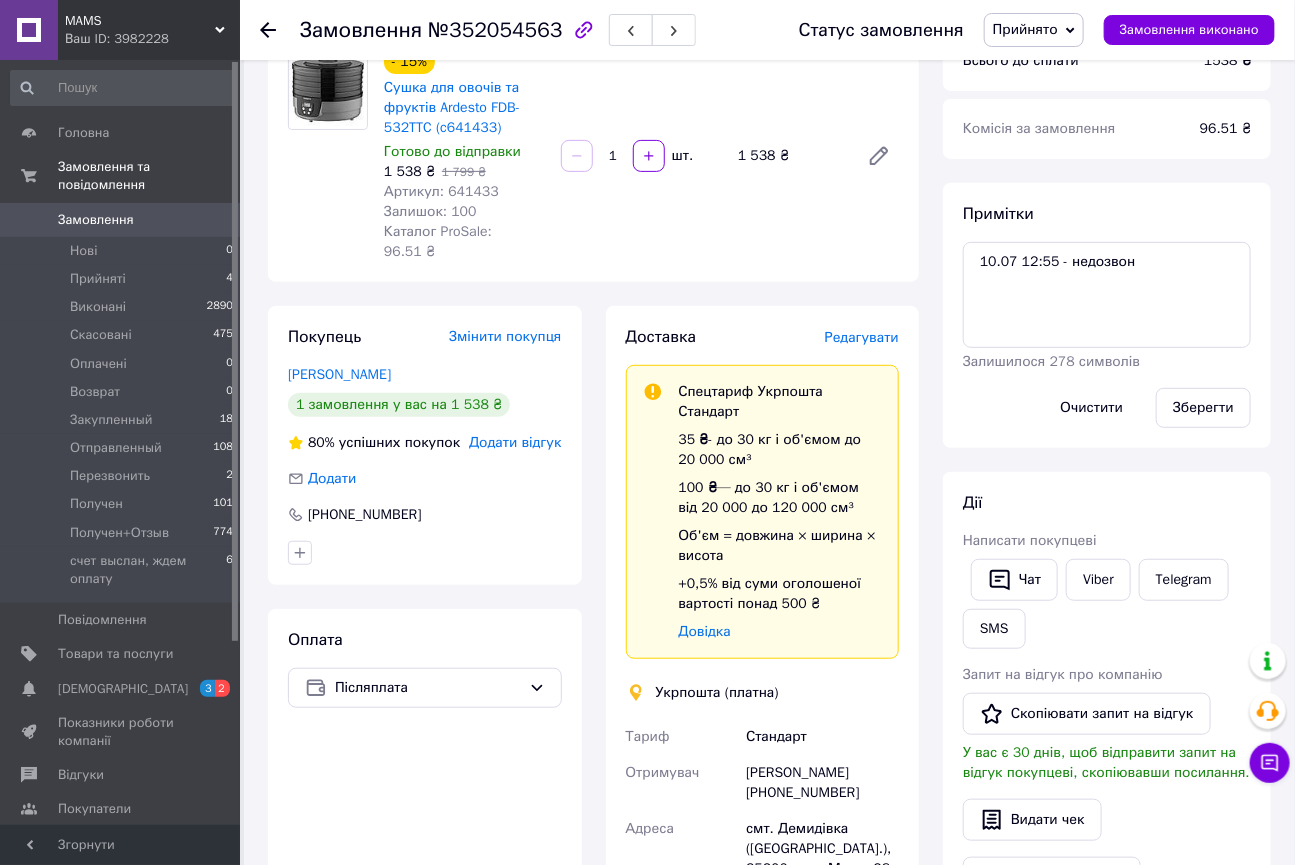 click on "Редагувати" at bounding box center [862, 337] 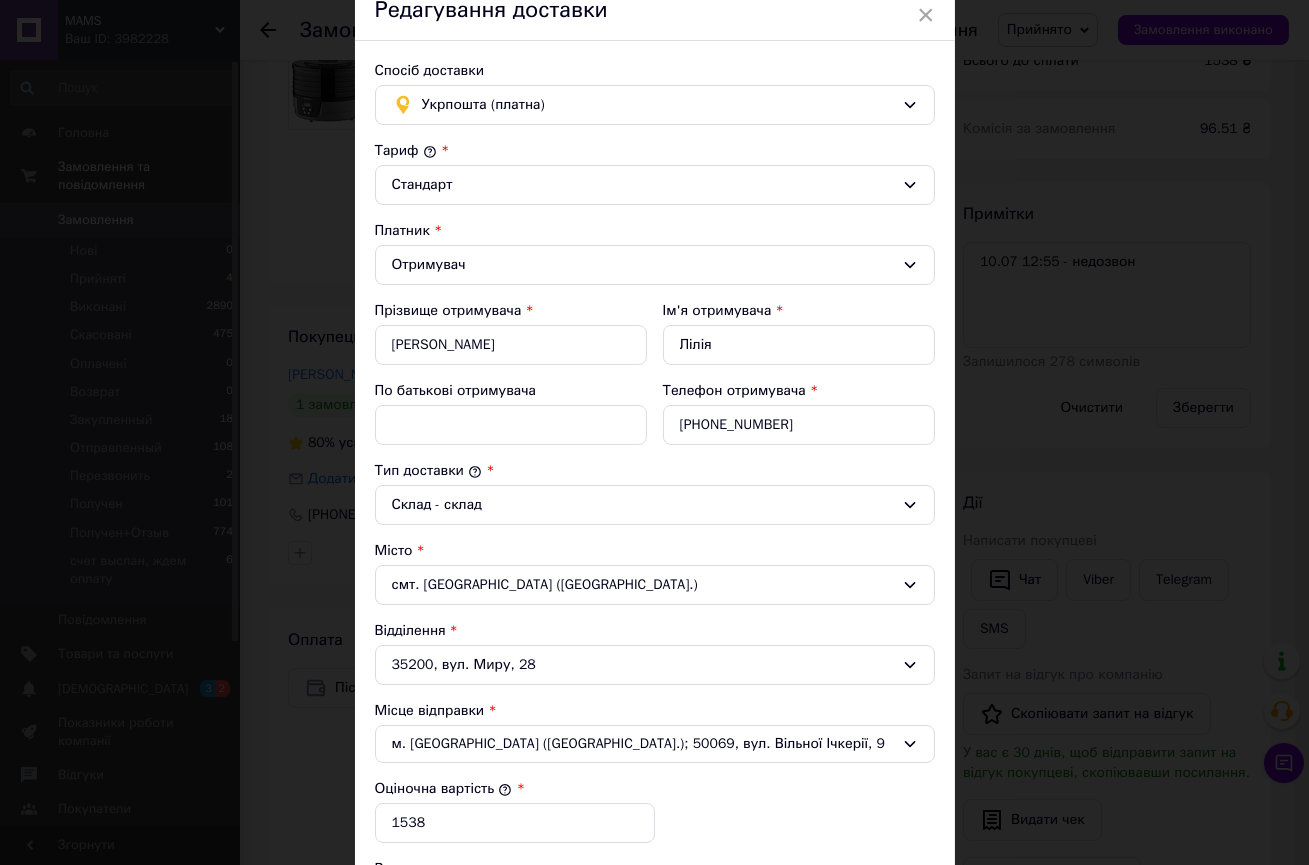 scroll, scrollTop: 0, scrollLeft: 0, axis: both 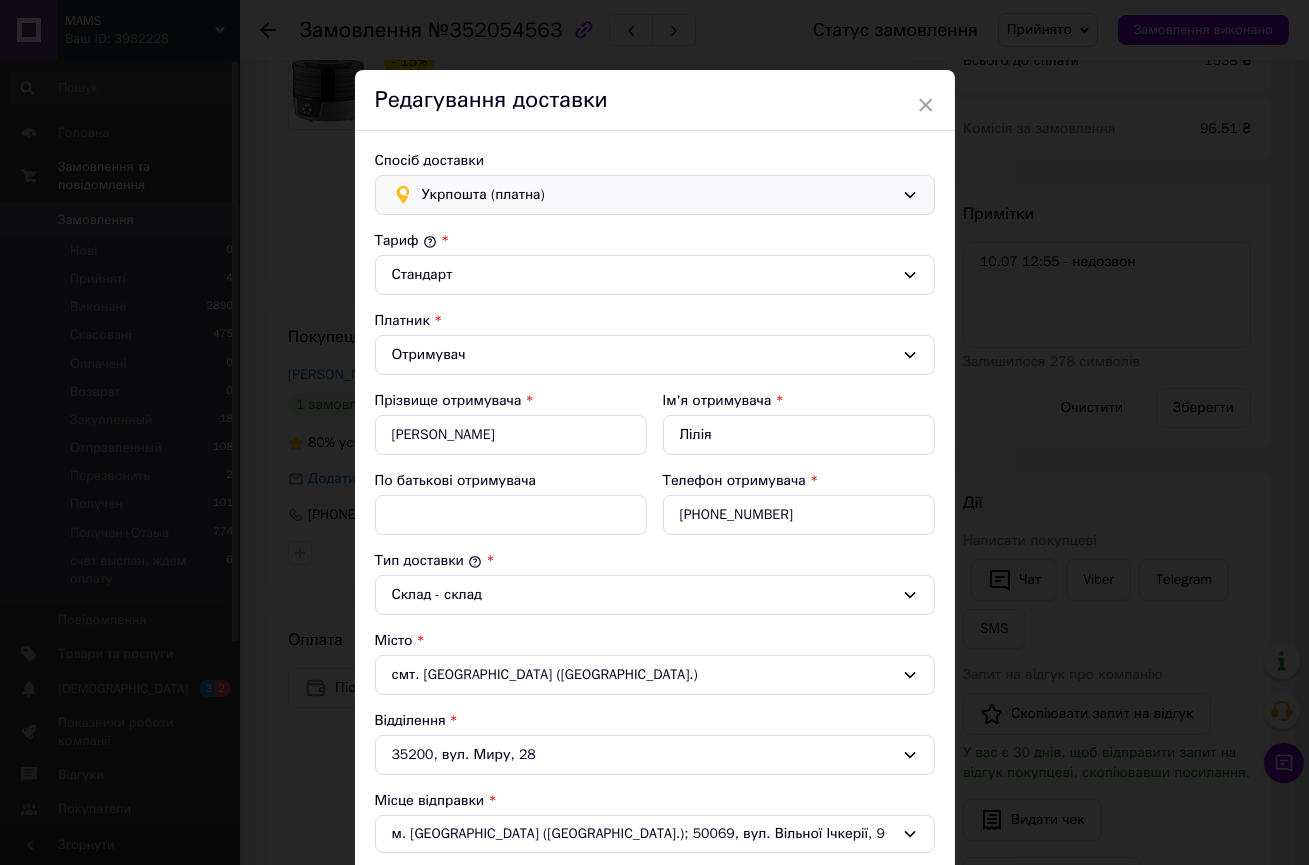 click on "Укрпошта (платна)" at bounding box center [658, 195] 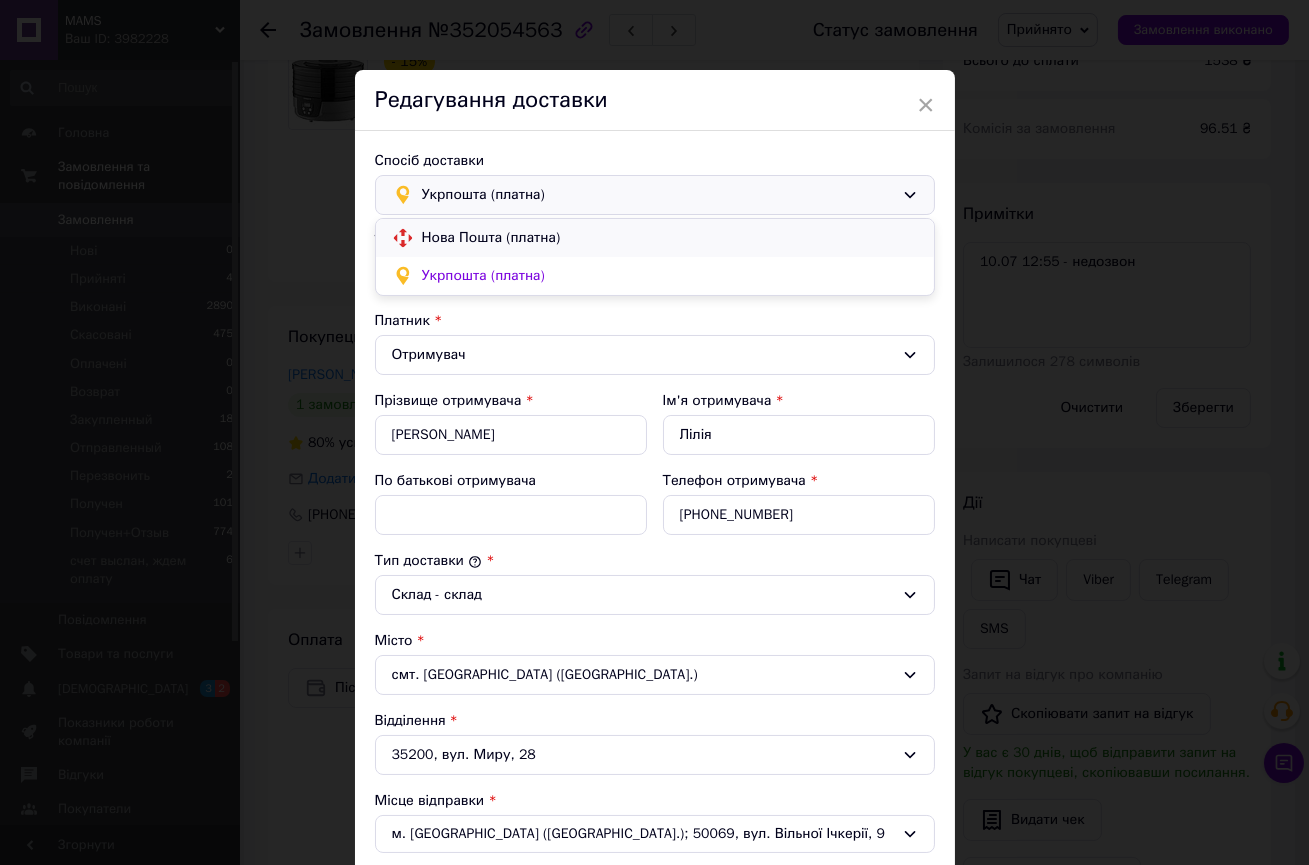 click on "Нова Пошта (платна)" at bounding box center (670, 238) 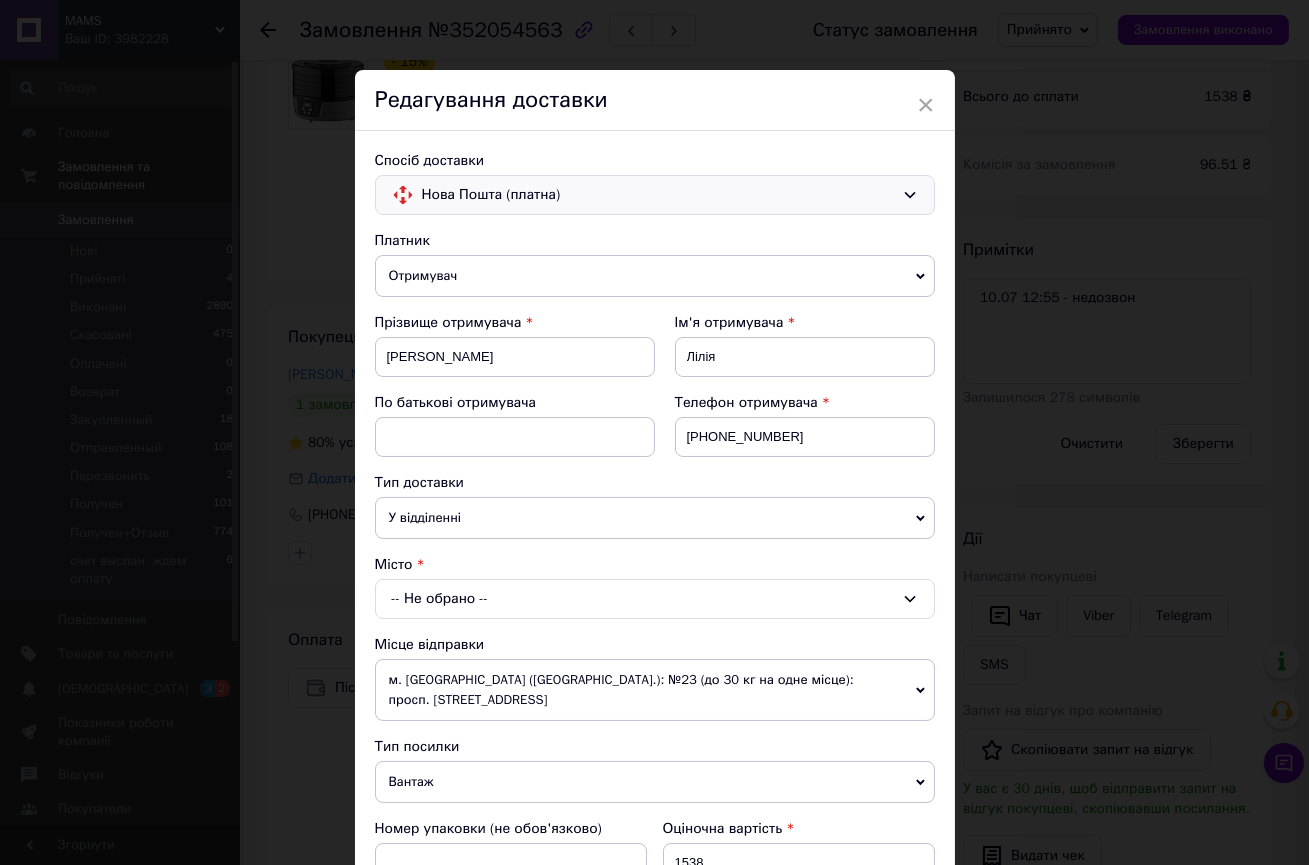 click on "У відділенні" at bounding box center (655, 518) 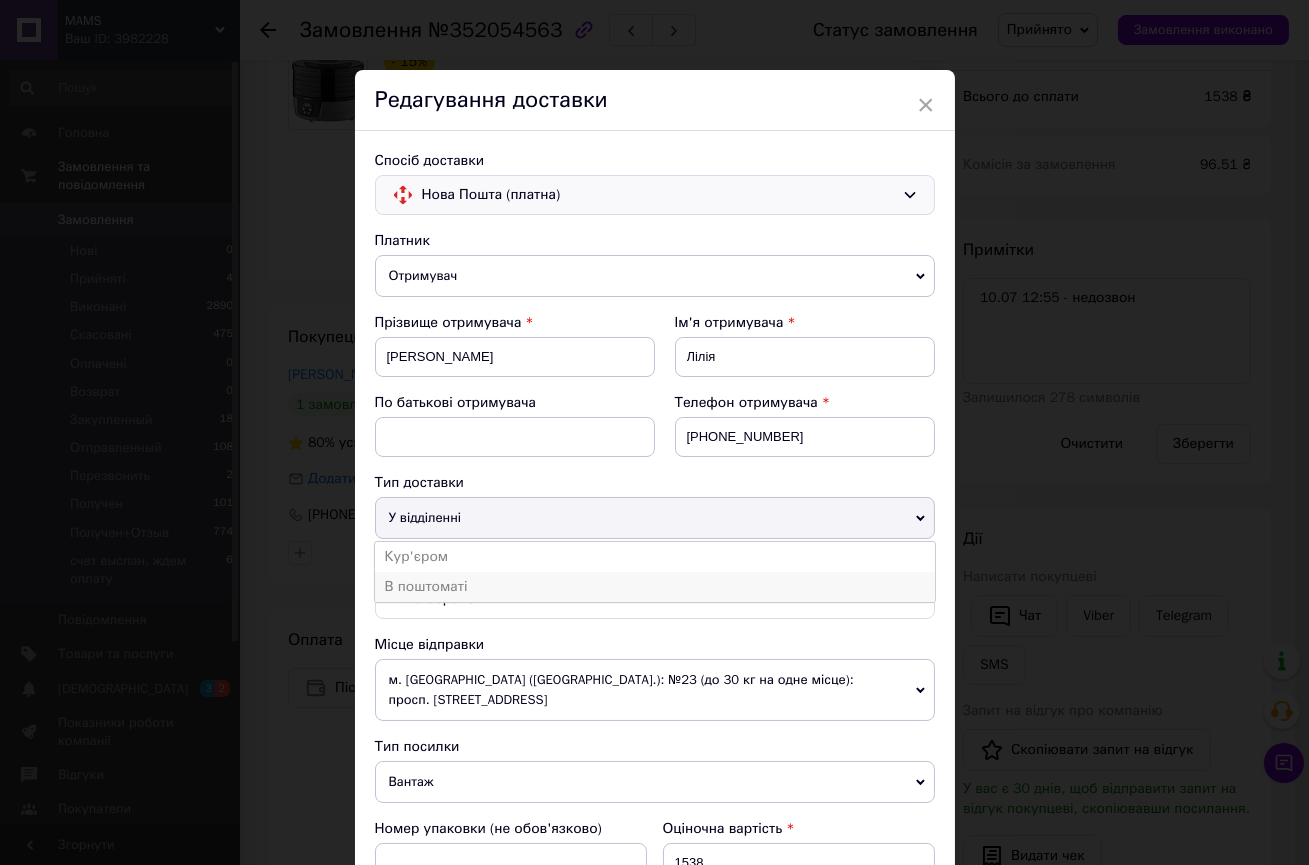 click on "В поштоматі" at bounding box center [655, 587] 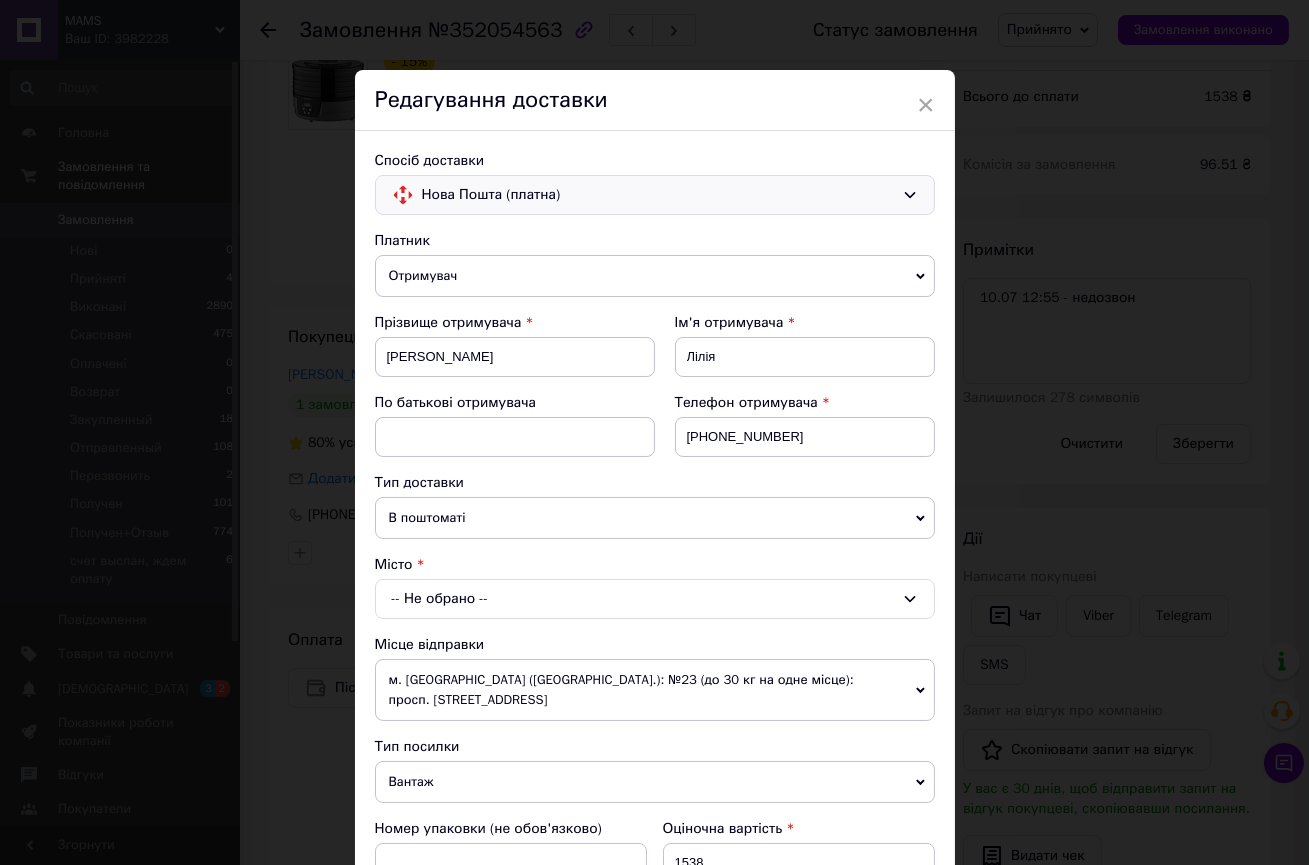 click on "В поштоматі" at bounding box center (655, 518) 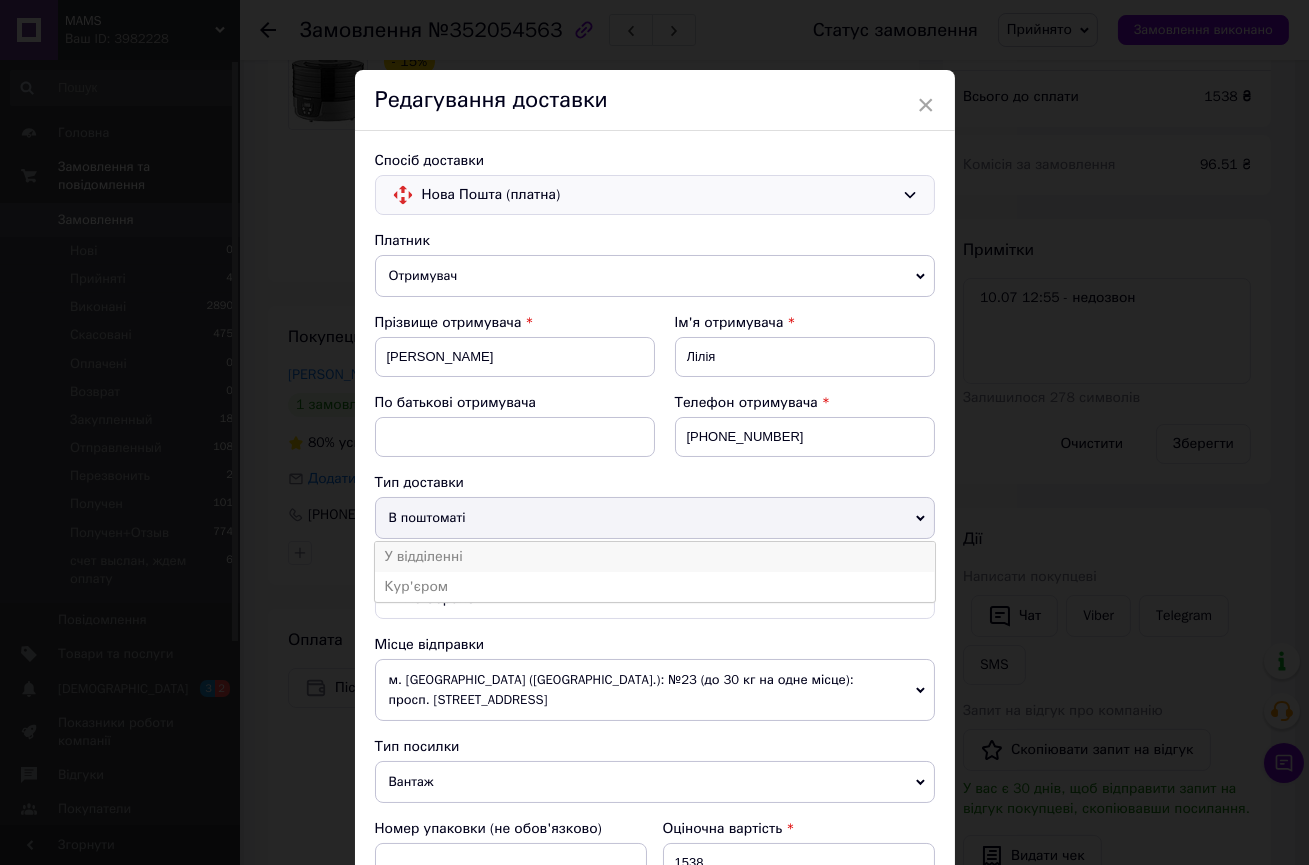 click on "У відділенні" at bounding box center [655, 557] 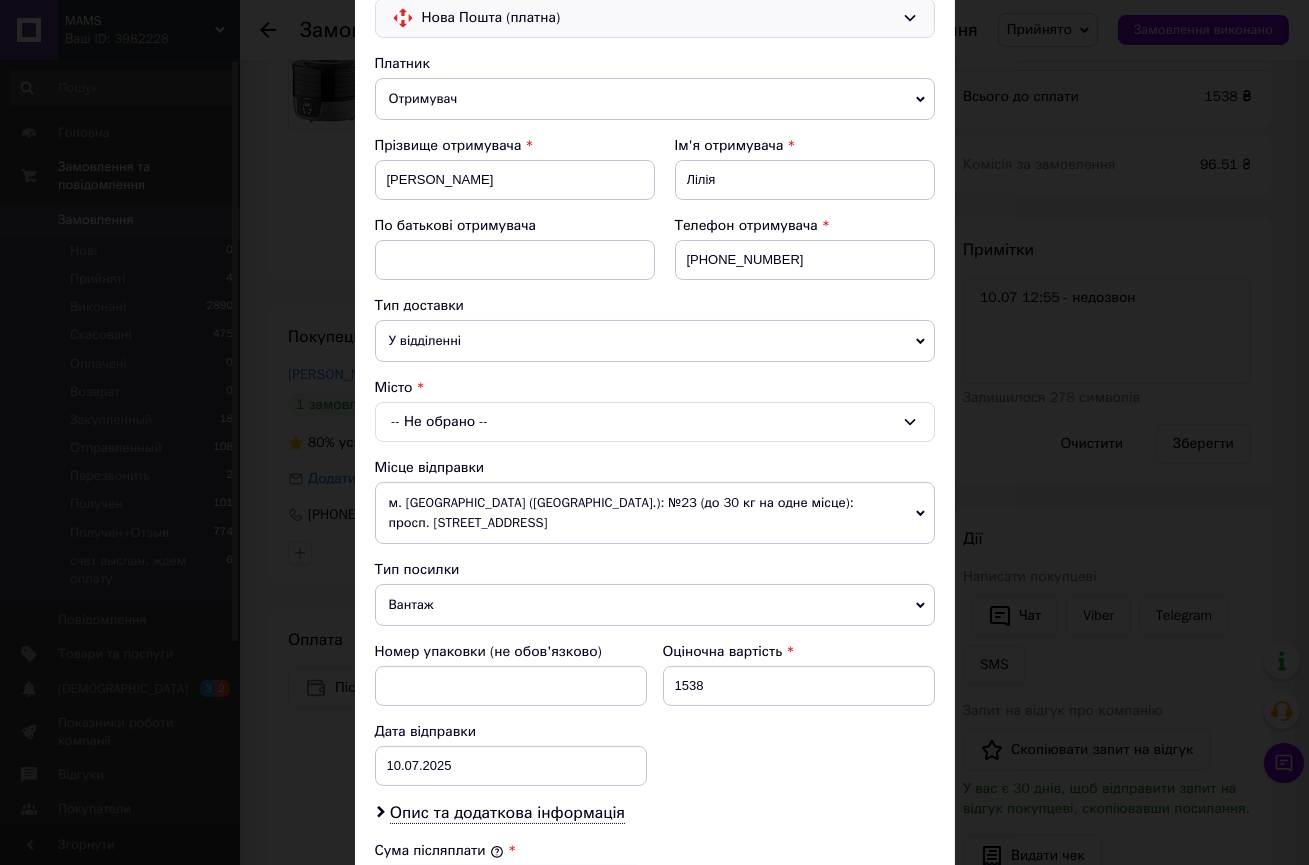 scroll, scrollTop: 181, scrollLeft: 0, axis: vertical 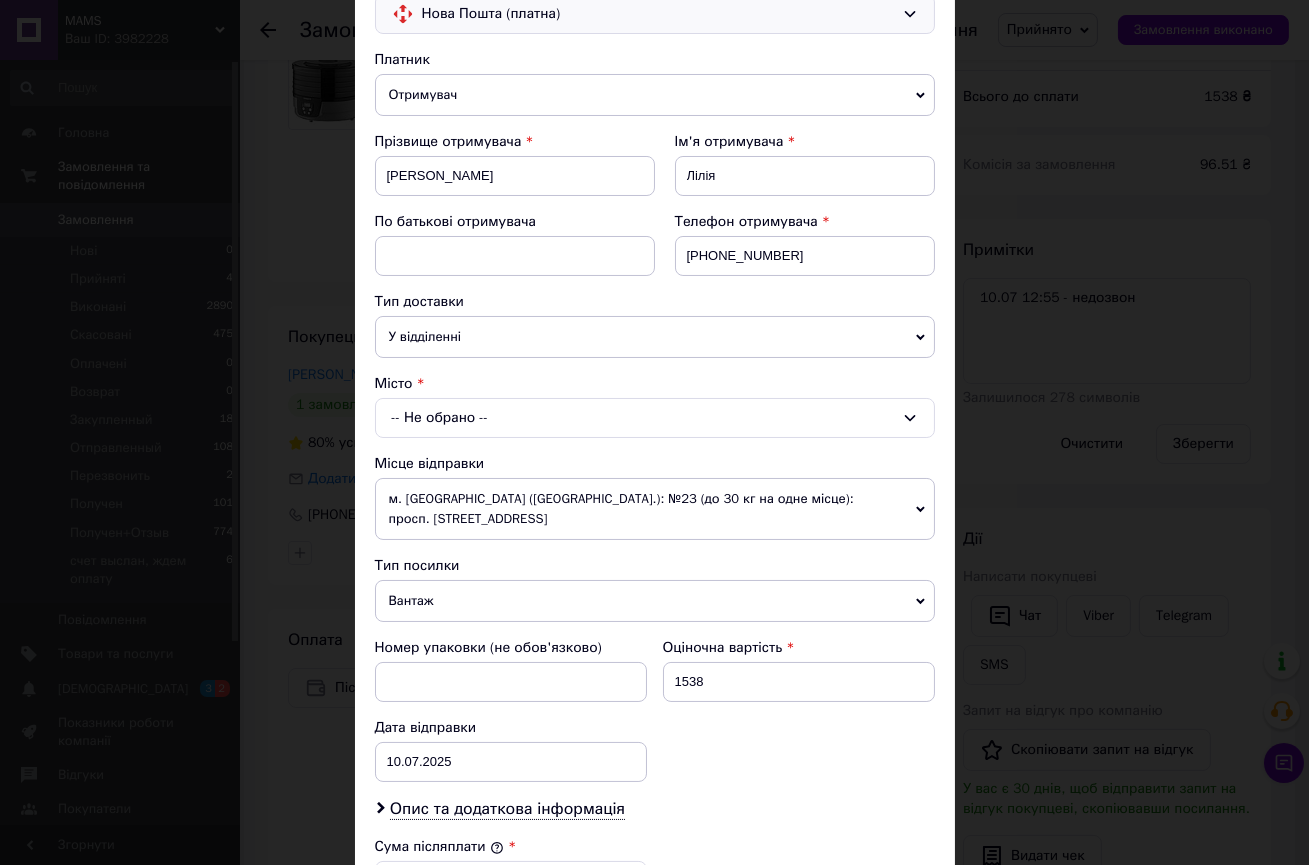 click on "-- Не обрано --" at bounding box center [655, 418] 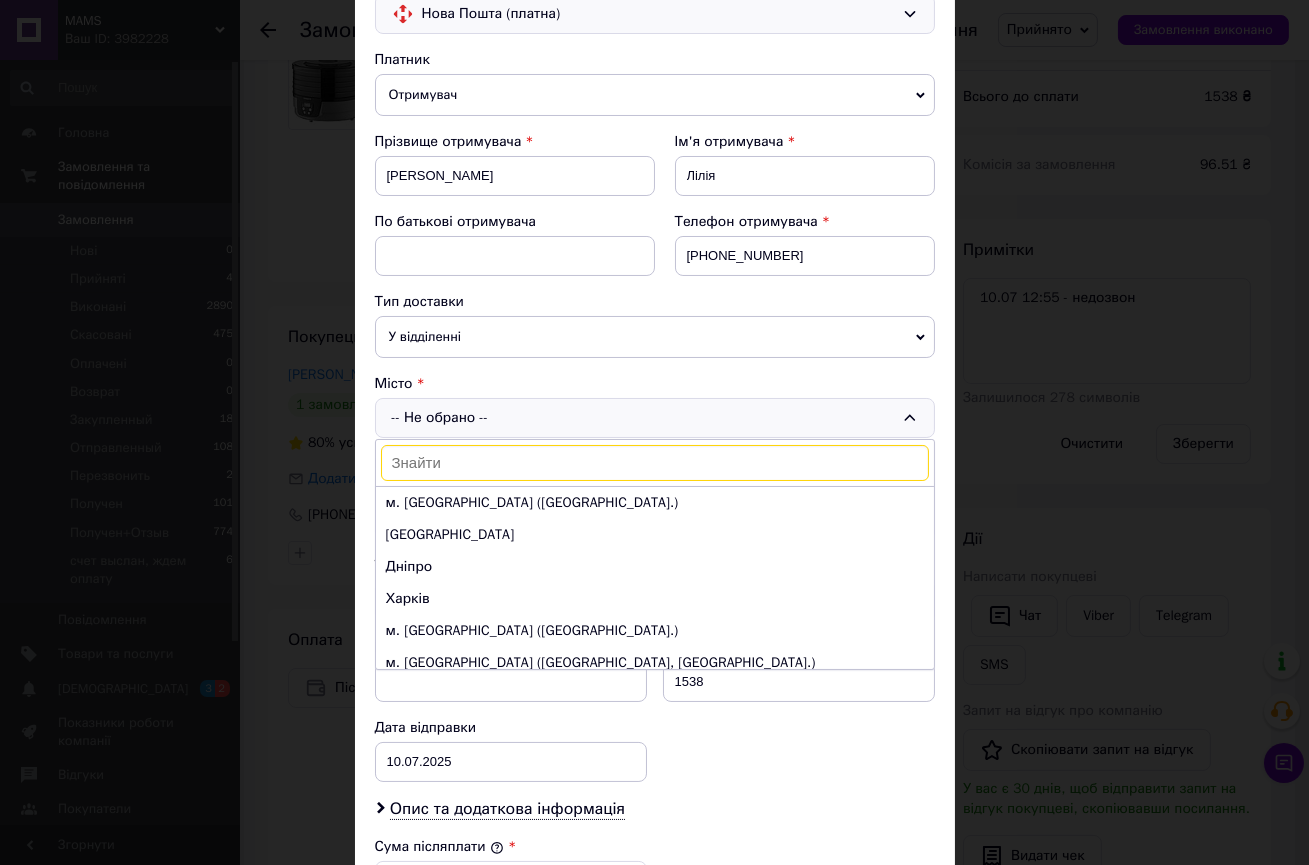 click at bounding box center [655, 463] 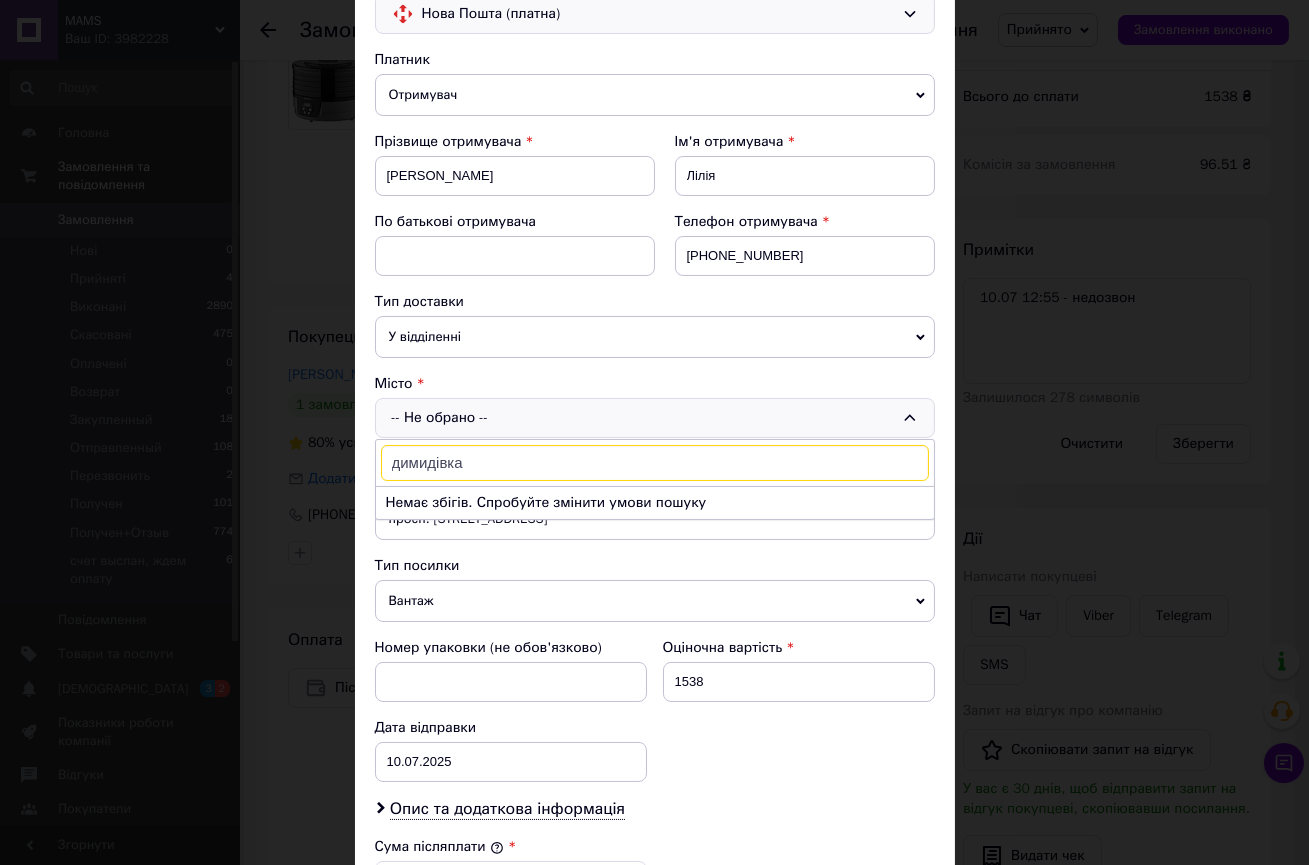 click on "димидівка" at bounding box center [655, 463] 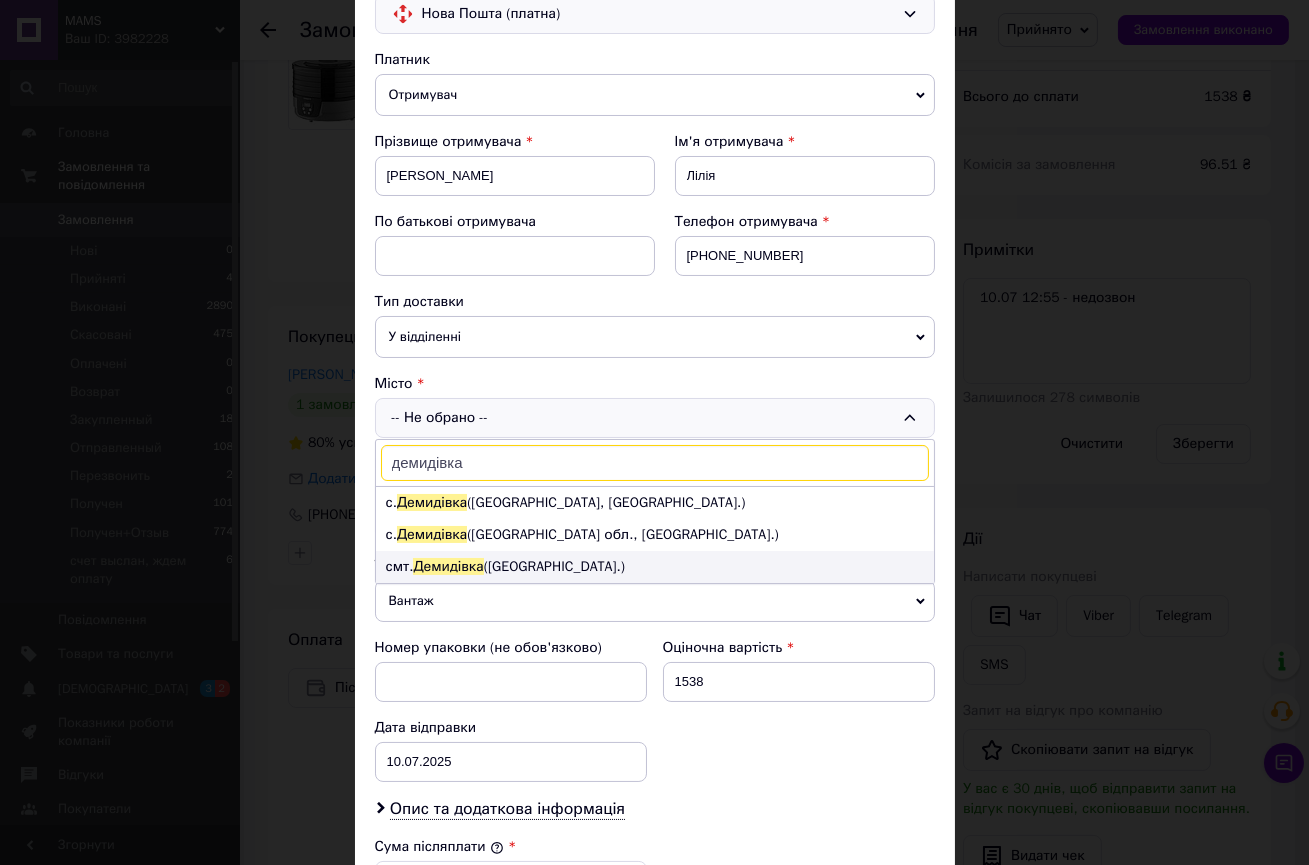 type on "демидівка" 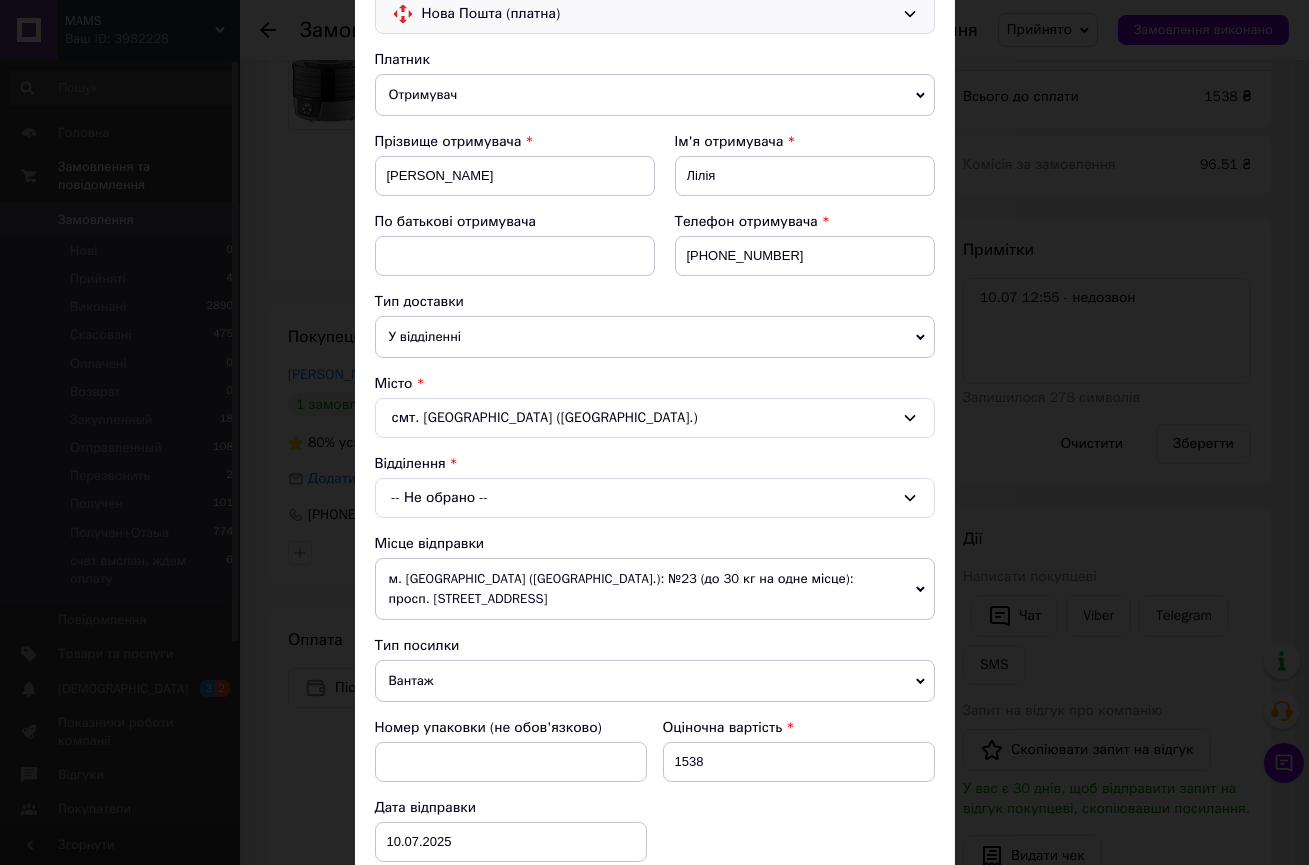 click on "-- Не обрано --" at bounding box center [655, 498] 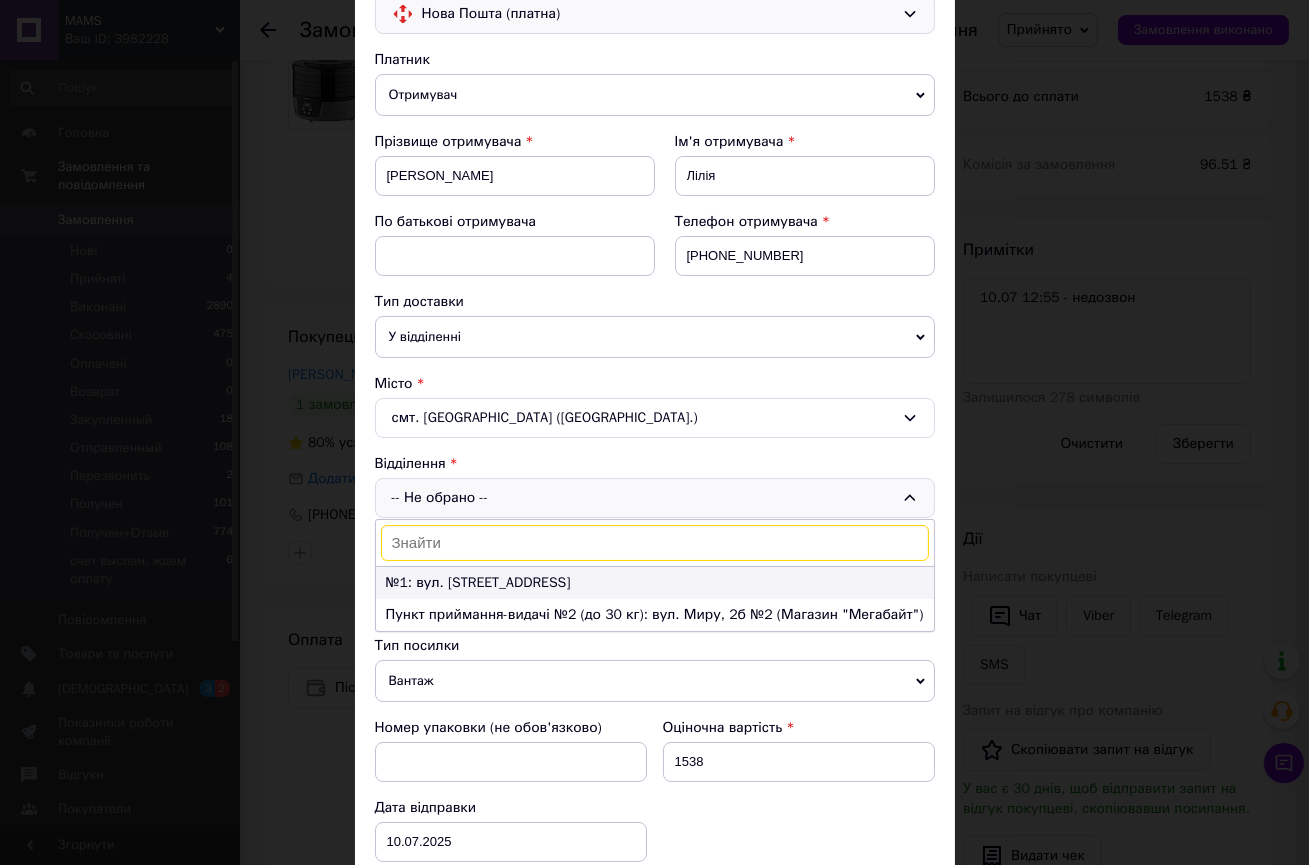 click on "№1: вул. Луцька, 10" at bounding box center (655, 583) 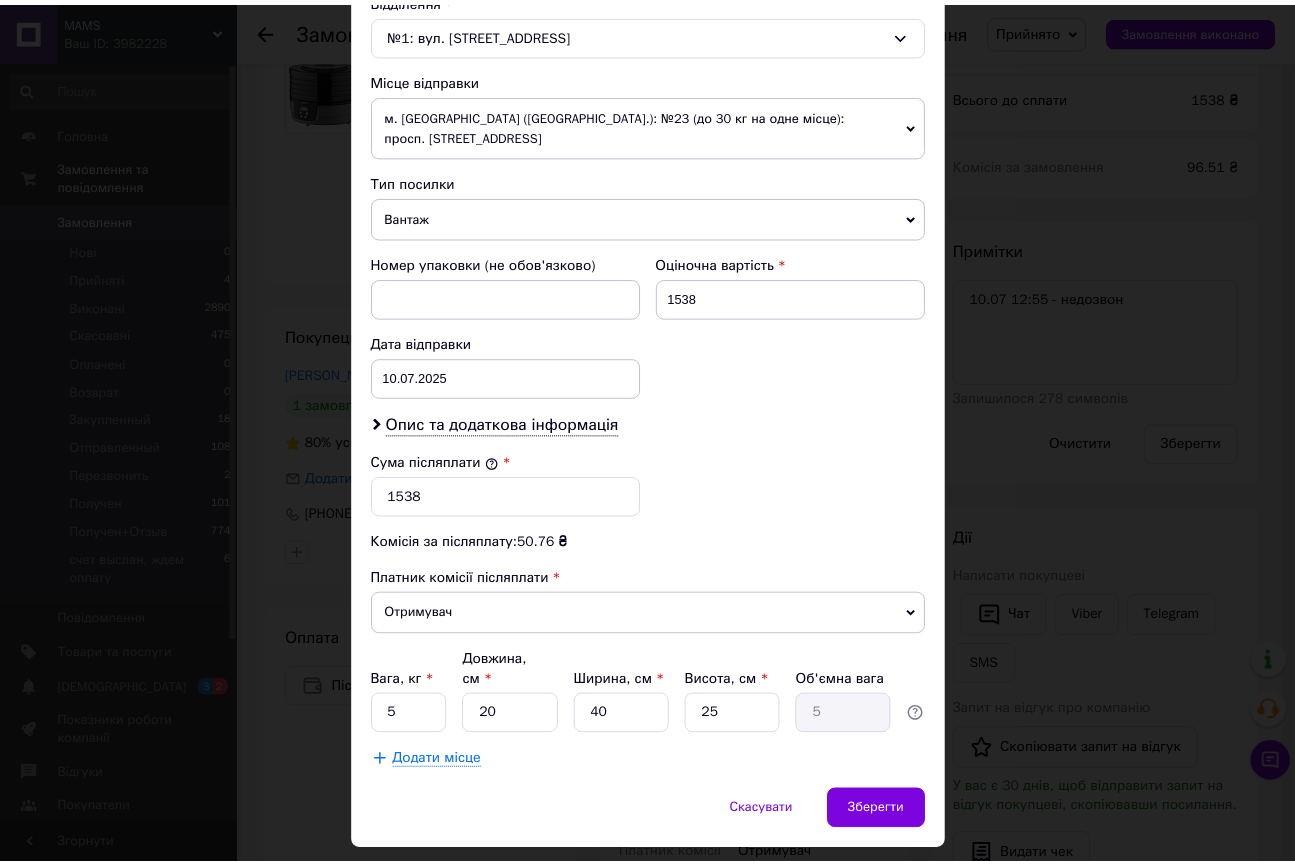 scroll, scrollTop: 677, scrollLeft: 0, axis: vertical 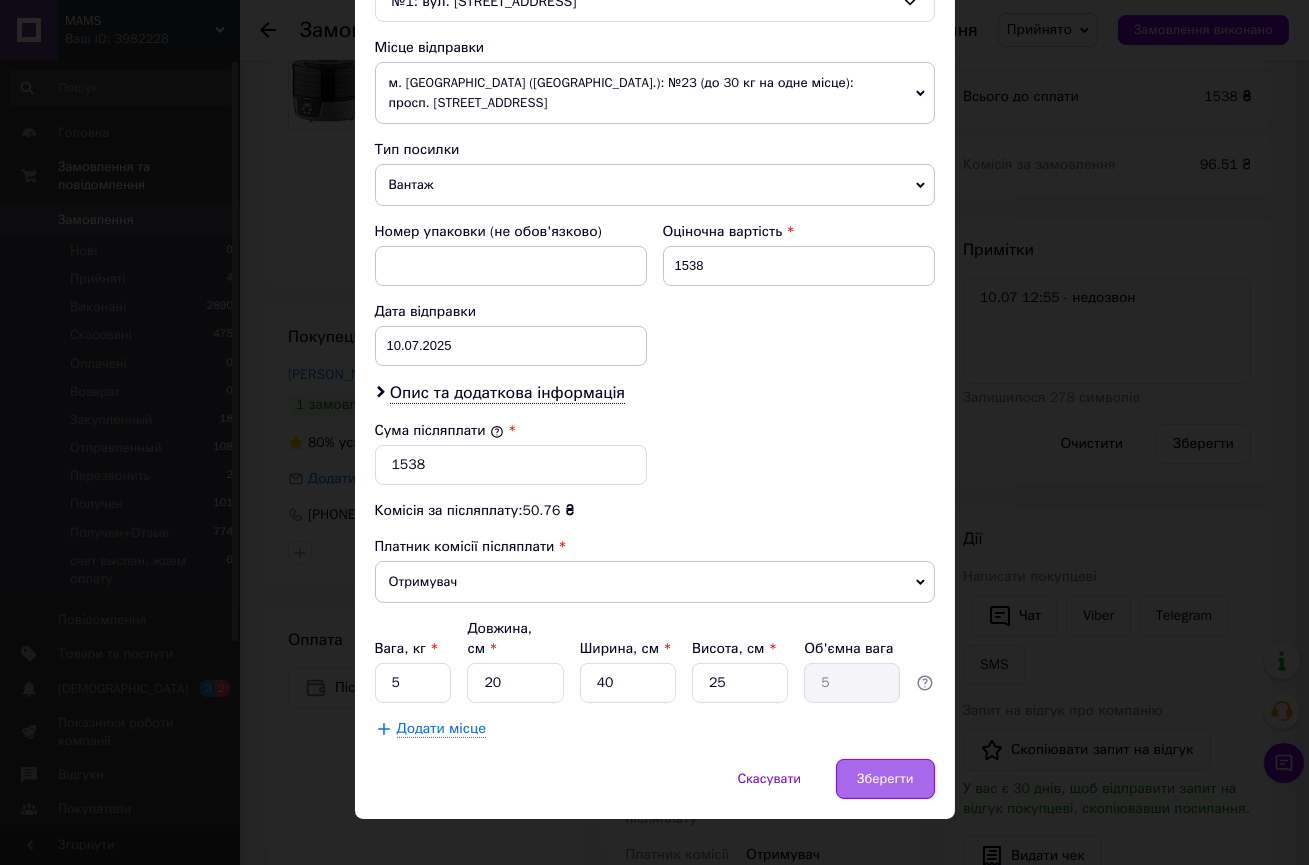 click on "Зберегти" at bounding box center (885, 779) 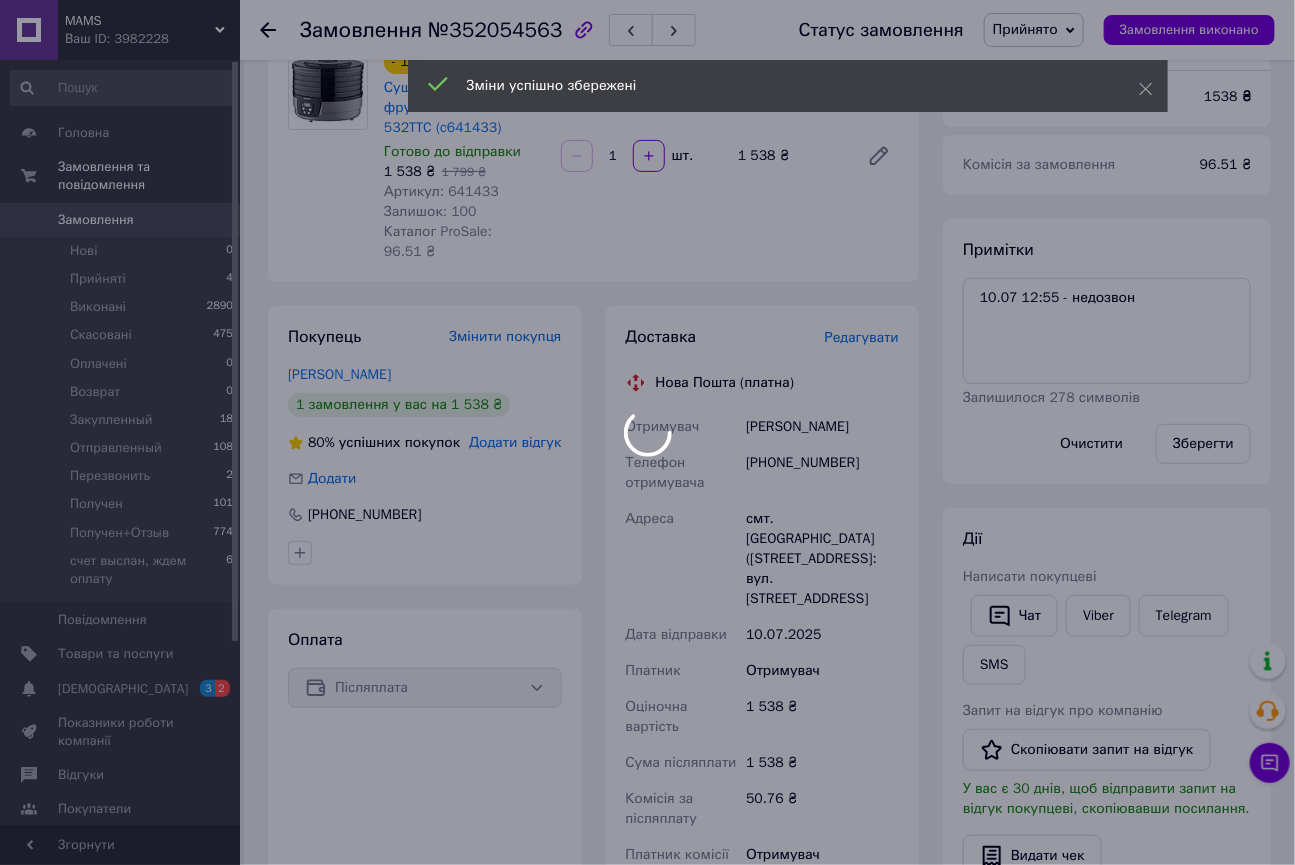 scroll, scrollTop: 188, scrollLeft: 0, axis: vertical 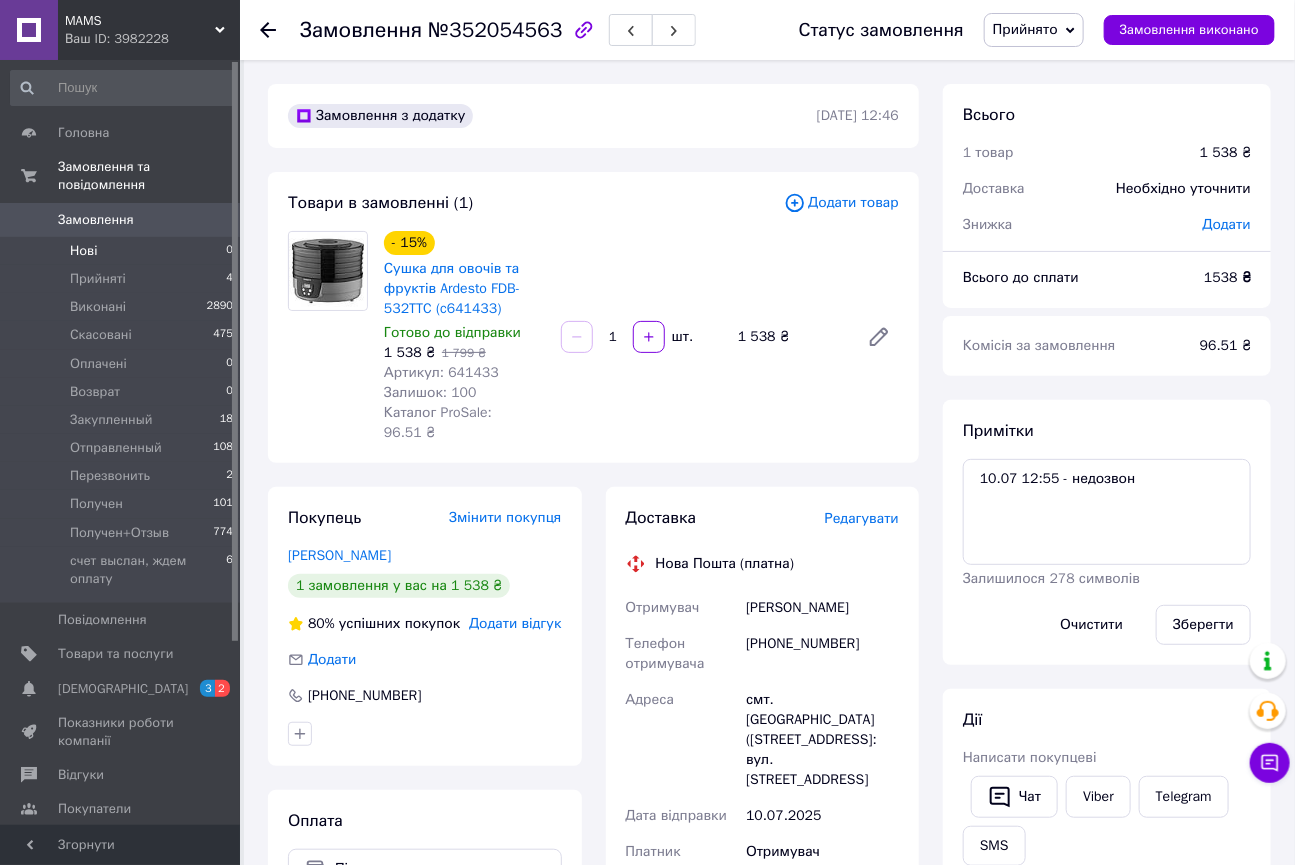 click on "Нові" at bounding box center (83, 251) 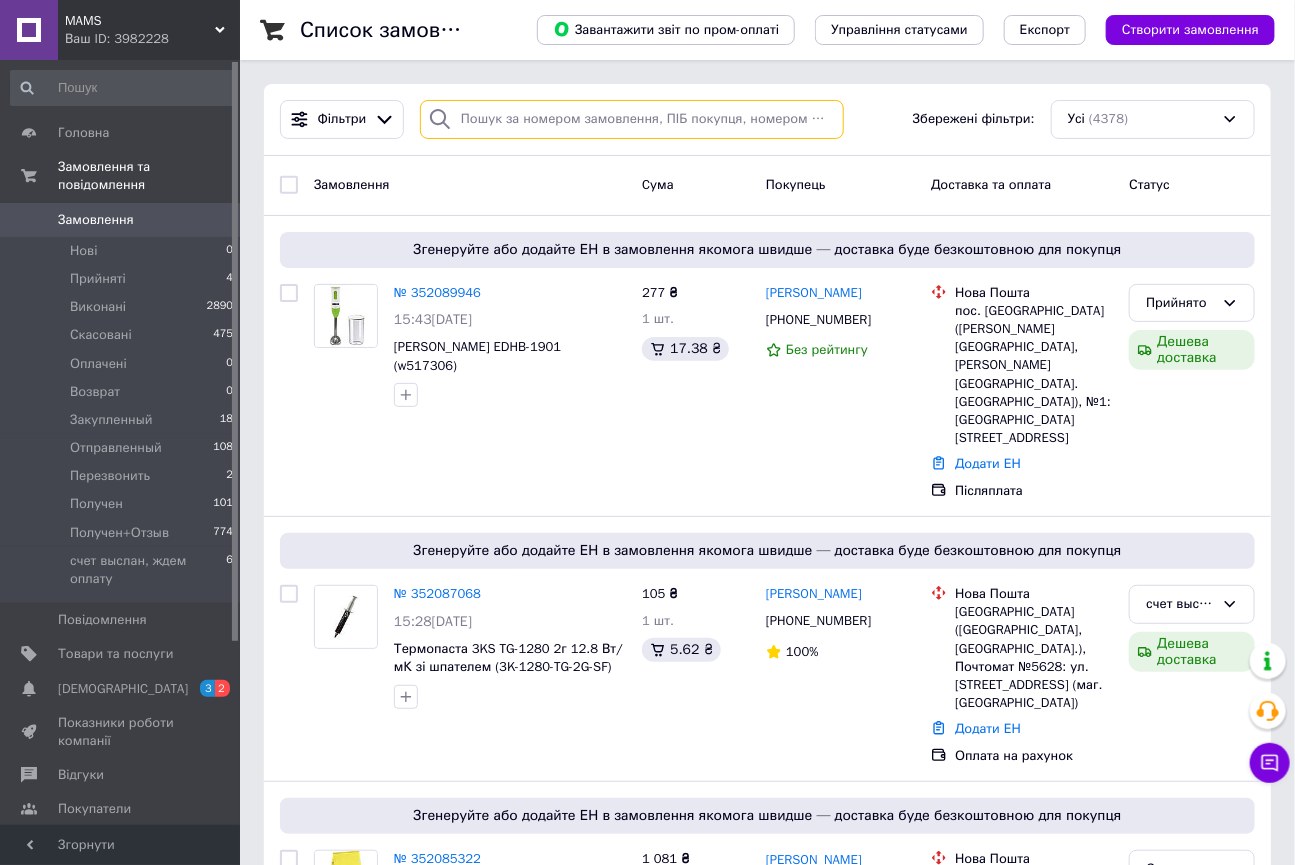 click at bounding box center (632, 119) 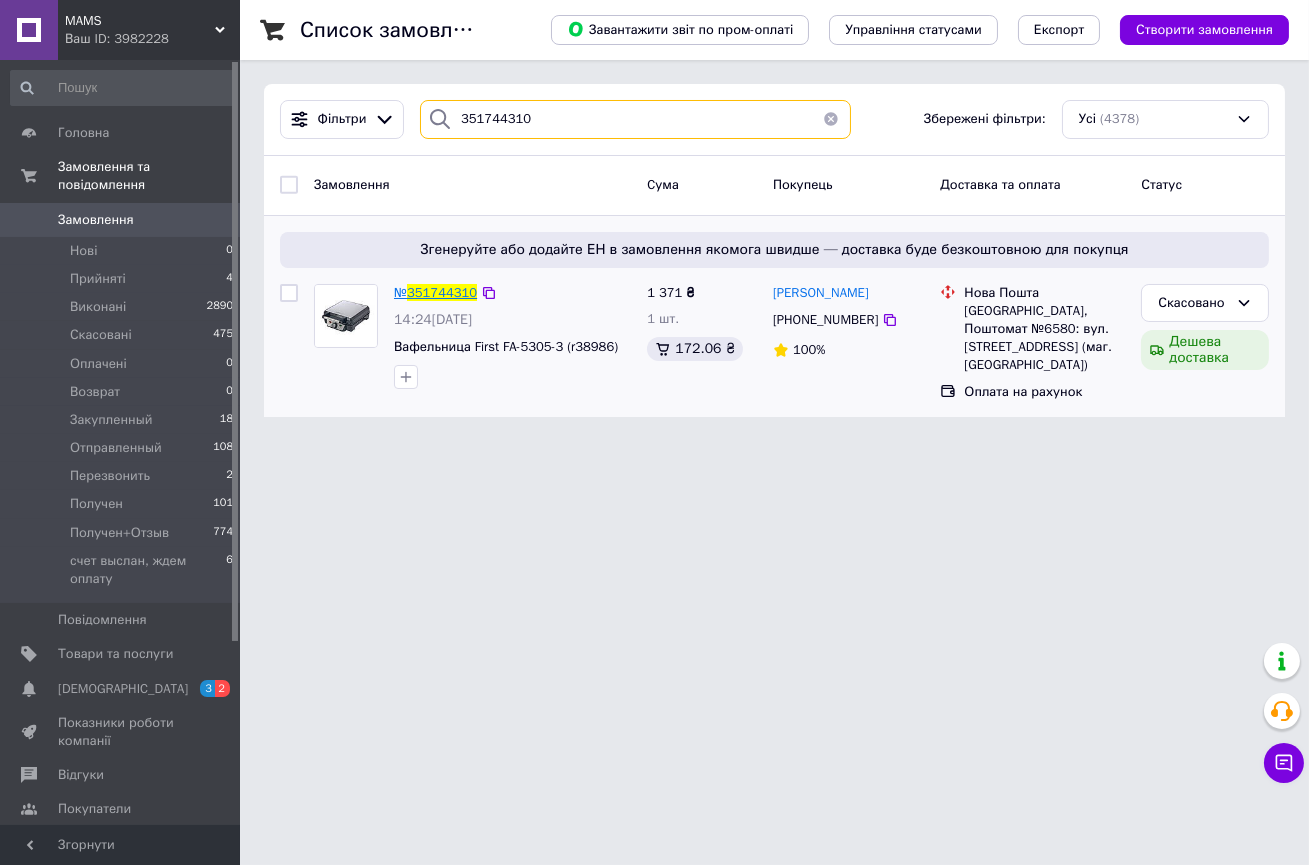 type on "351744310" 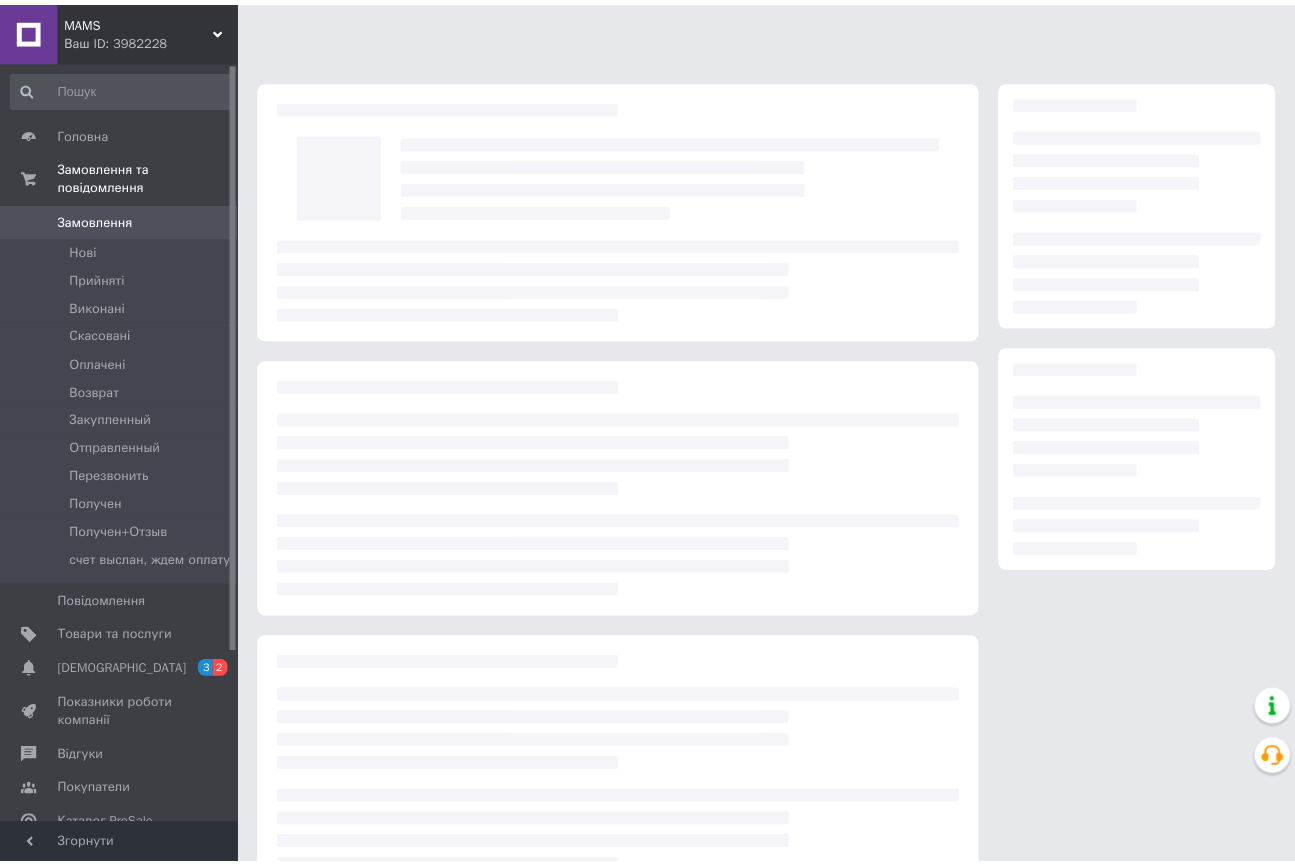 scroll, scrollTop: 0, scrollLeft: 0, axis: both 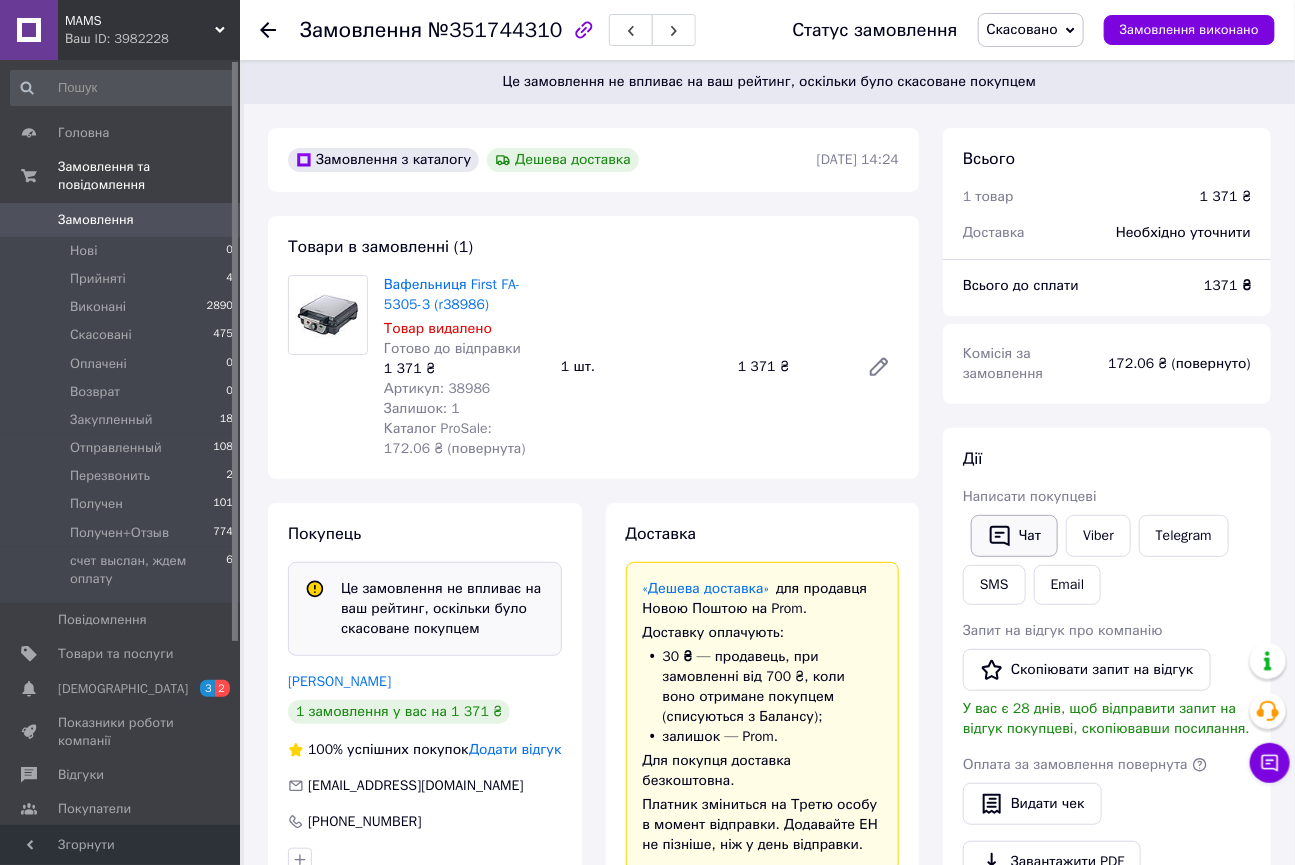 click on "Чат" at bounding box center (1014, 536) 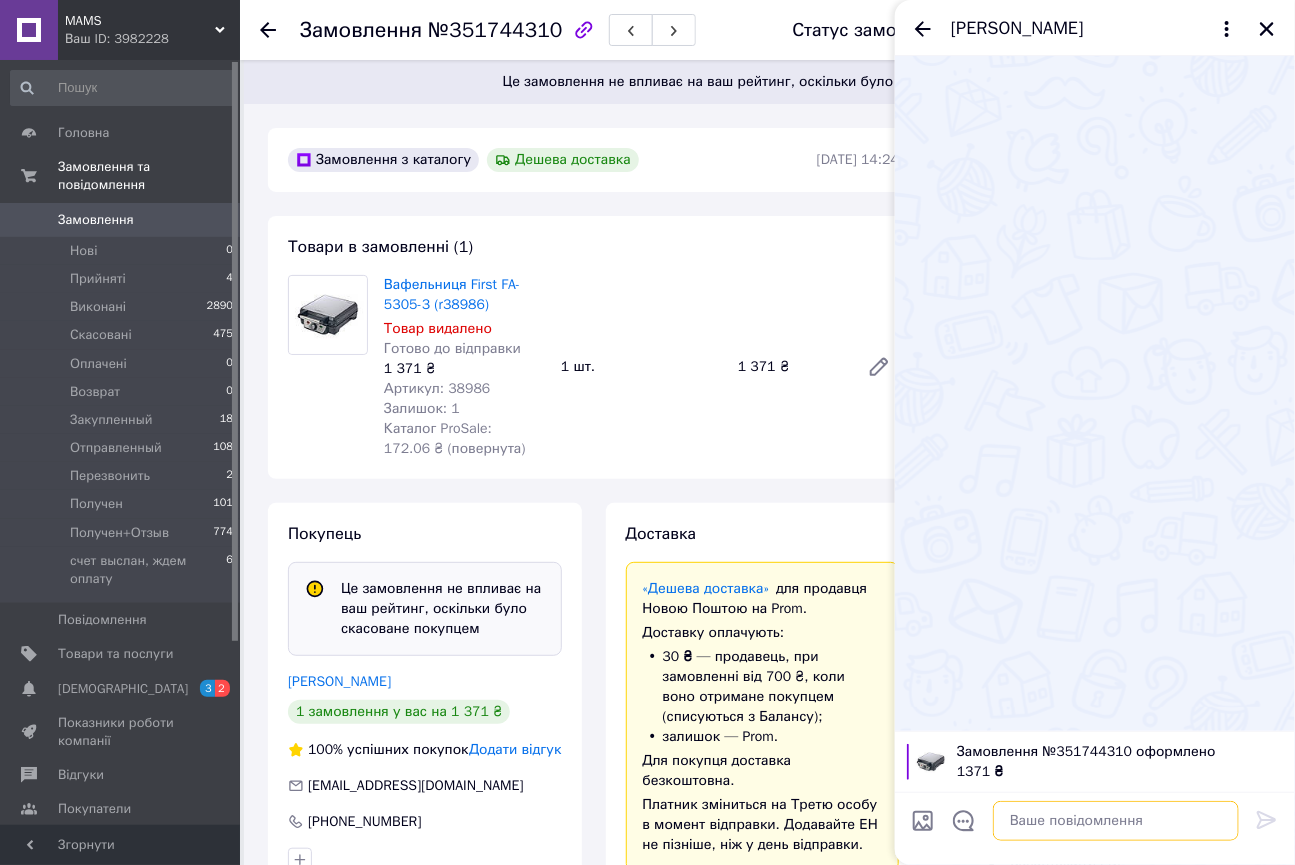 click at bounding box center [1116, 821] 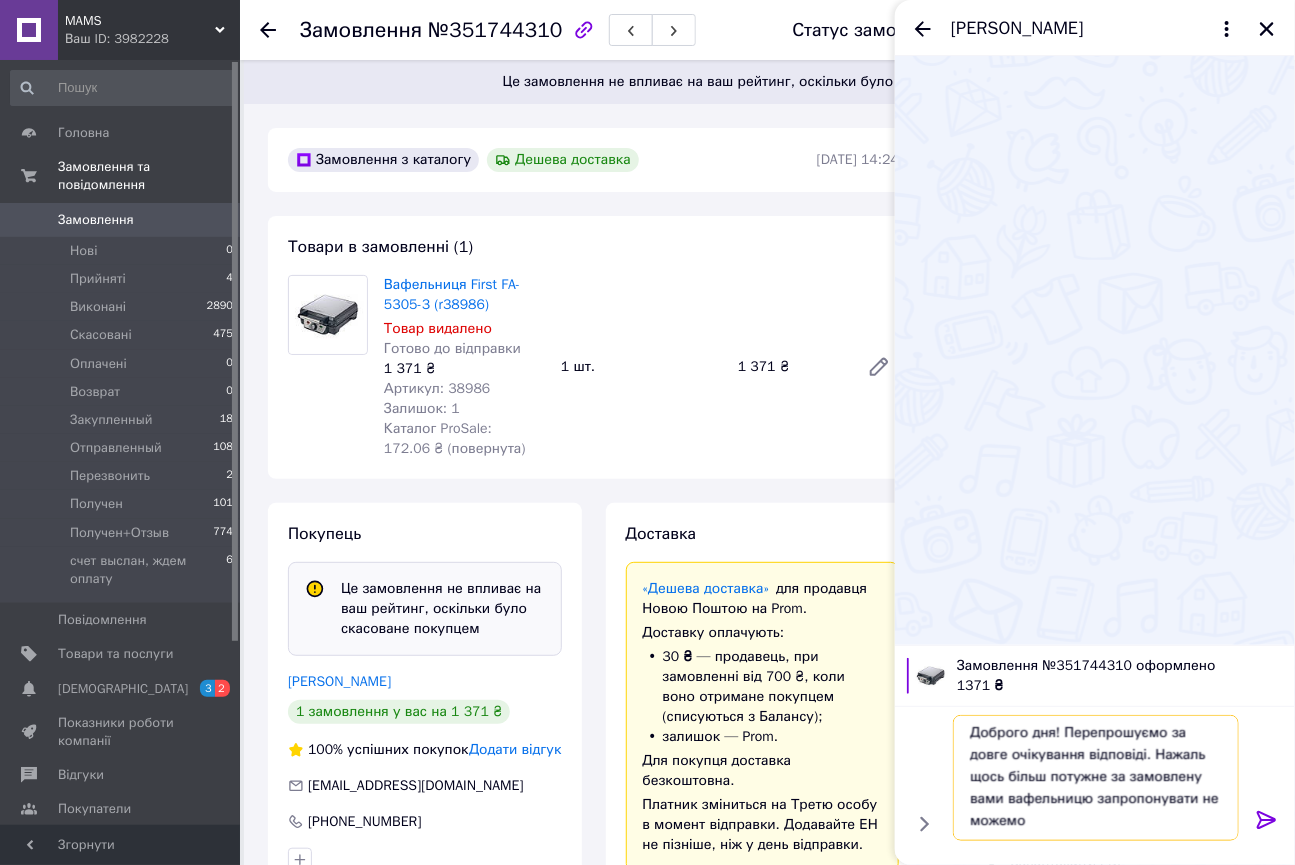 scroll, scrollTop: 1, scrollLeft: 0, axis: vertical 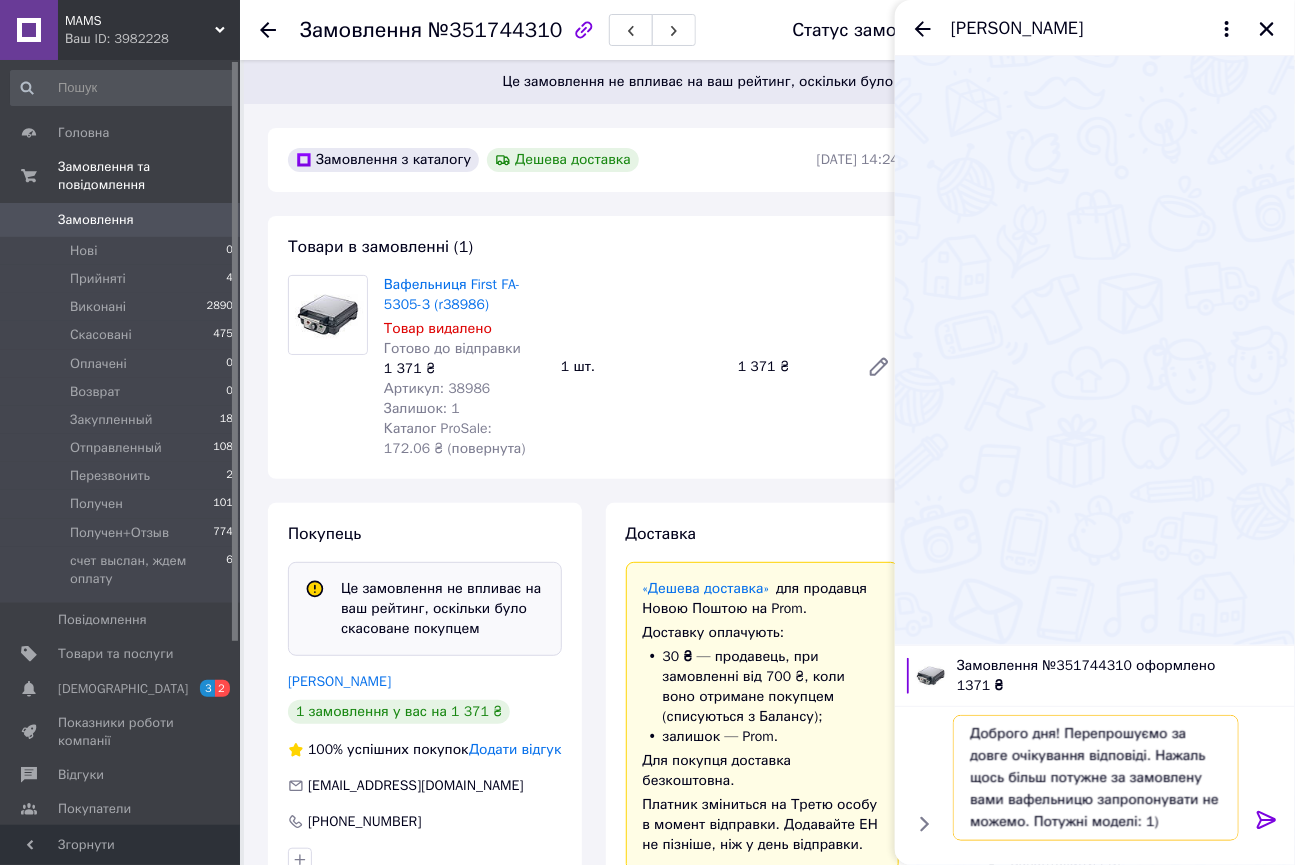 paste on "WMF LONO Wafflemaker Edition" 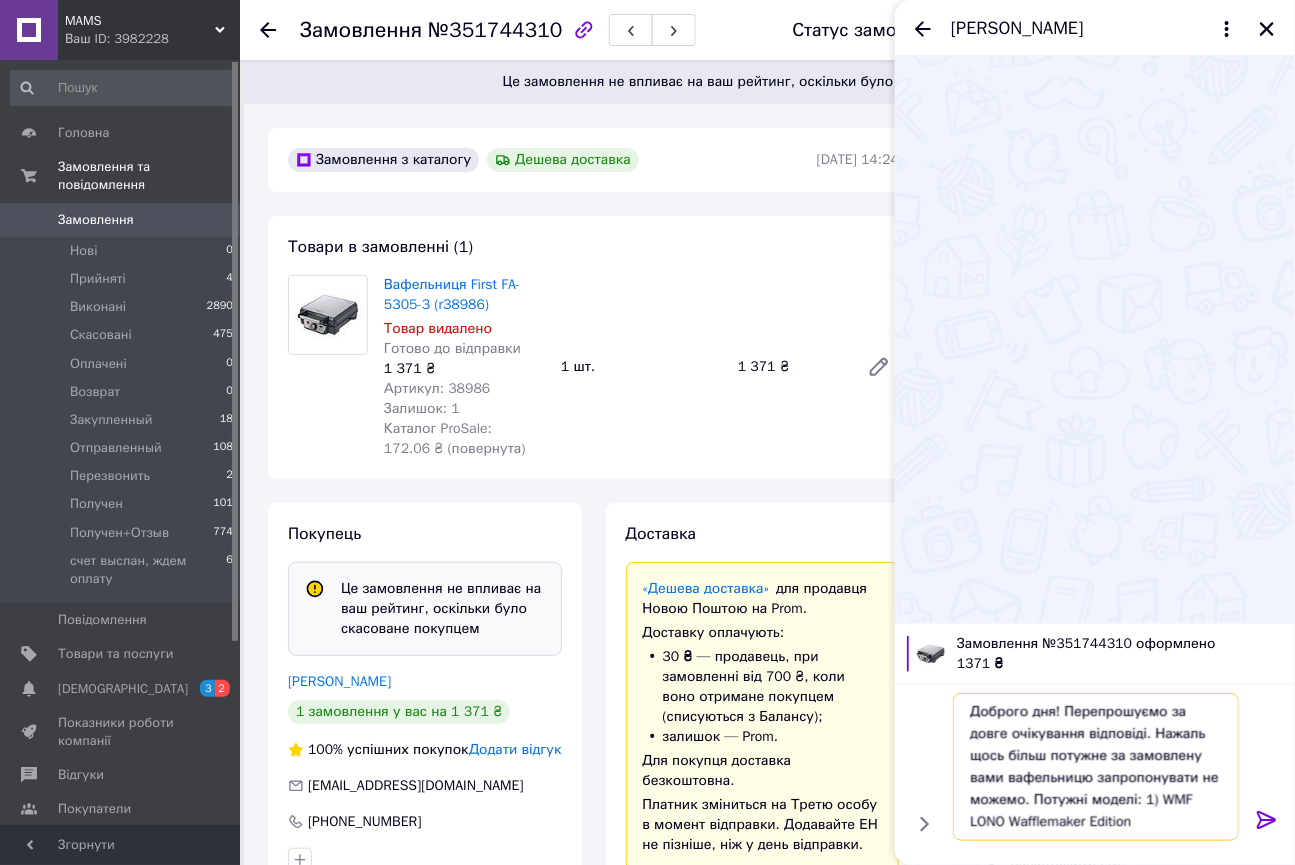scroll, scrollTop: 13, scrollLeft: 0, axis: vertical 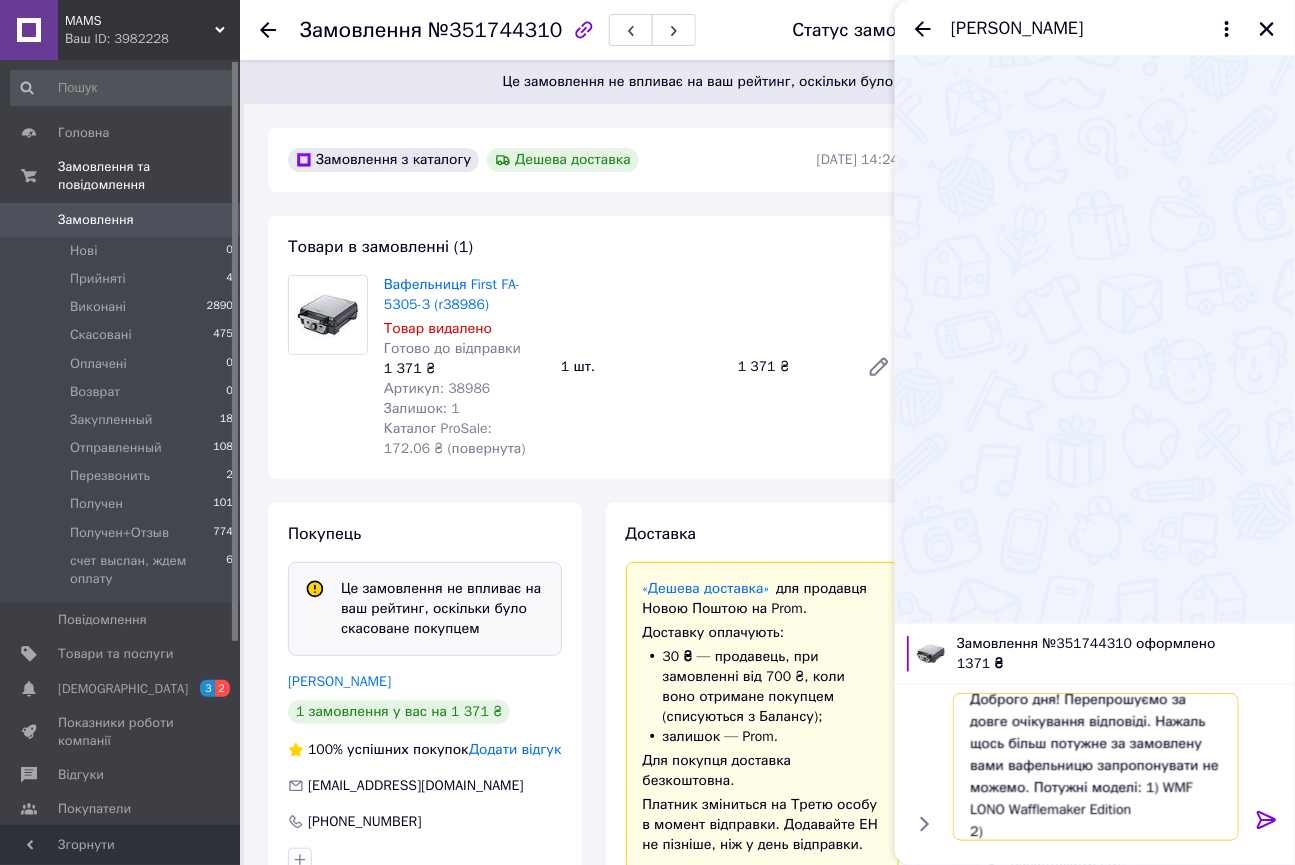paste on "Clatronic WA 3772" 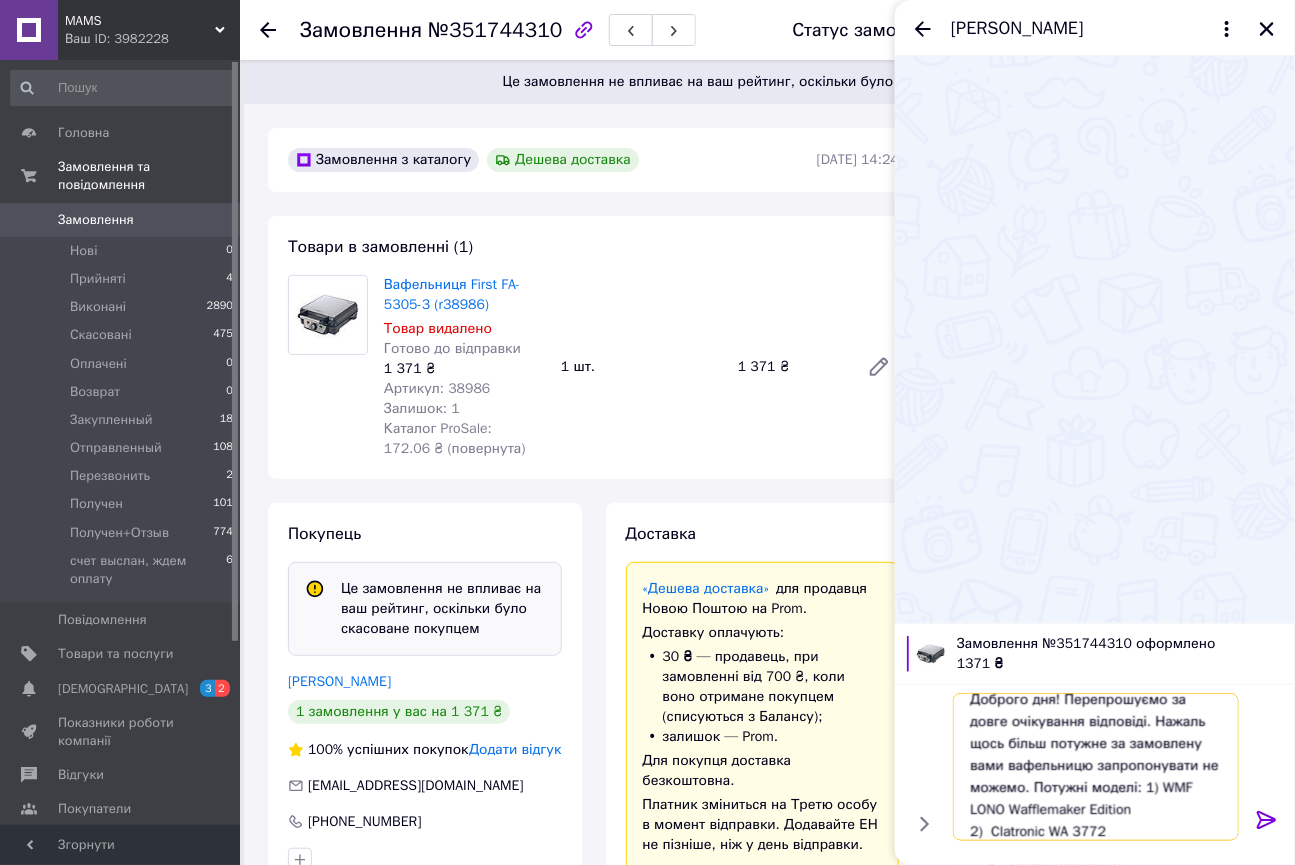 scroll, scrollTop: 1, scrollLeft: 0, axis: vertical 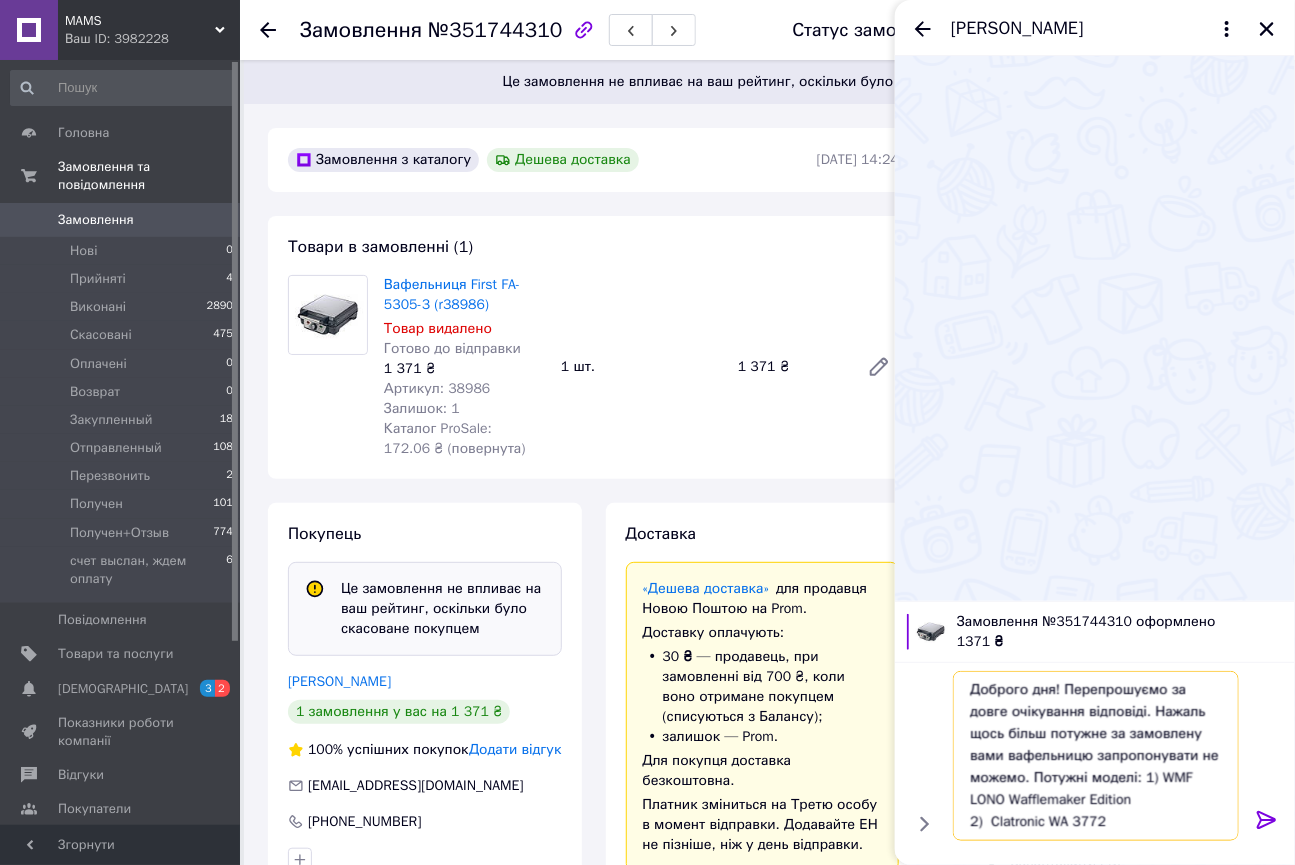 click on "Доброго дня! Перепрошуємо за довге очікування відповіді. Нажаль щось більш потужне за замовлену вами вафельницю запропонувати не можемо. Потужні моделі: 1) WMF LONO Wafflemaker Edition
2)  Clatronic WA 3772" at bounding box center [1096, 756] 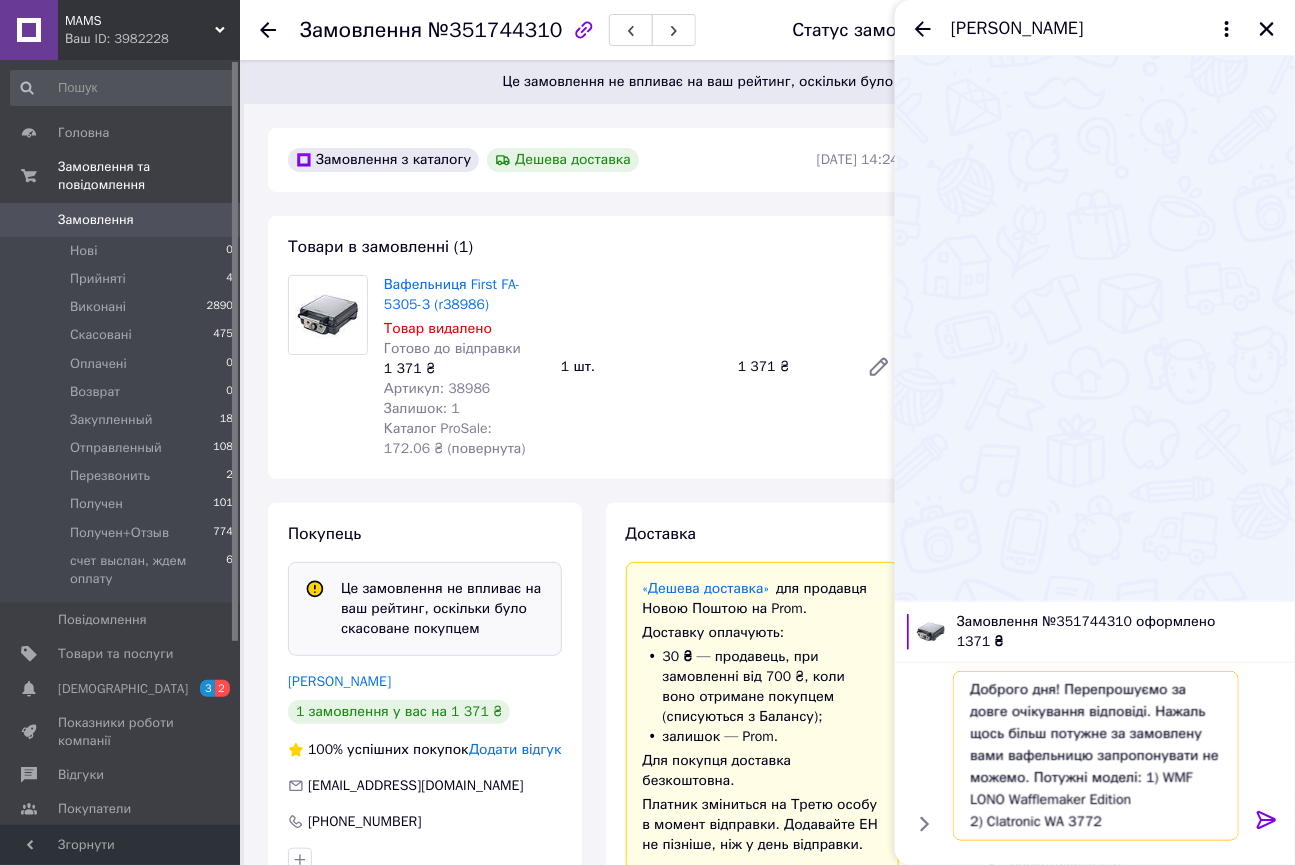 click on "Доброго дня! Перепрошуємо за довге очікування відповіді. Нажаль щось більш потужне за замовлену вами вафельницю запропонувати не можемо. Потужні моделі: 1) WMF LONO Wafflemaker Edition
2) Clatronic WA 3772" at bounding box center [1096, 756] 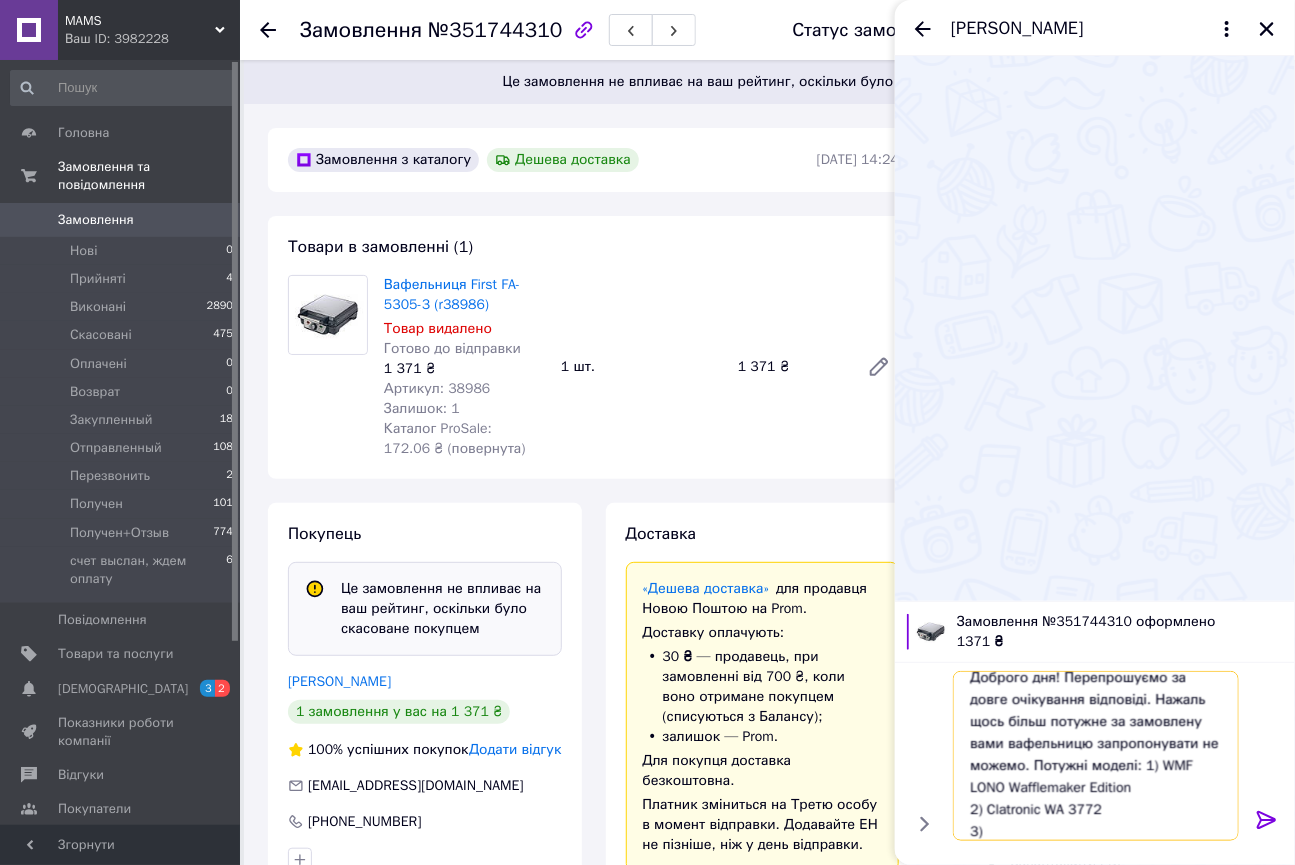 paste on "GGM Gastro Brussels Waffle Iron" 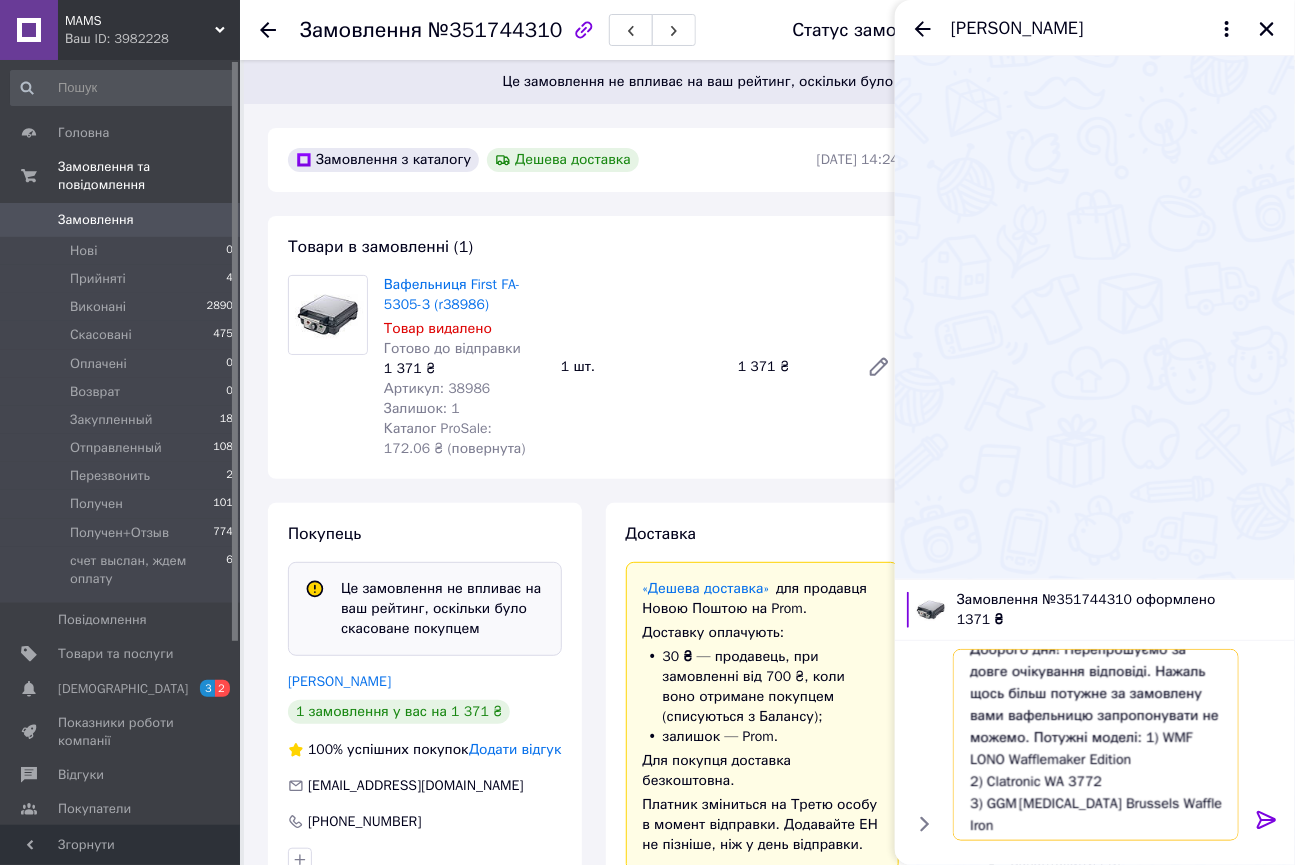 scroll, scrollTop: 23, scrollLeft: 0, axis: vertical 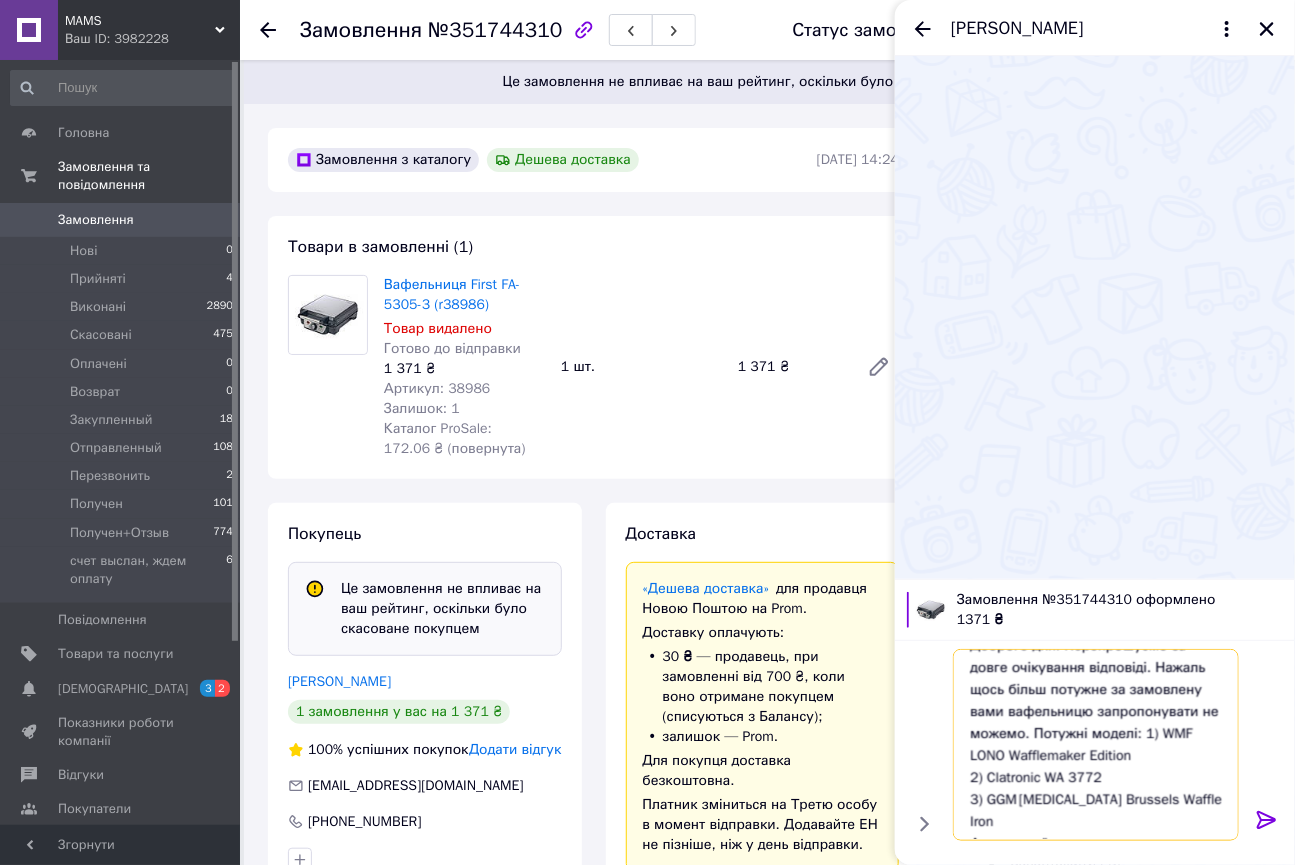 click on "Доброго дня! Перепрошуємо за довге очікування відповіді. Нажаль щось більш потужне за замовлену вами вафельницю запропонувати не можемо. Потужні моделі: 1) WMF LONO Wafflemaker Edition
2) Clatronic WA 3772
3) GGM Gastro Brussels Waffle Iron
Але у нас  їх немає." at bounding box center [1096, 745] 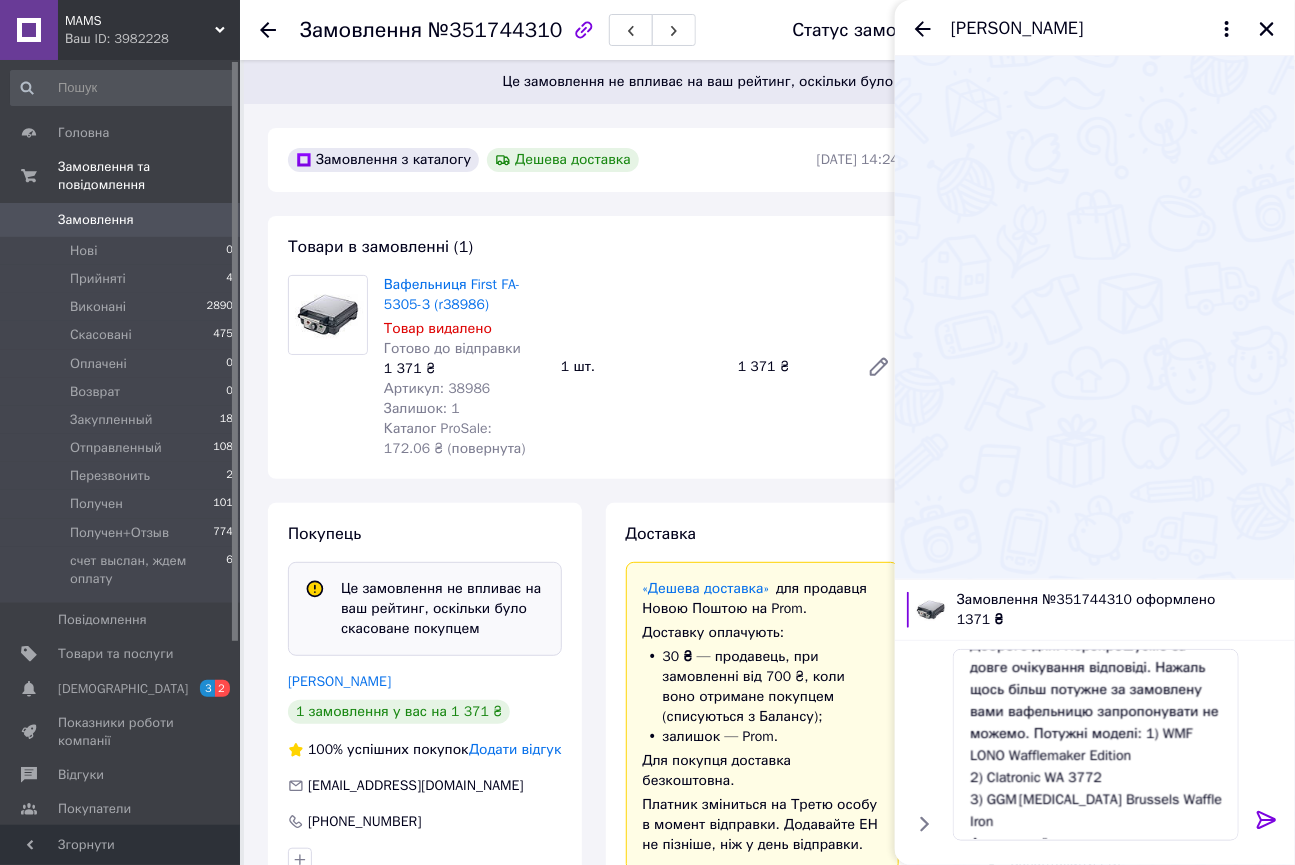 click 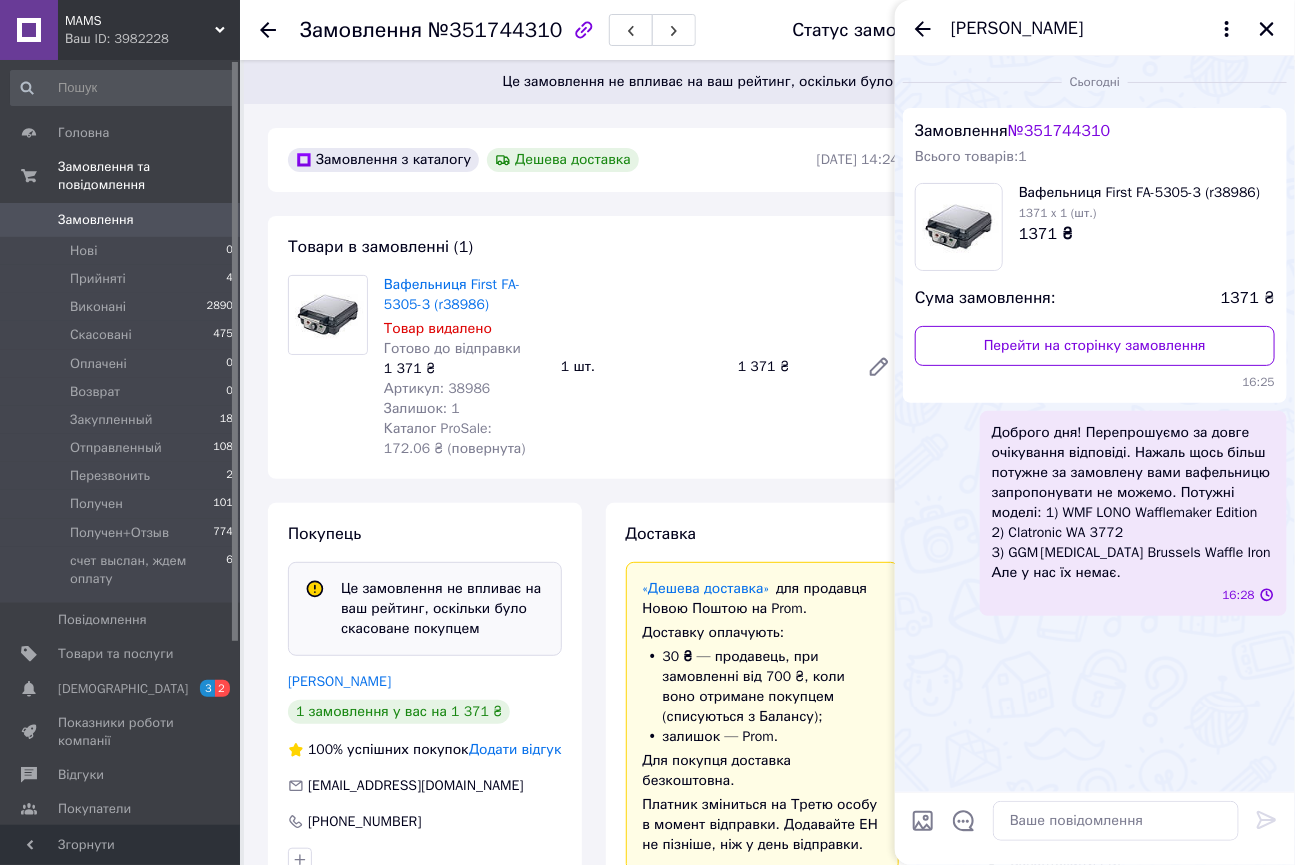 scroll, scrollTop: 0, scrollLeft: 0, axis: both 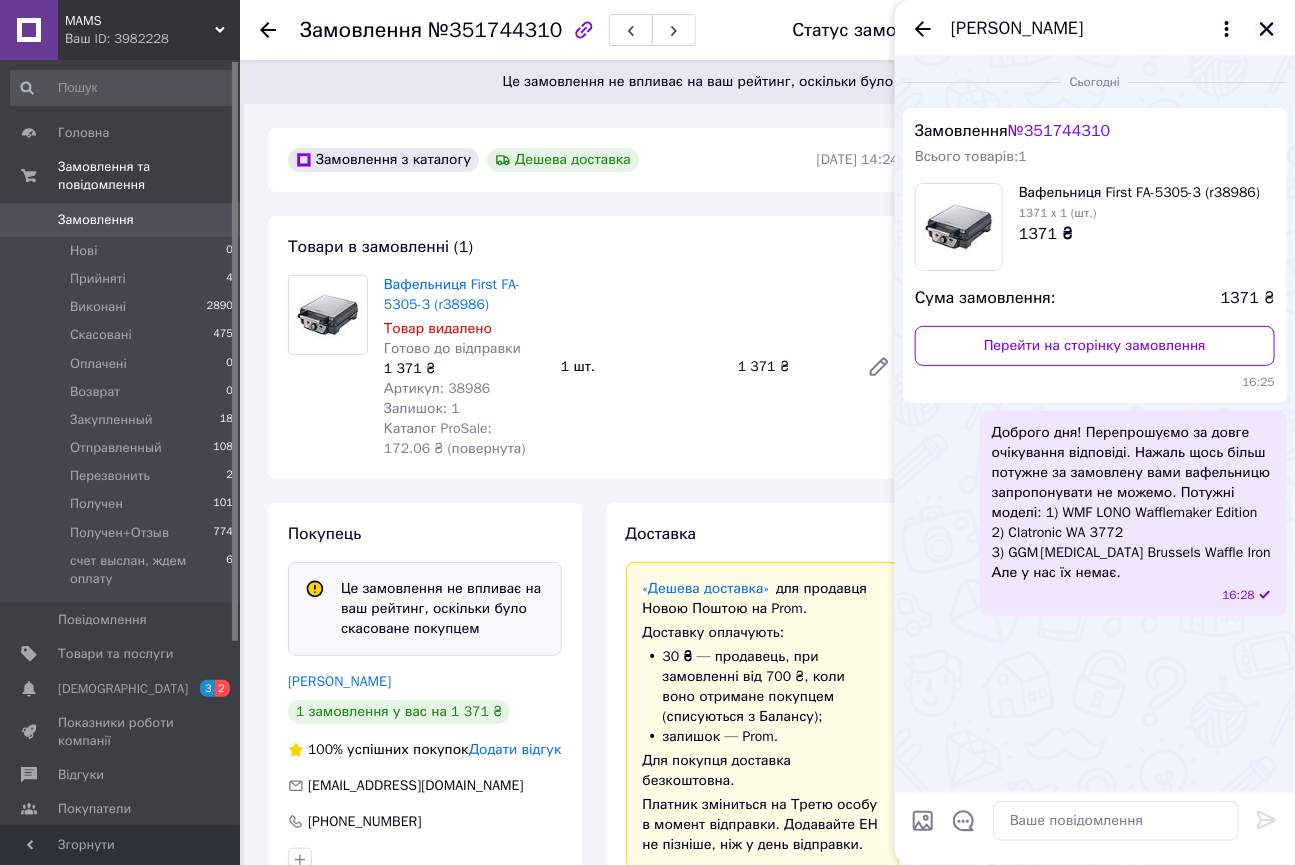 click 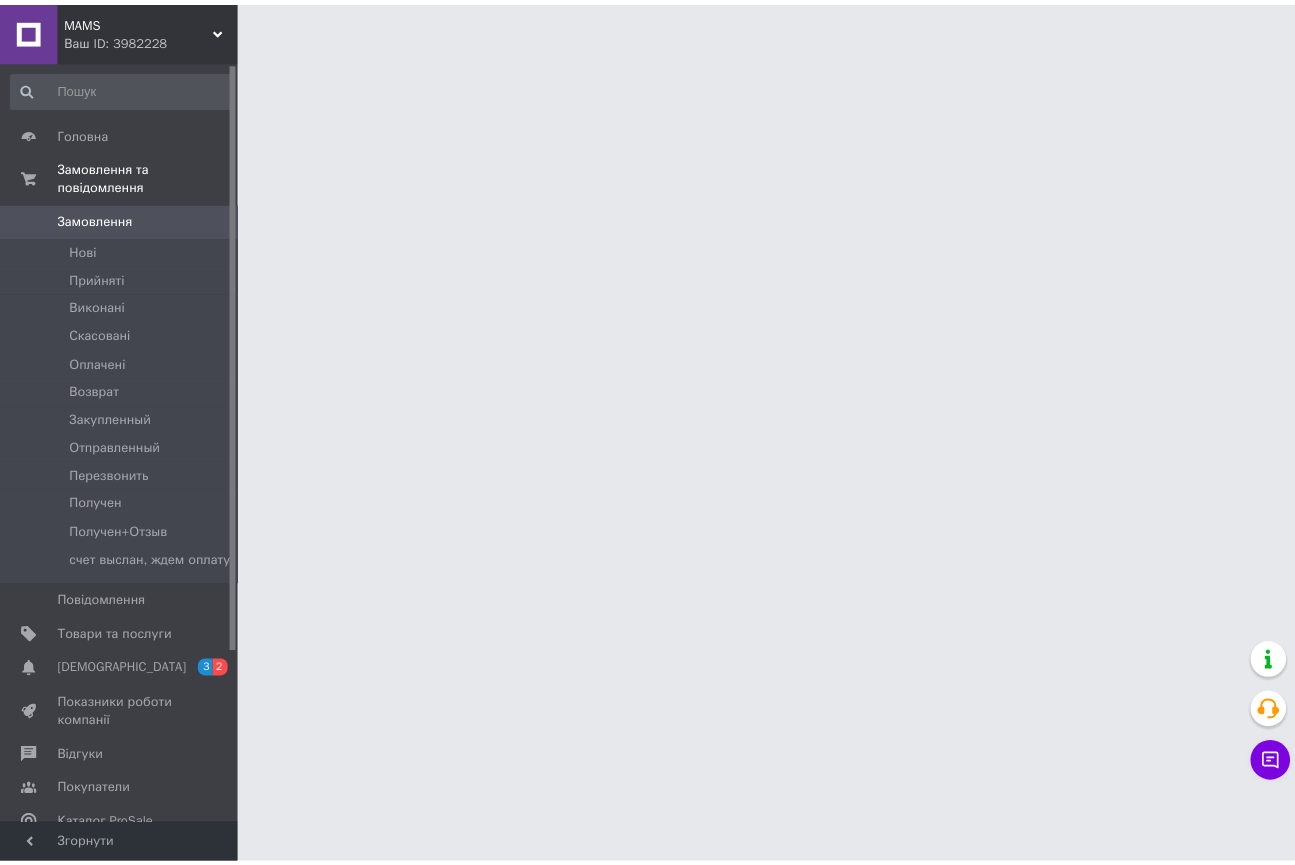 scroll, scrollTop: 0, scrollLeft: 0, axis: both 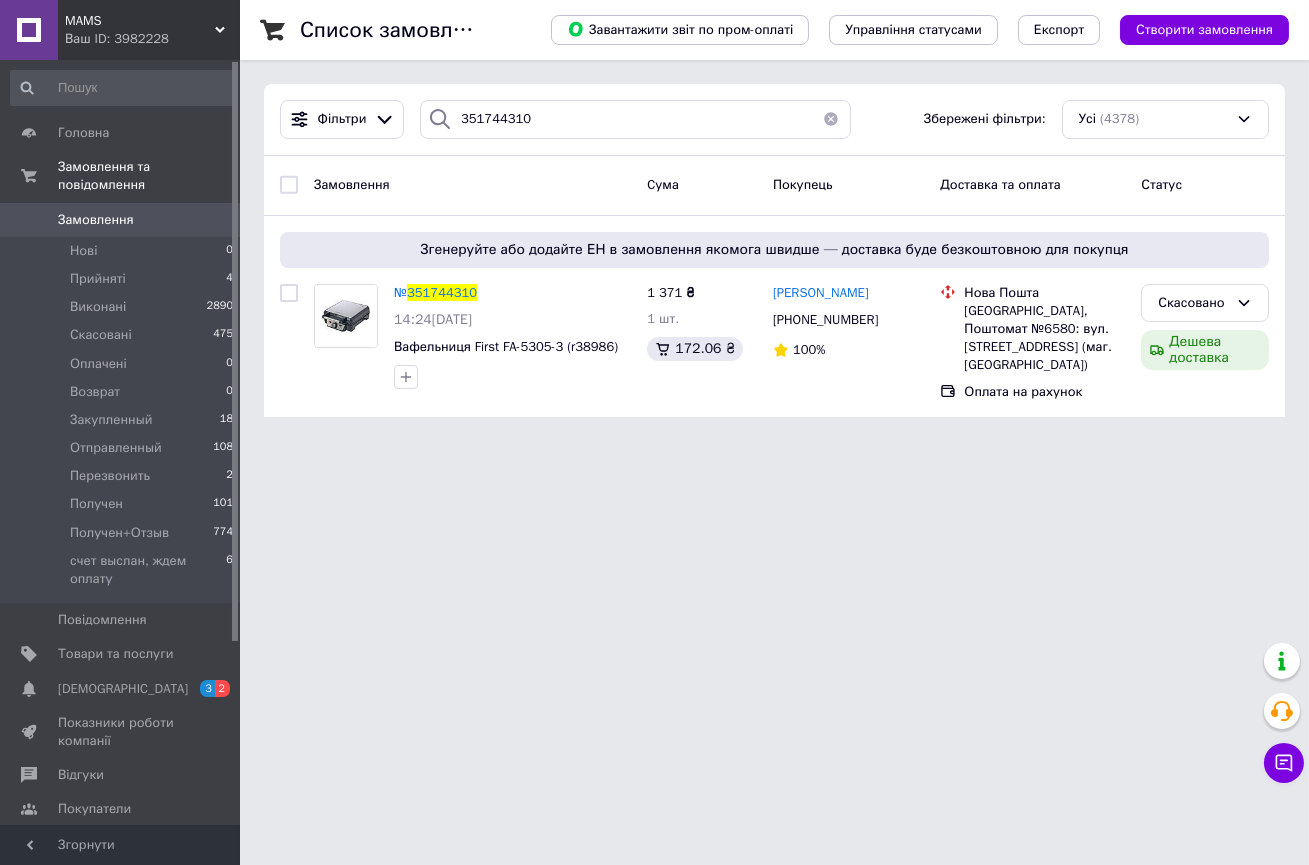 click on "MAMS Ваш ID: 3982228 Сайт MAMS Кабінет покупця Перевірити стан системи Сторінка на порталі PAPS Довідка Вийти Головна Замовлення та повідомлення Замовлення 0 Нові 0 Прийняті 4 Виконані 2890 Скасовані 475 Оплачені 0 Возврат 0 Закупленный 18 Отправленный 108 Перезвонить 2 Получен 101 Получен+Отзыв 774 счет выслан, ждем оплату 6 Повідомлення 0 Товари та послуги Сповіщення 3 2 Показники роботи компанії Відгуки Покупатели Каталог ProSale Аналітика Управління сайтом Гаманець компанії [PERSON_NAME] Тарифи та рахунки Prom топ   Усі" at bounding box center [654, 220] 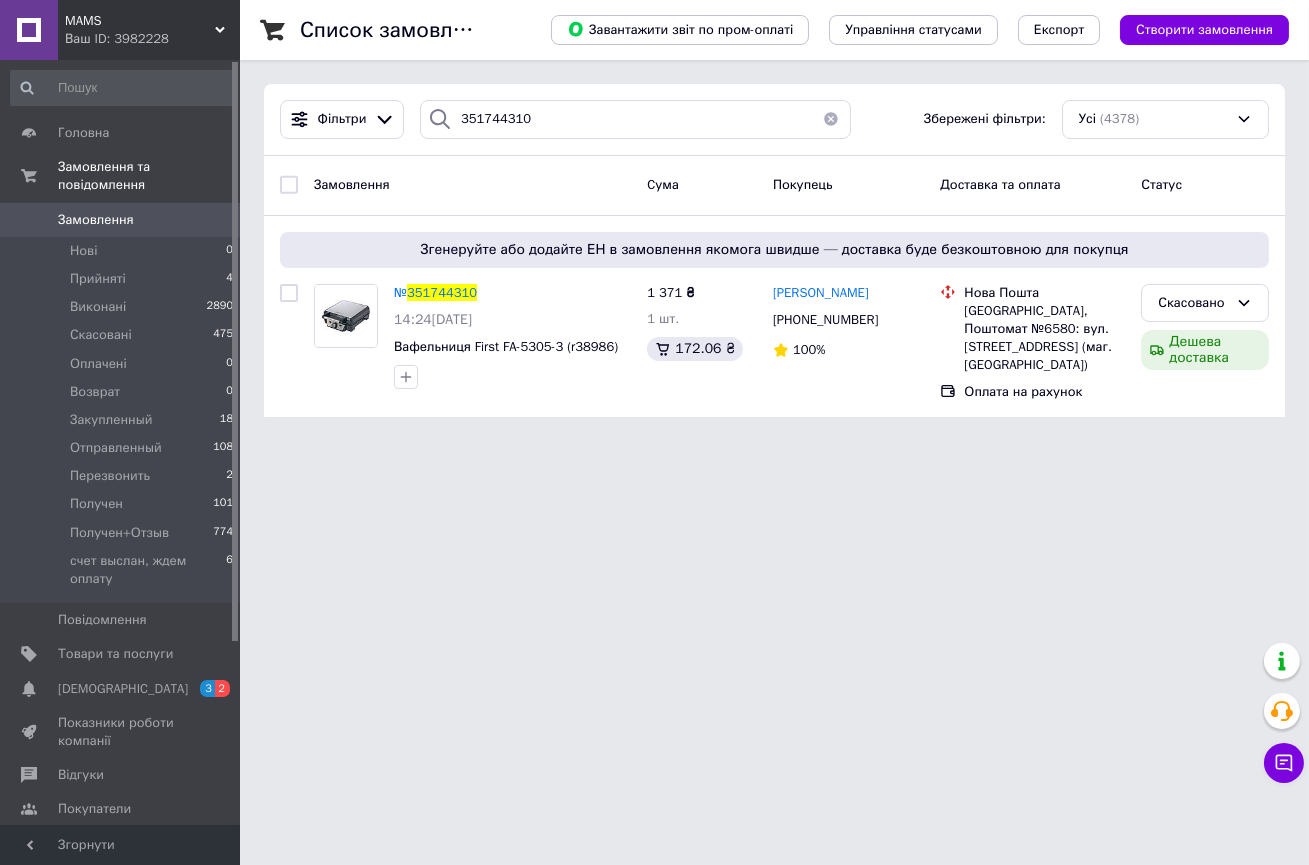 click on "MAMS Ваш ID: 3982228 Сайт MAMS Кабінет покупця Перевірити стан системи Сторінка на порталі PAPS Довідка Вийти Головна Замовлення та повідомлення Замовлення 0 Нові 0 Прийняті 4 Виконані 2890 Скасовані 475 Оплачені 0 Возврат 0 Закупленный 18 Отправленный 108 Перезвонить 2 Получен 101 Получен+Отзыв 774 счет выслан, ждем оплату 6 Повідомлення 0 Товари та послуги Сповіщення 3 2 Показники роботи компанії Відгуки Покупатели Каталог ProSale Аналітика Управління сайтом Гаманець компанії [PERSON_NAME] Тарифи та рахунки Prom топ   Усі" at bounding box center [654, 220] 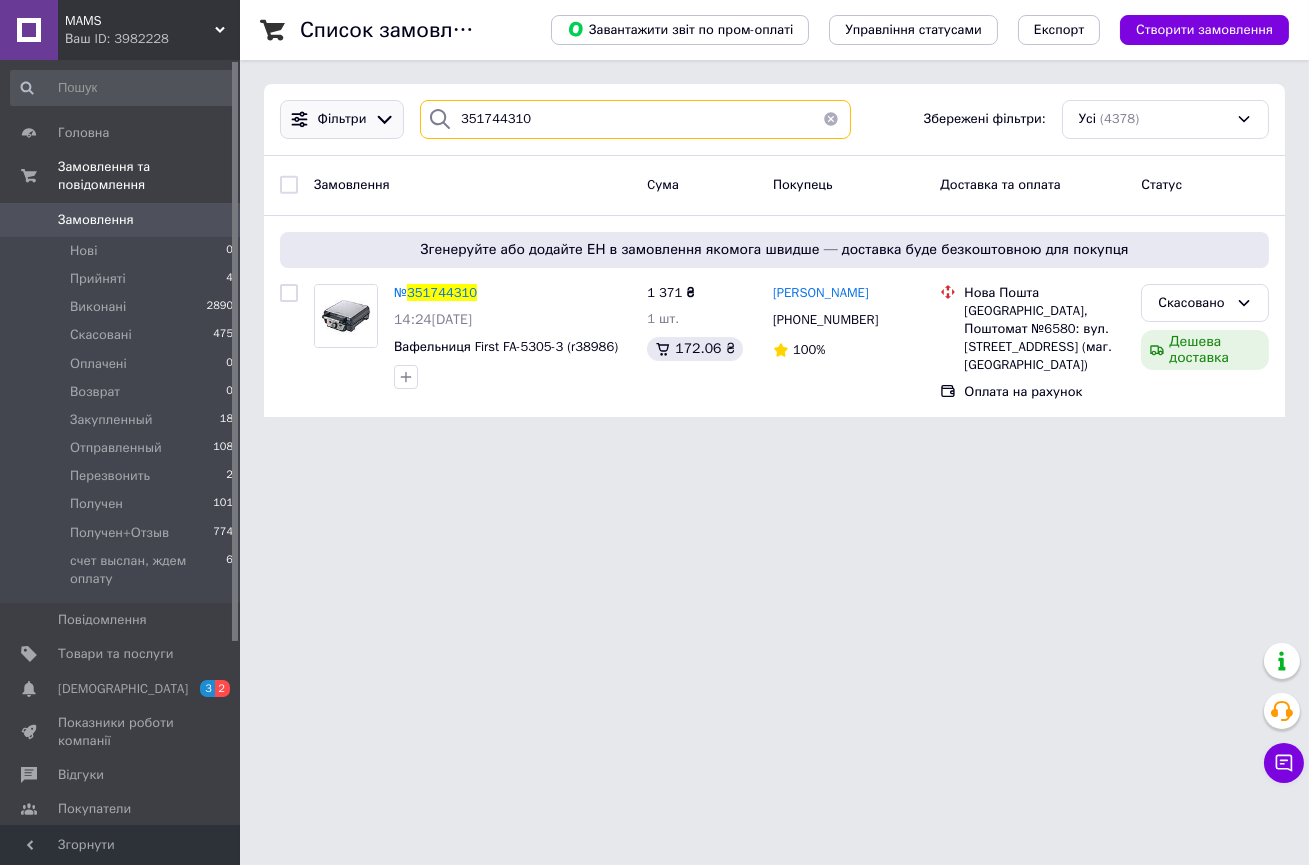 drag, startPoint x: 556, startPoint y: 118, endPoint x: 386, endPoint y: 133, distance: 170.66048 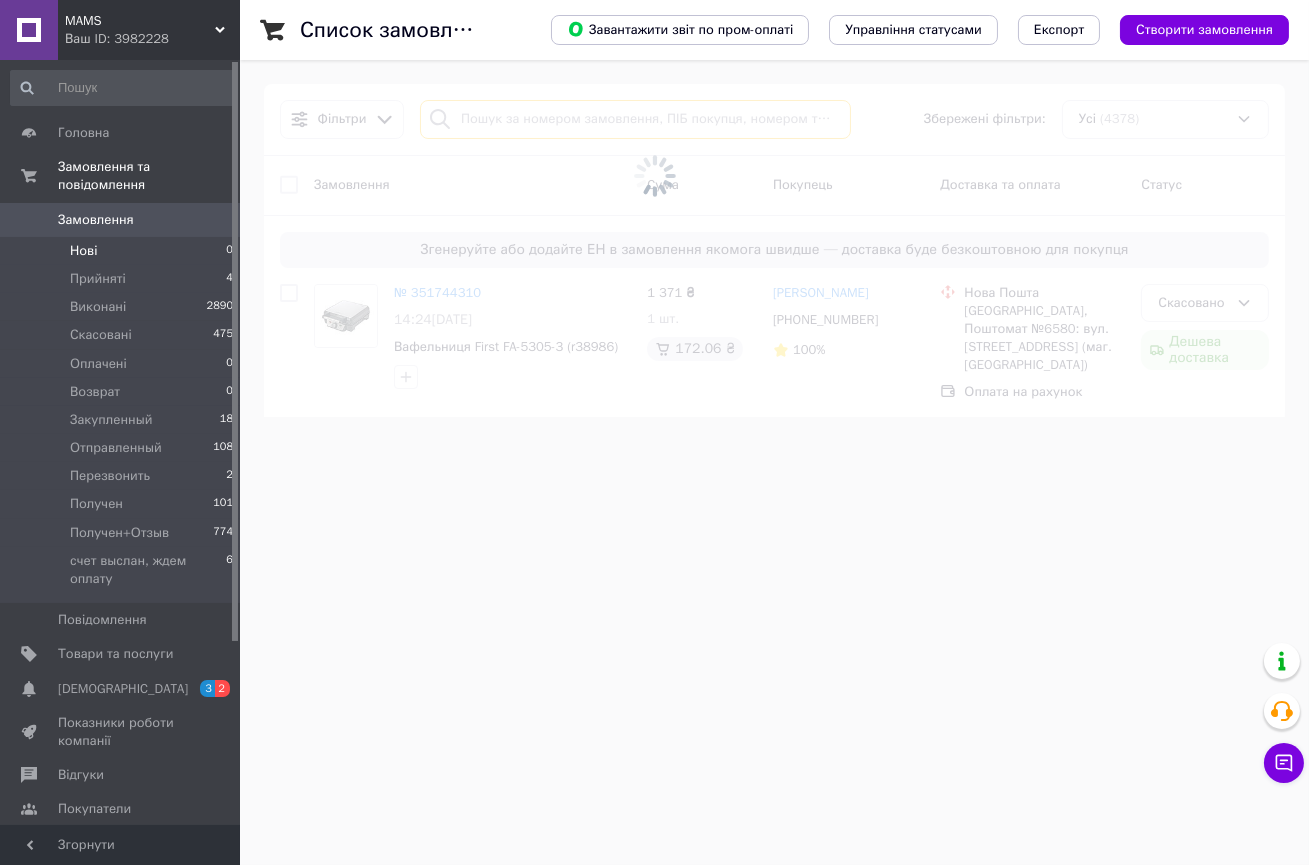 type 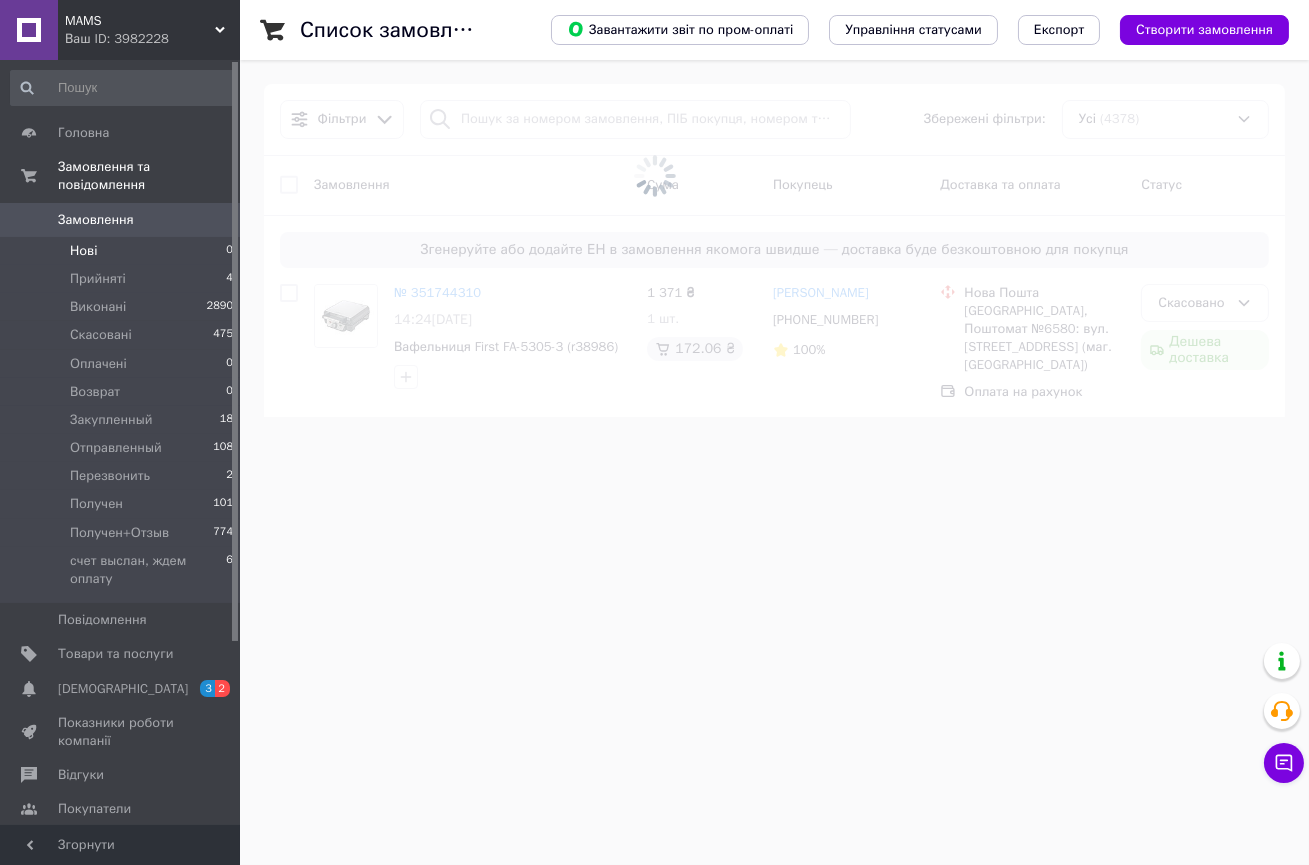 click on "Нові 0" at bounding box center [122, 251] 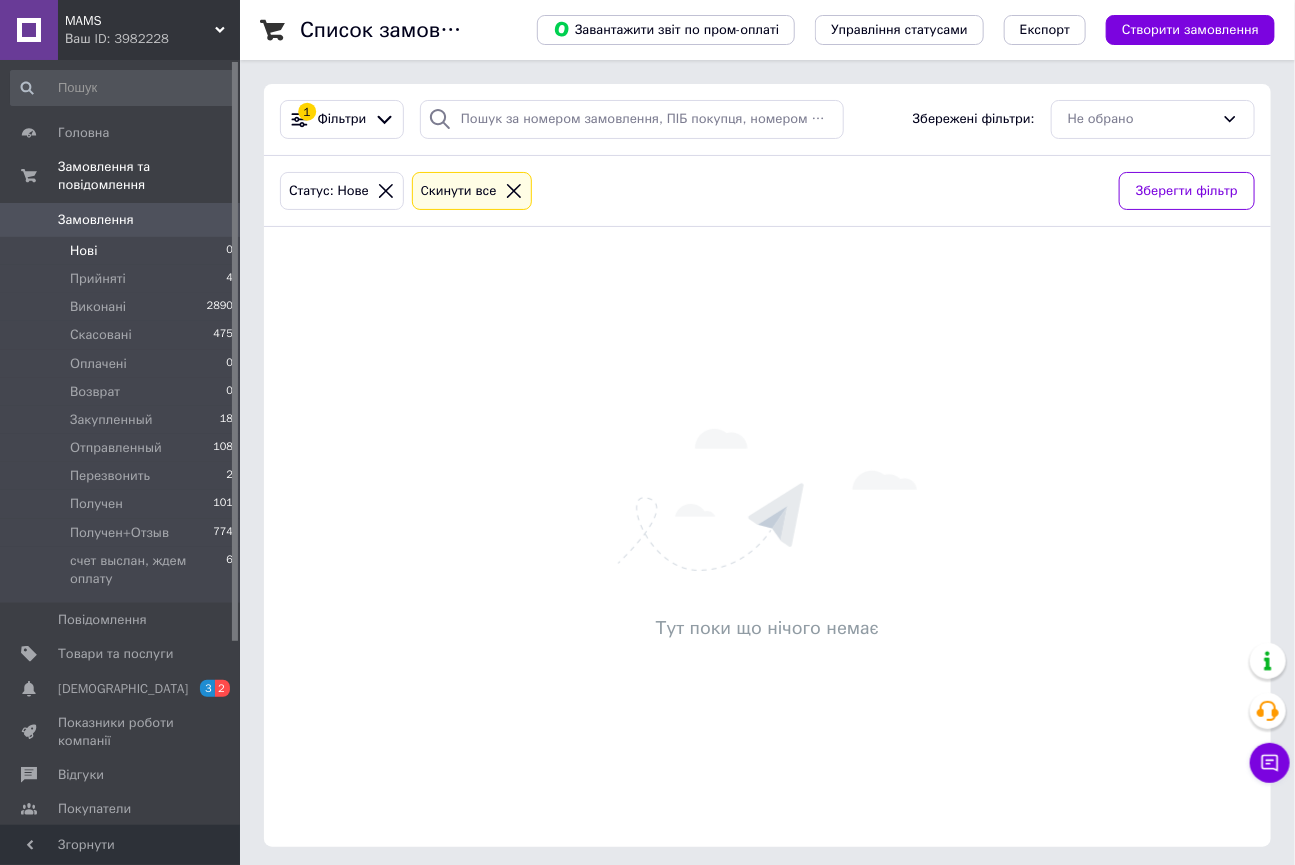 click on "Нові 0" at bounding box center [122, 251] 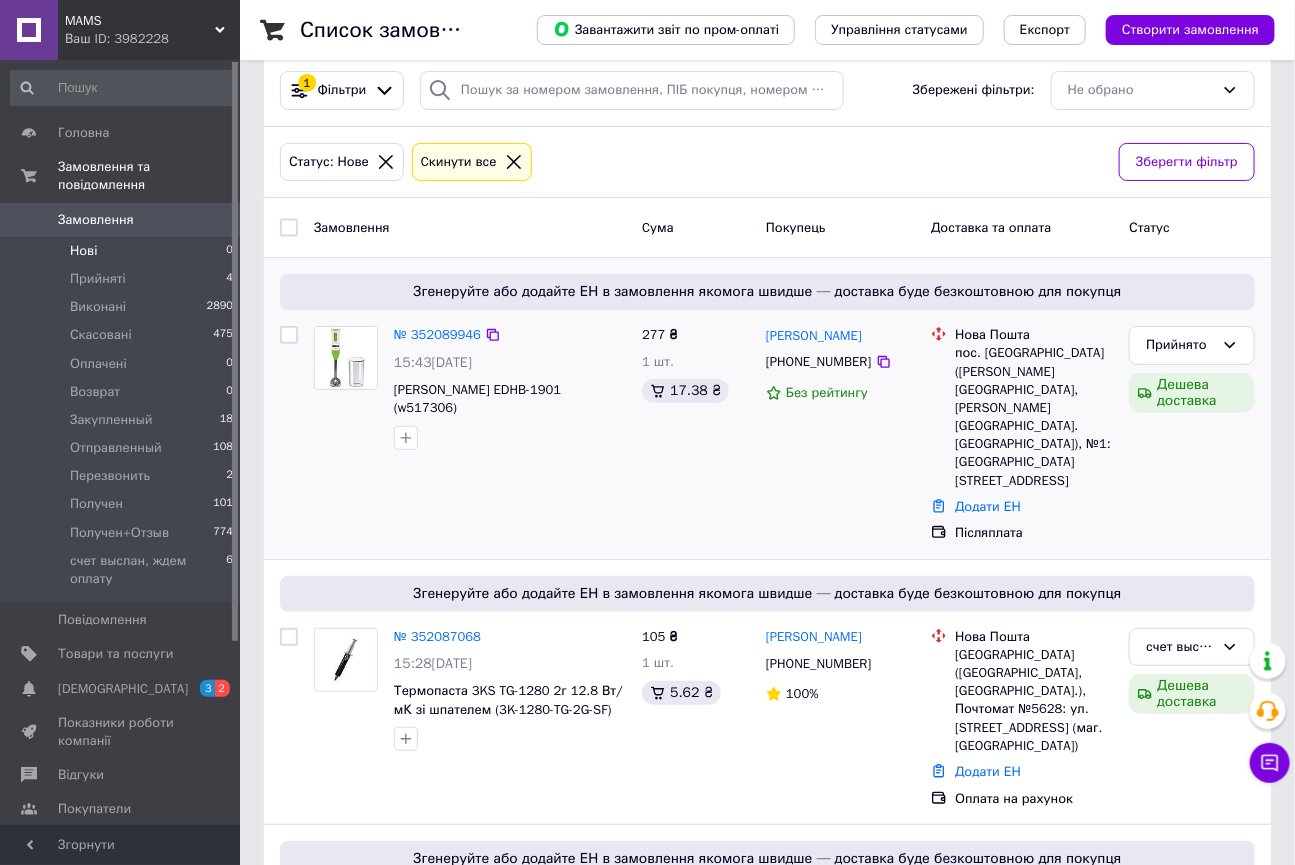 scroll, scrollTop: 0, scrollLeft: 0, axis: both 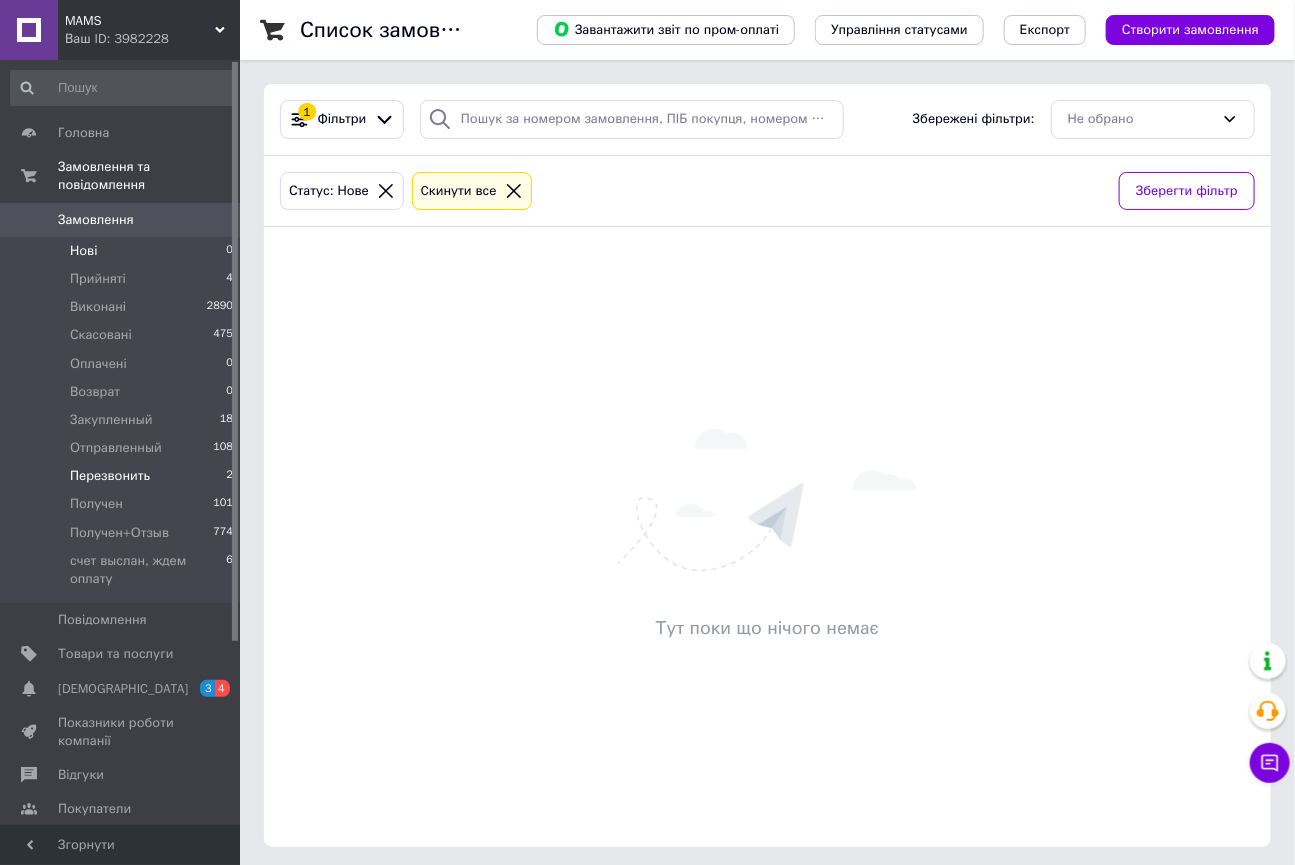 click on "Перезвонить" at bounding box center (110, 476) 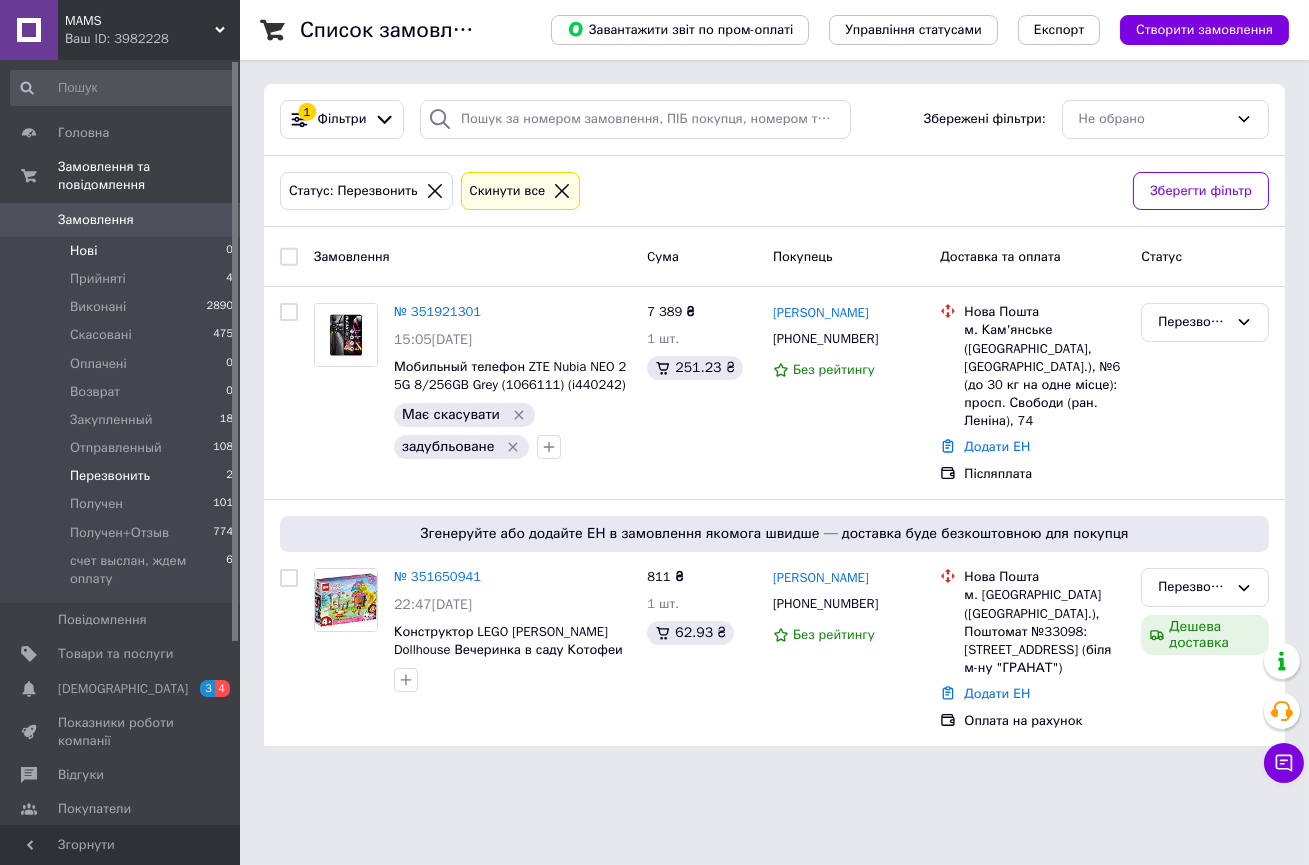 click on "Нові" at bounding box center (83, 251) 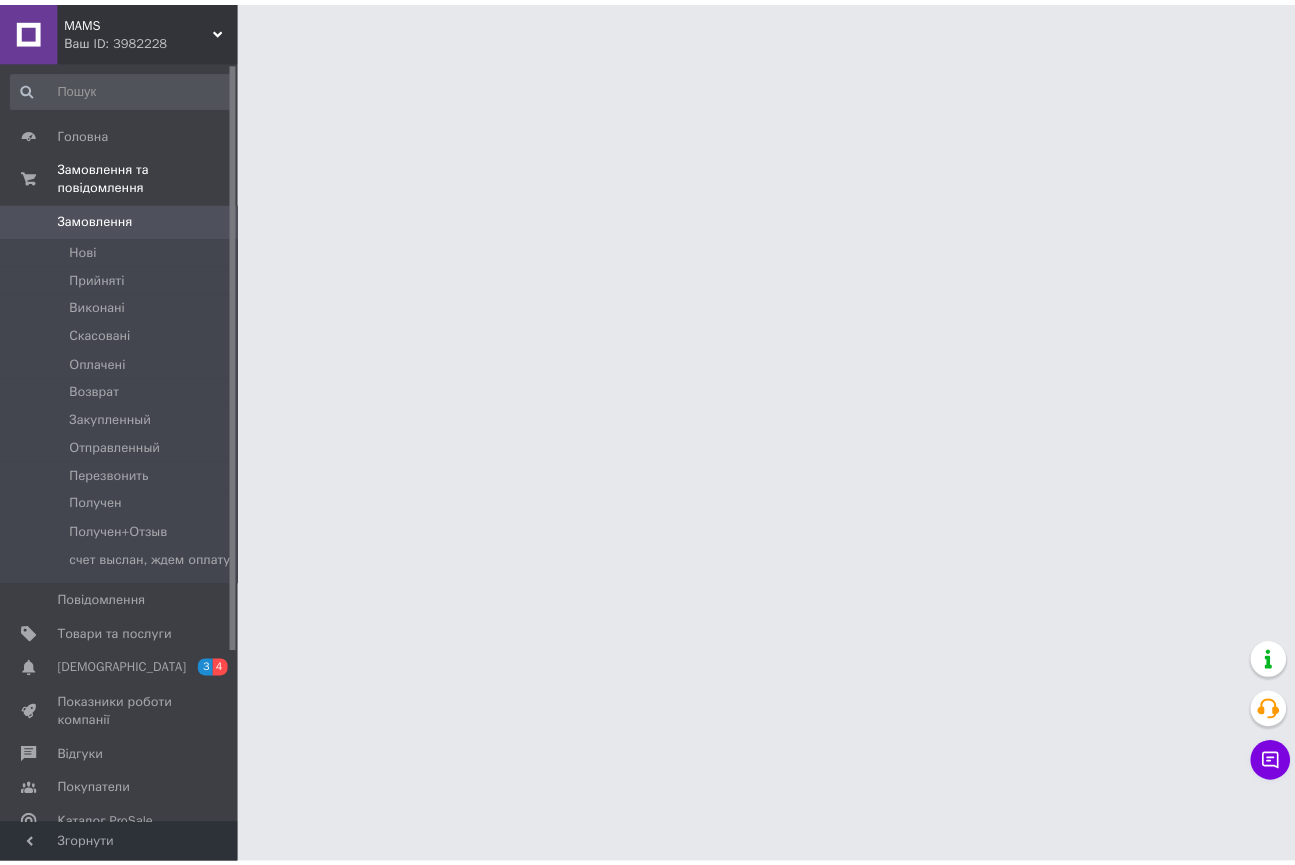 scroll, scrollTop: 0, scrollLeft: 0, axis: both 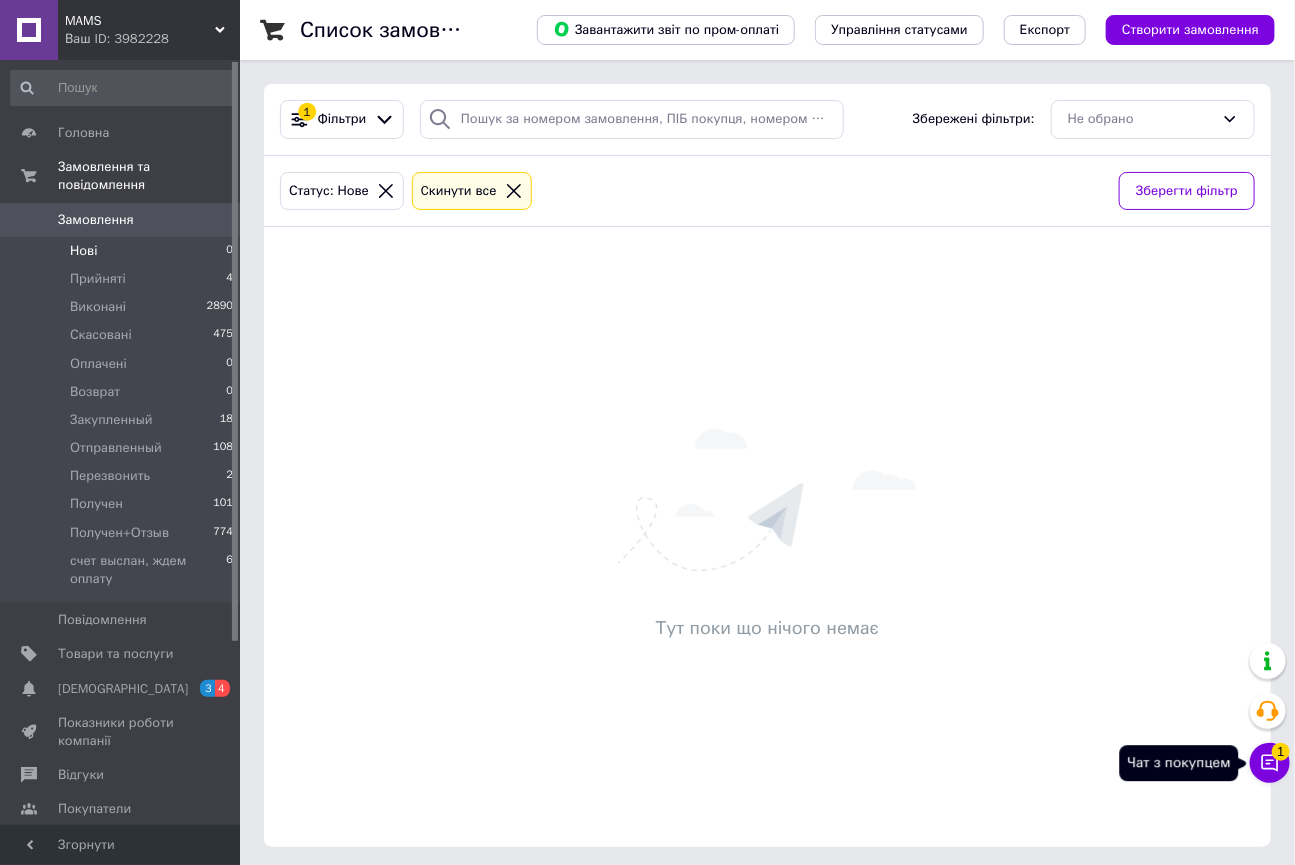 click 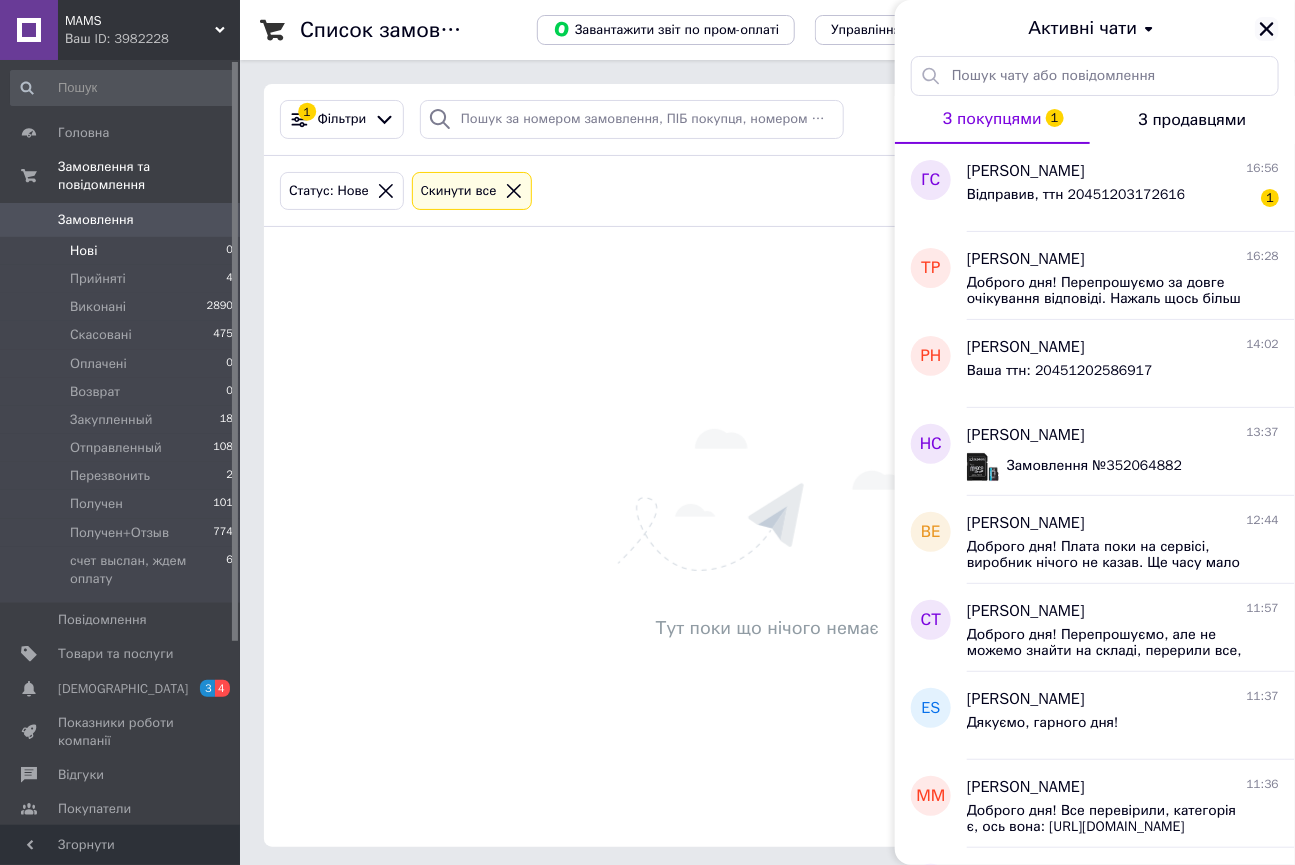click 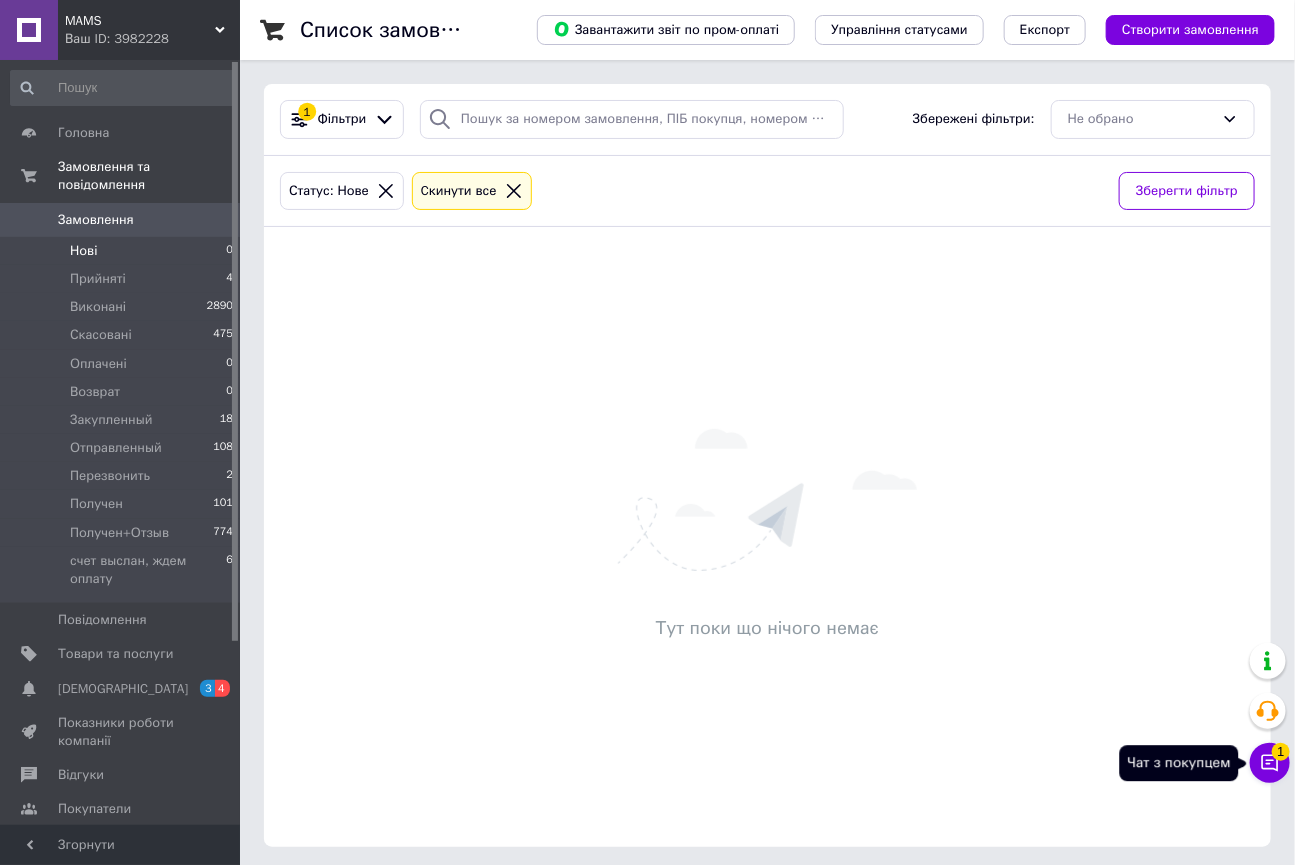 click on "Чат з покупцем 1" at bounding box center [1270, 763] 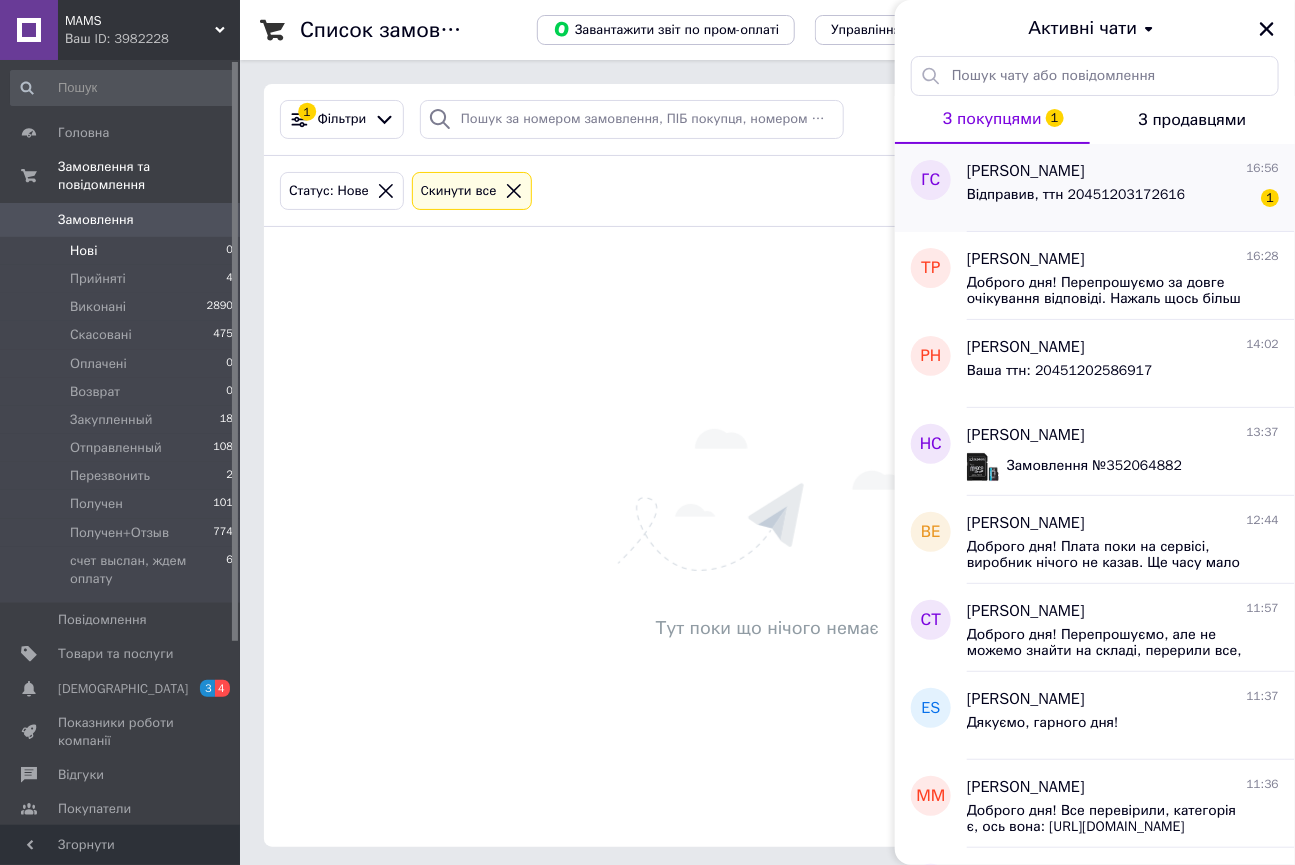 click on "Відправив, ттн 20451203172616 1" at bounding box center [1123, 199] 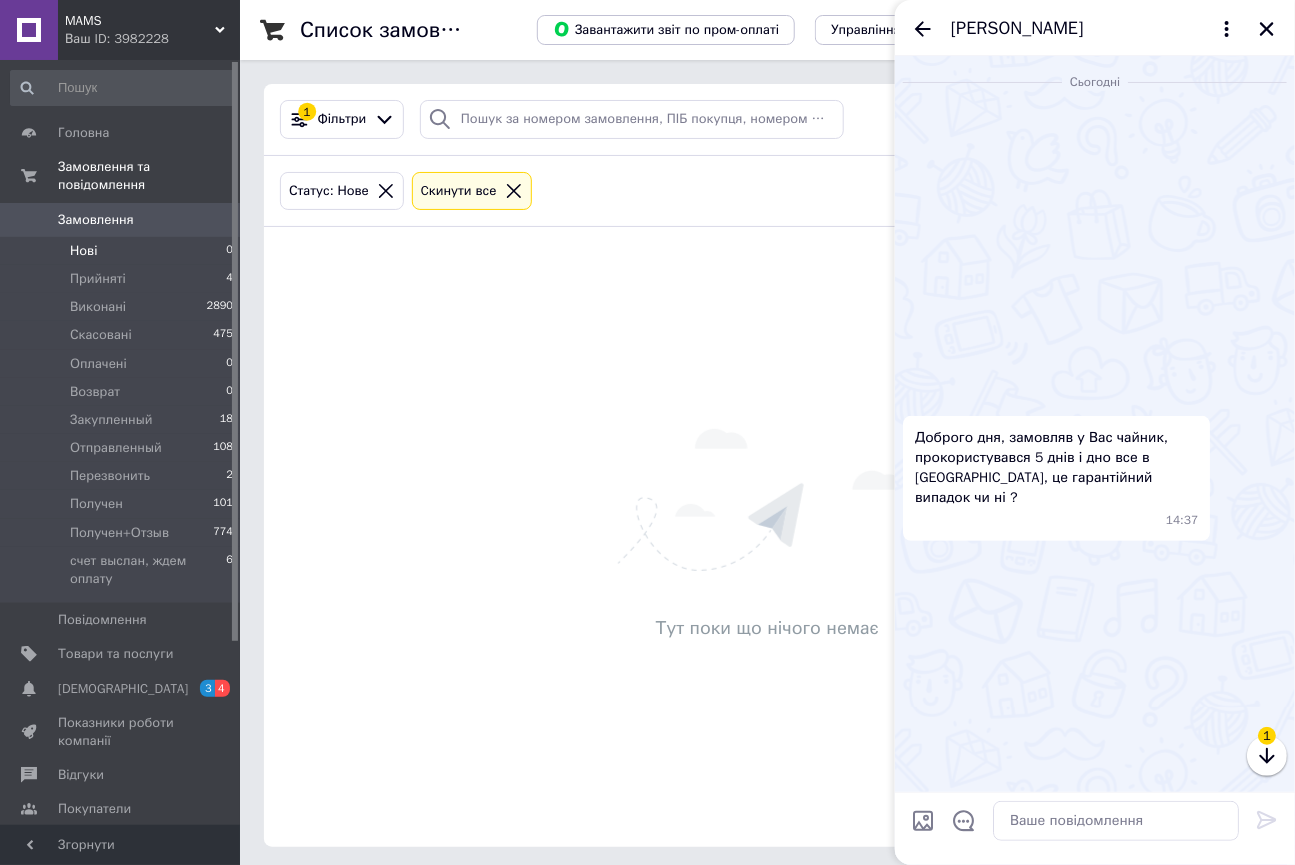 scroll, scrollTop: 909, scrollLeft: 0, axis: vertical 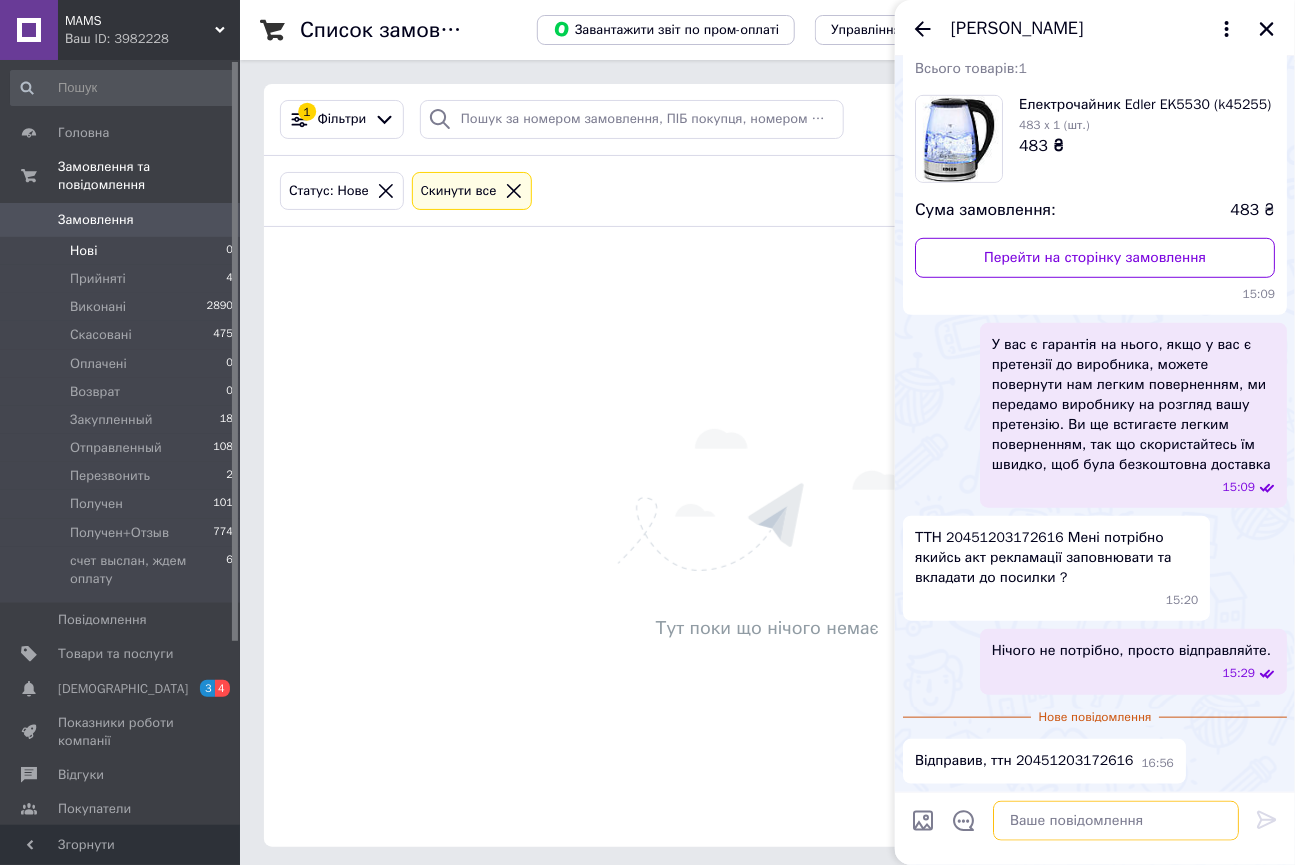 click at bounding box center [1116, 821] 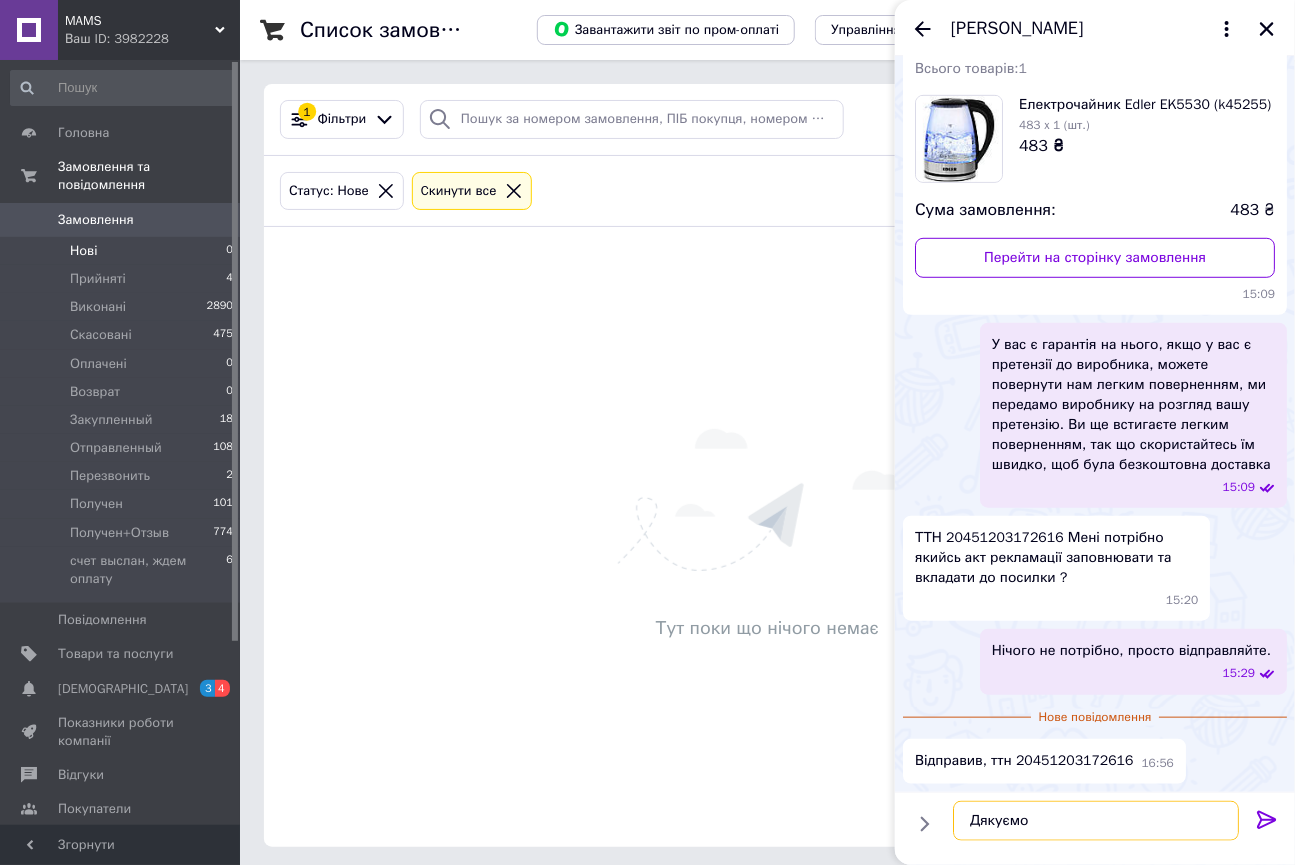 type on "Дякуємо" 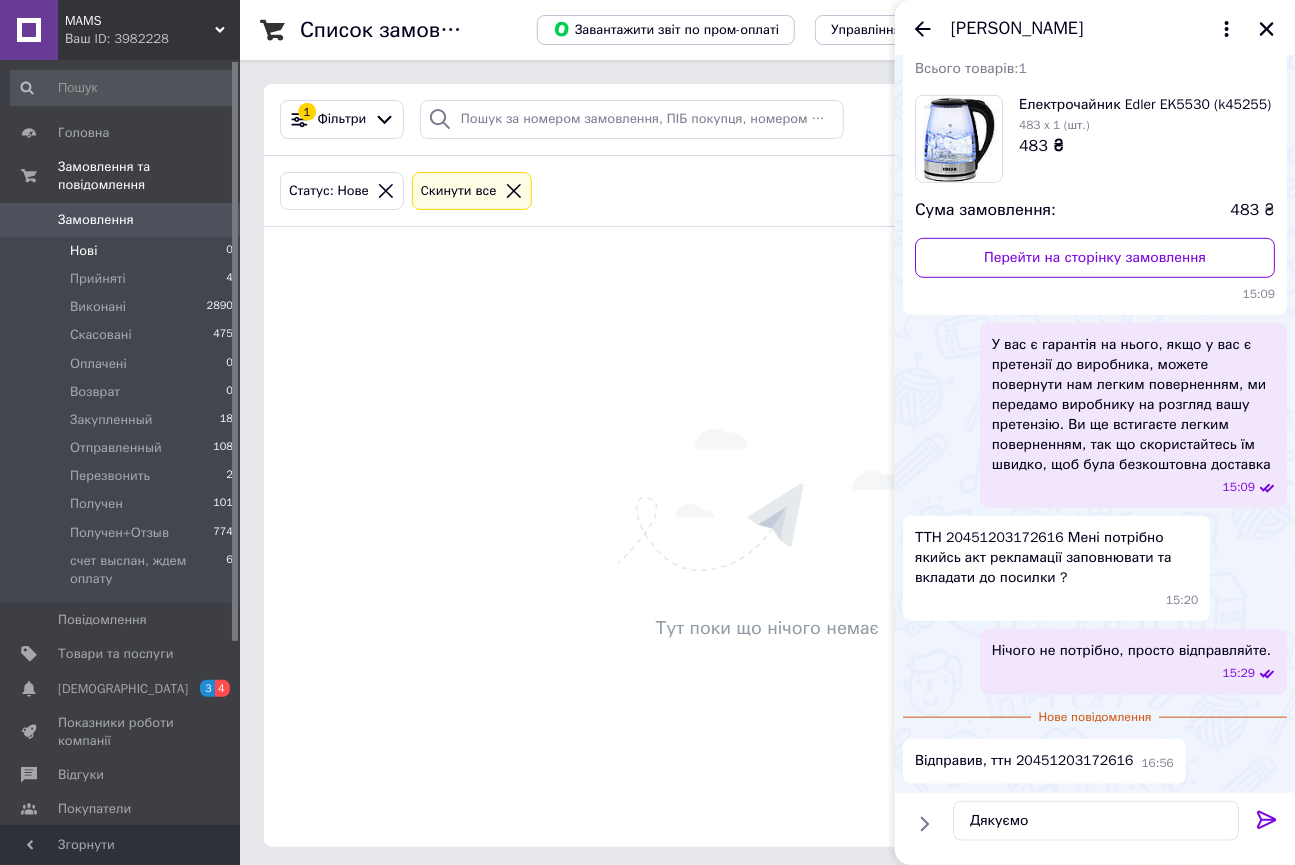 click 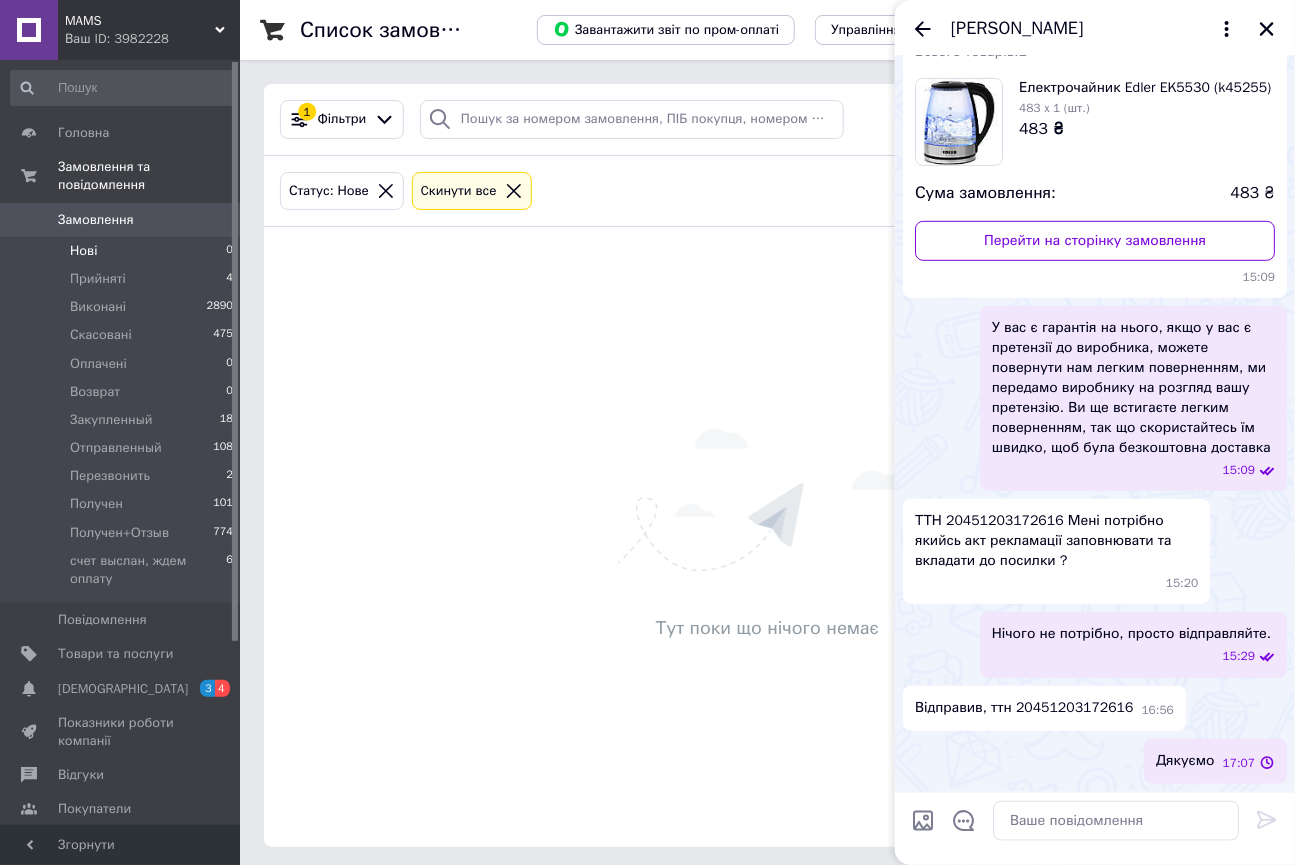 scroll, scrollTop: 926, scrollLeft: 0, axis: vertical 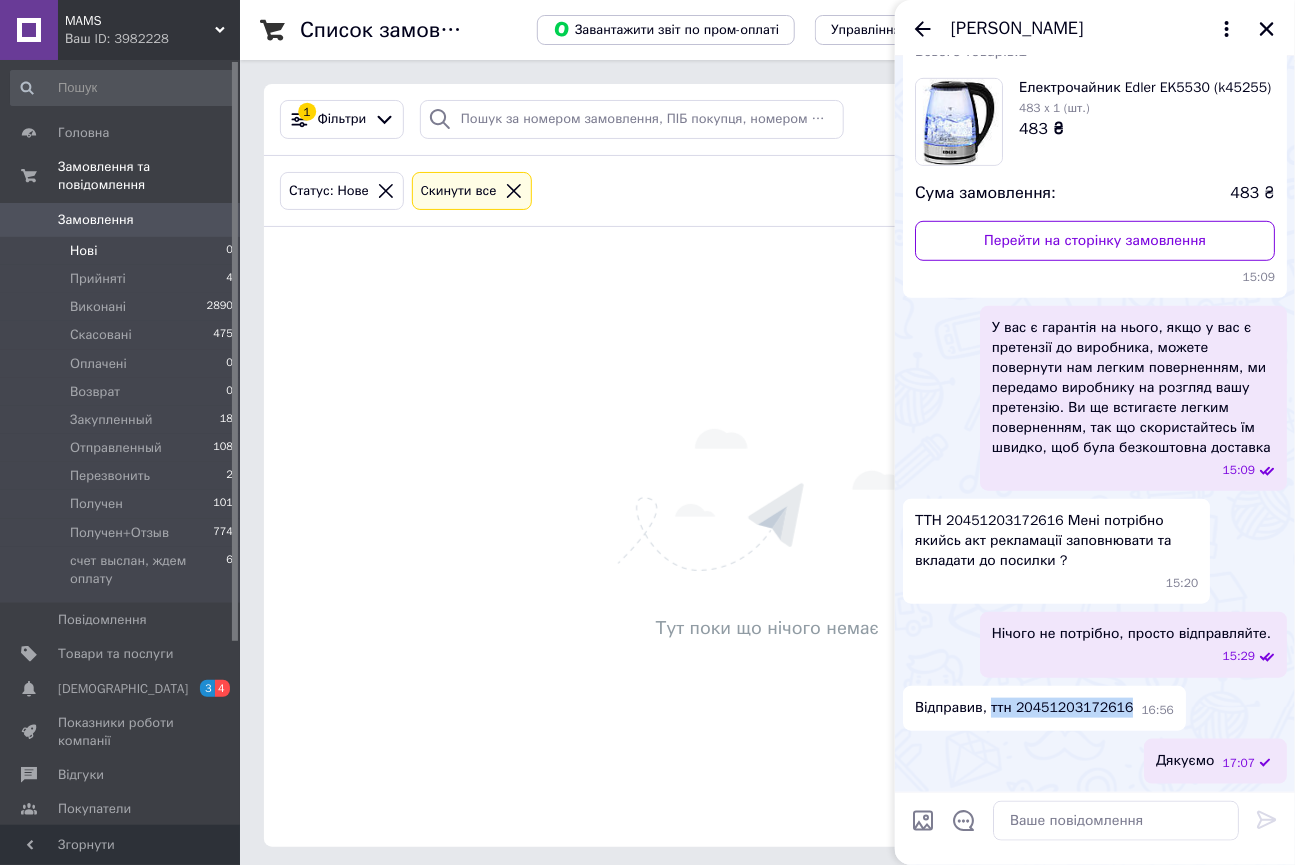 drag, startPoint x: 987, startPoint y: 710, endPoint x: 1115, endPoint y: 709, distance: 128.0039 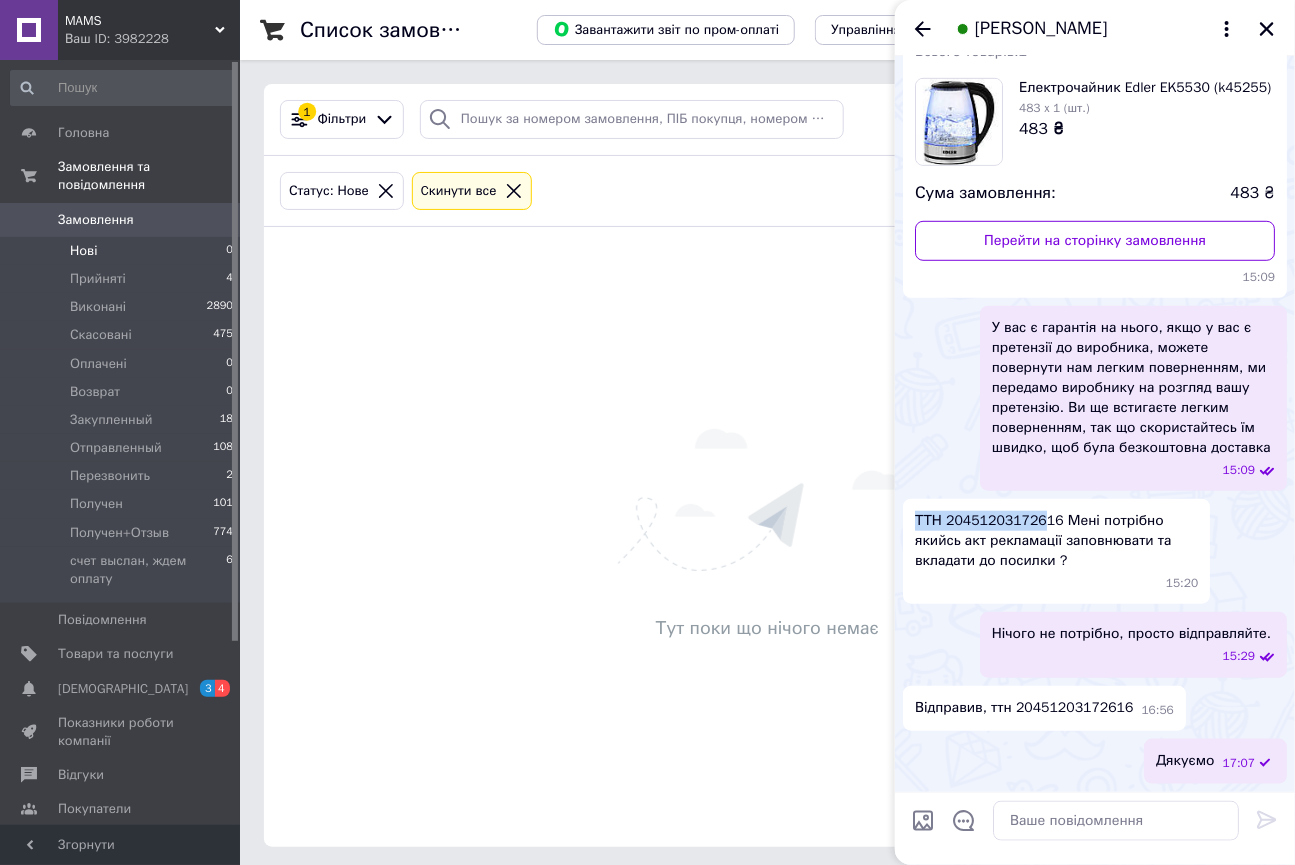 drag, startPoint x: 911, startPoint y: 720, endPoint x: 1035, endPoint y: 720, distance: 124 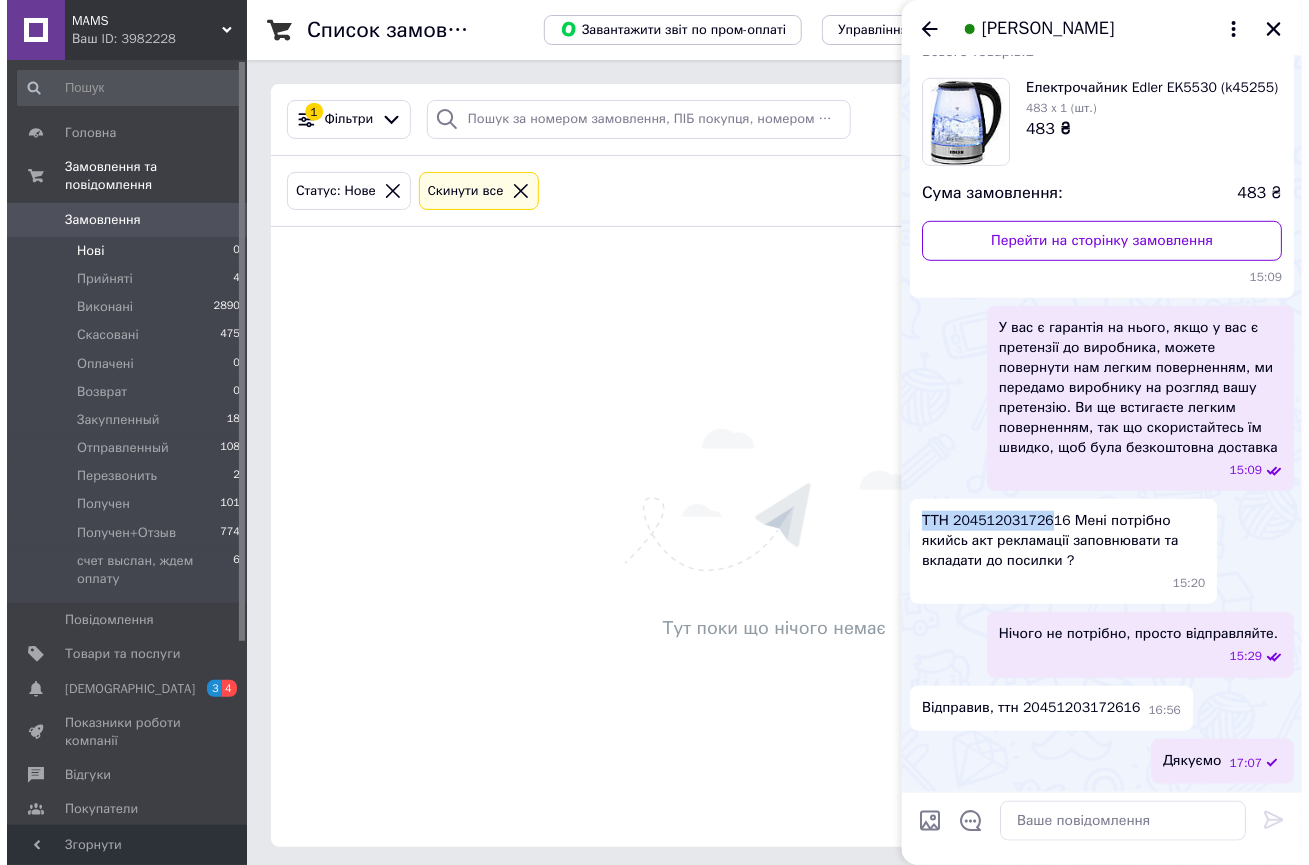 scroll, scrollTop: 925, scrollLeft: 0, axis: vertical 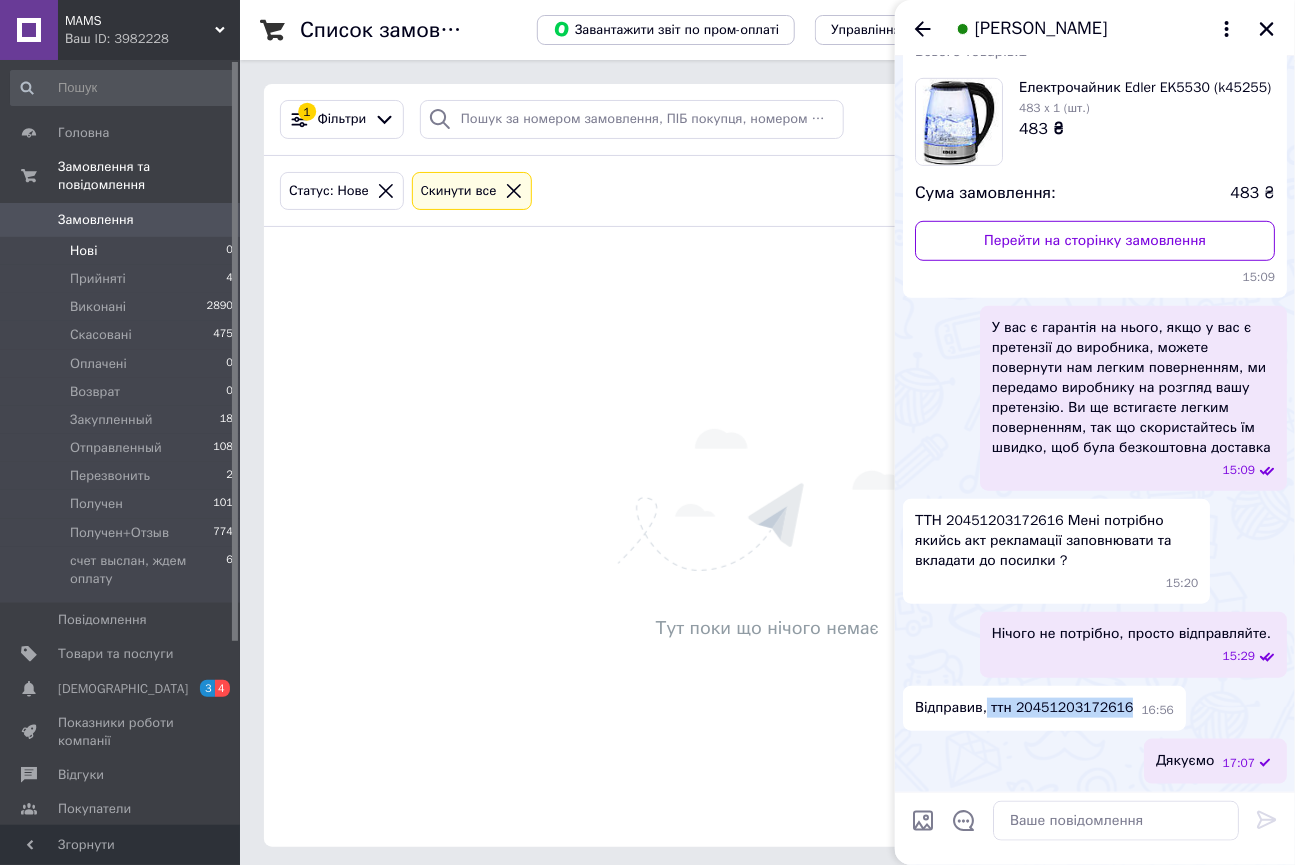 drag, startPoint x: 985, startPoint y: 710, endPoint x: 1117, endPoint y: 716, distance: 132.13629 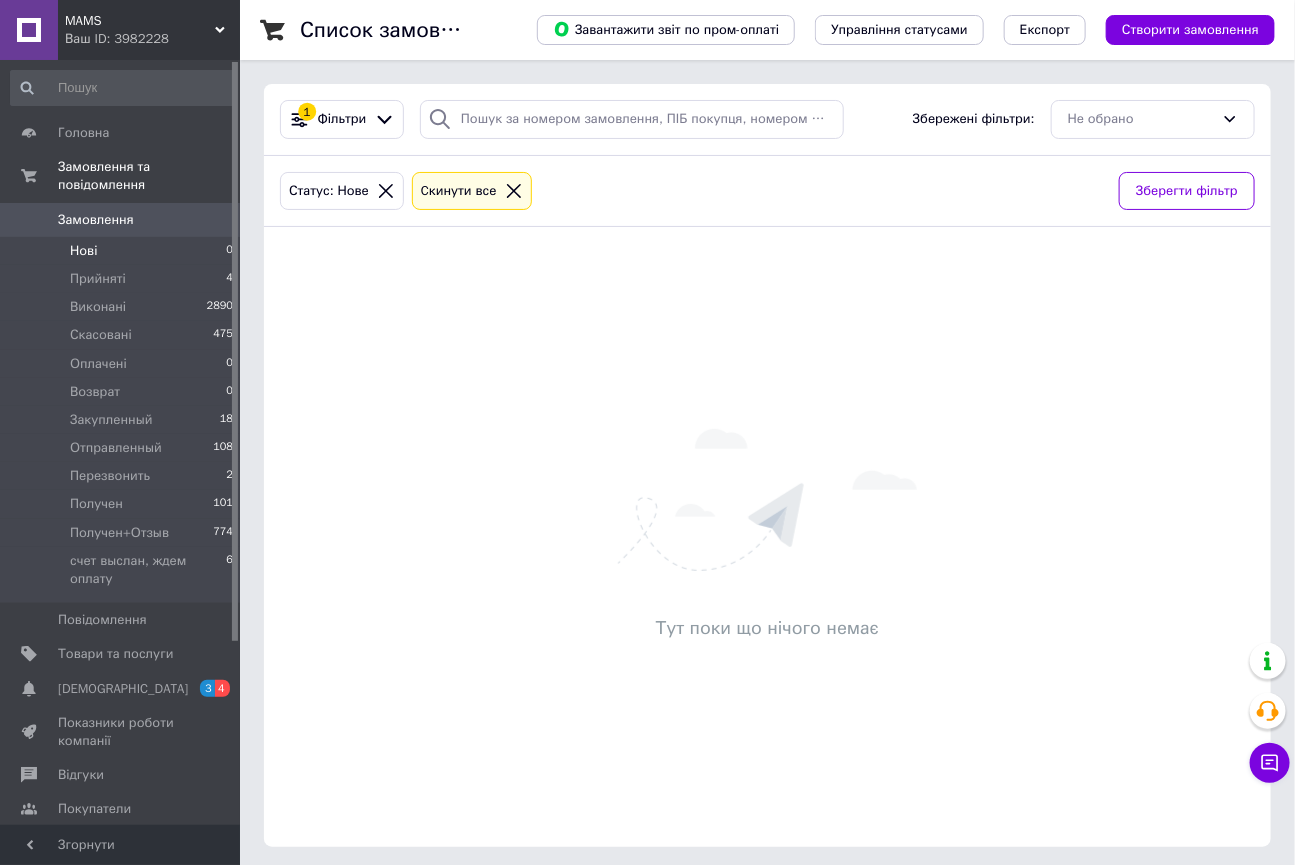 click 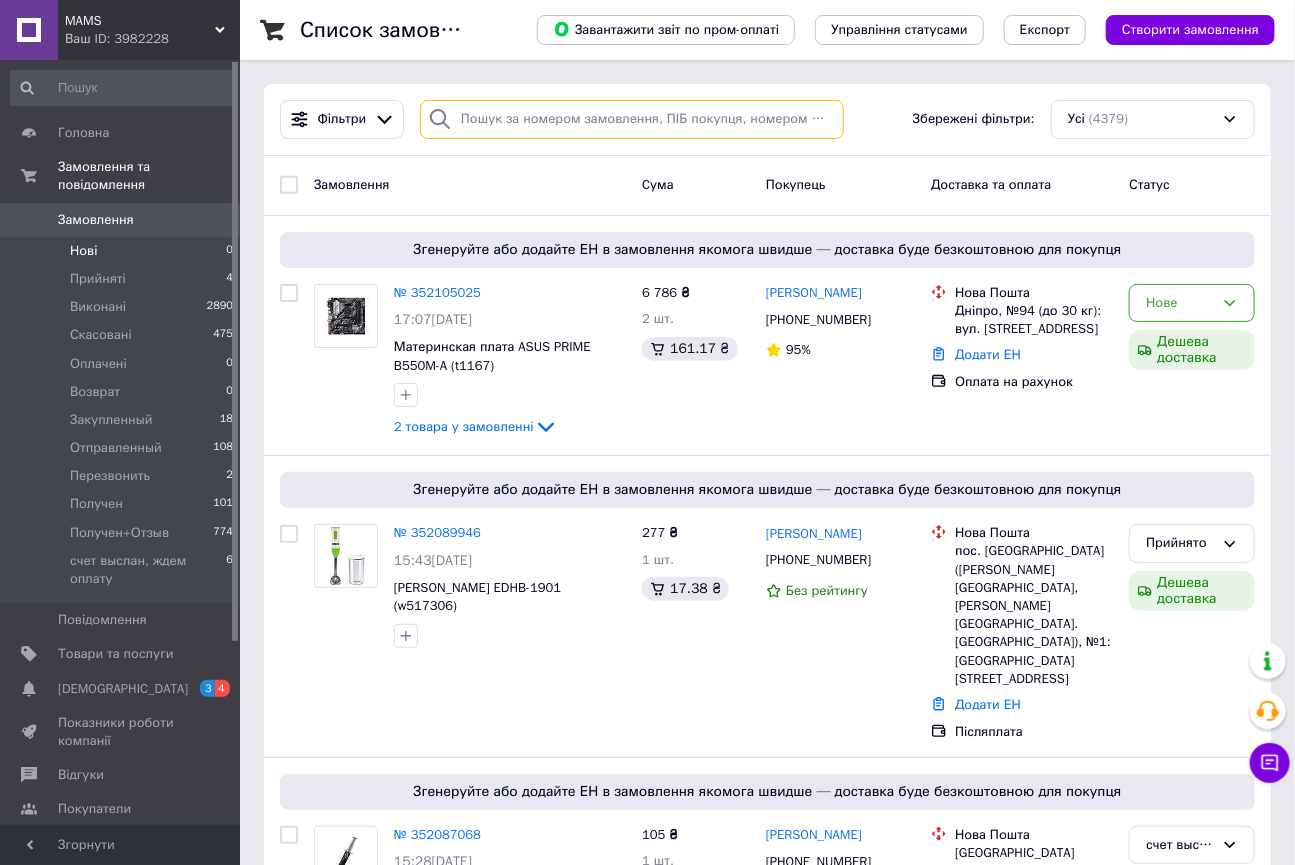 click at bounding box center (632, 119) 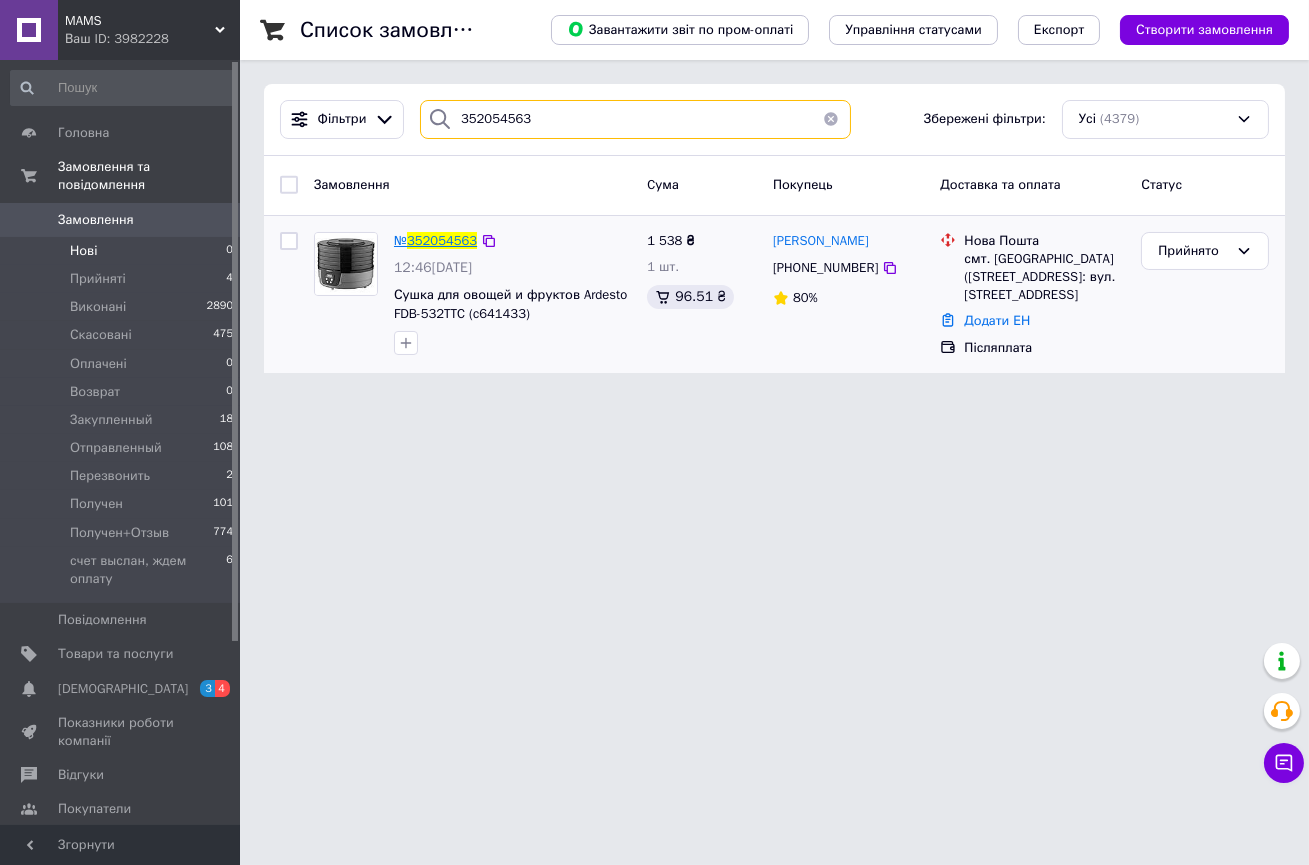 type on "352054563" 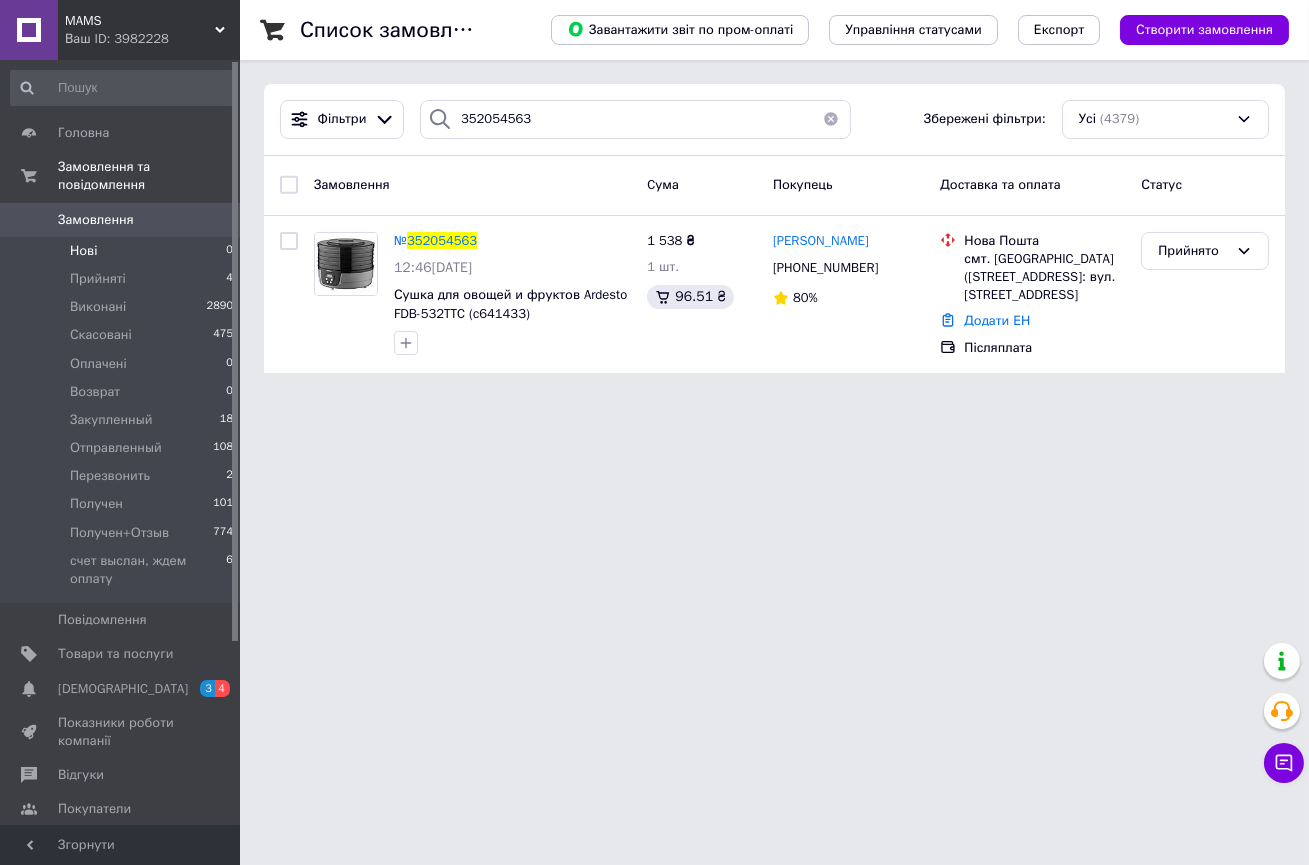 click at bounding box center (831, 119) 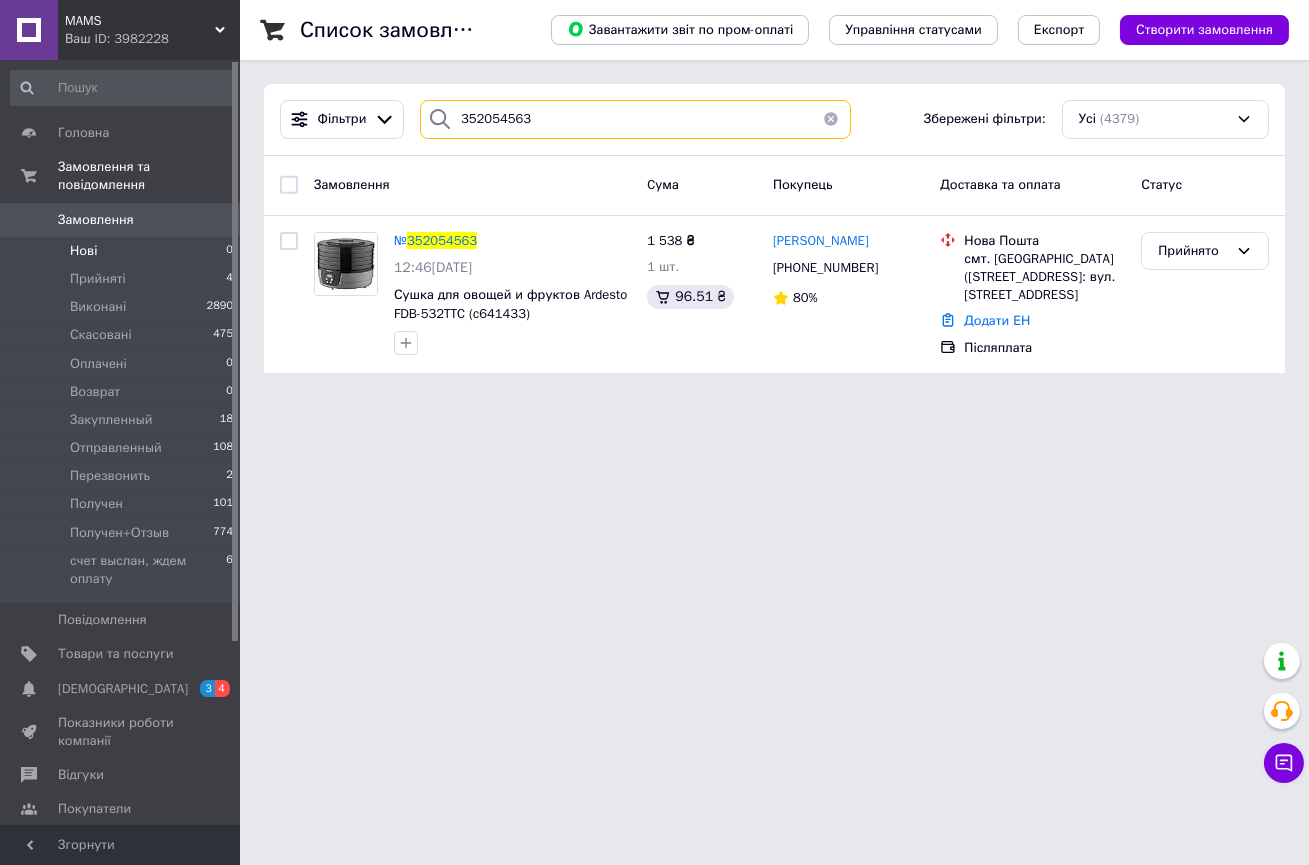 type 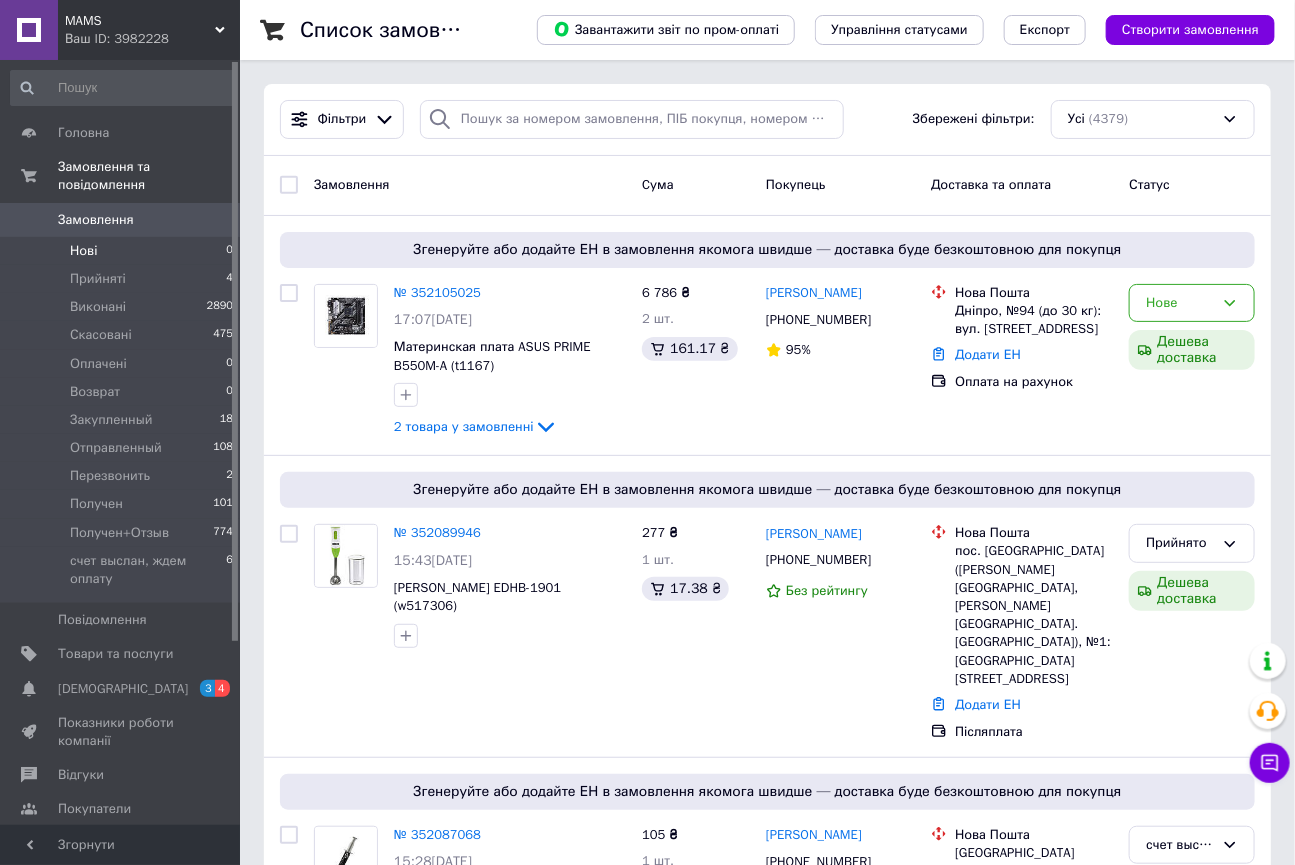 click on "Нові 0" at bounding box center (122, 251) 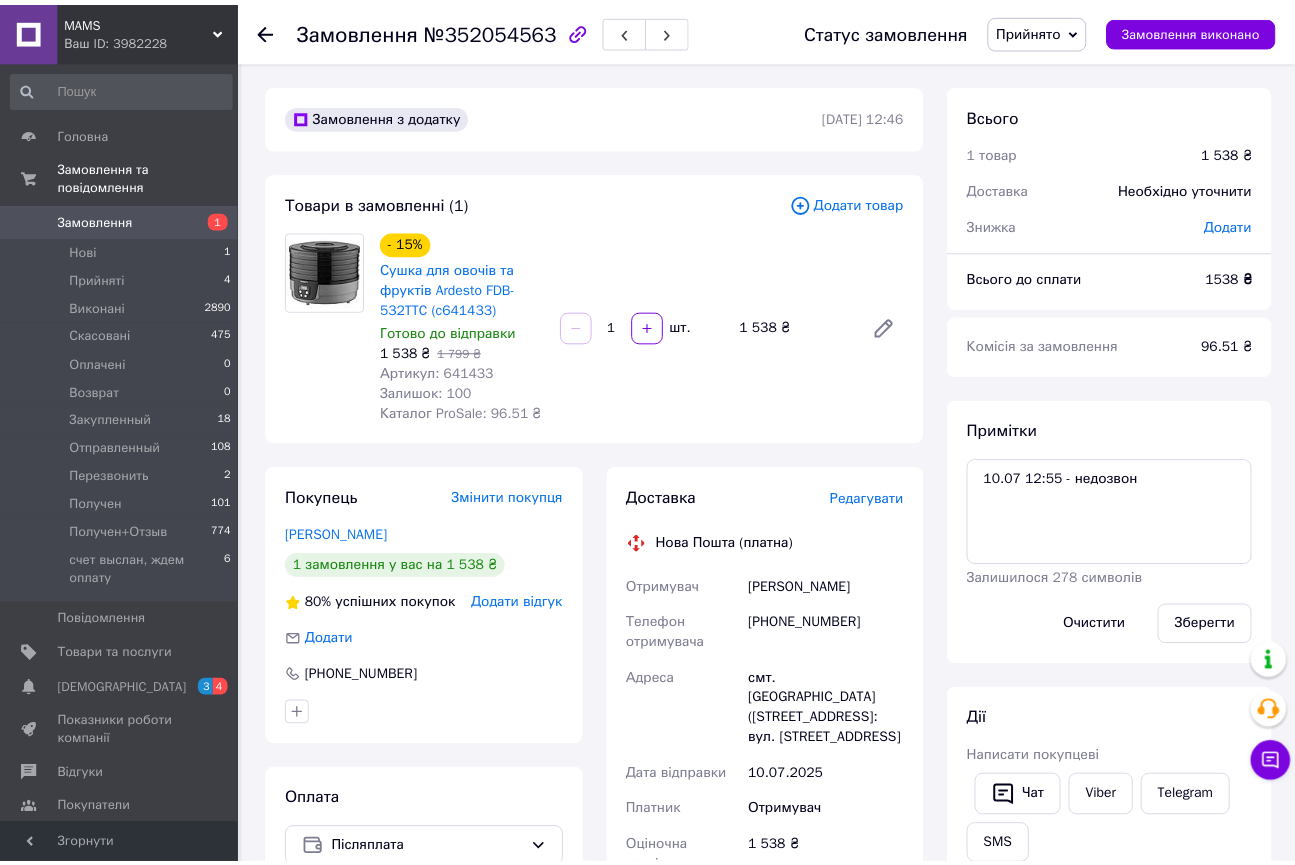 scroll, scrollTop: 0, scrollLeft: 0, axis: both 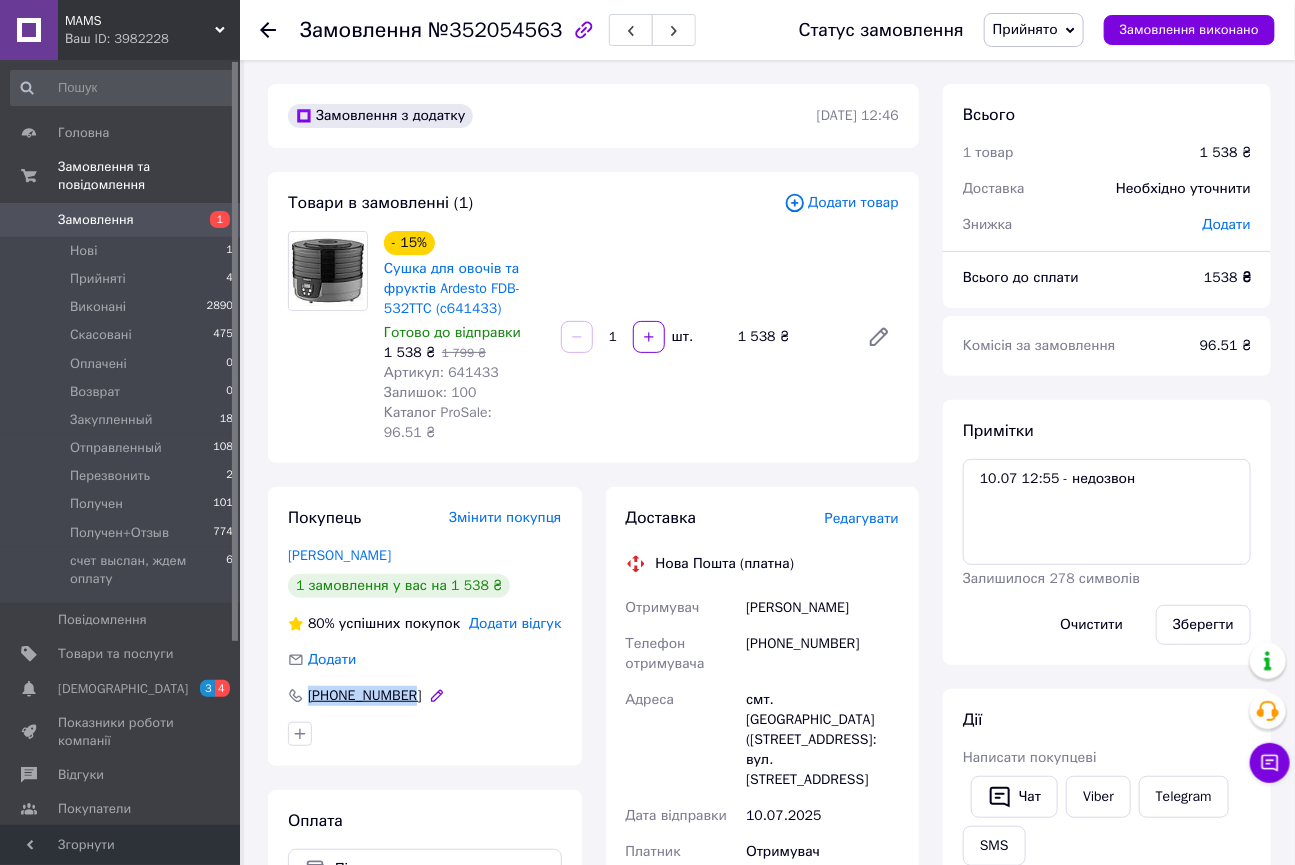 drag, startPoint x: 418, startPoint y: 678, endPoint x: 298, endPoint y: 675, distance: 120.03749 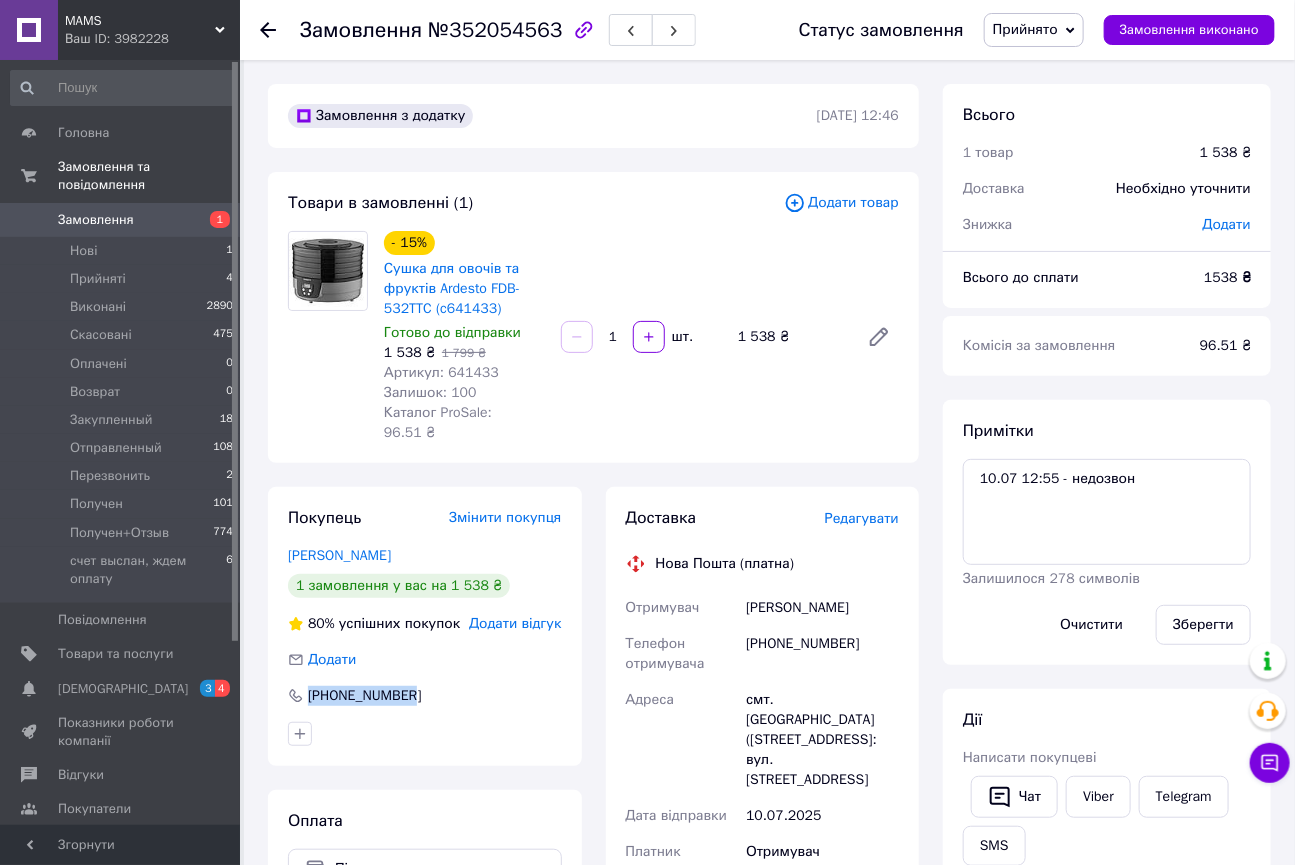 copy on "+380969353249" 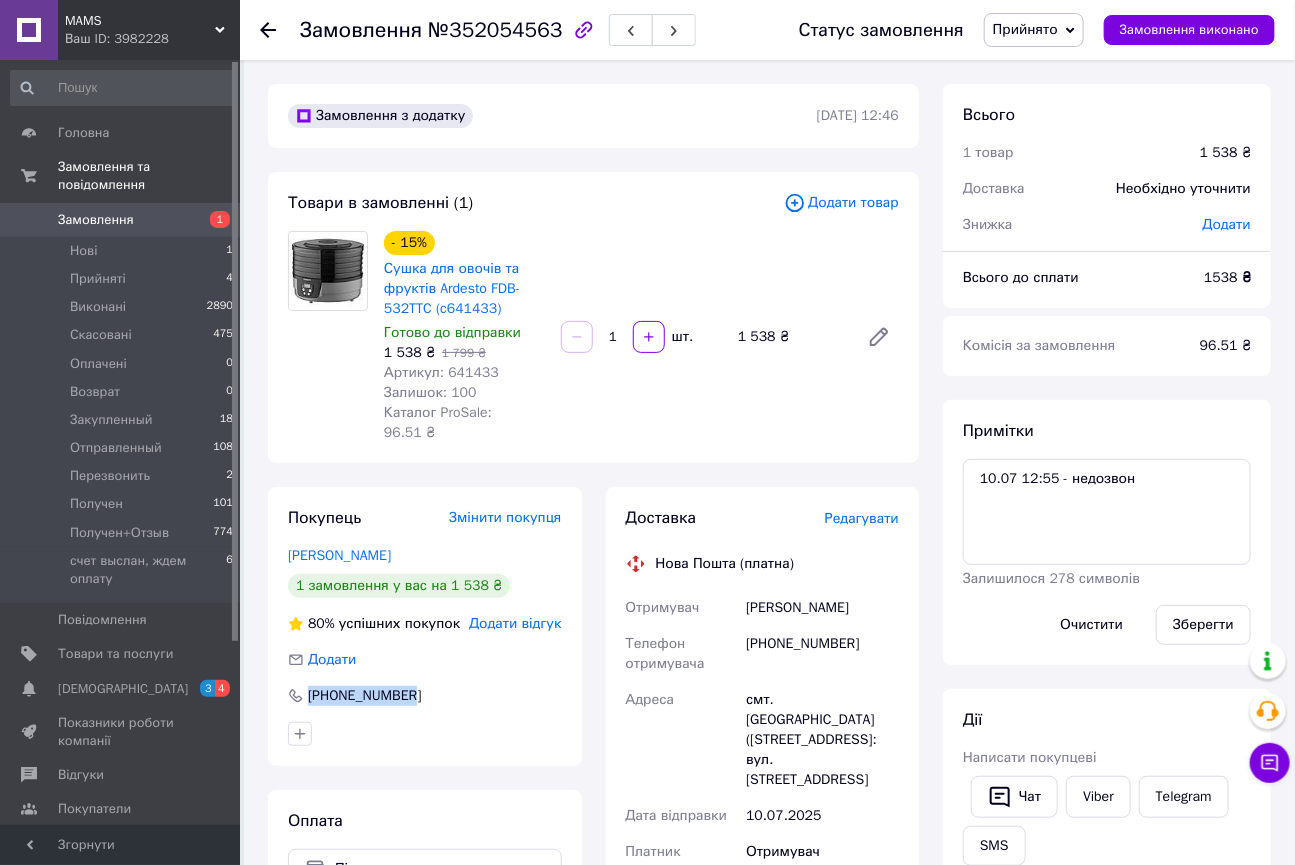 copy on "+380969353249" 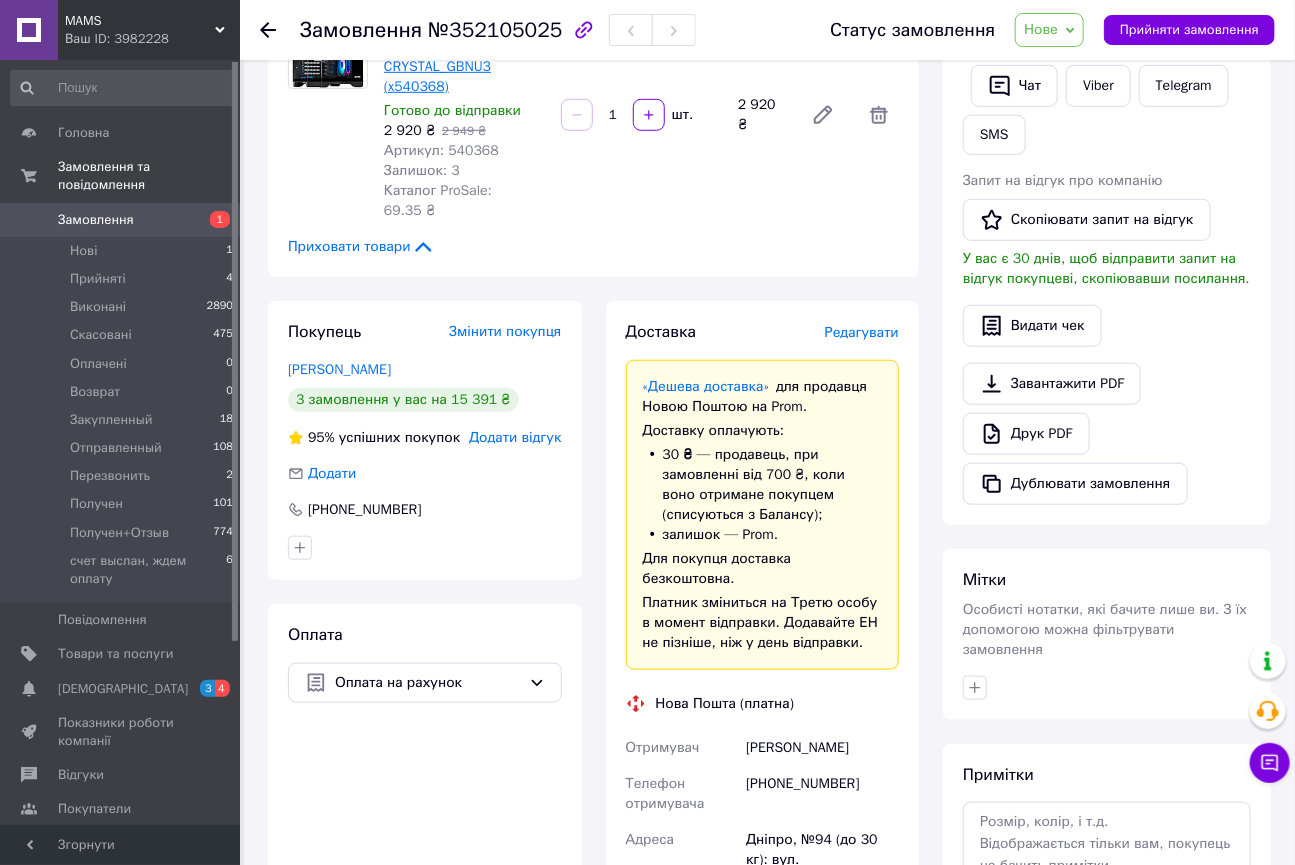scroll, scrollTop: 454, scrollLeft: 0, axis: vertical 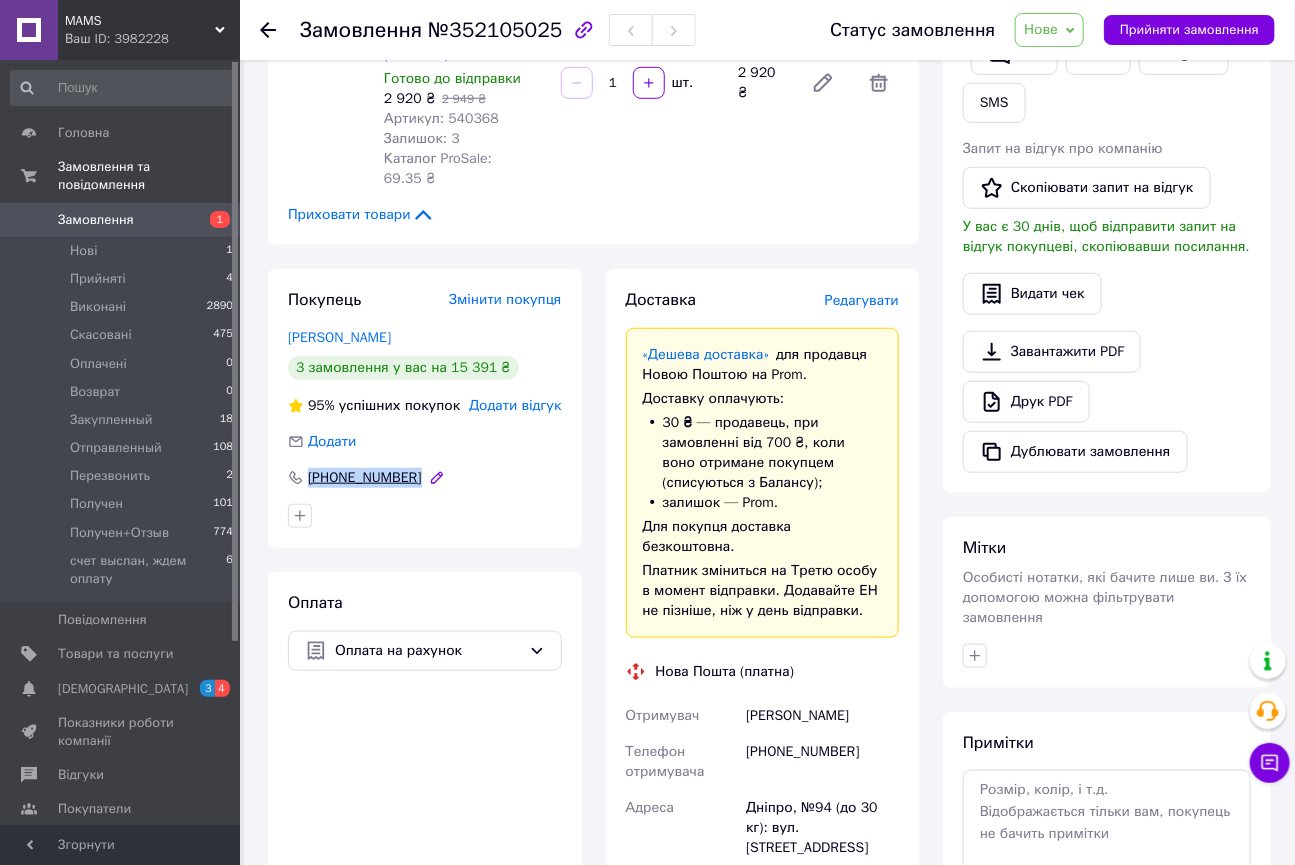 drag, startPoint x: 459, startPoint y: 448, endPoint x: 303, endPoint y: 445, distance: 156.02884 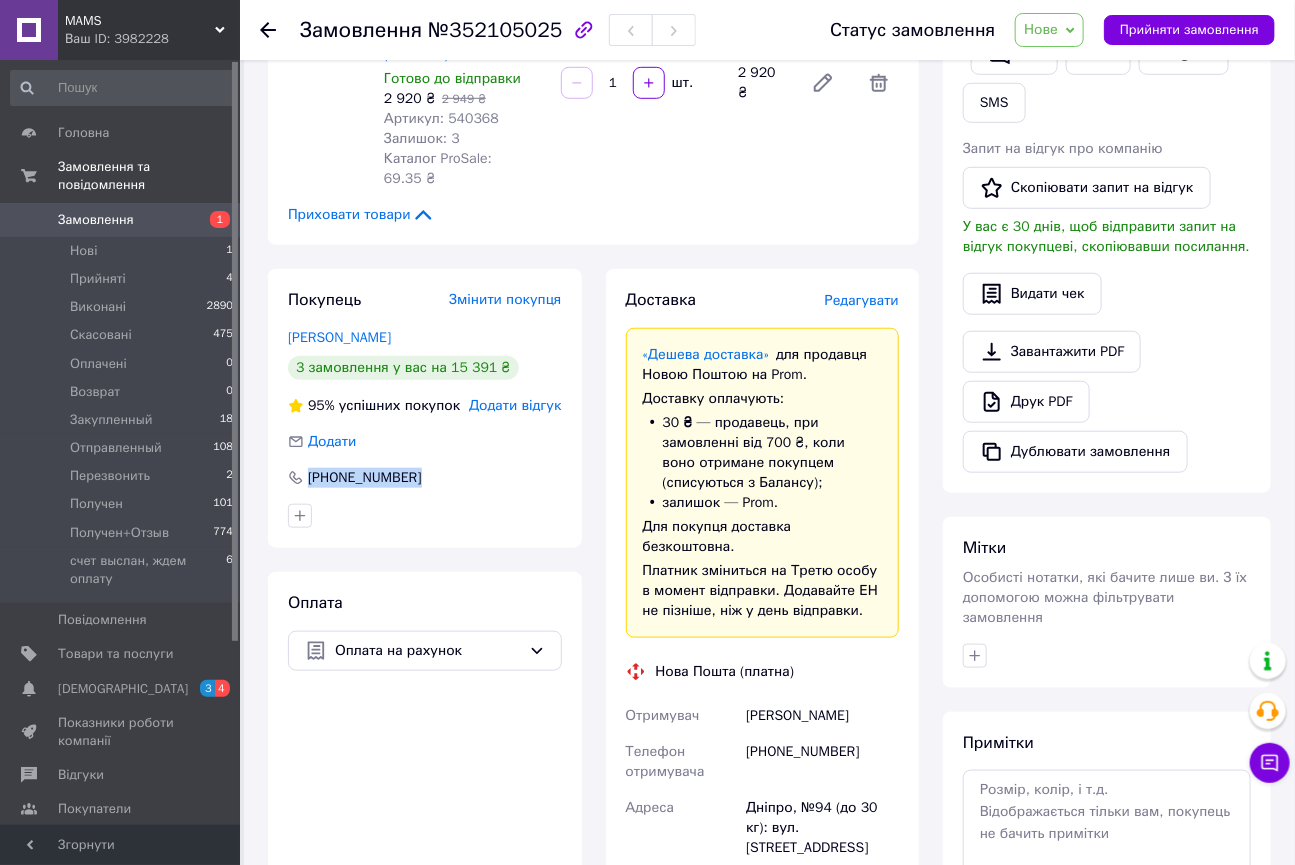 copy on "[PHONE_NUMBER]" 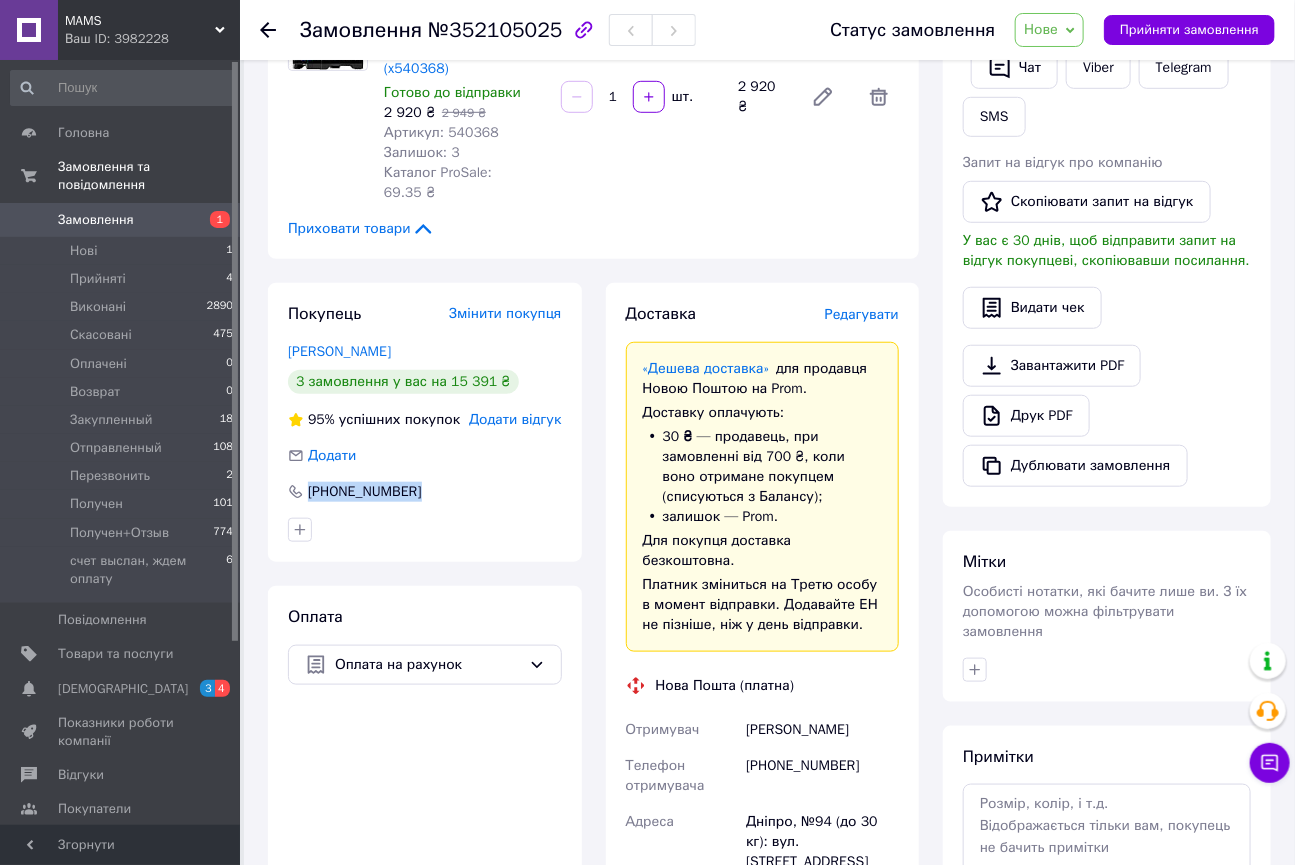scroll, scrollTop: 363, scrollLeft: 0, axis: vertical 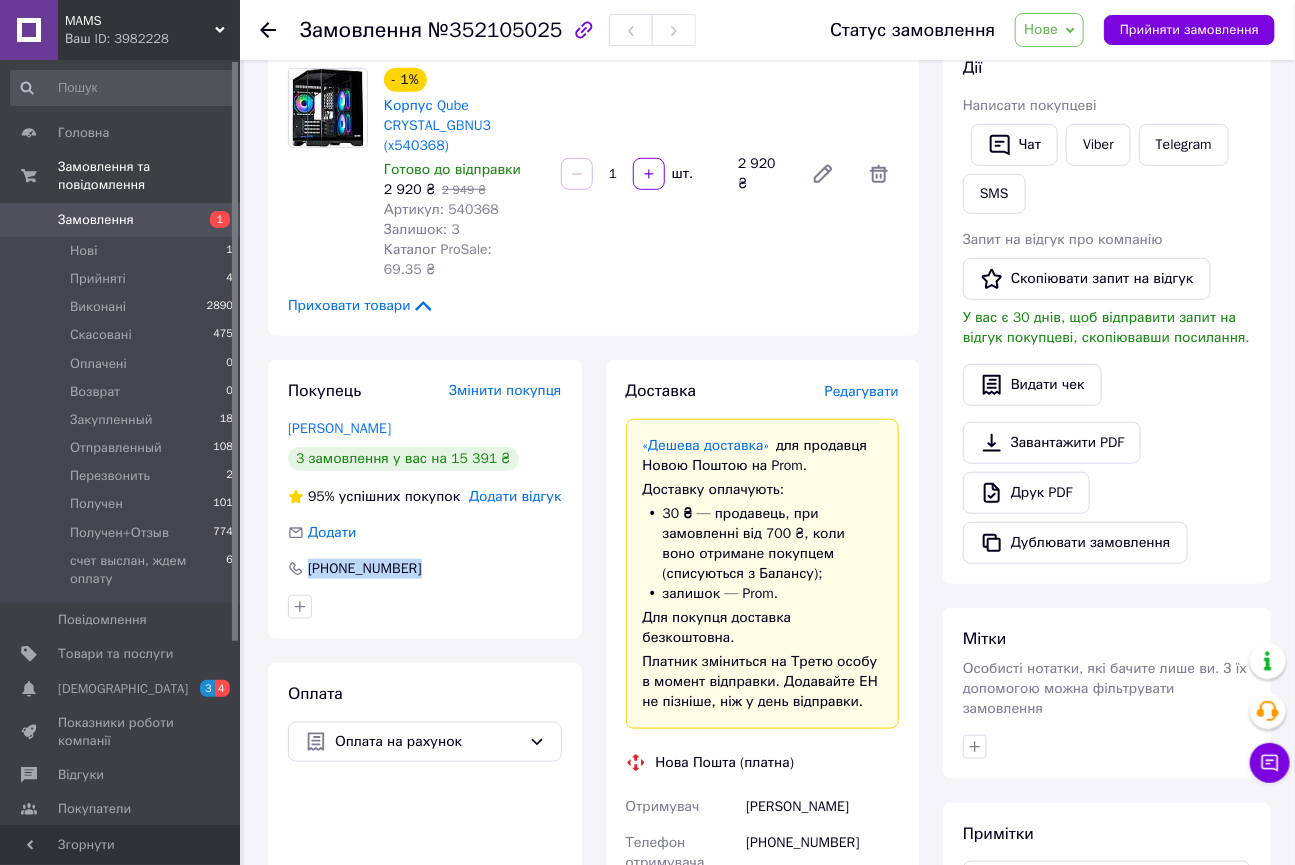 copy on "+380635699582" 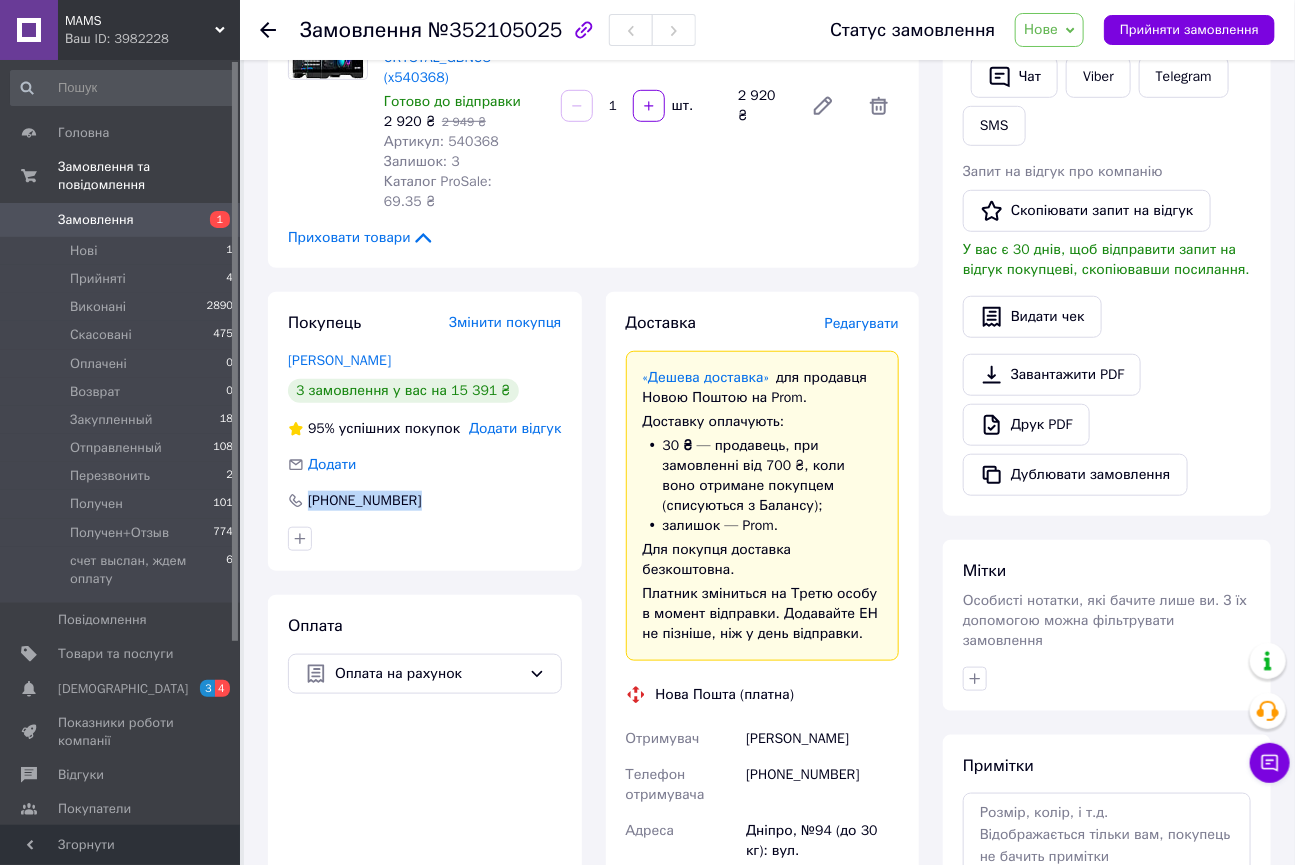 scroll, scrollTop: 727, scrollLeft: 0, axis: vertical 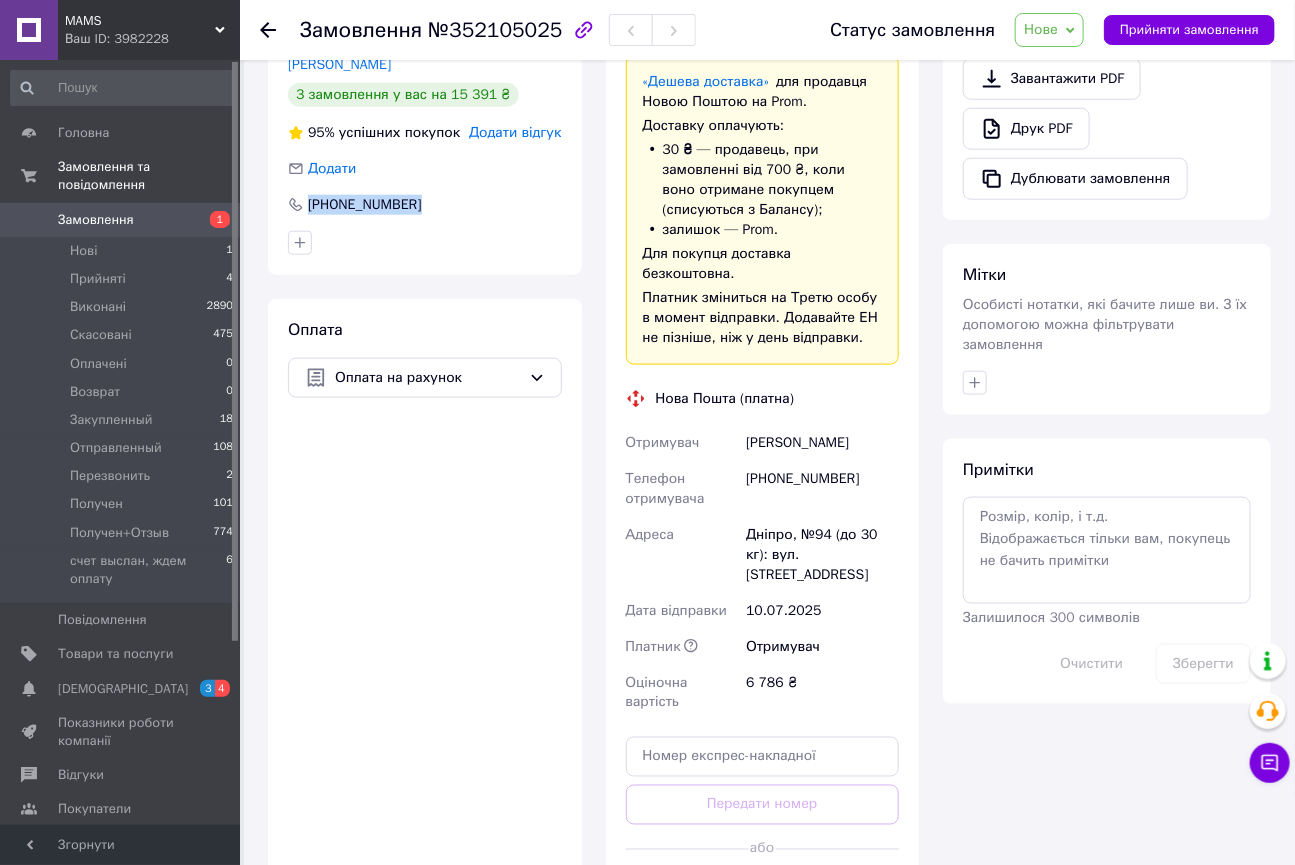 drag, startPoint x: 740, startPoint y: 384, endPoint x: 869, endPoint y: 380, distance: 129.062 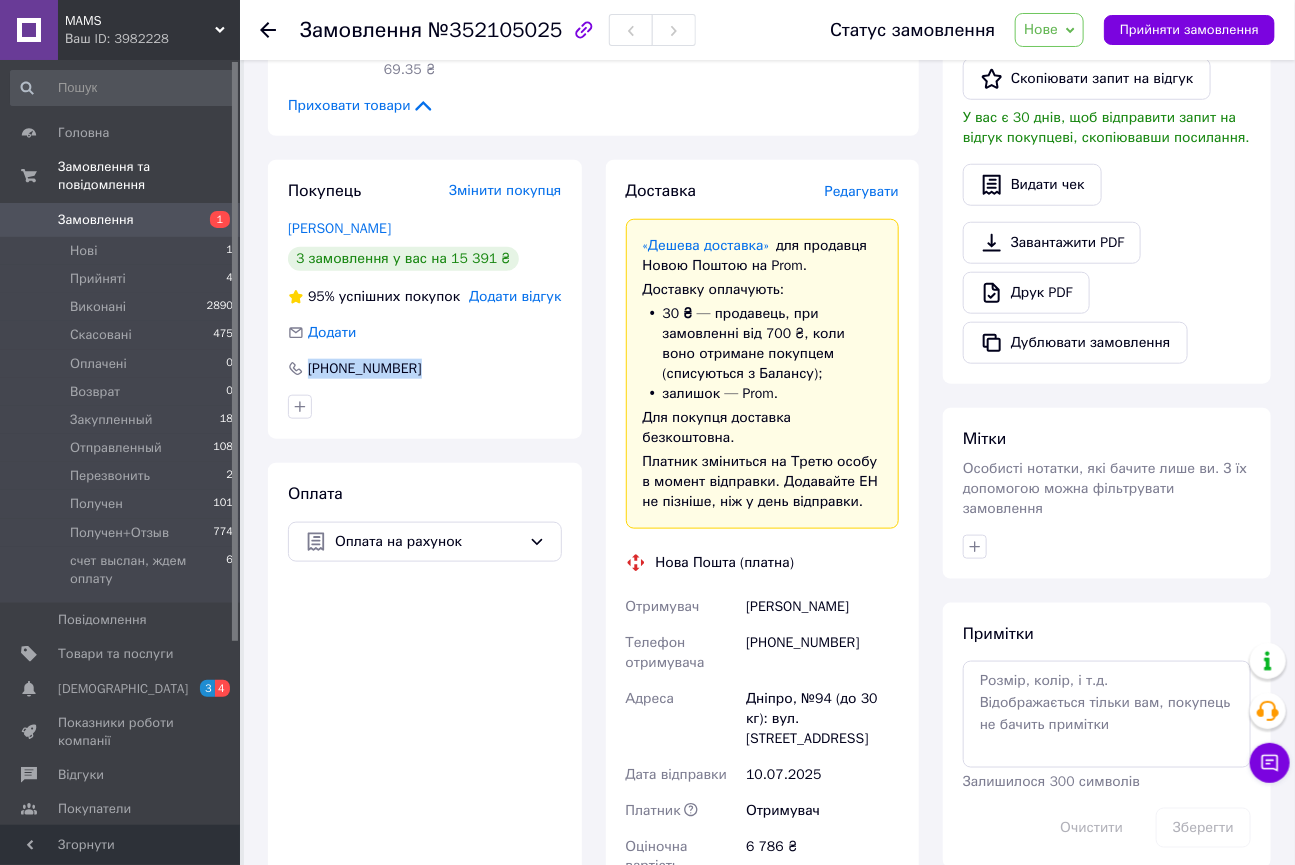 scroll, scrollTop: 454, scrollLeft: 0, axis: vertical 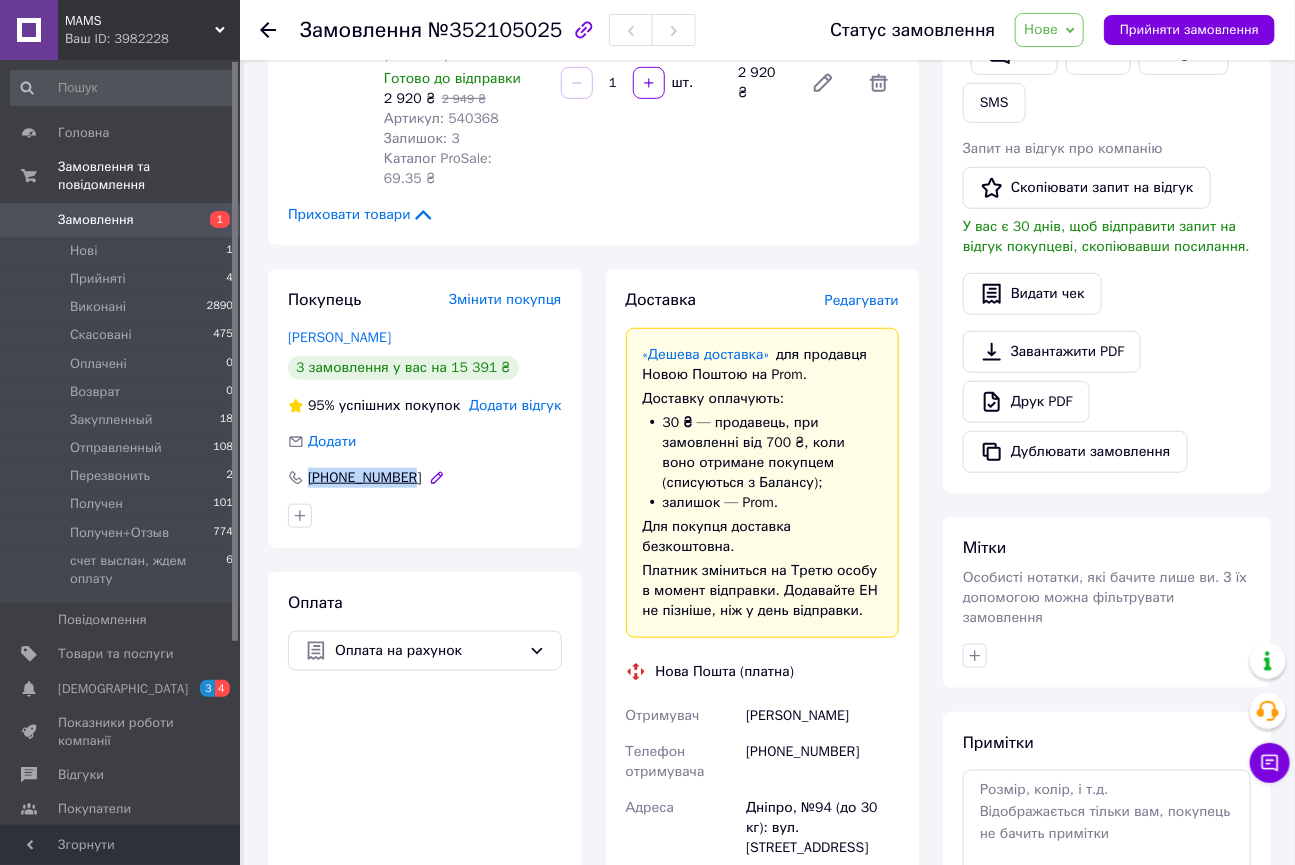 drag, startPoint x: 468, startPoint y: 431, endPoint x: 296, endPoint y: 439, distance: 172.18594 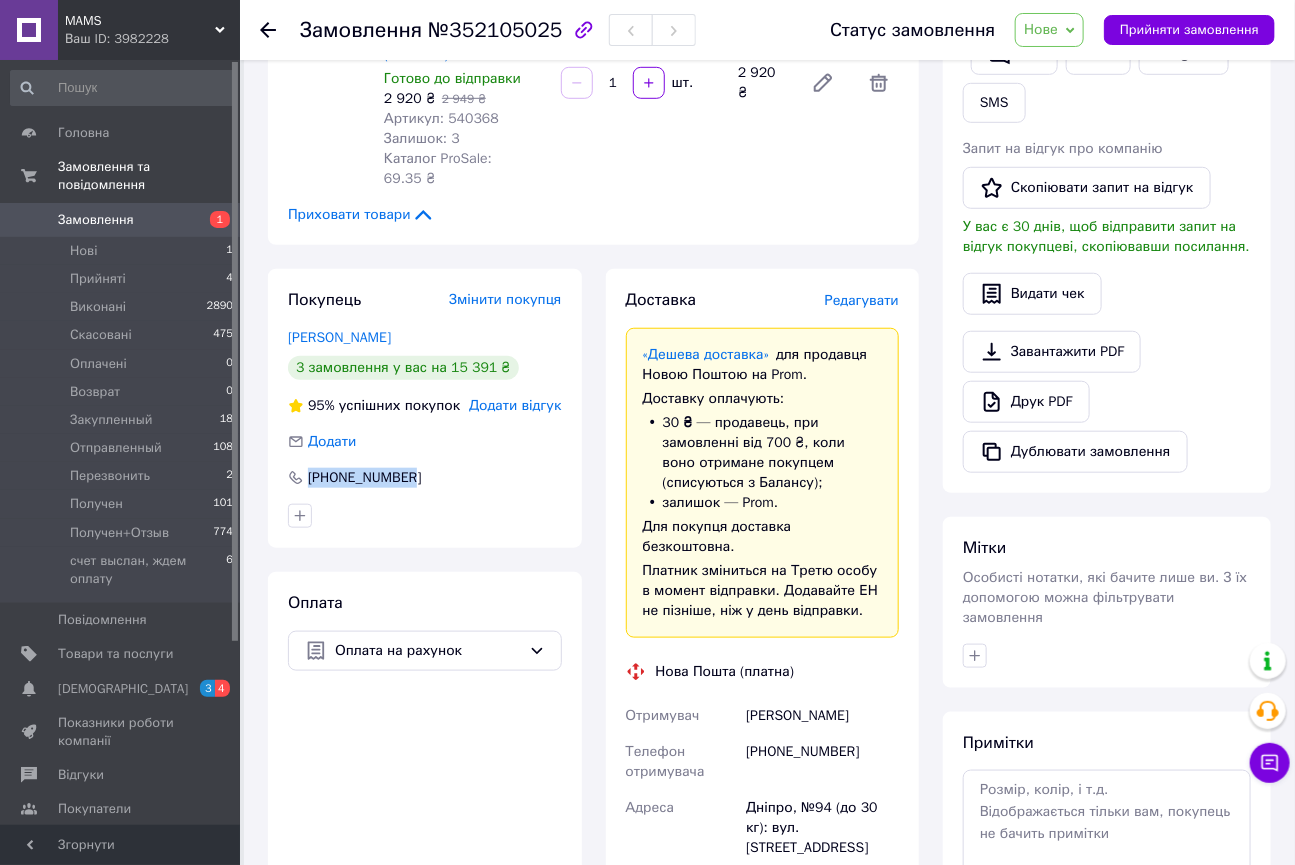copy on "+380635699582" 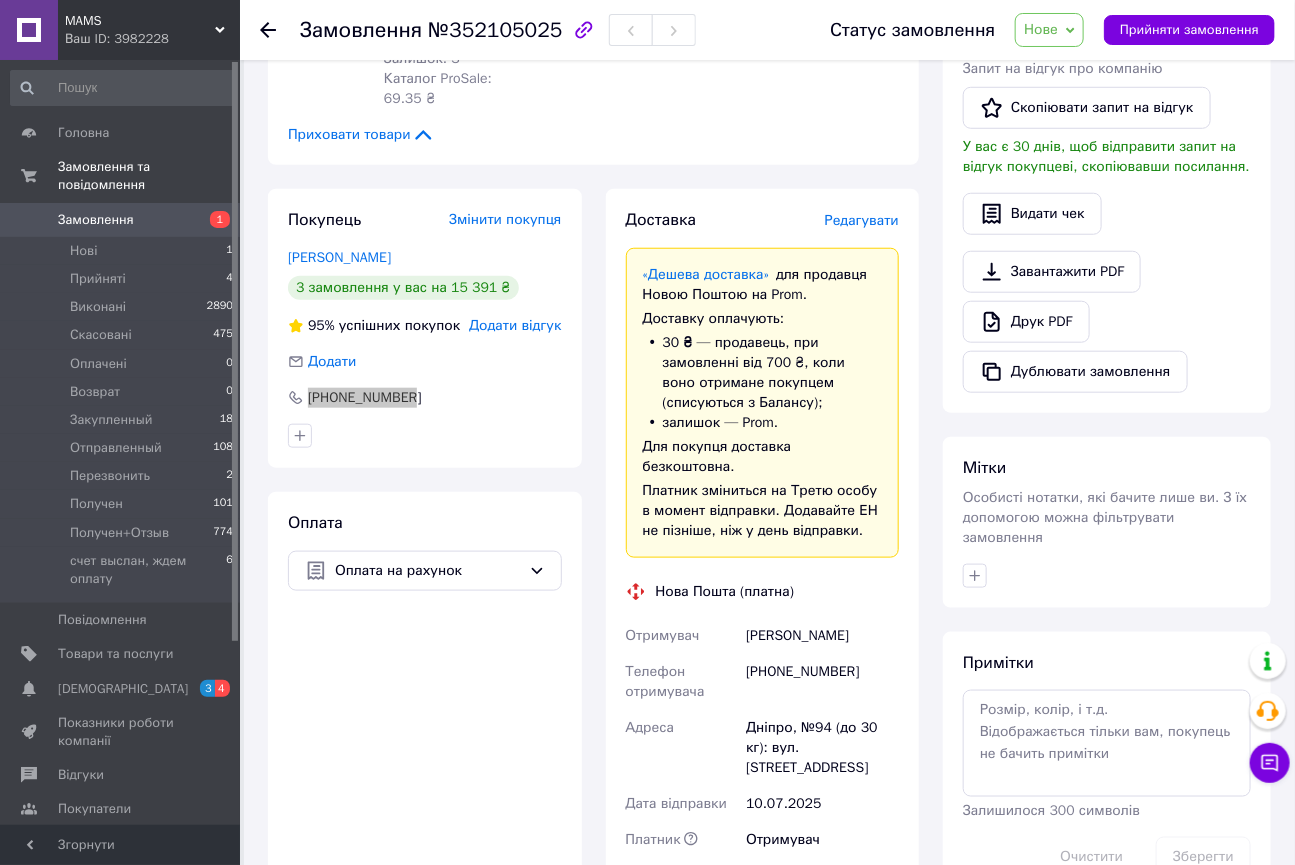 scroll, scrollTop: 545, scrollLeft: 0, axis: vertical 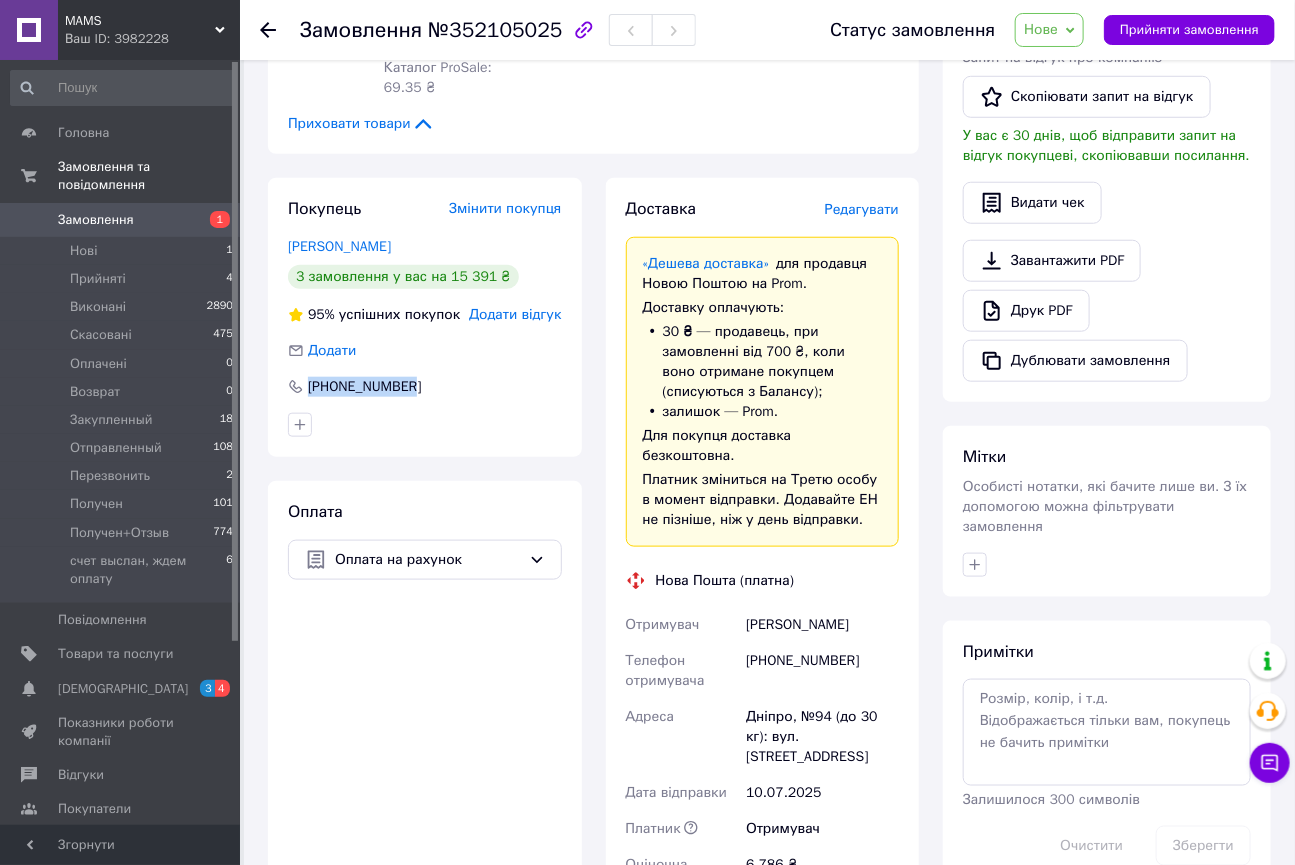 drag, startPoint x: 742, startPoint y: 568, endPoint x: 868, endPoint y: 565, distance: 126.035706 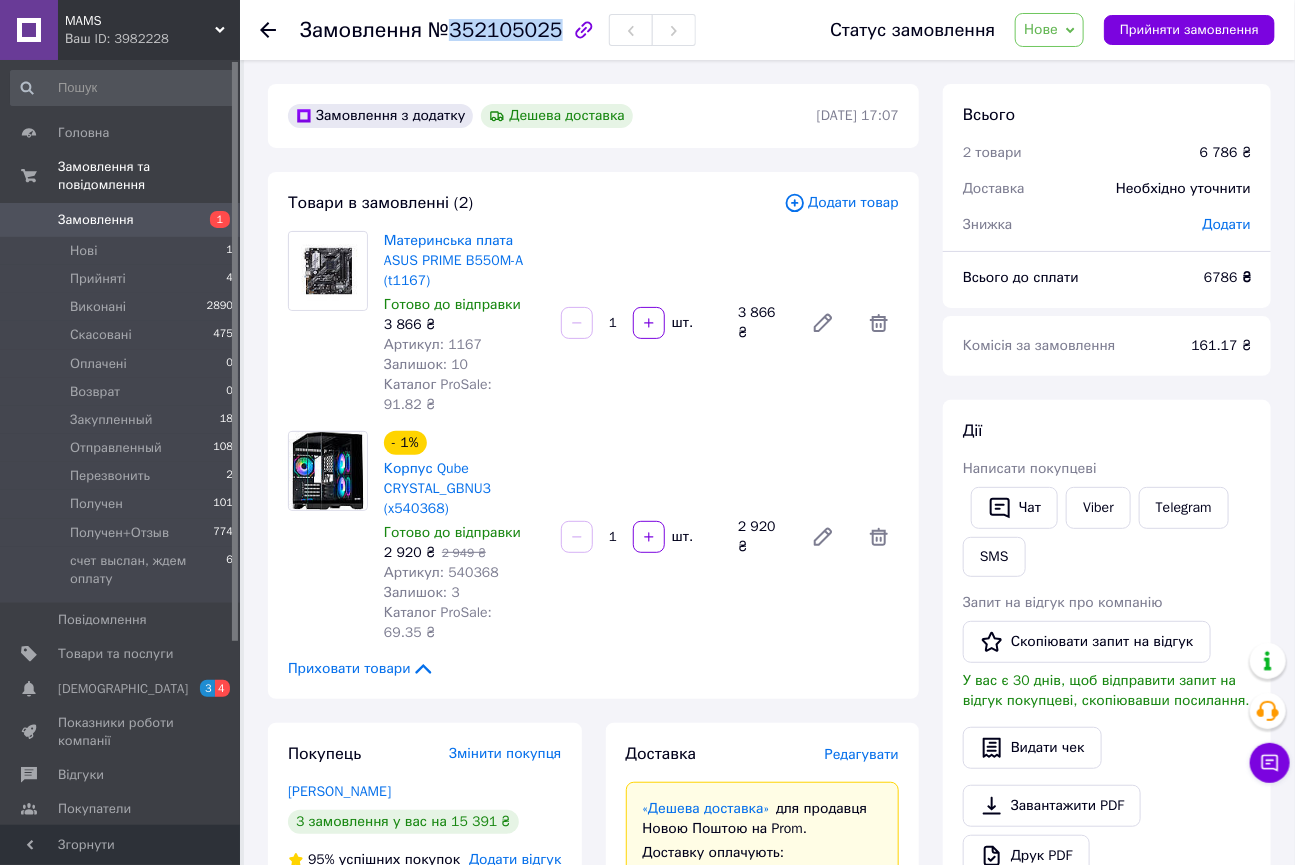 drag, startPoint x: 448, startPoint y: 29, endPoint x: 544, endPoint y: 28, distance: 96.00521 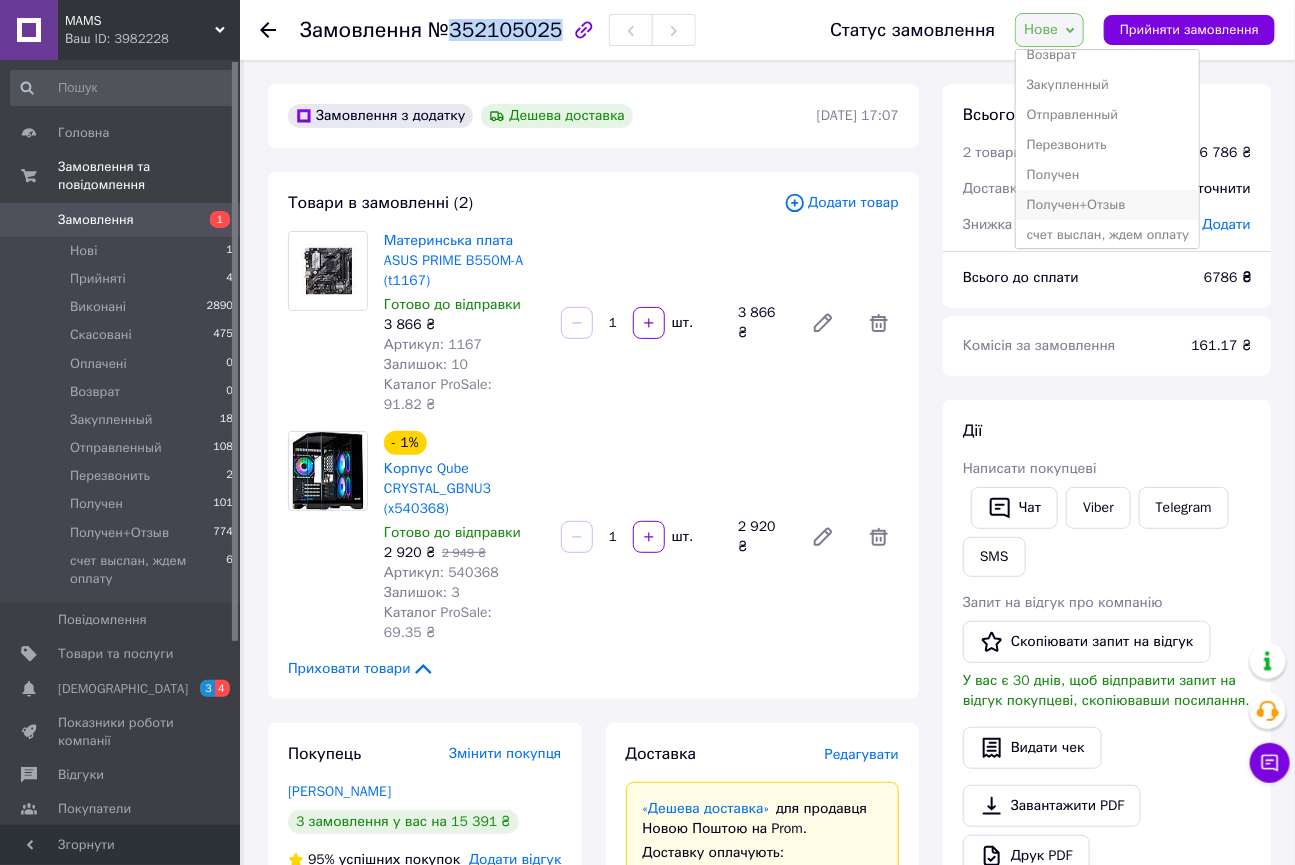scroll, scrollTop: 141, scrollLeft: 0, axis: vertical 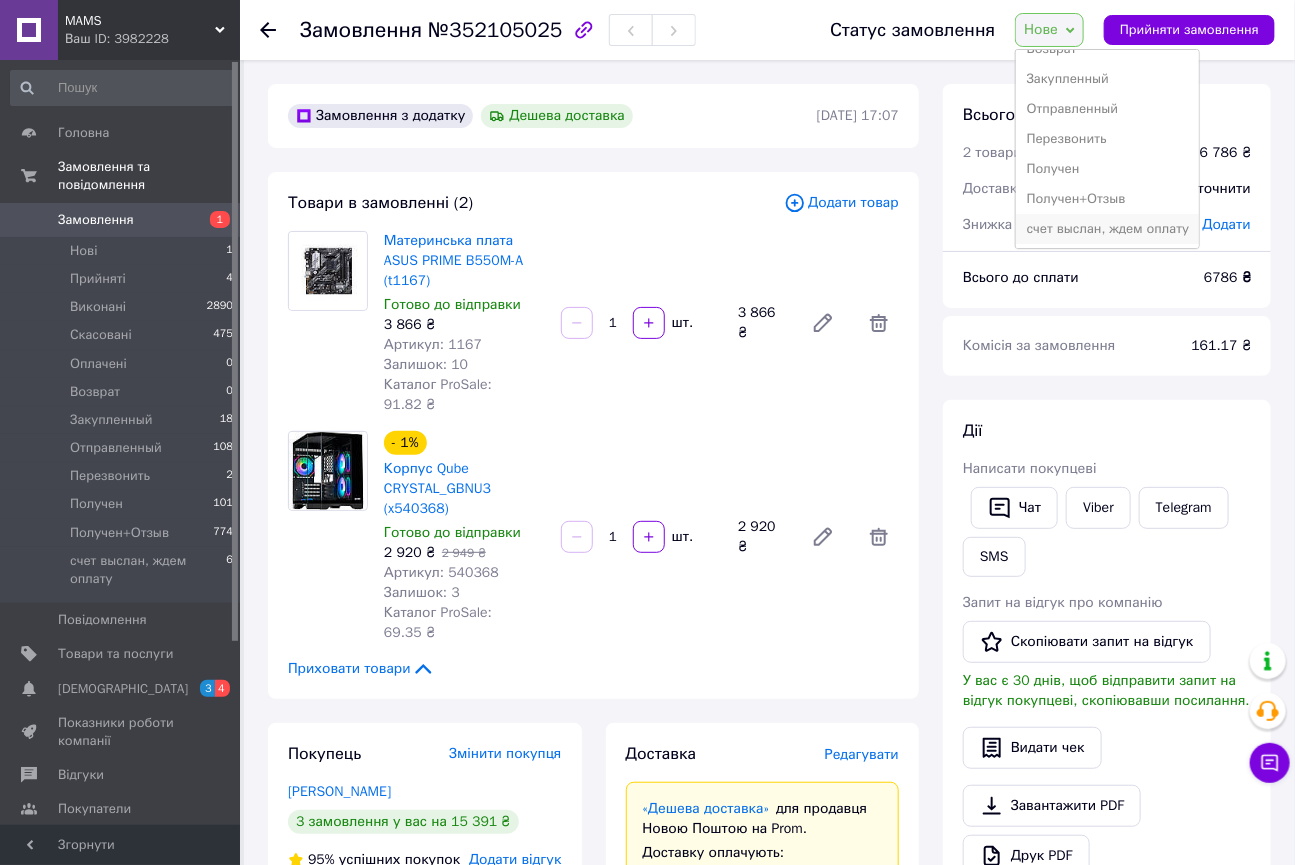 click on "счет выслан, ждем оплату" at bounding box center [1107, 229] 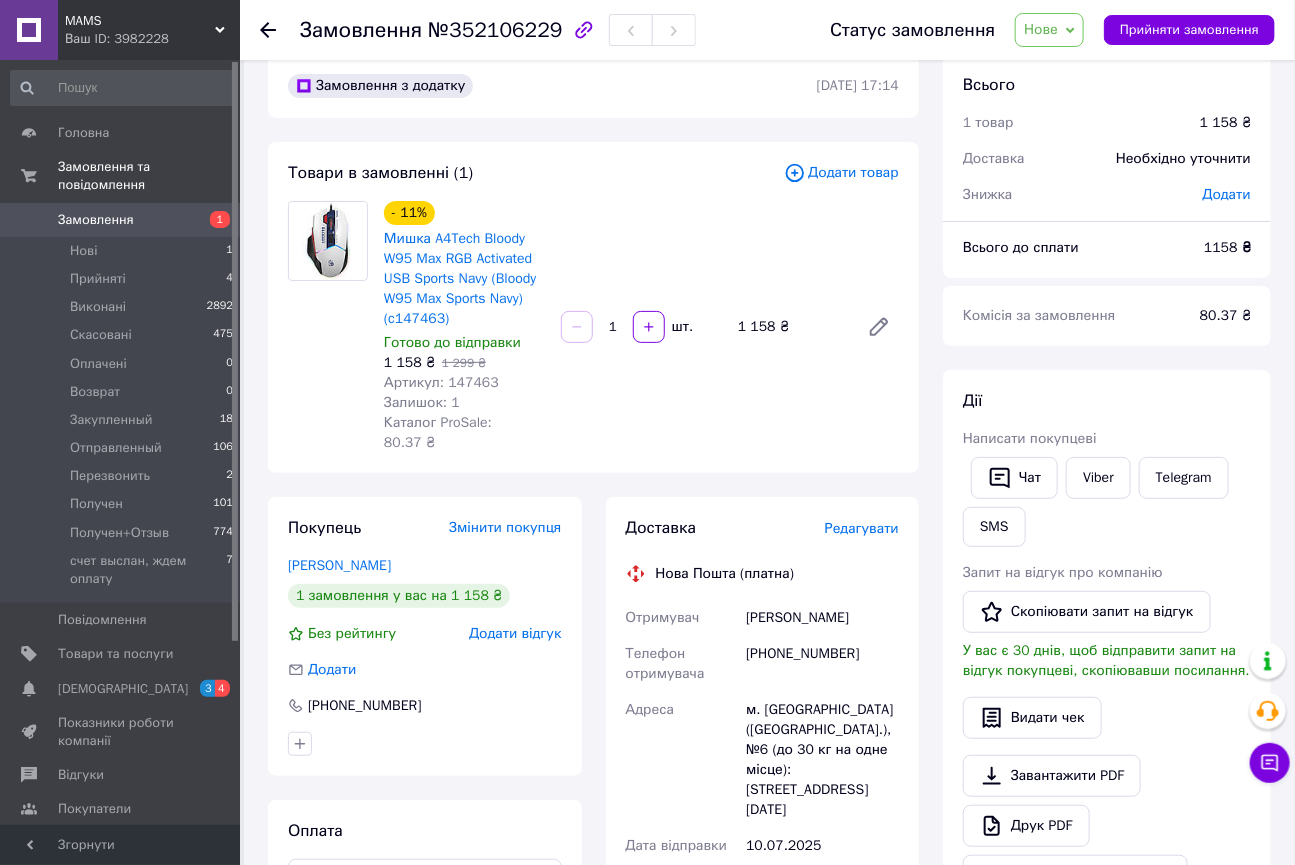 scroll, scrollTop: 0, scrollLeft: 0, axis: both 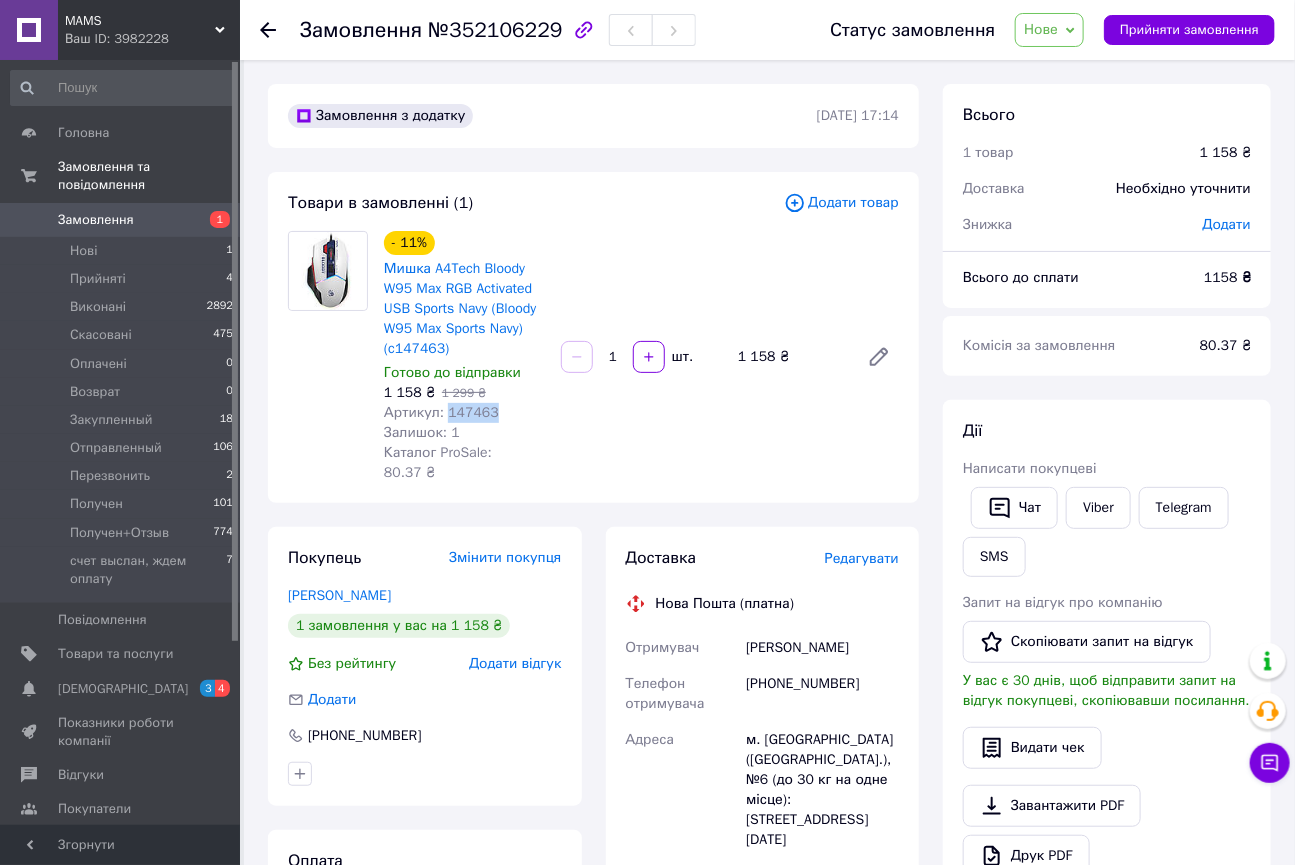 drag, startPoint x: 487, startPoint y: 417, endPoint x: 443, endPoint y: 419, distance: 44.04543 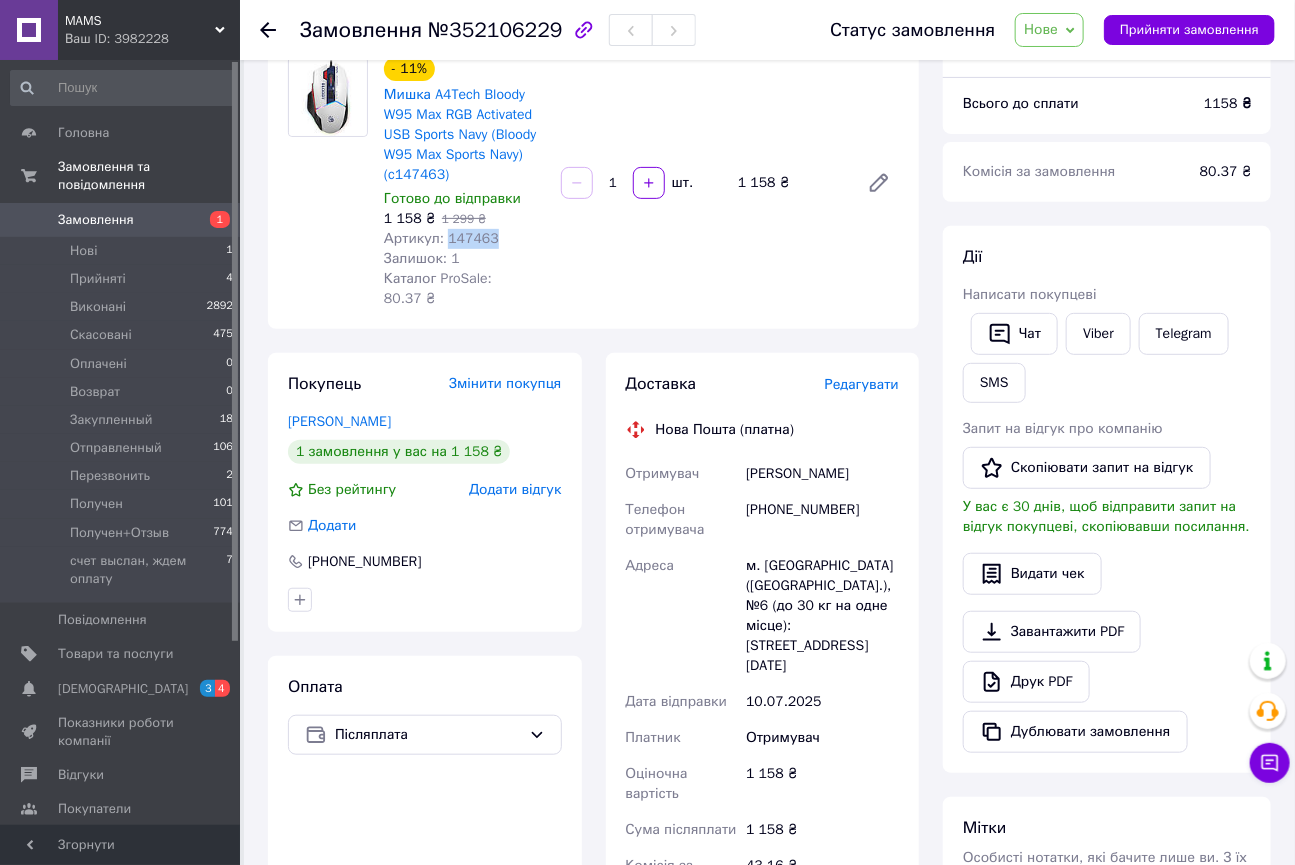 scroll, scrollTop: 181, scrollLeft: 0, axis: vertical 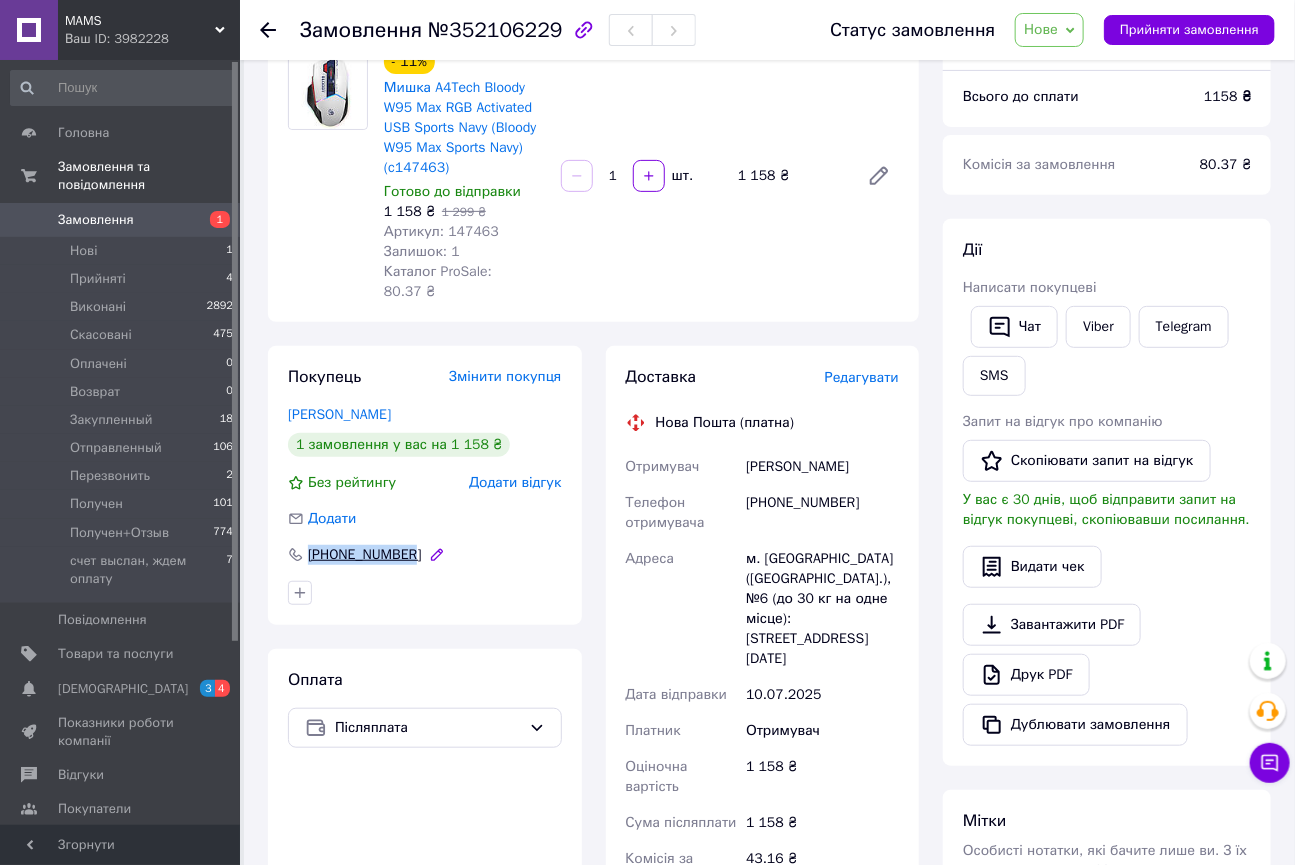 drag, startPoint x: 400, startPoint y: 537, endPoint x: 300, endPoint y: 535, distance: 100.02 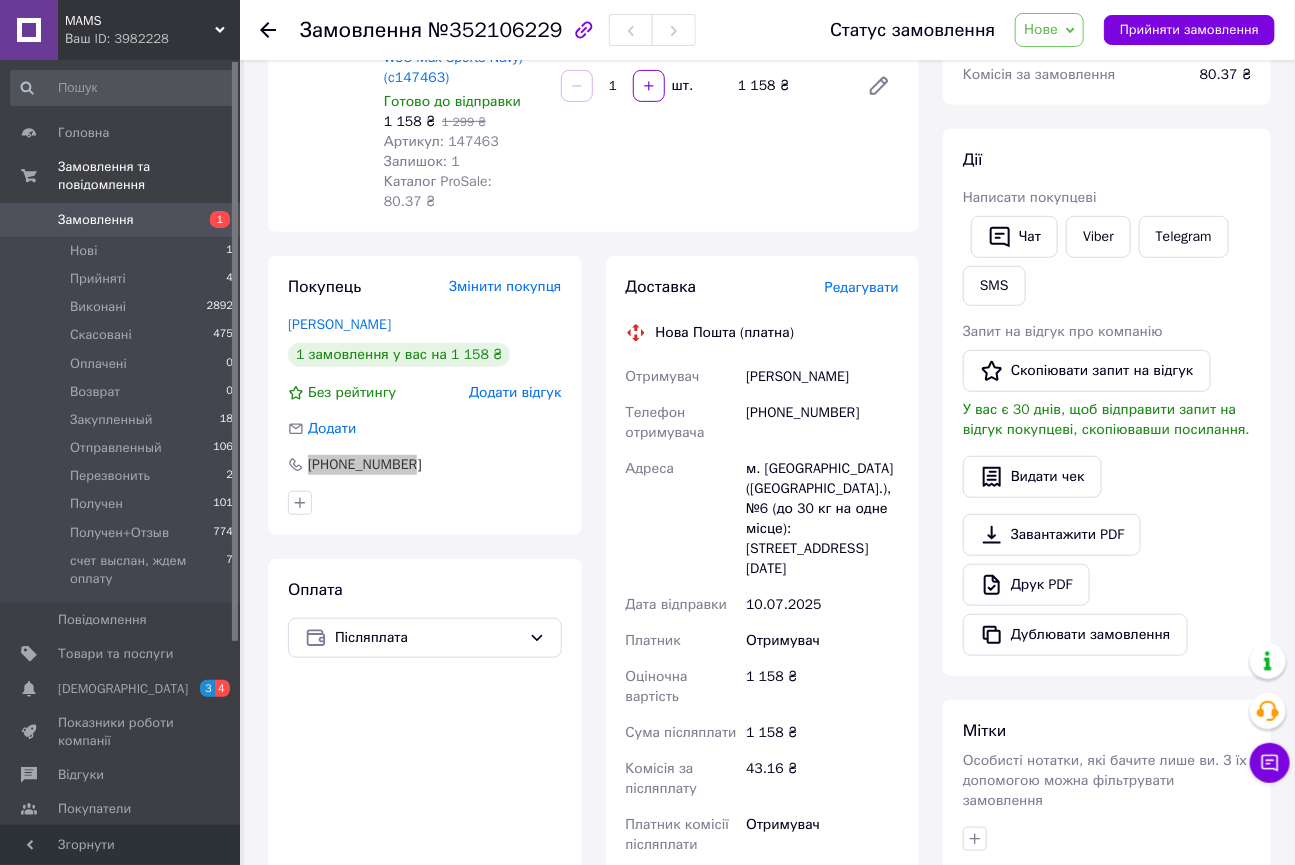 scroll, scrollTop: 272, scrollLeft: 0, axis: vertical 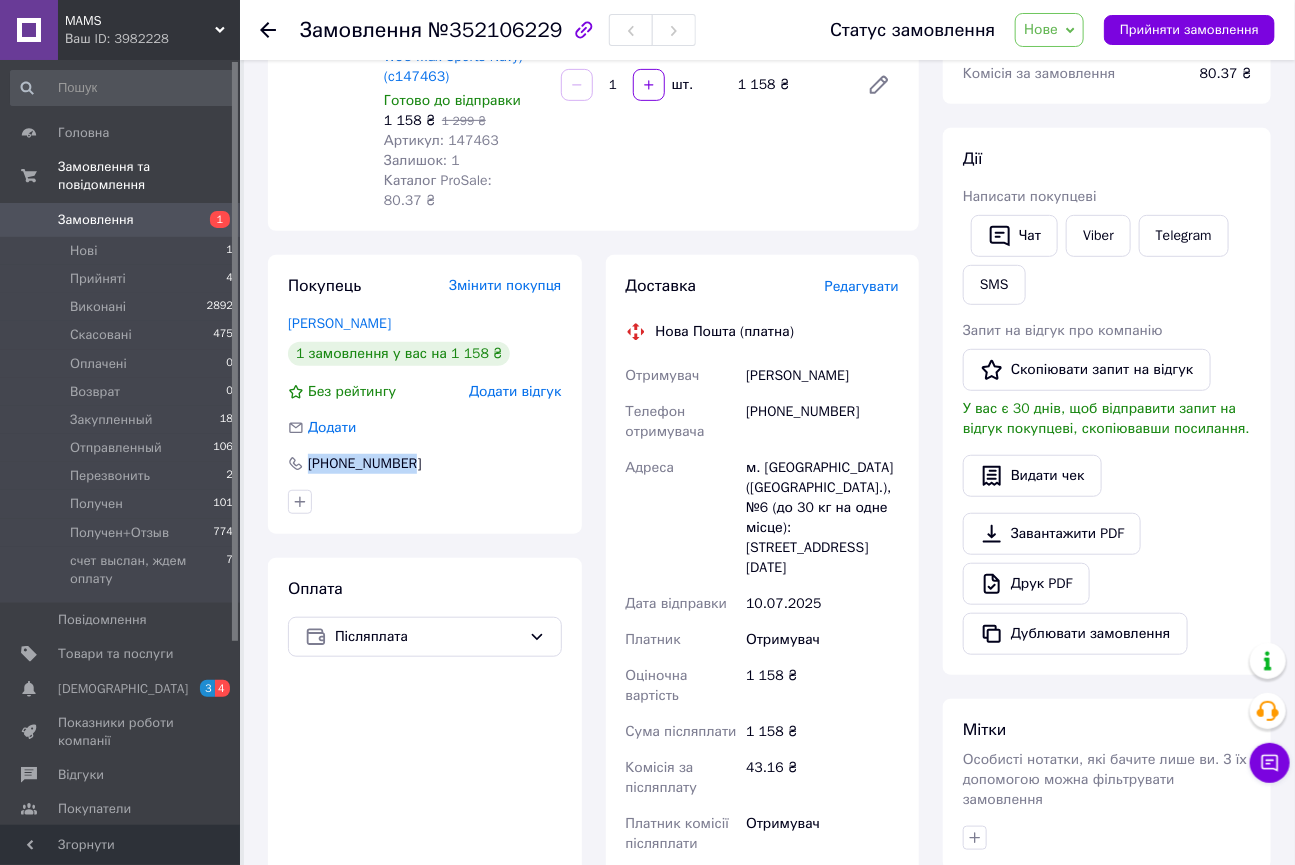 drag, startPoint x: 1059, startPoint y: 31, endPoint x: 1058, endPoint y: 56, distance: 25.019993 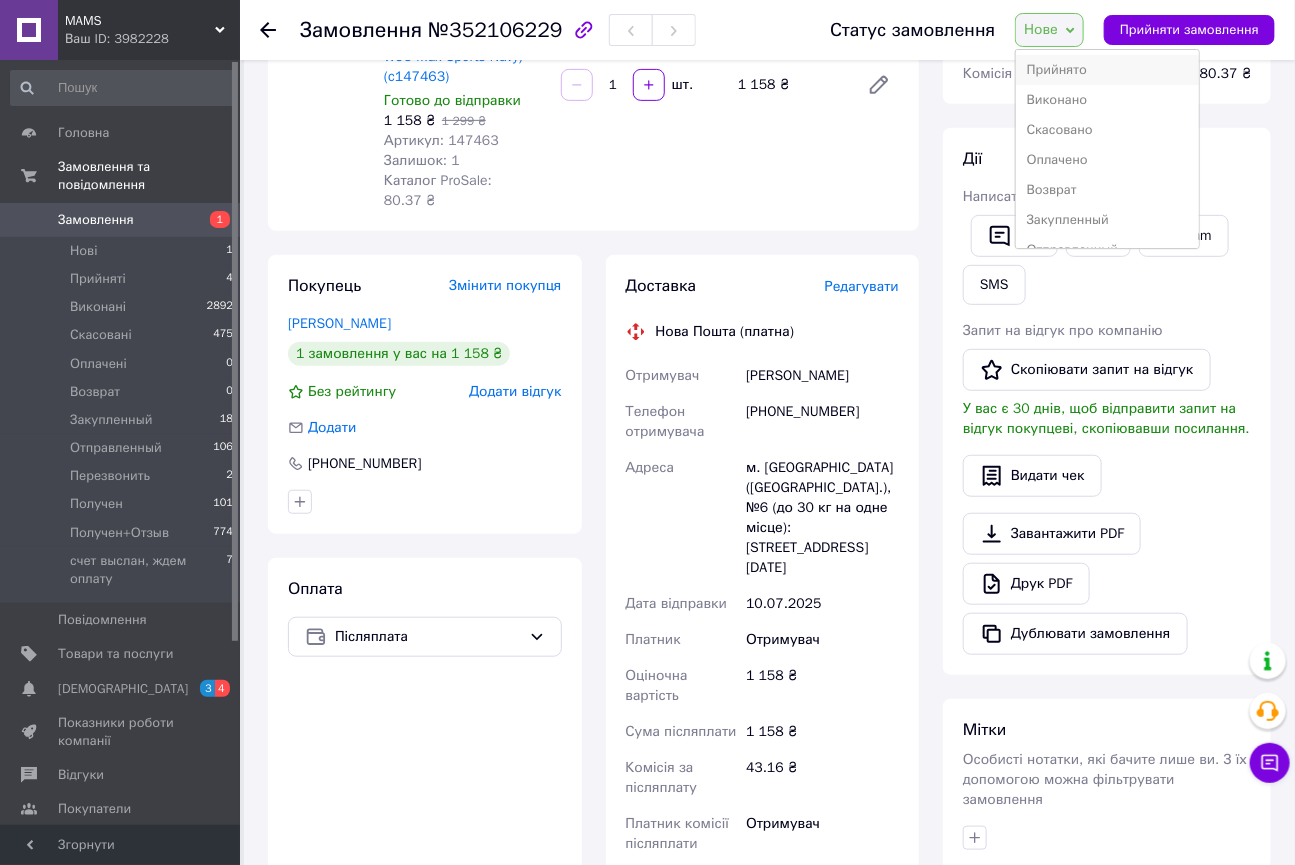 click on "Прийнято" at bounding box center [1107, 70] 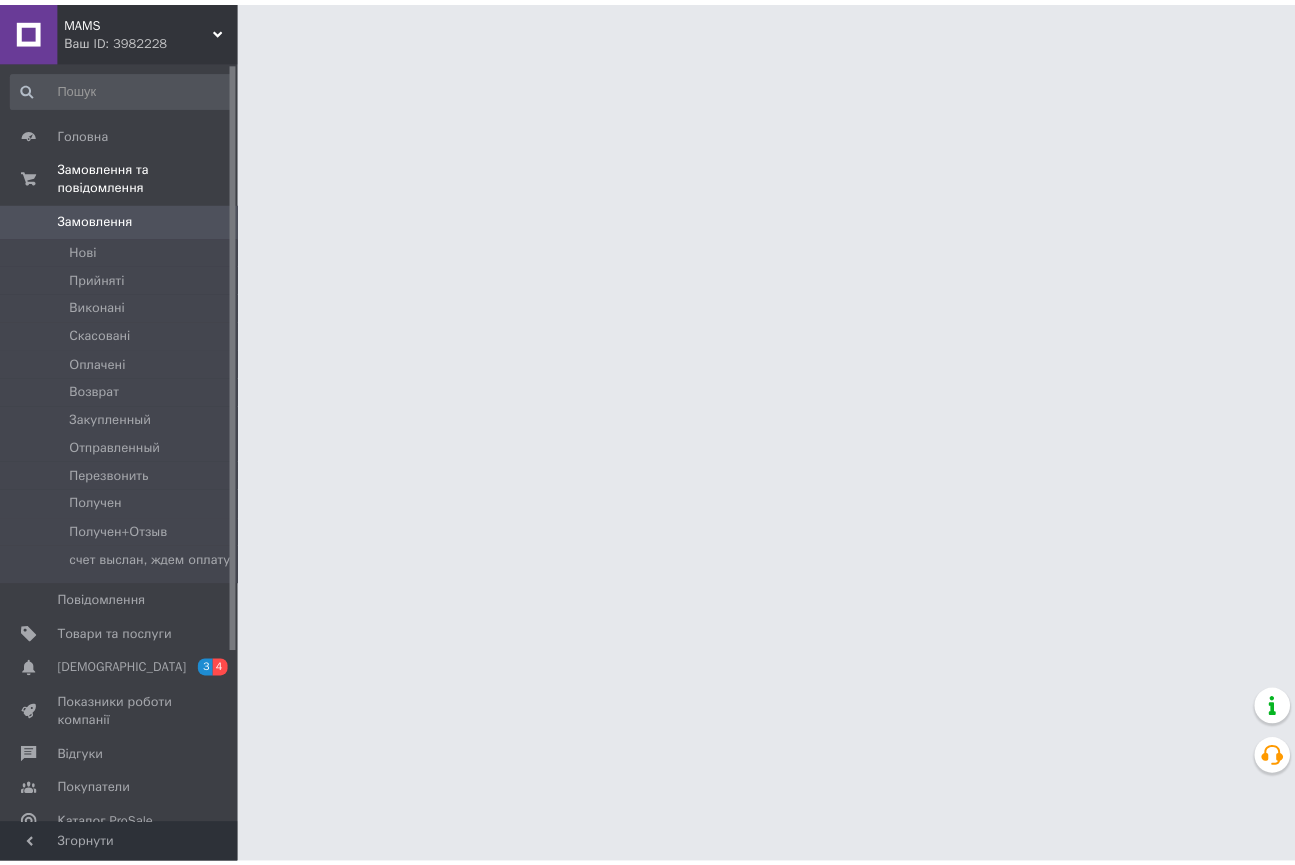 scroll, scrollTop: 0, scrollLeft: 0, axis: both 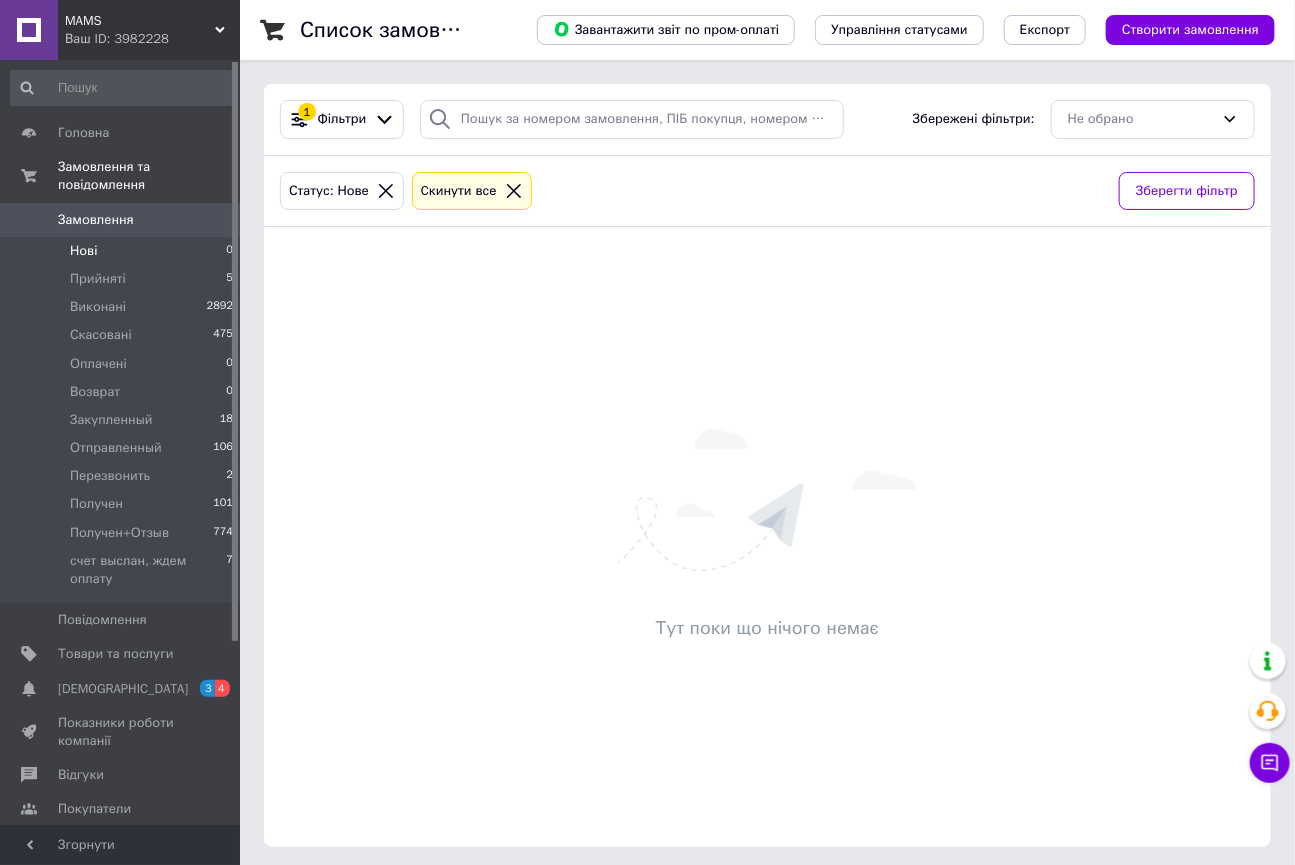 click 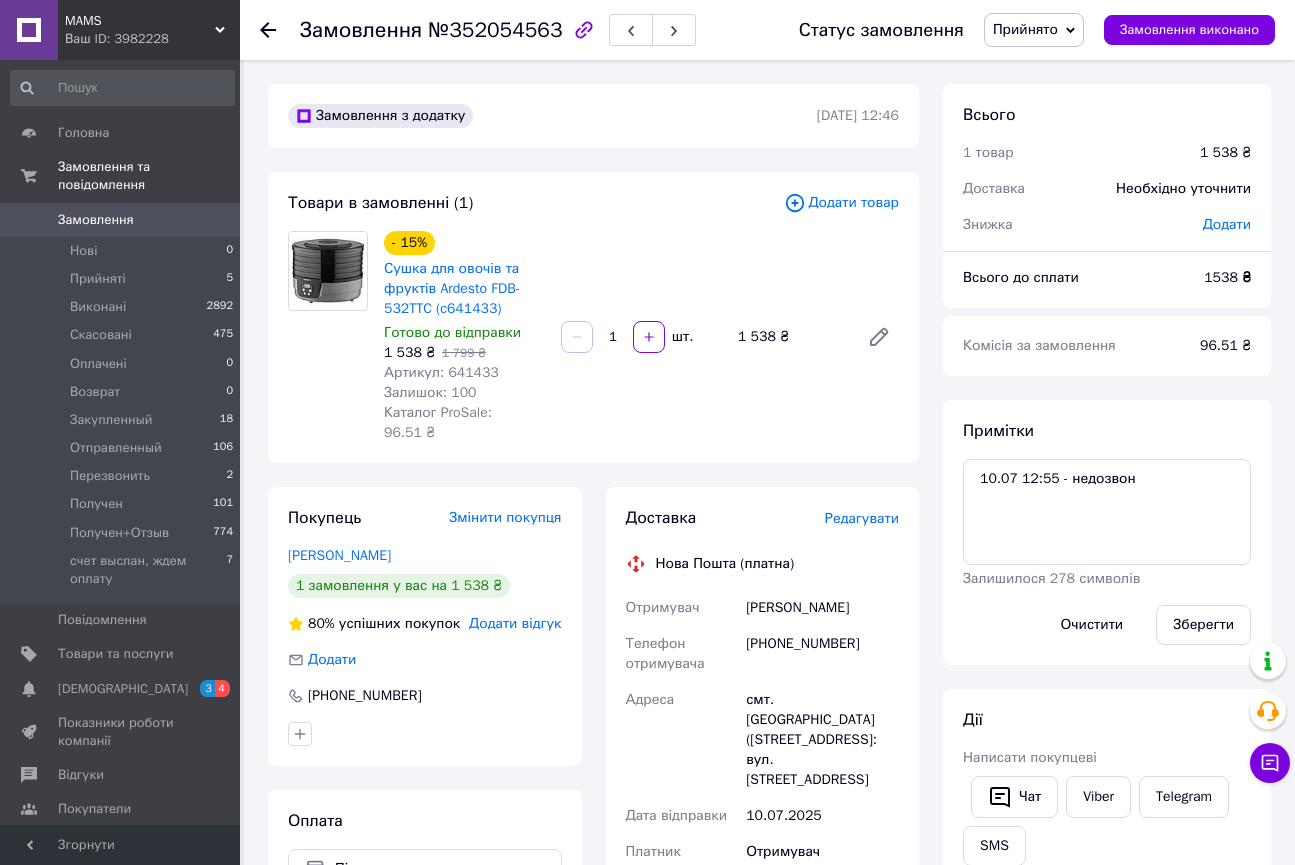 scroll, scrollTop: 0, scrollLeft: 0, axis: both 